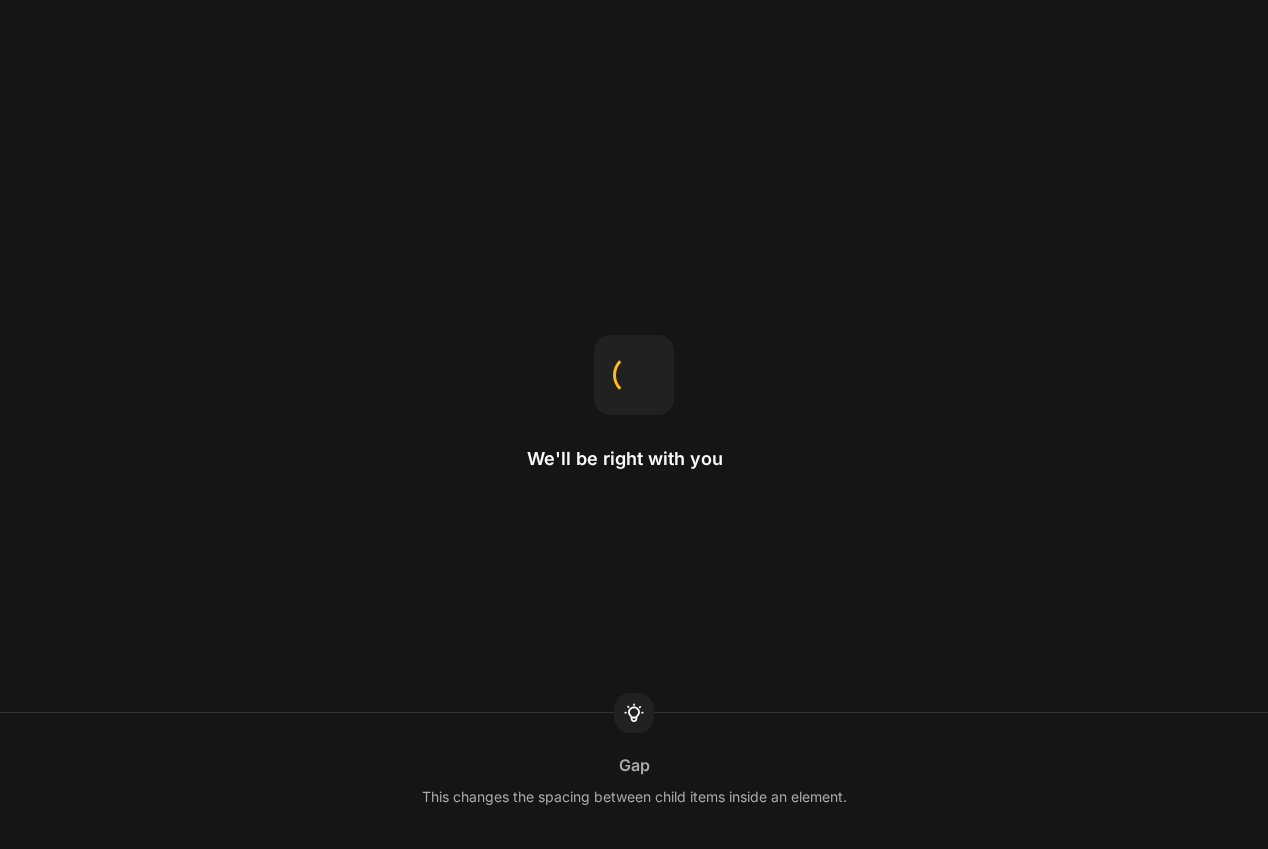 scroll, scrollTop: 0, scrollLeft: 0, axis: both 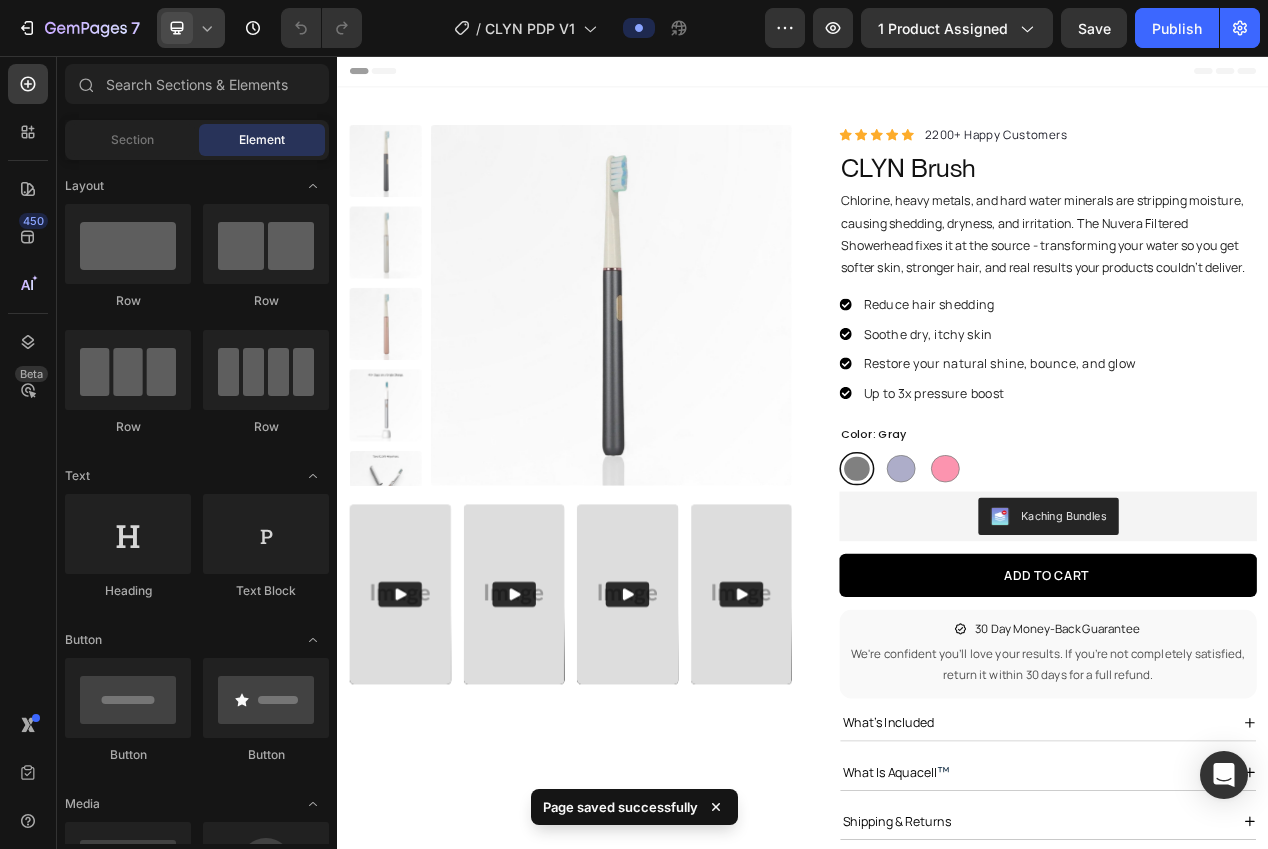 click 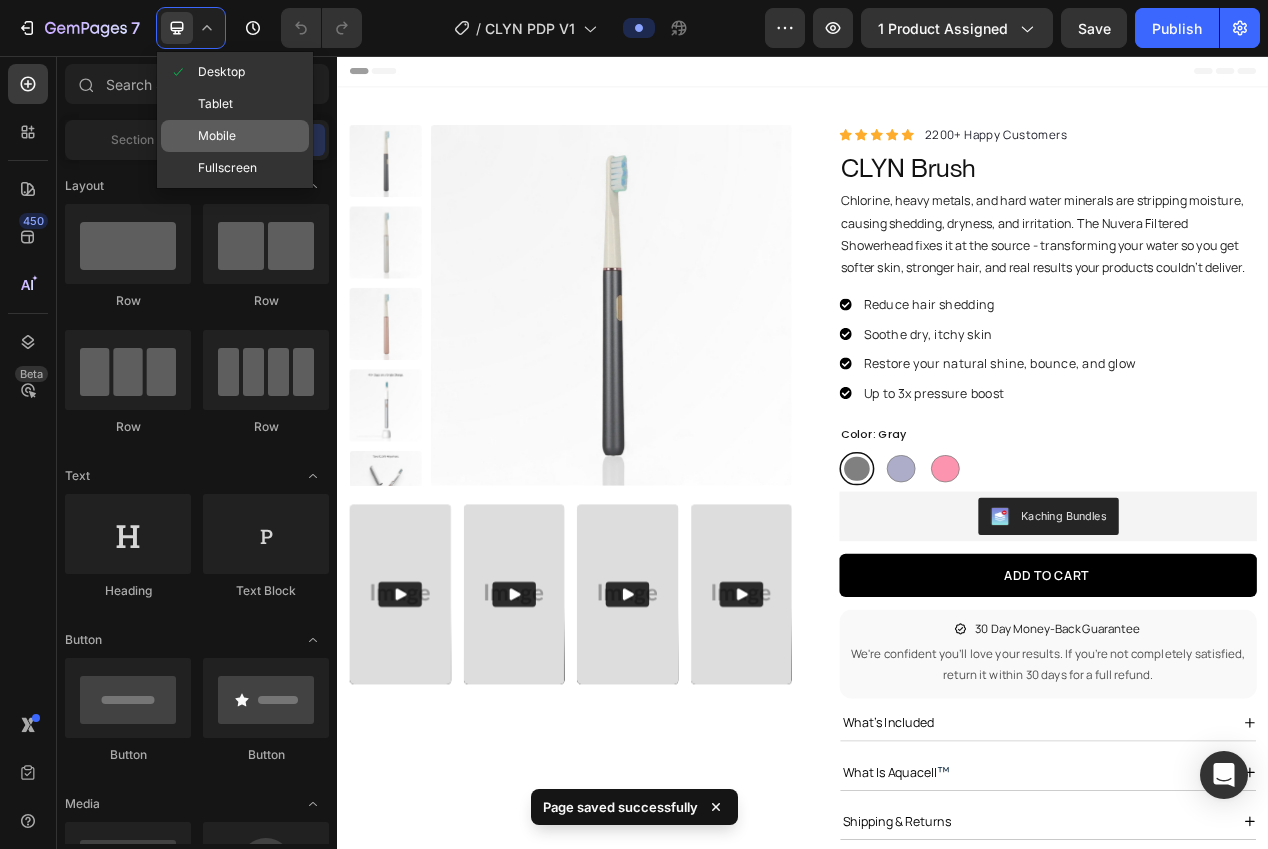 click on "Mobile" at bounding box center (217, 136) 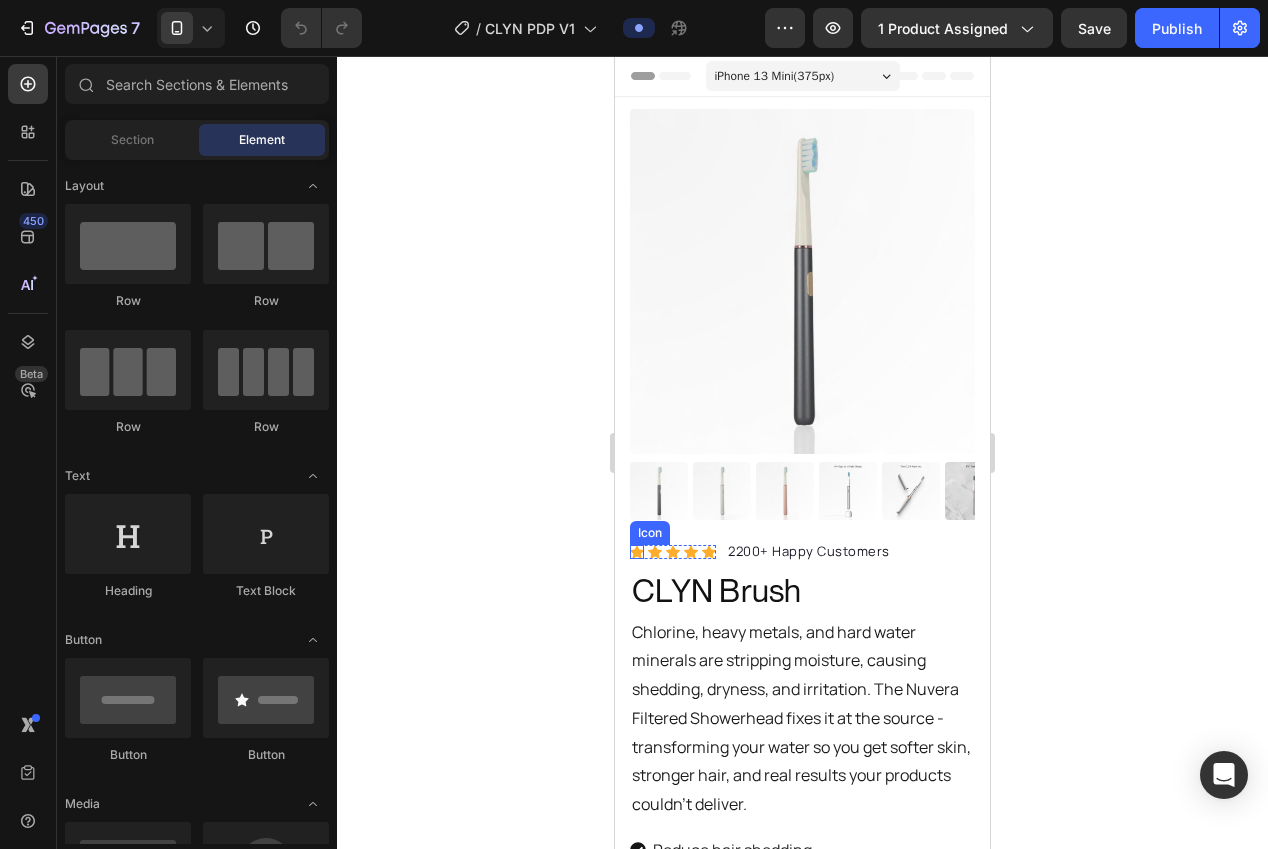 click on "Icon" at bounding box center [637, 552] 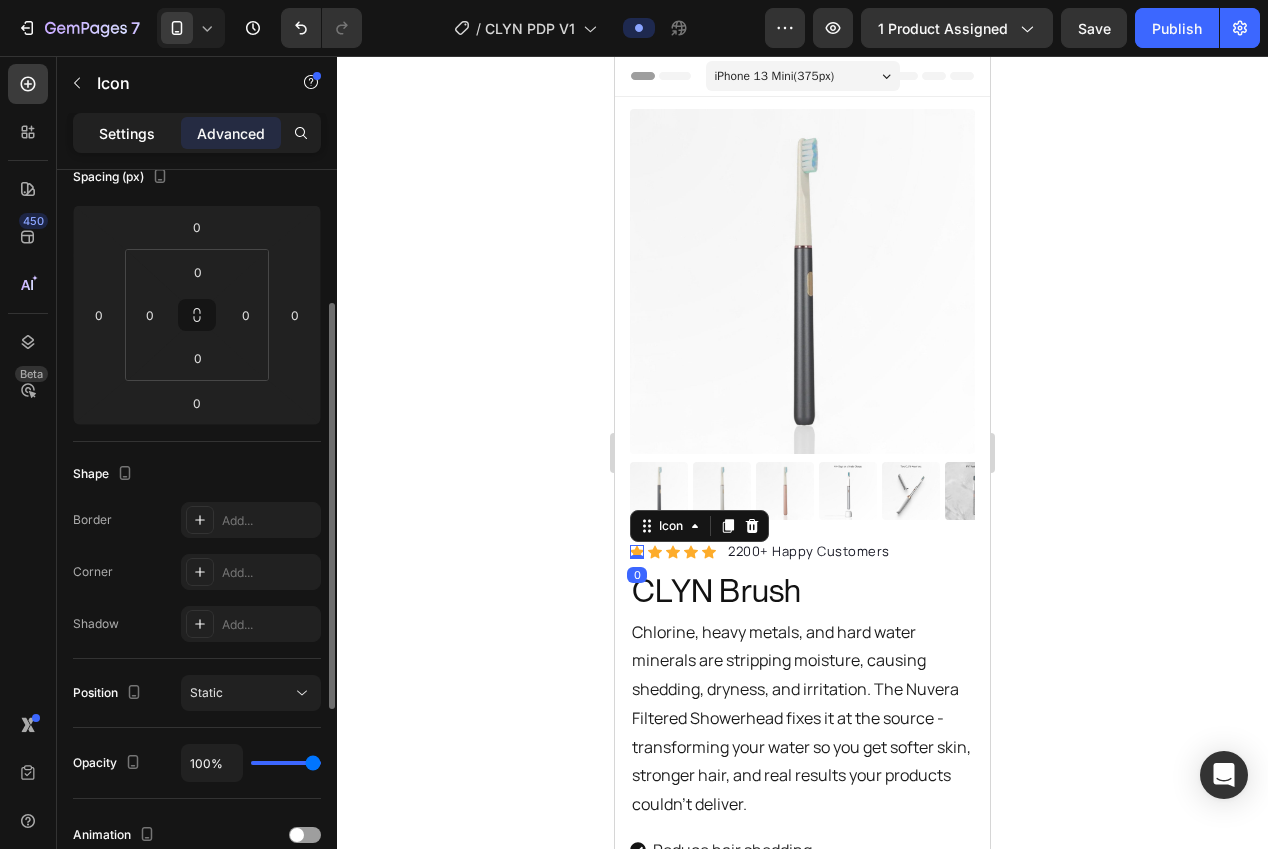drag, startPoint x: 137, startPoint y: 133, endPoint x: 140, endPoint y: 154, distance: 21.213203 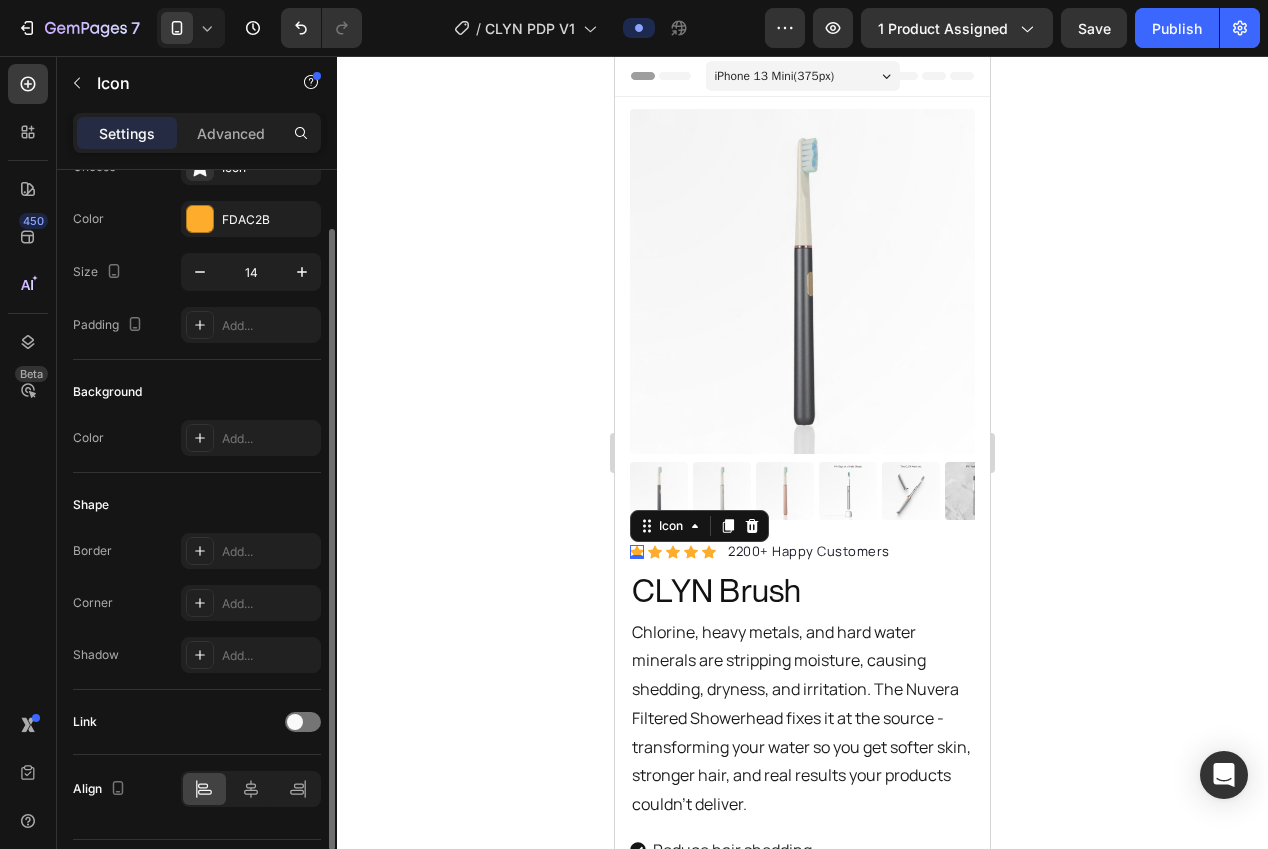 scroll, scrollTop: 72, scrollLeft: 0, axis: vertical 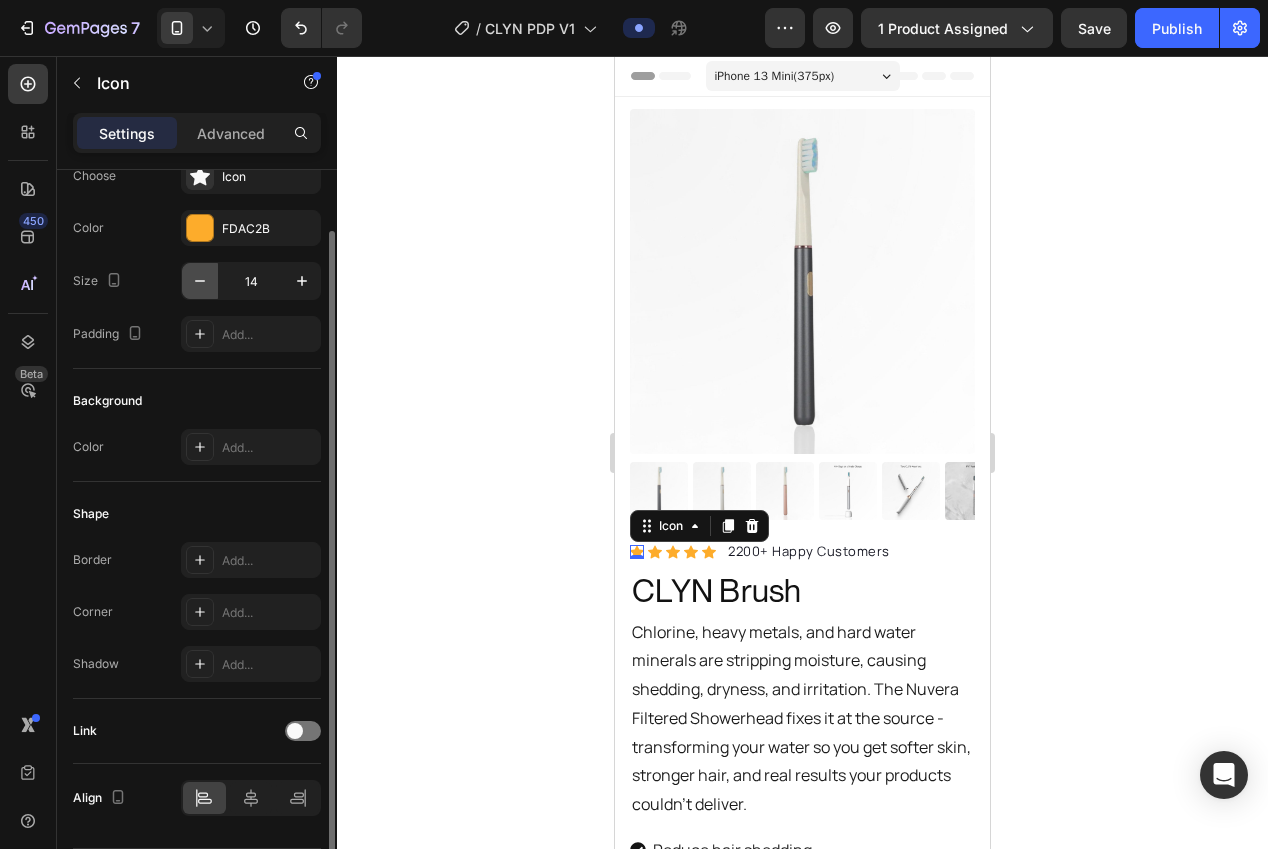 click 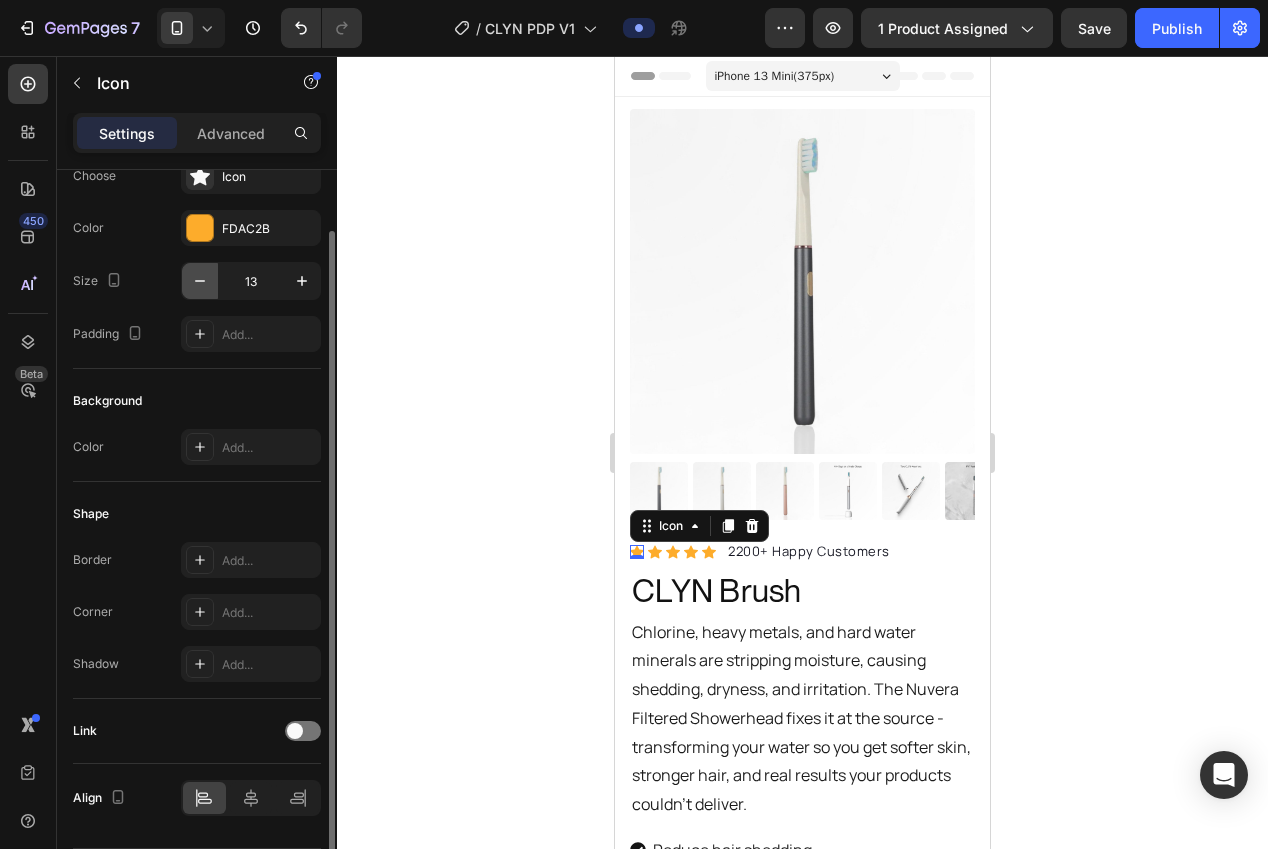 click 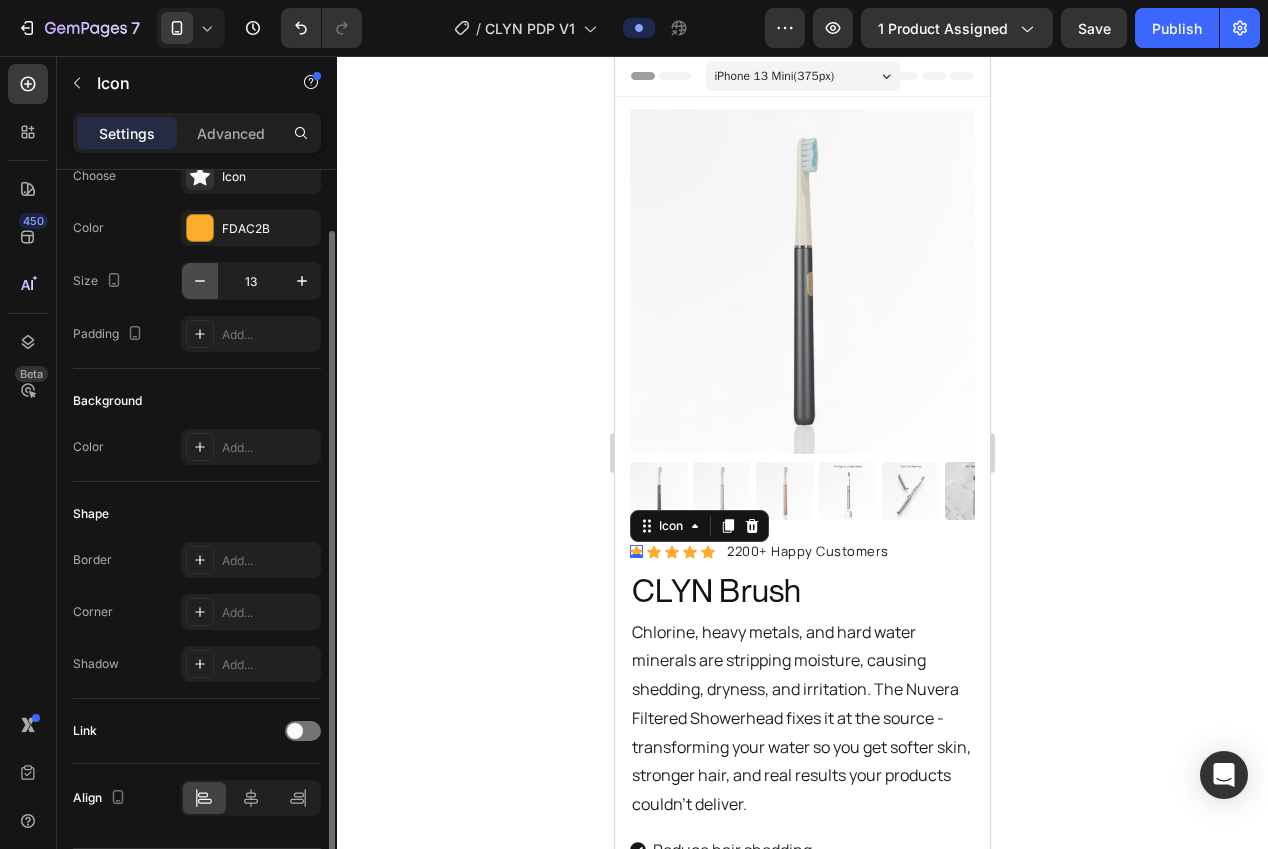 type on "12" 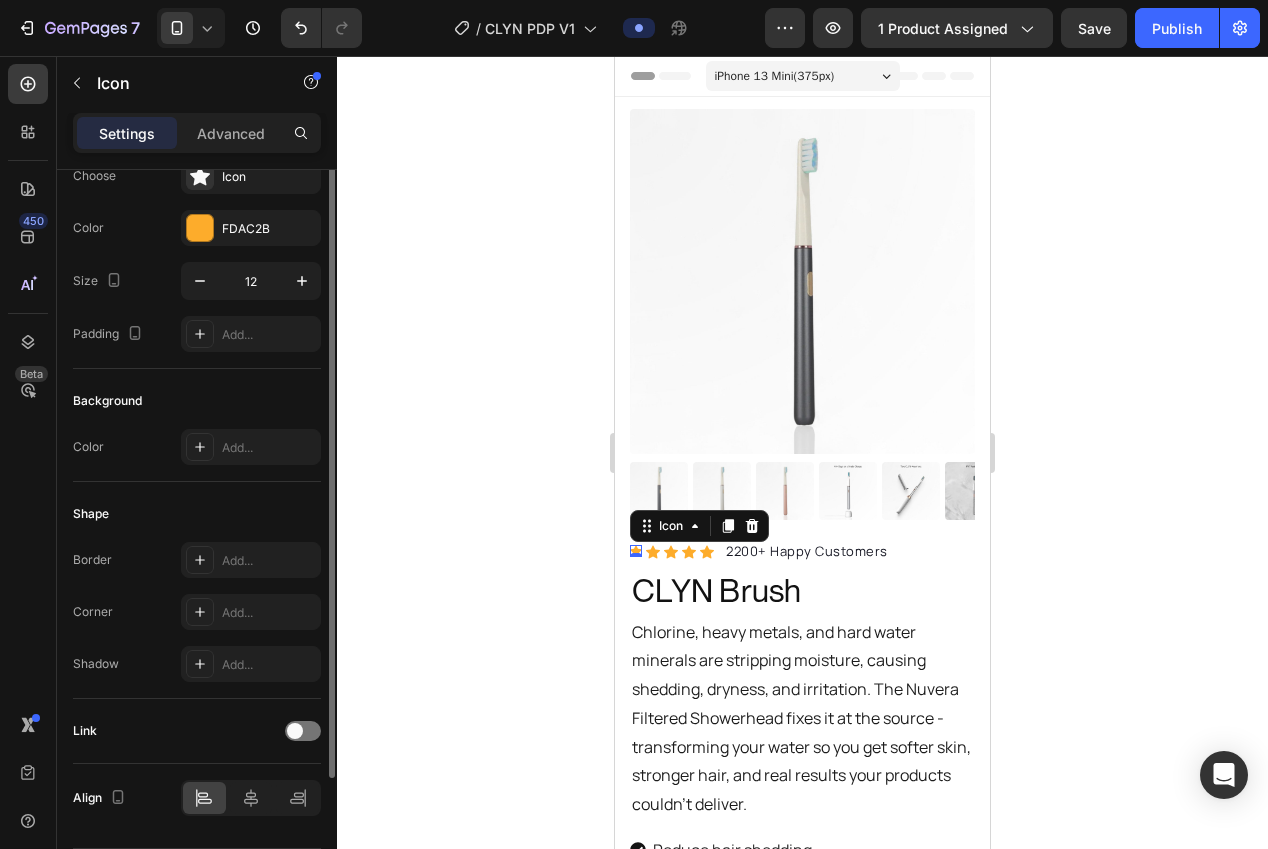 scroll, scrollTop: 0, scrollLeft: 0, axis: both 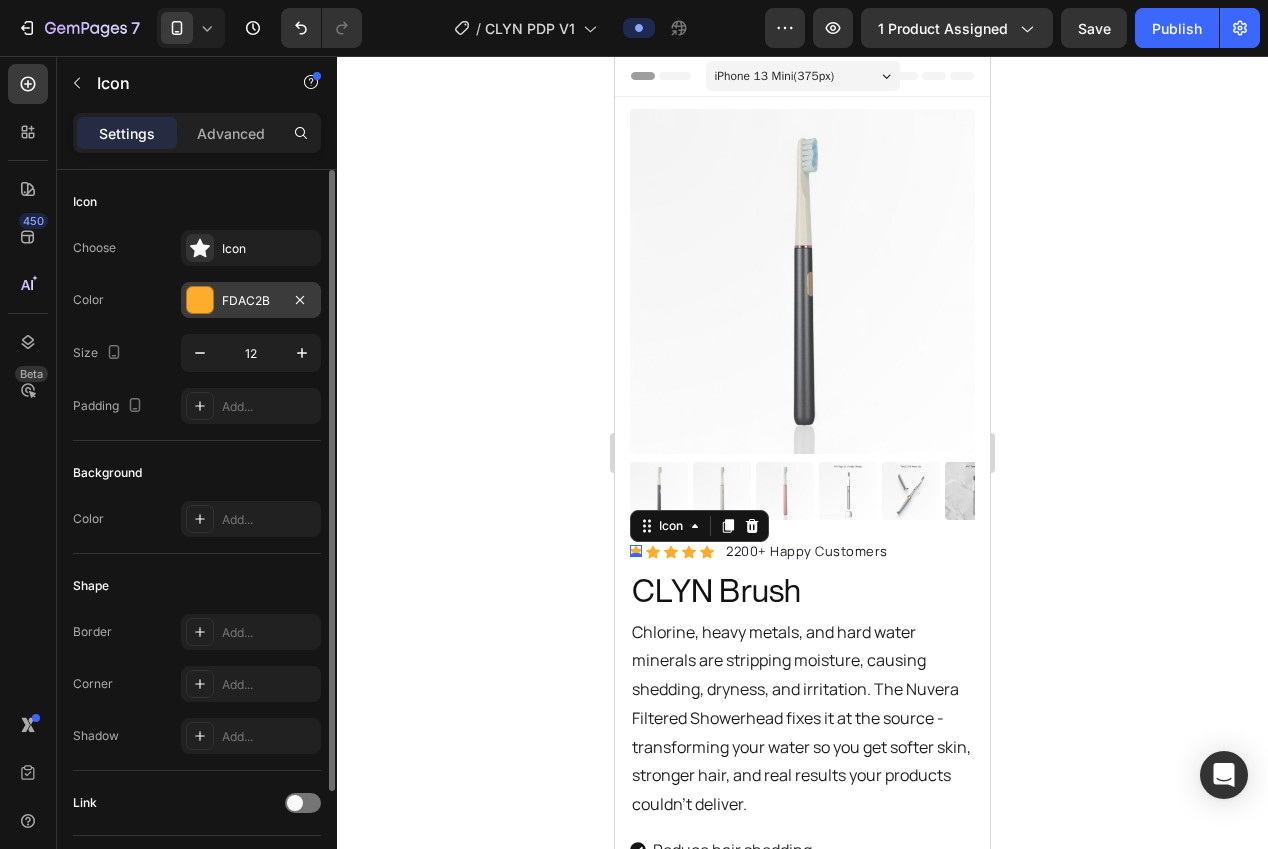 drag, startPoint x: 211, startPoint y: 304, endPoint x: 248, endPoint y: 313, distance: 38.078865 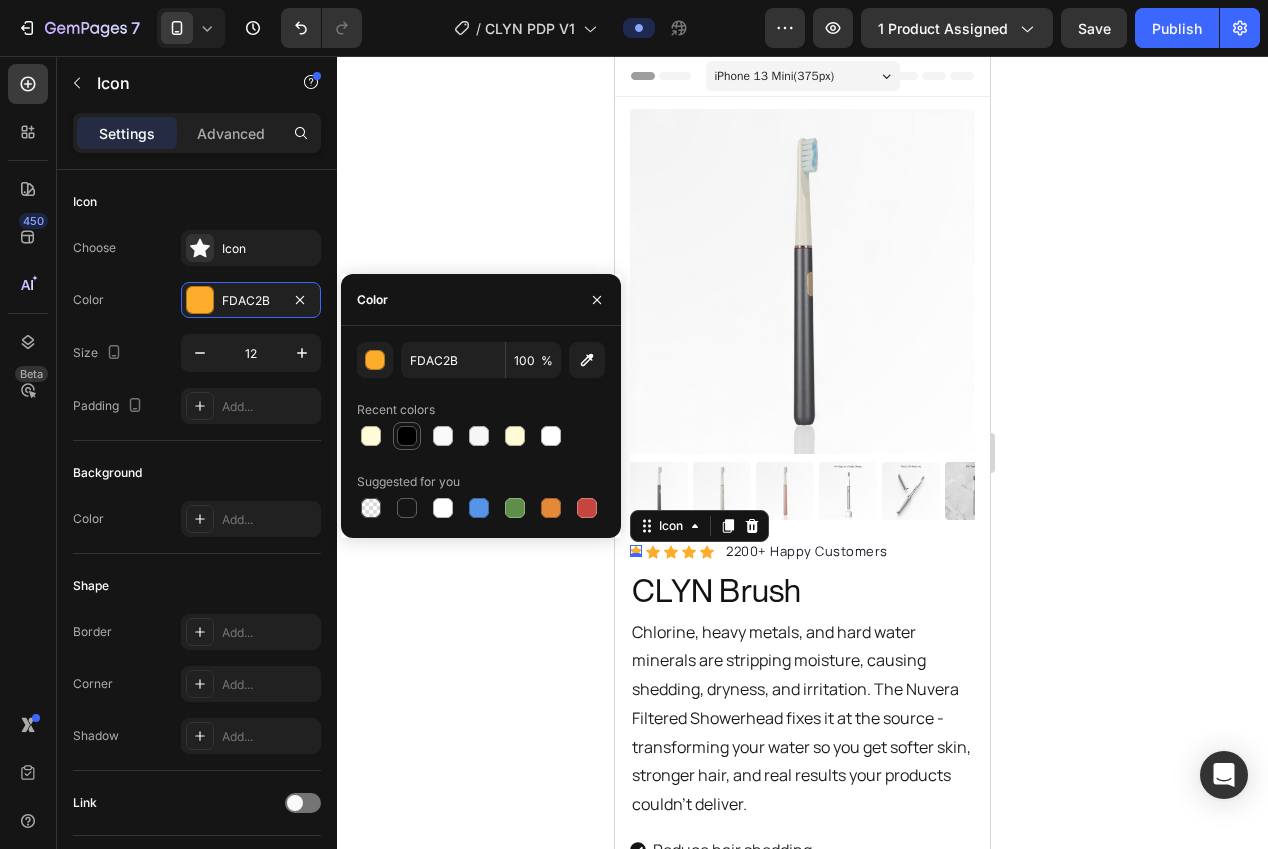 click at bounding box center (407, 436) 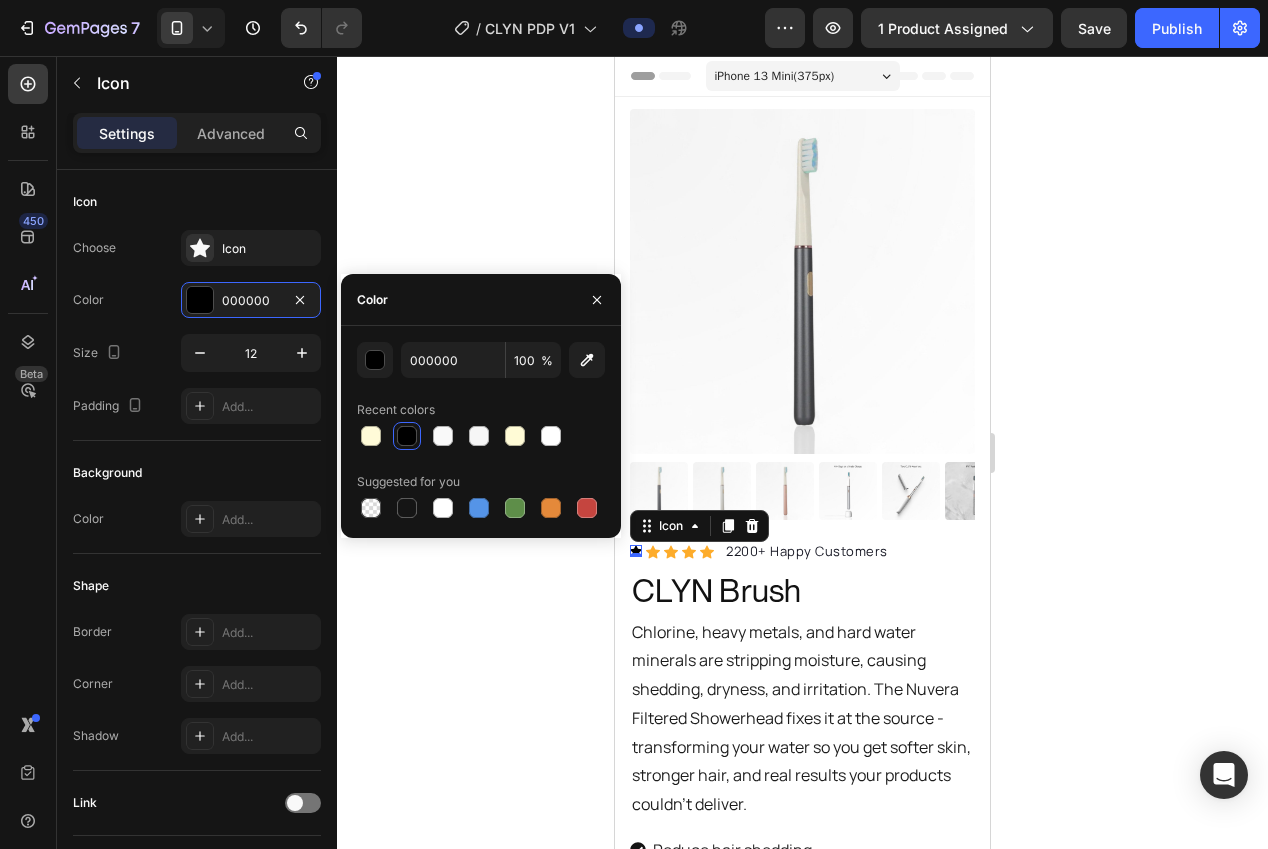 click 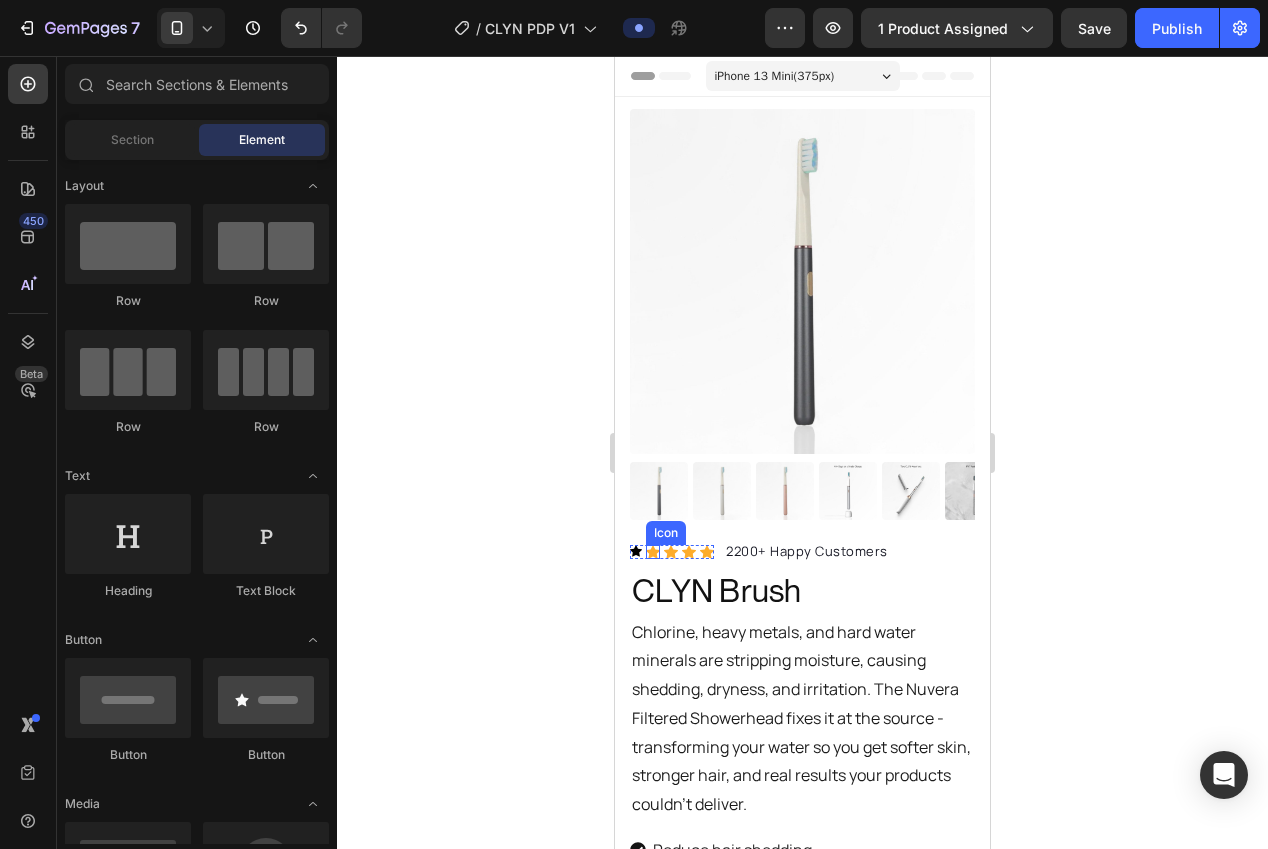 click on "Icon" at bounding box center (653, 552) 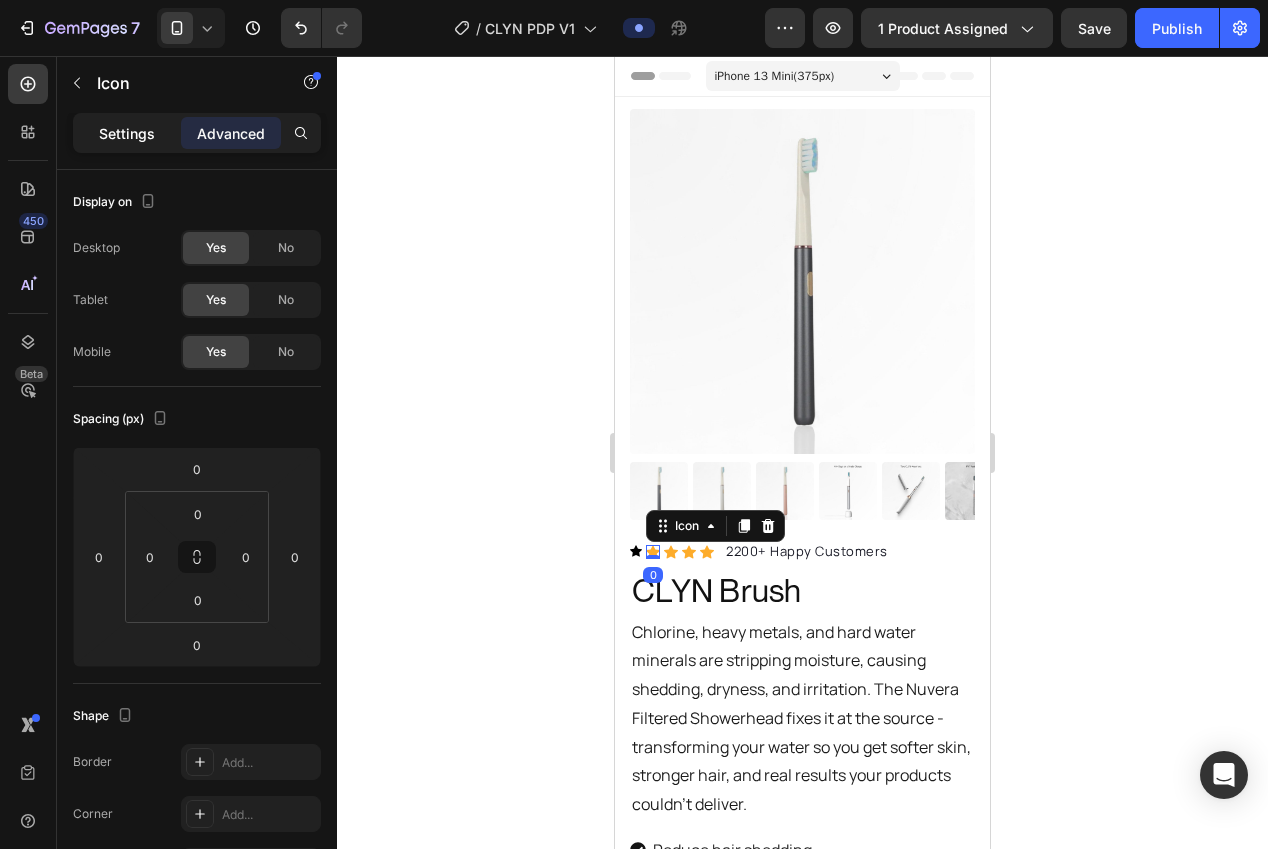 click on "Settings" at bounding box center [127, 133] 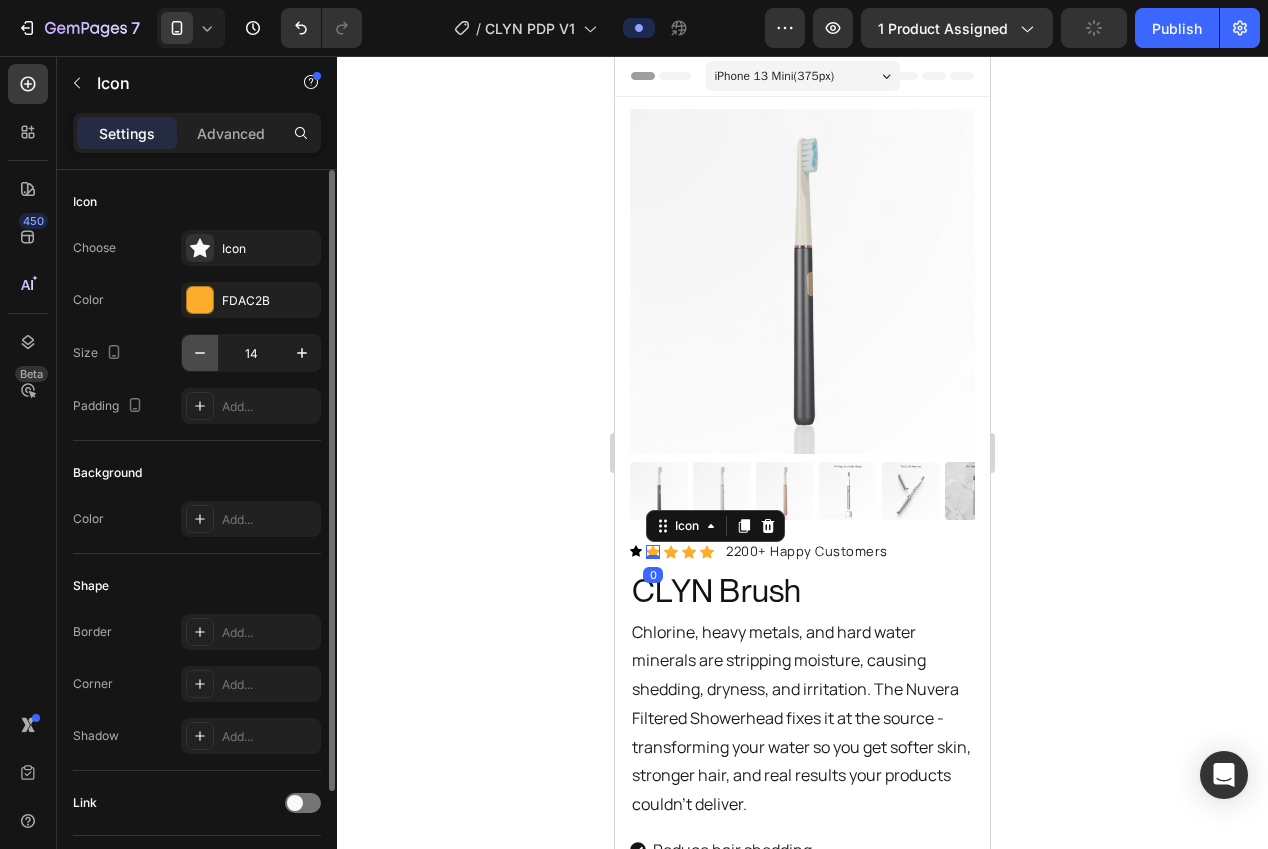 click 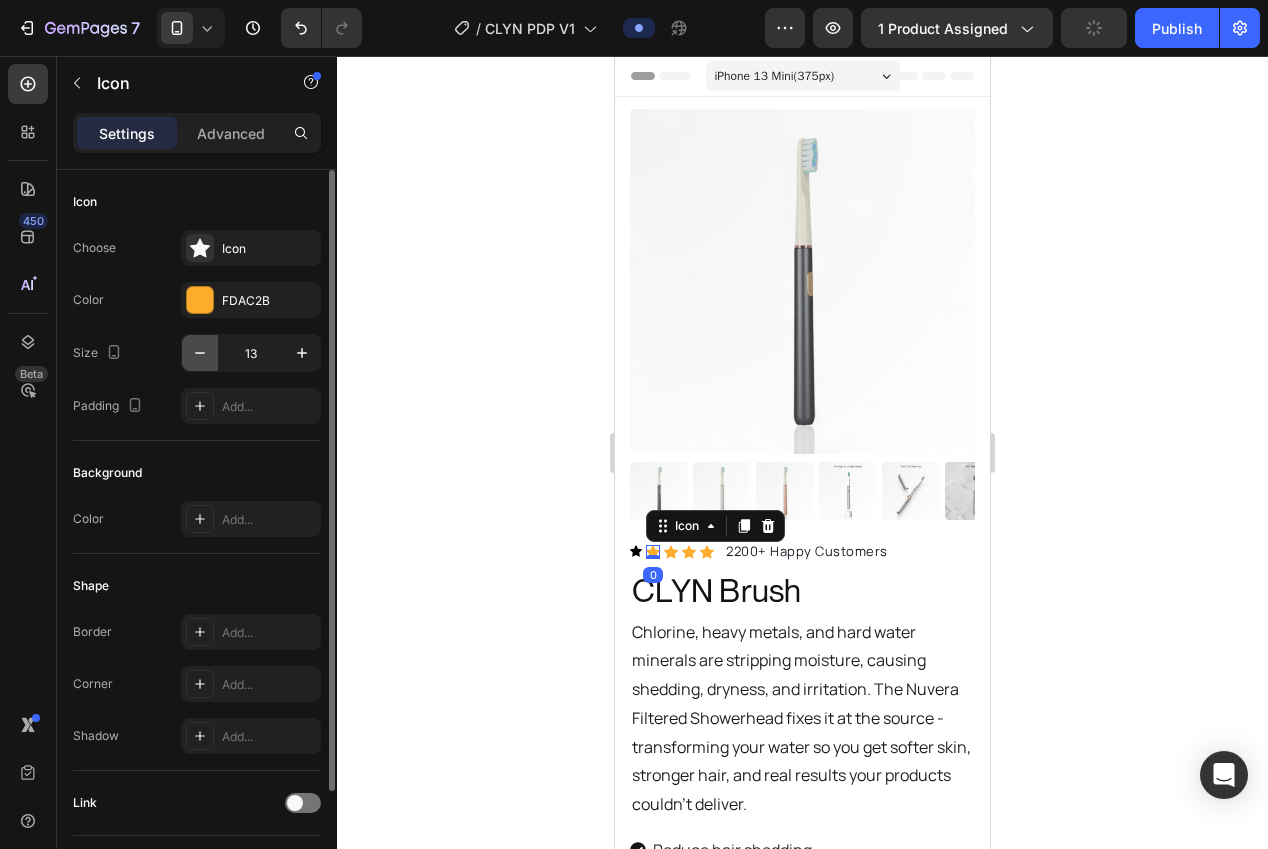 click 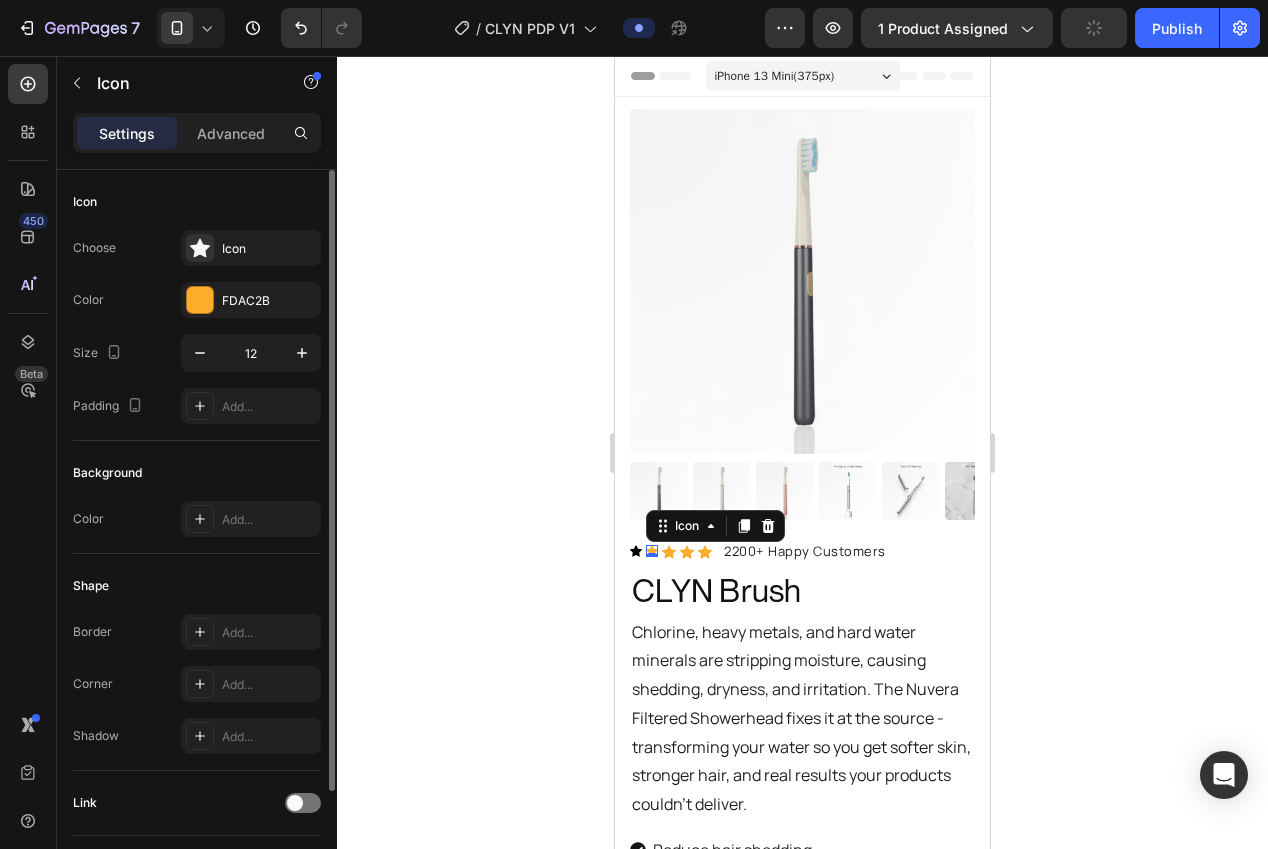drag, startPoint x: 202, startPoint y: 357, endPoint x: 230, endPoint y: 325, distance: 42.520584 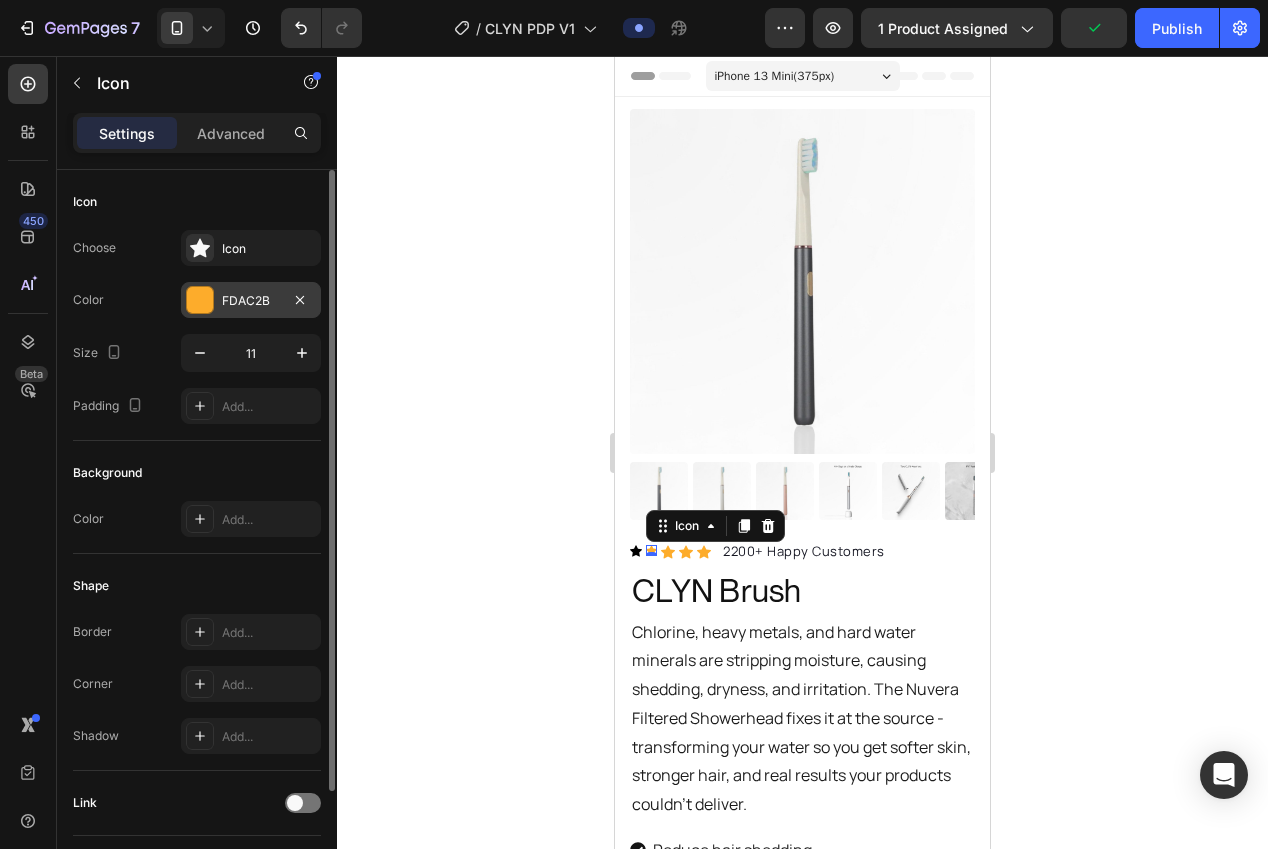 click on "FDAC2B" at bounding box center [251, 301] 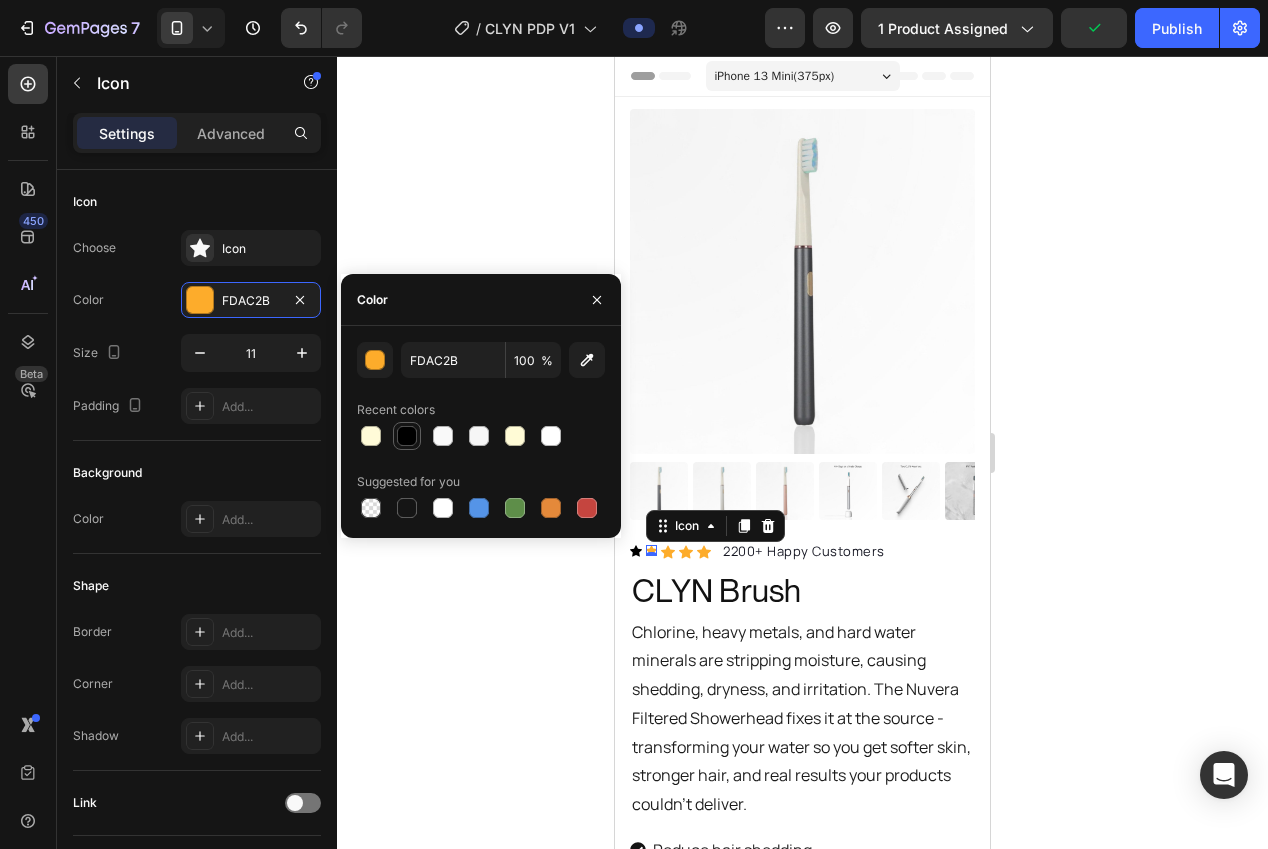 drag, startPoint x: 412, startPoint y: 440, endPoint x: 360, endPoint y: 382, distance: 77.89737 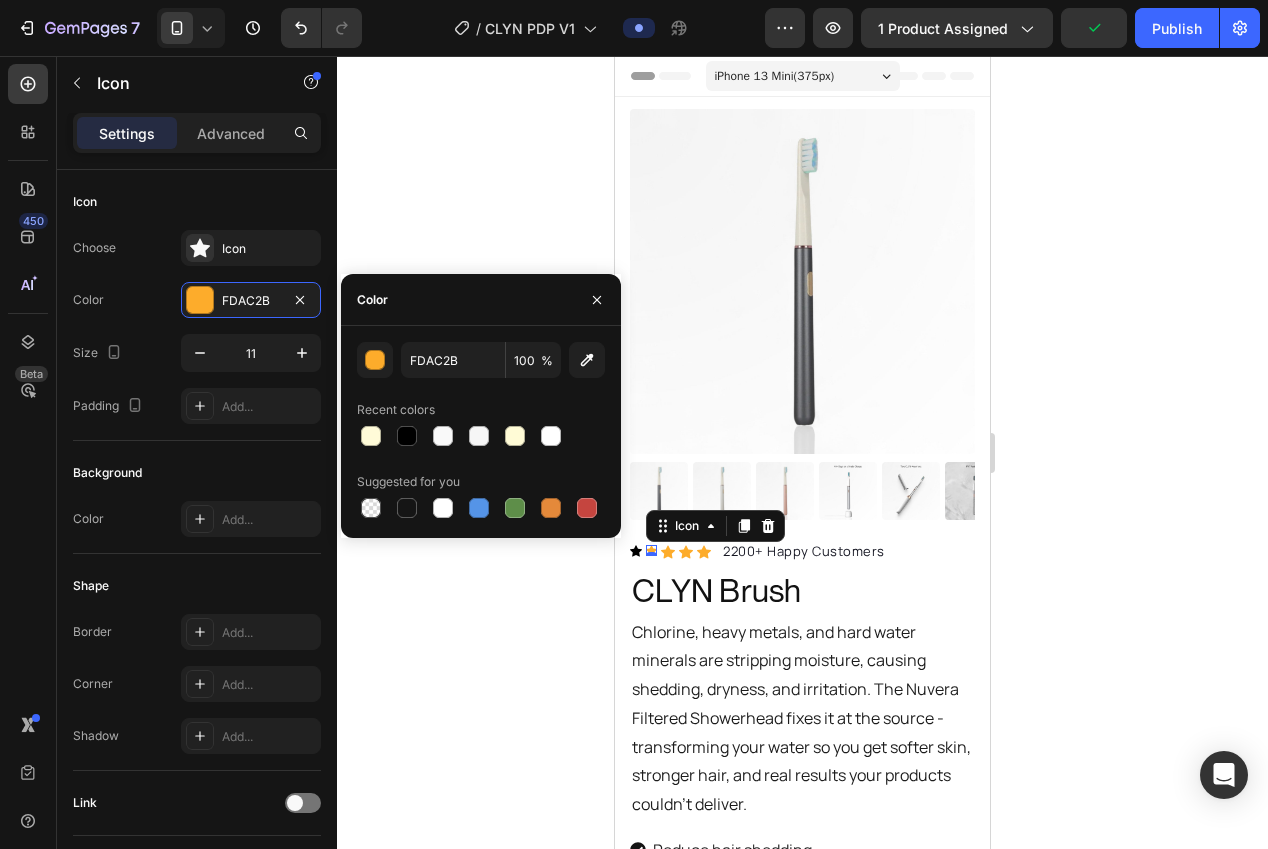type on "000000" 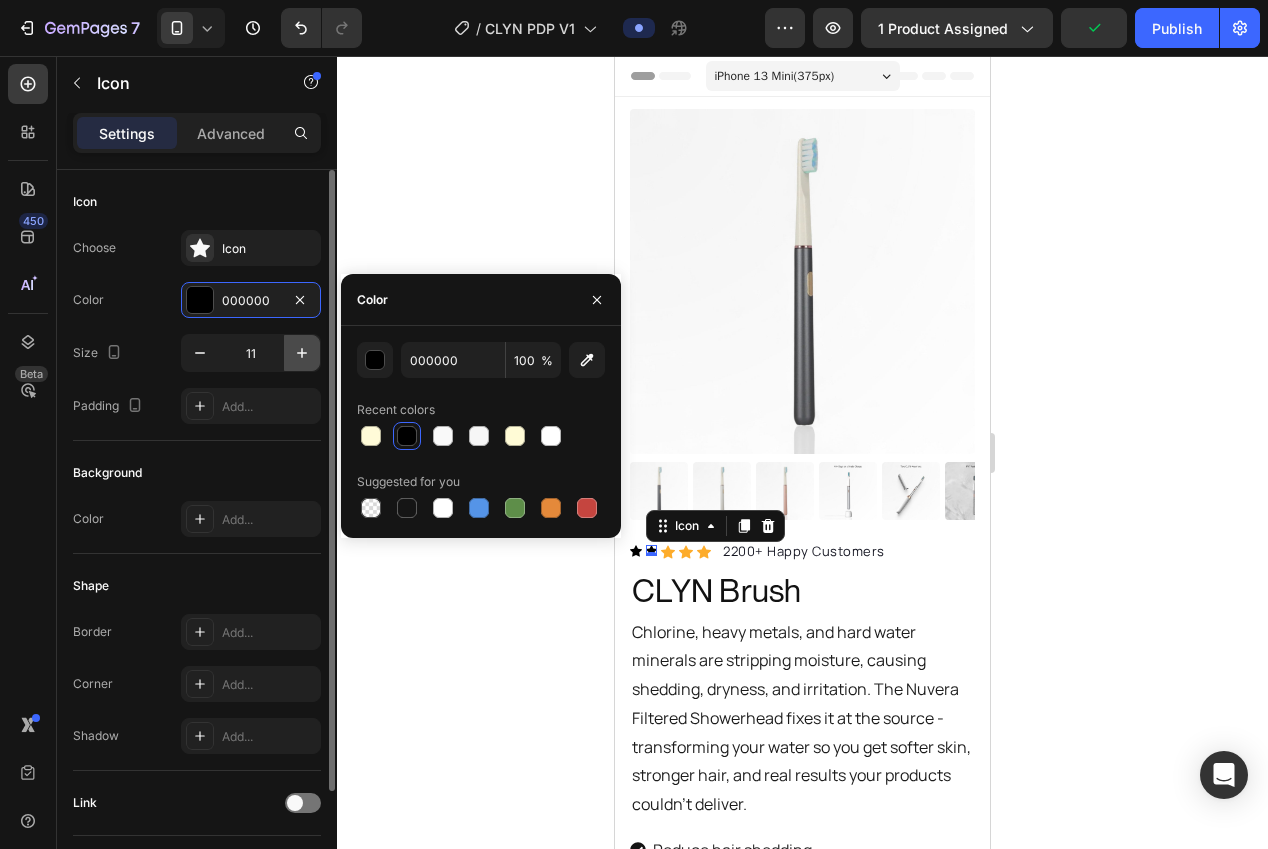 click 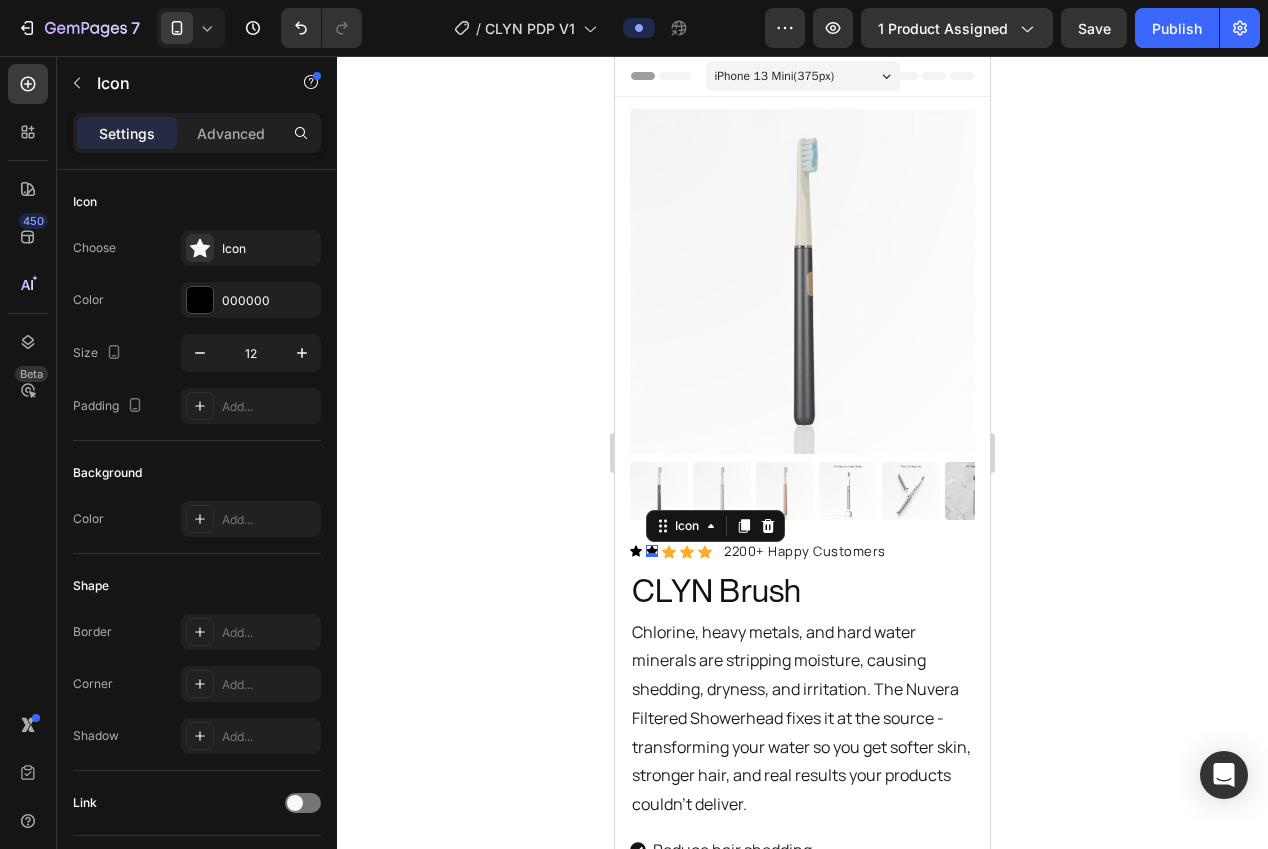 drag, startPoint x: 562, startPoint y: 529, endPoint x: 594, endPoint y: 537, distance: 32.984844 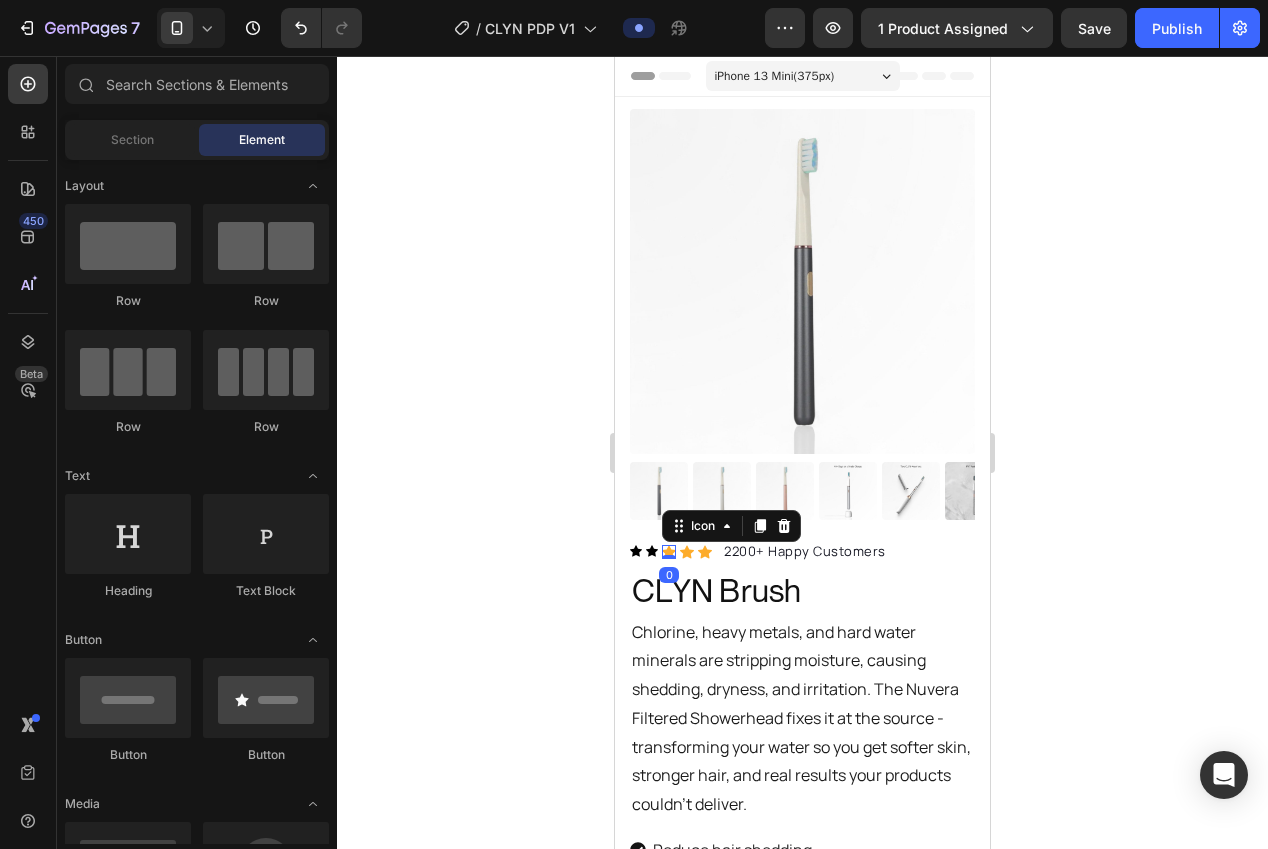 drag, startPoint x: 669, startPoint y: 552, endPoint x: 631, endPoint y: 541, distance: 39.56008 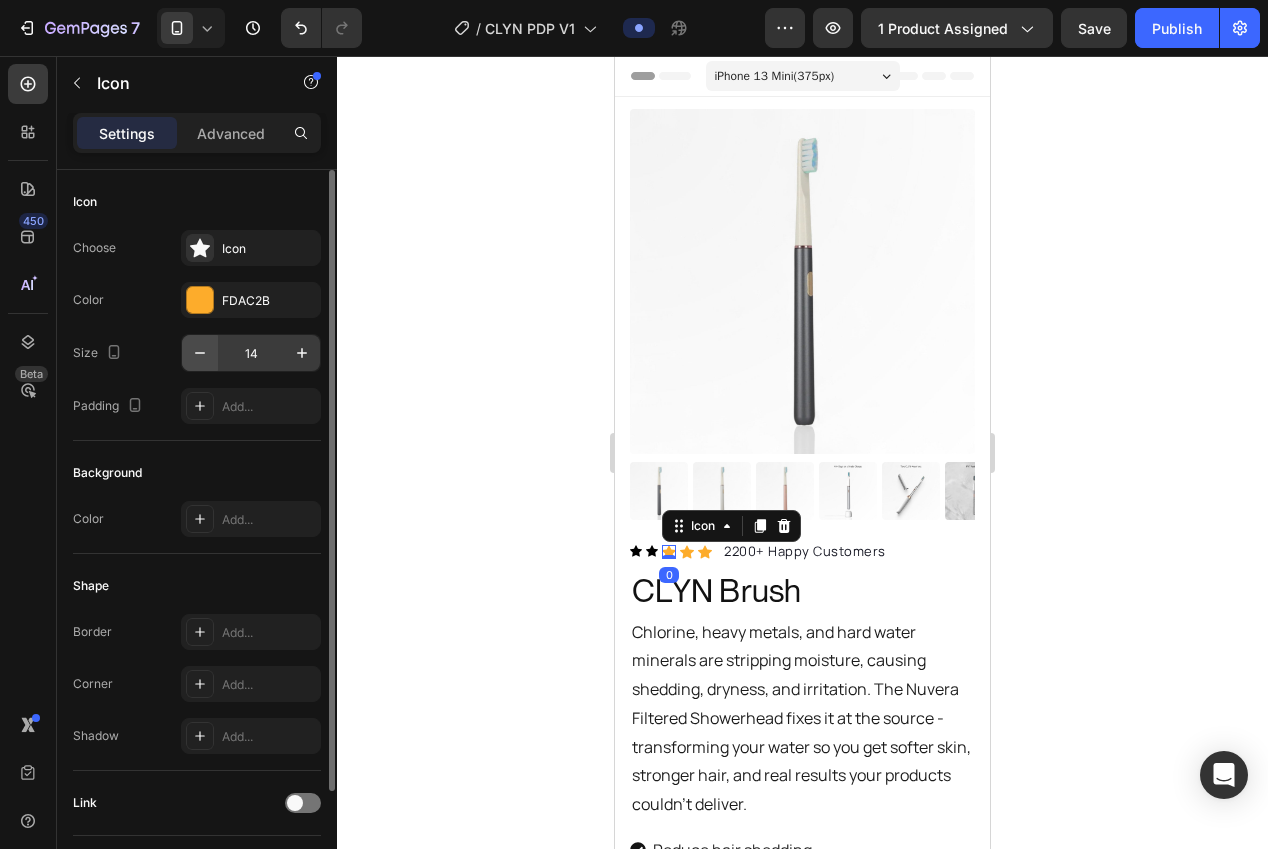 click at bounding box center [200, 353] 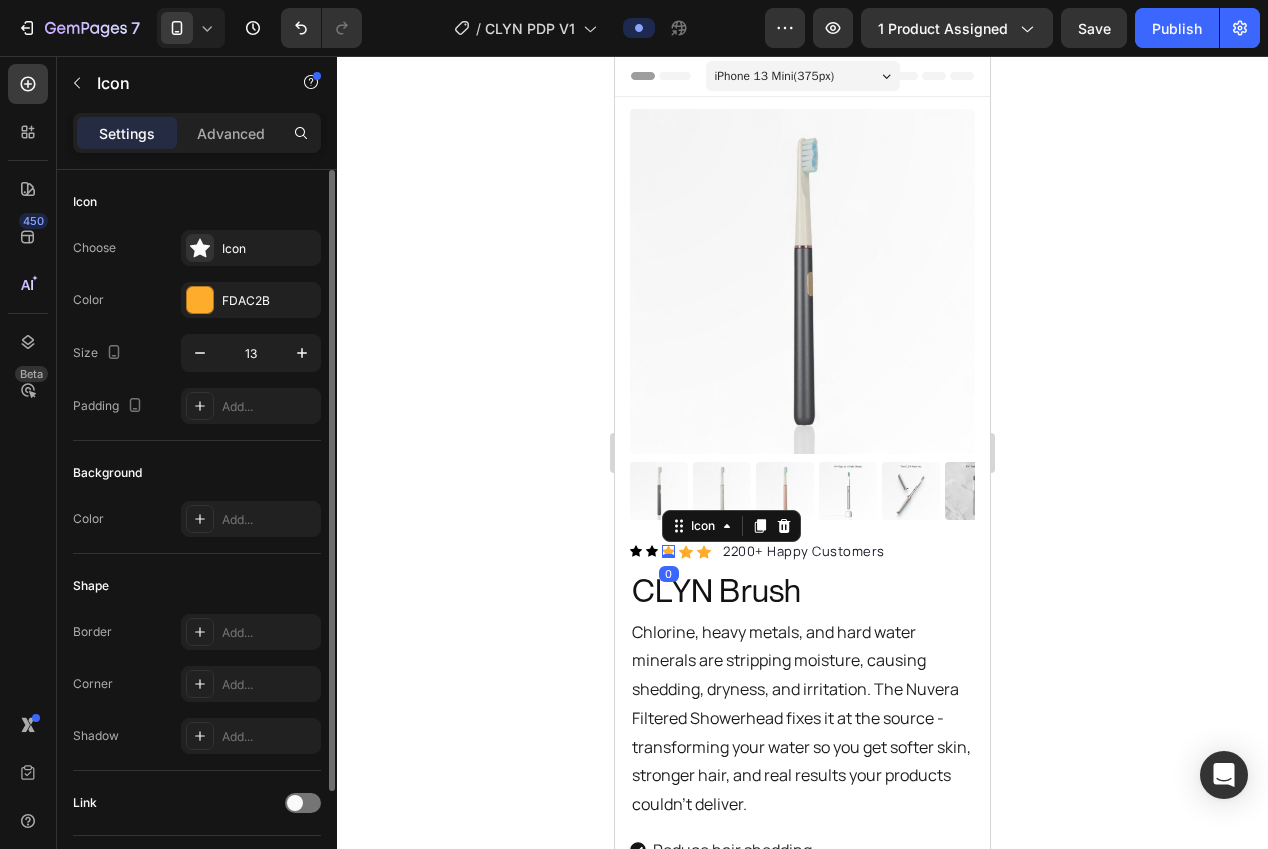 click at bounding box center [200, 353] 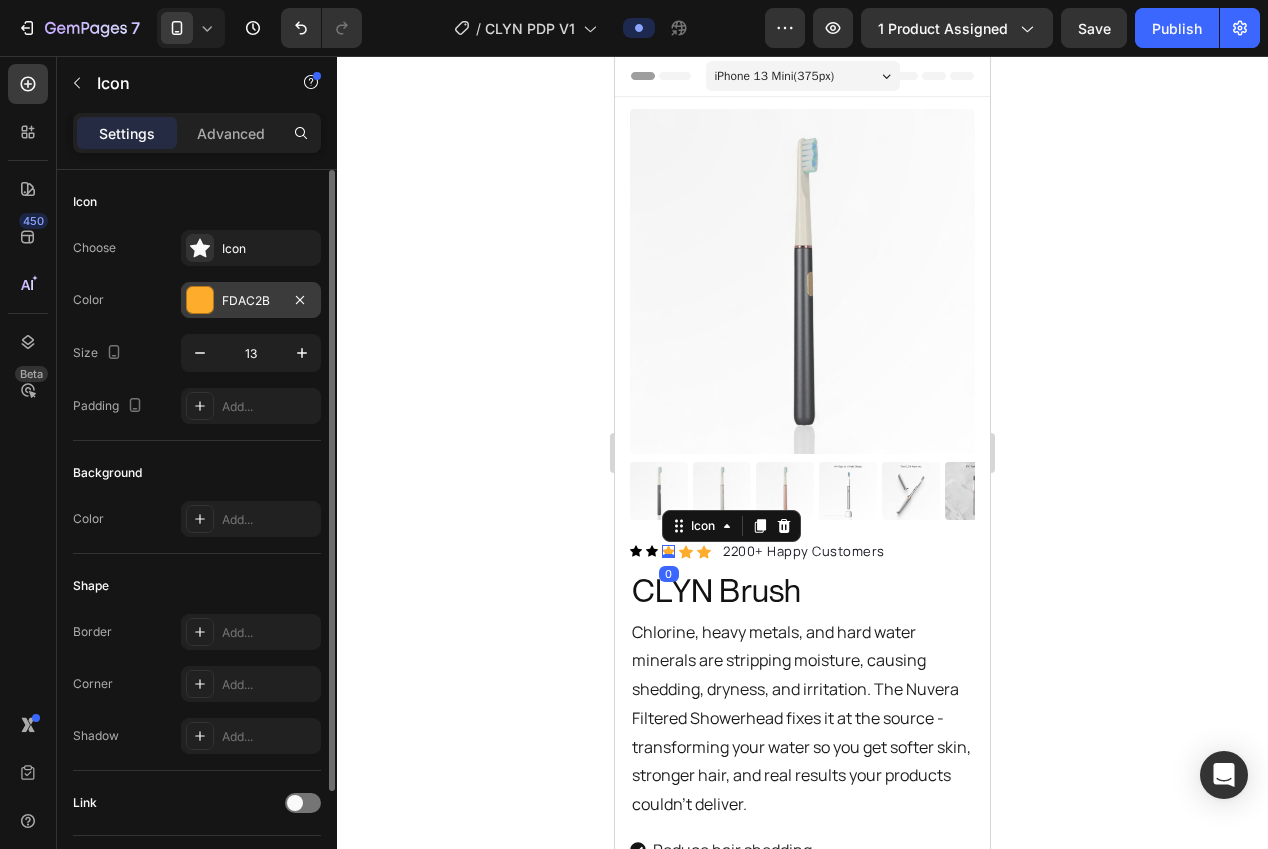 type on "12" 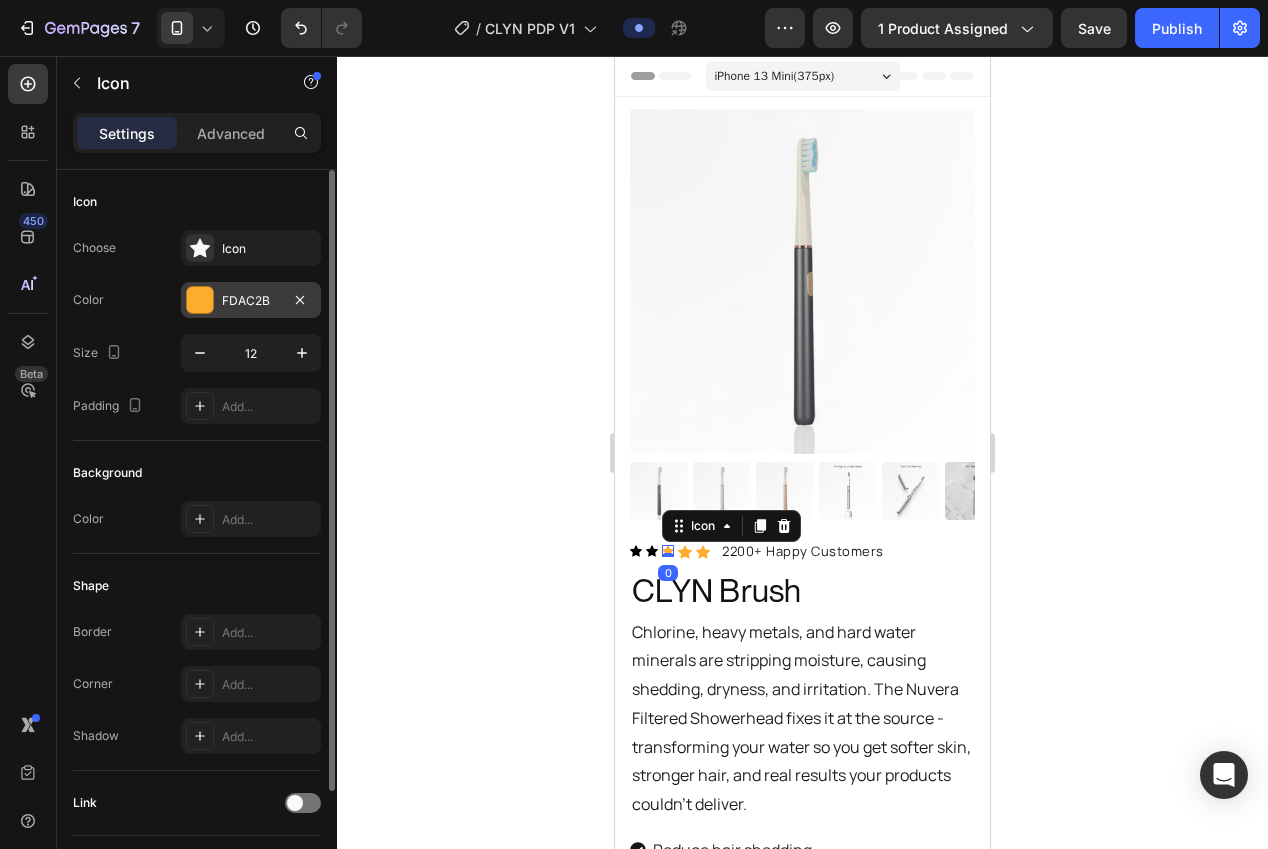click on "FDAC2B" at bounding box center [251, 300] 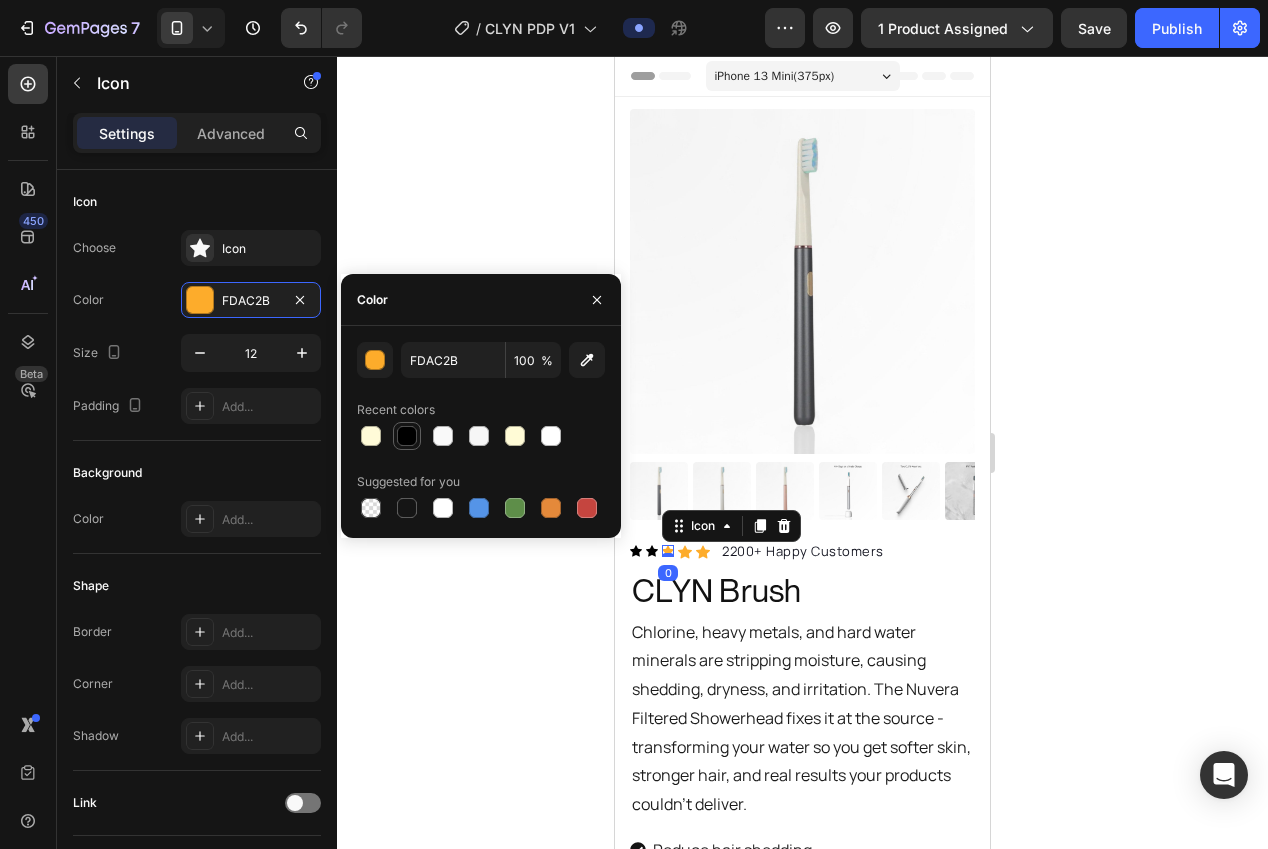 click at bounding box center (407, 436) 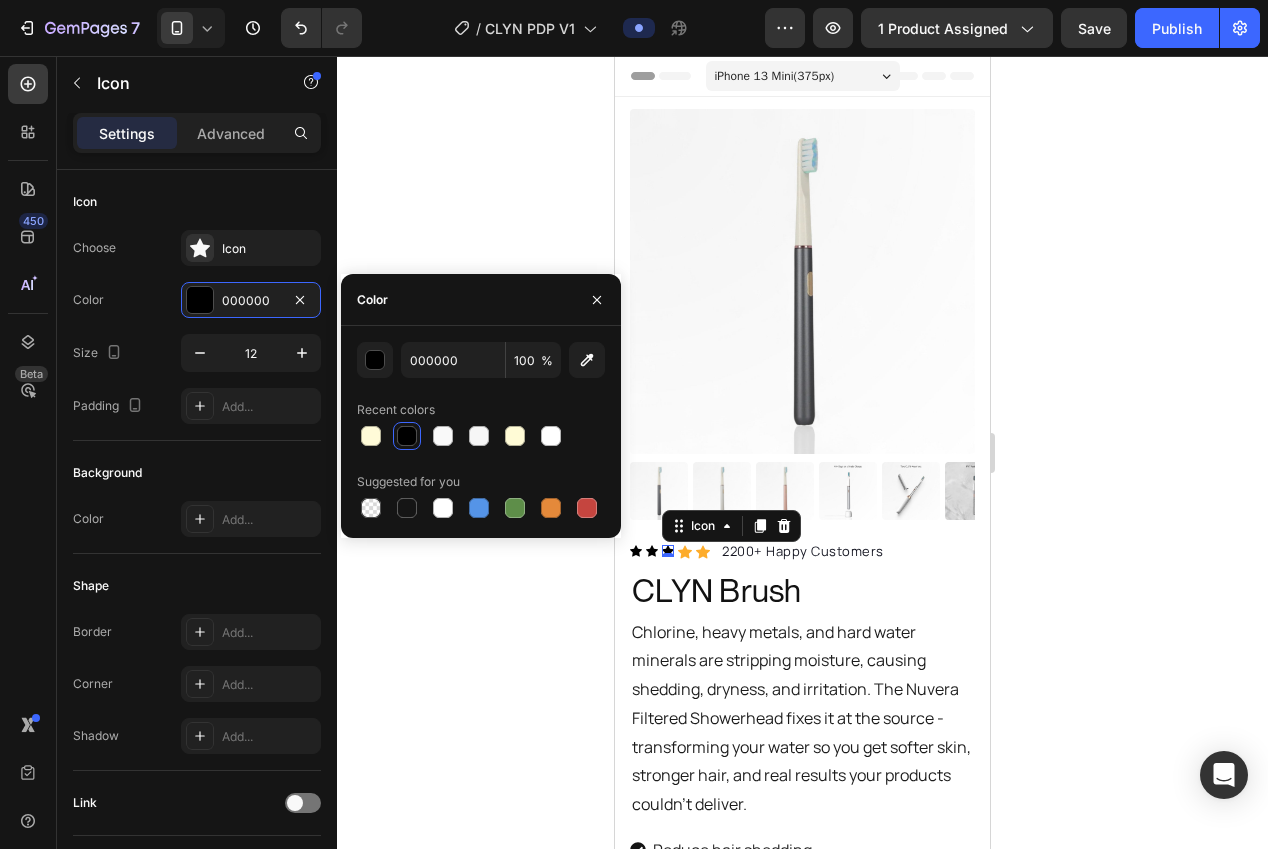 click 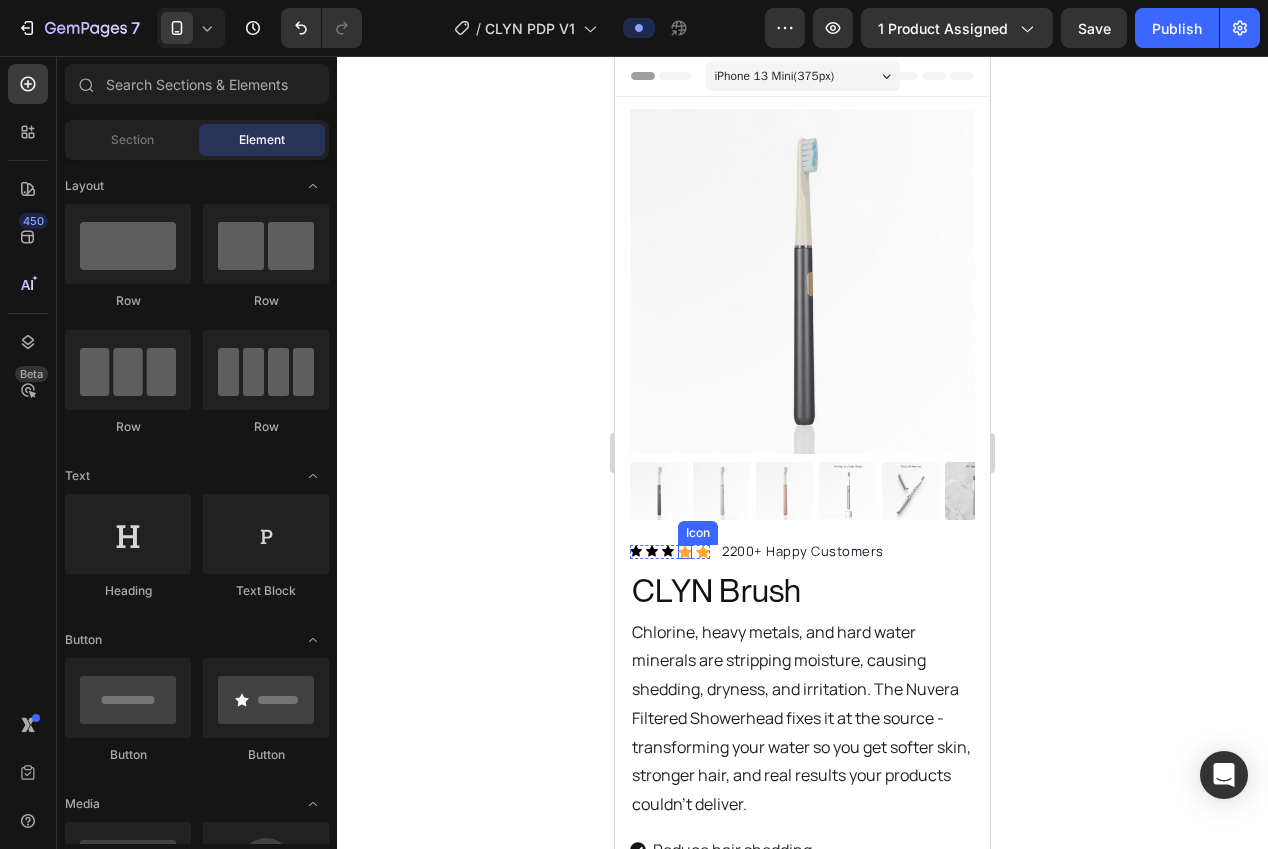 click 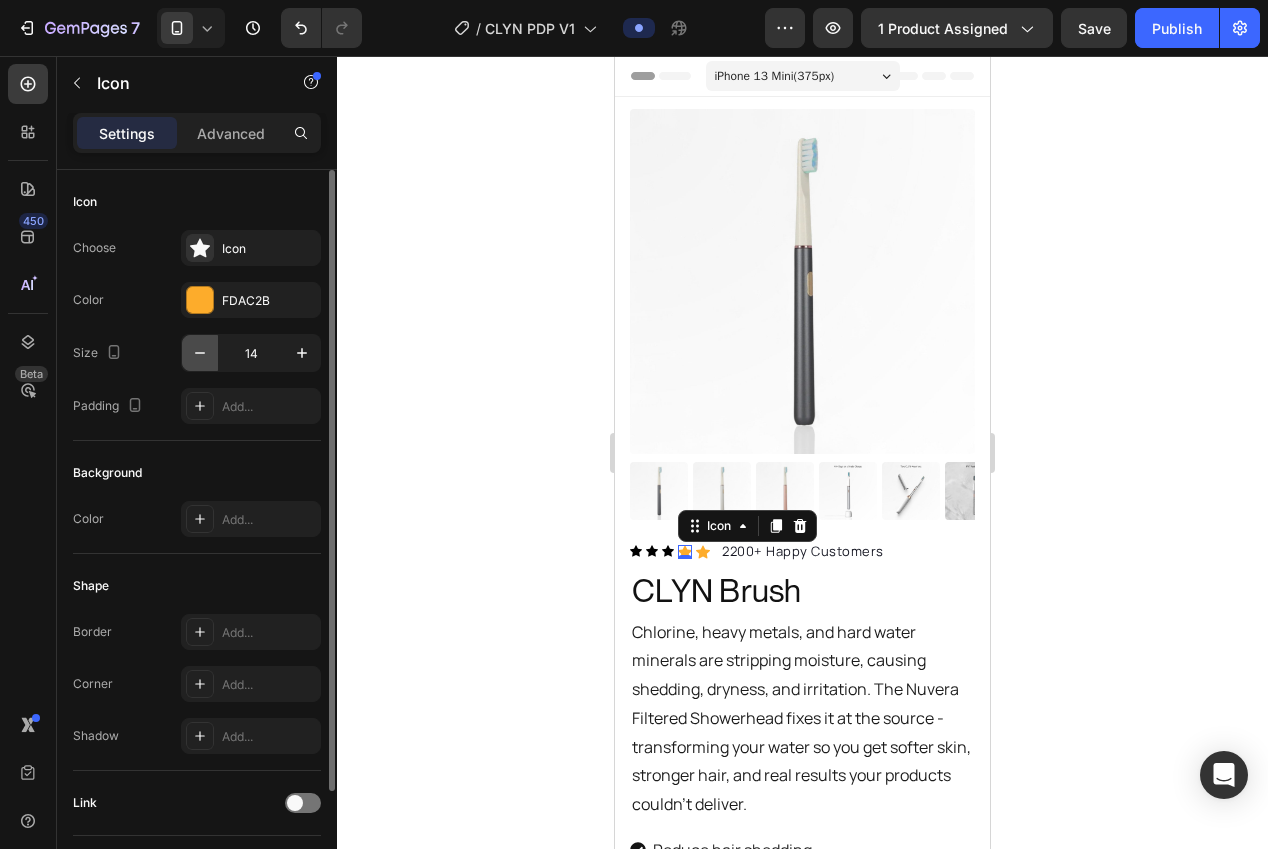 click at bounding box center [200, 353] 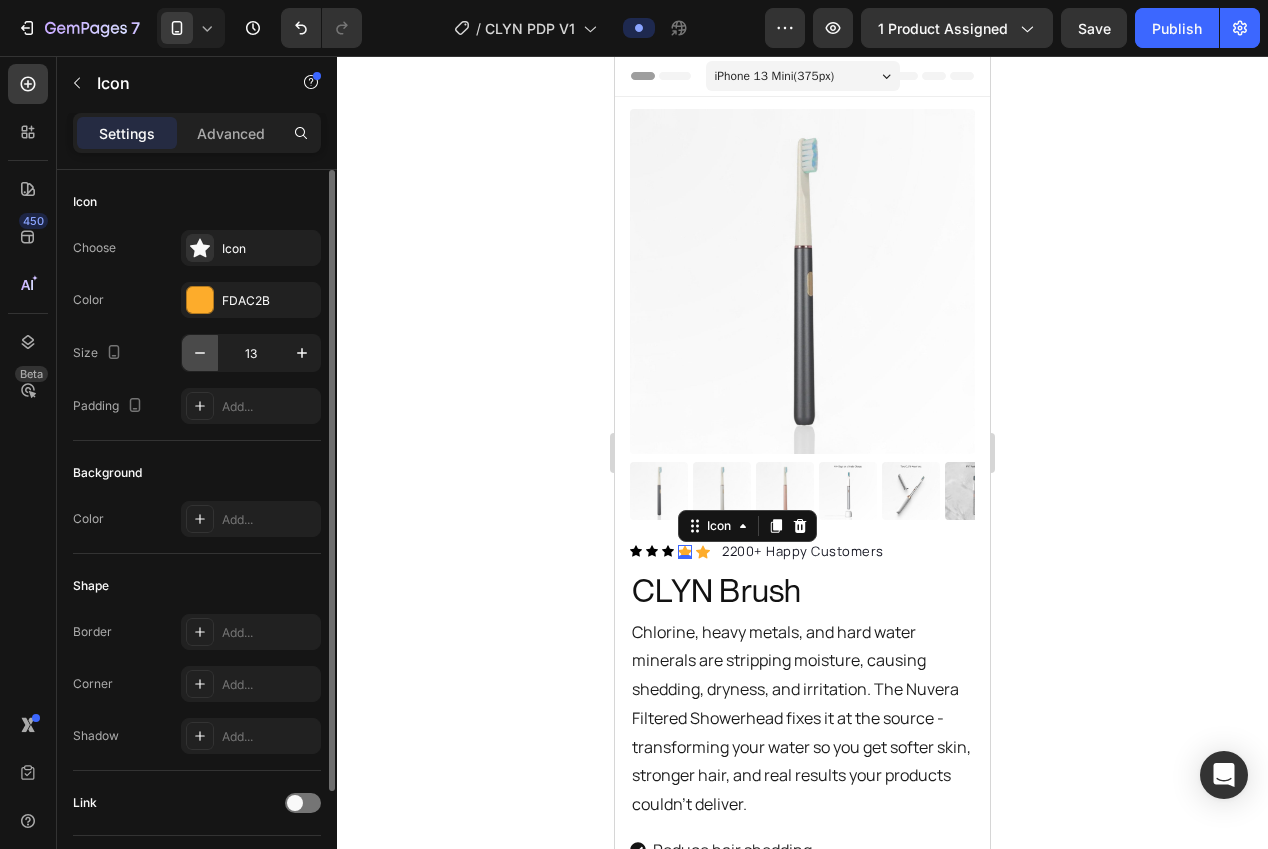 click at bounding box center [200, 353] 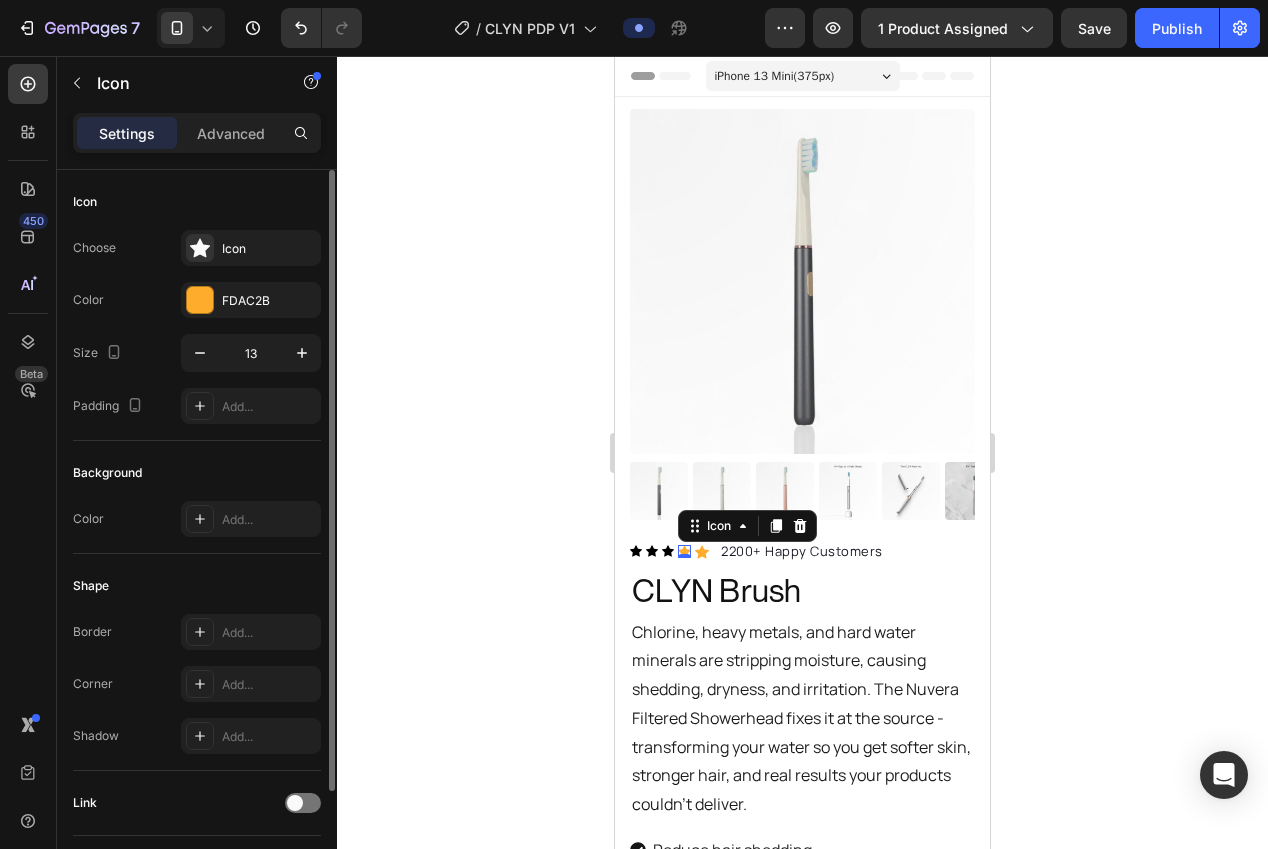 type on "12" 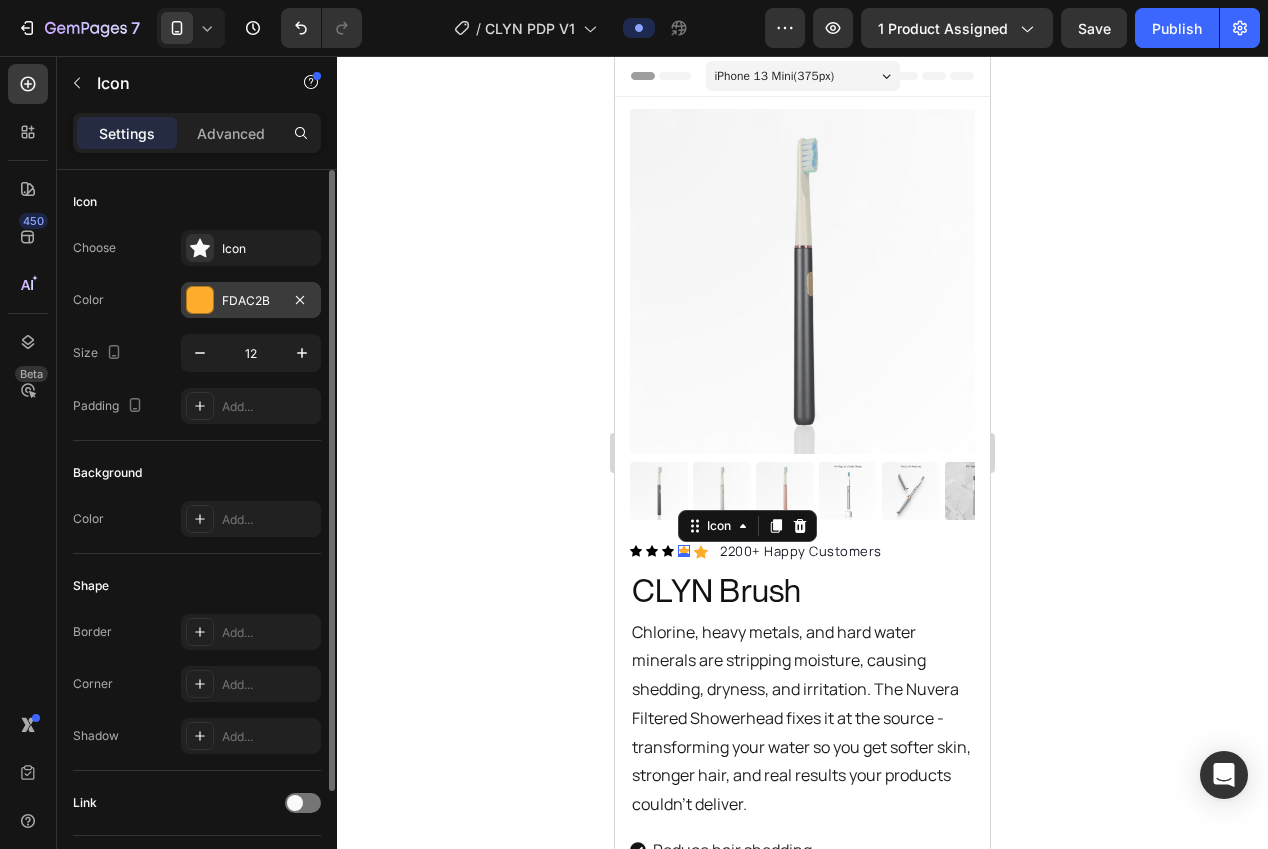 click on "FDAC2B" at bounding box center (251, 300) 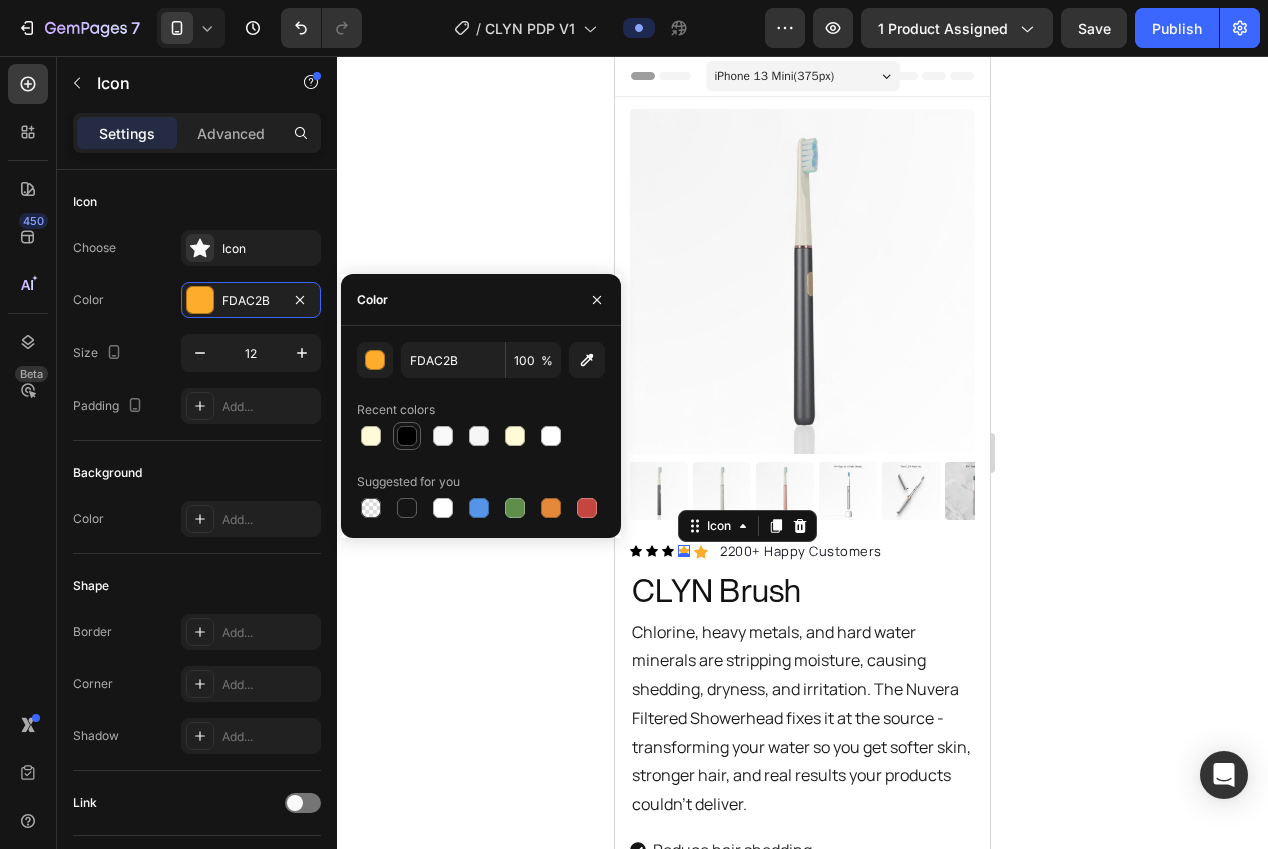 click at bounding box center (407, 436) 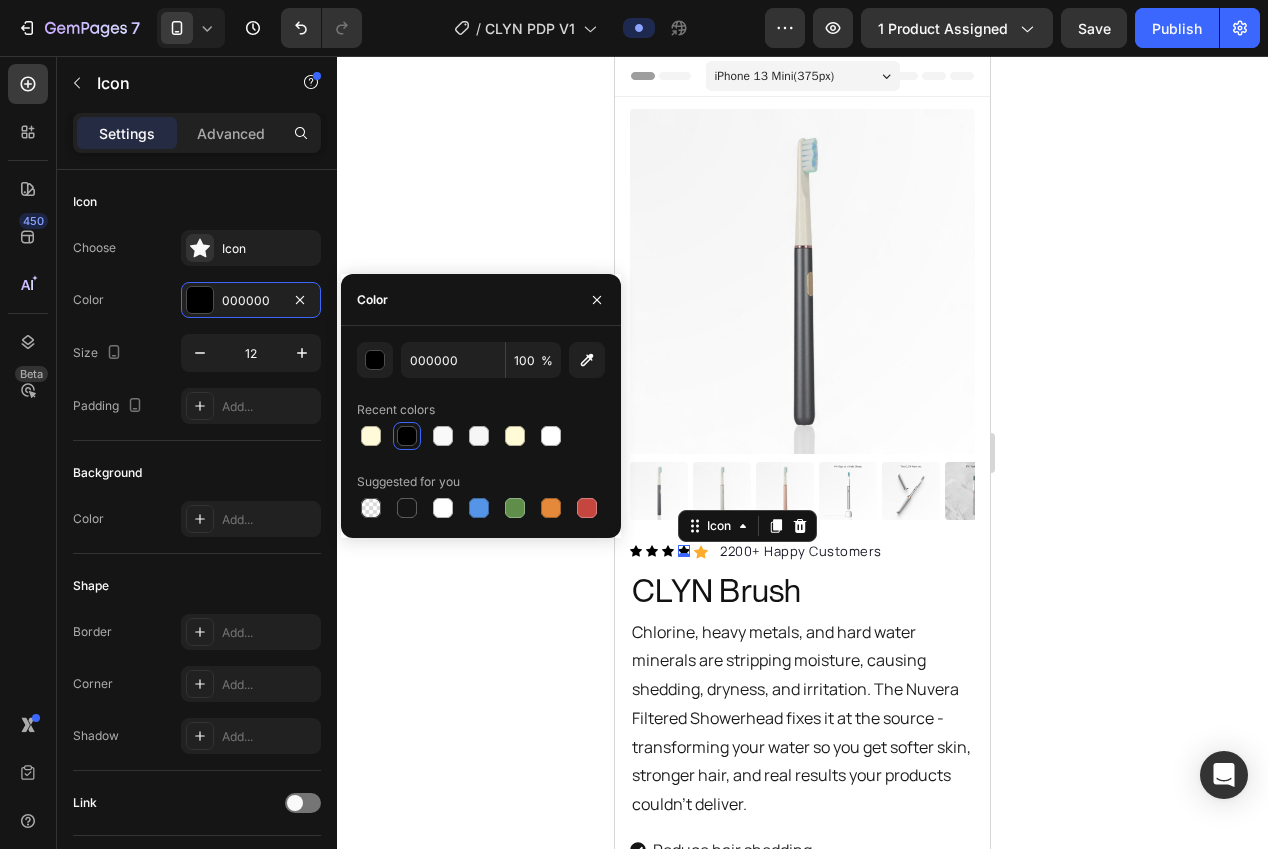 drag, startPoint x: 477, startPoint y: 654, endPoint x: 587, endPoint y: 613, distance: 117.3925 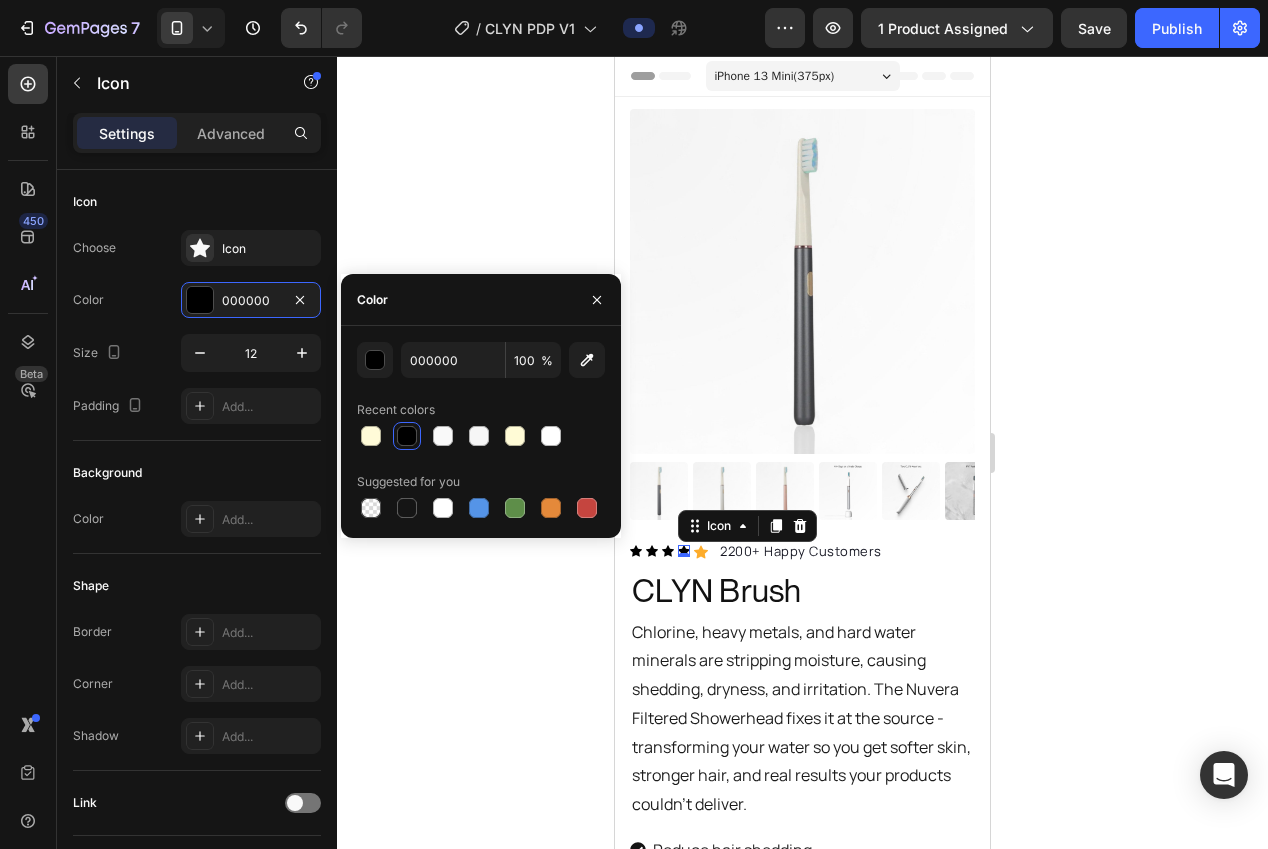 click 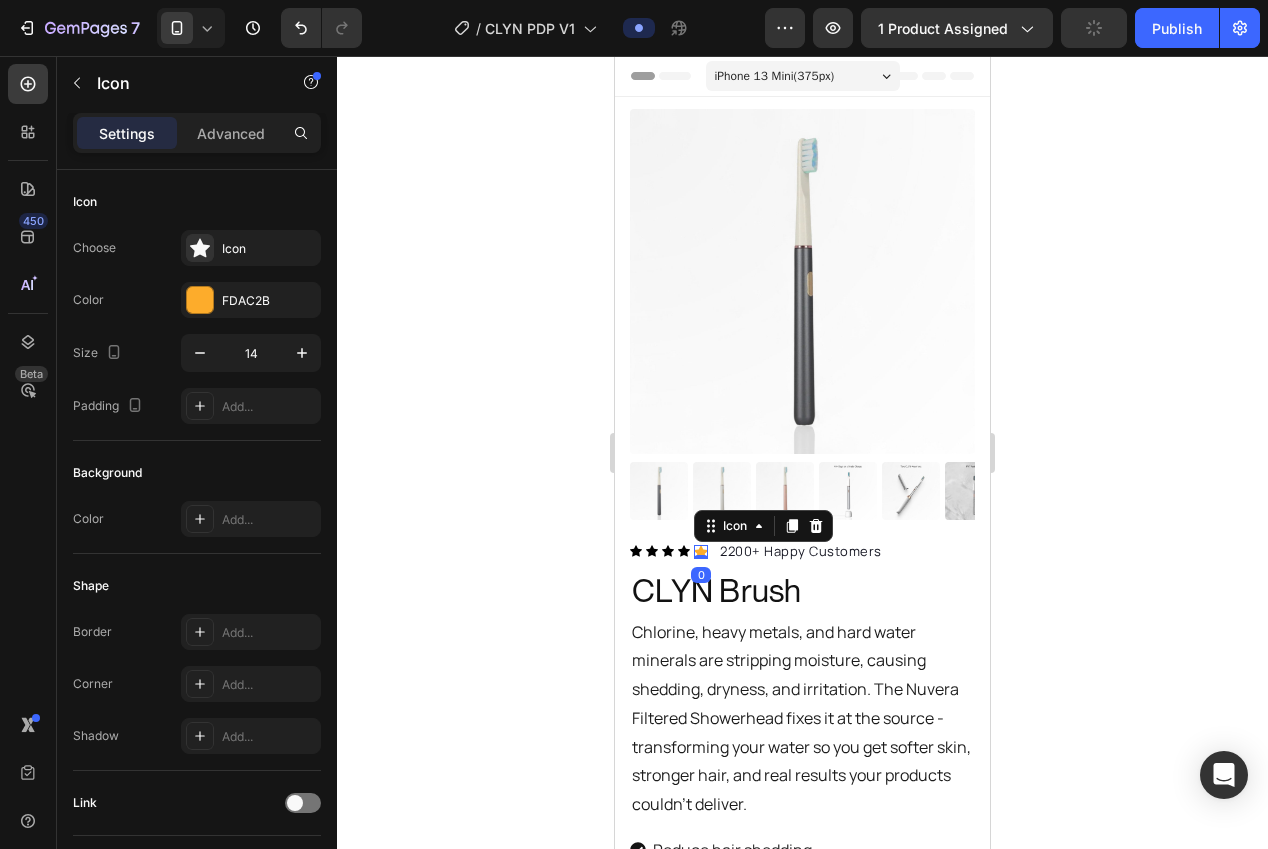 click on "Icon   0" at bounding box center (701, 552) 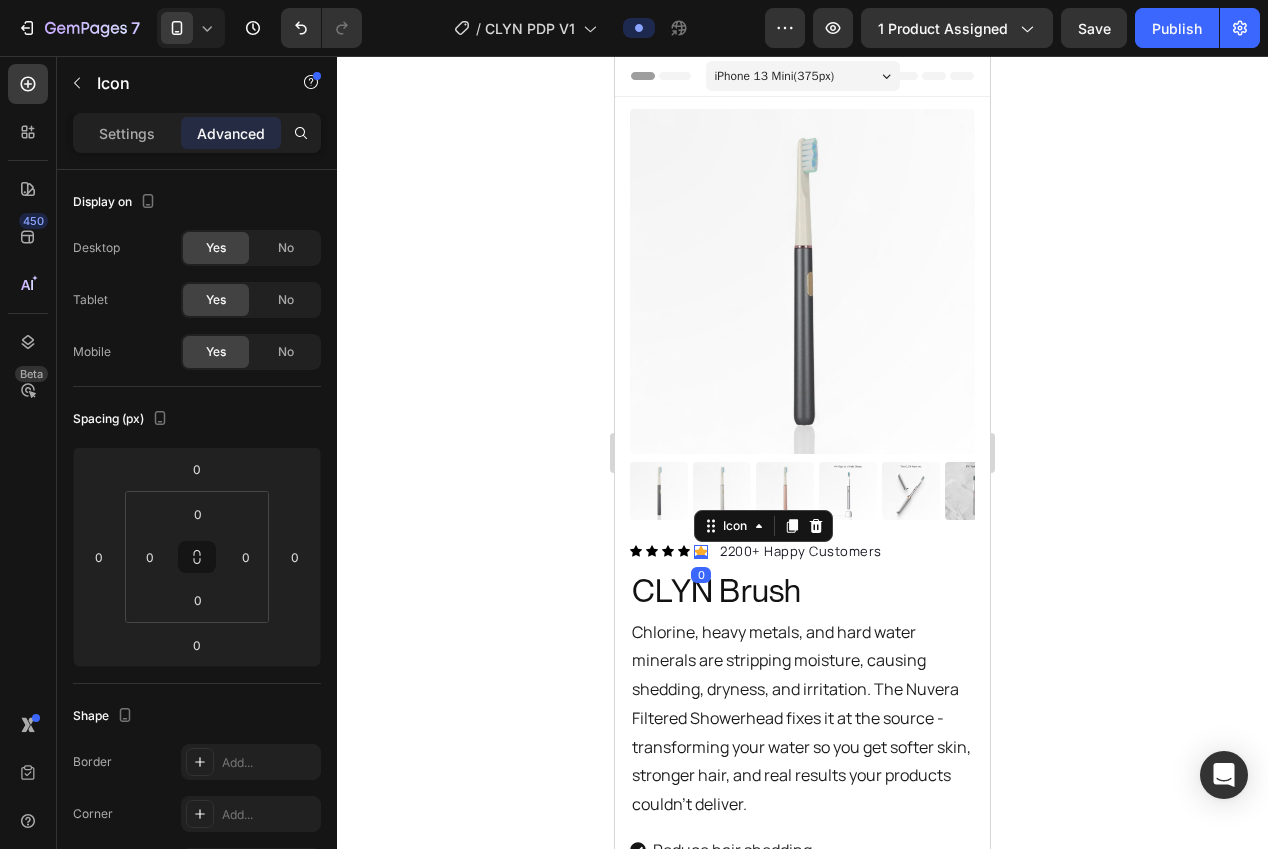 click on "Settings" at bounding box center [127, 133] 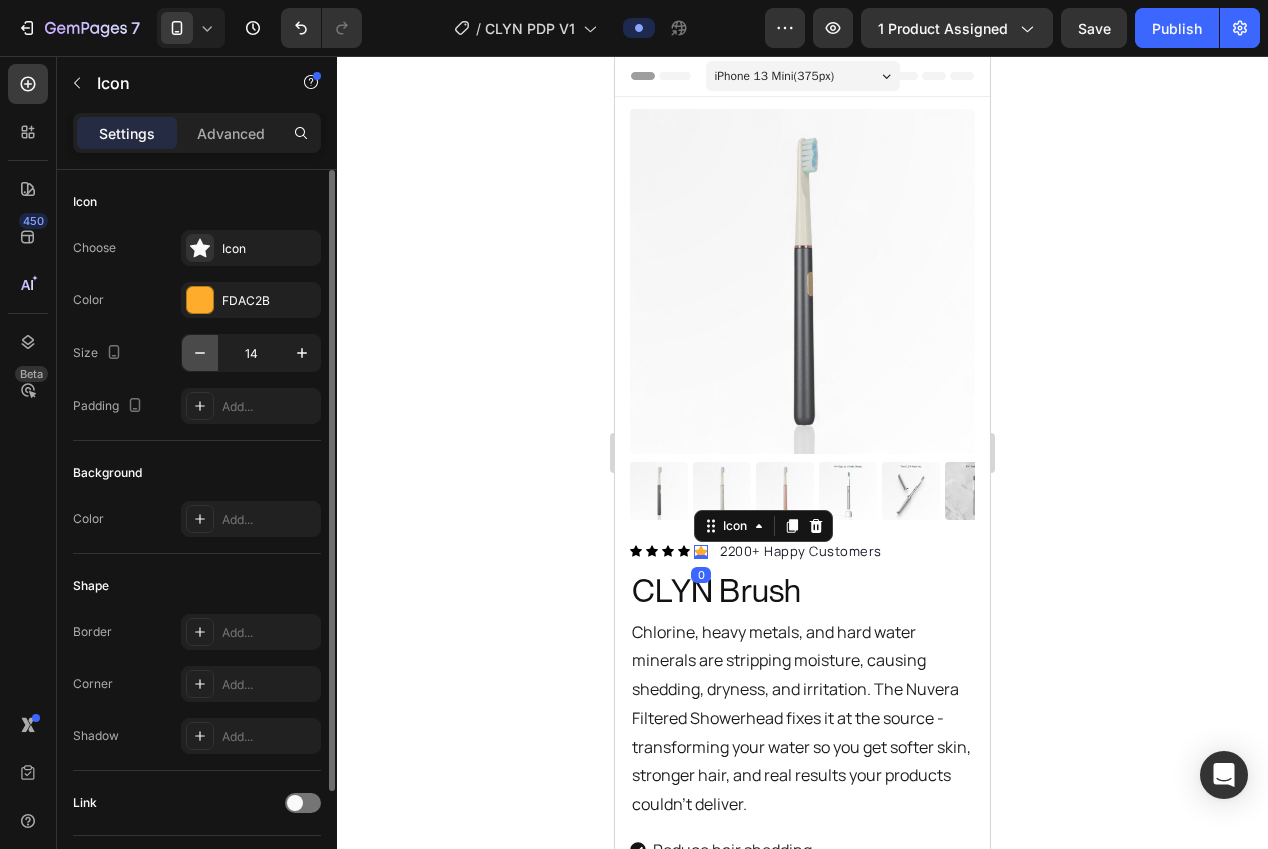 click 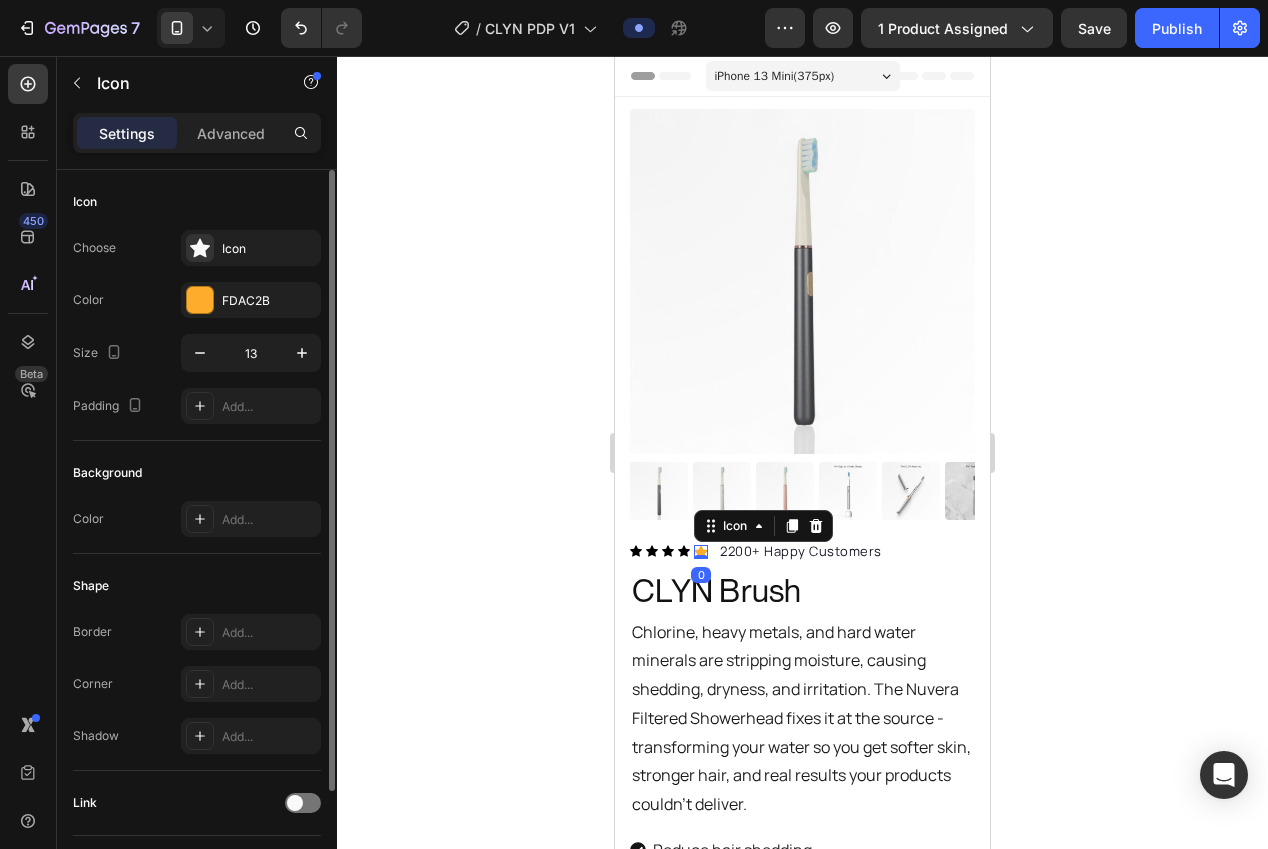 drag, startPoint x: 208, startPoint y: 350, endPoint x: 220, endPoint y: 331, distance: 22.472204 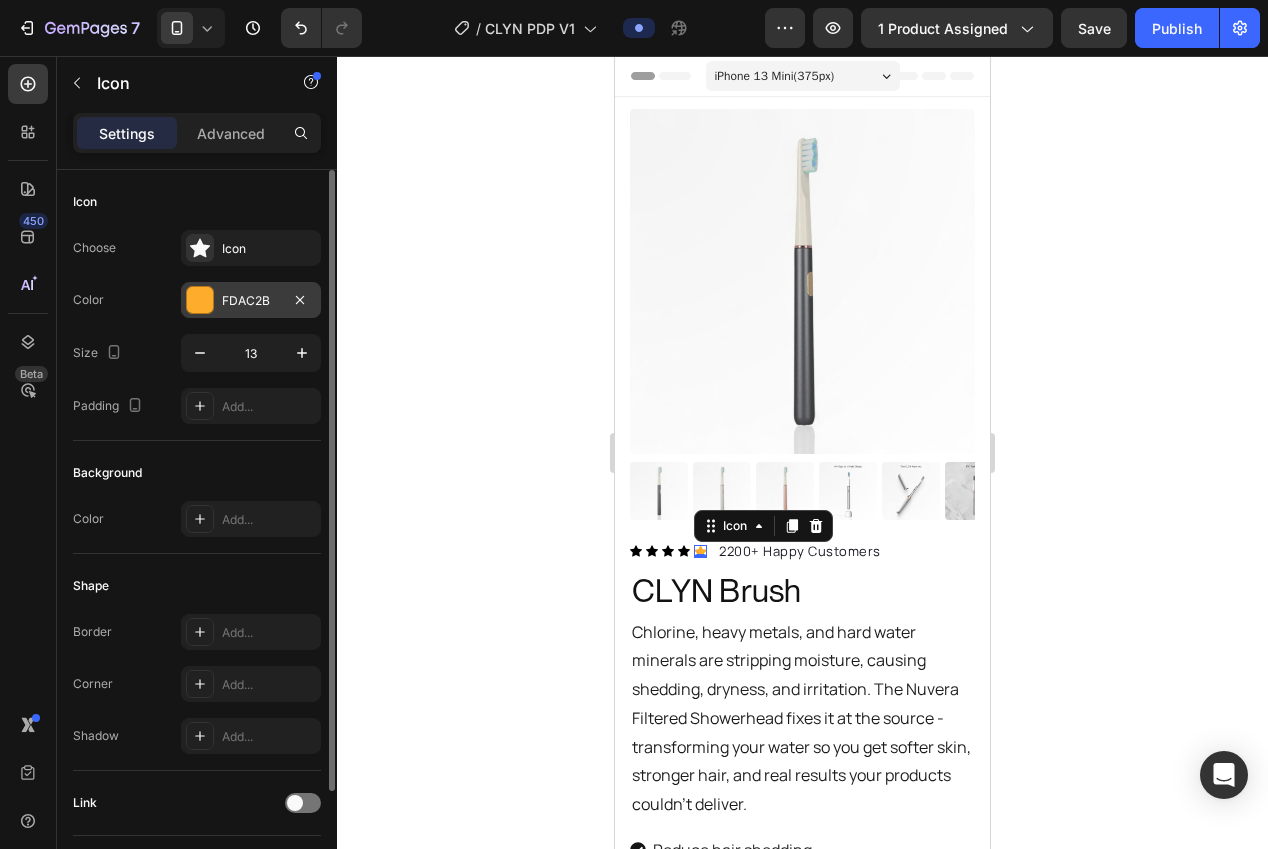type on "12" 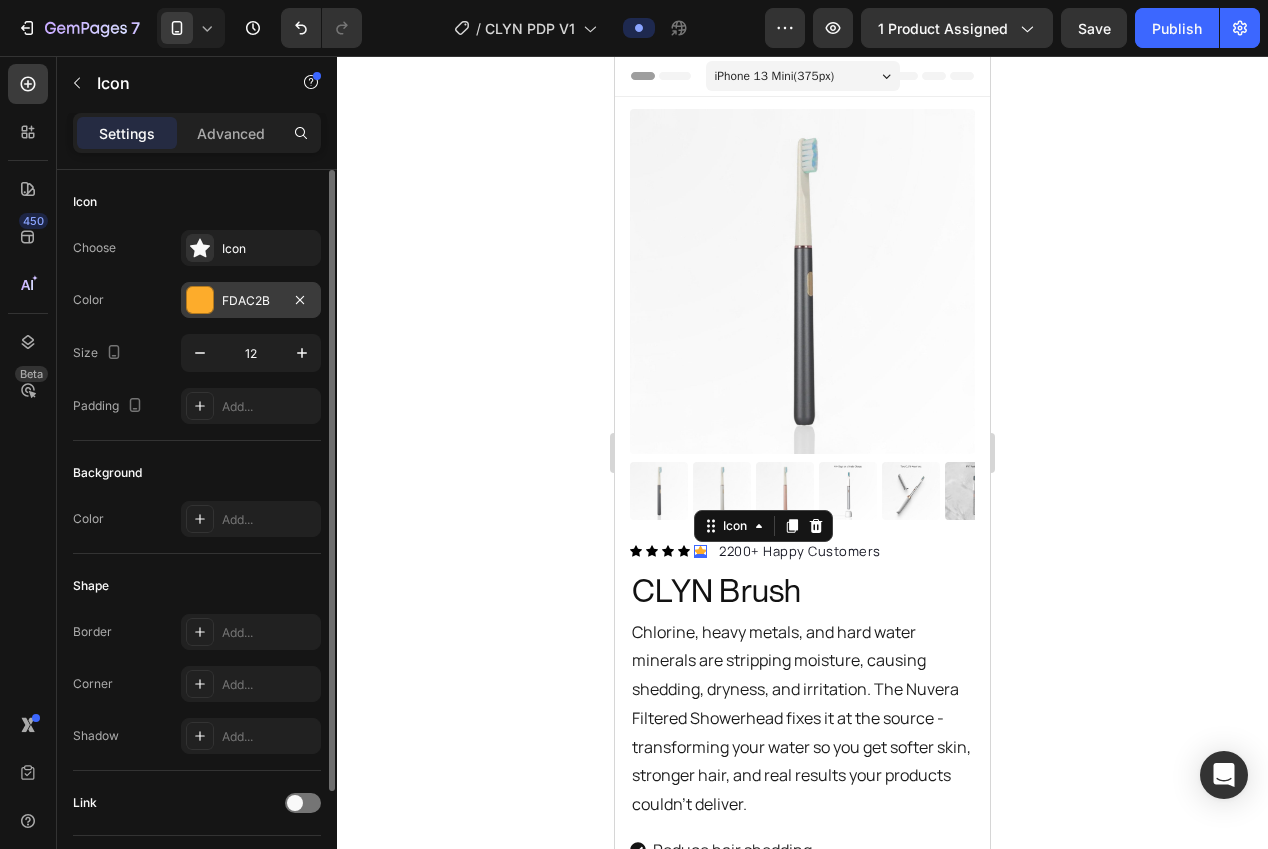 click on "FDAC2B" at bounding box center [251, 301] 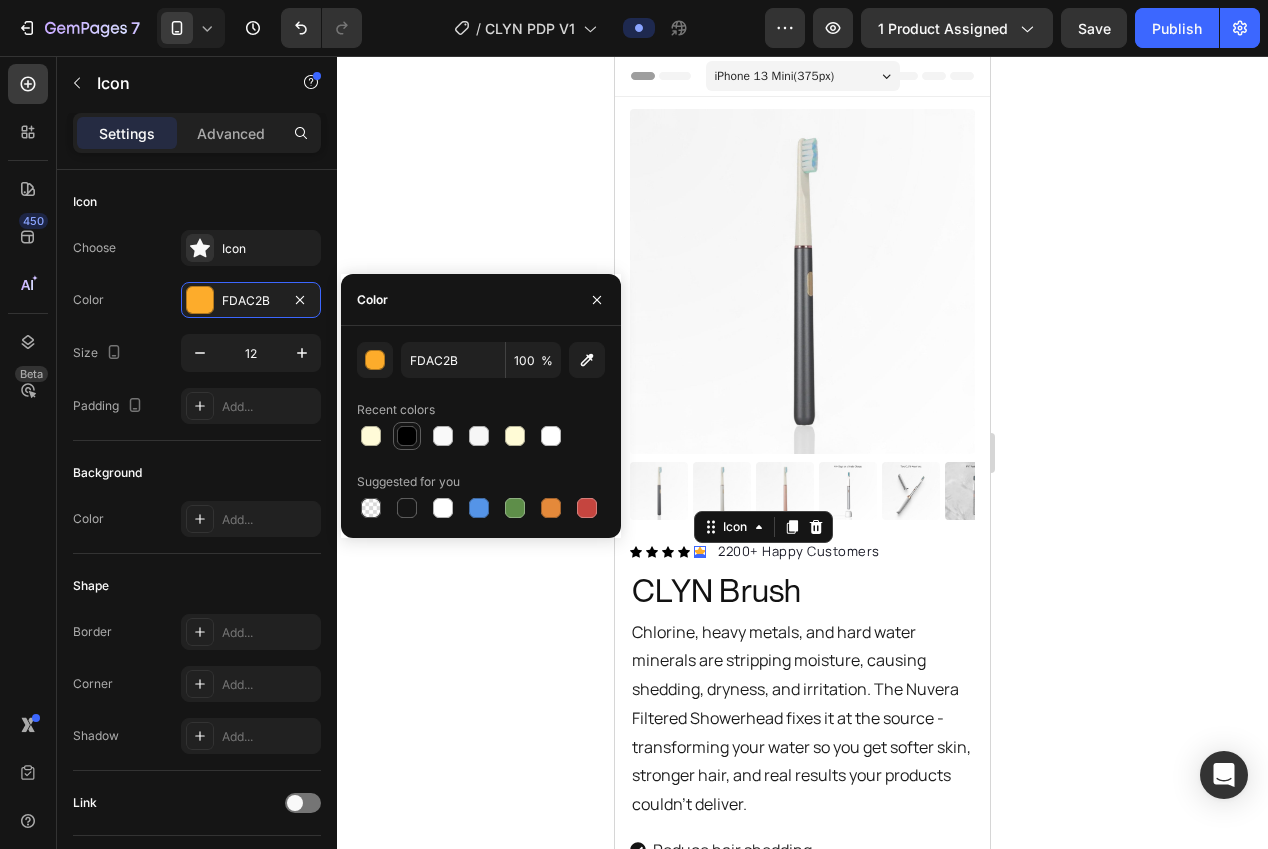 click at bounding box center (407, 436) 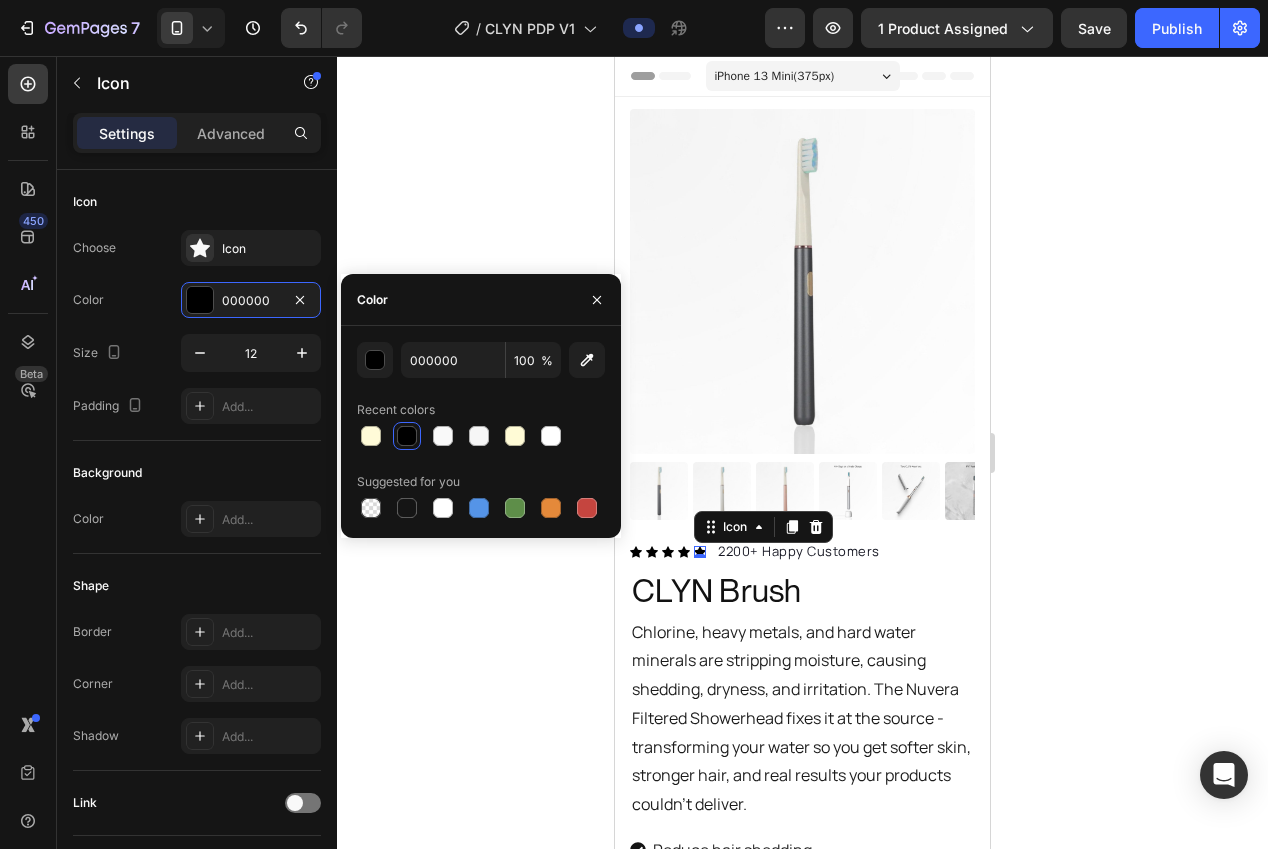 click 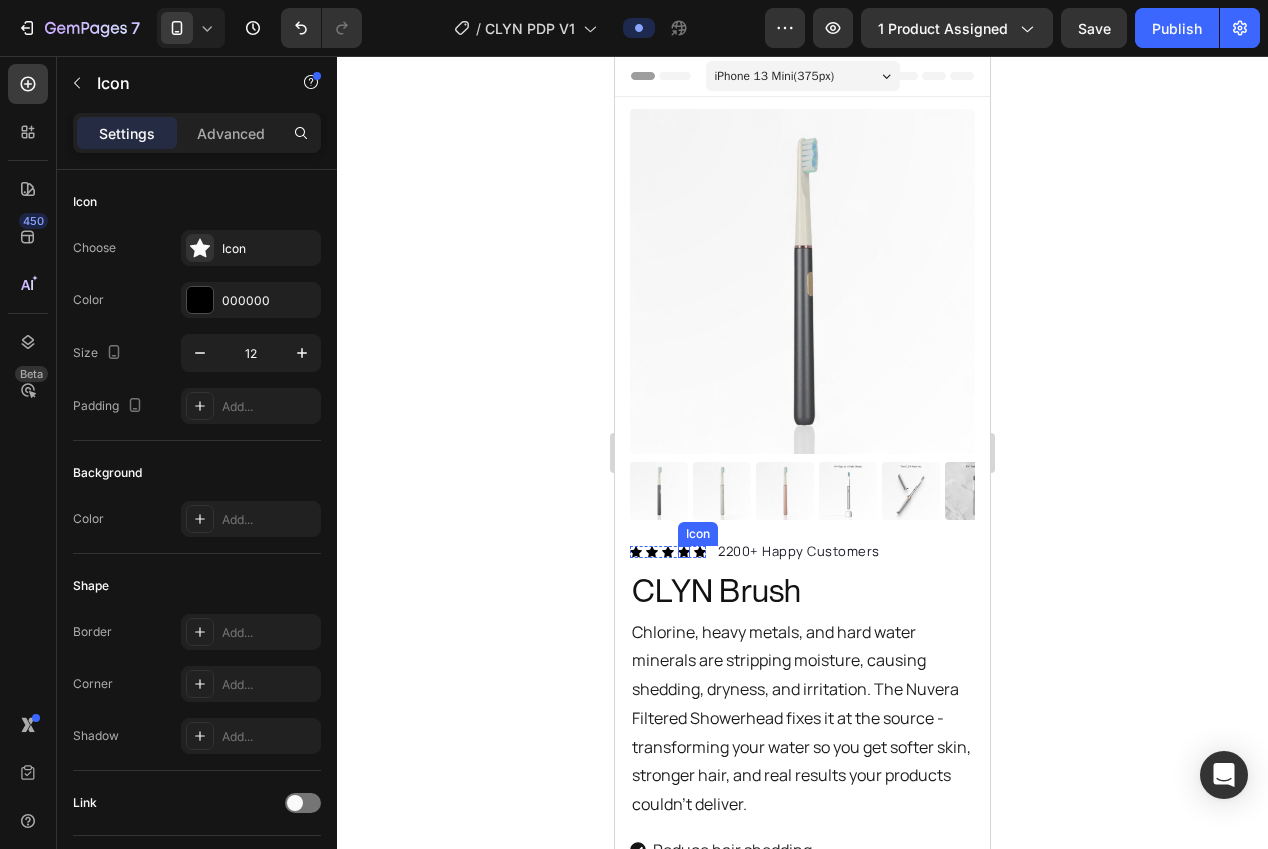 click on "Icon" at bounding box center (684, 552) 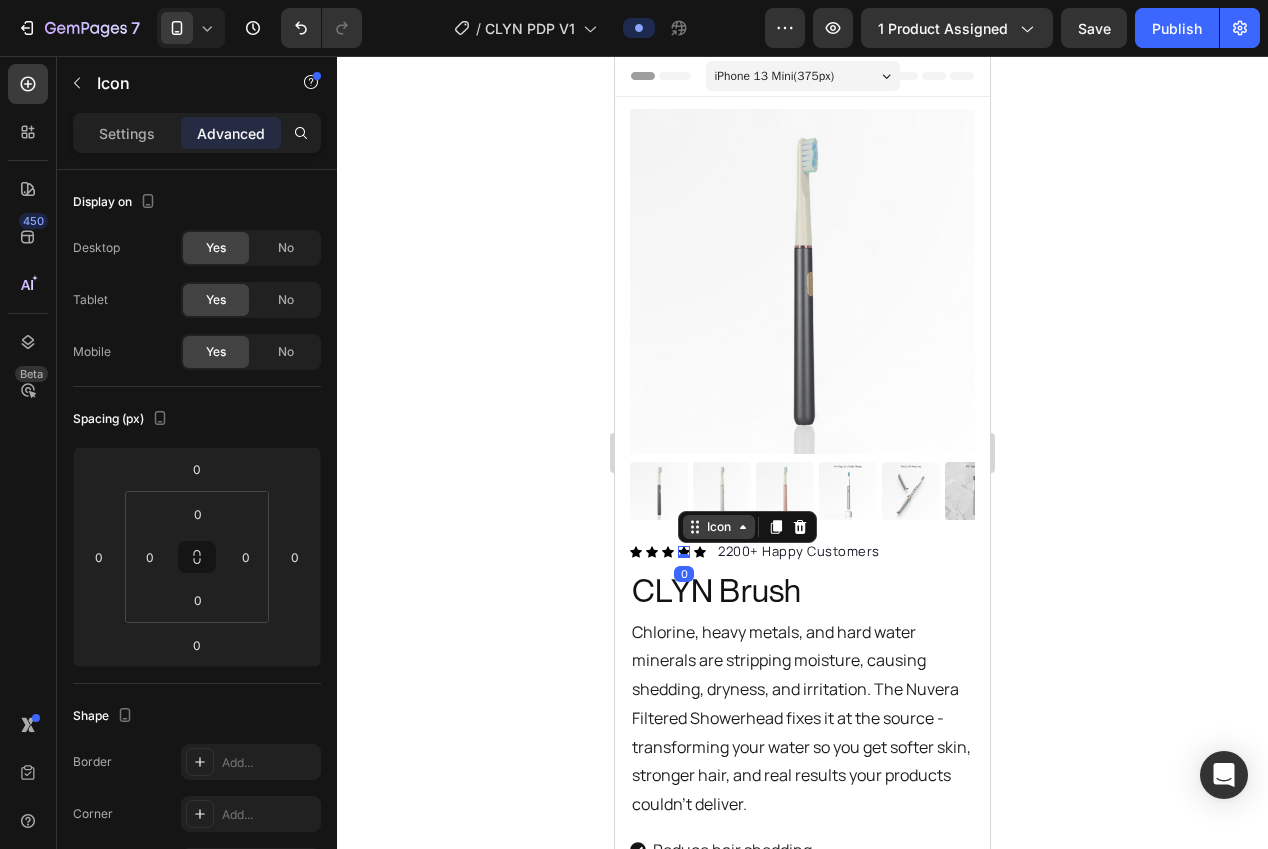 click 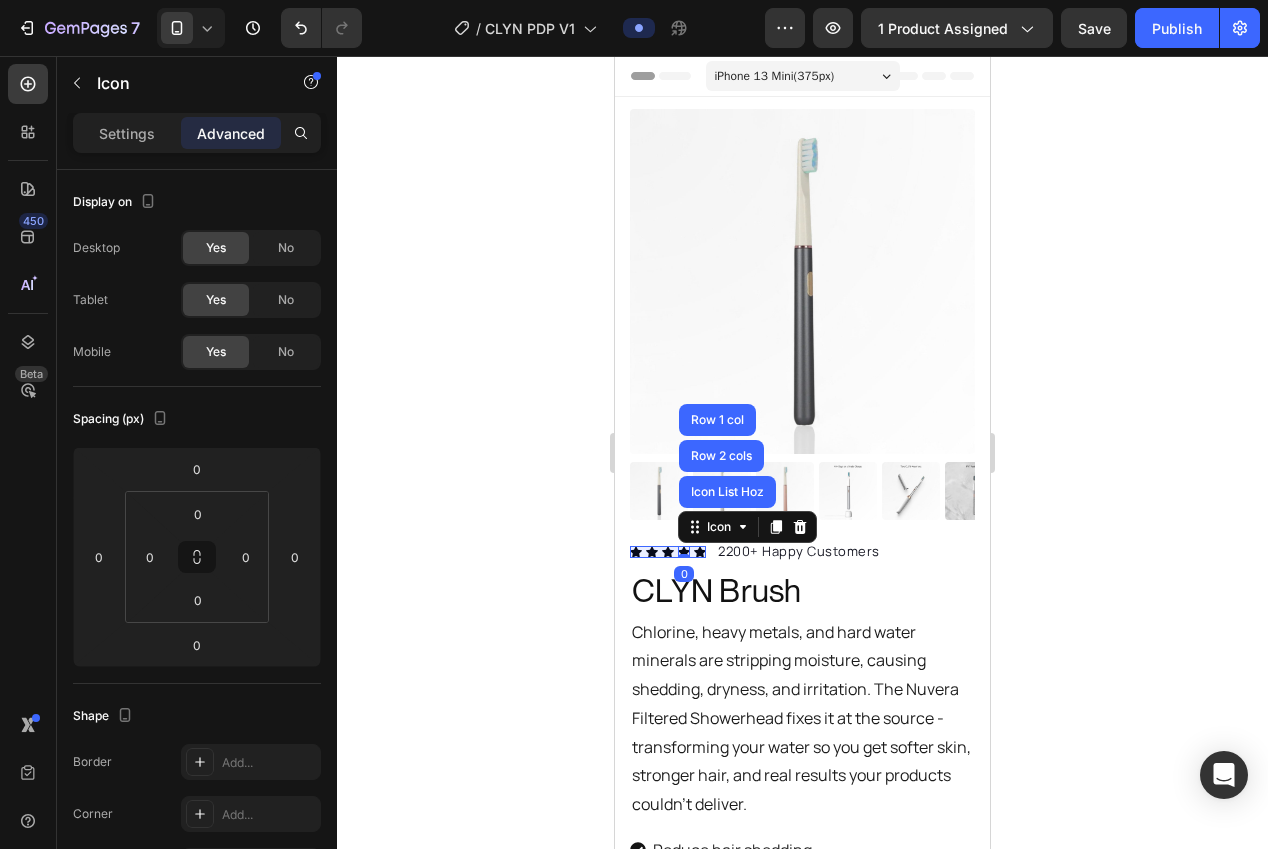 click on "Icon List Hoz" at bounding box center [727, 492] 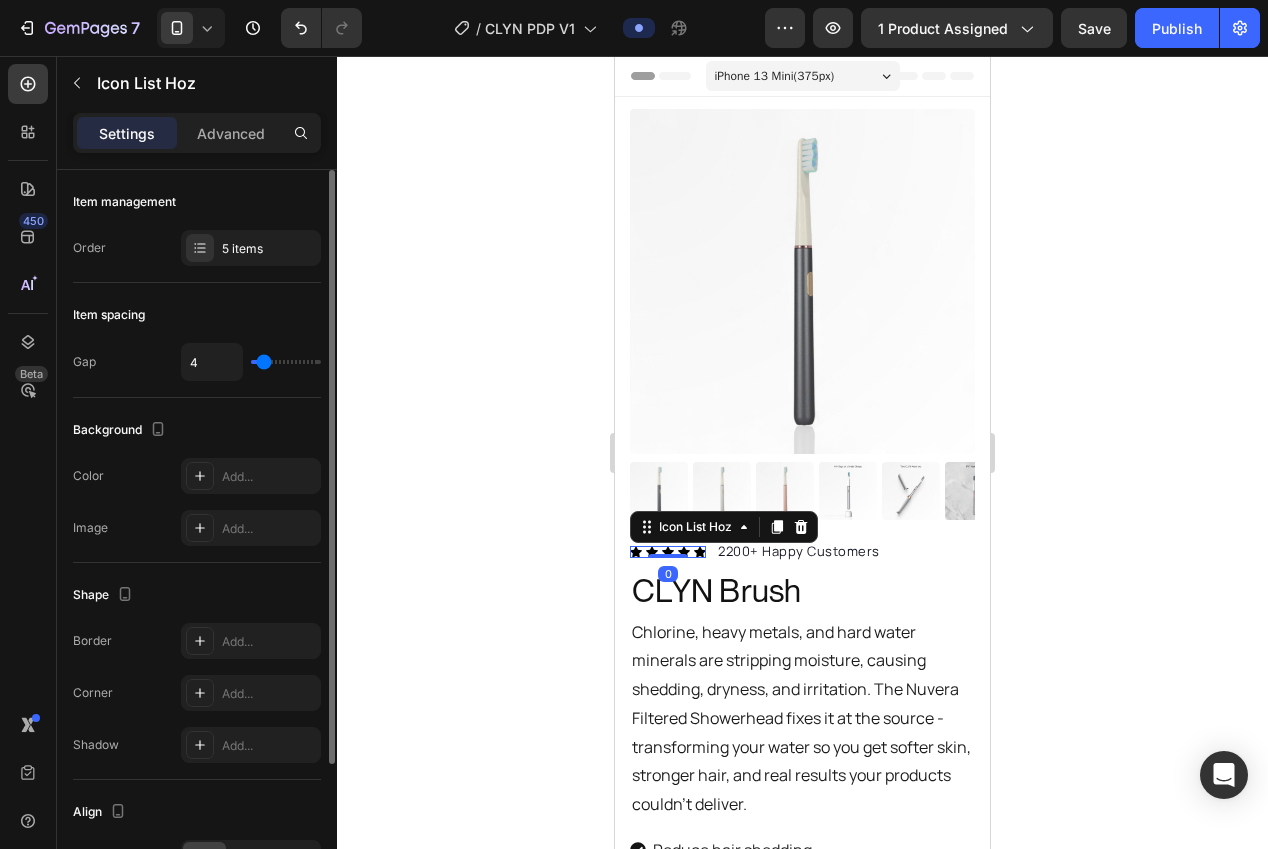 type on "3" 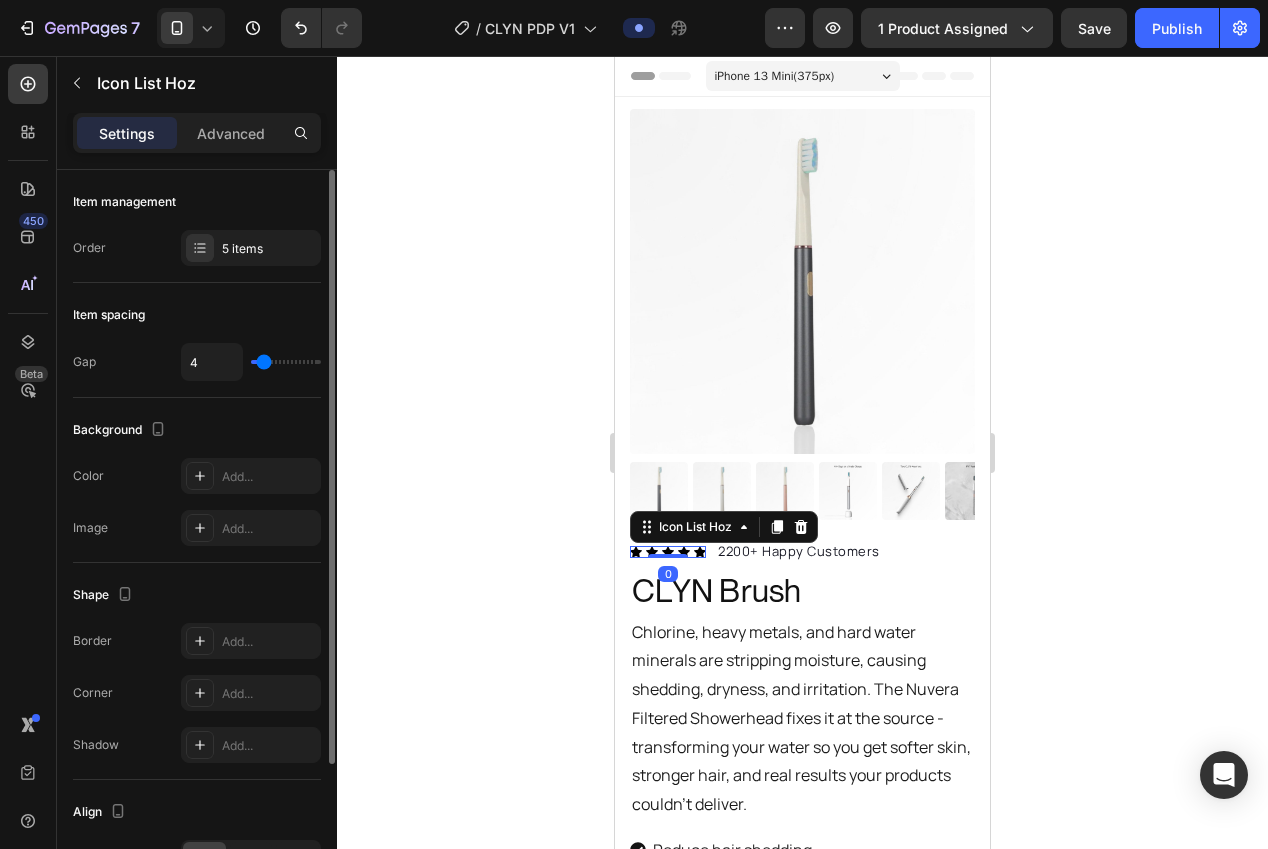 type on "3" 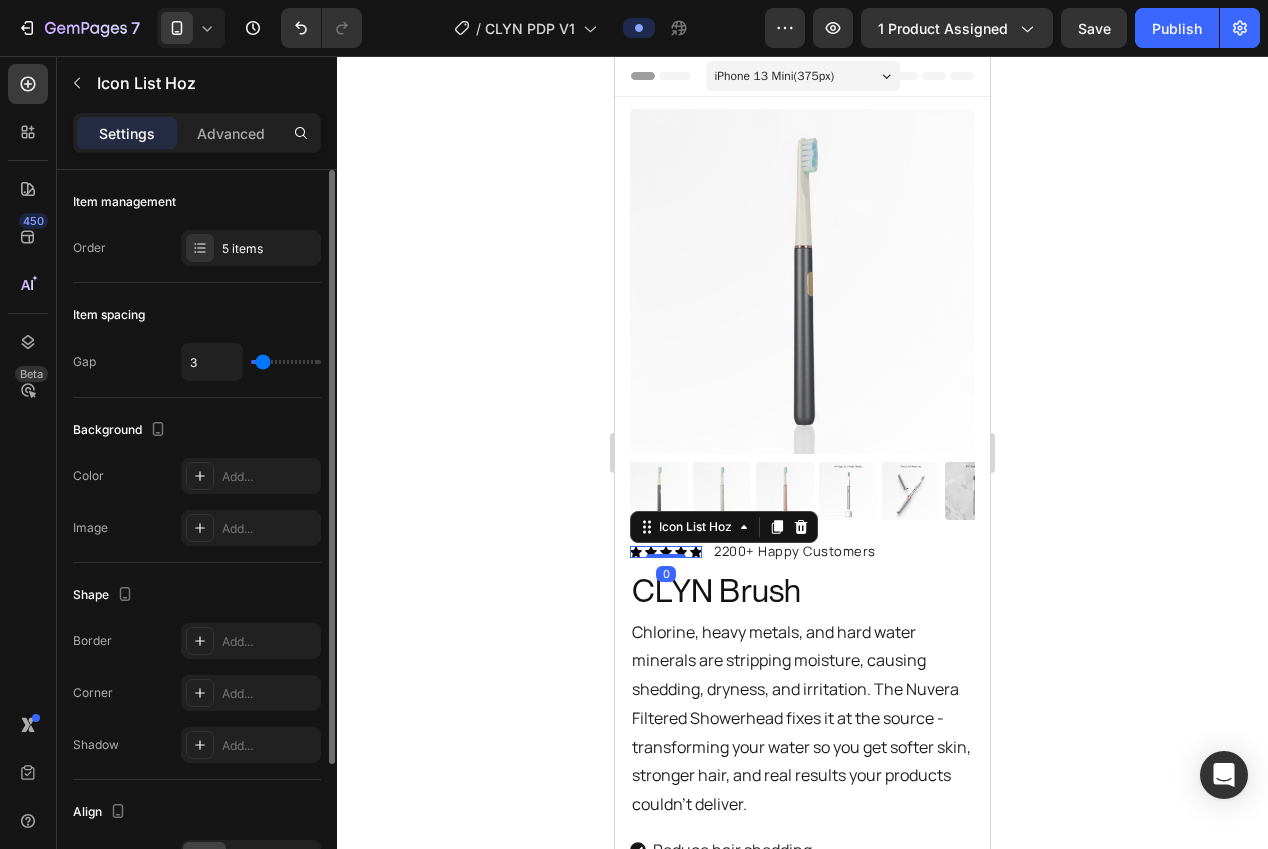 type on "2" 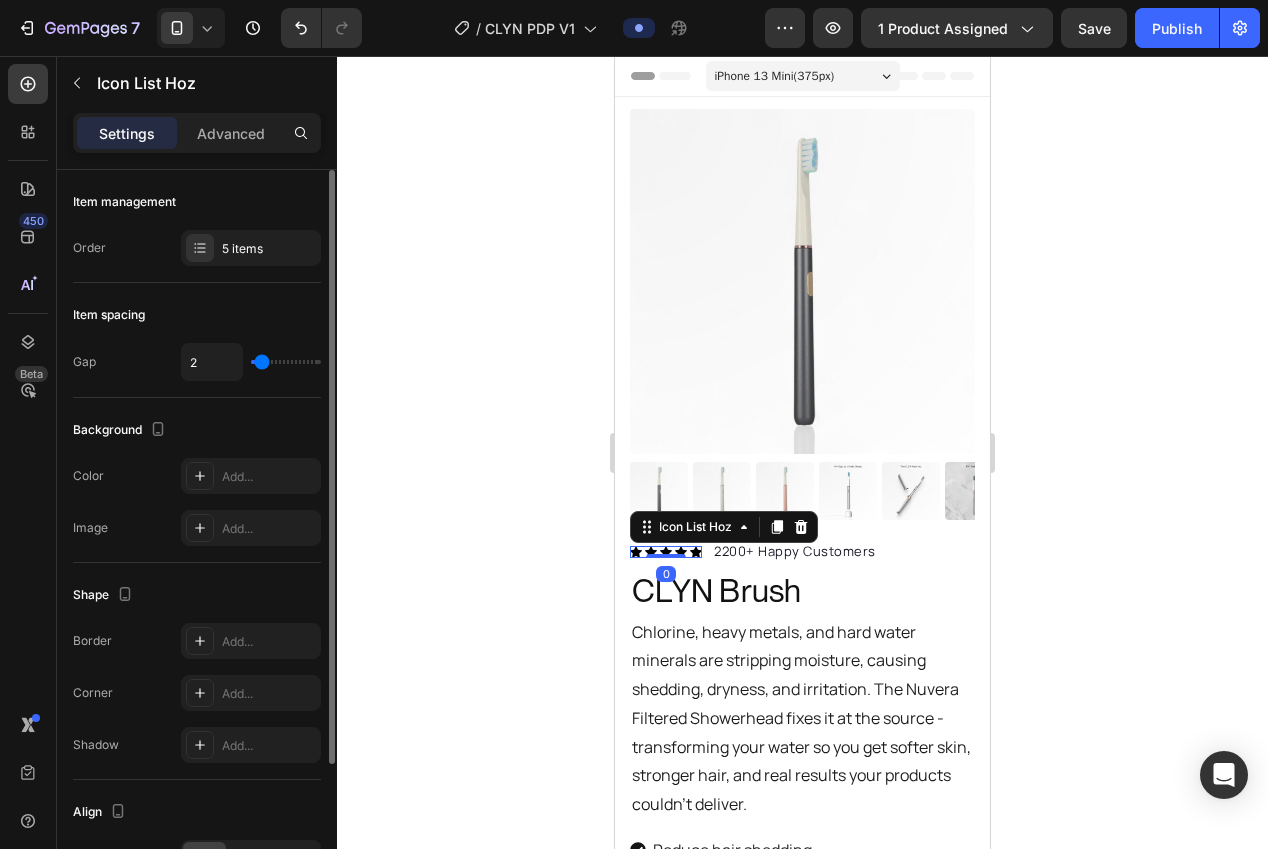 type on "1" 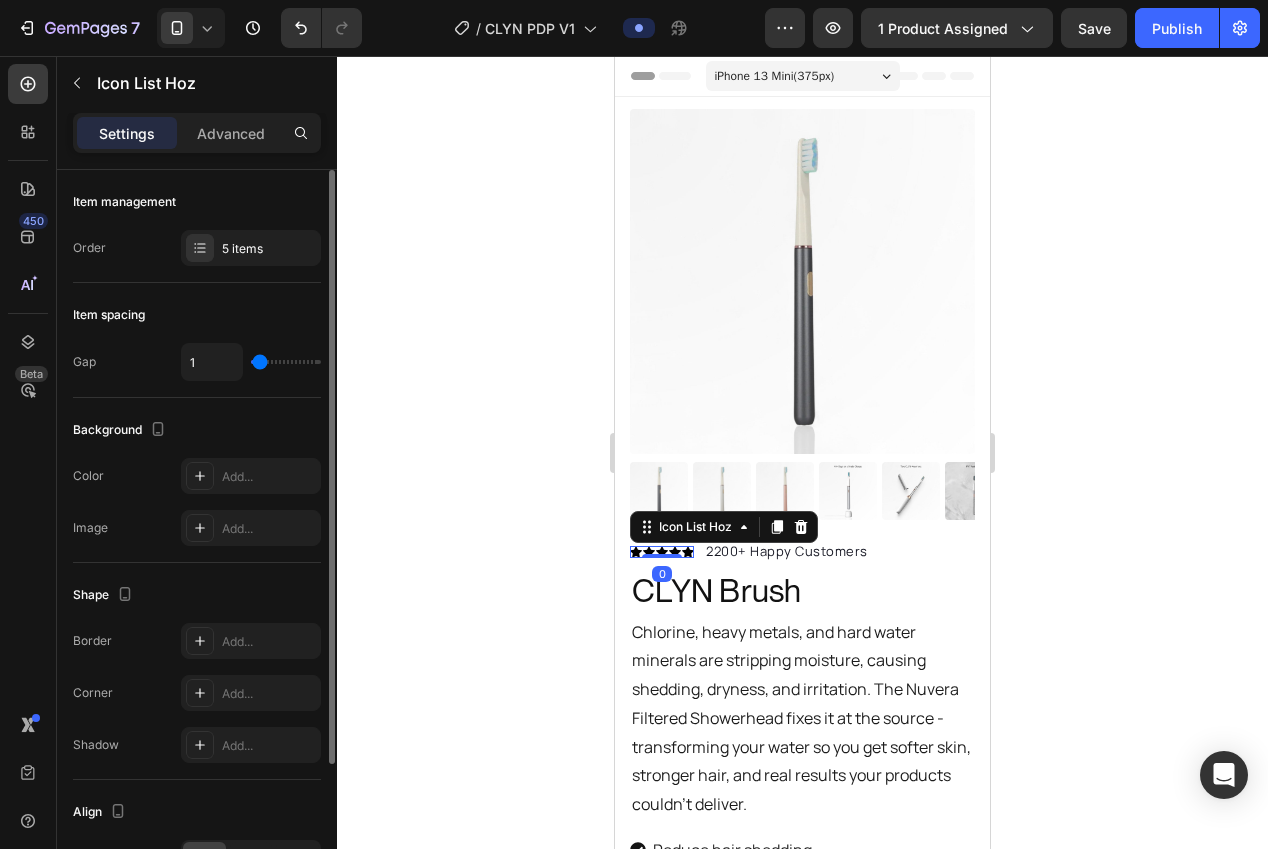 type on "2" 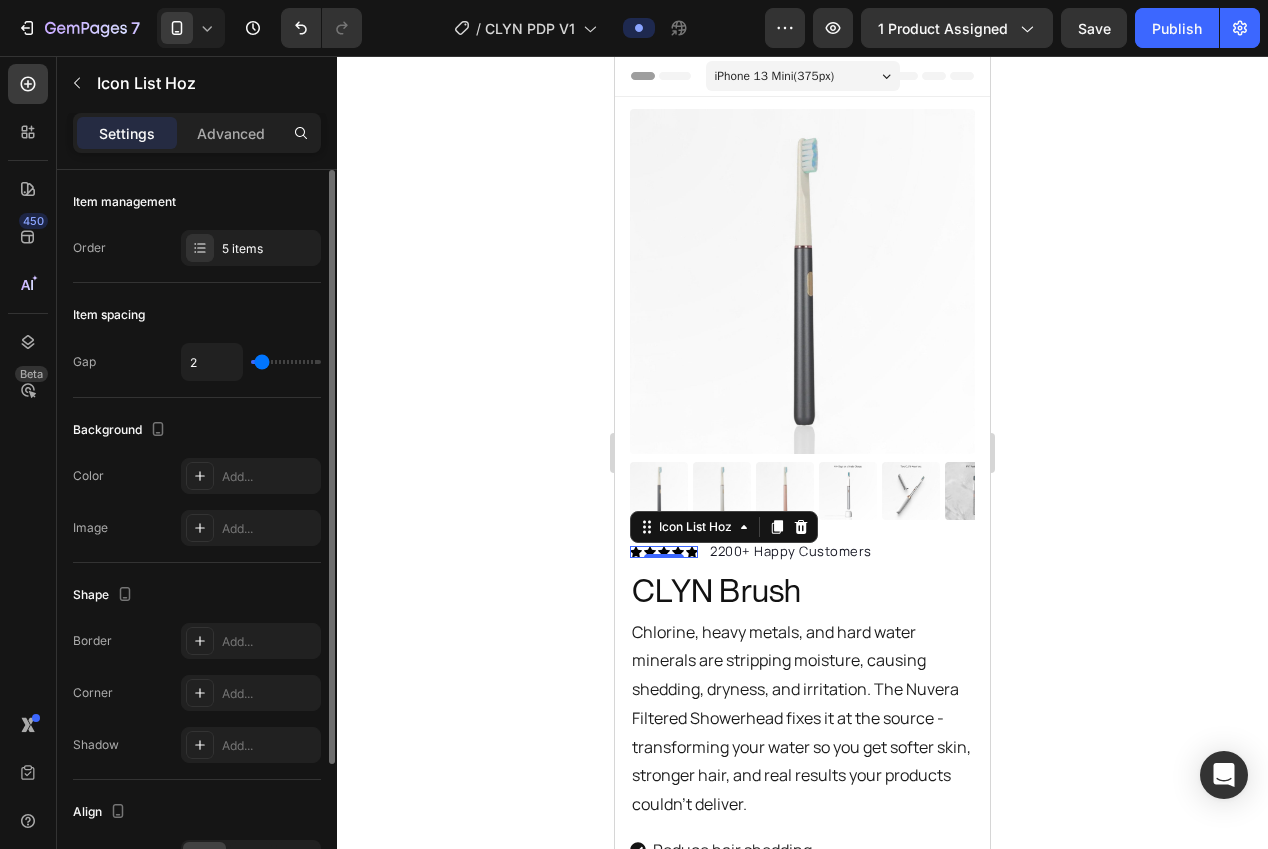 type on "3" 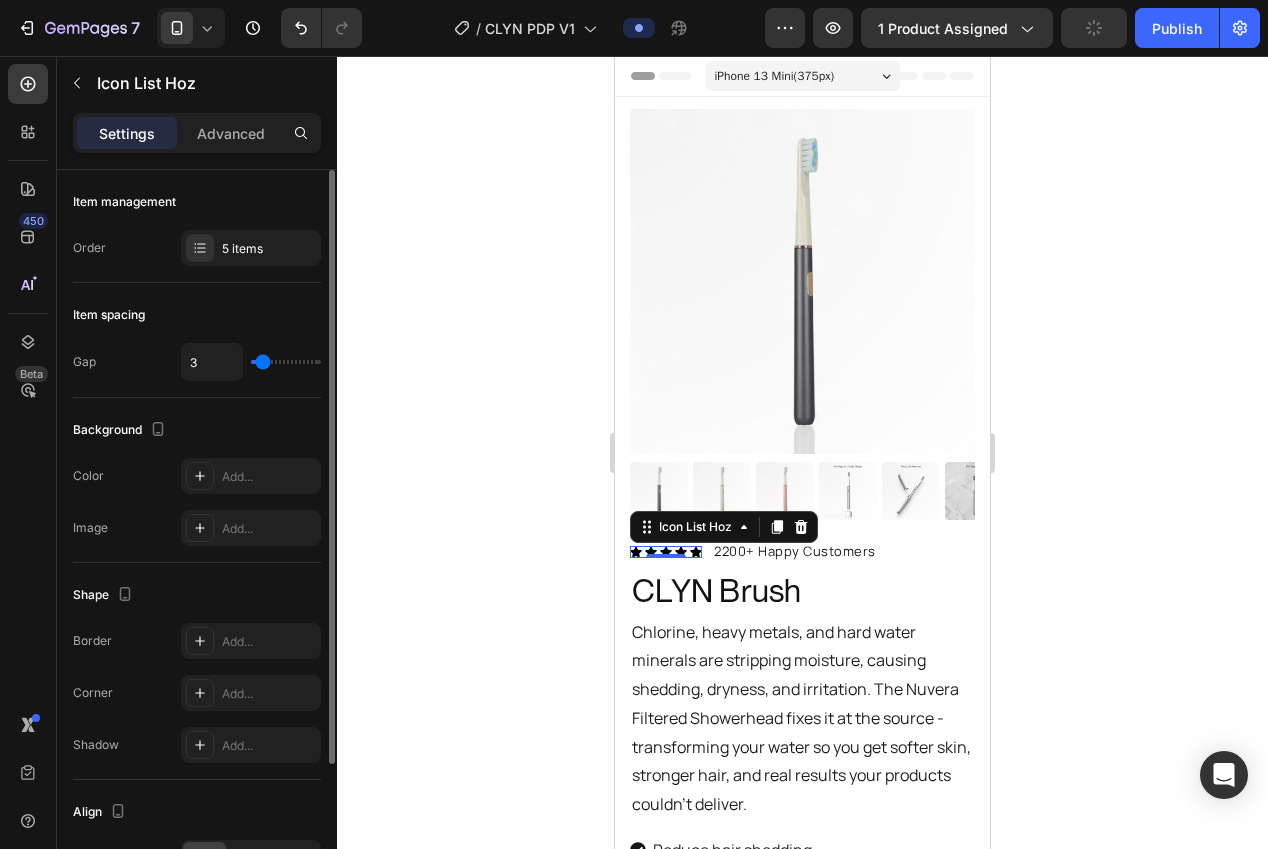type on "2" 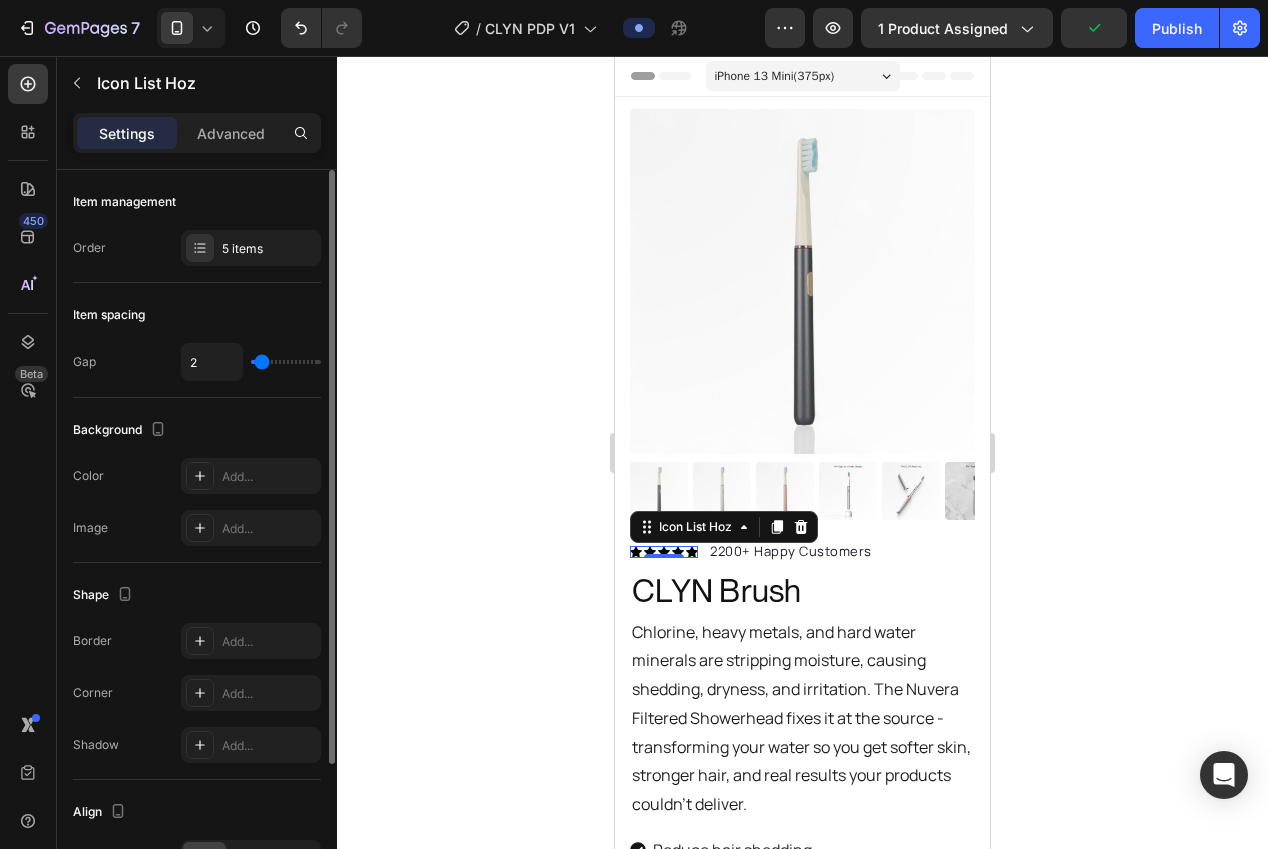 type on "2" 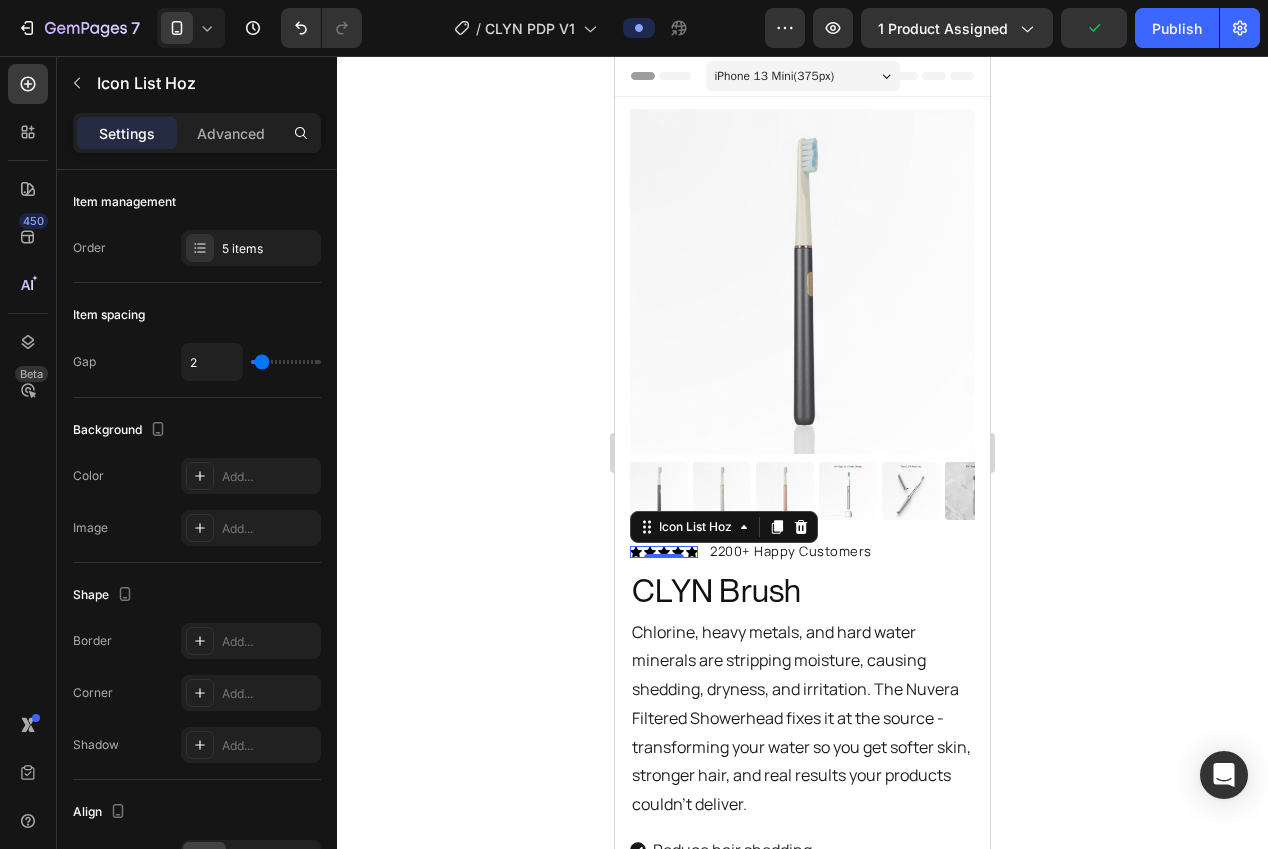 click 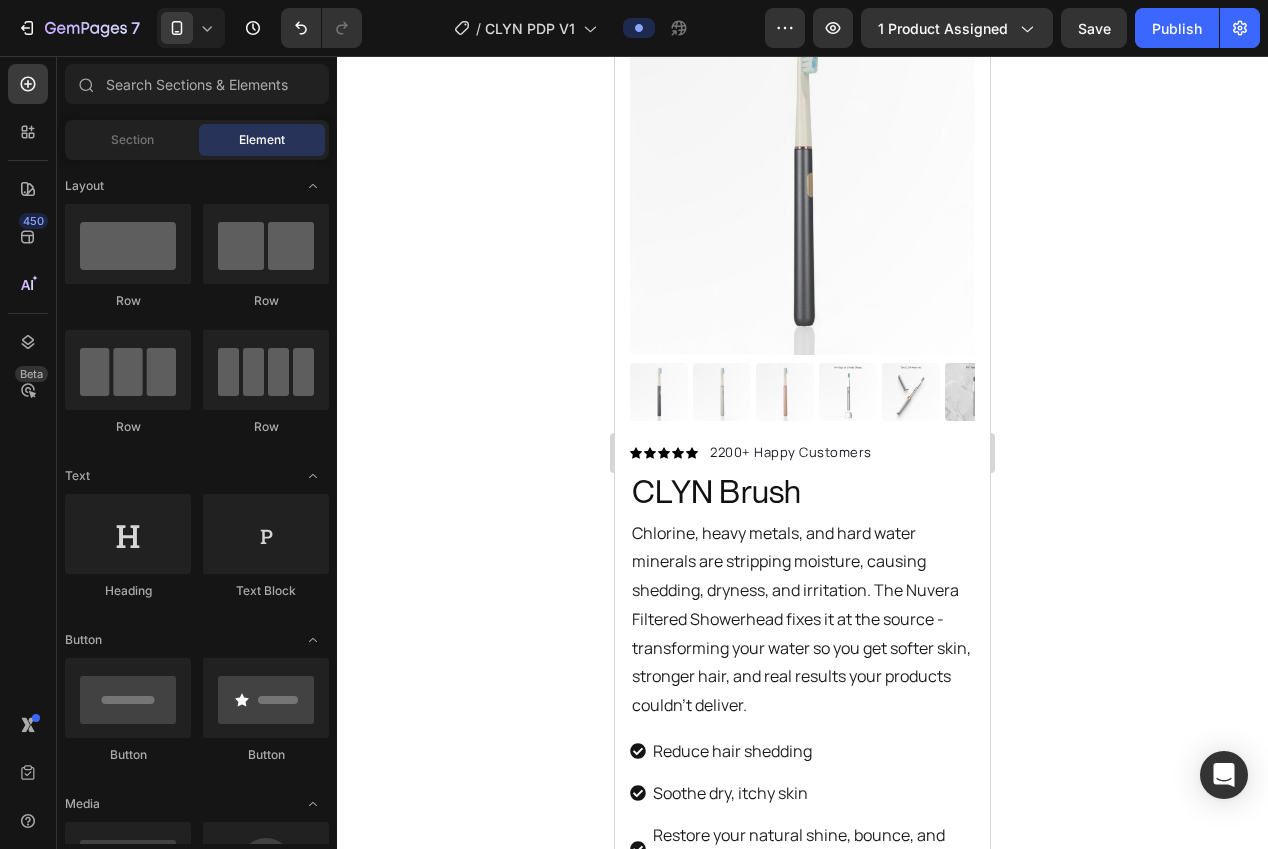 scroll, scrollTop: 103, scrollLeft: 0, axis: vertical 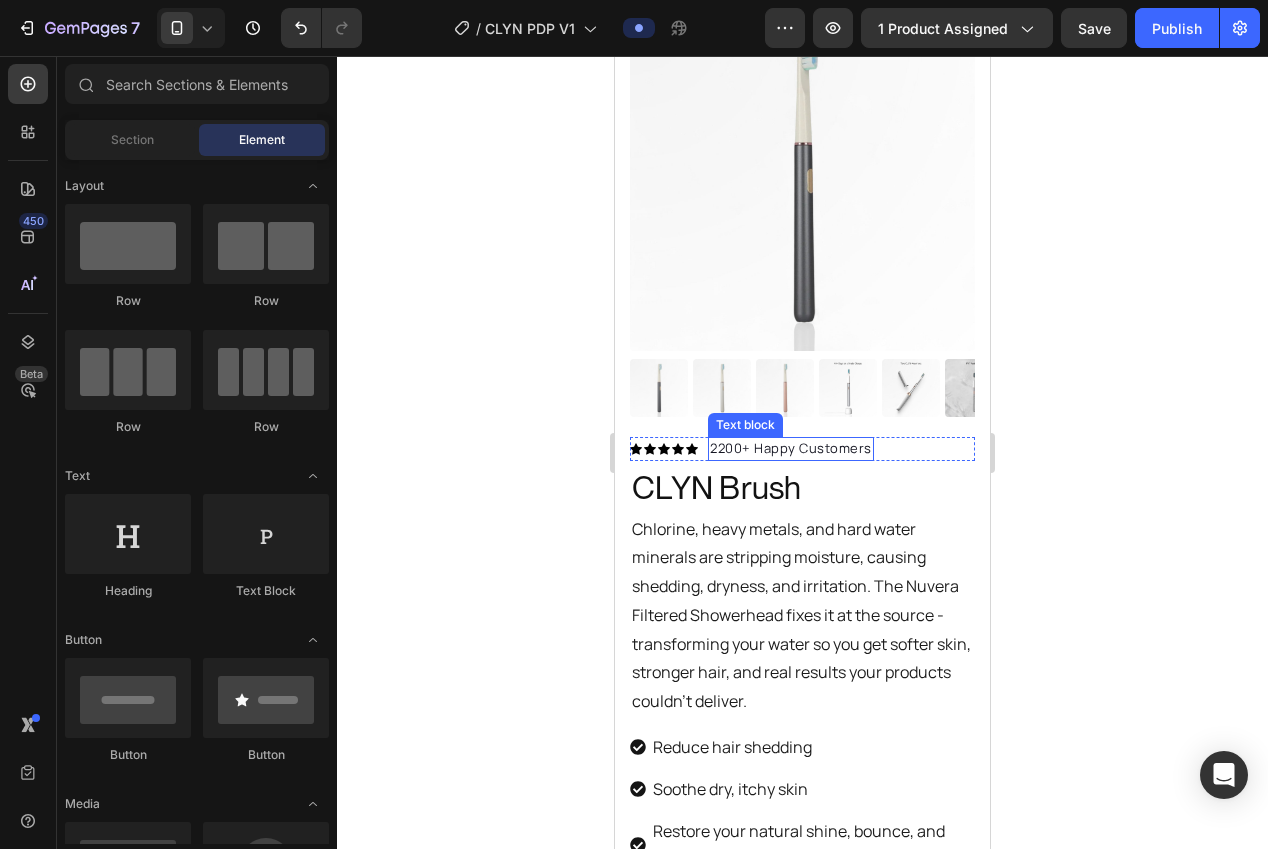 click on "2200+ Happy Customers" at bounding box center (791, 449) 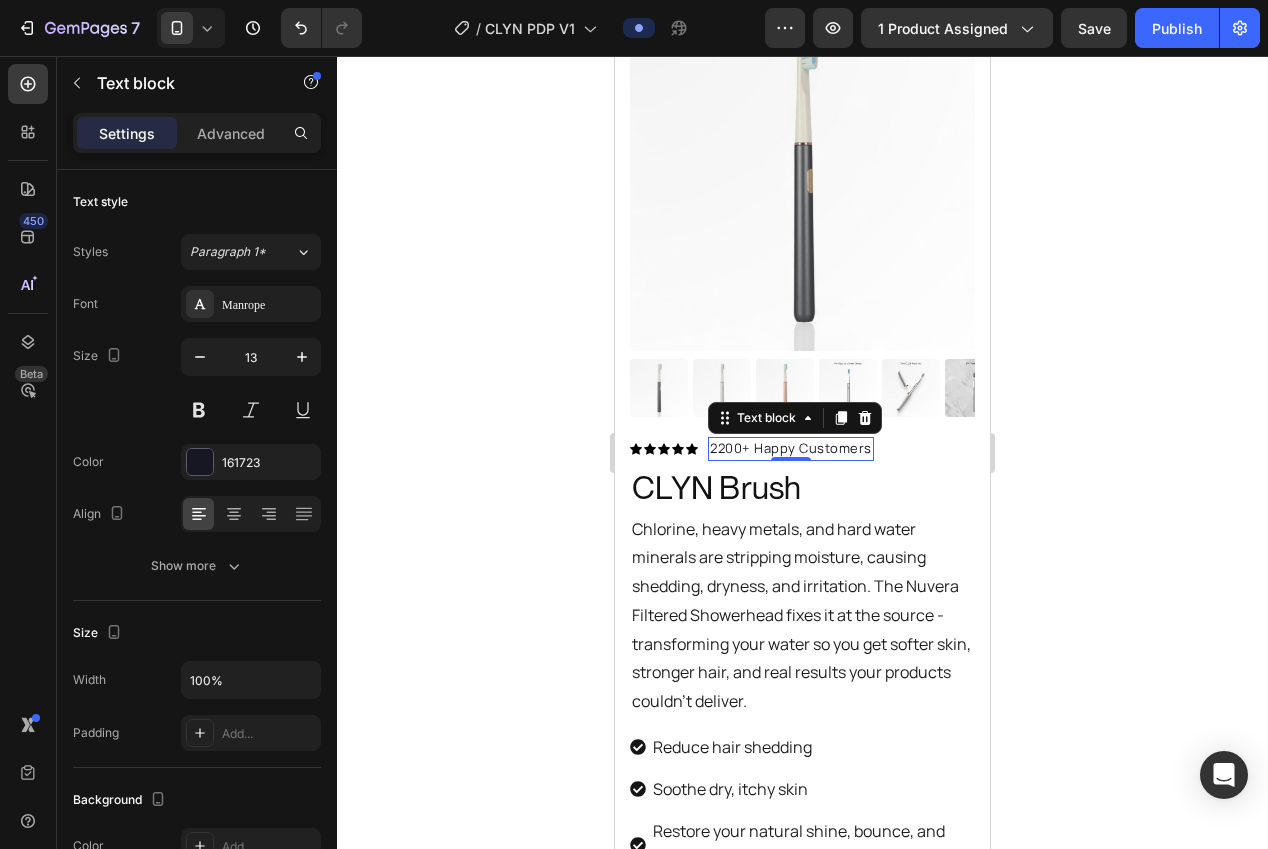 click on "2200+ Happy Customers" at bounding box center (791, 449) 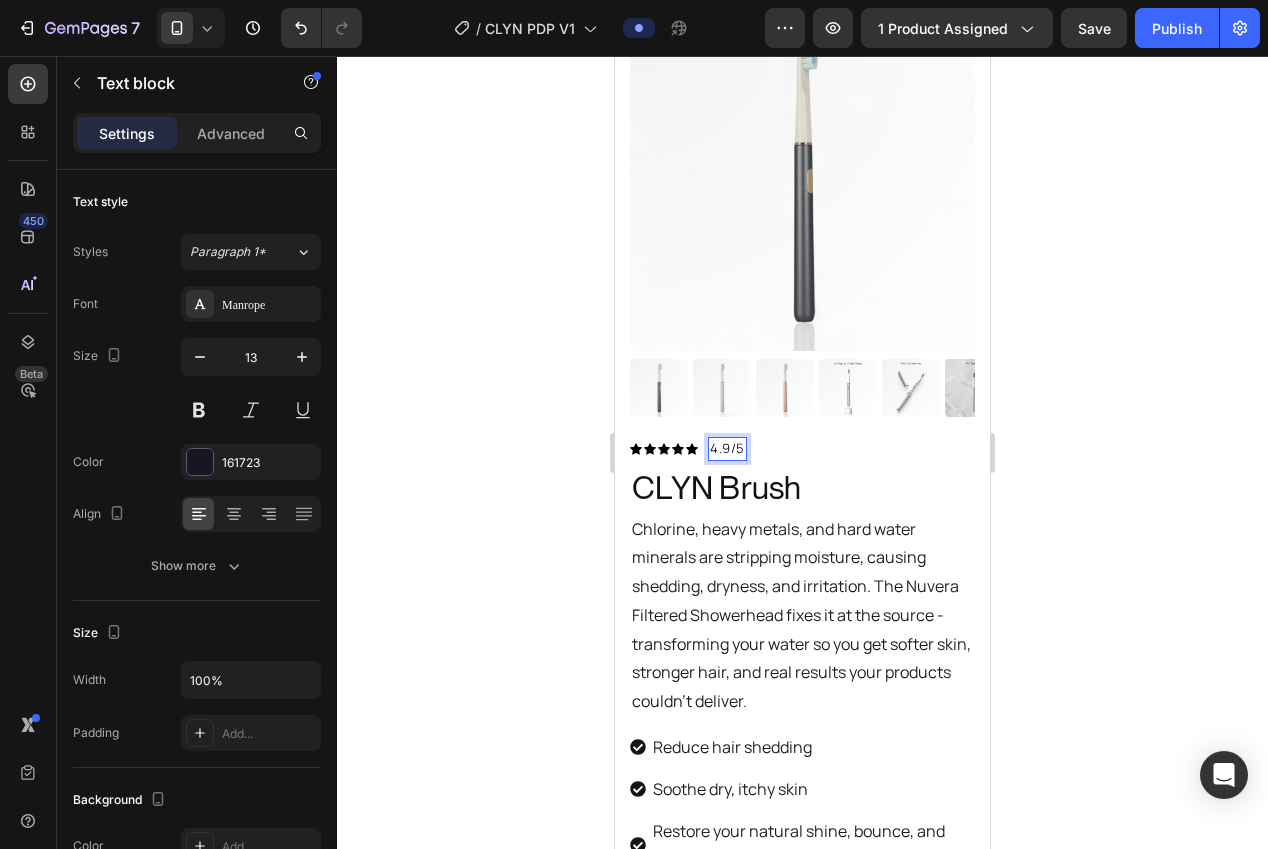 drag, startPoint x: 437, startPoint y: 443, endPoint x: 419, endPoint y: 440, distance: 18.248287 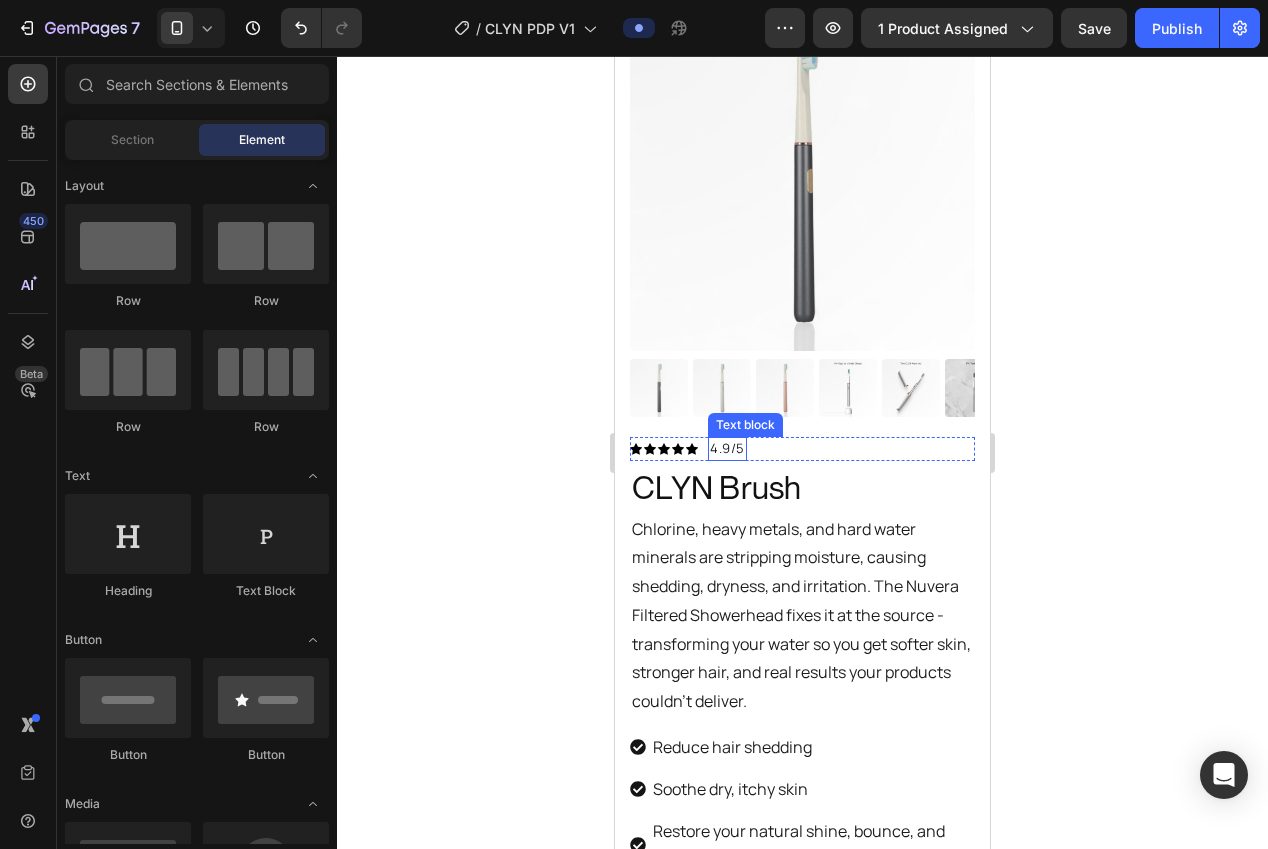 click on "4.9/5" at bounding box center [727, 449] 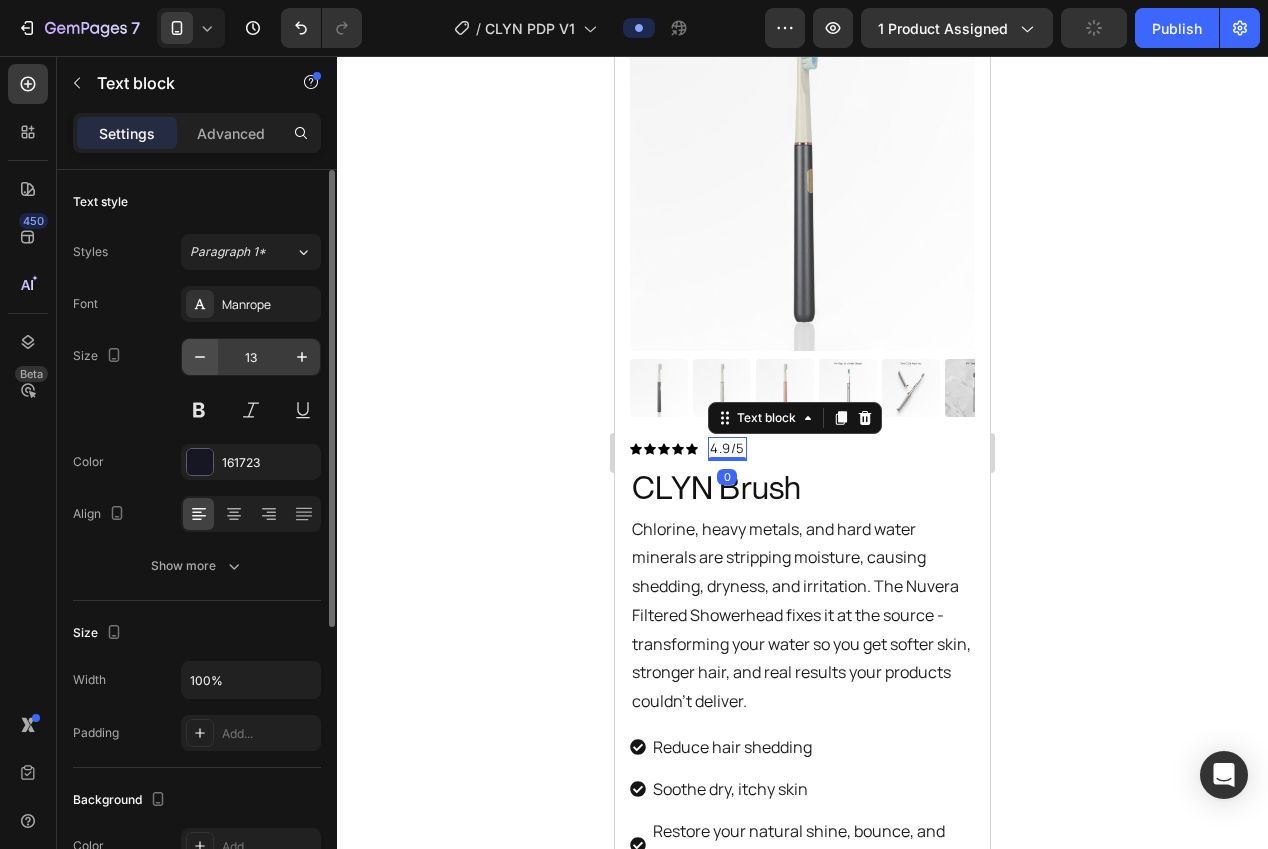 click 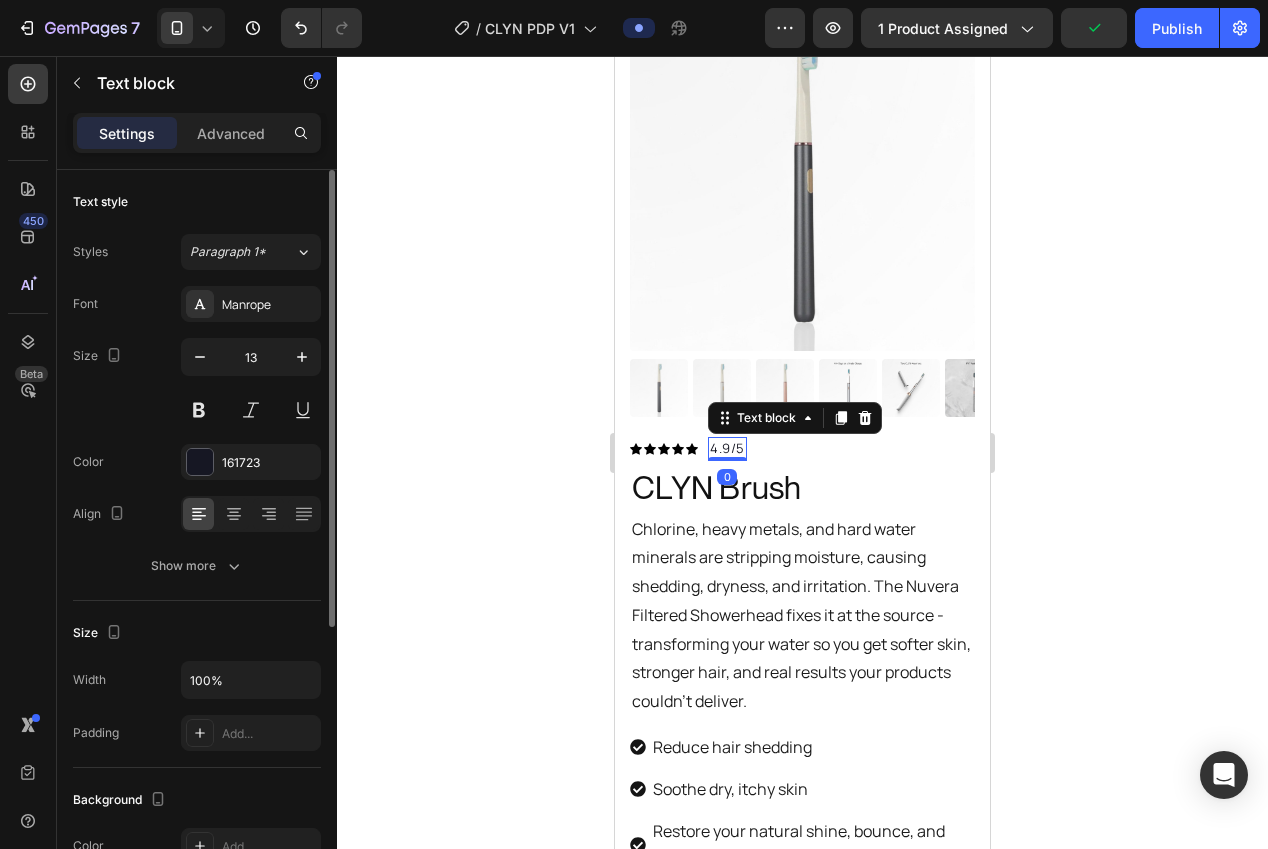 type on "12" 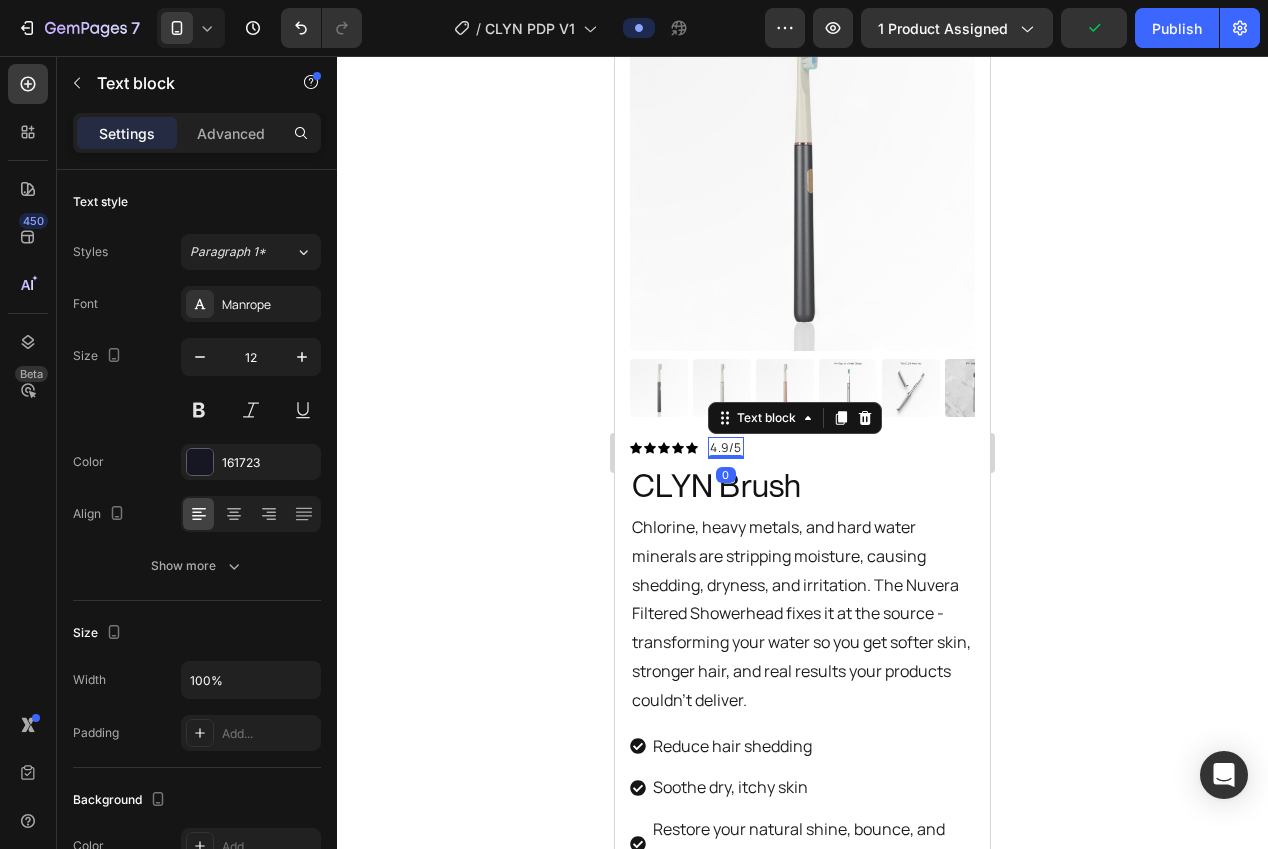 drag, startPoint x: 396, startPoint y: 393, endPoint x: 390, endPoint y: 409, distance: 17.088007 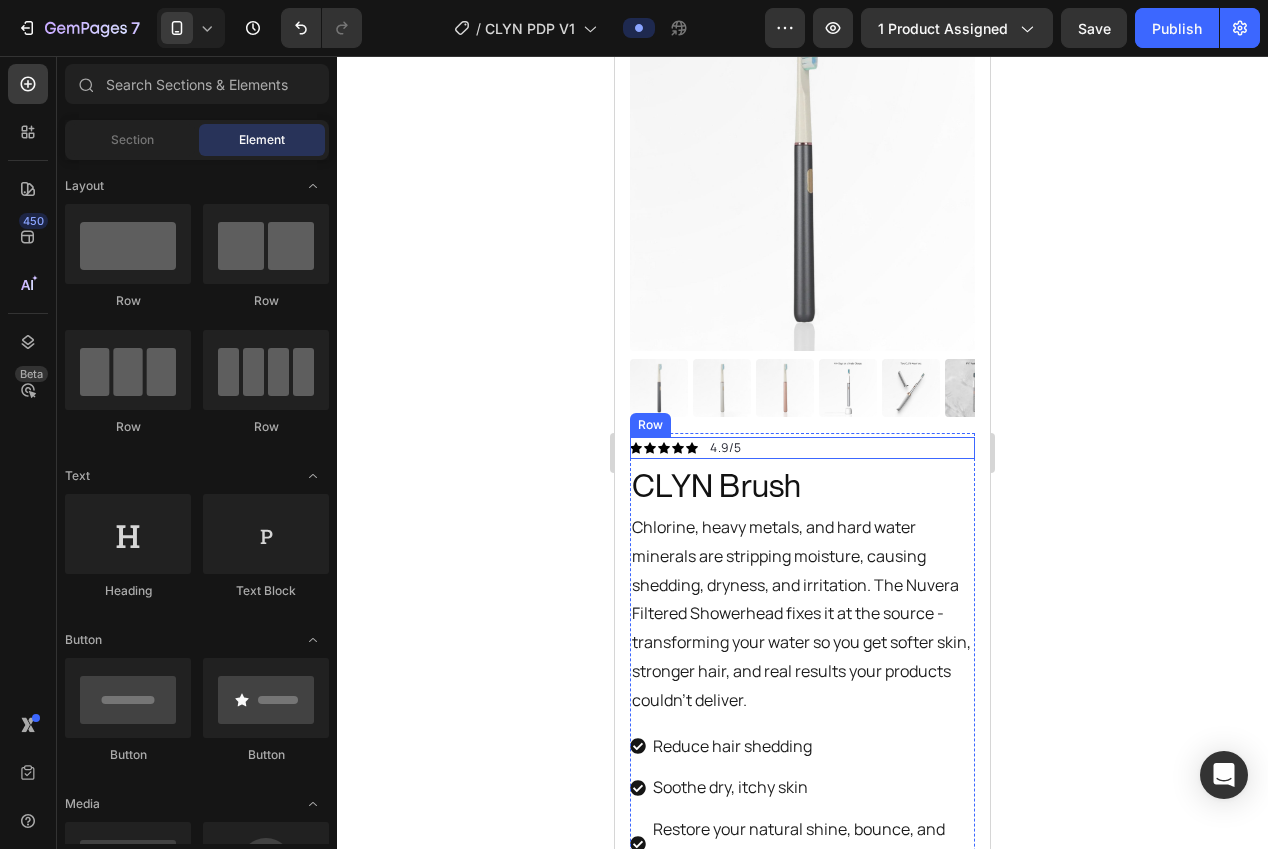 click on "Icon Icon Icon Icon Icon Icon List Hoz 4.9/5 Text block Row" at bounding box center (802, 448) 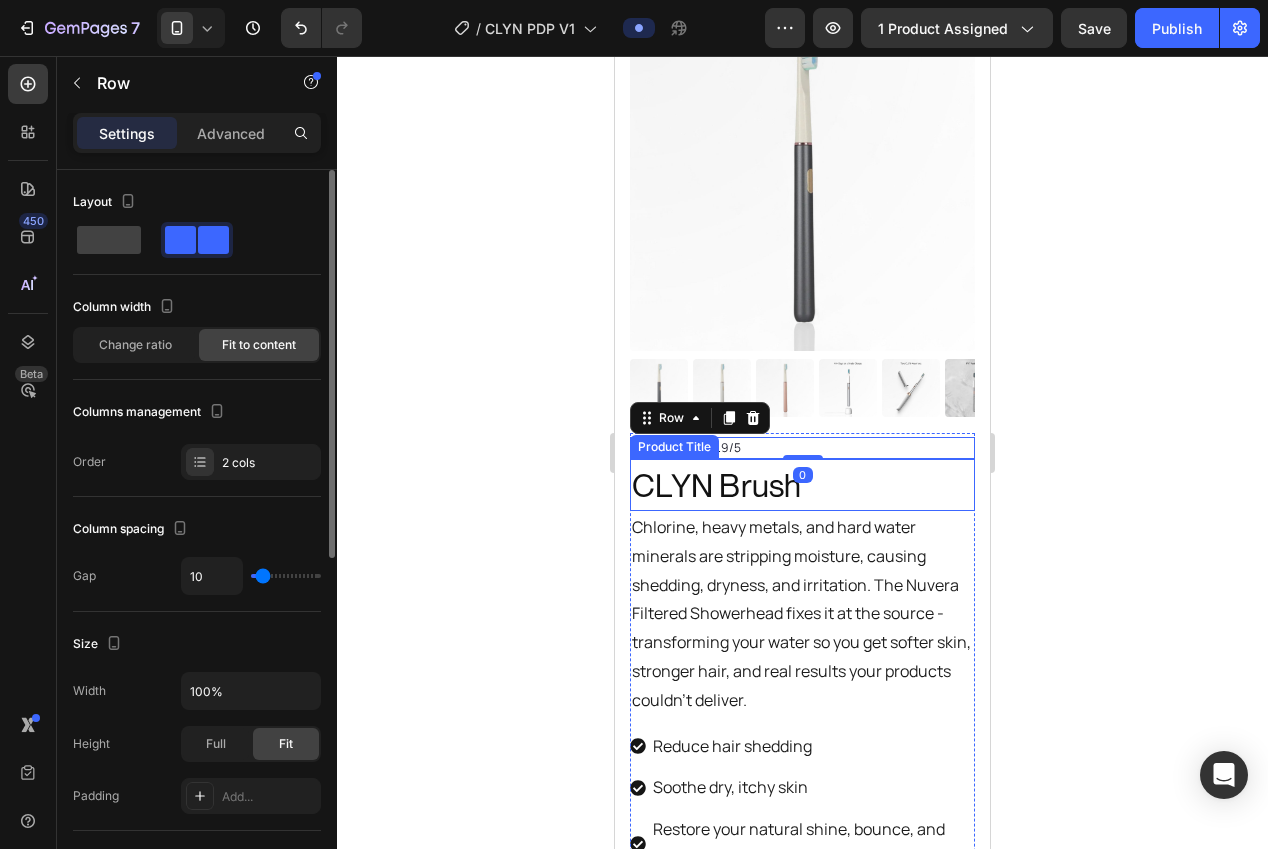 type on "5" 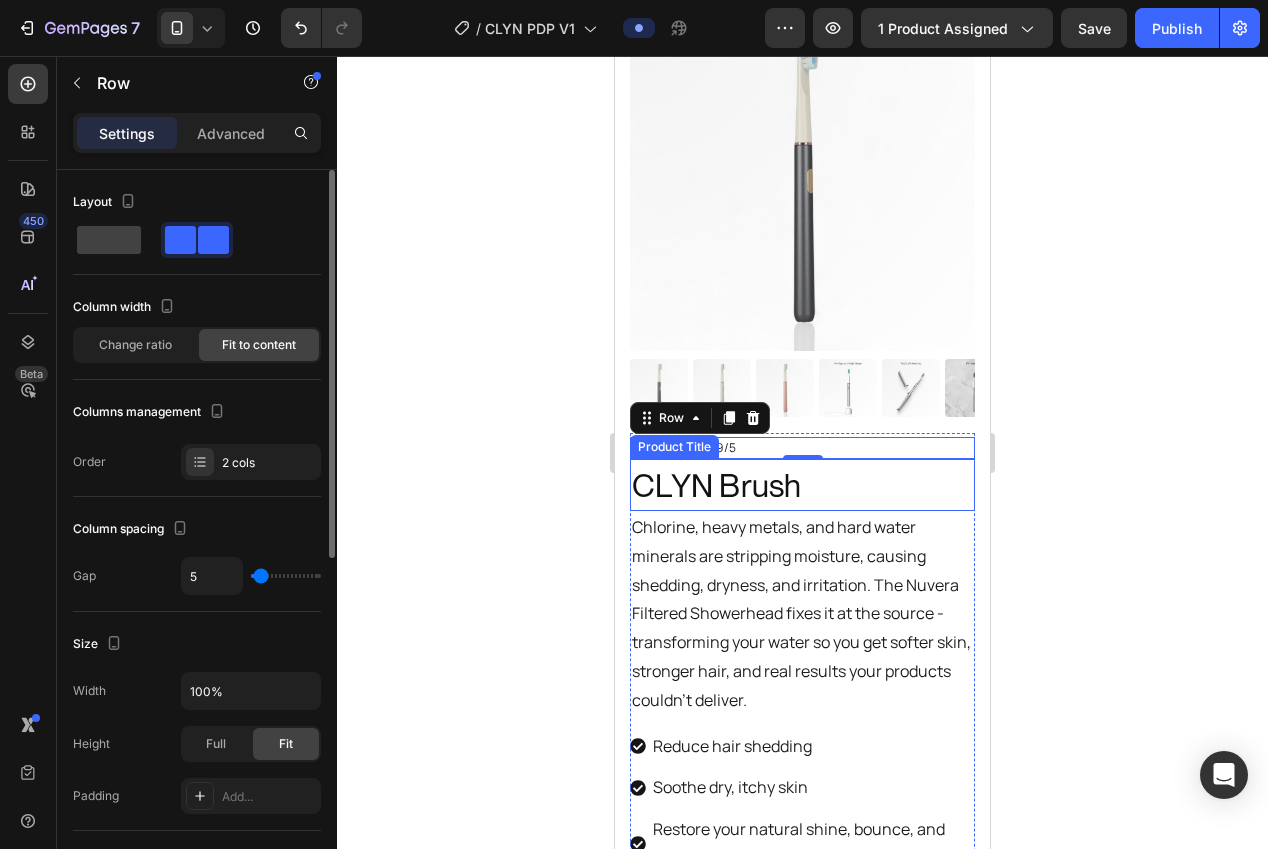 type on "4" 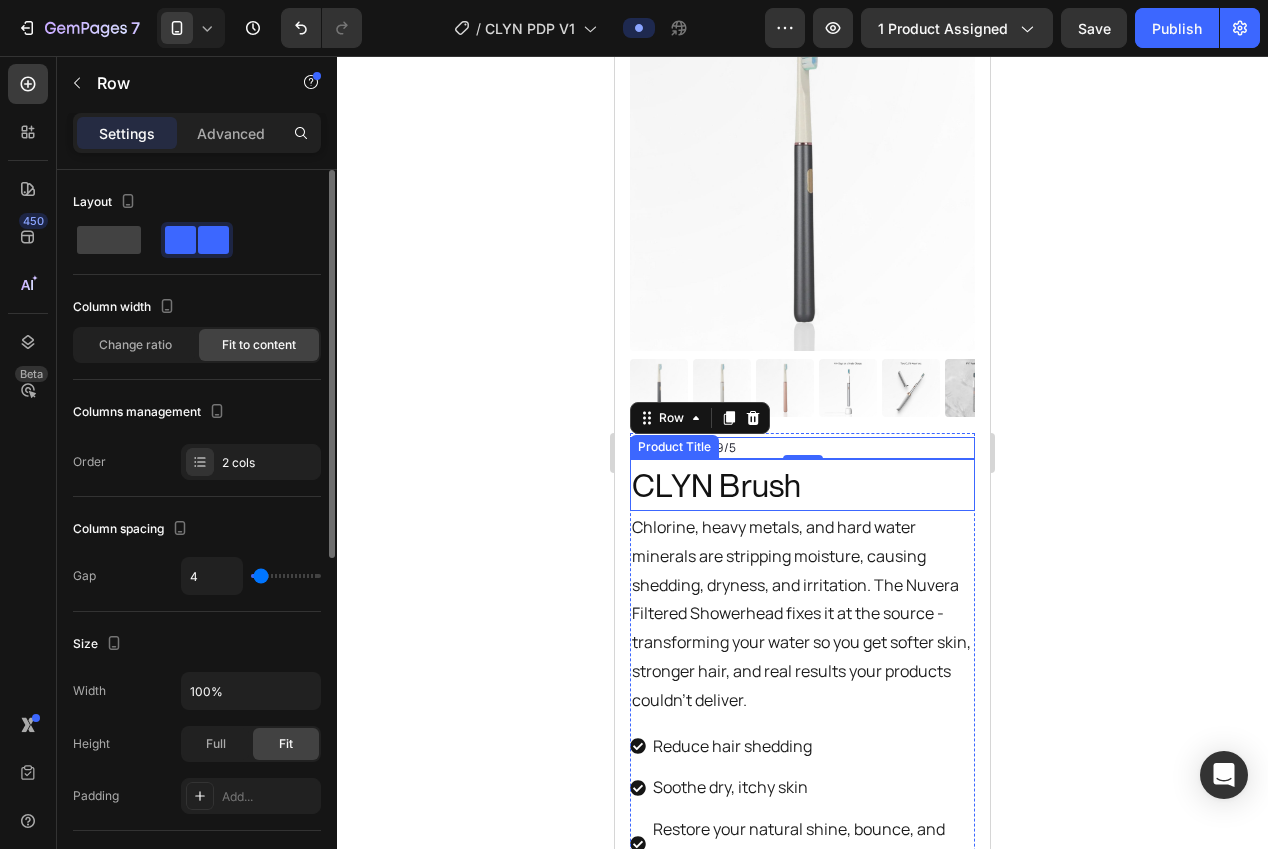 type on "3" 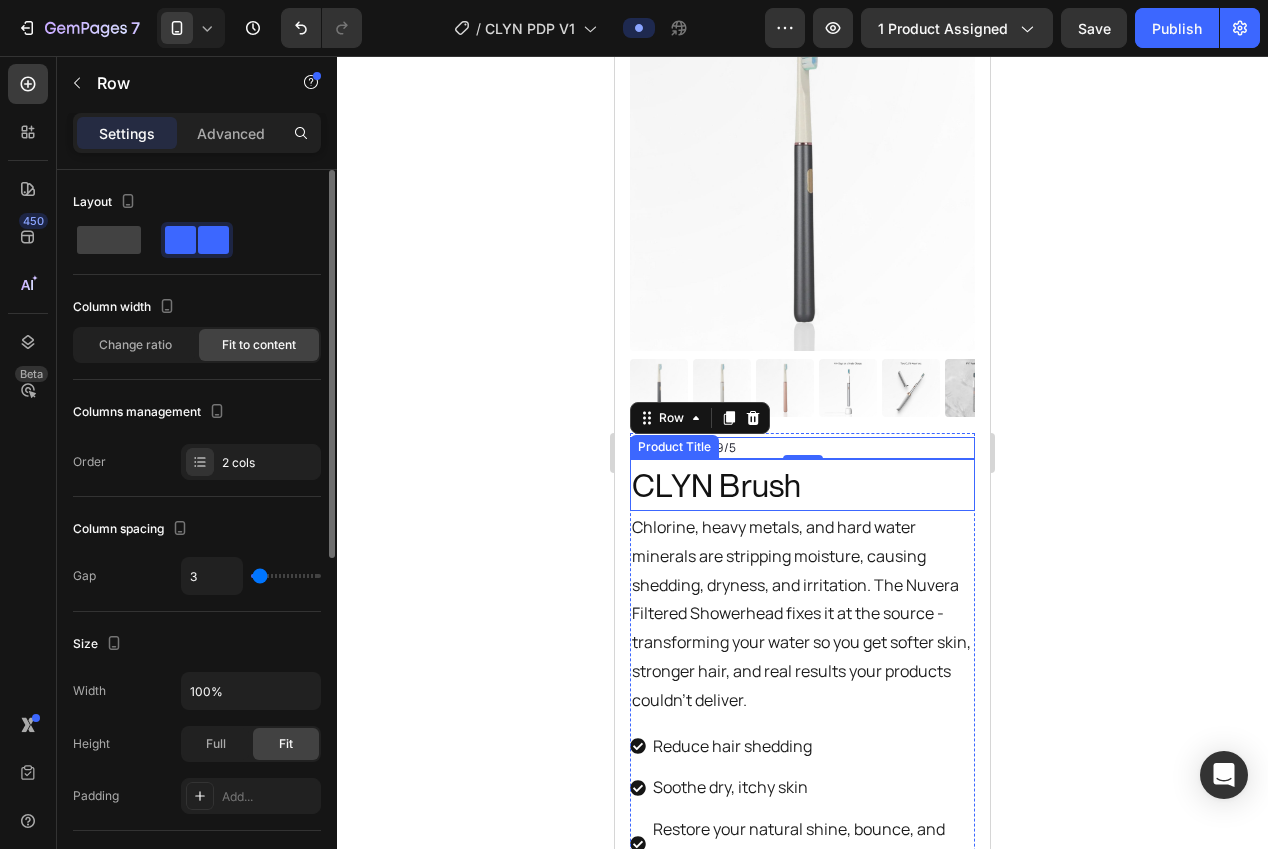 type on "2" 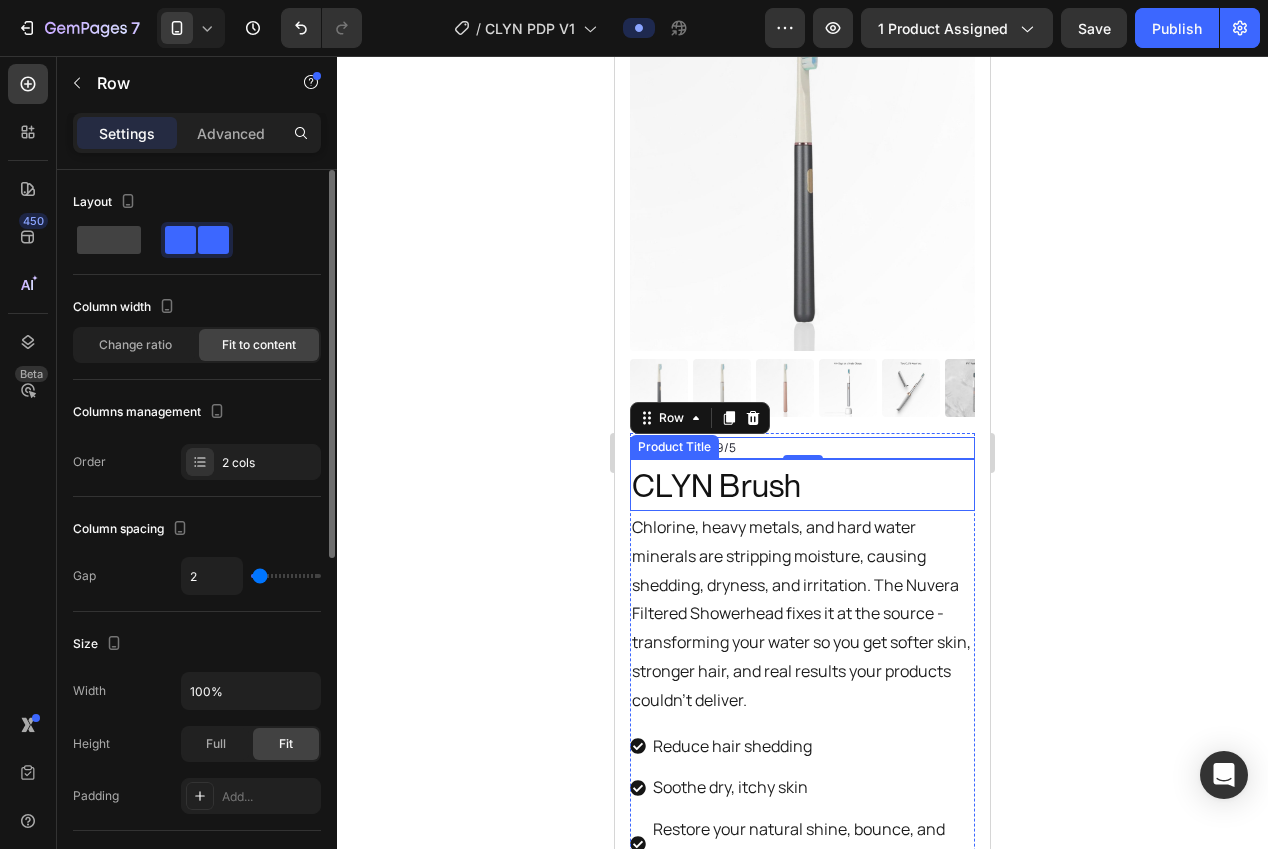 type on "1" 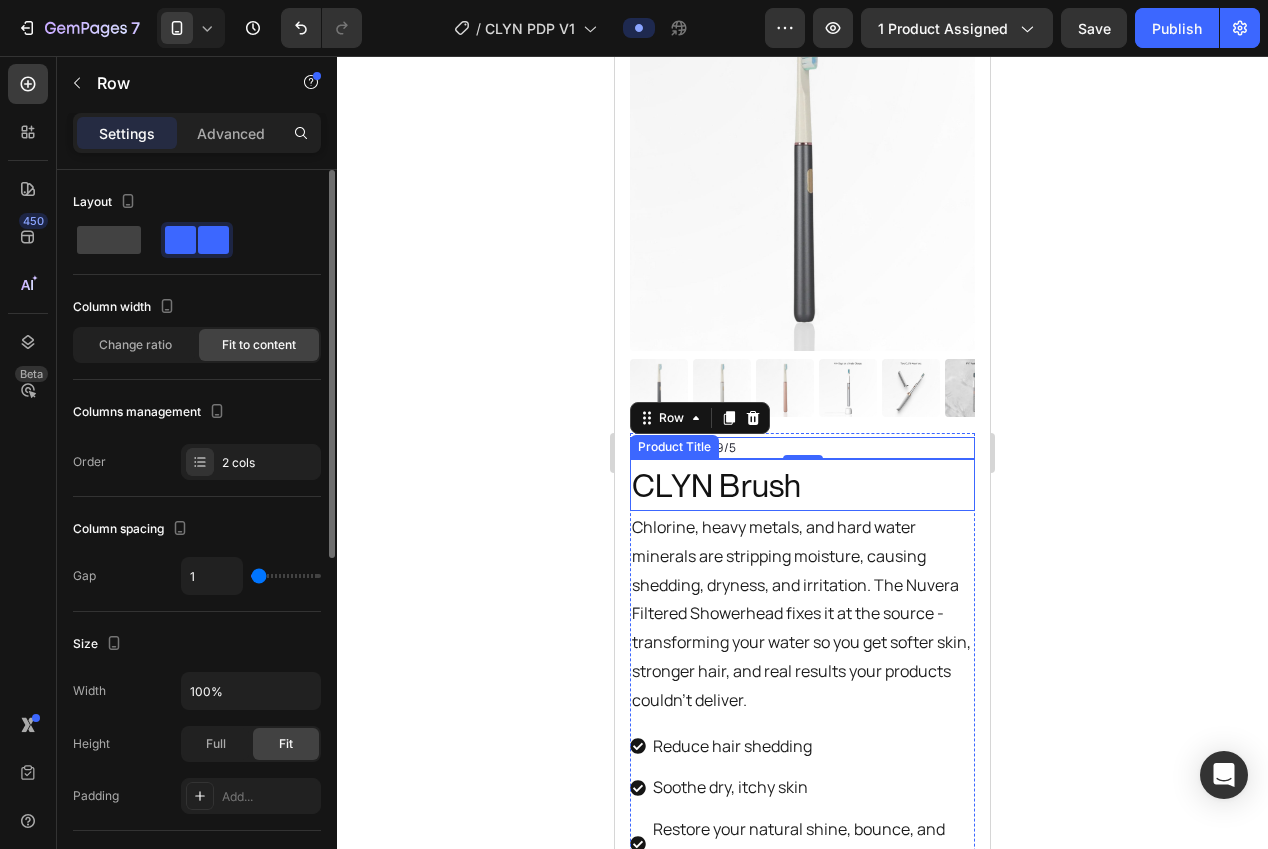 type on "0" 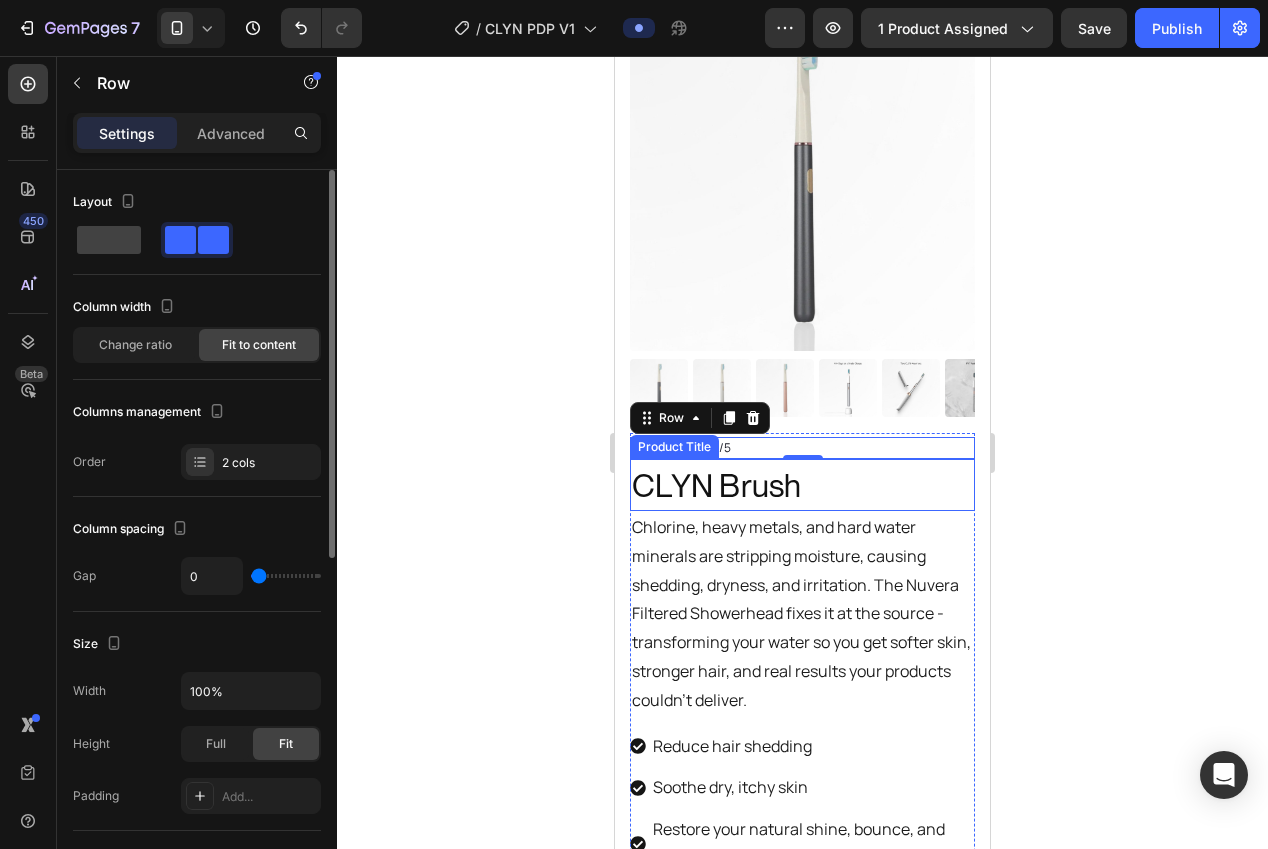 type on "1" 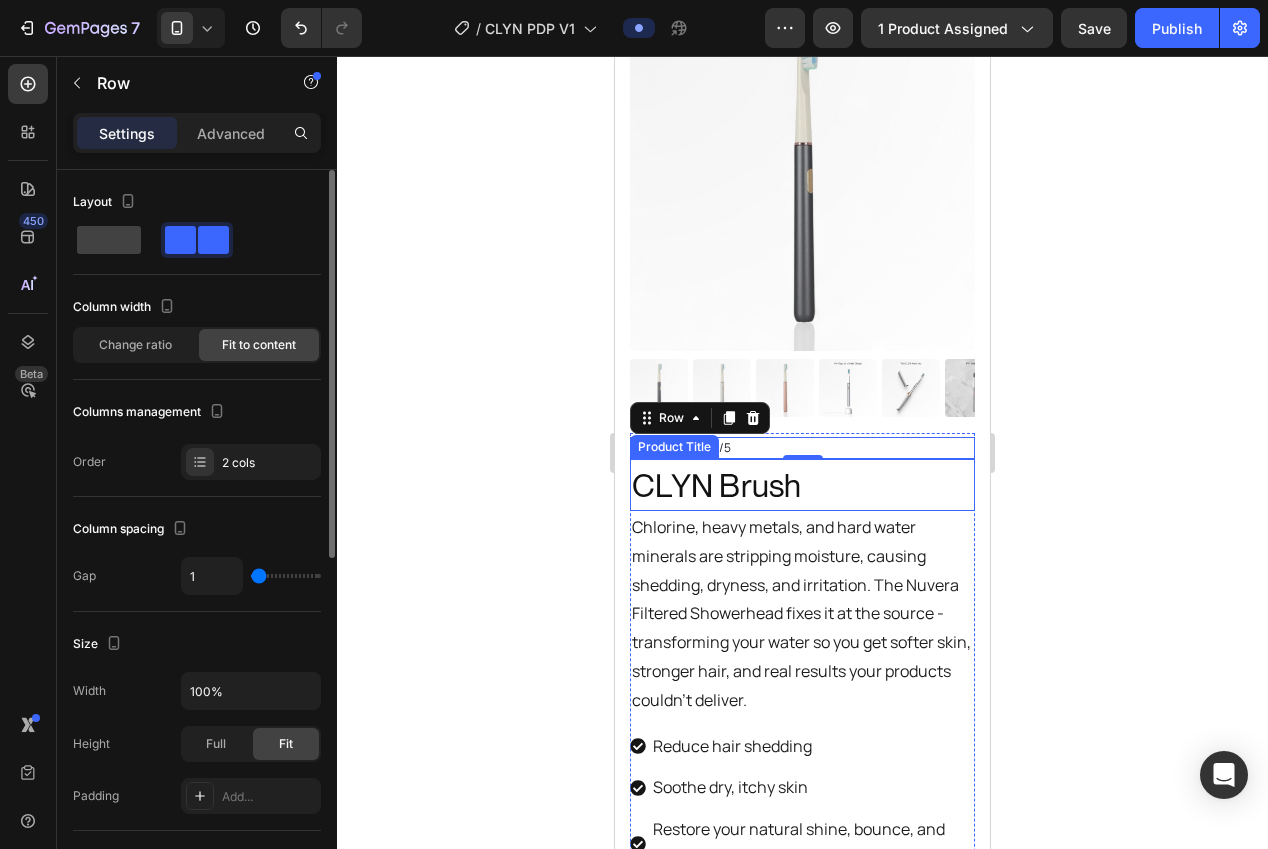 type on "2" 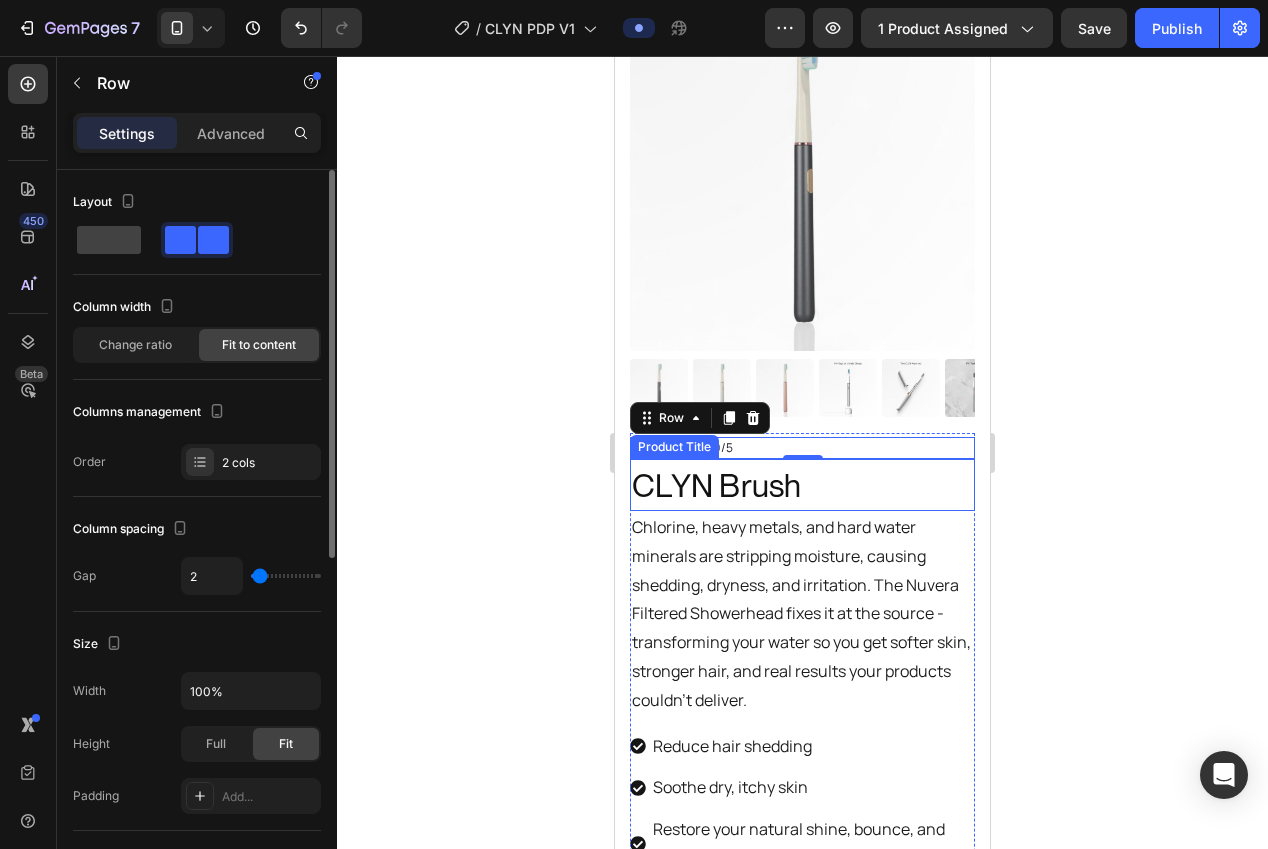 type on "3" 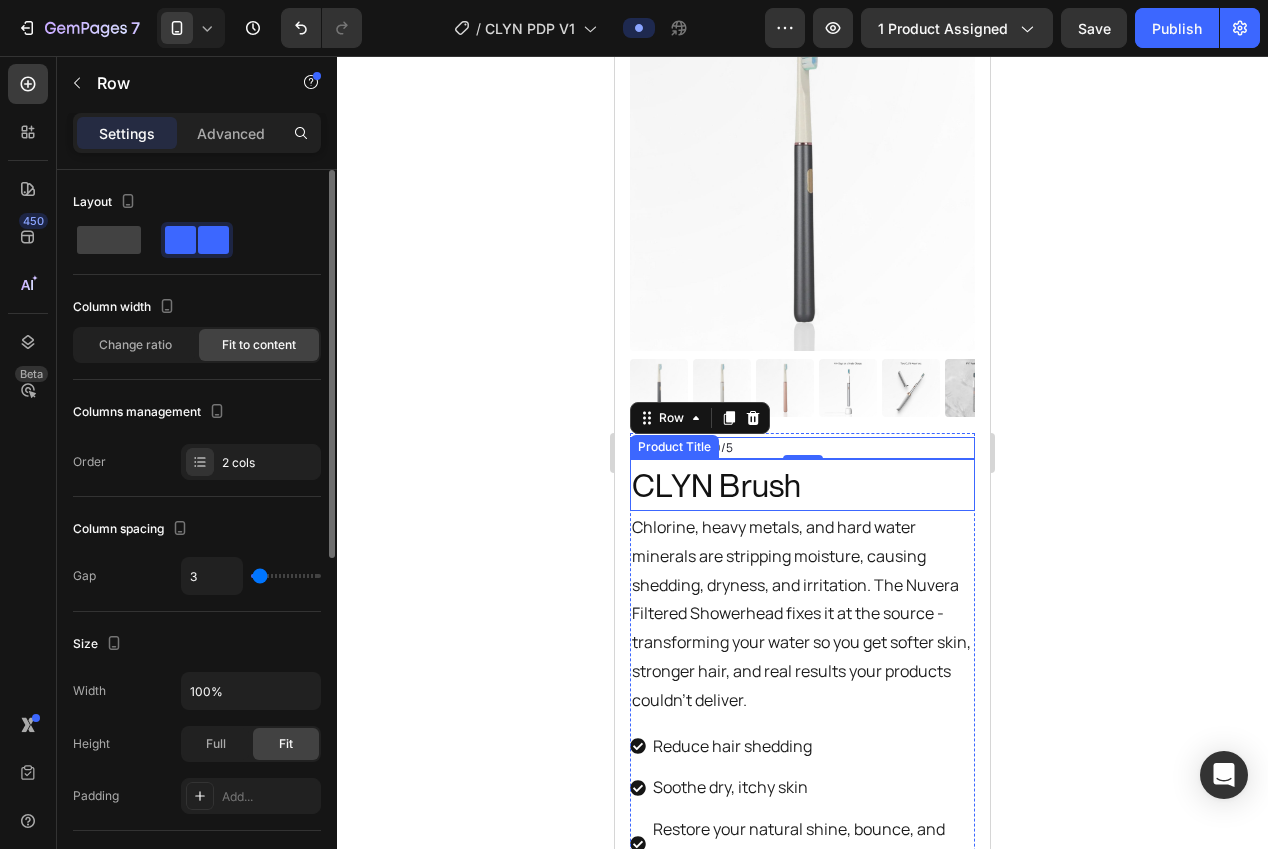 type on "4" 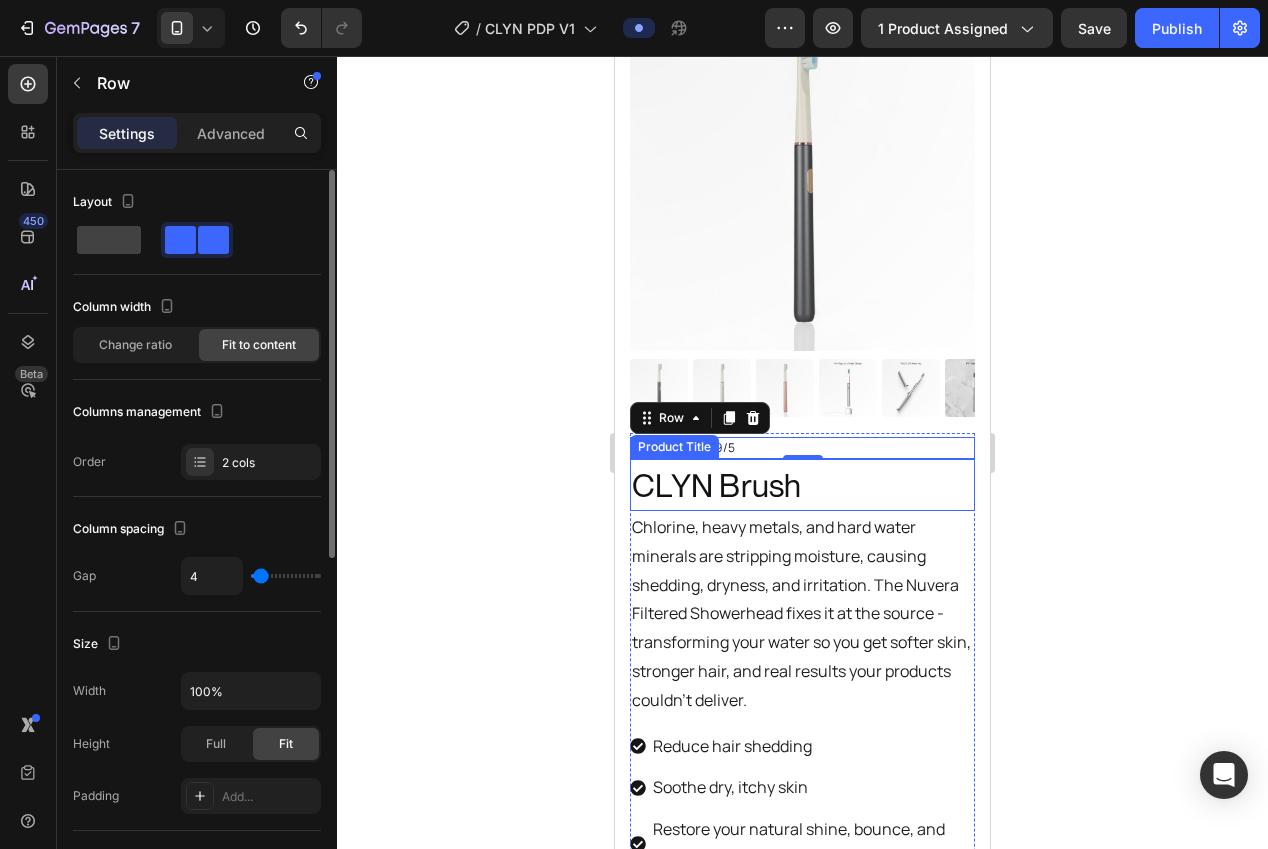 type on "5" 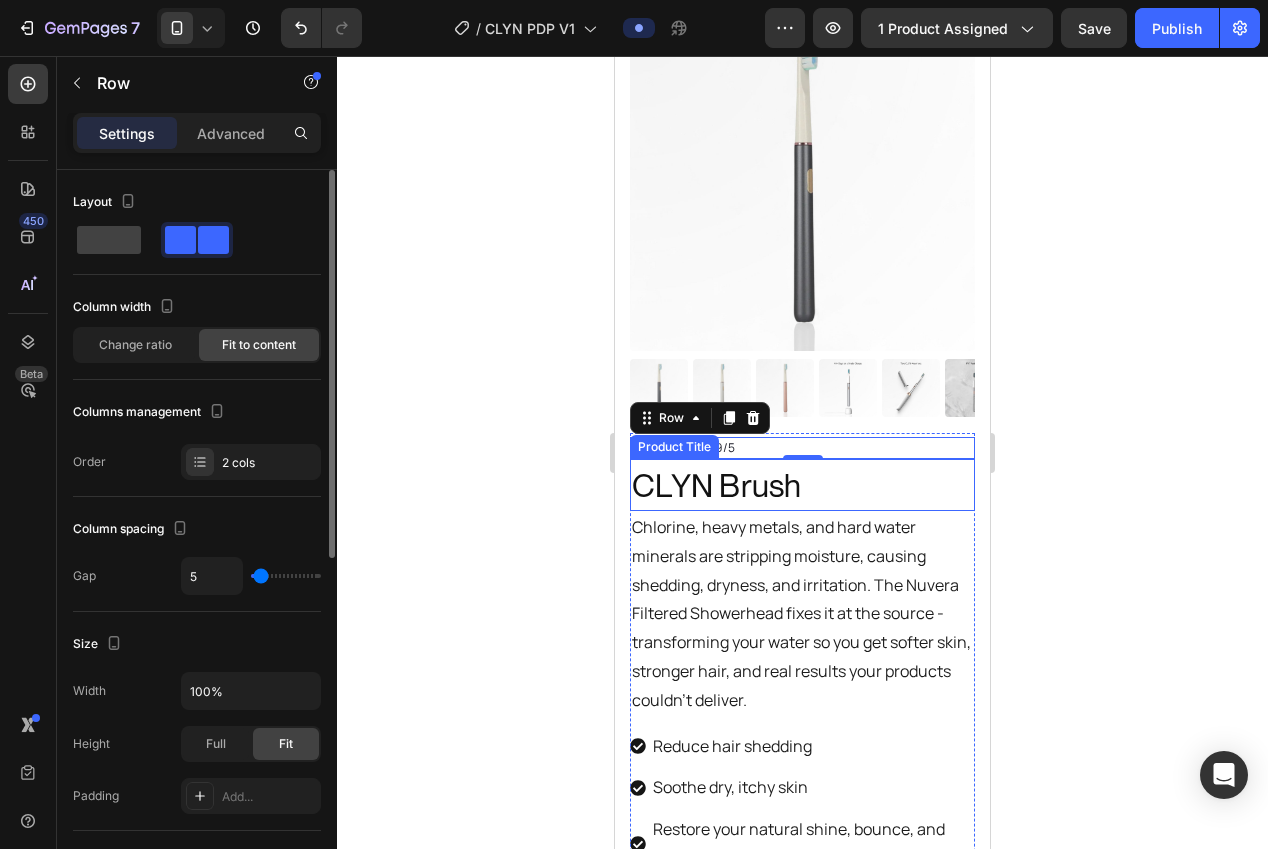 type on "6" 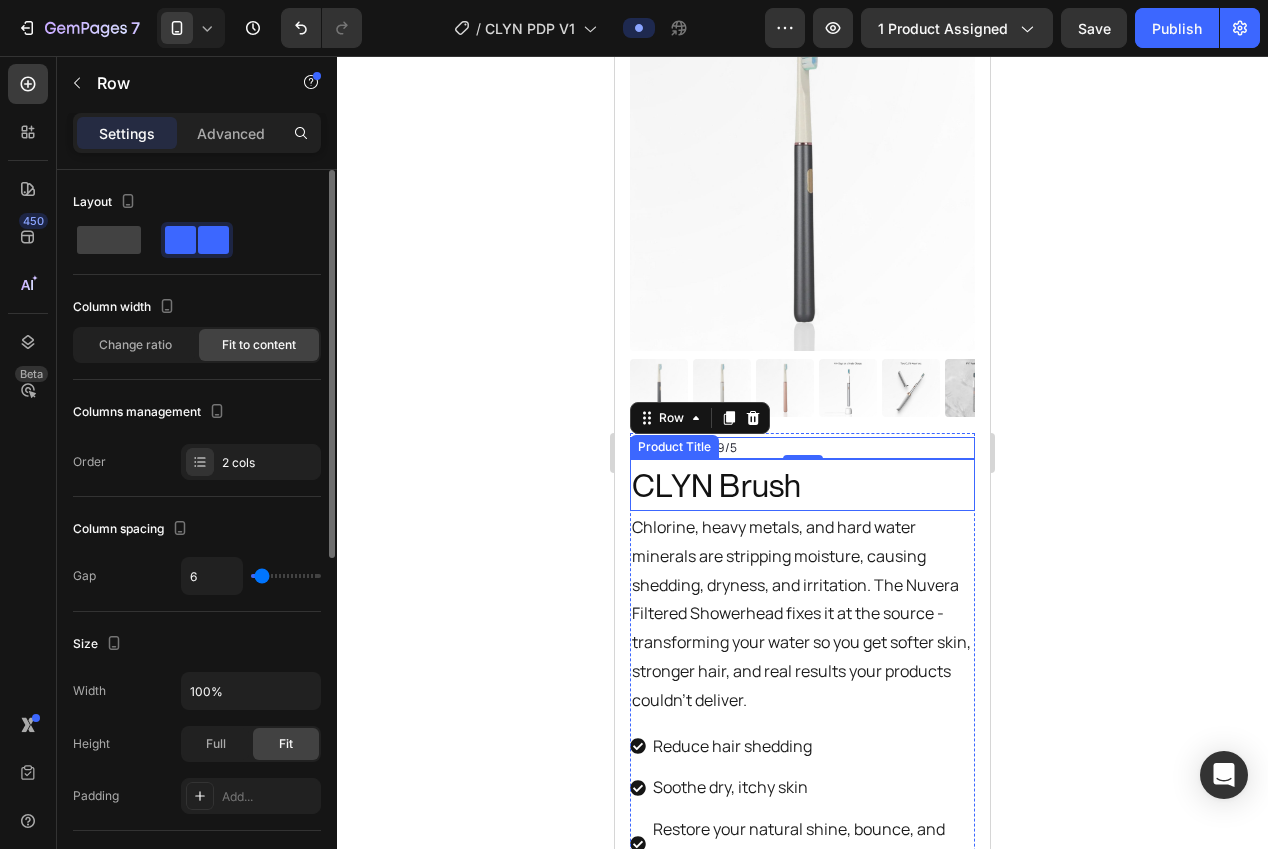 type on "5" 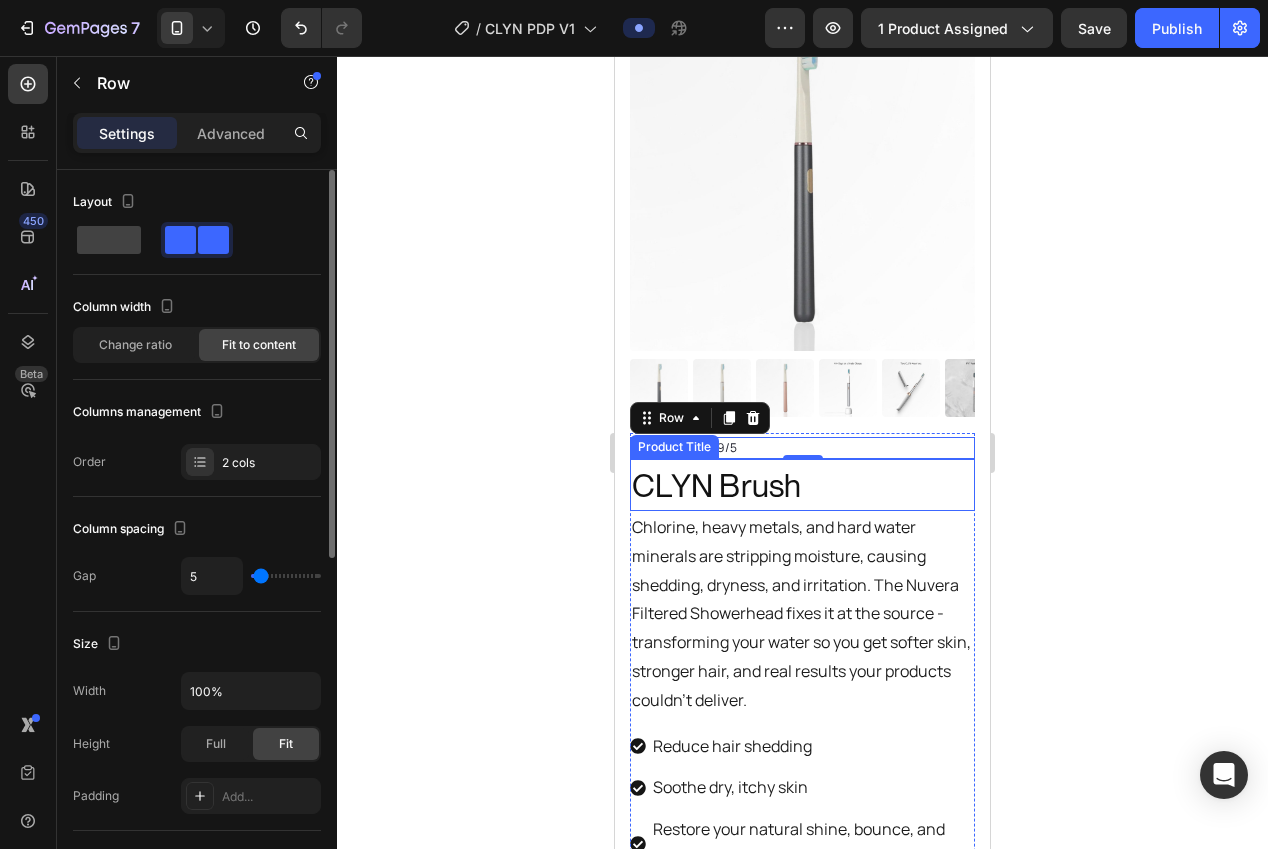 type on "4" 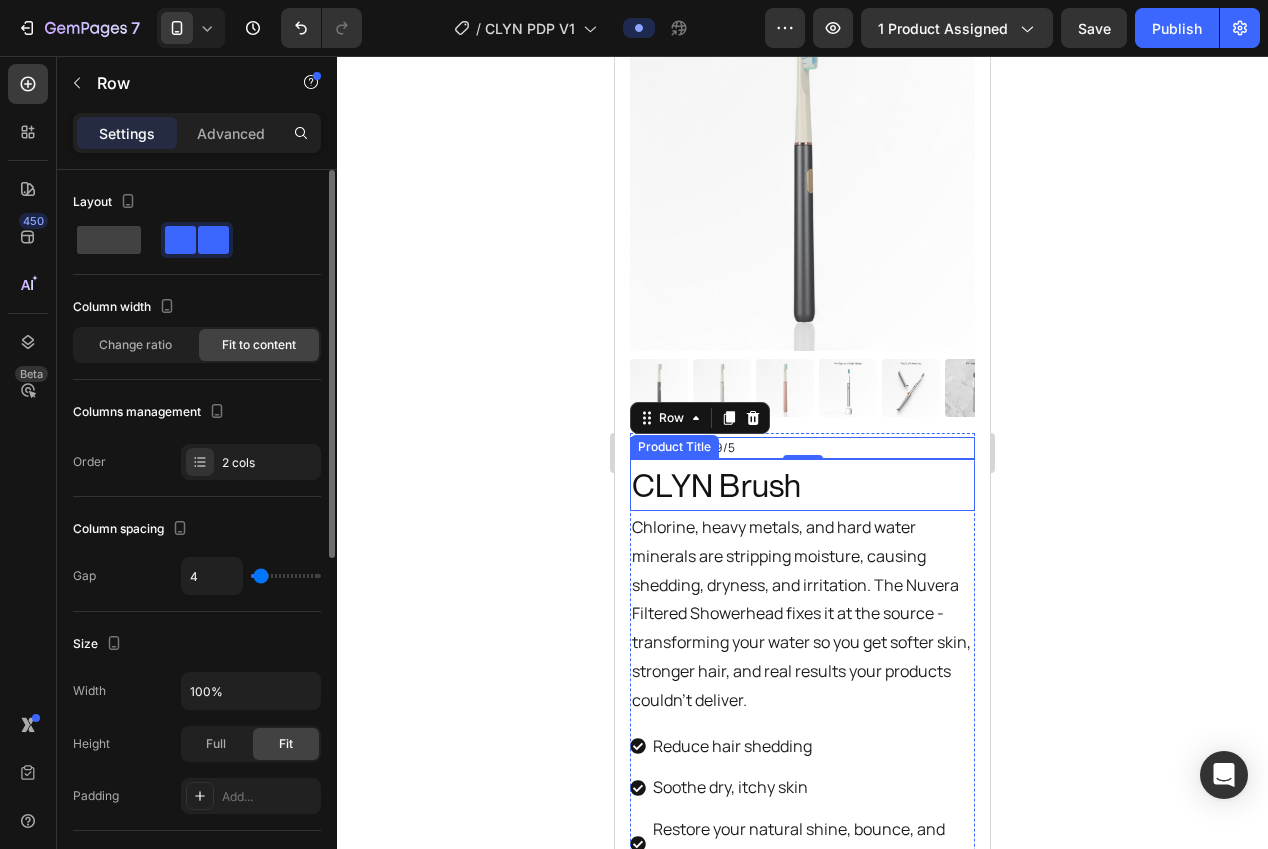 type on "4" 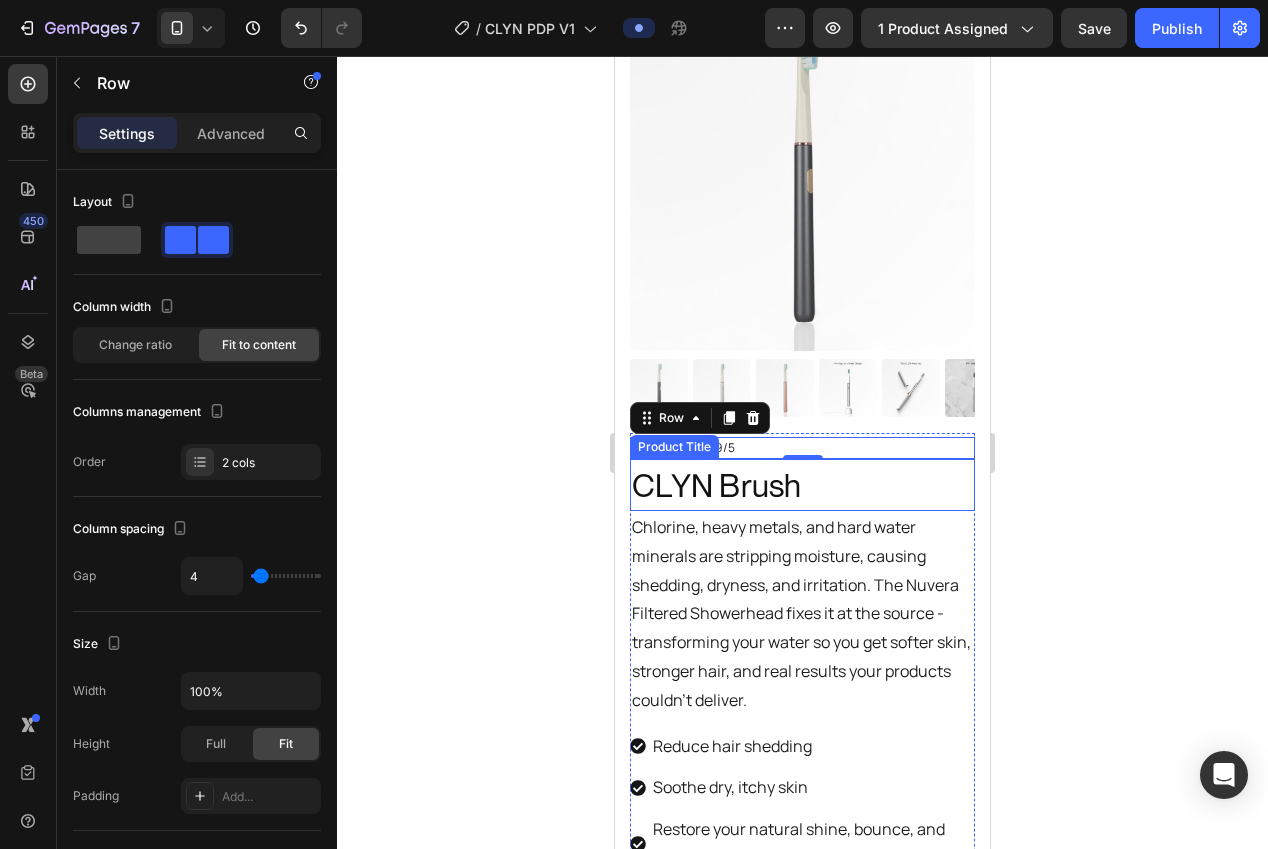 click 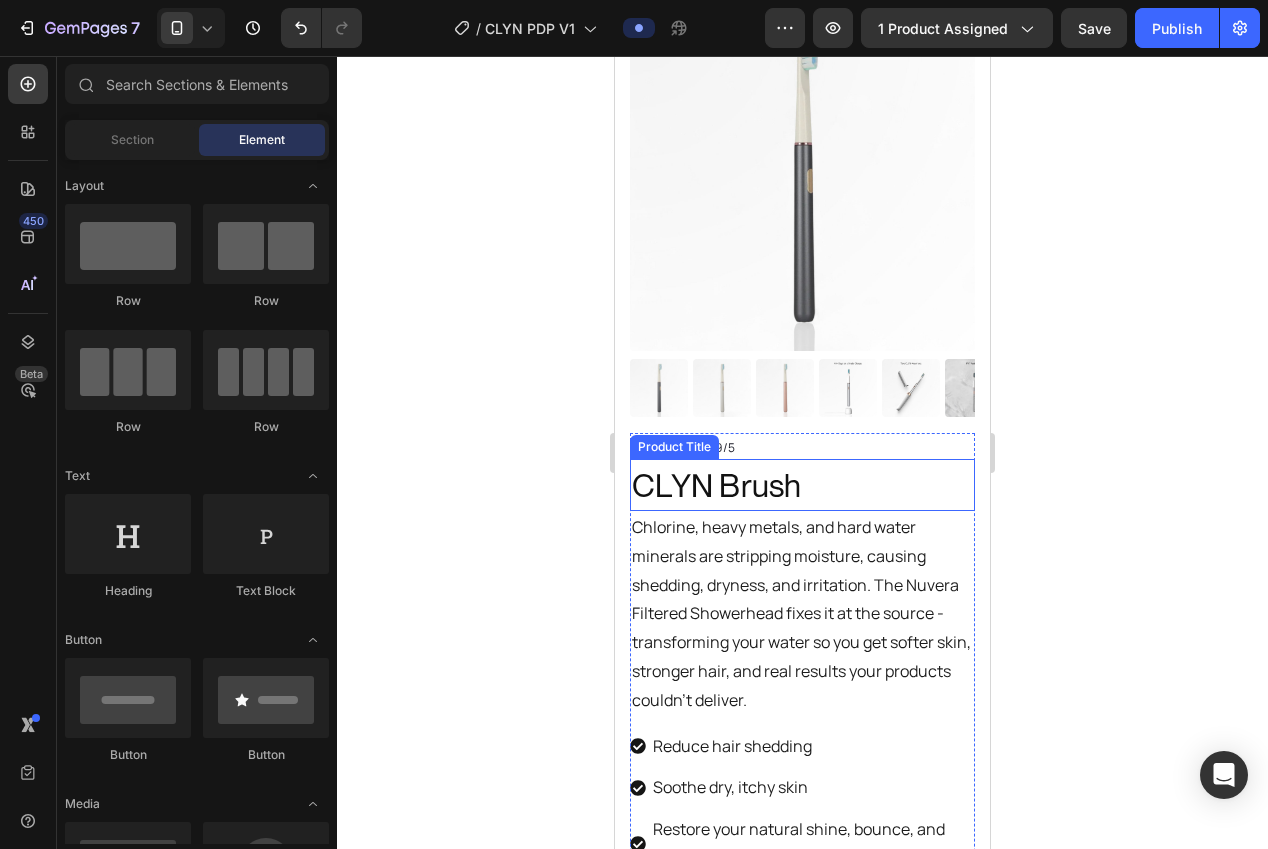 click 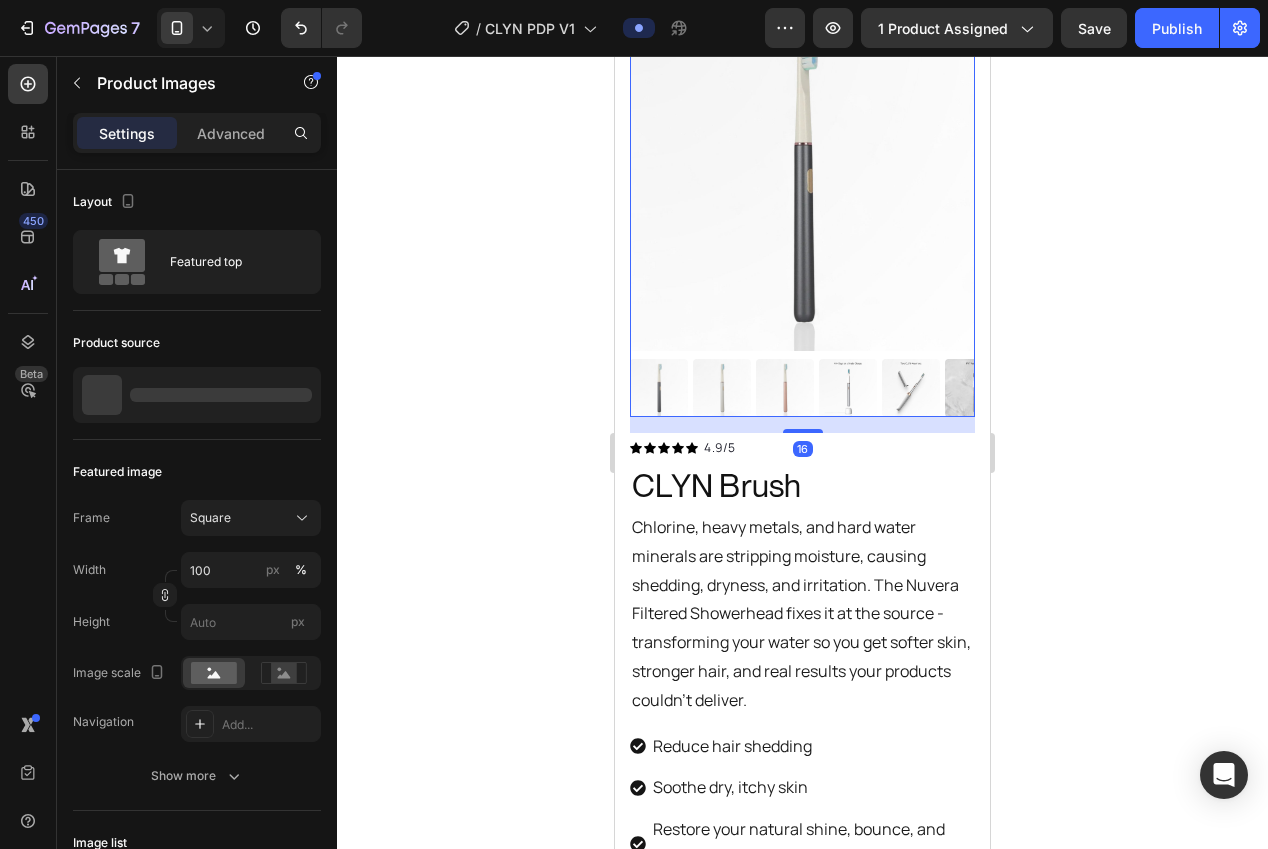click at bounding box center (802, 178) 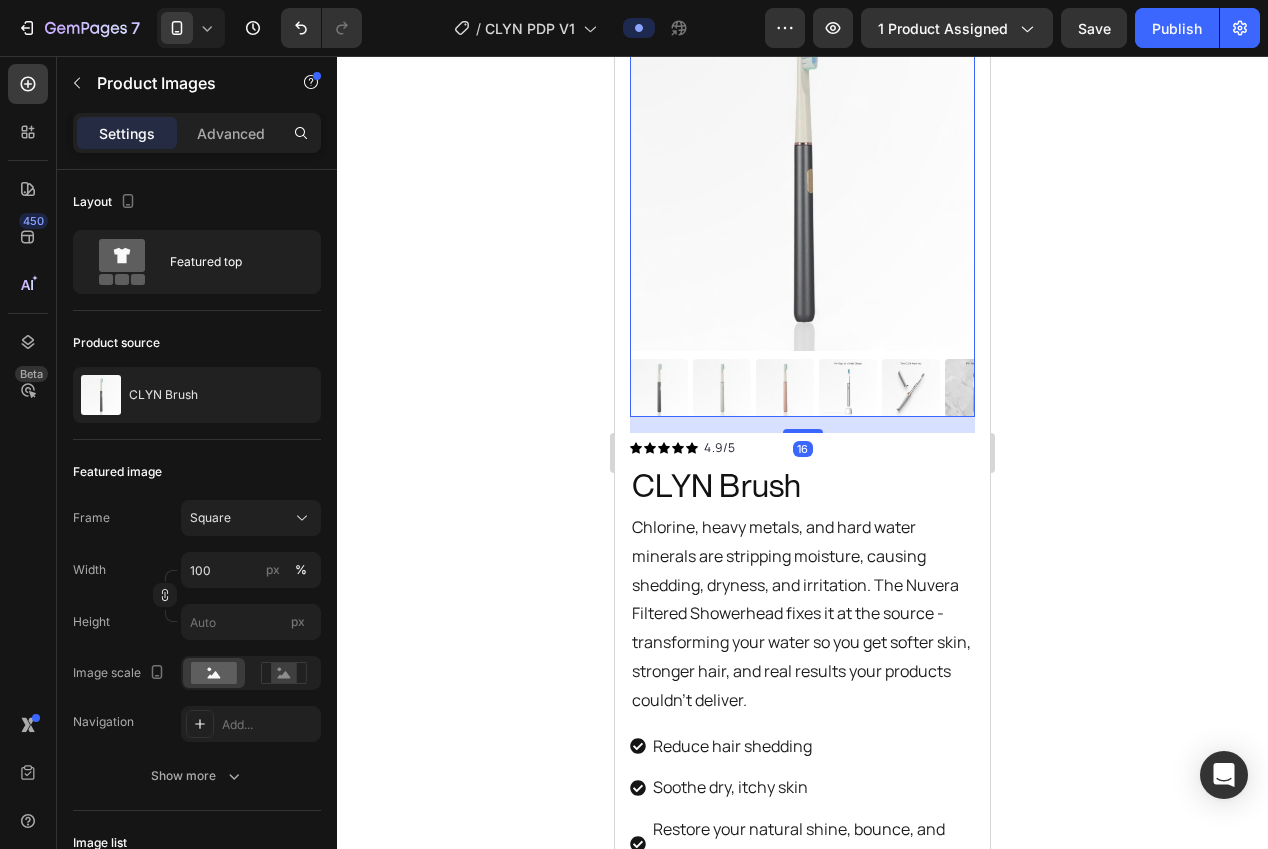 click 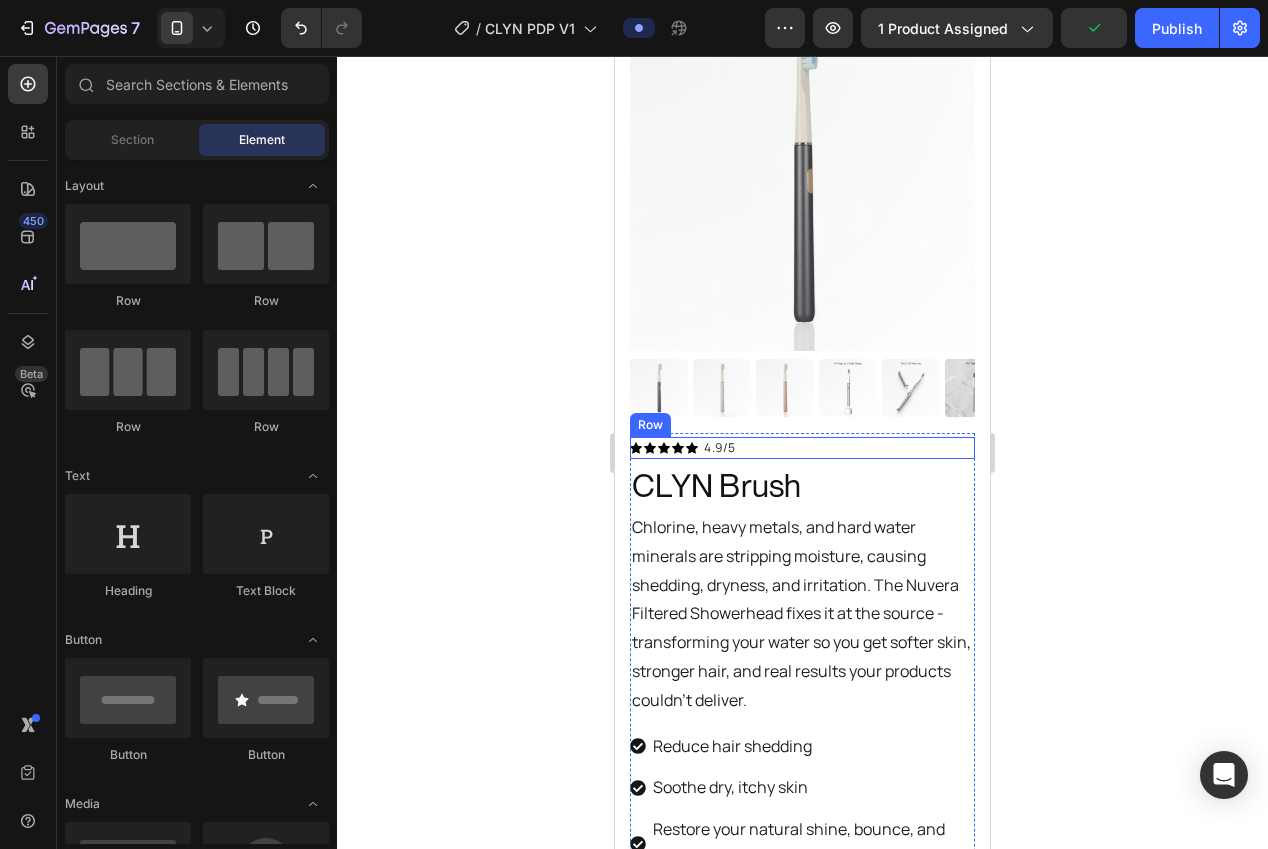 click on "Icon Icon Icon Icon Icon Icon List Hoz" at bounding box center (664, 448) 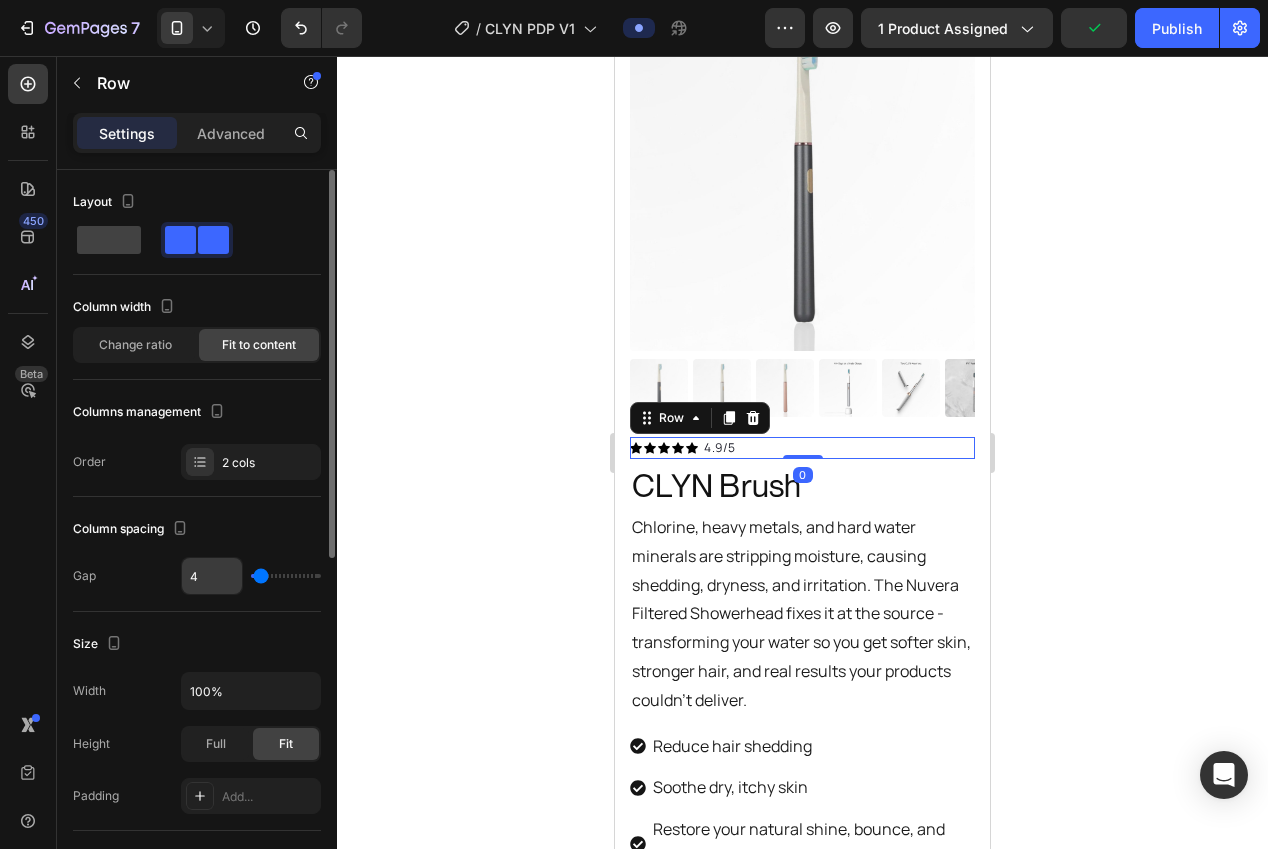 click on "4" at bounding box center [212, 576] 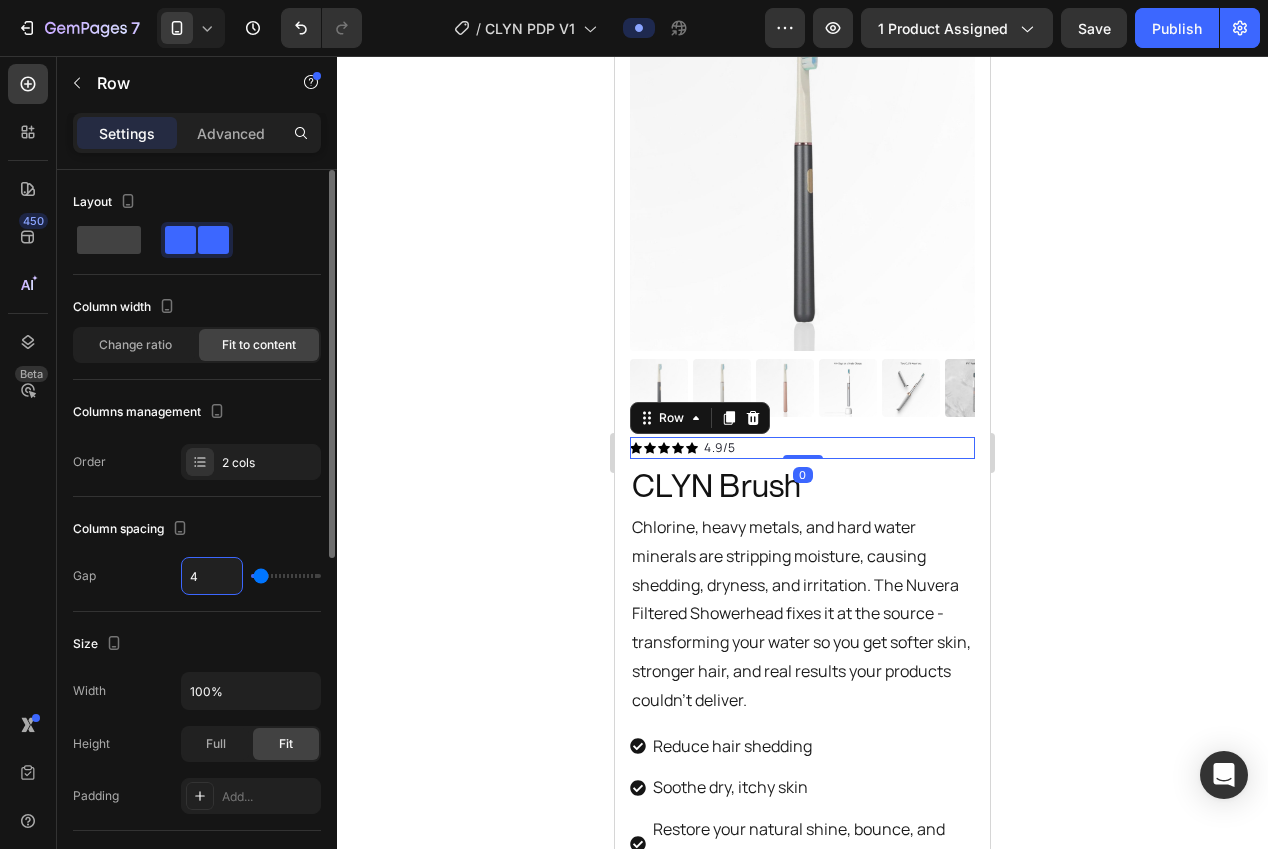 type on "6" 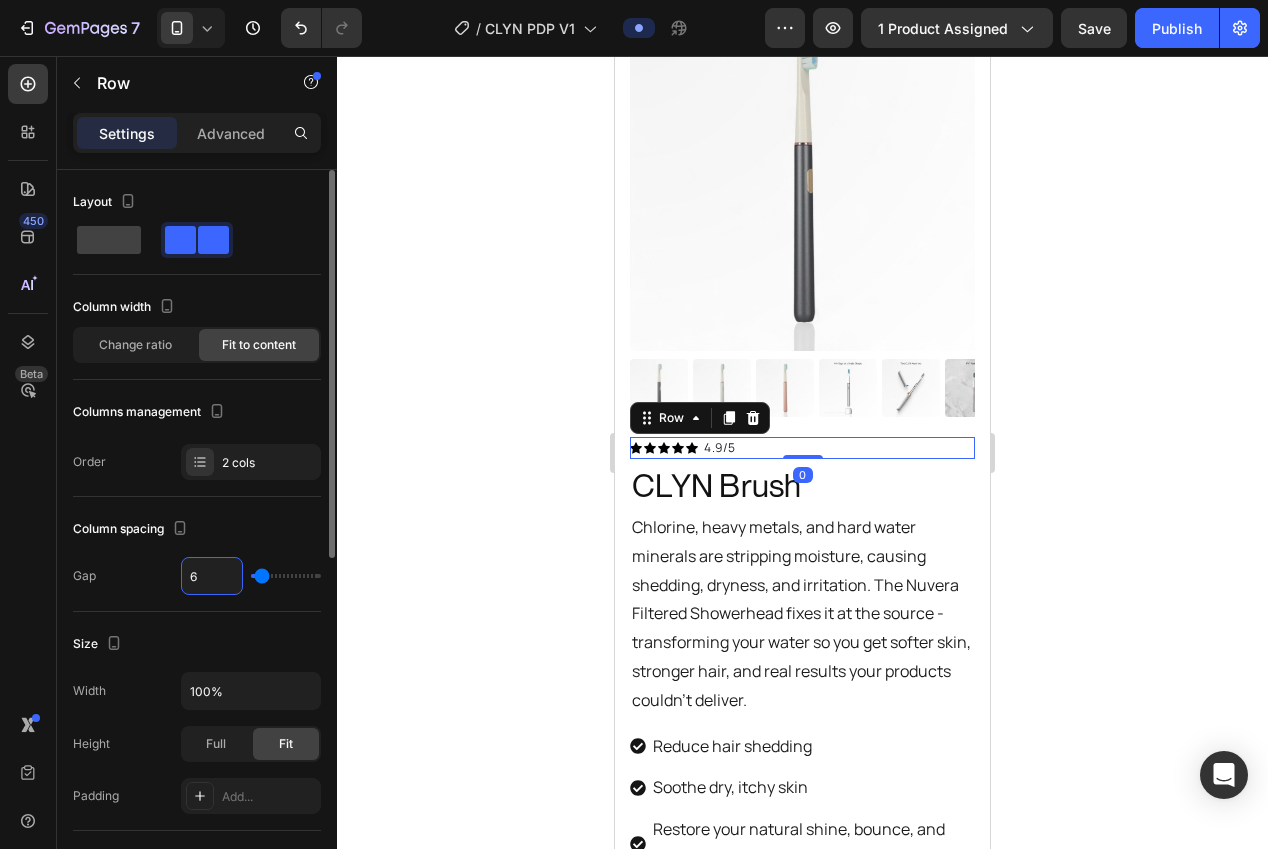 type on "6" 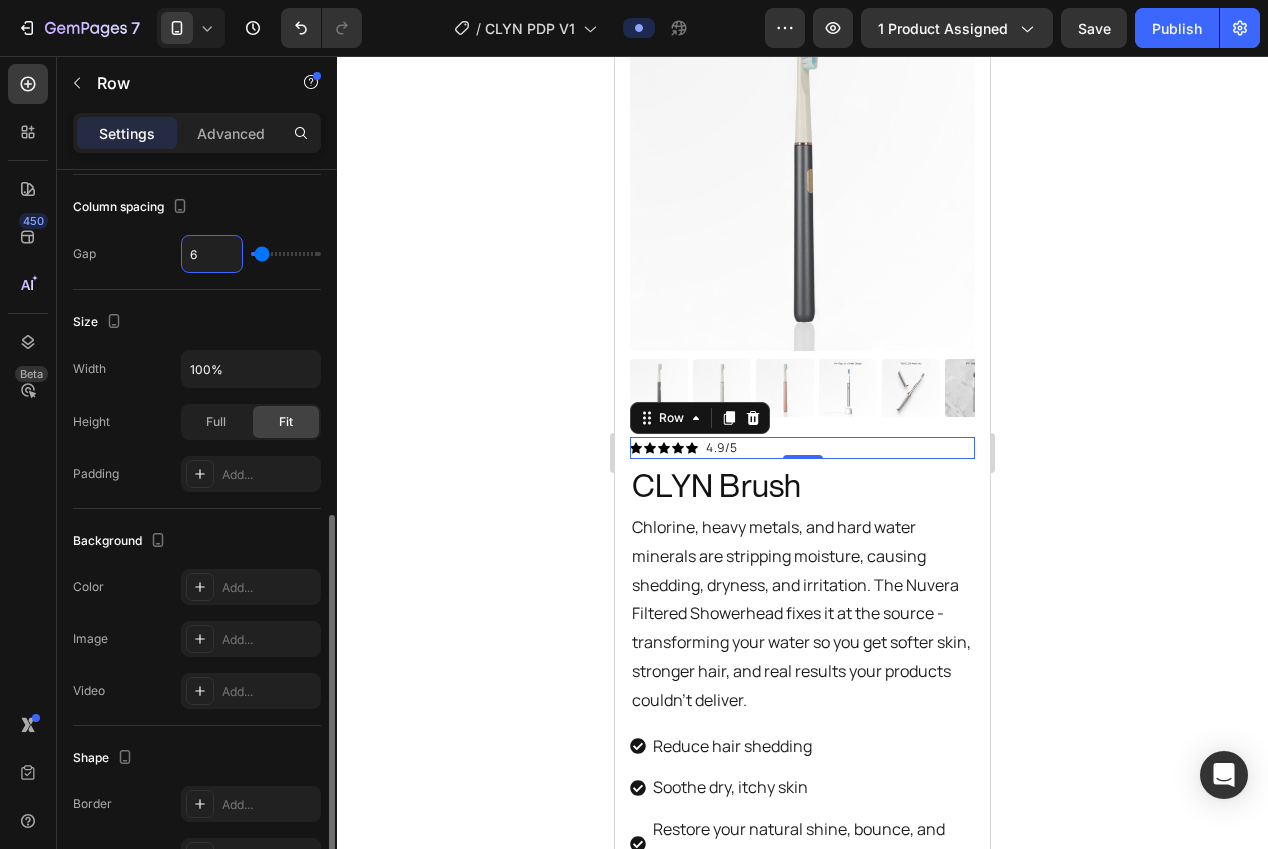 scroll, scrollTop: 660, scrollLeft: 0, axis: vertical 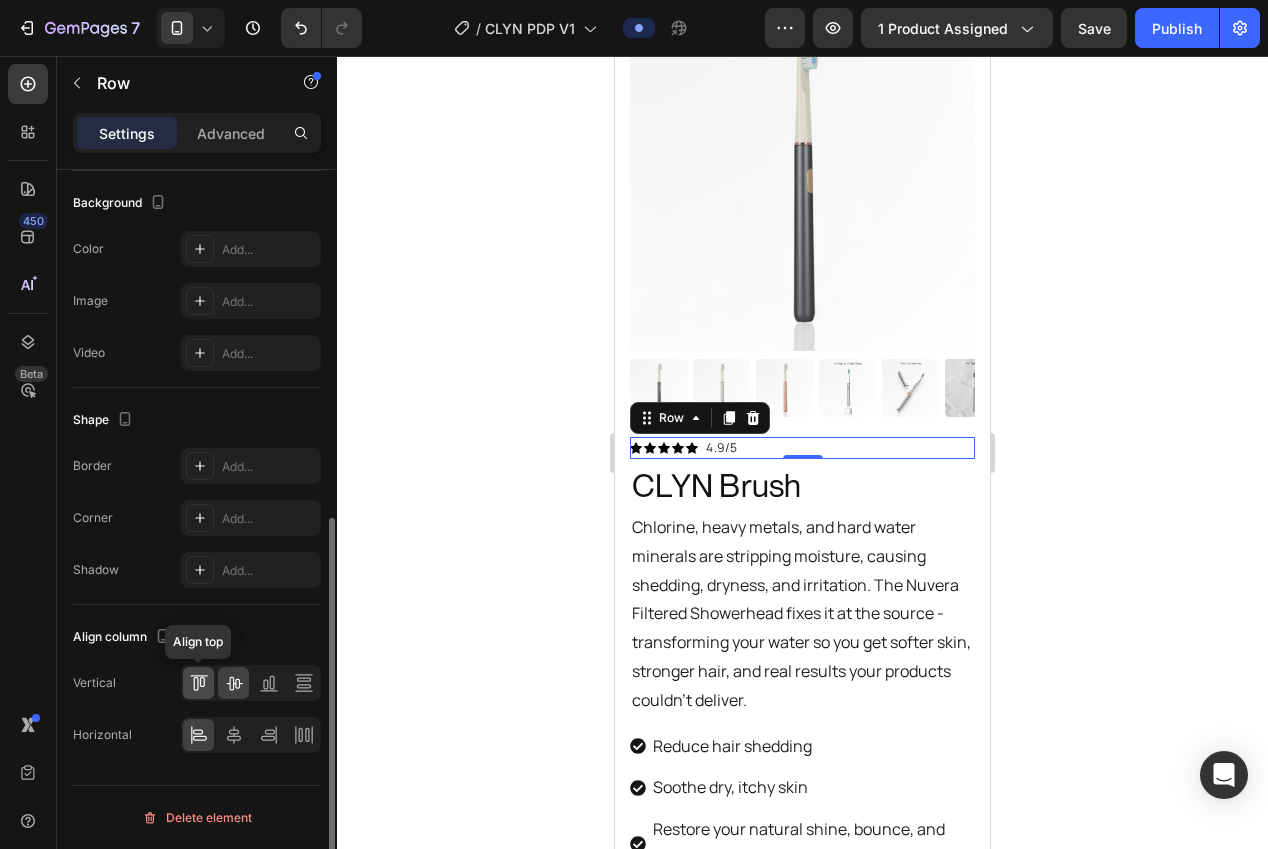 click 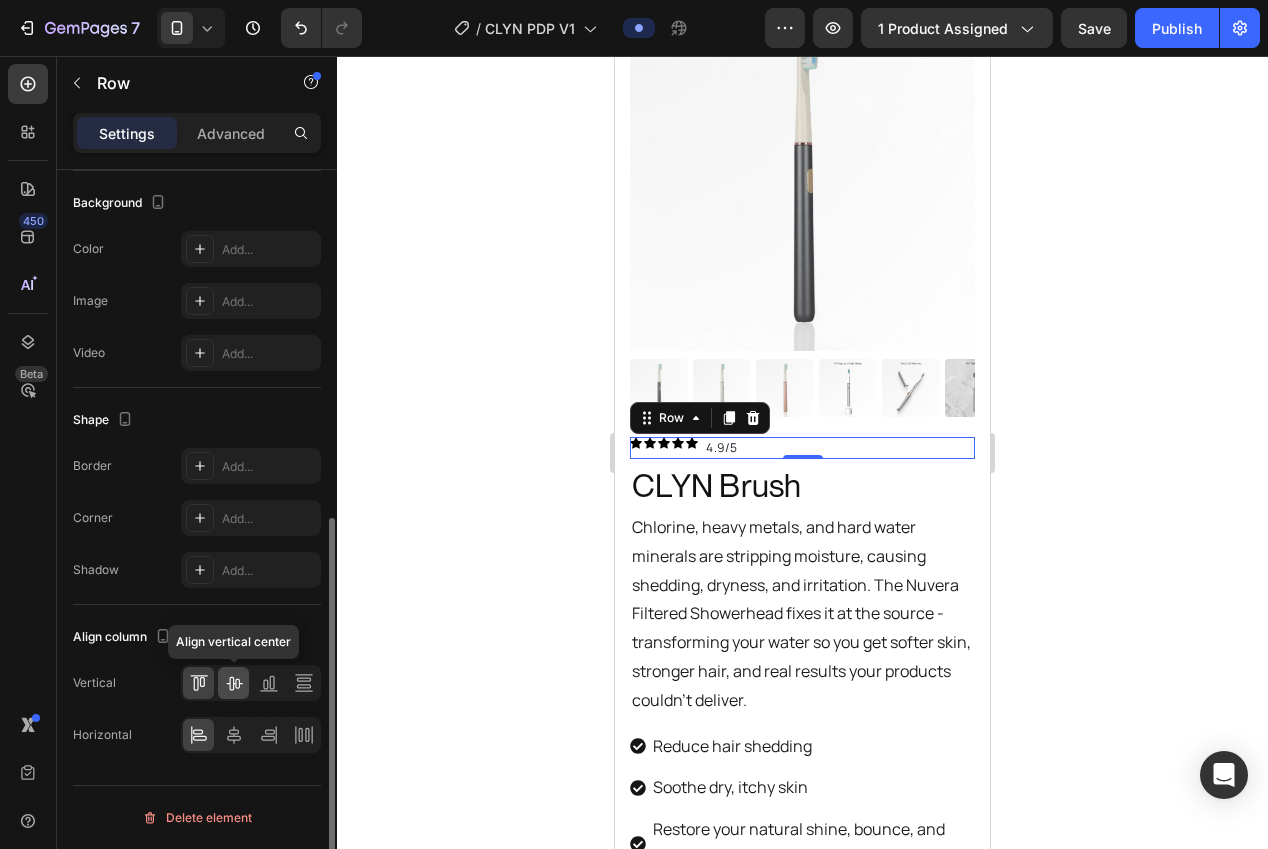 click 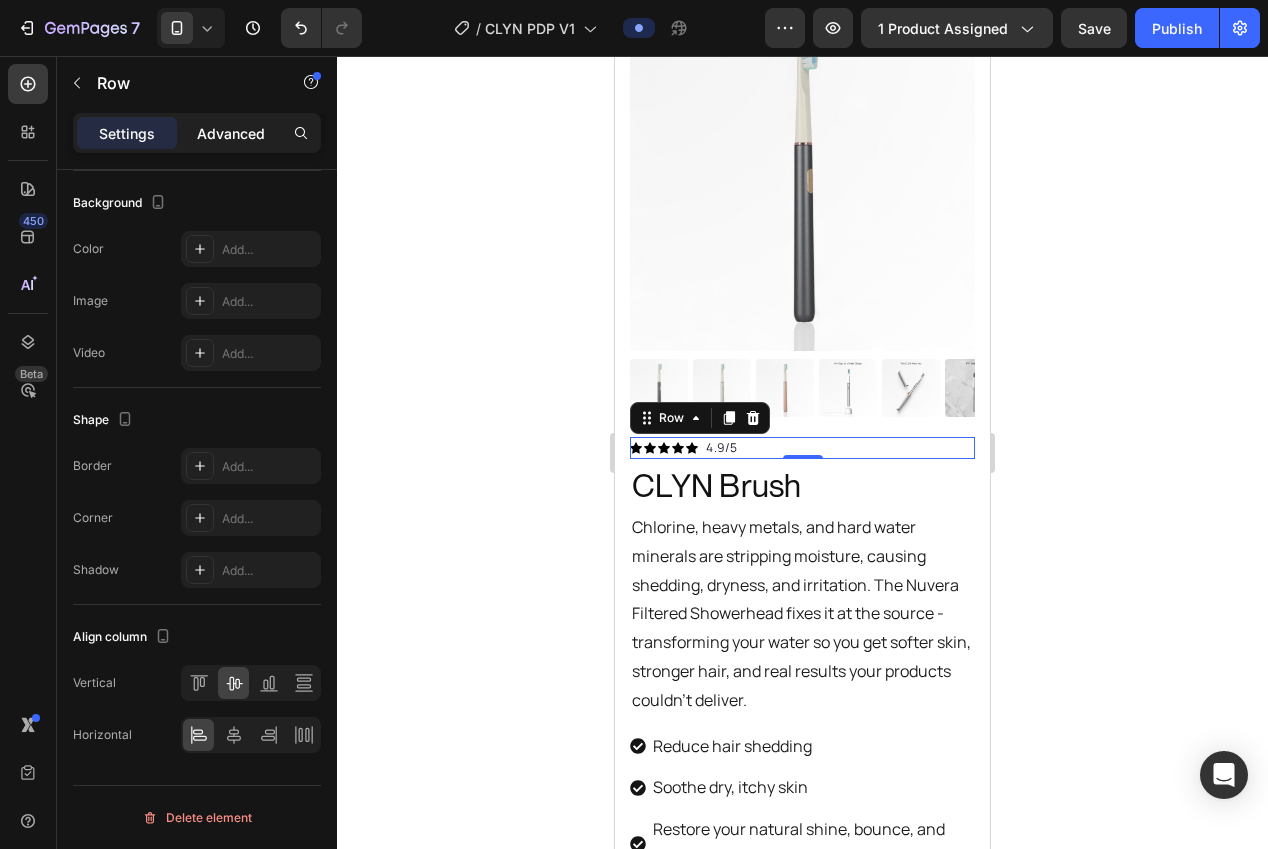 click on "Advanced" at bounding box center (231, 133) 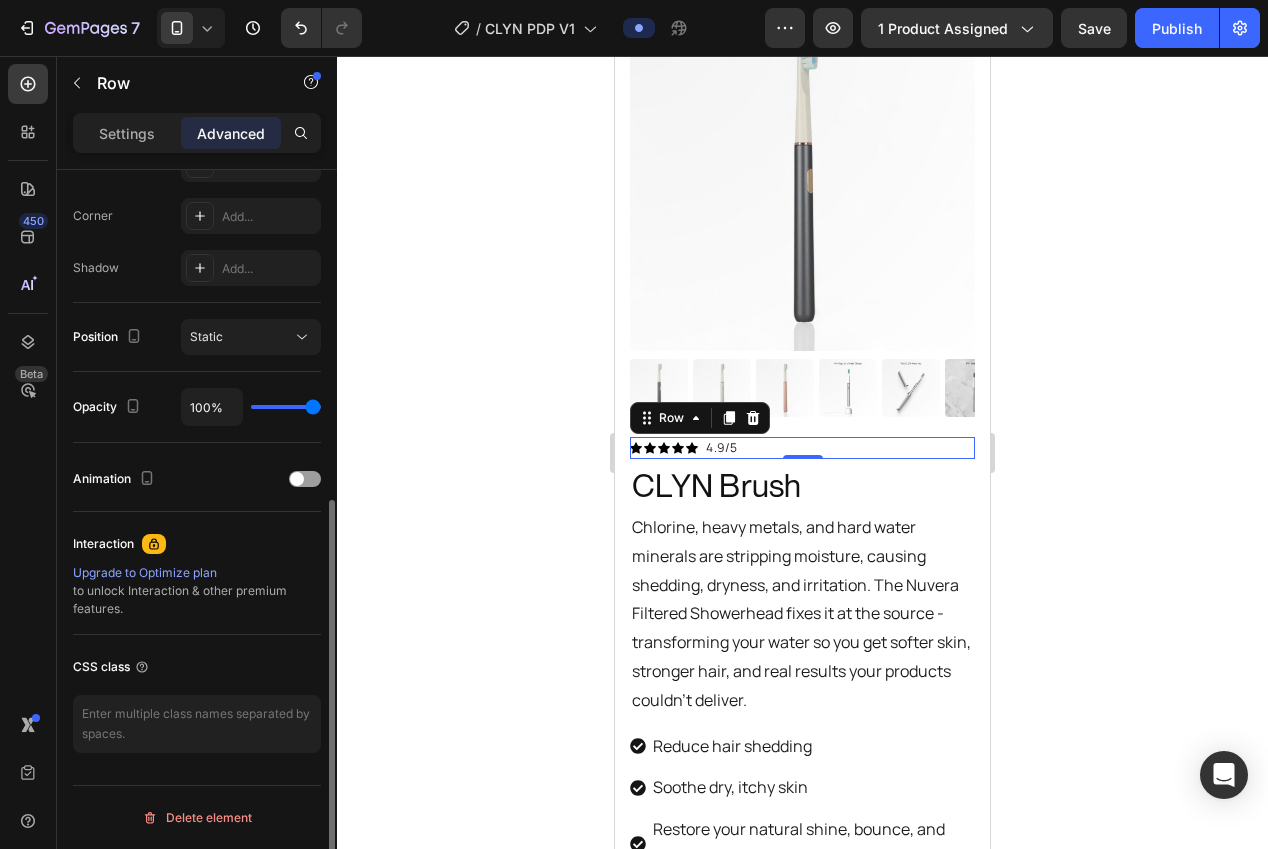 click 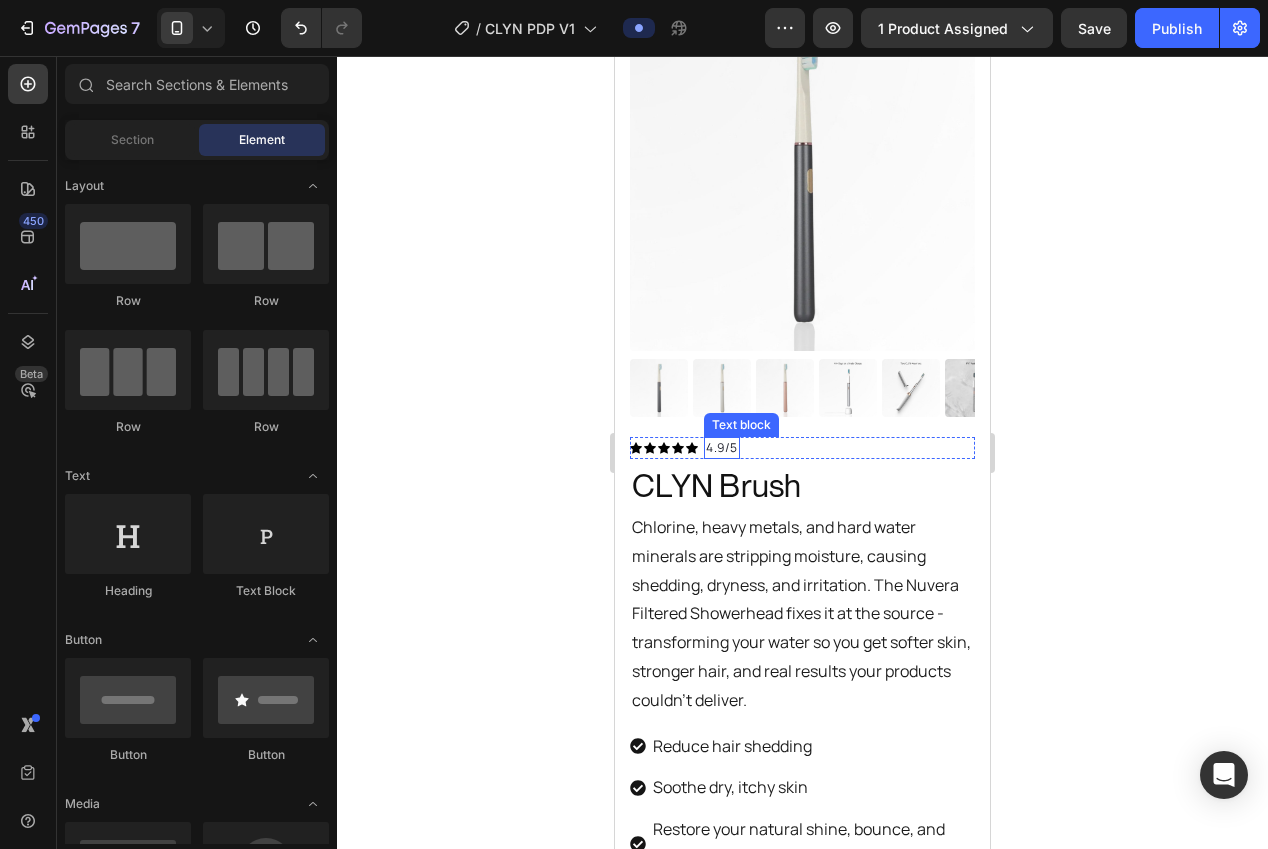 click on "4.9/5" at bounding box center [722, 448] 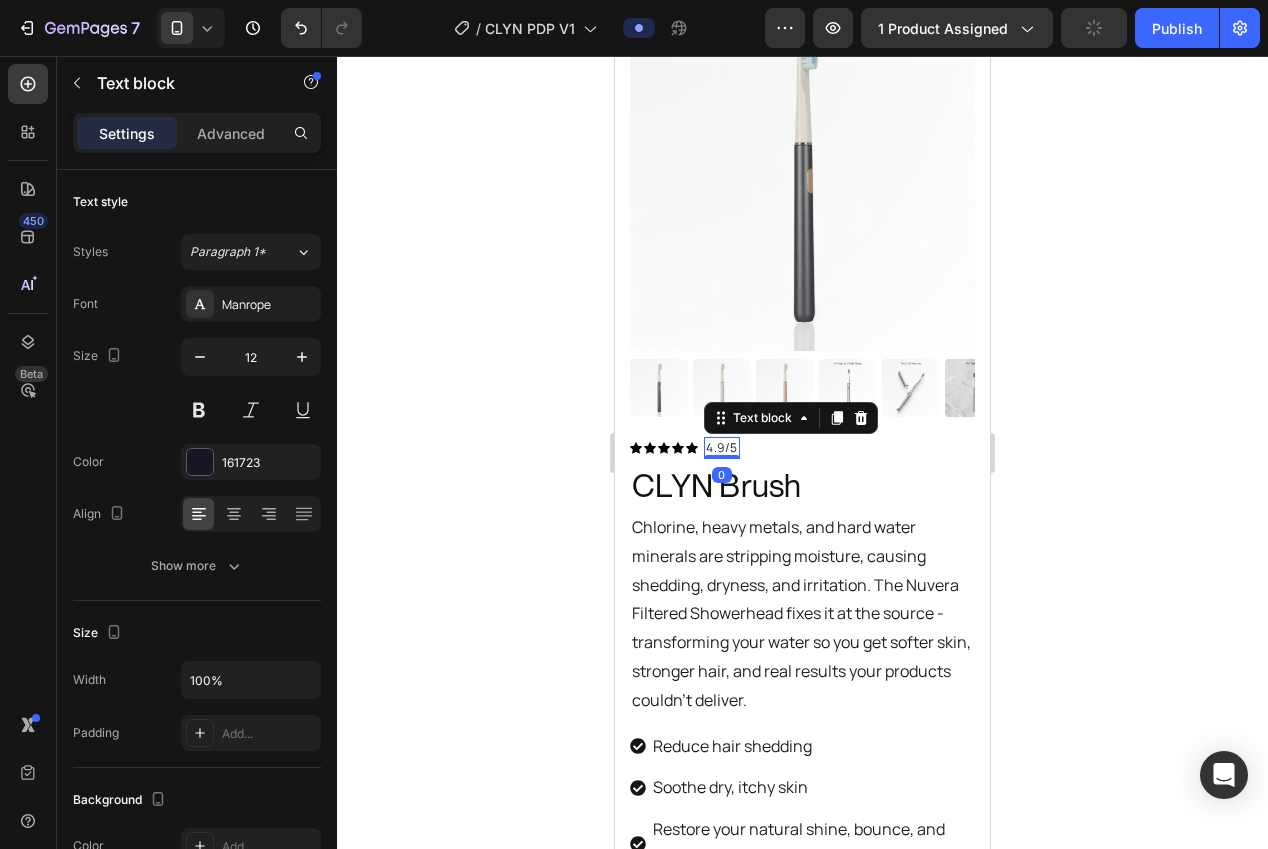 click on "Settings Advanced" at bounding box center (197, 133) 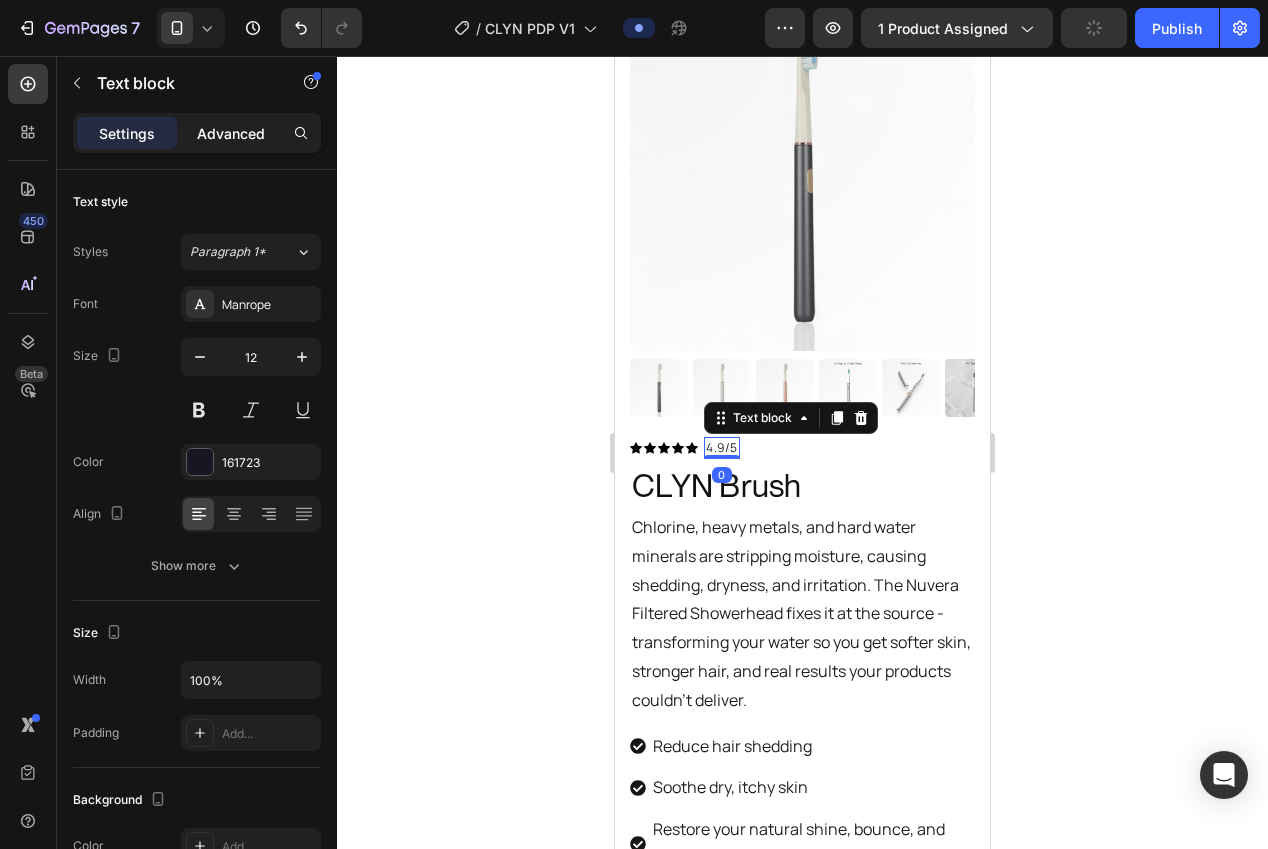 click on "Advanced" at bounding box center [231, 133] 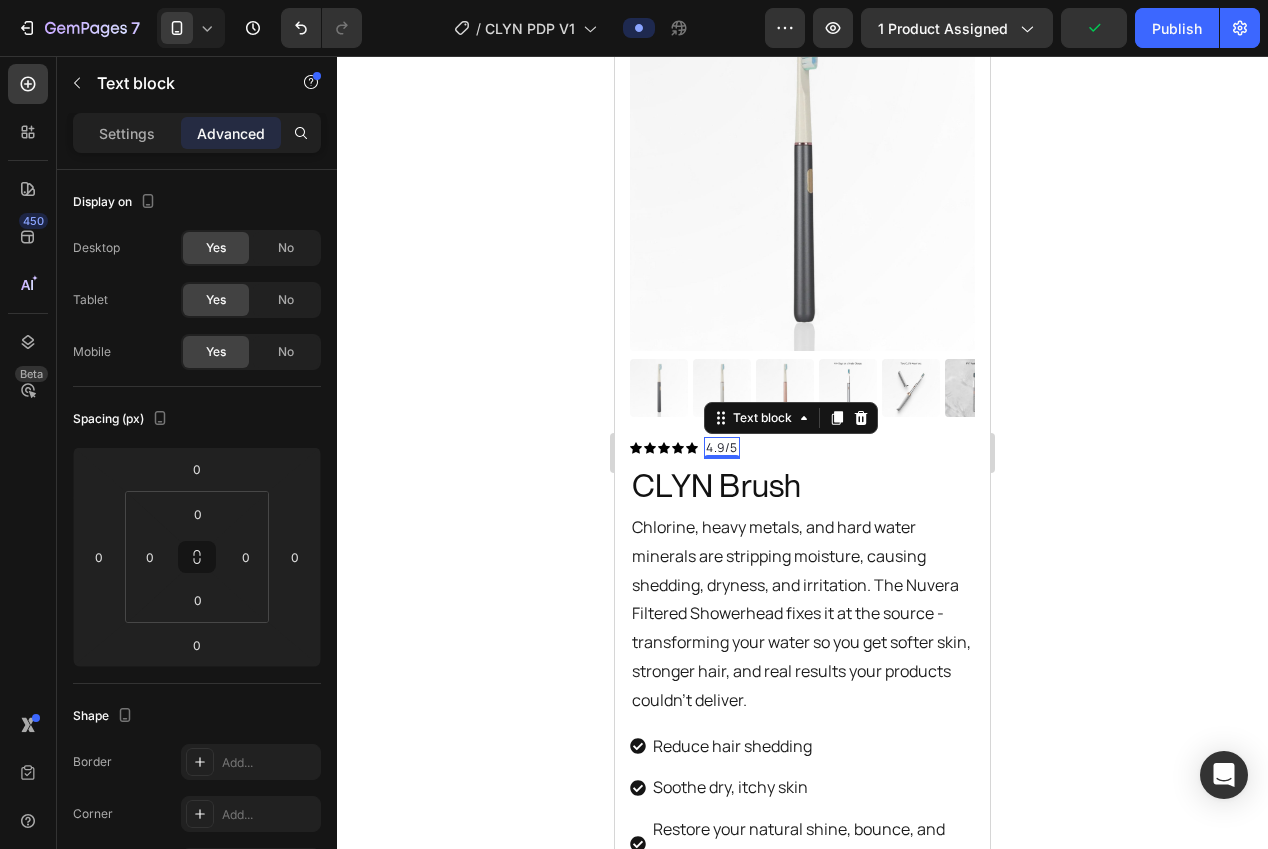 click 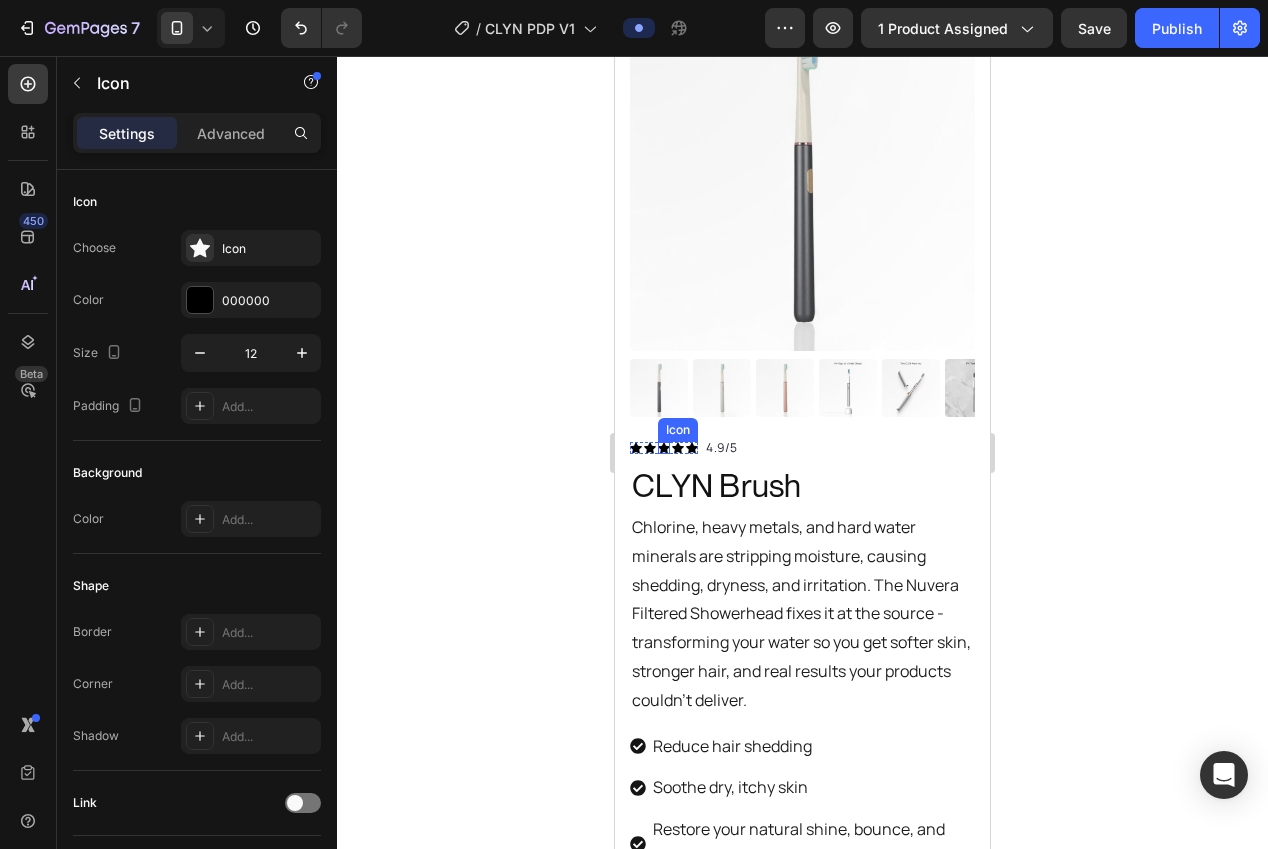 click on "Icon" at bounding box center [664, 448] 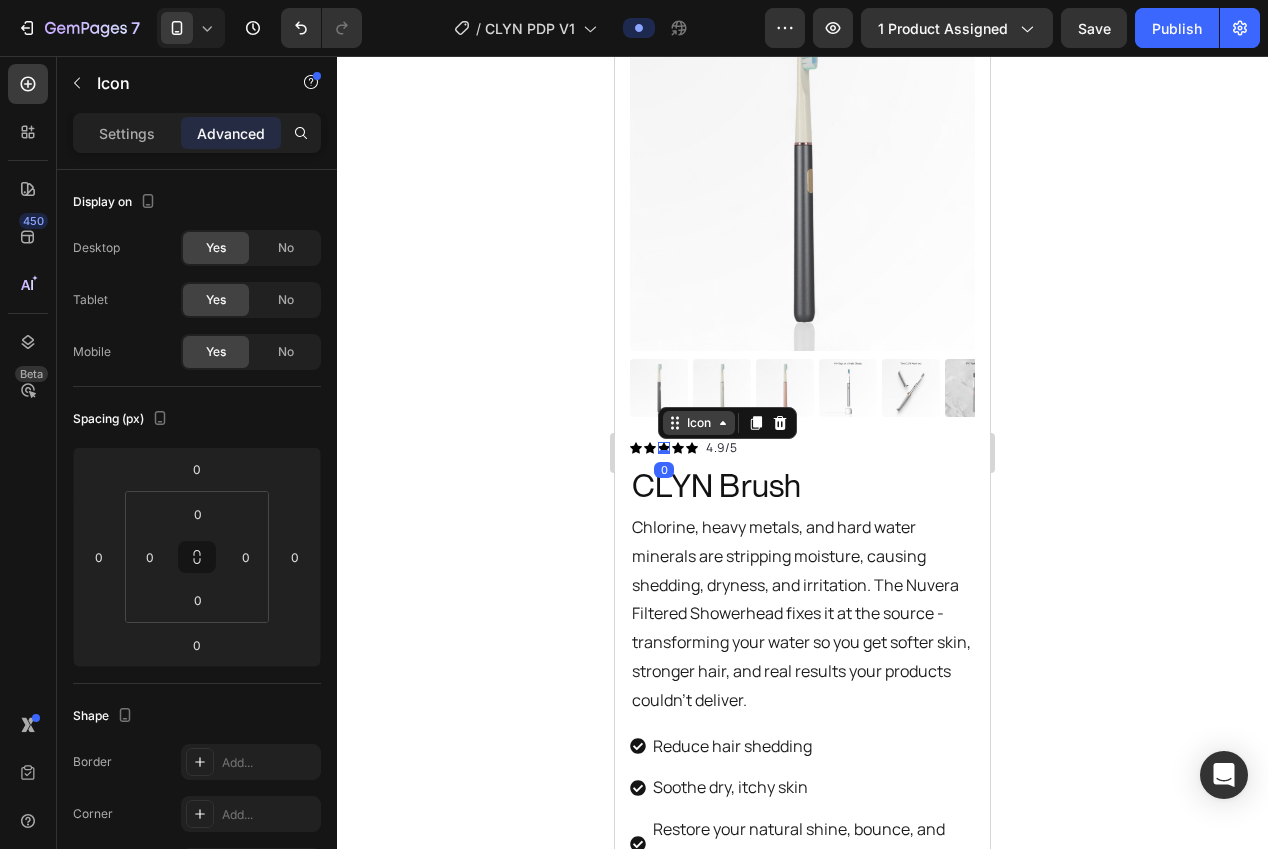 click 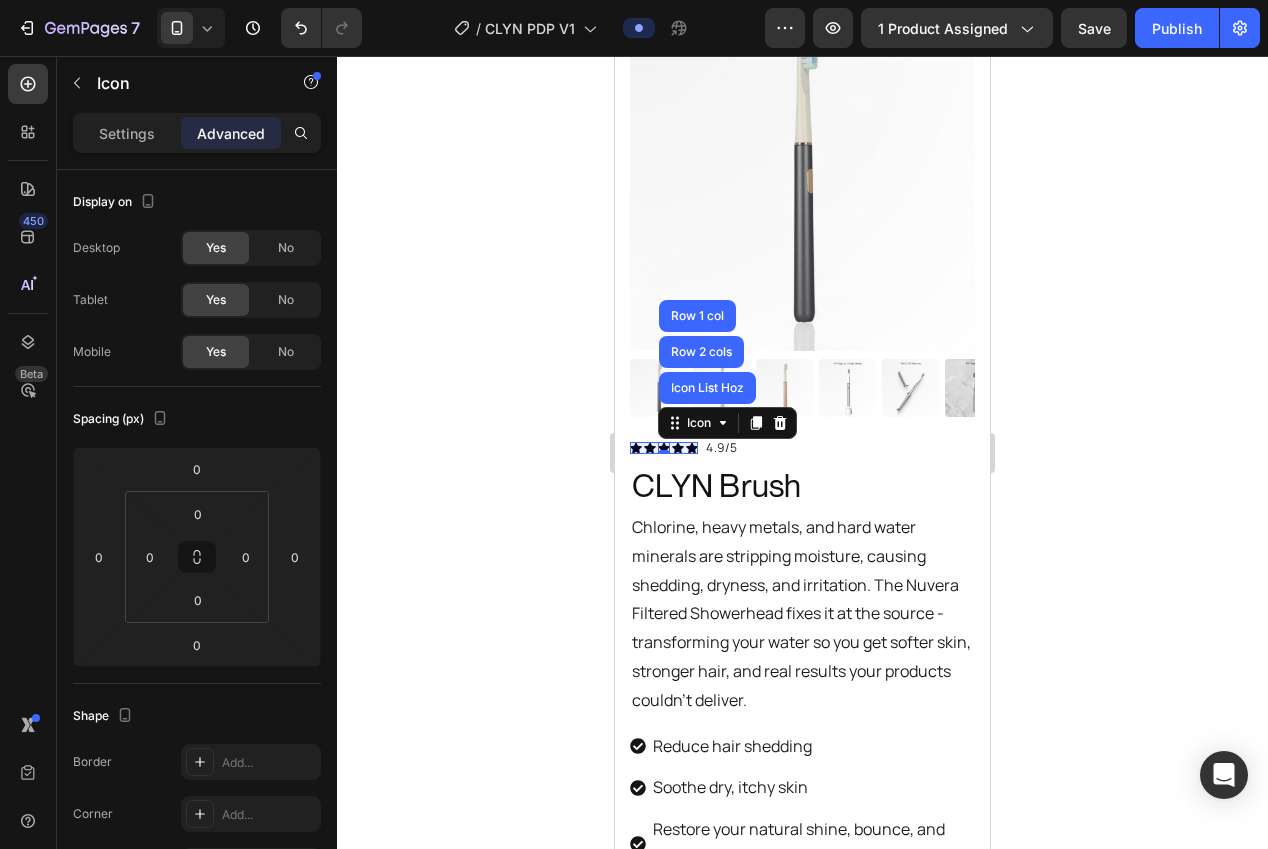 click on "Icon List Hoz" at bounding box center [707, 388] 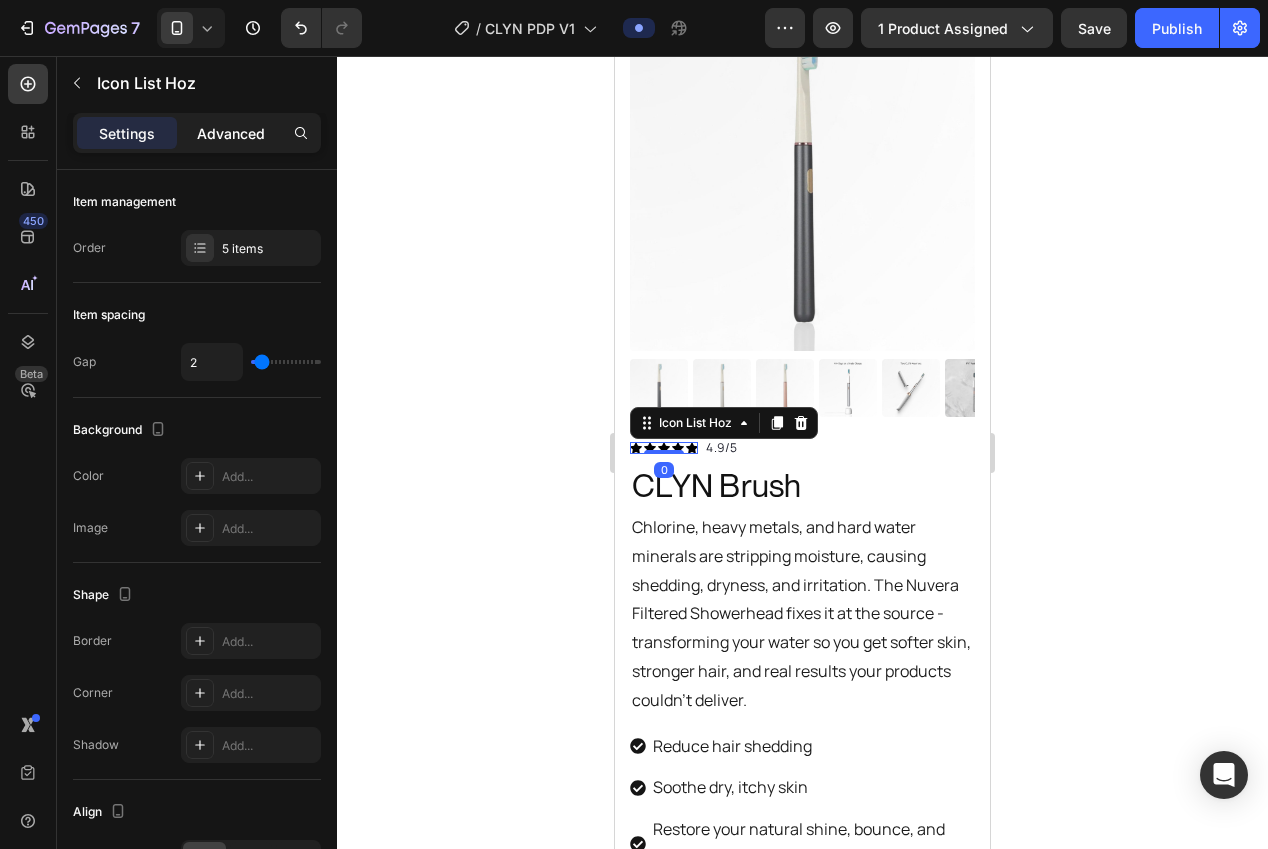 click on "Advanced" at bounding box center (231, 133) 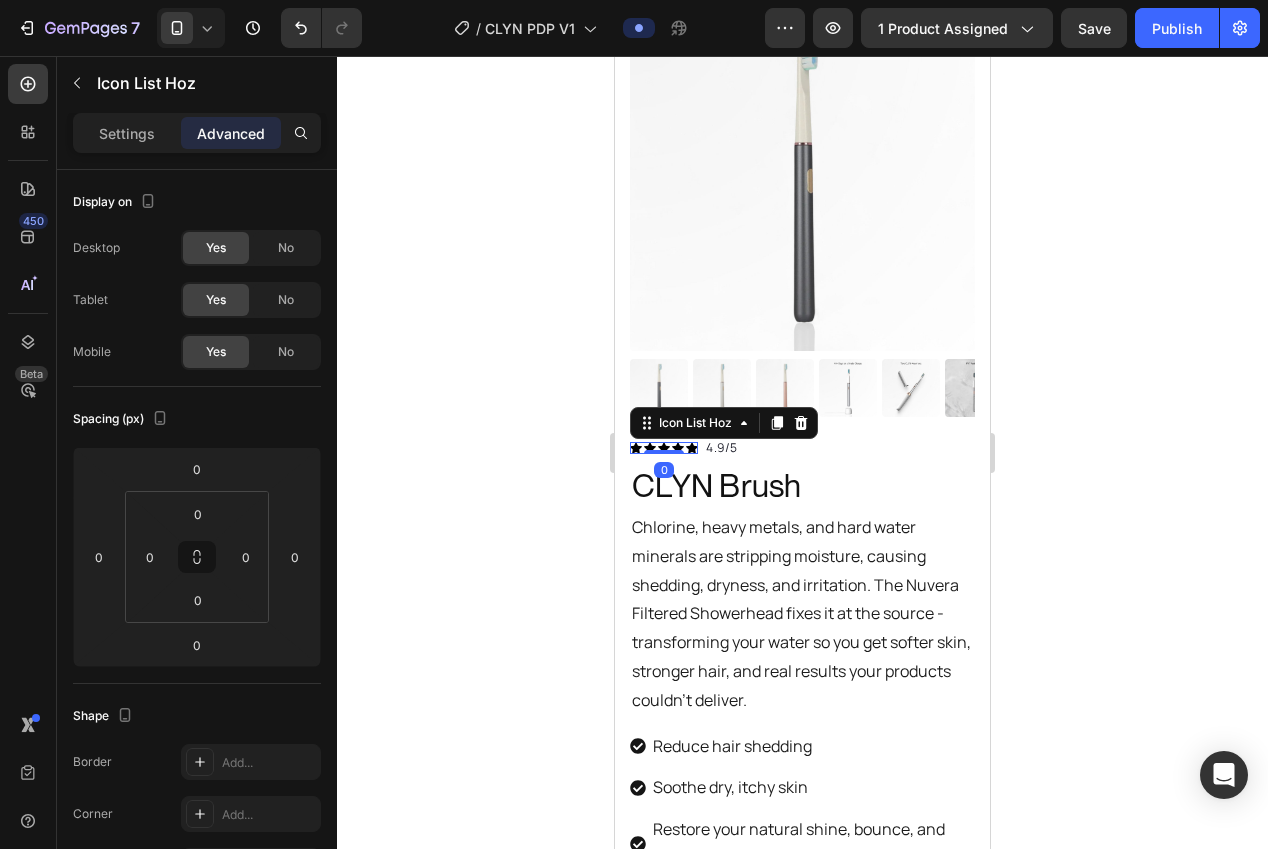 click 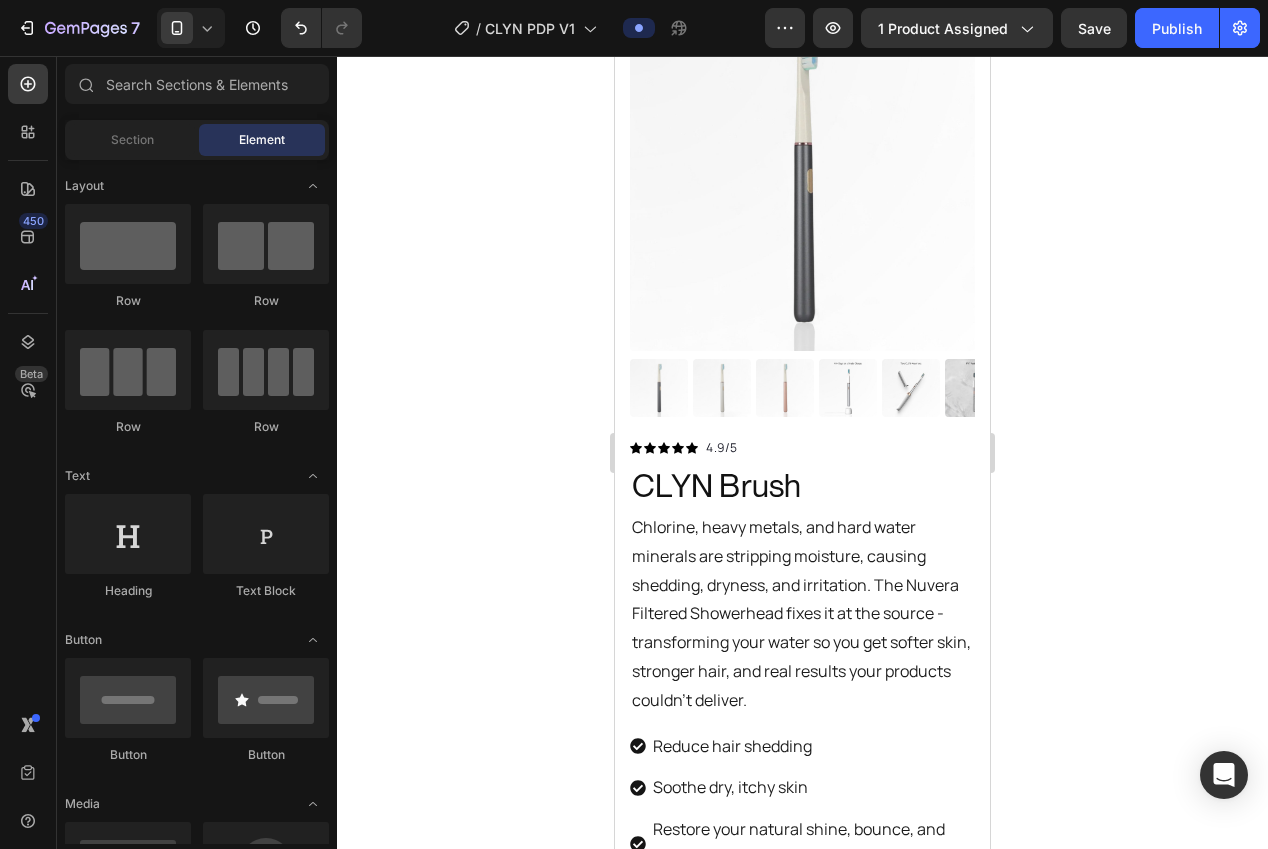 drag, startPoint x: 487, startPoint y: 378, endPoint x: 470, endPoint y: 372, distance: 18.027756 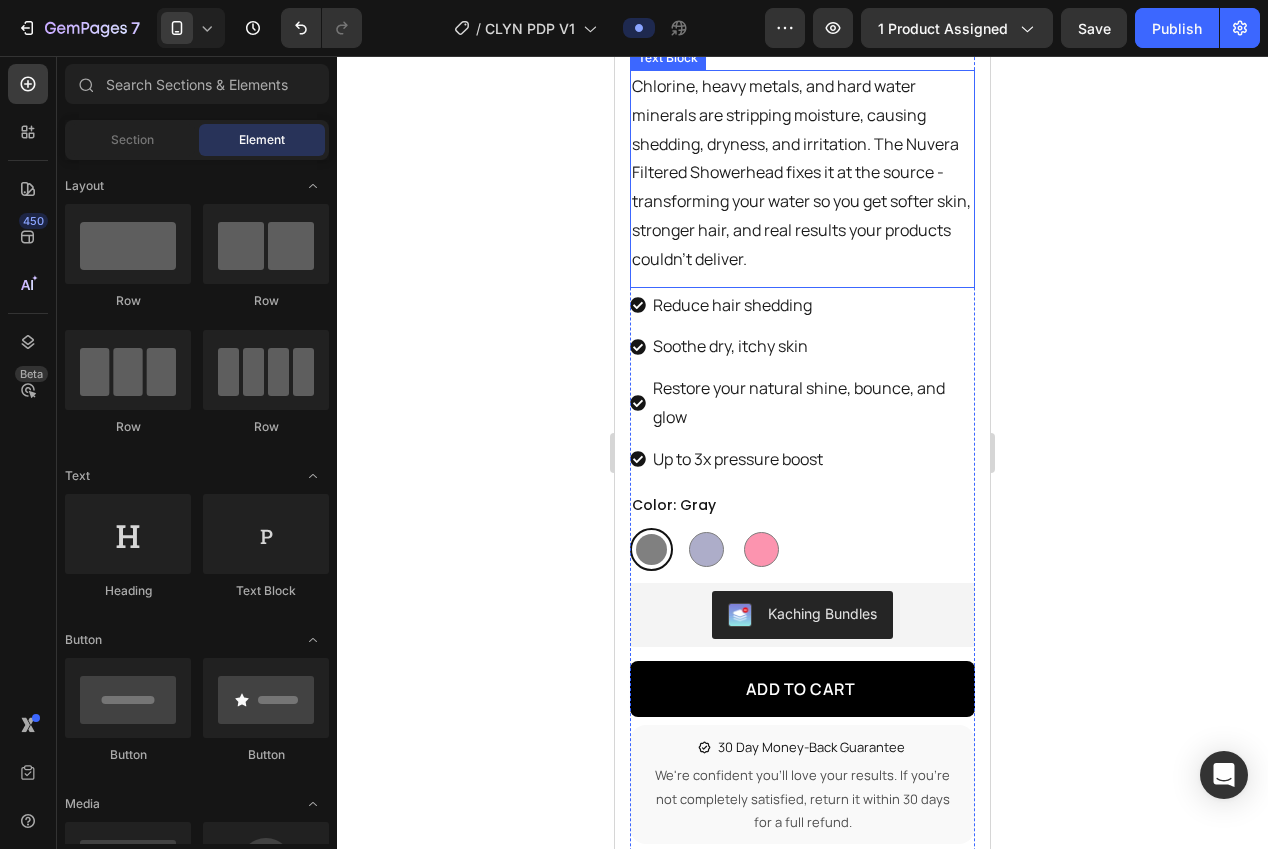 scroll, scrollTop: 0, scrollLeft: 0, axis: both 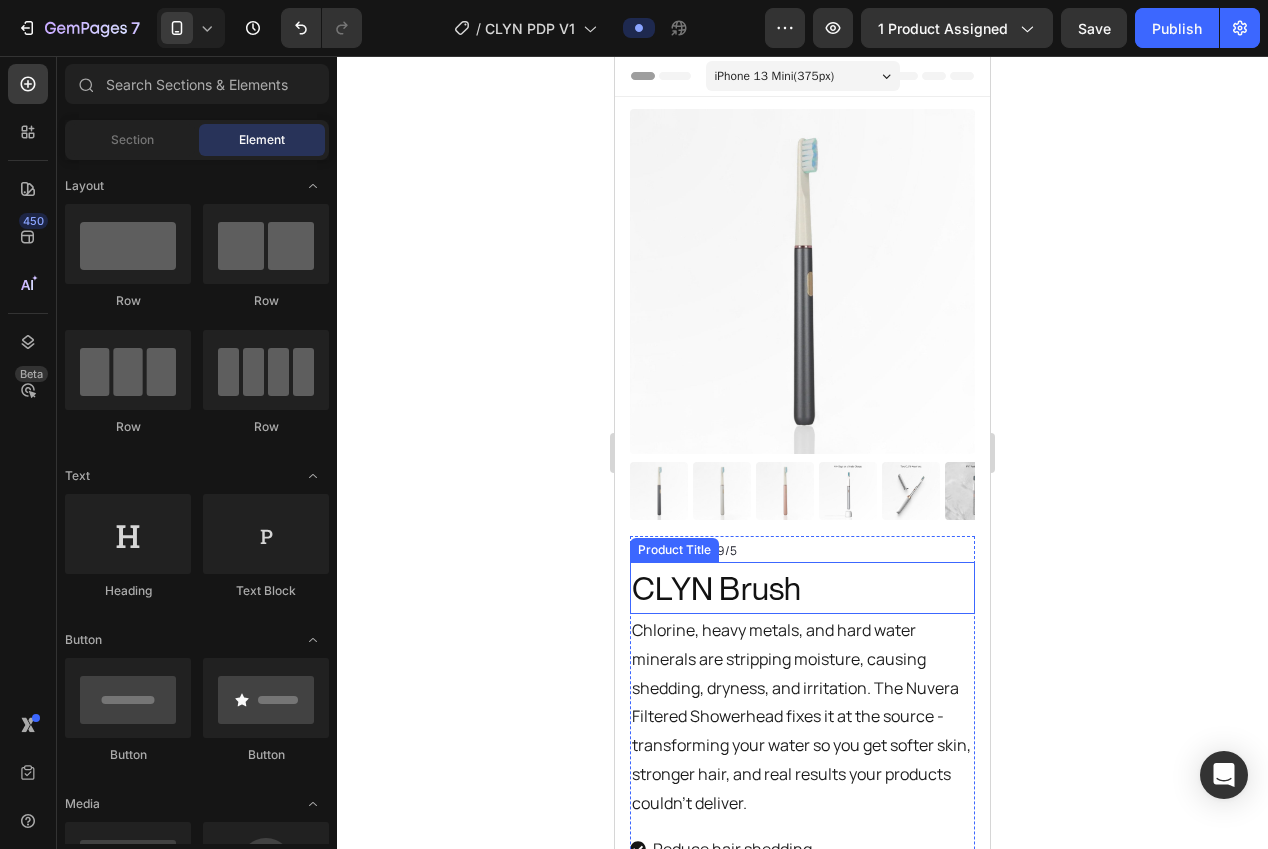 click on "CLYN Brush" at bounding box center (802, 588) 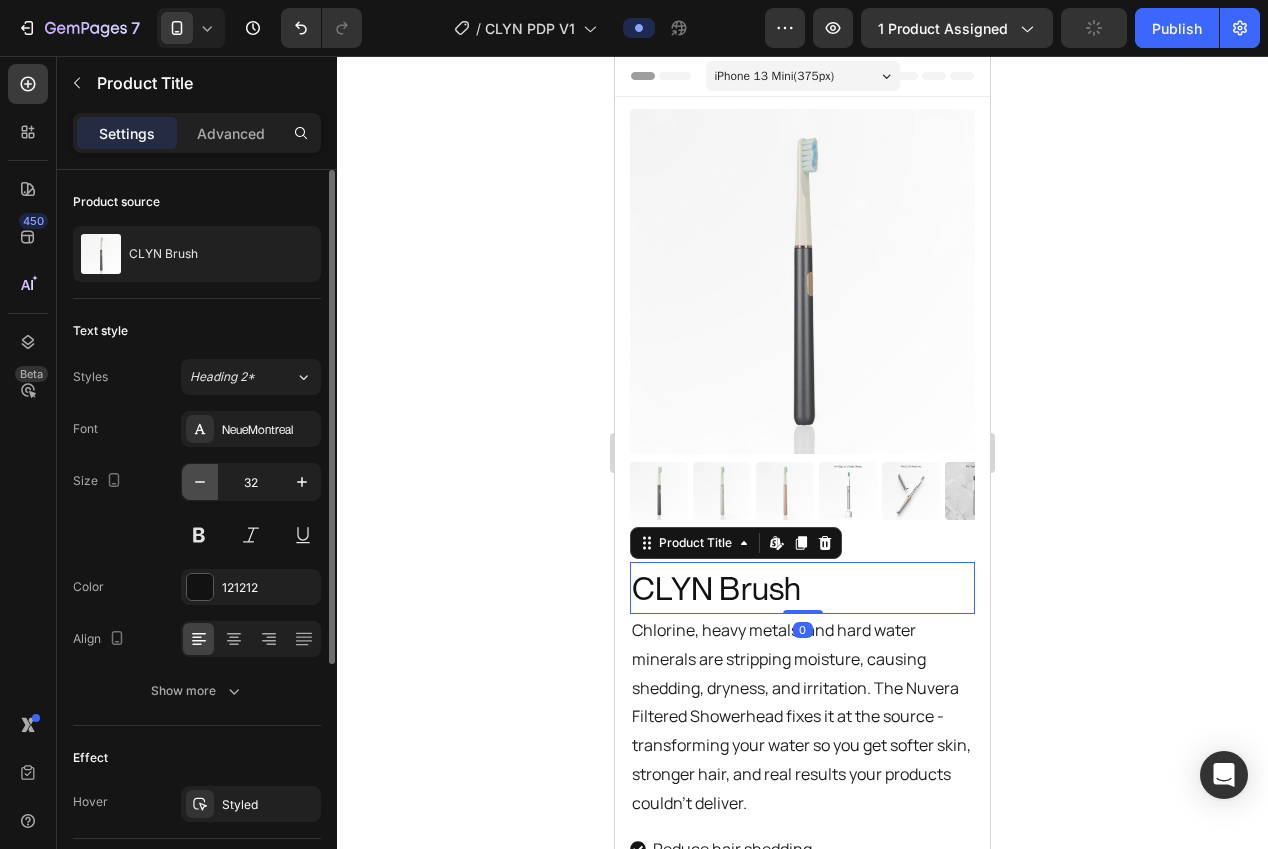 click 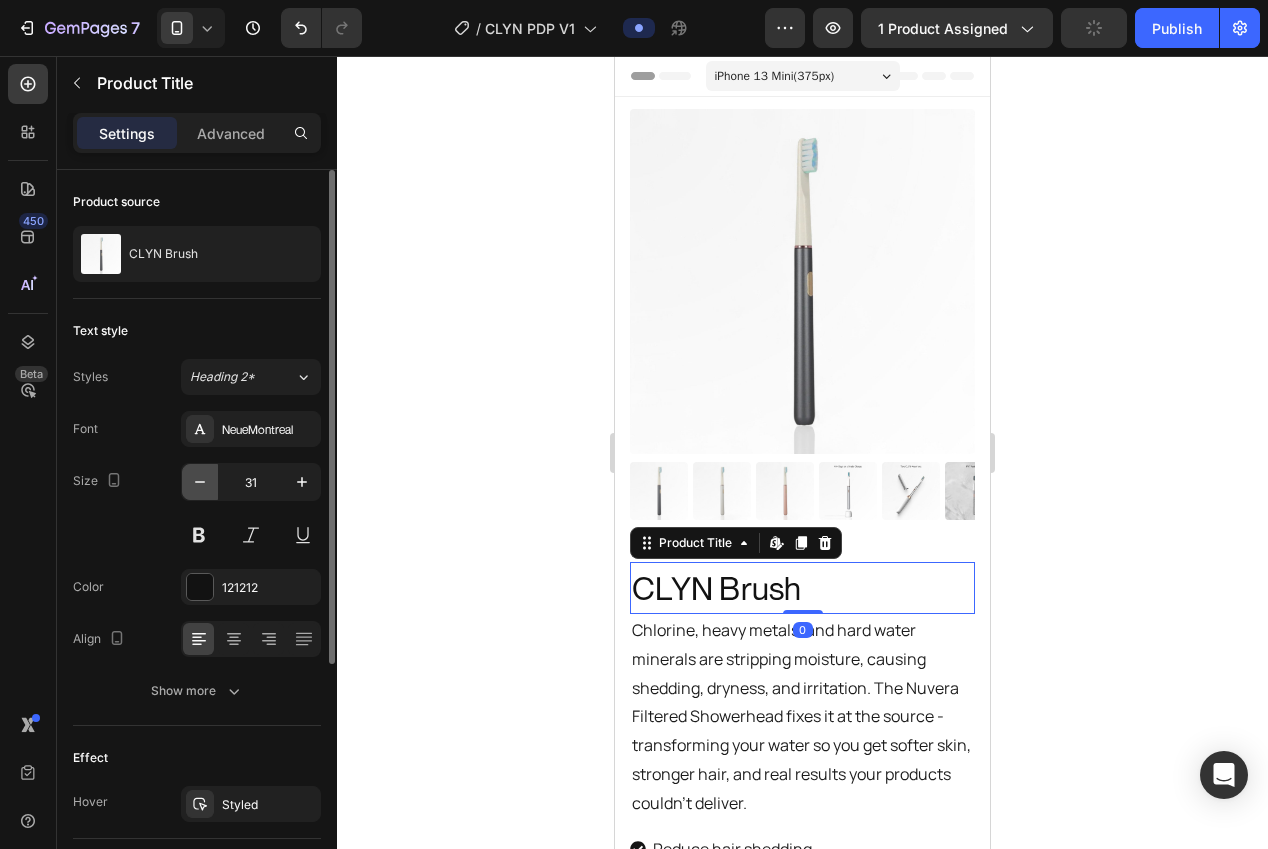 click 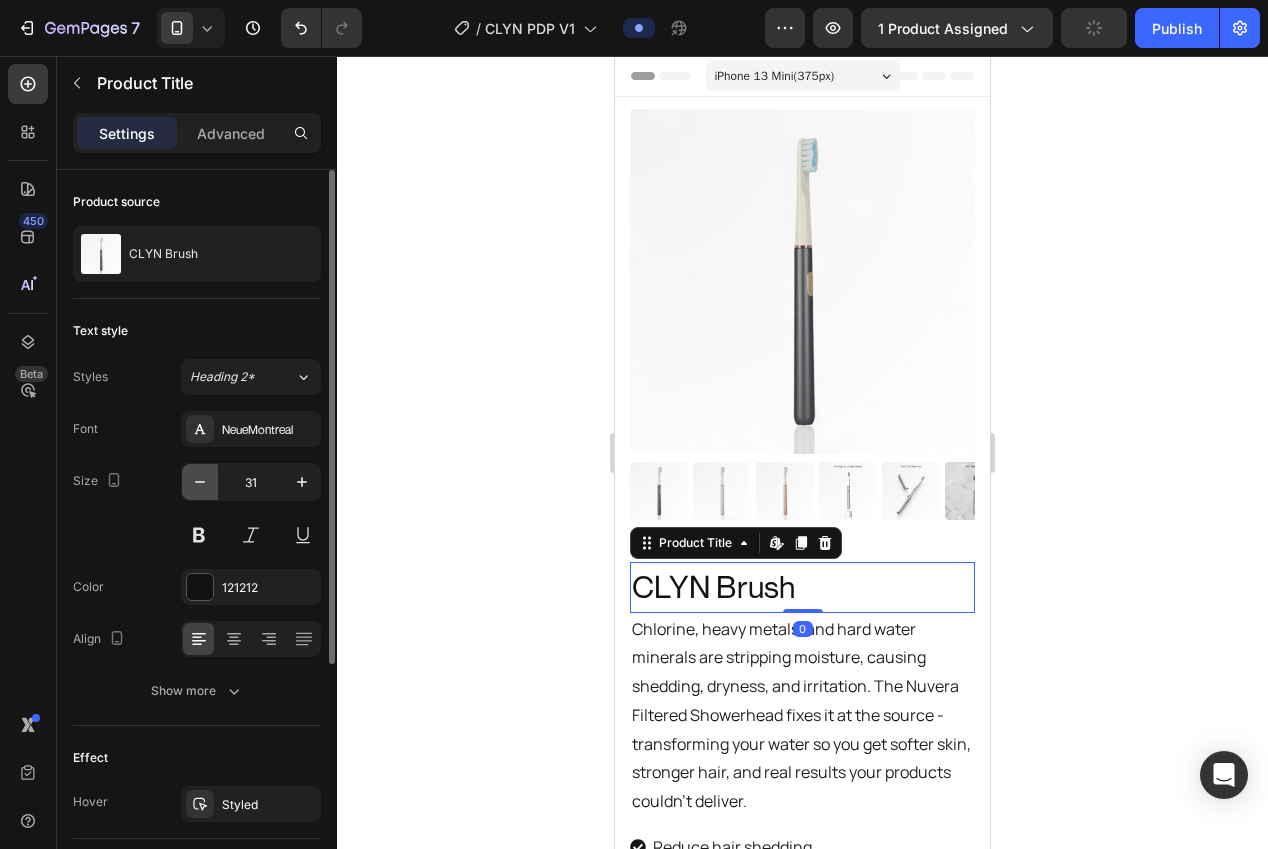 type on "30" 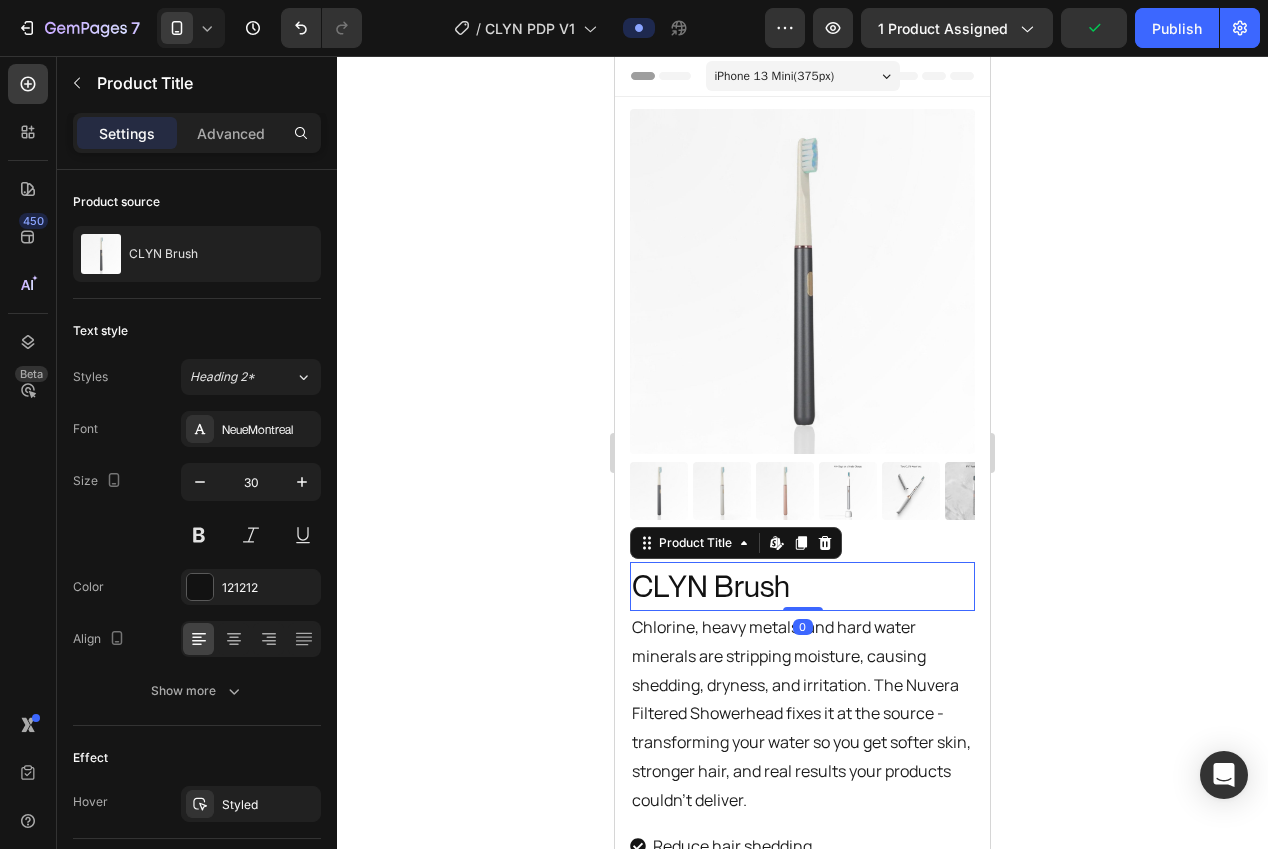 drag, startPoint x: 394, startPoint y: 409, endPoint x: 403, endPoint y: 396, distance: 15.811388 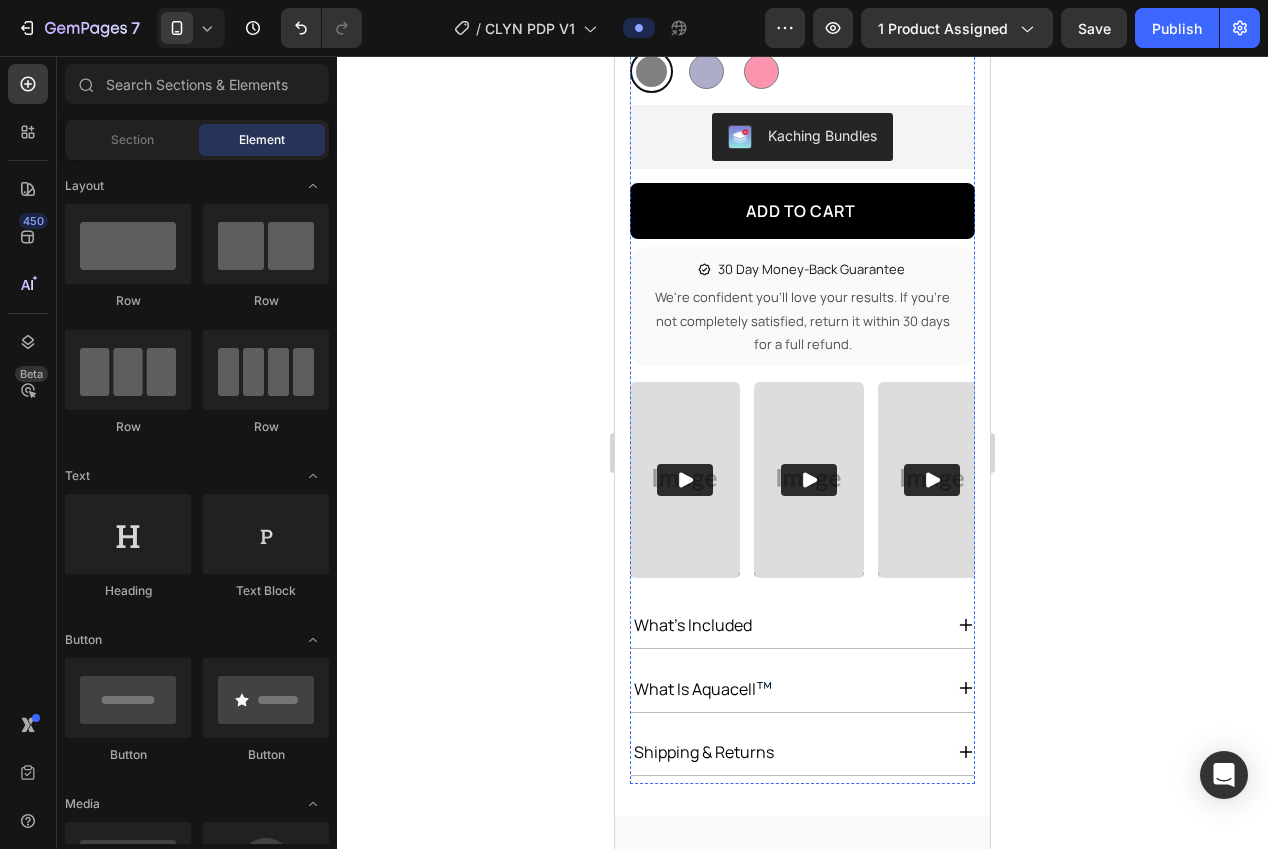 scroll, scrollTop: 1094, scrollLeft: 0, axis: vertical 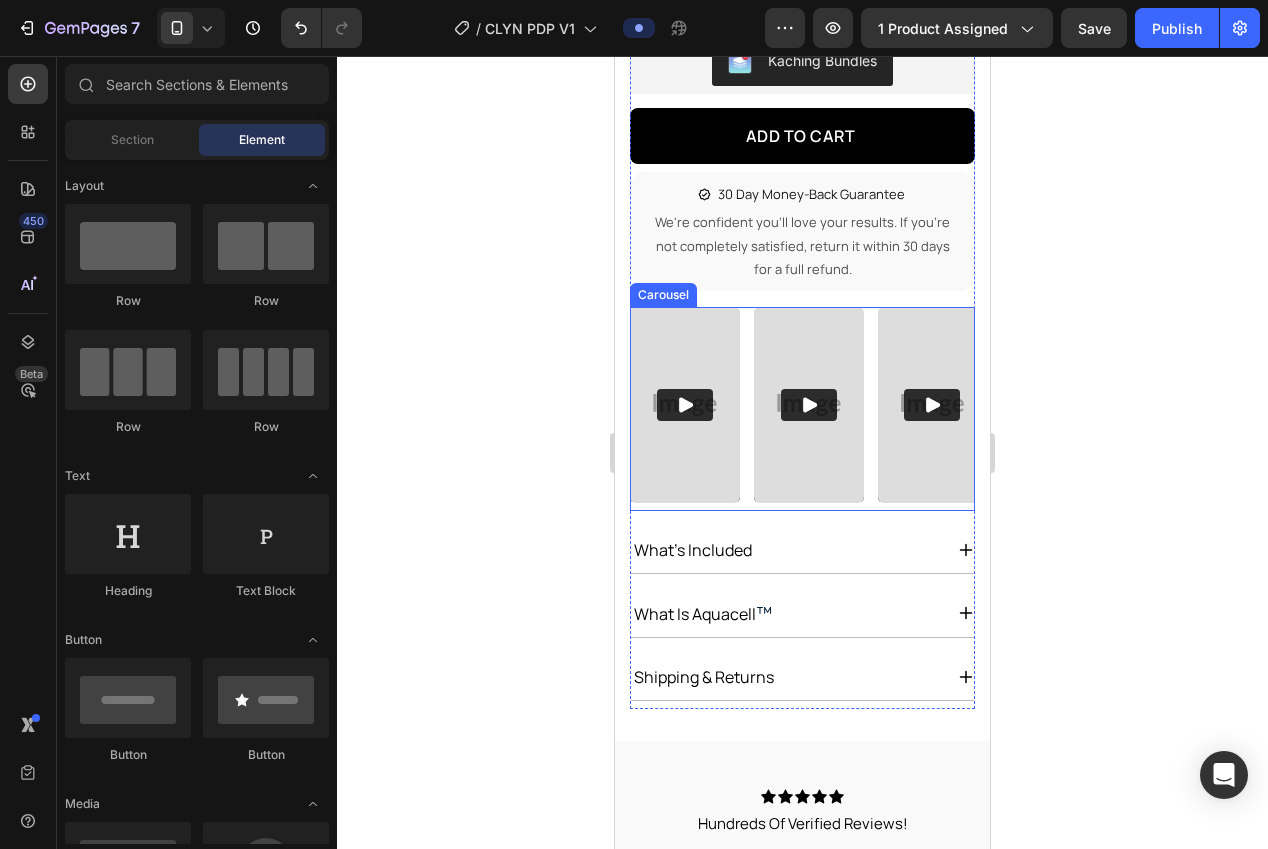 click on "Video Video Video Video" at bounding box center [802, 404] 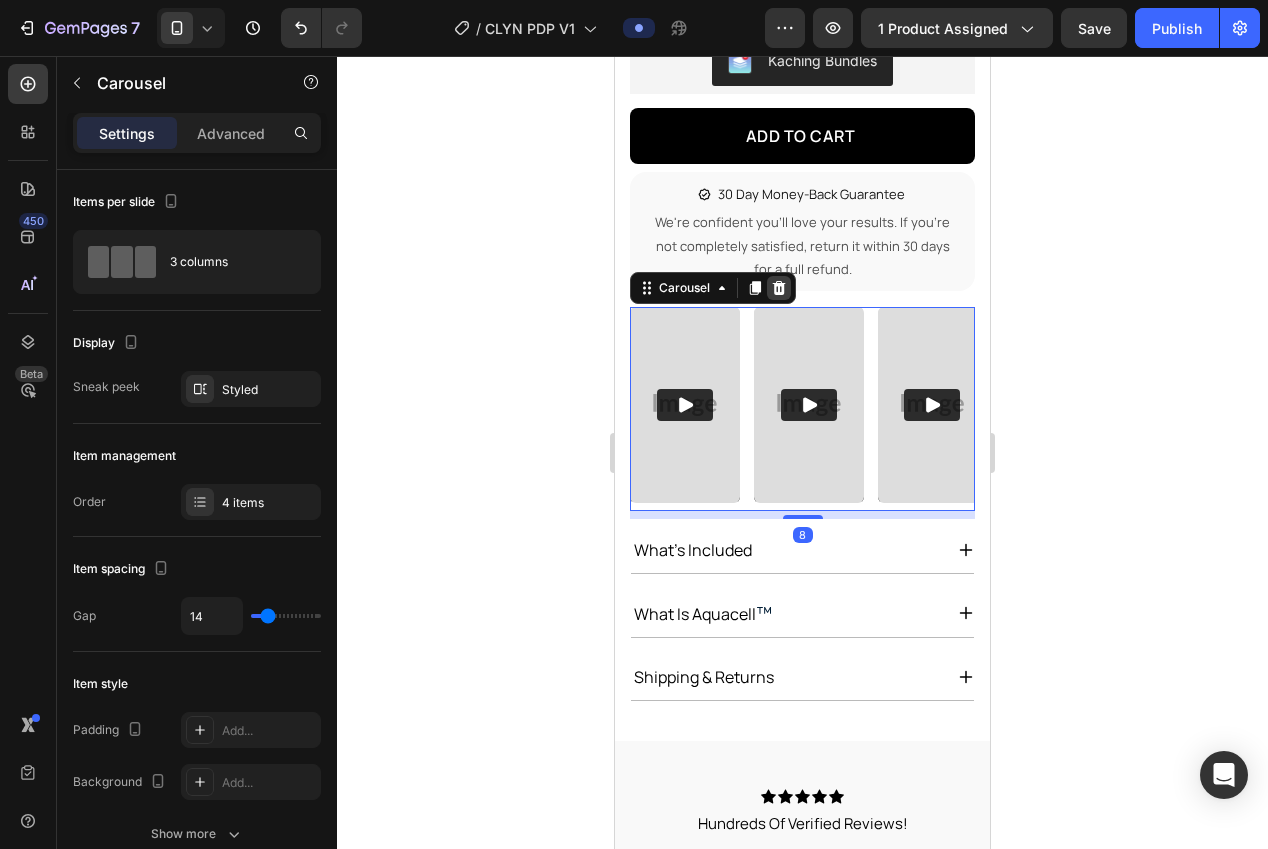click 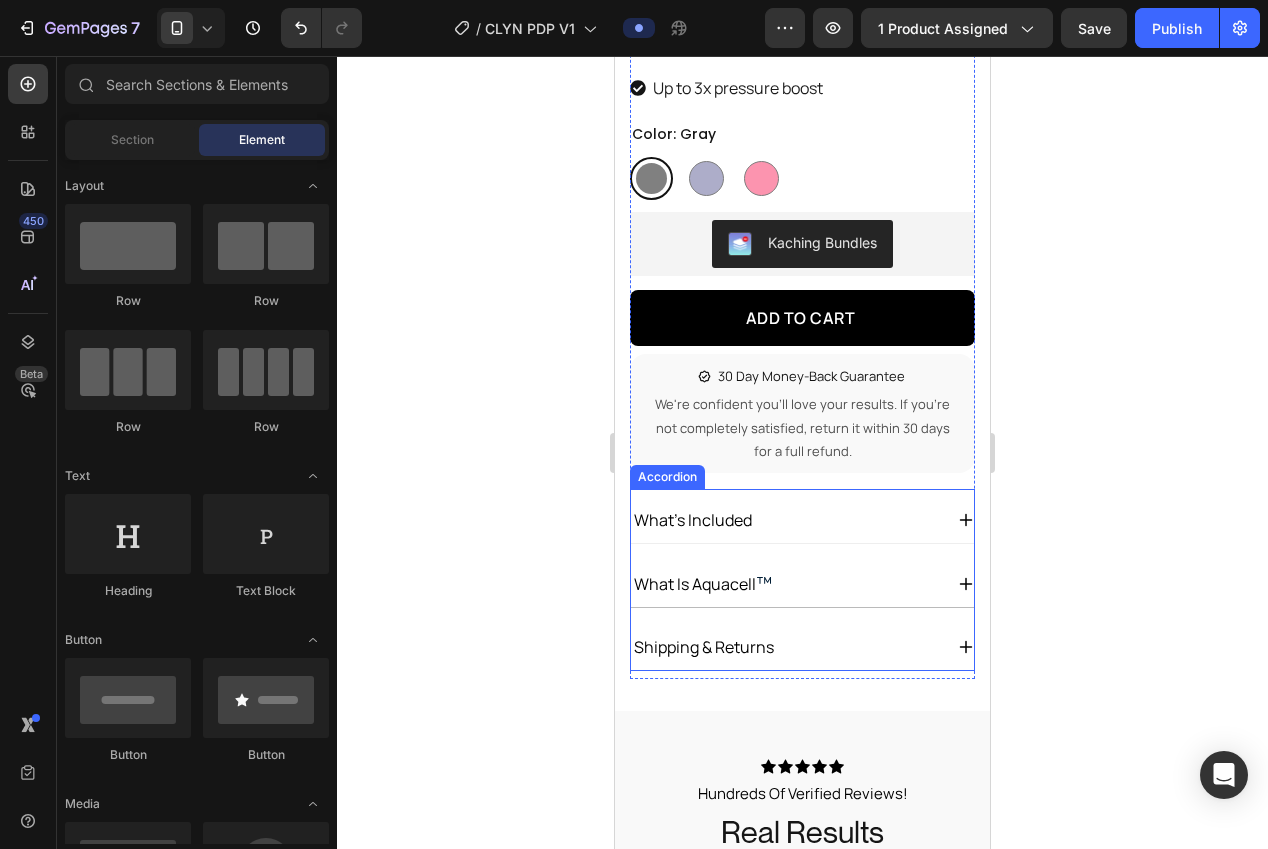 scroll, scrollTop: 911, scrollLeft: 0, axis: vertical 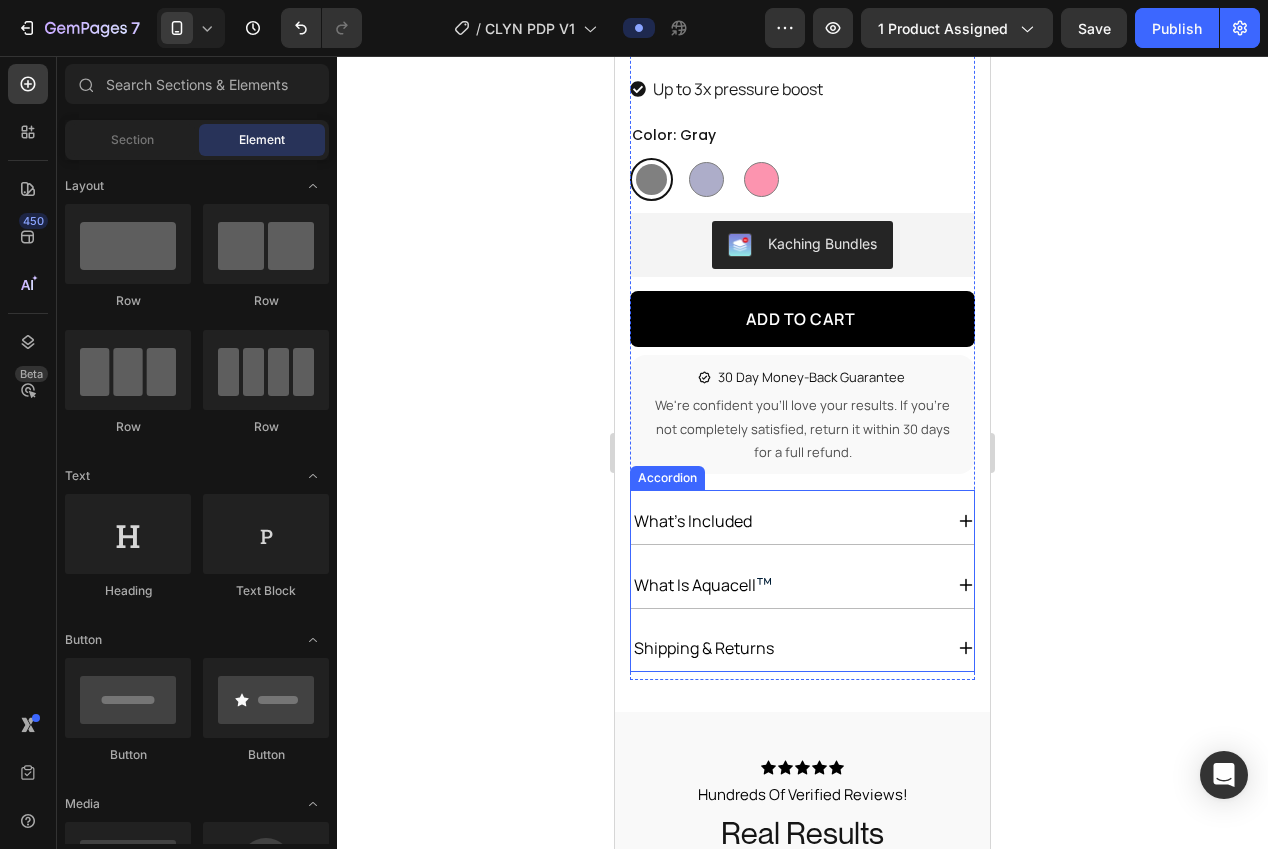 click on "Accordion" at bounding box center [667, 478] 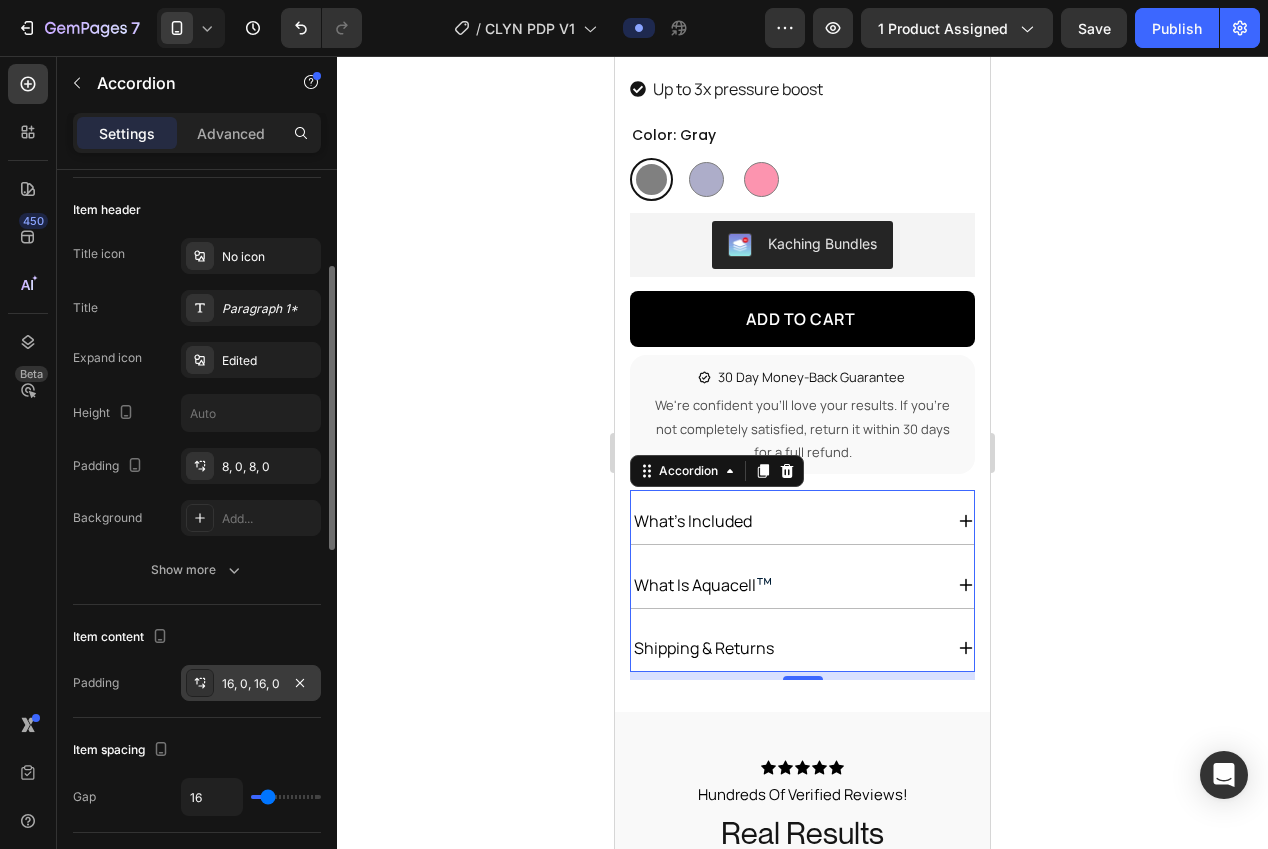 scroll, scrollTop: 338, scrollLeft: 0, axis: vertical 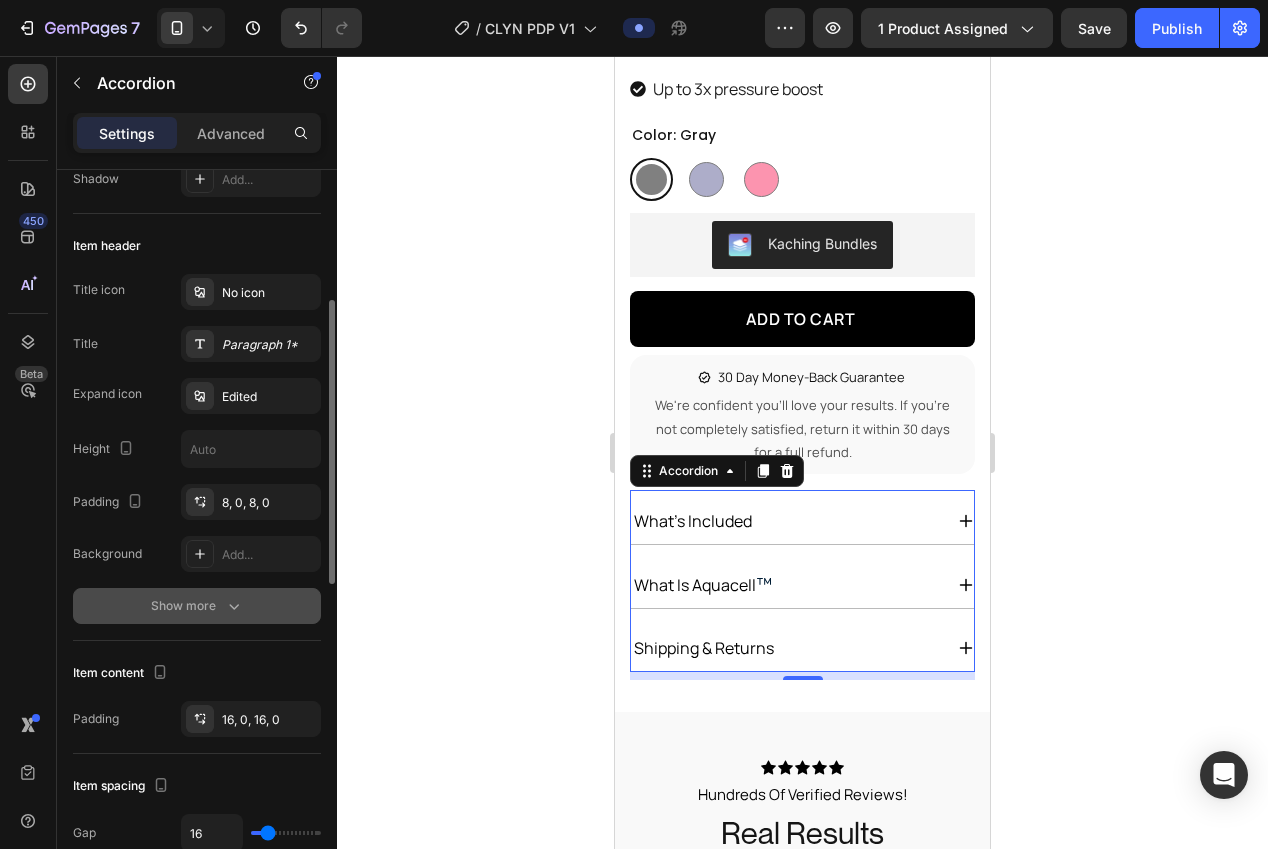 click 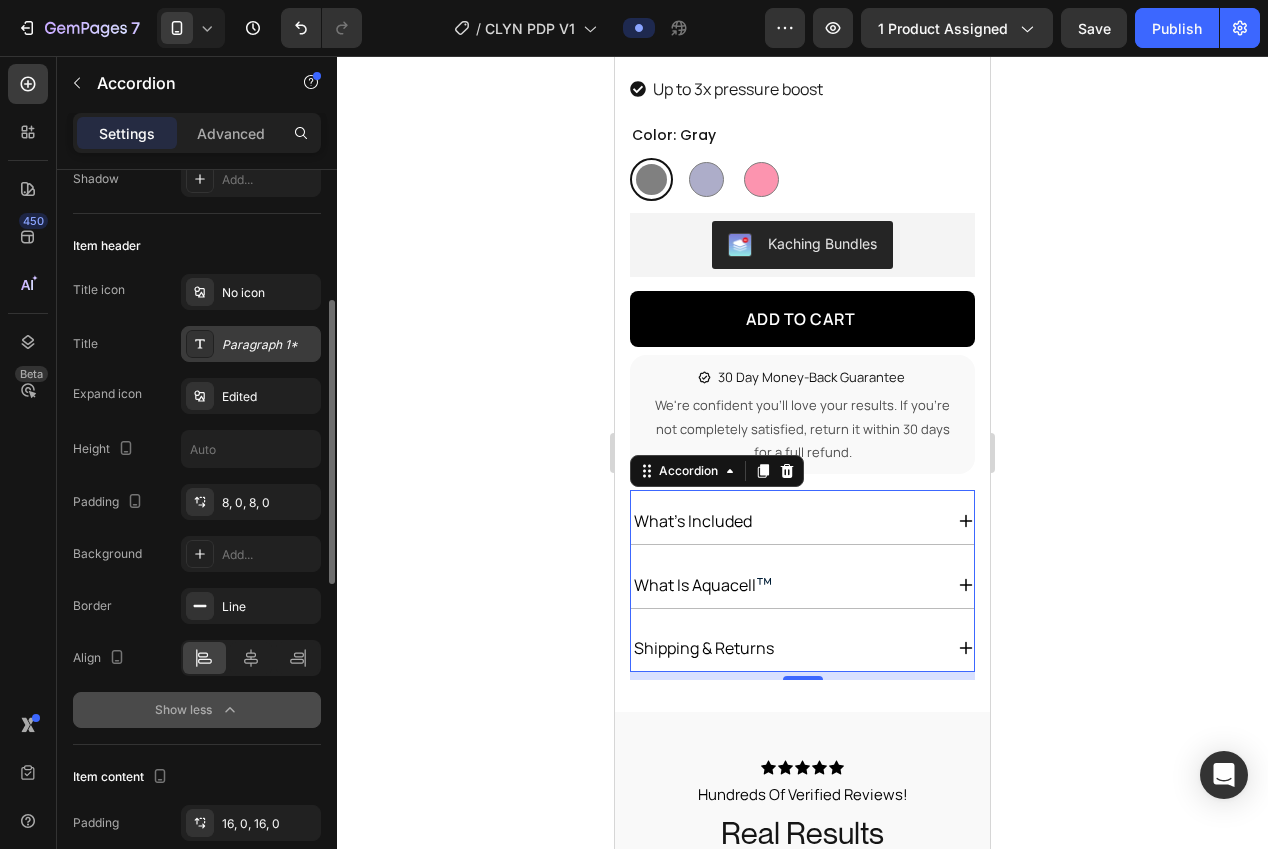 click on "Paragraph 1*" at bounding box center (251, 344) 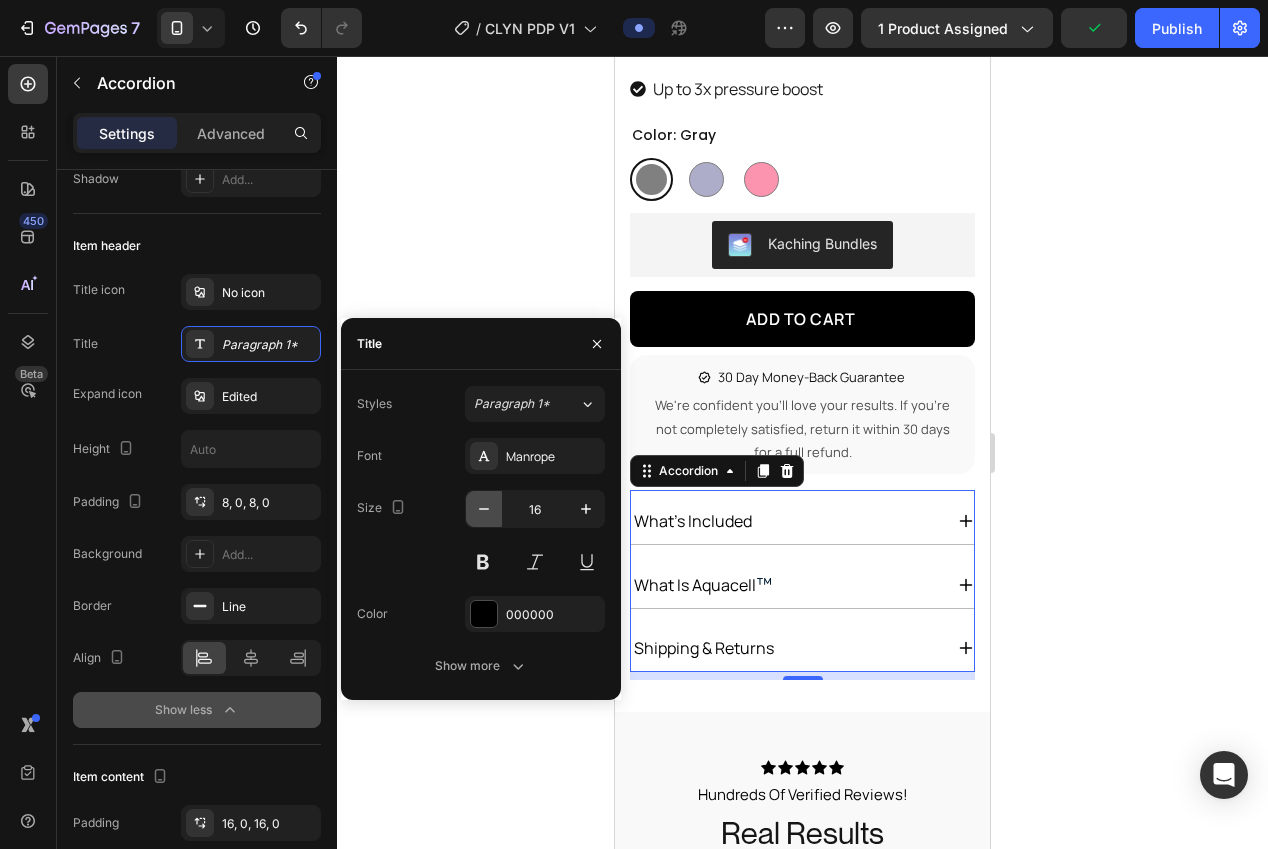 click at bounding box center (484, 509) 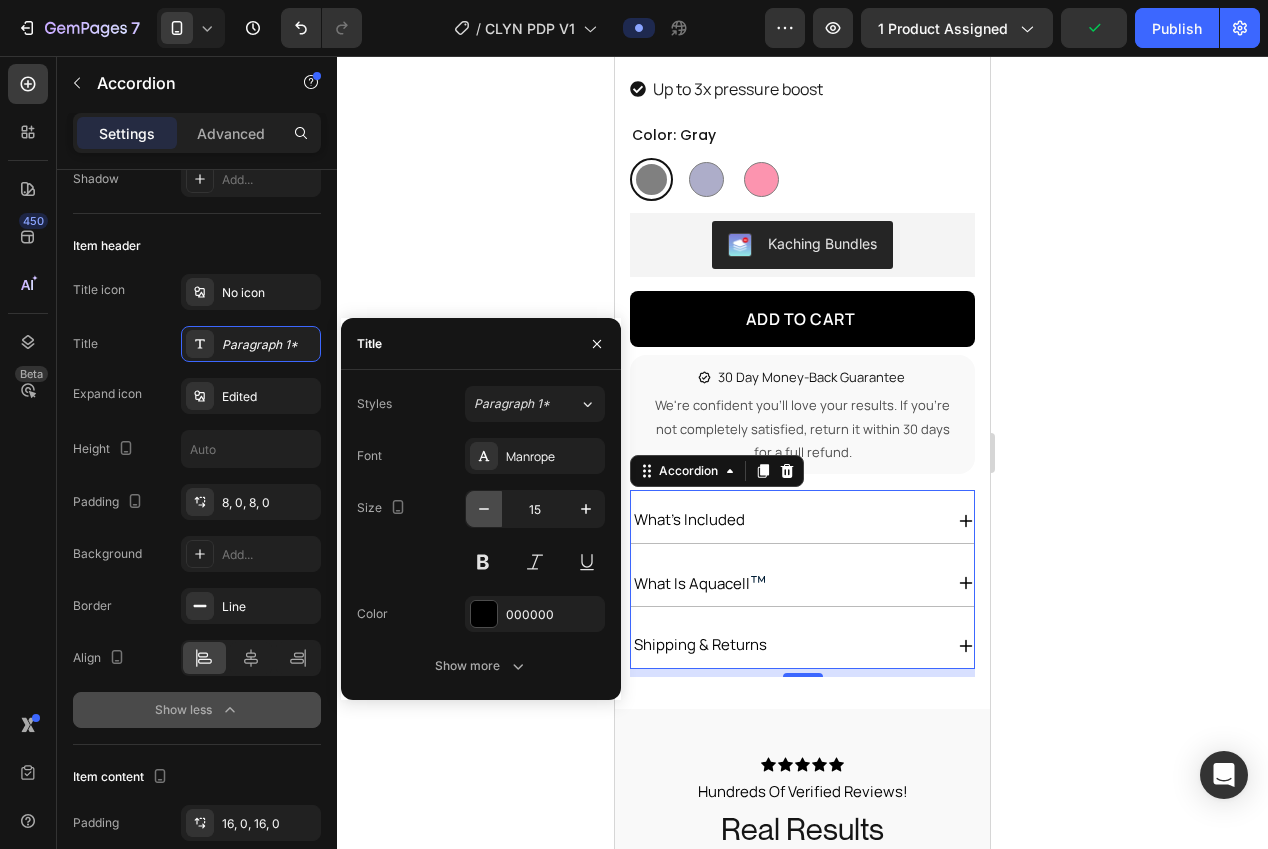 click at bounding box center (484, 509) 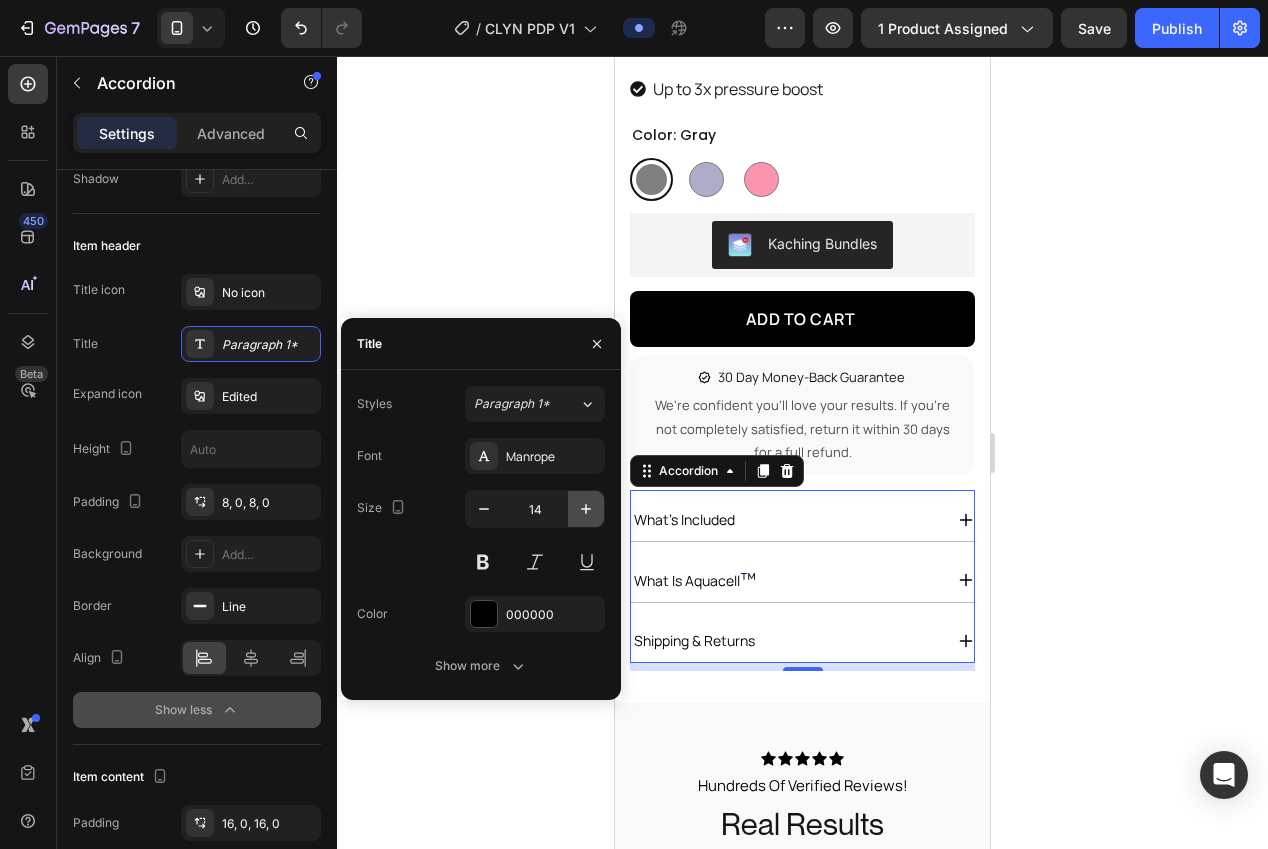 click 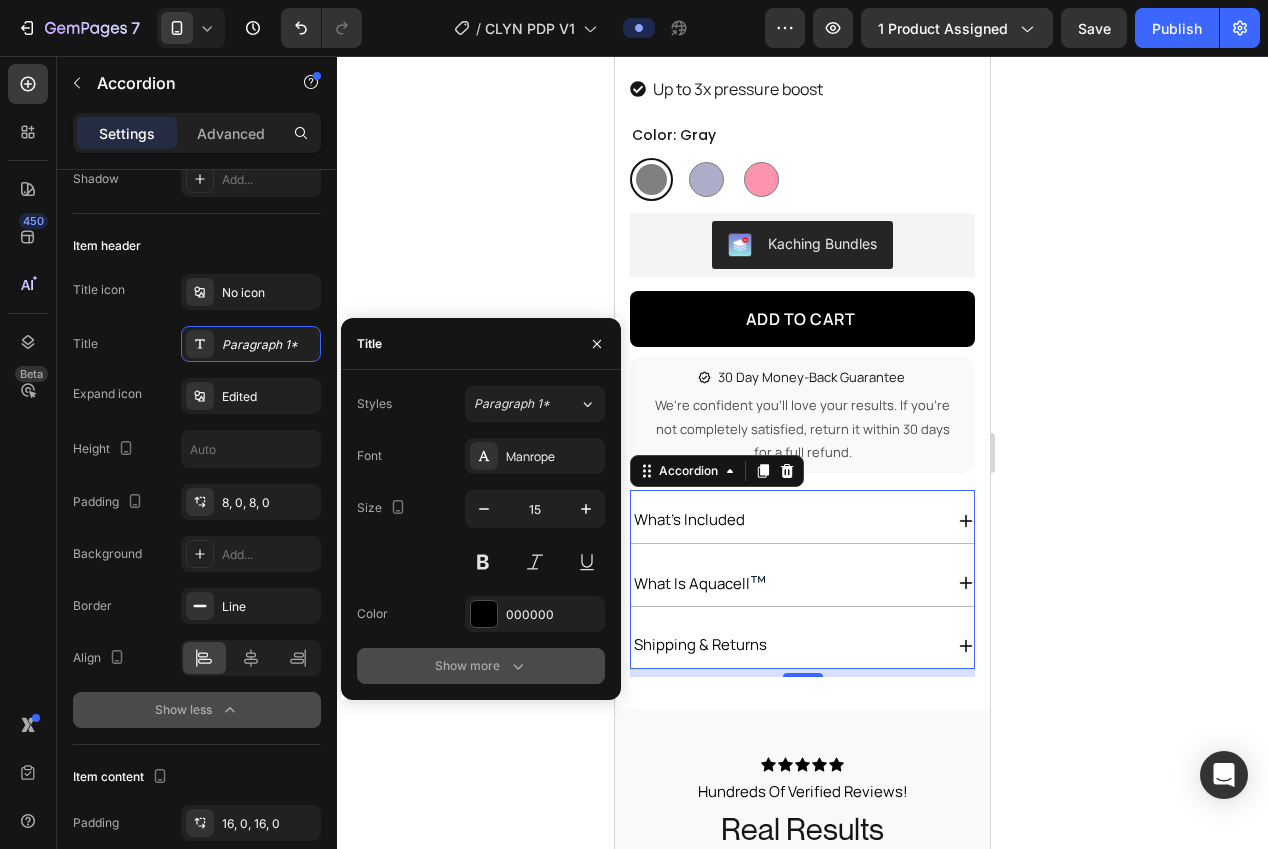 click on "Show more" at bounding box center (481, 666) 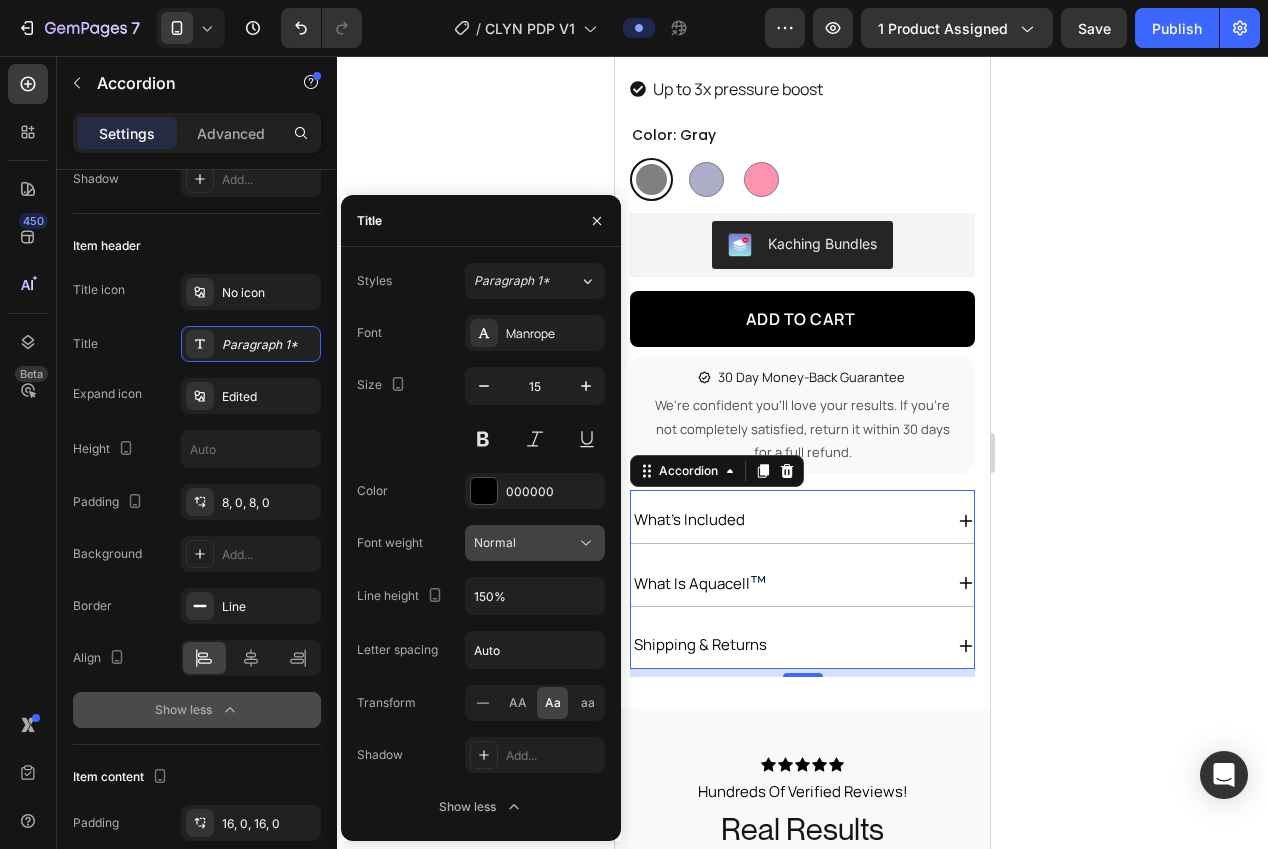 click on "Normal" at bounding box center (525, 543) 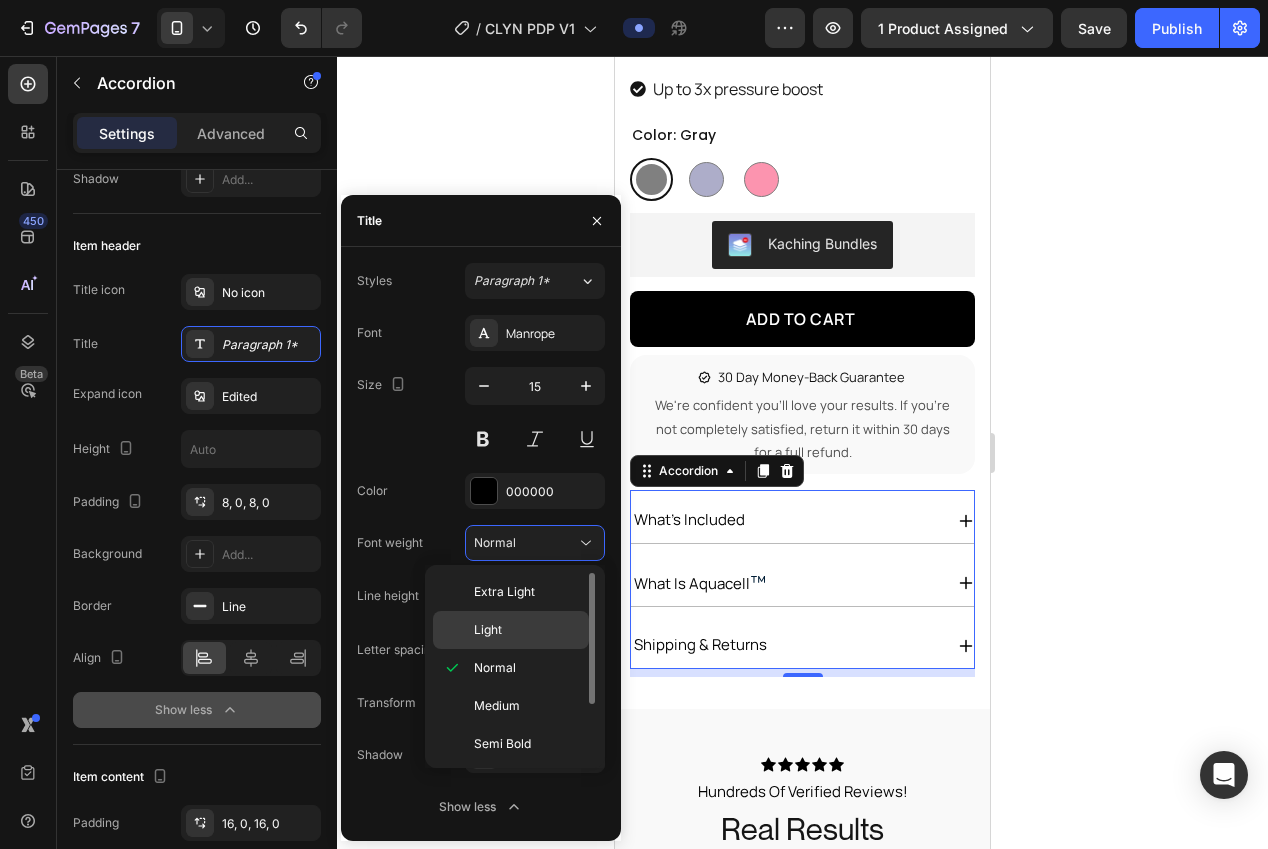 click on "Light" 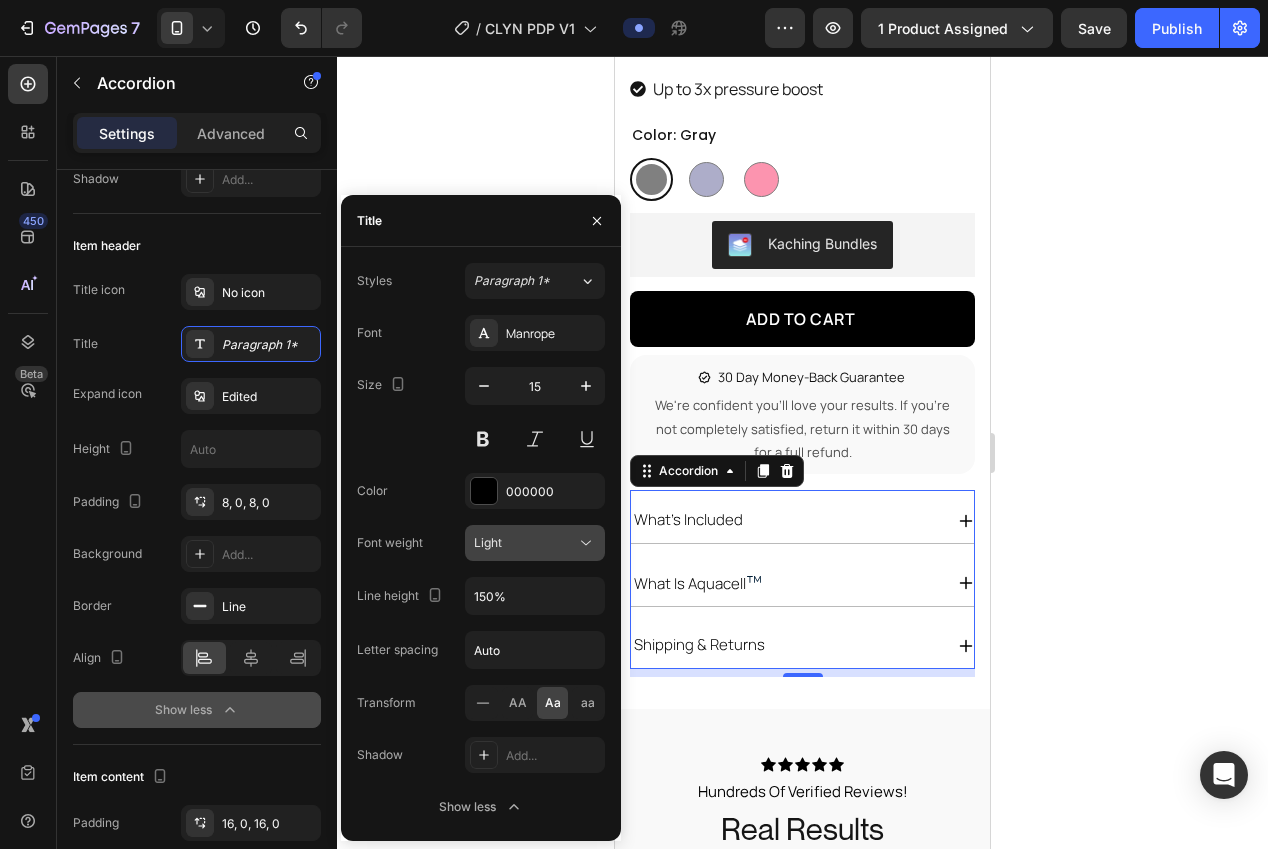 click on "Light" at bounding box center [525, 543] 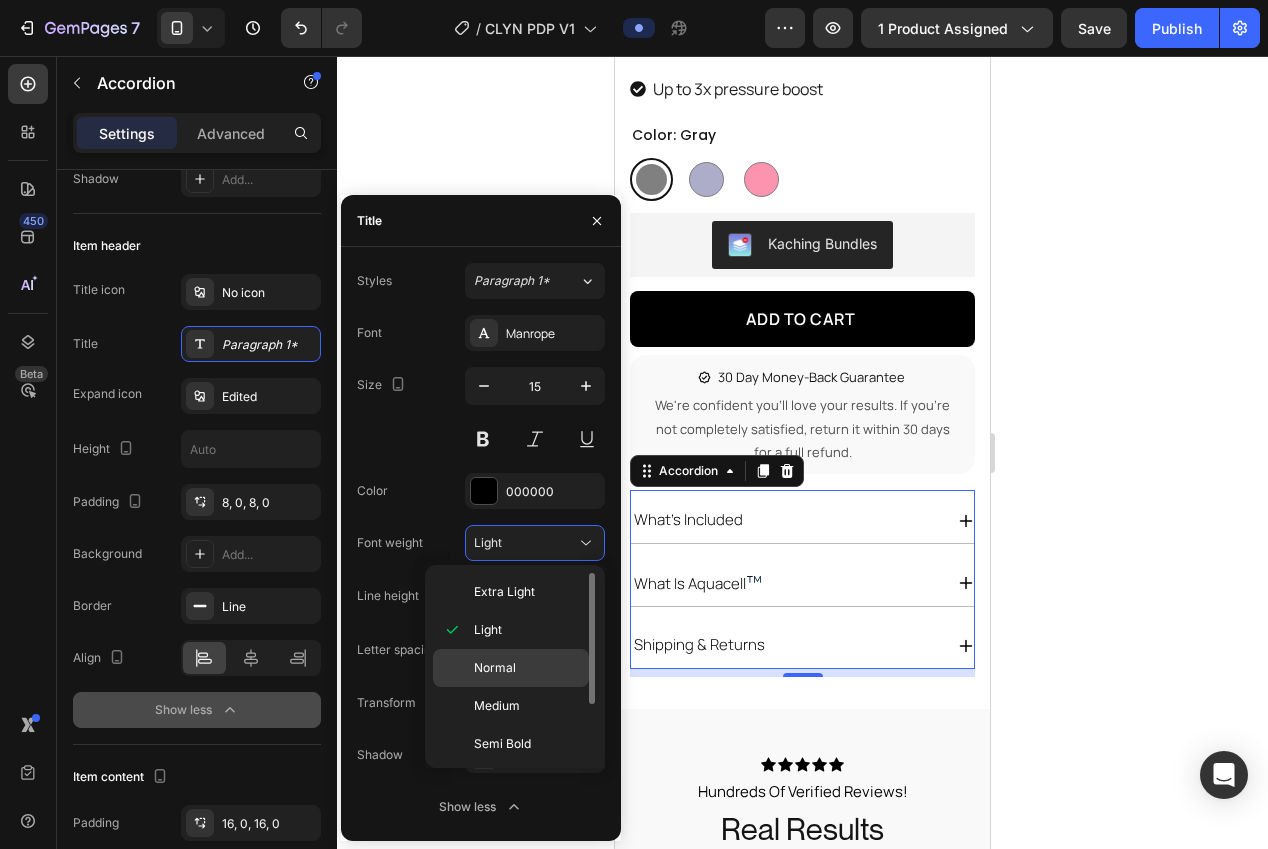 click on "Normal" at bounding box center (495, 668) 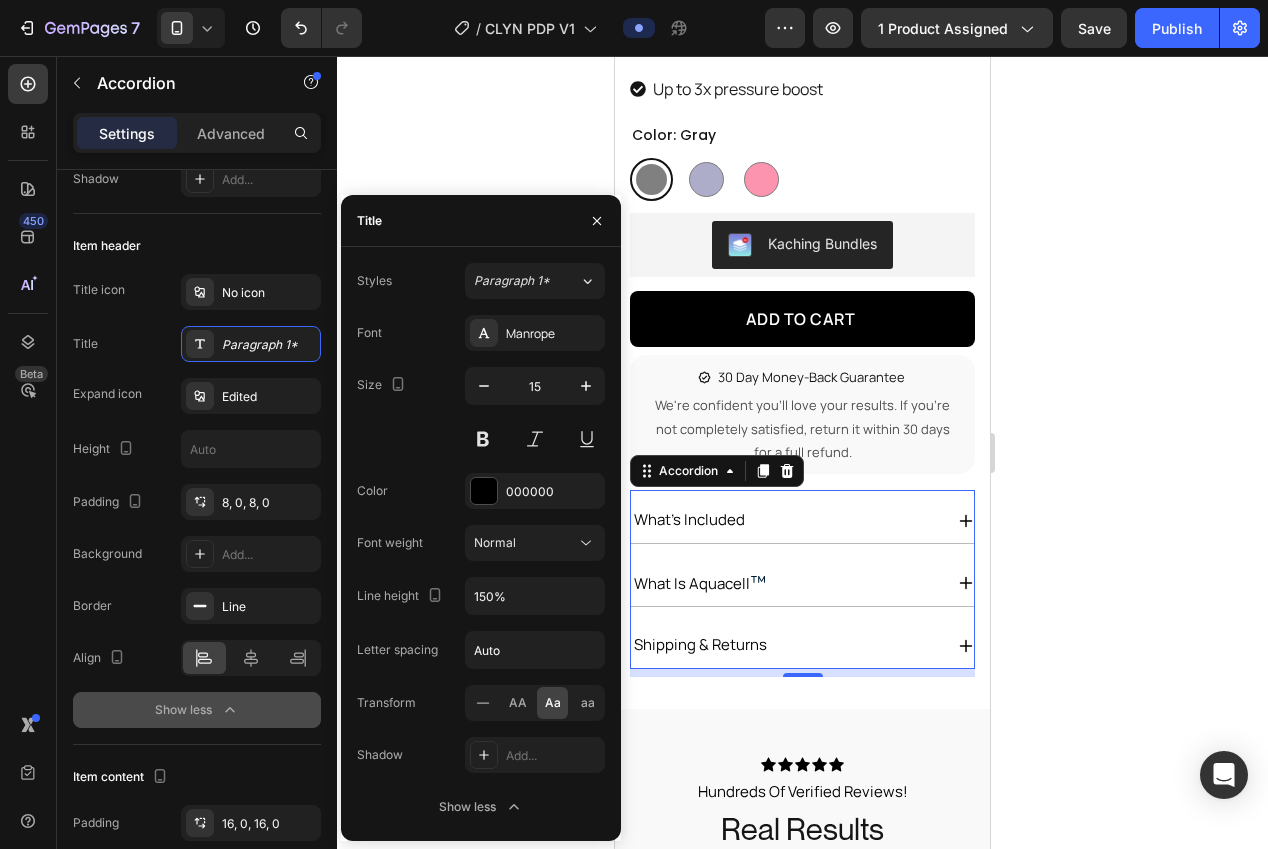 click 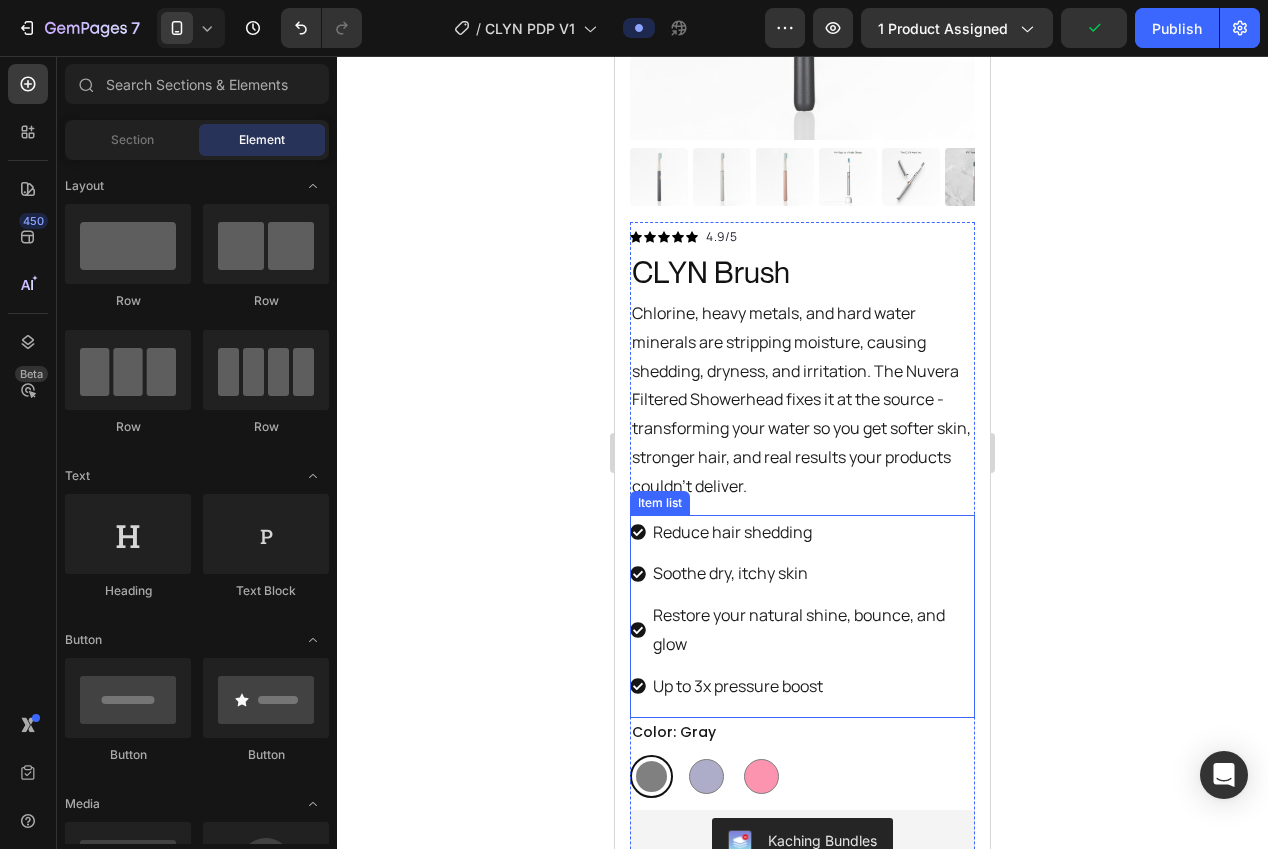 scroll, scrollTop: 312, scrollLeft: 0, axis: vertical 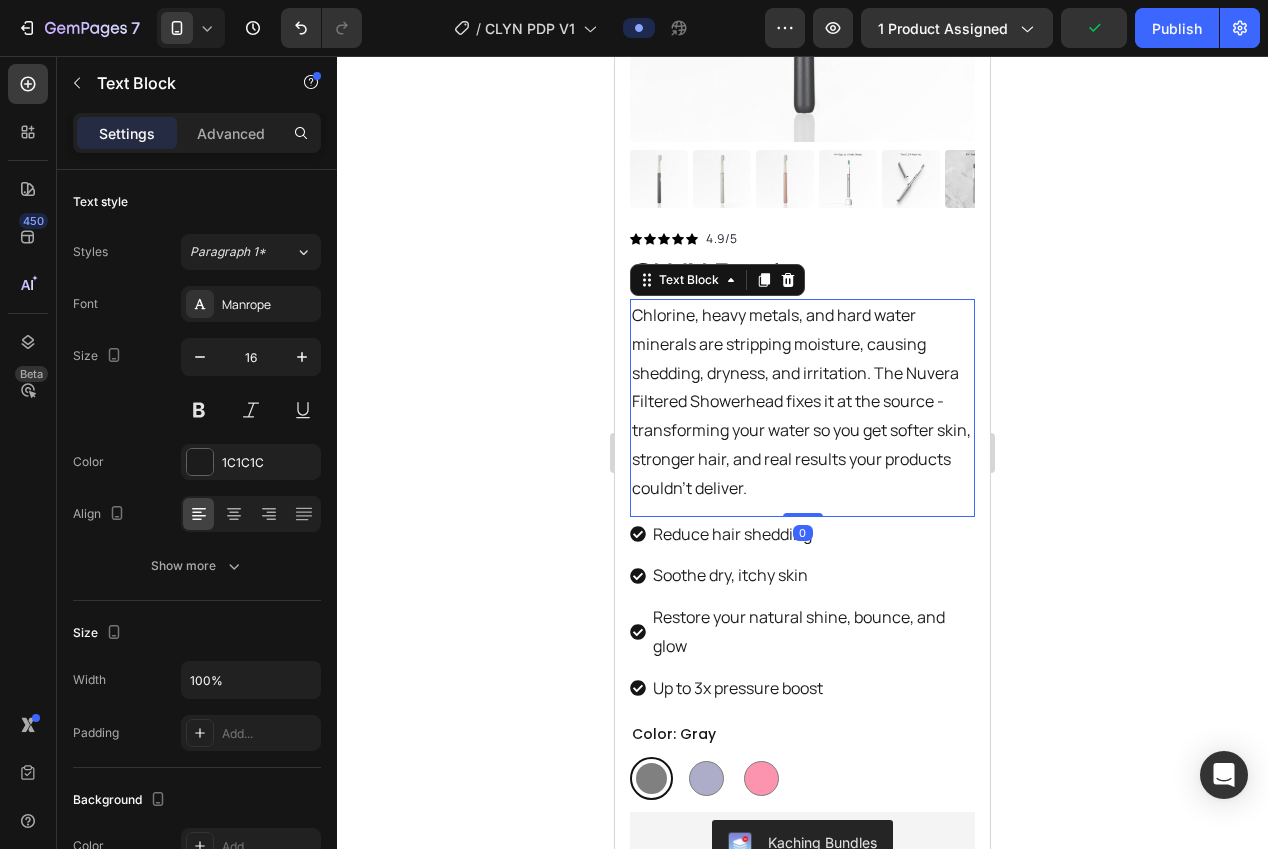 click on "Chlorine, heavy metals, and hard water minerals are stripping moisture, causing shedding, dryness, and irritation. The Nuvera Filtered Showerhead fixes it at the source - transforming your water so you get softer skin, stronger hair, and real results your products couldn’t deliver." at bounding box center (802, 402) 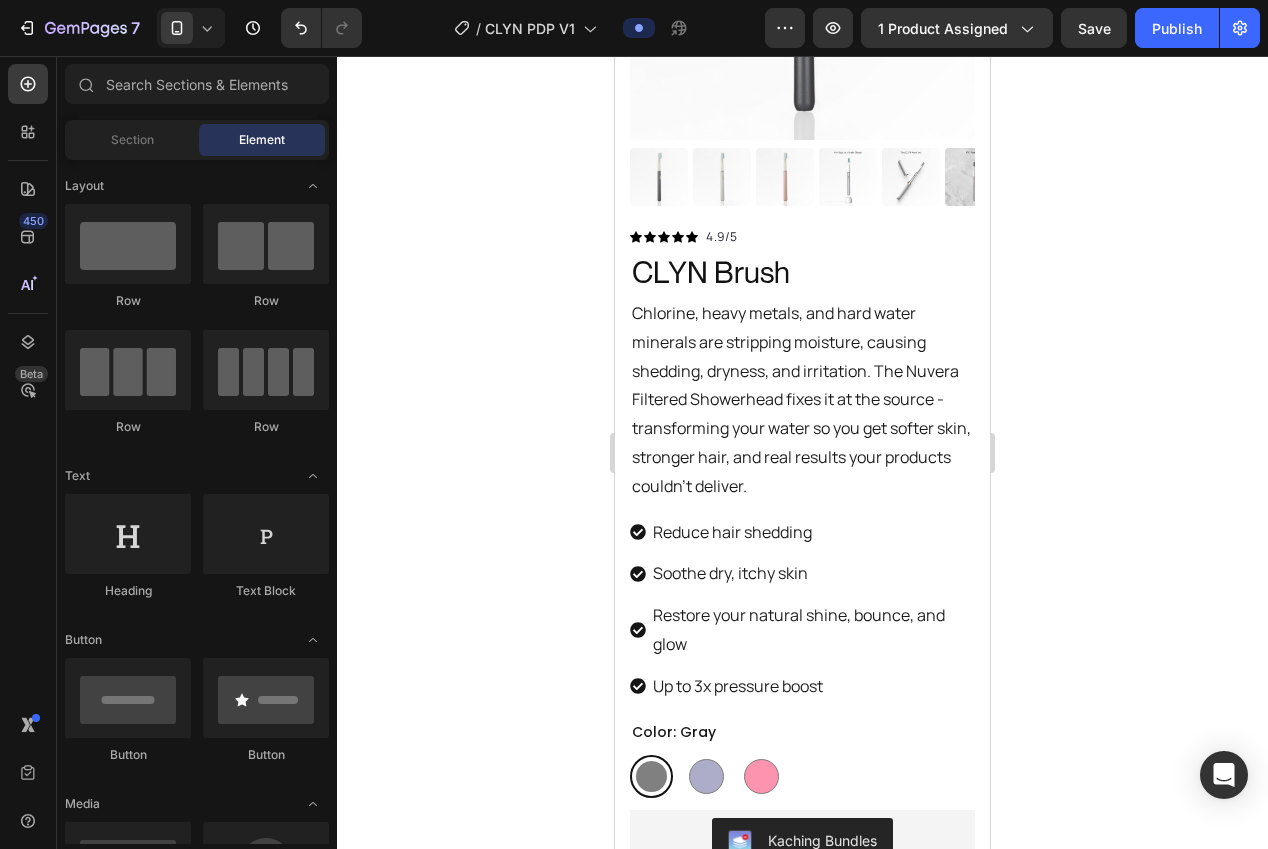 scroll, scrollTop: 0, scrollLeft: 0, axis: both 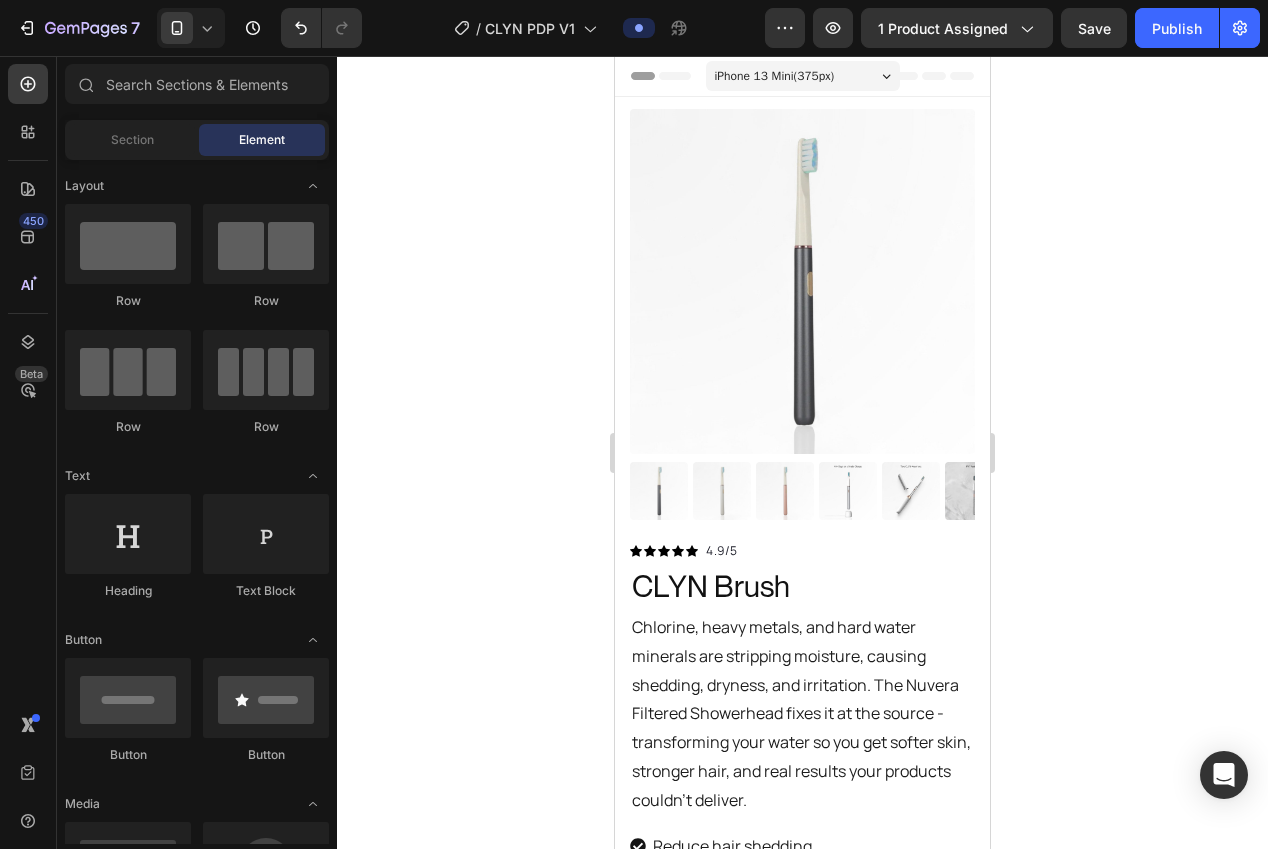 click on "Chlorine, heavy metals, and hard water minerals are stripping moisture, causing shedding, dryness, and irritation. The Nuvera Filtered Showerhead fixes it at the source - transforming your water so you get softer skin, stronger hair, and real results your products couldn’t deliver." at bounding box center [802, 714] 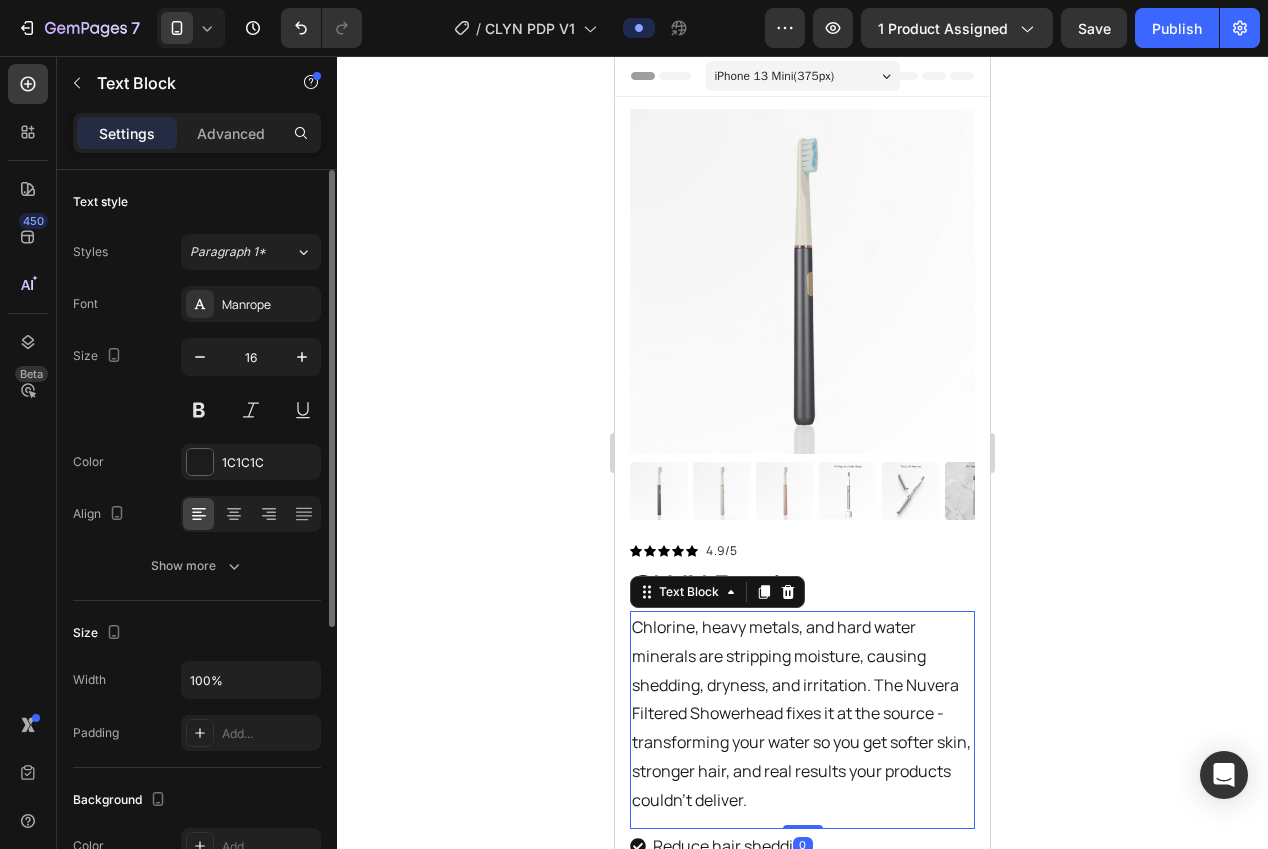 click on "Font Manrope Size 16 Color 1C1C1C Align Show more" at bounding box center (197, 435) 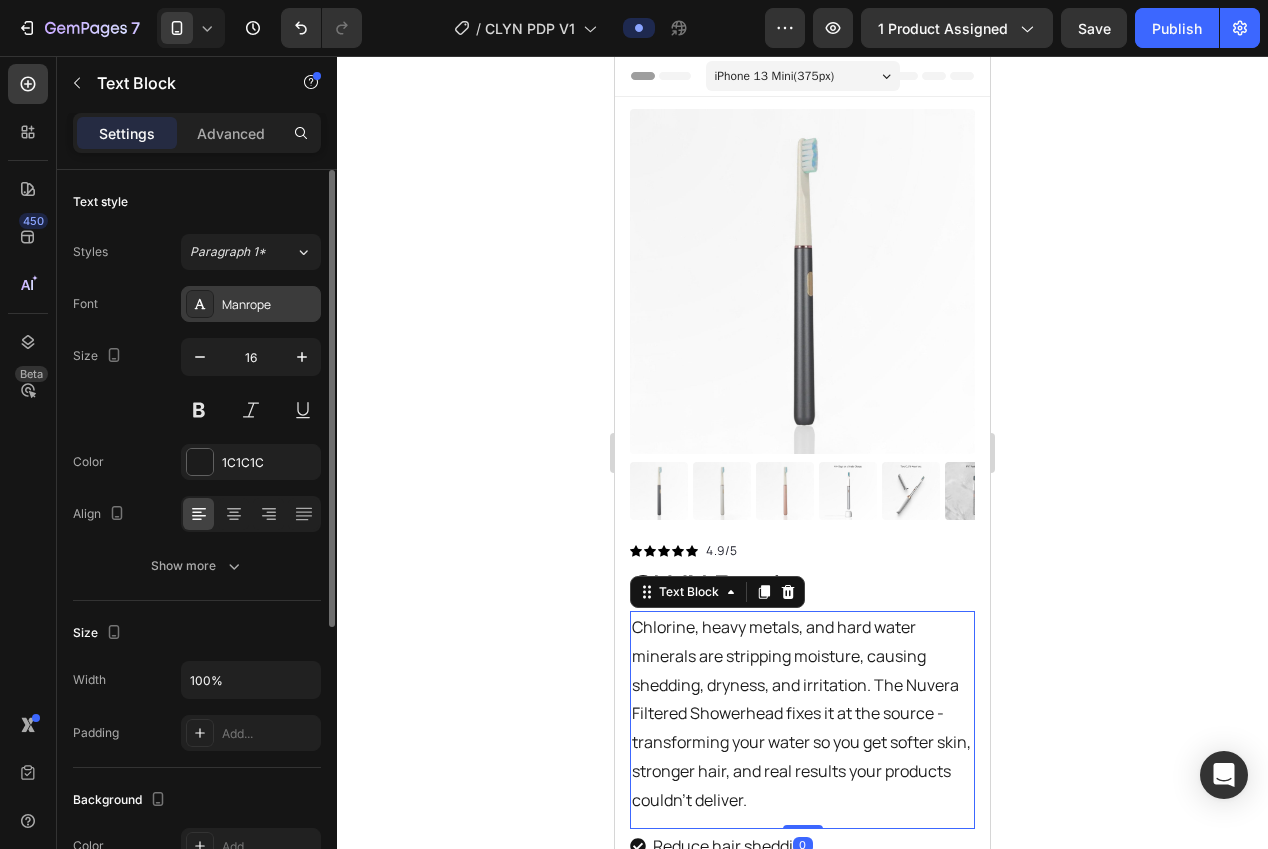 click on "Manrope" at bounding box center (269, 305) 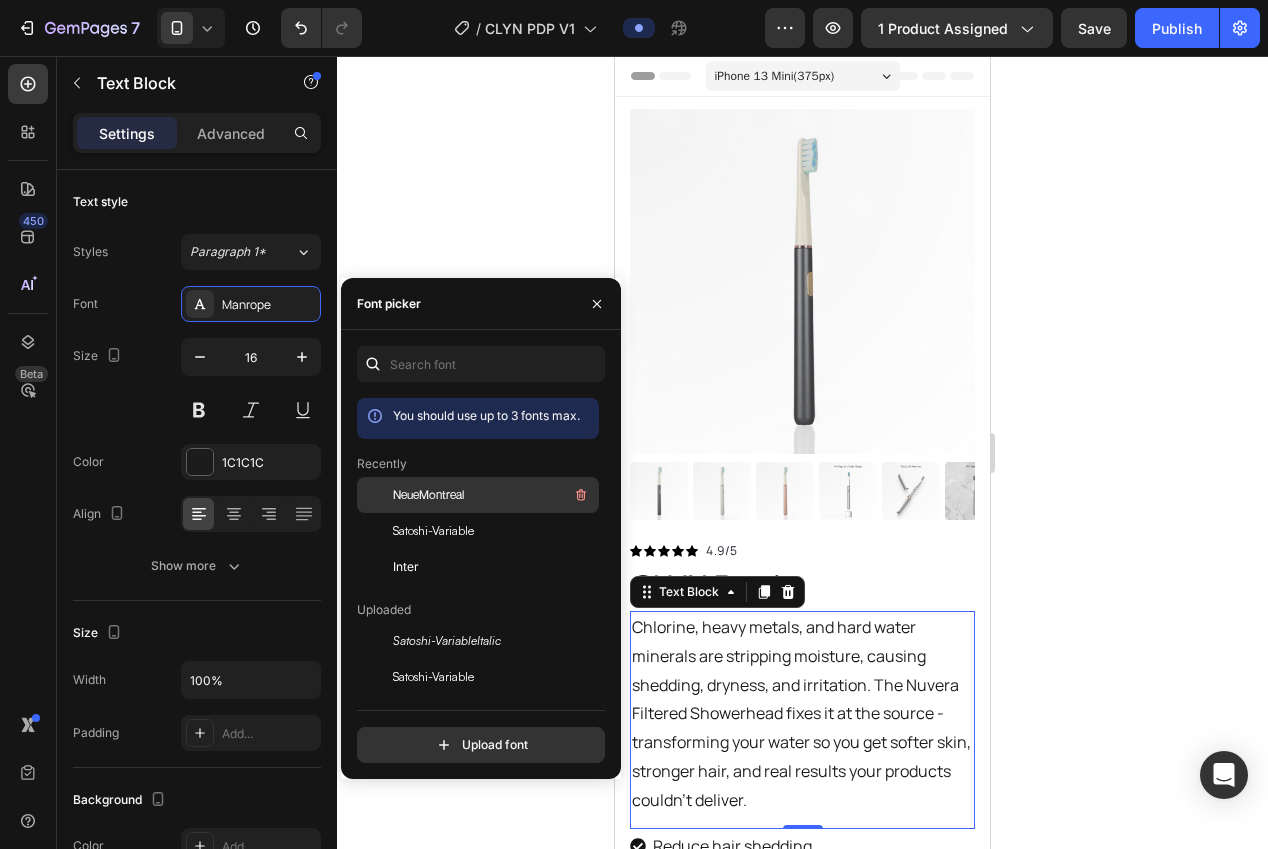 click on "NeueMontreal" at bounding box center [428, 495] 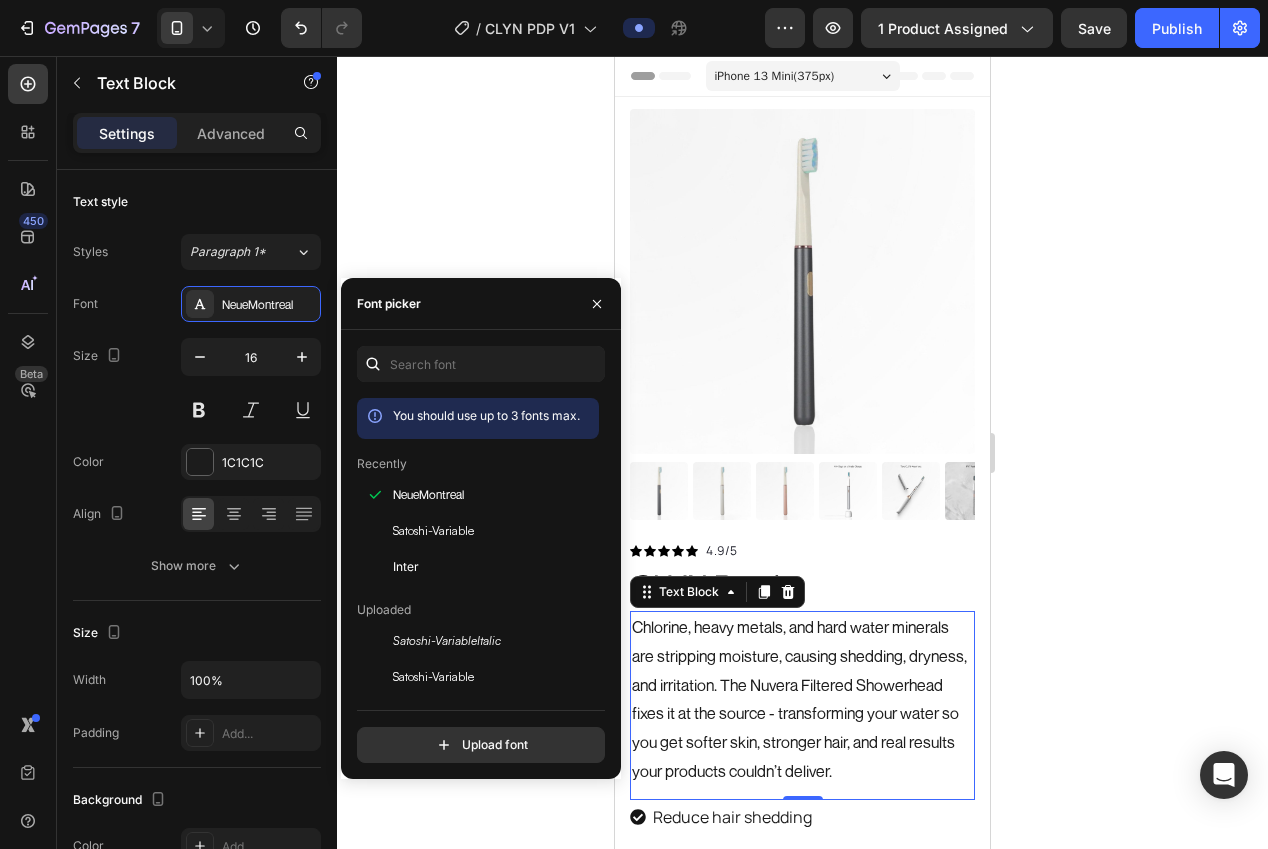 click 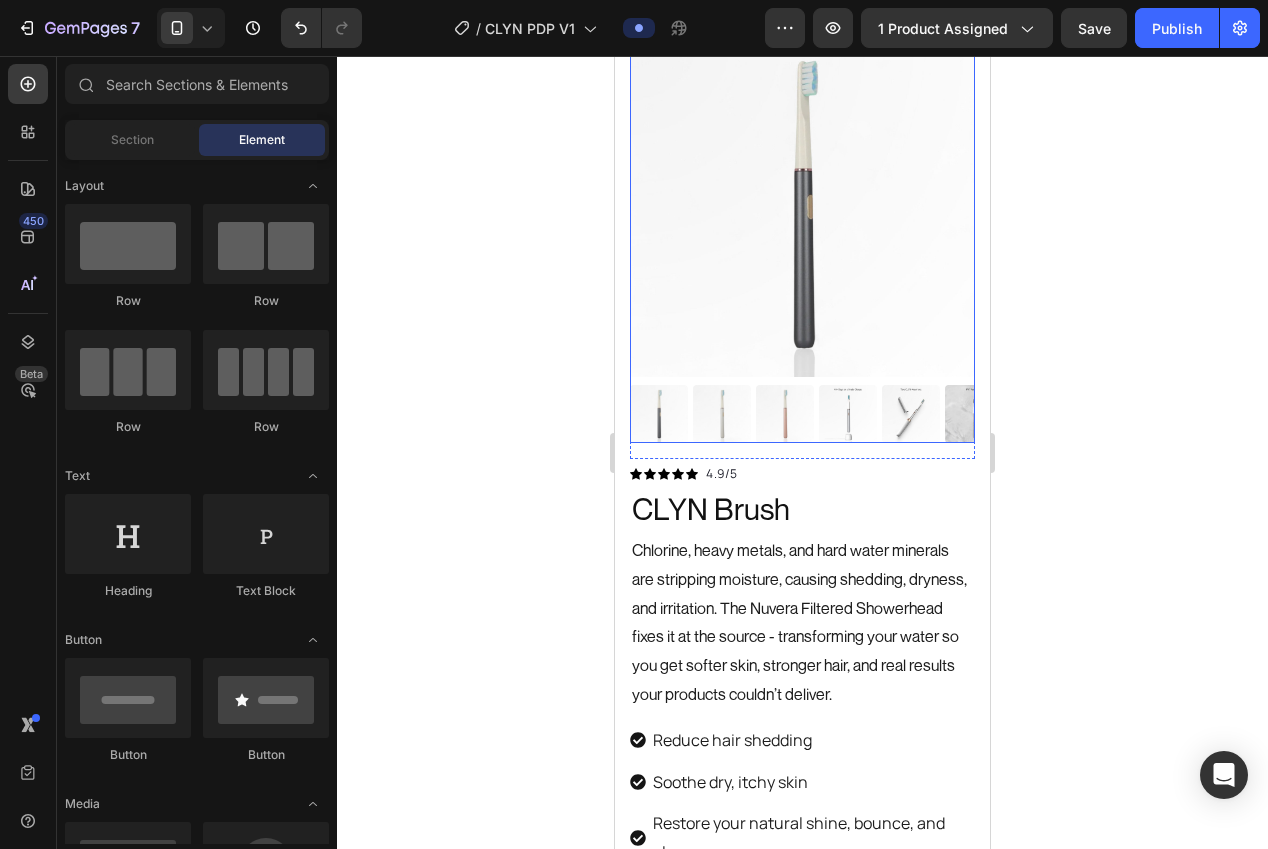 scroll, scrollTop: 91, scrollLeft: 0, axis: vertical 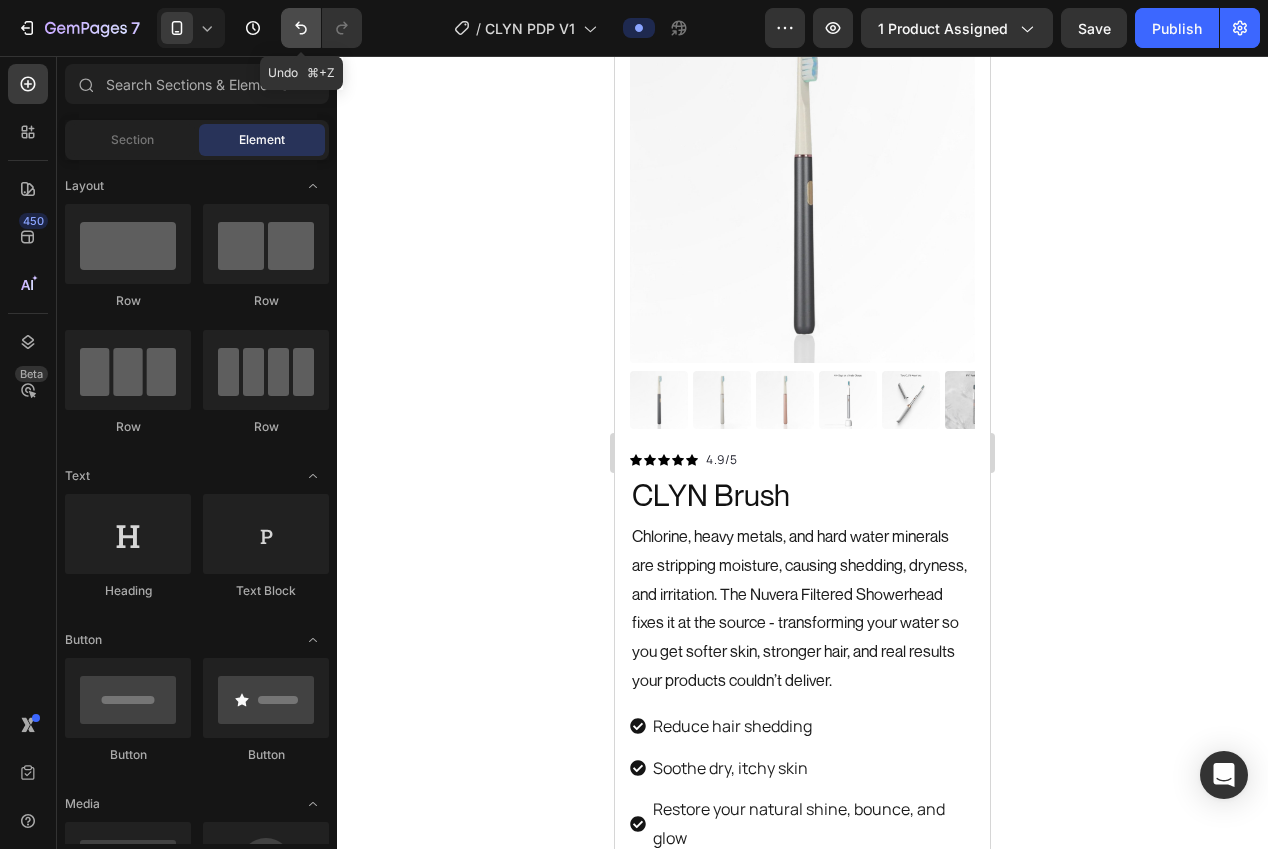 click 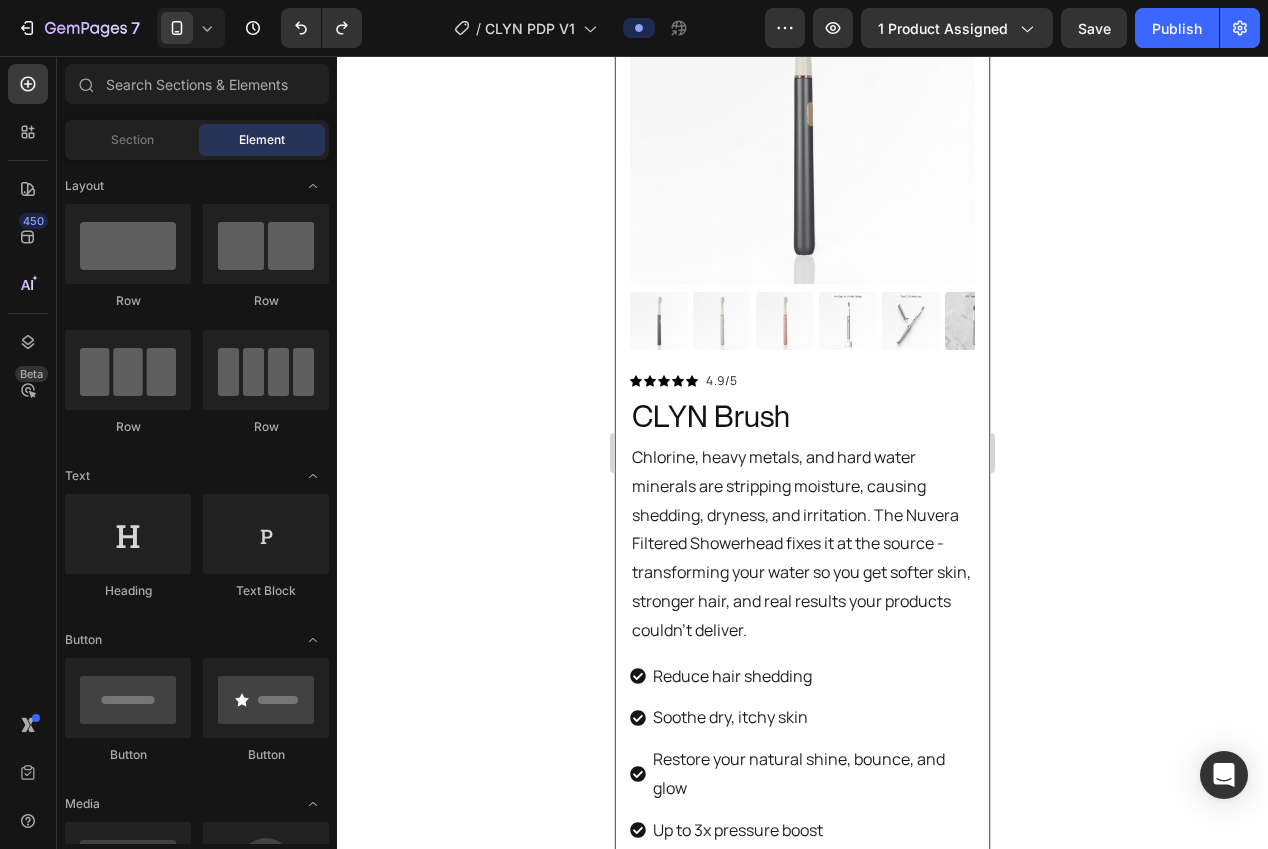 scroll, scrollTop: 146, scrollLeft: 0, axis: vertical 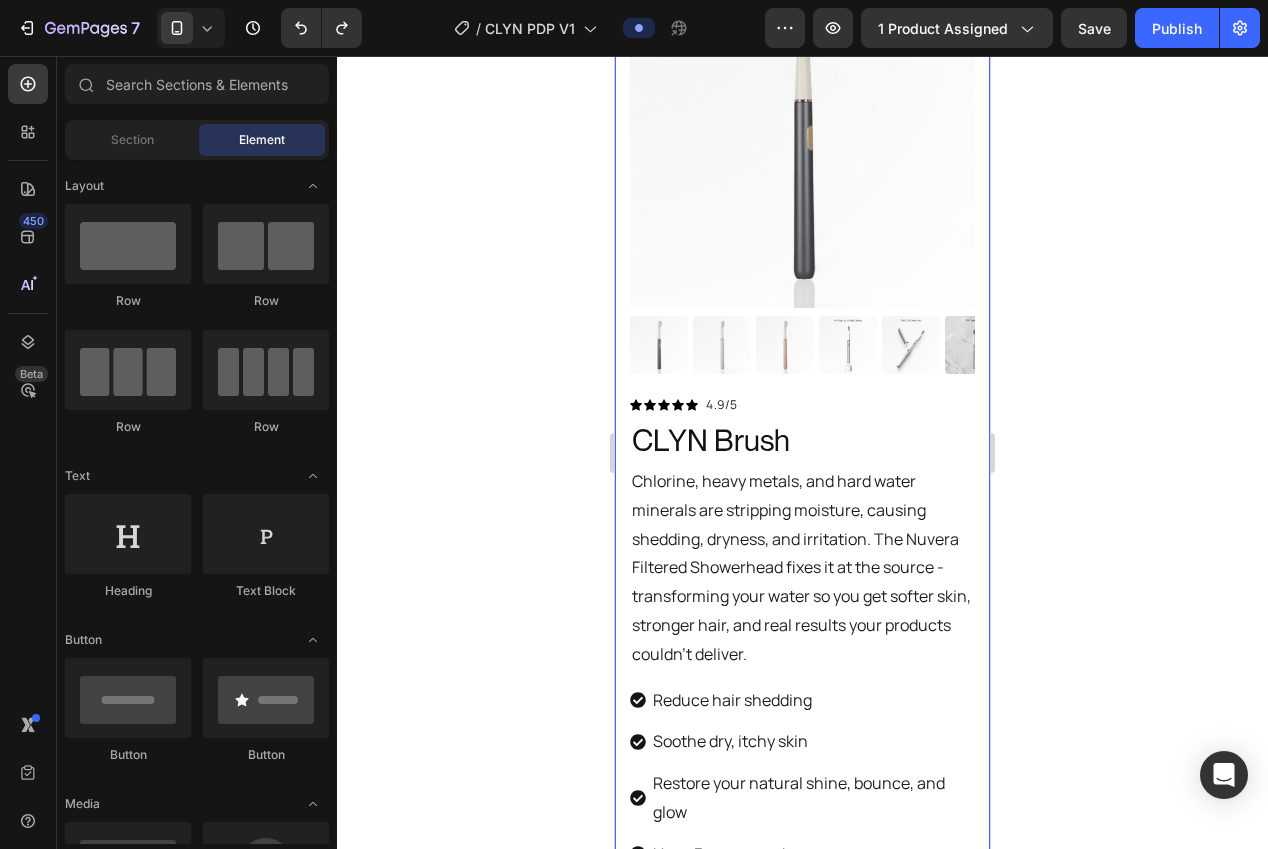 click on "Chlorine, heavy metals, and hard water minerals are stripping moisture, causing shedding, dryness, and irritation. The Nuvera Filtered Showerhead fixes it at the source - transforming your water so you get softer skin, stronger hair, and real results your products couldn’t deliver." at bounding box center (802, 568) 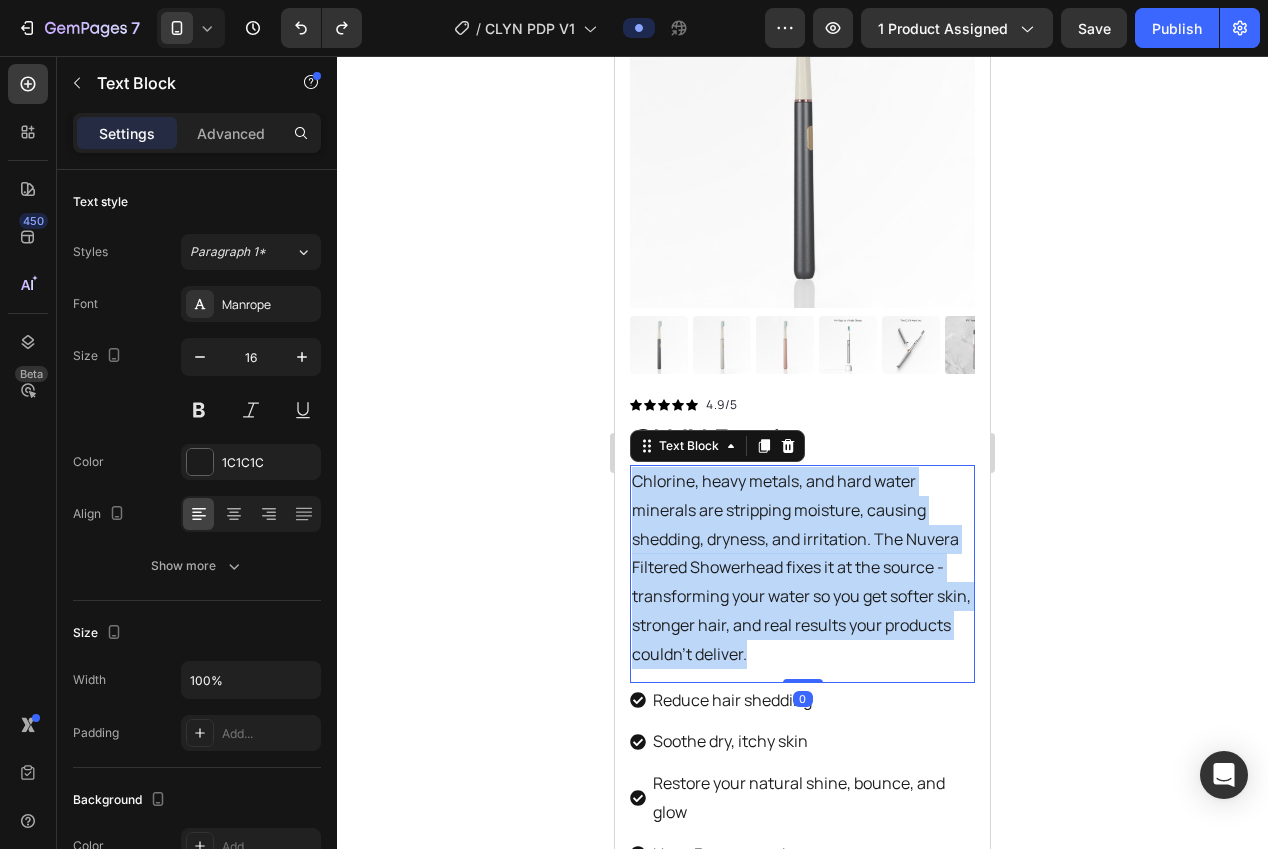click on "Chlorine, heavy metals, and hard water minerals are stripping moisture, causing shedding, dryness, and irritation. The Nuvera Filtered Showerhead fixes it at the source - transforming your water so you get softer skin, stronger hair, and real results your products couldn’t deliver." at bounding box center (802, 568) 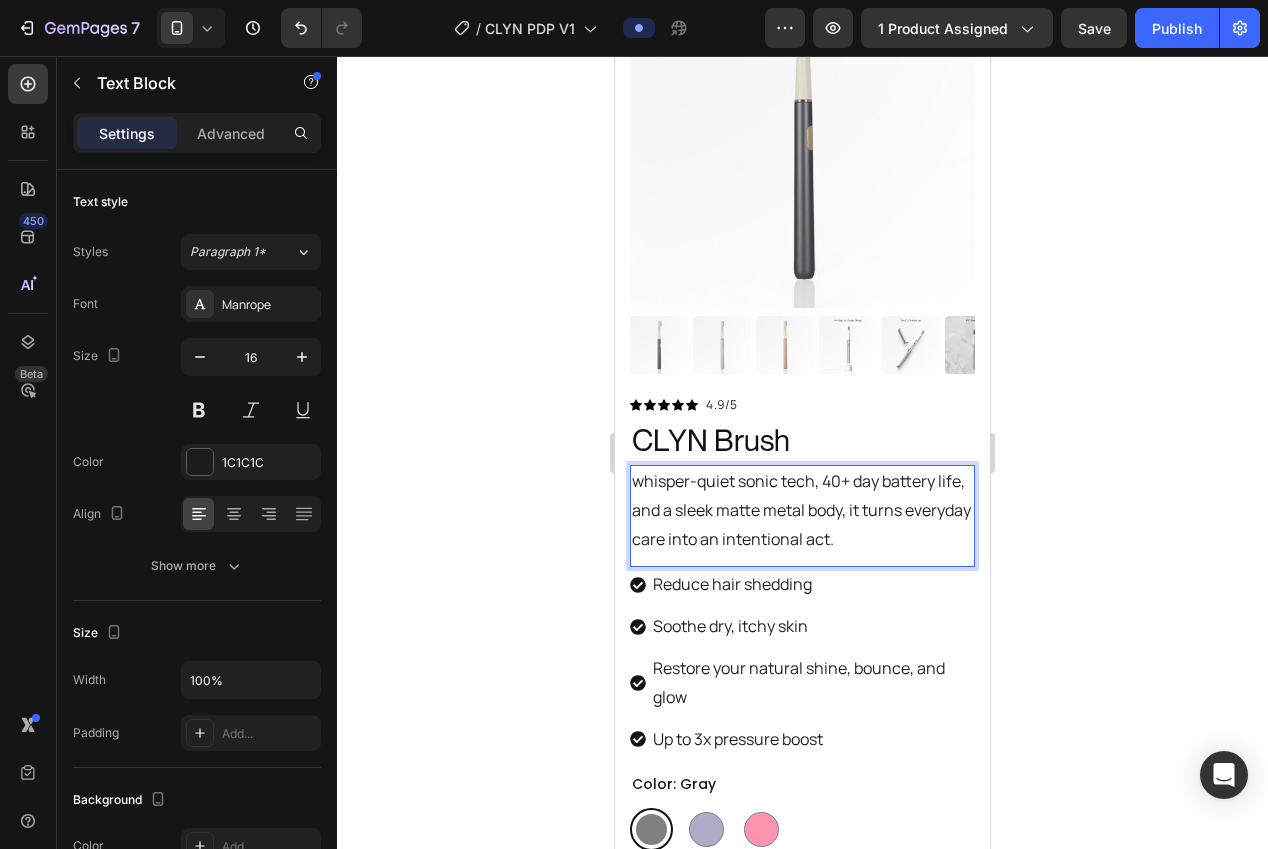 click on "whisper-quiet sonic tech, 40+ day battery life, and a sleek matte metal body, it turns everyday care into an intentional act." at bounding box center [802, 510] 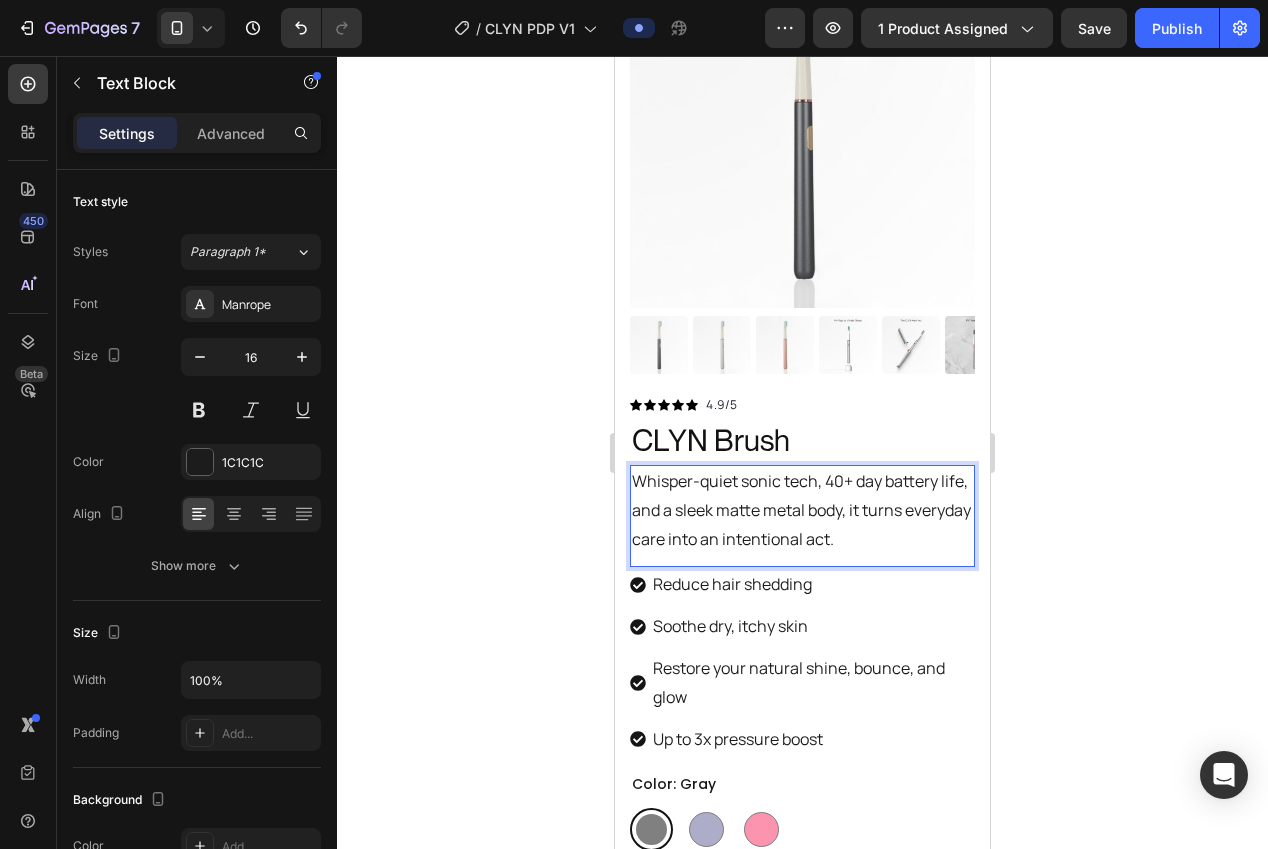 click on "Whisper-quiet sonic tech, 40+ day battery life, and a sleek matte metal body, it turns everyday care into an intentional act." at bounding box center (802, 510) 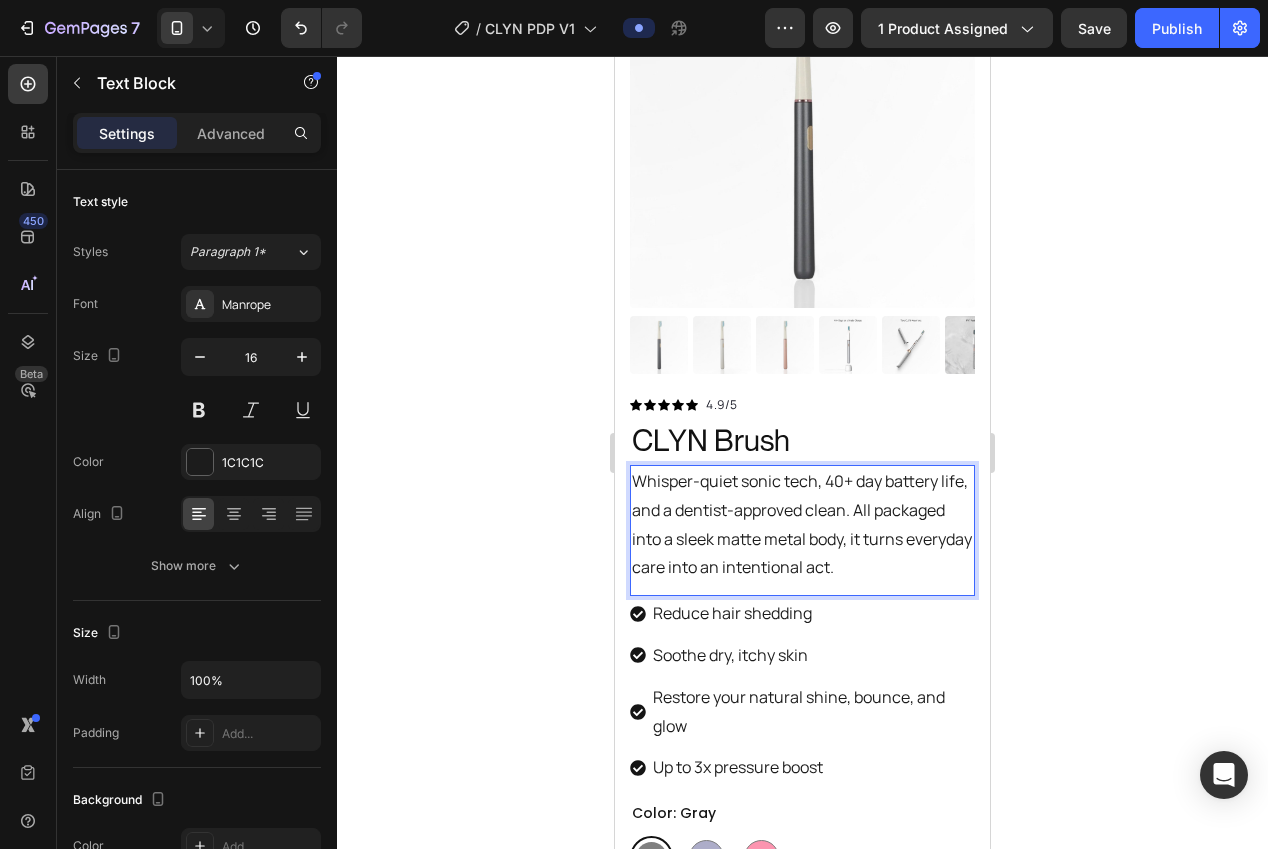 click on "Whisper-quiet sonic tech, 40+ day battery life, and a dentist-approved clean. All packaged into a sleek matte metal body, it turns everyday care into an intentional act." at bounding box center (802, 524) 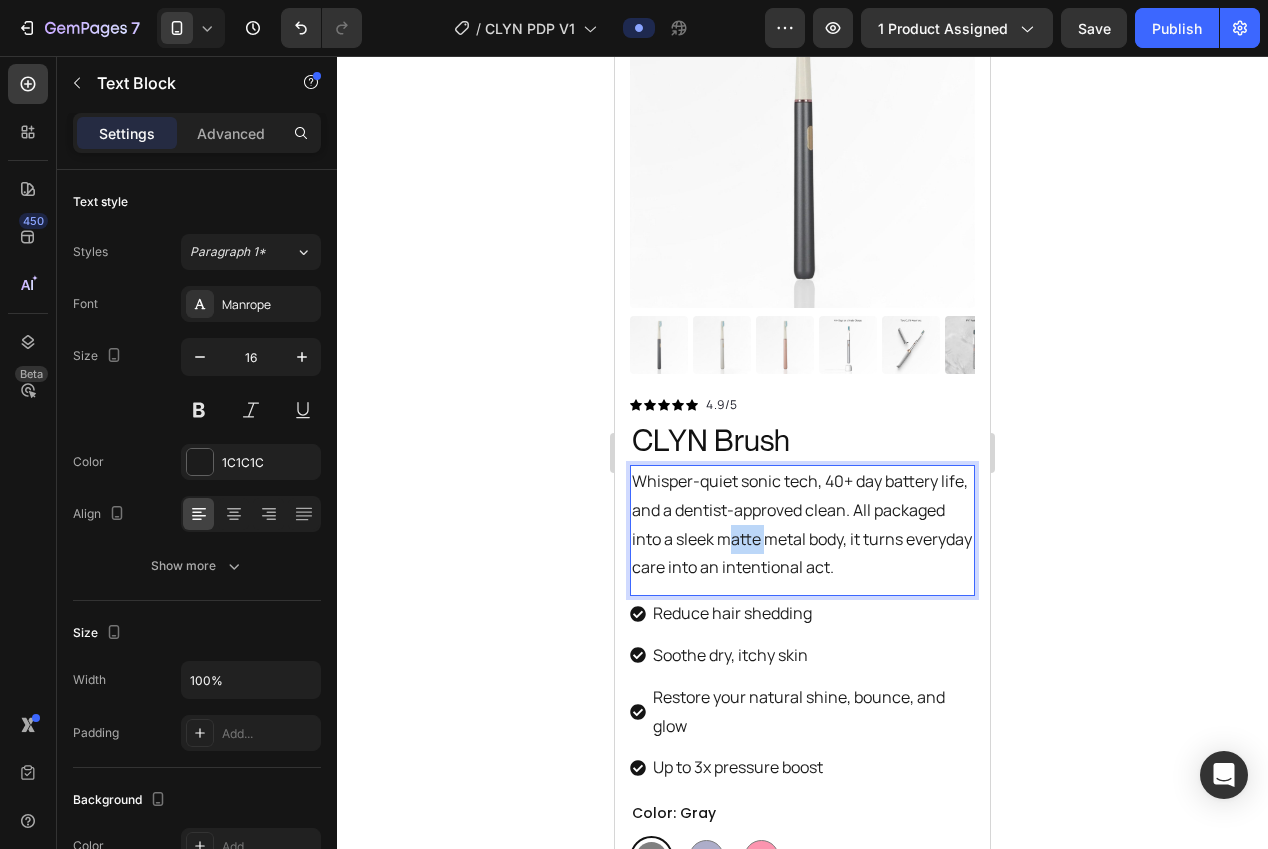 drag, startPoint x: 751, startPoint y: 540, endPoint x: 724, endPoint y: 541, distance: 27.018513 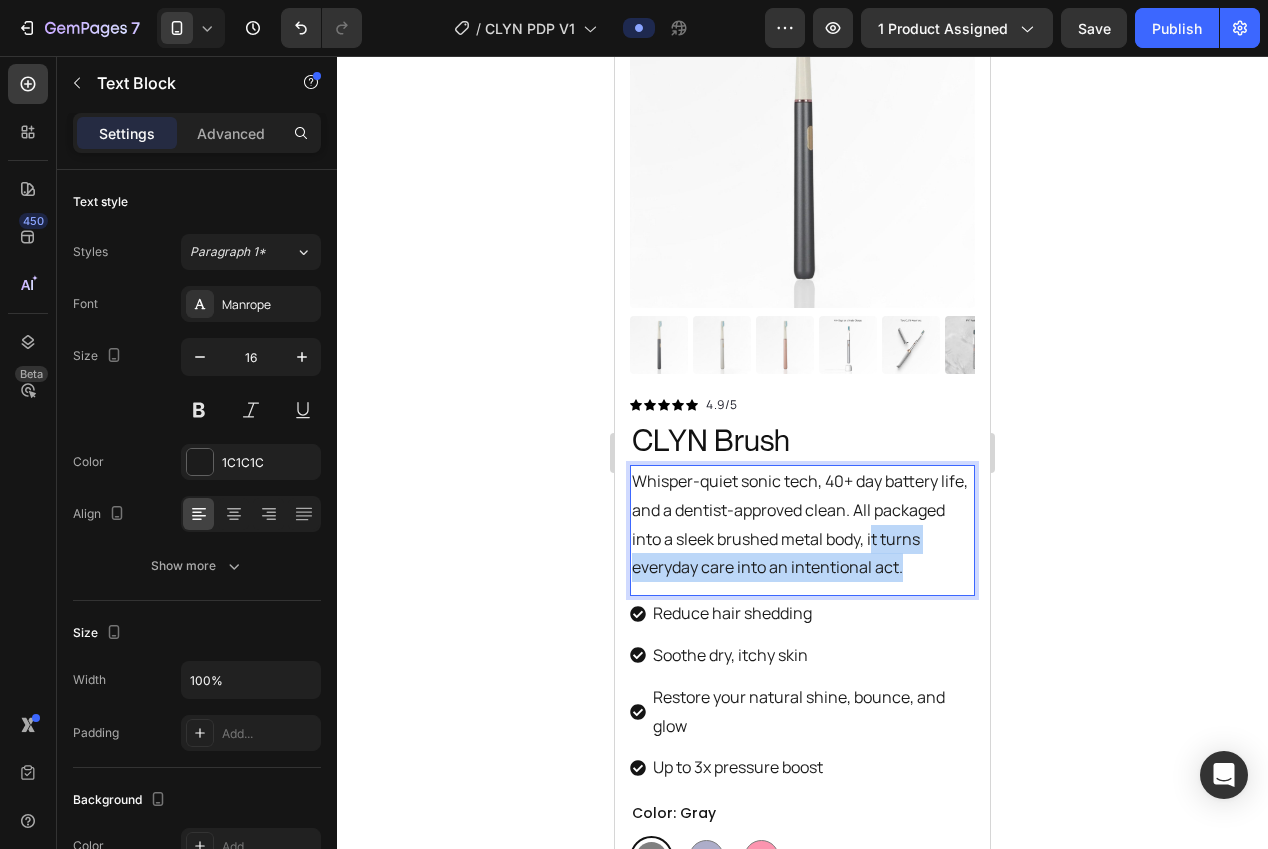 drag, startPoint x: 910, startPoint y: 556, endPoint x: 875, endPoint y: 545, distance: 36.687874 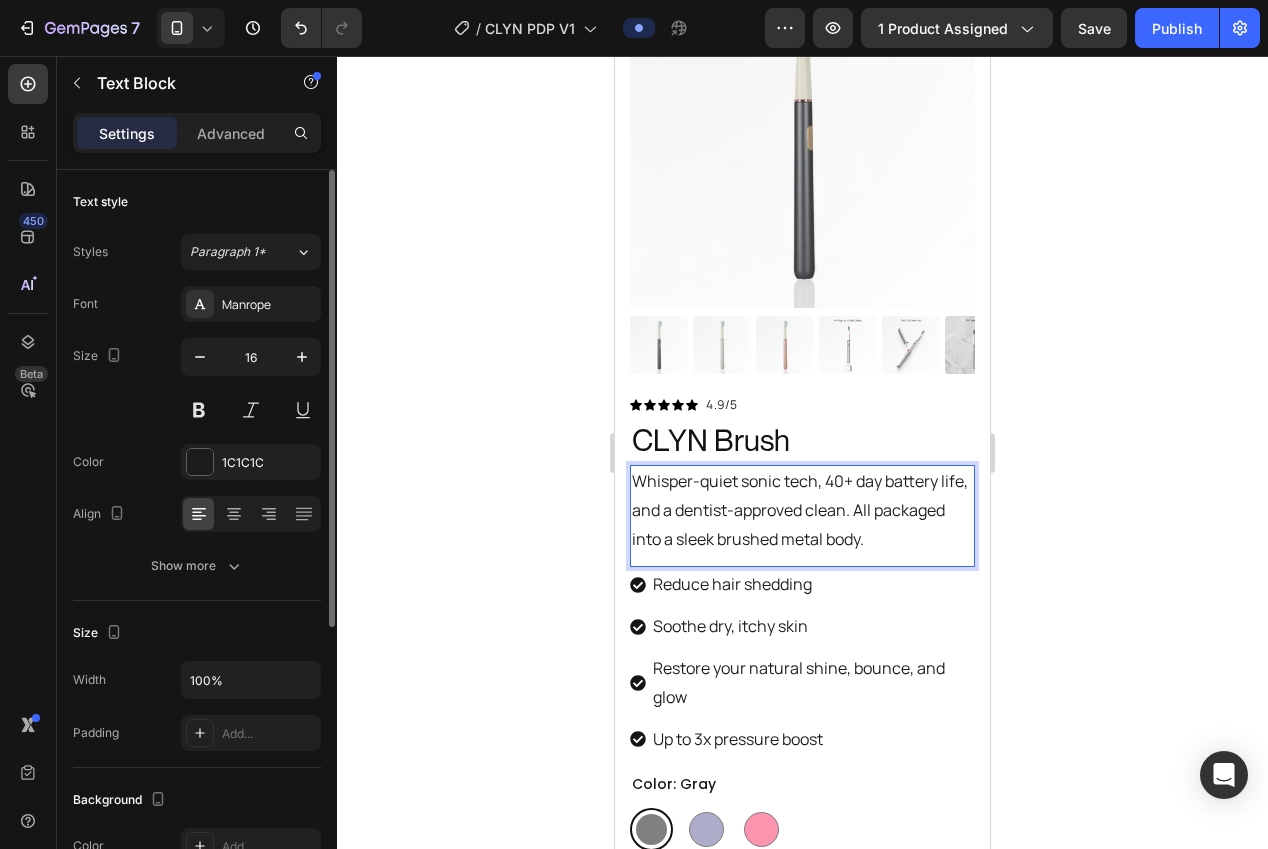 drag, startPoint x: 205, startPoint y: 356, endPoint x: 248, endPoint y: 362, distance: 43.416588 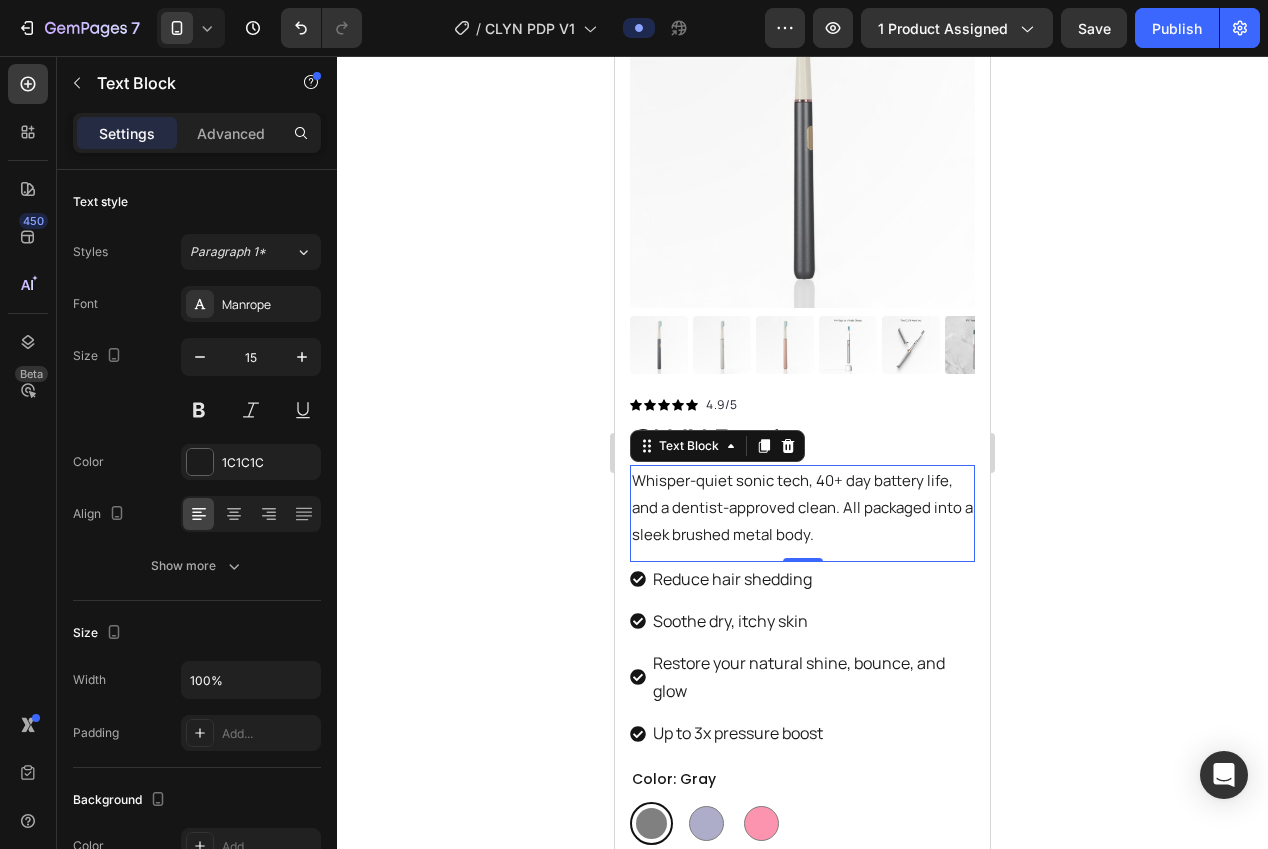 drag, startPoint x: 443, startPoint y: 397, endPoint x: 462, endPoint y: 423, distance: 32.202484 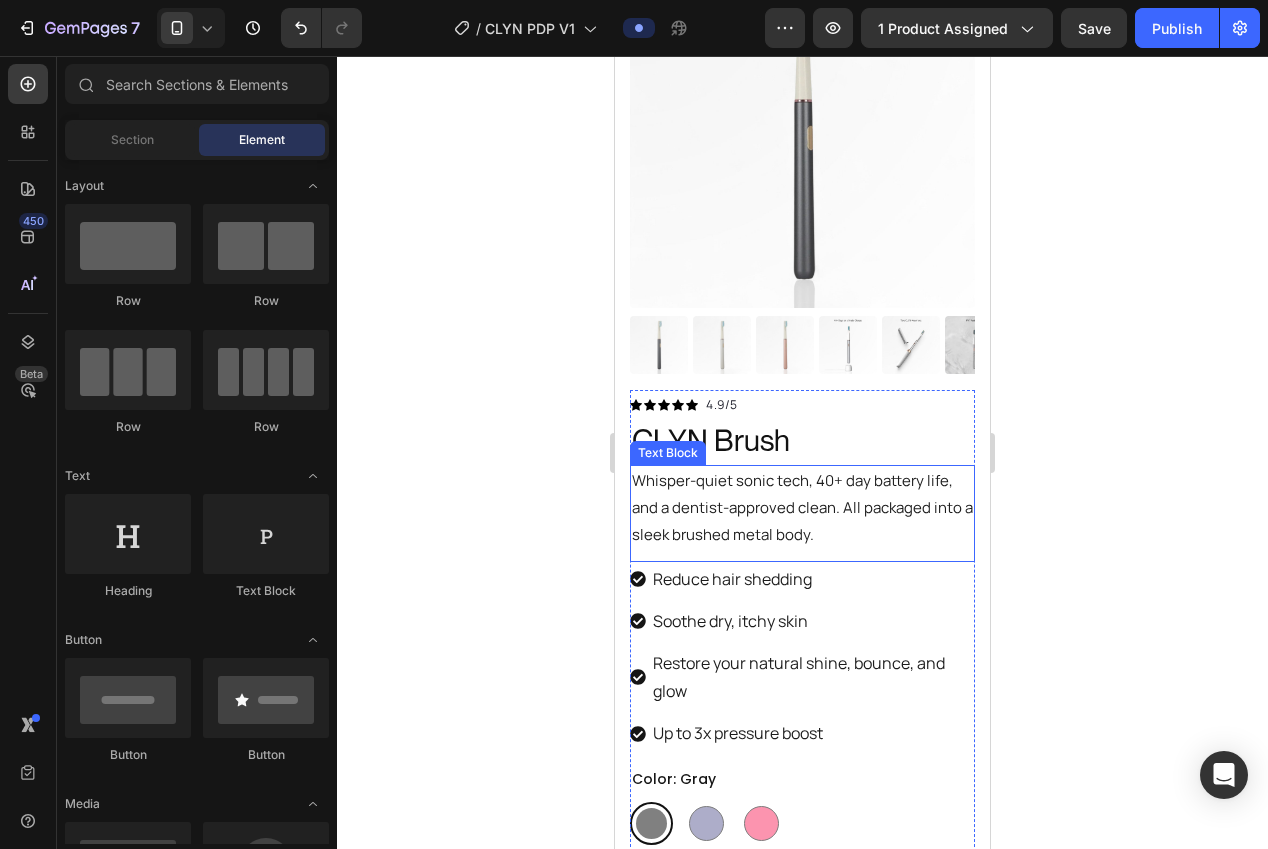 click on "Whisper-quiet sonic tech, 40+ day battery life, and a dentist-approved clean. All packaged into a sleek brushed metal body." at bounding box center [802, 507] 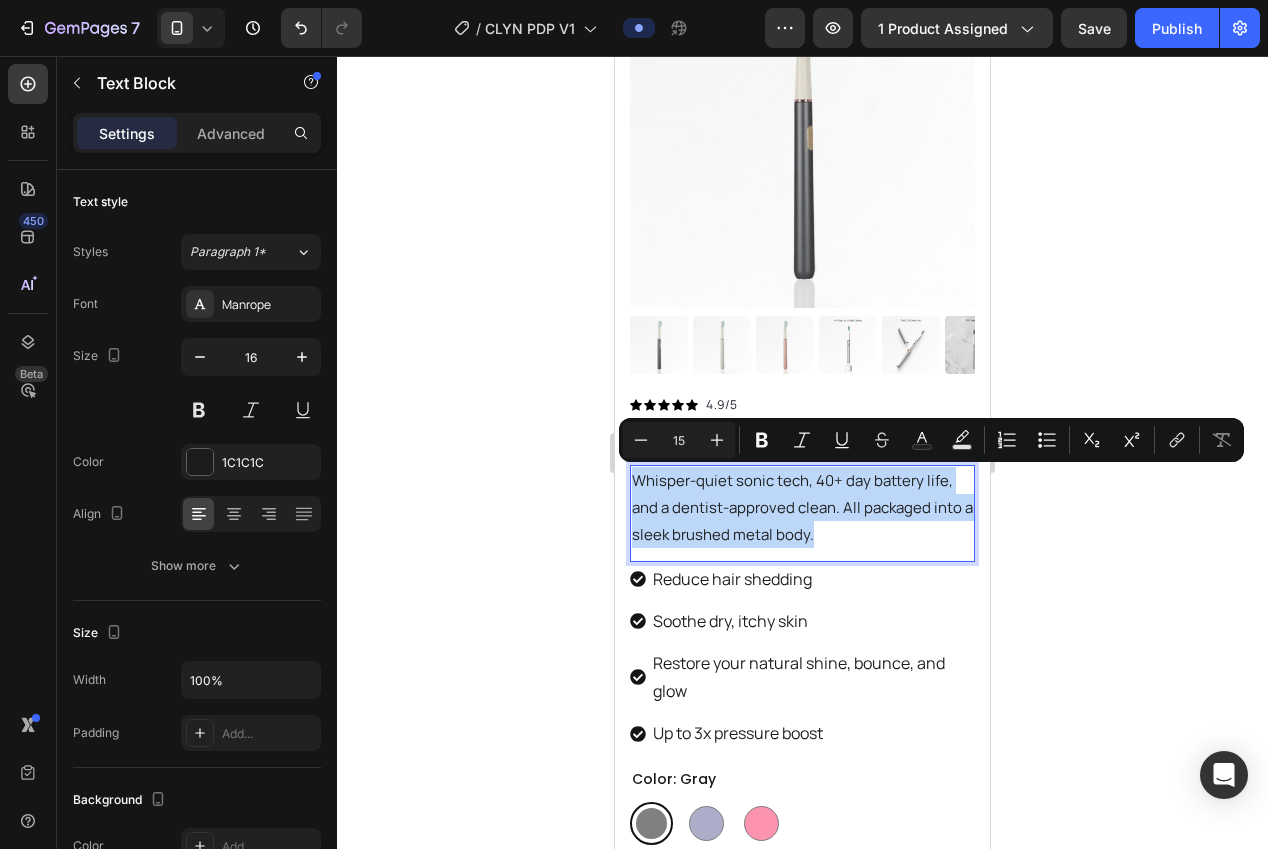 click on "Whisper-quiet sonic tech, 40+ day battery life, and a dentist-approved clean. All packaged into a sleek brushed metal body." at bounding box center [802, 507] 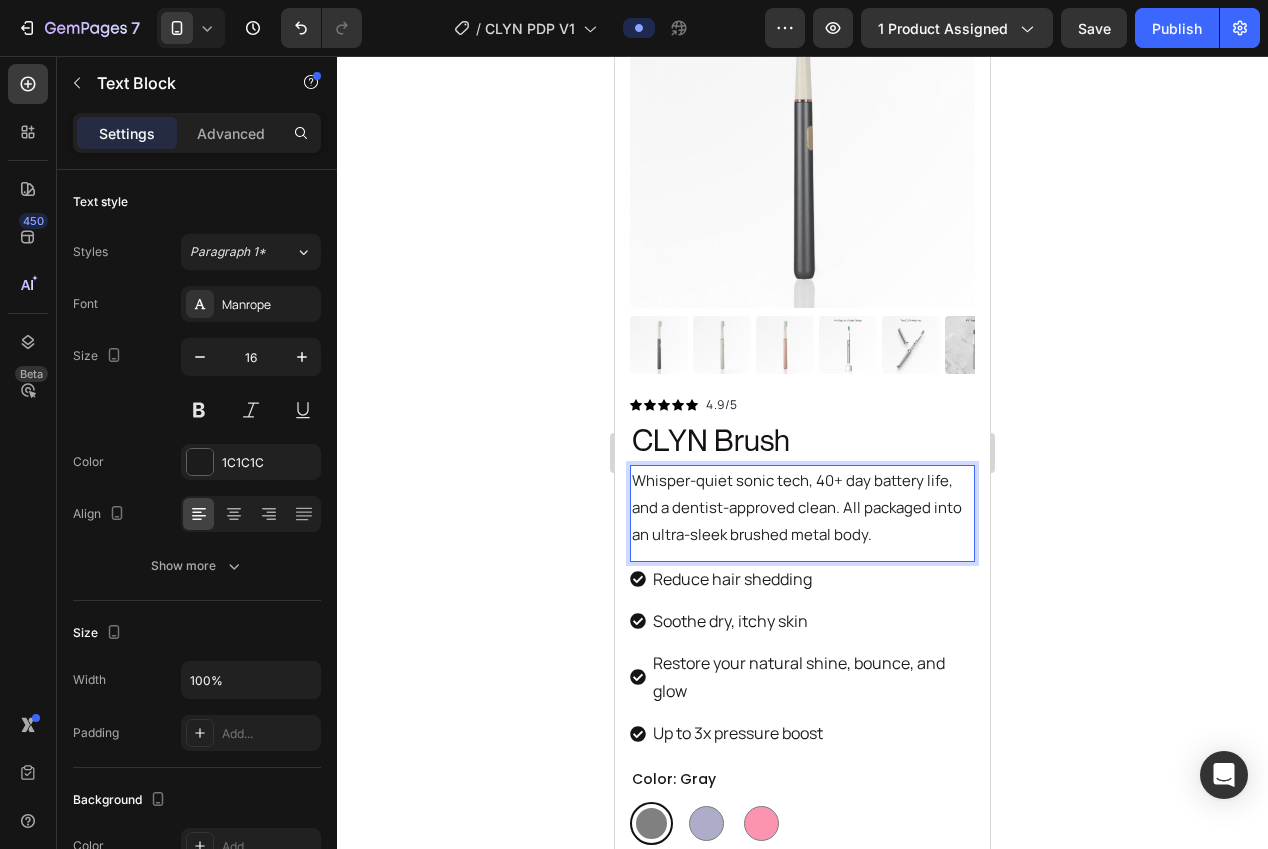 click 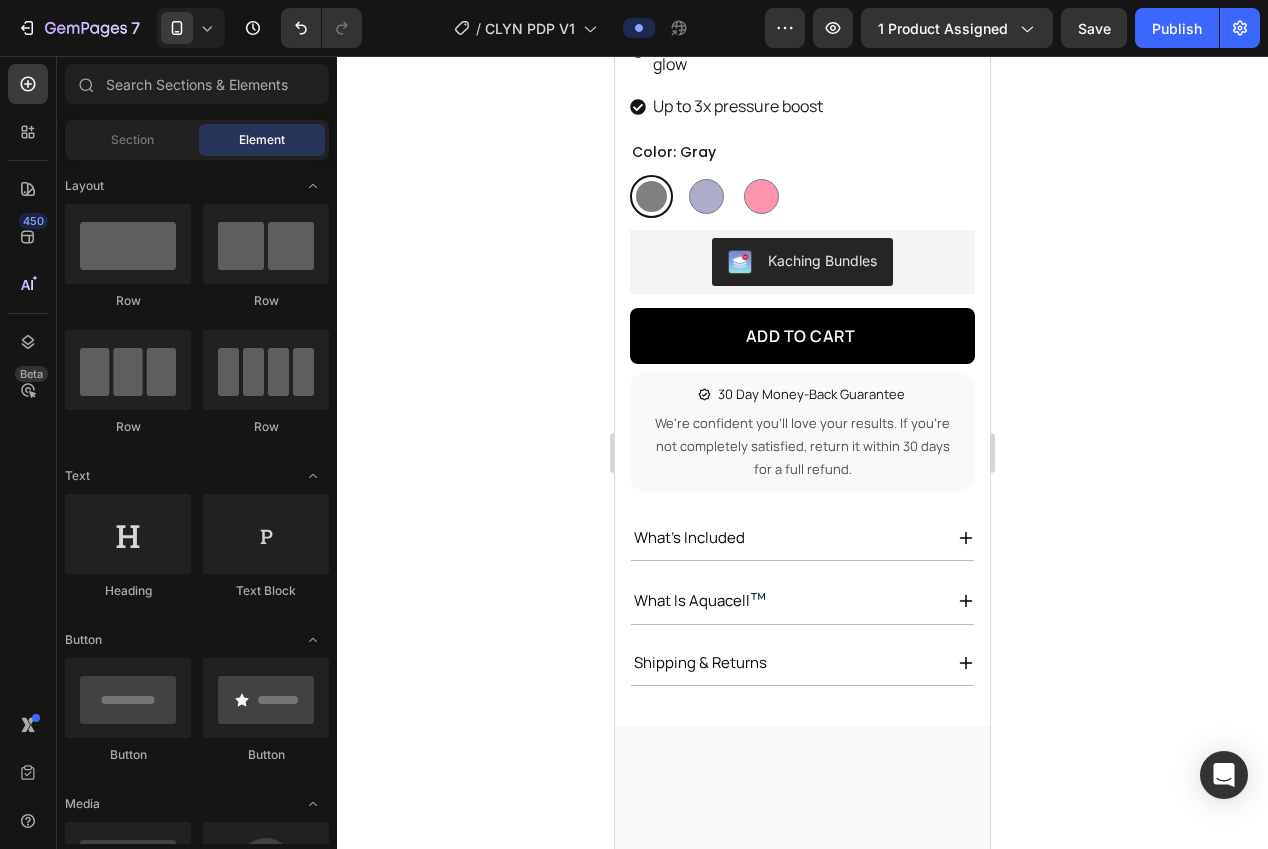 scroll, scrollTop: 0, scrollLeft: 0, axis: both 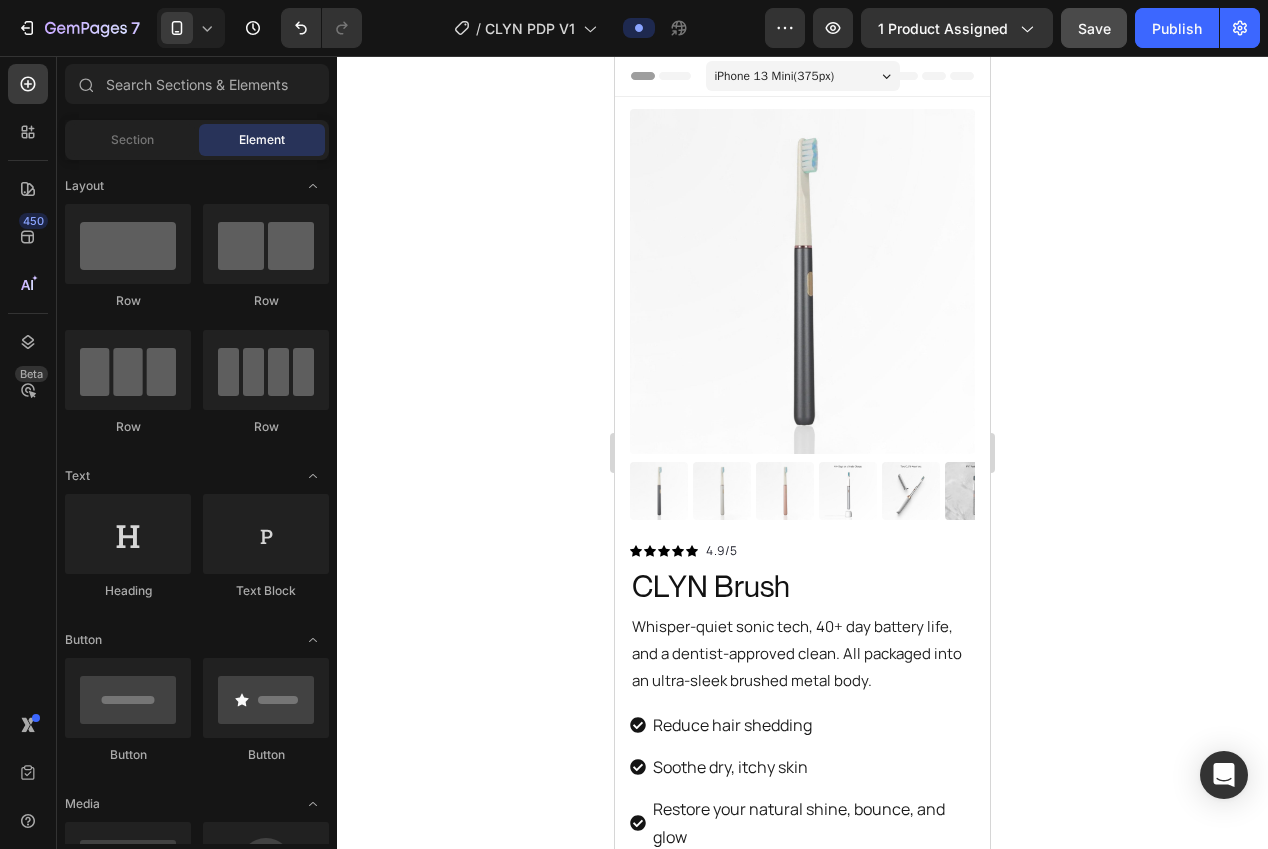 click on "Save" 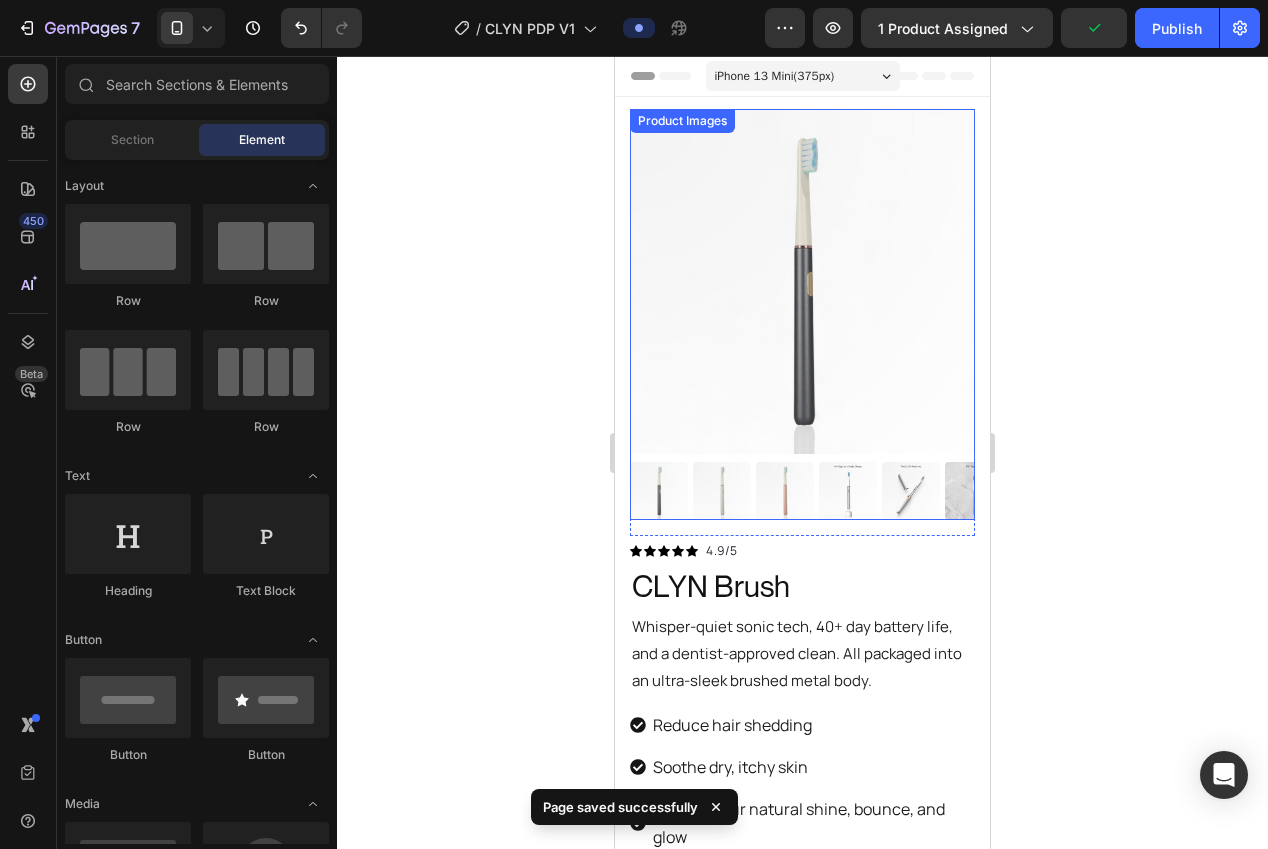 click at bounding box center [722, 491] 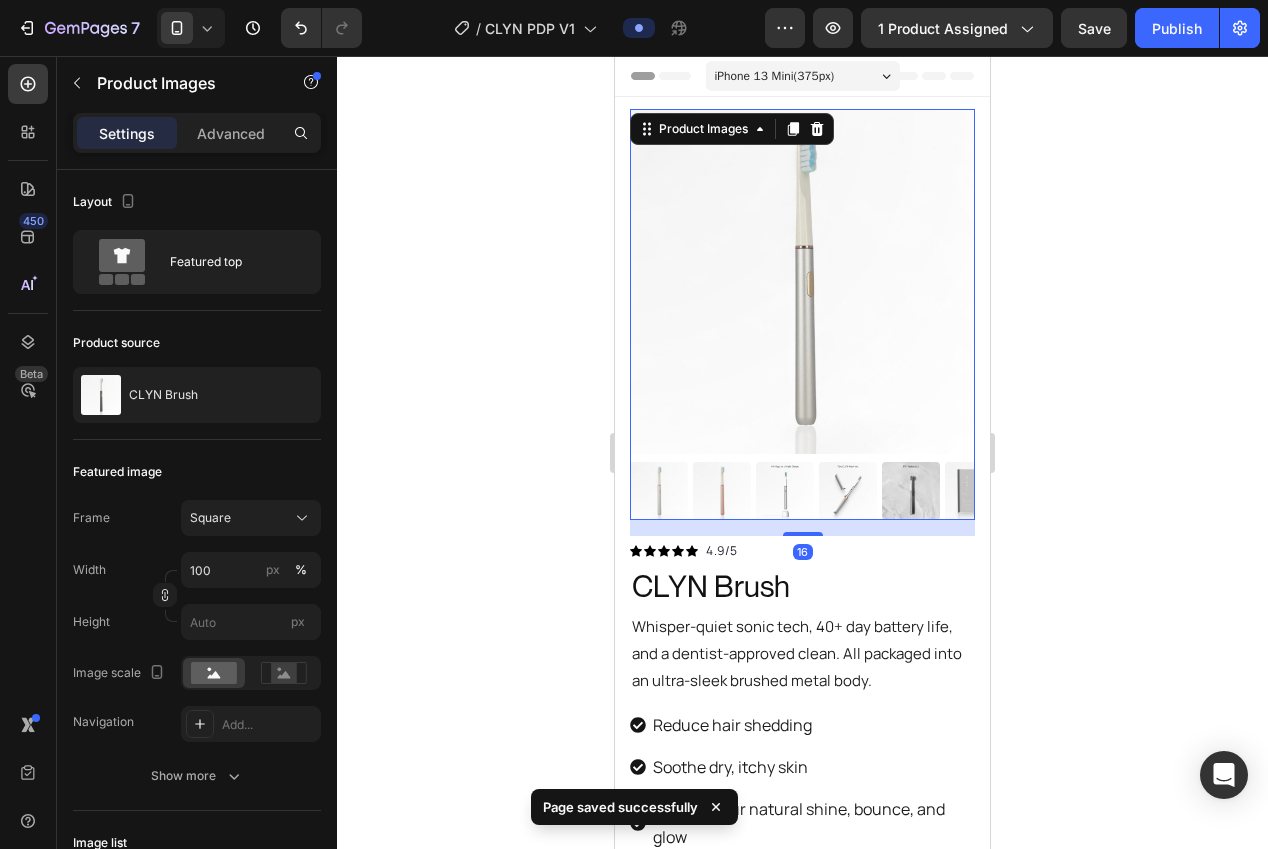 click at bounding box center [785, 491] 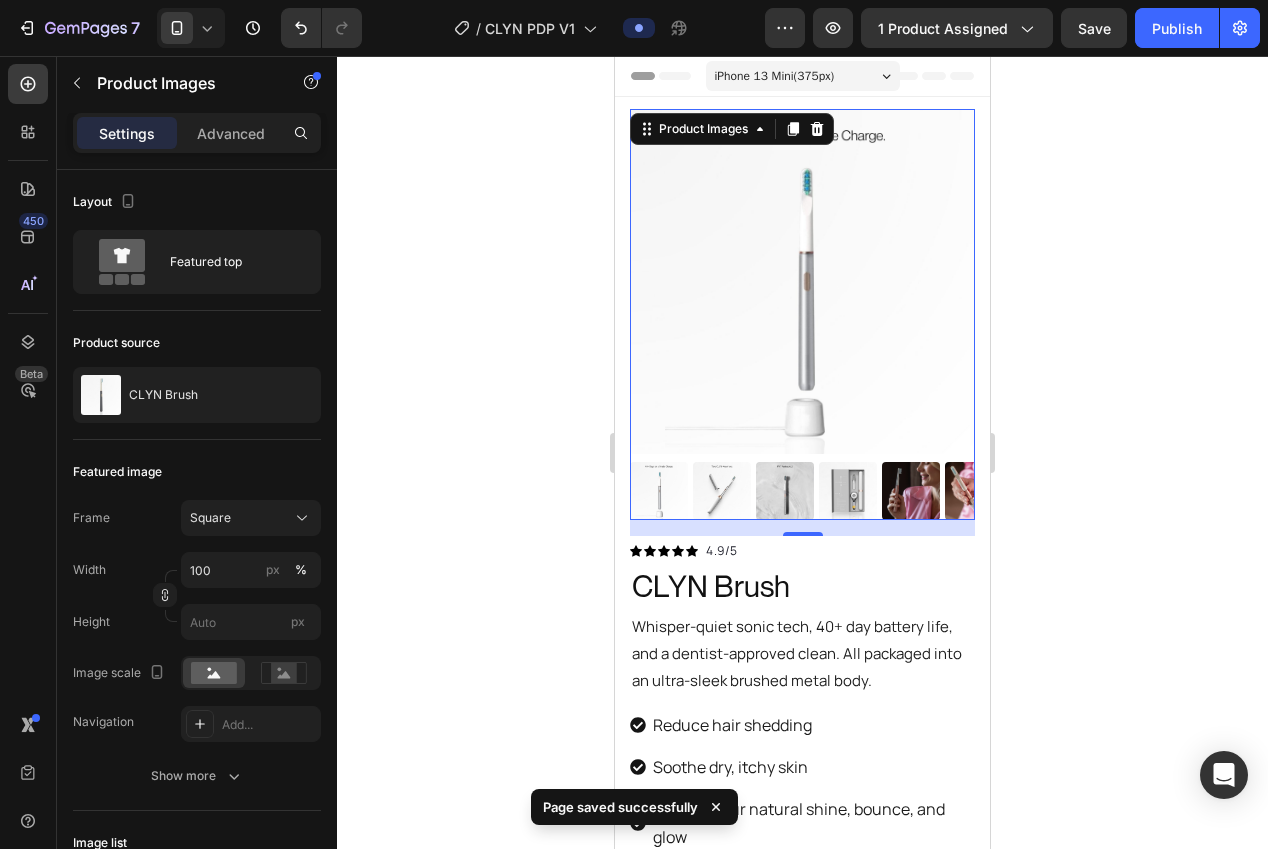 click 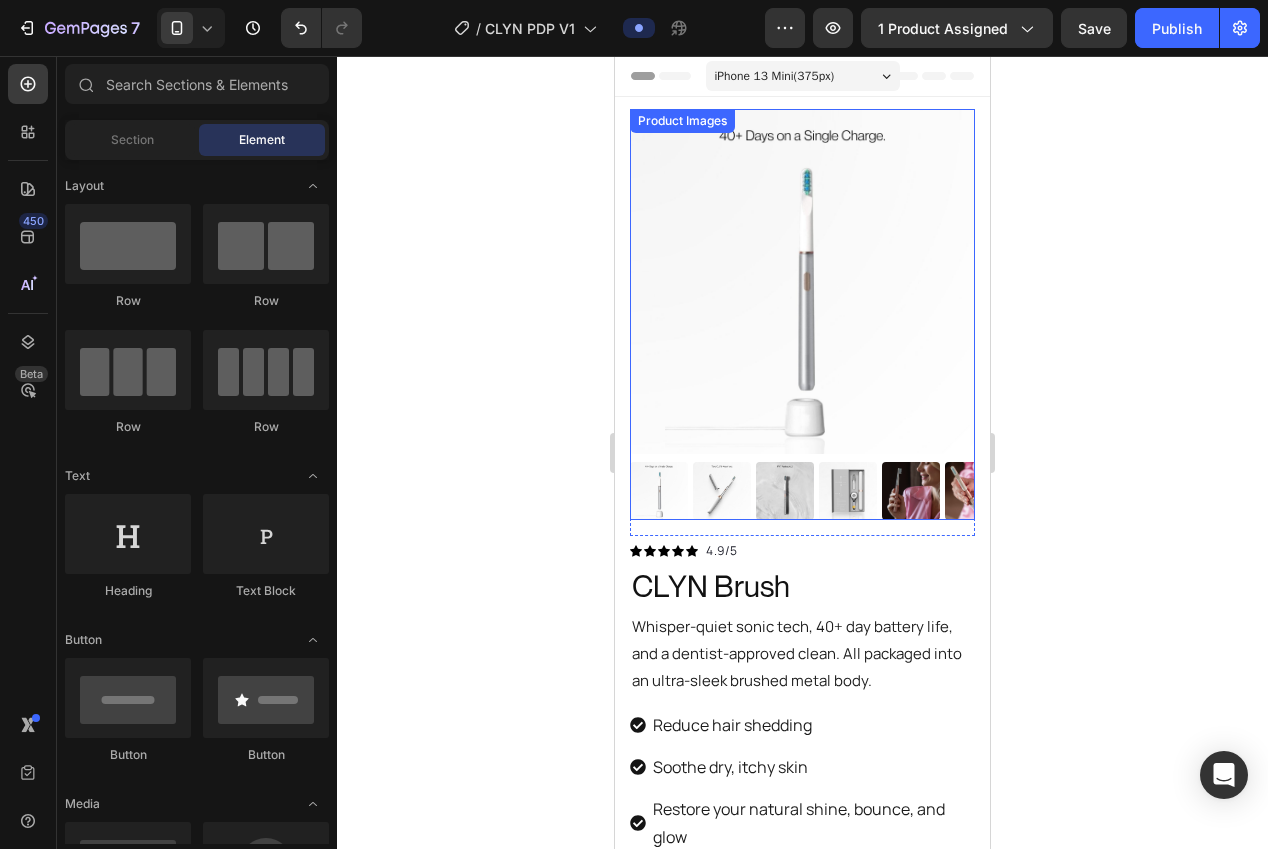 click at bounding box center (722, 491) 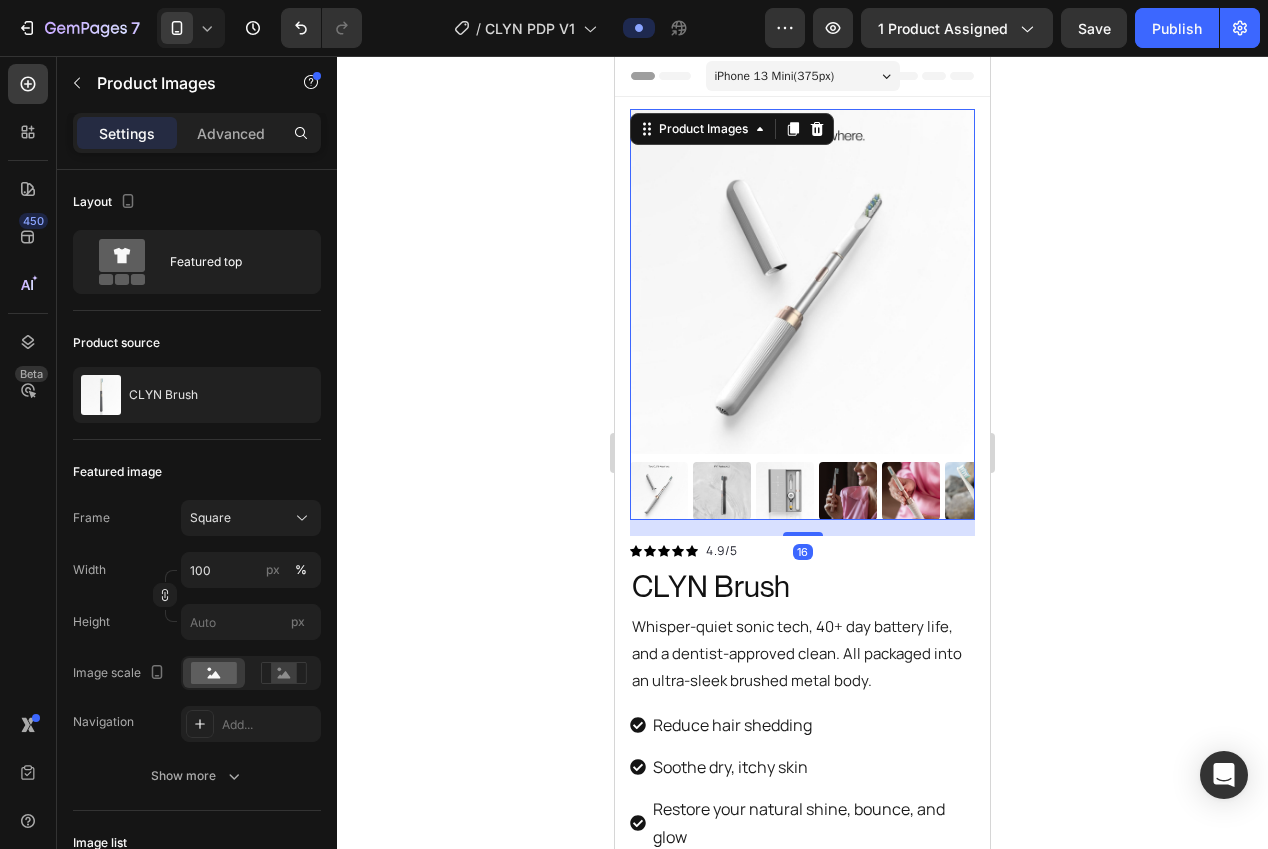 click 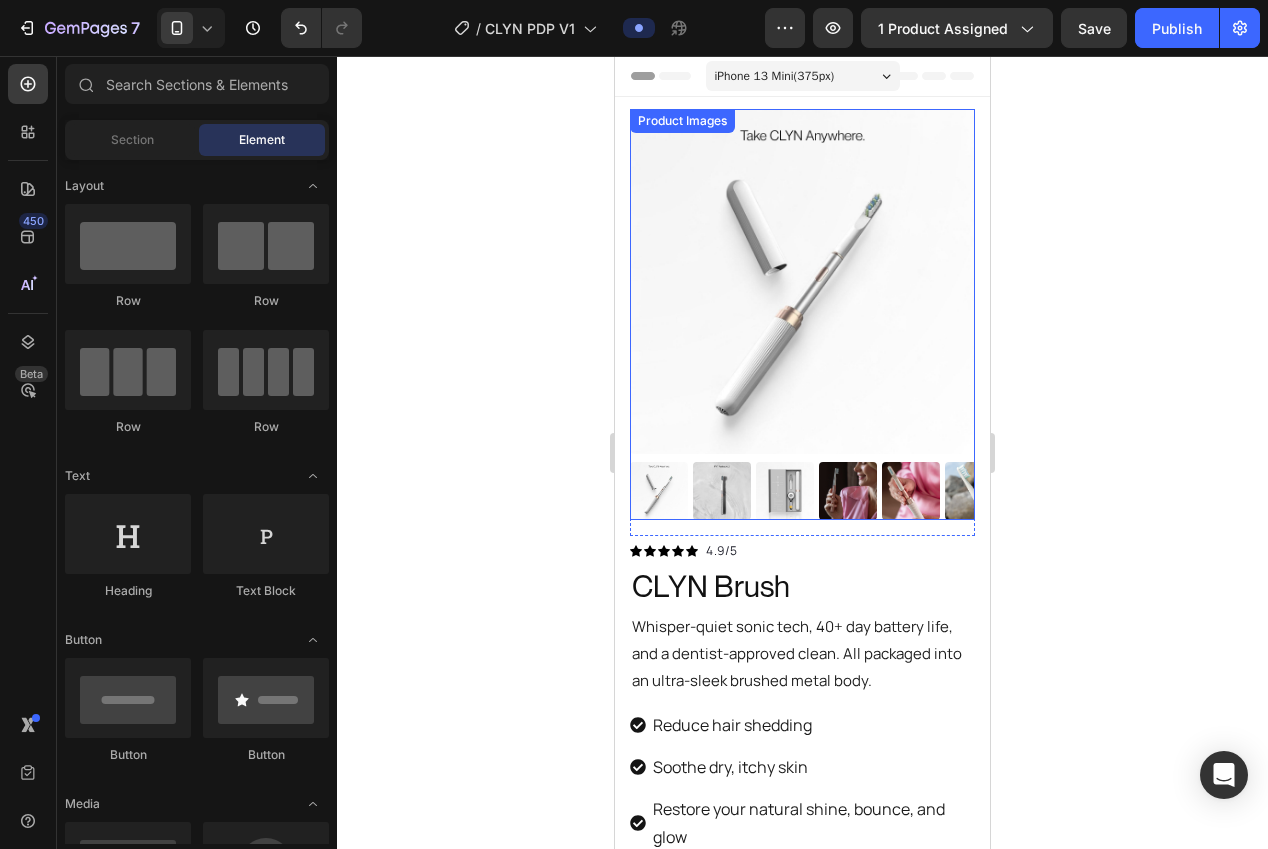 click at bounding box center [722, 491] 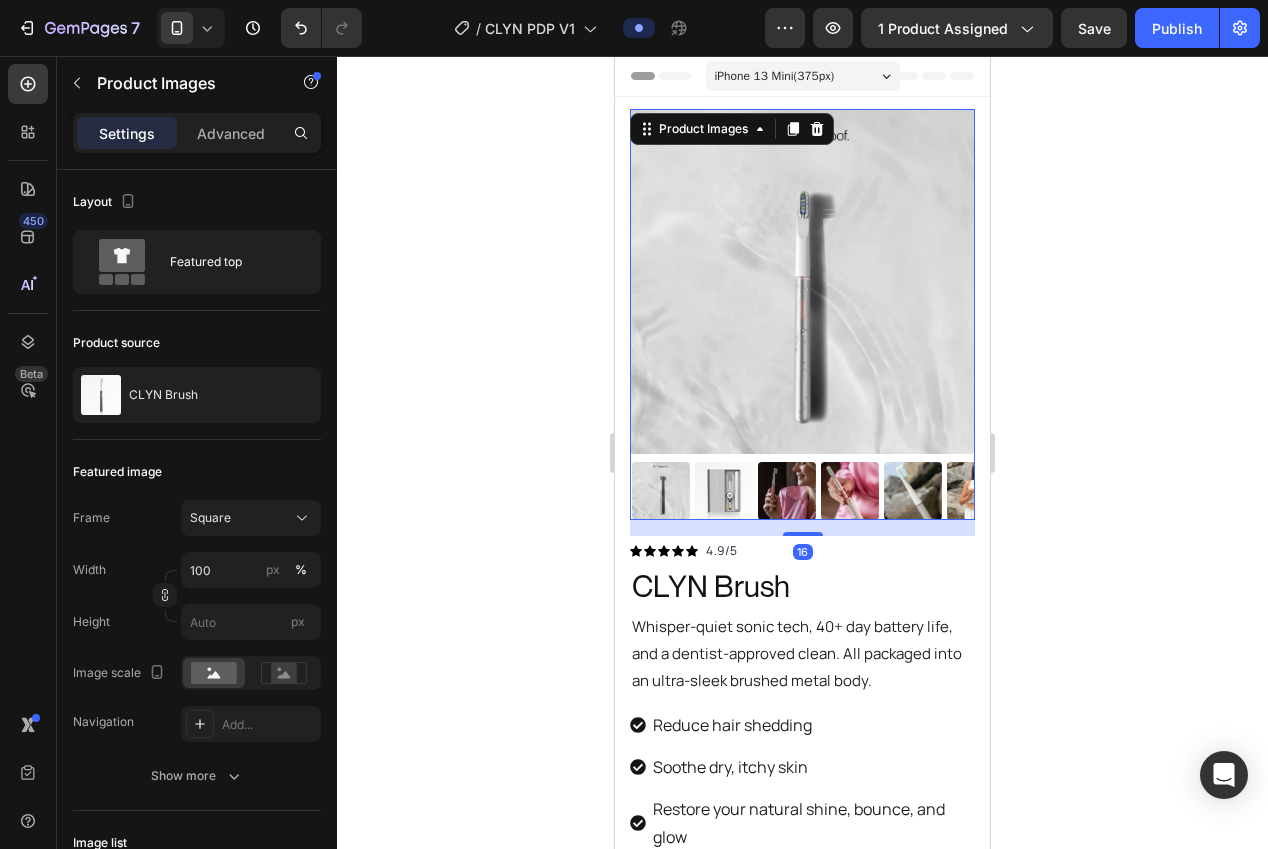 click 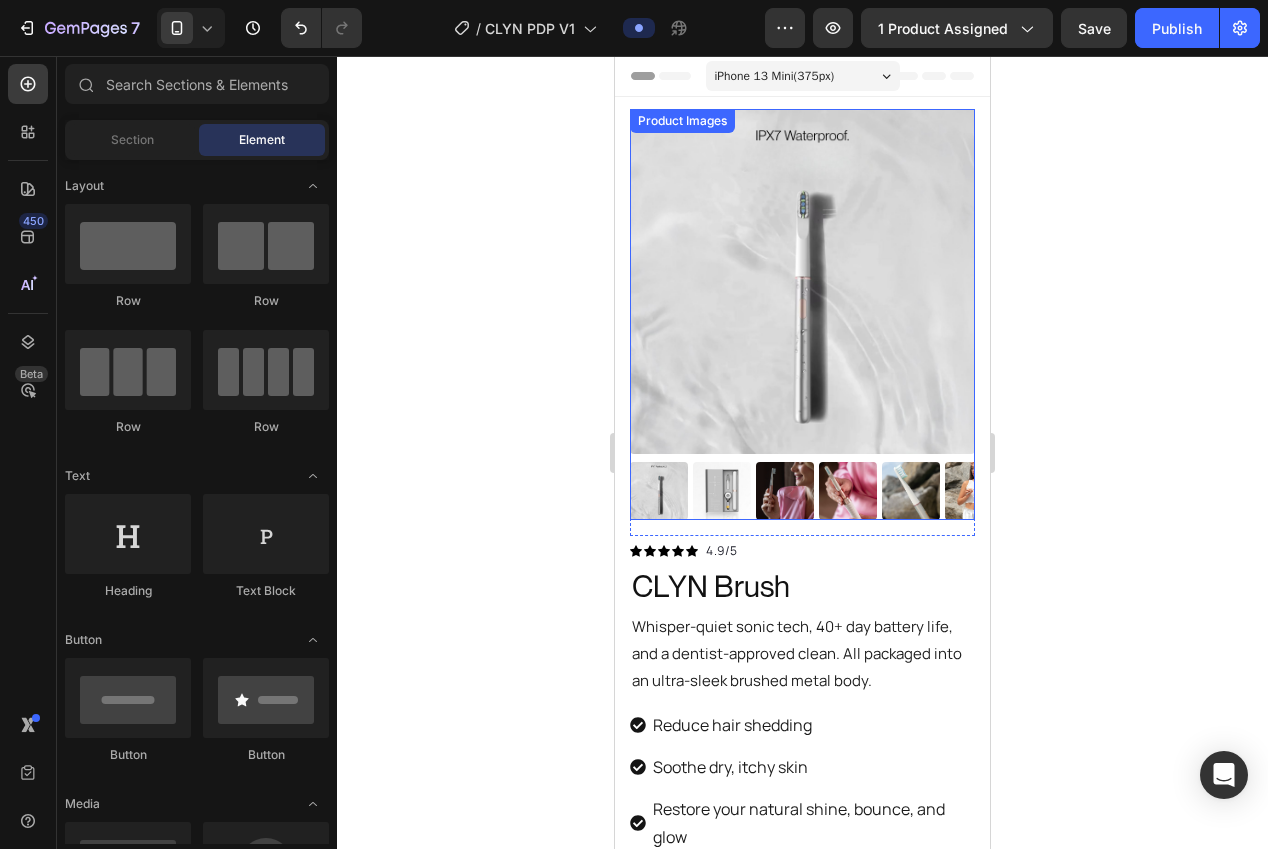 click at bounding box center (722, 491) 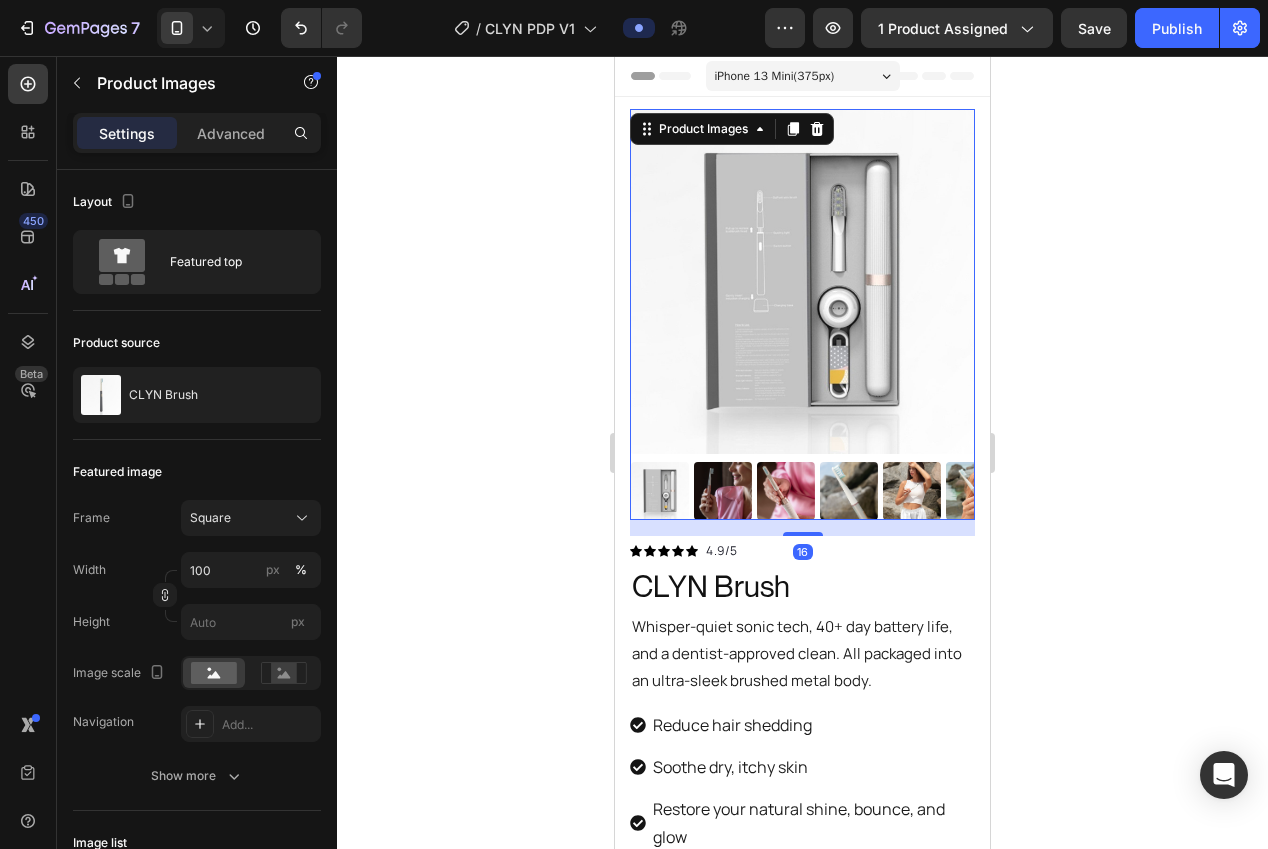 click 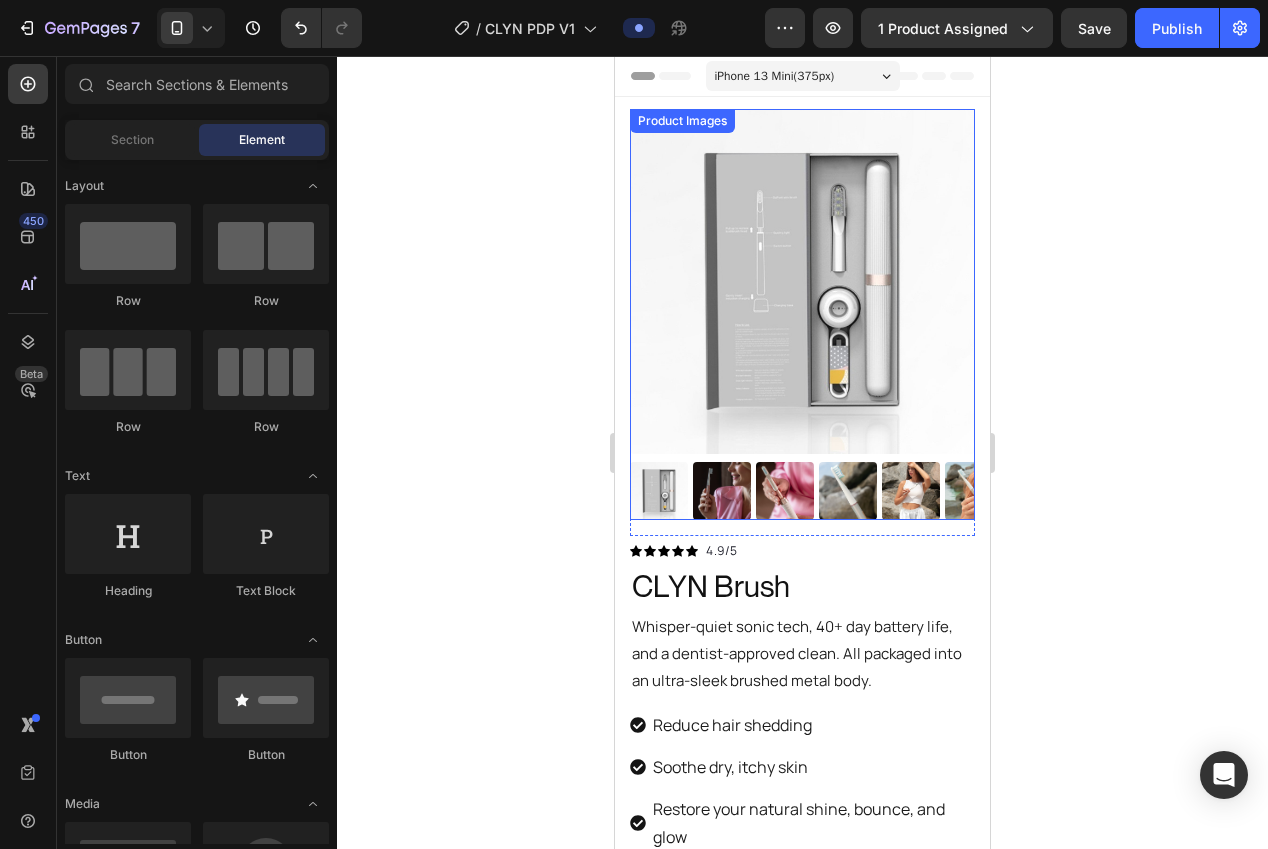 click at bounding box center [722, 491] 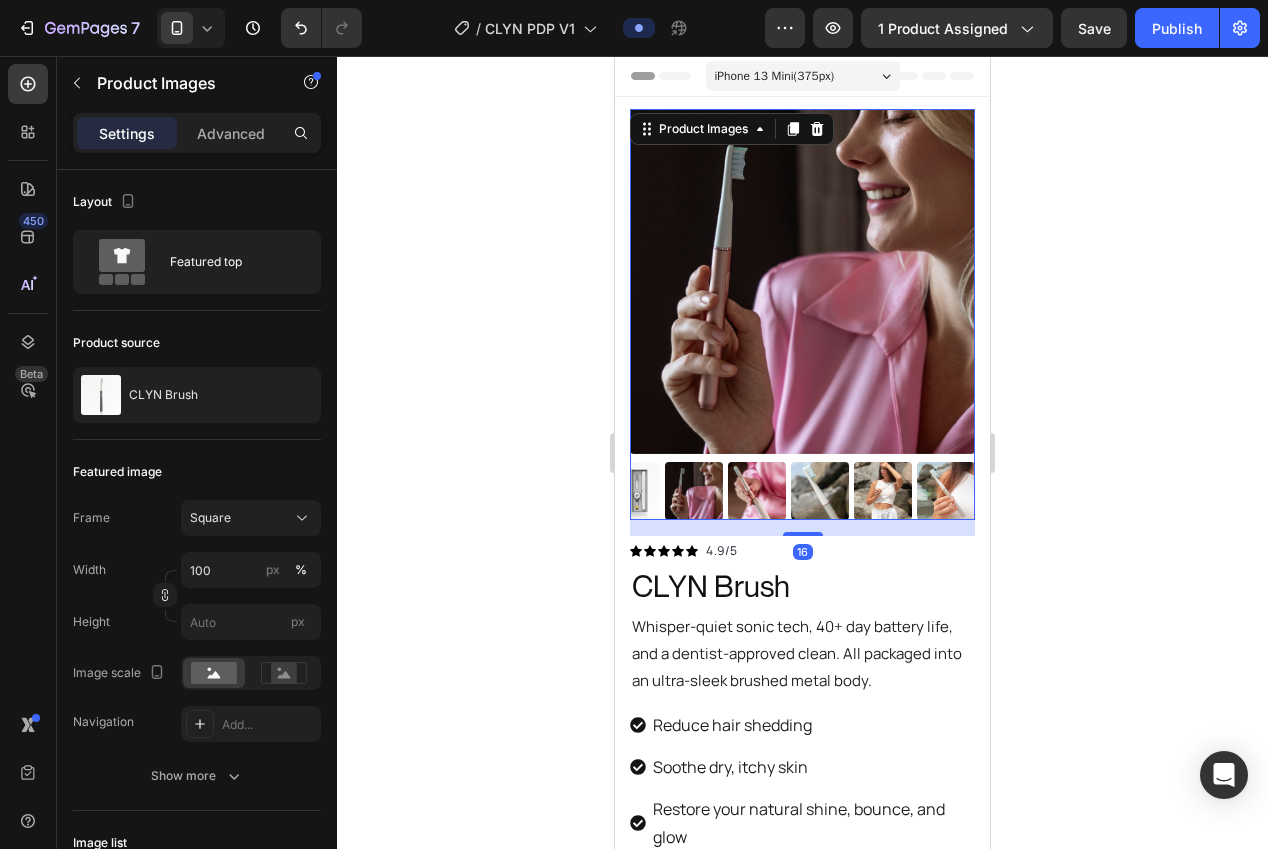 click at bounding box center (757, 491) 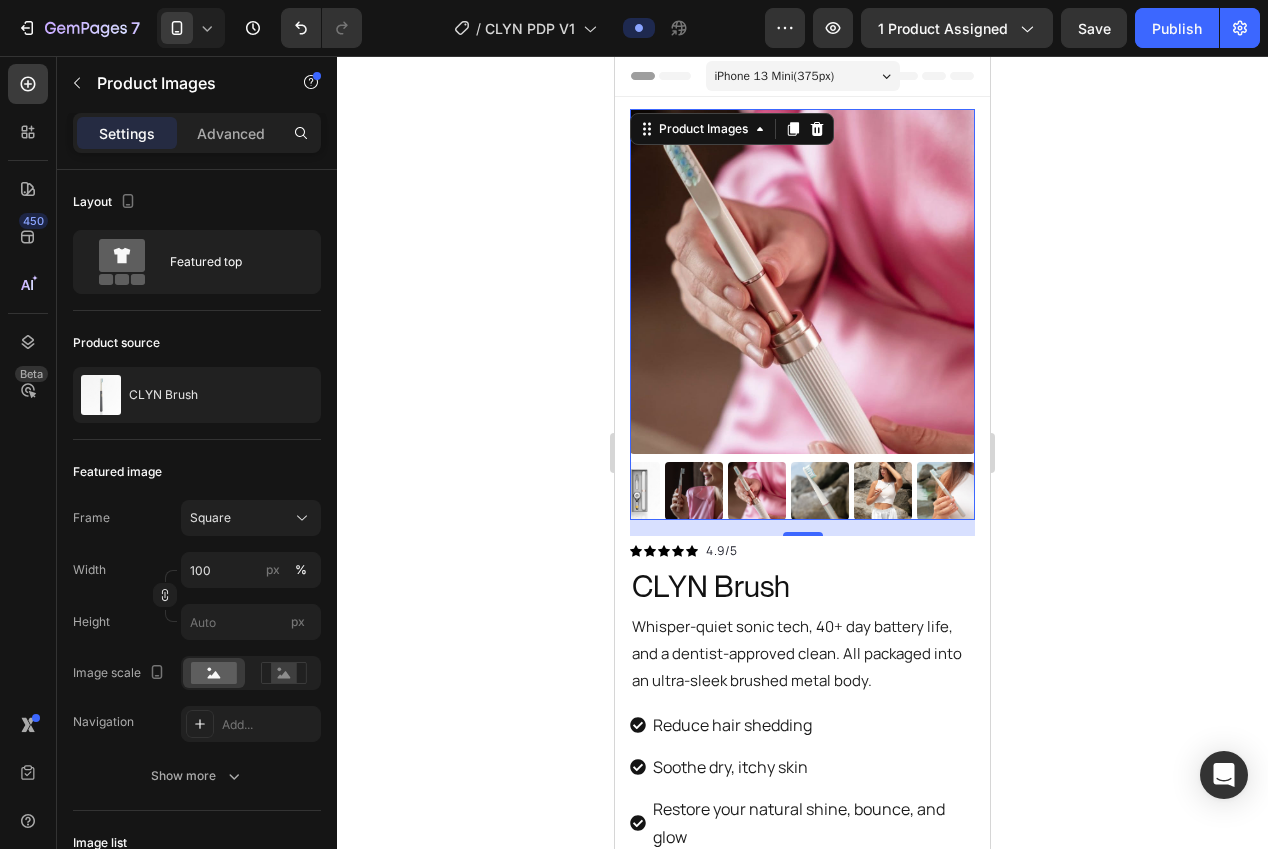 click 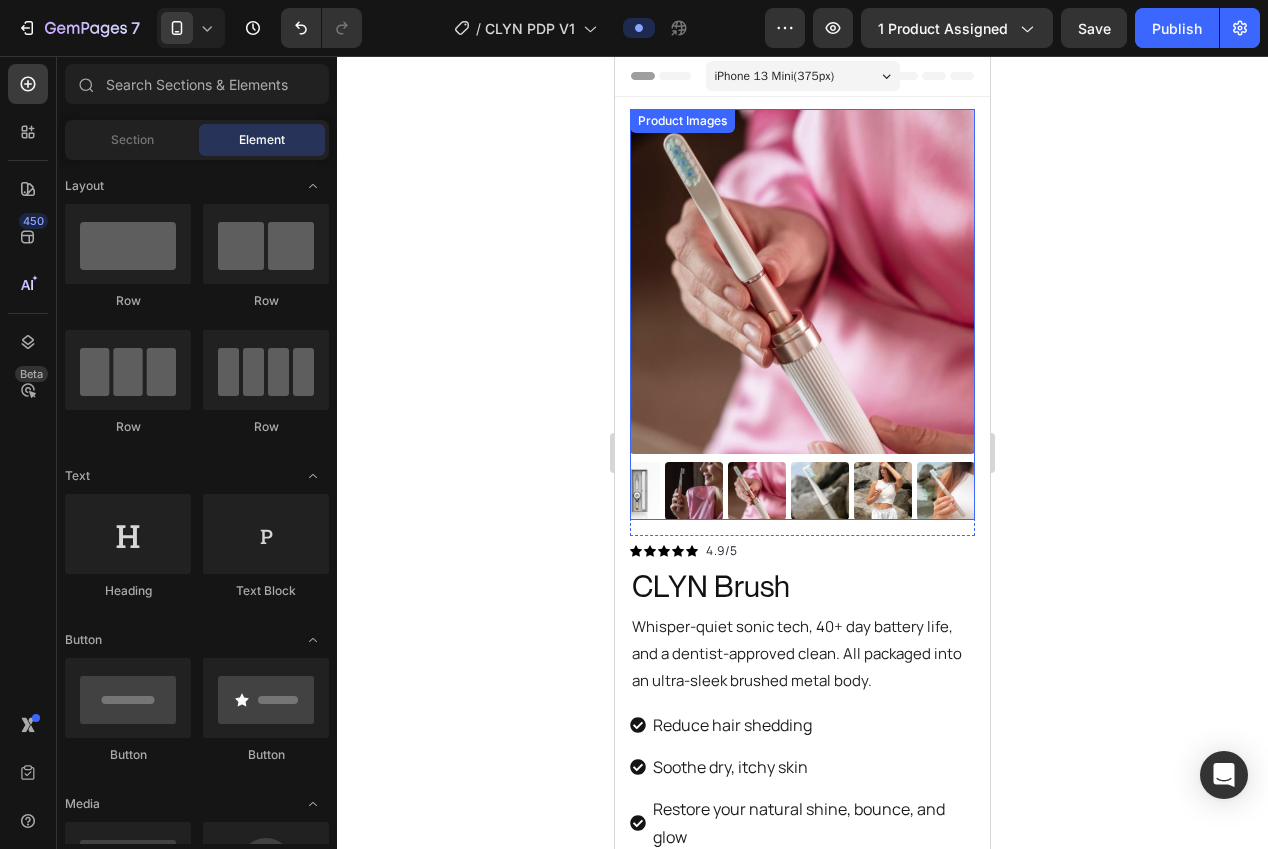 click at bounding box center [820, 491] 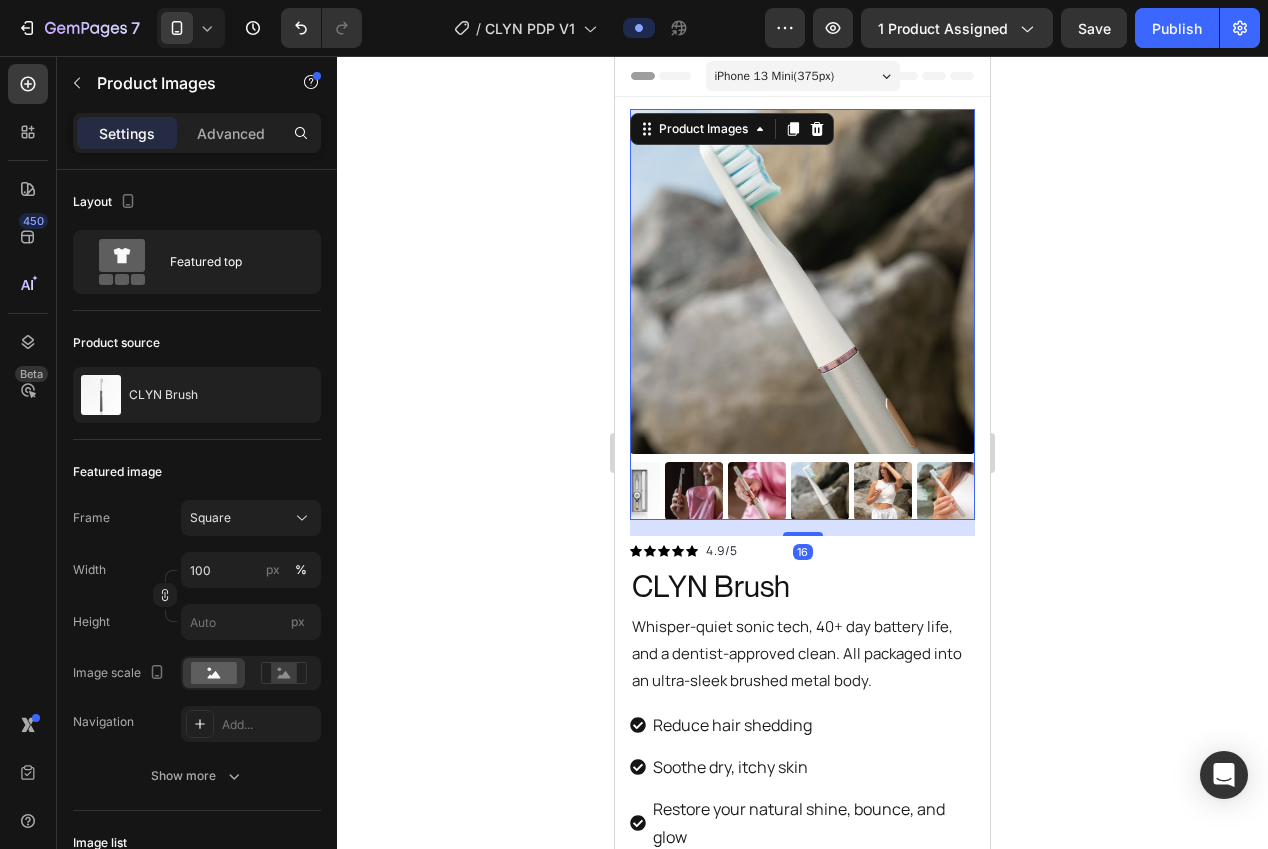 click 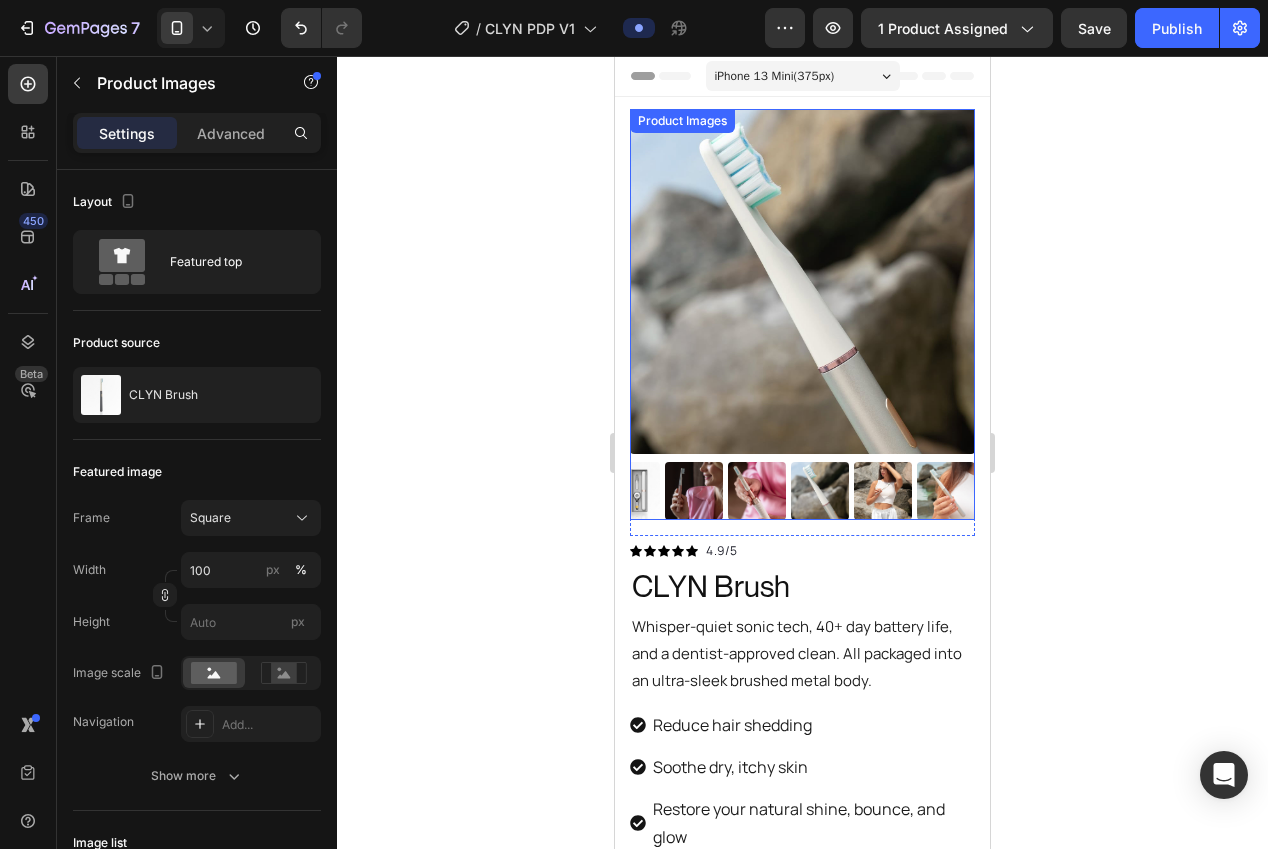click at bounding box center [883, 491] 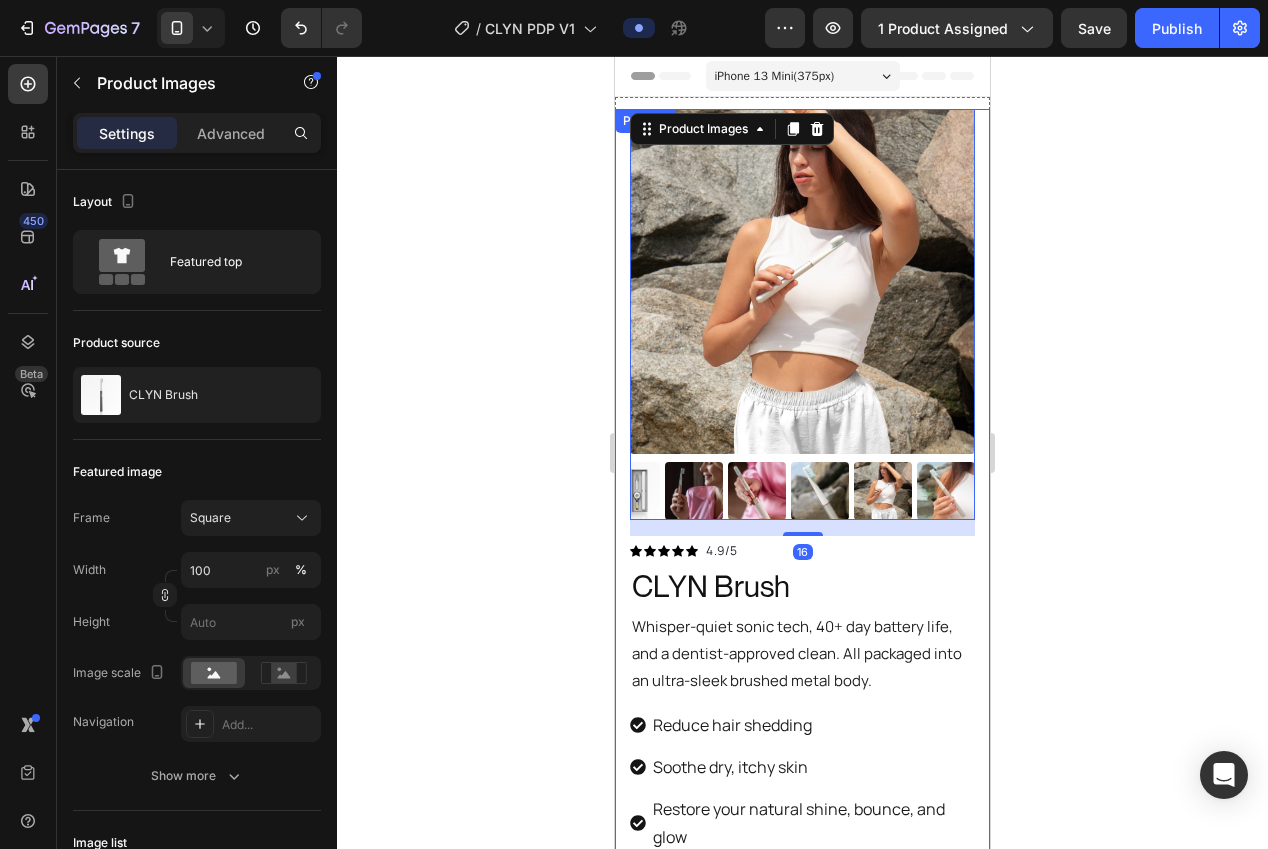 click 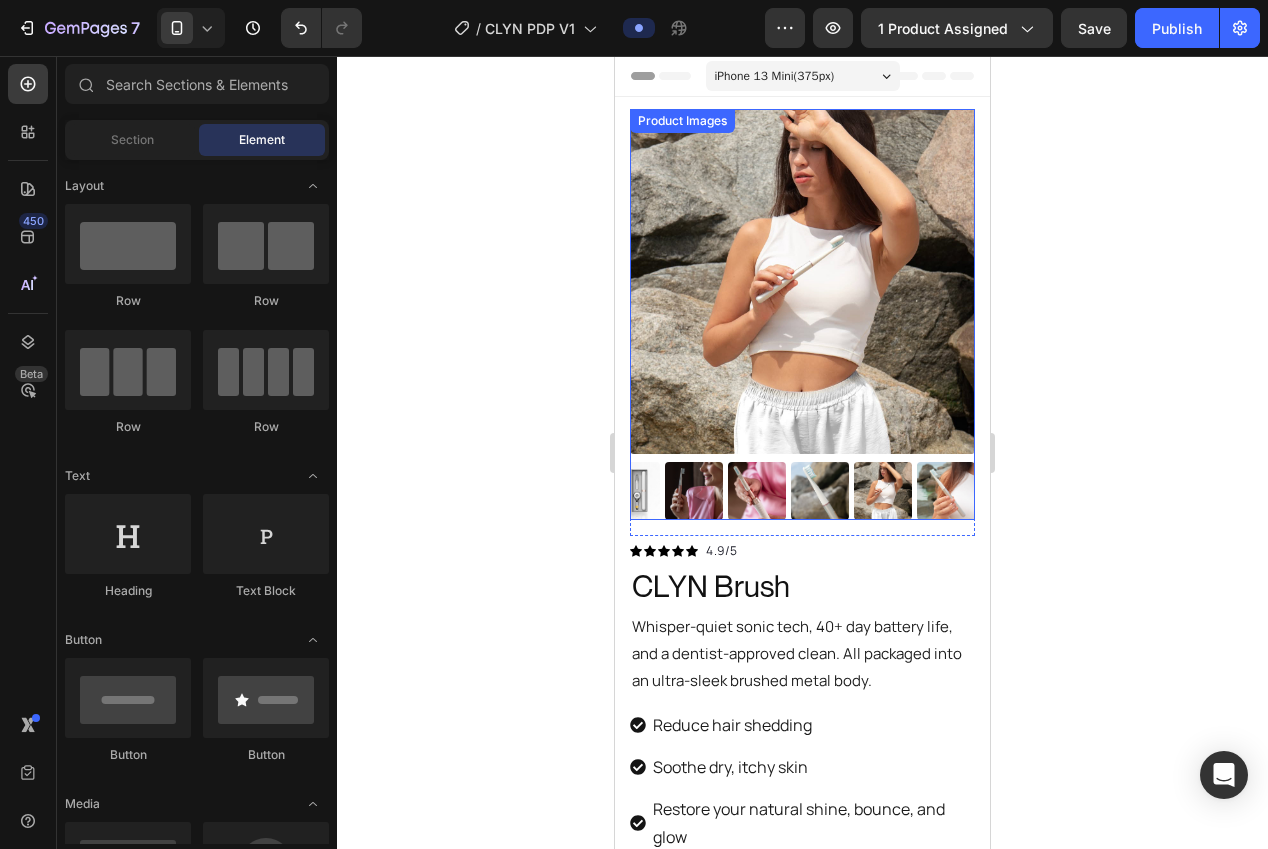 click at bounding box center [946, 491] 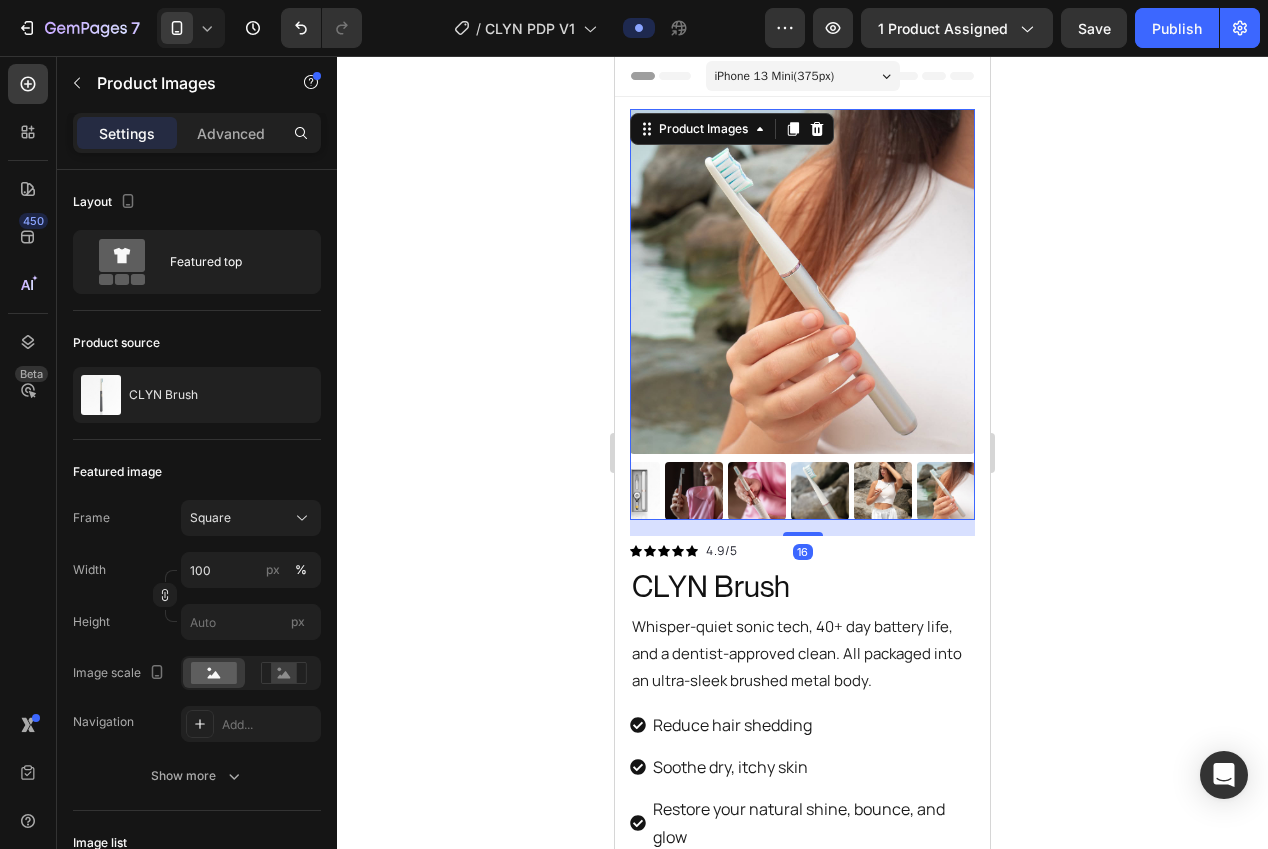 click 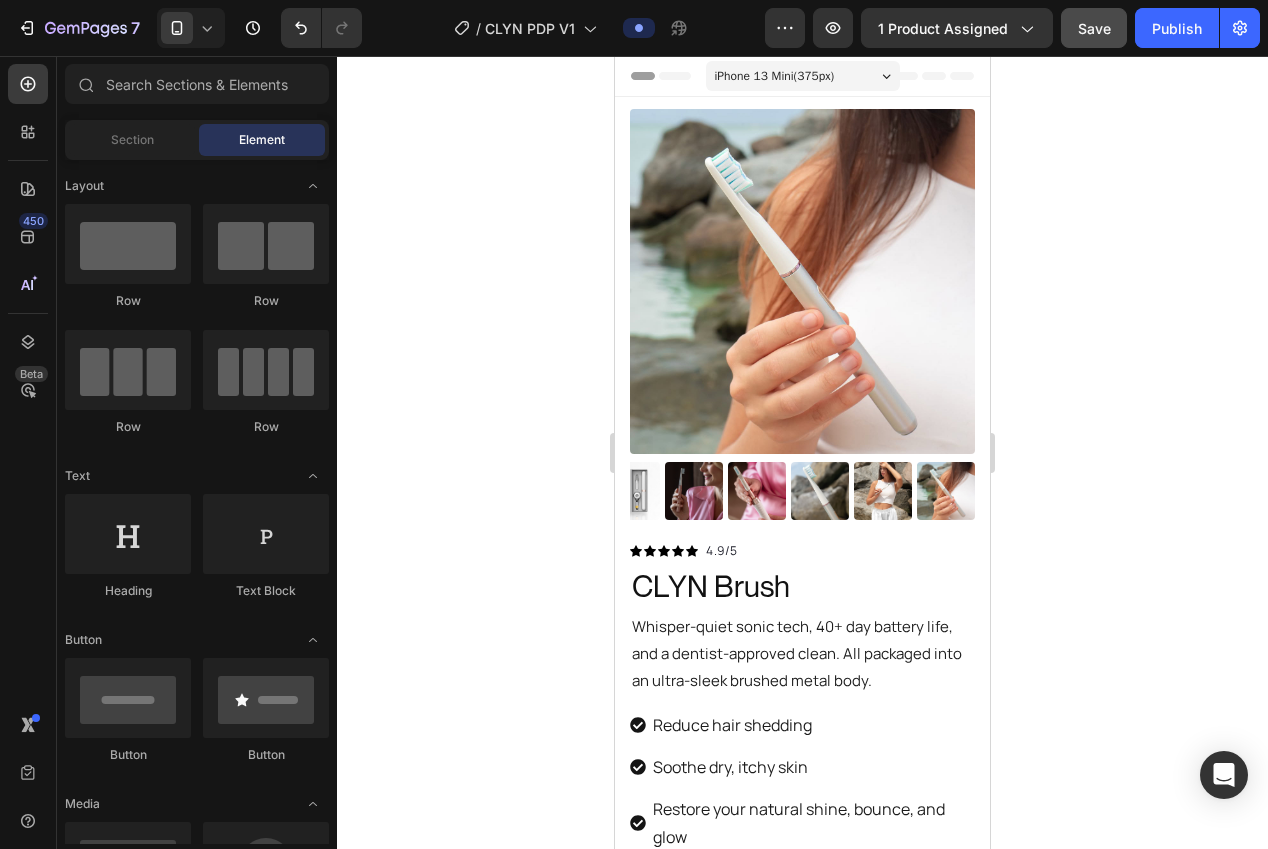 click on "7  Version history  /  CLYN PDP V1 Preview 1 product assigned  Save   Publish" 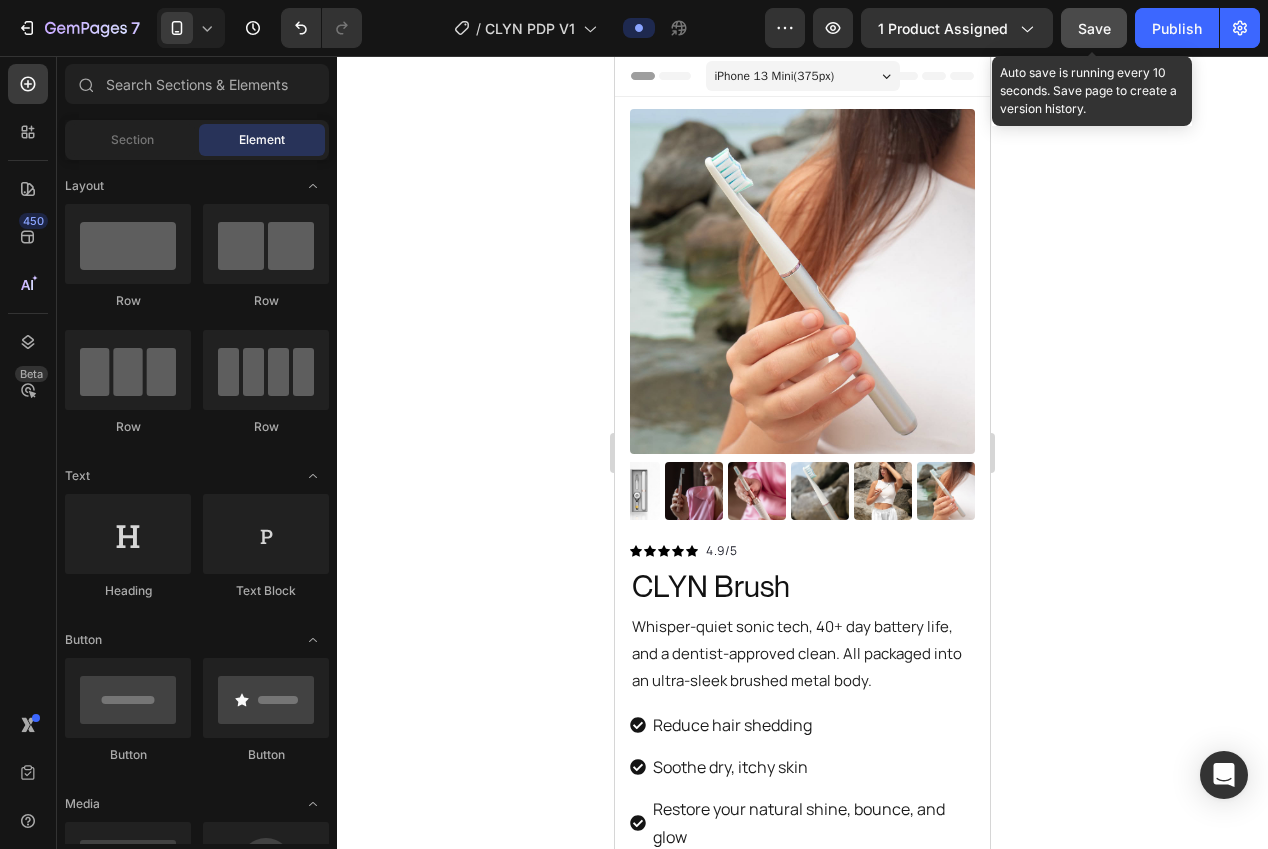 click on "Save" 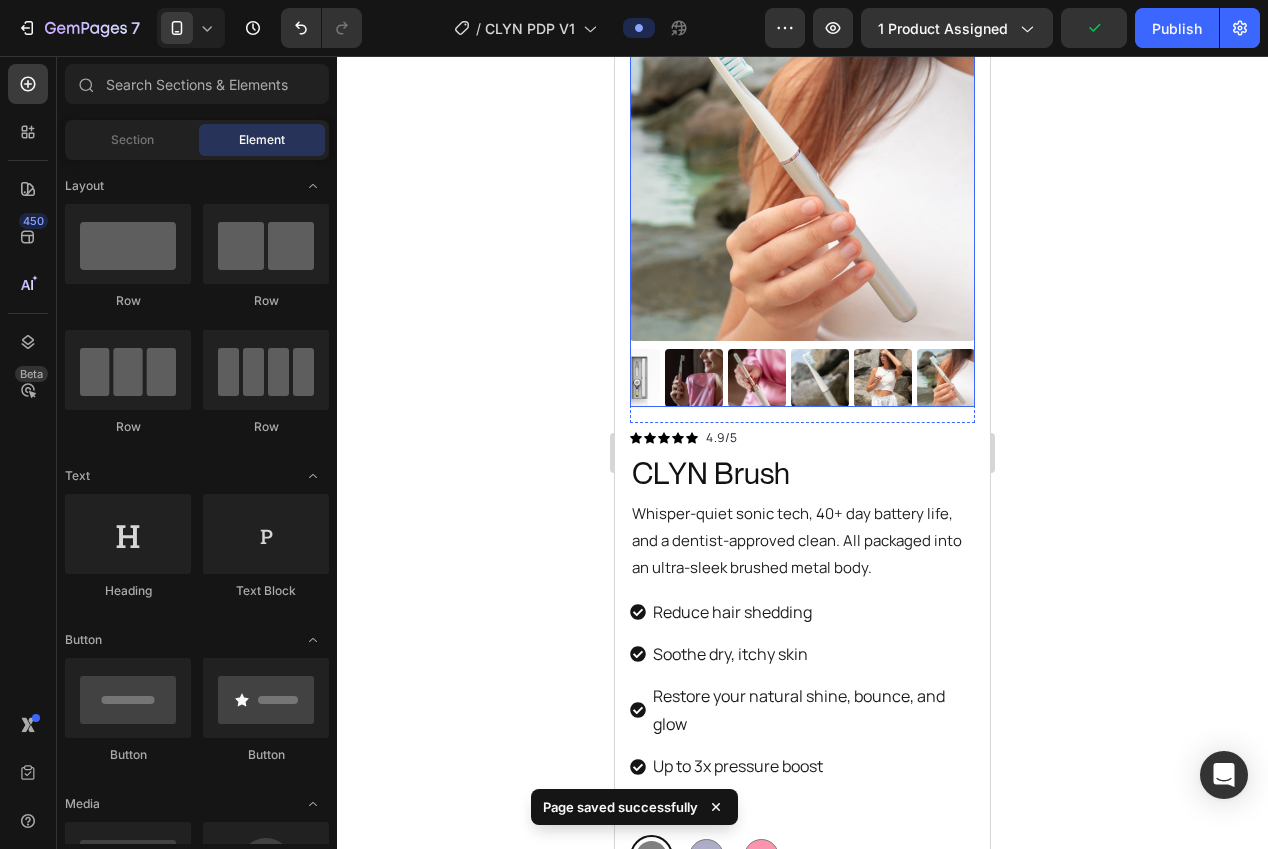 scroll, scrollTop: 325, scrollLeft: 0, axis: vertical 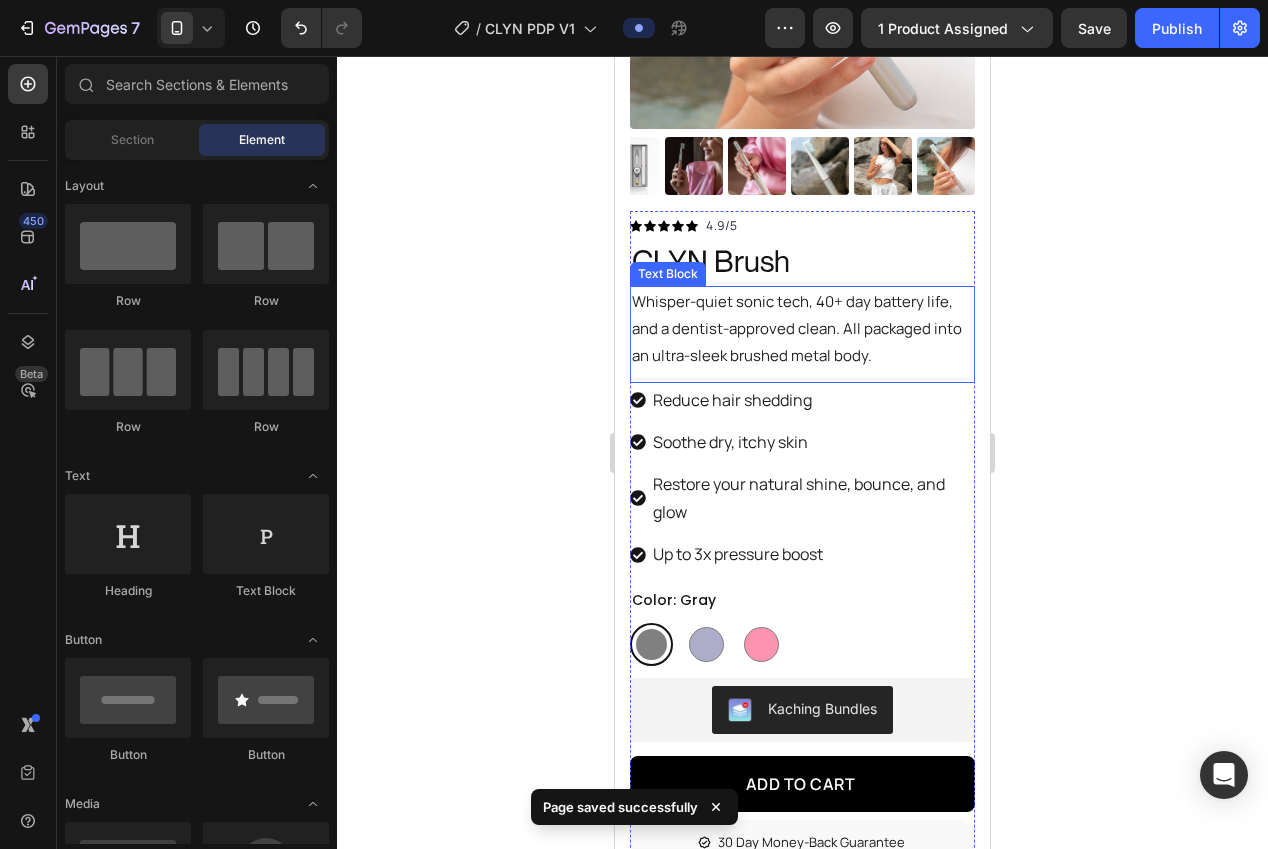 click on "Whisper-quiet sonic tech, 40+ day battery life, and a dentist-approved clean. All packaged into an ultra-sleek brushed metal body." at bounding box center [802, 328] 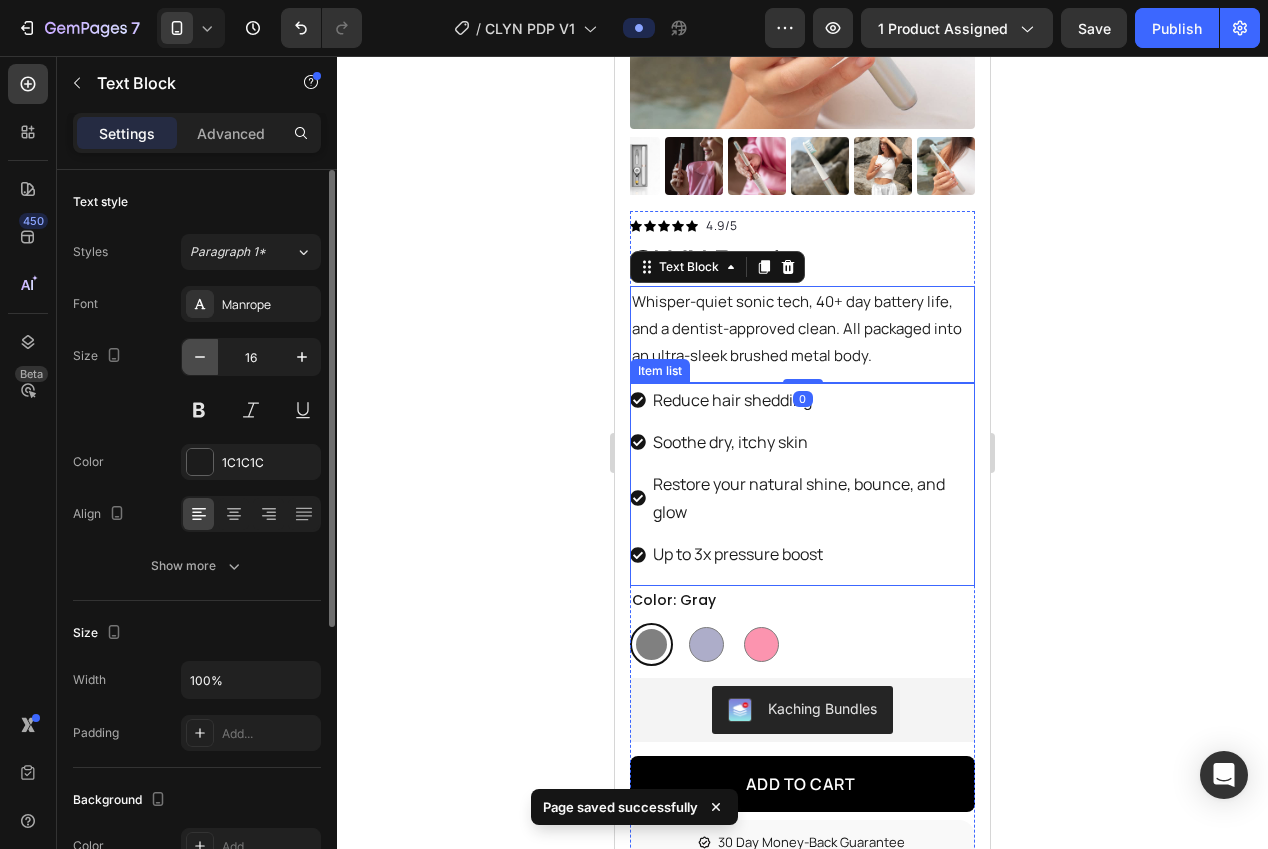 click 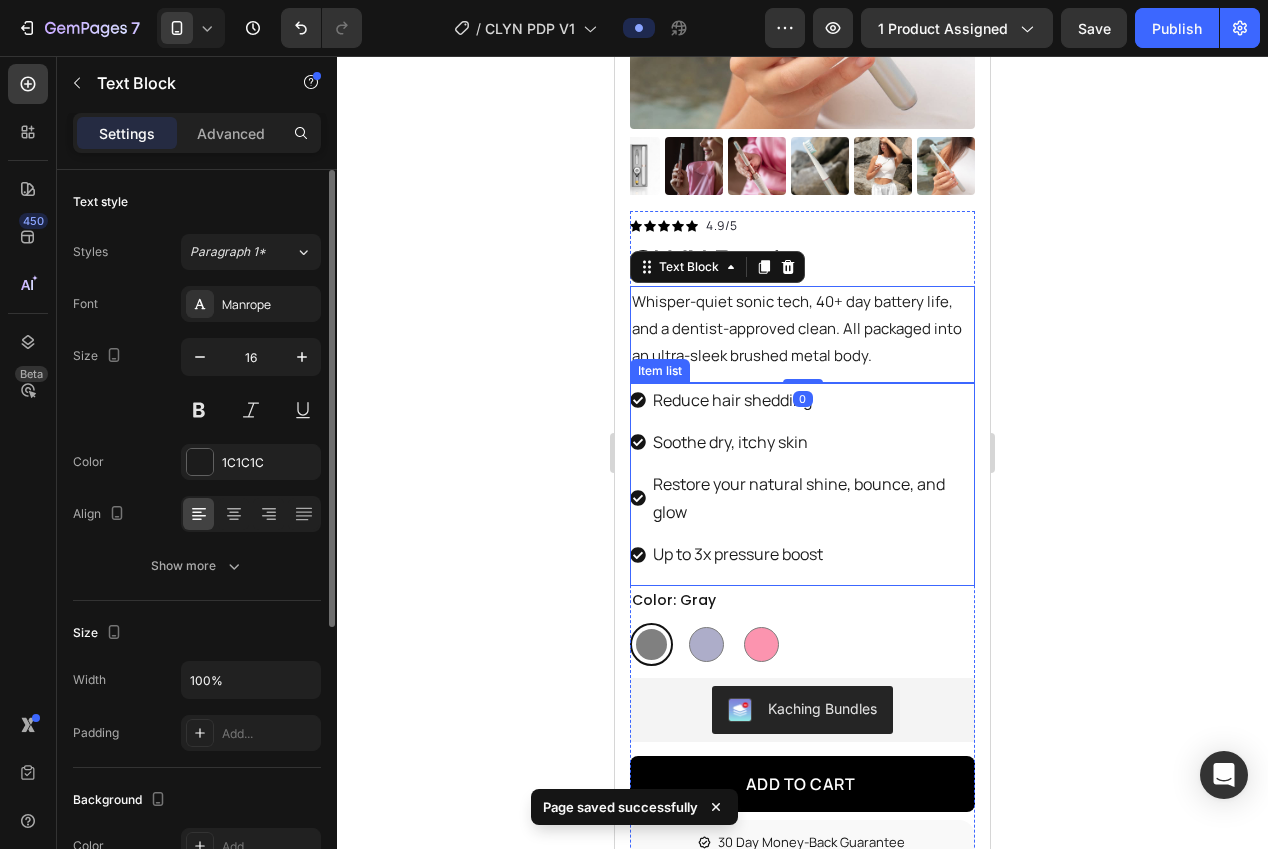 type on "15" 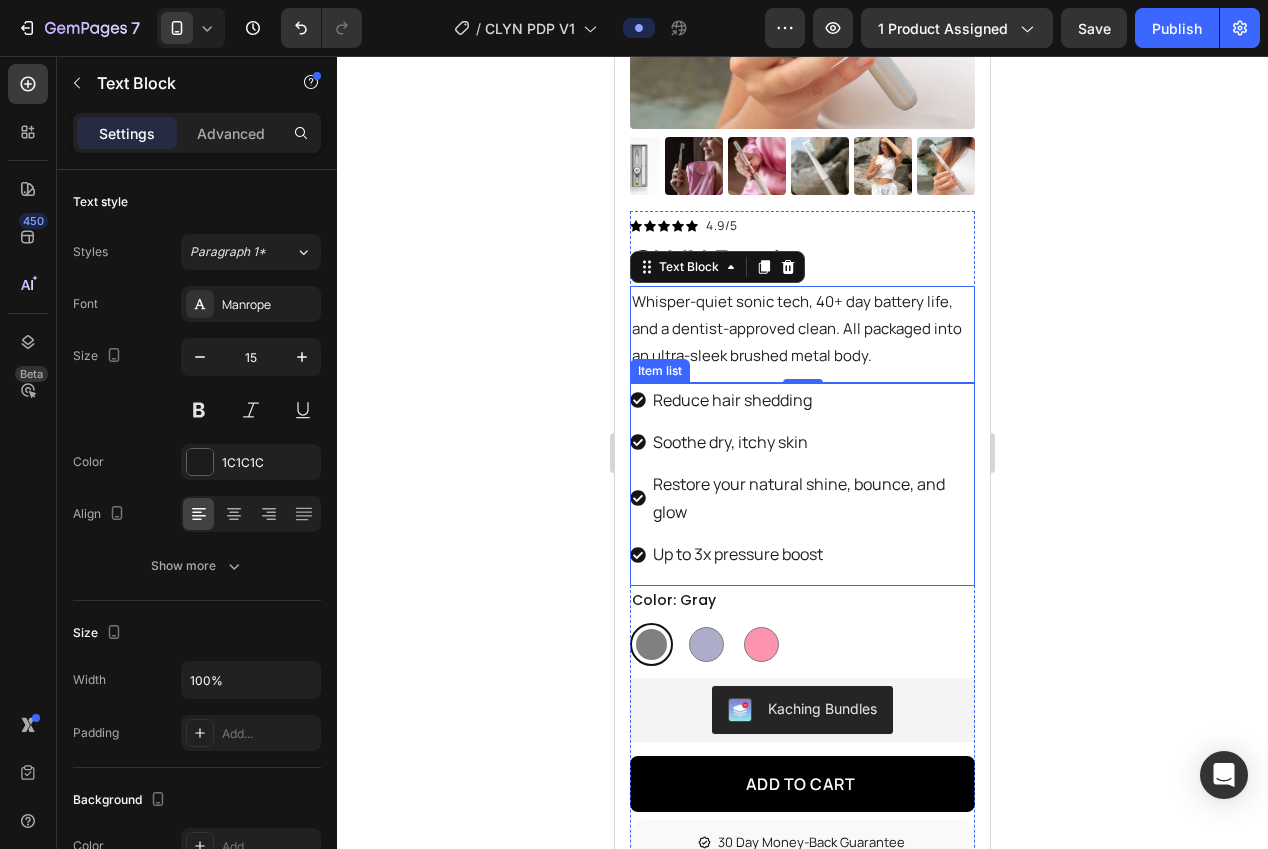 drag, startPoint x: 450, startPoint y: 367, endPoint x: 483, endPoint y: 365, distance: 33.06055 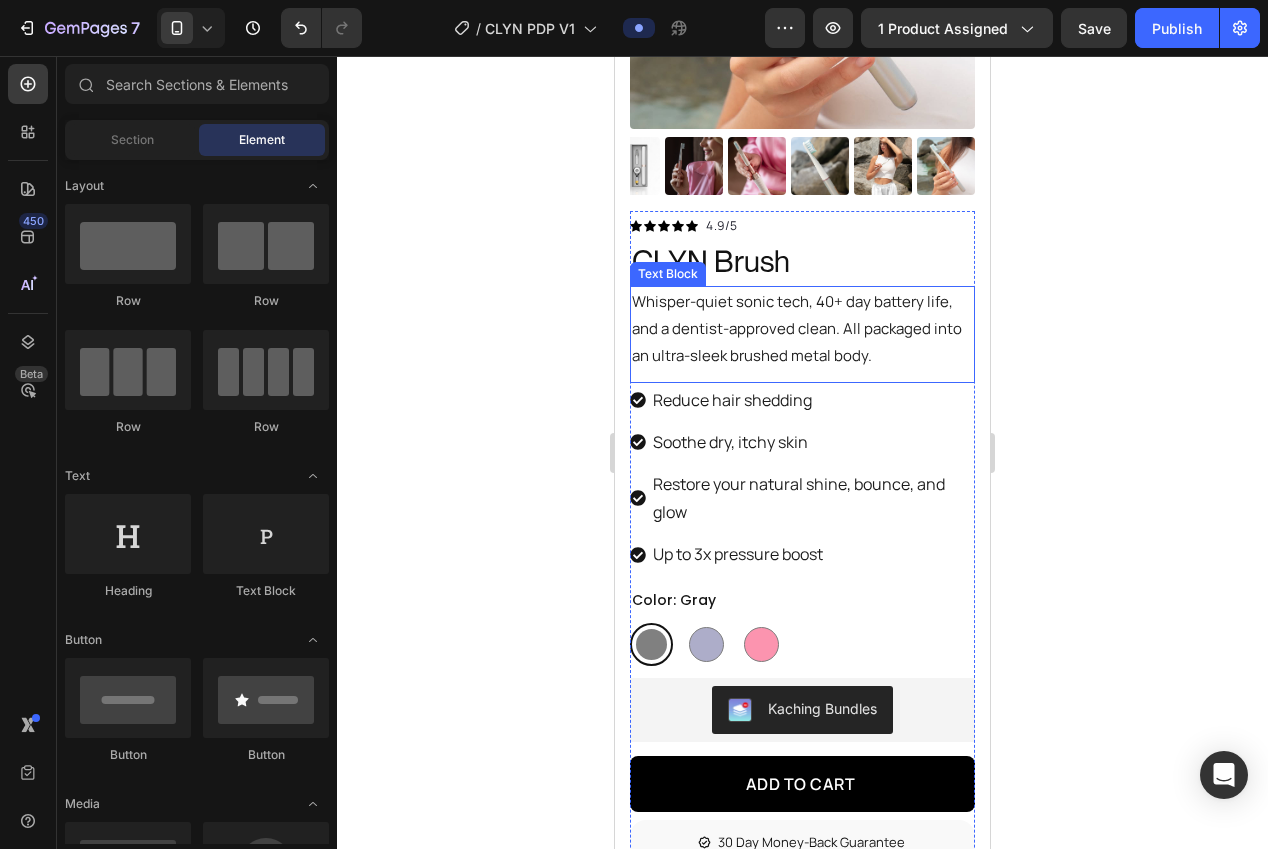 click on "Whisper-quiet sonic tech, 40+ day battery life, and a dentist-approved clean. All packaged into an ultra-sleek brushed metal body." at bounding box center (802, 328) 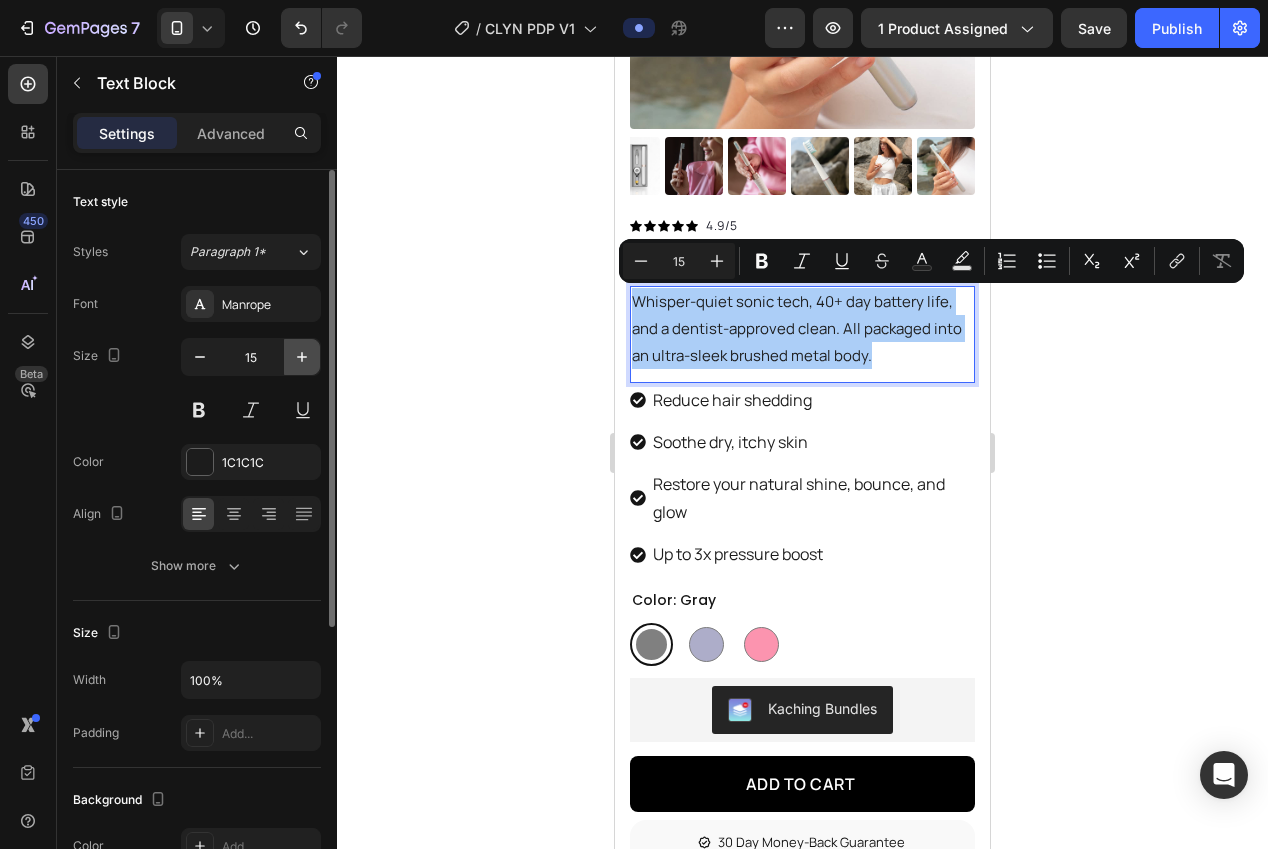 click at bounding box center [302, 357] 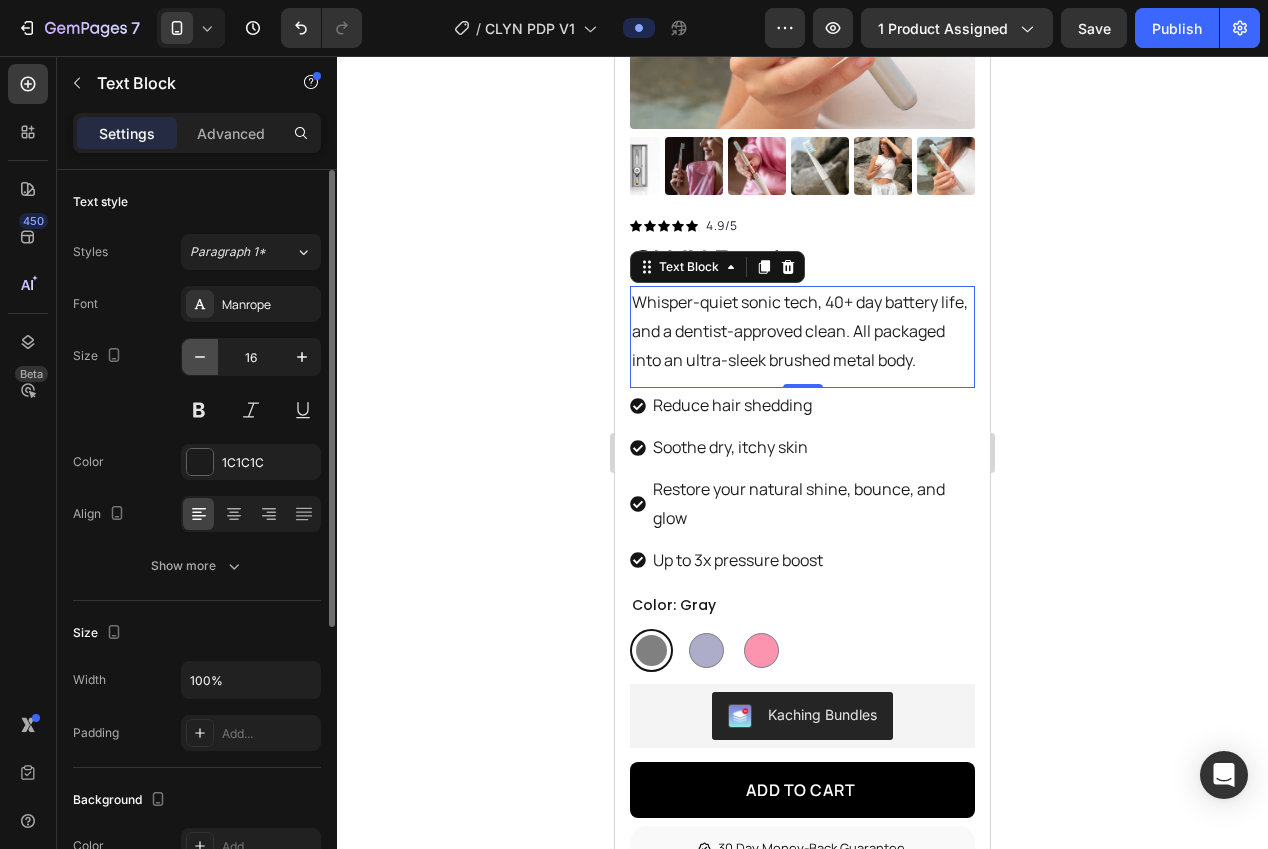 click 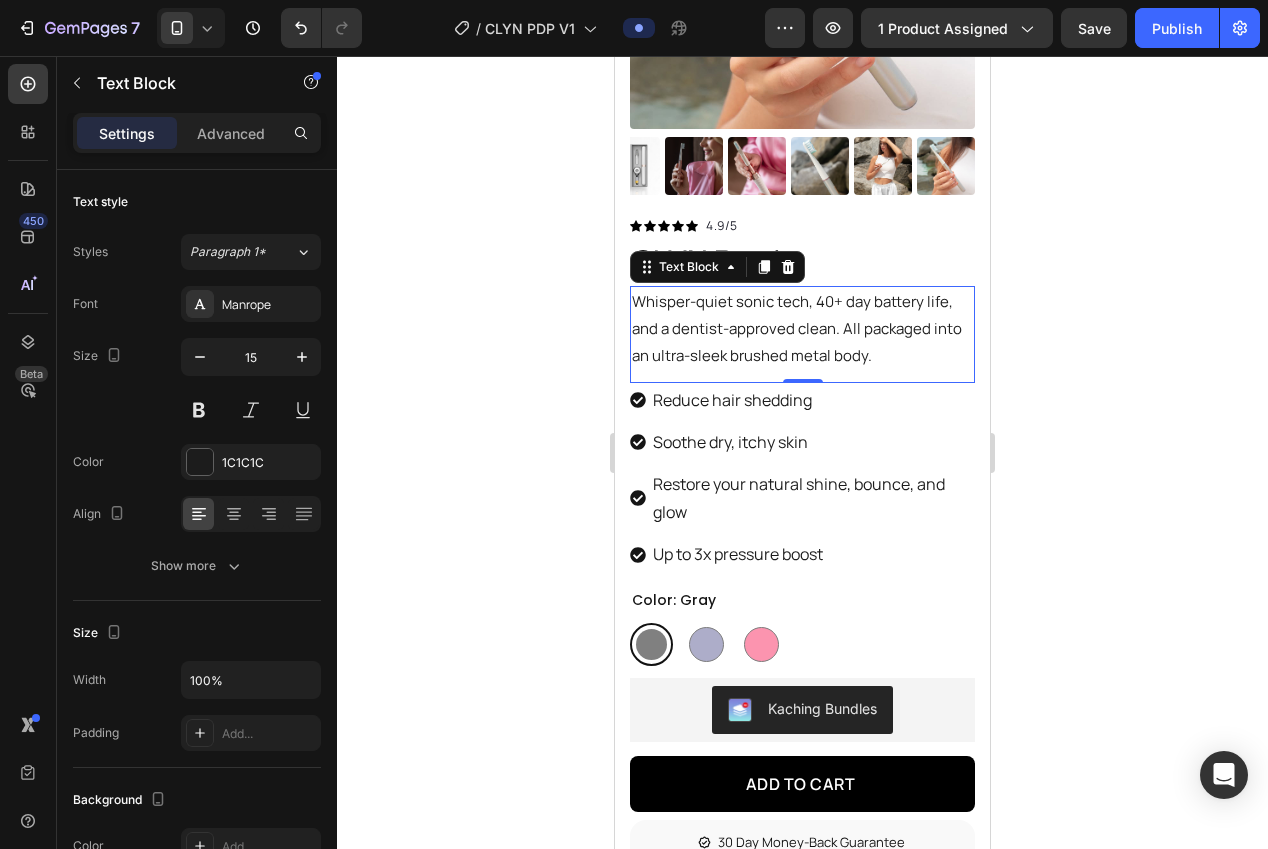 click 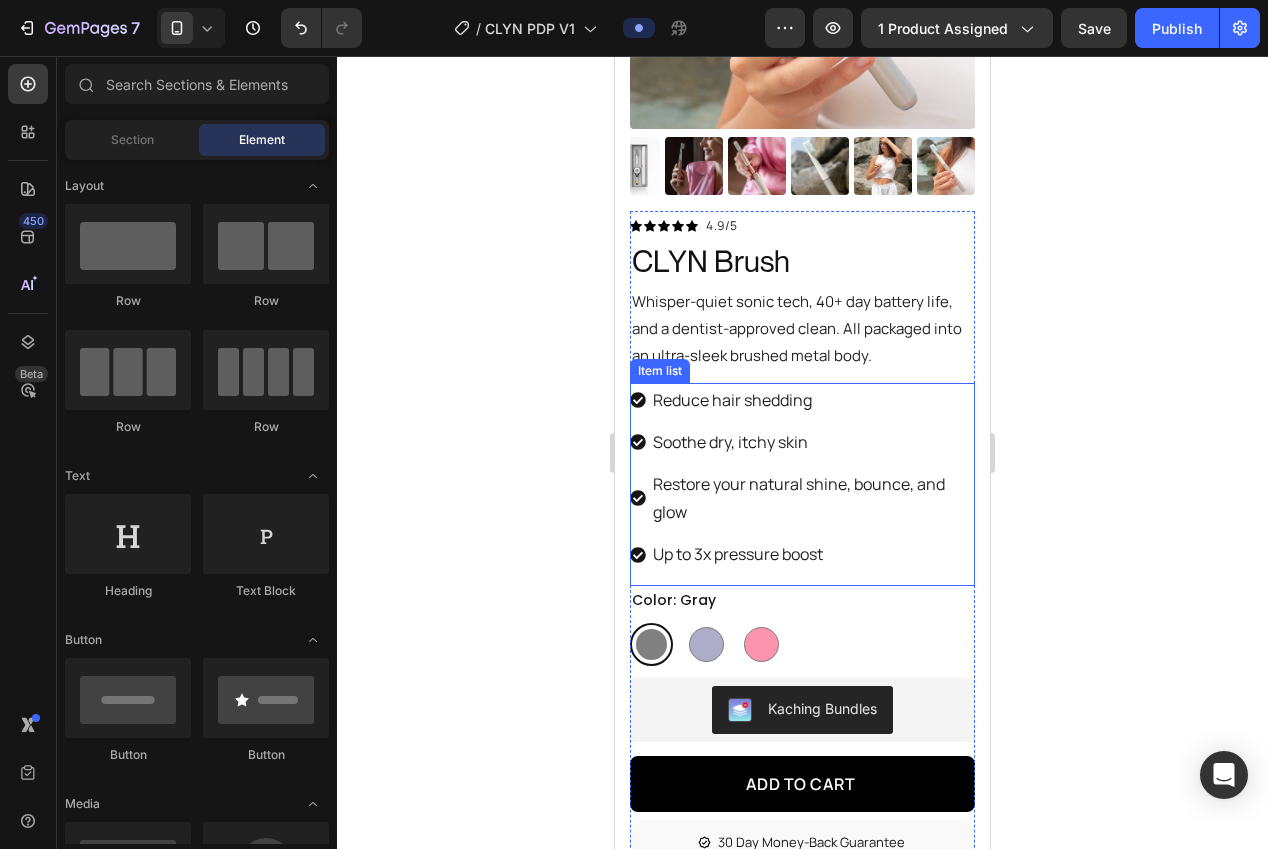 click on "Reduce hair shedding Soothe dry, itchy skin Restore your natural shine, bounce, and glow Up to 3x pressure boost" at bounding box center [802, 484] 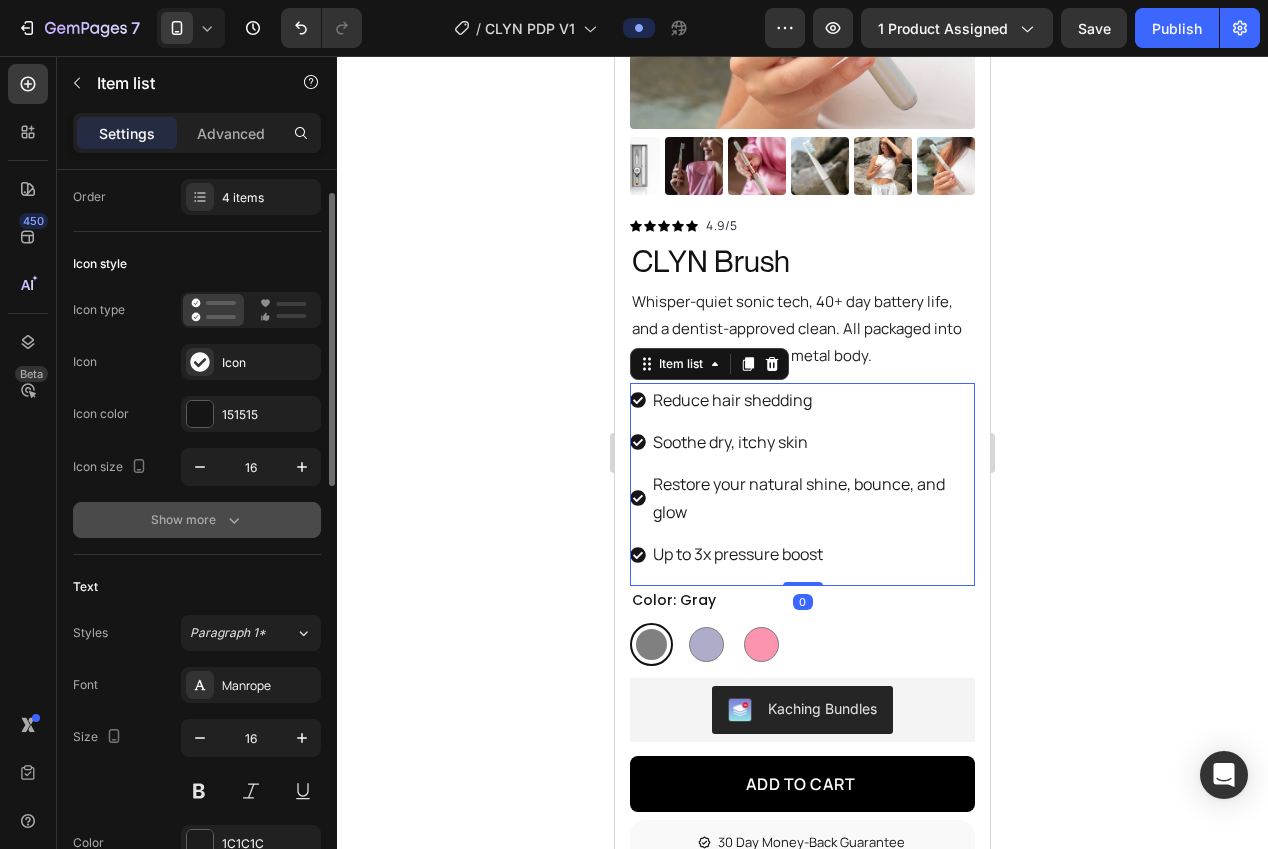 scroll, scrollTop: 53, scrollLeft: 0, axis: vertical 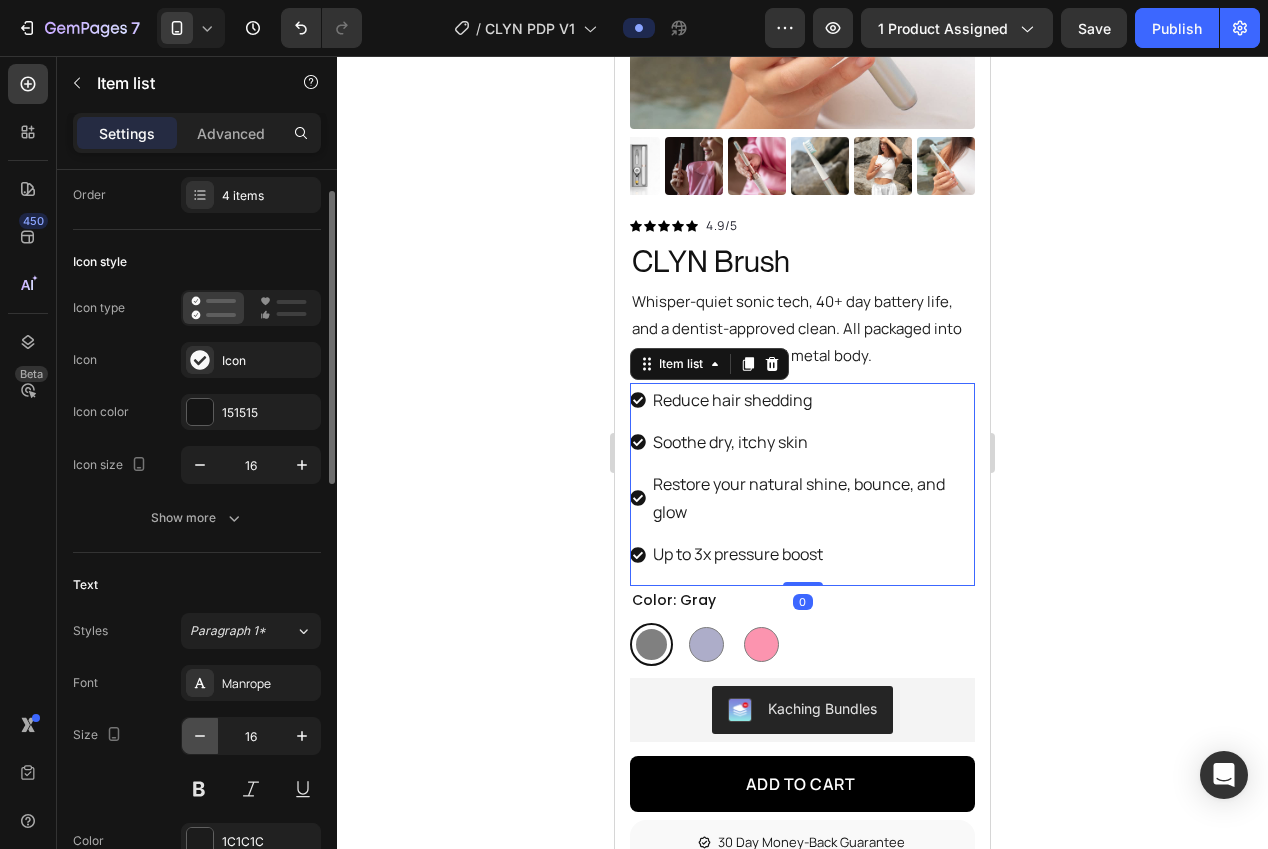 click 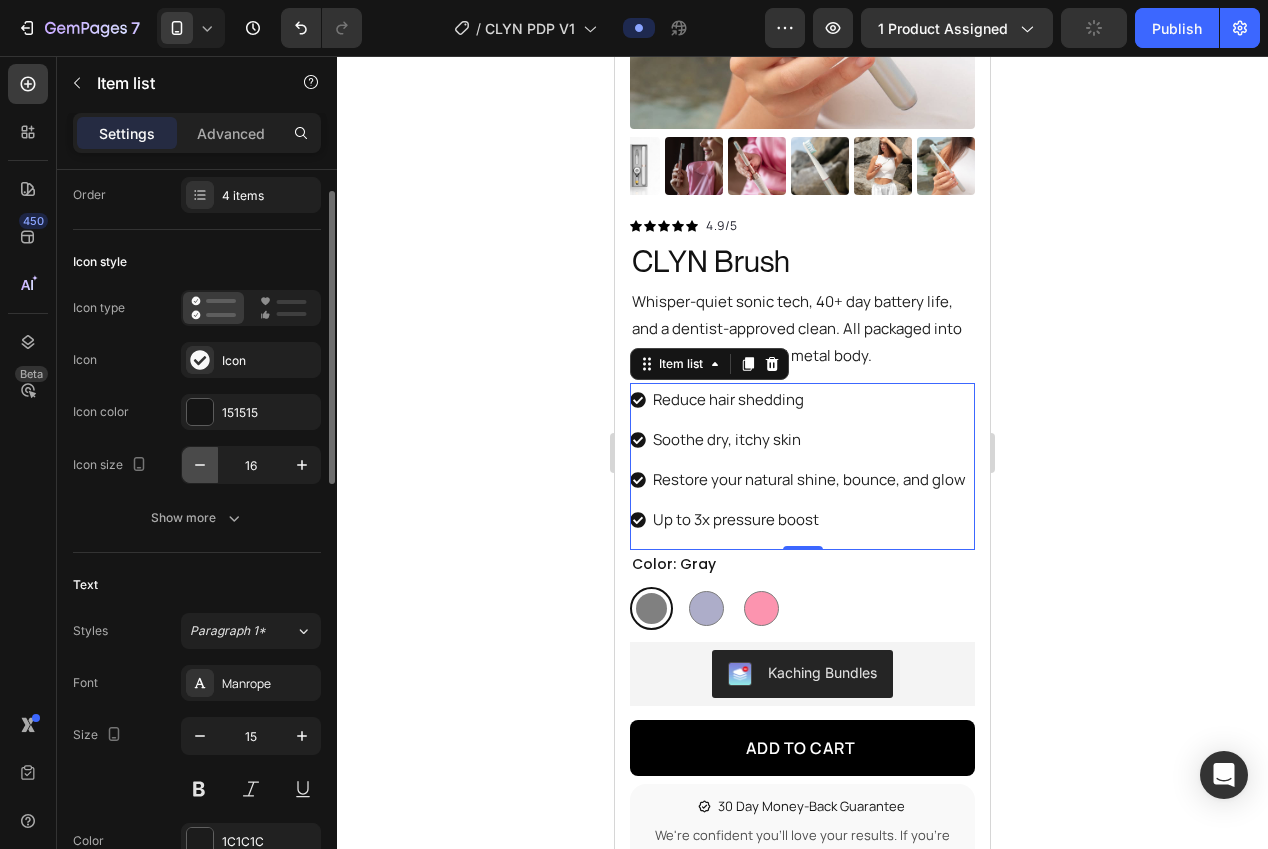 click 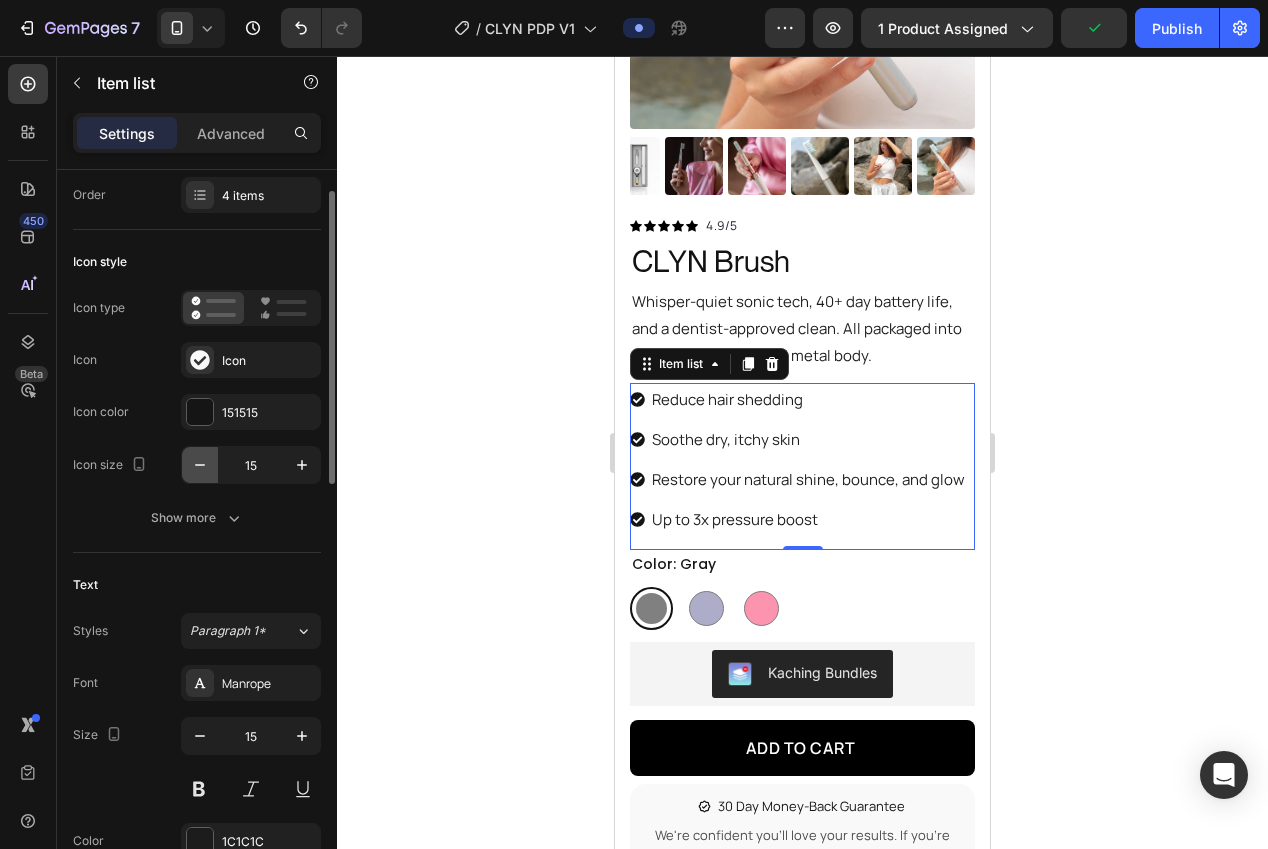 click 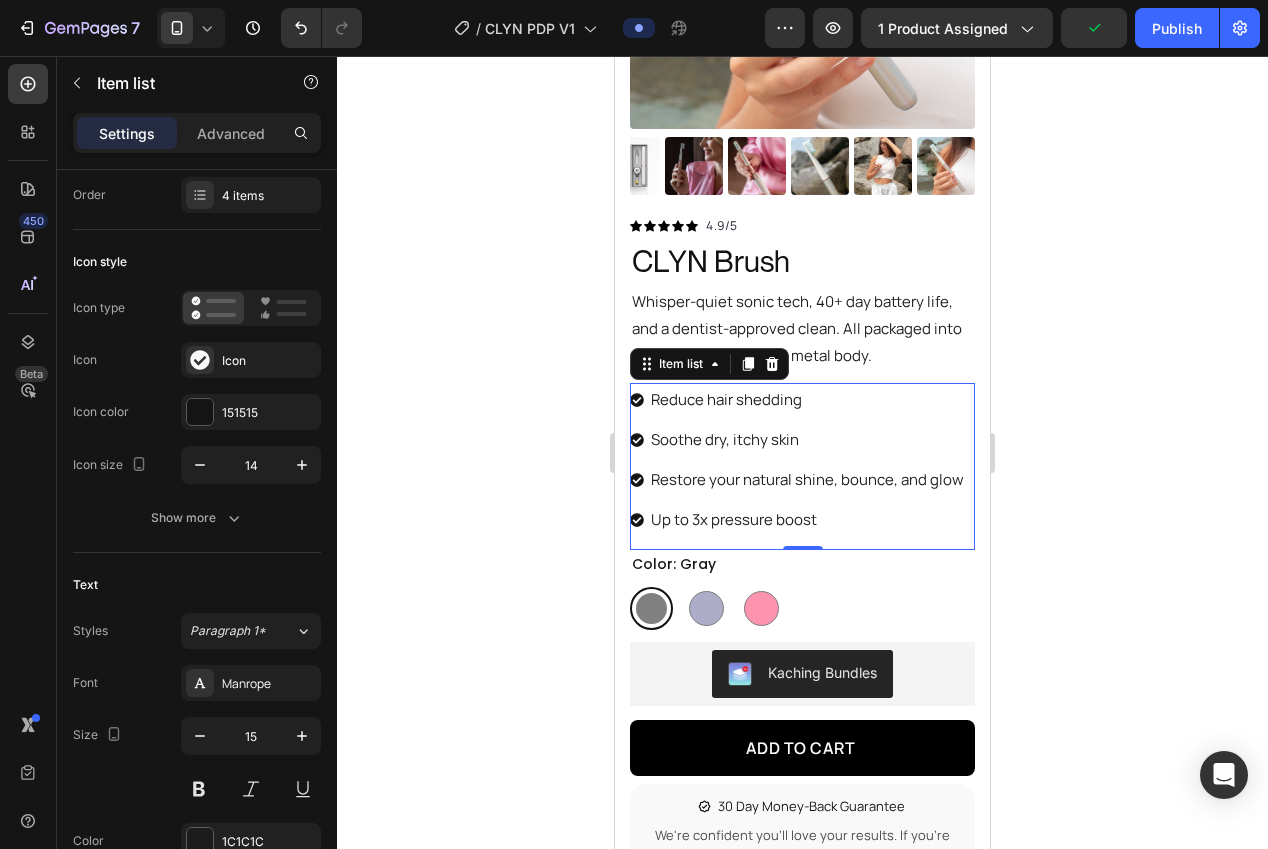 drag, startPoint x: 198, startPoint y: 467, endPoint x: 398, endPoint y: 485, distance: 200.80836 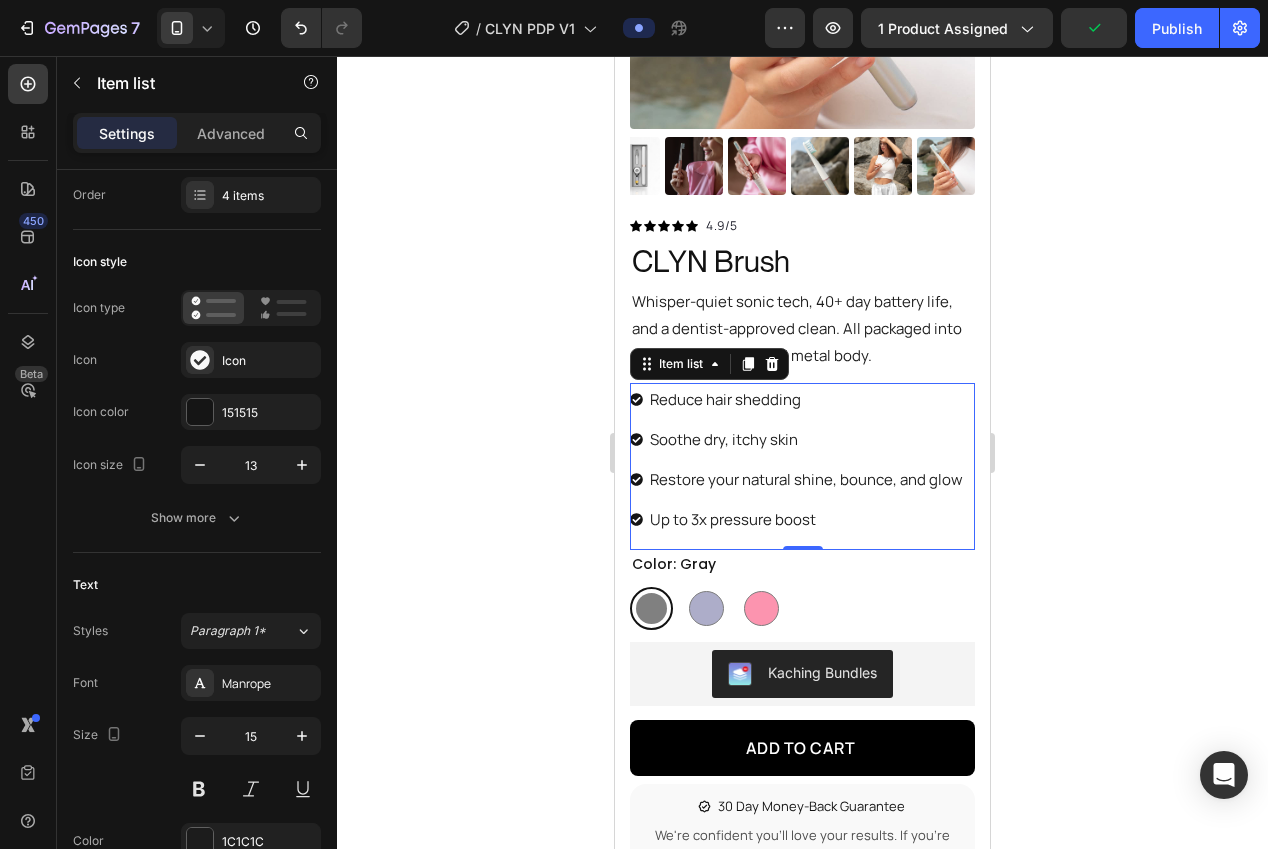 click 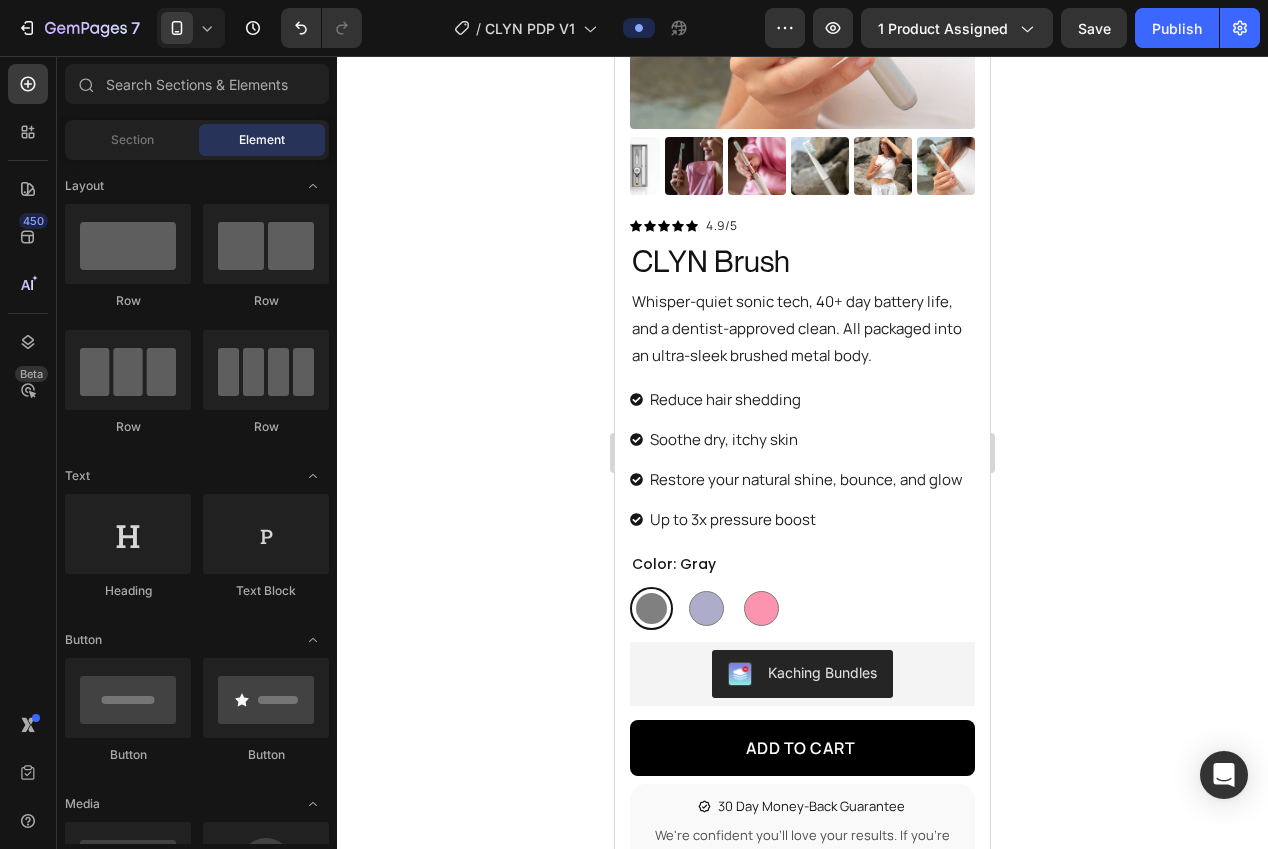 click on "Reduce hair shedding" at bounding box center [806, 399] 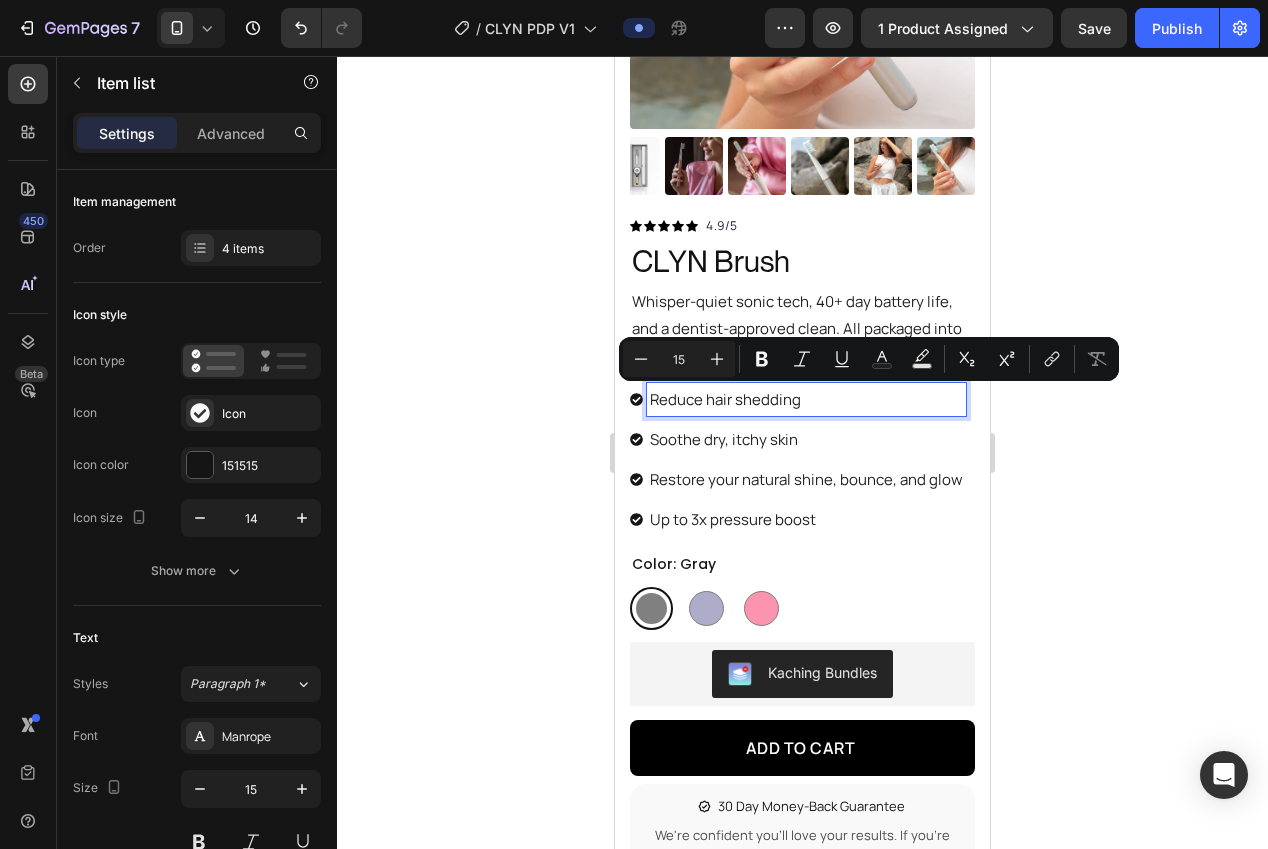 click on "Reduce hair shedding" at bounding box center (806, 399) 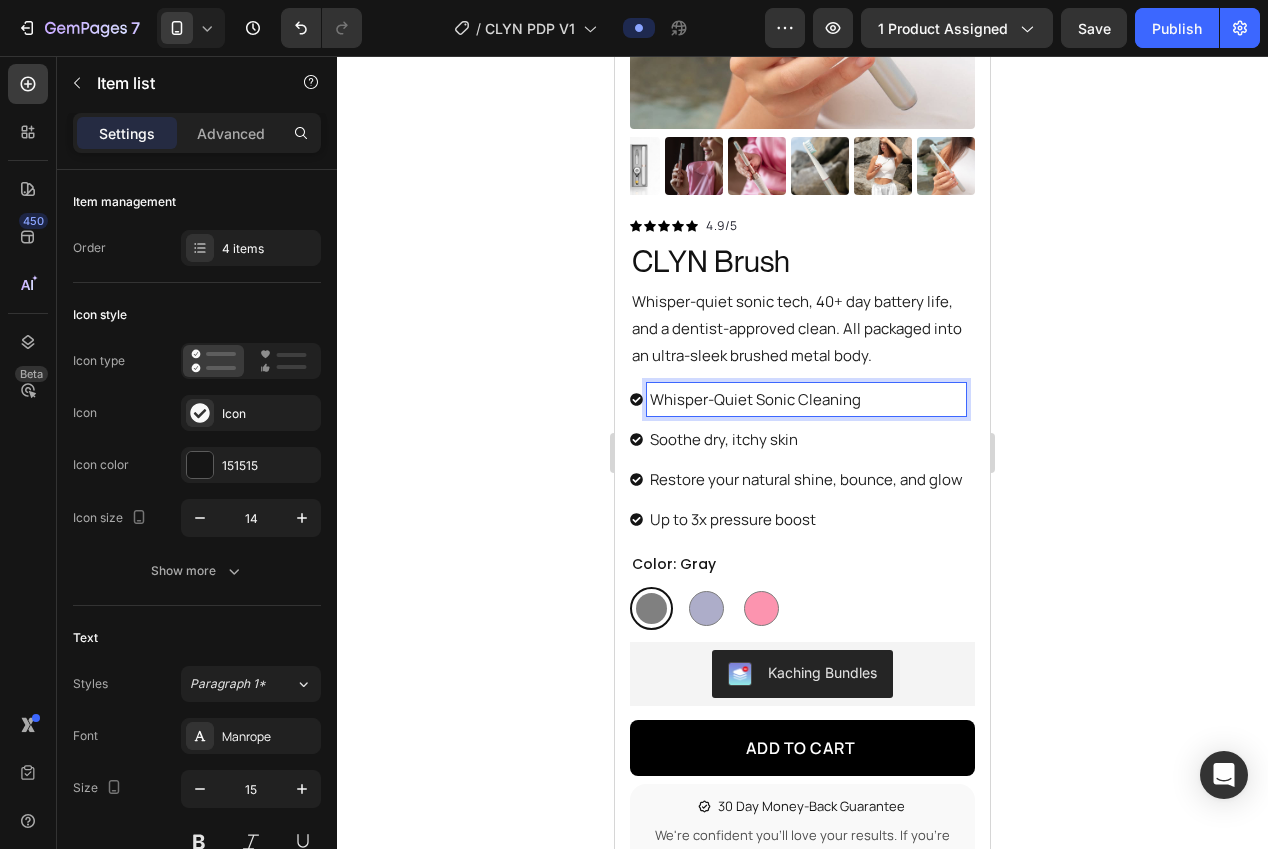 click on "Soothe dry, itchy skin" at bounding box center (806, 439) 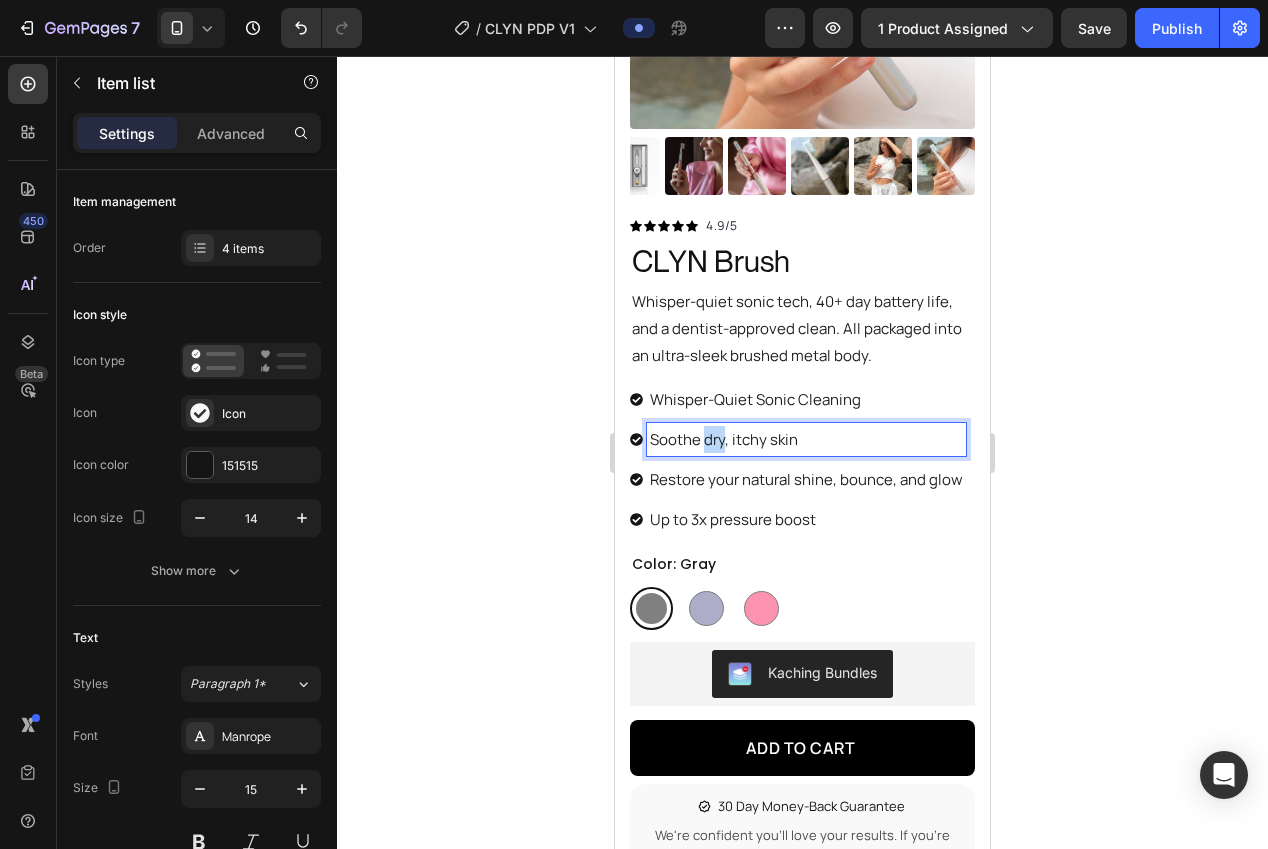 click on "Soothe dry, itchy skin" at bounding box center [806, 439] 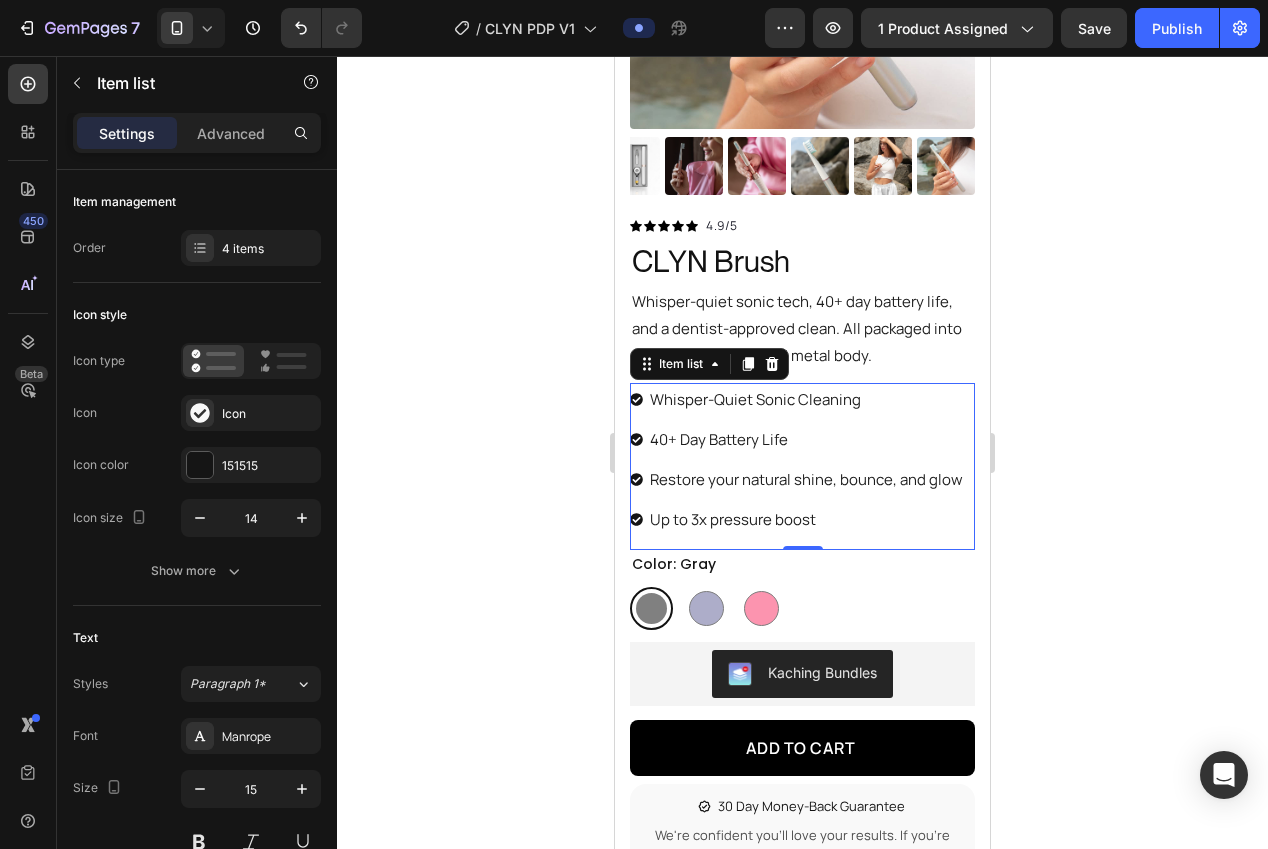 click on "Restore your natural shine, bounce, and glow" at bounding box center (806, 479) 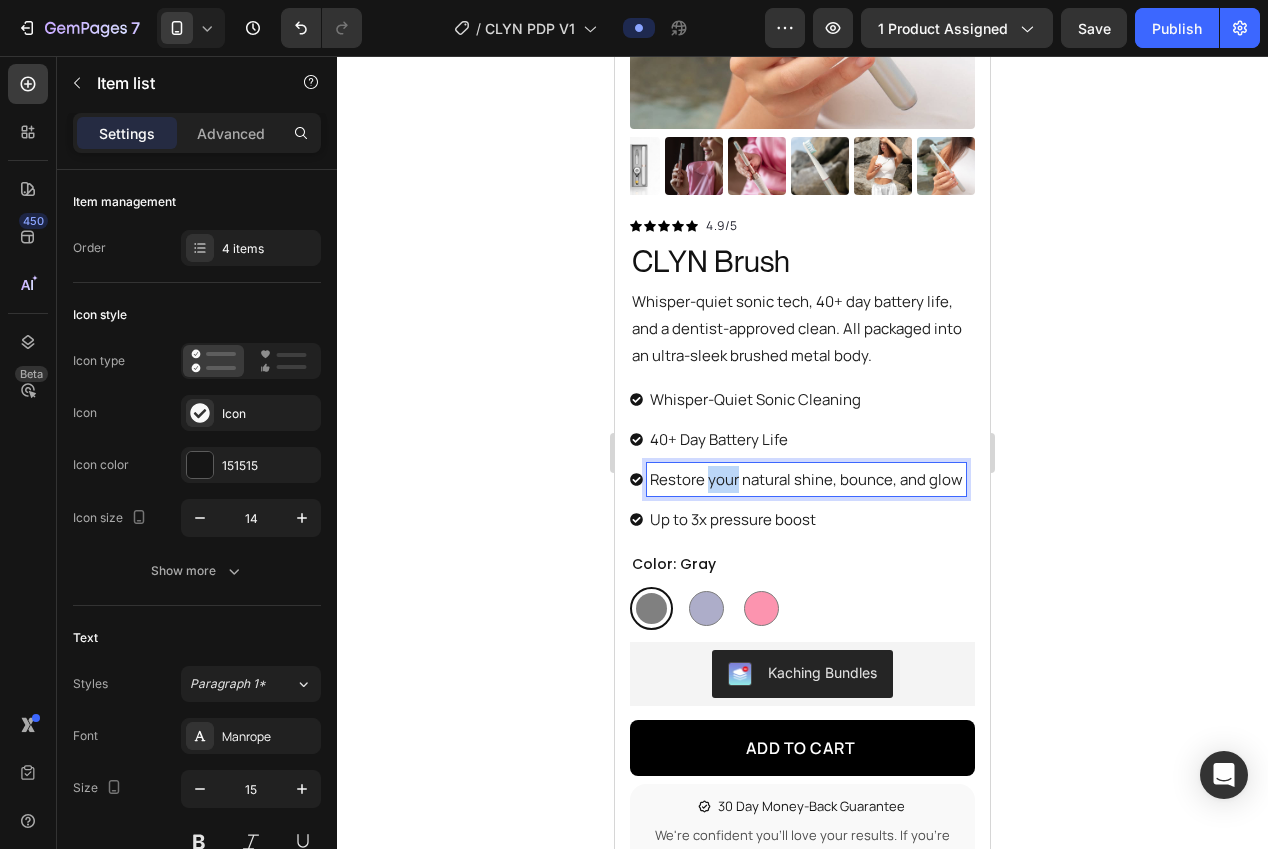 click on "Restore your natural shine, bounce, and glow" at bounding box center [806, 479] 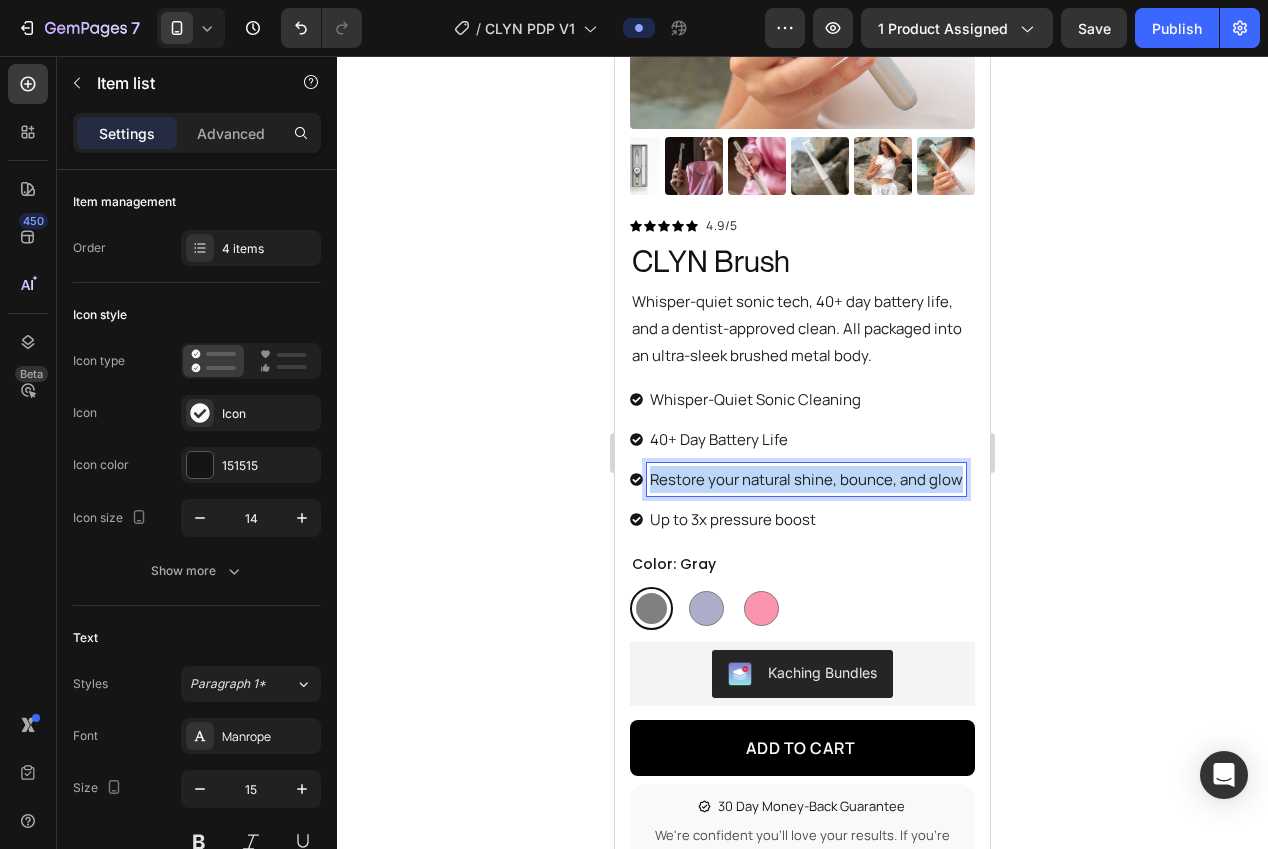 click on "Restore your natural shine, bounce, and glow" at bounding box center [806, 479] 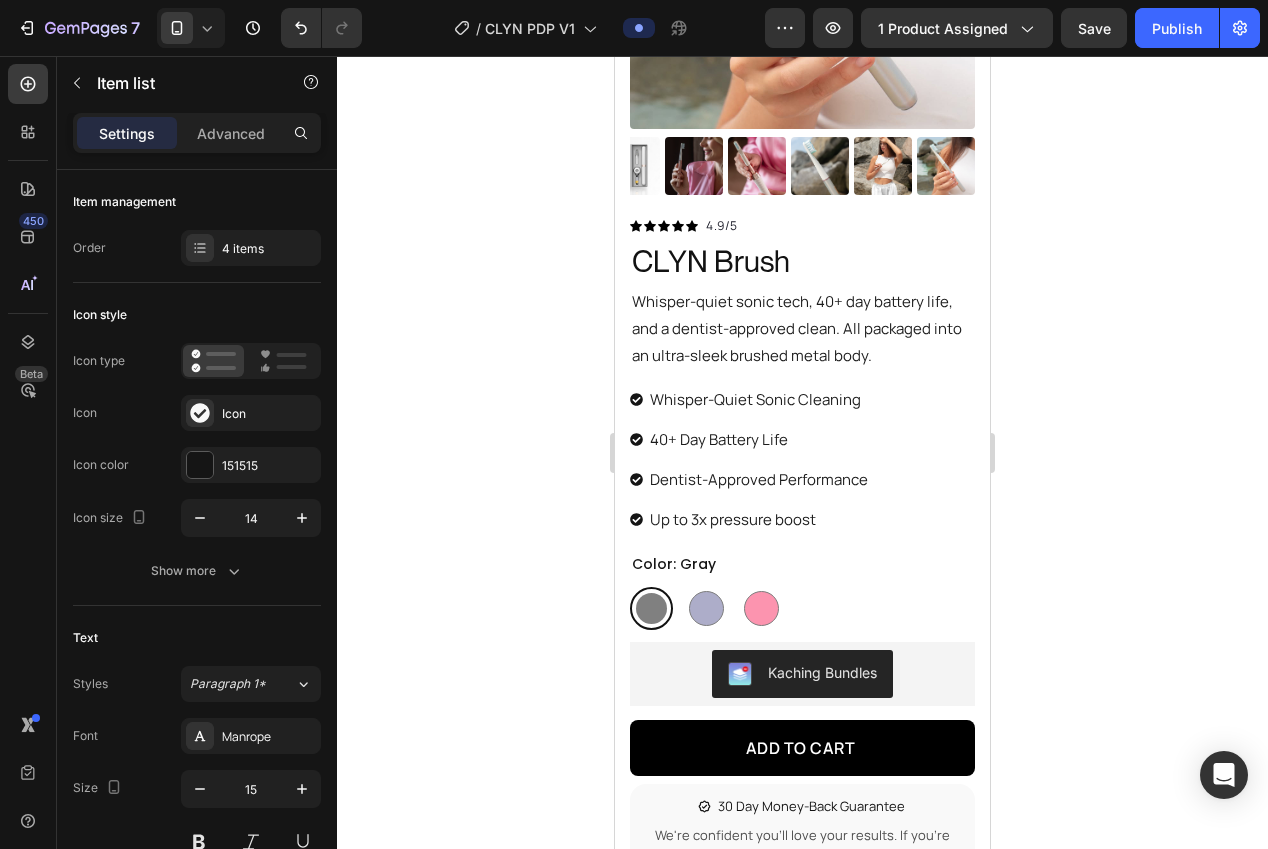click 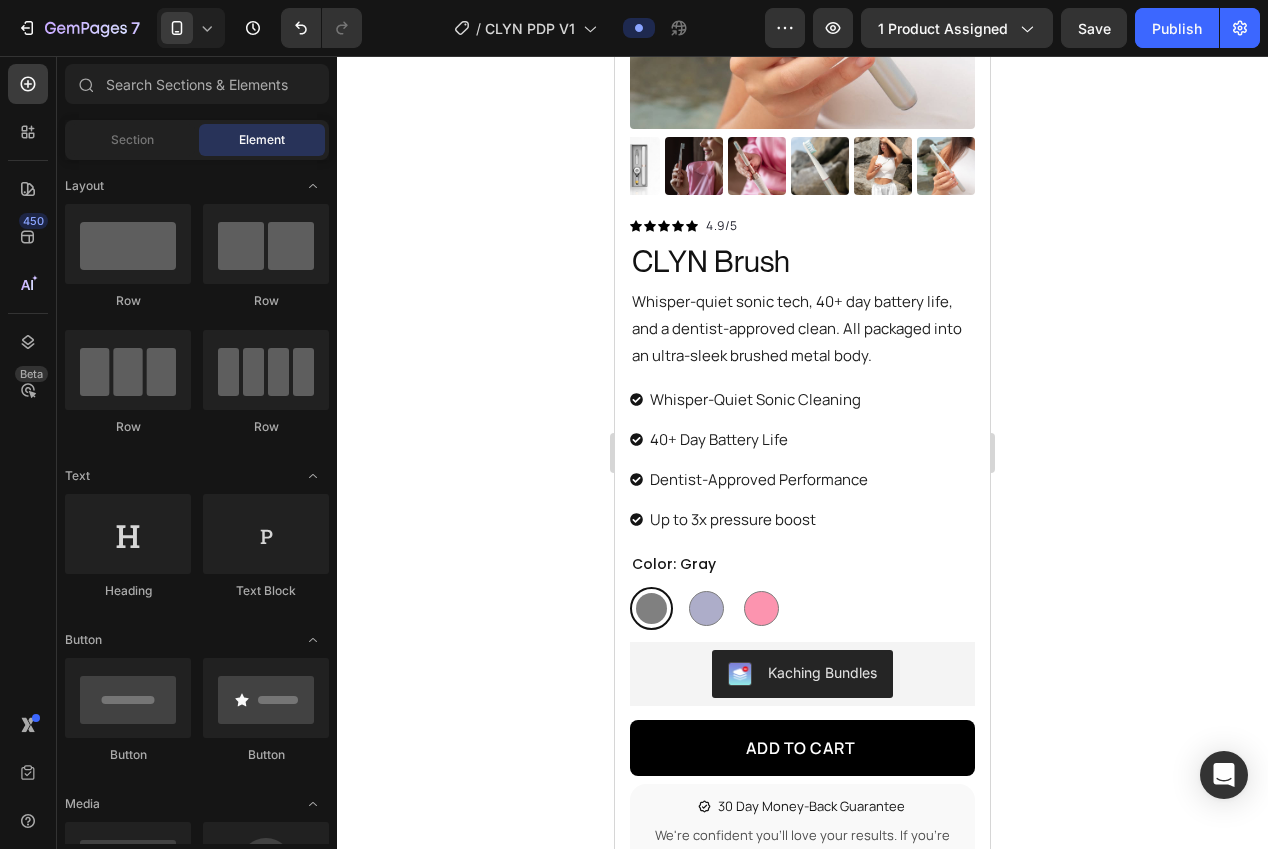 click on "Up to 3x pressure boost" at bounding box center (759, 519) 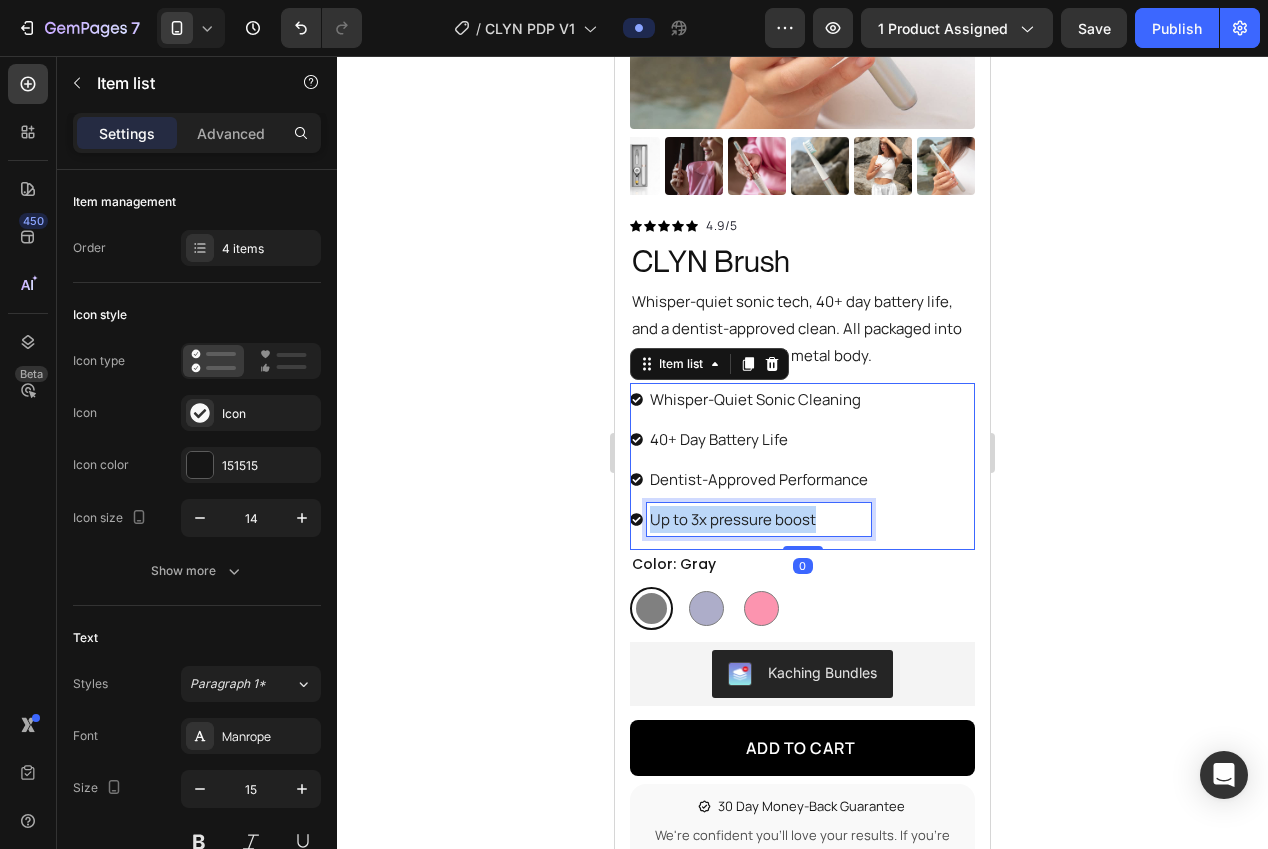 click on "Up to 3x pressure boost" at bounding box center [759, 519] 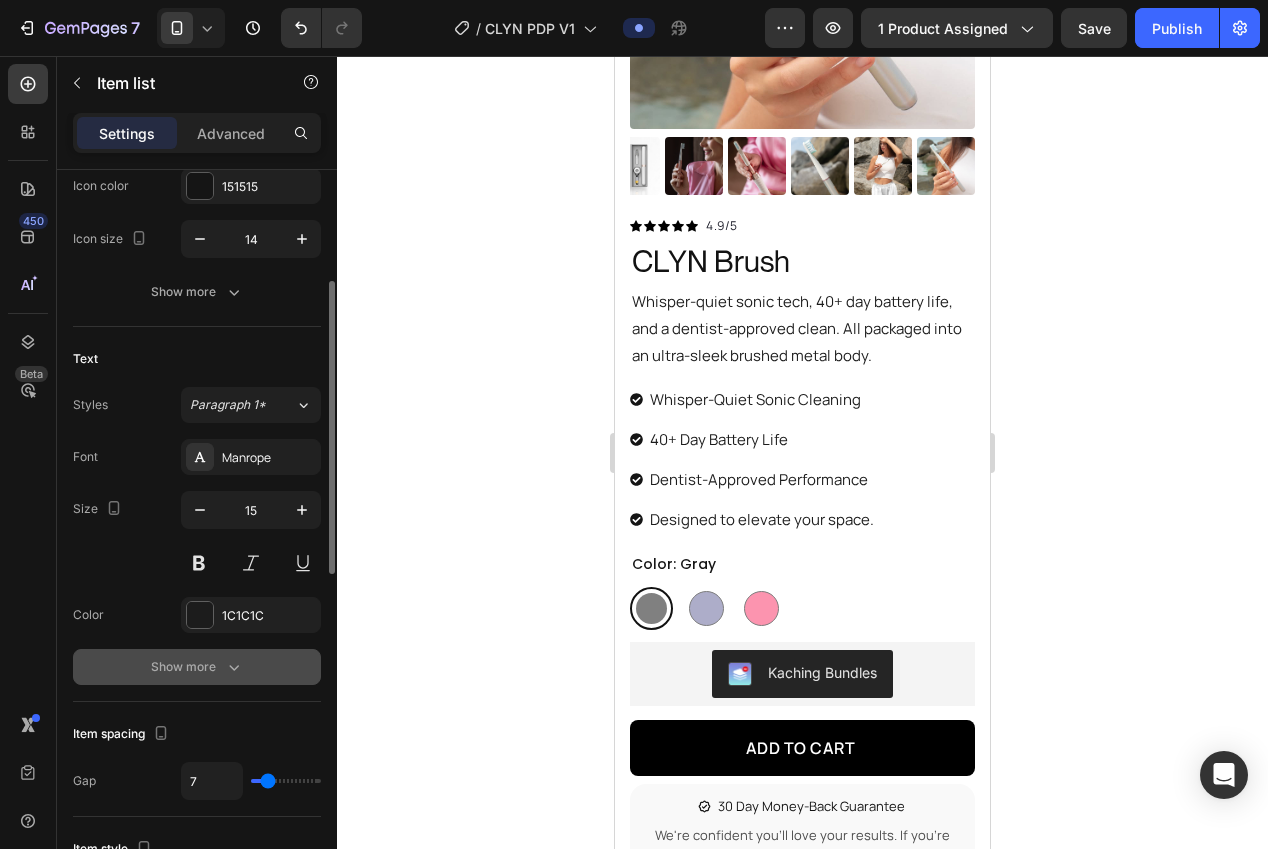 click 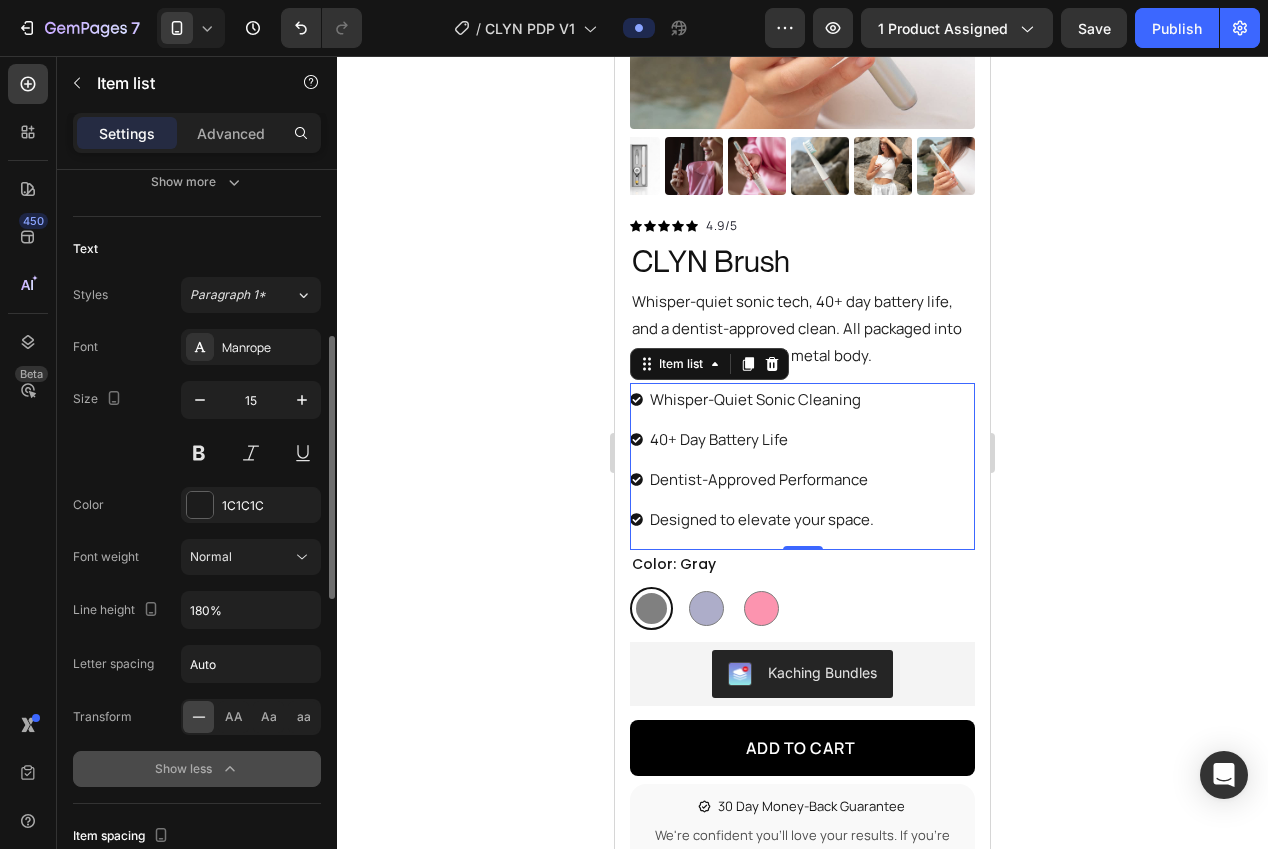 scroll, scrollTop: 499, scrollLeft: 0, axis: vertical 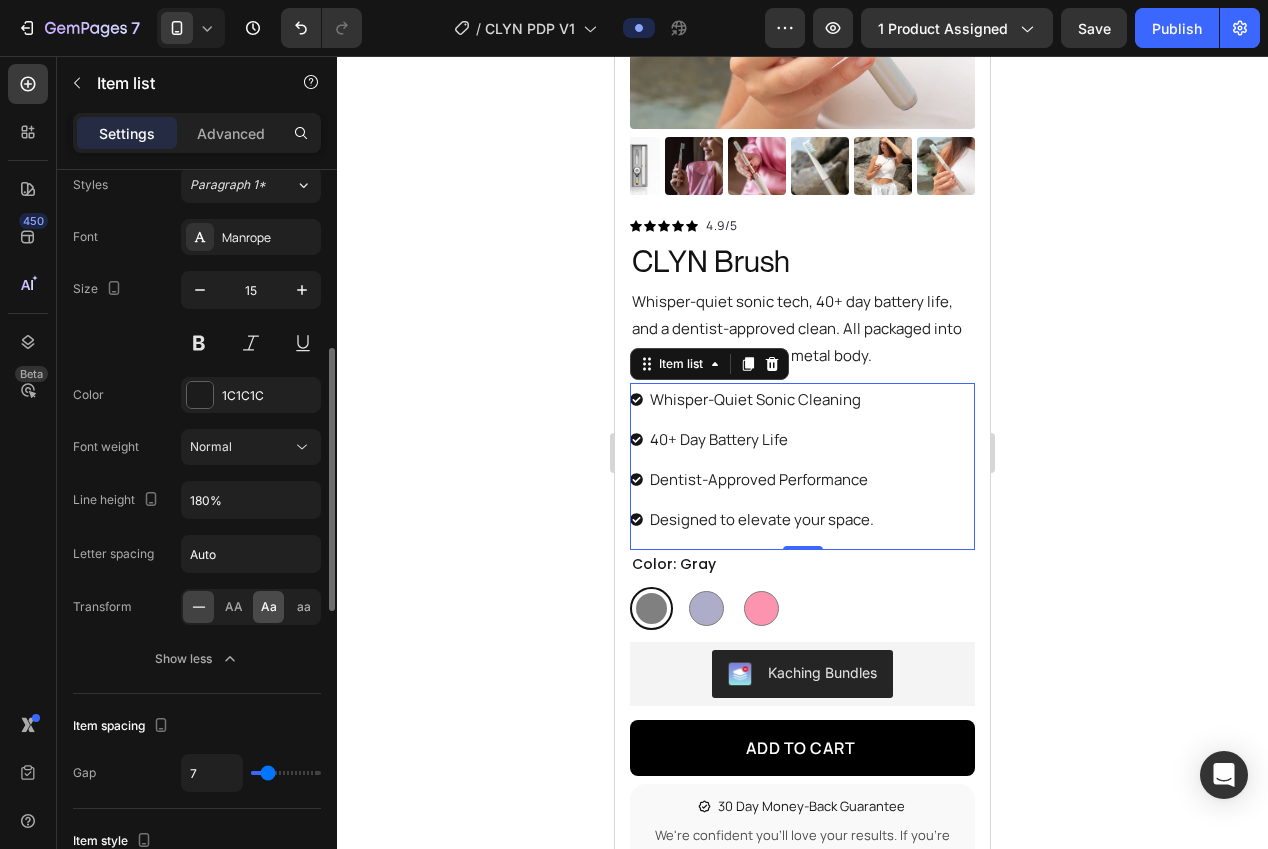 click on "Aa" 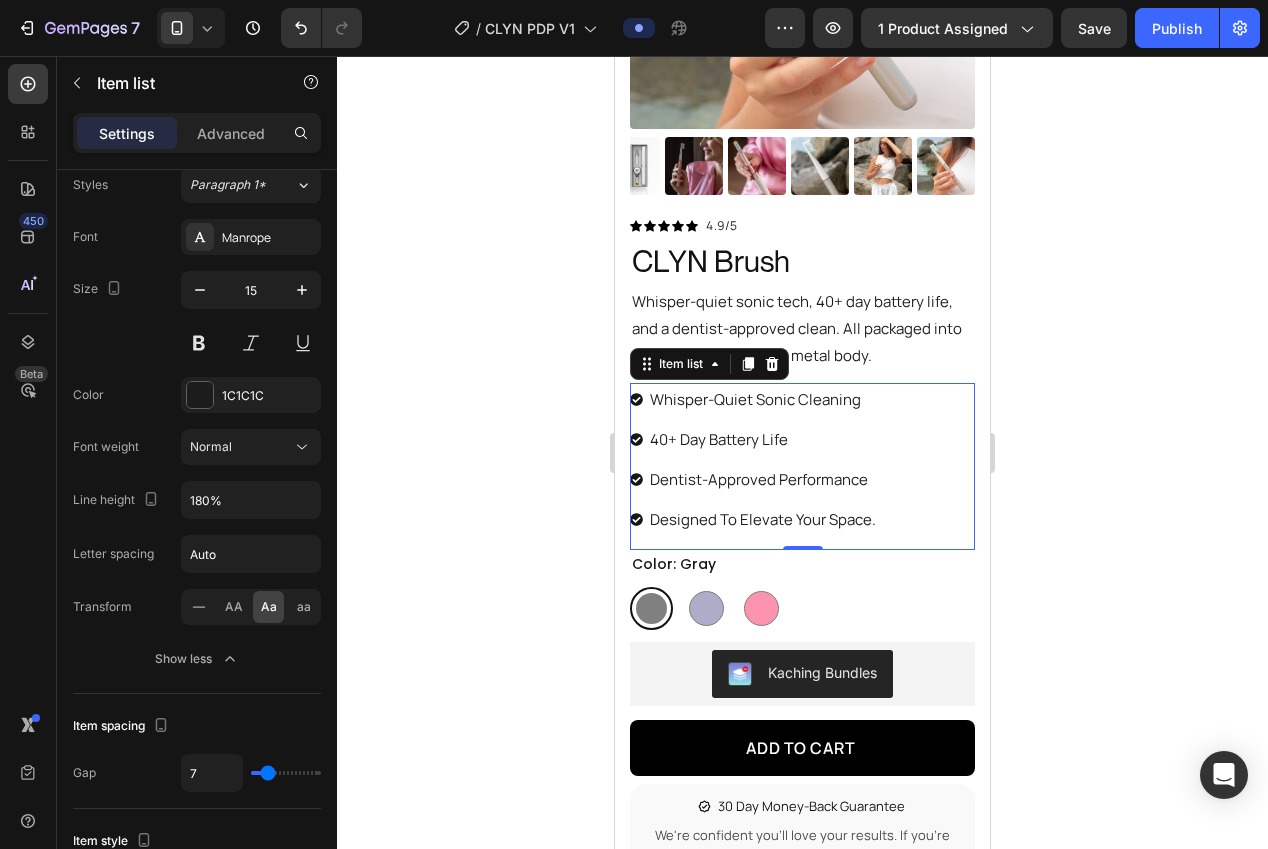 click 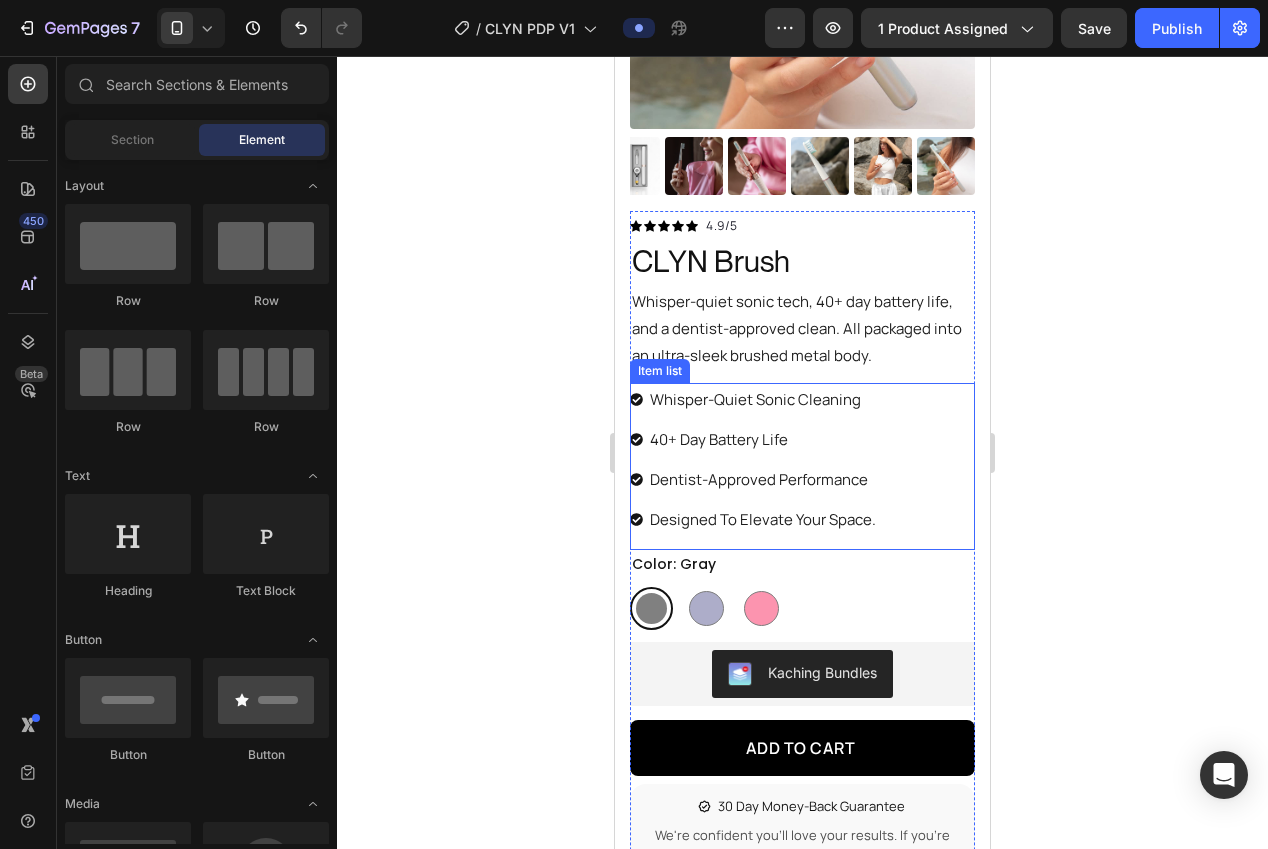 click on "Designed to elevate your space." at bounding box center [763, 519] 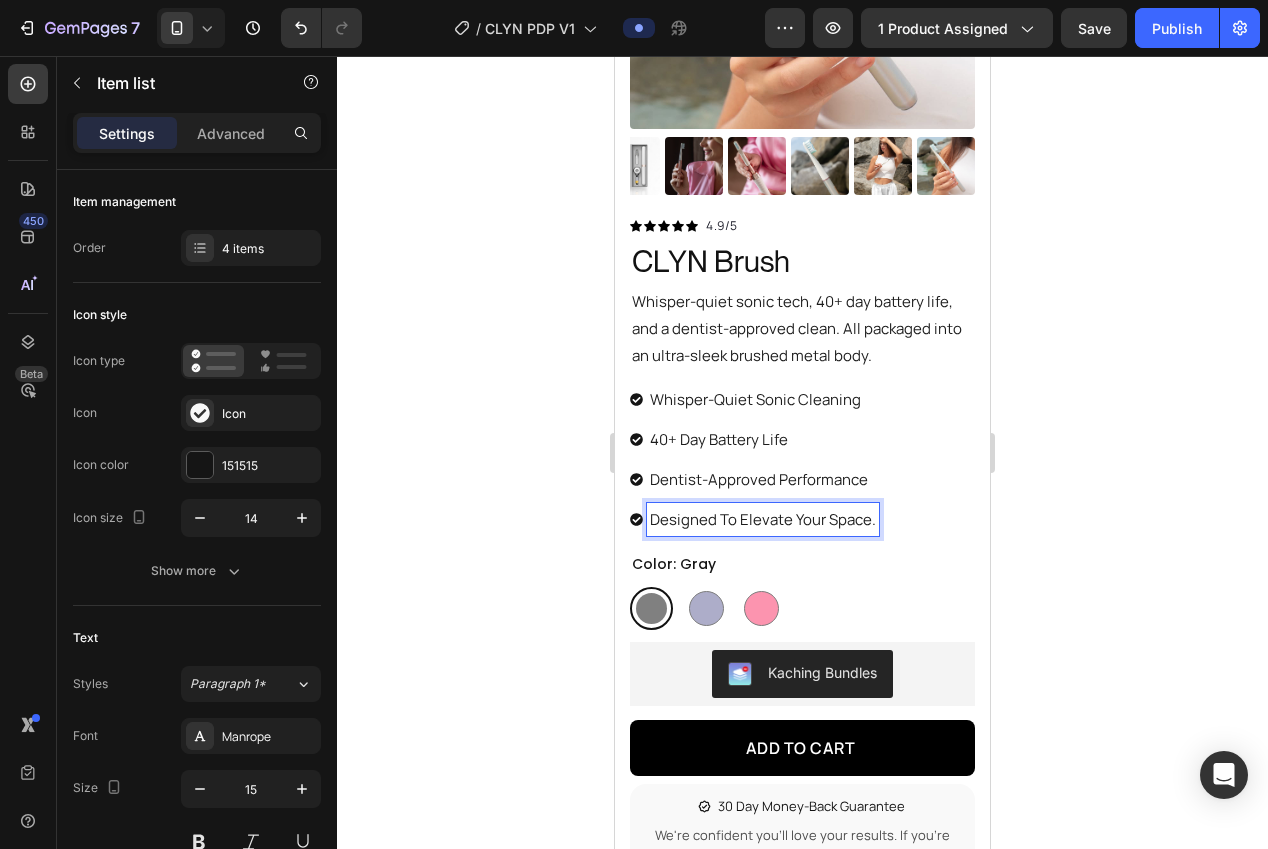 drag, startPoint x: 866, startPoint y: 523, endPoint x: 864, endPoint y: 557, distance: 34.058773 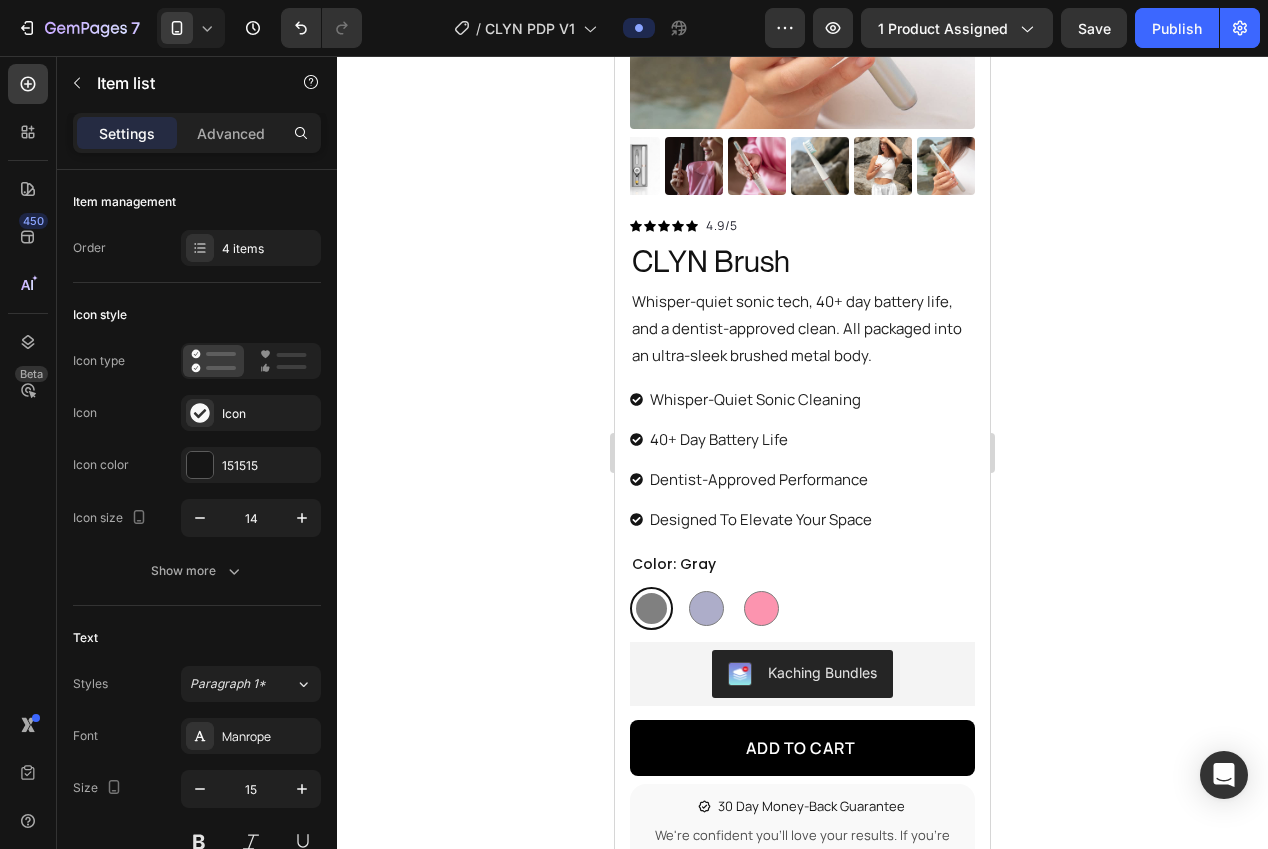 click 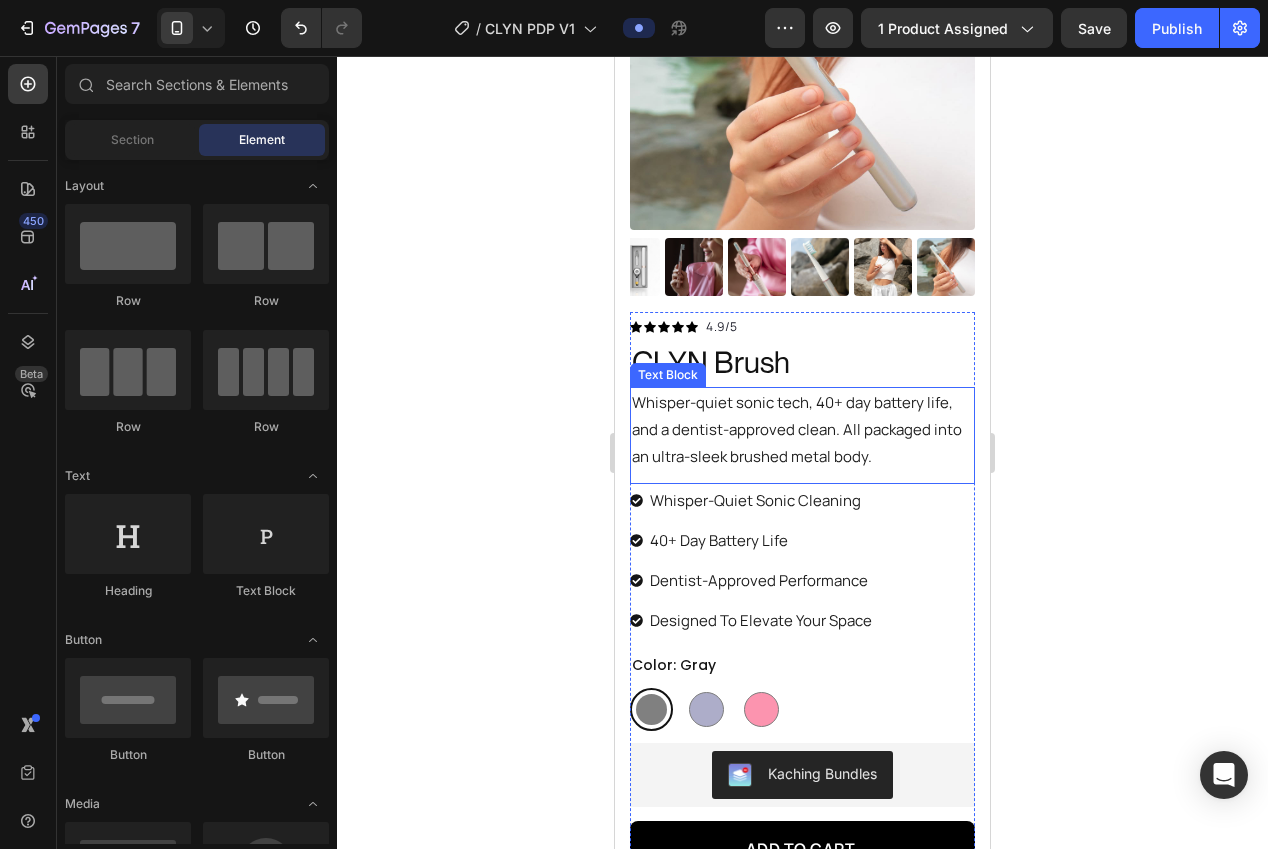 scroll, scrollTop: 437, scrollLeft: 0, axis: vertical 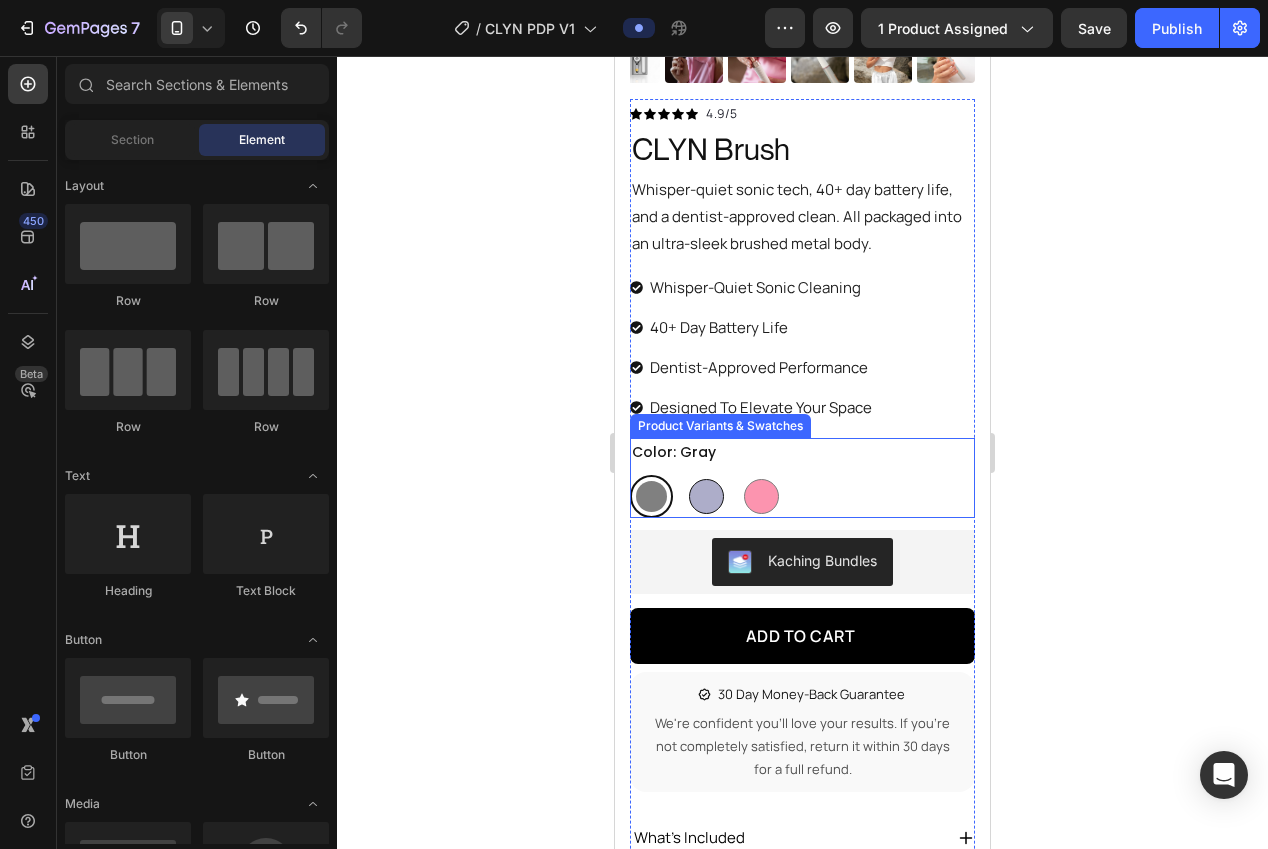 click on "Gray Gray Silver Silver Rose Rose" at bounding box center [802, 496] 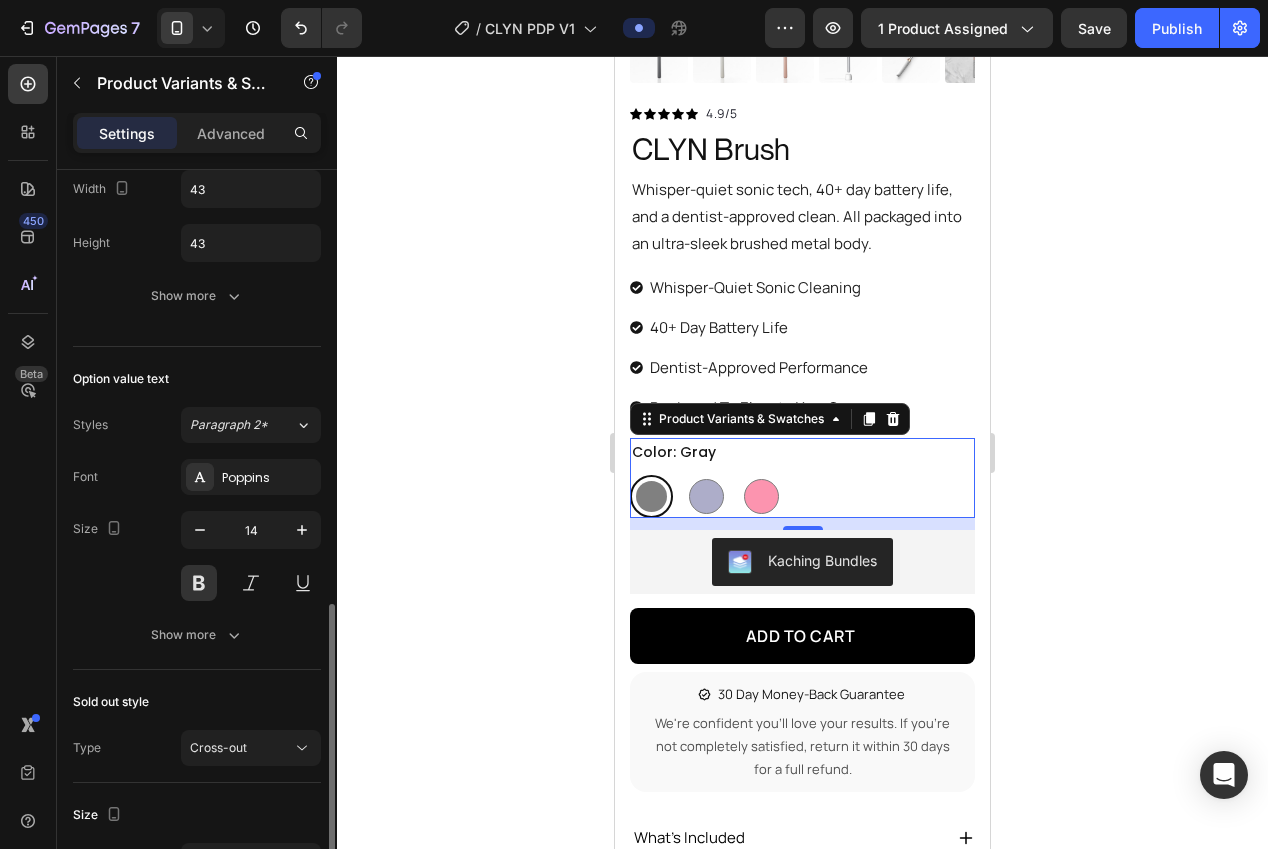 scroll, scrollTop: 901, scrollLeft: 0, axis: vertical 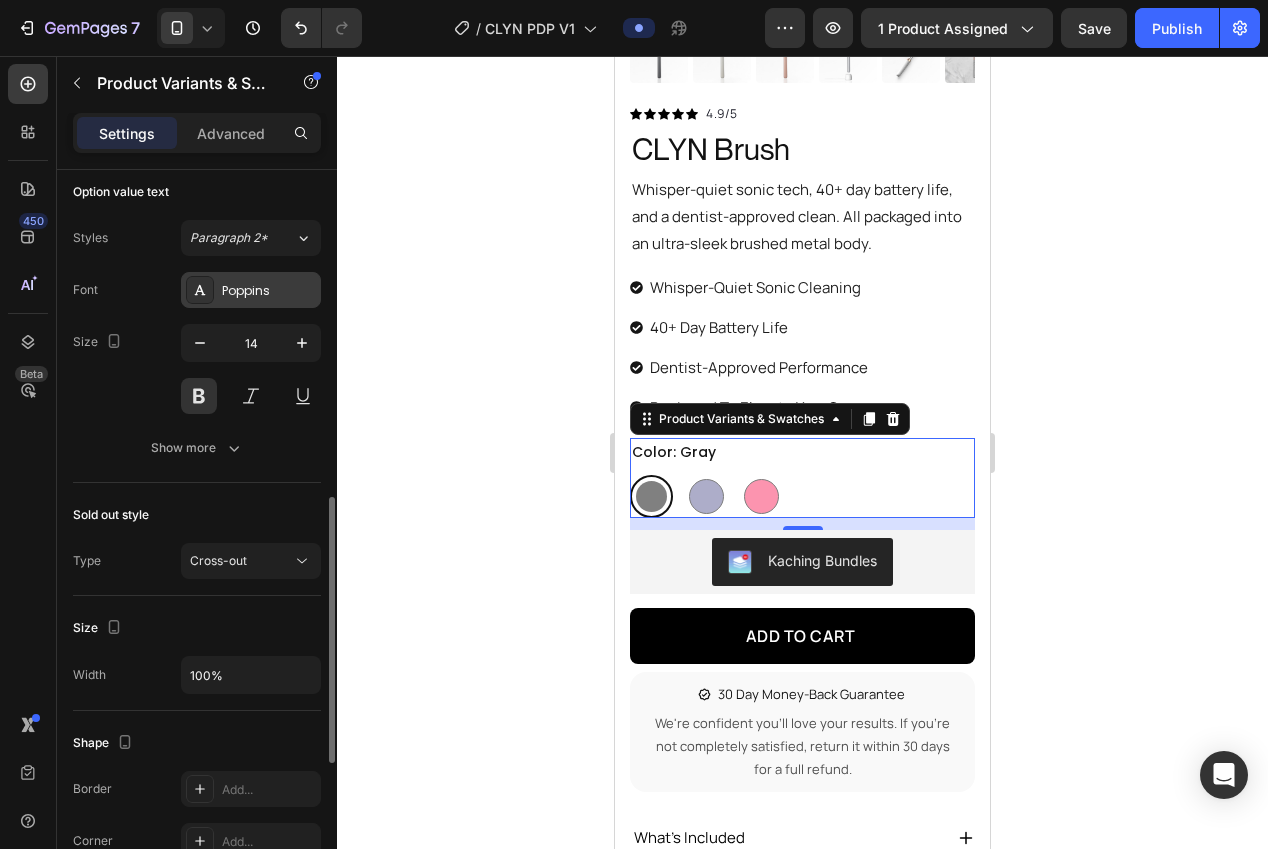 click on "Poppins" at bounding box center [251, 290] 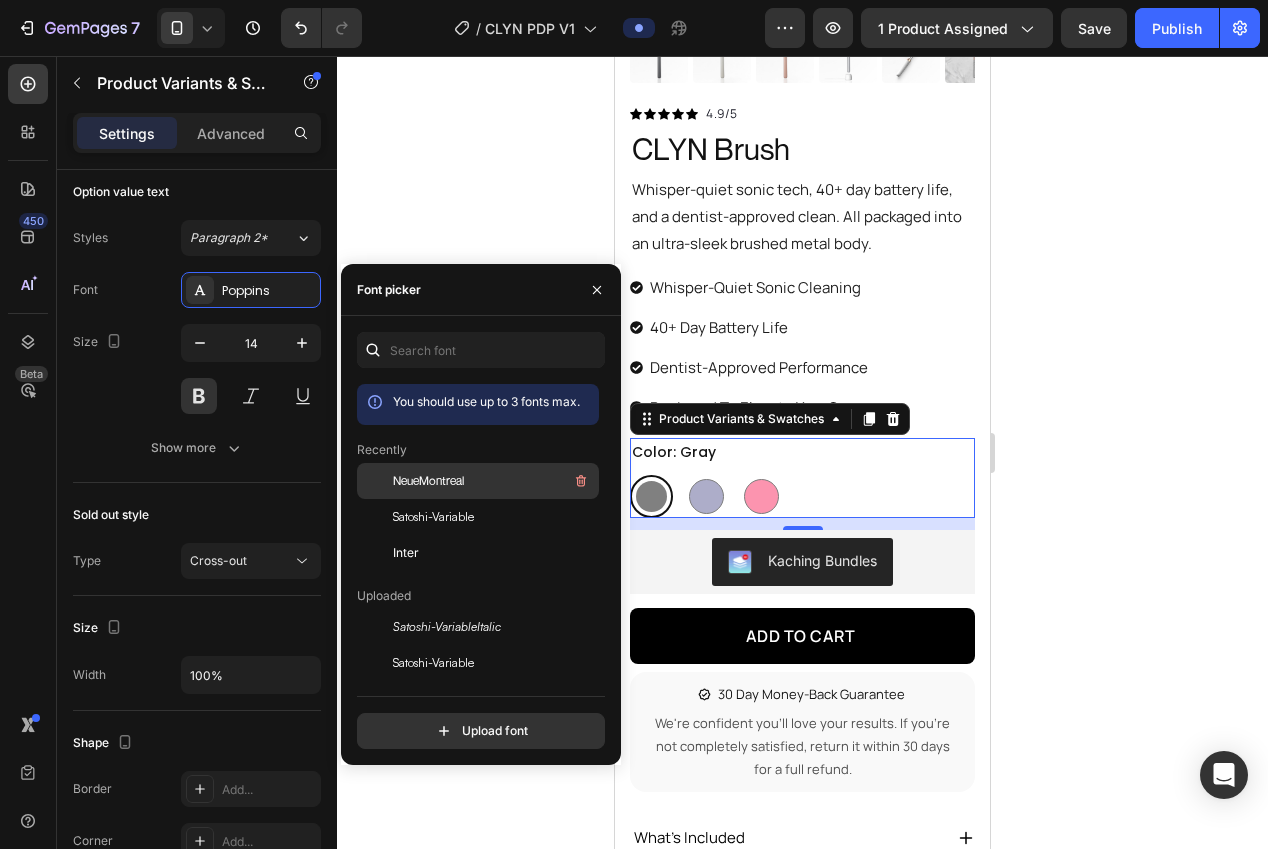 click on "NeueMontreal" at bounding box center (428, 481) 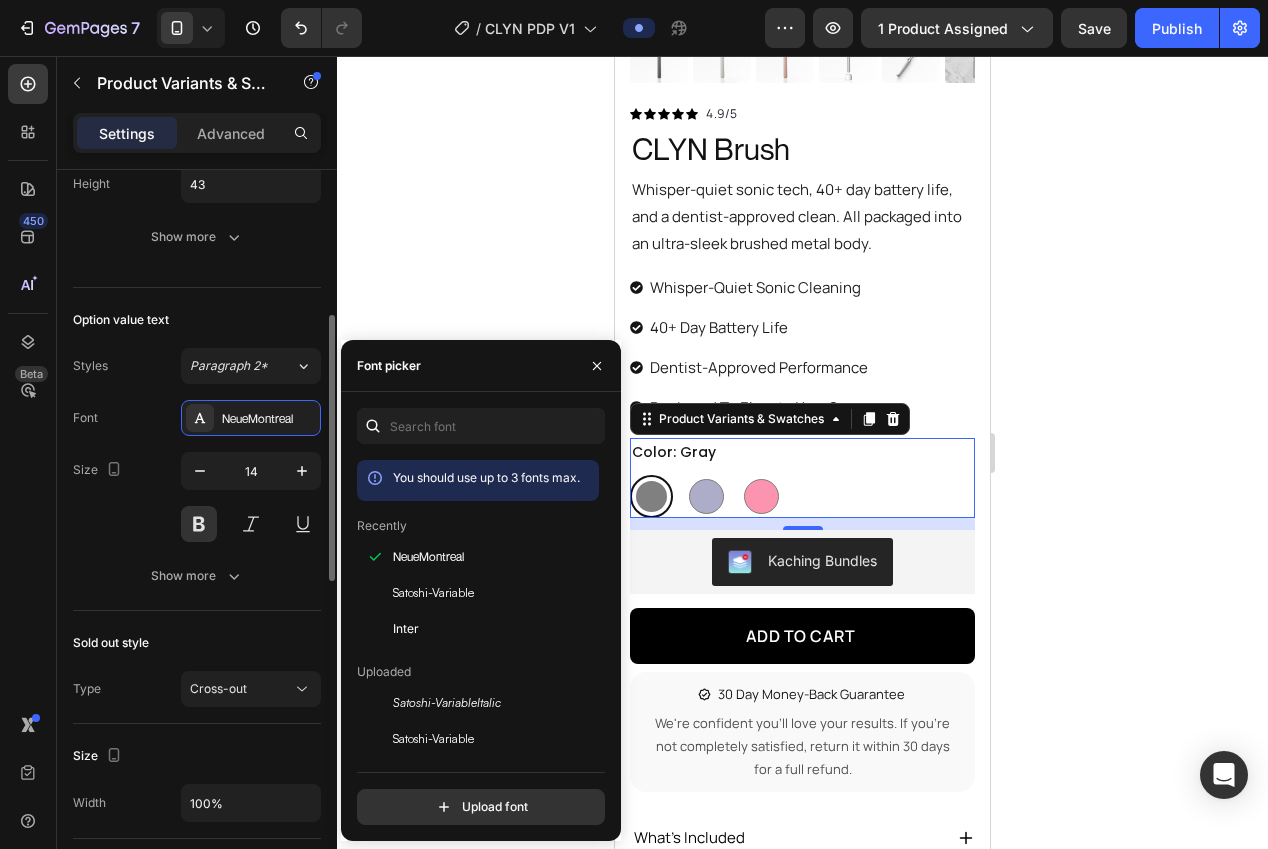 scroll, scrollTop: 651, scrollLeft: 0, axis: vertical 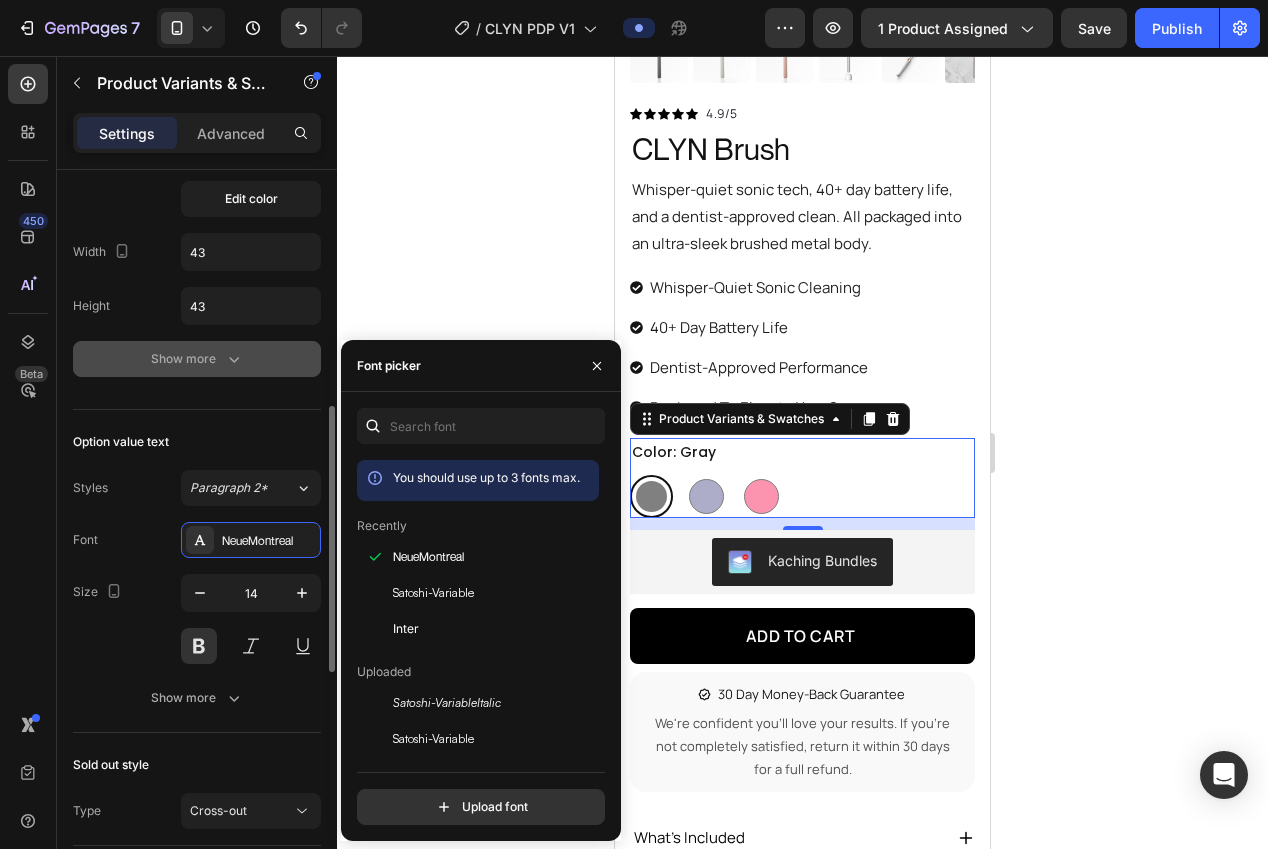 click on "Show more" at bounding box center (197, 359) 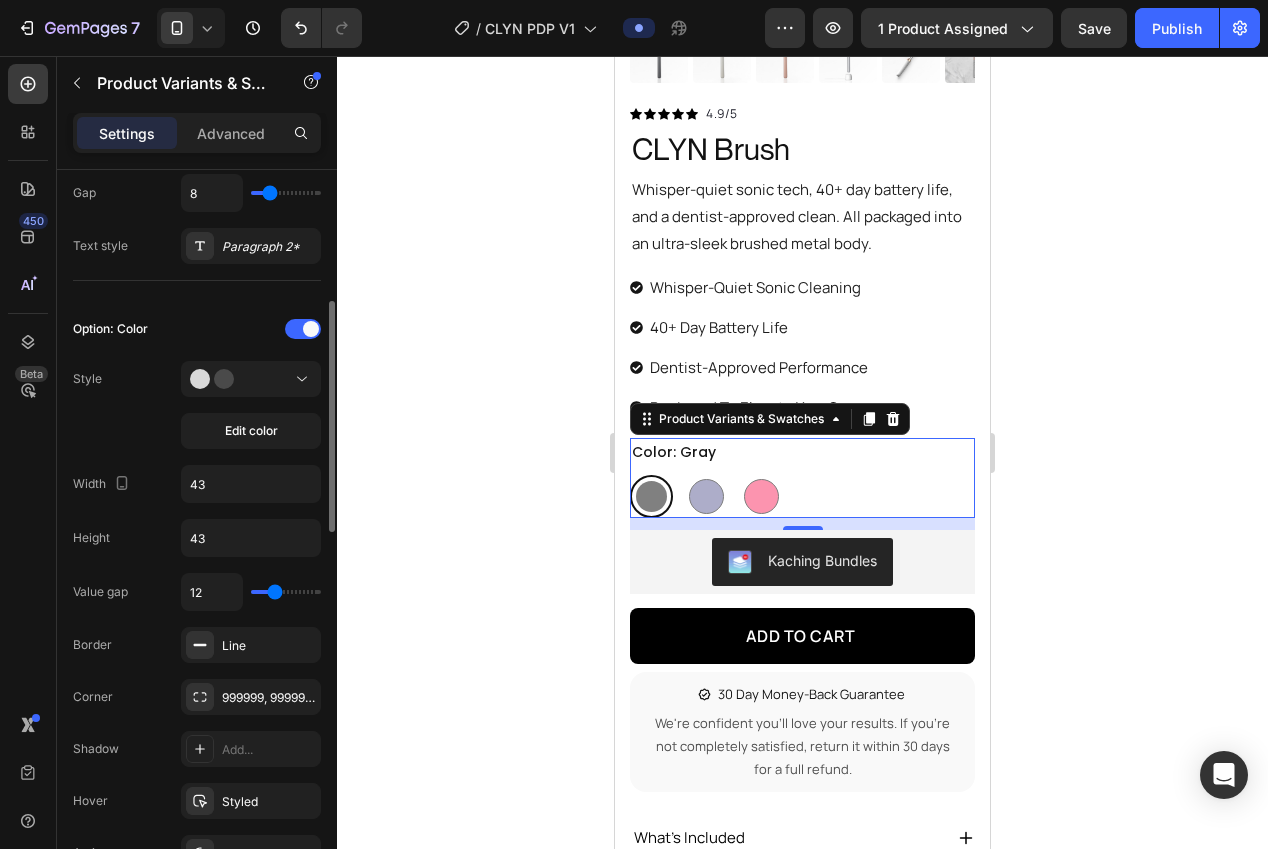 scroll, scrollTop: 434, scrollLeft: 0, axis: vertical 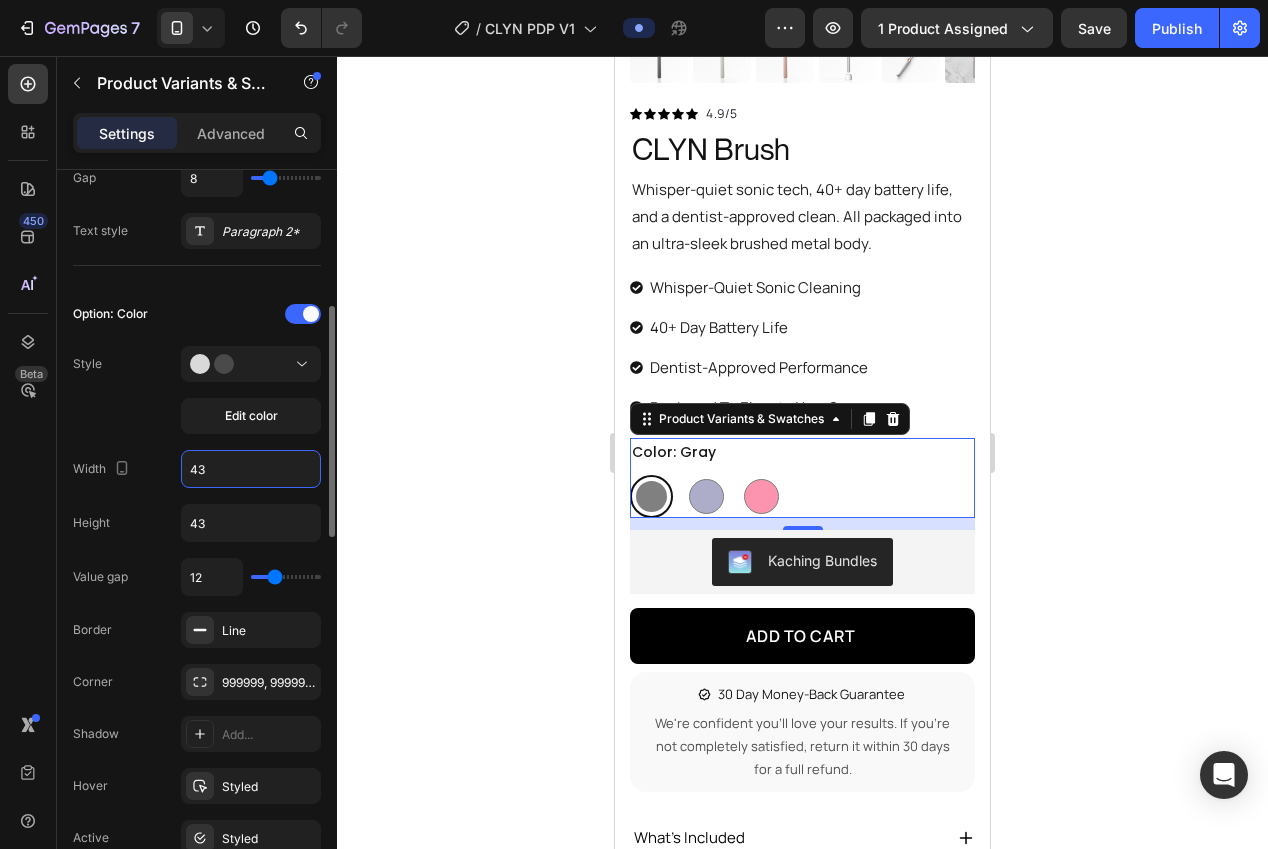 click on "43" at bounding box center (251, 469) 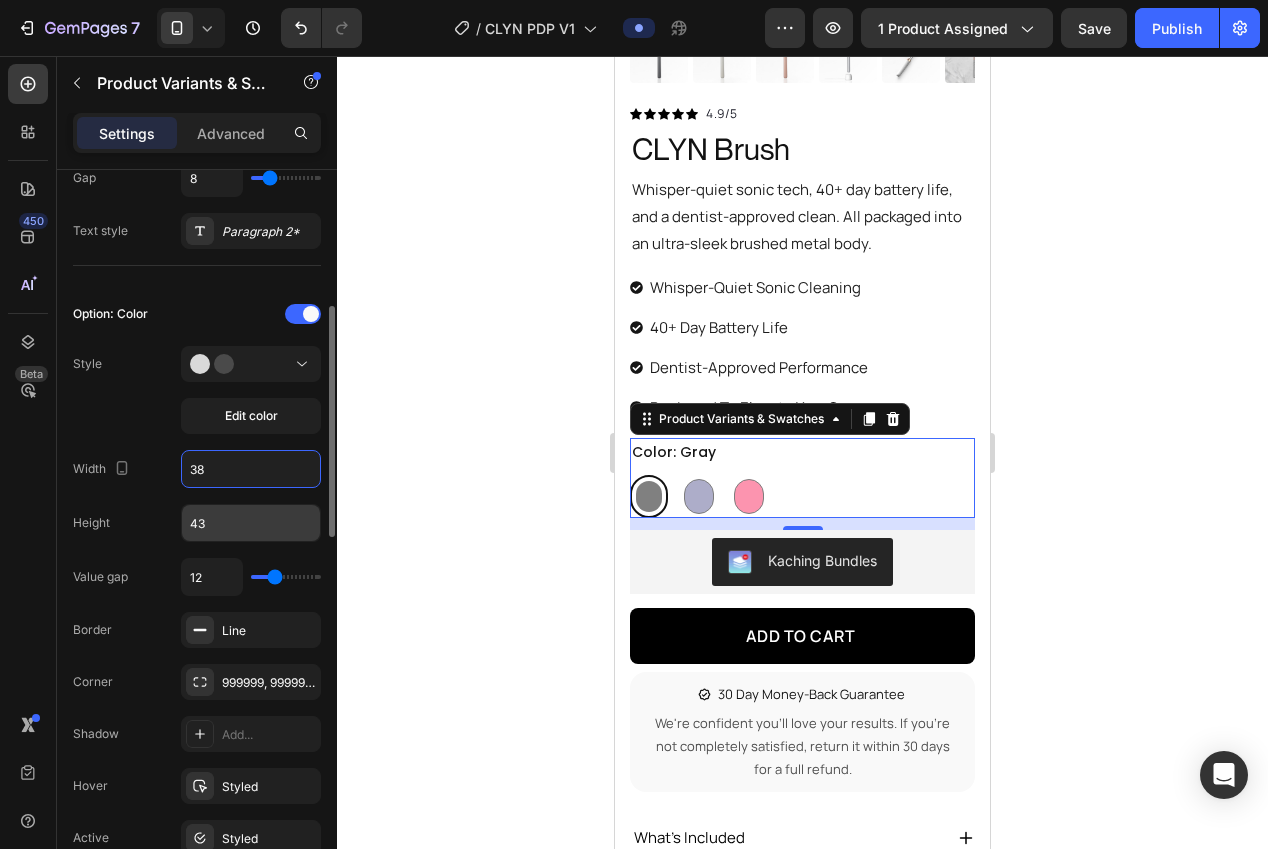 type on "38" 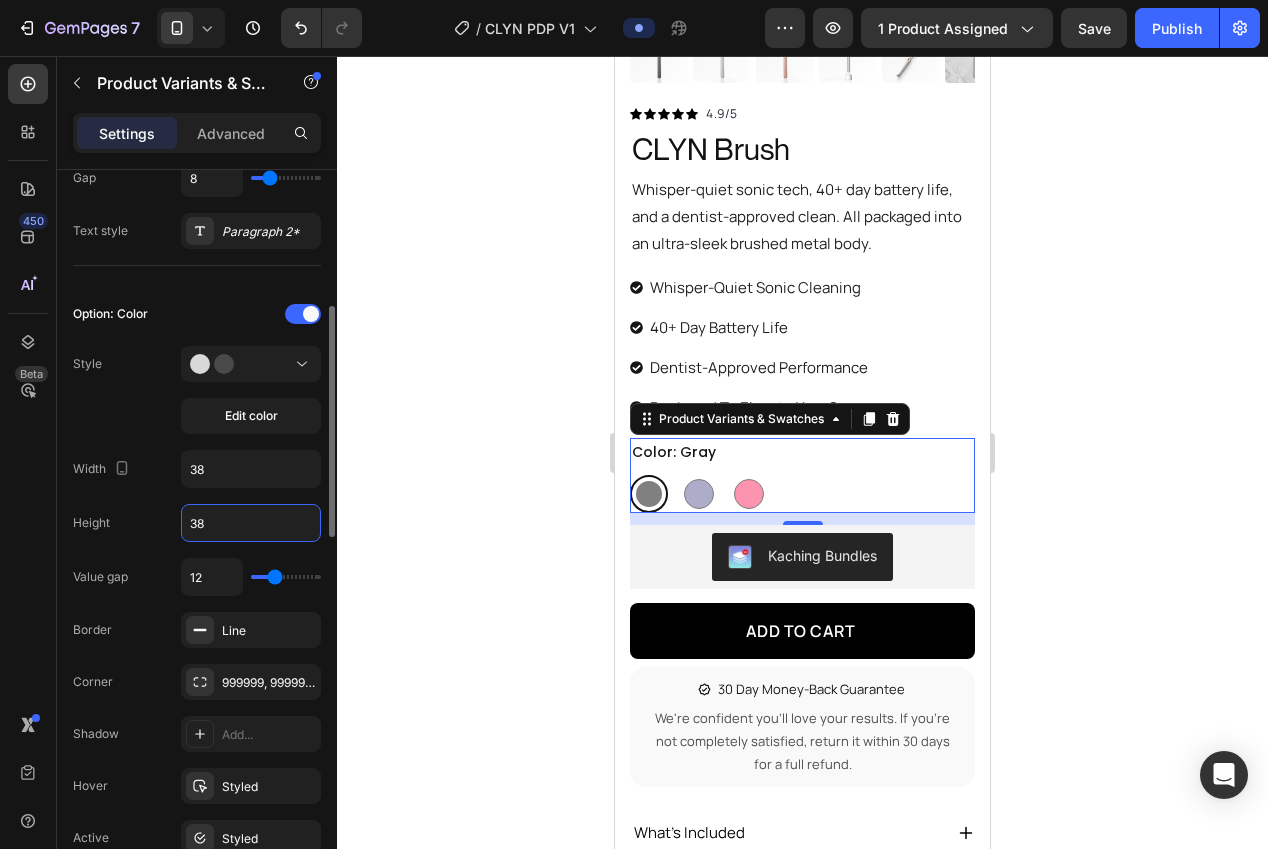 type on "38" 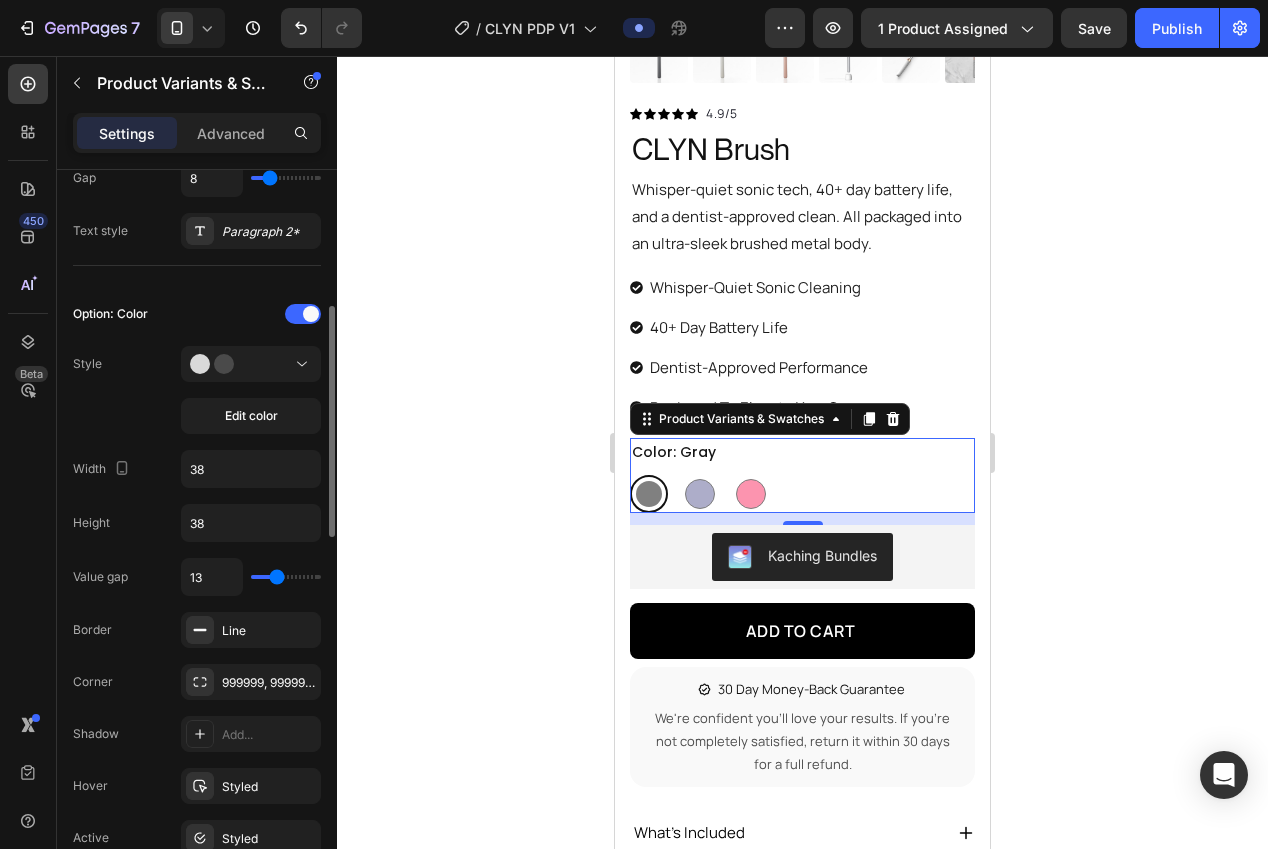 type on "12" 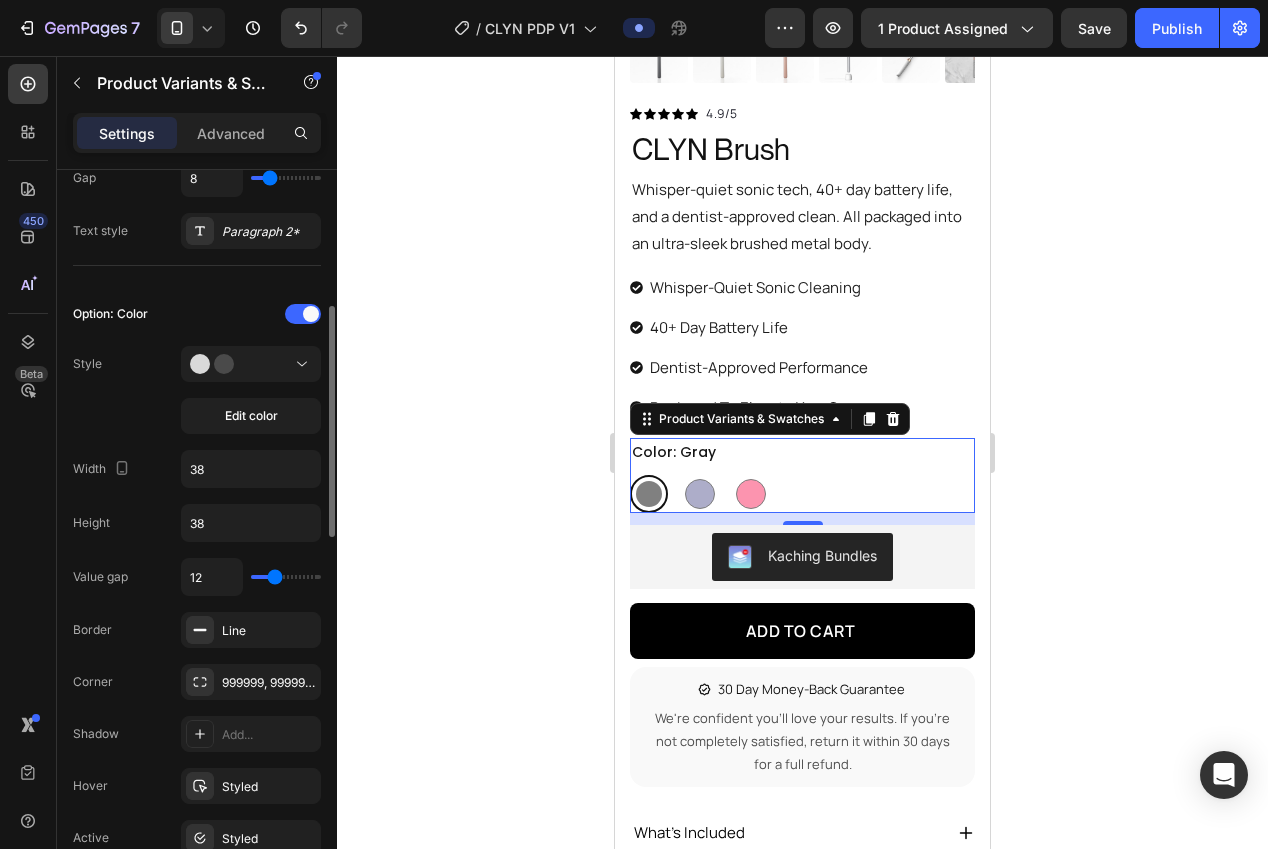 type on "11" 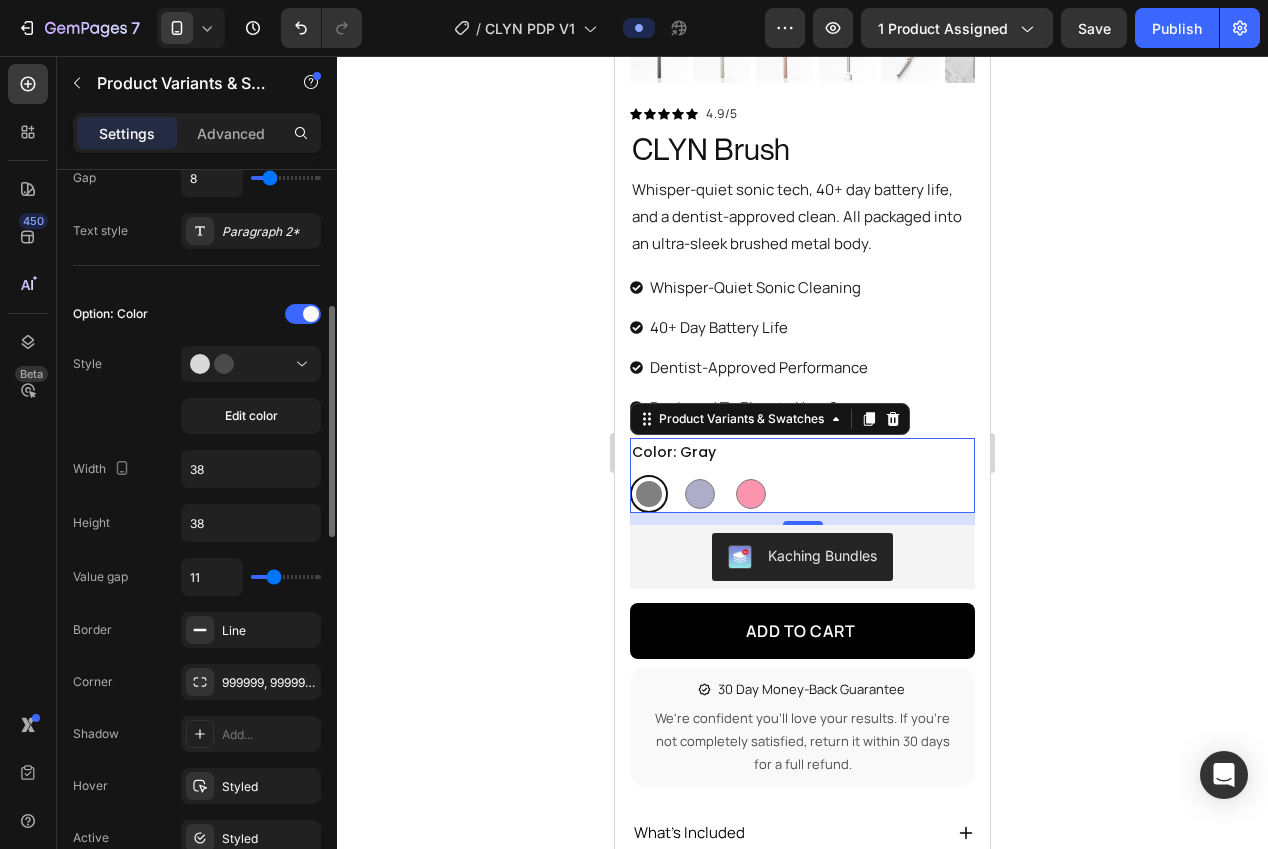 type on "10" 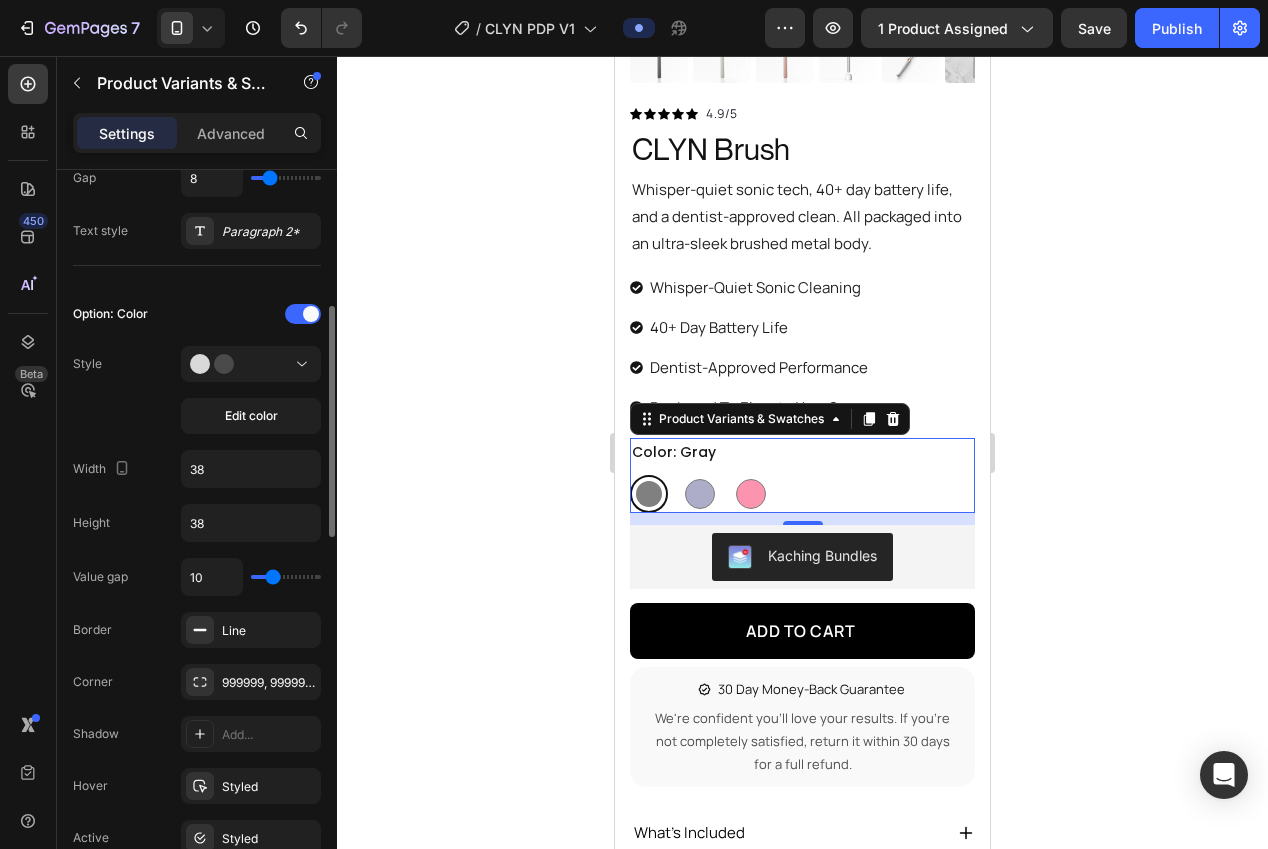 type on "9" 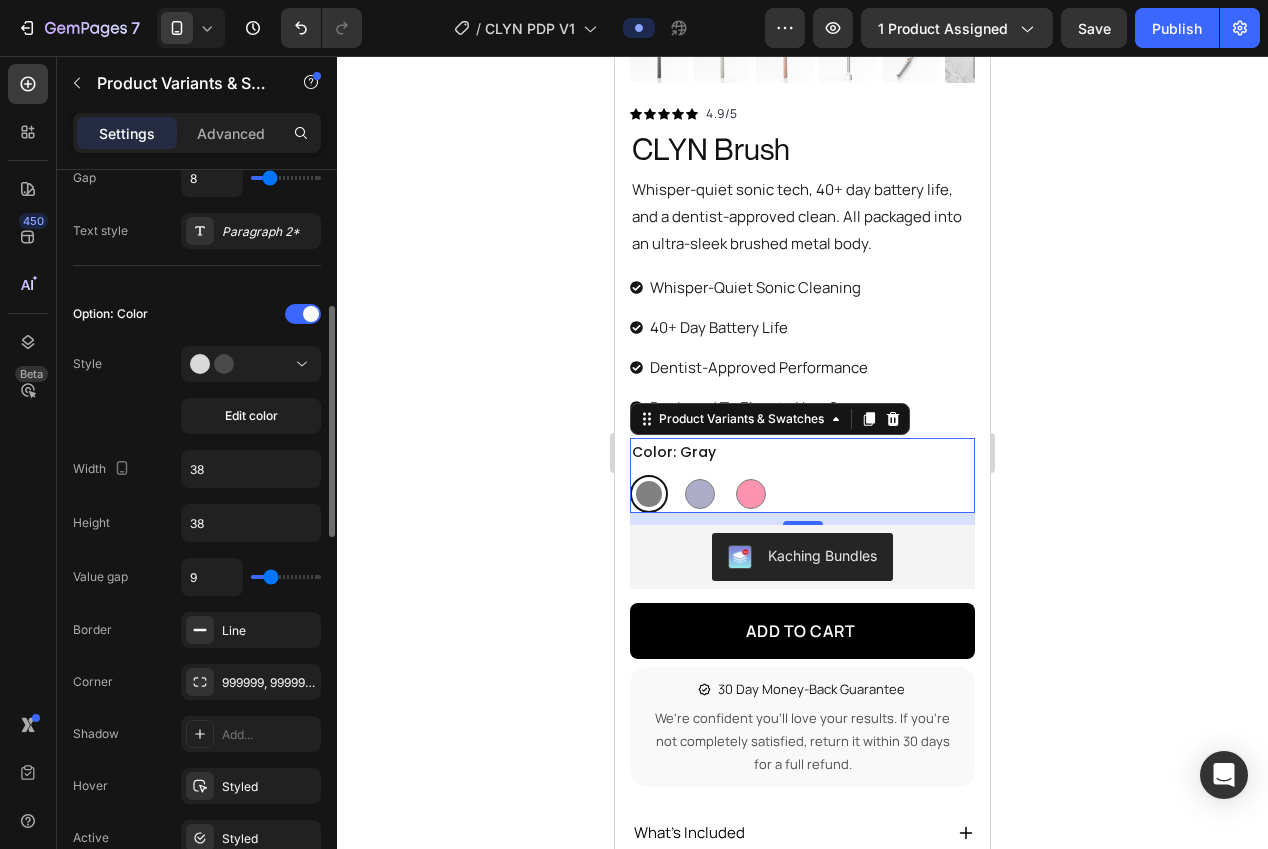 type on "8" 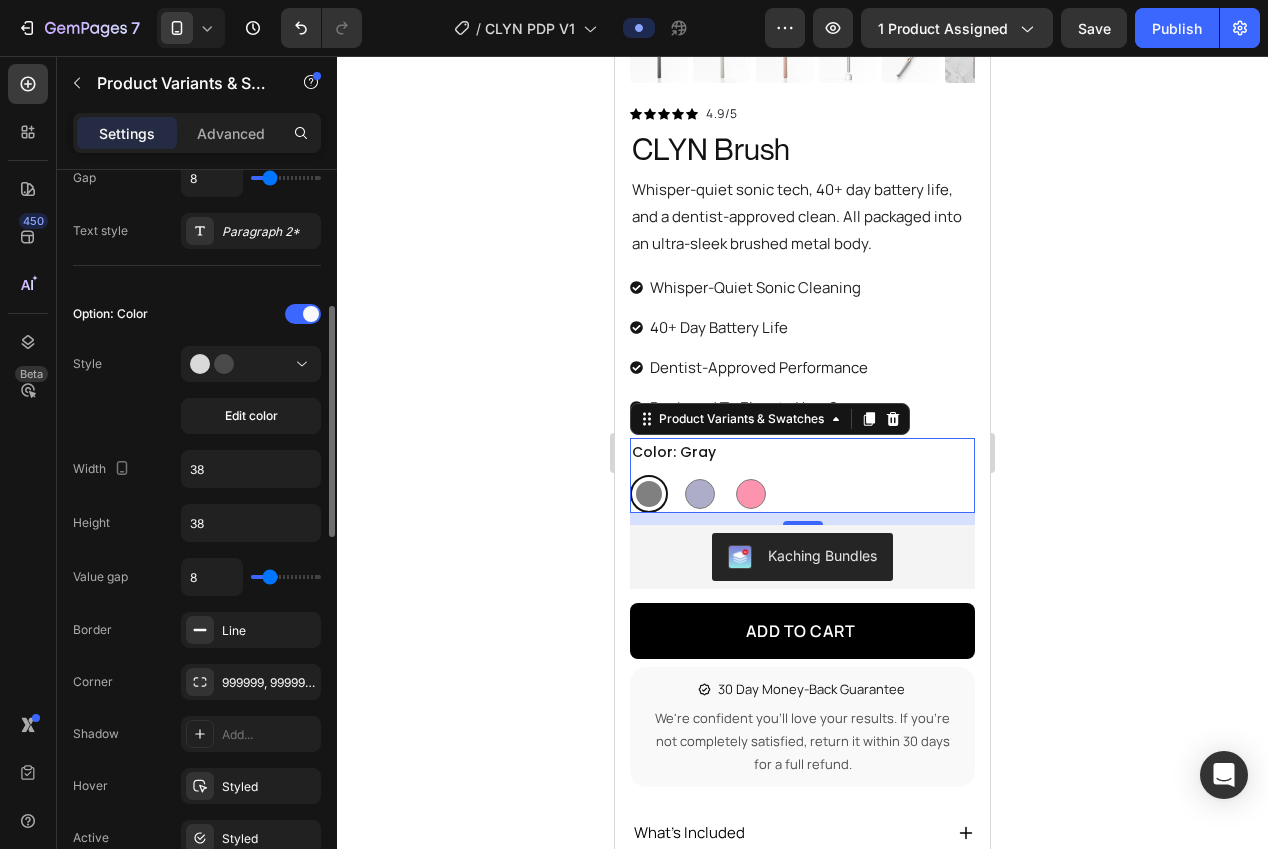 type on "7" 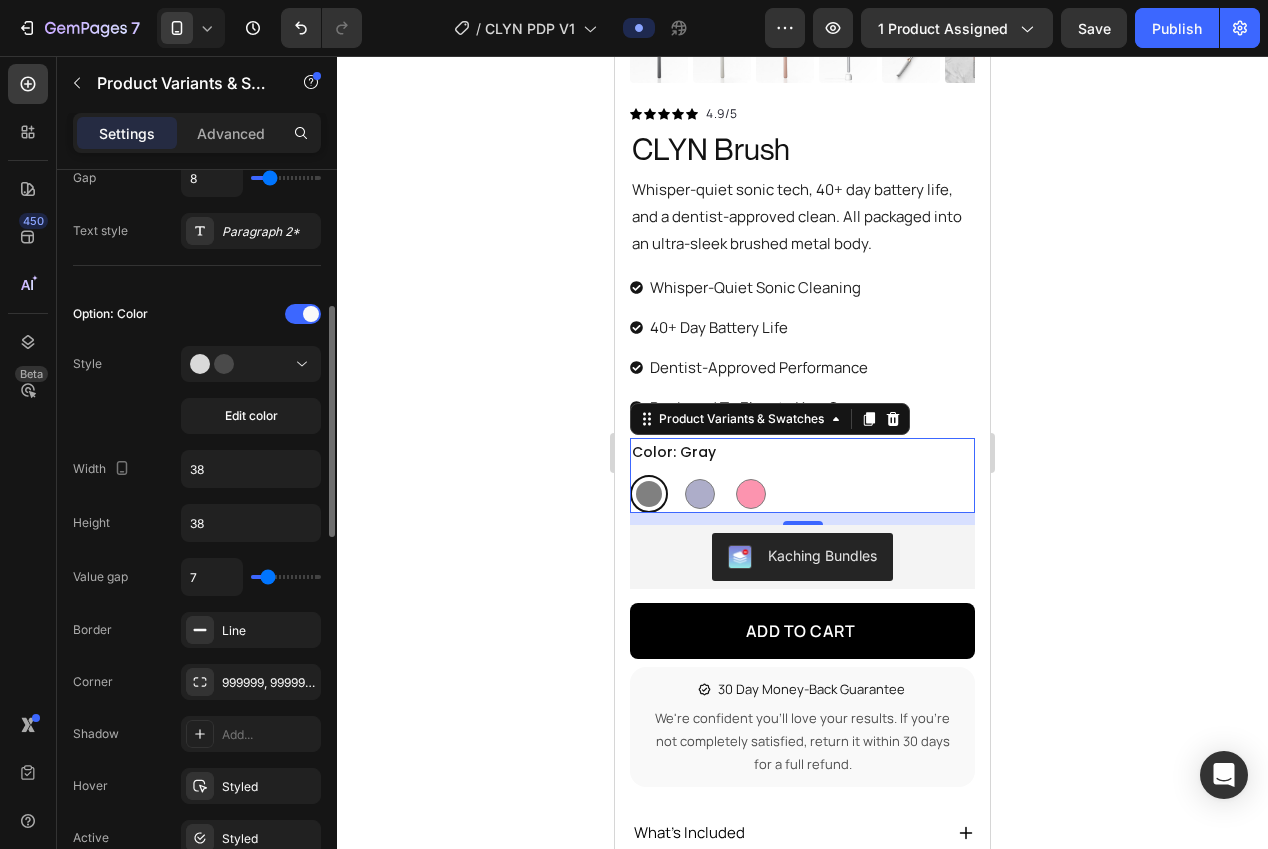 type on "6" 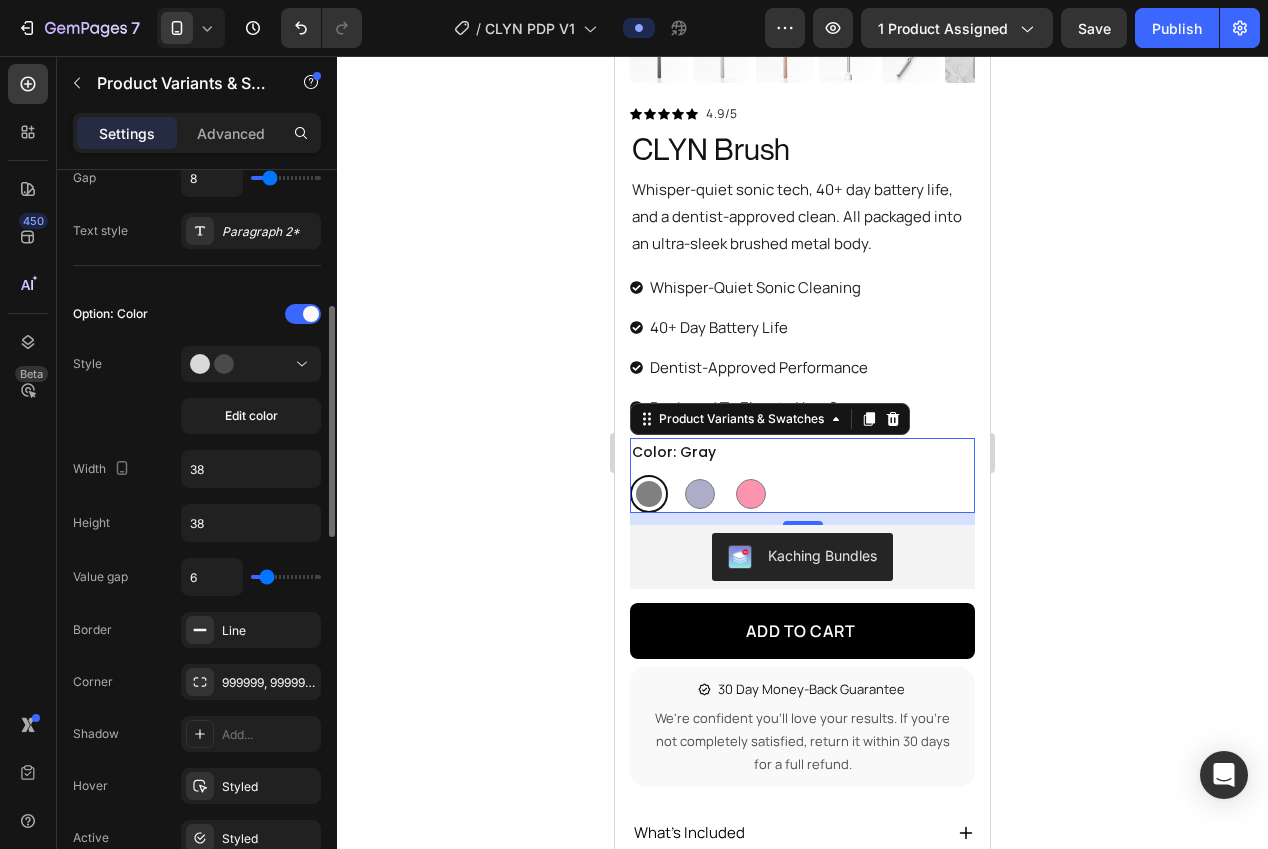 type on "5" 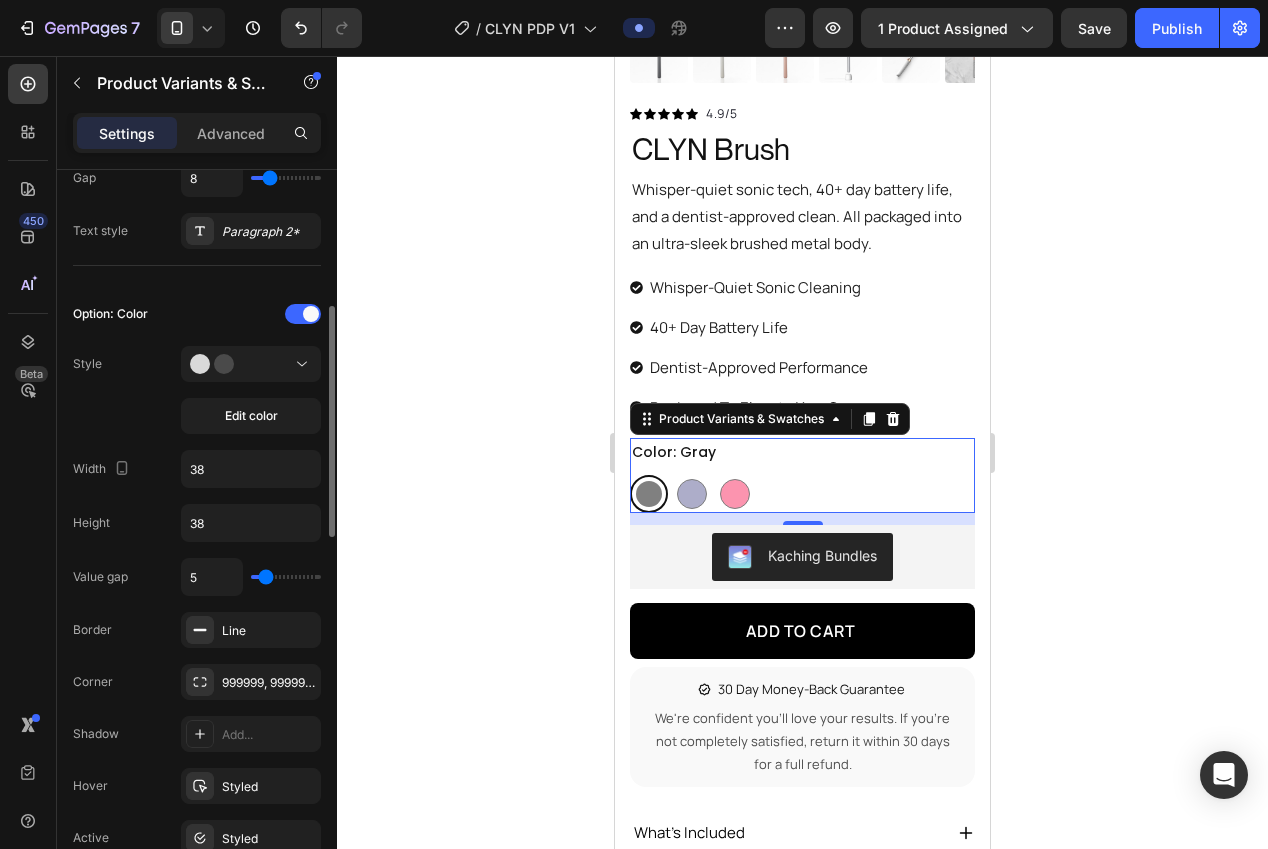 type on "4" 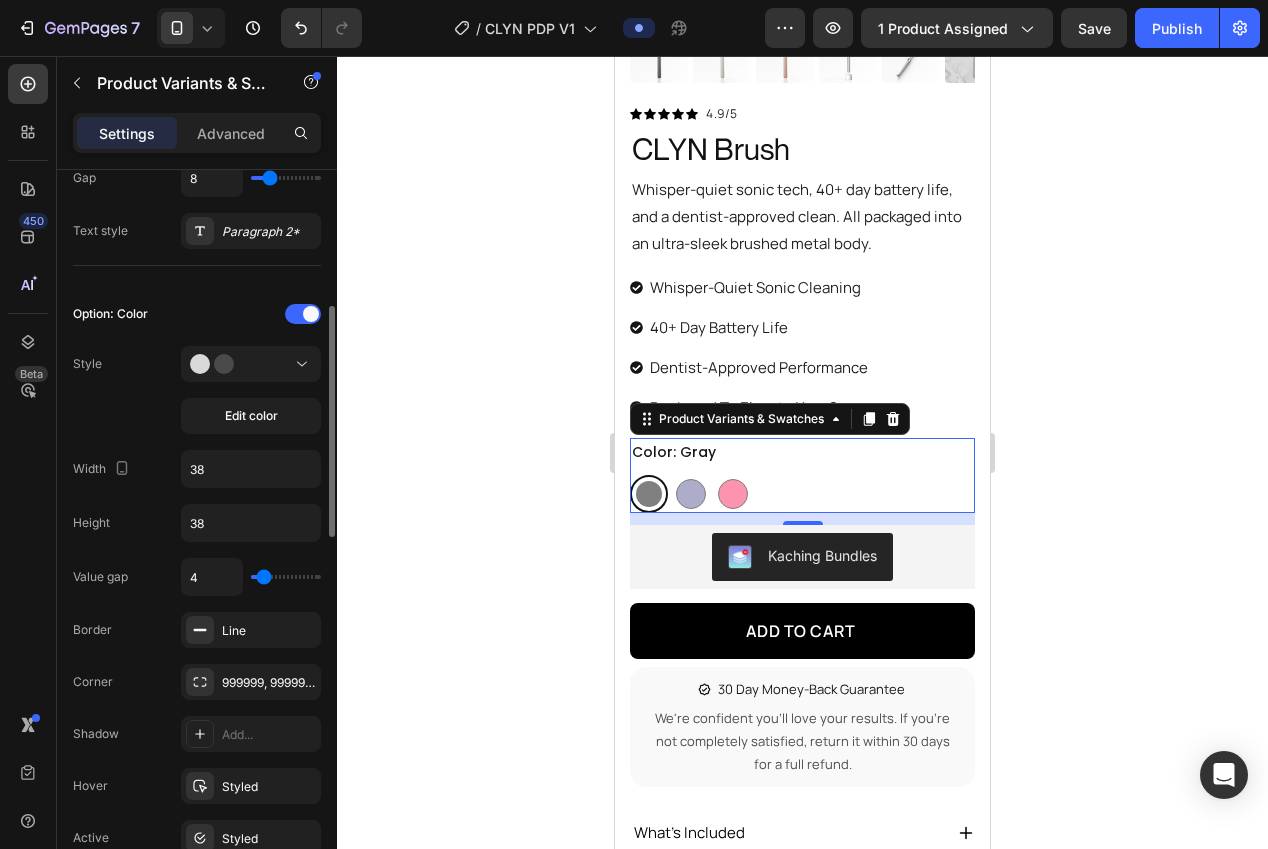 type on "5" 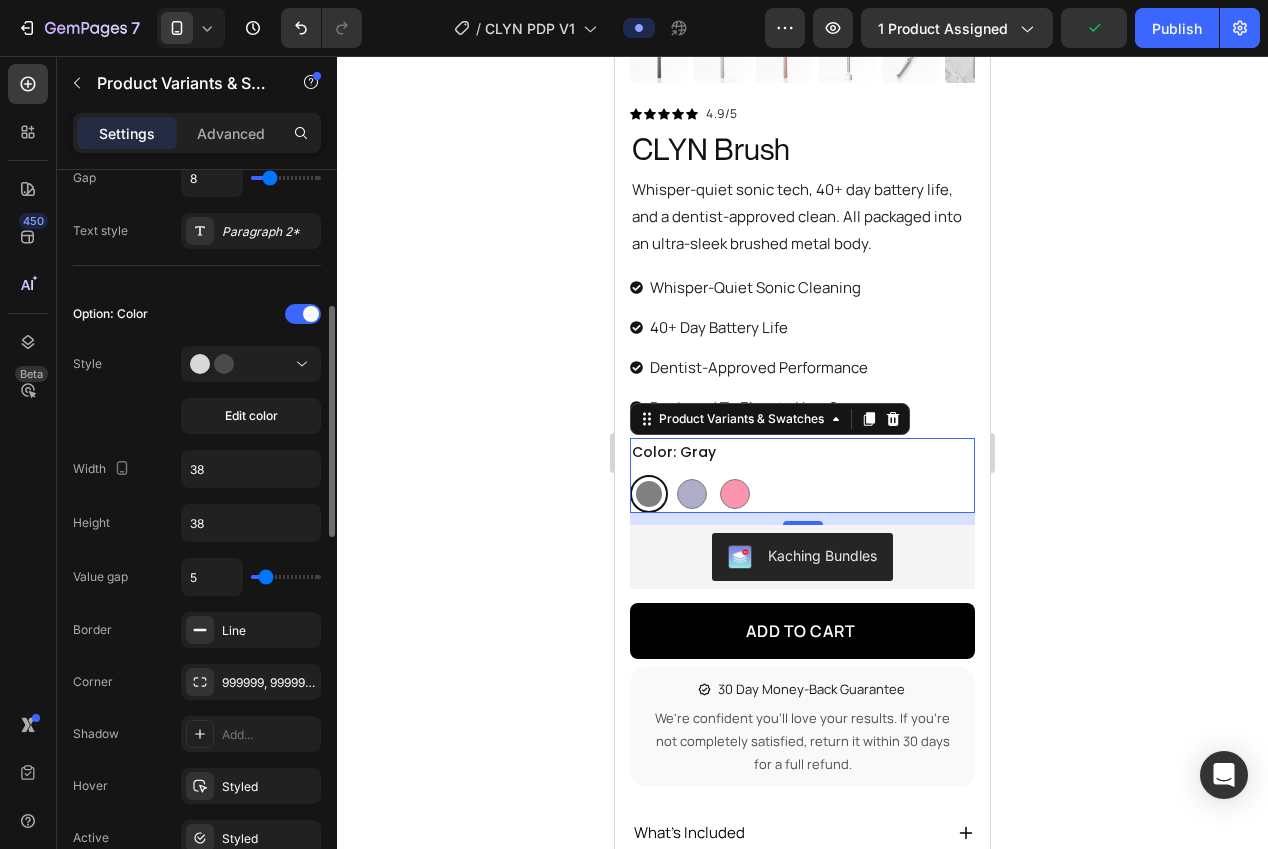 type on "5" 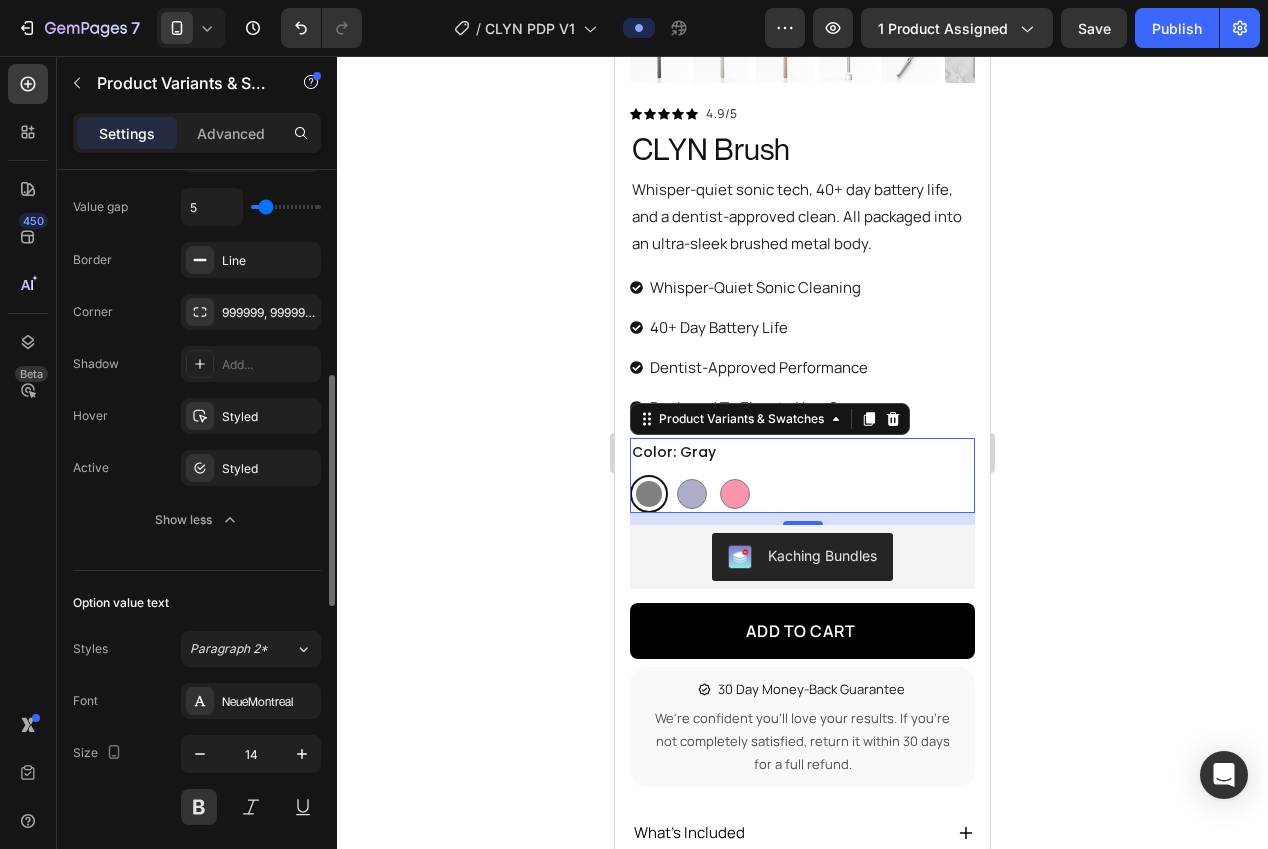 scroll, scrollTop: 962, scrollLeft: 0, axis: vertical 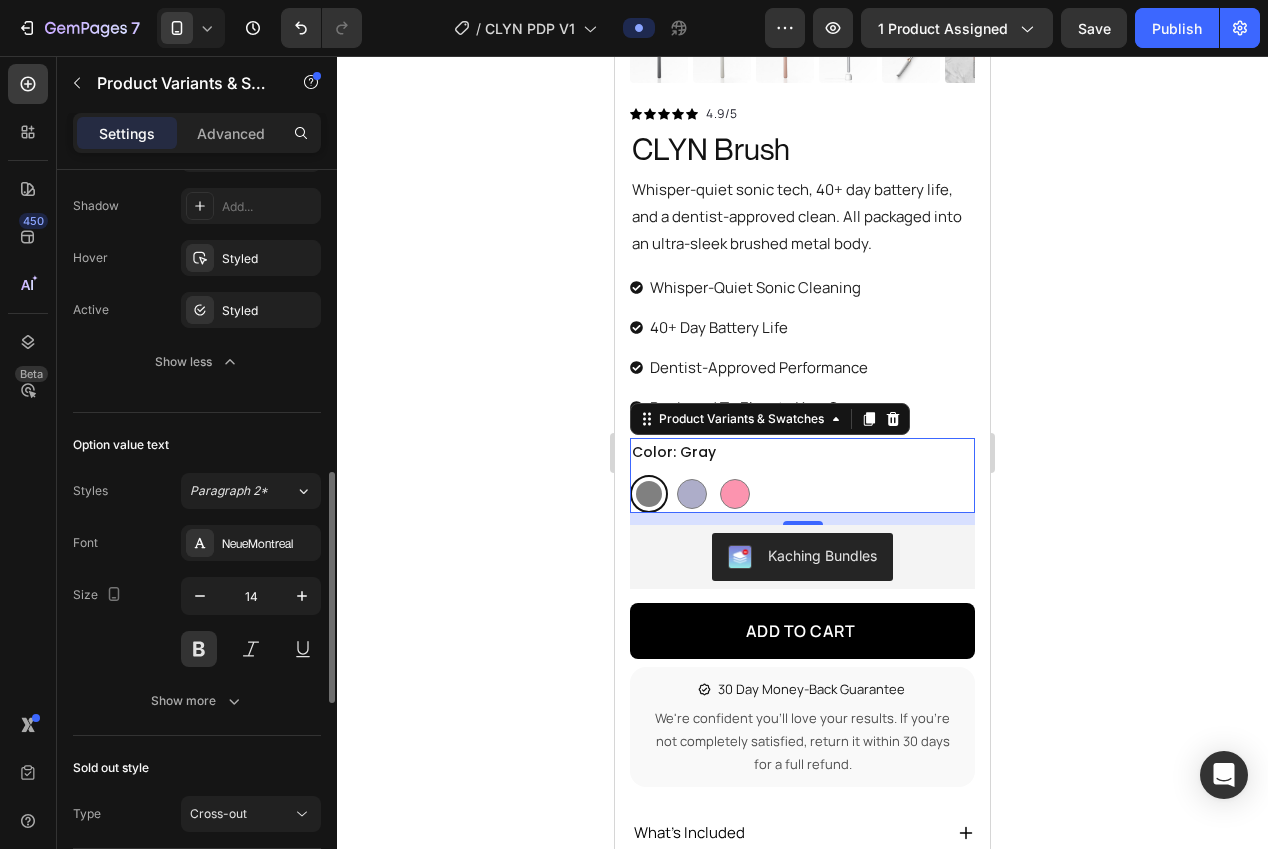 click on "Font NeueMontreal Size 14 Show more" at bounding box center (197, 622) 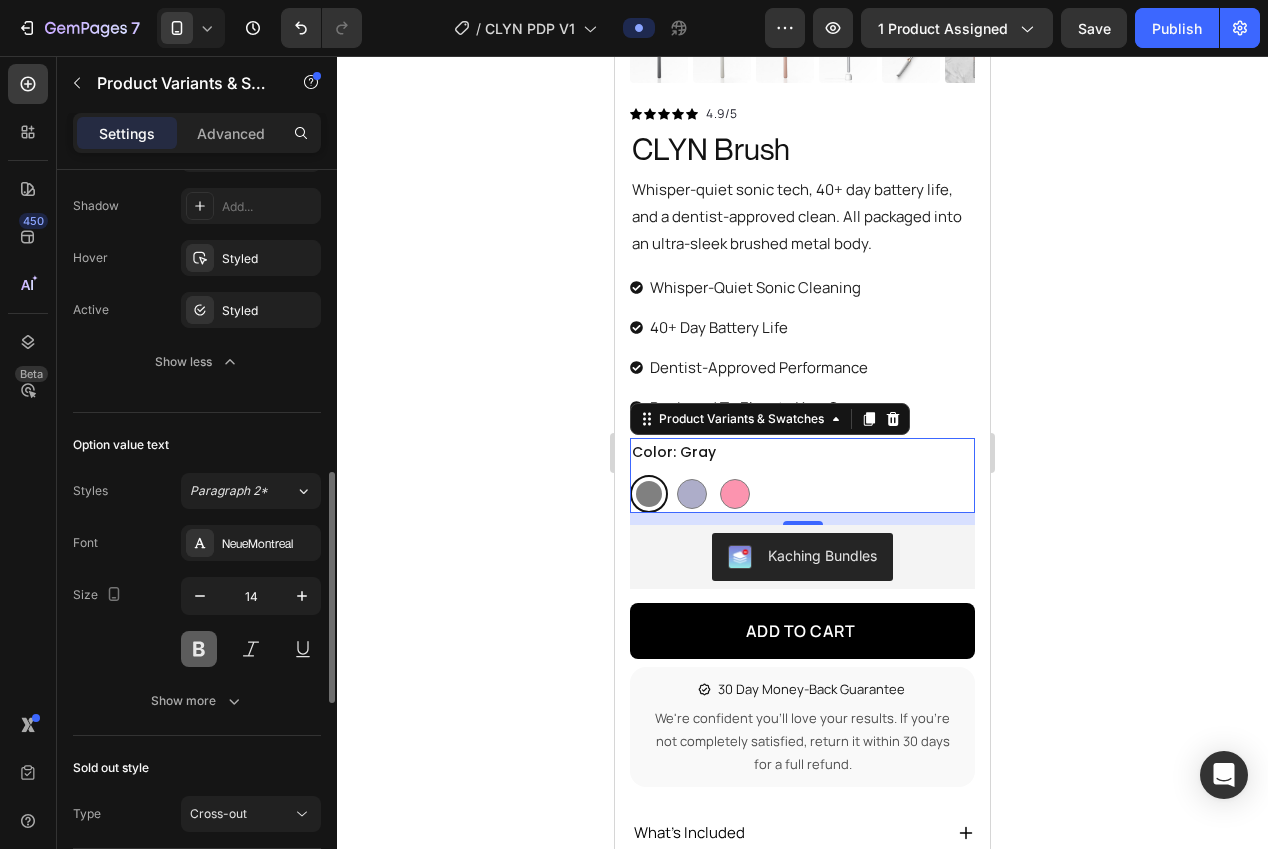 click at bounding box center [199, 649] 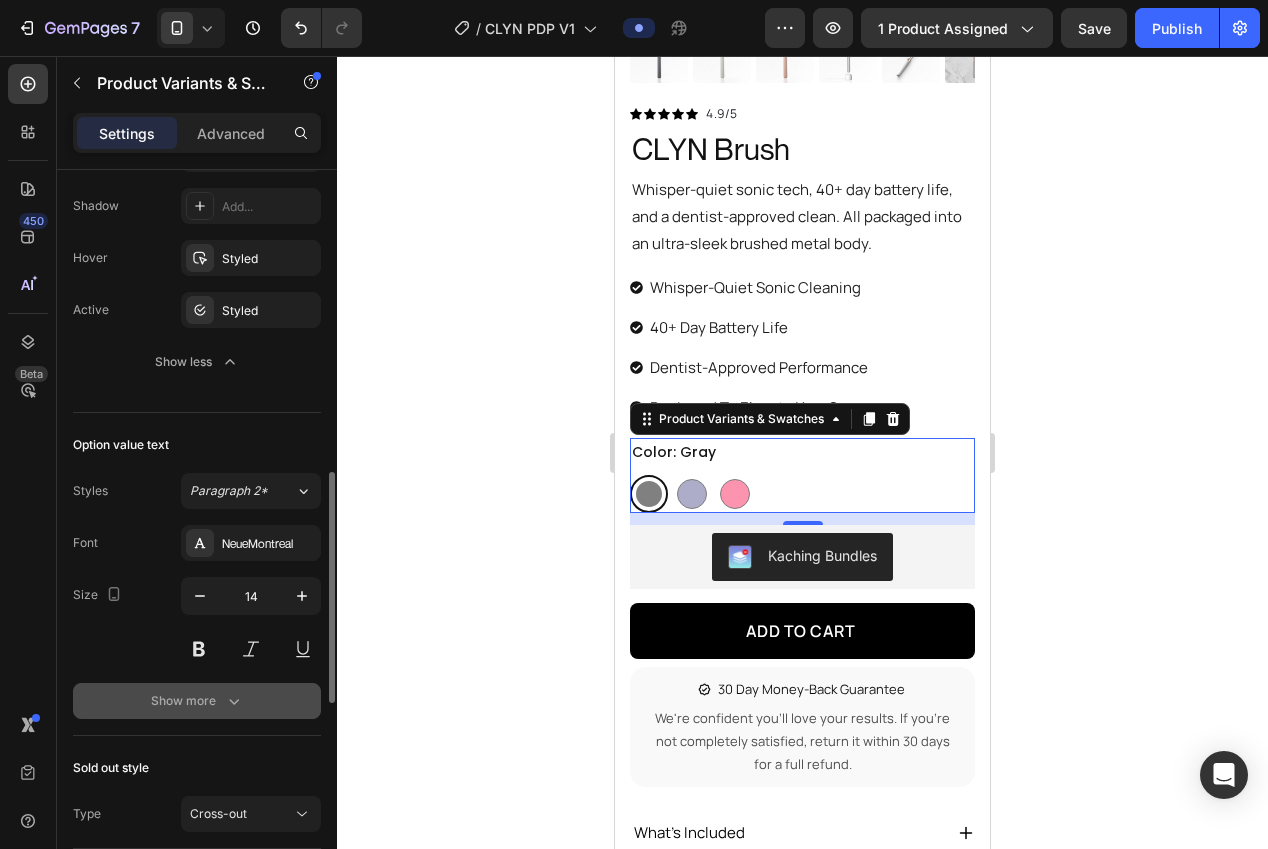 click 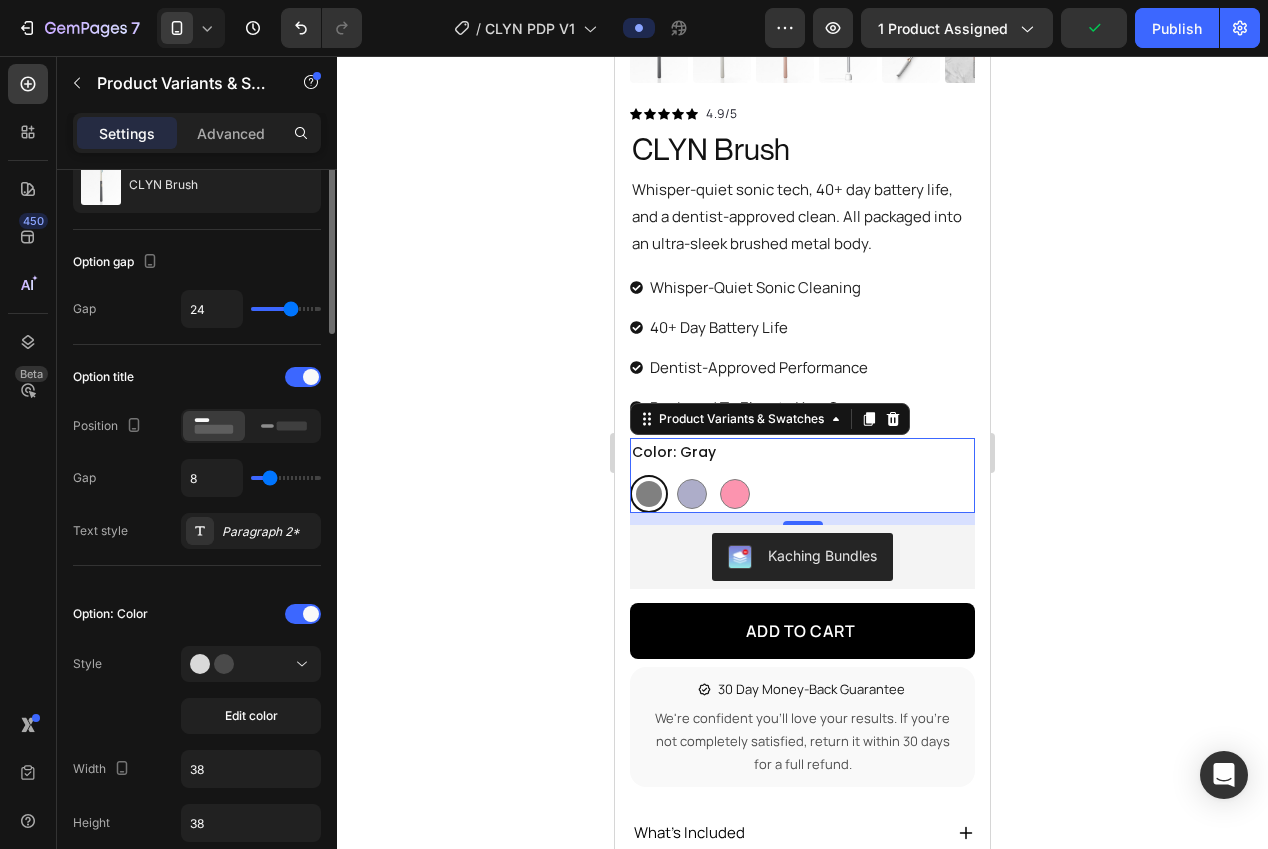 scroll, scrollTop: 0, scrollLeft: 0, axis: both 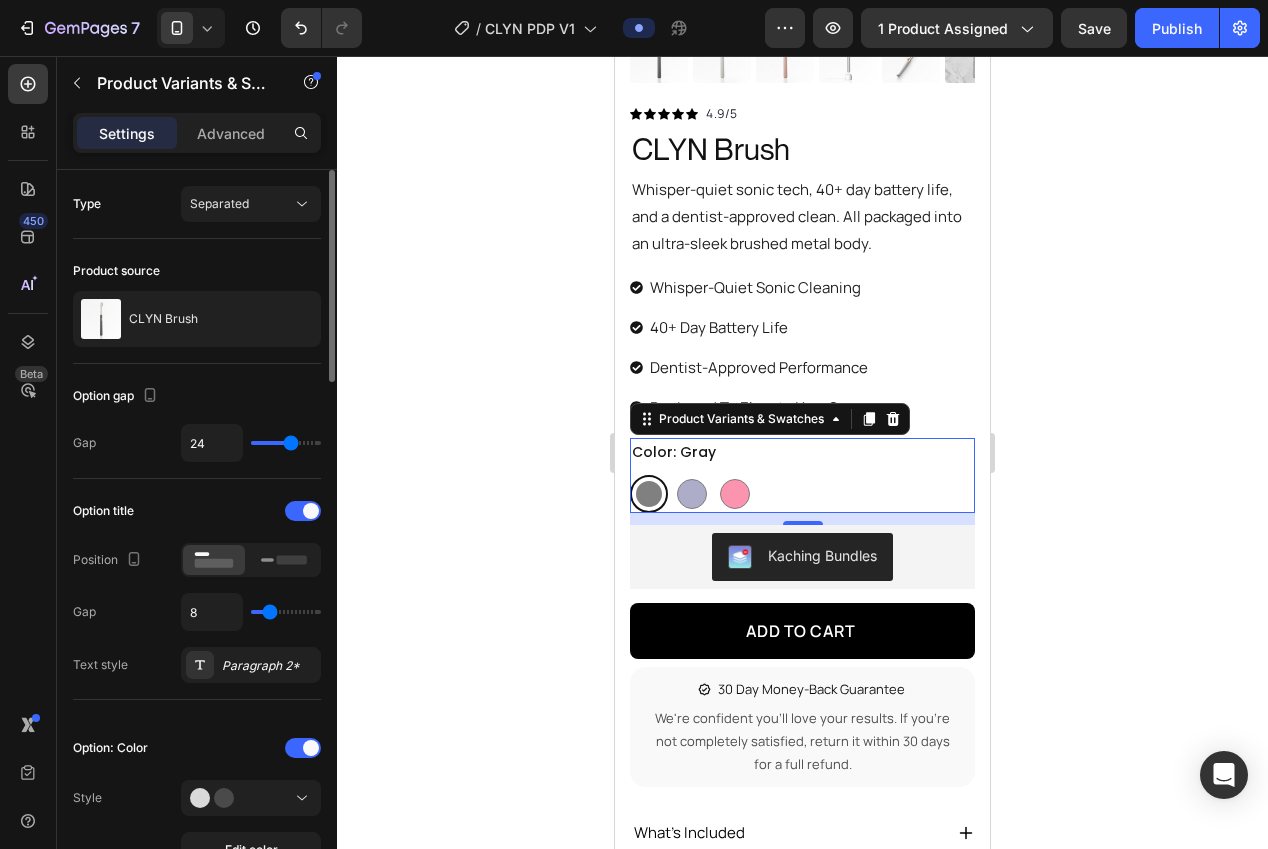 click on "Option title Position Gap 8 Text style Paragraph 2*" 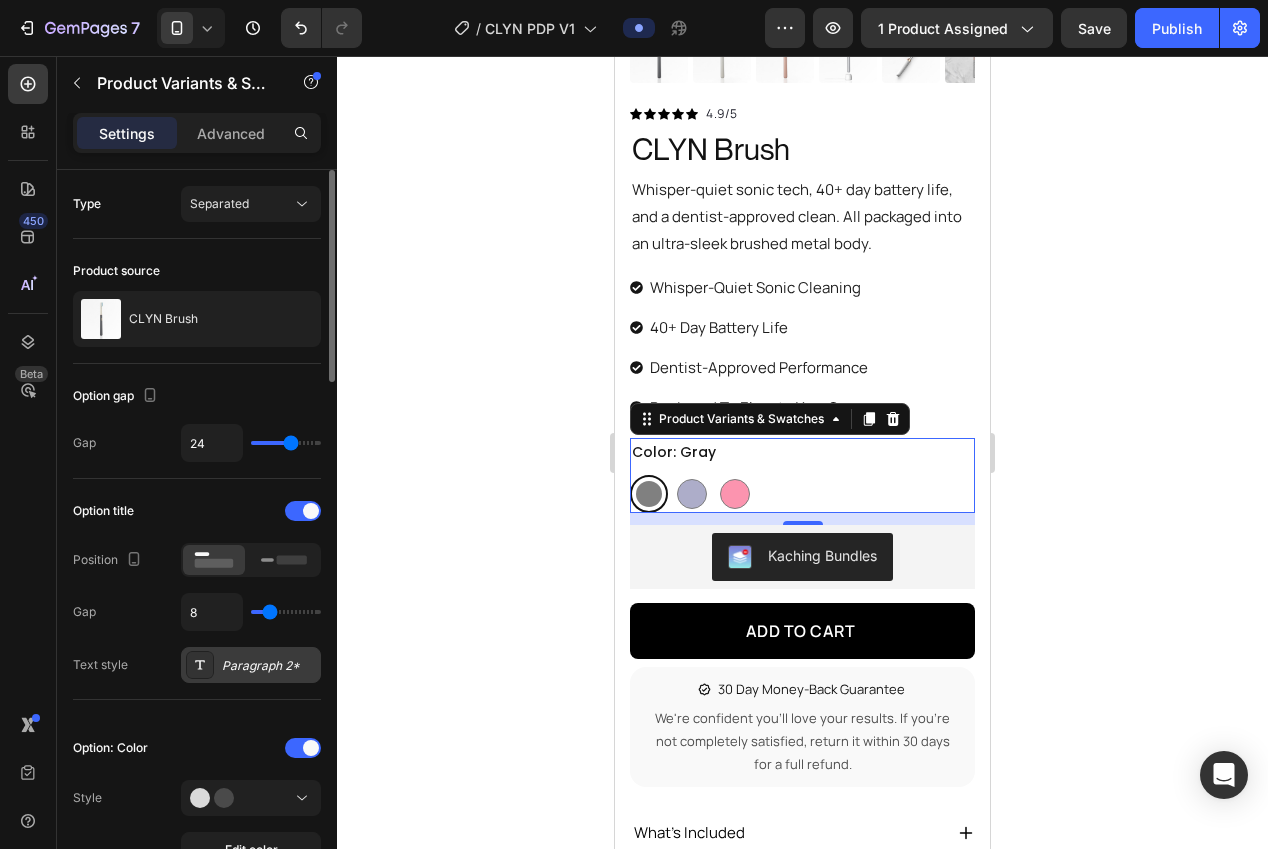 click on "Paragraph 2*" at bounding box center (269, 666) 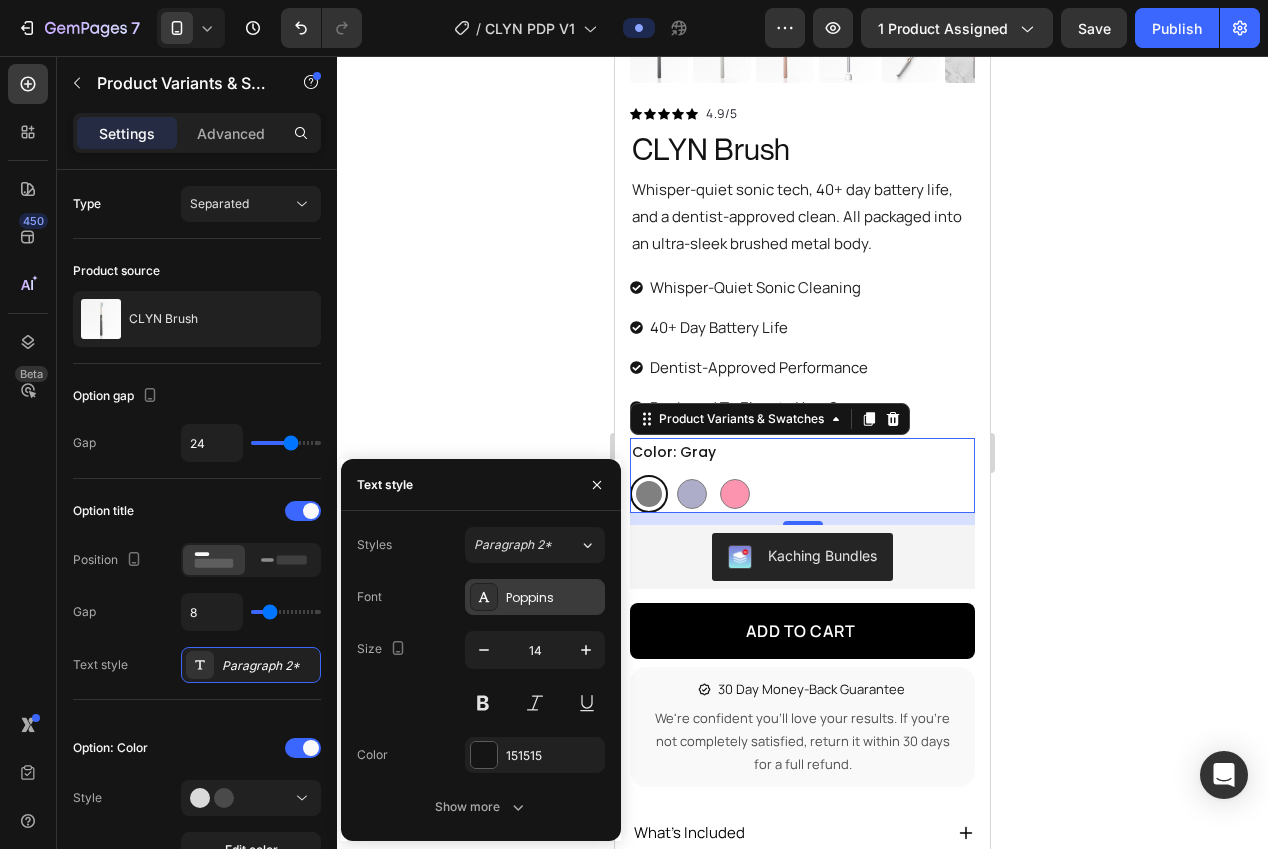 click on "Poppins" at bounding box center (553, 598) 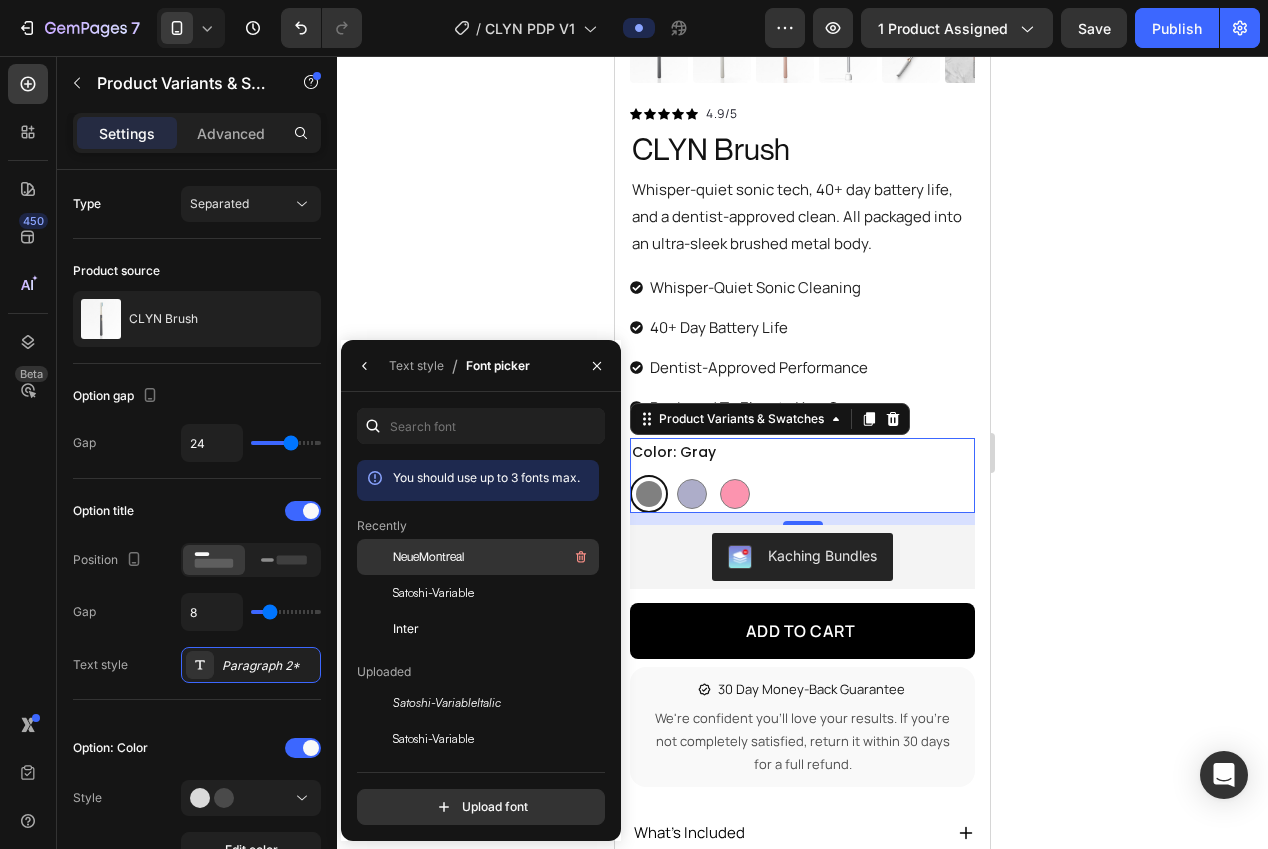 click on "NeueMontreal" at bounding box center (0, 0) 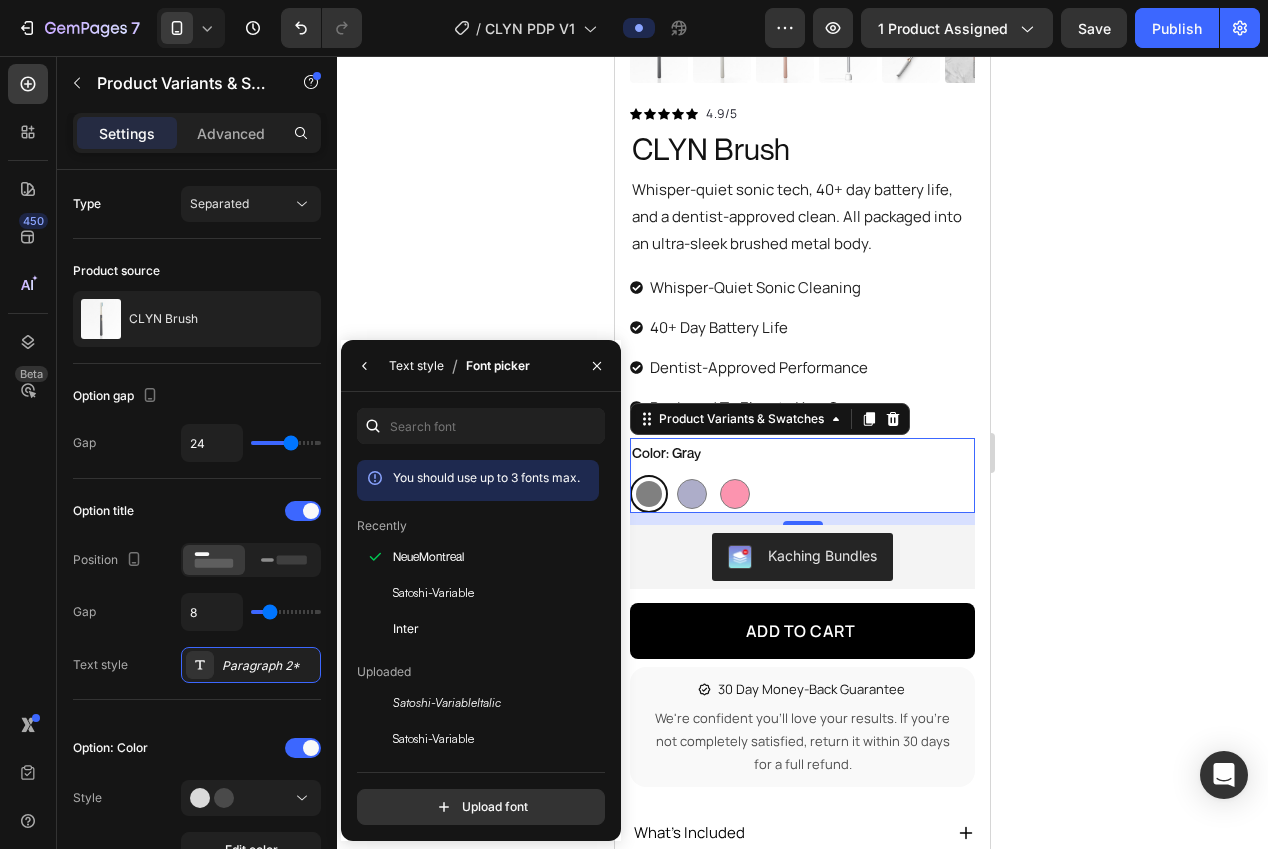 click on "Text style" 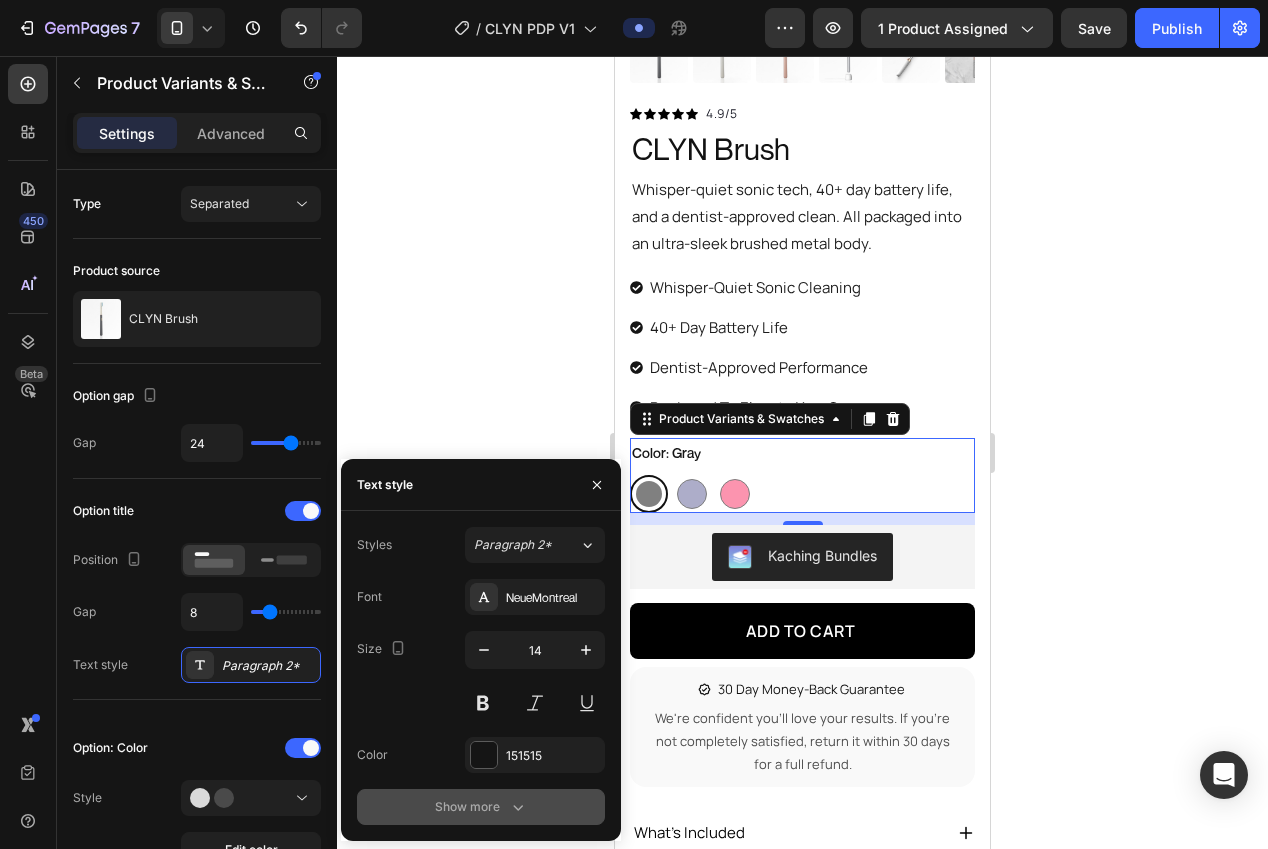 click on "Show more" at bounding box center [481, 807] 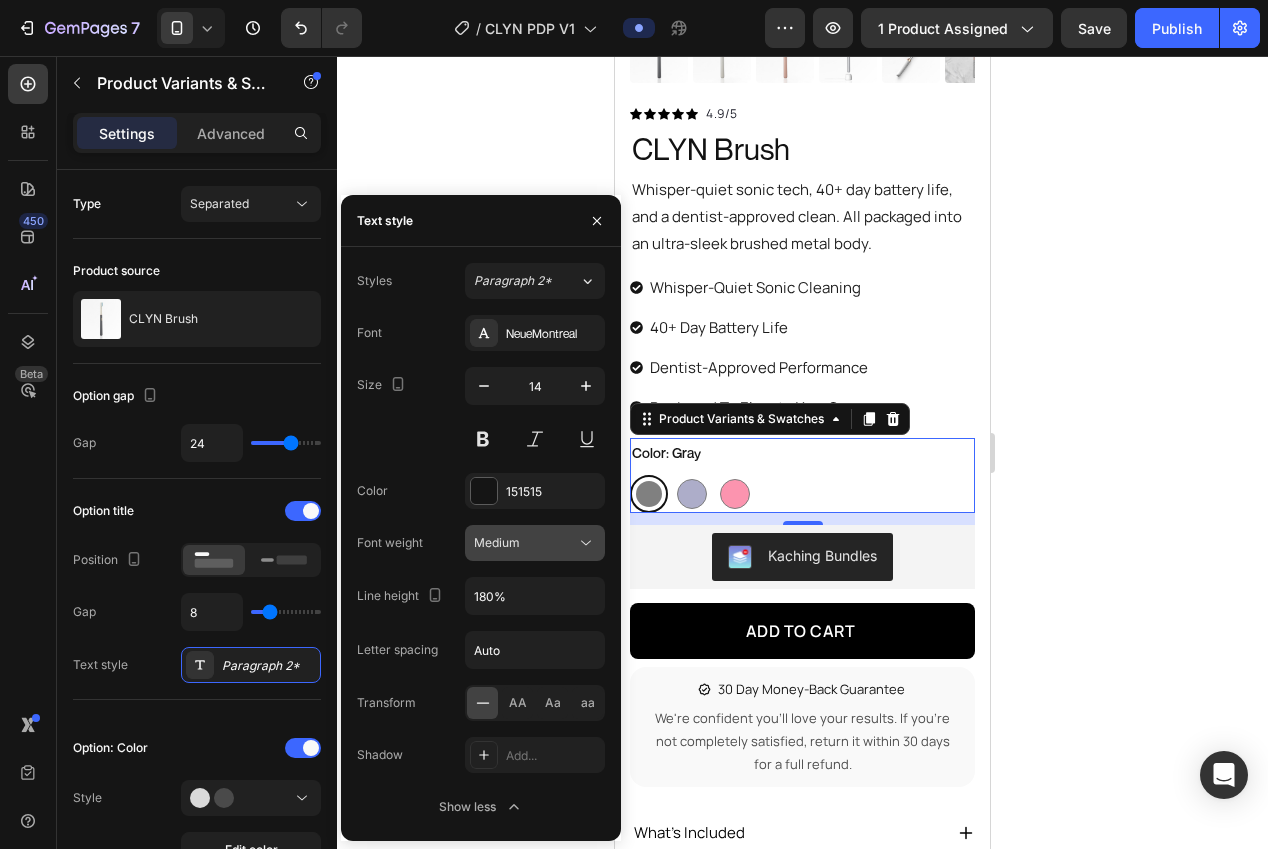 click on "Medium" at bounding box center (497, 542) 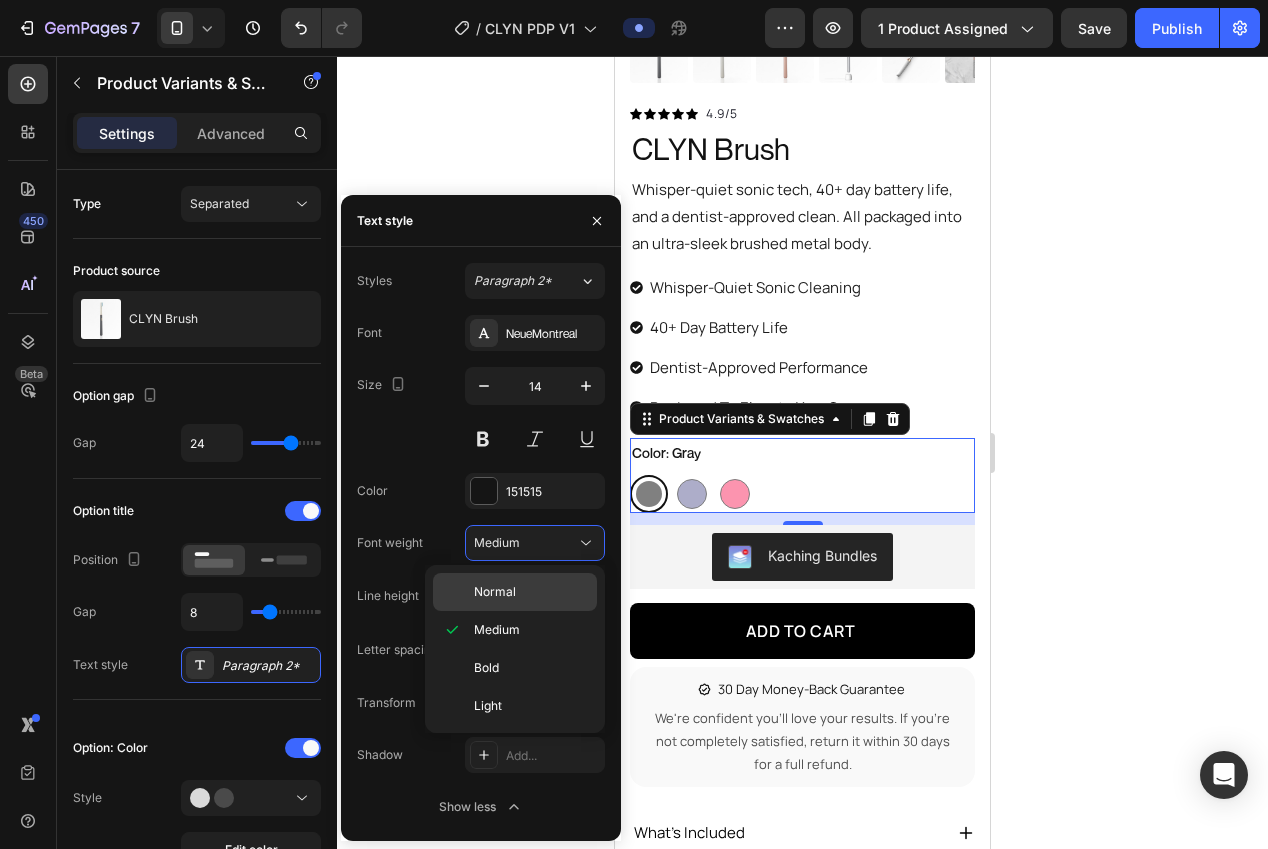 click on "Normal" at bounding box center [495, 592] 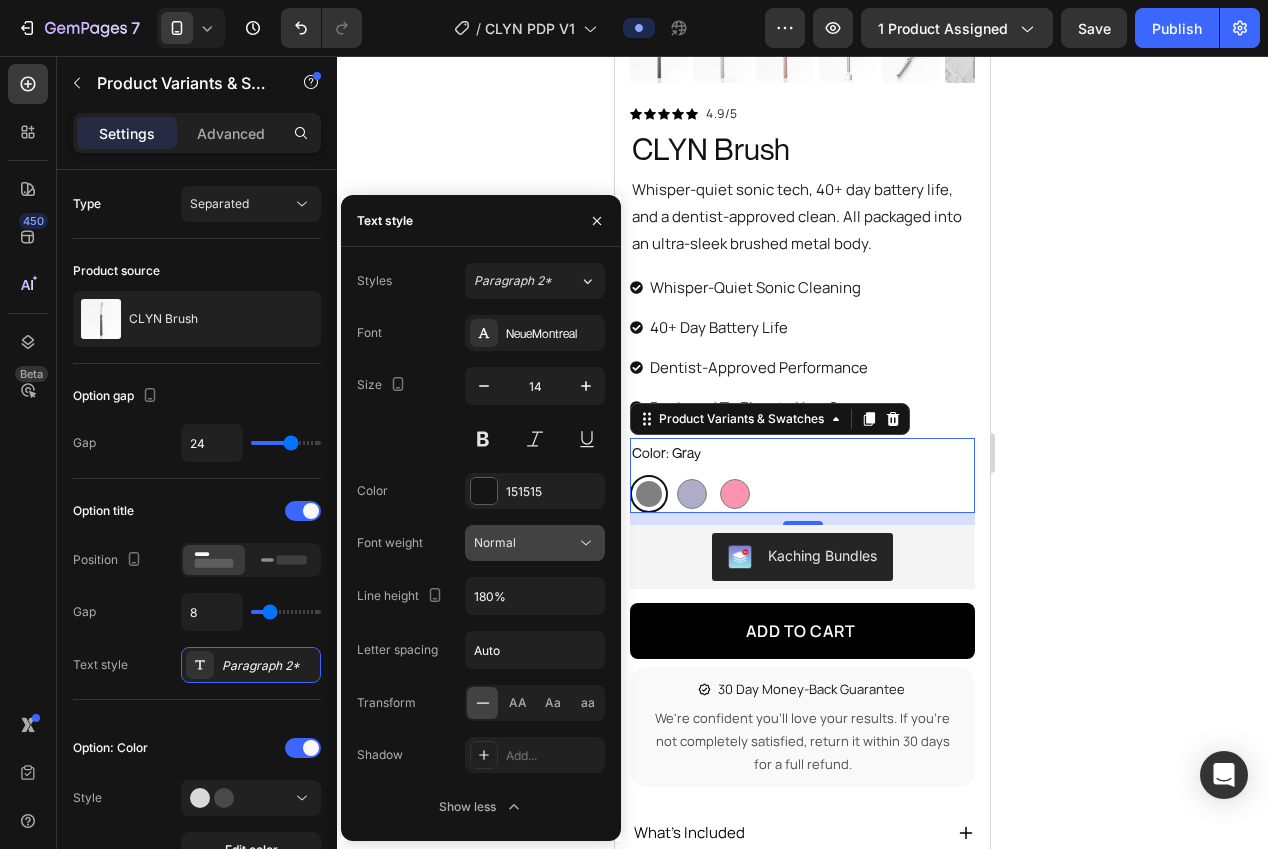 click on "Normal" at bounding box center [495, 542] 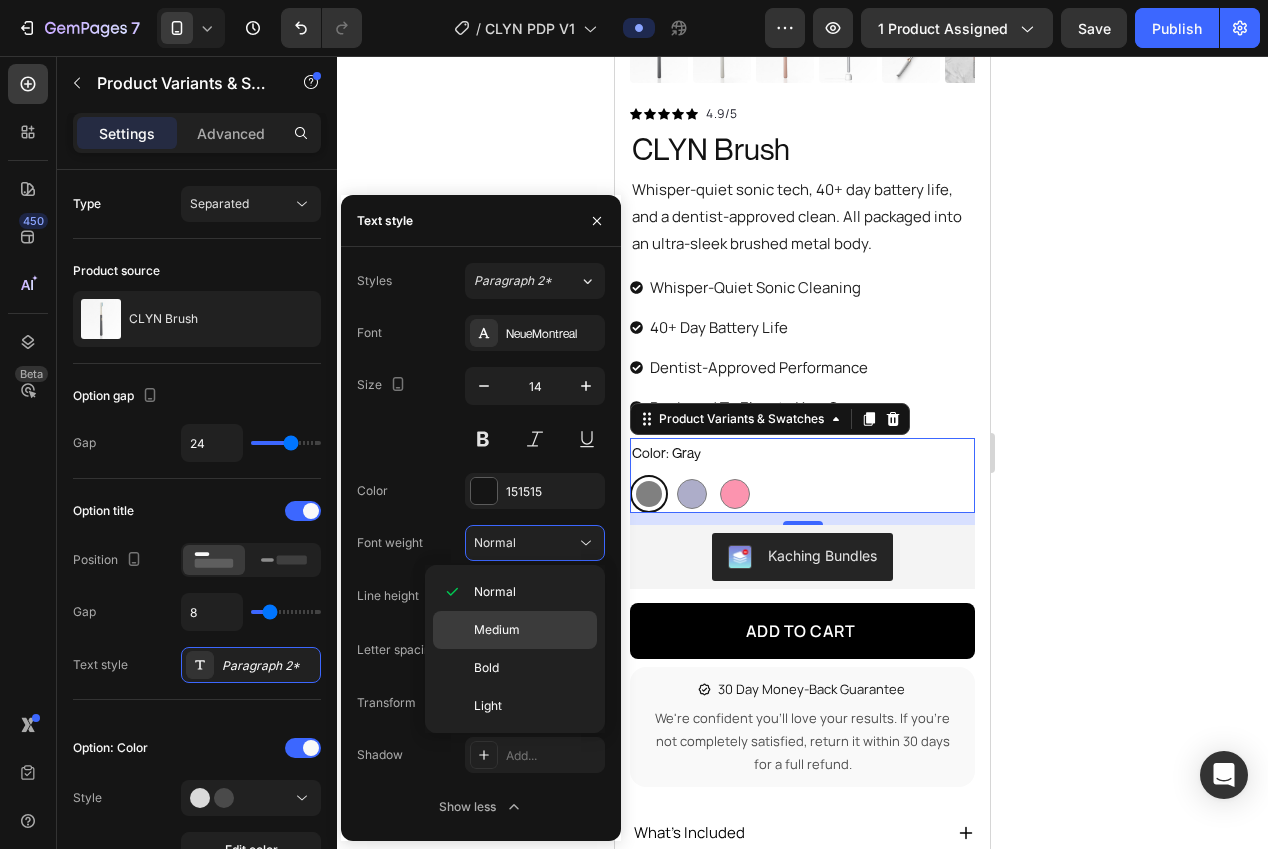 click on "Medium" at bounding box center (497, 630) 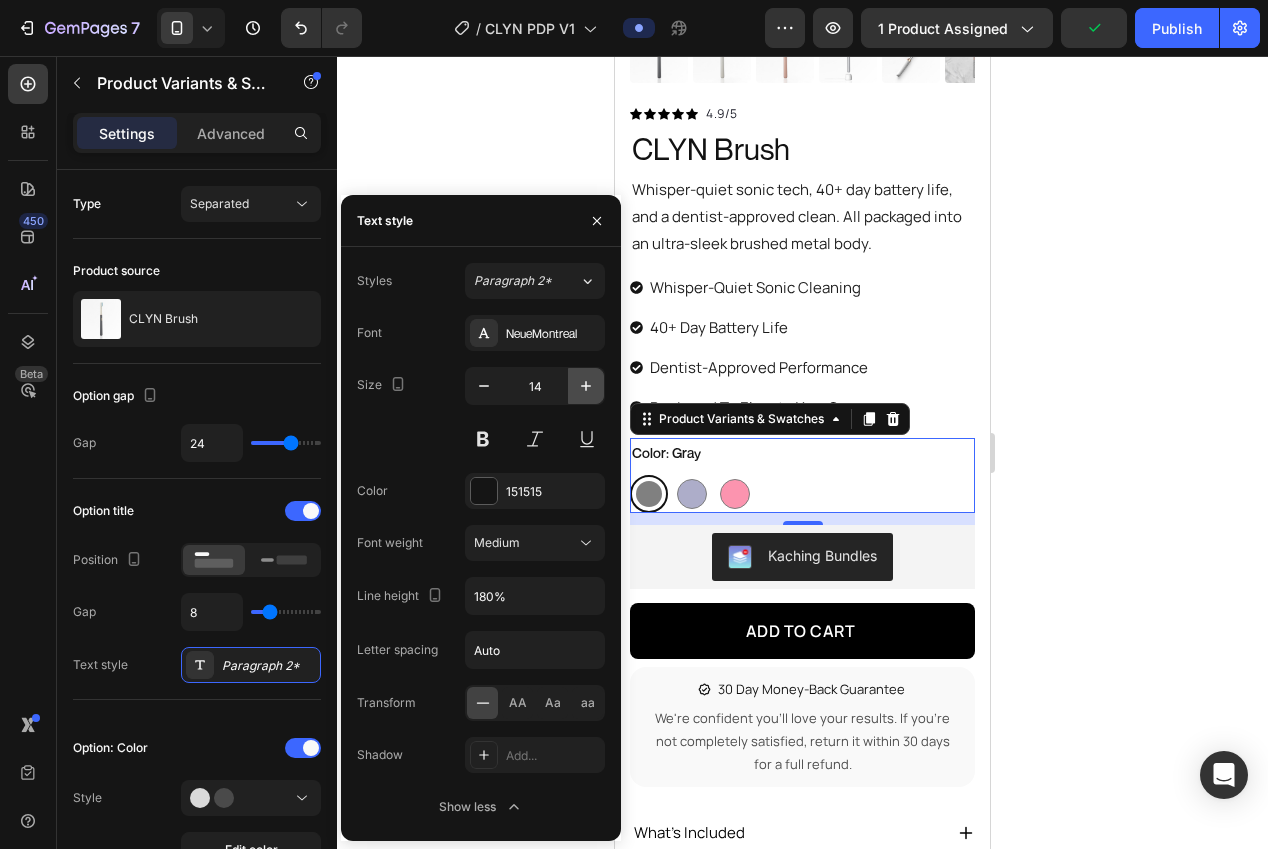 click 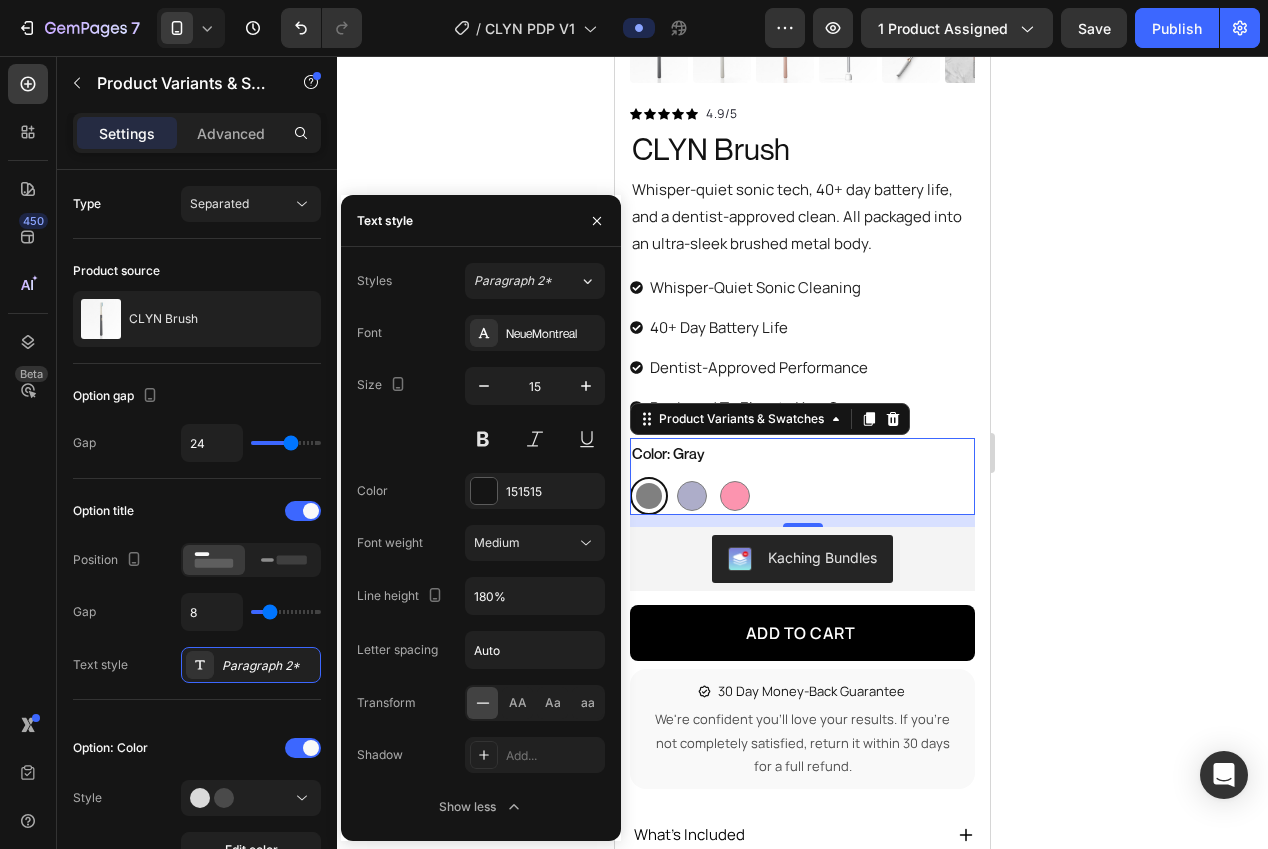 drag, startPoint x: 1055, startPoint y: 579, endPoint x: 1068, endPoint y: 578, distance: 13.038404 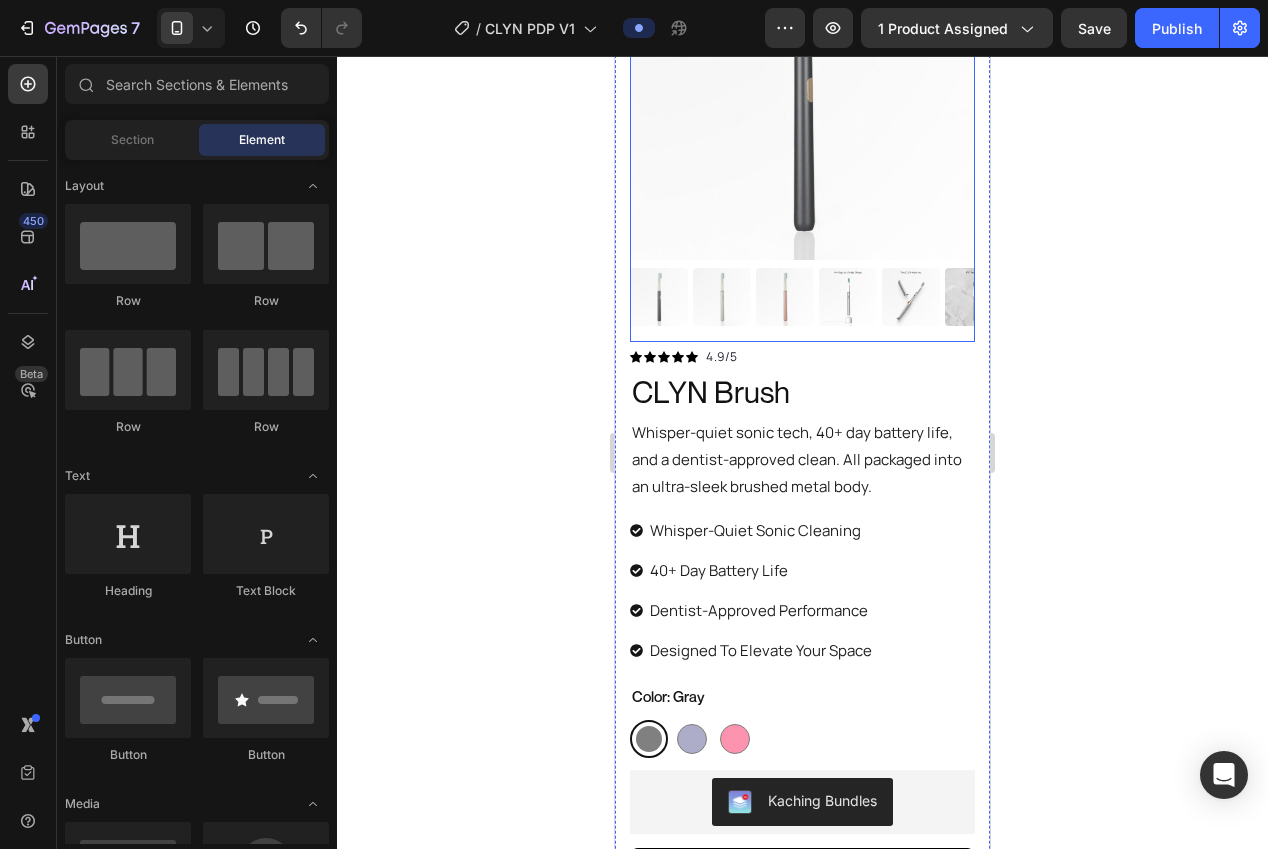 scroll, scrollTop: 418, scrollLeft: 0, axis: vertical 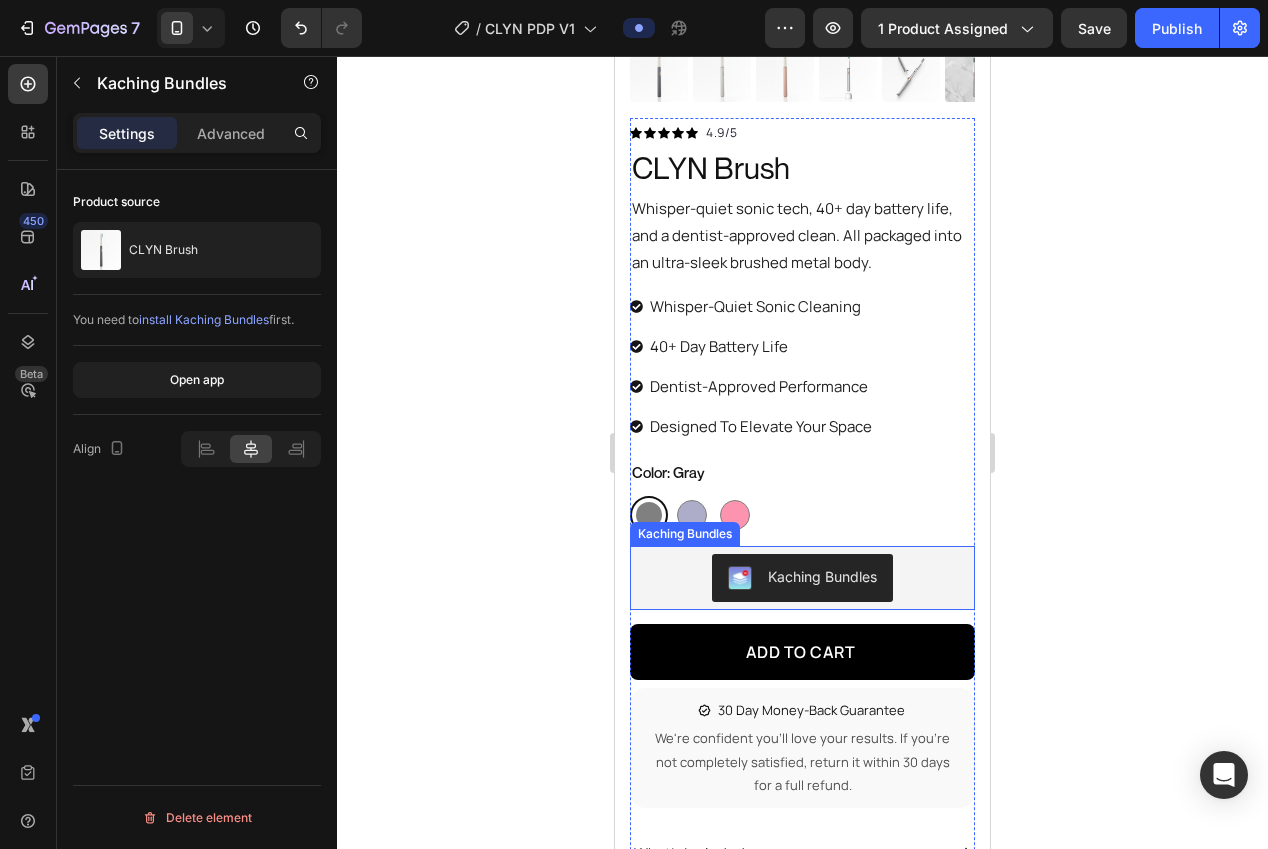 click on "Kaching Bundles" at bounding box center (822, 576) 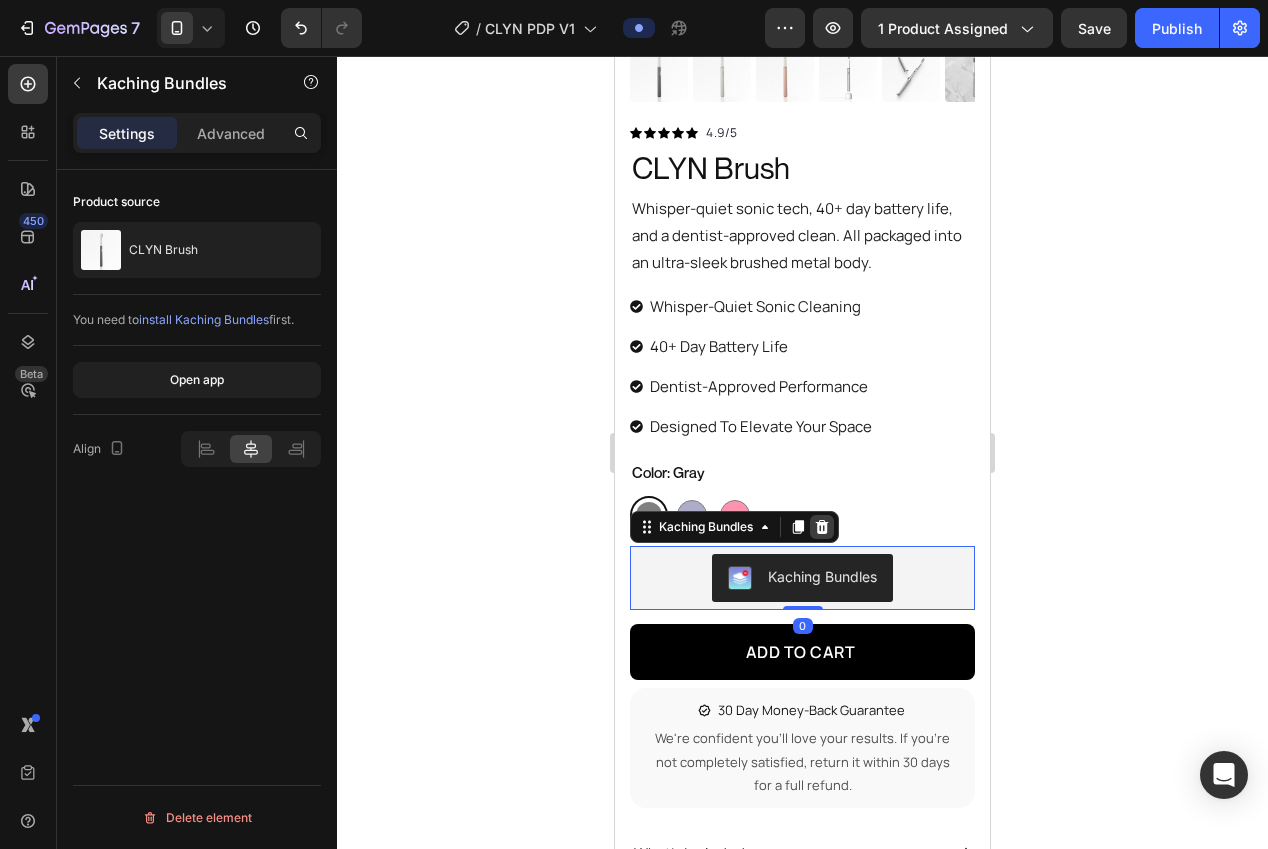 click 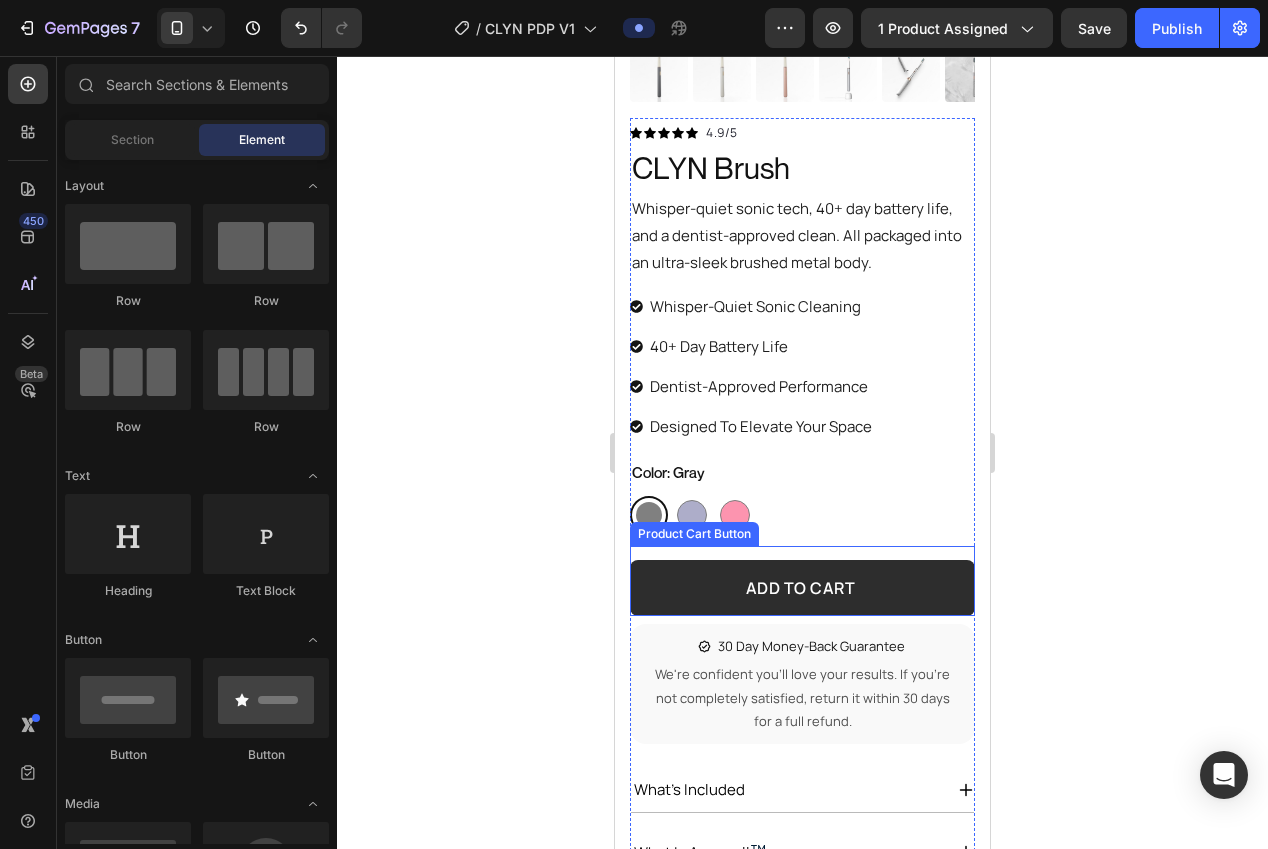 click on "ADD TO CART" at bounding box center (802, 588) 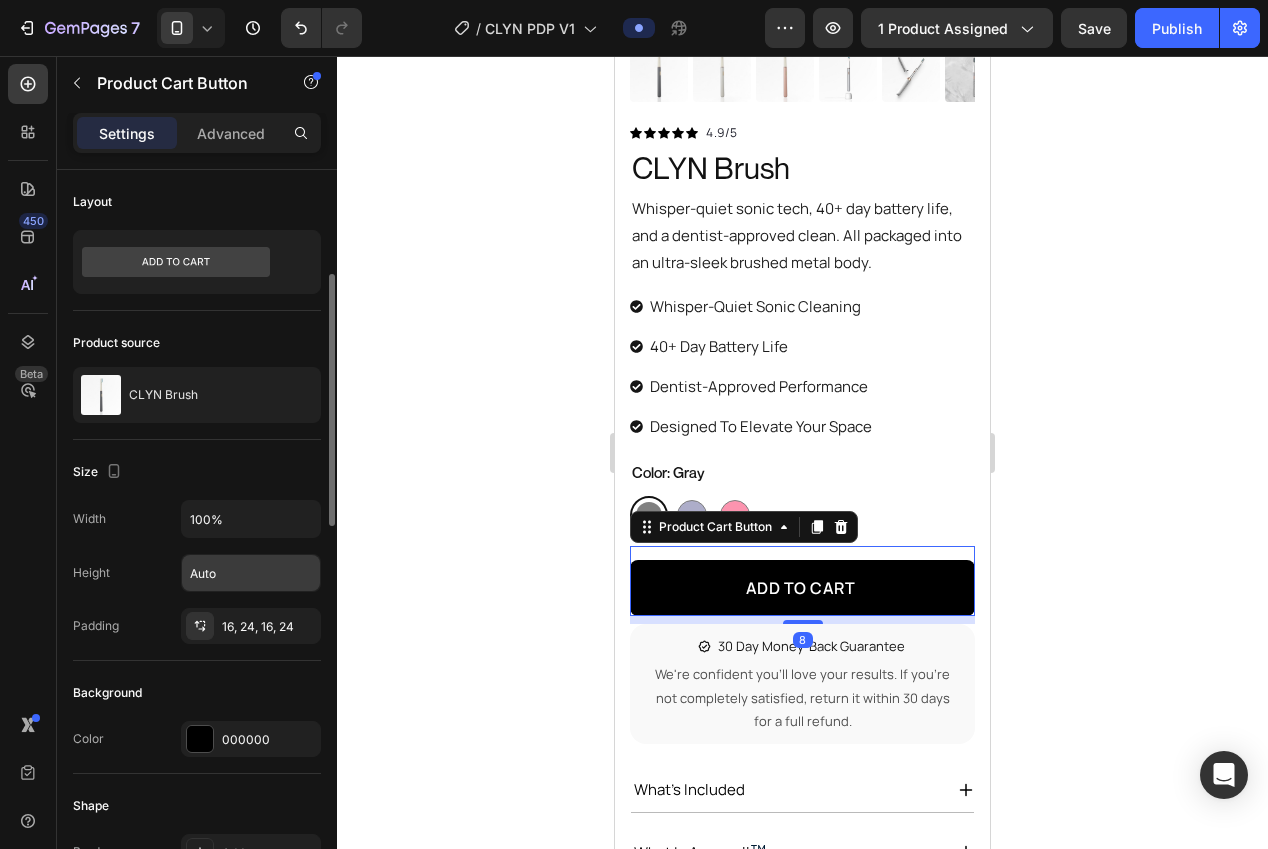 scroll, scrollTop: 316, scrollLeft: 0, axis: vertical 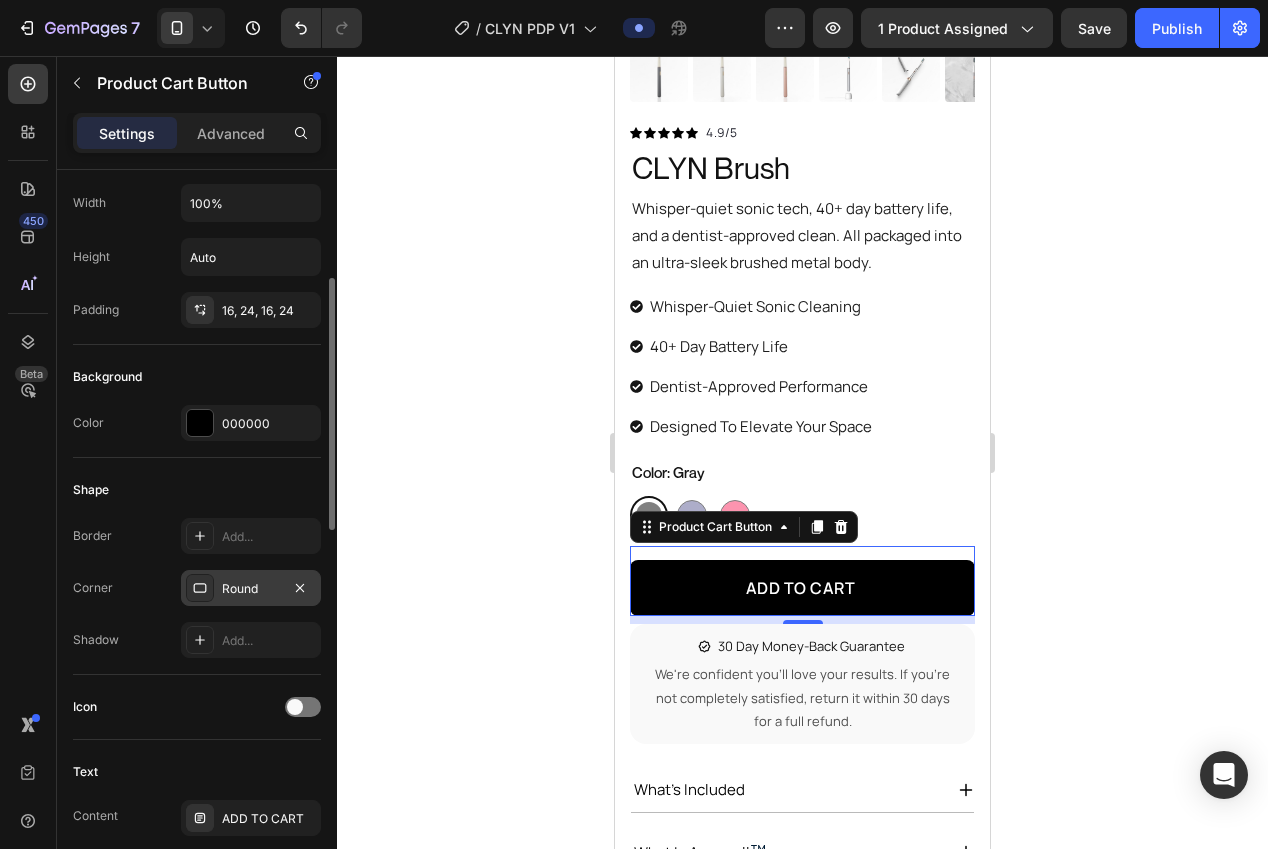 click on "Round" at bounding box center (251, 589) 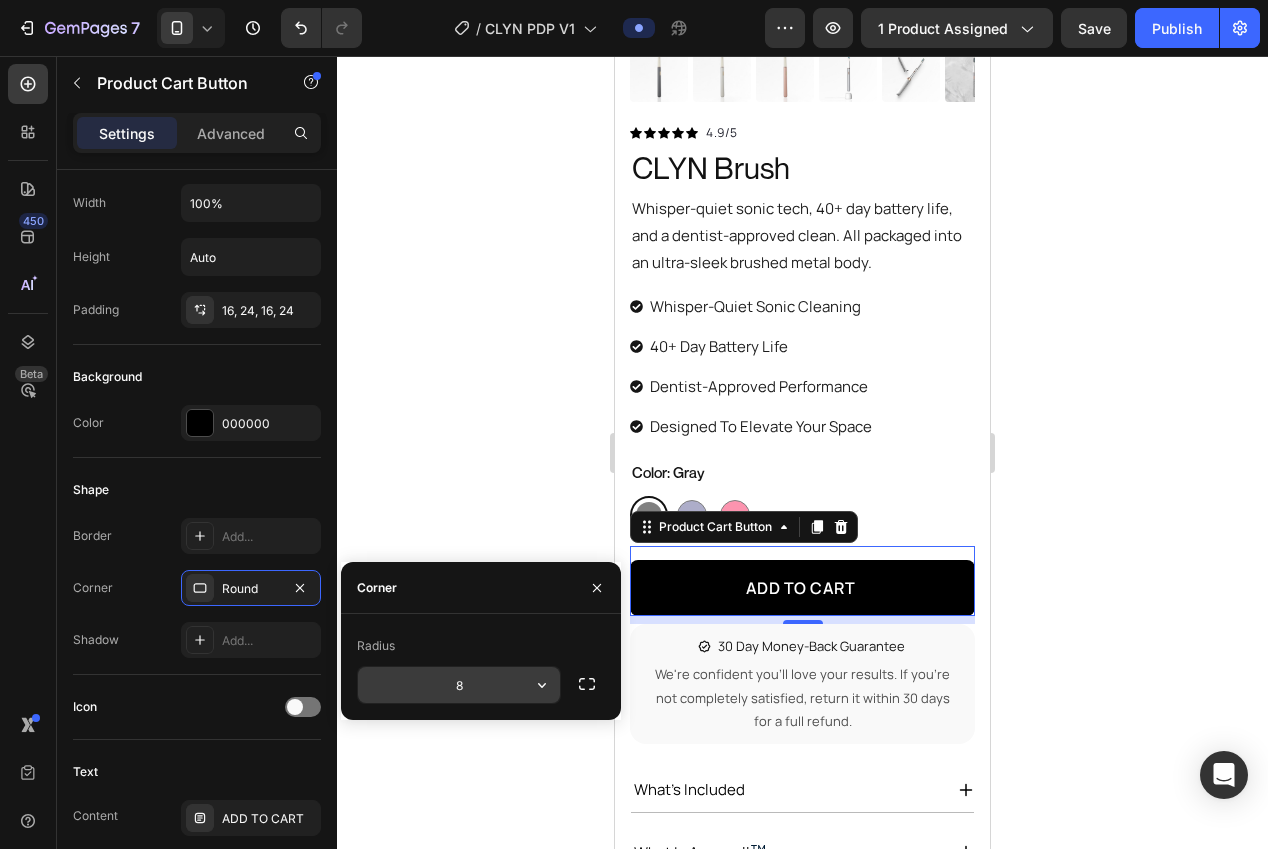 click on "8" at bounding box center (459, 685) 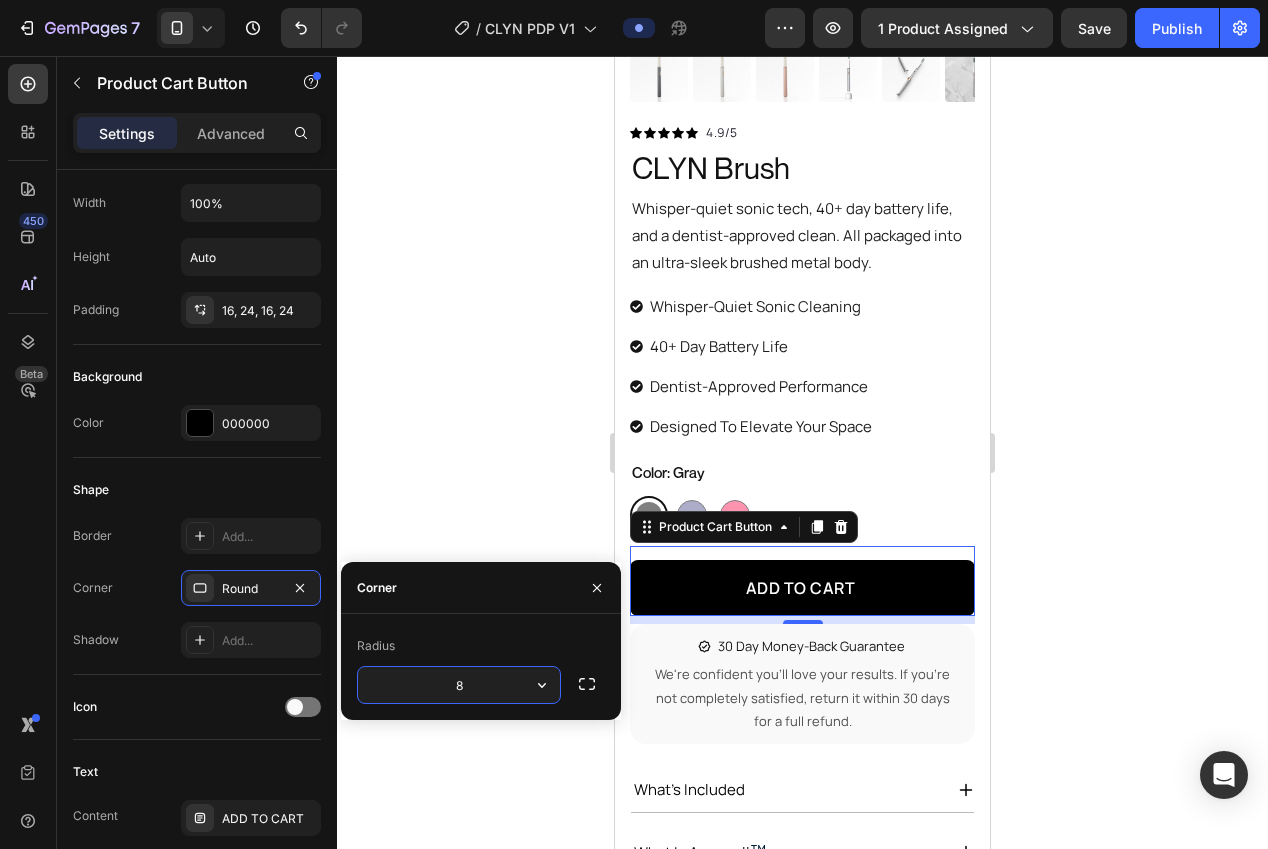 click on "8" at bounding box center (459, 685) 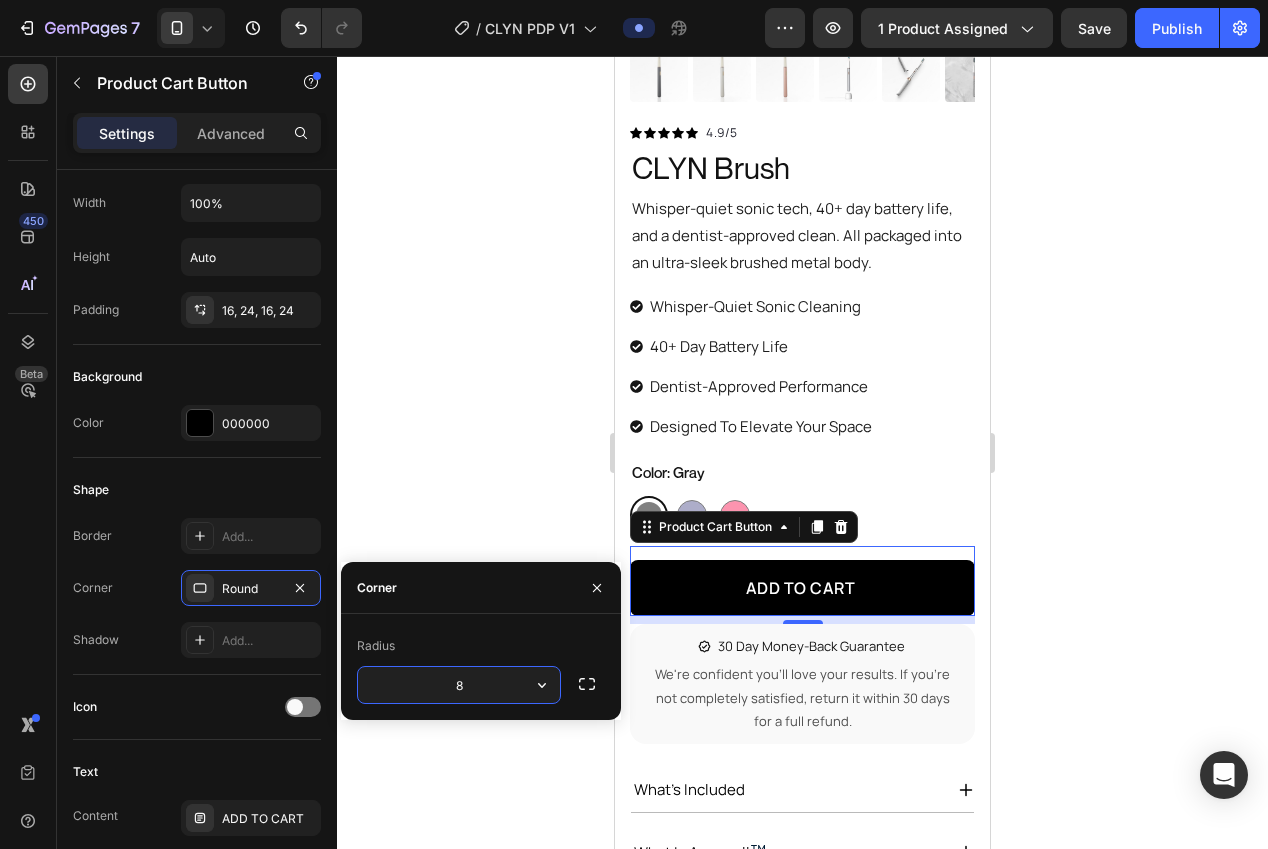 type on "6" 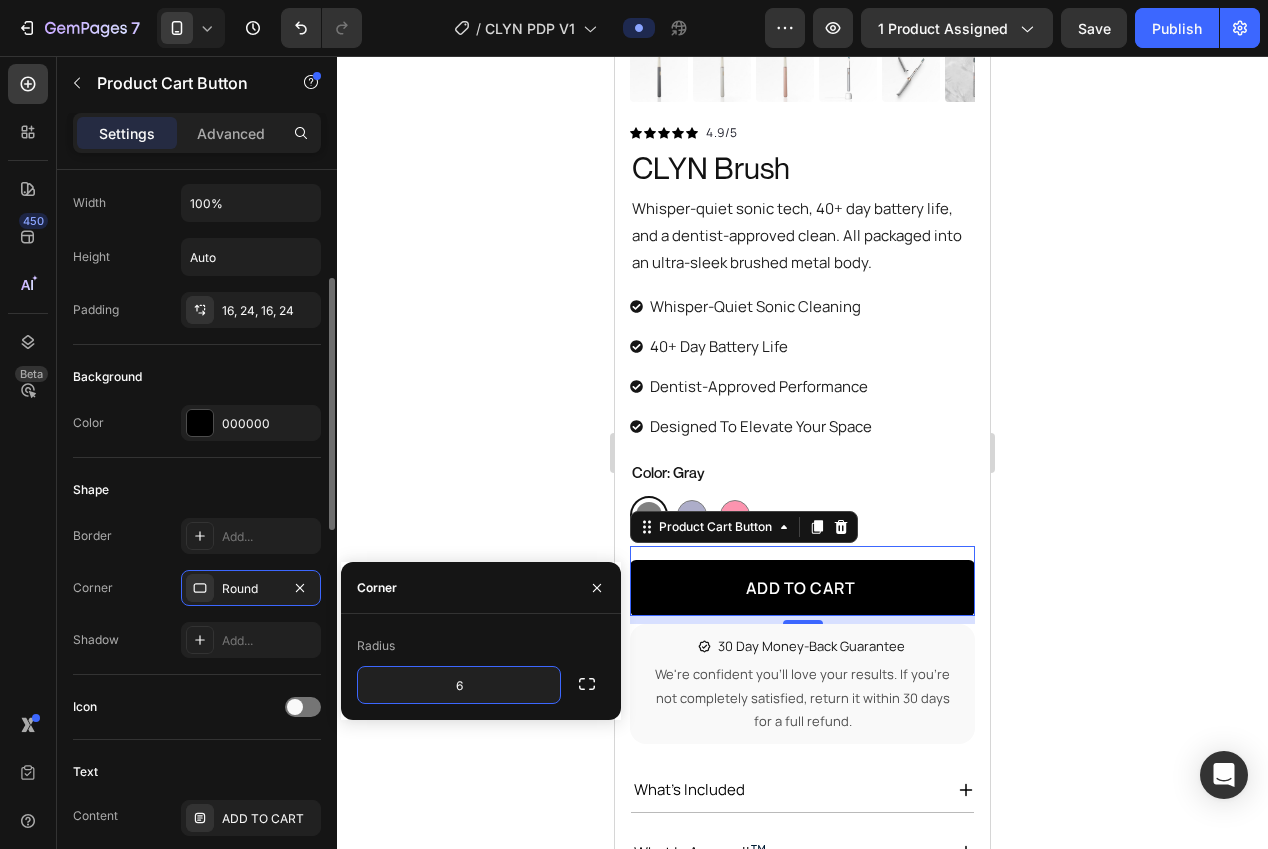 click on "Shape" at bounding box center (197, 490) 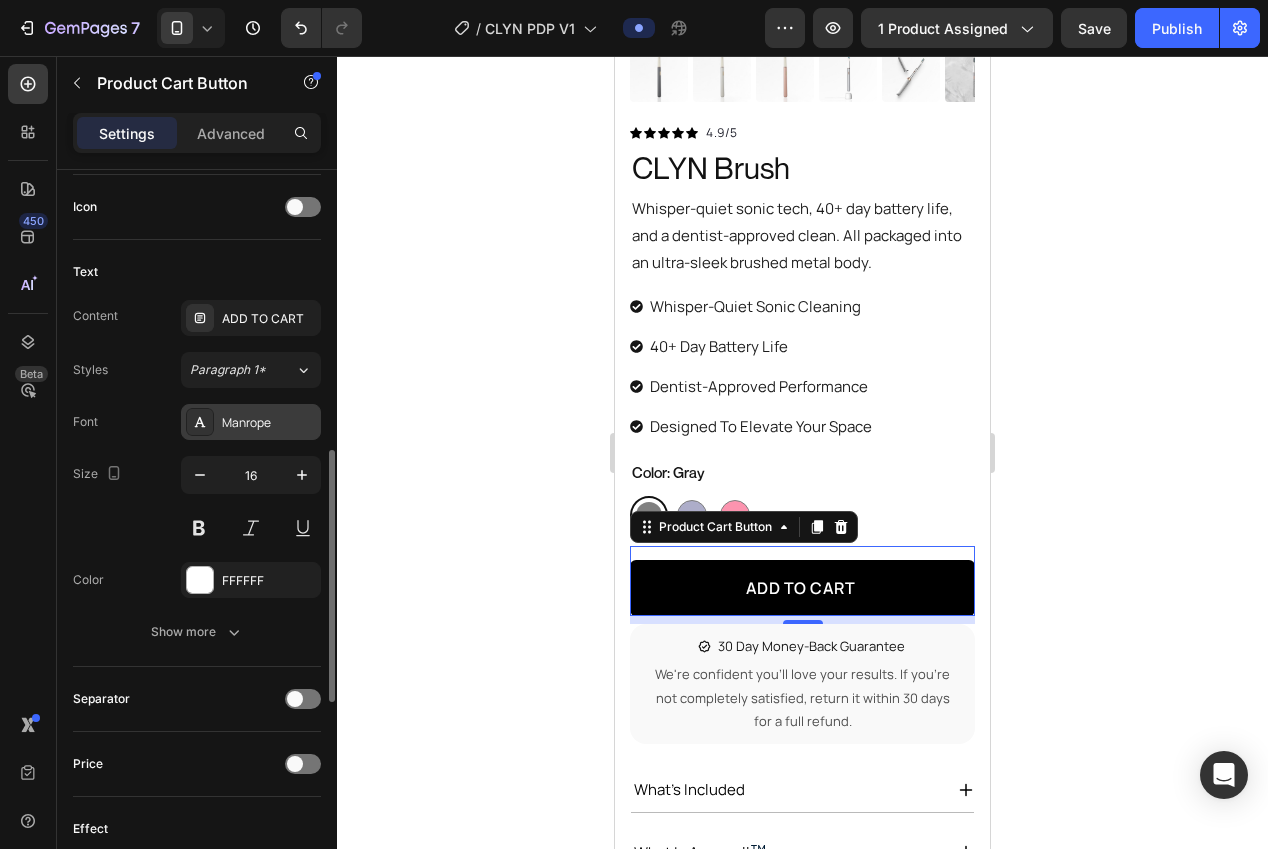 scroll, scrollTop: 816, scrollLeft: 0, axis: vertical 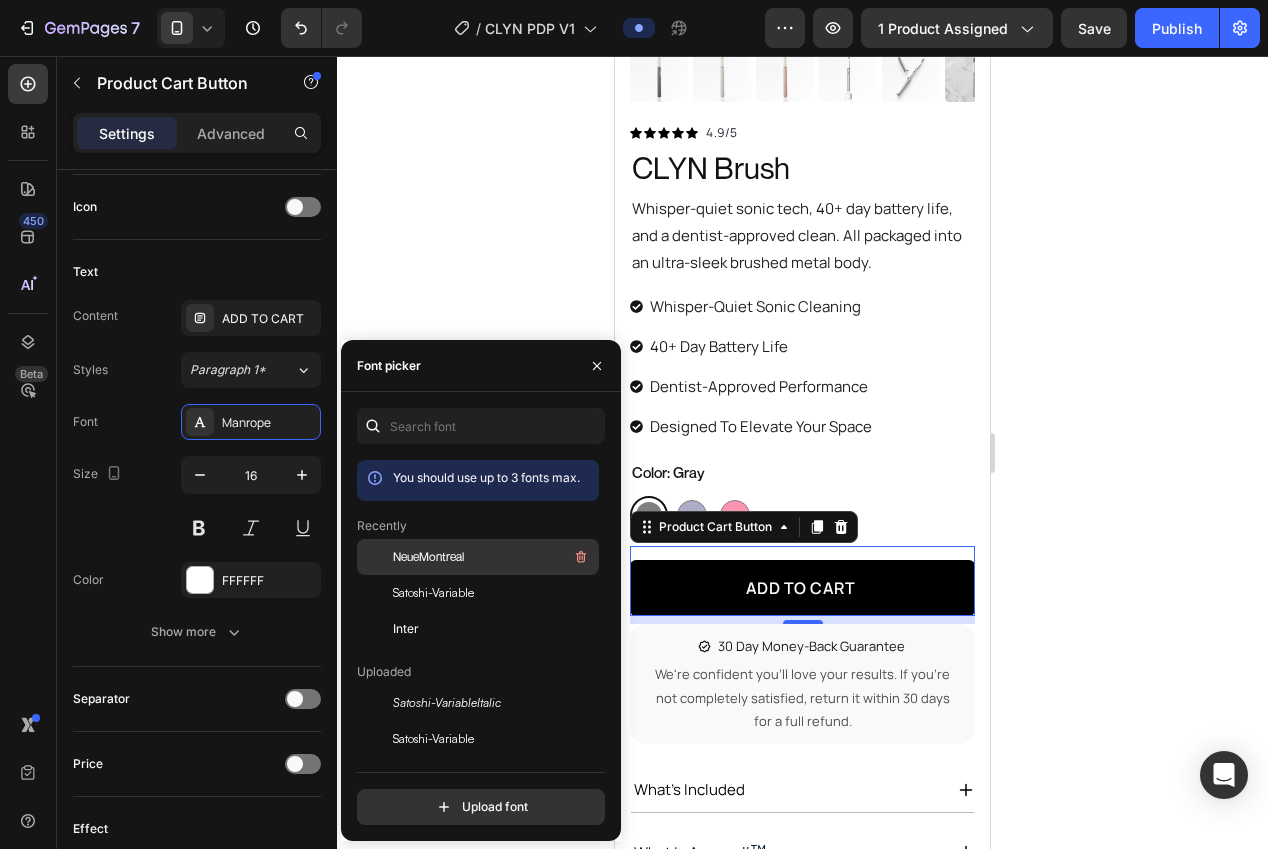 click on "NeueMontreal" at bounding box center (428, 557) 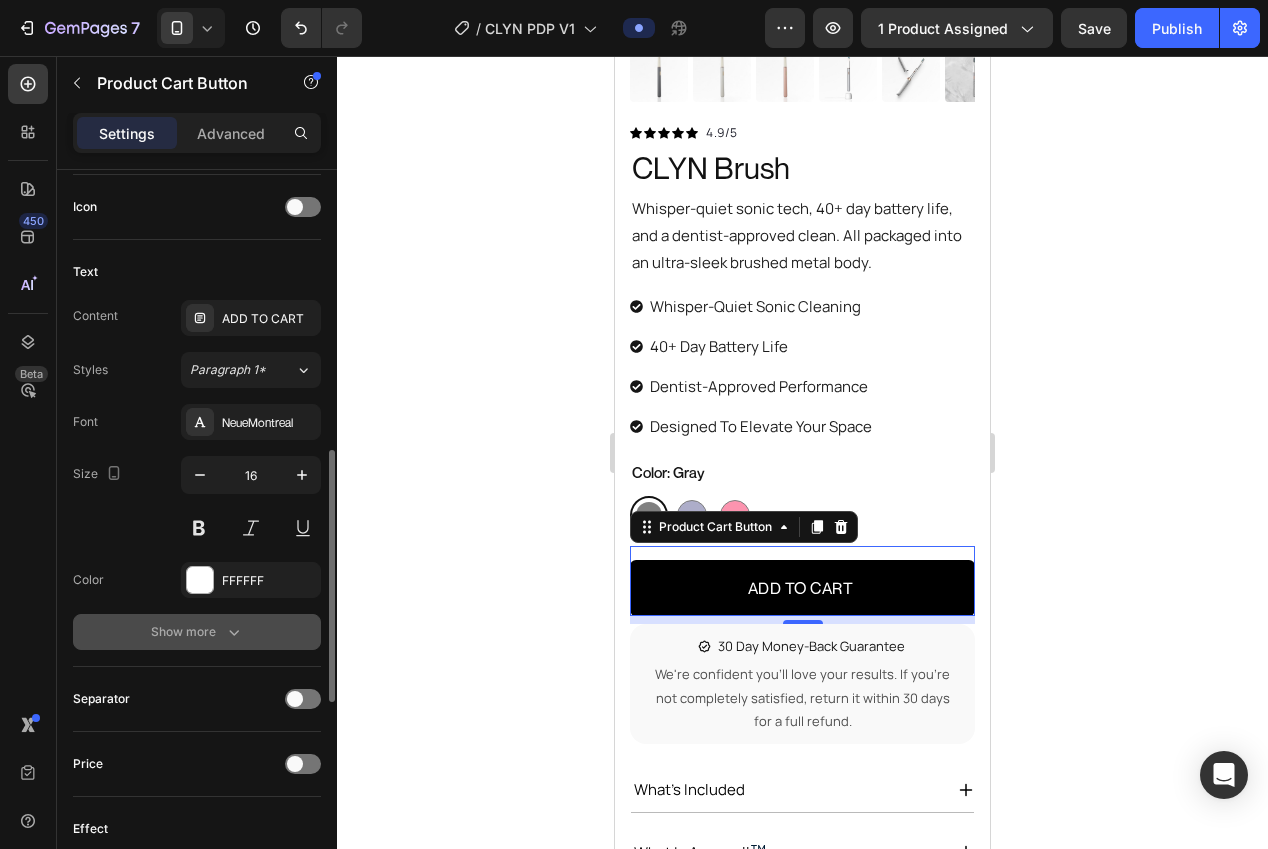 click on "Show more" at bounding box center [197, 632] 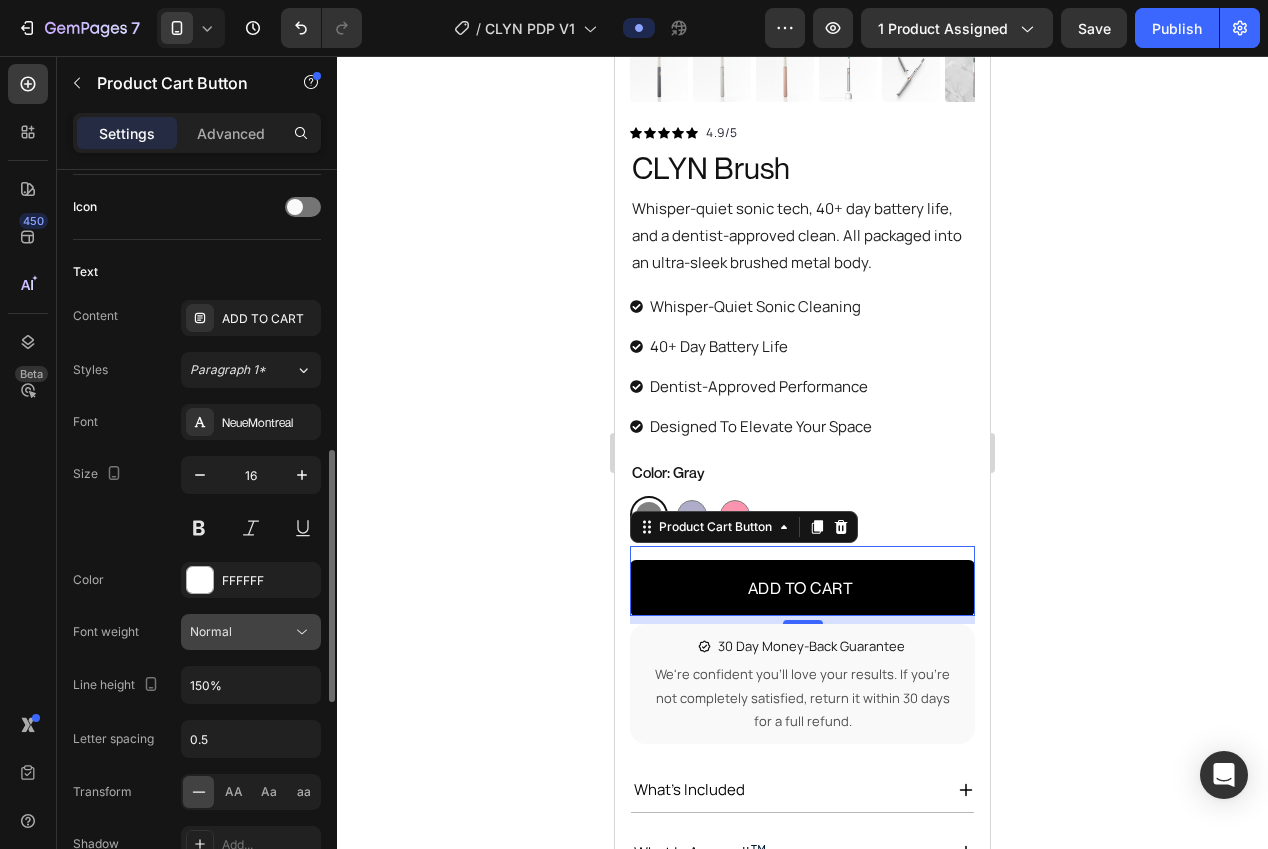 click on "Normal" at bounding box center (241, 632) 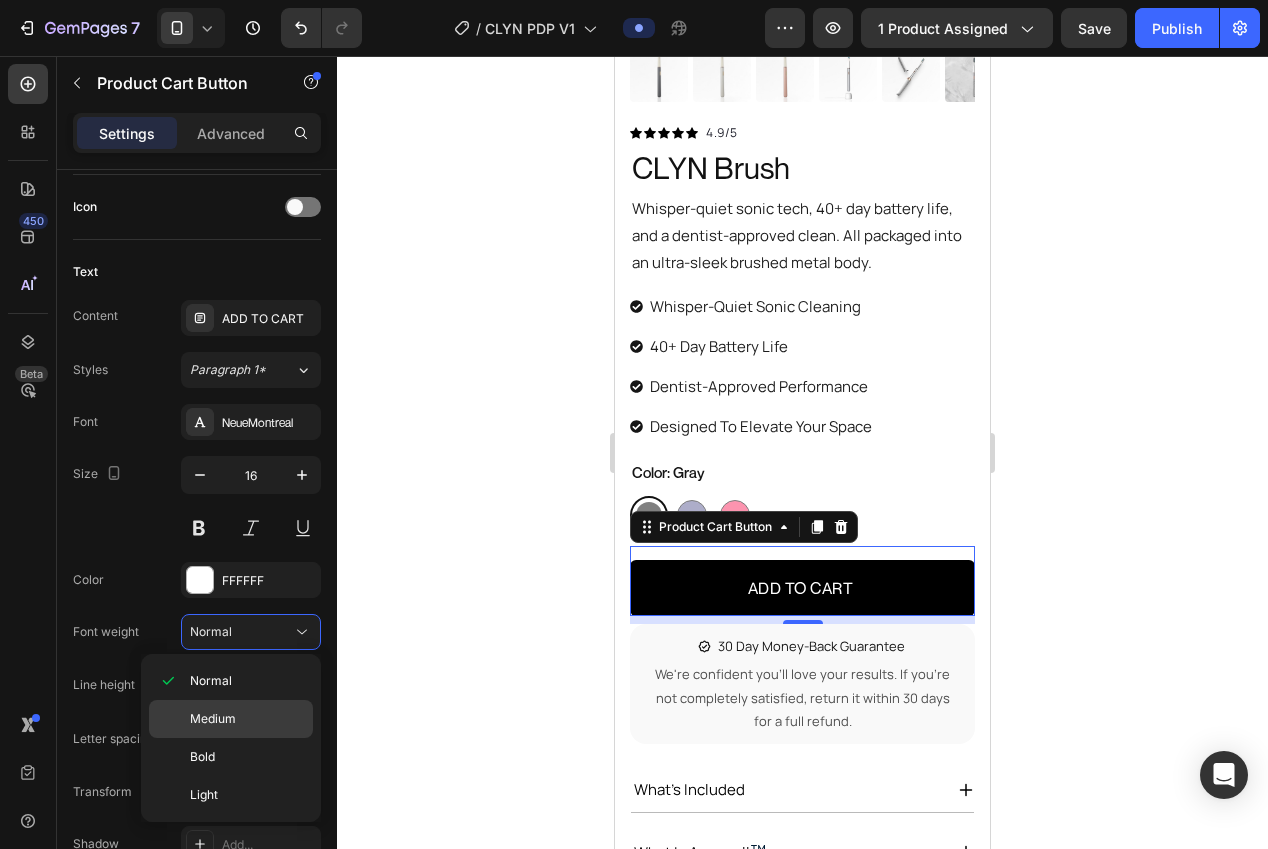 click on "Medium" at bounding box center (247, 719) 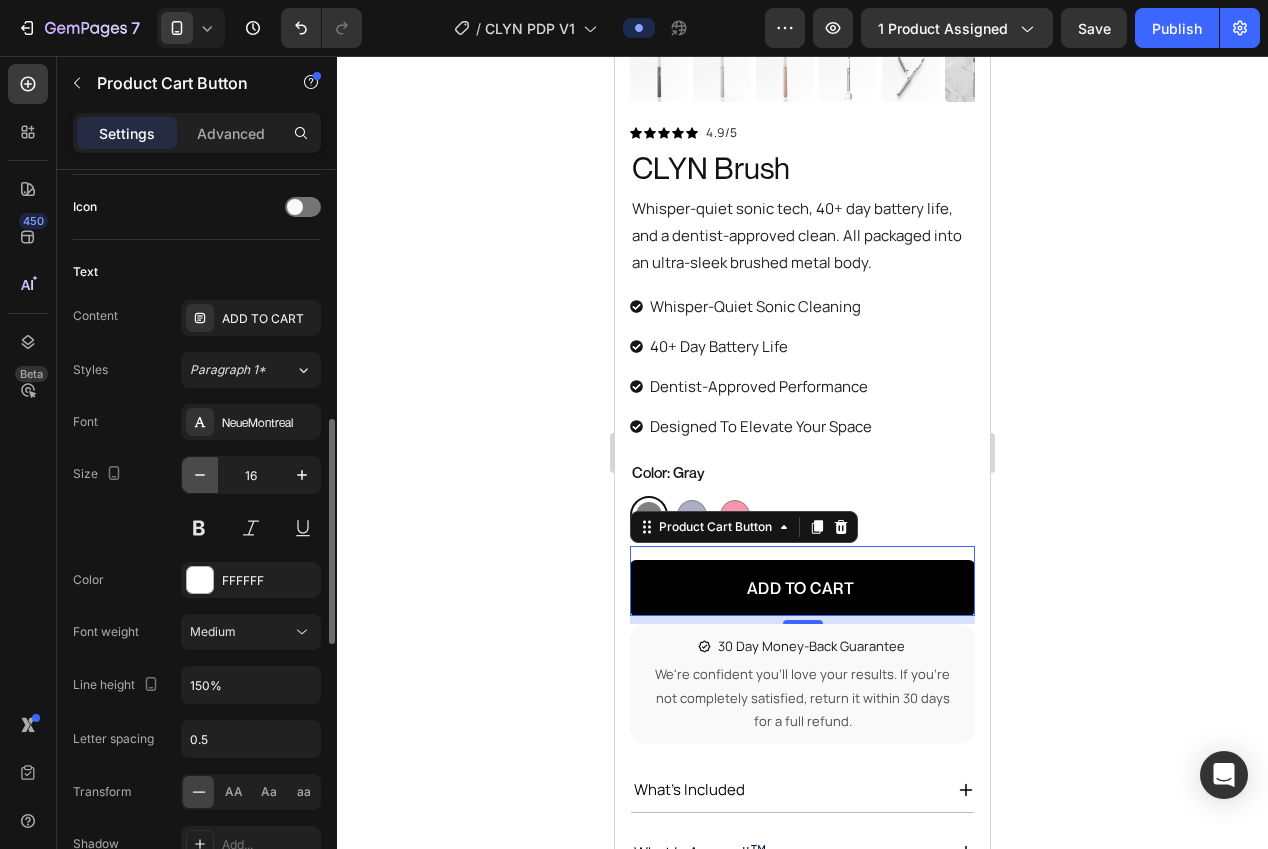 click 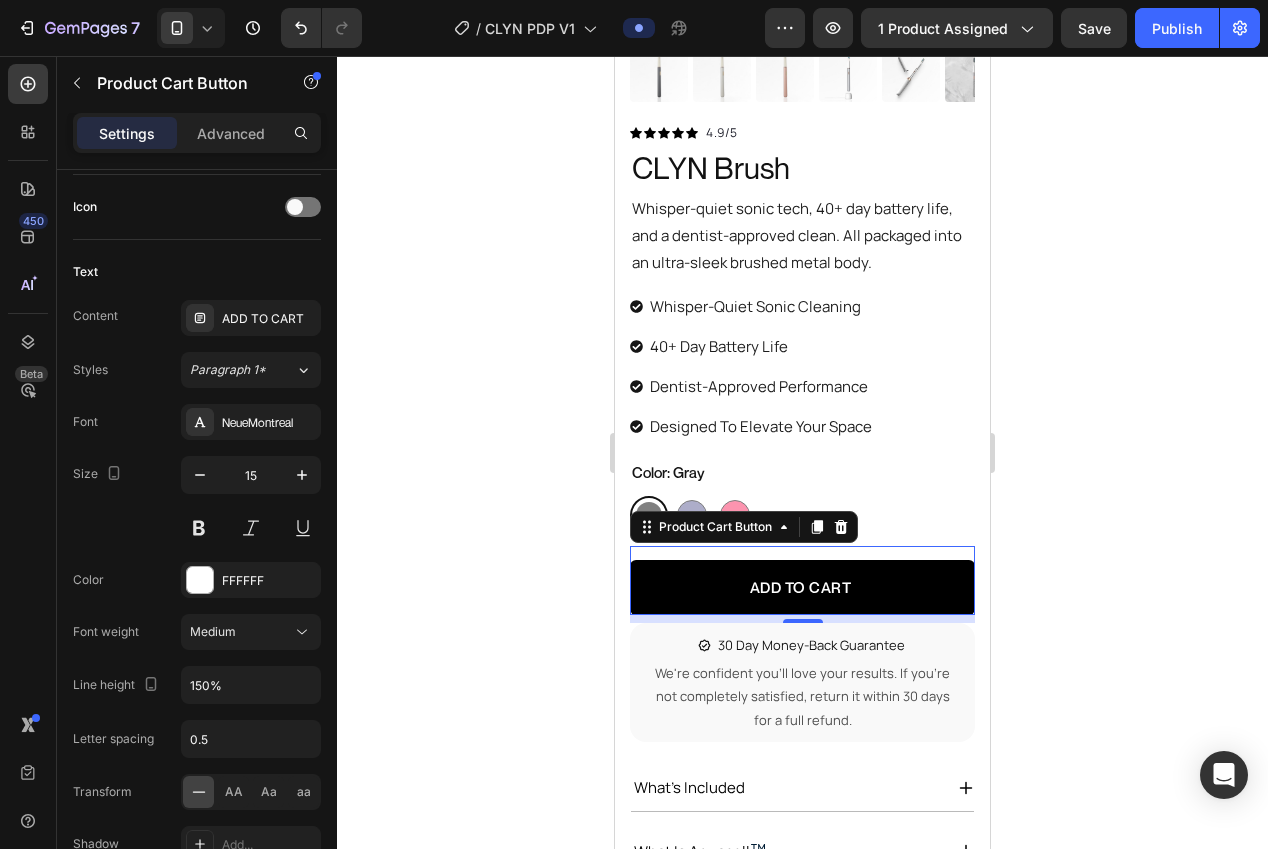 click 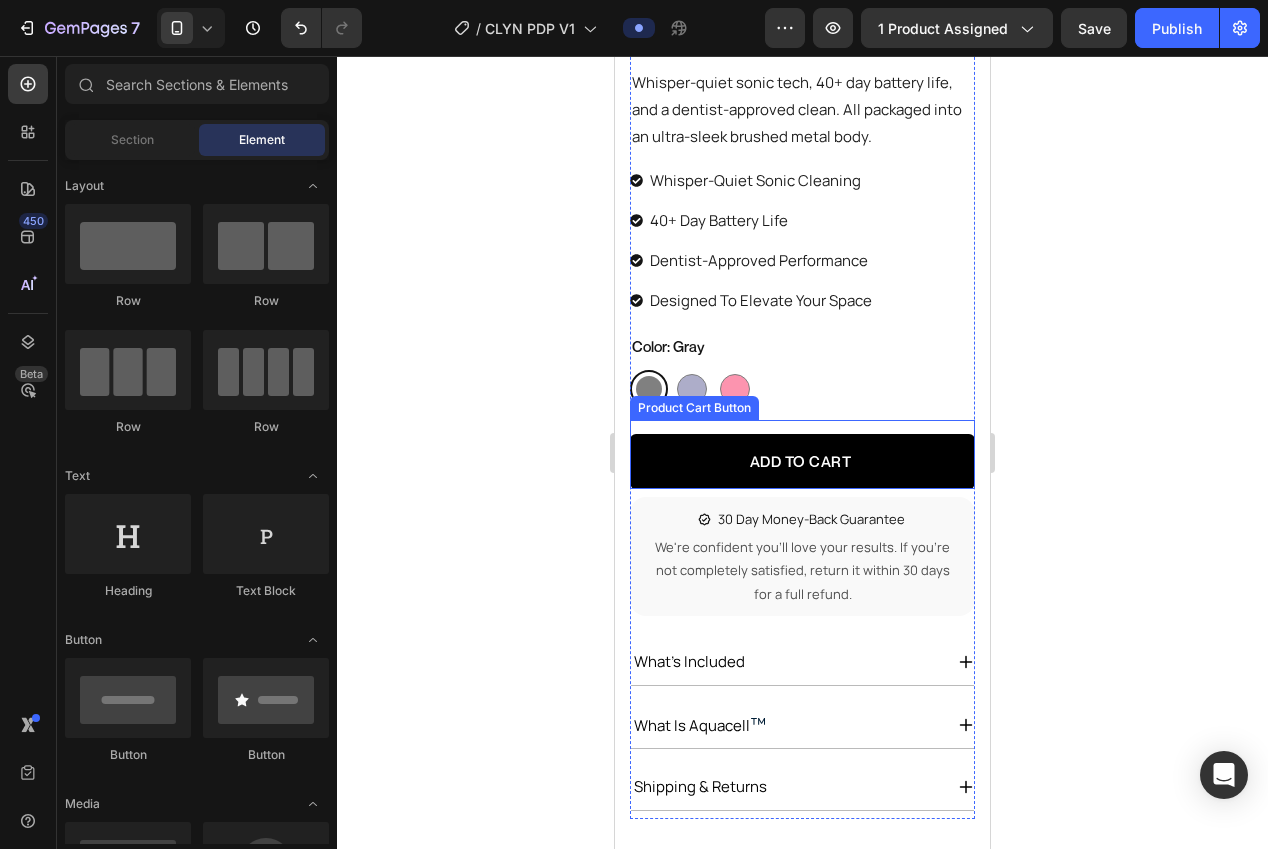 scroll, scrollTop: 984, scrollLeft: 0, axis: vertical 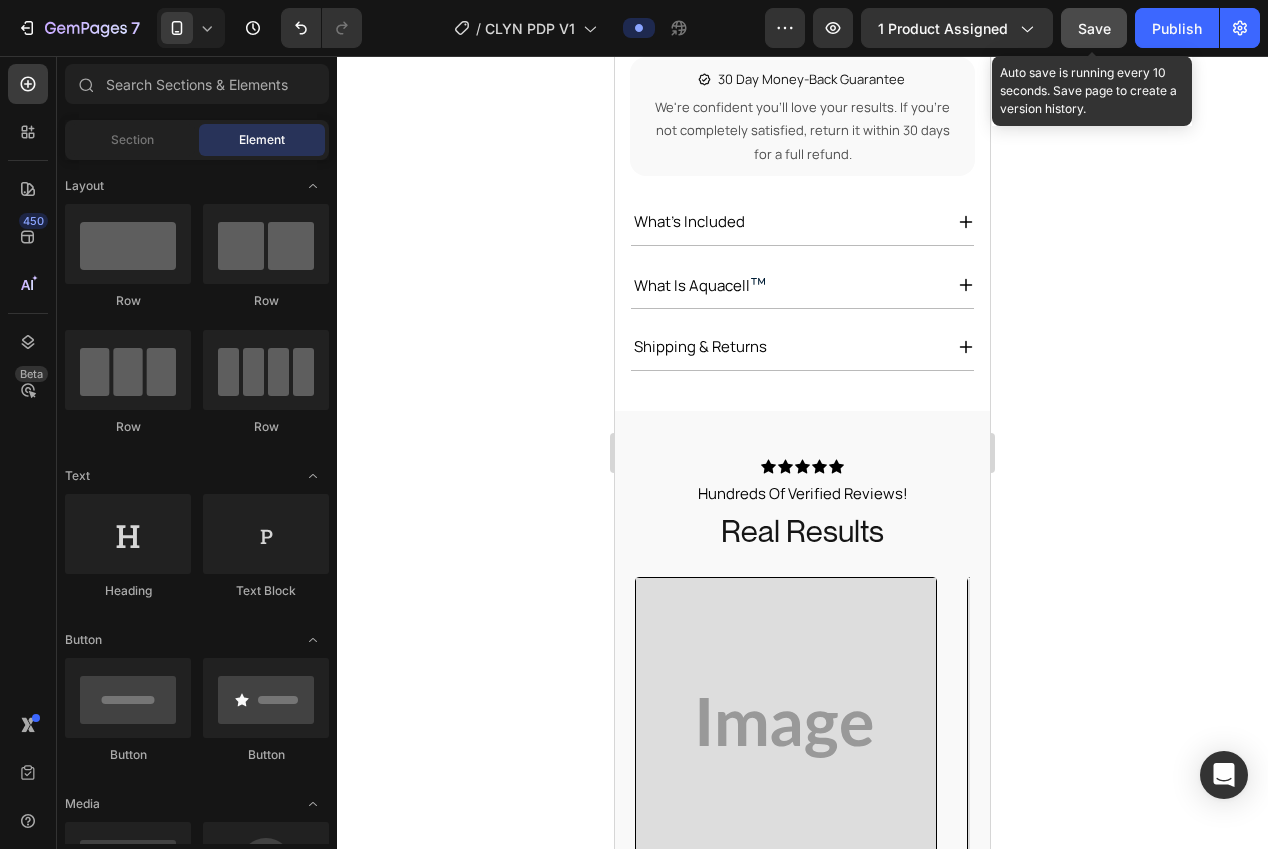 click on "Save" at bounding box center (1094, 28) 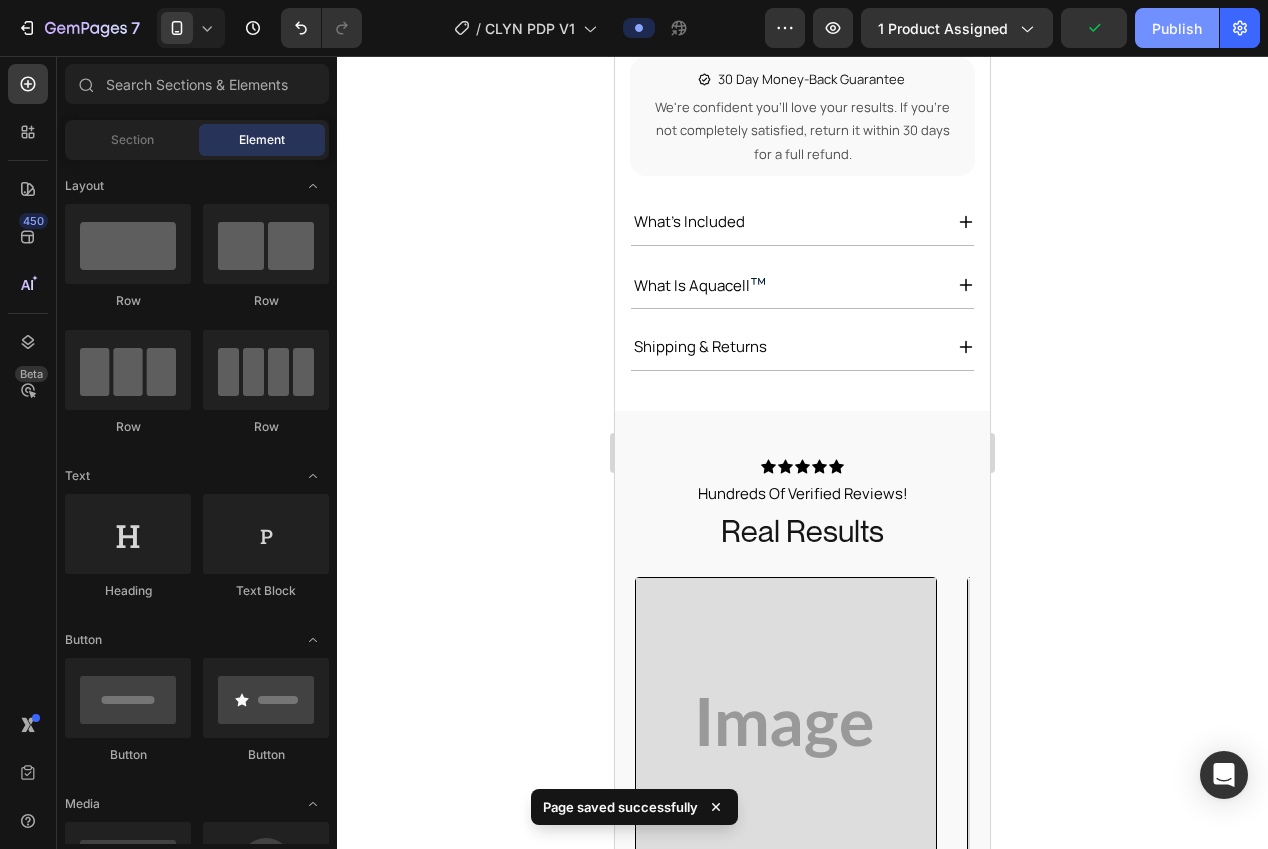 drag, startPoint x: 1151, startPoint y: 22, endPoint x: 1183, endPoint y: 57, distance: 47.423622 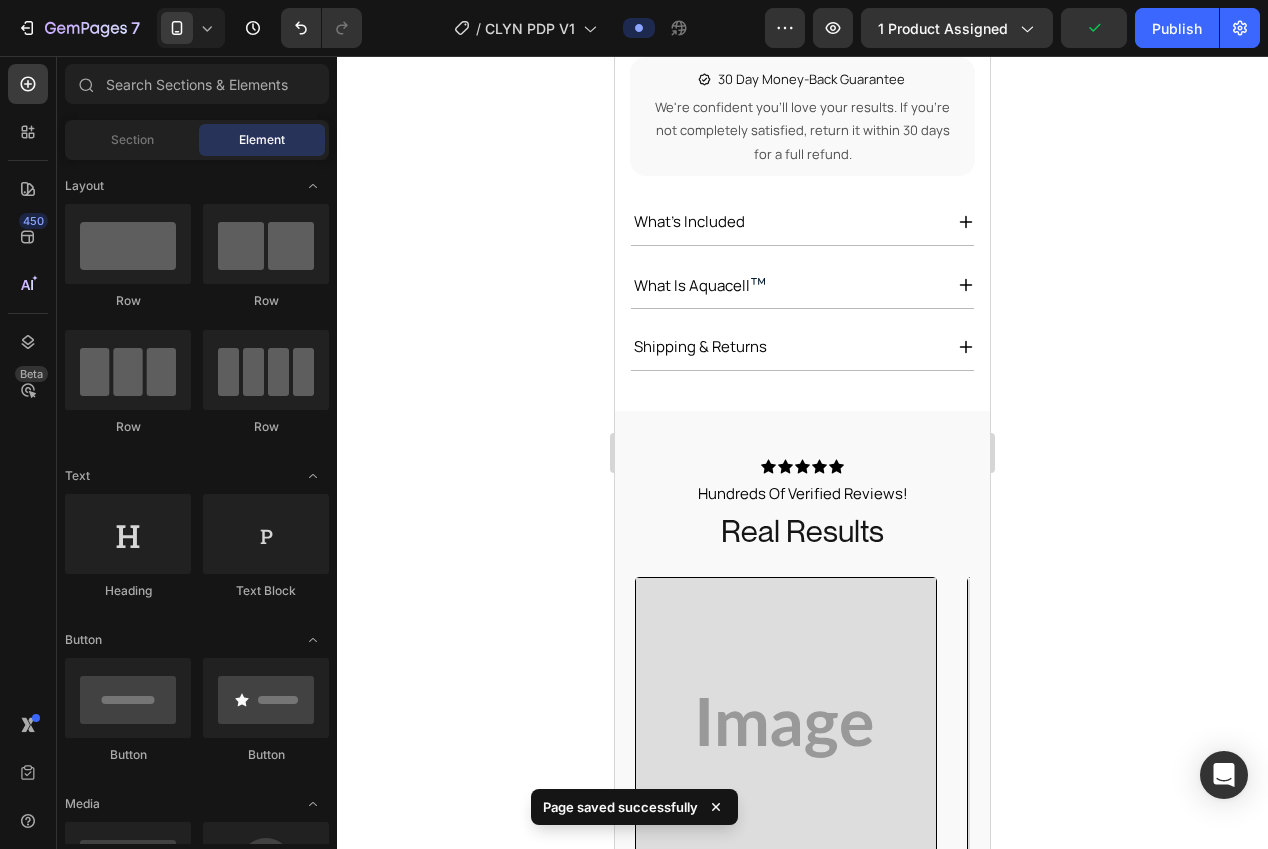 click on "Publish" 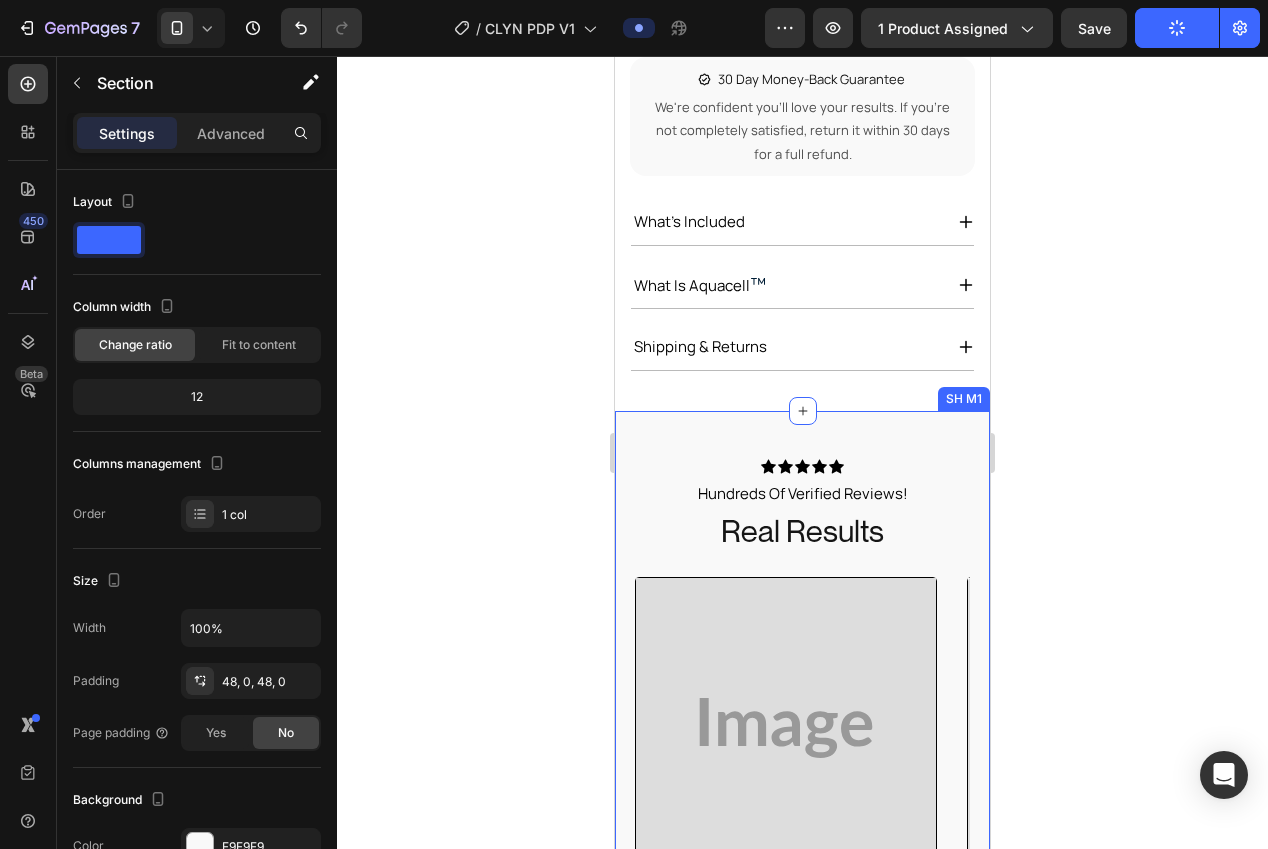 click on "Icon Icon Icon Icon Icon Icon List Hundreds Of Verified Reviews! Text Block Real Results Heading Image Icon Icon Icon Icon Icon Icon List No more hair loss Text Block Row "I've been growing more and more concerned about the amount of hair I was losing, especially in the shower. After making the switch I’m no longer pulling out handfuls of hair, and my hair is really starting to thicken out!" Text Block Row - Jessica T. Text Block
Verified Buyer Item List Row Row Row Image Icon Icon Icon Icon Icon Icon List My skin loves it Text Block Row "I struggled with breakouts and dry skin for years, but since using this filtered showerhead my complexion is so much clearer. I finally feel like all the creams are actually doing something!" Text Block Row - Izzy S. Text Block
Verified Buyer Item List Row Row Row Image Icon Icon Icon Icon Icon Icon List Transformed my hair Text Block Row Text Block Row - Amelia A. Text Block
Verified Buyer Item List Row Row Row Image Icon" at bounding box center [802, 833] 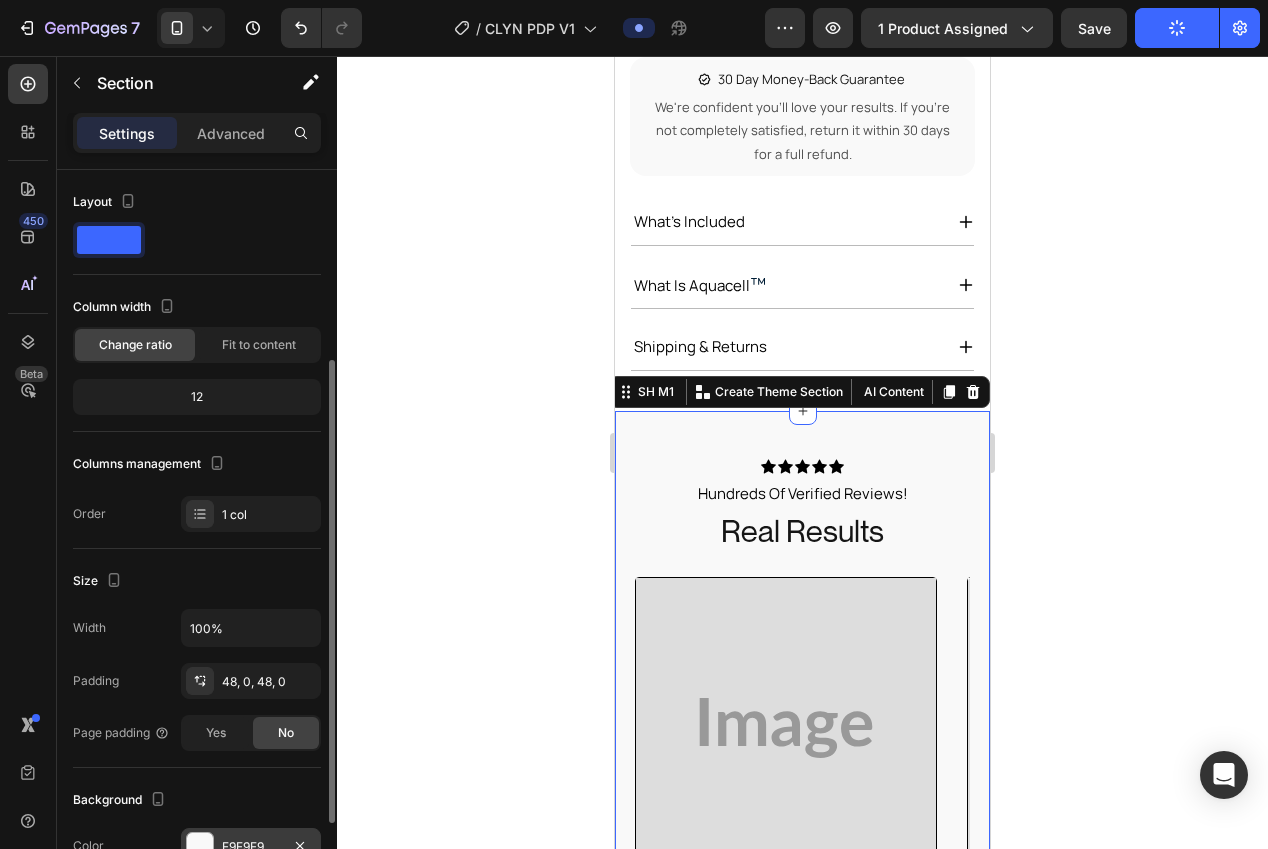 scroll, scrollTop: 265, scrollLeft: 0, axis: vertical 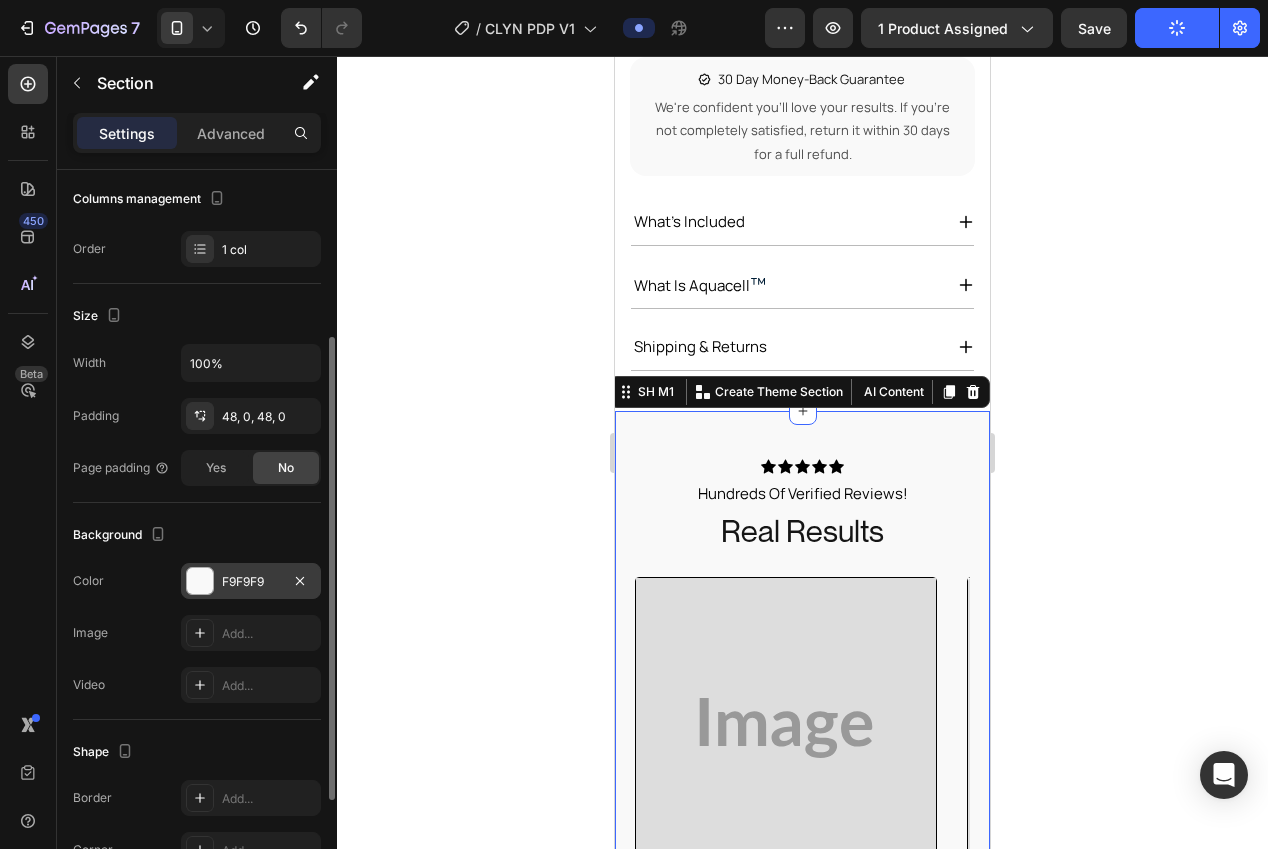 click on "F9F9F9" at bounding box center (251, 581) 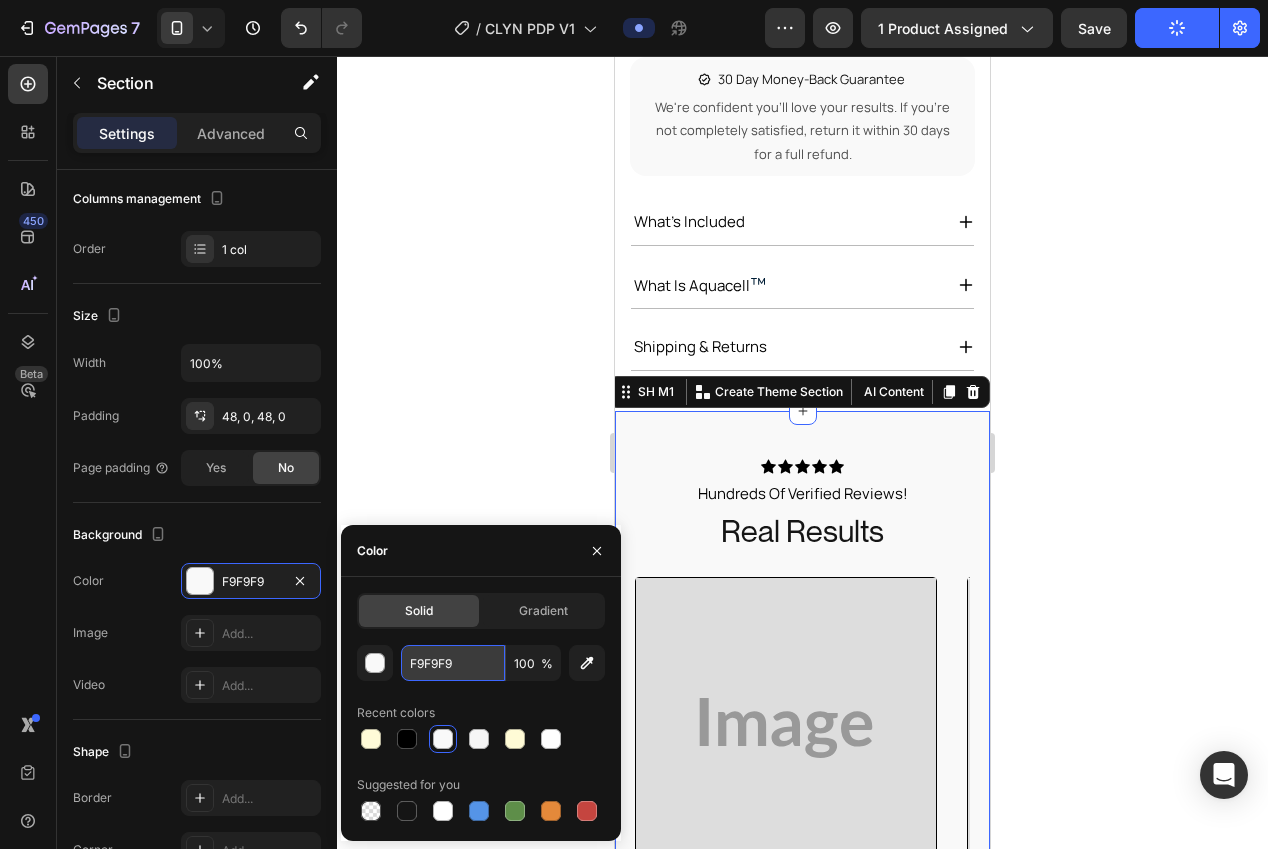 click on "F9F9F9" at bounding box center [453, 663] 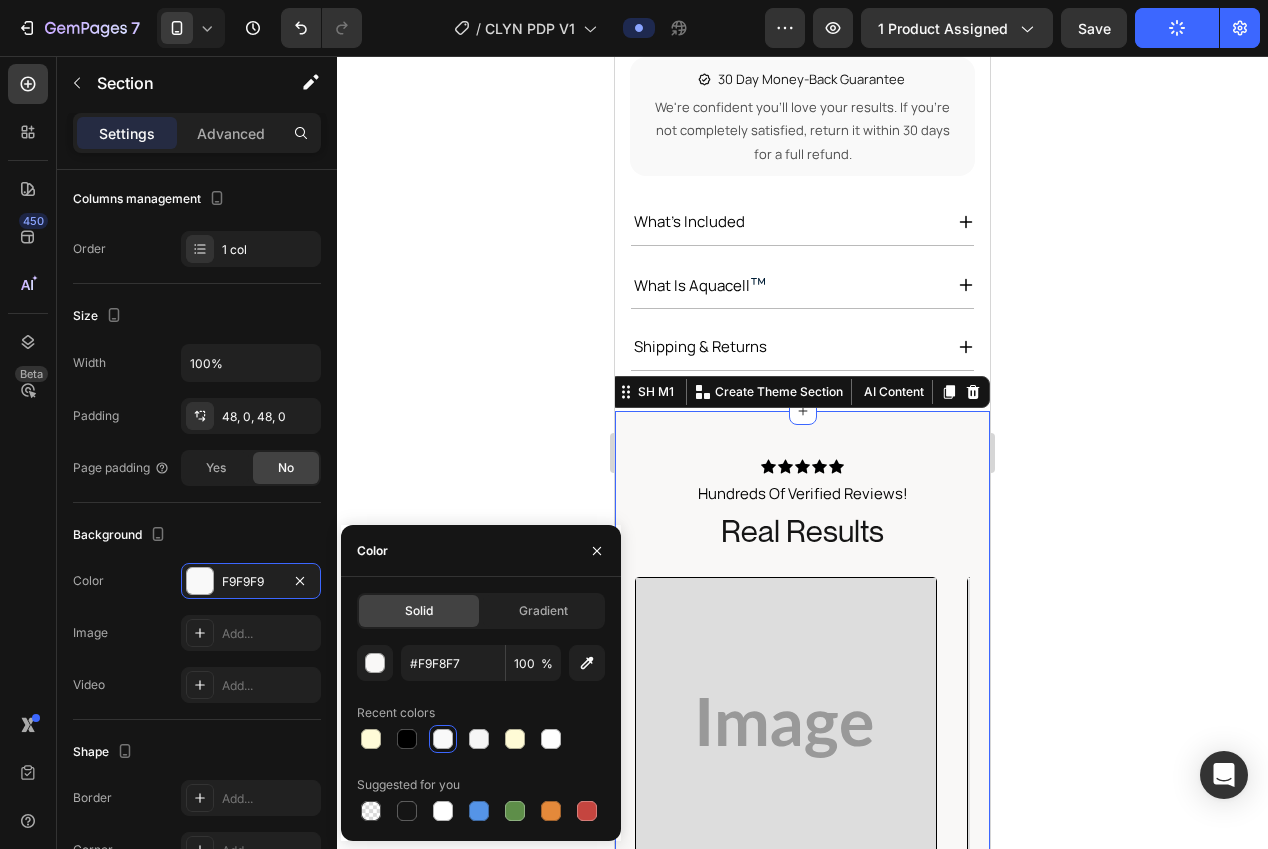 click 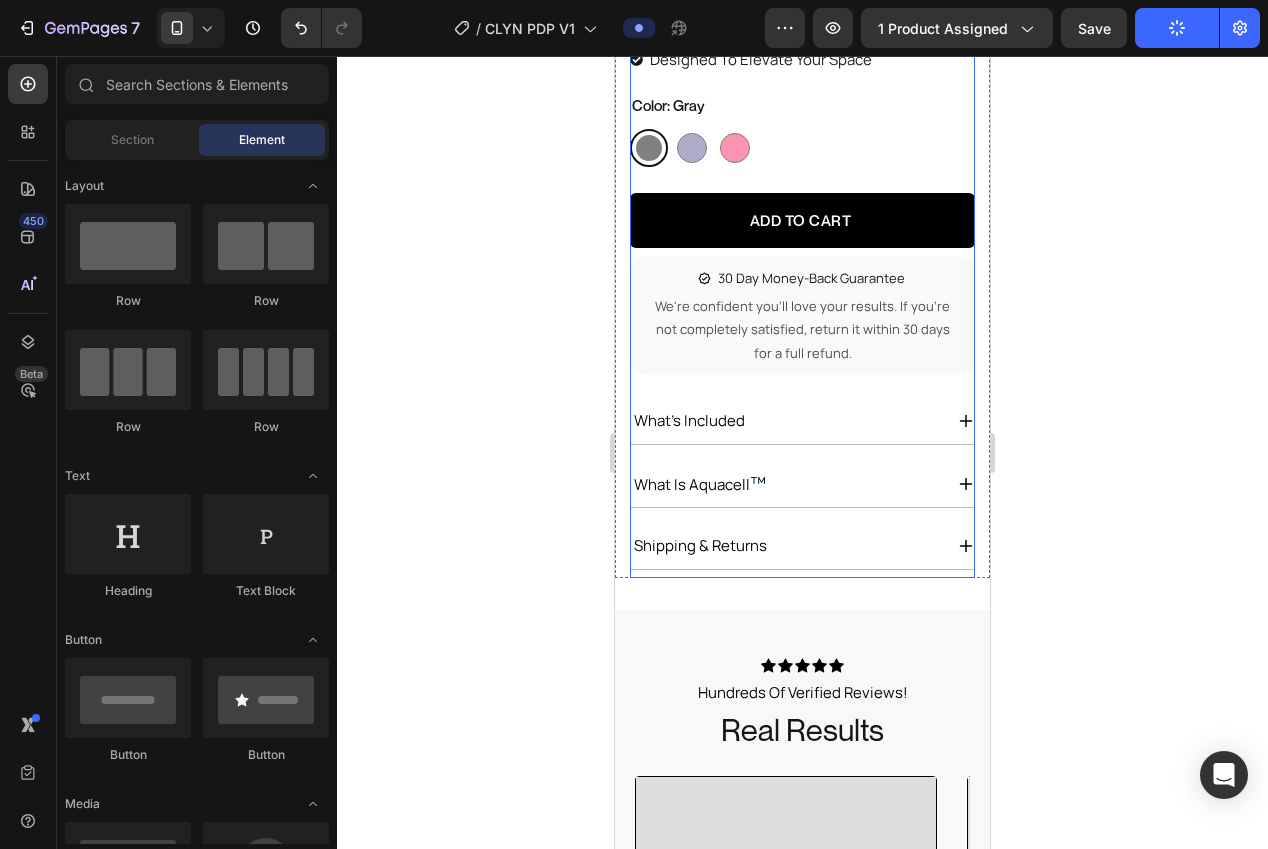 scroll, scrollTop: 963, scrollLeft: 0, axis: vertical 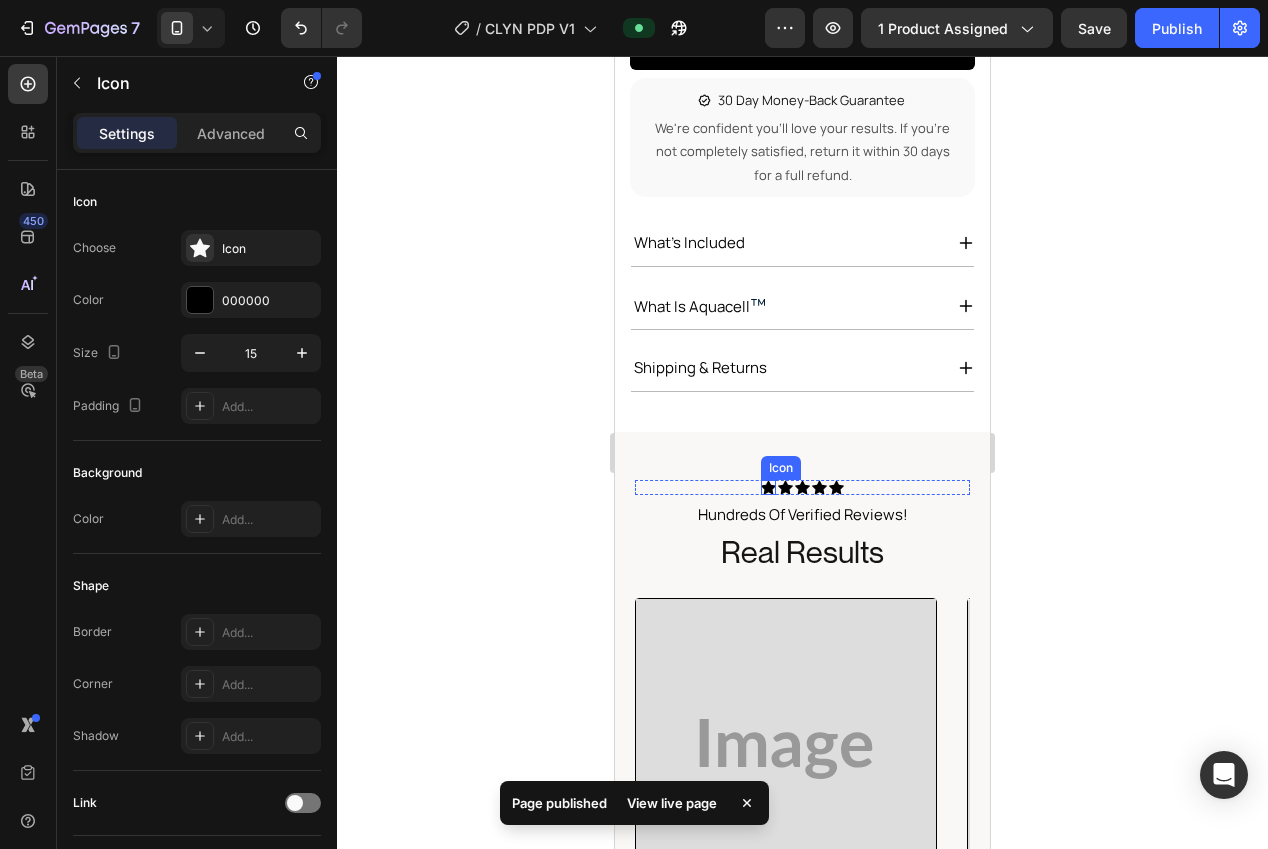 click 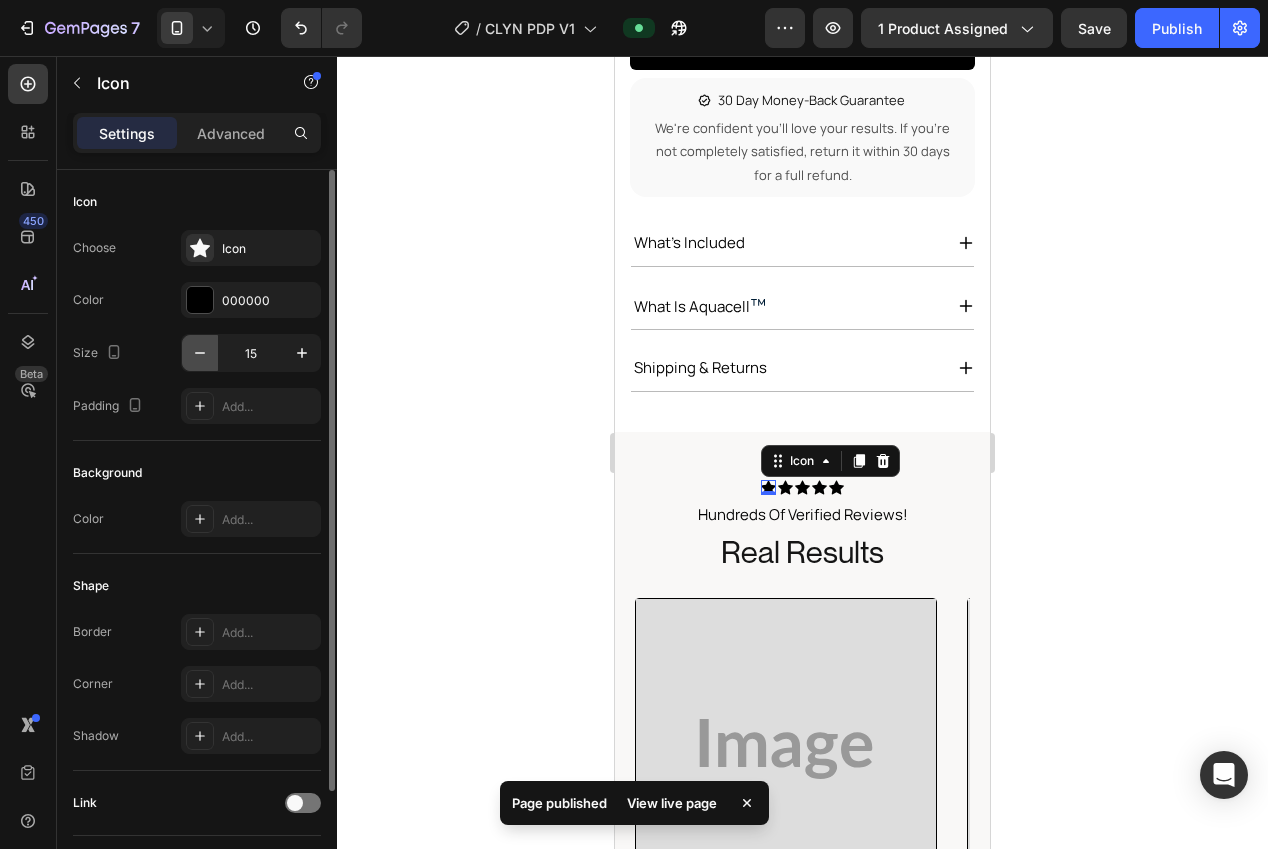click 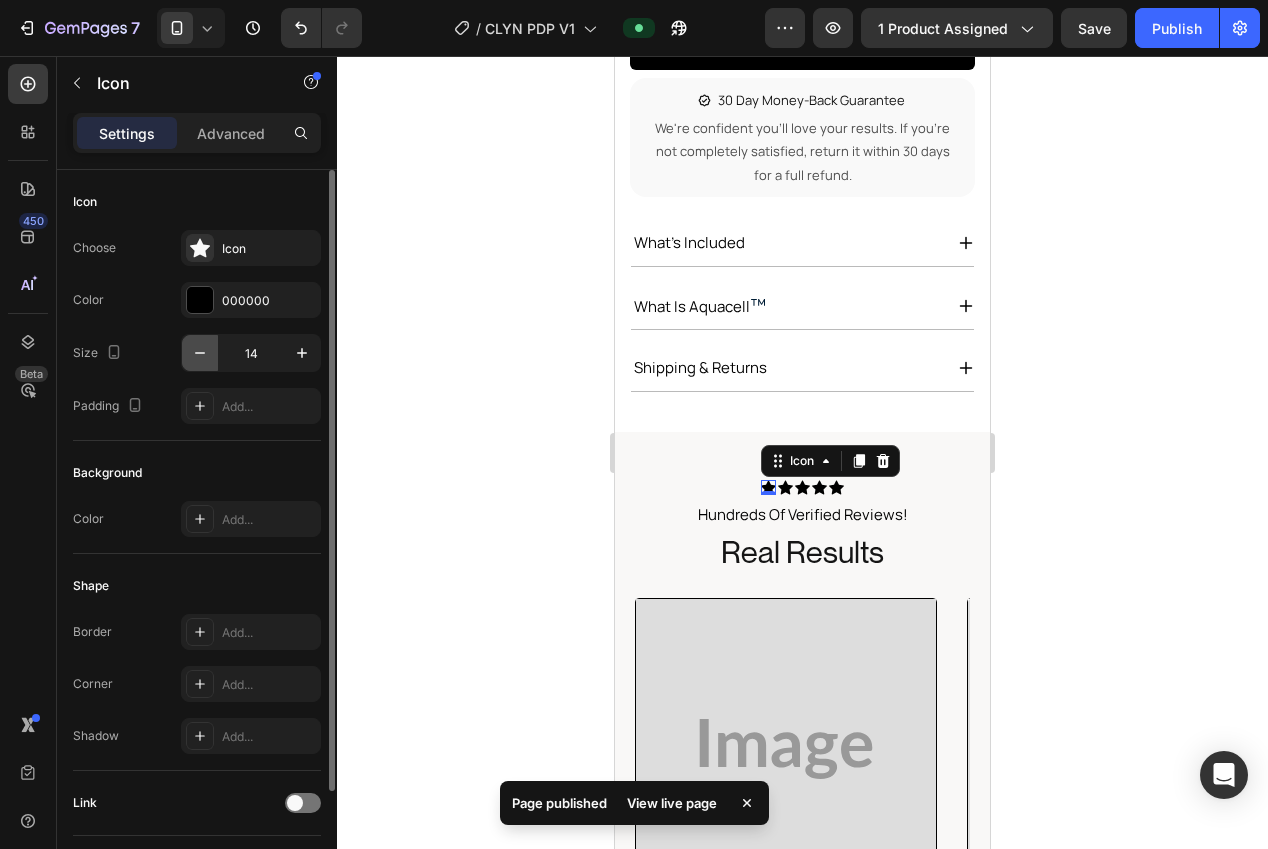 click 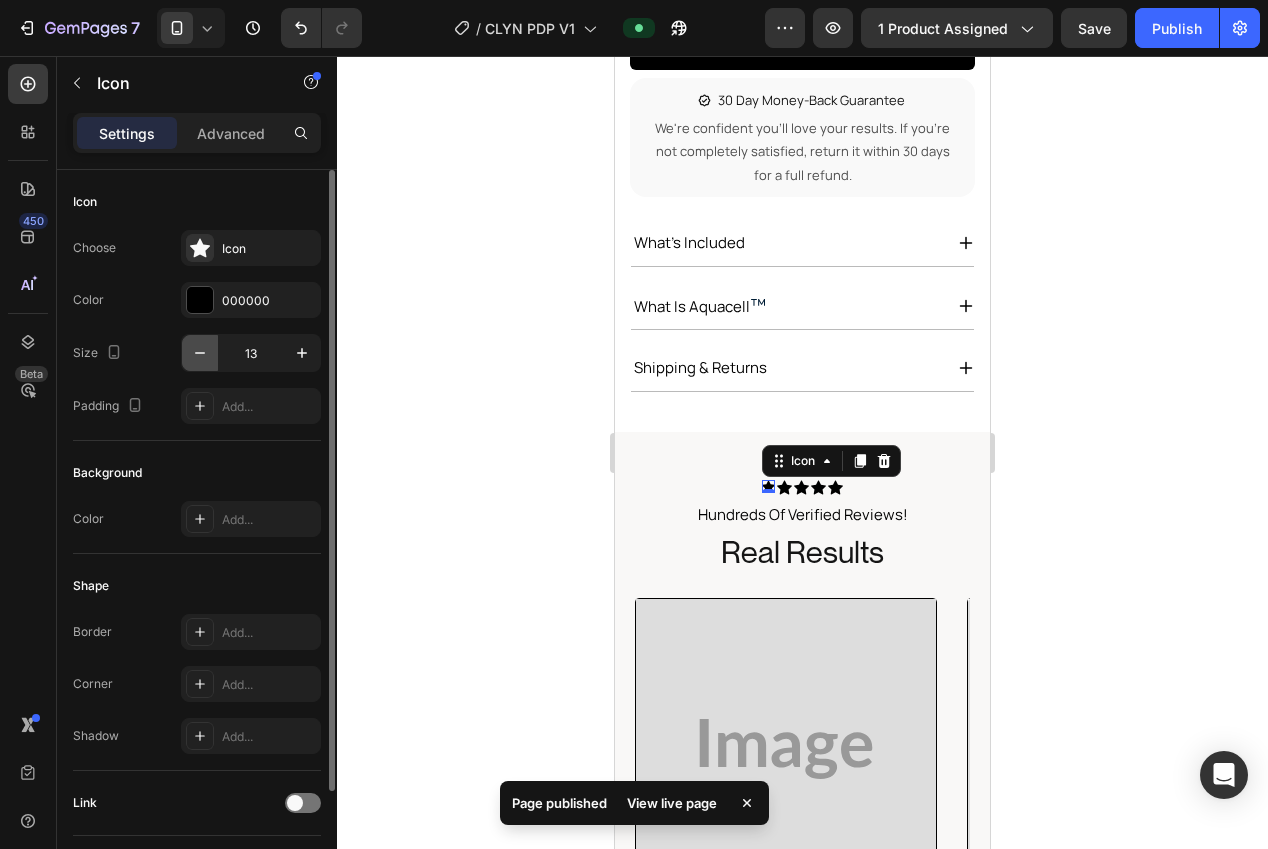 click 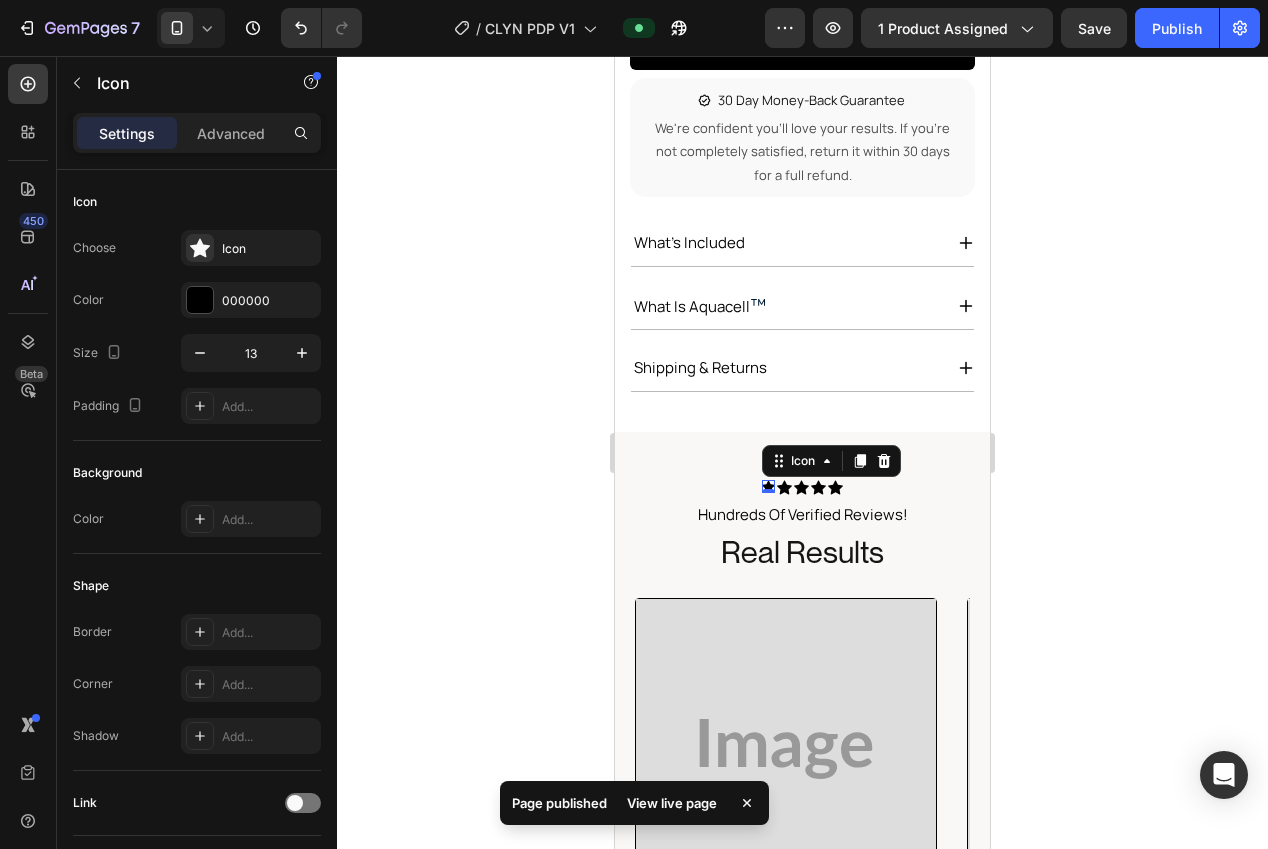 type on "12" 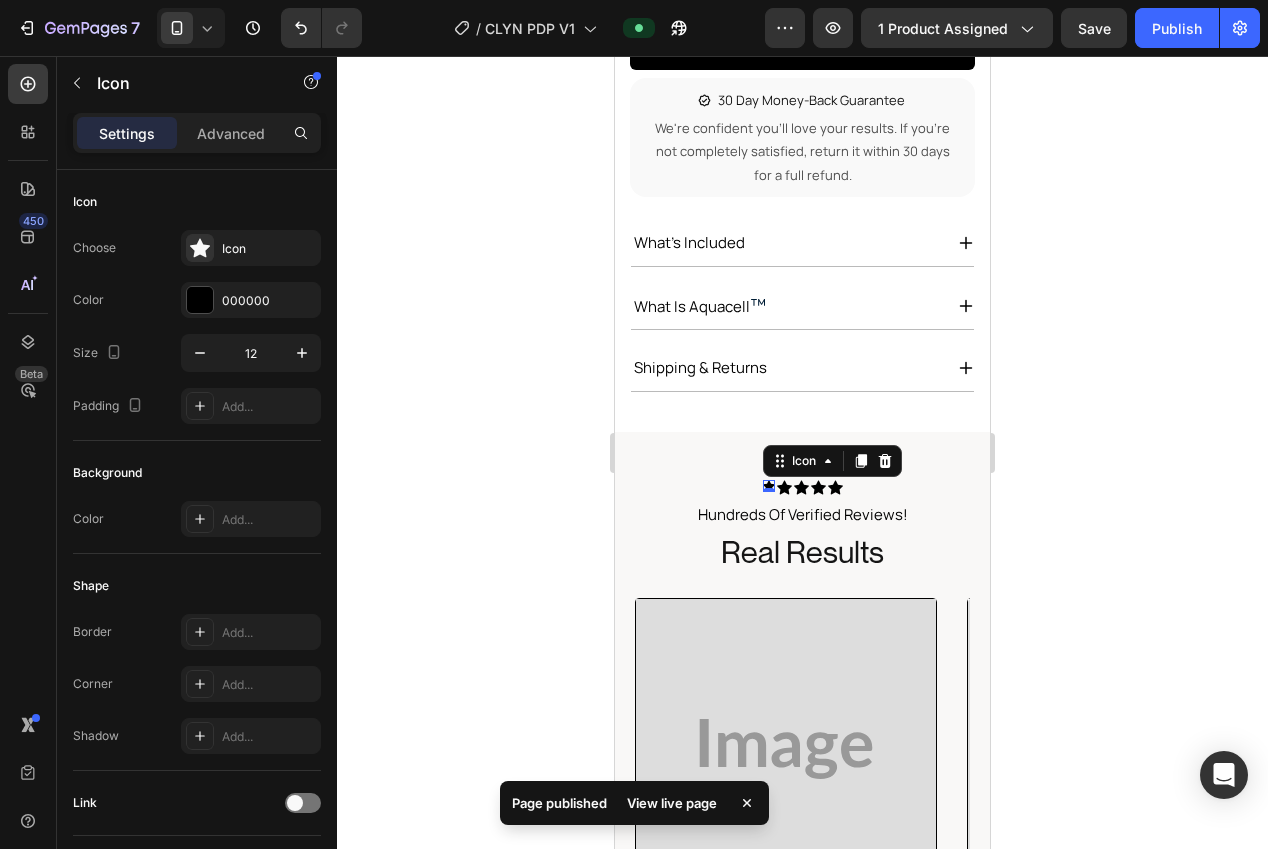 drag, startPoint x: 407, startPoint y: 404, endPoint x: 417, endPoint y: 406, distance: 10.198039 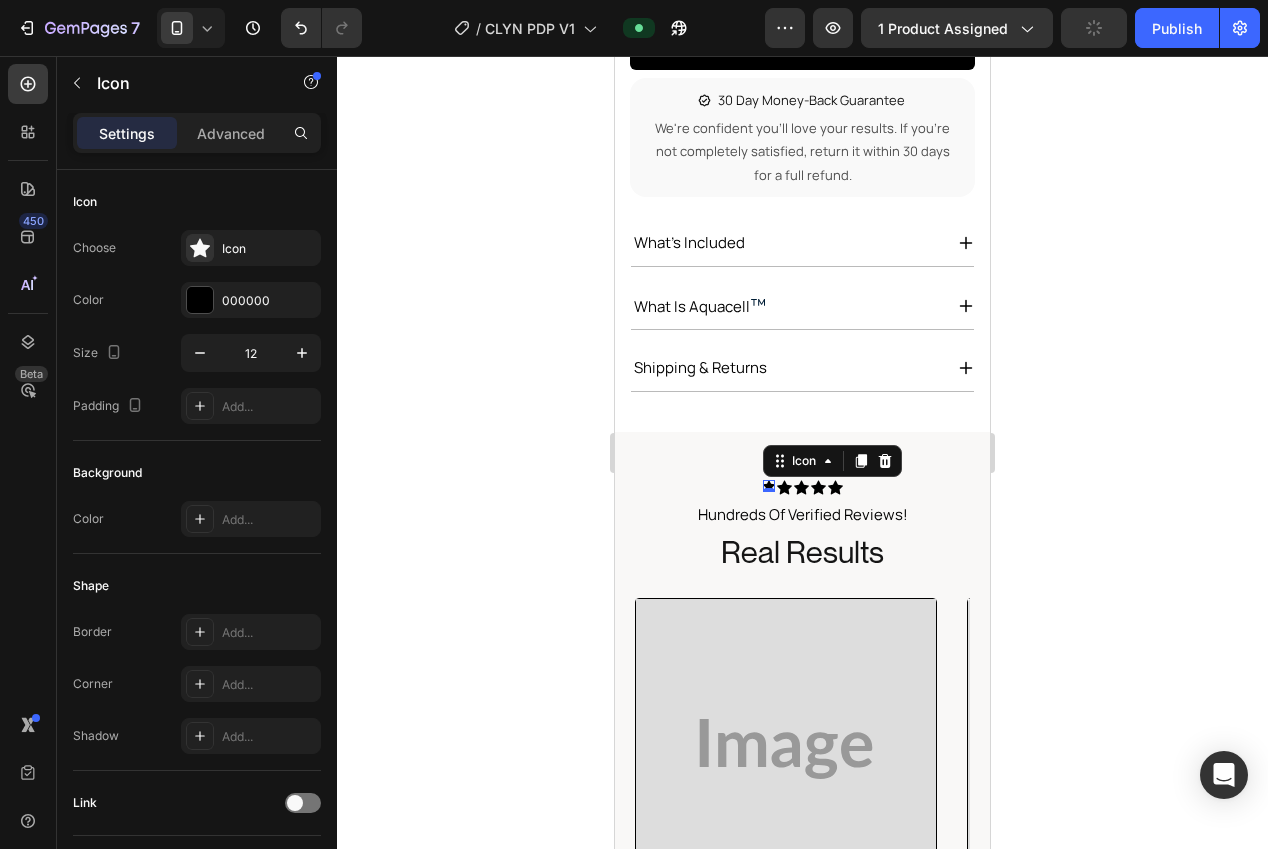 click on "Icon   0" at bounding box center (769, 486) 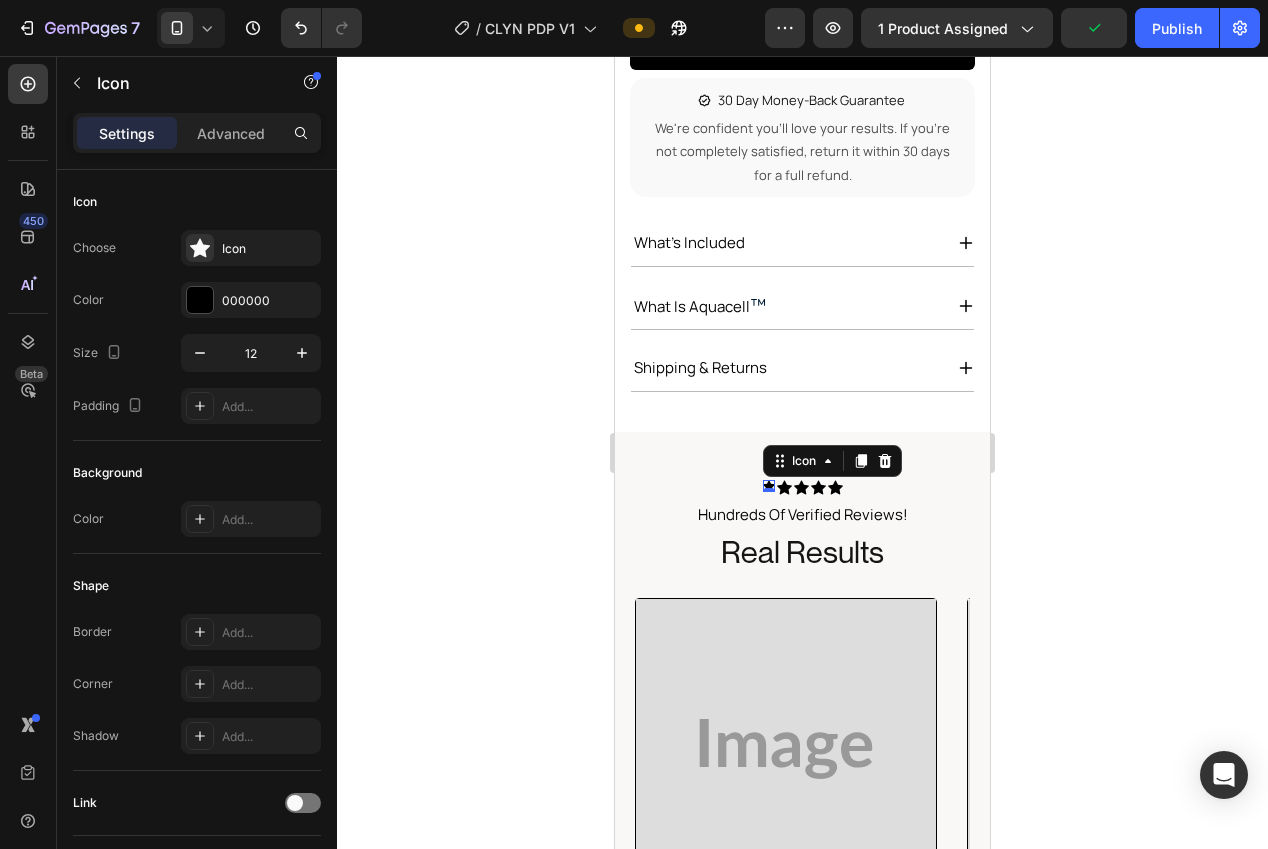 drag, startPoint x: 305, startPoint y: 358, endPoint x: 586, endPoint y: 463, distance: 299.97665 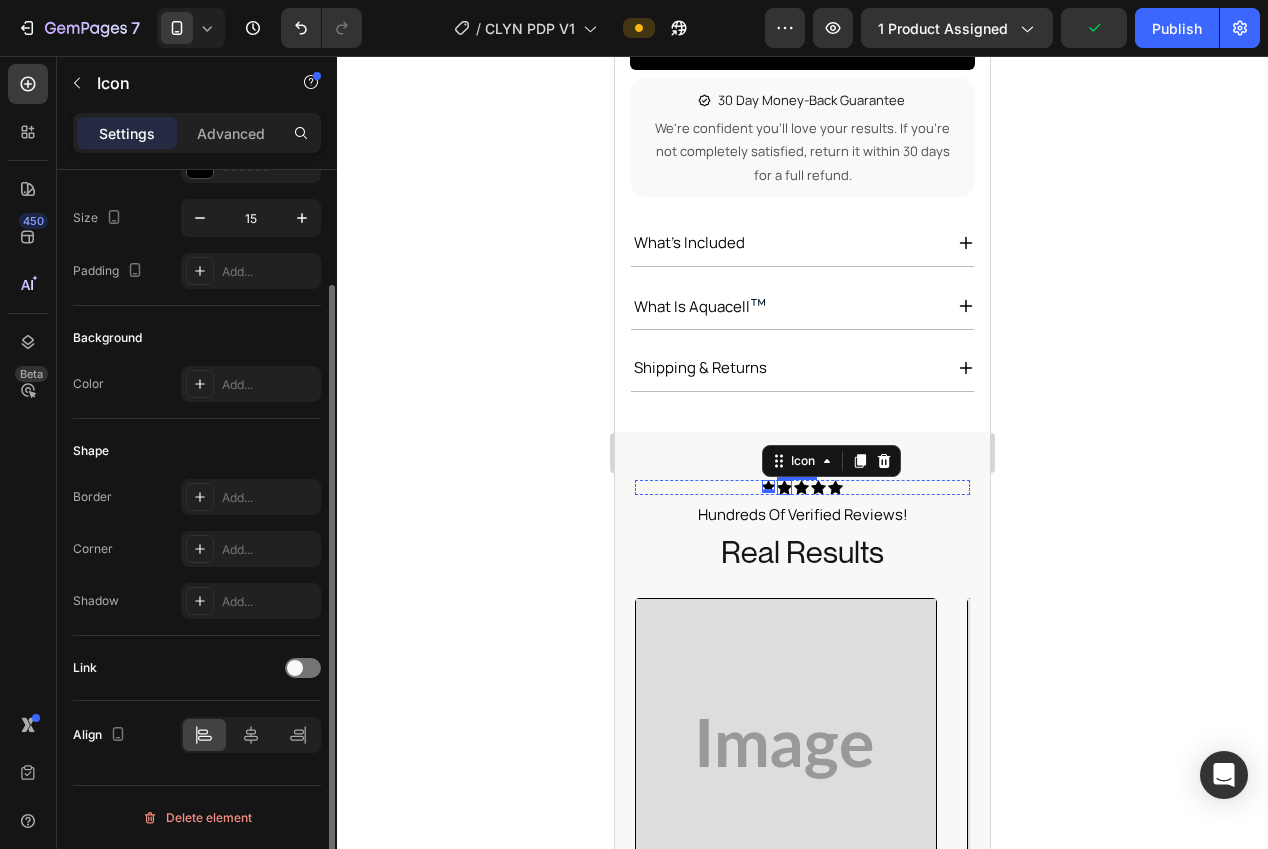click on "Icon" at bounding box center [784, 487] 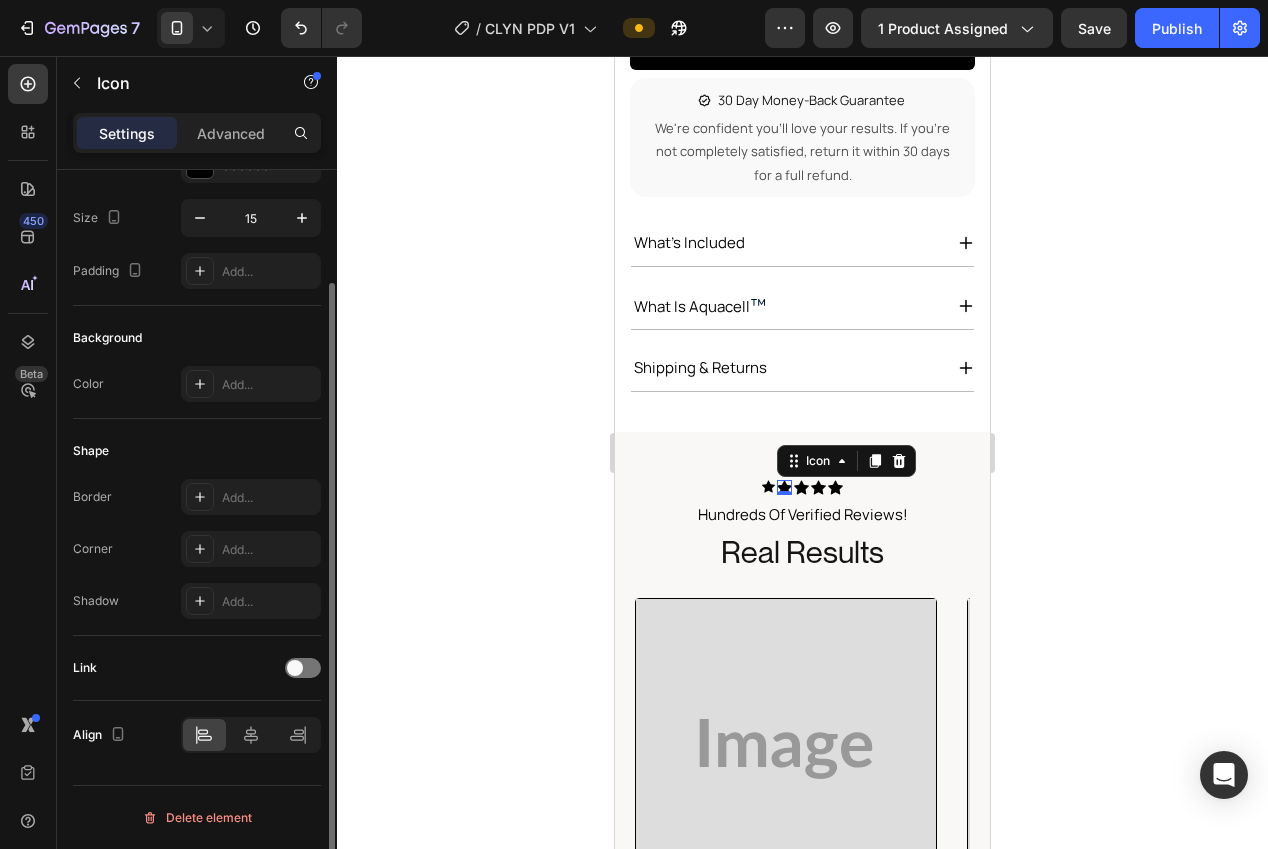 scroll, scrollTop: 134, scrollLeft: 0, axis: vertical 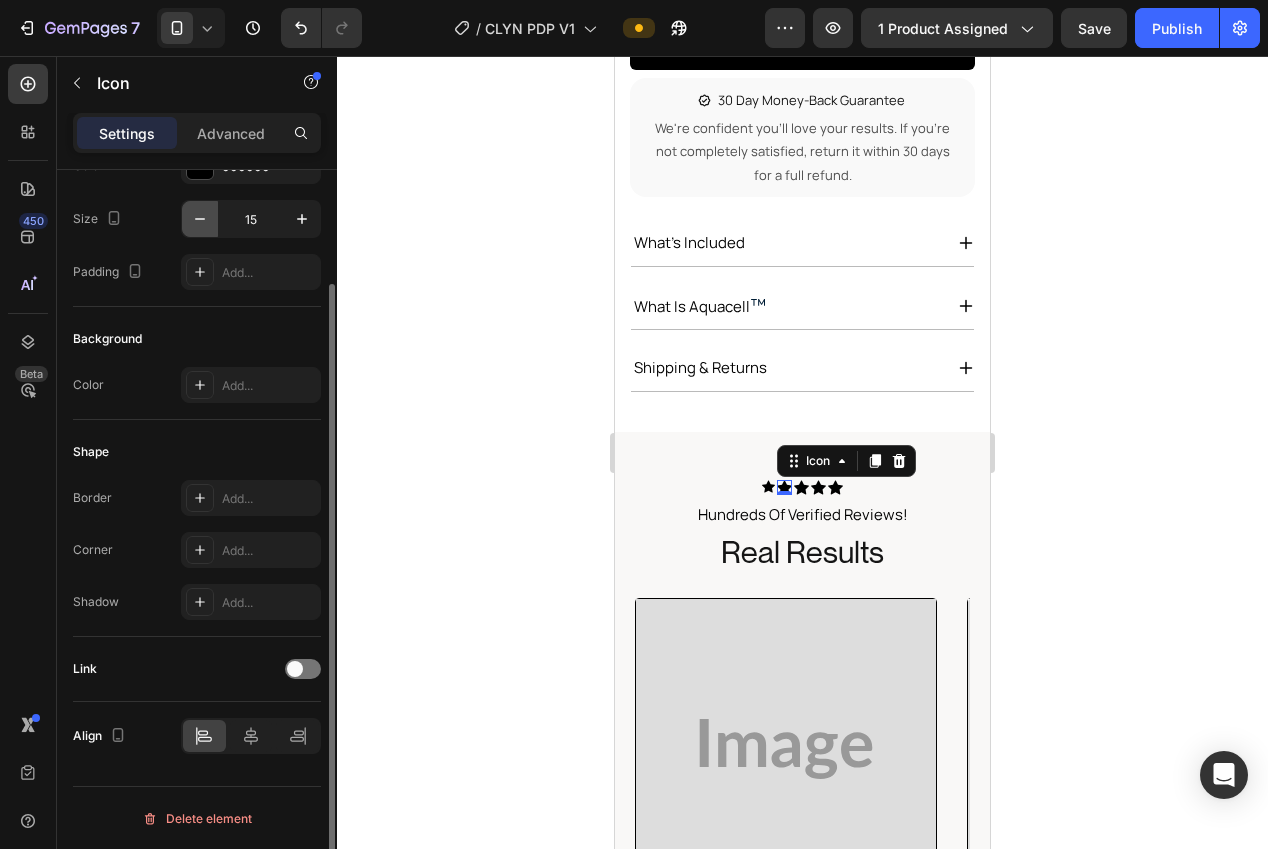 click at bounding box center (200, 219) 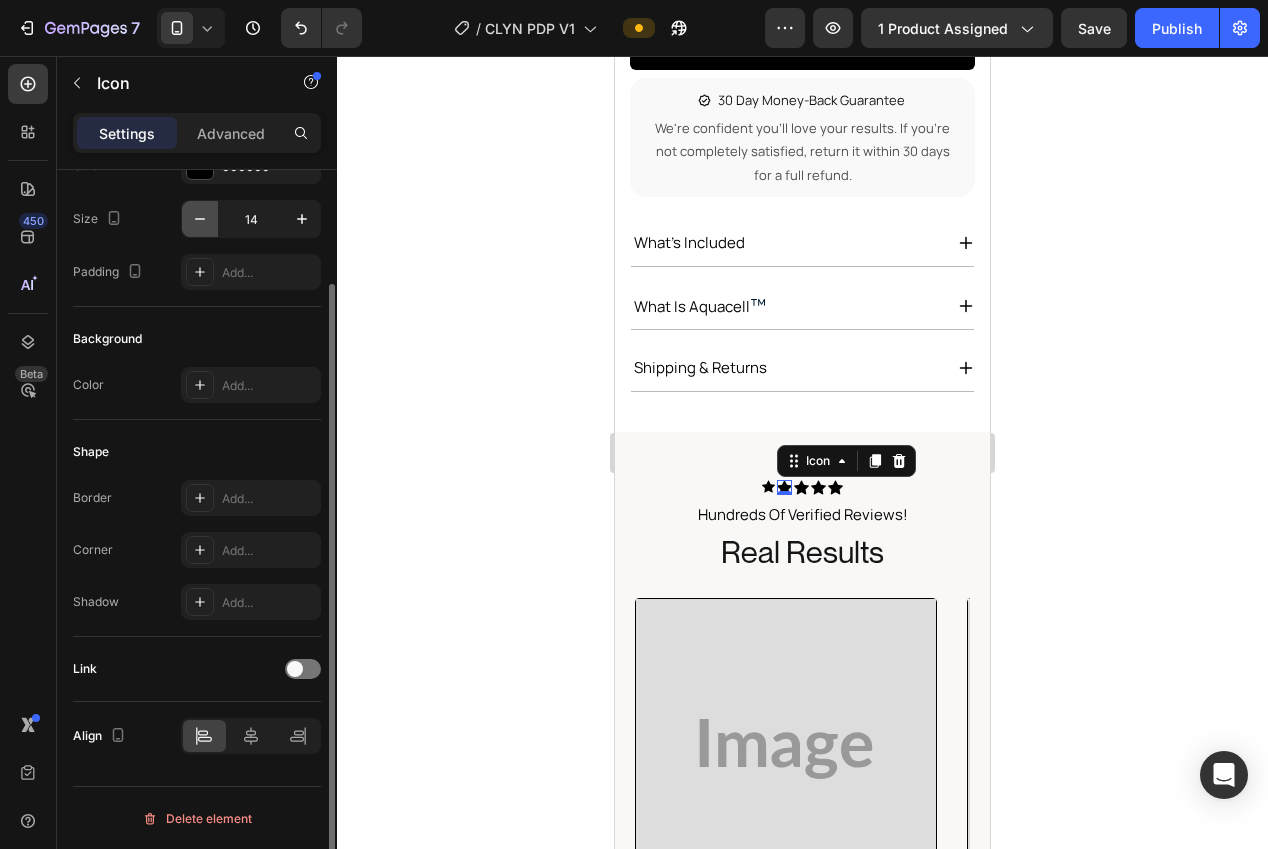 click at bounding box center [200, 219] 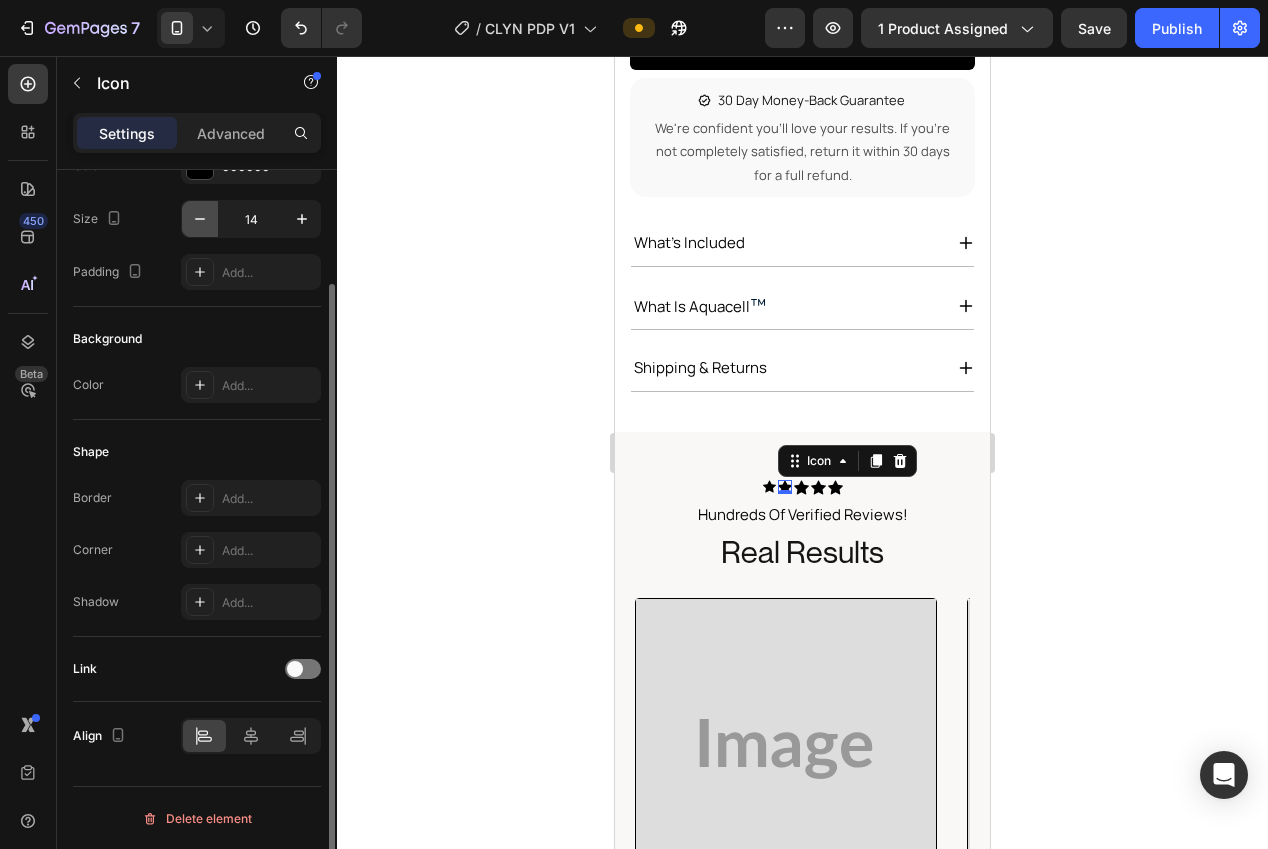 type on "13" 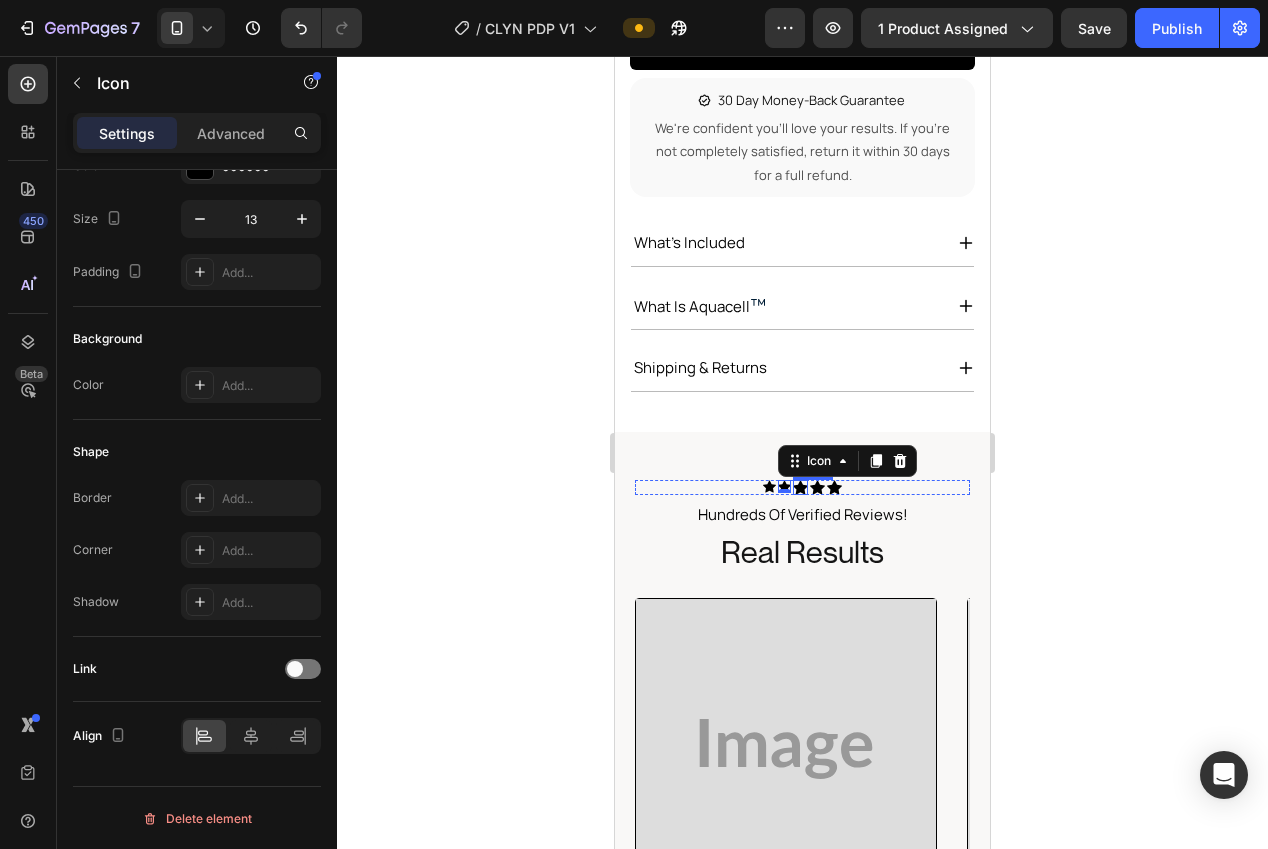 click on "Icon" at bounding box center [800, 487] 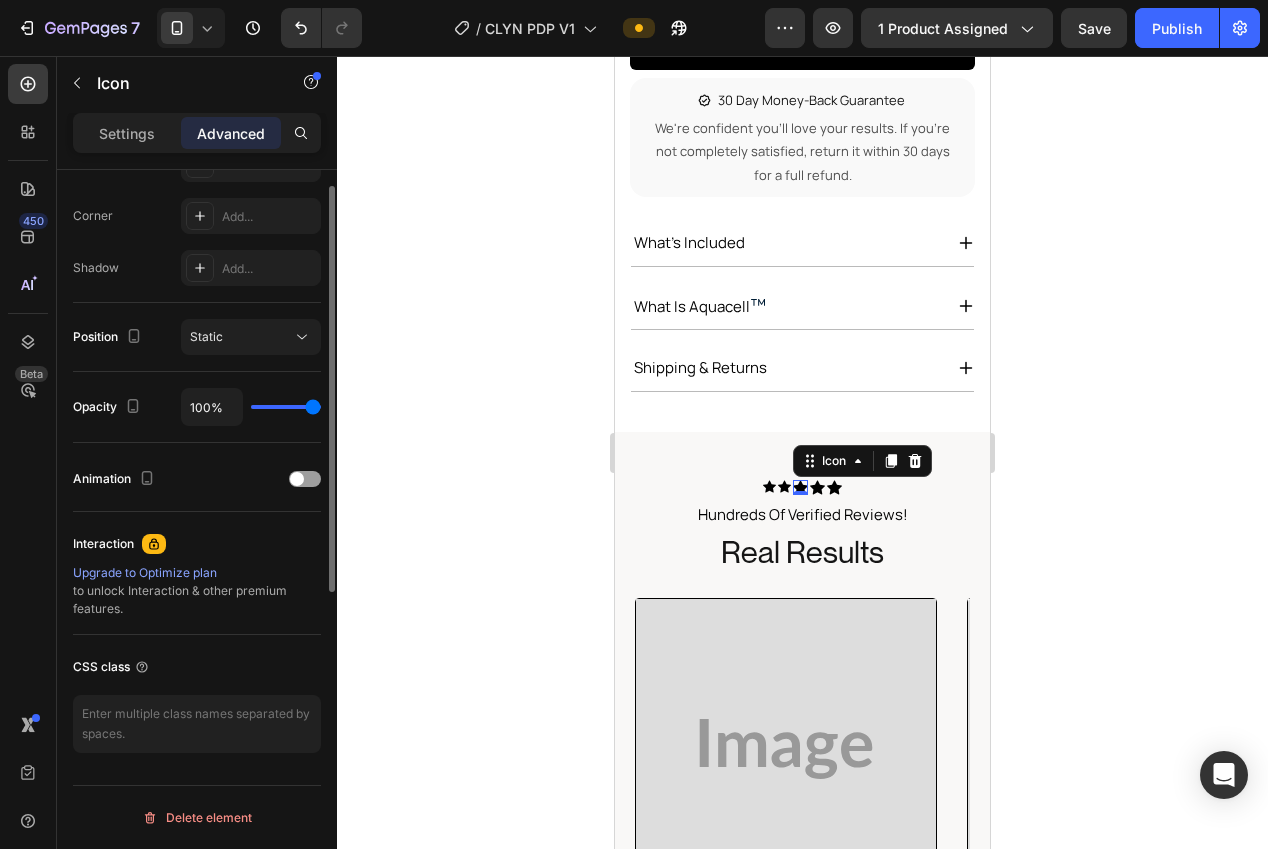 scroll, scrollTop: 0, scrollLeft: 0, axis: both 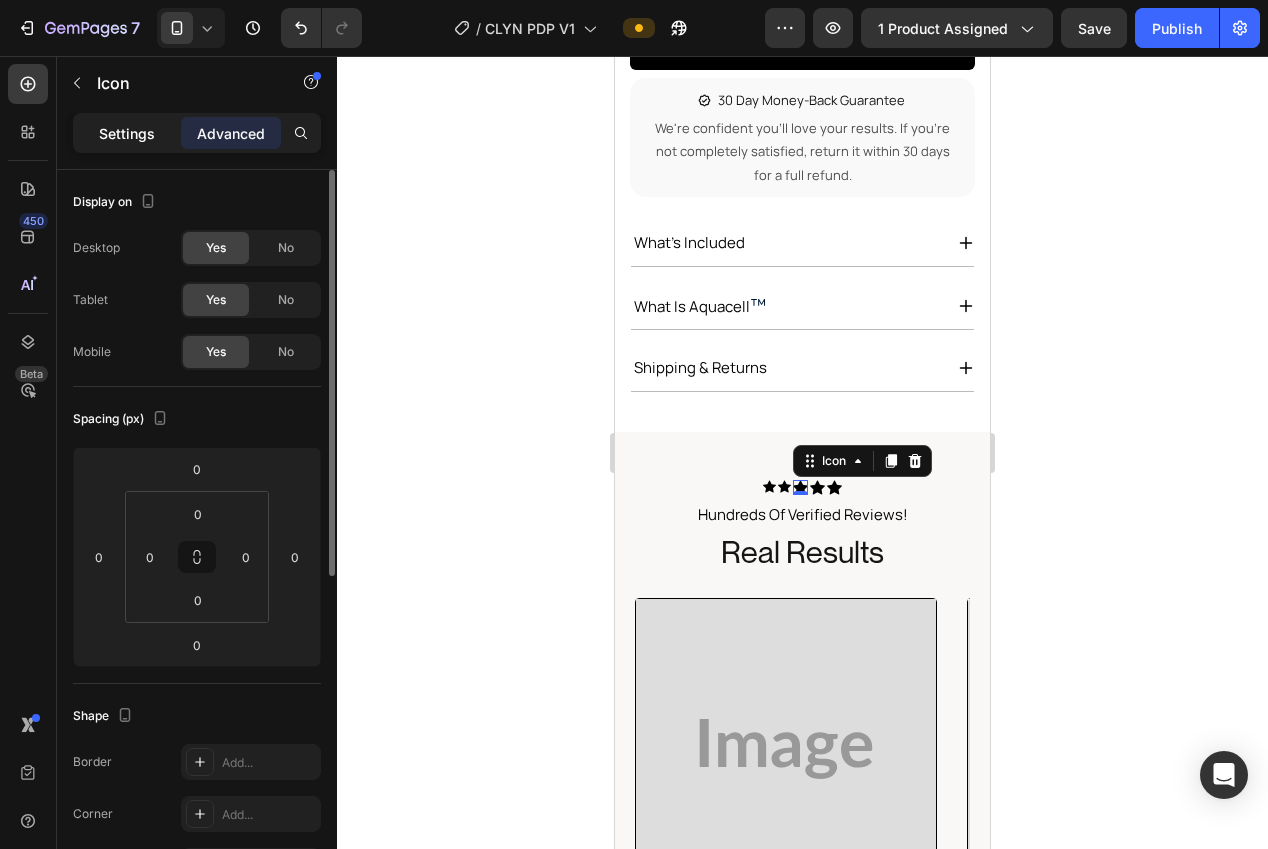 drag, startPoint x: 123, startPoint y: 138, endPoint x: 134, endPoint y: 163, distance: 27.313 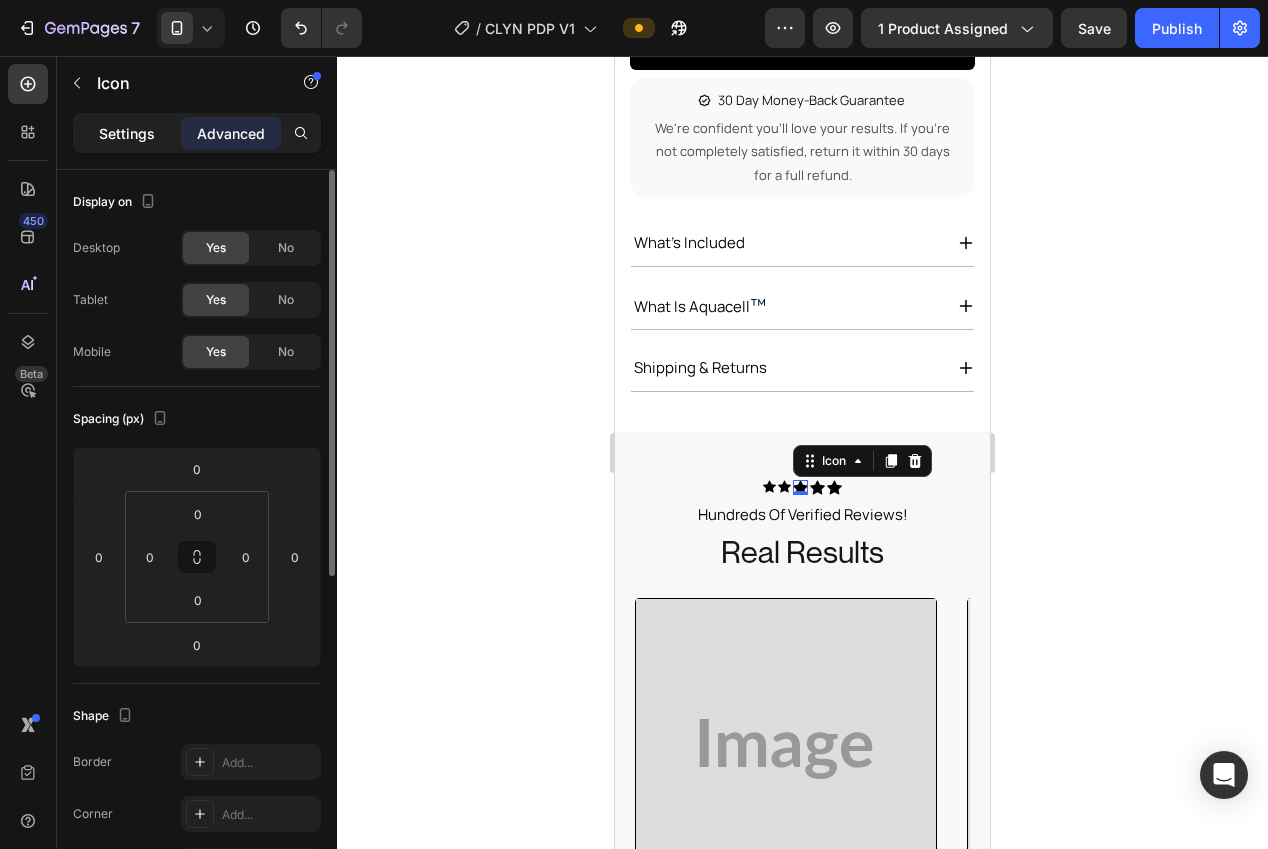 click on "Settings" at bounding box center [127, 133] 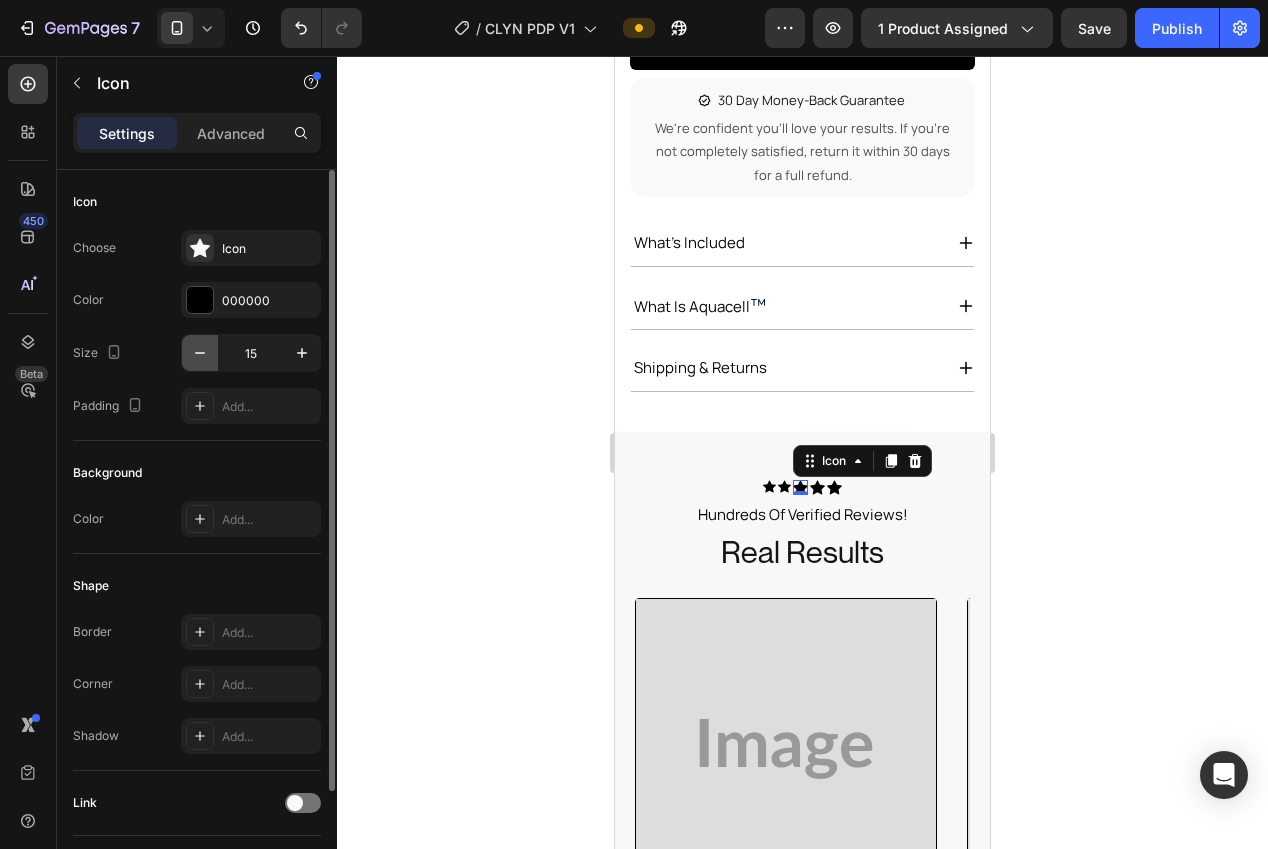 click 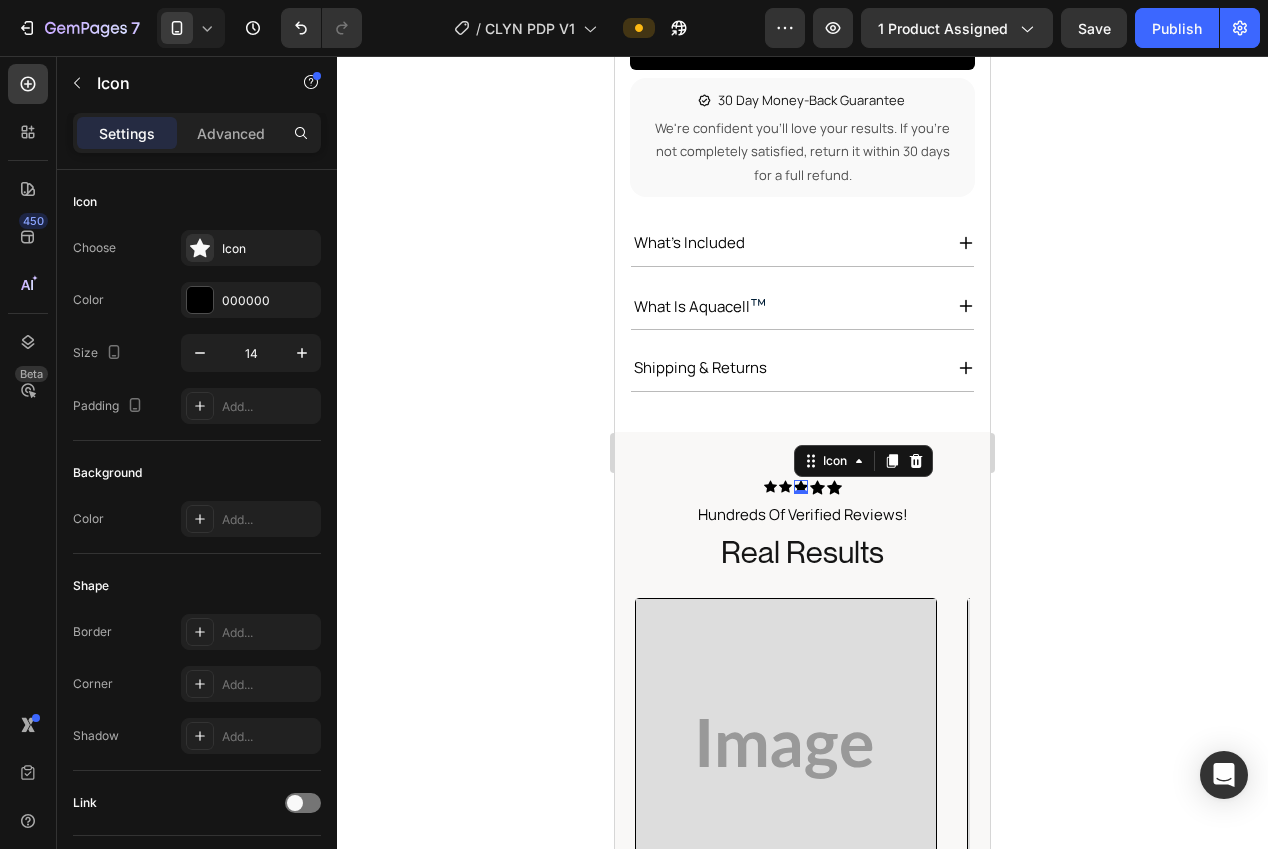 type on "13" 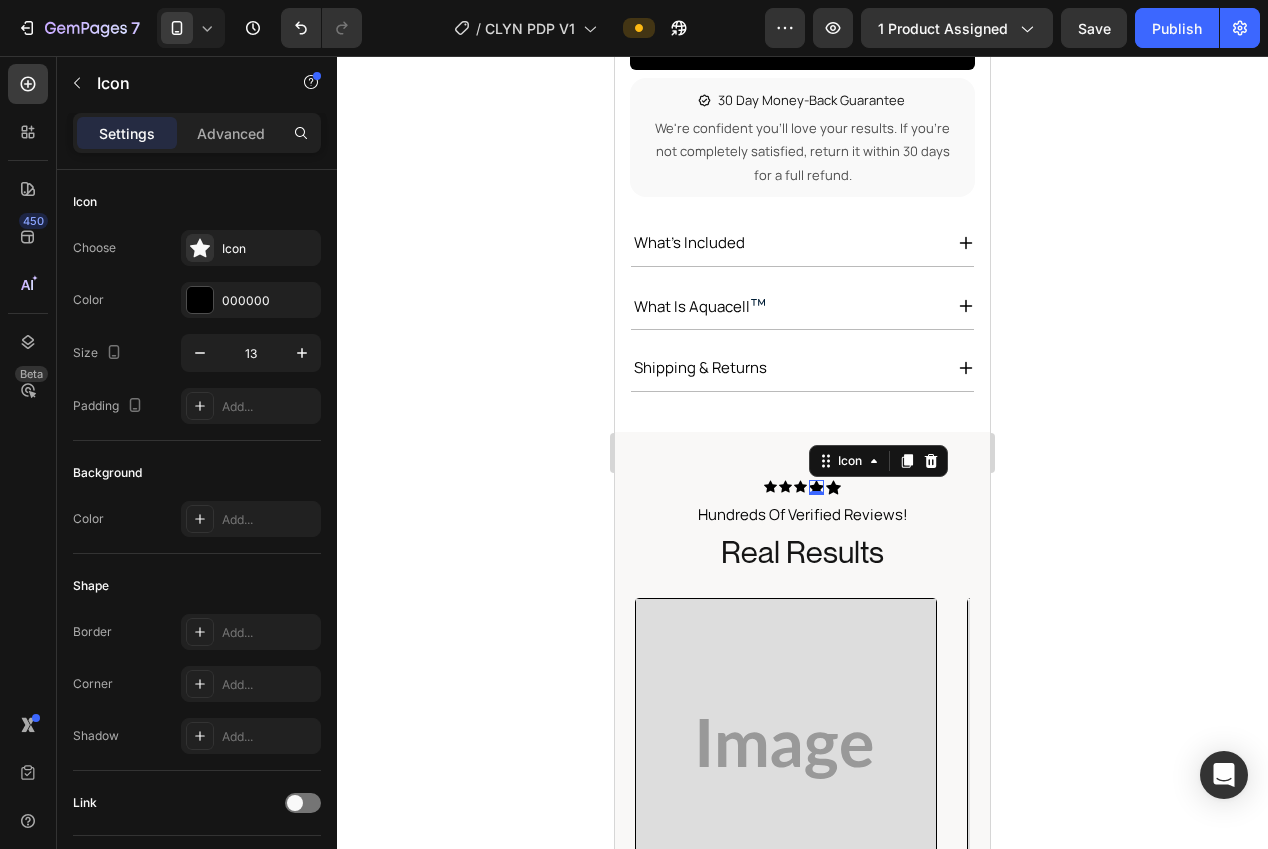 drag, startPoint x: 817, startPoint y: 491, endPoint x: 777, endPoint y: 480, distance: 41.484936 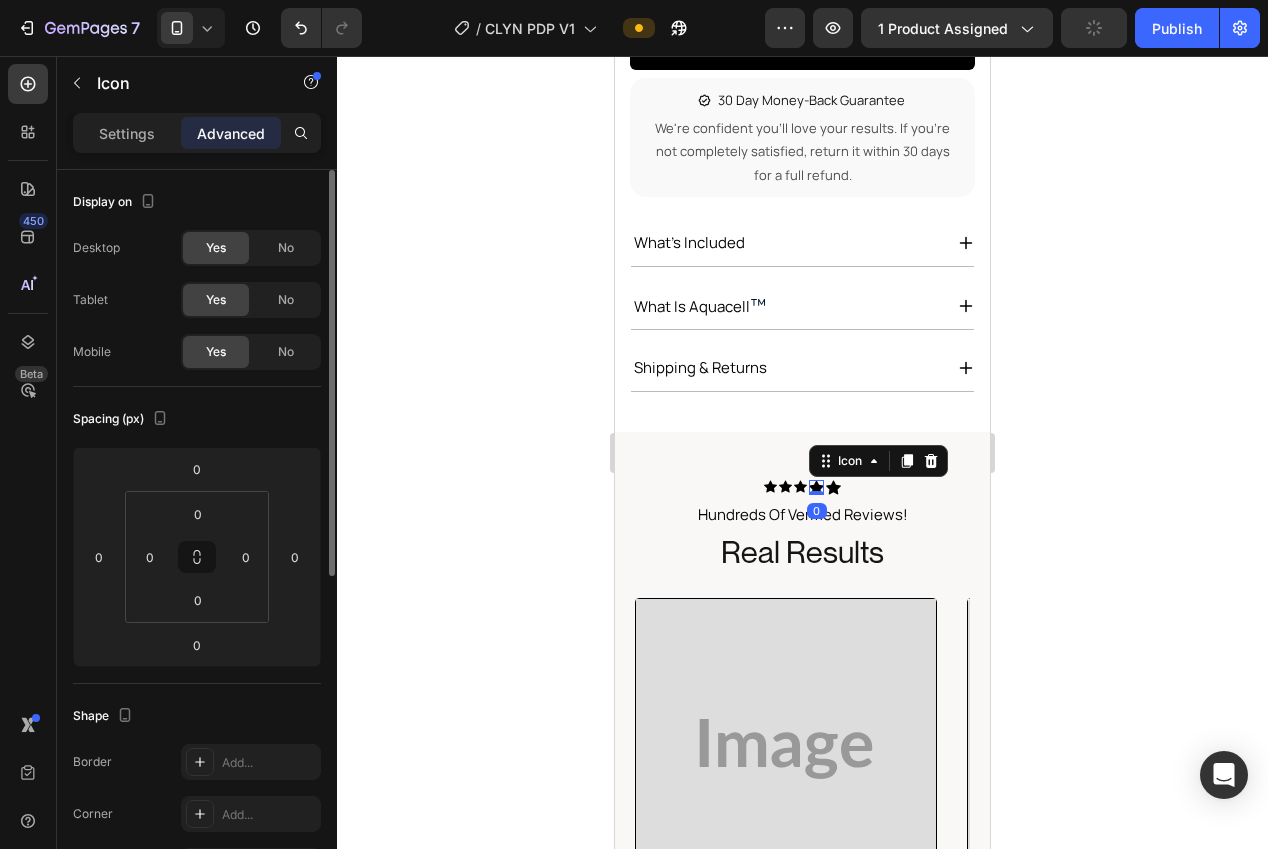 click on "Settings" at bounding box center (127, 133) 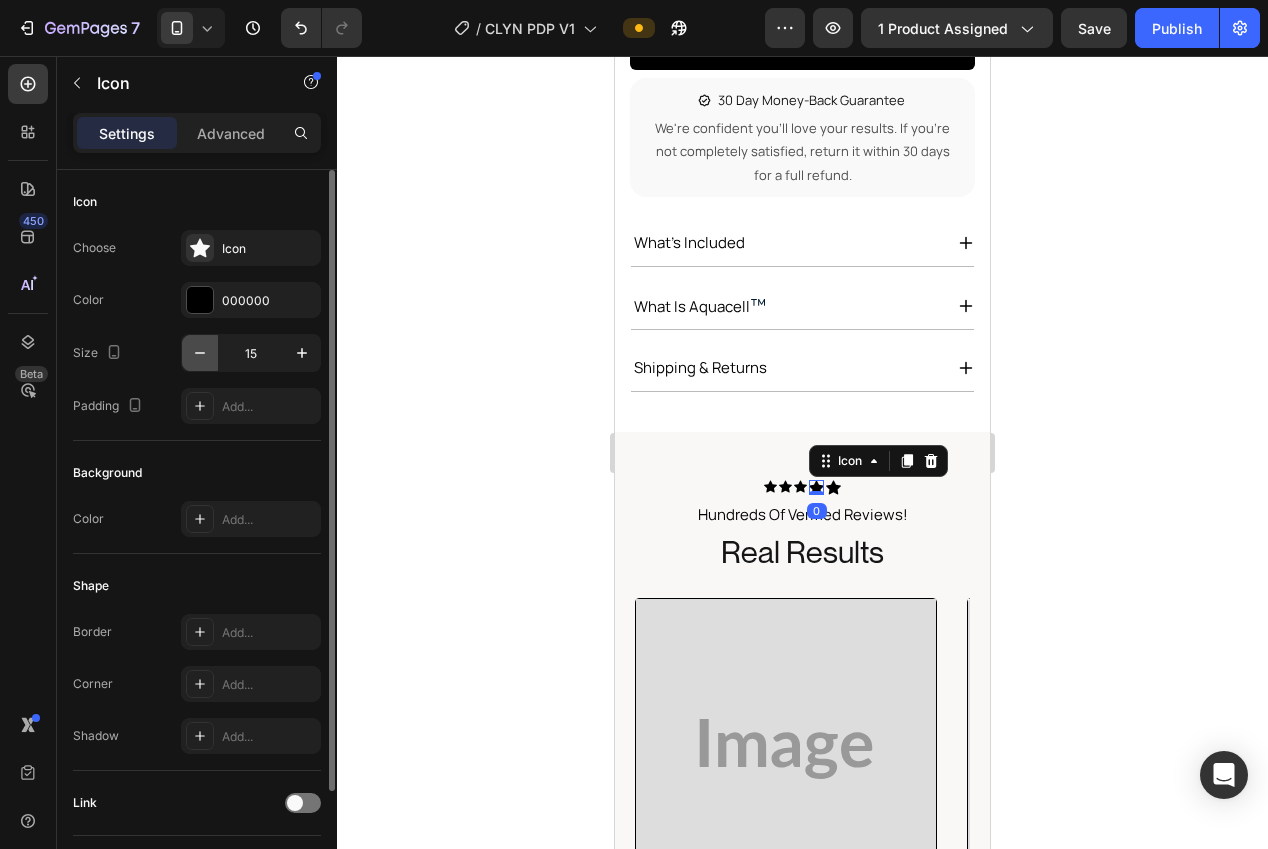 click 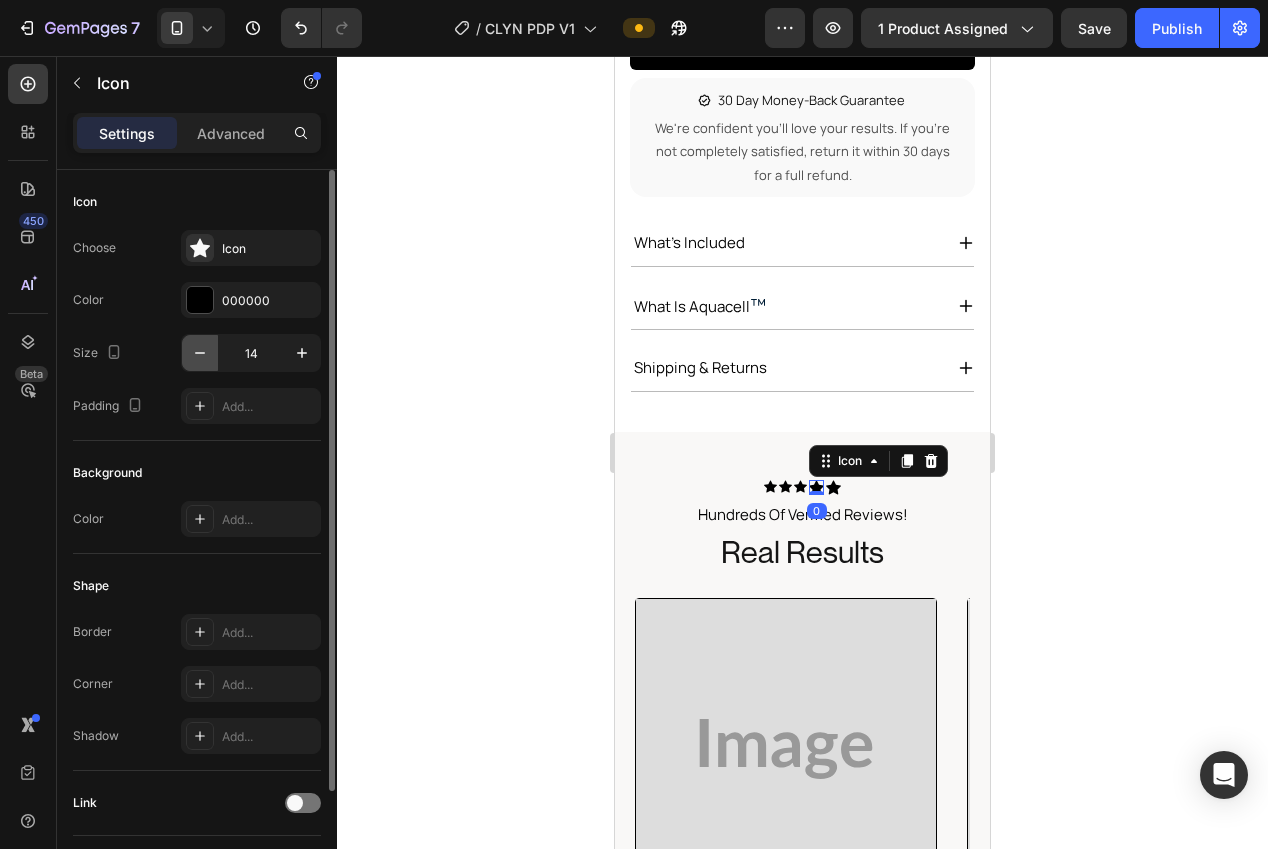 click 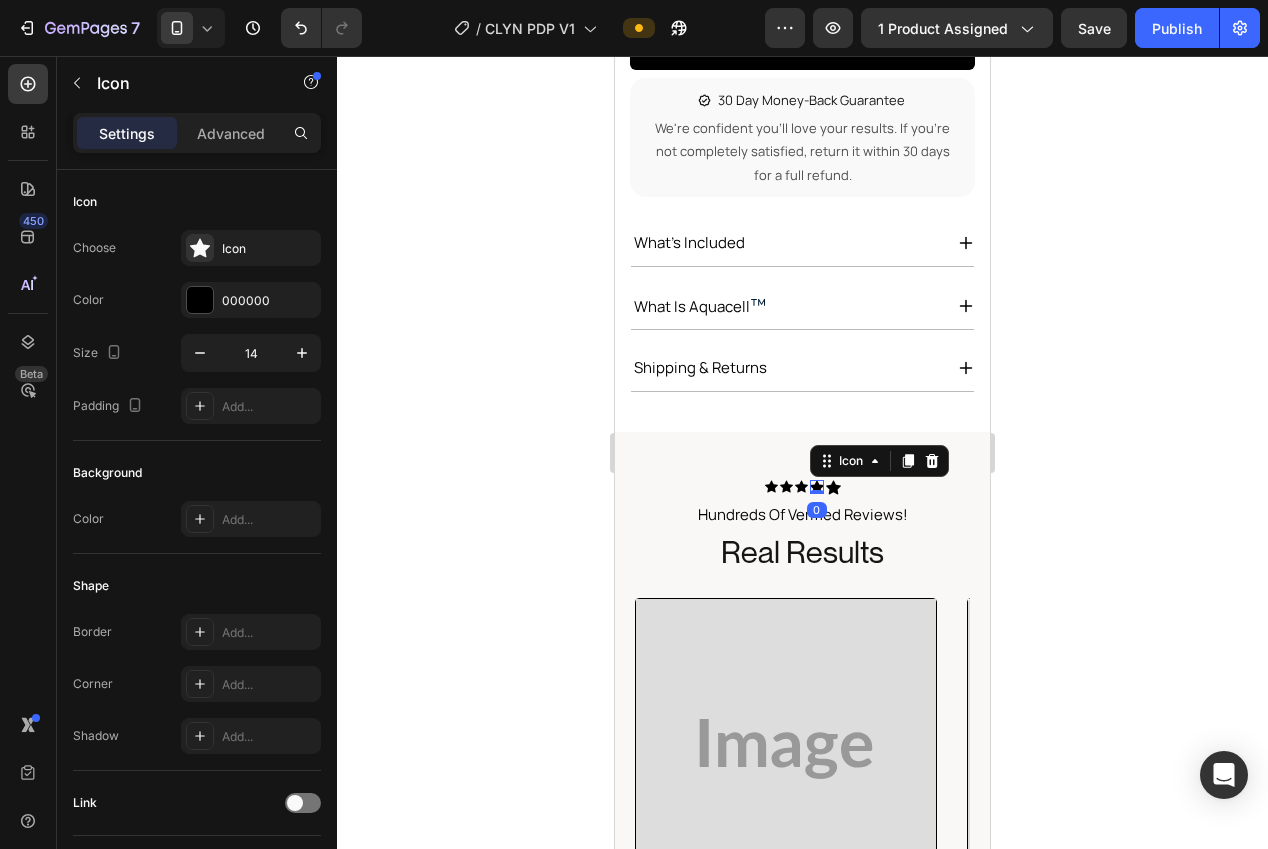 type on "13" 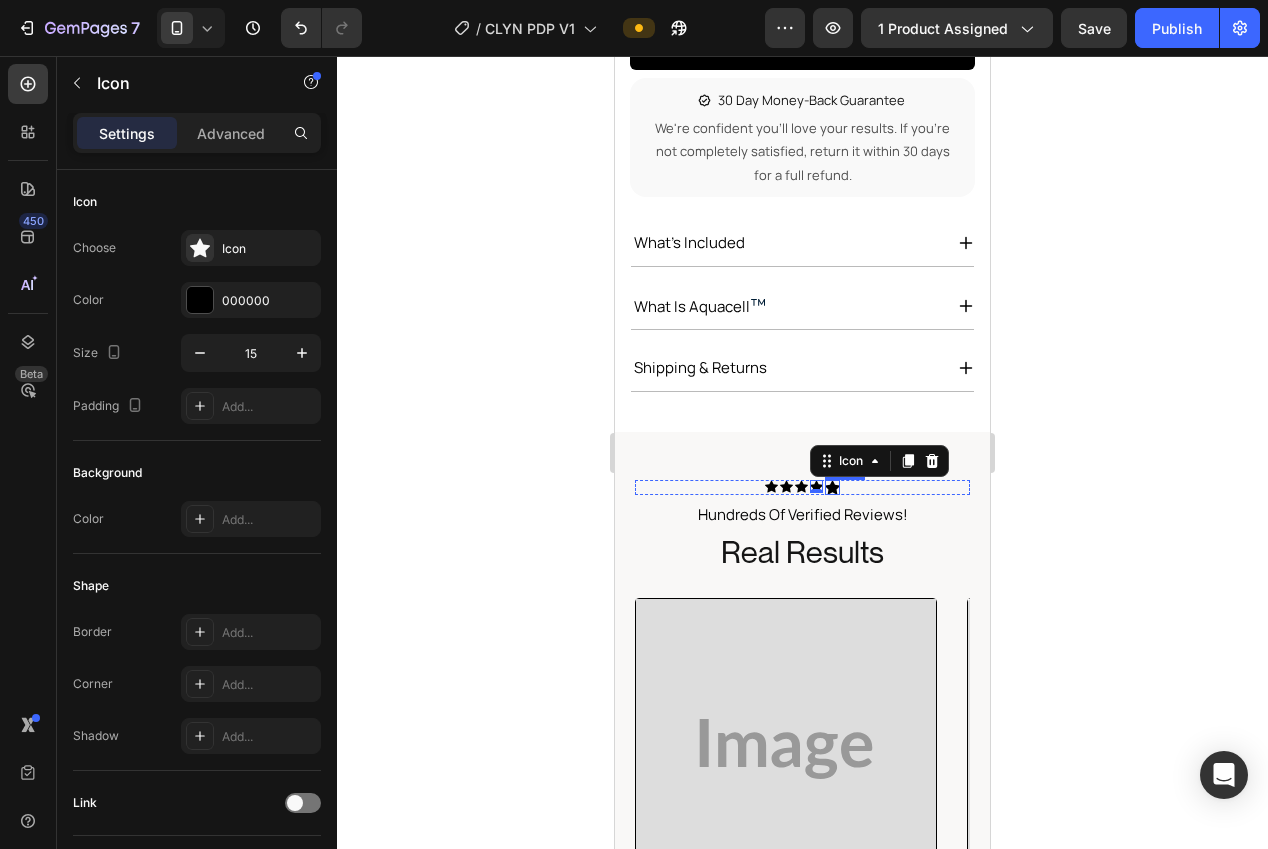 click on "Icon" at bounding box center [832, 487] 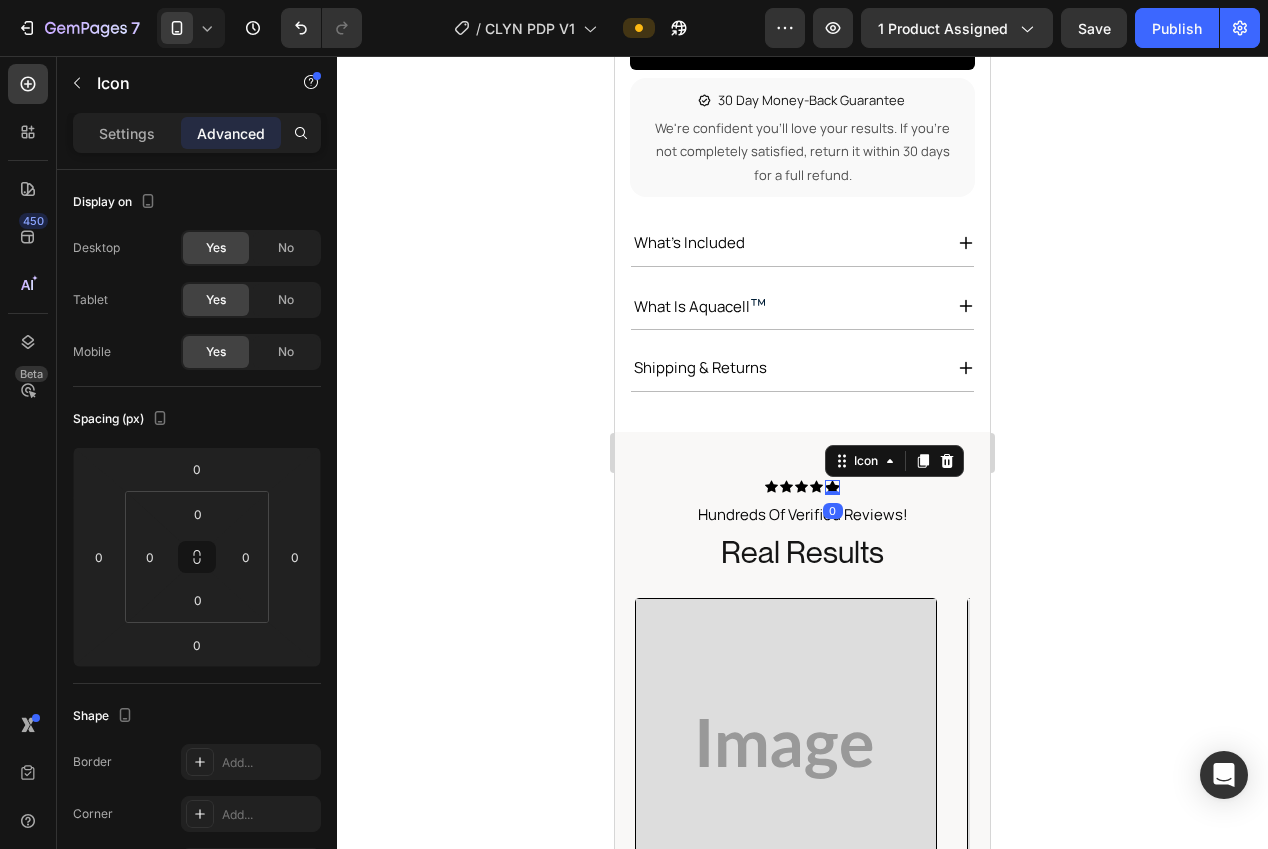 click on "Settings" 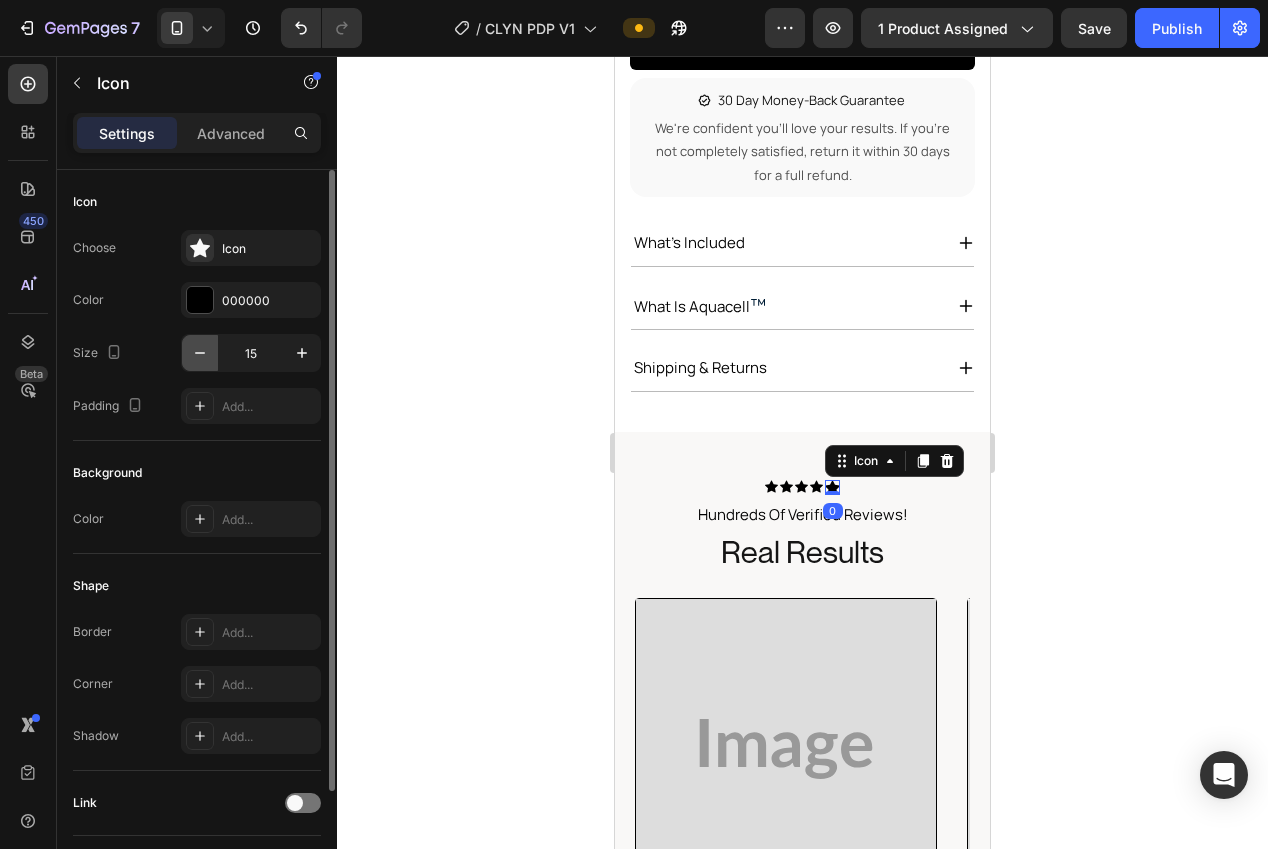 click at bounding box center (200, 353) 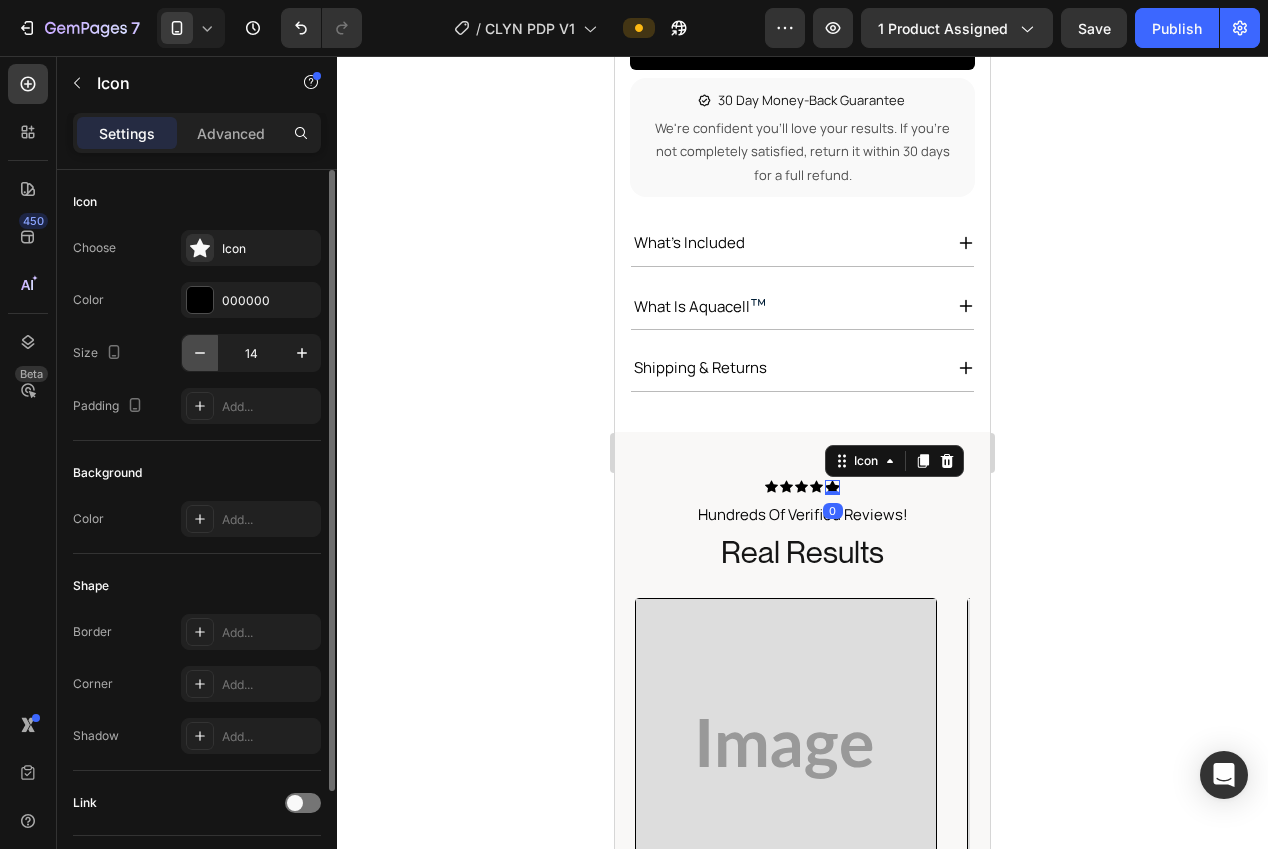 click at bounding box center [200, 353] 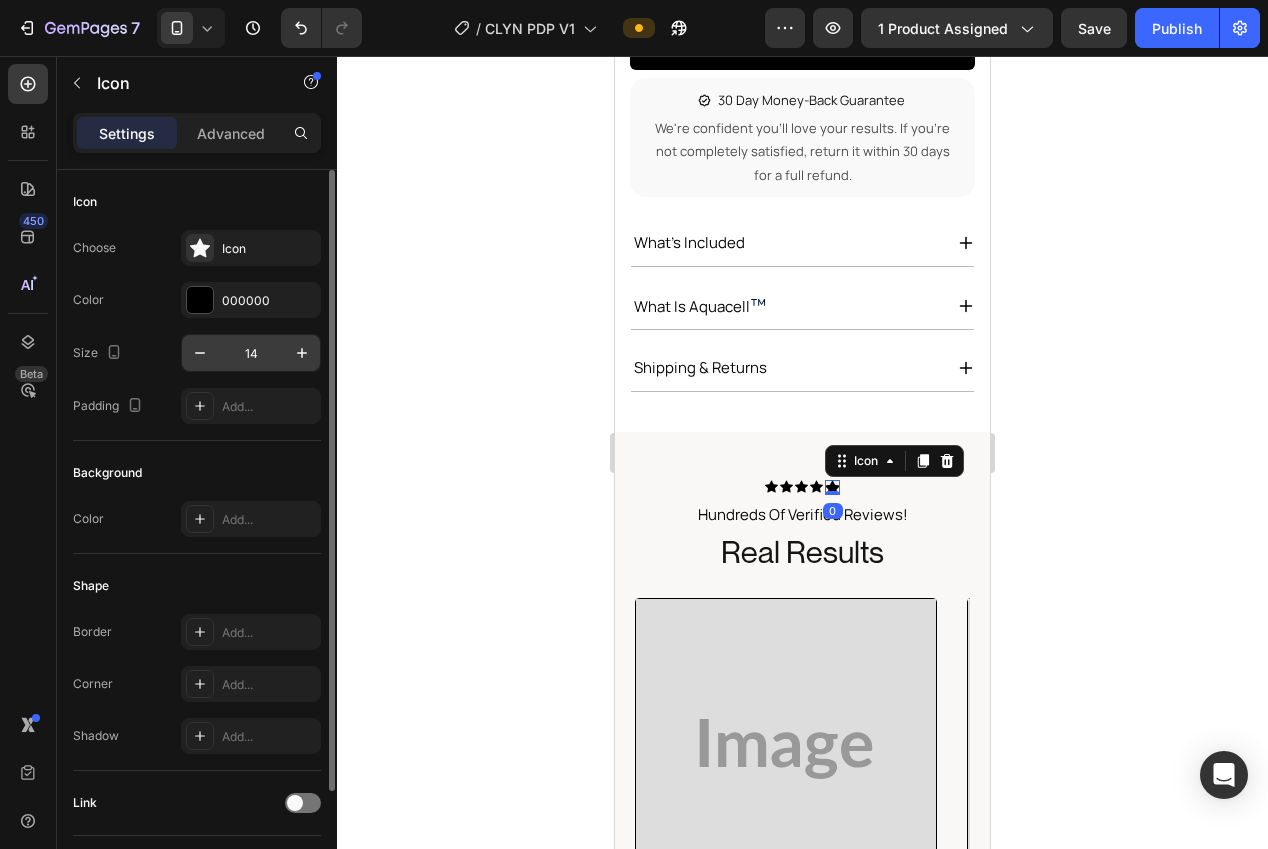 type on "13" 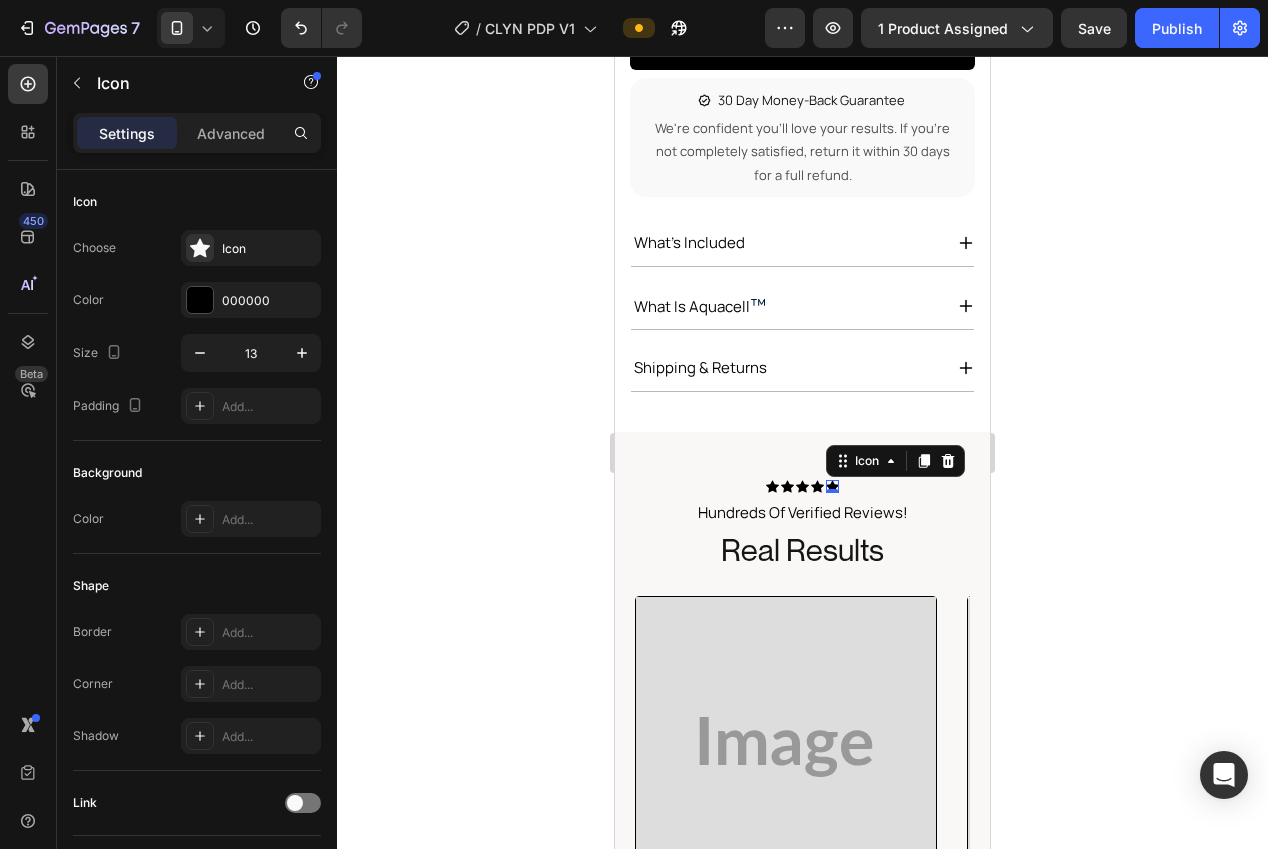 click 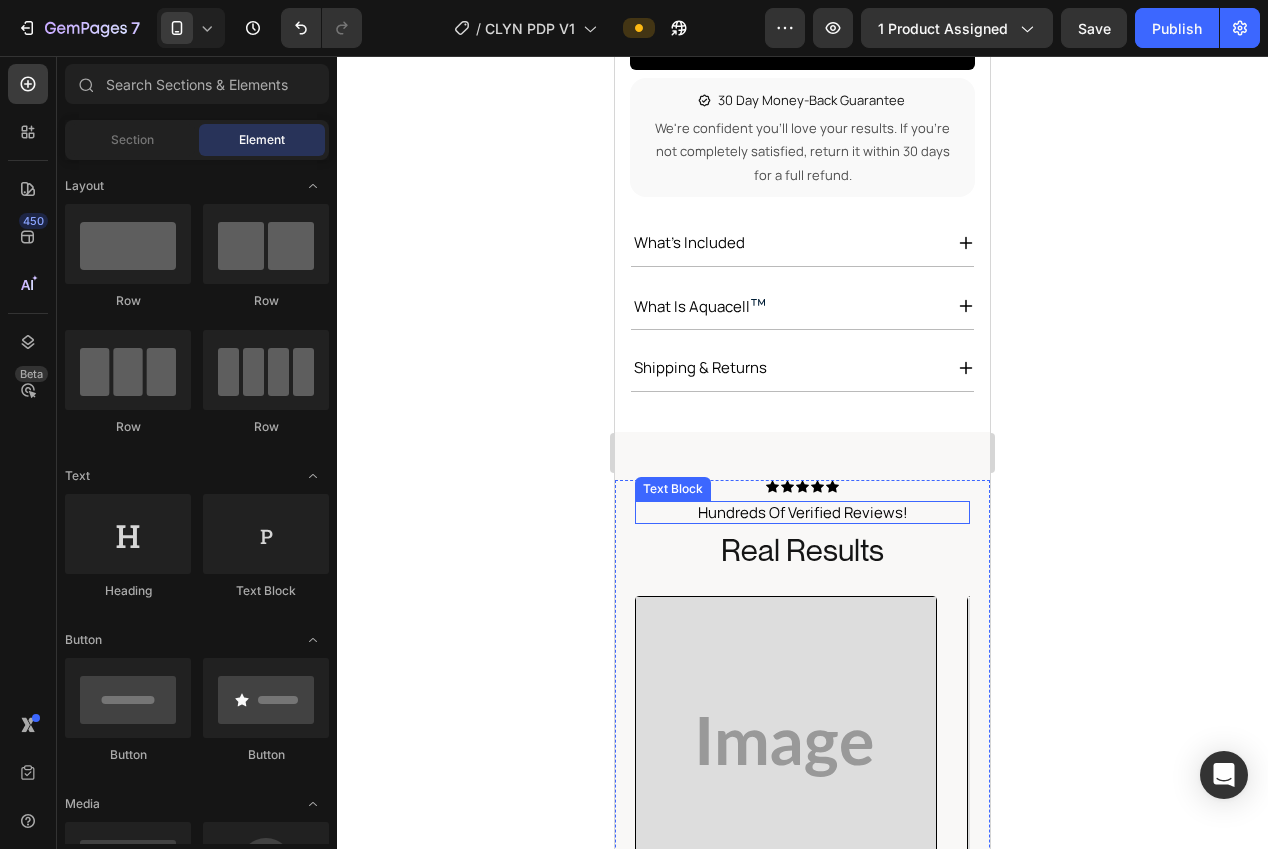 click on "Hundreds Of Verified Reviews!" at bounding box center (802, 513) 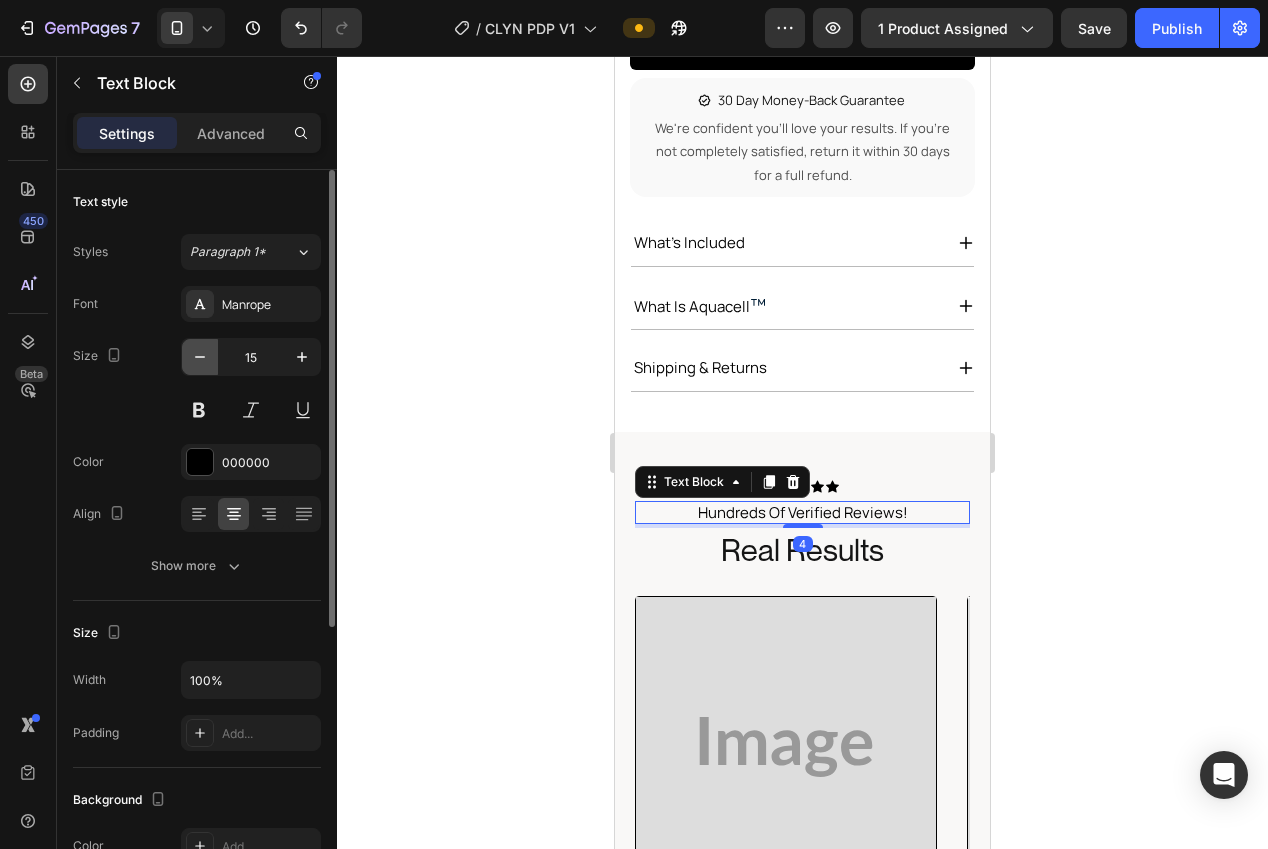 click 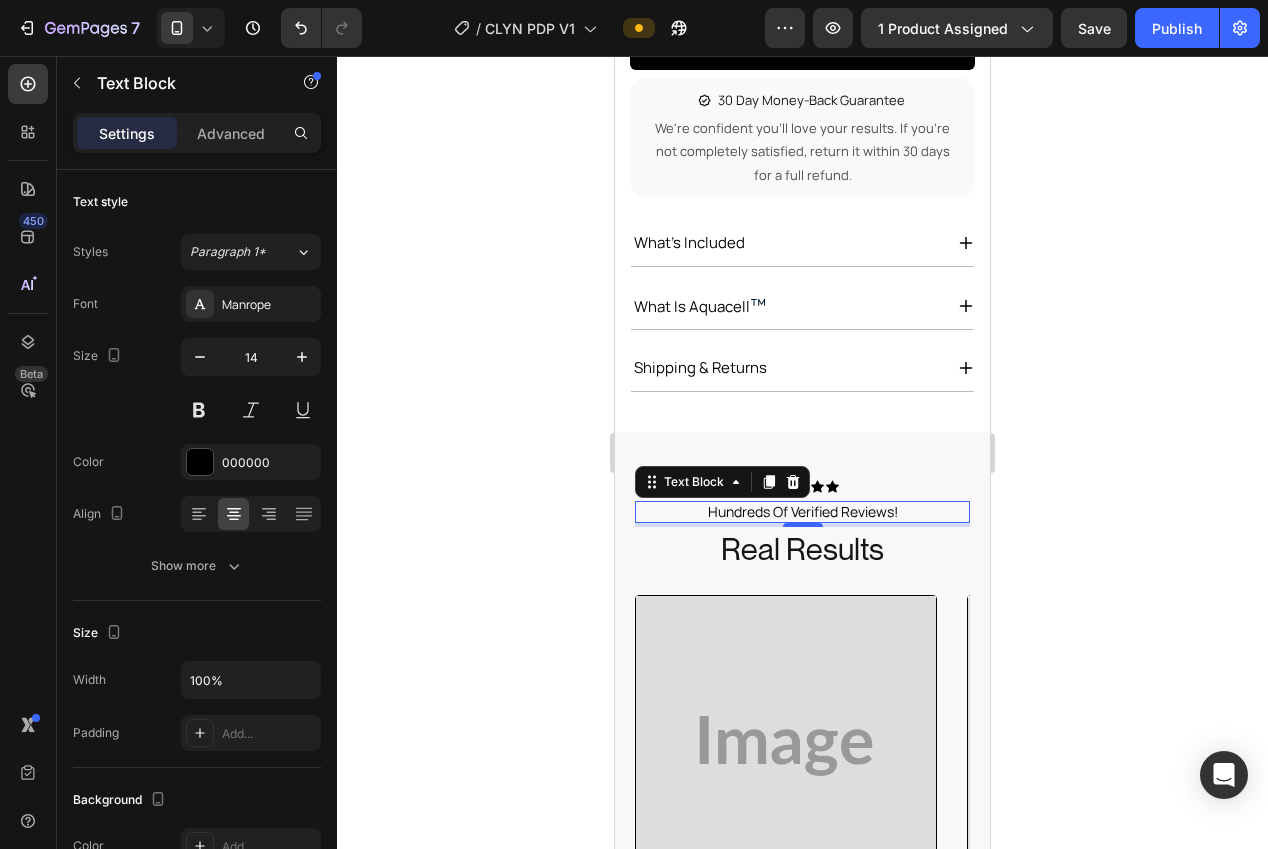 click 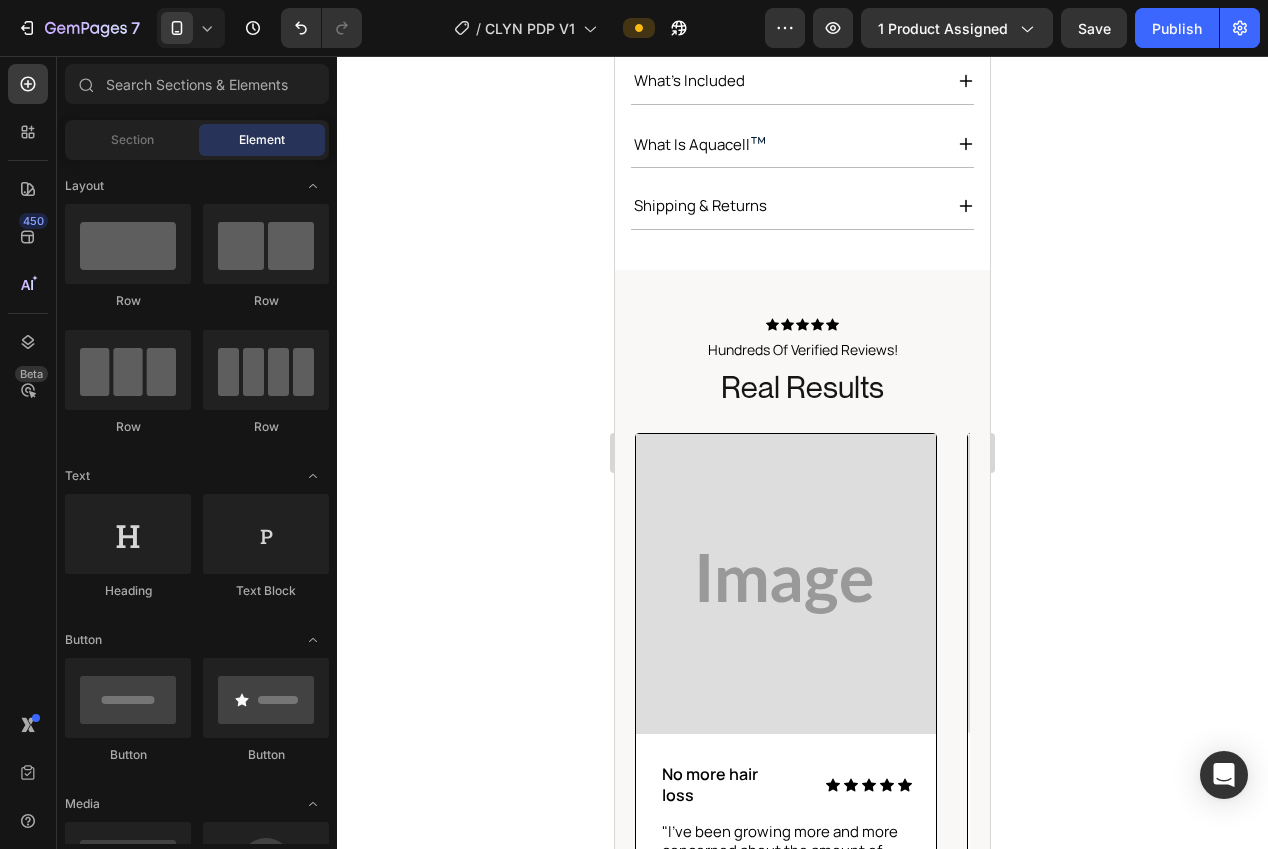 scroll, scrollTop: 1167, scrollLeft: 0, axis: vertical 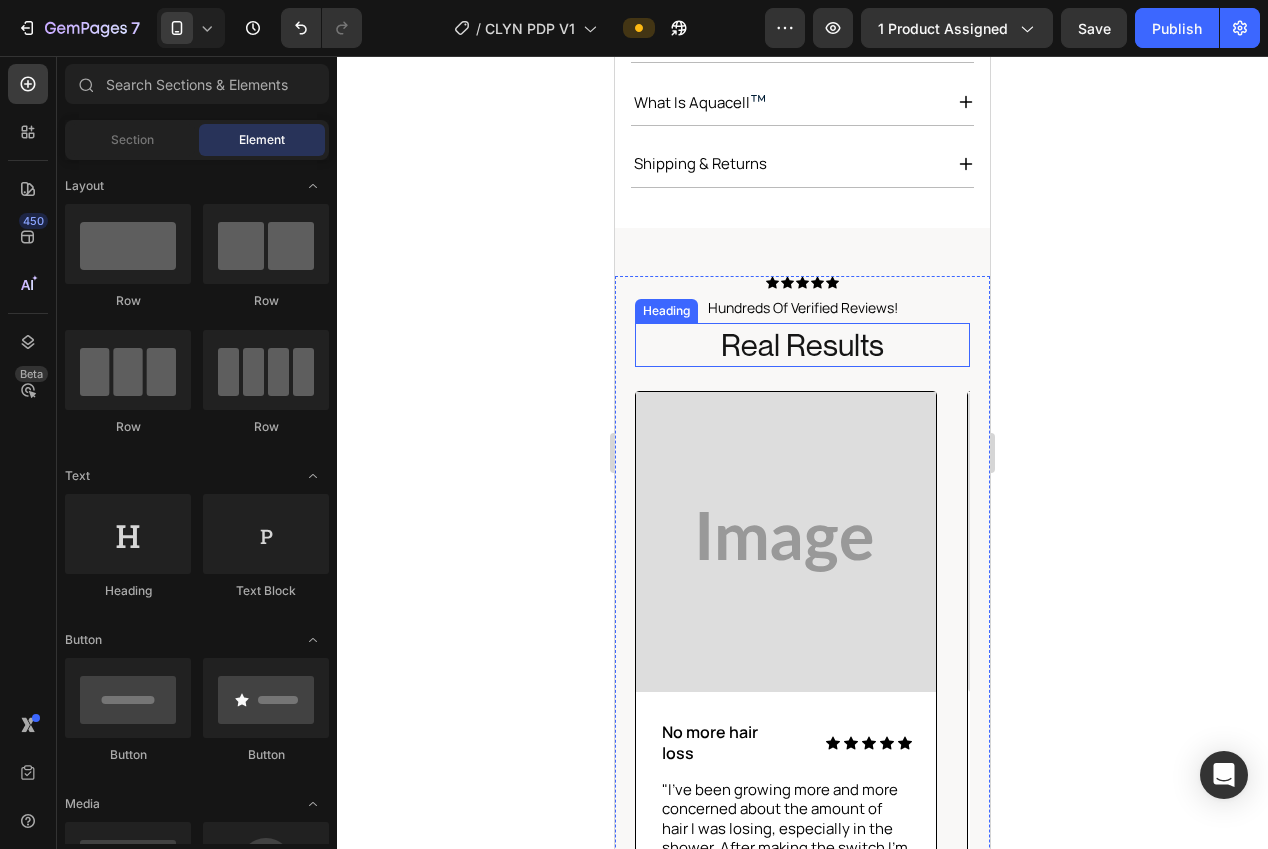 click on "Real Results" at bounding box center [802, 345] 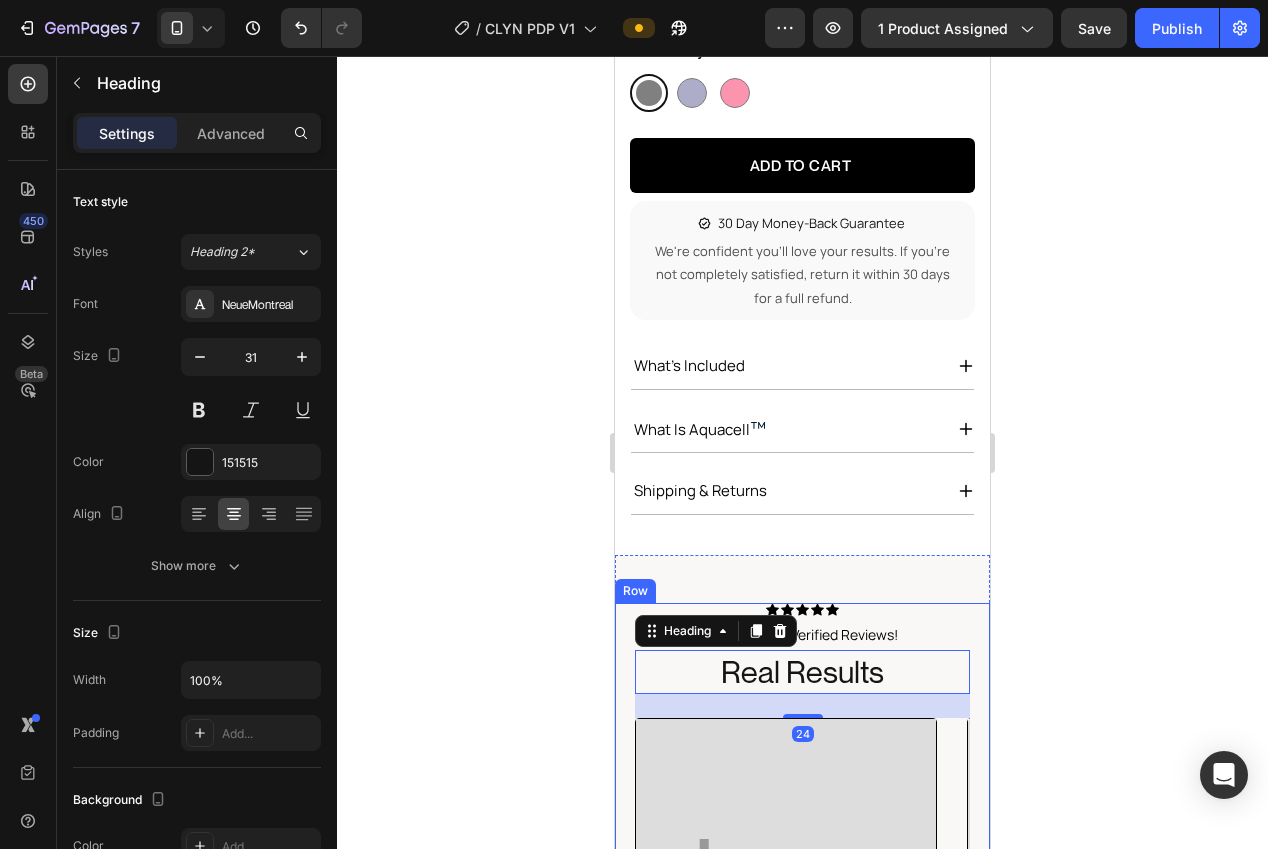 scroll, scrollTop: 333, scrollLeft: 0, axis: vertical 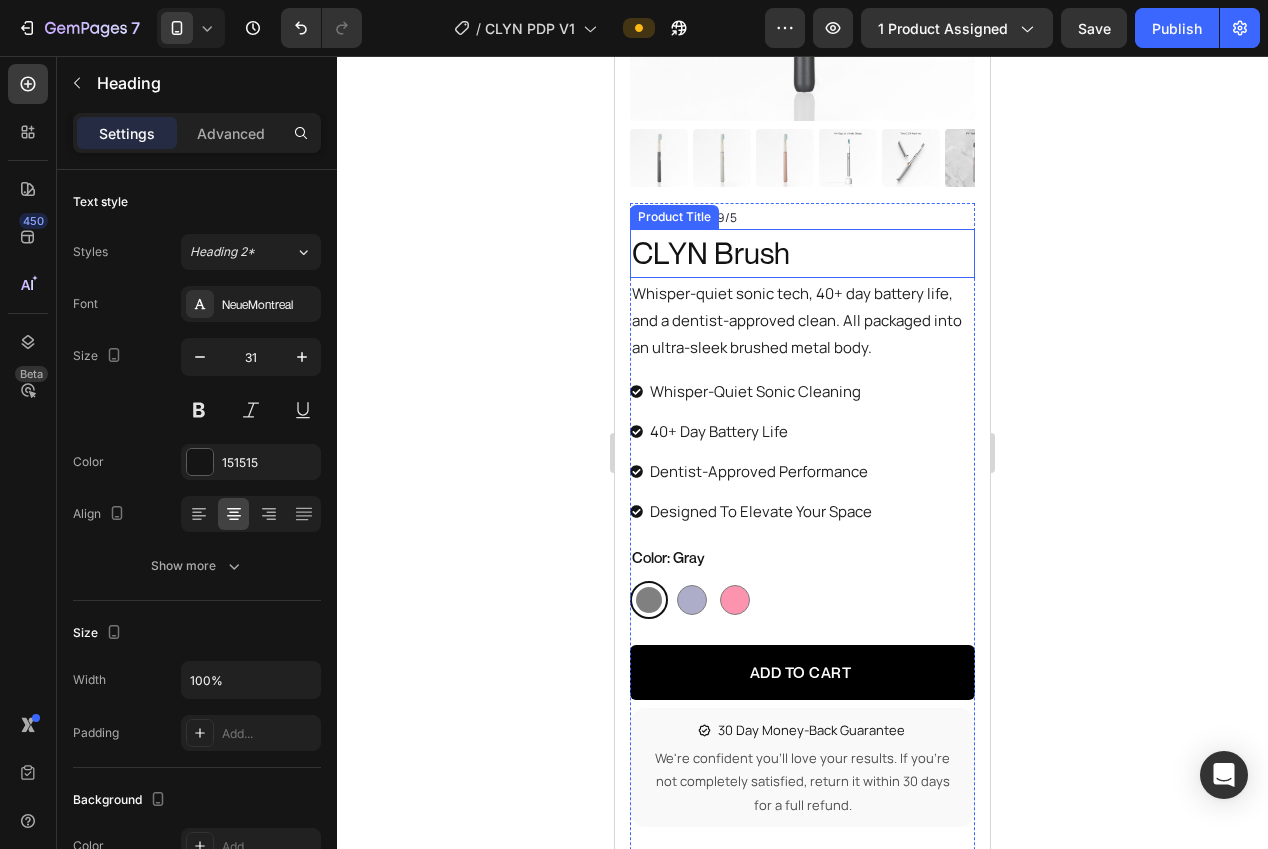click on "CLYN Brush" at bounding box center (802, 253) 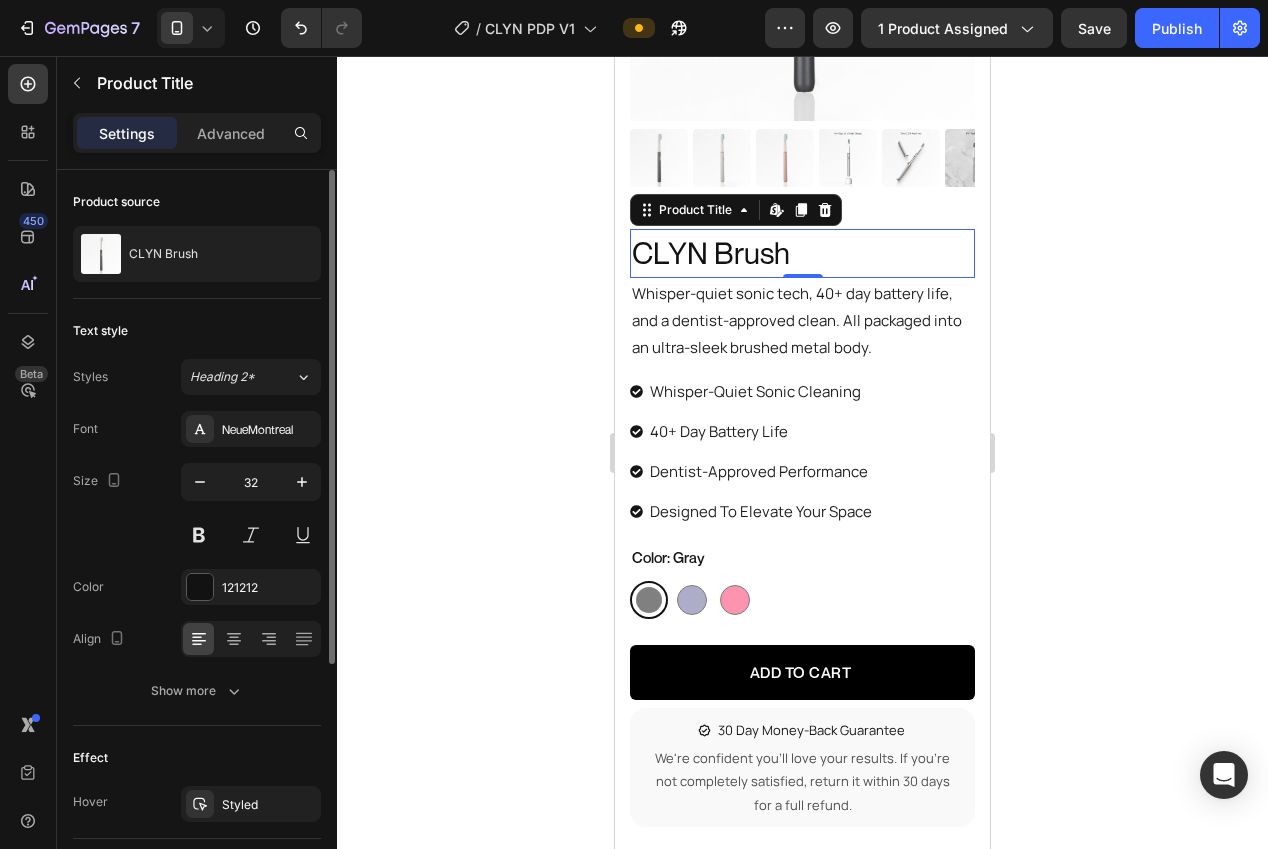 drag, startPoint x: 188, startPoint y: 481, endPoint x: 232, endPoint y: 478, distance: 44.102154 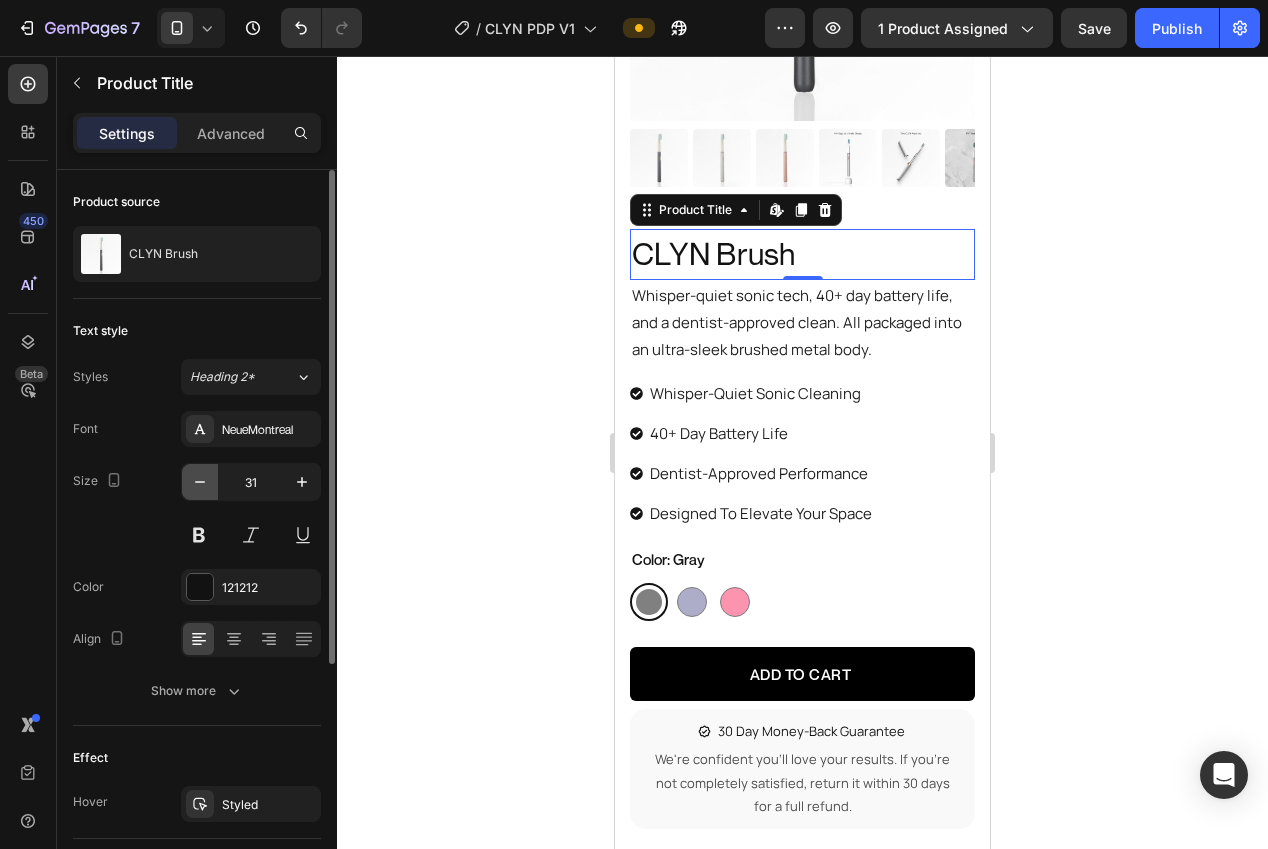 click 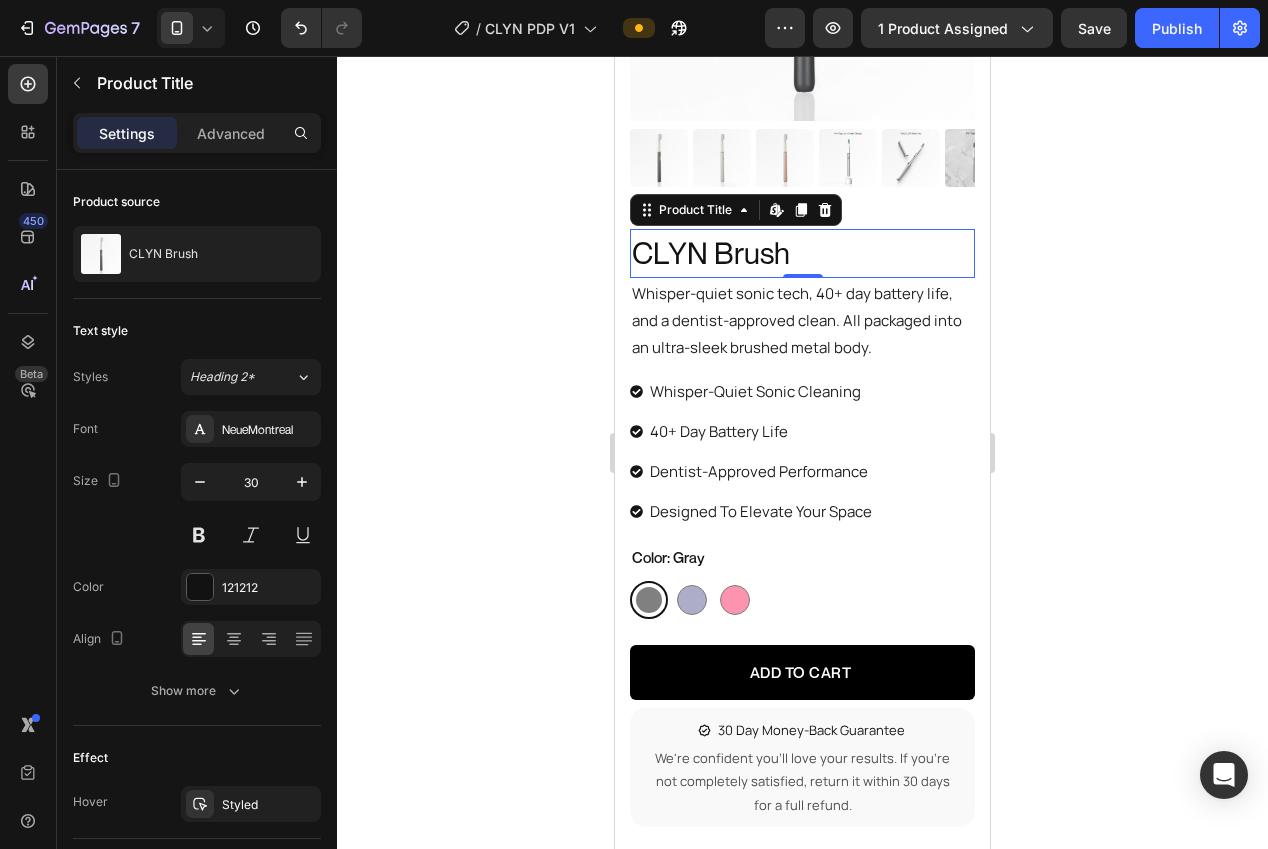 drag, startPoint x: 502, startPoint y: 414, endPoint x: 502, endPoint y: 425, distance: 11 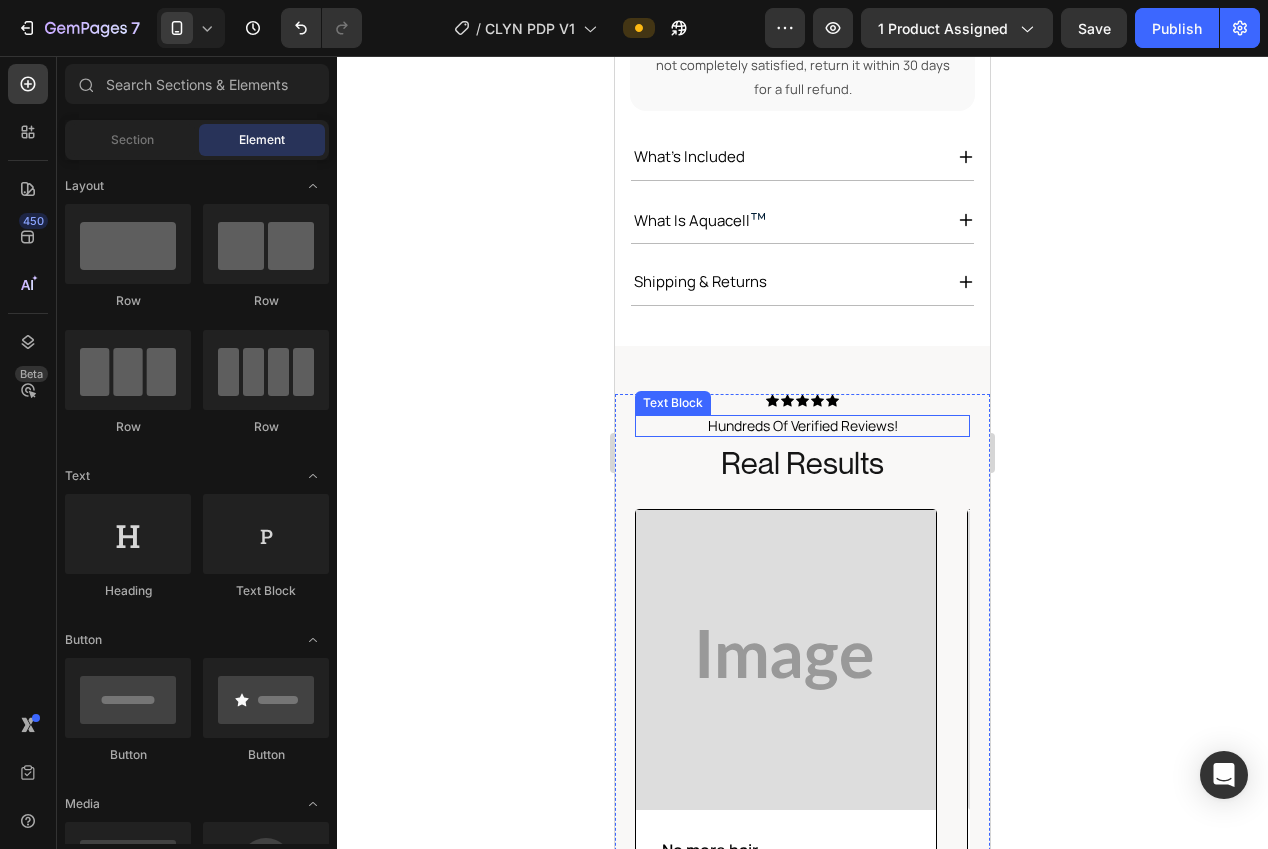 scroll, scrollTop: 1045, scrollLeft: 0, axis: vertical 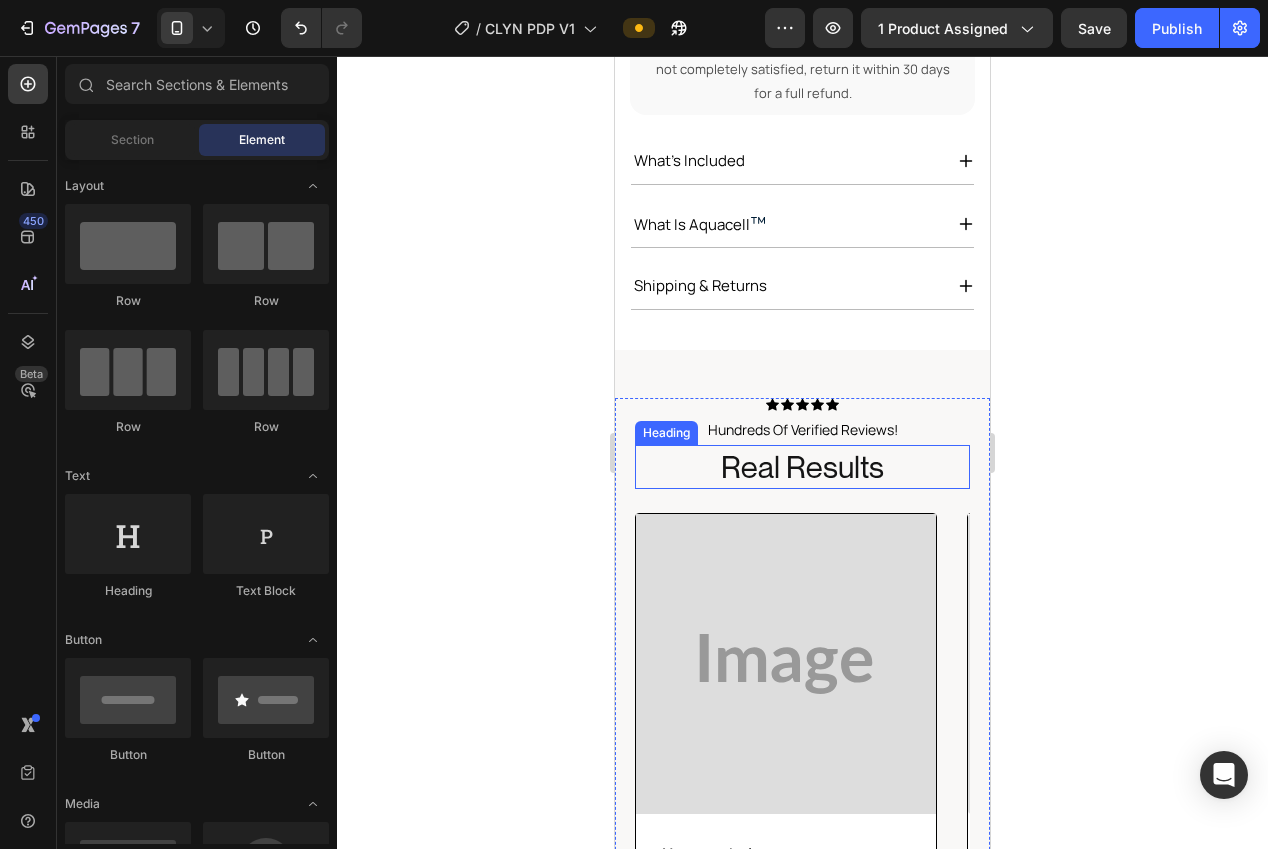click on "Real Results" at bounding box center [802, 467] 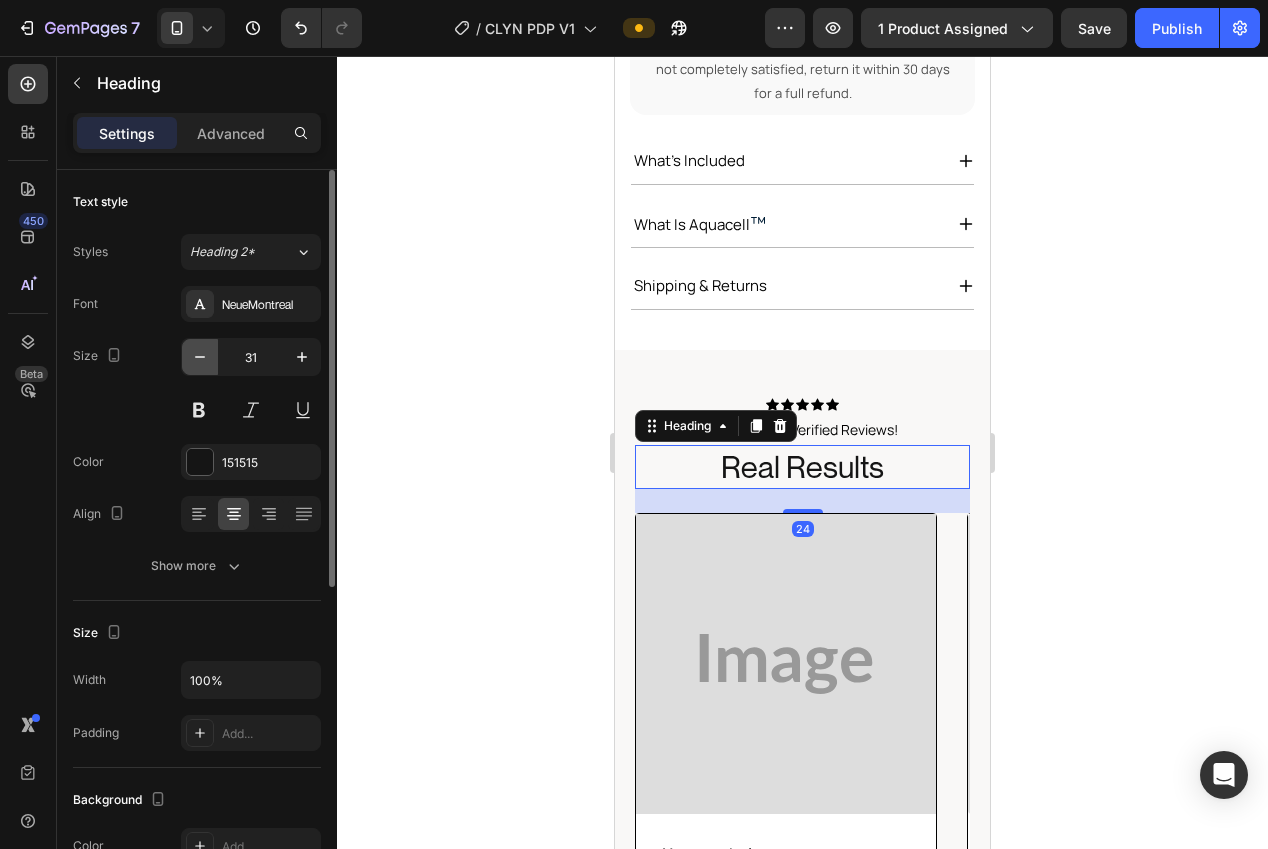 click 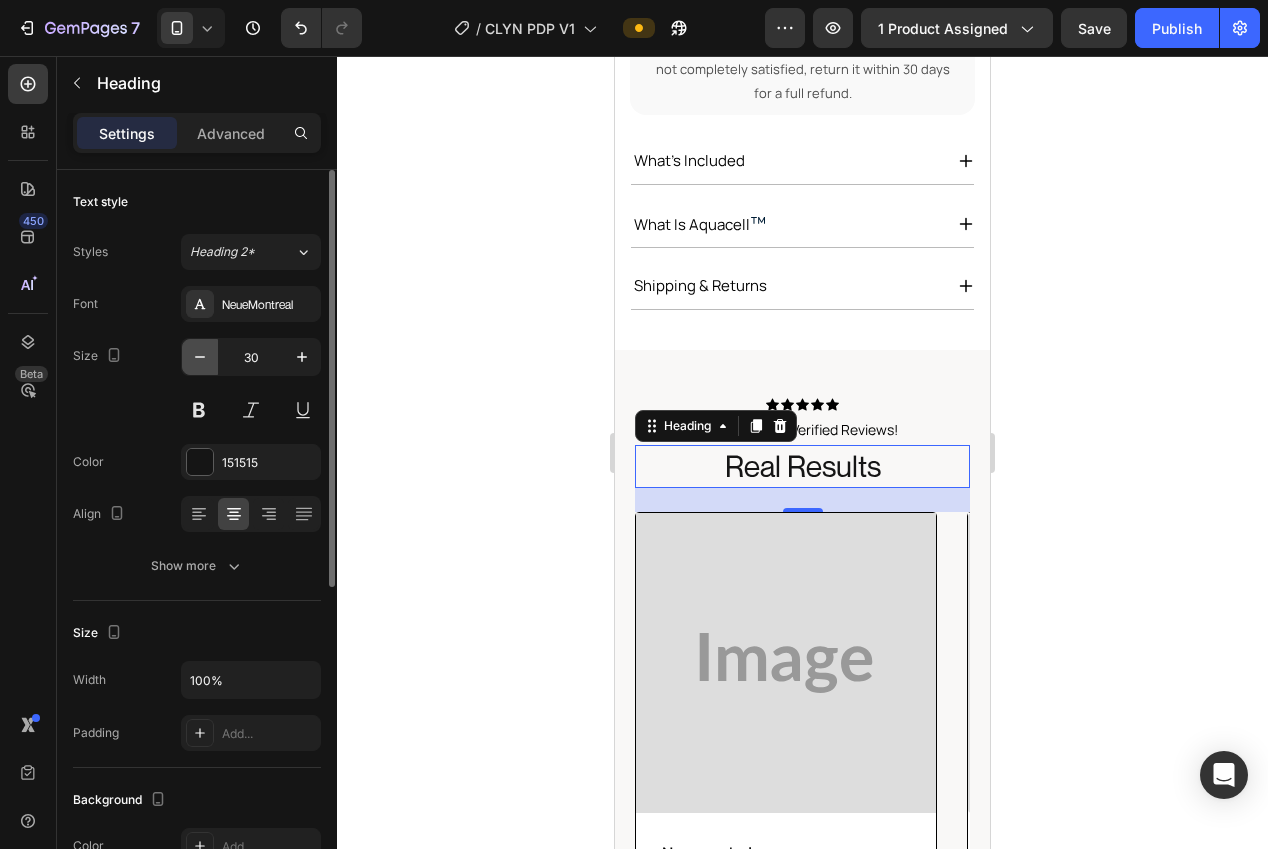 click 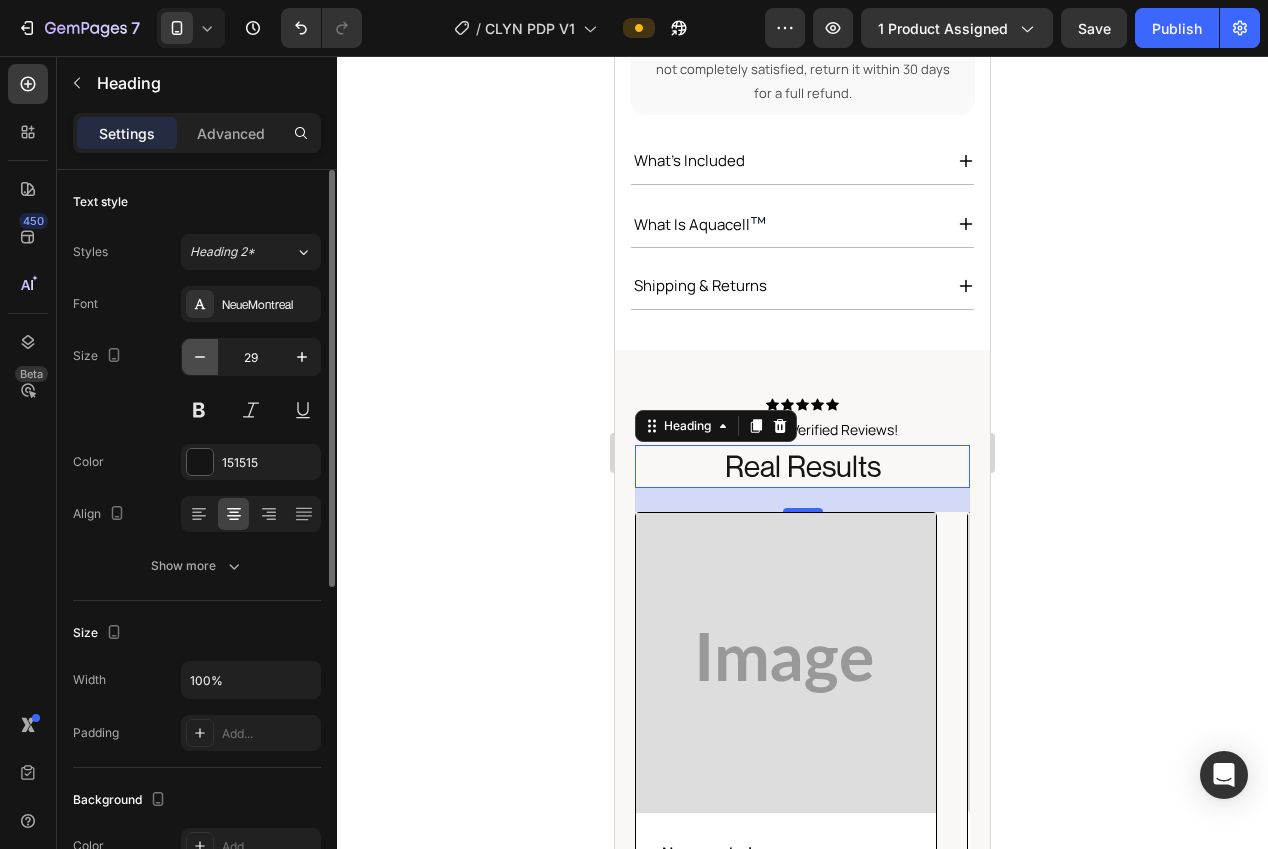 click 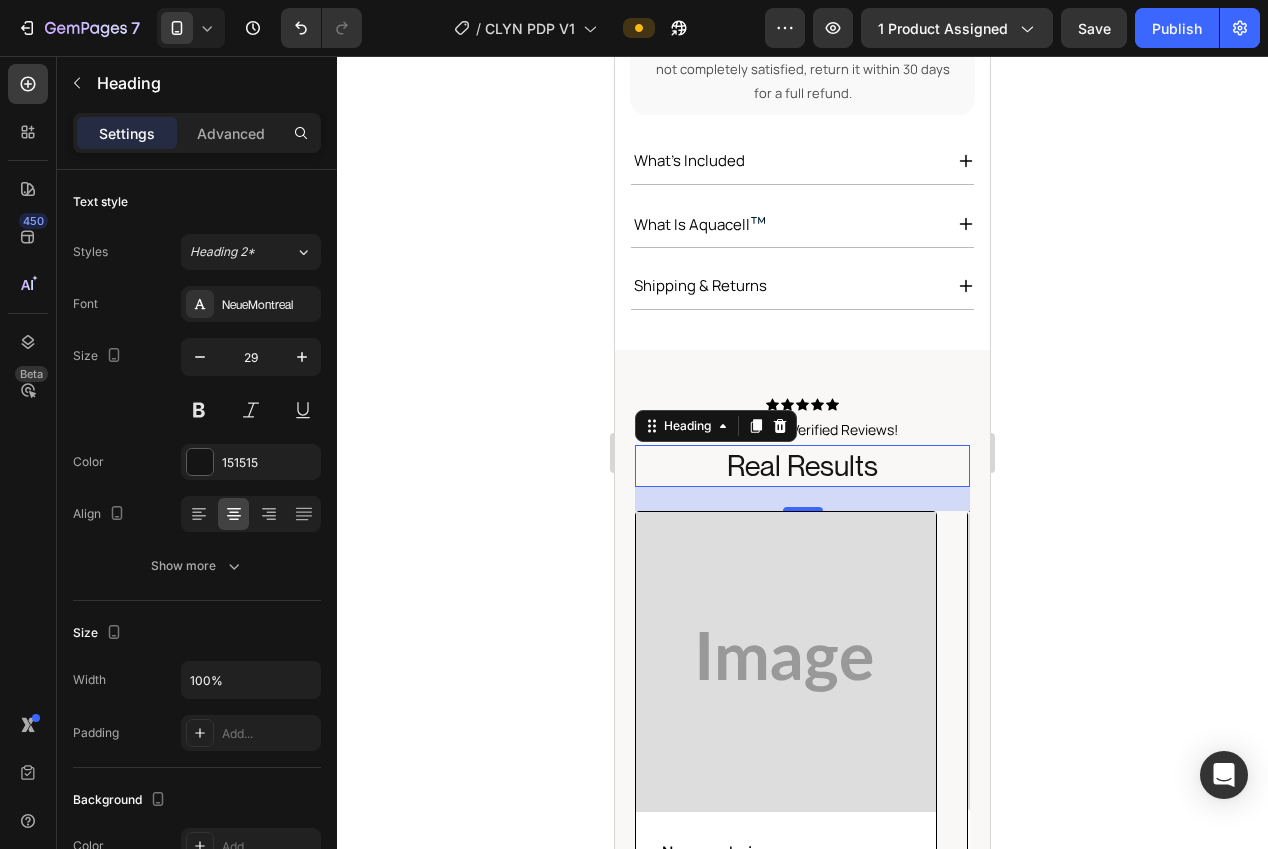 type on "28" 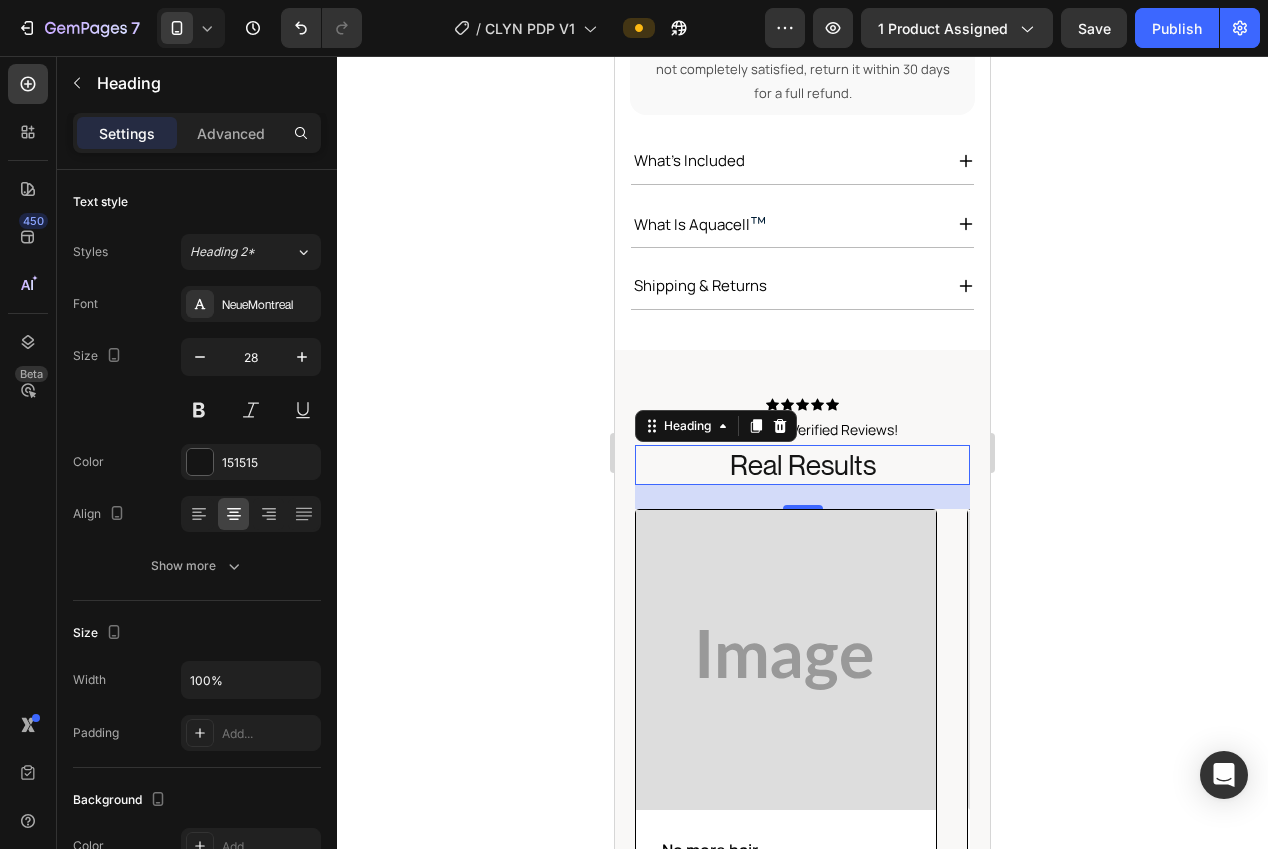 click 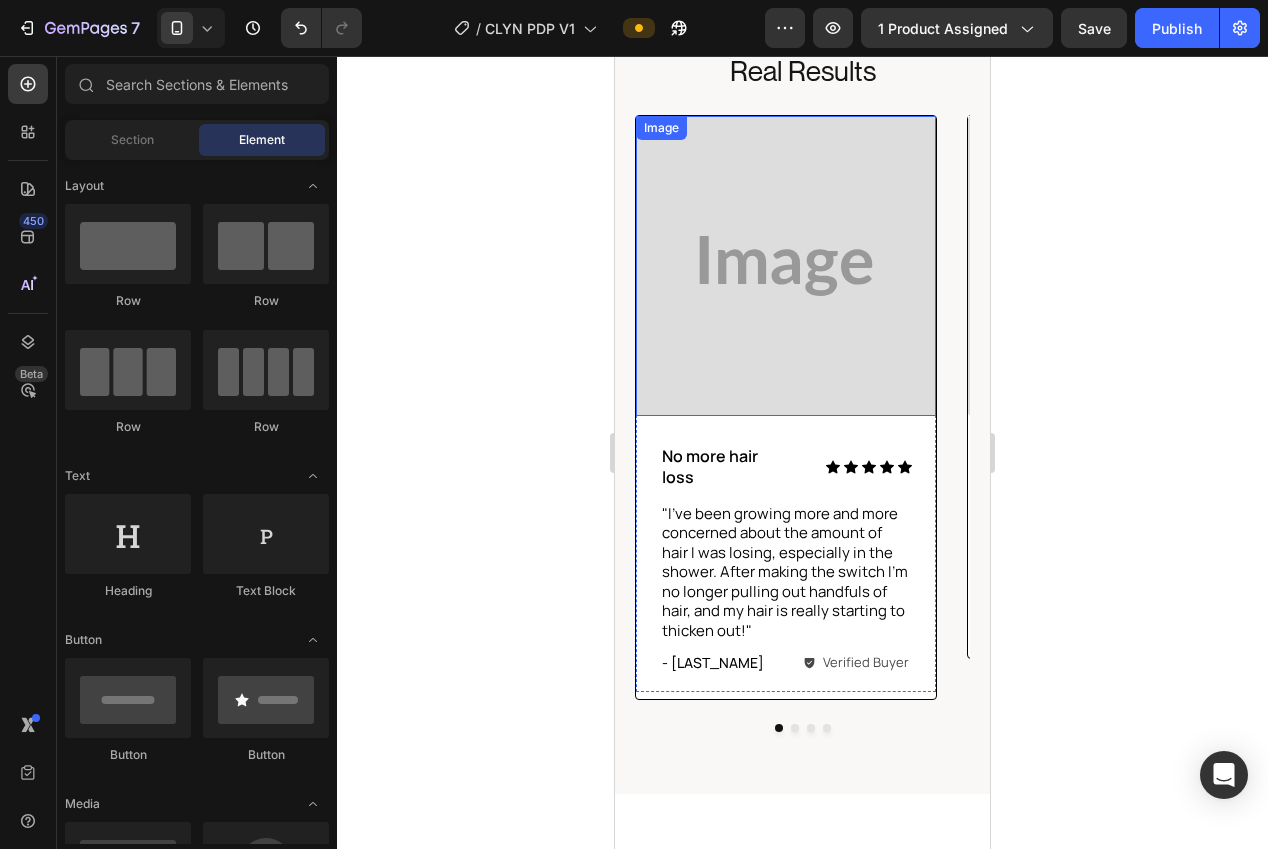 scroll, scrollTop: 1213, scrollLeft: 0, axis: vertical 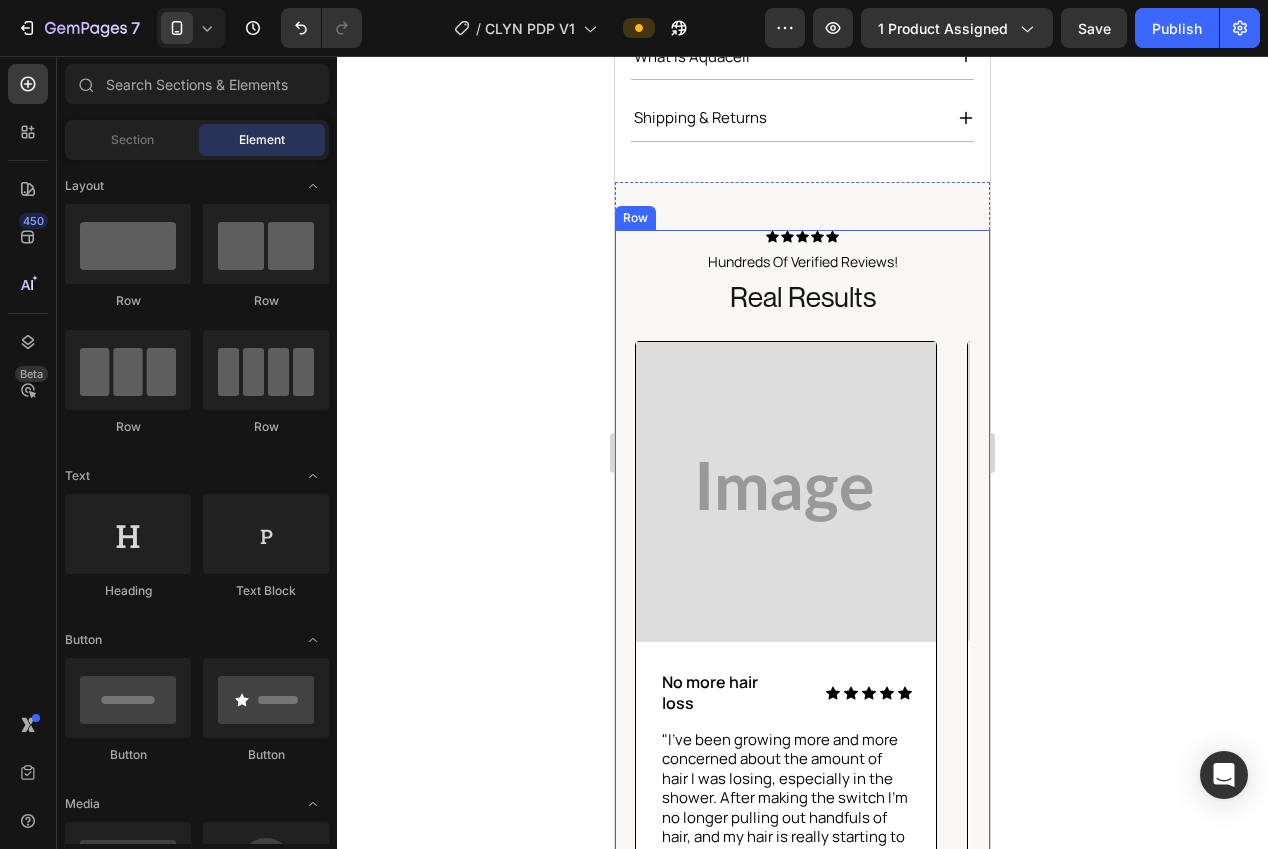 click on "Icon Icon Icon Icon Icon Icon List Hundreds Of Verified Reviews! Text Block Real Results Heading Image Icon Icon Icon Icon Icon Icon List No more hair loss Text Block Row "I've been growing more and more concerned about the amount of hair I was losing, especially in the shower. After making the switch I’m no longer pulling out handfuls of hair, and my hair is really starting to thicken out!" Text Block Row - Jessica T. Text Block
Verified Buyer Item List Row Row Row Image Icon Icon Icon Icon Icon Icon List My skin loves it Text Block Row "I struggled with breakouts and dry skin for years, but since using this filtered showerhead my complexion is so much clearer. I finally feel like all the creams are actually doing something!" Text Block Row - Izzy S. Text Block
Verified Buyer Item List Row Row Row Image Icon Icon Icon Icon Icon Icon List Transformed my hair Text Block Row Text Block Row - Amelia A. Text Block
Verified Buyer Item List Row Row Row Image Icon" at bounding box center [802, 601] 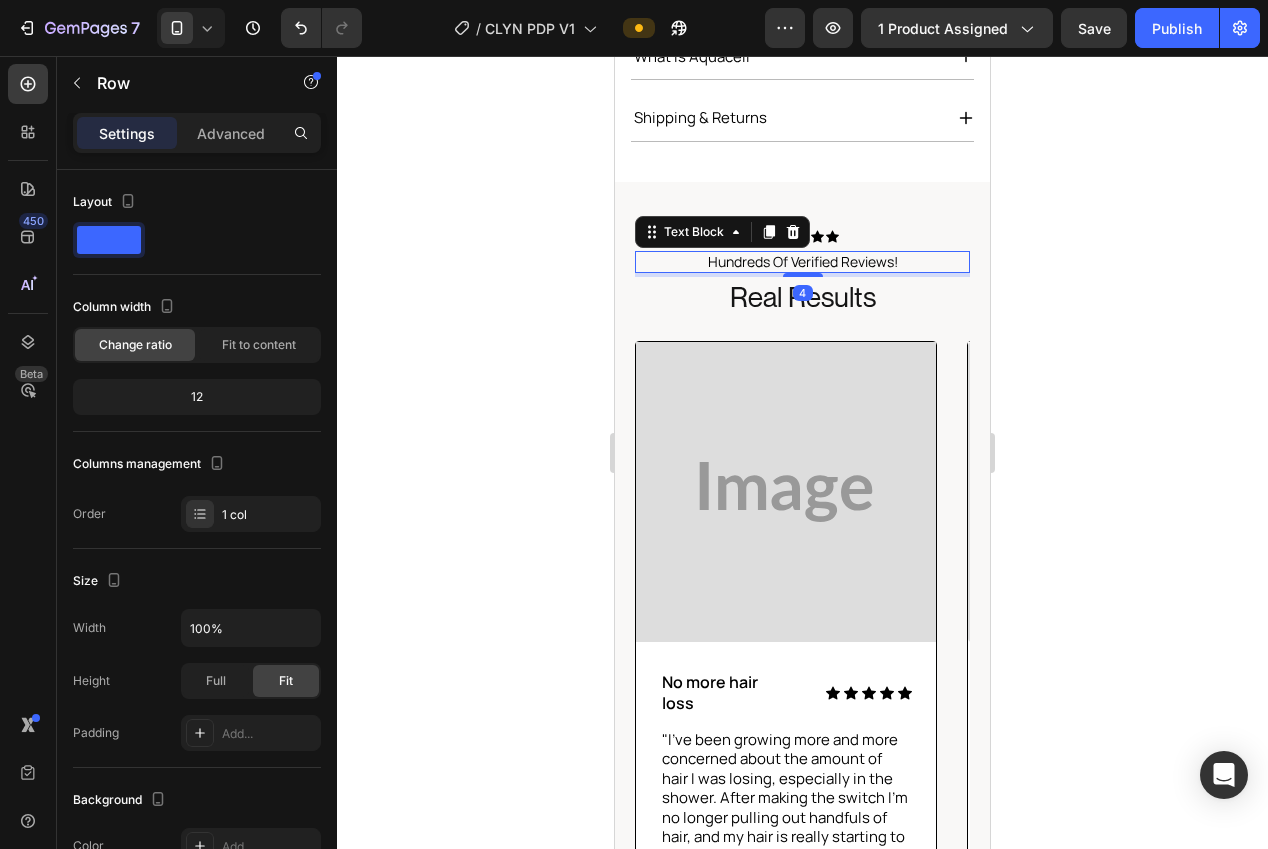 click on "Hundreds Of Verified Reviews!" at bounding box center (802, 262) 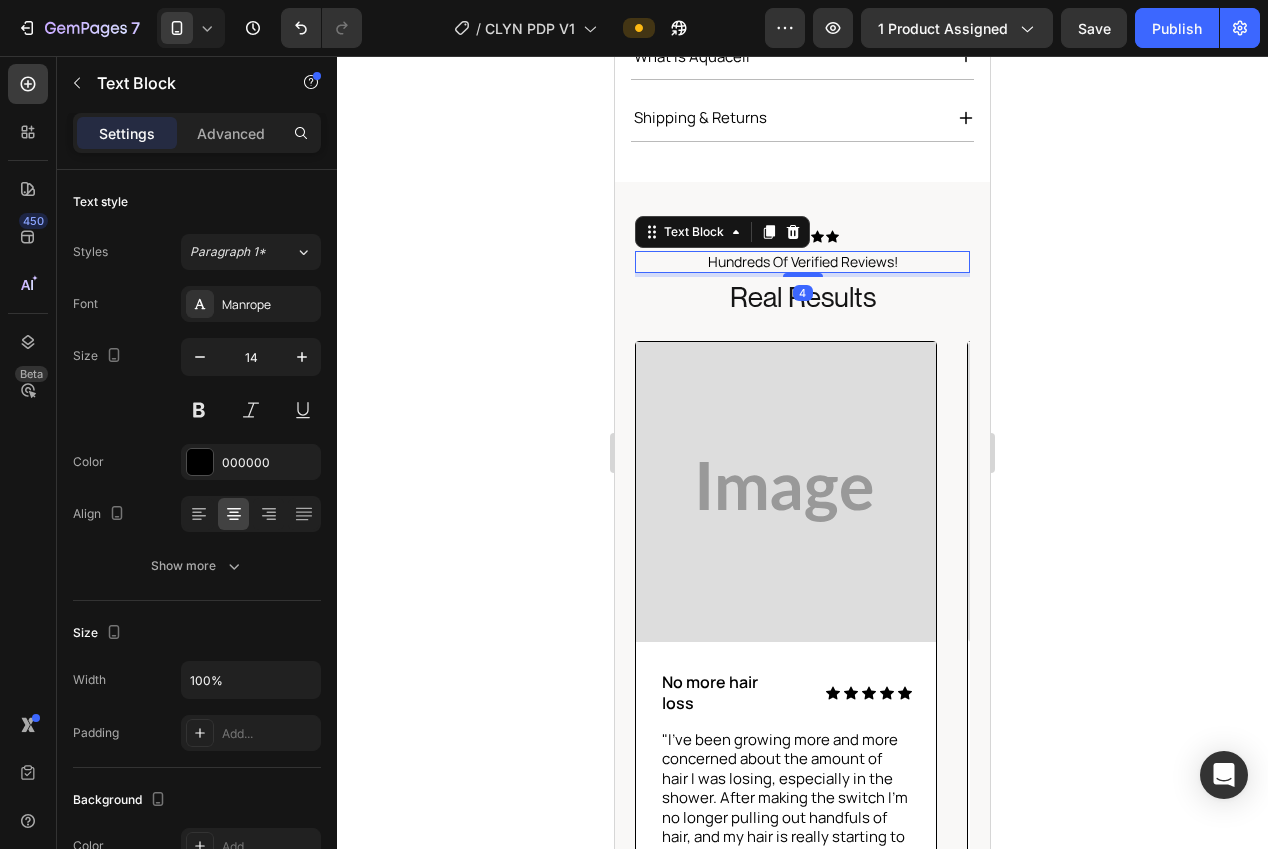 click on "Hundreds Of Verified Reviews!" at bounding box center (802, 262) 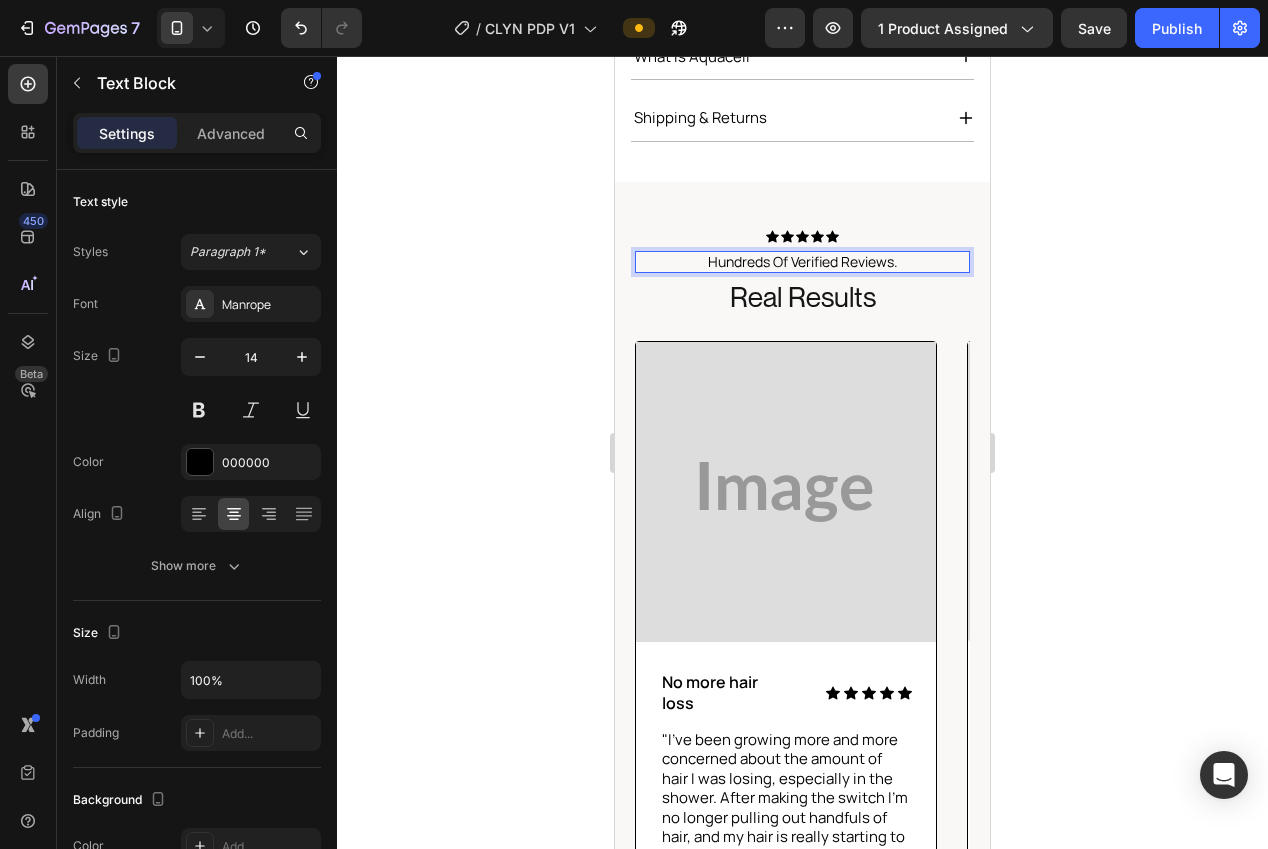 click 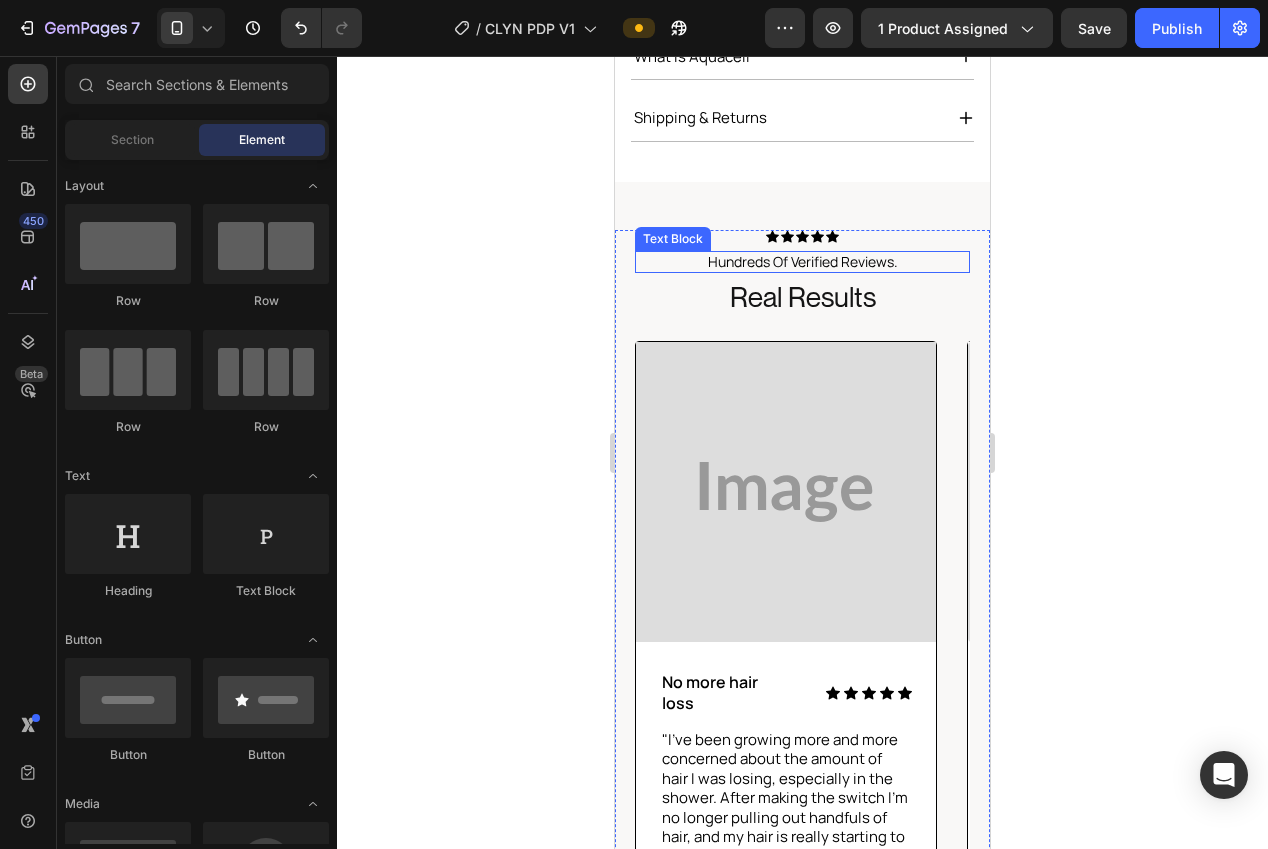 click on "Hundreds Of Verified Reviews." at bounding box center [802, 262] 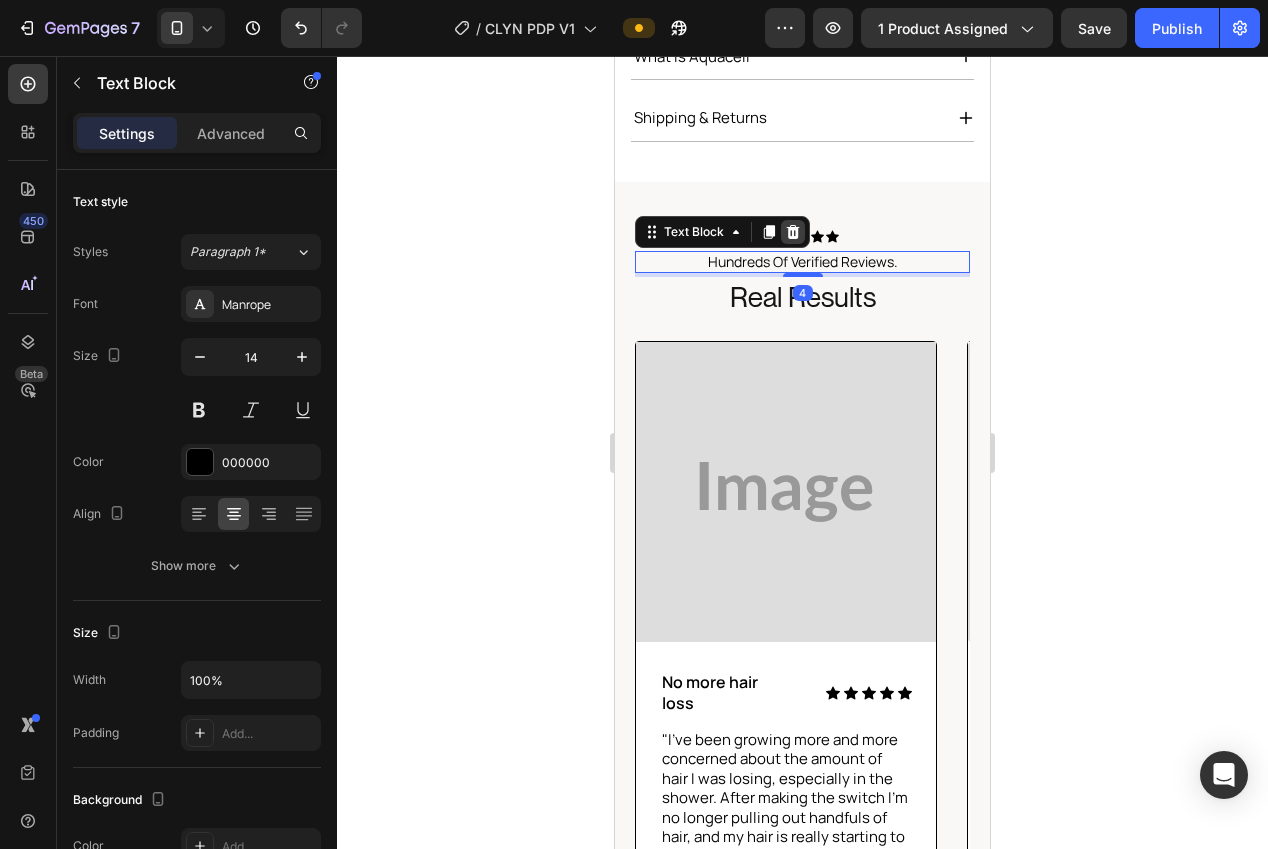 click 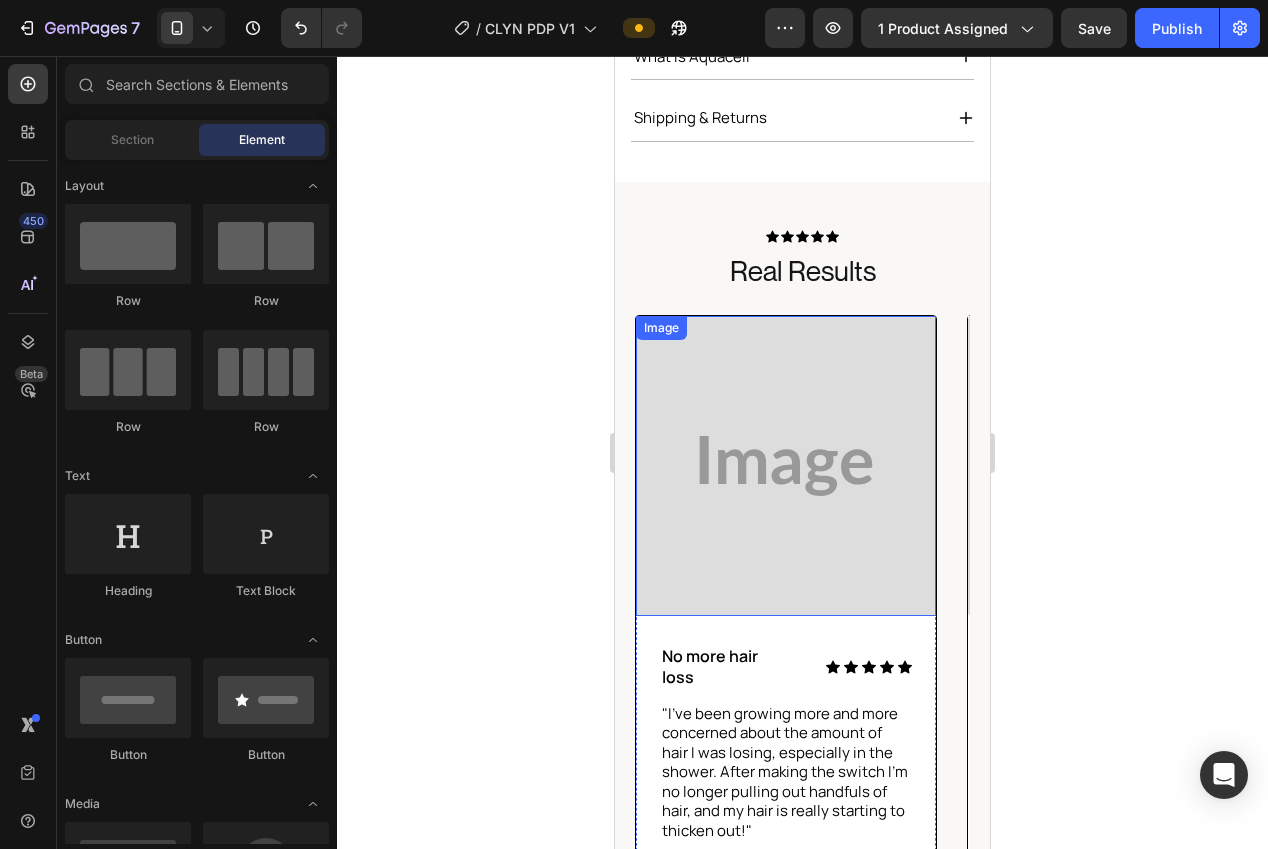 scroll, scrollTop: 1031, scrollLeft: 0, axis: vertical 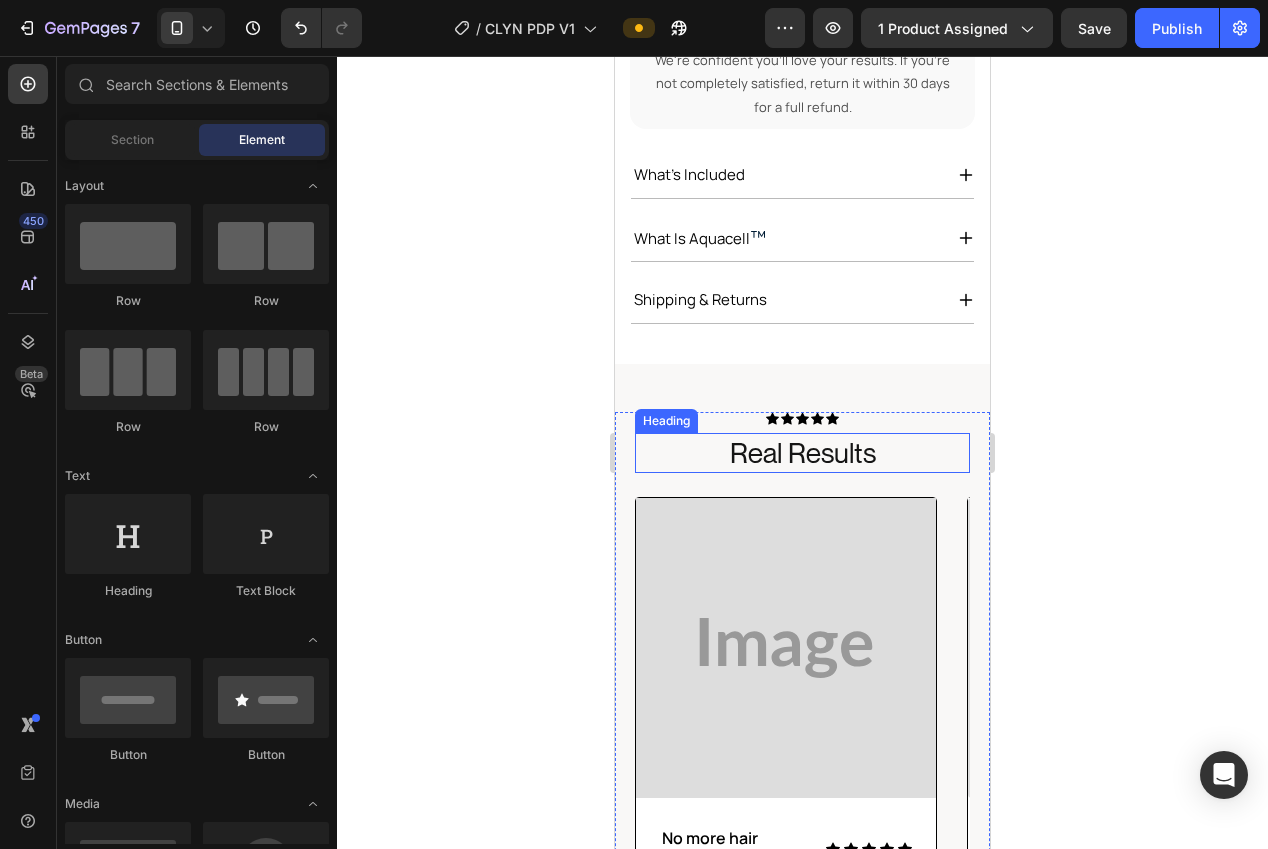 click on "Real Results" at bounding box center (802, 453) 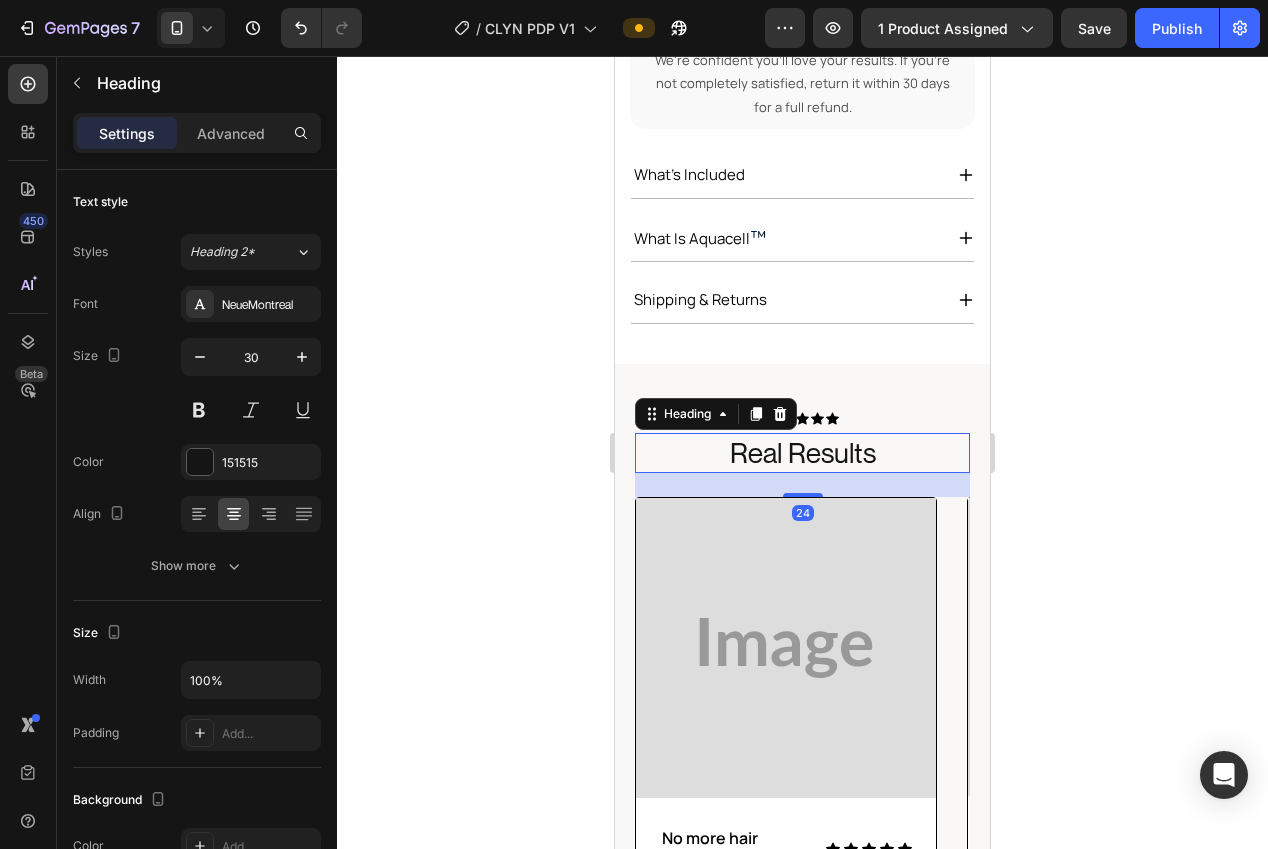 click on "Real Results" at bounding box center (802, 453) 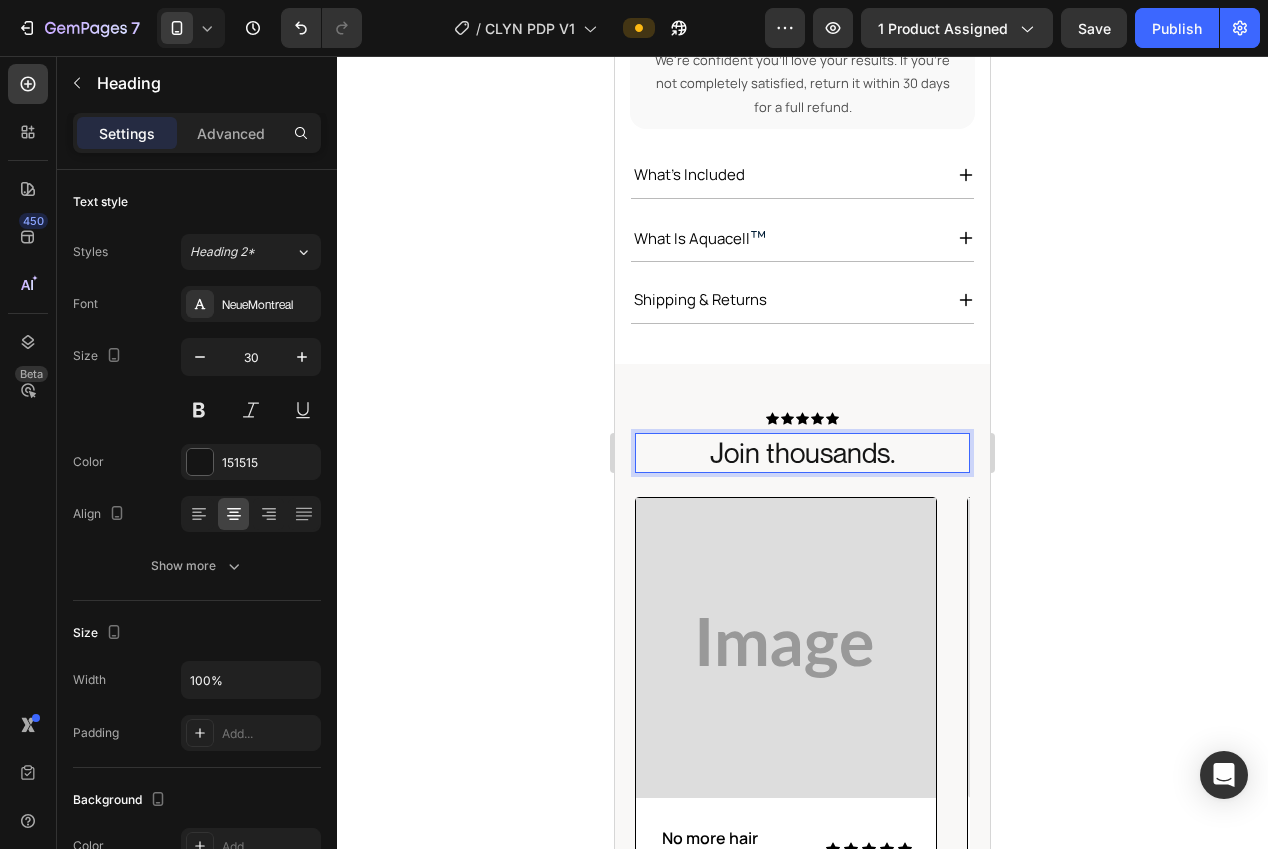 click 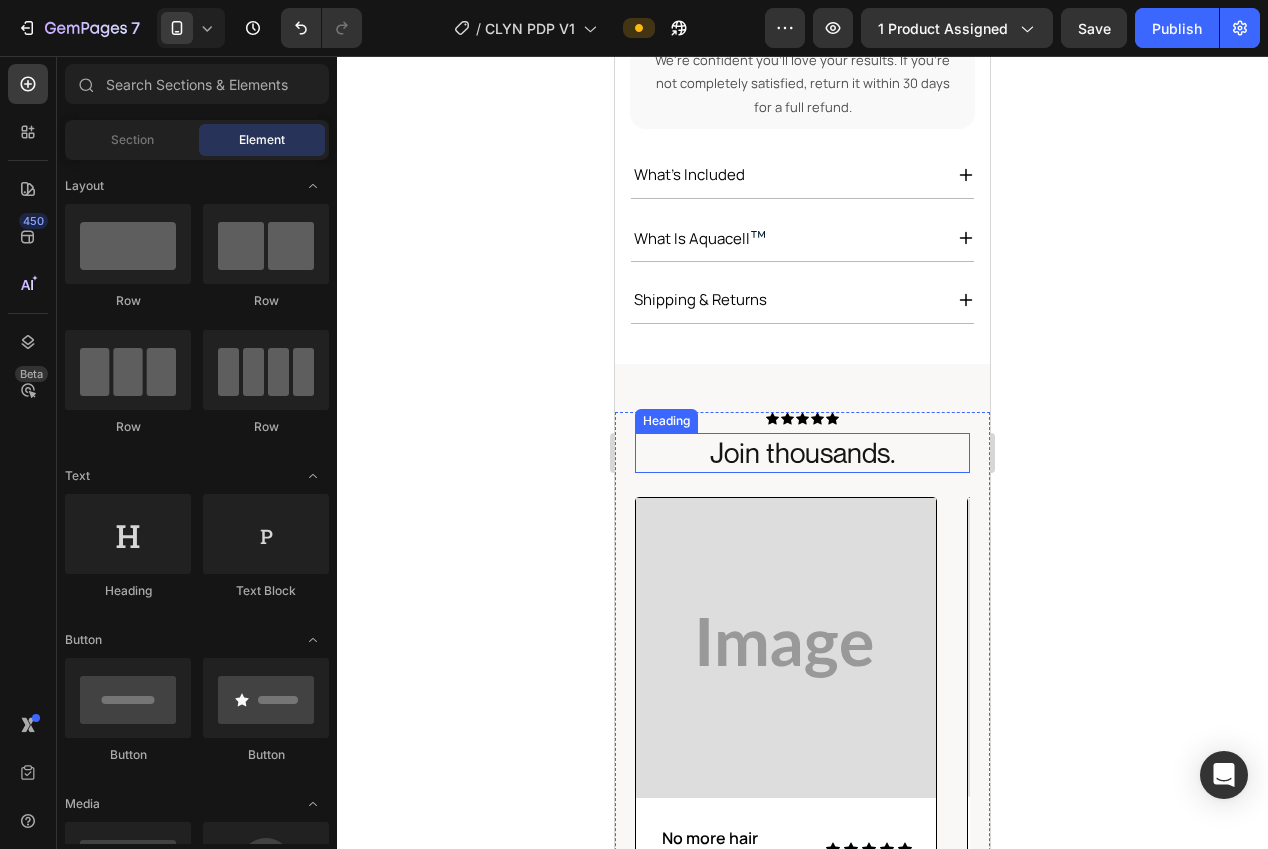 click on "Join thousands." at bounding box center [802, 453] 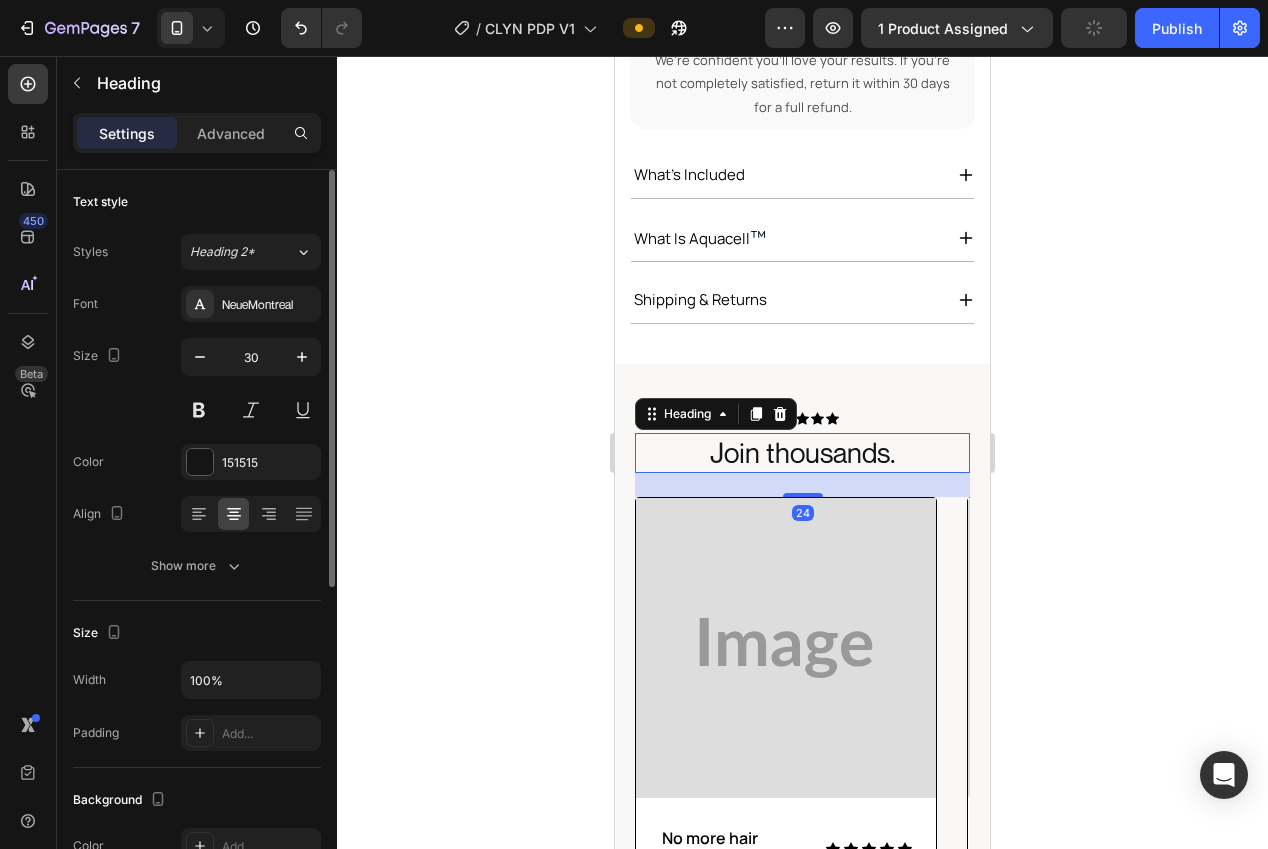 click on "Size 30" at bounding box center (197, 383) 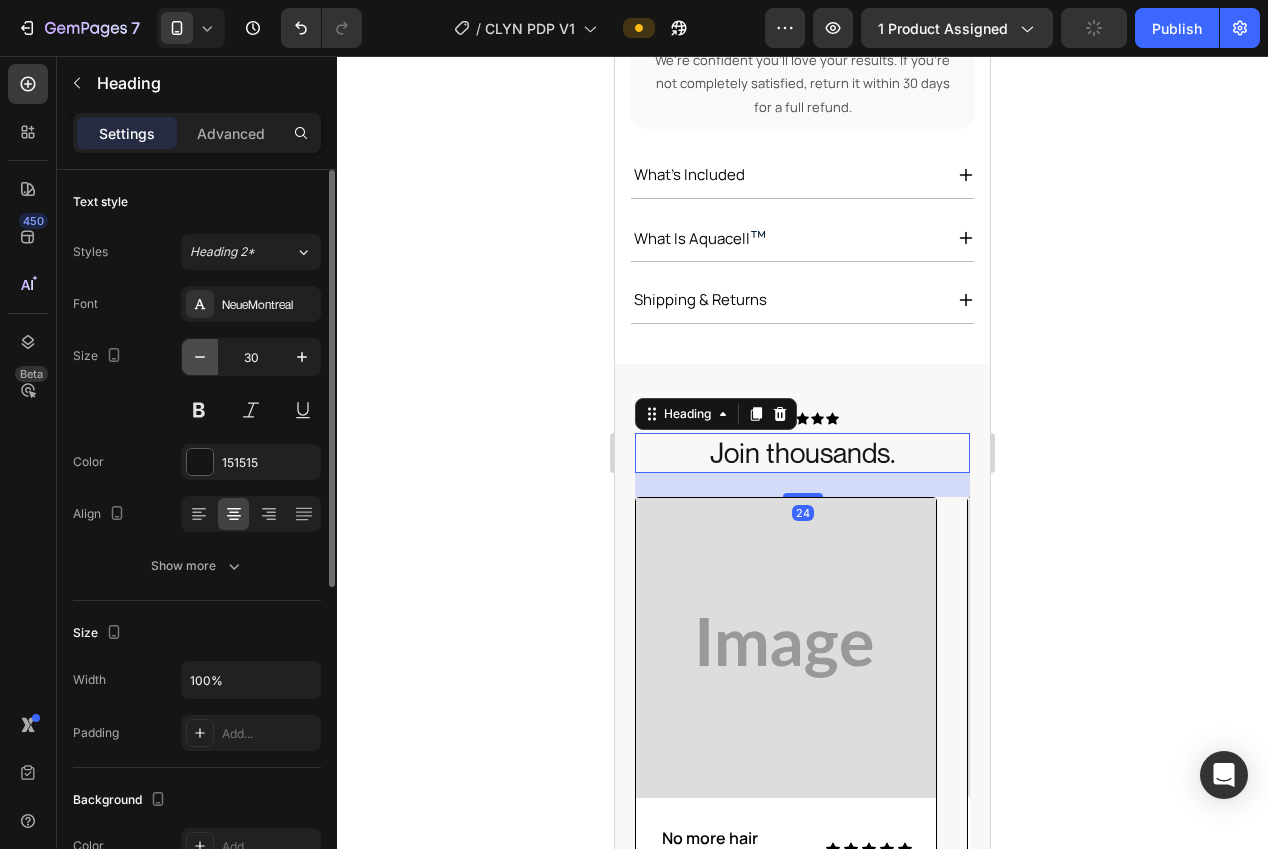 click at bounding box center (200, 357) 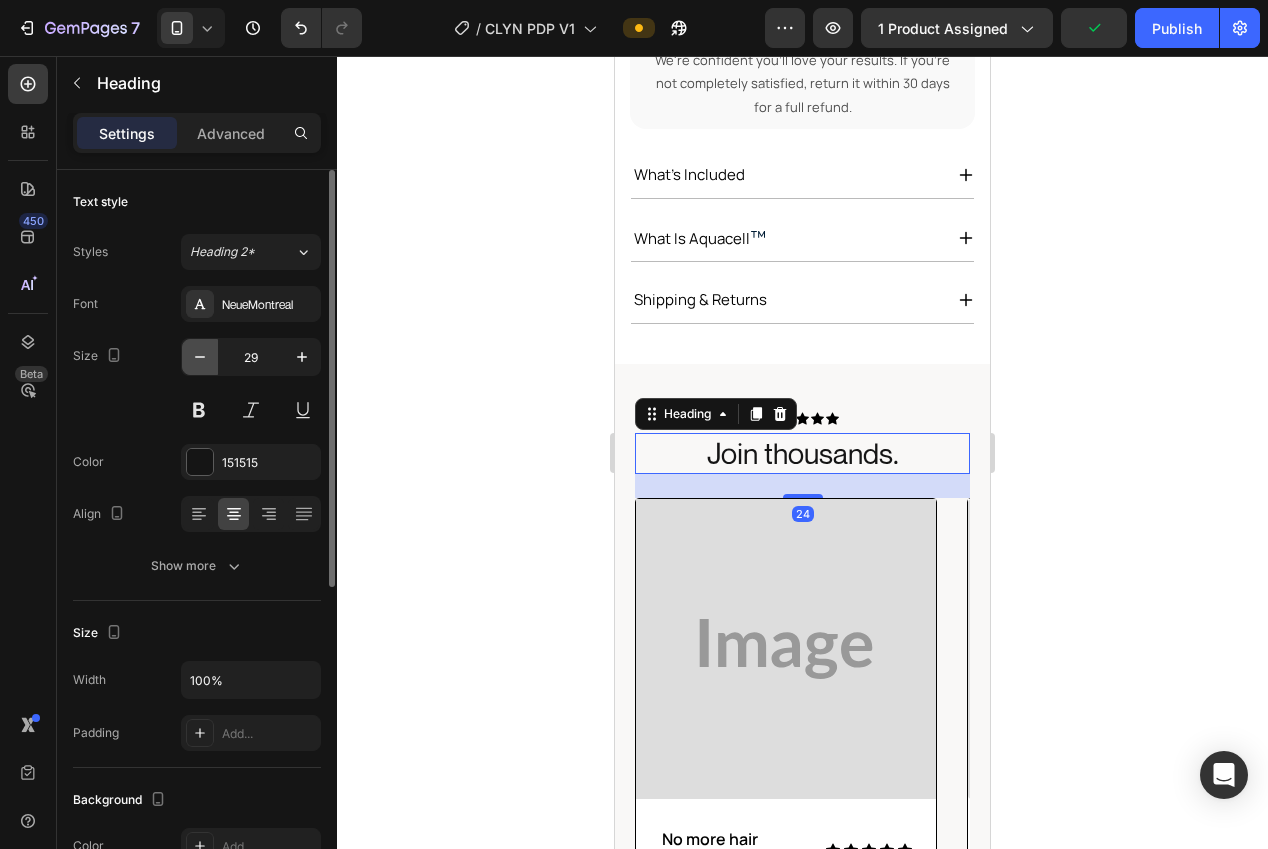 click at bounding box center [200, 357] 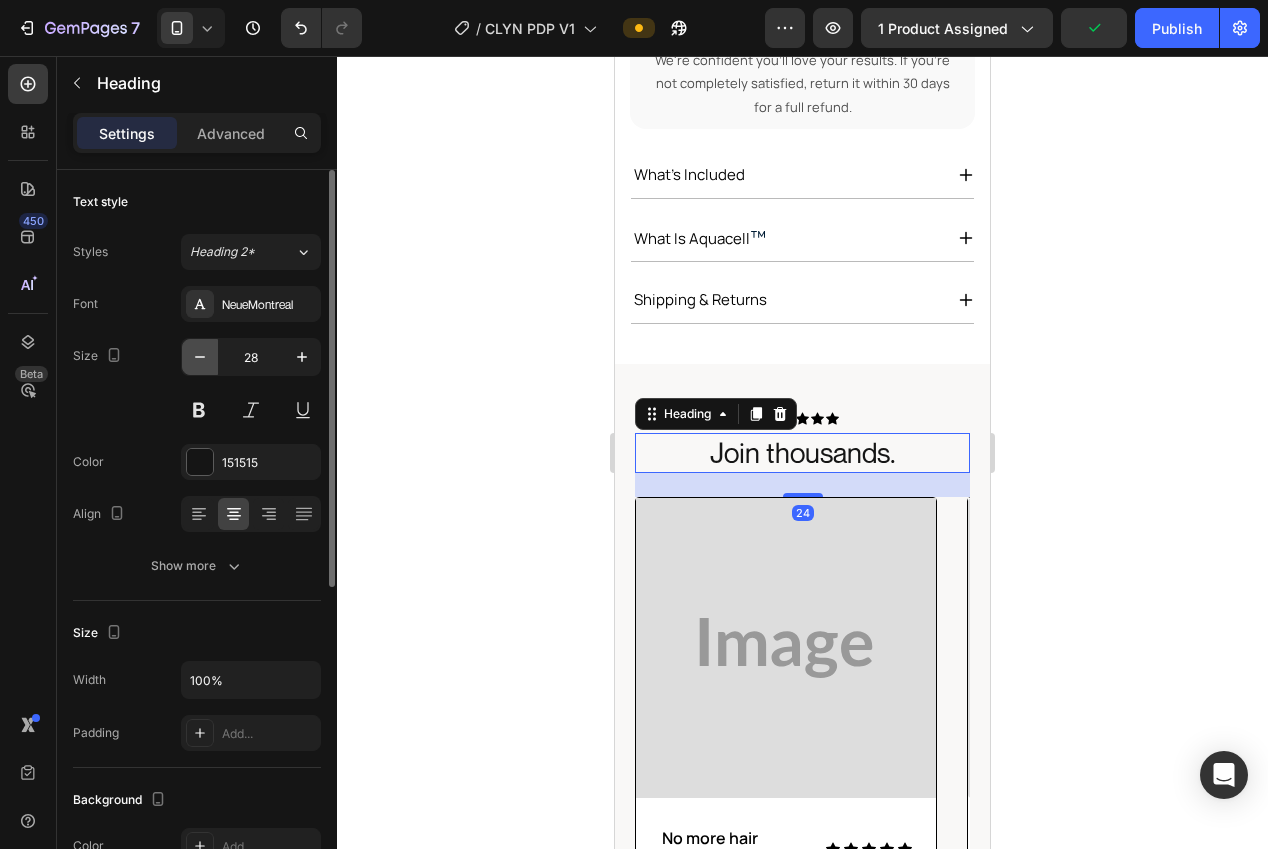 click 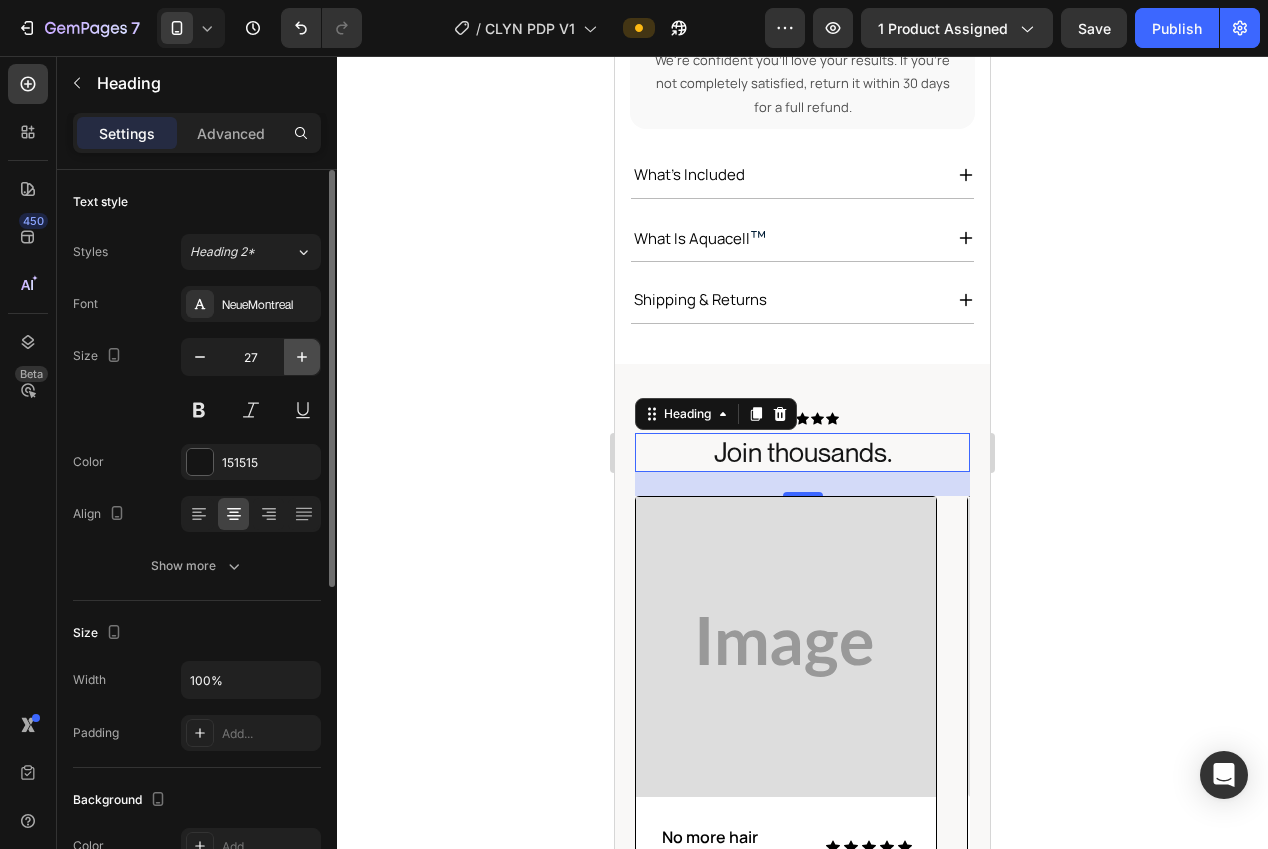 click 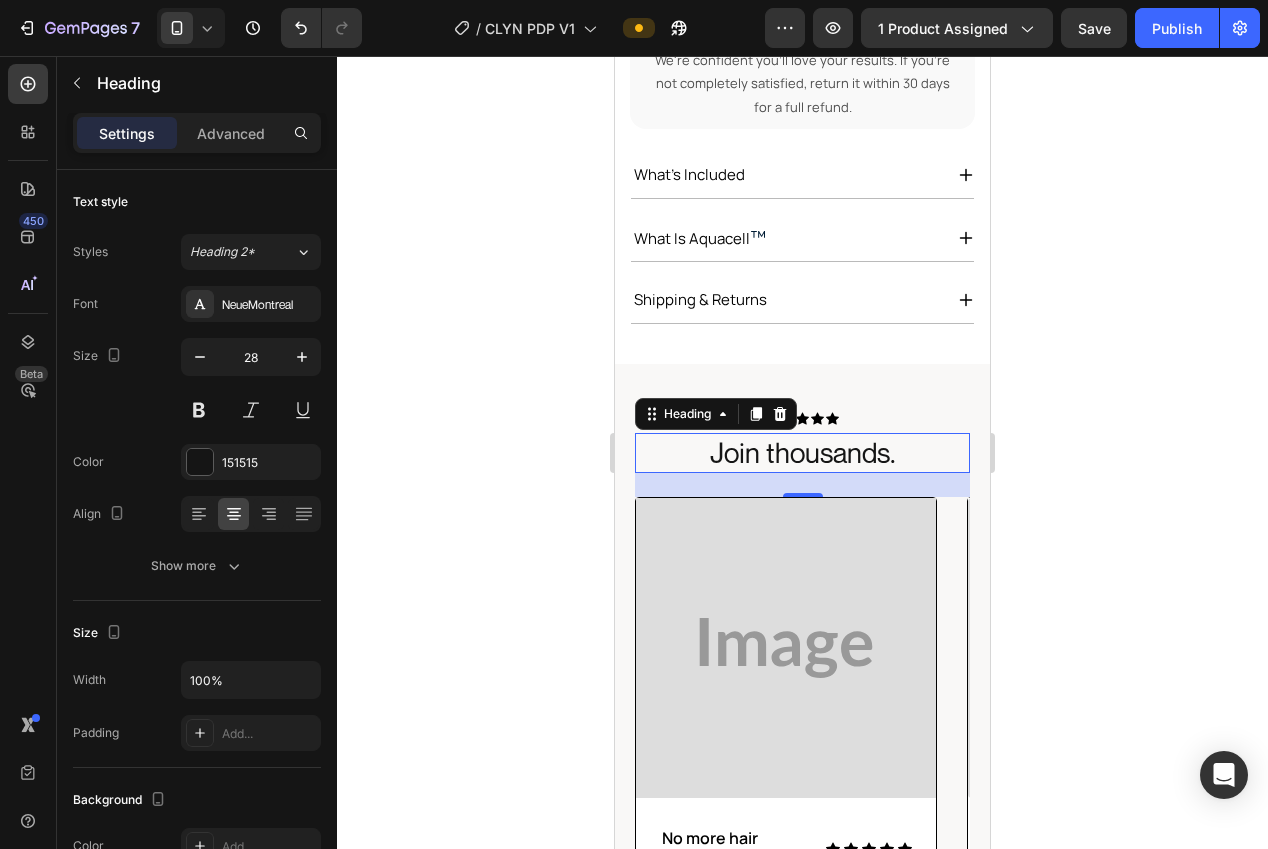 click 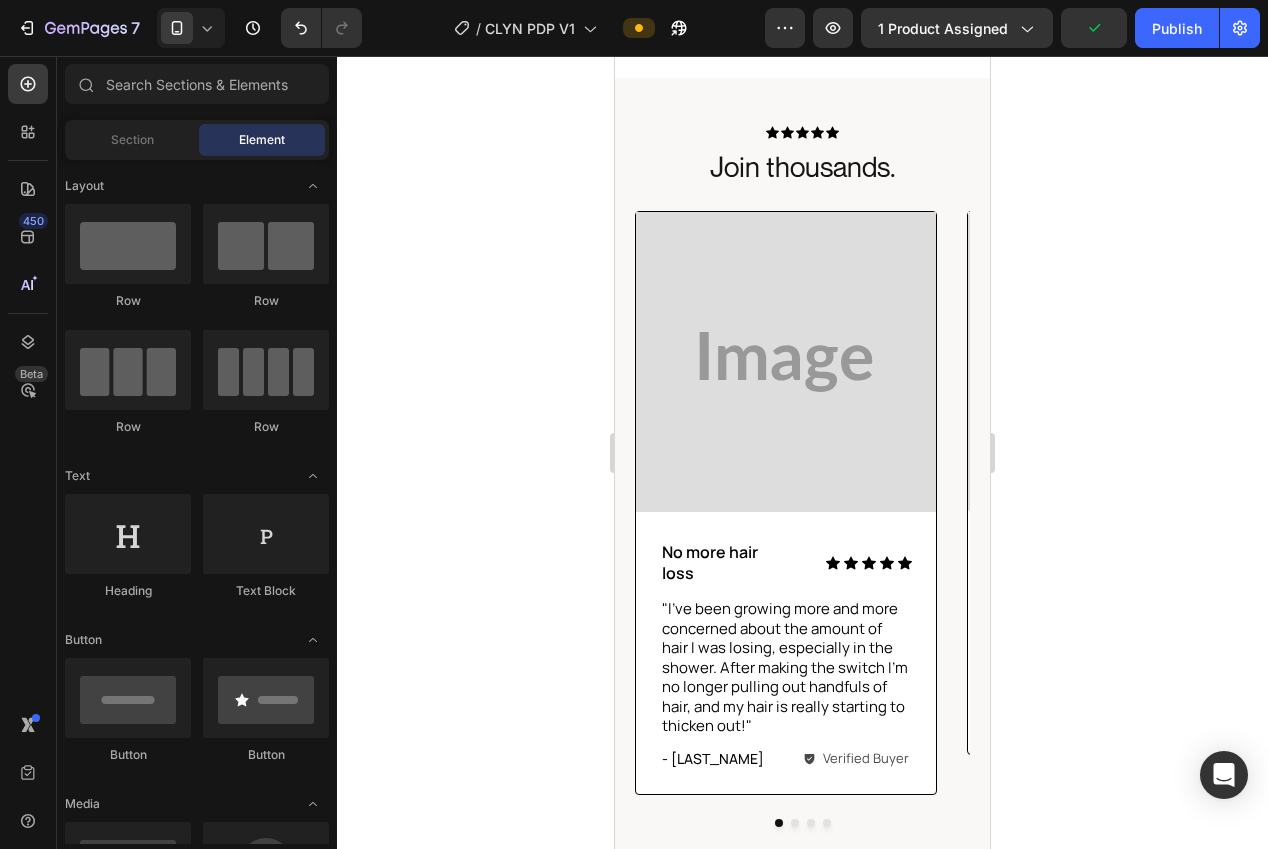 scroll, scrollTop: 1274, scrollLeft: 0, axis: vertical 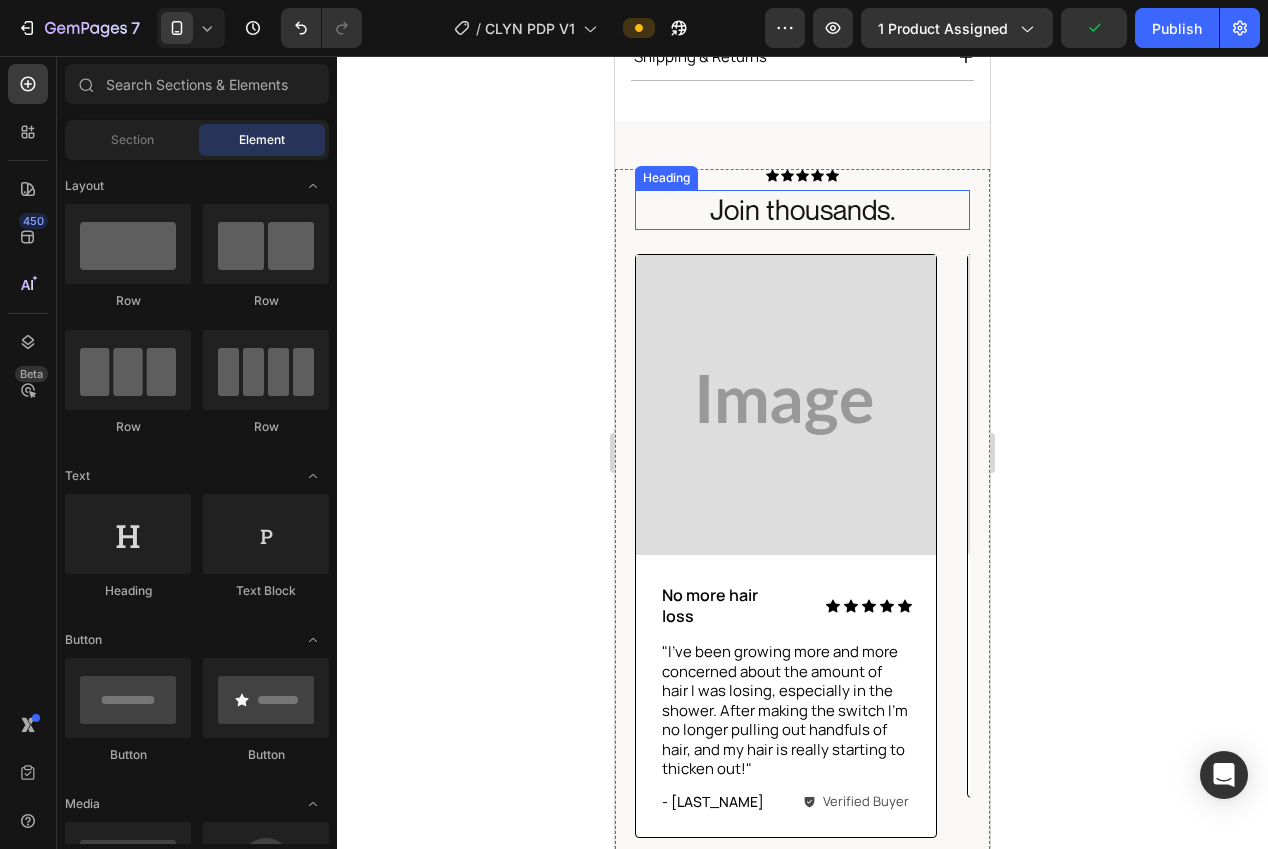 click on "Join thousands." at bounding box center (802, 210) 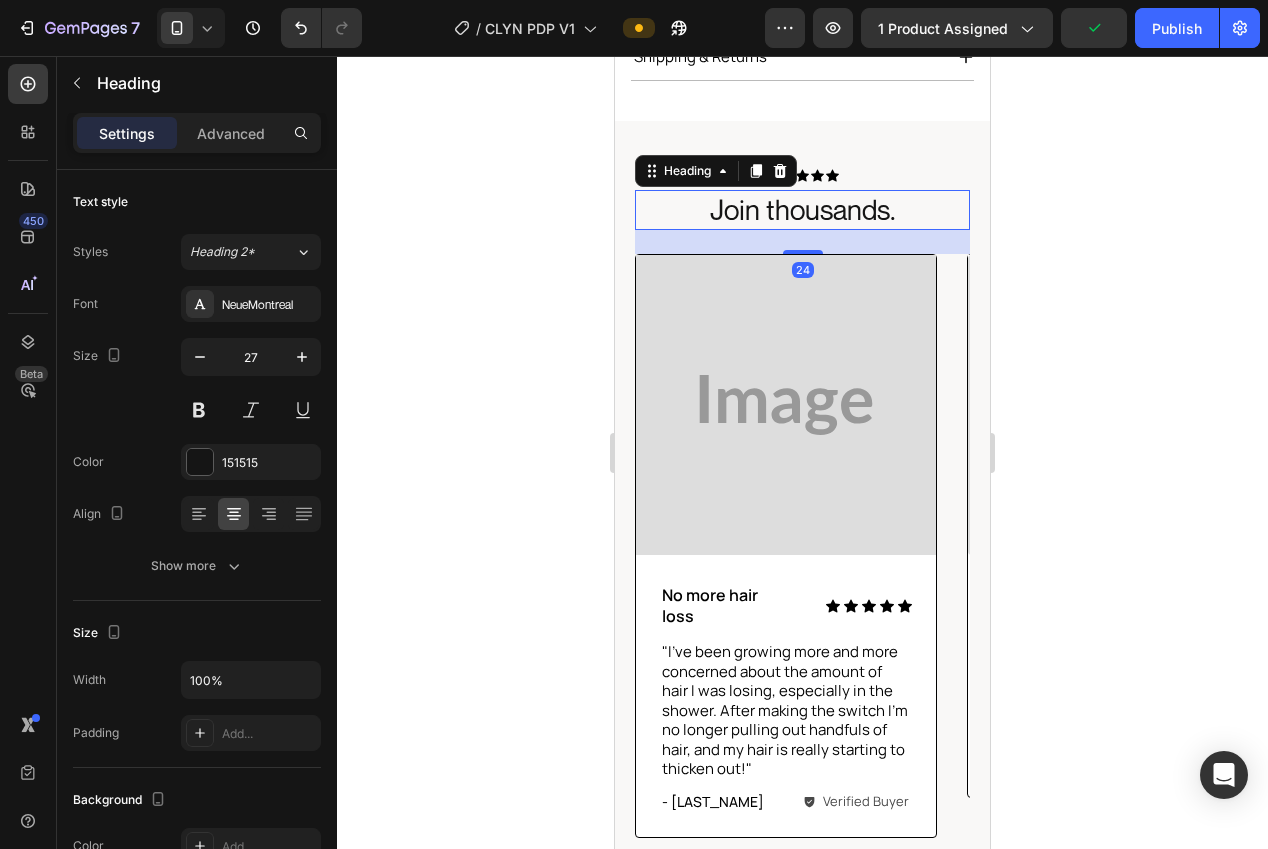 click 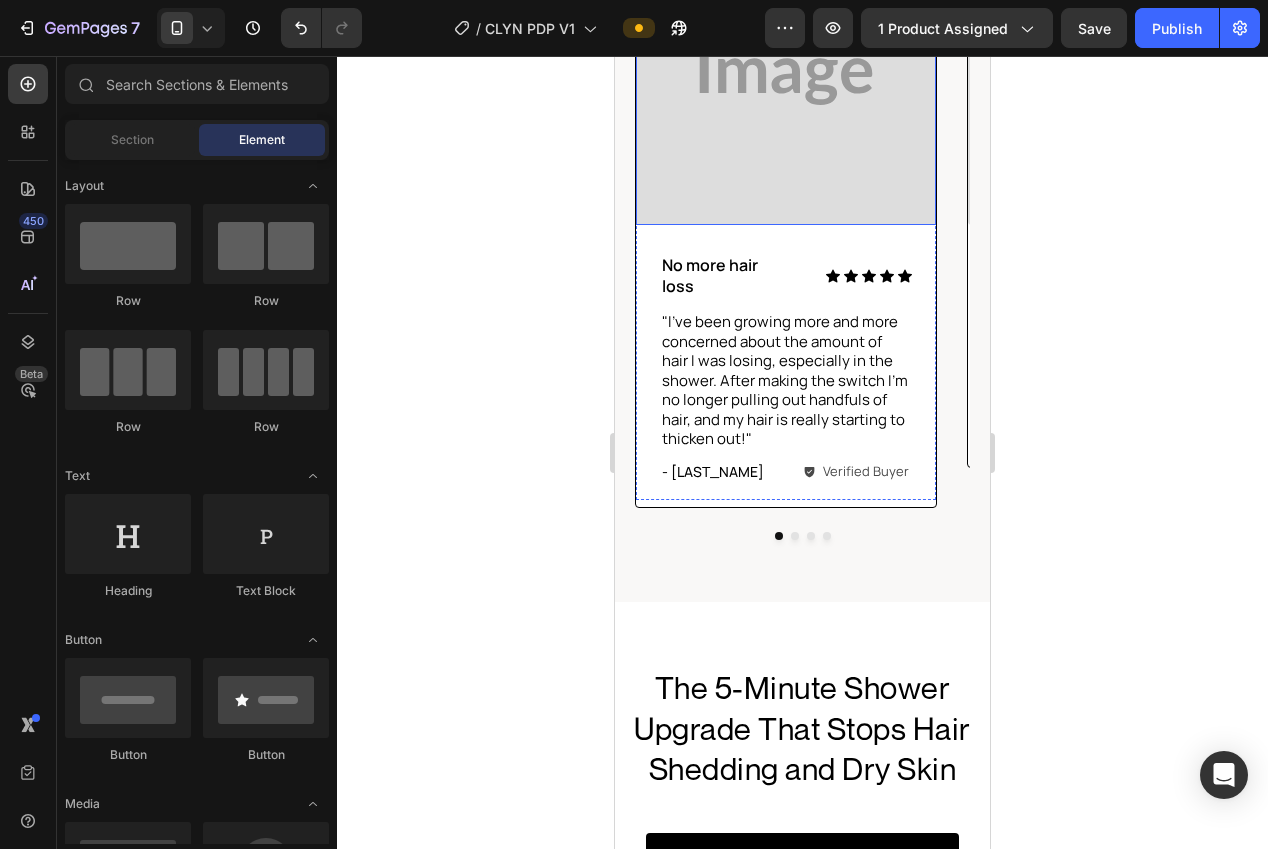 scroll, scrollTop: 1784, scrollLeft: 0, axis: vertical 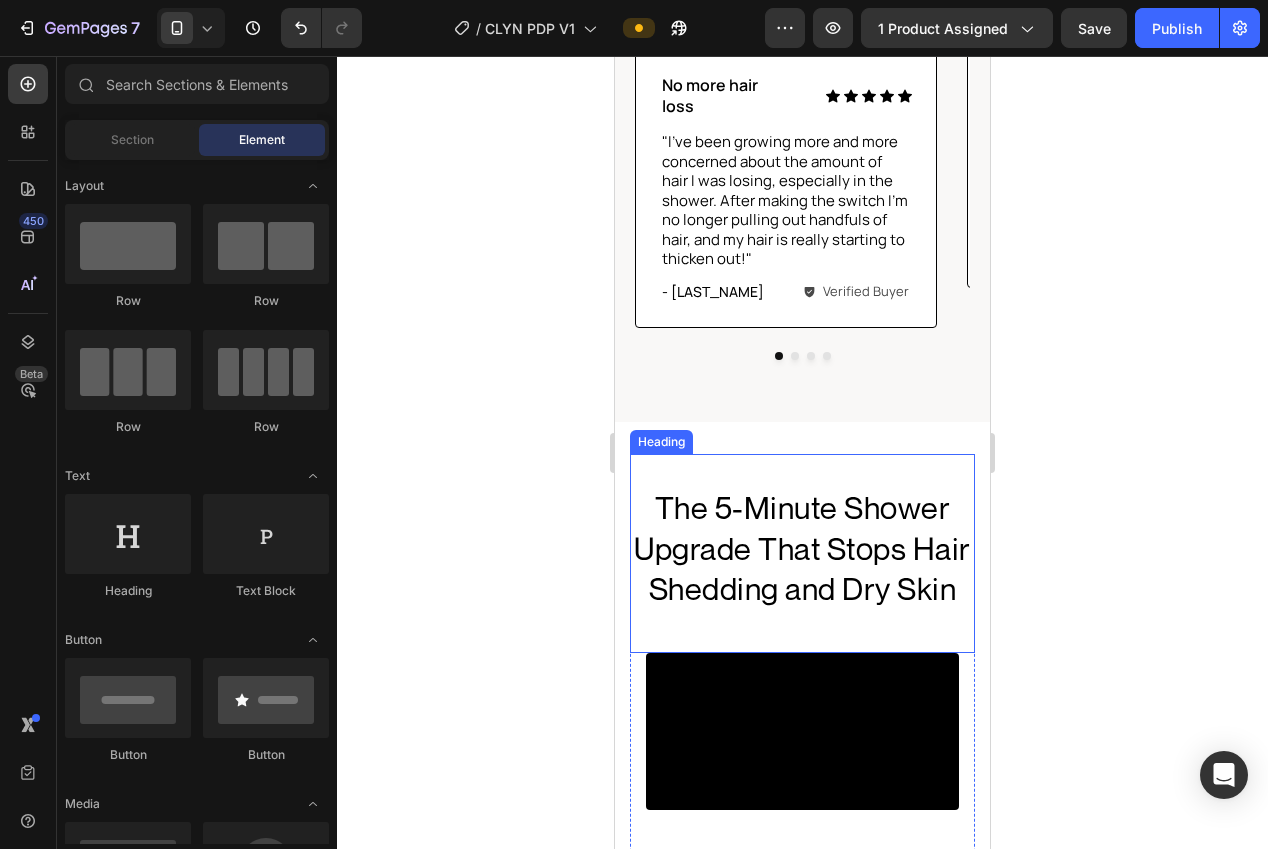 drag, startPoint x: 801, startPoint y: 547, endPoint x: 789, endPoint y: 544, distance: 12.369317 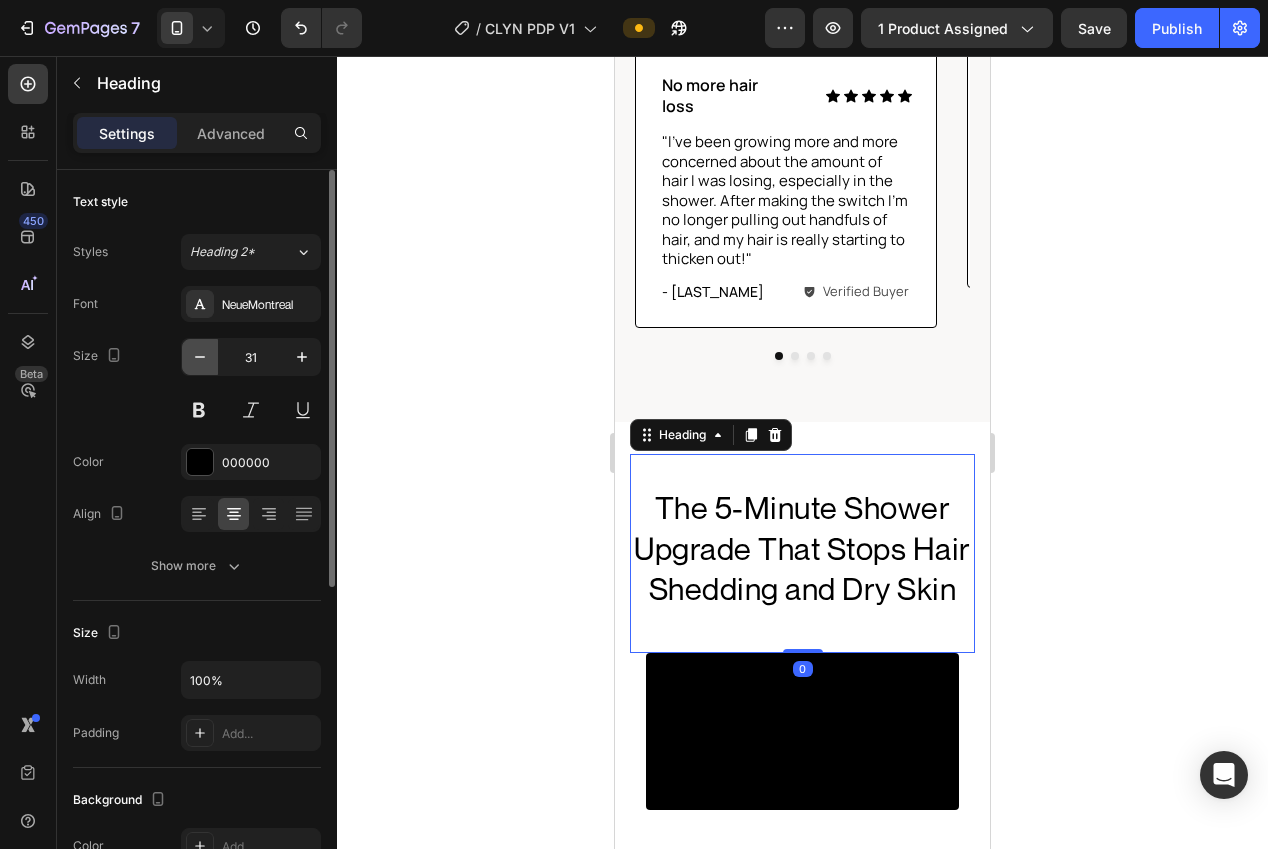 click 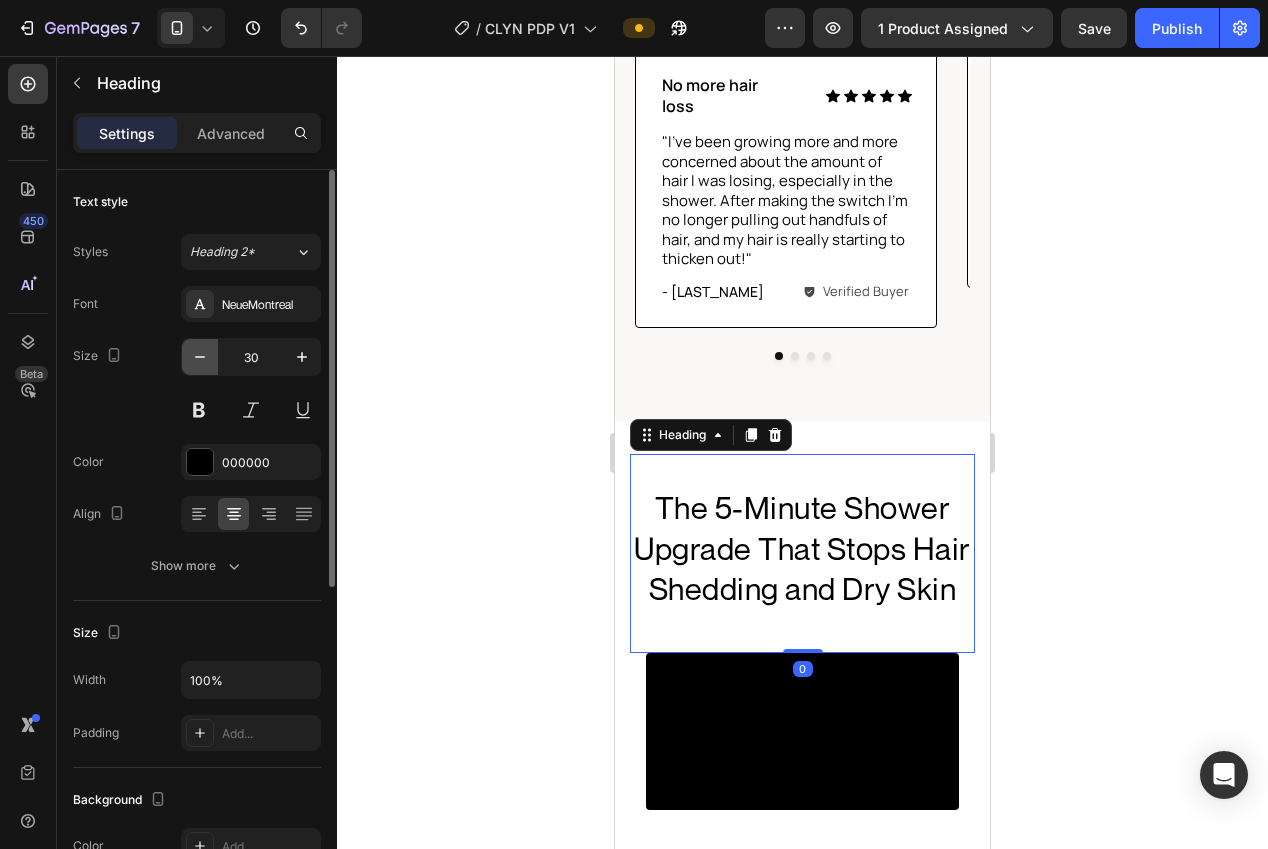 click 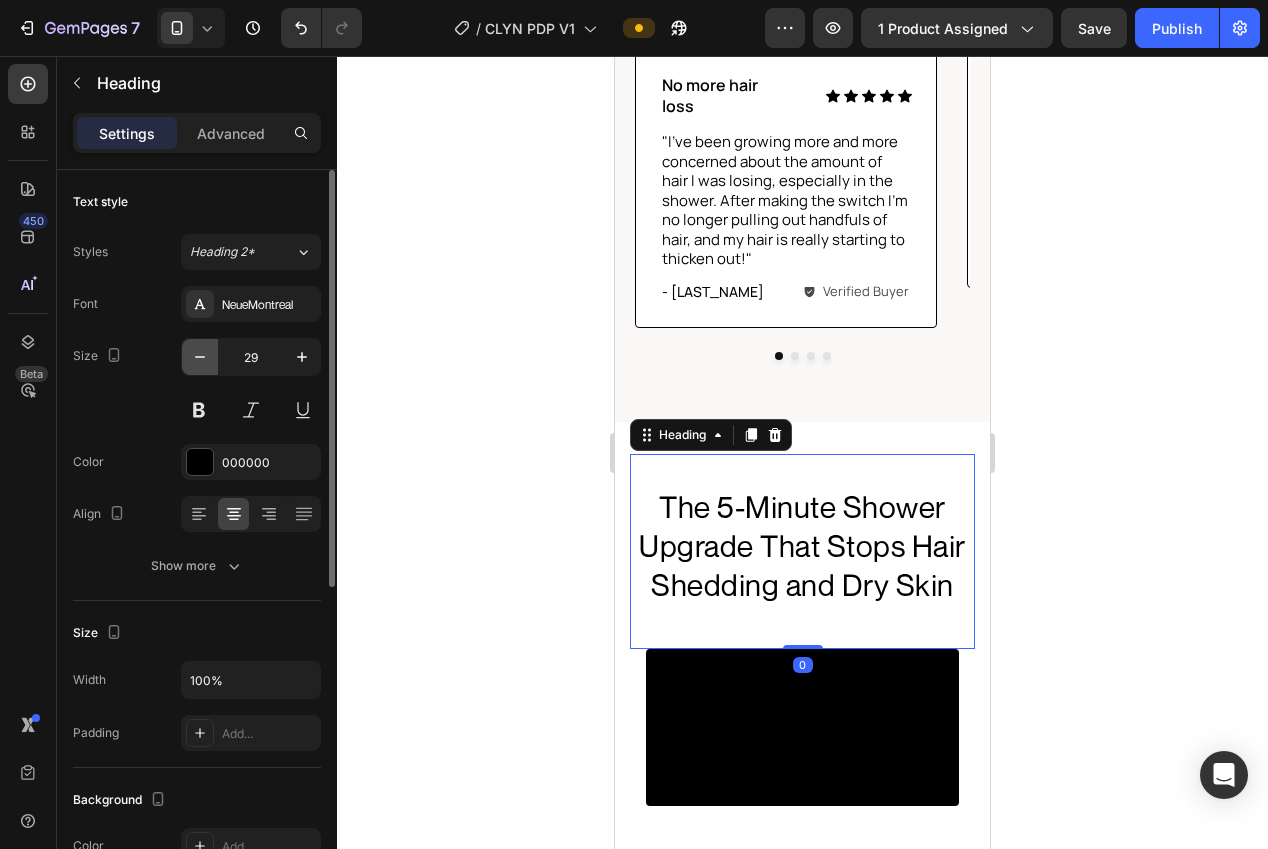 click 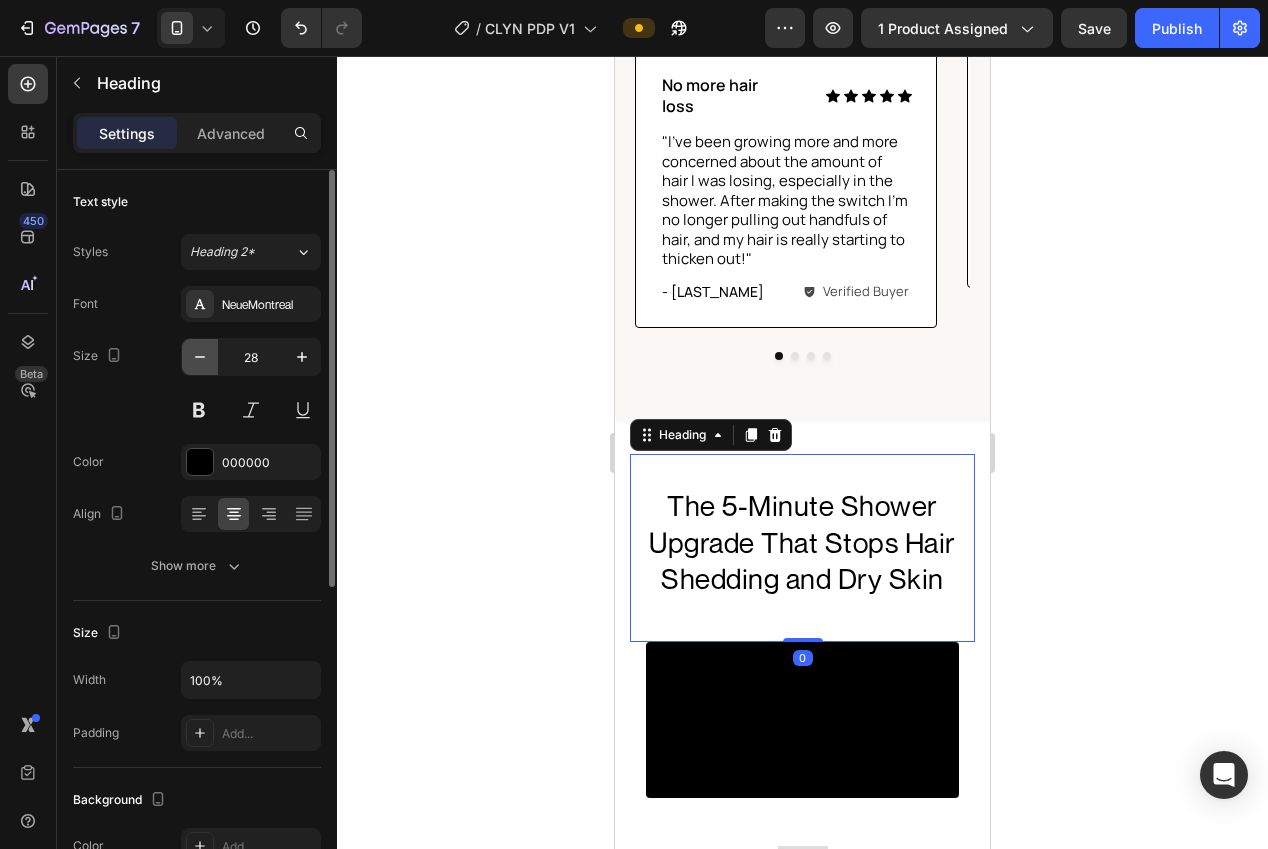click 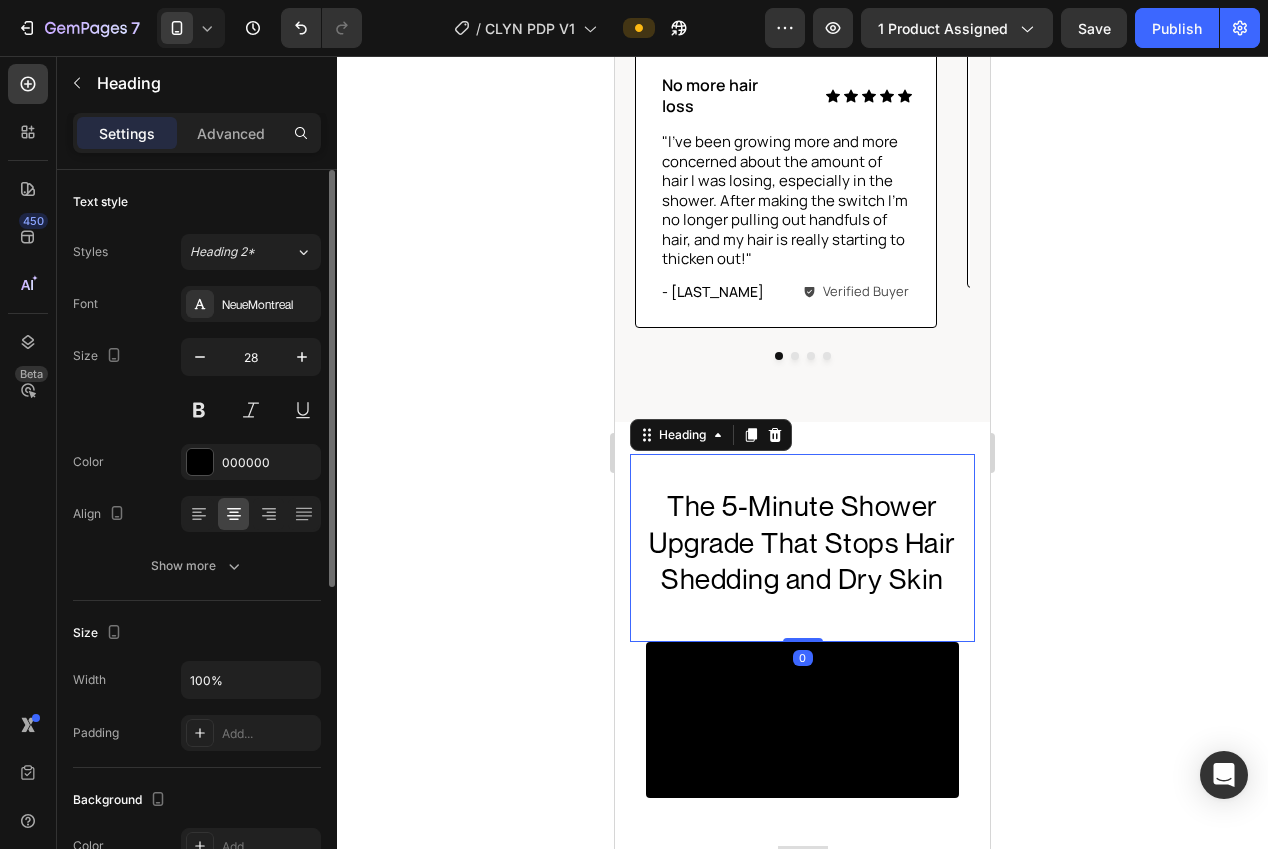 type on "27" 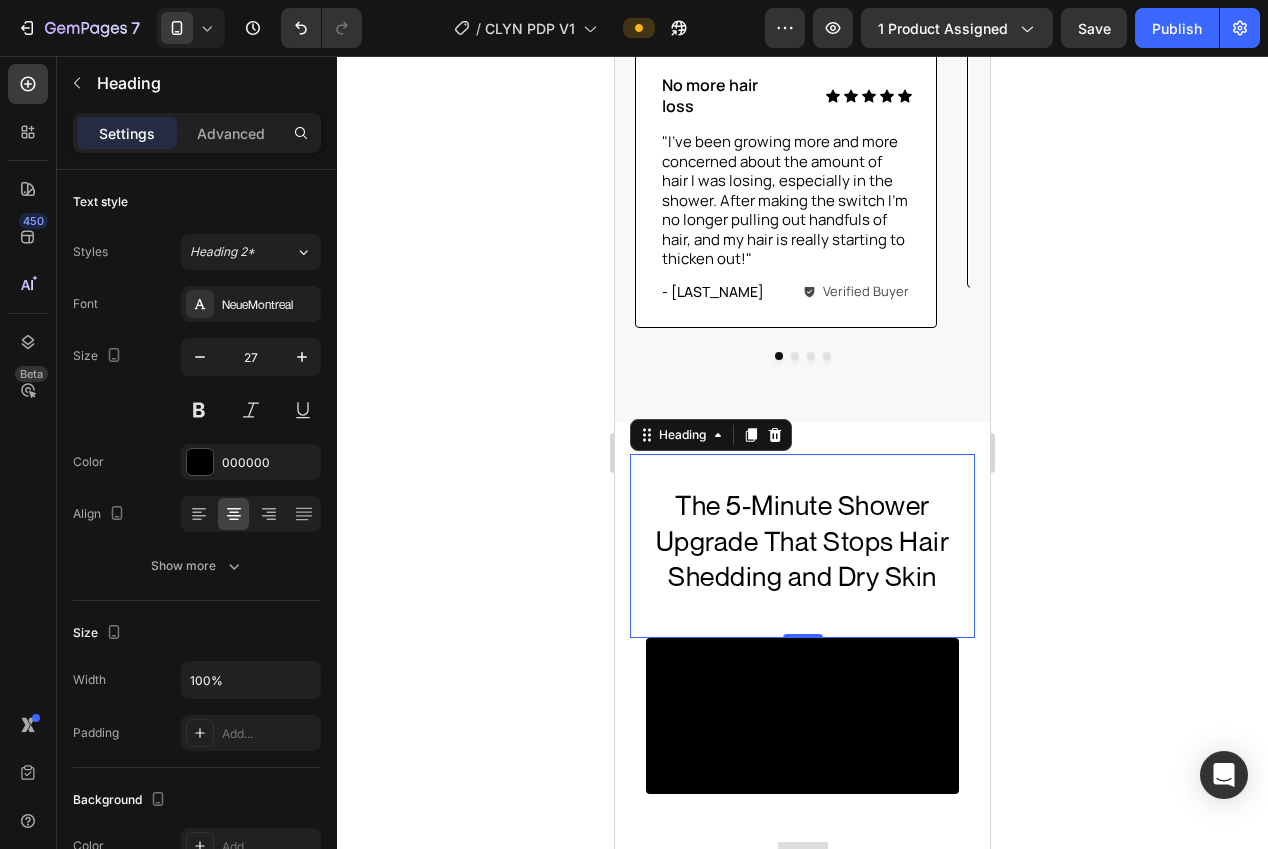 drag, startPoint x: 371, startPoint y: 396, endPoint x: 402, endPoint y: 400, distance: 31.257 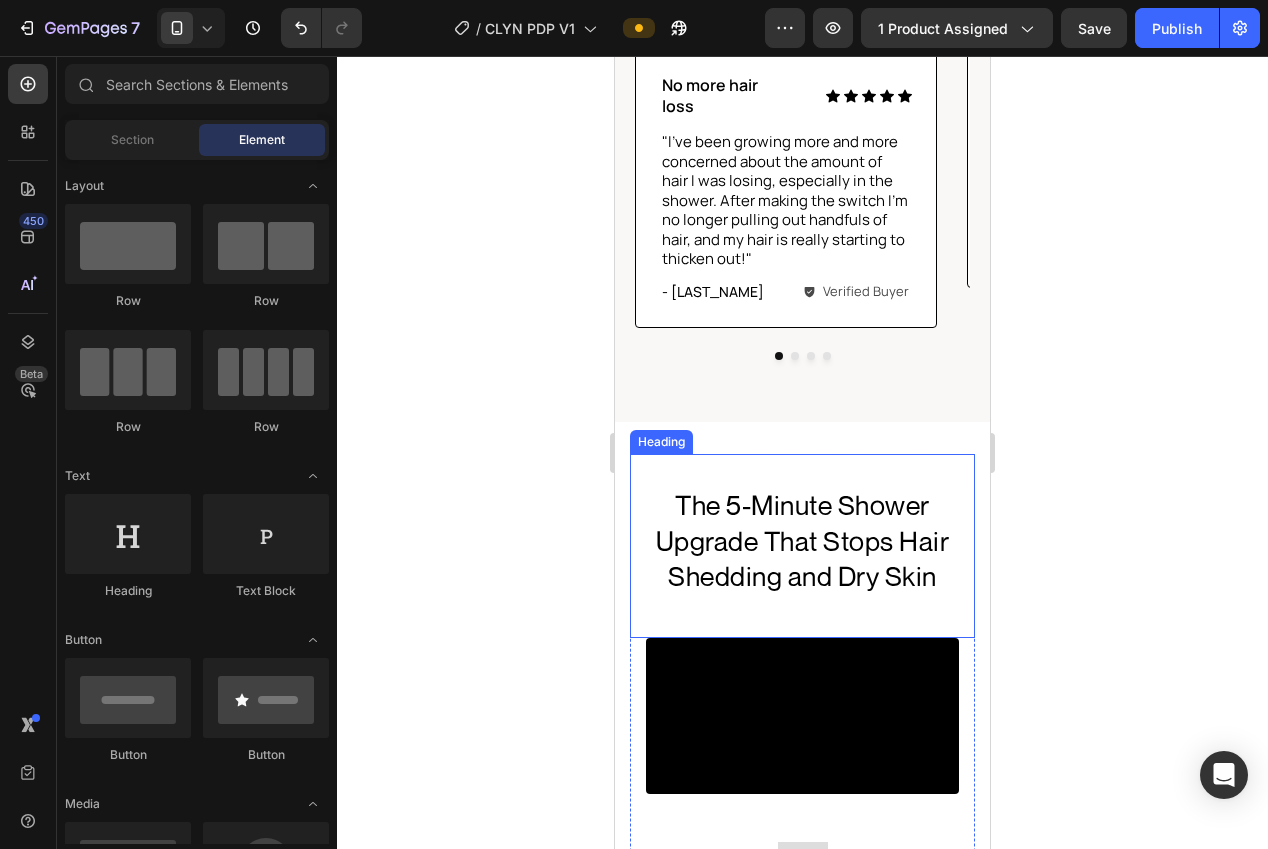 click on "The 5-Minute Shower Upgrade That Stops Hair Shedding and Dry Skin" at bounding box center [802, 540] 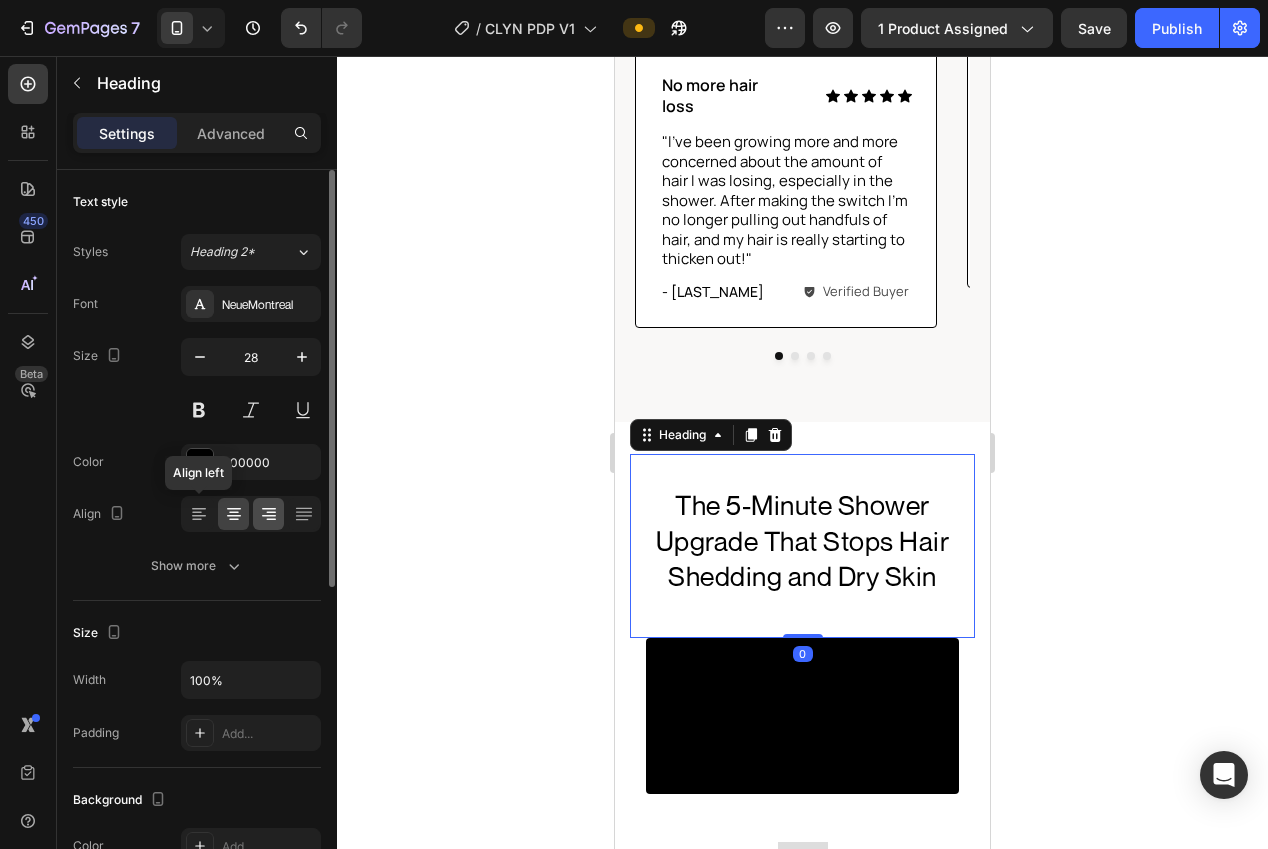drag, startPoint x: 198, startPoint y: 508, endPoint x: 272, endPoint y: 506, distance: 74.02702 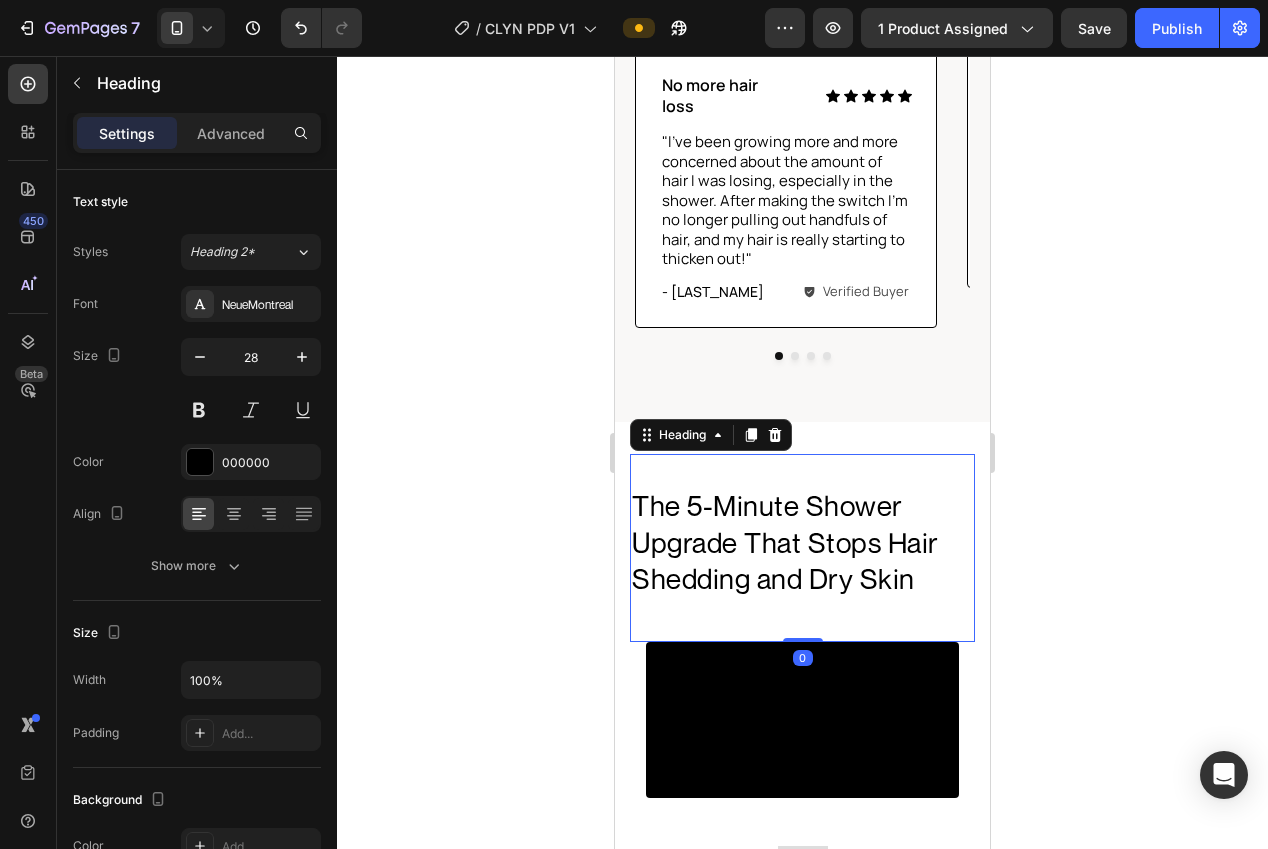 click 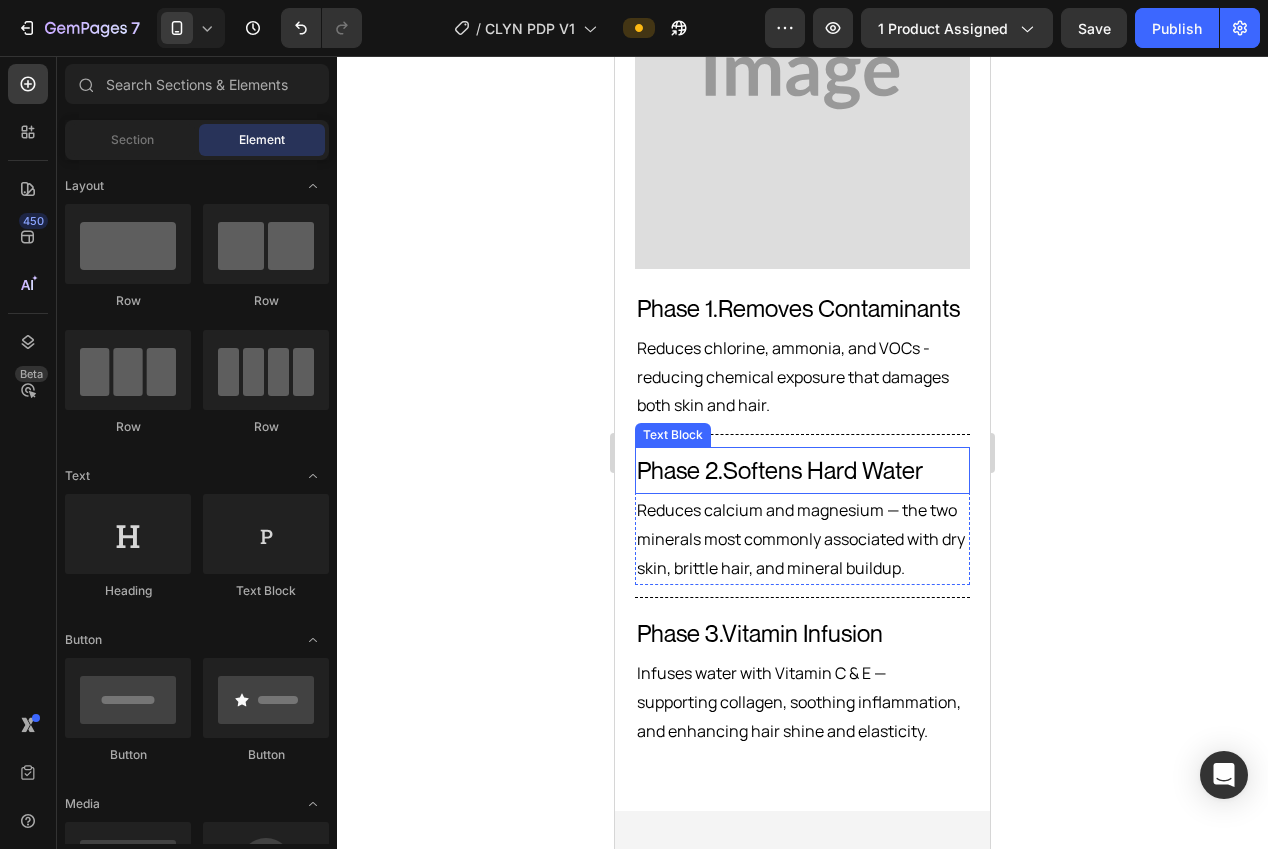 scroll, scrollTop: 5900, scrollLeft: 0, axis: vertical 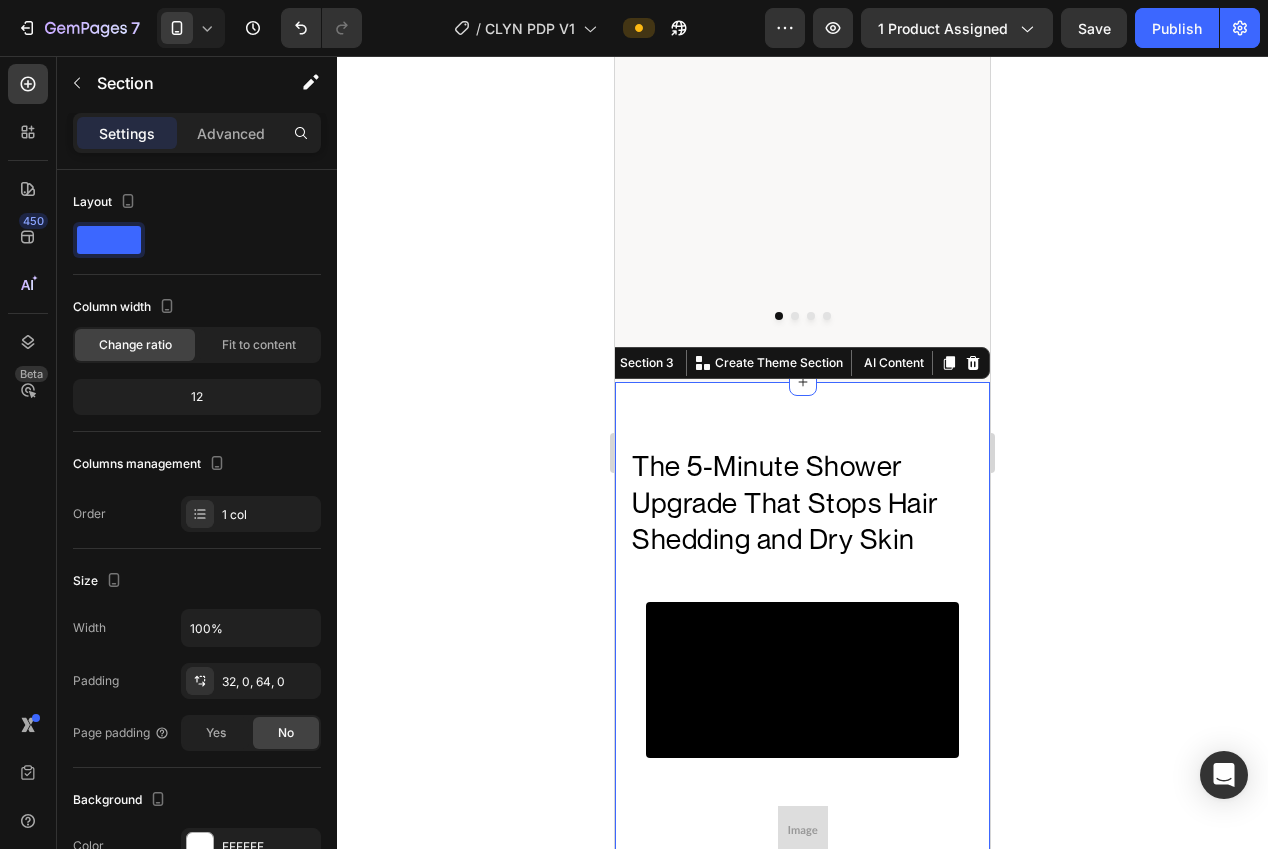 click on "The 5-Minute Shower Upgrade That Stops Hair Shedding and Dry Skin Heading Video Image Effortlessly Glowing Skin Text block Harsh chemicals like chlorine and heavy metals strip your skin barrier, causing dryness, redness, and that tight, itchy feeling after every shower. Nuvera gently filters them out, leaving your skin soft, calm, and hydrated. Text block Image Soft, Shiny & Stronger Hair Text block Chlorine is your hair’s silent enemy. It causes brittleness, frizz, breakage, and dullness. Nuvera removes the chlorine at the source - so your hair stays silky, vibrant, and full of life. Text block Image Boosts Water Pressure Text block Unlike bulky filters that kill water flow, Nuvera is engineered to increase your shower pressure by up to 200%. Enjoy a spa-like rinse that clears away products, soothes your scalp, and feels amazing. Text block Image Save Money on Beauty Products Text block Text block Row Row Section 3   Create Theme Section AI Content Write with GemAI What would you like to describe here?" at bounding box center [802, 1230] 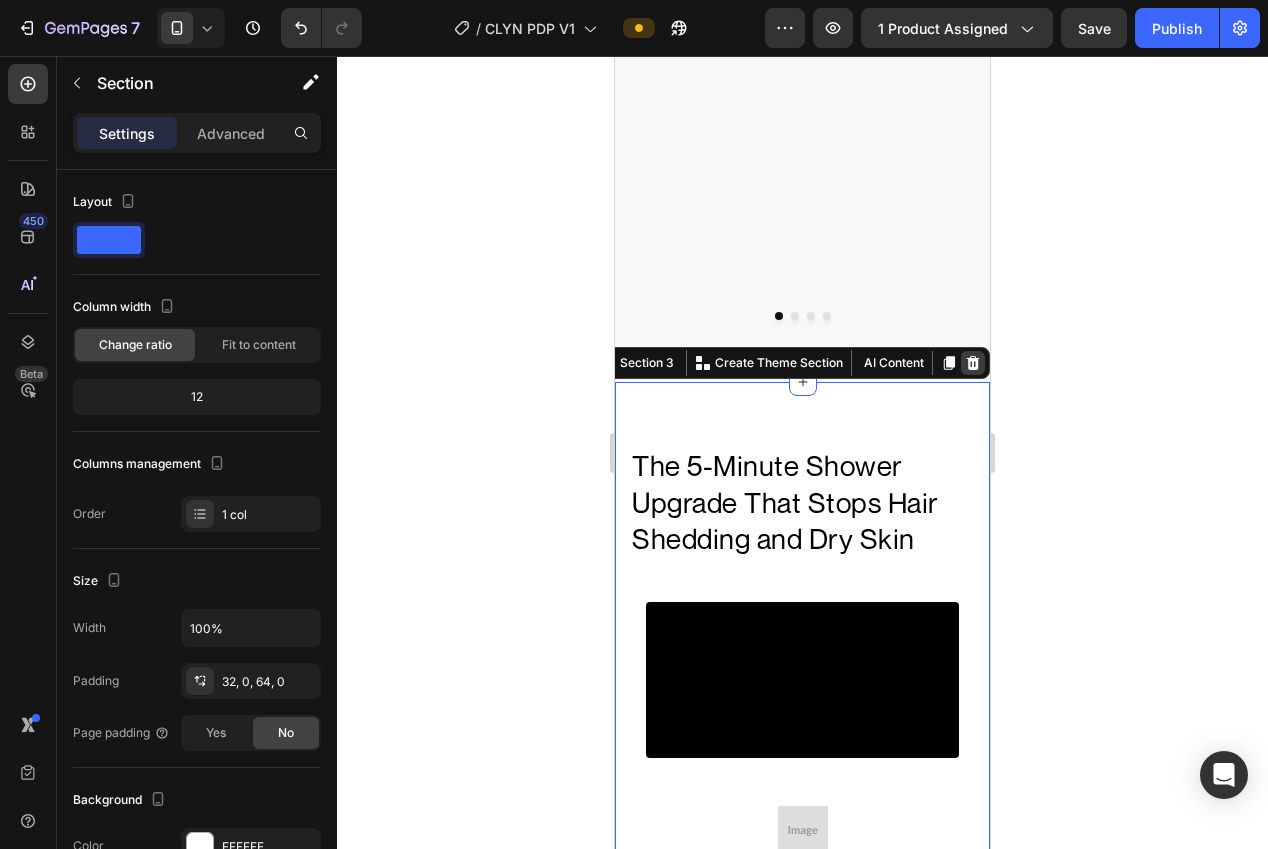 click at bounding box center (973, 363) 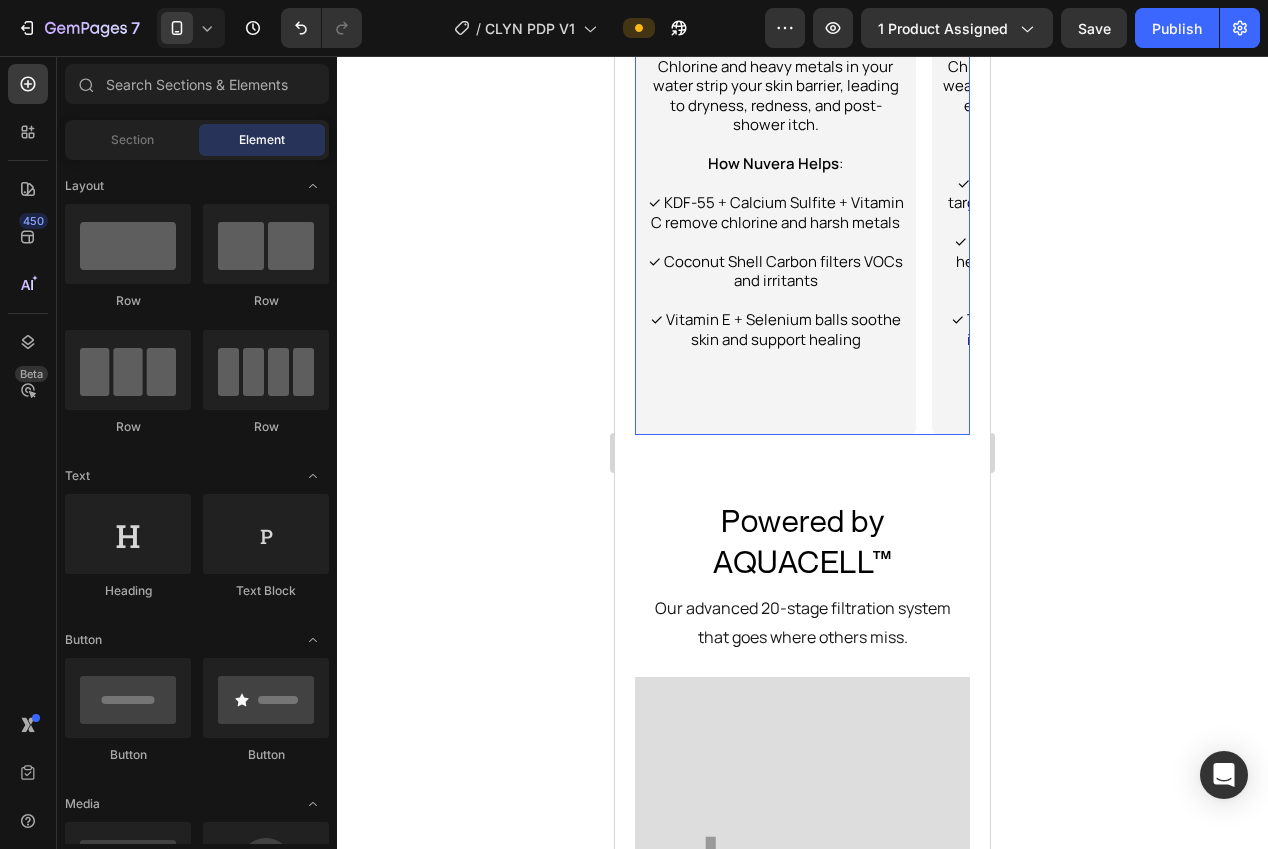 scroll, scrollTop: 3274, scrollLeft: 0, axis: vertical 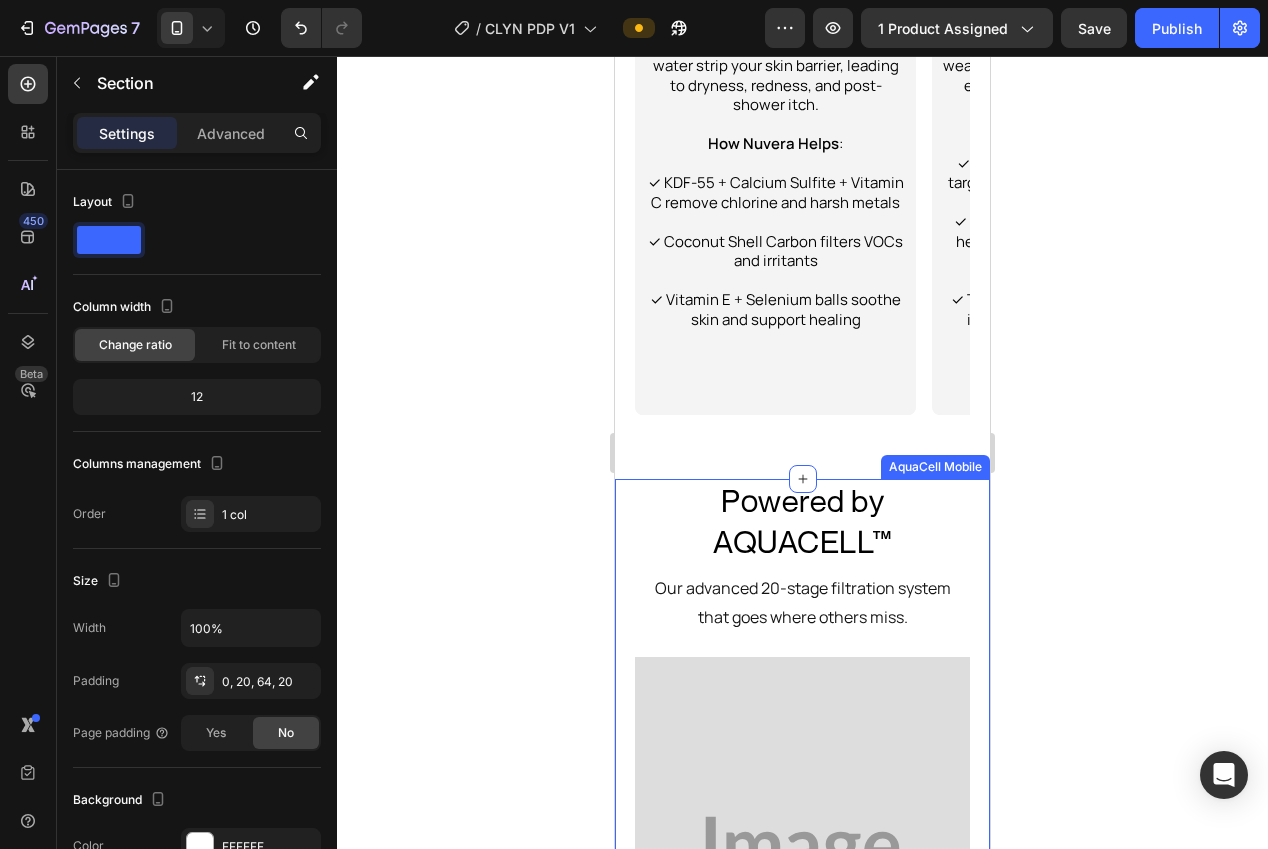 click on "Powered by AQUACELL™ Heading Our advanced 20-stage filtration system  that goes where others miss. Text Block Ultra Powerful Filtration For The Deepest Clean Heading Image Row Phase 1.  Removes Contaminants Text Block Reduces chlorine, ammonia, and VOCs - reducing chemical exposure that damages both skin and hair. Text Block Row                Title Line Phase 2.  Softens Hard Water Text Block Reduces calcium and magnesium — the two minerals most commonly associated with dry skin, brittle hair, and mineral buildup. Text Block Row                Title Line Phase 3.  Vitamin Infusion Text Block Infuses water with Vitamin C & E — supporting collagen, soothing inflammation, and enhancing hair shine and elasticity. Text Block Row AquaCell Mobile" at bounding box center [802, 1033] 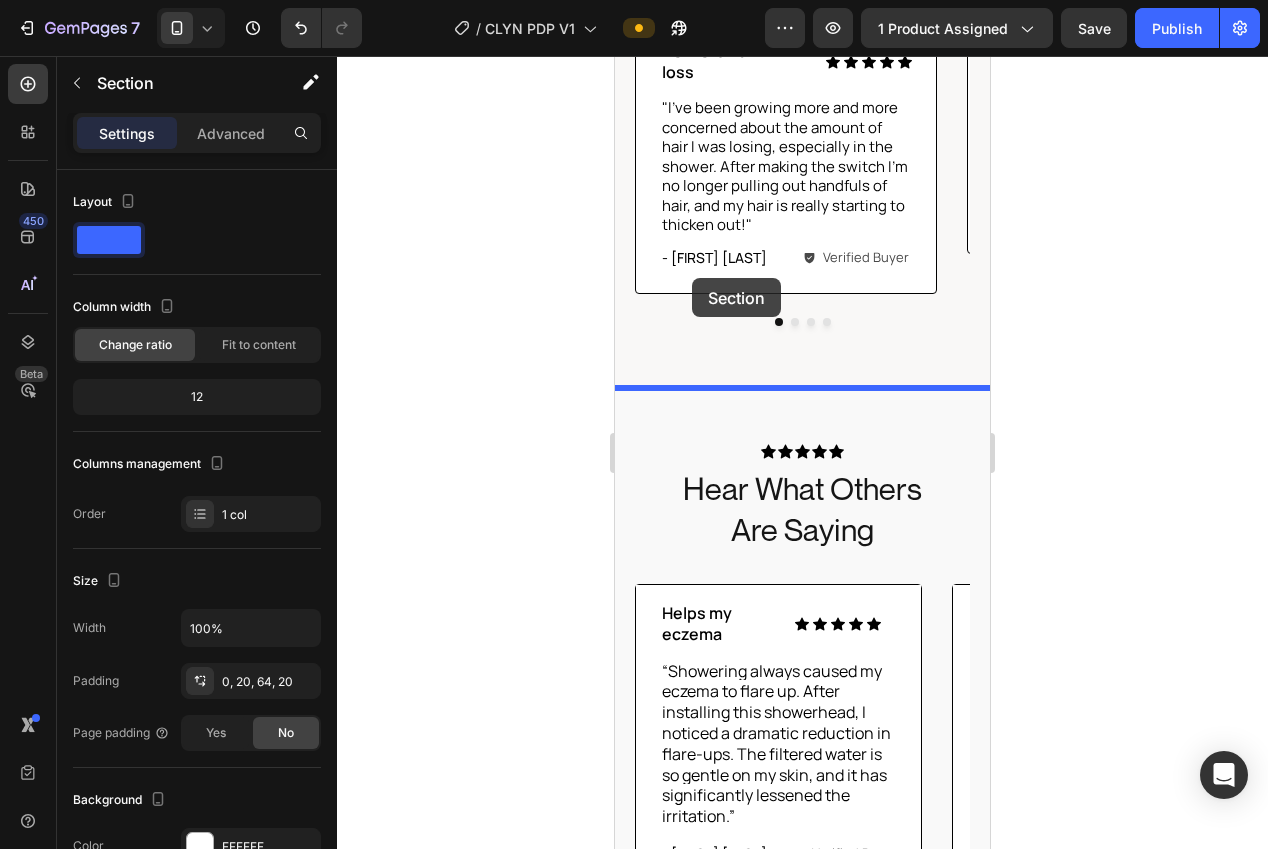 scroll, scrollTop: 1834, scrollLeft: 0, axis: vertical 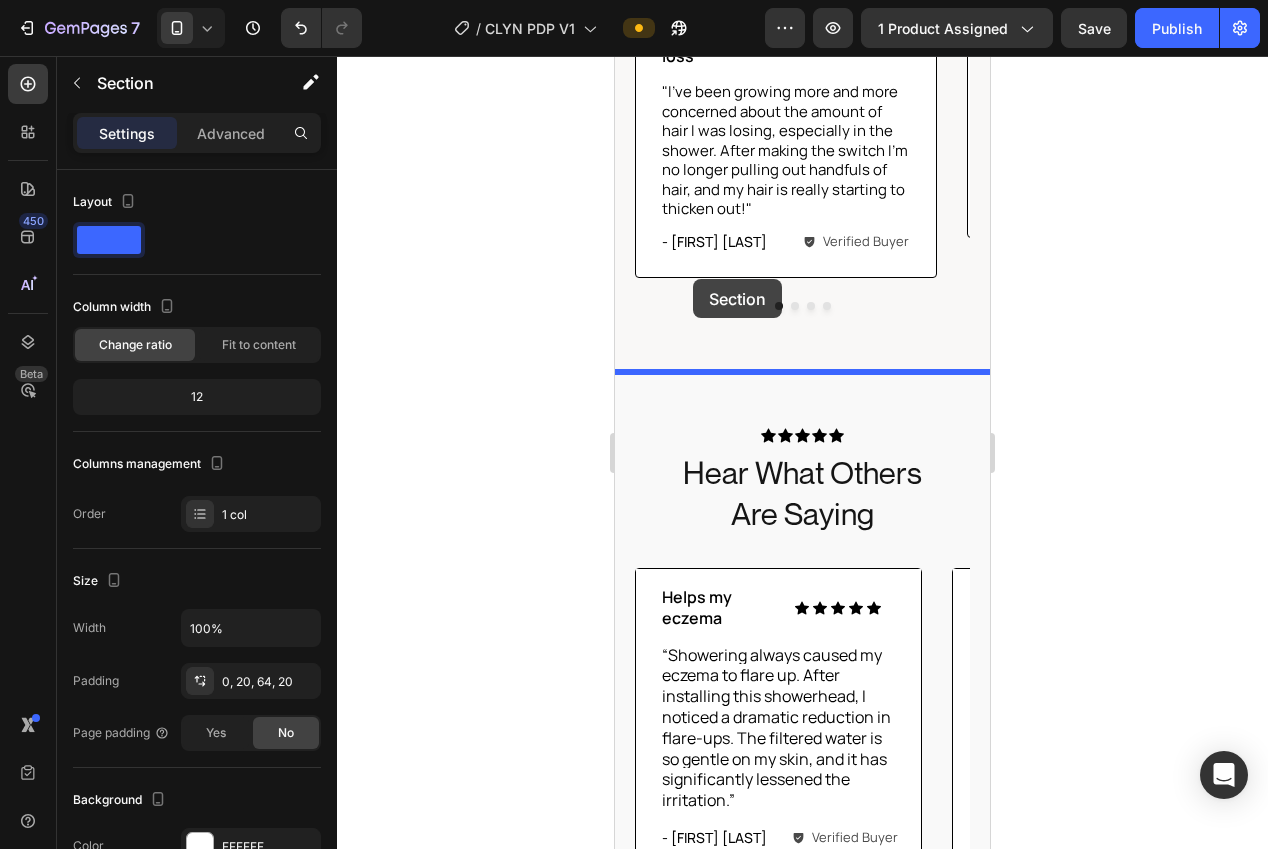 drag, startPoint x: 639, startPoint y: 445, endPoint x: 696, endPoint y: 279, distance: 175.51353 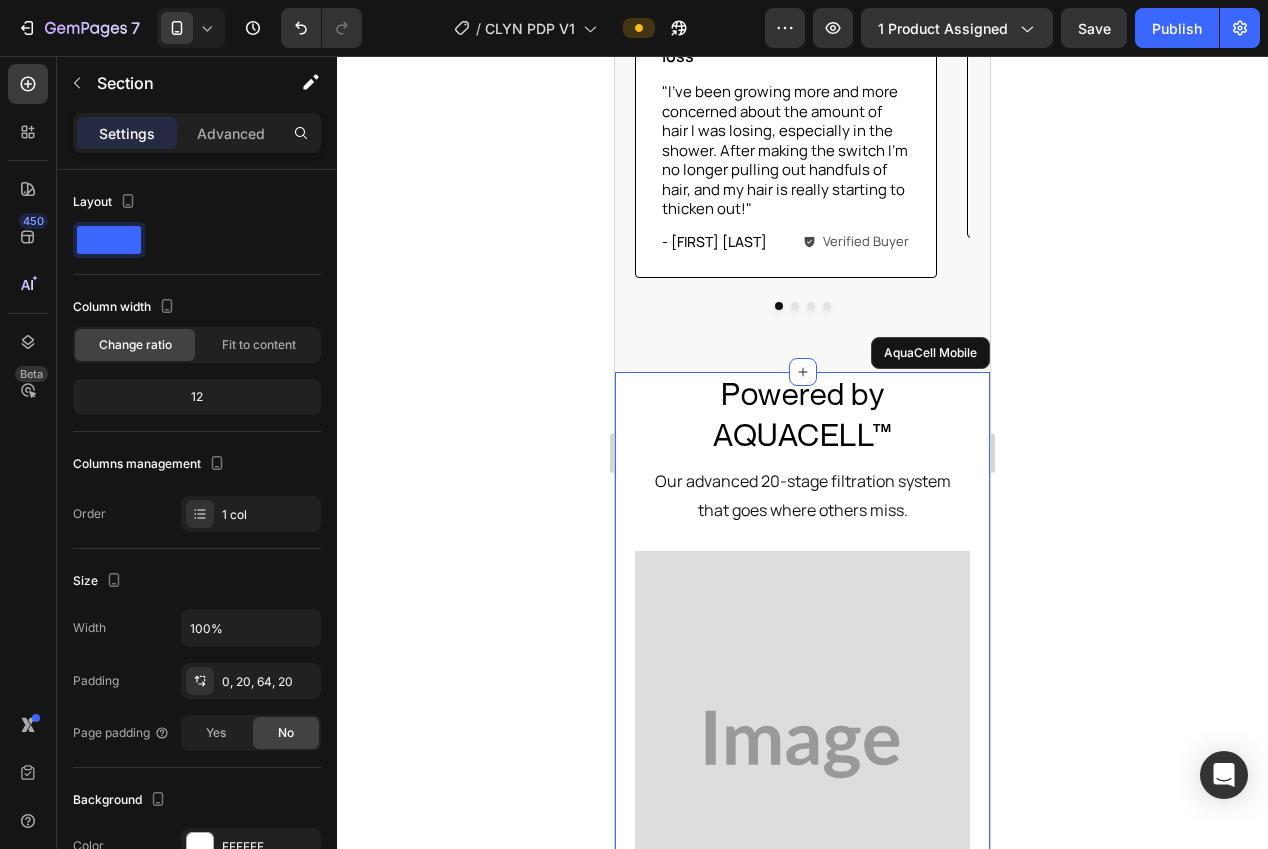 click 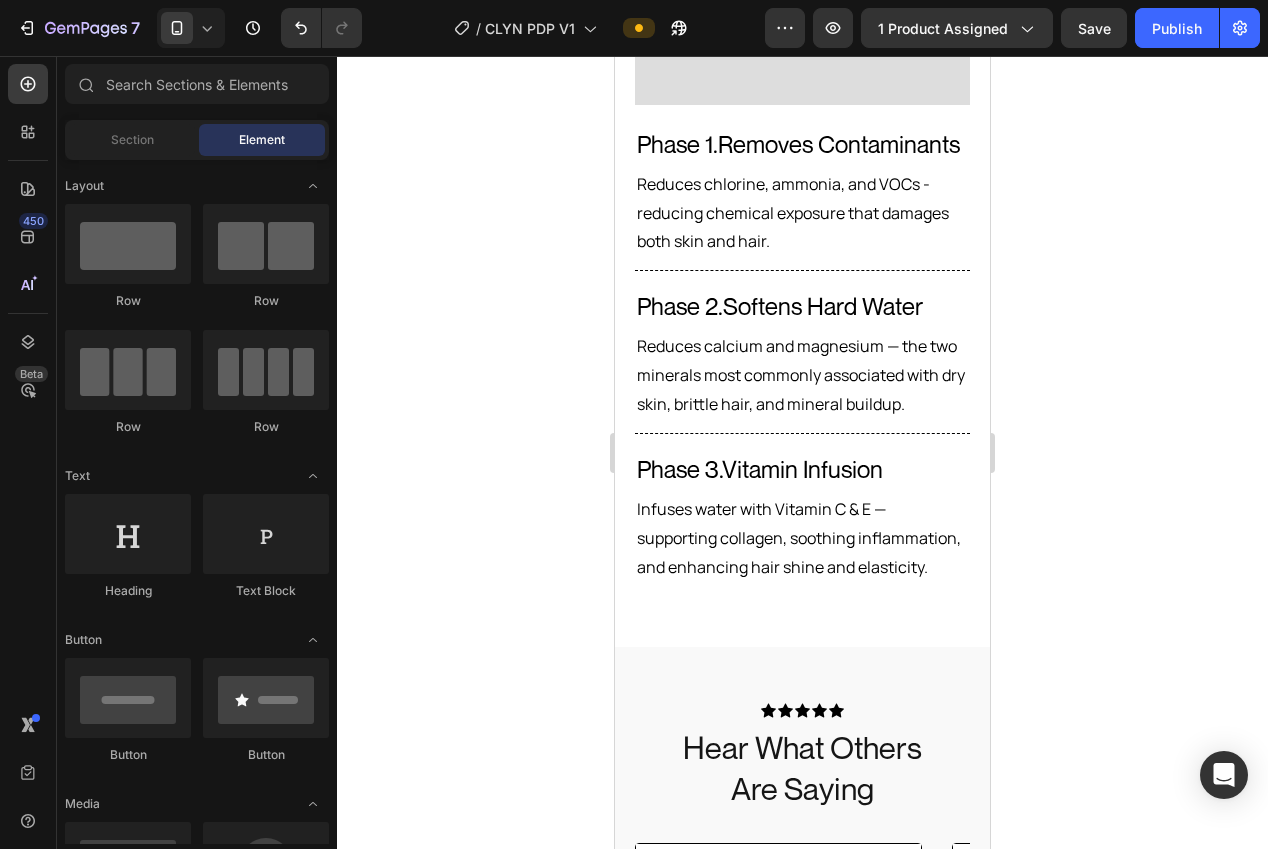 scroll, scrollTop: 2661, scrollLeft: 0, axis: vertical 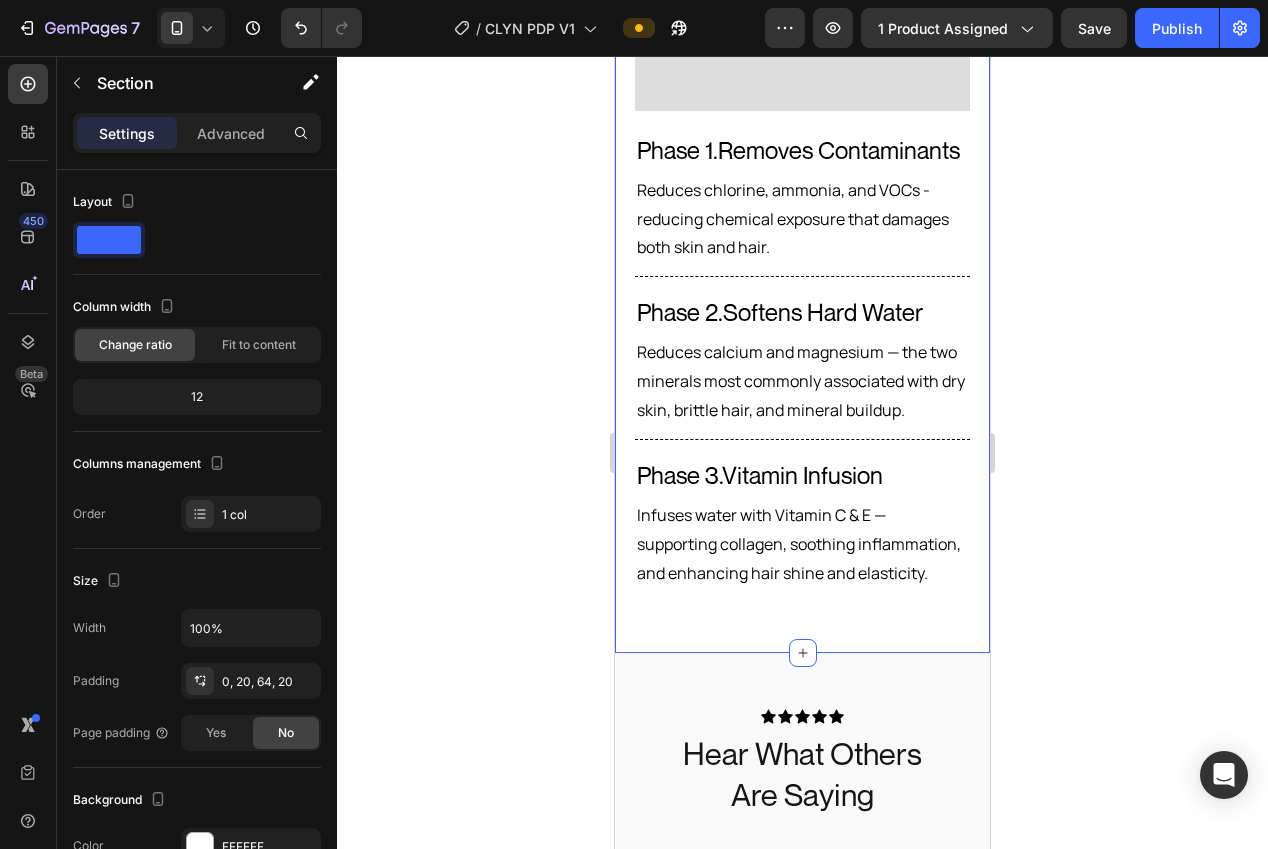 drag, startPoint x: 834, startPoint y: 633, endPoint x: 1064, endPoint y: 487, distance: 272.42615 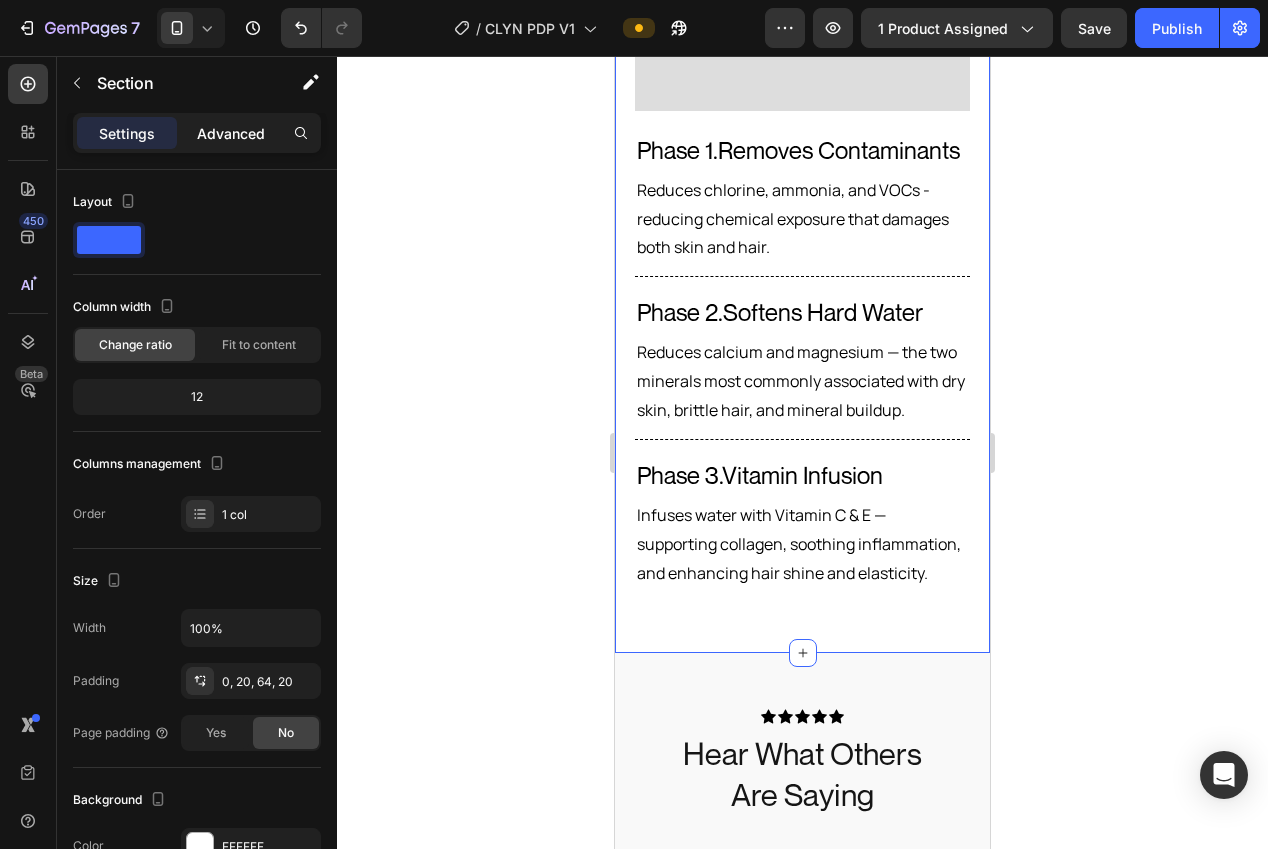 click on "Advanced" 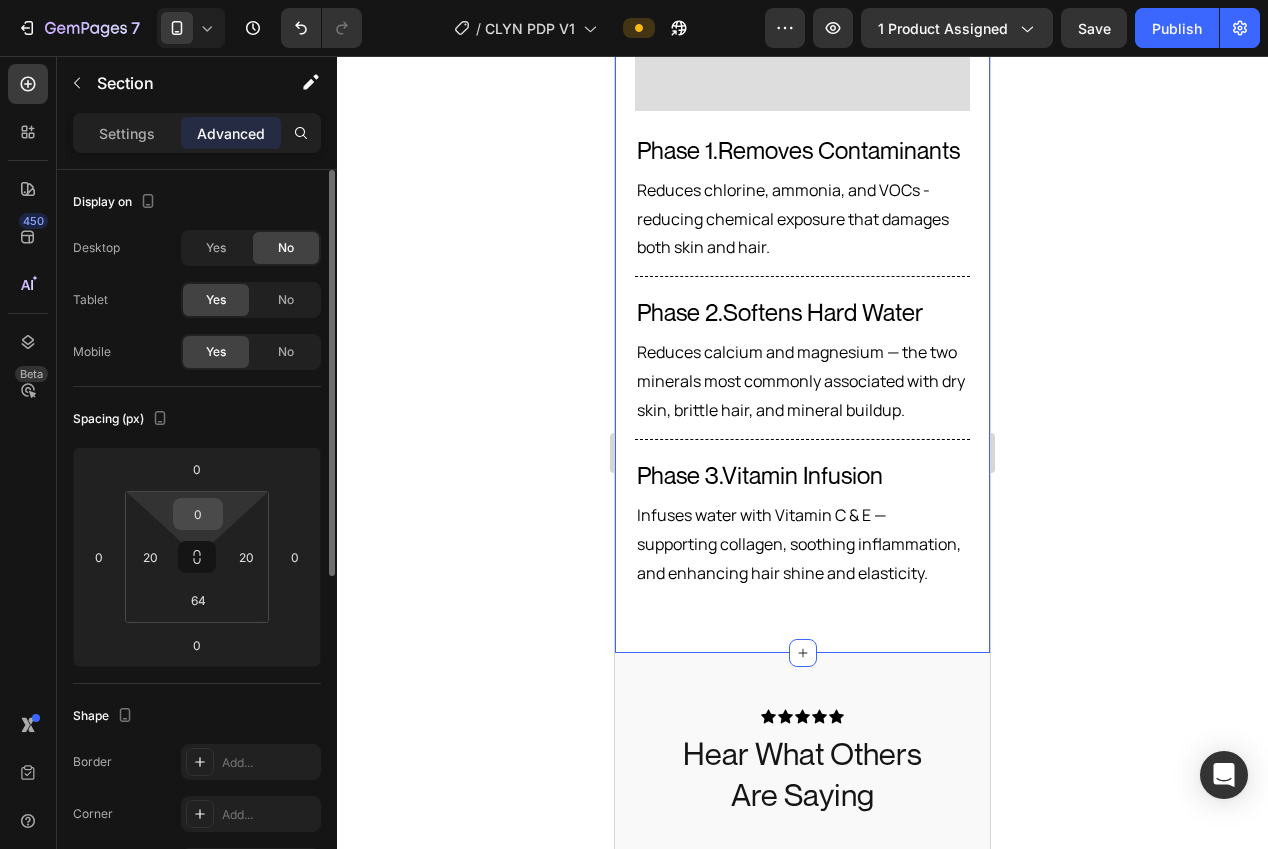 click on "0" at bounding box center (198, 514) 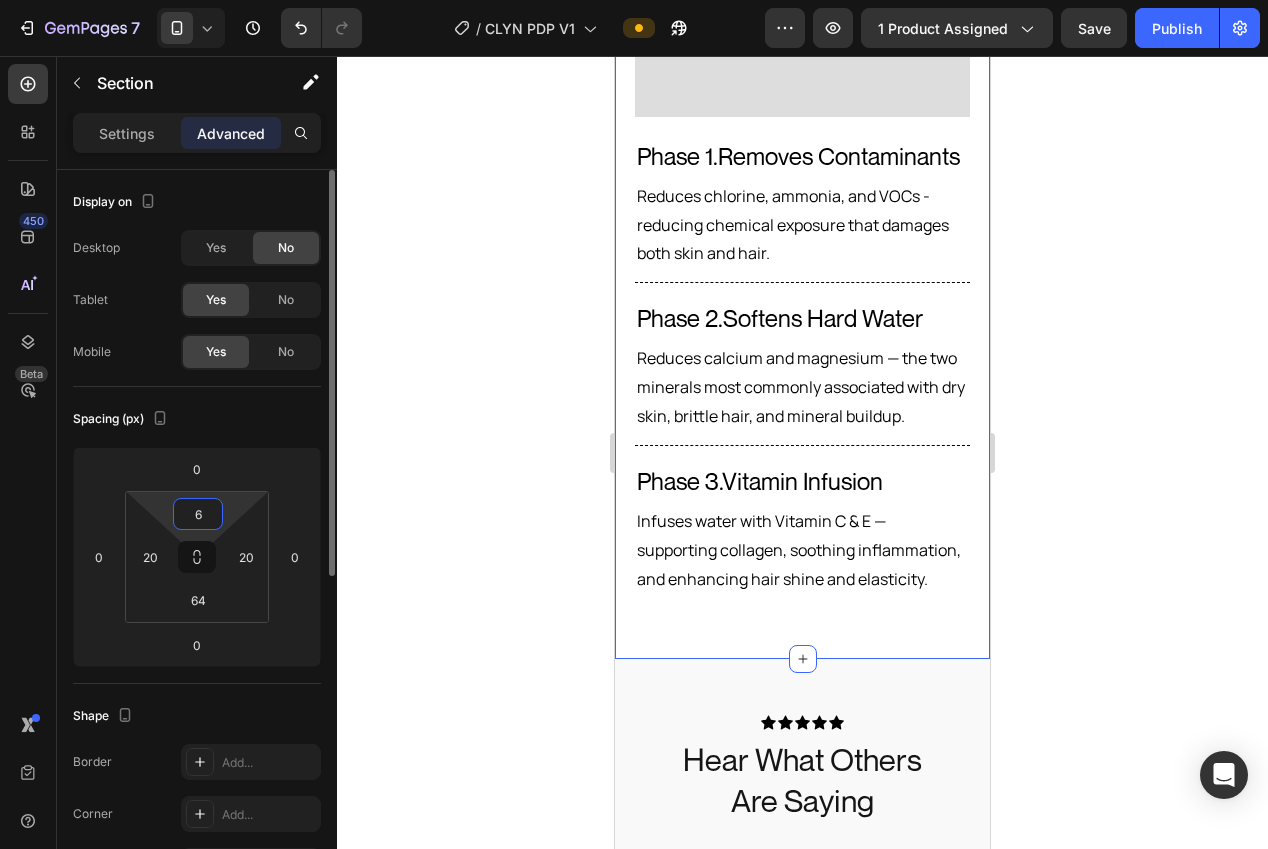 type on "64" 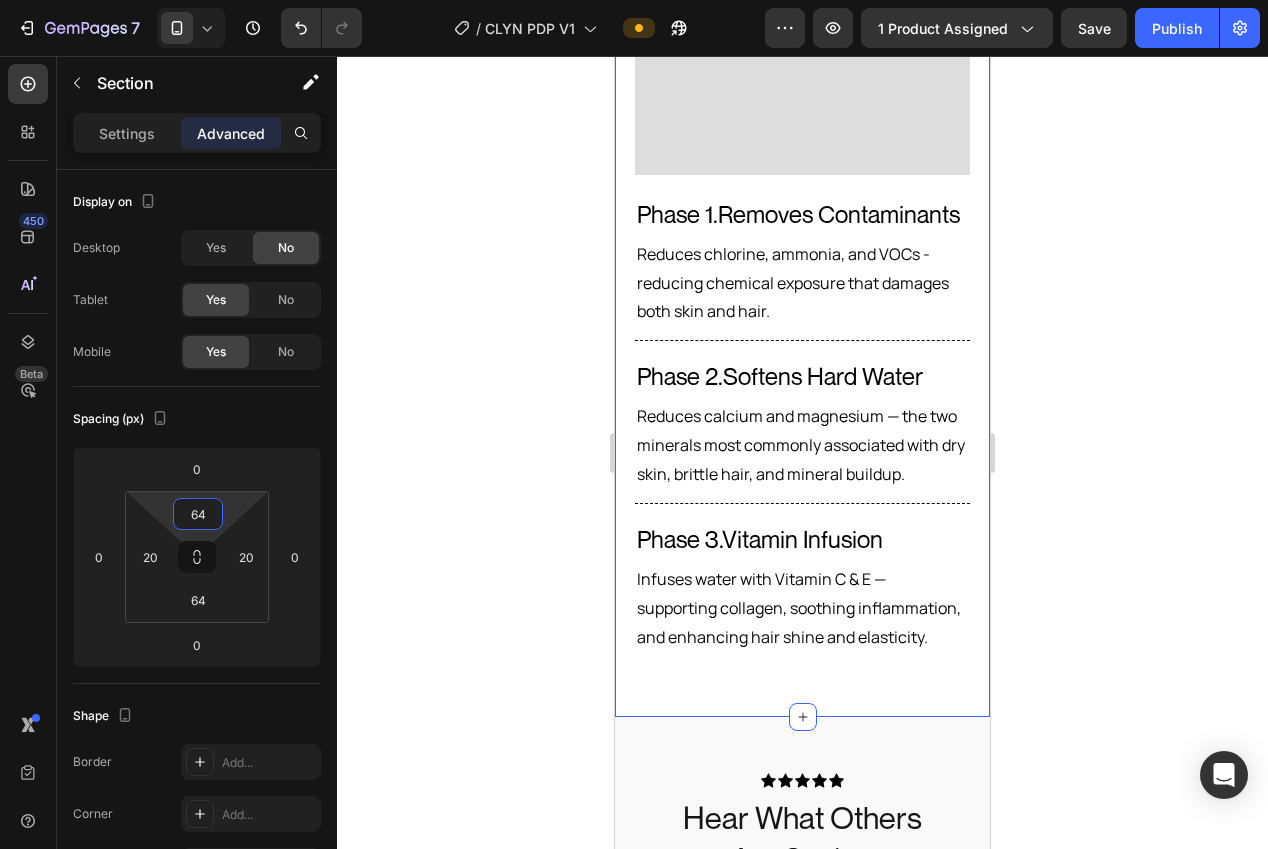 drag, startPoint x: 412, startPoint y: 507, endPoint x: 547, endPoint y: 543, distance: 139.71758 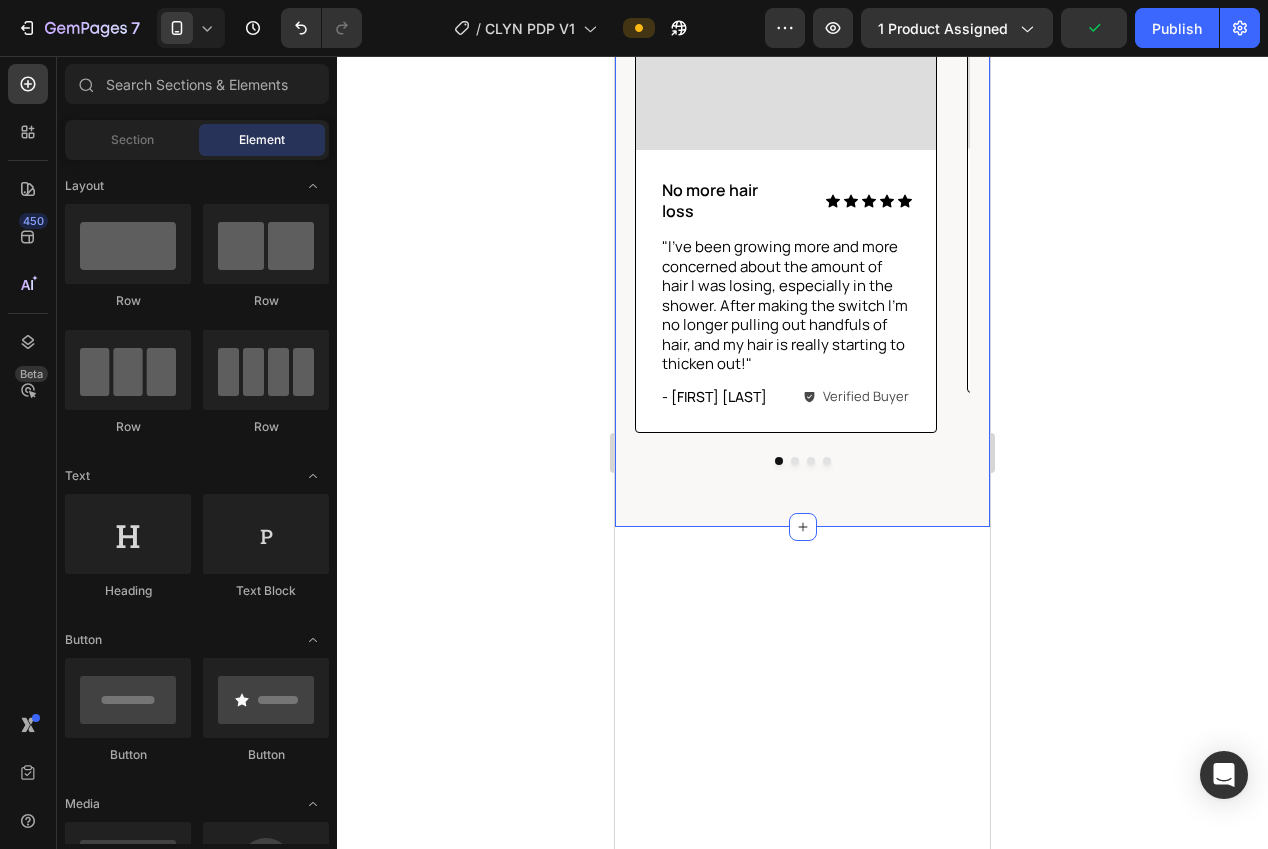 scroll, scrollTop: 1780, scrollLeft: 0, axis: vertical 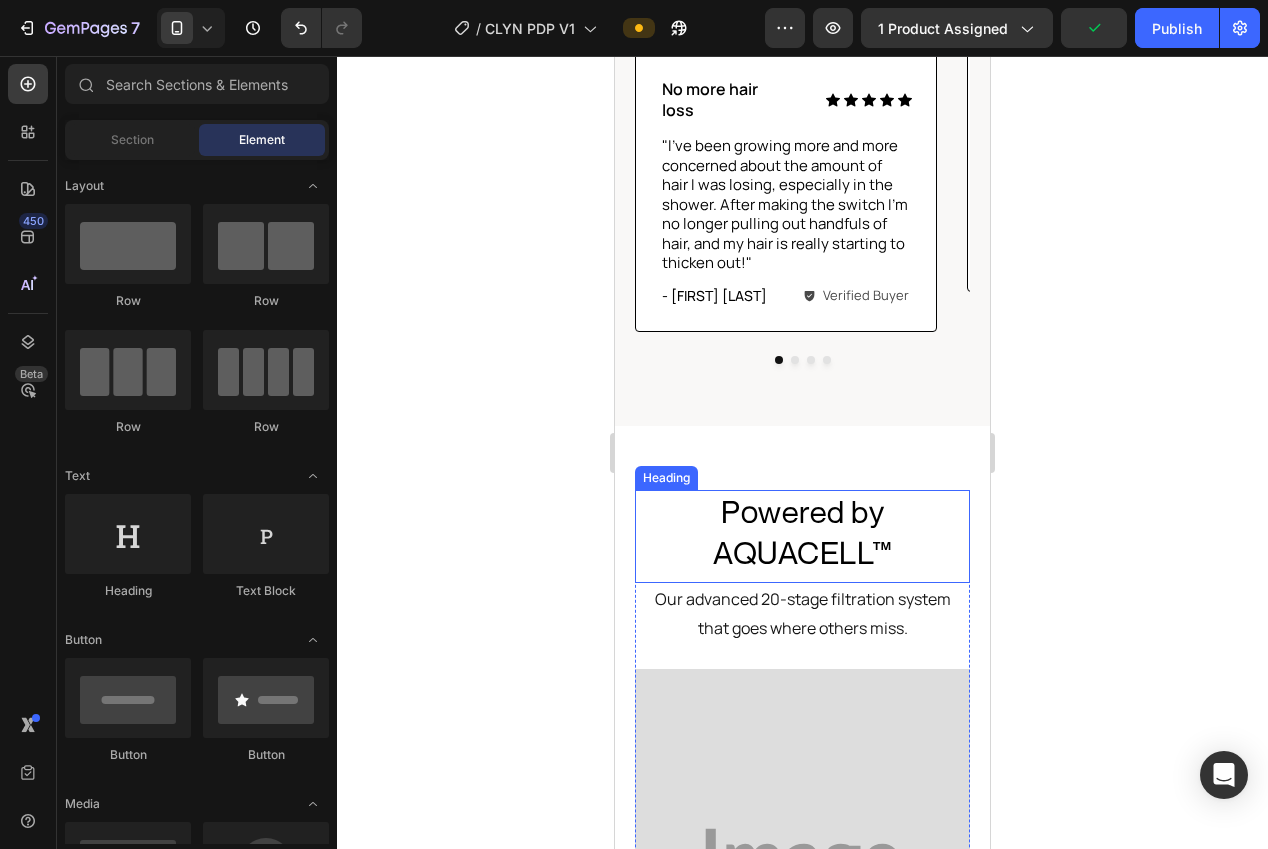 click on "Powered by AQUACELL™" at bounding box center [802, 532] 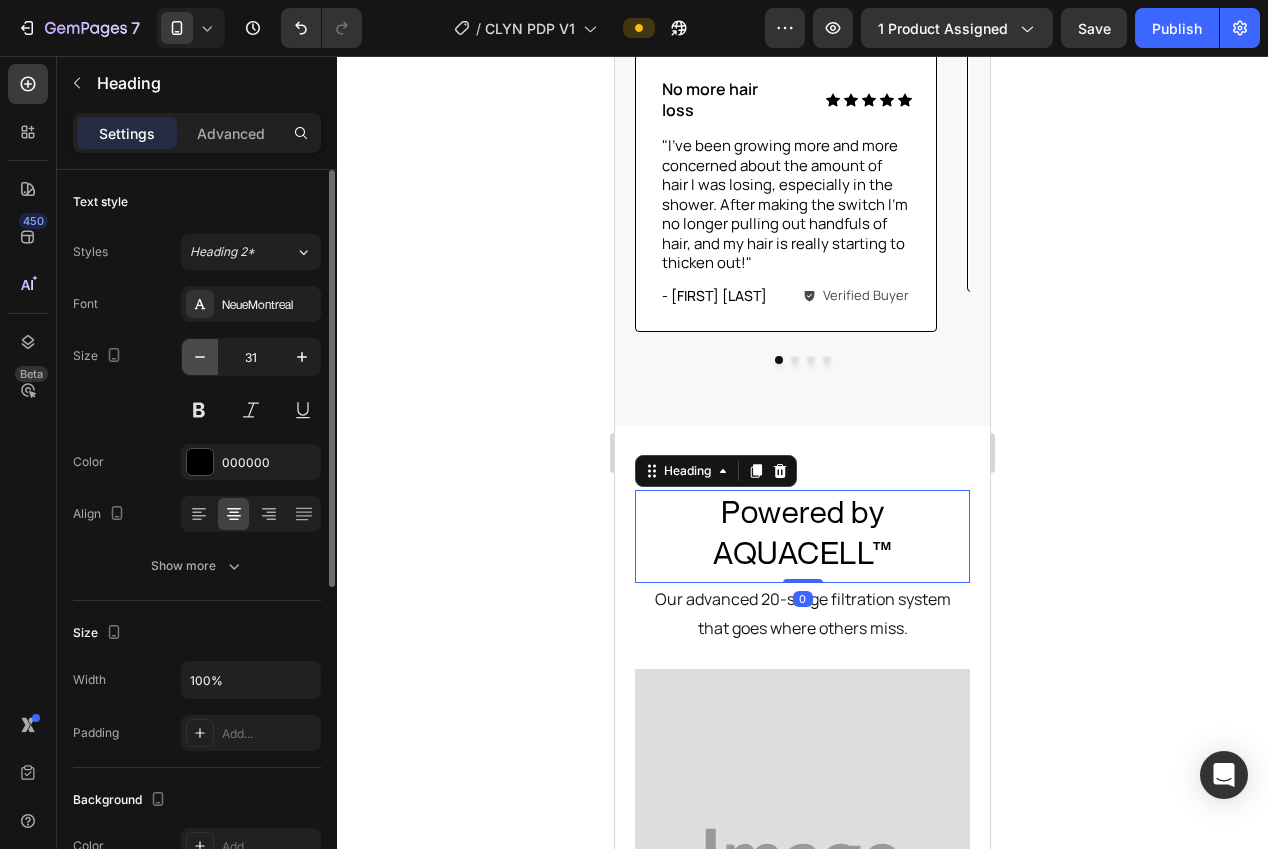 click 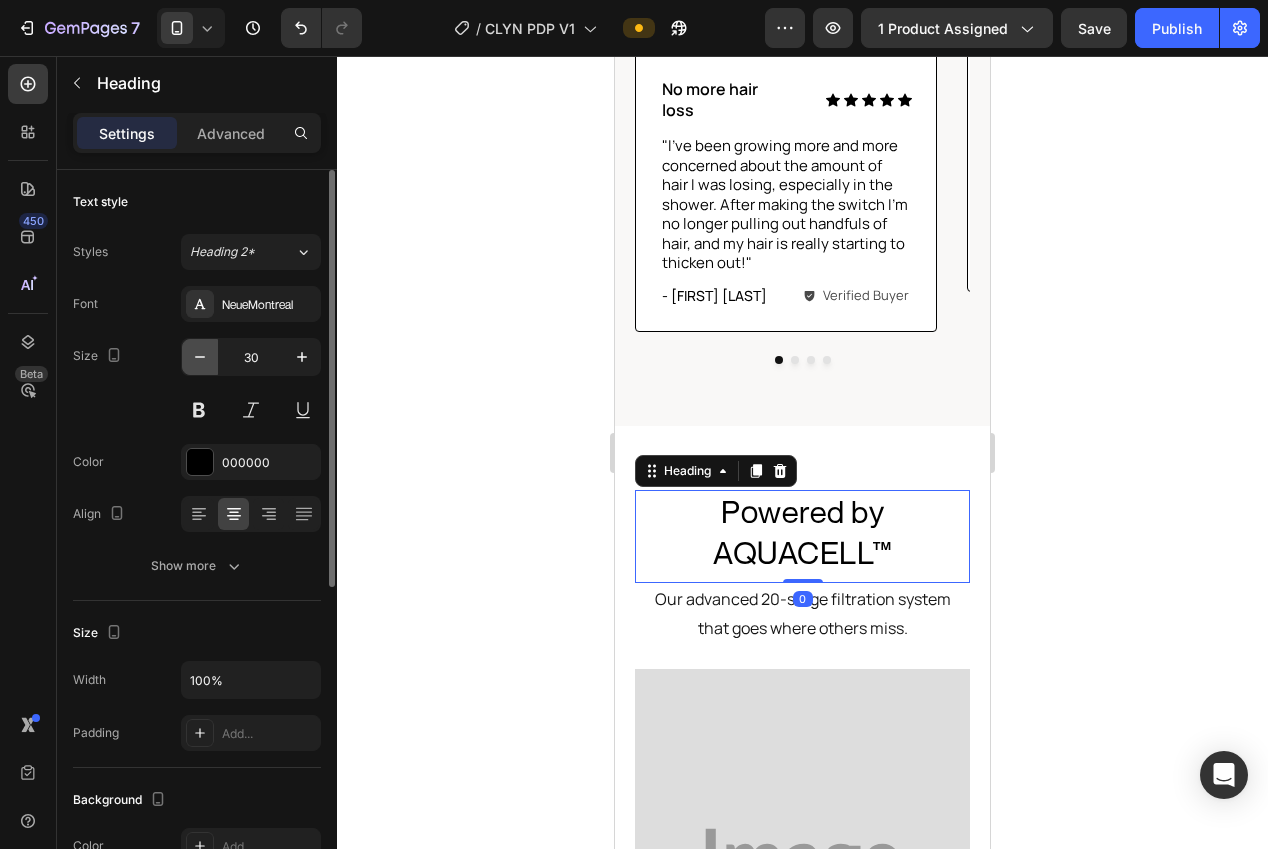 click 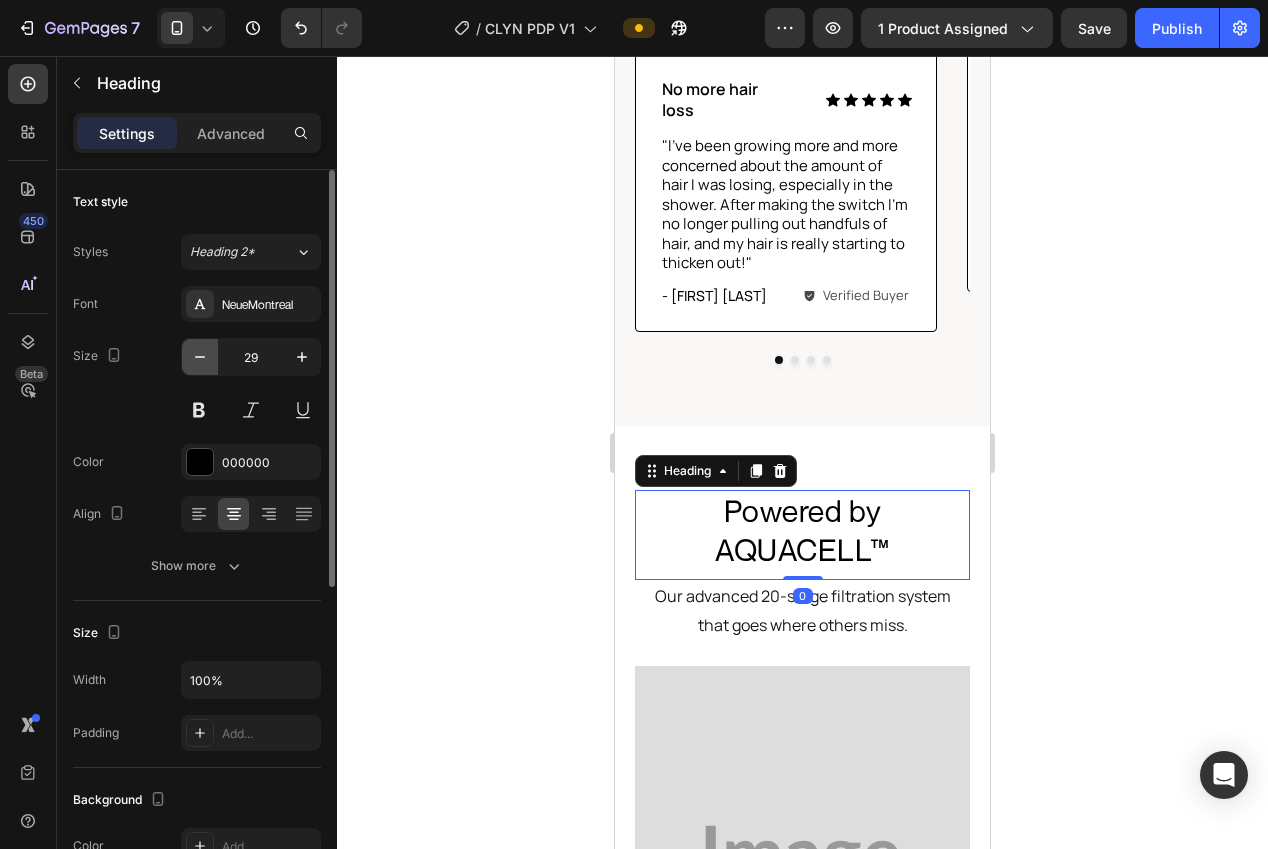 click 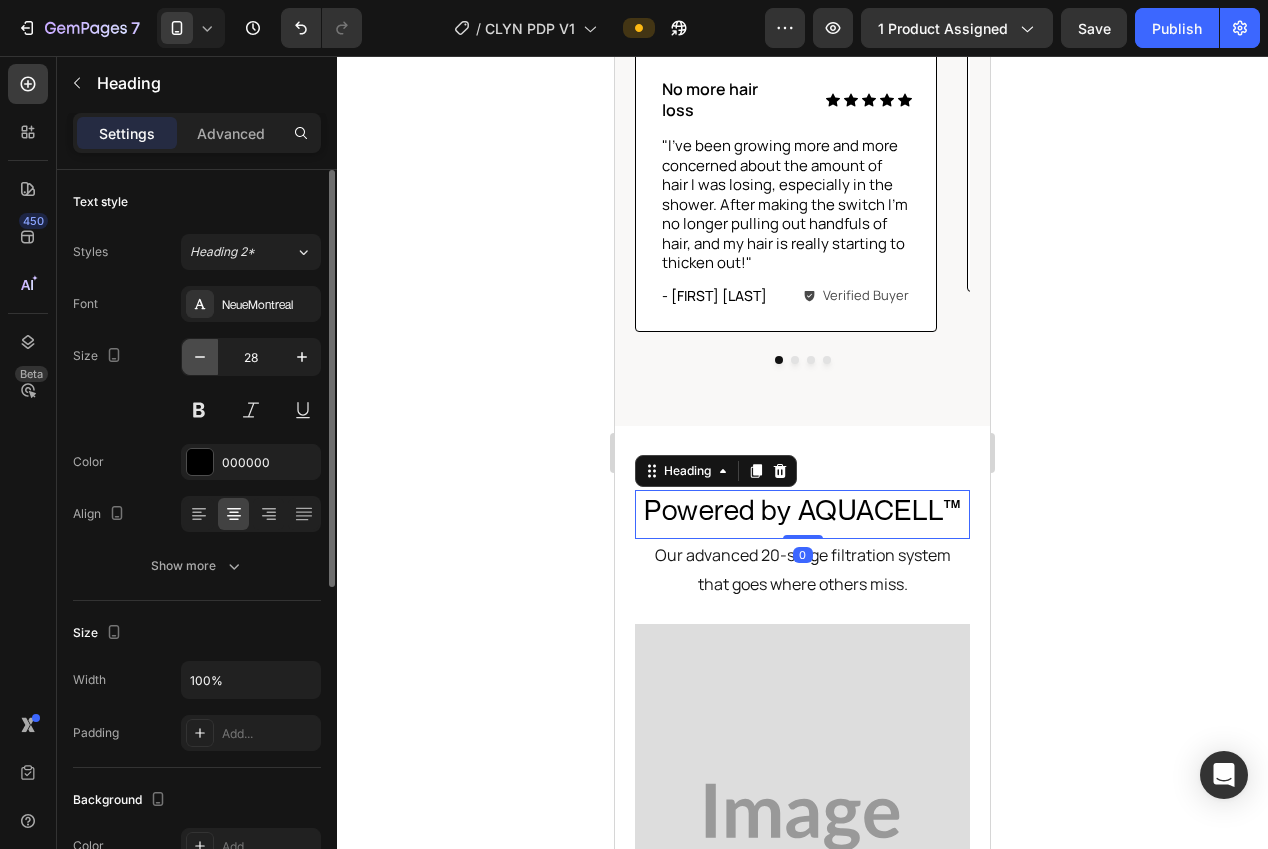 click 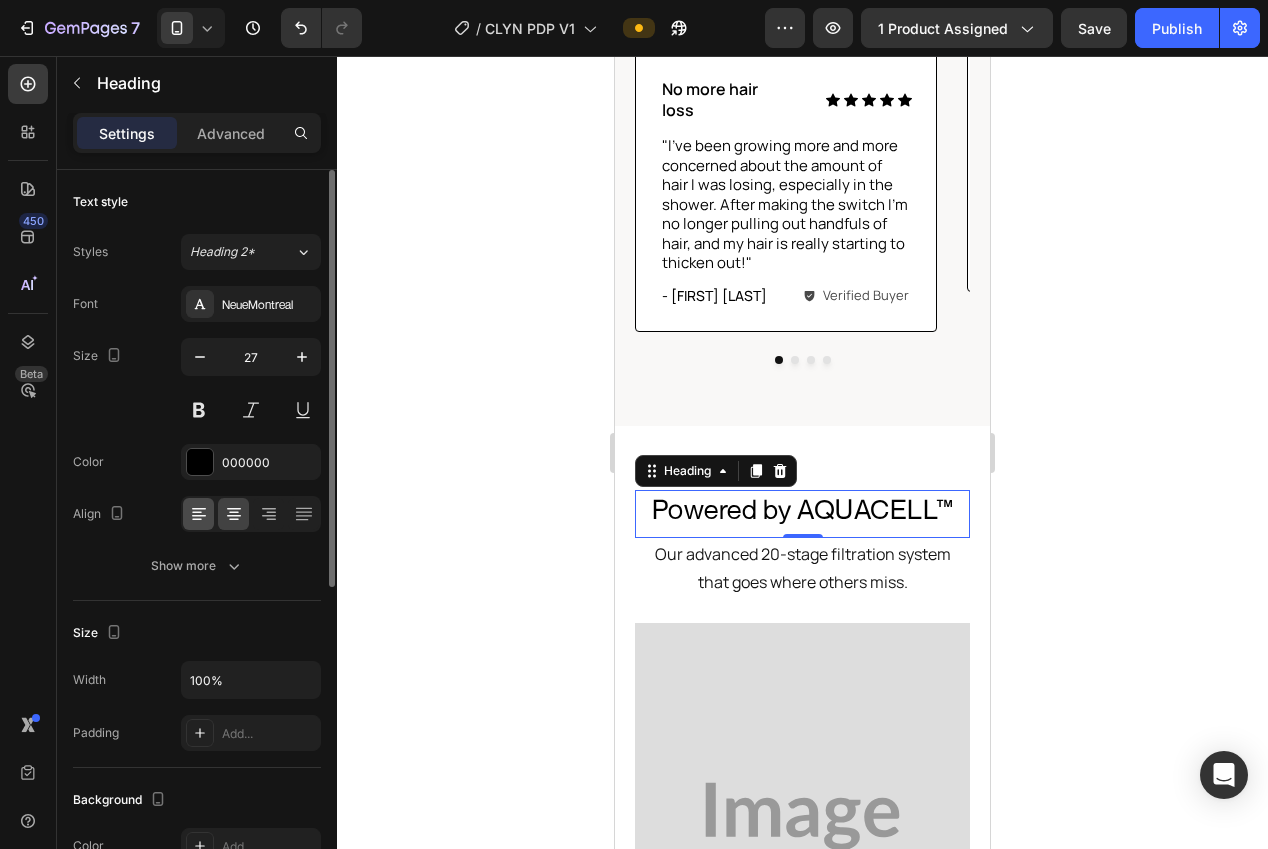 click 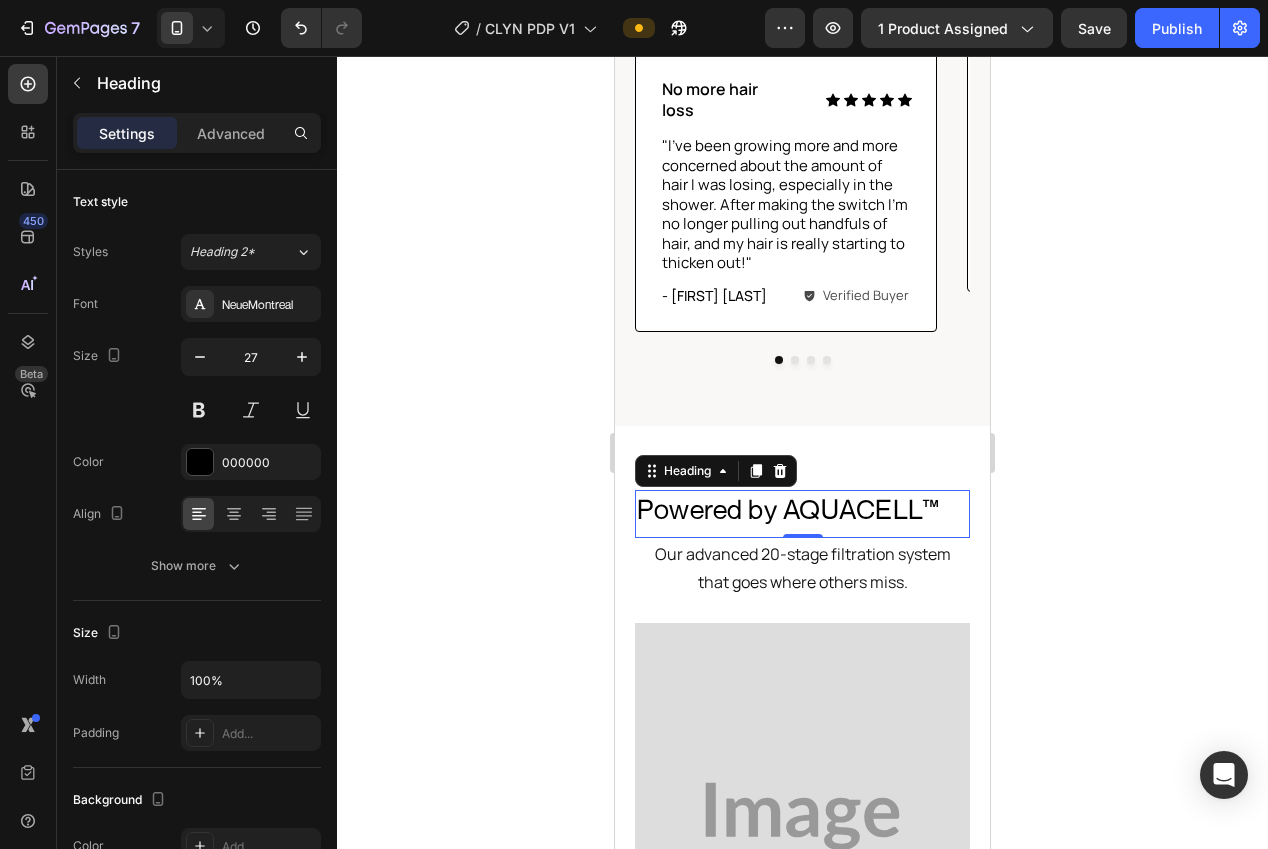 drag, startPoint x: 464, startPoint y: 585, endPoint x: 459, endPoint y: 573, distance: 13 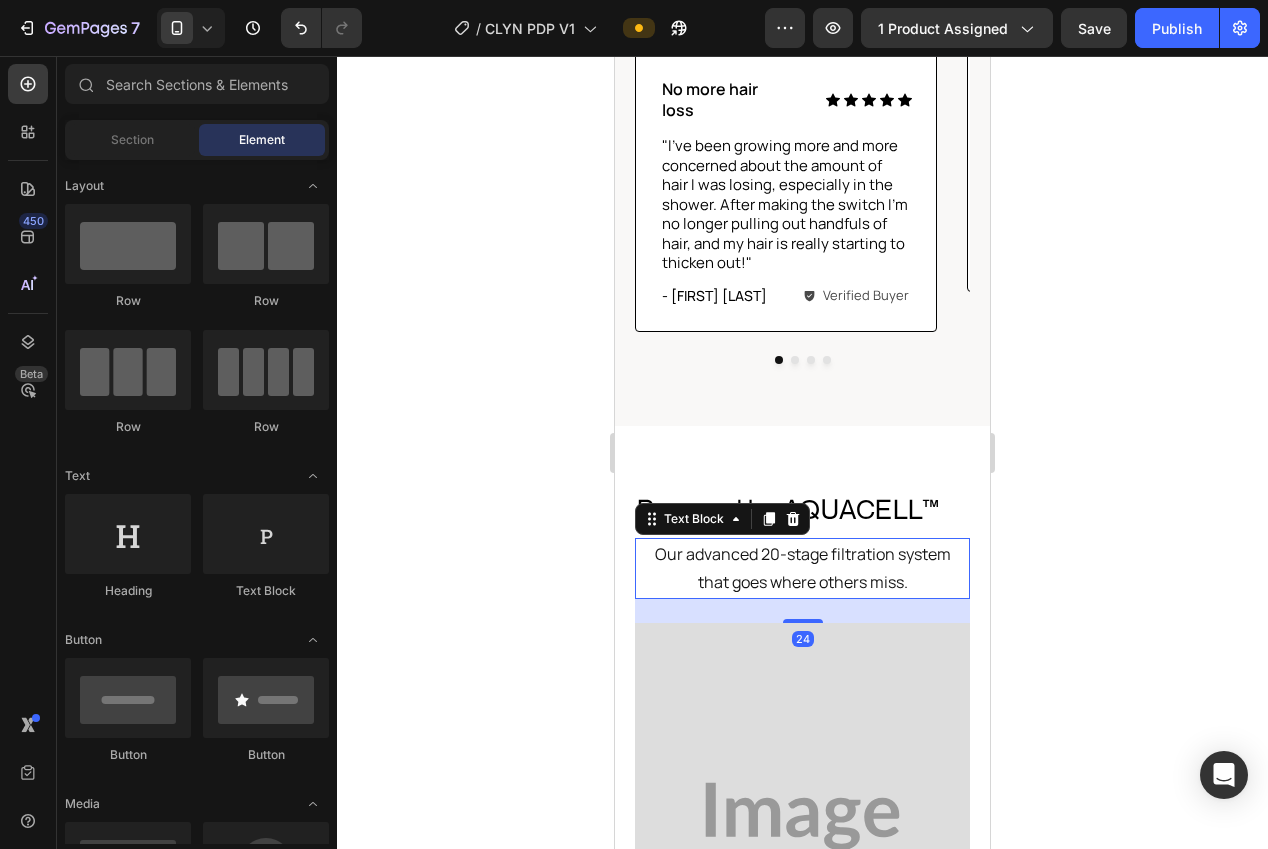 click on "Our advanced 20-stage filtration system" at bounding box center [802, 554] 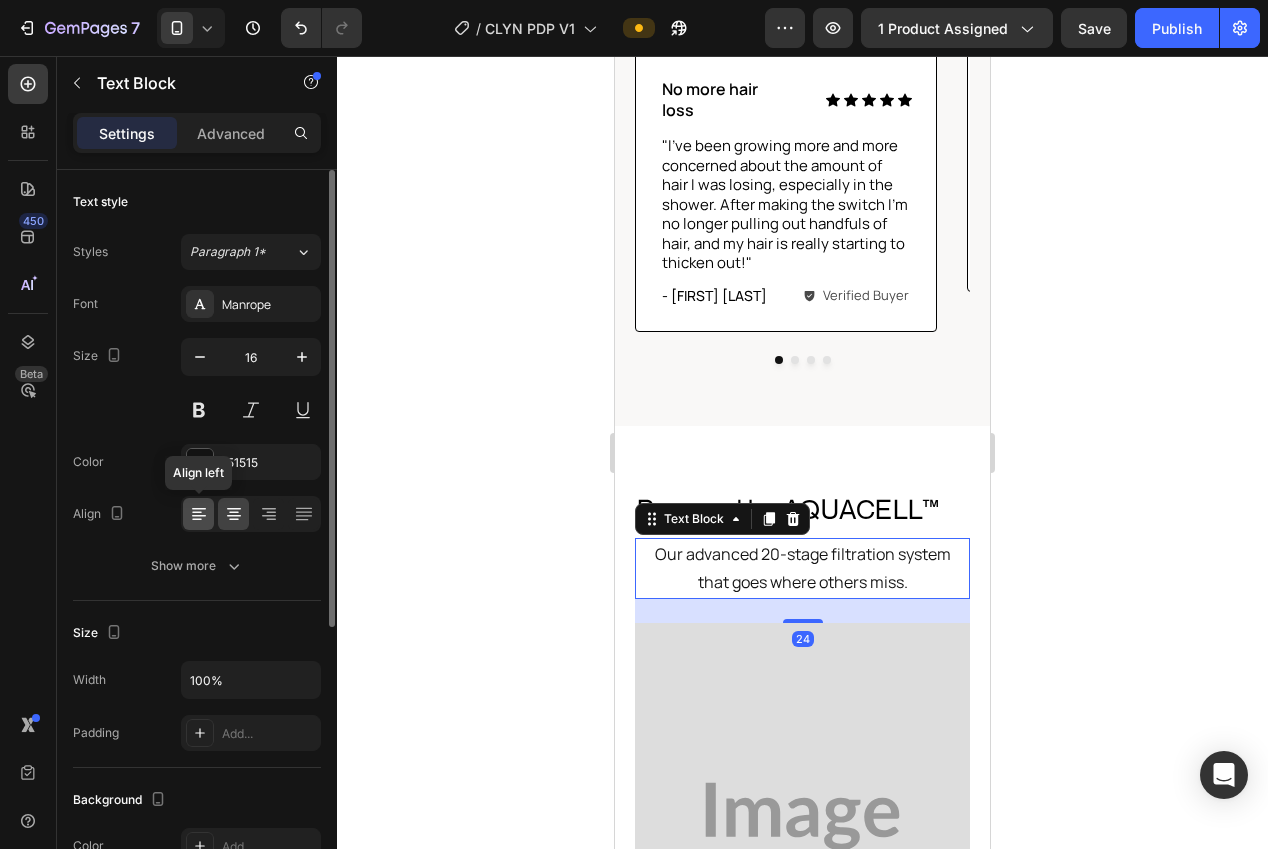 click 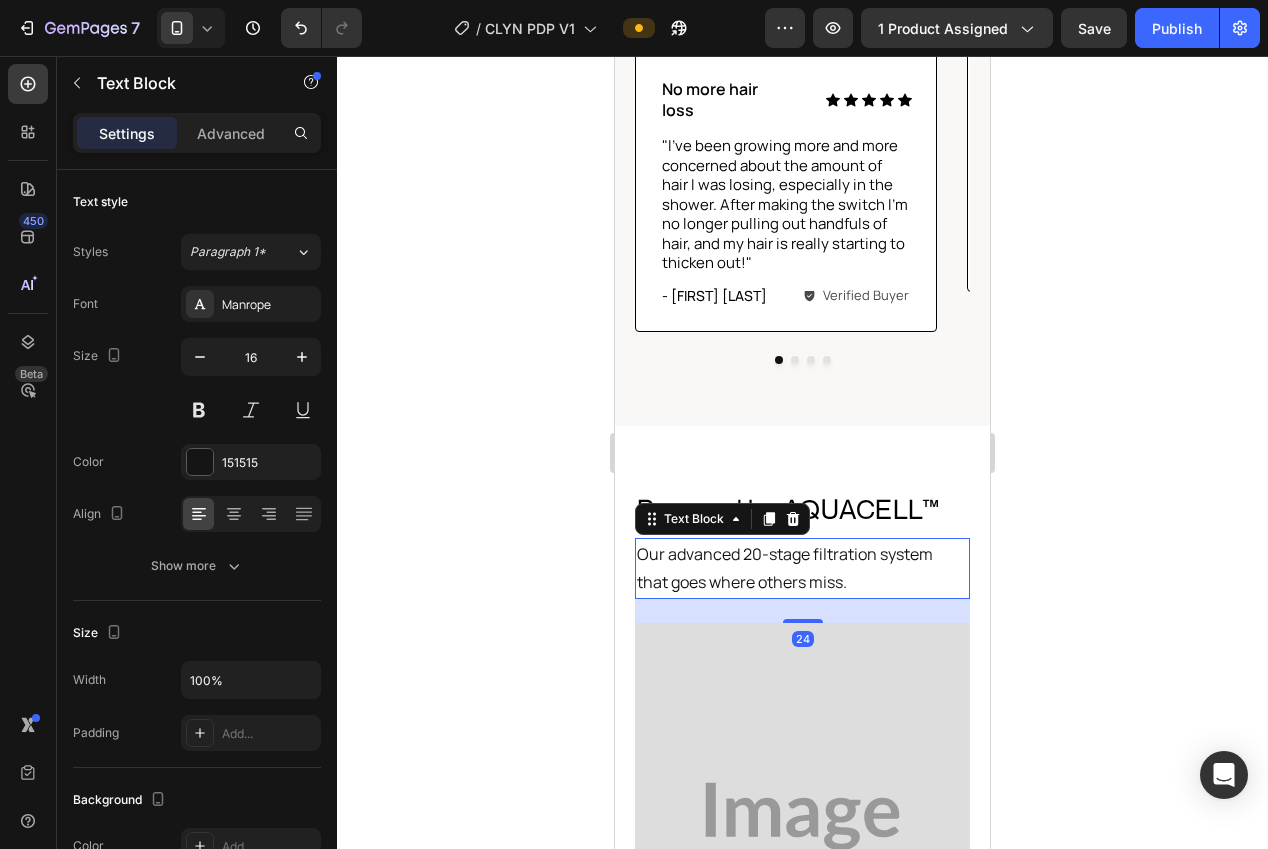 click 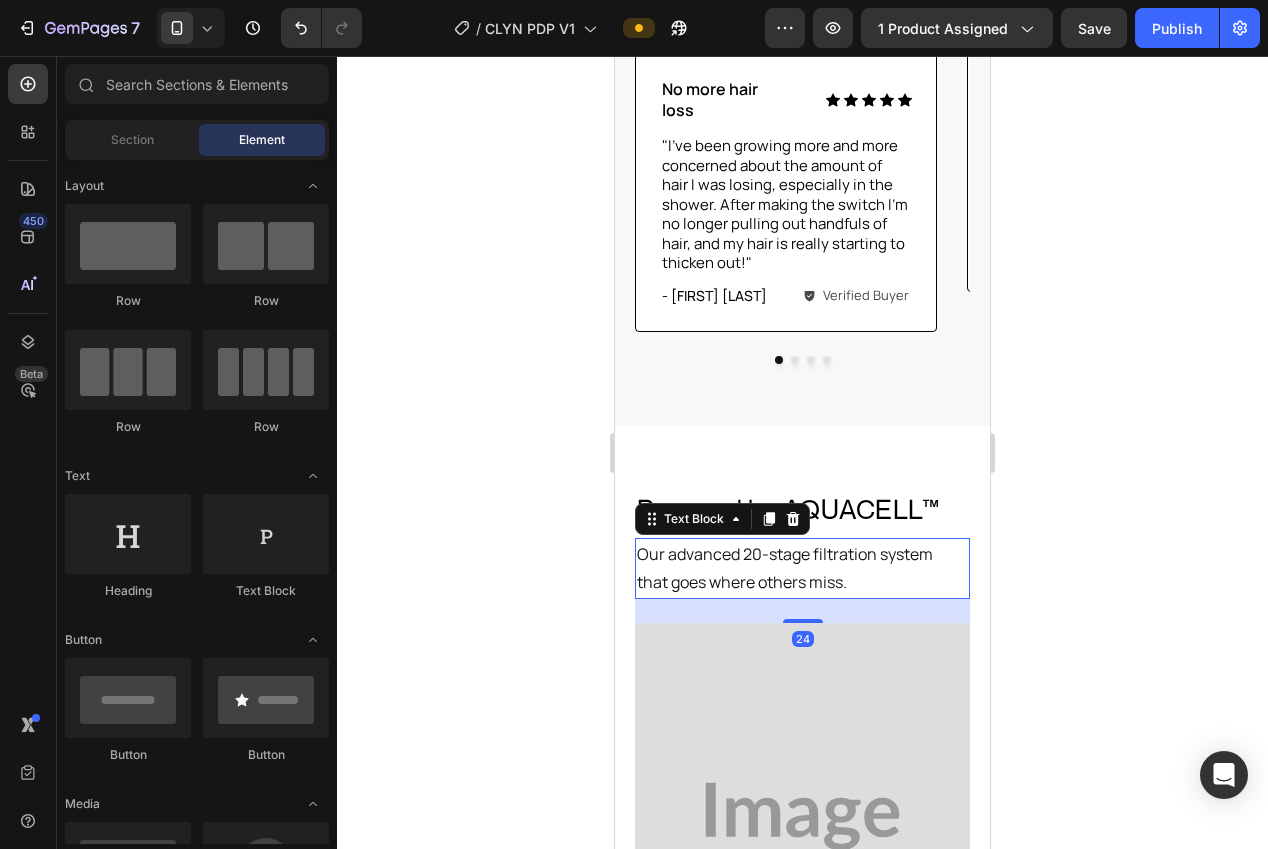 drag, startPoint x: 752, startPoint y: 571, endPoint x: 679, endPoint y: 546, distance: 77.16217 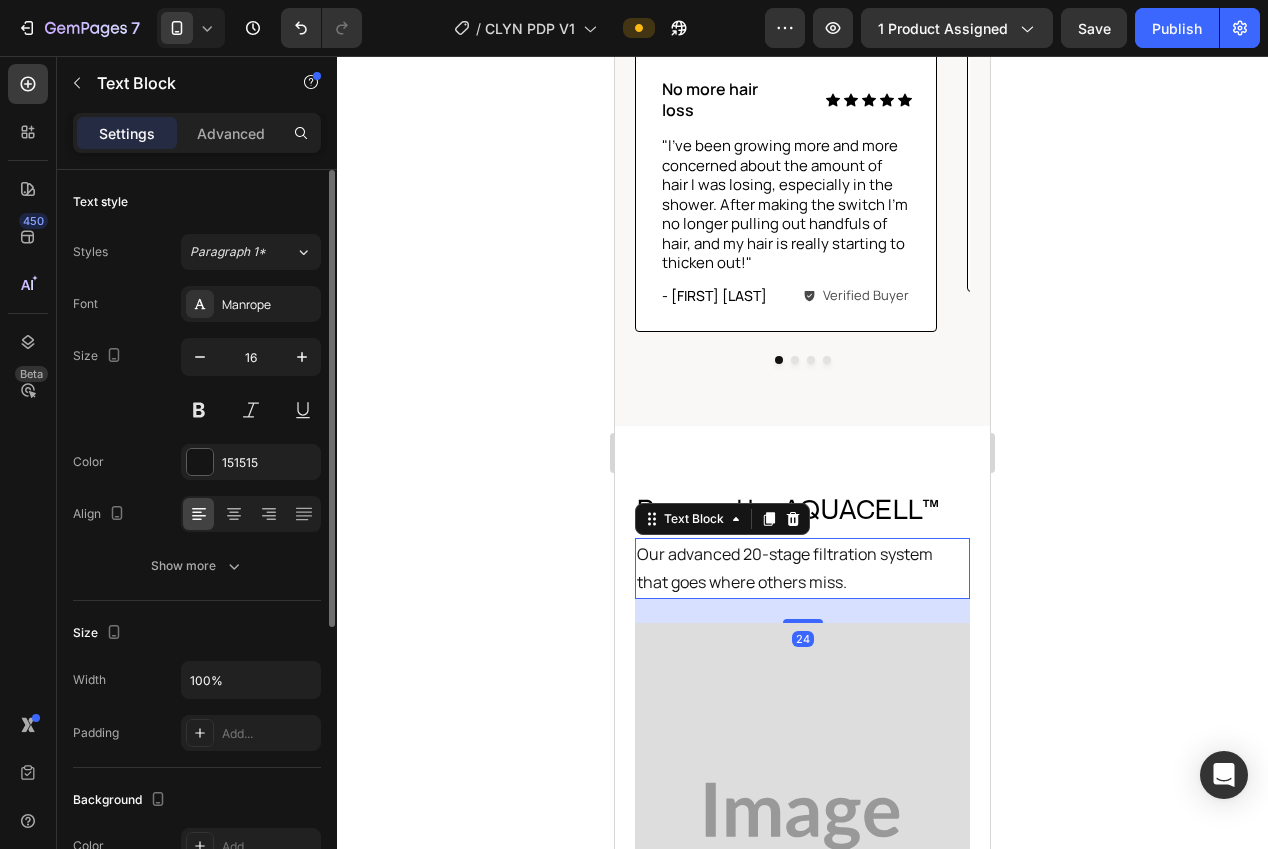 drag, startPoint x: 194, startPoint y: 357, endPoint x: 237, endPoint y: 363, distance: 43.416588 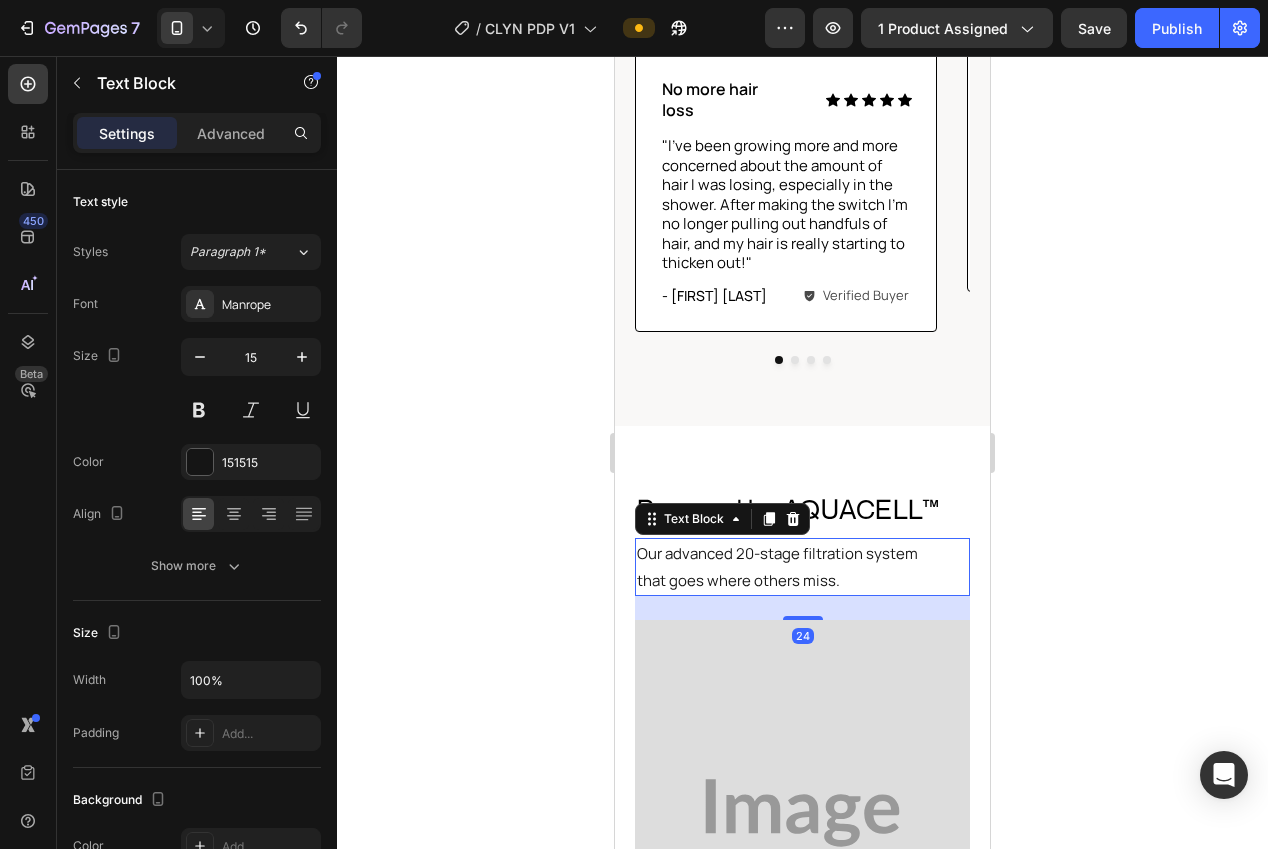 drag, startPoint x: 407, startPoint y: 410, endPoint x: 430, endPoint y: 415, distance: 23.537205 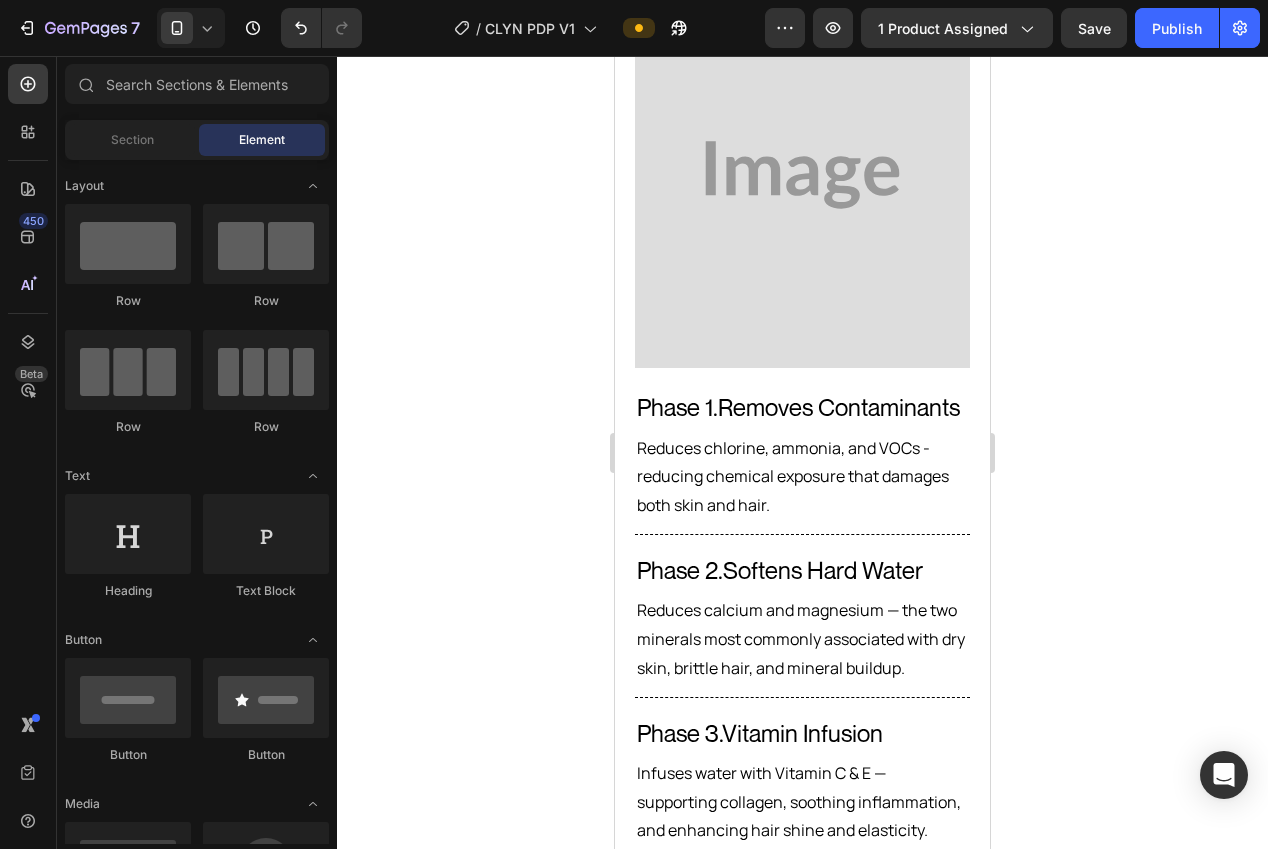 scroll, scrollTop: 1941, scrollLeft: 0, axis: vertical 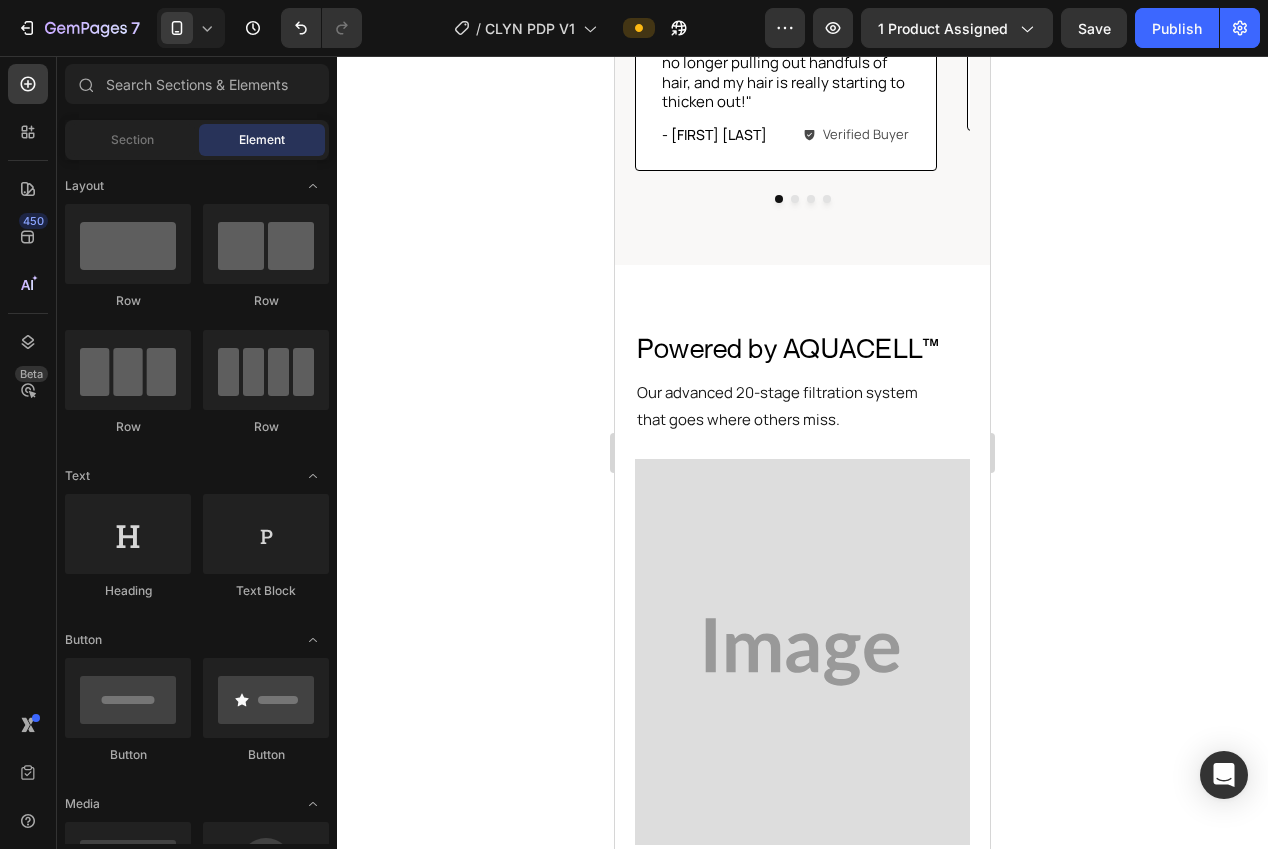 click on "Powered by AQUACELL™" at bounding box center [802, 348] 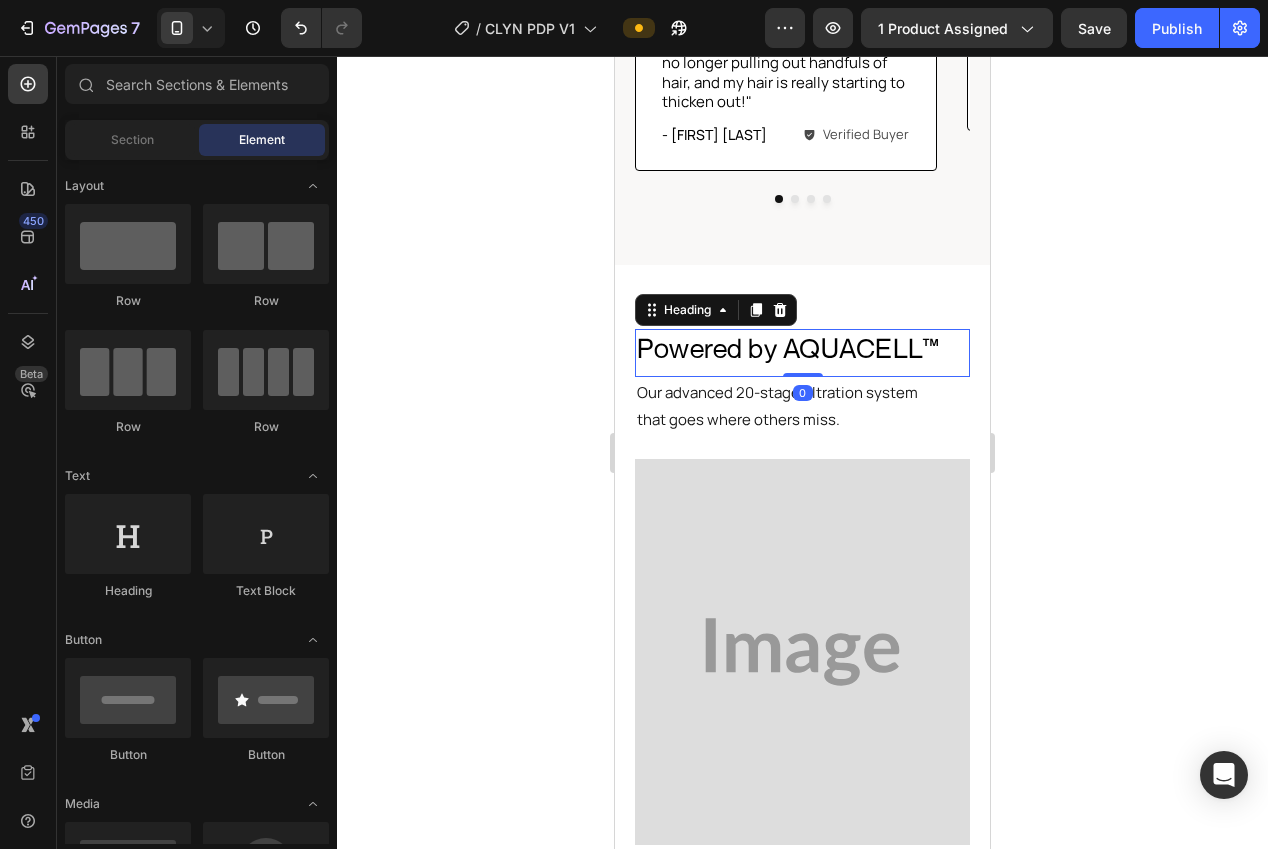 click on "Powered by AQUACELL™" at bounding box center [802, 348] 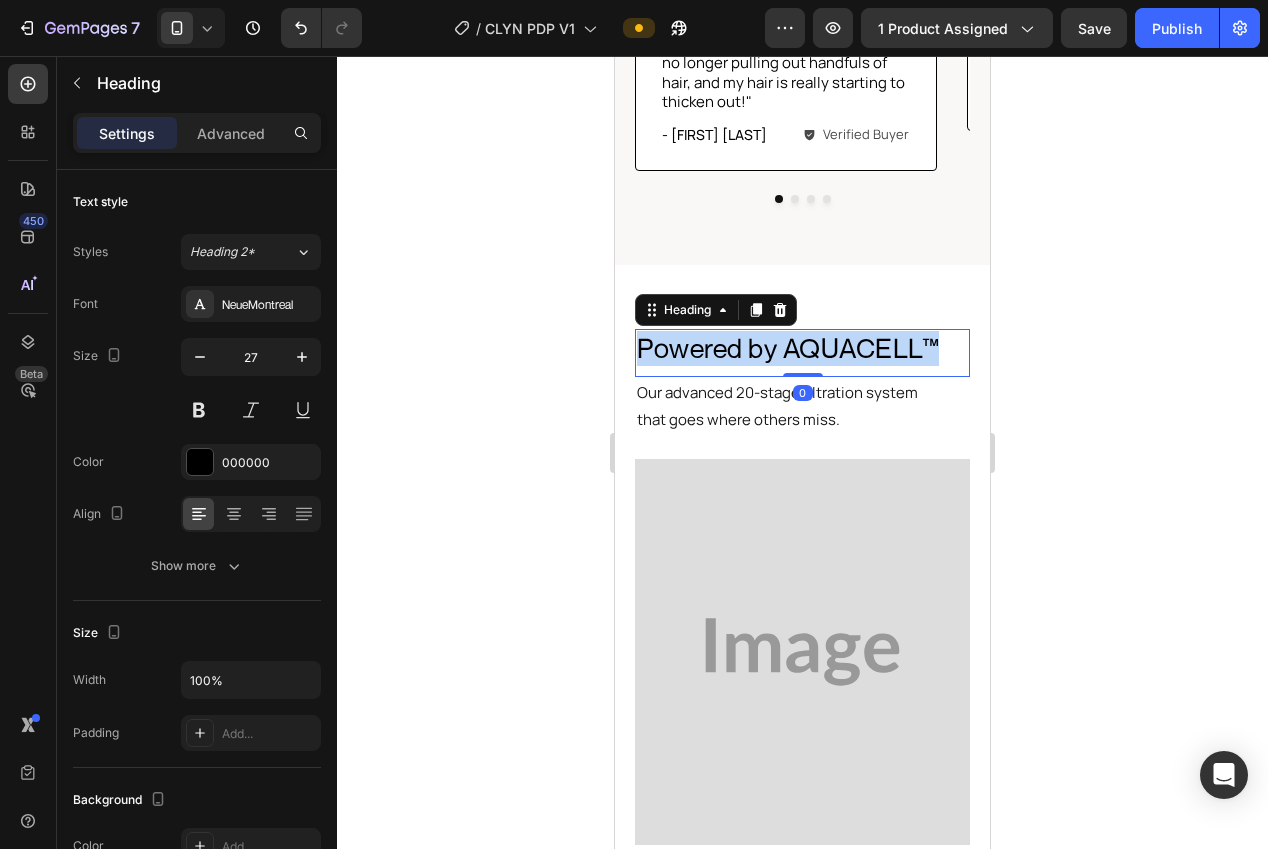click on "Powered by AQUACELL™" at bounding box center (802, 348) 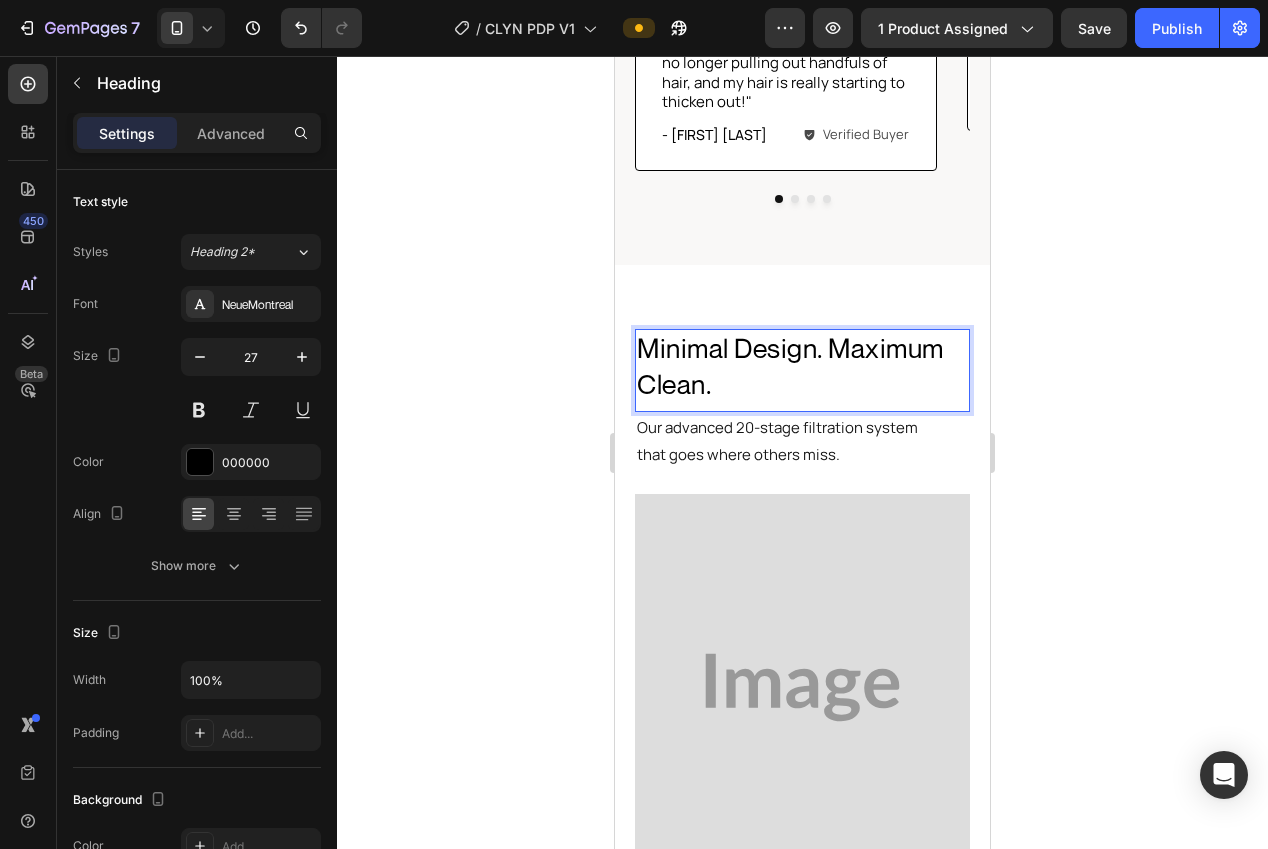 click on "Minimal Design. Maximum Clean." at bounding box center (802, 366) 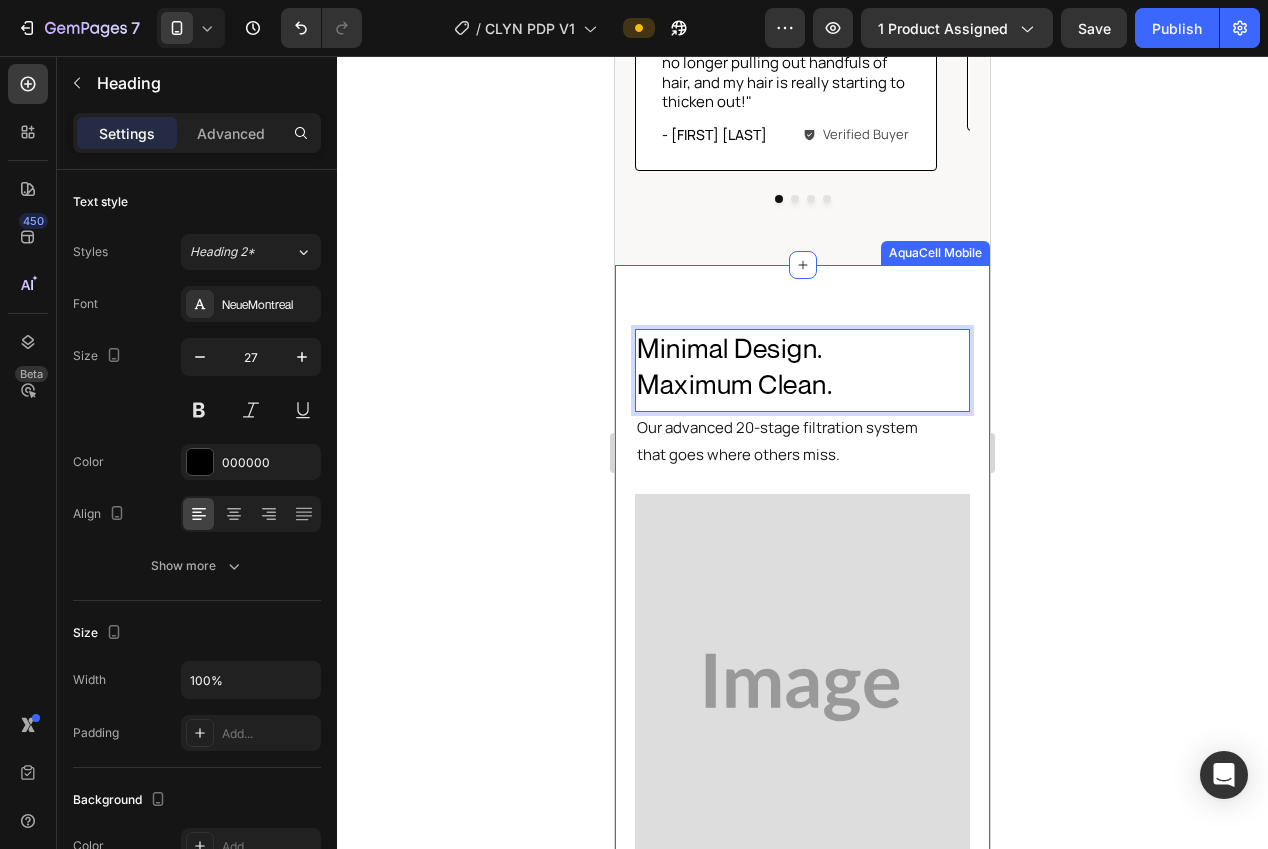 click 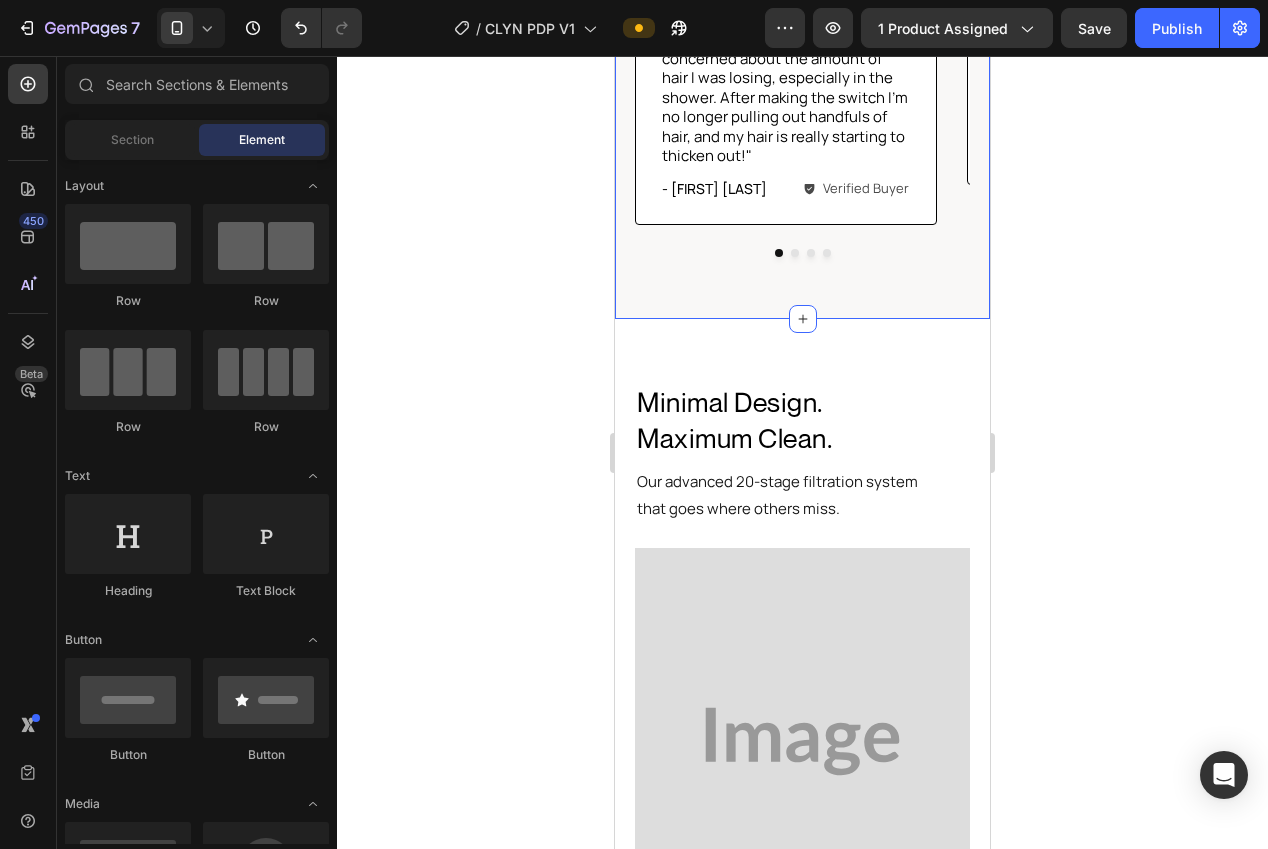 scroll, scrollTop: 1895, scrollLeft: 0, axis: vertical 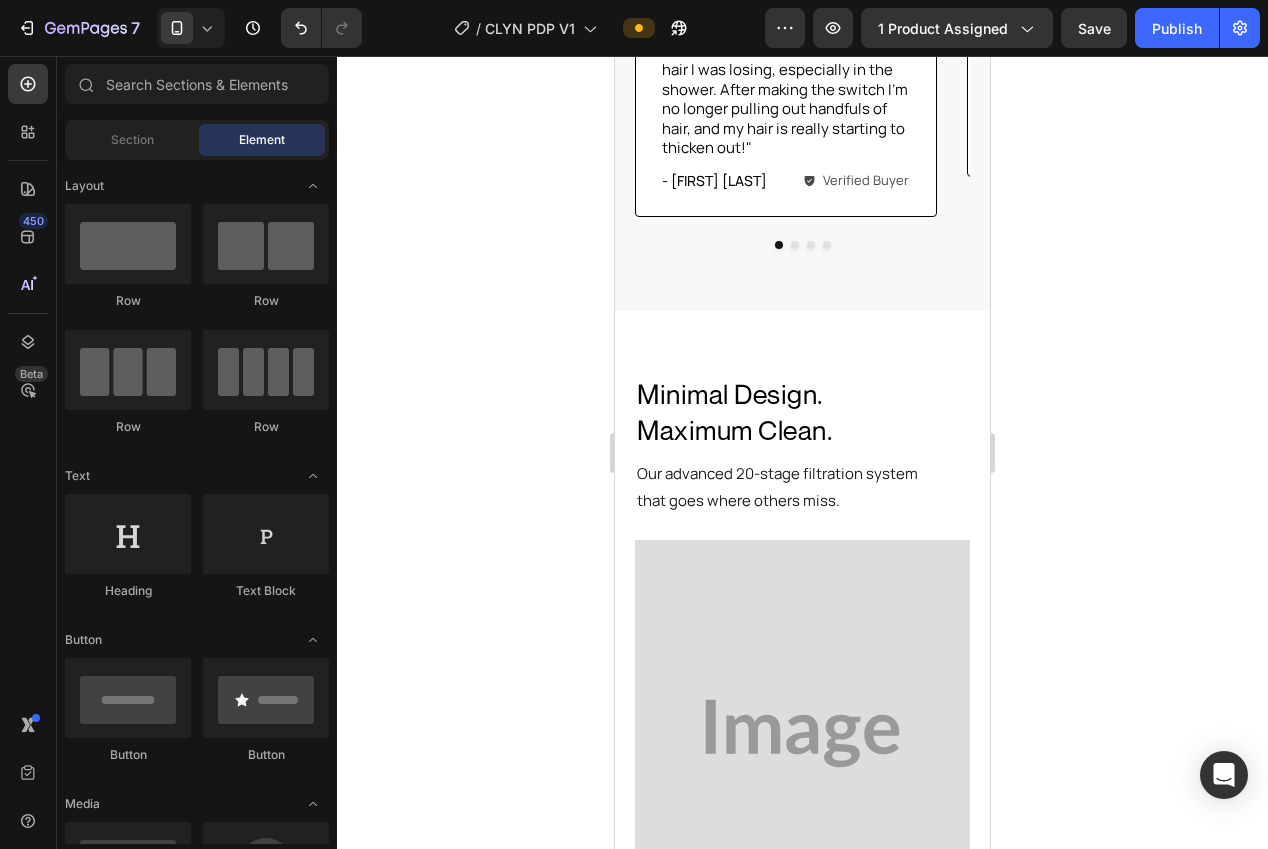 click on "Minimal Design. Maximum Clean." at bounding box center (802, 412) 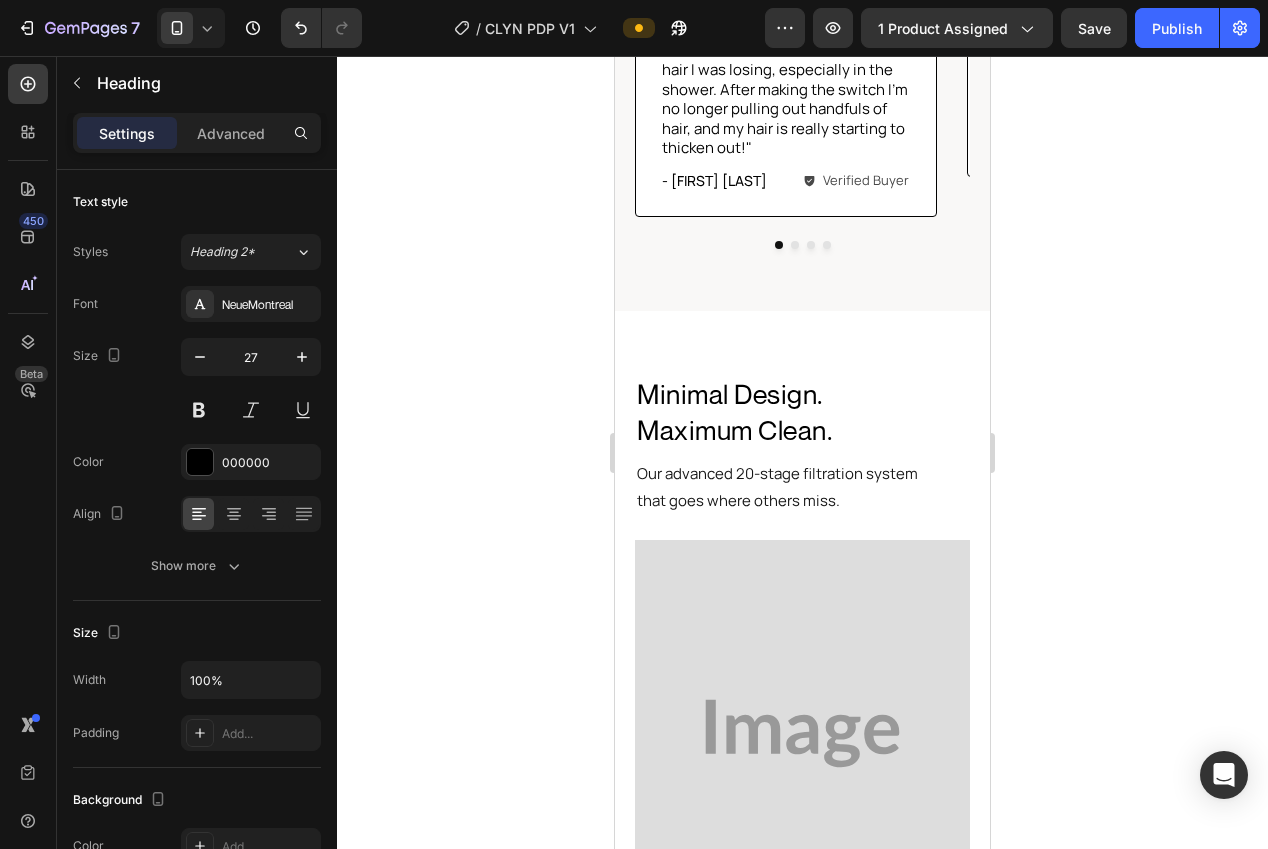 click on "Minimal Design. Maximum Clean." at bounding box center (802, 412) 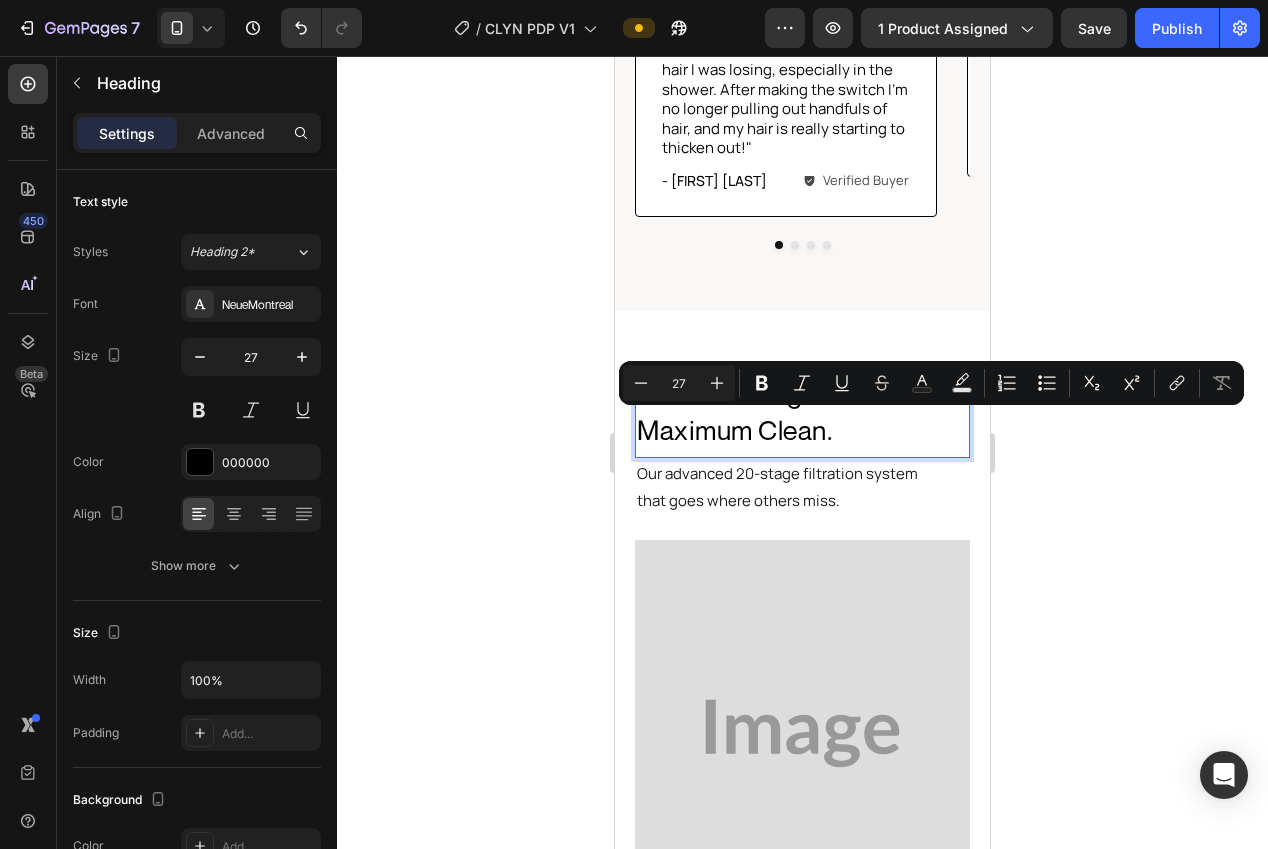 drag, startPoint x: 1067, startPoint y: 522, endPoint x: 1078, endPoint y: 523, distance: 11.045361 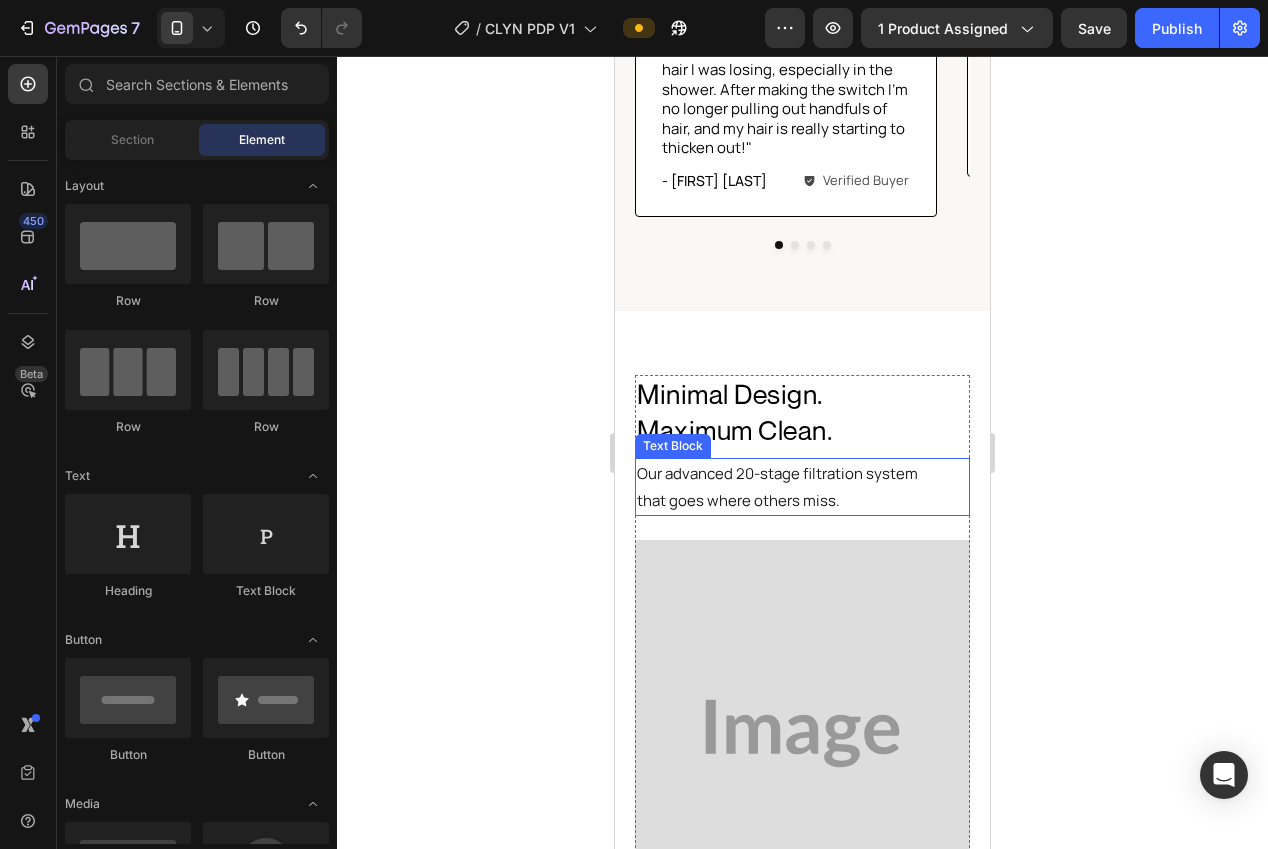 click on "that goes where others miss." at bounding box center [802, 500] 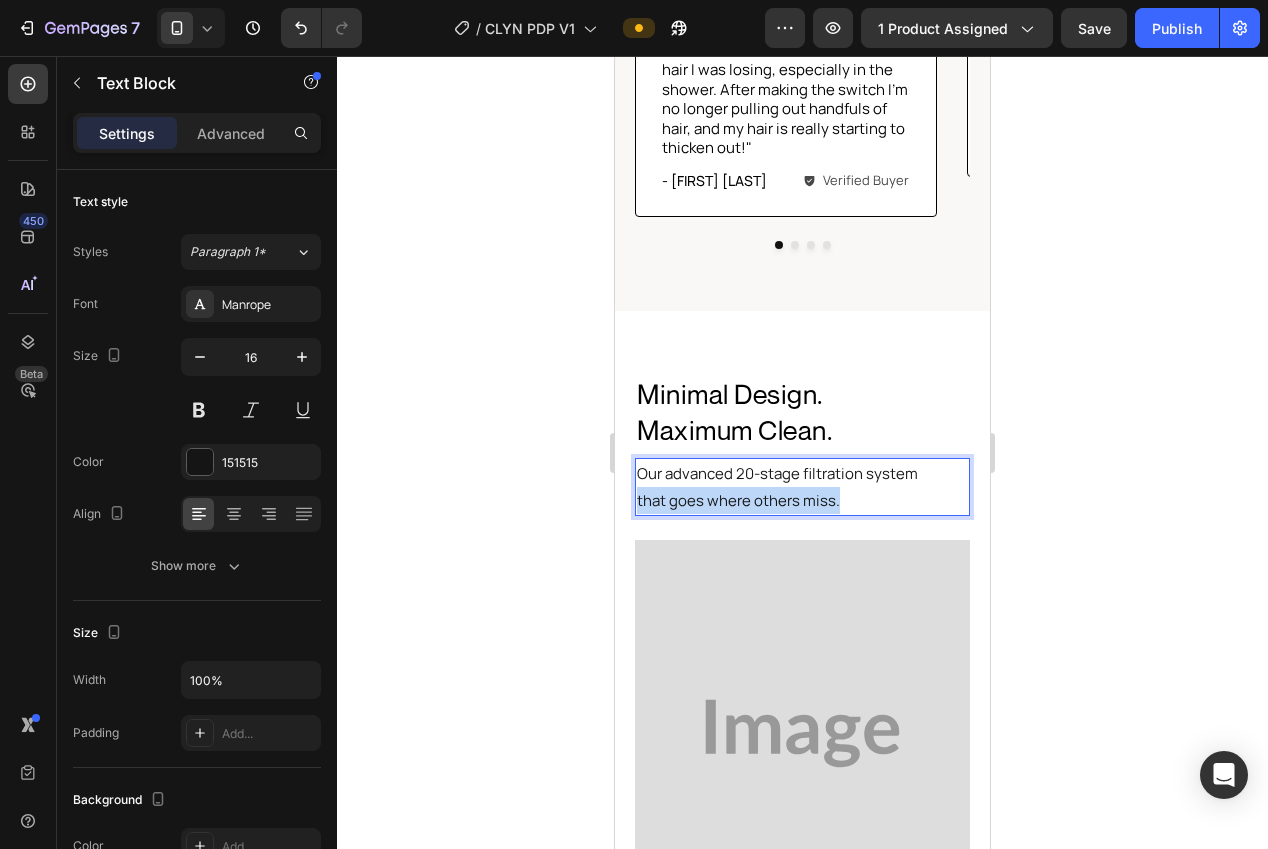 click on "that goes where others miss." at bounding box center [802, 500] 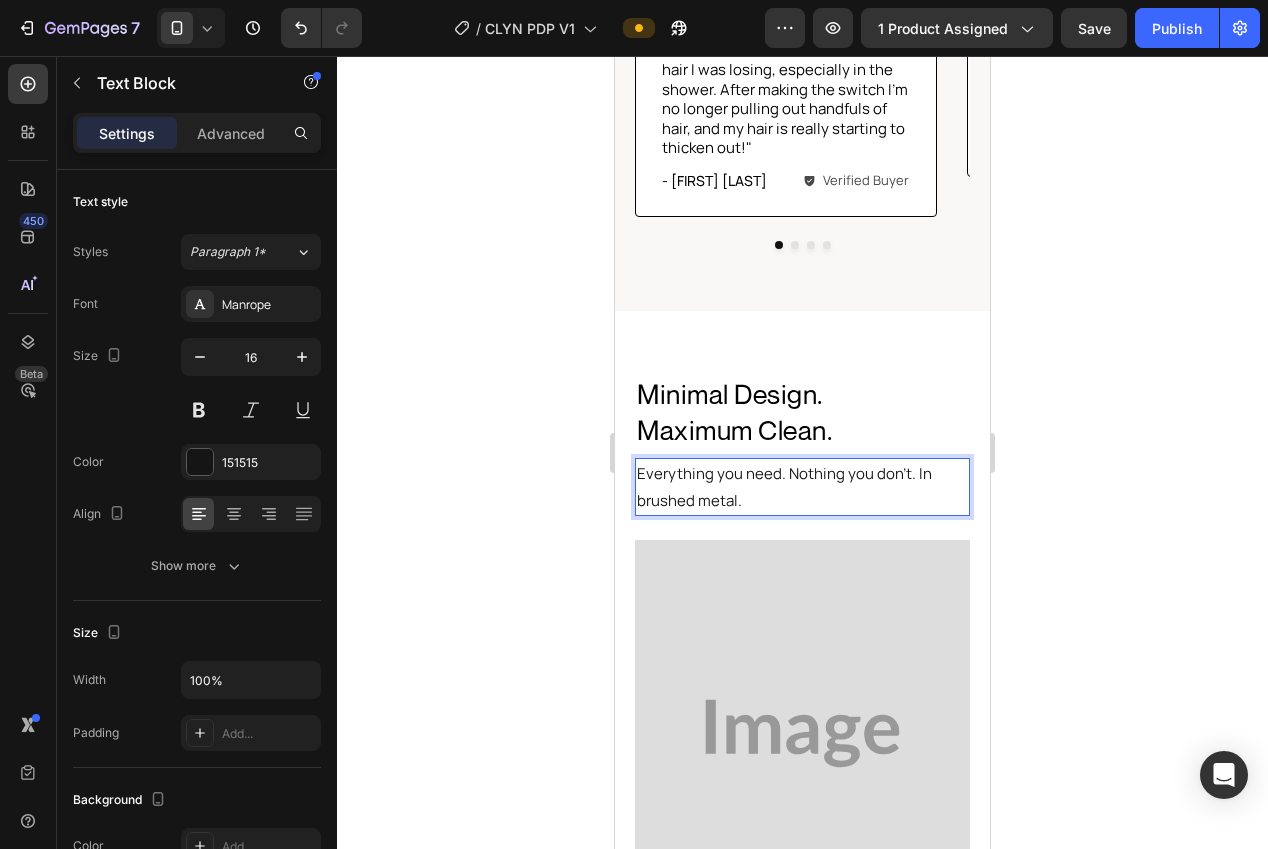 click on "Everything you need. Nothing you don’t. In brushed metal." at bounding box center (802, 487) 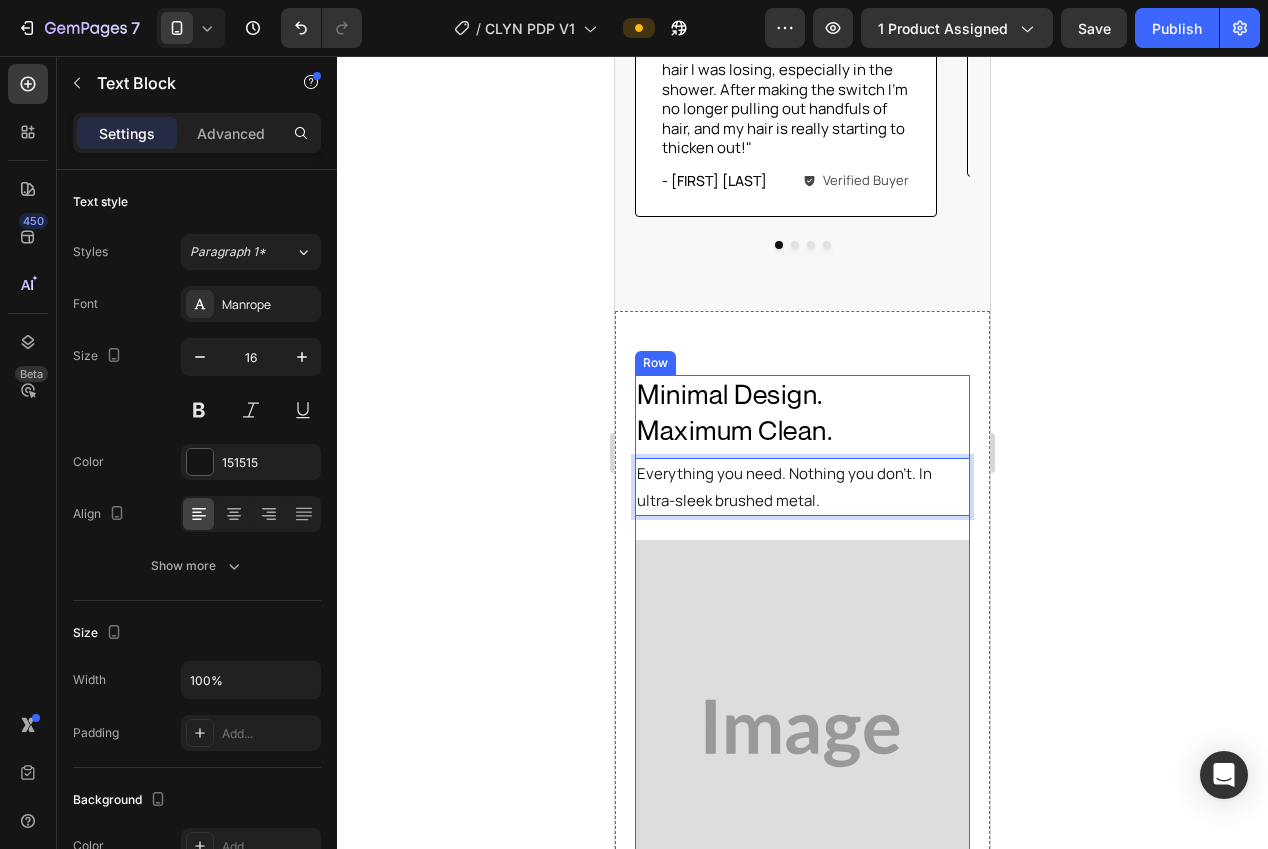 scroll, scrollTop: 1896, scrollLeft: 0, axis: vertical 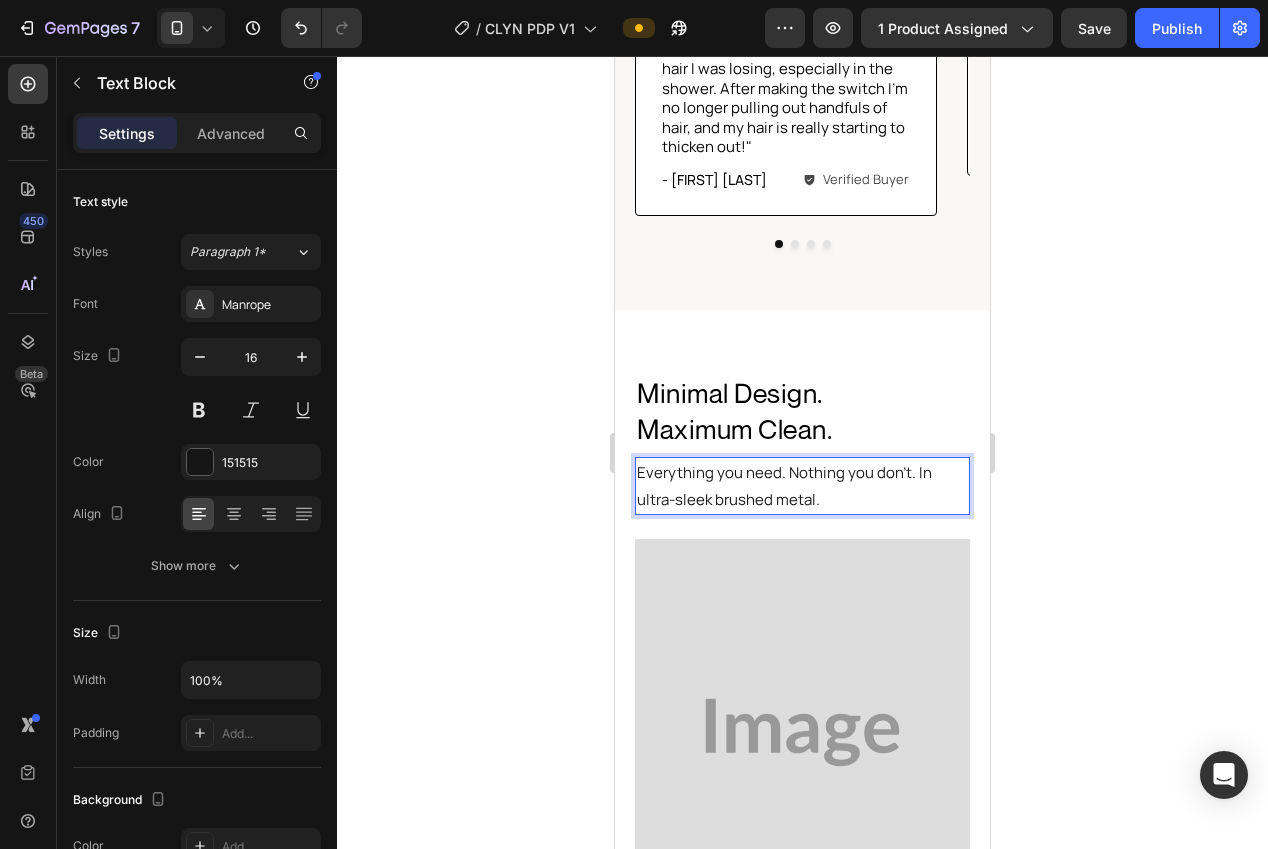 click on "Everything you need. Nothing you don’t. In ultra-sleek brushed metal." at bounding box center [802, 486] 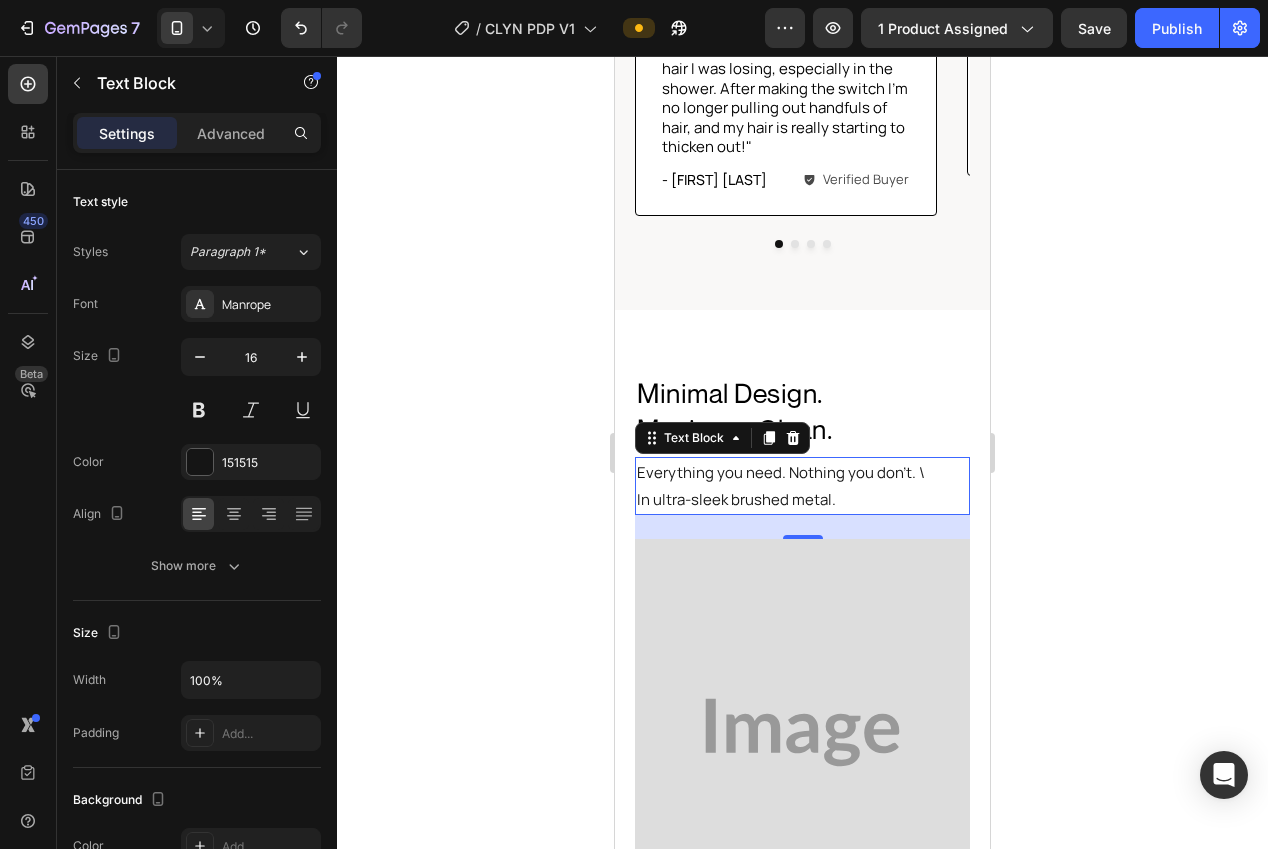 drag, startPoint x: 1089, startPoint y: 522, endPoint x: 1103, endPoint y: 527, distance: 14.866069 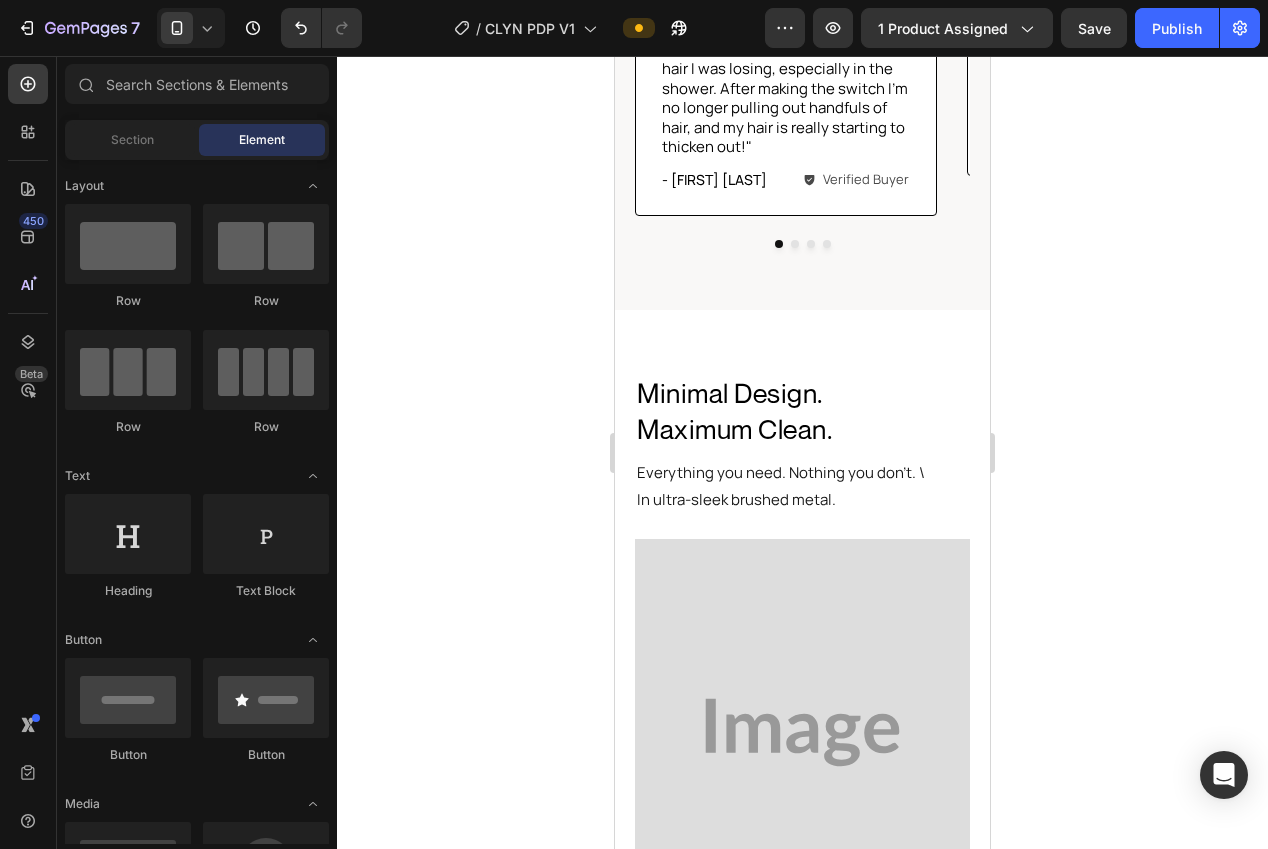 click on "Everything you need. Nothing you don’t. \" at bounding box center [802, 472] 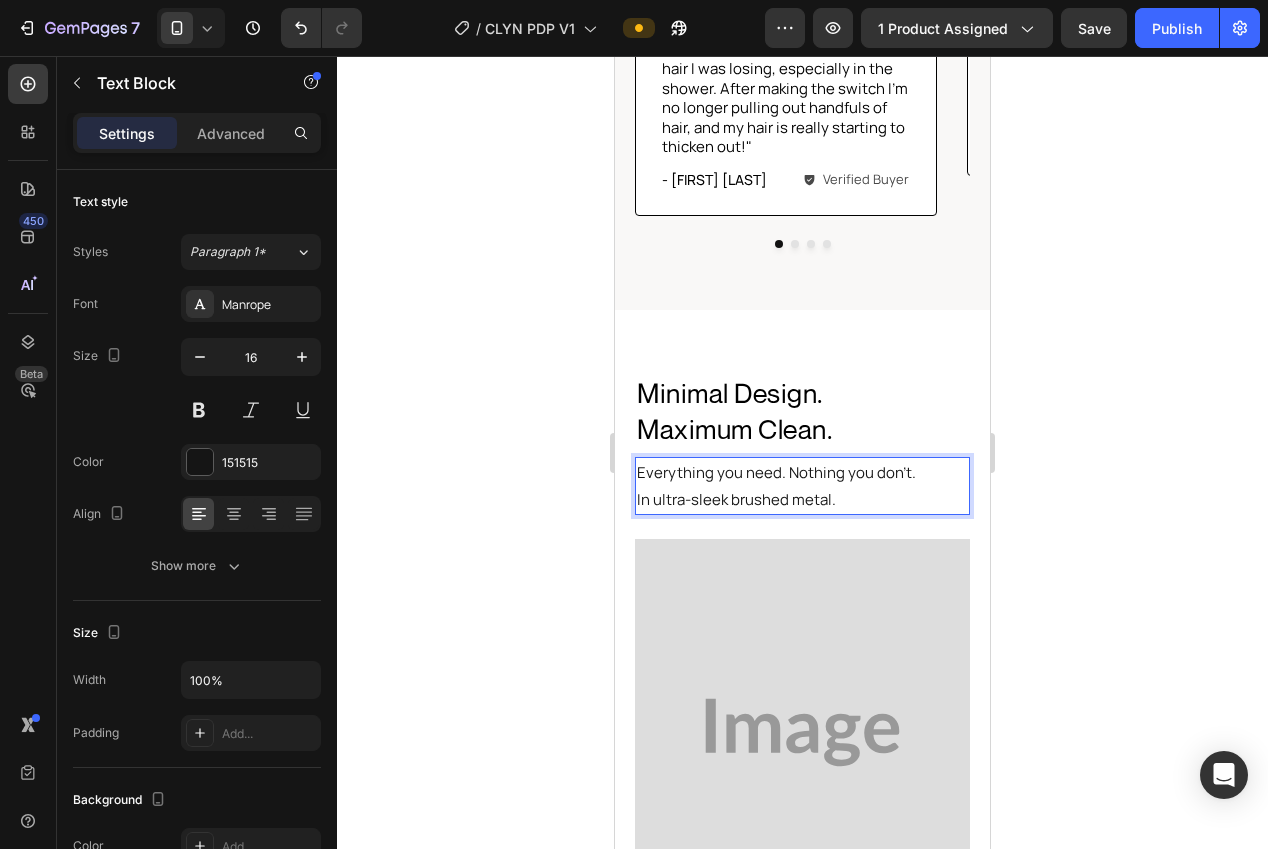 click 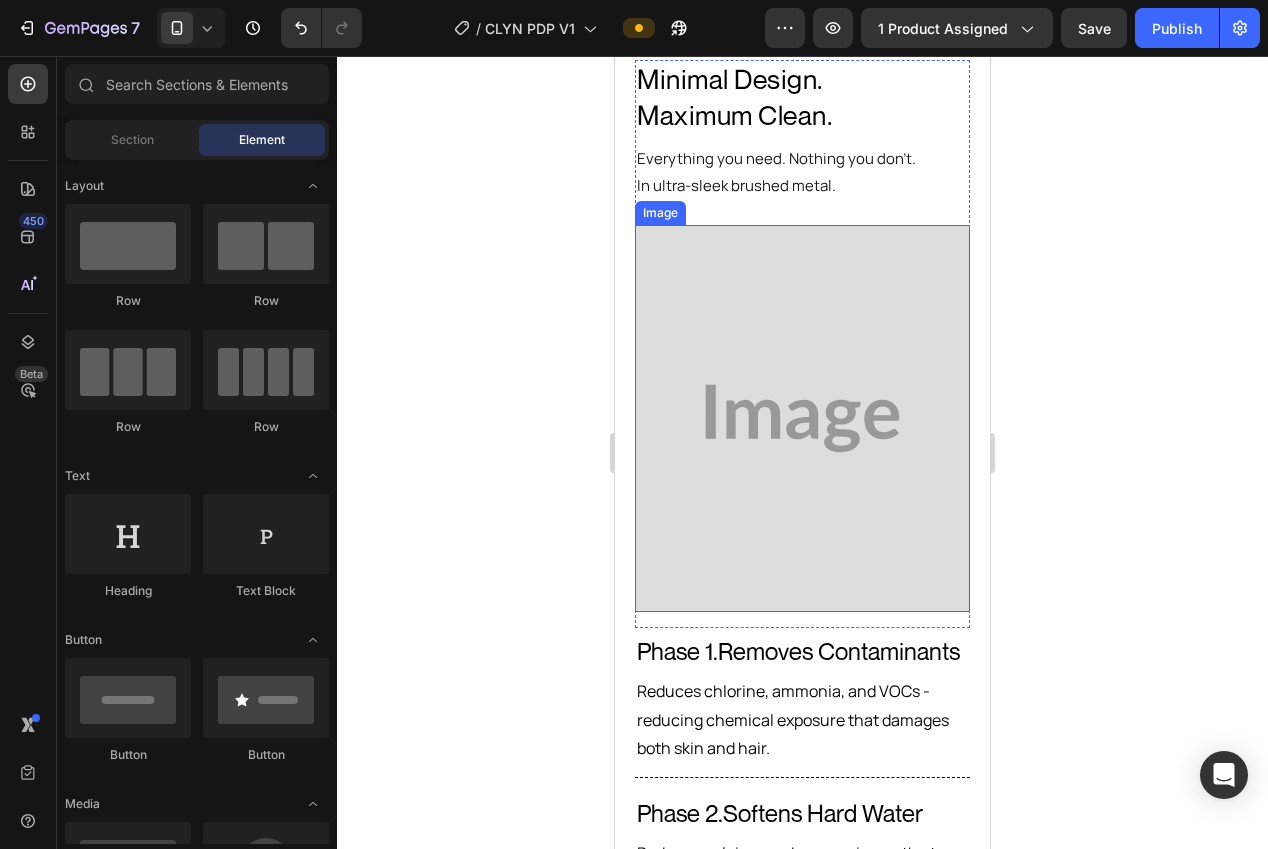 scroll, scrollTop: 1984, scrollLeft: 0, axis: vertical 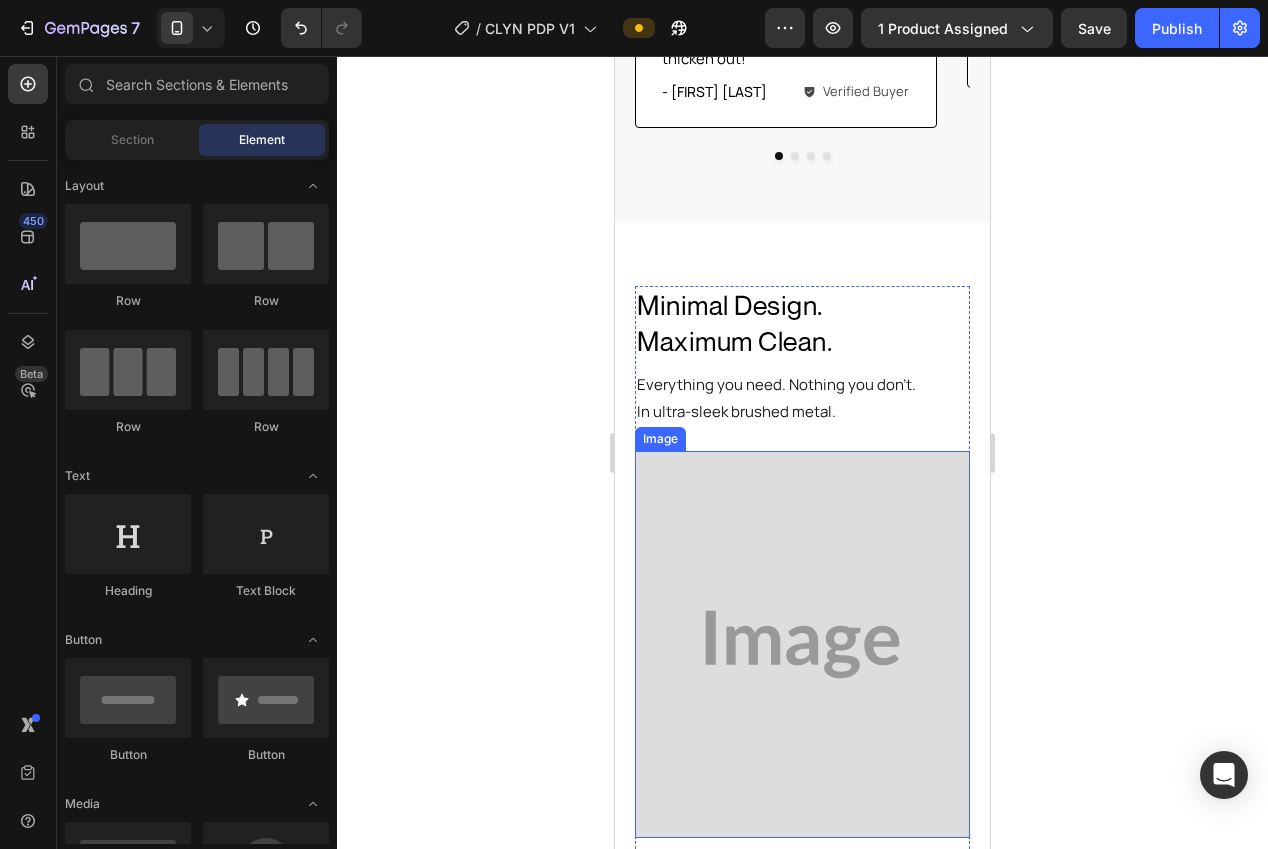 drag, startPoint x: 793, startPoint y: 496, endPoint x: 764, endPoint y: 494, distance: 29.068884 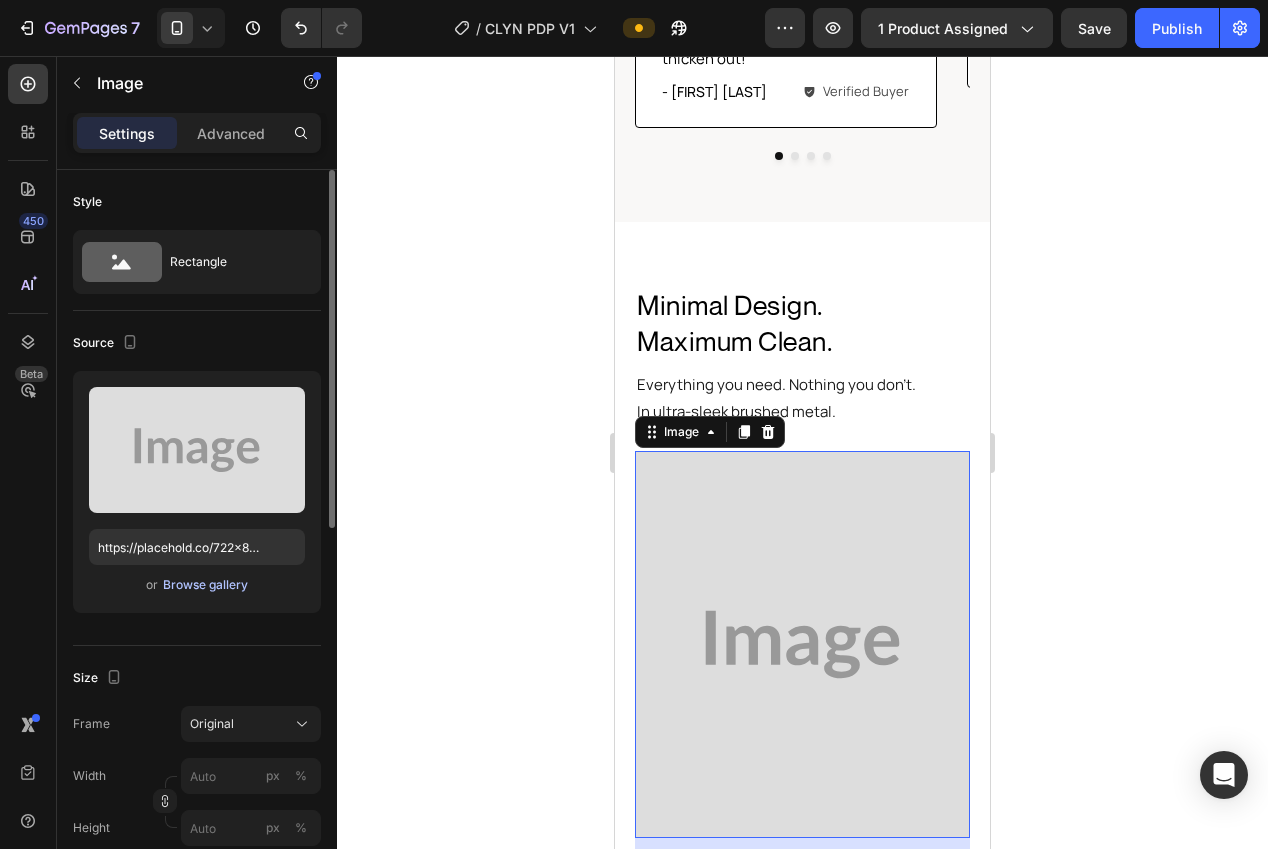 click on "Browse gallery" at bounding box center [205, 585] 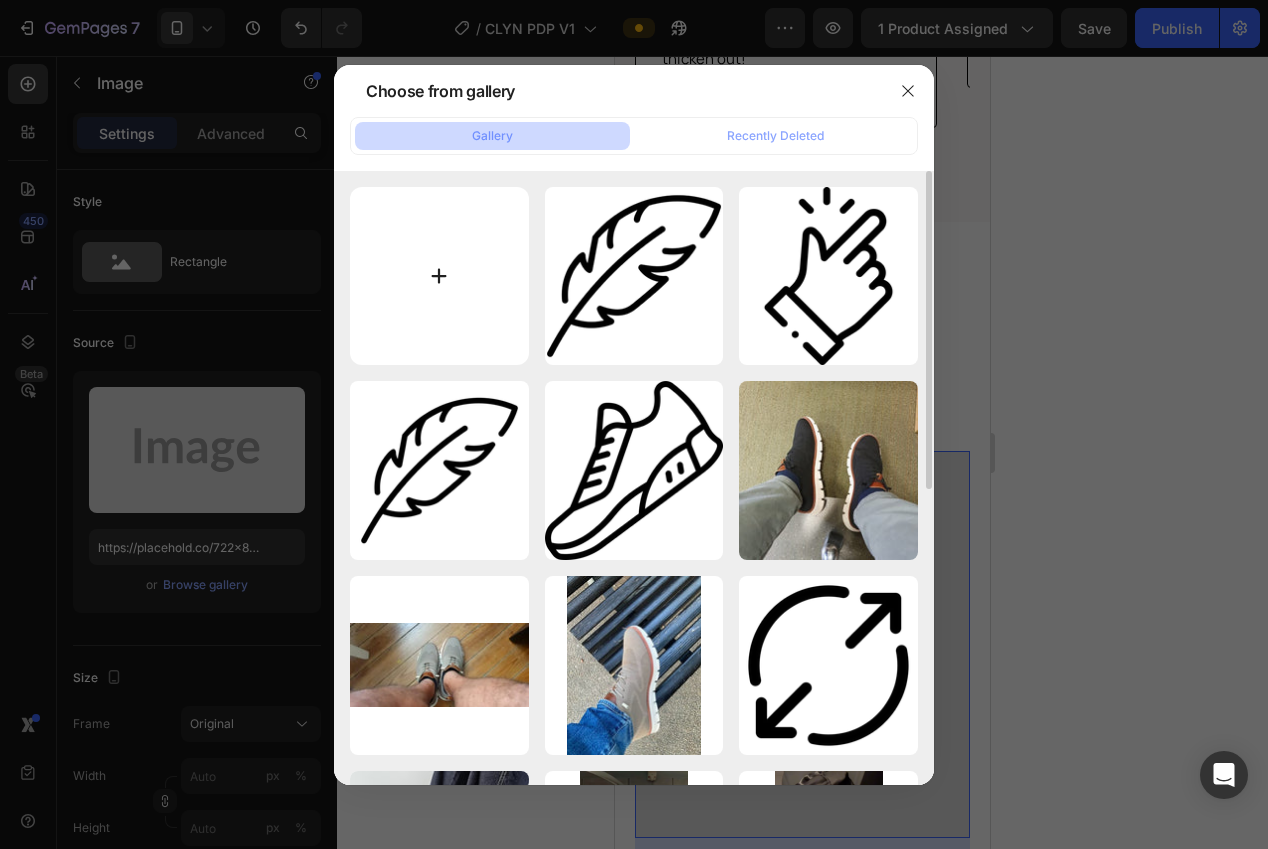 click at bounding box center (439, 276) 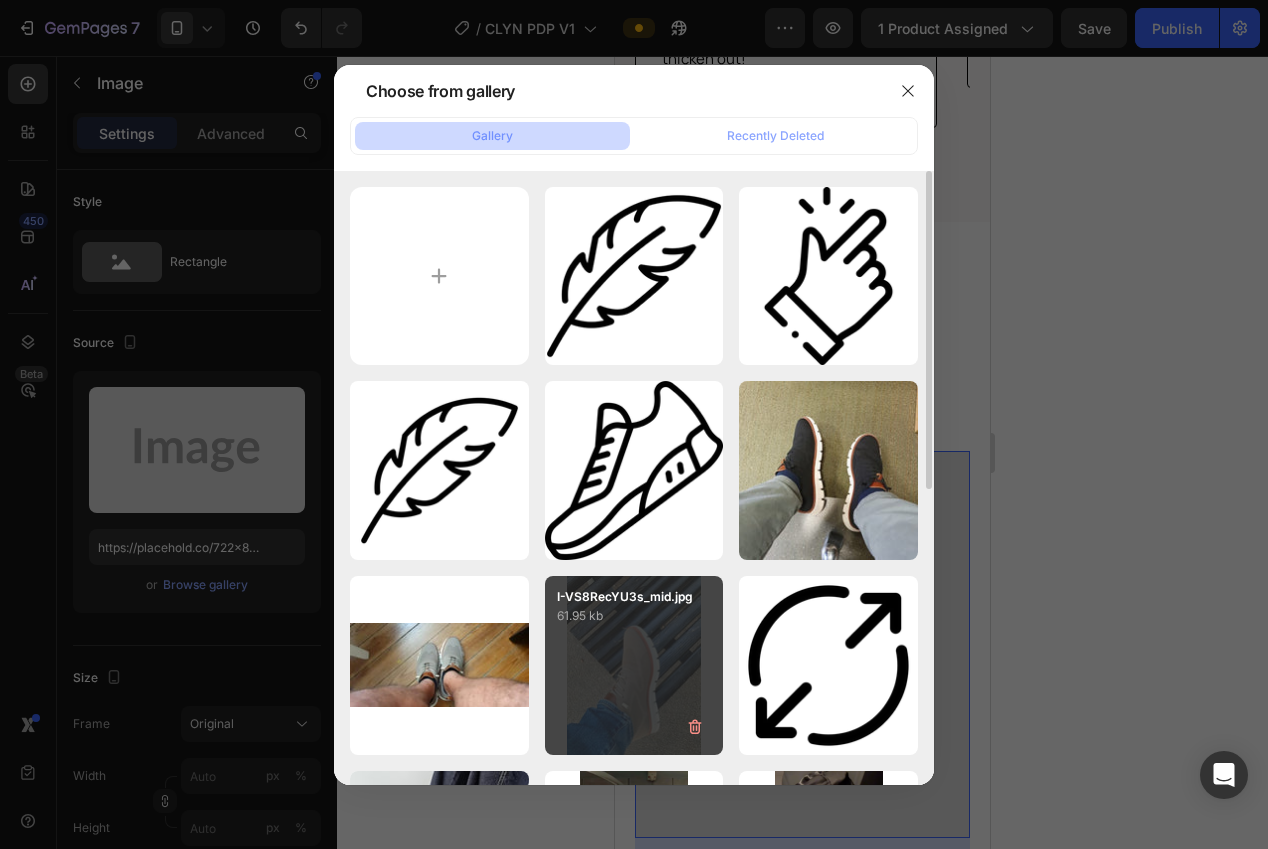 type on "C:\fakepath\HERO TN1.jpg" 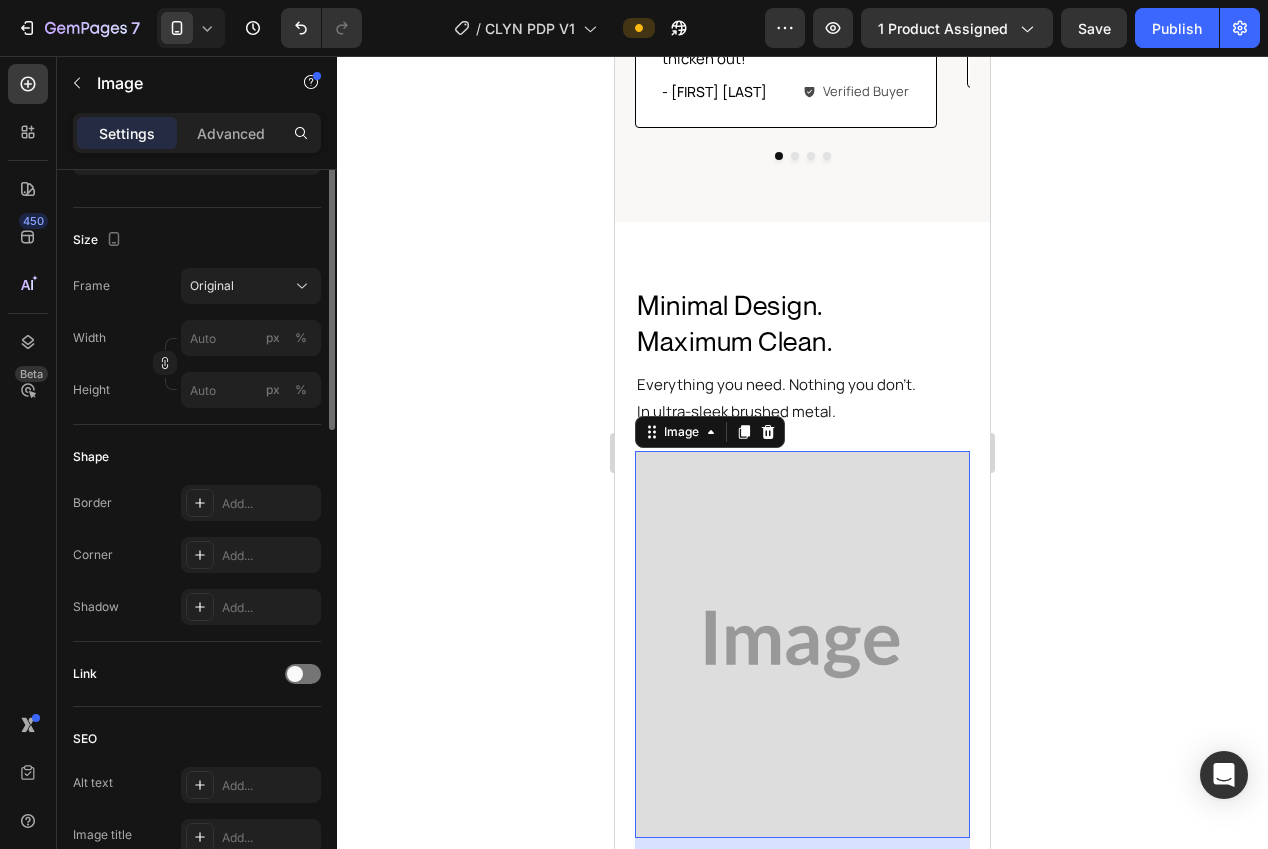 scroll, scrollTop: 115, scrollLeft: 0, axis: vertical 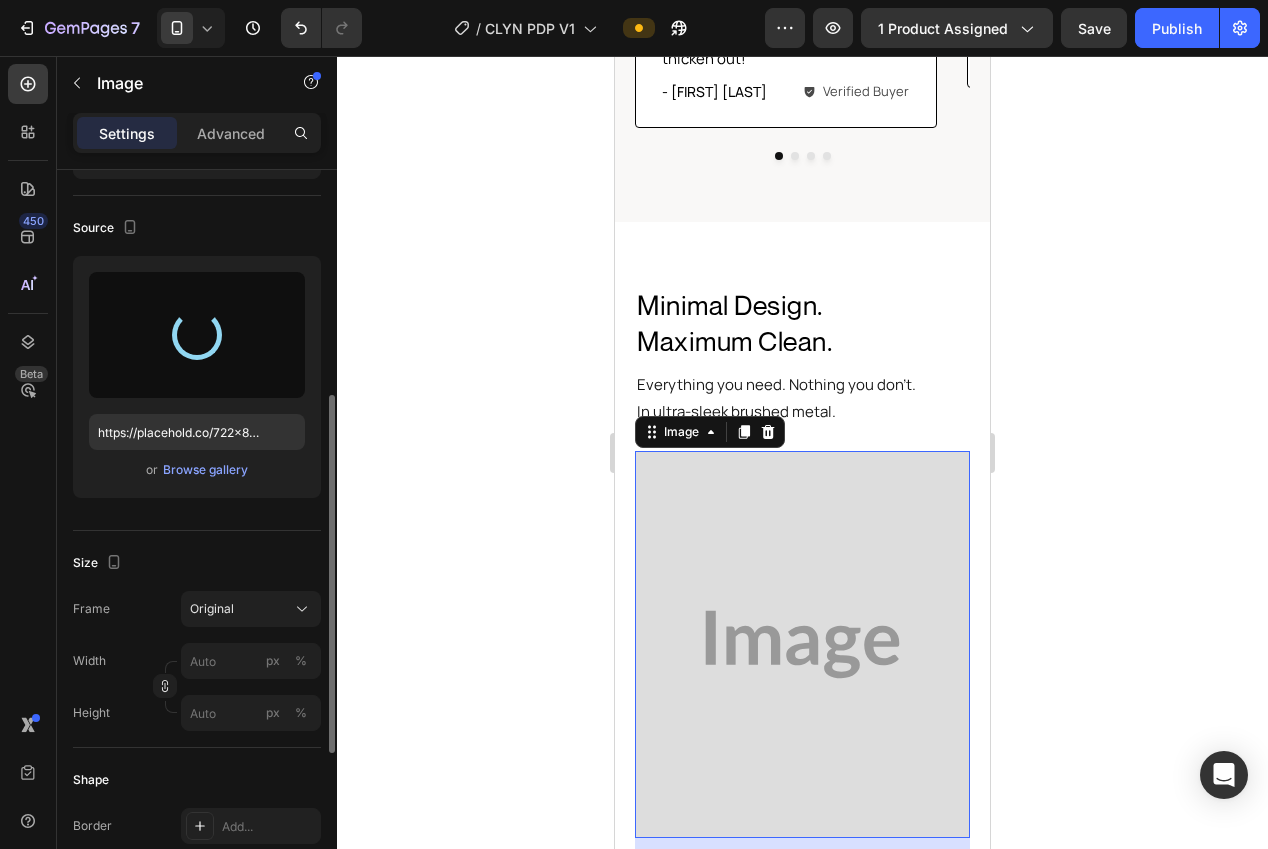 type on "https://cdn.shopify.com/s/files/1/0940/0539/5768/files/gempages_563747377920344850-310b6421-cdf3-48af-9e7c-a20a7aa713ca.jpg" 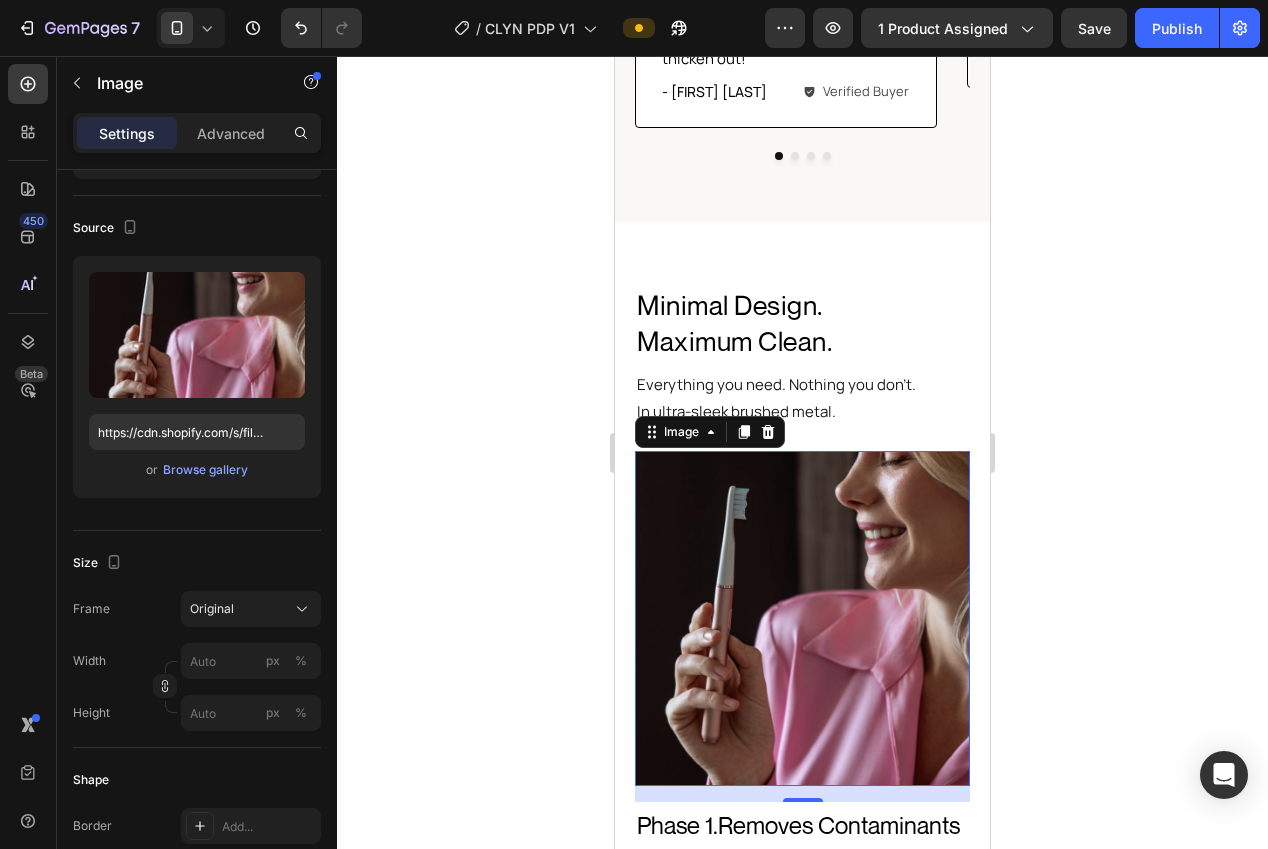 click 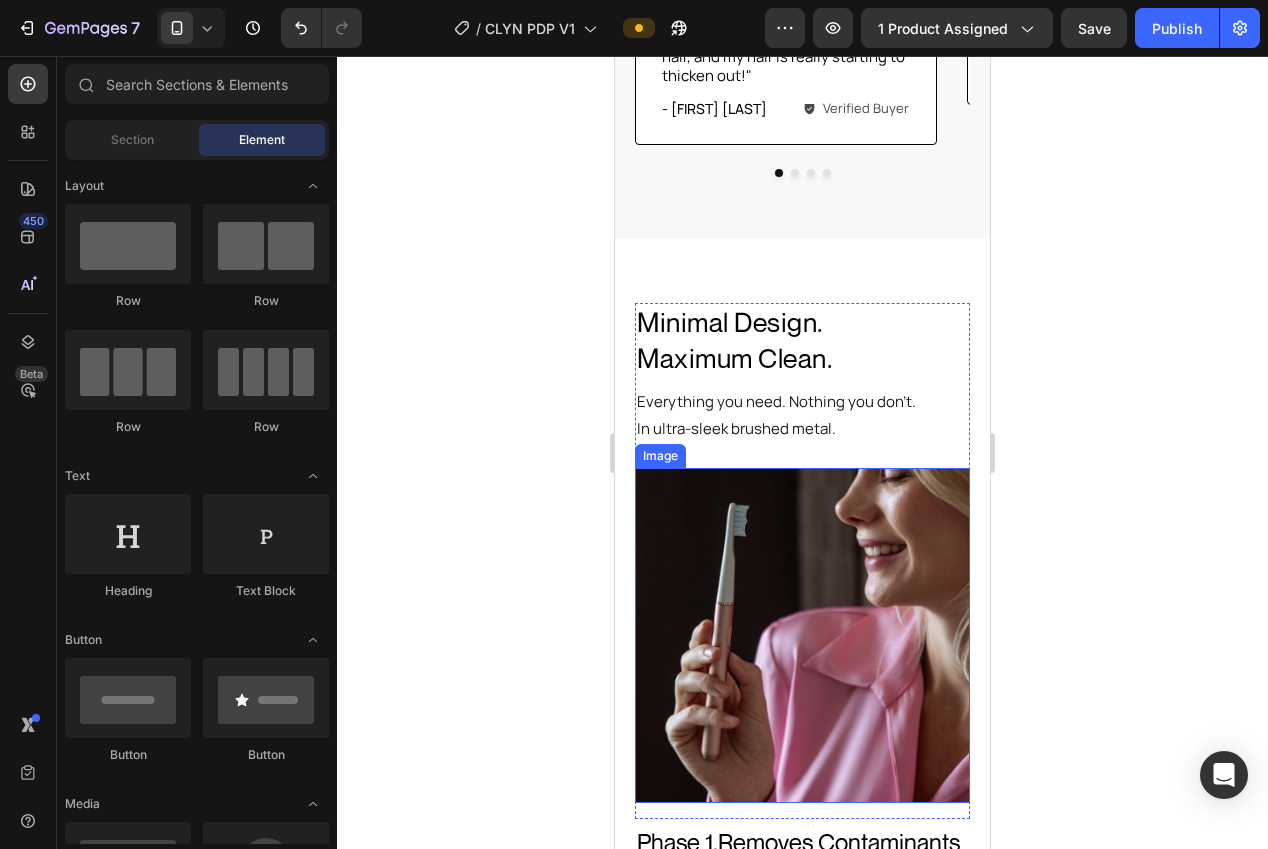 scroll, scrollTop: 2127, scrollLeft: 0, axis: vertical 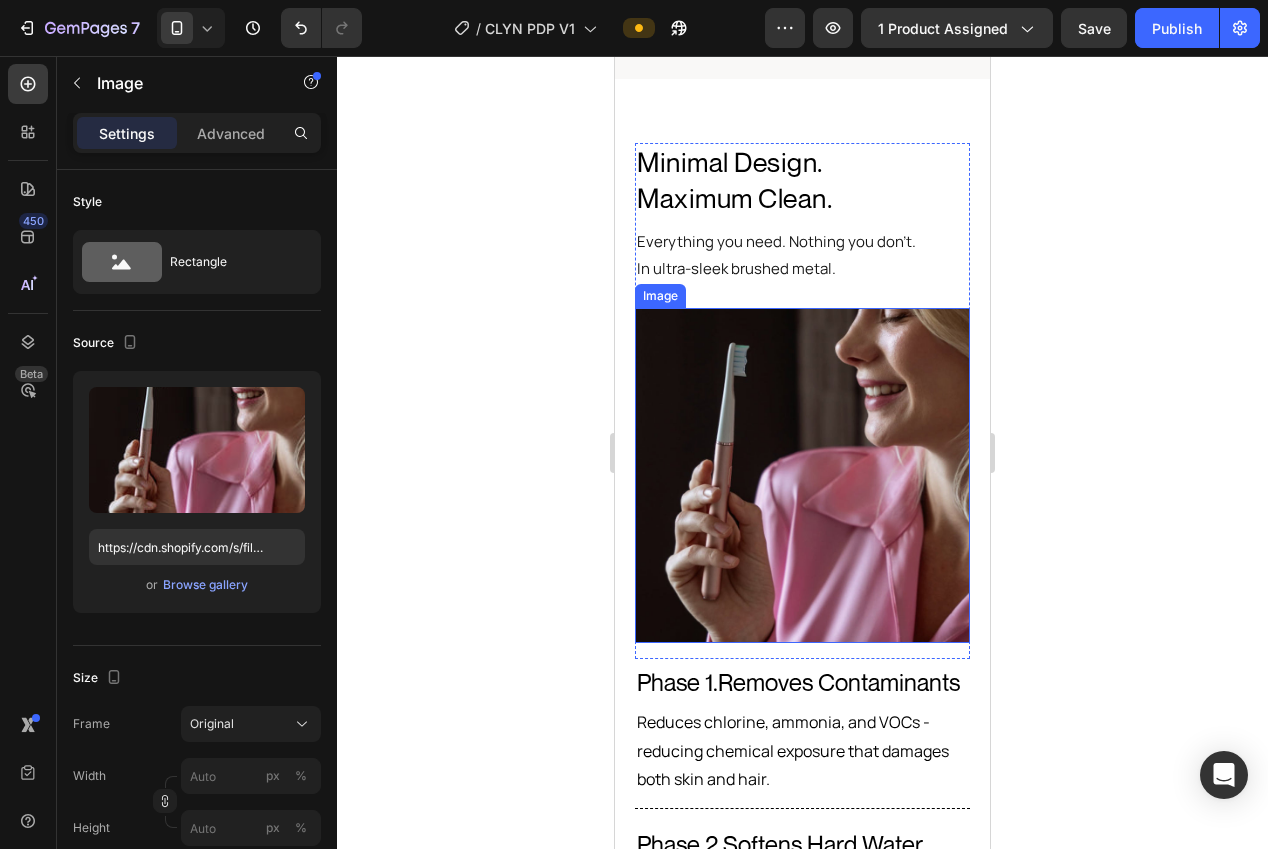 click at bounding box center [802, 475] 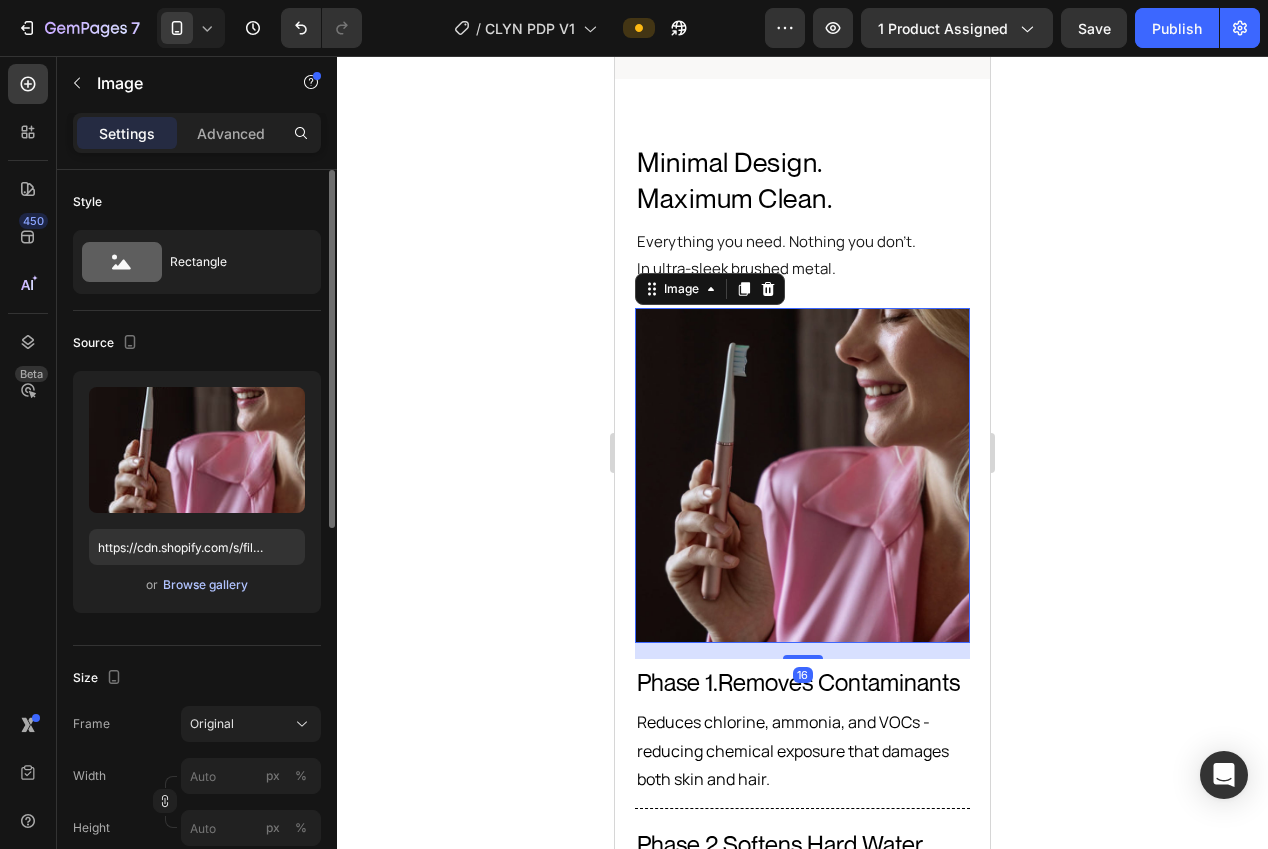 click on "Browse gallery" at bounding box center (205, 585) 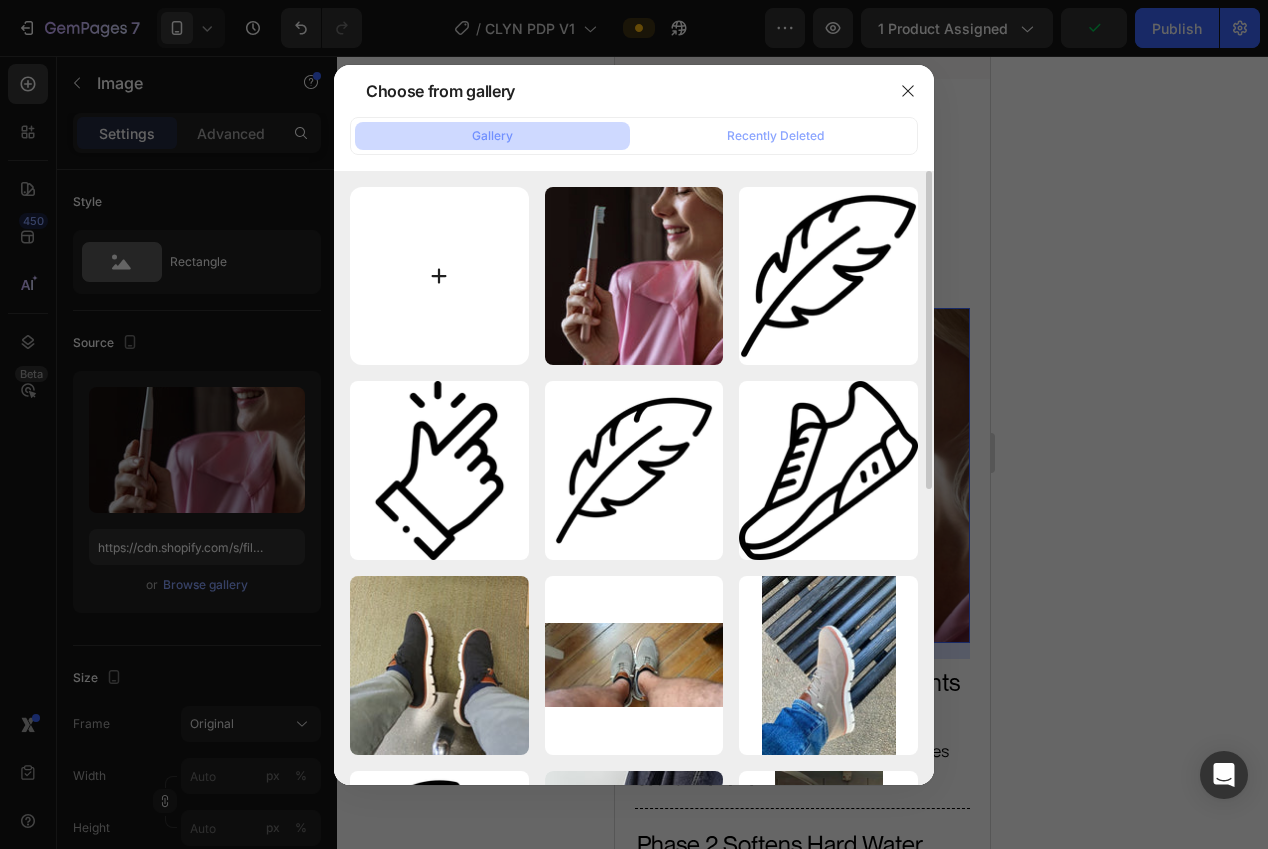click at bounding box center [439, 276] 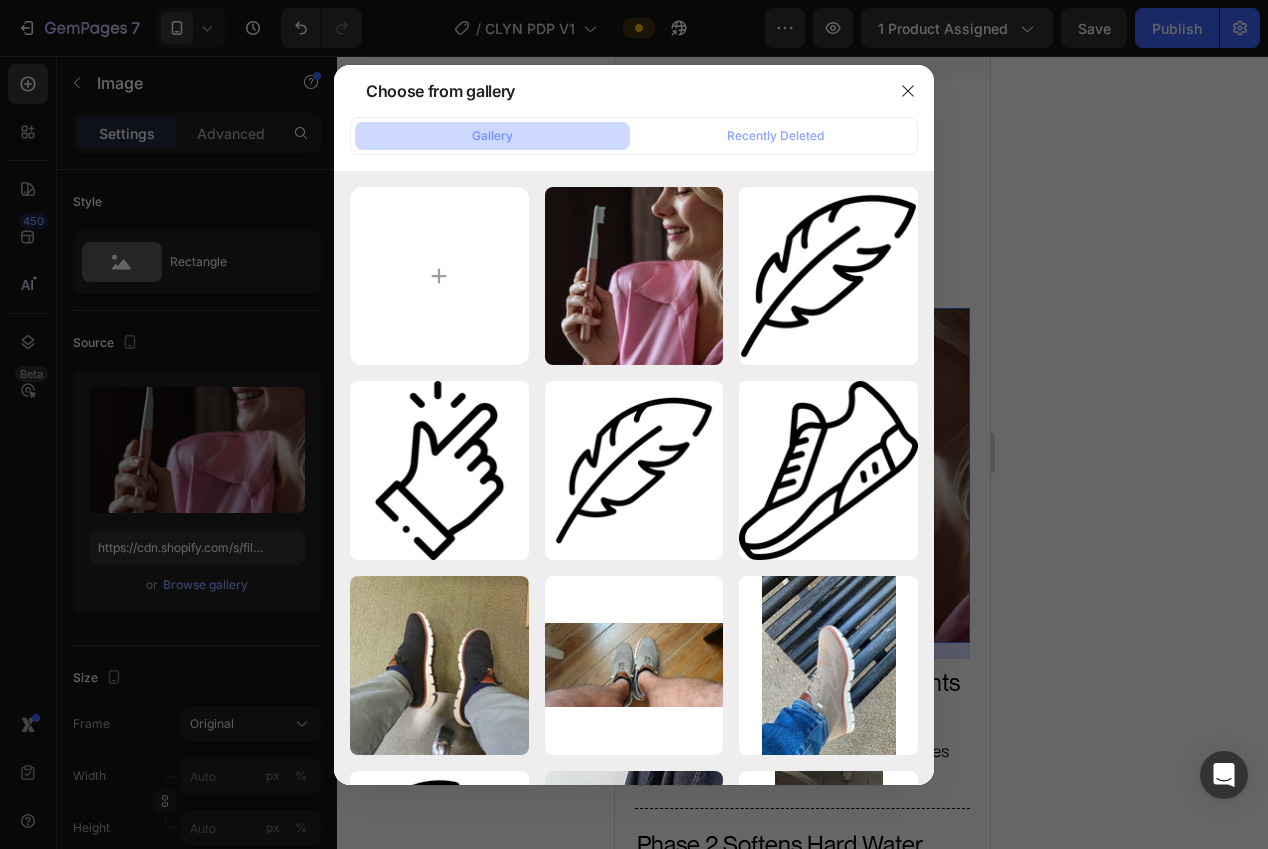 click at bounding box center (634, 424) 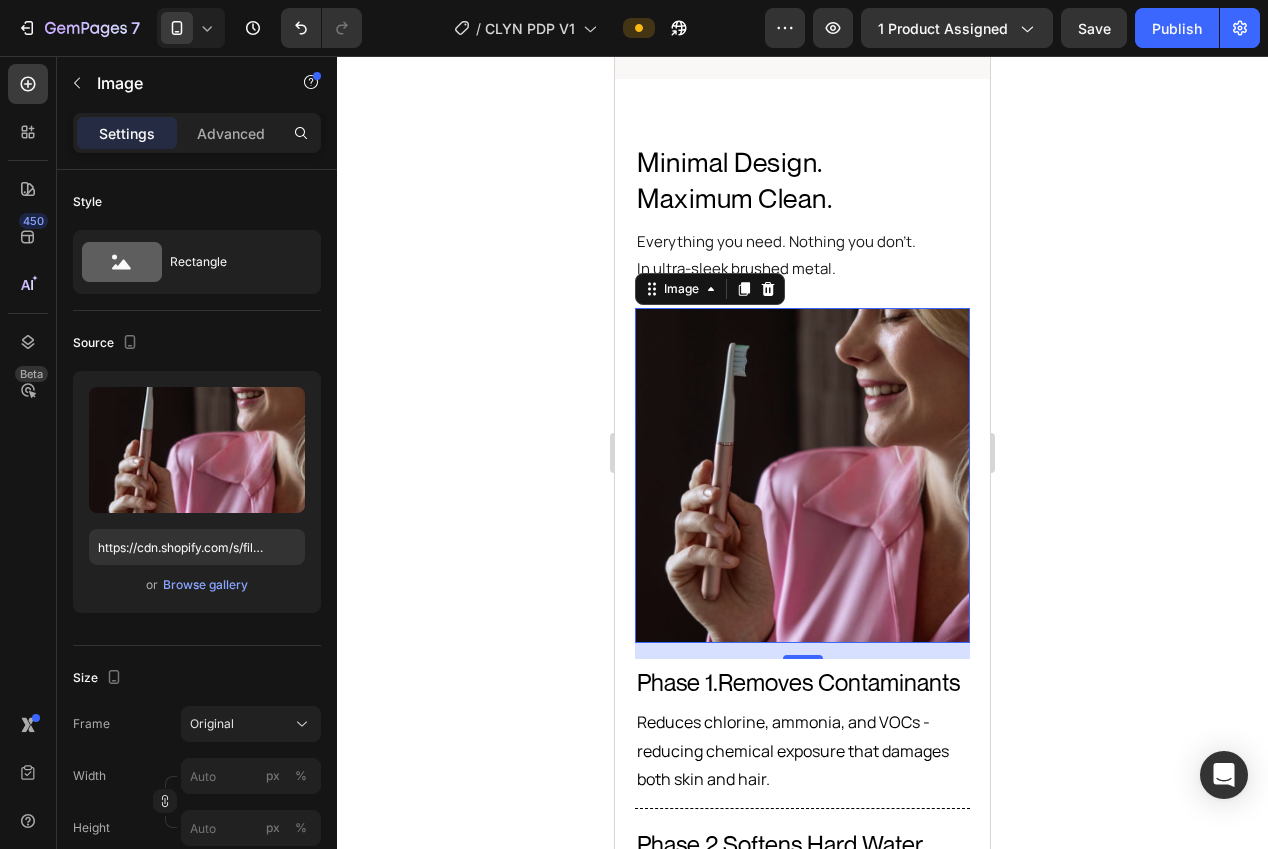 drag, startPoint x: 849, startPoint y: 389, endPoint x: 618, endPoint y: 429, distance: 234.43762 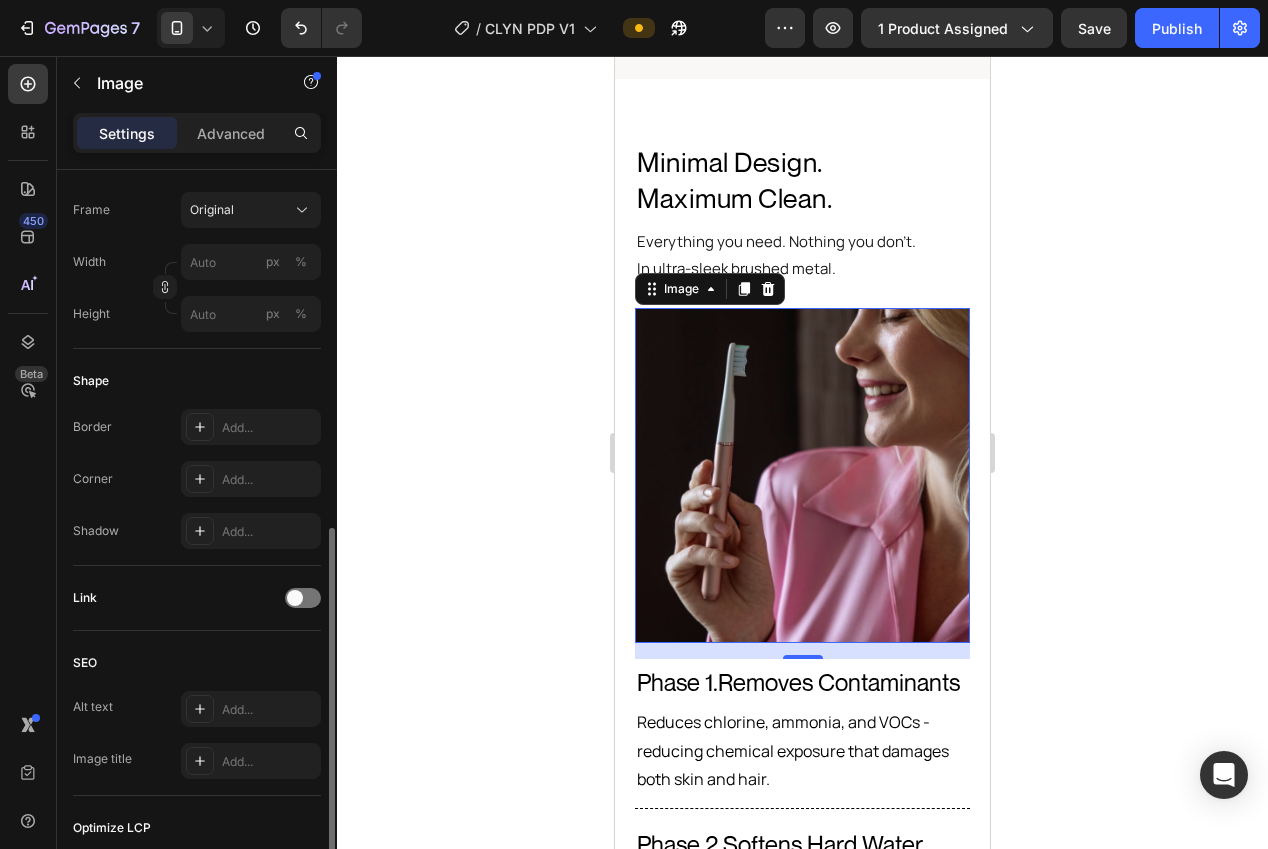 scroll, scrollTop: 510, scrollLeft: 0, axis: vertical 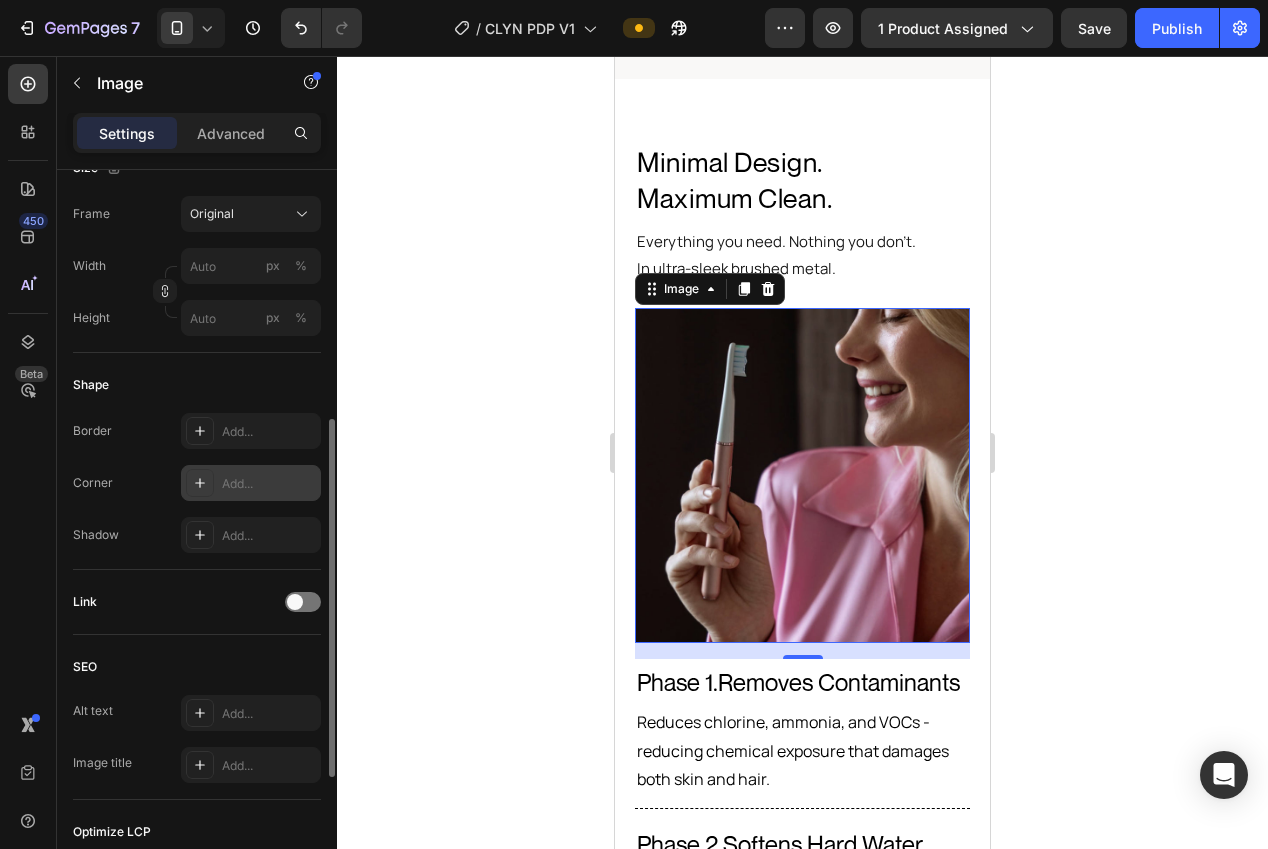 click on "Add..." at bounding box center (251, 483) 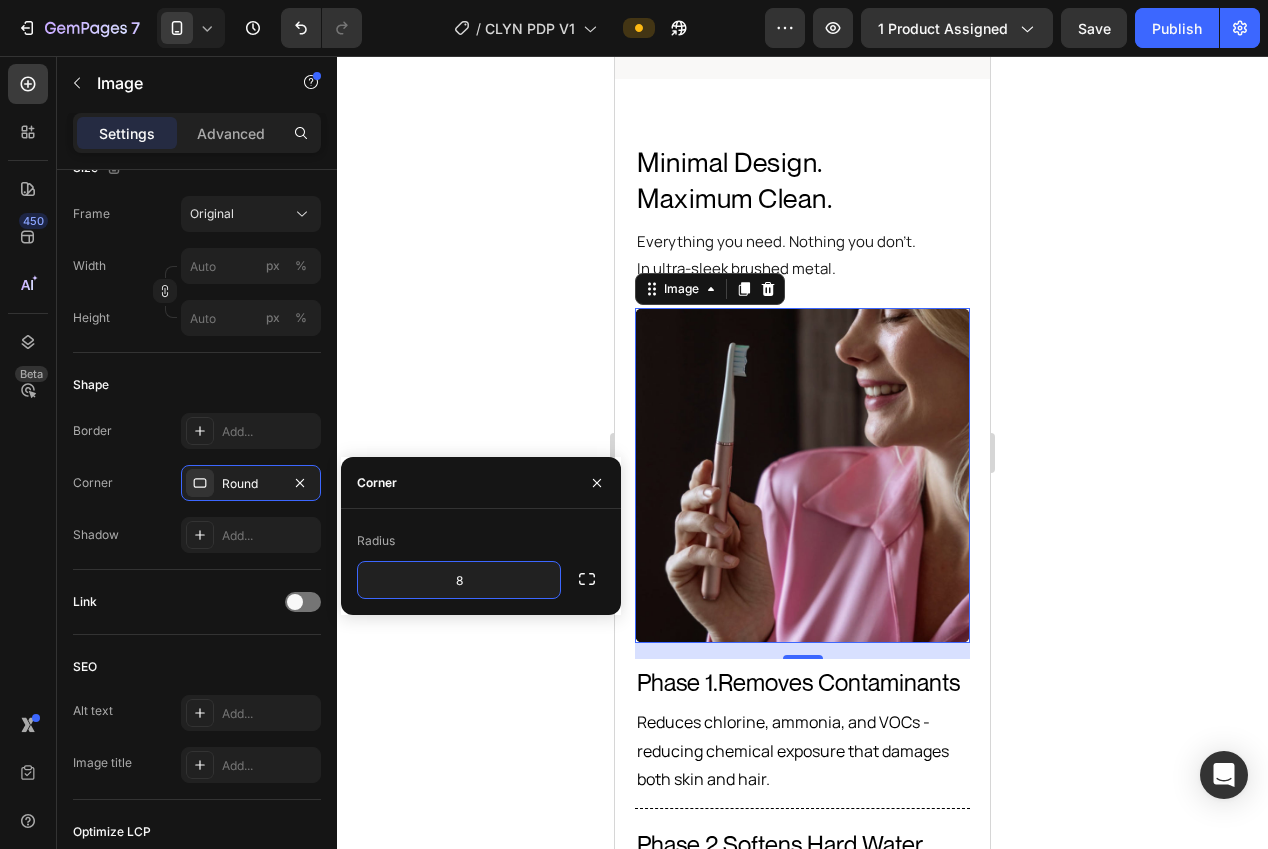 type on "4" 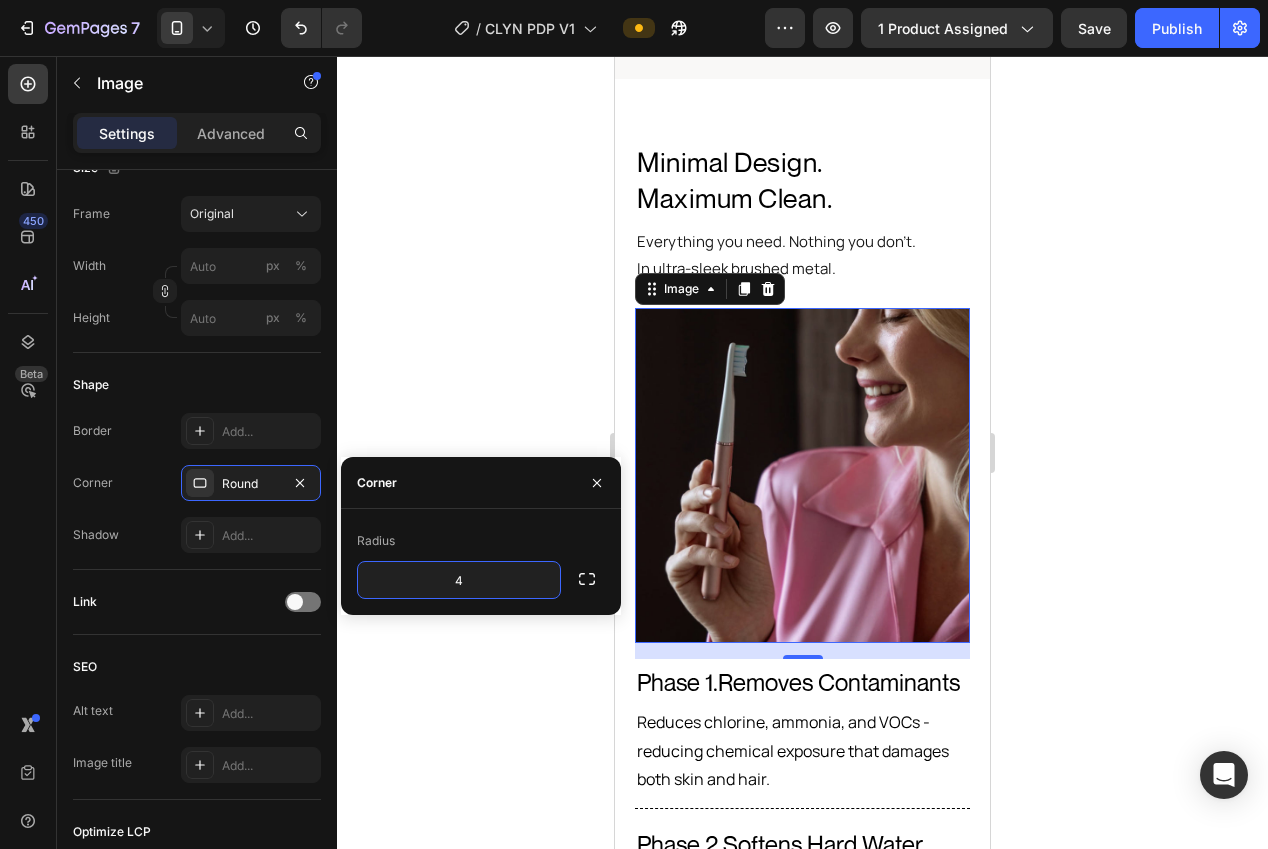 click 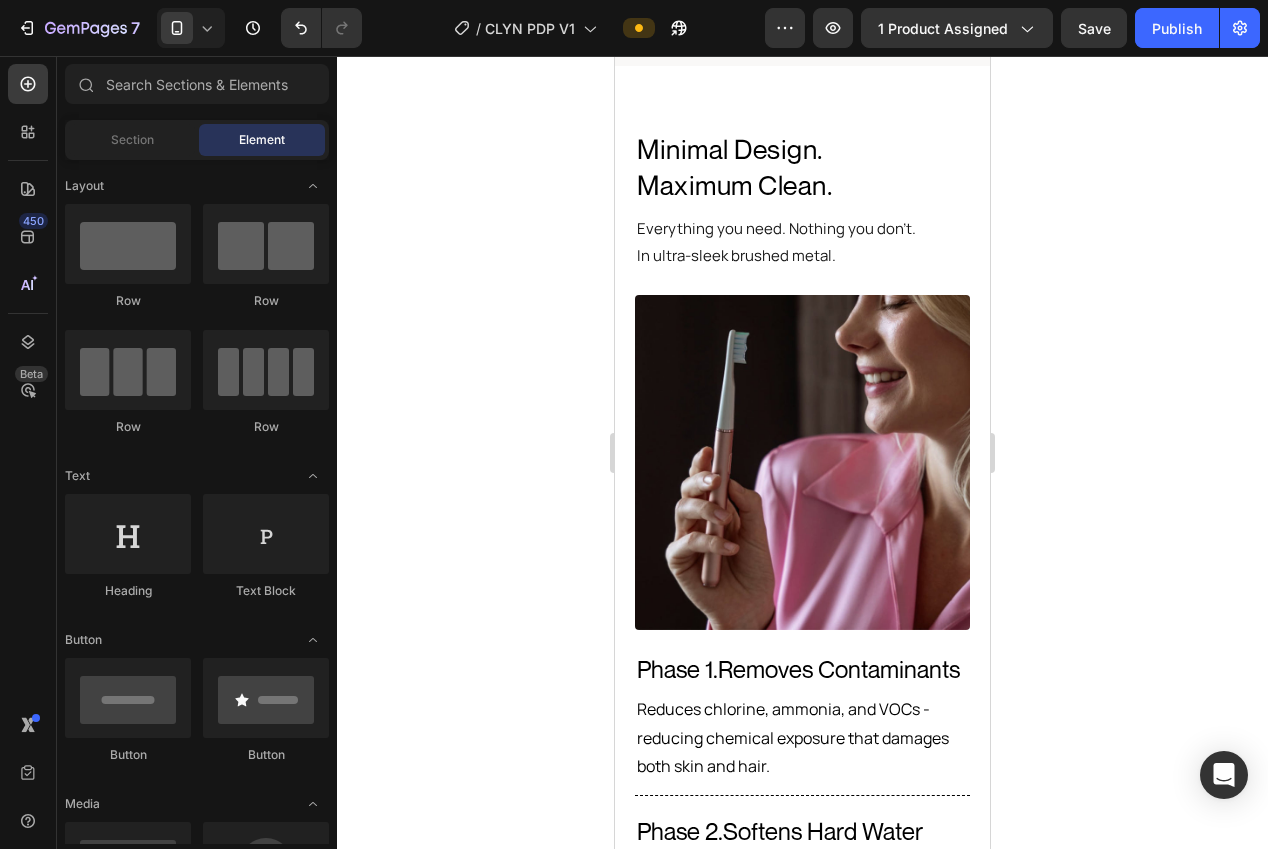 scroll, scrollTop: 2100, scrollLeft: 0, axis: vertical 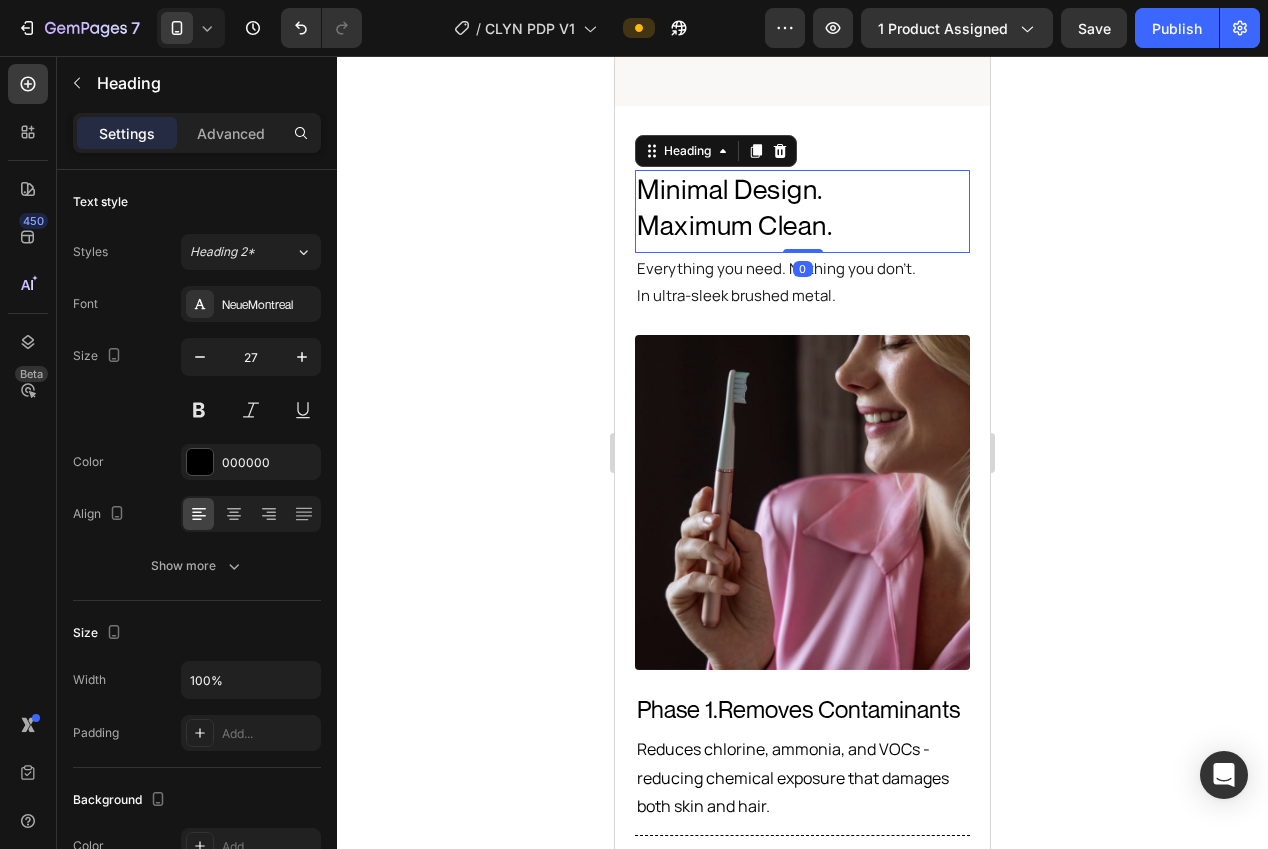 click on "Minimal Design. Maximum Clean." at bounding box center [802, 207] 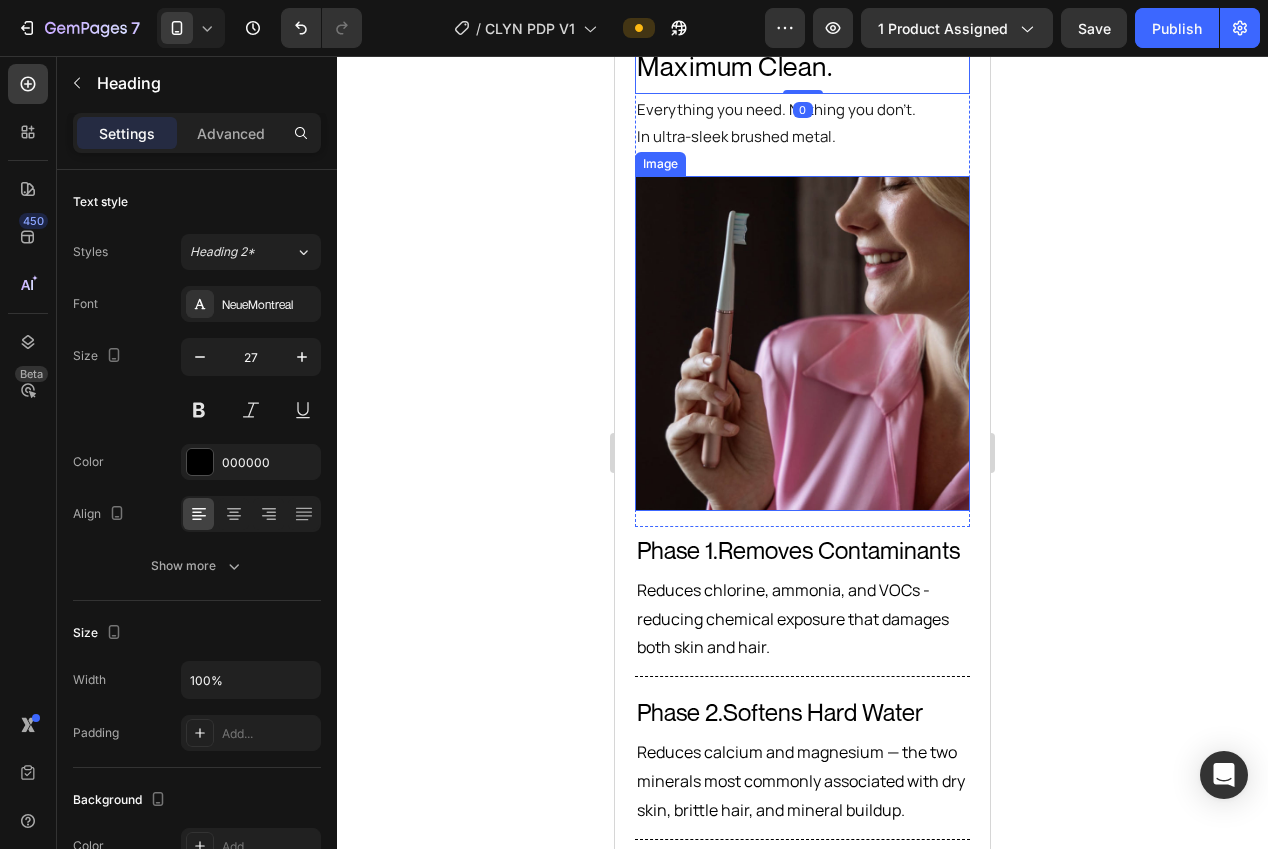 scroll, scrollTop: 2308, scrollLeft: 0, axis: vertical 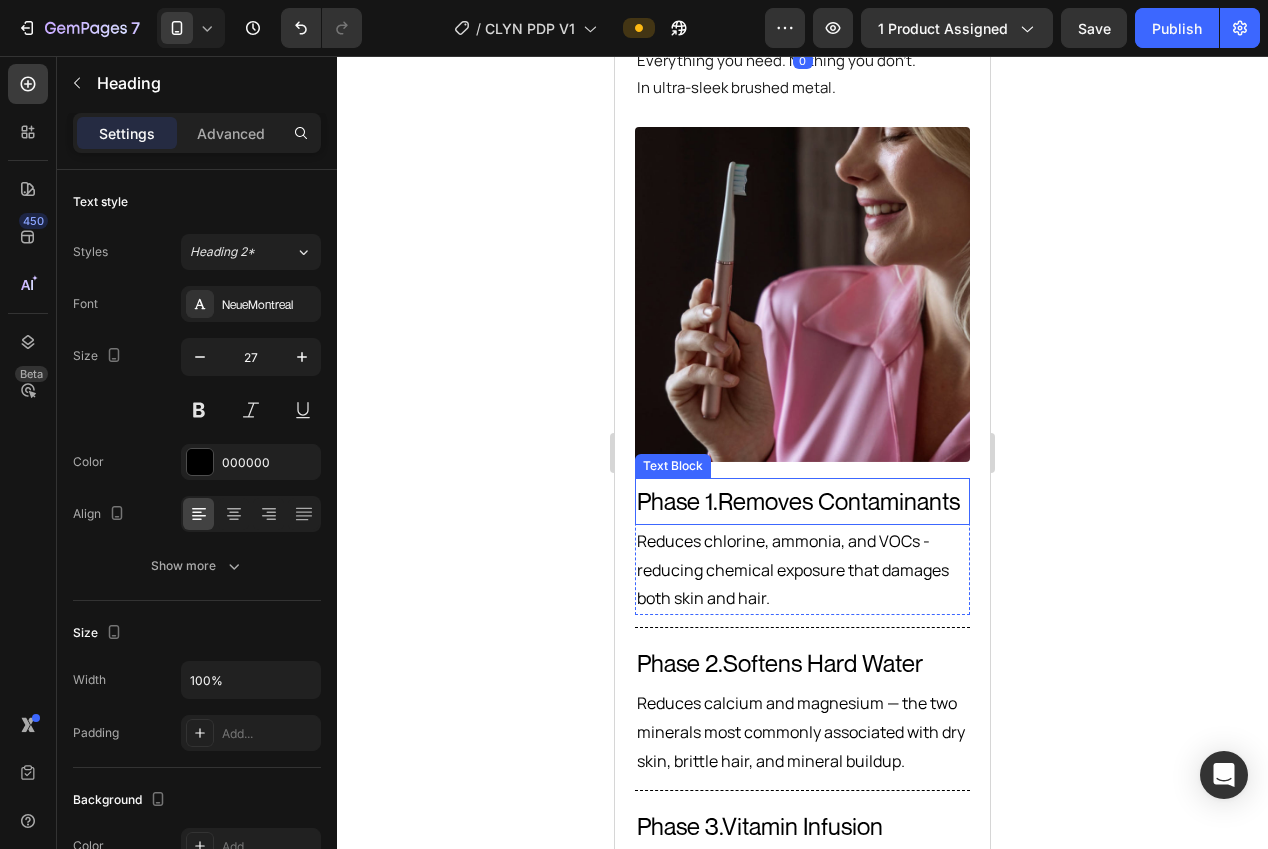 click on "Removes Contaminants" at bounding box center [839, 501] 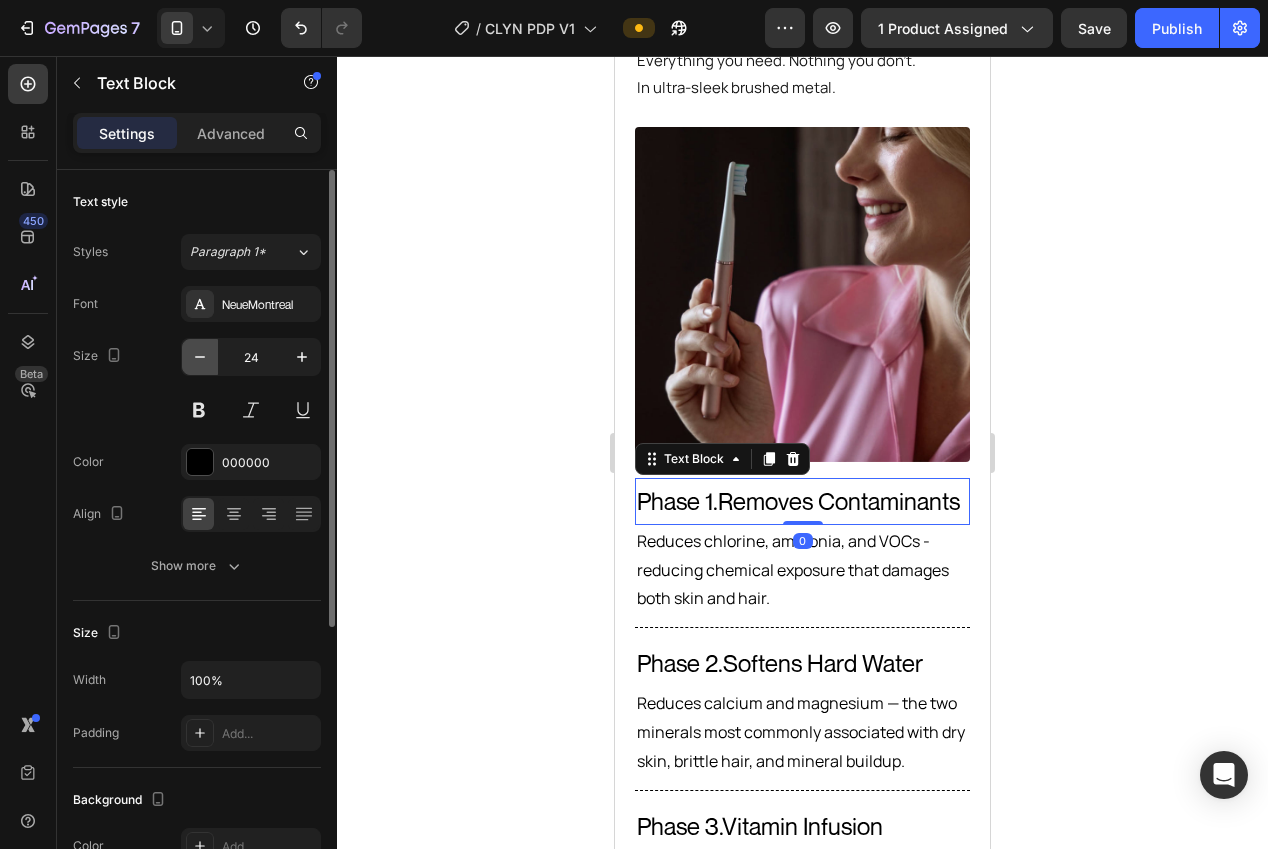 click 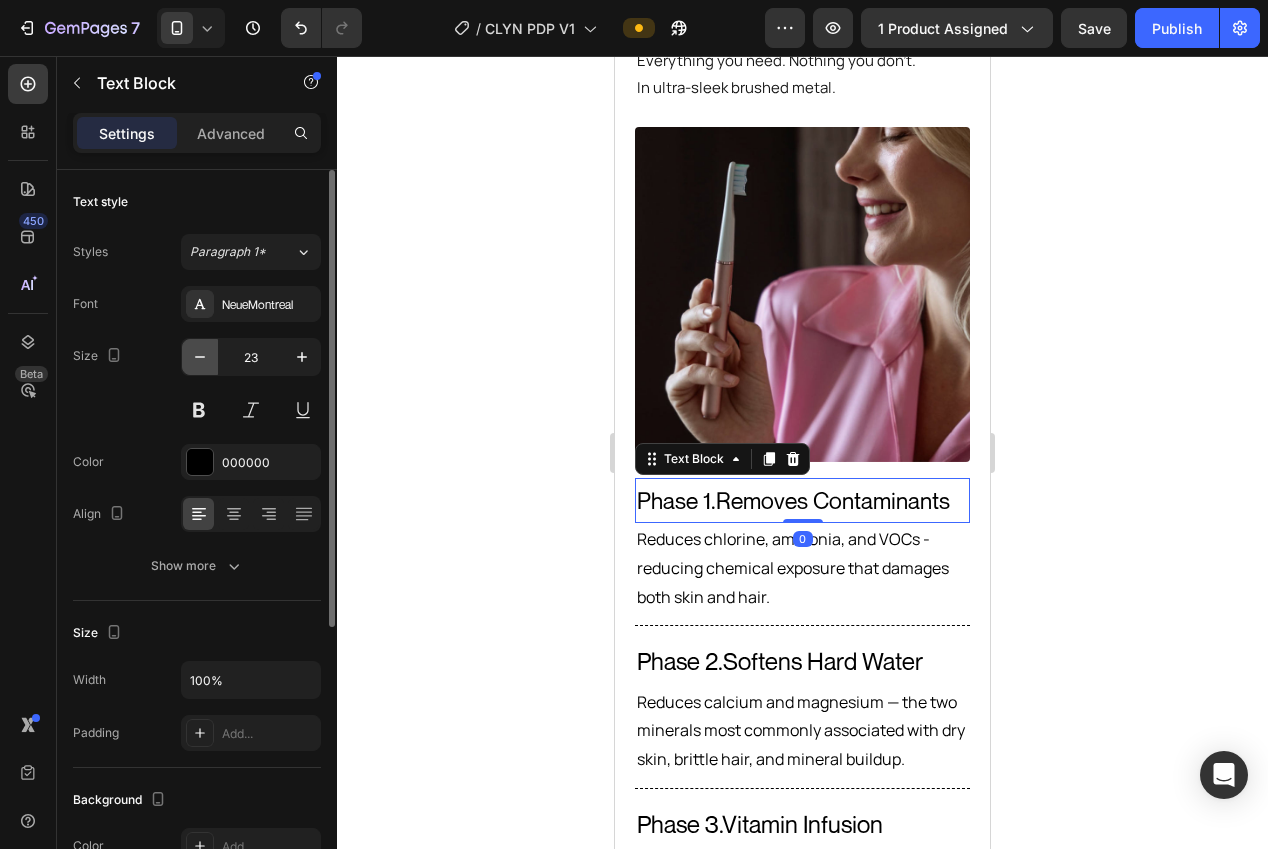 click 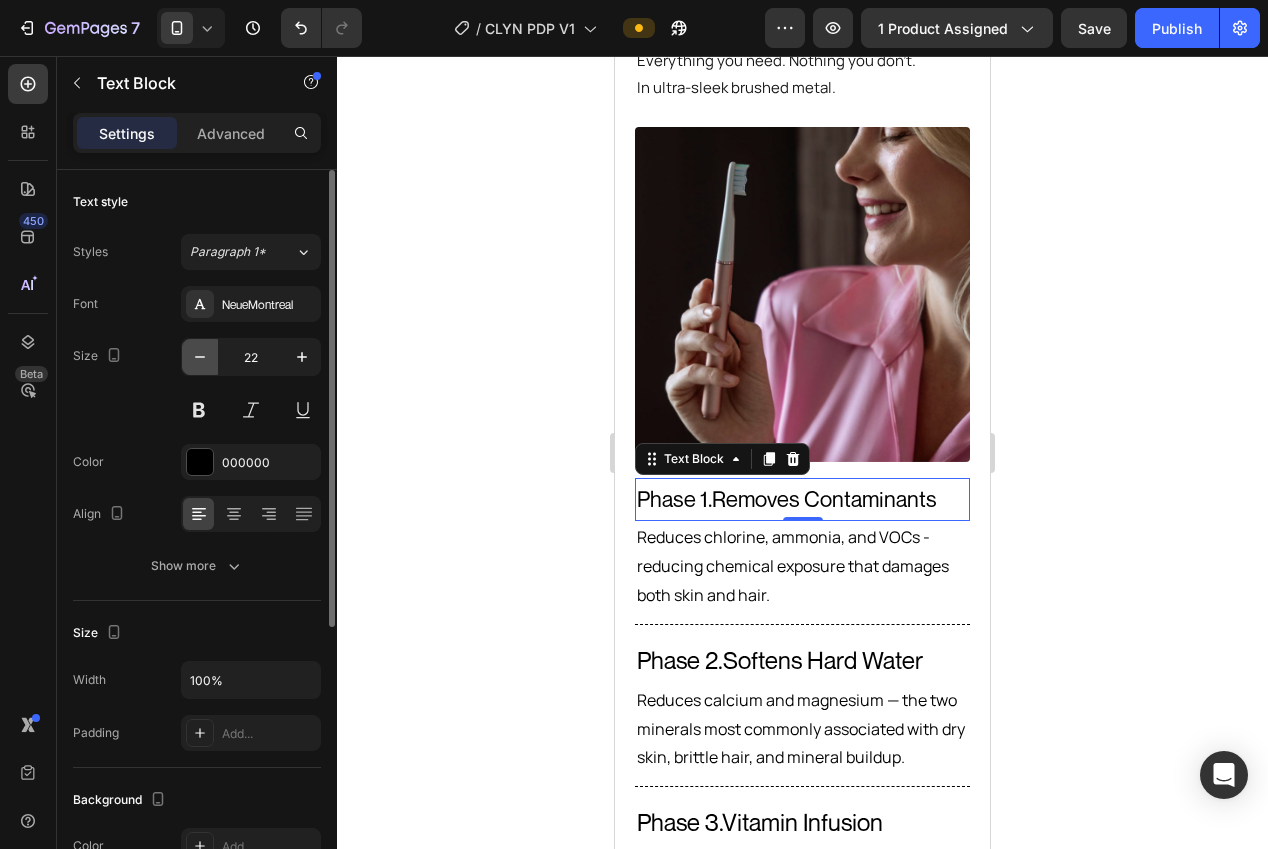 click at bounding box center (200, 357) 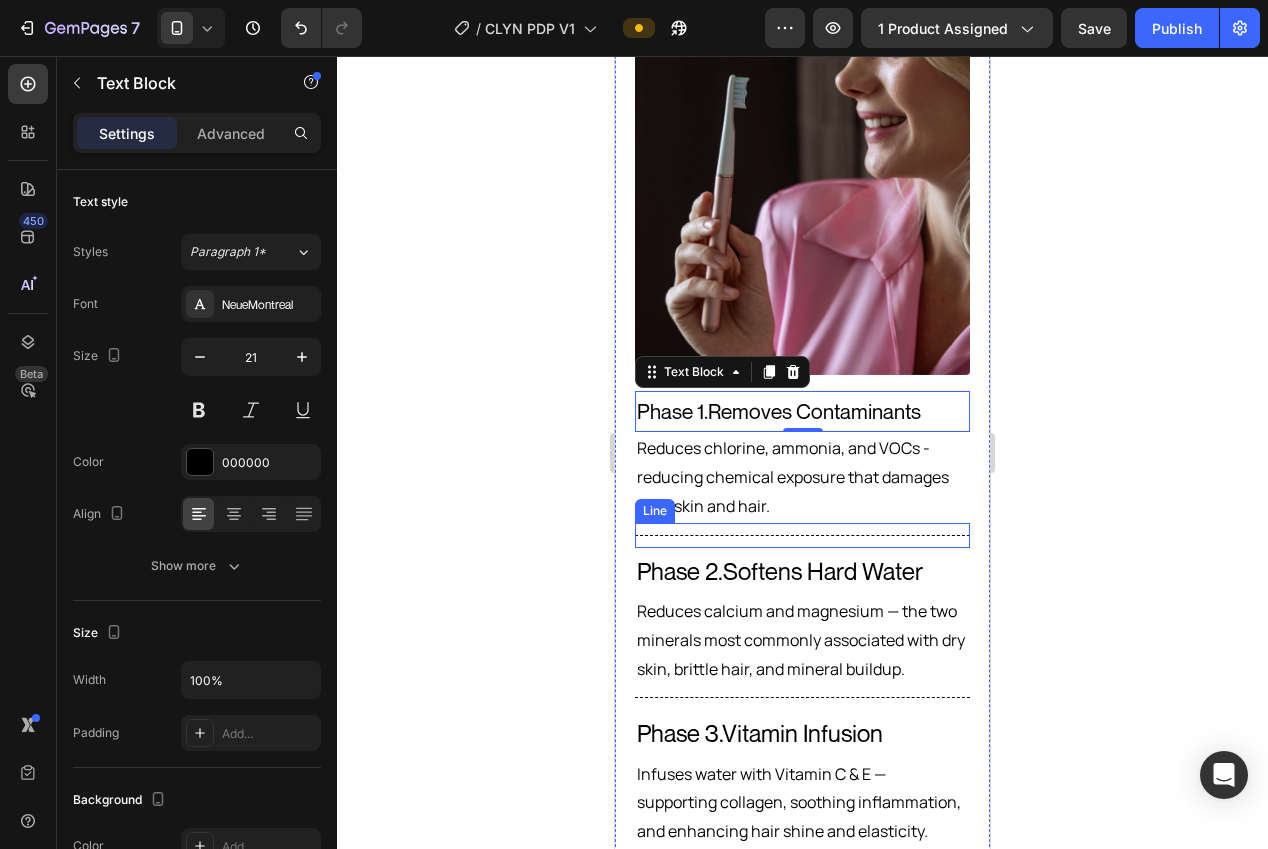 scroll, scrollTop: 2466, scrollLeft: 0, axis: vertical 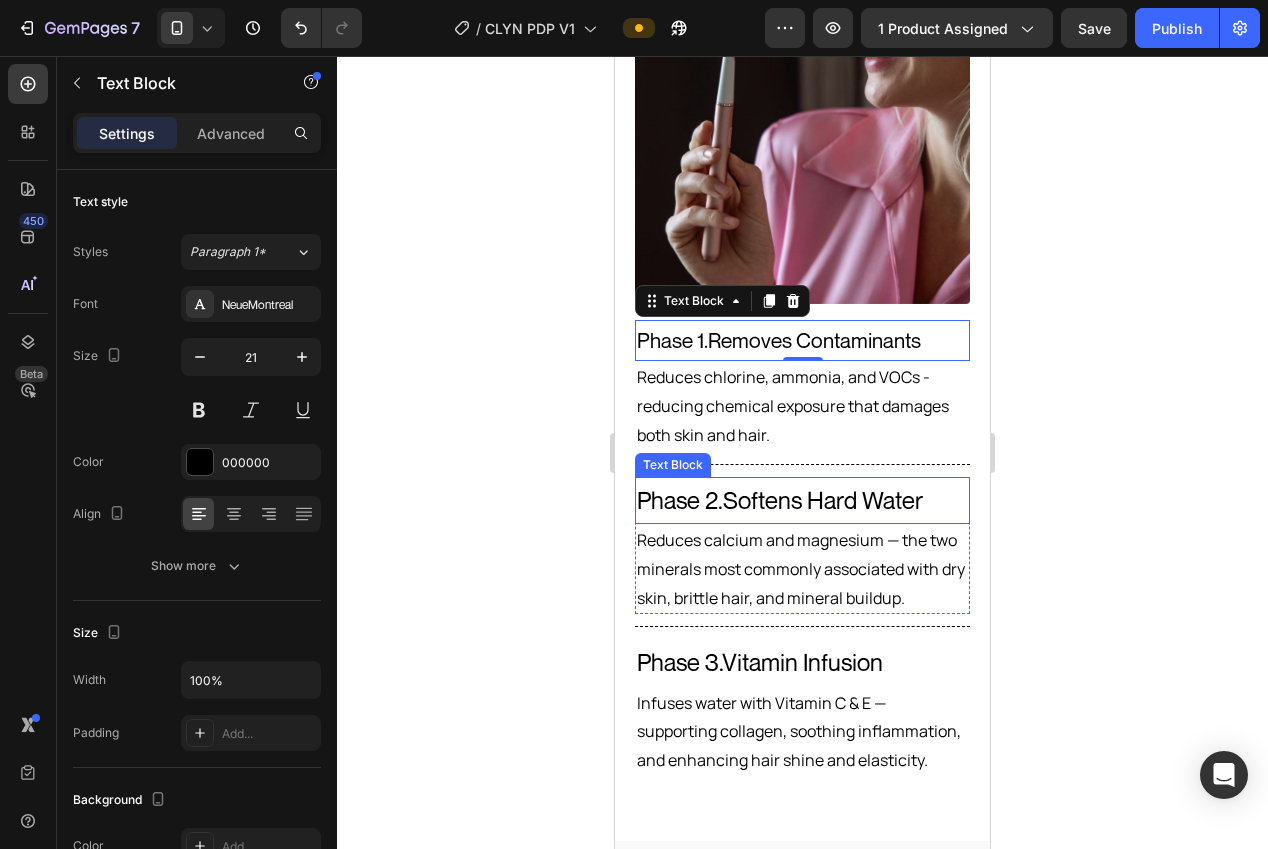drag, startPoint x: 713, startPoint y: 498, endPoint x: 649, endPoint y: 482, distance: 65.96969 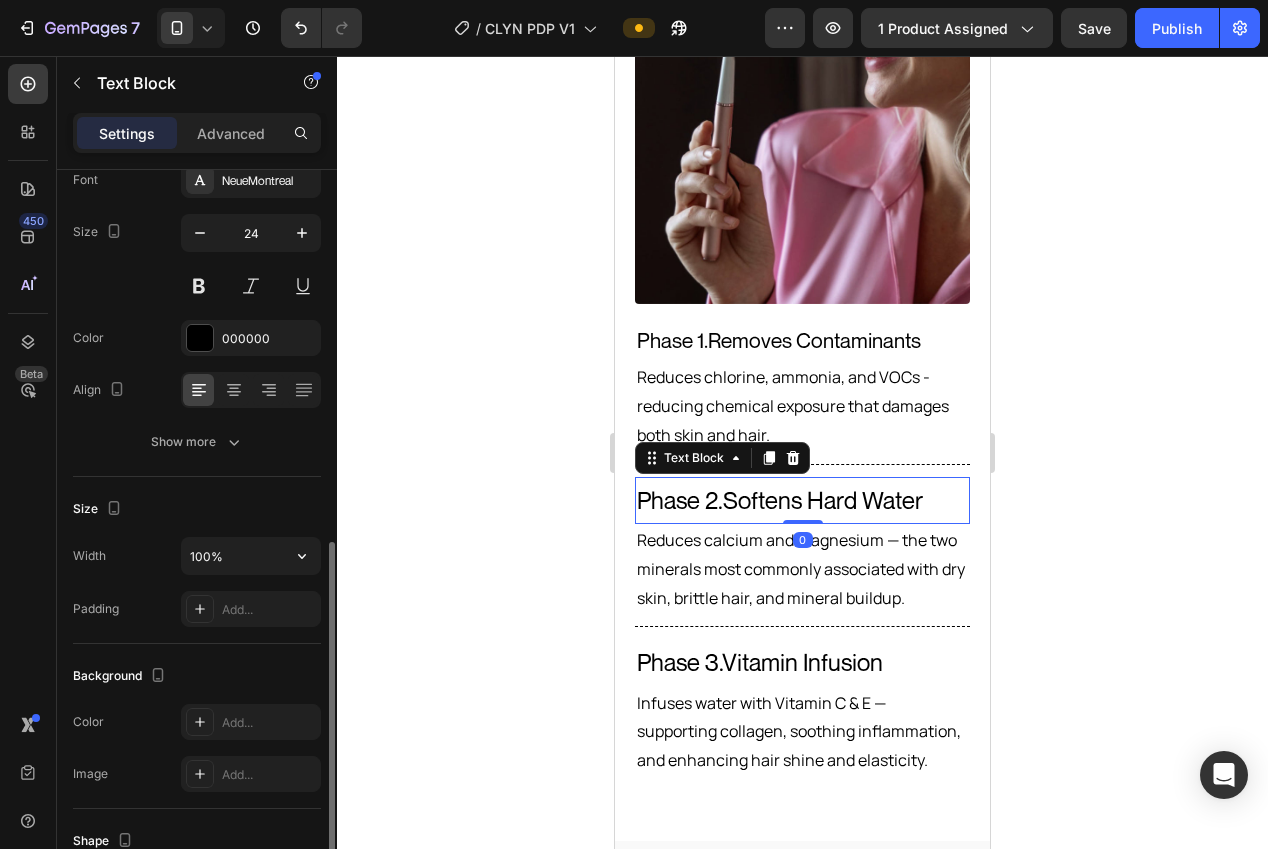 scroll, scrollTop: 0, scrollLeft: 0, axis: both 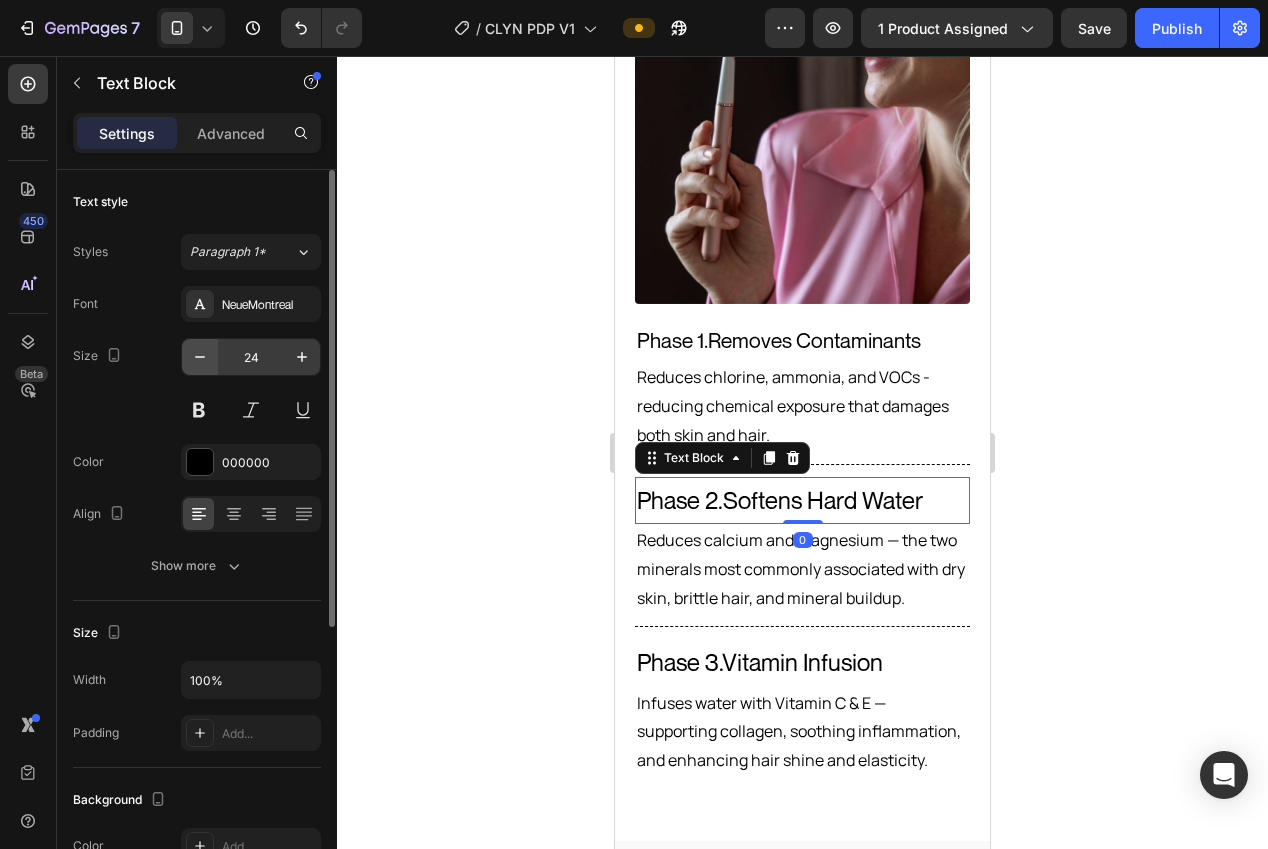 click at bounding box center [200, 357] 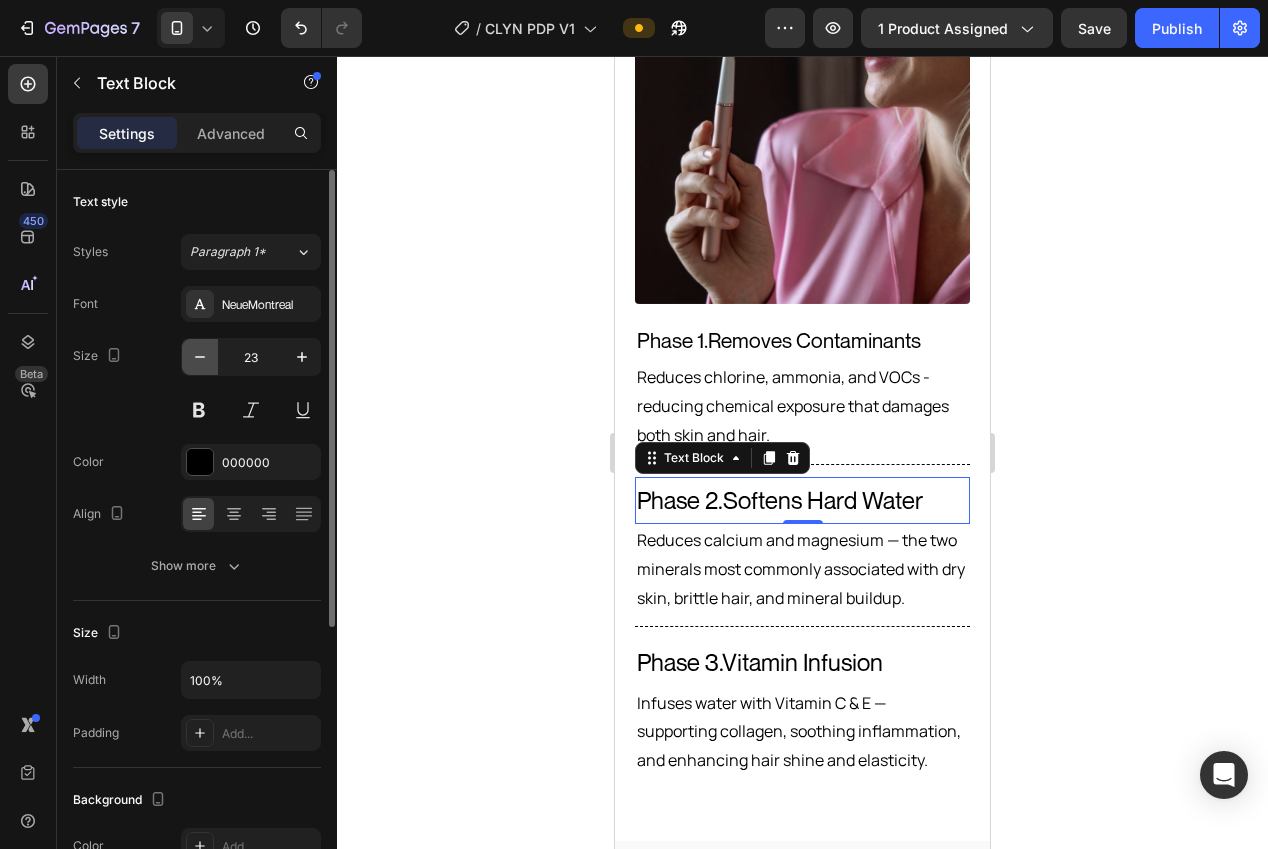 click at bounding box center (200, 357) 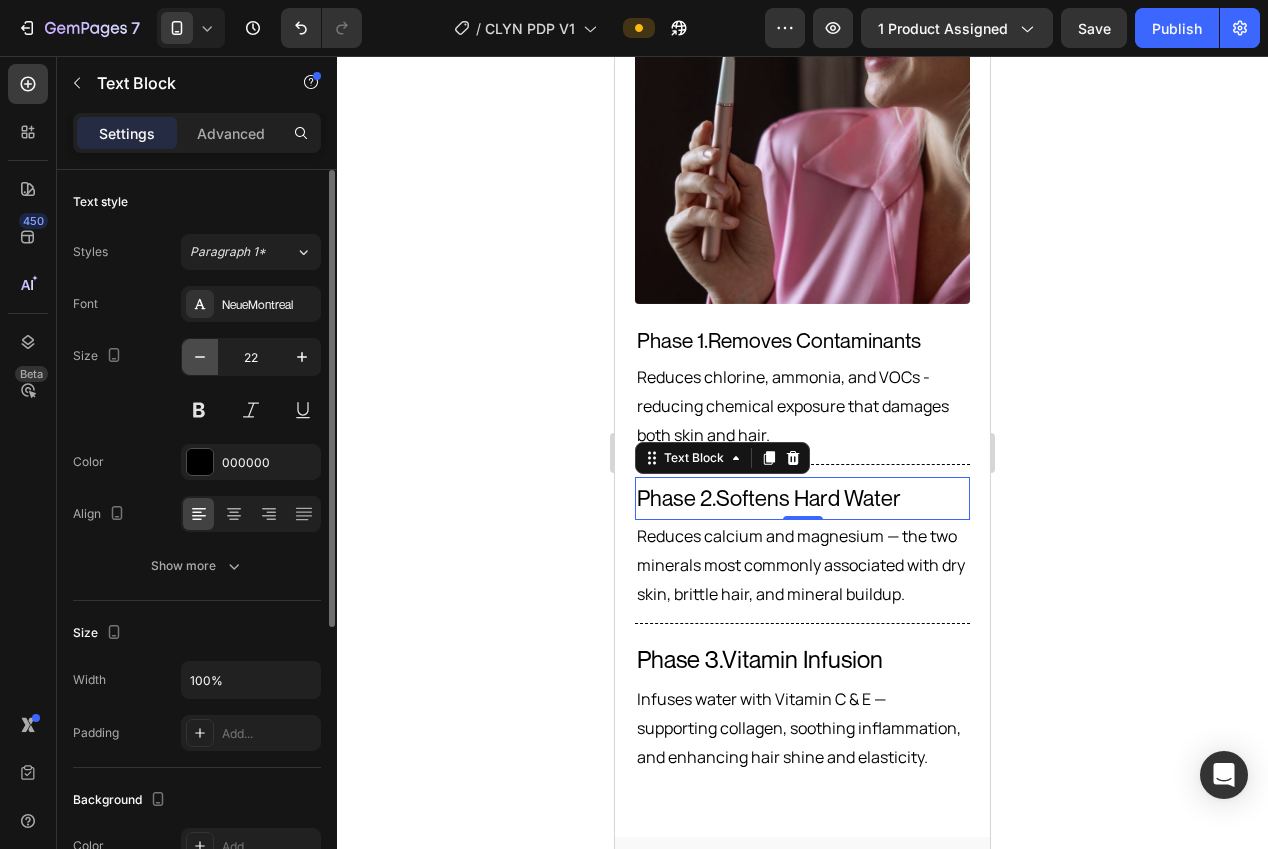 click at bounding box center [200, 357] 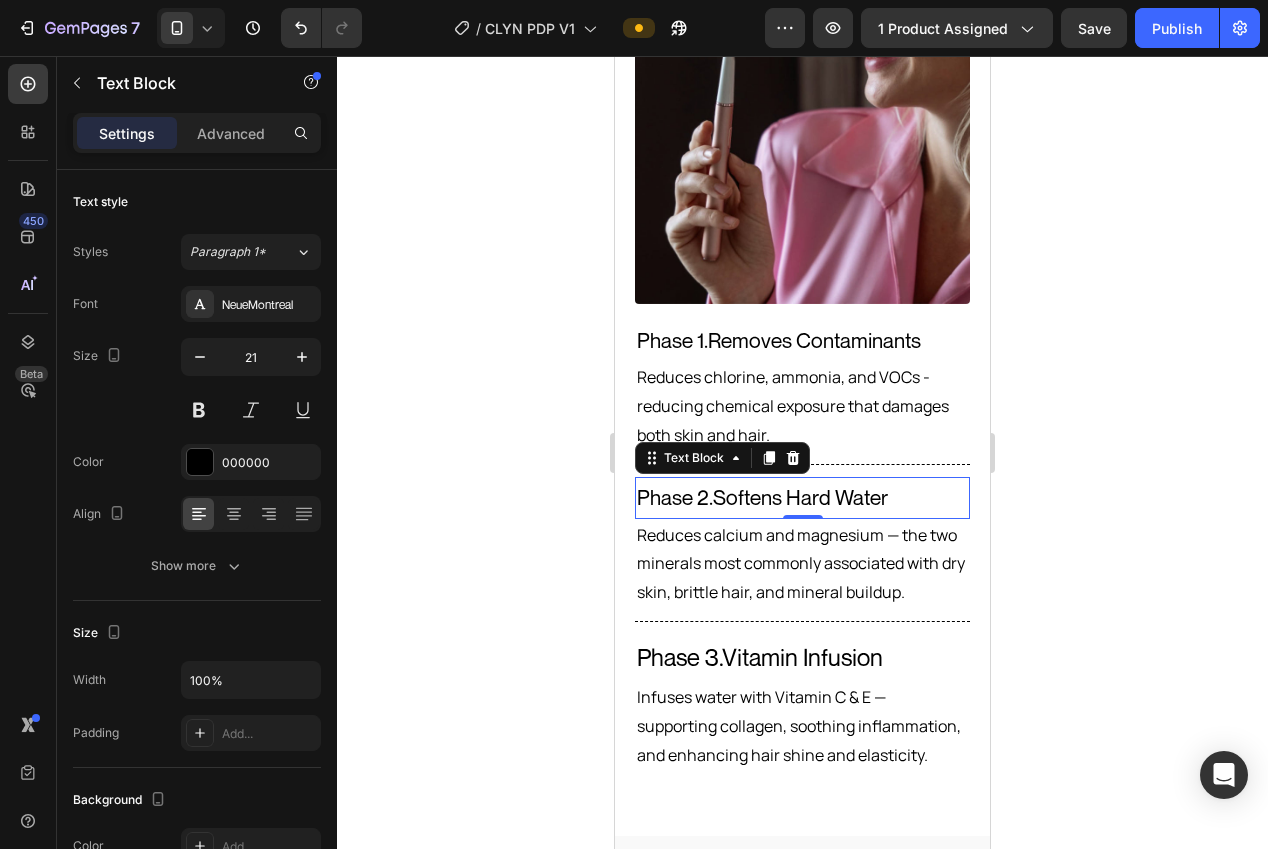 drag, startPoint x: 426, startPoint y: 448, endPoint x: 440, endPoint y: 451, distance: 14.3178215 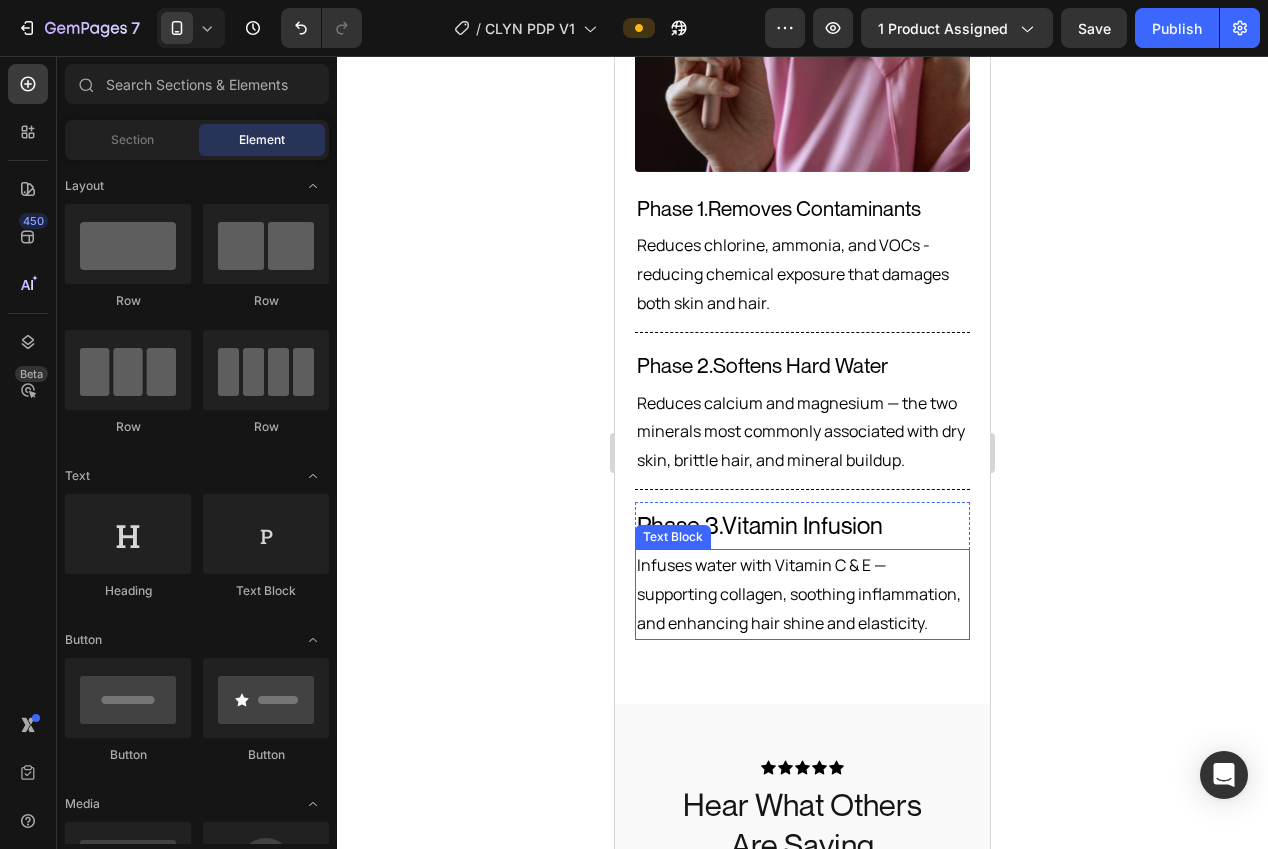 scroll, scrollTop: 2645, scrollLeft: 0, axis: vertical 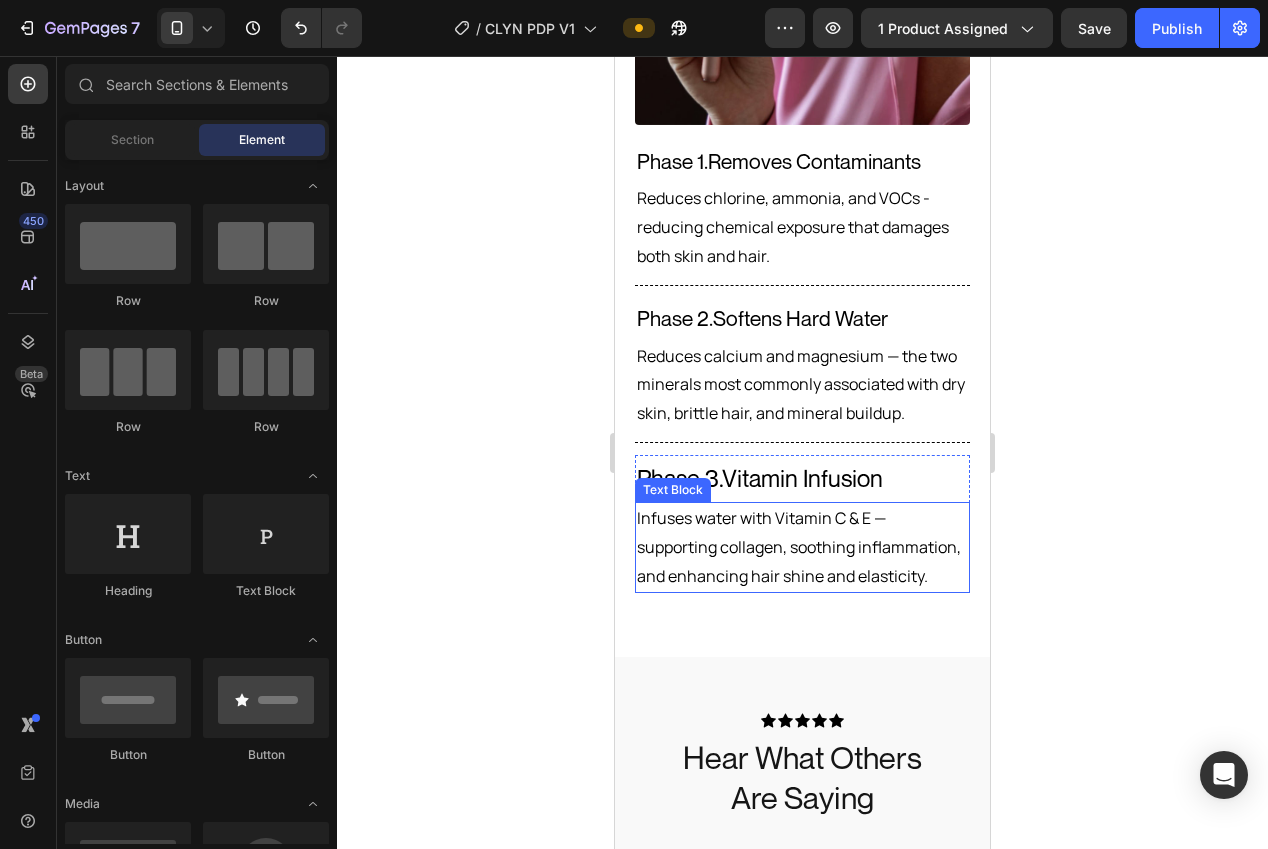 click on "Vitamin Infusion" at bounding box center [802, 478] 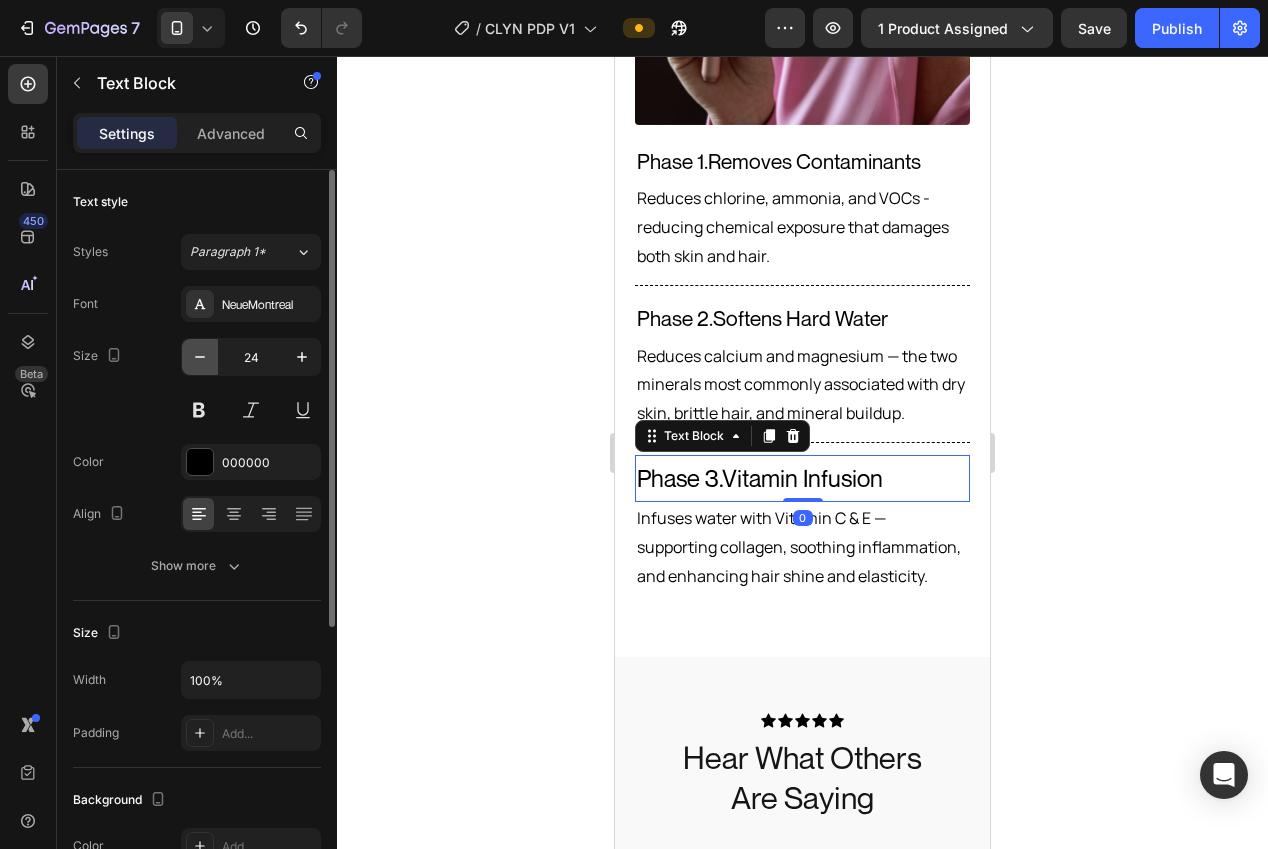 click 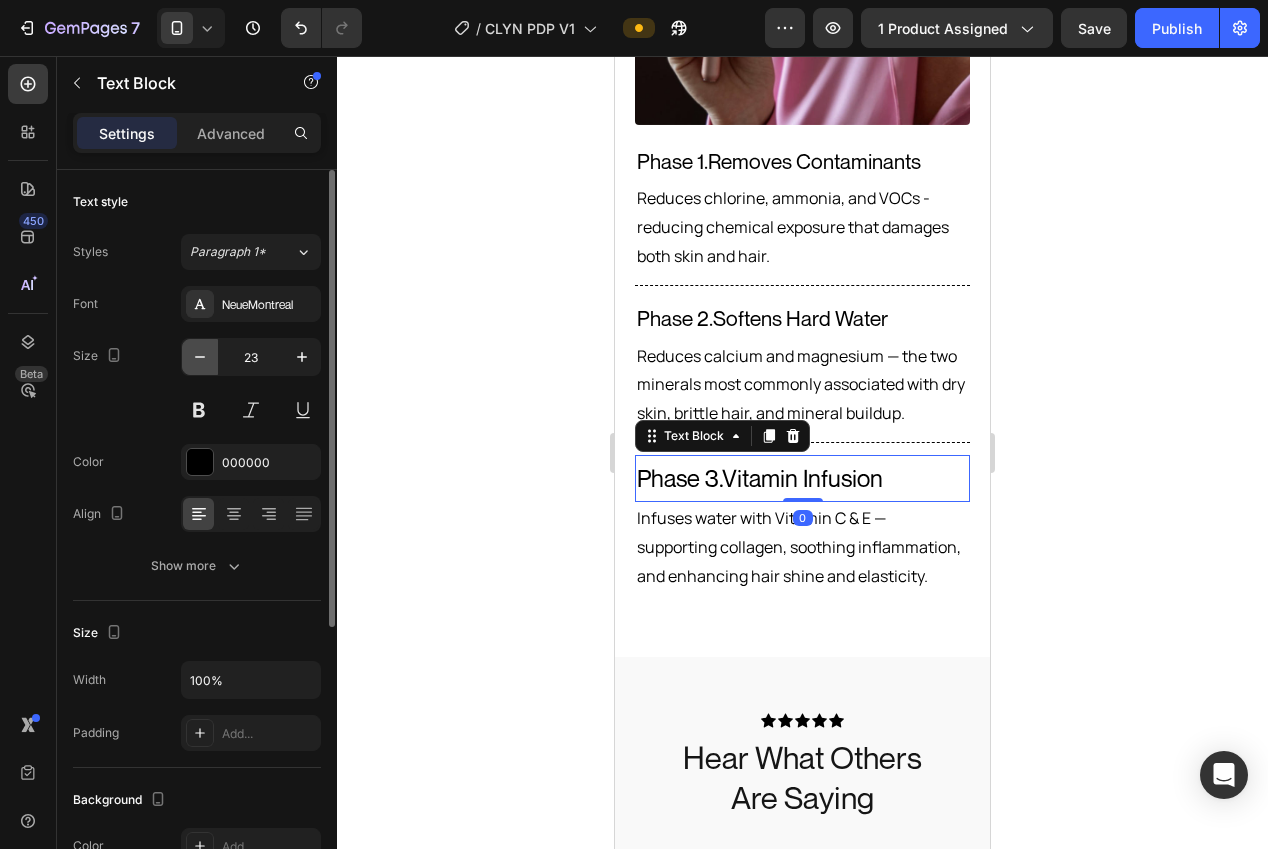 click 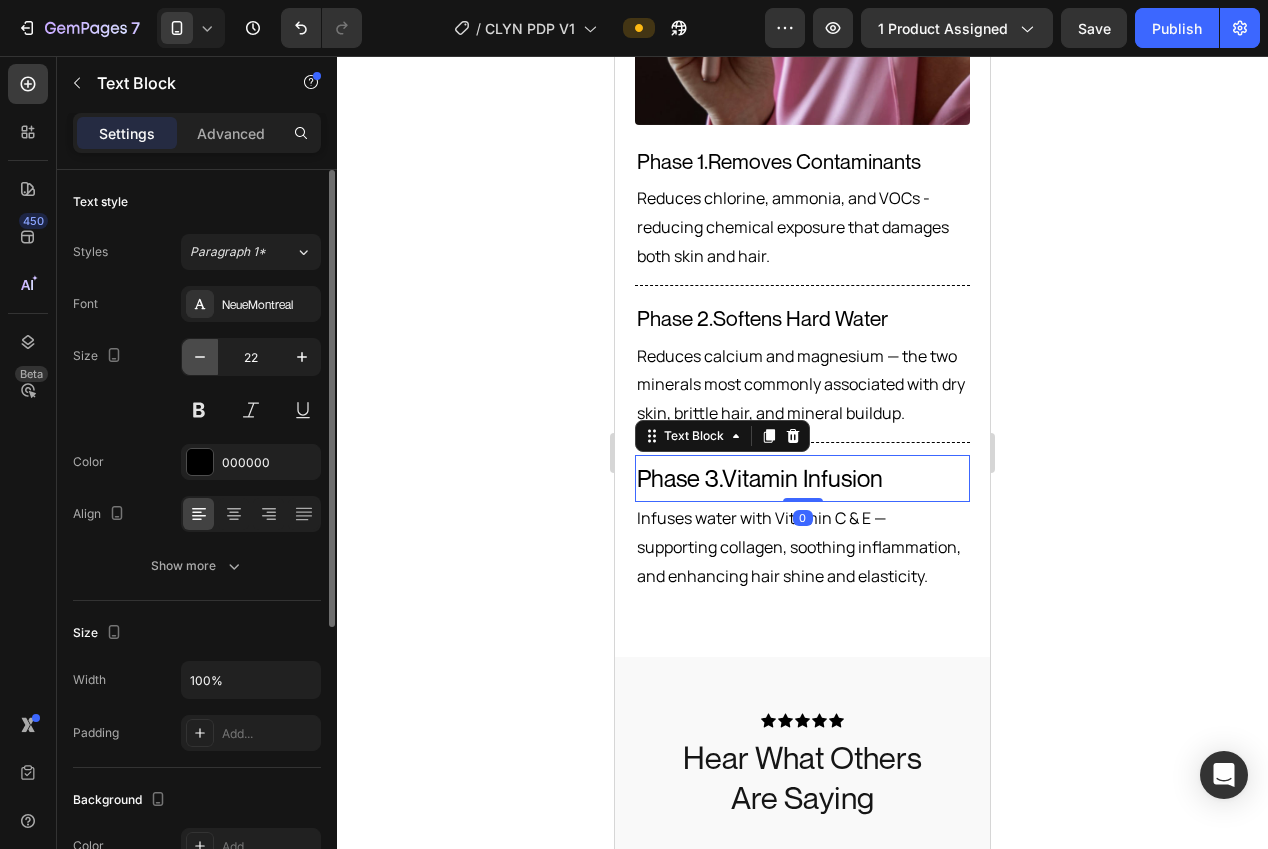 click 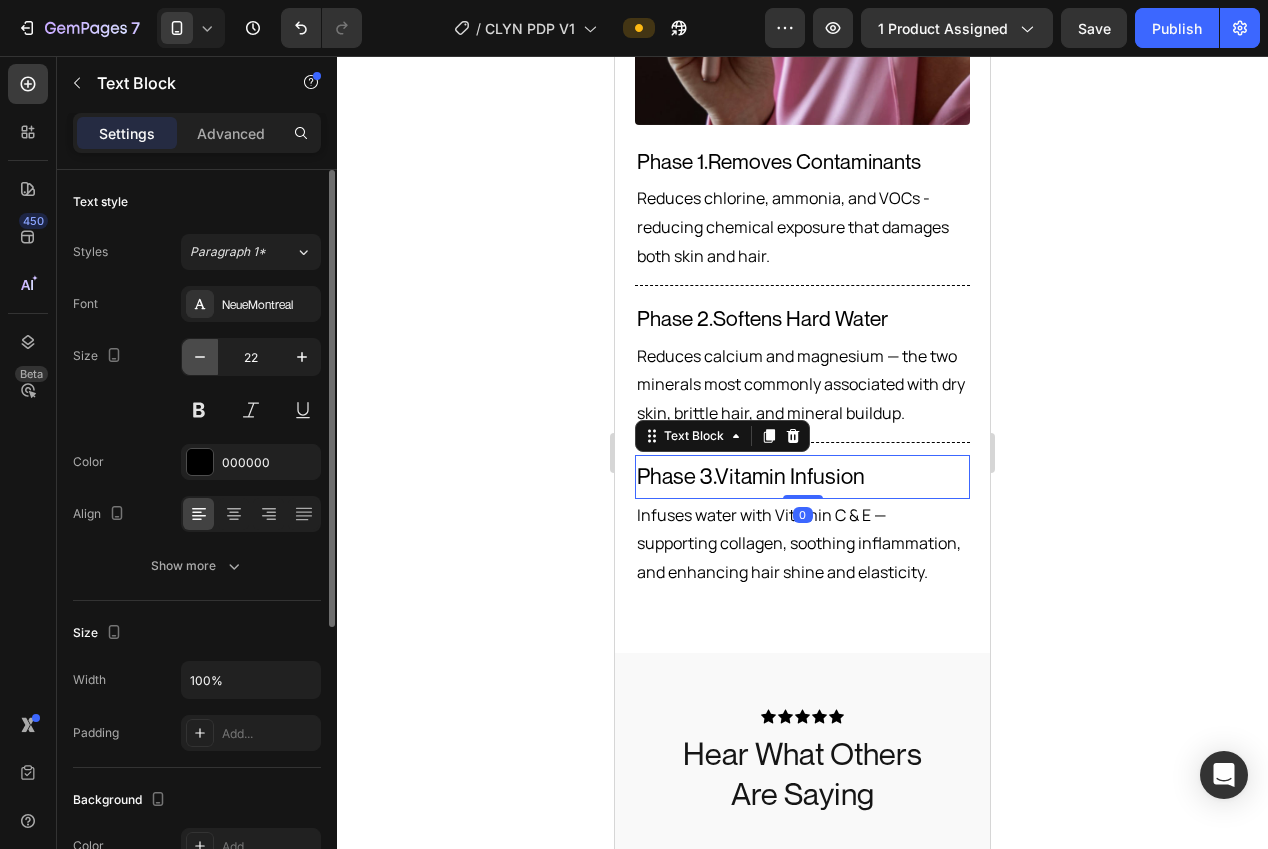 type on "21" 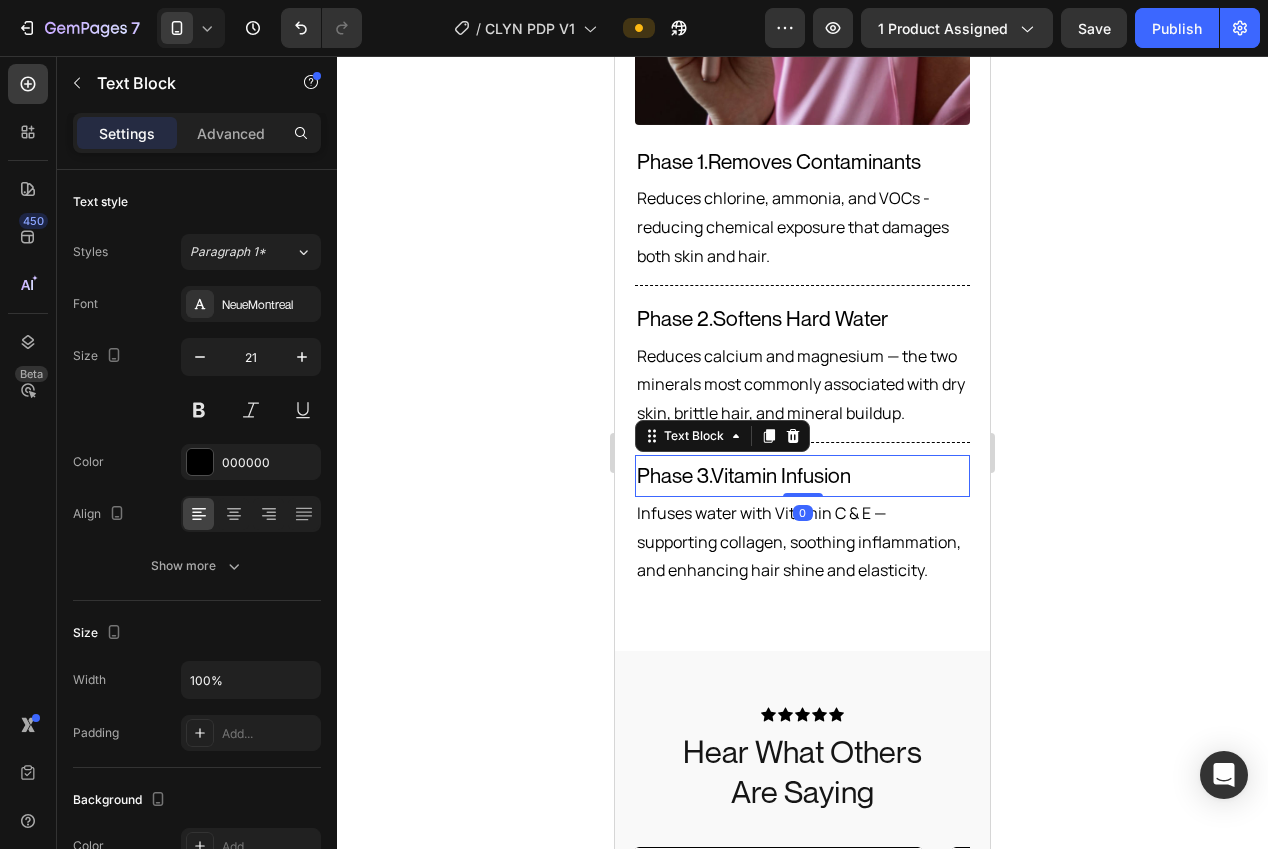 drag, startPoint x: 474, startPoint y: 446, endPoint x: 484, endPoint y: 448, distance: 10.198039 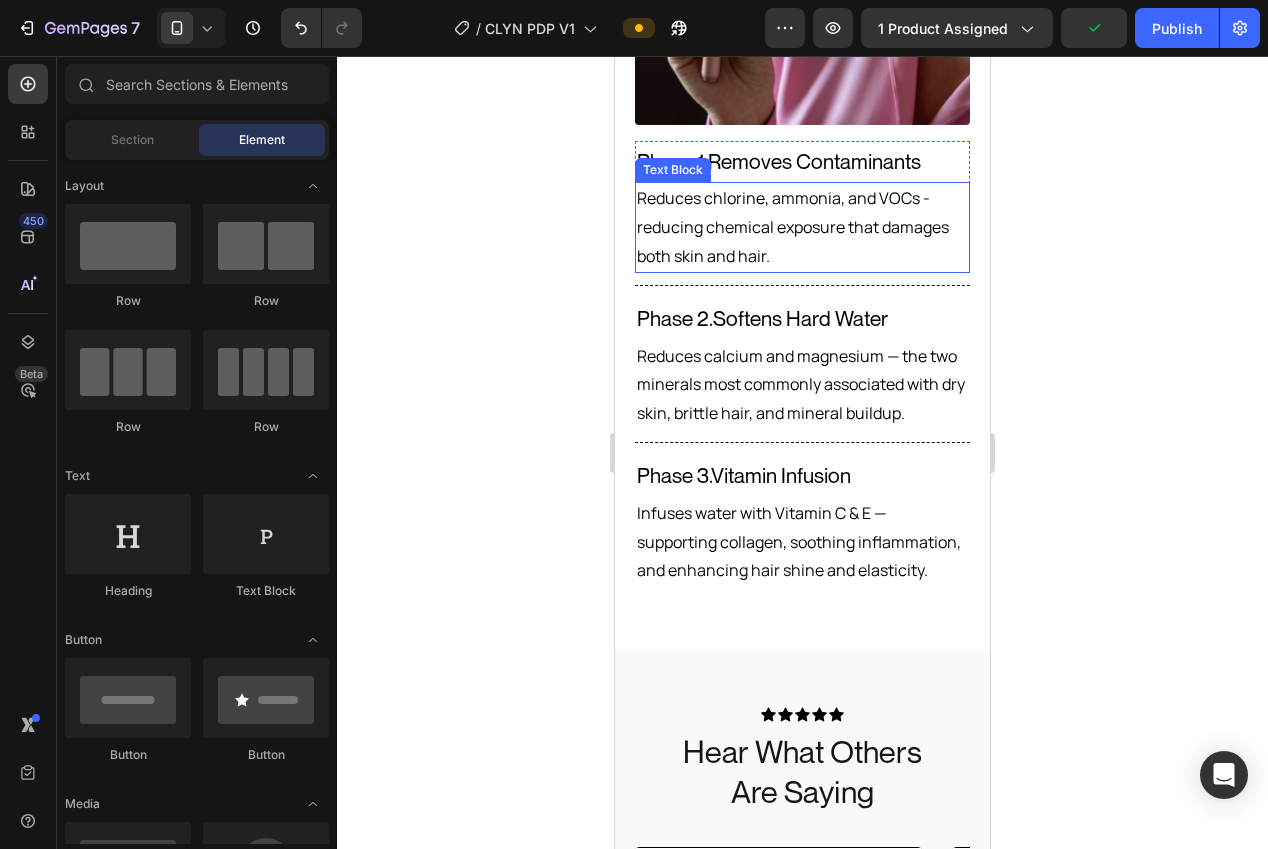 click on "Reduces chlorine, ammonia, and VOCs - reducing chemical exposure that damages both skin and hair." at bounding box center (802, 227) 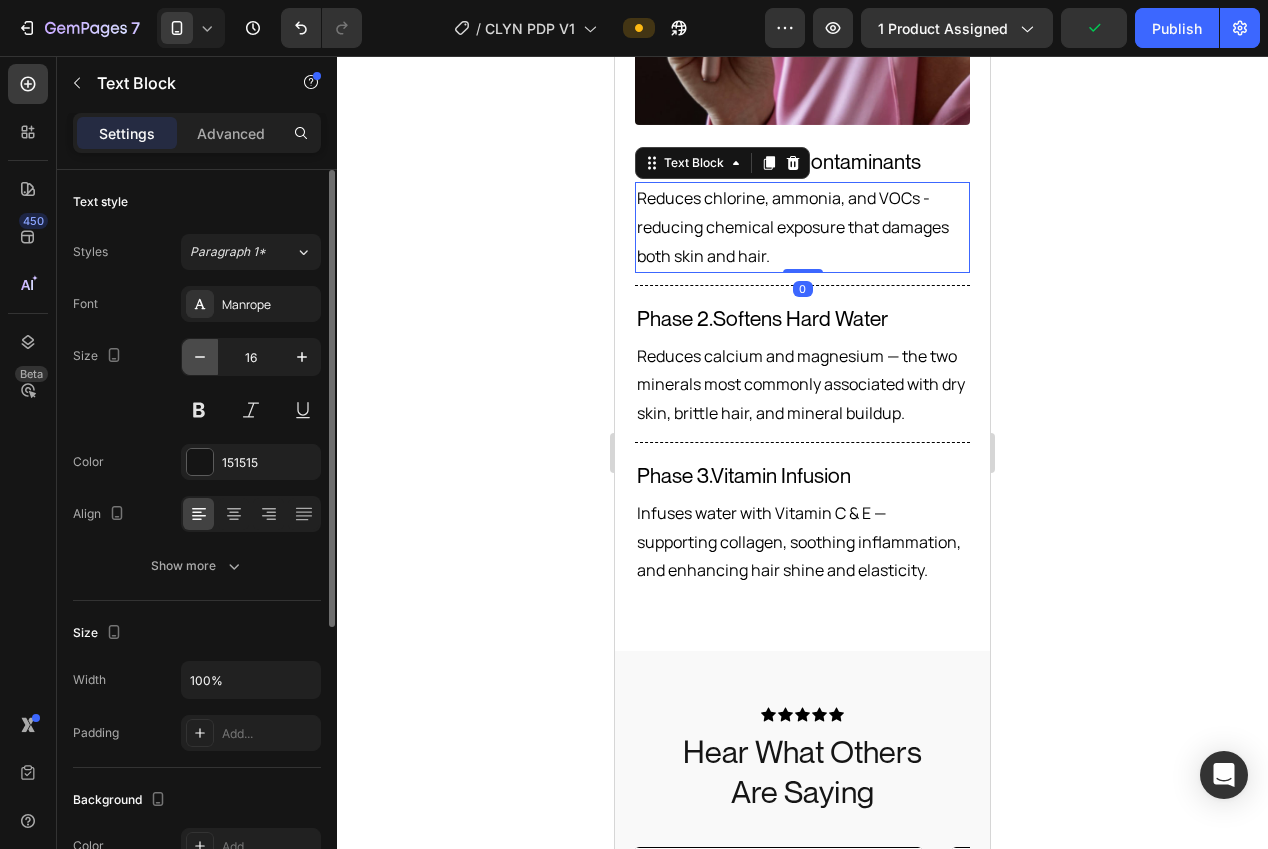 click 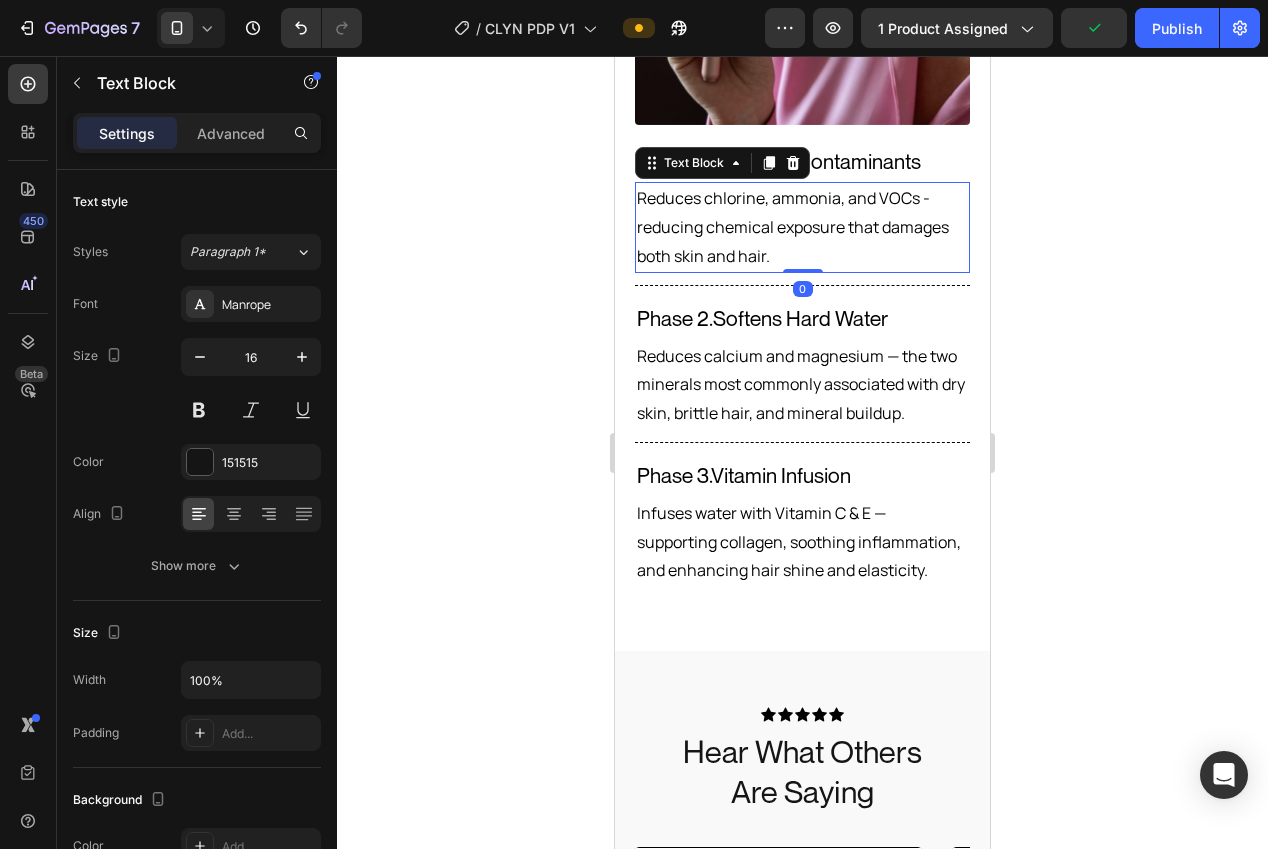 type on "15" 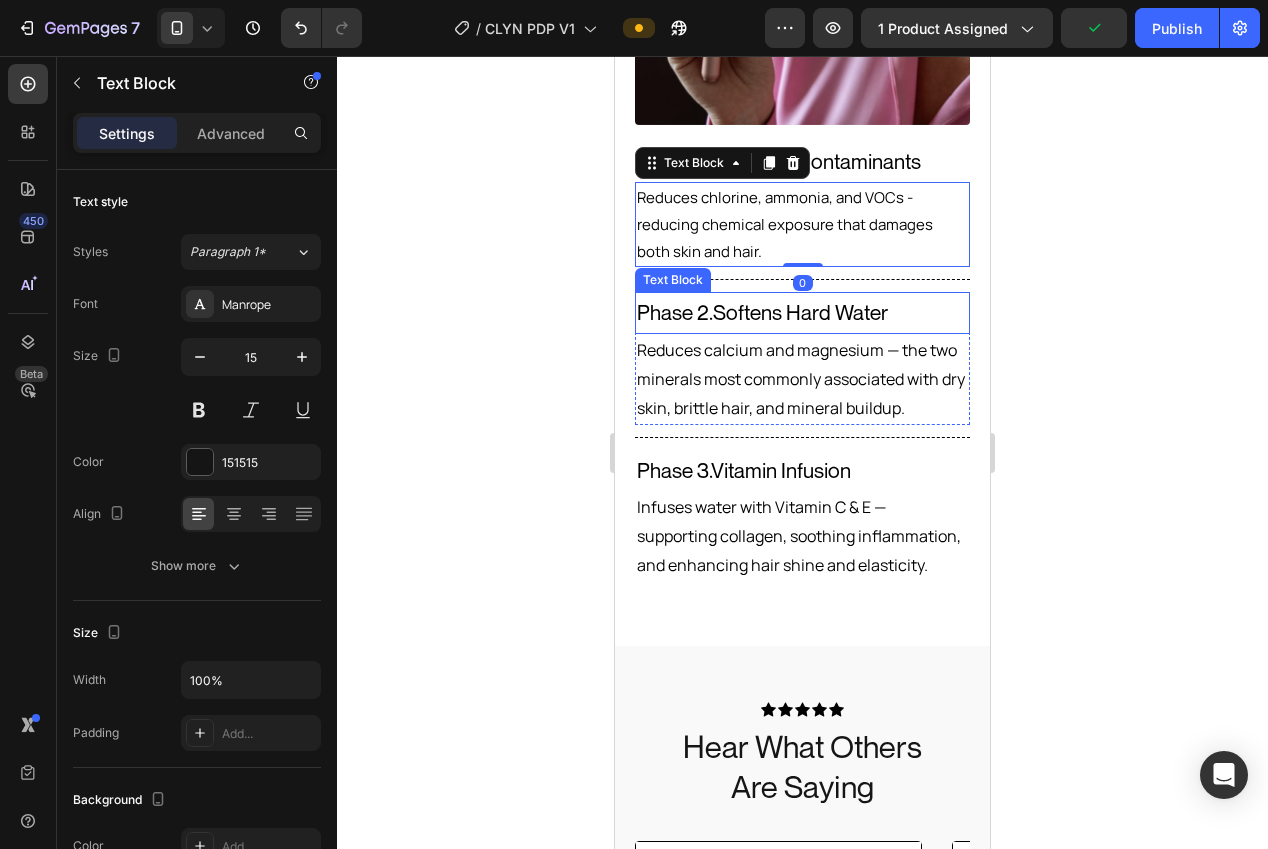 click on "Reduces calcium and magnesium — the two minerals most commonly associated with dry skin, brittle hair, and mineral buildup." at bounding box center (801, 379) 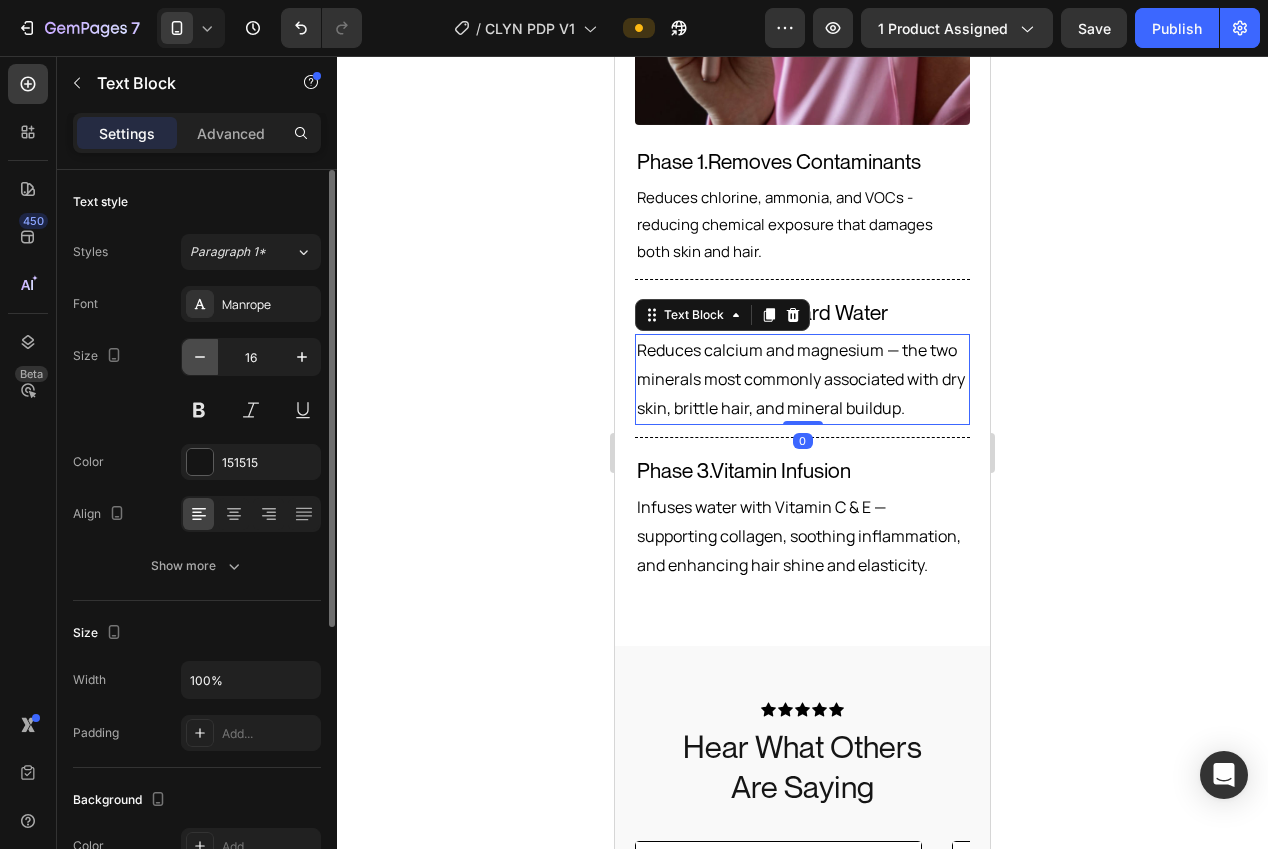 click 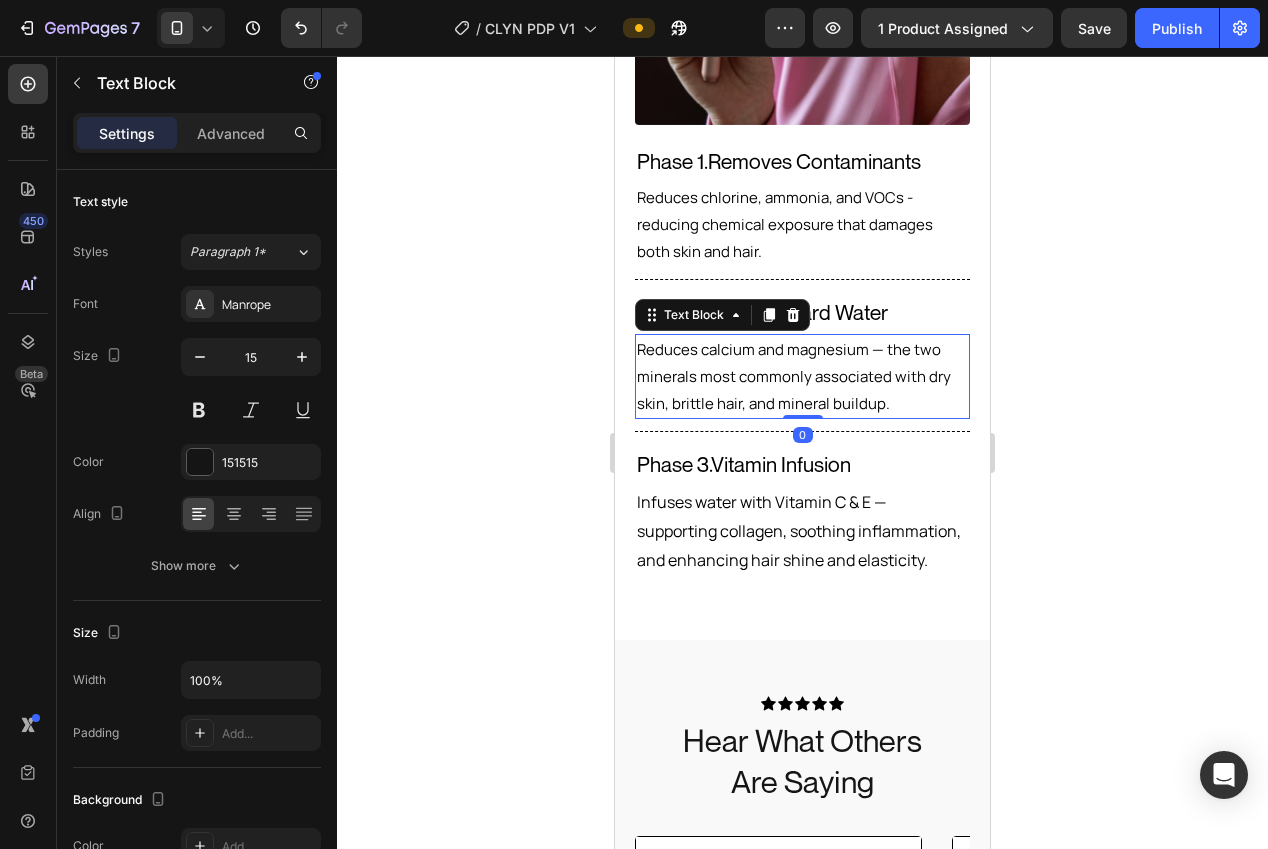 click on "Infuses water with Vitamin C & E — supporting collagen, soothing inflammation, and enhancing hair shine and elasticity." at bounding box center [802, 531] 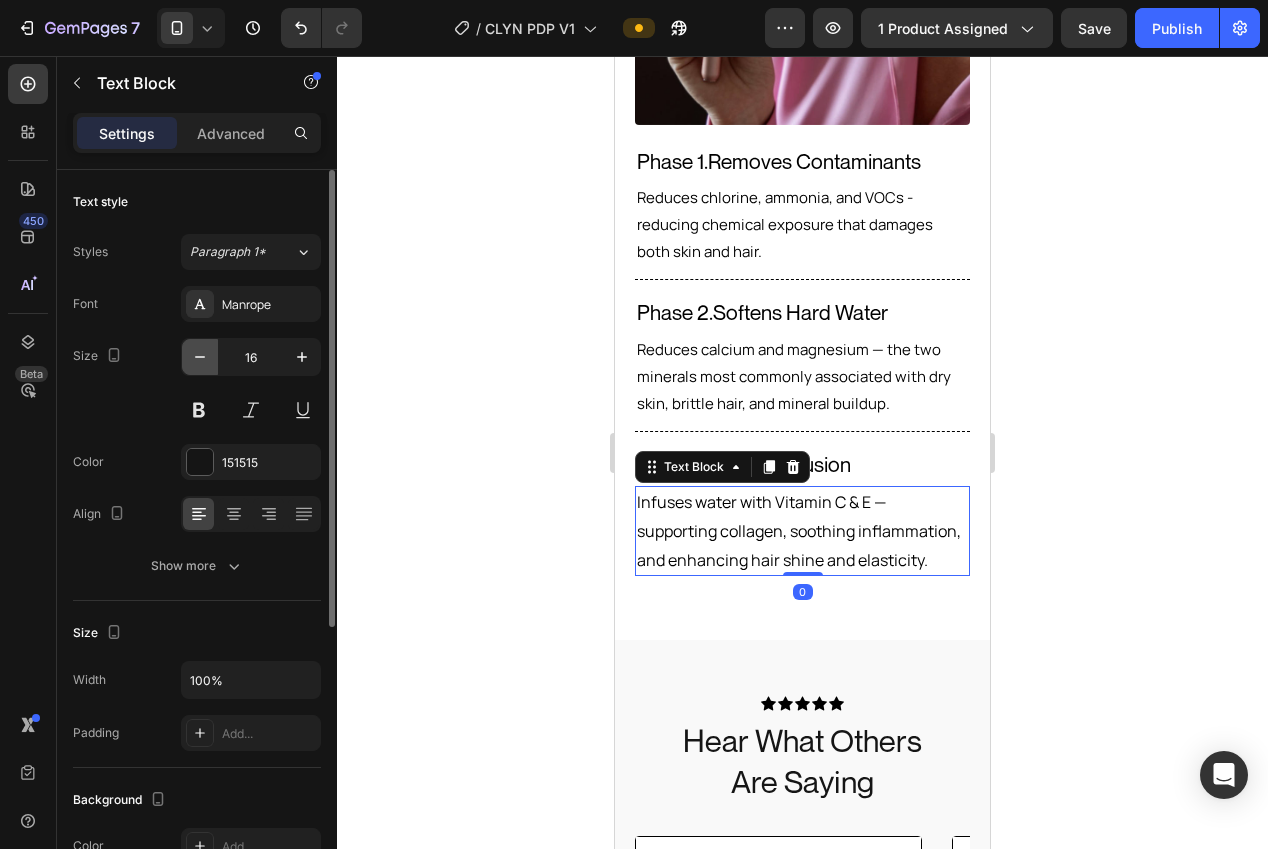 click 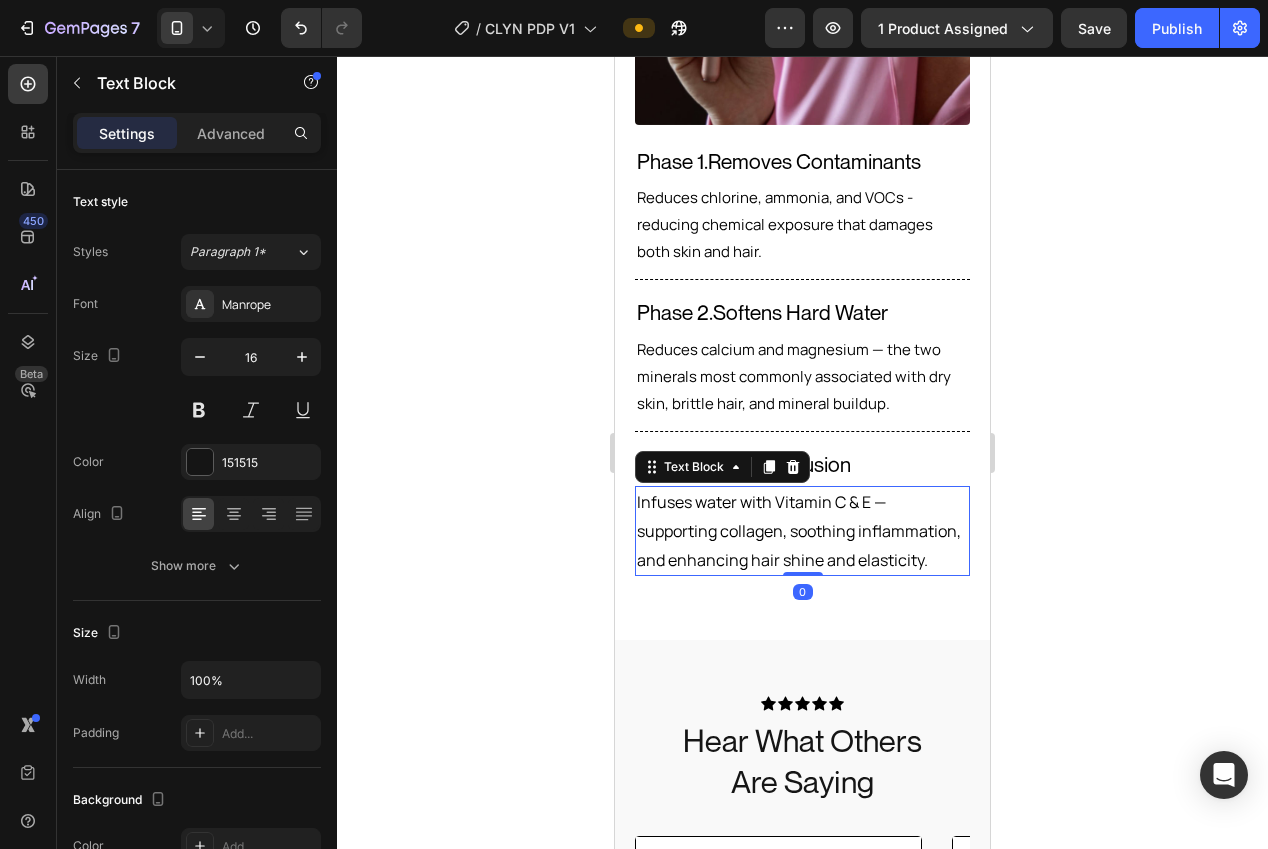 type on "15" 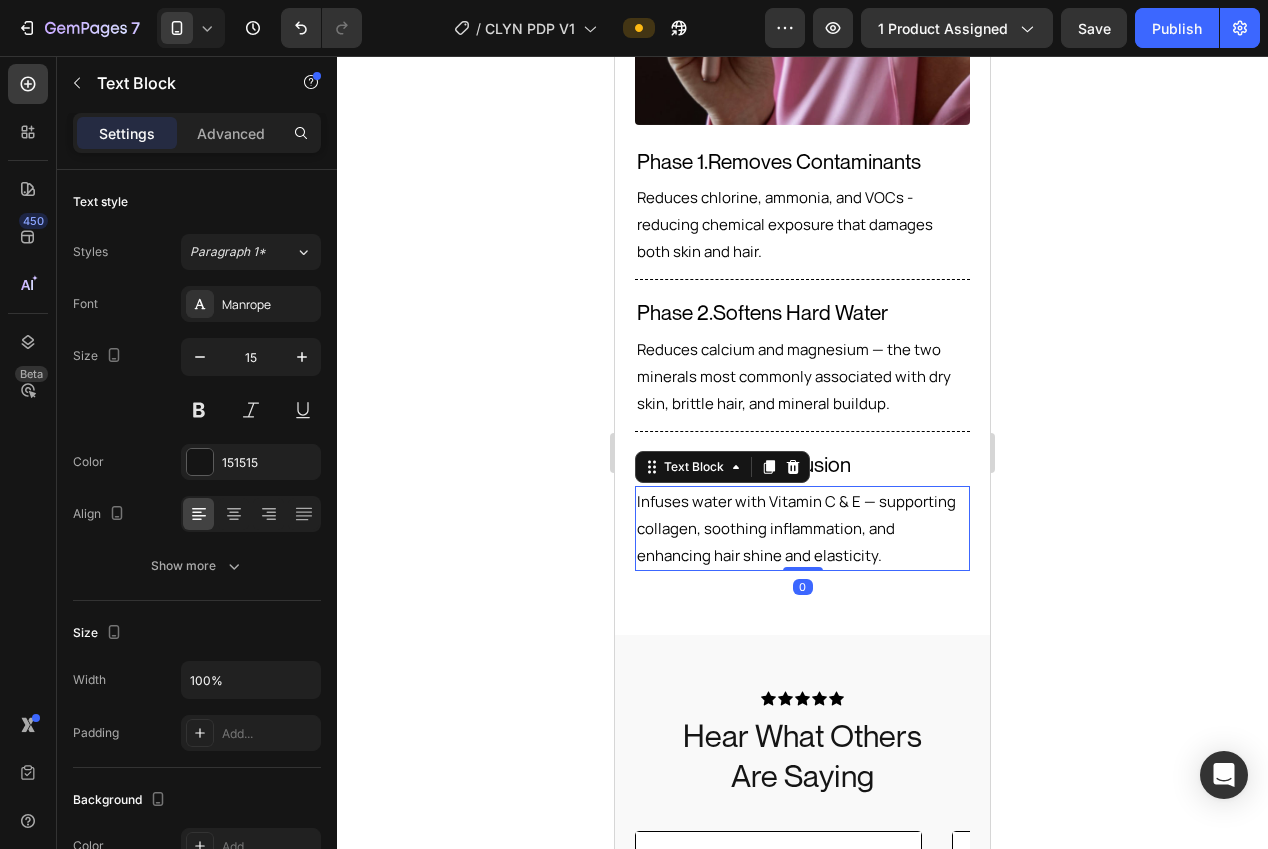 click 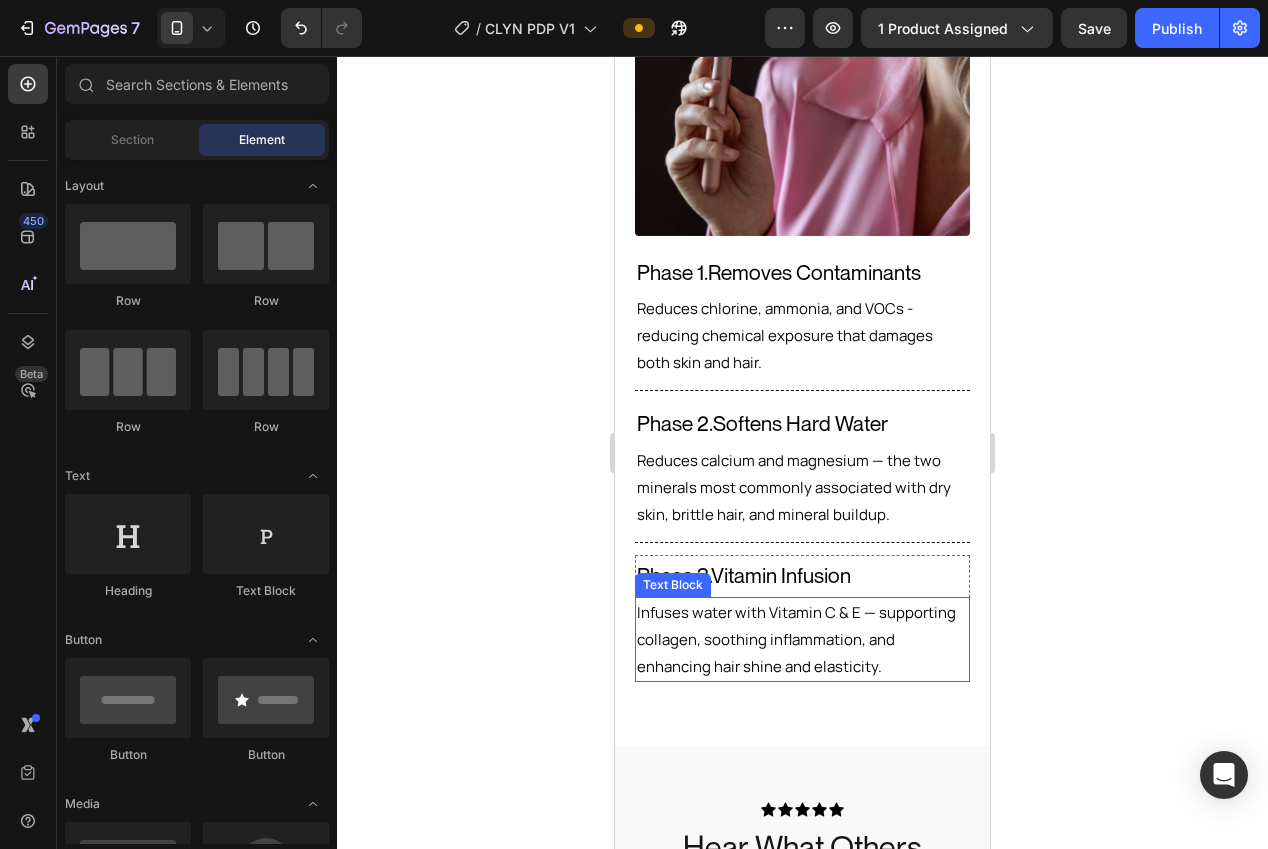 scroll, scrollTop: 2220, scrollLeft: 0, axis: vertical 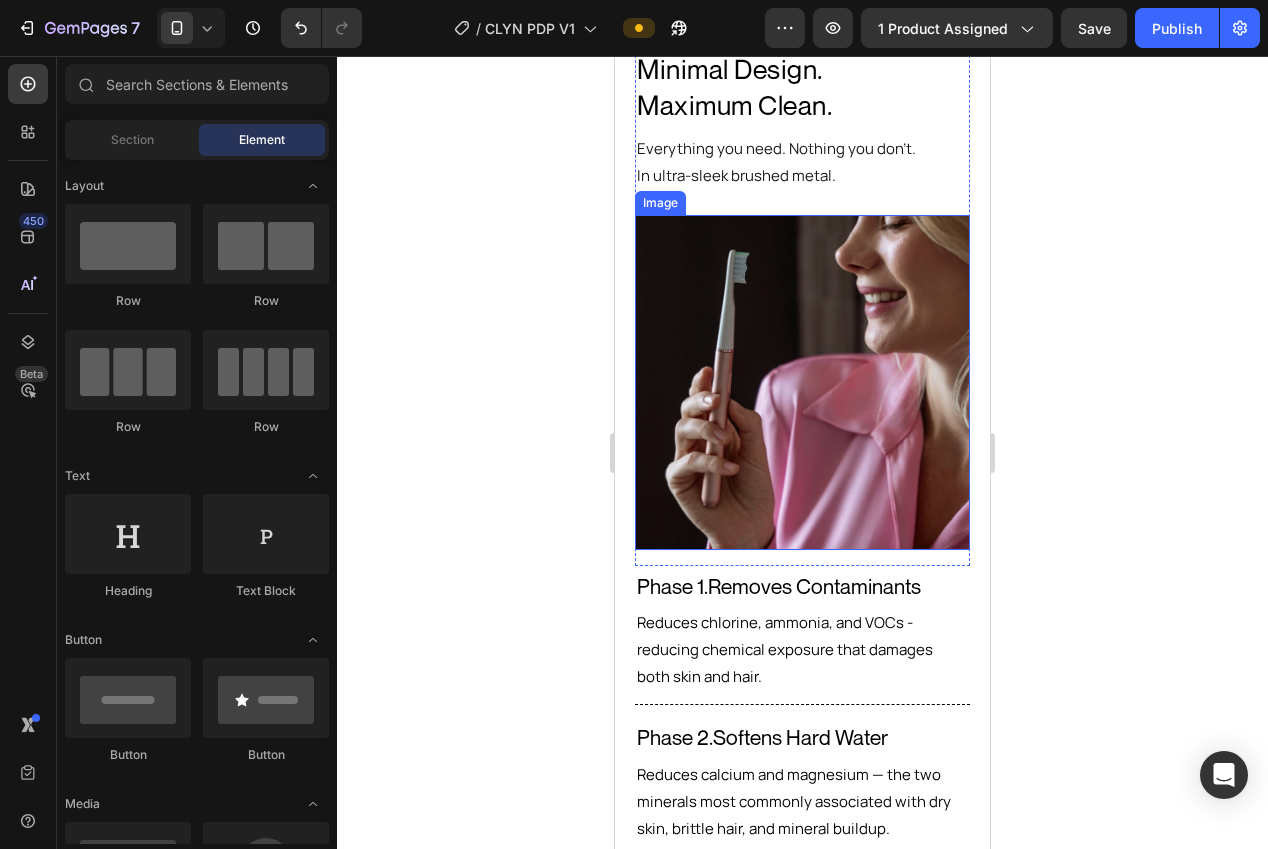 click at bounding box center (802, 382) 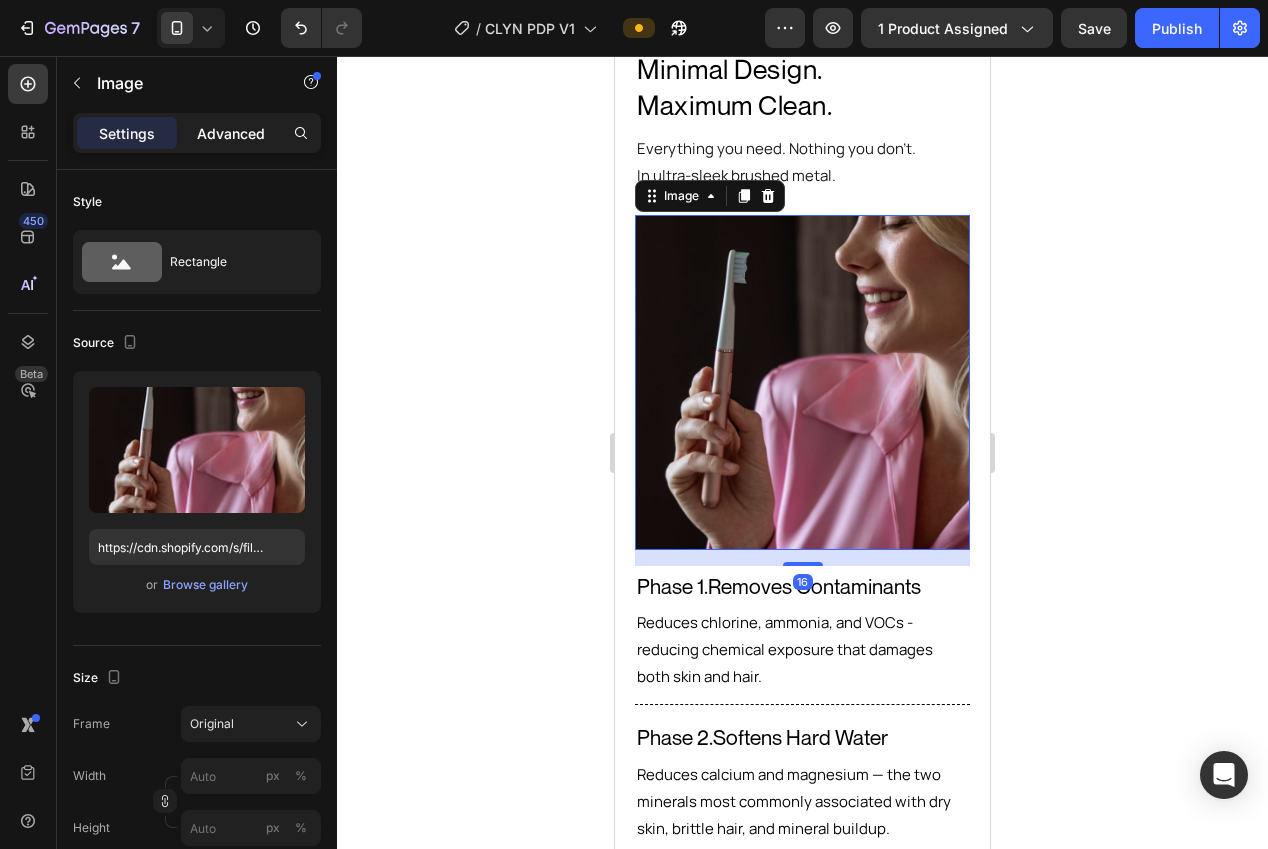 click on "Advanced" 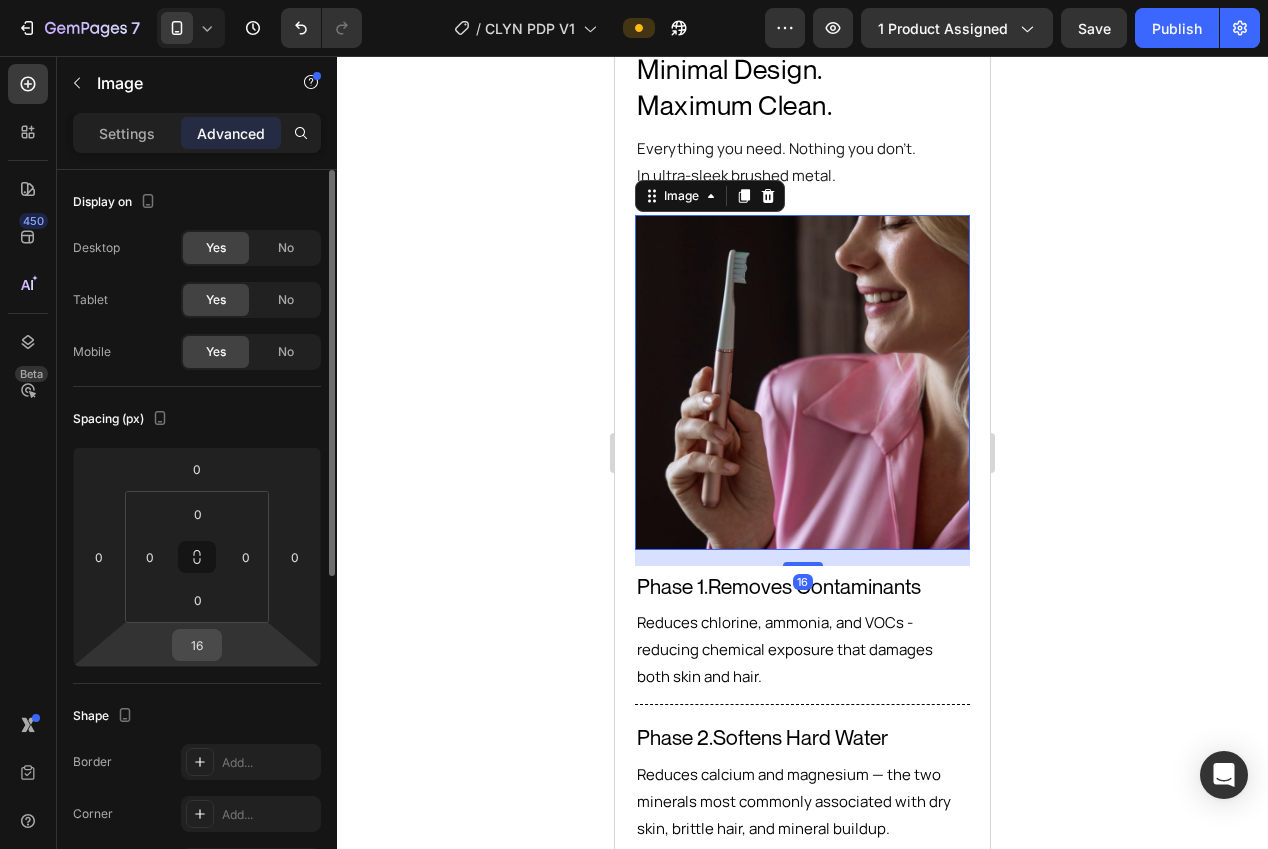 click on "16" at bounding box center (197, 645) 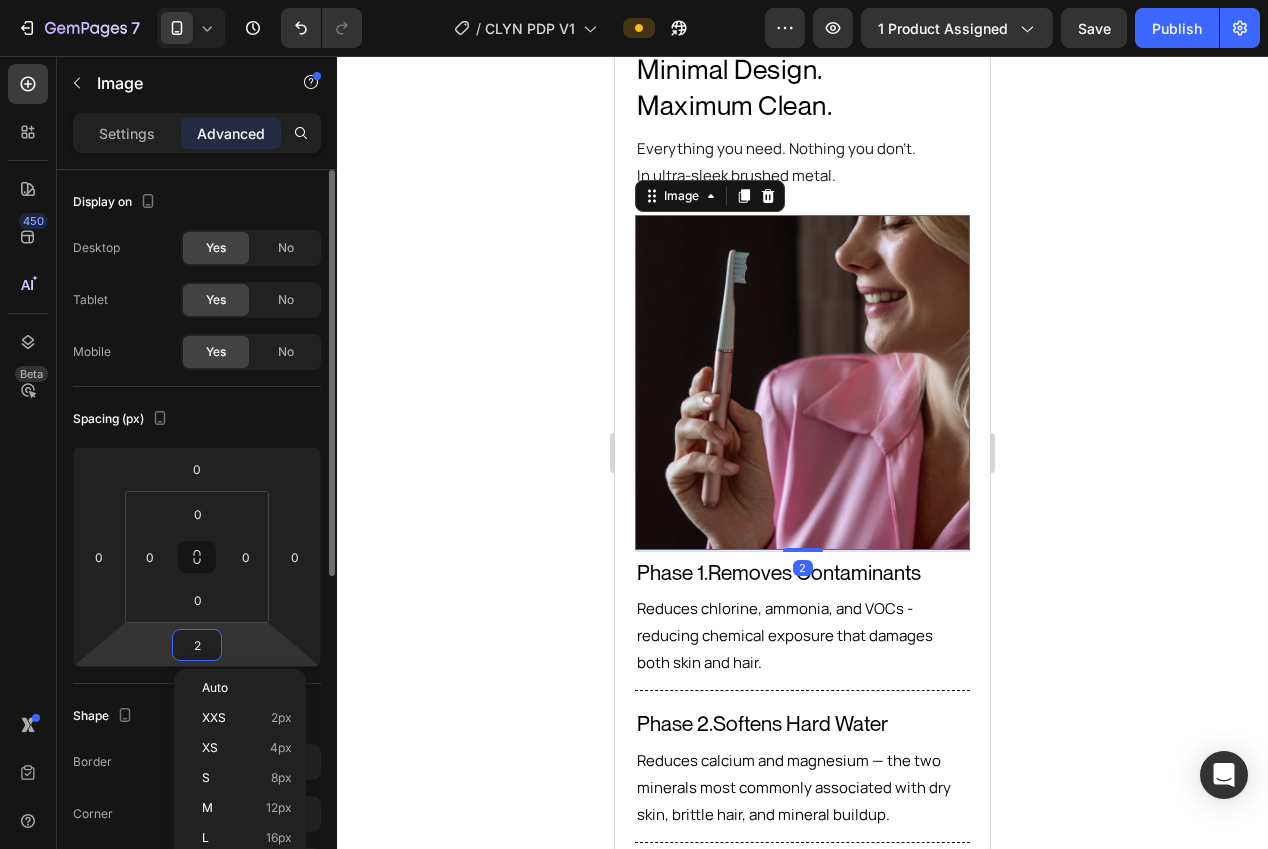 type on "24" 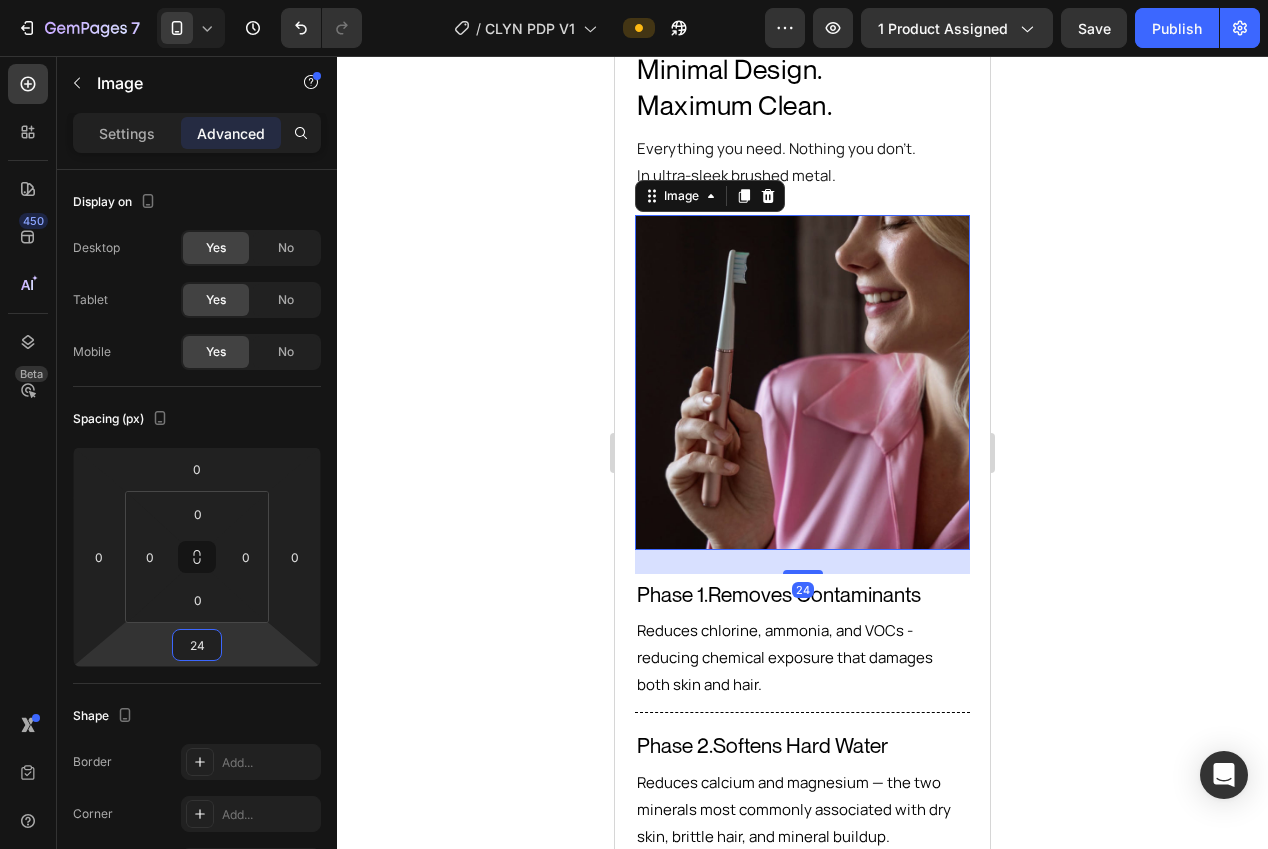 click 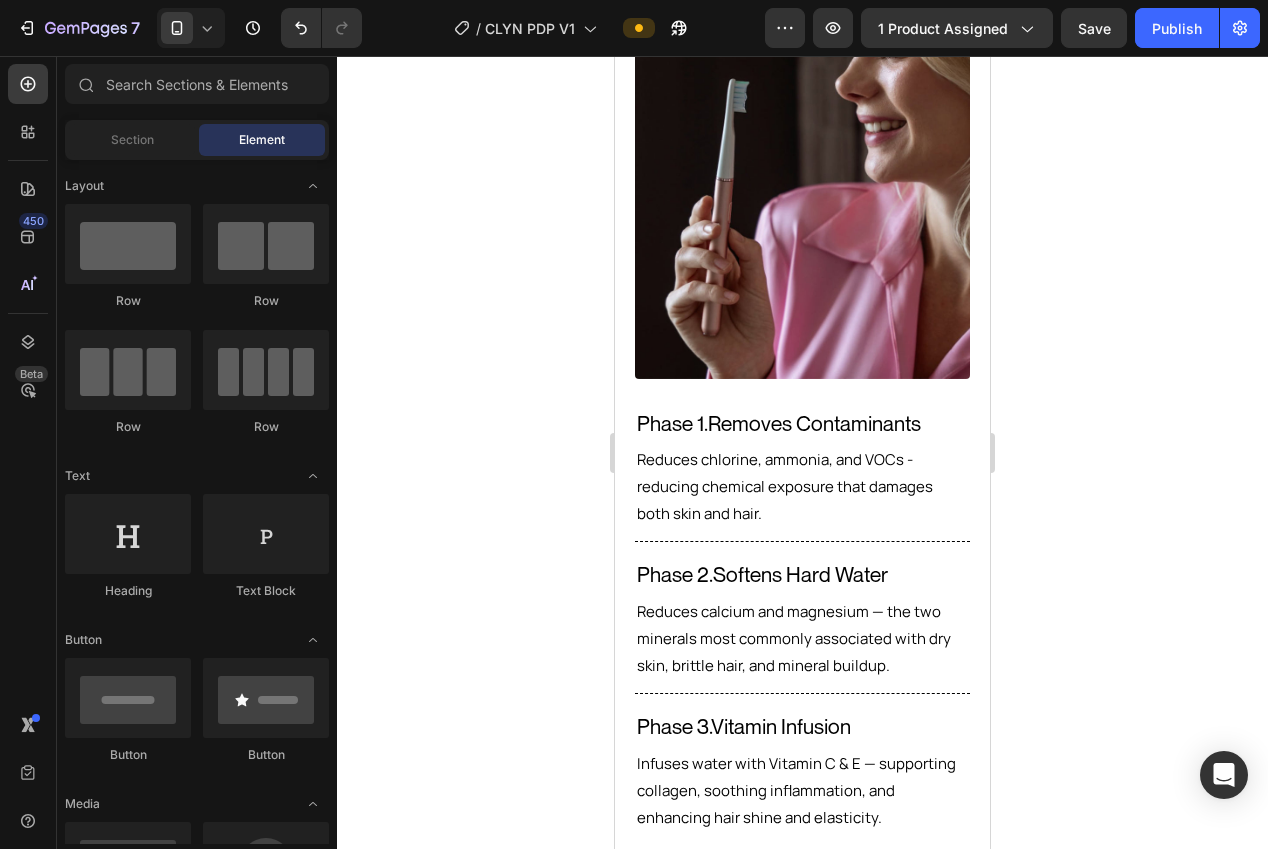 scroll, scrollTop: 2477, scrollLeft: 0, axis: vertical 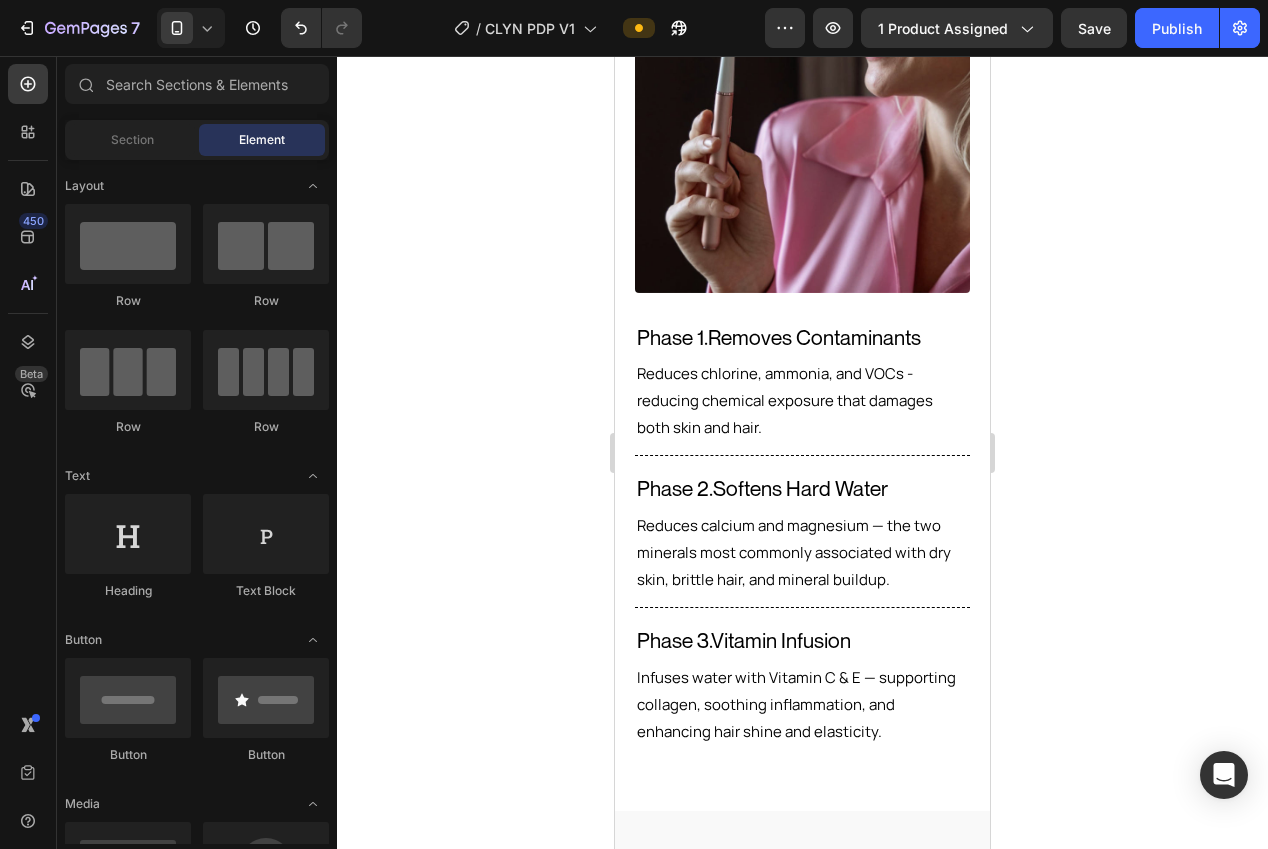 click on "Removes Contaminants" at bounding box center [814, 337] 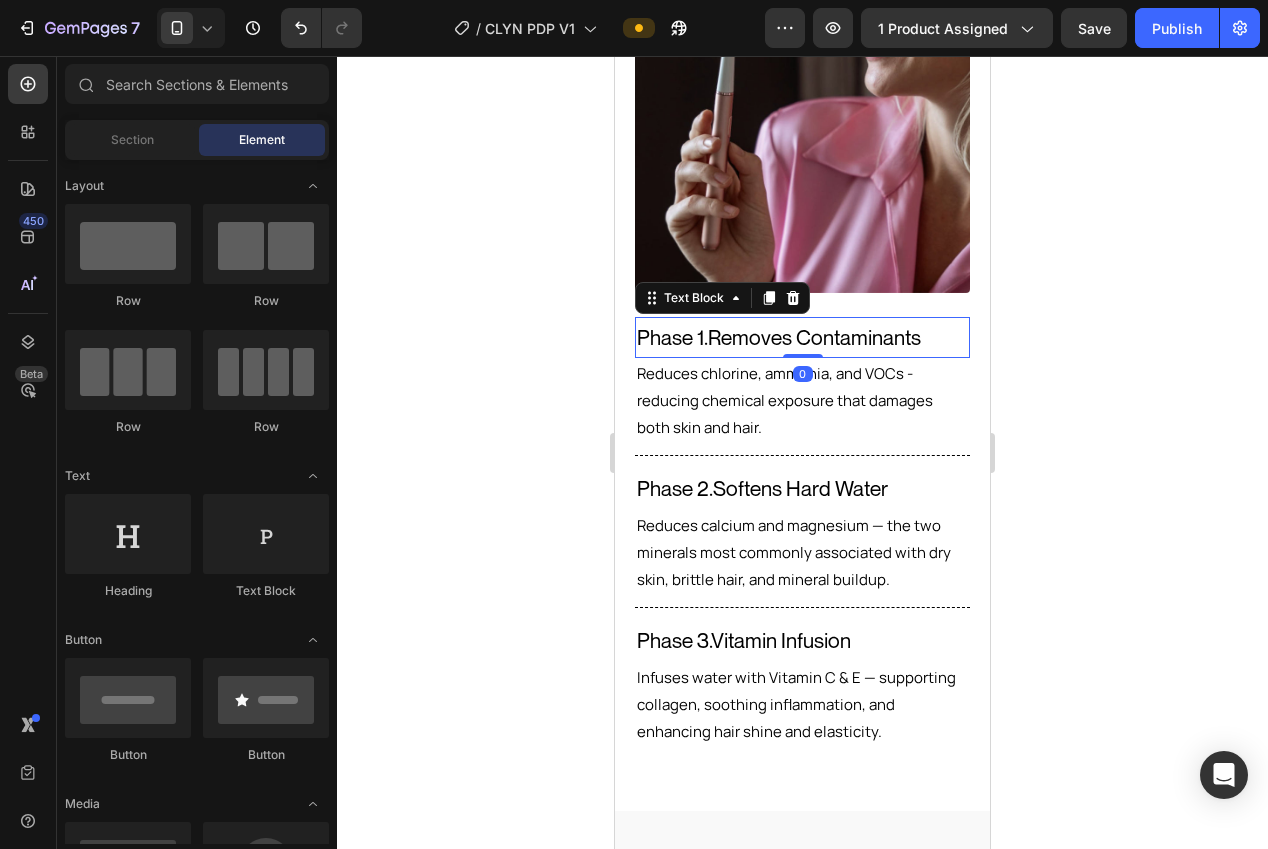 click on "Removes Contaminants" at bounding box center [814, 337] 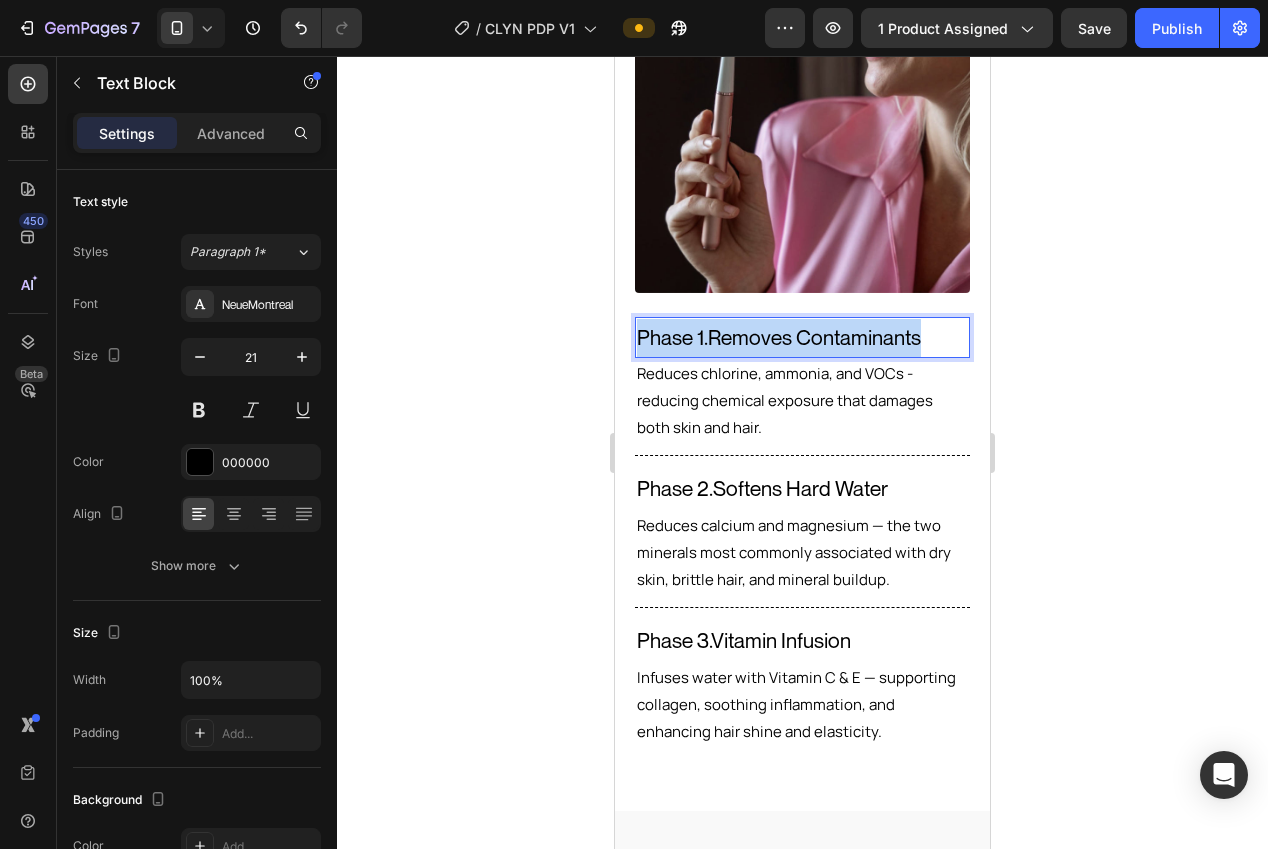click on "Removes Contaminants" at bounding box center (814, 337) 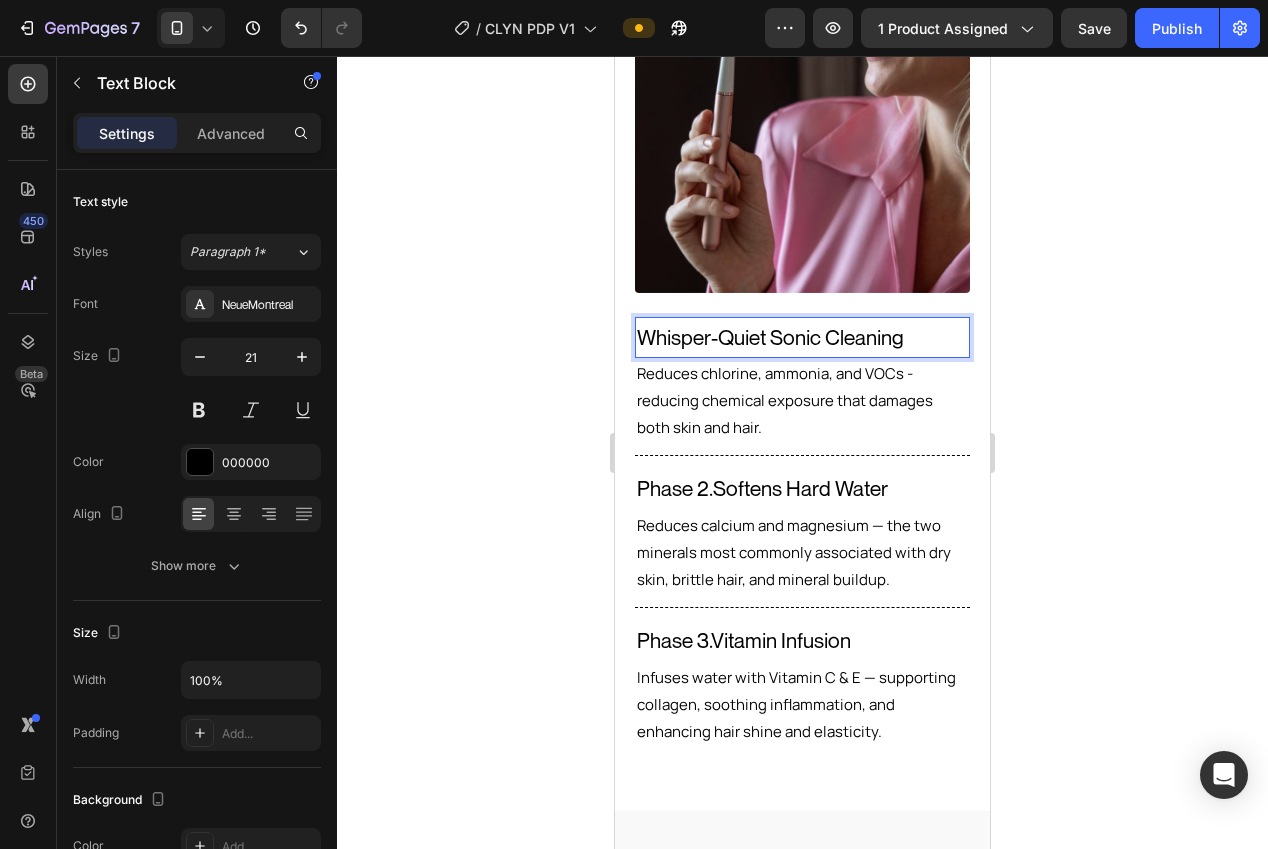 click 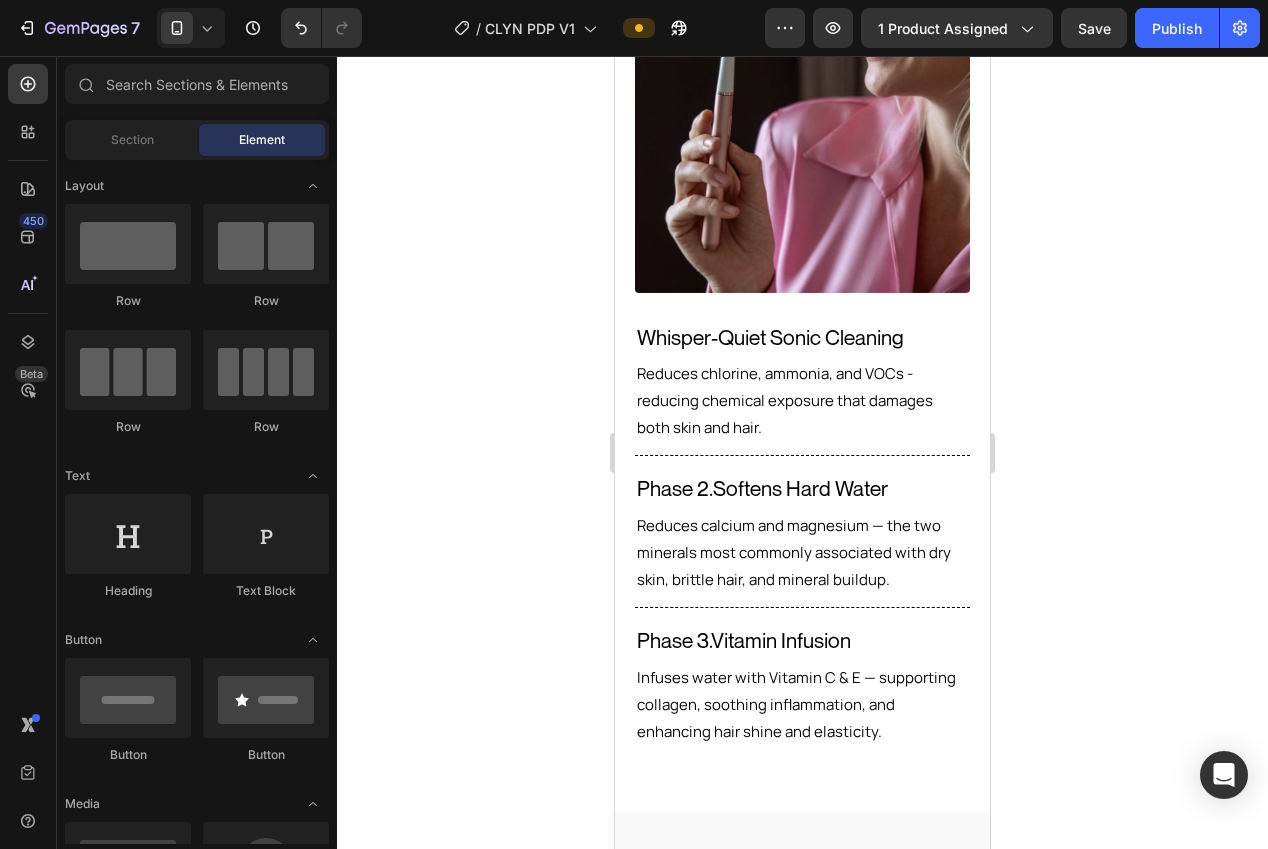click on "Reduces chlorine, ammonia, and VOCs - reducing chemical exposure that damages both skin and hair." at bounding box center (785, 400) 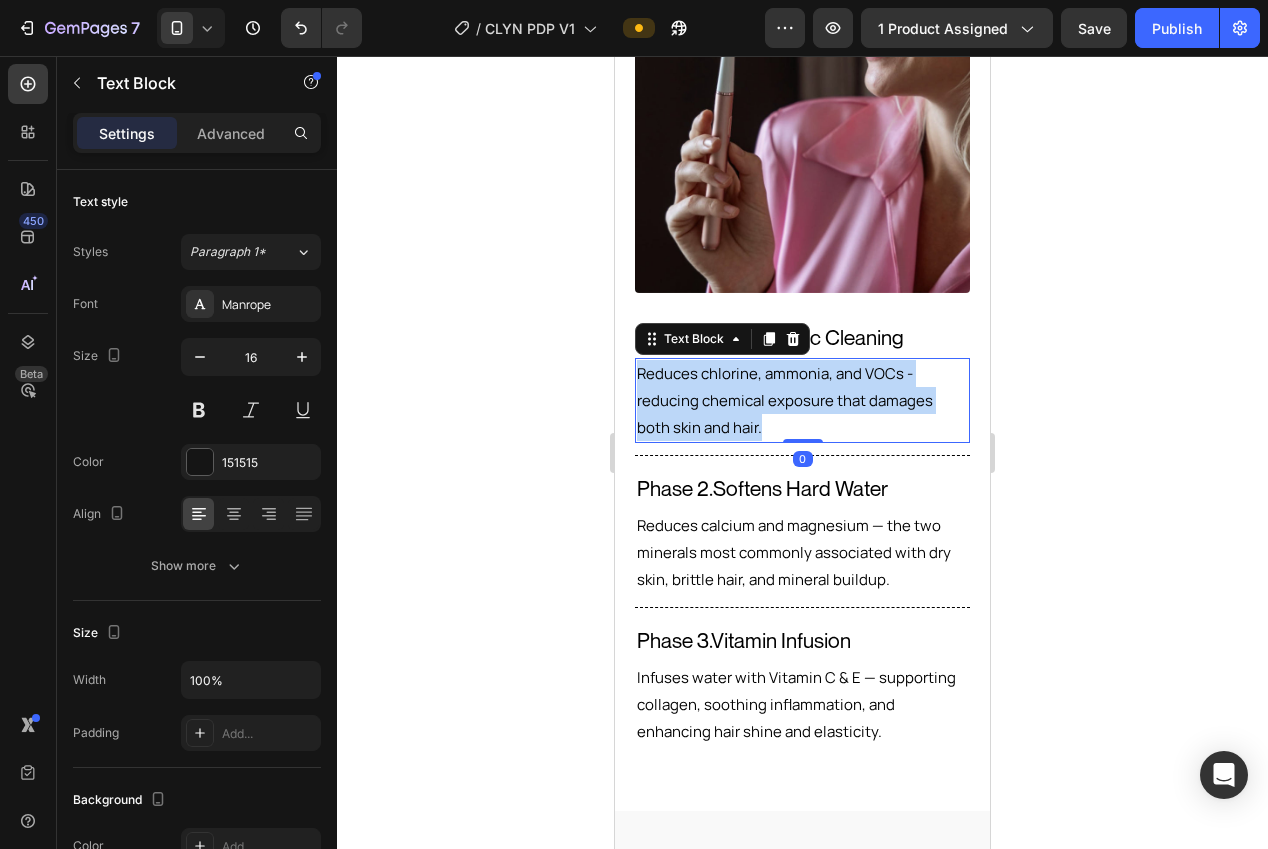 click on "Reduces chlorine, ammonia, and VOCs - reducing chemical exposure that damages both skin and hair." at bounding box center (785, 400) 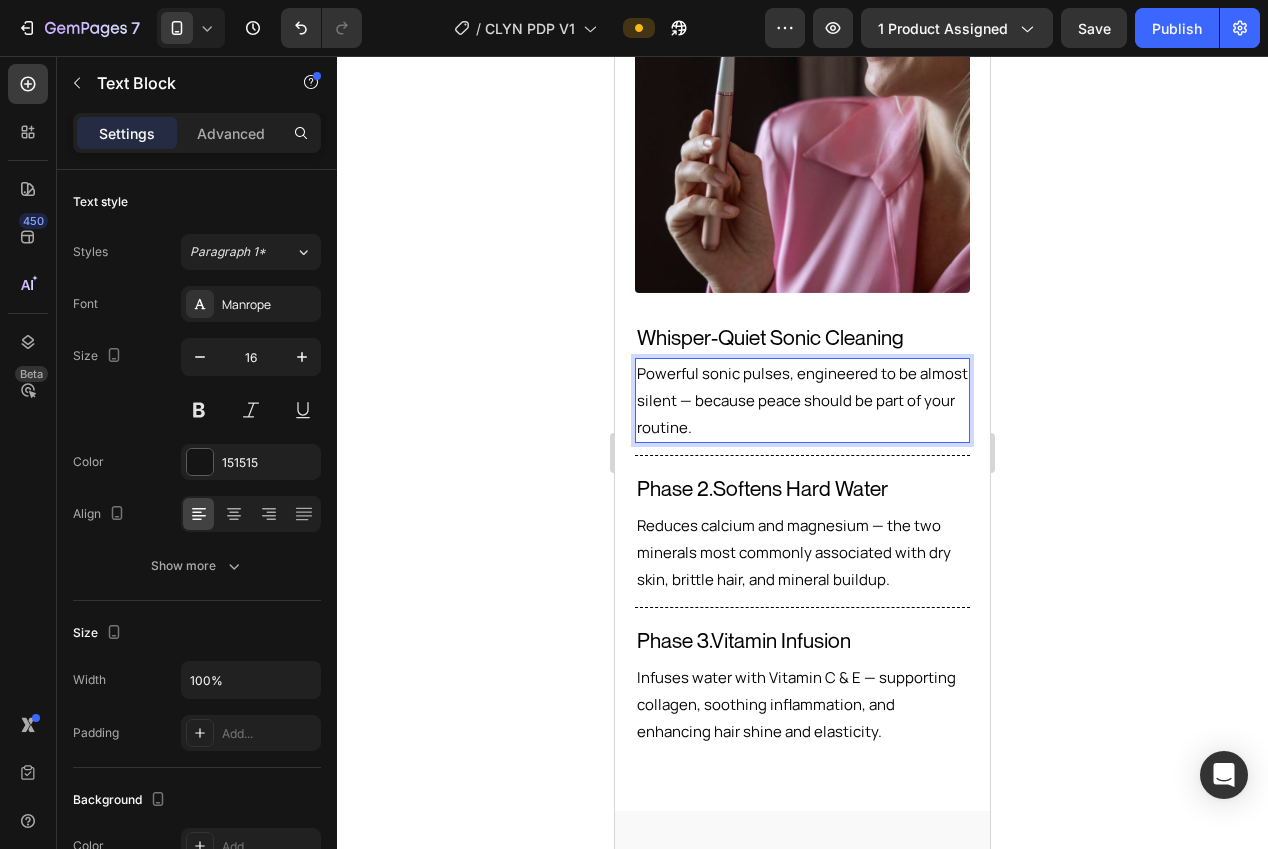 drag, startPoint x: 1092, startPoint y: 463, endPoint x: 1008, endPoint y: 420, distance: 94.36631 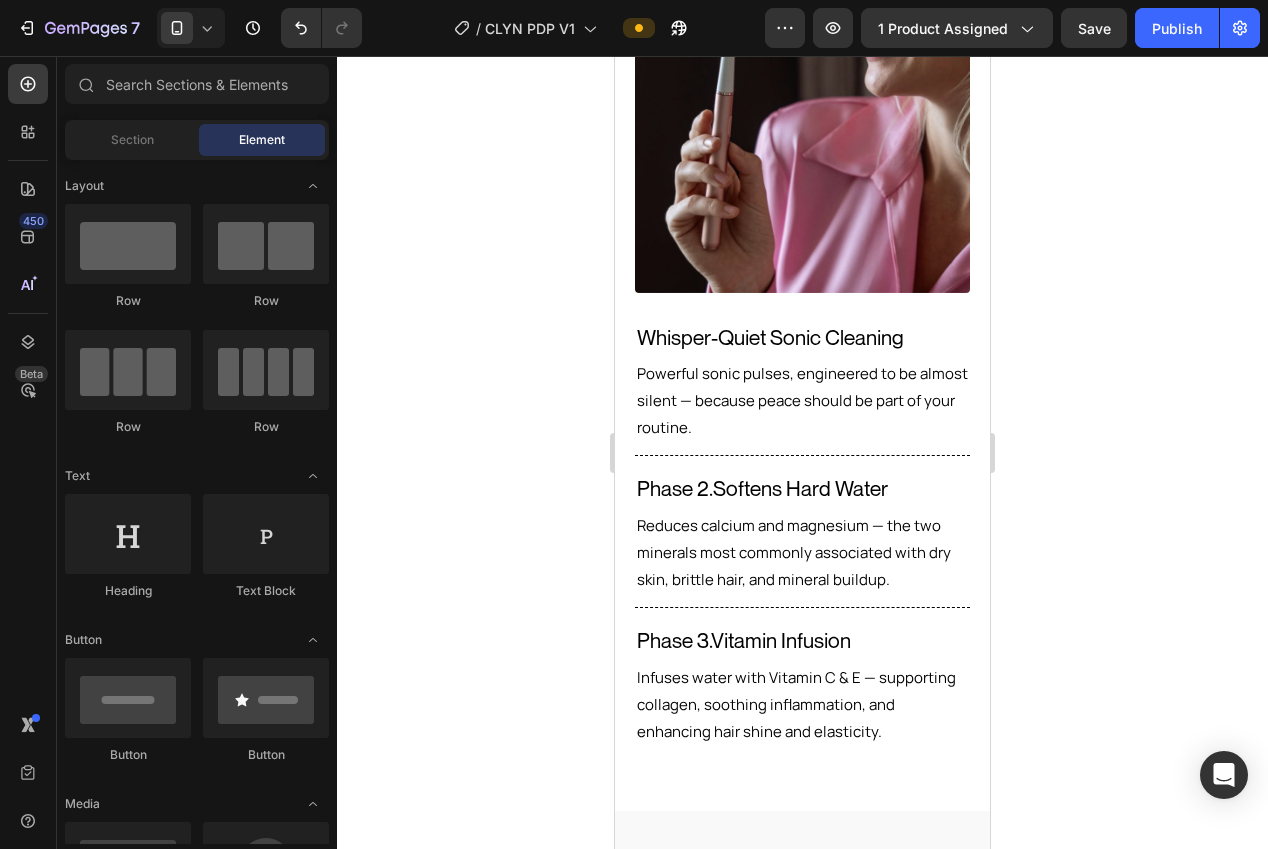 click on "Whisper-Quiet Sonic Cleaning" at bounding box center (802, 338) 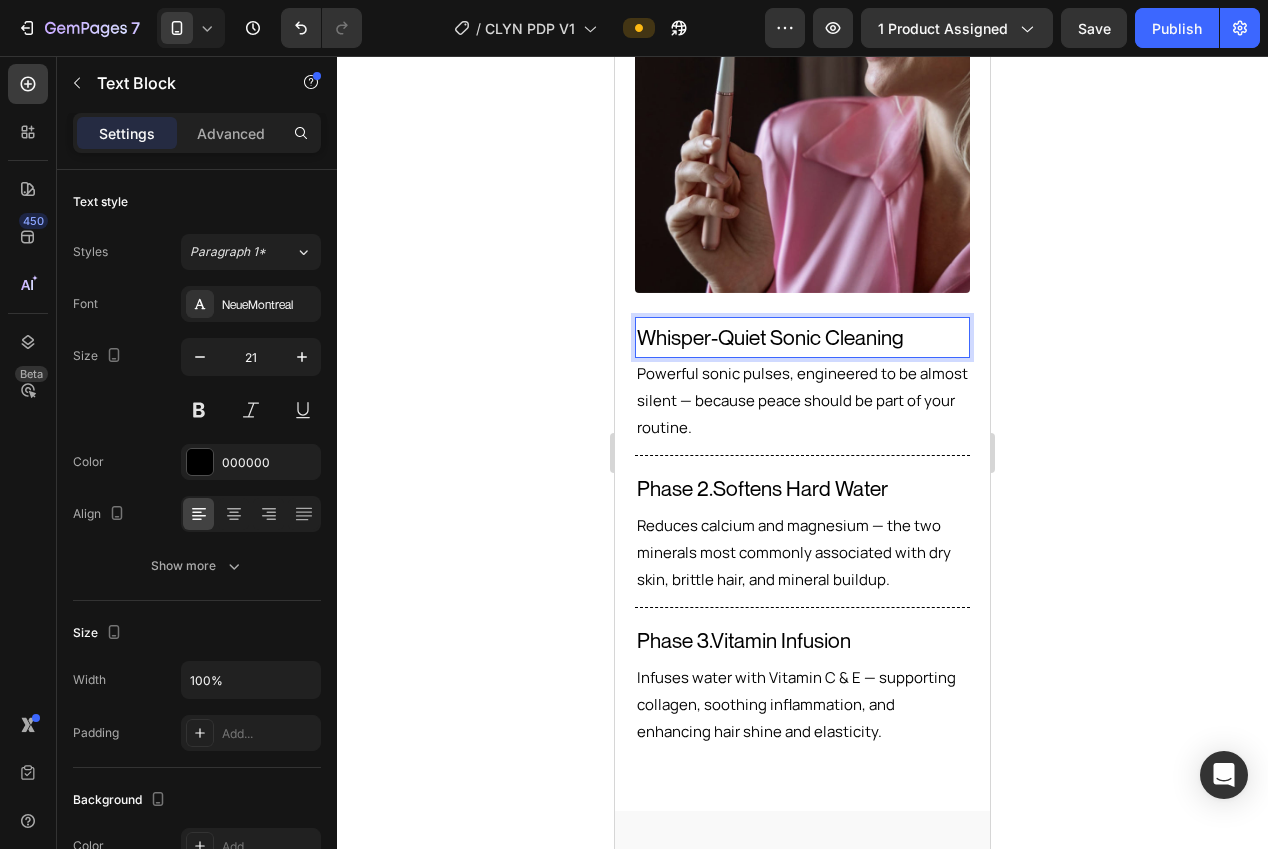 click on "Whisper-Quiet Sonic Cleaning" at bounding box center (802, 338) 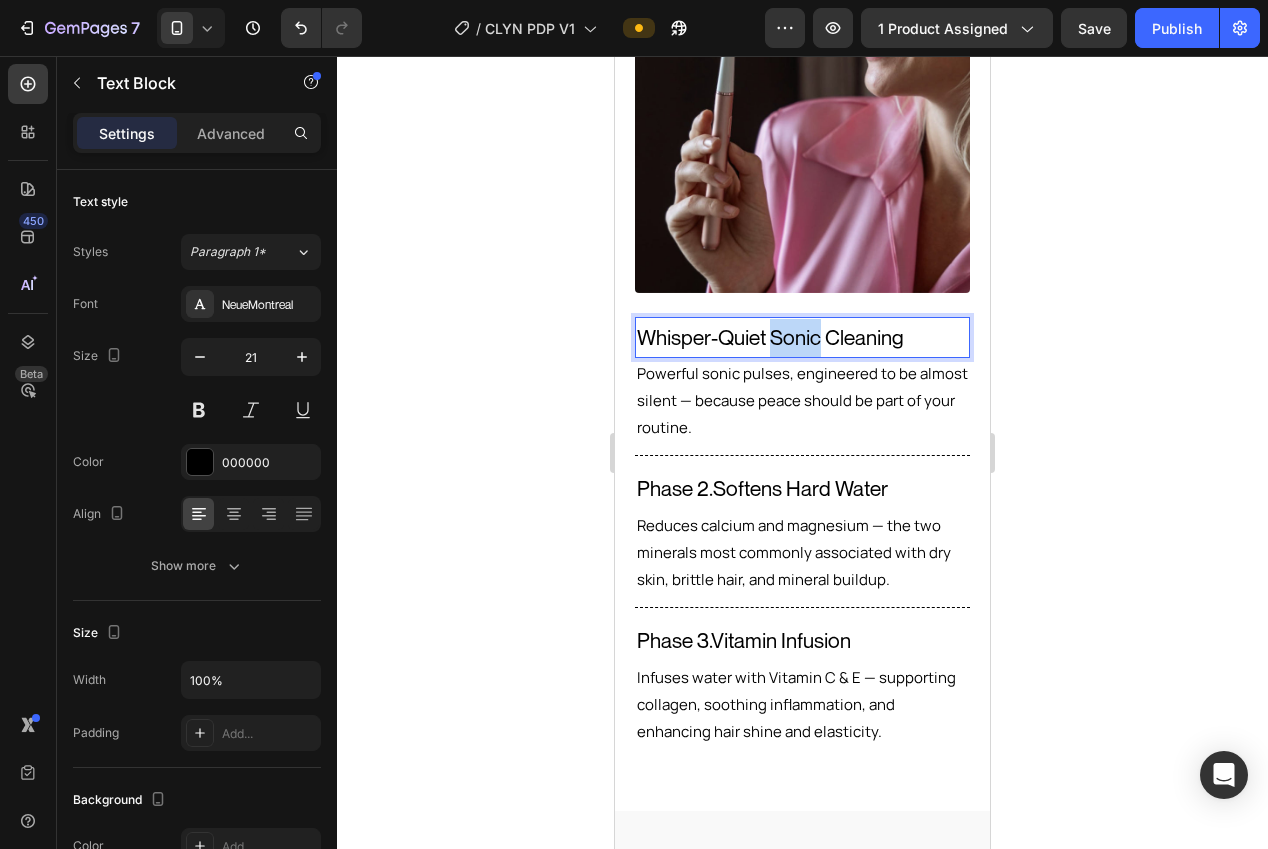 click on "Whisper-Quiet Sonic Cleaning" at bounding box center [802, 338] 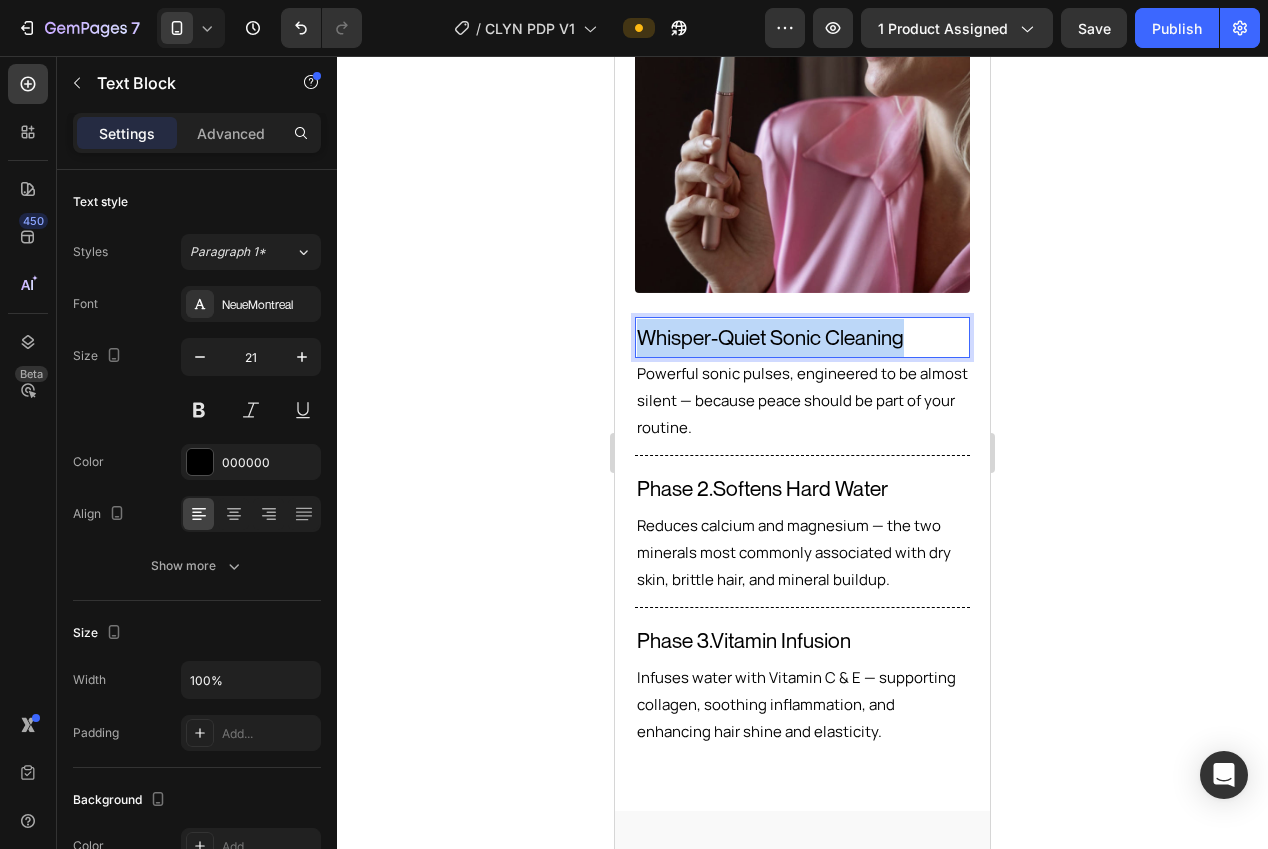 scroll, scrollTop: 2476, scrollLeft: 0, axis: vertical 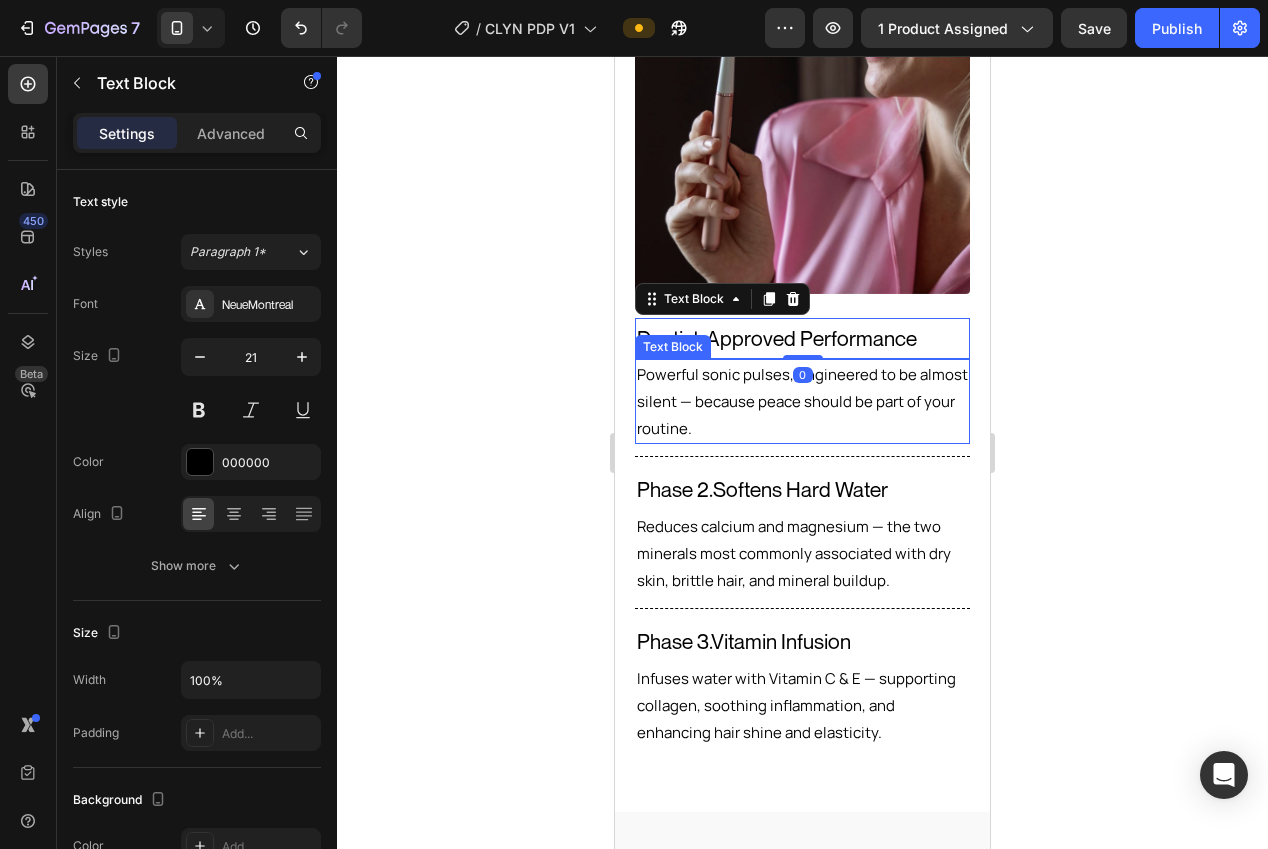 click 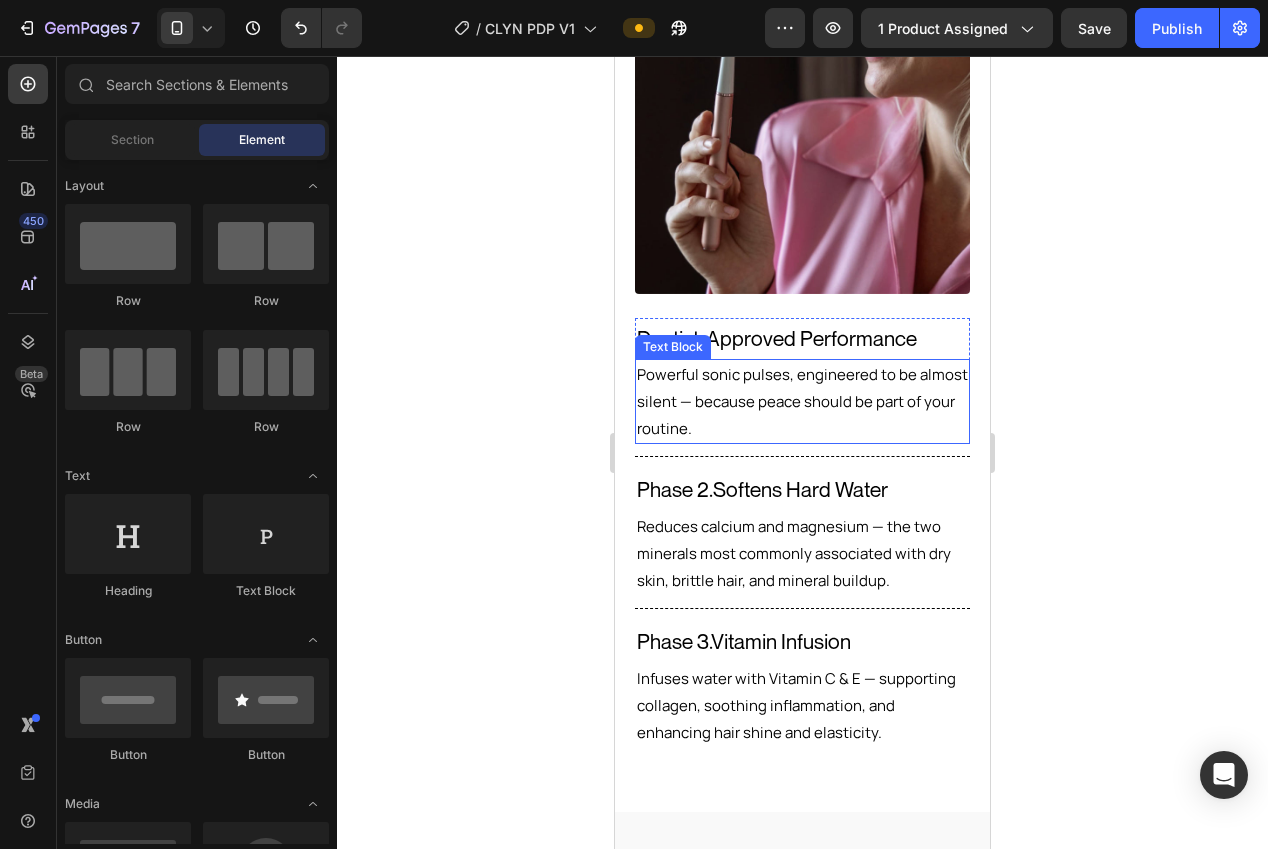 click 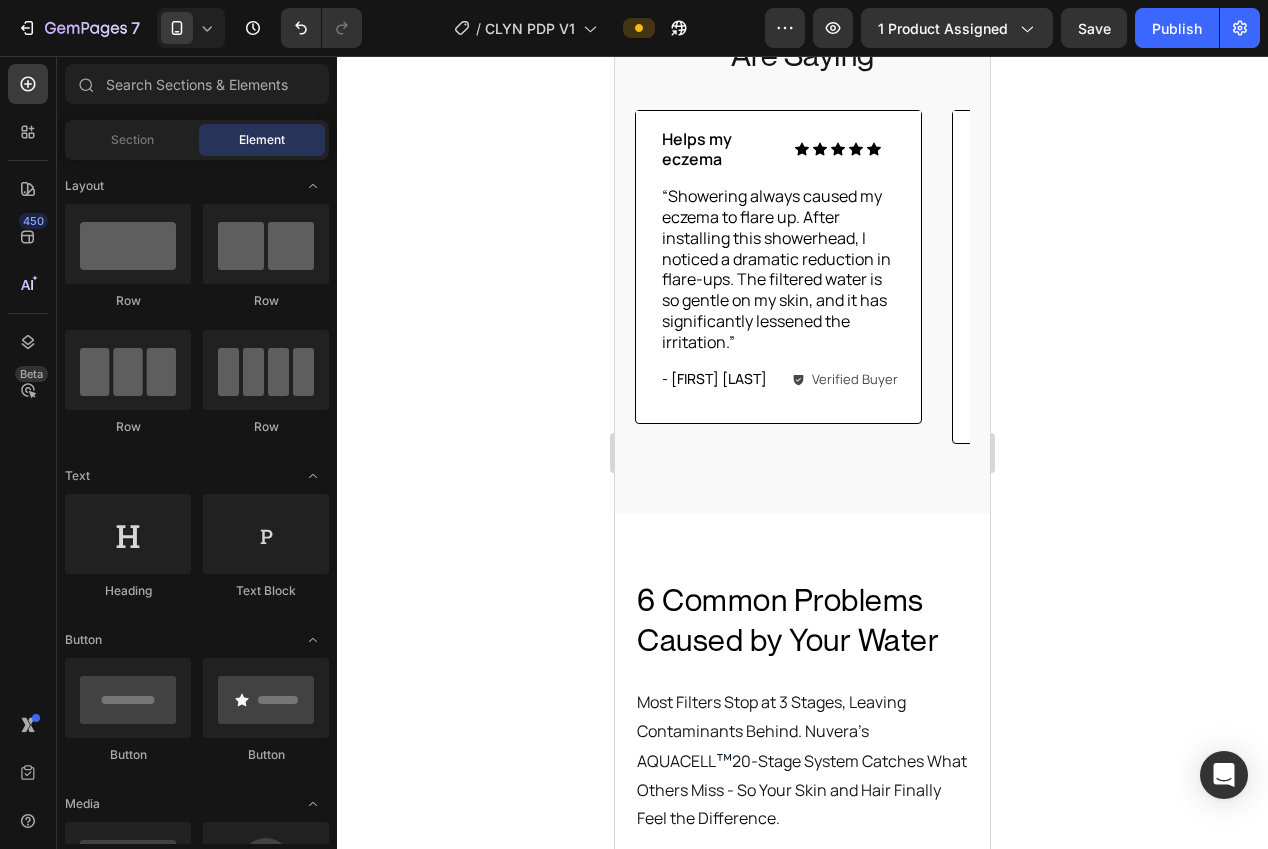 scroll, scrollTop: 2745, scrollLeft: 0, axis: vertical 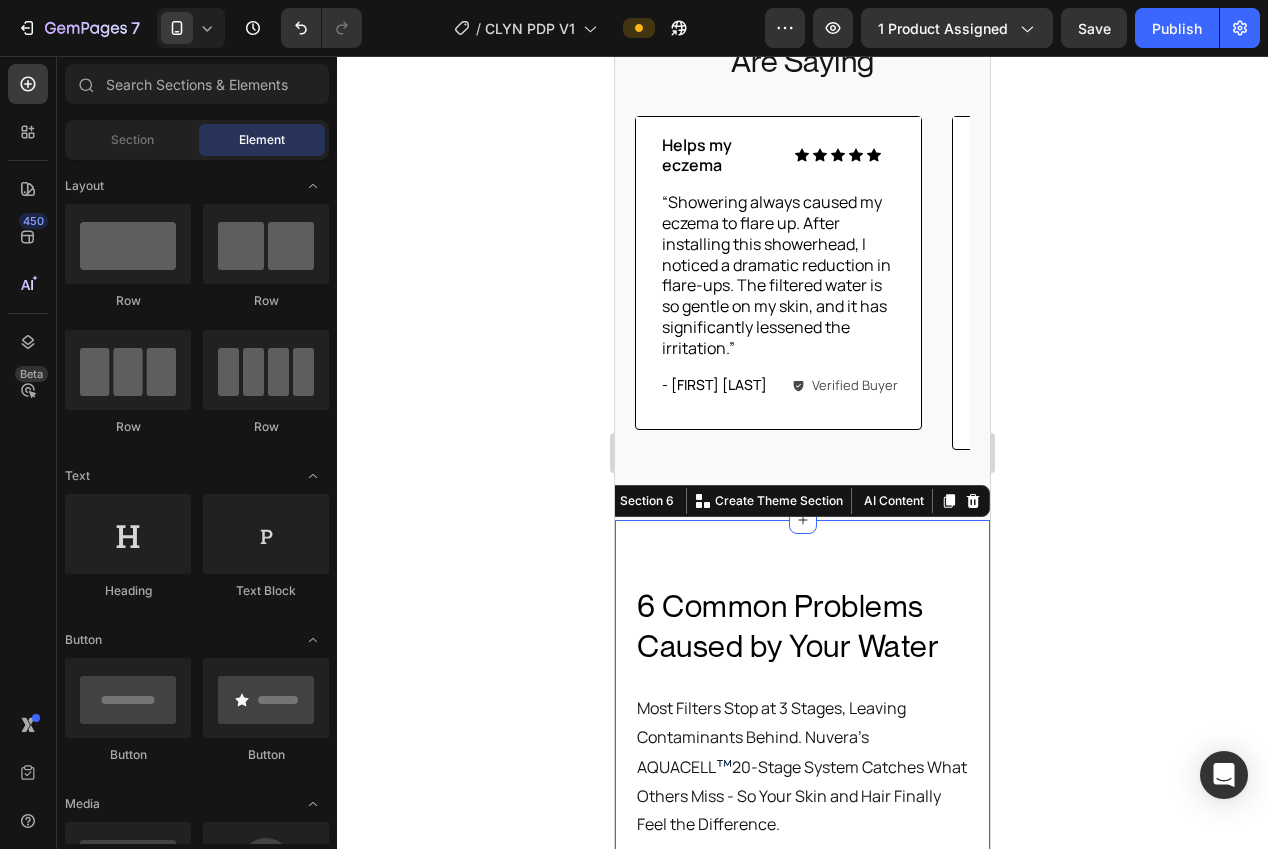 click on "6 Common Problems  Caused by Your Water Heading 6 Common Problems Caused by Your Water Heading Most Filters Stop at 3 Stages, Leaving Contaminants Behind. Nuvera’s AQUACELL ™  20-Stage System Catches What Others Miss - So Your Skin and Hair Finally Feel the Difference. Text Block Image Dry, Itchy, Irritated Skin Text Block Chlorine and heavy metals in your water strip your skin barrier, leading to dryness, redness, and post-shower itch.   How Nuvera Helps :   ✓ KDF-55 + Calcium Sulfite + Vitamin C remove chlorine and harsh metals   ✓ Coconut Shell Carbon filters VOCs and irritants   ✓ Vitamin E + Selenium balls soothe skin and support healing Text Block Row Hero Banner Image Hair Shedding & Thinning Text Block Chlorine, fluoride, and heavy metals weaken your hair at the root—causing excess shedding and breakage.   How Nuvera Helps :   ✓ KDF-55 + Zeolite + Fluoride Ball target root-damaging contaminants   ✓ Vitamin C and Negative Ion balls help support scalp health and hair strength" at bounding box center [802, 1003] 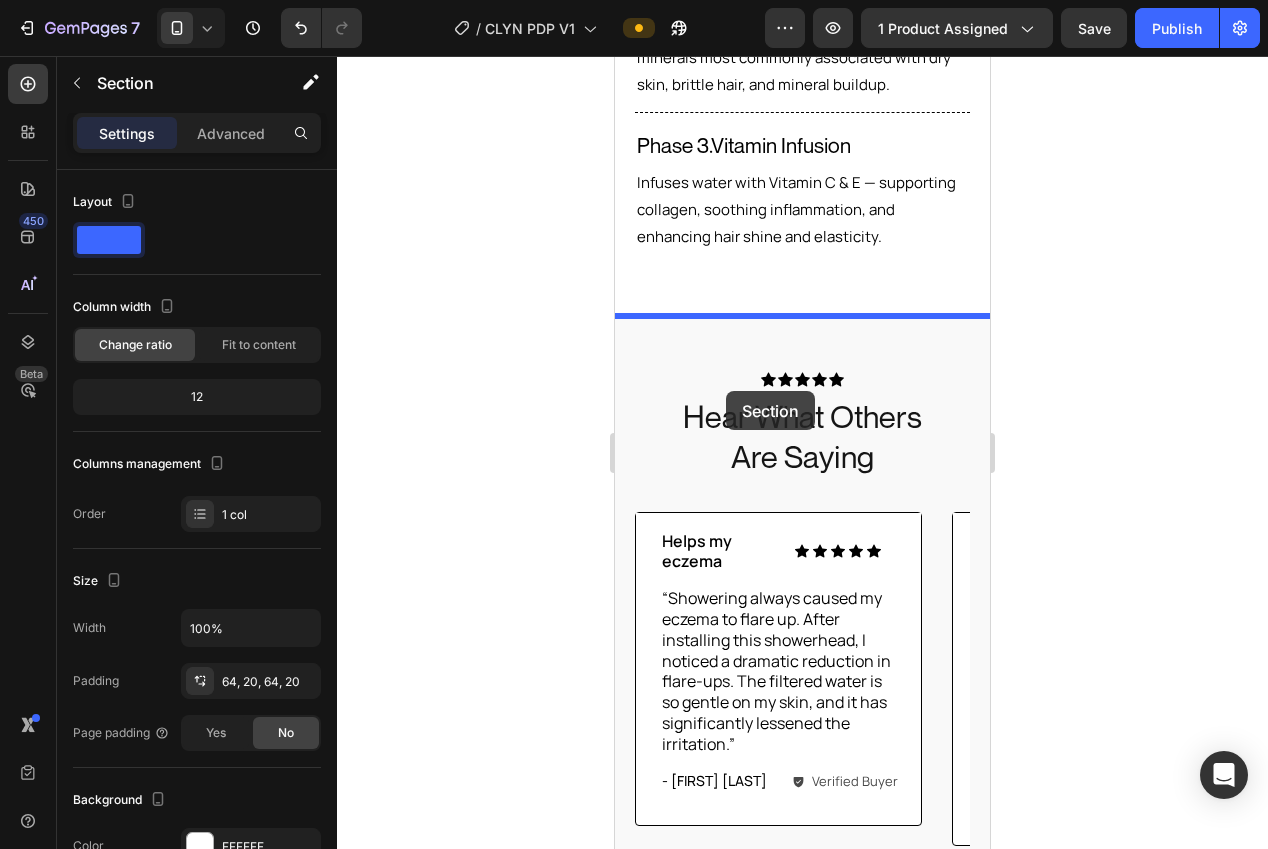 scroll, scrollTop: 2891, scrollLeft: 0, axis: vertical 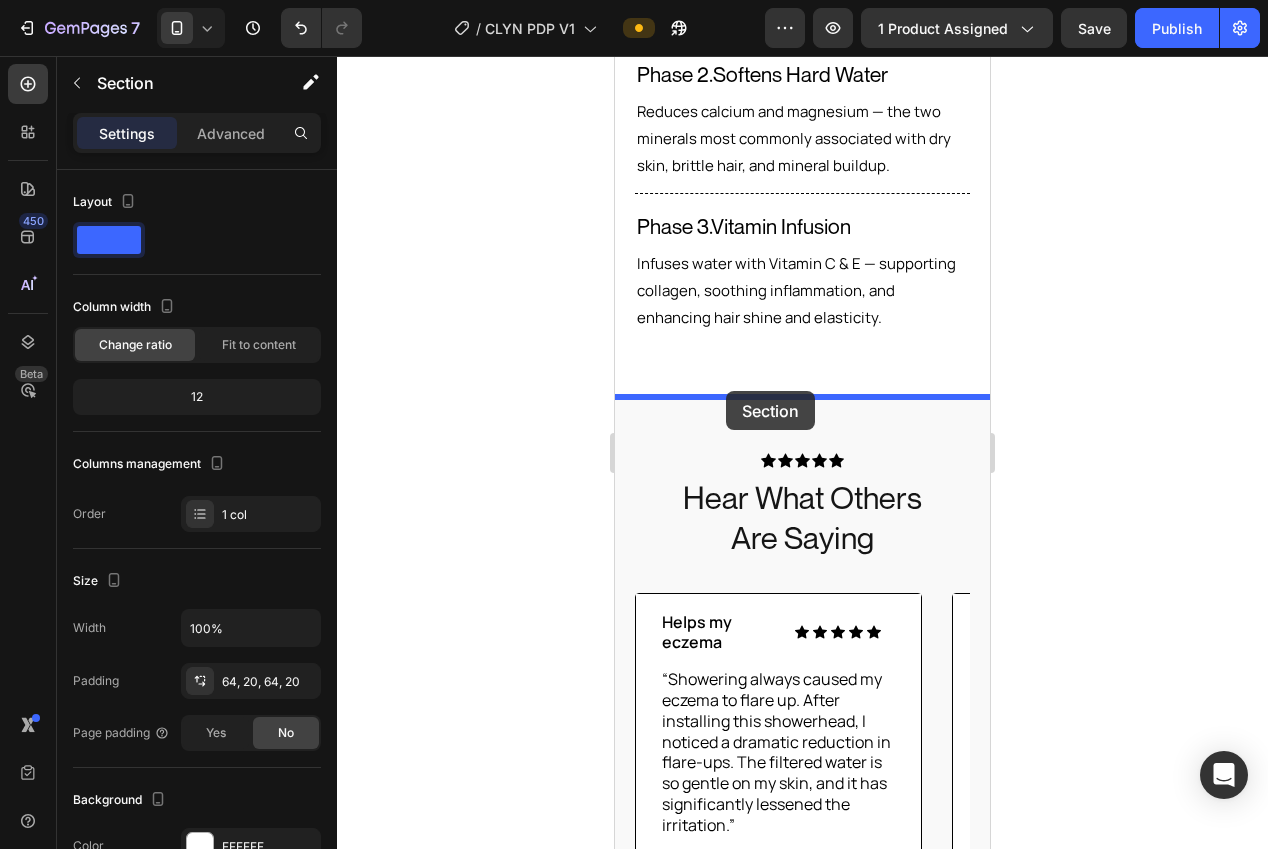 drag, startPoint x: 674, startPoint y: 491, endPoint x: 966, endPoint y: 394, distance: 307.6898 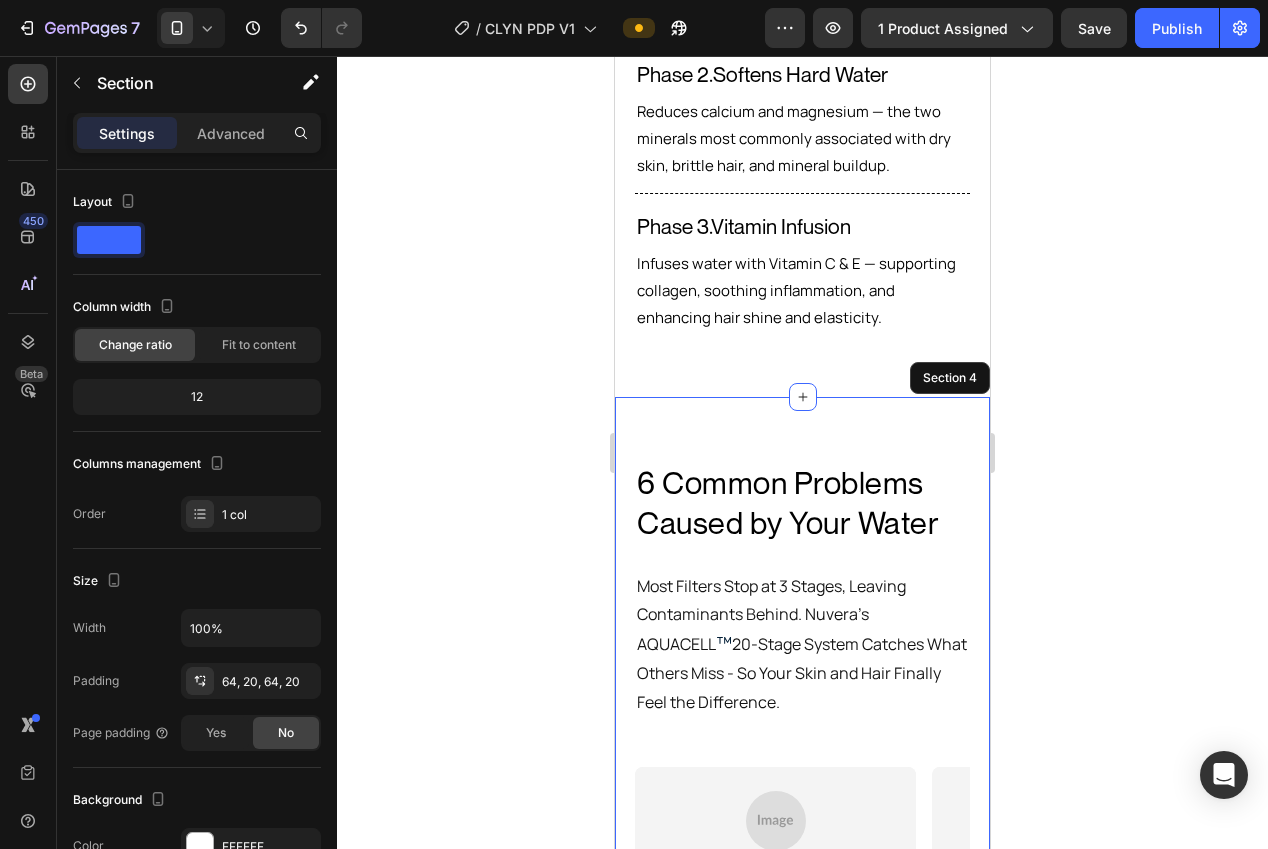 click 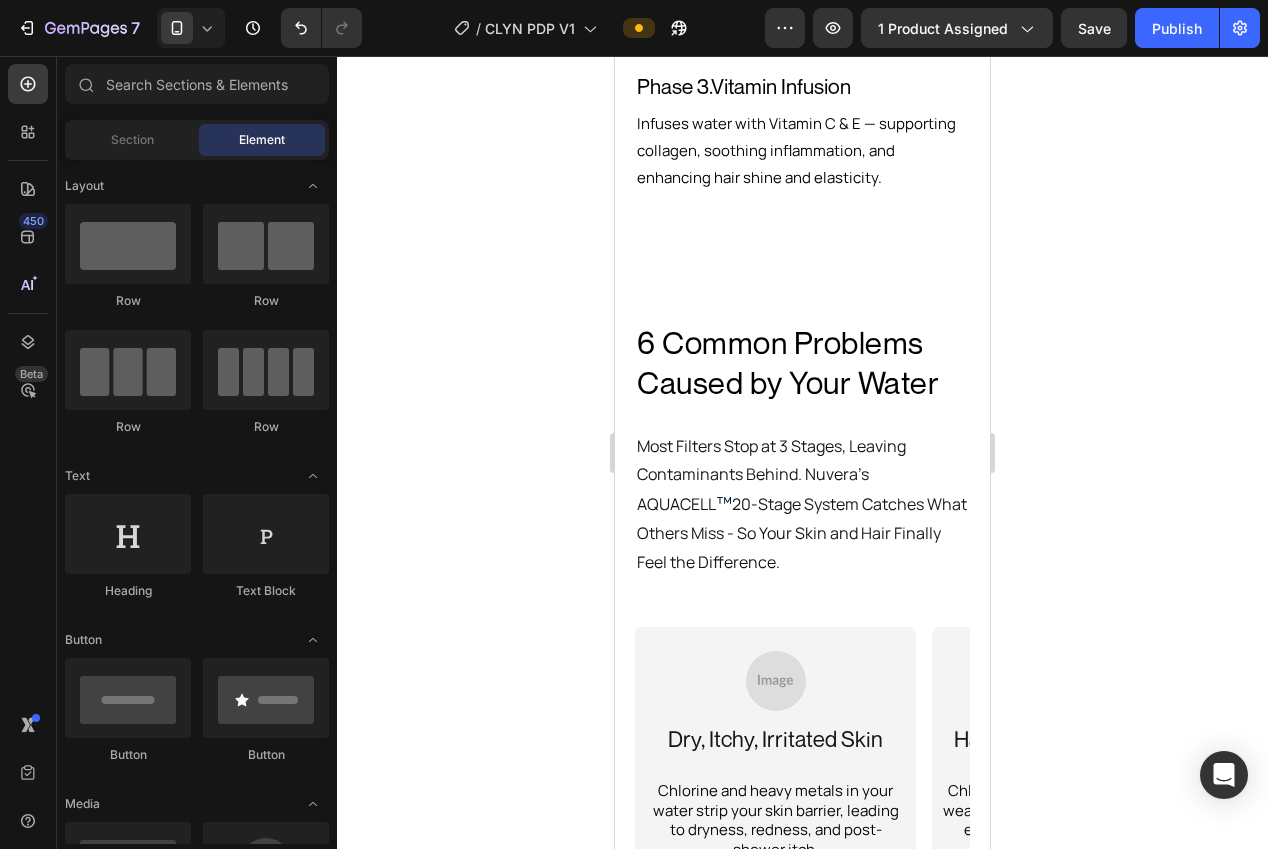scroll, scrollTop: 2946, scrollLeft: 0, axis: vertical 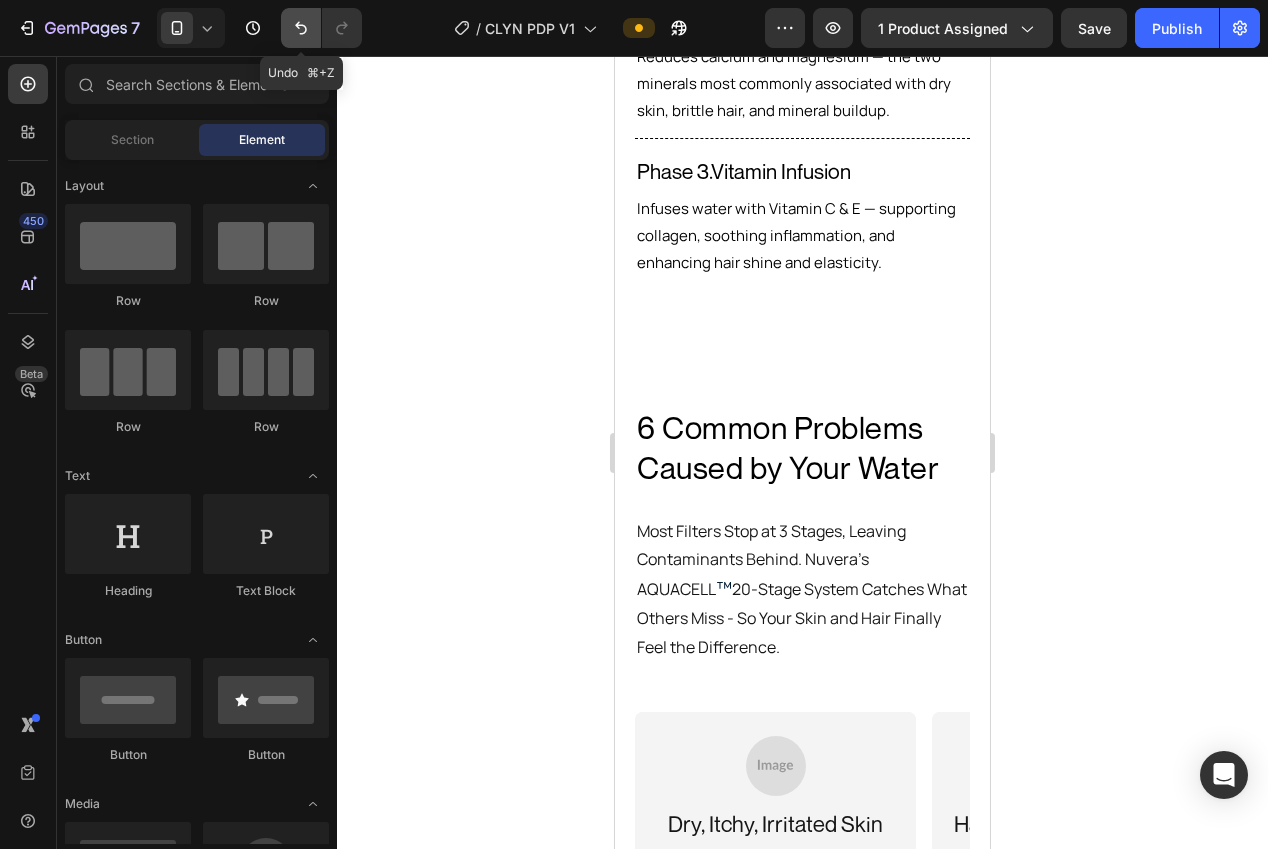click 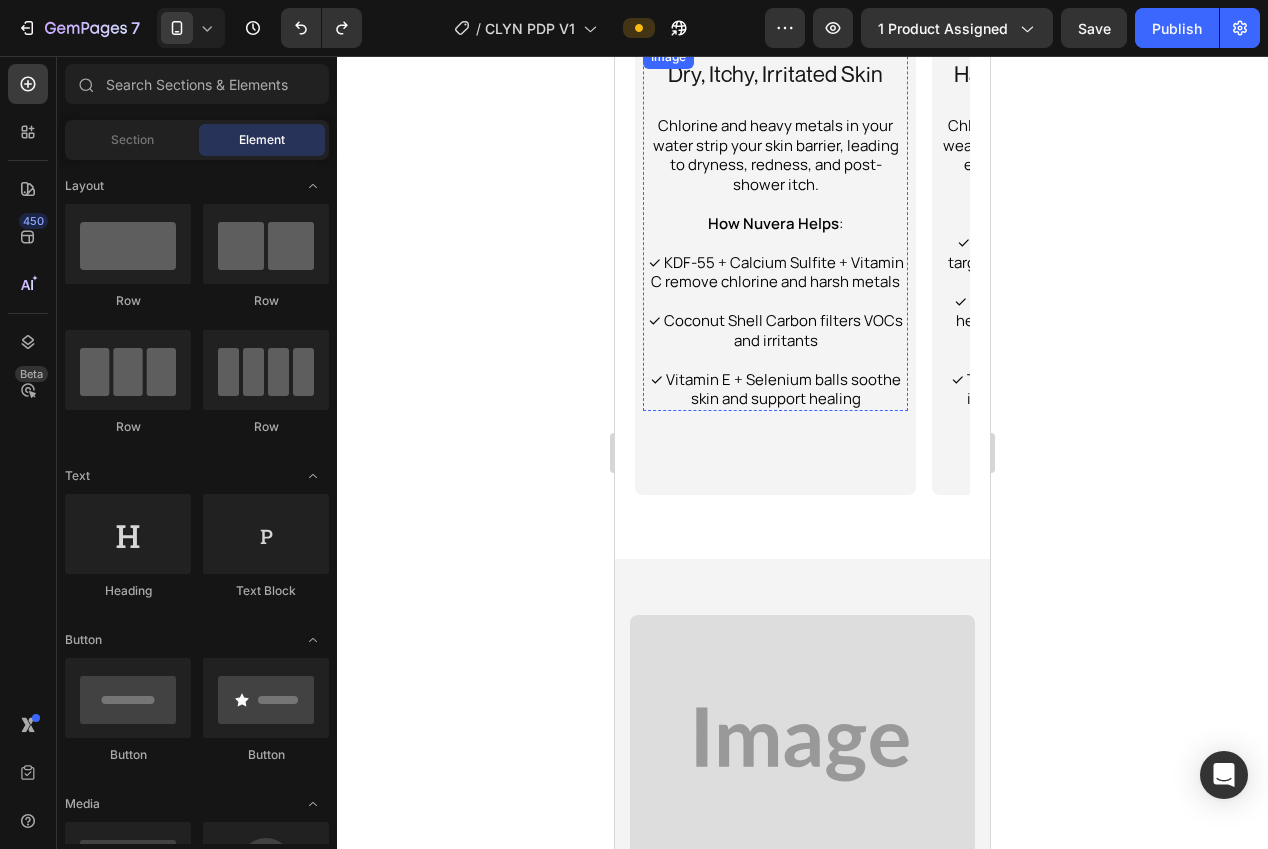 scroll, scrollTop: 4360, scrollLeft: 0, axis: vertical 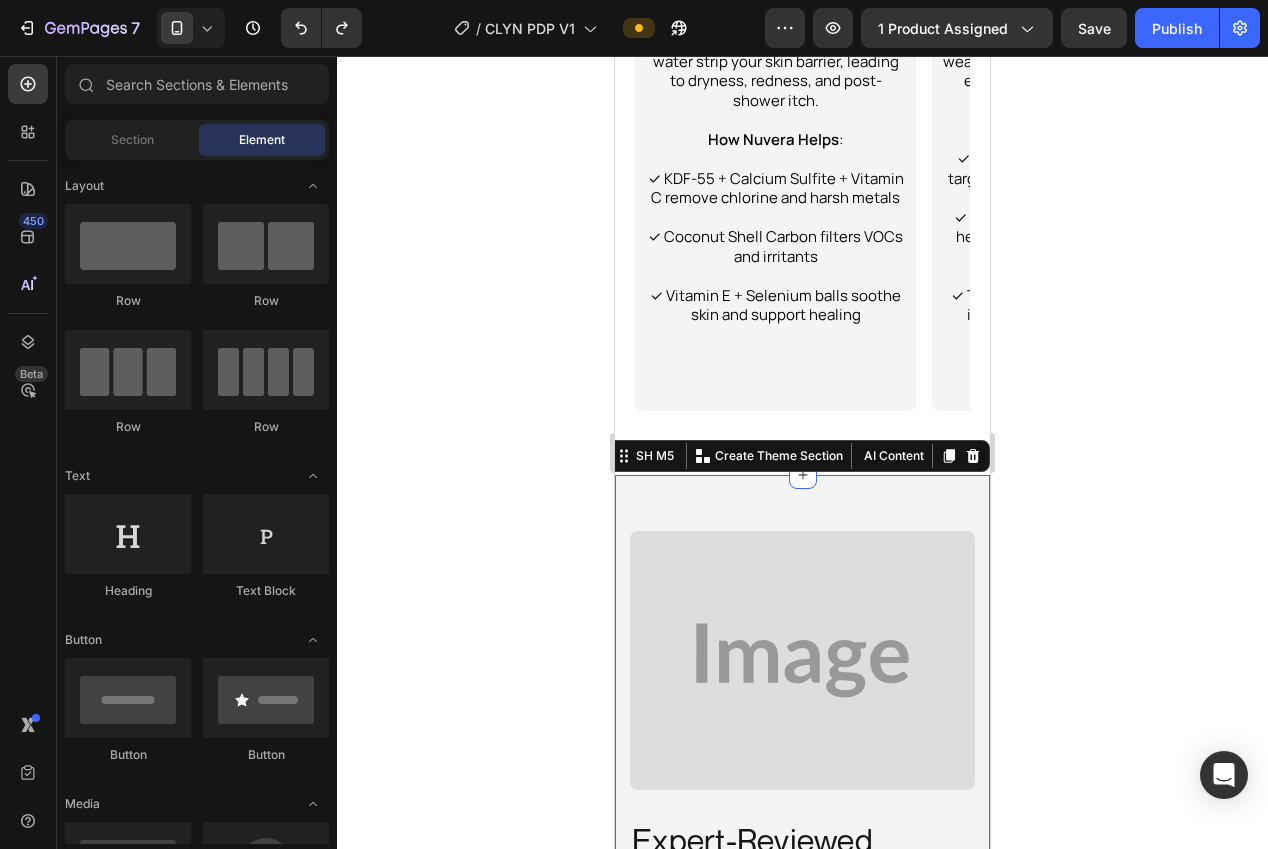 click on "Image Image Expert-Reviewed Heading Nuvera effectively removes the harsh chemicals and metals that strip moisture and cause irritation. My clients immediately notice softer skin, less dryness, and shinier, stronger hair after just a few showers.   It’s one of the easiest and most effective beauty upgrades I recommend - because it actually treats the root cause, not just the symptoms. Text block — Jenna M., Licensed Esthetician Text block TRY IT NOW Button 30-day money-back guarantee Text block Row Row SH M5   Create Theme Section AI Content Write with GemAI What would you like to describe here? Tone and Voice Persuasive Product CLYN Brush Show more Generate" at bounding box center (802, 901) 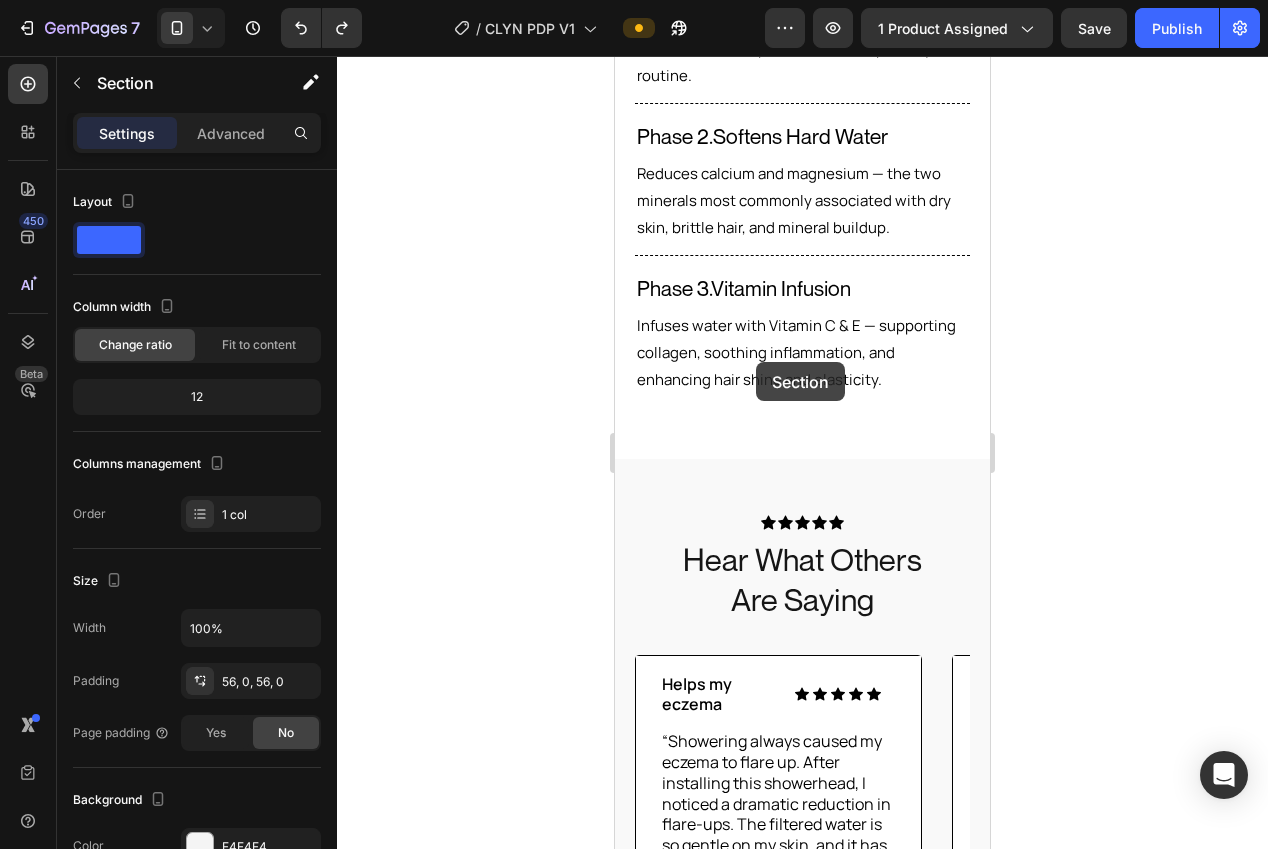 scroll, scrollTop: 2798, scrollLeft: 0, axis: vertical 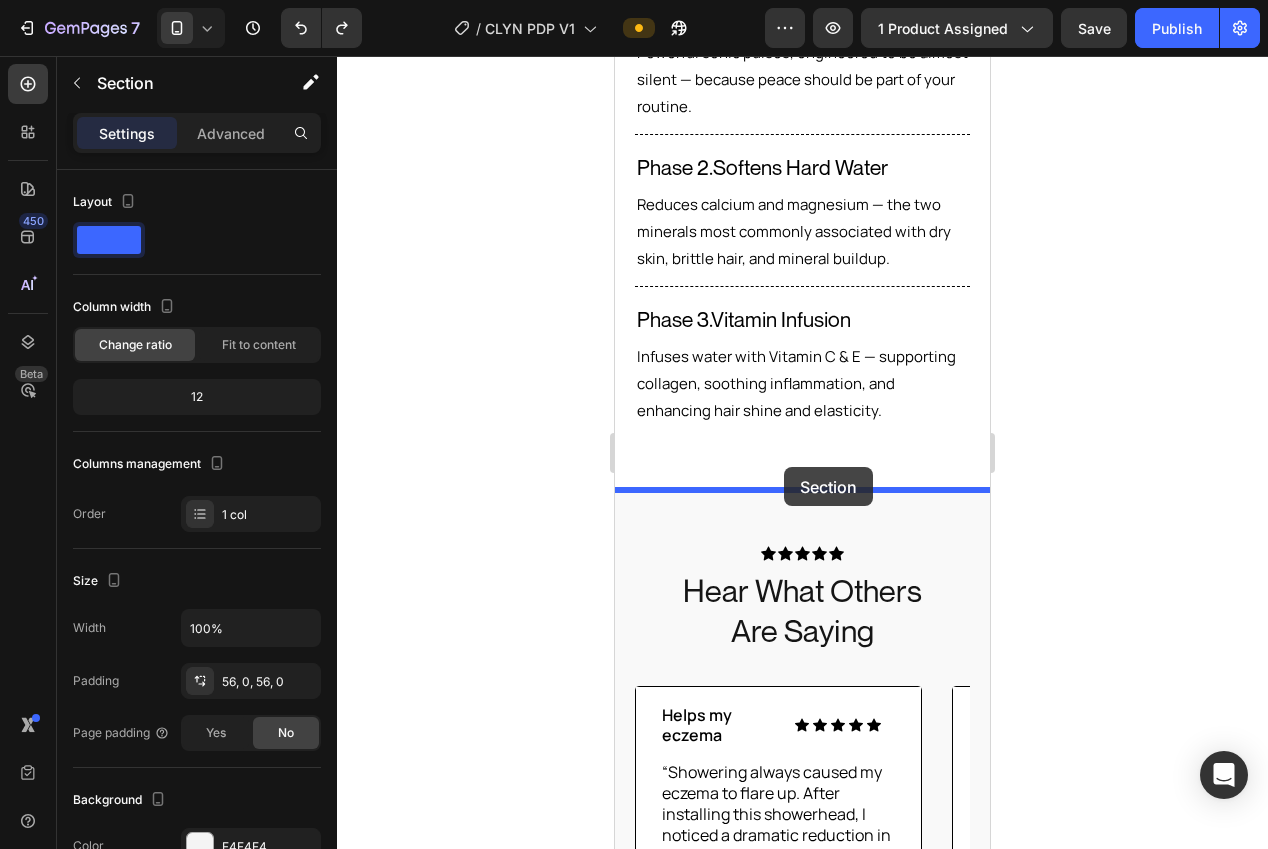 drag, startPoint x: 624, startPoint y: 463, endPoint x: 784, endPoint y: 467, distance: 160.04999 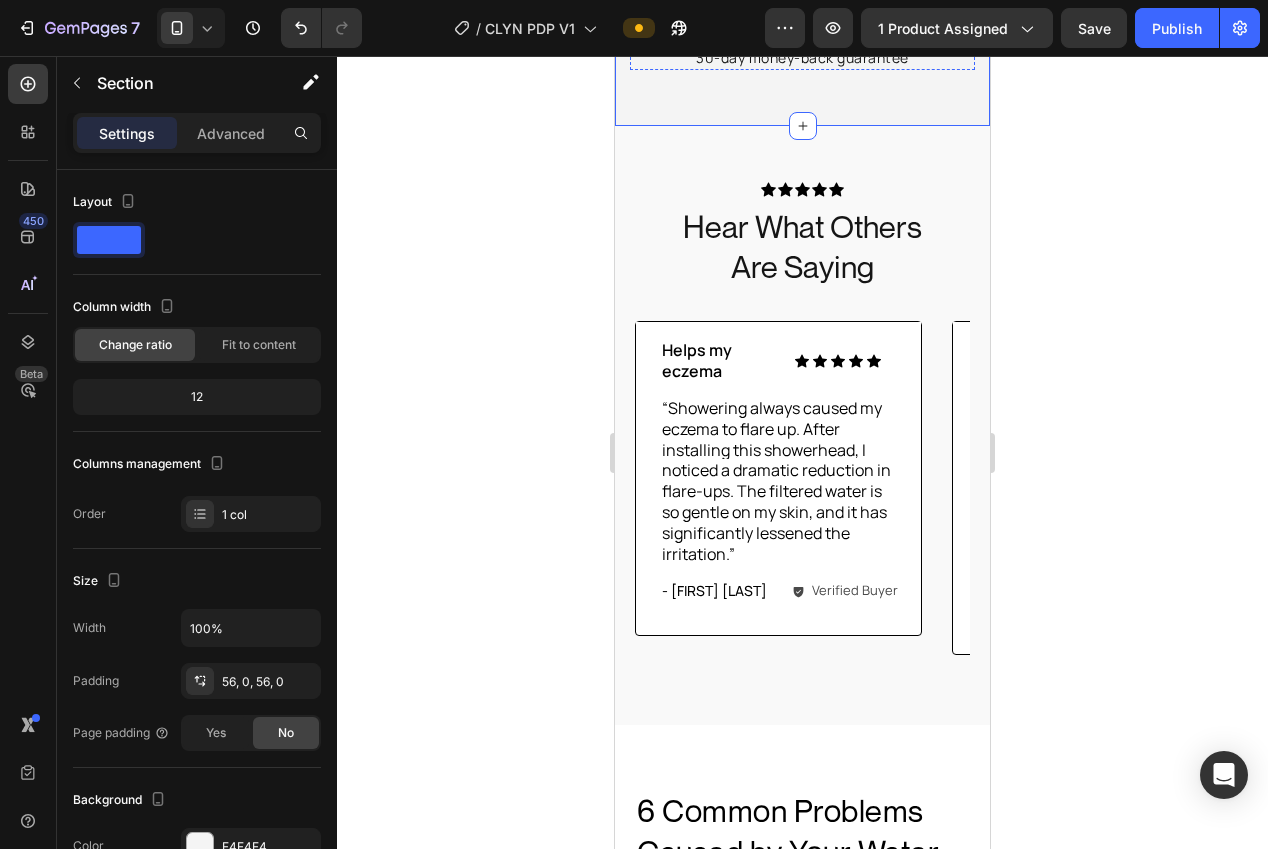 scroll, scrollTop: 4434, scrollLeft: 0, axis: vertical 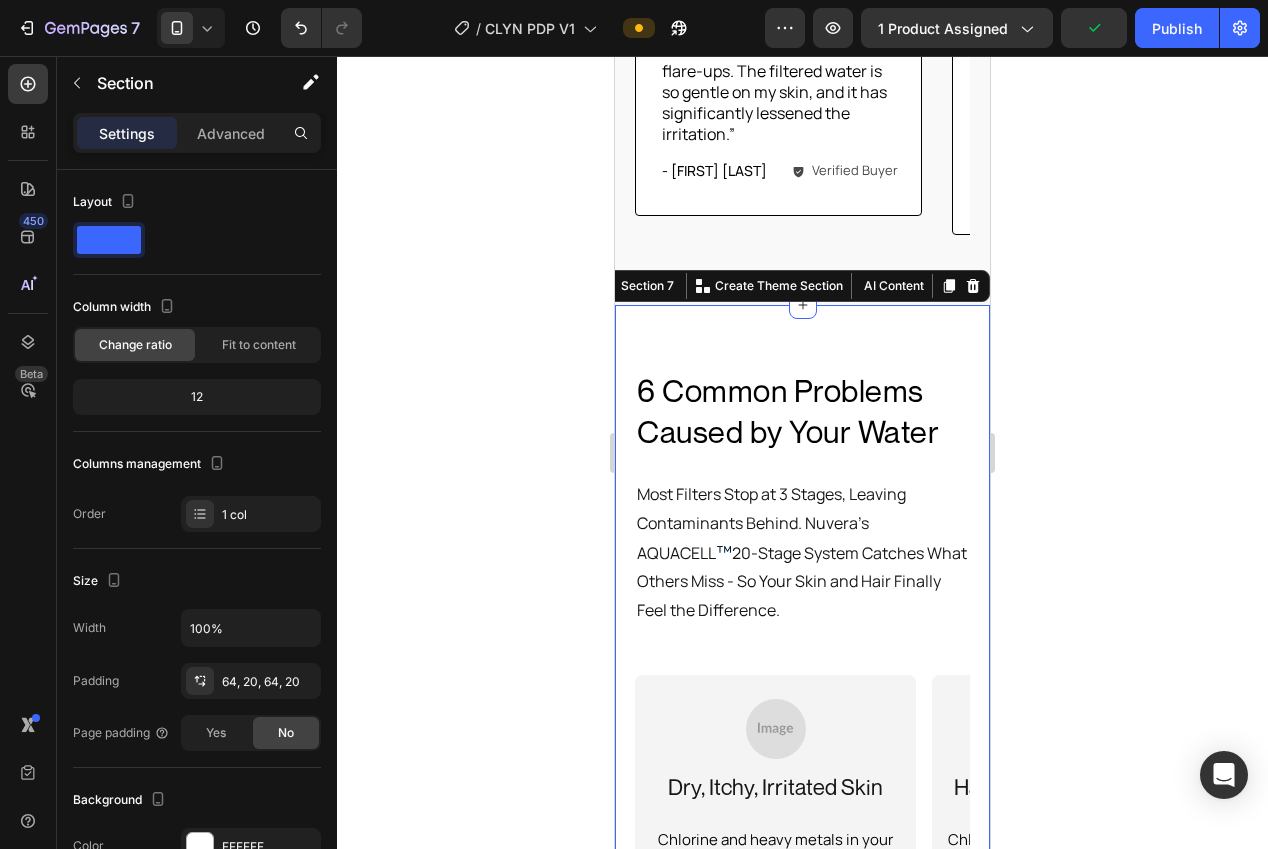 drag, startPoint x: 946, startPoint y: 316, endPoint x: 927, endPoint y: 319, distance: 19.235384 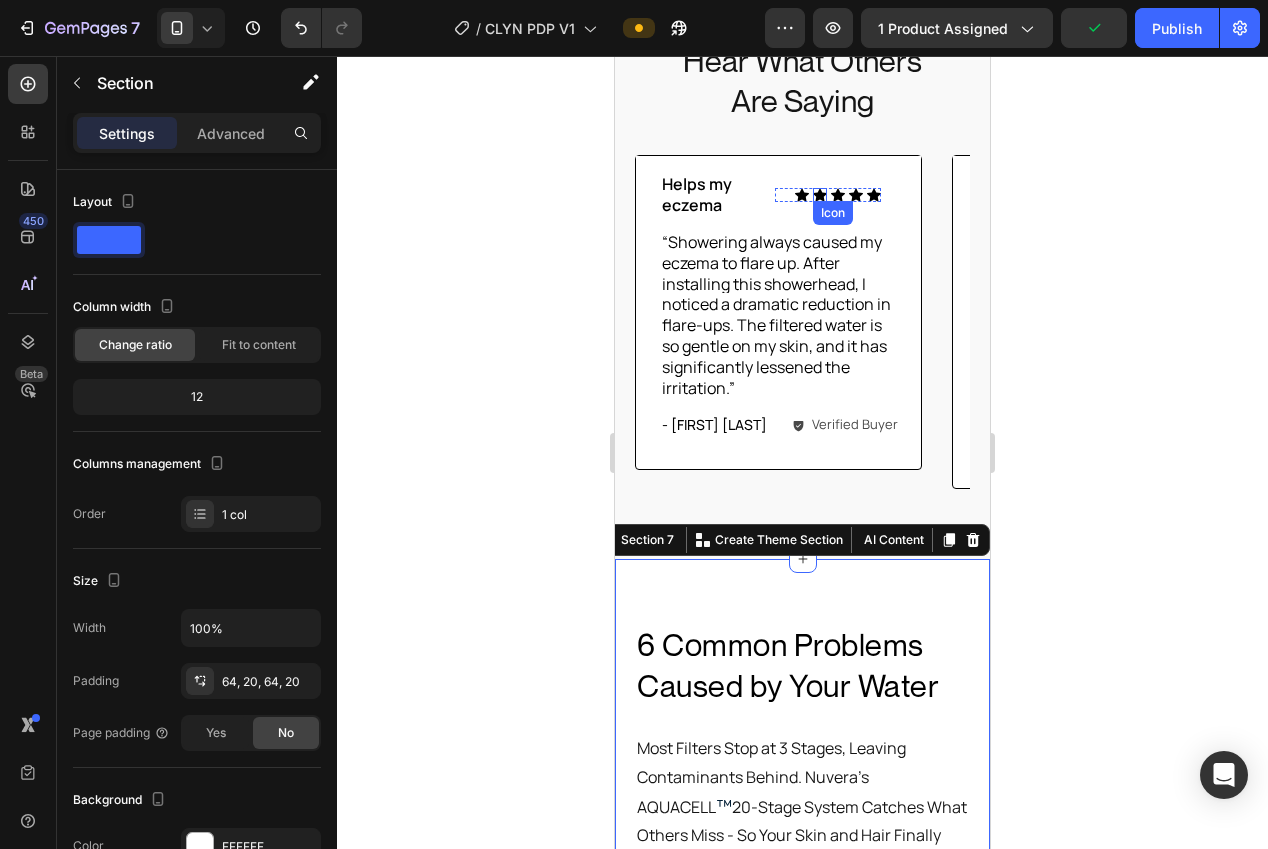 scroll, scrollTop: 4006, scrollLeft: 0, axis: vertical 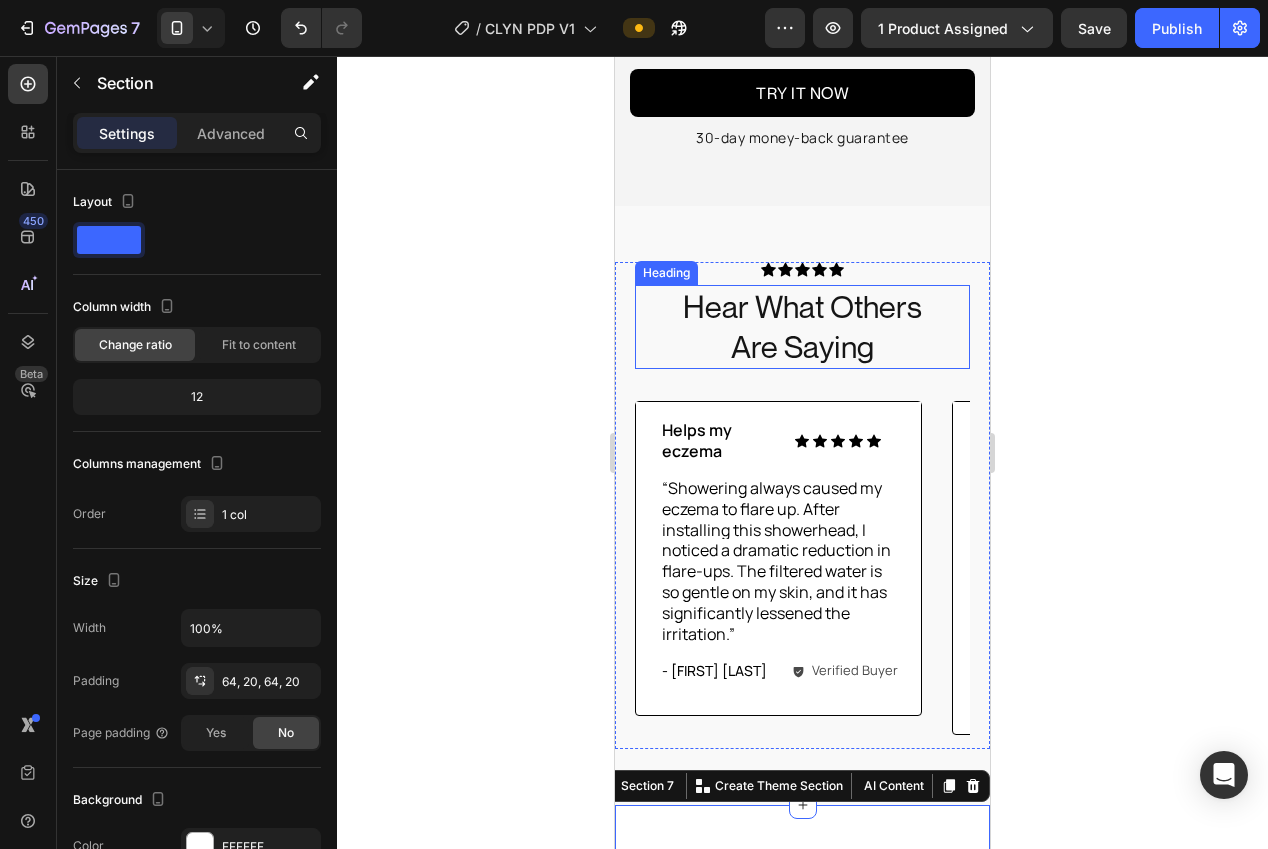 drag, startPoint x: 682, startPoint y: 682, endPoint x: 783, endPoint y: 285, distance: 409.64618 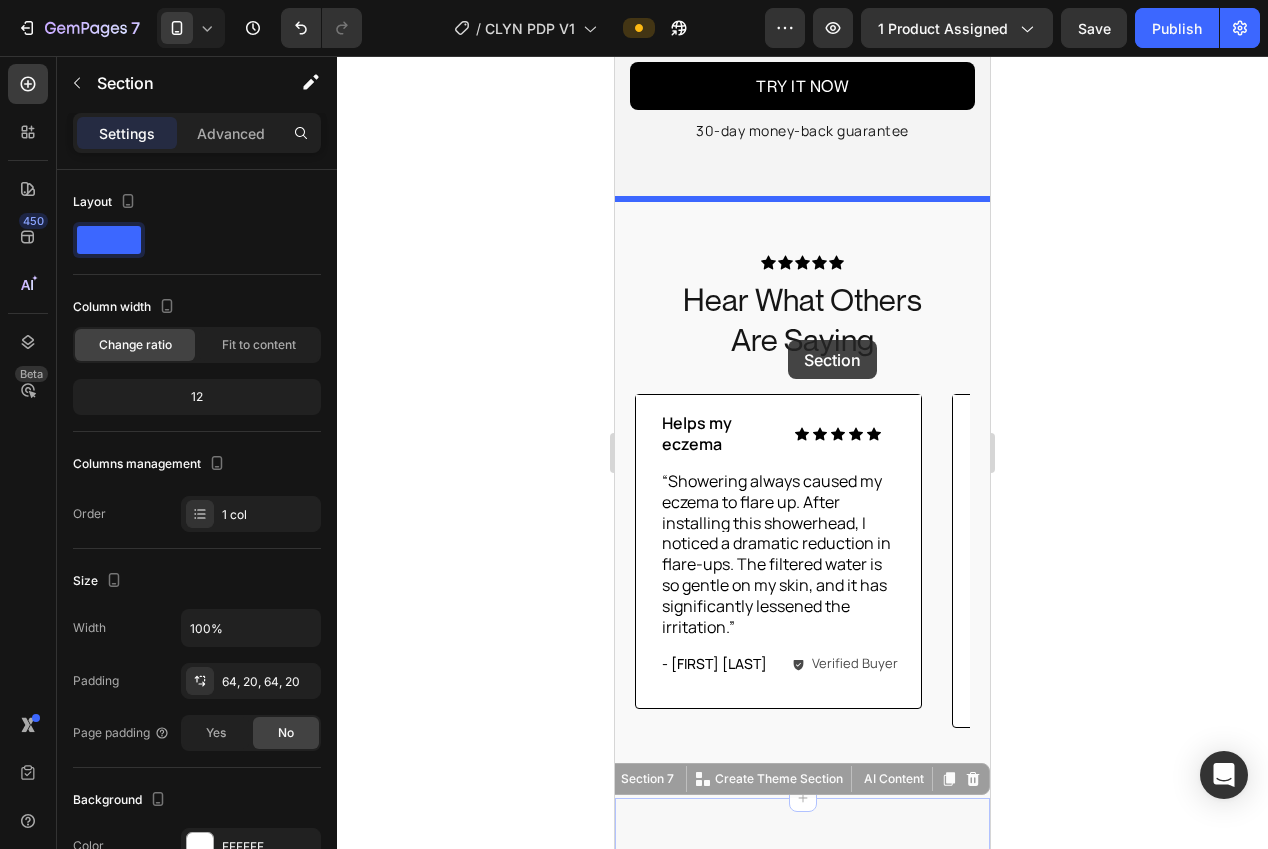 drag, startPoint x: 640, startPoint y: 771, endPoint x: 787, endPoint y: 342, distance: 453.48648 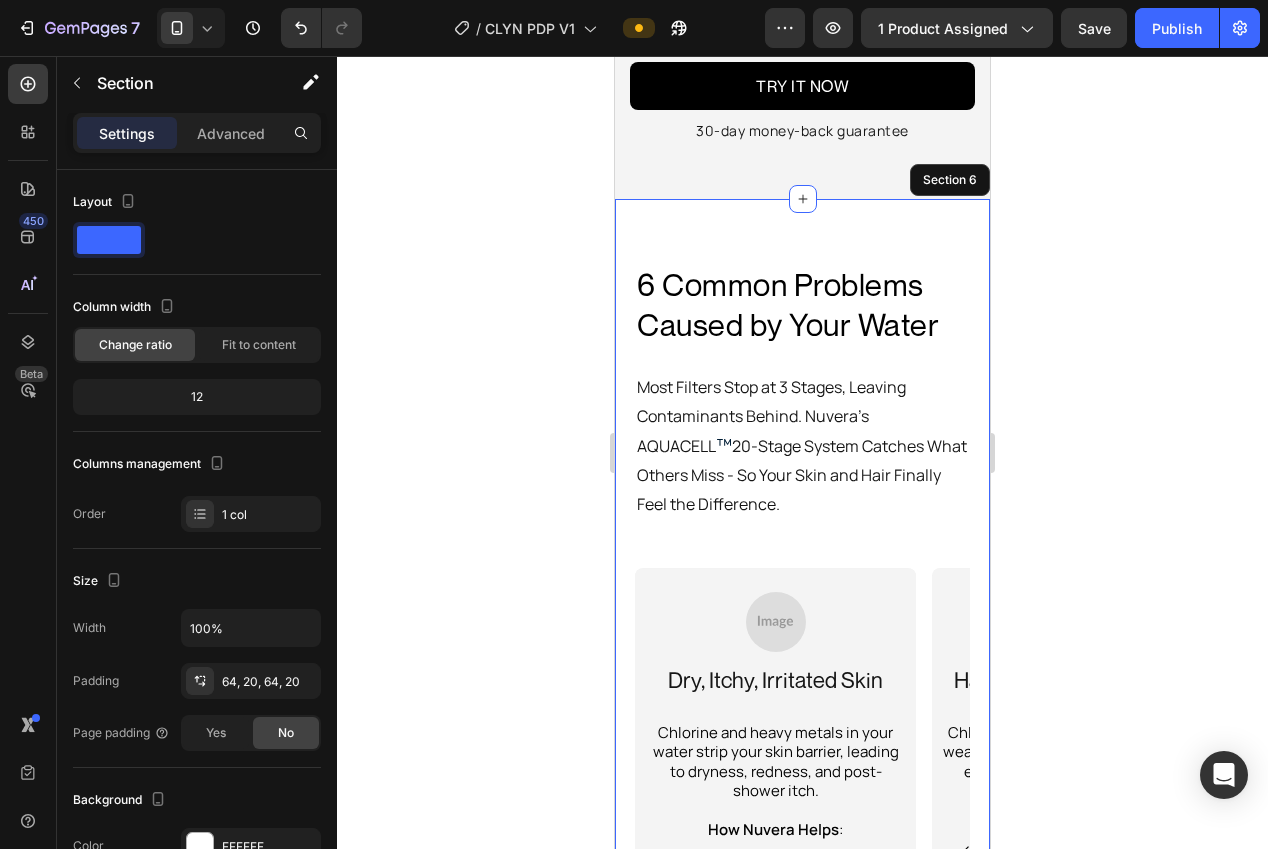 drag, startPoint x: 1161, startPoint y: 430, endPoint x: 1136, endPoint y: 445, distance: 29.15476 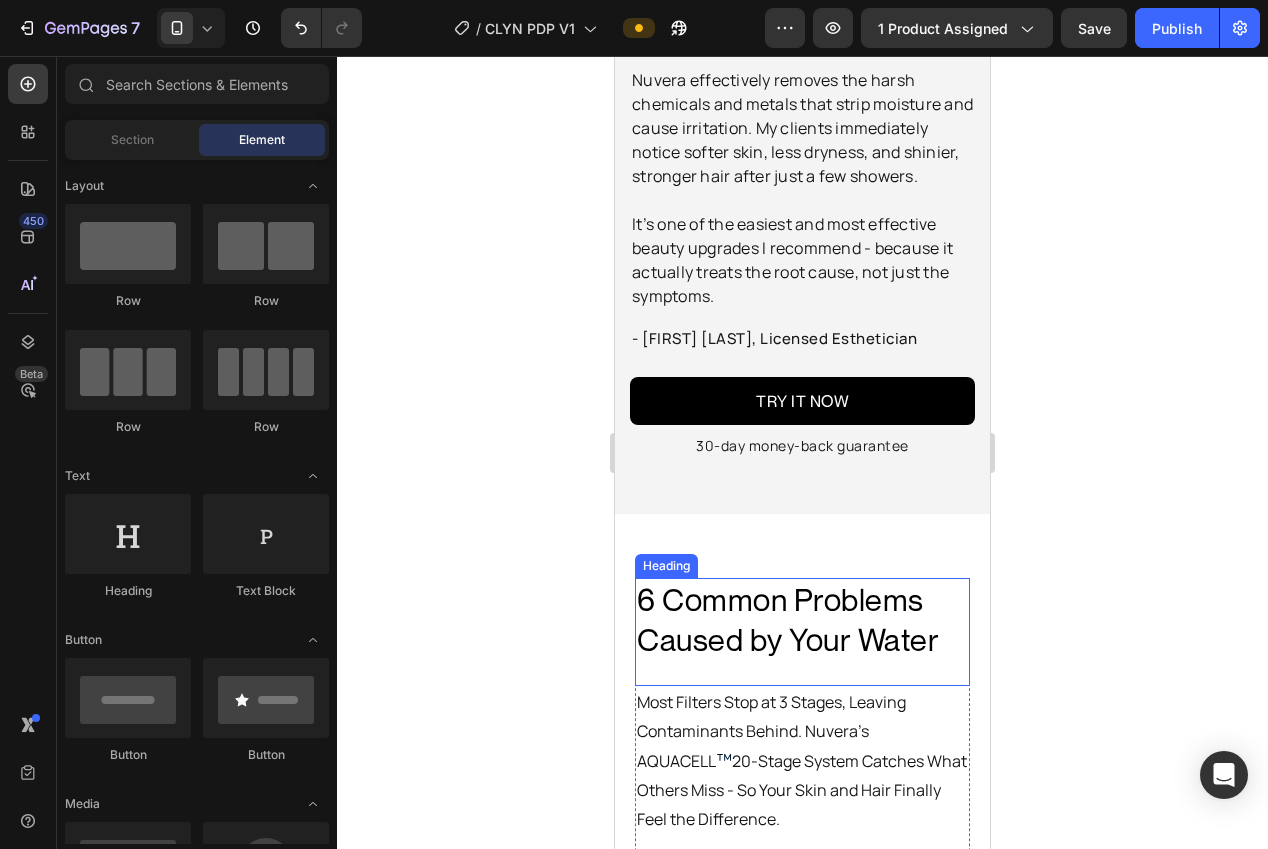 scroll, scrollTop: 3616, scrollLeft: 0, axis: vertical 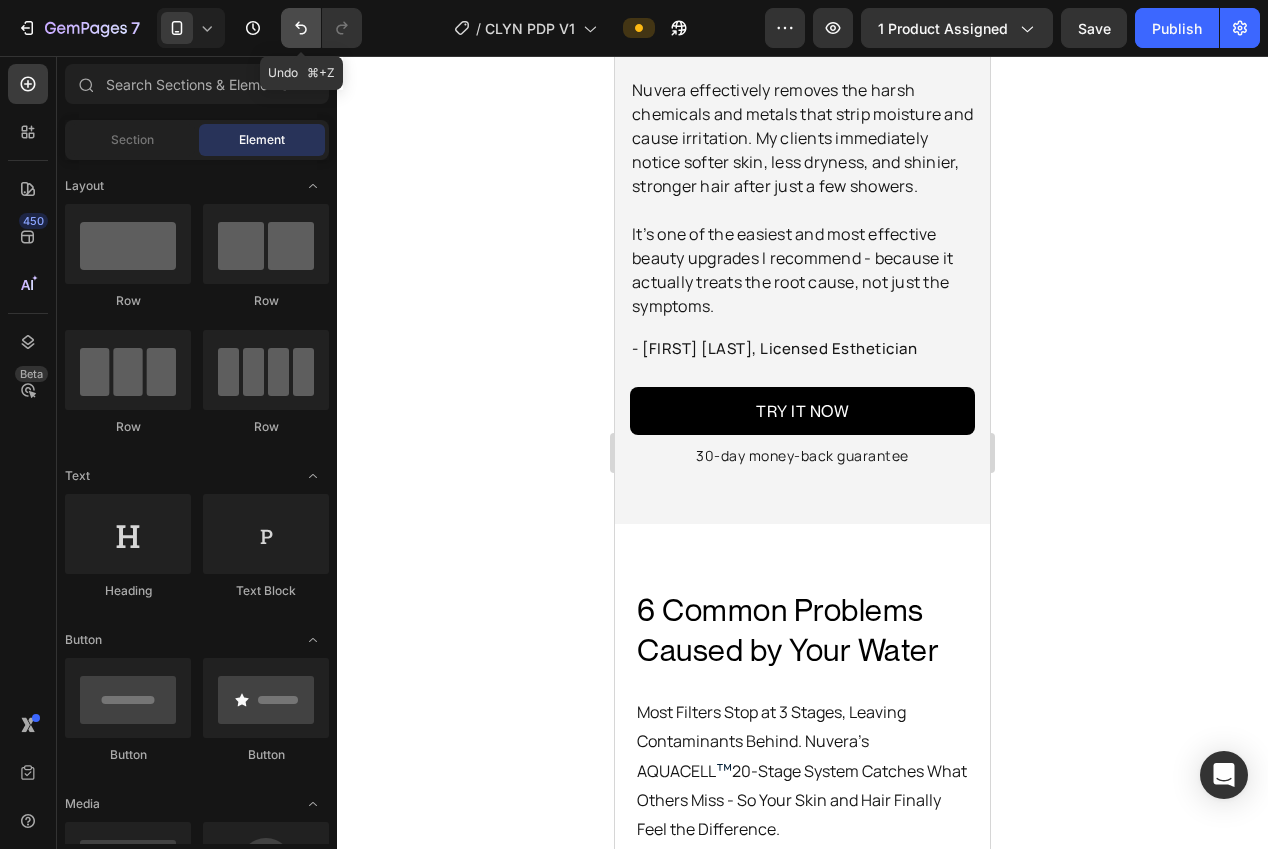 click 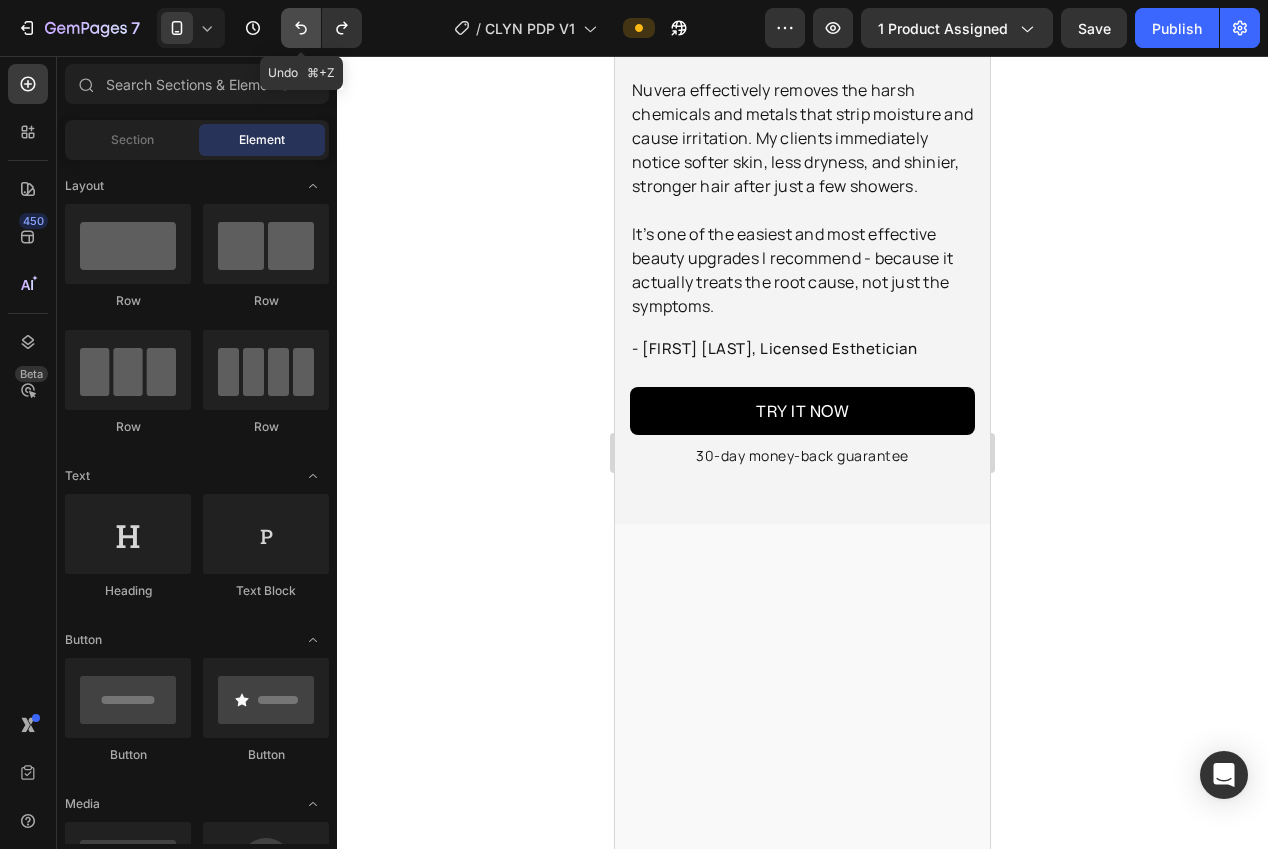 click 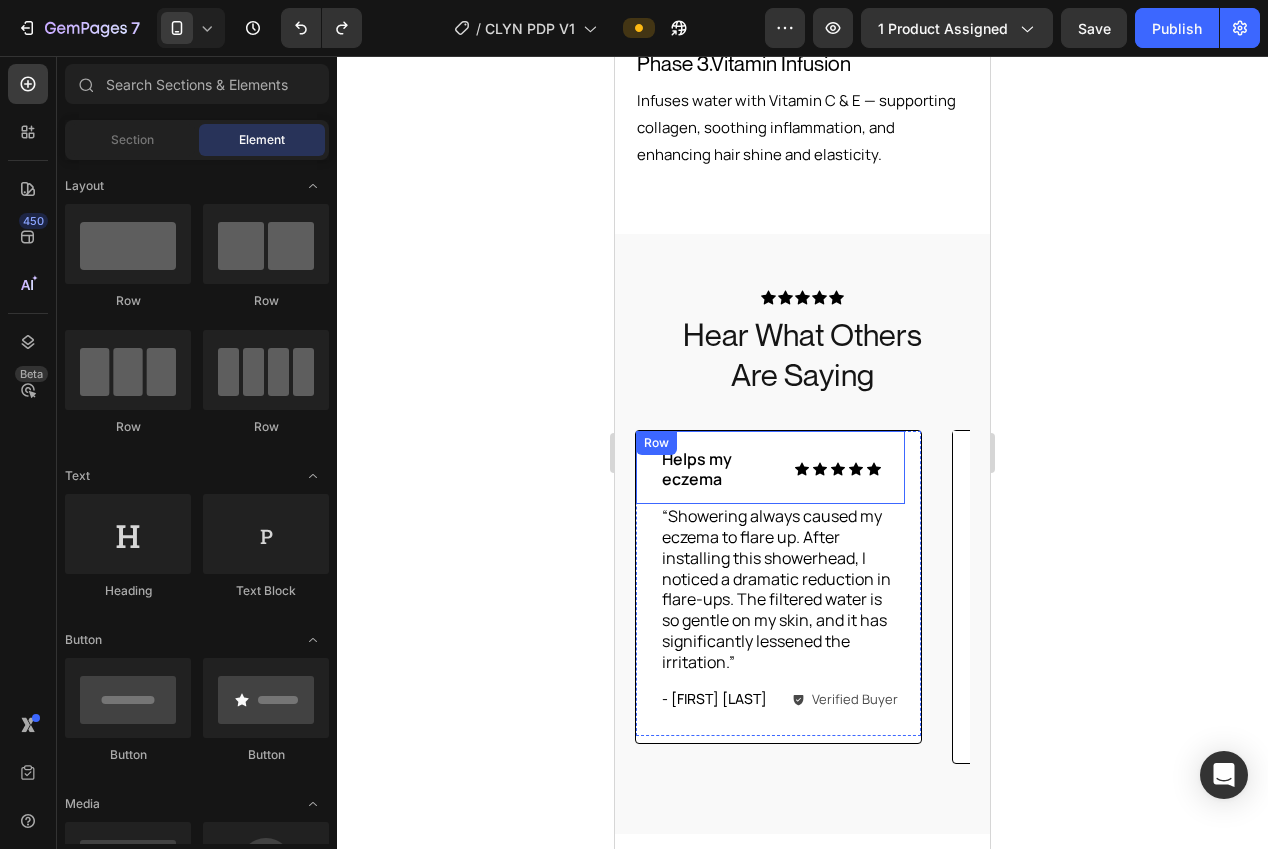 scroll, scrollTop: 3488, scrollLeft: 0, axis: vertical 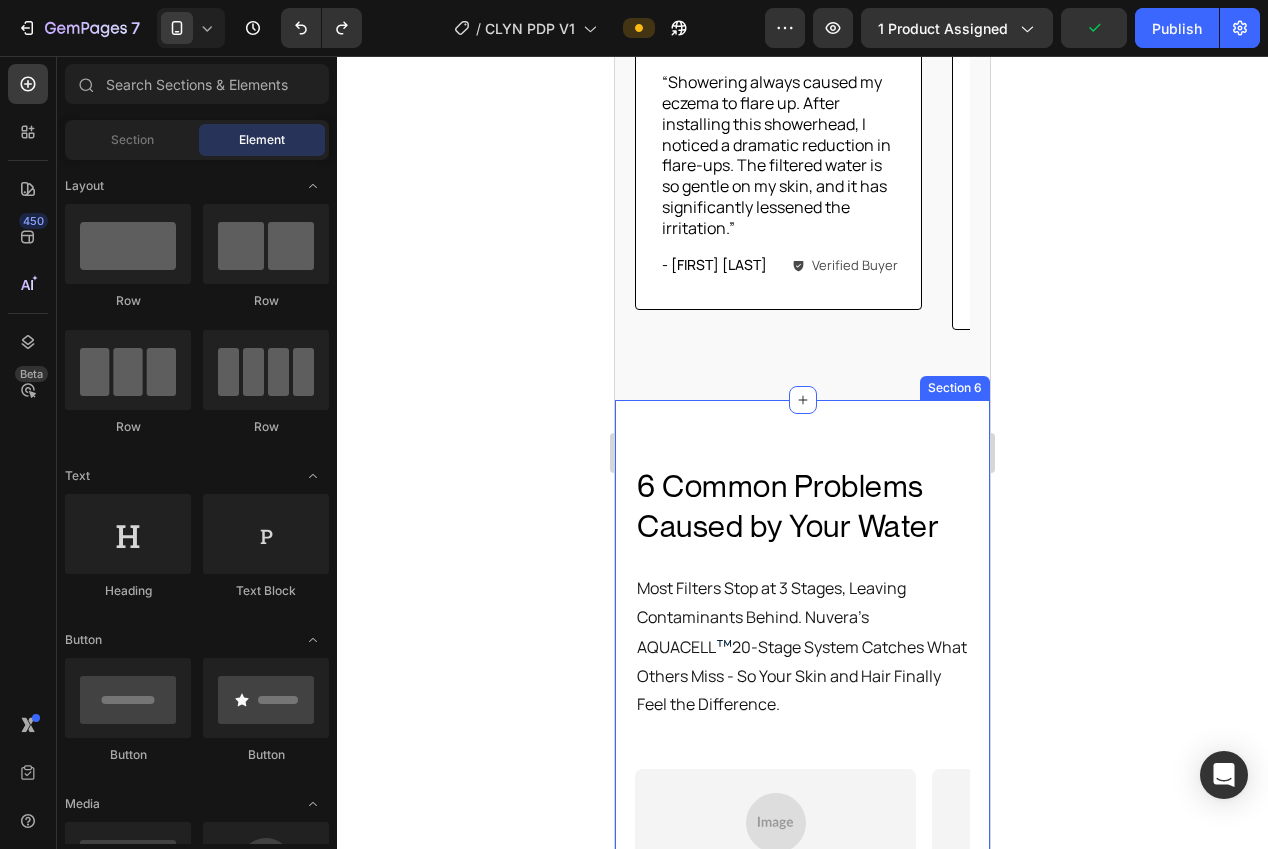 click on "6 Common Problems  Caused by Your Water Heading 6 Common Problems Caused by Your Water Heading Most Filters Stop at 3 Stages, Leaving Contaminants Behind. Nuvera’s AQUACELL ™  20-Stage System Catches What Others Miss - So Your Skin and Hair Finally Feel the Difference. Text Block Image Dry, Itchy, Irritated Skin Text Block Chlorine and heavy metals in your water strip your skin barrier, leading to dryness, redness, and post-shower itch.   How Nuvera Helps :   ✓ KDF-55 + Calcium Sulfite + Vitamin C remove chlorine and harsh metals   ✓ Coconut Shell Carbon filters VOCs and irritants   ✓ Vitamin E + Selenium balls soothe skin and support healing Text Block Row Hero Banner Image Hair Shedding & Thinning Text Block Chlorine, fluoride, and heavy metals weaken your hair at the root—causing excess shedding and breakage.   How Nuvera Helps :   ✓ KDF-55 + Zeolite + Fluoride Ball target root-damaging contaminants   ✓ Vitamin C and Negative Ion balls help support scalp health and hair strength" at bounding box center [802, 883] 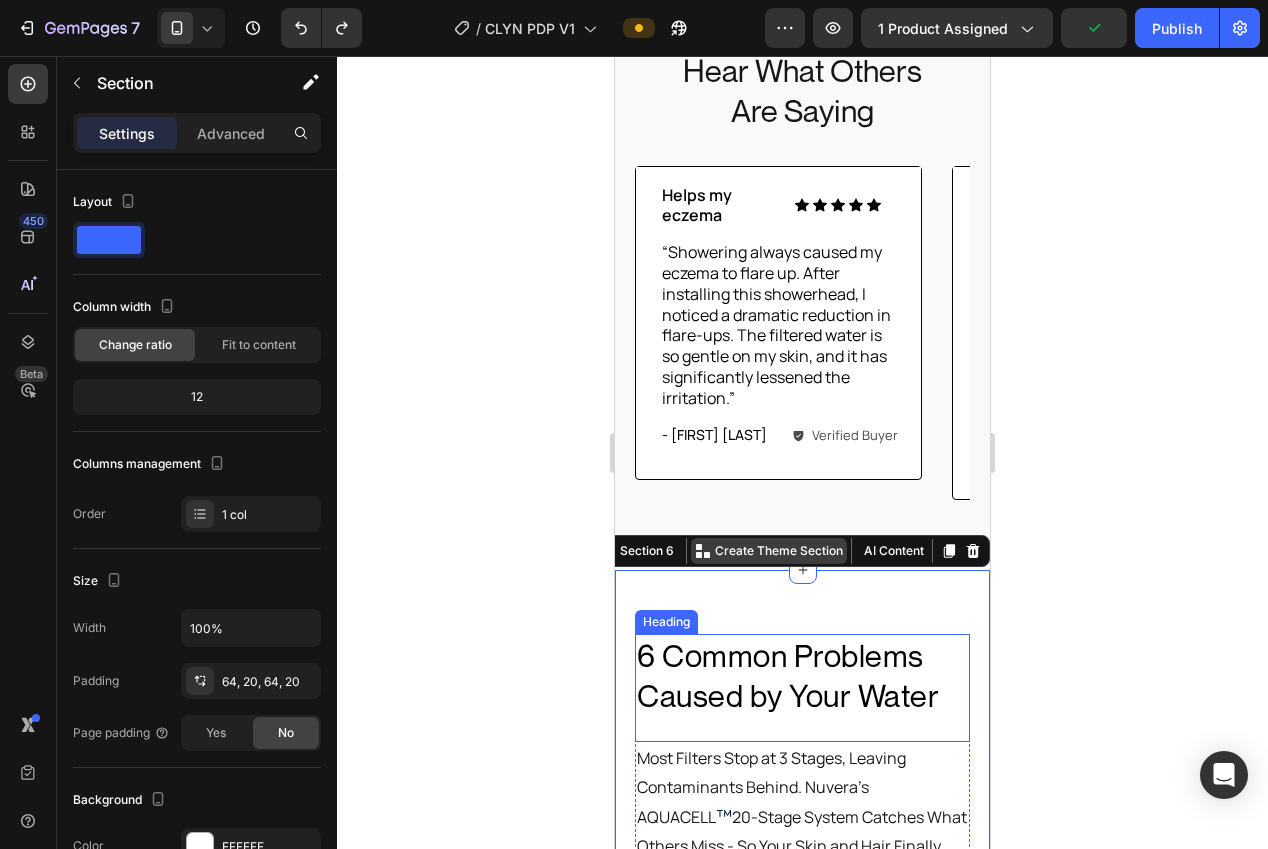 scroll, scrollTop: 3297, scrollLeft: 0, axis: vertical 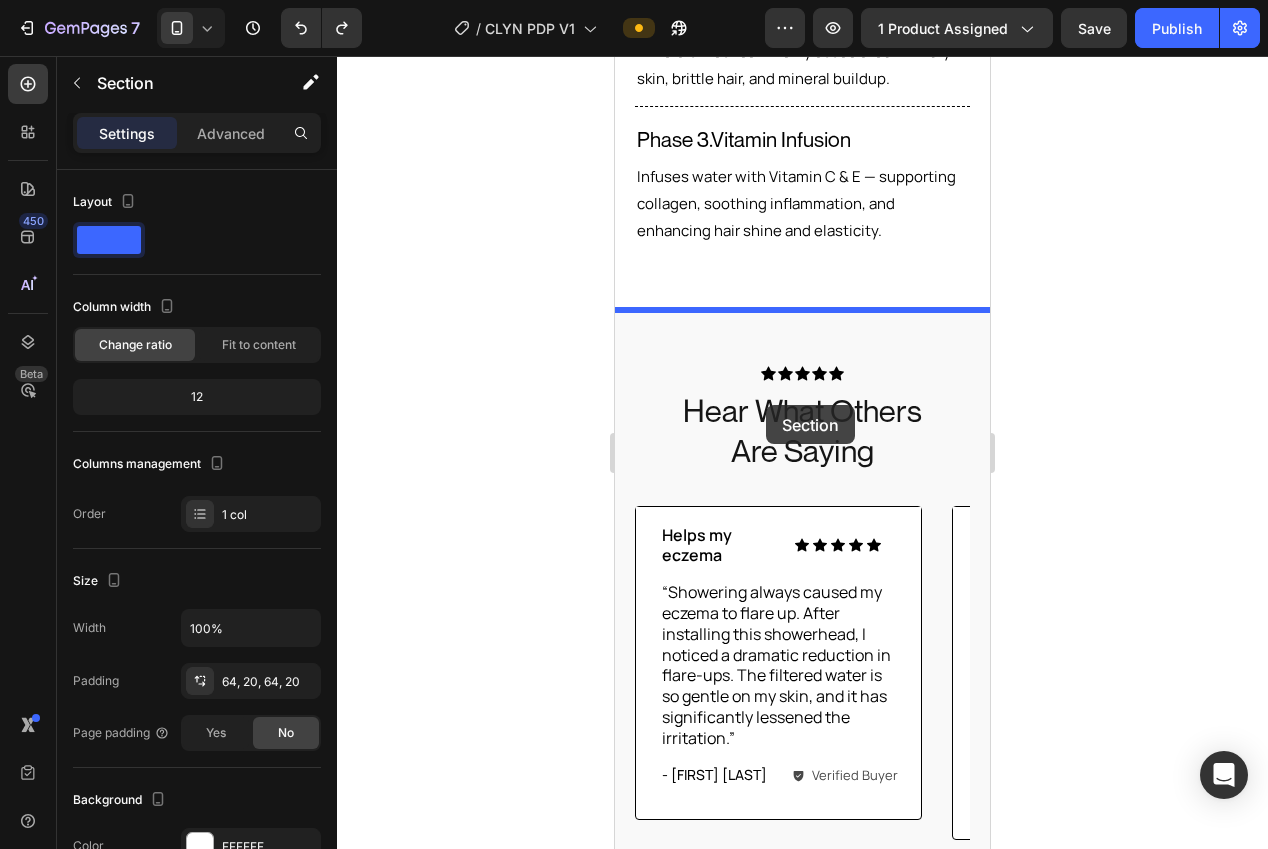 drag, startPoint x: 620, startPoint y: 551, endPoint x: 766, endPoint y: 405, distance: 206.47517 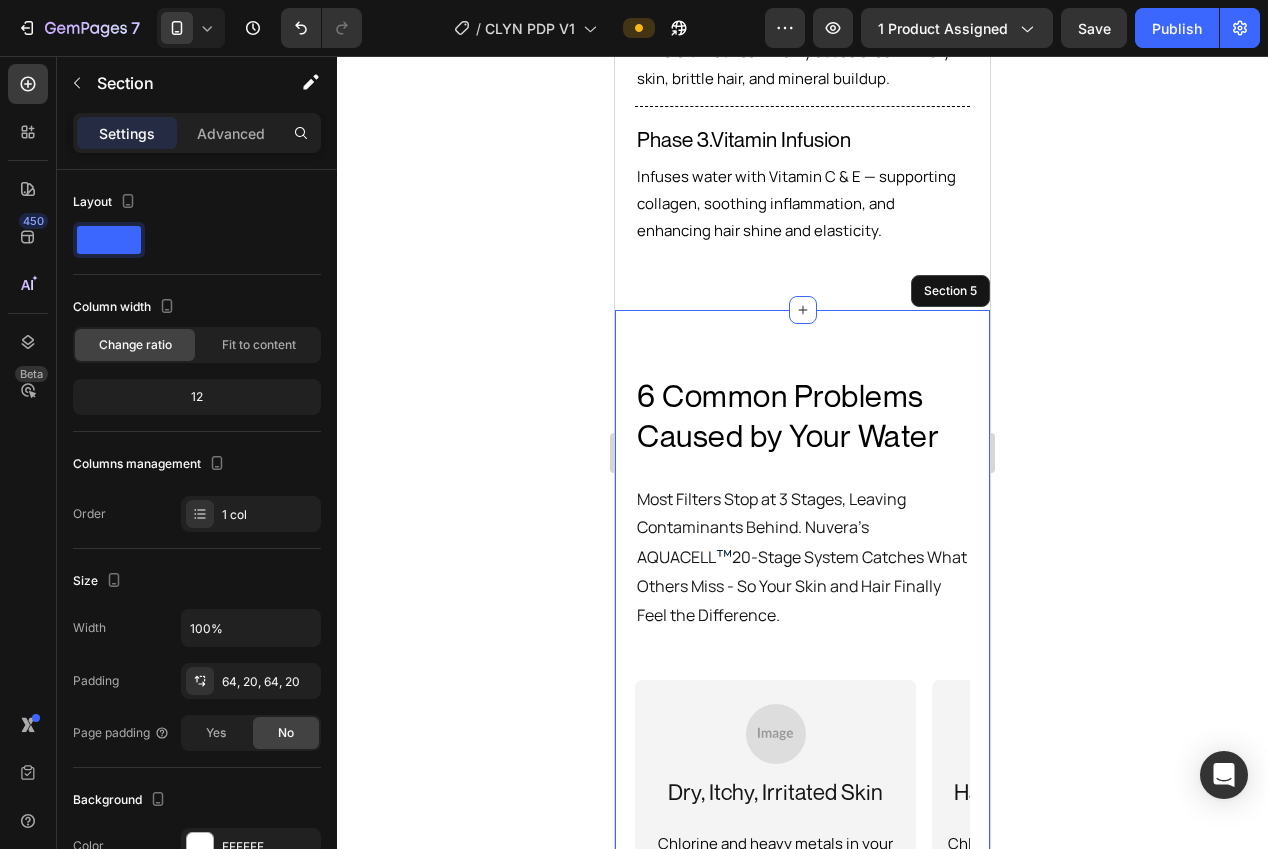 click 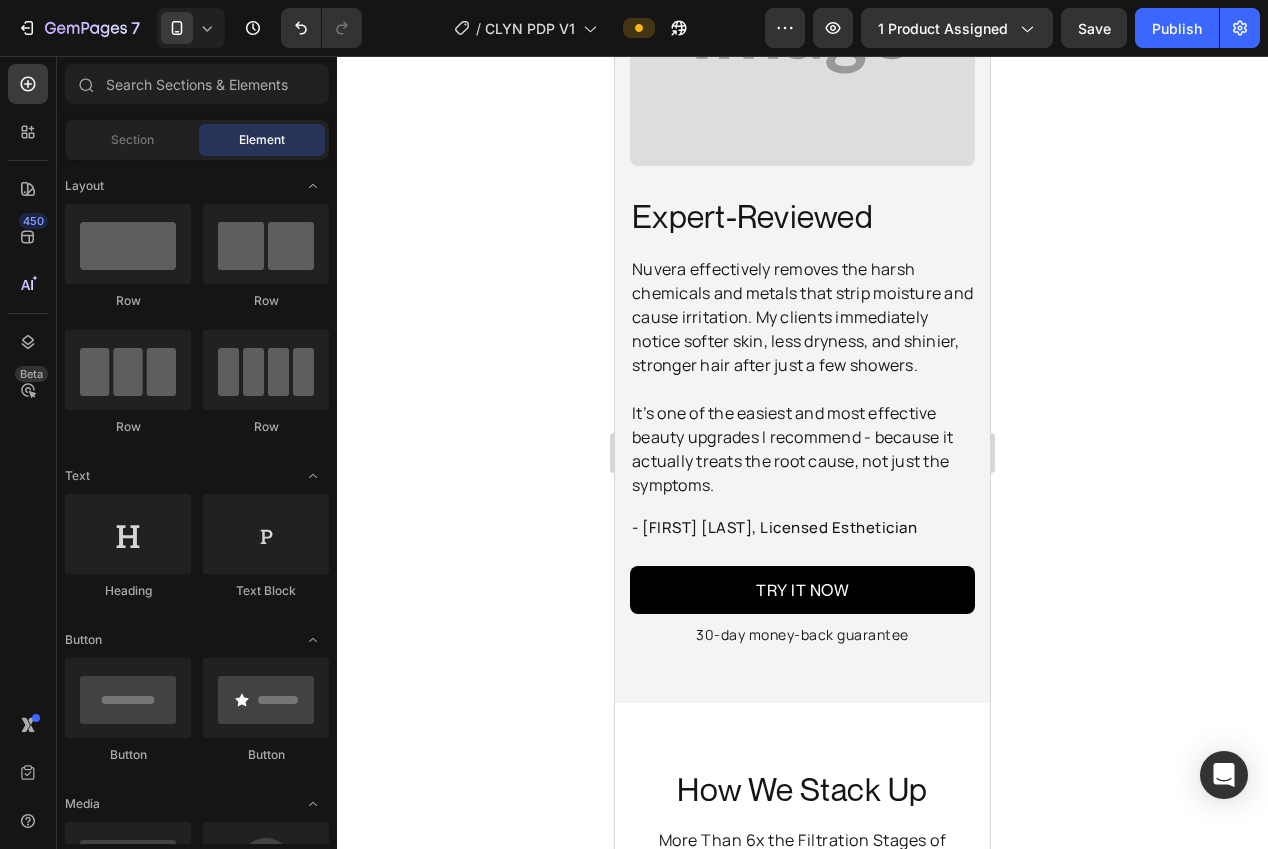 scroll, scrollTop: 5069, scrollLeft: 0, axis: vertical 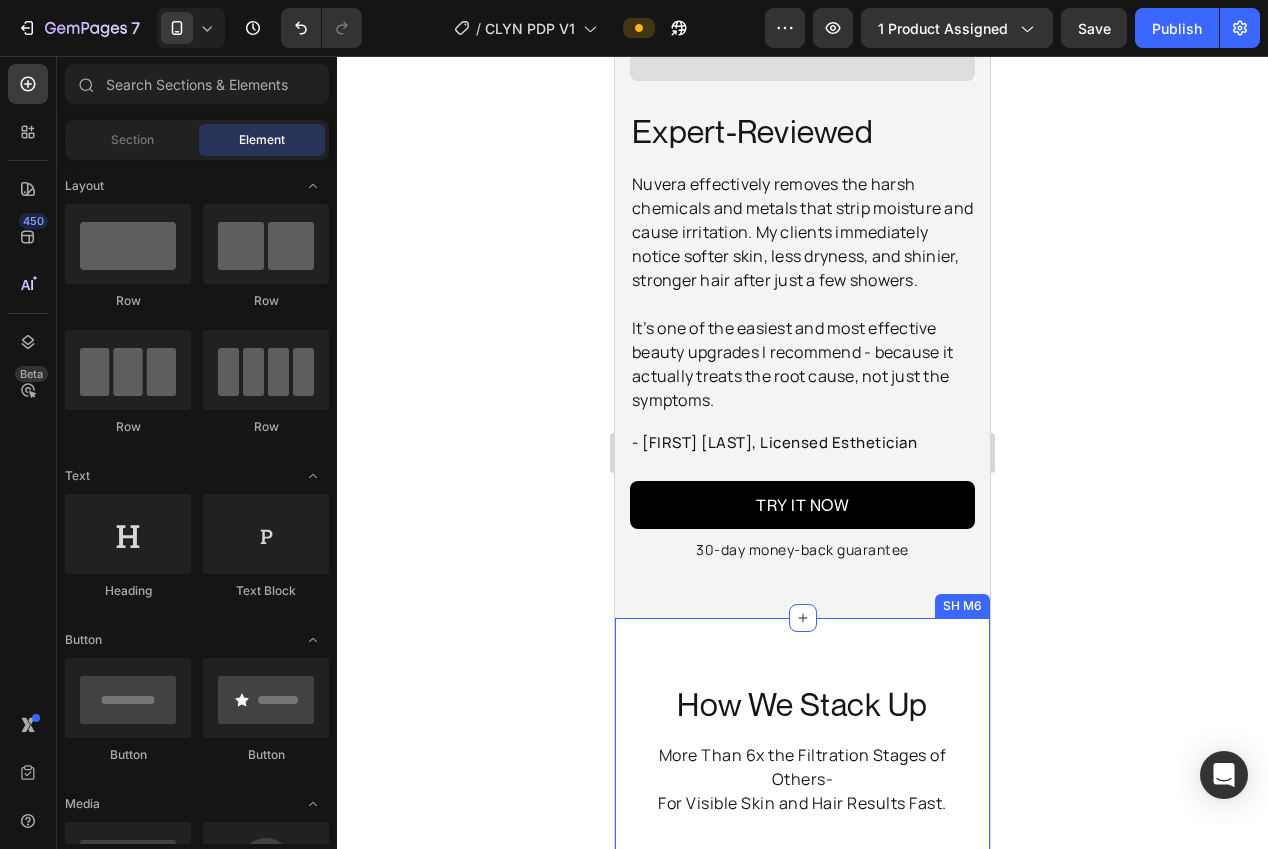 click on "How We Stack Up Heading More Than 6x the Filtration Stages of Others-  For Visible Skin and Hair Results Fast. Text block Row
Image Row Others Text block Row Filtration Text block AQUACELL™ 20-Stage Advanced Filtration Text block Row Basic 3-Stage Filtration Text block Row Water Pressure Text block Up to 200% Increase Text block Row No Change  to Pressure Text block Row Hard Water Text block Helps  Soften Water Text block Row Does Not  Soften Water Text block Row Row SH M6" at bounding box center (802, 989) 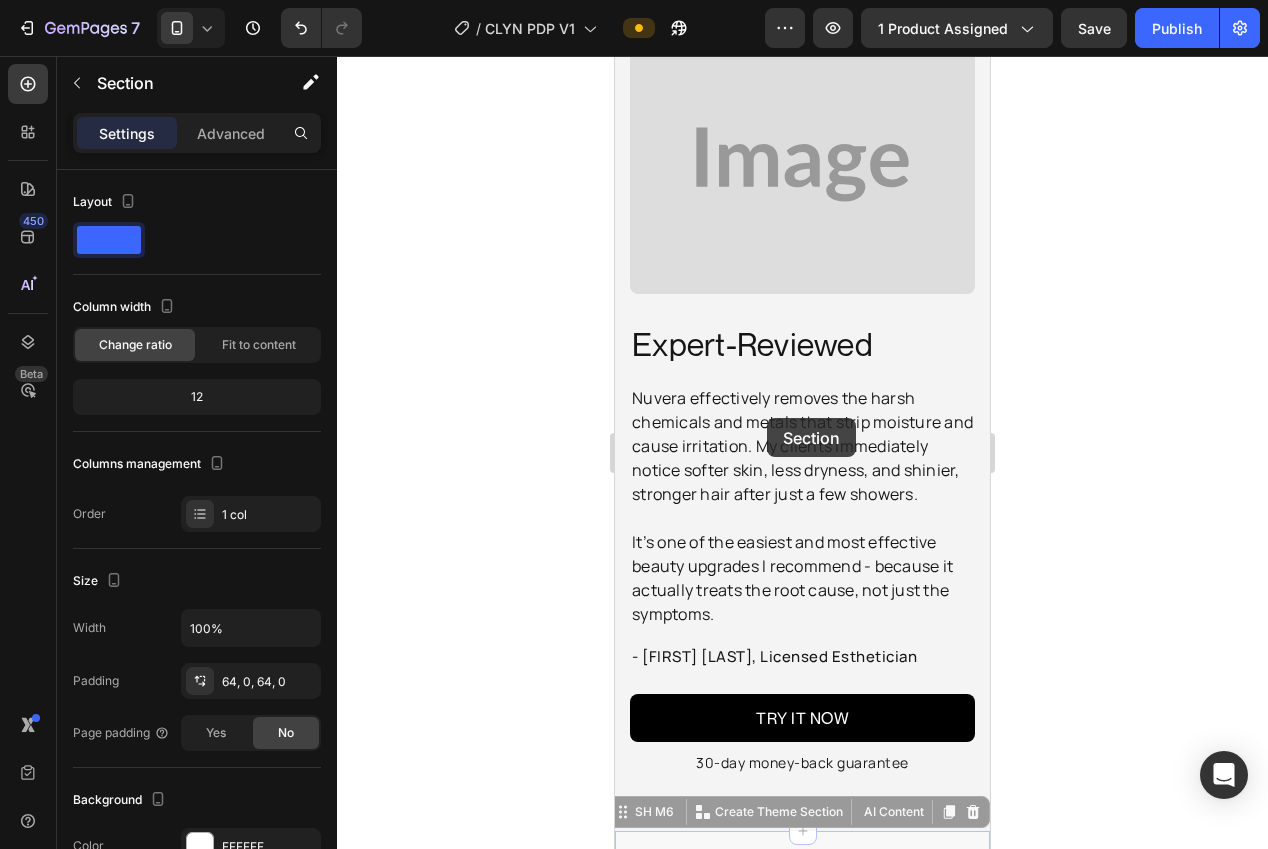 scroll, scrollTop: 4656, scrollLeft: 0, axis: vertical 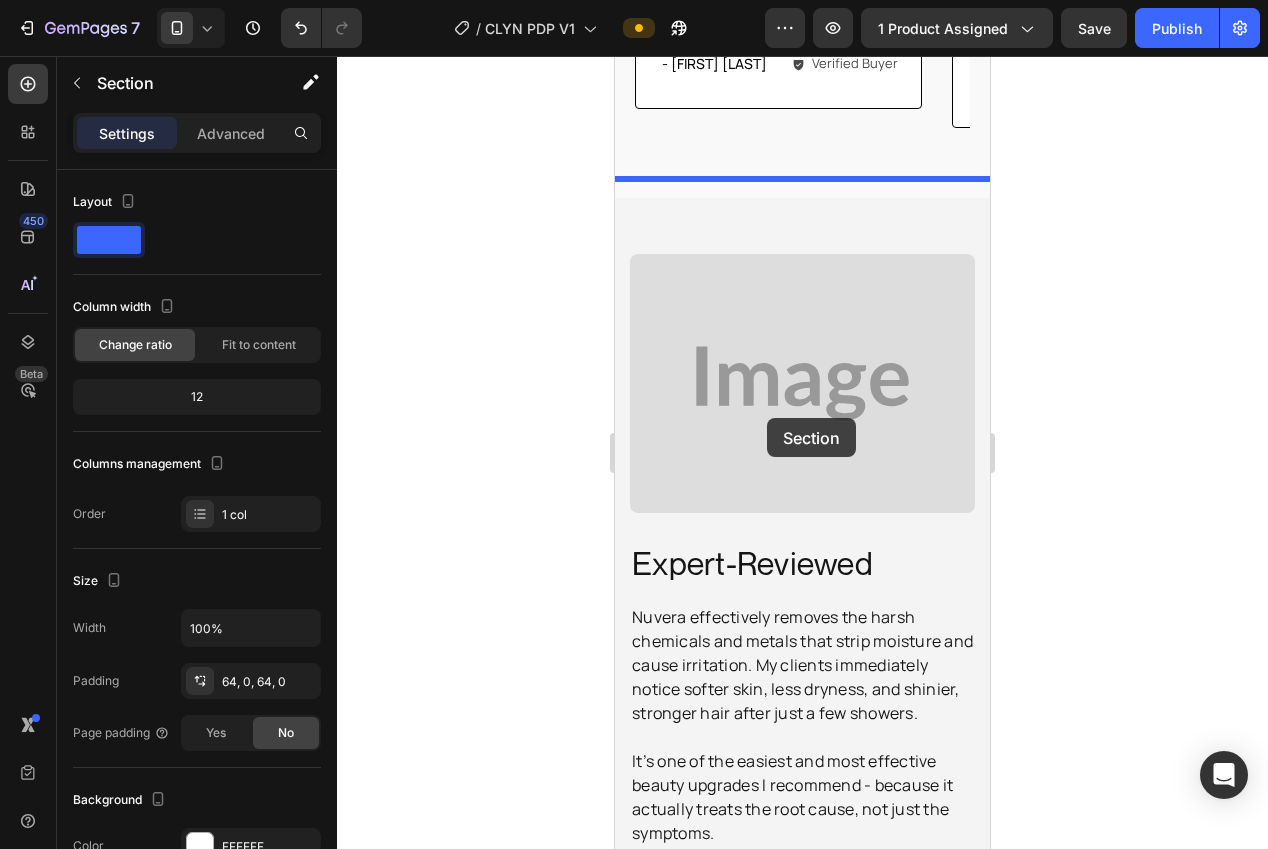 drag, startPoint x: 680, startPoint y: 585, endPoint x: 766, endPoint y: 418, distance: 187.84302 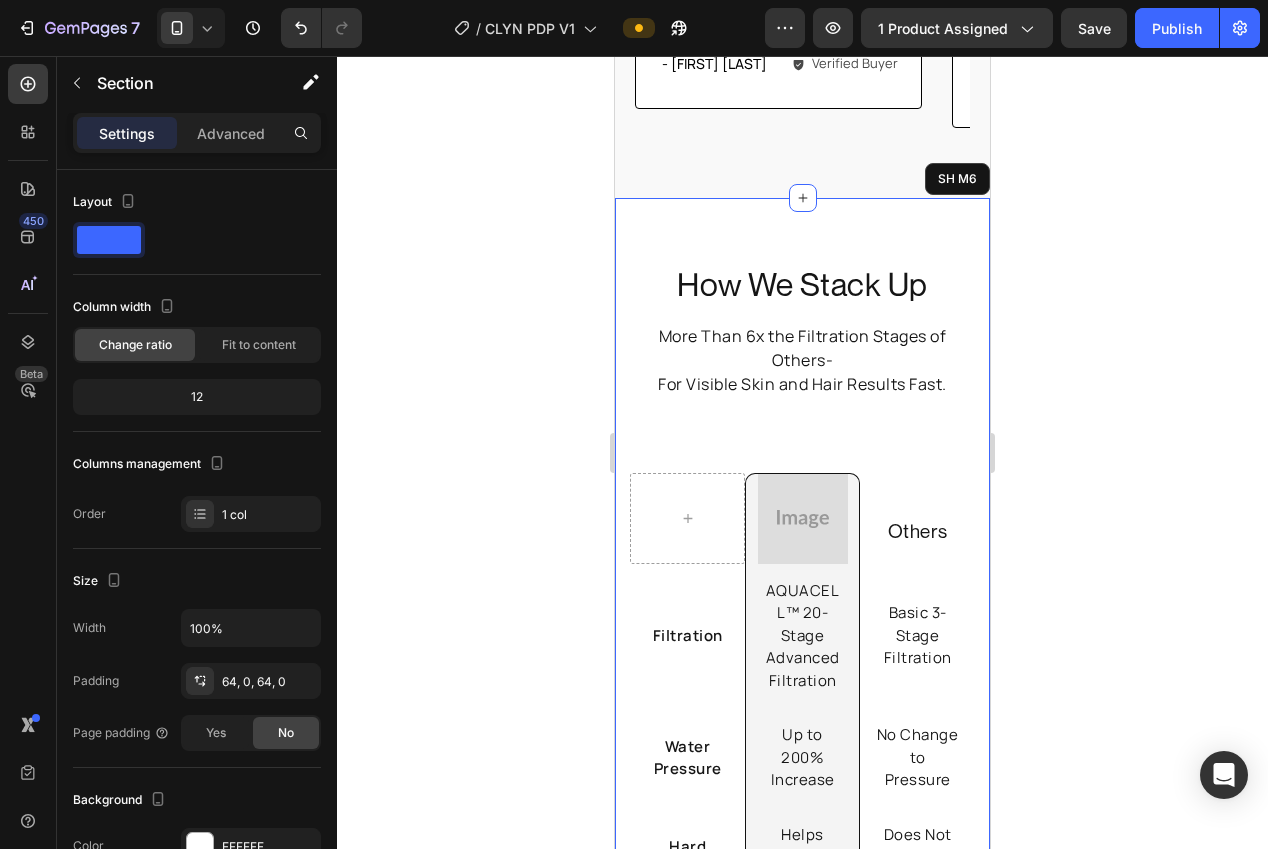 click 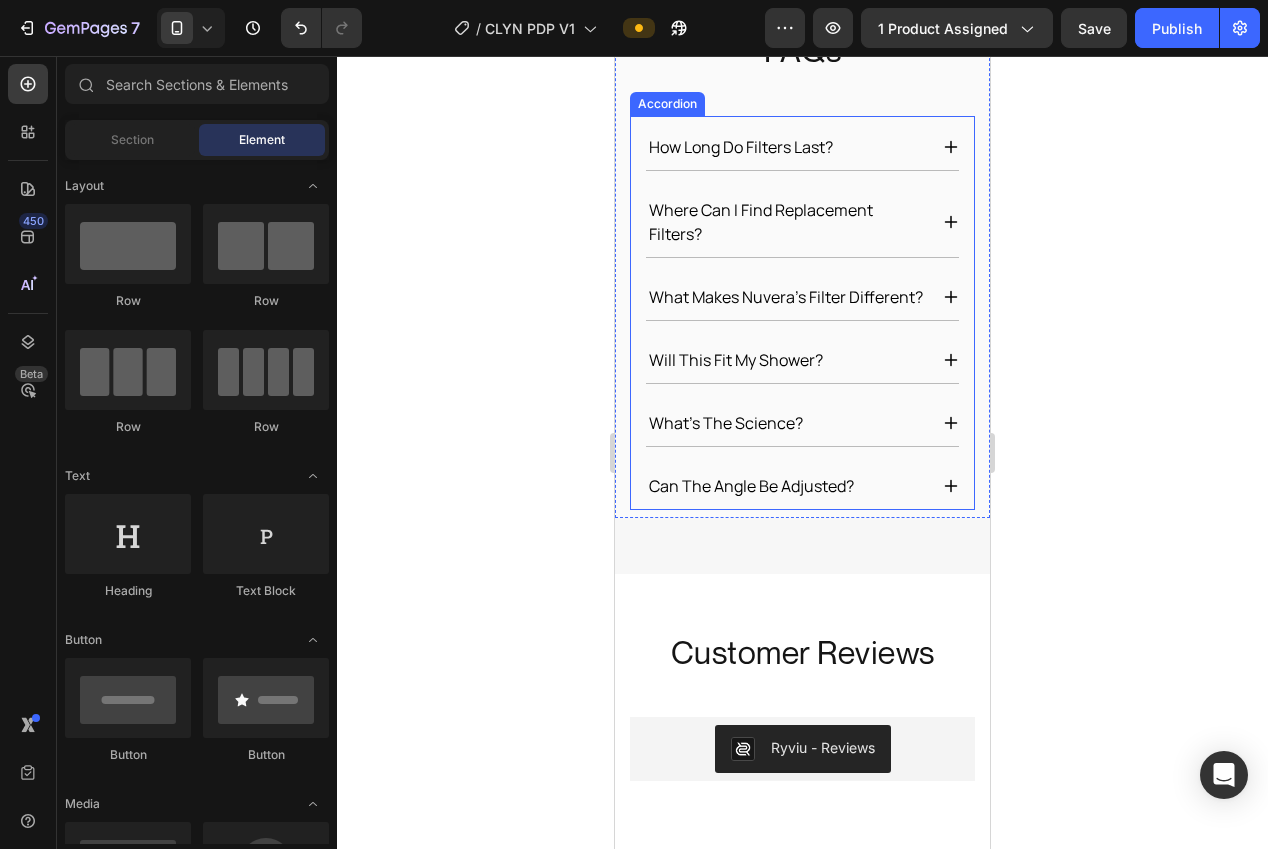 scroll, scrollTop: 6119, scrollLeft: 0, axis: vertical 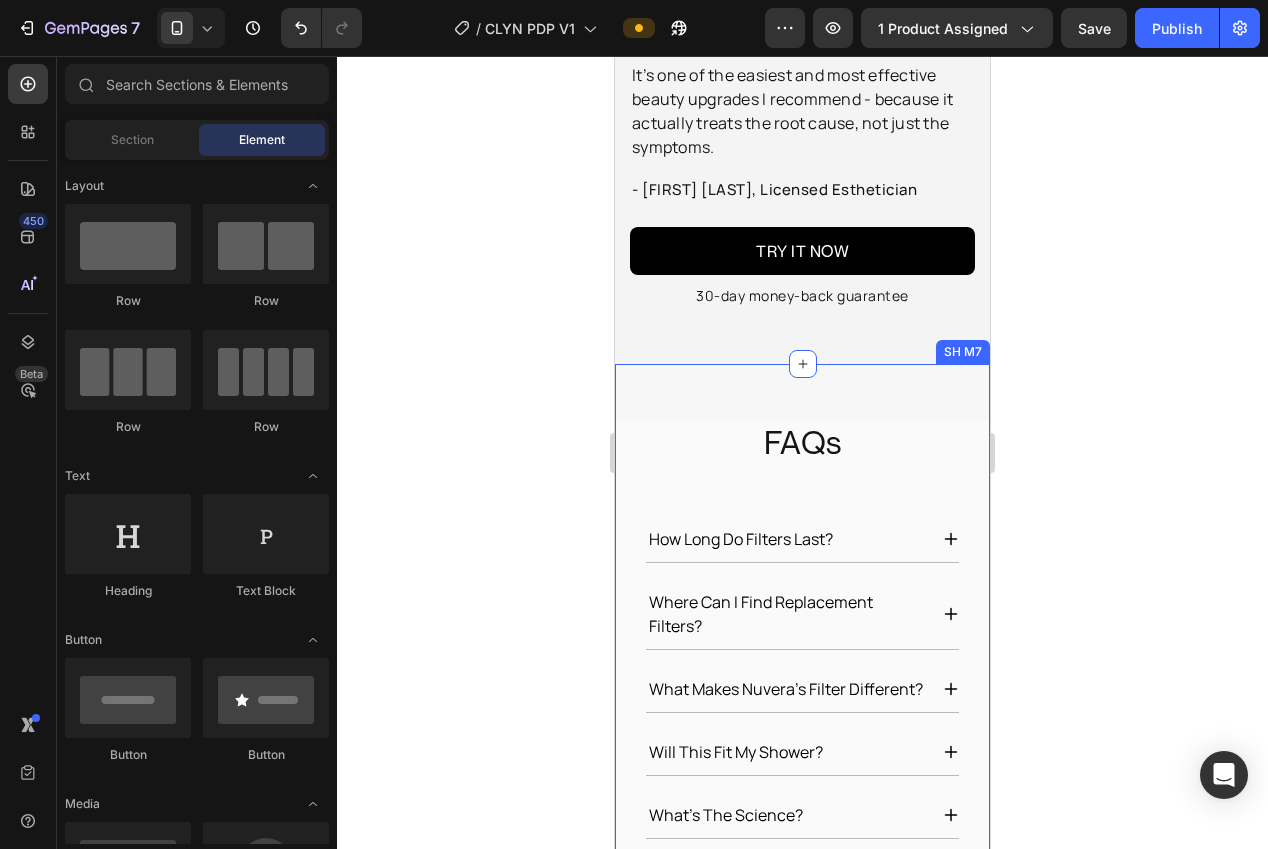 click on "FAQs Heading
how long do filters last?
where can i find replacement filters?
what makes nuvera's filter different?
will this fit my shower?
what's the science?
can the angle be adjusted? Accordion Row SH M7" at bounding box center (802, 665) 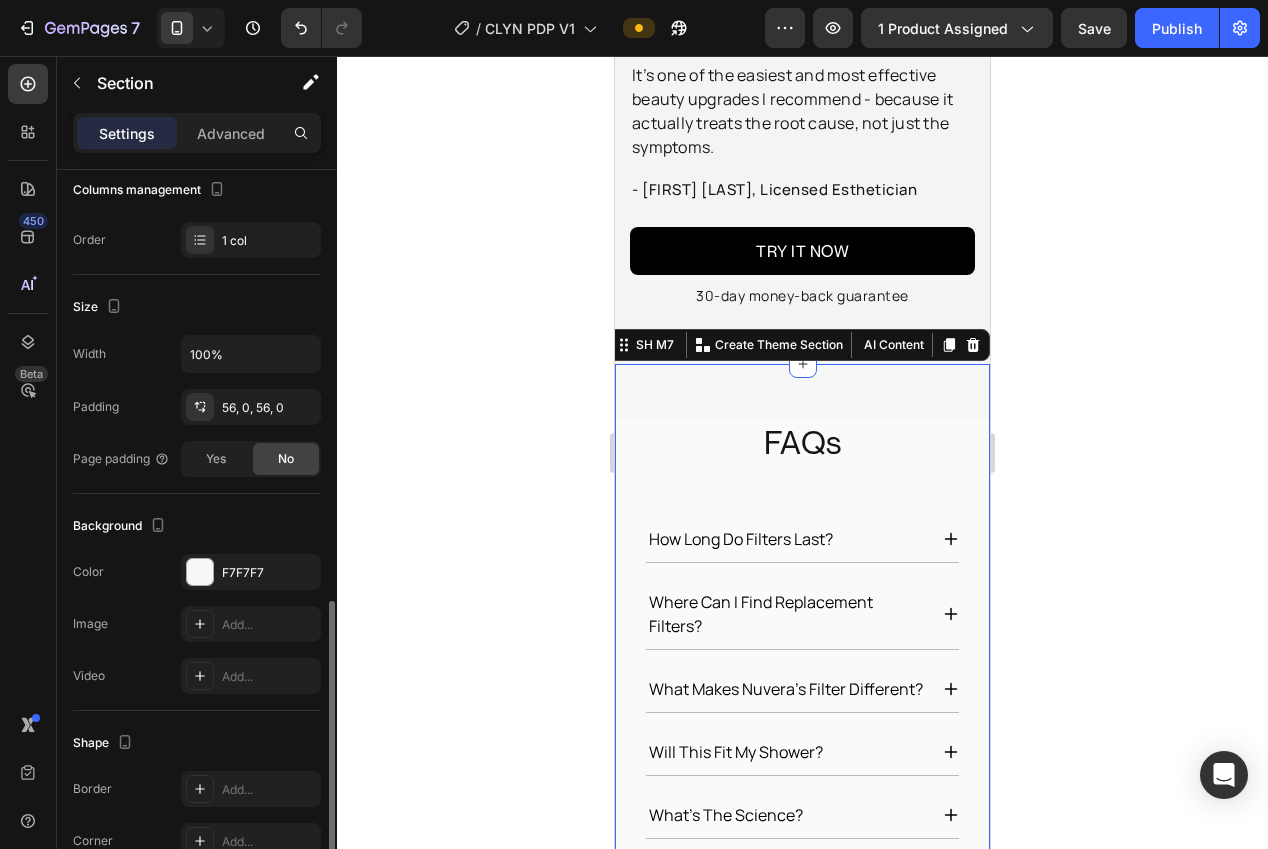 scroll, scrollTop: 432, scrollLeft: 0, axis: vertical 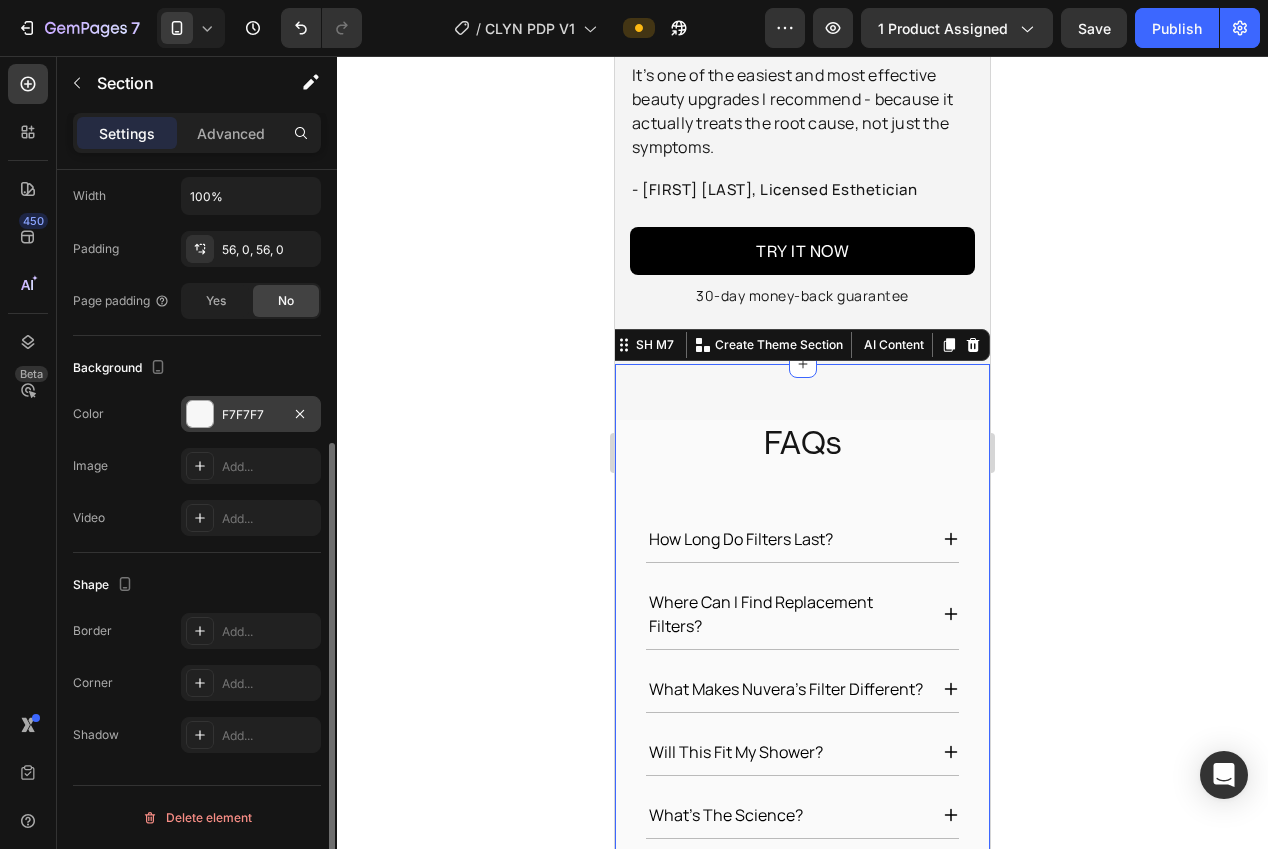 click at bounding box center [200, 414] 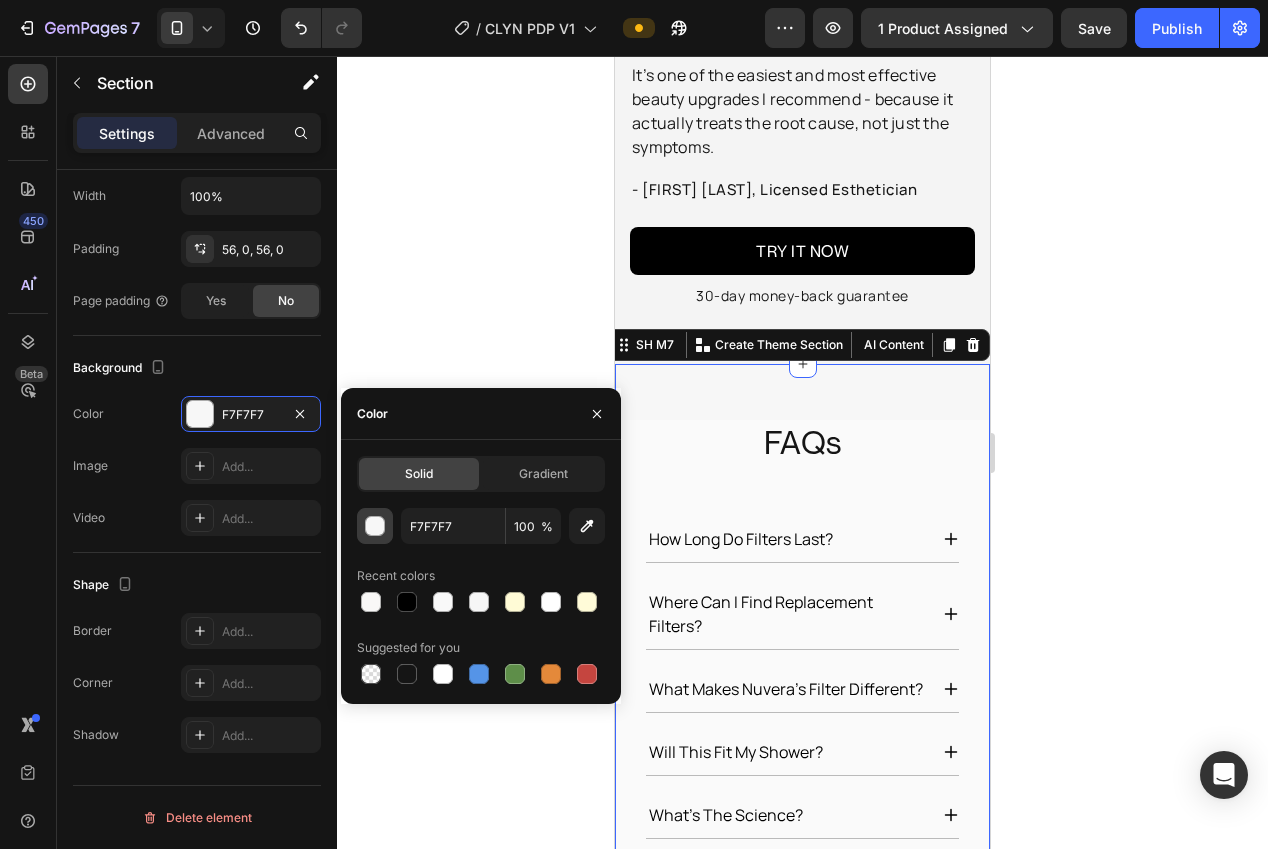 click at bounding box center [376, 527] 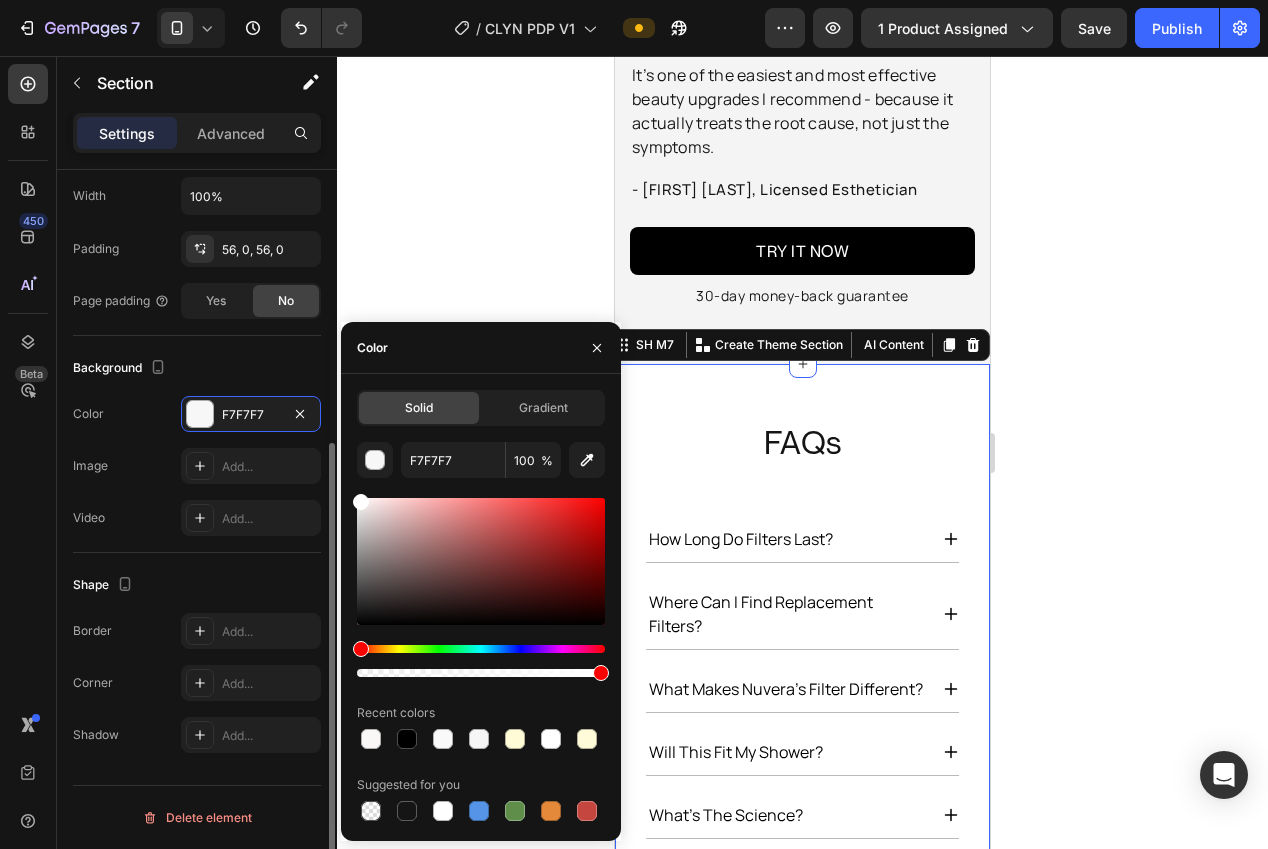 drag, startPoint x: 369, startPoint y: 452, endPoint x: 283, endPoint y: 293, distance: 180.7678 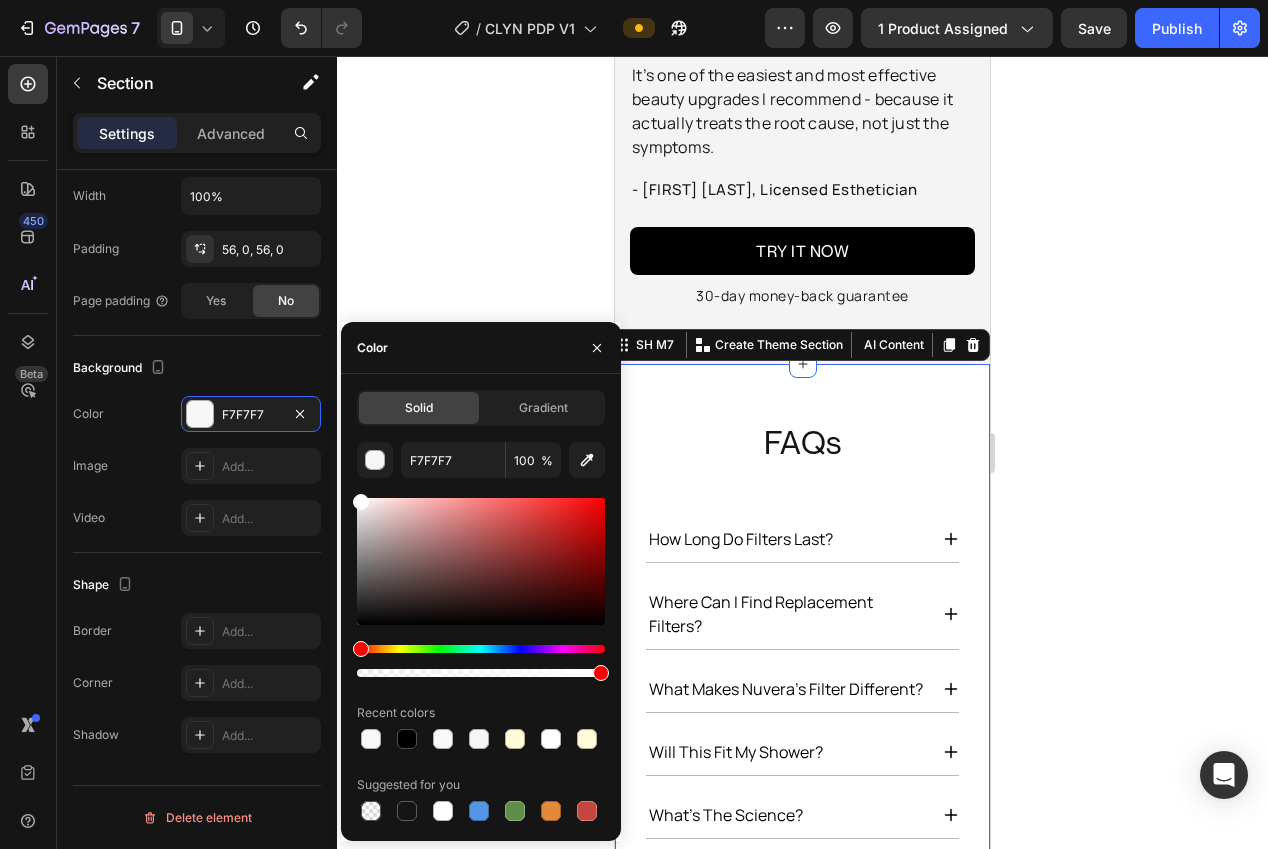click 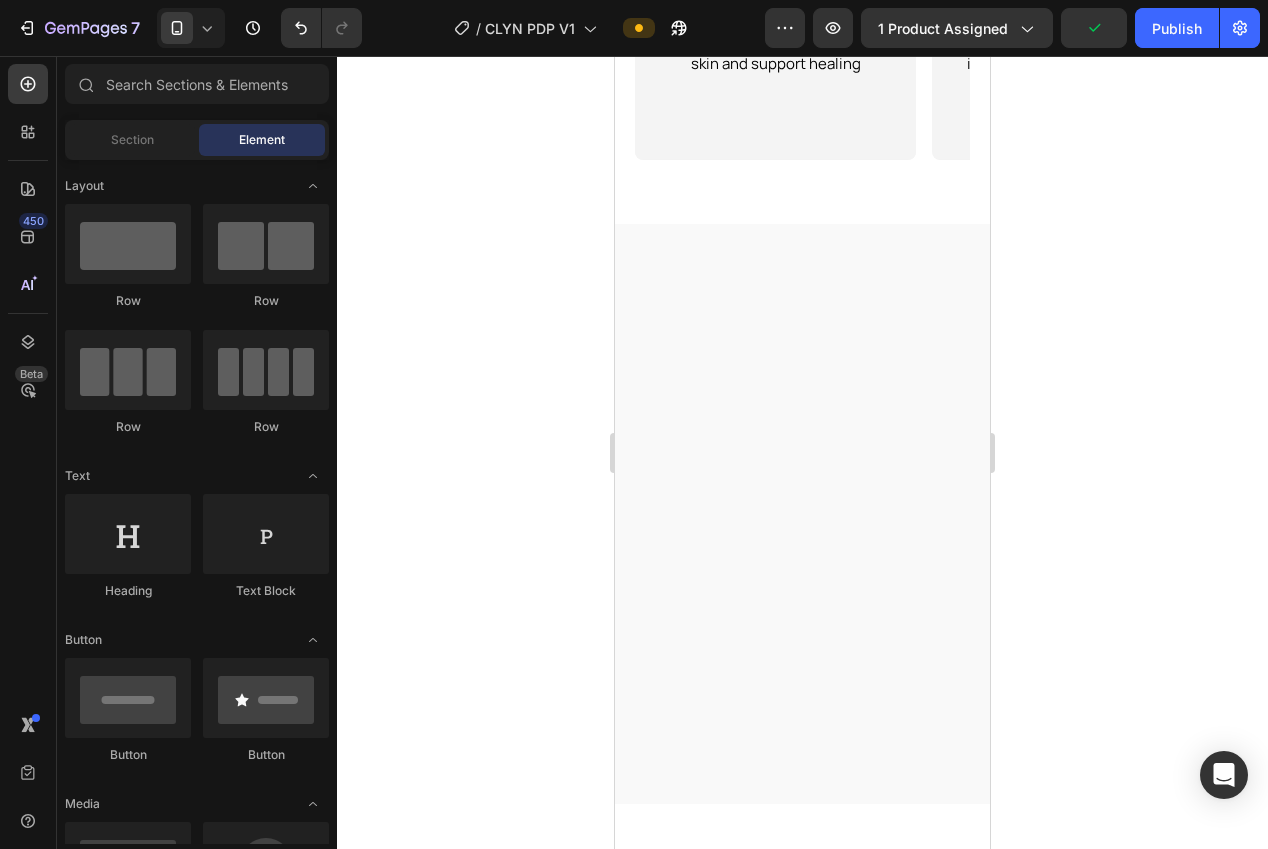 scroll, scrollTop: 2090, scrollLeft: 0, axis: vertical 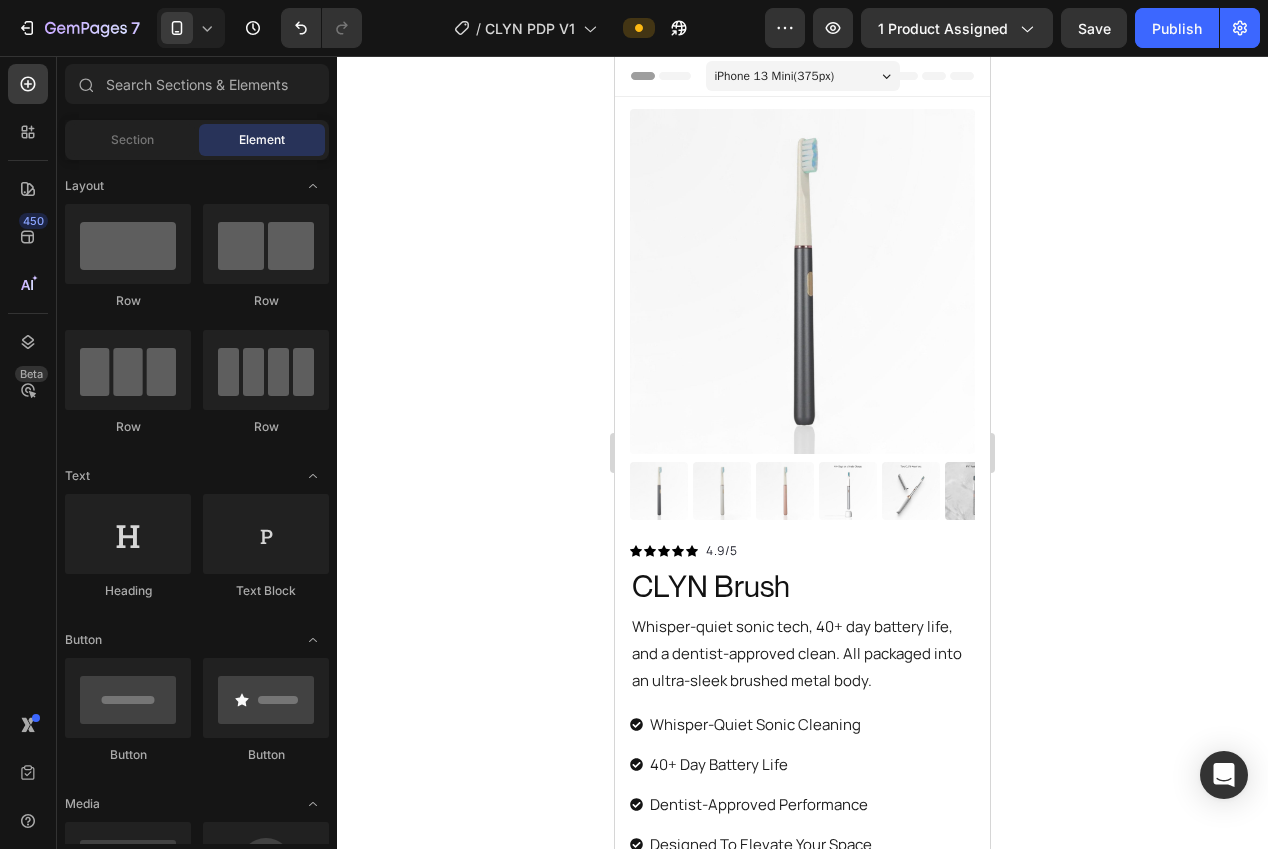 click 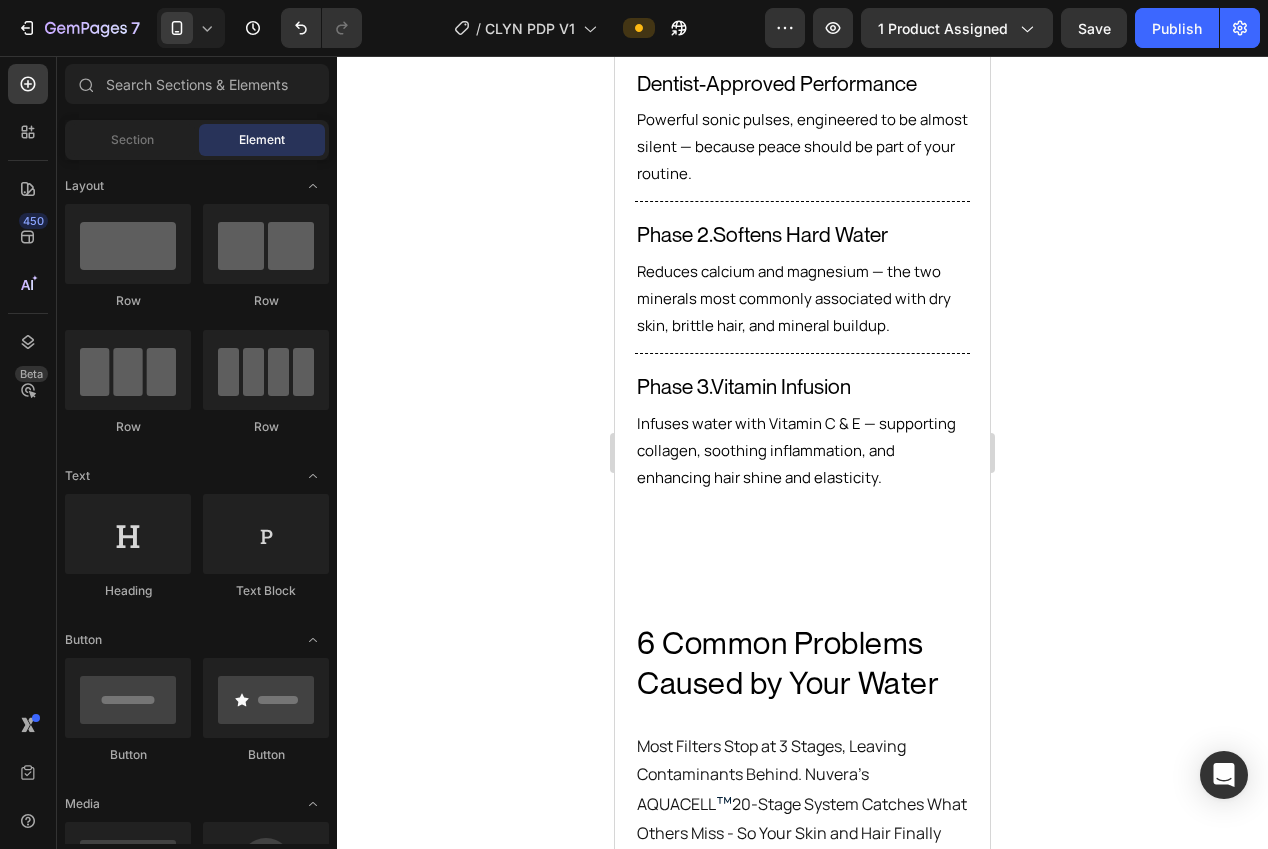 scroll, scrollTop: 2494, scrollLeft: 0, axis: vertical 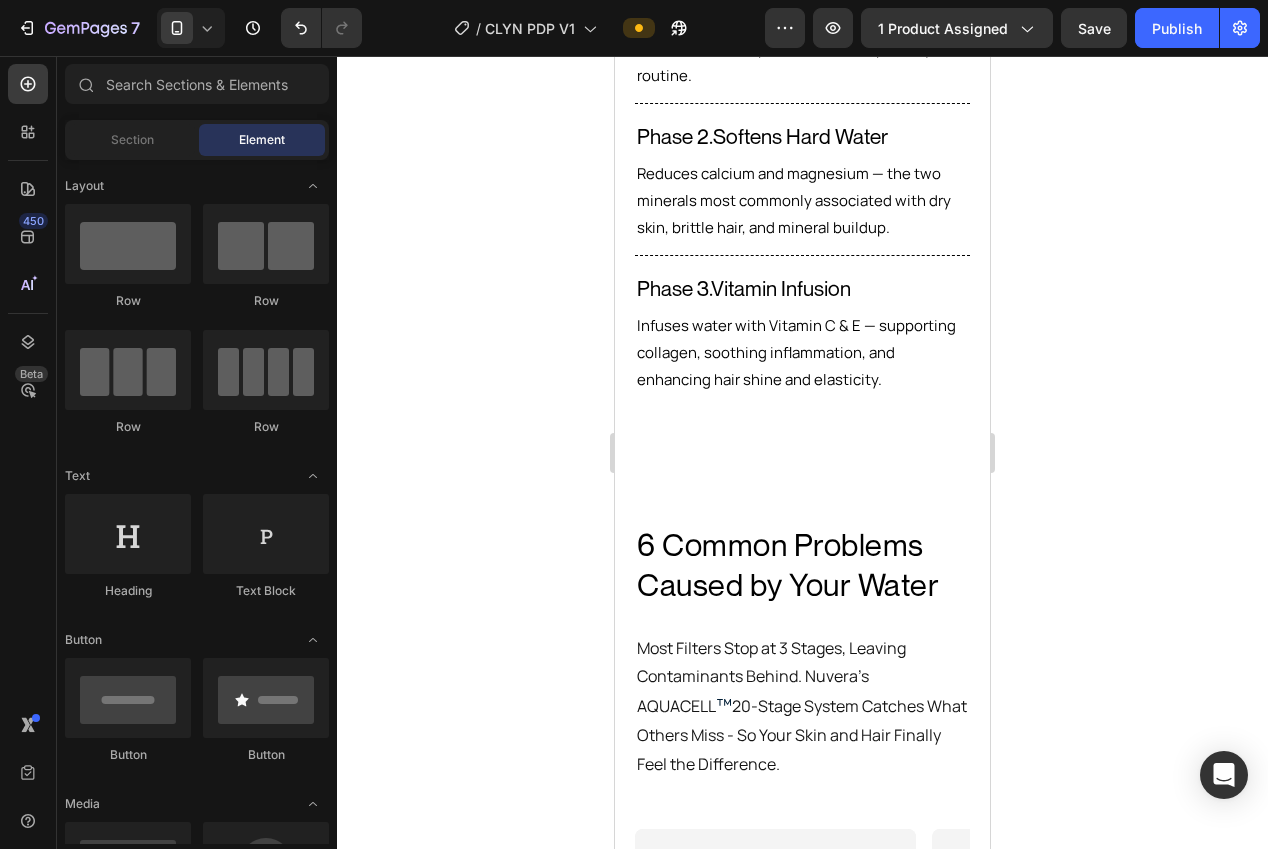 click on "Powerful sonic pulses, engineered to be almost silent — because peace should be part of your routine." at bounding box center [802, 48] 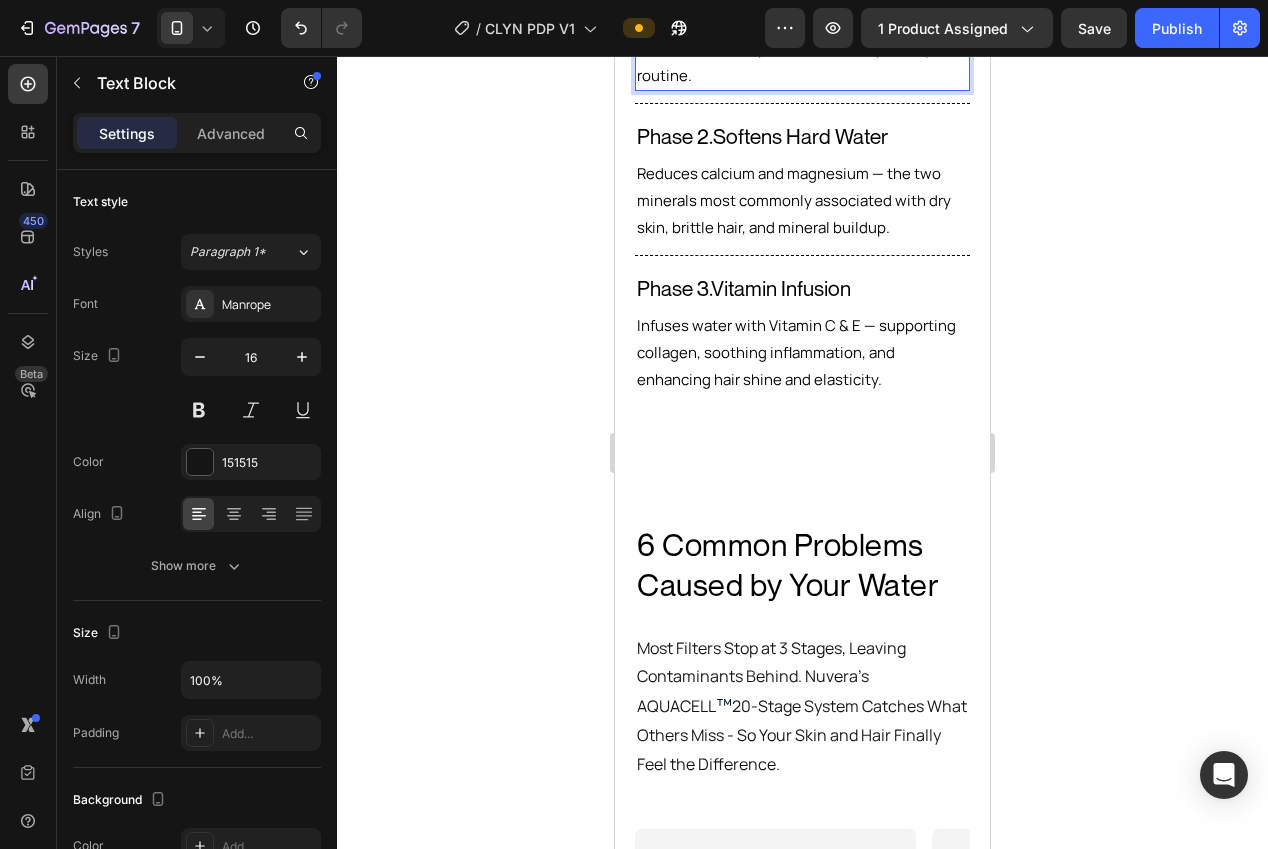 click on "Powerful sonic pulses, engineered to be almost silent — because peace should be part of your routine." at bounding box center [802, 48] 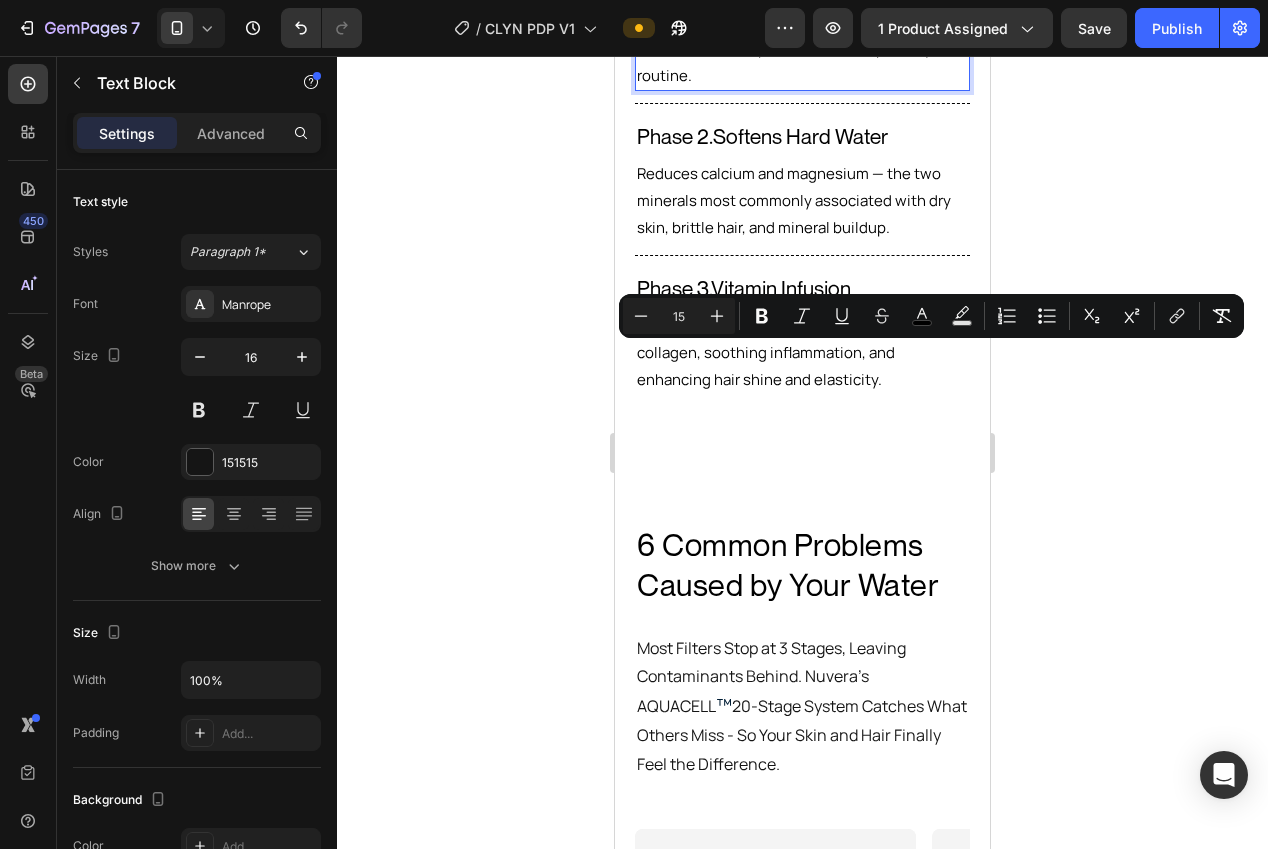 click on "Powerful sonic pulses, engineered to be almost silent — because peace should be part of your routine." at bounding box center (802, 48) 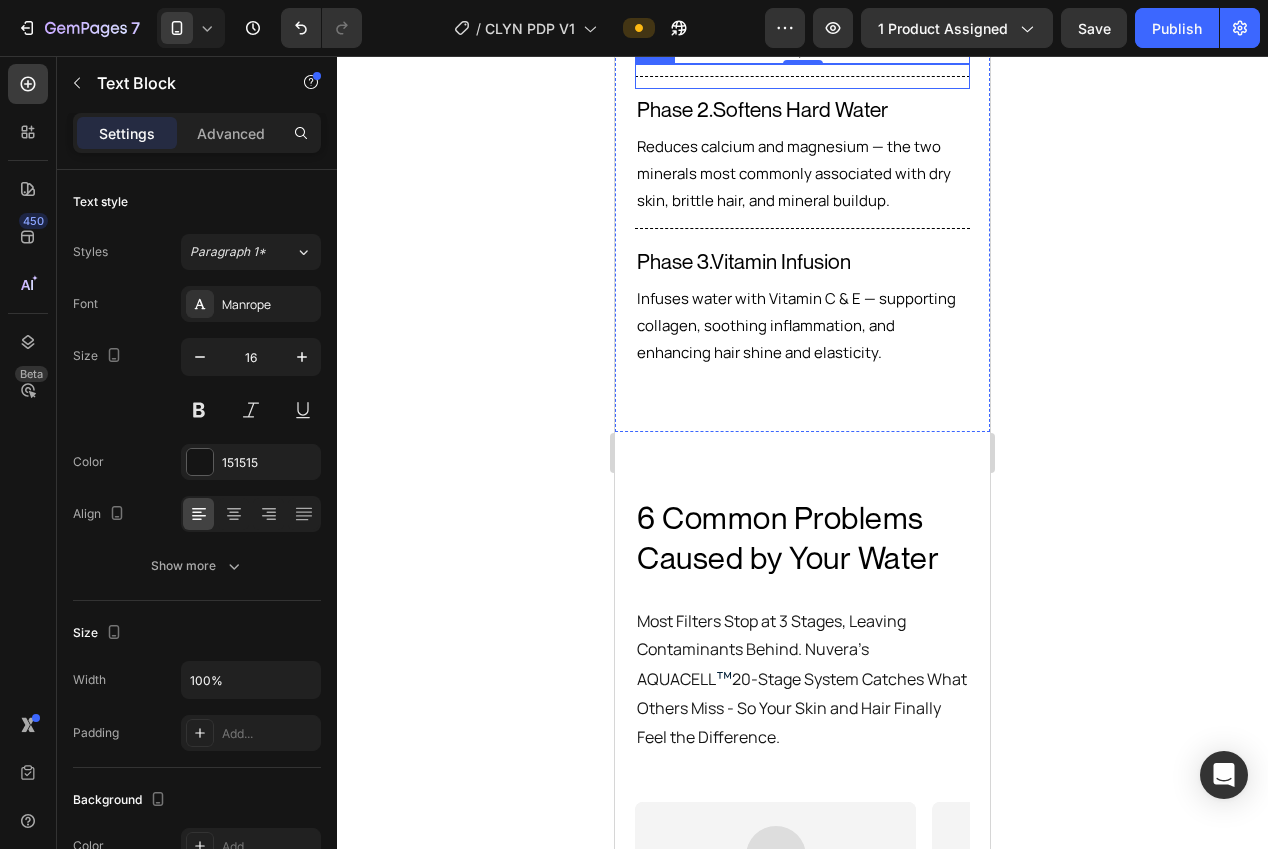 click 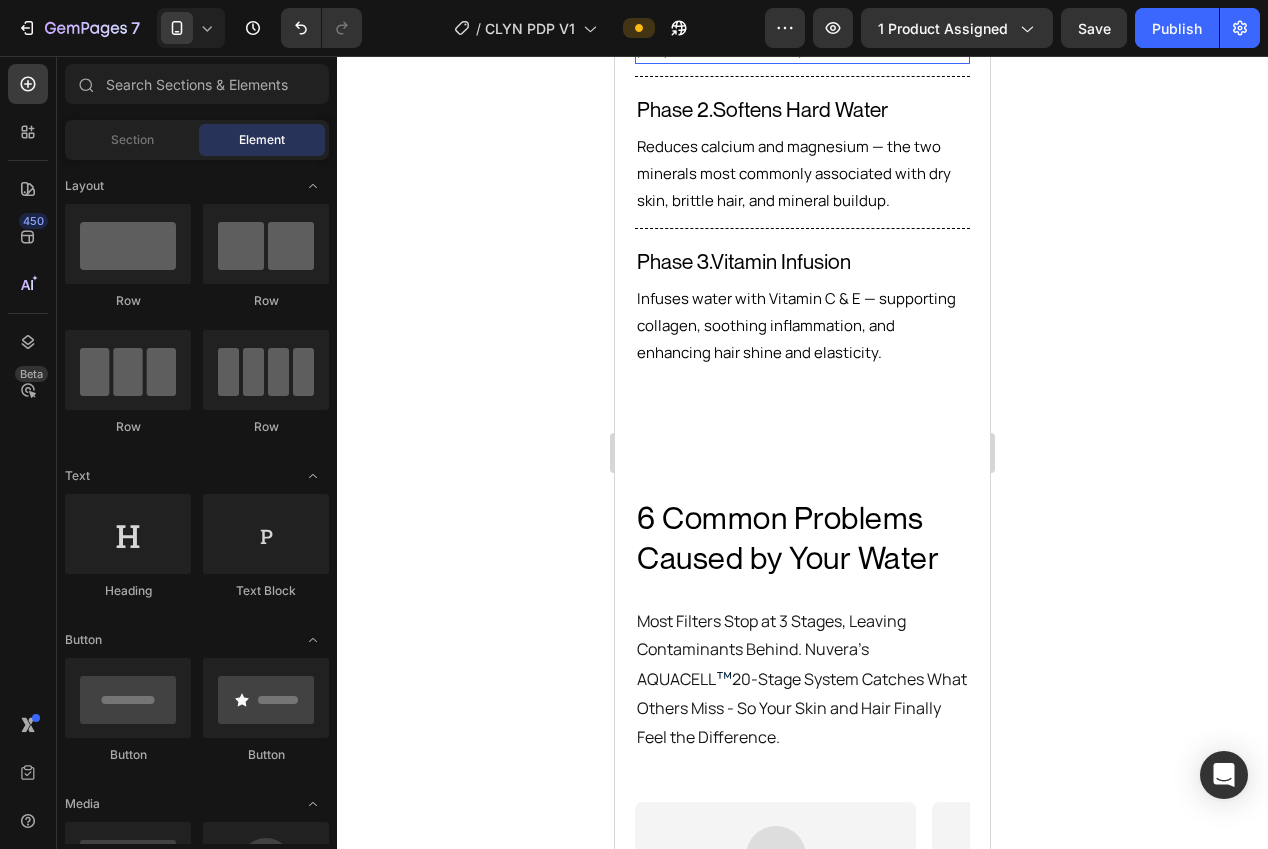 click on "[NUMBER] sonic vibrations per minute remove plaque and debris with precision" at bounding box center [798, 35] 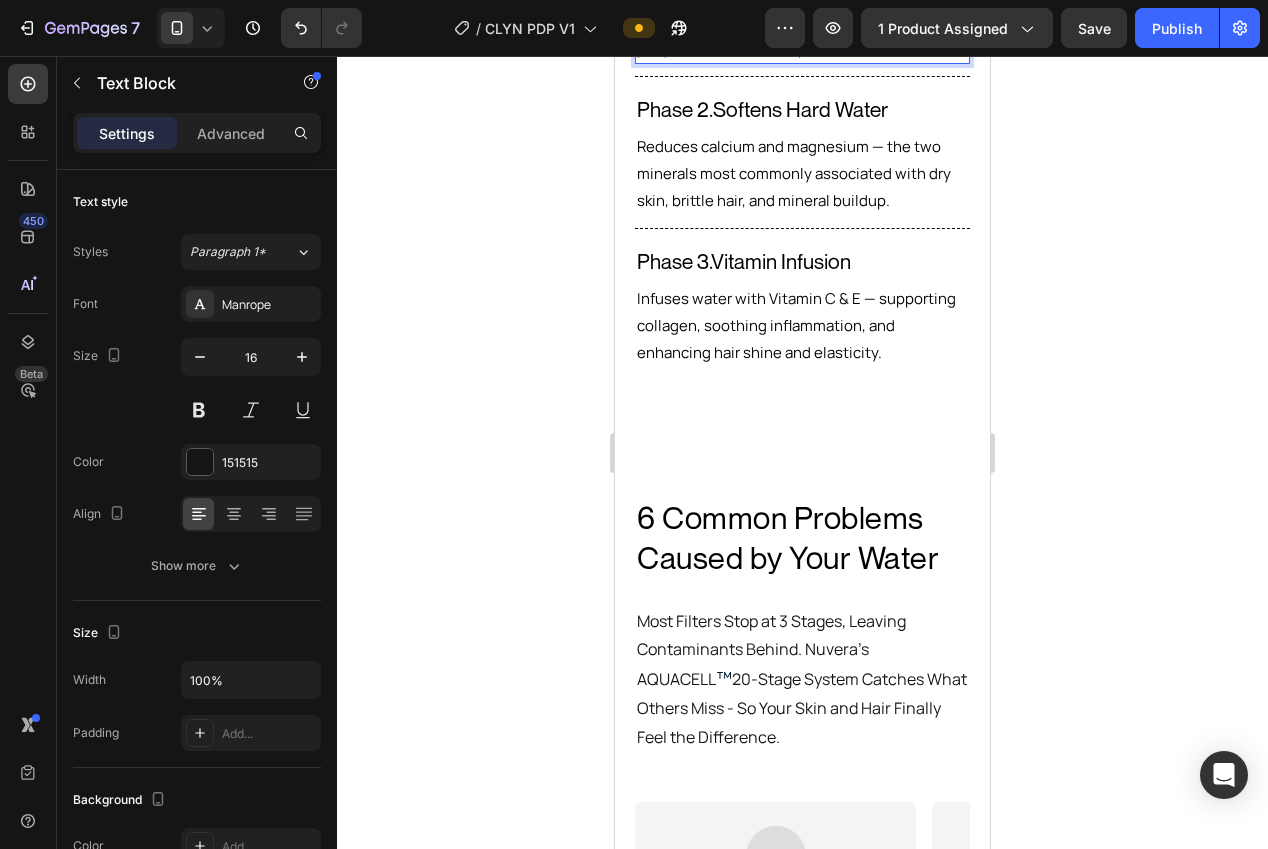click on "[NUMBER] sonic vibrations per minute remove plaque and debris with precision" at bounding box center [802, 35] 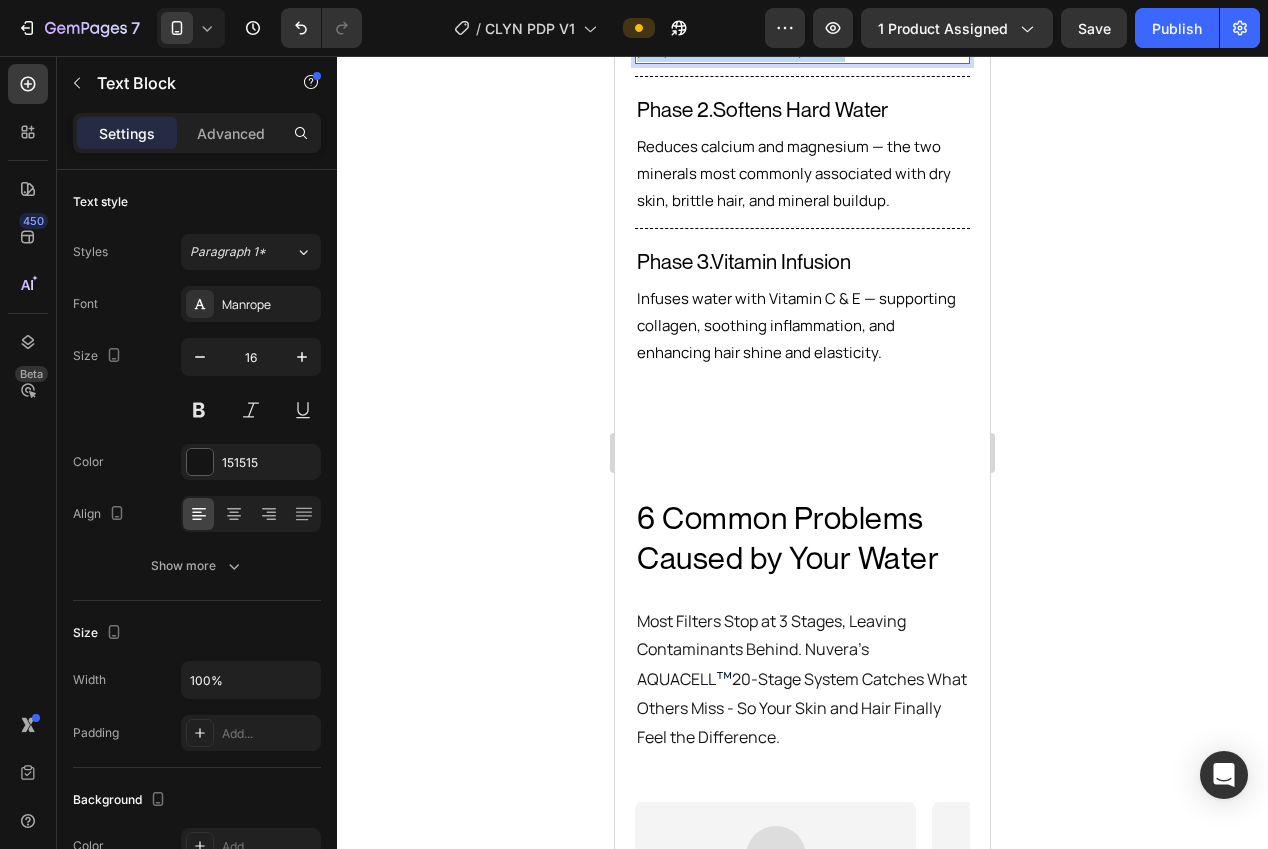 drag, startPoint x: 823, startPoint y: 376, endPoint x: 882, endPoint y: 361, distance: 60.876926 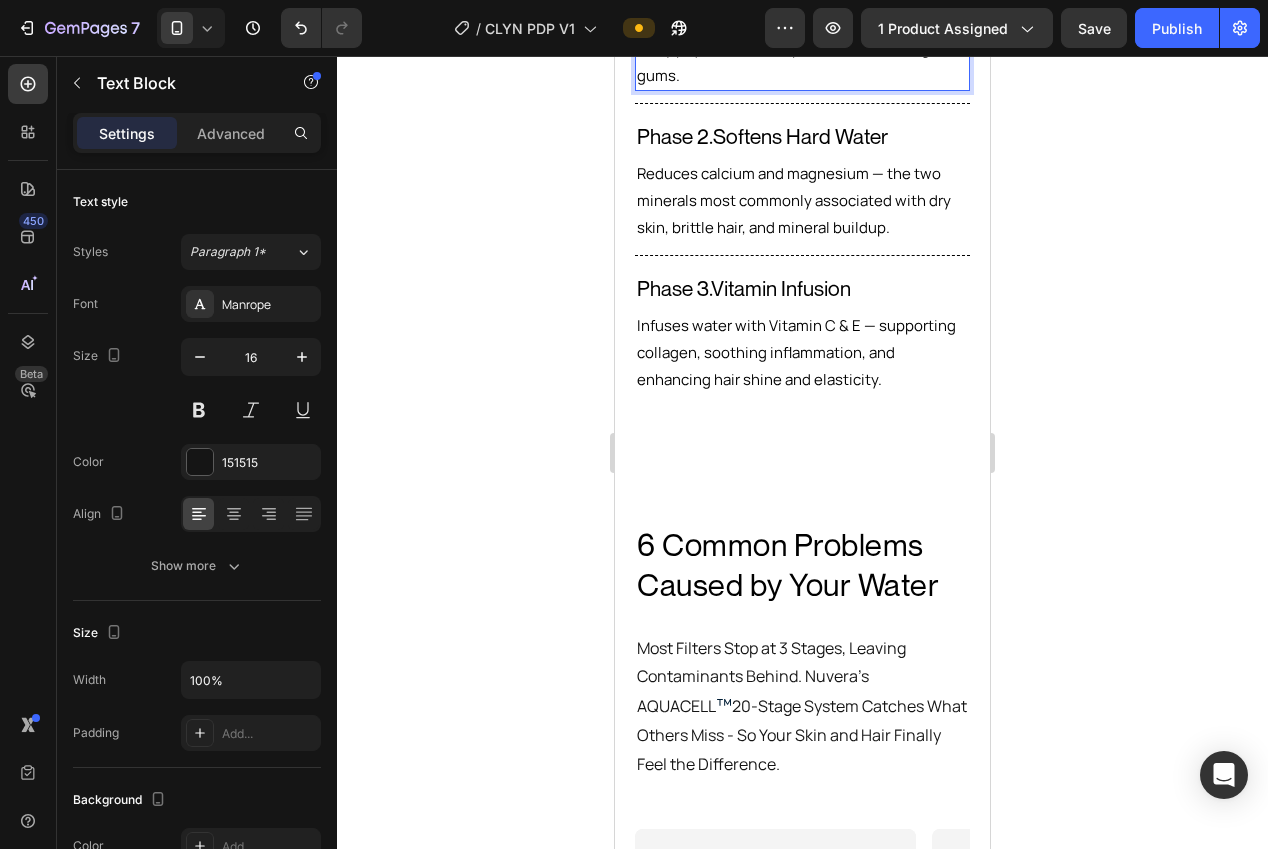 click on "[NUMBER] sonic vibrations per minute sweep away plque and buildup, without irritatiing gums." at bounding box center [795, 48] 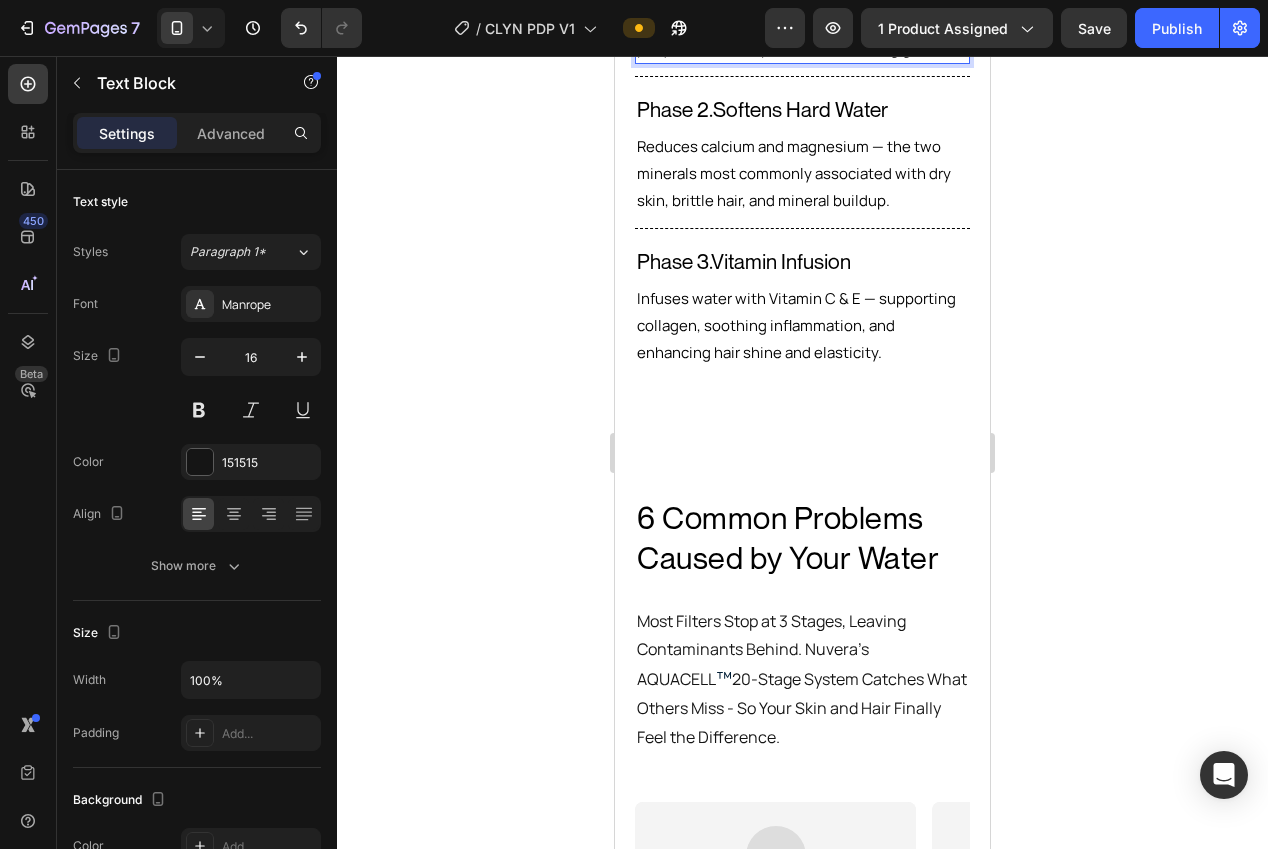click on "32,000 sonic vibrations per minute sweep away plaque and buildup, without irritatiing gums." at bounding box center (802, 35) 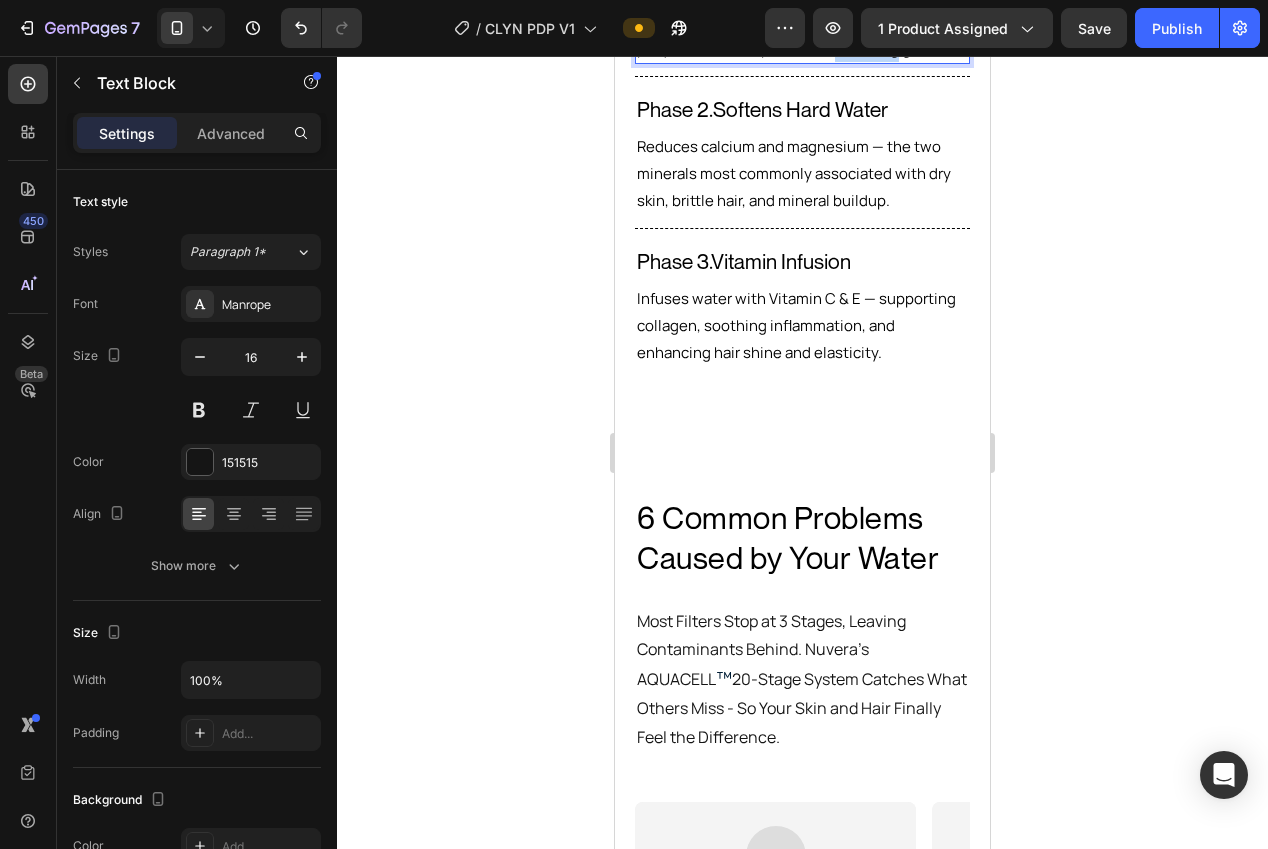 click on "32,000 sonic vibrations per minute sweep away plaque and buildup, without irritatiing gums." at bounding box center (802, 35) 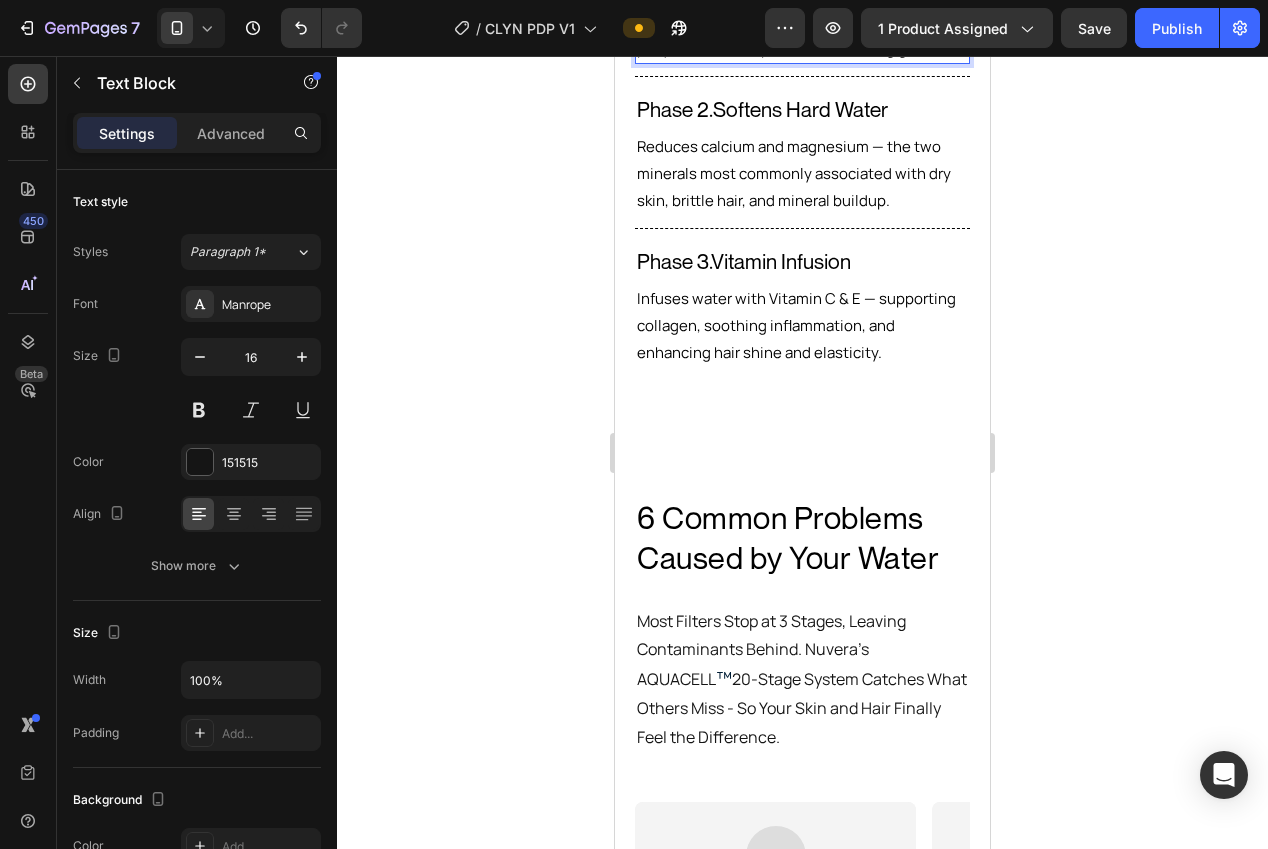 click on "32,000 sonic vibrations per minute sweep away plaque and buildup, without irritating gums." at bounding box center (802, 35) 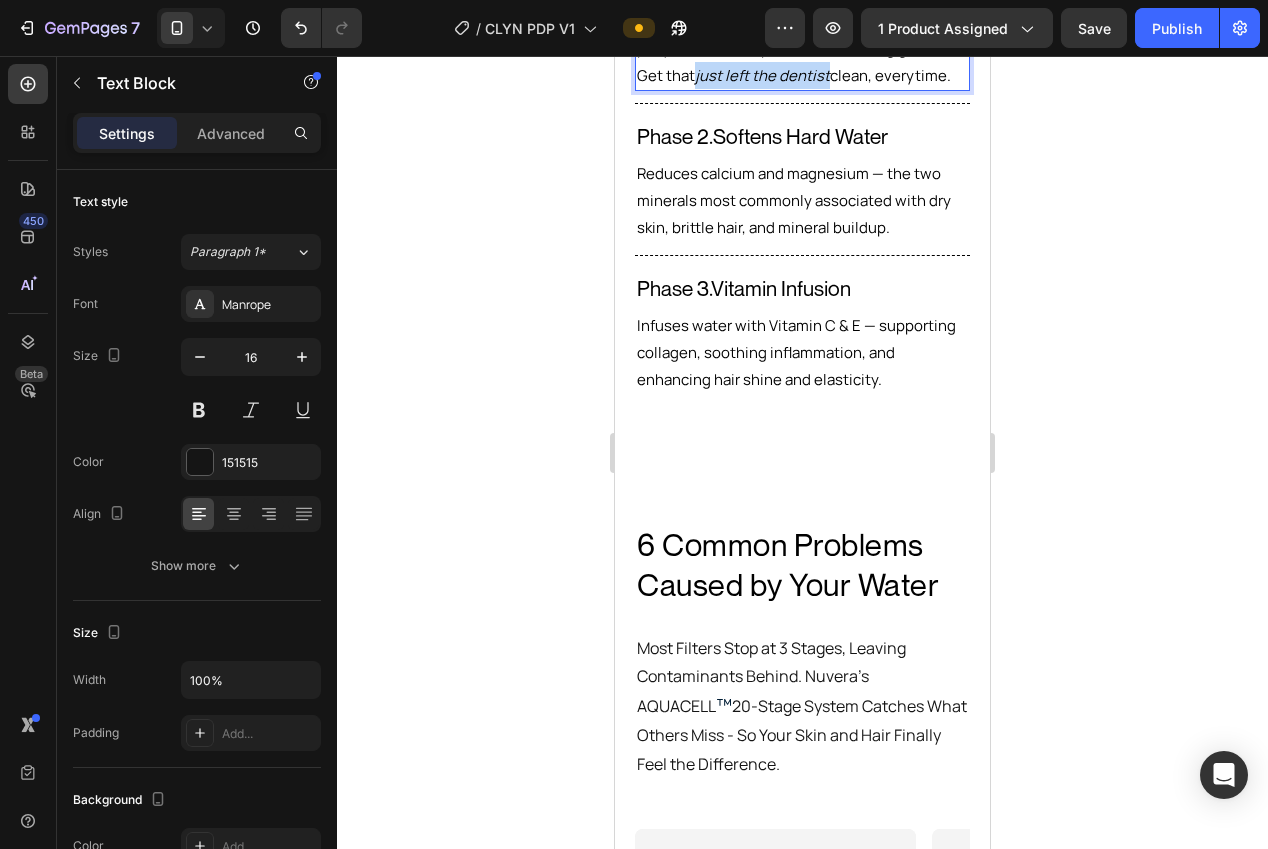 drag, startPoint x: 734, startPoint y: 415, endPoint x: 670, endPoint y: 415, distance: 64 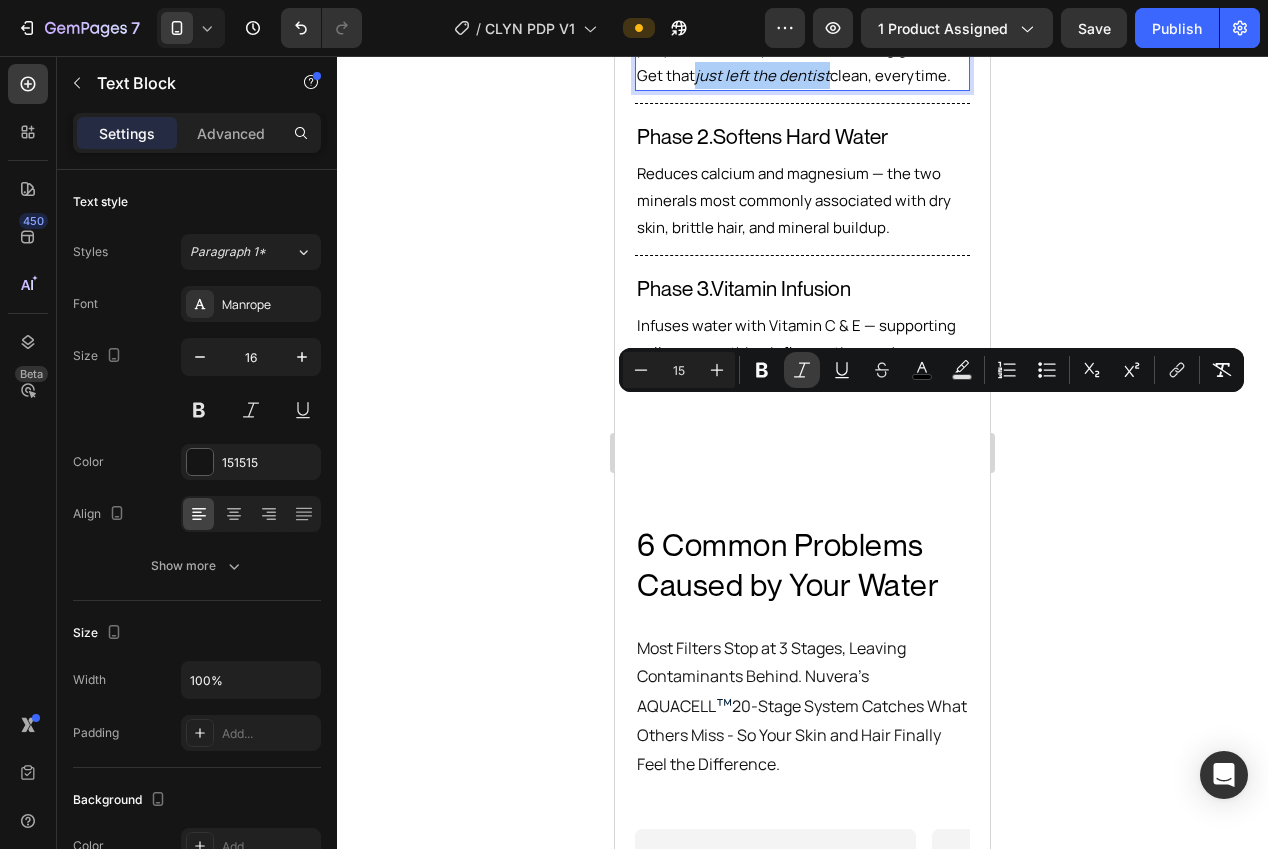 click 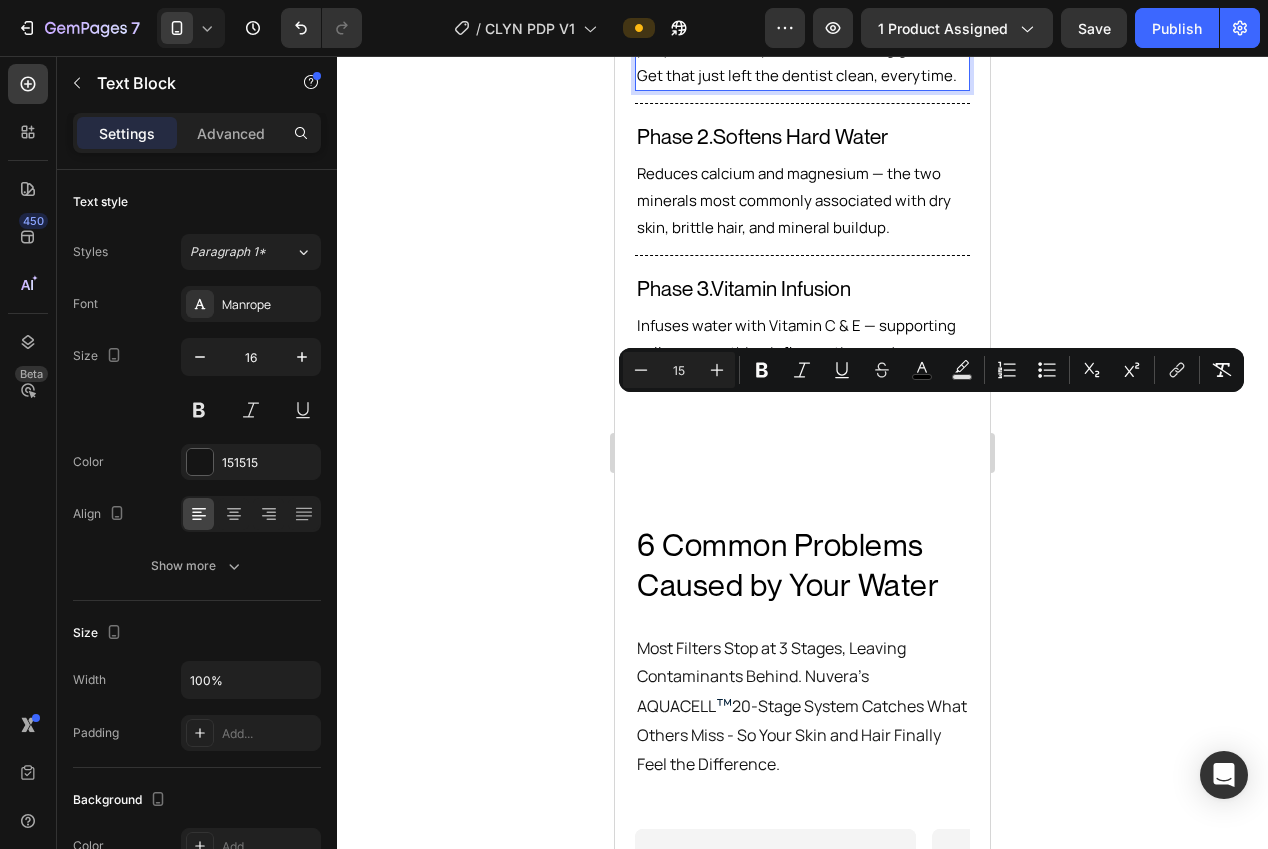 click on "[NUMBER] sonic vibrations per minute sweep away plaque and buildup, without irritating gums. Get that just left the dentist clean, everytime." at bounding box center [802, 48] 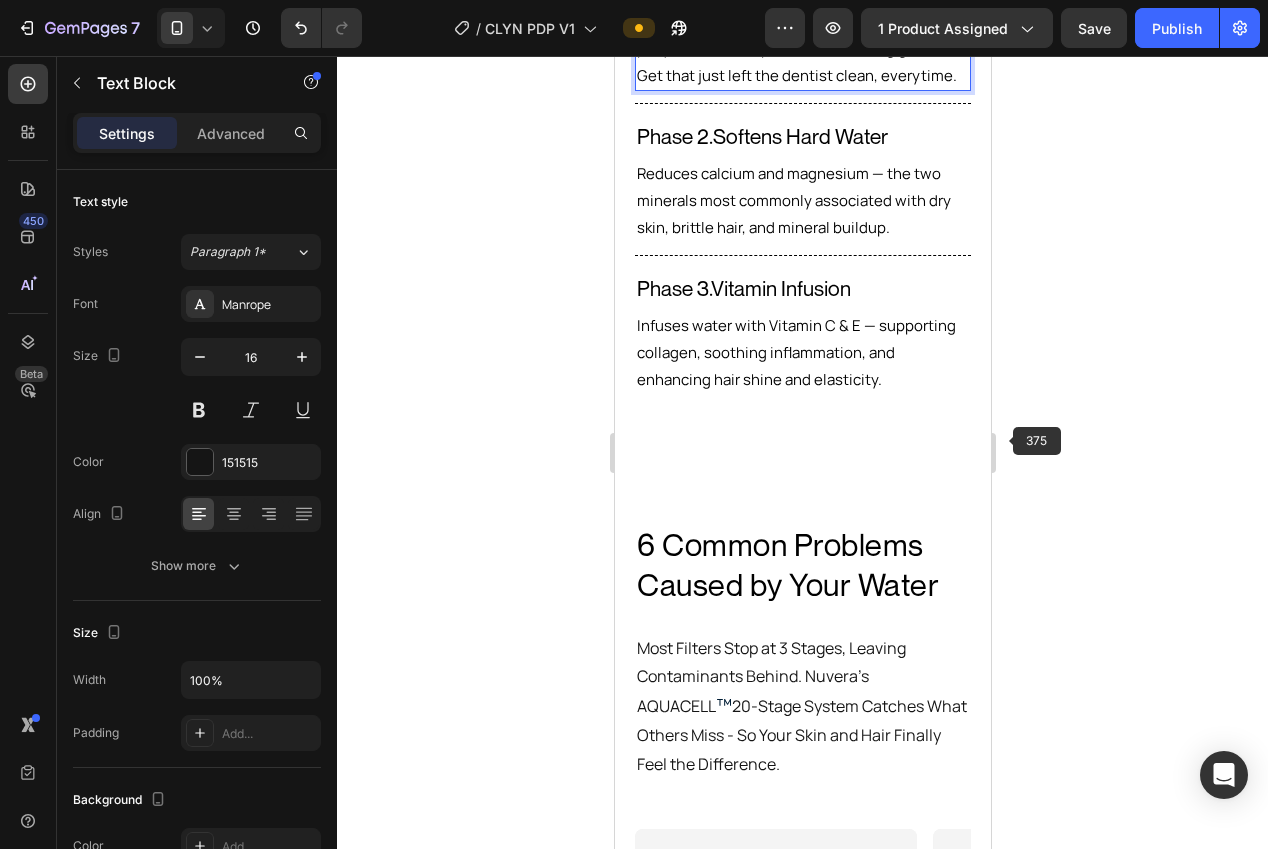 scroll, scrollTop: 2495, scrollLeft: 0, axis: vertical 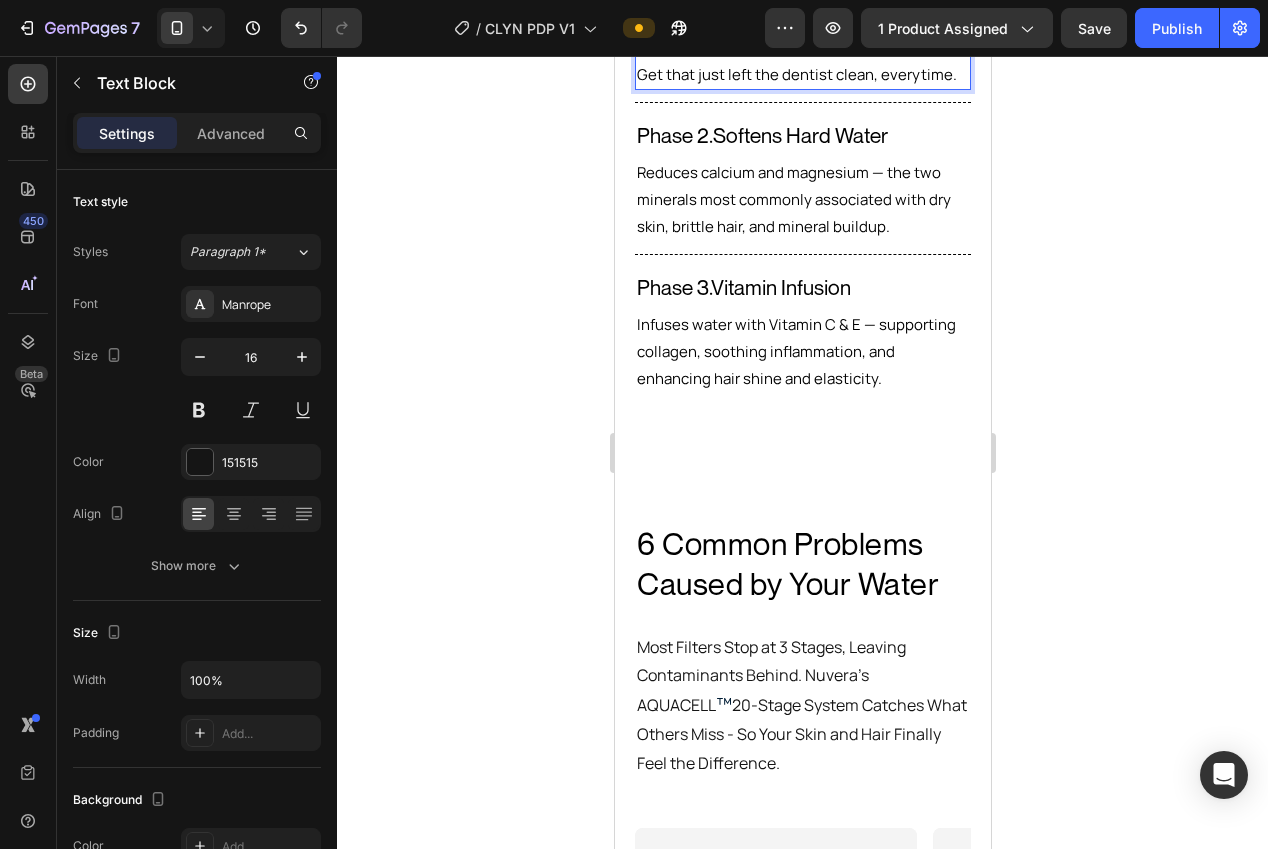 click 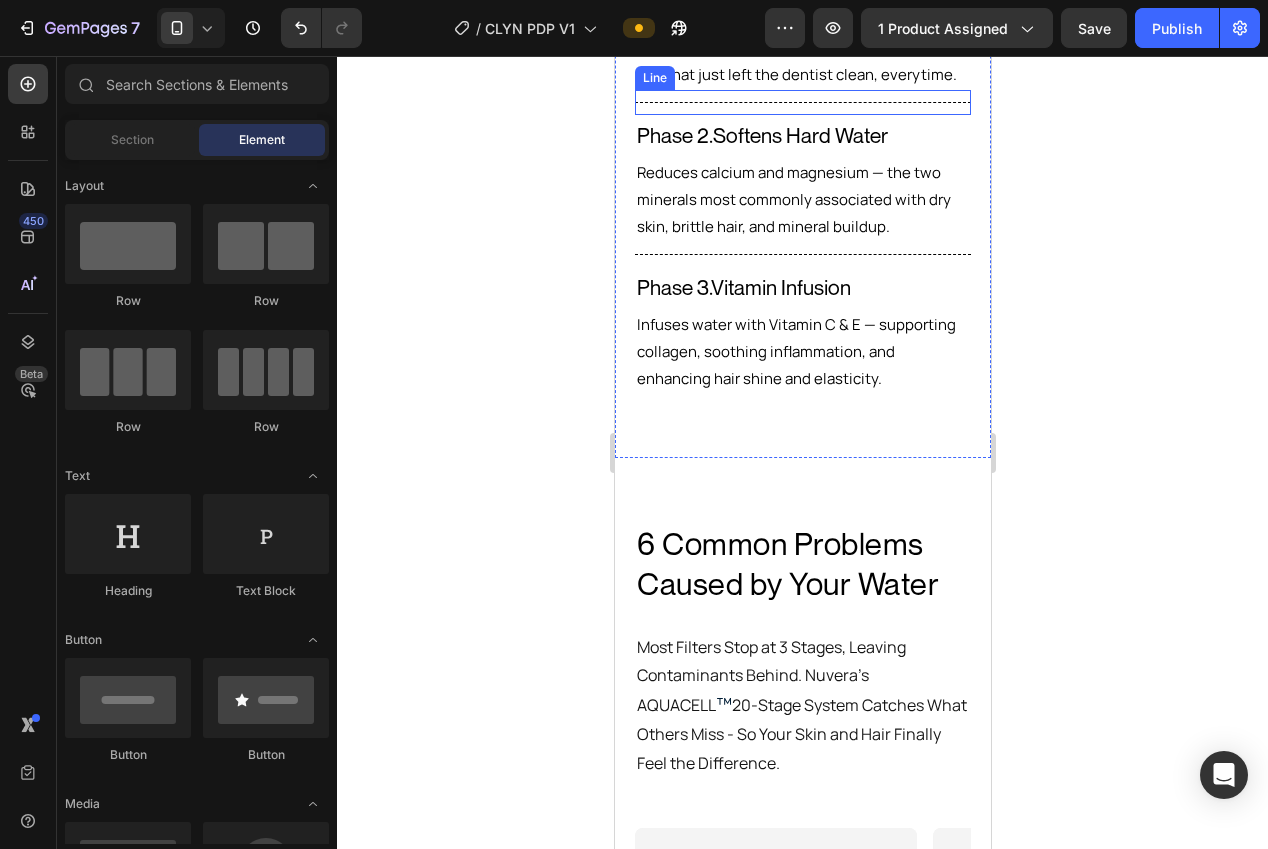 click on "[NUMBER] sonic vibrations per minute sweep away plaque and buildup, without irritating gums. Get that just left the dentist clean, everytime." at bounding box center (801, 47) 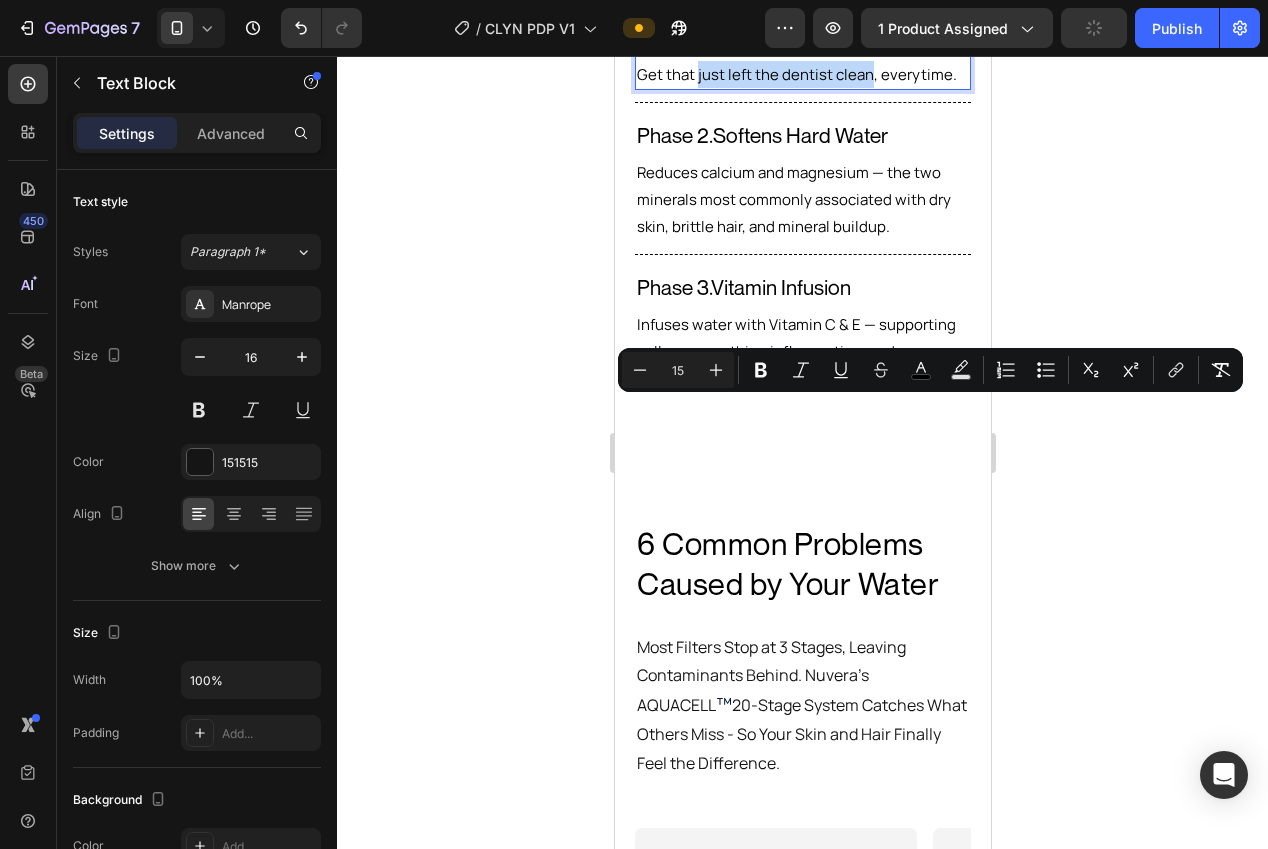drag, startPoint x: 667, startPoint y: 415, endPoint x: 838, endPoint y: 414, distance: 171.00293 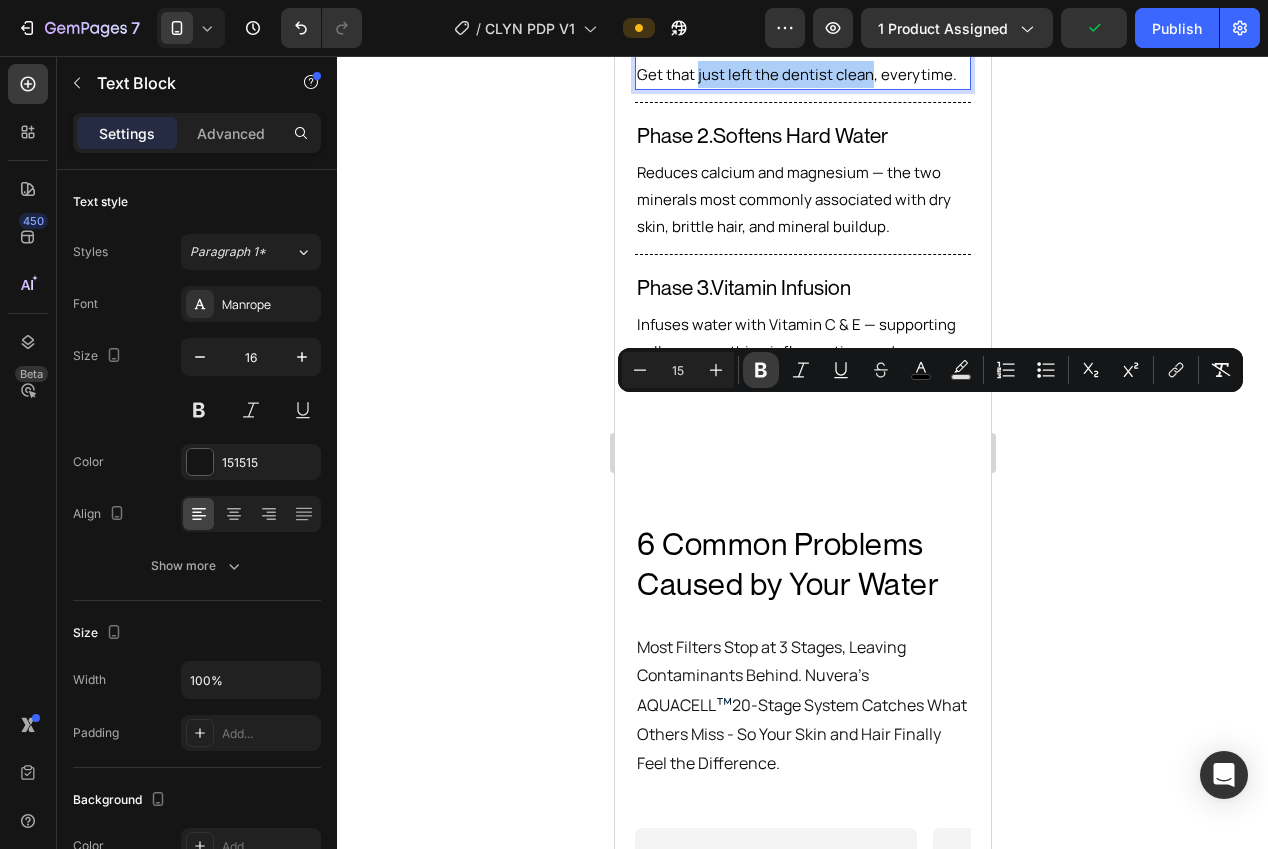 click 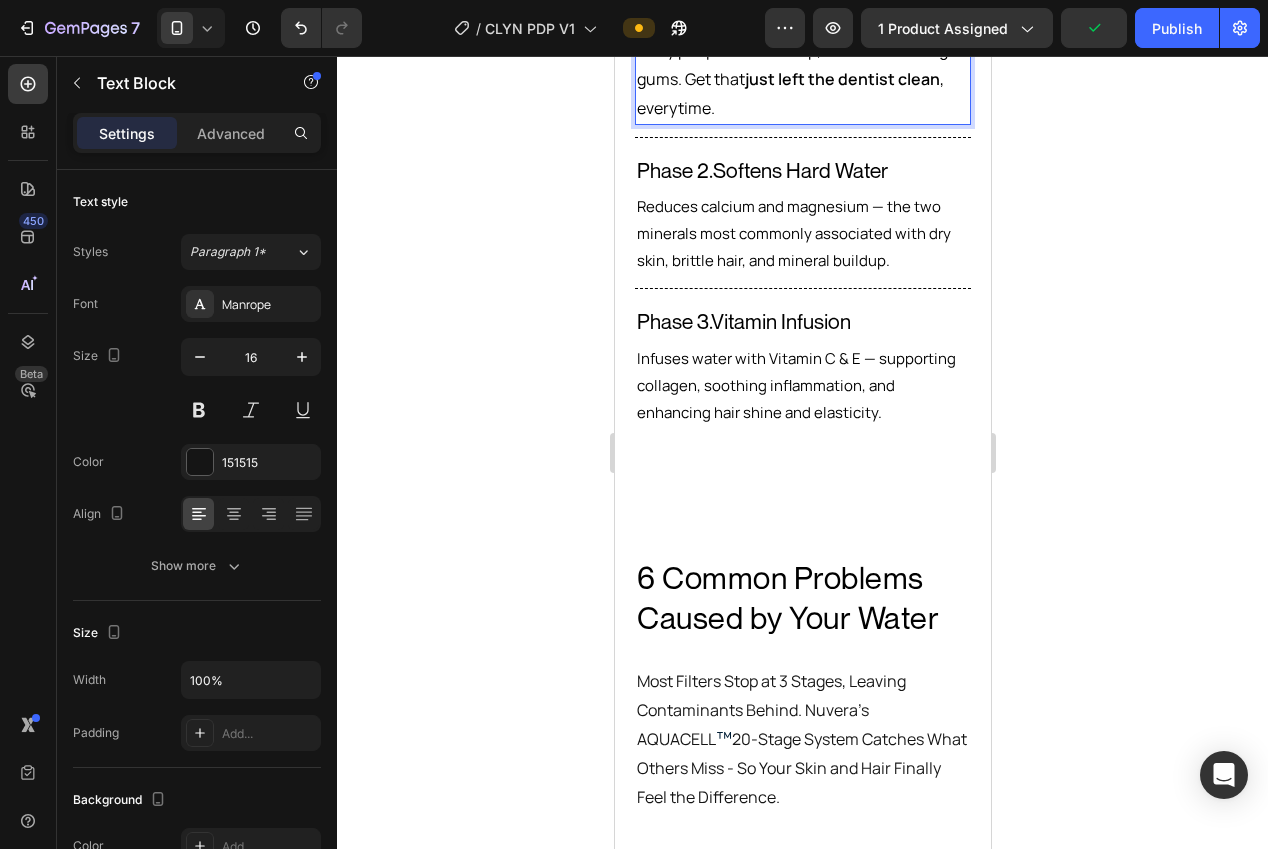click 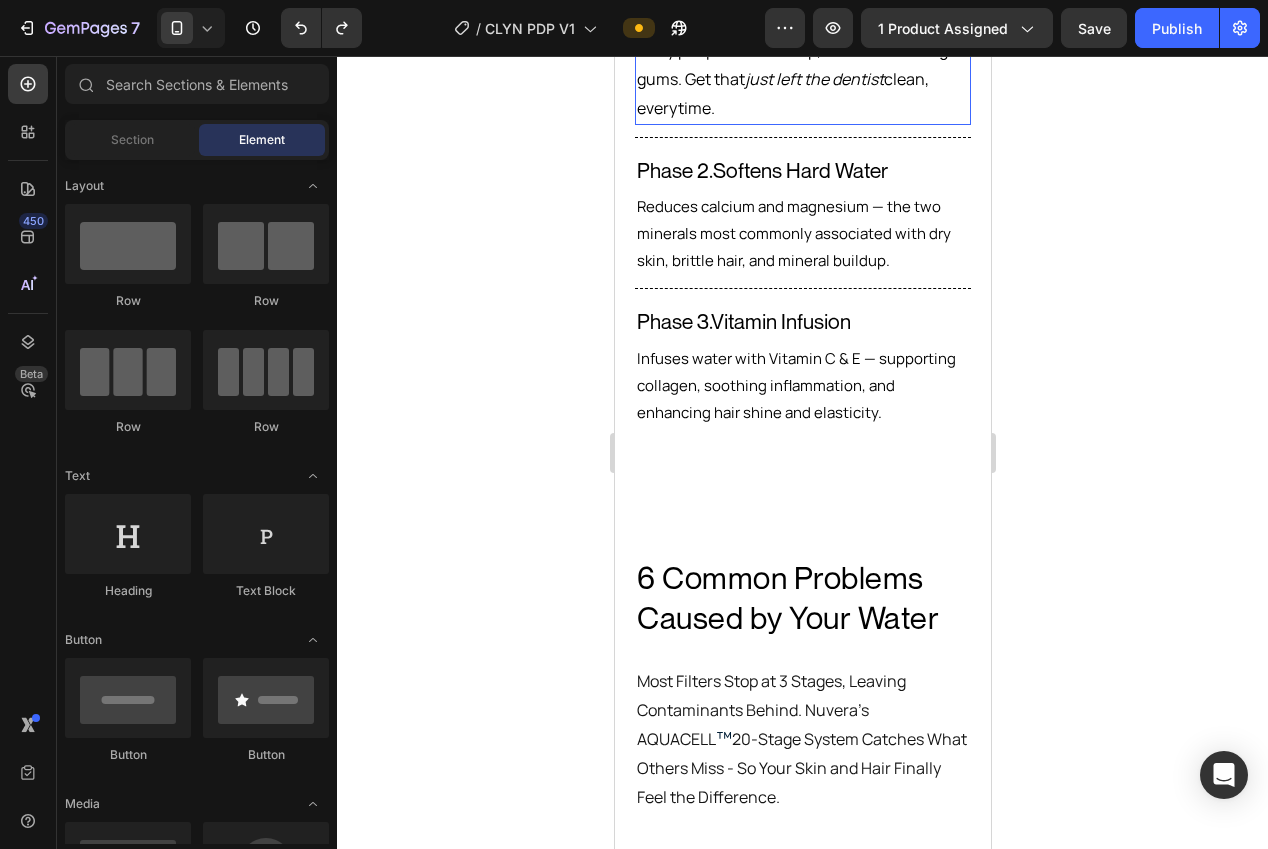 click on "just left the dentist" at bounding box center [813, 79] 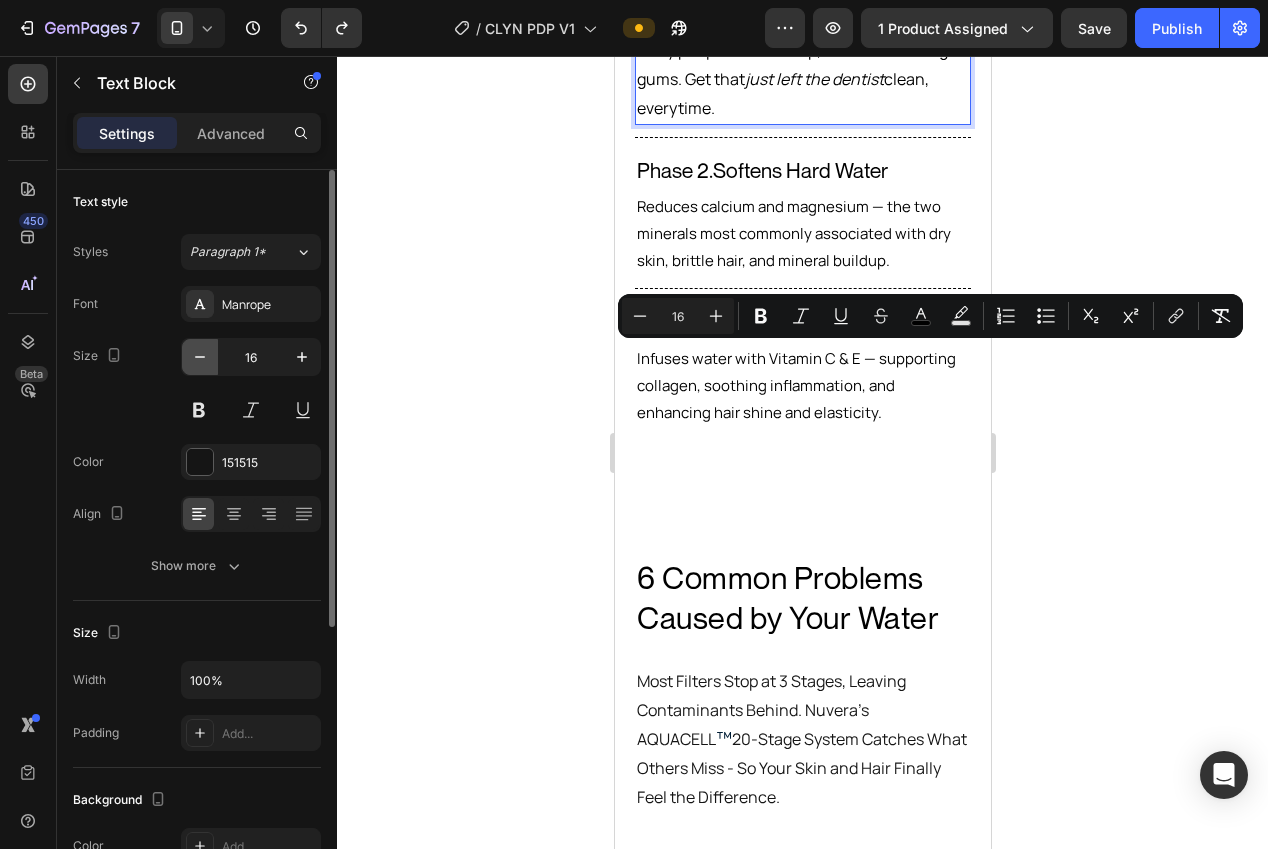 click 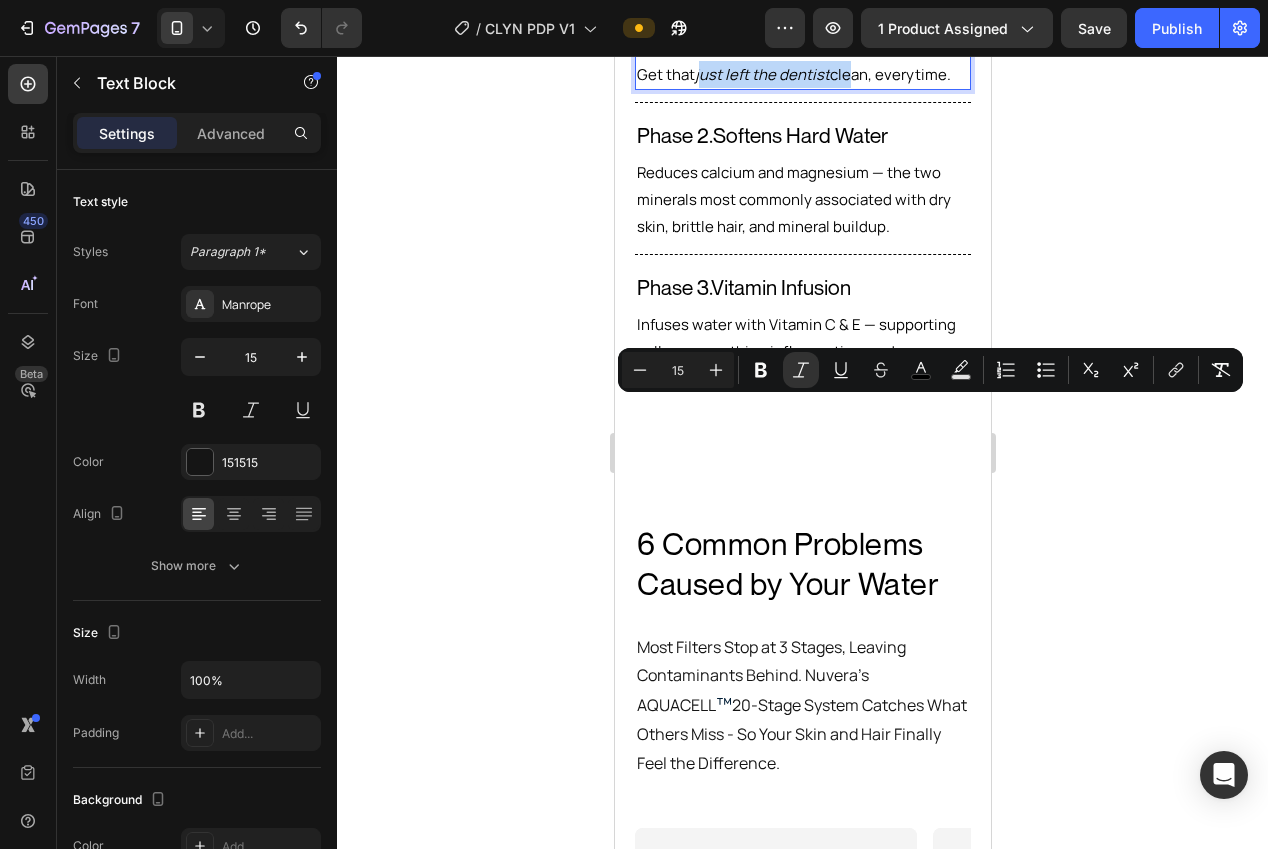 drag, startPoint x: 708, startPoint y: 413, endPoint x: 825, endPoint y: 417, distance: 117.06836 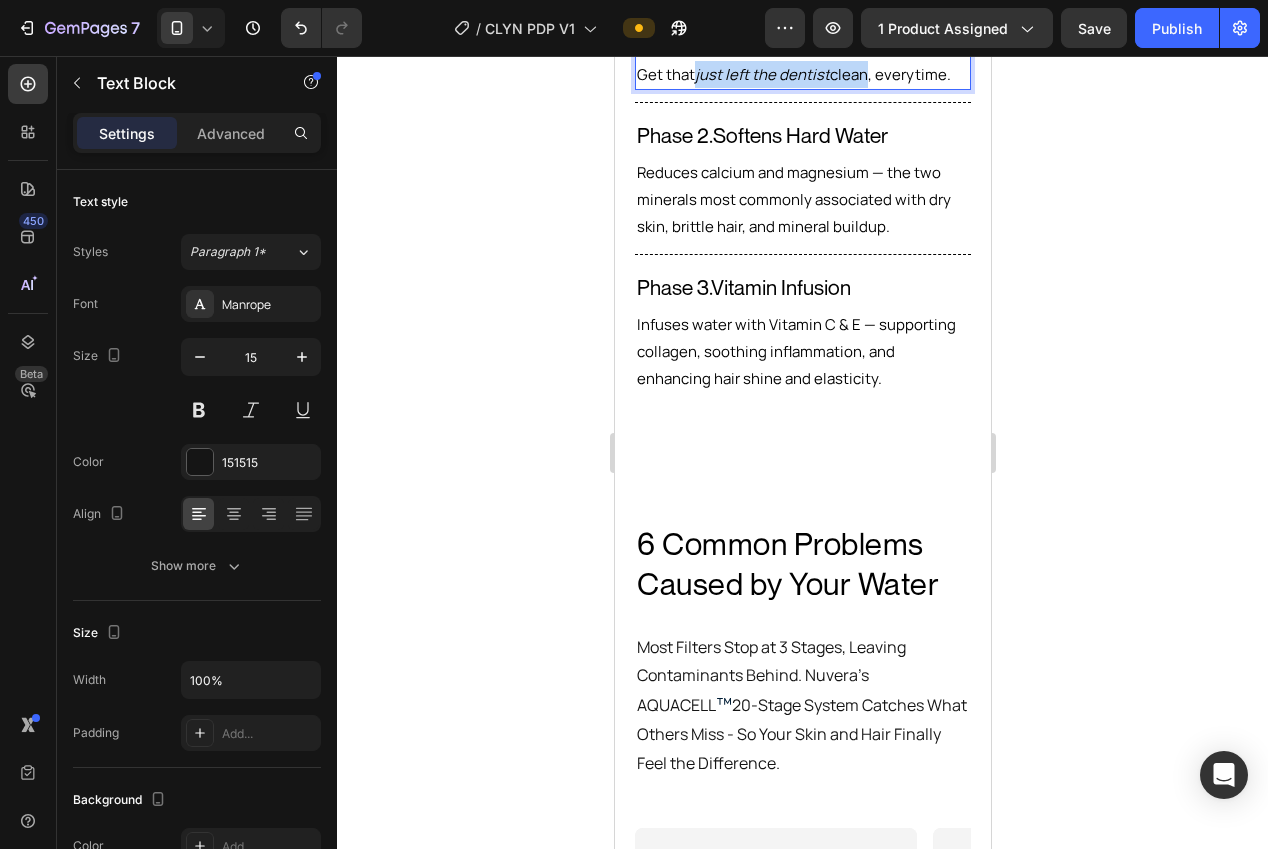 drag, startPoint x: 709, startPoint y: 410, endPoint x: 681, endPoint y: 410, distance: 28 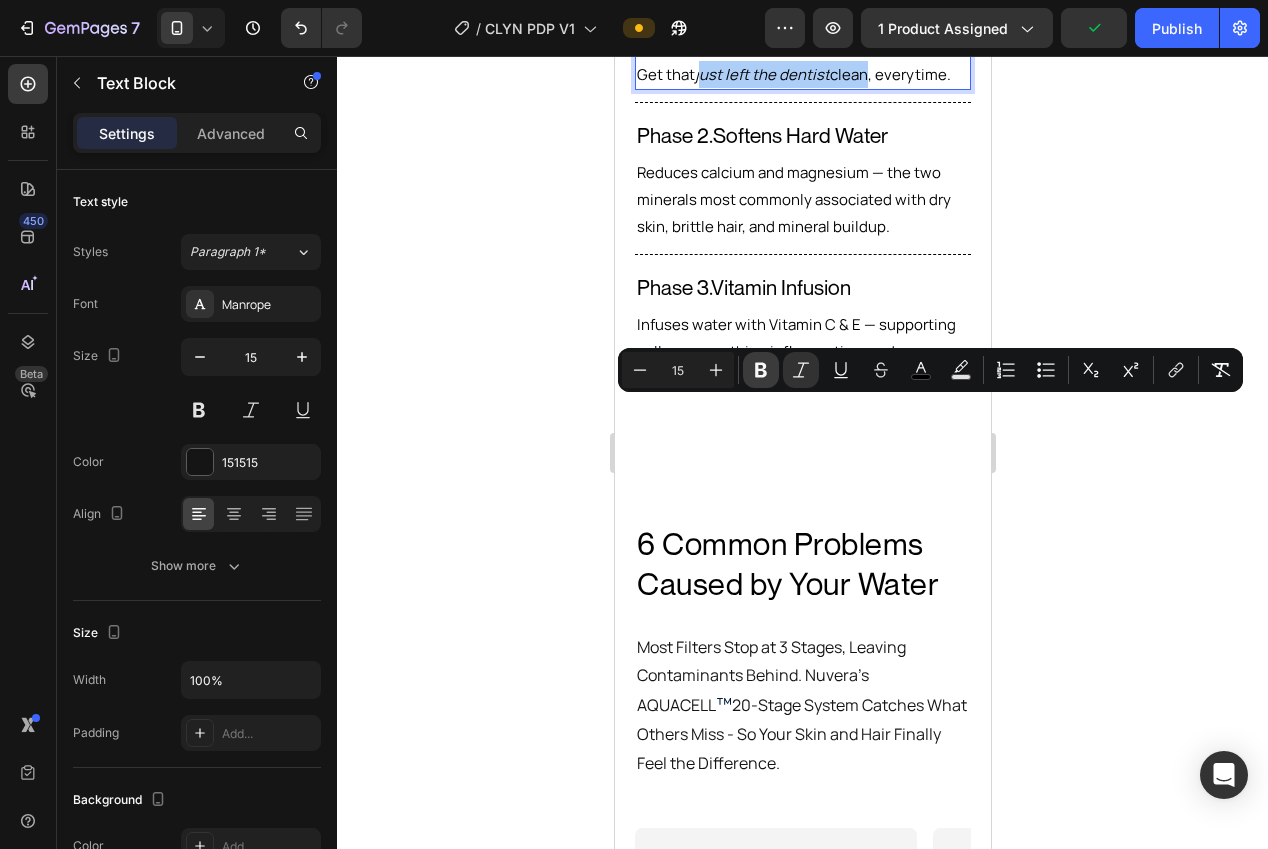 click 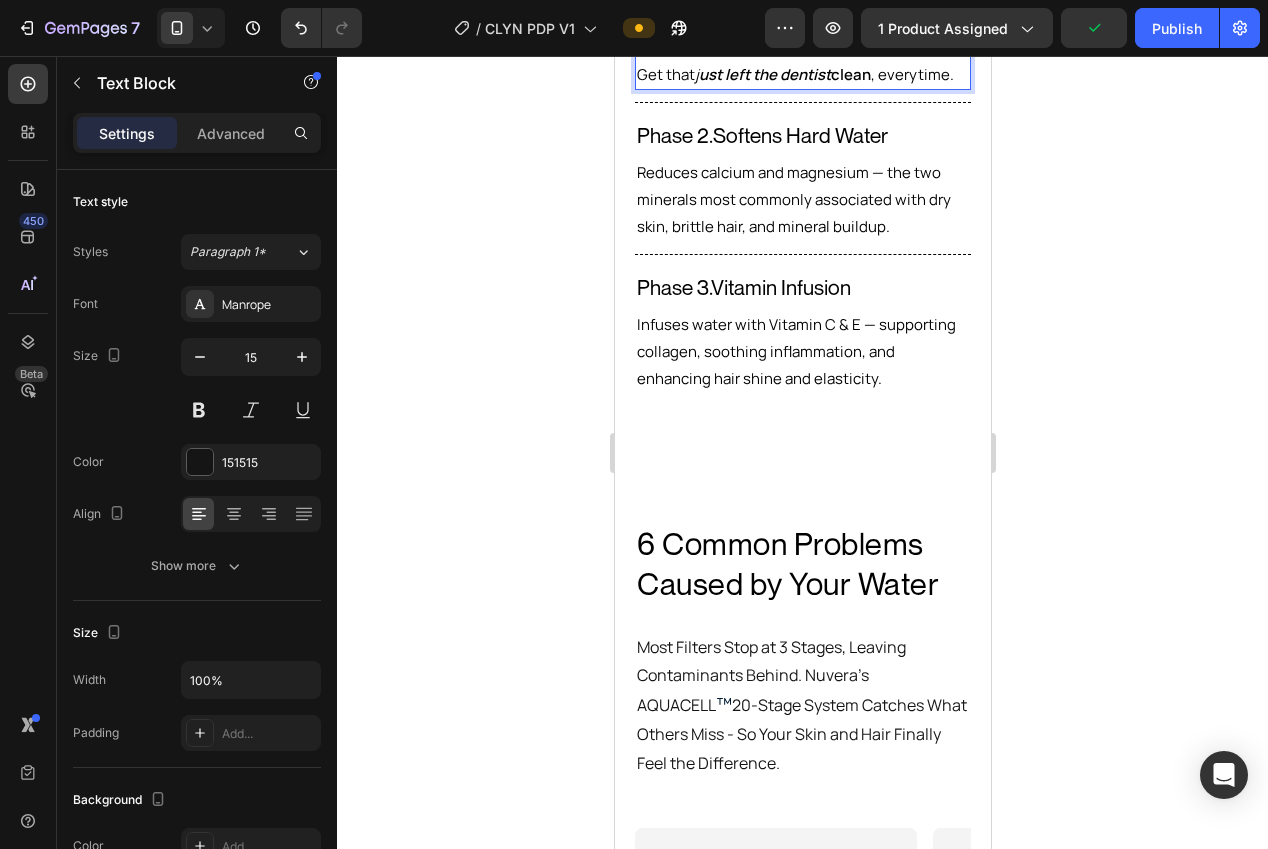 click on "[NUMBER] sonic vibrations per minute sweep away plaque and buildup, without irritating gums. Get that j ust left the dentist clean , everytime." at bounding box center [801, 47] 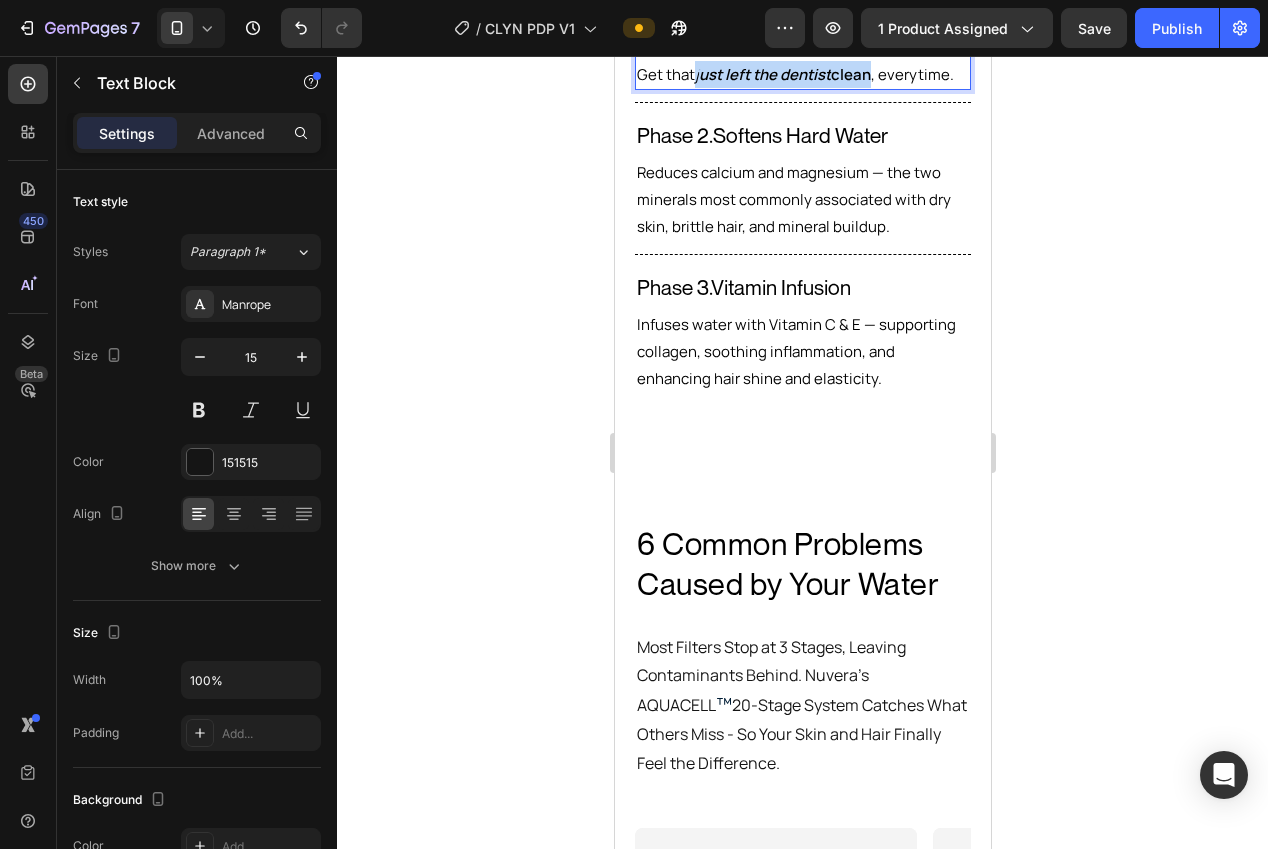 drag, startPoint x: 747, startPoint y: 409, endPoint x: 670, endPoint y: 411, distance: 77.02597 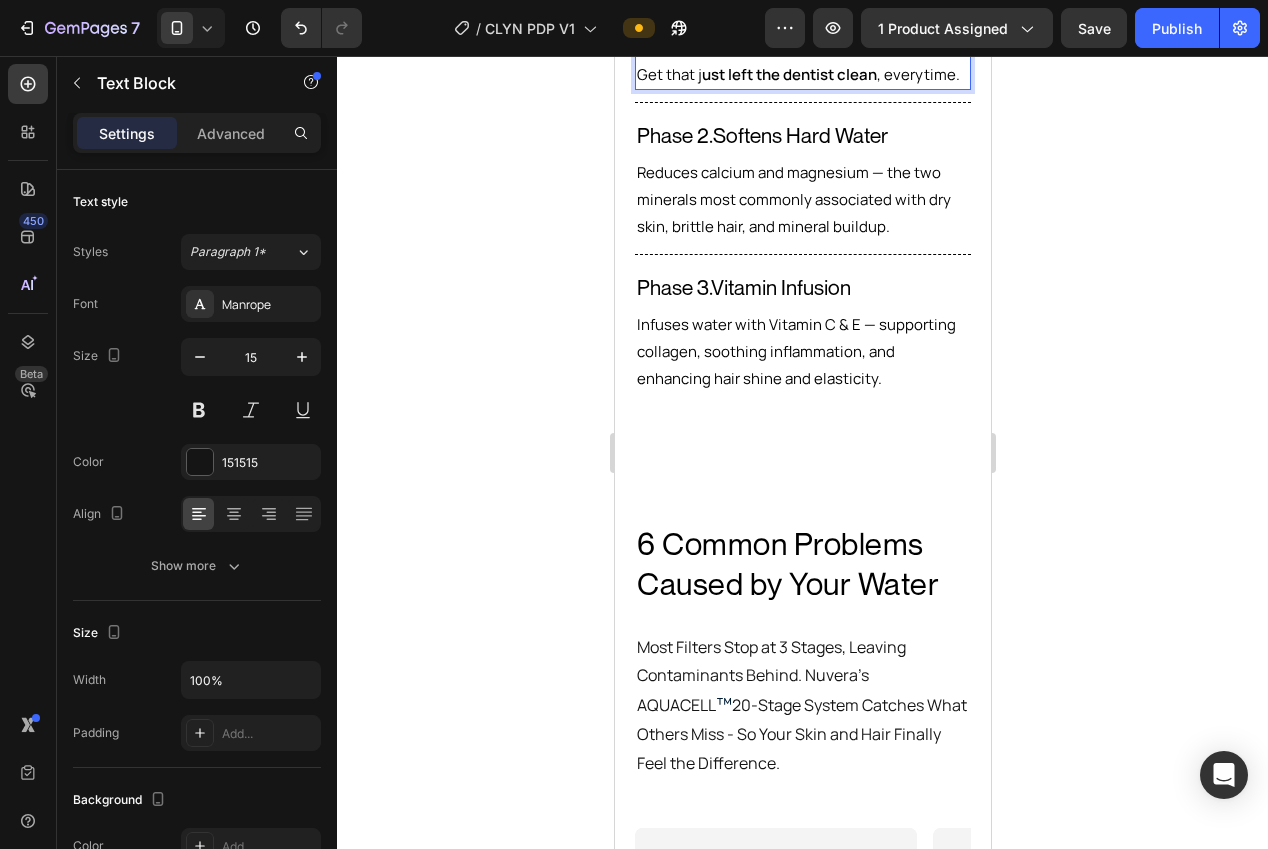 click 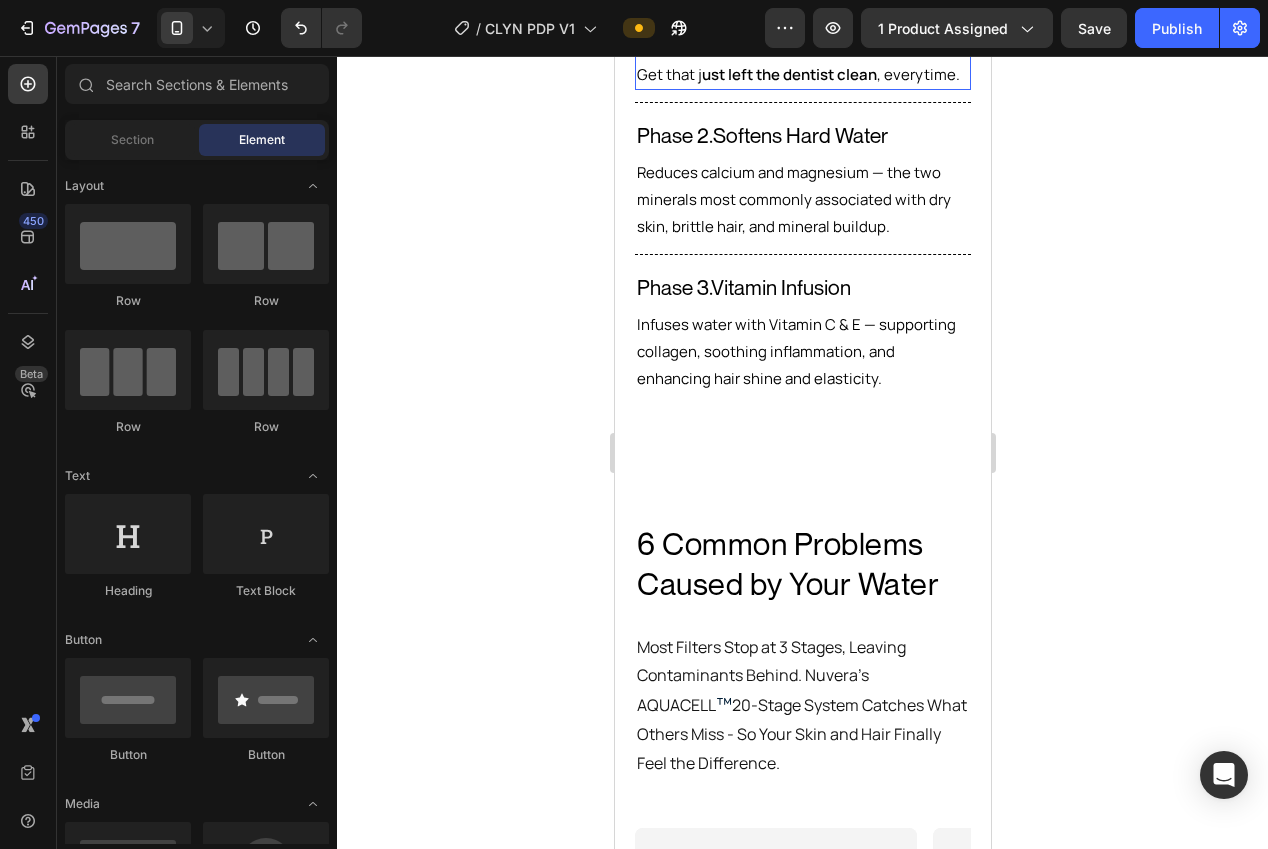 click on "32,000 sonic vibrations per minute sweep away plaque and buildup, without irritating gums. Get that j ust left the dentist clean , everytime." at bounding box center (801, 47) 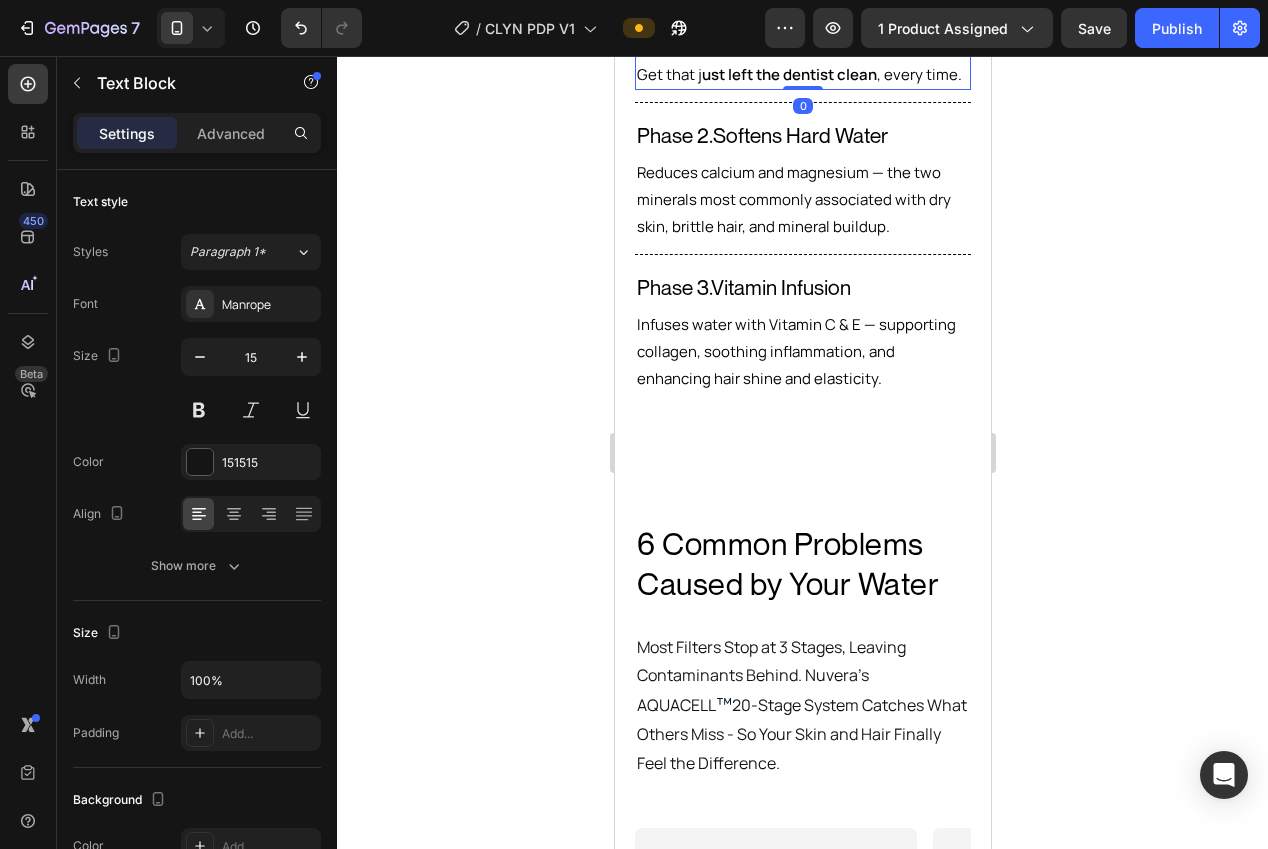 click 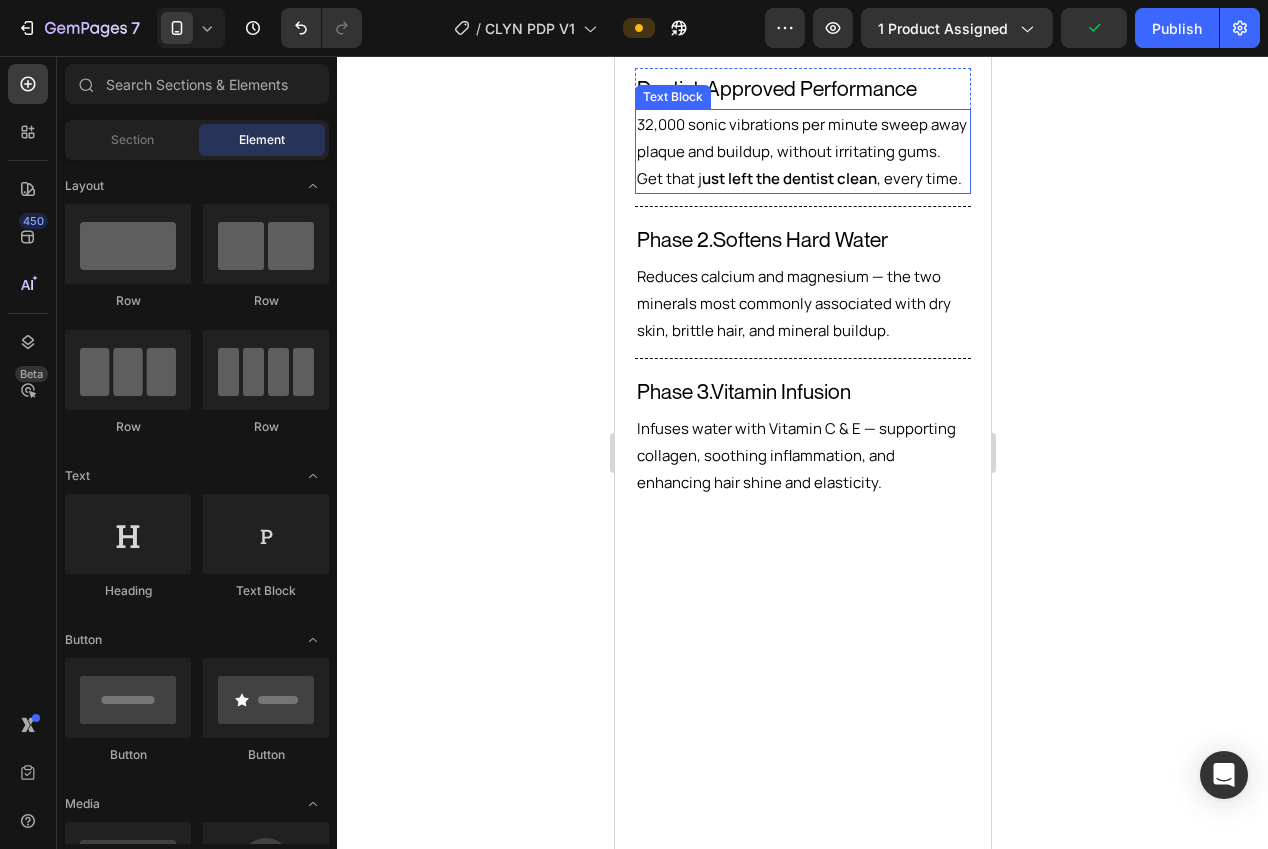 scroll, scrollTop: 2355, scrollLeft: 0, axis: vertical 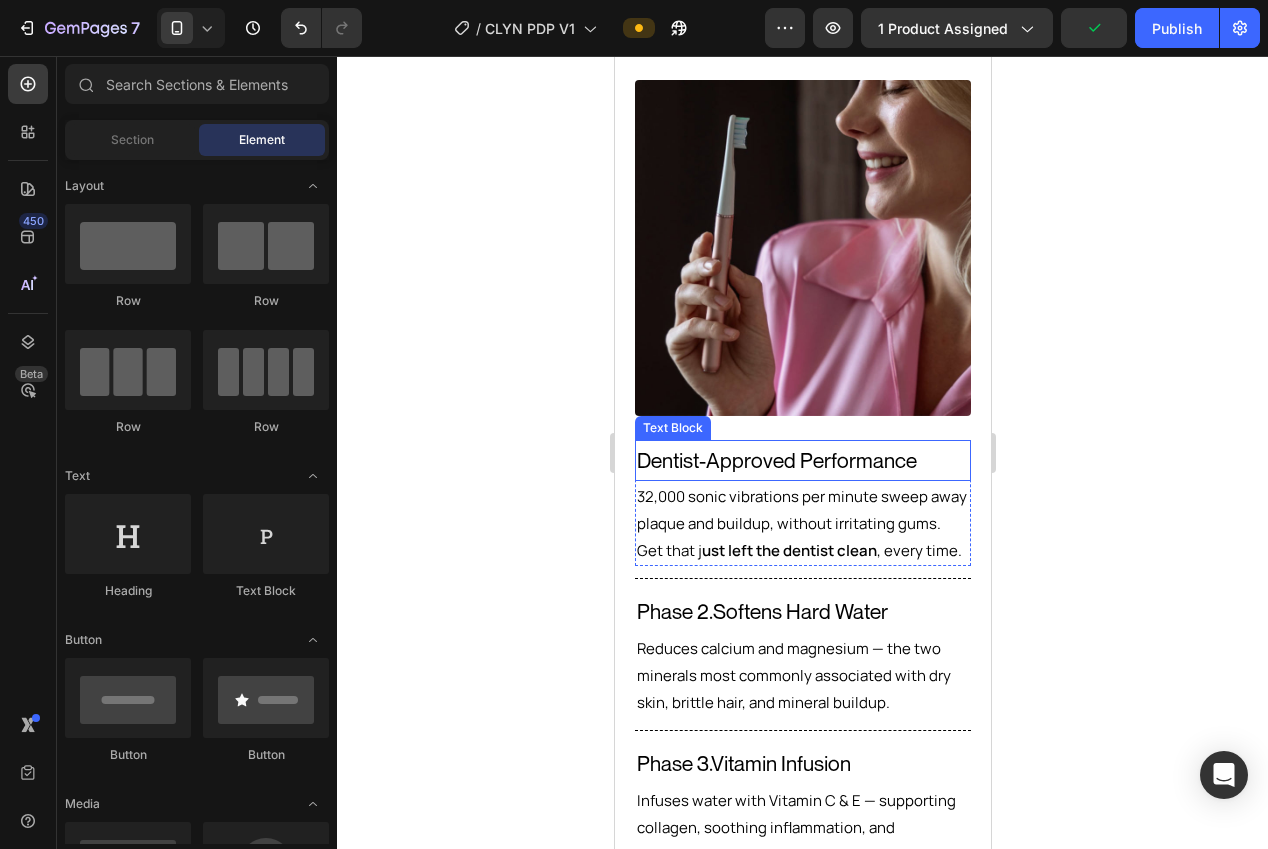click on "[NUMBER] sonic vibrations per minute sweep away plaque and buildup, without irritating gums. Get that j ust left the dentist clean , every time." at bounding box center [801, 523] 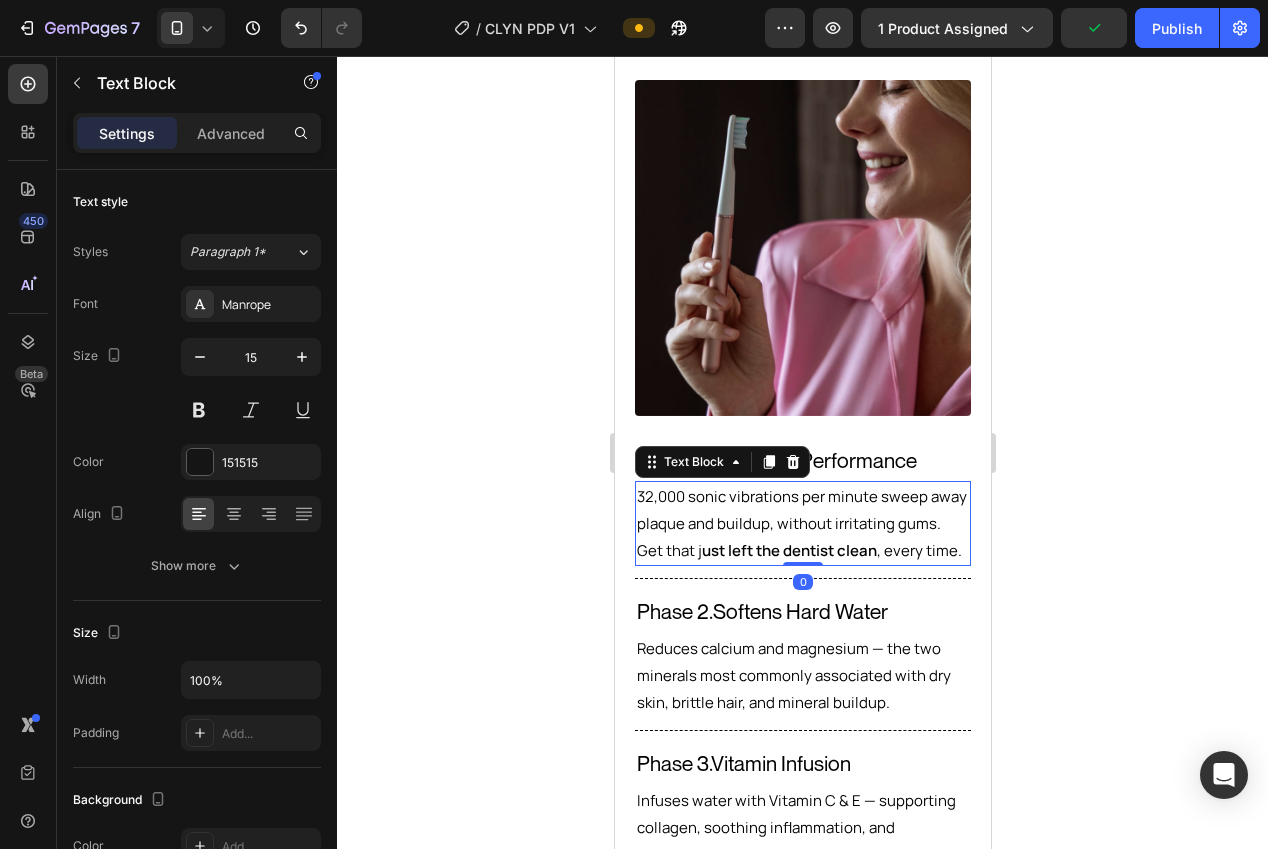 click 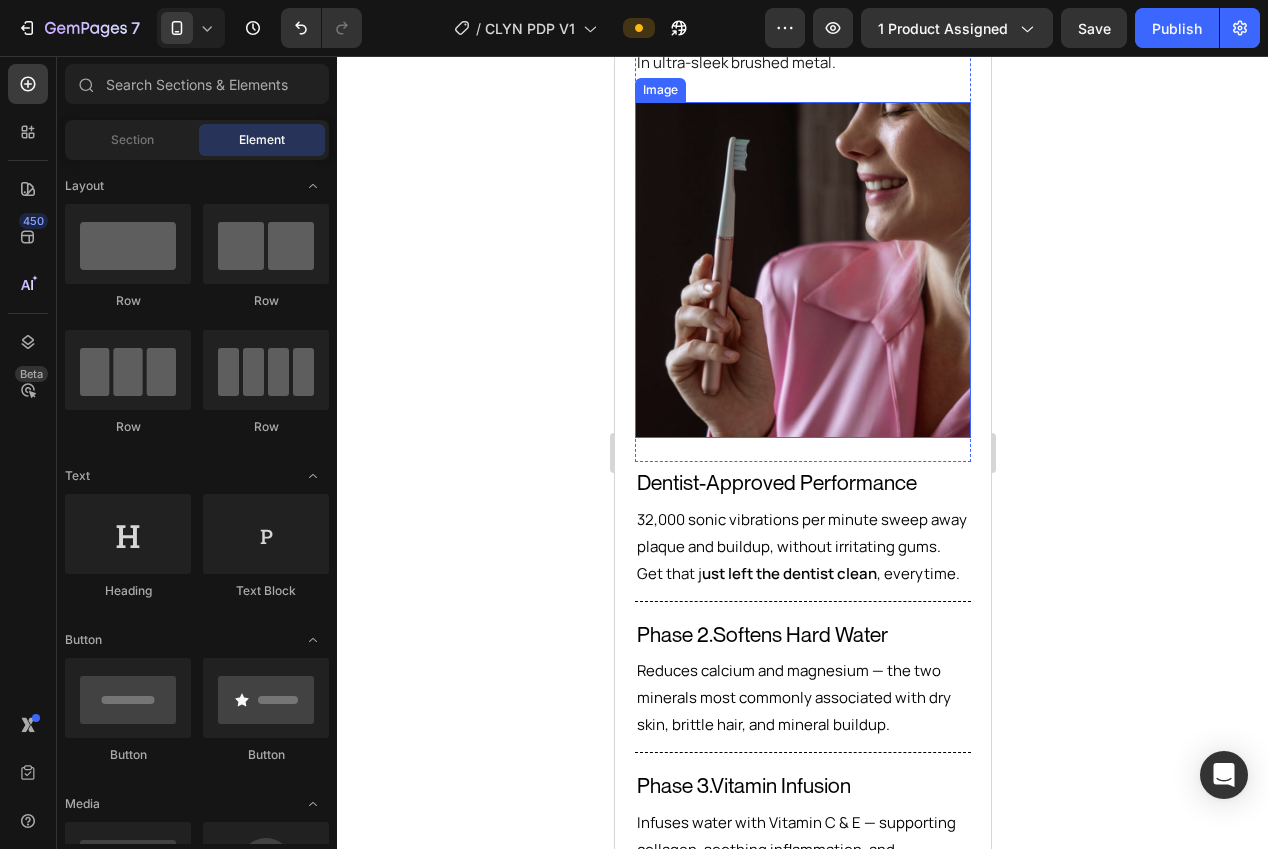 scroll, scrollTop: 2394, scrollLeft: 0, axis: vertical 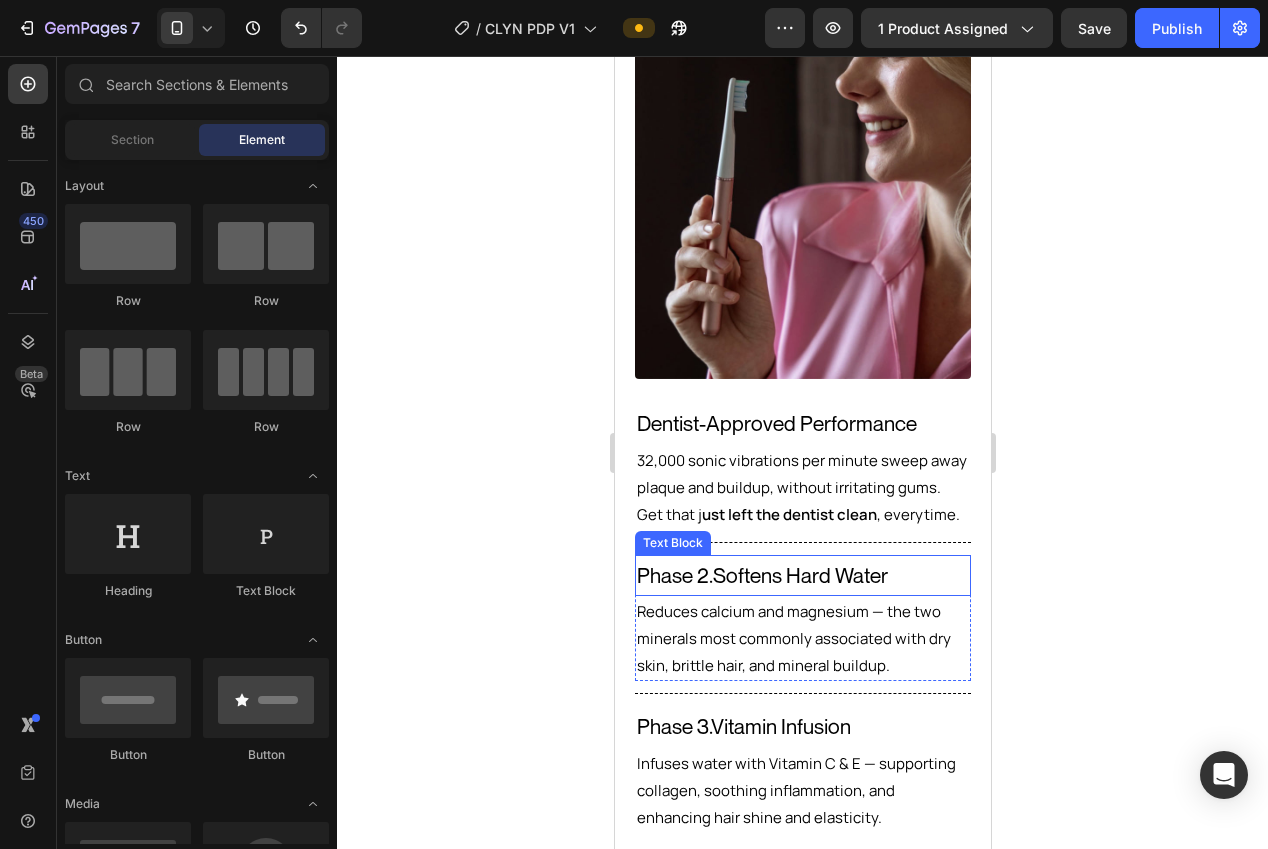 click on "Softens Hard Water" at bounding box center (799, 575) 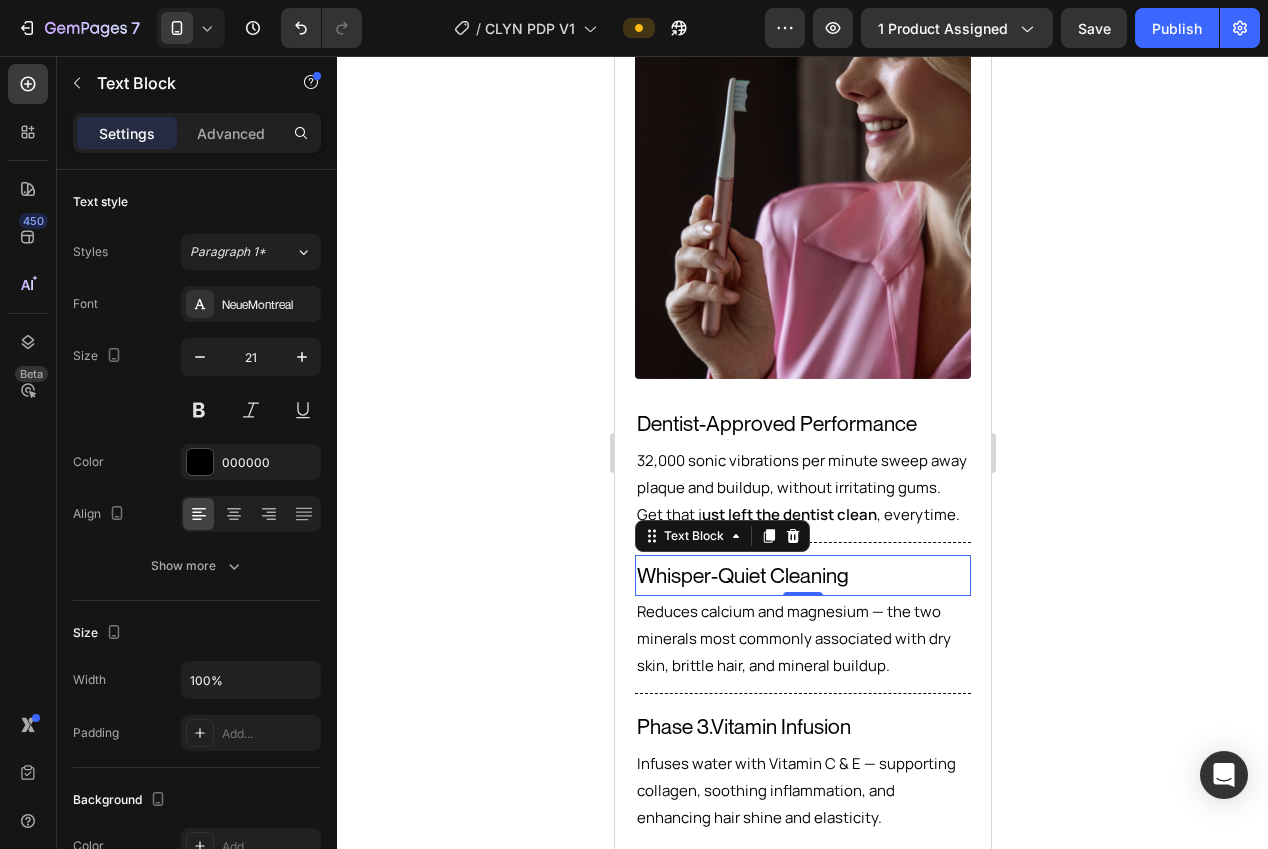click on "Reduces calcium and magnesium — the two minerals most commonly associated with dry skin, brittle hair, and mineral buildup." at bounding box center [793, 638] 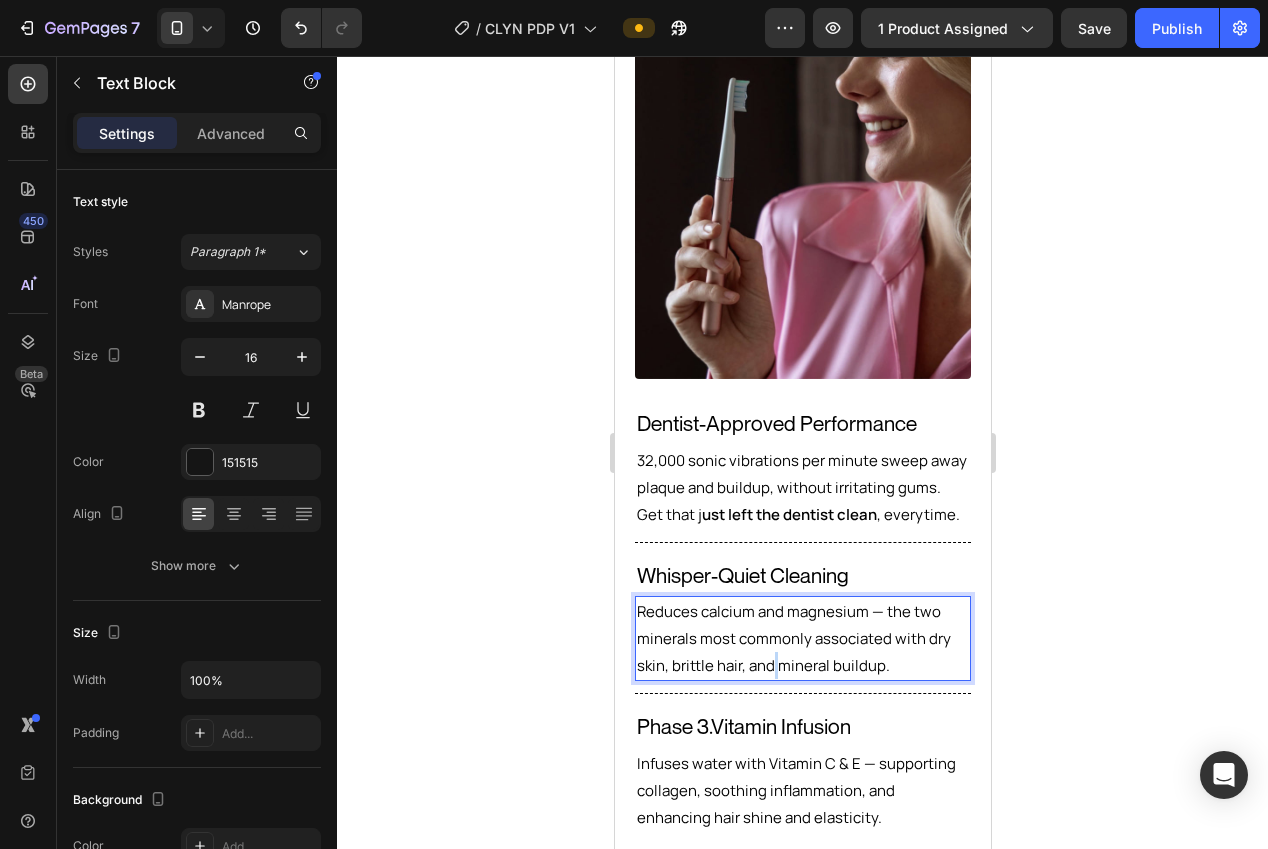 click on "Reduces calcium and magnesium — the two minerals most commonly associated with dry skin, brittle hair, and mineral buildup." at bounding box center (793, 638) 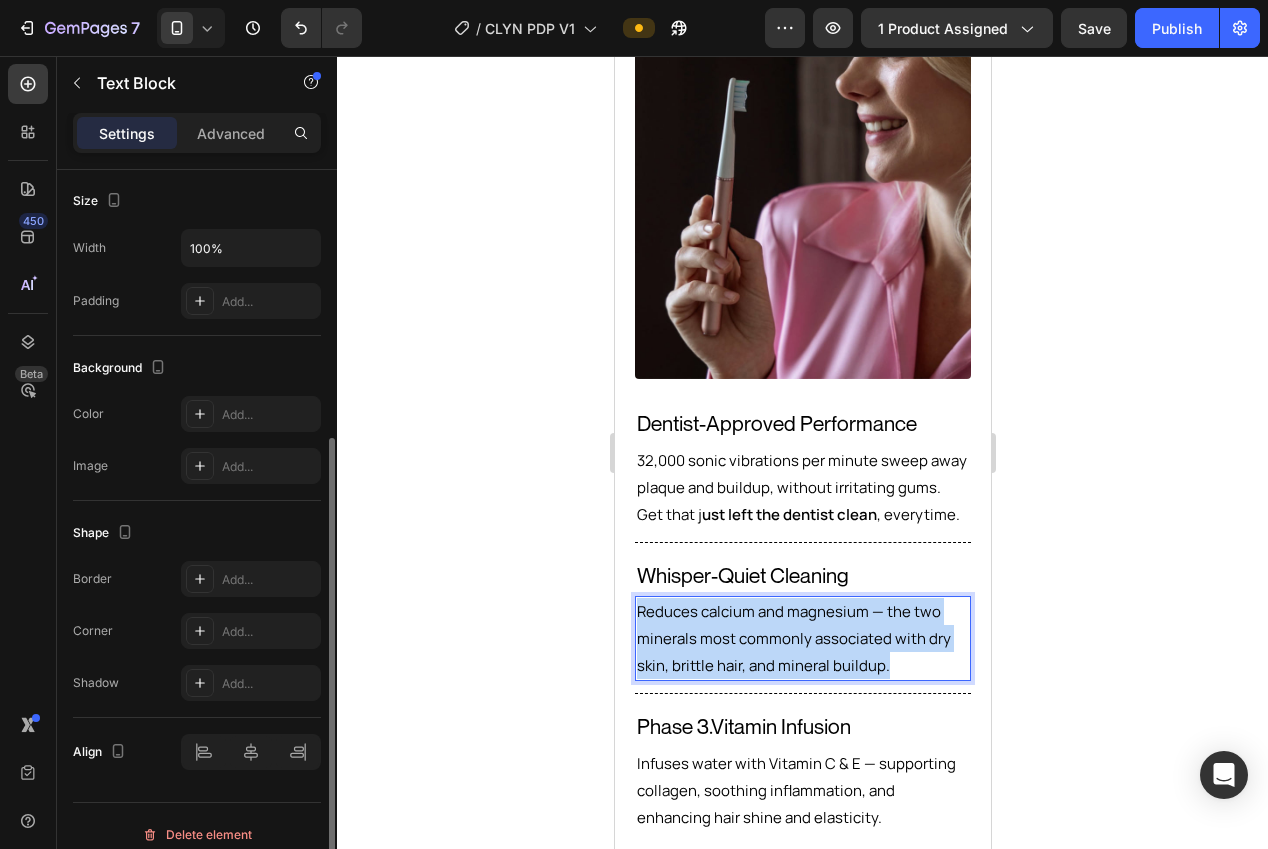 click on "Reduces calcium and magnesium — the two minerals most commonly associated with dry skin, brittle hair, and mineral buildup." at bounding box center [793, 638] 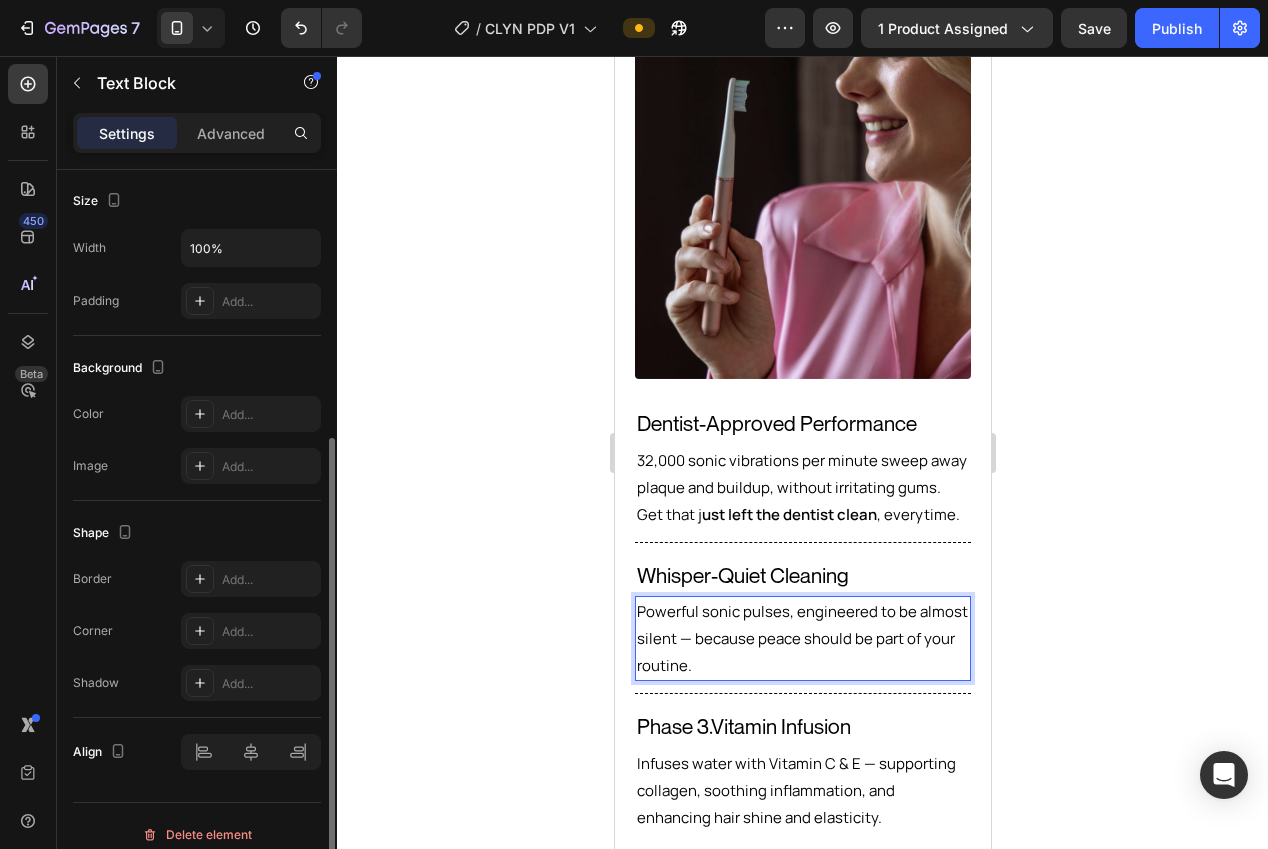 click 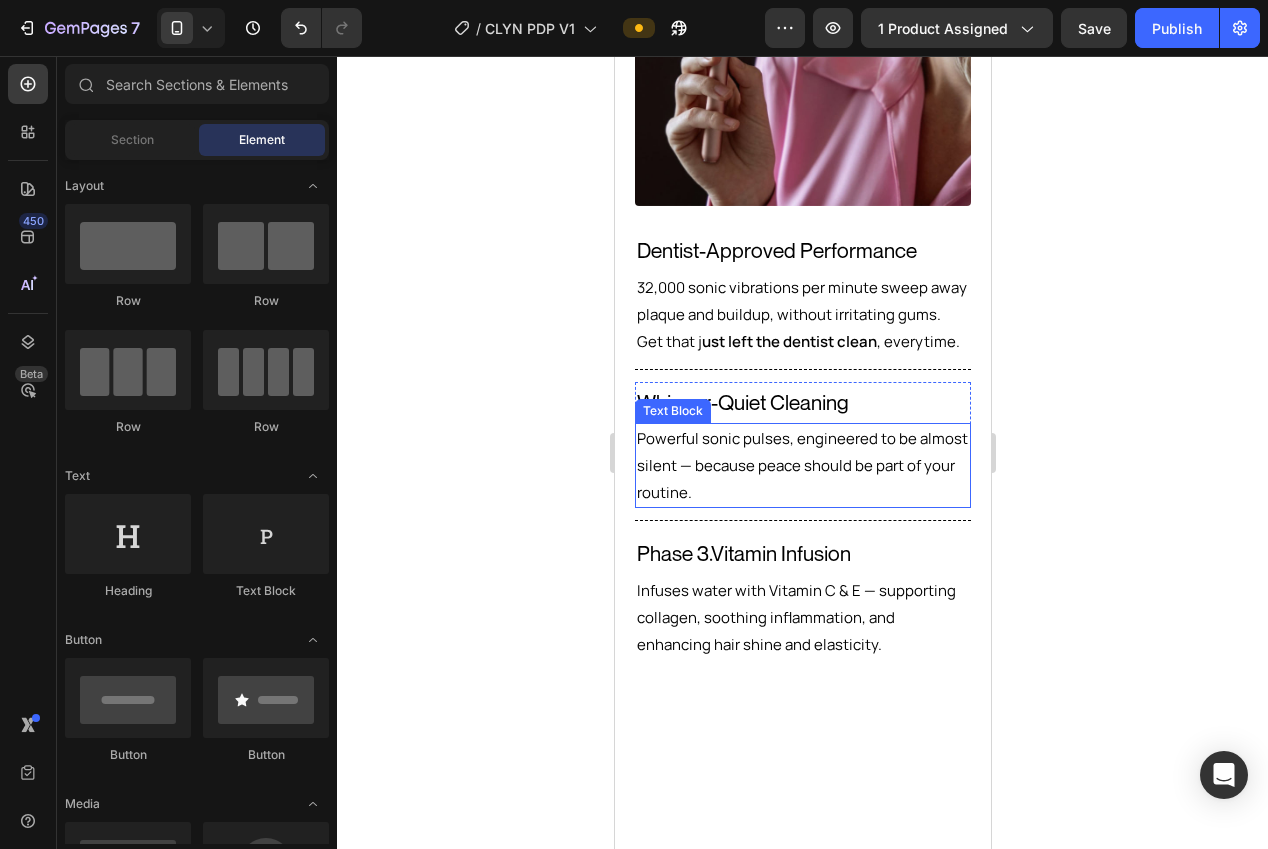 scroll, scrollTop: 2602, scrollLeft: 0, axis: vertical 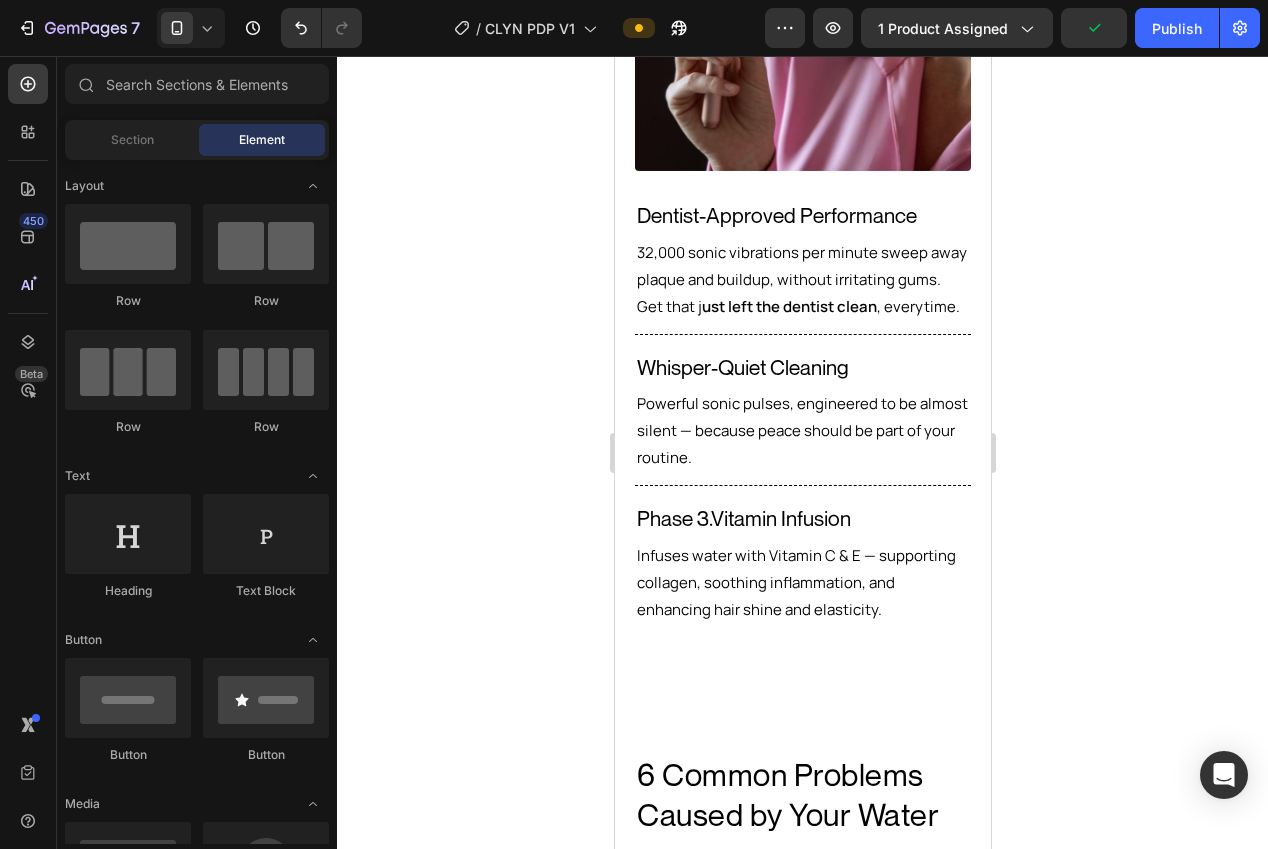 click on "Vitamin Infusion" at bounding box center [780, 518] 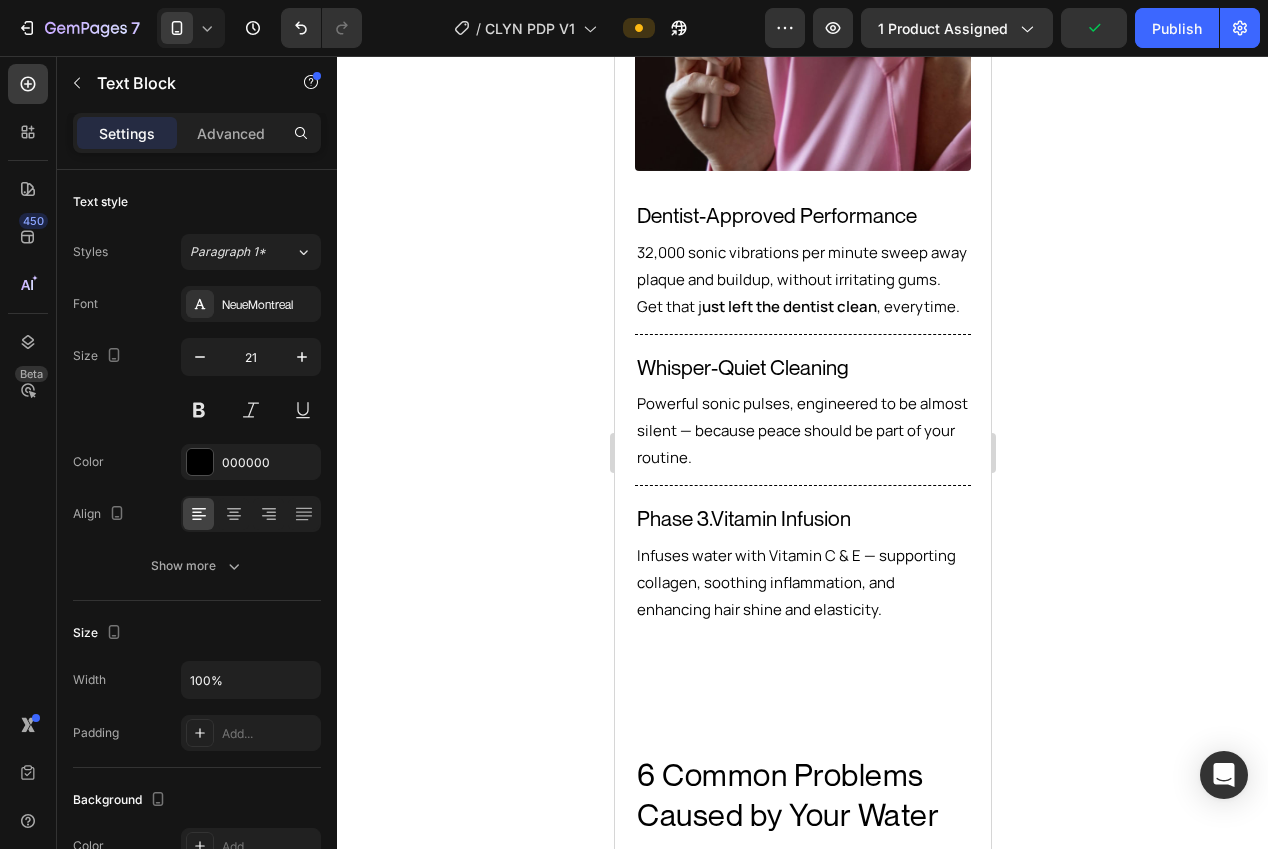 click on "Vitamin Infusion" at bounding box center [780, 518] 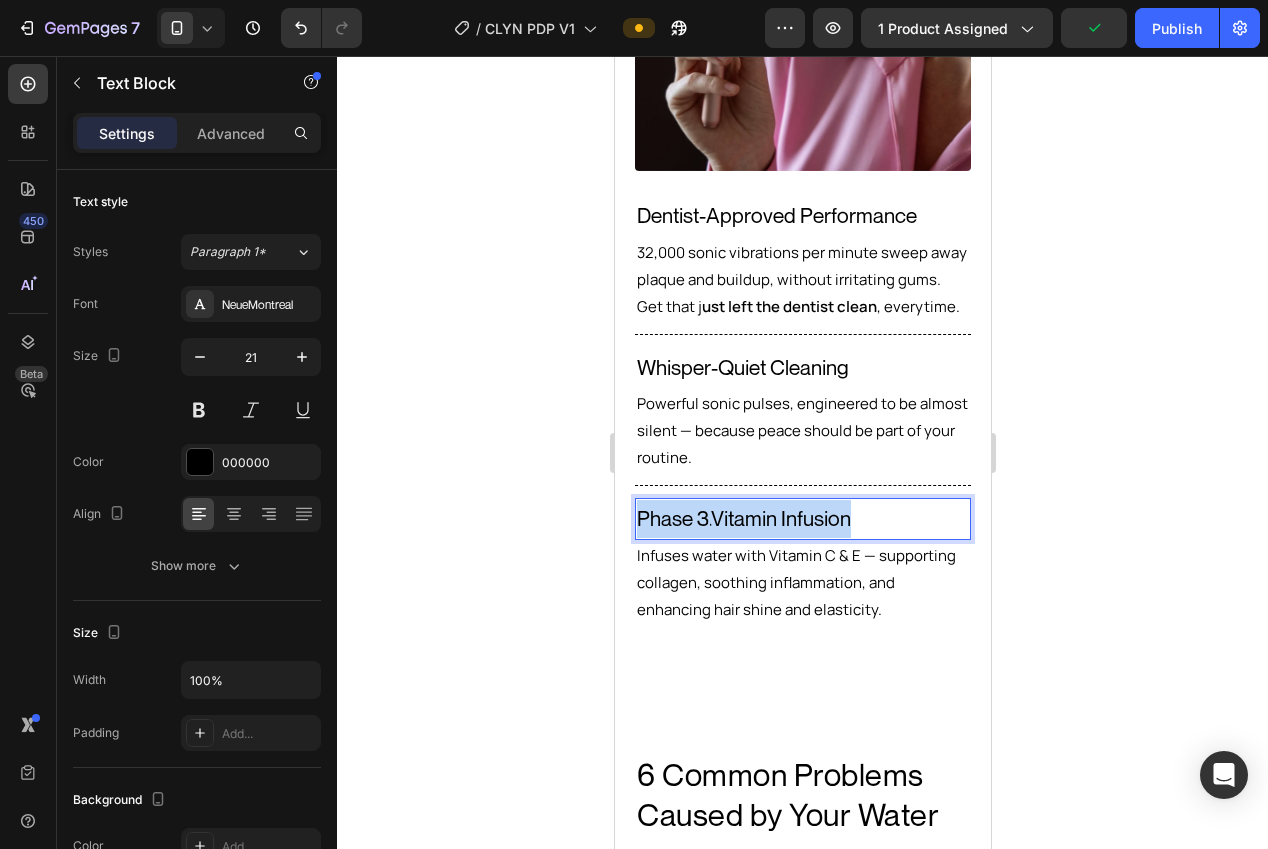 click on "Vitamin Infusion" at bounding box center [780, 518] 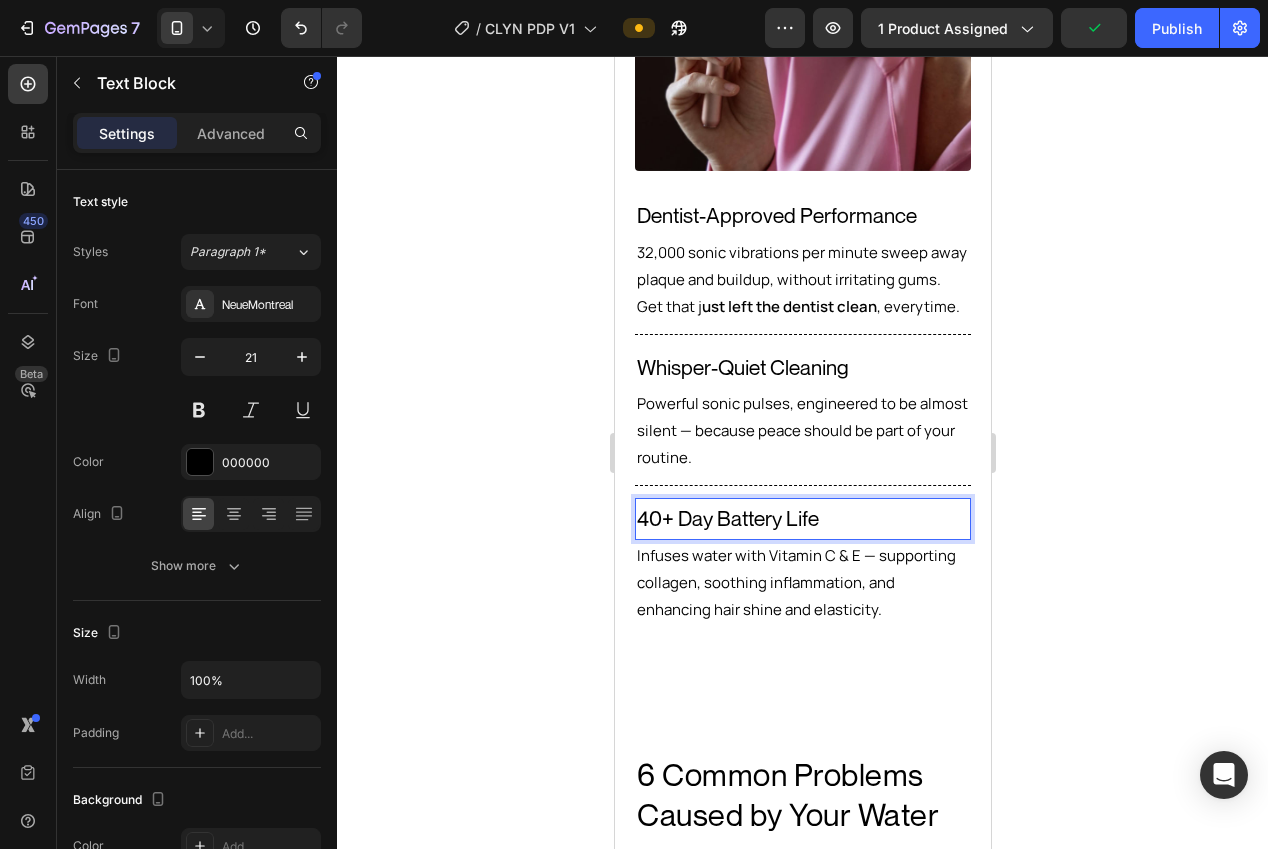 click 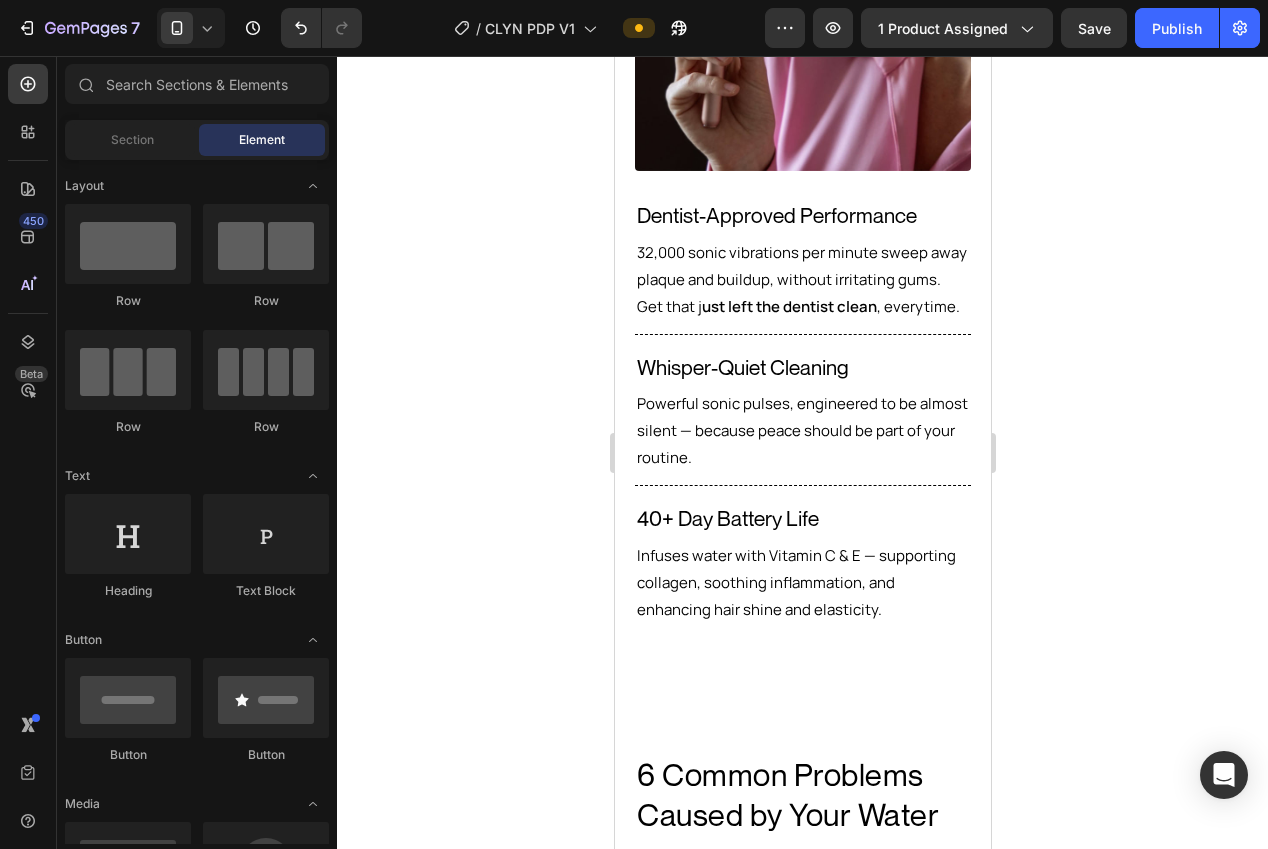click on "Infuses water with Vitamin C & E — supporting collagen, soothing inflammation, and enhancing hair shine and elasticity." at bounding box center (802, 582) 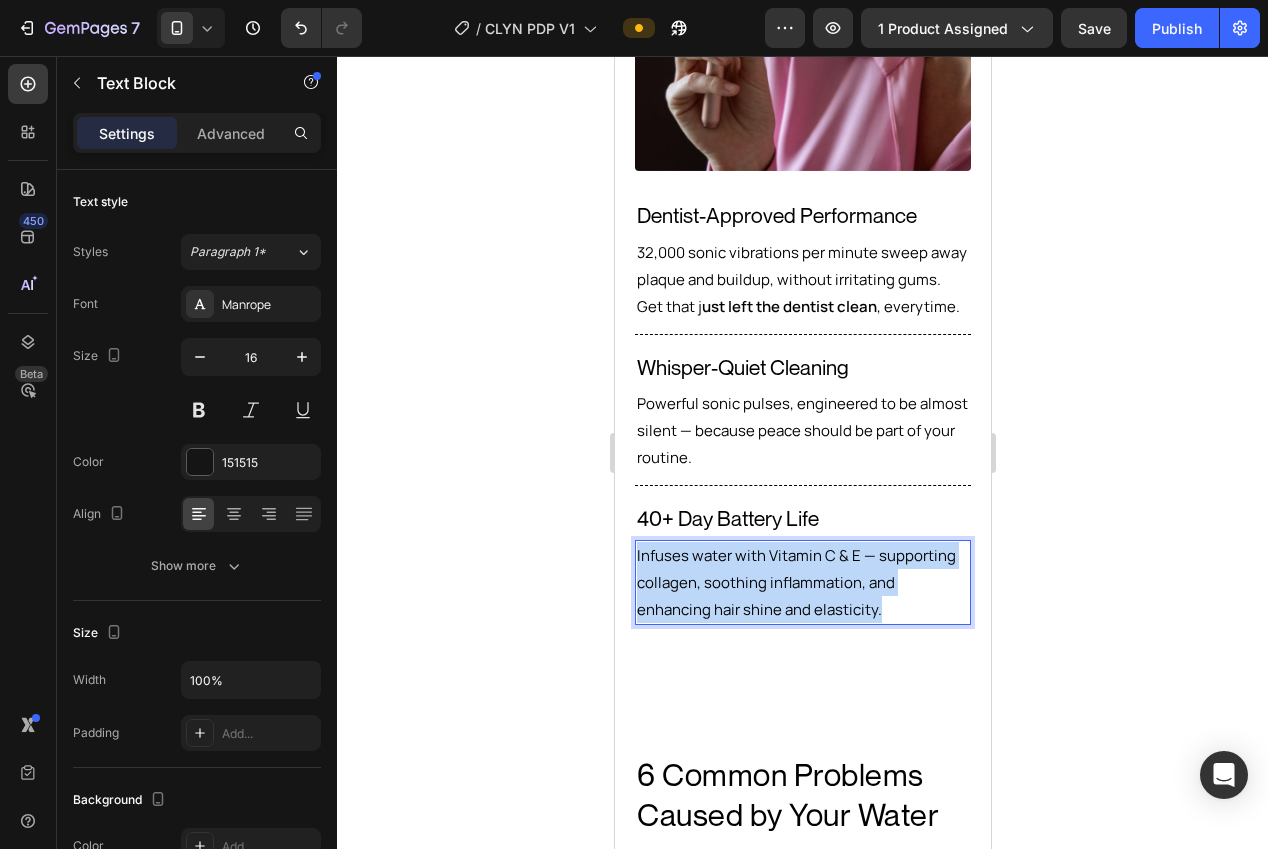click on "Infuses water with Vitamin C & E — supporting collagen, soothing inflammation, and enhancing hair shine and elasticity." at bounding box center (802, 582) 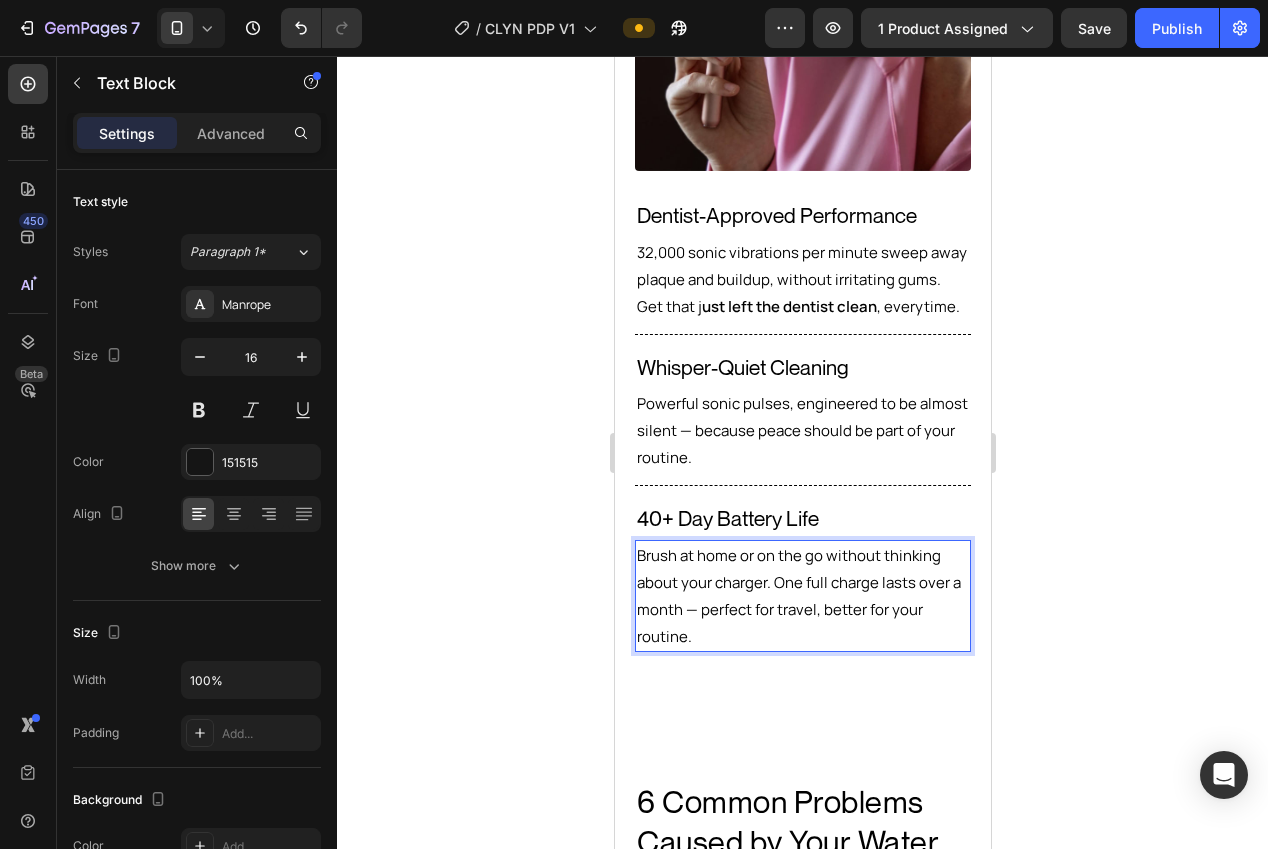 drag, startPoint x: 757, startPoint y: 634, endPoint x: 784, endPoint y: 633, distance: 27.018513 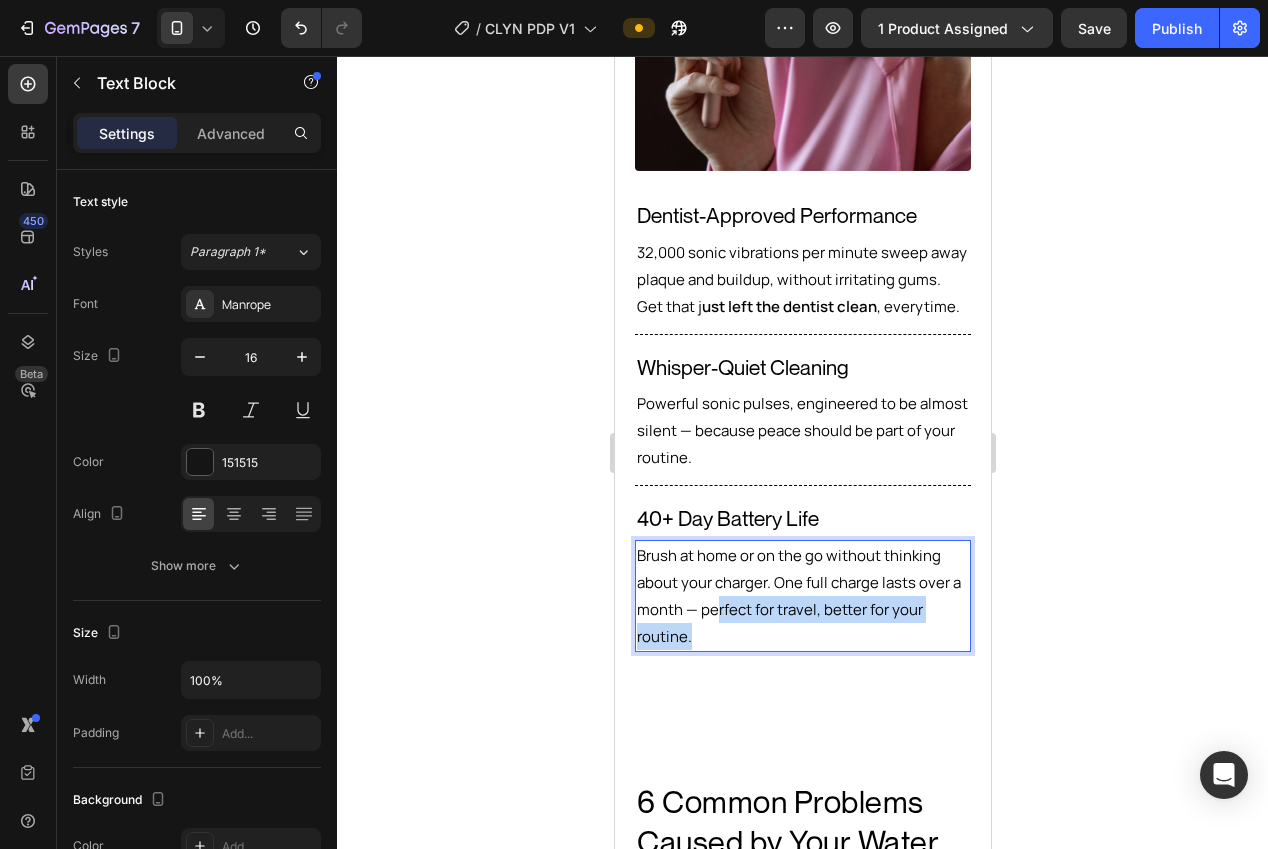 drag, startPoint x: 765, startPoint y: 643, endPoint x: 714, endPoint y: 618, distance: 56.797886 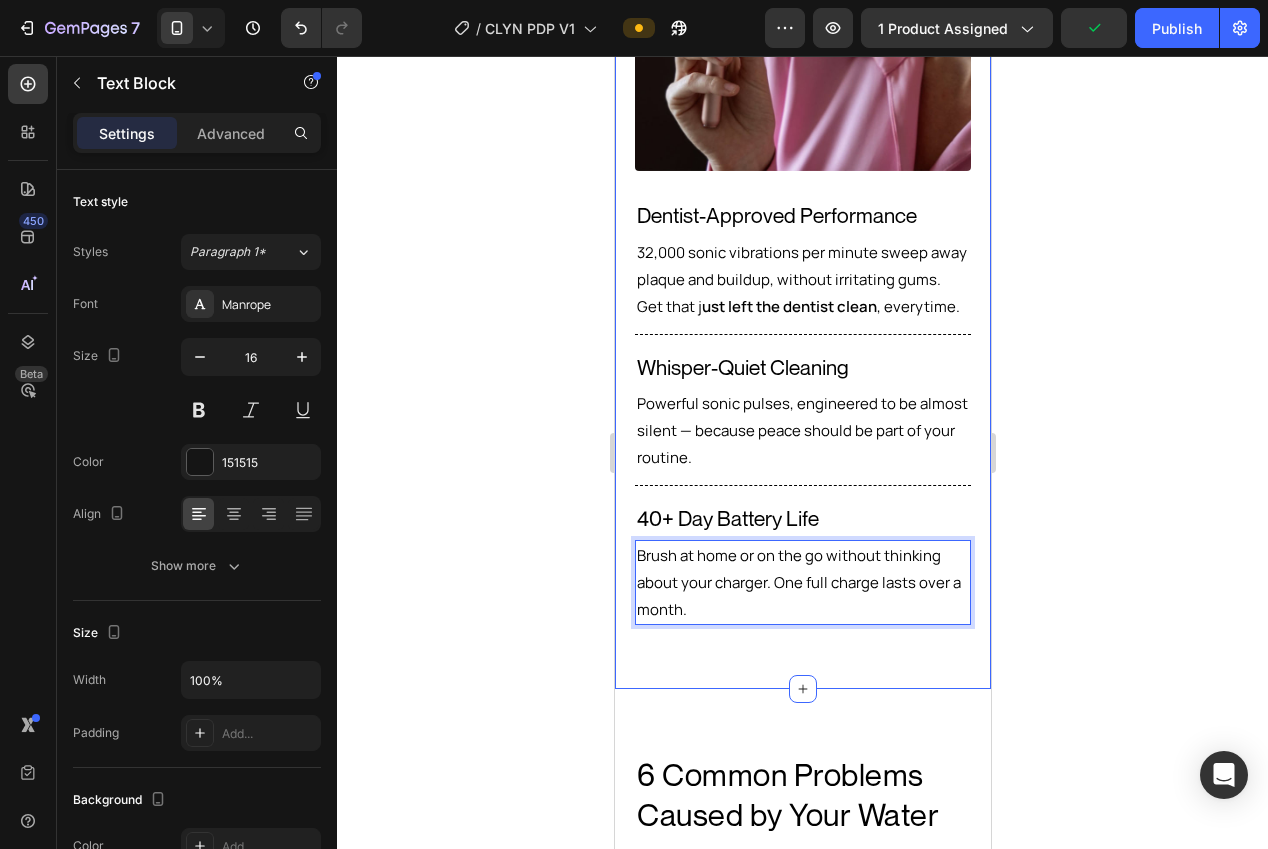 click 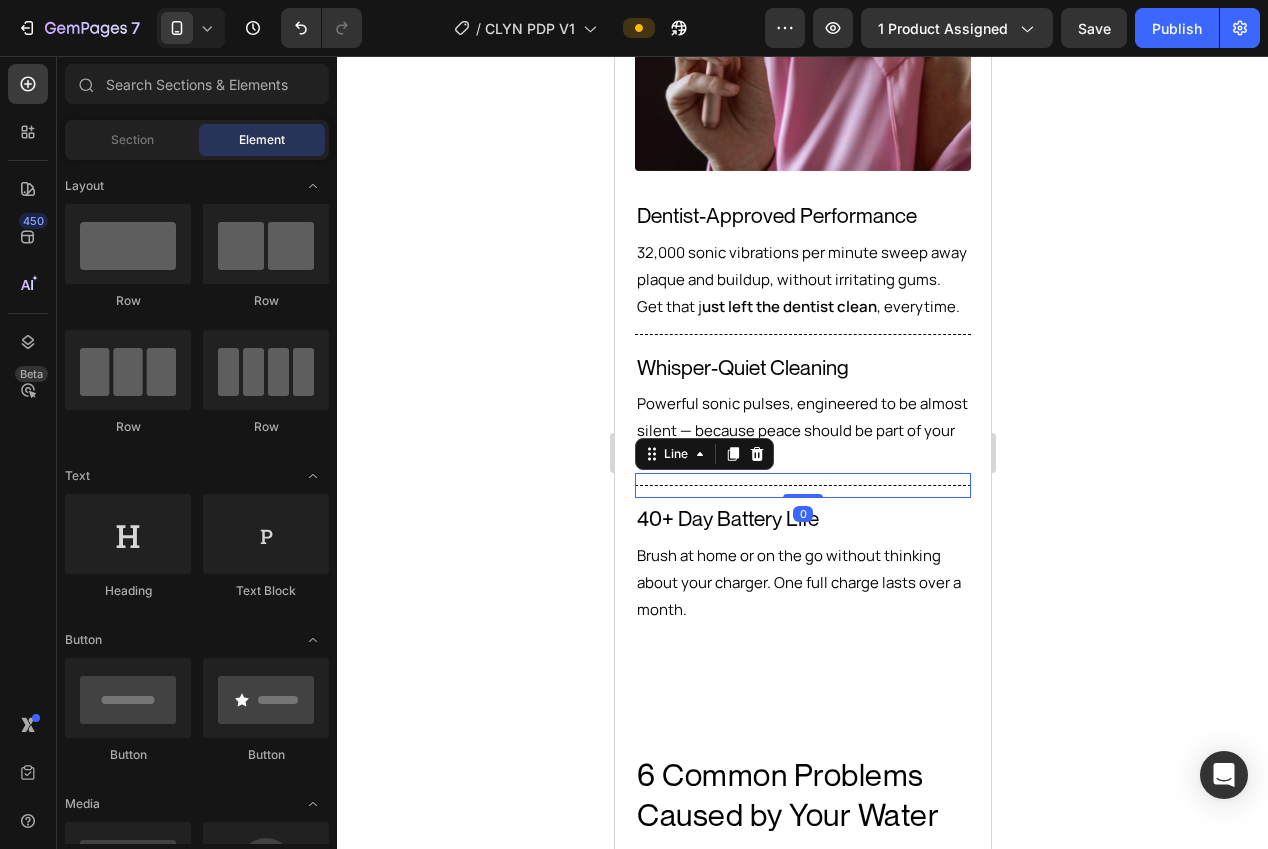 click on "Title Line   0" at bounding box center [802, 485] 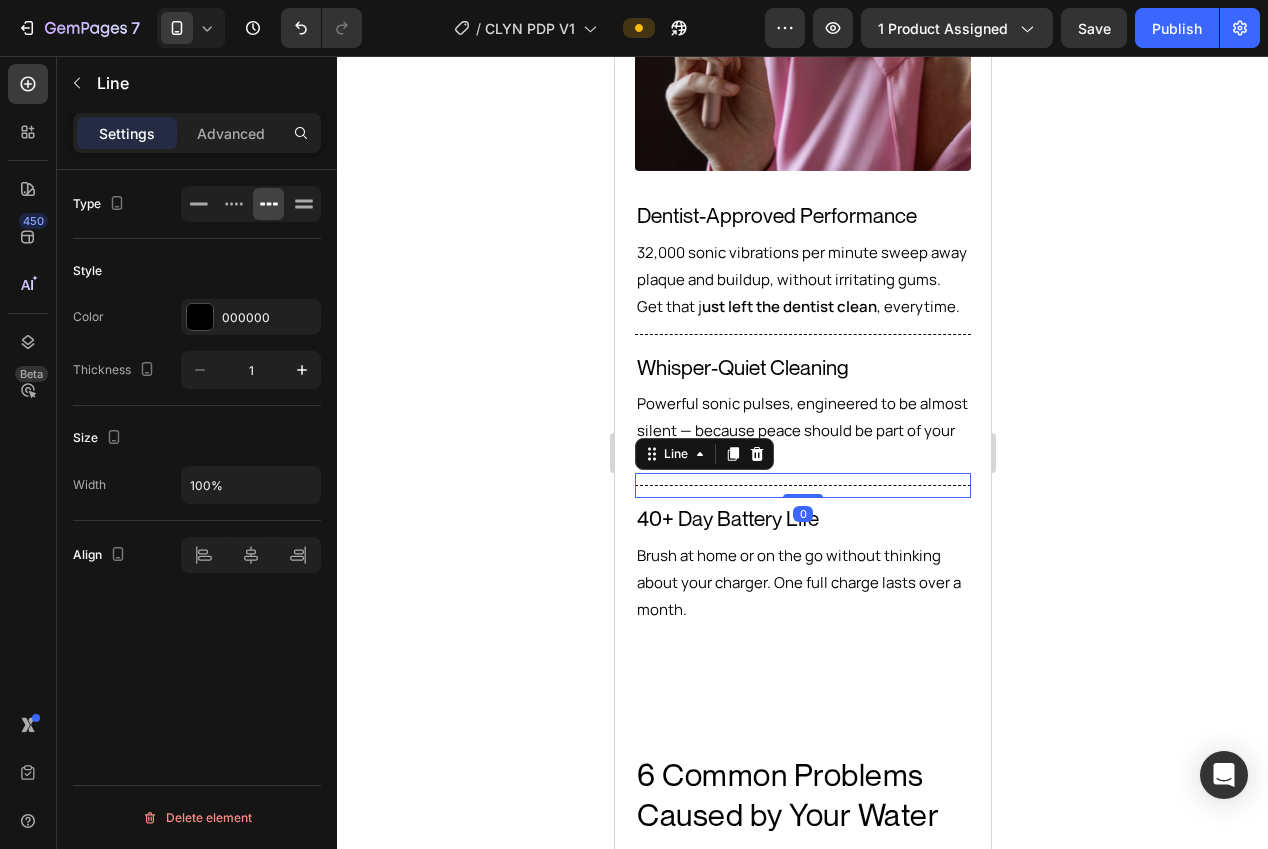click 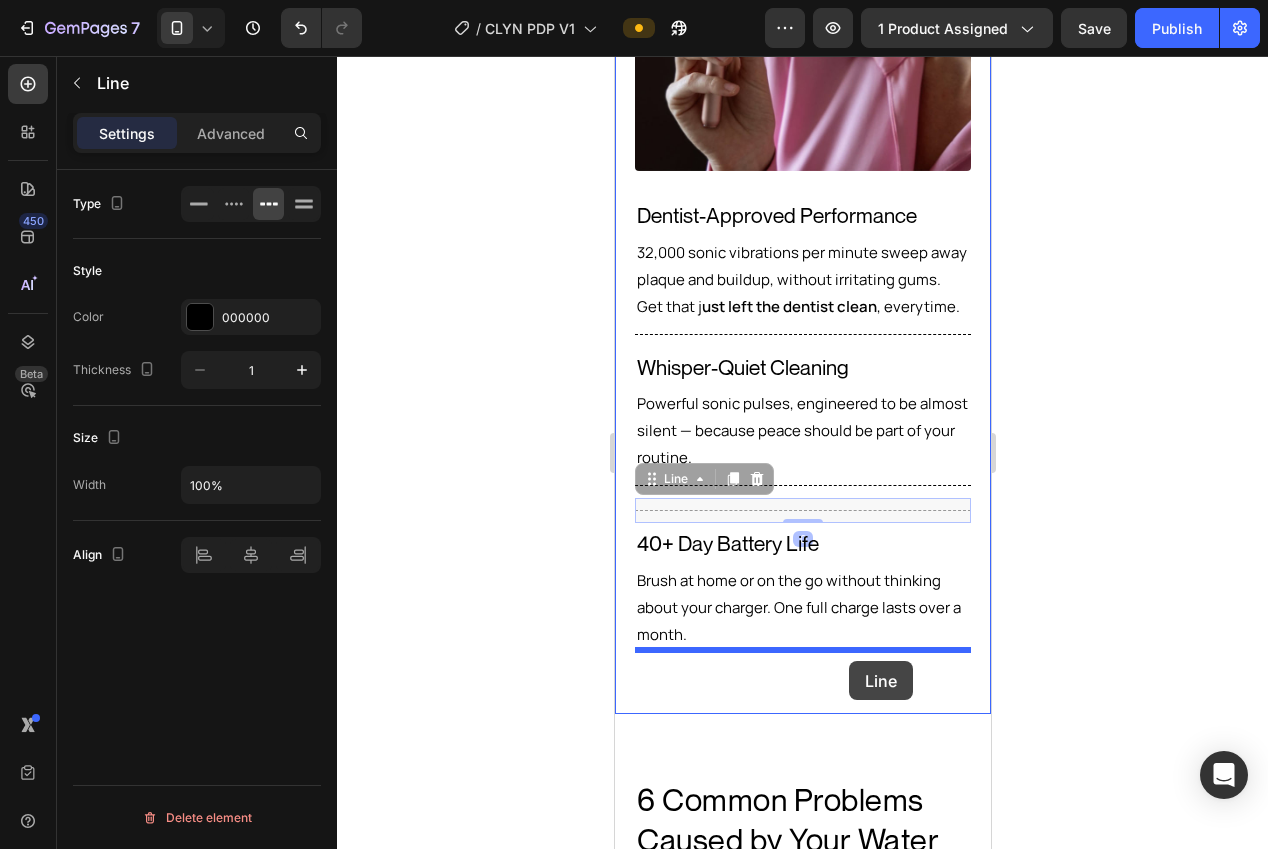 drag, startPoint x: 845, startPoint y: 620, endPoint x: 848, endPoint y: 661, distance: 41.109608 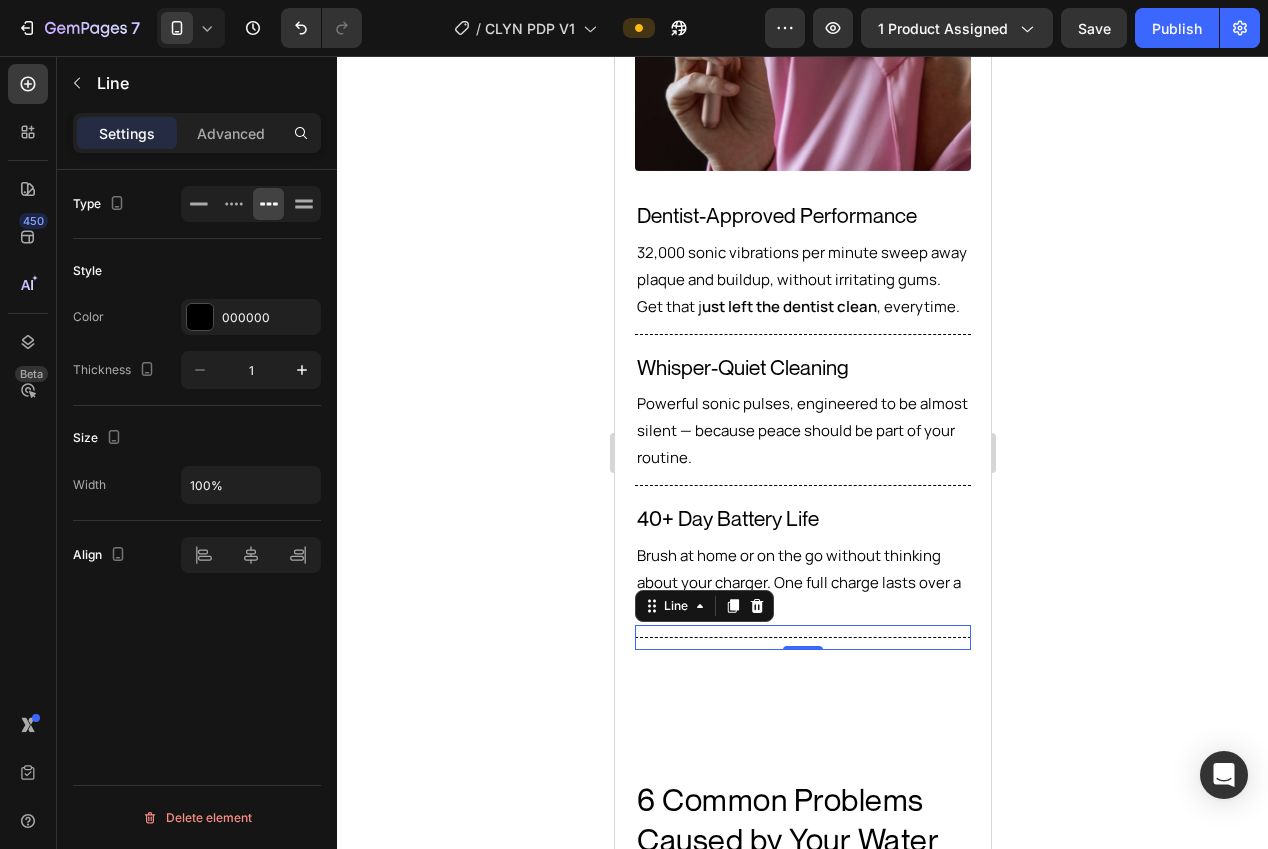 click 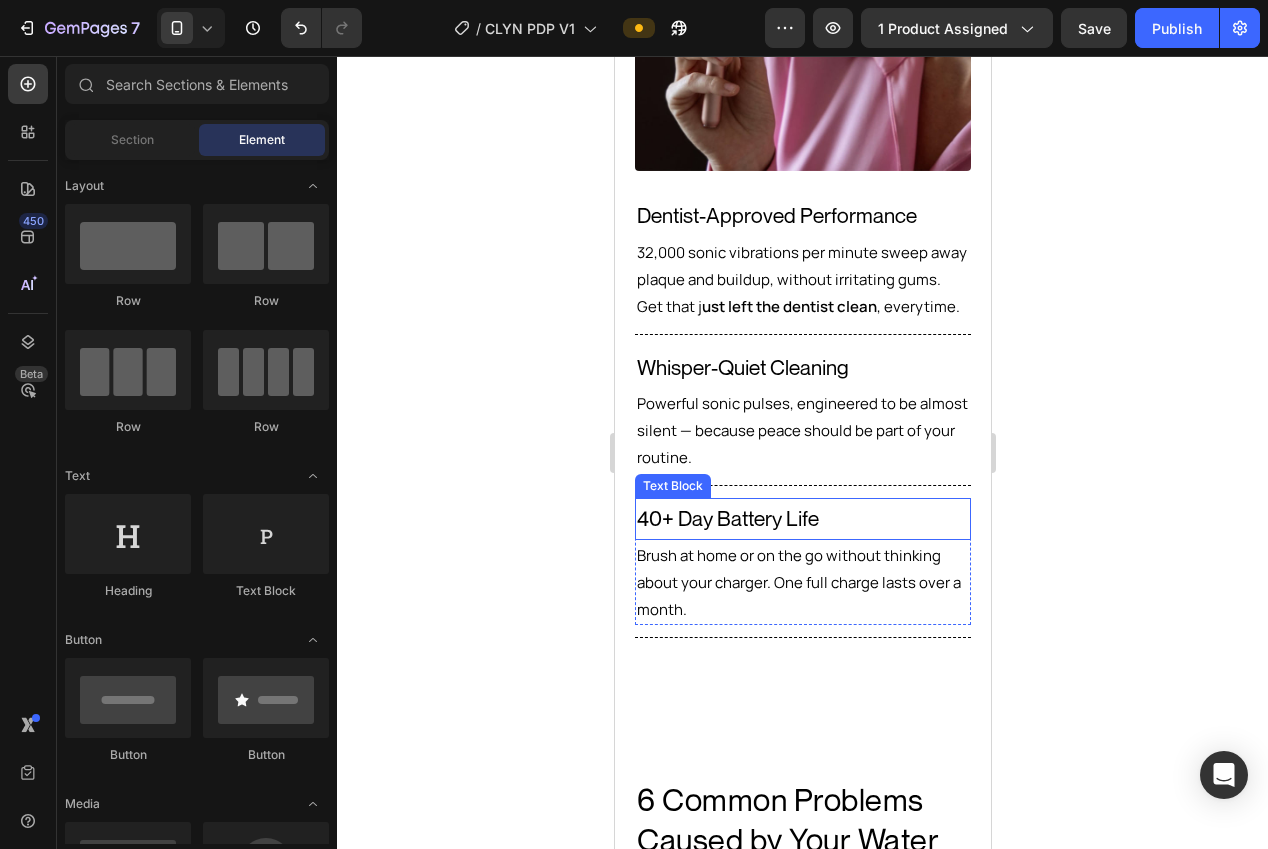 click on "40+ Day Battery Life" at bounding box center (802, 519) 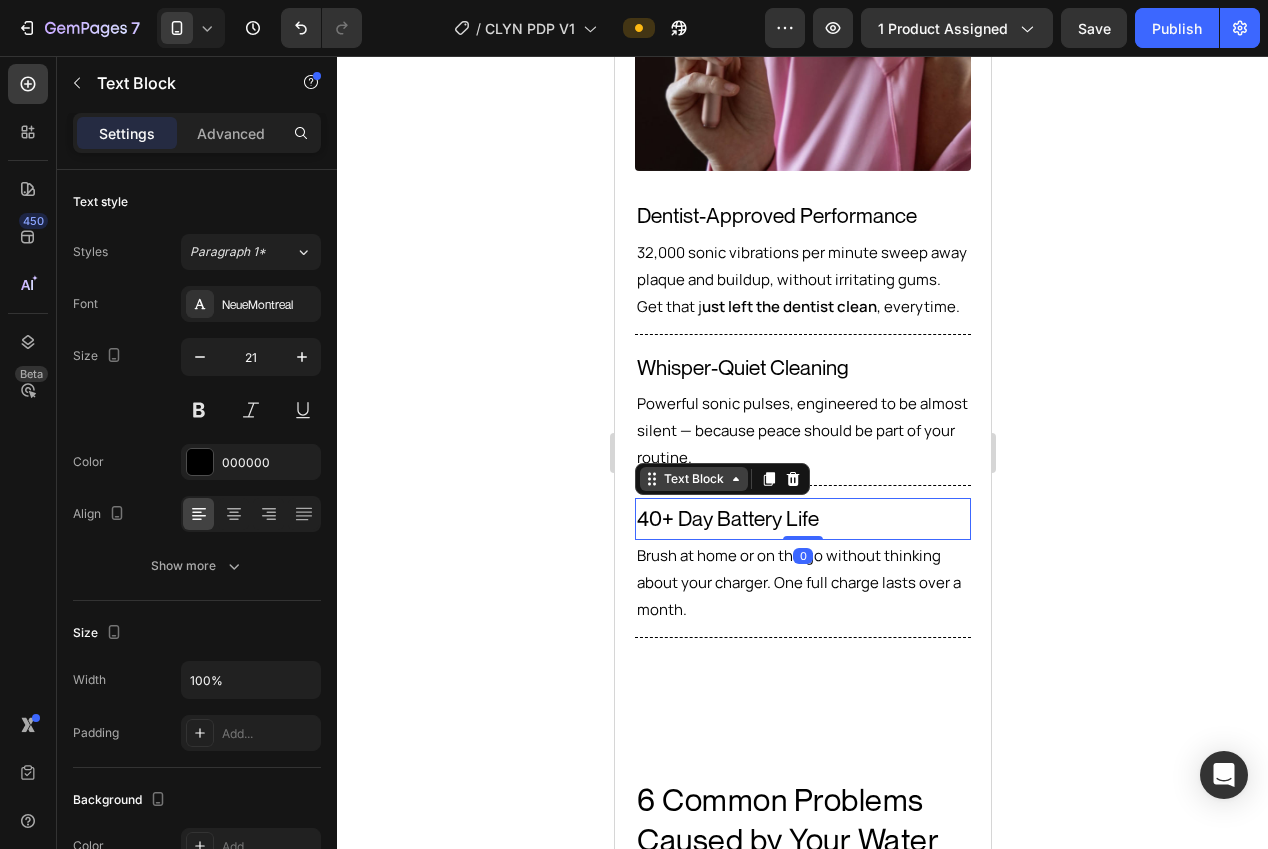 click 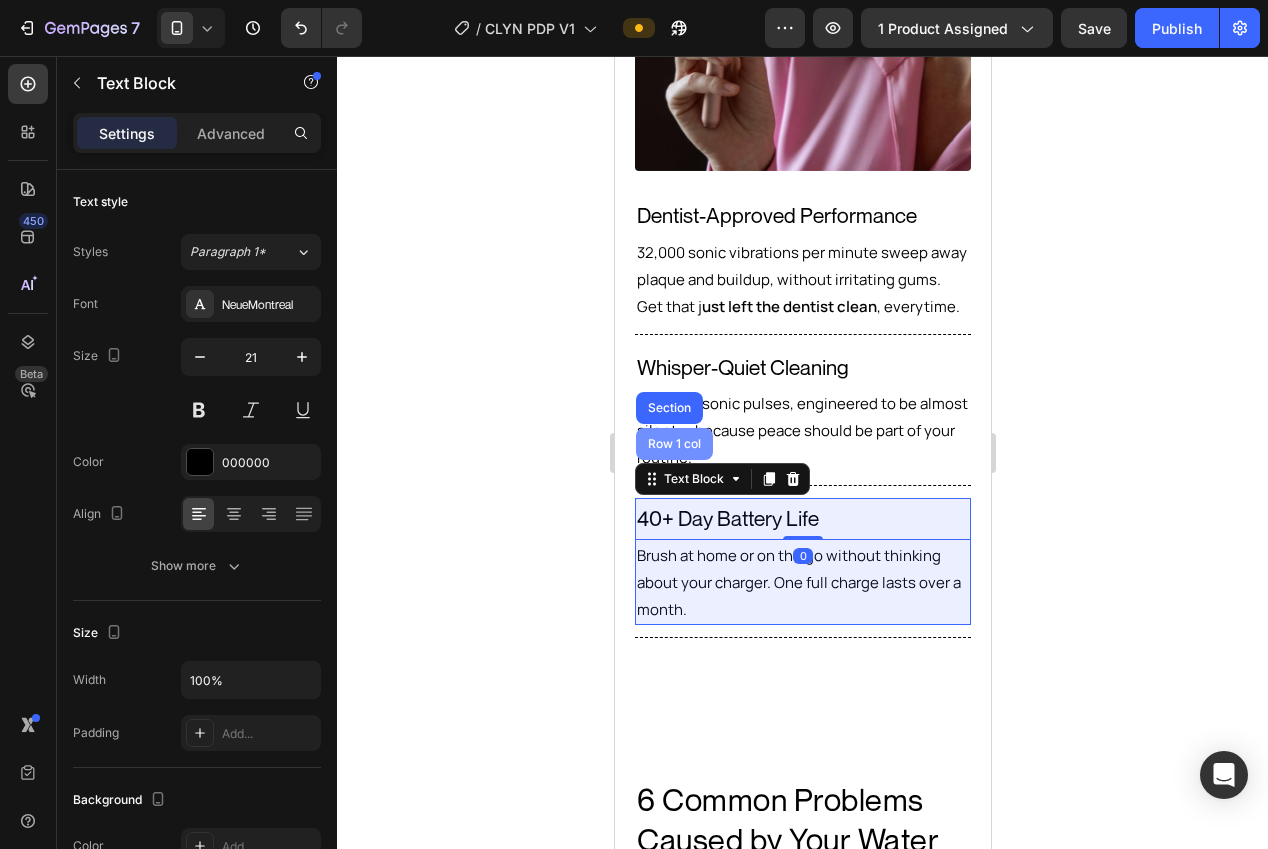 click on "Row 1 col" at bounding box center [673, 444] 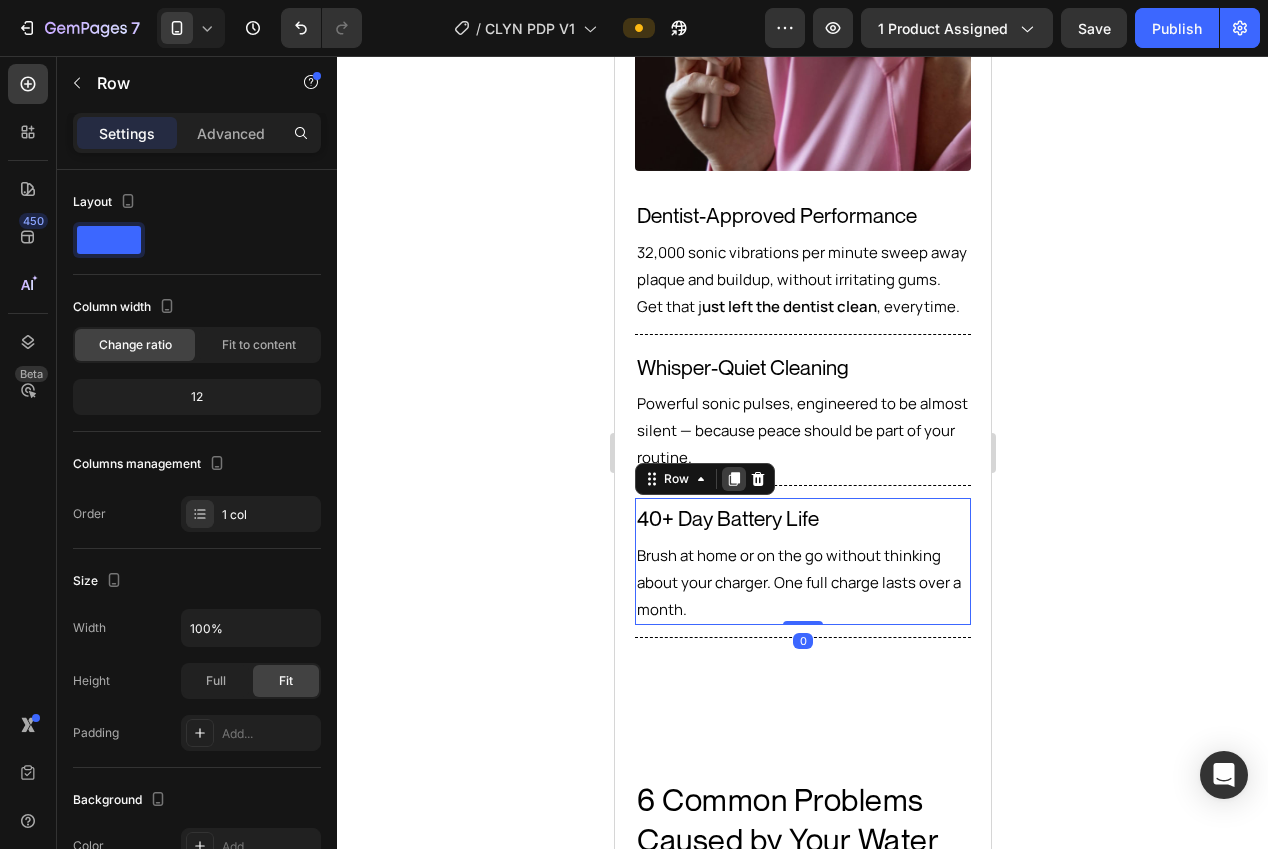 click 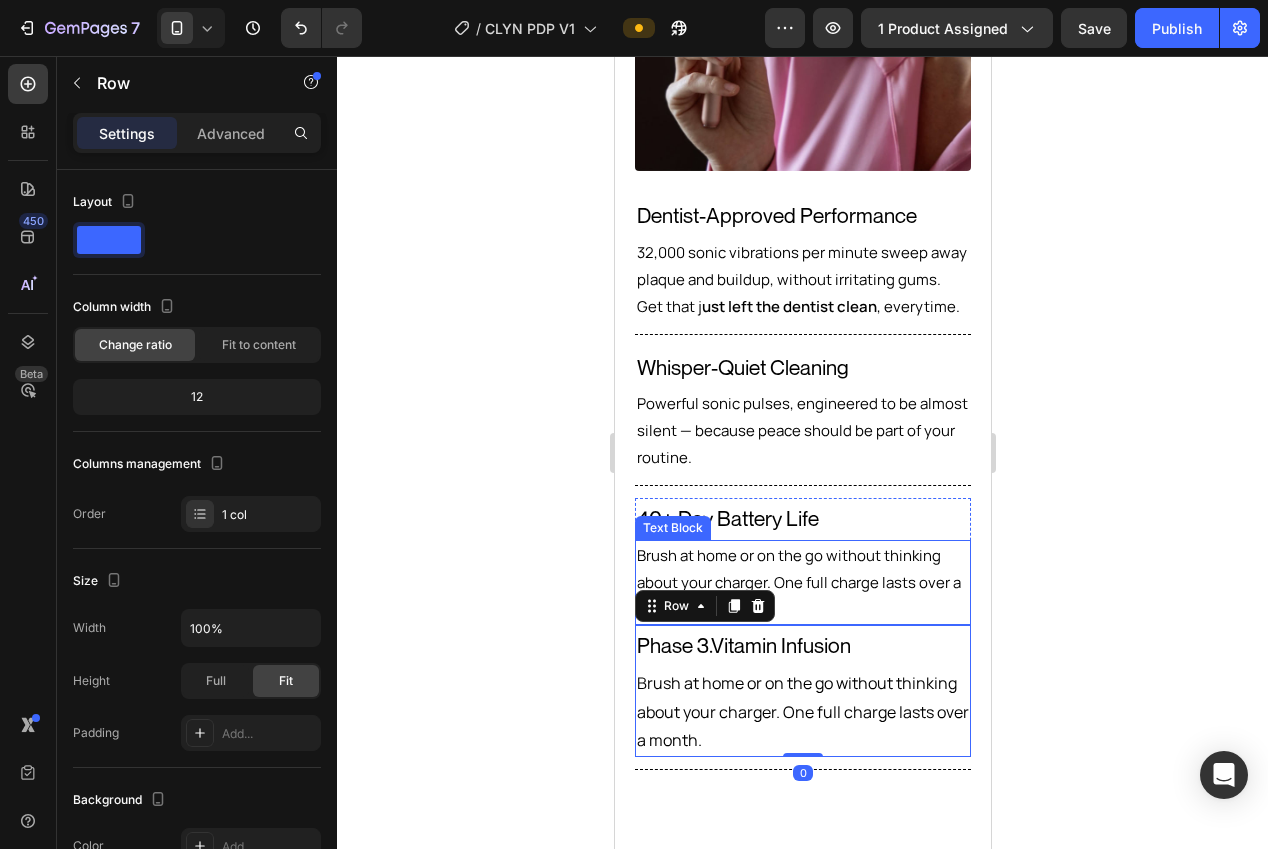 scroll, scrollTop: 432, scrollLeft: 0, axis: vertical 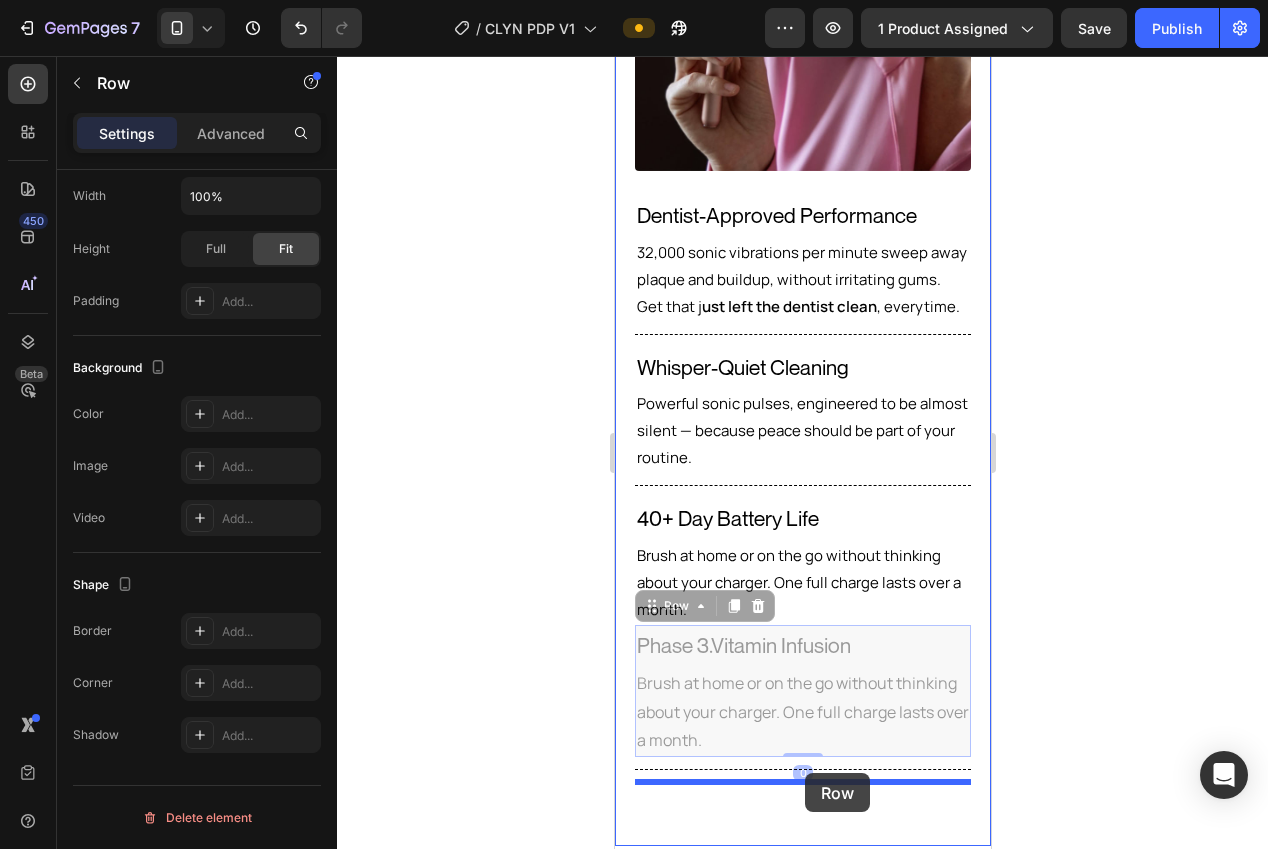 drag, startPoint x: 678, startPoint y: 661, endPoint x: 834, endPoint y: 762, distance: 185.84132 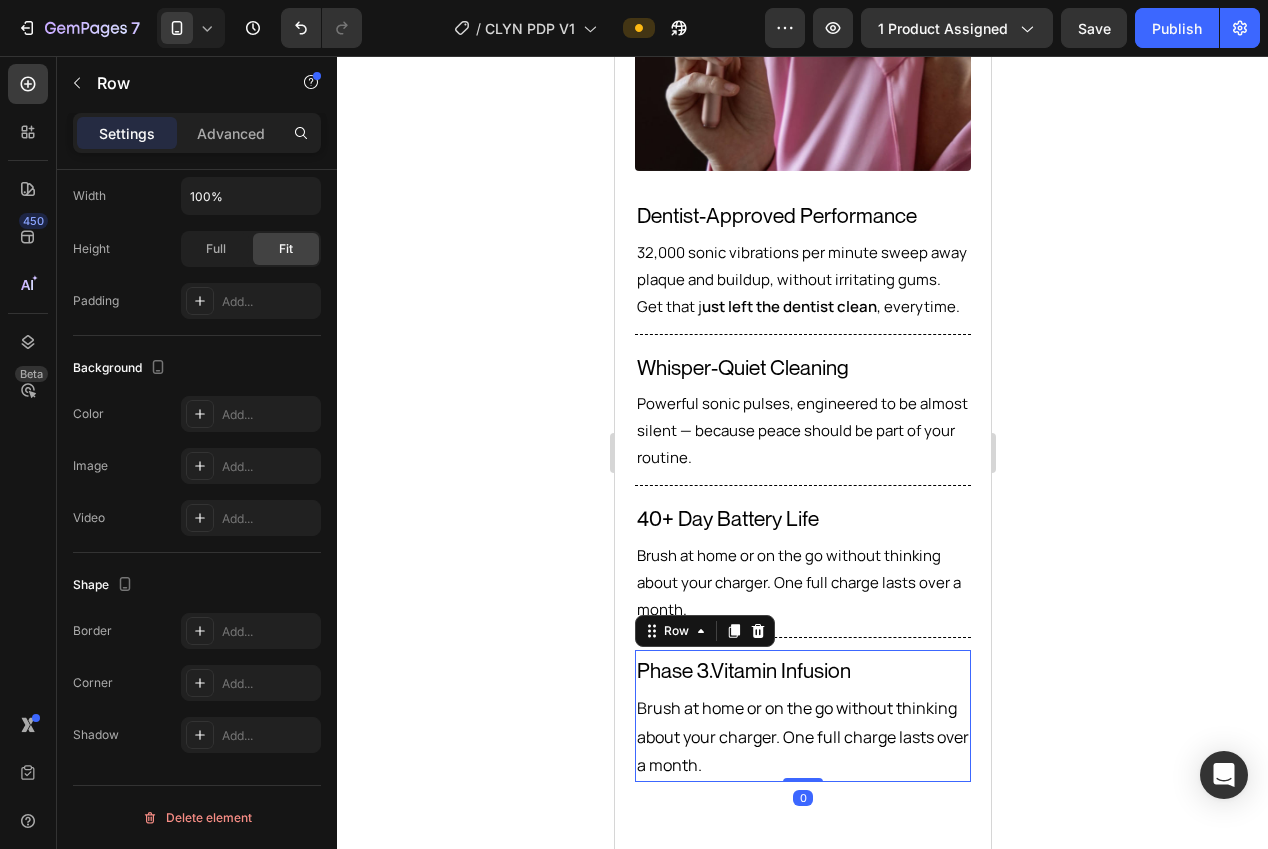 click 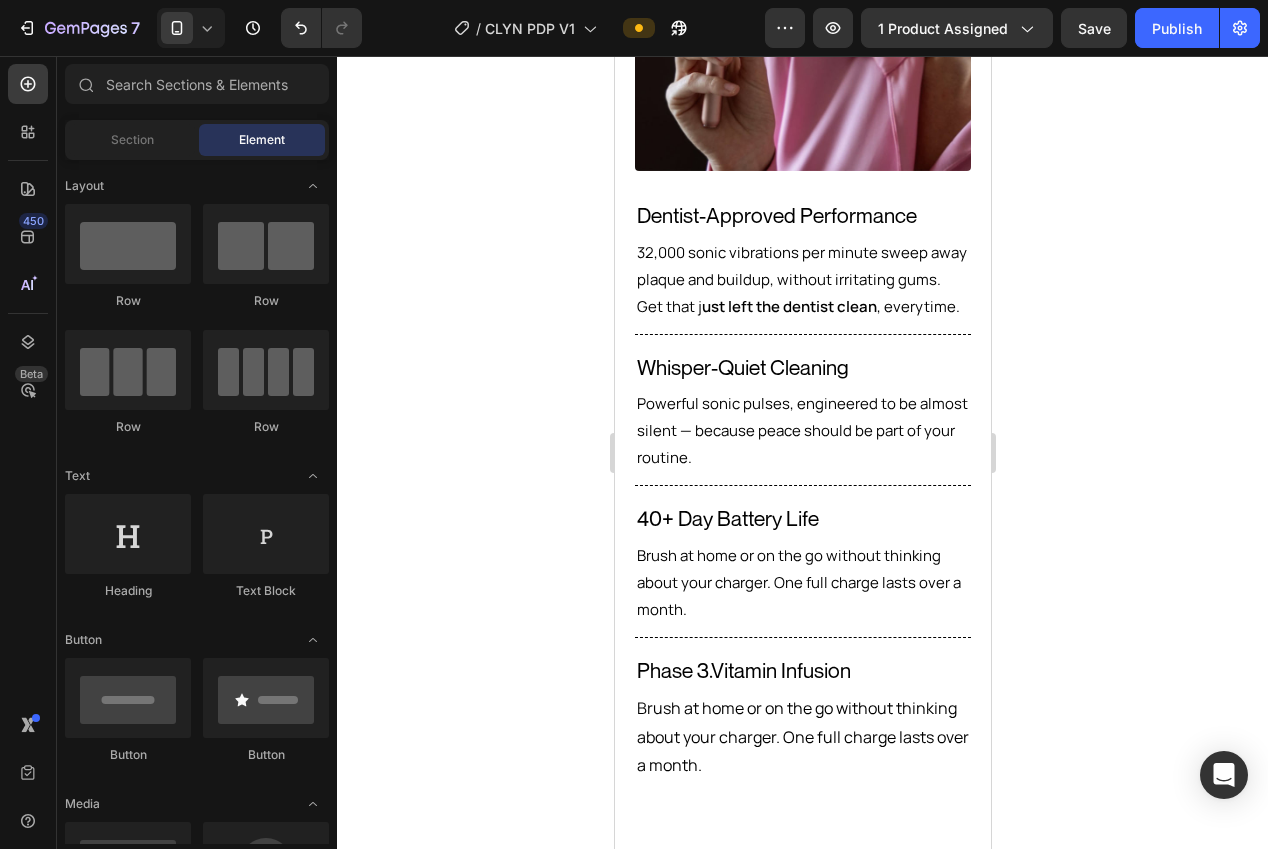 click on "Phase 3.  Vitamin Infusion" at bounding box center [802, 671] 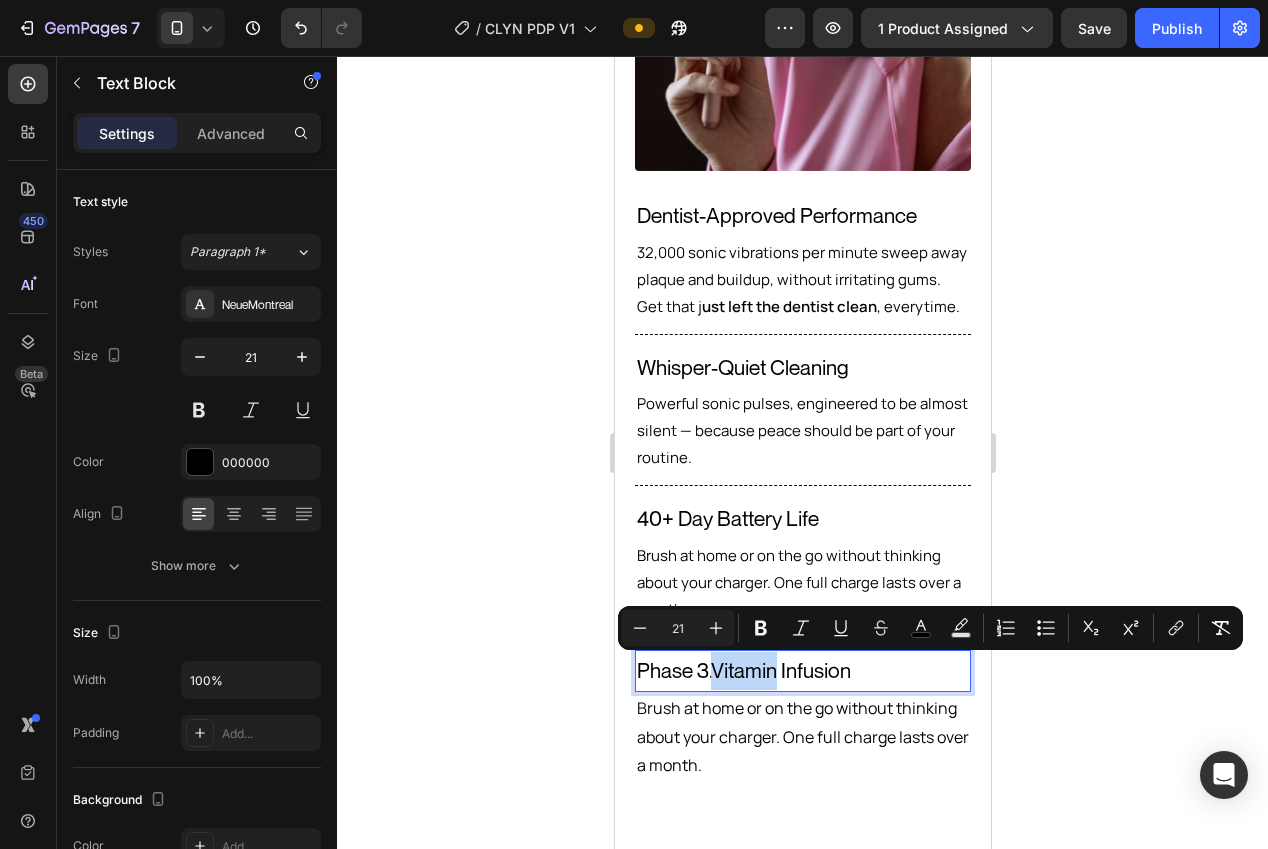 click on "Phase 3.  Vitamin Infusion" at bounding box center (802, 671) 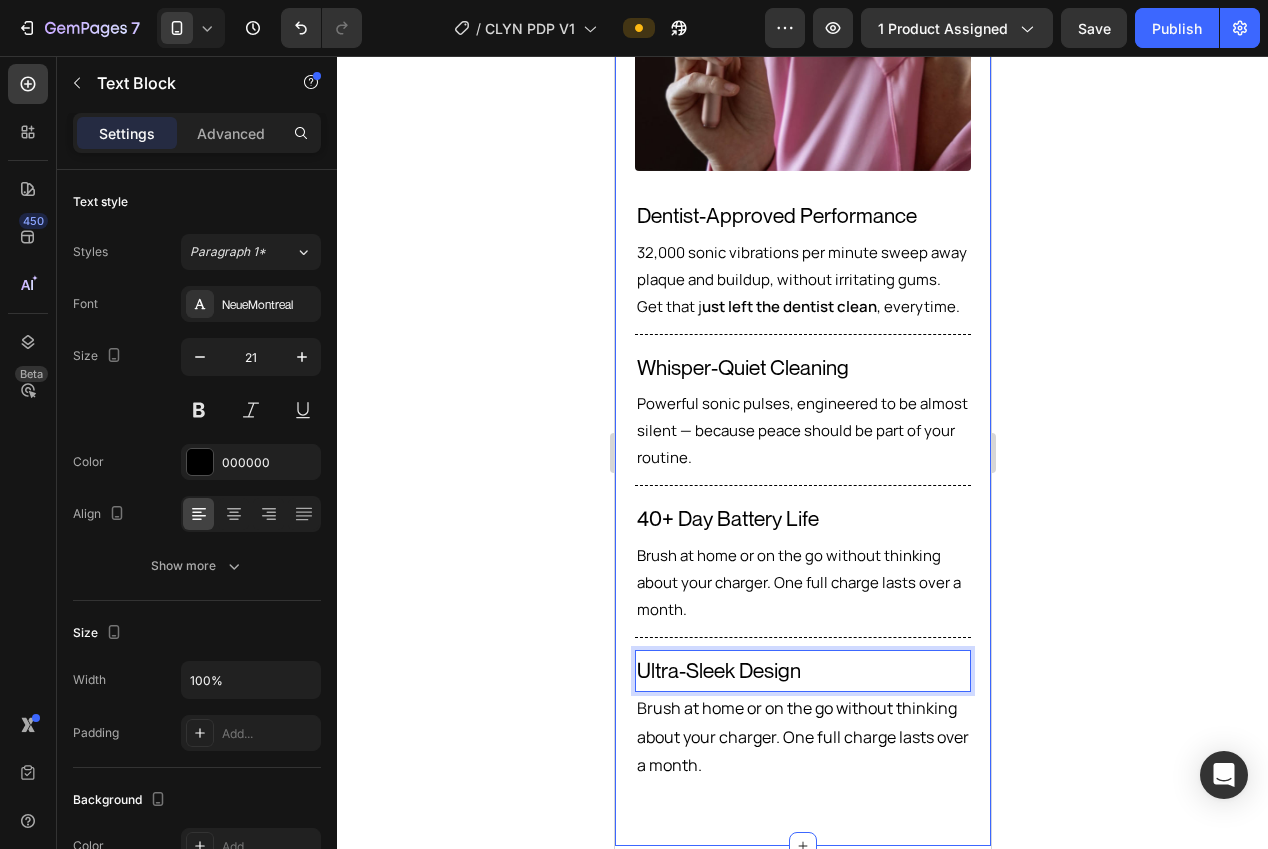 click 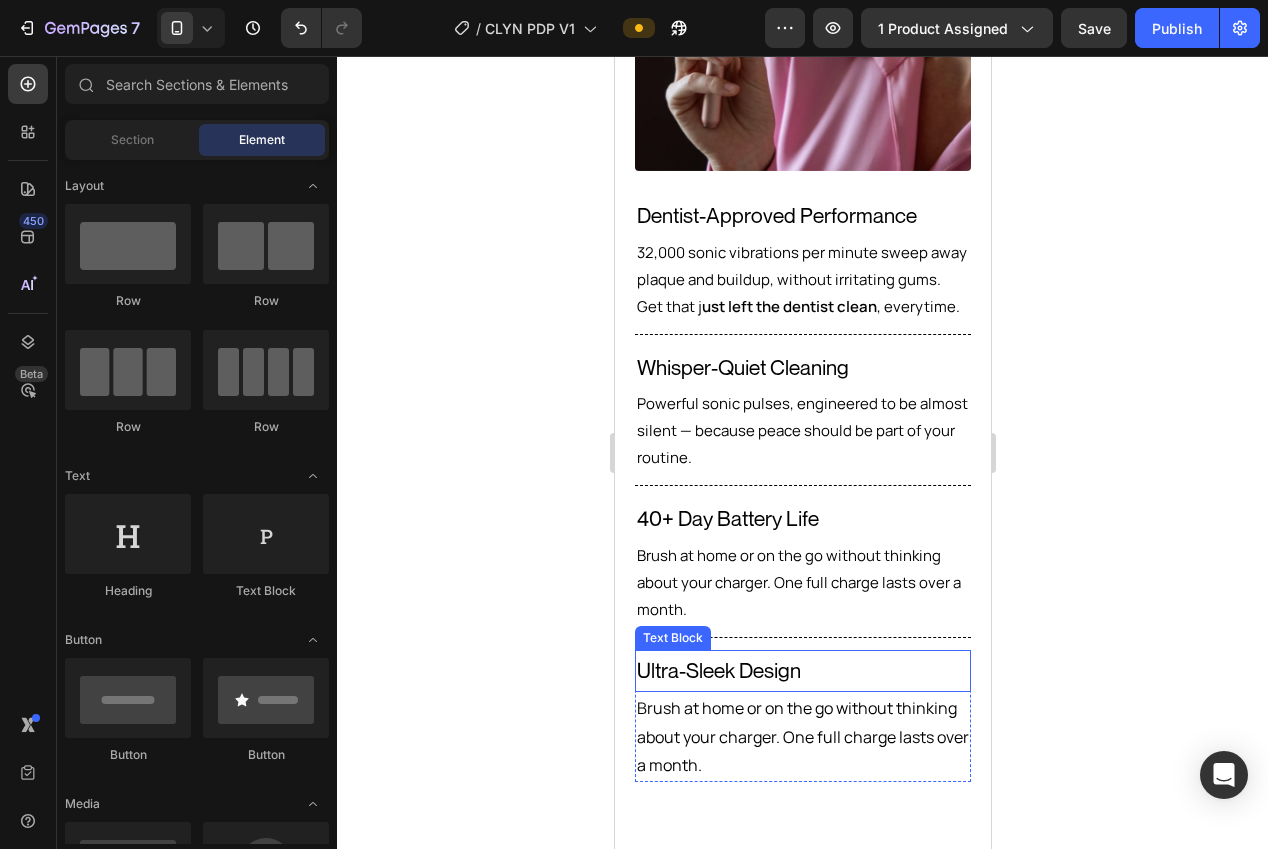 click on "Ultra-Sleek Design" at bounding box center [802, 671] 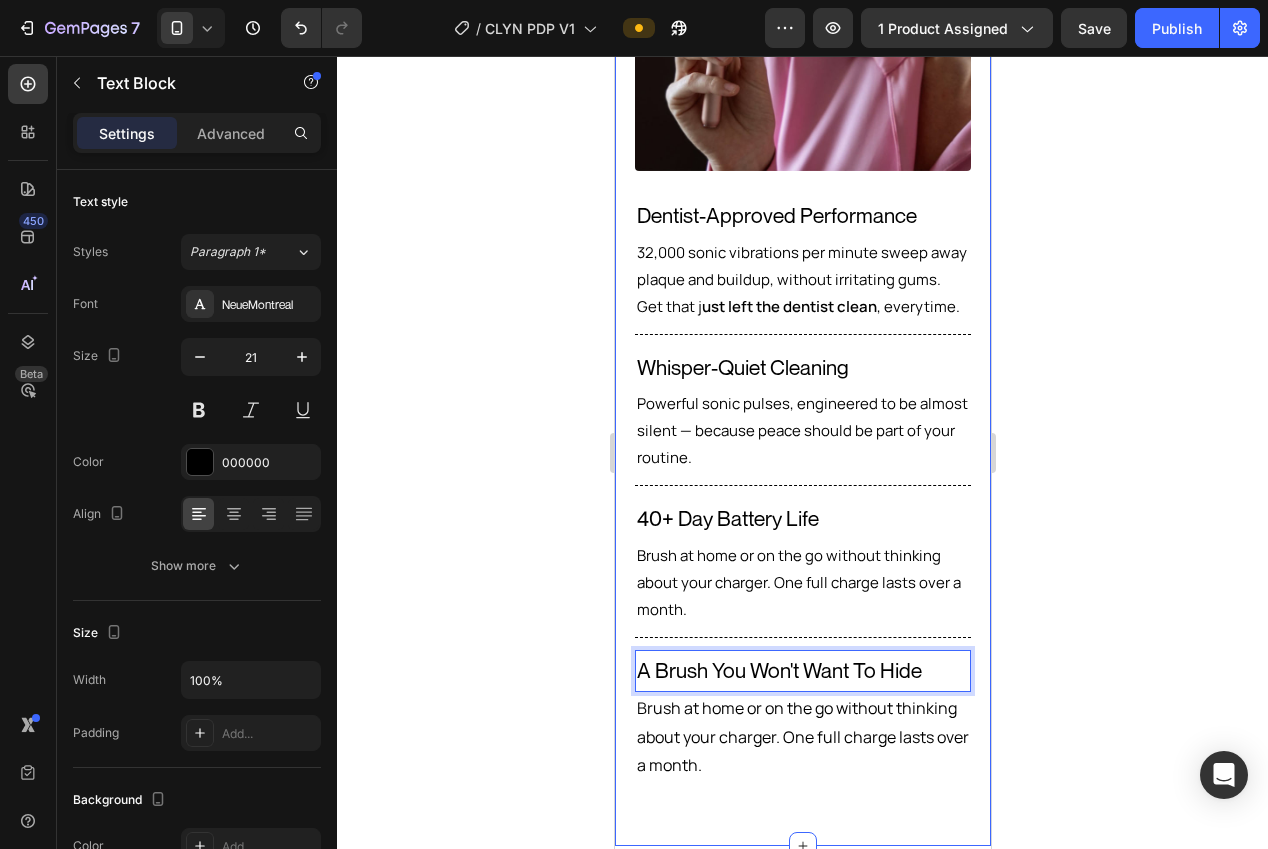 click 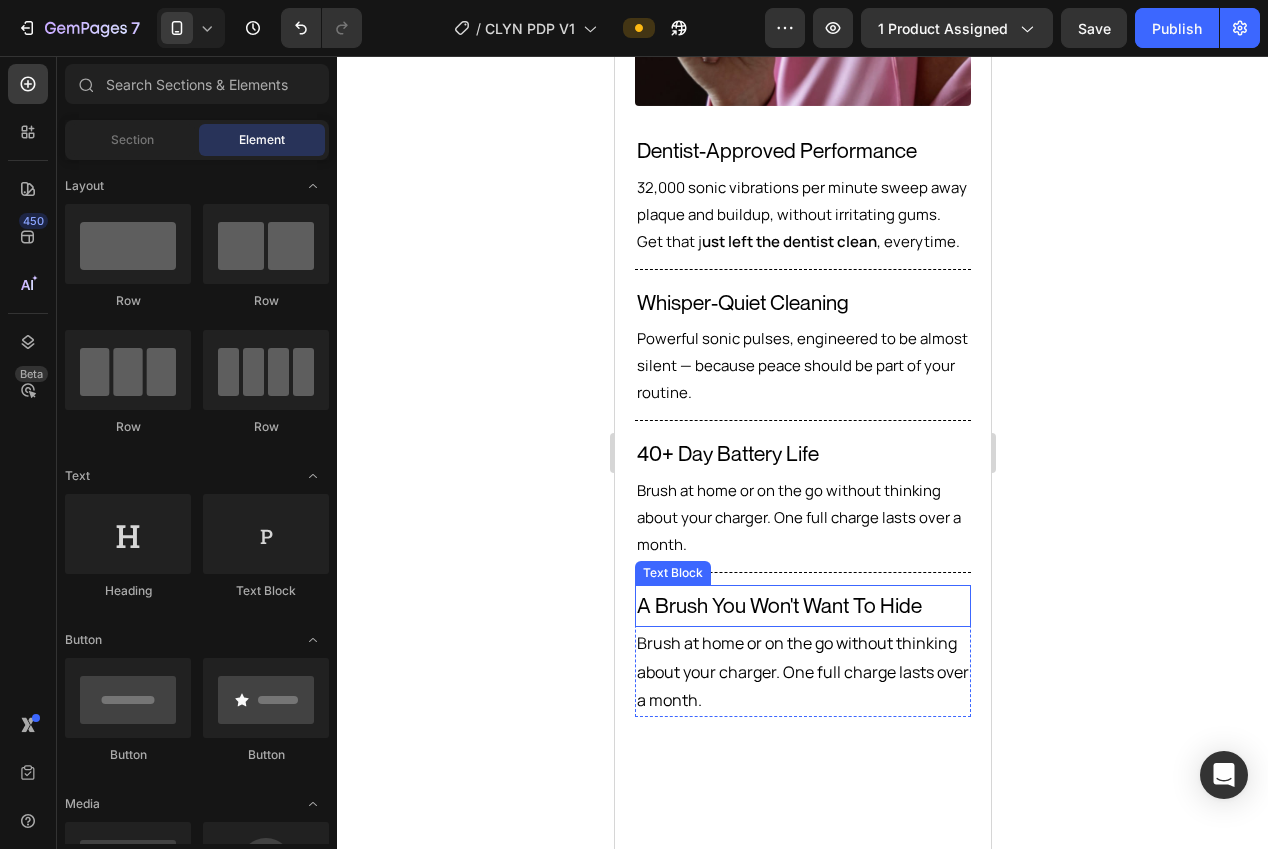 scroll, scrollTop: 2673, scrollLeft: 0, axis: vertical 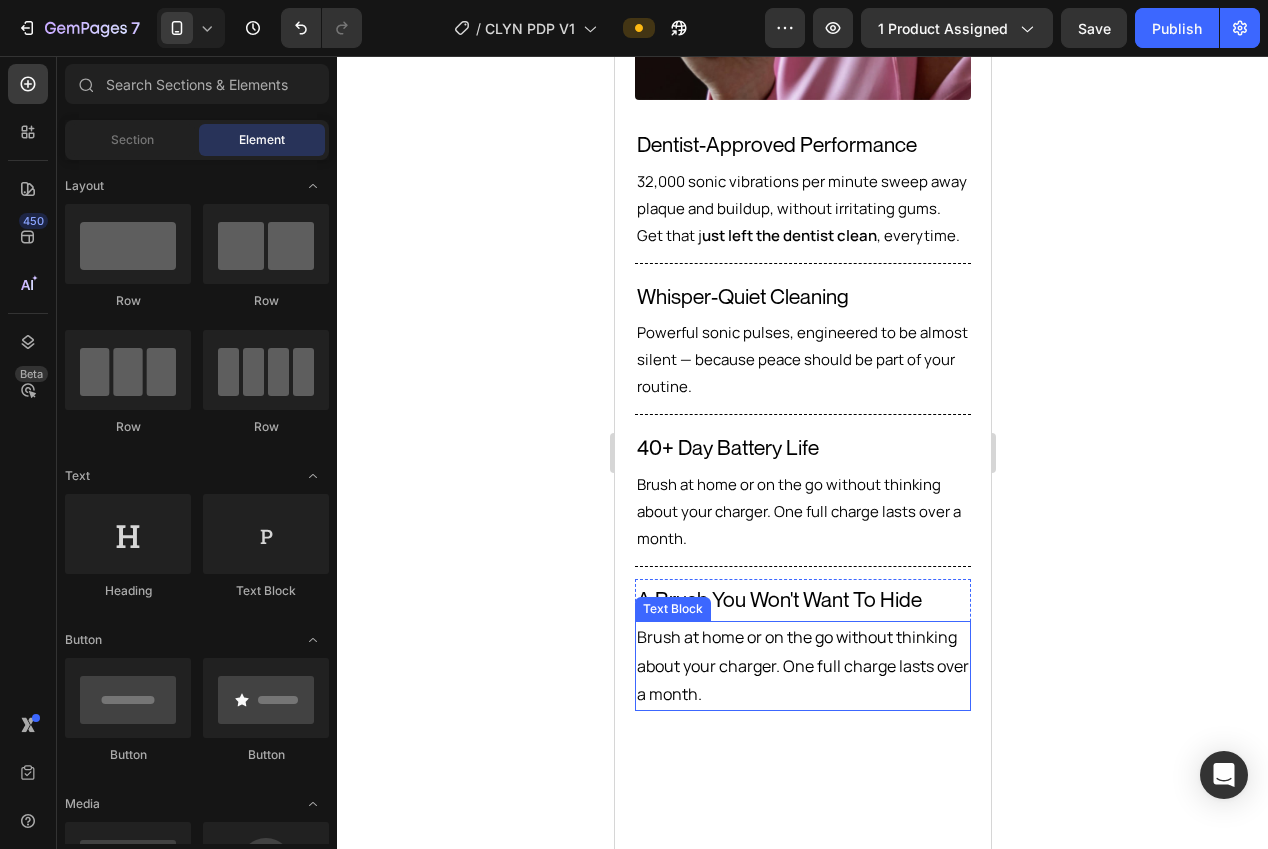 click on "Brush at home or on the go without thinking about your charger. One full charge lasts over a month." at bounding box center [802, 666] 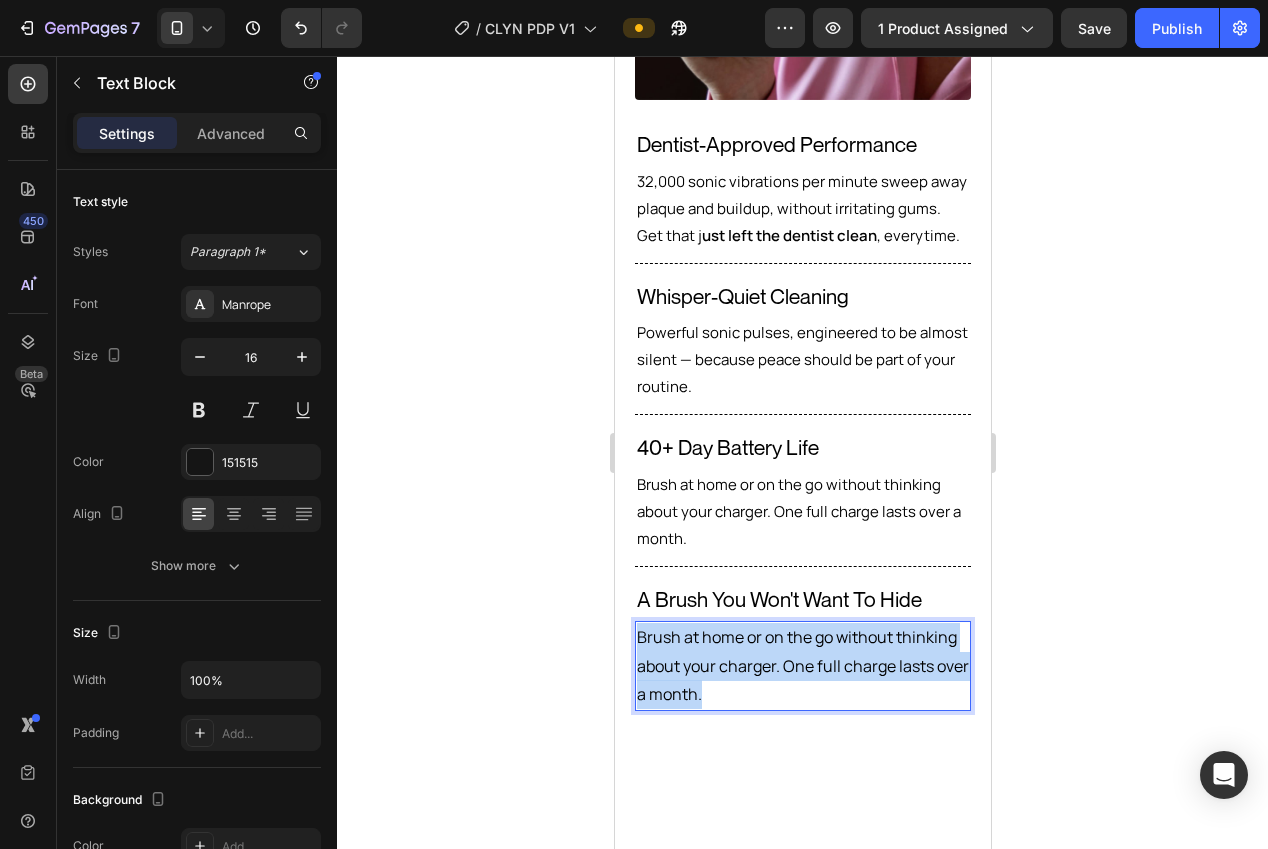 click on "Brush at home or on the go without thinking about your charger. One full charge lasts over a month." at bounding box center [802, 666] 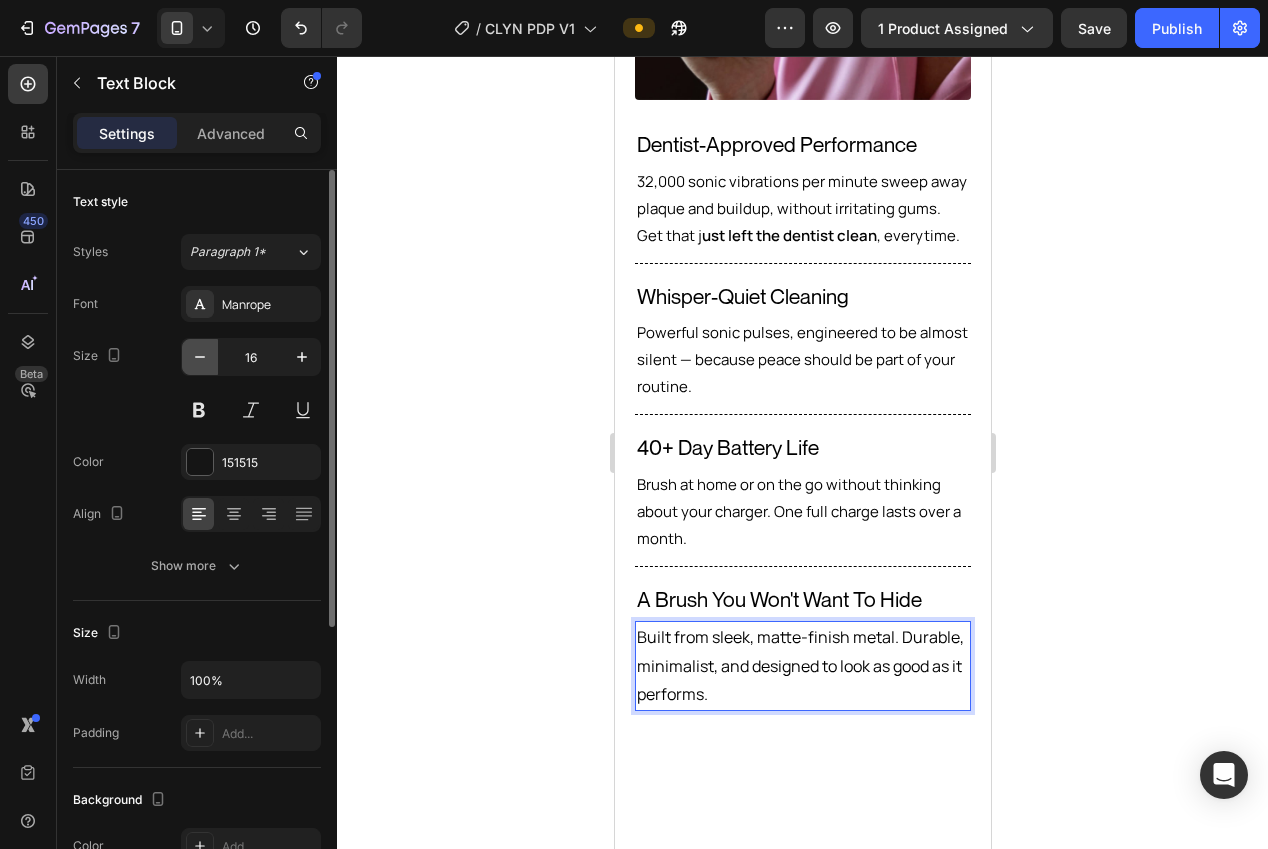 click at bounding box center [200, 357] 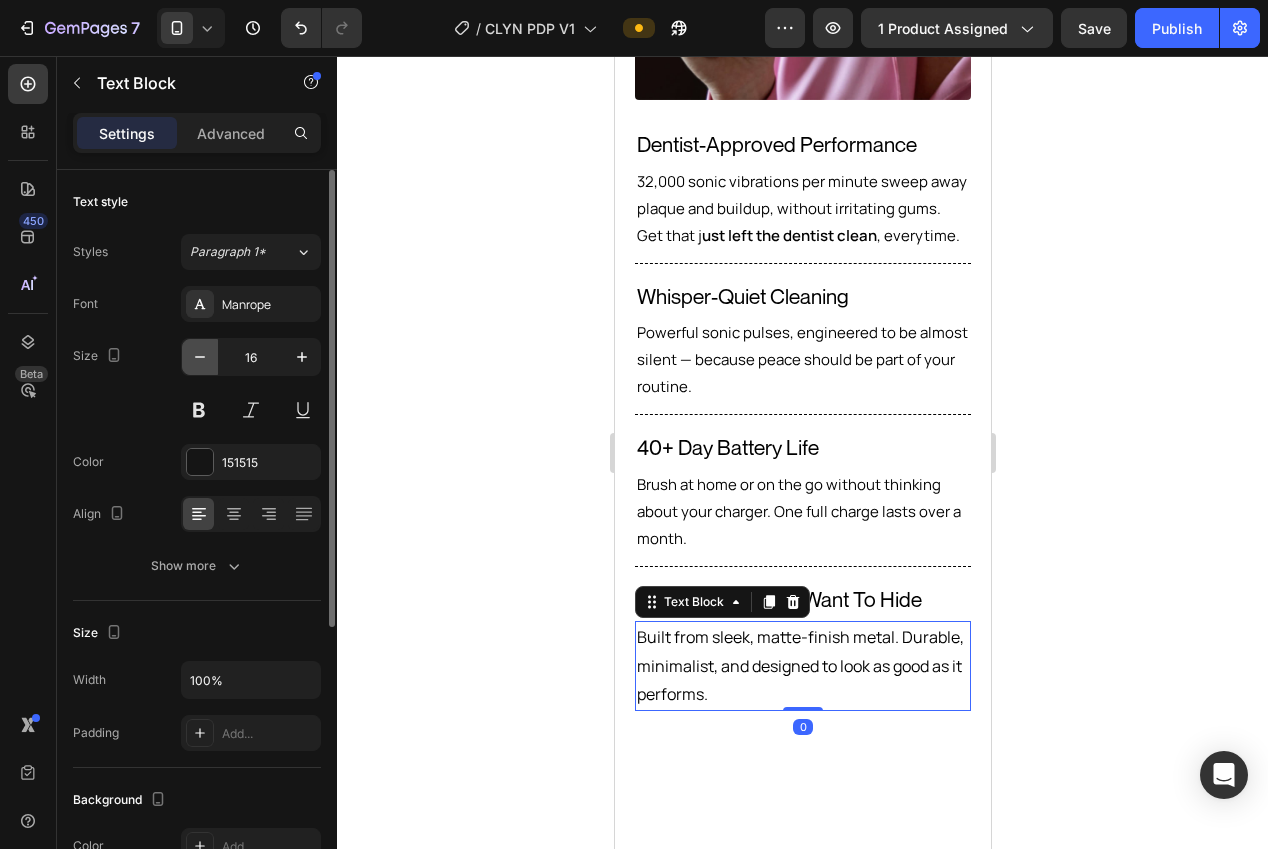 type on "15" 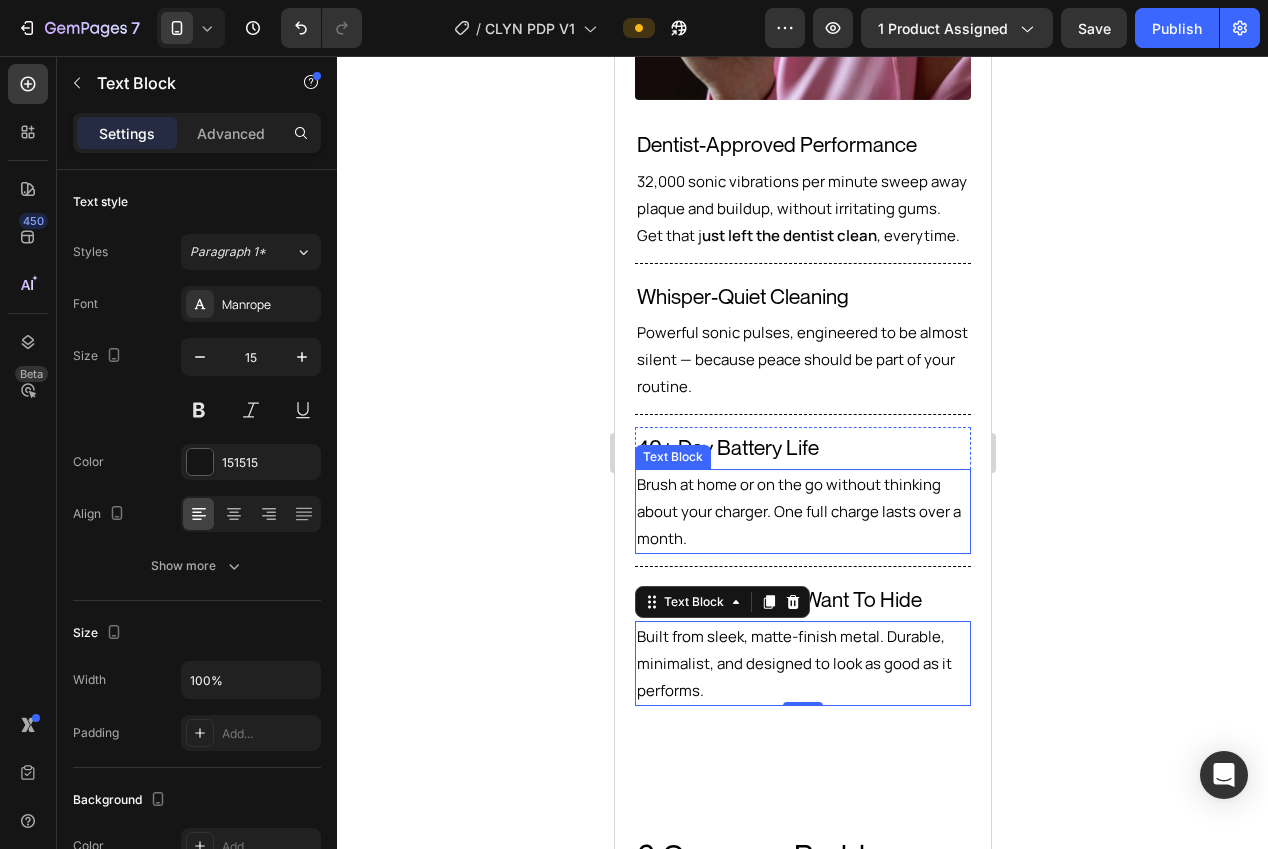 click on "Brush at home or on the go without thinking about your charger. One full charge lasts over a month." at bounding box center (802, 511) 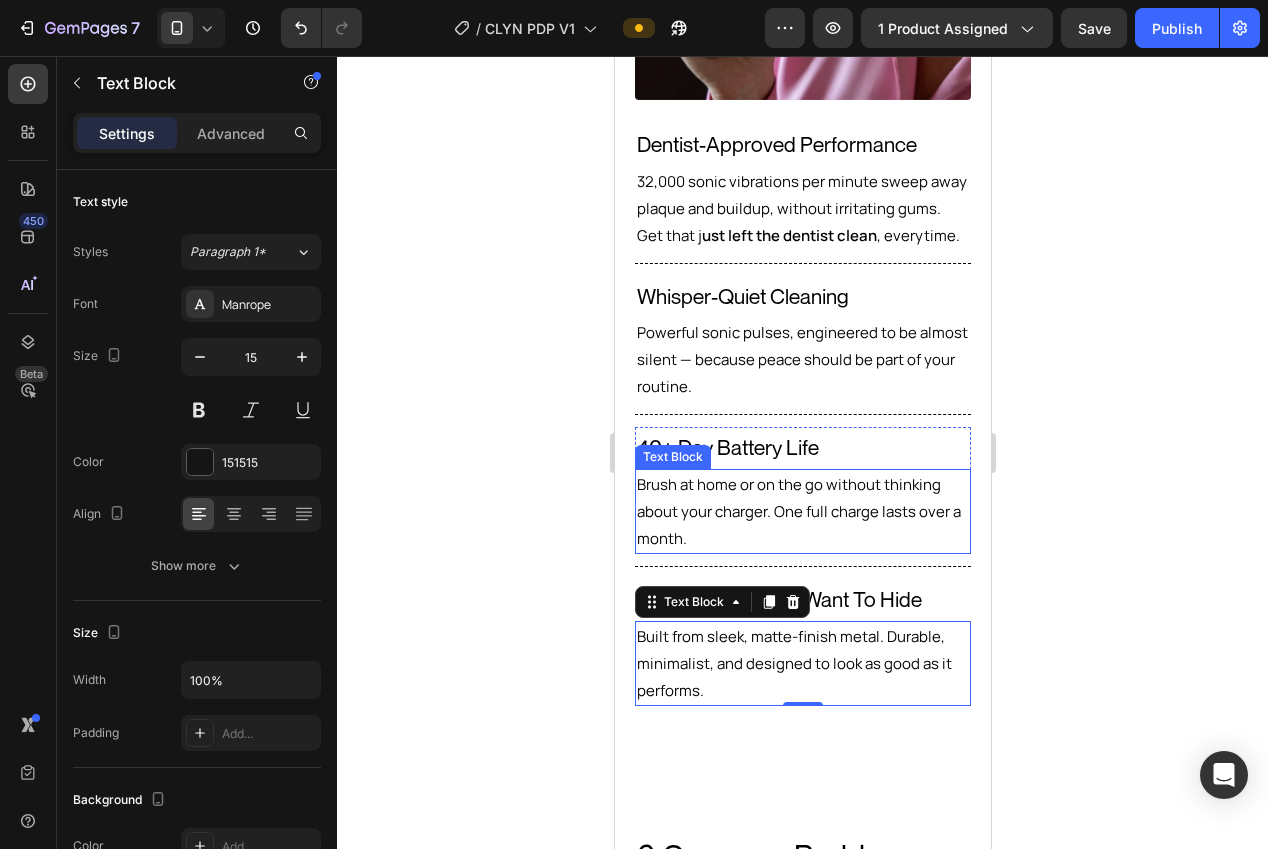 scroll, scrollTop: 432, scrollLeft: 0, axis: vertical 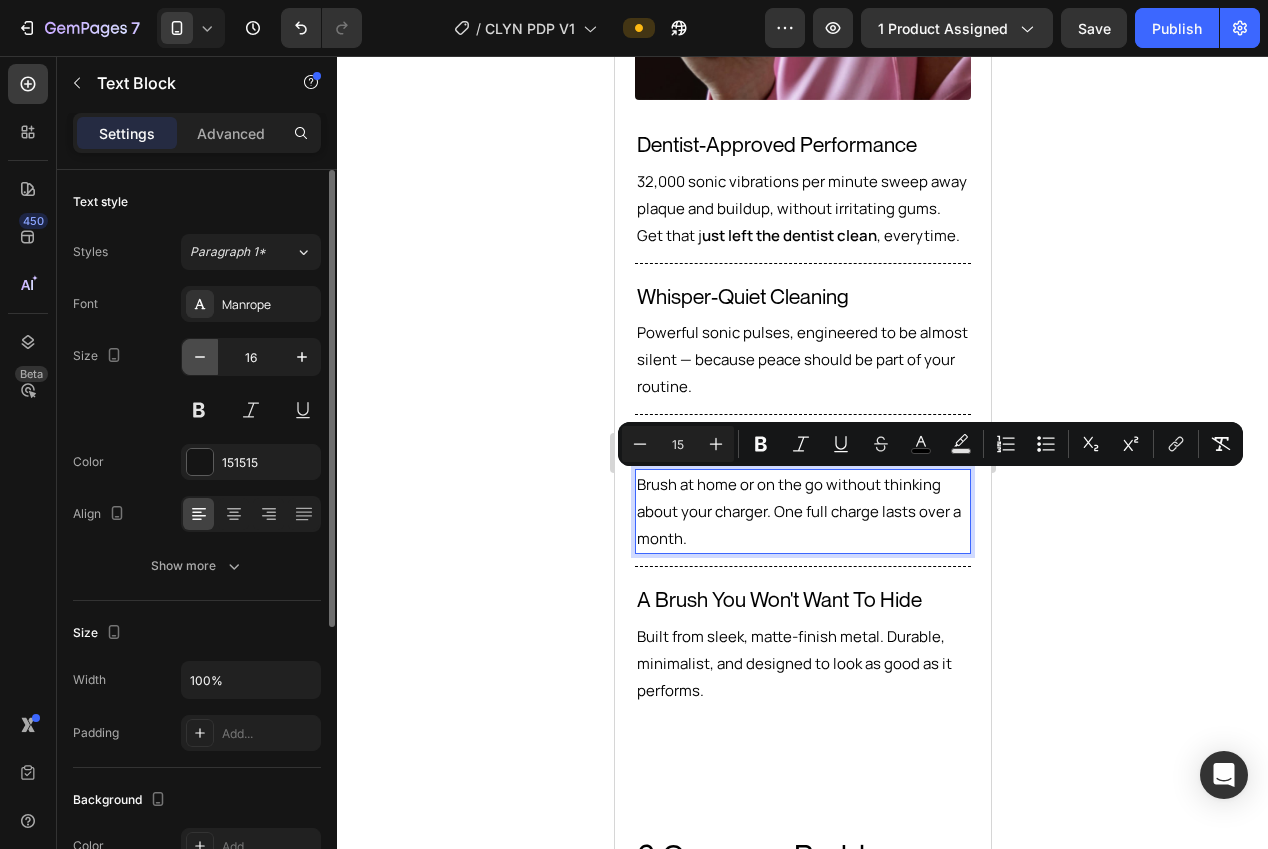 click 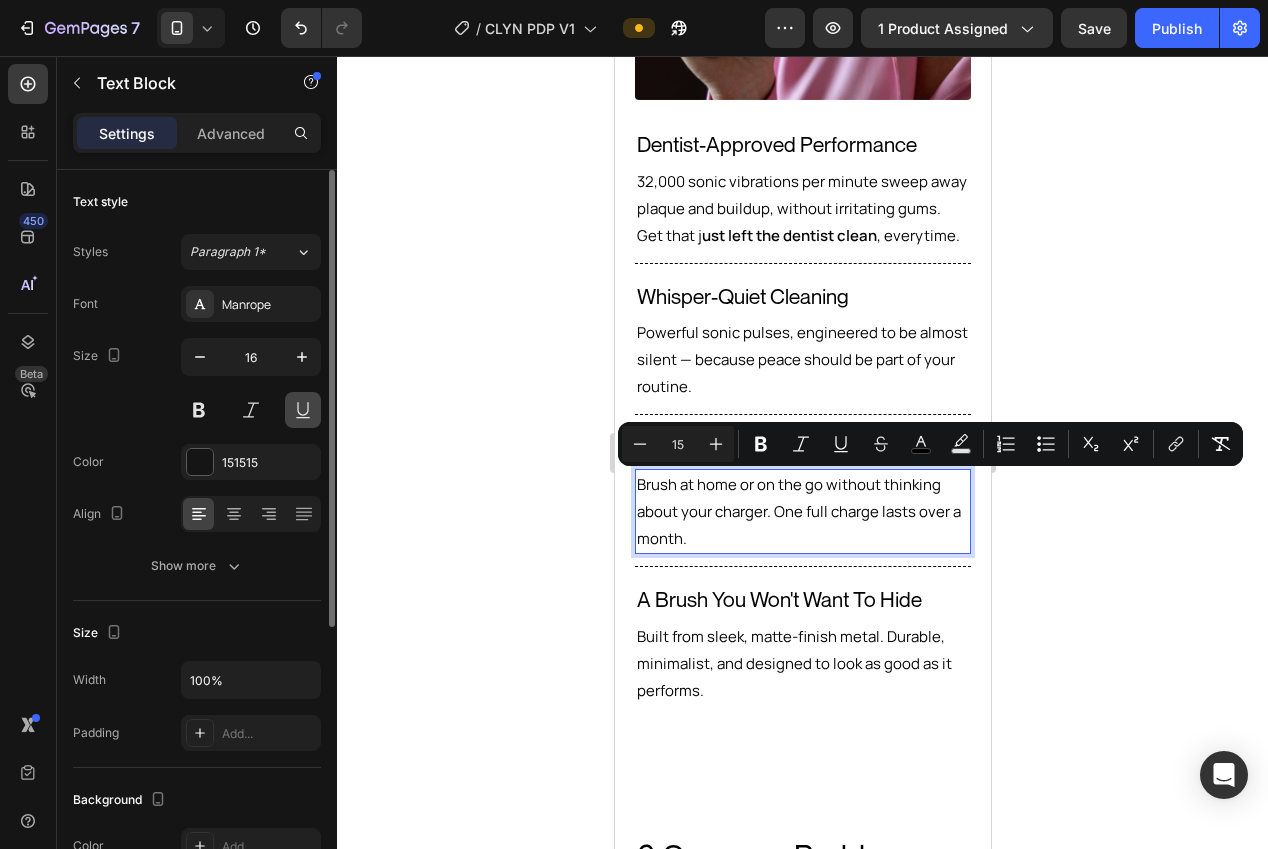 type on "15" 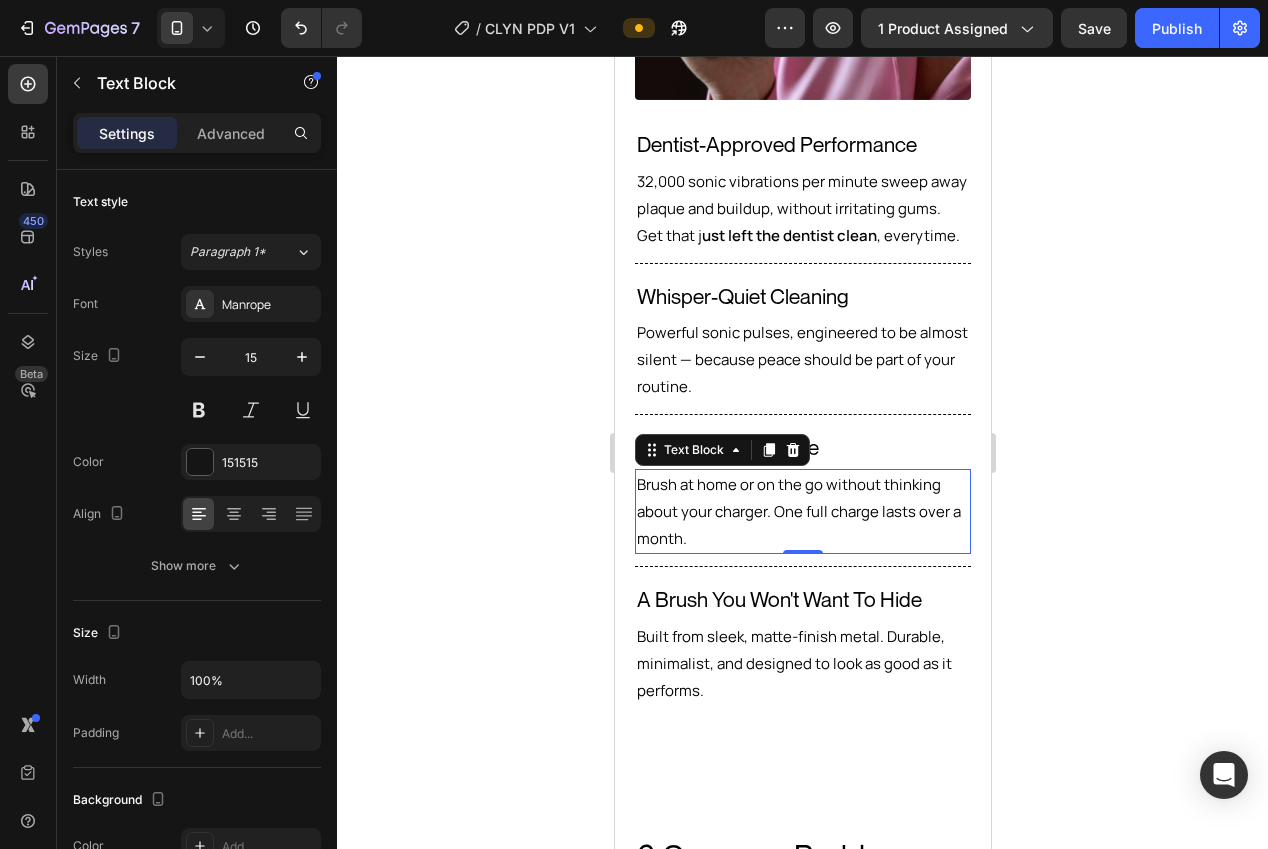 drag, startPoint x: 434, startPoint y: 477, endPoint x: 446, endPoint y: 470, distance: 13.892444 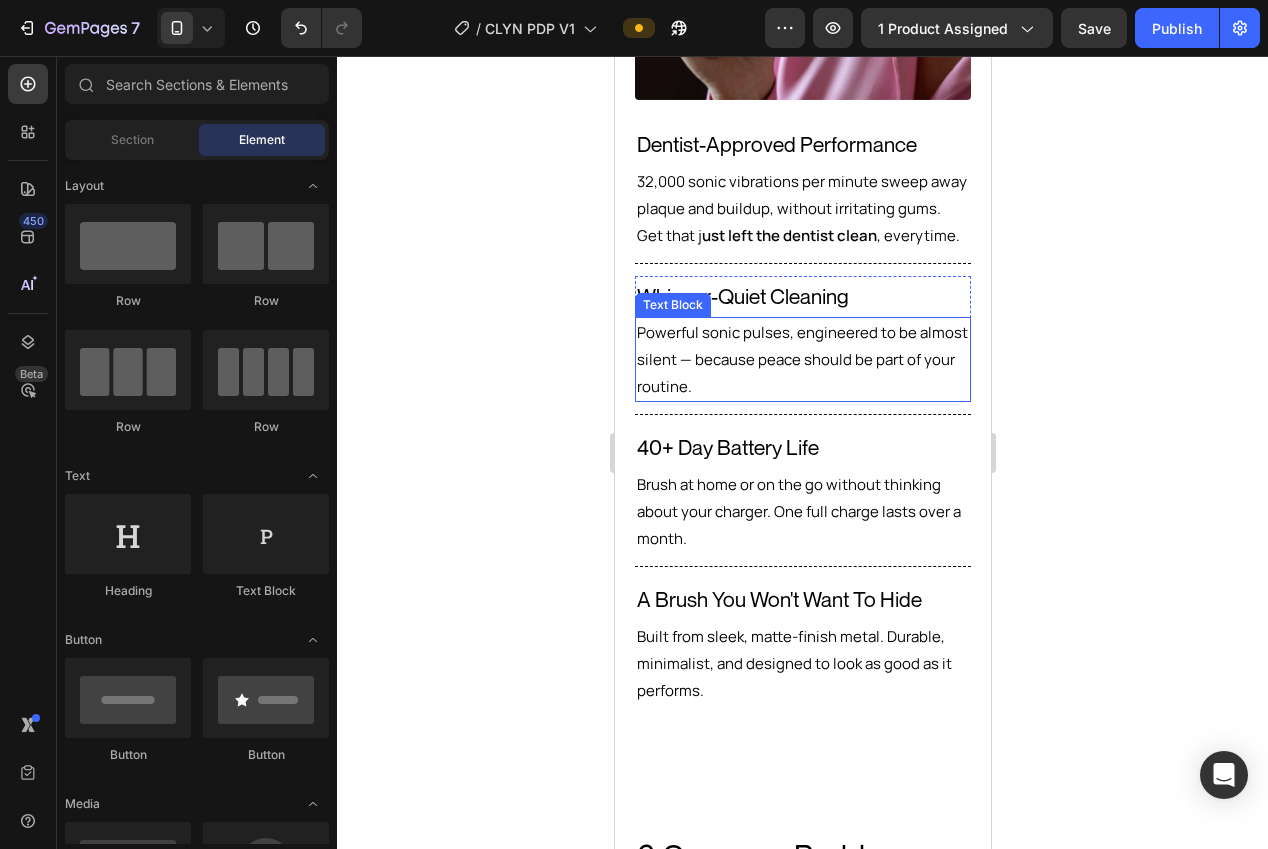 click on "Powerful sonic pulses, engineered to be almost silent — because peace should be part of your routine." at bounding box center [801, 359] 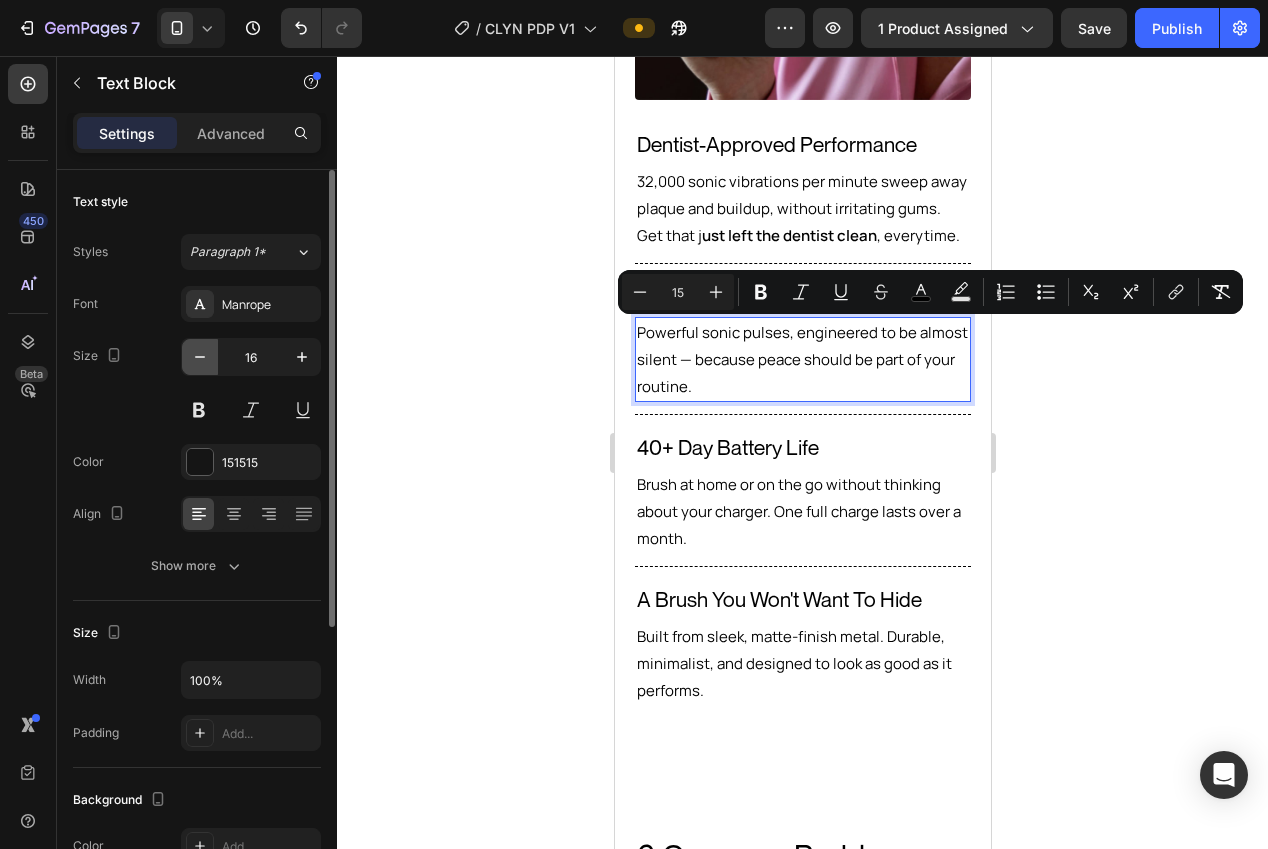 click at bounding box center (200, 357) 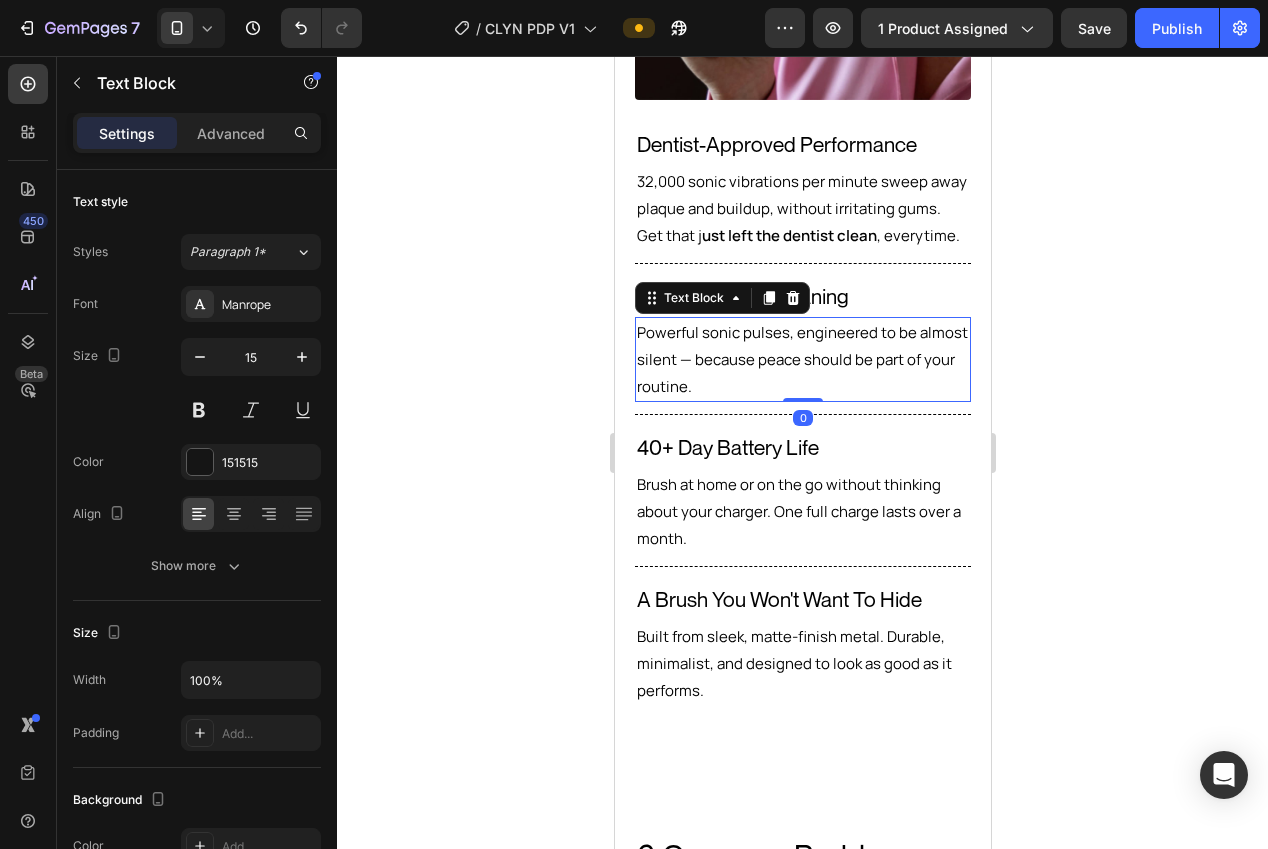 drag, startPoint x: 426, startPoint y: 460, endPoint x: 519, endPoint y: 562, distance: 138.03261 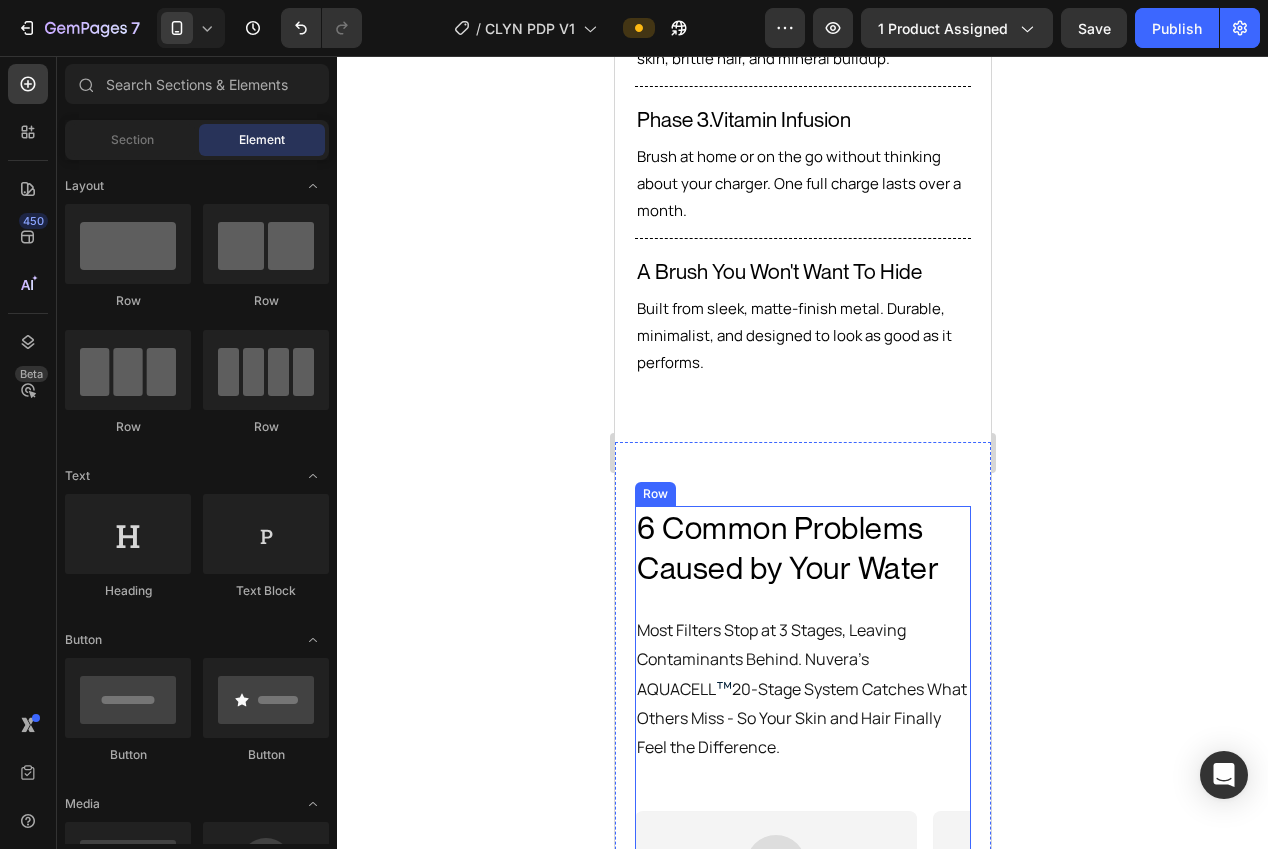 scroll, scrollTop: 2944, scrollLeft: 0, axis: vertical 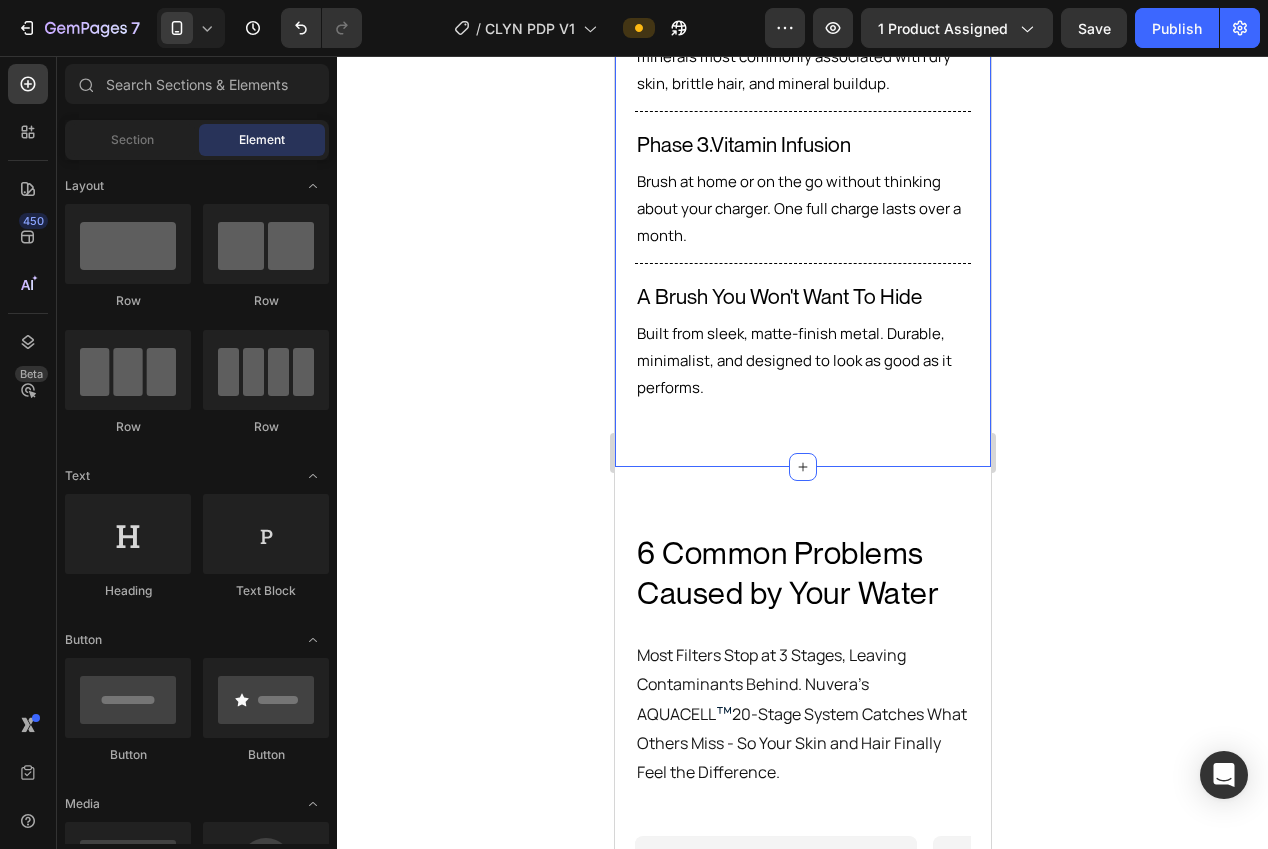 click on "Minimal Design.  Maximum Clean. Heading Everything you need. Nothing you don’t. In ultra-sleek brushed metal. Text Block Ultra Powerful Filtration For The Deepest Clean Heading Image Row Dentist-Approved Performance Text Block 32,000 sonic vibrations per minute sweep away plaque and buildup, without irritating gums. Get that j ust left the dentist clean , everytime. Text Block Row                Title Line Whisper-Quiet Cleaning Text Block Reduces calcium and magnesium — the two minerals most commonly associated with dry skin, brittle hair, and mineral buildup. Text Block Row                Title Line Phase 3.  Vitamin Infusion Text Block Brush at home or on the go without thinking about your charger. One full charge lasts over a month. Text Block Row                Title Line A Brush You Won't Want To Hide Text Block Built from sleek, matte-finish metal. Durable, minimalist, and designed to look as good as it performs. Text Block Row AquaCell Mobile" at bounding box center (802, -150) 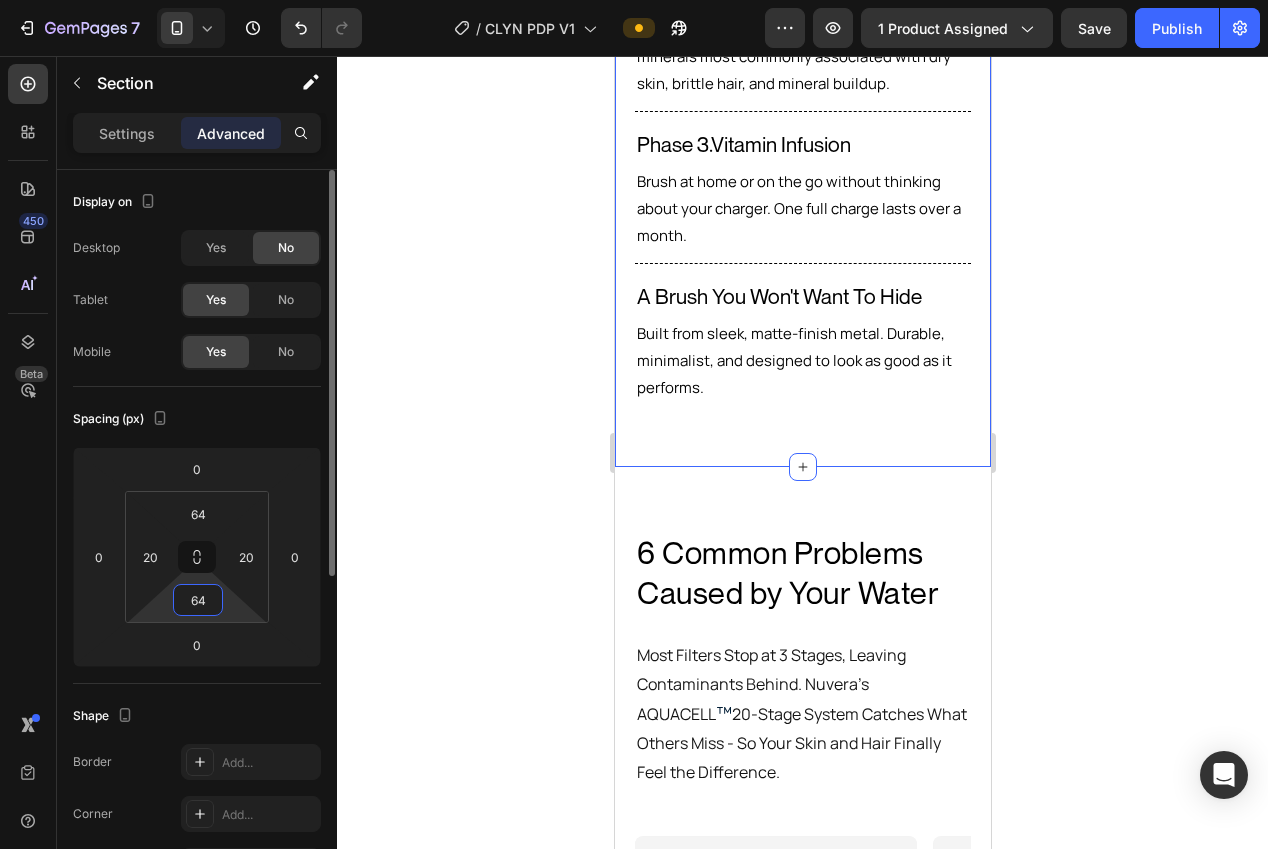 click on "64" at bounding box center [198, 600] 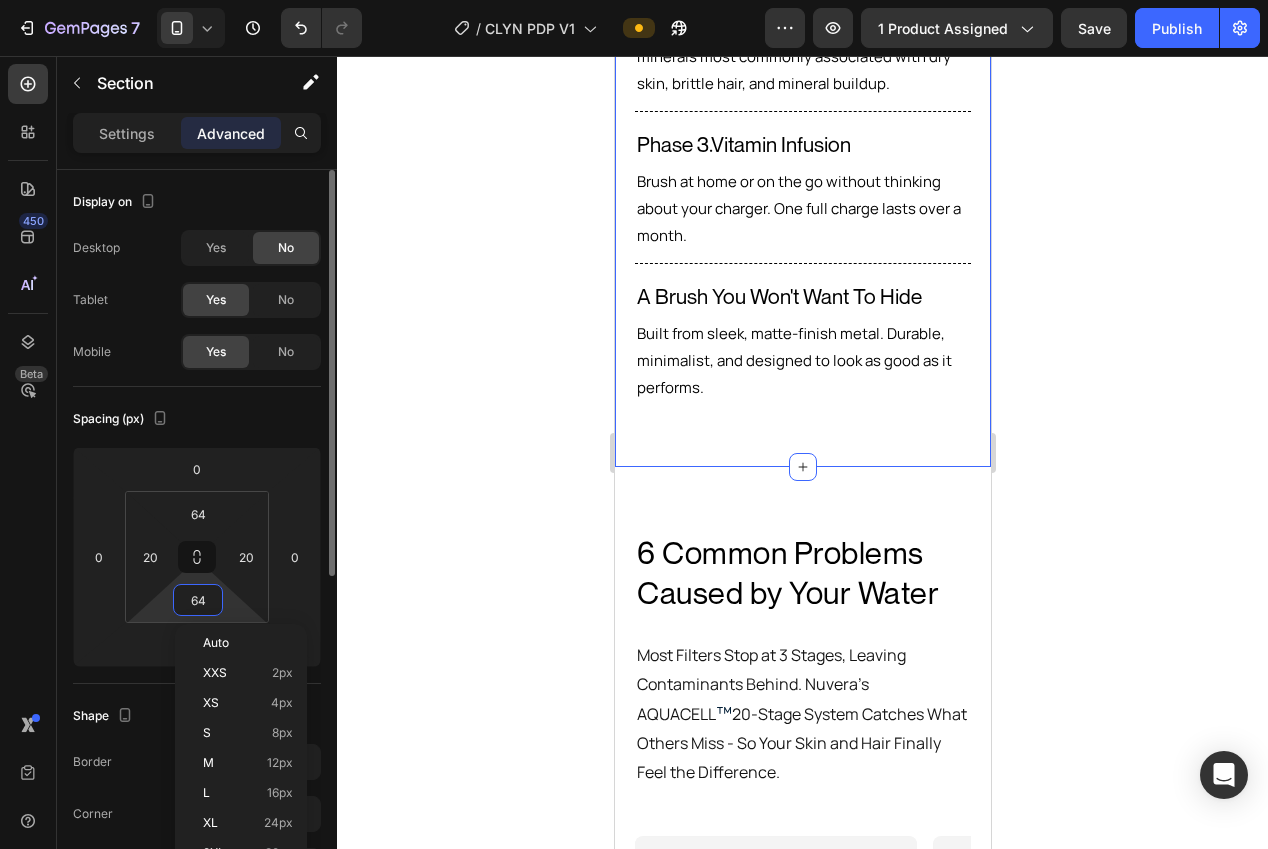 type on "0" 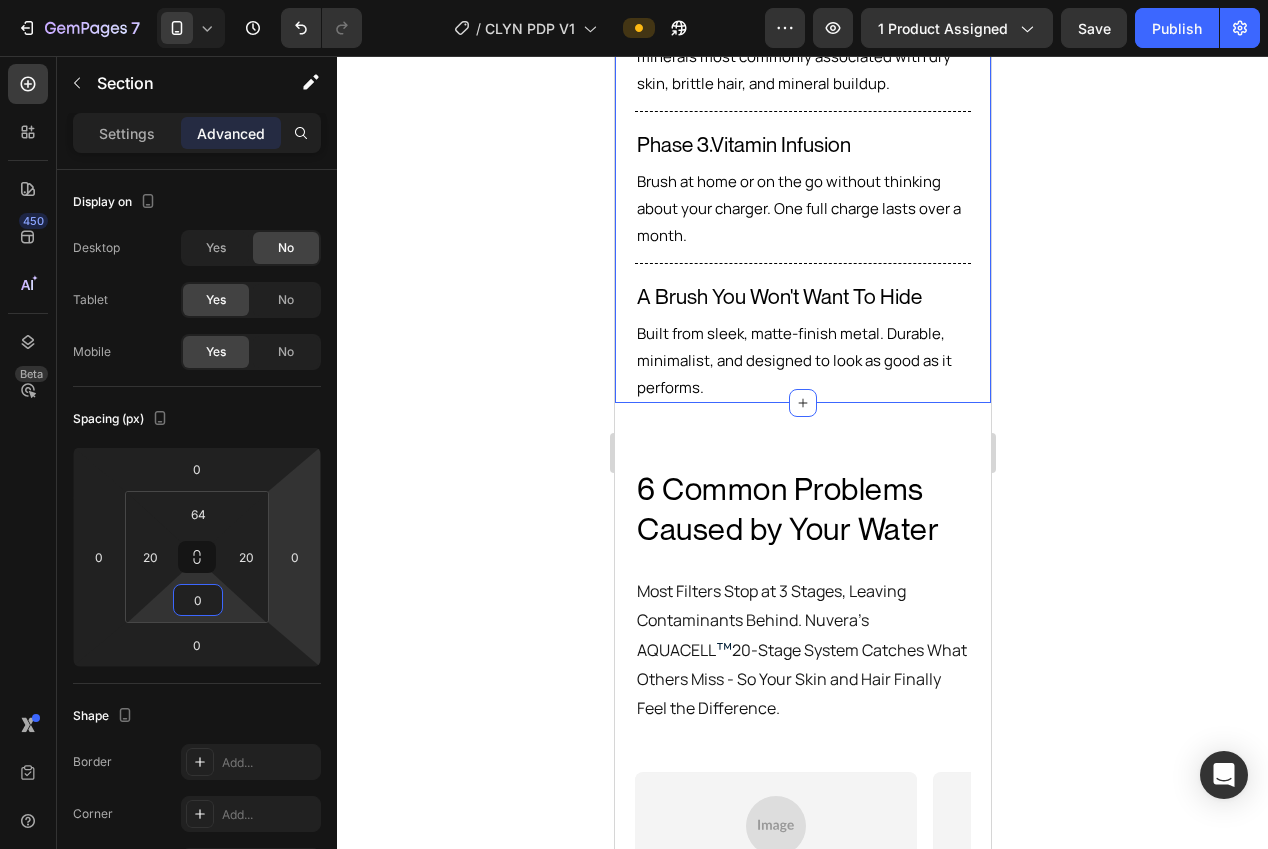 click 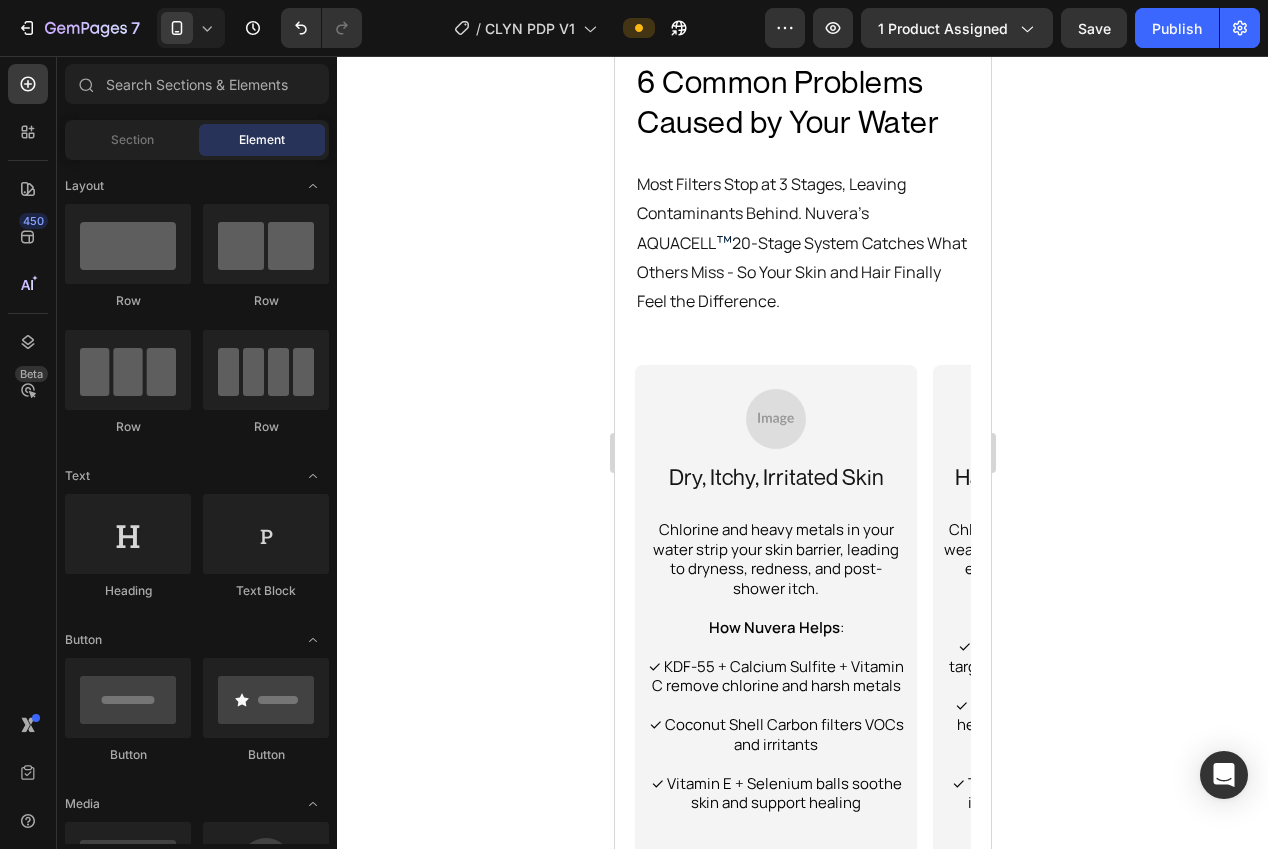 scroll, scrollTop: 2978, scrollLeft: 0, axis: vertical 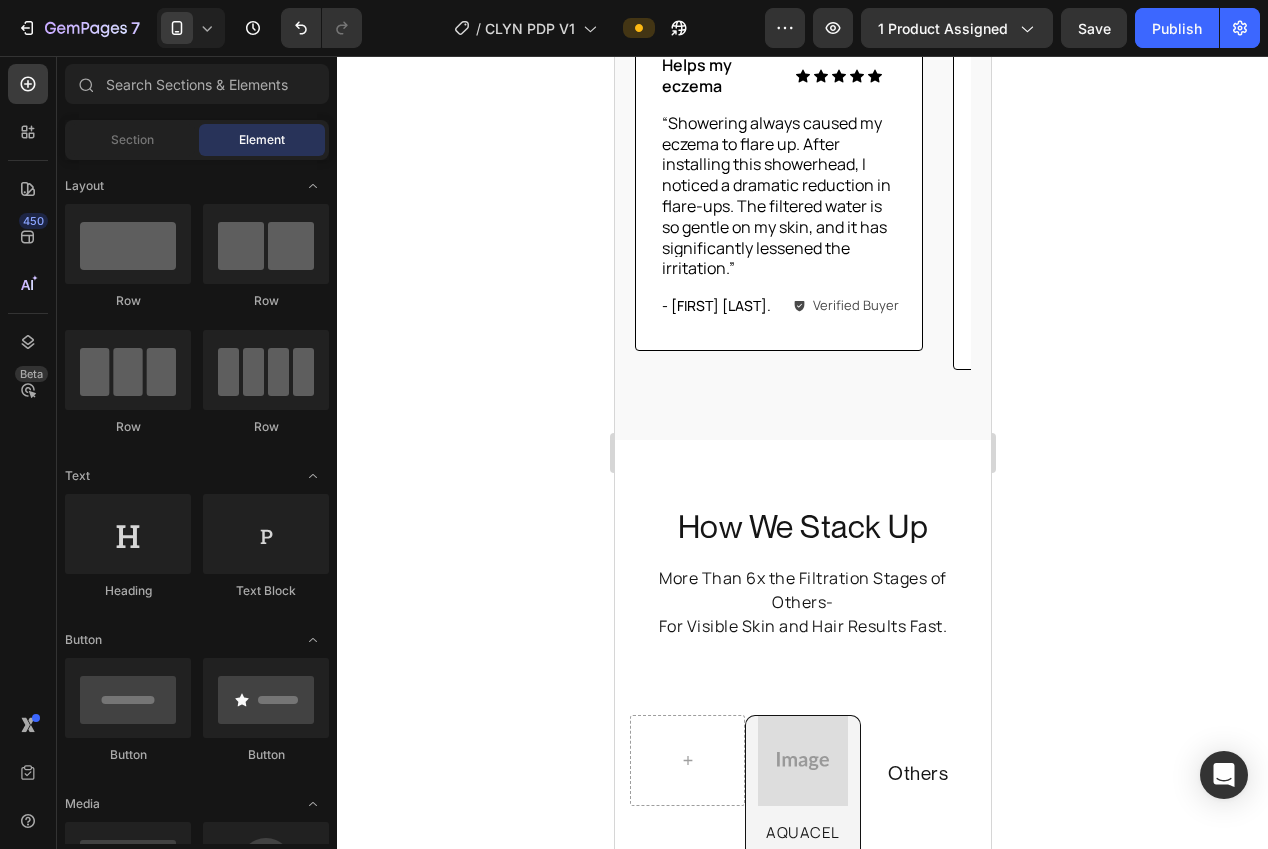 drag, startPoint x: 976, startPoint y: 415, endPoint x: 1607, endPoint y: 698, distance: 691.5562 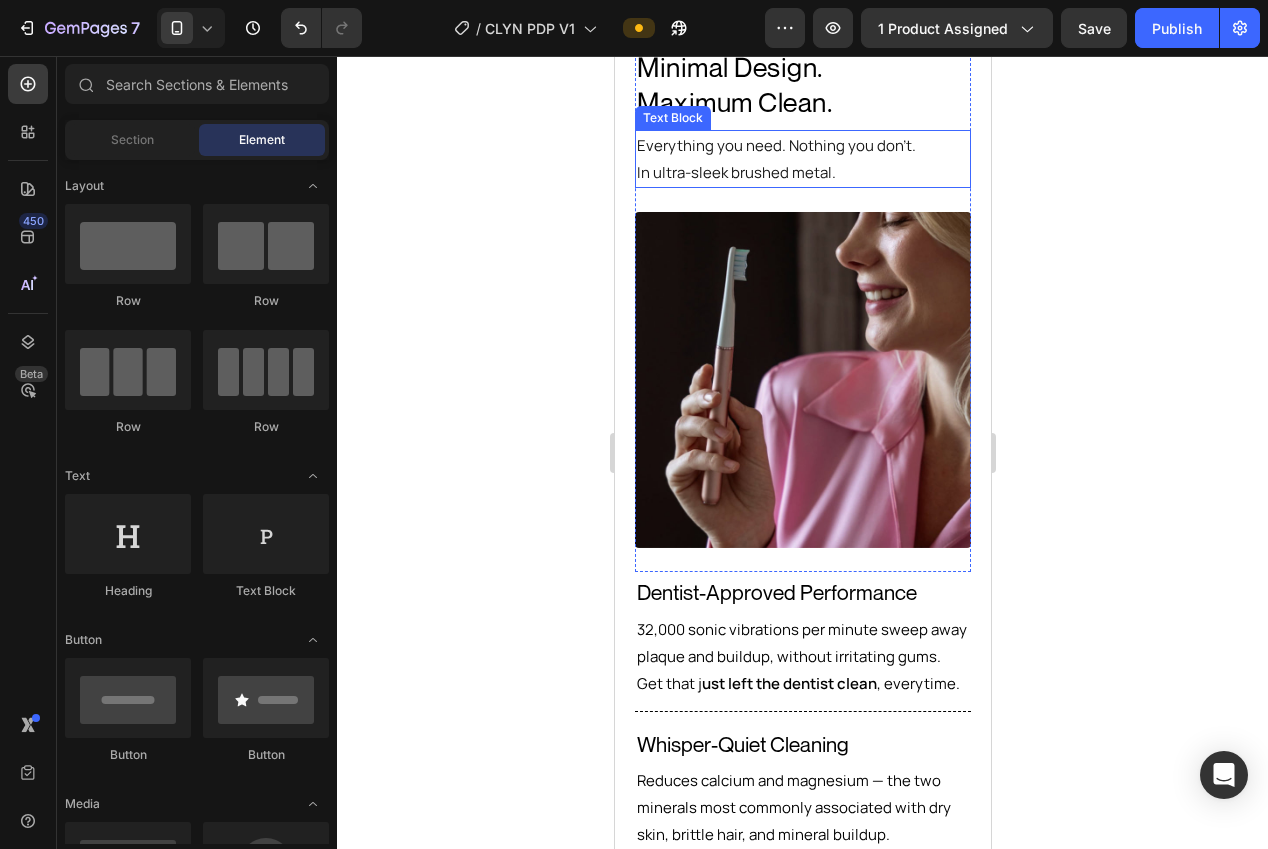 scroll, scrollTop: 2068, scrollLeft: 0, axis: vertical 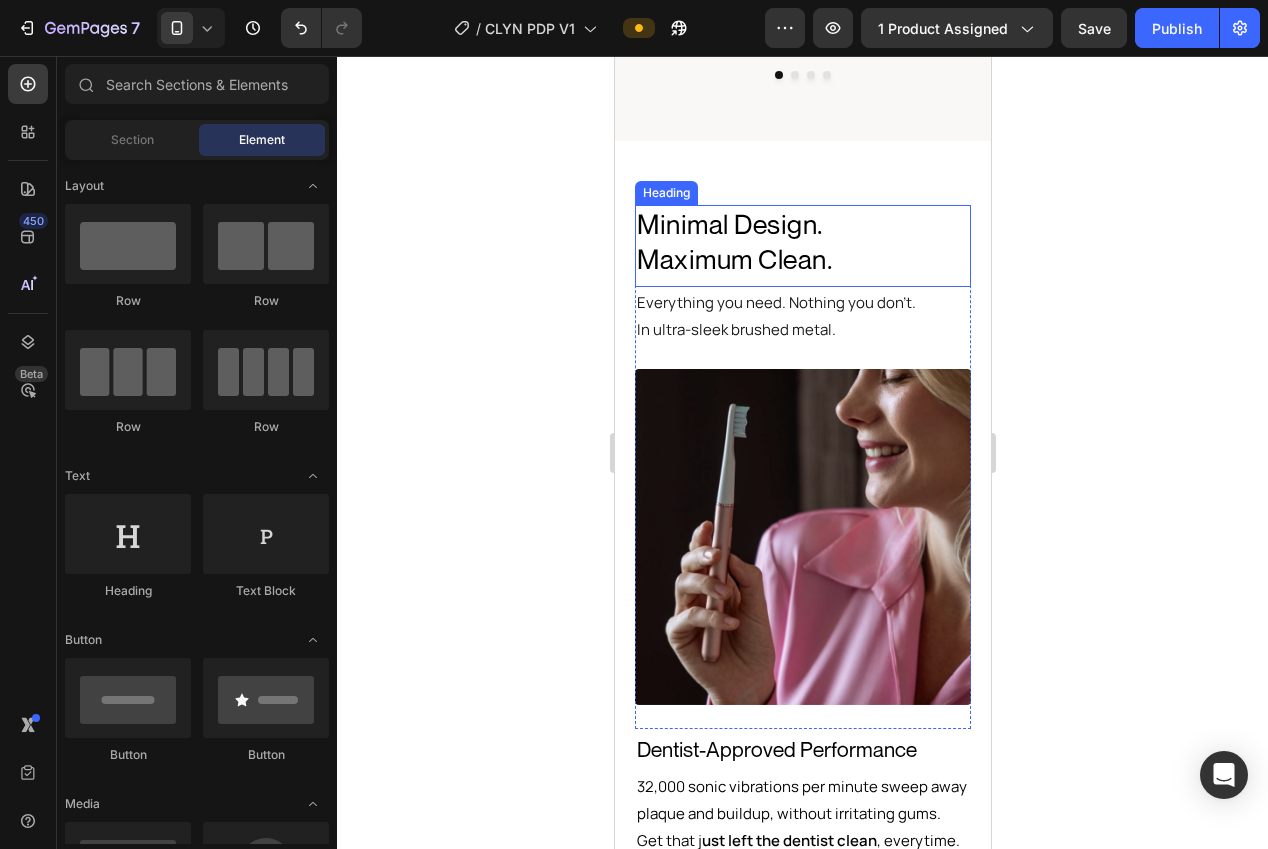 click on "Minimal Design.  Maximum Clean." at bounding box center (802, 242) 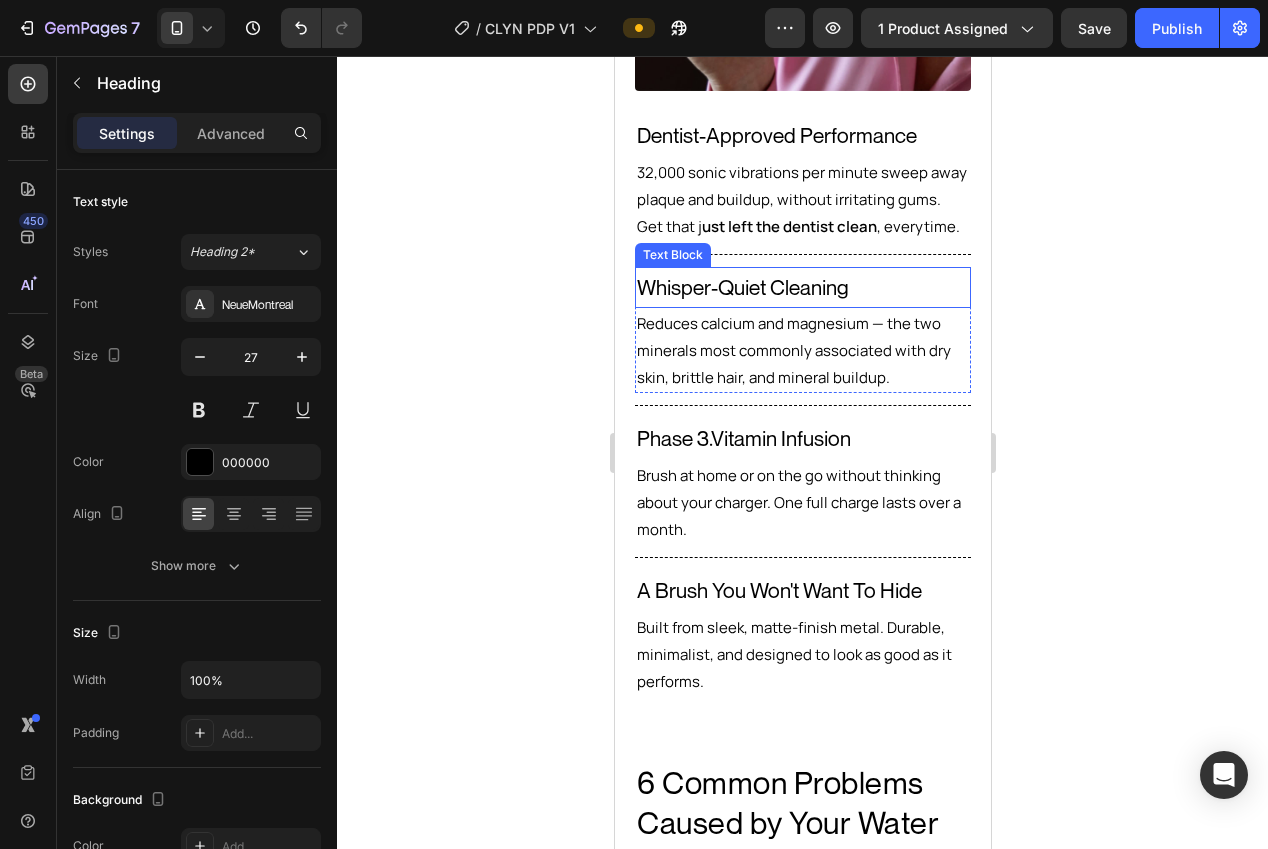 scroll, scrollTop: 2989, scrollLeft: 0, axis: vertical 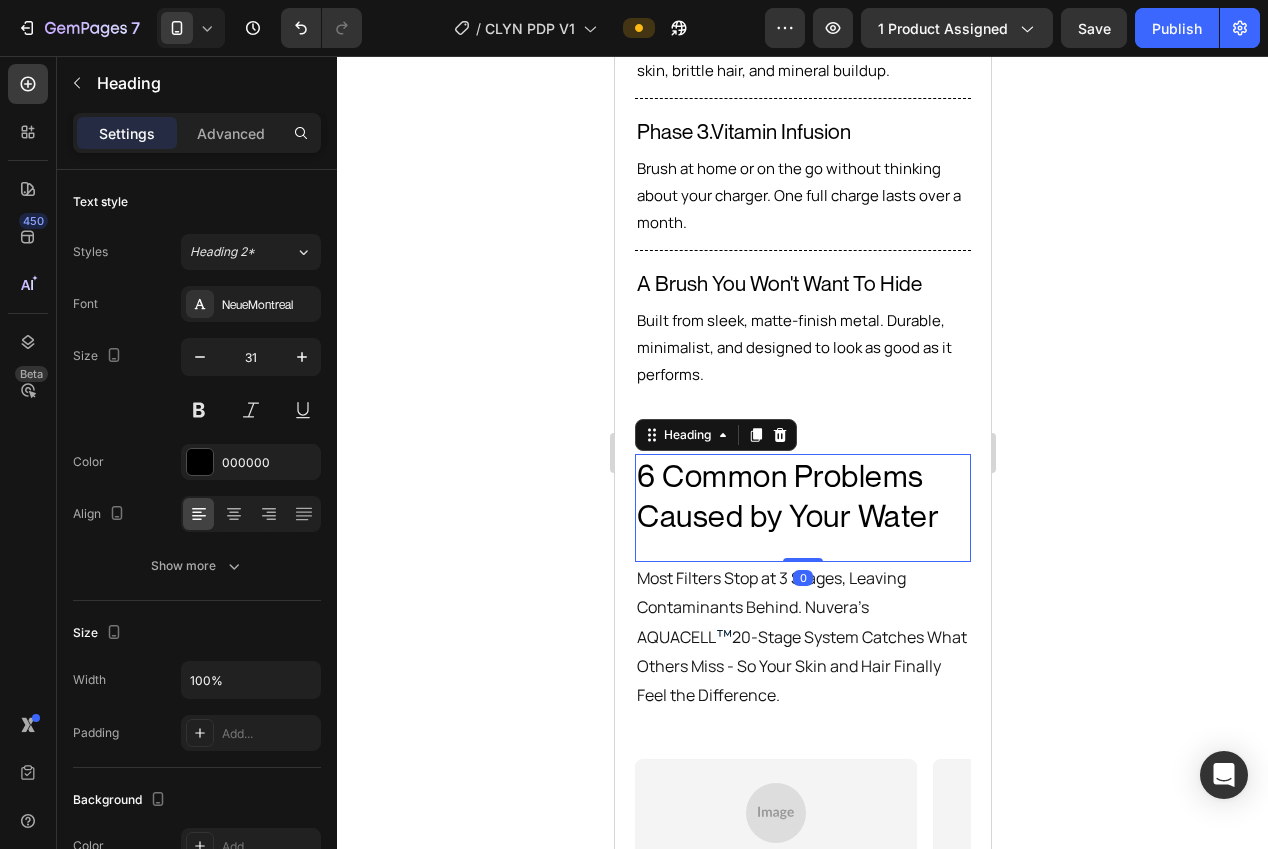 click on "6 Common Problems  Caused by Your Water" at bounding box center [802, 496] 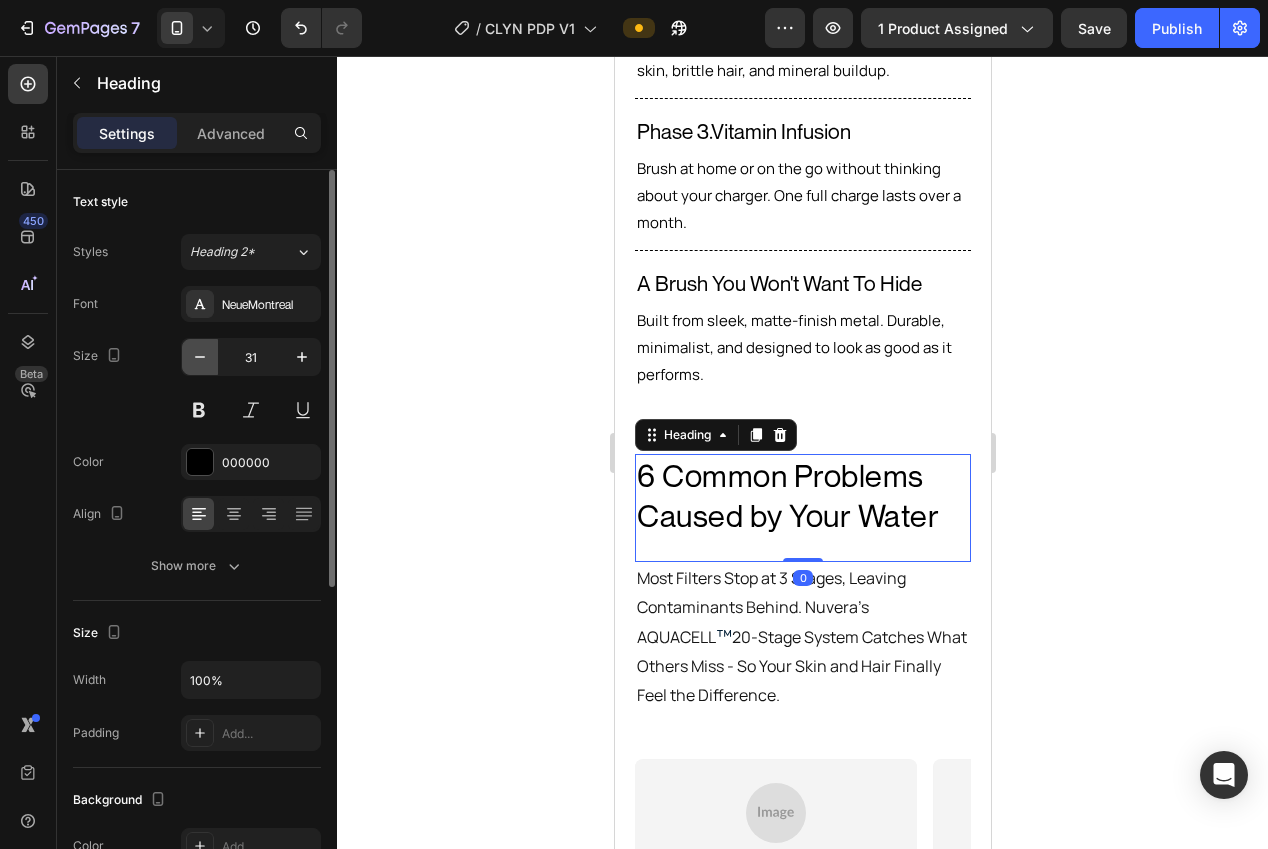click at bounding box center [200, 357] 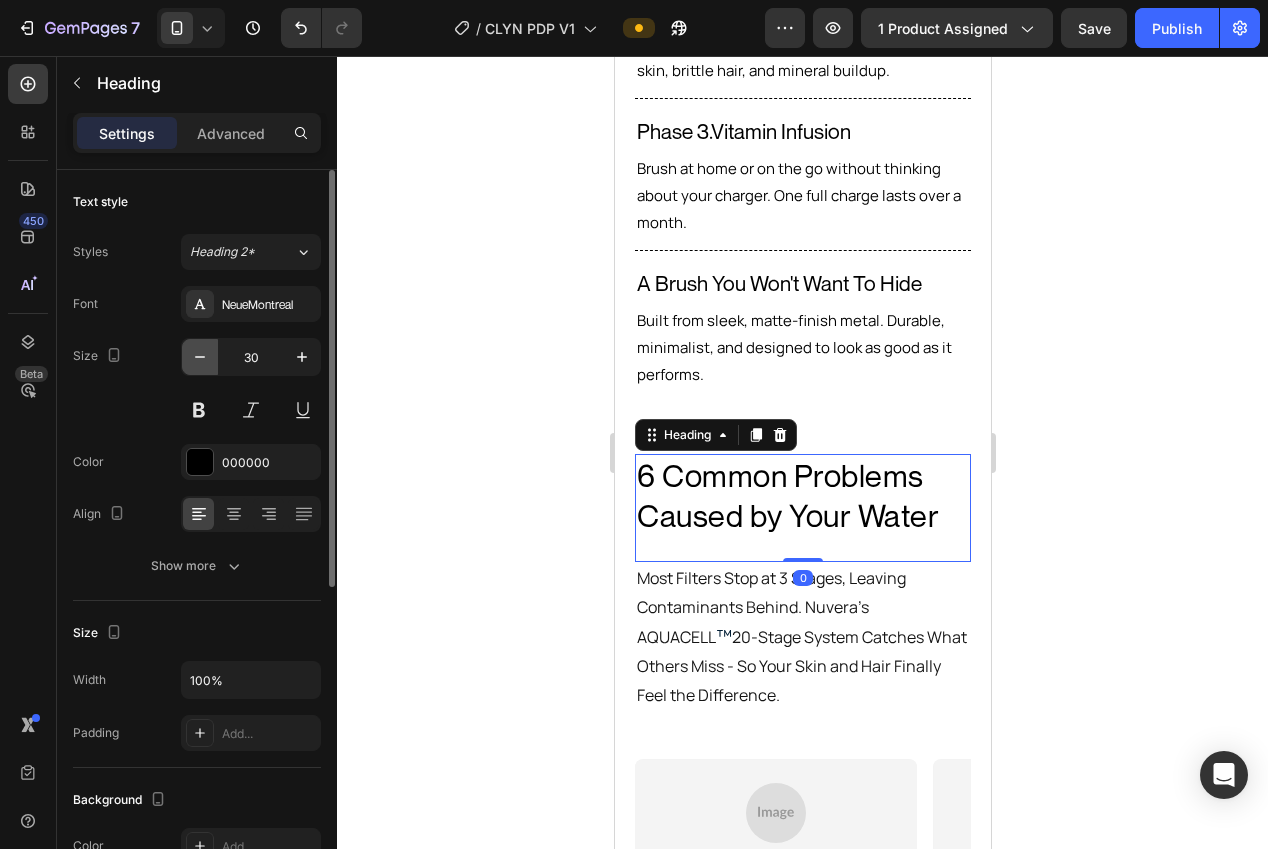 click at bounding box center (200, 357) 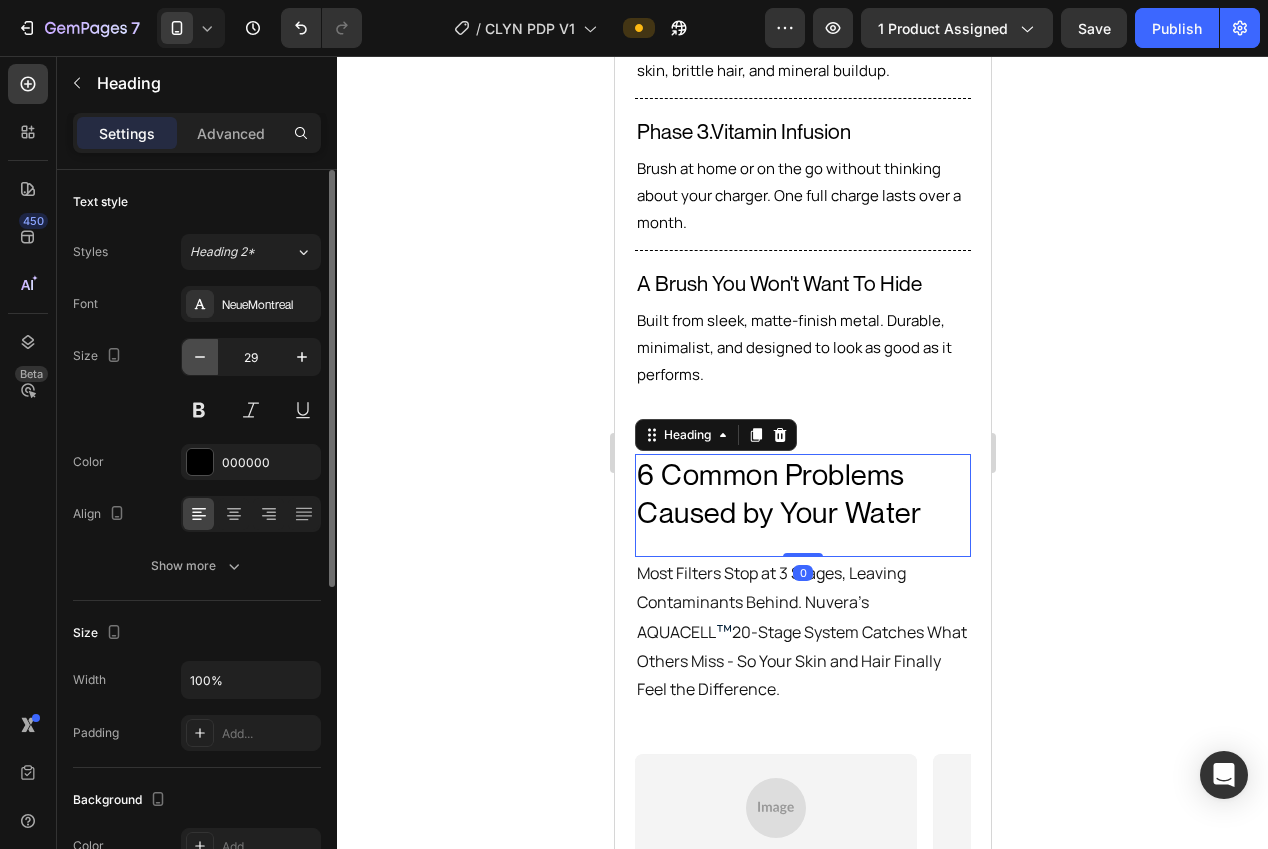 click at bounding box center (200, 357) 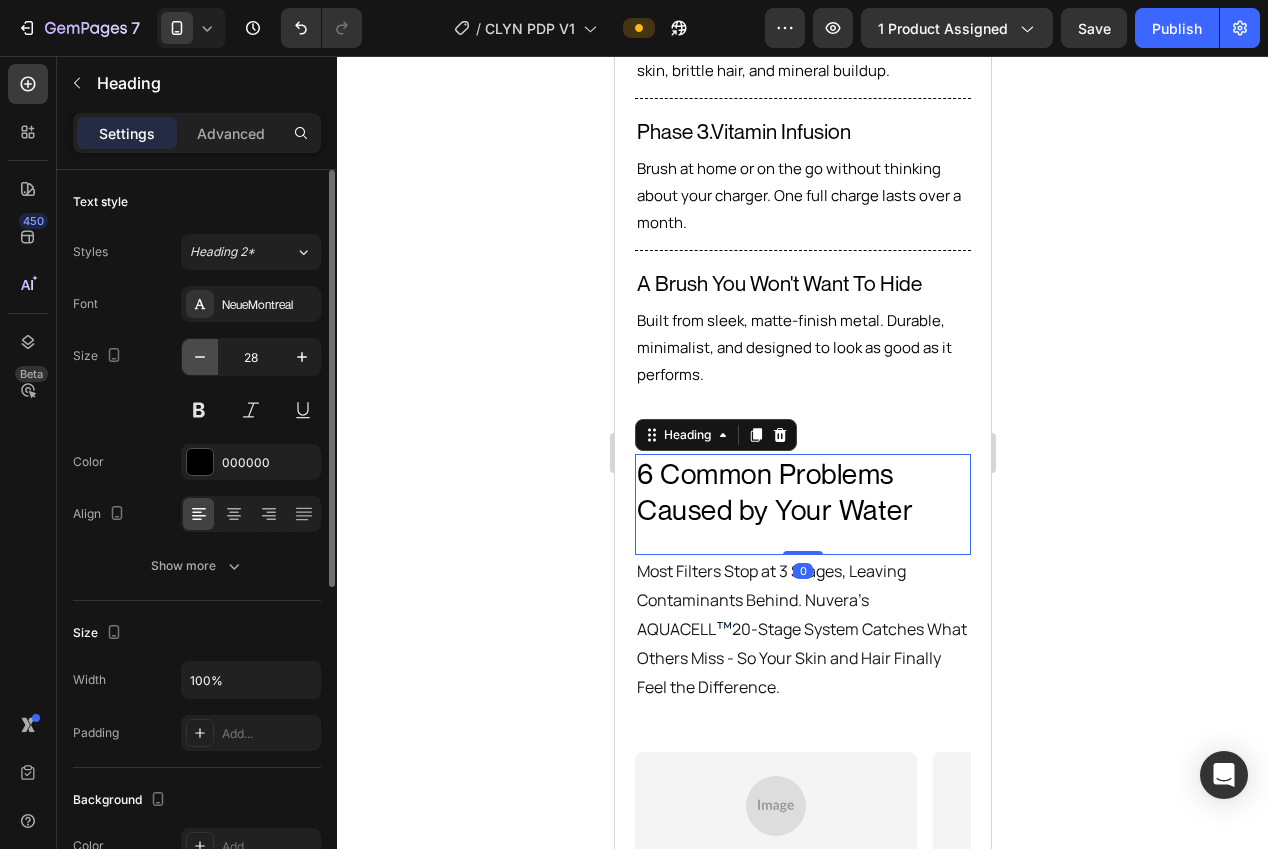 click at bounding box center (200, 357) 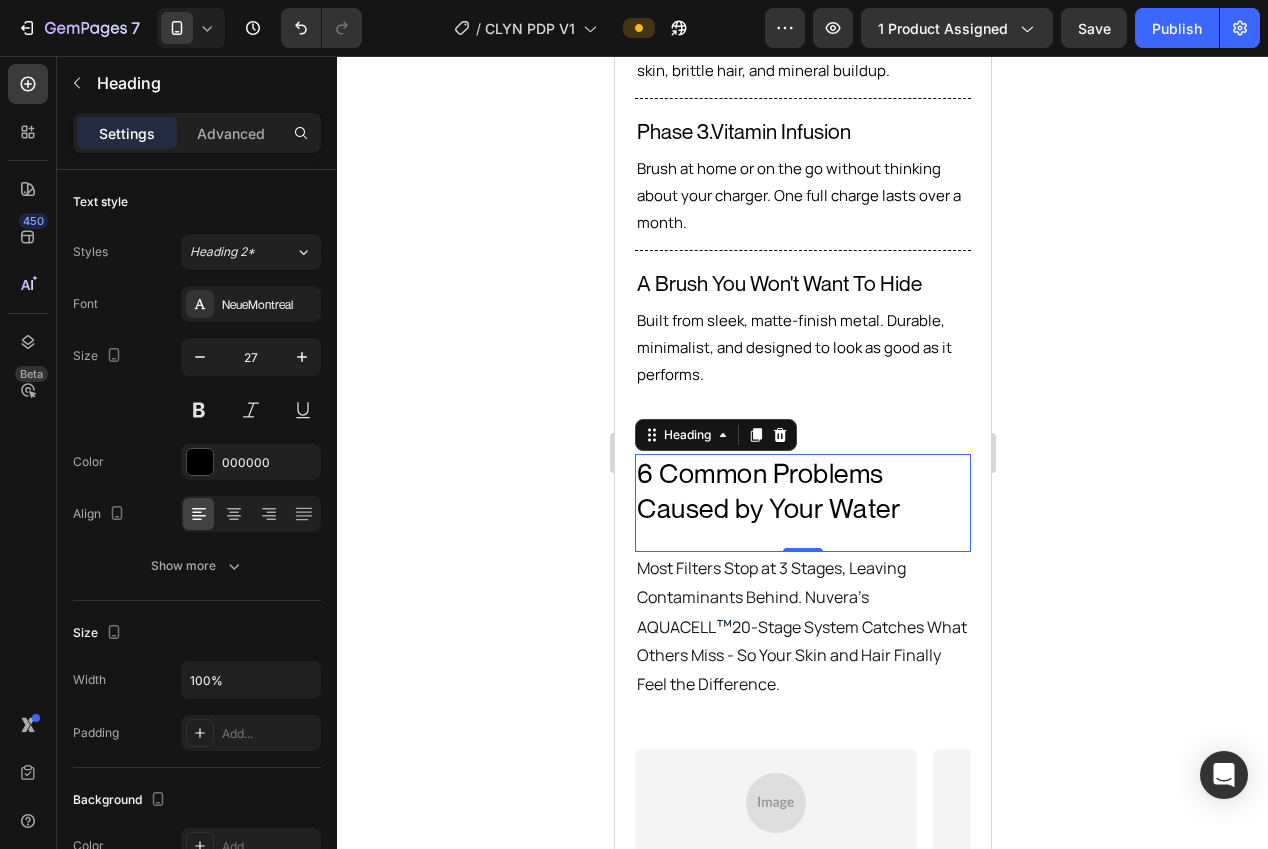 drag, startPoint x: 411, startPoint y: 462, endPoint x: 459, endPoint y: 475, distance: 49.729267 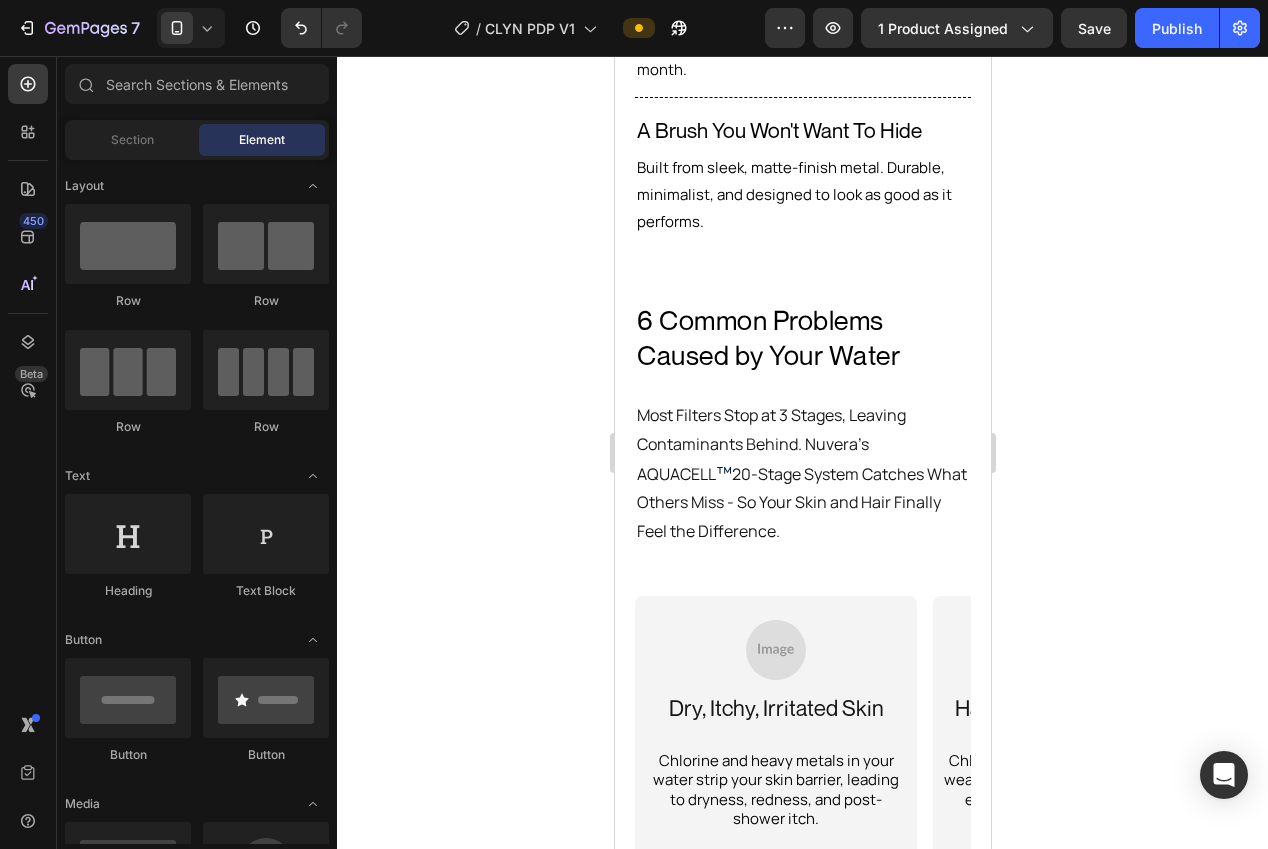scroll, scrollTop: 3085, scrollLeft: 0, axis: vertical 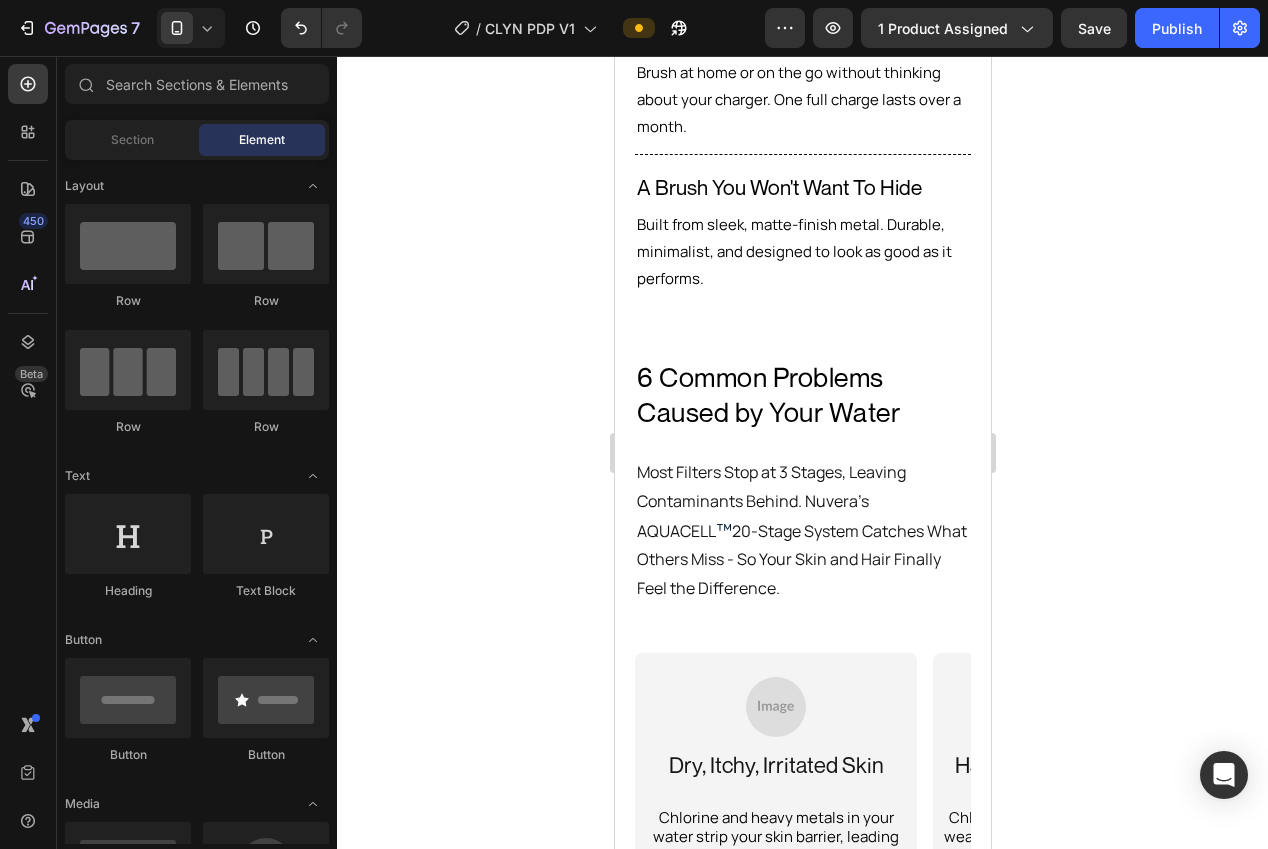 click on "6 Common Problems  Caused by Your Water" at bounding box center (802, 395) 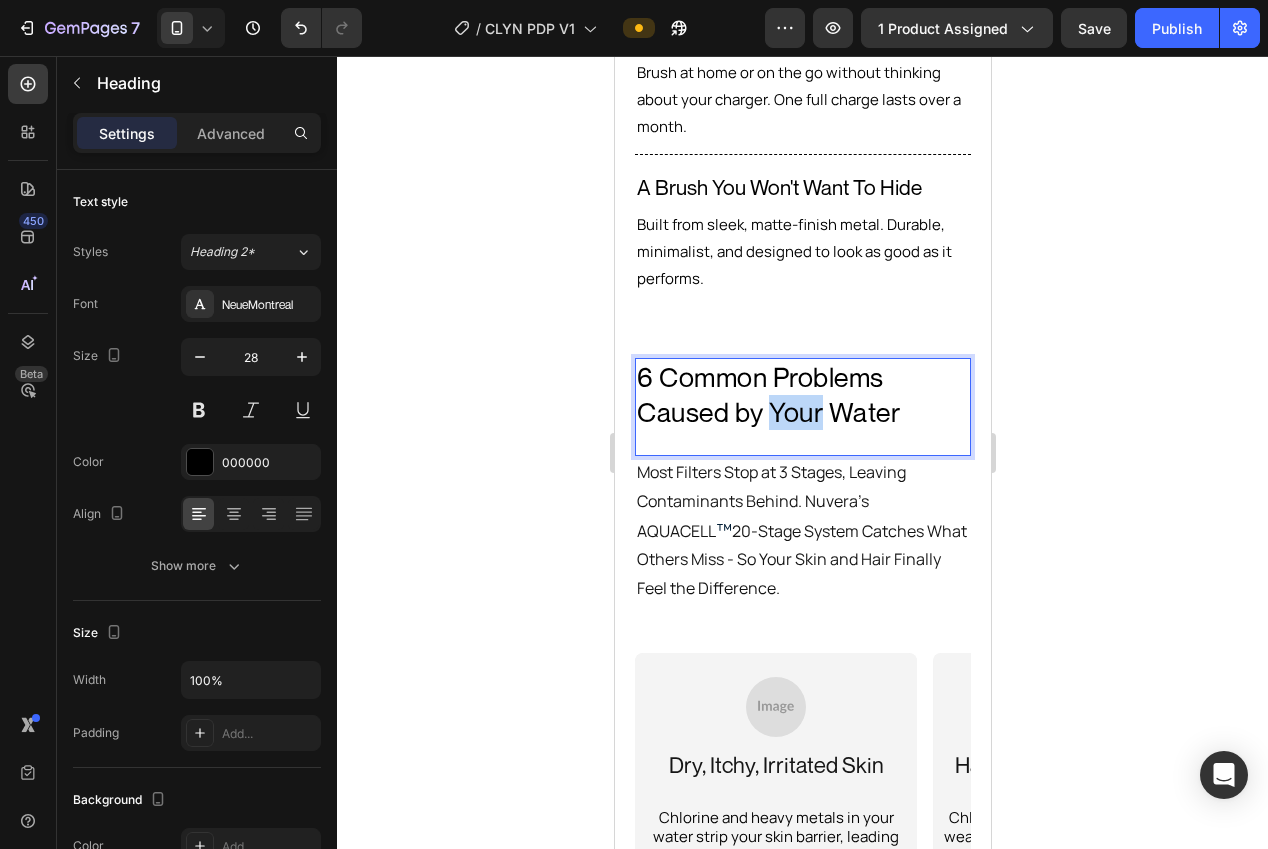 click on "6 Common Problems  Caused by Your Water" at bounding box center [802, 395] 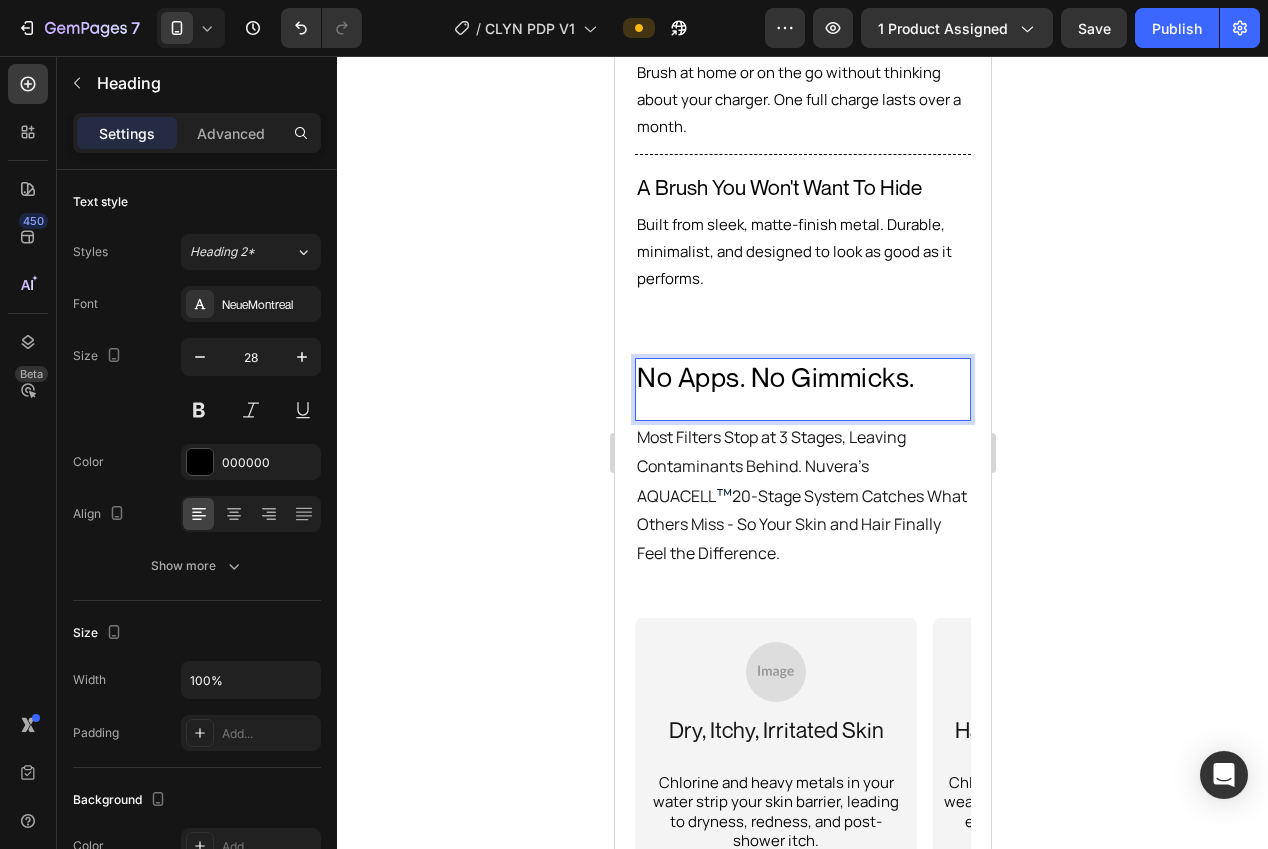scroll, scrollTop: 3101, scrollLeft: 0, axis: vertical 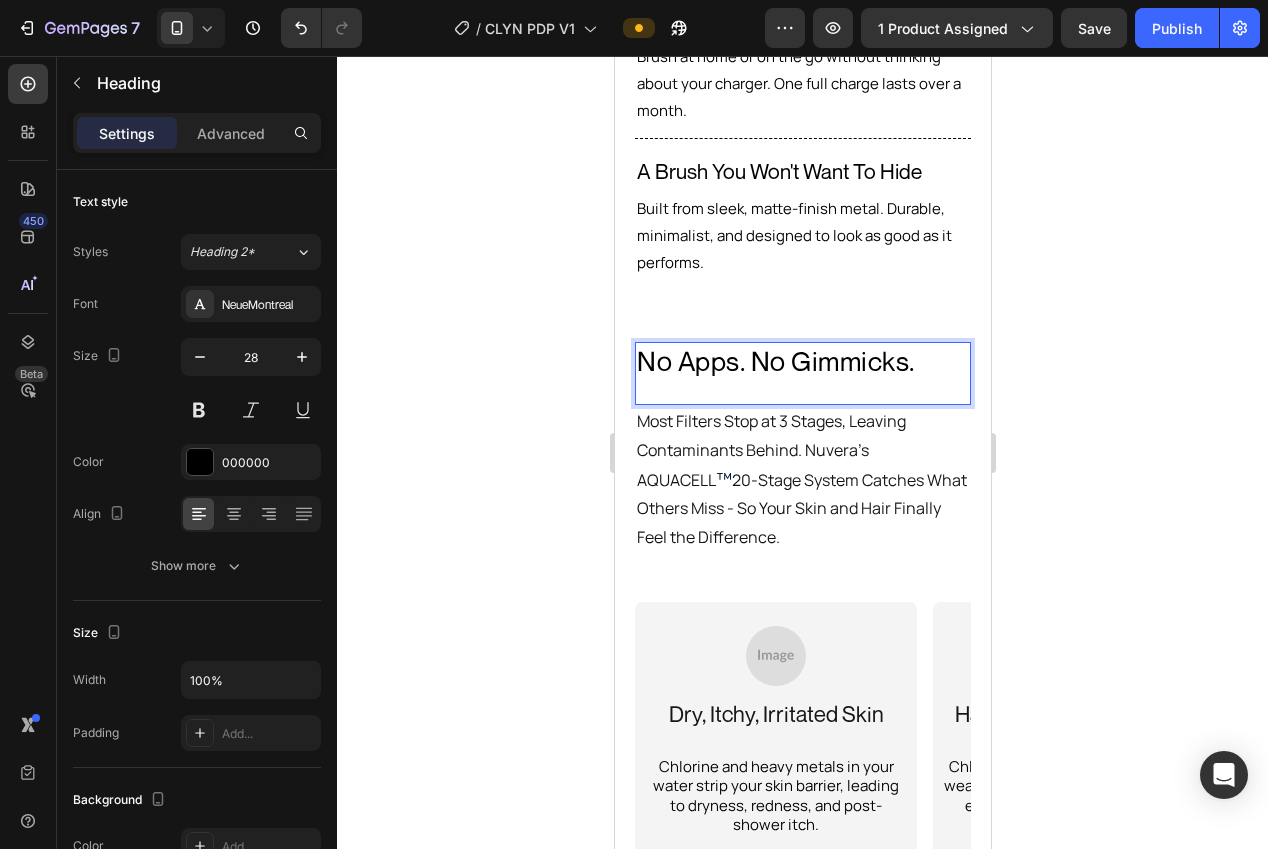click 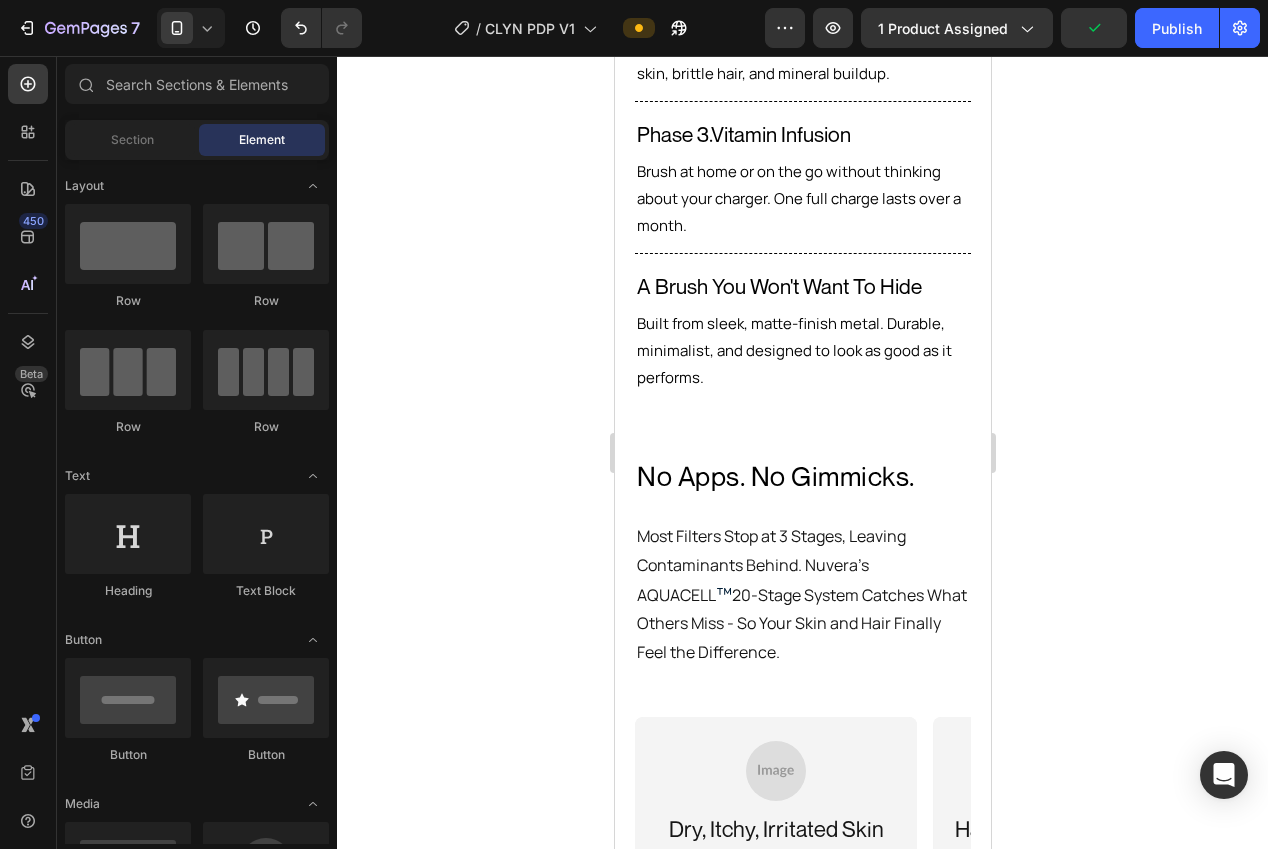 scroll, scrollTop: 3079, scrollLeft: 0, axis: vertical 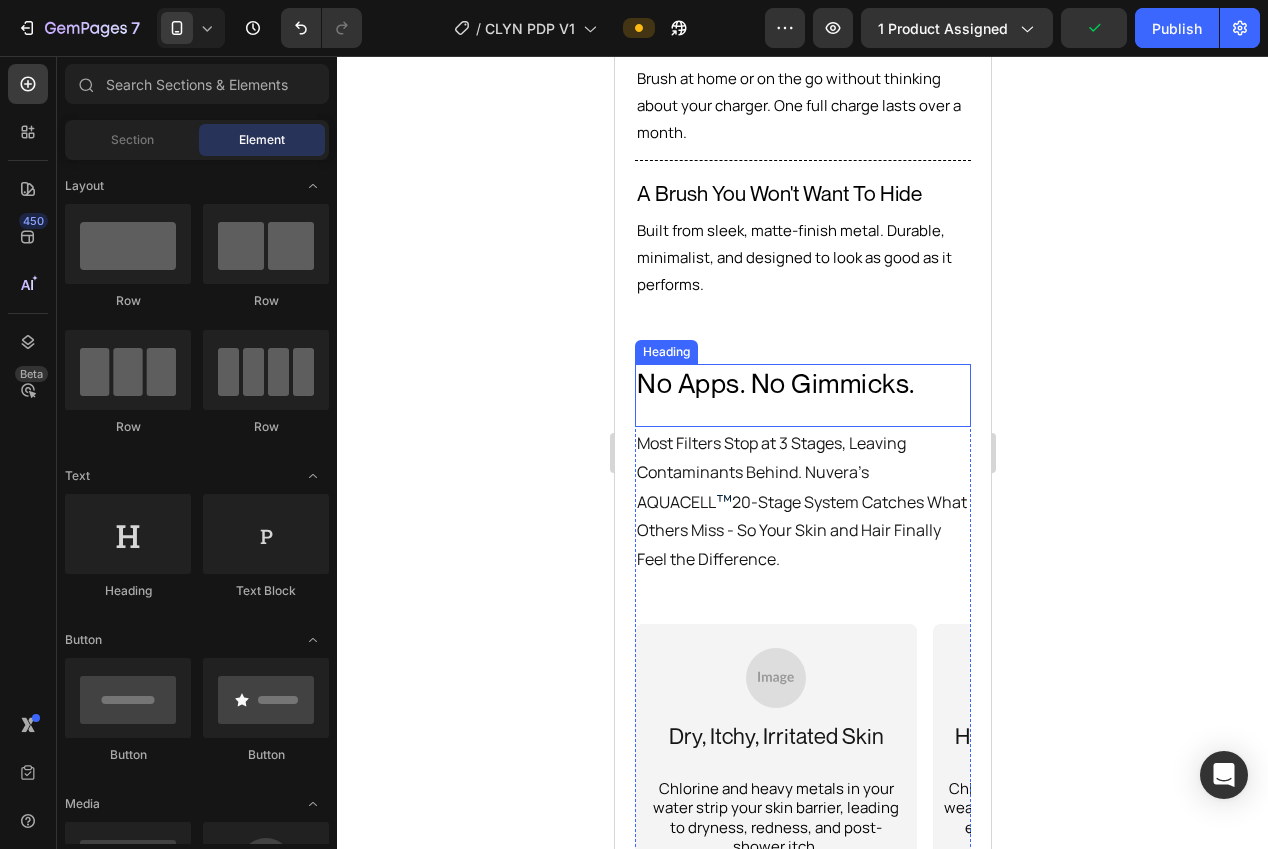 click on "No Apps. No Gimmicks." at bounding box center [802, 383] 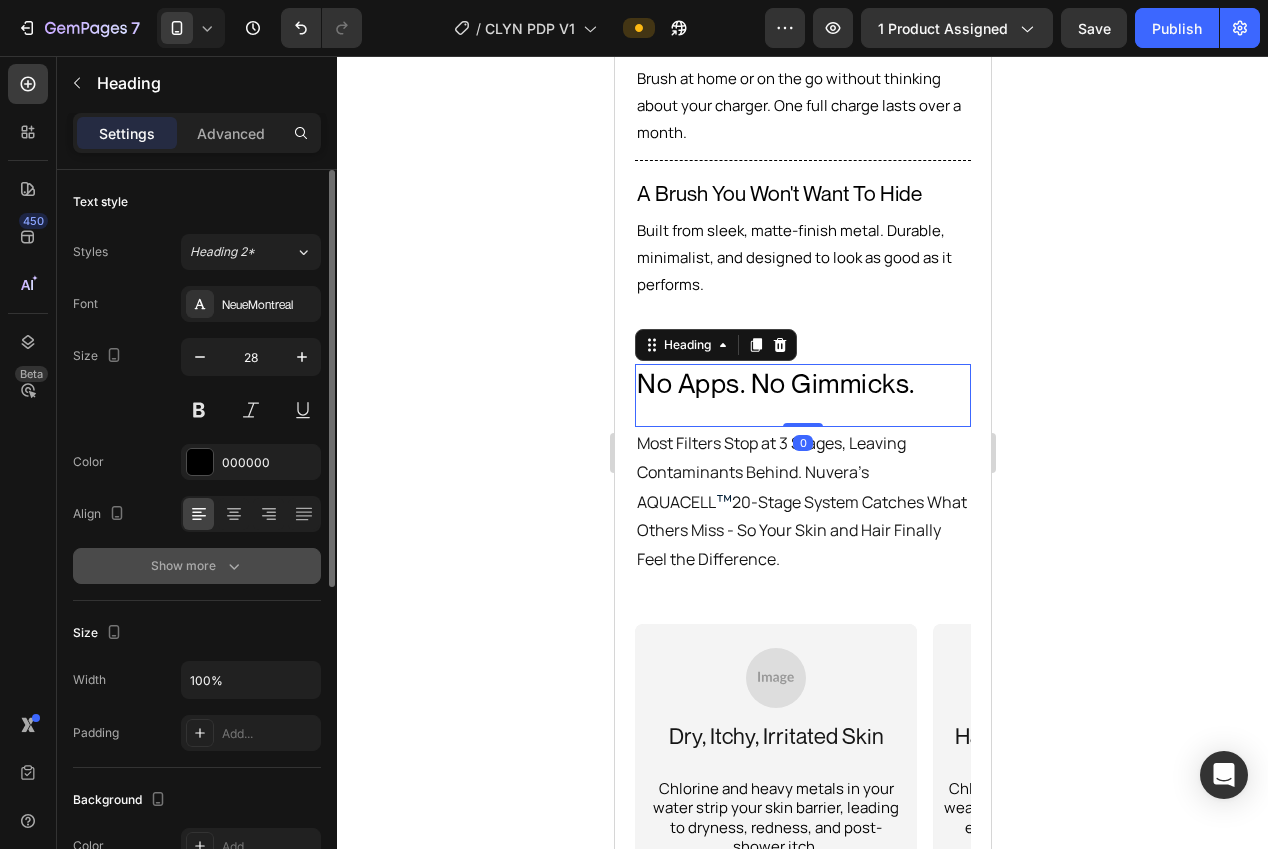 click on "Show more" at bounding box center (197, 566) 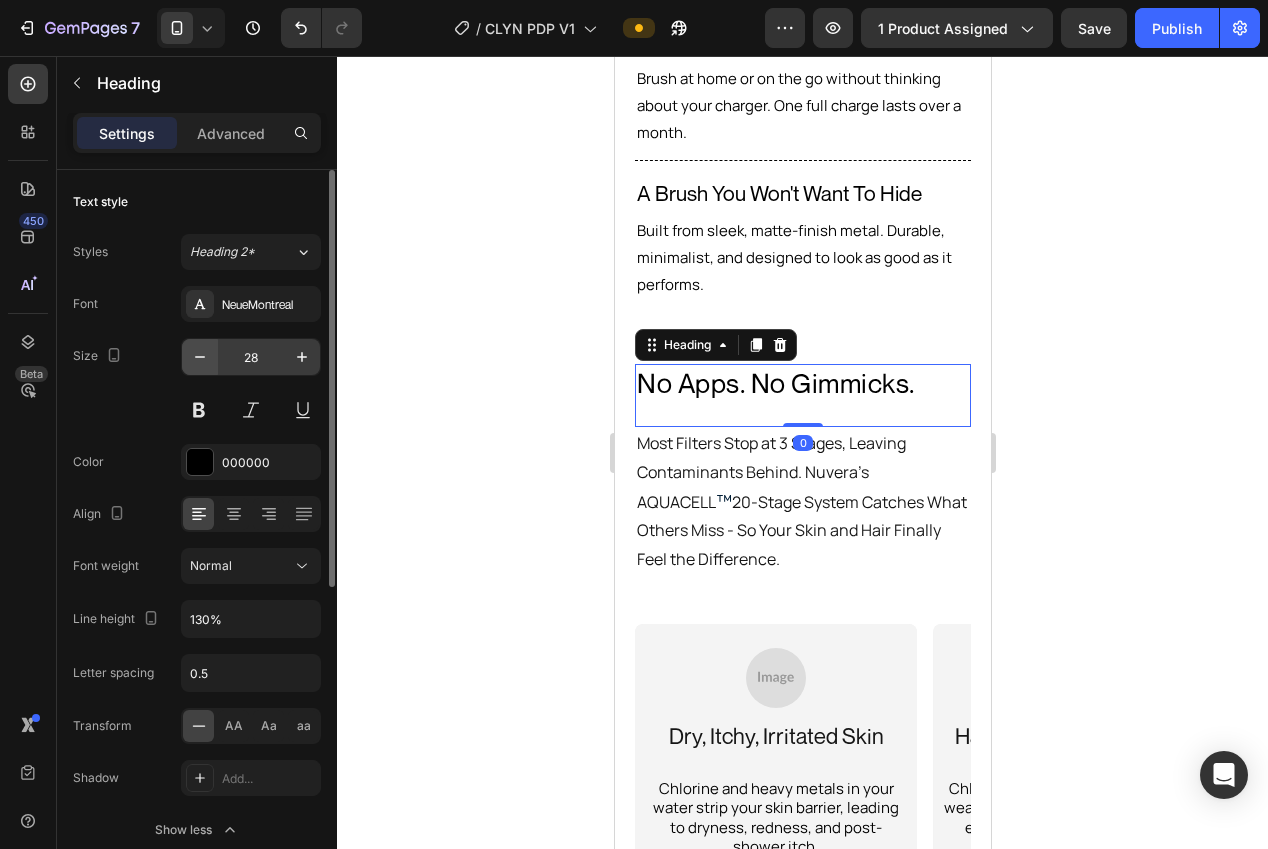 click 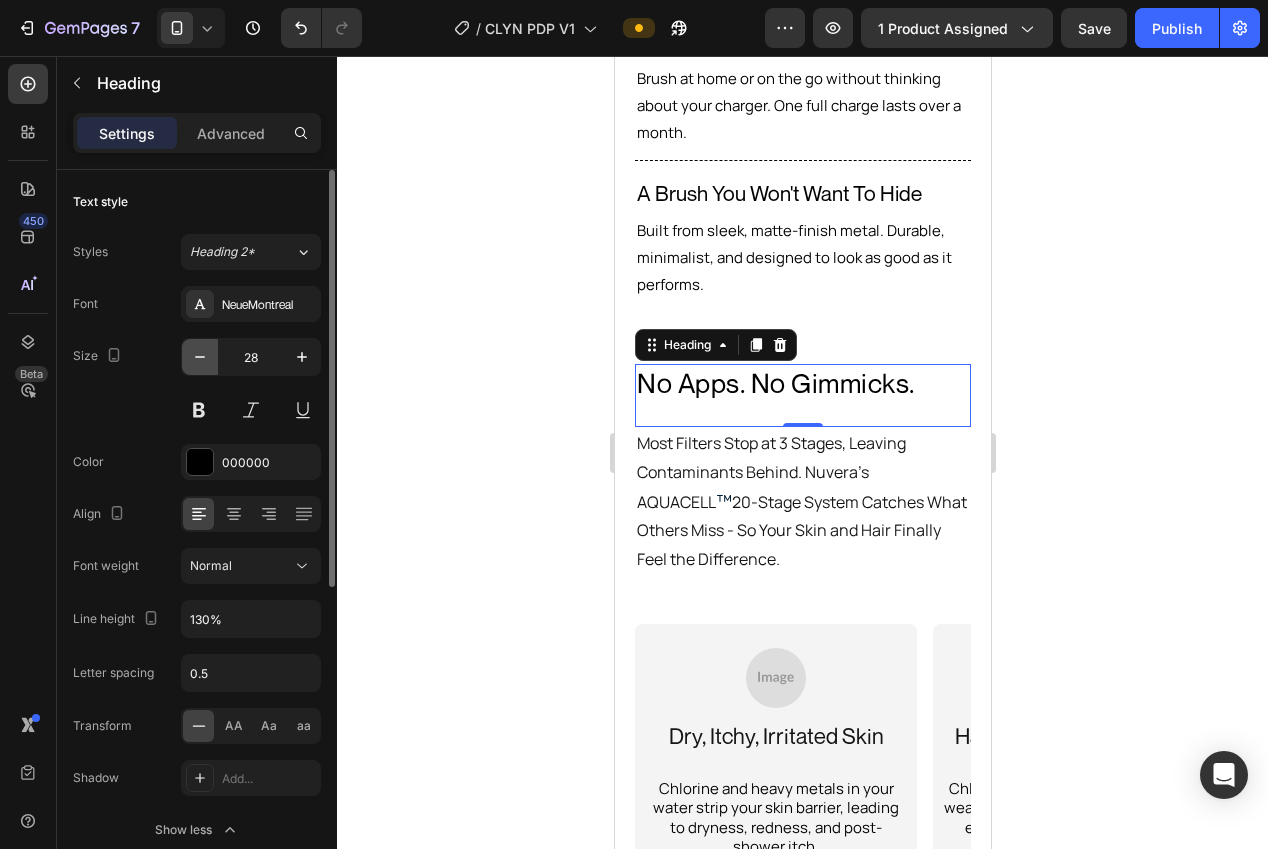 type on "27" 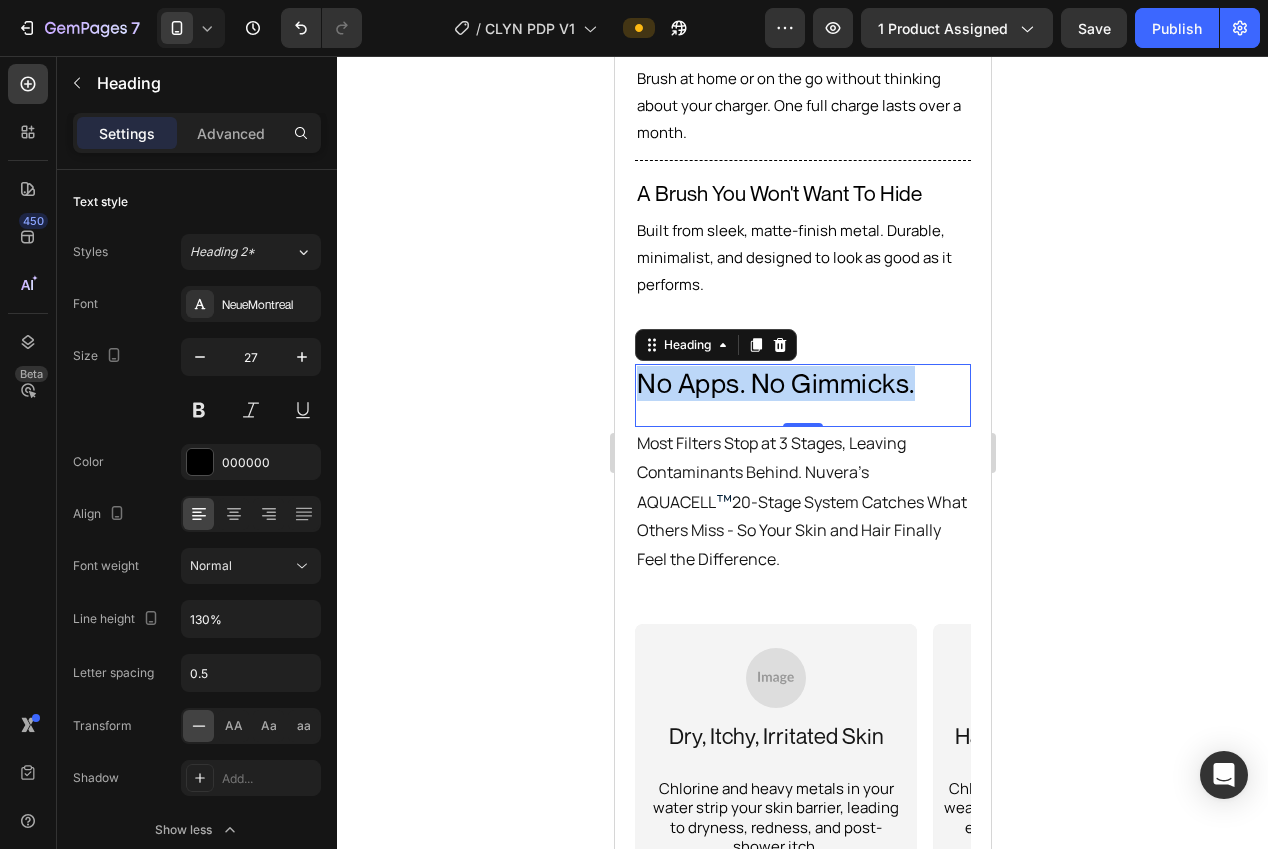 click on "No Apps. No Gimmicks." at bounding box center [802, 383] 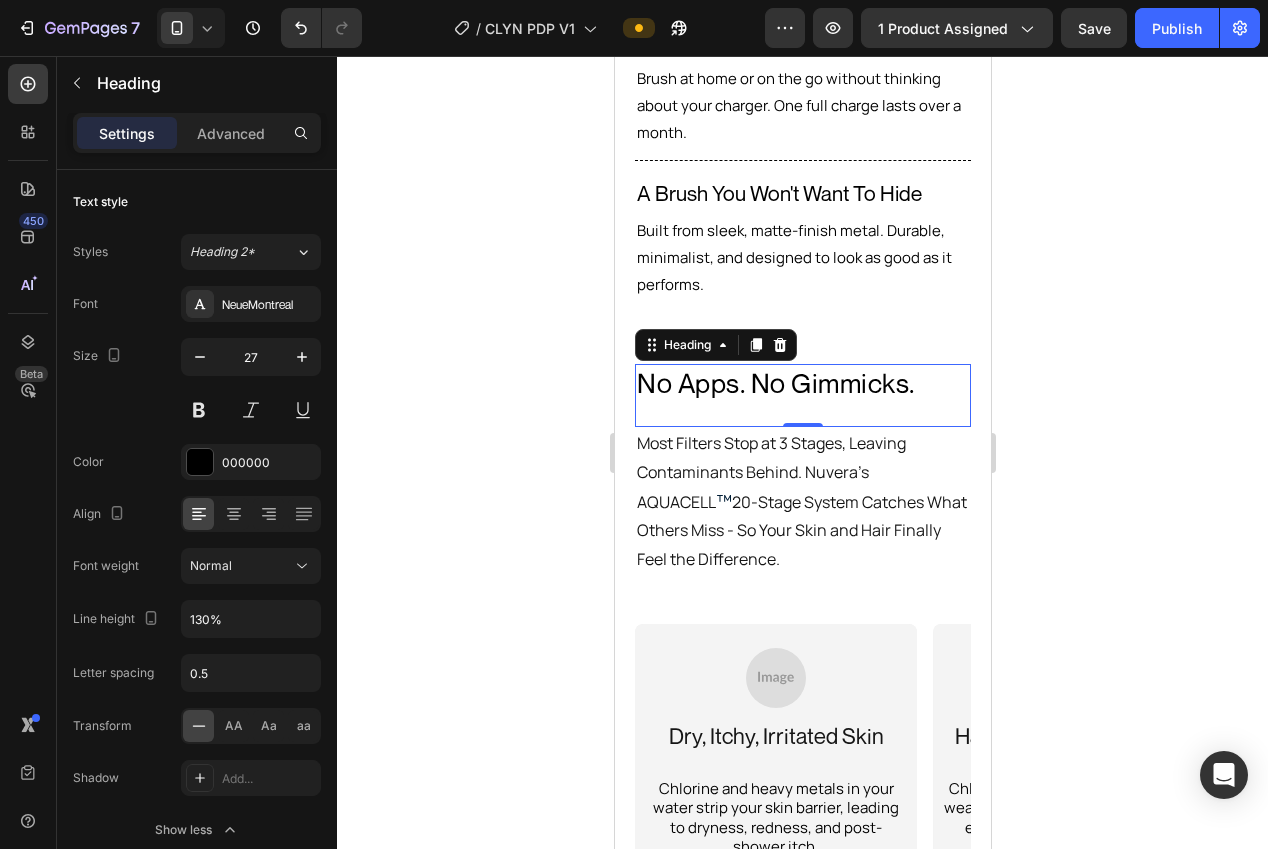 click 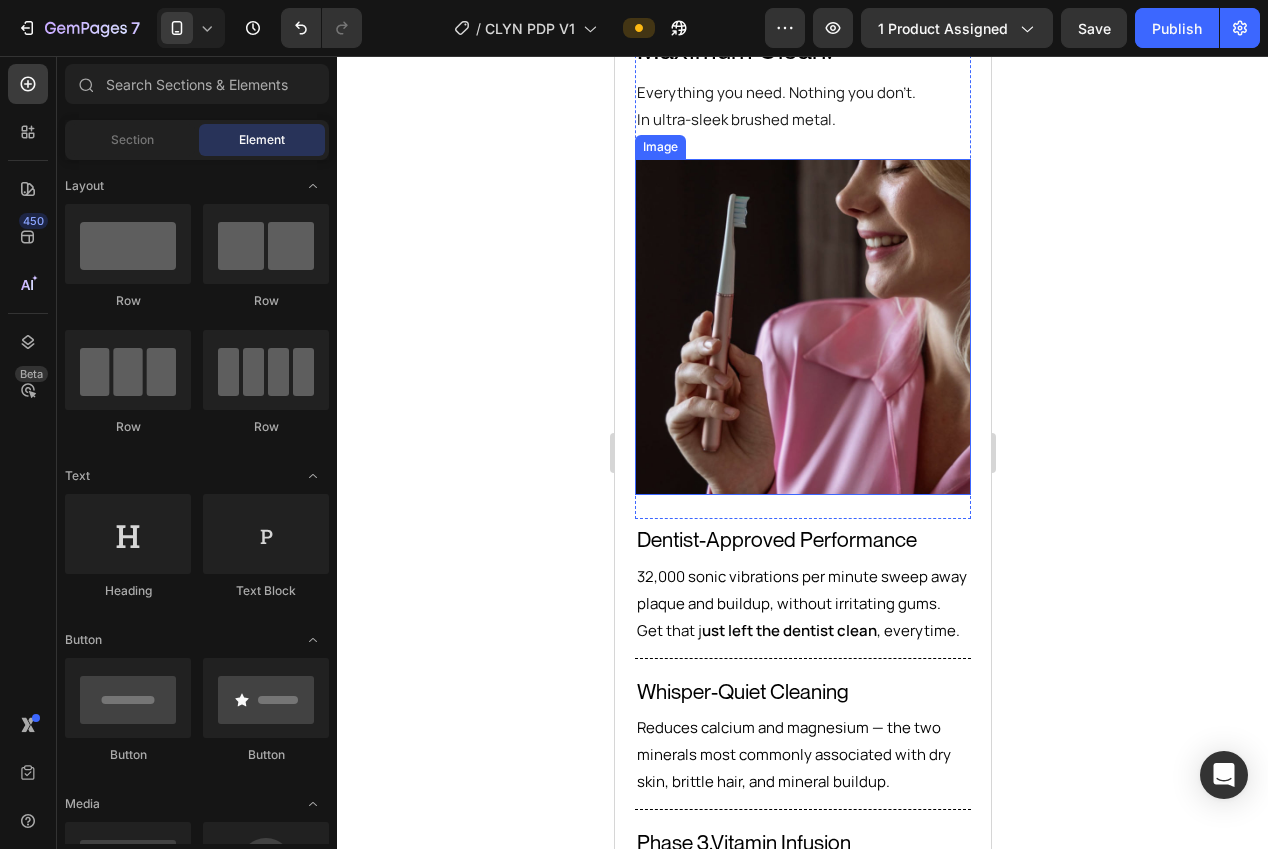 scroll, scrollTop: 2130, scrollLeft: 0, axis: vertical 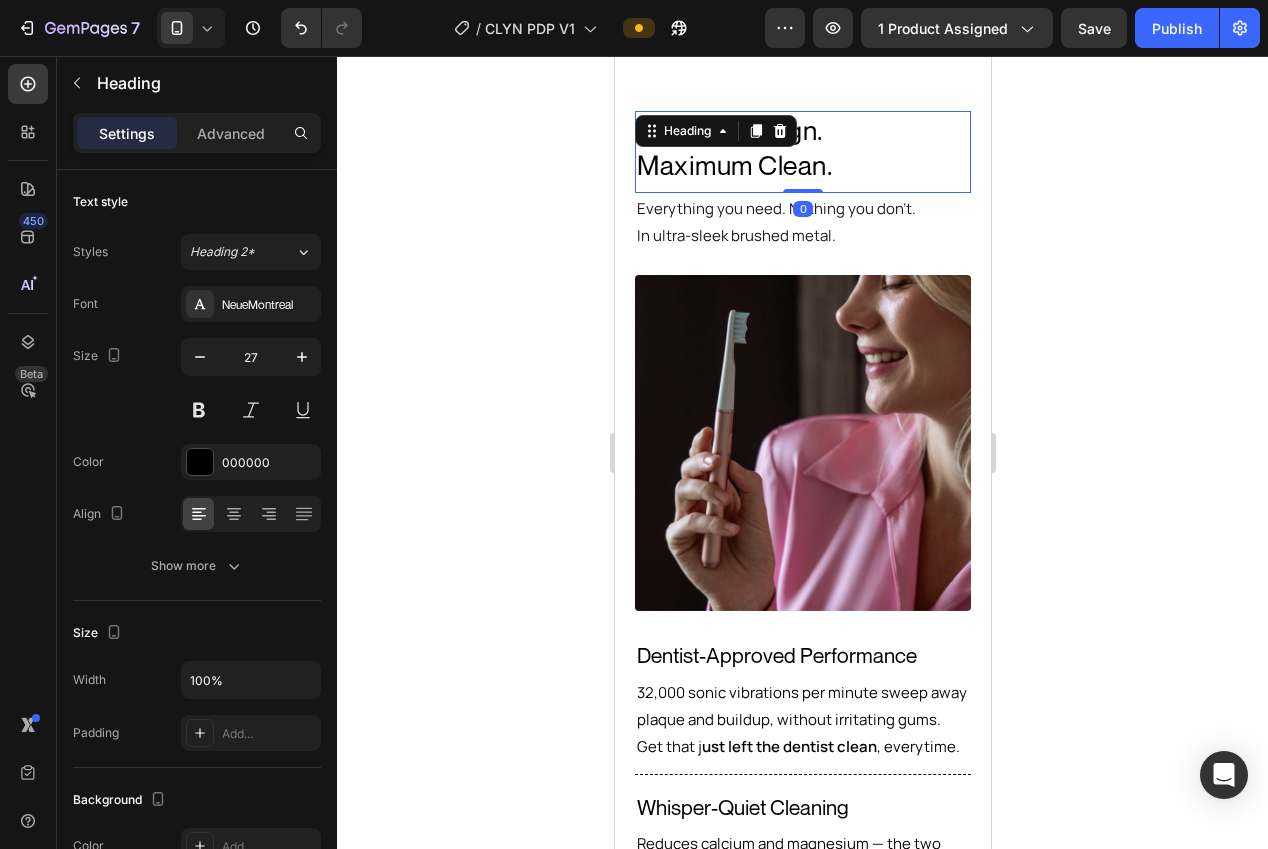 click on "Minimal Design.  Maximum Clean." at bounding box center [802, 148] 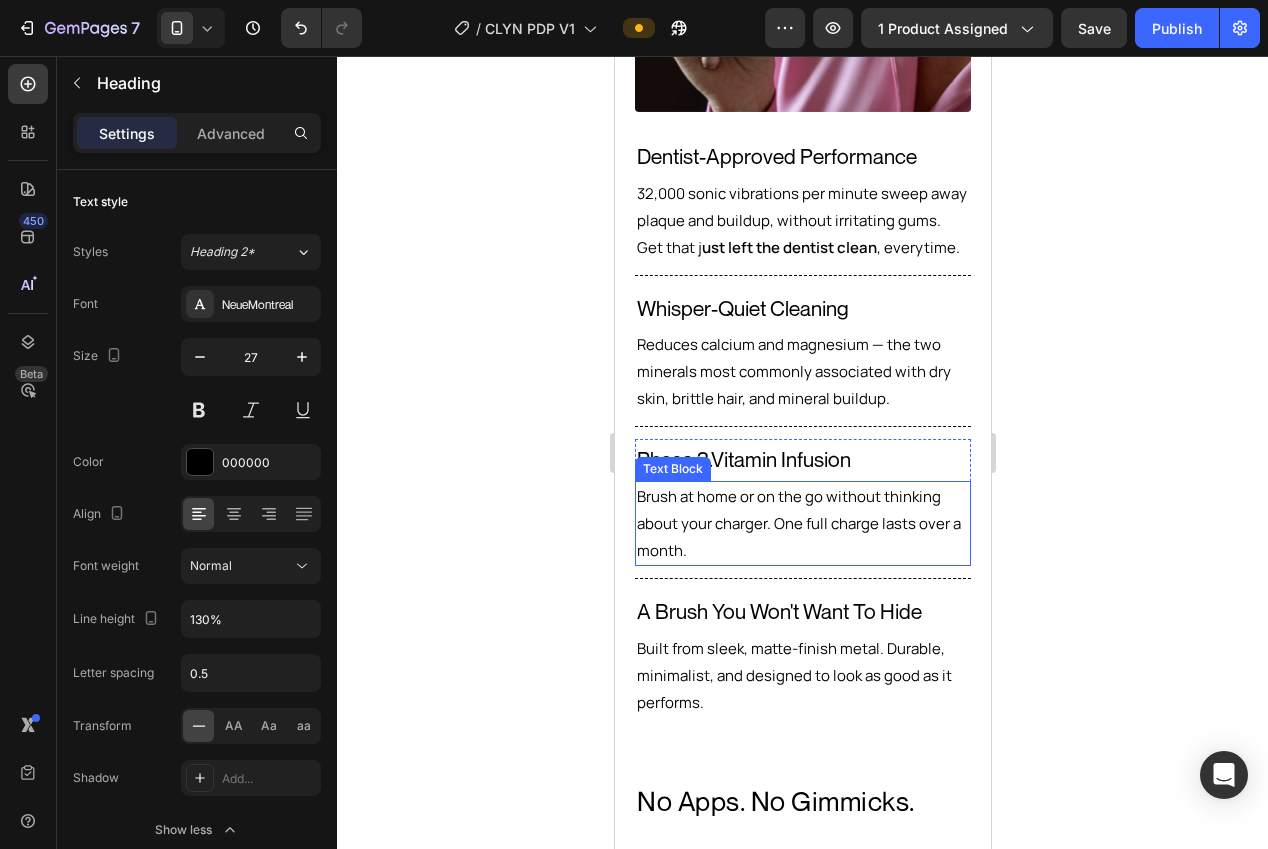 scroll, scrollTop: 2984, scrollLeft: 0, axis: vertical 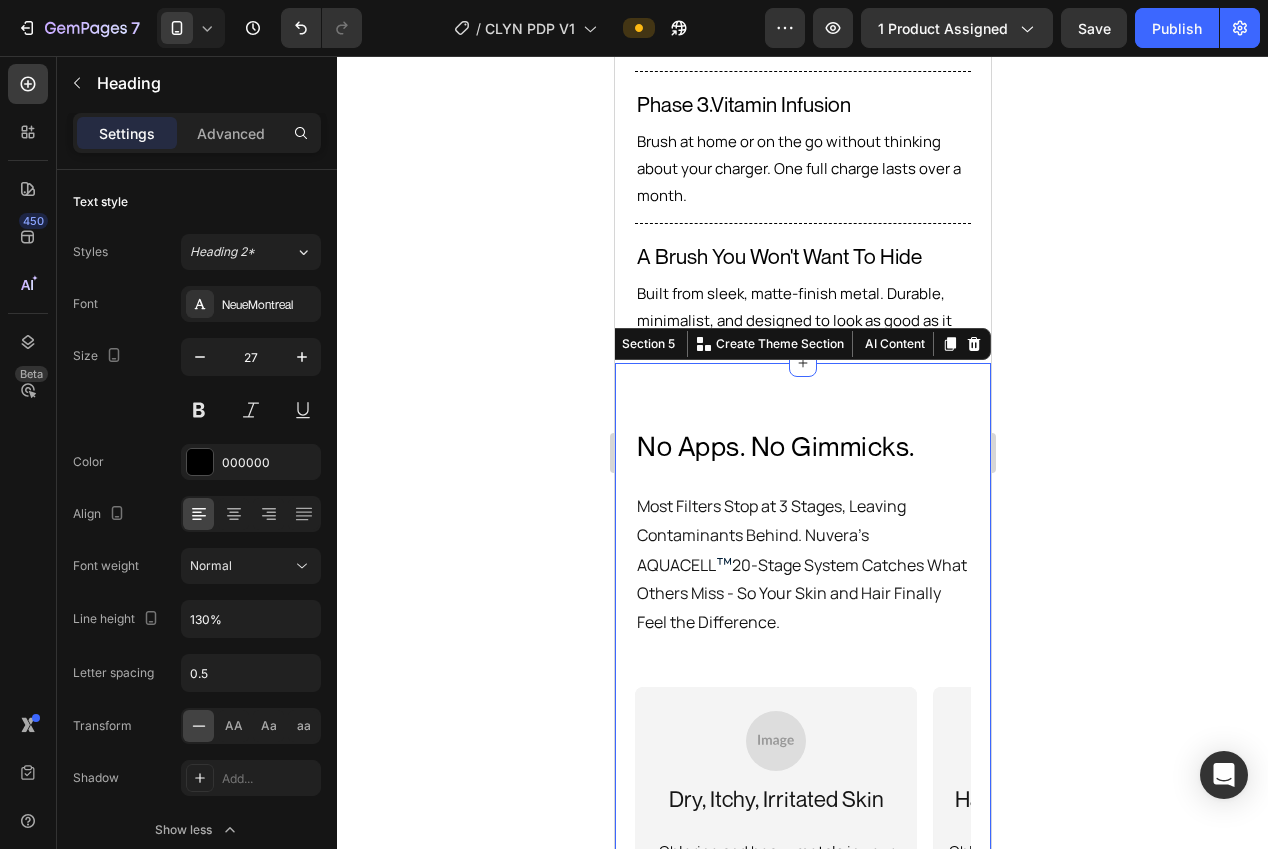 click on "No Apps. No Gimmicks. Heading 6 Common Problems Caused by Your Water Heading Most Filters Stop at 3 Stages, Leaving Contaminants Behind. Nuvera’s AQUACELL ™  20-Stage System Catches What Others Miss - So Your Skin and Hair Finally Feel the Difference. Text Block Image Dry, Itchy, Irritated Skin Text Block Chlorine and heavy metals in your water strip your skin barrier, leading to dryness, redness, and post-shower itch.   How Nuvera Helps :   ✓ KDF-55 + Calcium Sulfite + Vitamin C remove chlorine and harsh metals   ✓ Coconut Shell Carbon filters VOCs and irritants   ✓ Vitamin E + Selenium balls soothe skin and support healing Text Block Row Hero Banner Image Hair Shedding & Thinning Text Block Chlorine, fluoride, and heavy metals weaken your hair at the root—causing excess shedding and breakage.   How Nuvera Helps :   ✓ KDF-55 + Zeolite + Fluoride Ball target root-damaging contaminants   ✓ Vitamin C and Negative Ion balls help support scalp health and hair strength   Text Block Row" at bounding box center [802, 823] 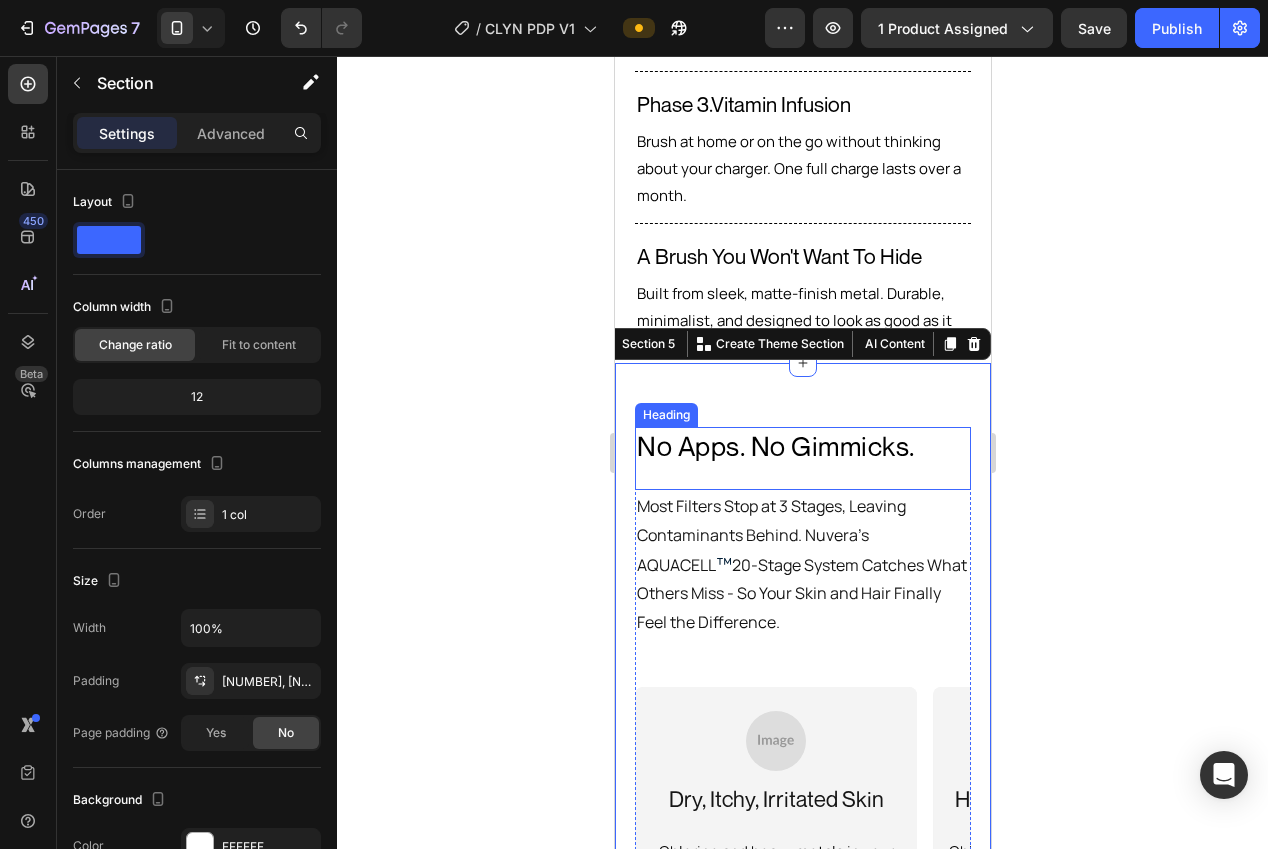 click on "No Apps. No Gimmicks." at bounding box center [802, 446] 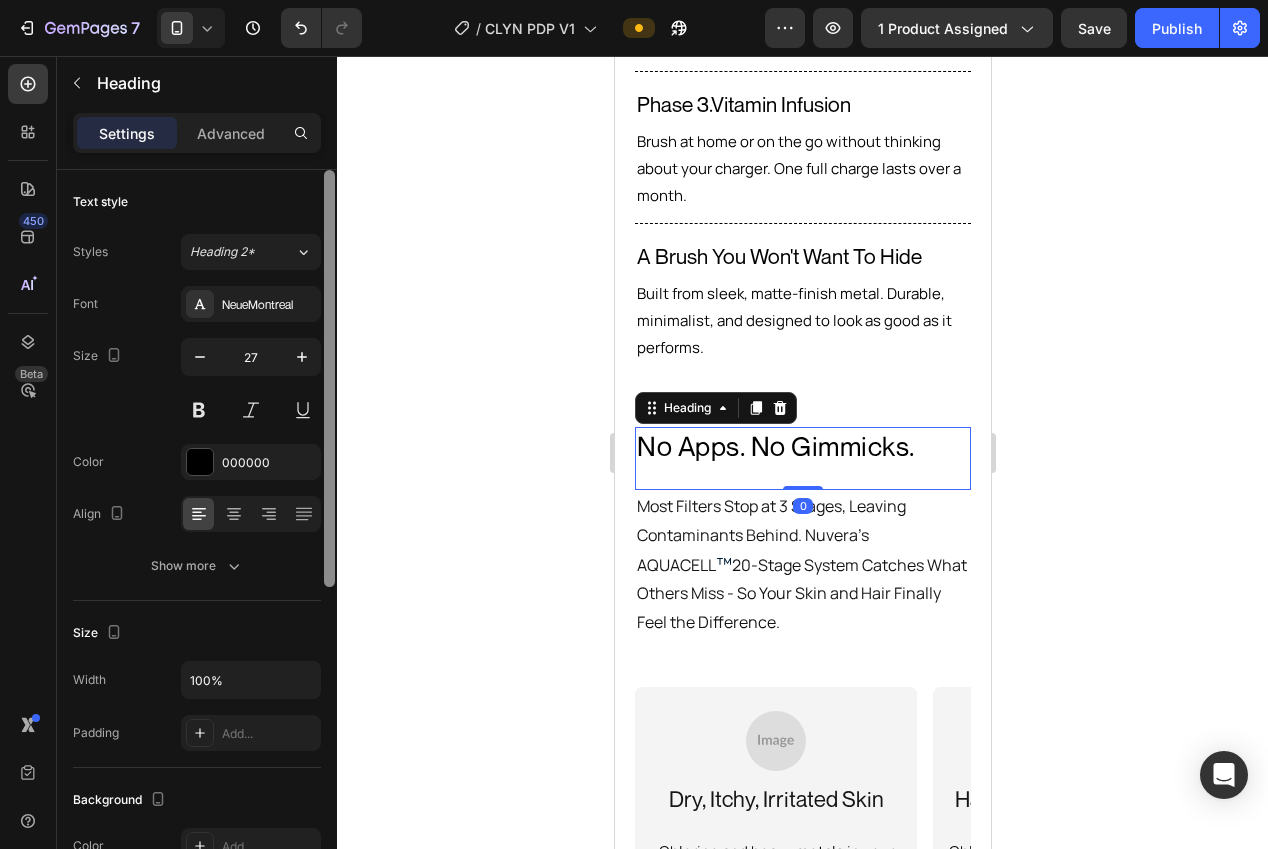 drag, startPoint x: 225, startPoint y: 578, endPoint x: 324, endPoint y: 567, distance: 99.60924 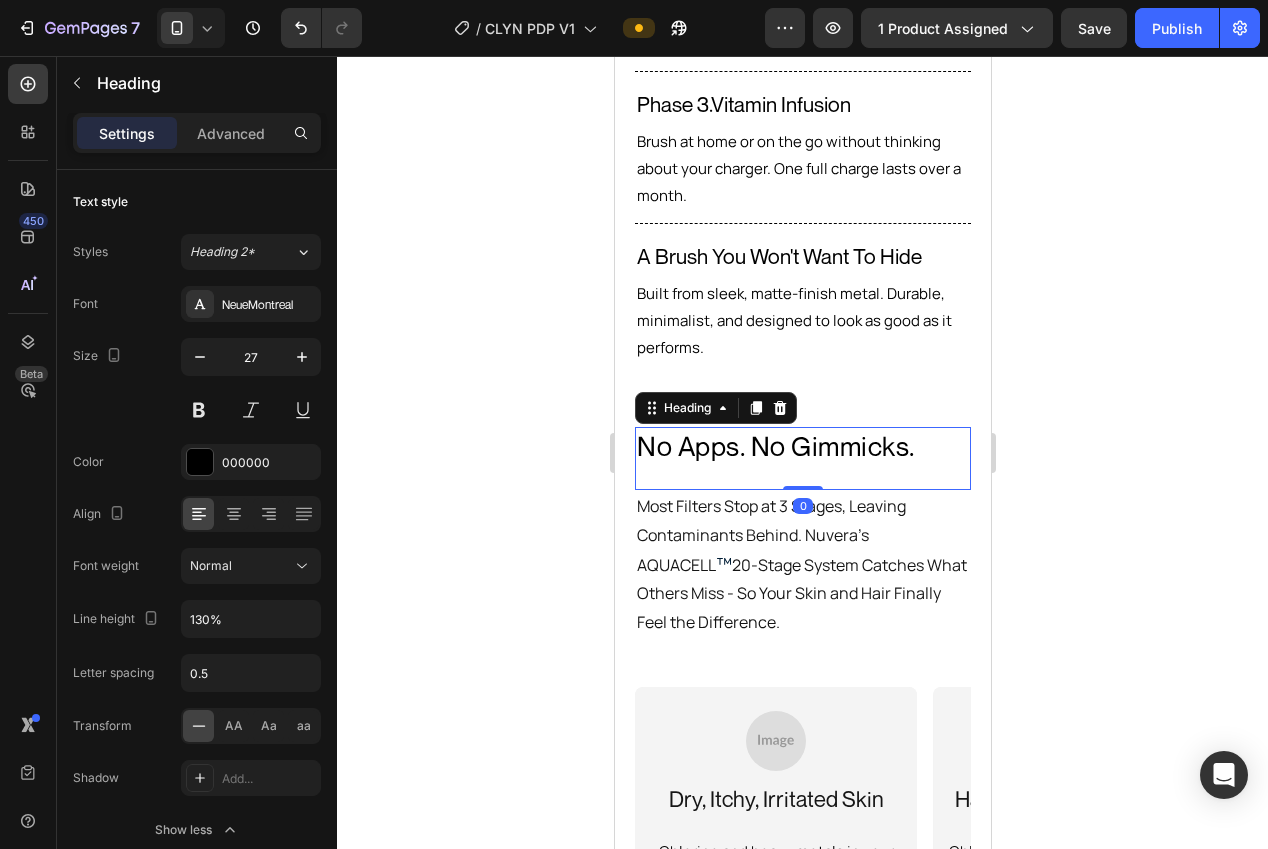 click 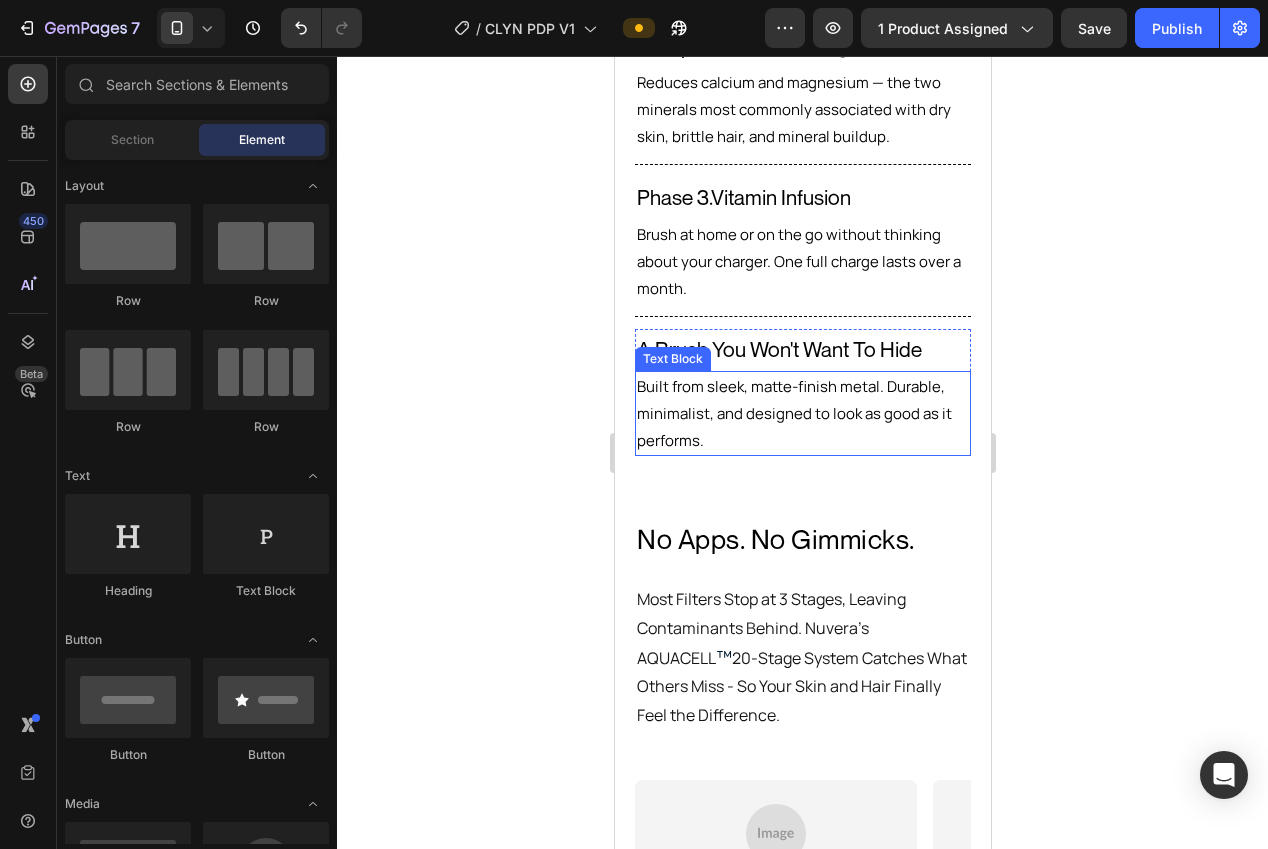 scroll, scrollTop: 3100, scrollLeft: 0, axis: vertical 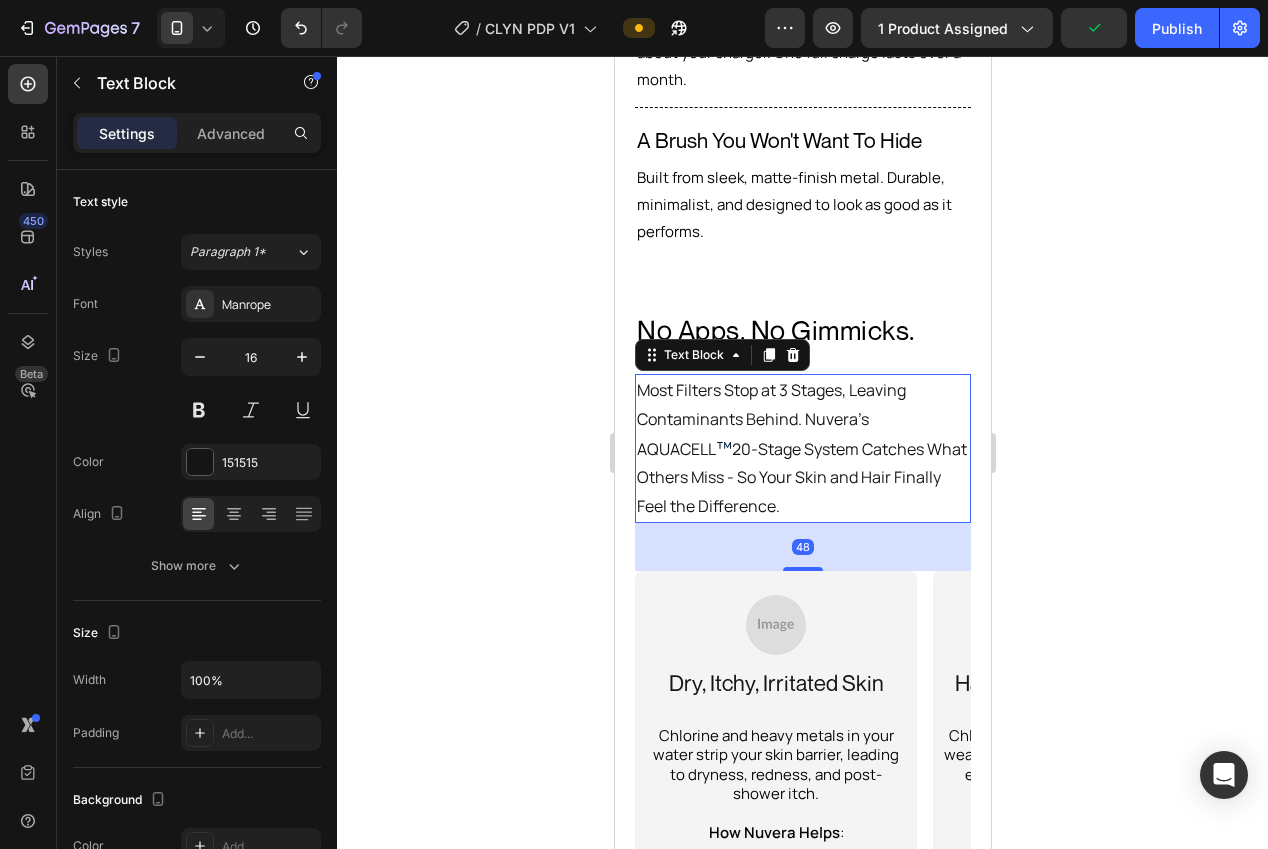 drag, startPoint x: 768, startPoint y: 416, endPoint x: 760, endPoint y: 394, distance: 23.409399 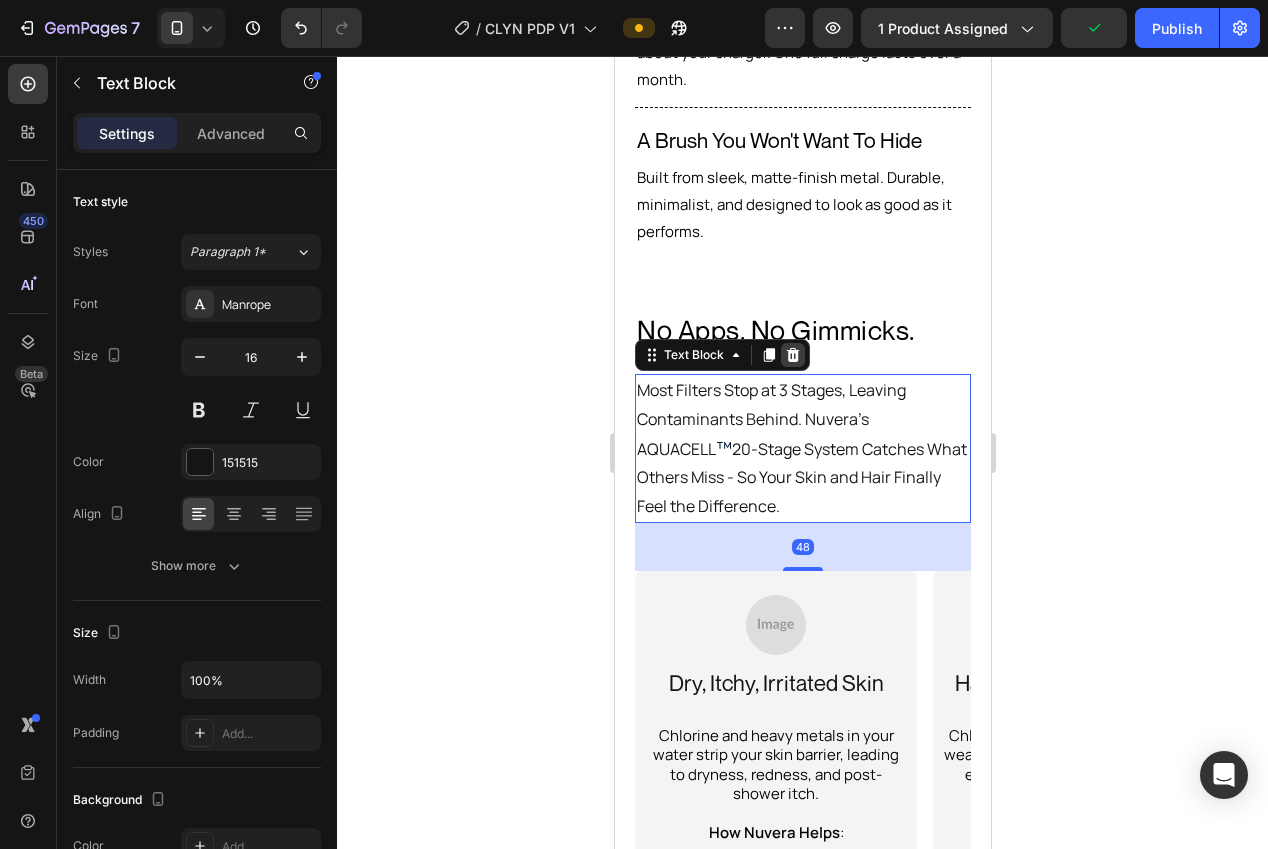 click 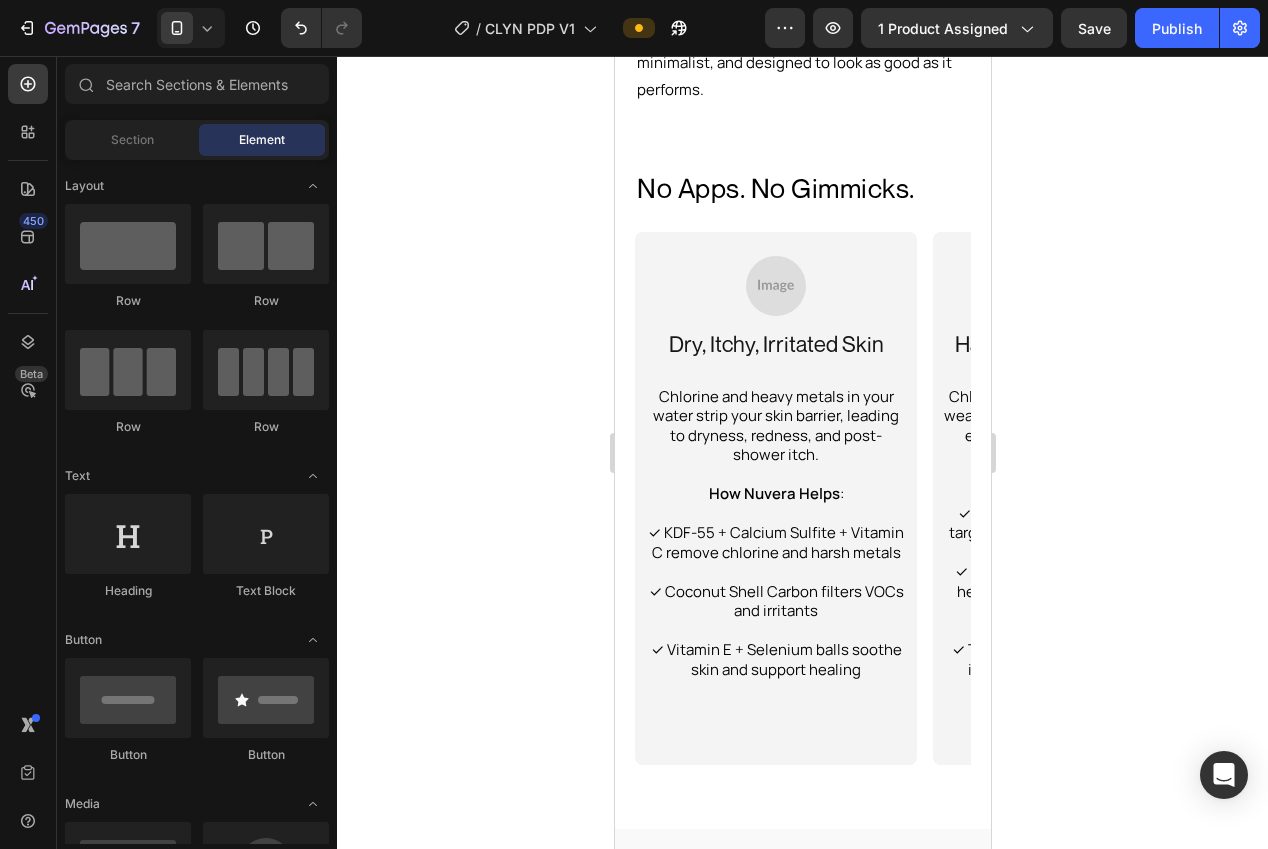 scroll, scrollTop: 3155, scrollLeft: 0, axis: vertical 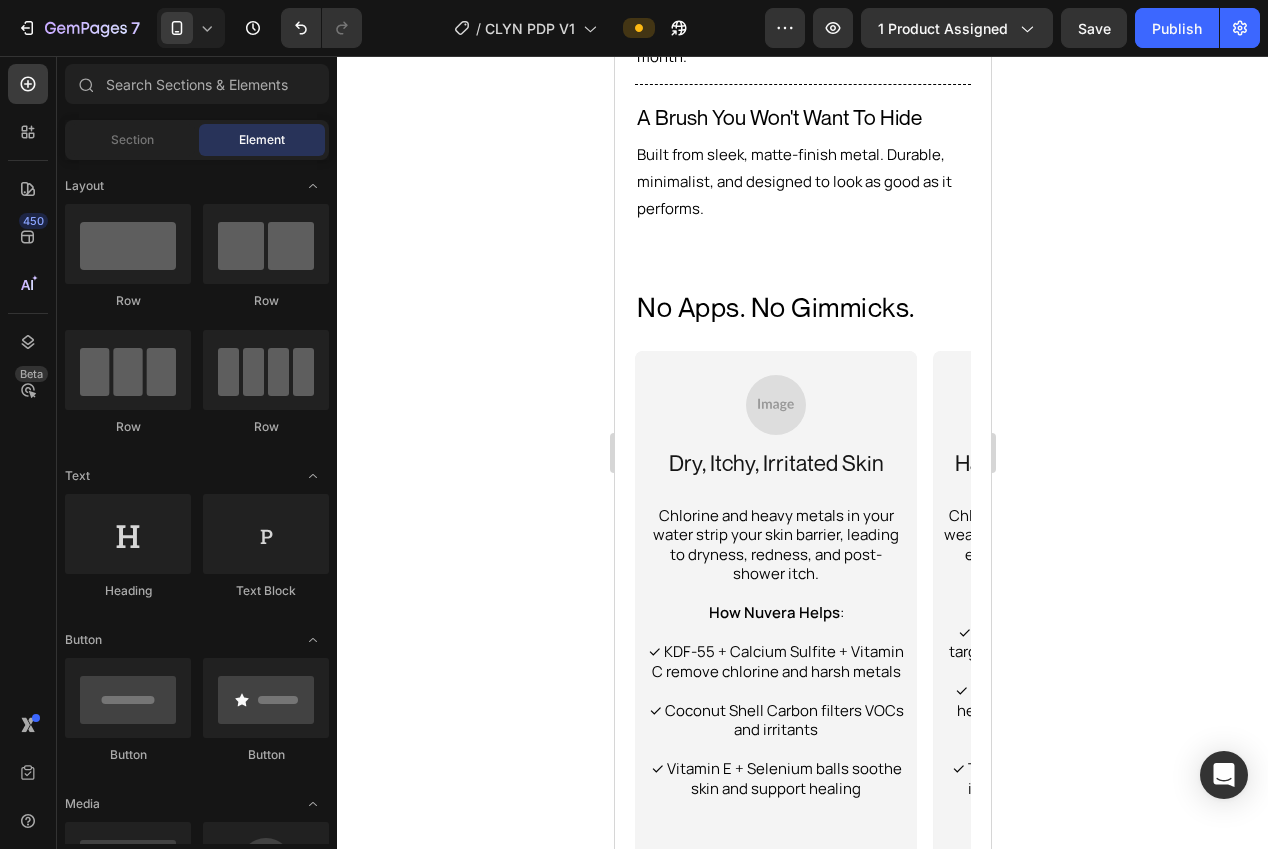 click at bounding box center [775, 405] 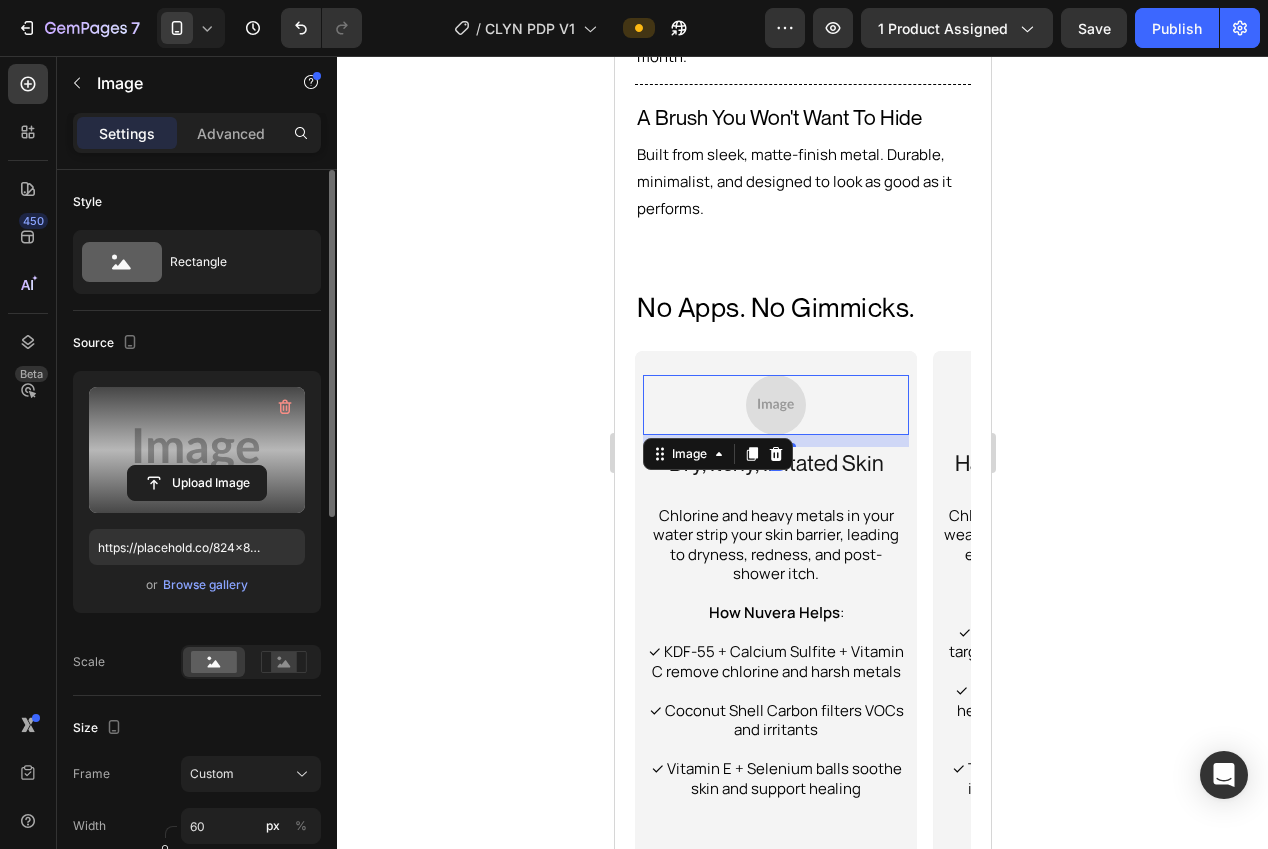 click at bounding box center [197, 450] 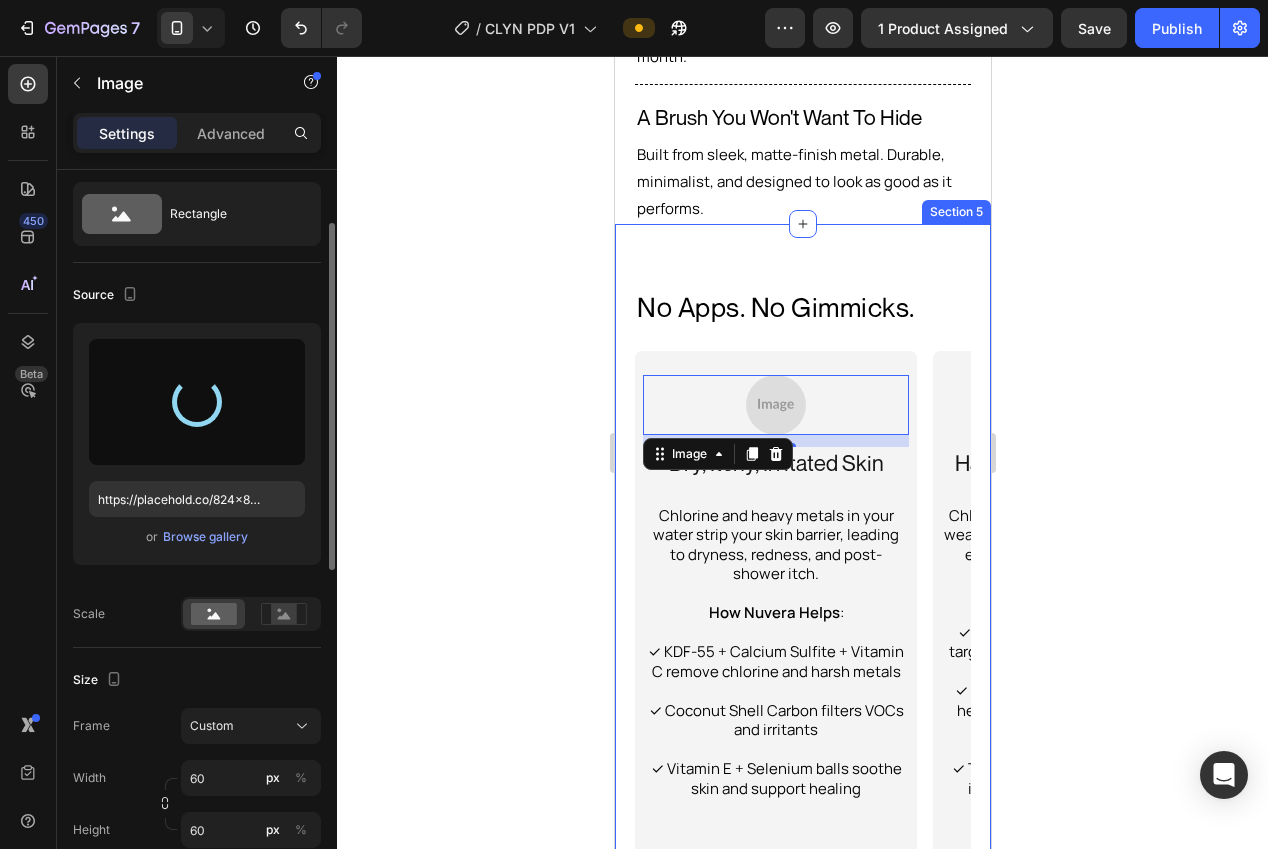 scroll, scrollTop: 70, scrollLeft: 0, axis: vertical 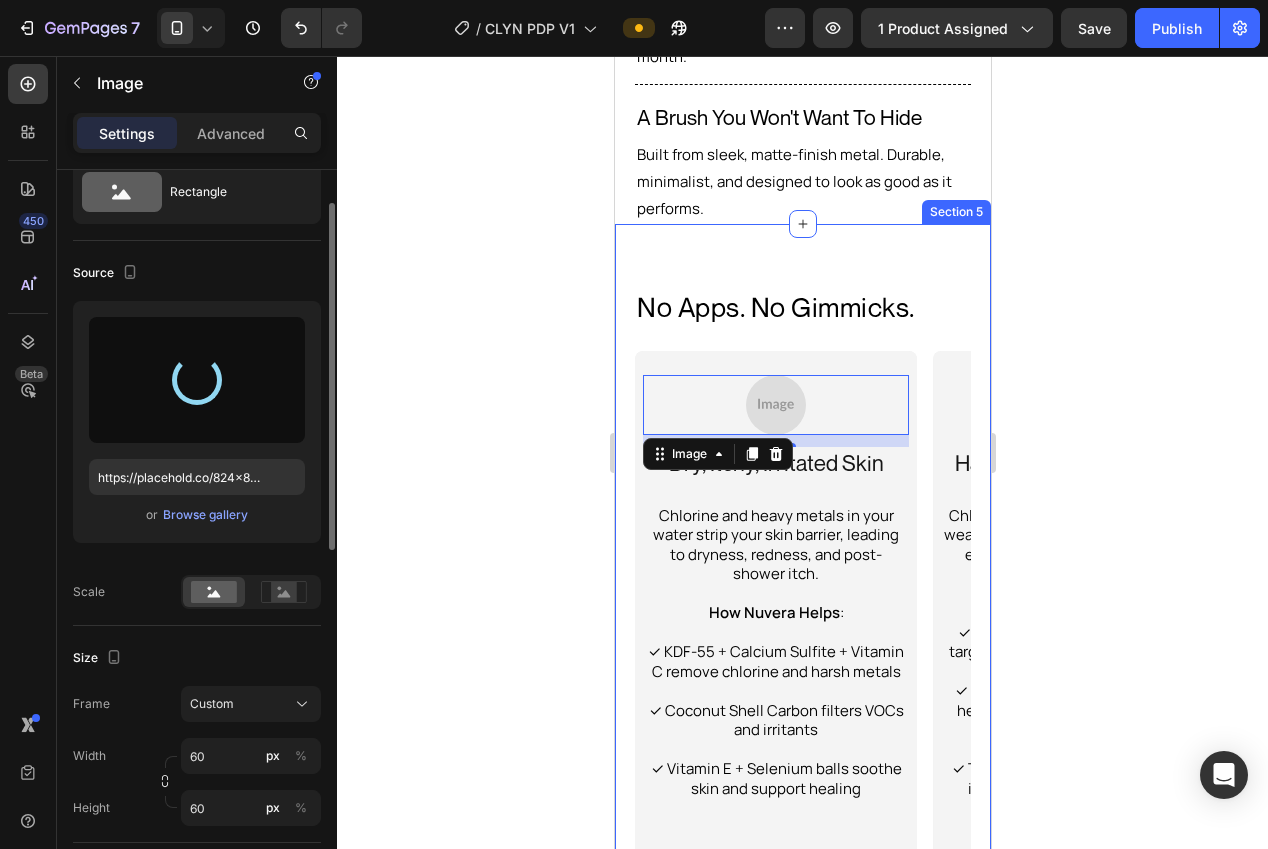 type on "https://cdn.shopify.com/s/files/1/0940/0539/5768/files/gempages_563747377920344850-4ca4dde3-8706-43da-80d9-14a5d4f8ccd7.webp" 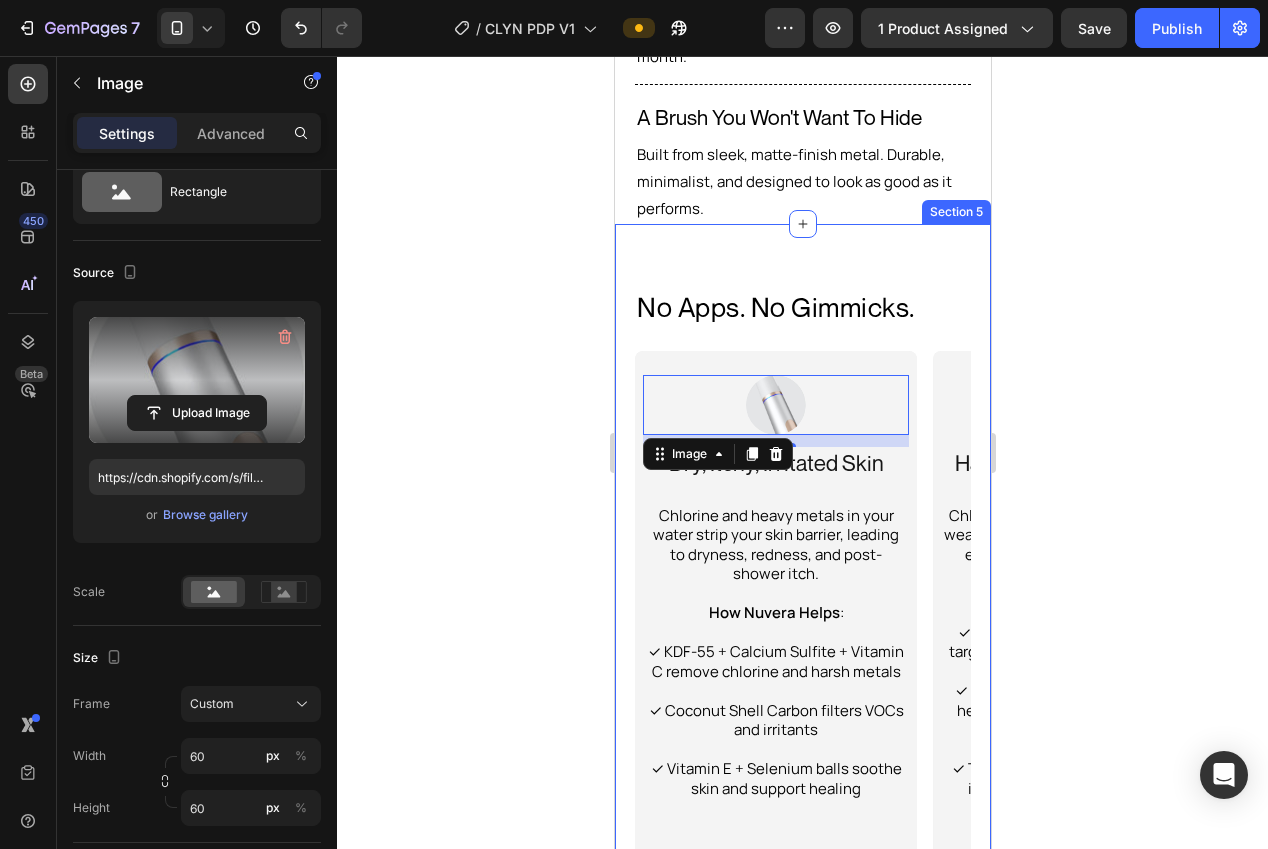 click 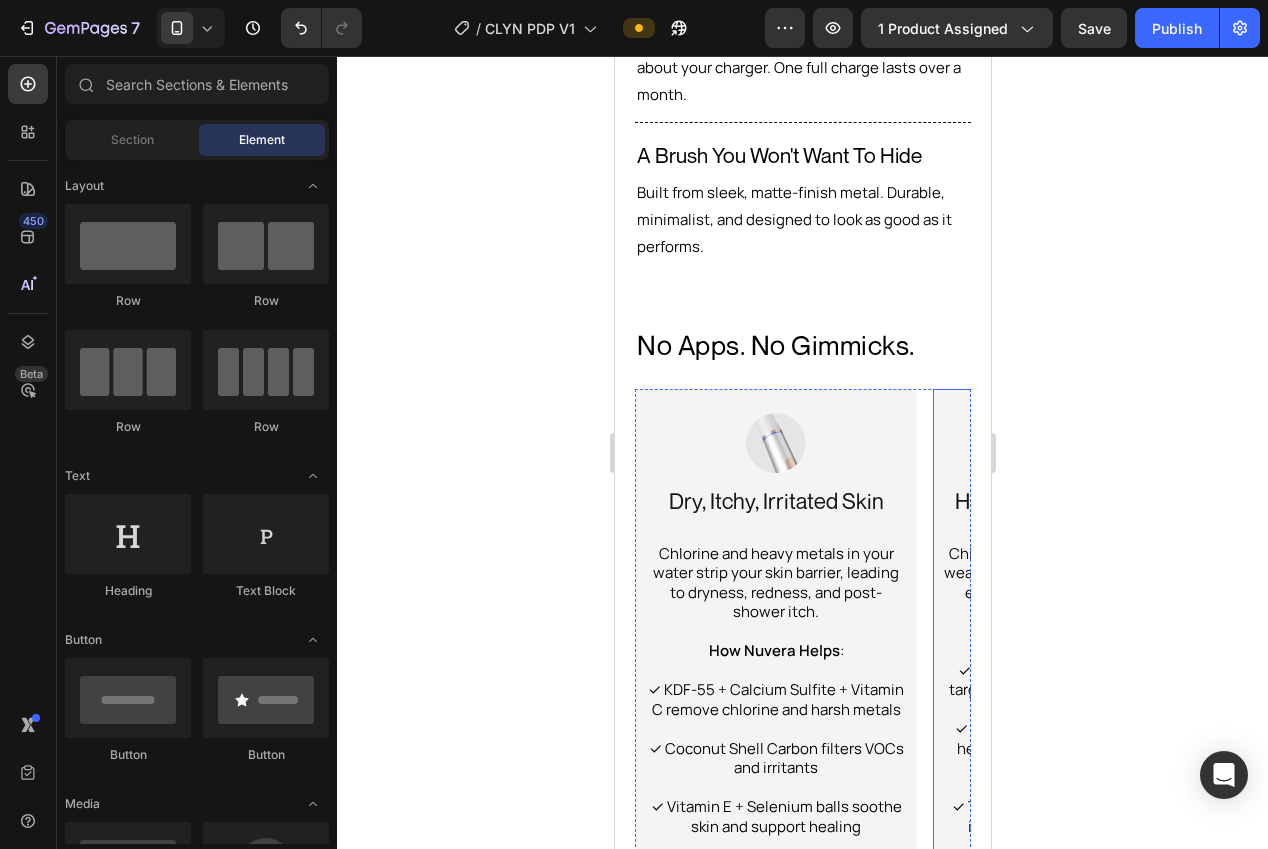 scroll, scrollTop: 3133, scrollLeft: 0, axis: vertical 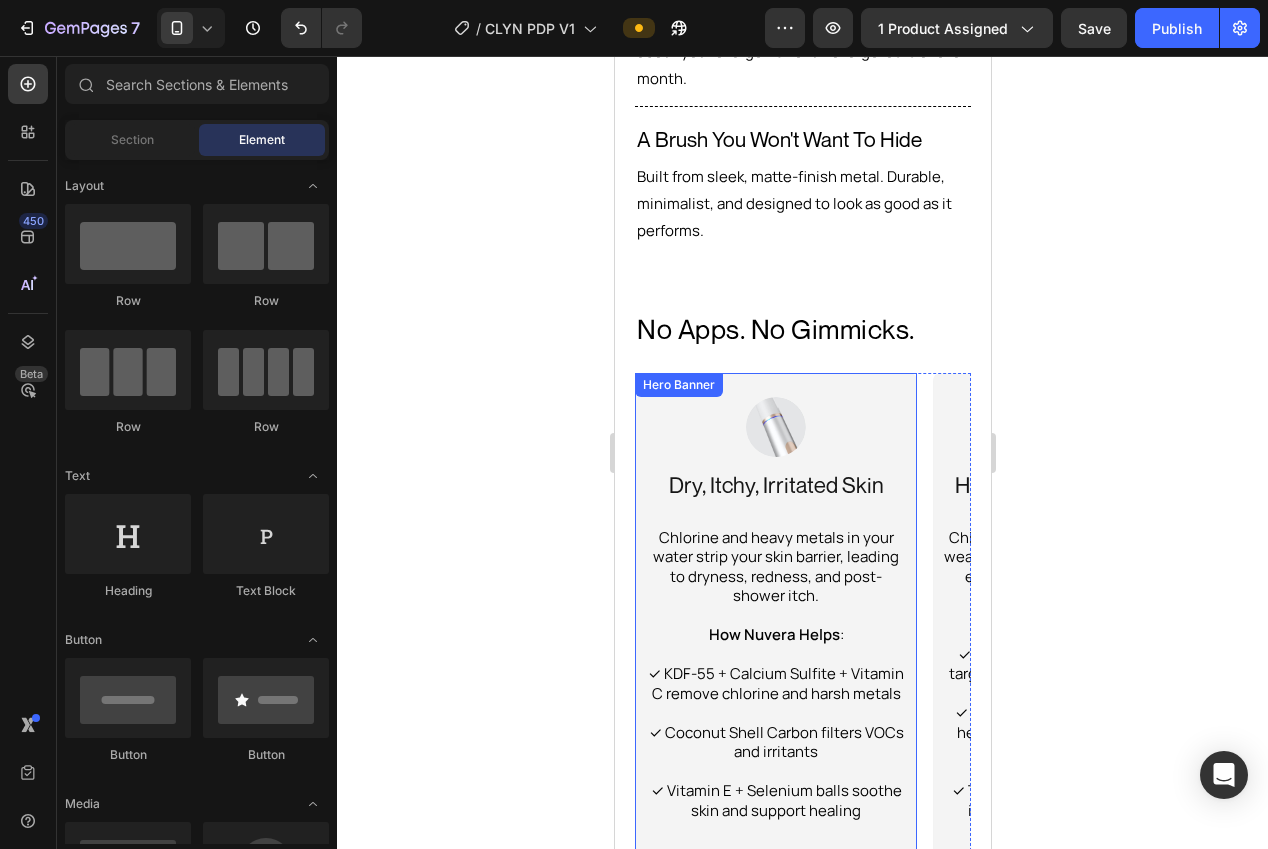 click on "Hero Banner" at bounding box center [678, 385] 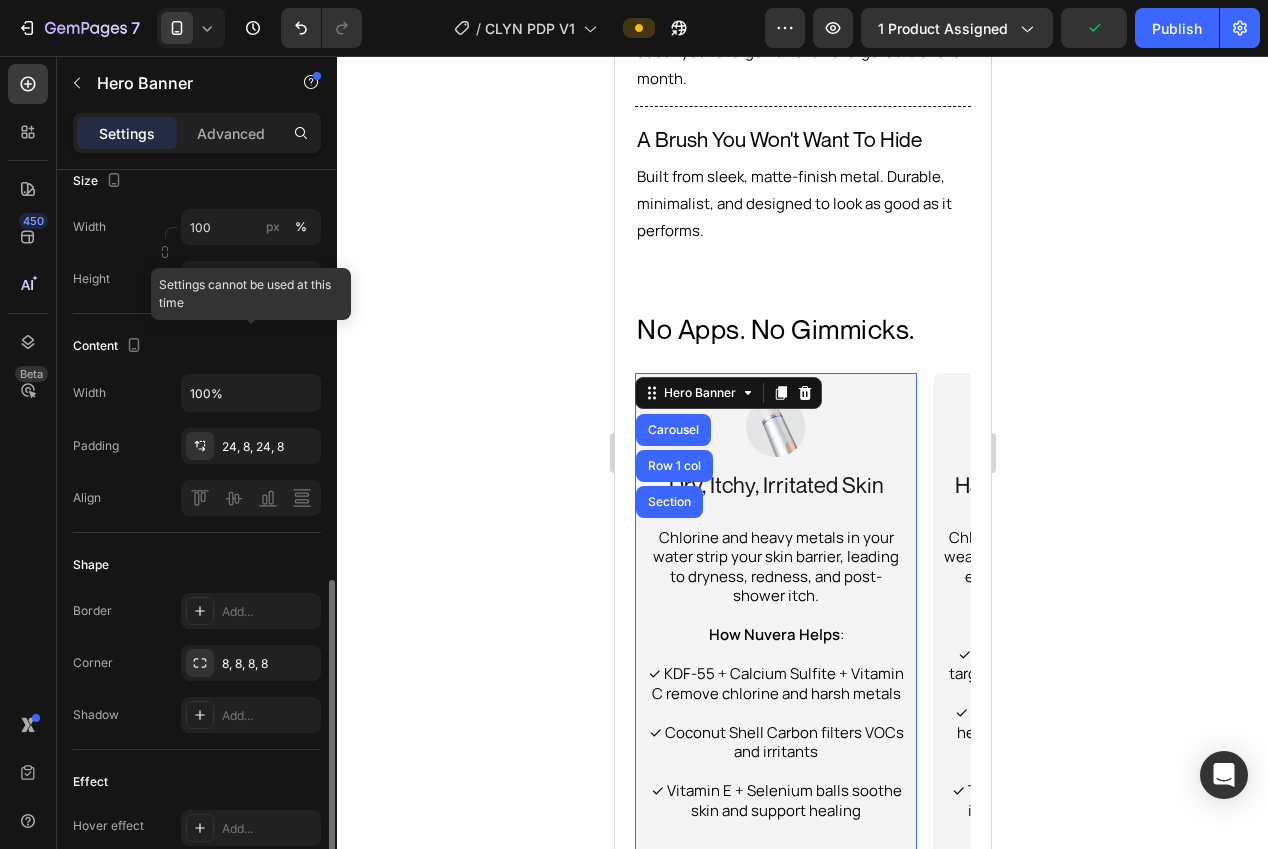 scroll, scrollTop: 647, scrollLeft: 0, axis: vertical 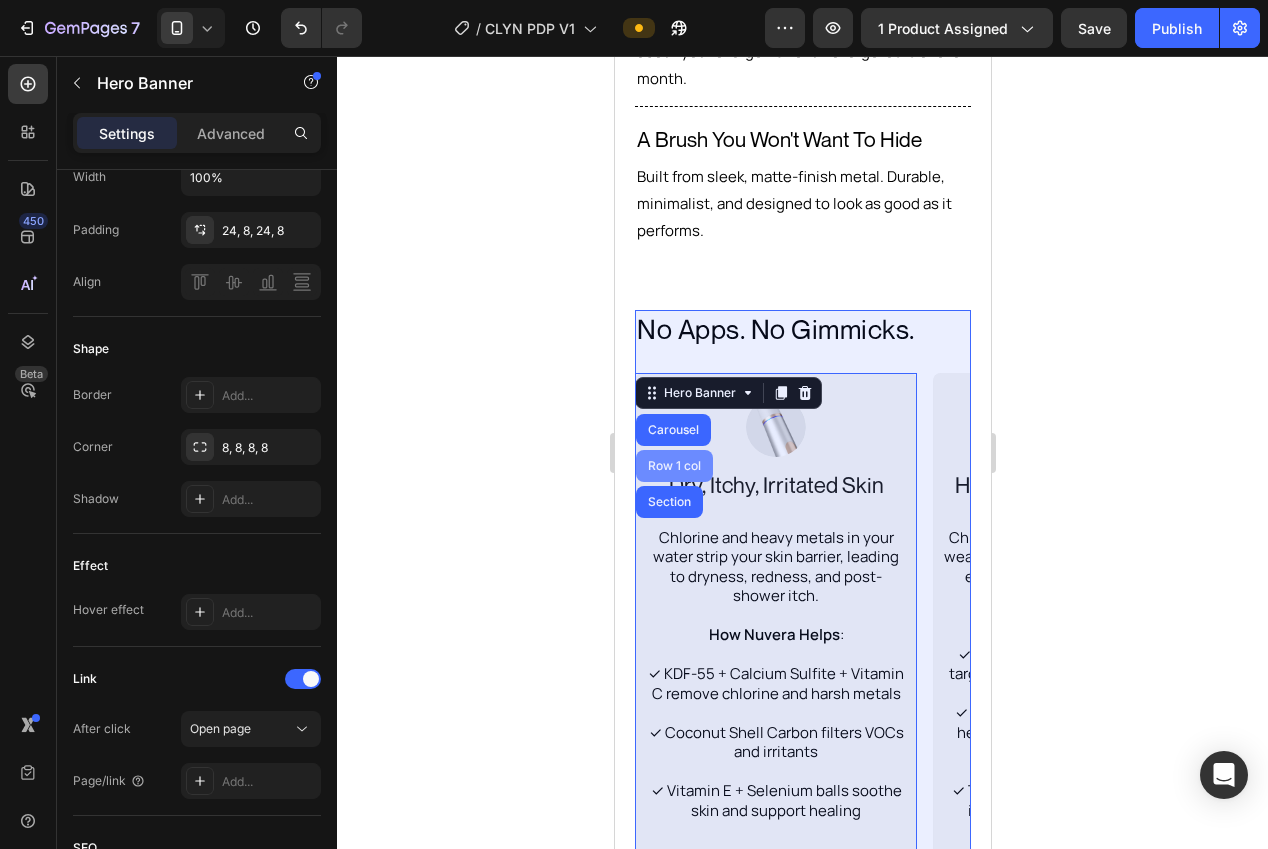 click on "Row 1 col" at bounding box center [673, 466] 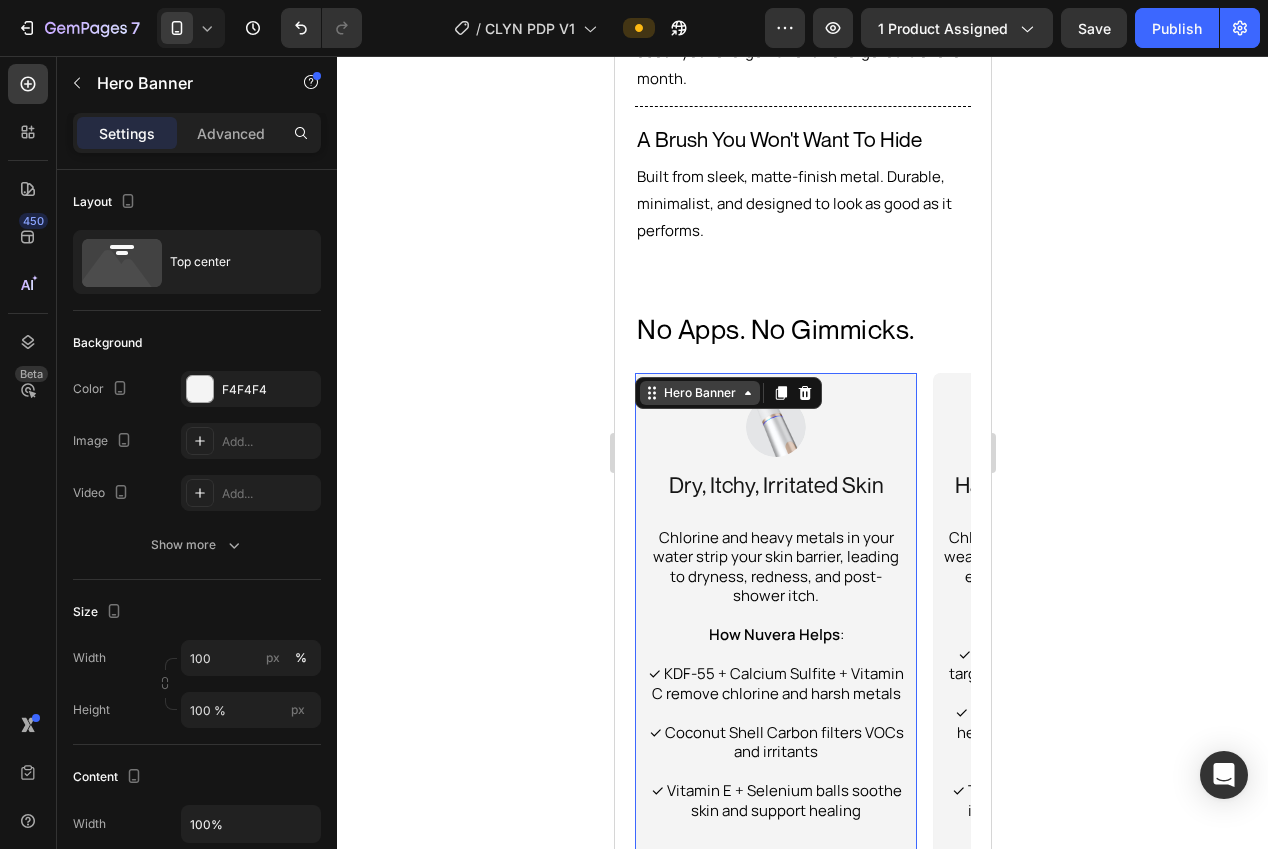 click on "Hero Banner" at bounding box center (699, 393) 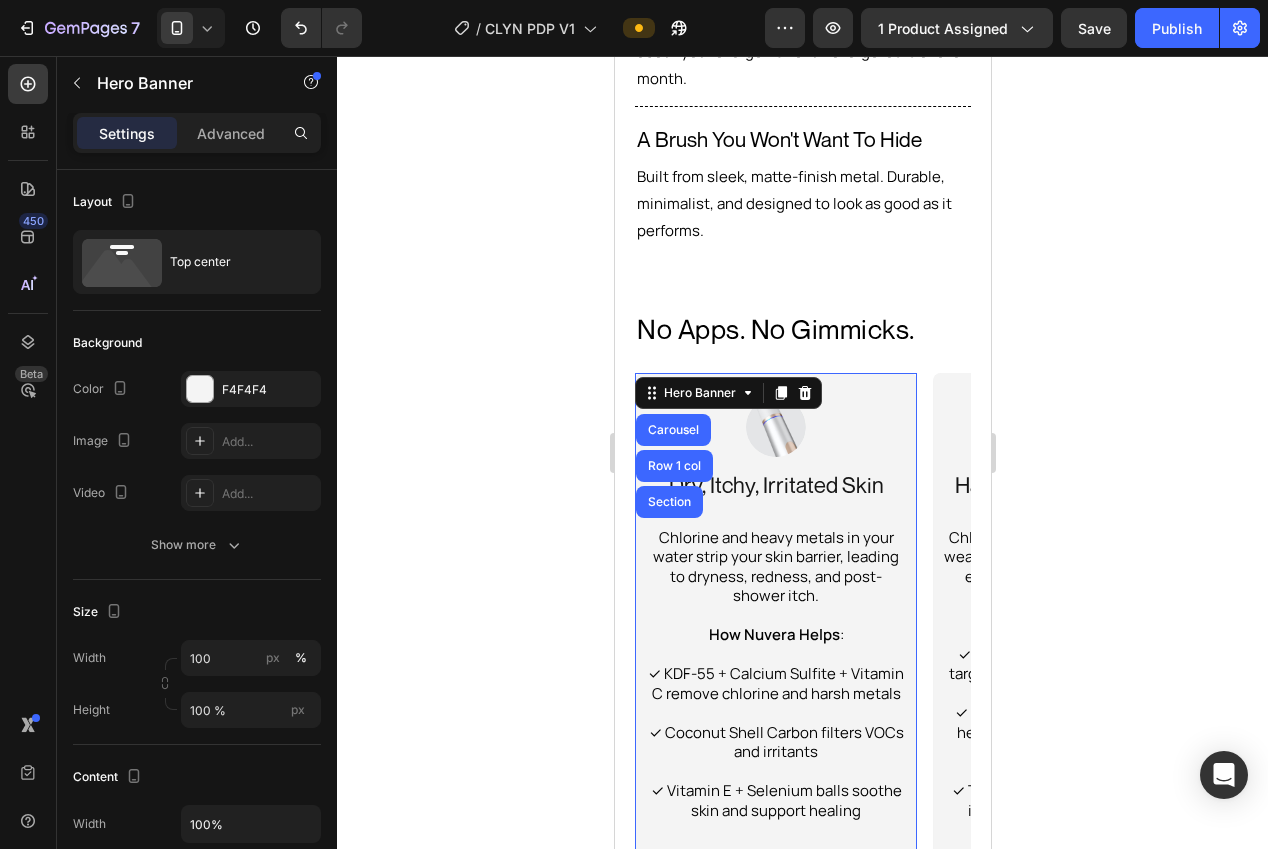 click 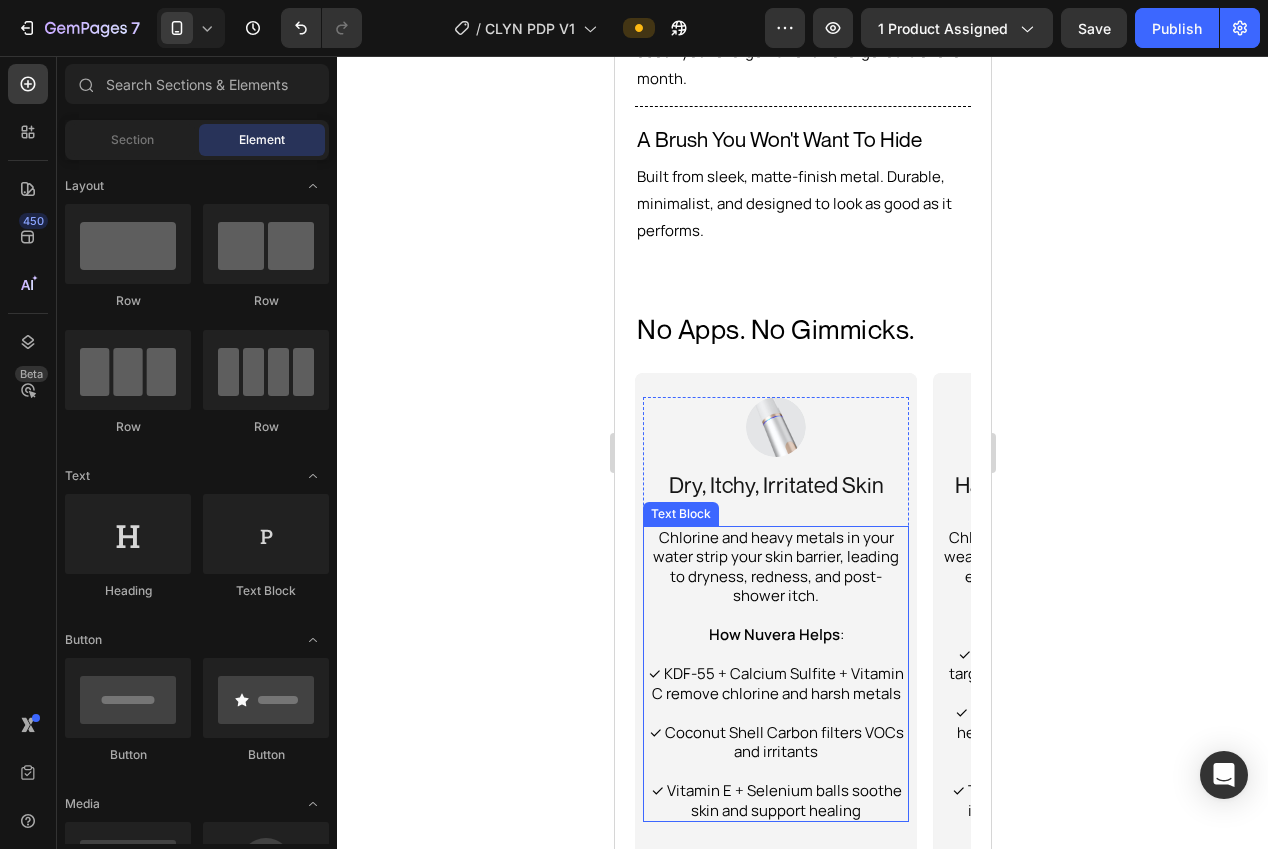 click on "Chlorine and heavy metals in your water strip your skin barrier, leading to dryness, redness, and post-shower itch." at bounding box center [775, 567] 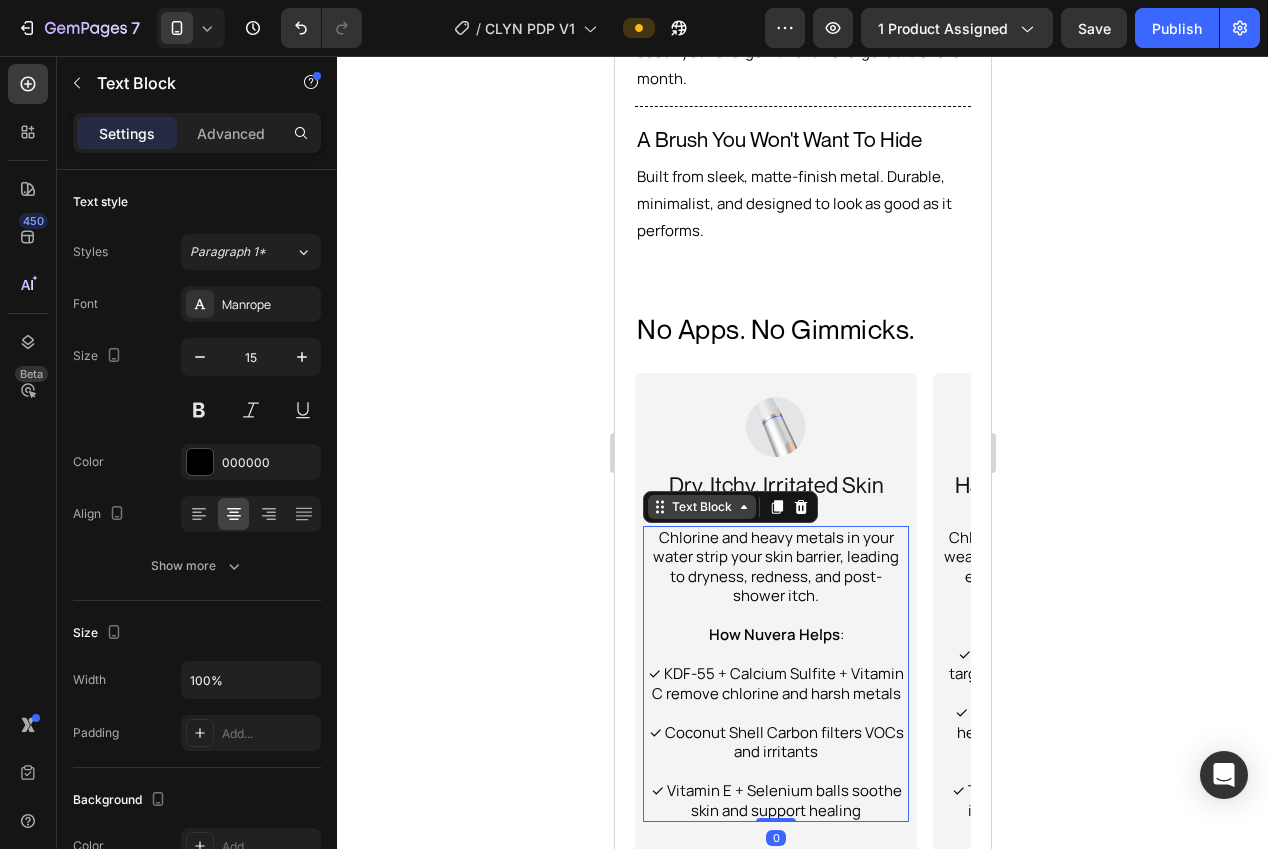 click 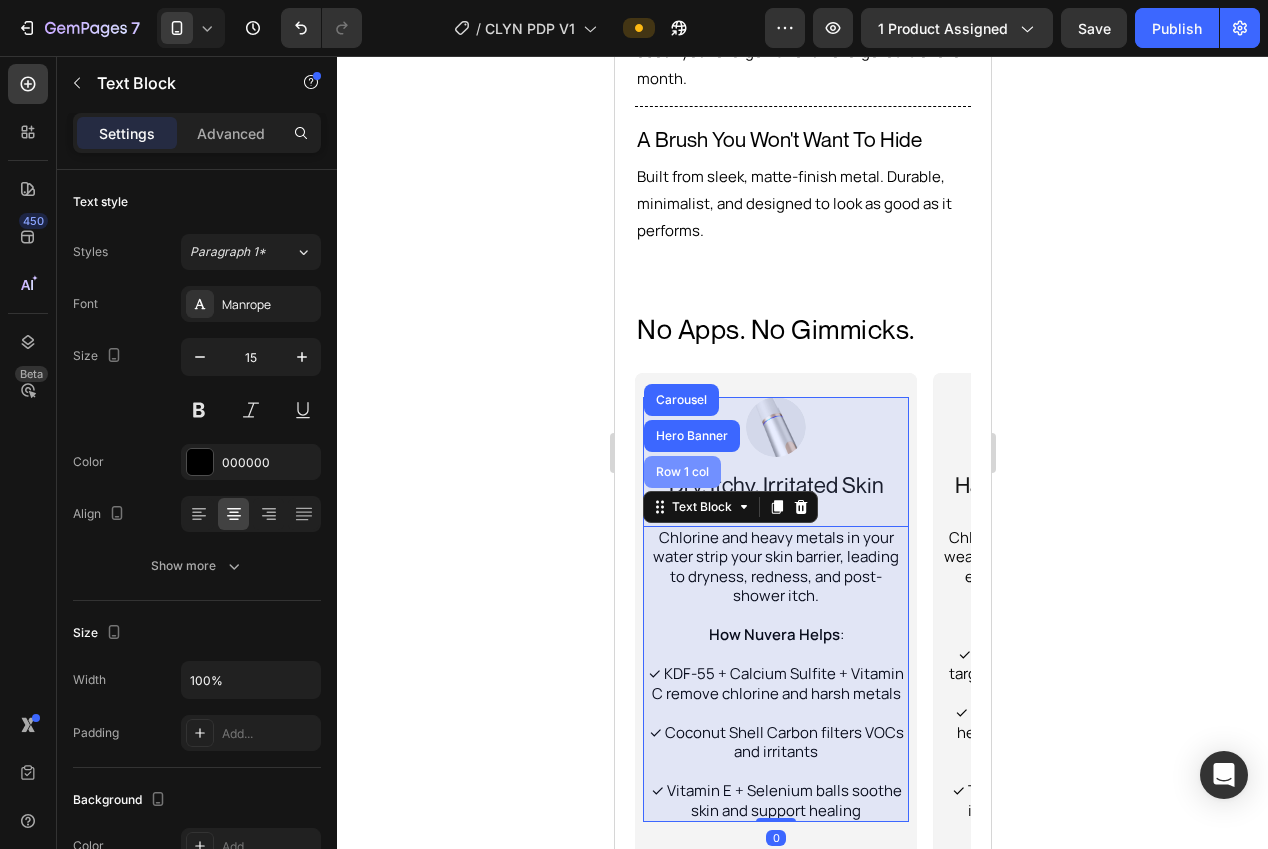 click on "Row 1 col" at bounding box center [681, 472] 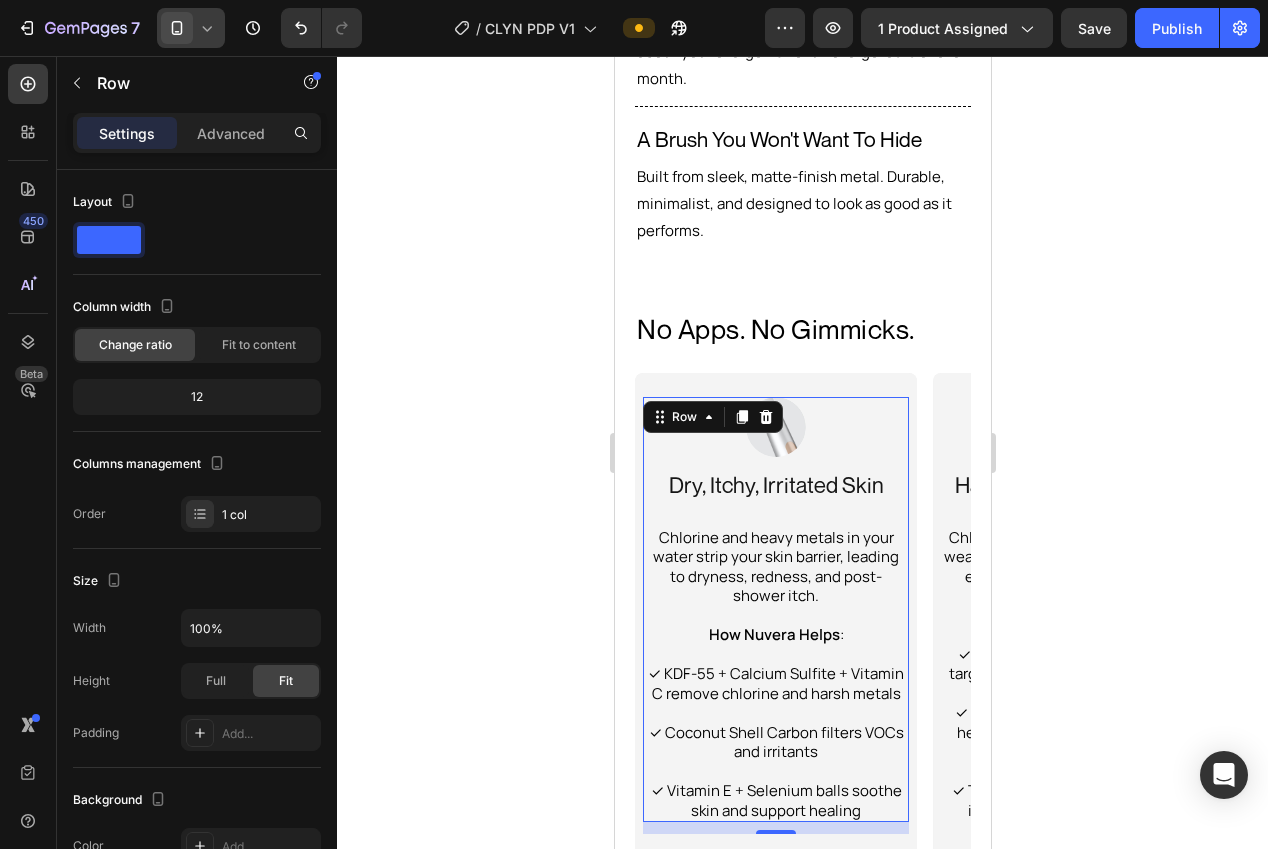 click at bounding box center (177, 28) 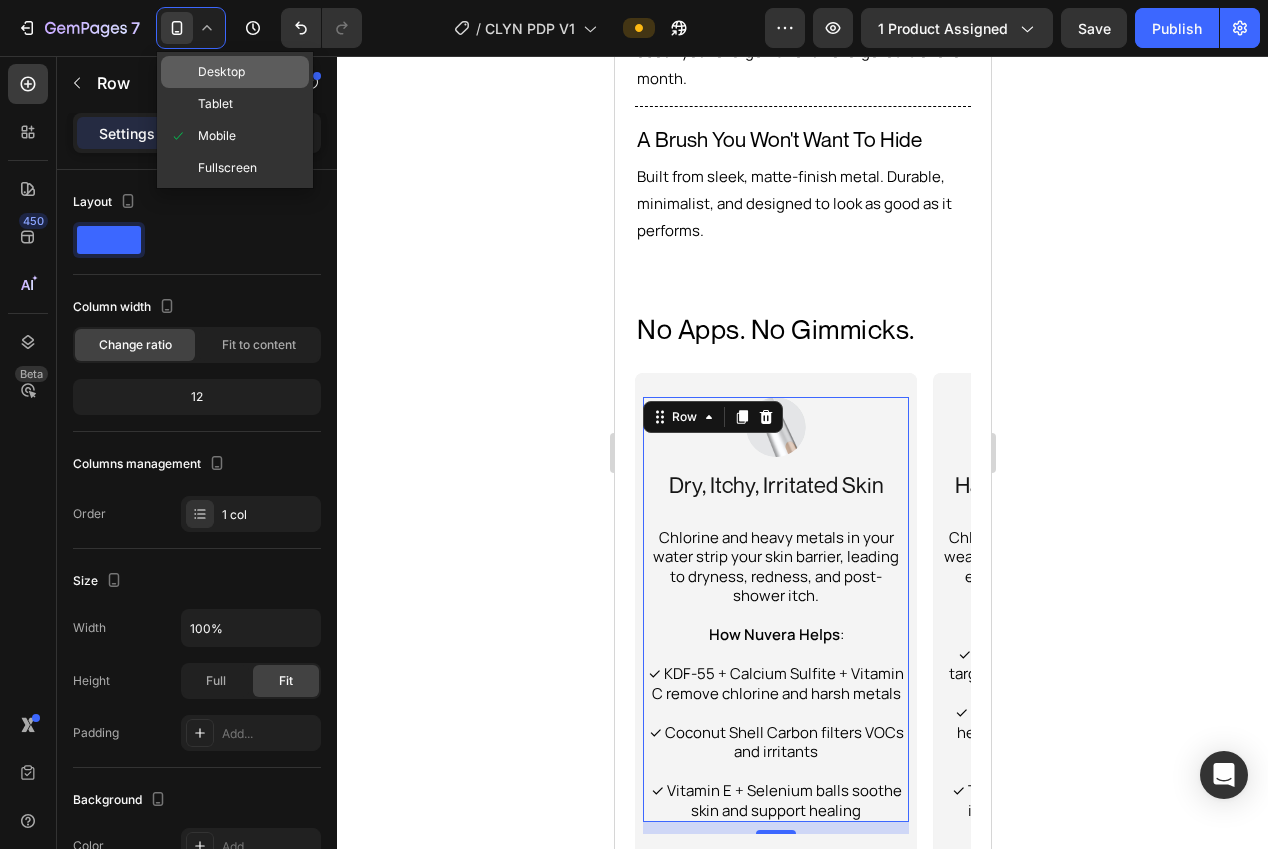 click on "Desktop" at bounding box center [221, 72] 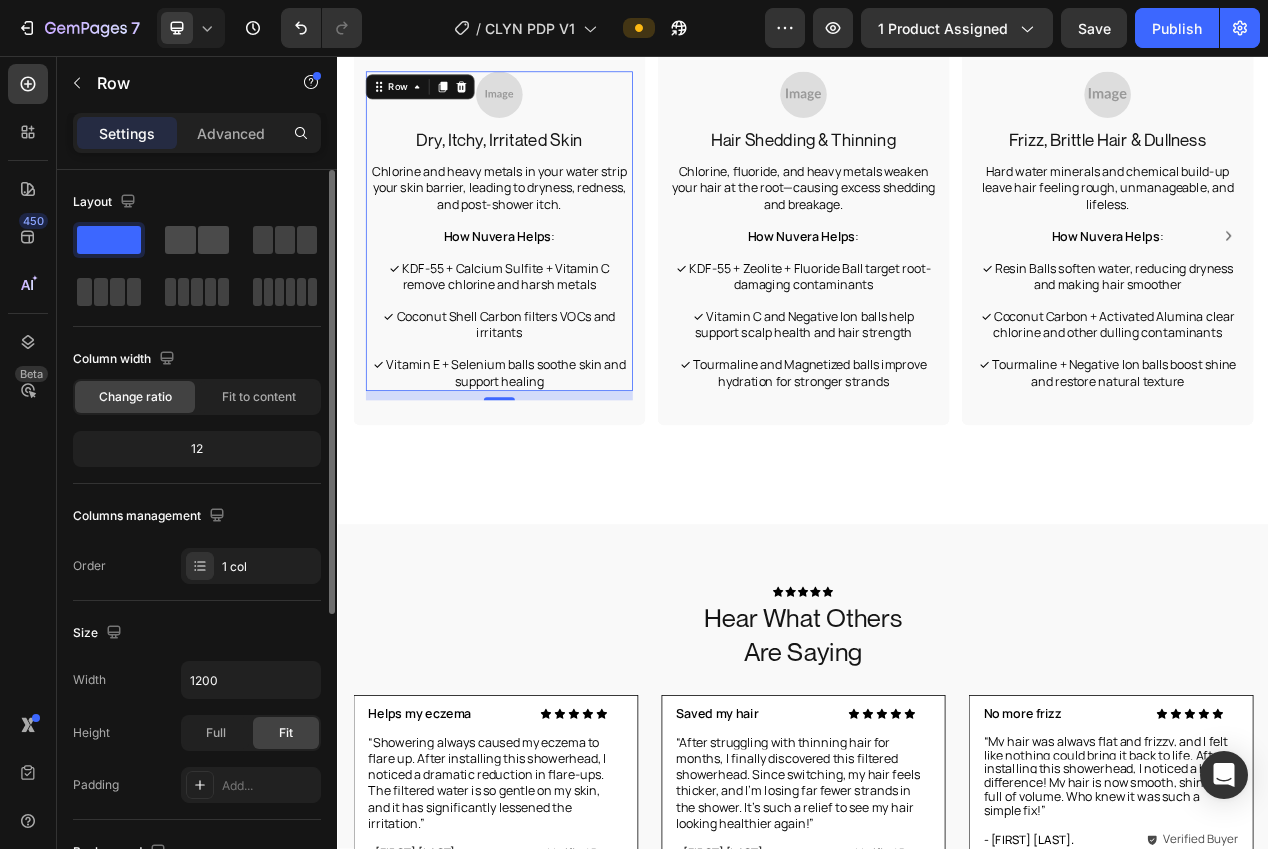 scroll, scrollTop: 2935, scrollLeft: 0, axis: vertical 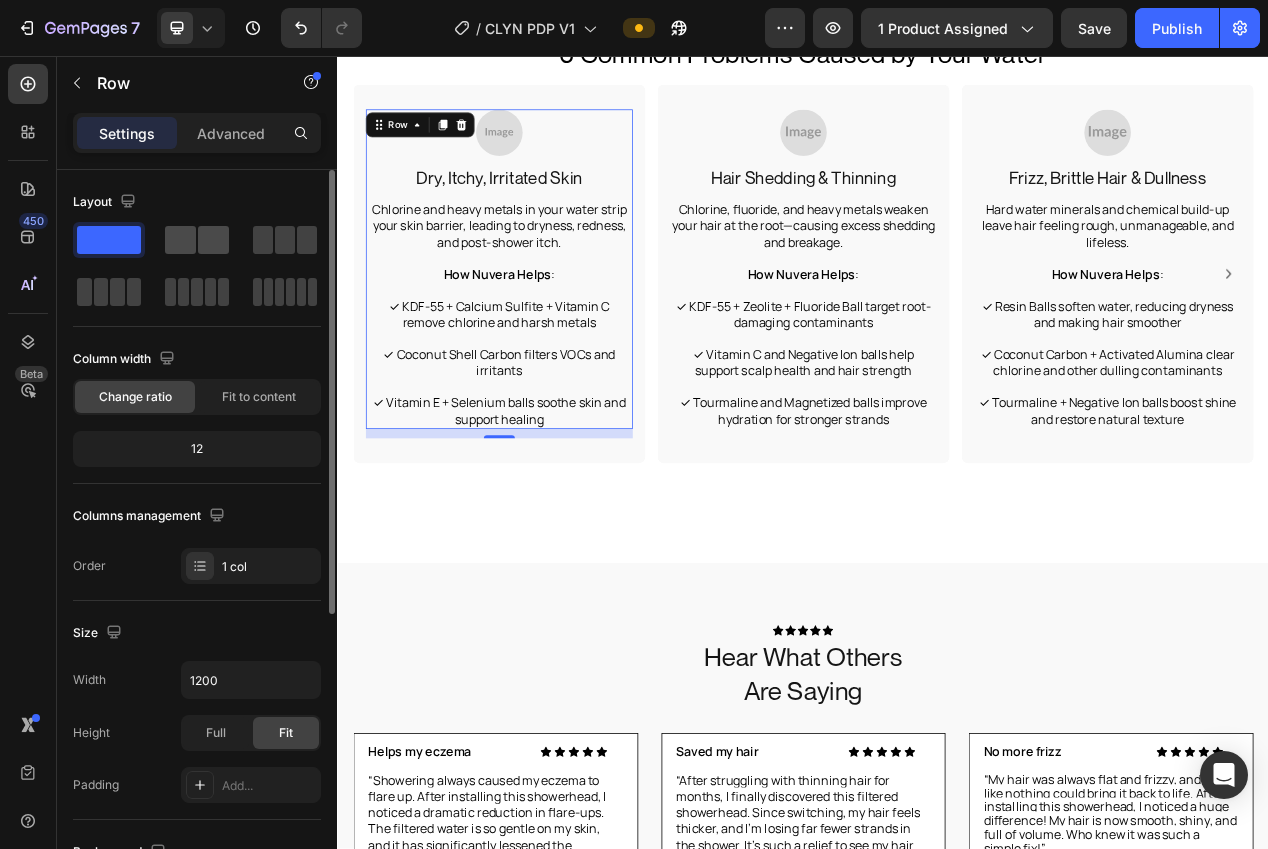 click 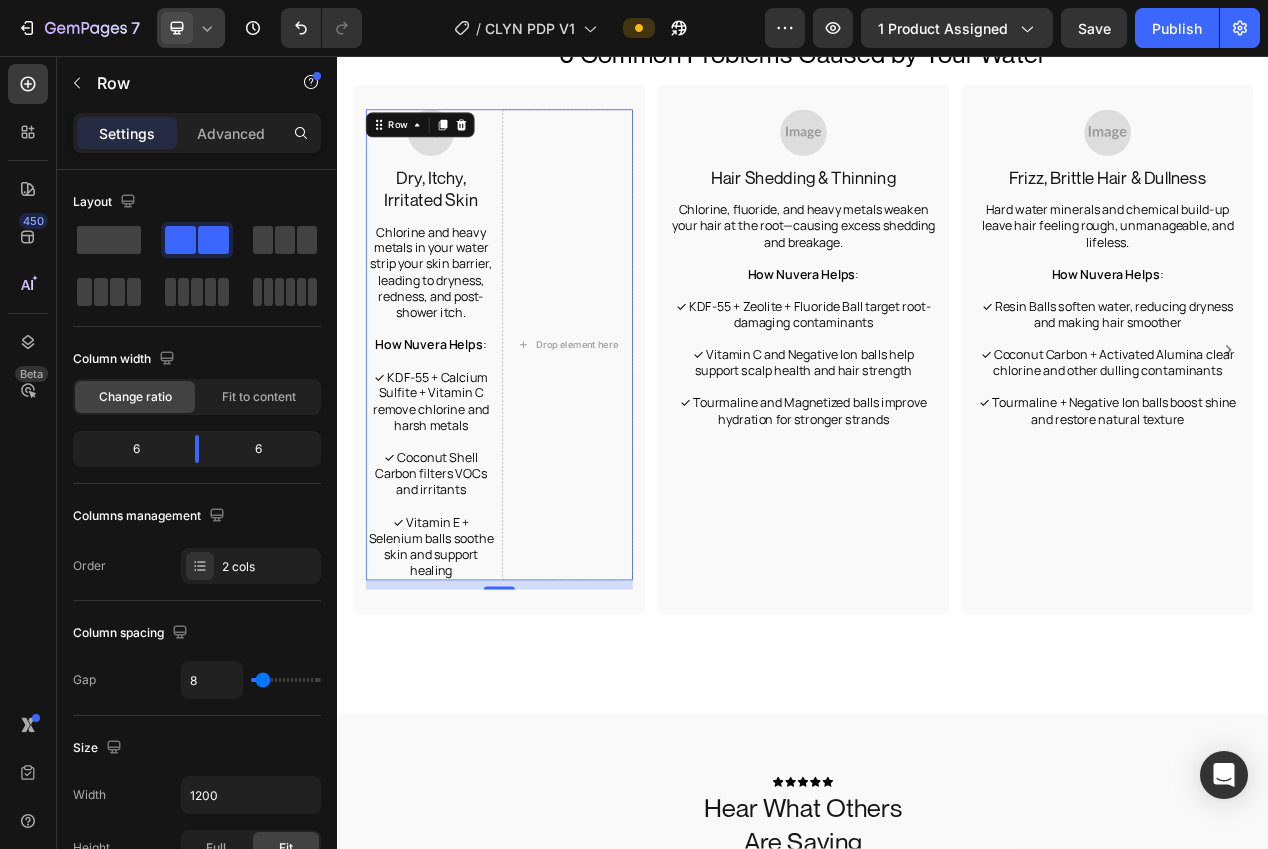 click at bounding box center [177, 28] 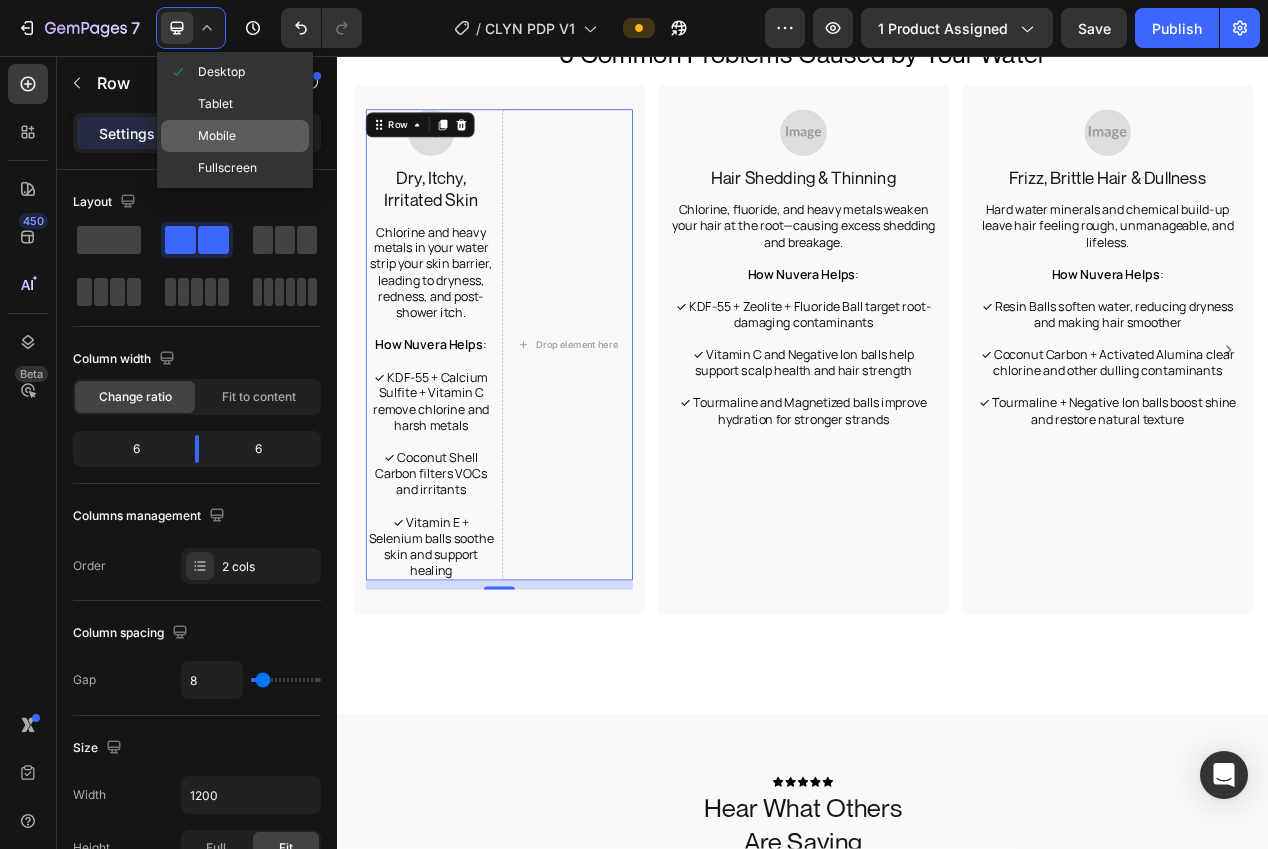 click on "Mobile" 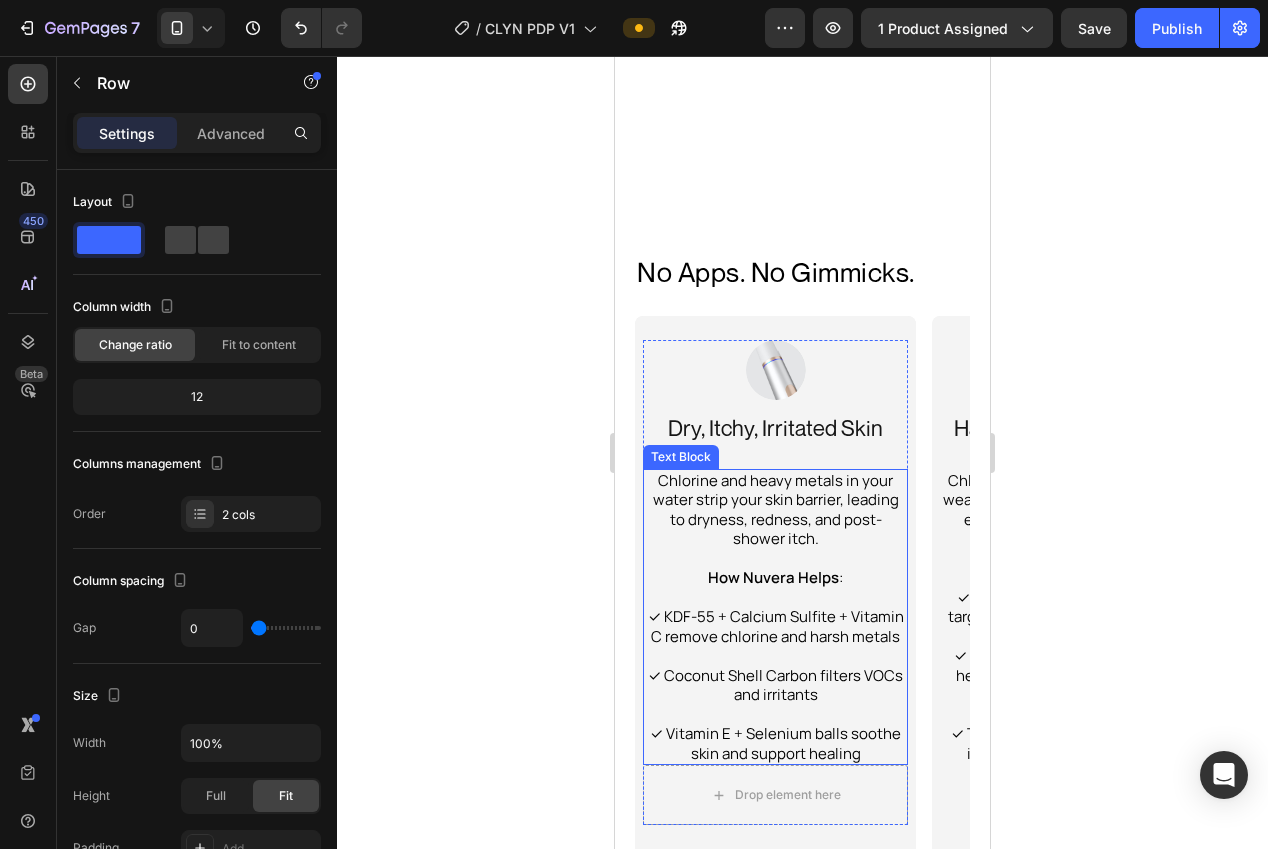 scroll, scrollTop: 3403, scrollLeft: 0, axis: vertical 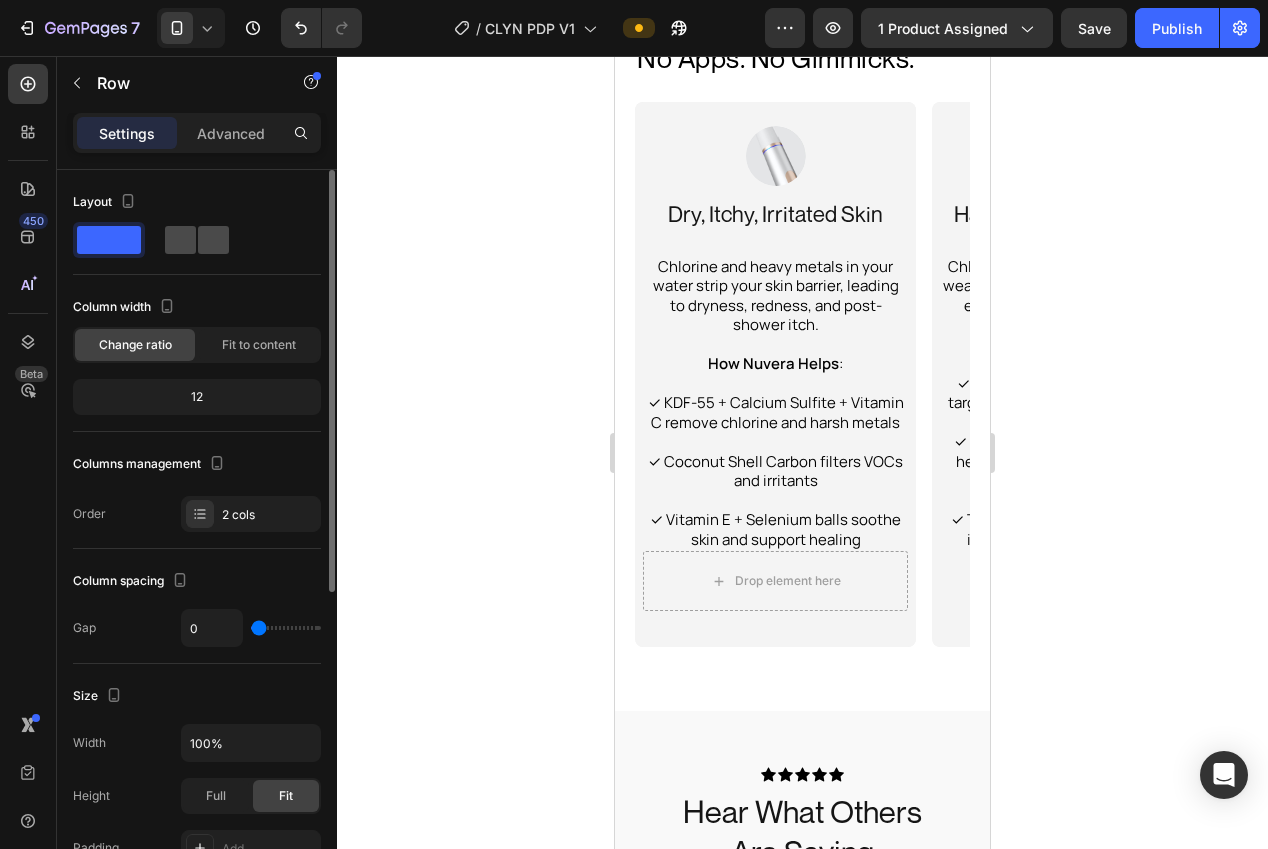 click 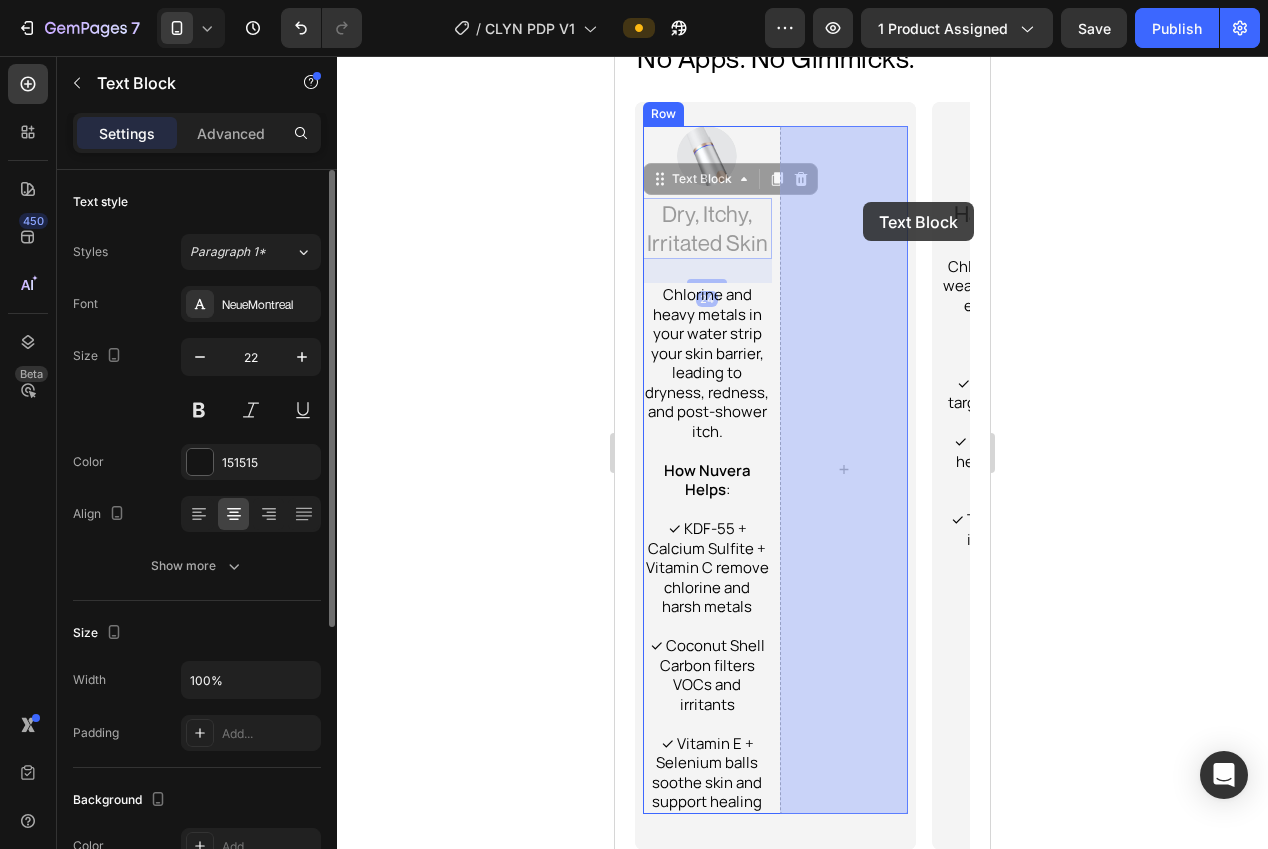 drag, startPoint x: 727, startPoint y: 218, endPoint x: 863, endPoint y: 202, distance: 136.93794 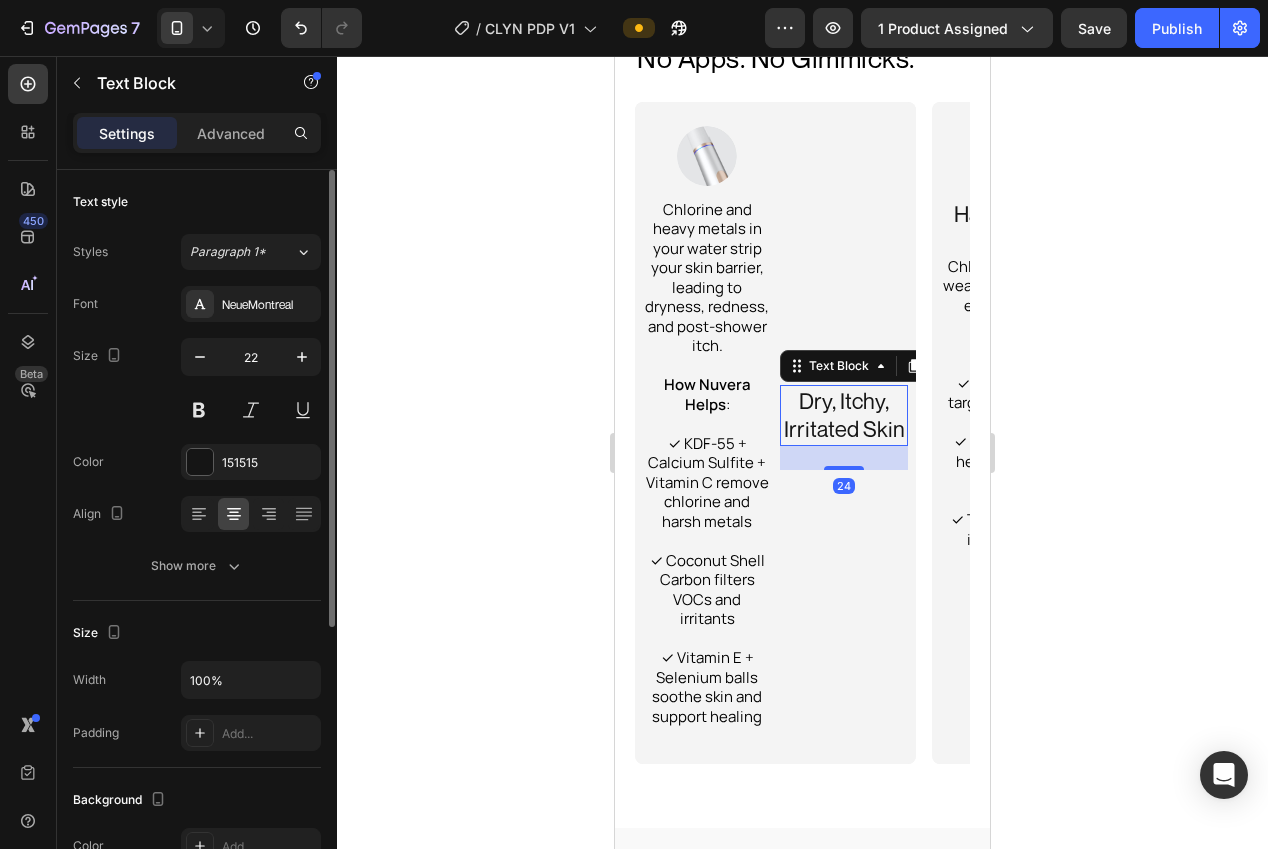 drag, startPoint x: 500, startPoint y: 318, endPoint x: 505, endPoint y: 335, distance: 17.720045 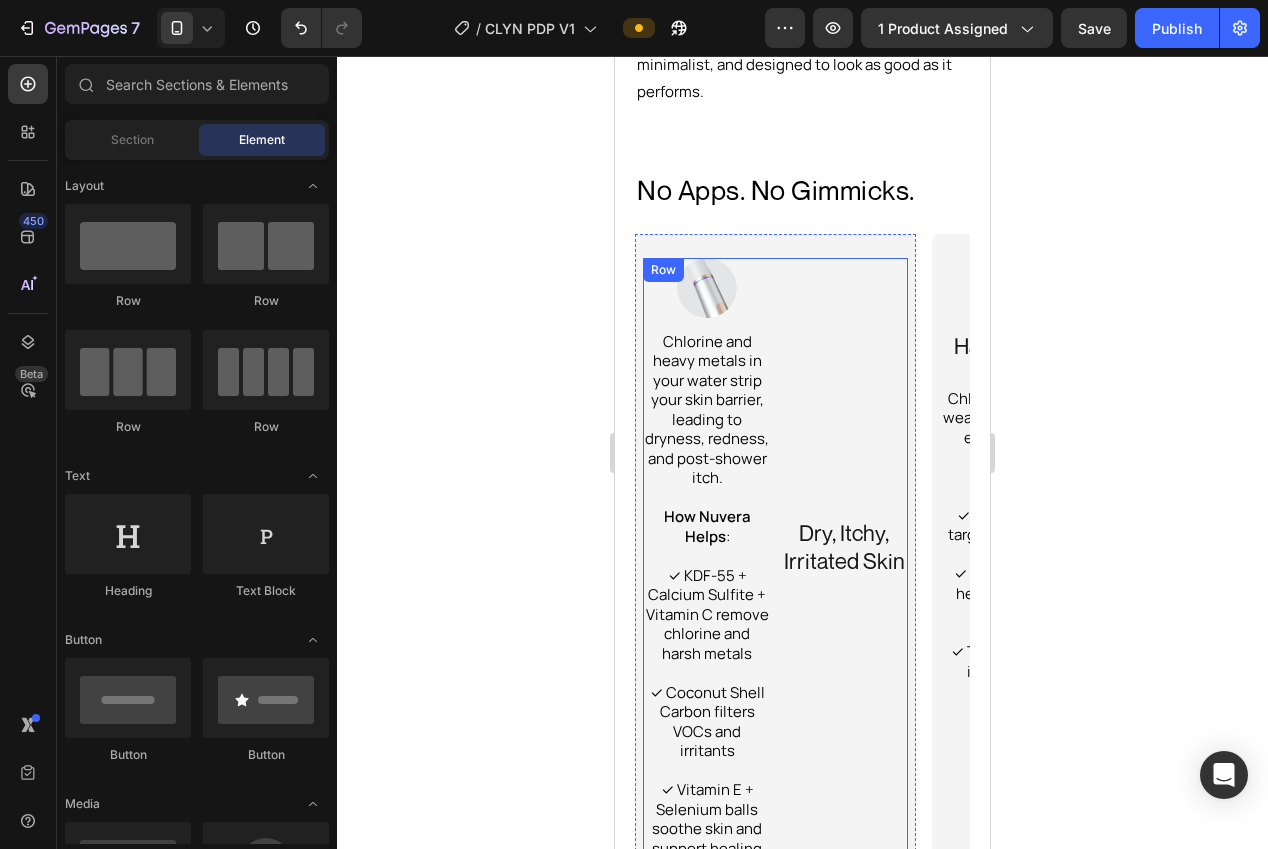 scroll, scrollTop: 3282, scrollLeft: 0, axis: vertical 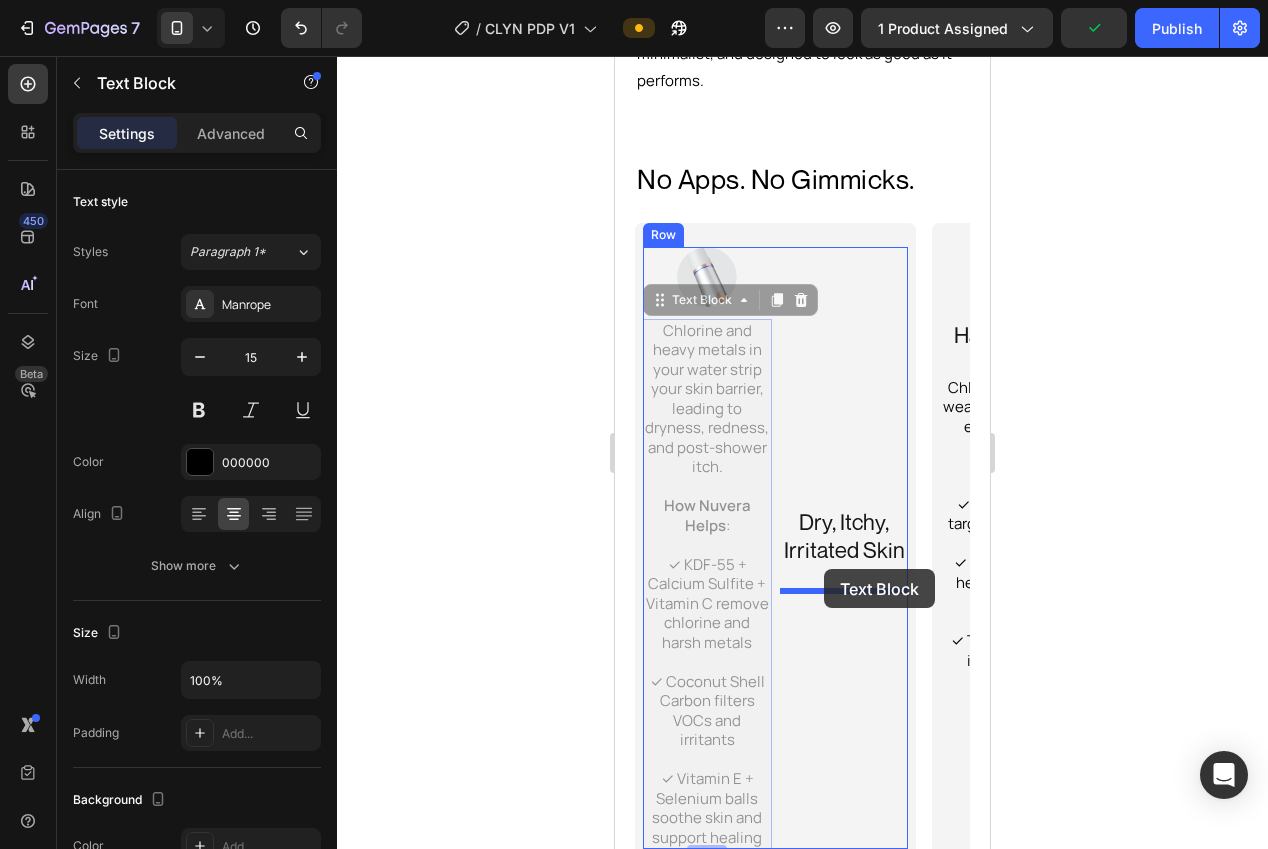 drag, startPoint x: 704, startPoint y: 407, endPoint x: 824, endPoint y: 569, distance: 201.60358 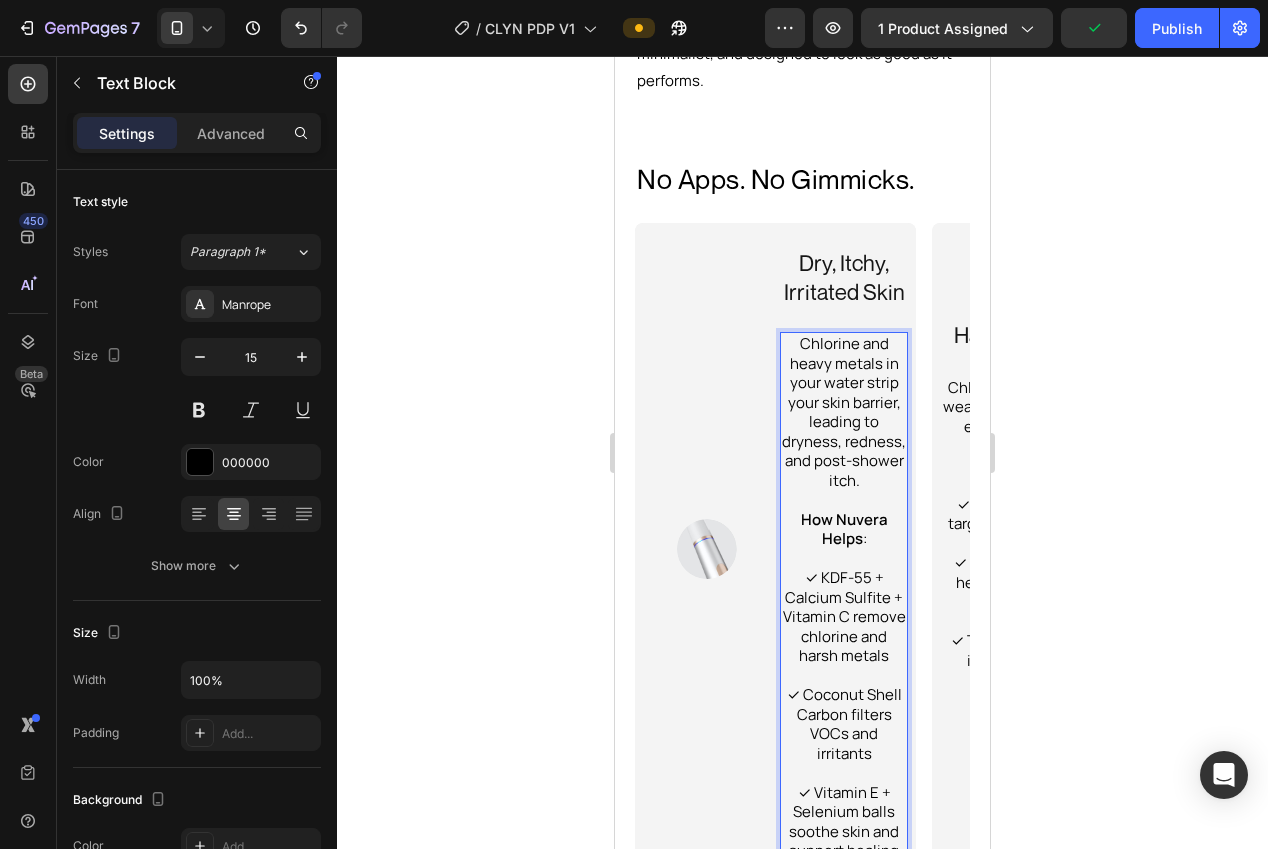 click on "✓ KDF-55 + Calcium Sulfite + Vitamin C remove chlorine and harsh metals" at bounding box center (844, 617) 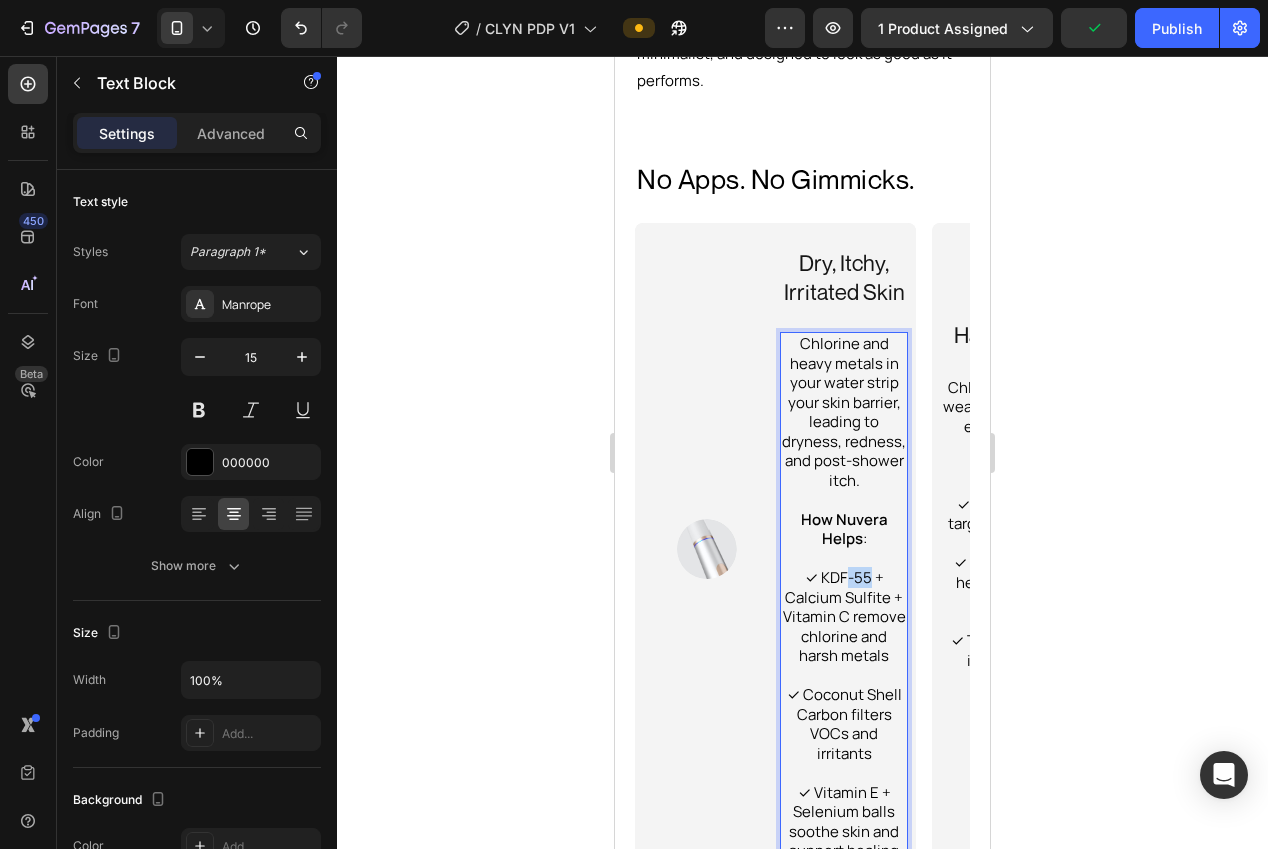 click on "✓ KDF-55 + Calcium Sulfite + Vitamin C remove chlorine and harsh metals" at bounding box center [844, 617] 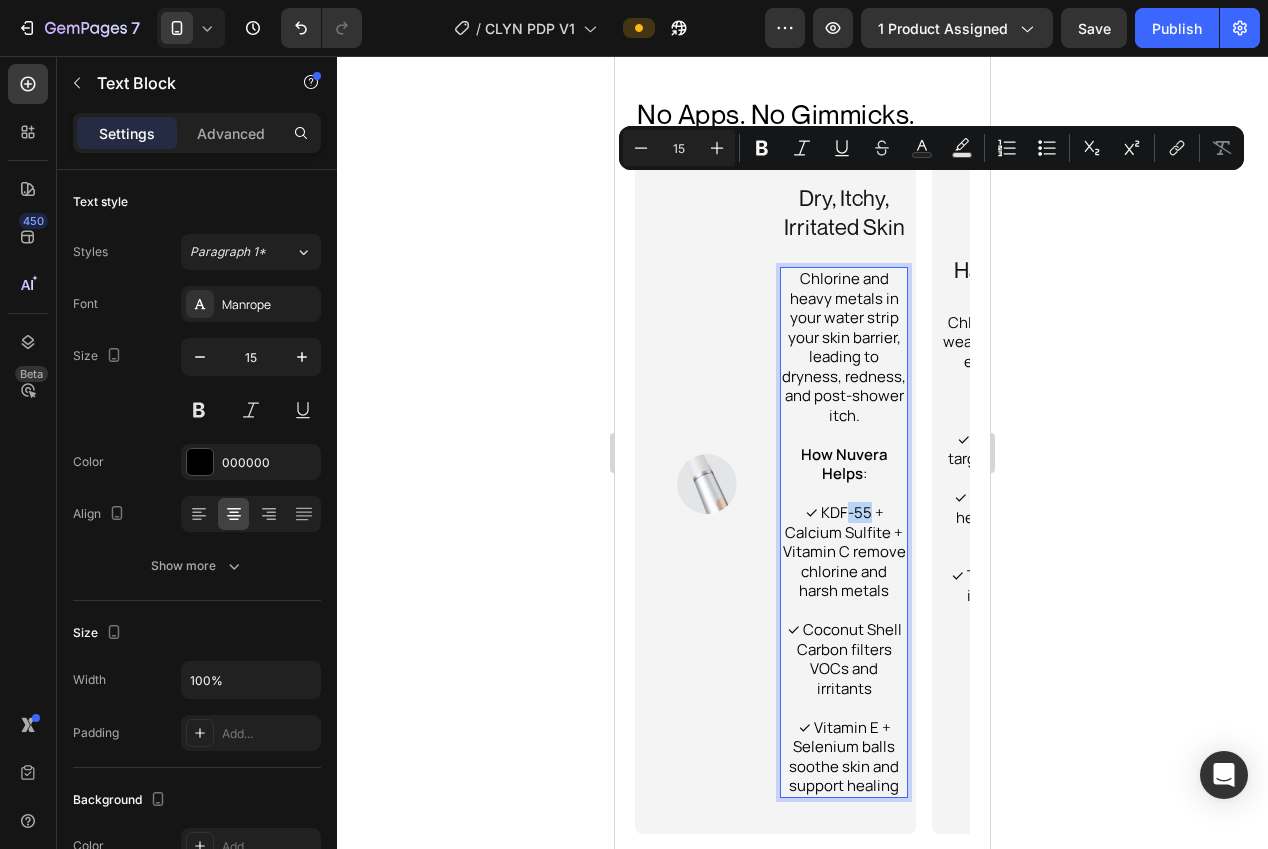 scroll, scrollTop: 3671, scrollLeft: 0, axis: vertical 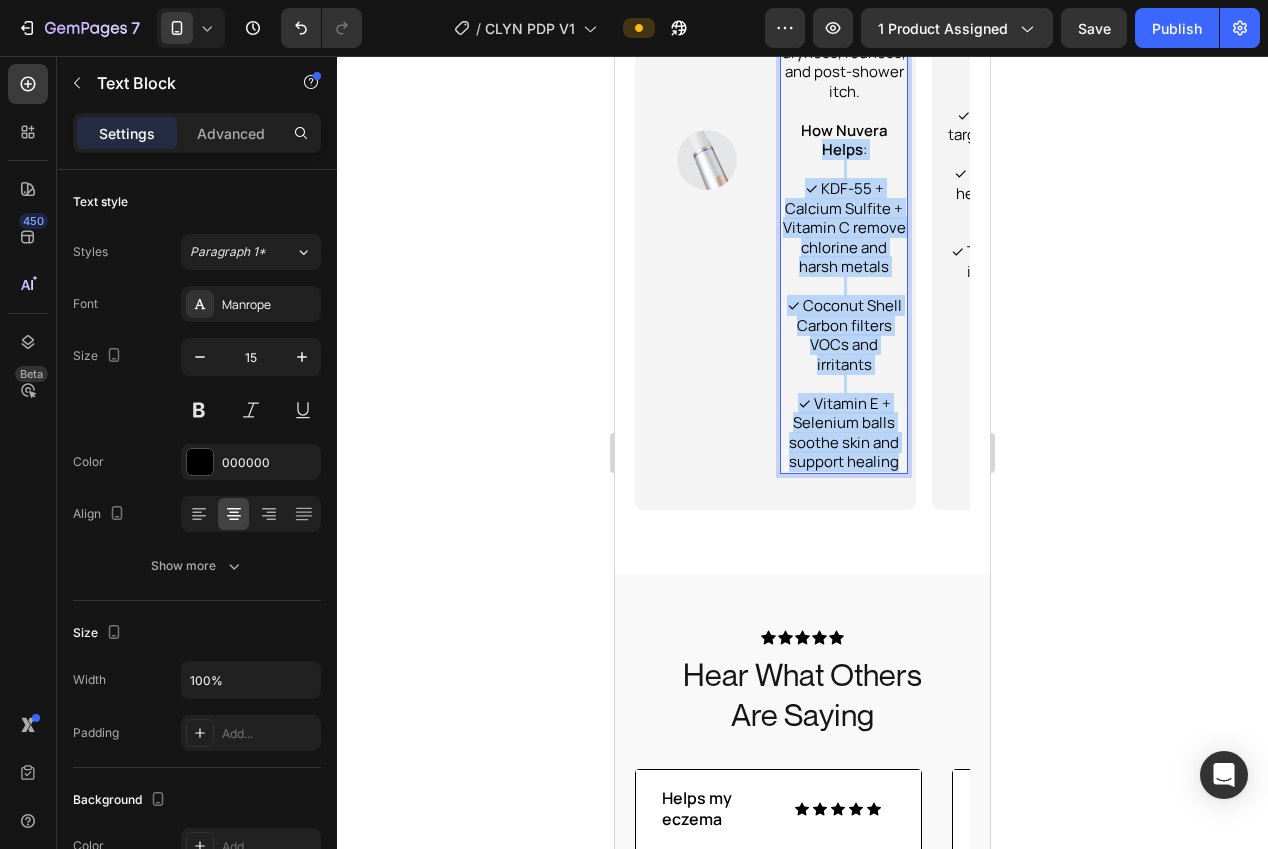 drag, startPoint x: 892, startPoint y: 463, endPoint x: 785, endPoint y: 141, distance: 339.31253 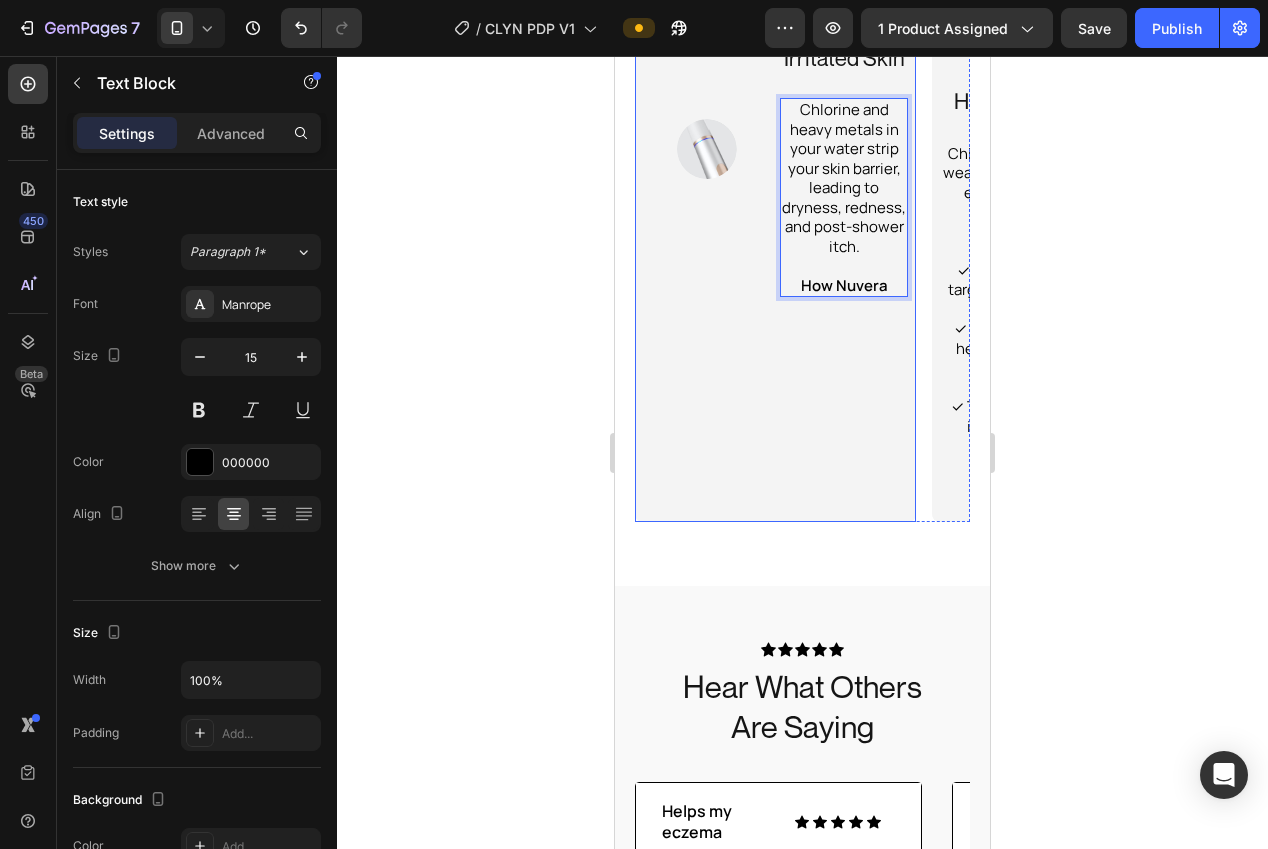 scroll, scrollTop: 3227, scrollLeft: 0, axis: vertical 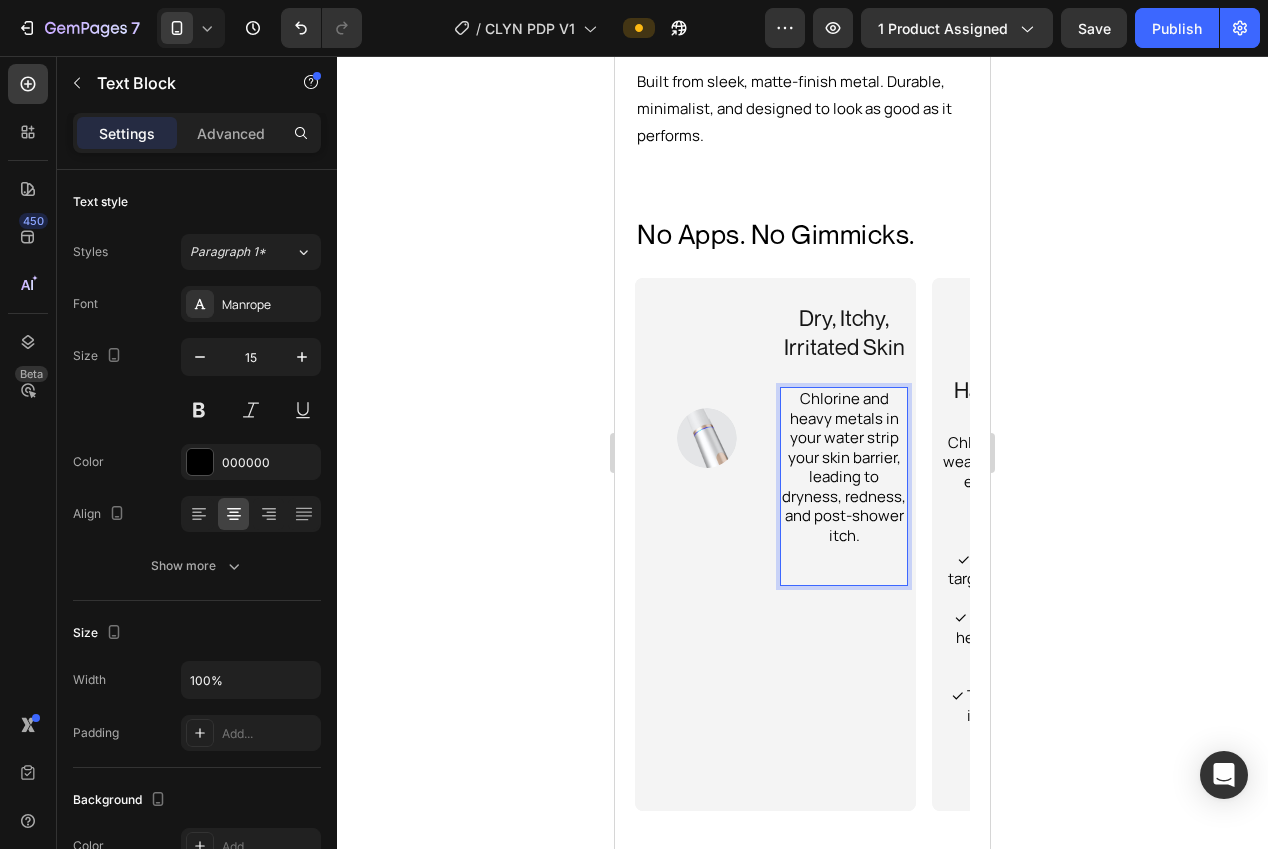 click 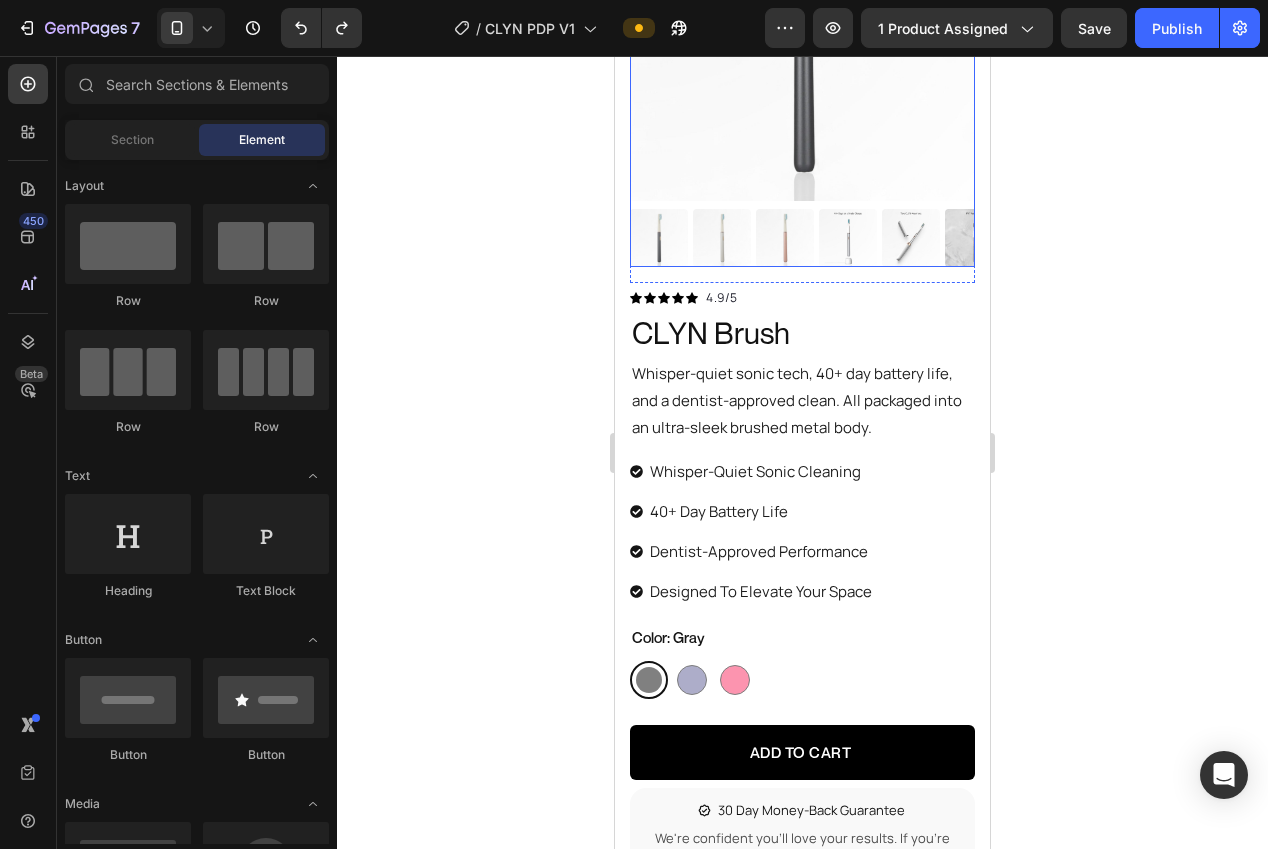 scroll, scrollTop: 460, scrollLeft: 0, axis: vertical 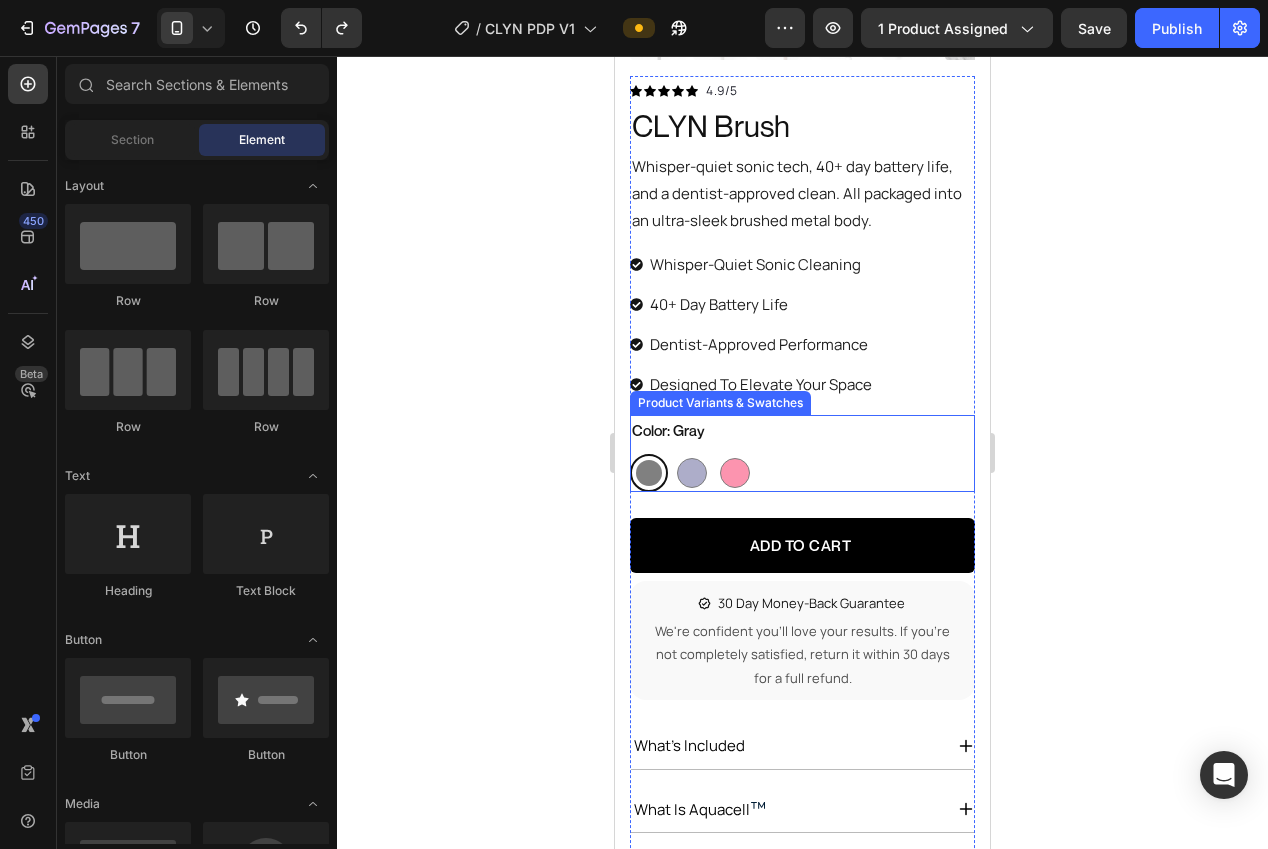click on "Color: Gray Gray Gray Silver Silver Rose Rose" at bounding box center (802, 453) 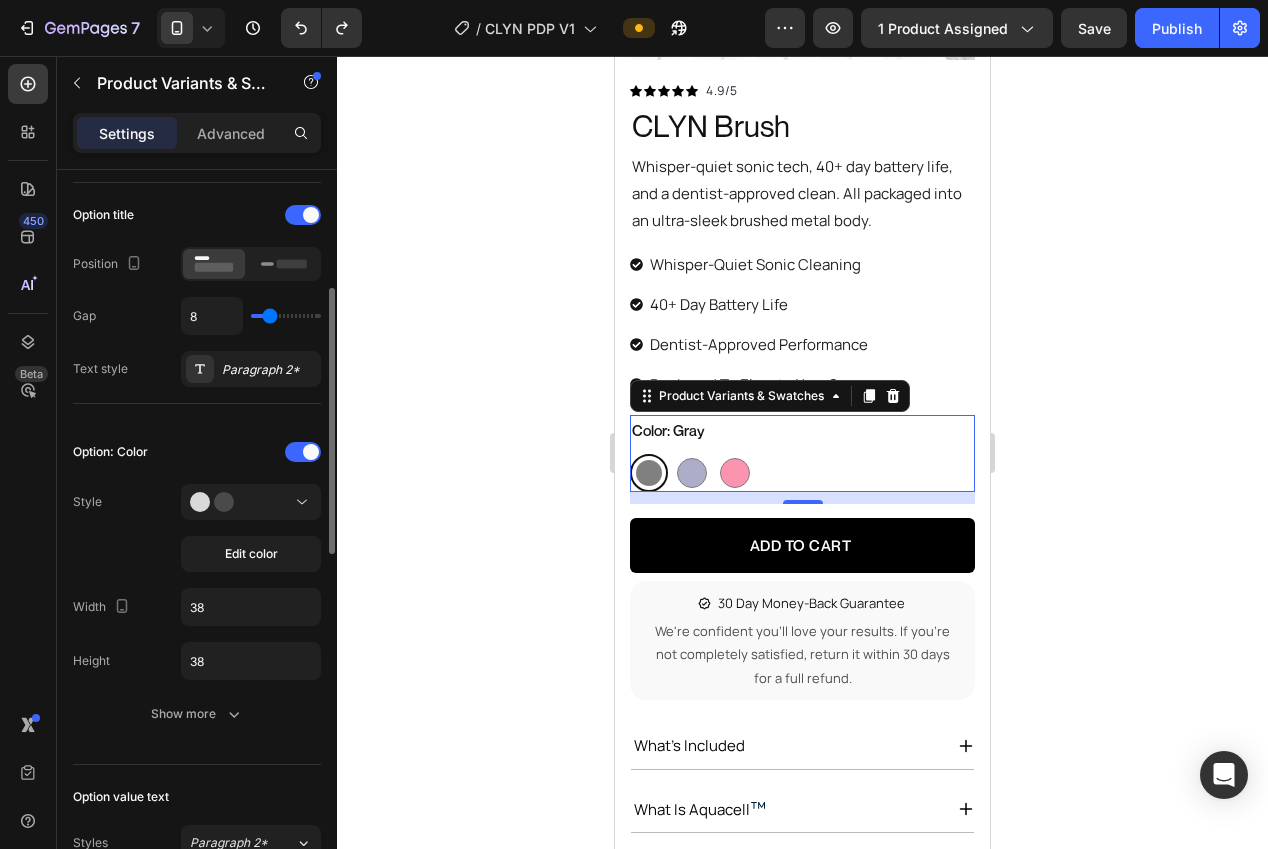 scroll, scrollTop: 294, scrollLeft: 0, axis: vertical 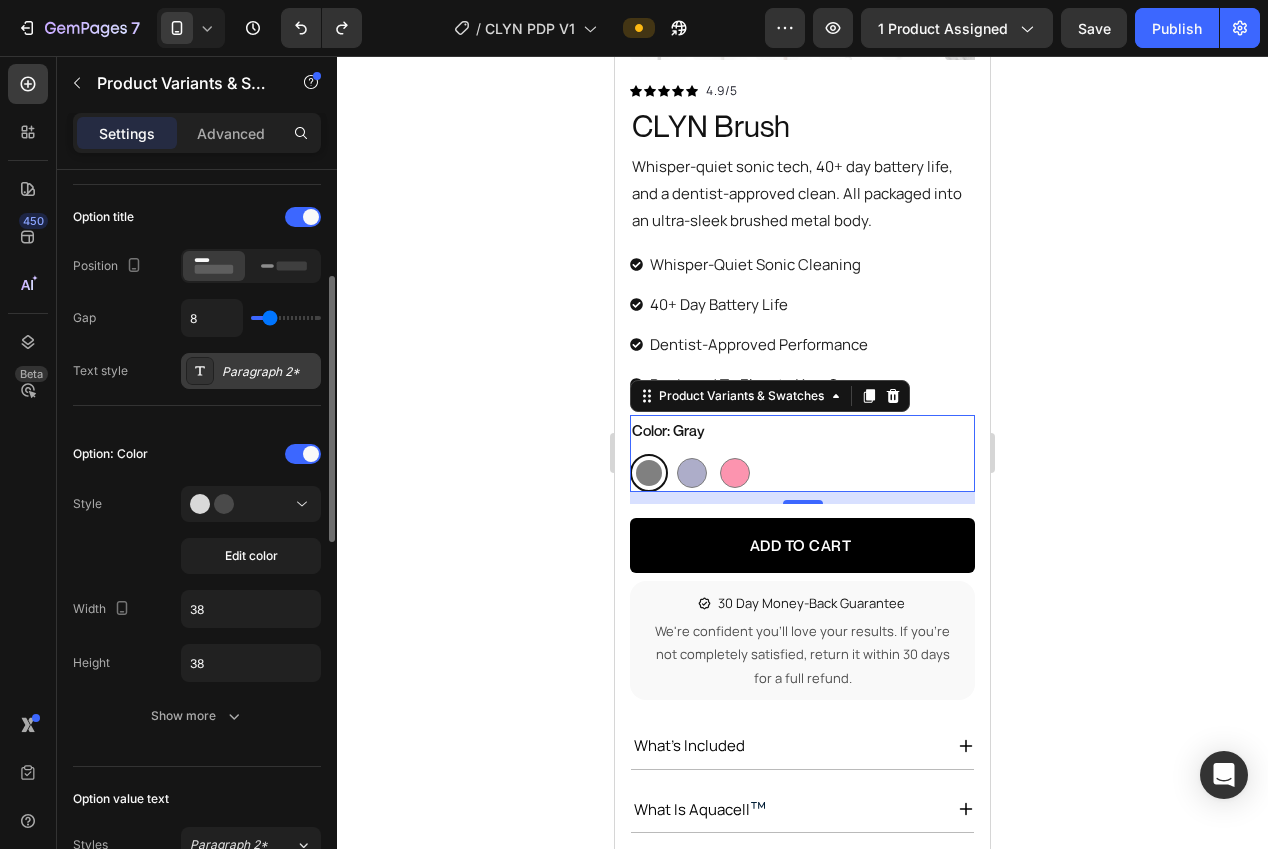 click on "Paragraph 2*" at bounding box center (269, 372) 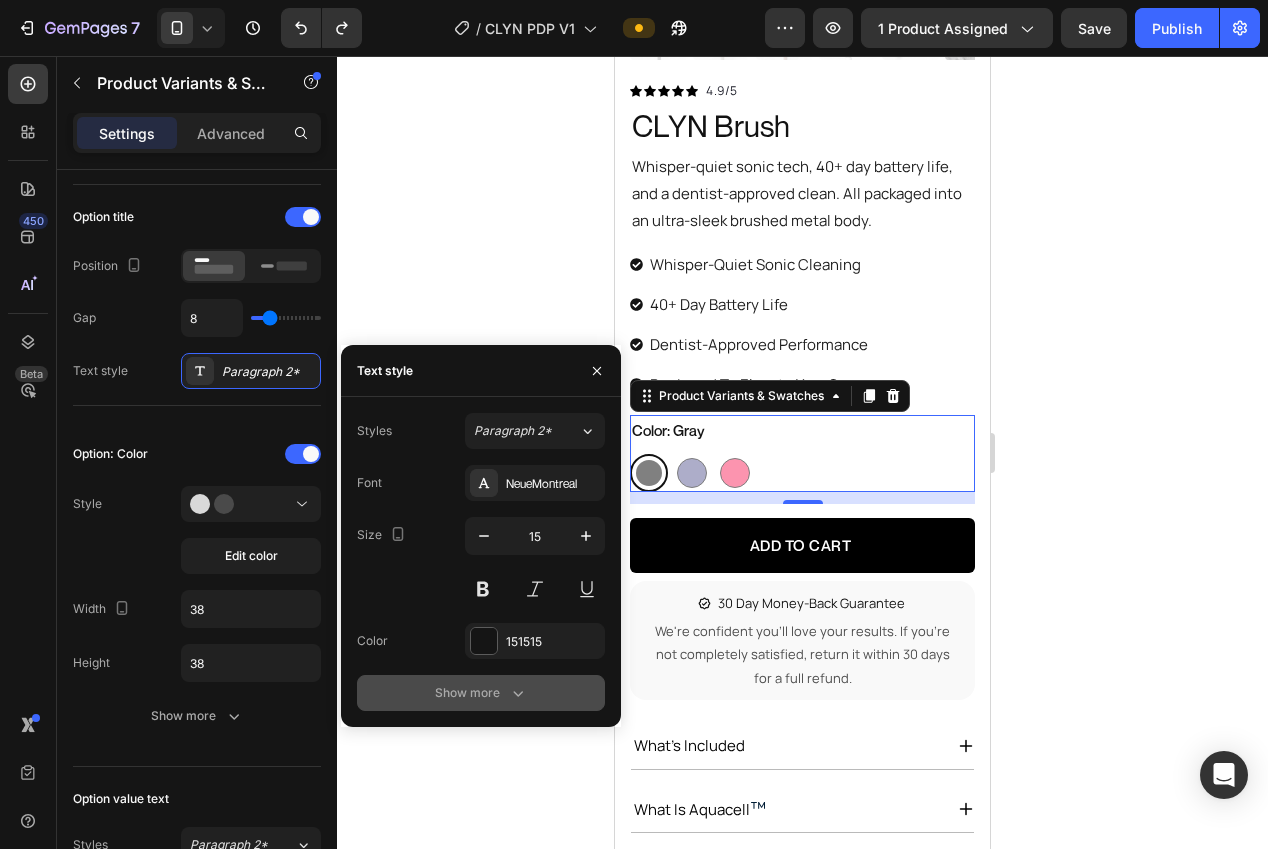 click on "Show more" at bounding box center [481, 693] 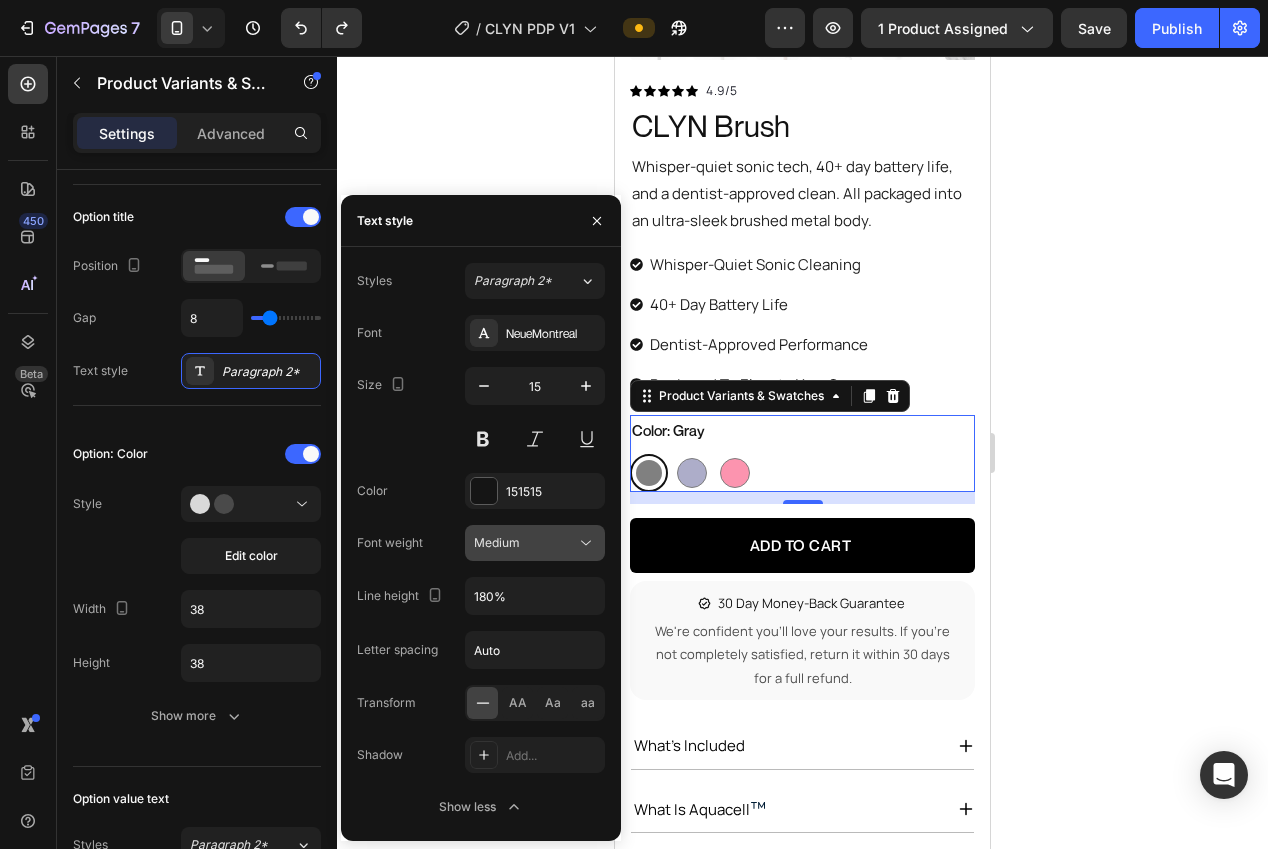 click on "Medium" at bounding box center [497, 542] 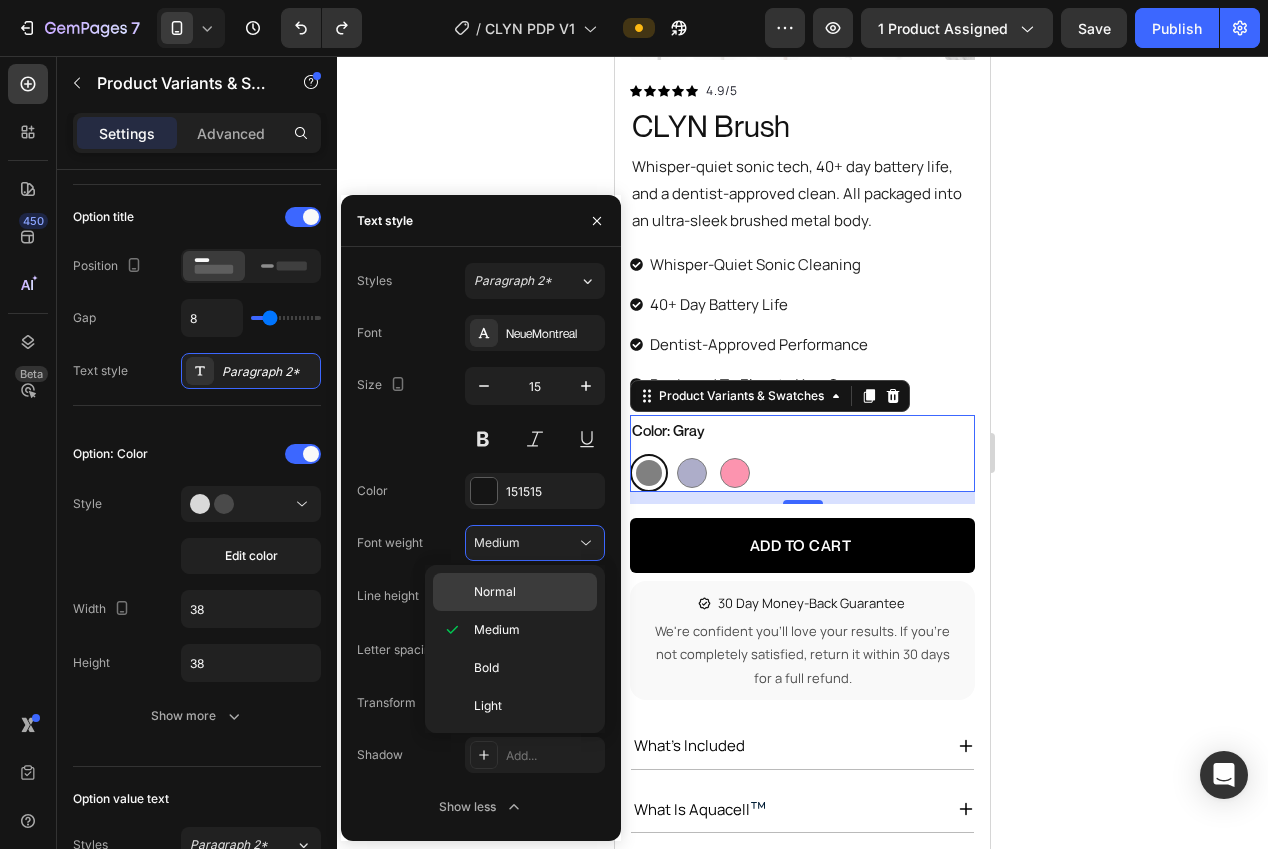 click on "Normal" at bounding box center [495, 592] 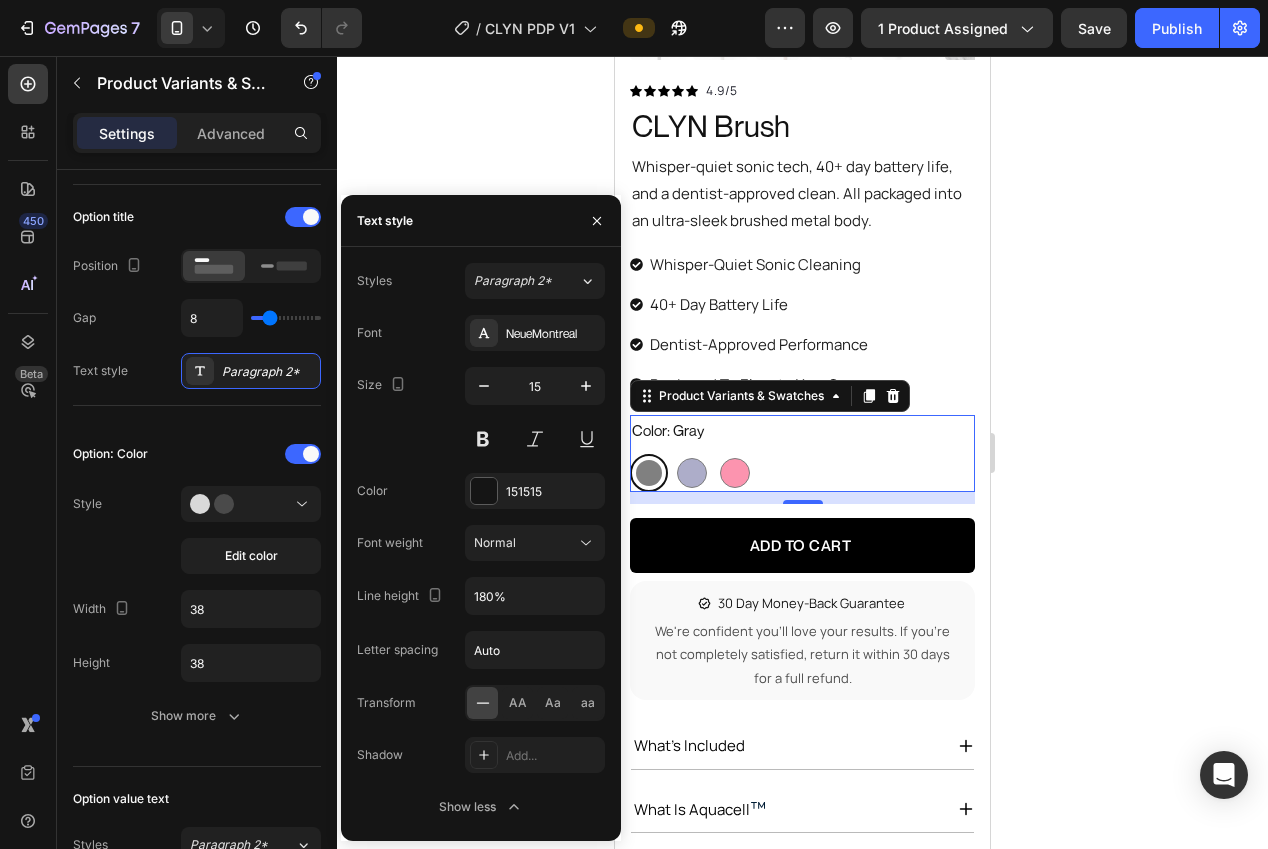 click 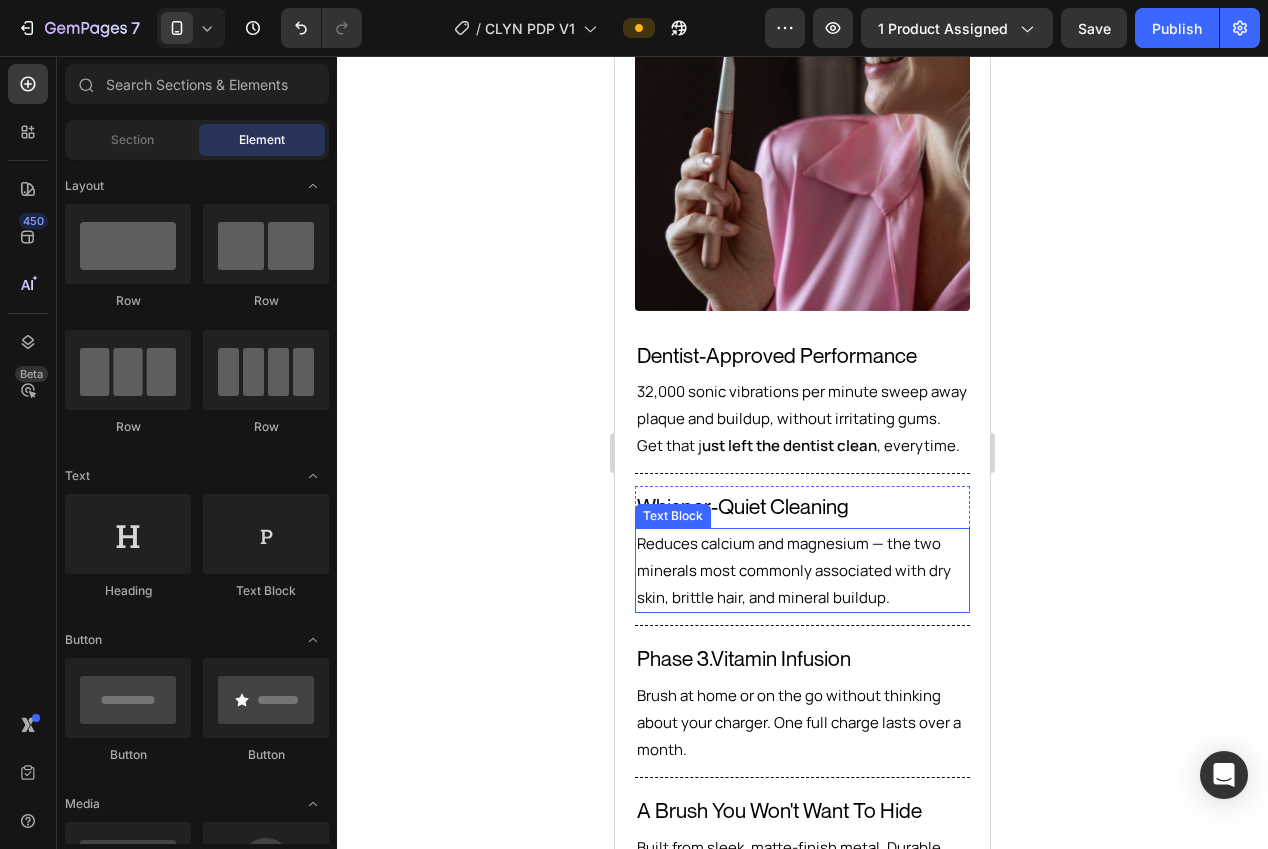 scroll, scrollTop: 2620, scrollLeft: 0, axis: vertical 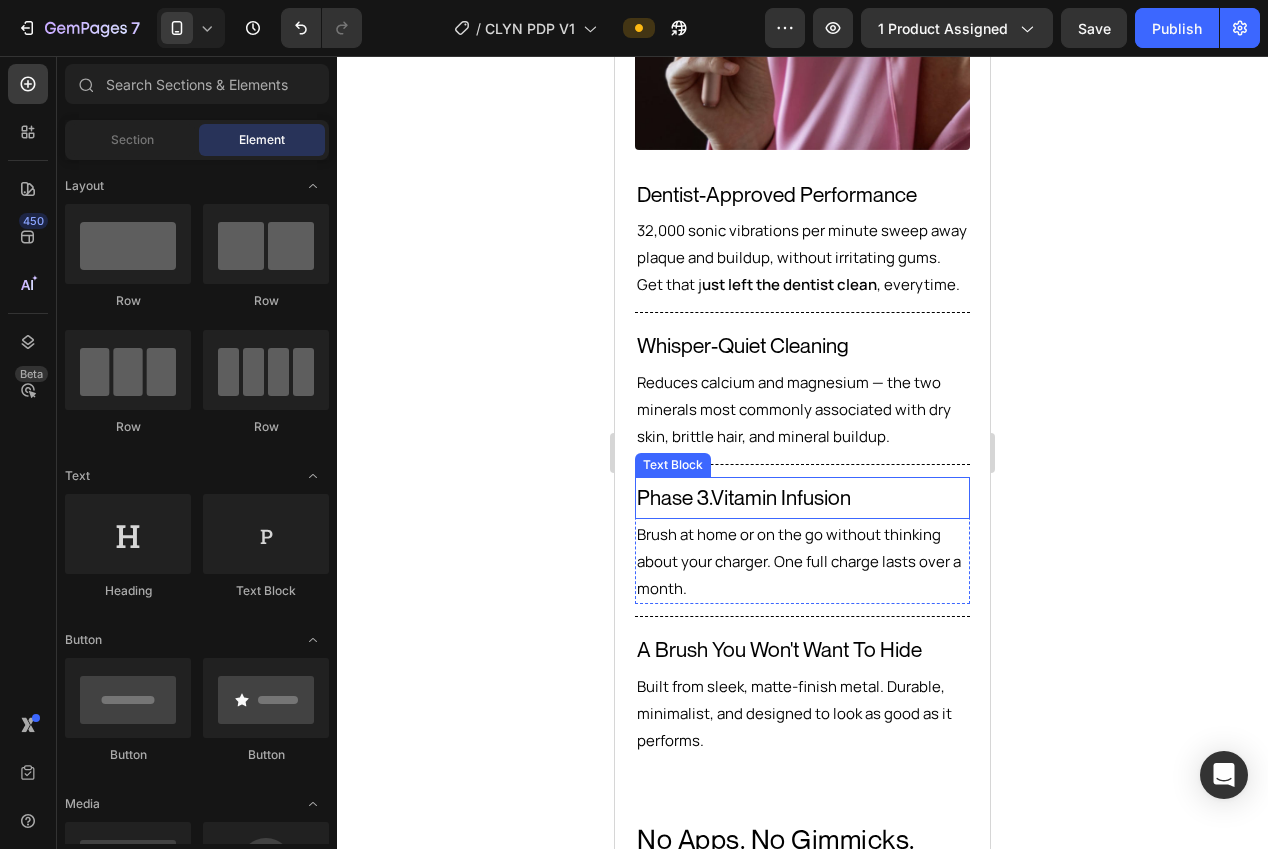 click on "Vitamin Infusion" at bounding box center (781, 497) 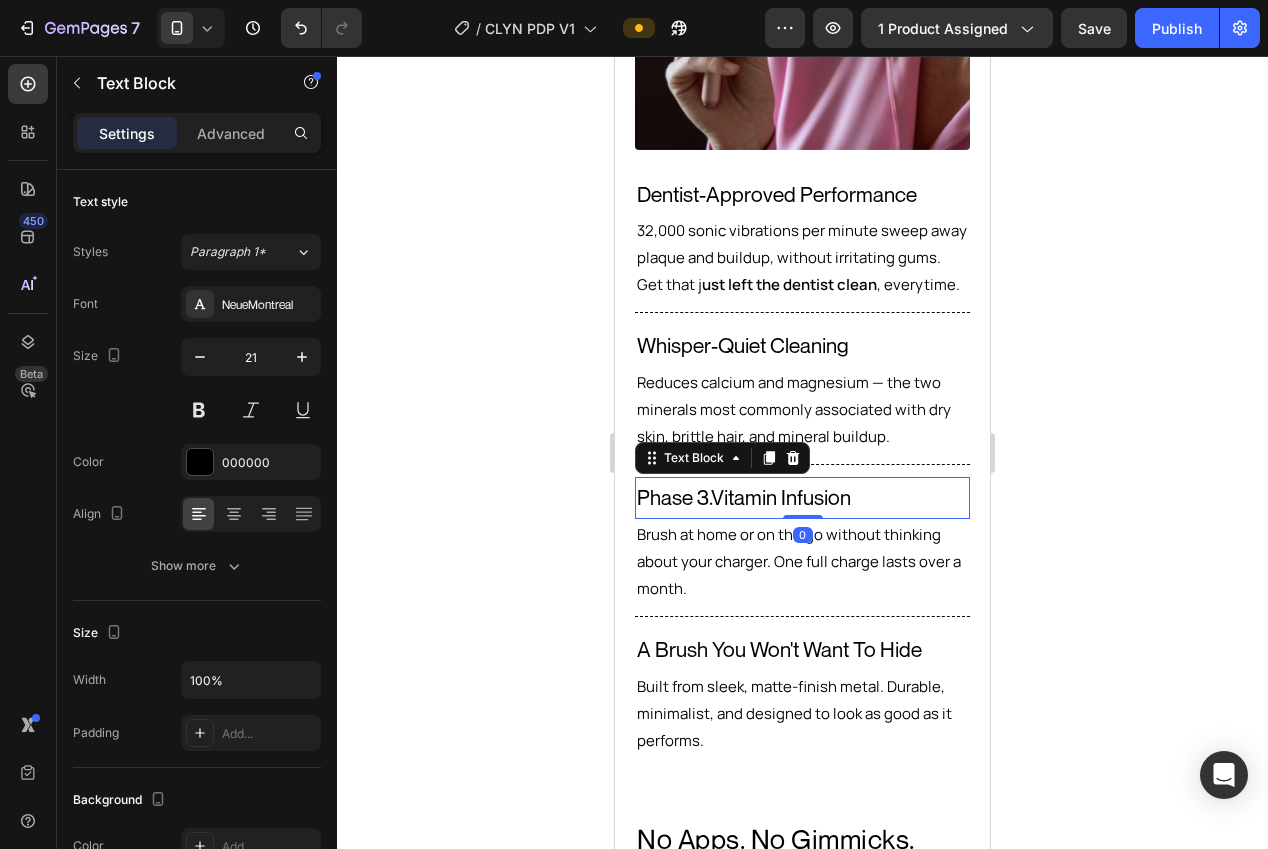 click on "Vitamin Infusion" at bounding box center (781, 497) 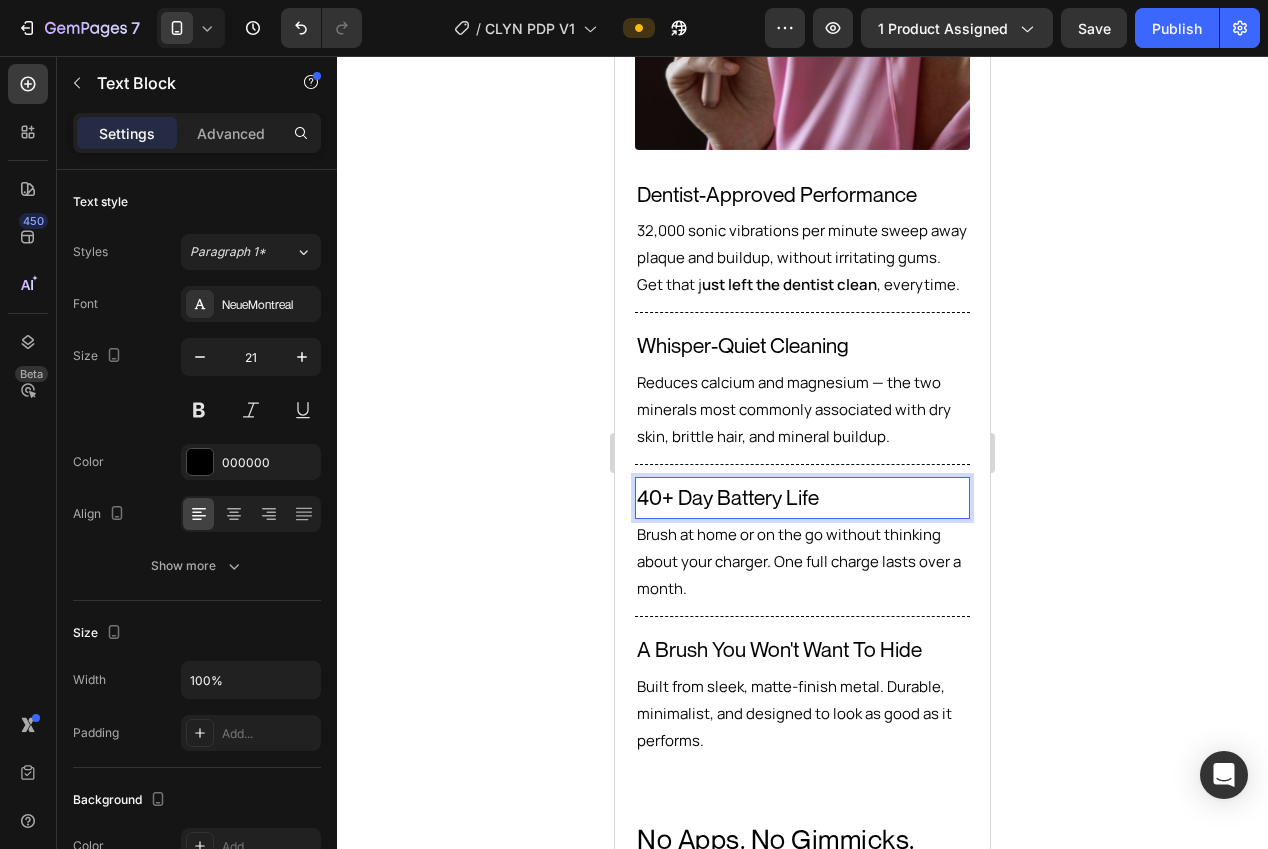 drag, startPoint x: 1220, startPoint y: 540, endPoint x: 1208, endPoint y: 539, distance: 12.0415945 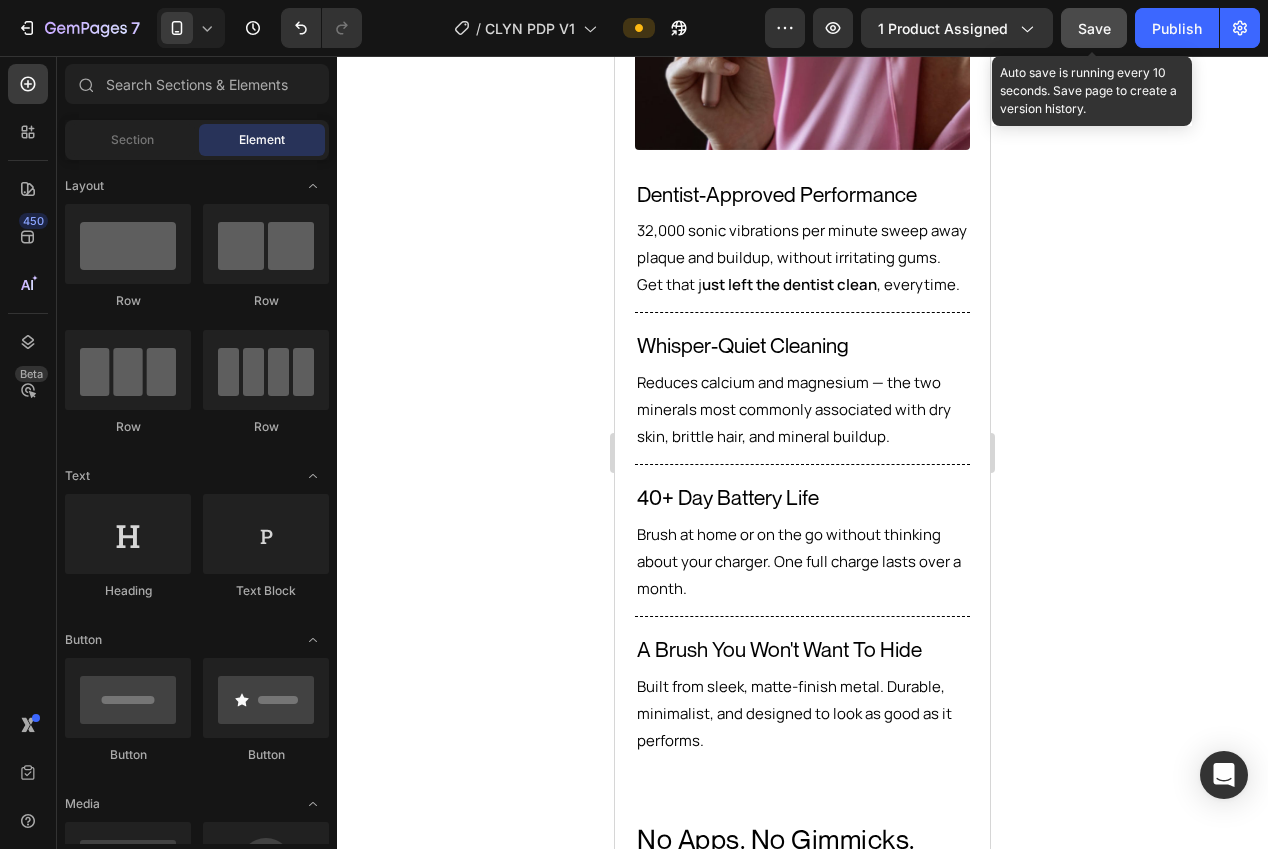 click on "Save" at bounding box center [1094, 28] 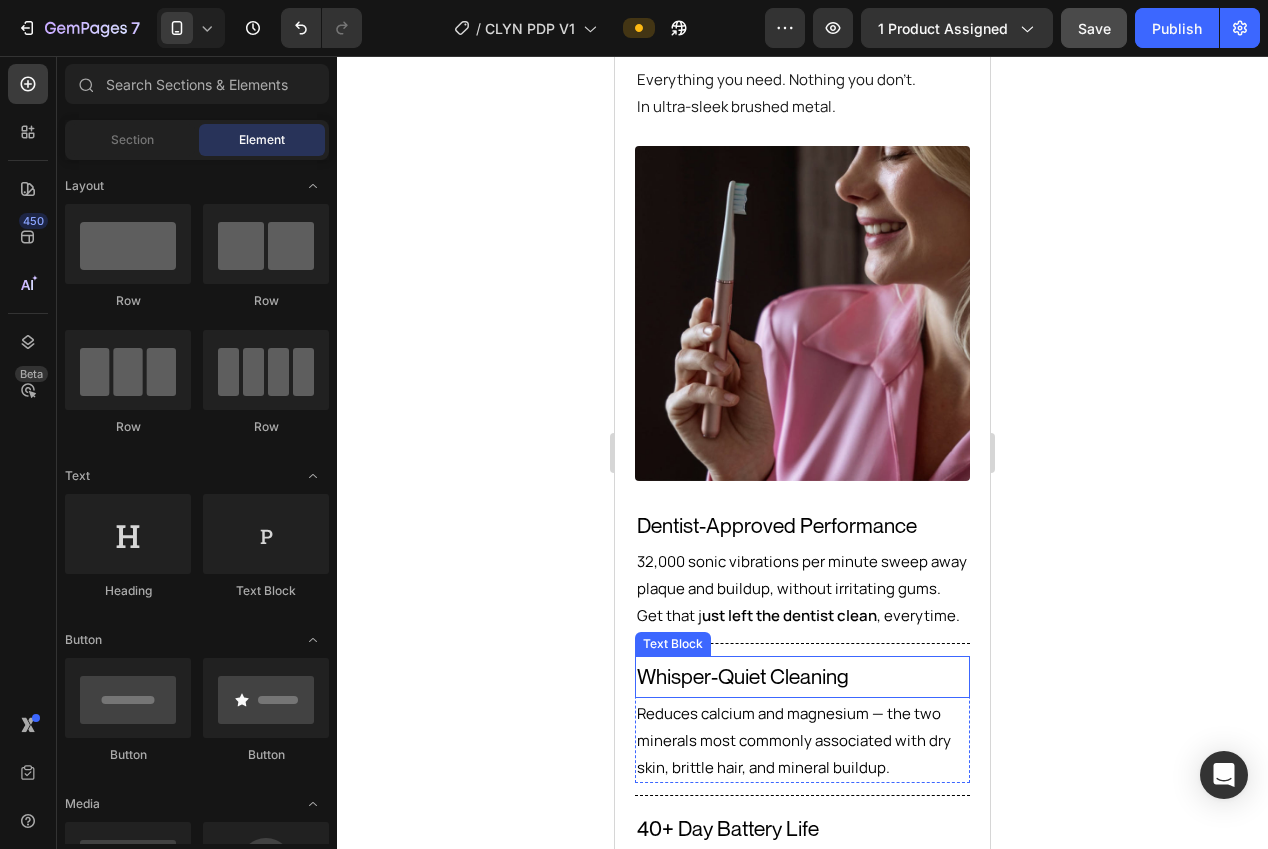 scroll, scrollTop: 2208, scrollLeft: 0, axis: vertical 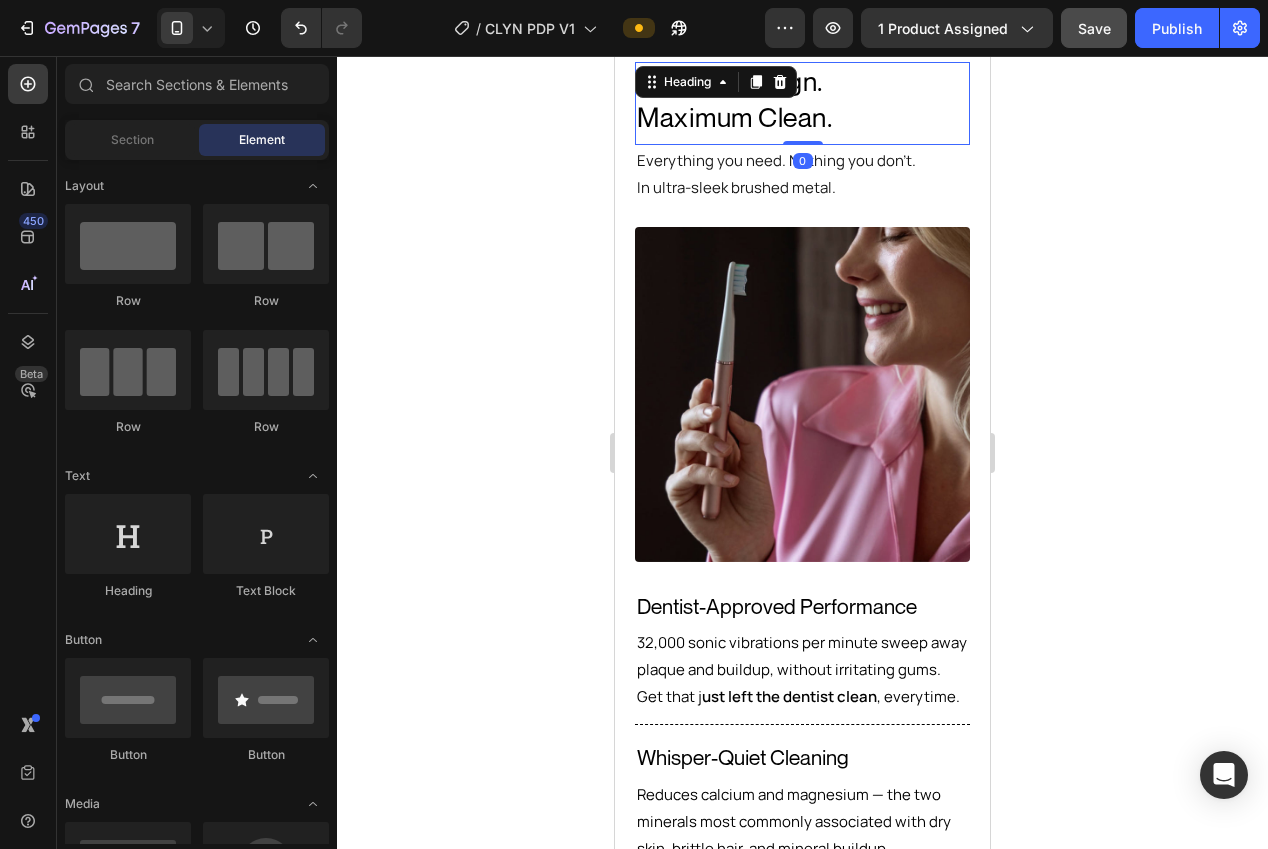 click on "Minimal Design.  Maximum Clean." at bounding box center [802, 99] 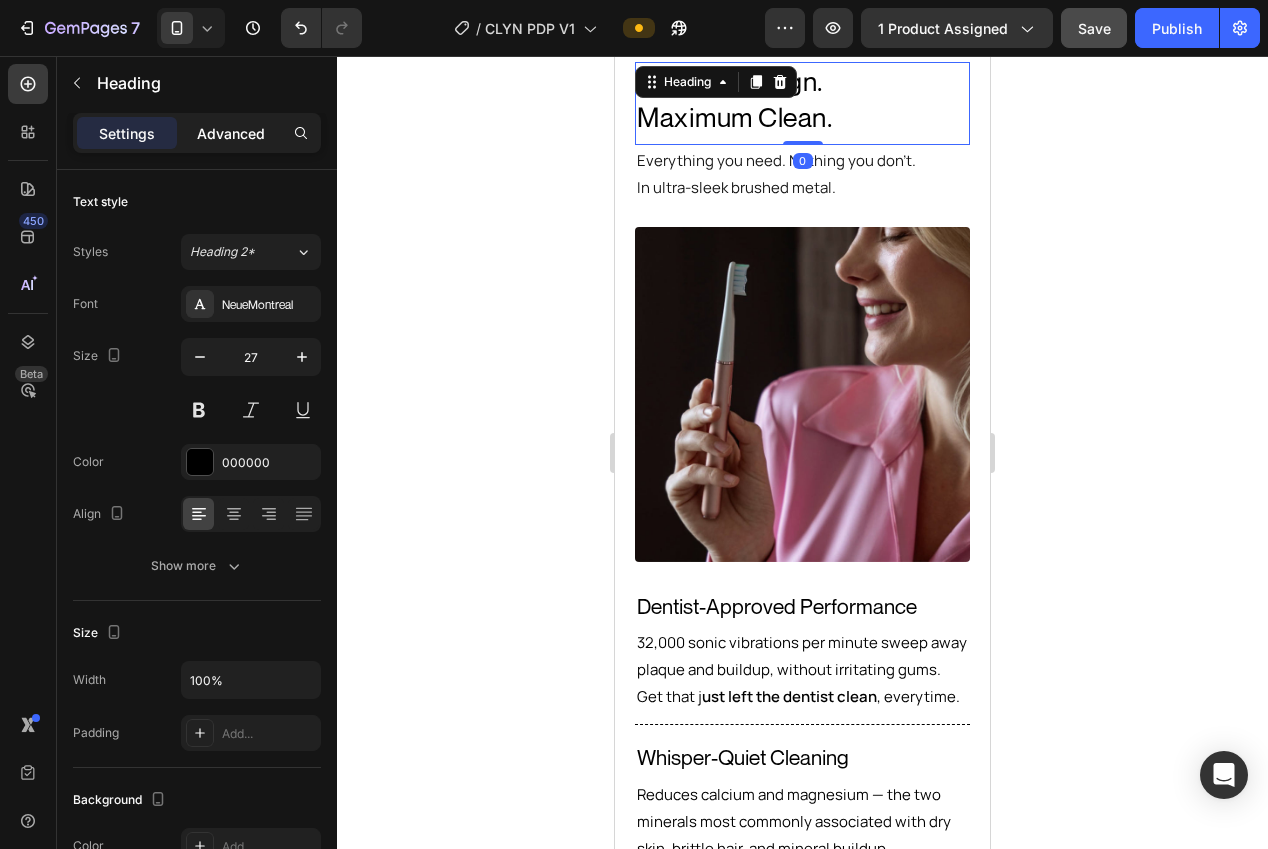 click on "Advanced" 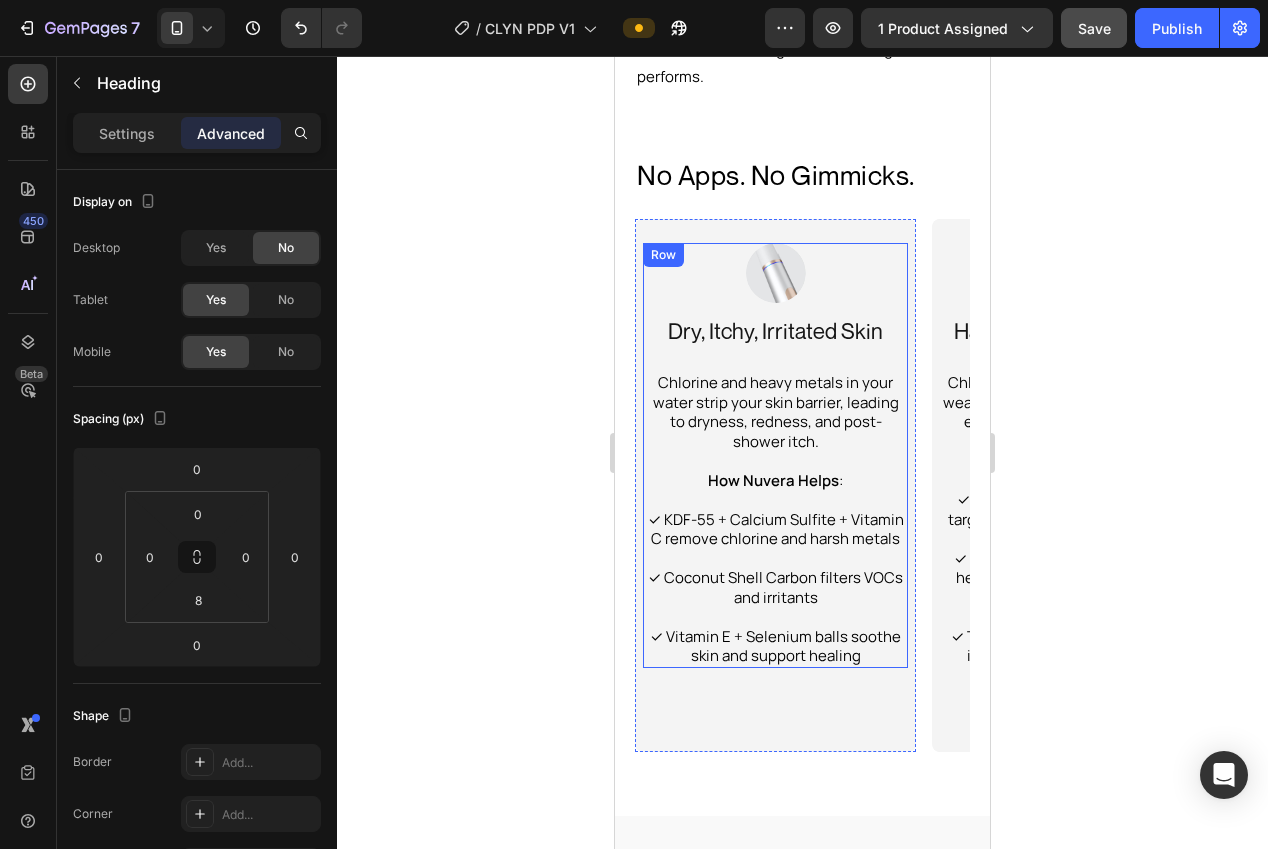 scroll, scrollTop: 3250, scrollLeft: 0, axis: vertical 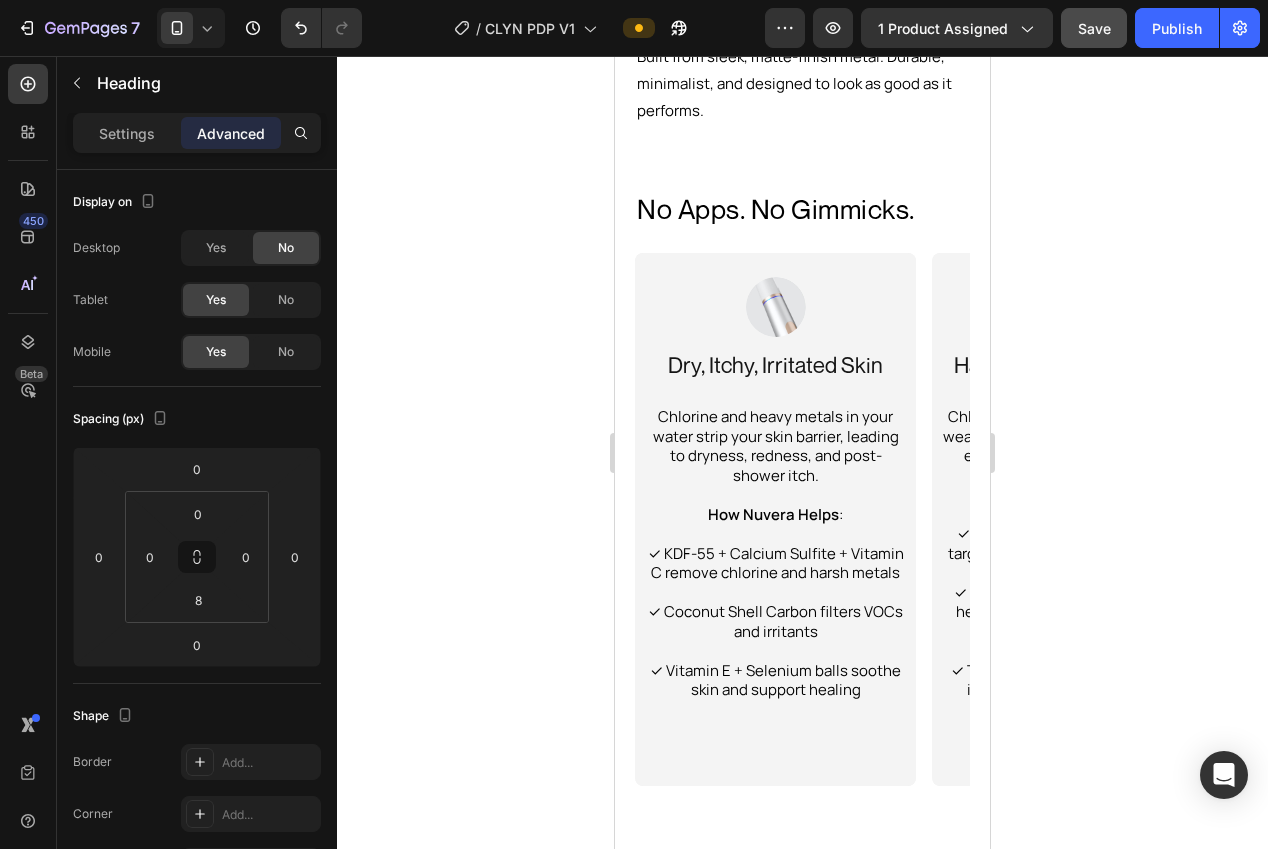 click 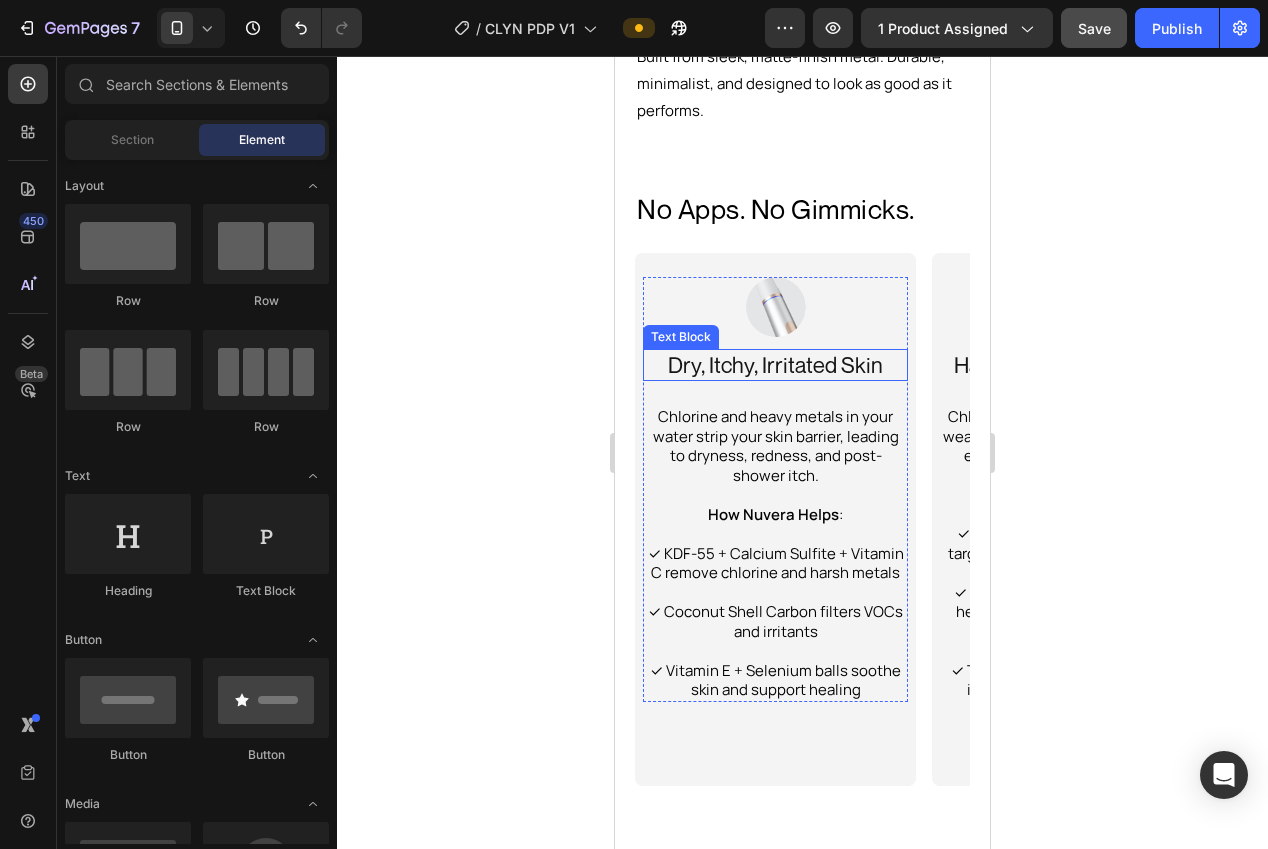 click on "Dry, Itchy, Irritated Skin" at bounding box center (775, 365) 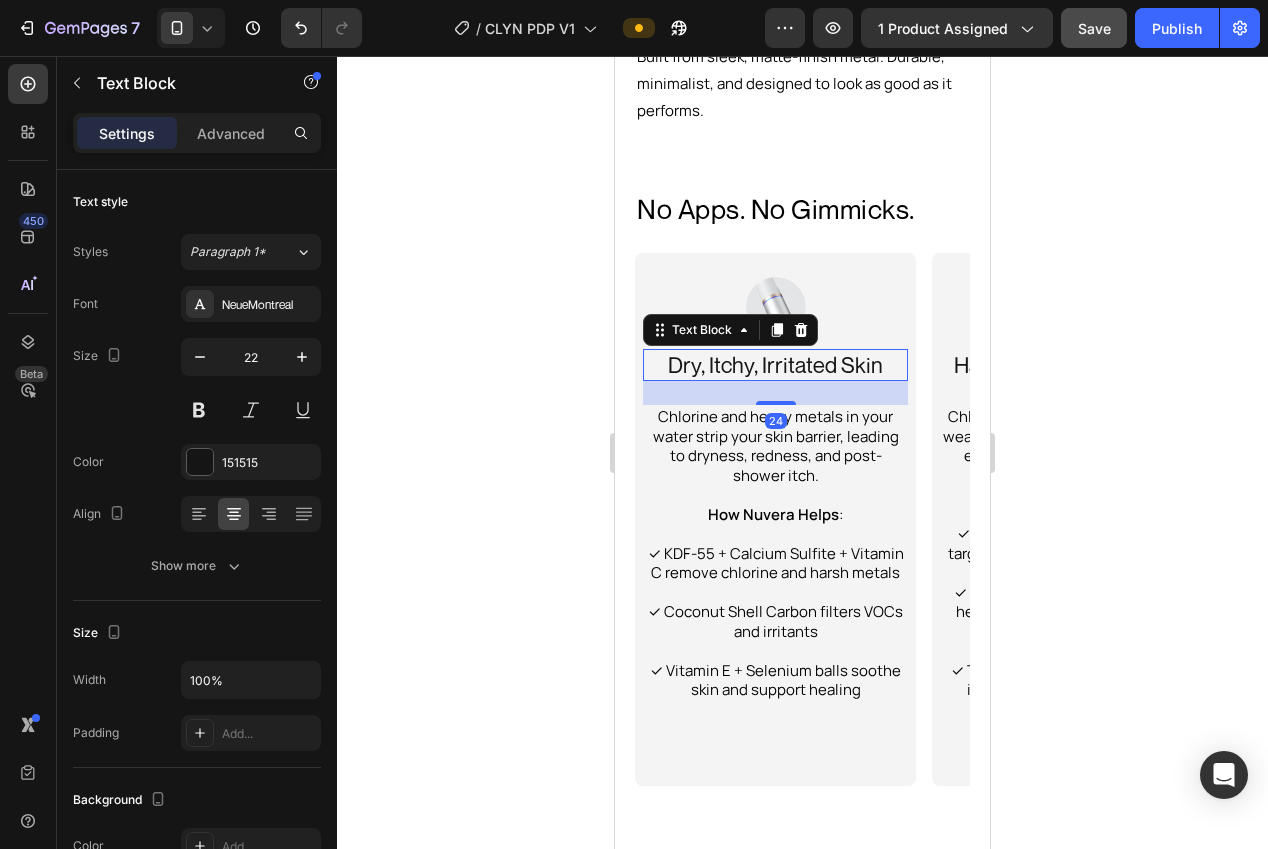 click on "Dry, Itchy, Irritated Skin" at bounding box center [775, 365] 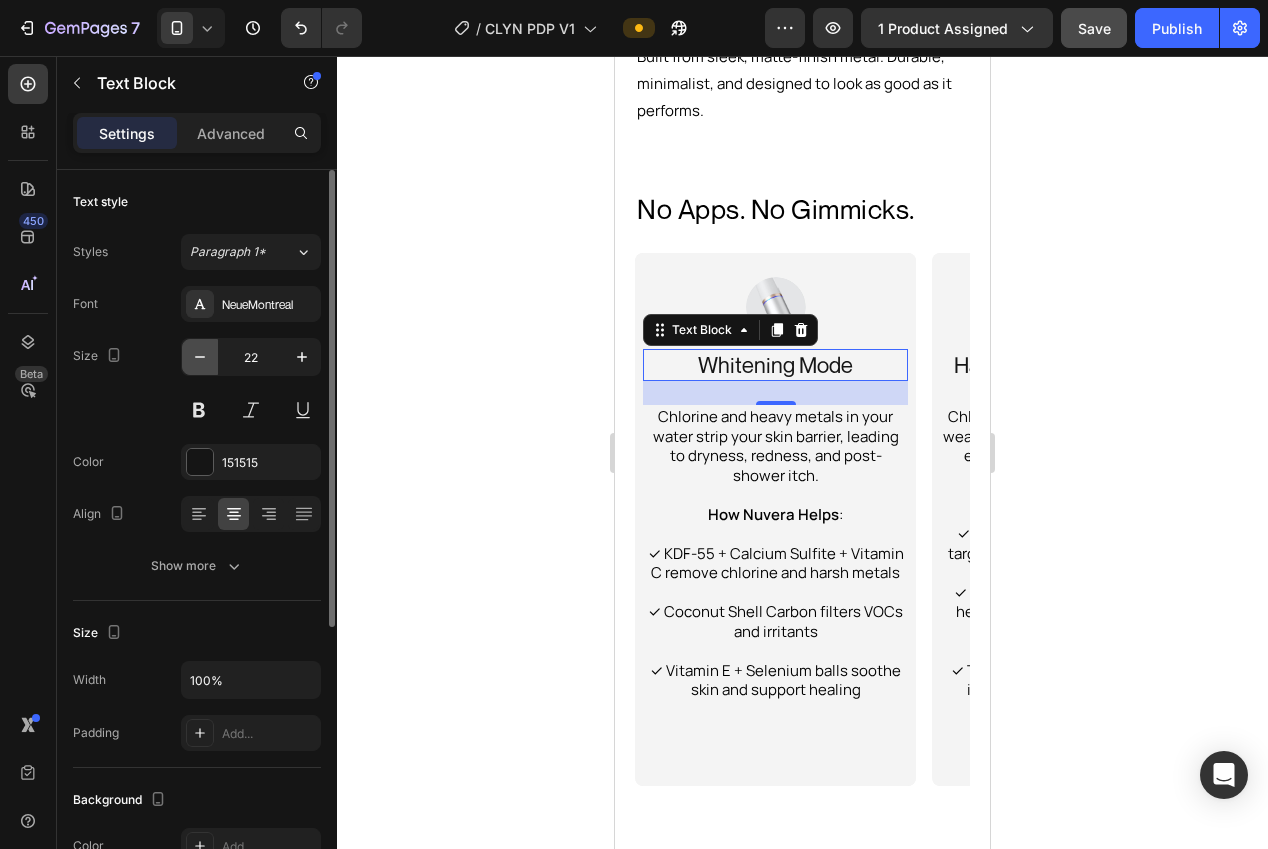 click 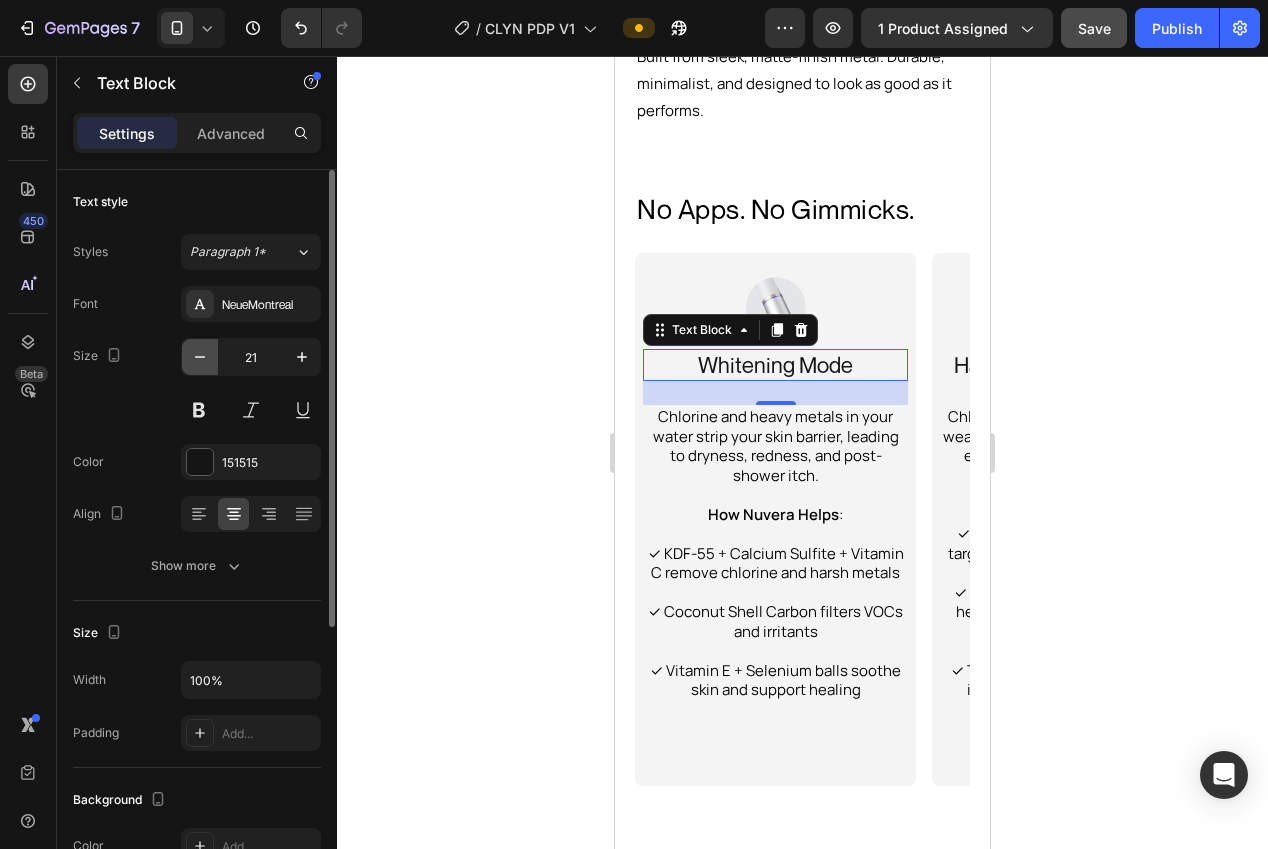 click 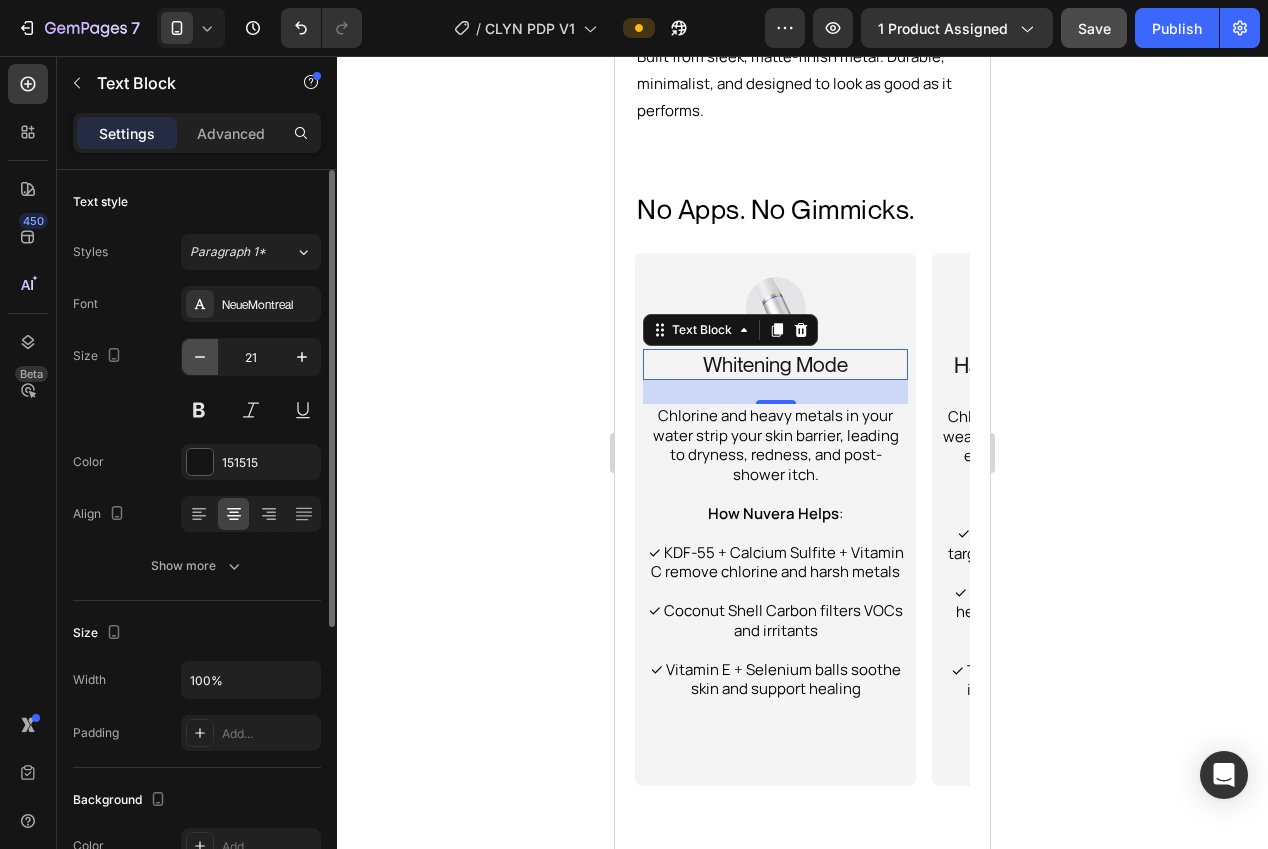 type on "20" 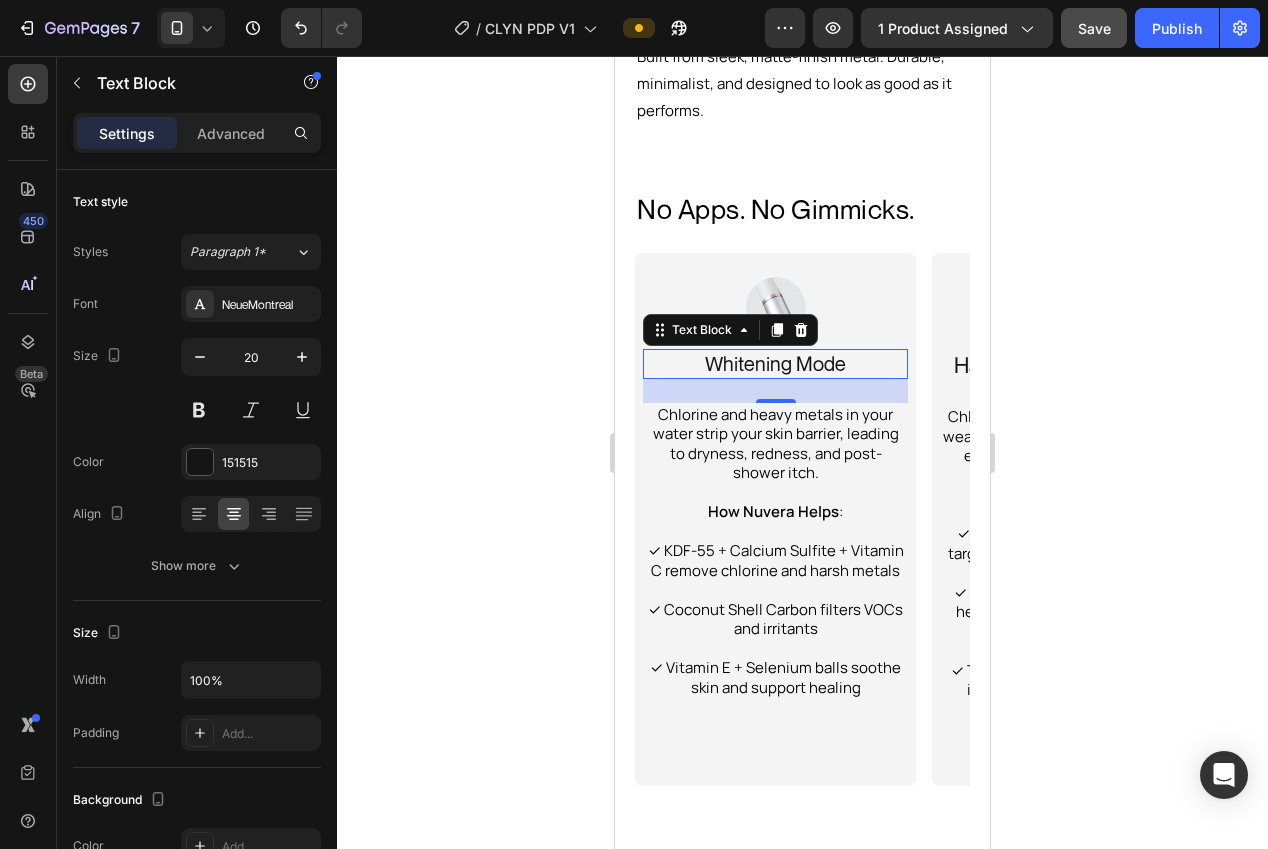 drag, startPoint x: 416, startPoint y: 383, endPoint x: 438, endPoint y: 396, distance: 25.553865 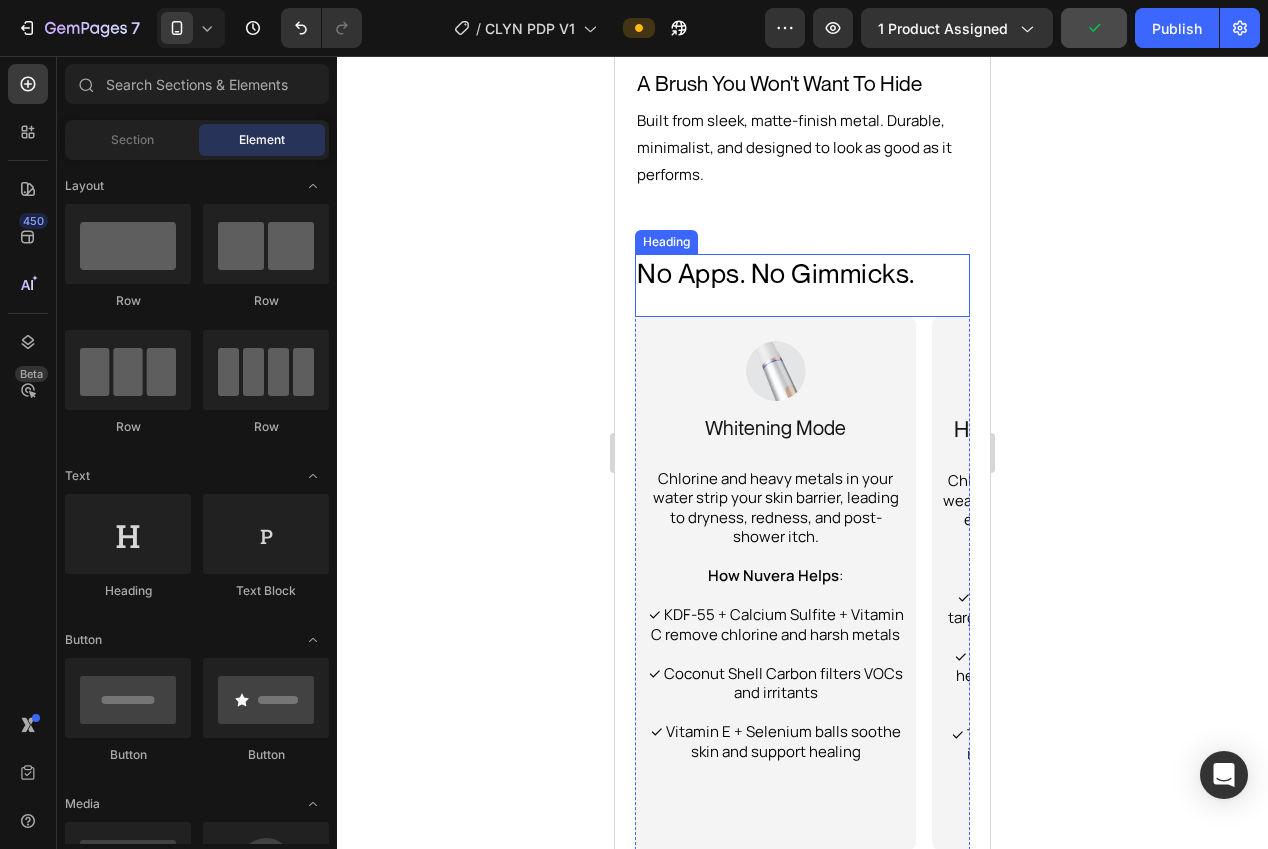 scroll, scrollTop: 3216, scrollLeft: 0, axis: vertical 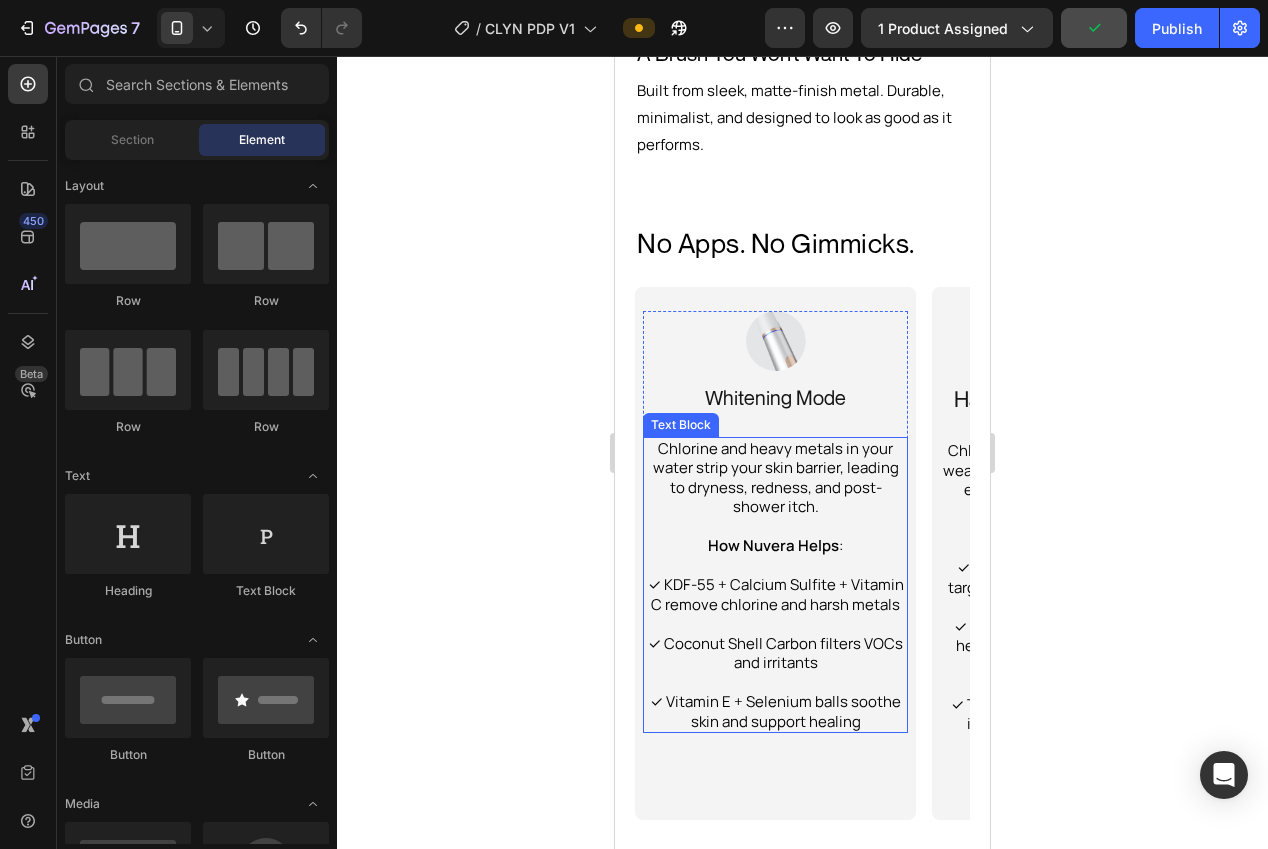 click at bounding box center [775, 566] 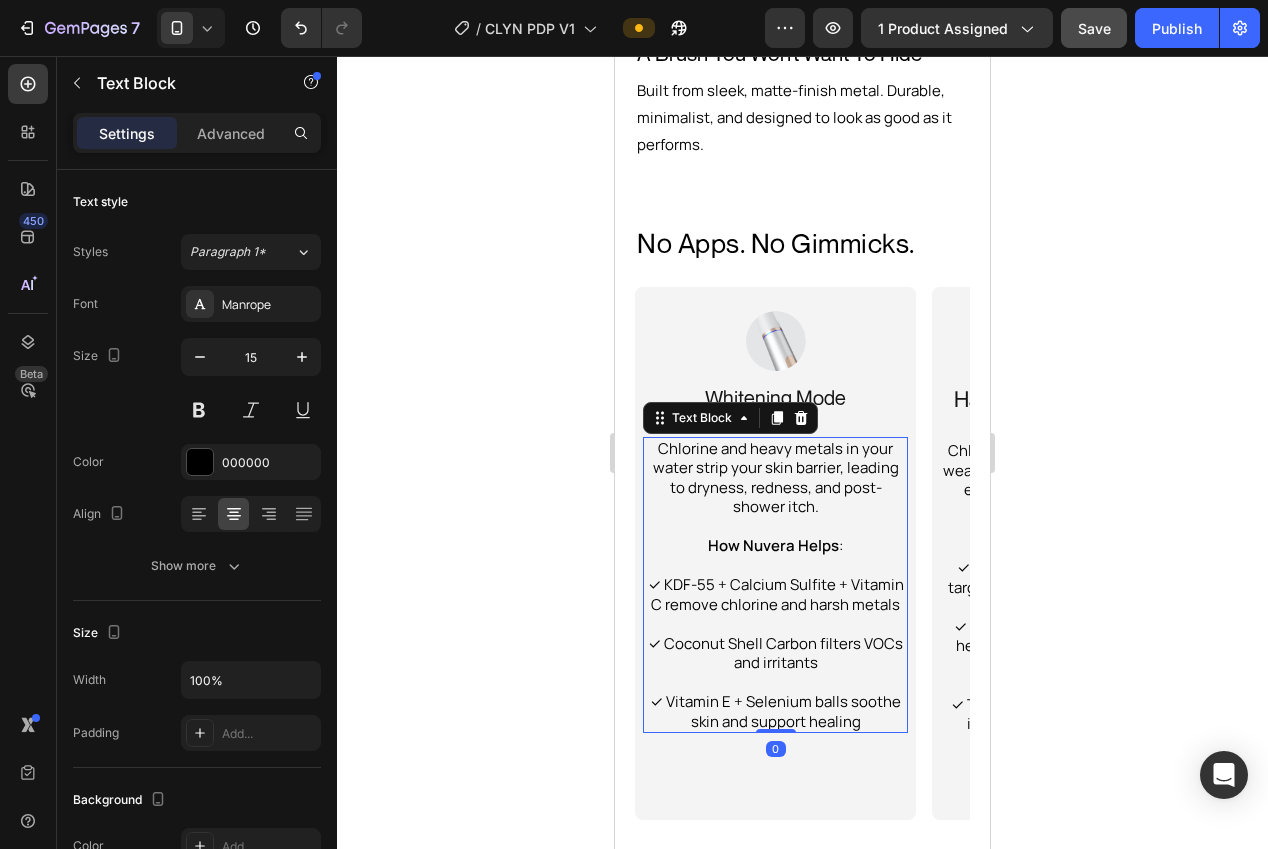 drag, startPoint x: 860, startPoint y: 680, endPoint x: 872, endPoint y: 705, distance: 27.730848 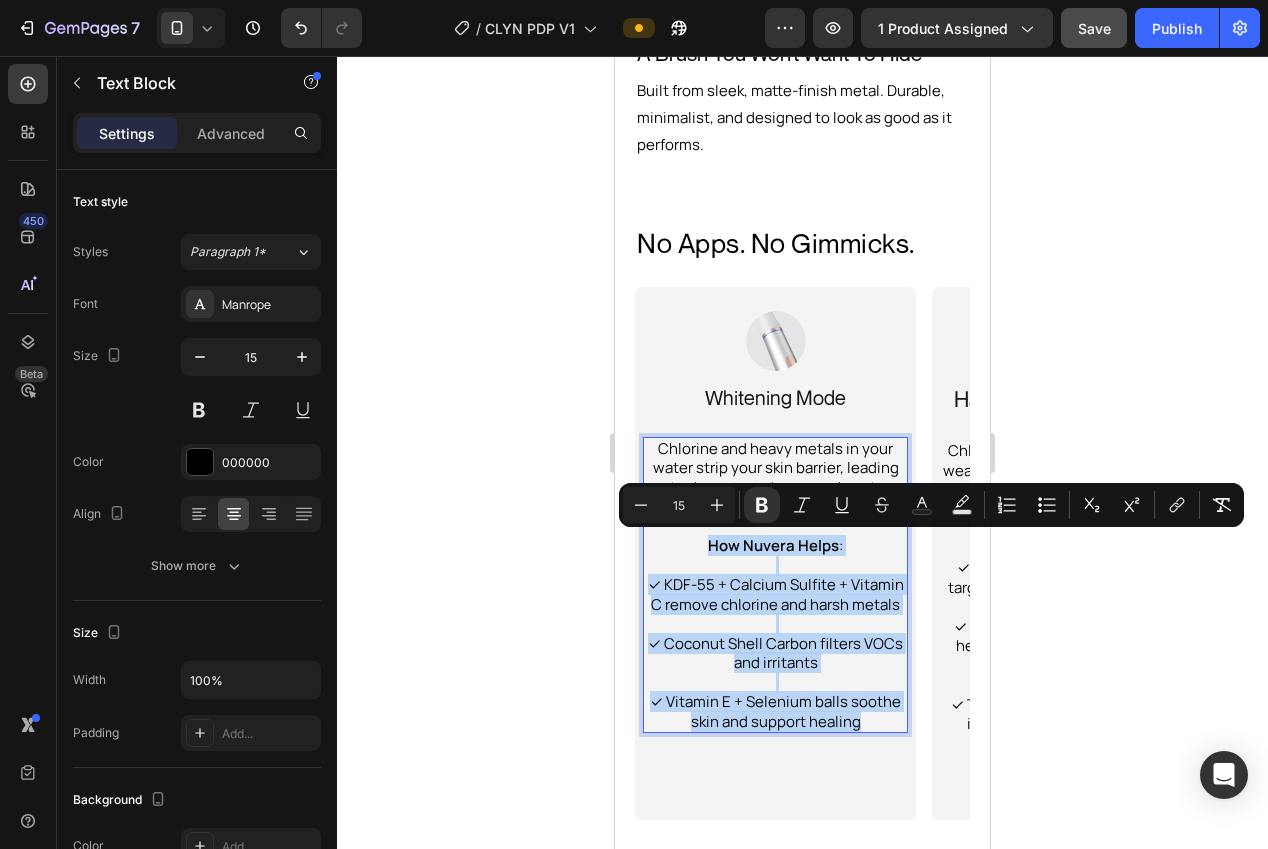drag, startPoint x: 844, startPoint y: 725, endPoint x: 668, endPoint y: 549, distance: 248.90158 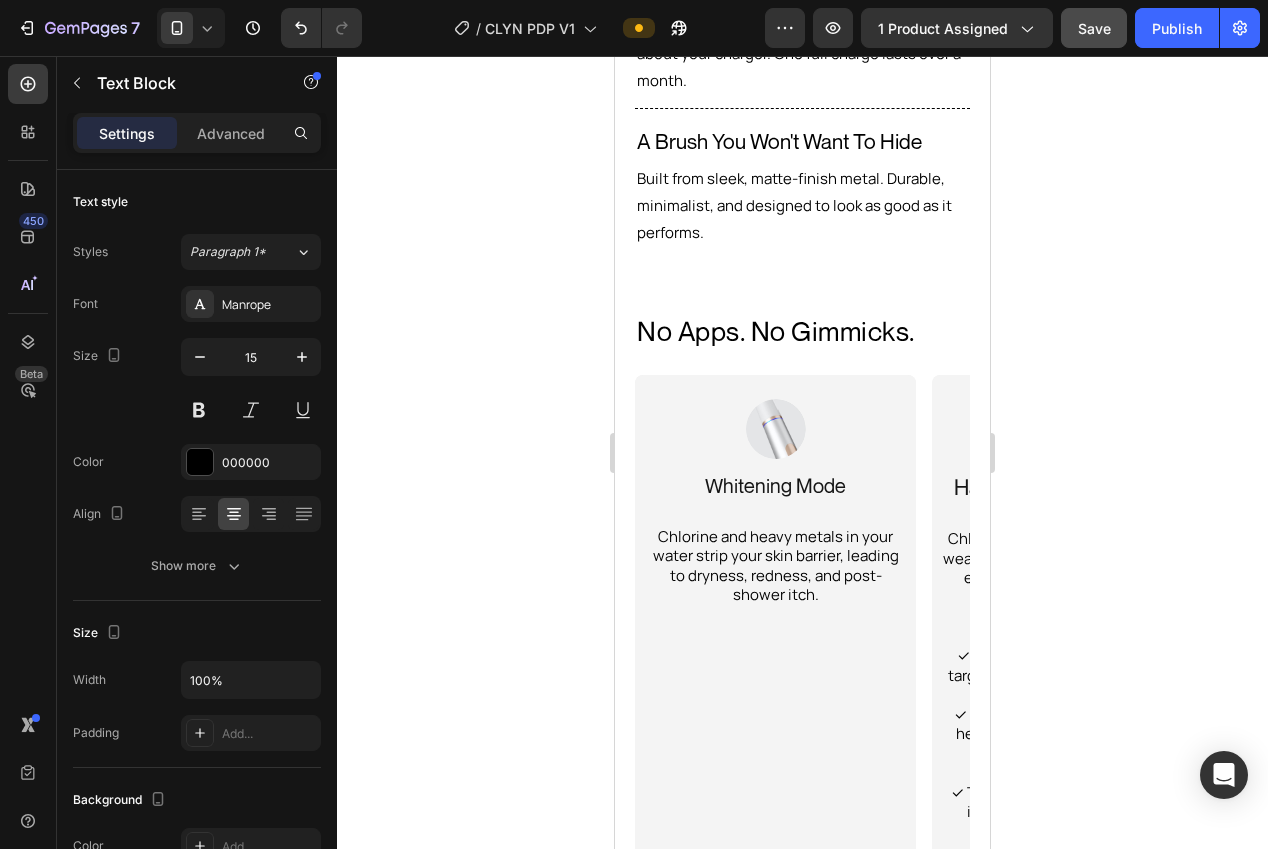 scroll, scrollTop: 3145, scrollLeft: 0, axis: vertical 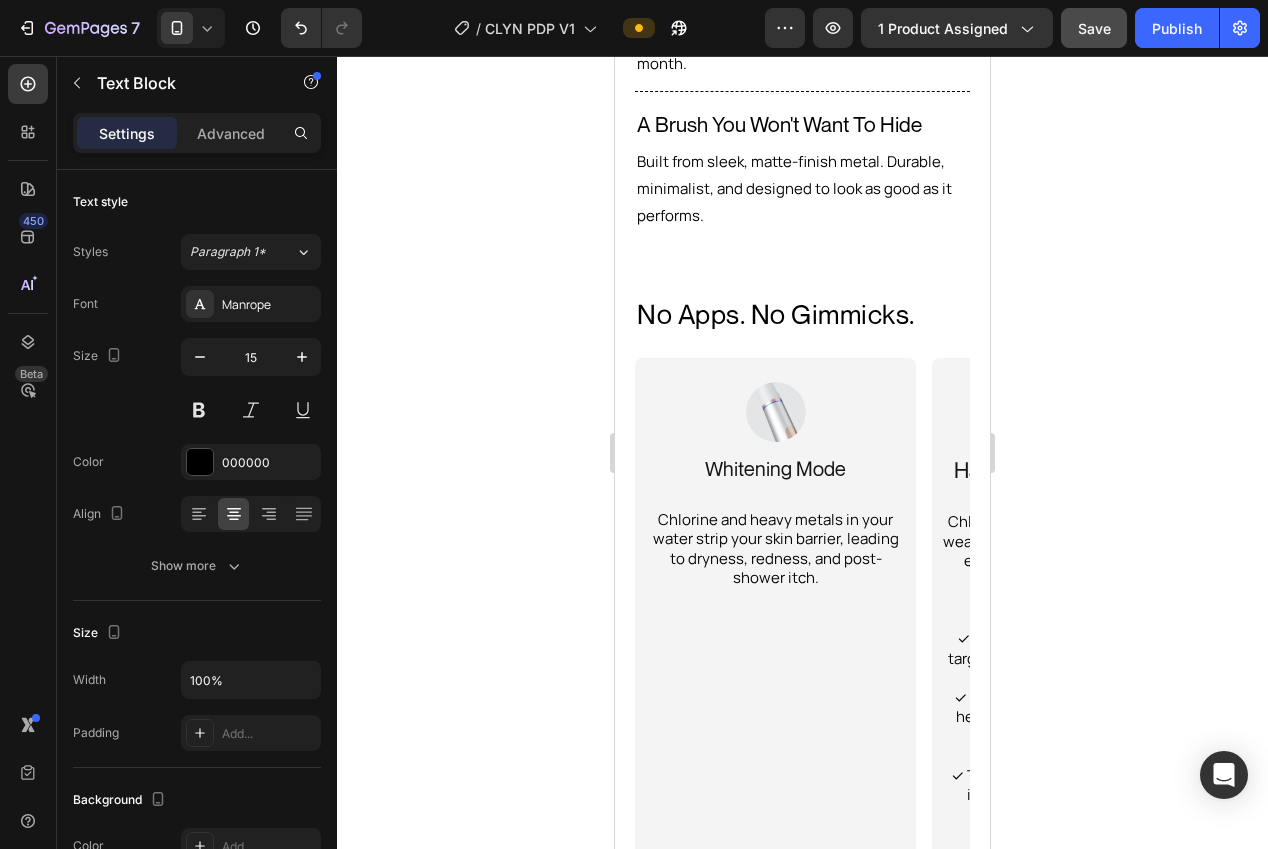 click on "Chlorine and heavy metals in your water strip your skin barrier, leading to dryness, redness, and post-shower itch." at bounding box center (775, 549) 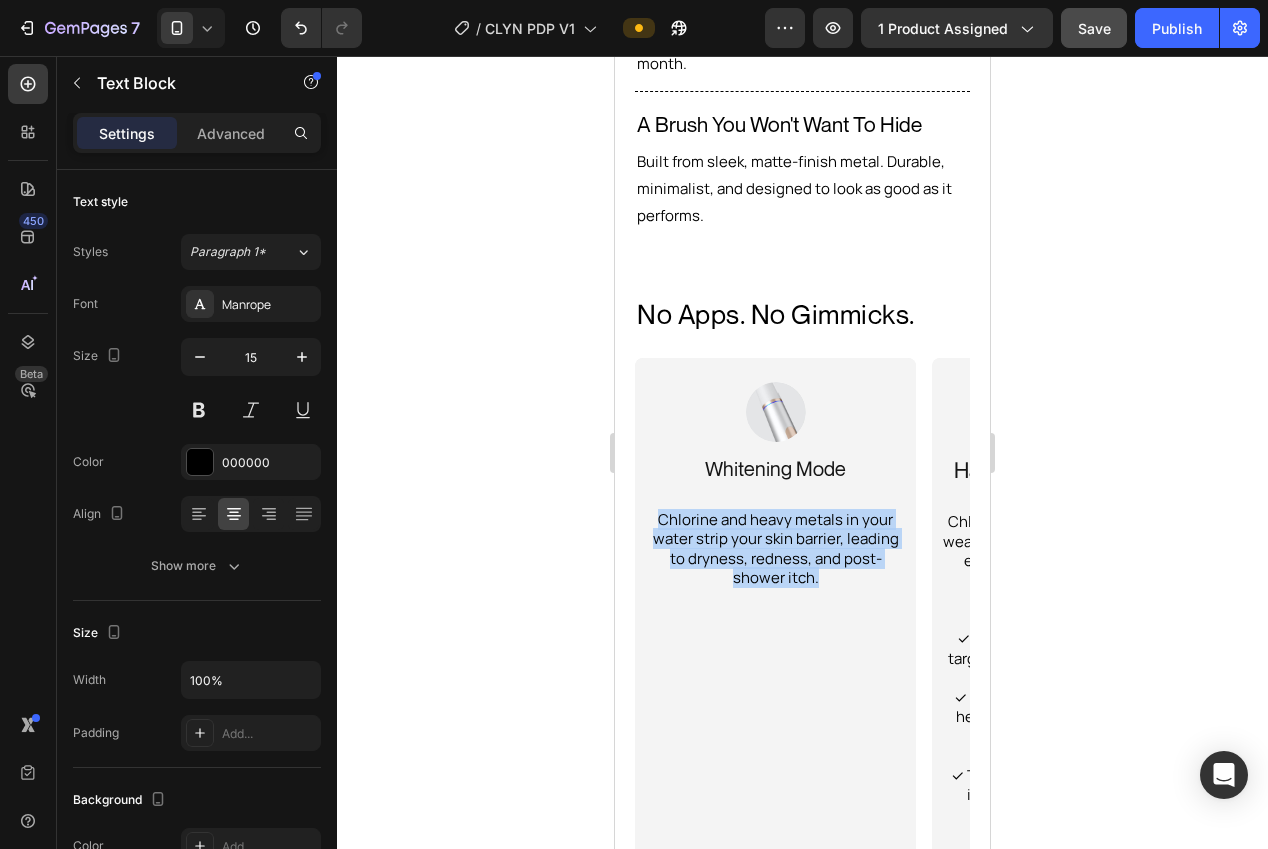 click on "Chlorine and heavy metals in your water strip your skin barrier, leading to dryness, redness, and post-shower itch." at bounding box center (775, 549) 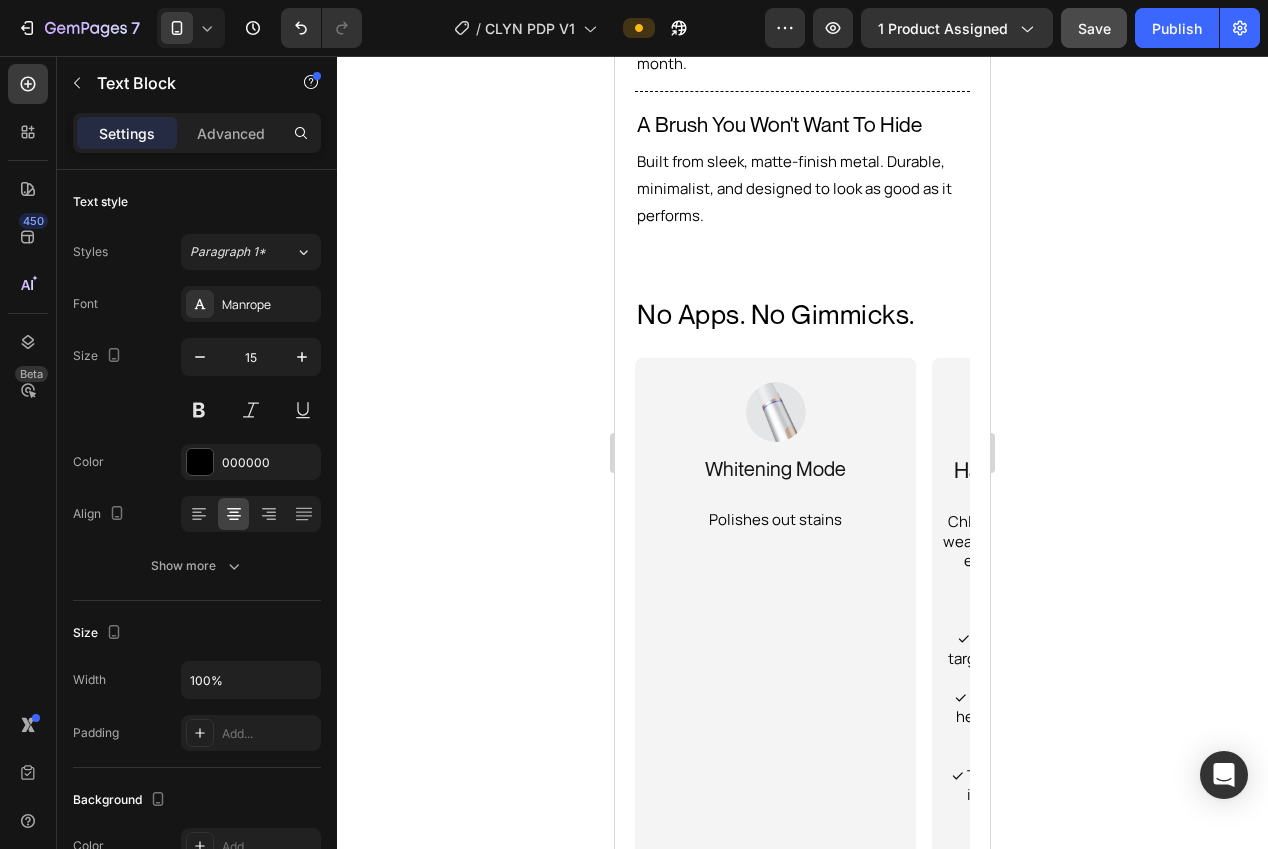 click on "Polishes out stains" at bounding box center [775, 520] 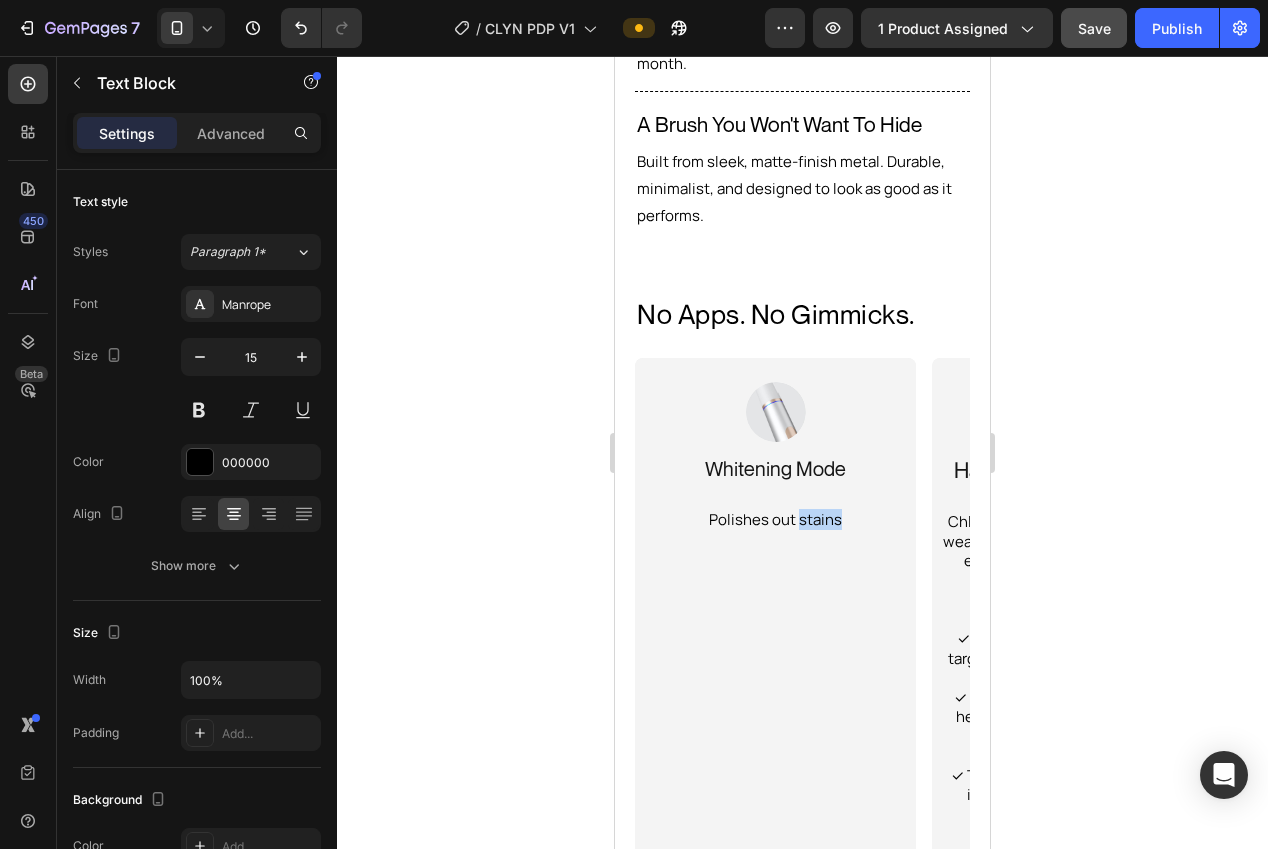 click on "Polishes out stains" at bounding box center [775, 520] 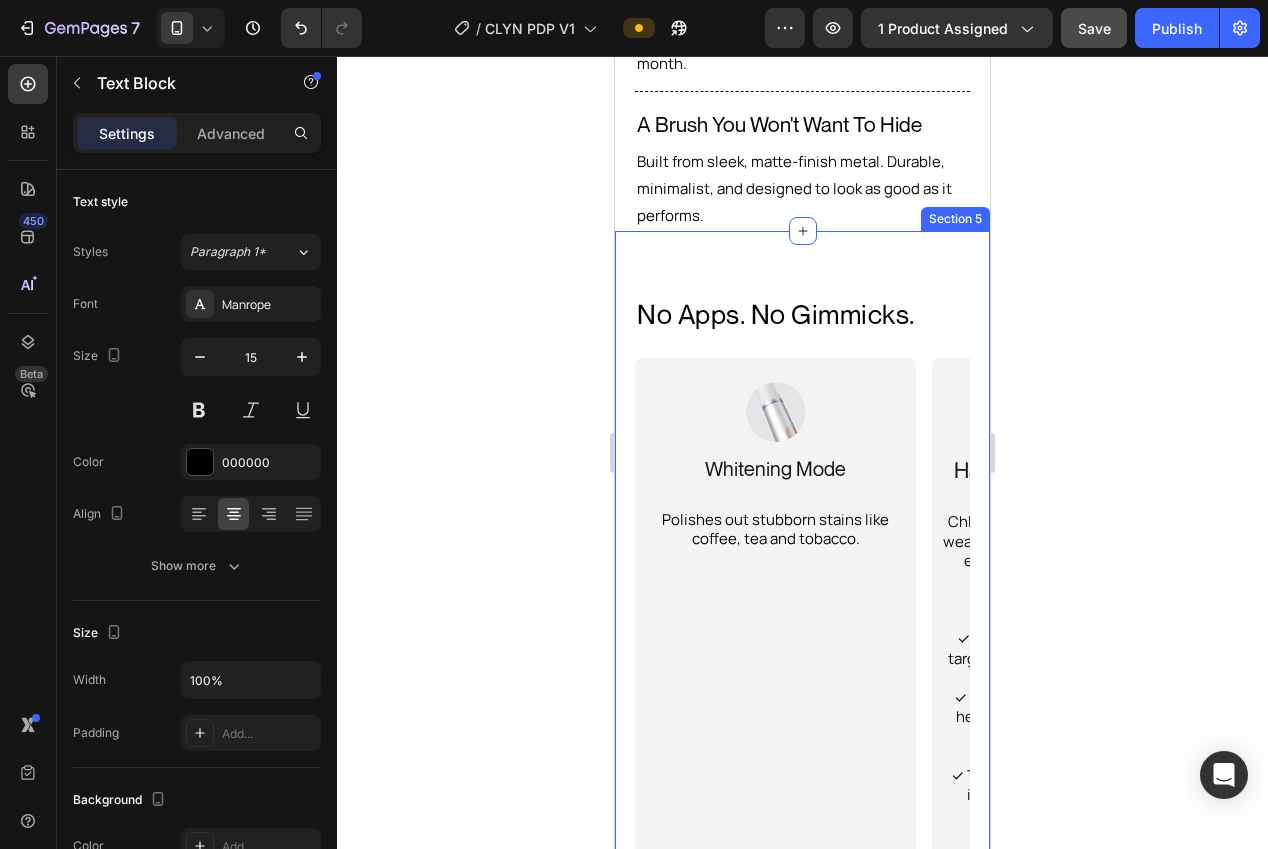click 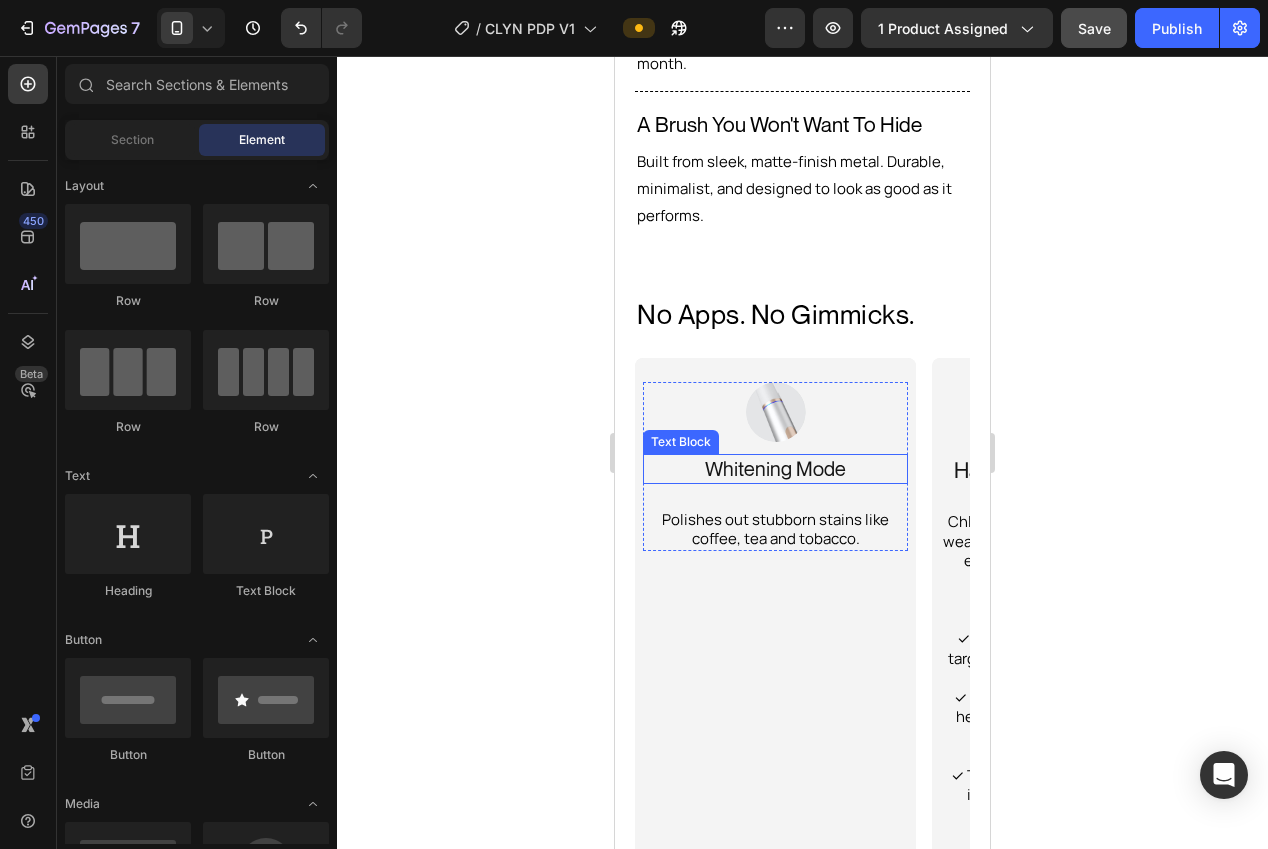 click on "Whitening Mode" at bounding box center (775, 469) 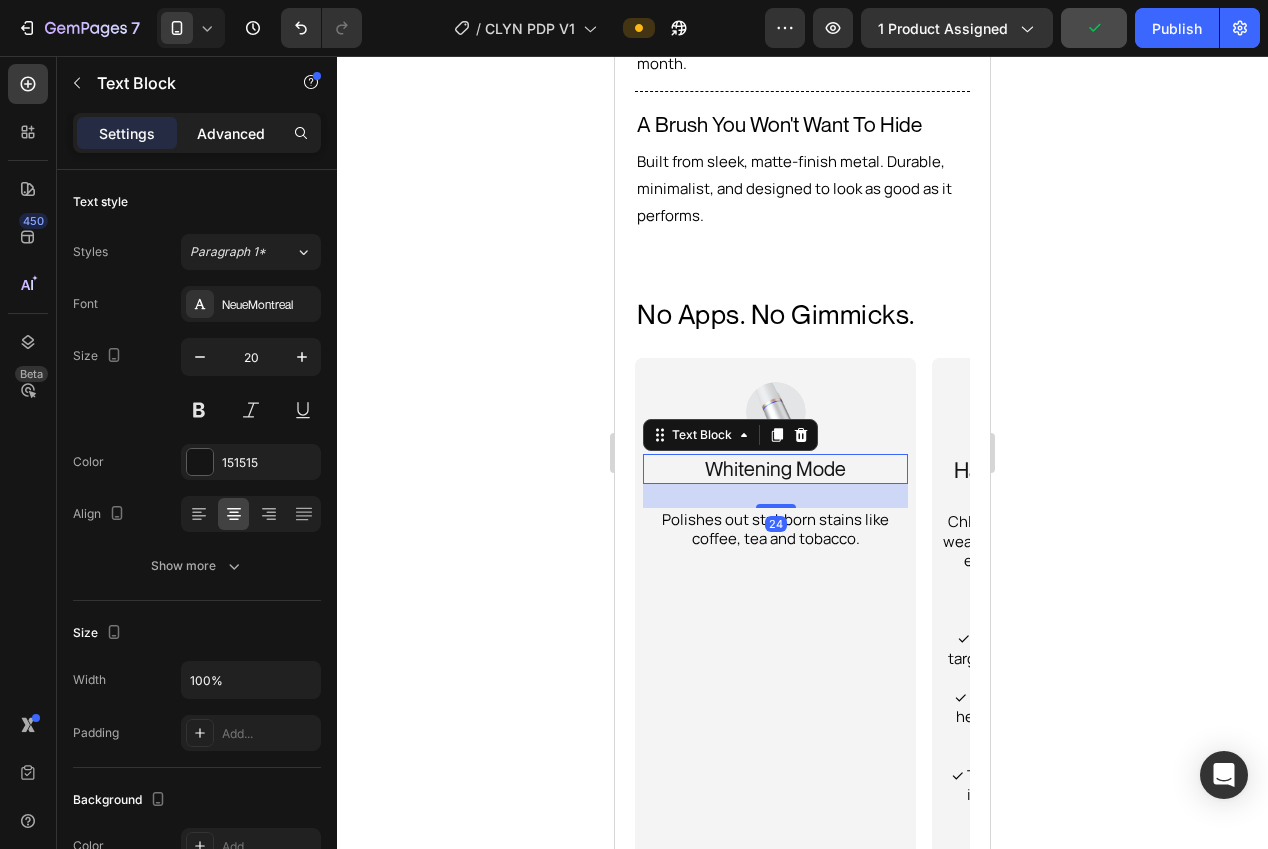 click on "Advanced" at bounding box center [231, 133] 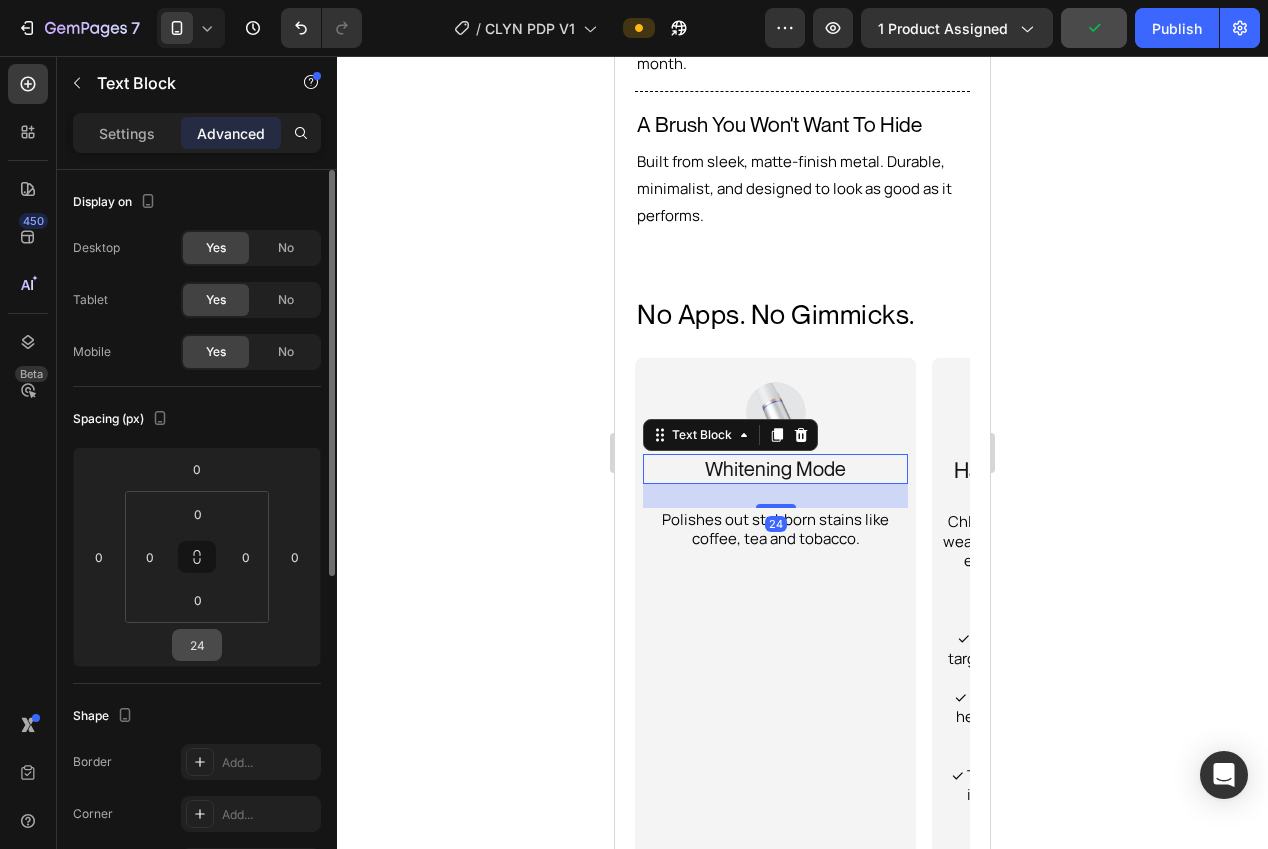 click on "24" at bounding box center [197, 645] 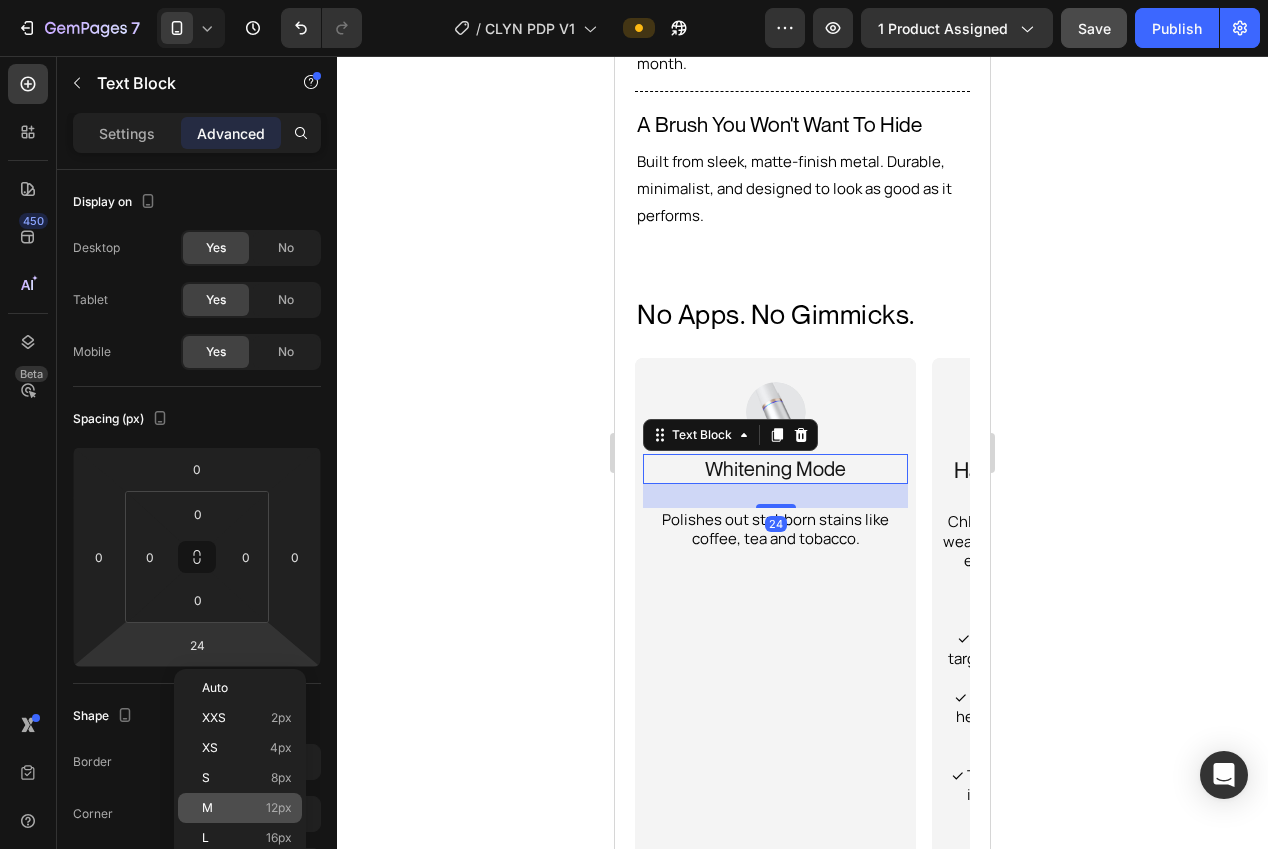 click on "12px" at bounding box center (279, 808) 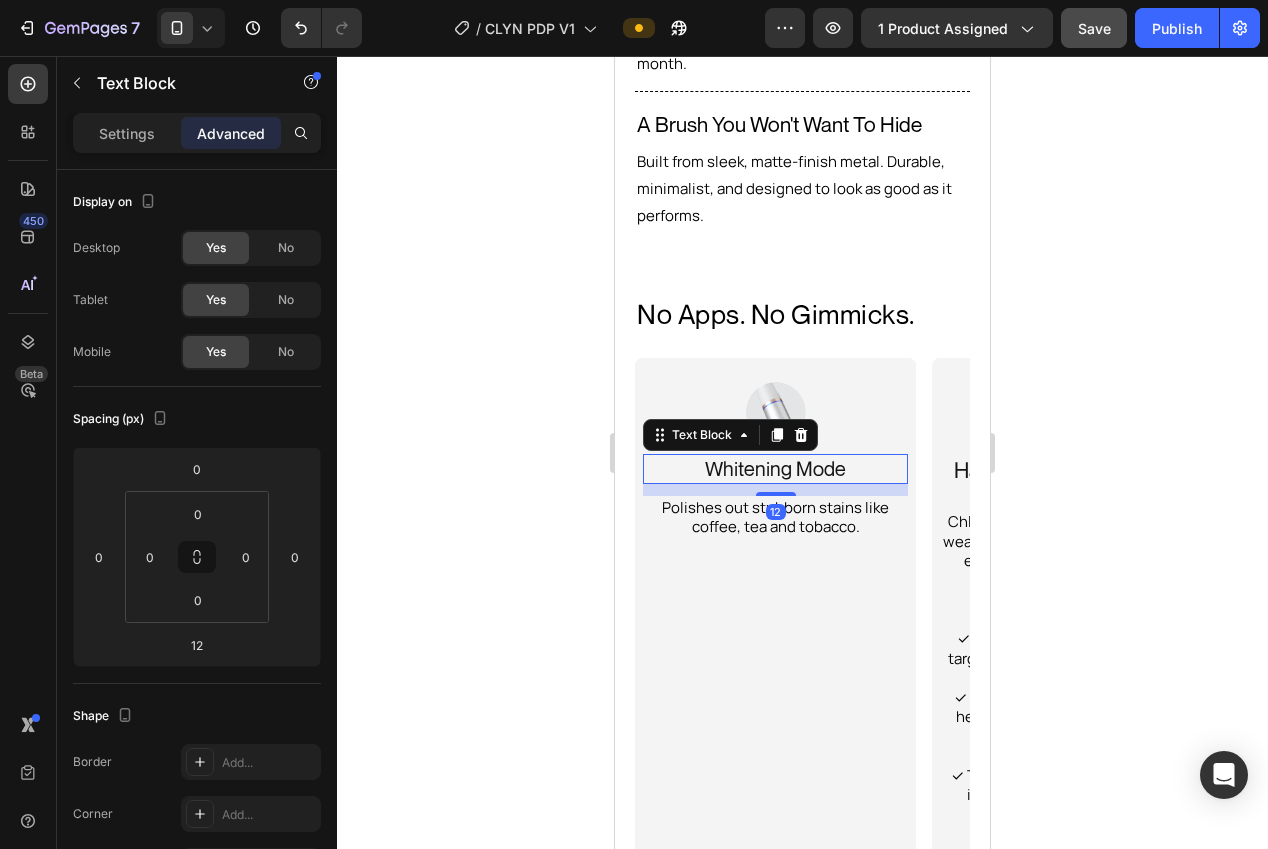 click 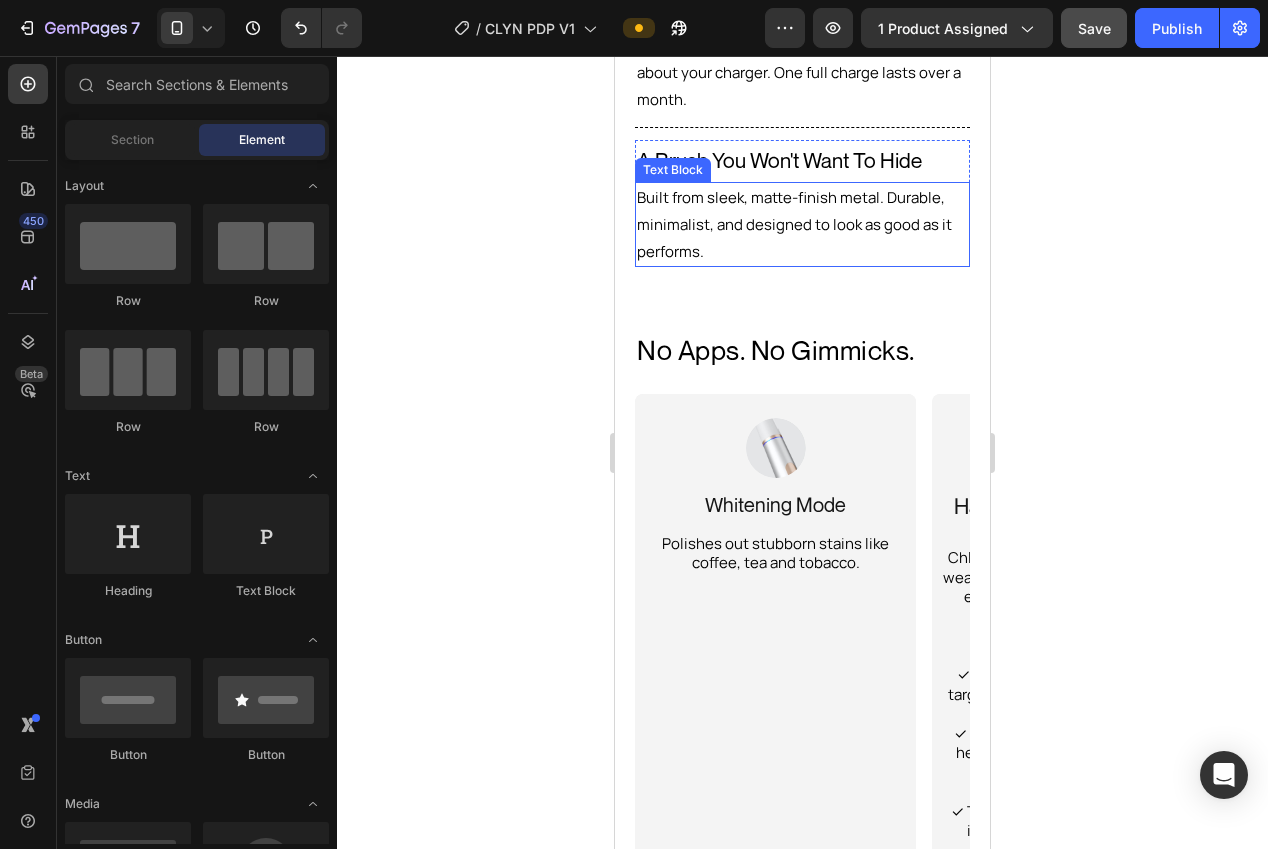 scroll, scrollTop: 3130, scrollLeft: 0, axis: vertical 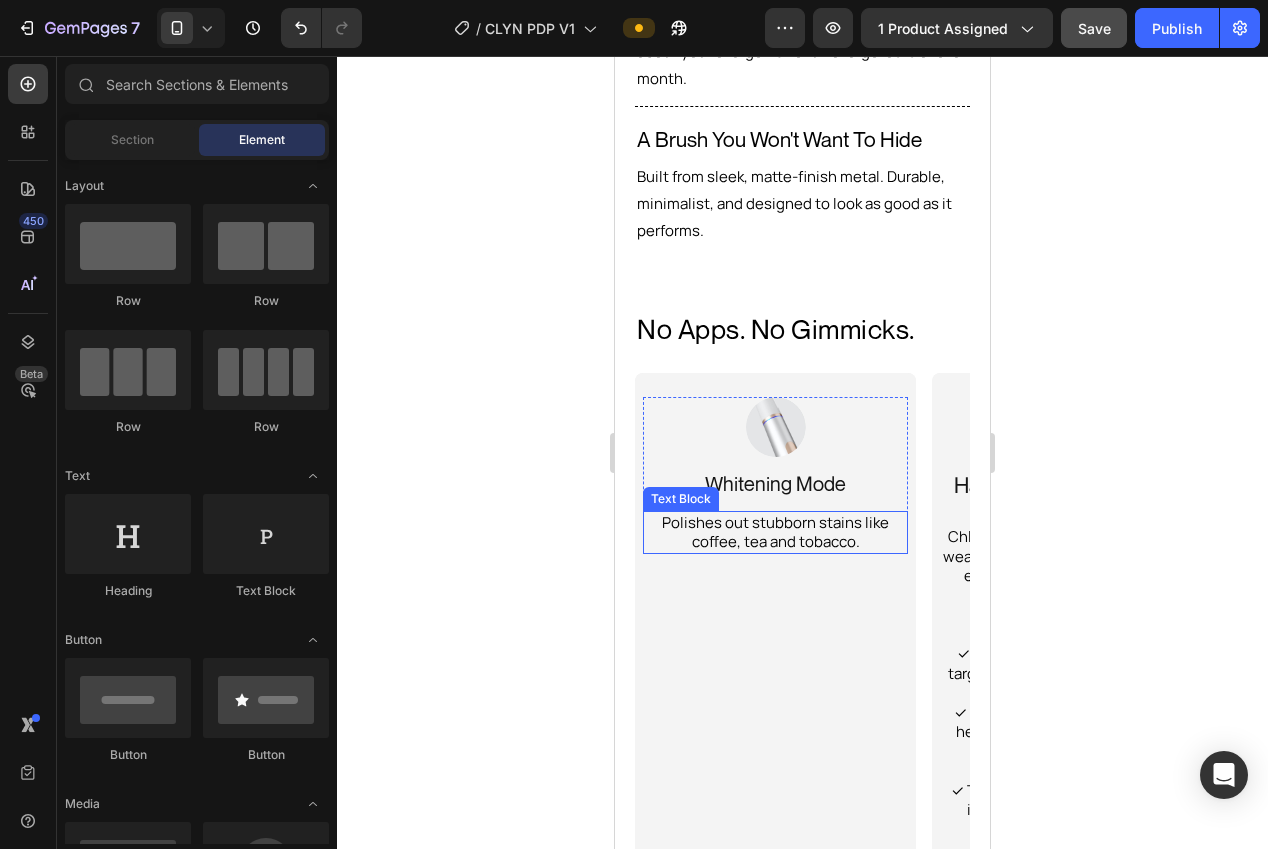 click on "Polishes out stubborn stains like coffee, tea and tobacco." at bounding box center (775, 532) 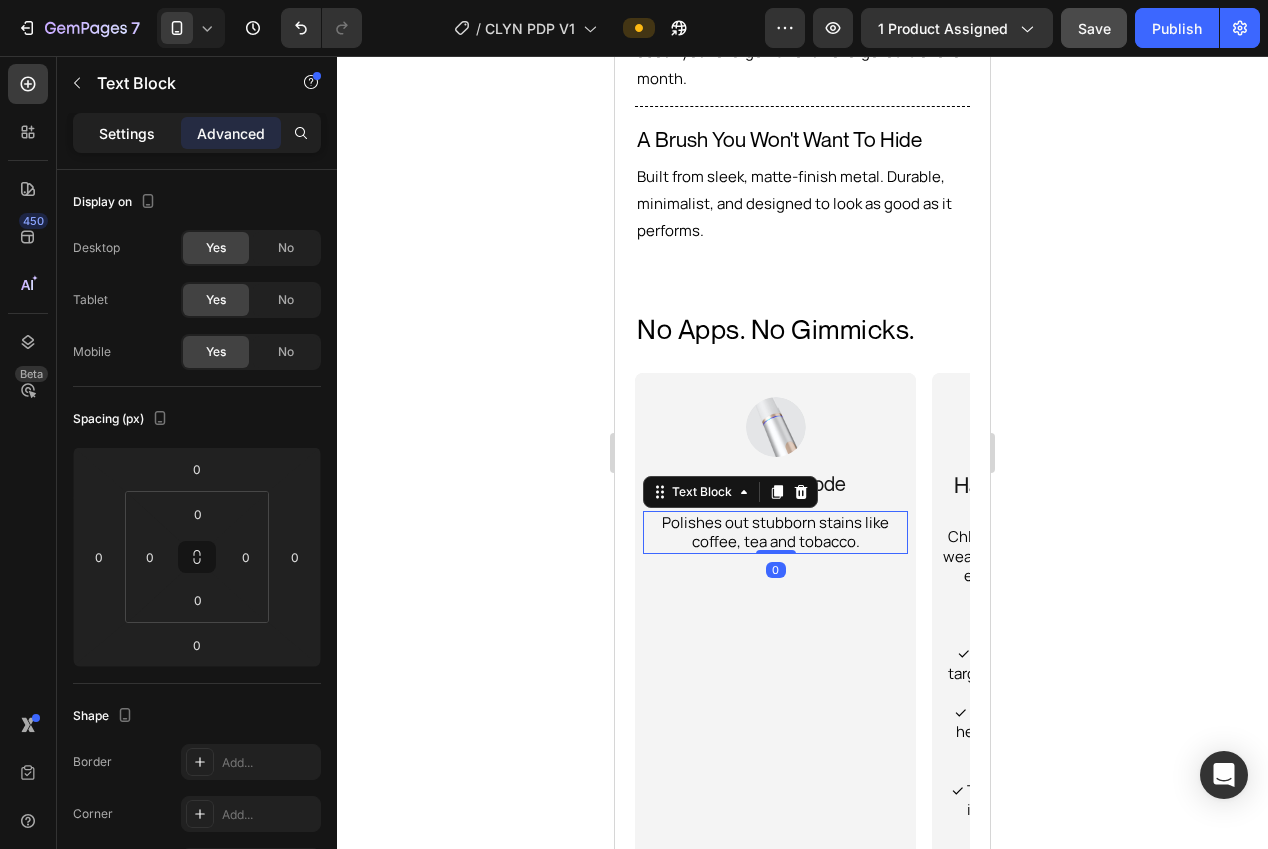 click on "Settings" at bounding box center (127, 133) 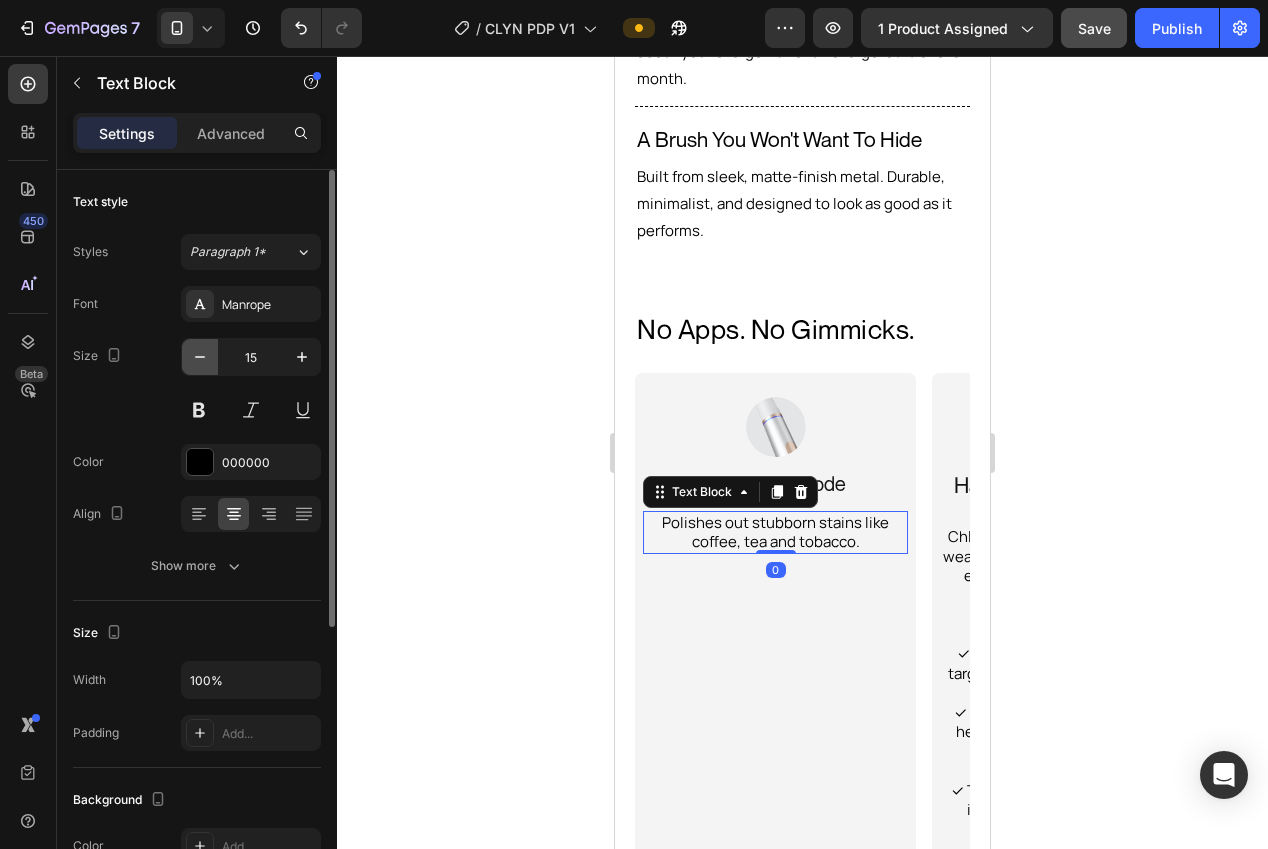 click 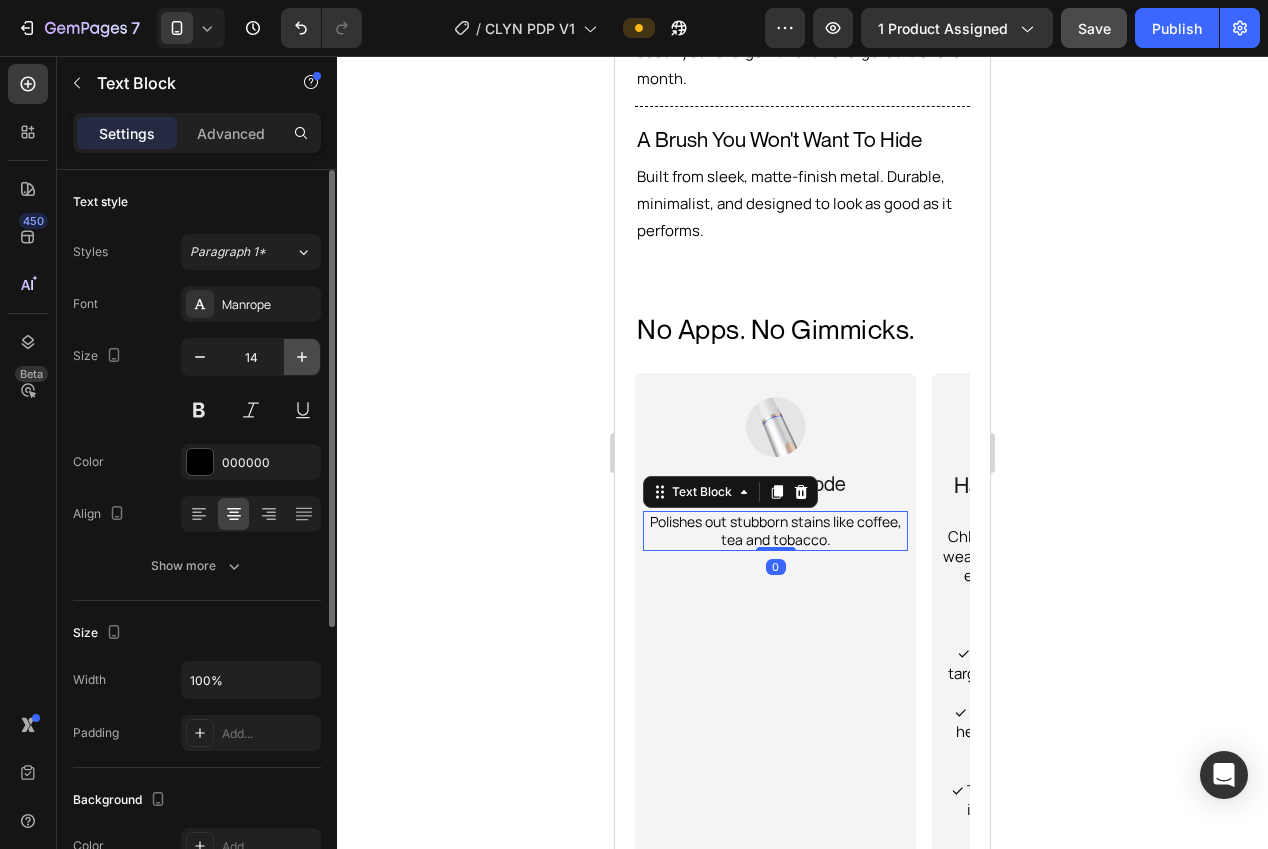 click 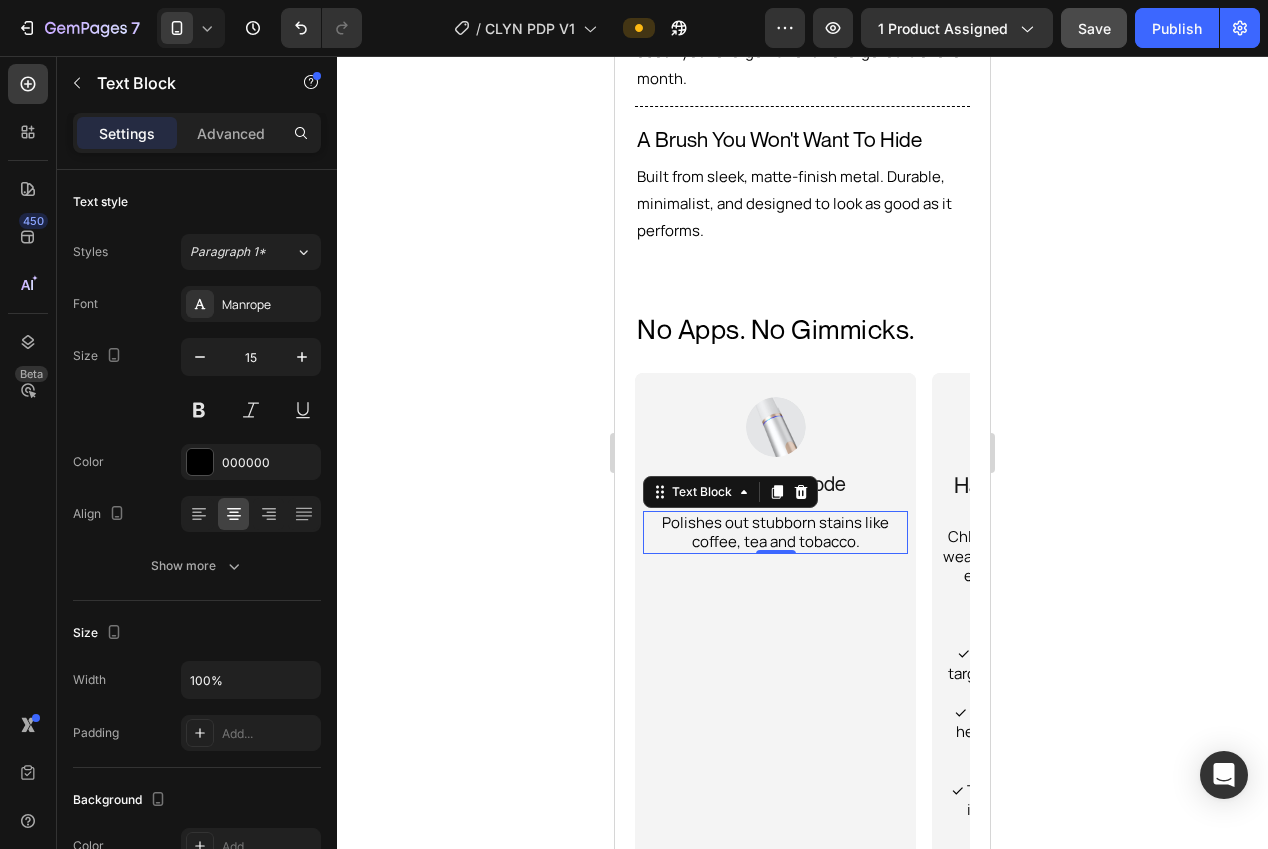 click 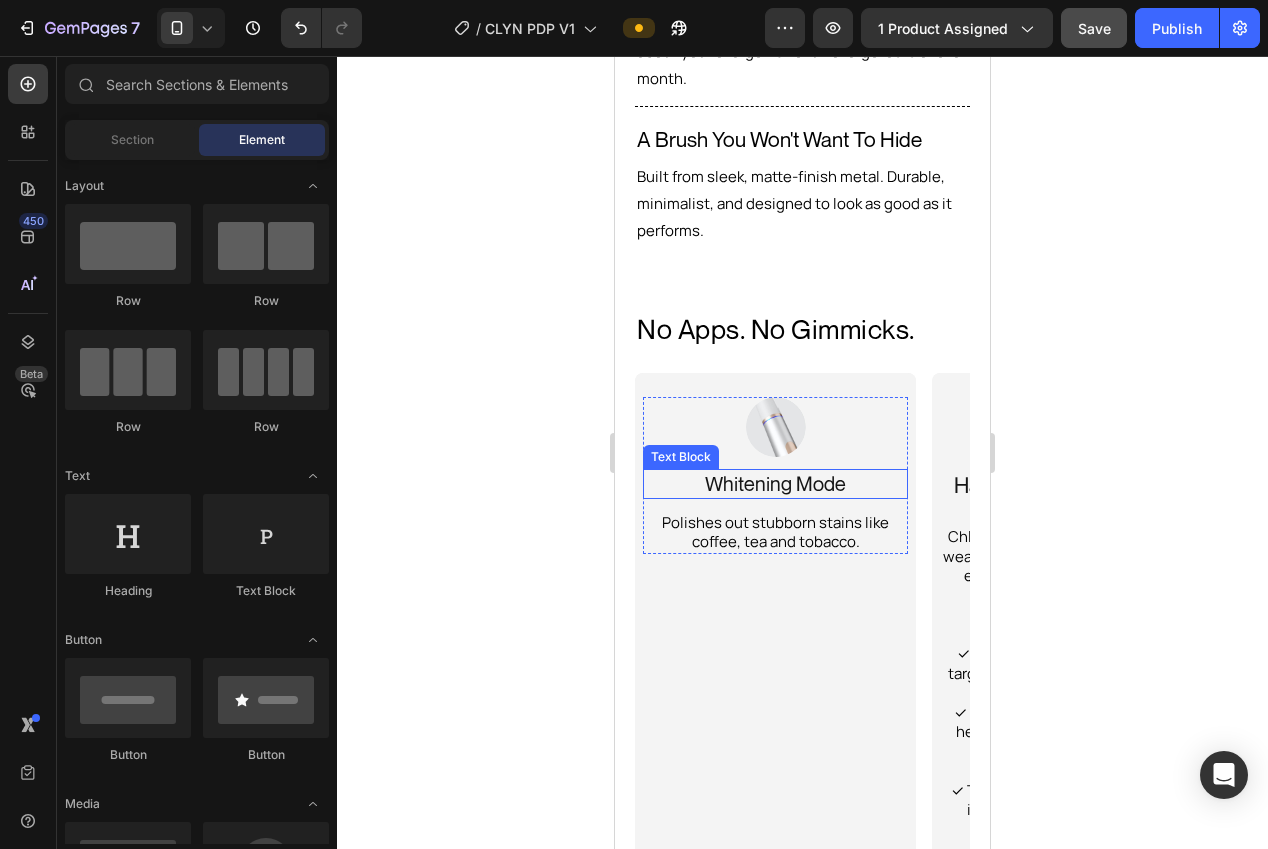 click on "Whitening Mode" at bounding box center [775, 484] 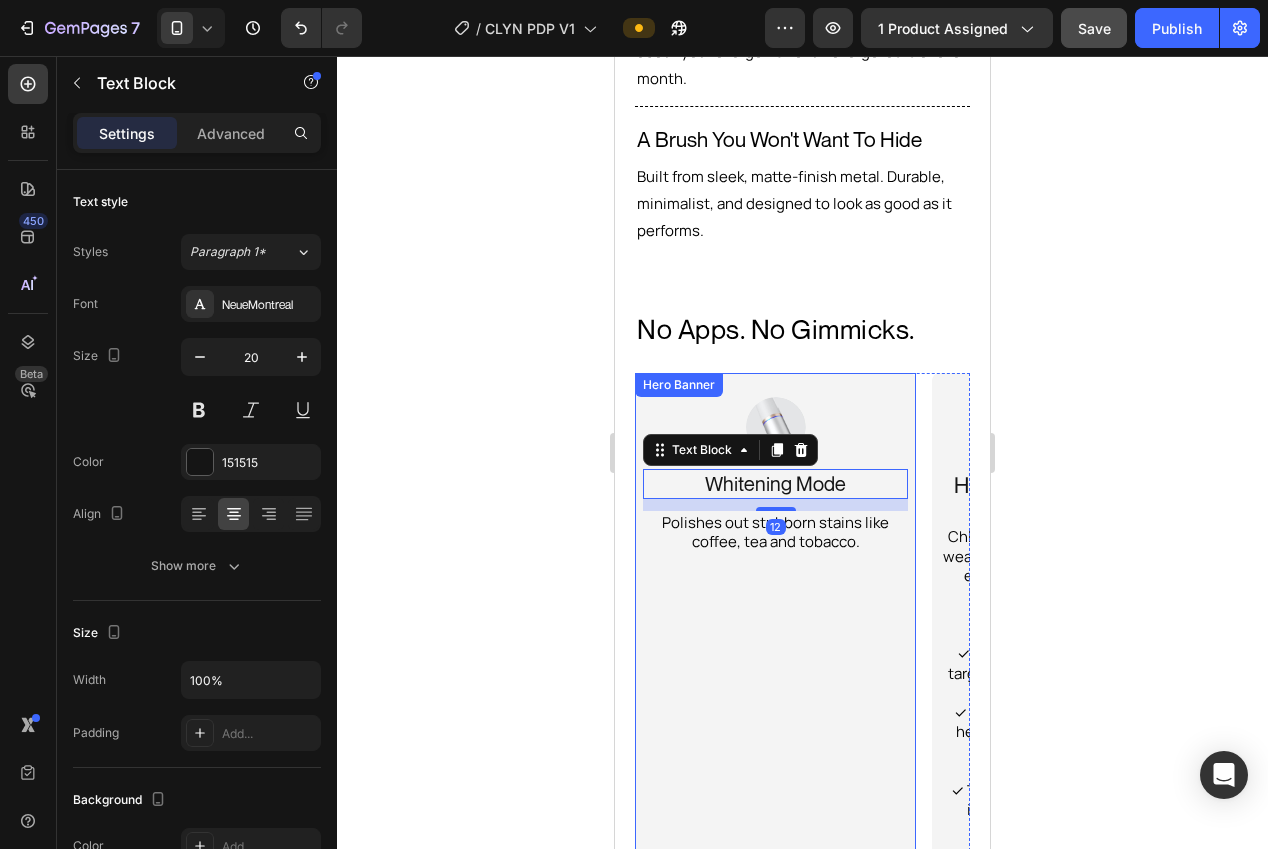 click 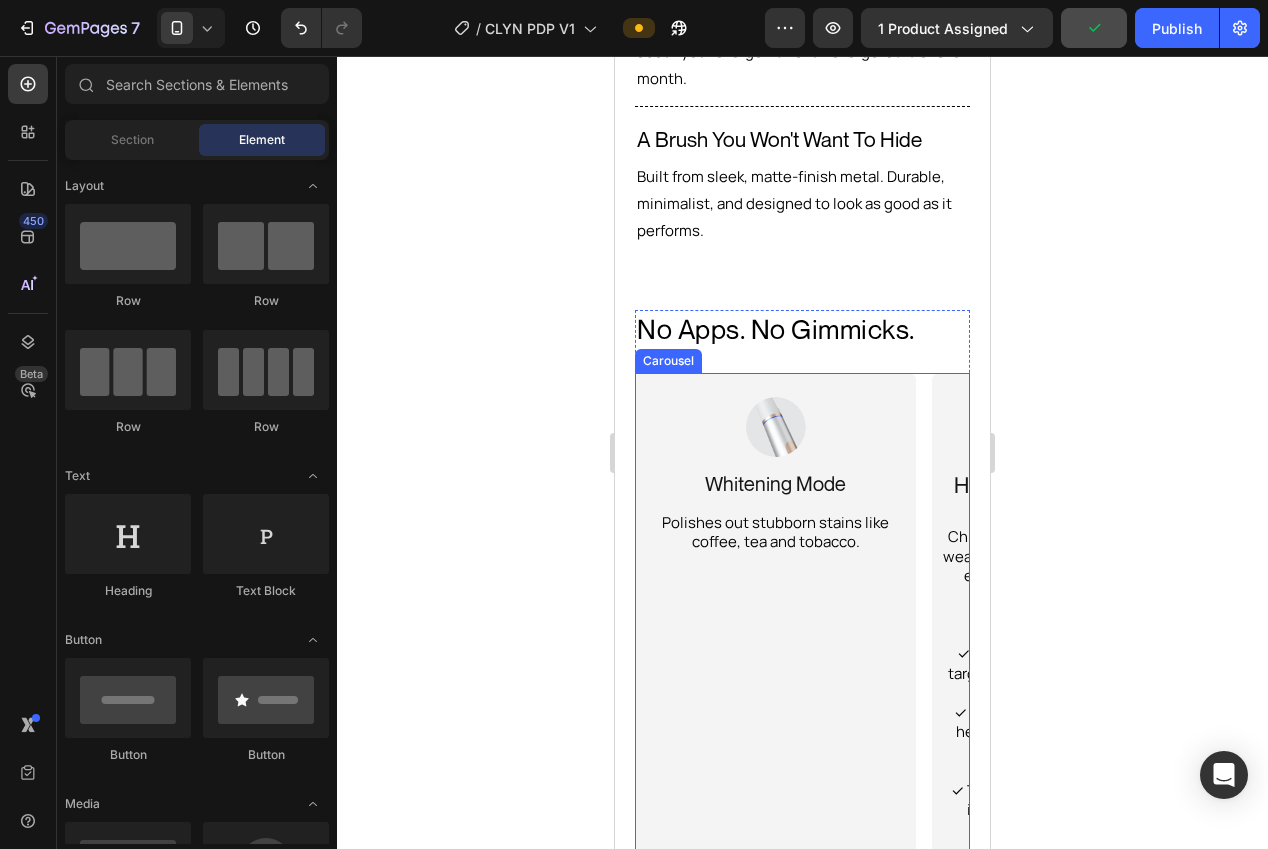 click on "Image Whitening Mode Text Block Polishes out stubborn stains like coffee, tea and tobacco.  Text Block Row Hero Banner Image Hair Shedding & Thinning Text Block Chlorine, fluoride, and heavy metals weaken your hair at the root—causing excess shedding and breakage.   How Nuvera Helps :   ✓ KDF-55 + Zeolite + Fluoride Ball target root-damaging contaminants   ✓ Vitamin C and Negative Ion balls help support scalp health and hair strength   ✓ Tourmaline and Magnetized balls improve hydration for stronger strands Text Block Row Hero Banner Image Frizz, Brittle Hair & Dullness Text Block Hard water minerals and chemical build-up leave hair feeling rough, unmanageable, and lifeless.   How Nuvera Helps :   ✓ Resin Balls soften water, reducing dryness and making hair smoother   ✓ Coconut Carbon + Activated Alumina clear chlorine and other dulling contaminants   ✓ Tourmaline + Negative Ion balls boost shine and restore natural texture Text Block Row Hero Banner Image Flaky Scalp & Dandruff   :" at bounding box center [802, 639] 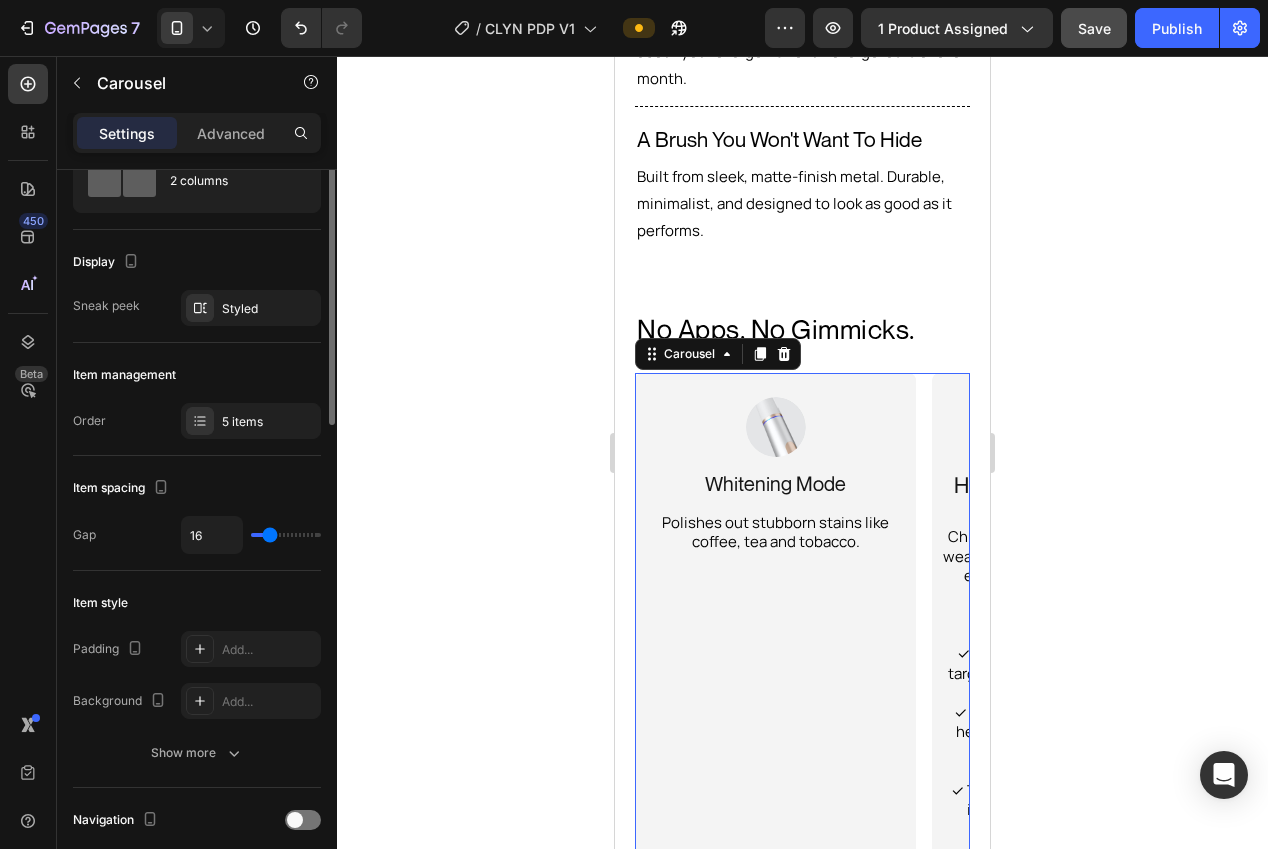 scroll, scrollTop: 0, scrollLeft: 0, axis: both 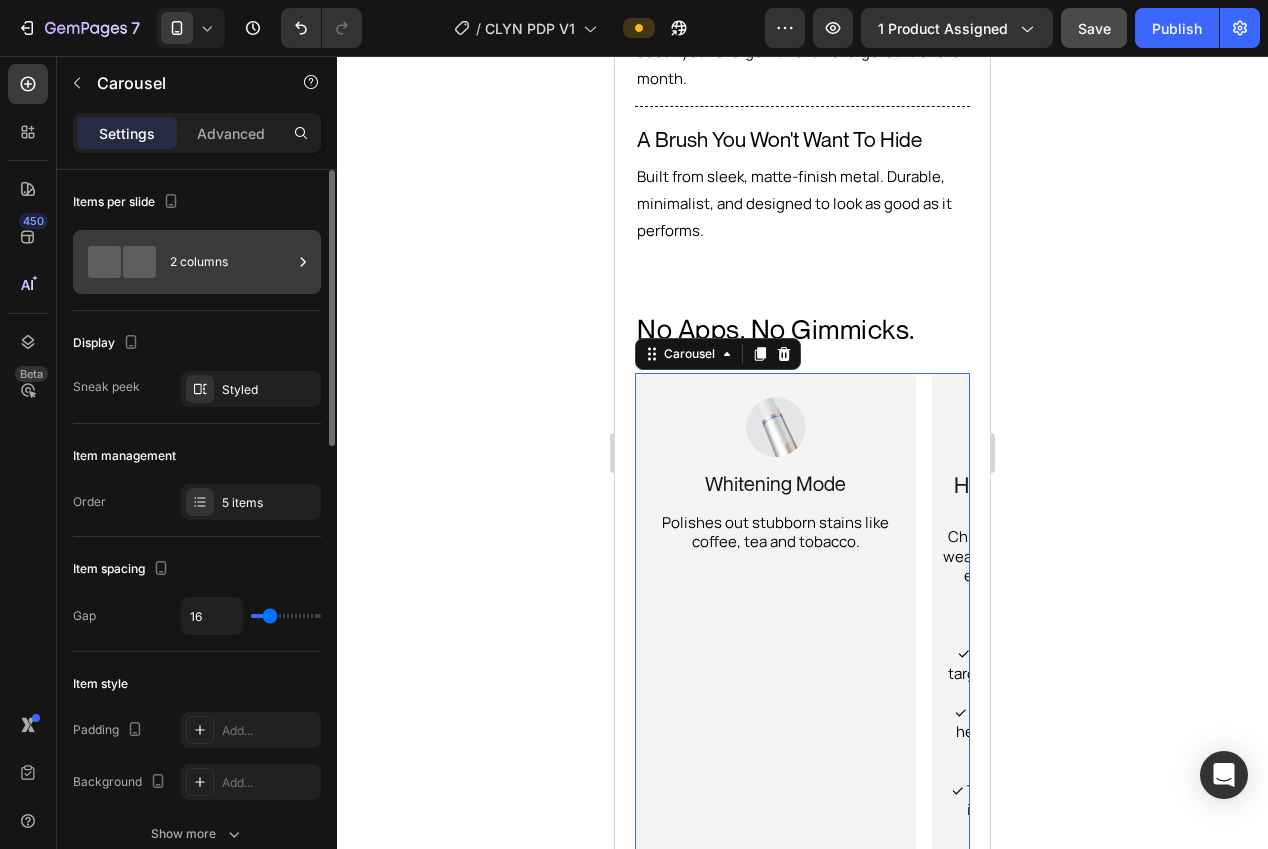 click on "2 columns" at bounding box center (231, 262) 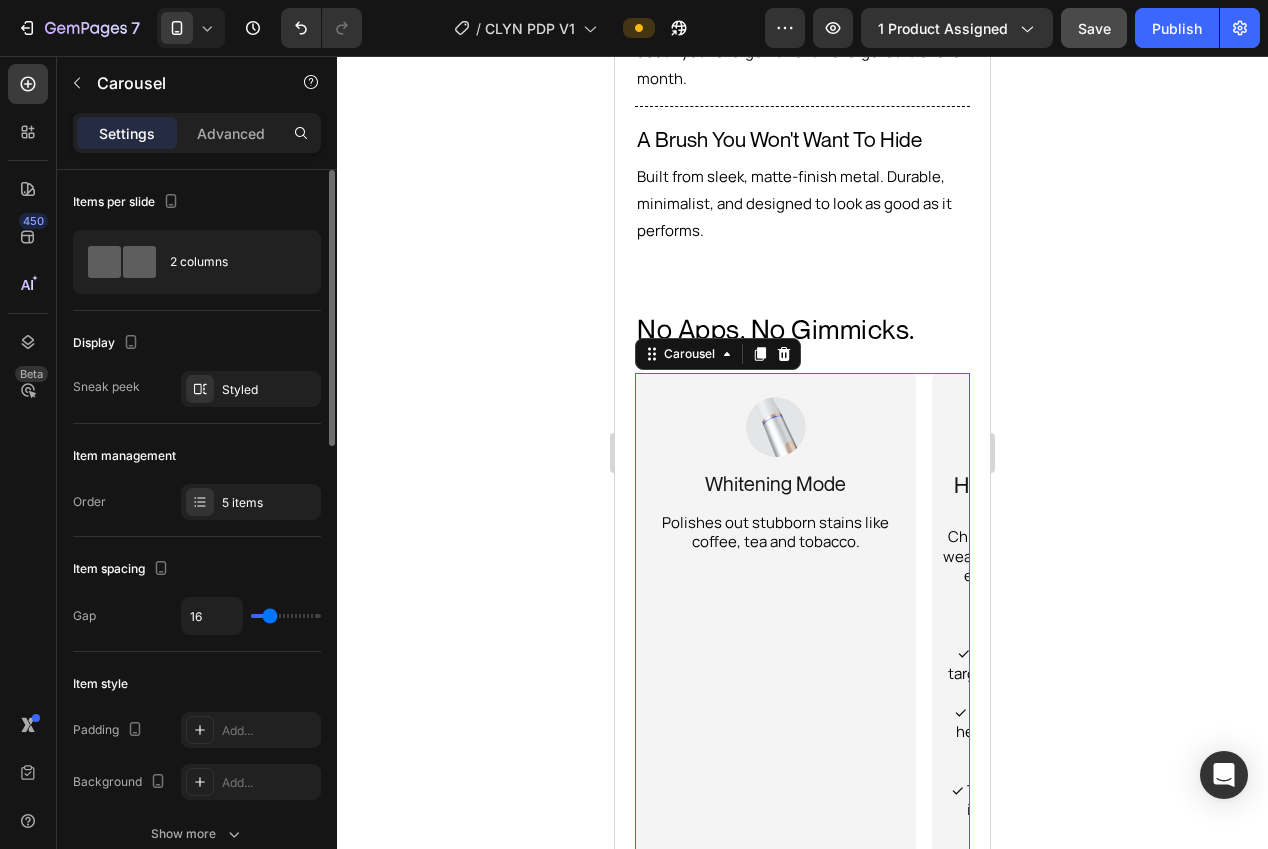 click on "Items per slide 2 columns" 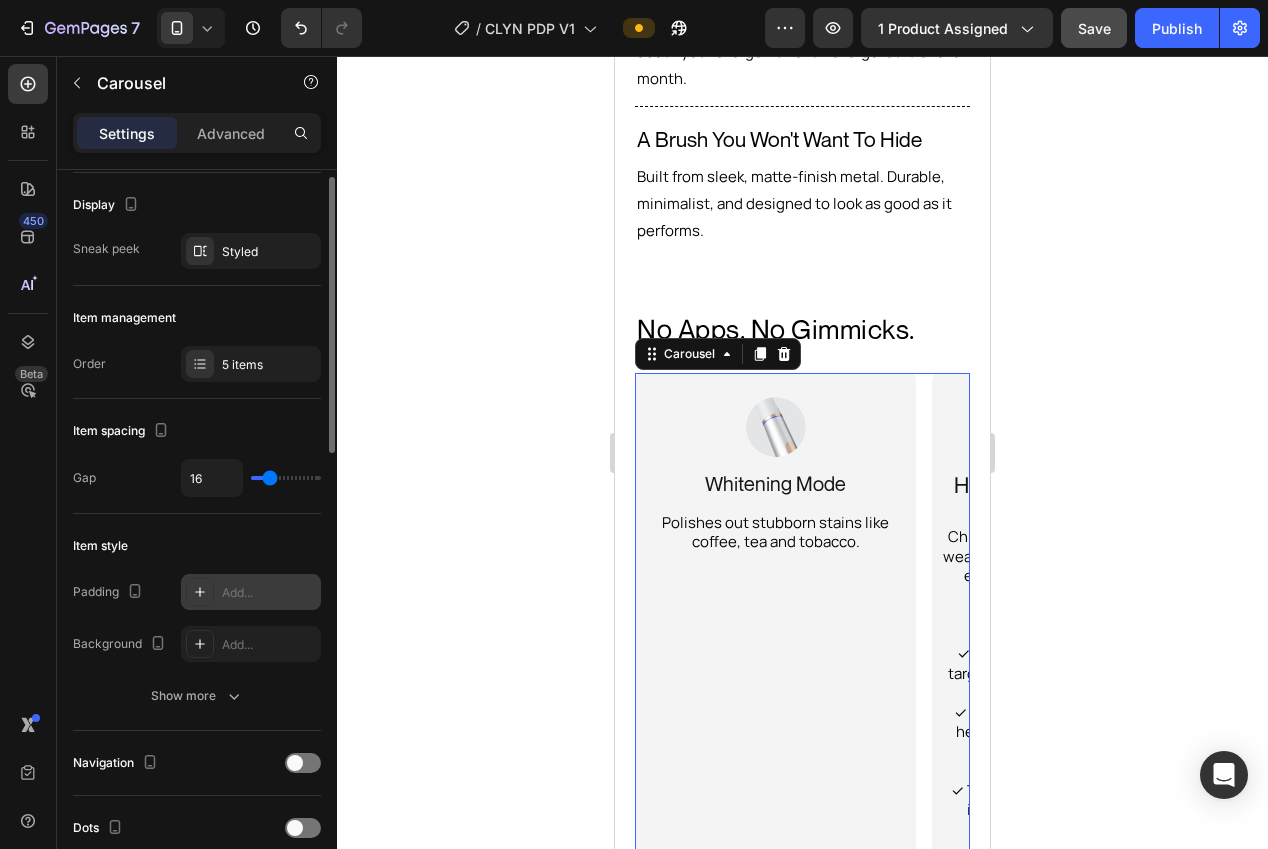scroll, scrollTop: 0, scrollLeft: 0, axis: both 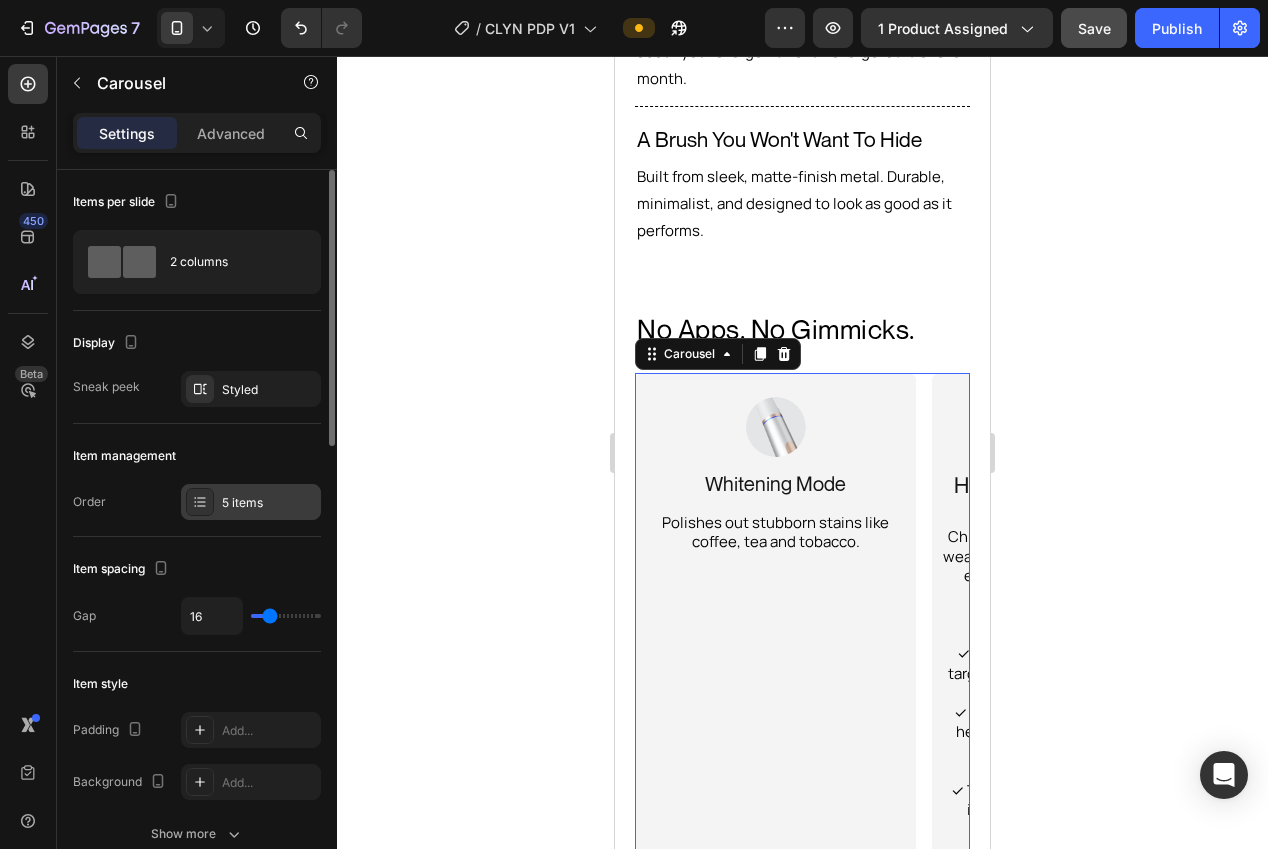 click on "5 items" at bounding box center (269, 503) 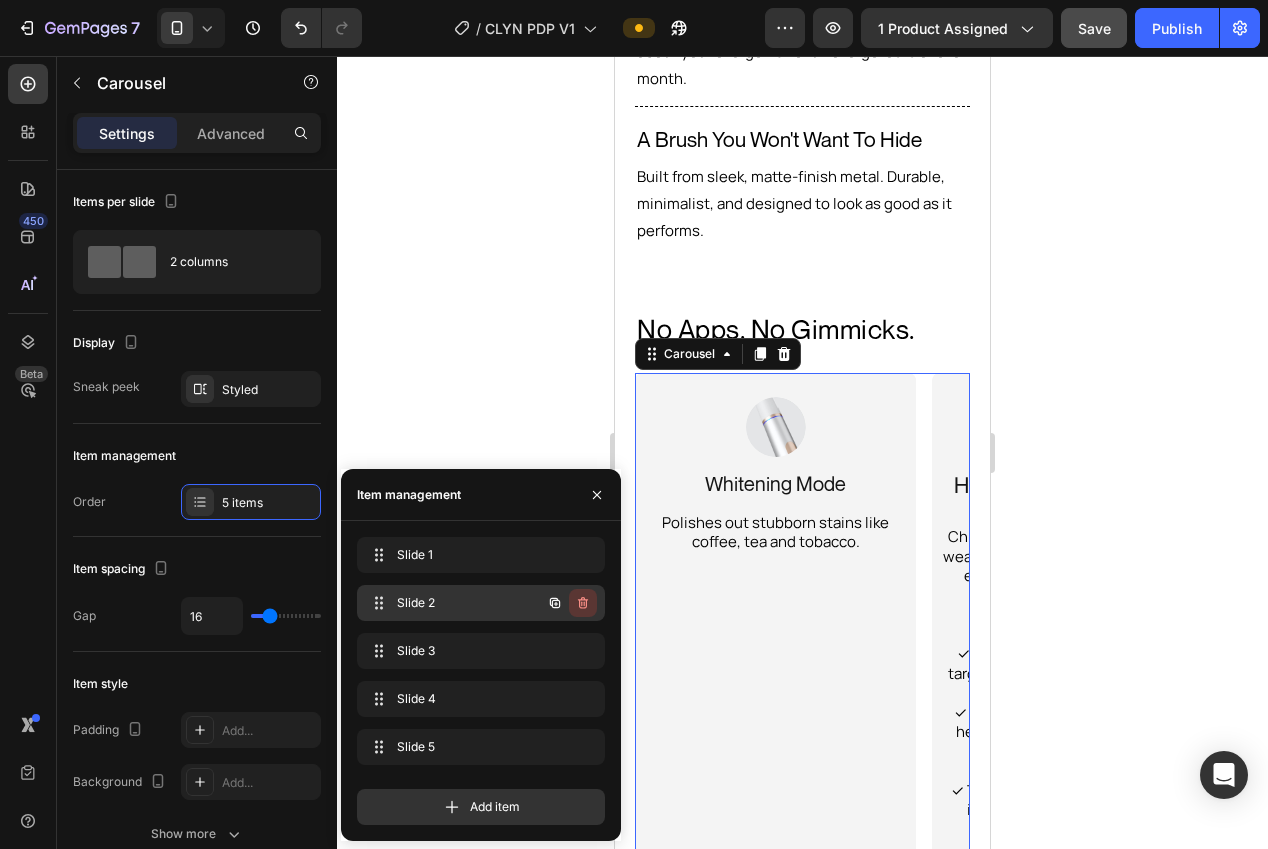 click 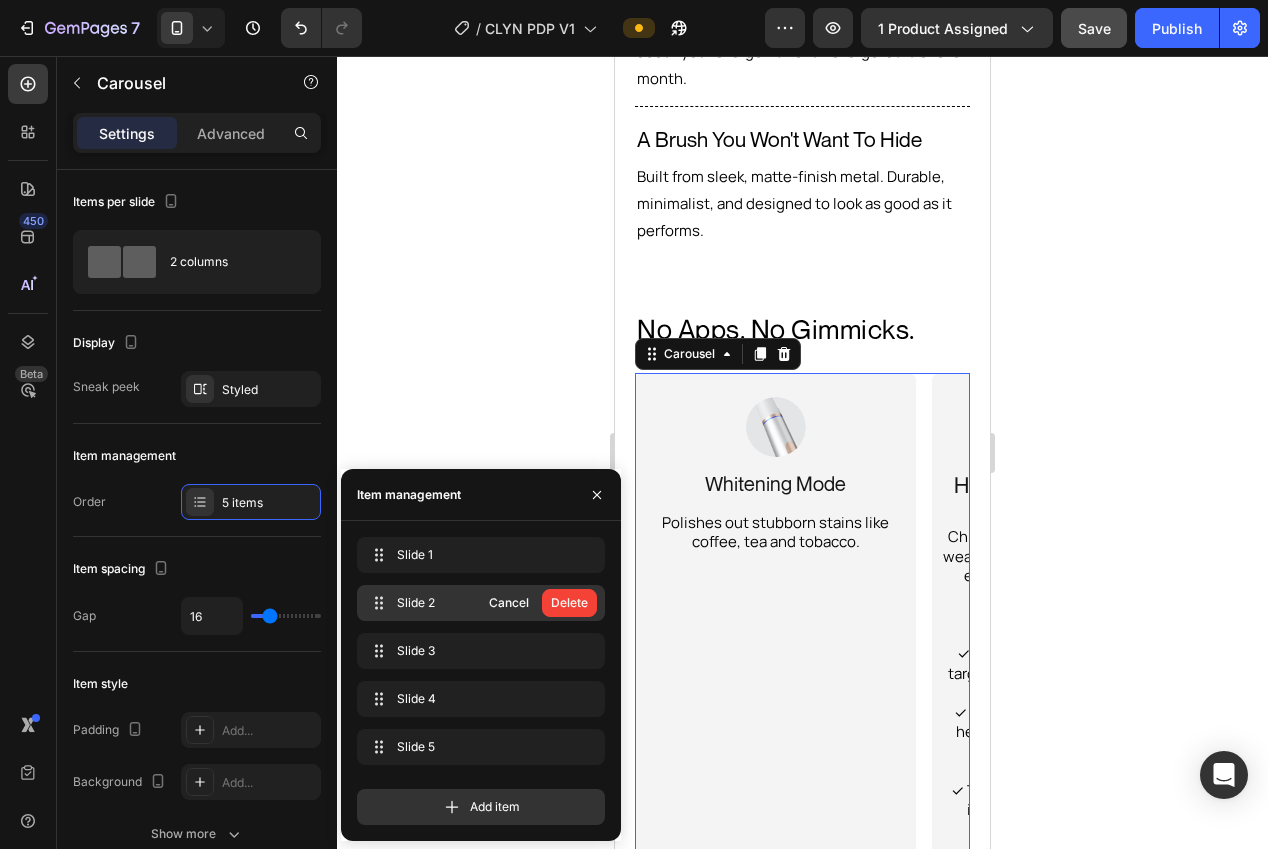 click on "Delete" at bounding box center (569, 603) 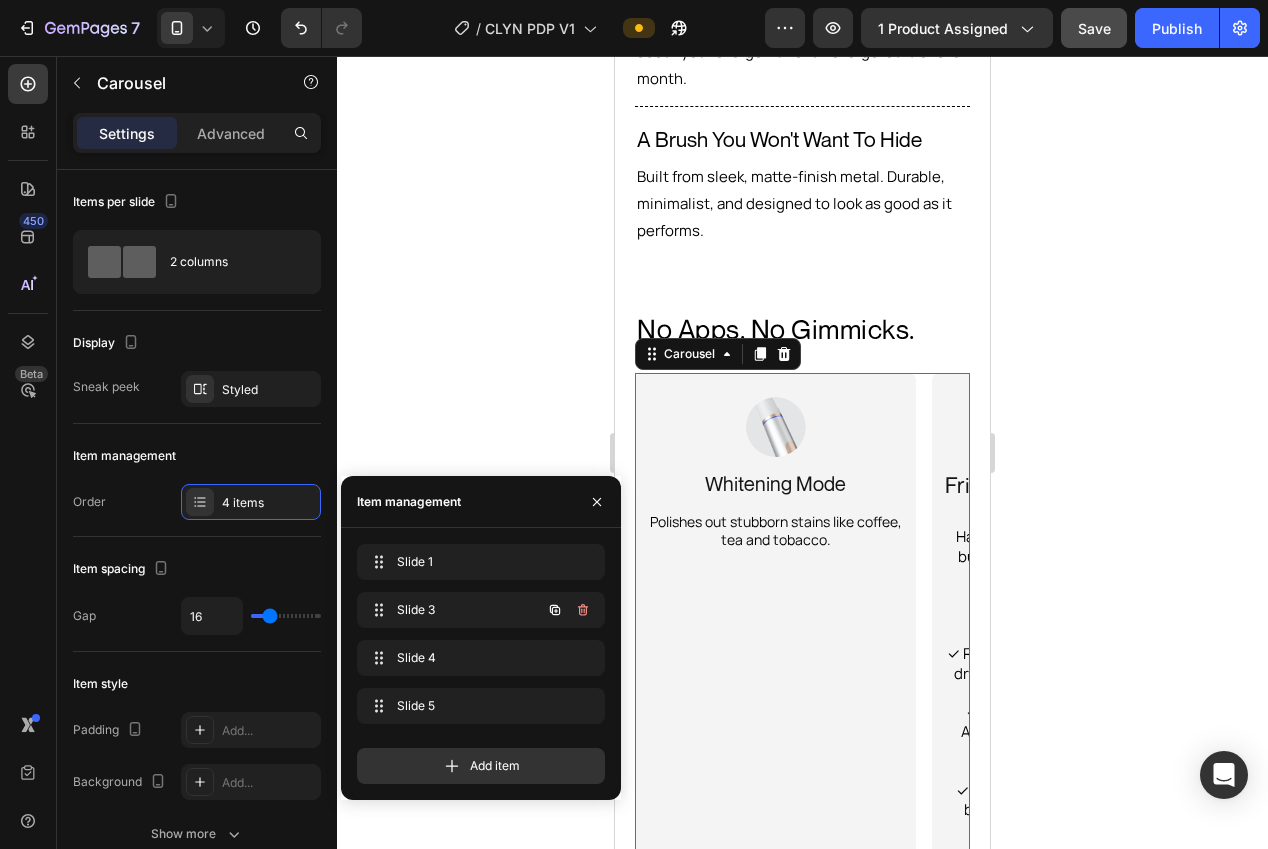 click 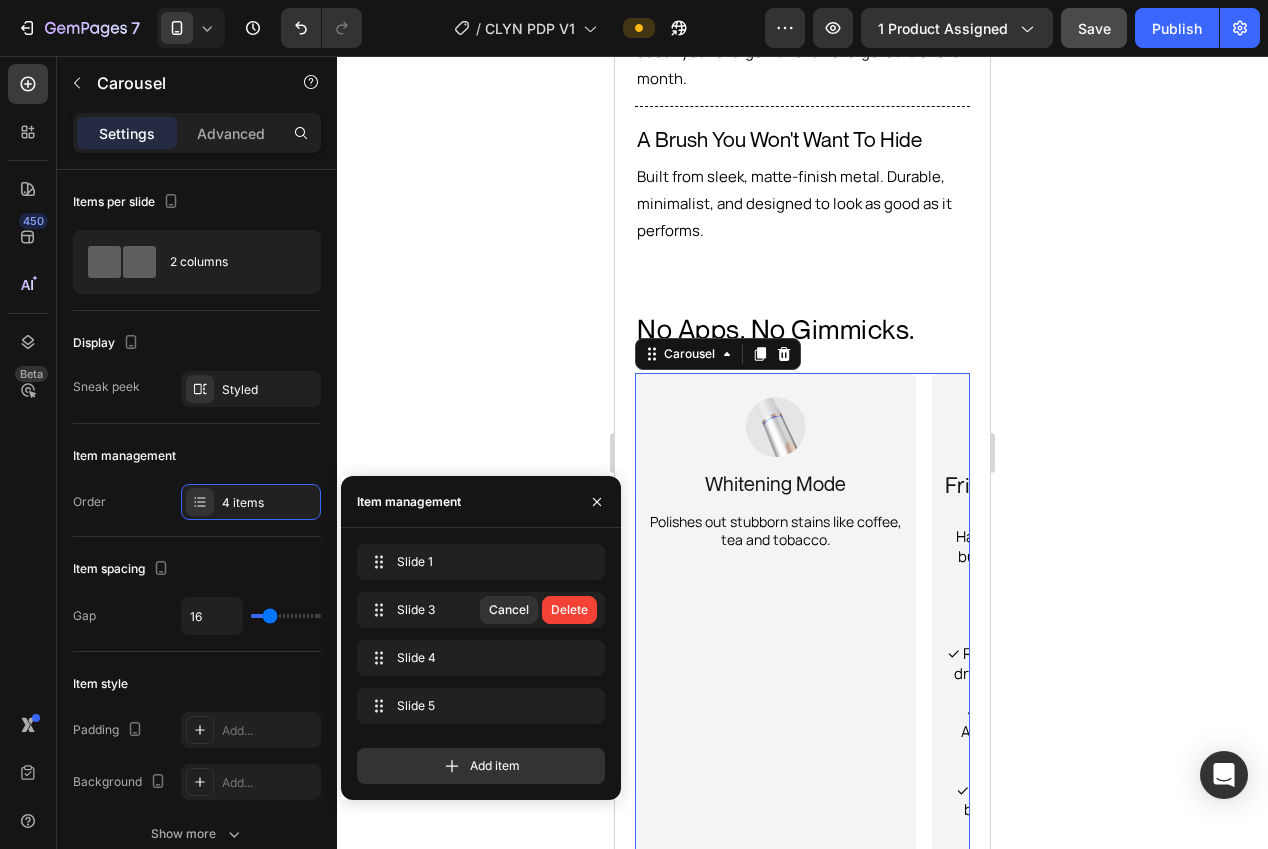 click on "Delete" at bounding box center (569, 610) 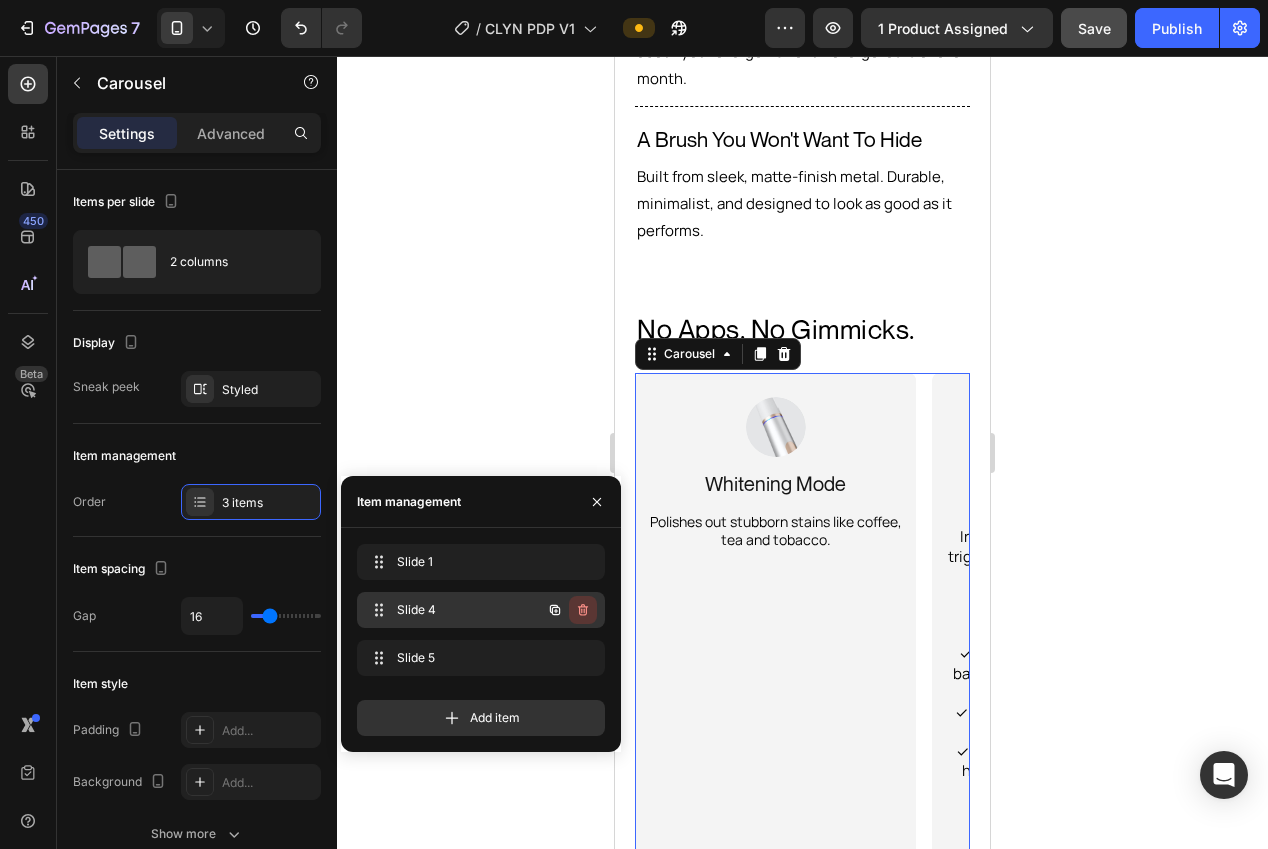 click 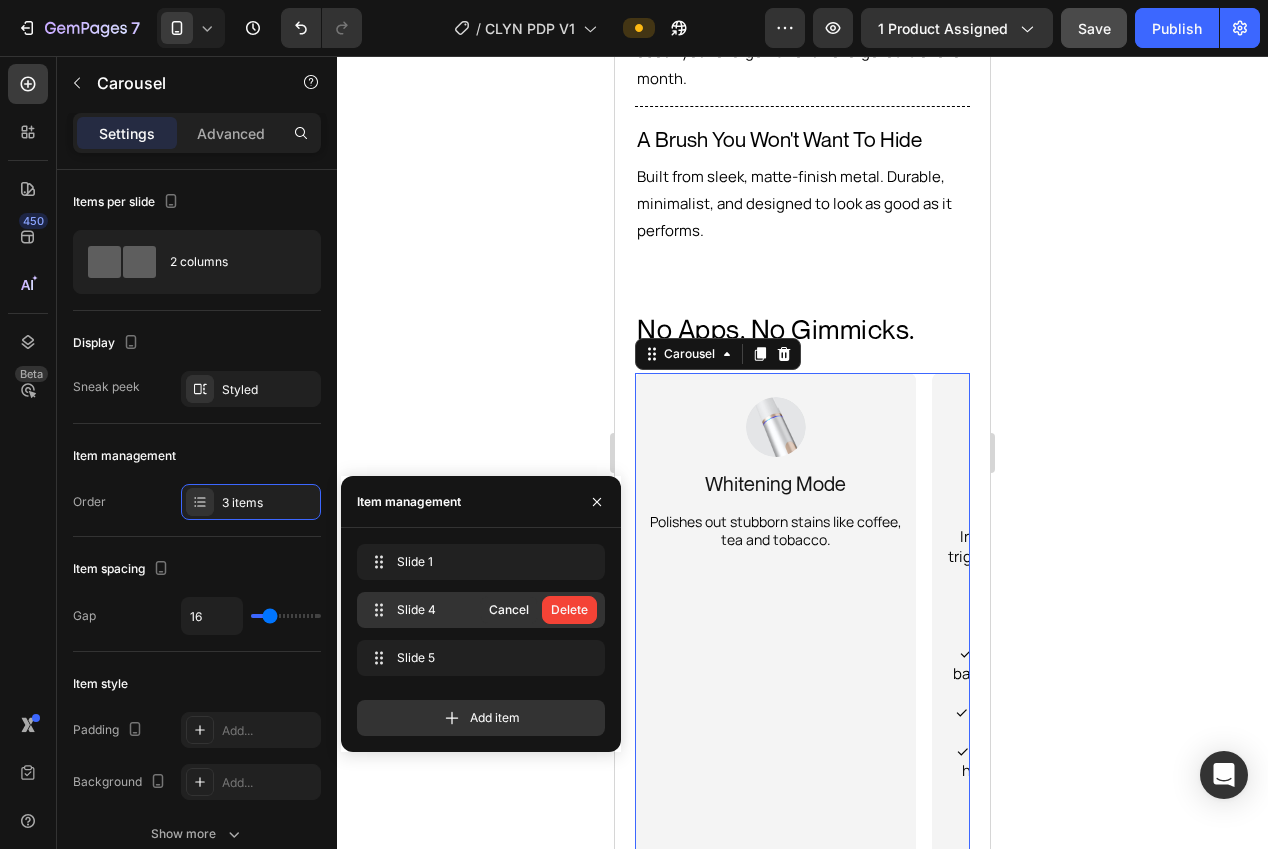 click on "Delete" at bounding box center [569, 610] 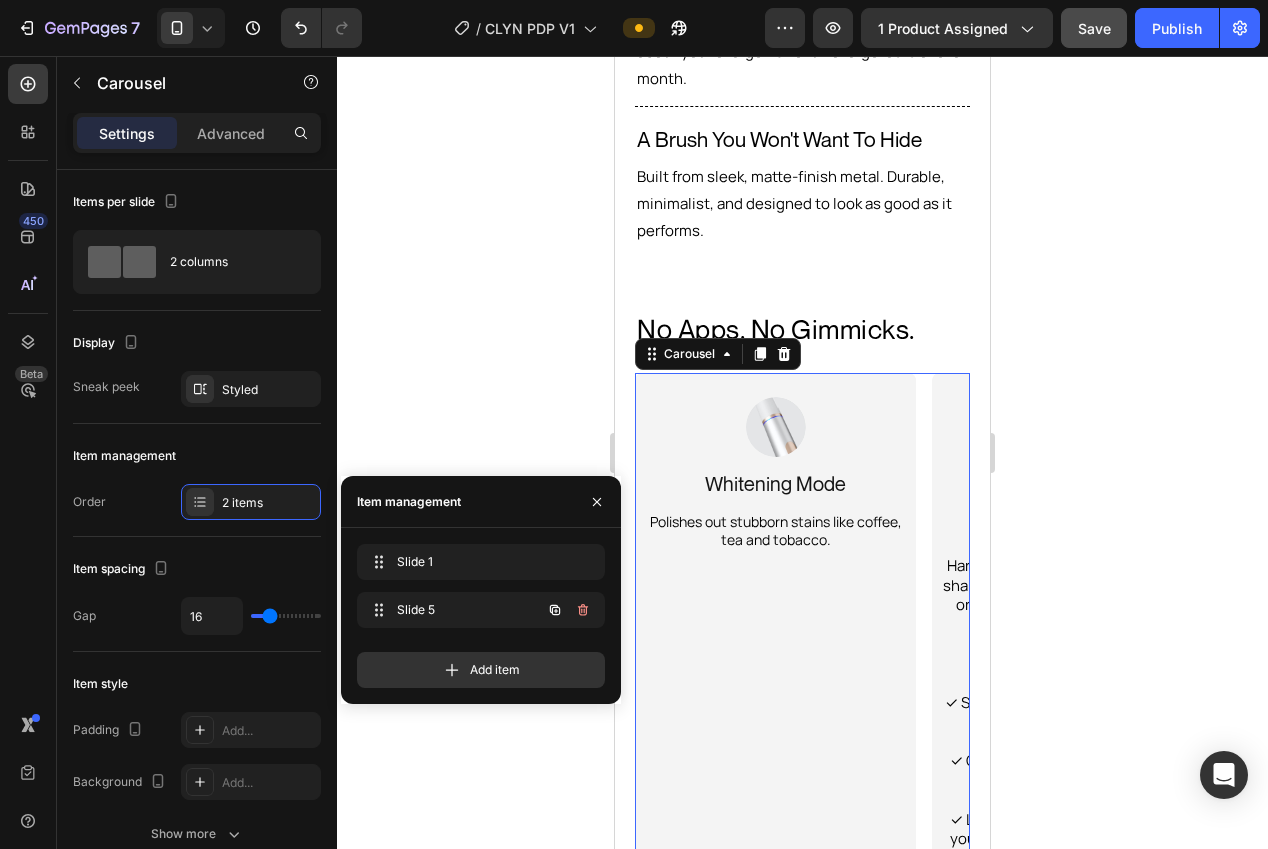 click 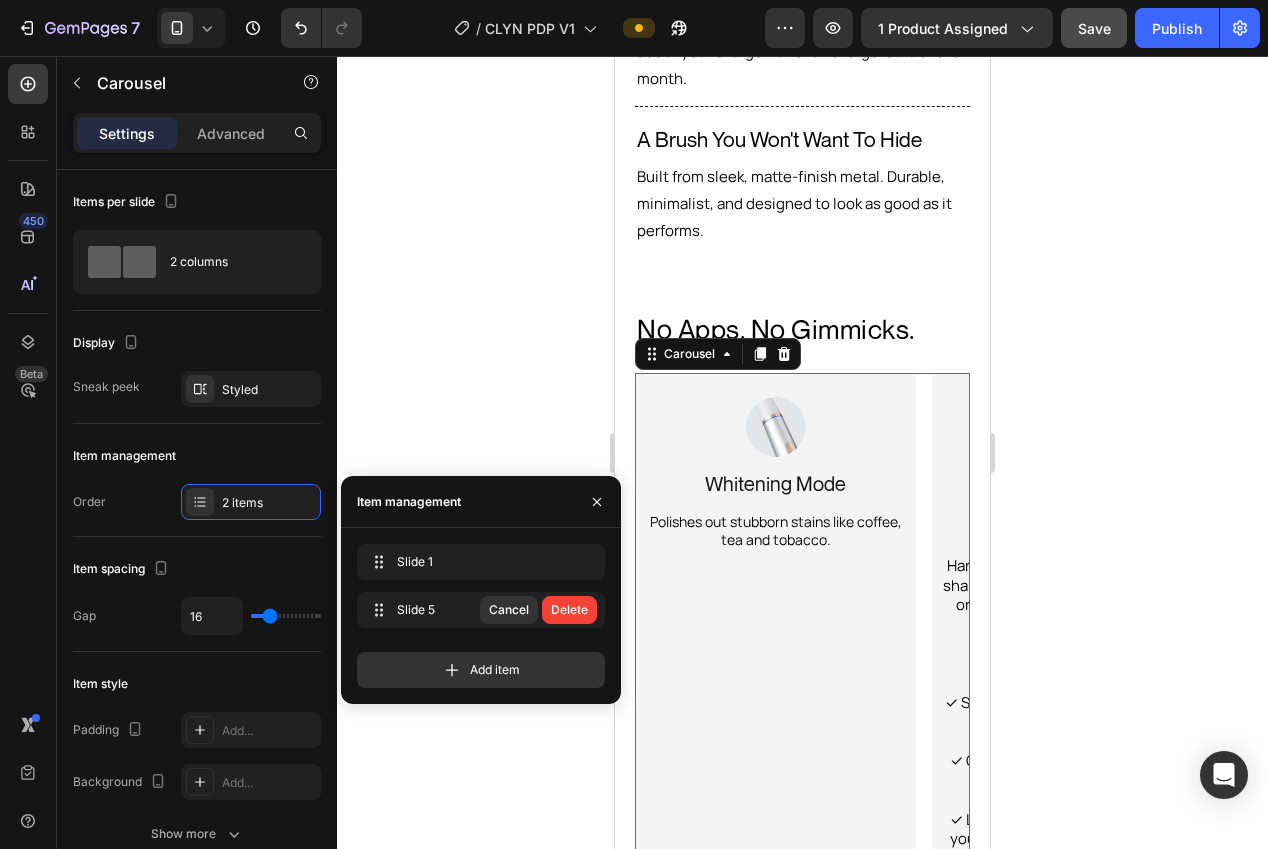 click on "Delete" at bounding box center (569, 610) 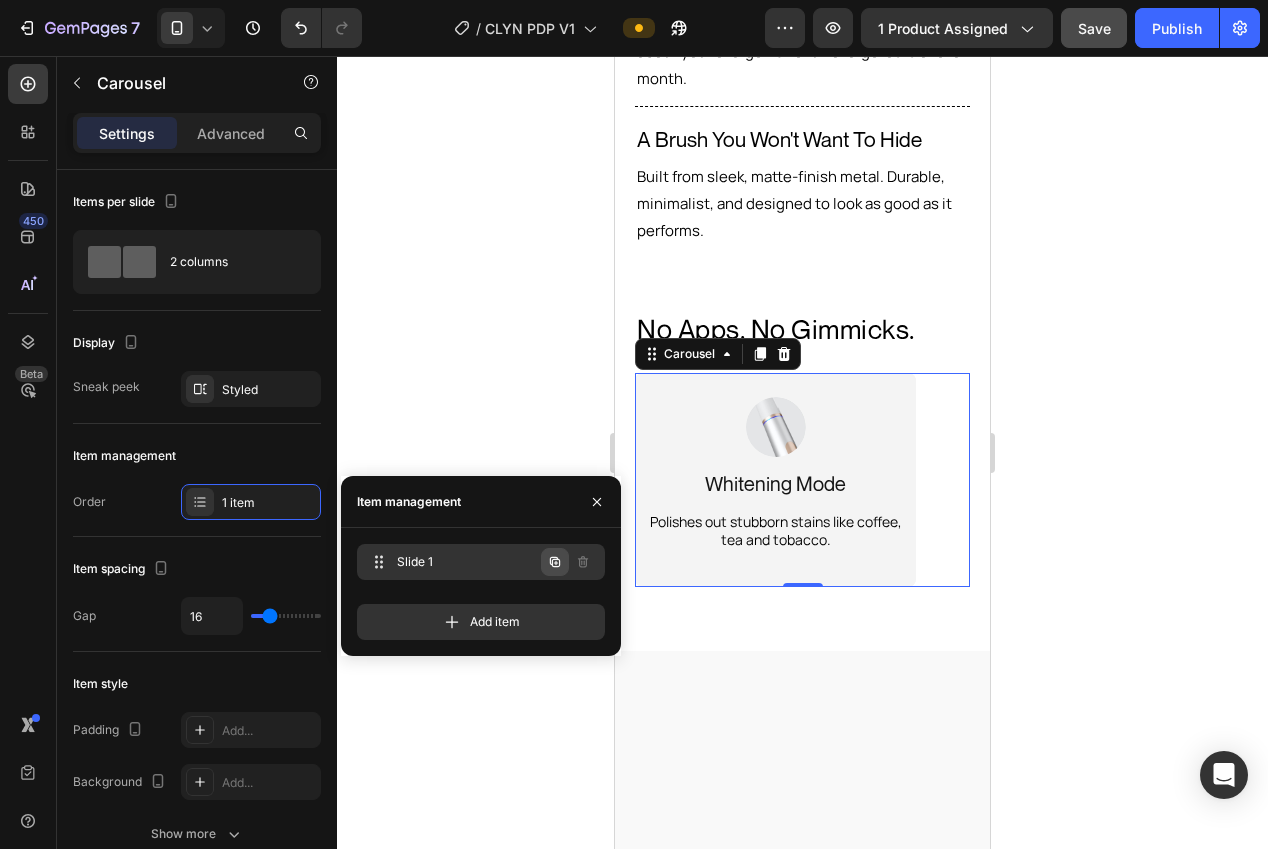 click 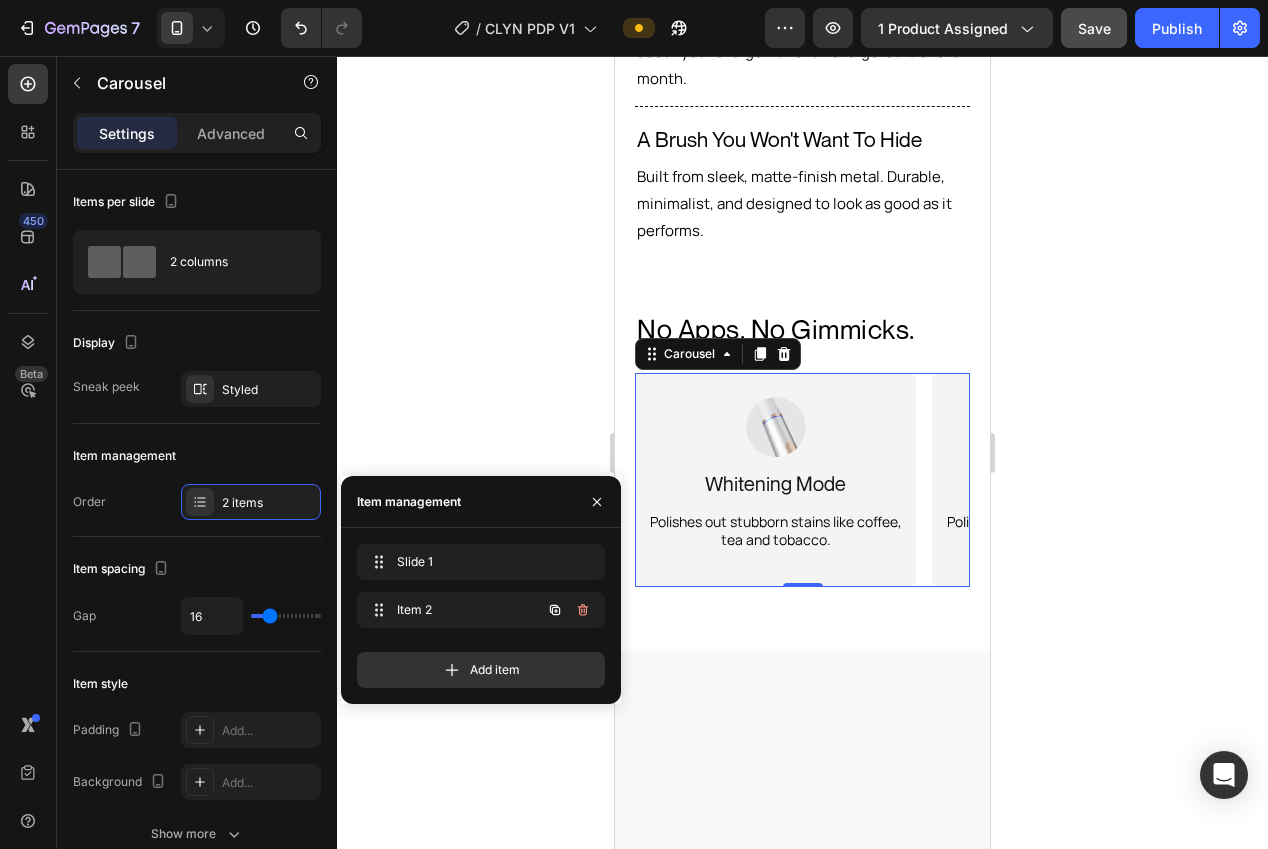 click 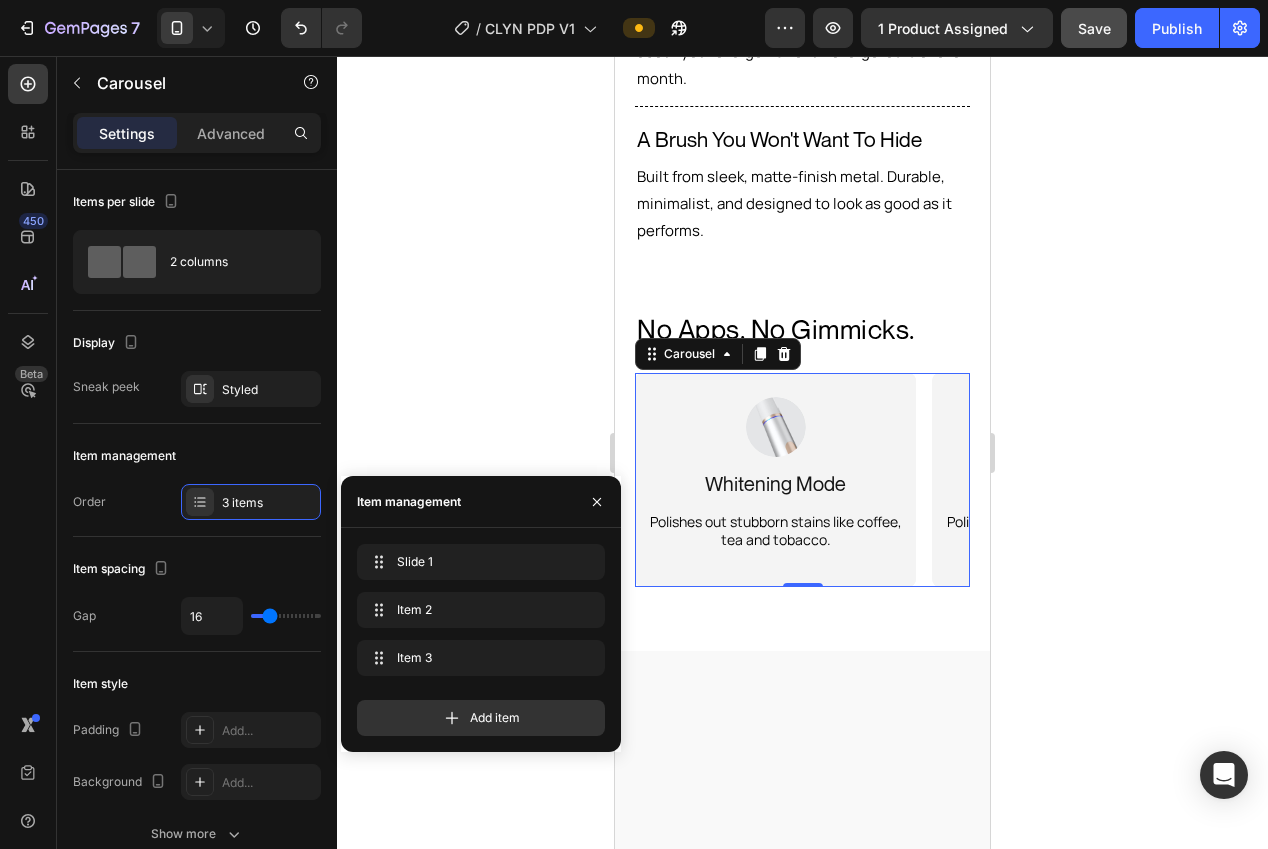 click 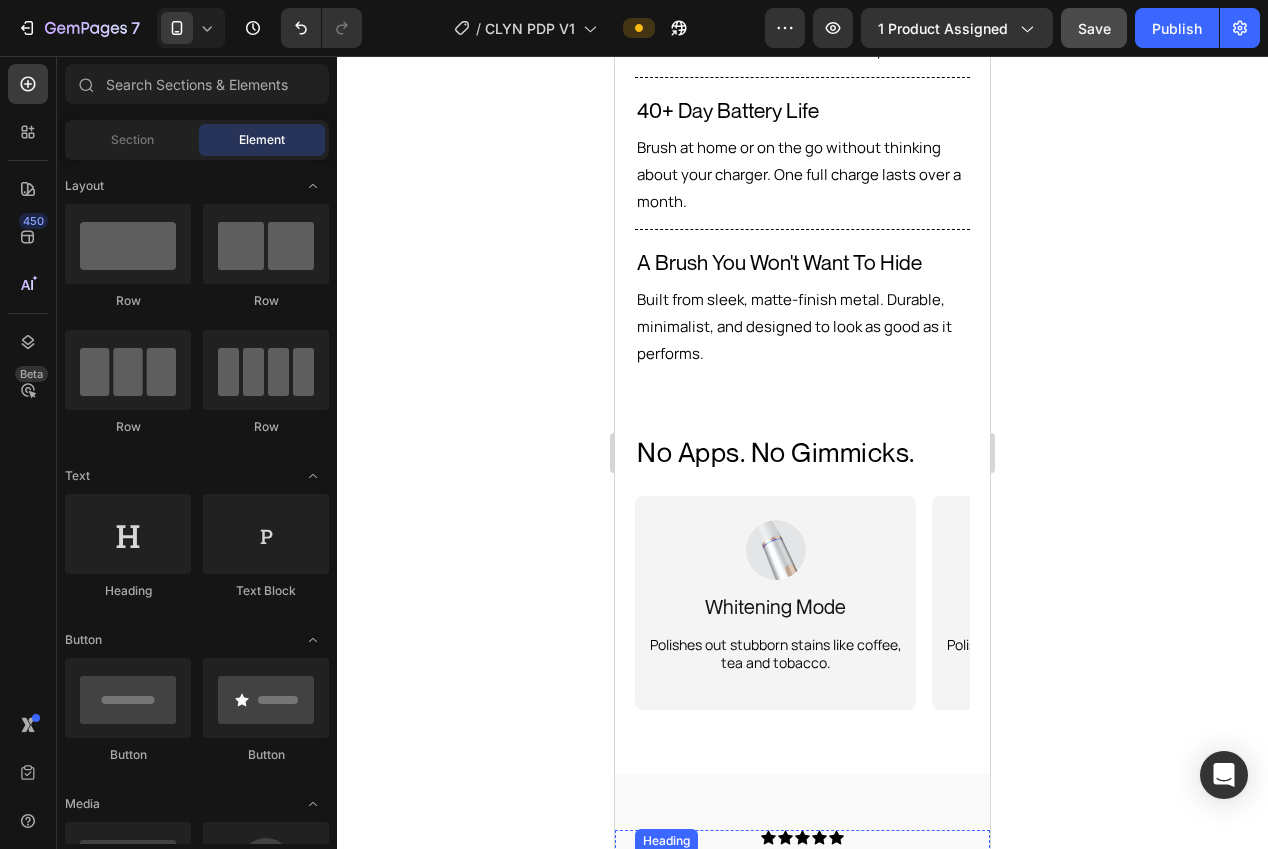 scroll, scrollTop: 2983, scrollLeft: 0, axis: vertical 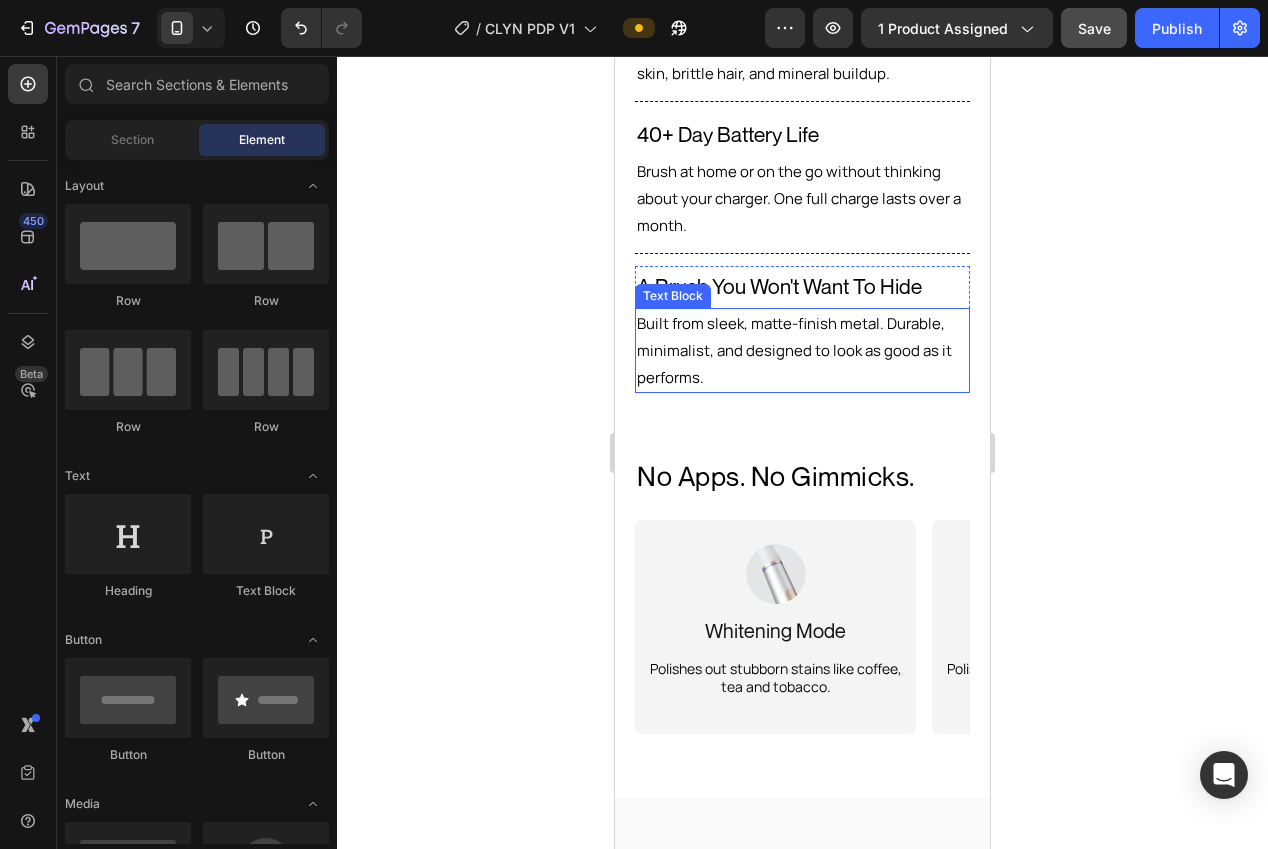 click on "Built from sleek, matte-finish metal. Durable, minimalist, and designed to look as good as it performs." at bounding box center [794, 350] 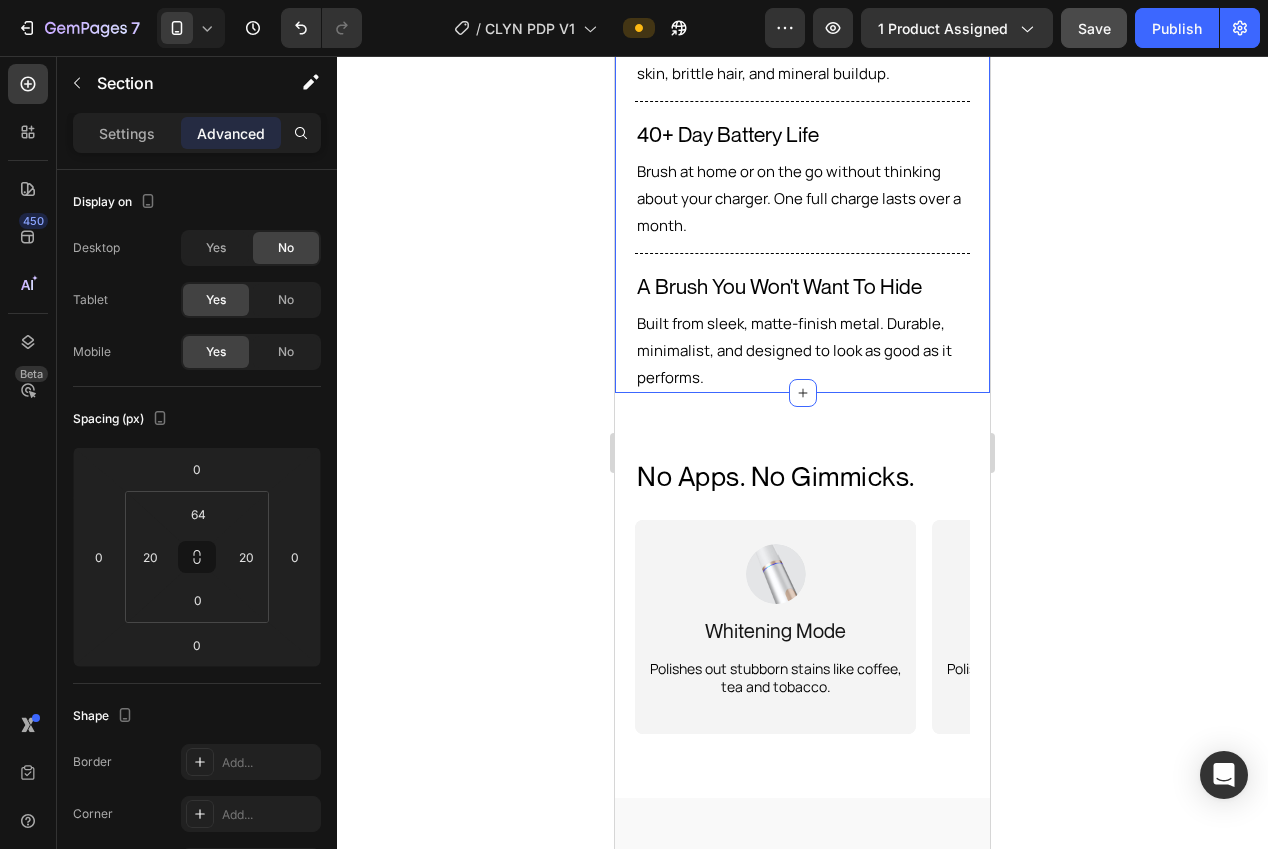 click on "Minimal Design.  Maximum Clean. Heading Everything you need. Nothing you don’t. In ultra-sleek brushed metal. Text Block Ultra Powerful Filtration For The Deepest Clean Heading Image Row Dentist-Approved Performance Text Block 32,000 sonic vibrations per minute sweep away plaque and buildup, without irritating gums. Get that j ust left the dentist clean , everytime. Text Block Row                Title Line Whisper-Quiet Cleaning Text Block Reduces calcium and magnesium — the two minerals most commonly associated with dry skin, brittle hair, and mineral buildup. Text Block Row                Title Line 40+ Day Battery Life Text Block Brush at home or on the go without thinking about your charger. One full charge lasts over a month. Text Block Row                Title Line A Brush You Won't Want To Hide Text Block Built from sleek, matte-finish metal. Durable, minimalist, and designed to look as good as it performs. Text Block Row AquaCell Mobile   Create Theme Section AI Content Write with GemAI Product" at bounding box center (802, -193) 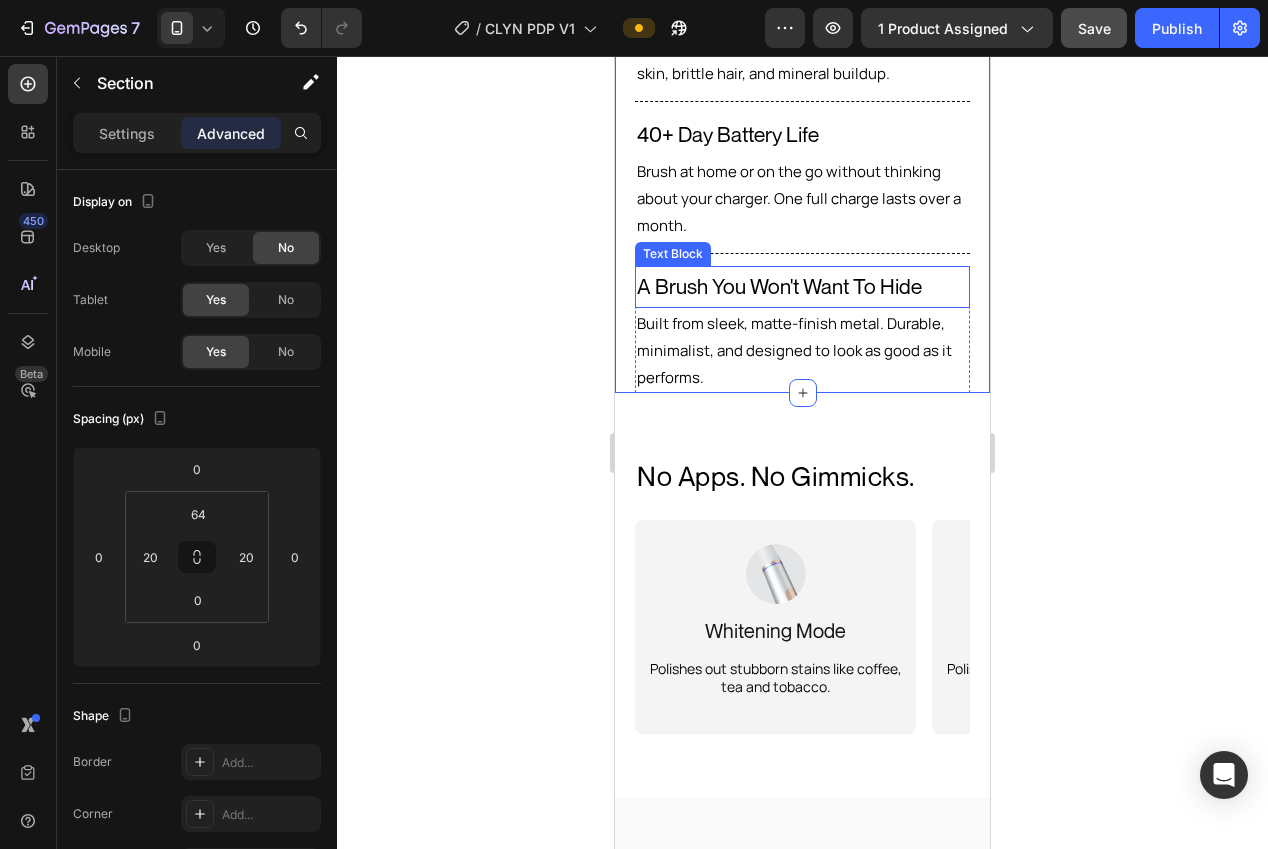 click on "A Brush You Won't Want To Hide" at bounding box center [802, 287] 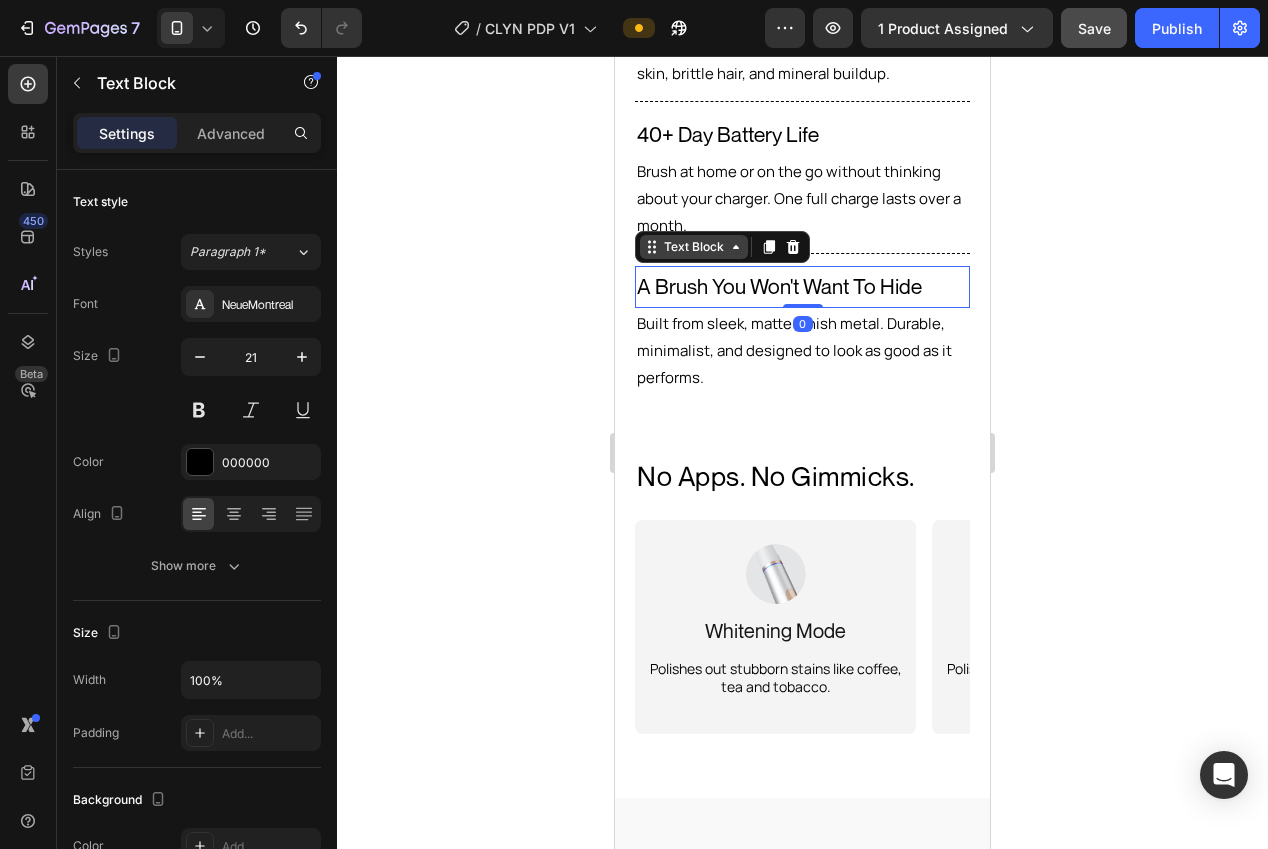 click on "Text Block" at bounding box center (694, 247) 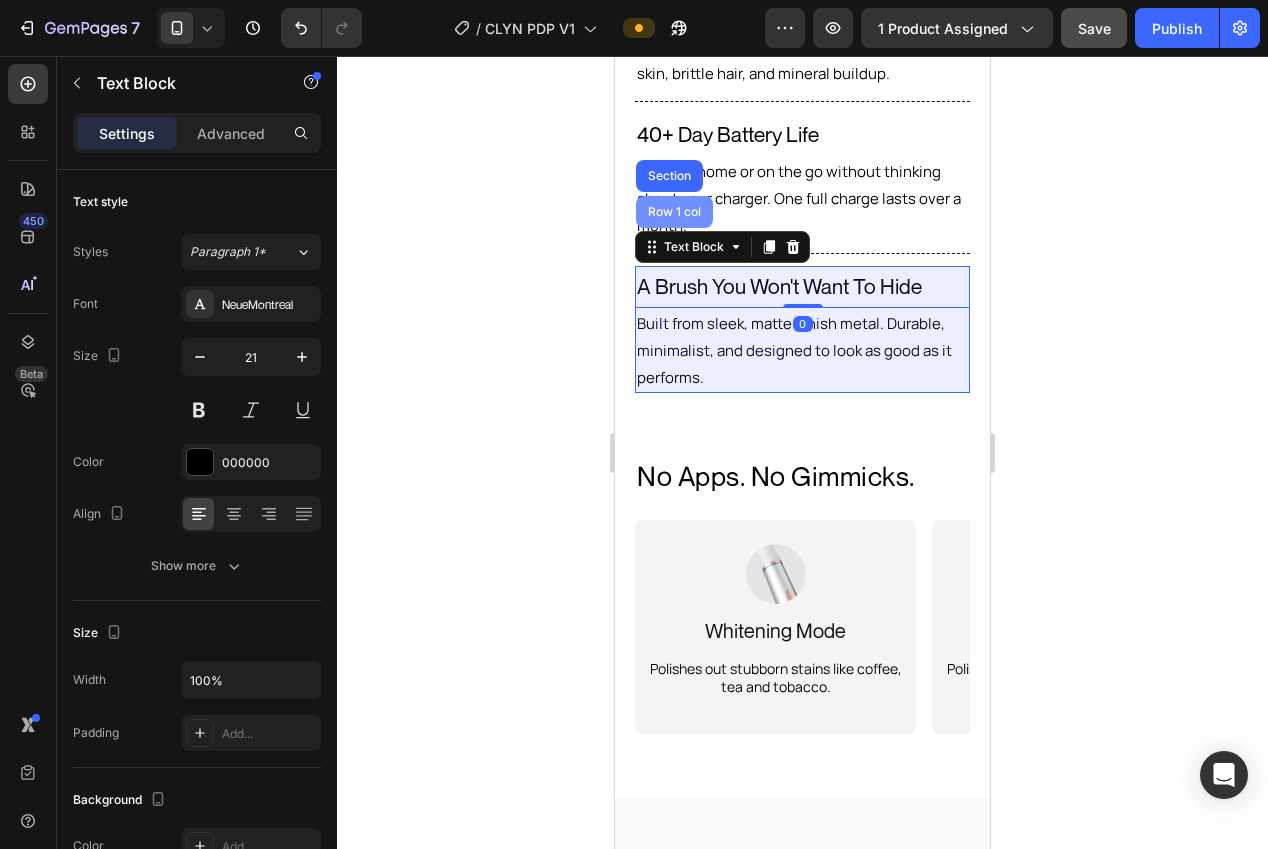 click on "Row 1 col" at bounding box center [674, 212] 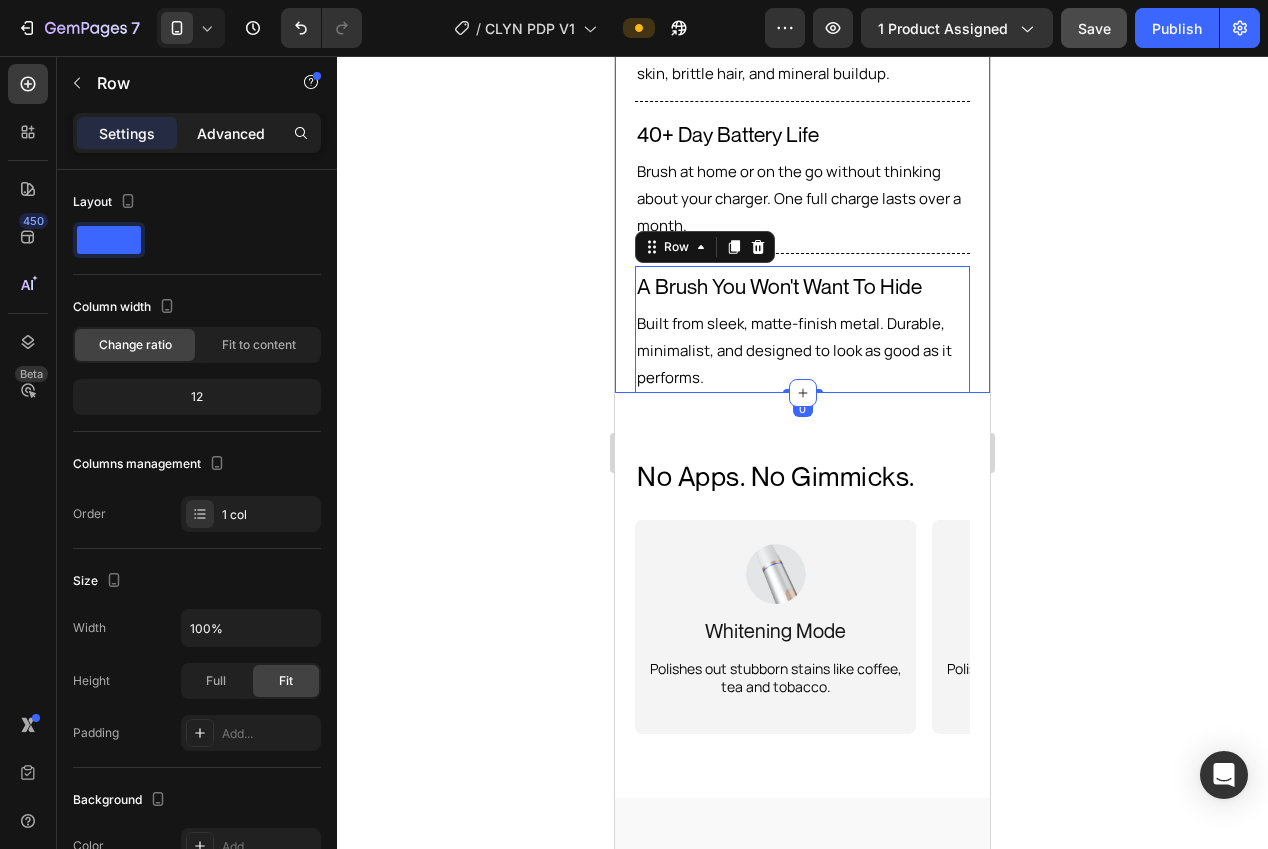 click on "Advanced" at bounding box center (231, 133) 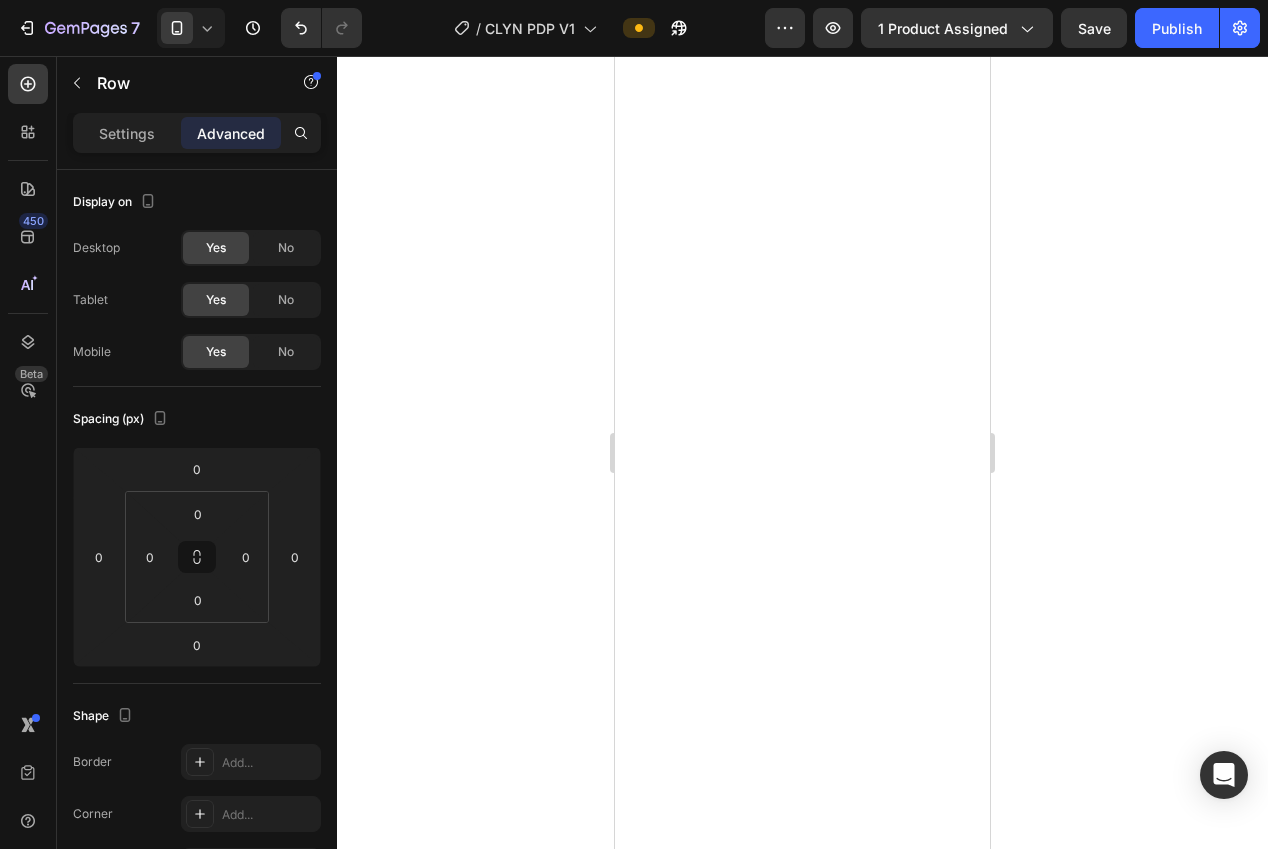 scroll, scrollTop: 0, scrollLeft: 0, axis: both 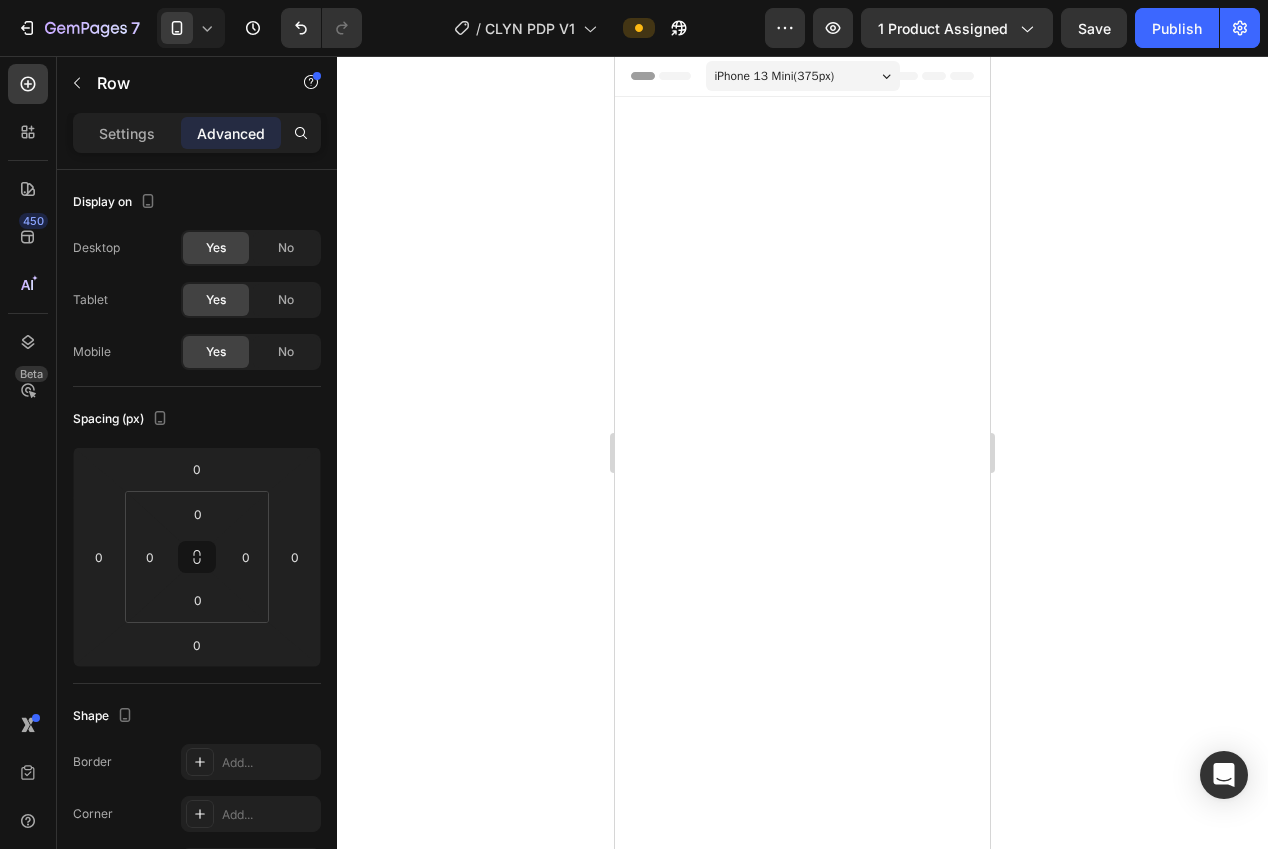 click 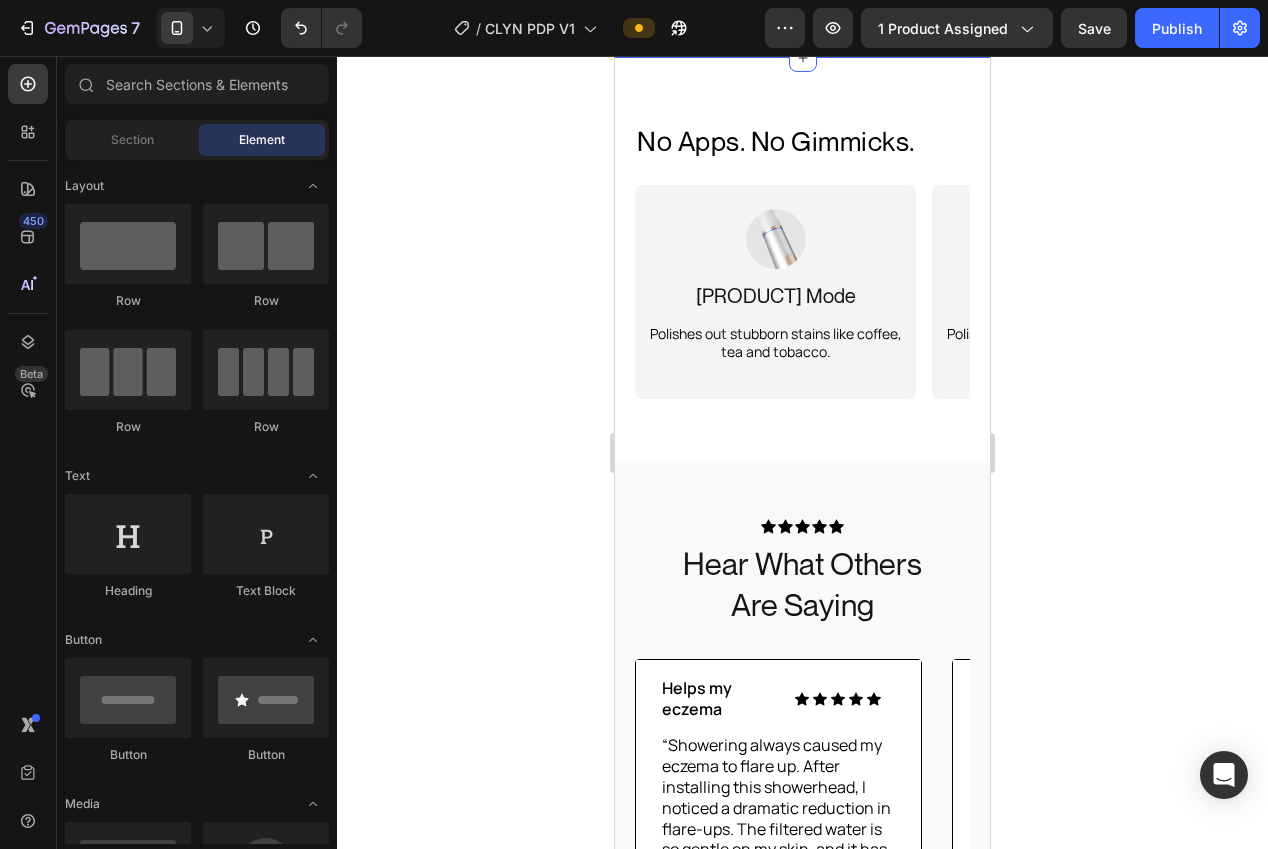 click on "Minimal Design.  Maximum Clean. Heading Everything you need. Nothing you don’t. In ultra-sleek brushed metal. Text Block Ultra Powerful Filtration For The Deepest Clean Heading Image Row Dentist-Approved Performance Text Block 32,000 sonic vibrations per minute sweep away plaque and buildup, without irritating gums. Get that j ust left the dentist clean , everytime. Text Block Row                Title Line Whisper-Quiet Cleaning Text Block Reduces calcium and magnesium — the two minerals most commonly associated with dry skin, brittle hair, and mineral buildup. Text Block Row                Title Line 40+ Day Battery Life Text Block Brush at home or on the go without thinking about your charger. One full charge lasts over a month. Text Block Row                Title Line A Brush You Won't Want To Hide Text Block Built from sleek, matte-finish metal. Durable, minimalist, and designed to look as good as it performs. Text Block Row AquaCell Mobile" at bounding box center (802, -360) 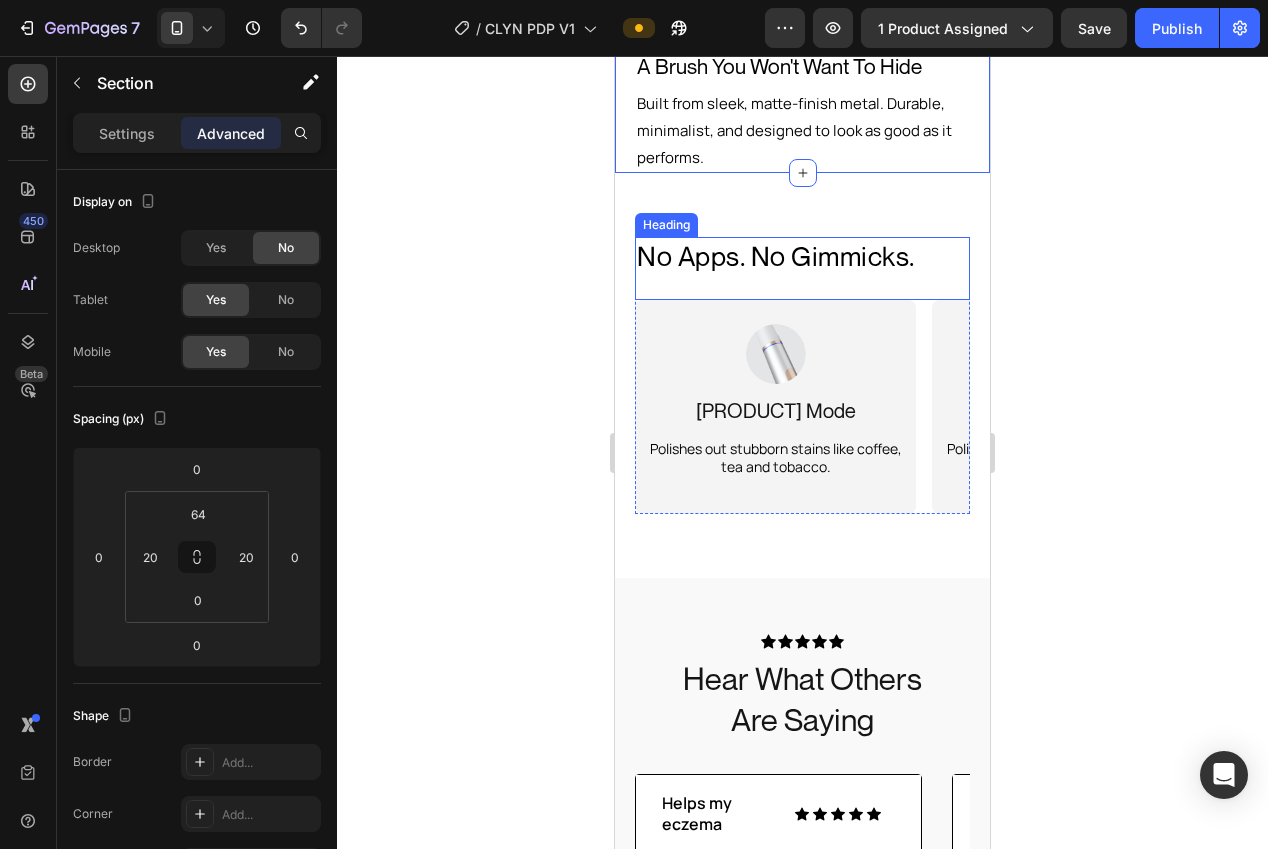 scroll, scrollTop: 2956, scrollLeft: 0, axis: vertical 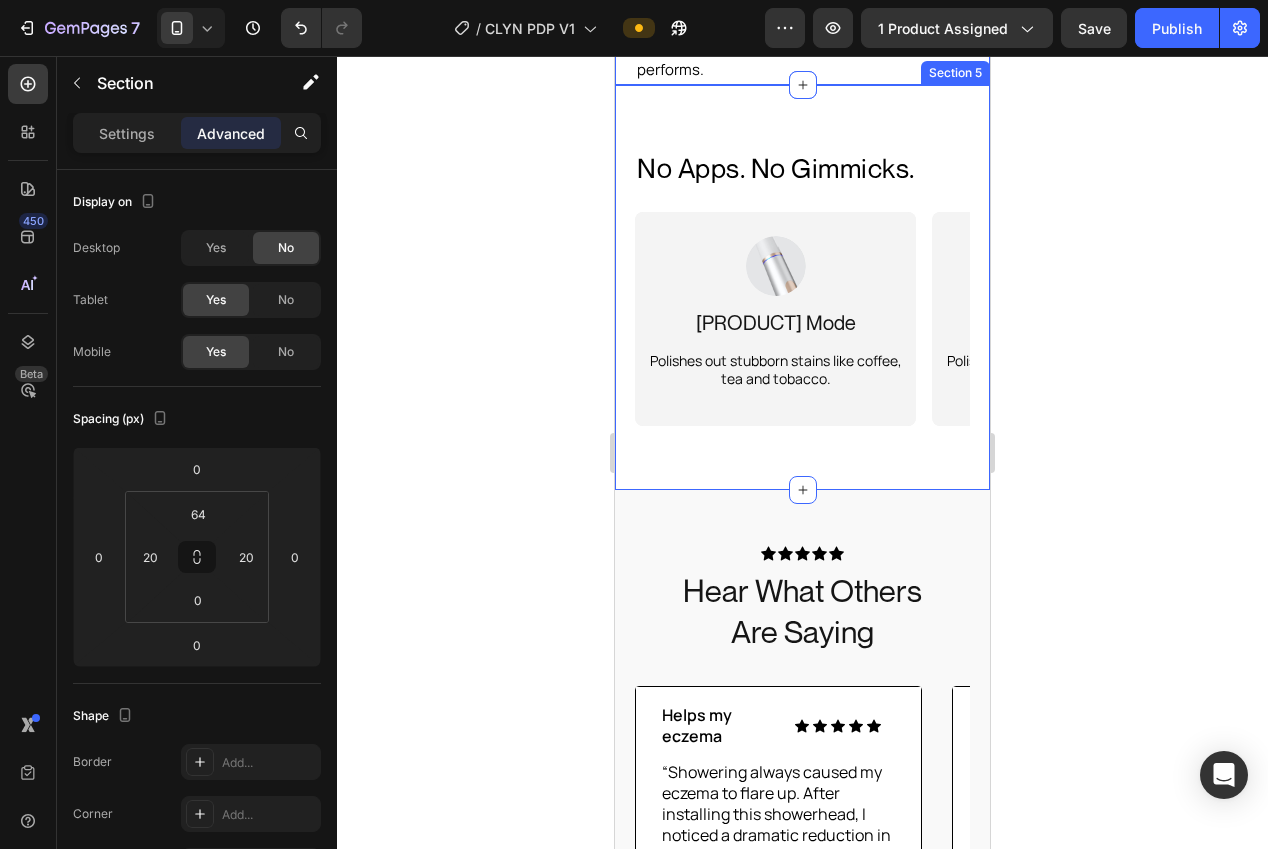 click on "No Apps. No Gimmicks. Heading 6 Common Problems Caused by Your Water Heading Image Whitening Mode Text Block Polishes out stubborn stains like coffee, tea and tobacco.  Text Block Row Hero Banner Image Whitening Mode Text Block Polishes out stubborn stains like coffee, tea and tobacco.  Text Block Row Hero Banner Image Whitening Mode Text Block Polishes out stubborn stains like coffee, tea and tobacco.  Text Block Row Hero Banner Carousel Row Section 5" at bounding box center [802, 288] 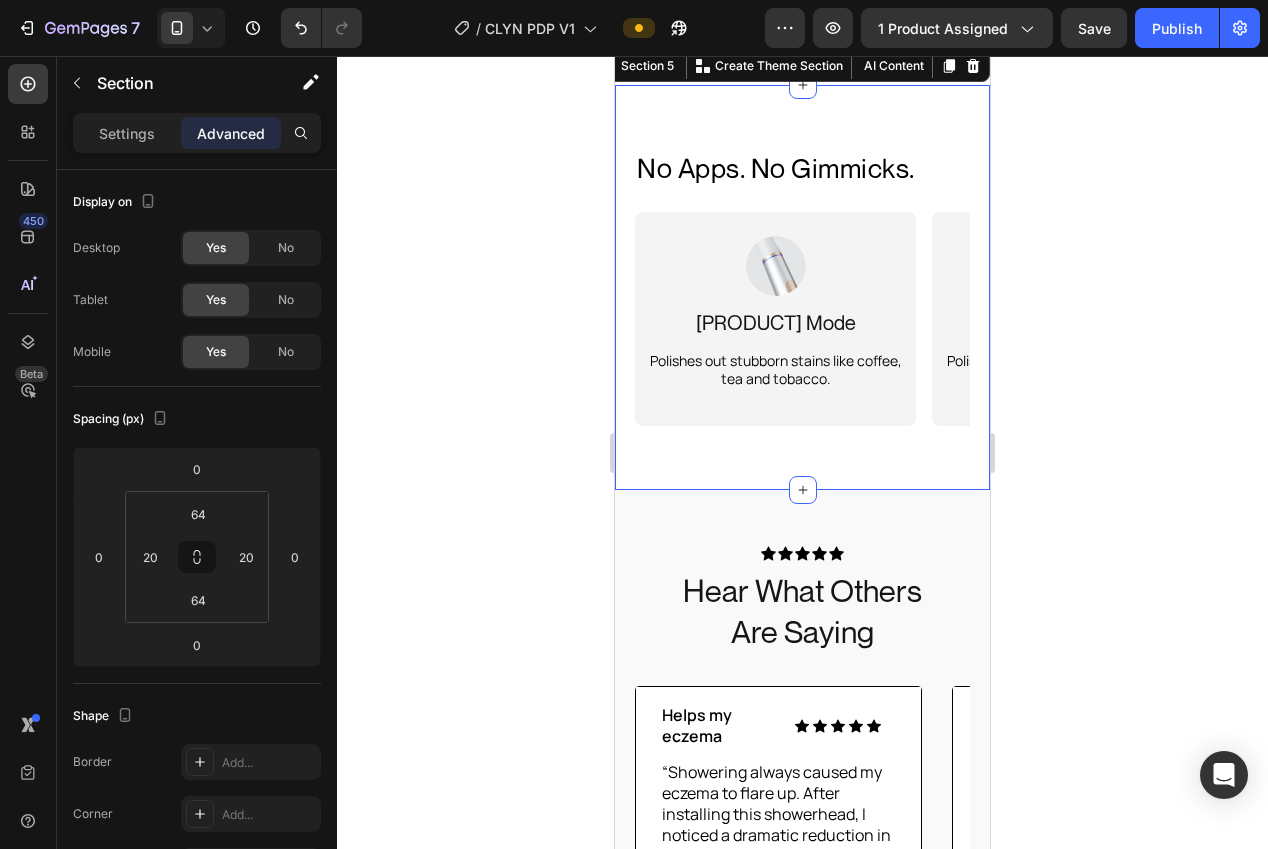 click 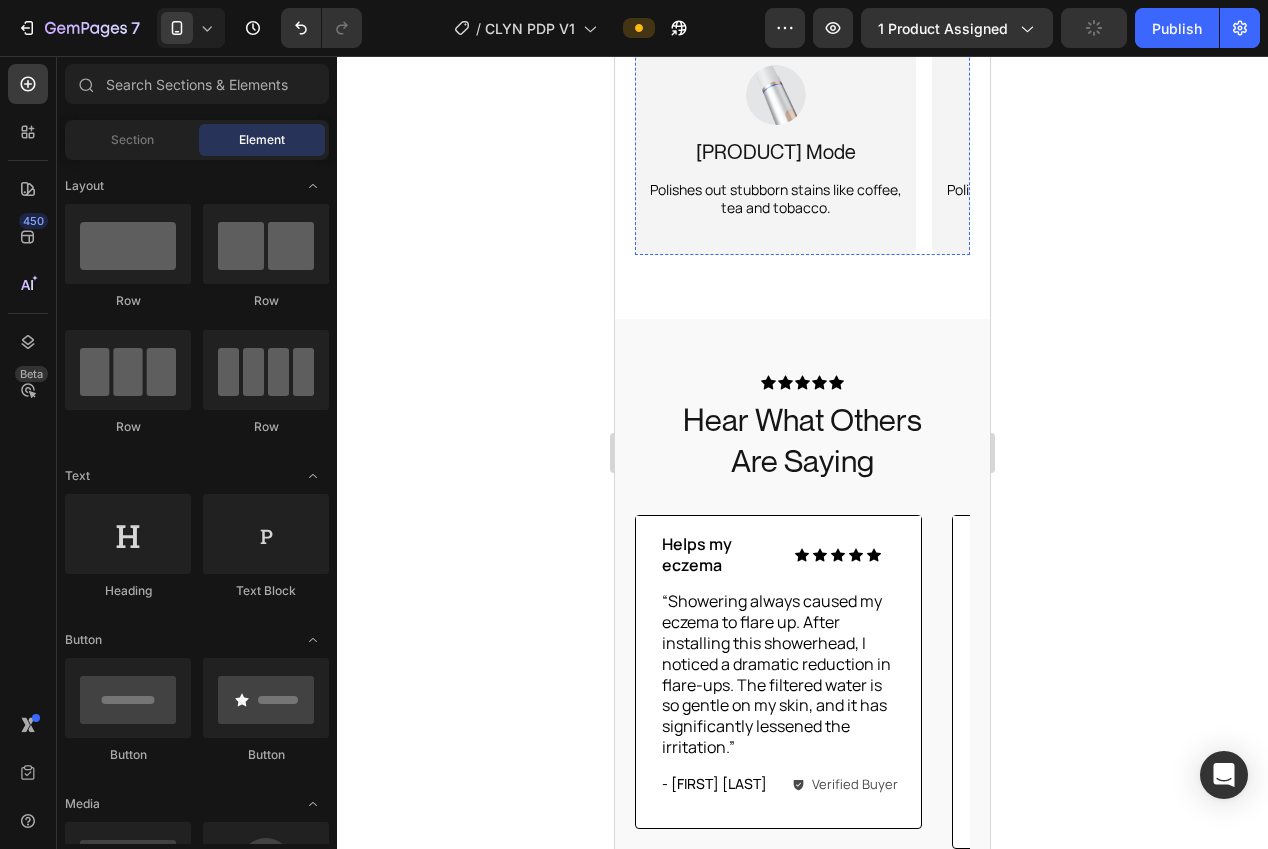 scroll, scrollTop: 3254, scrollLeft: 0, axis: vertical 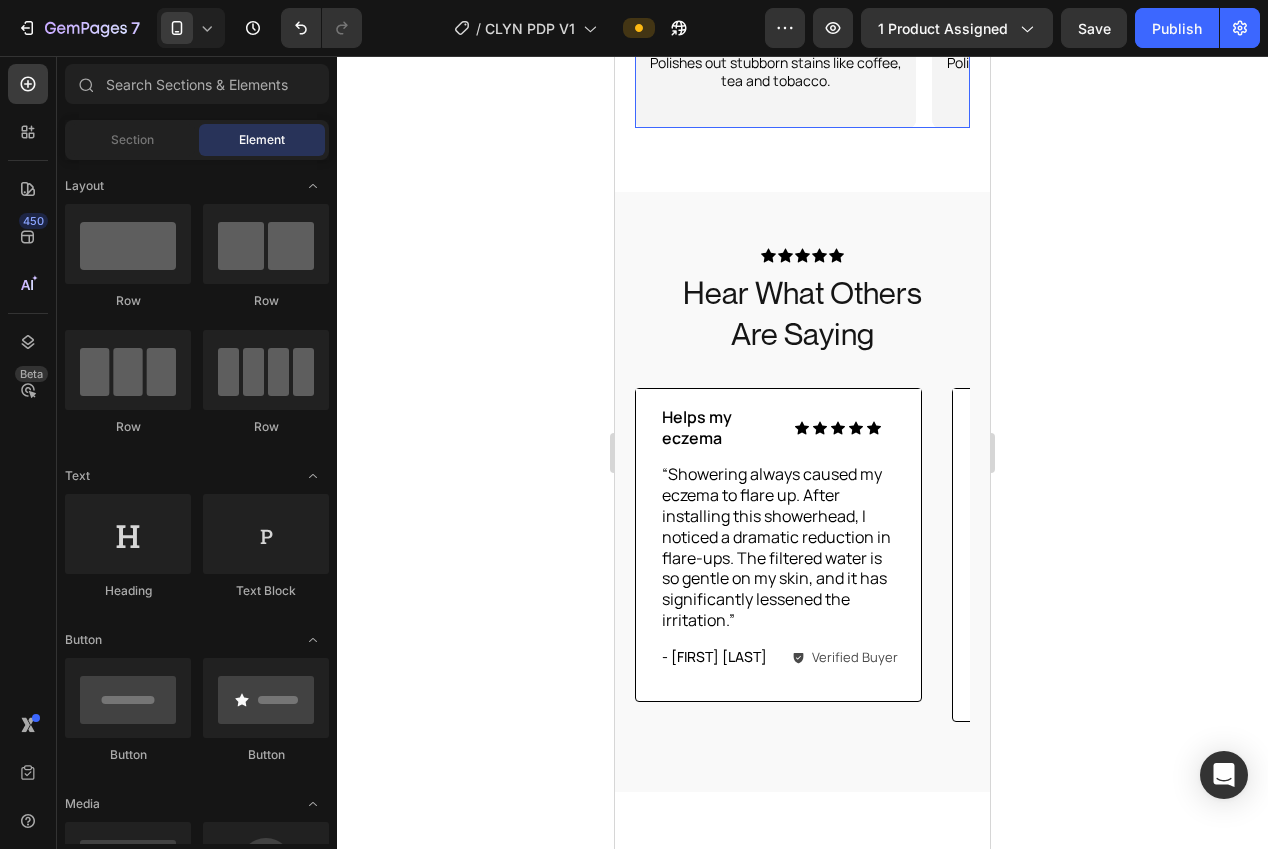 click on "Image Whitening Mode Text Block Polishes out stubborn stains like coffee, tea and tobacco.  Text Block Row Hero Banner Image Whitening Mode Text Block Polishes out stubborn stains like coffee, tea and tobacco.  Text Block Row Hero Banner Image Whitening Mode Text Block Polishes out stubborn stains like coffee, tea and tobacco.  Text Block Row Hero Banner" at bounding box center [802, 21] 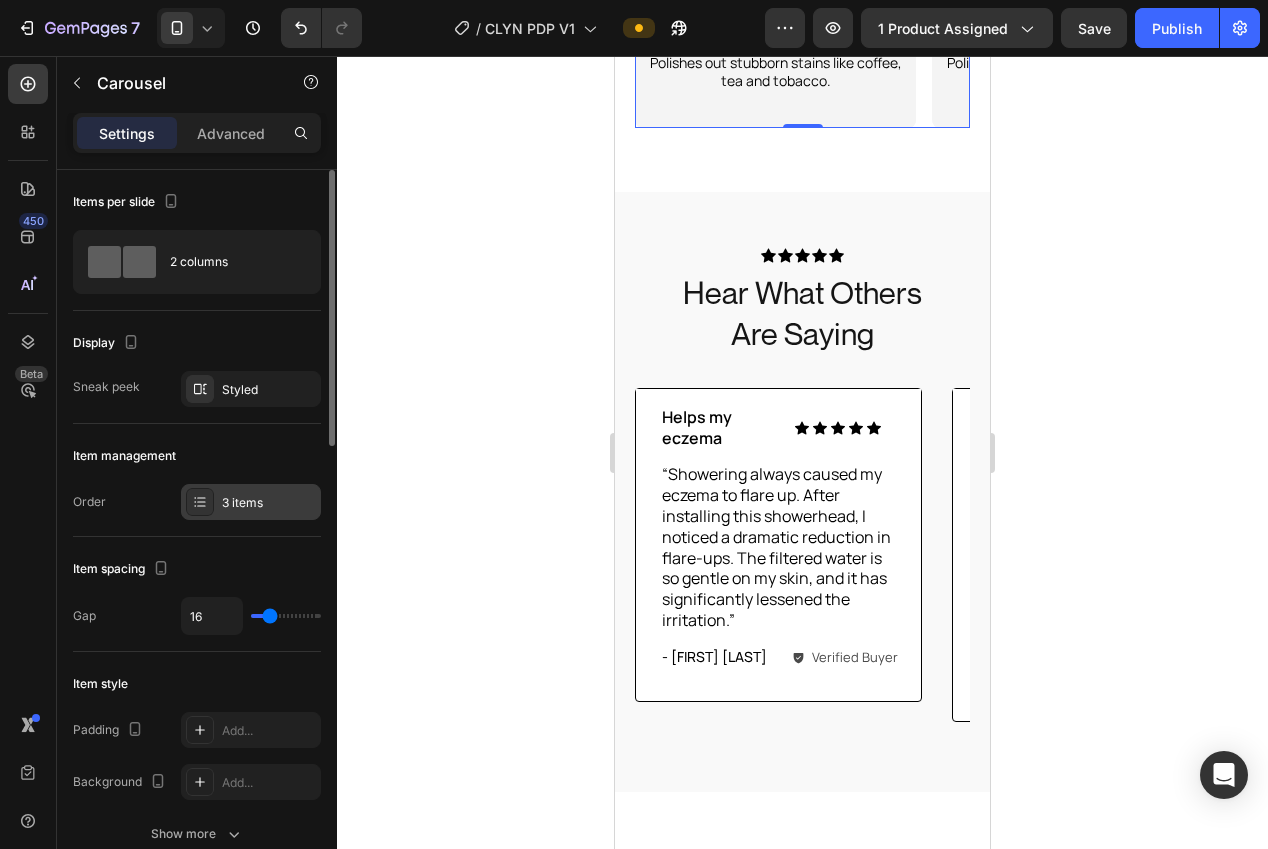 click at bounding box center [200, 502] 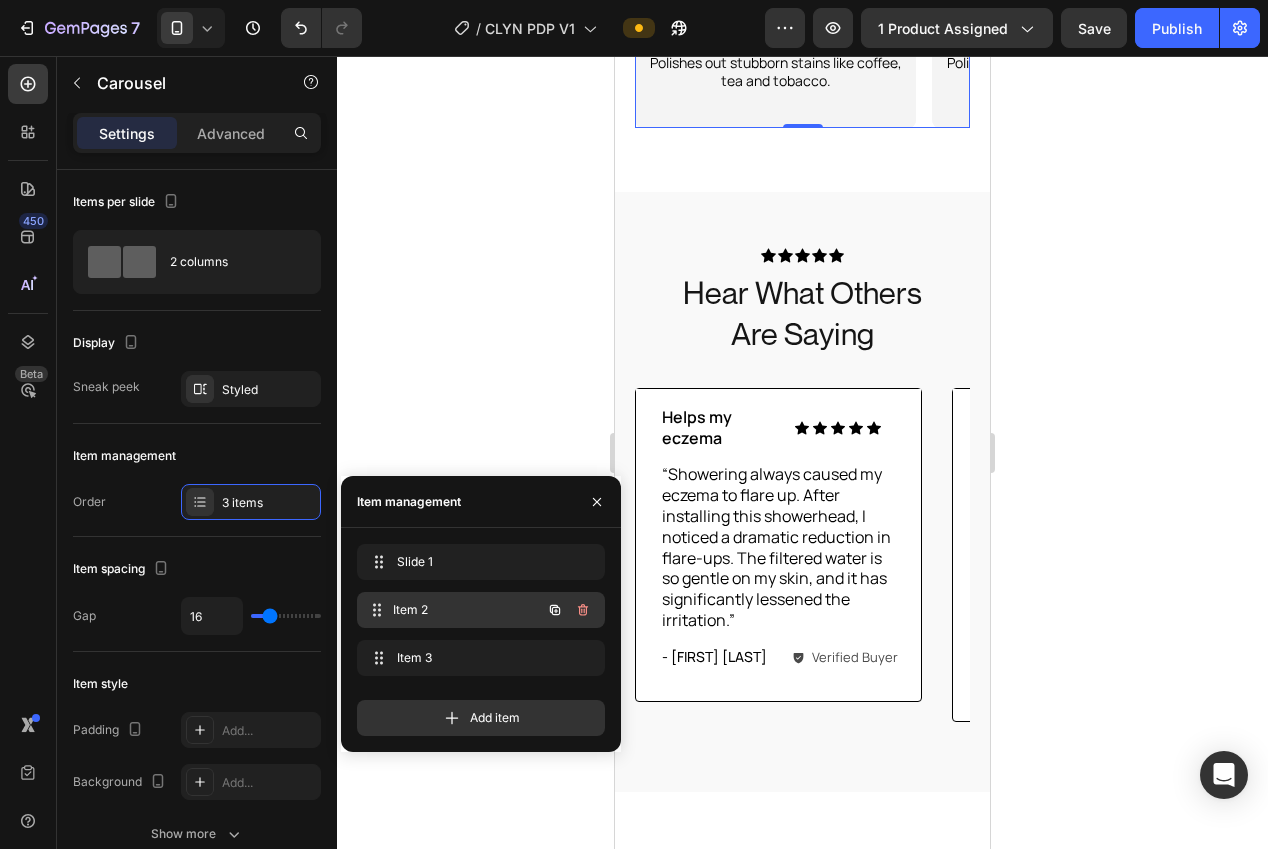 click on "Item 2" at bounding box center (467, 610) 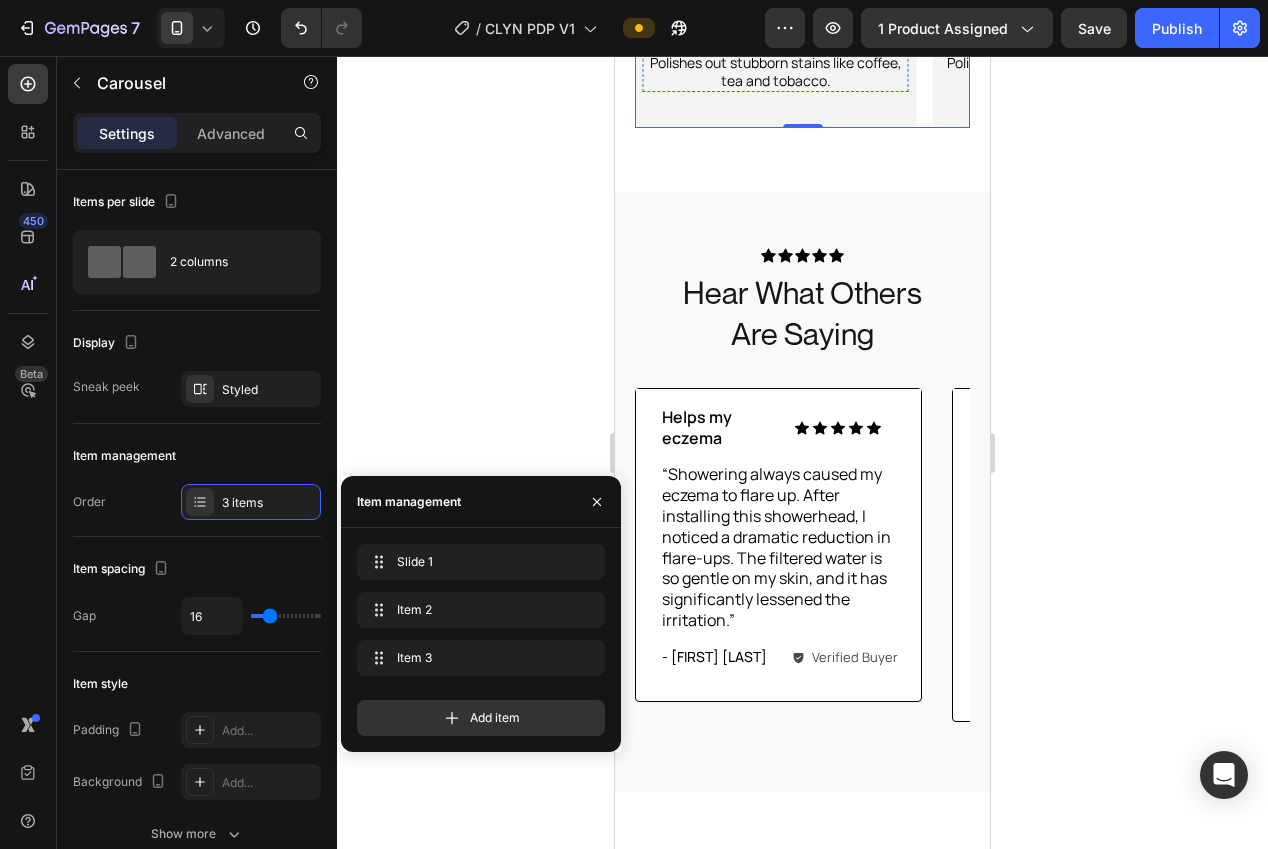 click at bounding box center [776, -32] 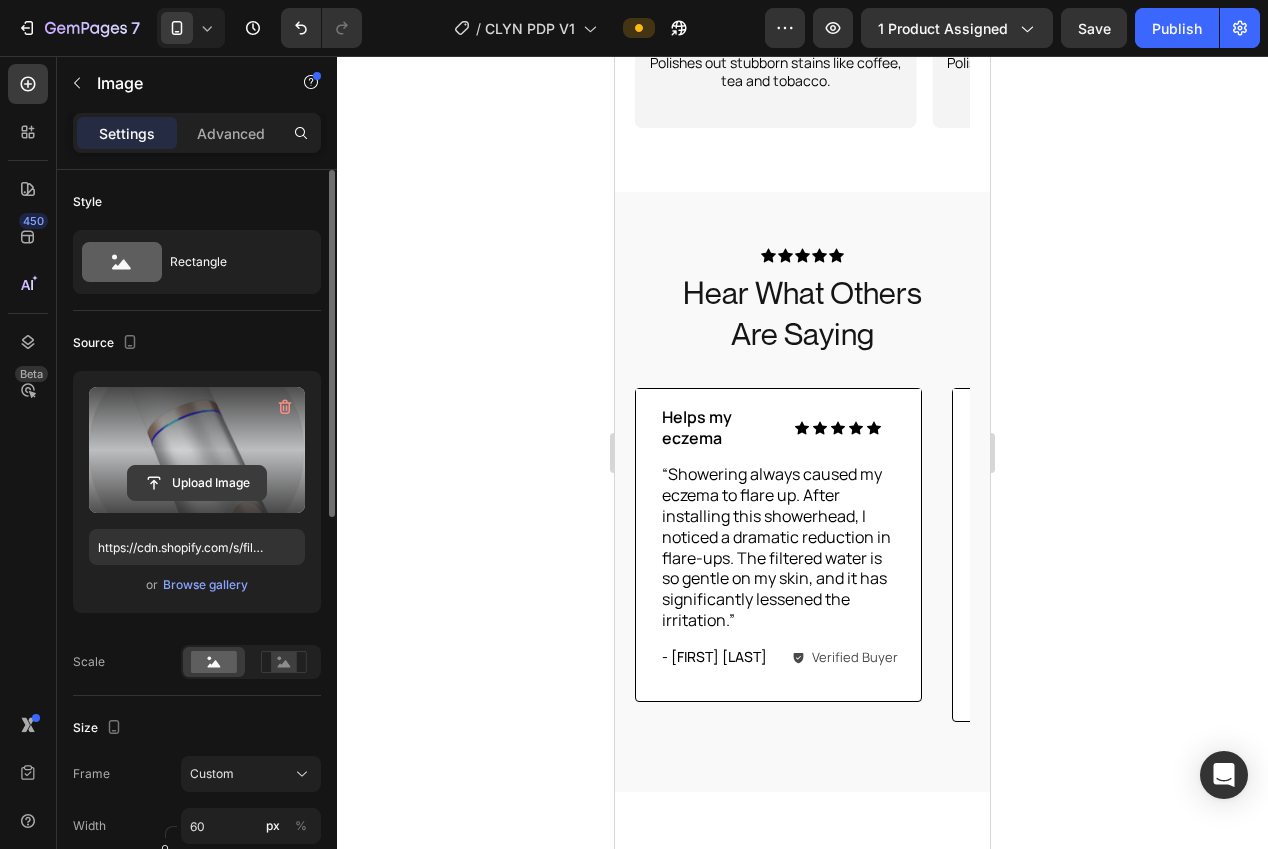 click 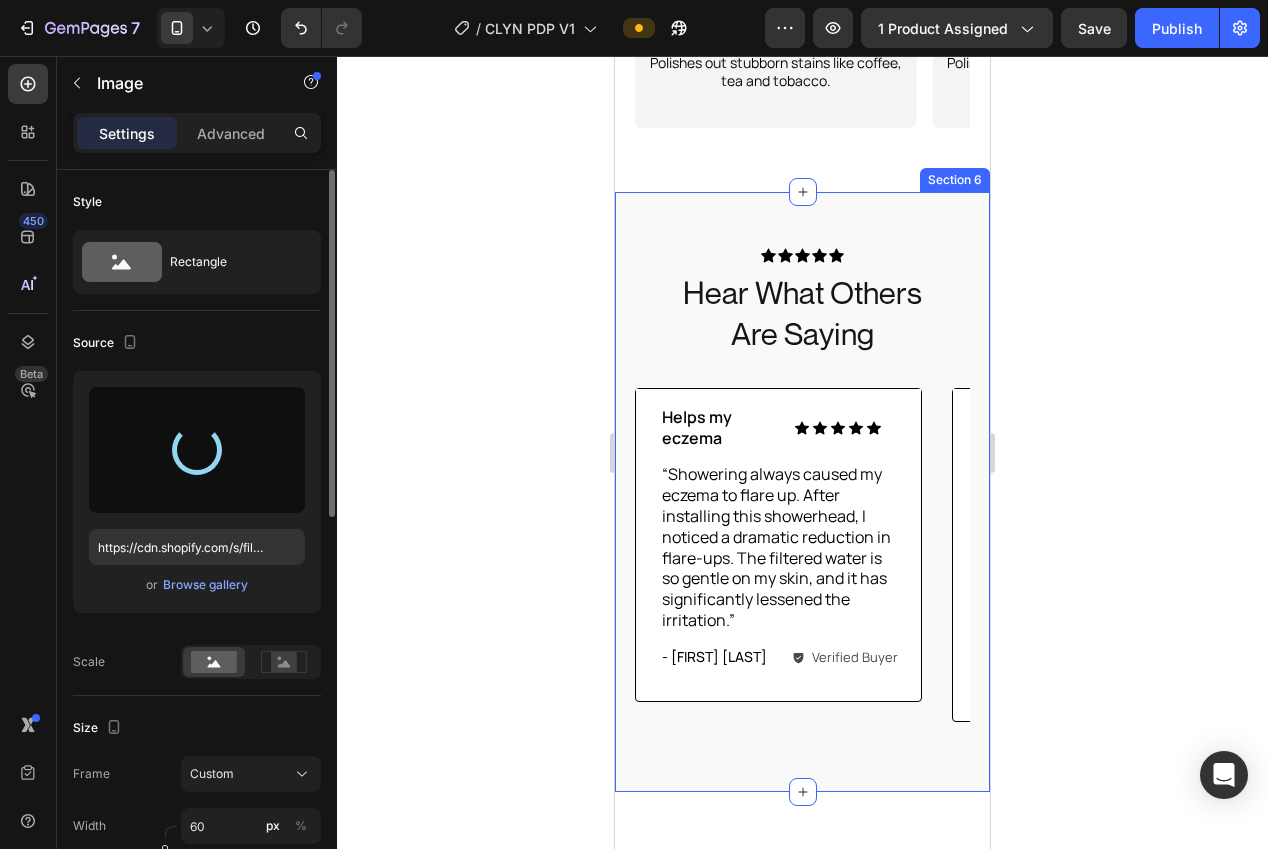type on "https://cdn.shopify.com/s/files/1/0940/0539/5768/files/gempages_563747377920344850-bcf8b91a-46a4-4fe3-ad54-f44bc5f97066.webp" 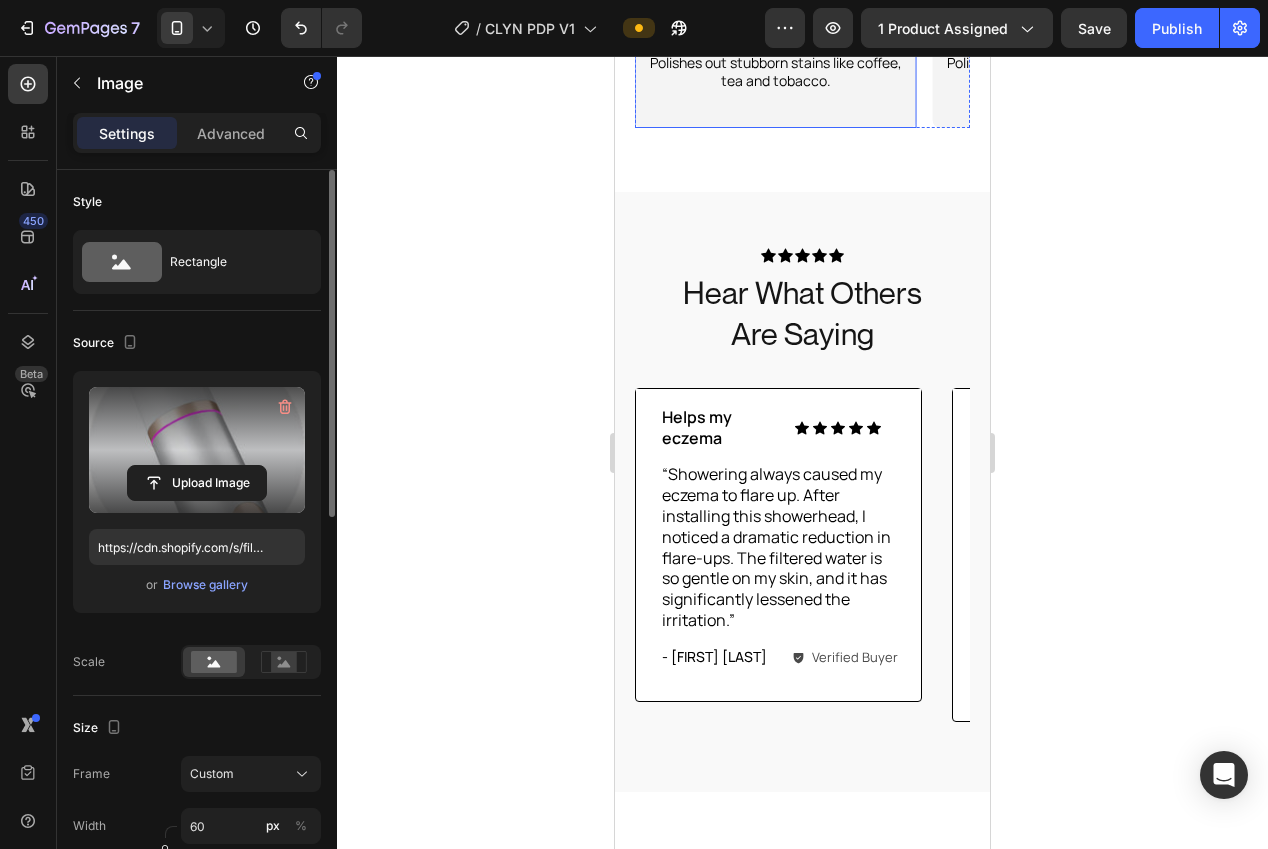 click 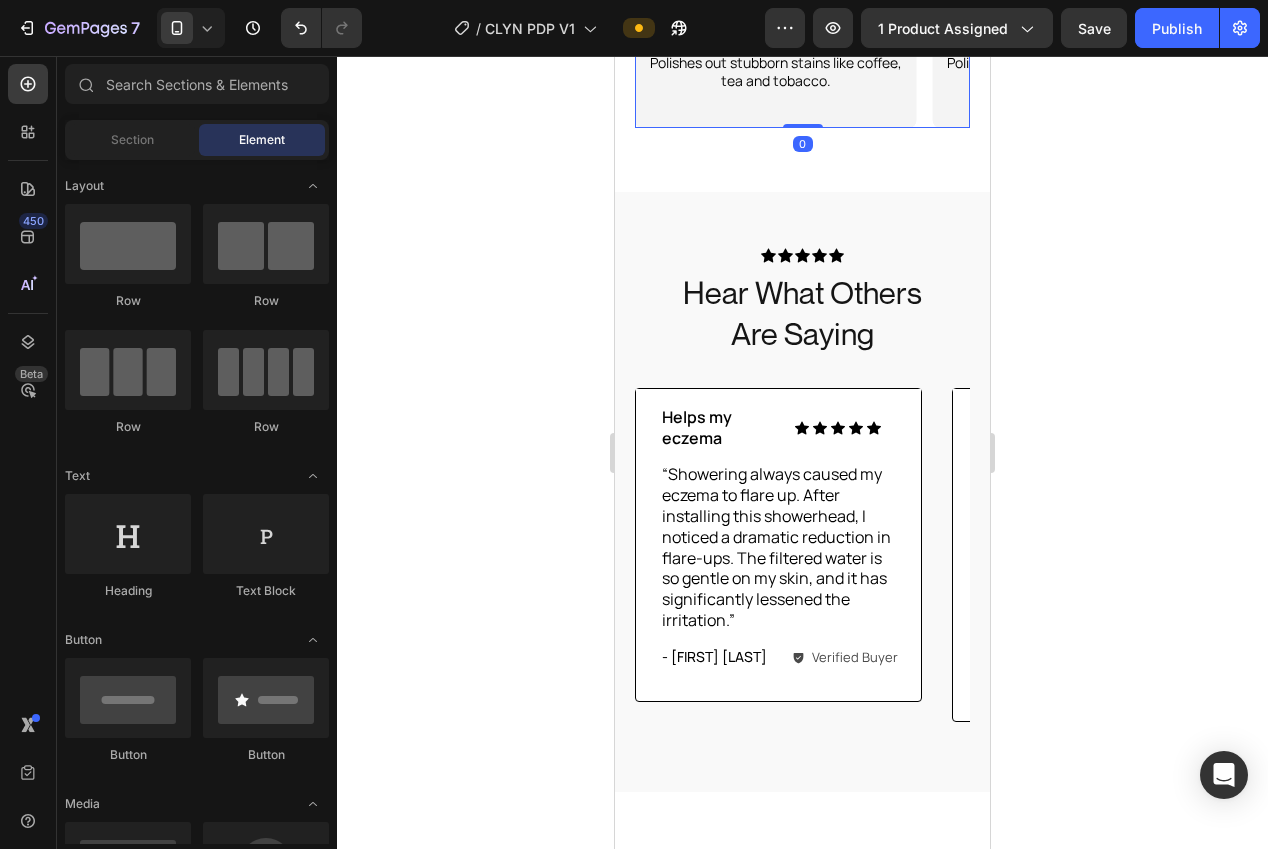 click on "Image Whitening Mode Text Block Polishes out stubborn stains like coffee, tea and tobacco.  Text Block Row Hero Banner Image Whitening Mode Text Block Polishes out stubborn stains like coffee, tea and tobacco.  Text Block Row Hero Banner Image Whitening Mode Text Block Polishes out stubborn stains like coffee, tea and tobacco.  Text Block Row Hero Banner" at bounding box center (802, 21) 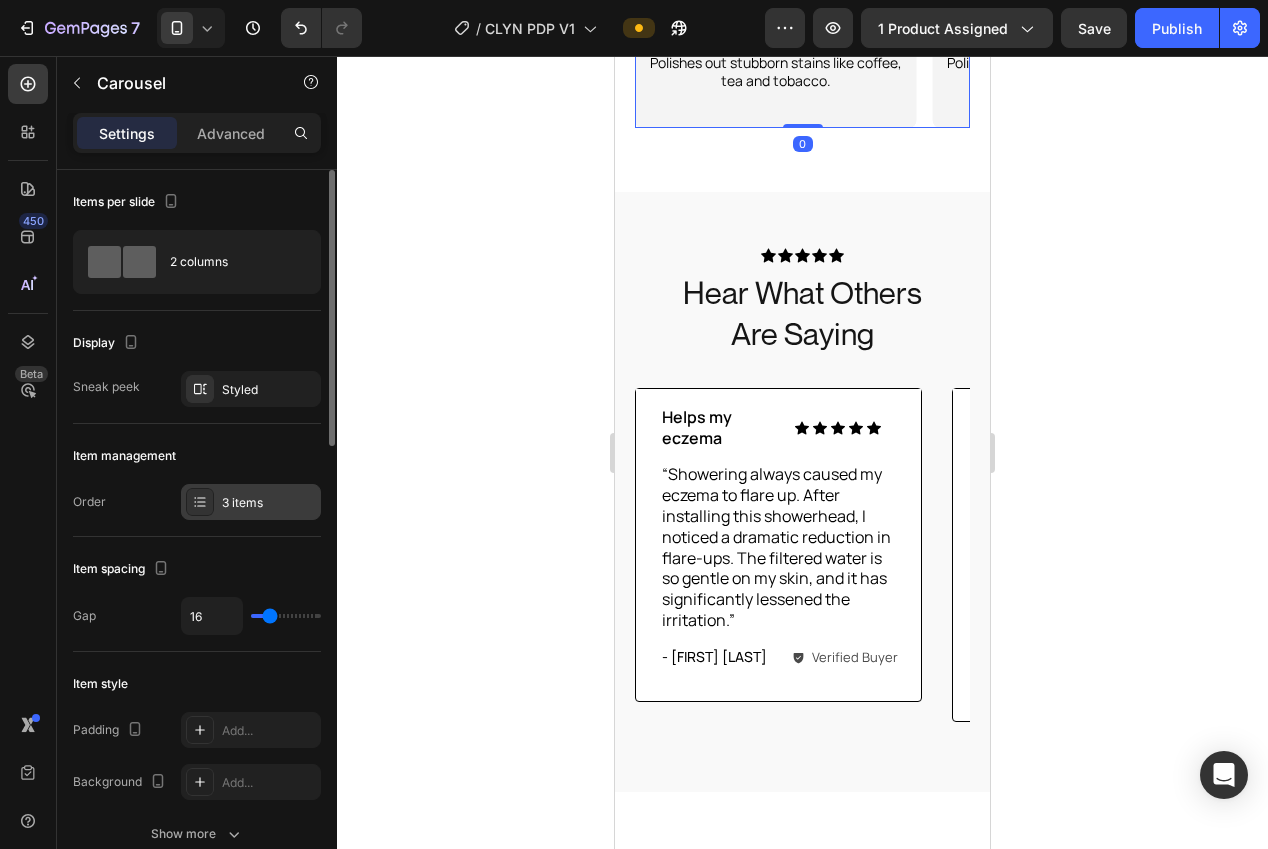 click on "3 items" at bounding box center [251, 502] 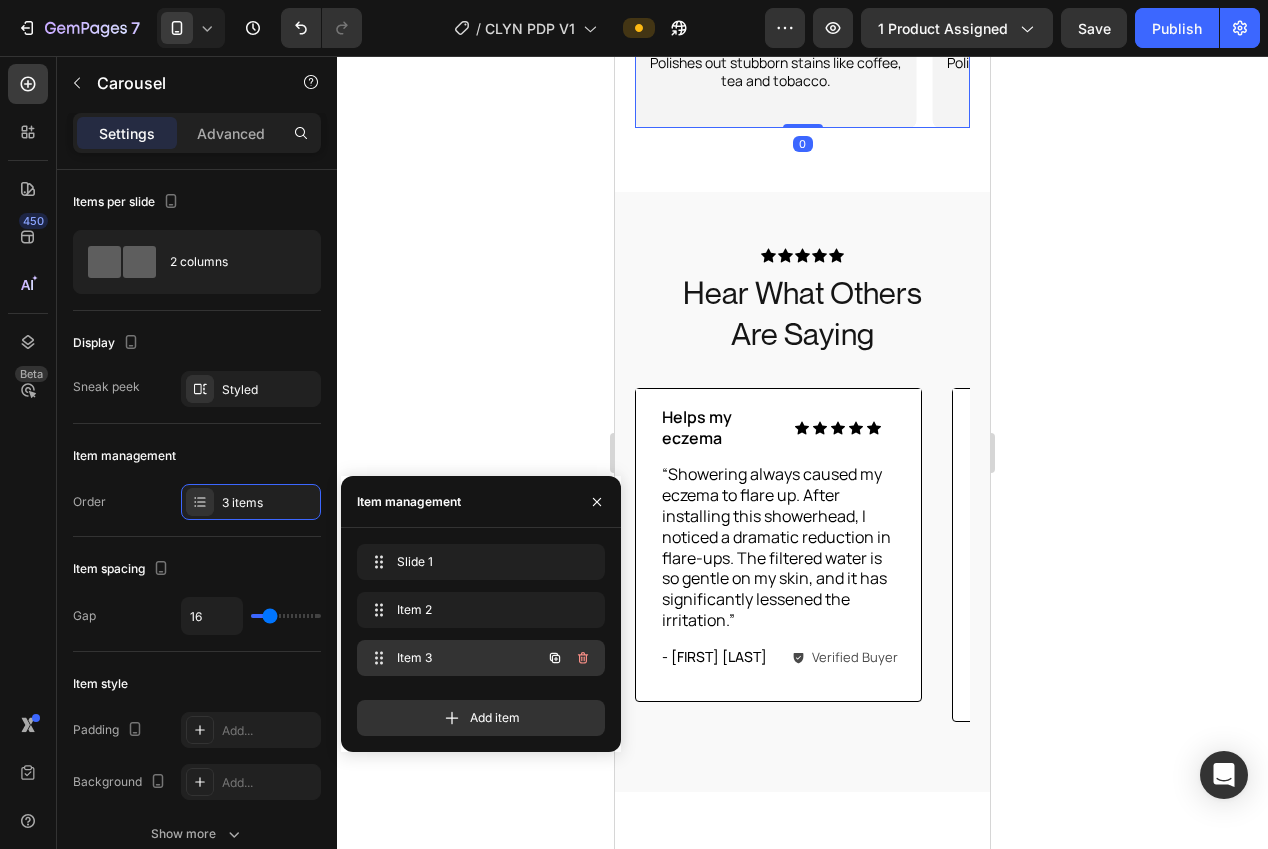 click on "Item 3" at bounding box center [453, 658] 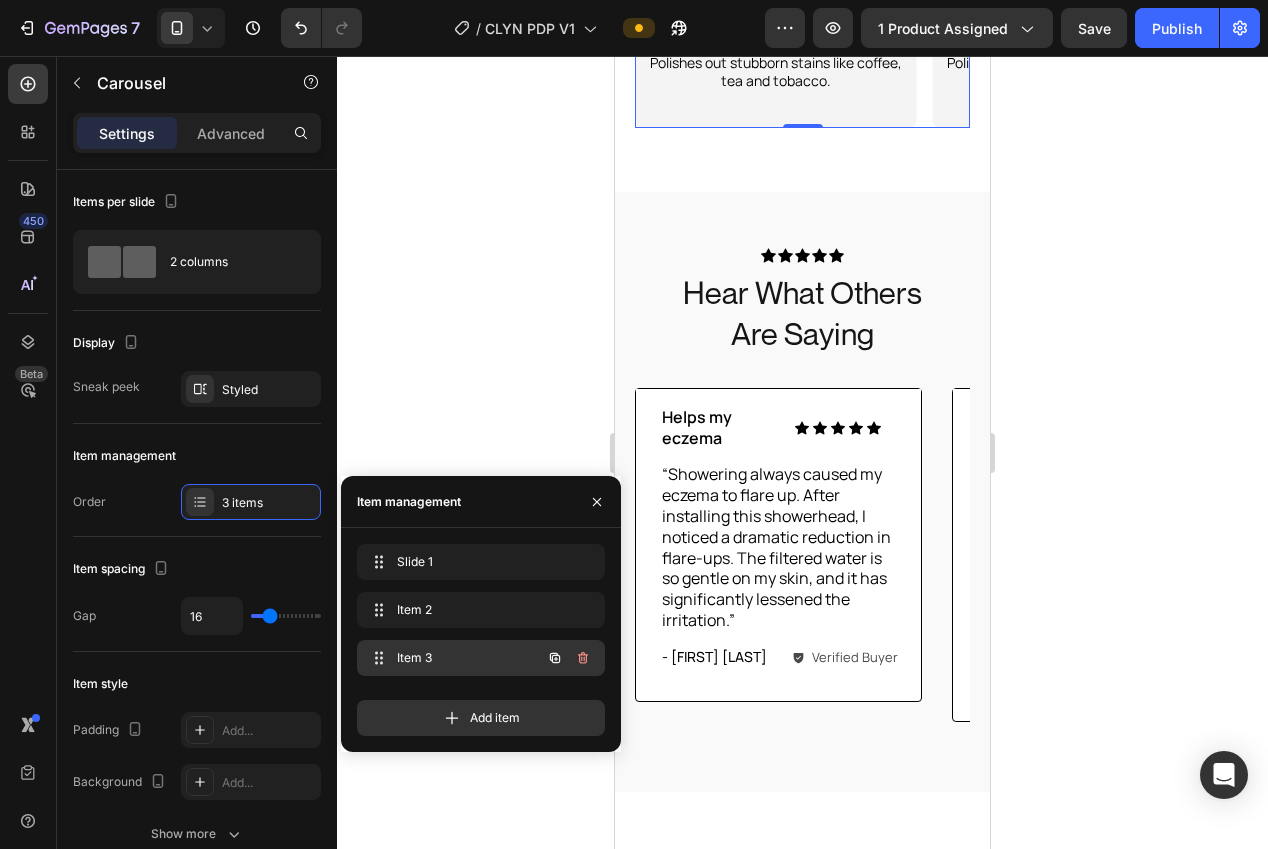 click on "Item 3" at bounding box center [453, 658] 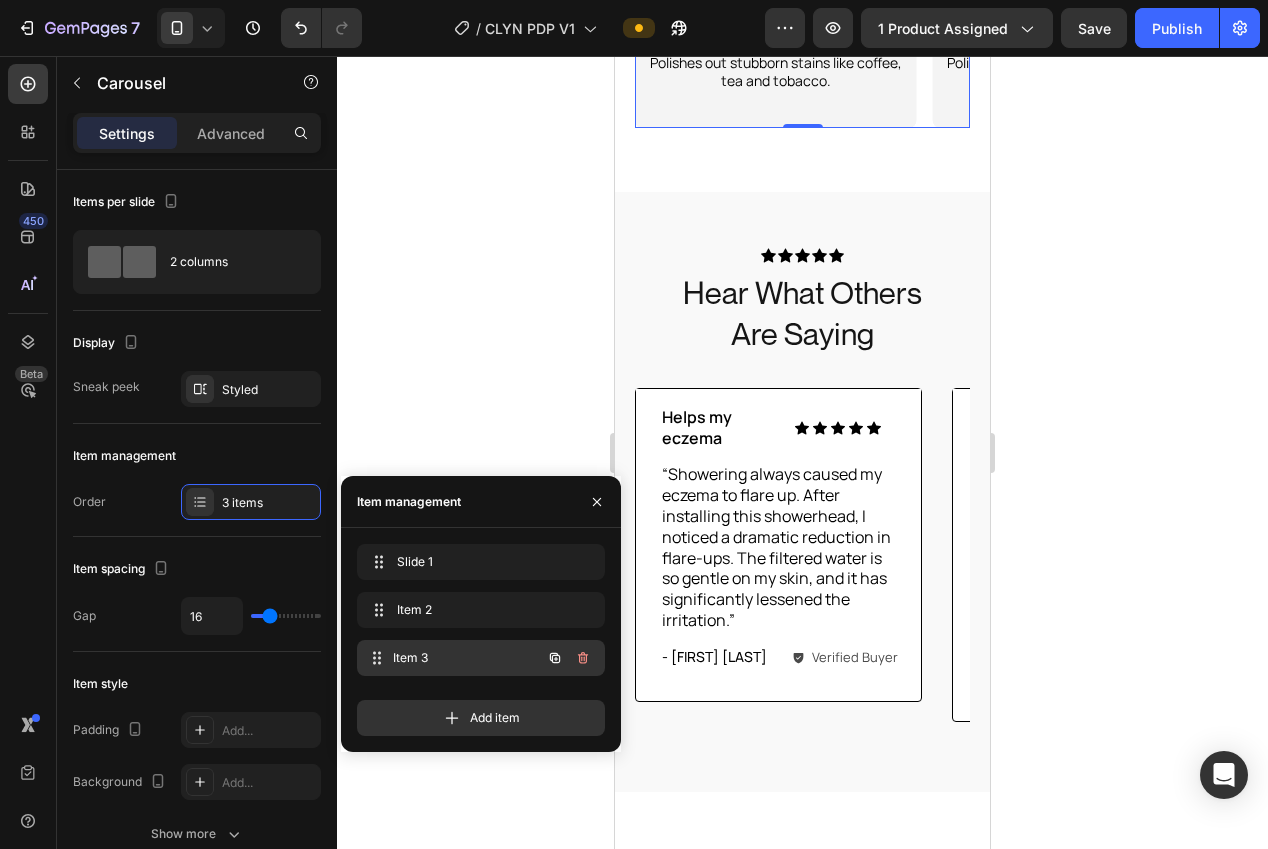 click on "Item 3" at bounding box center (467, 658) 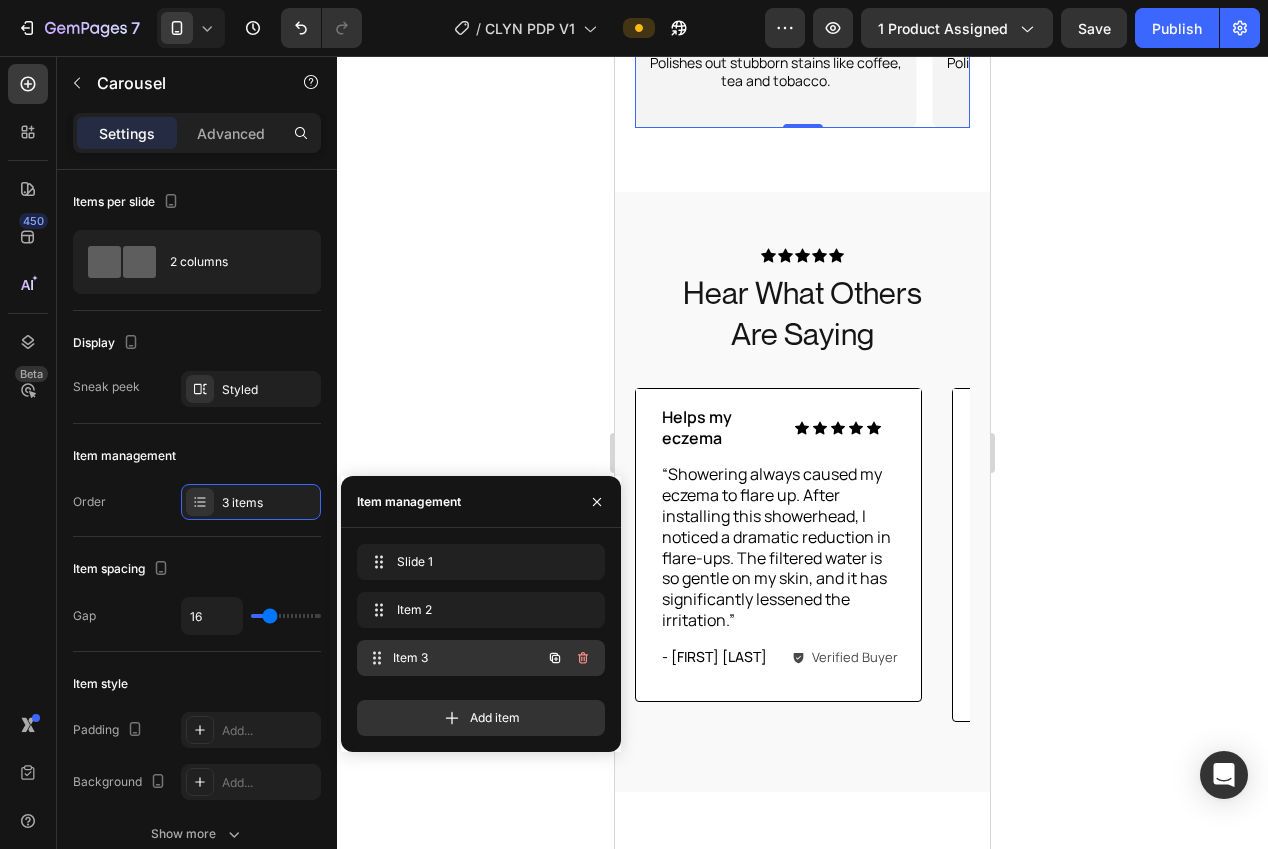 click on "Item 3" at bounding box center [467, 658] 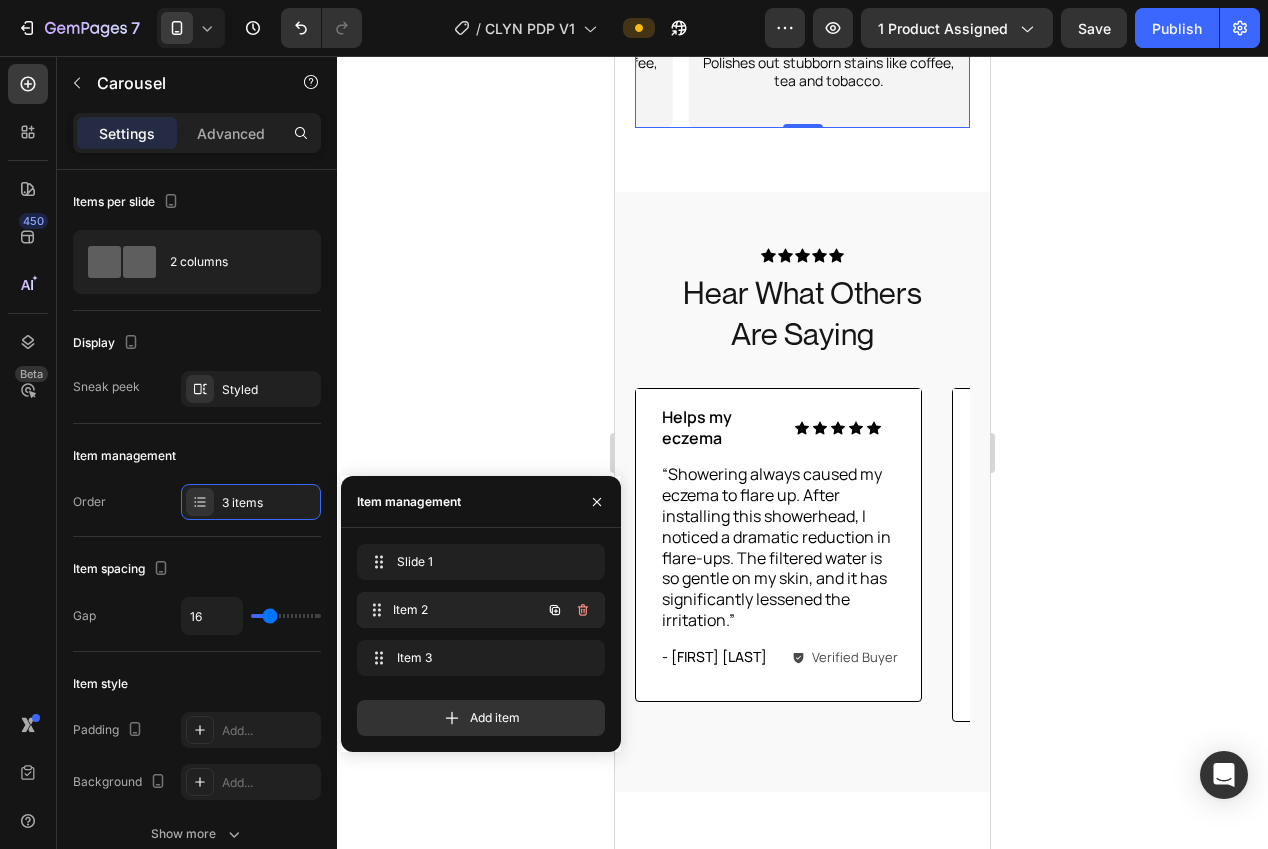 click on "Item 2" at bounding box center (467, 610) 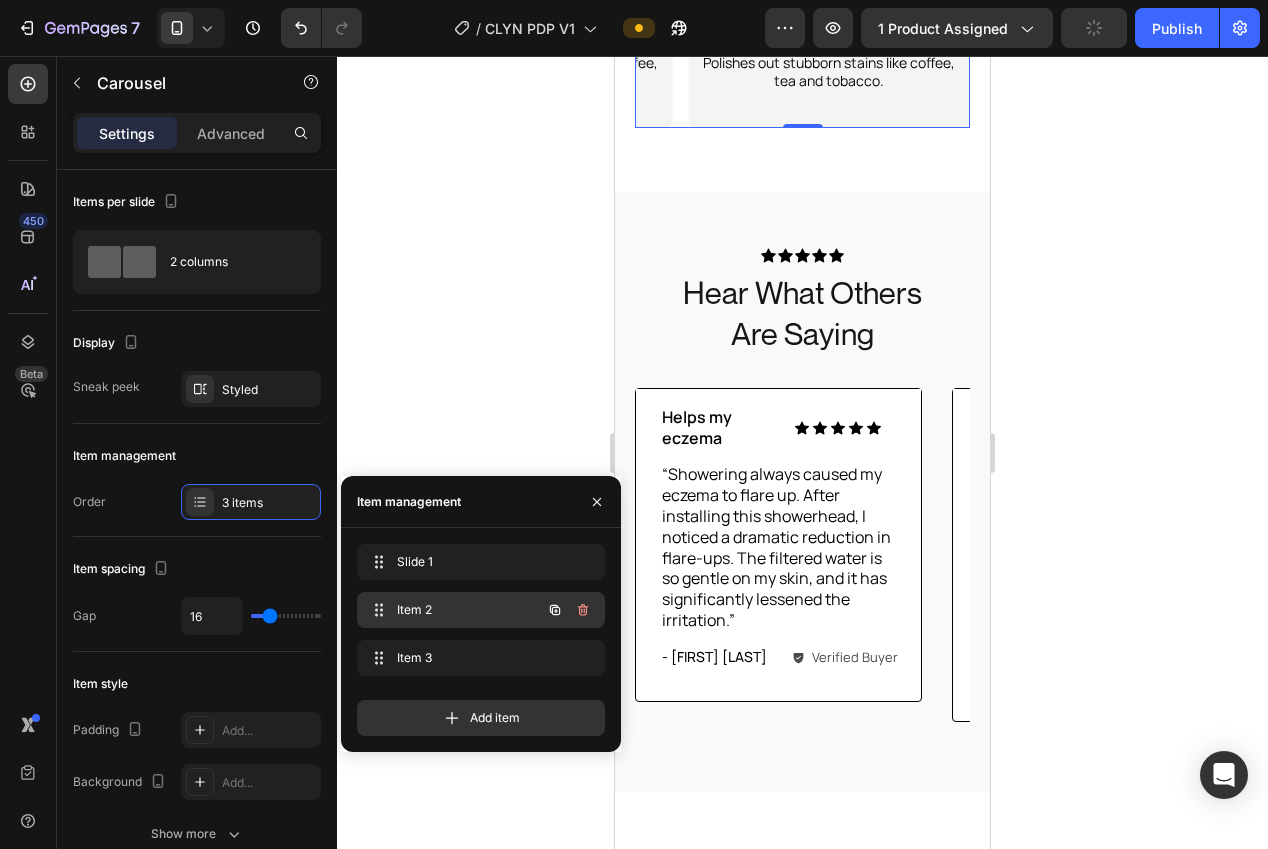 click on "Item 2" at bounding box center (453, 610) 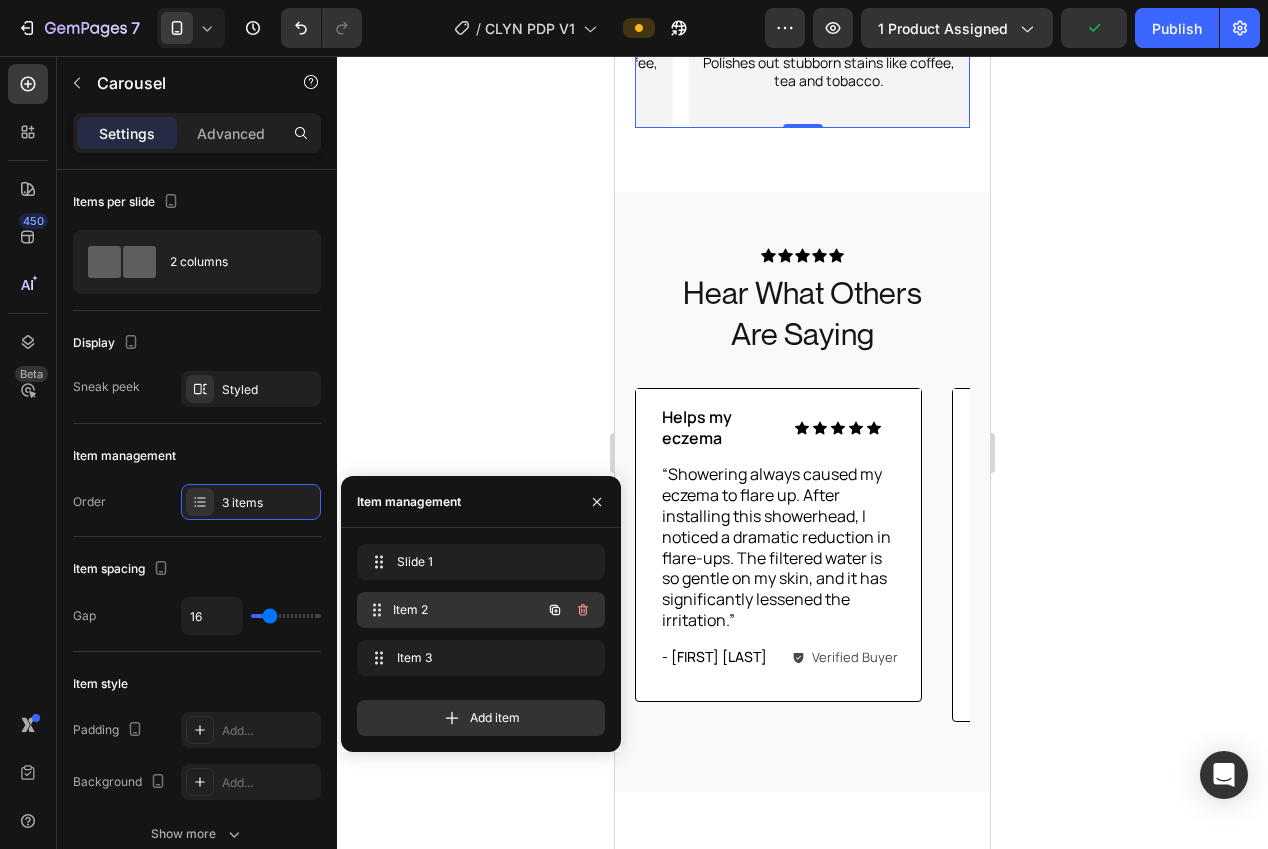 click on "Item 2" at bounding box center [467, 610] 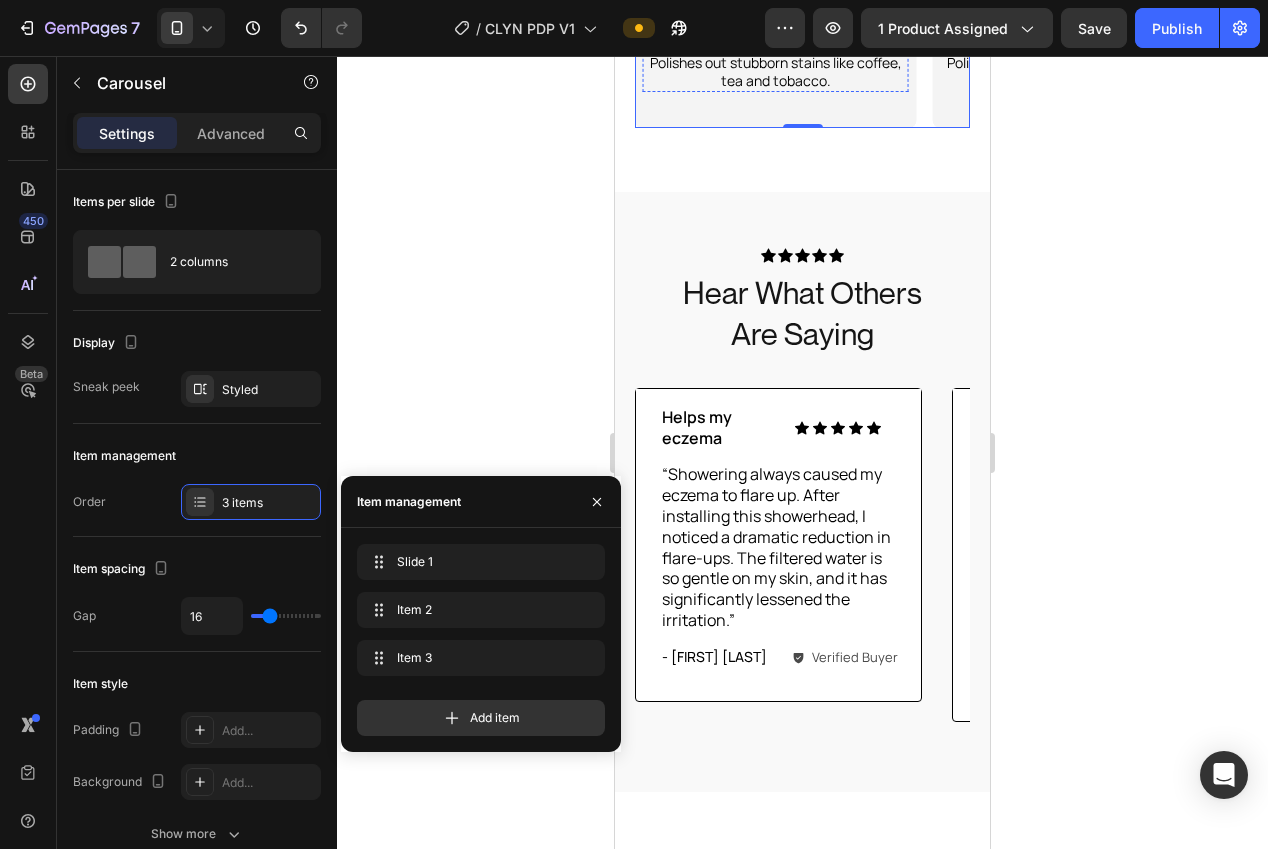click on "Whitening Mode" at bounding box center (775, 25) 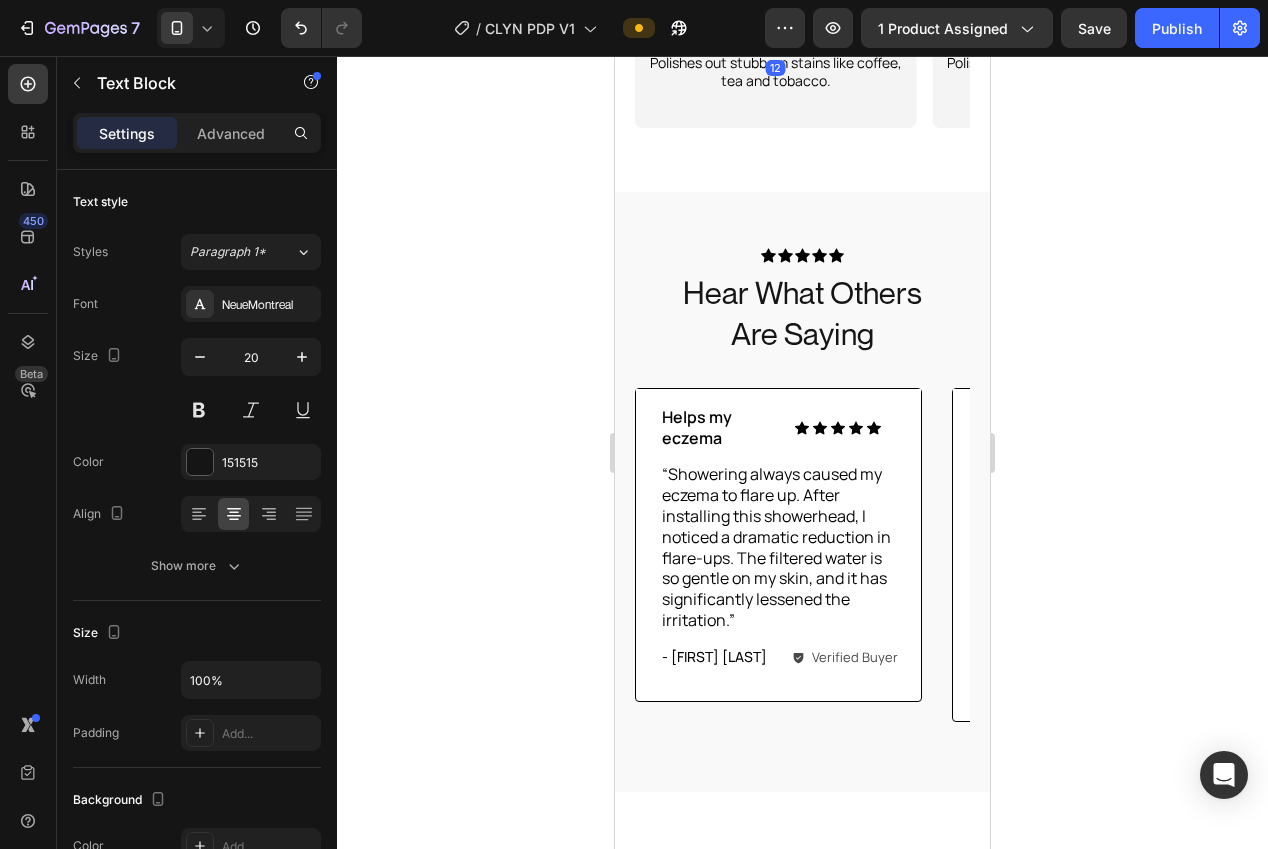 click on "Whitening Mode" at bounding box center (775, 25) 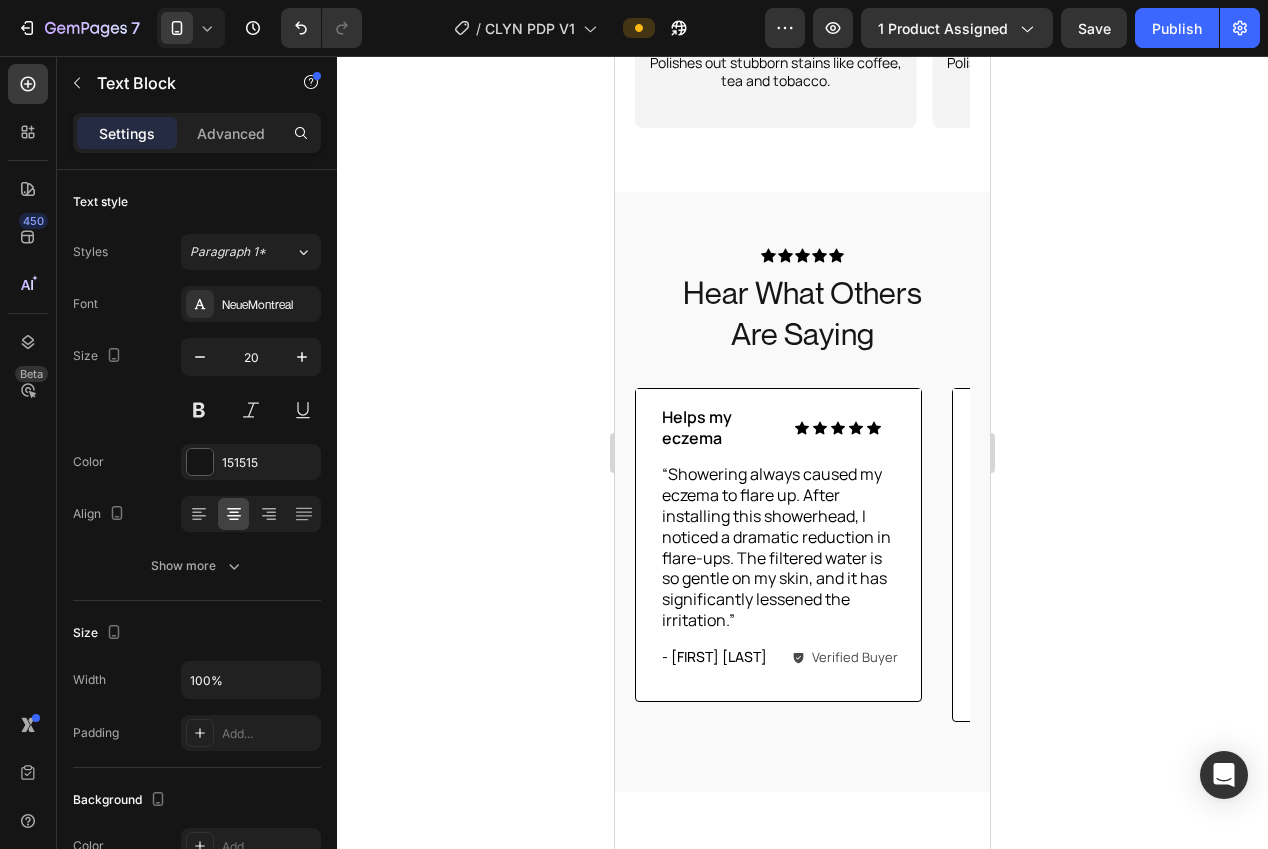 click 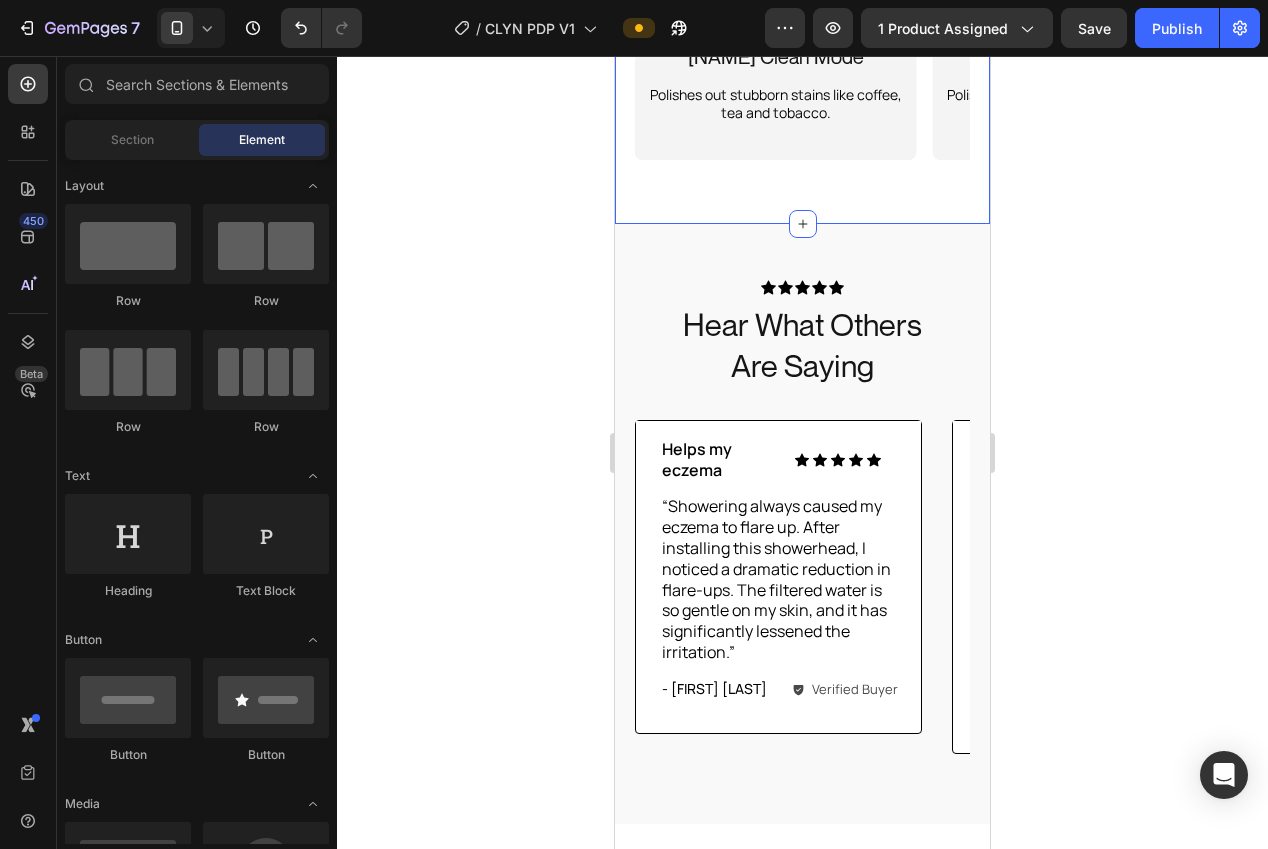 scroll, scrollTop: 3216, scrollLeft: 0, axis: vertical 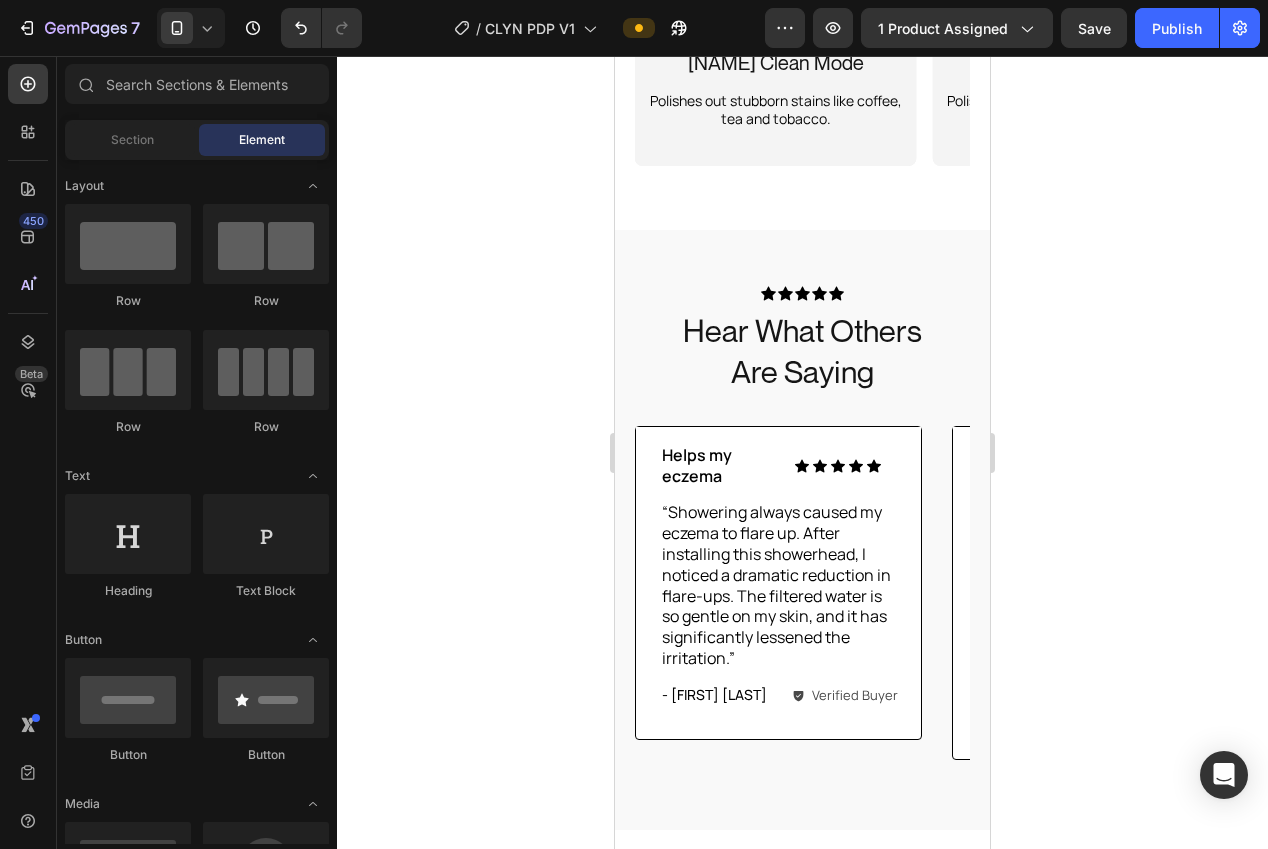 click on "Polishes out stubborn stains like coffee, tea and tobacco." at bounding box center [775, 110] 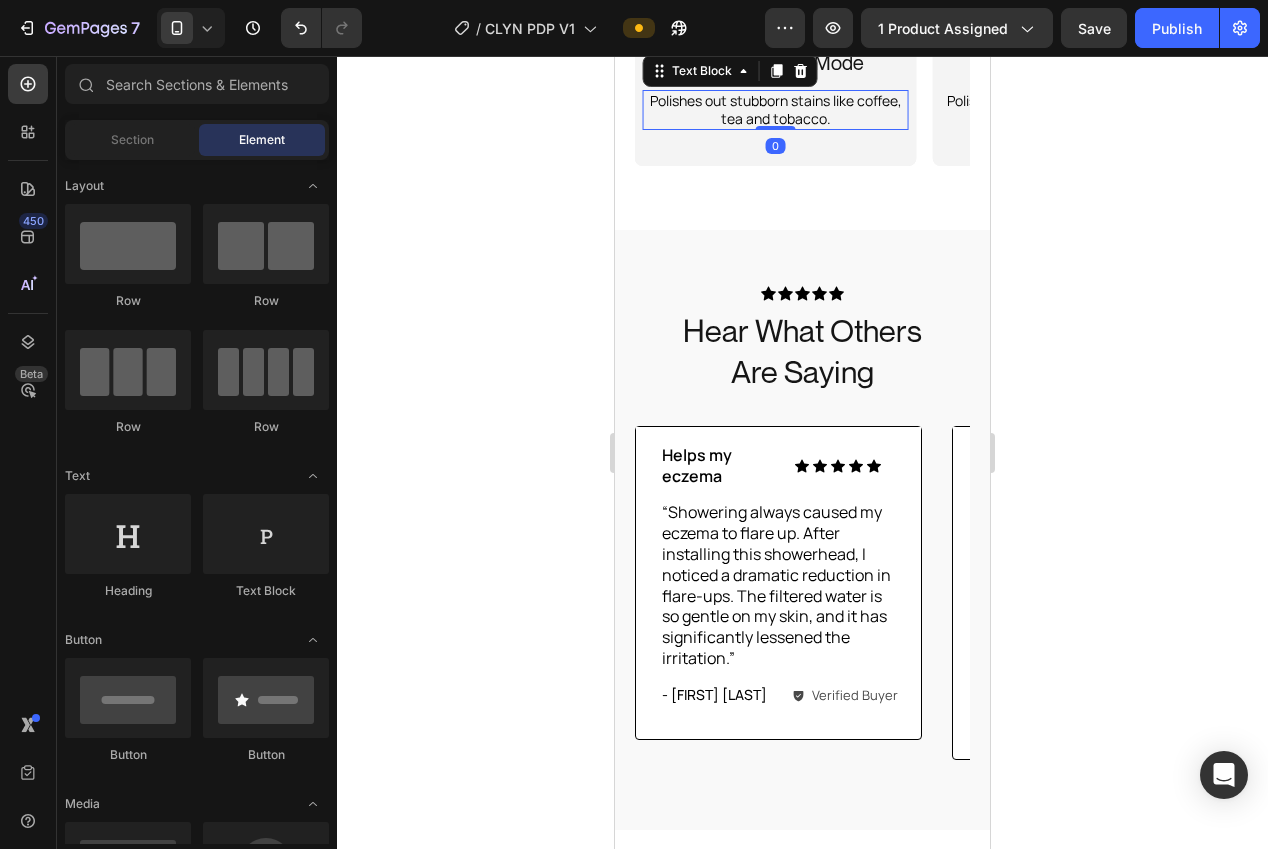 click on "Polishes out stubborn stains like coffee, tea and tobacco." at bounding box center (775, 110) 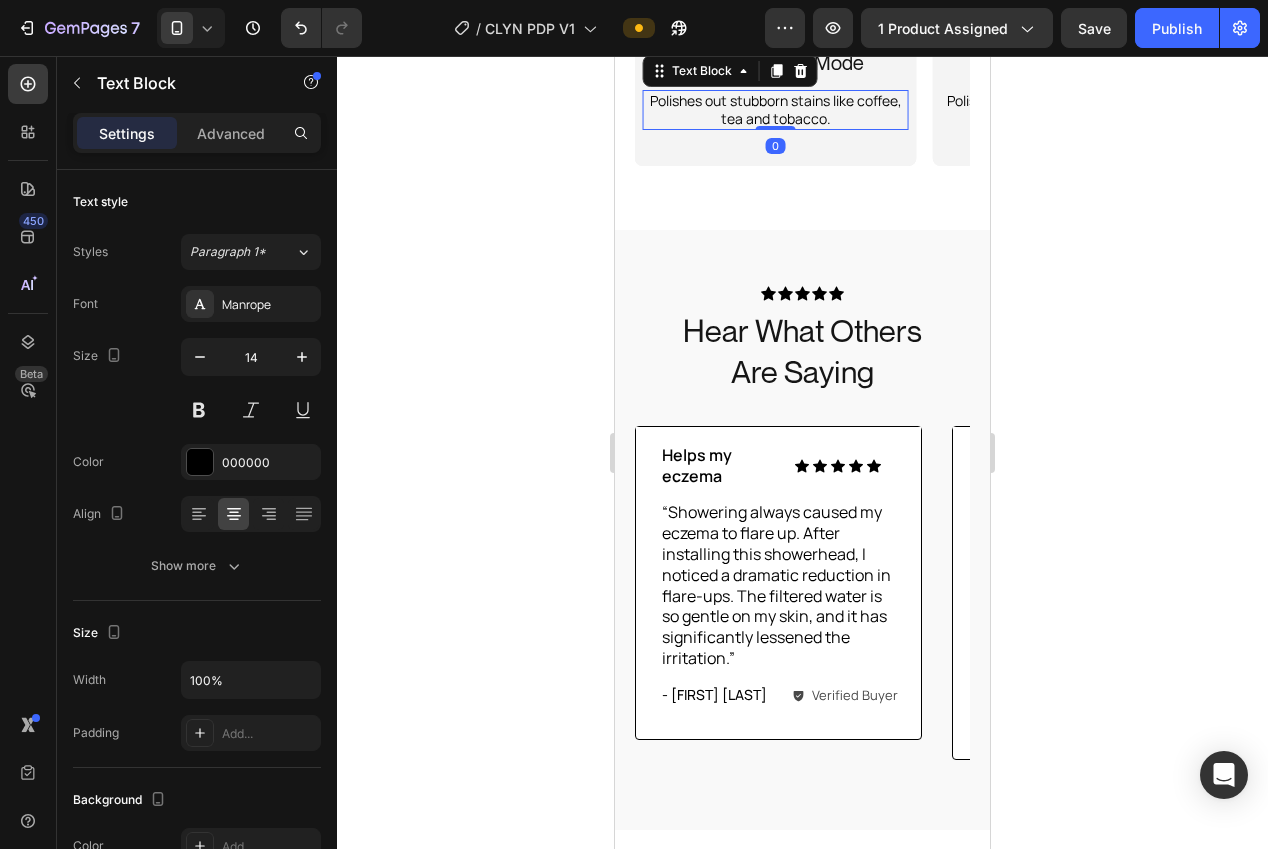 click on "Polishes out stubborn stains like coffee, tea and tobacco." at bounding box center (775, 110) 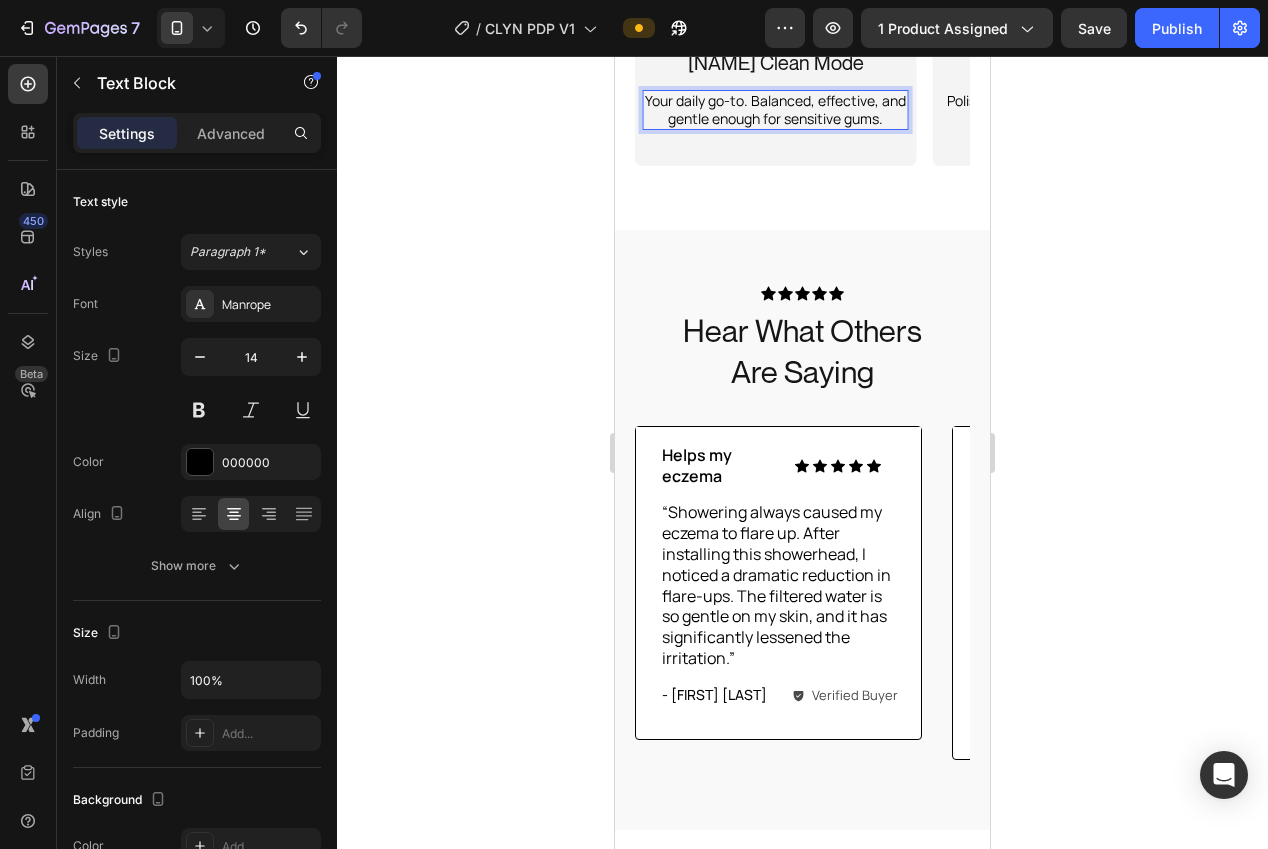 click 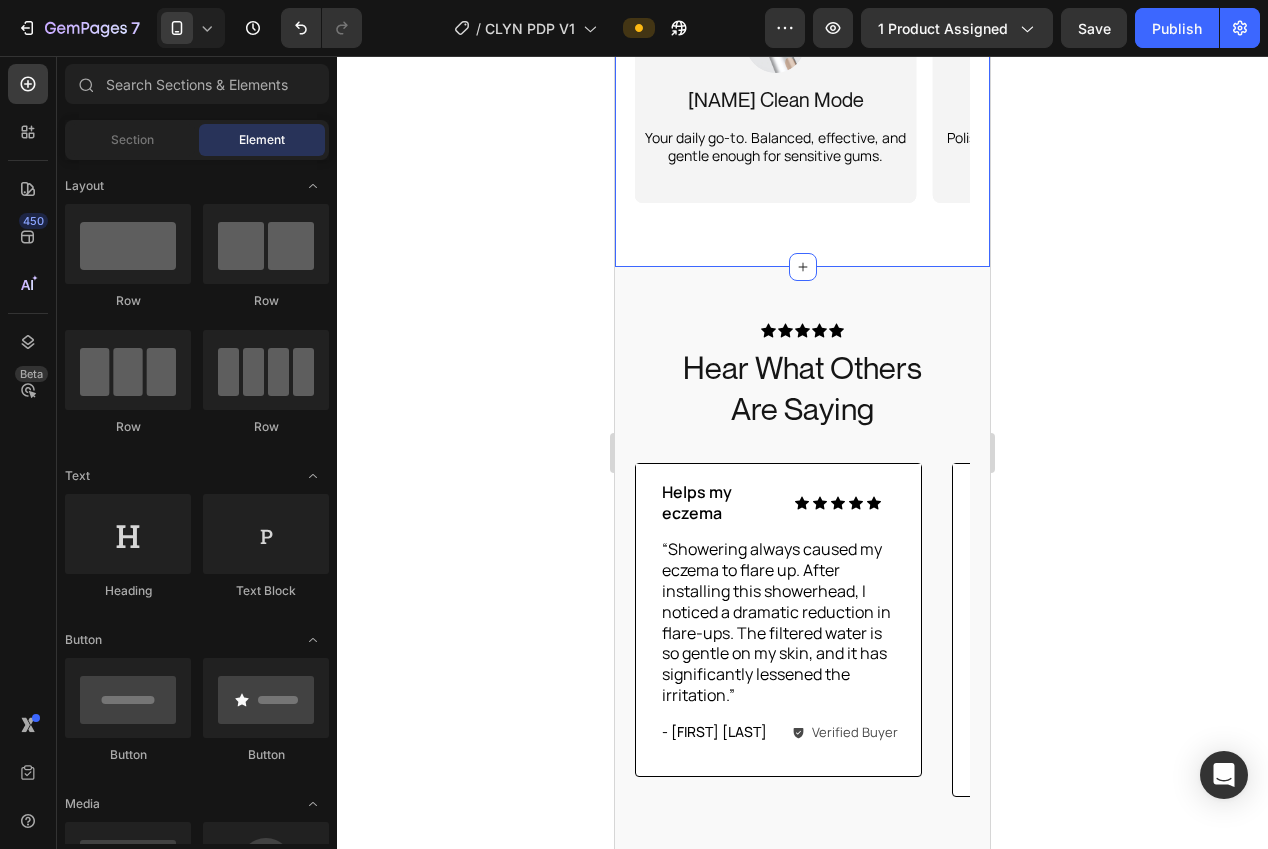 scroll, scrollTop: 3176, scrollLeft: 0, axis: vertical 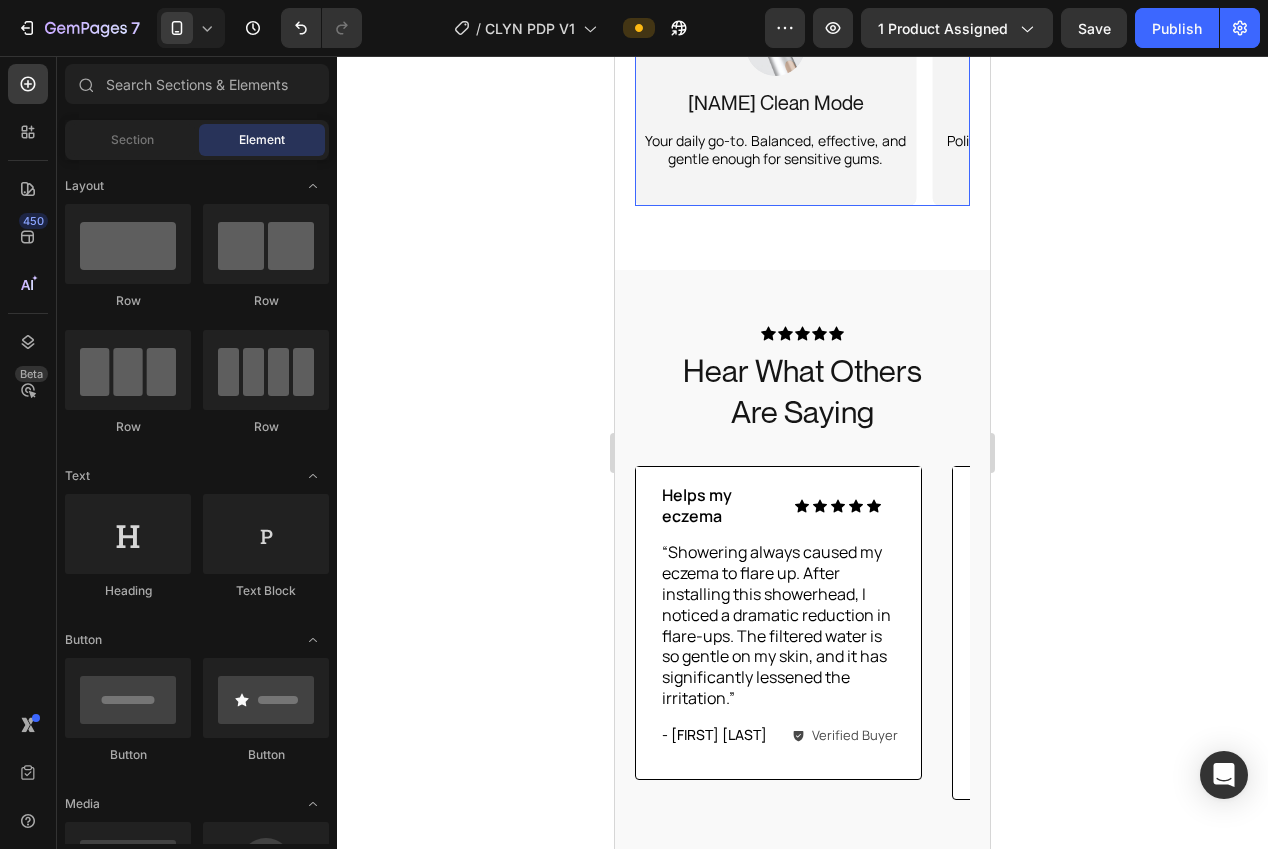 click on "Image Whitening Mode Text Block Polishes out stubborn stains like coffee, tea and tobacco.  Text Block Row Hero Banner Image Daily Clean Mode Text Block Your daily go-to. Balanced, effective, and gentle enough for sensitive gums. Text Block Row Hero Banner Image Whitening Mode Text Block Polishes out stubborn stains like coffee, tea and tobacco.  Text Block Row Hero Banner" at bounding box center [802, 99] 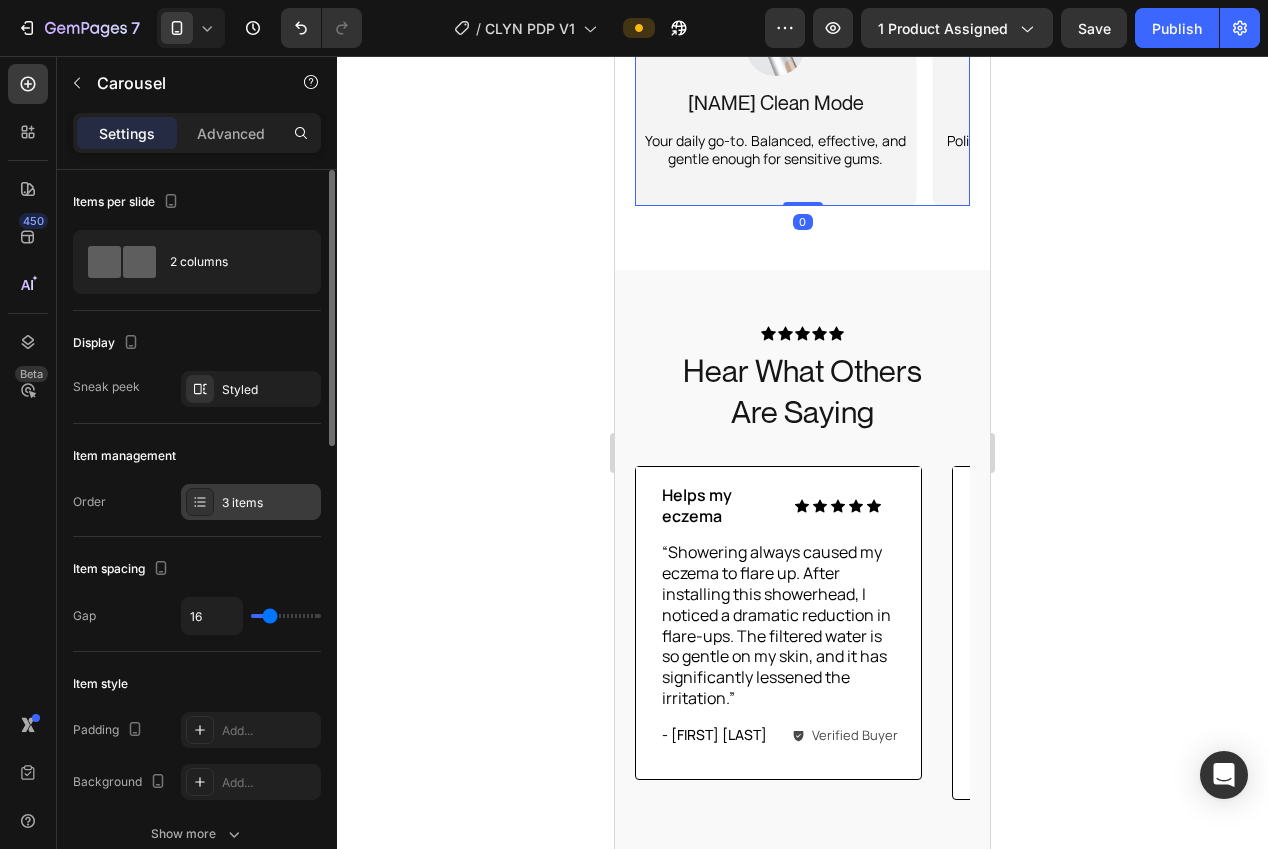 click at bounding box center [200, 502] 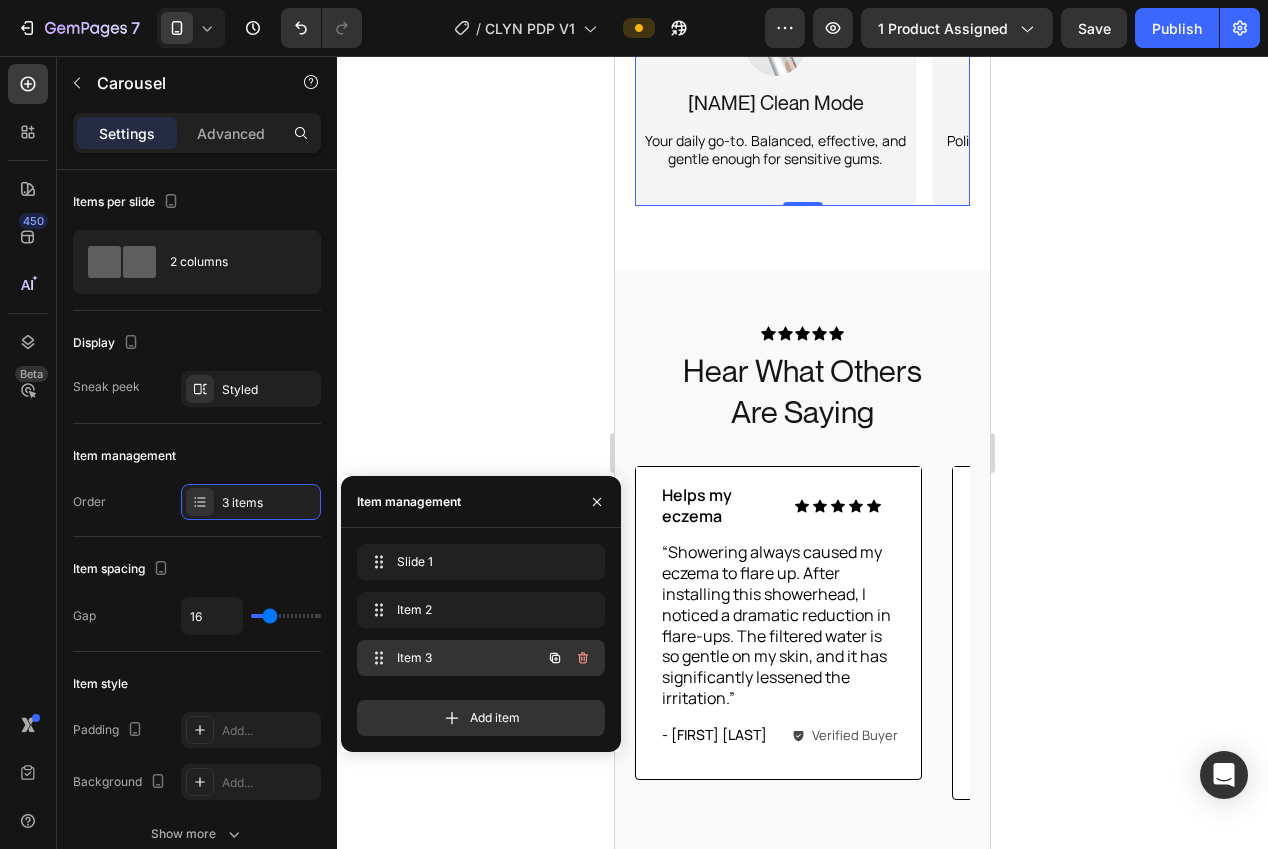 click on "Item 3" at bounding box center (453, 658) 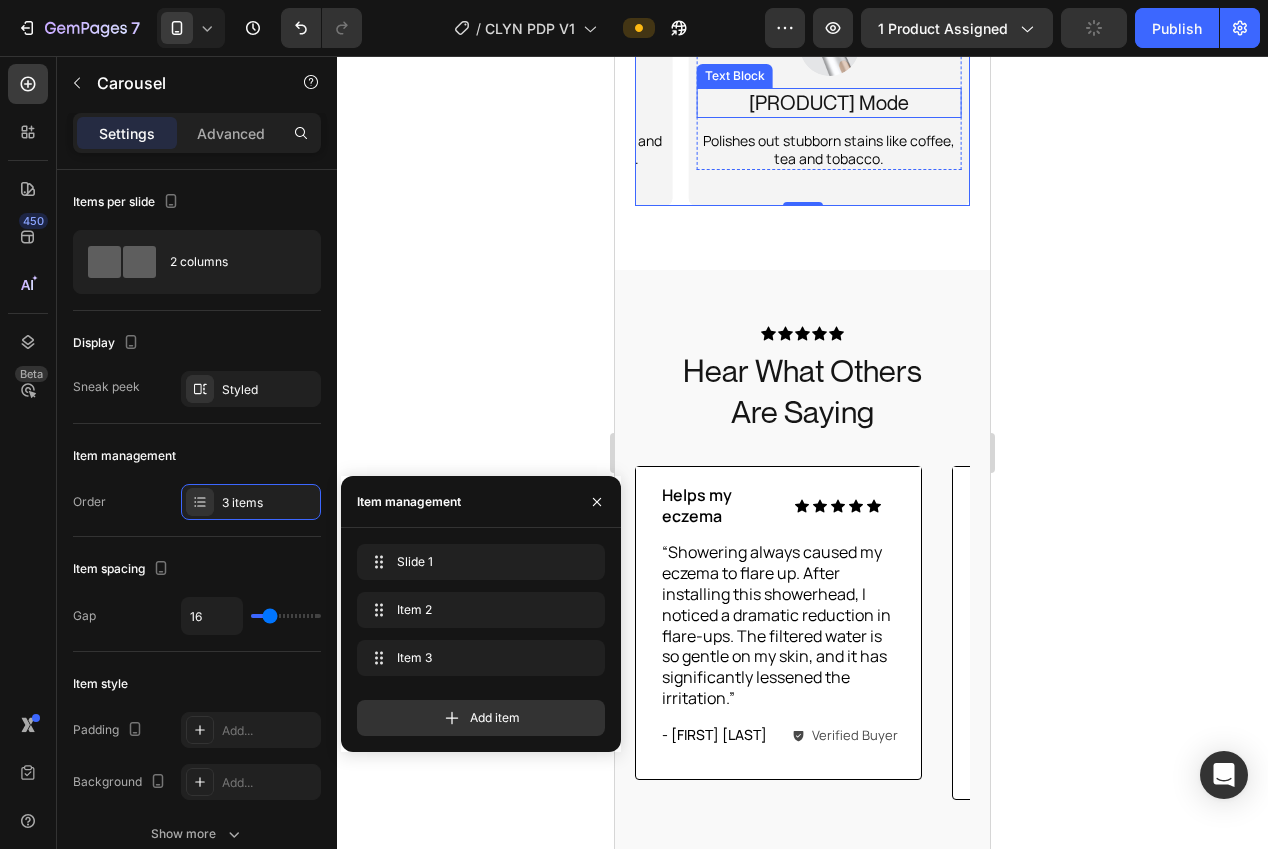 click on "Whitening Mode" at bounding box center (829, 103) 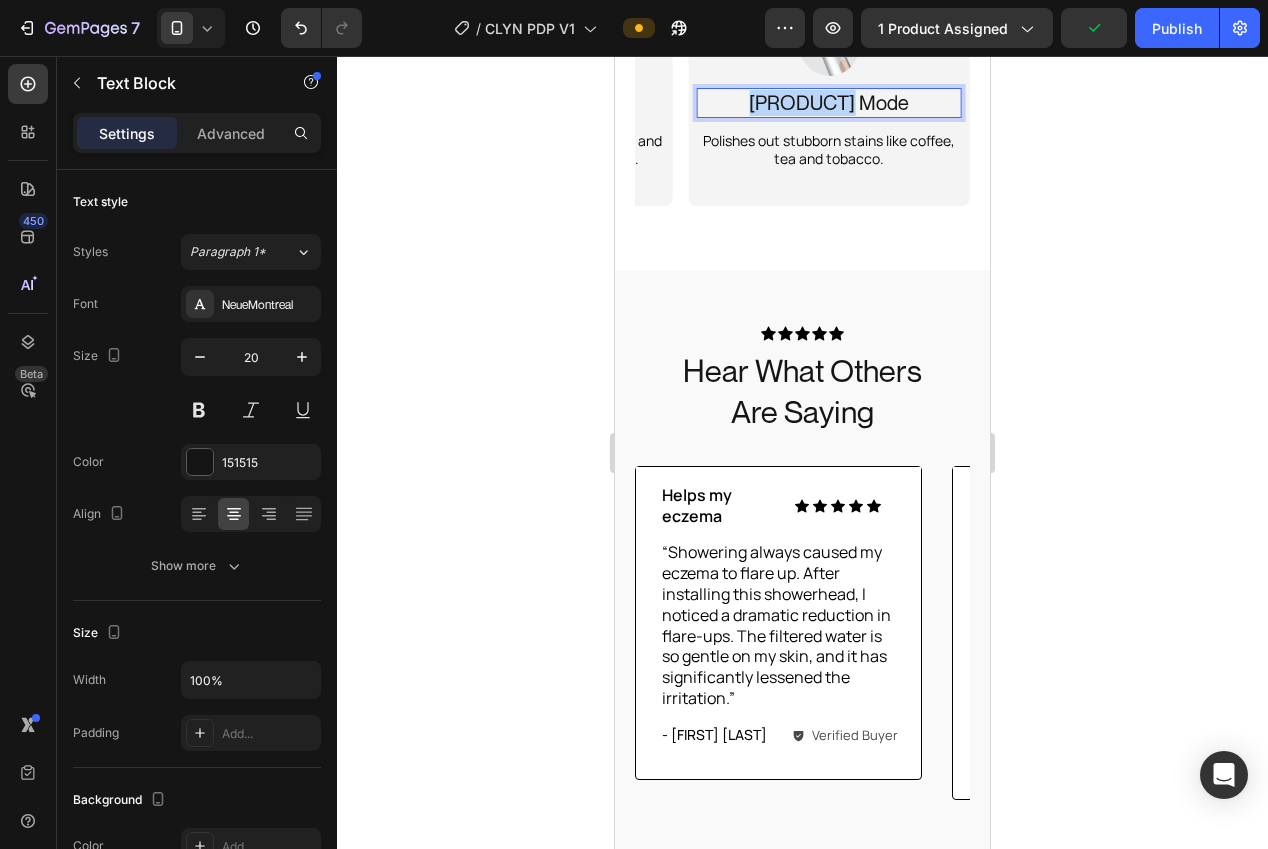 click on "Whitening Mode" at bounding box center (829, 103) 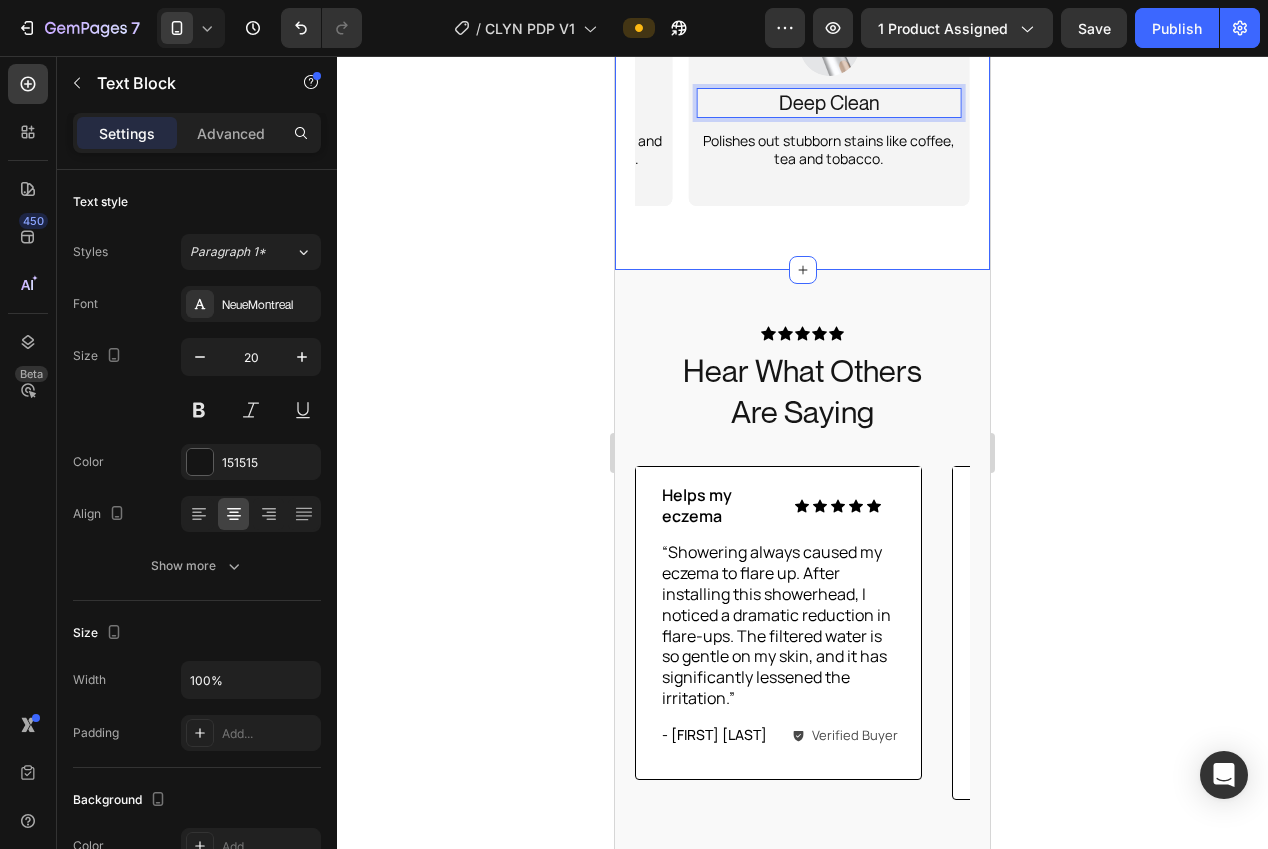 click 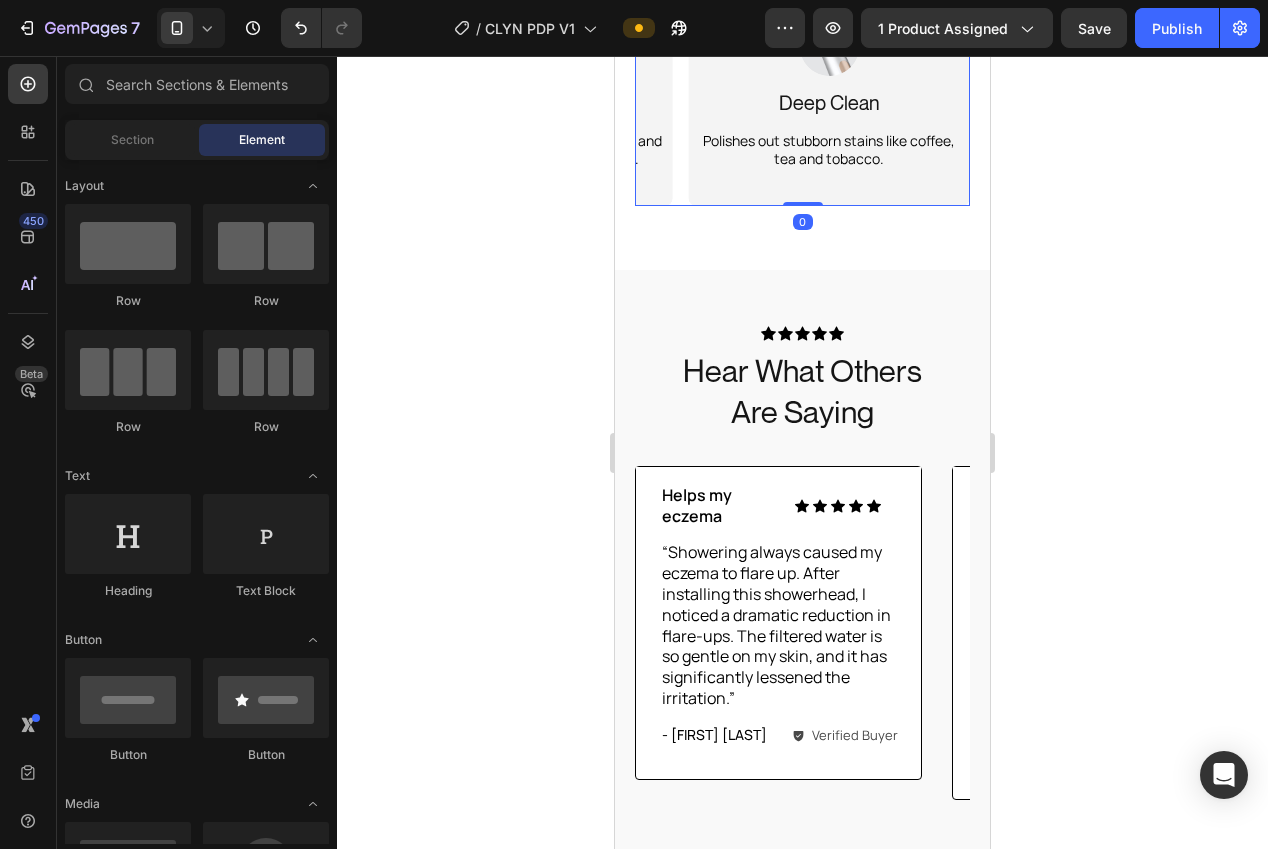 drag, startPoint x: 681, startPoint y: 536, endPoint x: 644, endPoint y: 538, distance: 37.054016 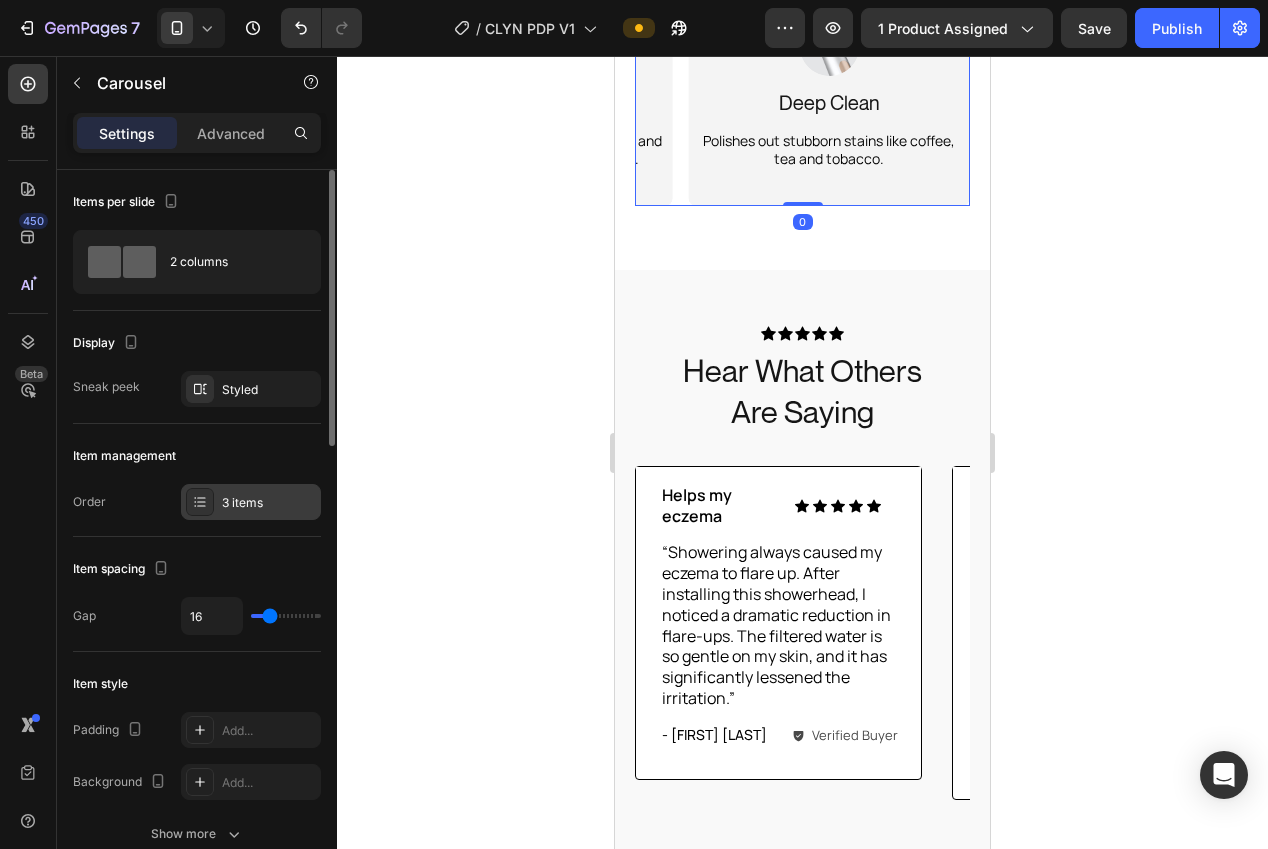 click at bounding box center (200, 502) 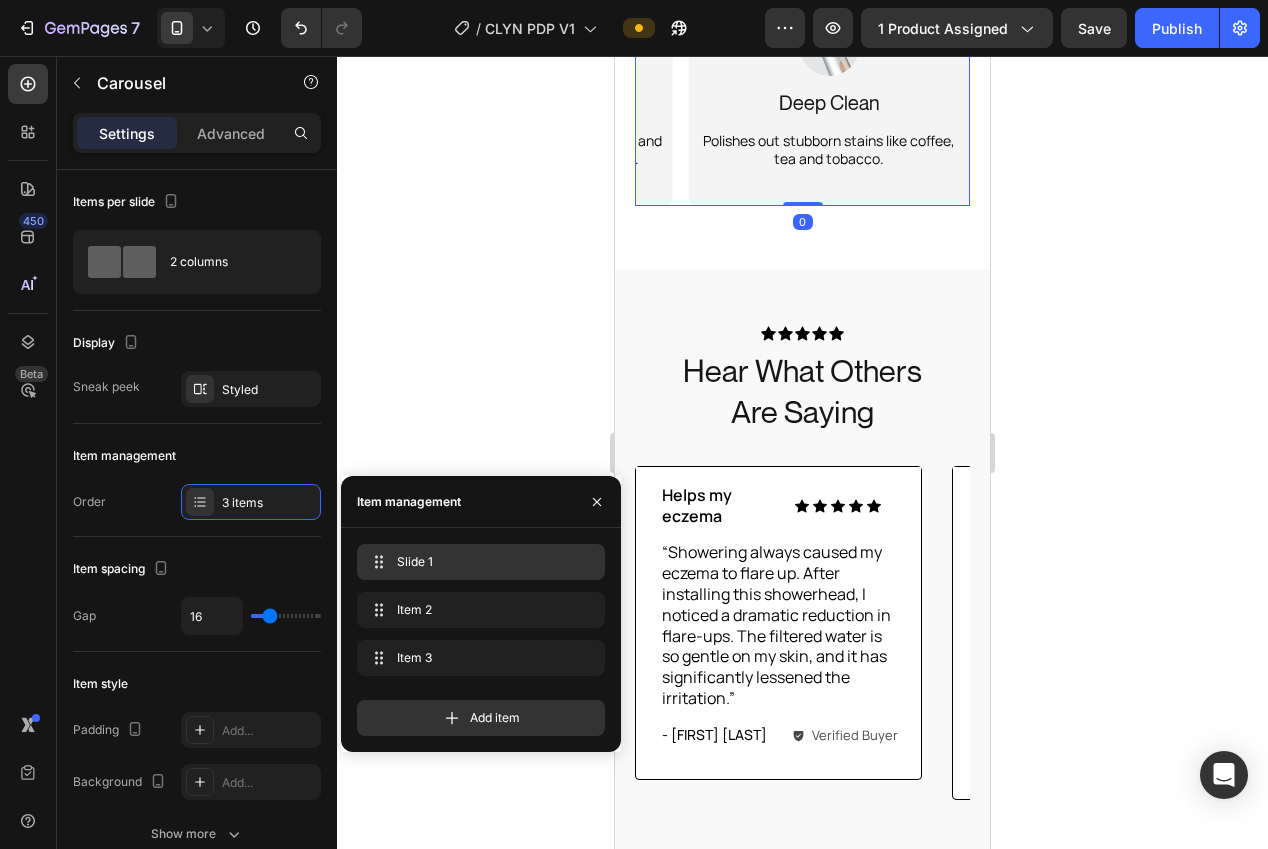 drag, startPoint x: 381, startPoint y: 541, endPoint x: 405, endPoint y: 551, distance: 26 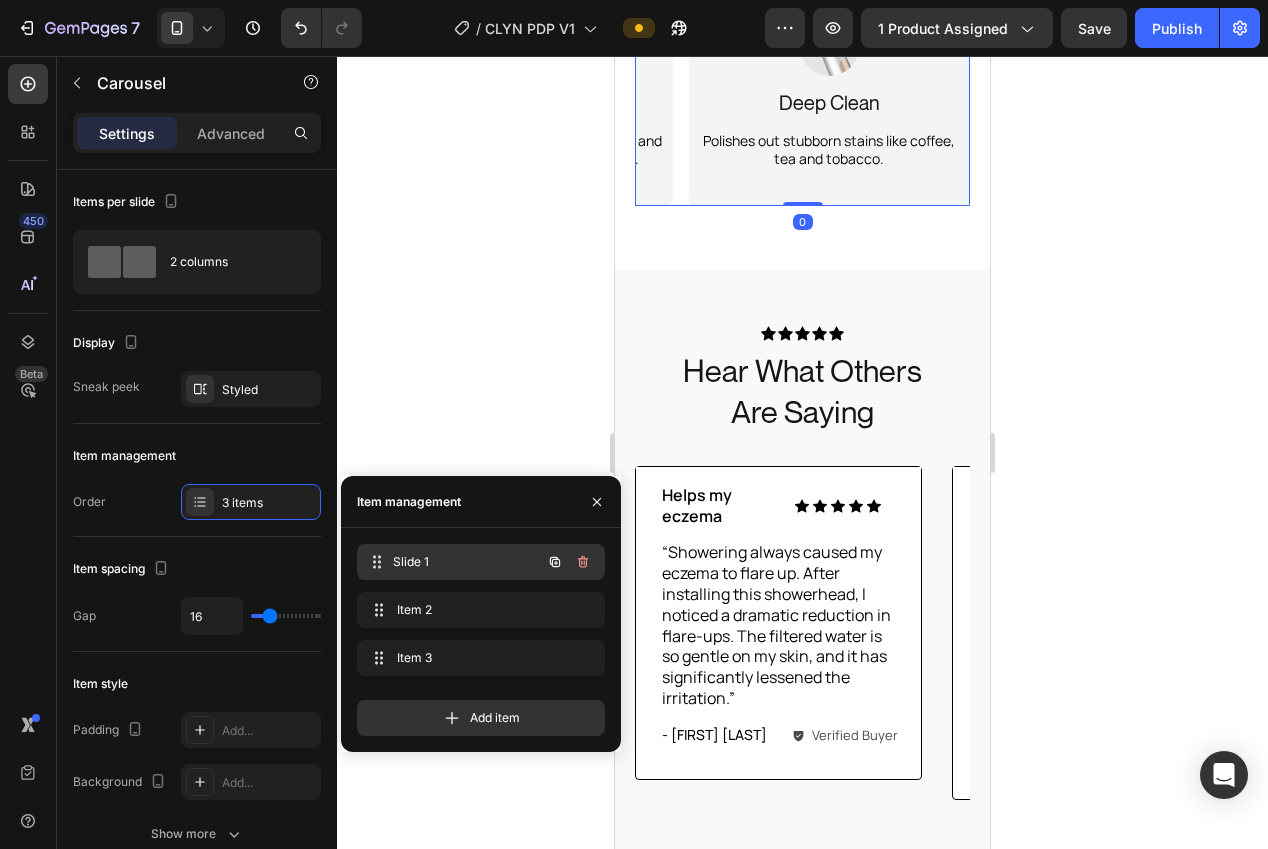 click on "Slide 1" at bounding box center [467, 562] 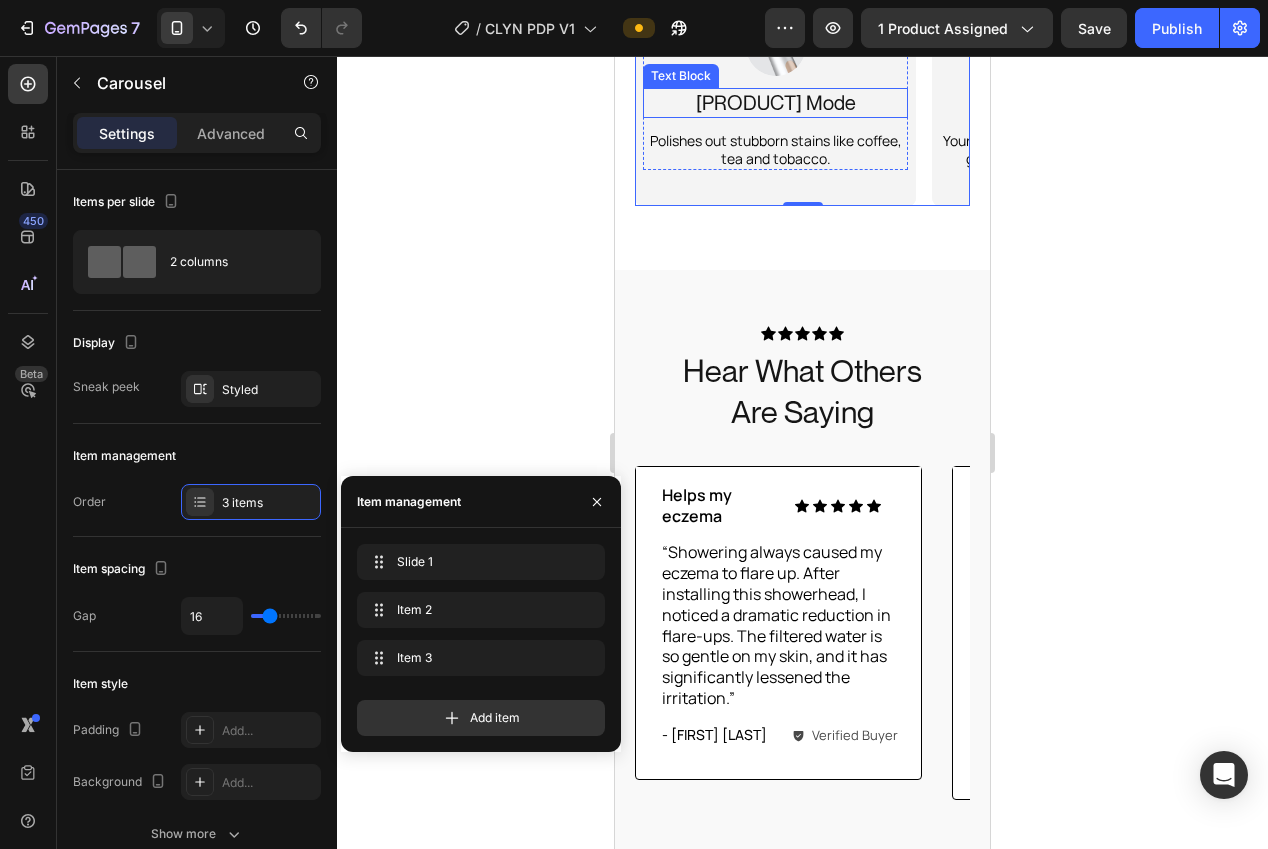 click on "Whitening Mode" at bounding box center [775, 103] 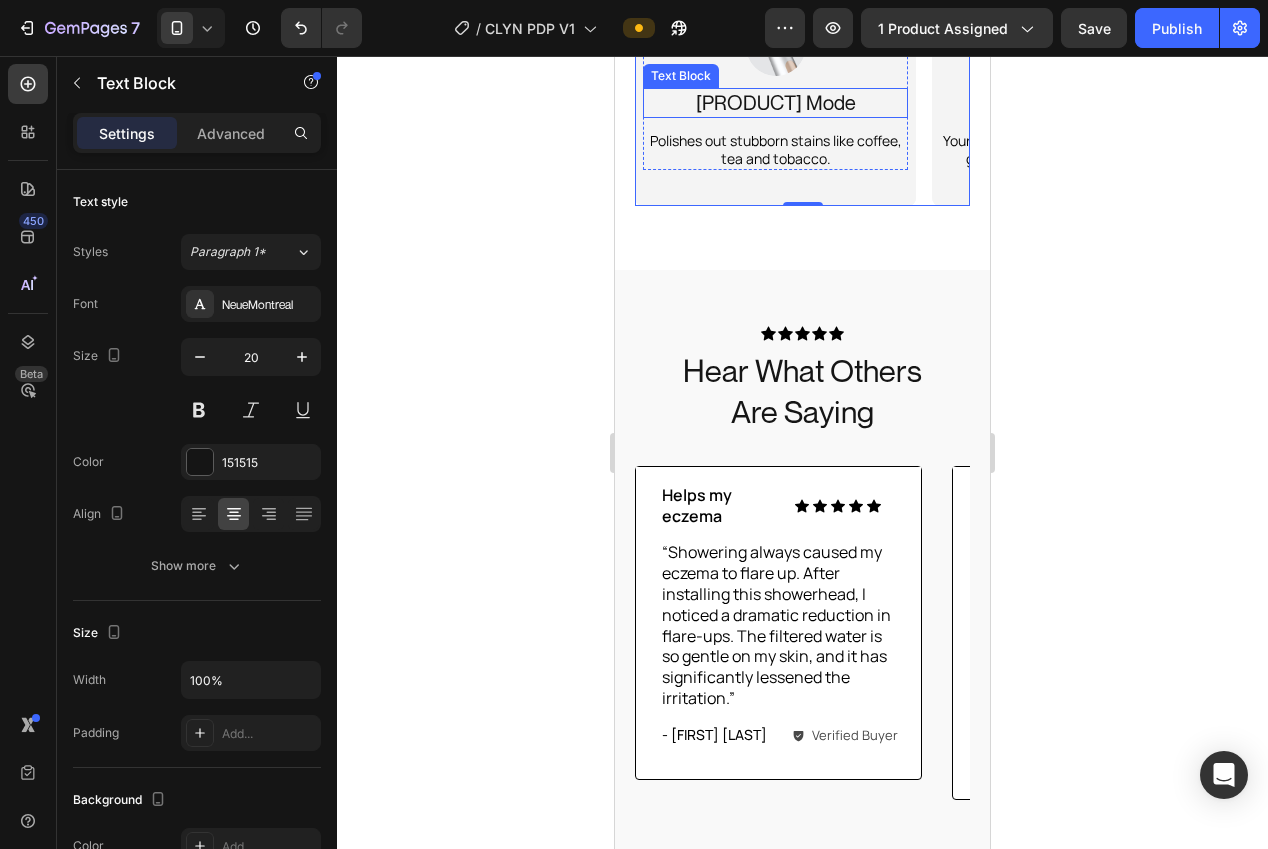 click on "Whitening Mode" at bounding box center (775, 103) 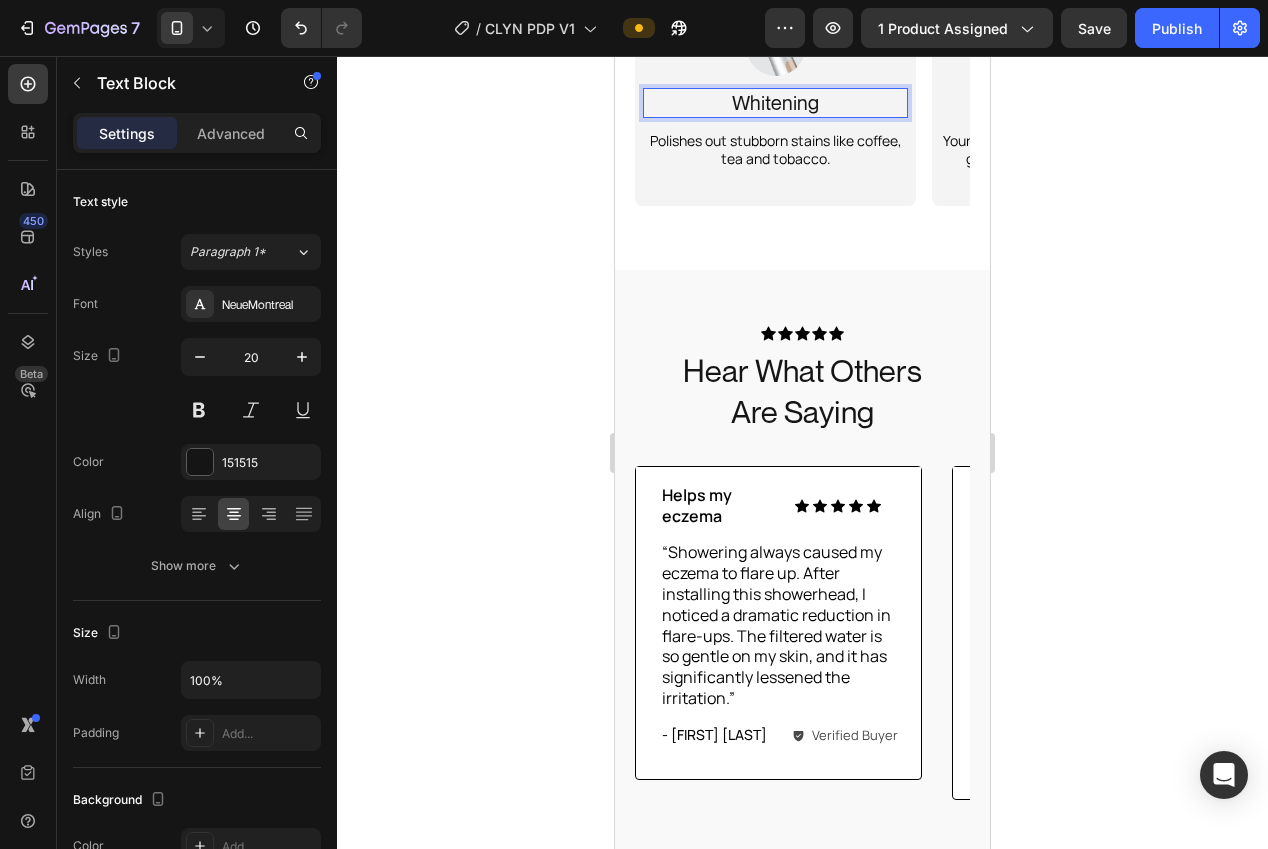 click 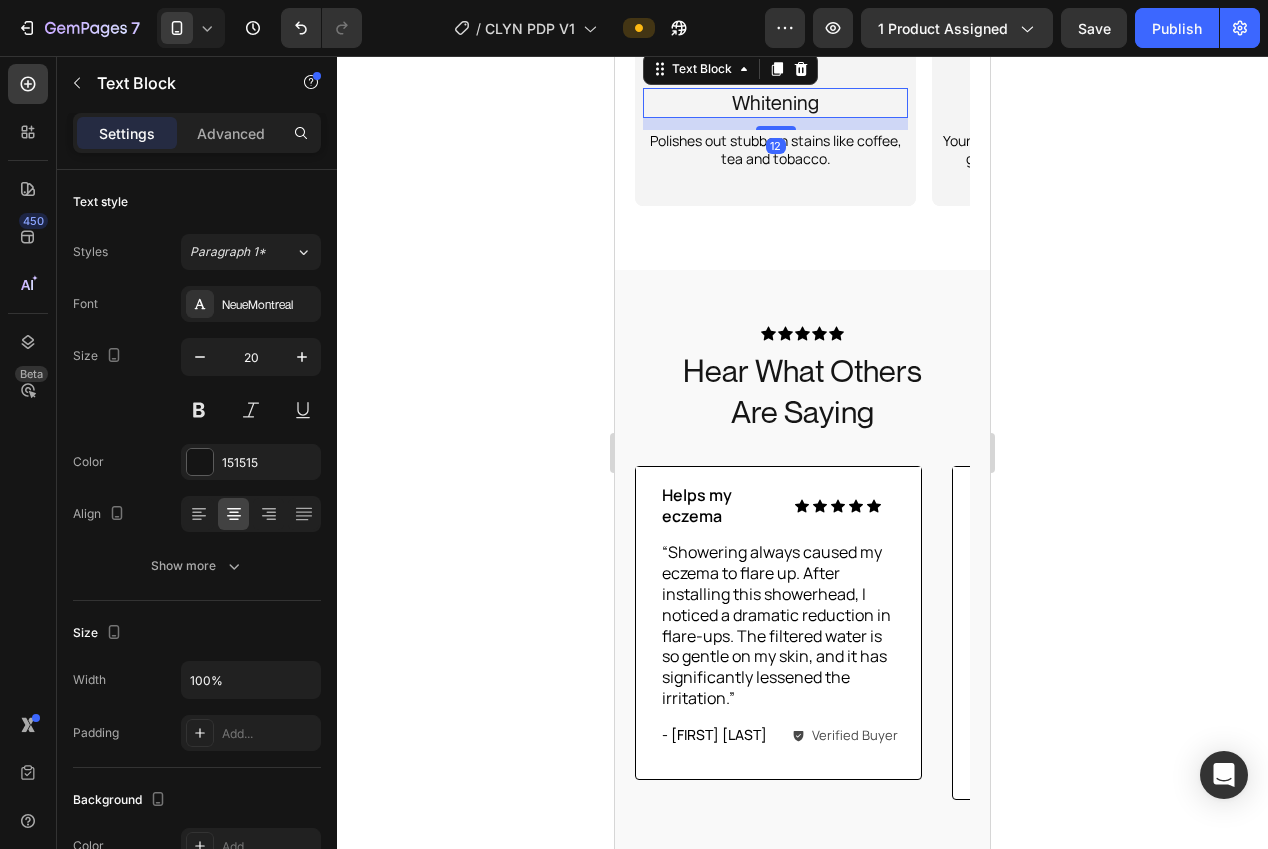 drag, startPoint x: 816, startPoint y: 438, endPoint x: 837, endPoint y: 438, distance: 21 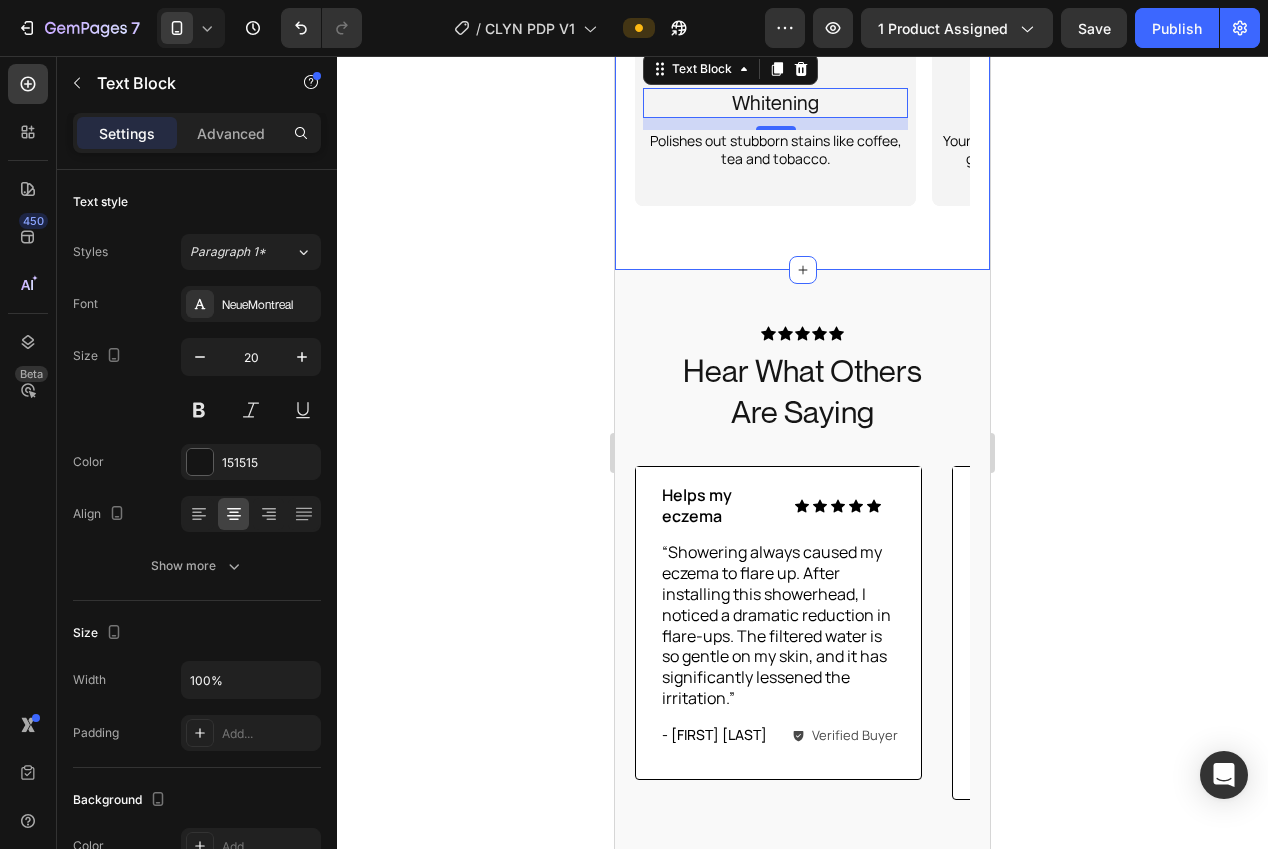 click 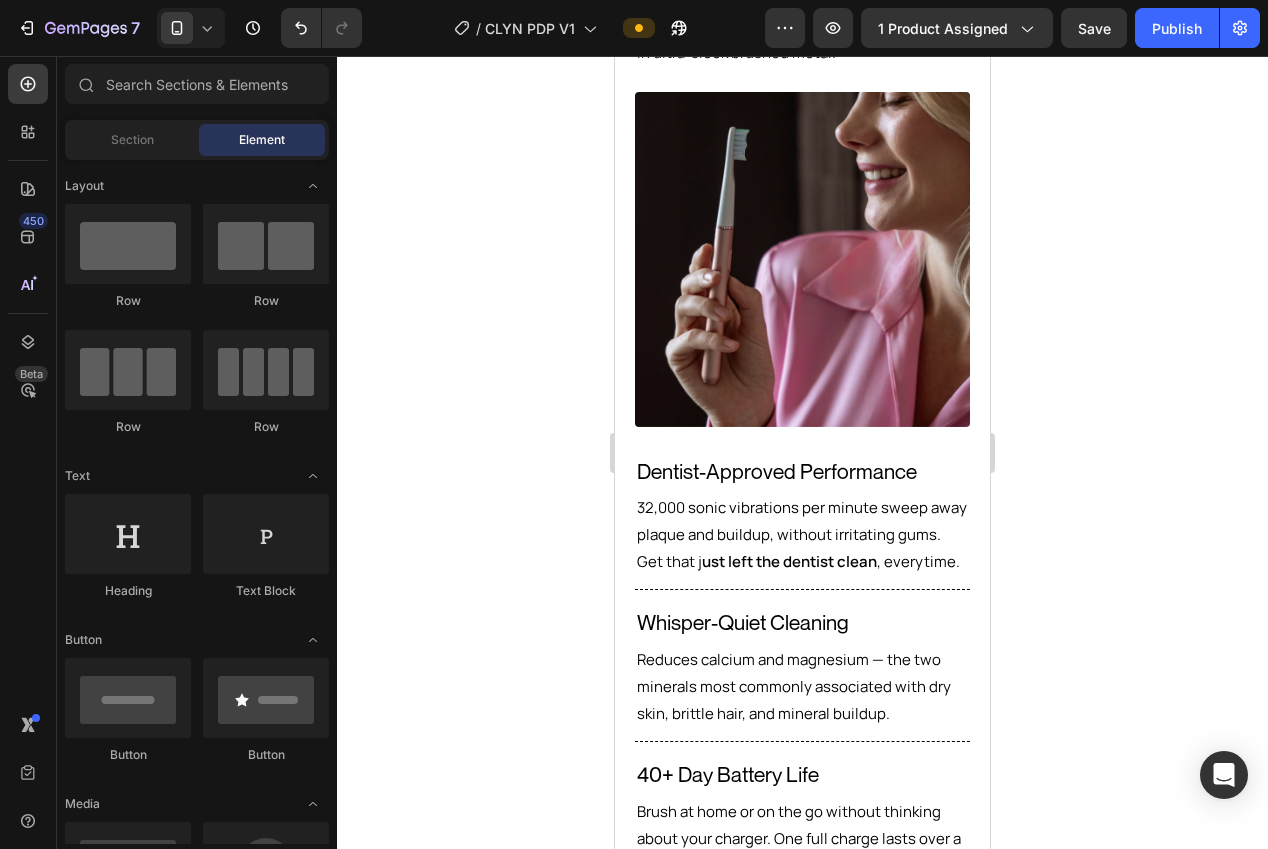 scroll, scrollTop: 2009, scrollLeft: 0, axis: vertical 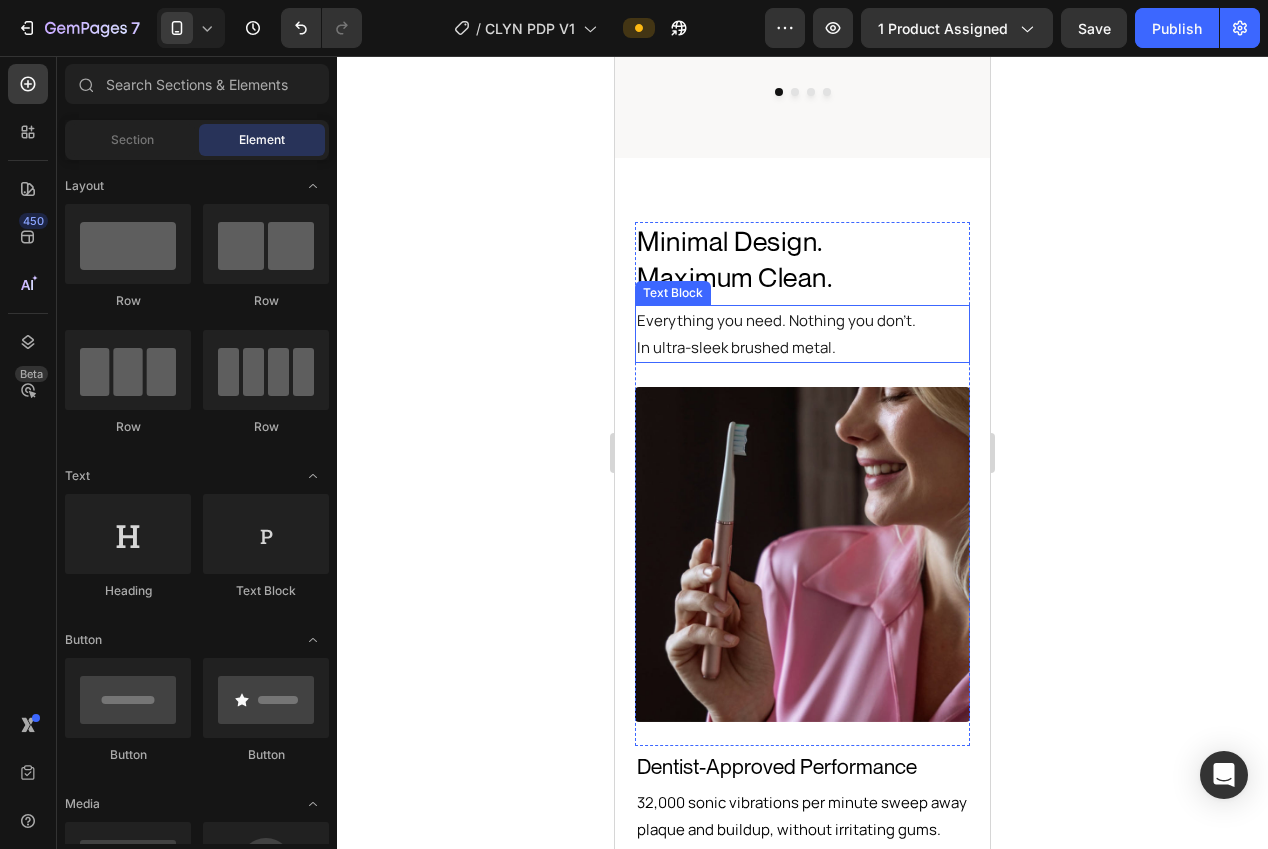 click on "In ultra-sleek brushed metal." at bounding box center (802, 347) 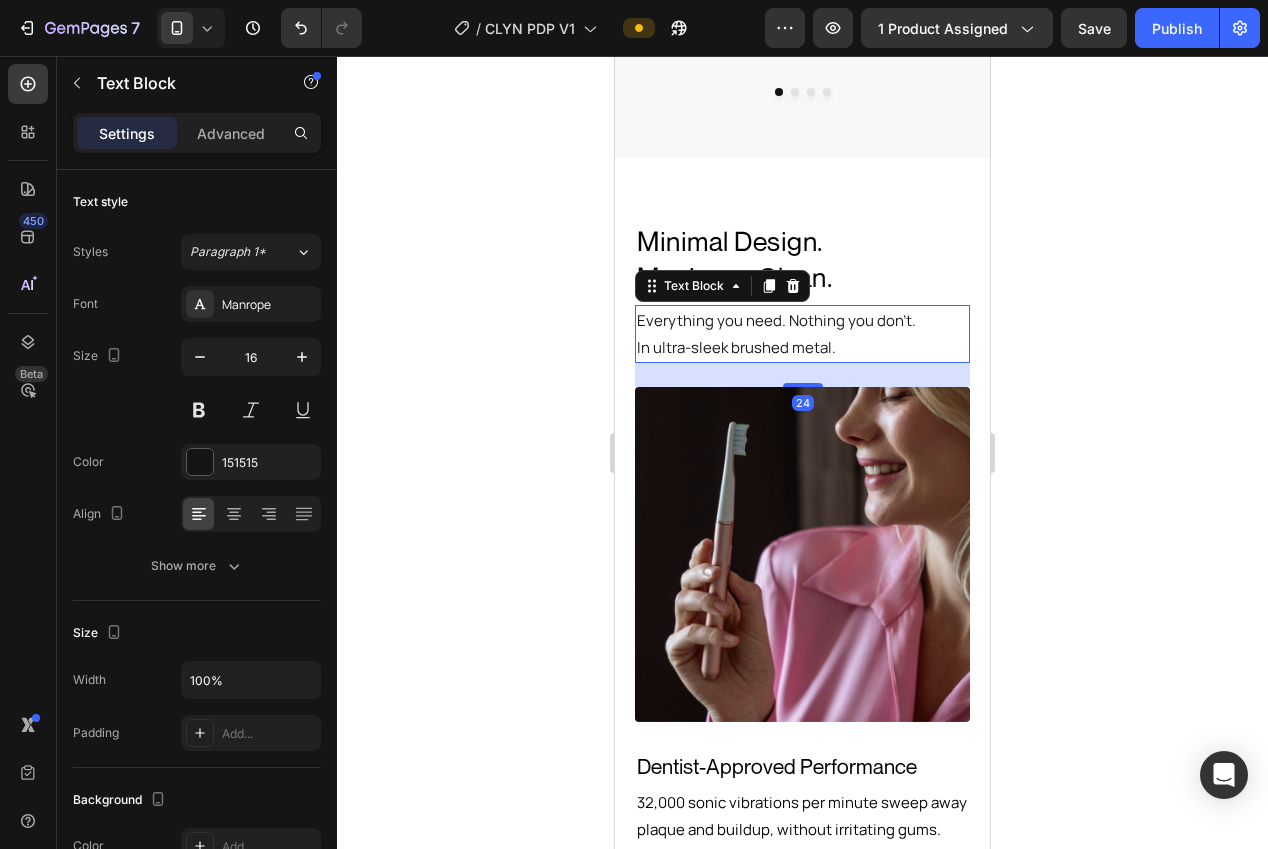 drag, startPoint x: 763, startPoint y: 326, endPoint x: 750, endPoint y: 369, distance: 44.922153 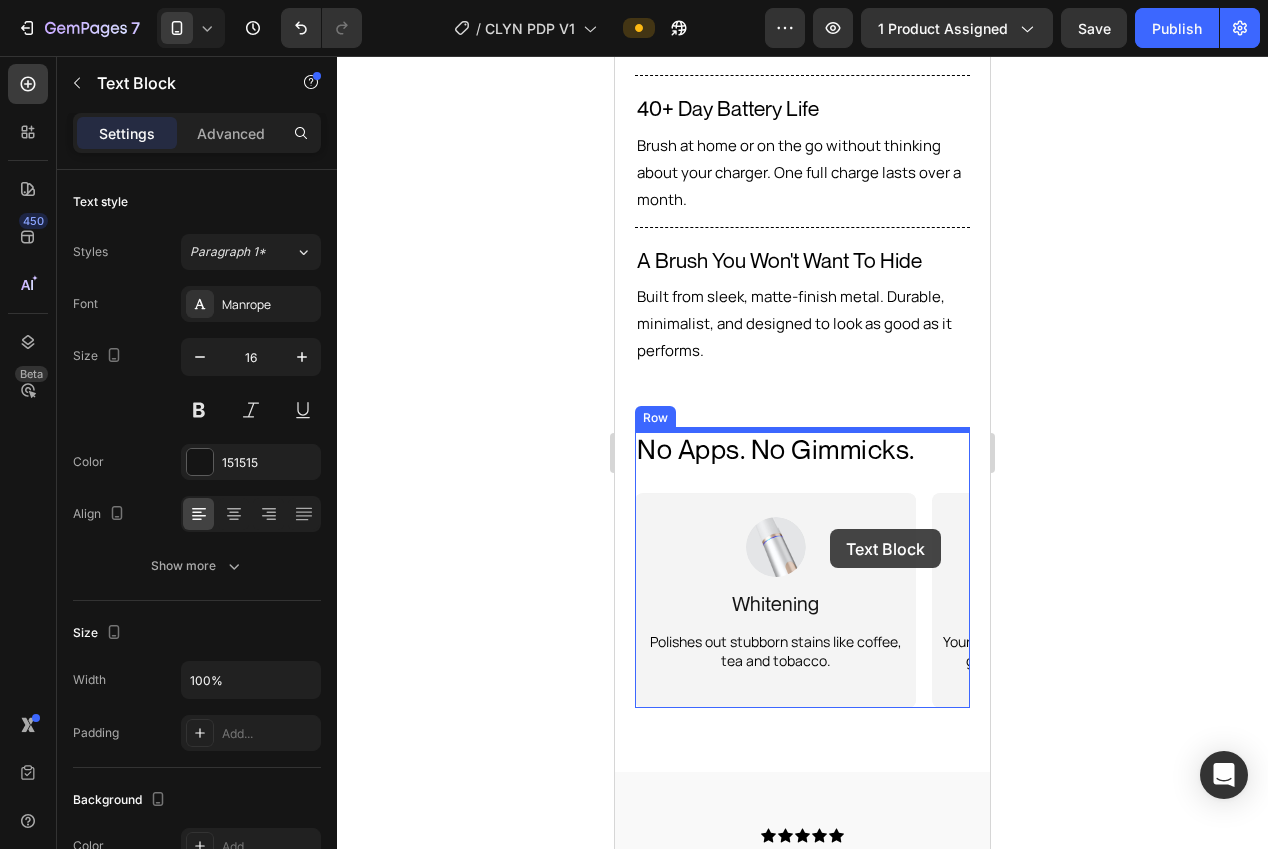 scroll, scrollTop: 3150, scrollLeft: 0, axis: vertical 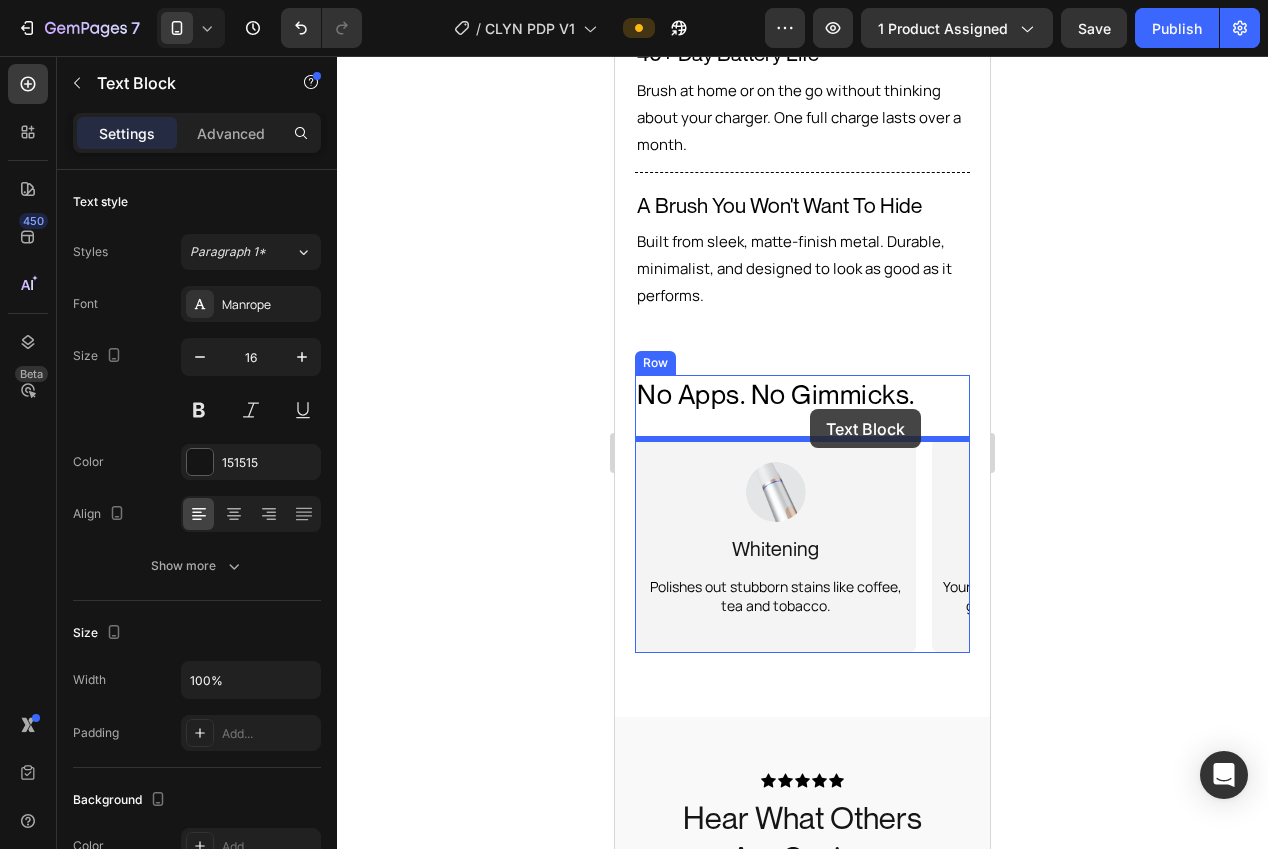 drag, startPoint x: 652, startPoint y: 414, endPoint x: 810, endPoint y: 409, distance: 158.0791 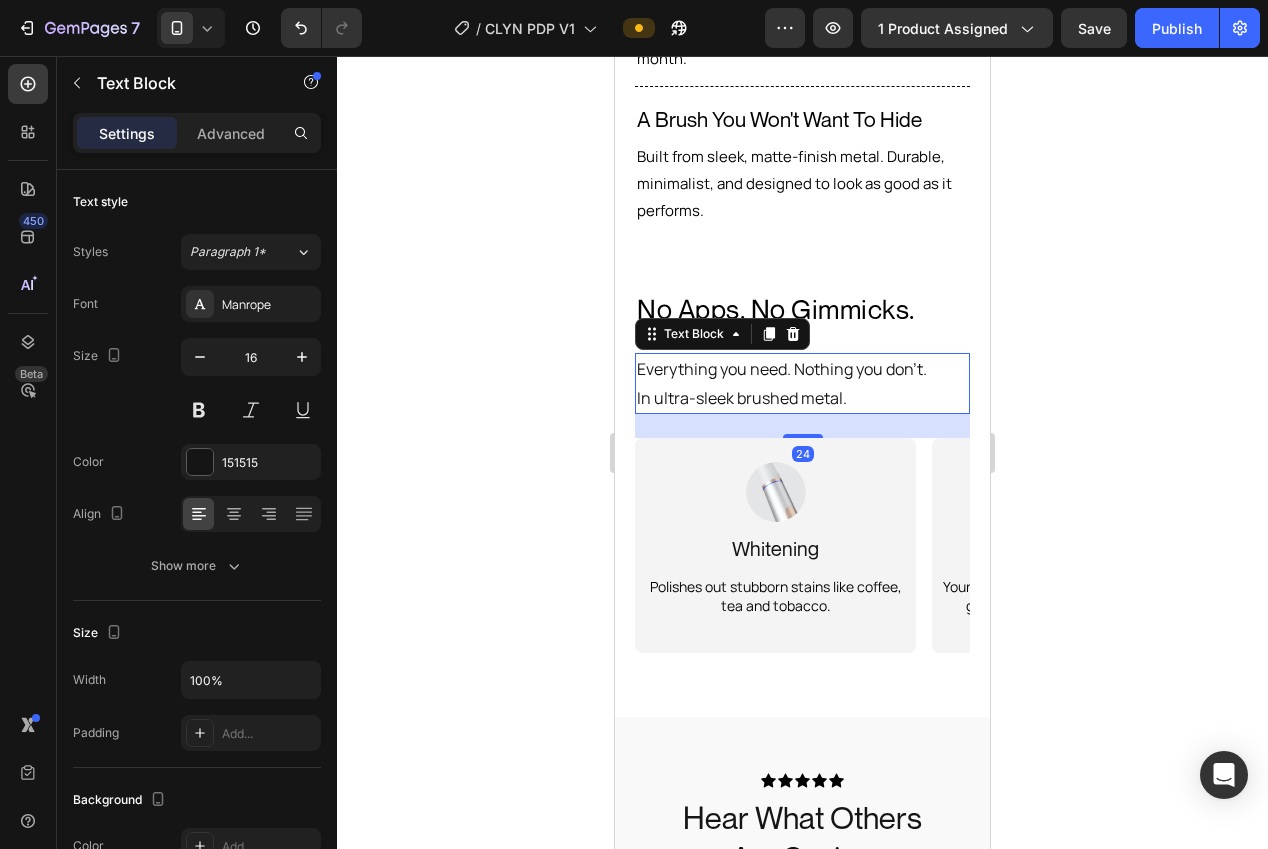 scroll, scrollTop: 3064, scrollLeft: 0, axis: vertical 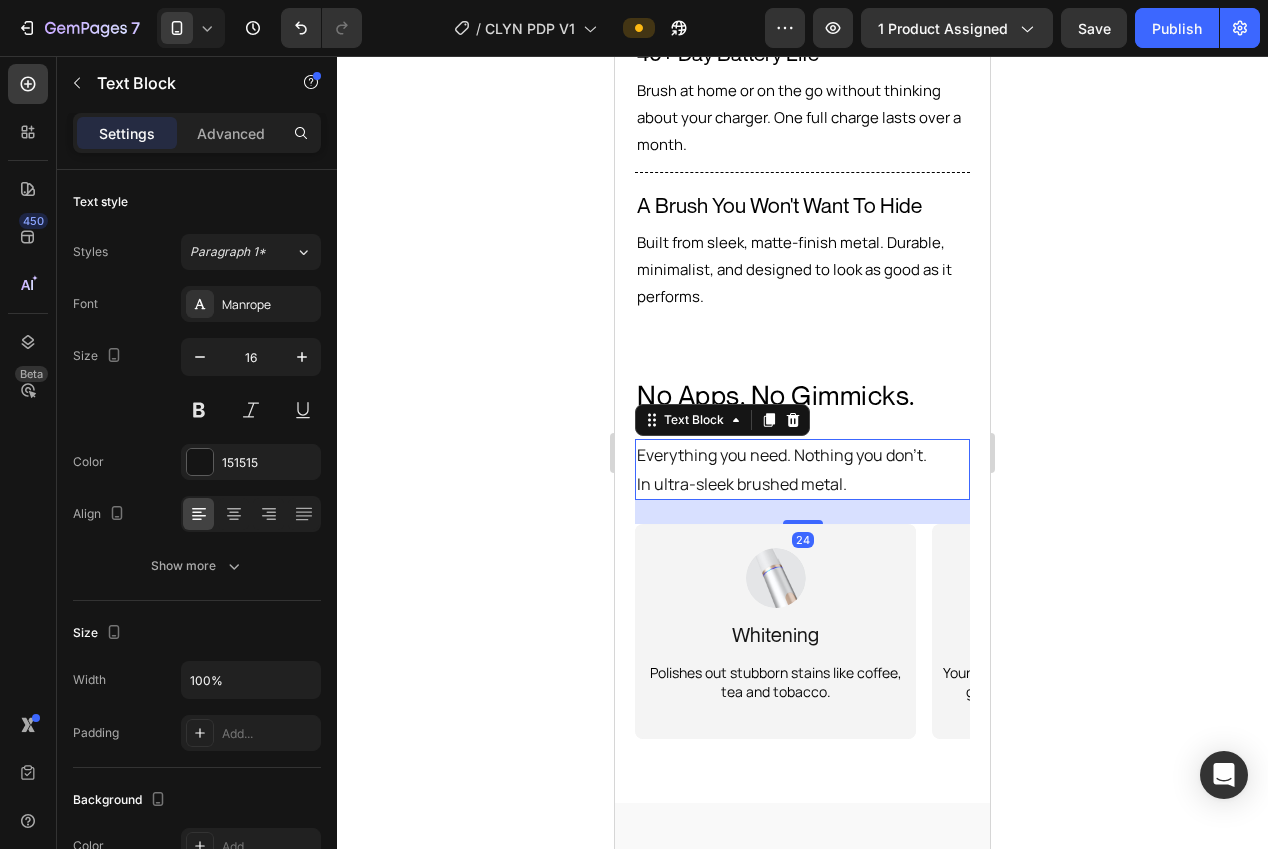 click 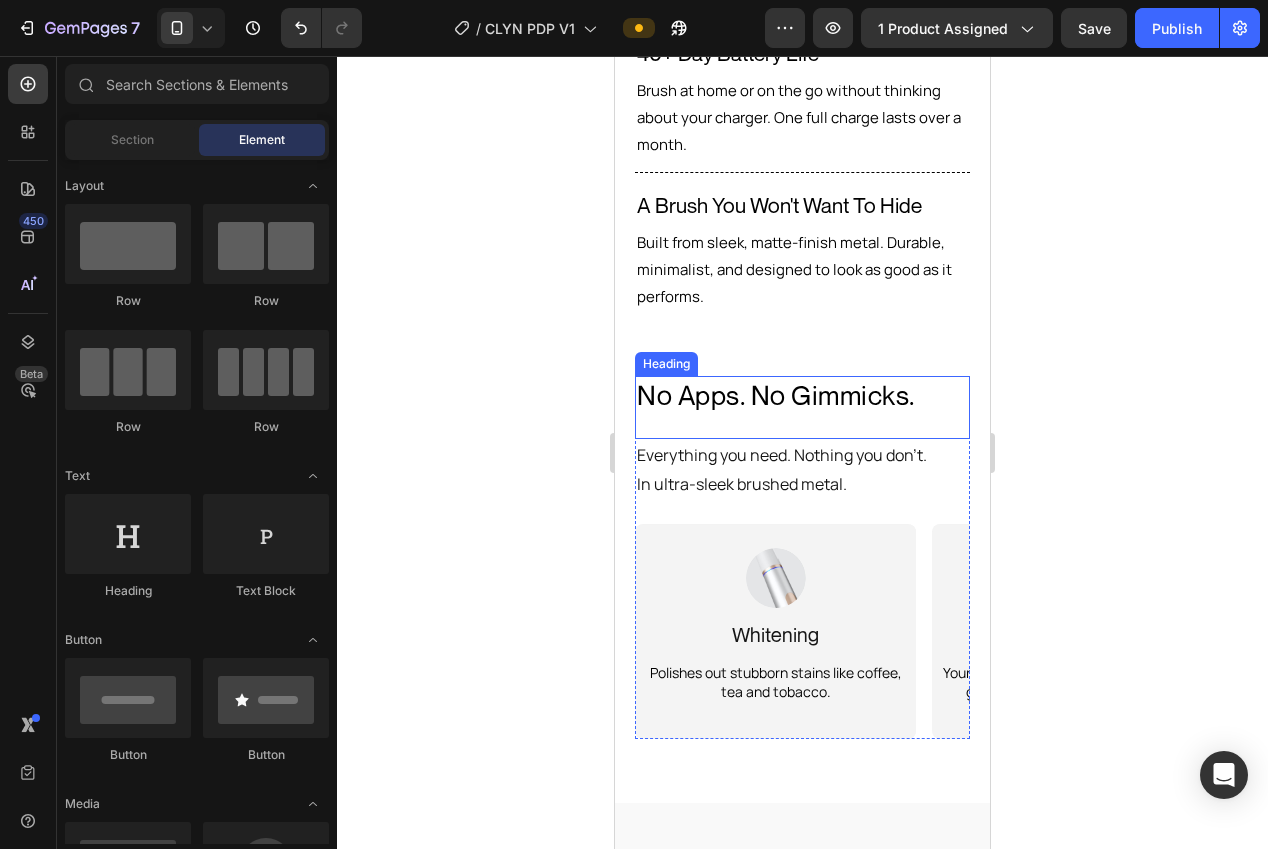 click on "No Apps. No Gimmicks." at bounding box center (802, 395) 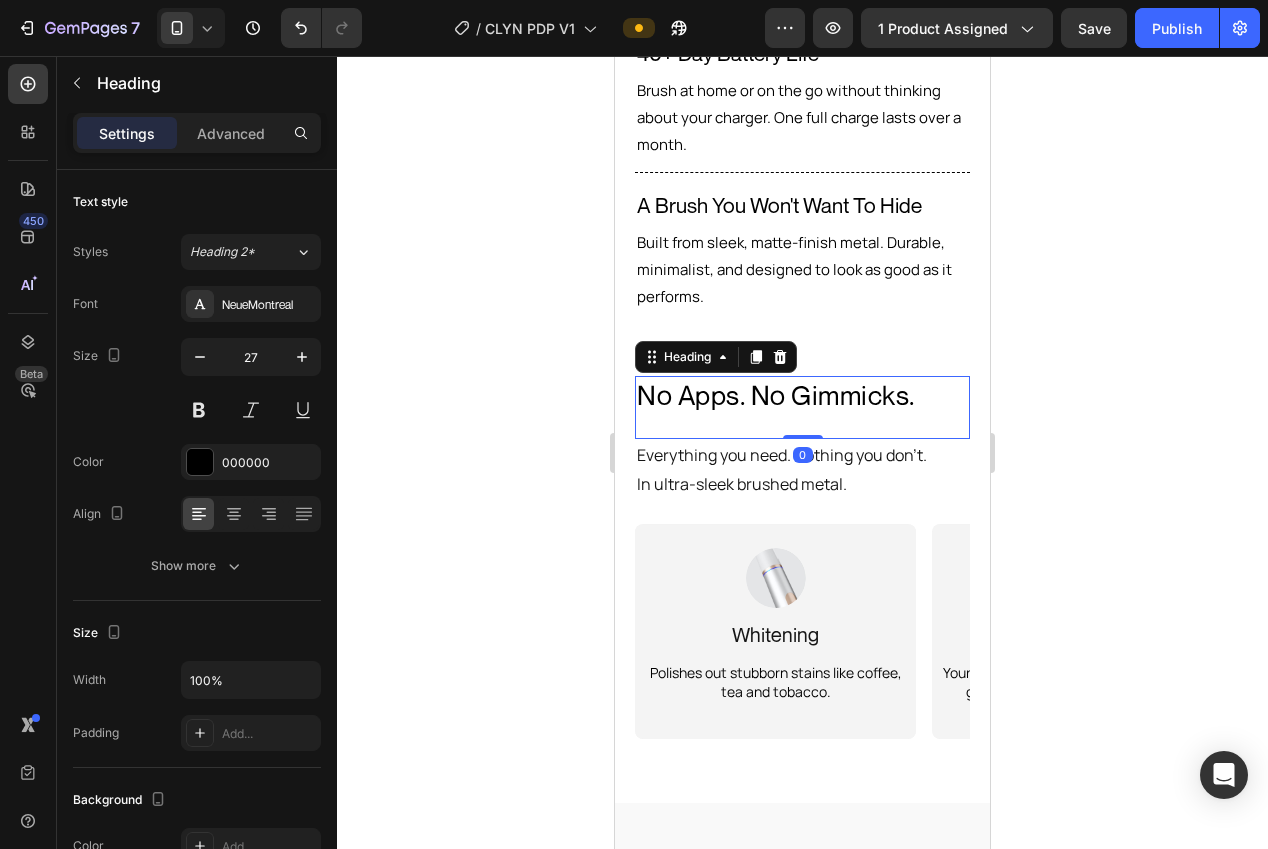 click on "Settings Advanced" at bounding box center [197, 141] 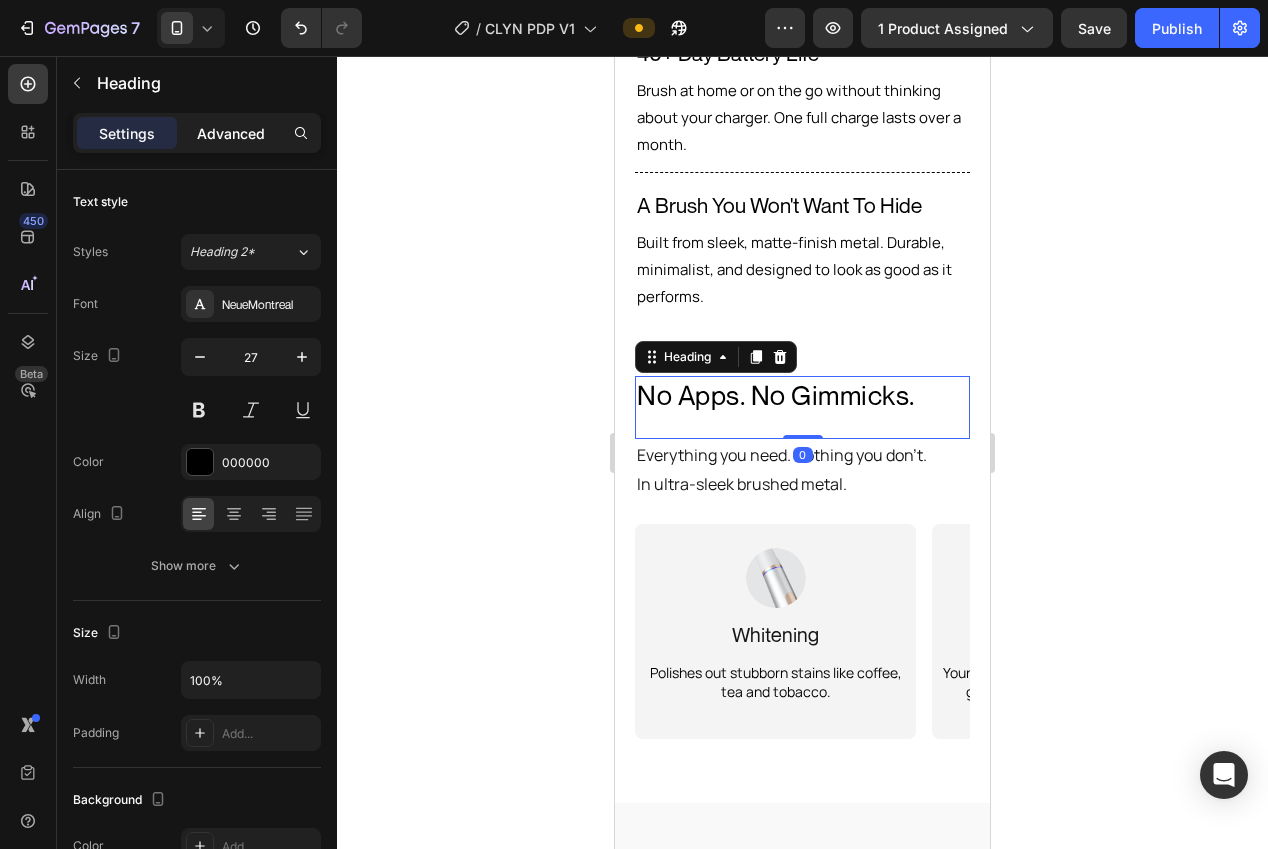 click on "Advanced" at bounding box center (231, 133) 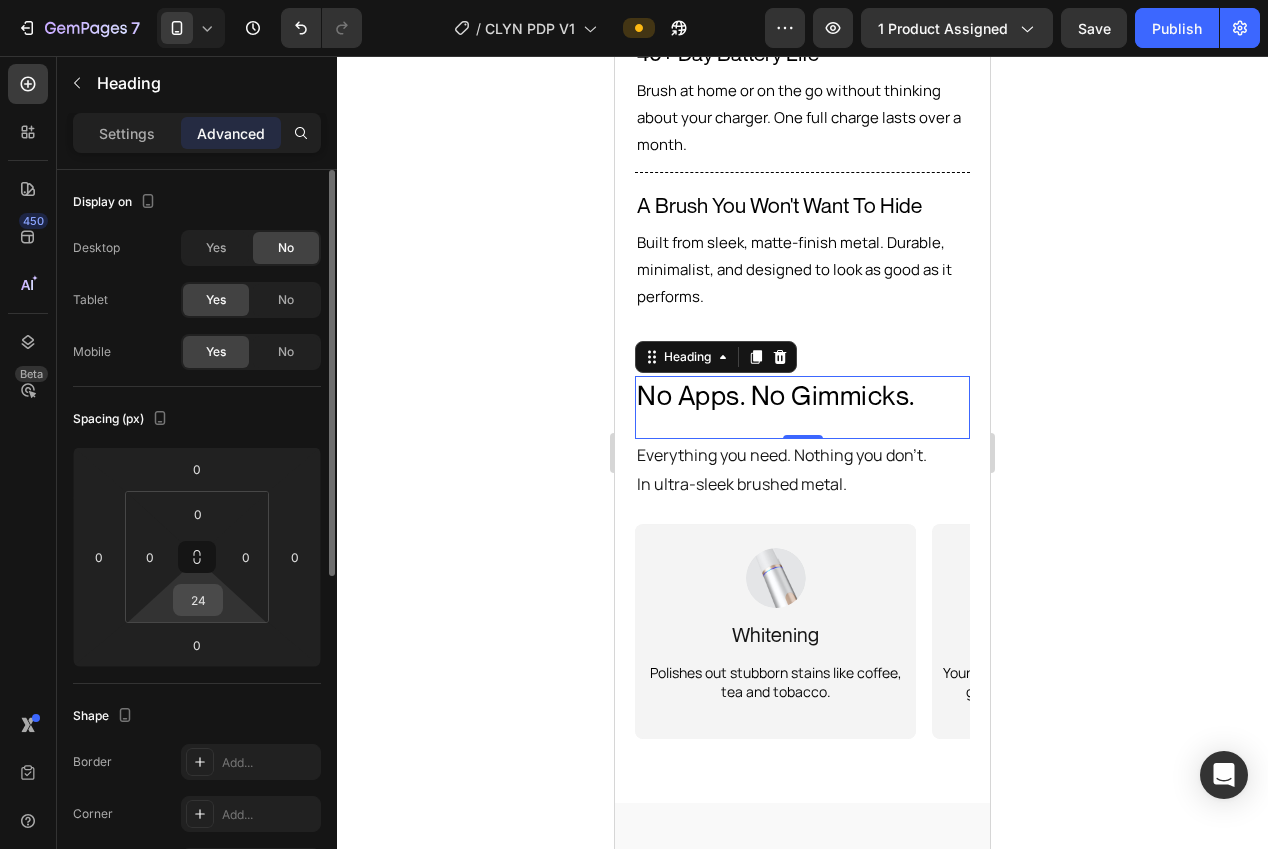 click on "24" at bounding box center [198, 600] 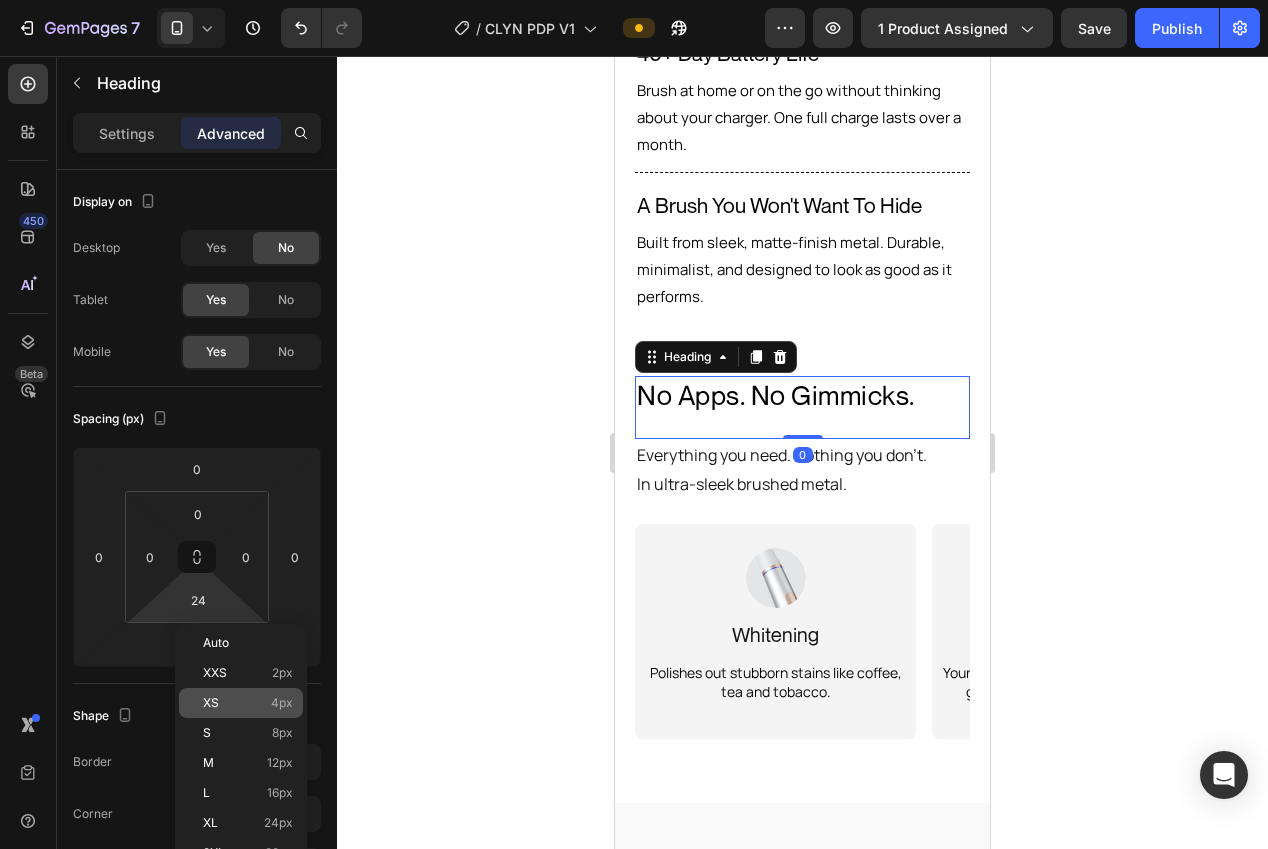 drag, startPoint x: 255, startPoint y: 727, endPoint x: 266, endPoint y: 715, distance: 16.27882 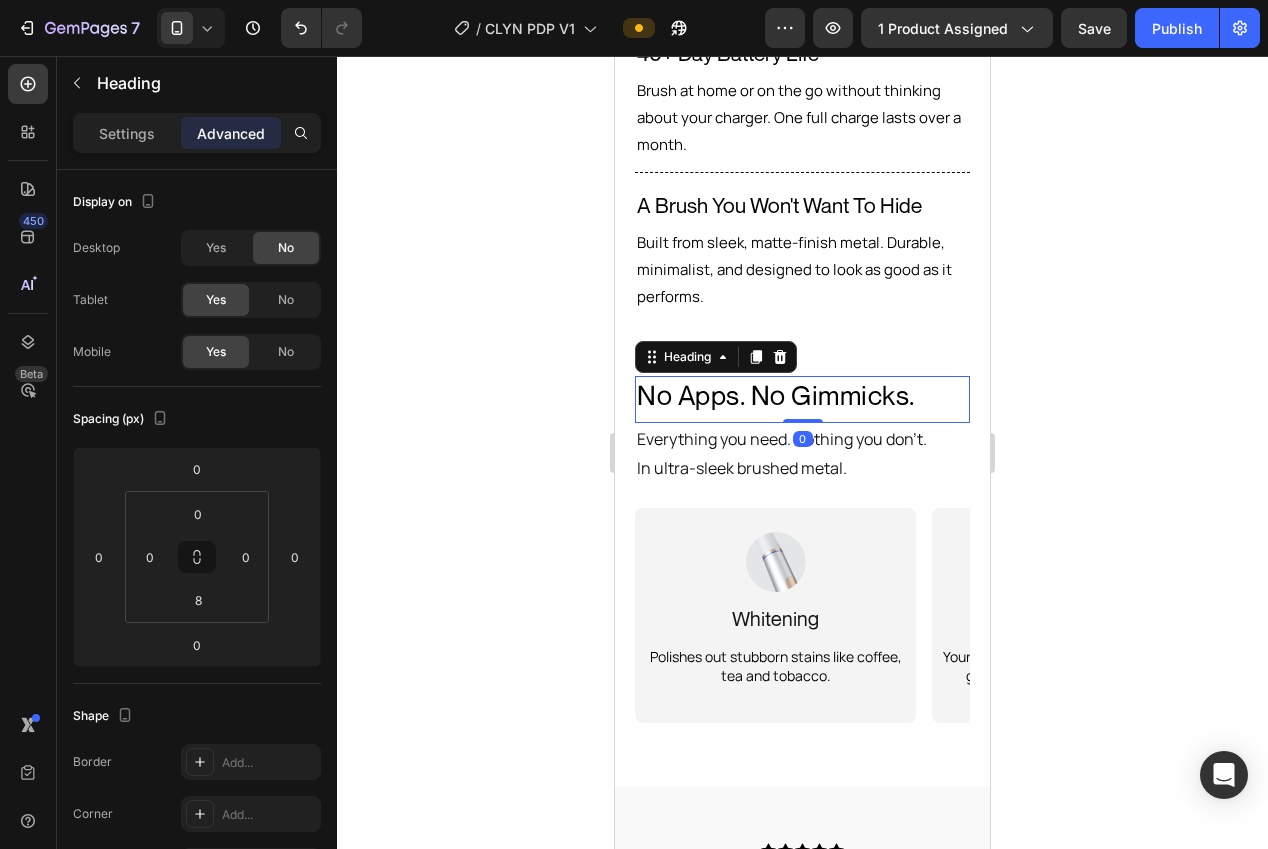 click 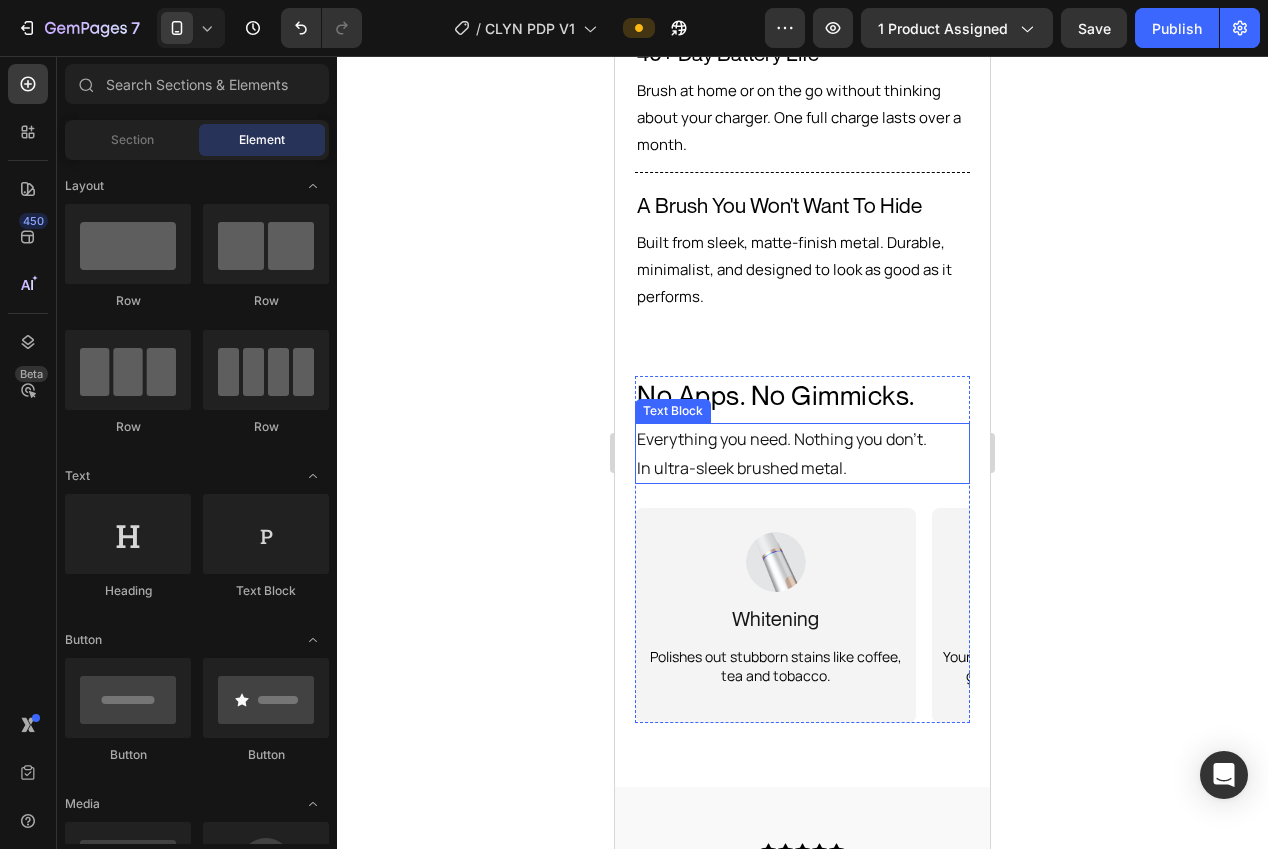click on "In ultra-sleek brushed metal." at bounding box center (802, 468) 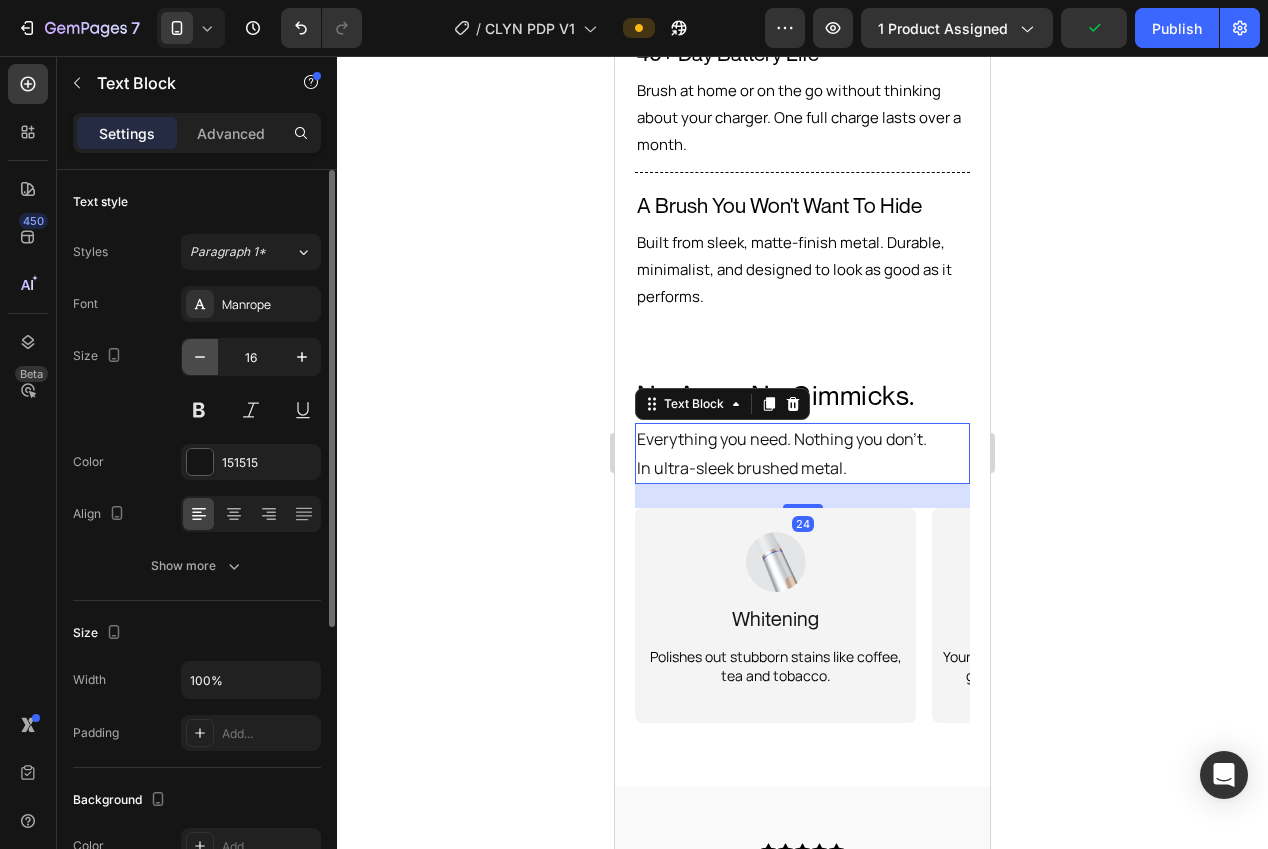 click 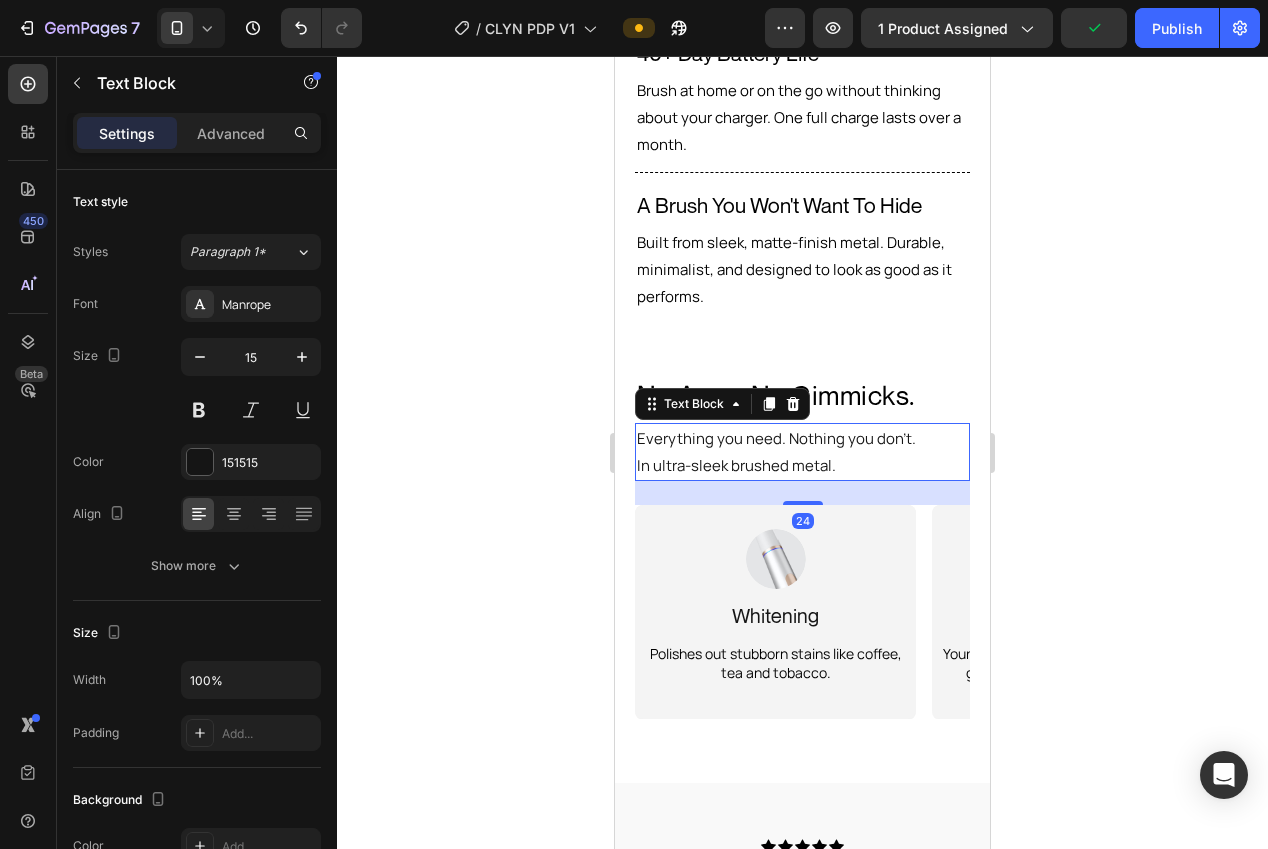 drag, startPoint x: 413, startPoint y: 486, endPoint x: 423, endPoint y: 490, distance: 10.770329 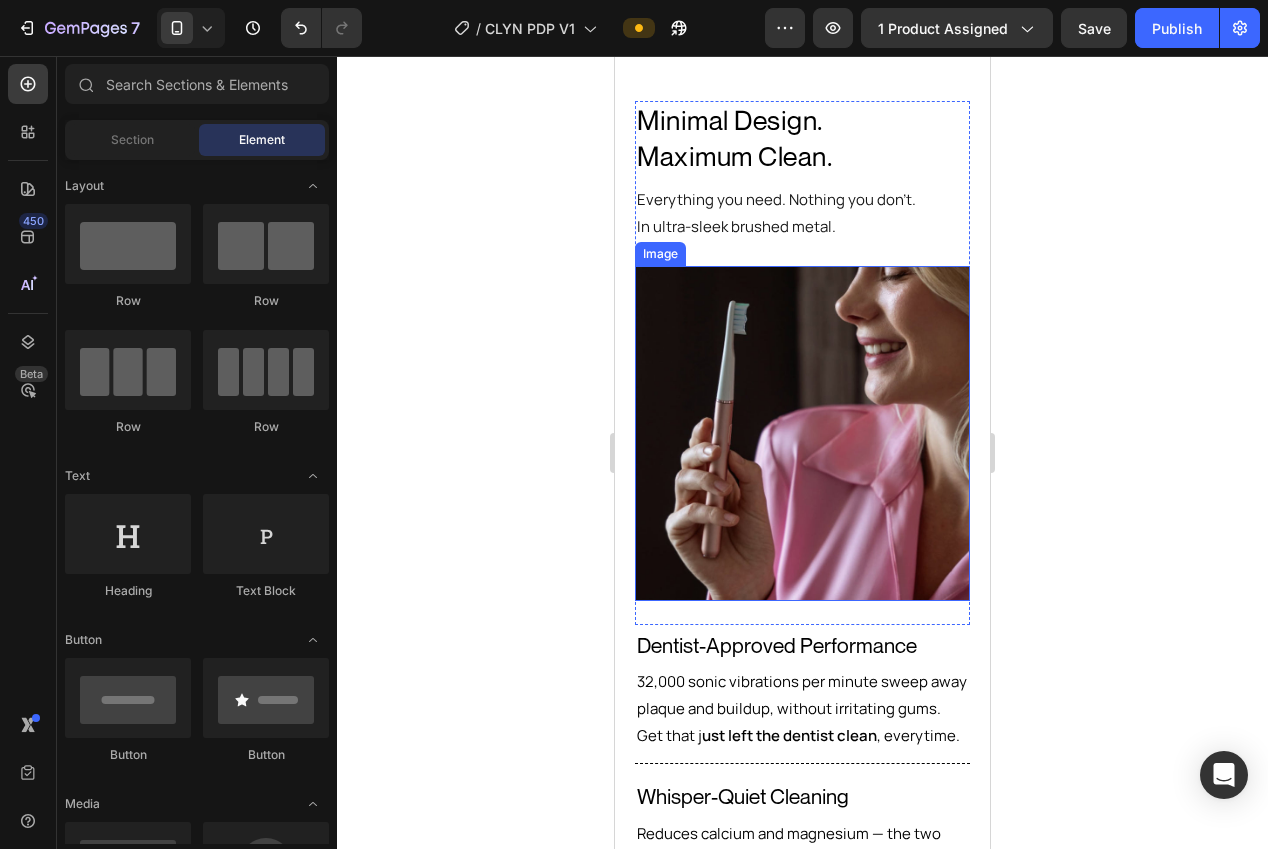 scroll, scrollTop: 2108, scrollLeft: 0, axis: vertical 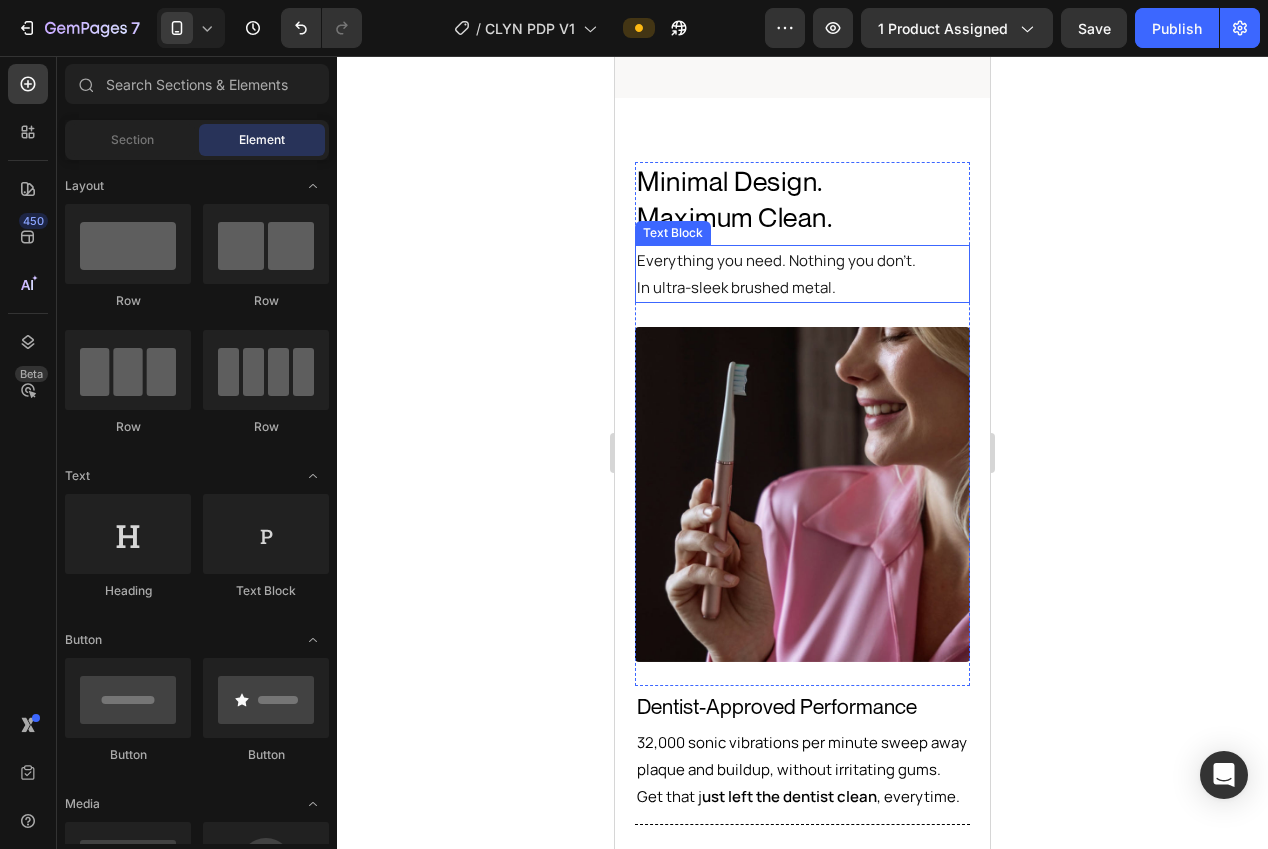 click on "Everything you need. Nothing you don’t." at bounding box center (802, 260) 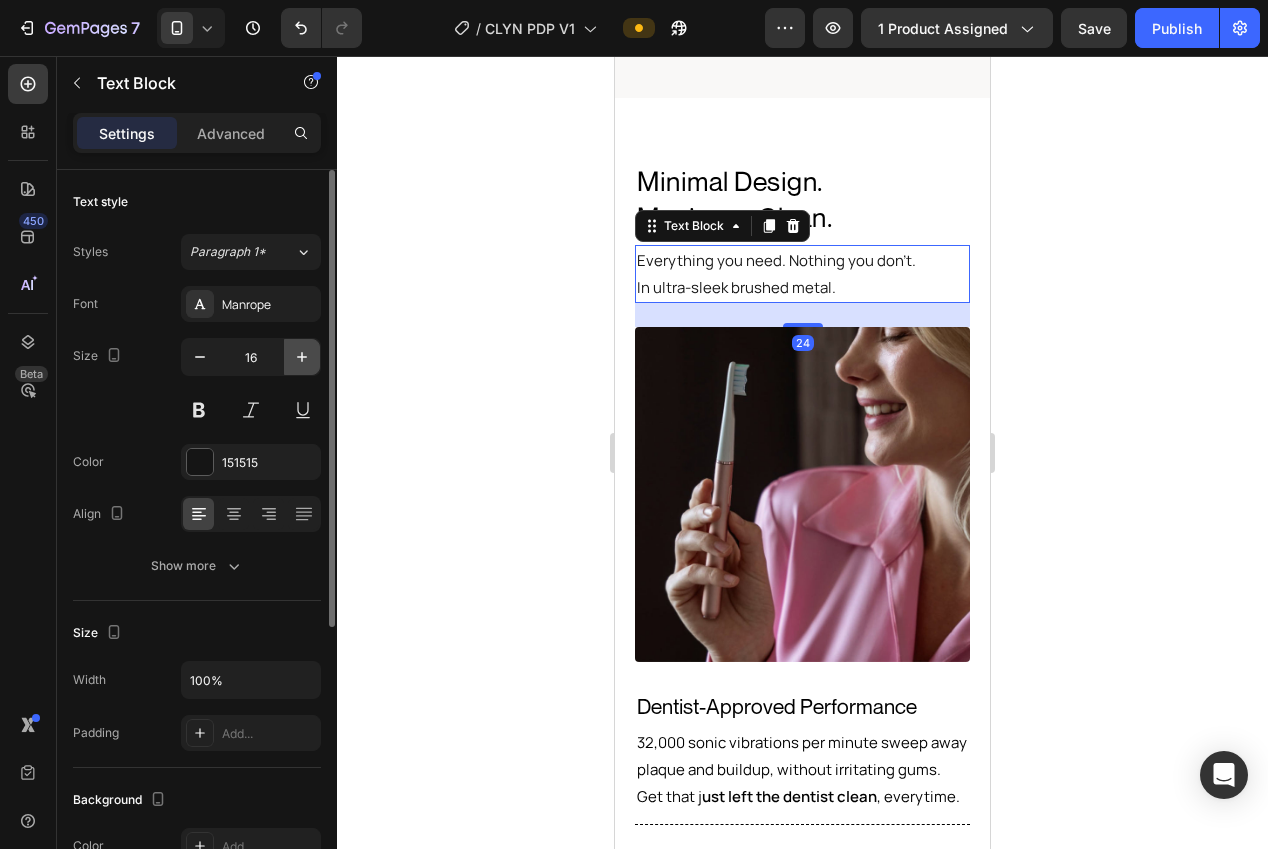 drag, startPoint x: 200, startPoint y: 357, endPoint x: 303, endPoint y: 373, distance: 104.23531 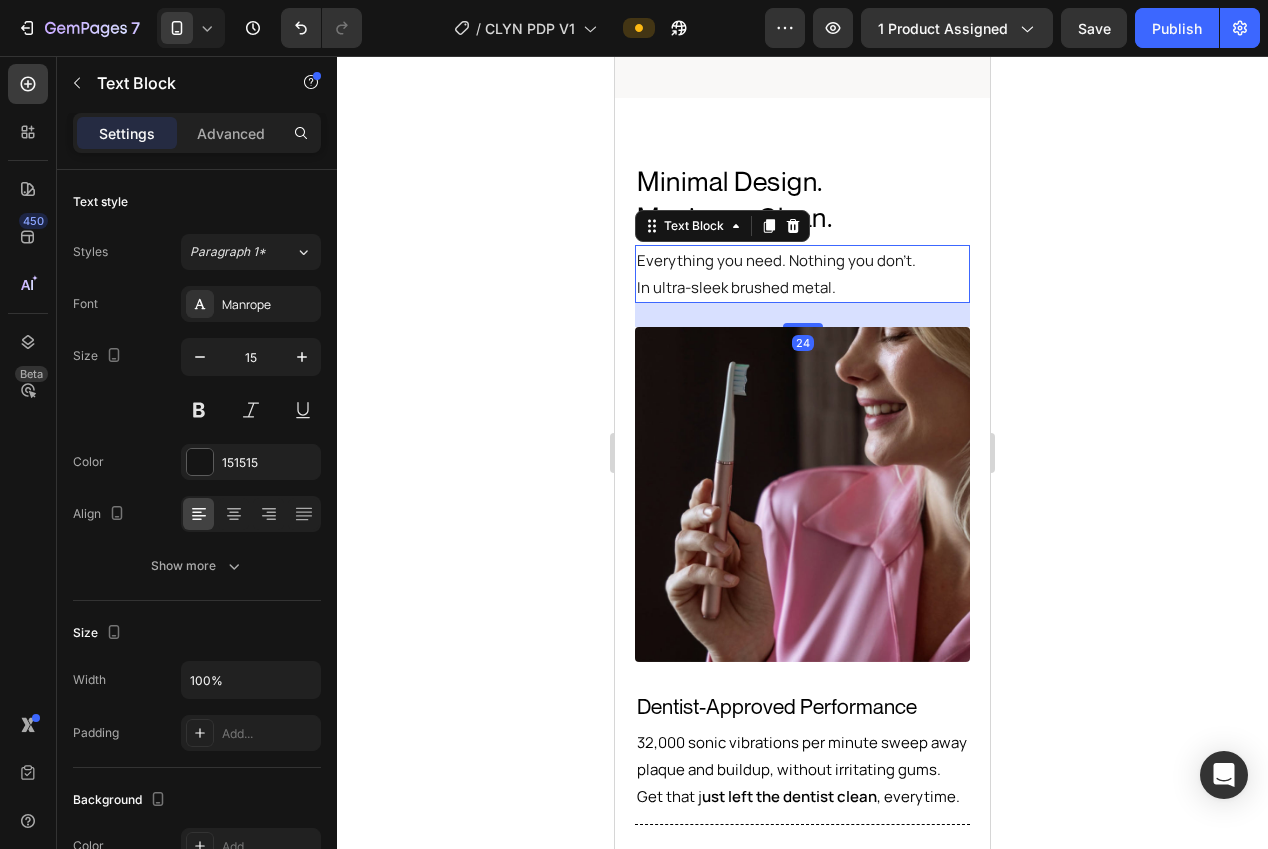 click 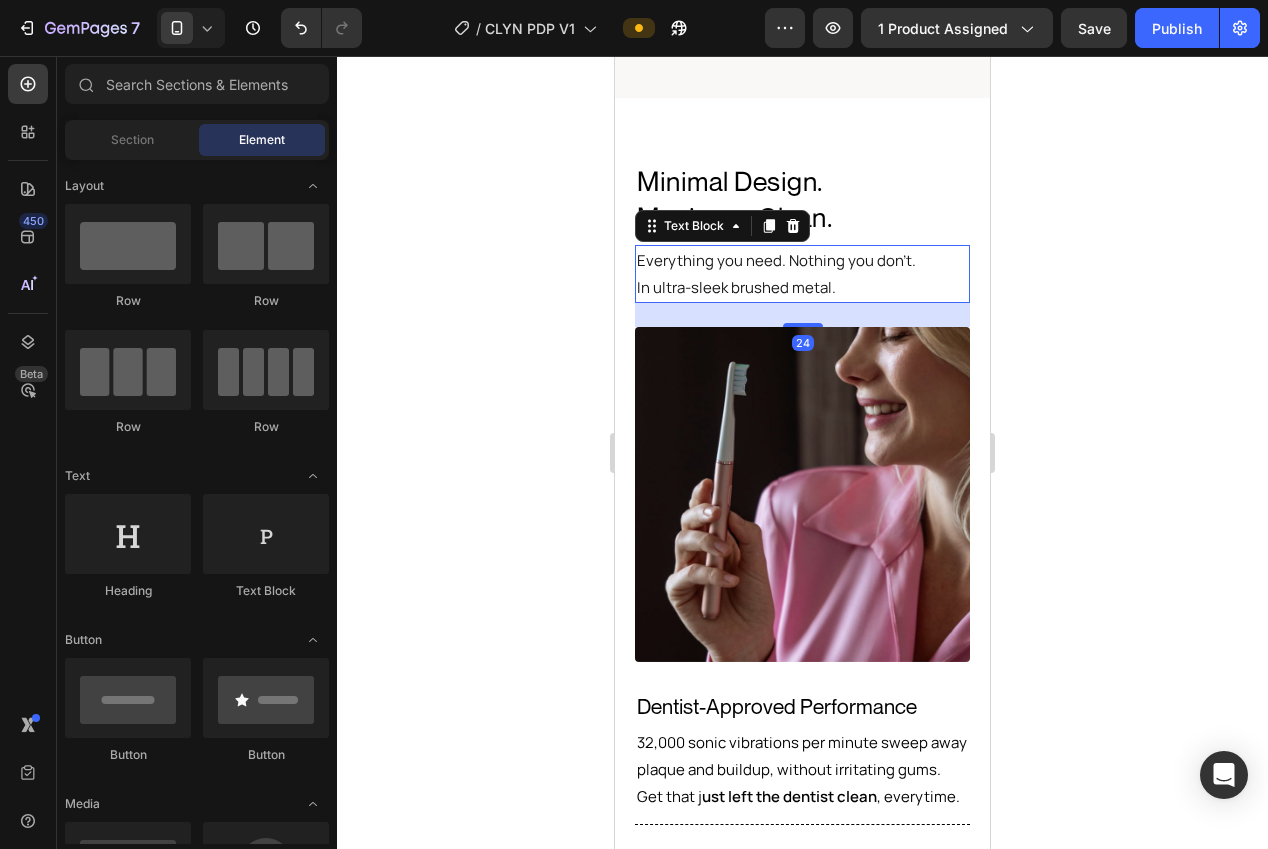 click on "In ultra-sleek brushed metal." at bounding box center (802, 287) 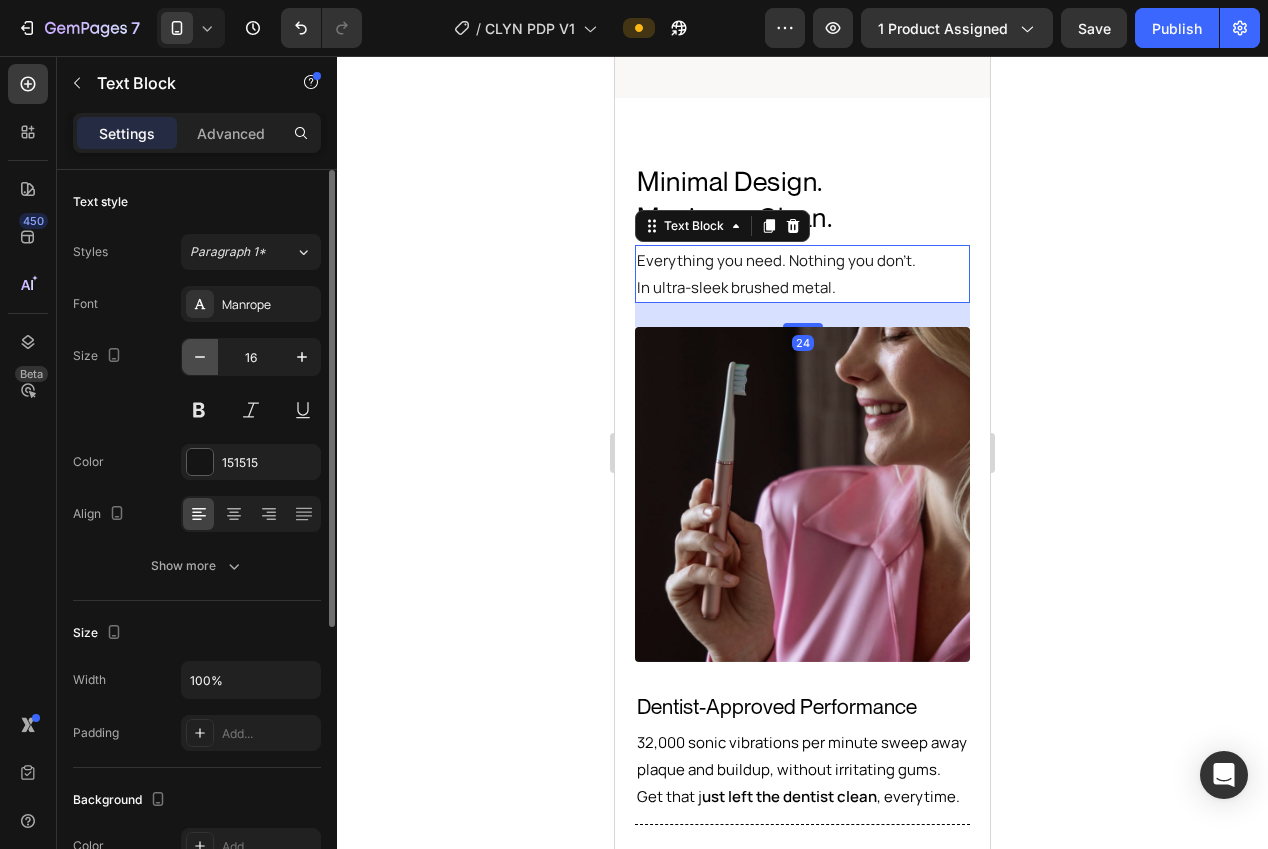 click 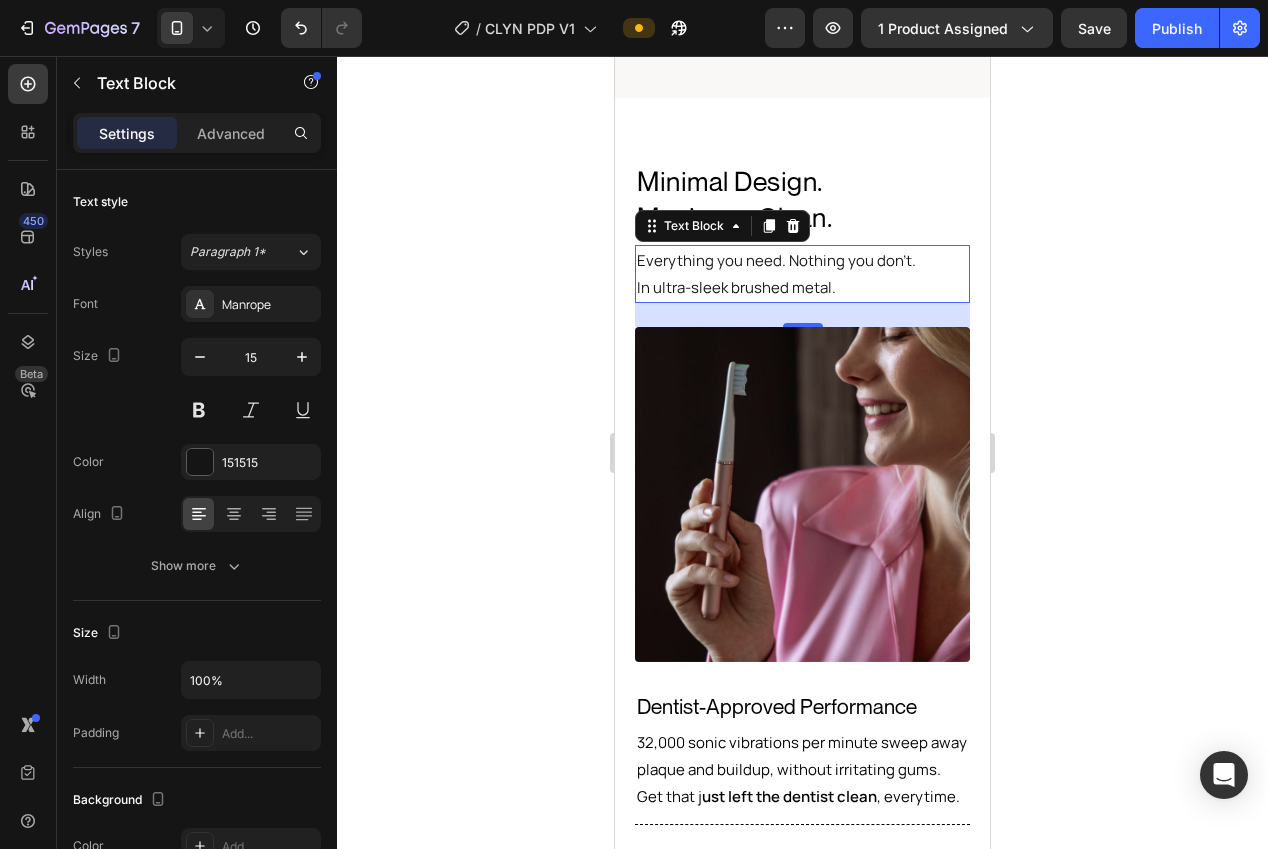 click 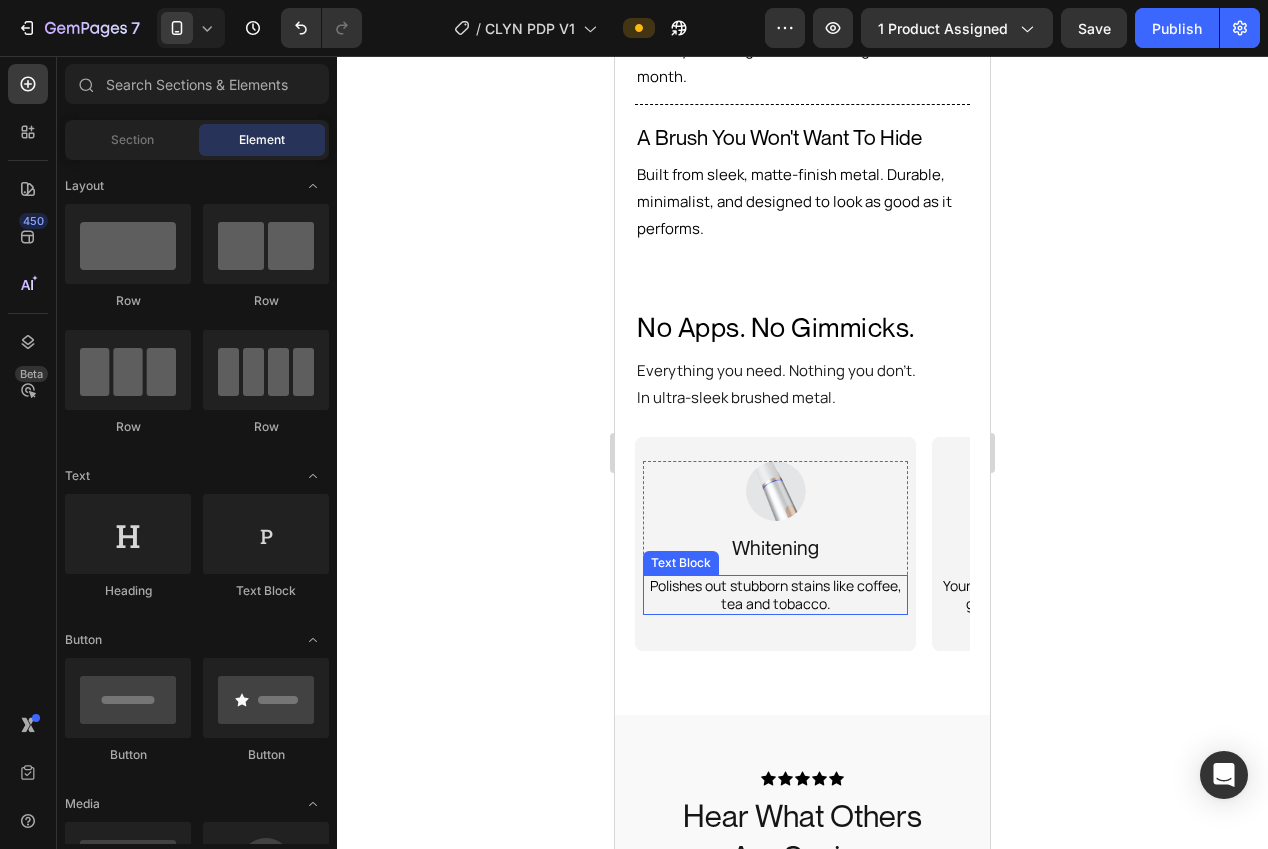 scroll, scrollTop: 3008, scrollLeft: 0, axis: vertical 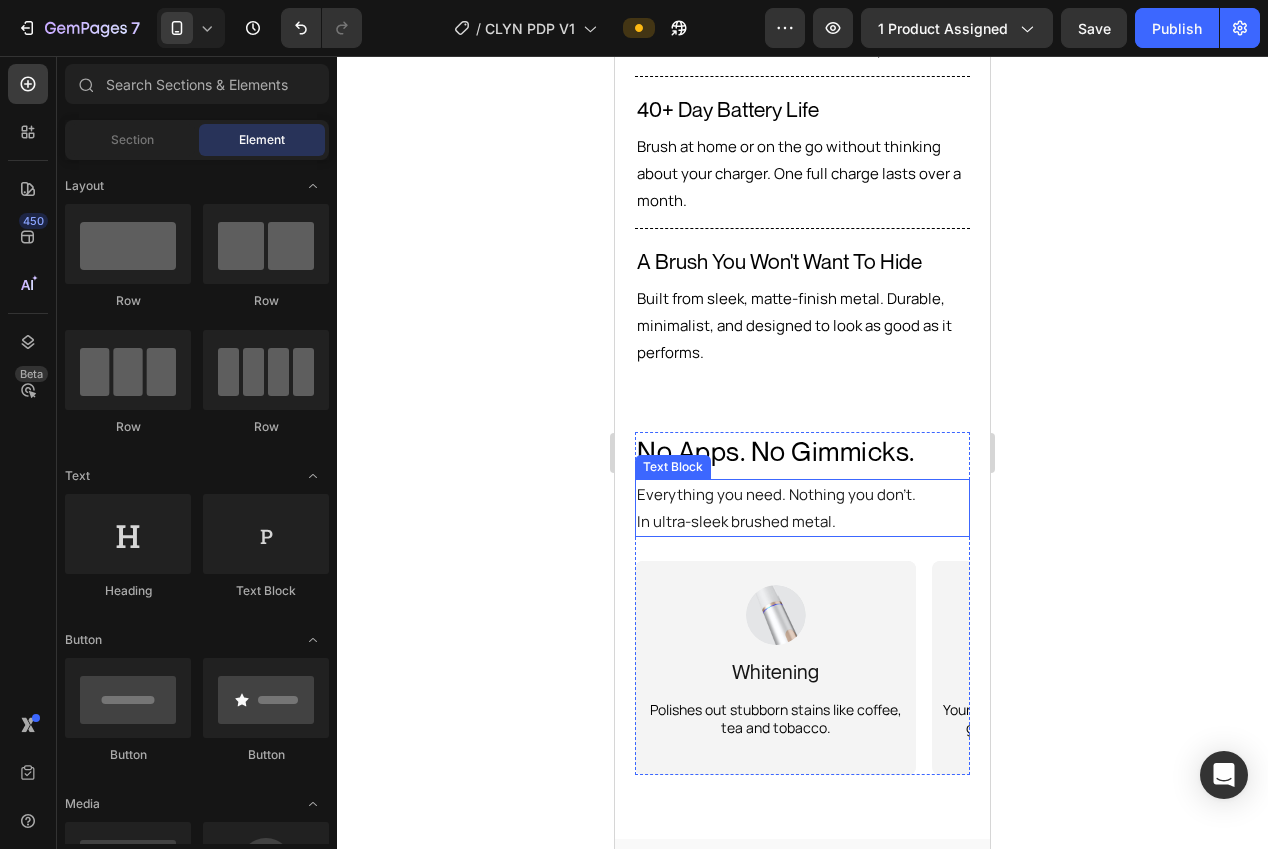 click on "In ultra-sleek brushed metal." at bounding box center (802, 521) 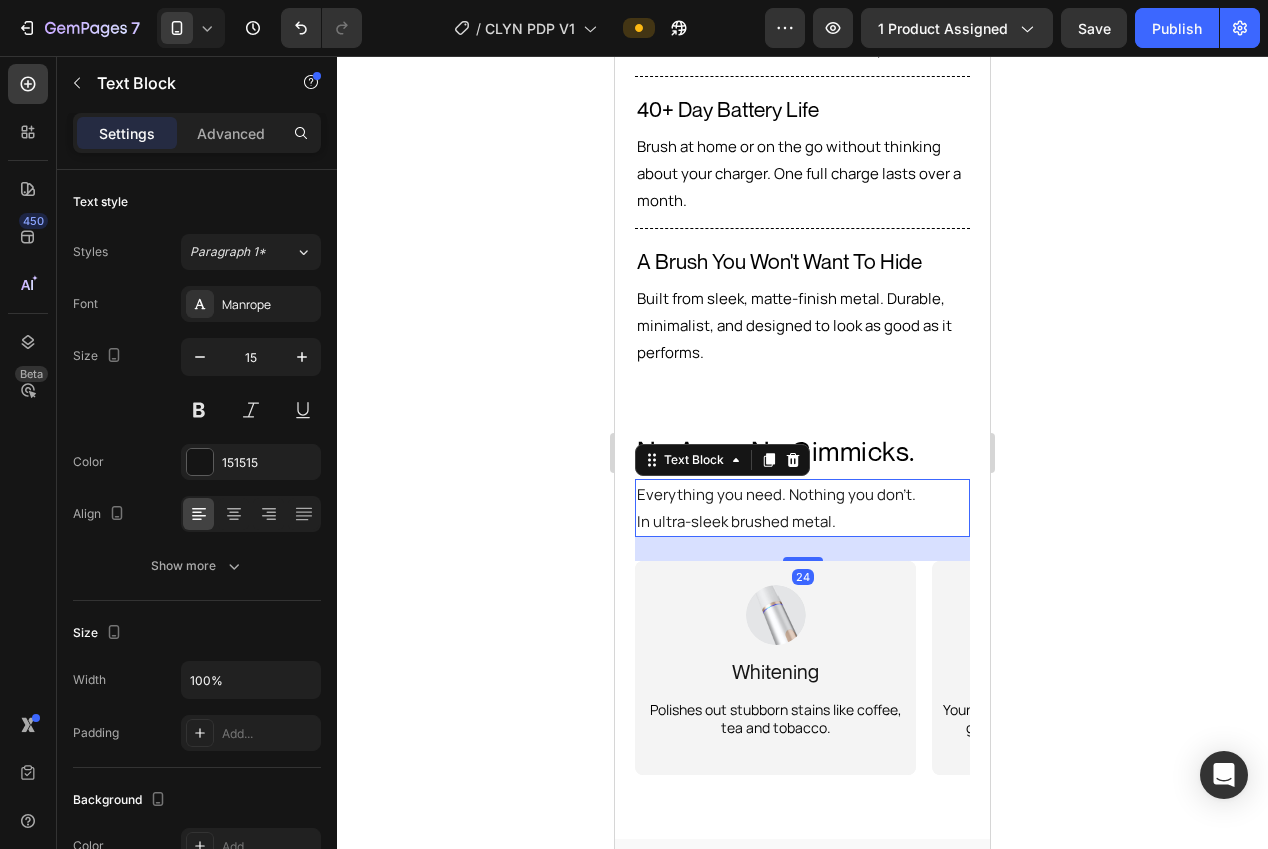 click on "In ultra-sleek brushed metal." at bounding box center [802, 521] 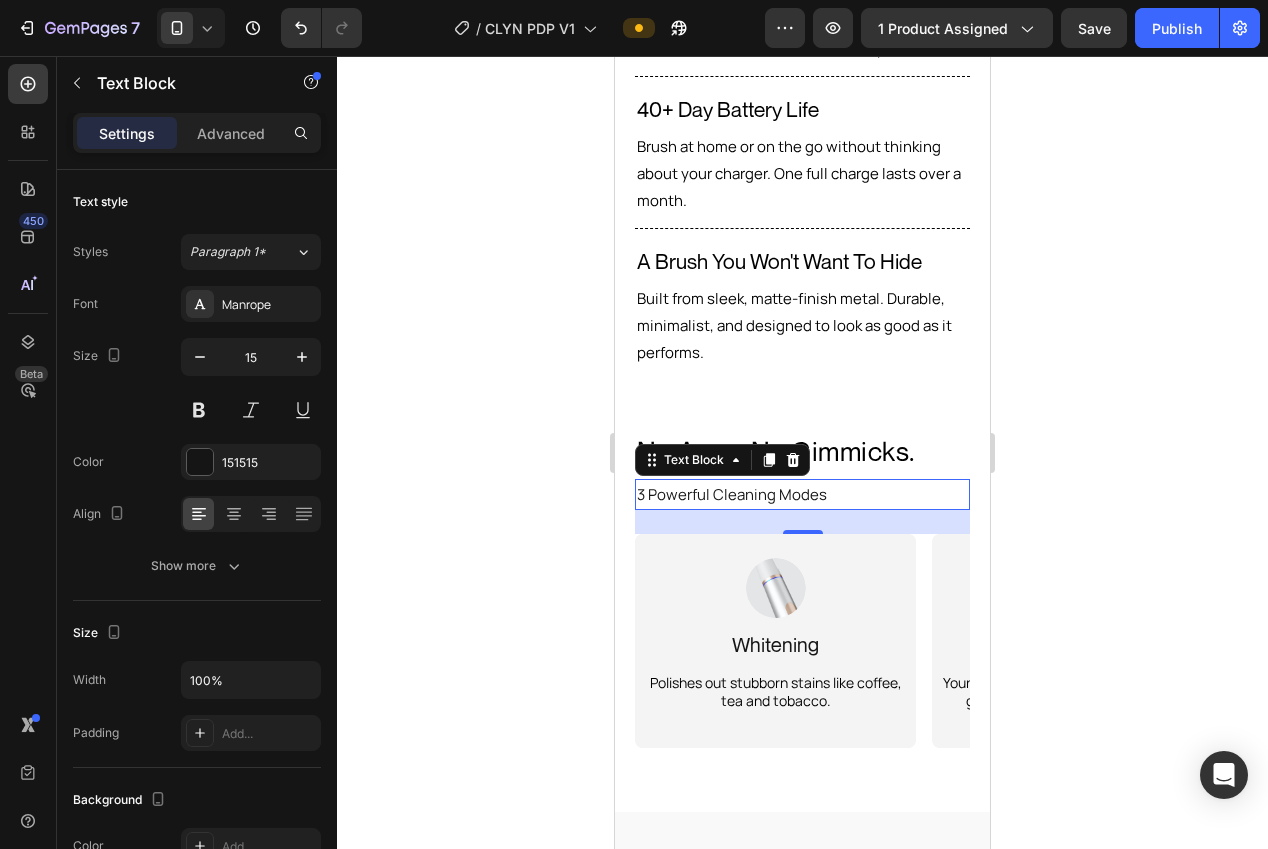 click on "3 Powerful Cleaning Modes" at bounding box center (802, 494) 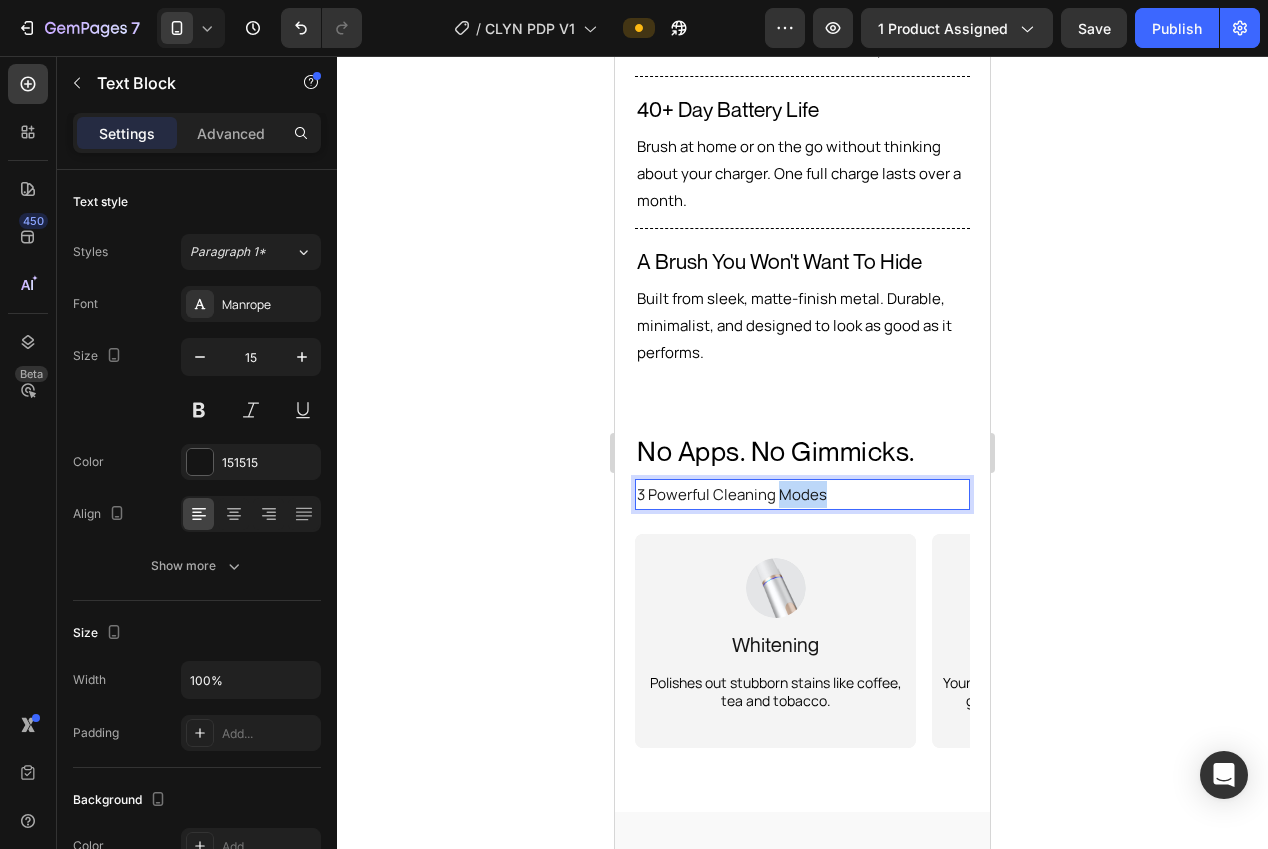 click on "3 Powerful Cleaning Modes" at bounding box center (802, 494) 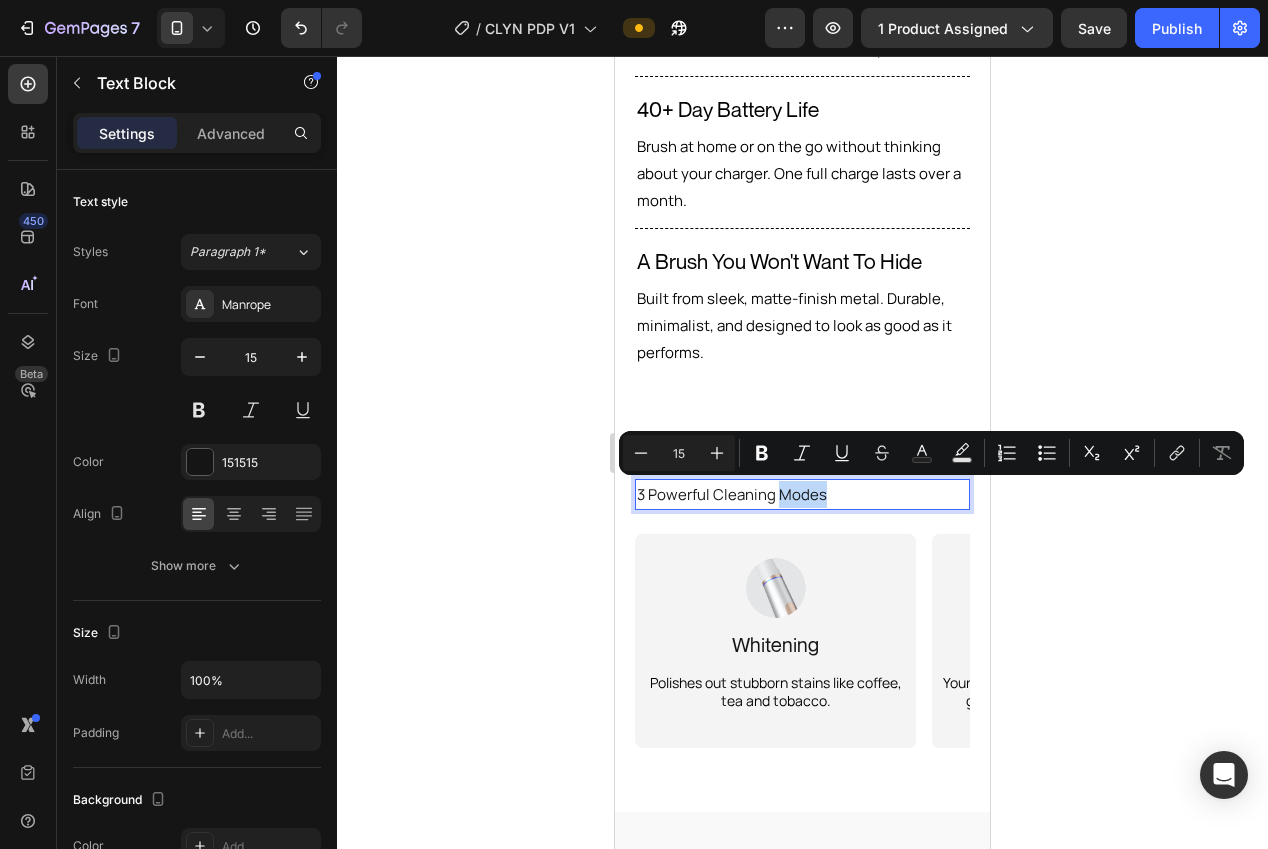 click on "3 Powerful Cleaning Modes" at bounding box center [802, 494] 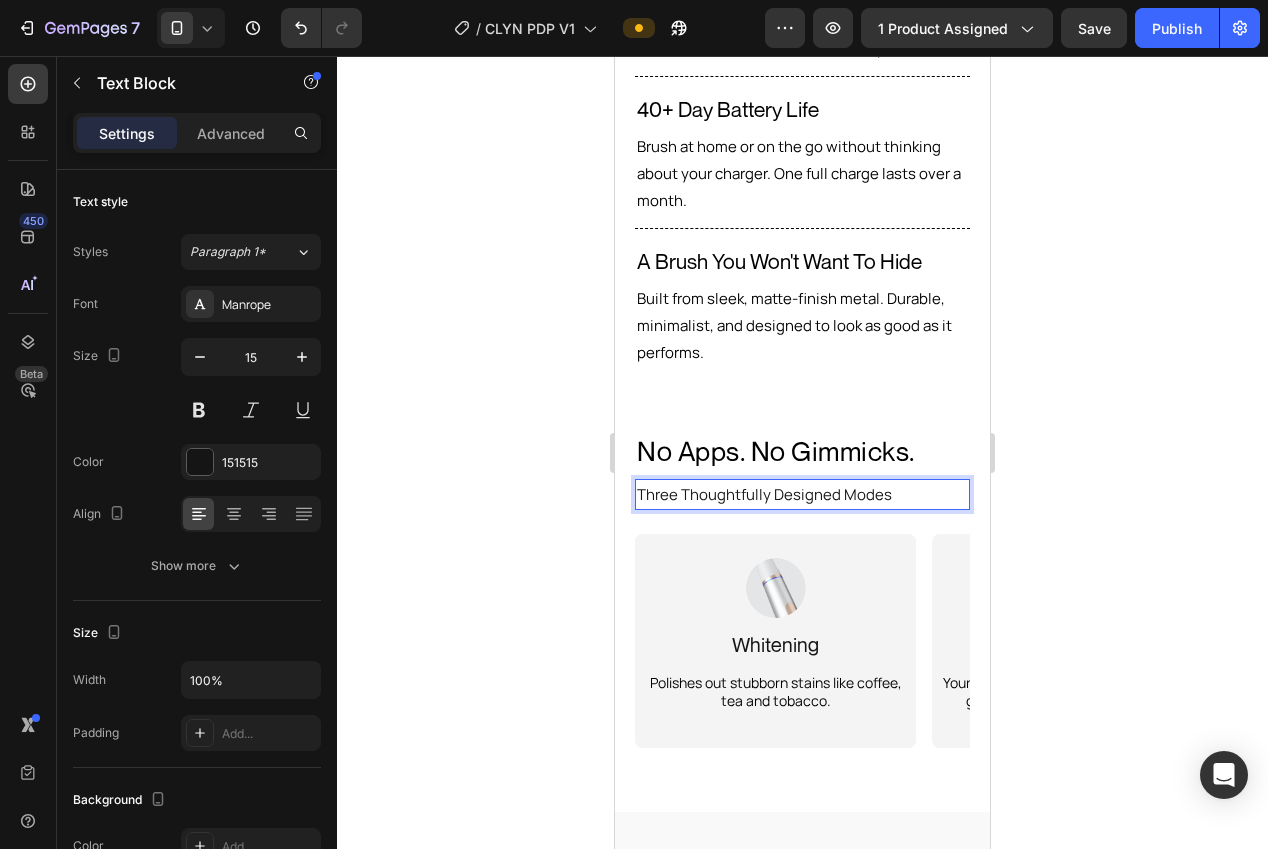 drag, startPoint x: 836, startPoint y: 497, endPoint x: 841, endPoint y: 510, distance: 13.928389 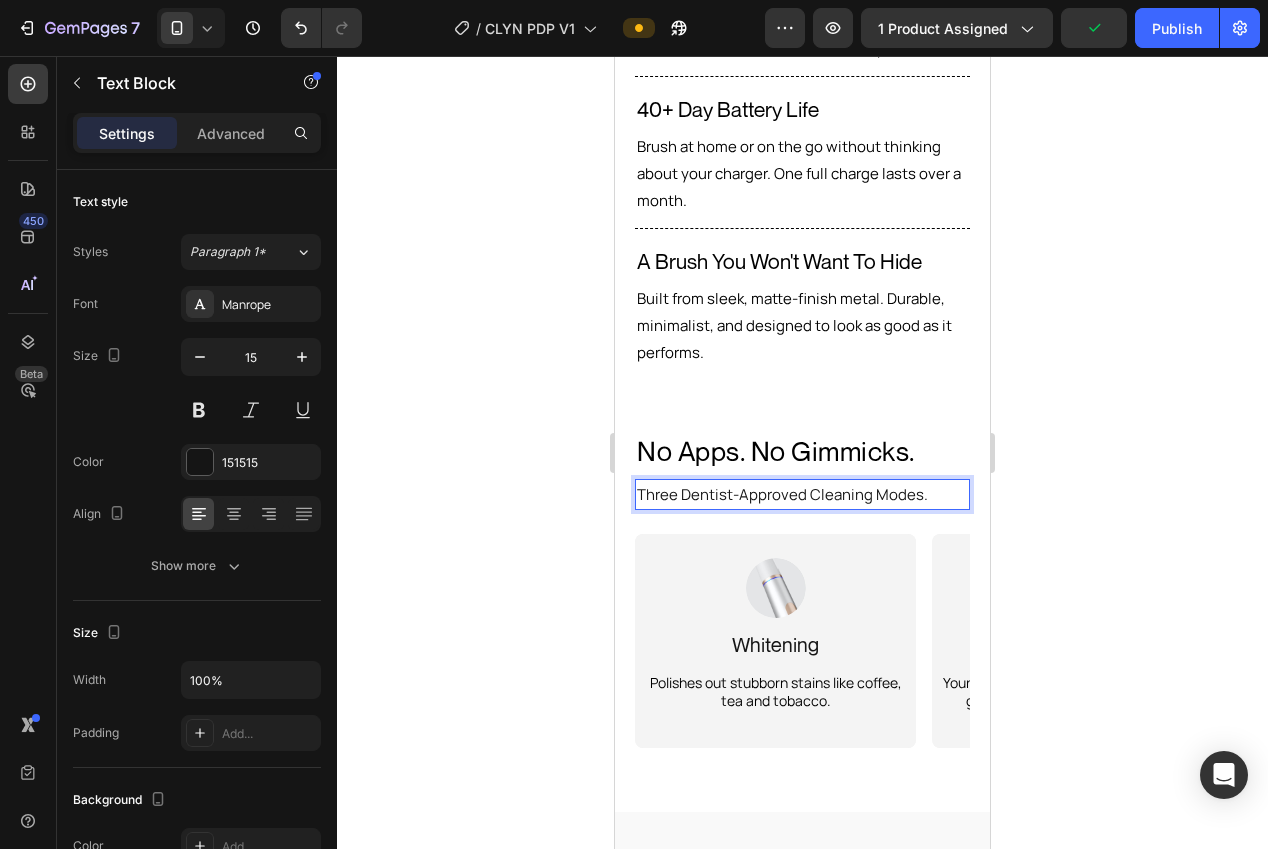 click 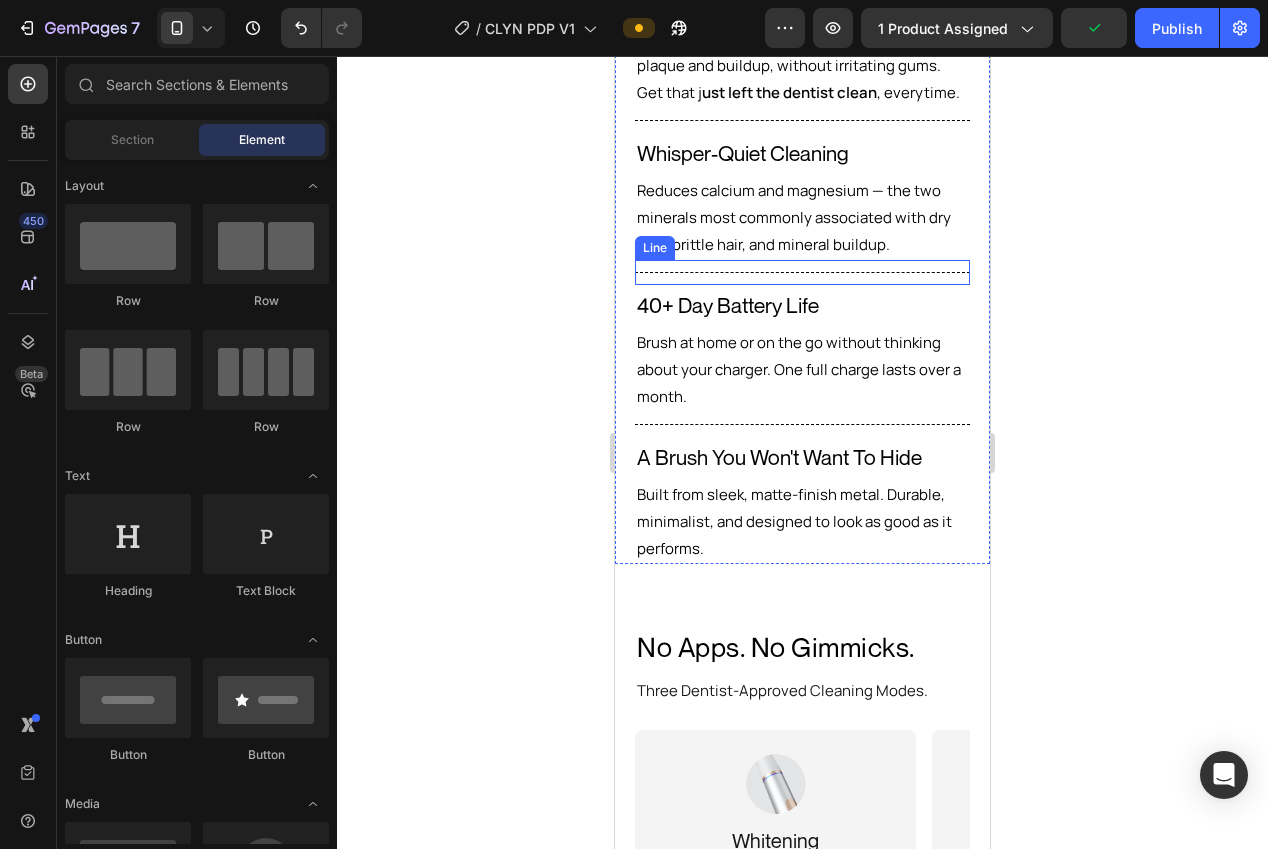 scroll, scrollTop: 3166, scrollLeft: 0, axis: vertical 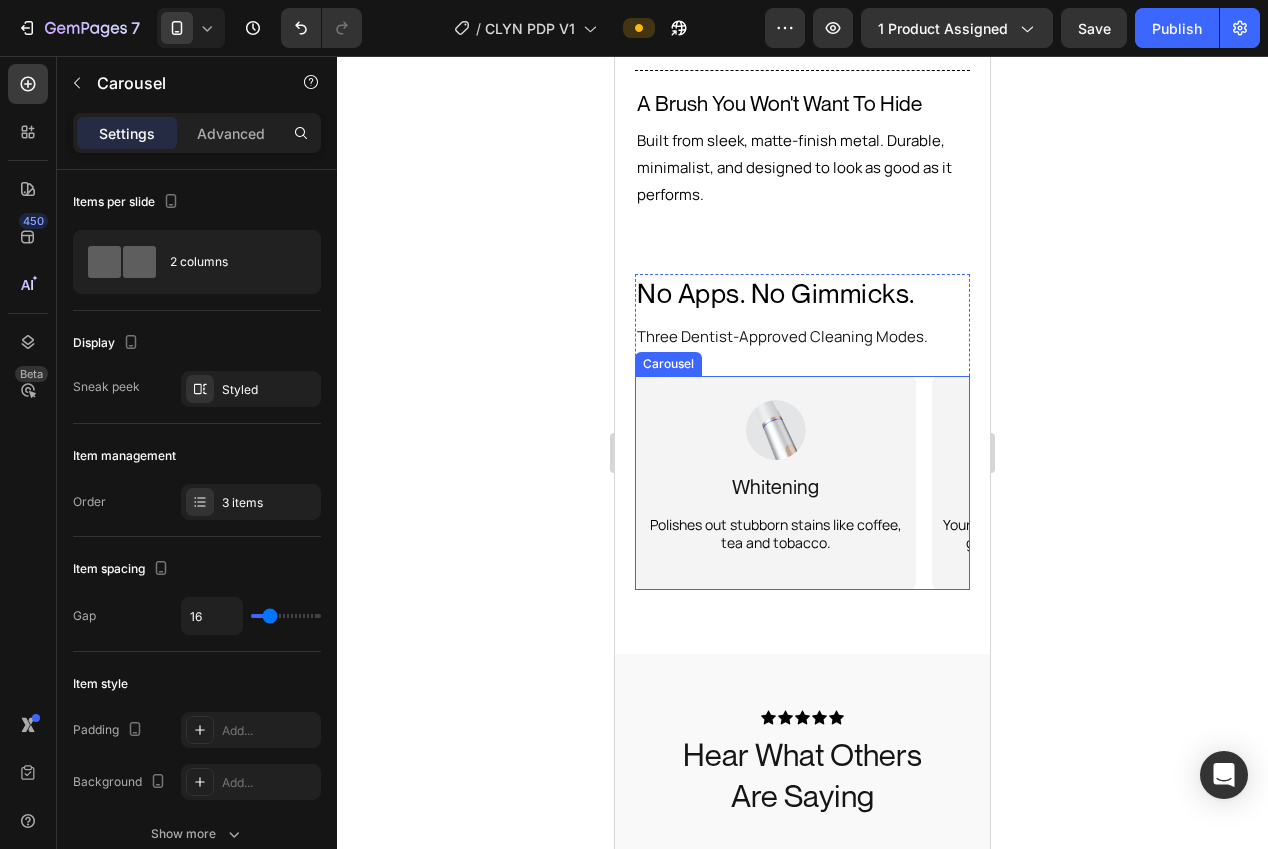 click on "Image Whitening Text Block Polishes out stubborn stains like coffee, tea and tobacco.  Text Block Row Hero Banner Image Daily Clean Mode Text Block Your daily go-to. Balanced, effective, and gentle enough for sensitive gums. Text Block Row Hero Banner Image Deep Clean Text Block Polishes out stubborn stains like coffee, tea and tobacco.  Text Block Row Hero Banner" at bounding box center (802, 483) 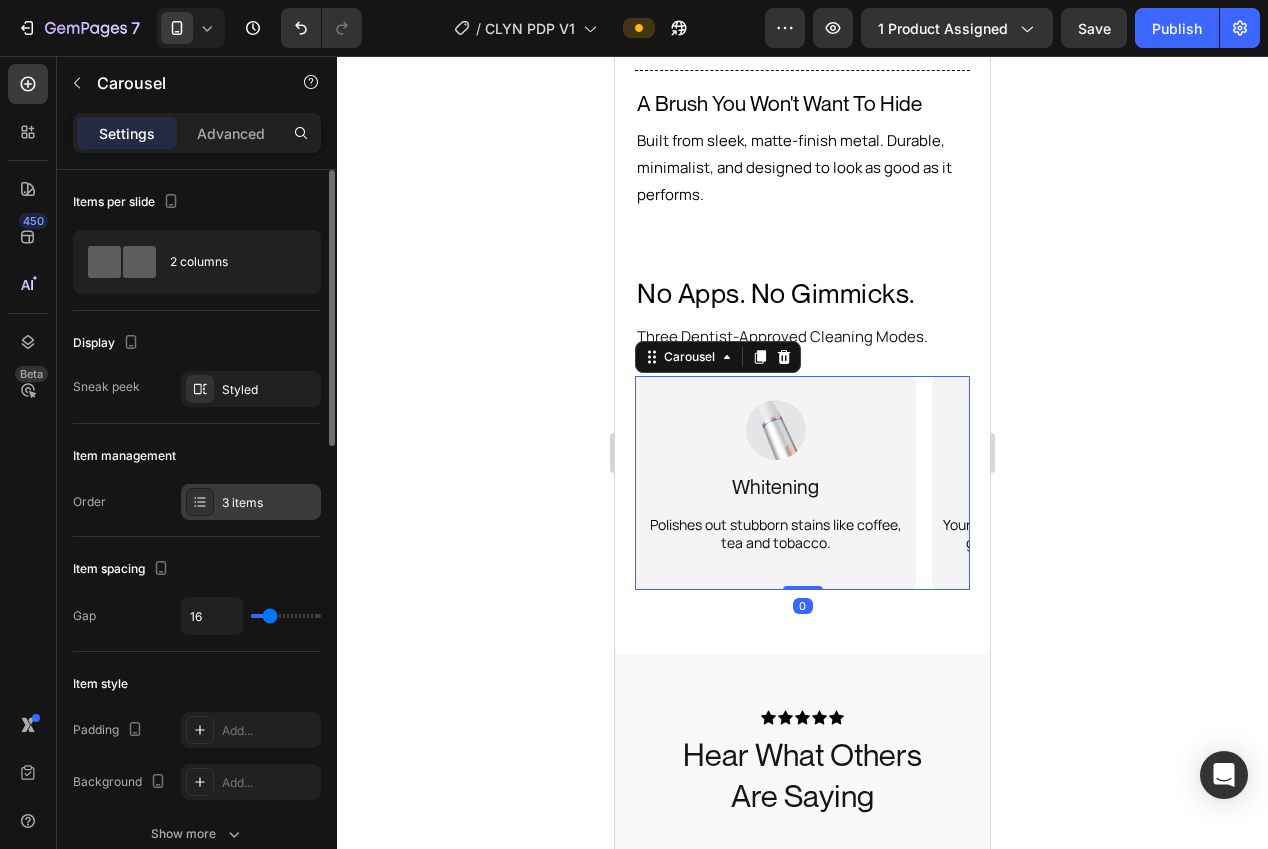 click on "3 items" at bounding box center (269, 503) 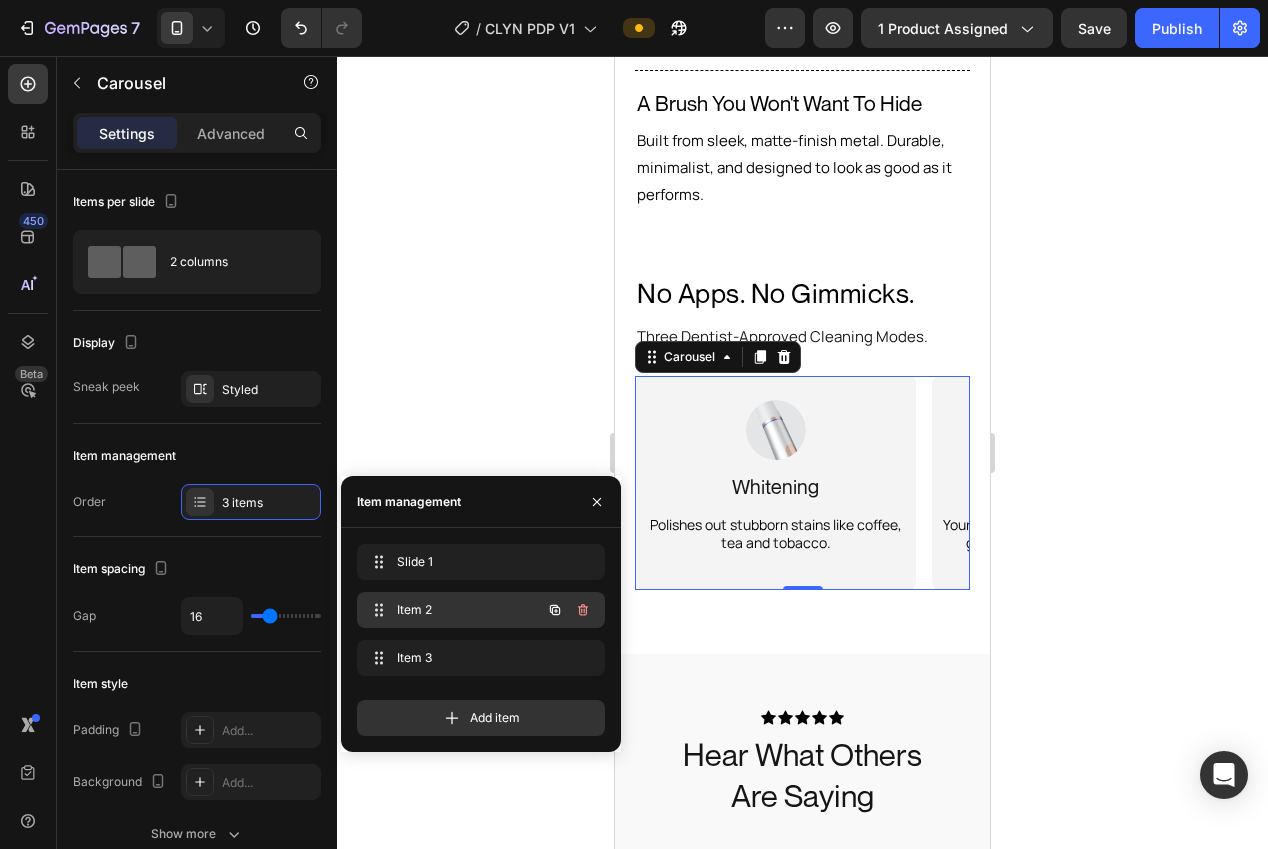 click on "Item 2" at bounding box center (453, 610) 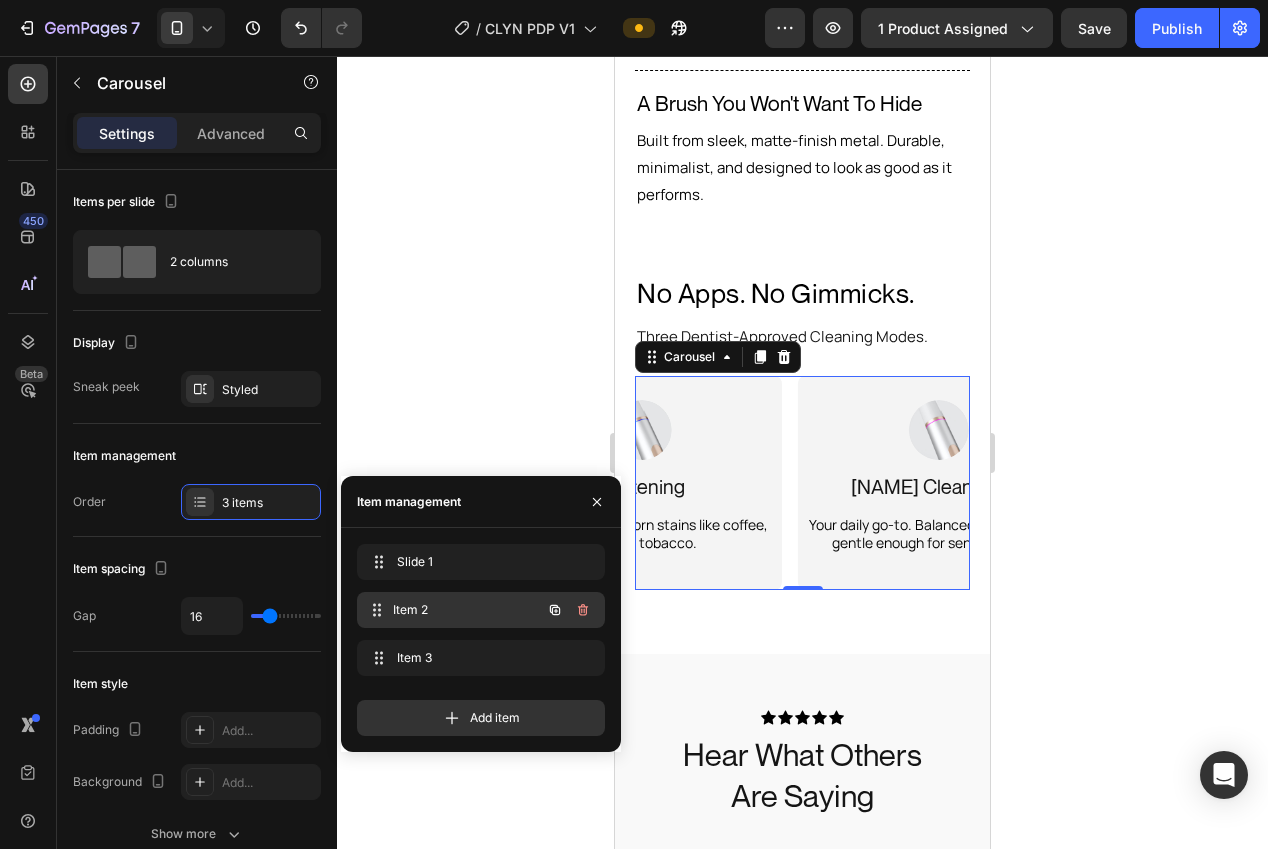 click on "Item 2" at bounding box center [467, 610] 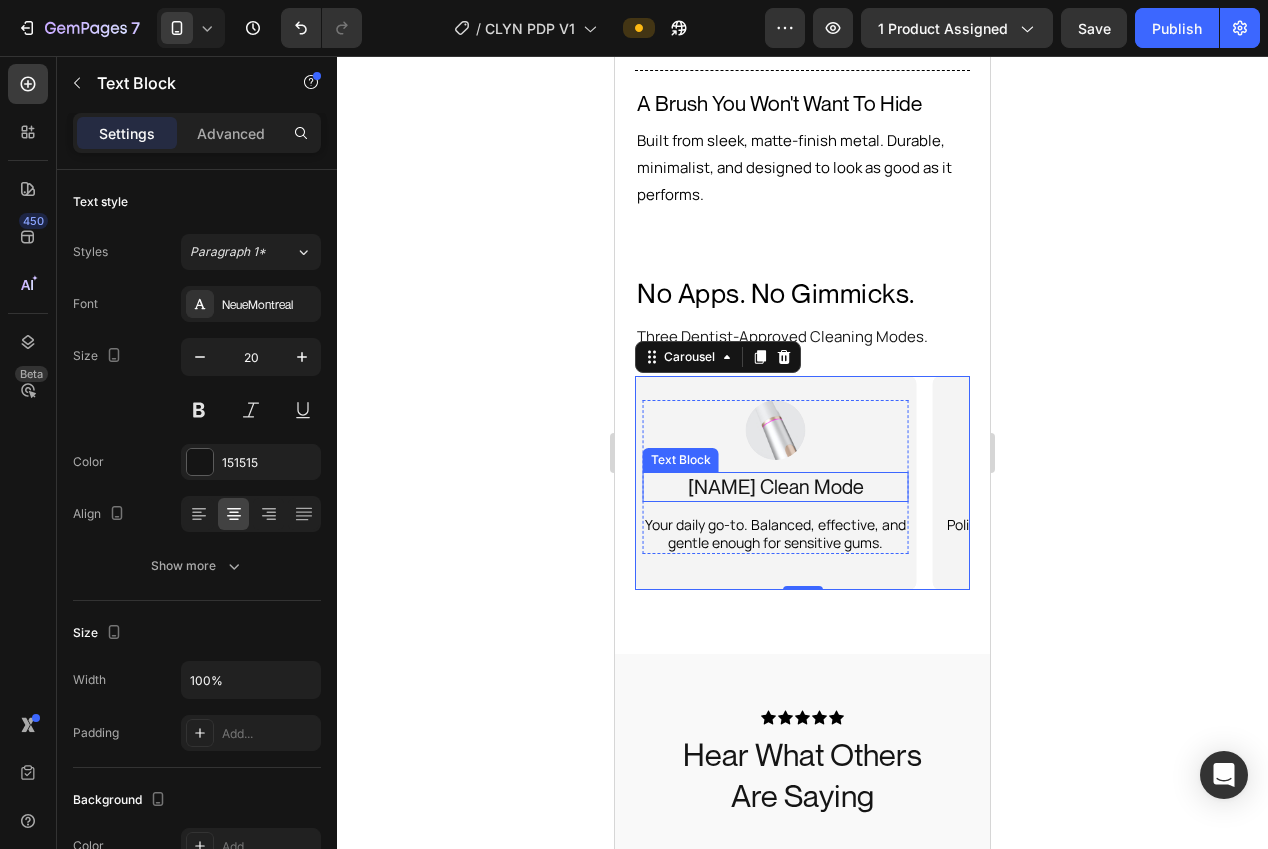 click on "Daily Clean Mode" at bounding box center (775, 487) 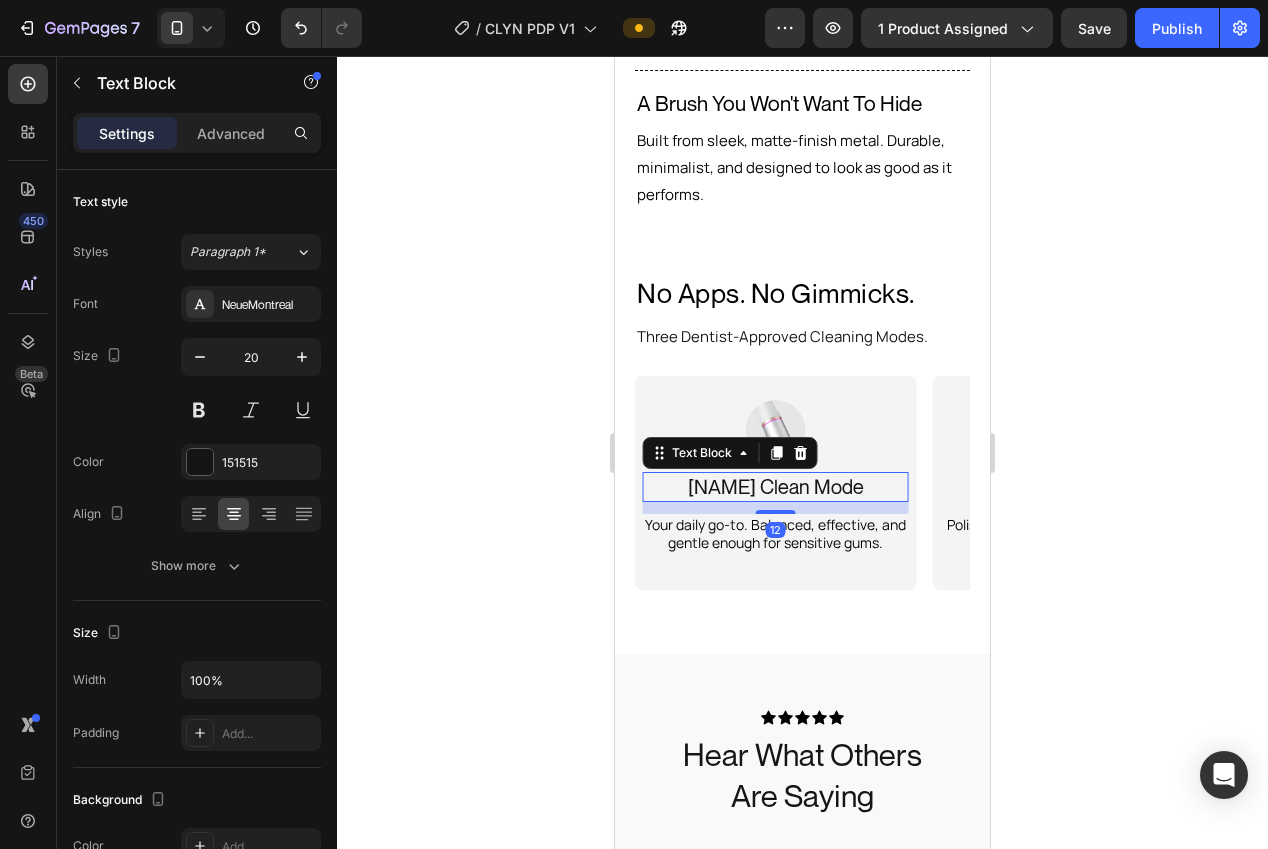 click on "Daily Clean Mode" at bounding box center (775, 487) 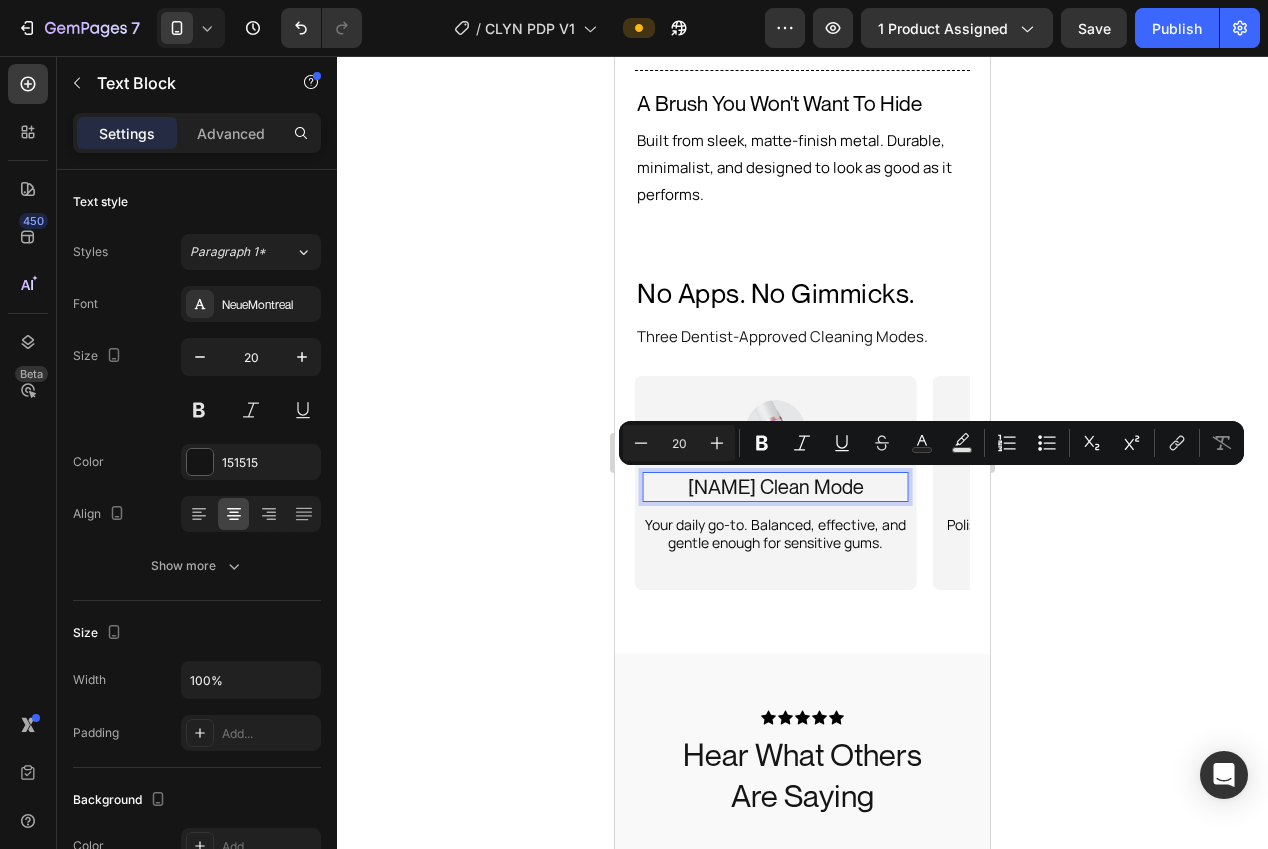click on "Daily Clean Mode" at bounding box center (775, 487) 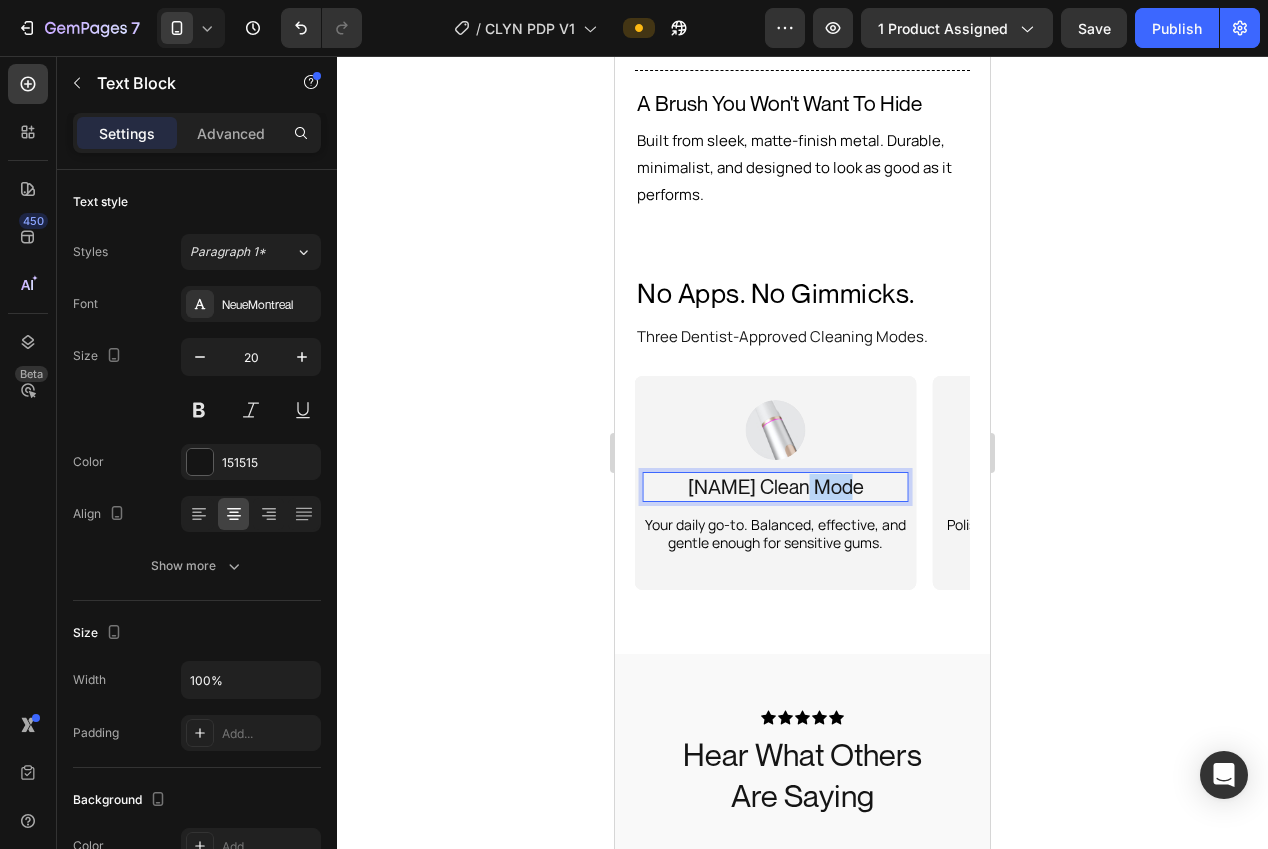 click on "Daily Clean Mode" at bounding box center (775, 487) 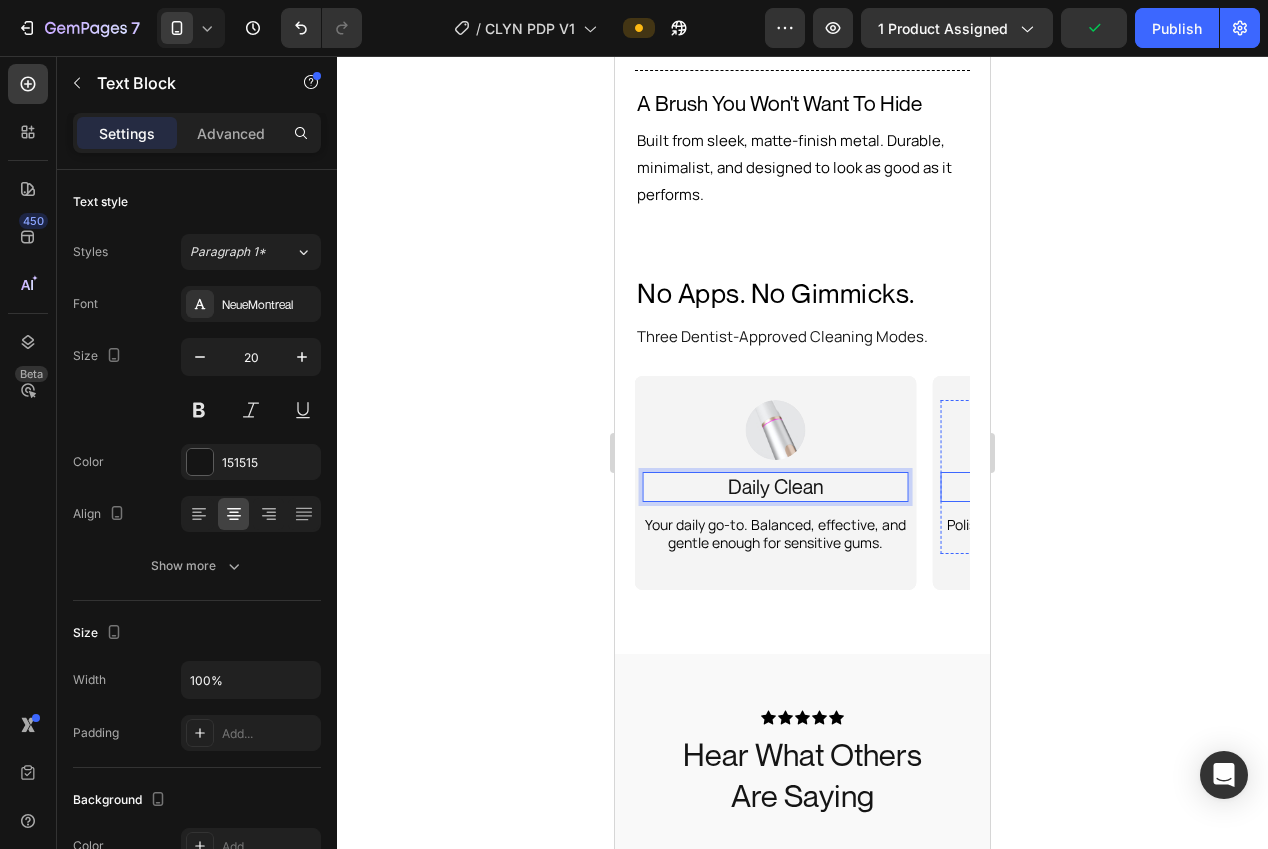 click 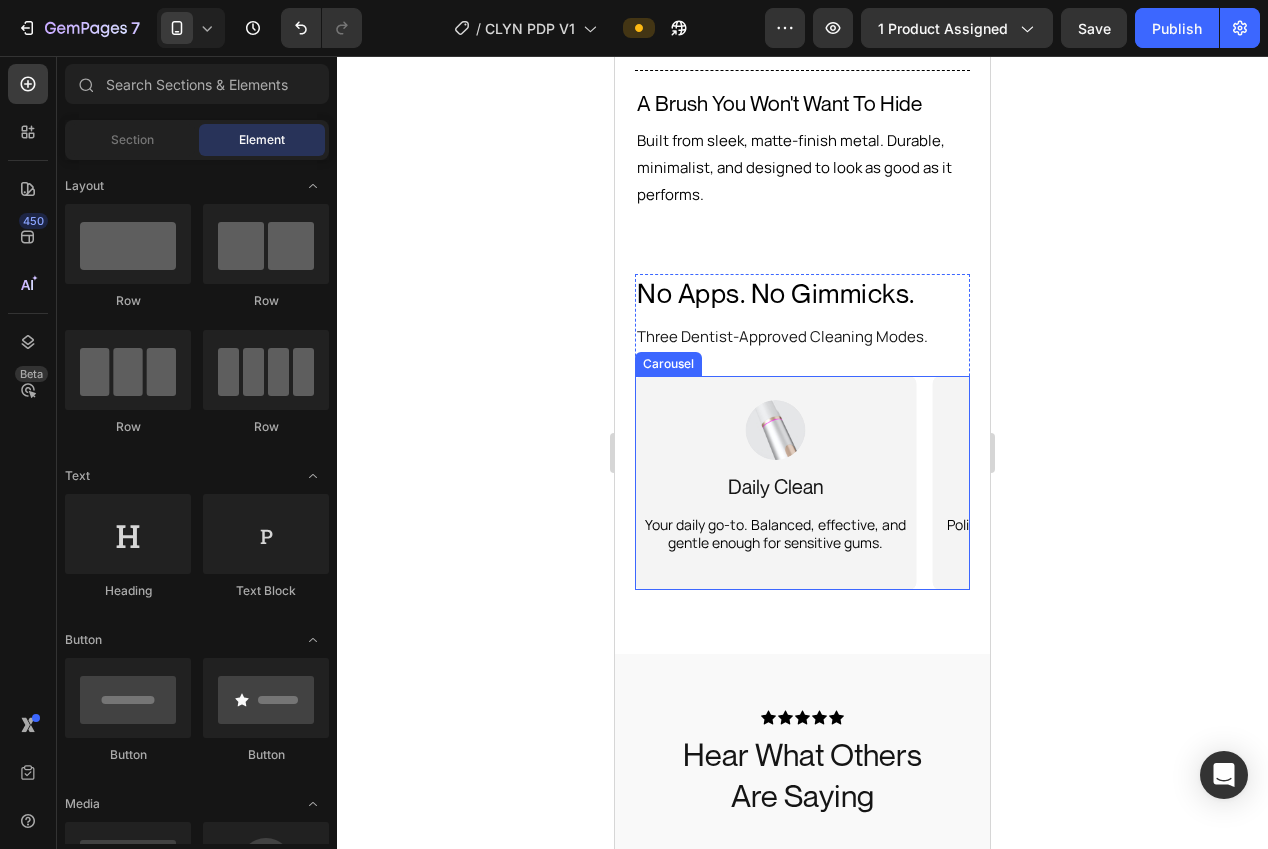 click on "Image Whitening Text Block Polishes out stubborn stains like coffee, tea and tobacco.  Text Block Row Hero Banner Image Daily Clean Text Block Your daily go-to. Balanced, effective, and gentle enough for sensitive gums. Text Block Row Hero Banner Image Deep Clean Text Block Polishes out stubborn stains like coffee, tea and tobacco.  Text Block Row Hero Banner" at bounding box center [802, 483] 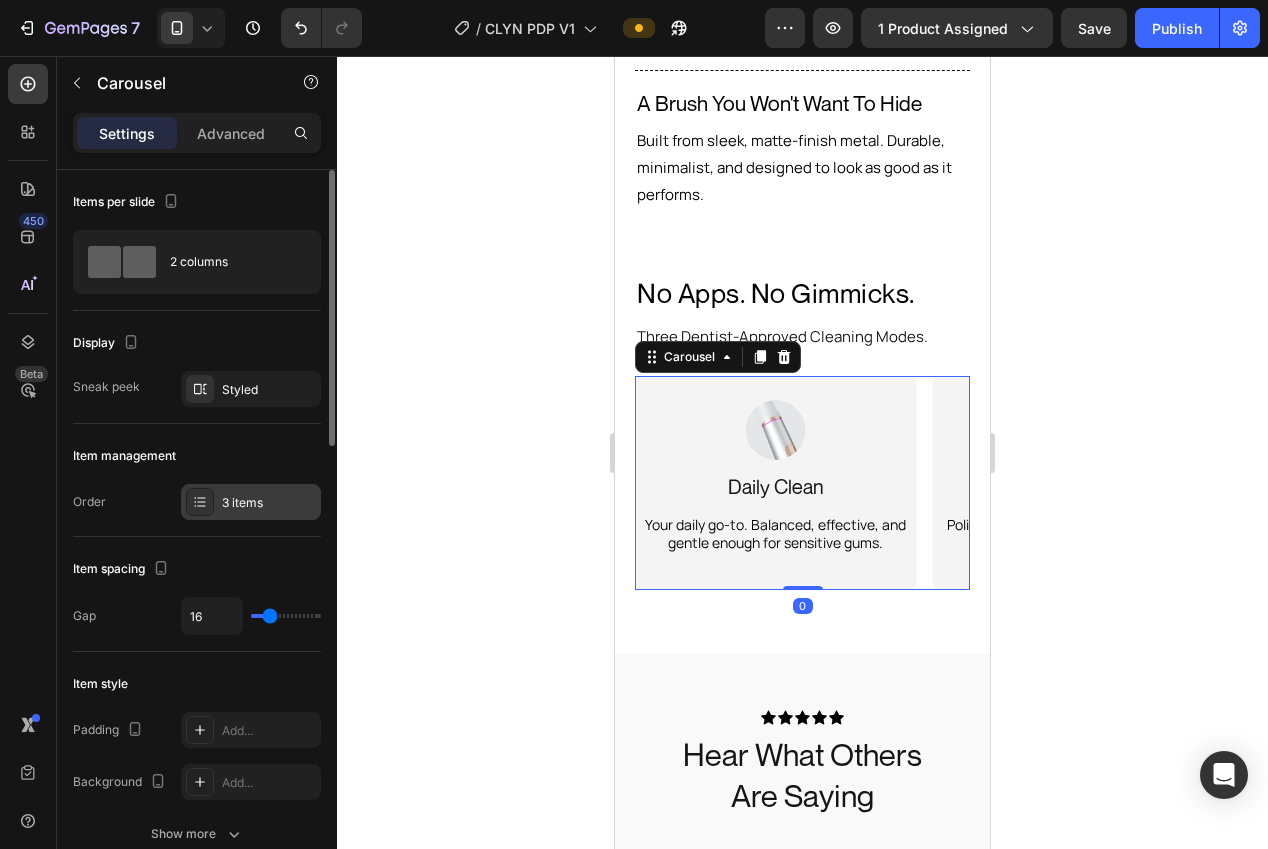 click on "3 items" at bounding box center (269, 503) 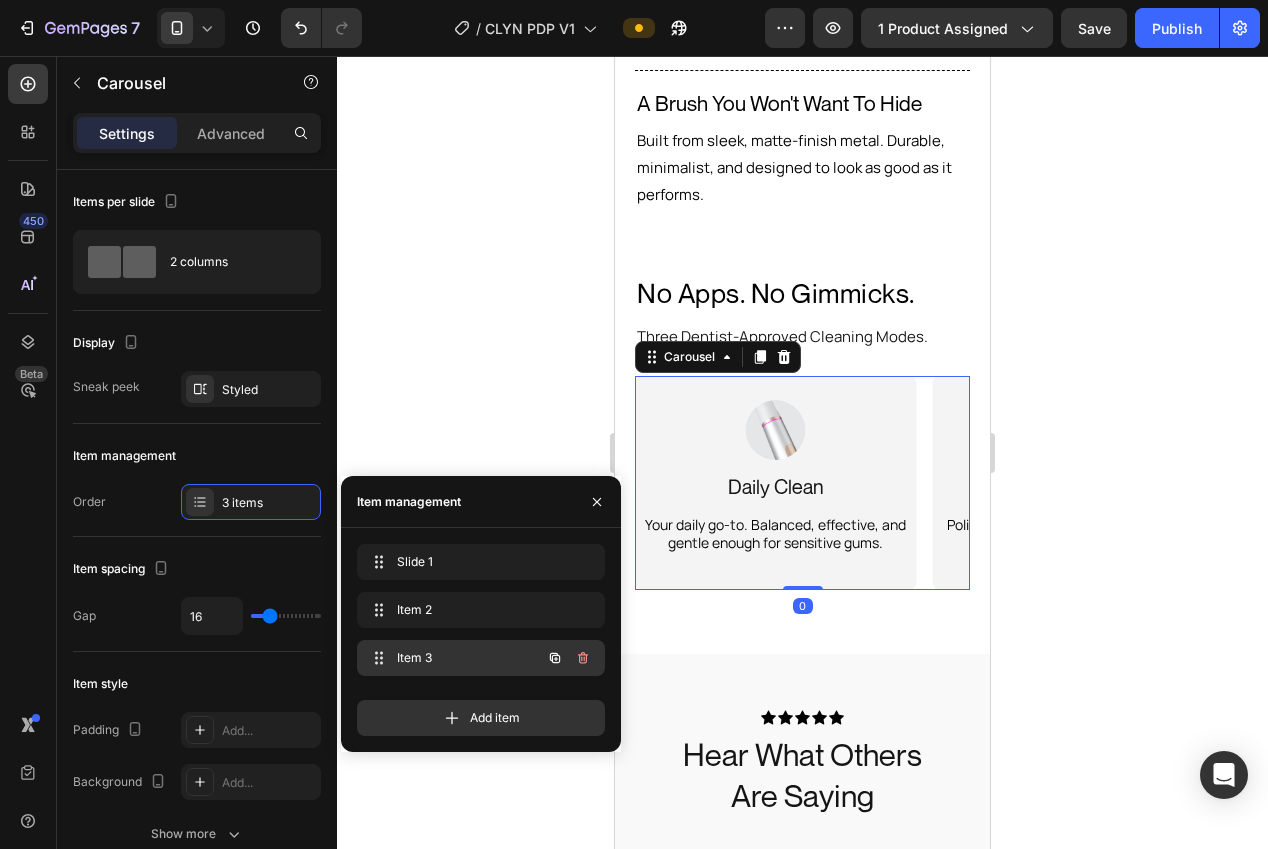 click on "Item 3" at bounding box center (453, 658) 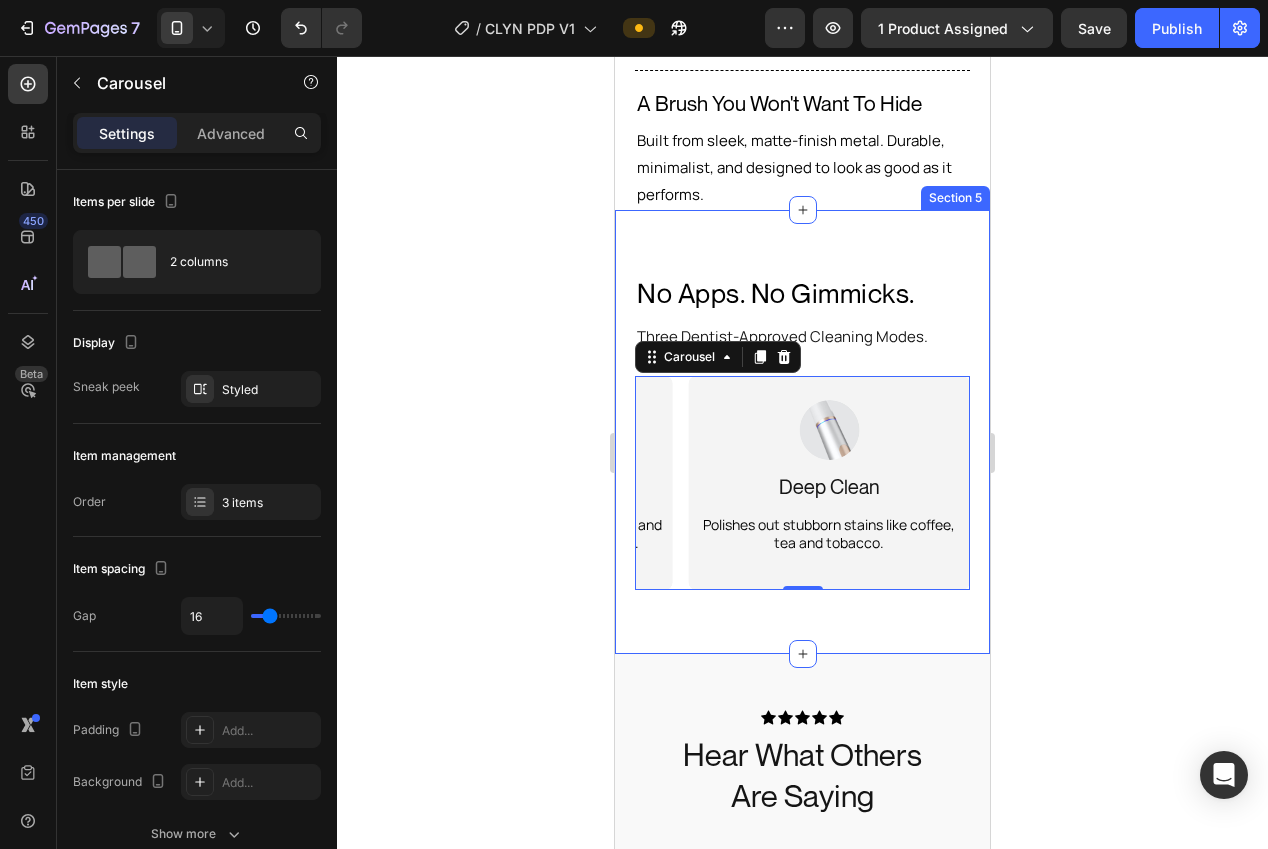 drag, startPoint x: 1031, startPoint y: 567, endPoint x: 1041, endPoint y: 566, distance: 10.049875 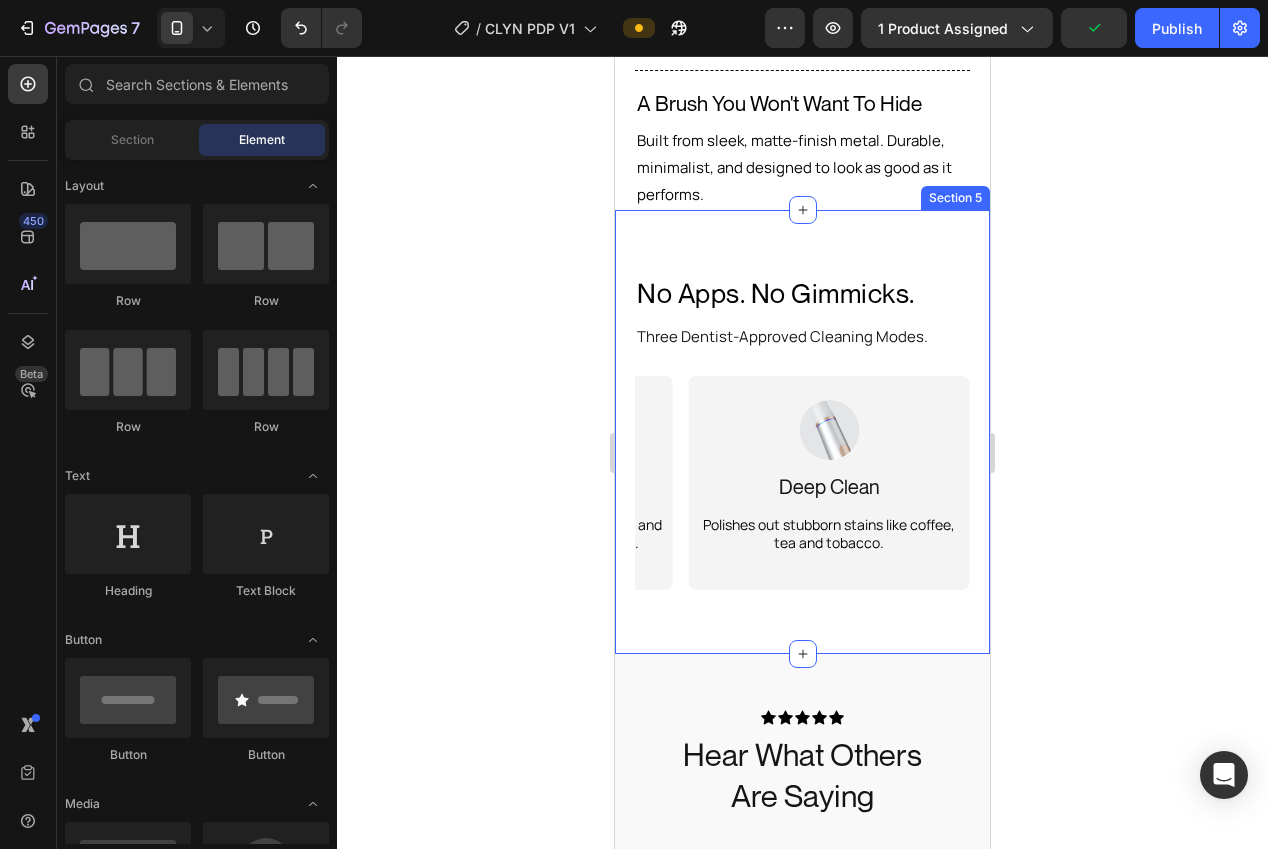 click on "Polishes out stubborn stains like coffee, tea and tobacco." at bounding box center [829, 534] 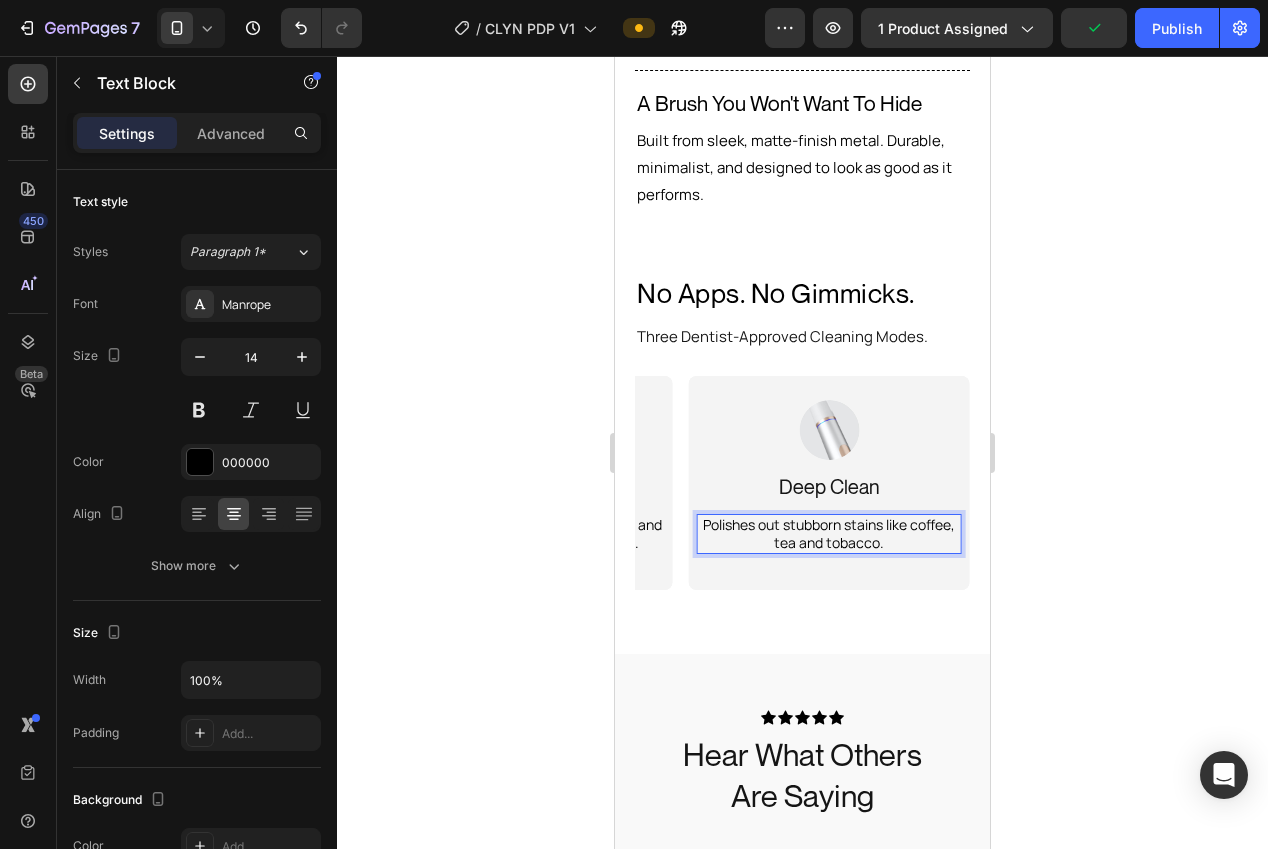 click on "Polishes out stubborn stains like coffee, tea and tobacco." at bounding box center (829, 534) 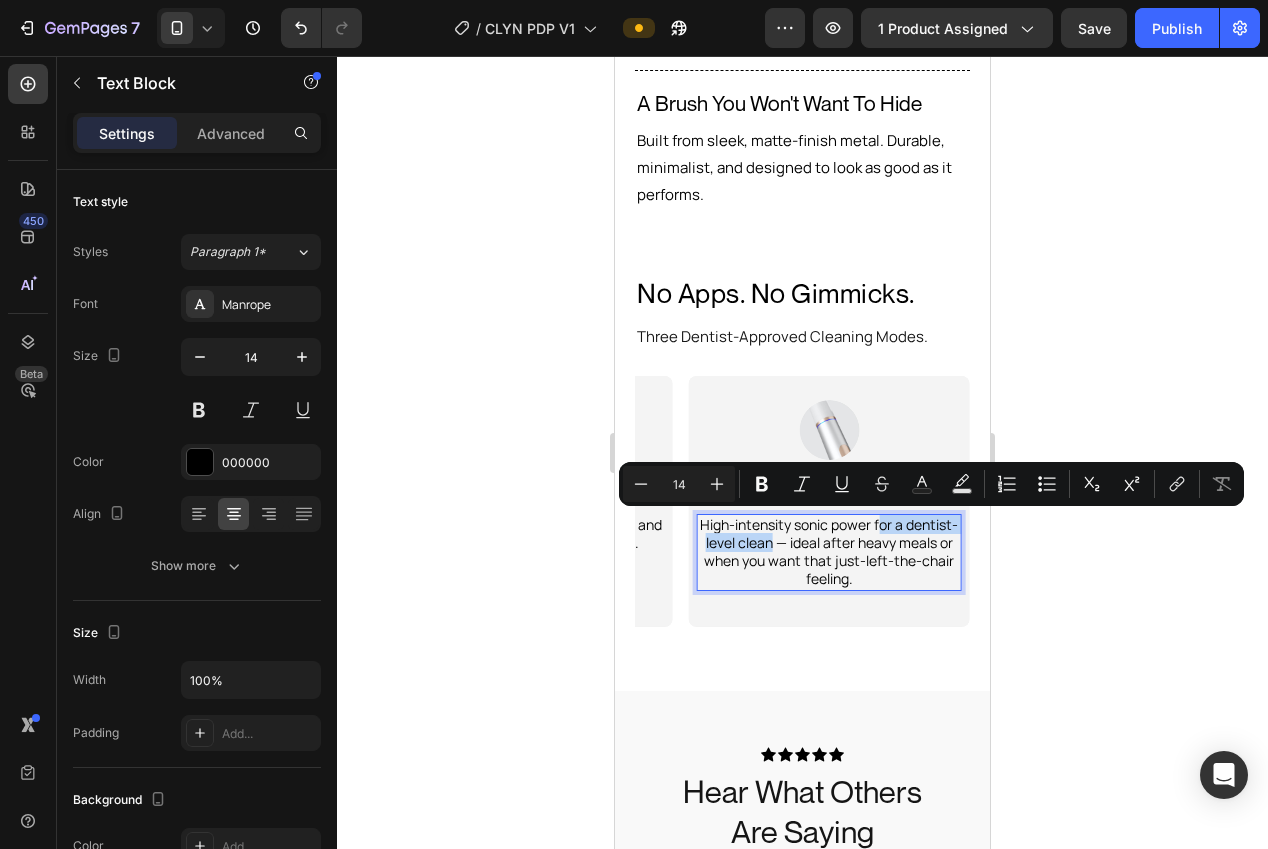 drag, startPoint x: 756, startPoint y: 543, endPoint x: 879, endPoint y: 527, distance: 124.036285 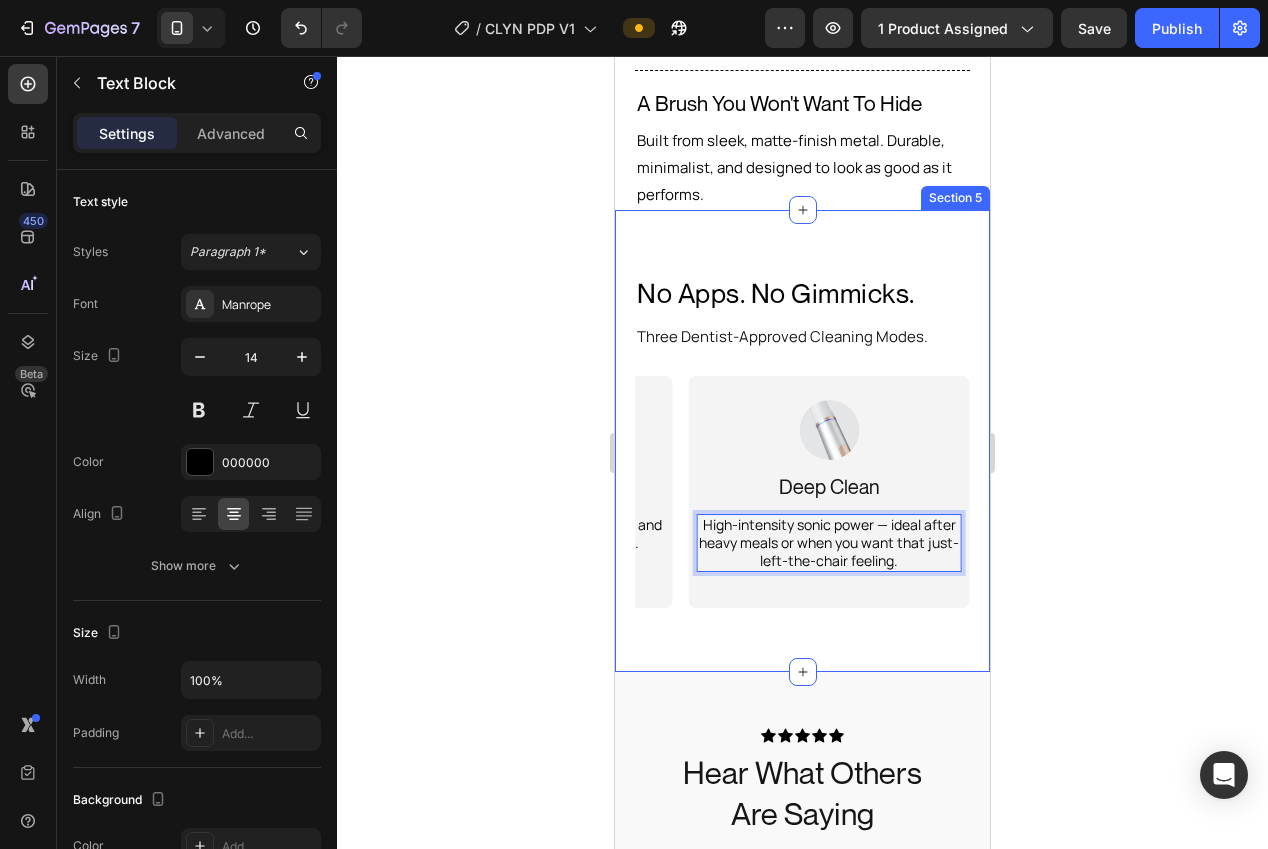 click 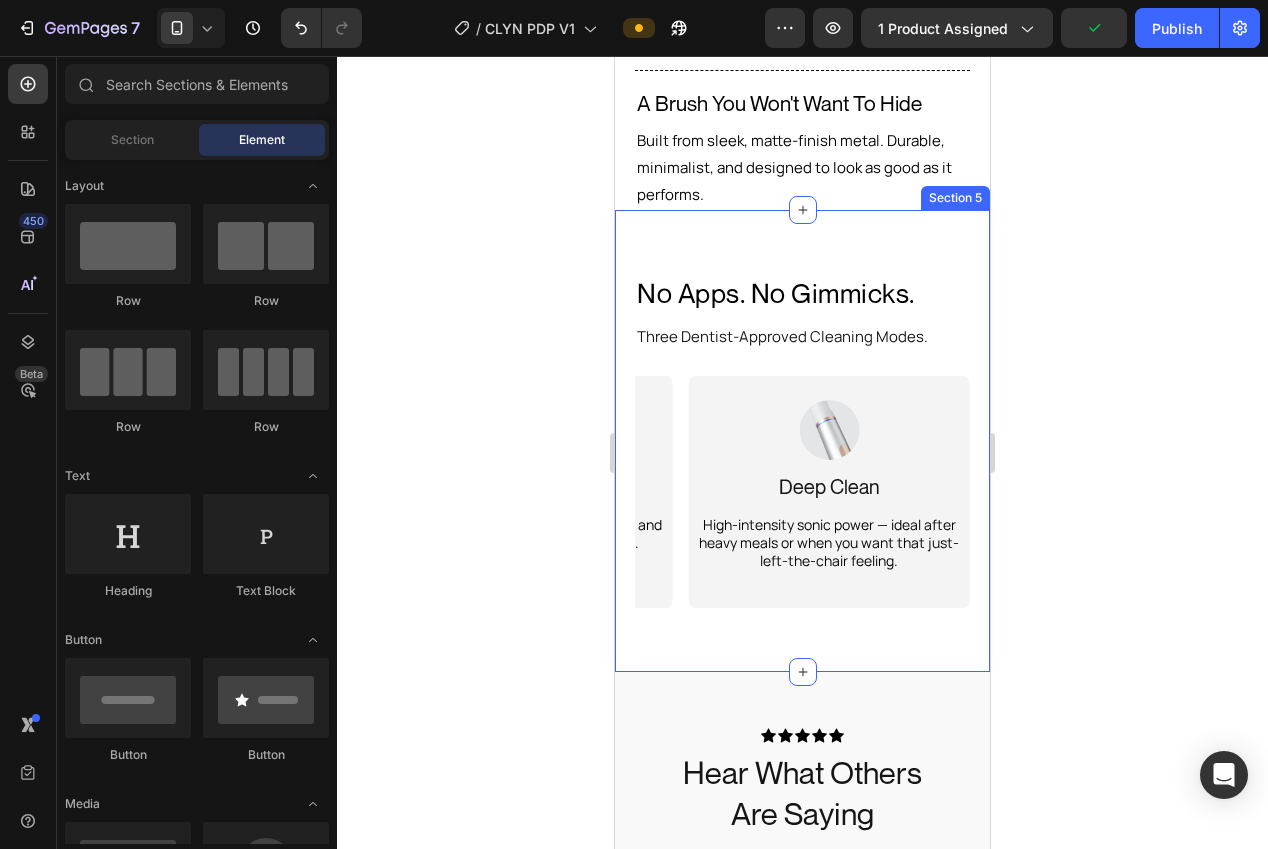 click 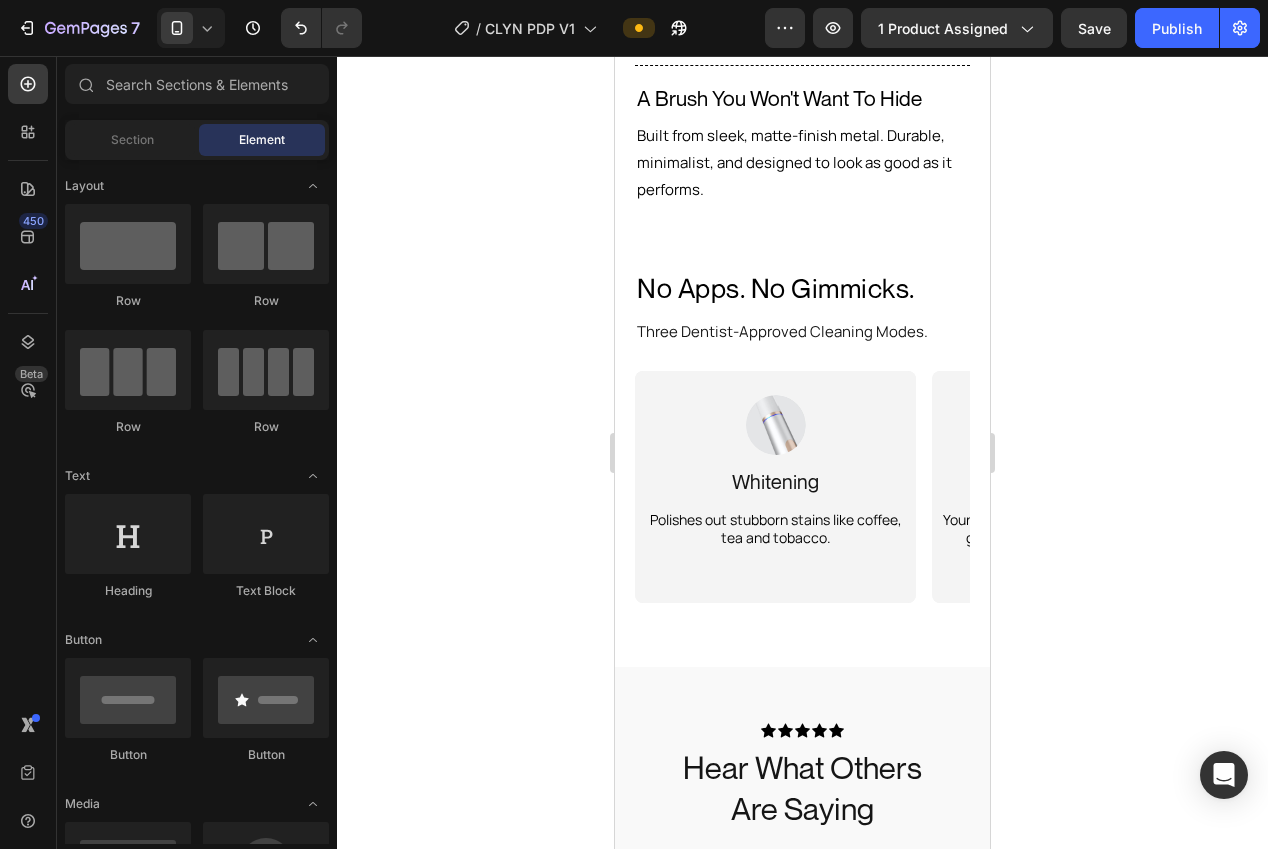 scroll, scrollTop: 3227, scrollLeft: 0, axis: vertical 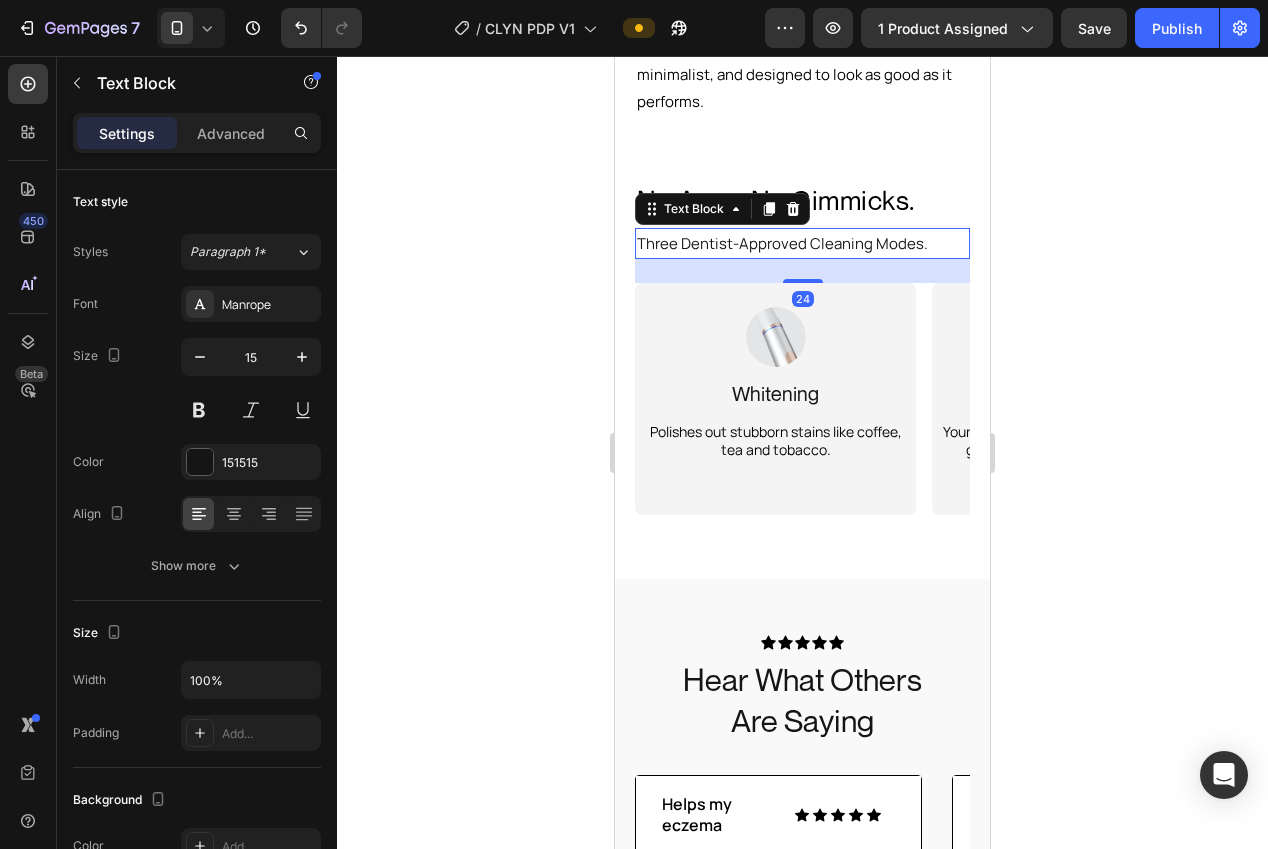 click on "Three Dentist-Approved Cleaning Modes." at bounding box center [802, 243] 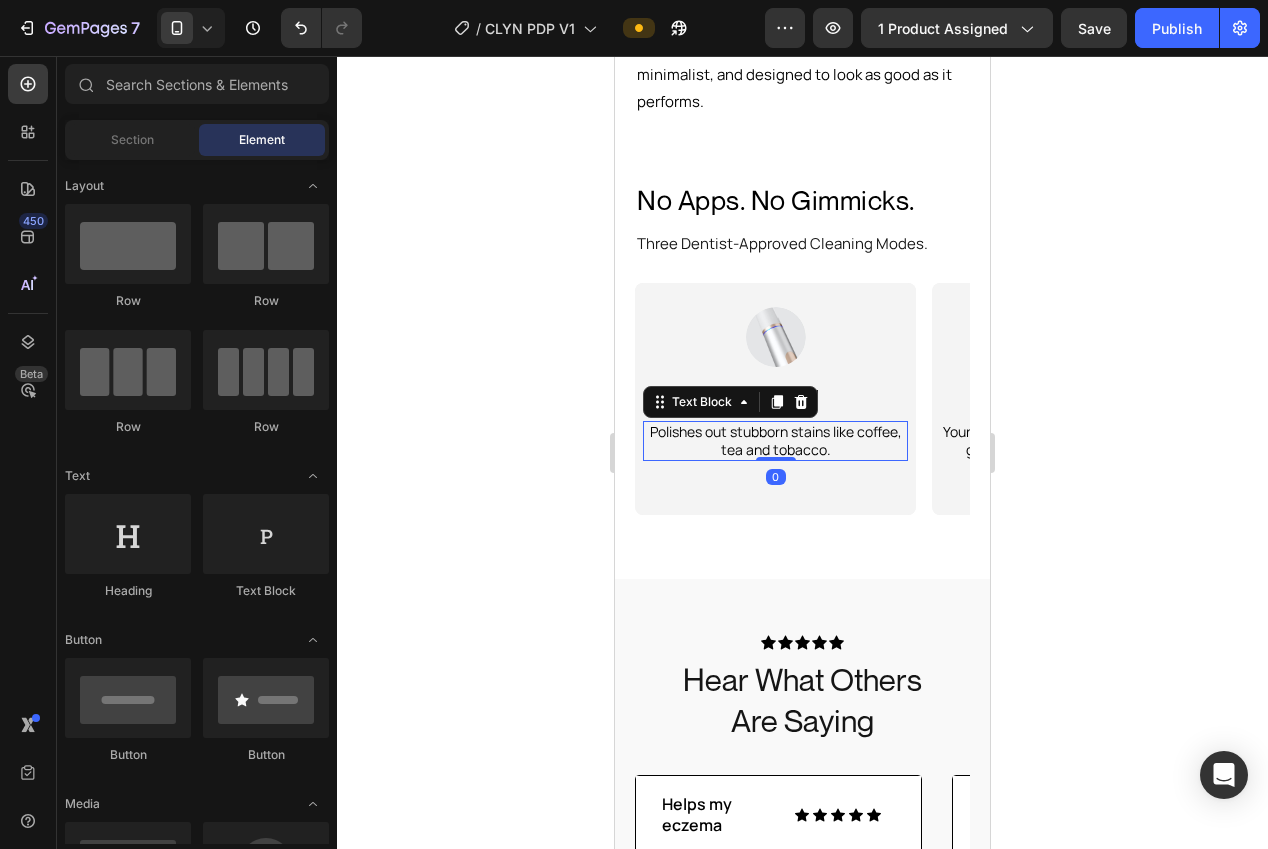 click on "Polishes out stubborn stains like coffee, tea and tobacco." at bounding box center (775, 441) 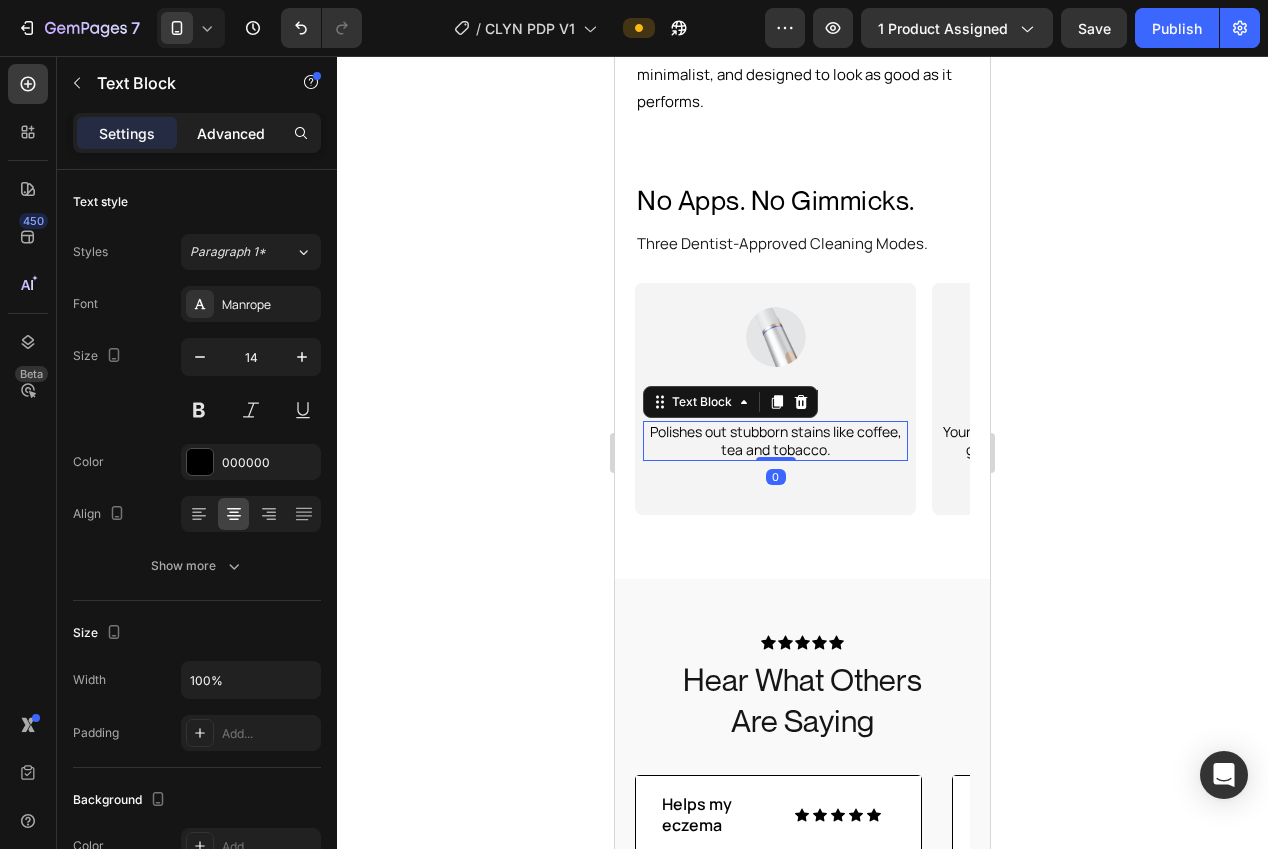 click on "Advanced" at bounding box center (231, 133) 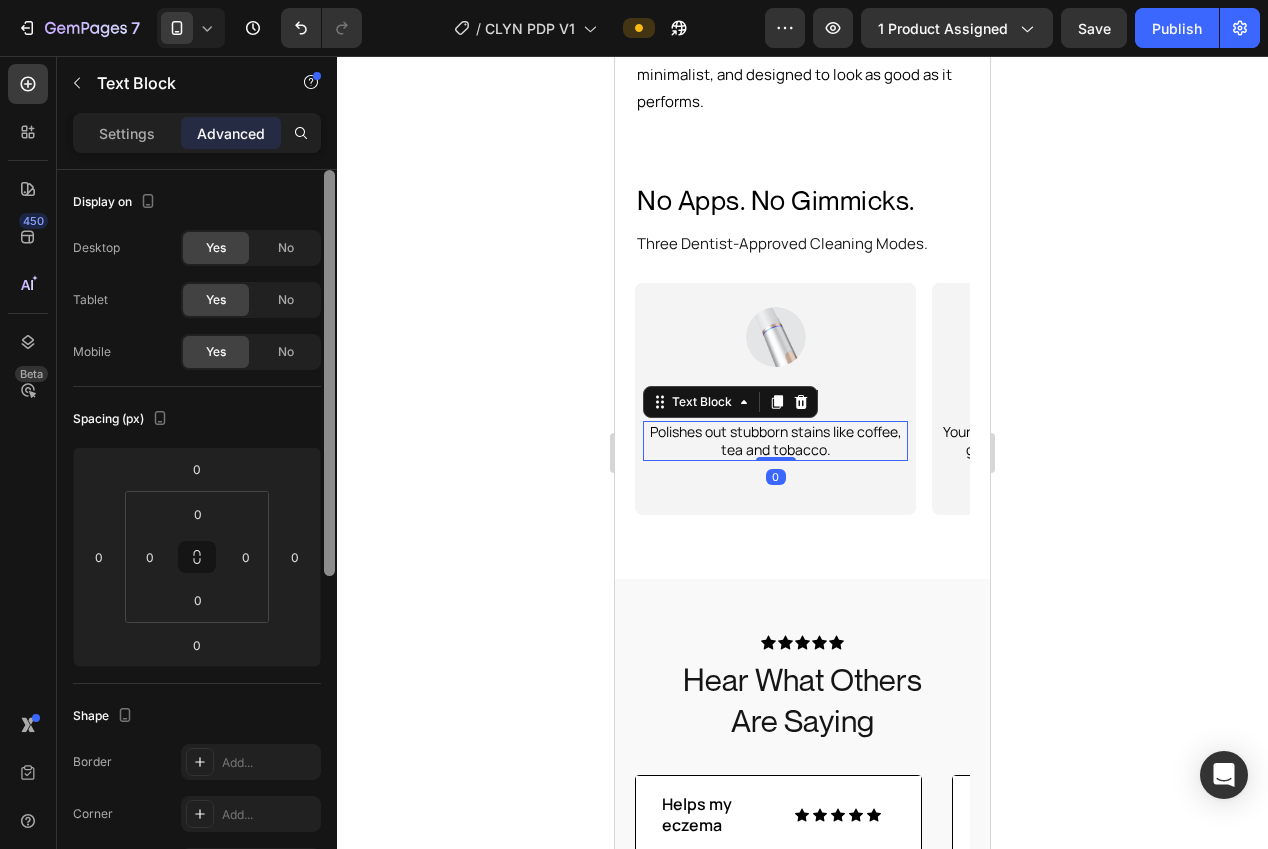 drag, startPoint x: 329, startPoint y: 283, endPoint x: 596, endPoint y: 406, distance: 293.9694 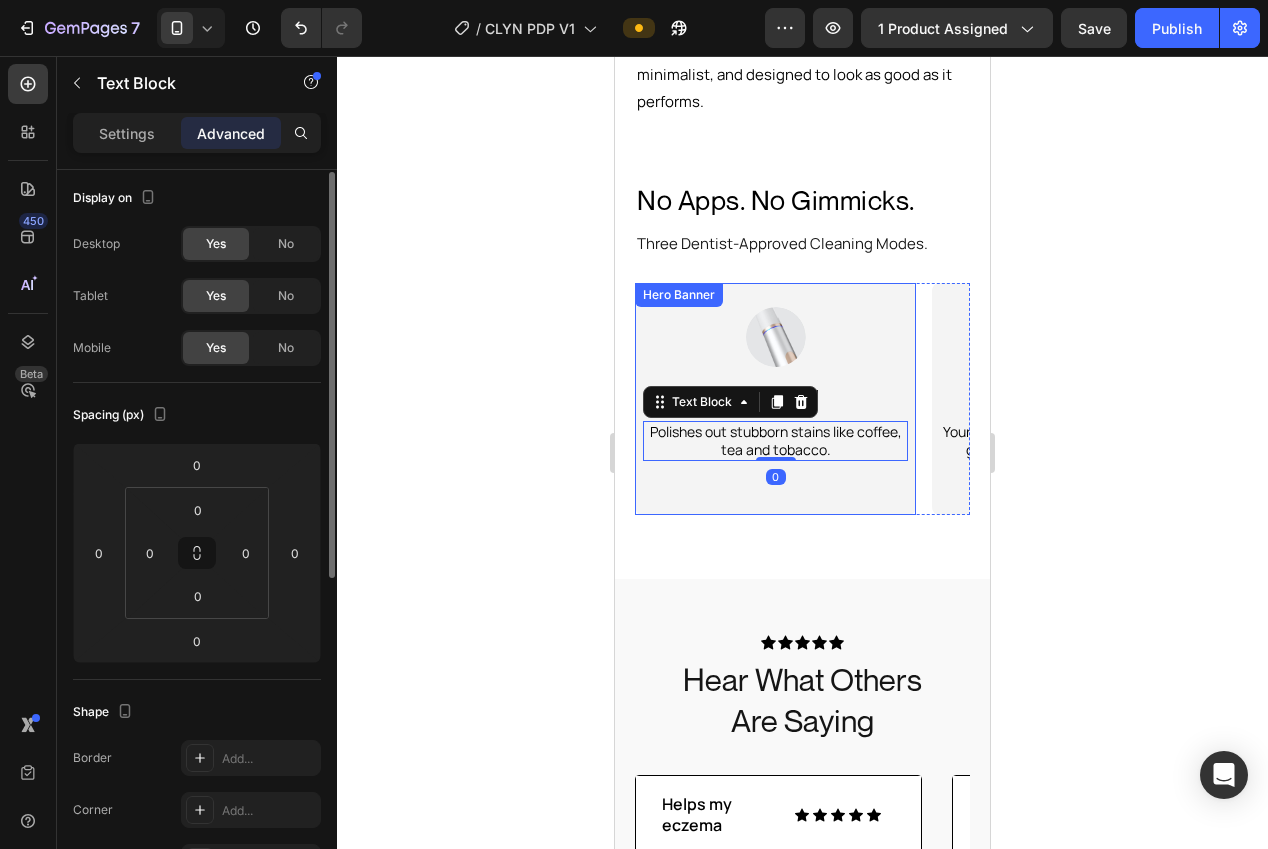 click at bounding box center (775, 399) 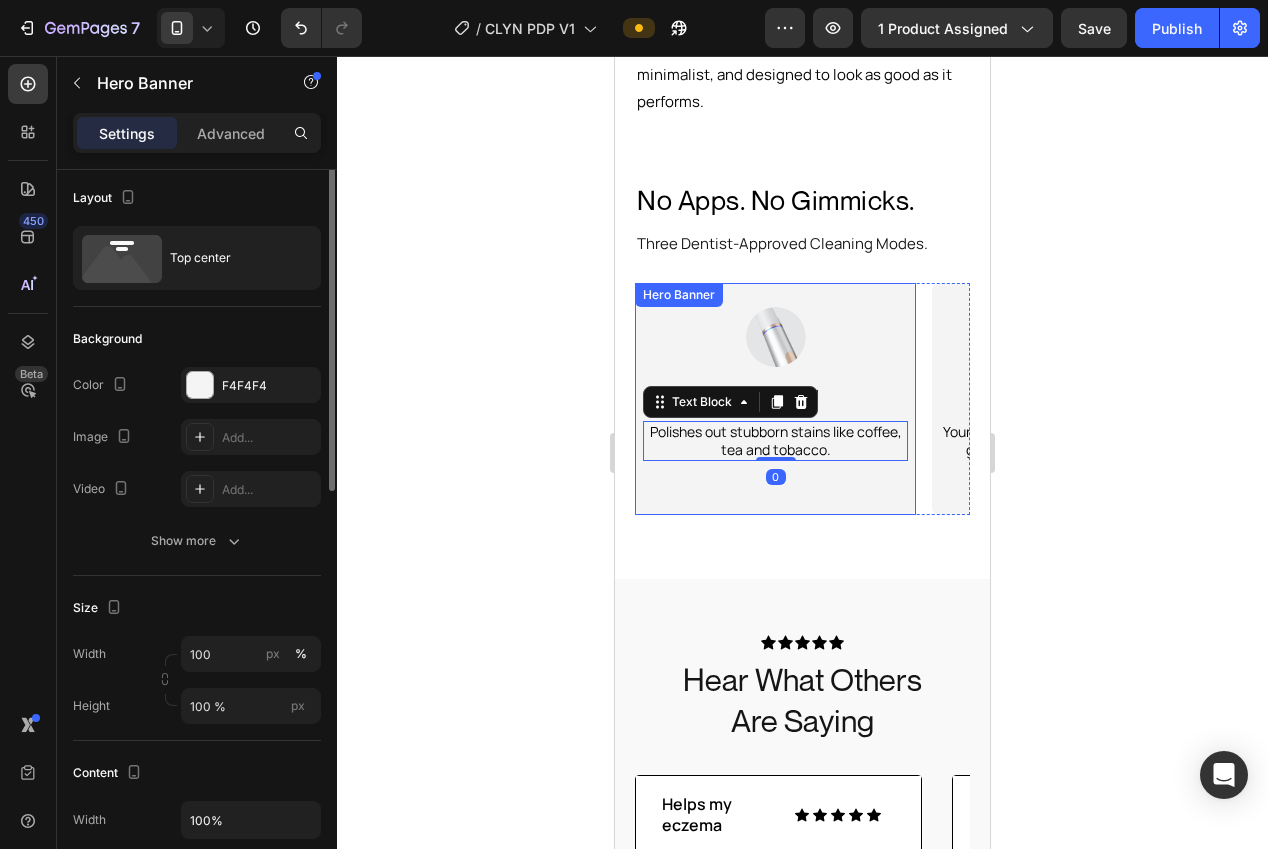 scroll, scrollTop: 0, scrollLeft: 0, axis: both 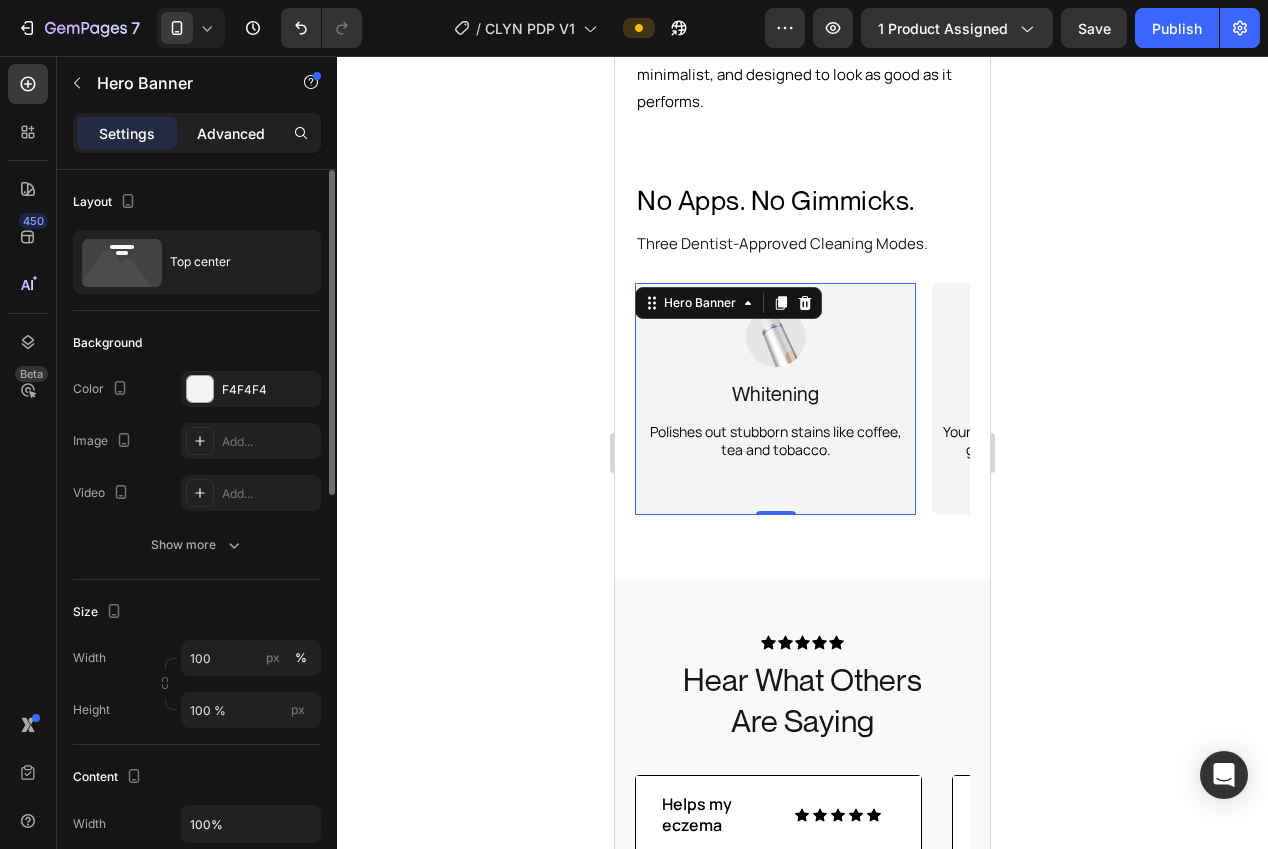 click on "Advanced" 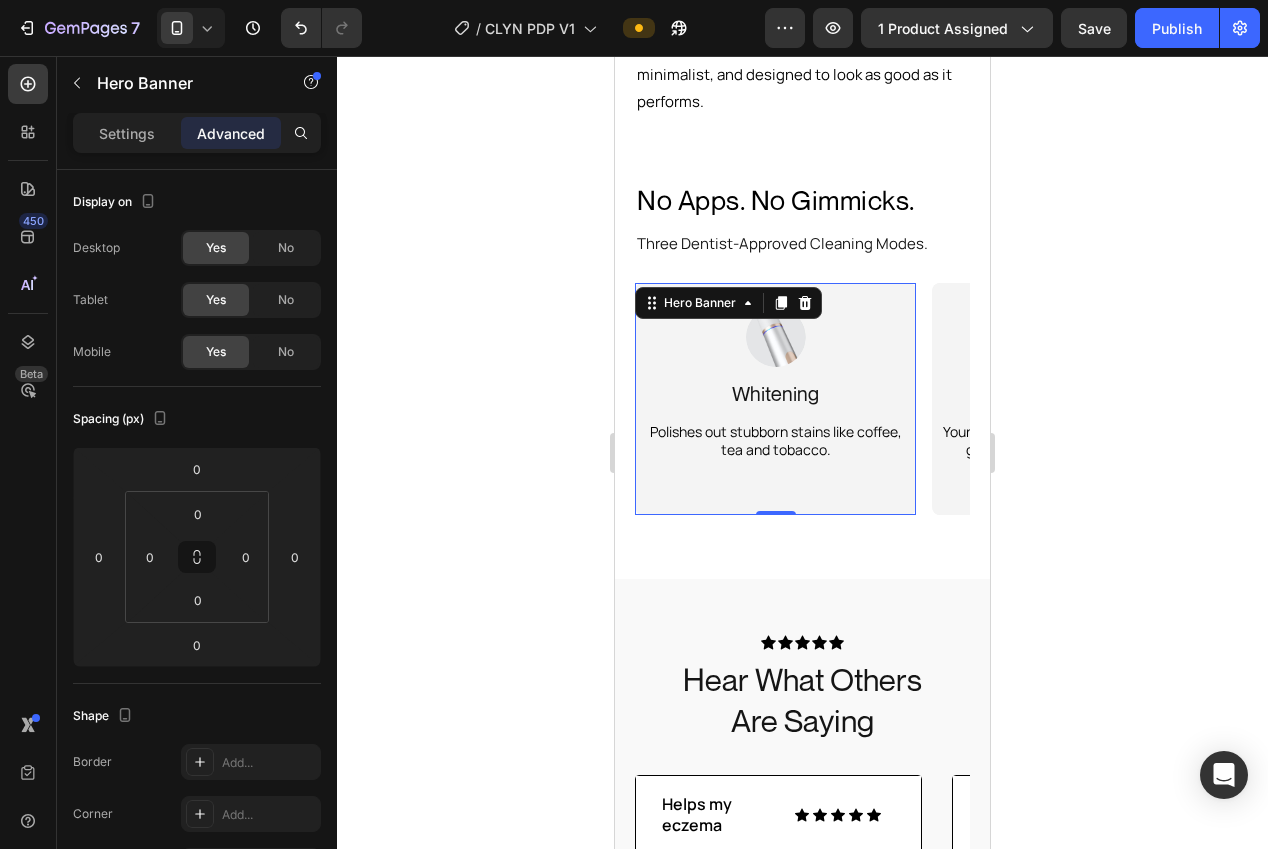 click 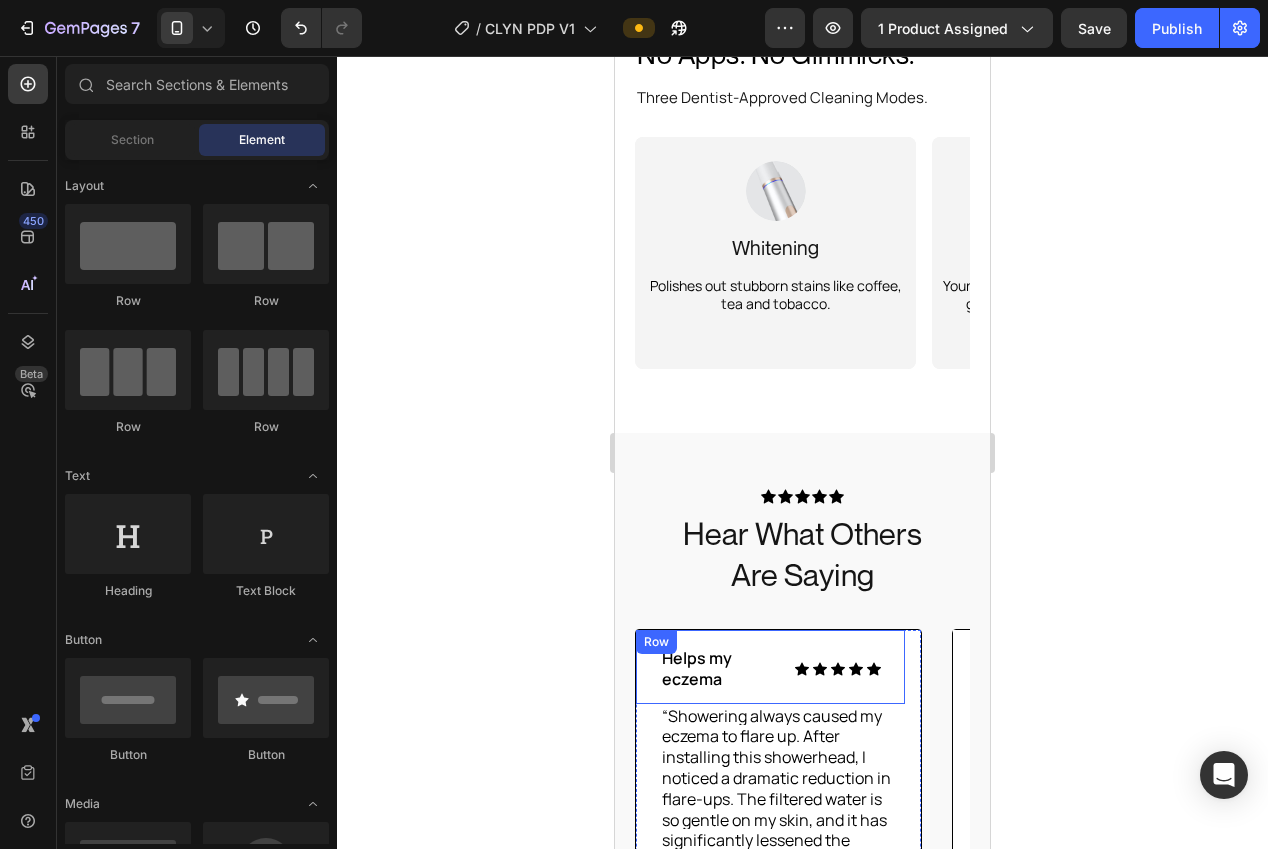 scroll, scrollTop: 3397, scrollLeft: 0, axis: vertical 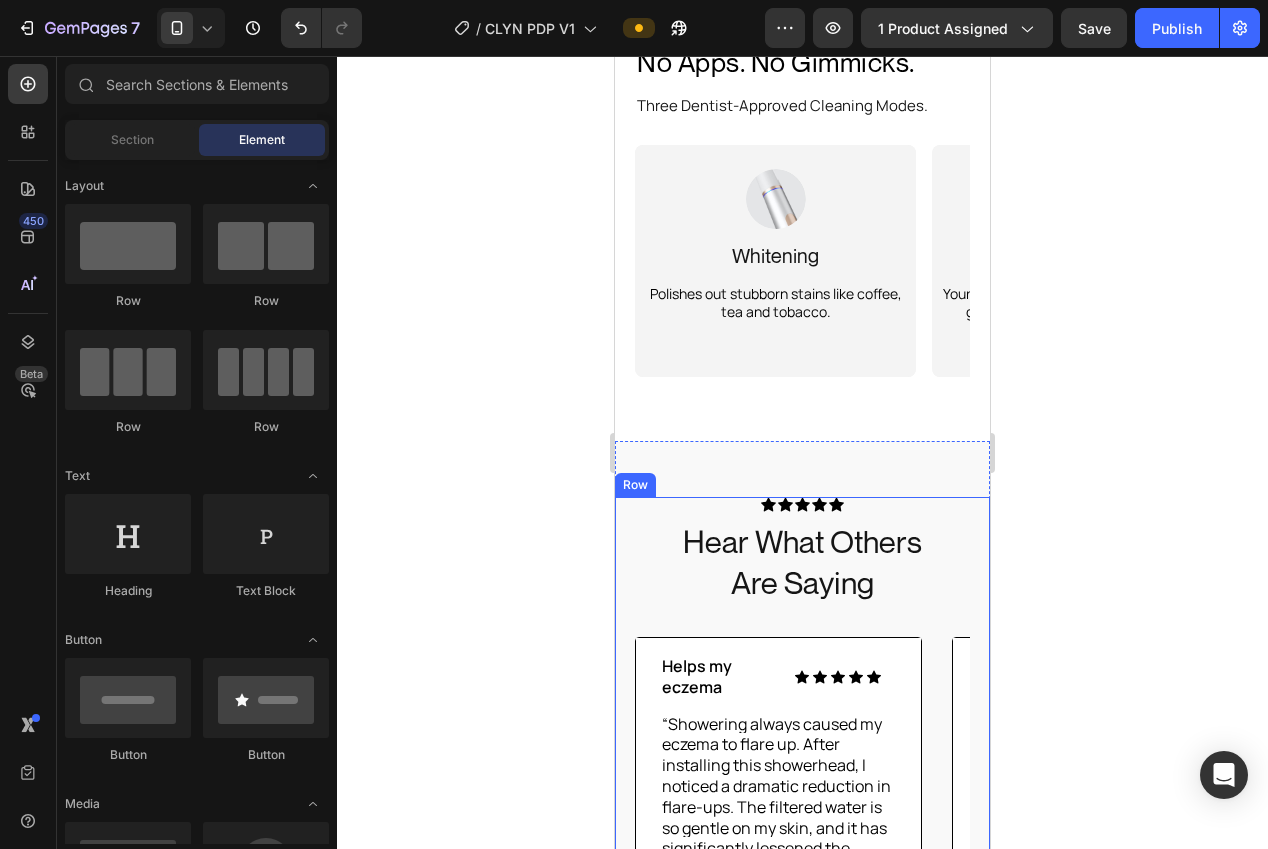 click on "Hear What Others  Are Saying" at bounding box center [802, 562] 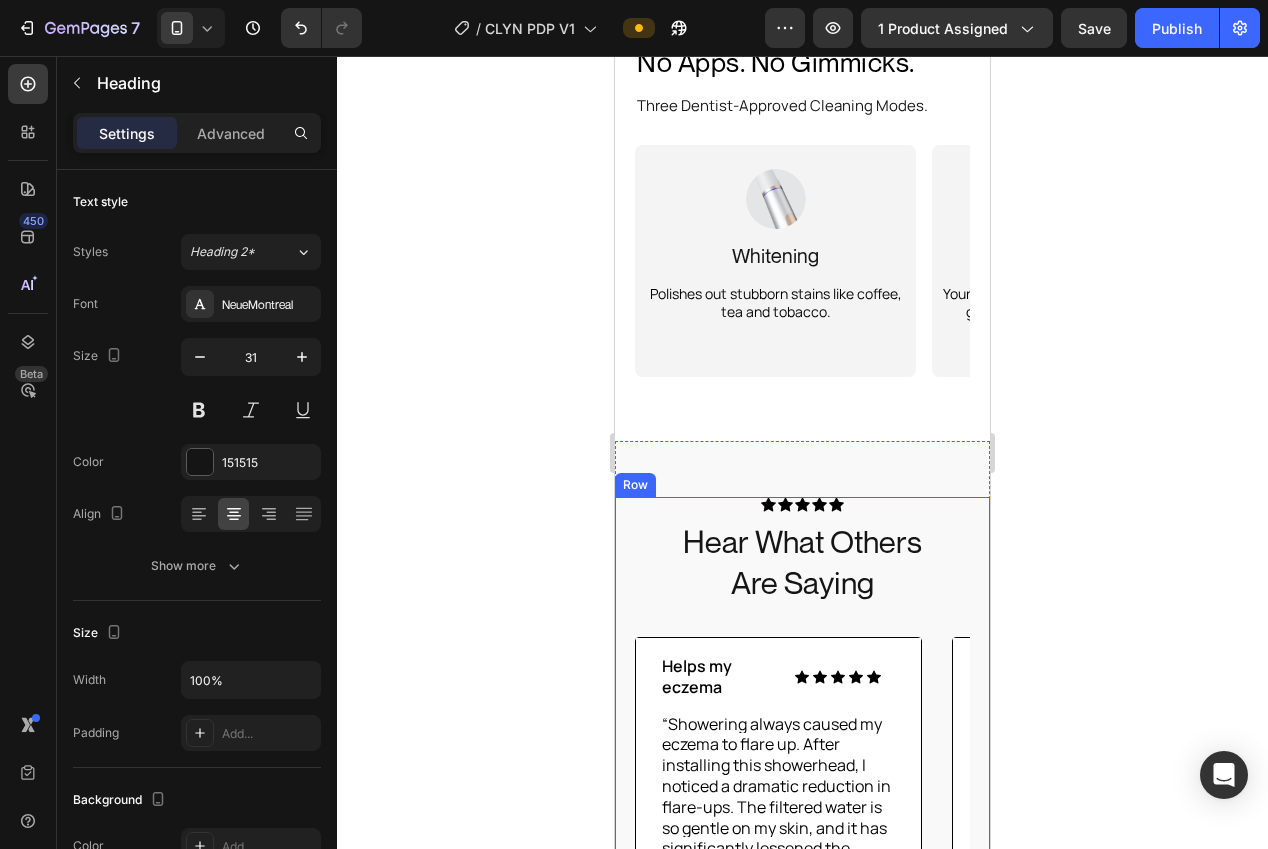 click on "Hear What Others  Are Saying" at bounding box center (802, 562) 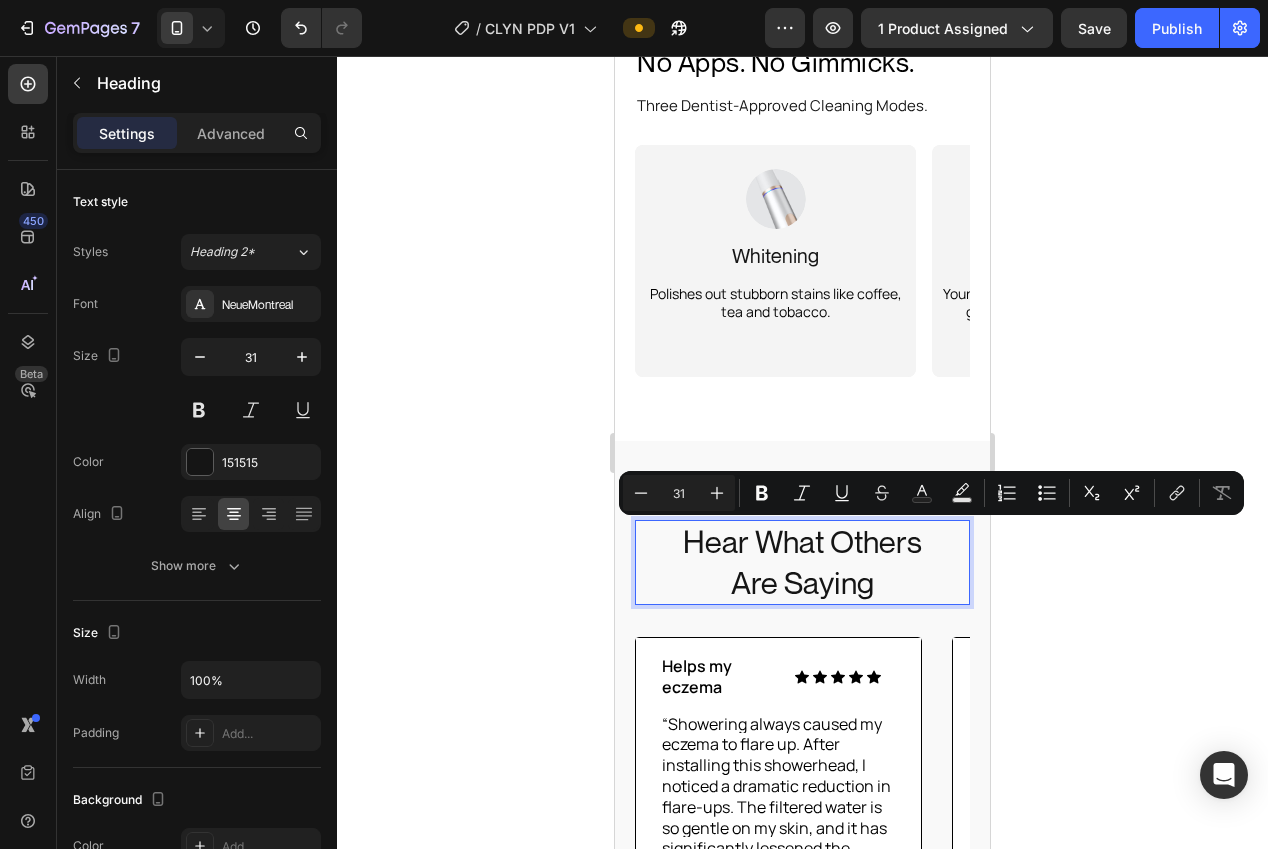 click on "Hear What Others  Are Saying" at bounding box center (802, 562) 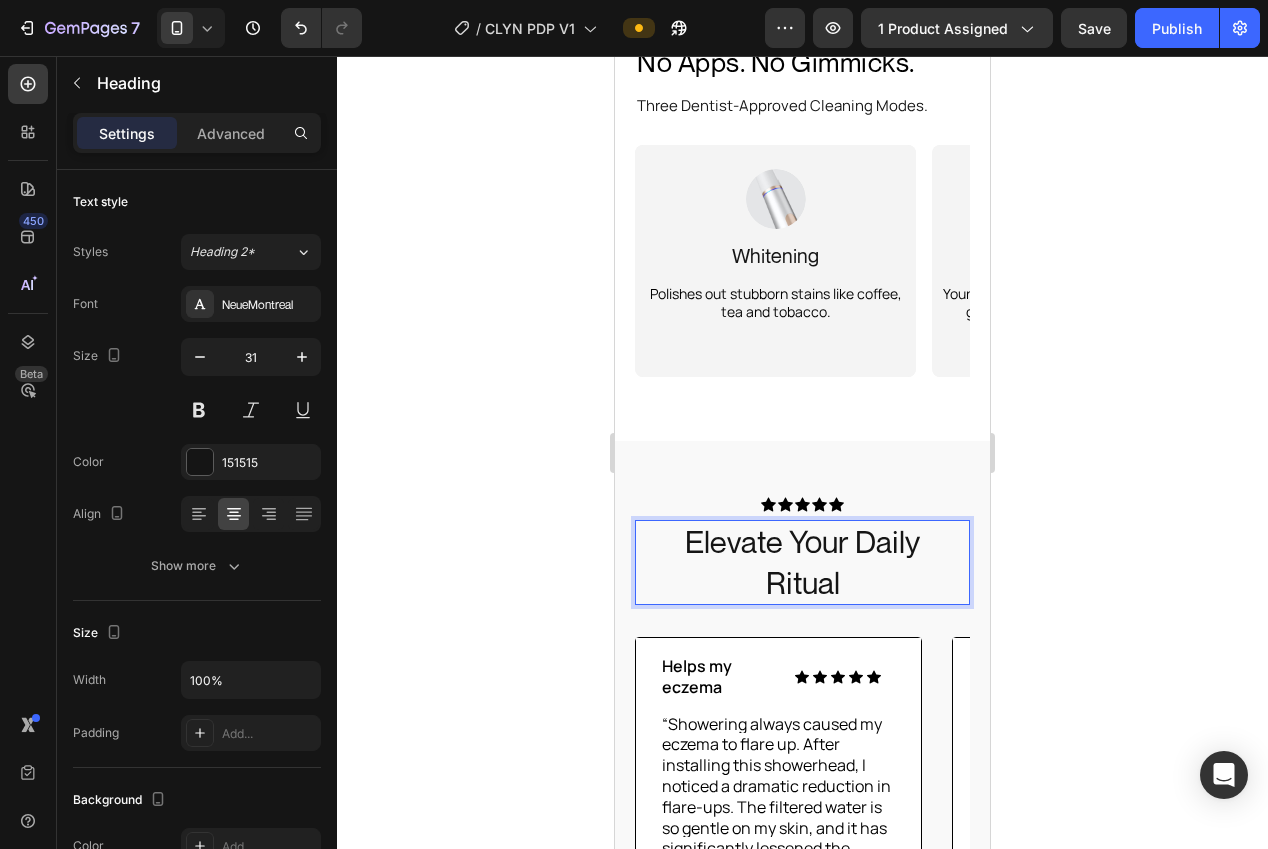 scroll, scrollTop: 3398, scrollLeft: 0, axis: vertical 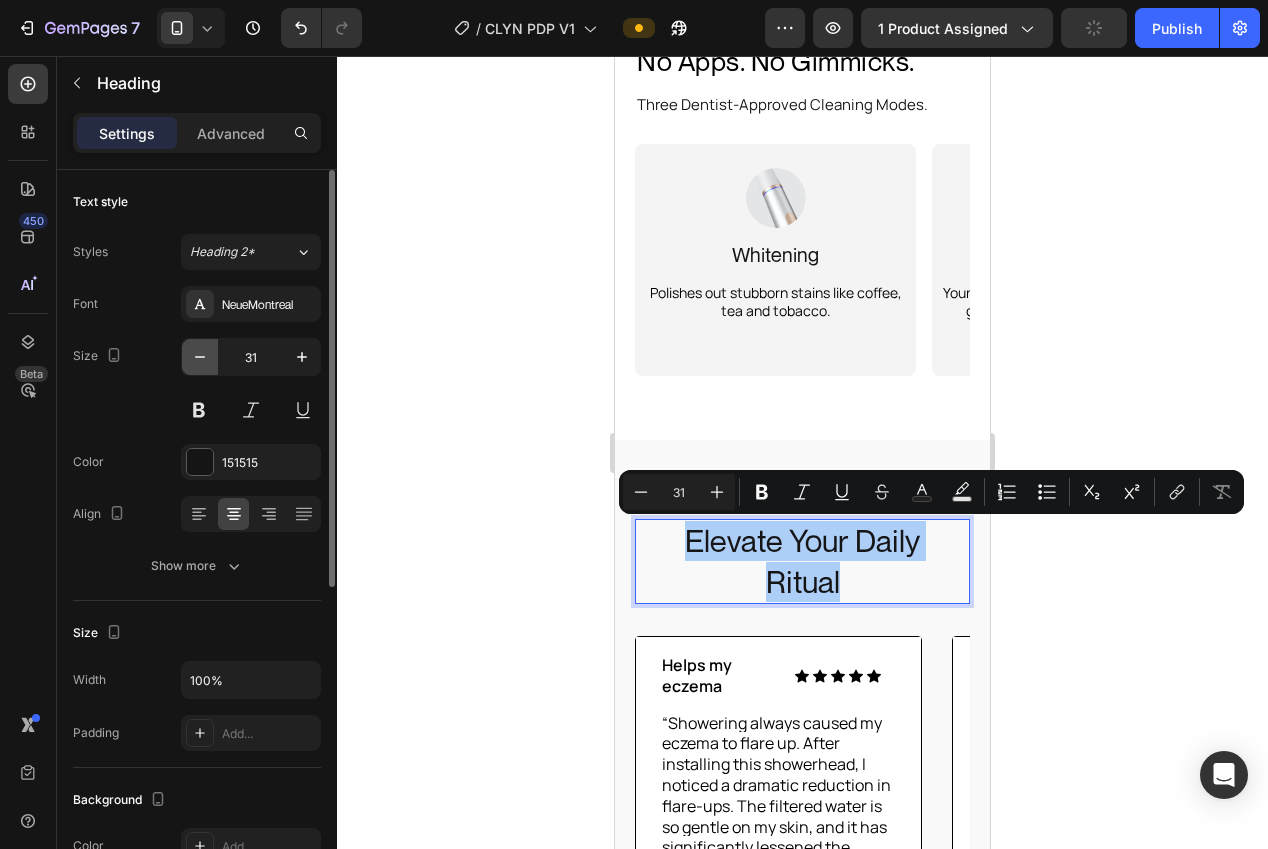 click at bounding box center (200, 357) 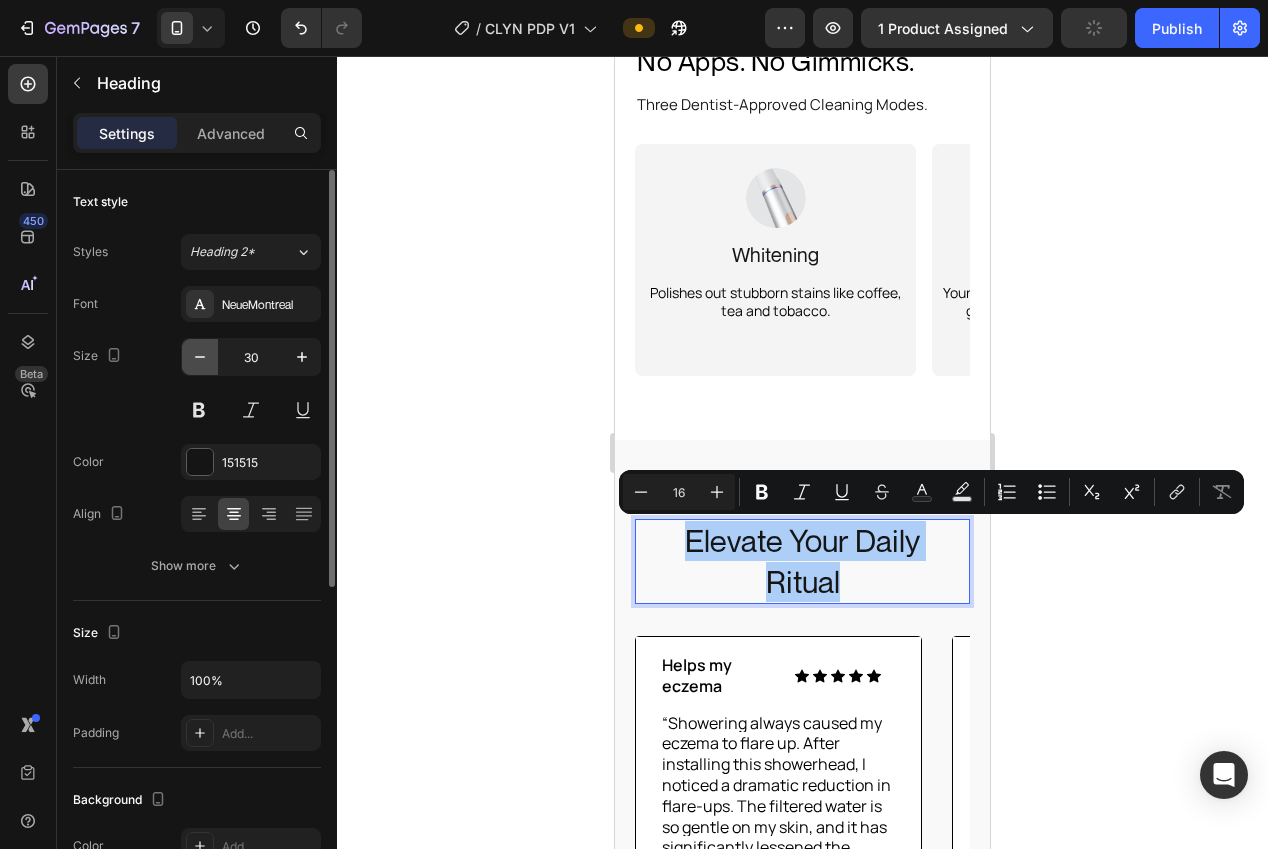 click at bounding box center (200, 357) 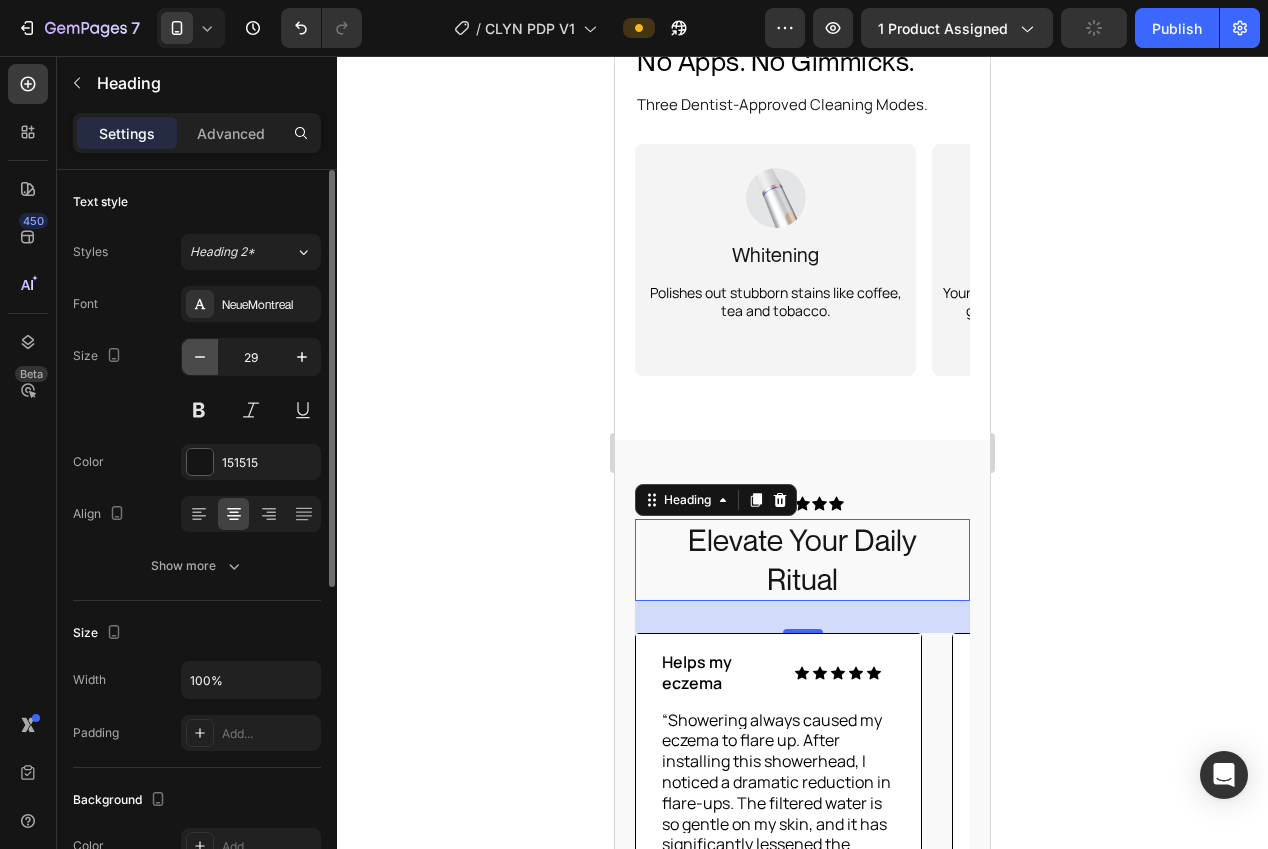 click at bounding box center [200, 357] 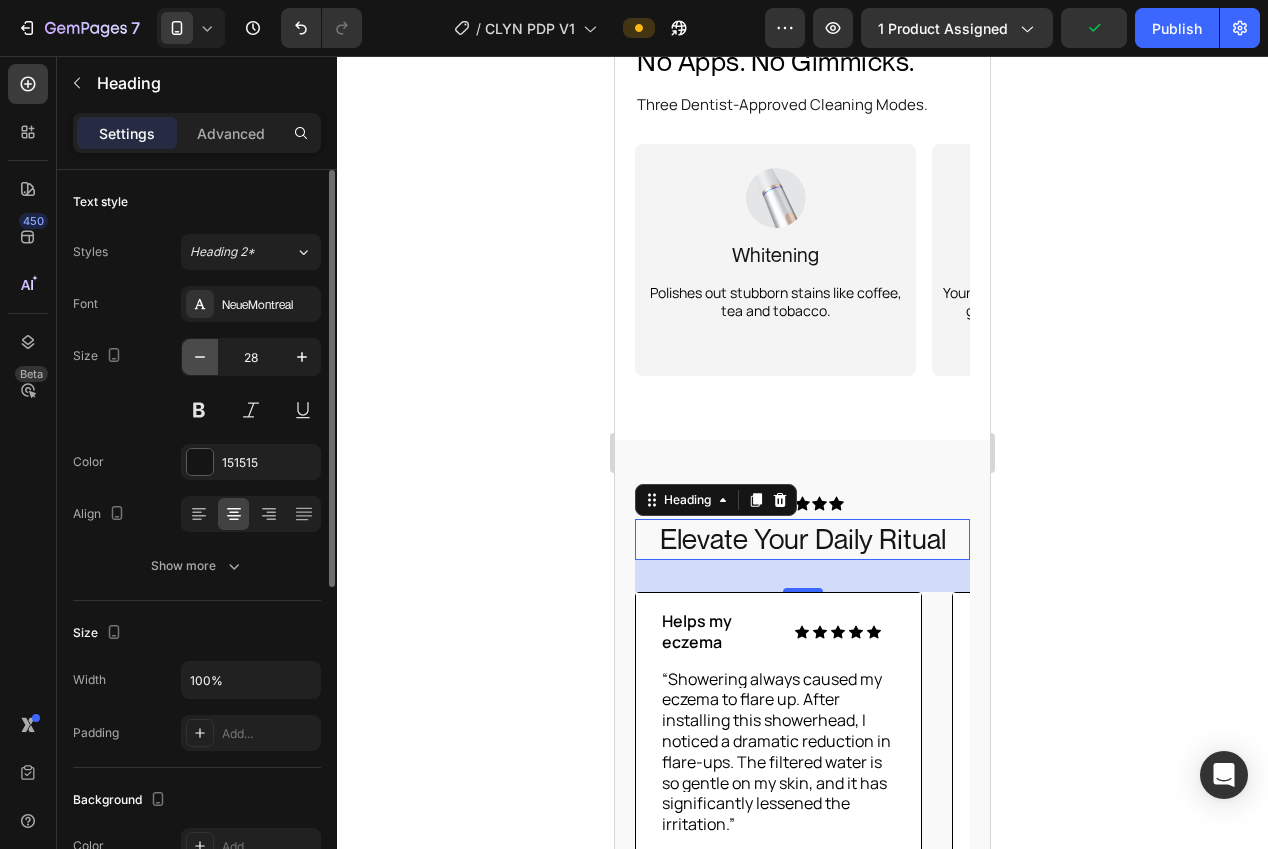 click at bounding box center (200, 357) 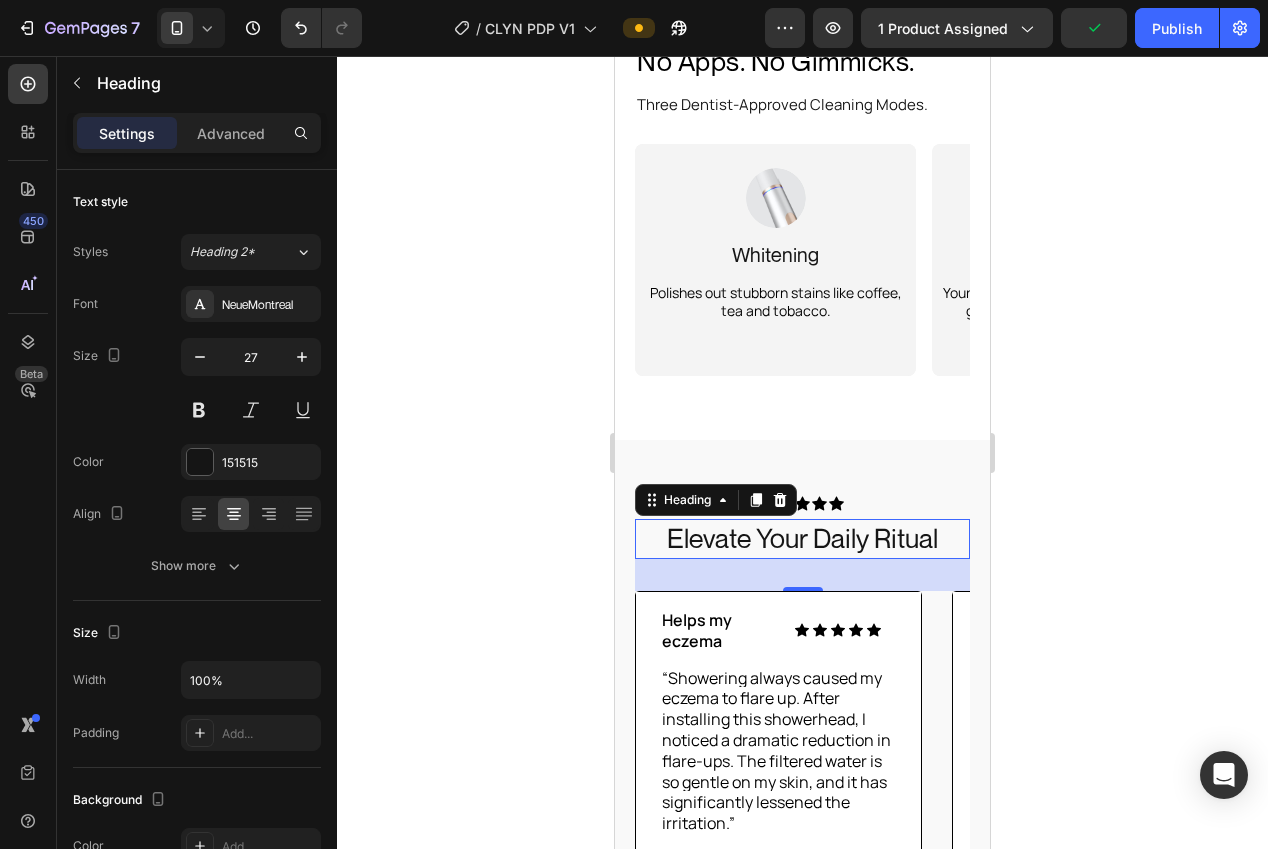 drag, startPoint x: 377, startPoint y: 434, endPoint x: 388, endPoint y: 435, distance: 11.045361 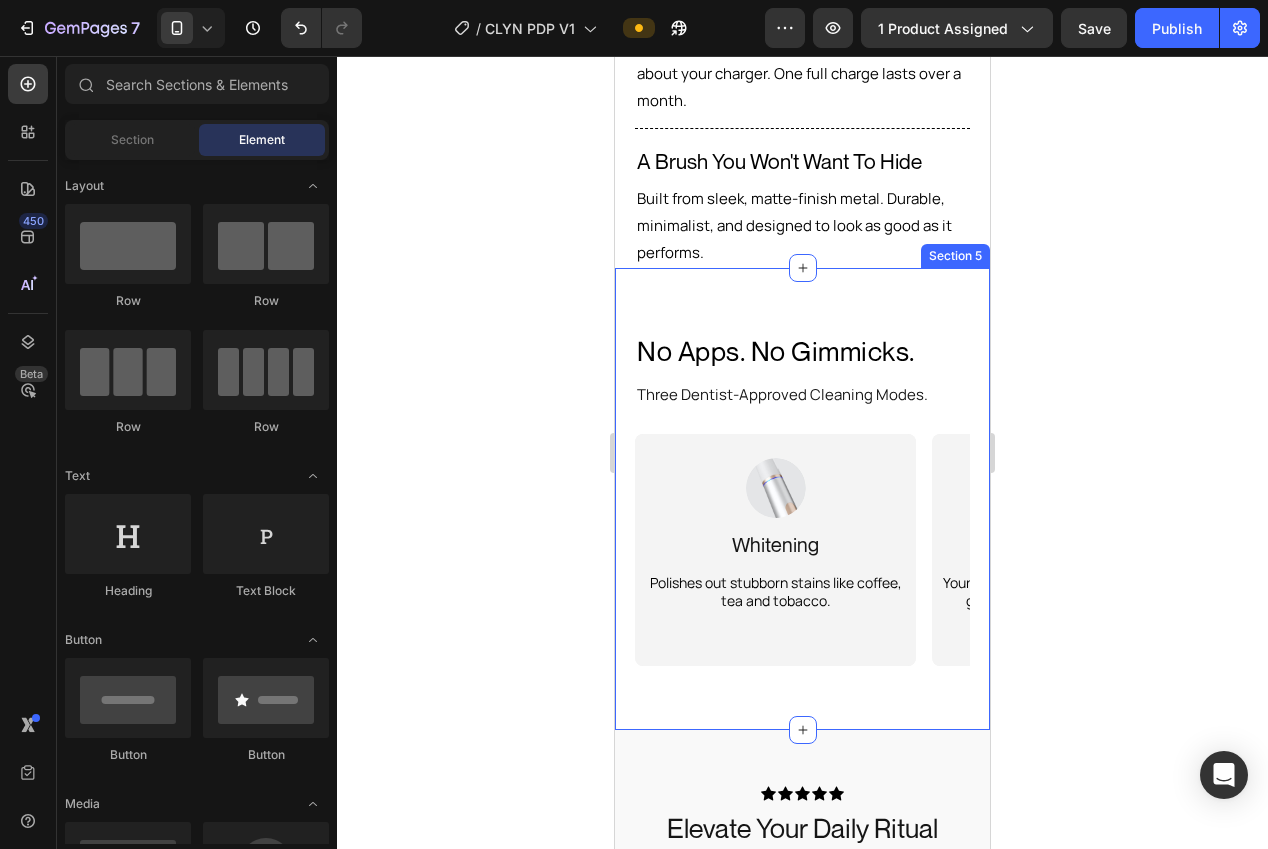 scroll, scrollTop: 3474, scrollLeft: 0, axis: vertical 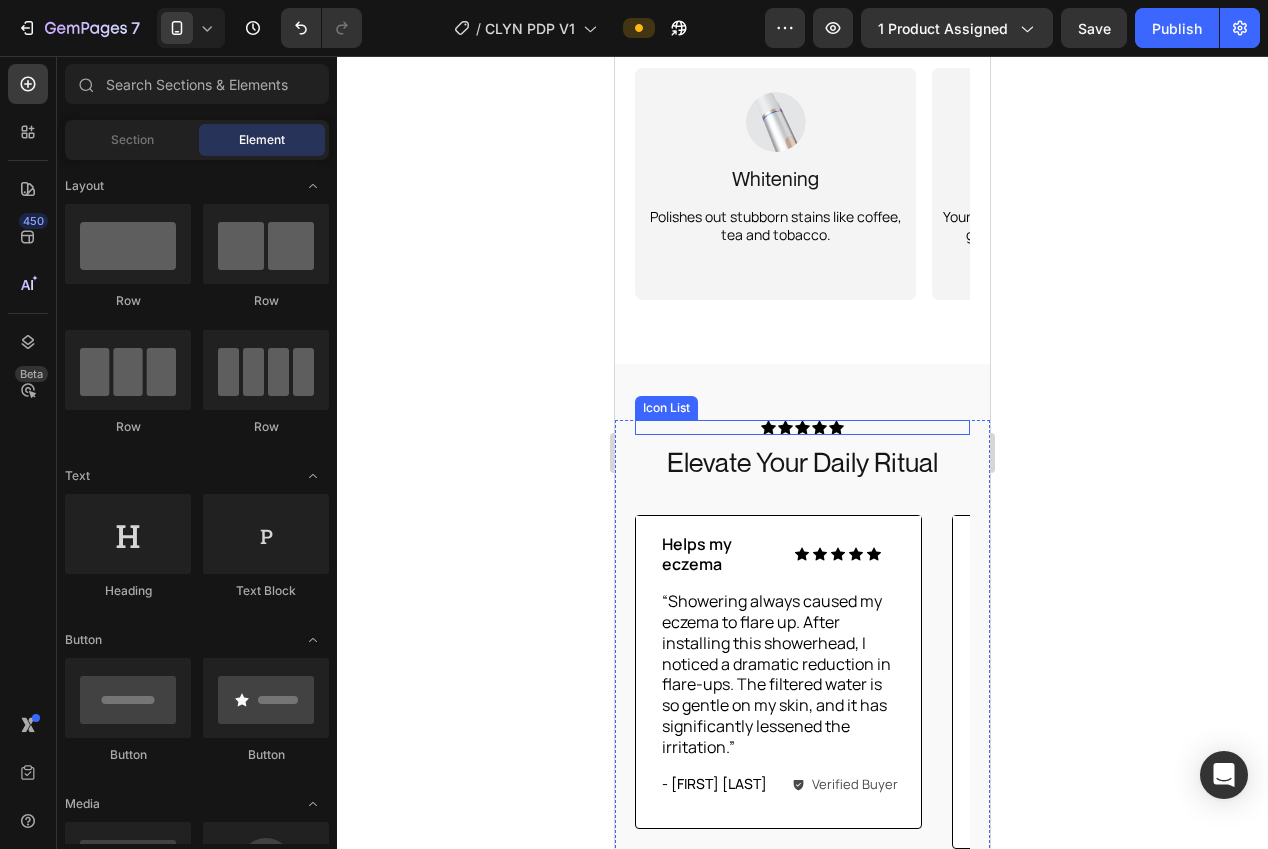 drag, startPoint x: 908, startPoint y: 426, endPoint x: 856, endPoint y: 423, distance: 52.086468 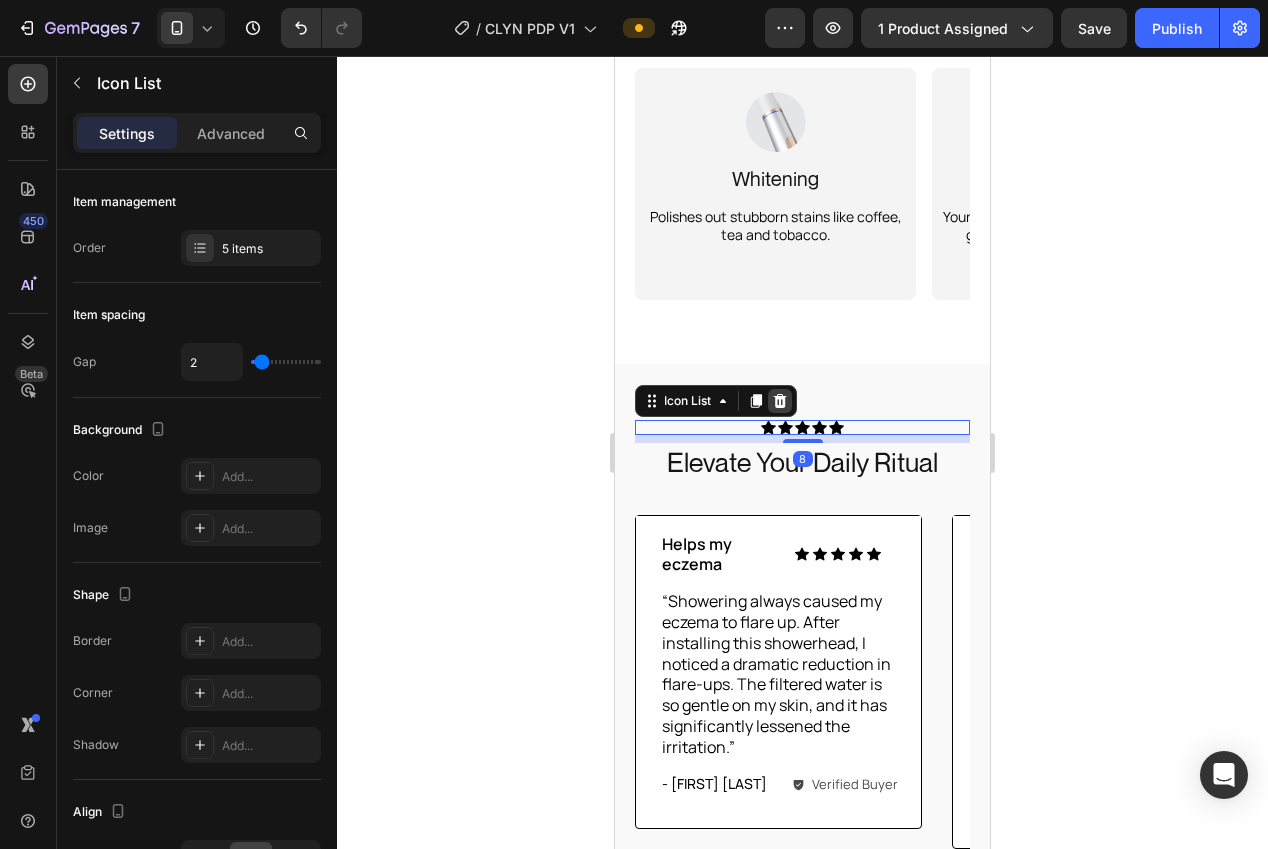 click 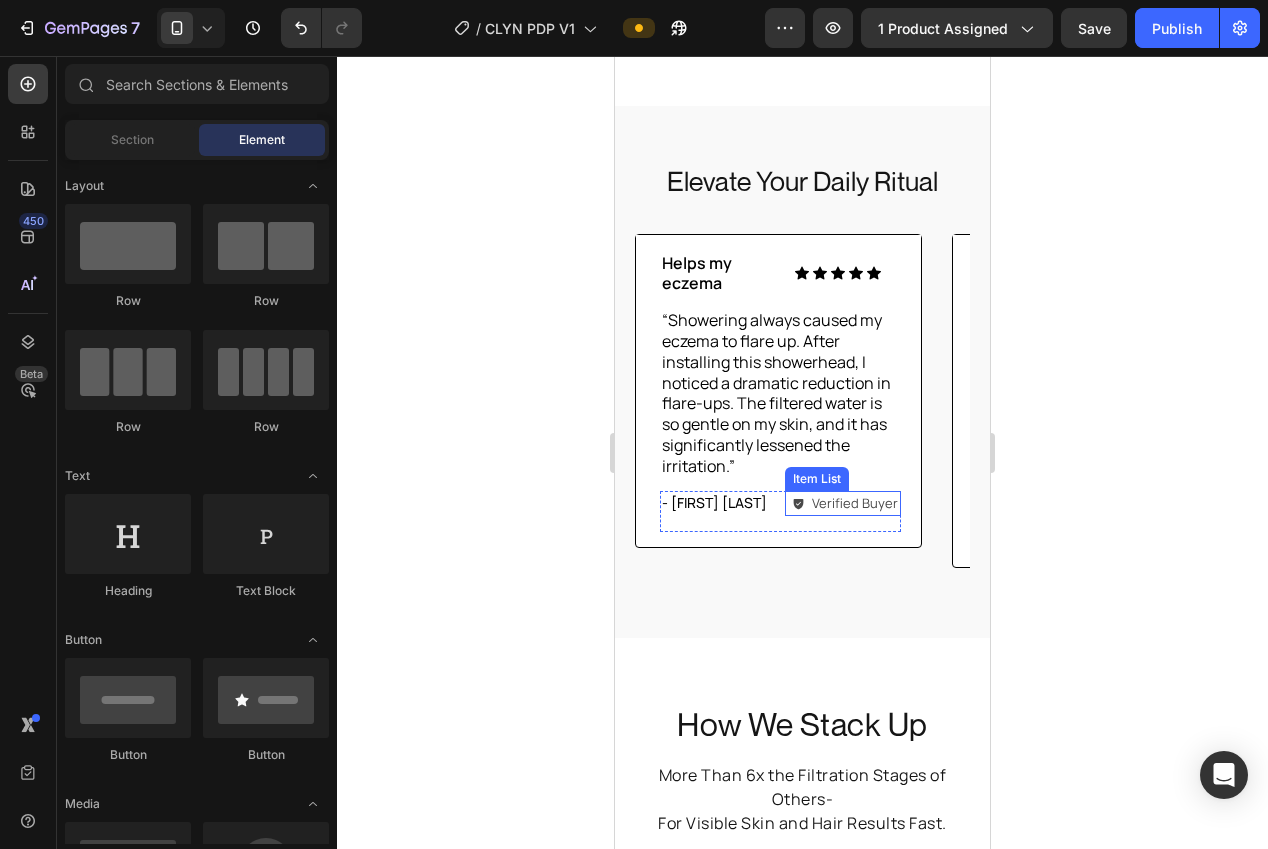scroll, scrollTop: 3824, scrollLeft: 0, axis: vertical 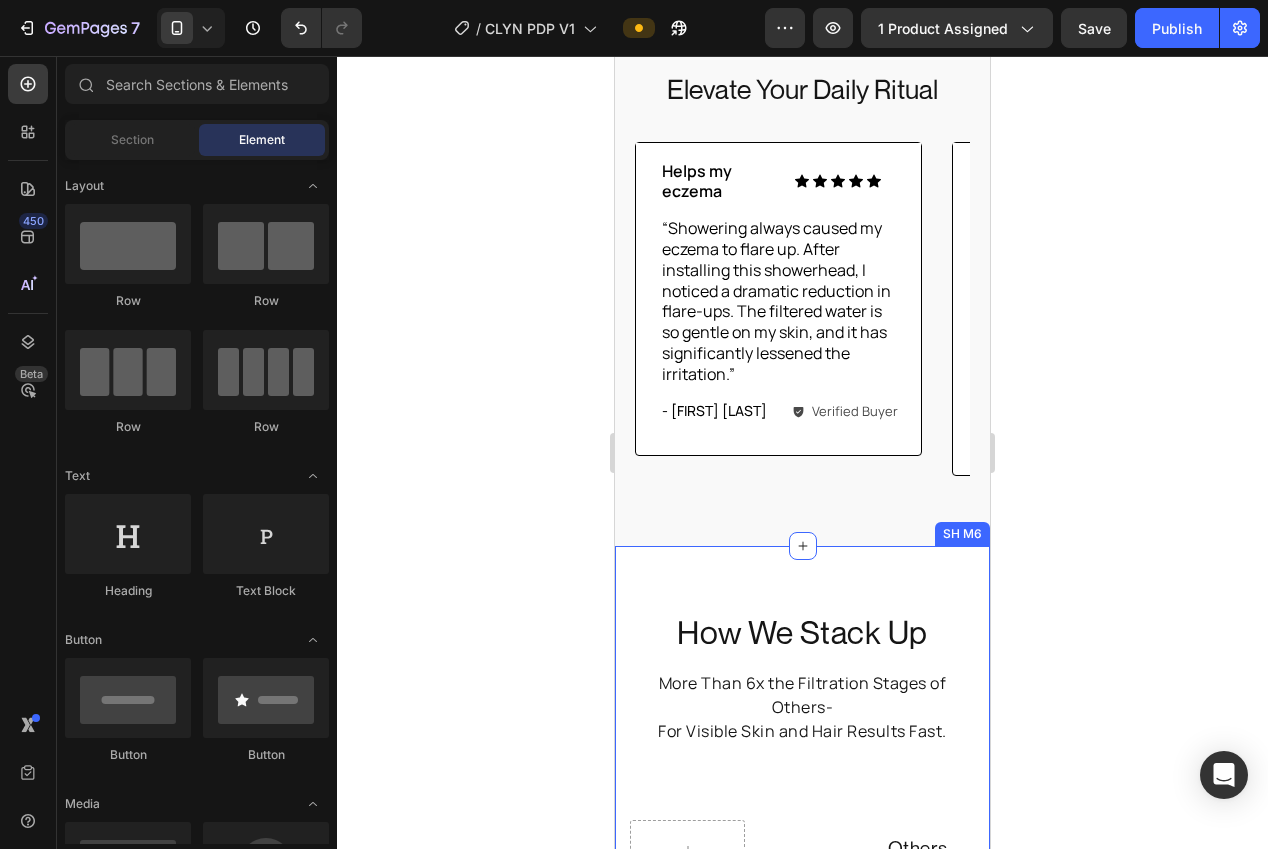 click on "How We Stack Up" at bounding box center [802, 633] 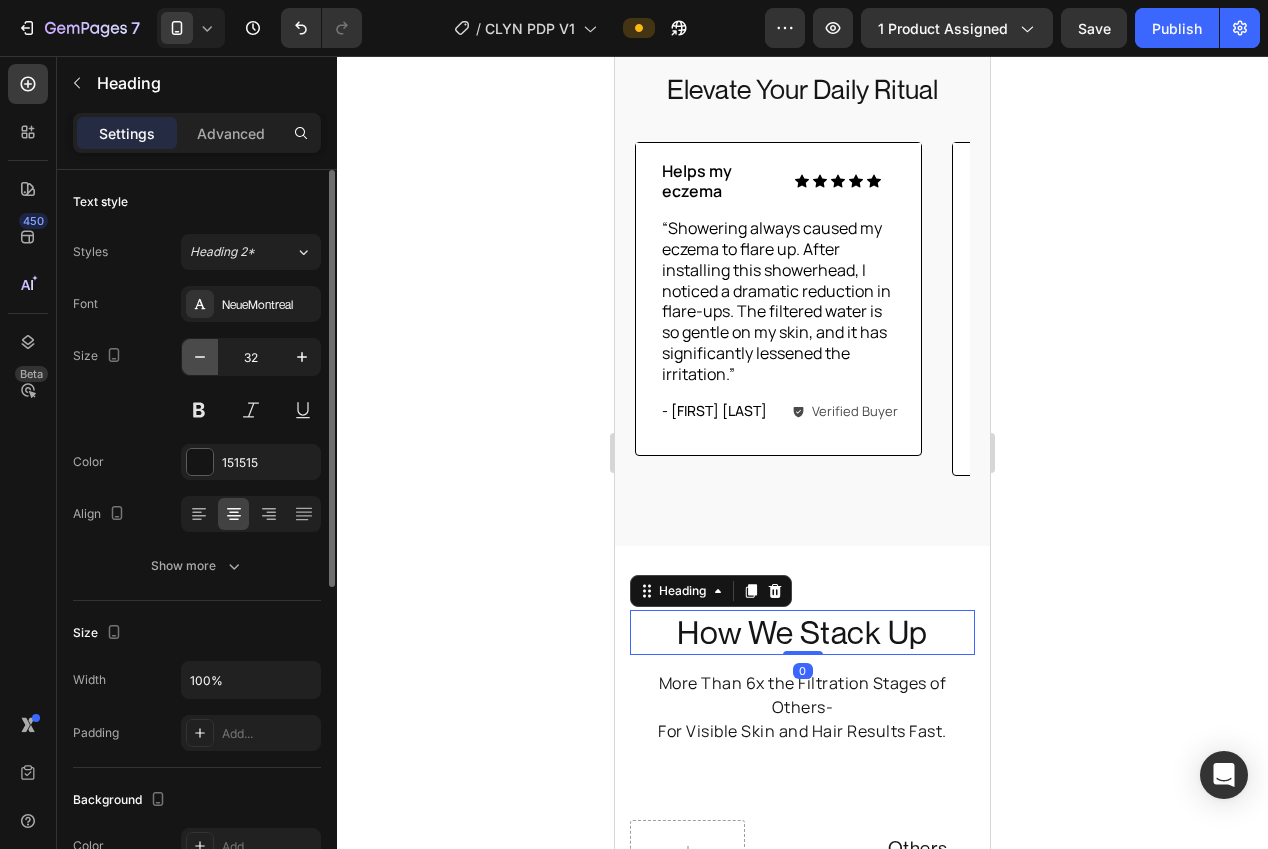click at bounding box center [200, 357] 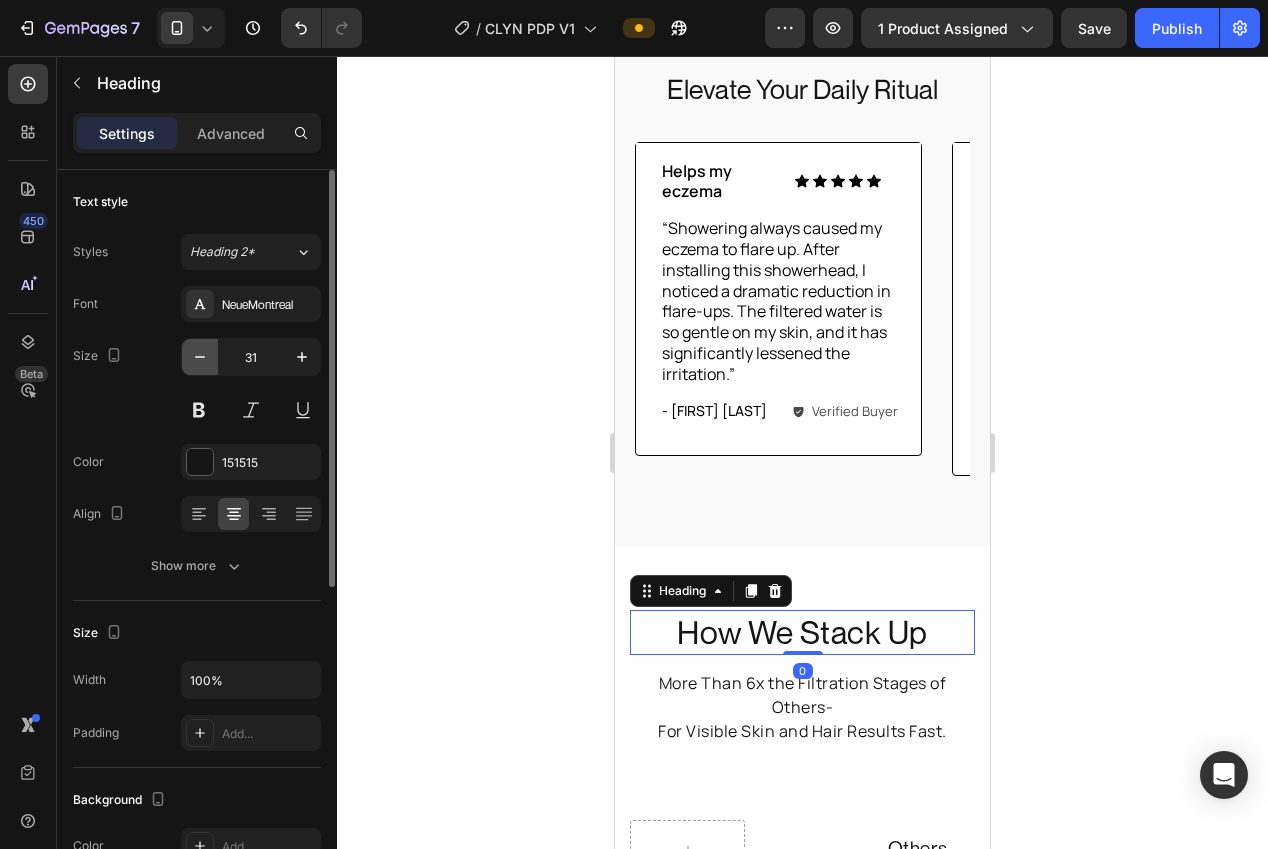 click at bounding box center (200, 357) 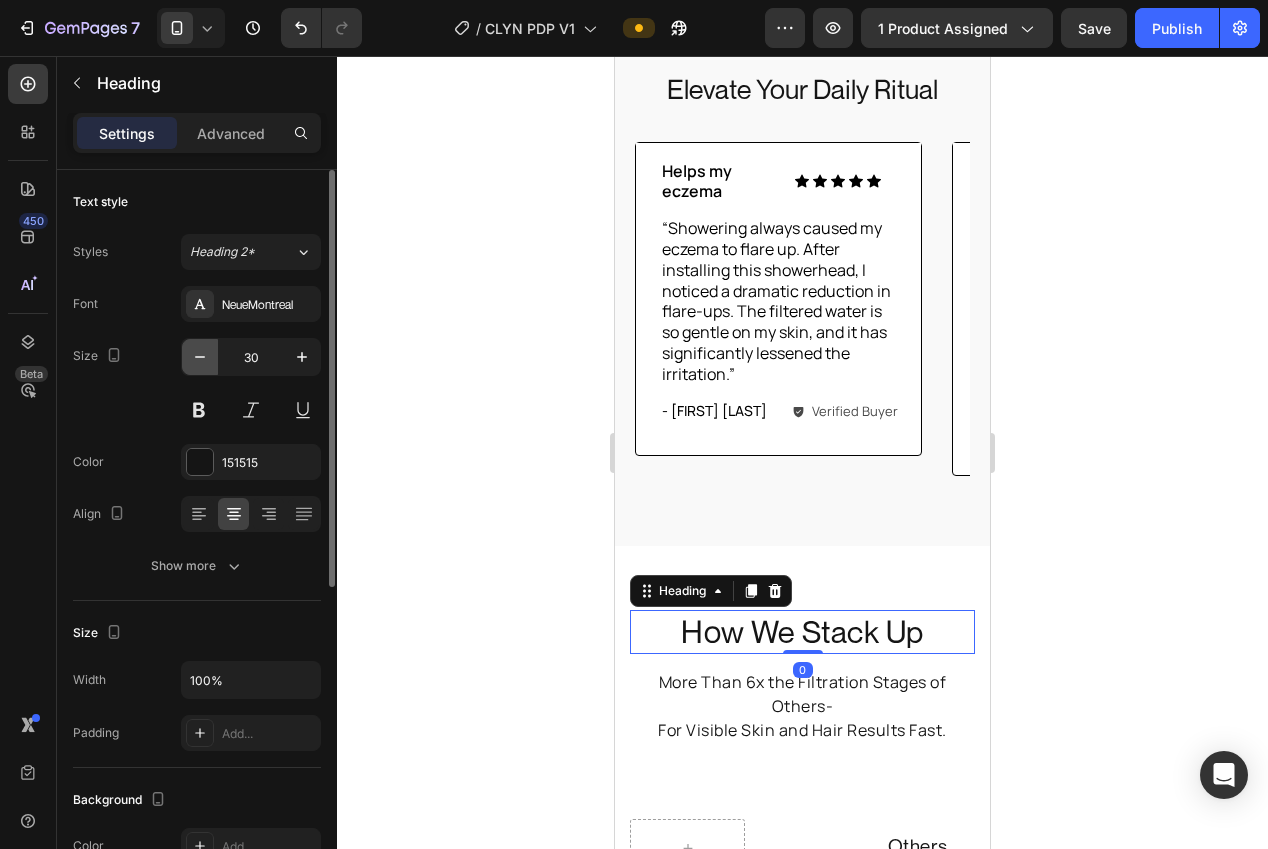 click at bounding box center [200, 357] 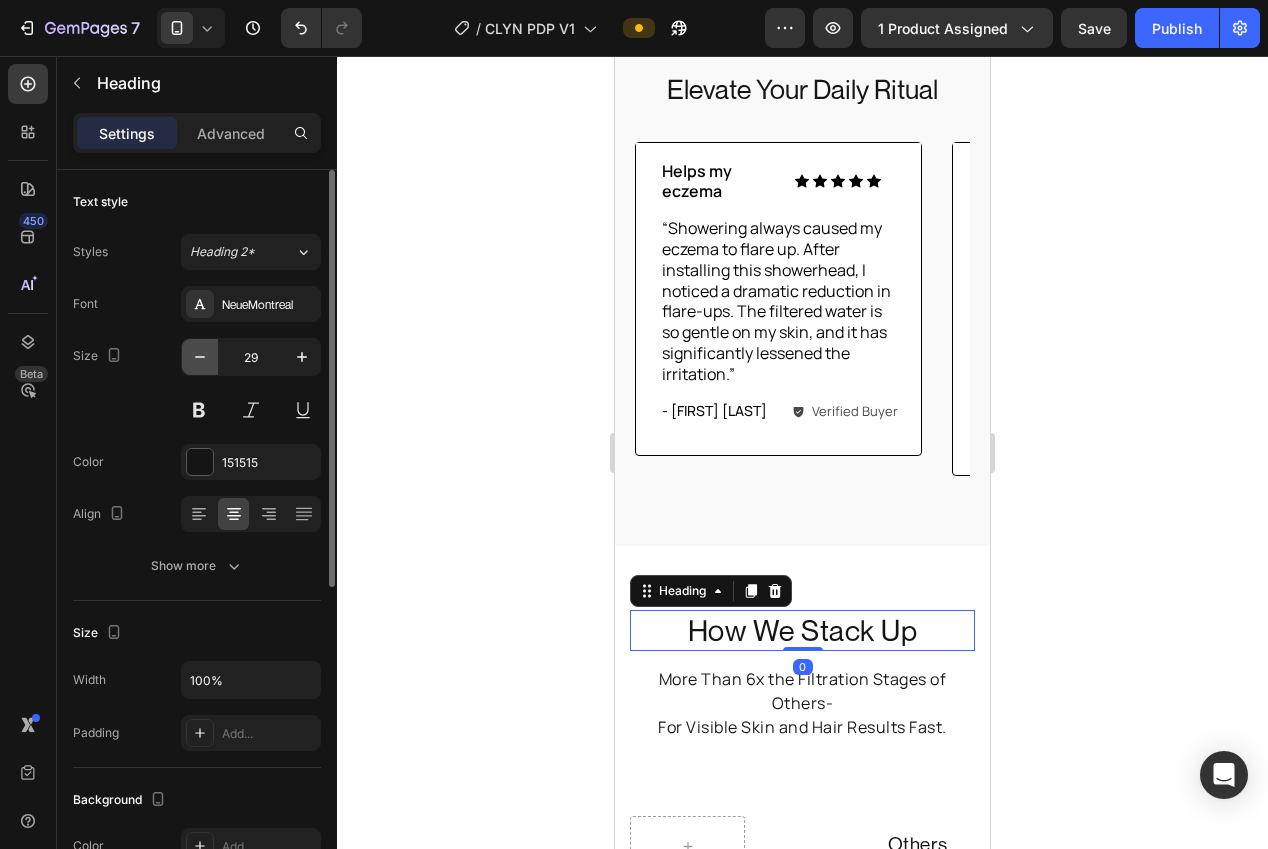 click at bounding box center (200, 357) 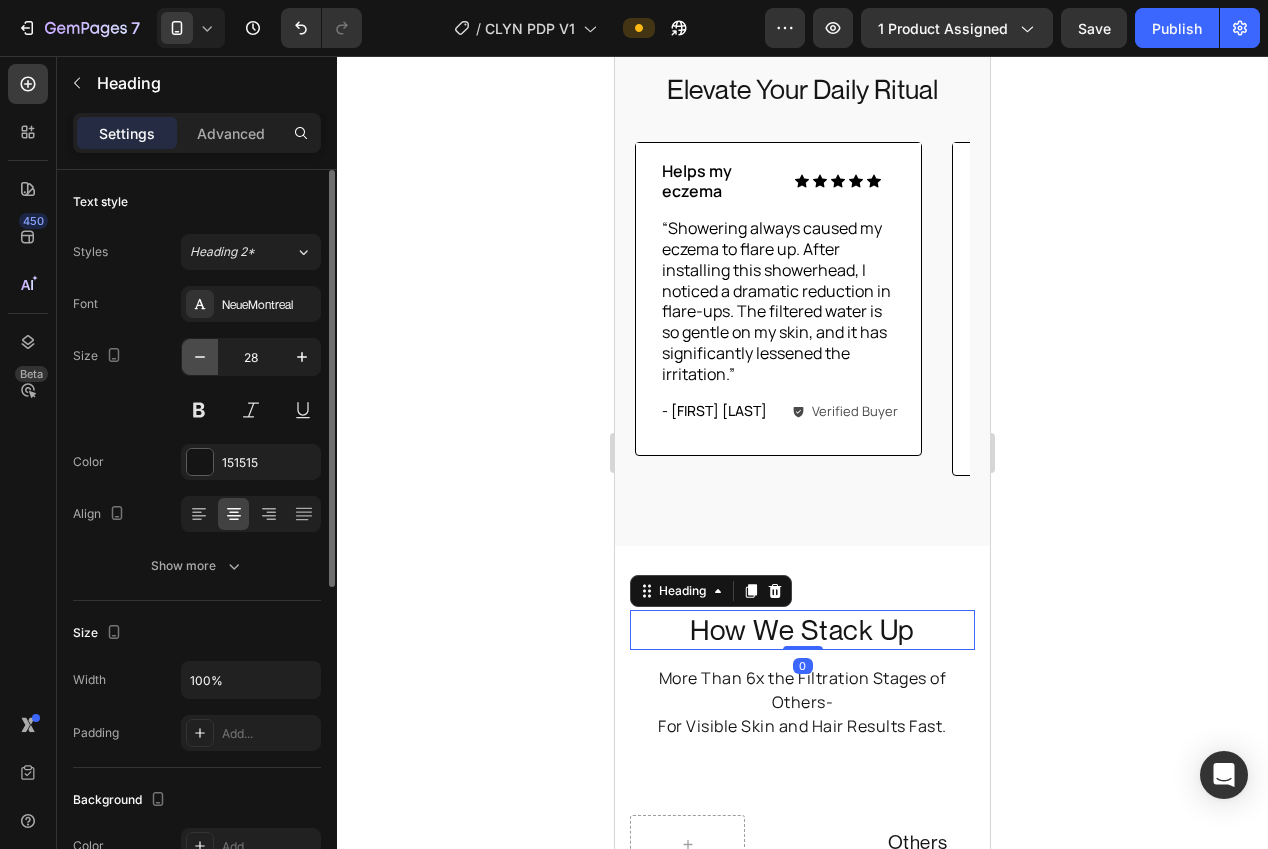 click at bounding box center (200, 357) 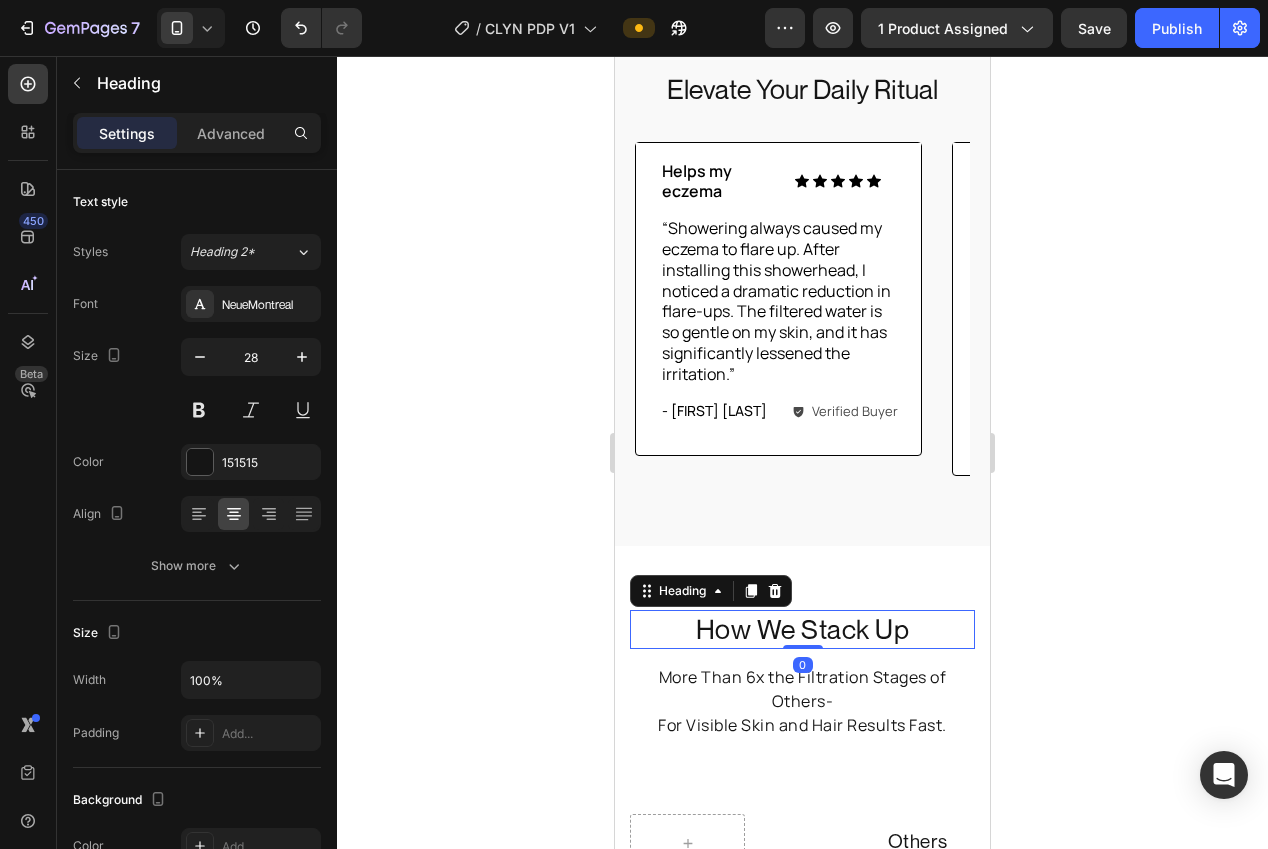 type on "27" 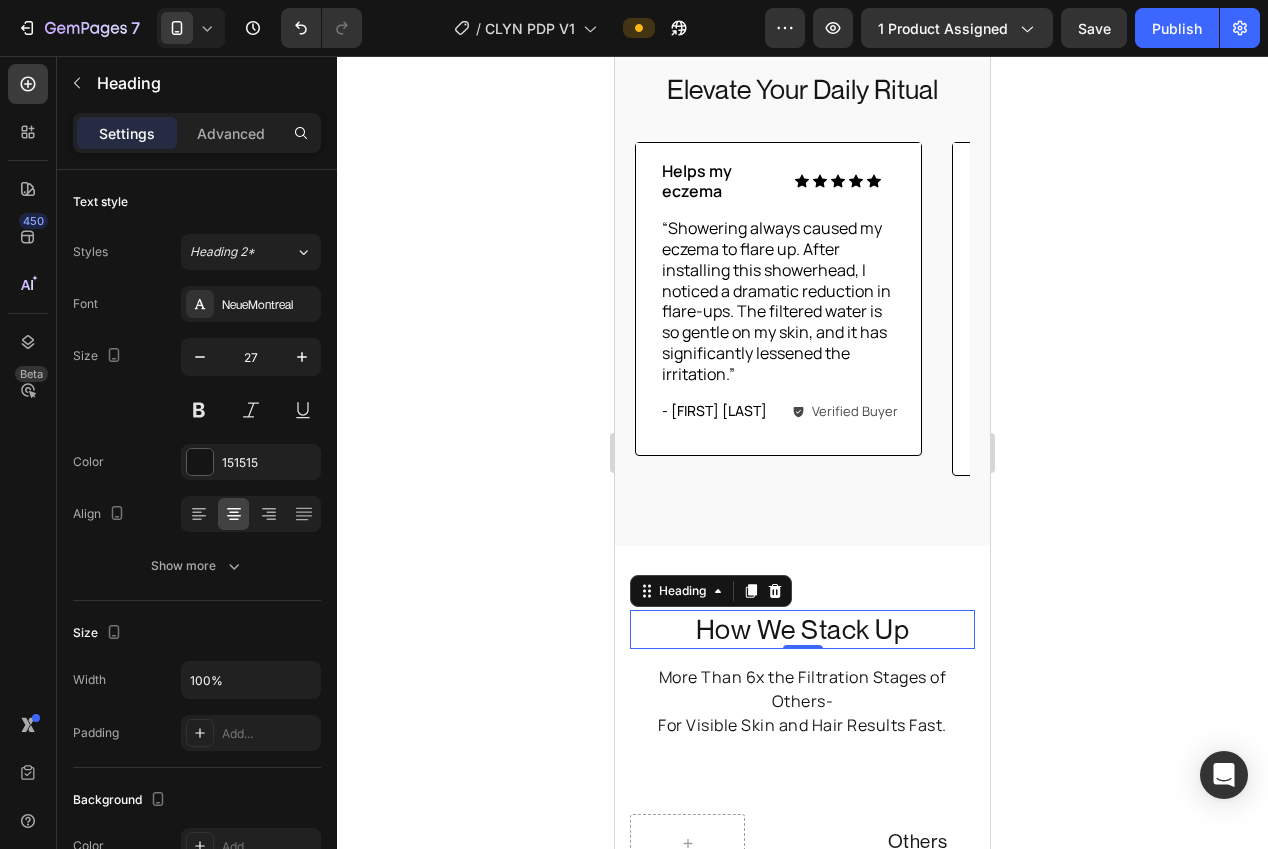drag, startPoint x: 458, startPoint y: 456, endPoint x: 493, endPoint y: 463, distance: 35.69314 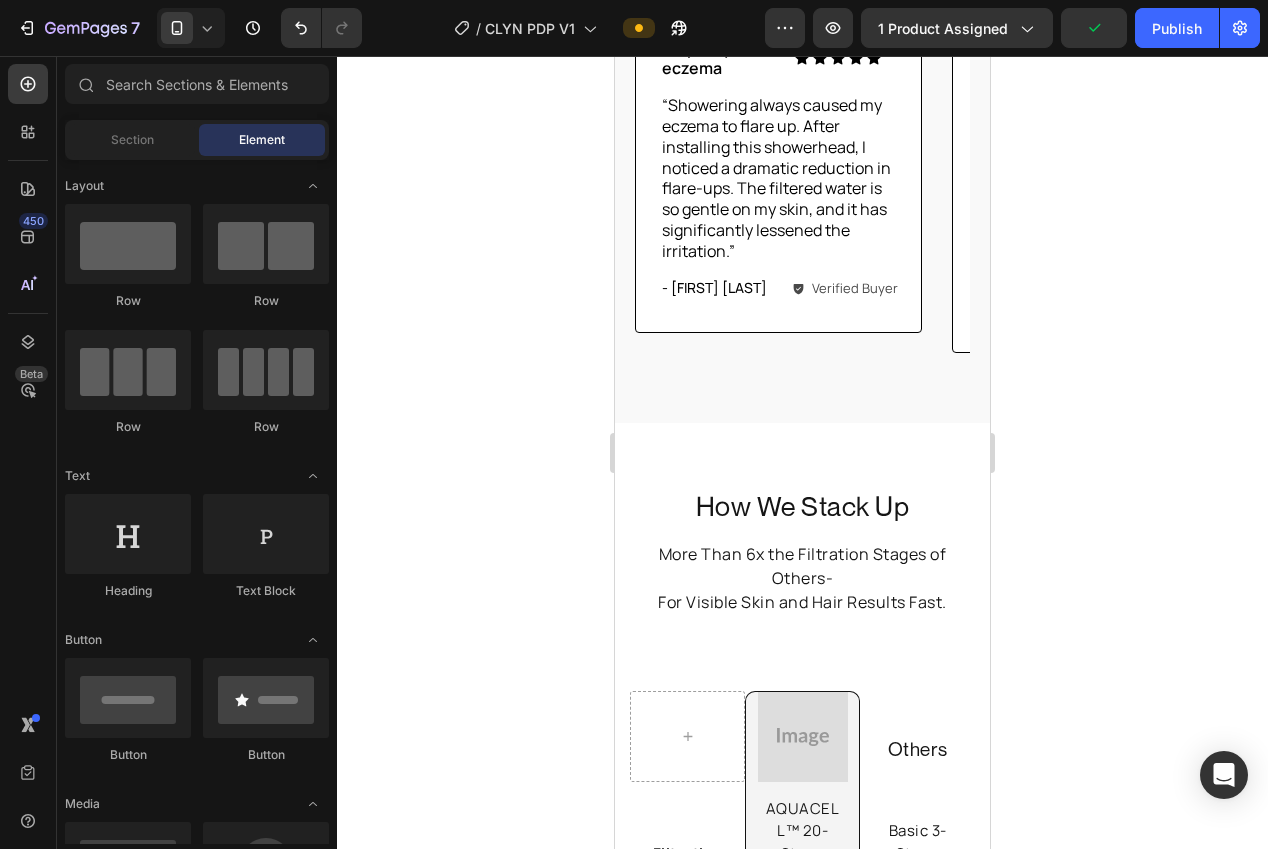 scroll, scrollTop: 4053, scrollLeft: 0, axis: vertical 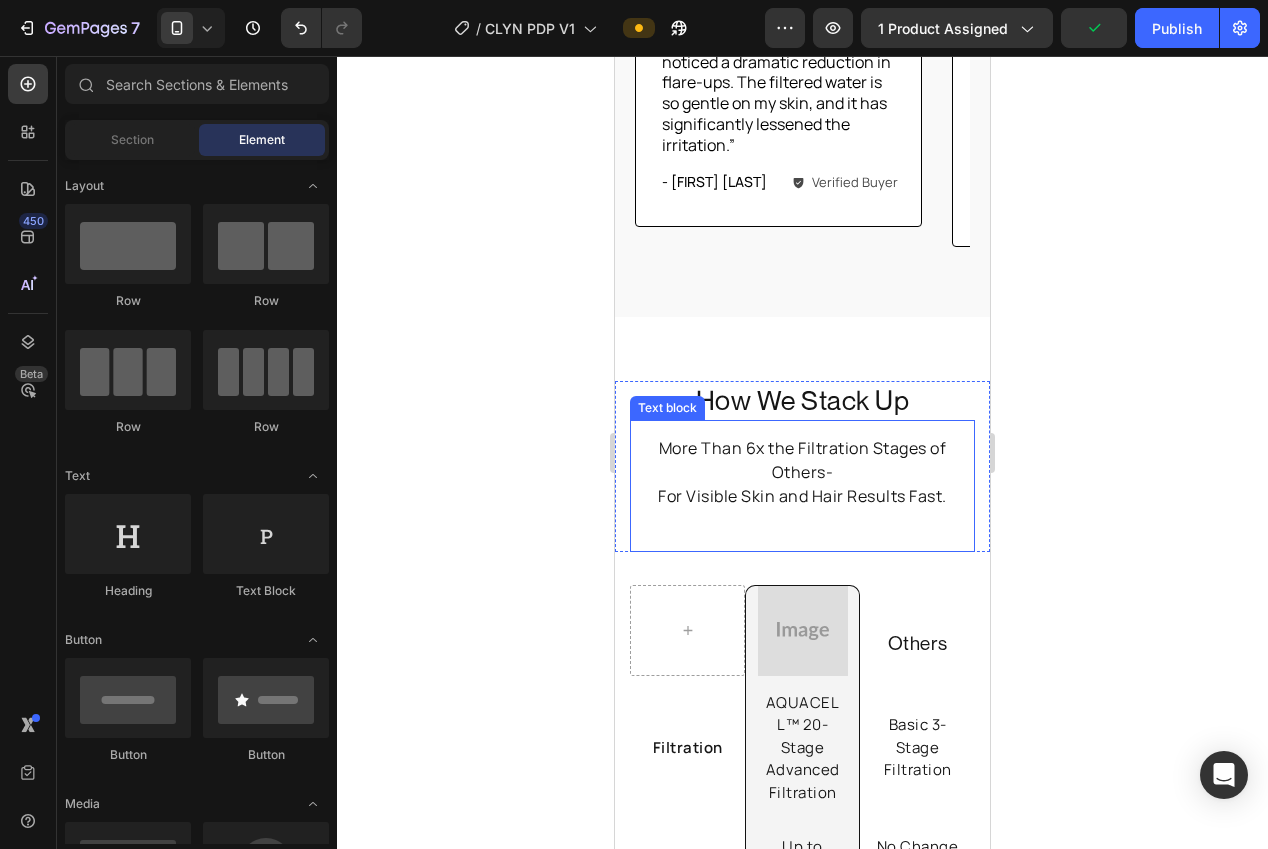 click on "More Than 6x the Filtration Stages of Others-" at bounding box center (802, 460) 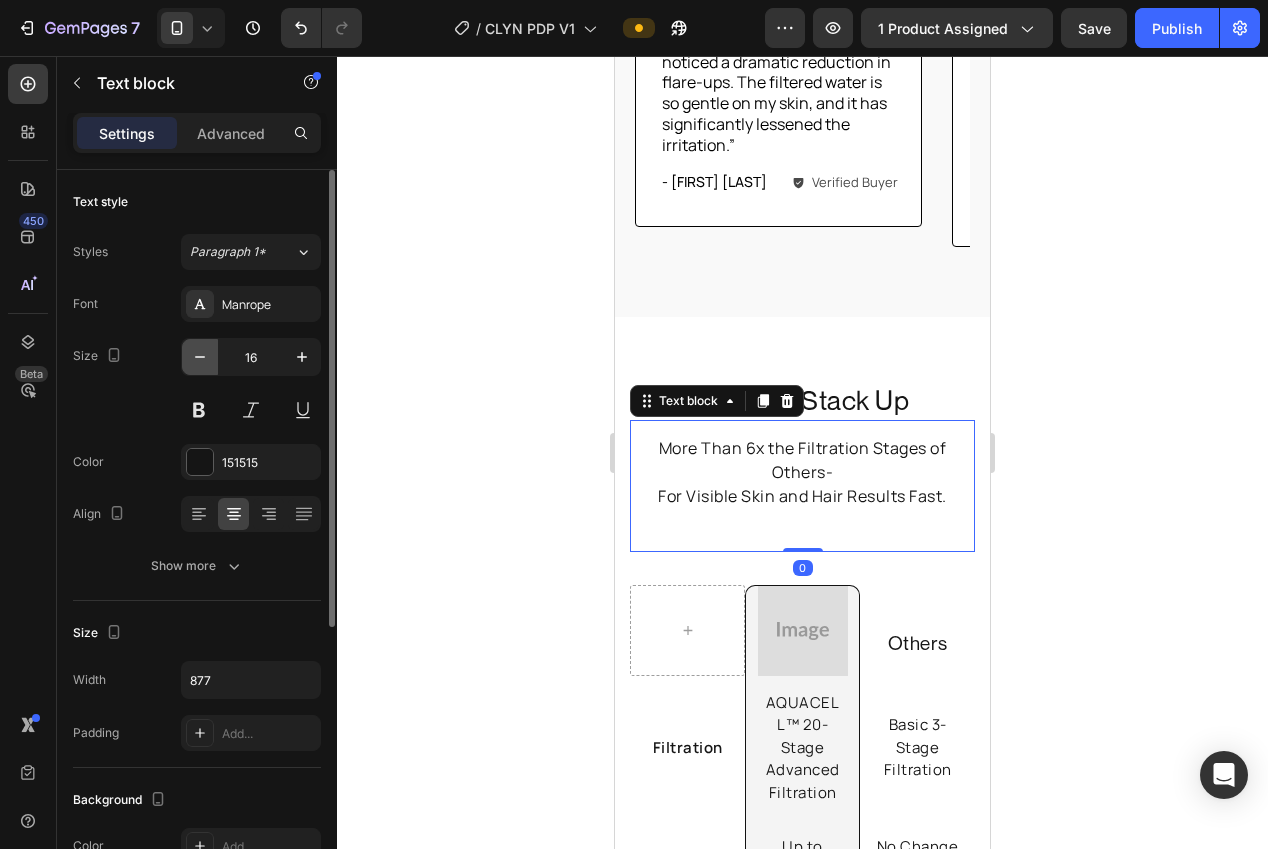 click at bounding box center (200, 357) 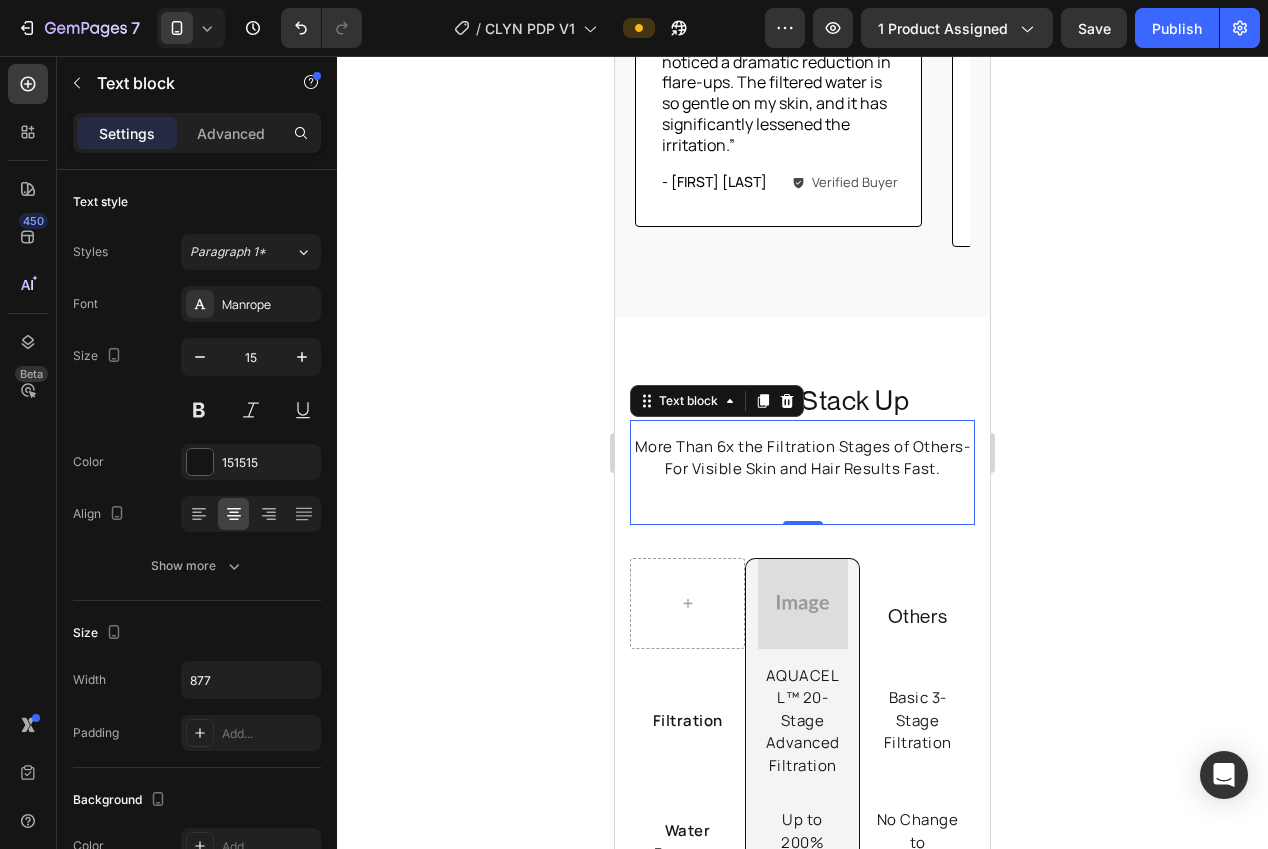 click 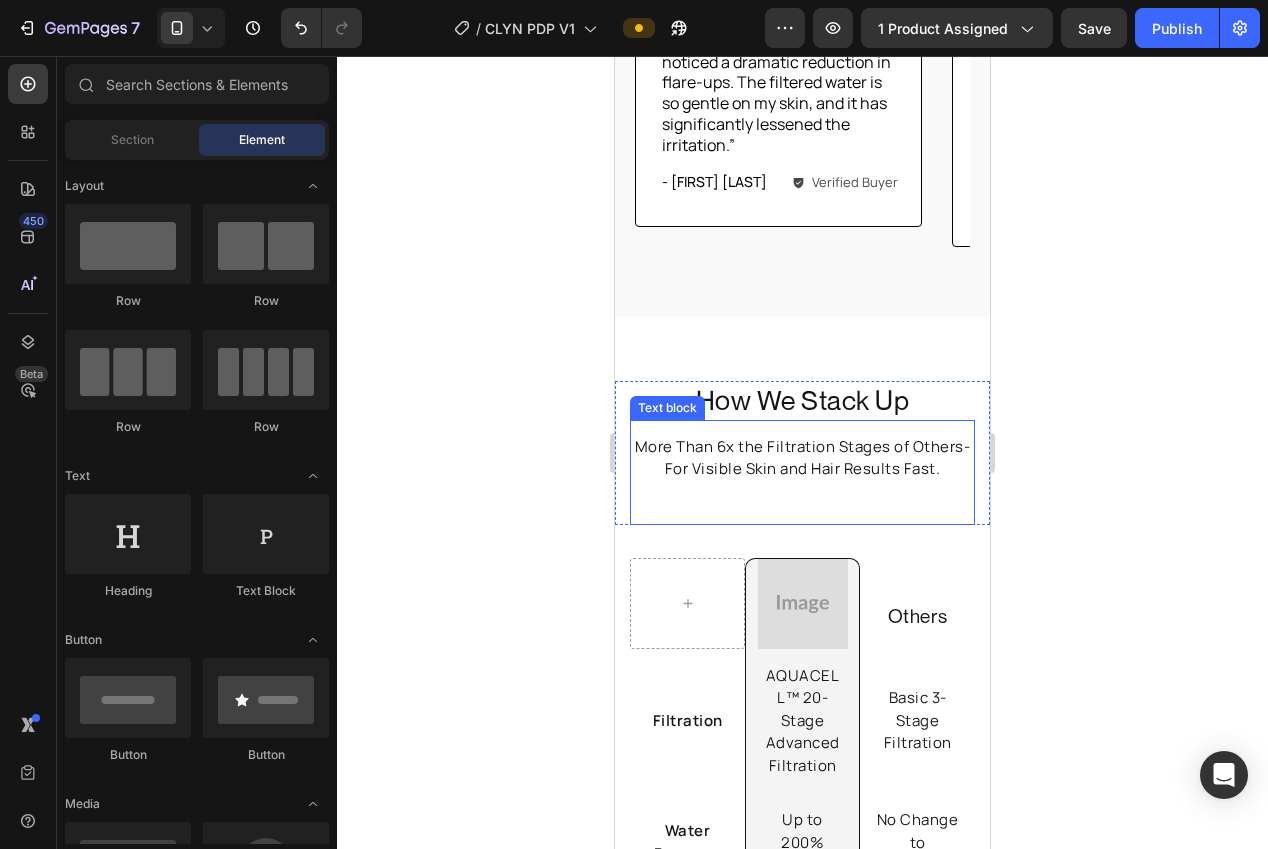 click on "More Than 6x the Filtration Stages of Others-" at bounding box center [802, 447] 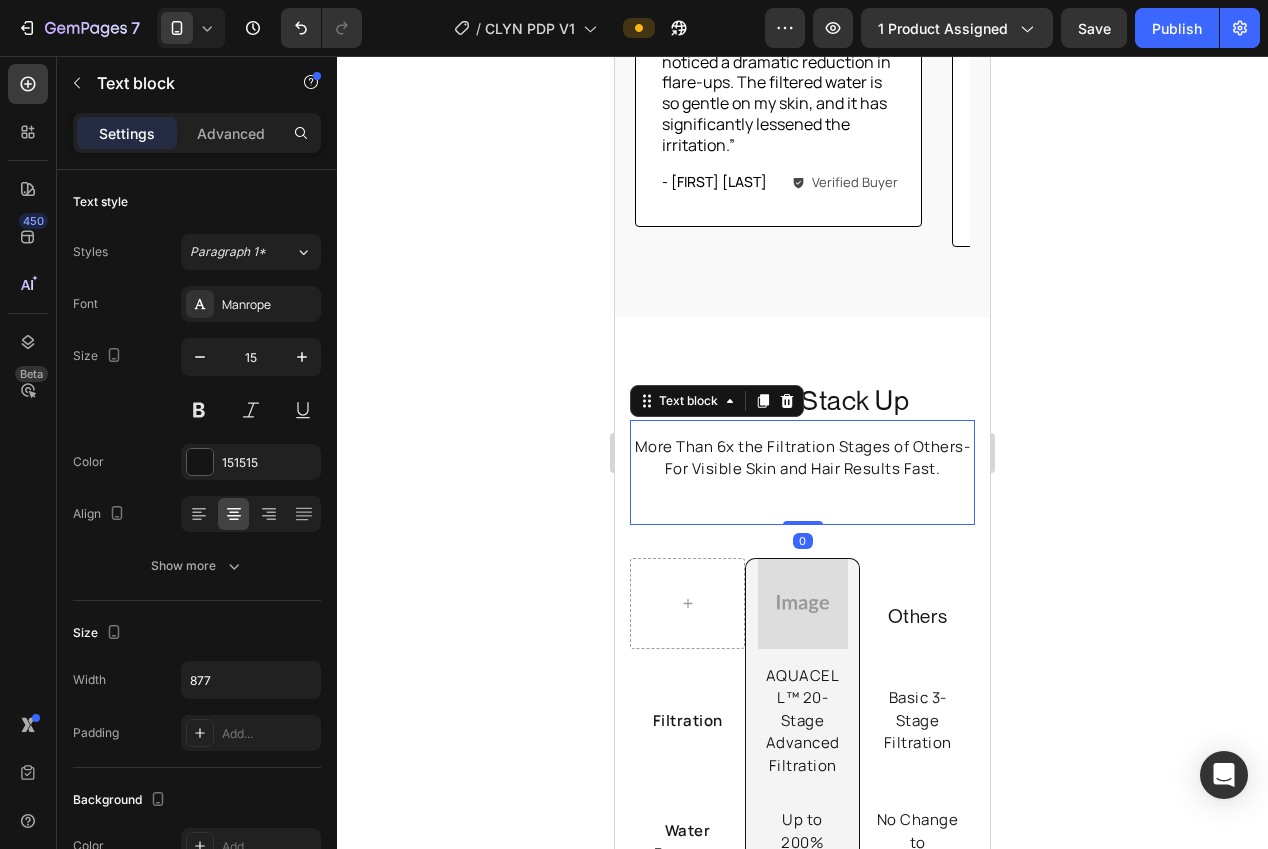 click 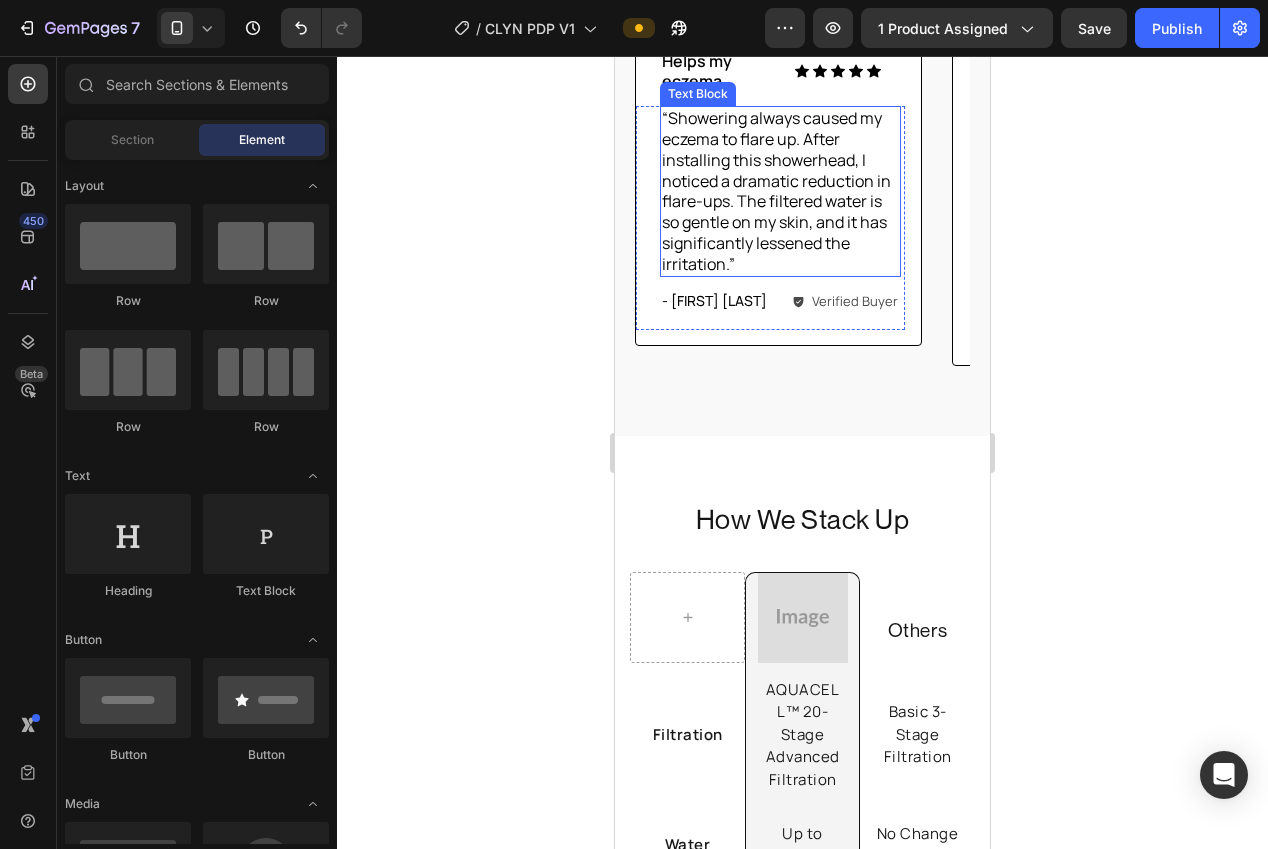 scroll, scrollTop: 4024, scrollLeft: 0, axis: vertical 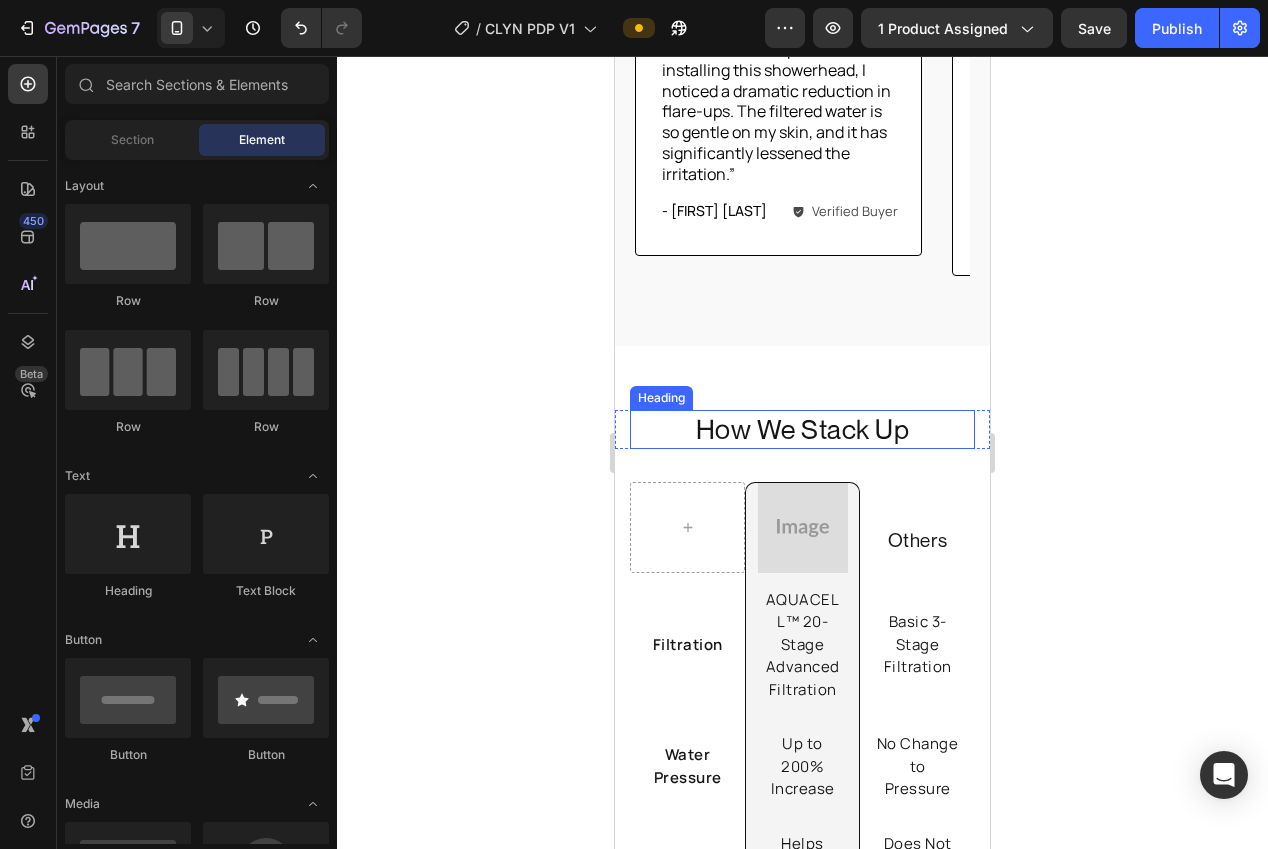 click on "How We Stack Up" at bounding box center (802, 429) 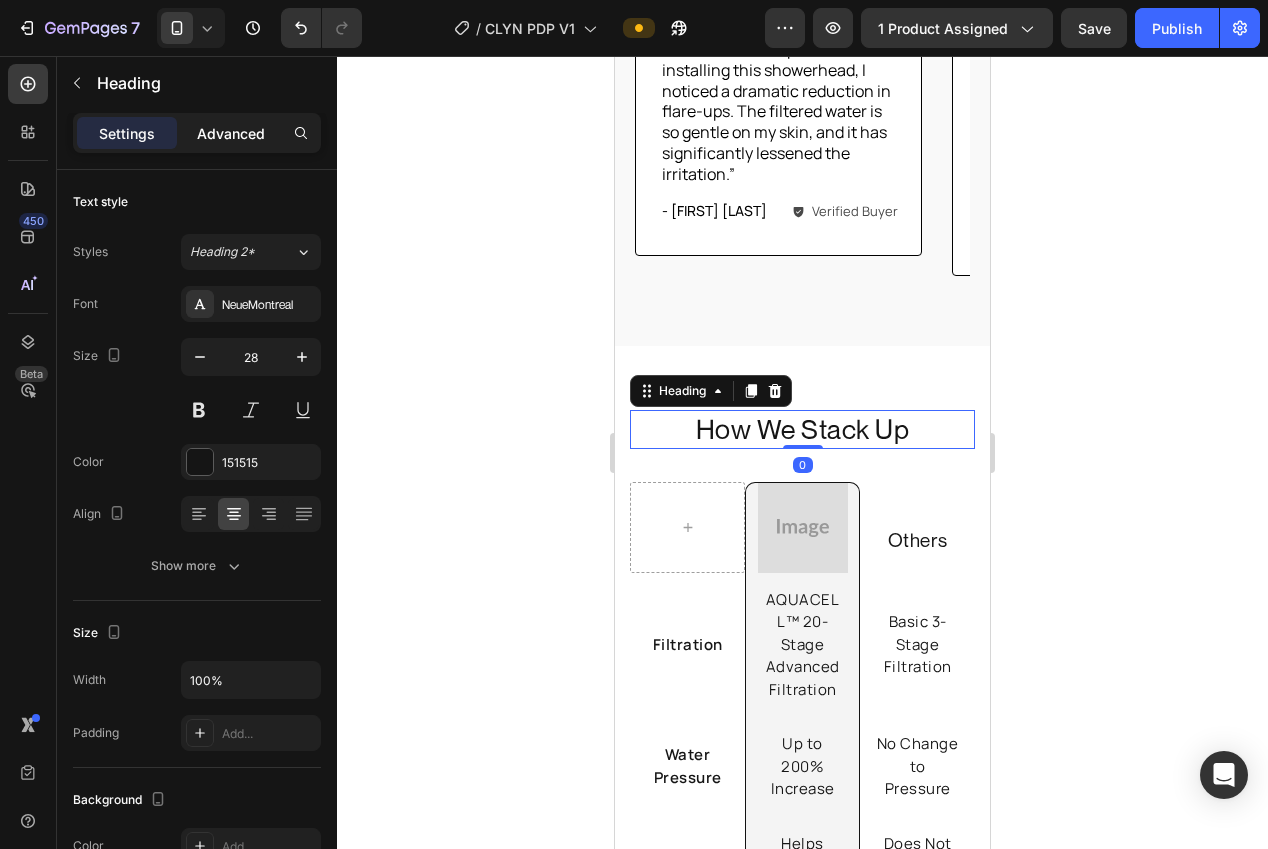 click on "Advanced" at bounding box center [231, 133] 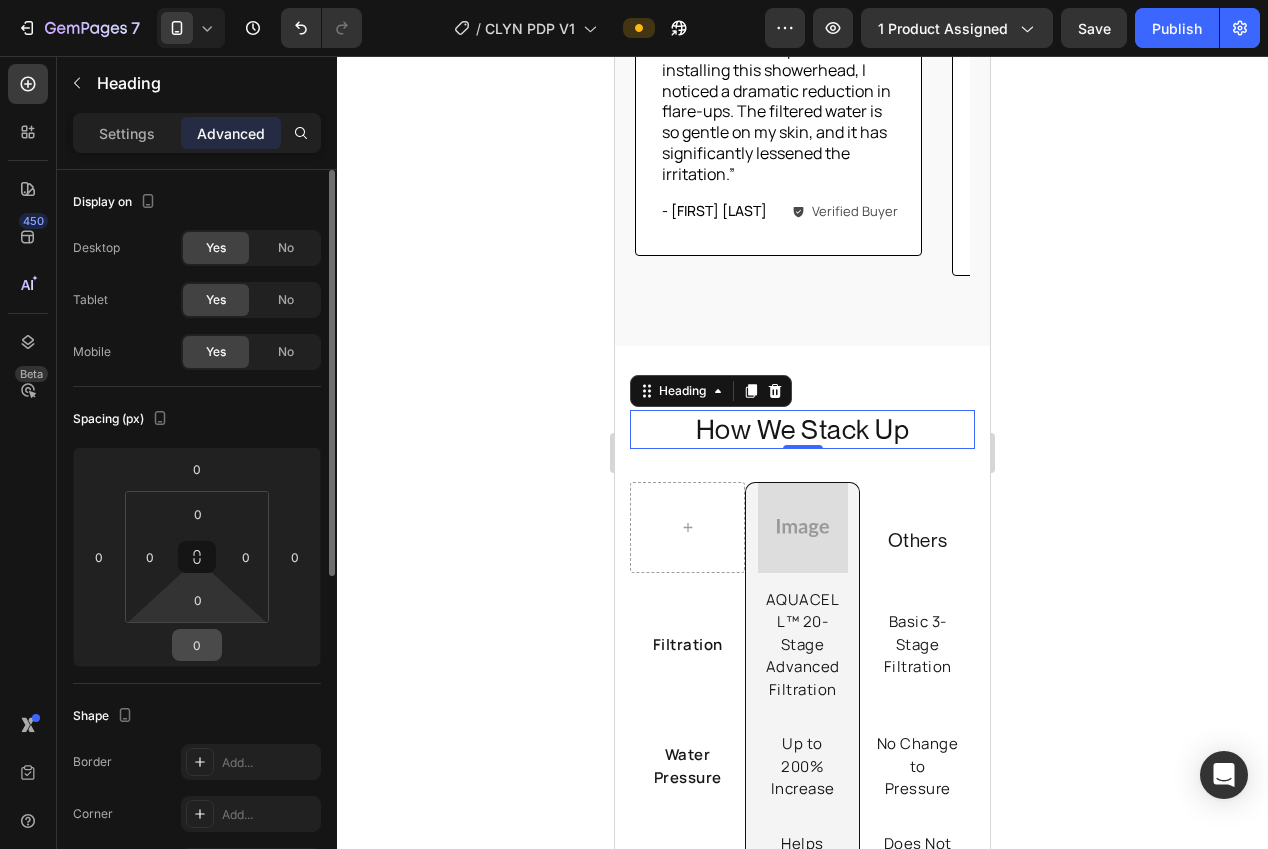 click on "0" at bounding box center (197, 645) 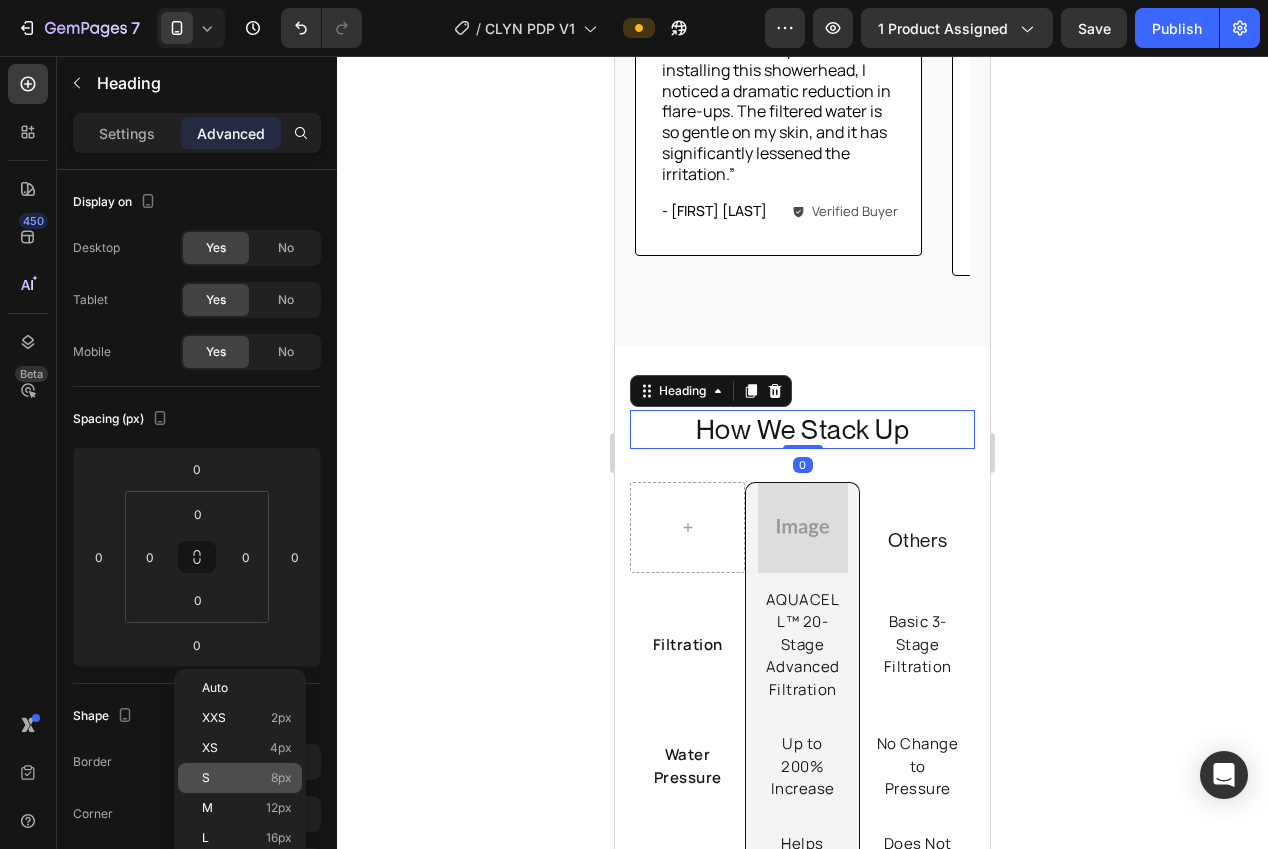 click on "S 8px" 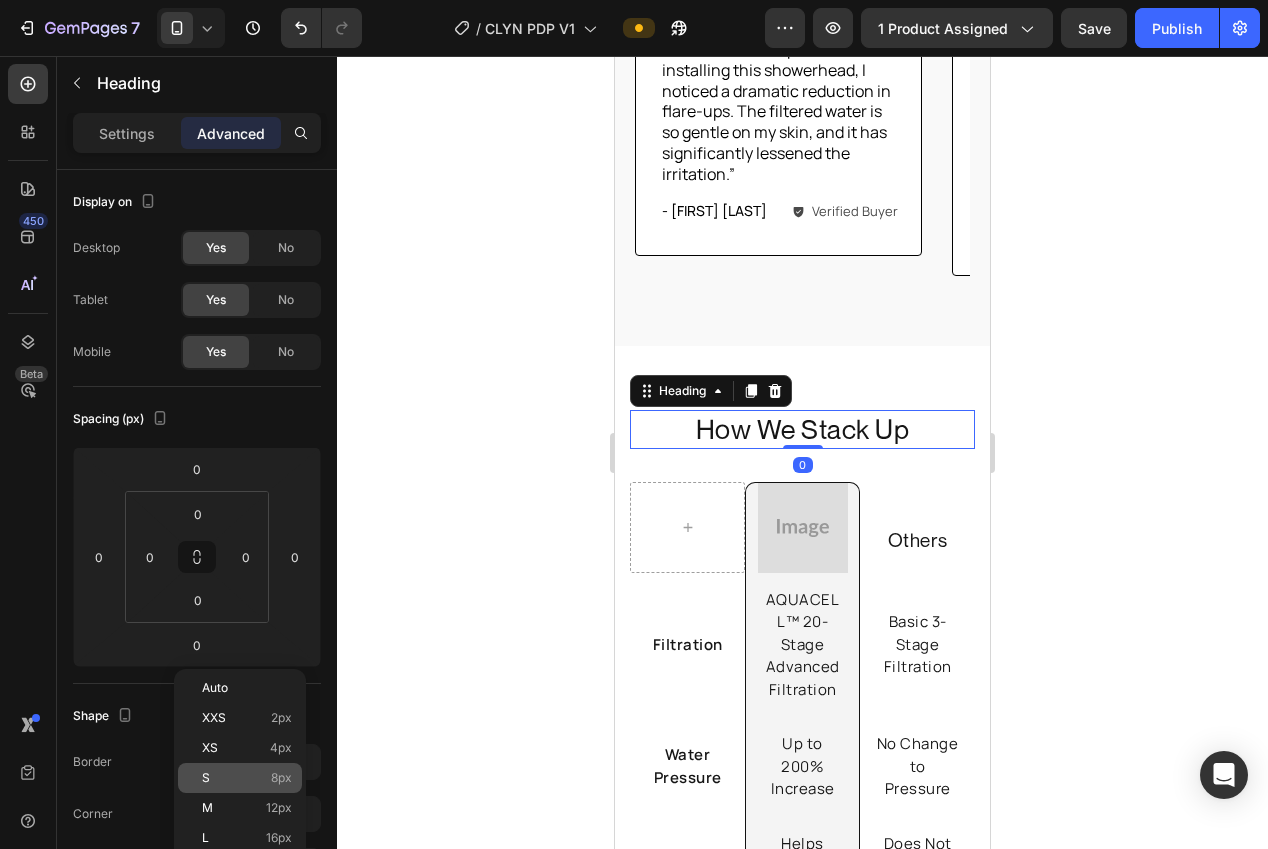 type on "8" 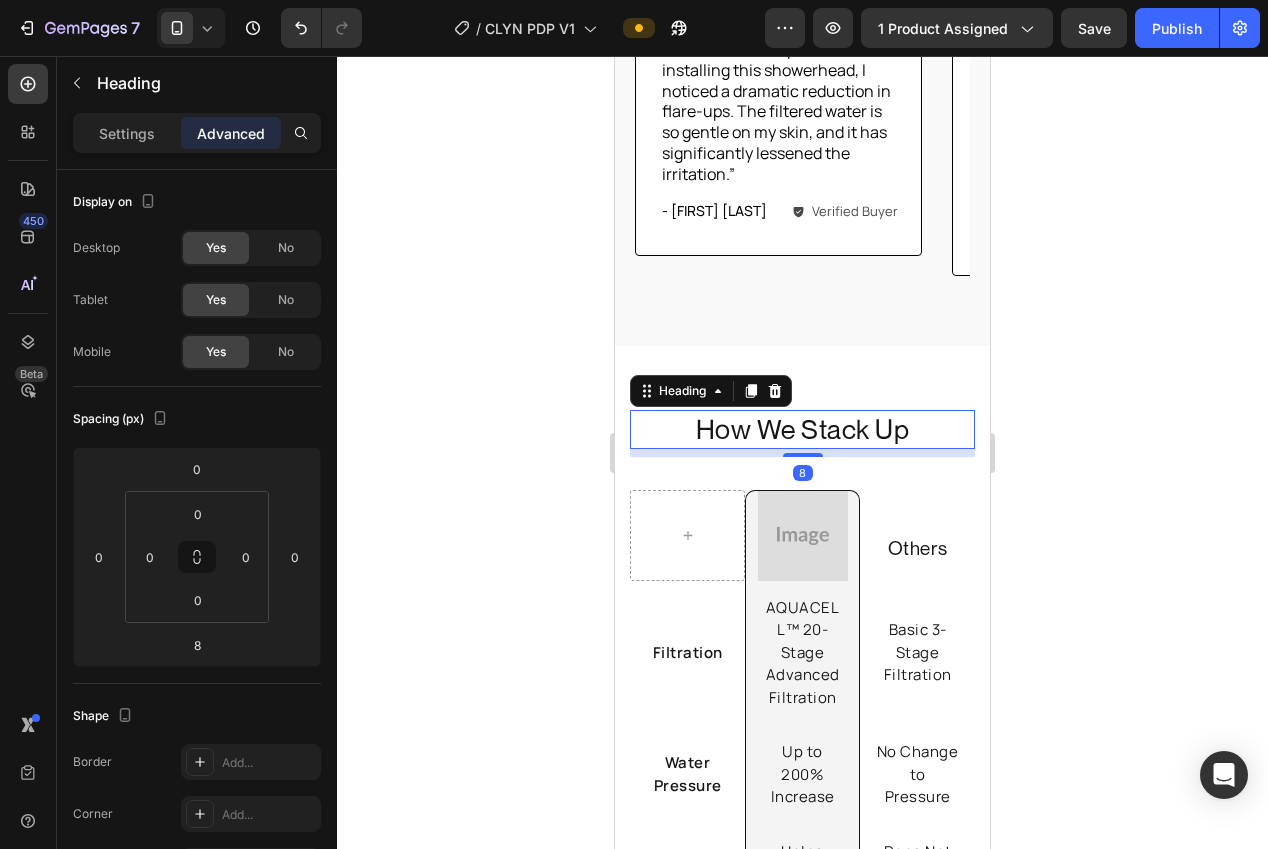 drag, startPoint x: 435, startPoint y: 719, endPoint x: 466, endPoint y: 715, distance: 31.257 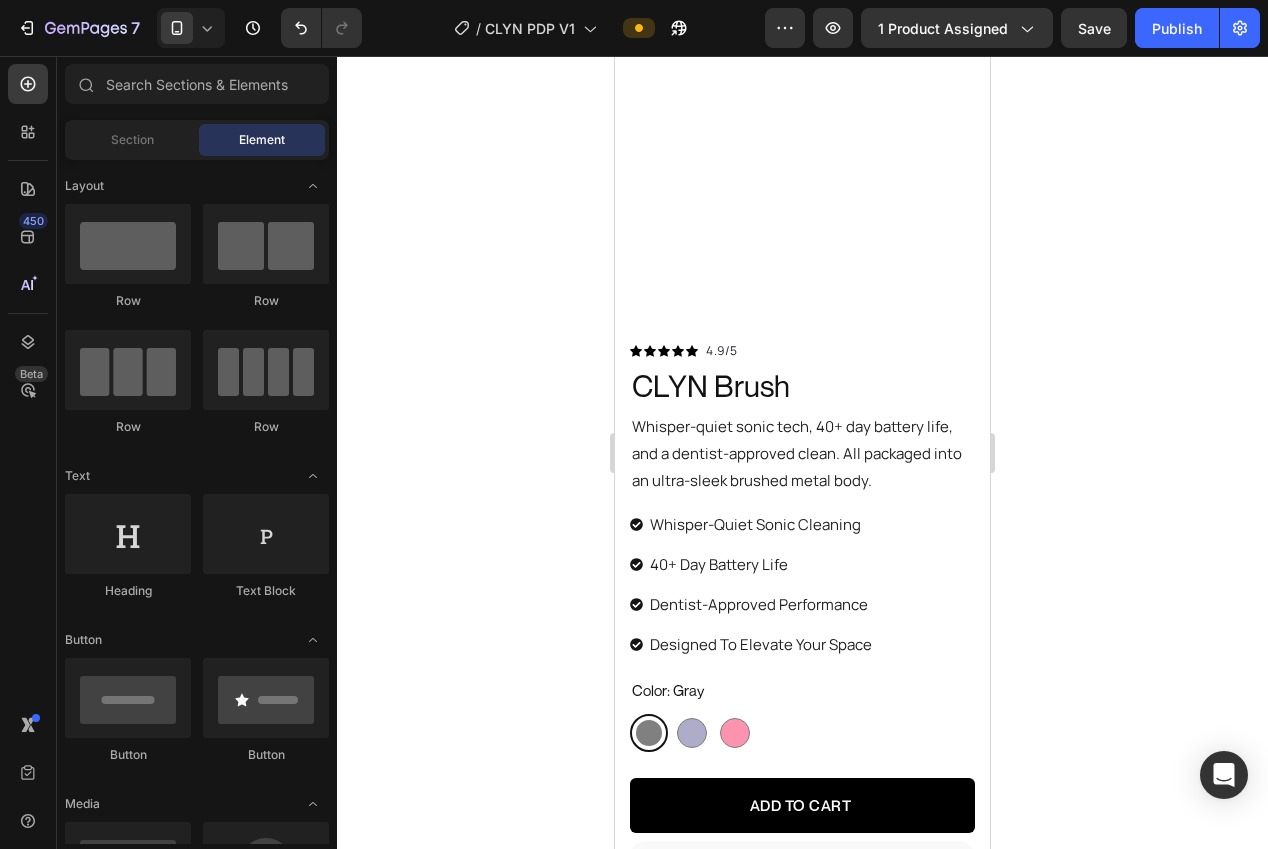 scroll, scrollTop: 292, scrollLeft: 0, axis: vertical 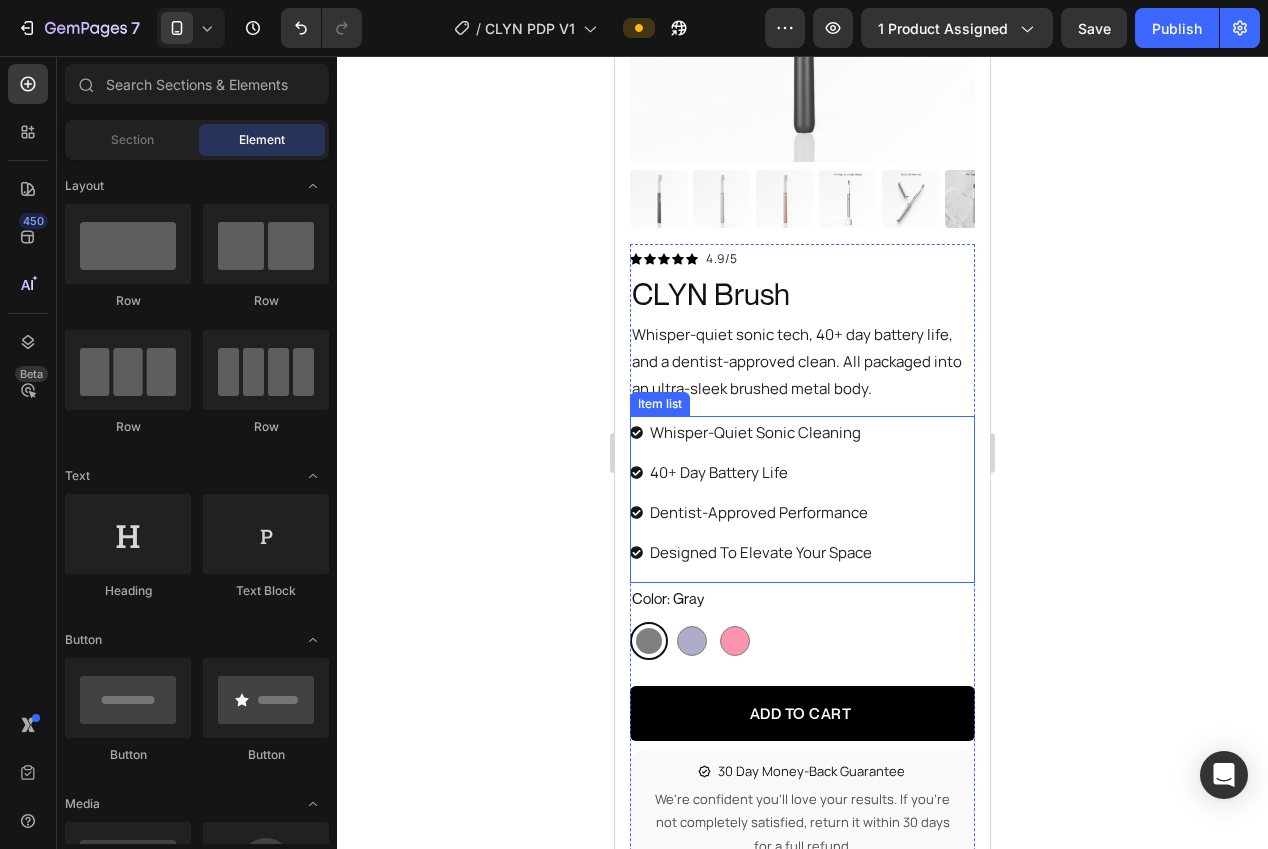 click on "whisper-quiet sonic cleaning 40+ day battery life dentist-approved performance designed to elevate your space" at bounding box center [802, 499] 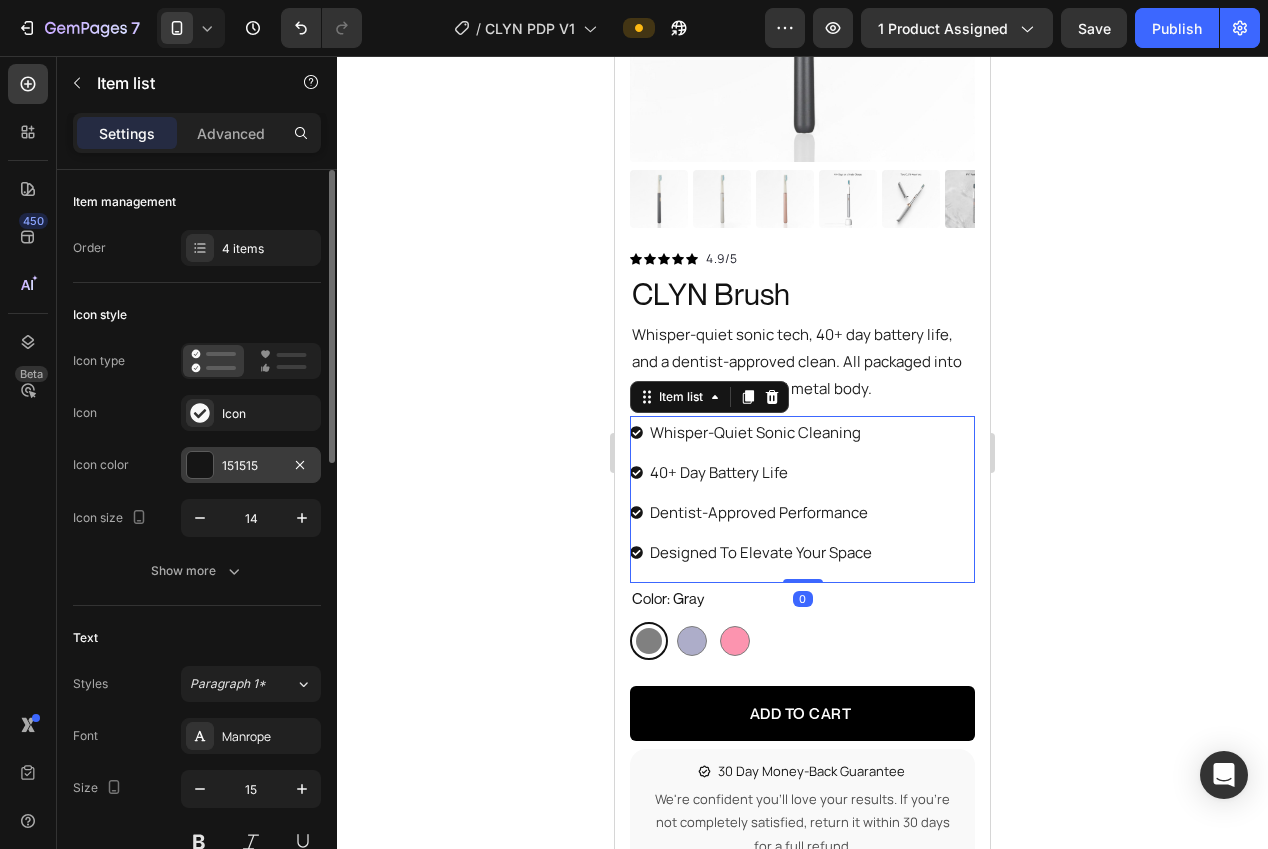 drag, startPoint x: 203, startPoint y: 459, endPoint x: 229, endPoint y: 473, distance: 29.529646 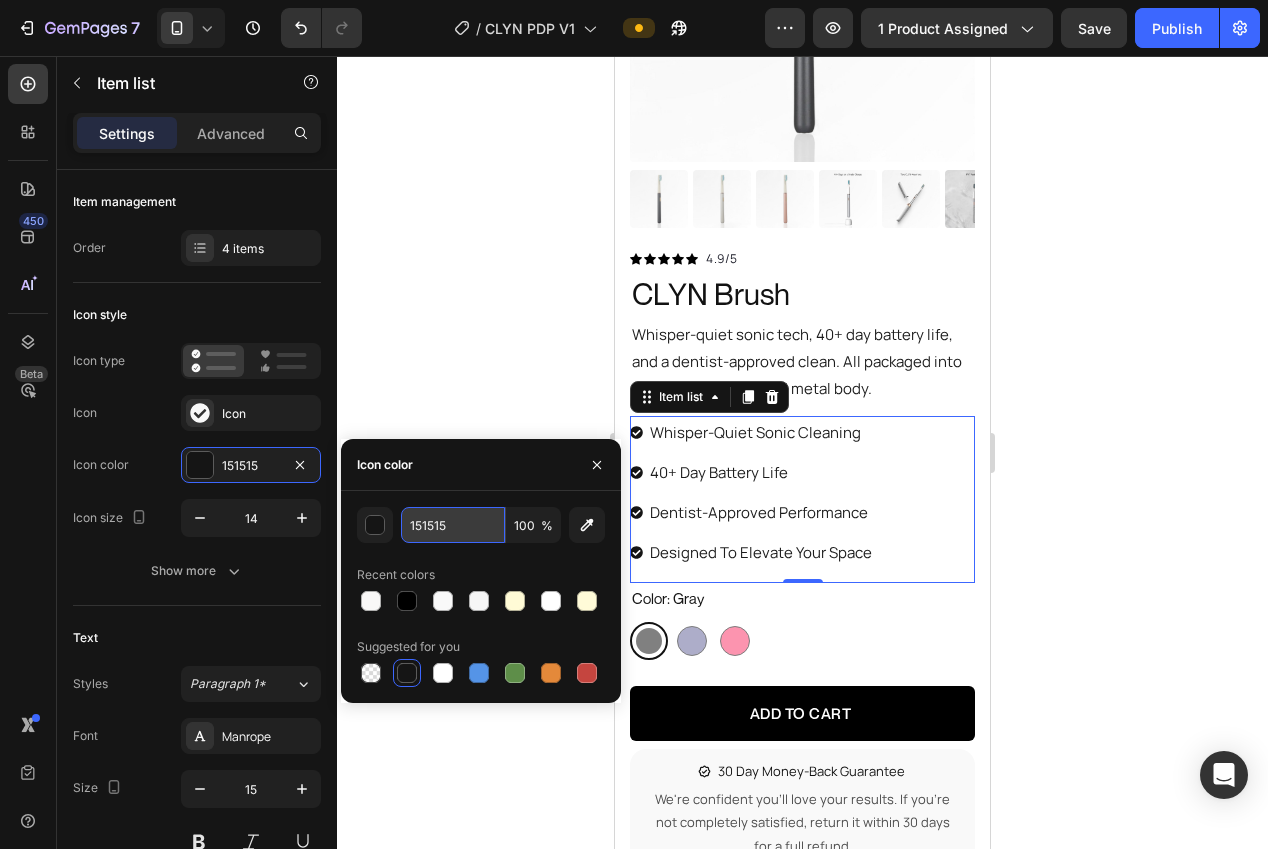 click on "151515" at bounding box center (453, 525) 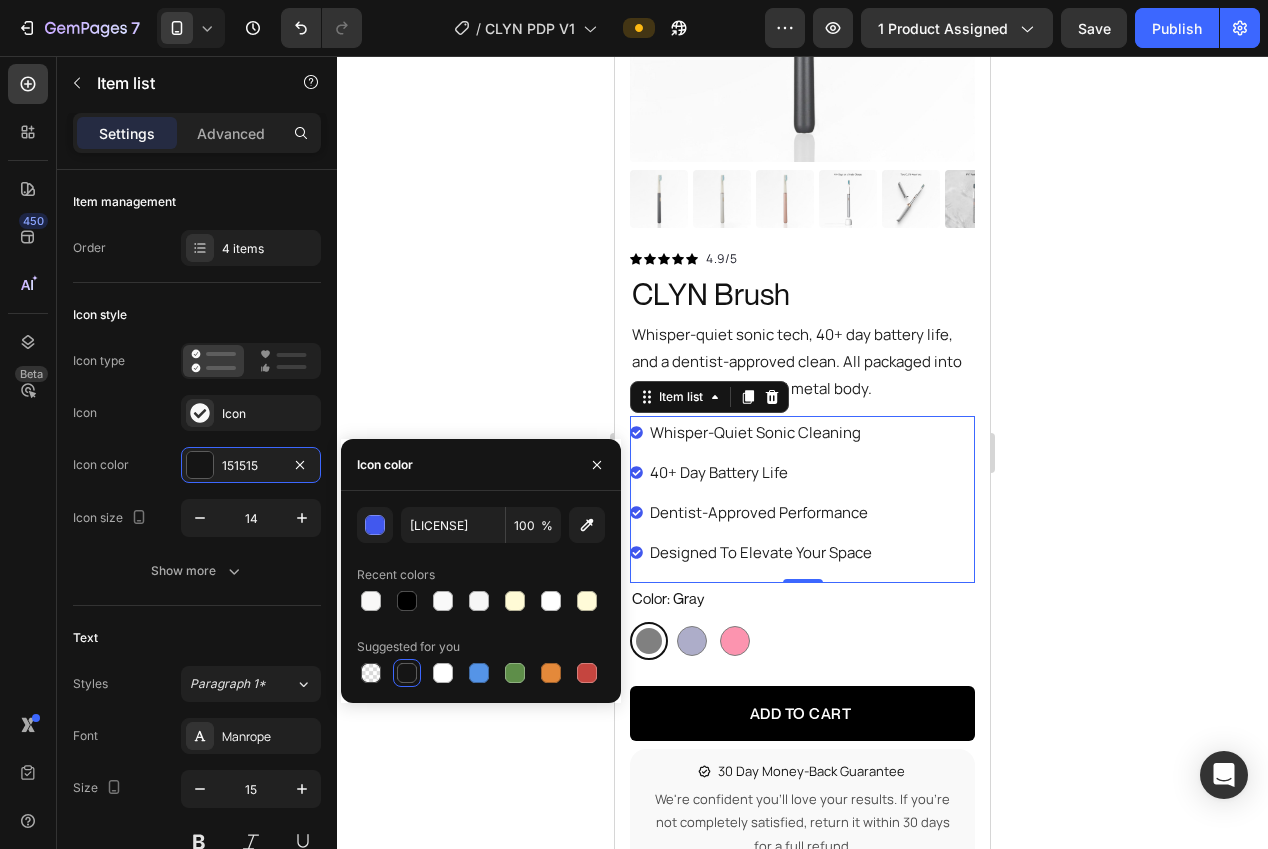 click 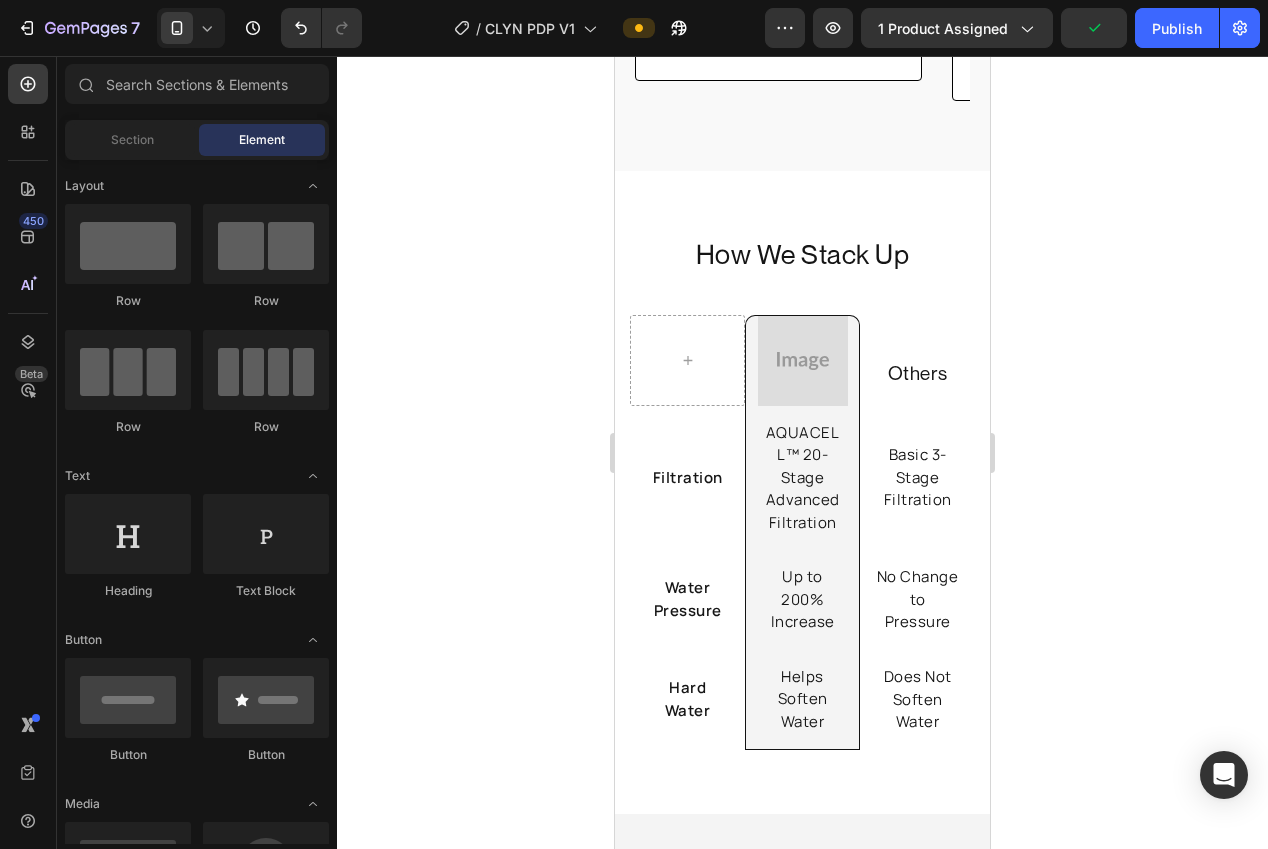 scroll, scrollTop: 4319, scrollLeft: 0, axis: vertical 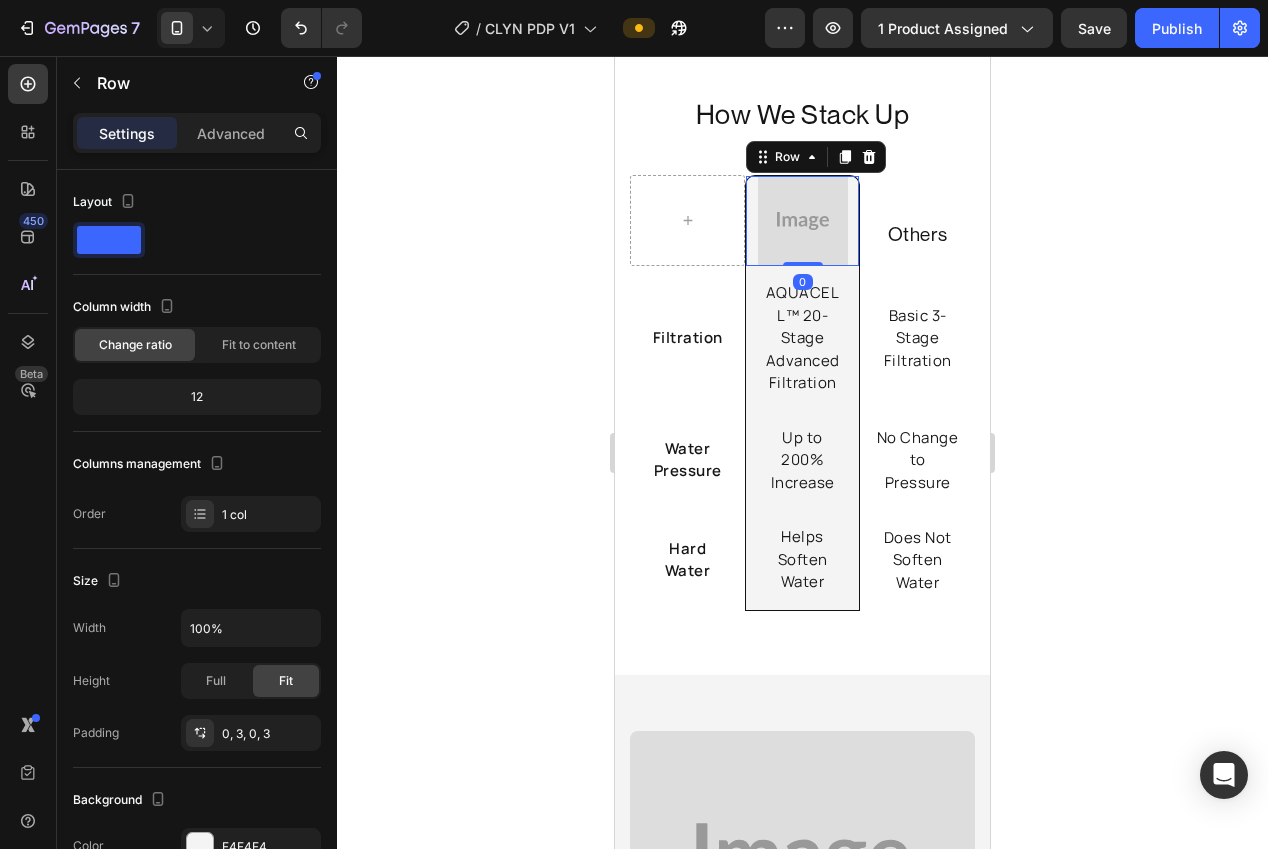 click on "Image Row   0" at bounding box center (802, 220) 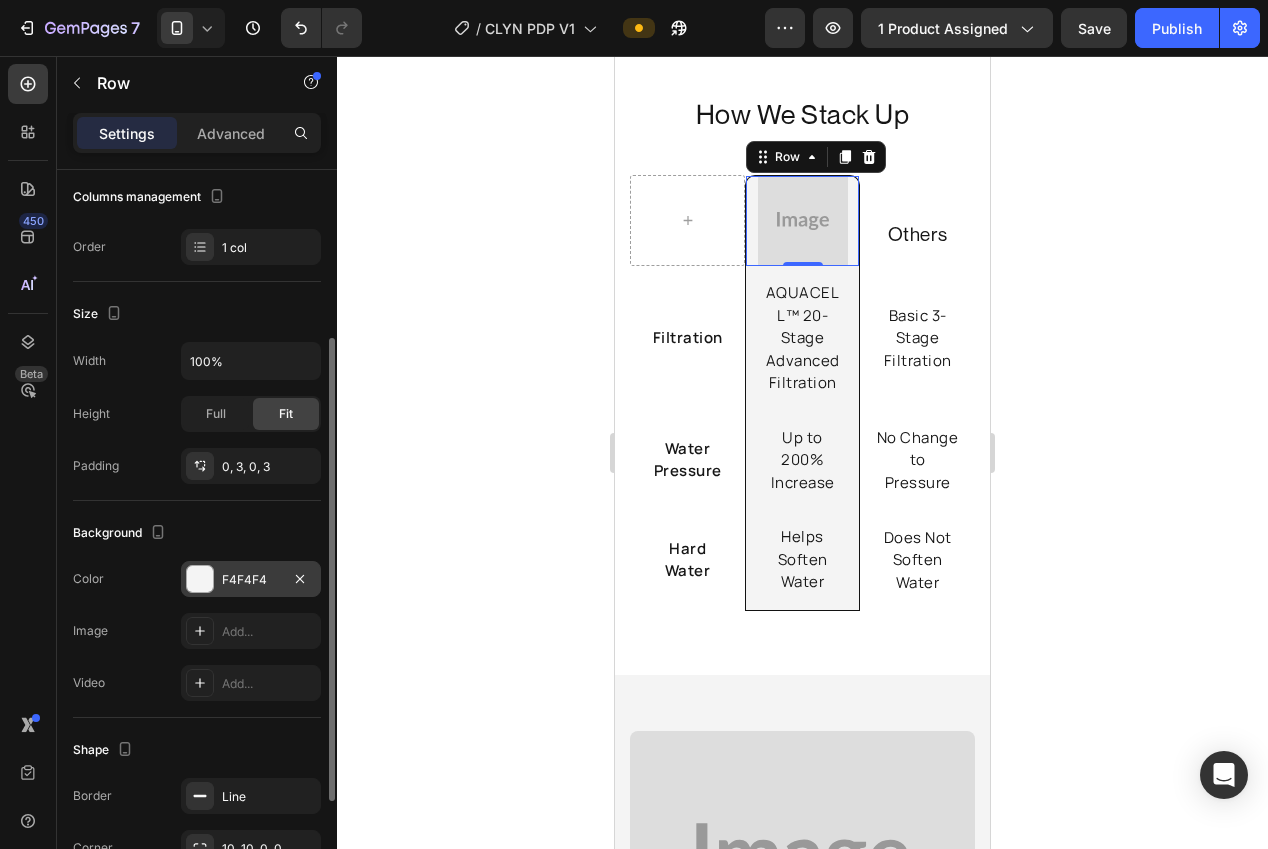 scroll, scrollTop: 432, scrollLeft: 0, axis: vertical 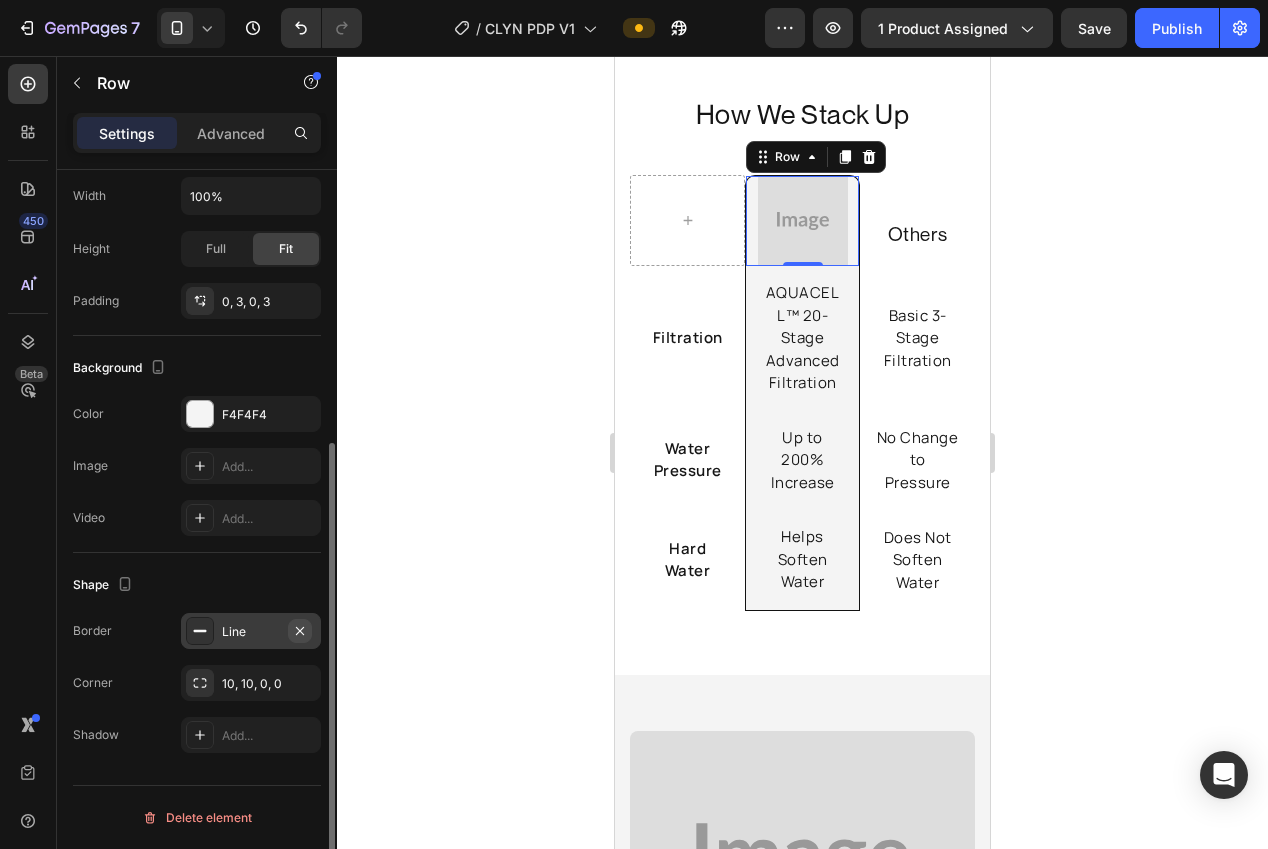 click 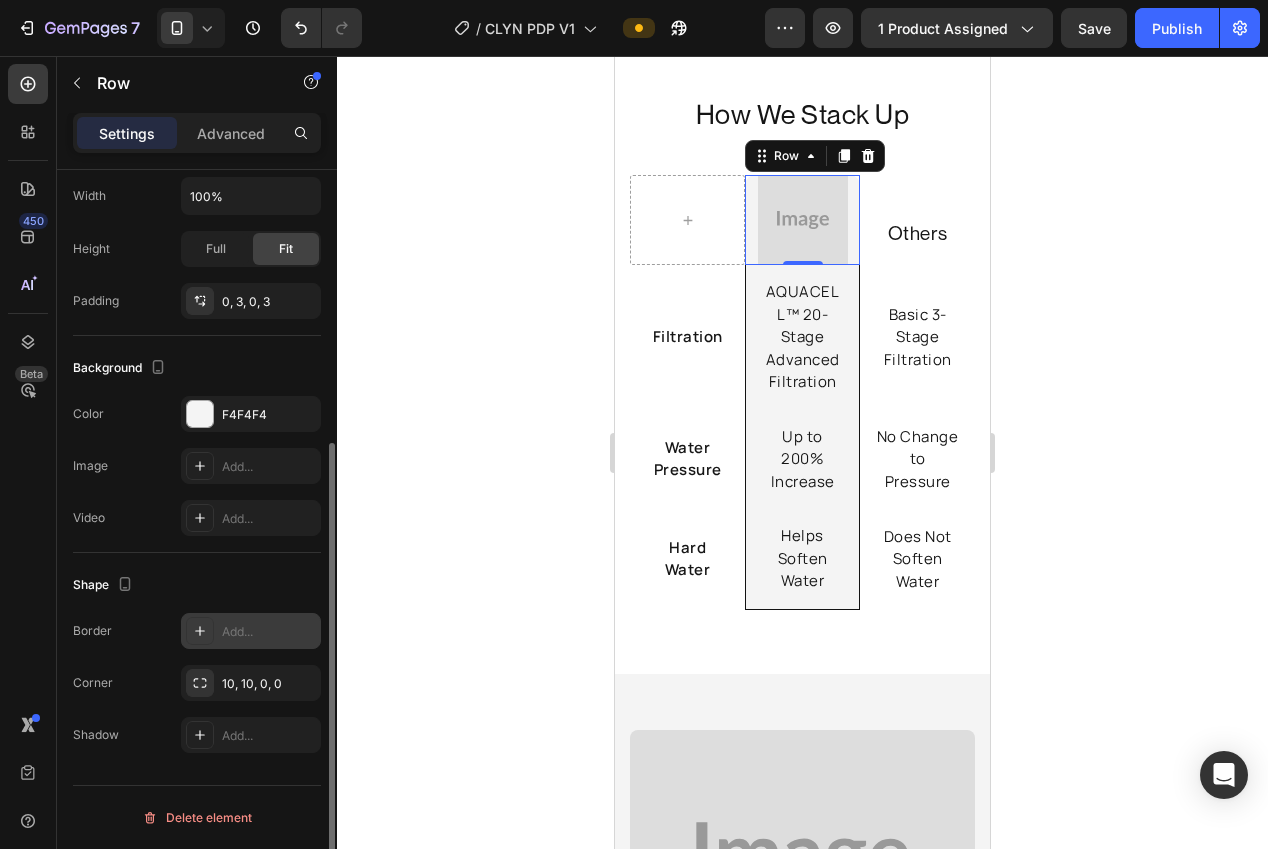 click 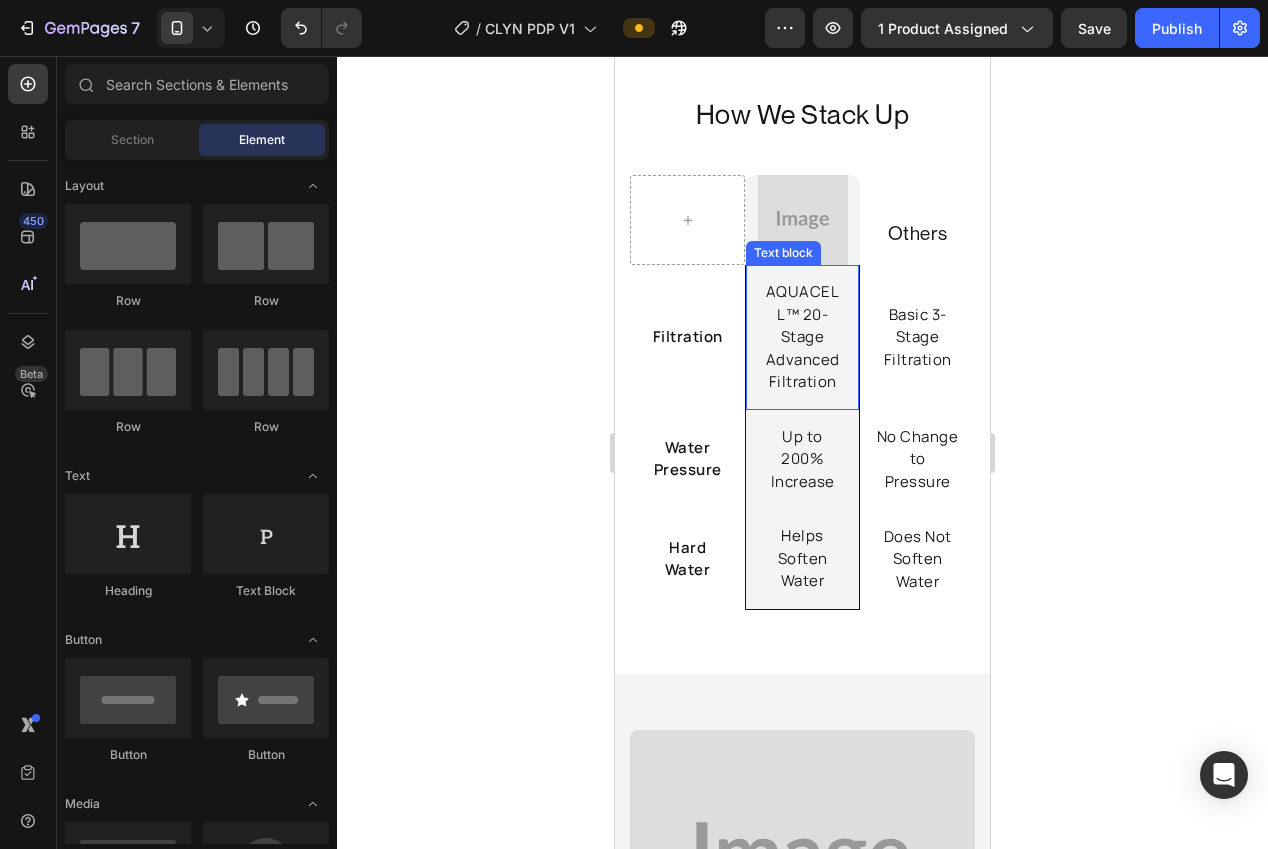 click on "AQUACELL™ 20-Stage Advanced Filtration Text block" at bounding box center [802, 337] 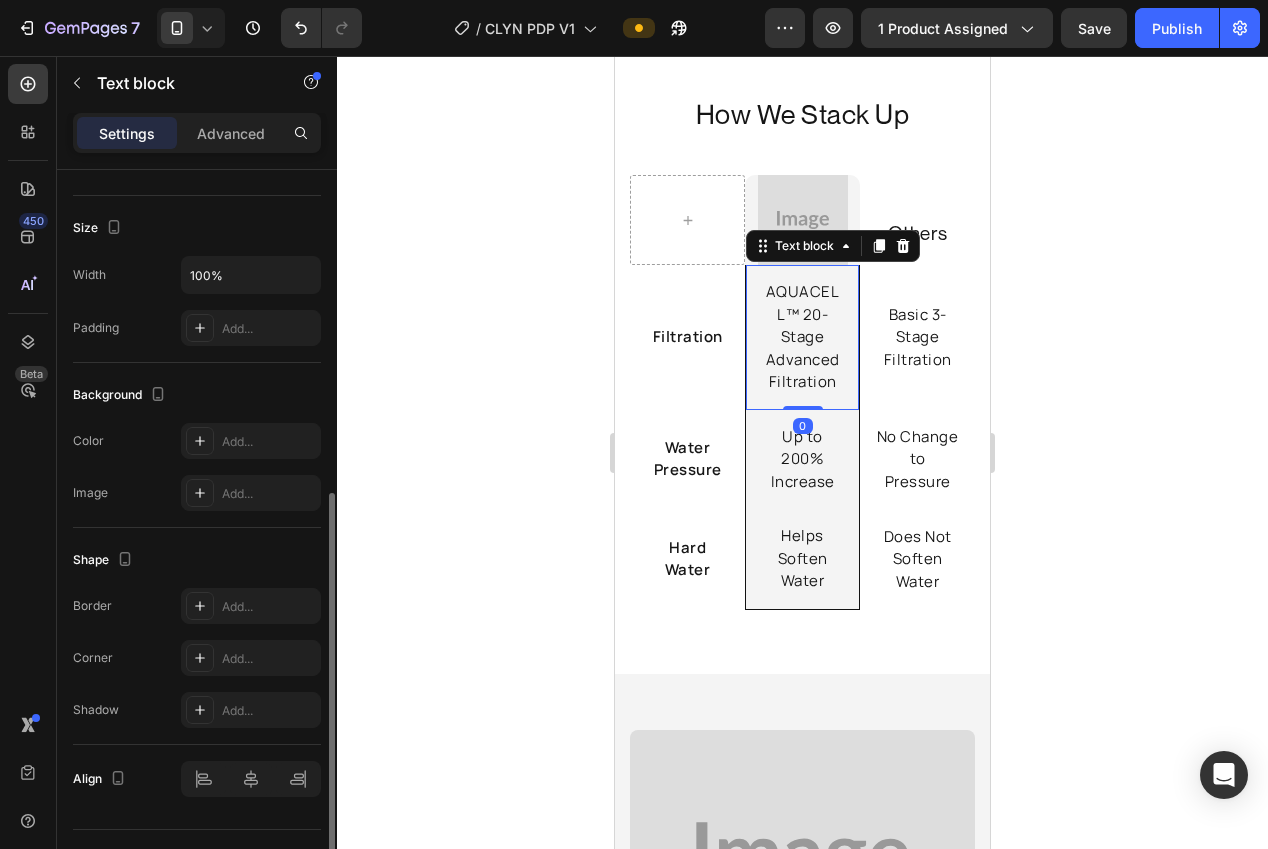 scroll, scrollTop: 449, scrollLeft: 0, axis: vertical 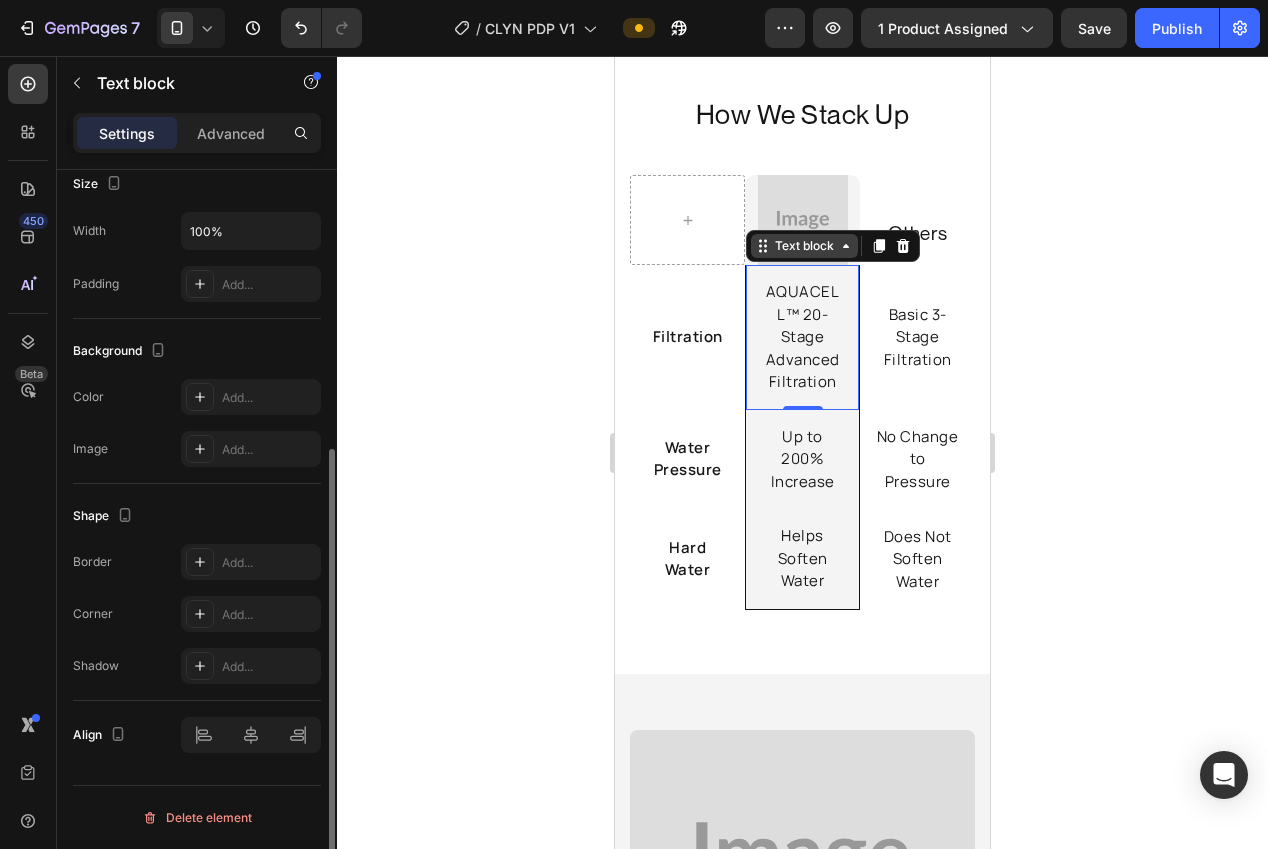 click 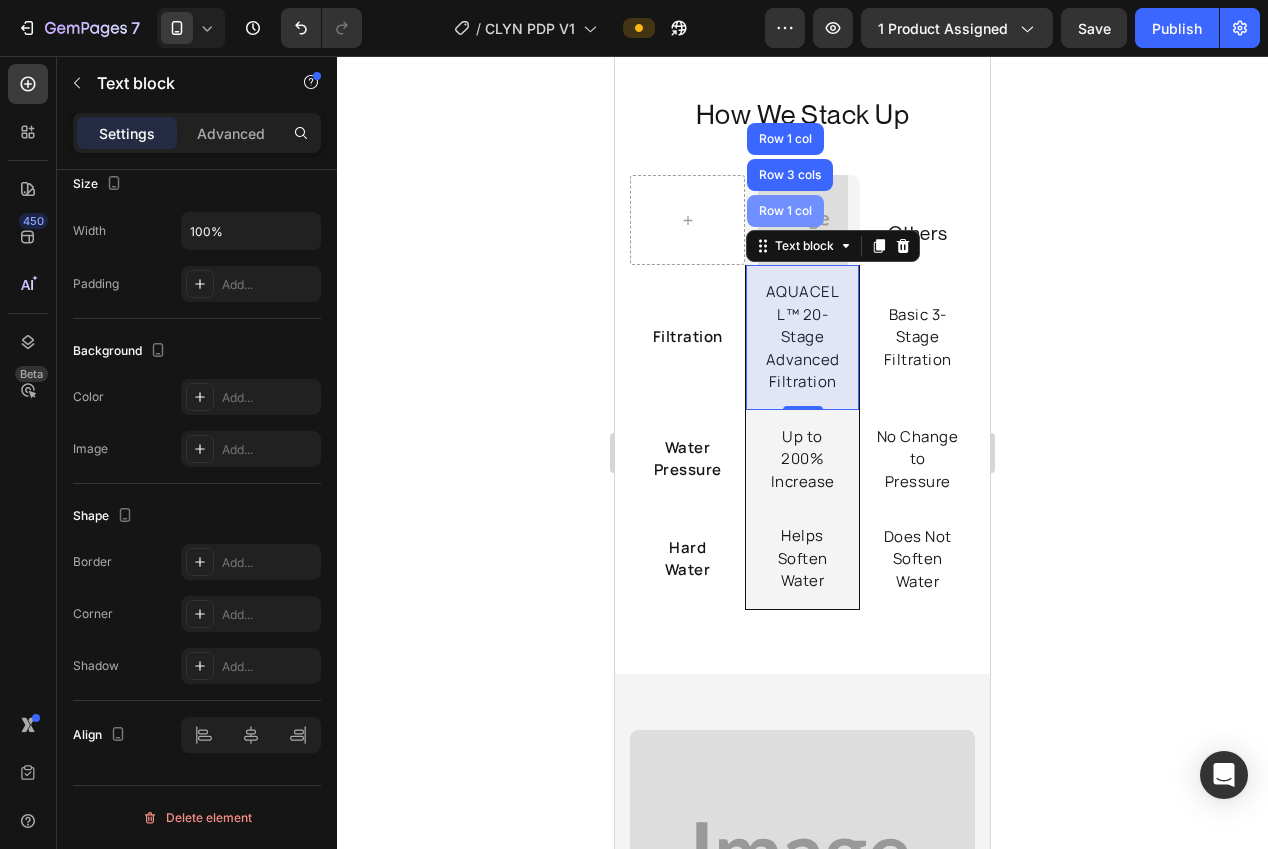 click on "Row 1 col" at bounding box center [785, 211] 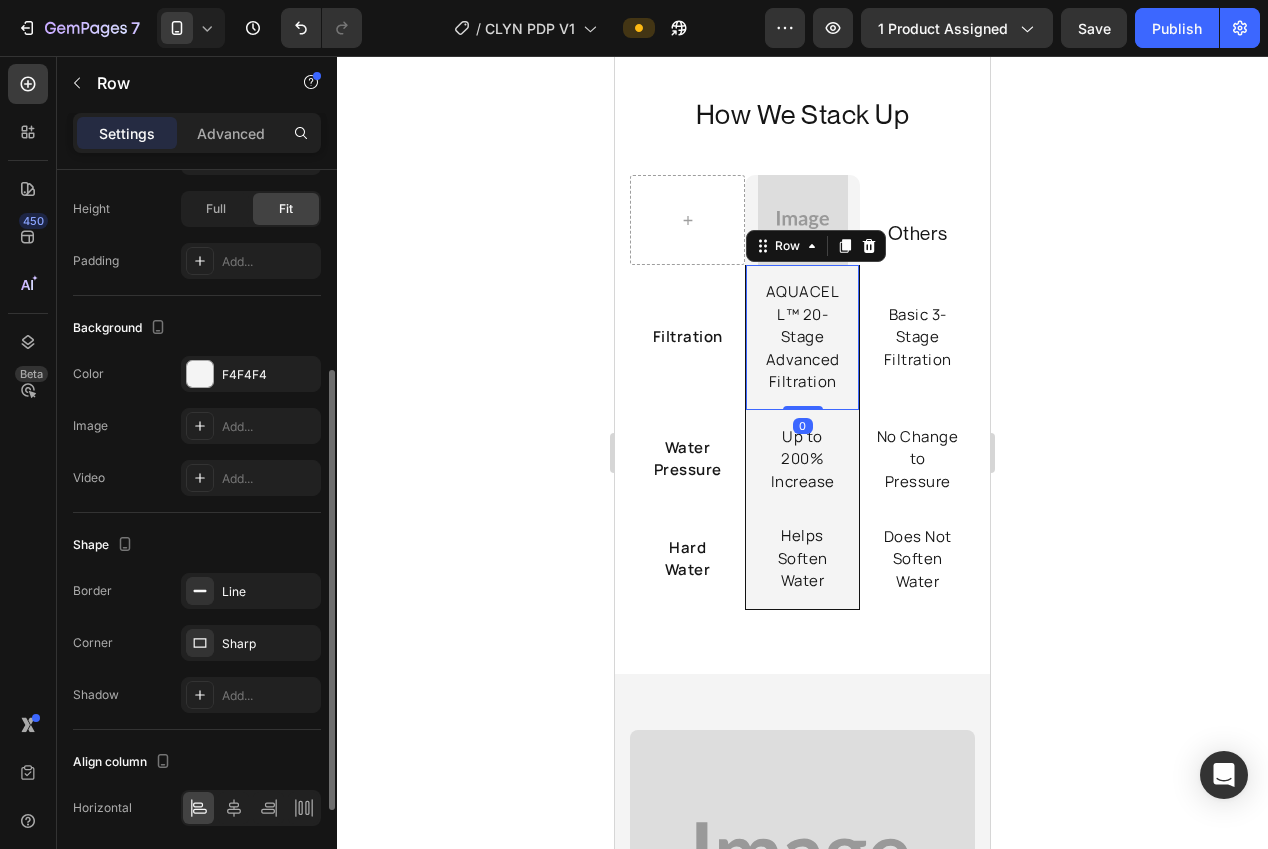 scroll, scrollTop: 493, scrollLeft: 0, axis: vertical 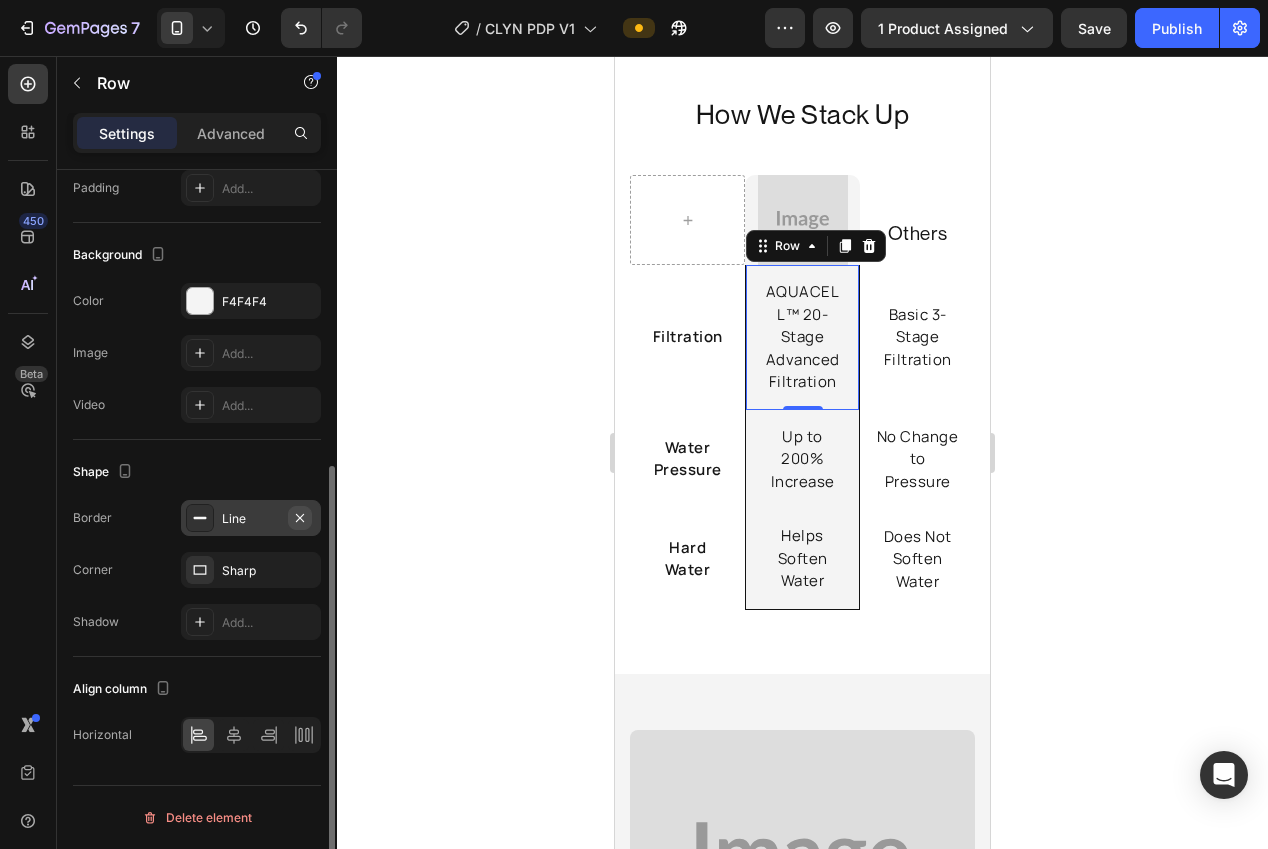 click 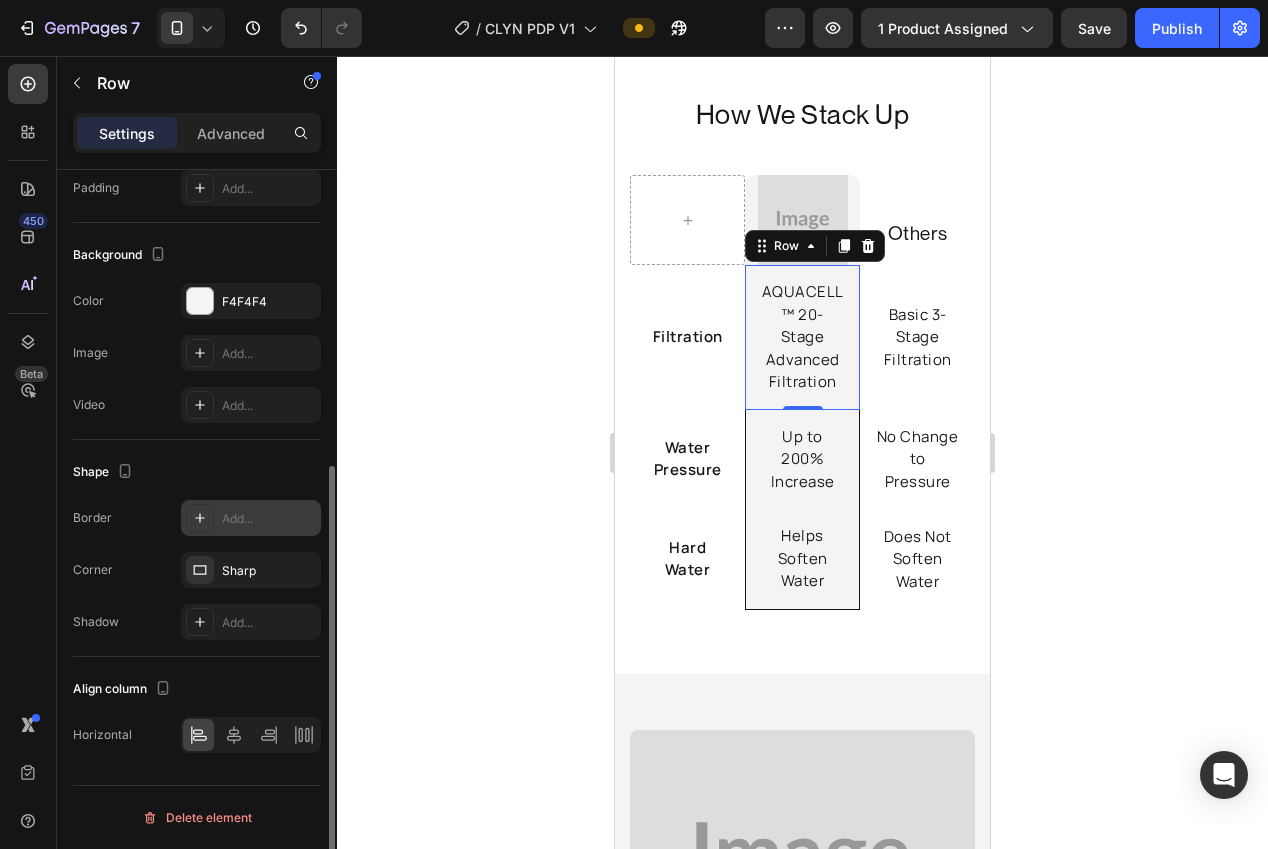 click 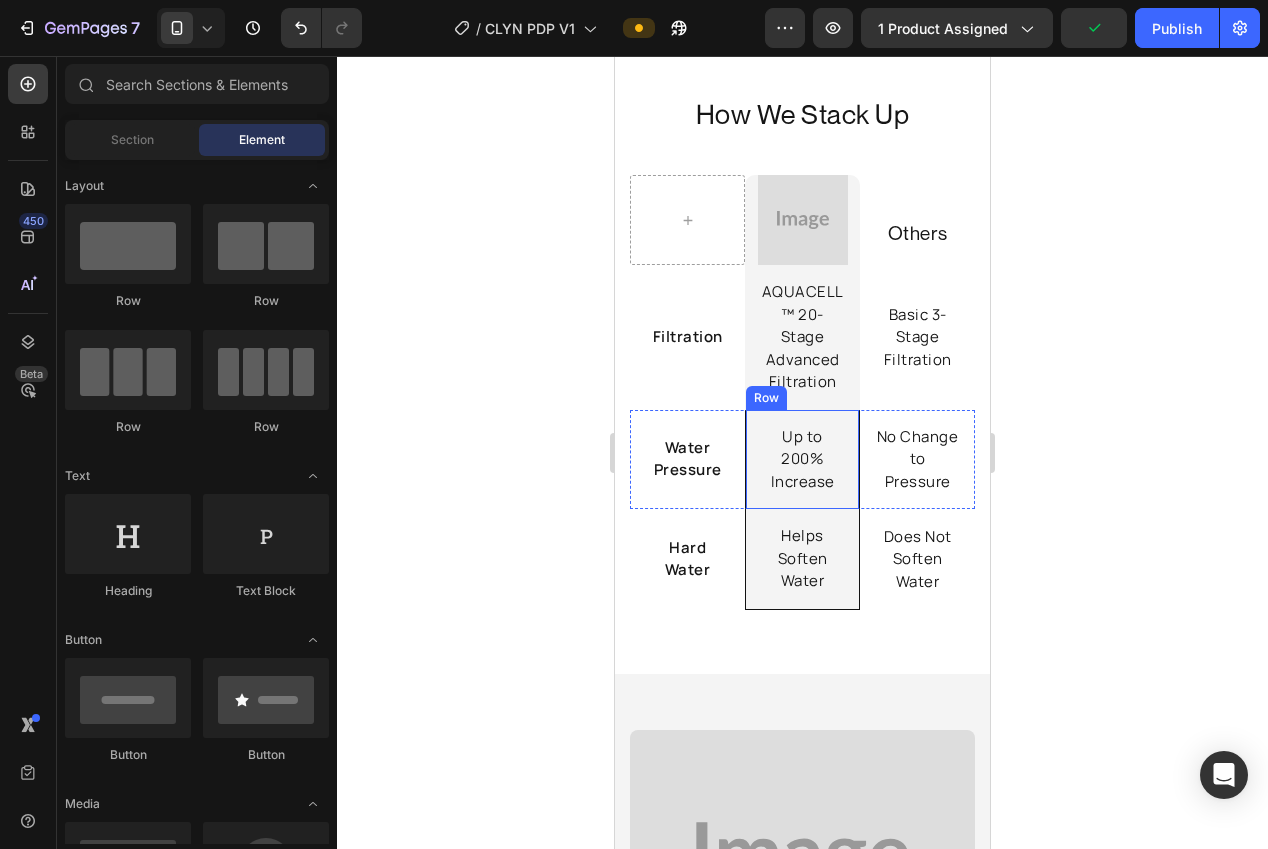 click on "Up to 200% Increase Text block Row" at bounding box center [802, 460] 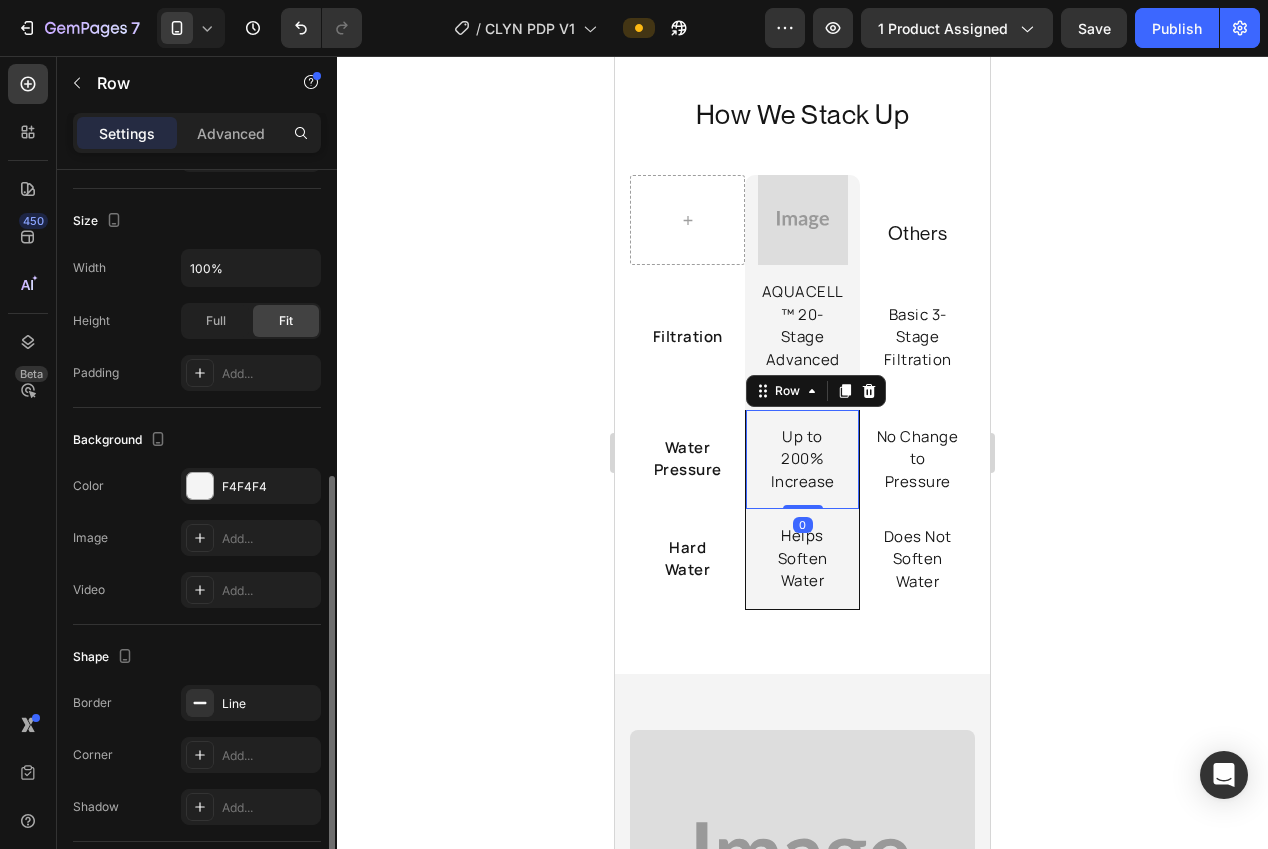 scroll, scrollTop: 455, scrollLeft: 0, axis: vertical 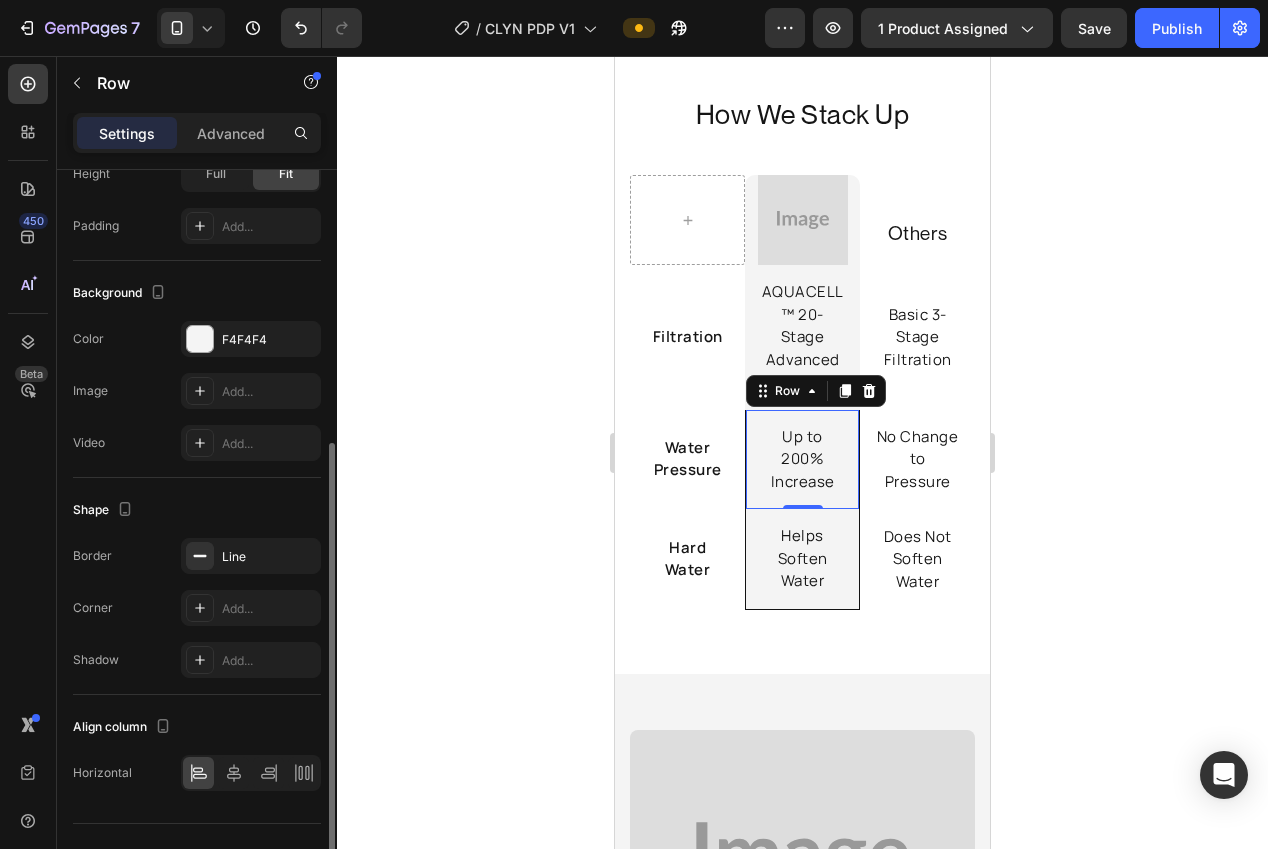 click 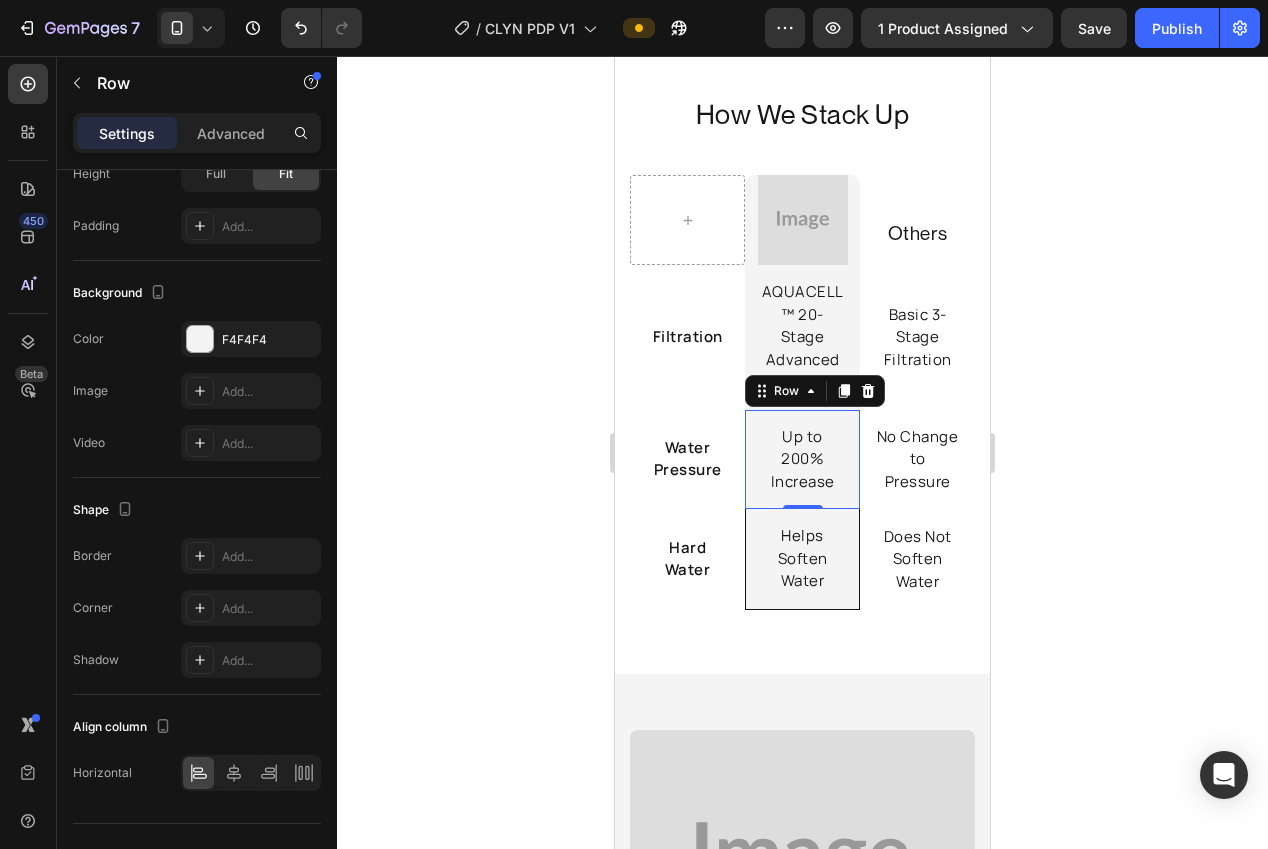 drag, startPoint x: 509, startPoint y: 564, endPoint x: 611, endPoint y: 569, distance: 102.122475 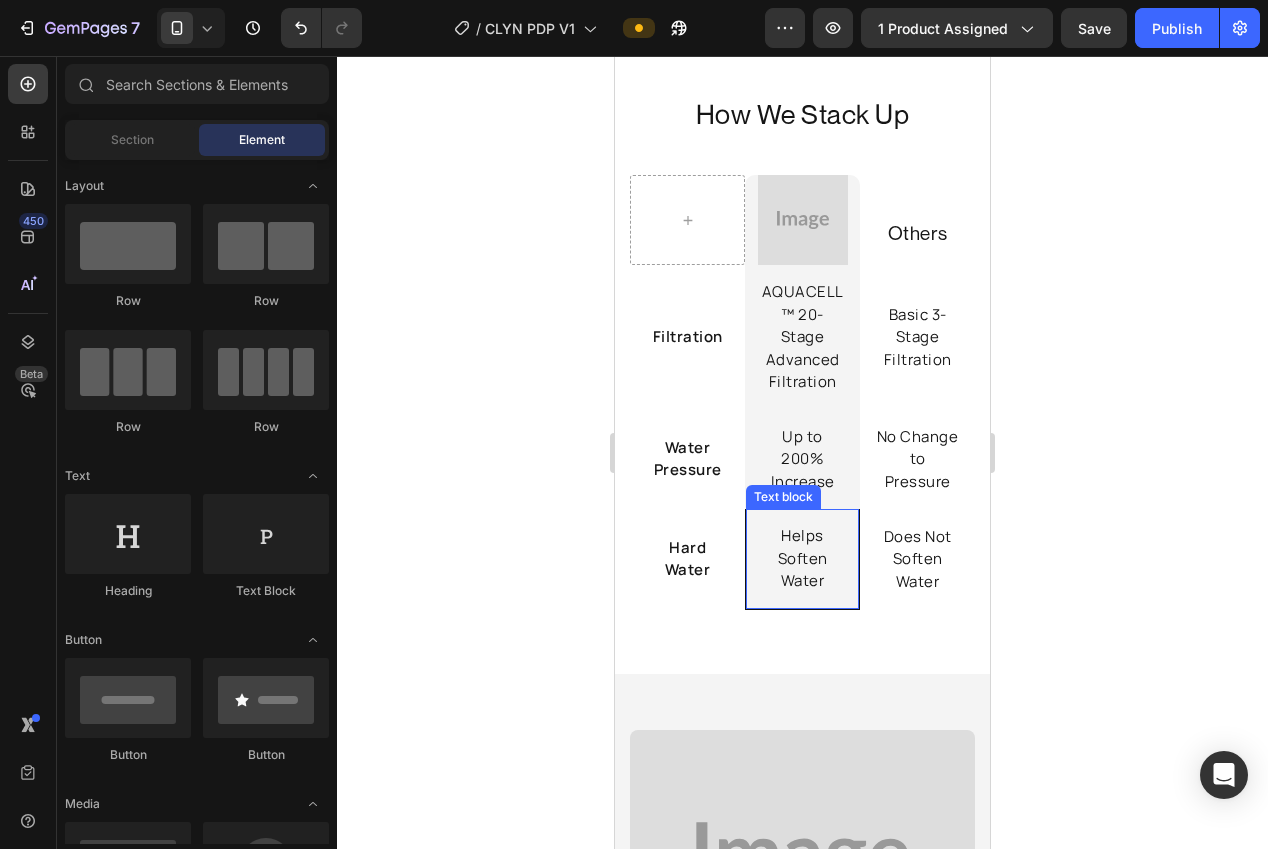 click on "Helps  Soften Water Text block" at bounding box center (802, 559) 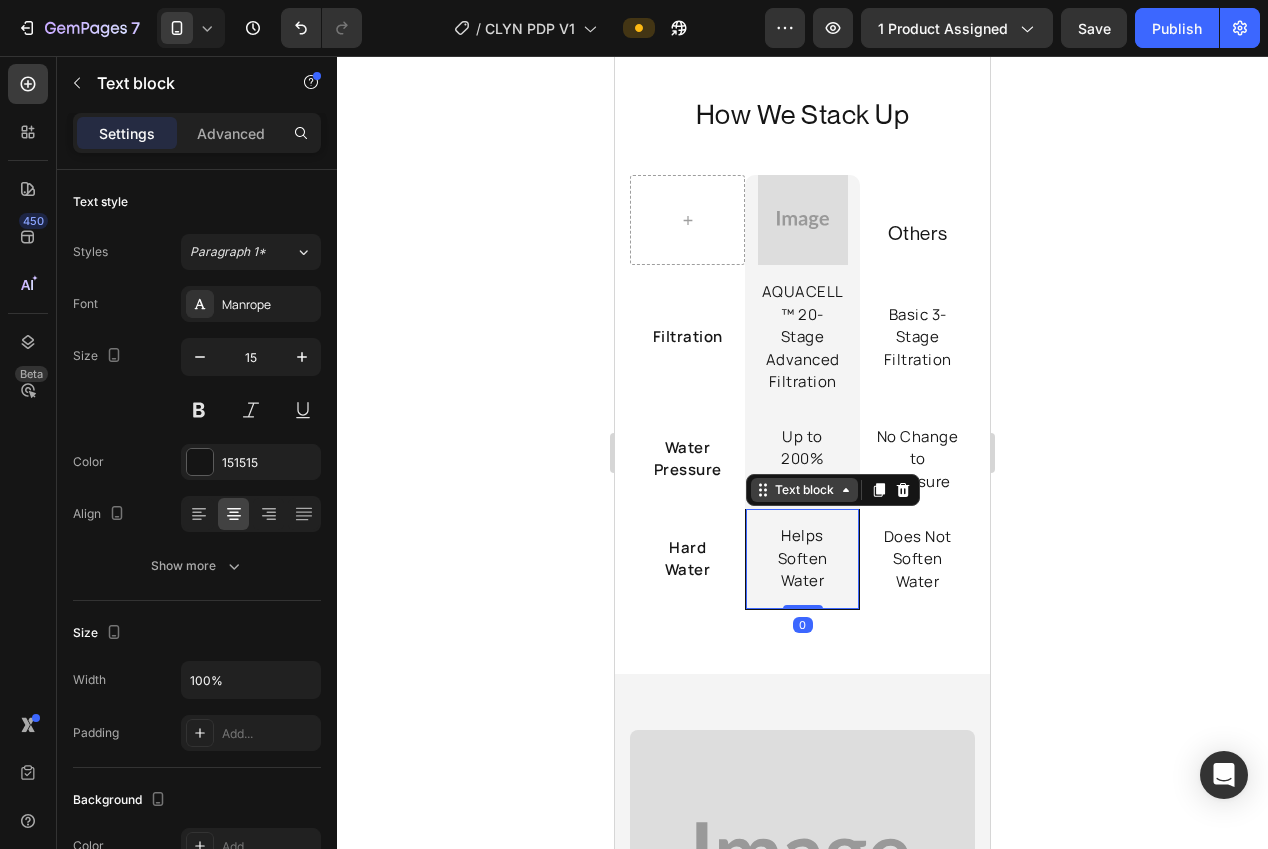 click 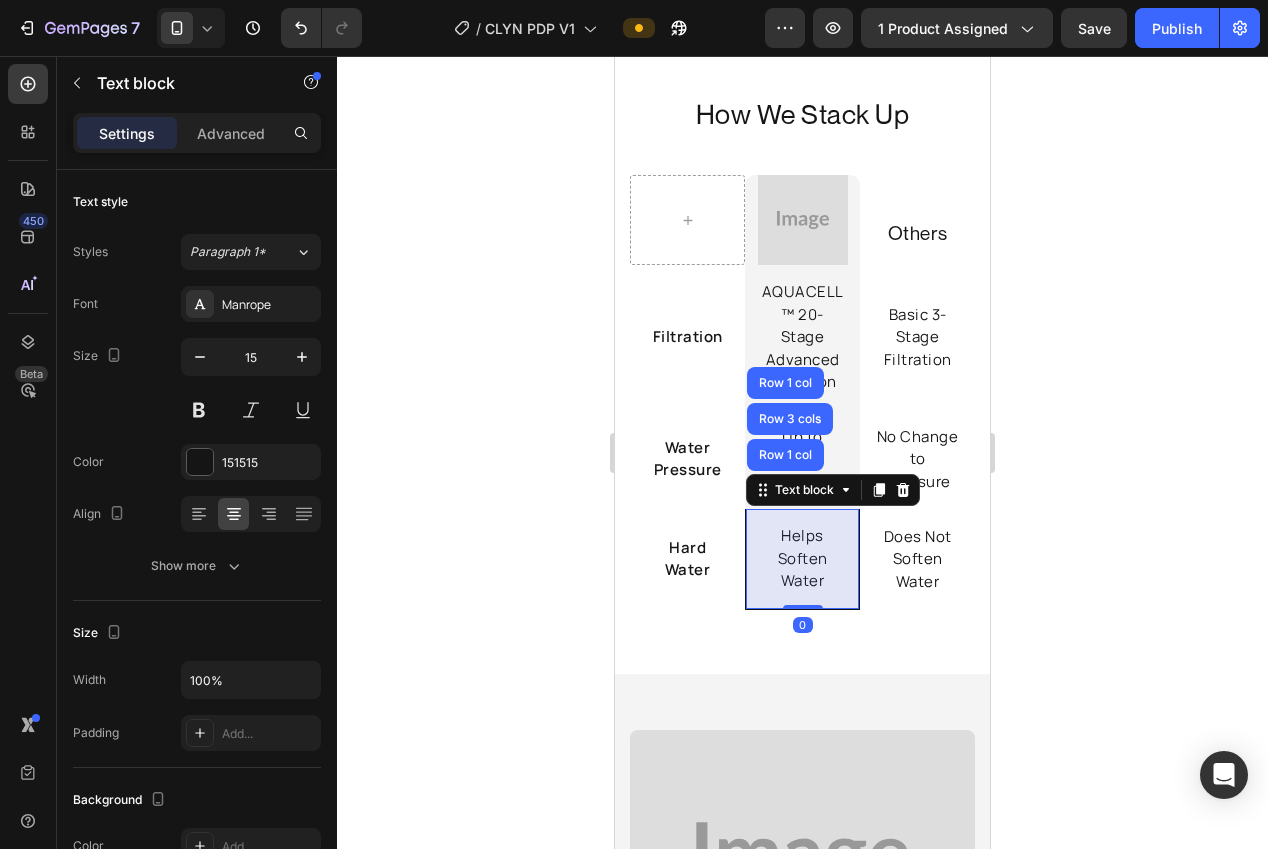 drag, startPoint x: 808, startPoint y: 479, endPoint x: 778, endPoint y: 482, distance: 30.149628 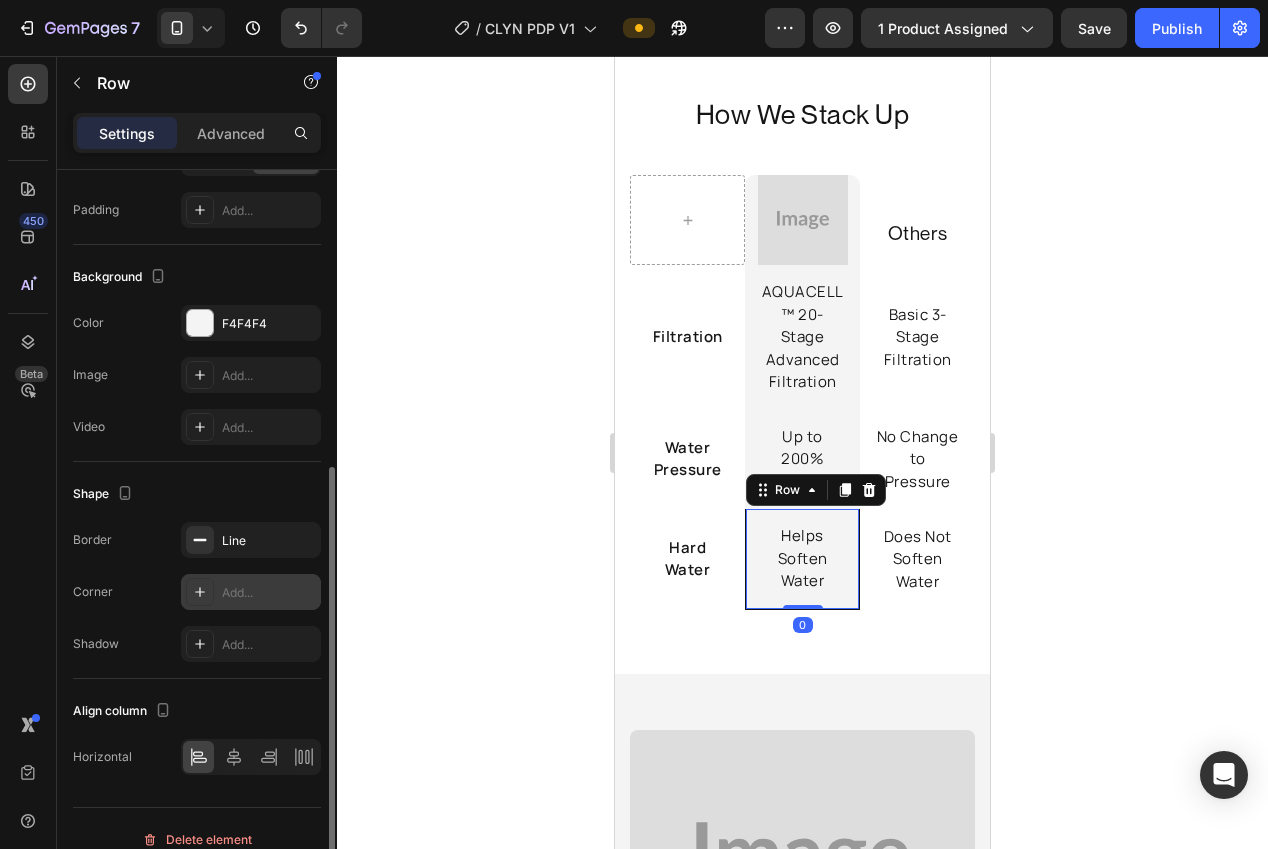 scroll, scrollTop: 482, scrollLeft: 0, axis: vertical 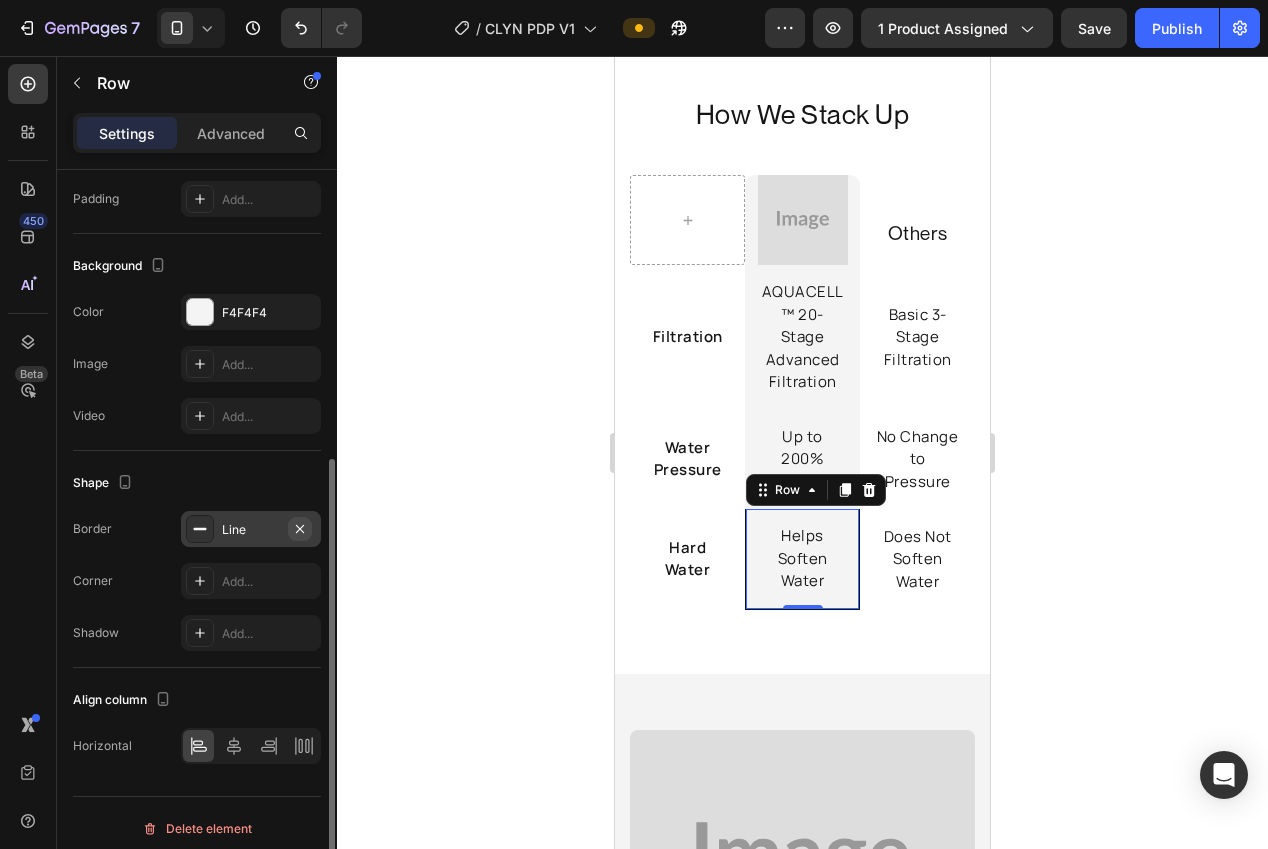 click 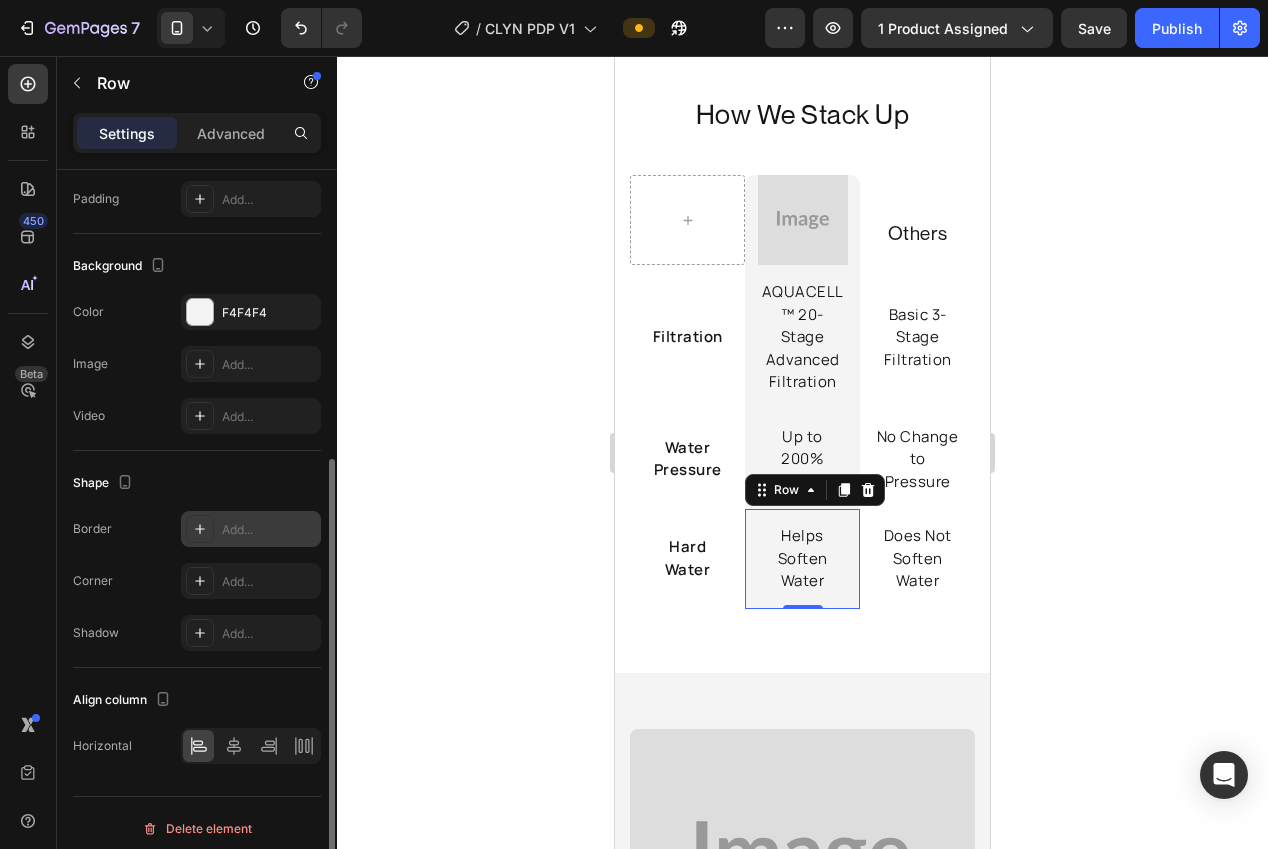 drag, startPoint x: 418, startPoint y: 555, endPoint x: 434, endPoint y: 557, distance: 16.124516 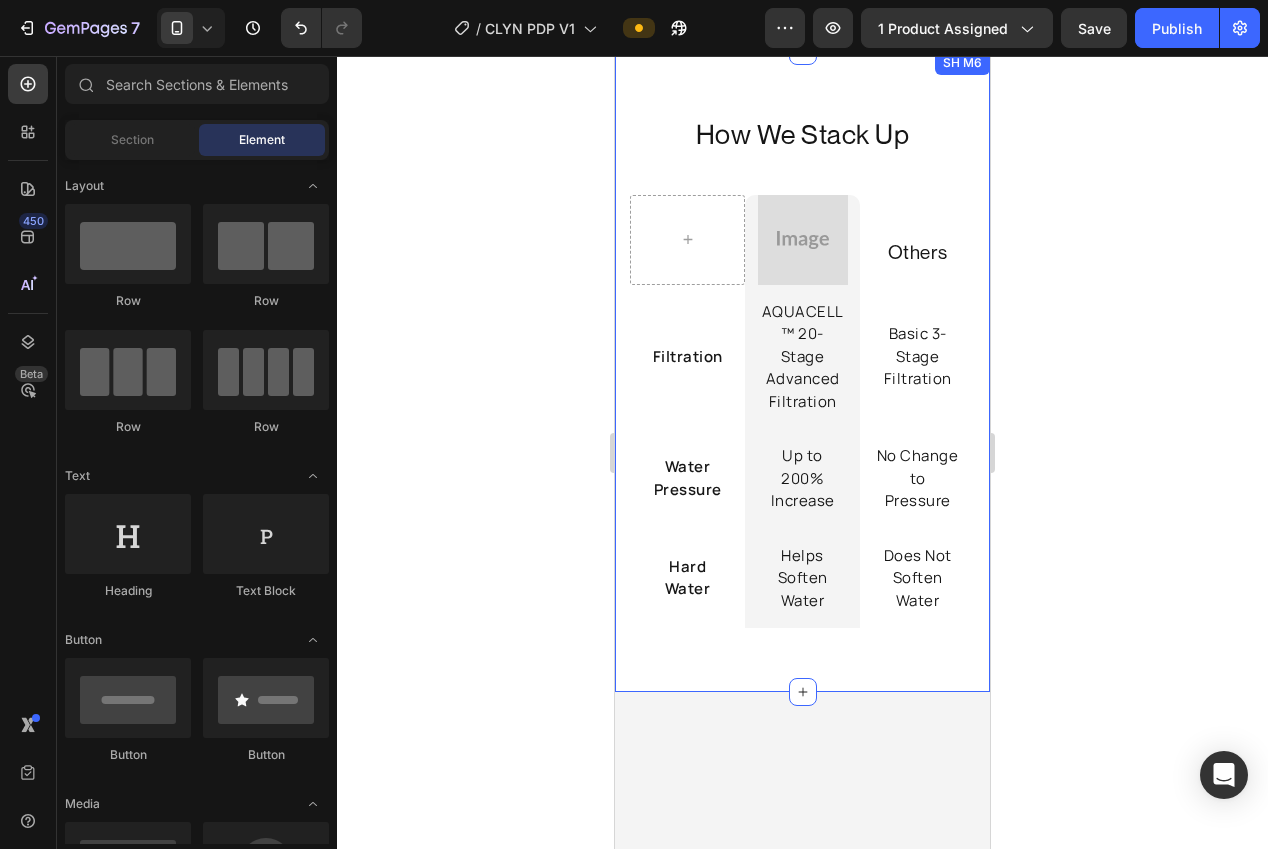 scroll, scrollTop: 3959, scrollLeft: 0, axis: vertical 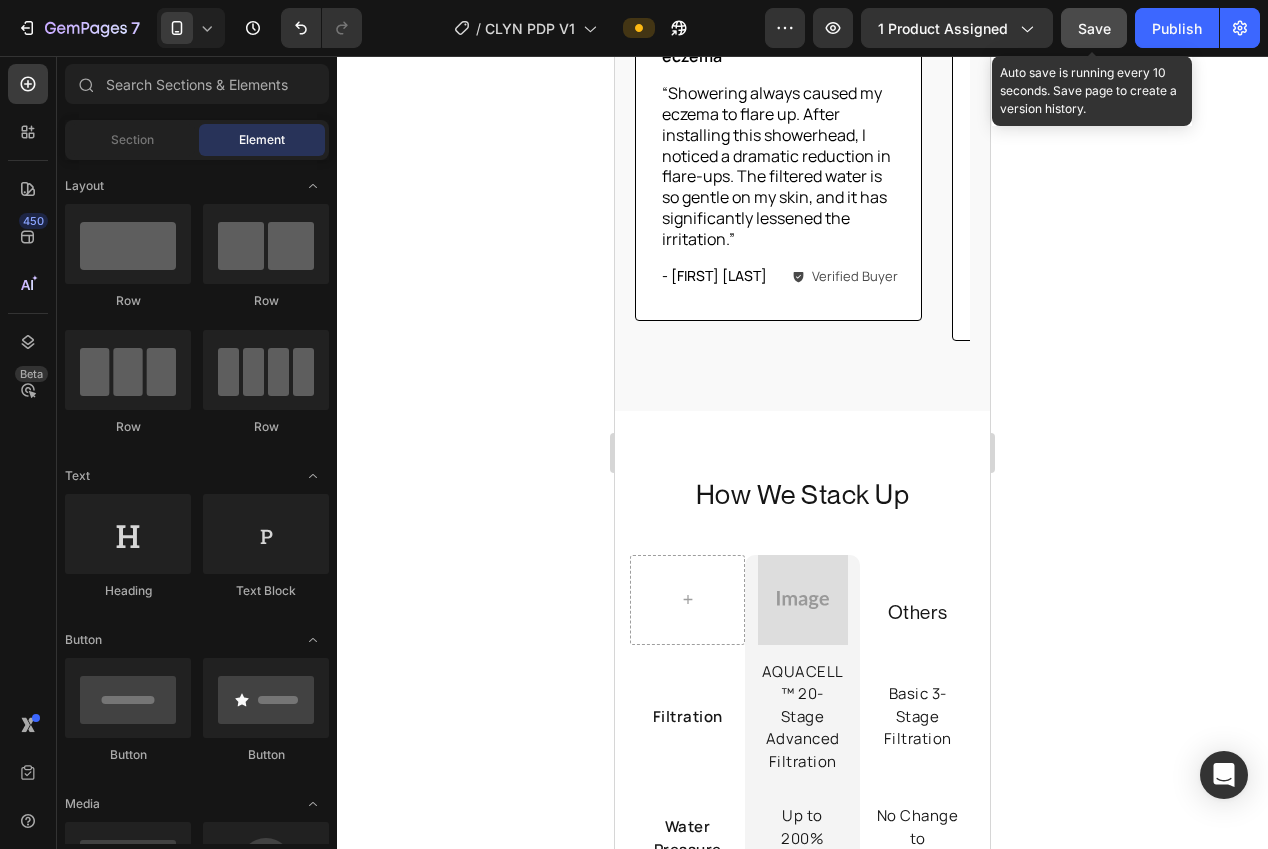 click on "Save" at bounding box center (1094, 28) 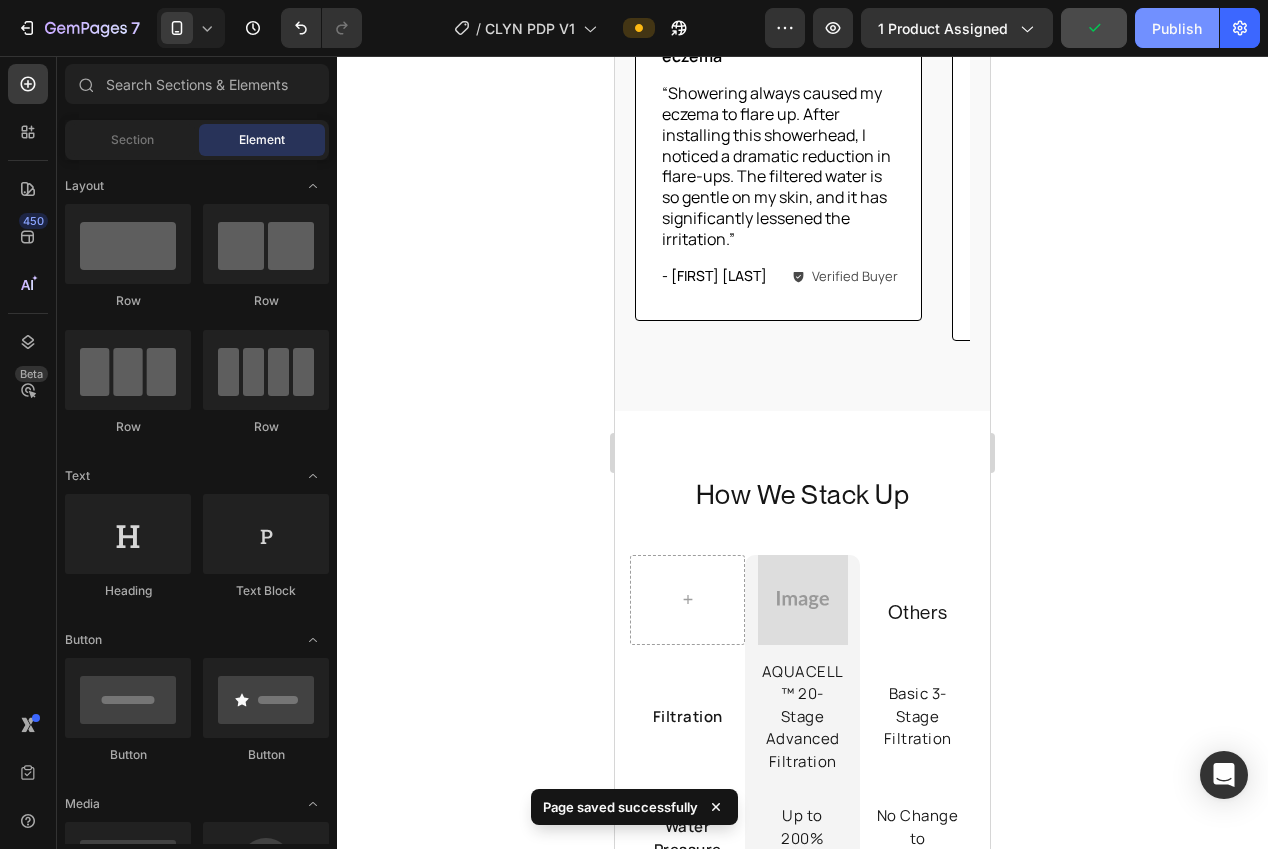 click on "Publish" 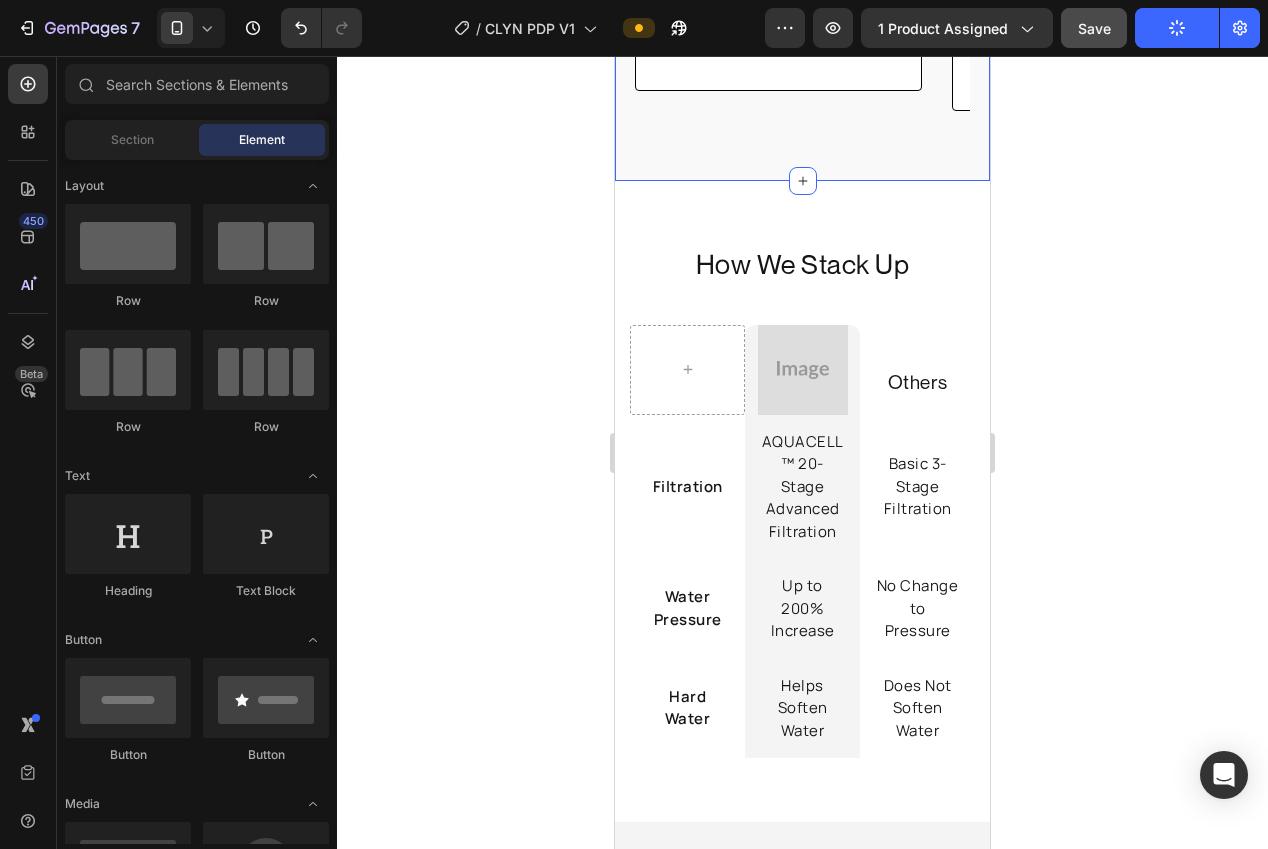 scroll, scrollTop: 4205, scrollLeft: 0, axis: vertical 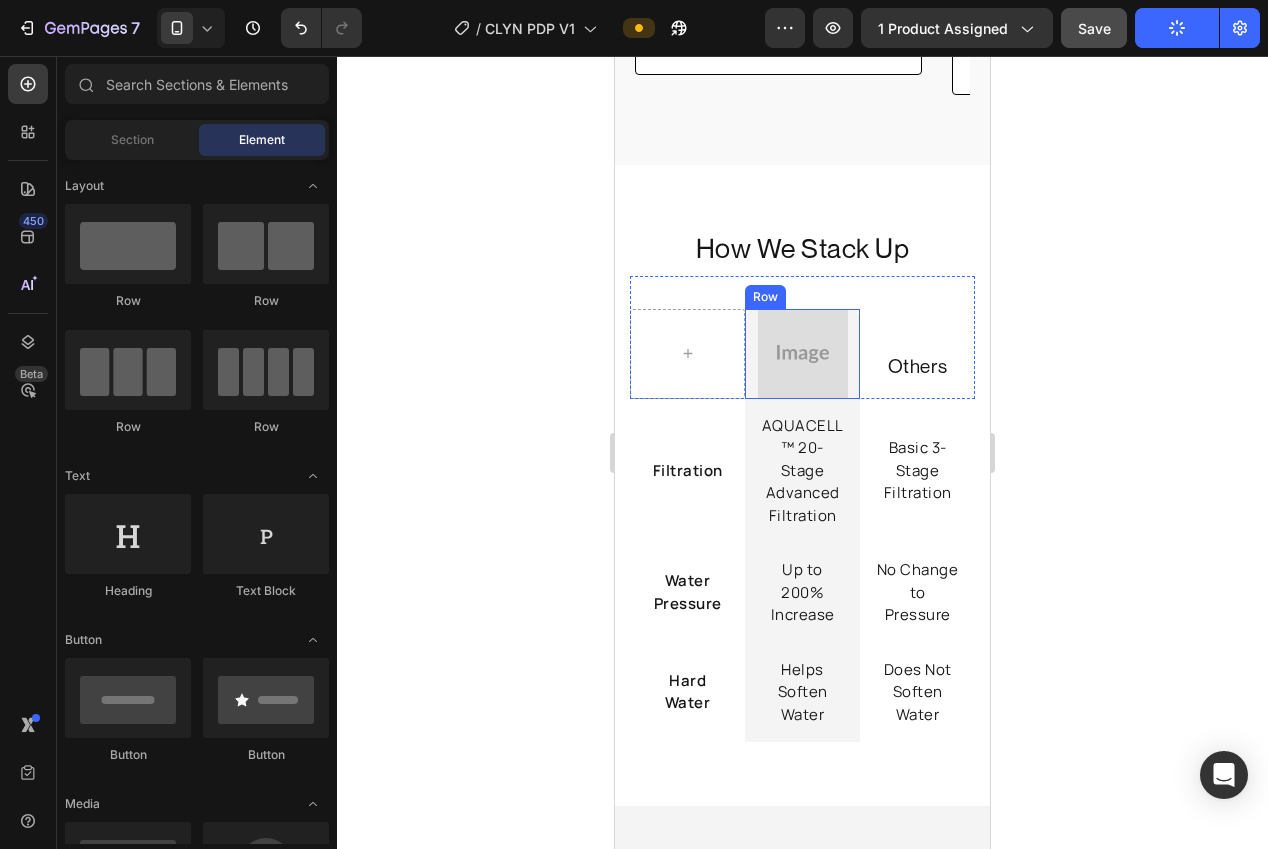 click on "Image Row" at bounding box center [802, 354] 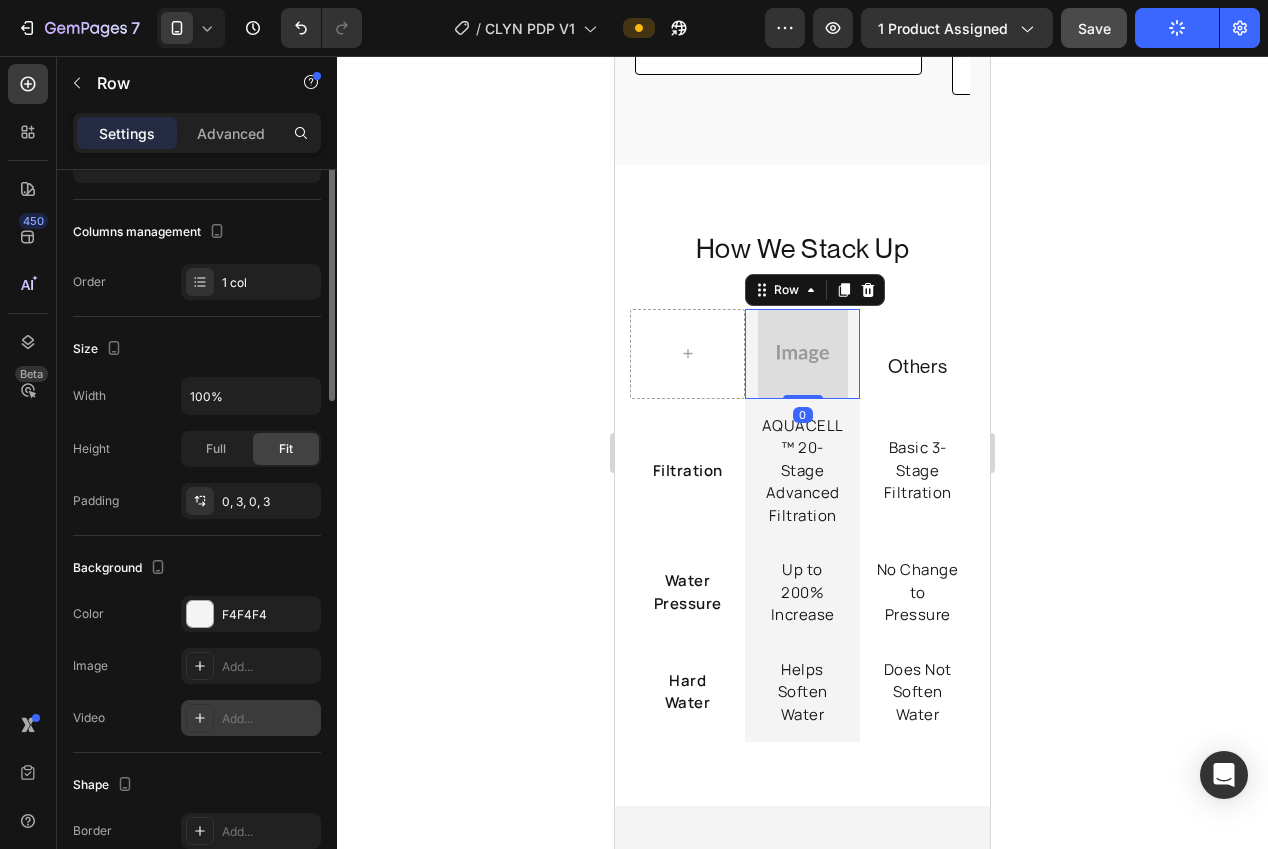 scroll, scrollTop: 427, scrollLeft: 0, axis: vertical 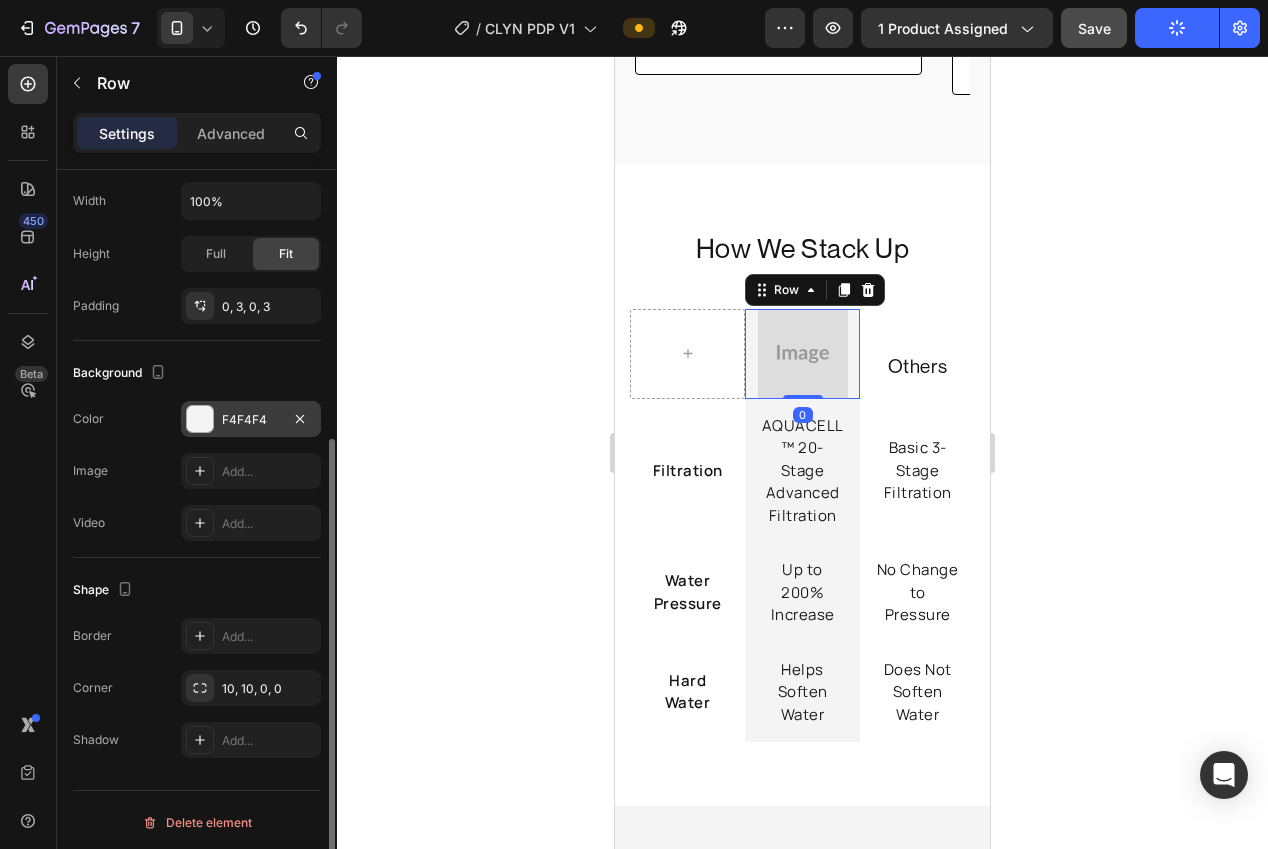 click on "F4F4F4" at bounding box center [251, 420] 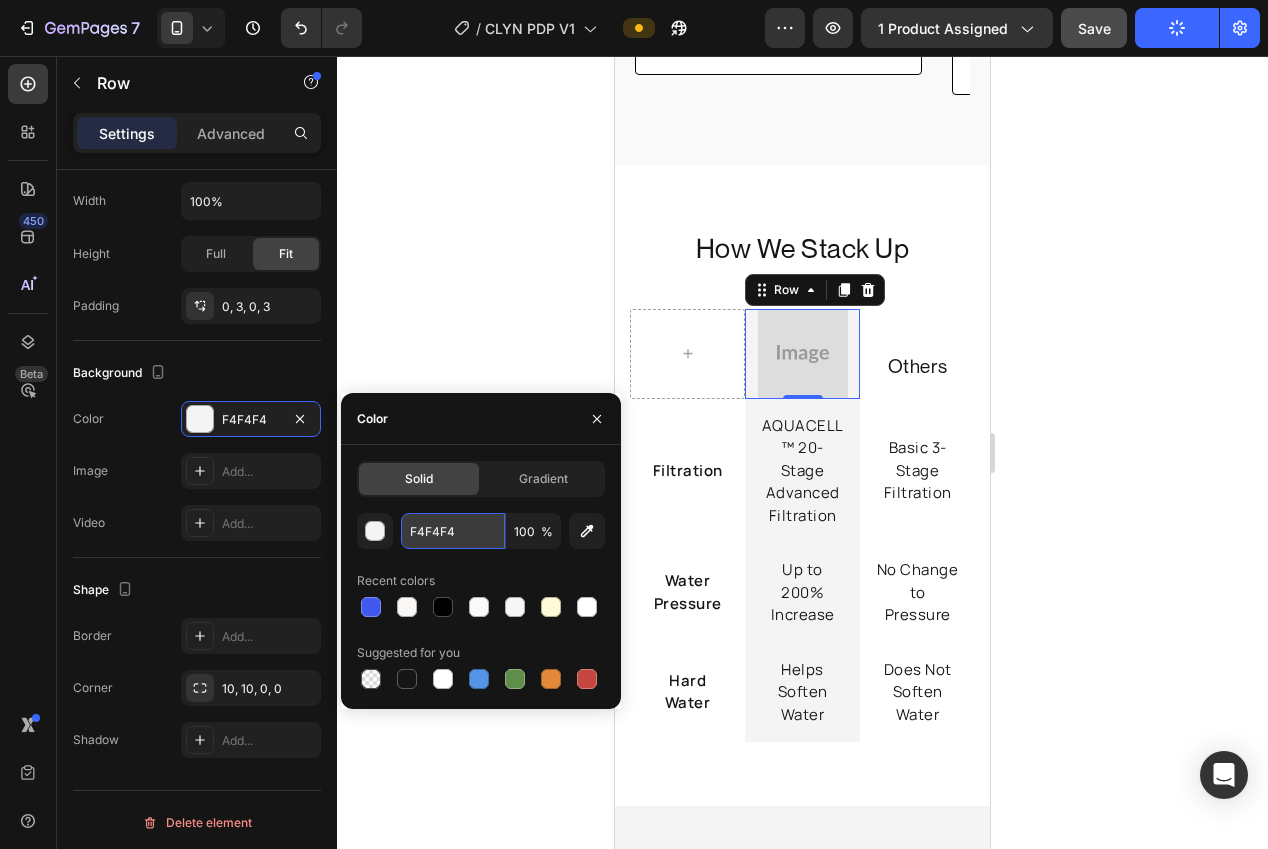click on "F4F4F4" at bounding box center [453, 531] 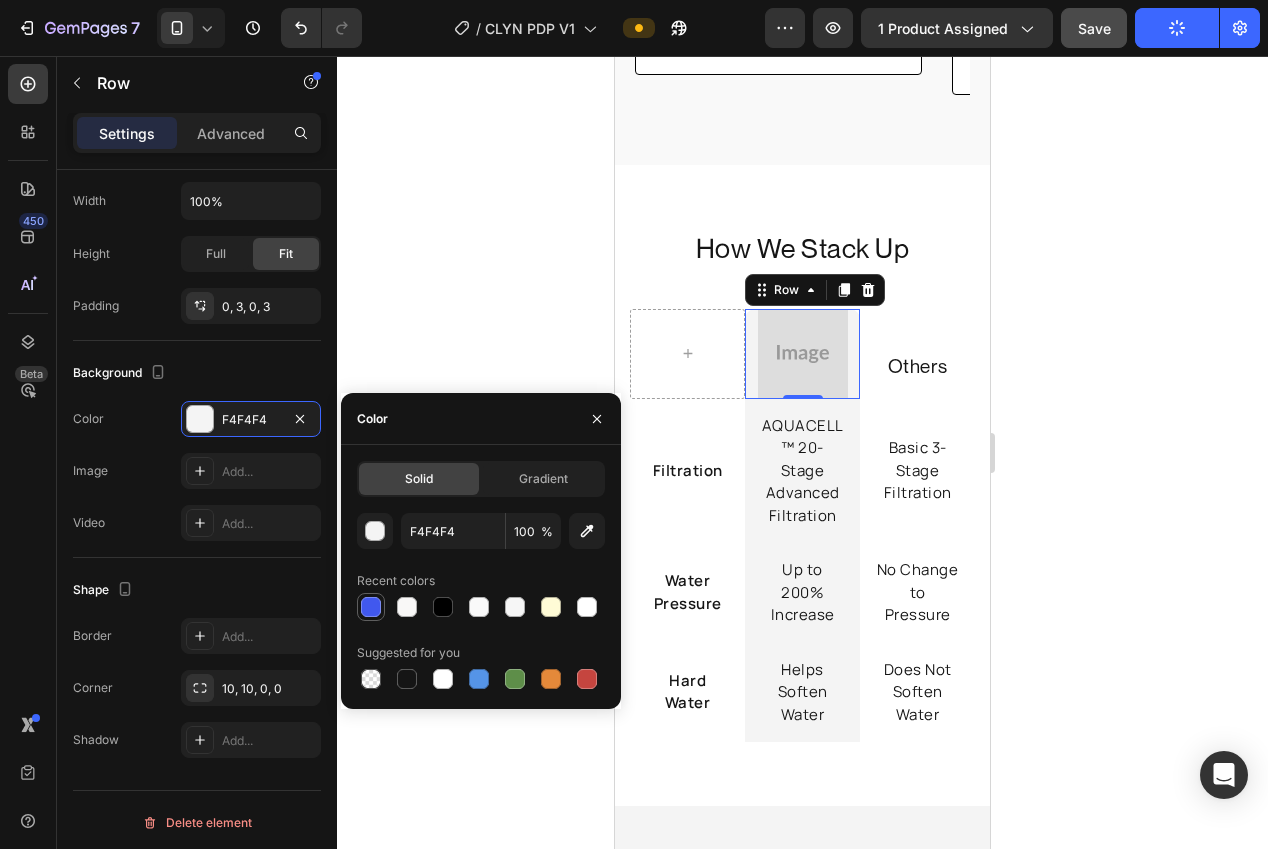 click at bounding box center [371, 607] 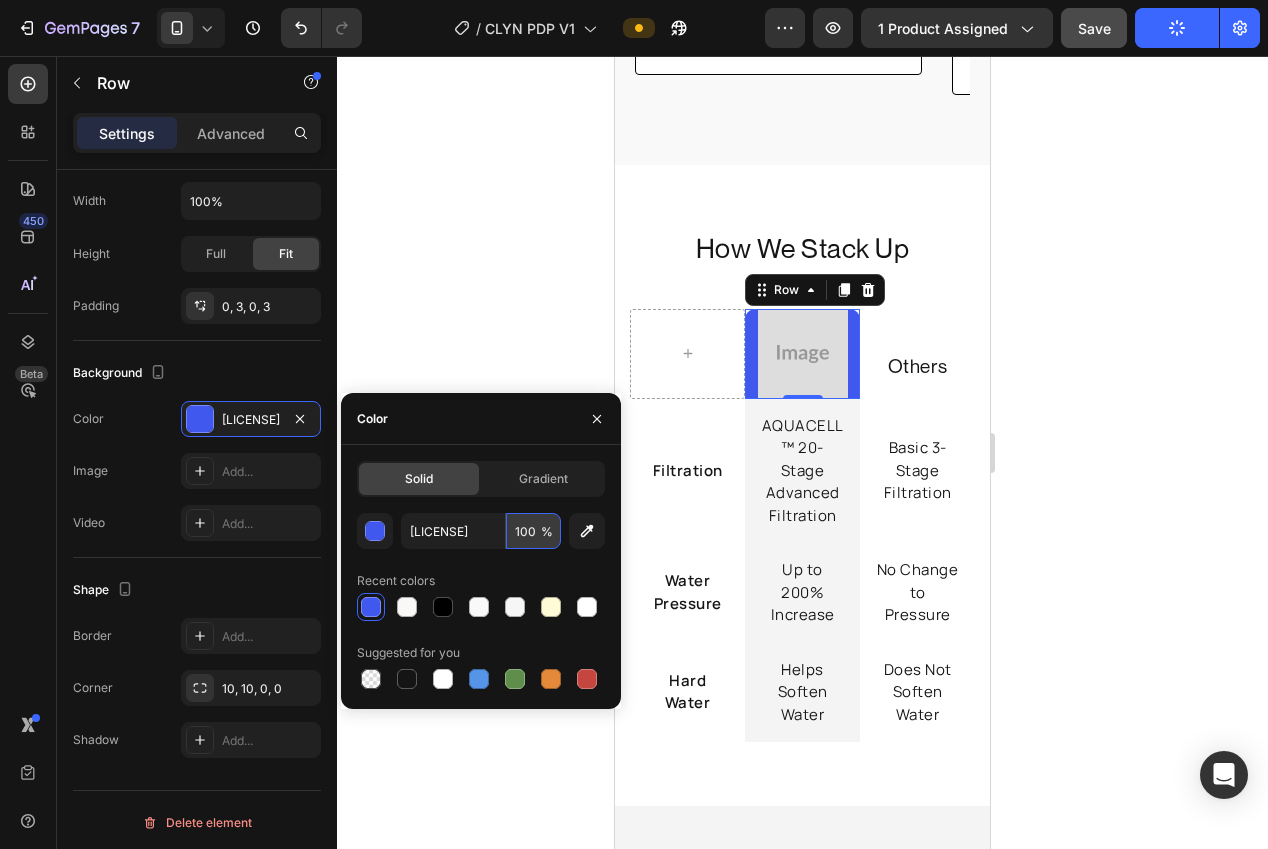 drag, startPoint x: 532, startPoint y: 532, endPoint x: 528, endPoint y: 581, distance: 49.162994 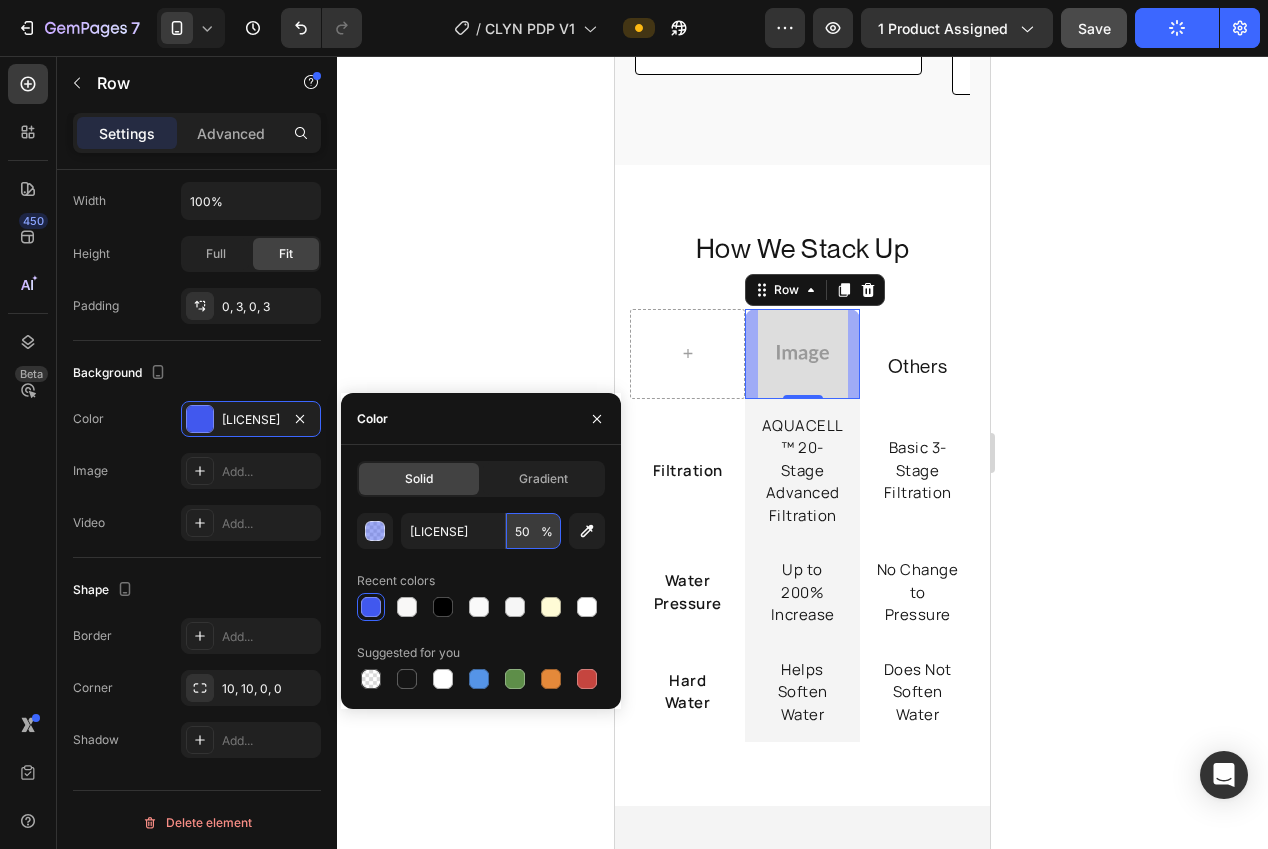 click on "50" at bounding box center (533, 531) 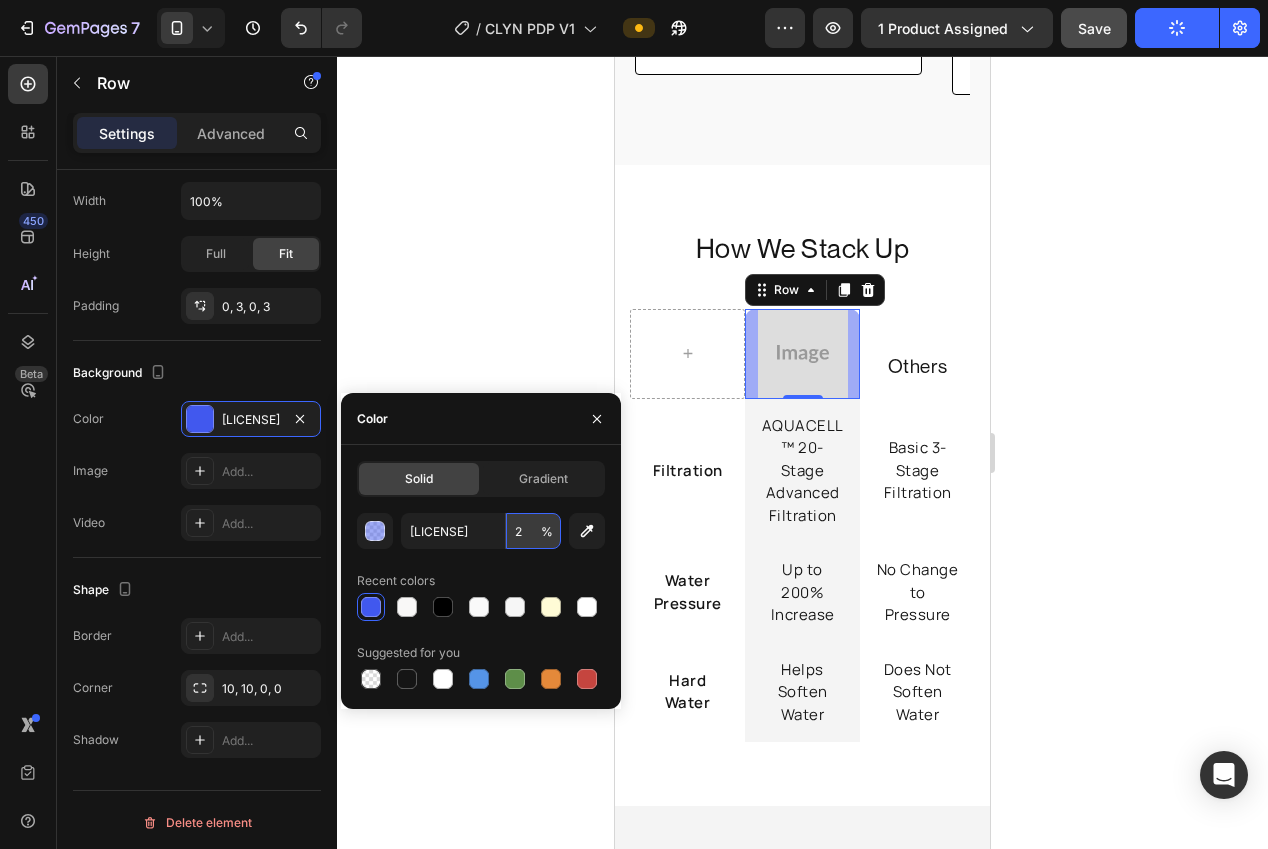 type on "20" 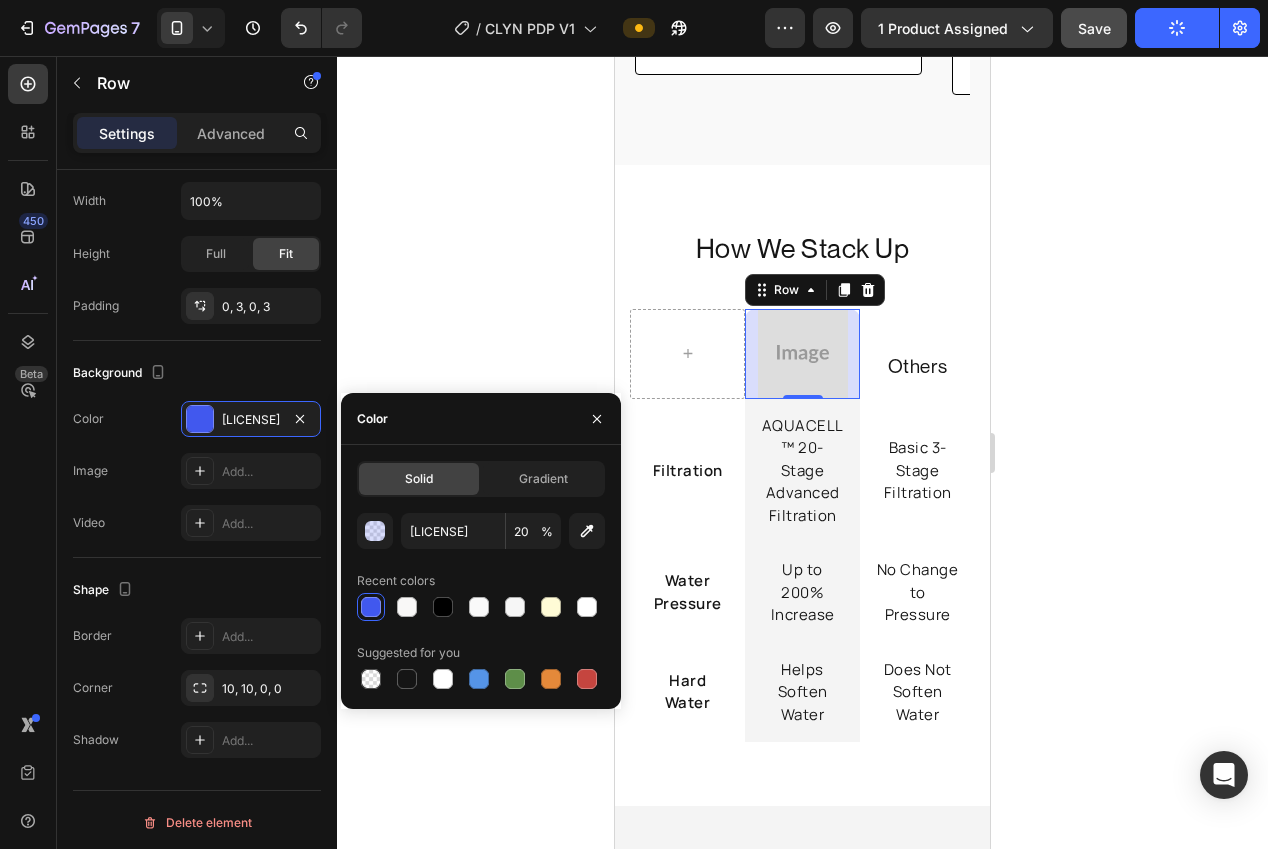 click 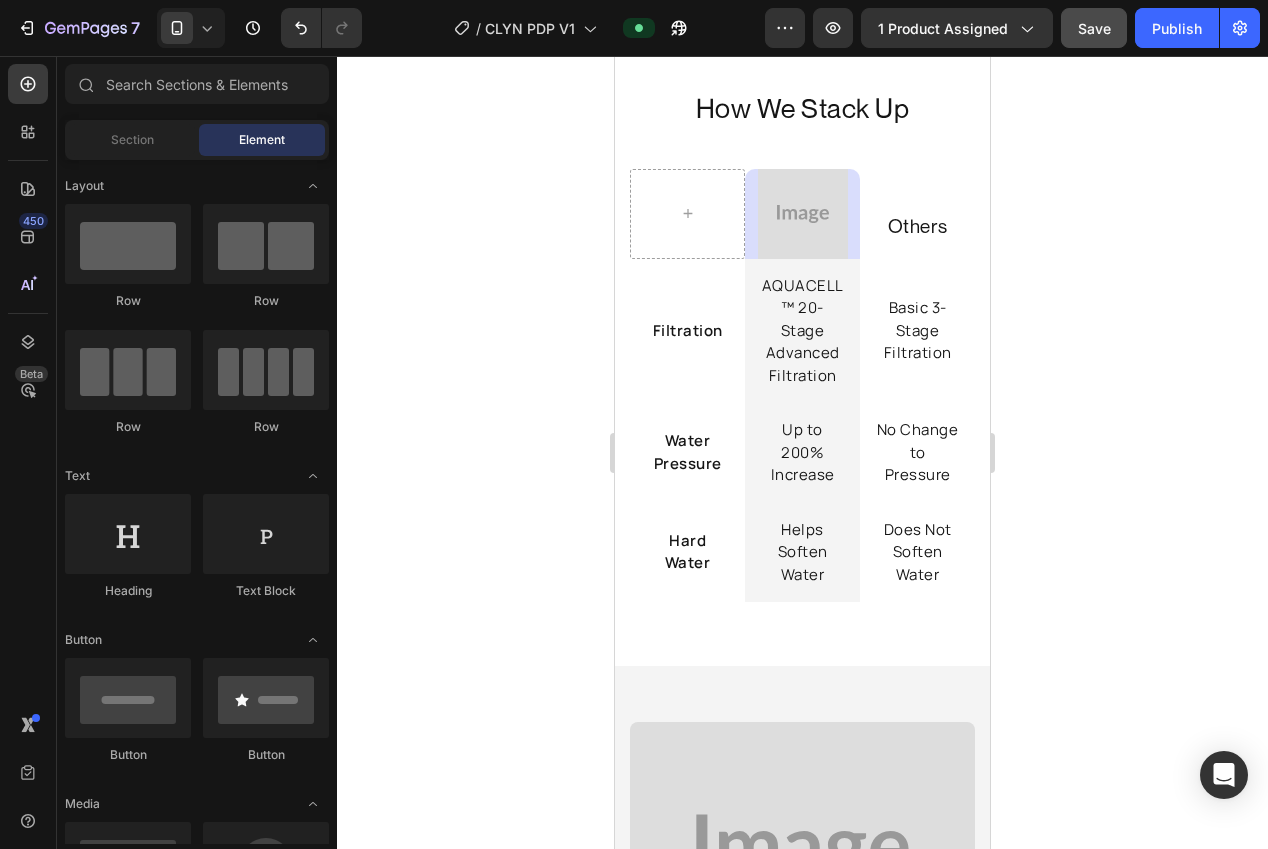 scroll, scrollTop: 4240, scrollLeft: 0, axis: vertical 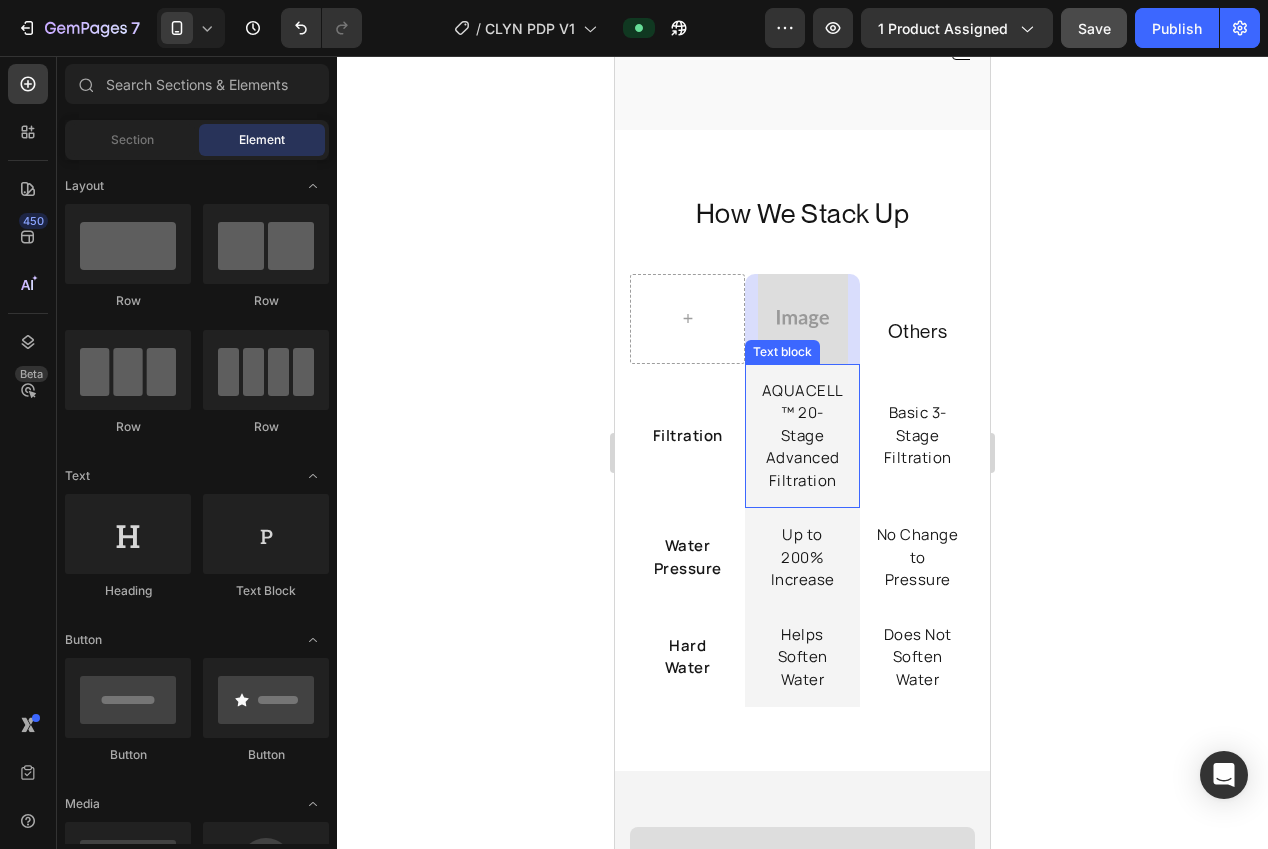 click on "AQUACELL™ 20-Stage Advanced Filtration" at bounding box center (802, 436) 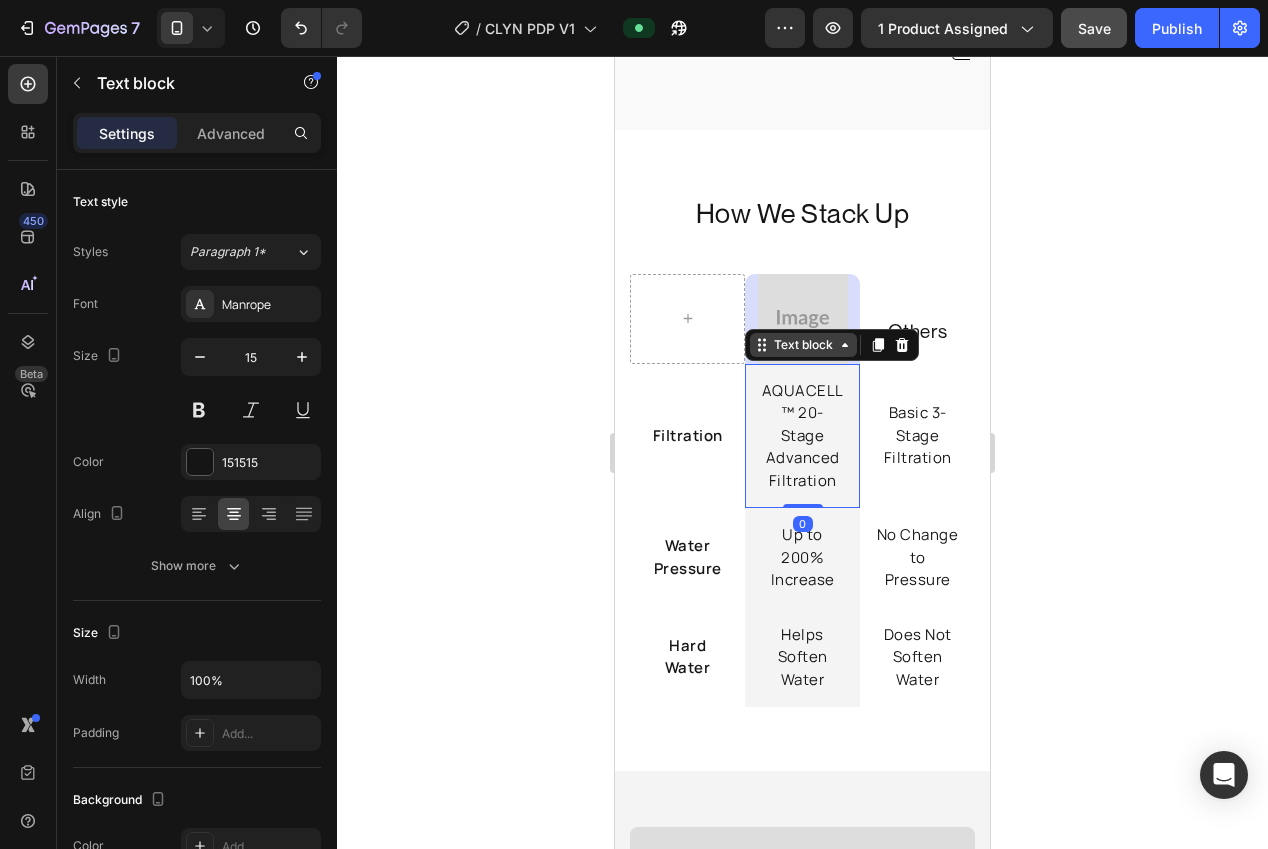 click 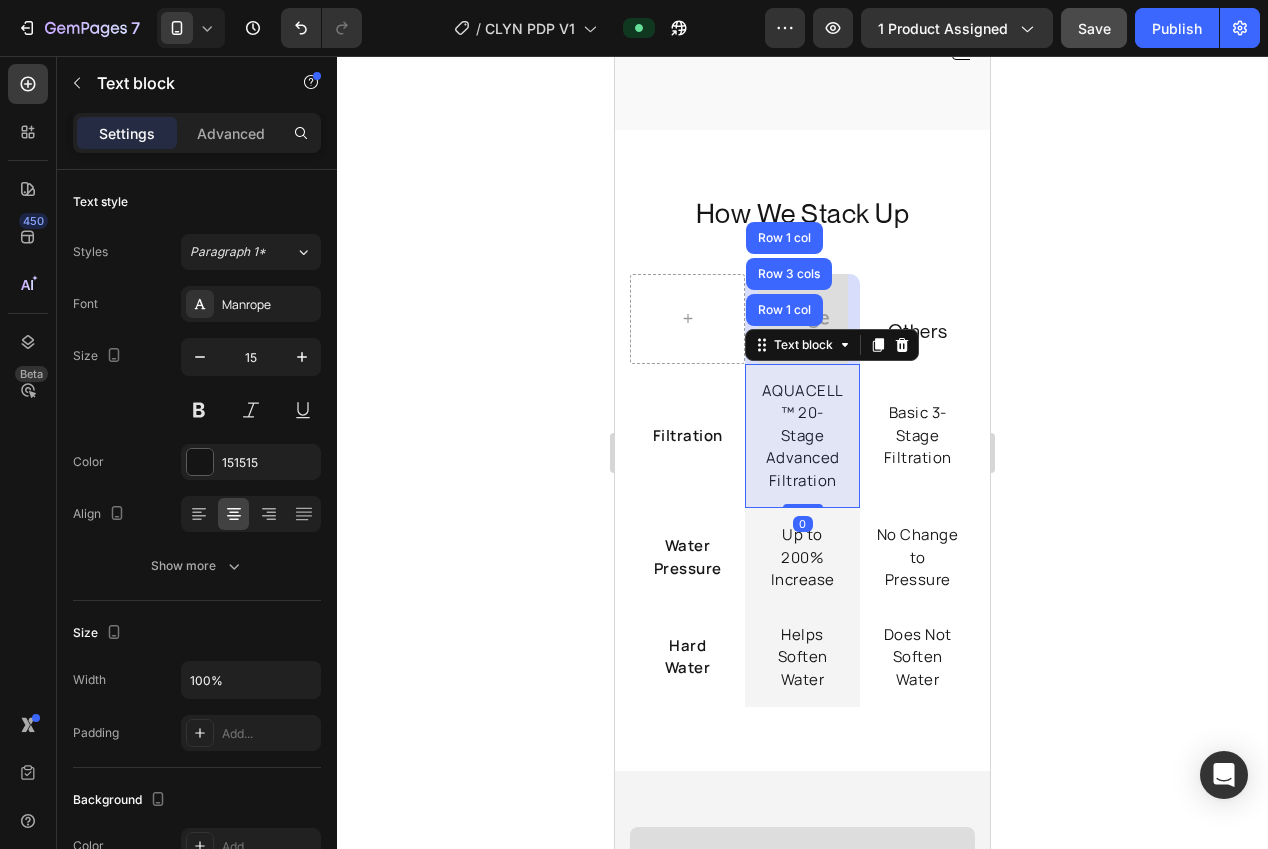 drag, startPoint x: 780, startPoint y: 308, endPoint x: 756, endPoint y: 309, distance: 24.020824 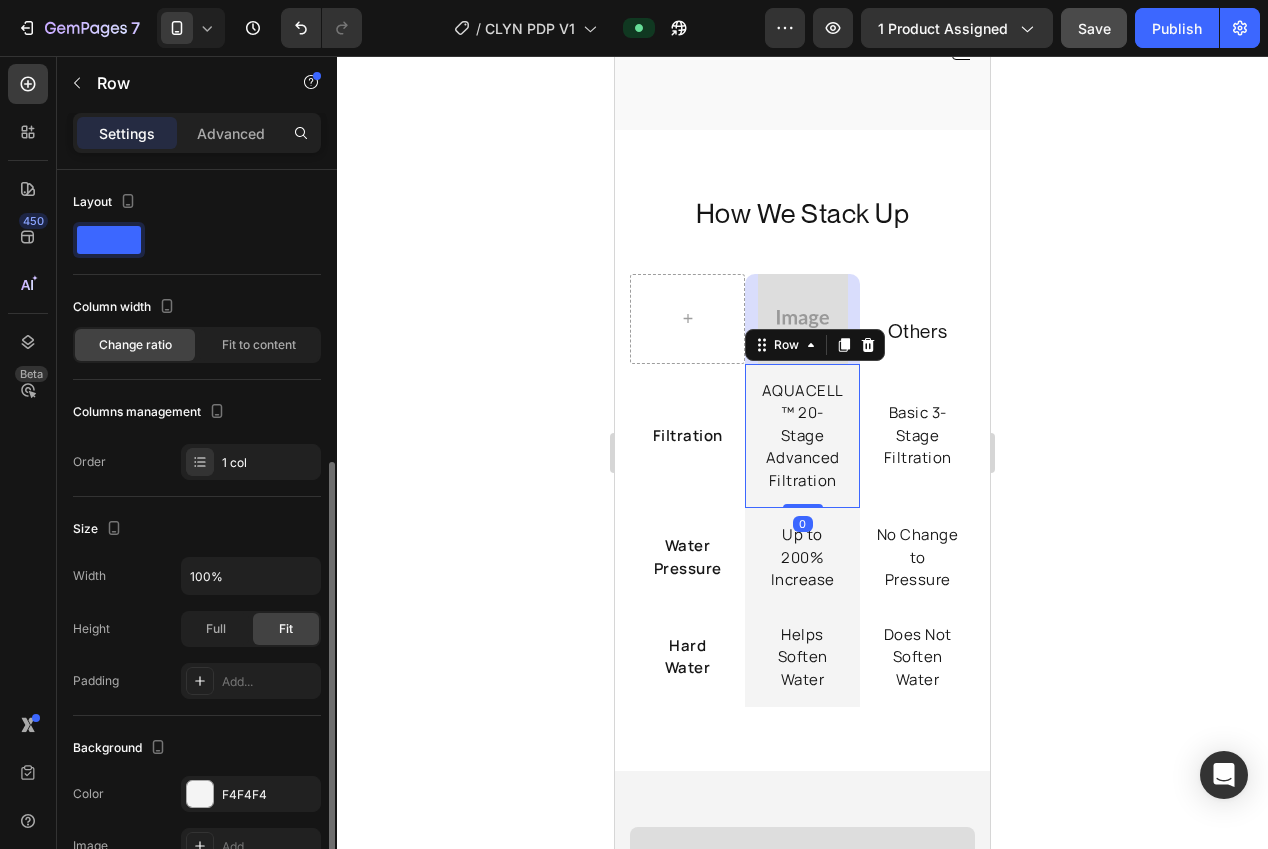 scroll, scrollTop: 493, scrollLeft: 0, axis: vertical 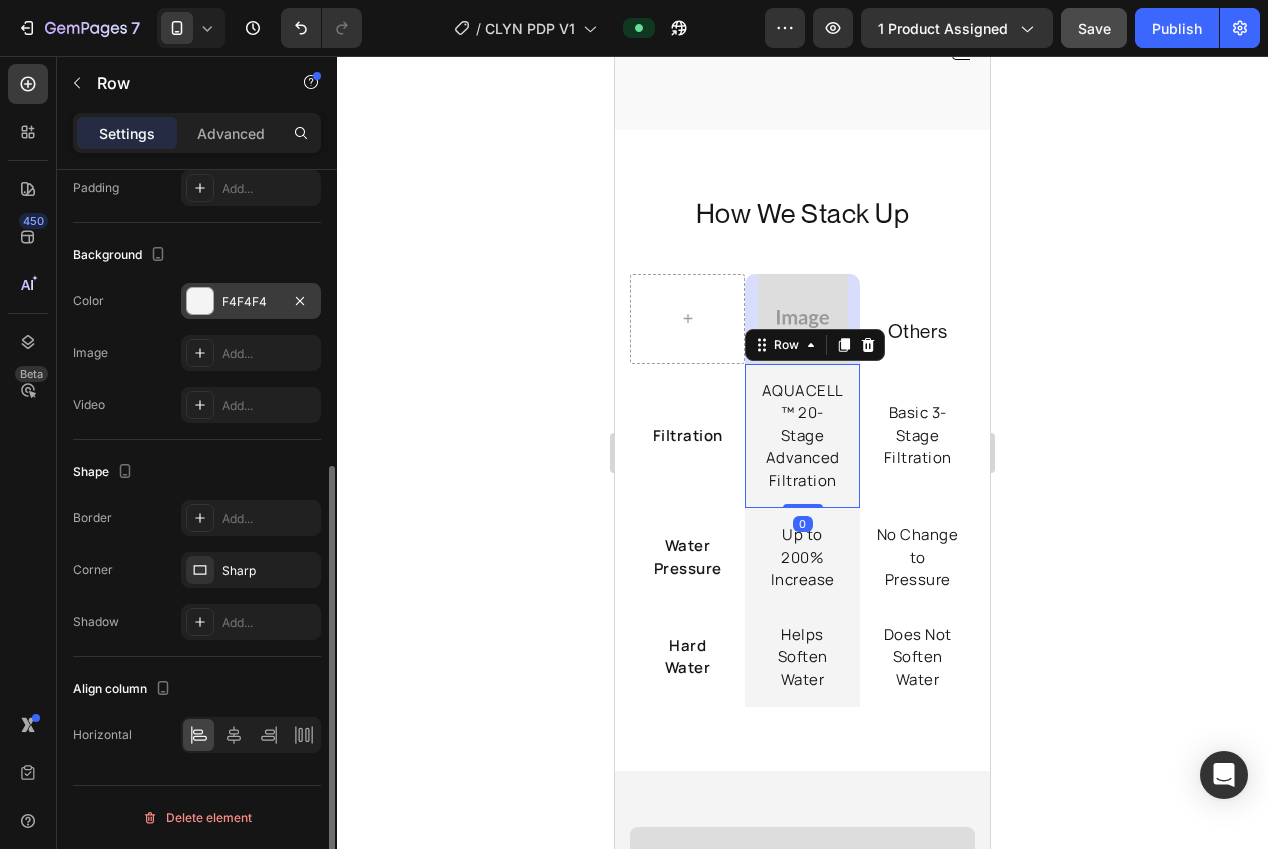 click on "F4F4F4" at bounding box center [251, 301] 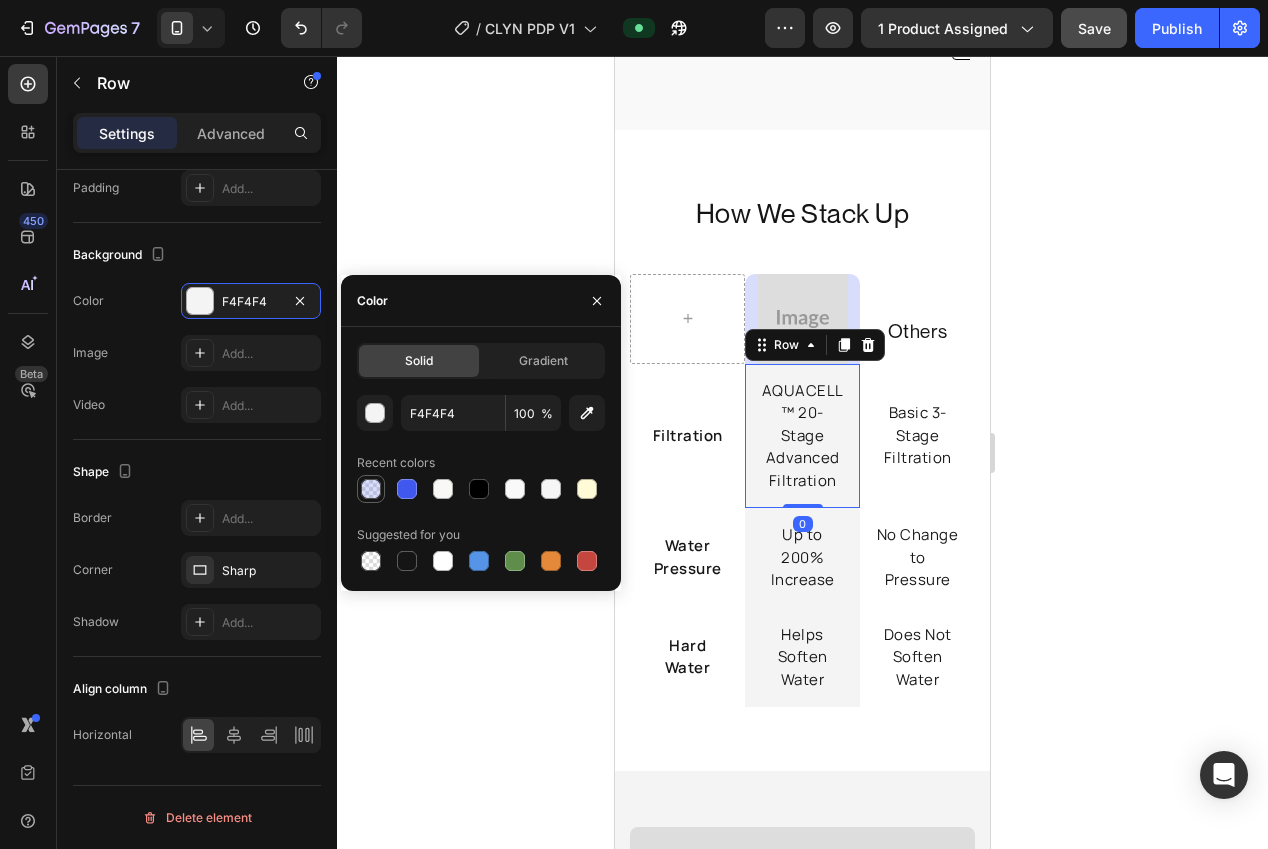 click at bounding box center (371, 489) 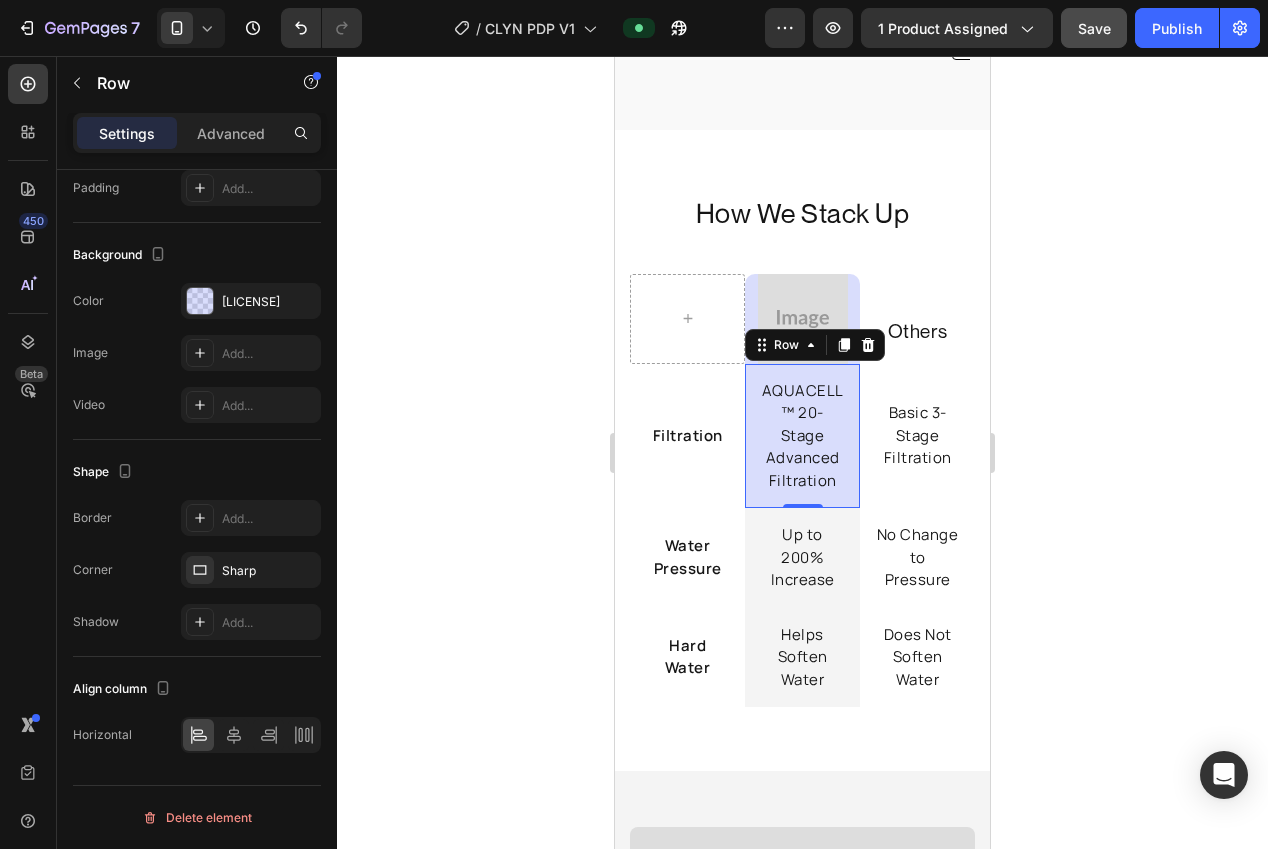 click 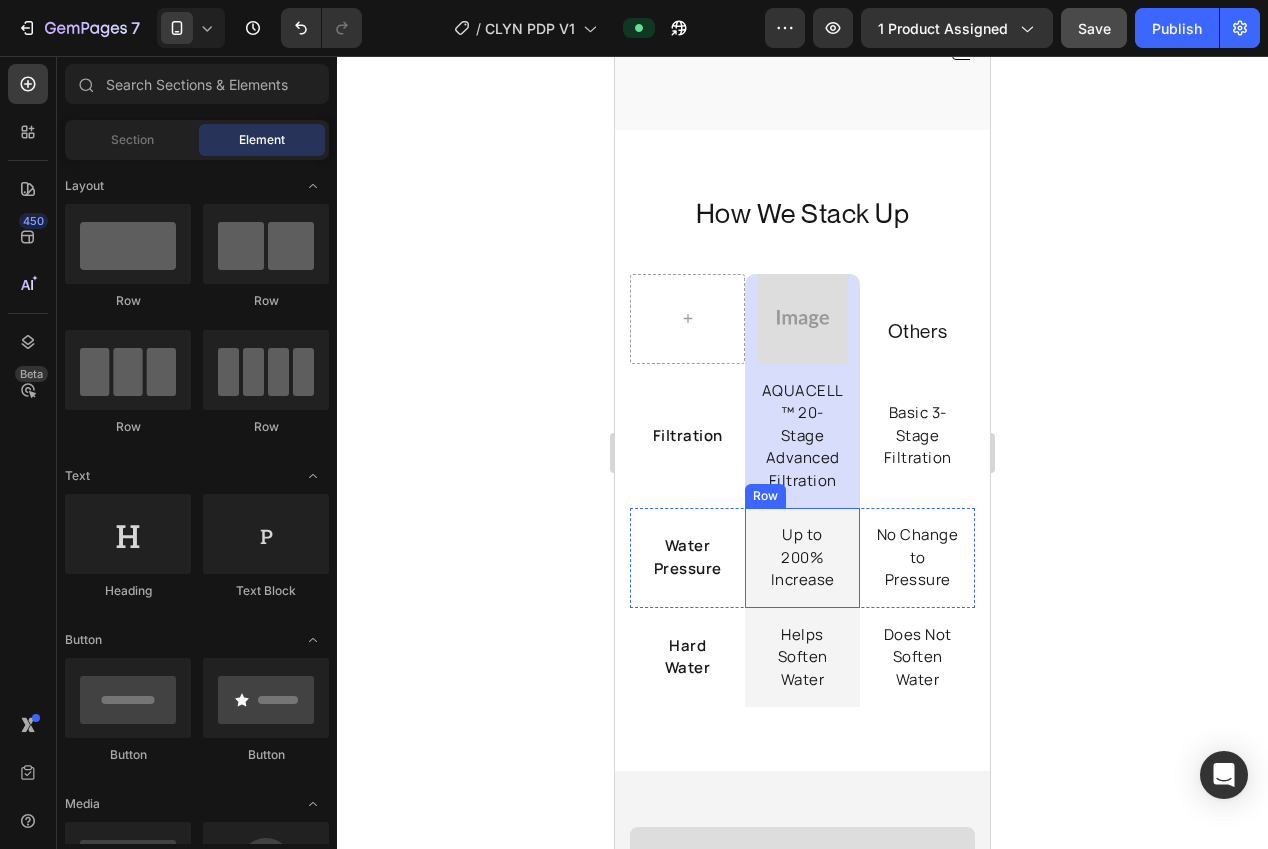 click on "Up to 200% Increase Text block Row" at bounding box center (802, 558) 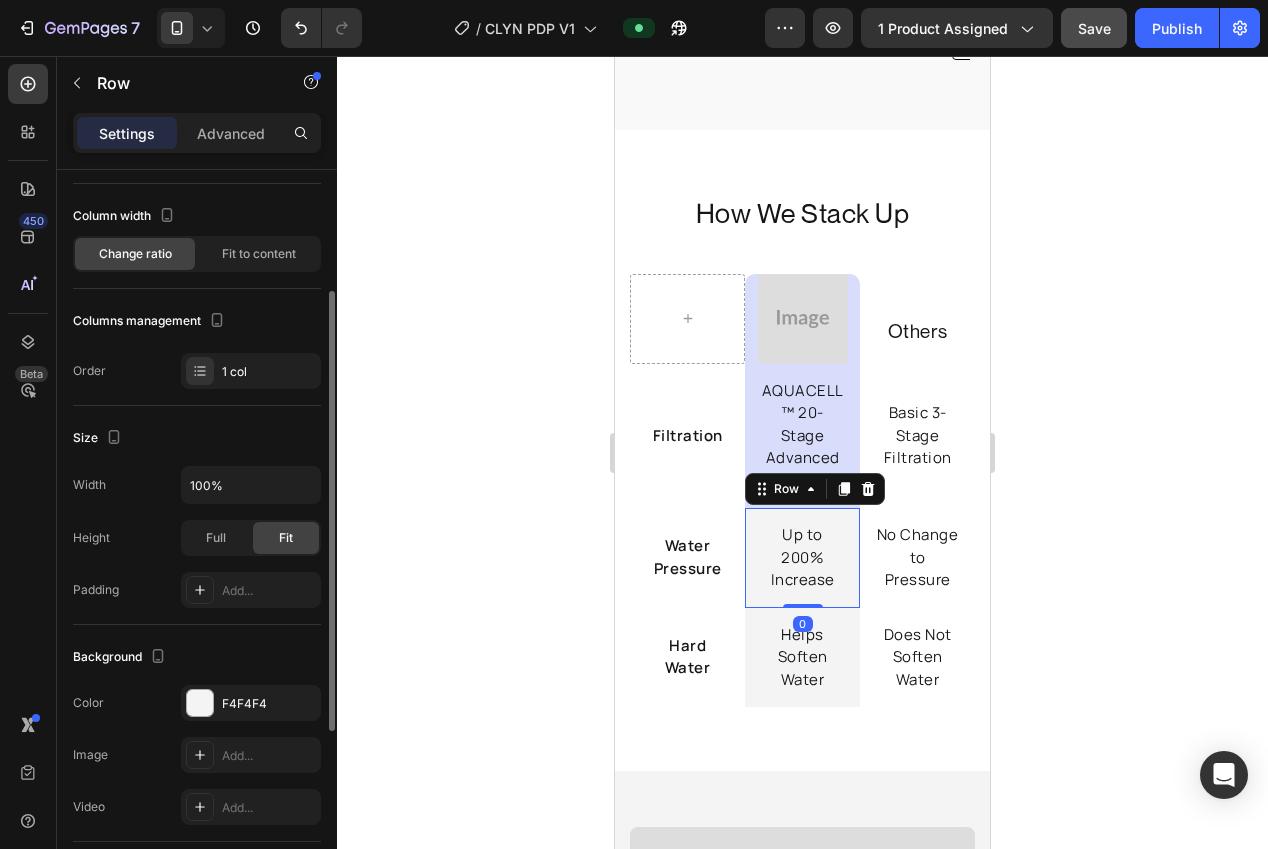 scroll, scrollTop: 210, scrollLeft: 0, axis: vertical 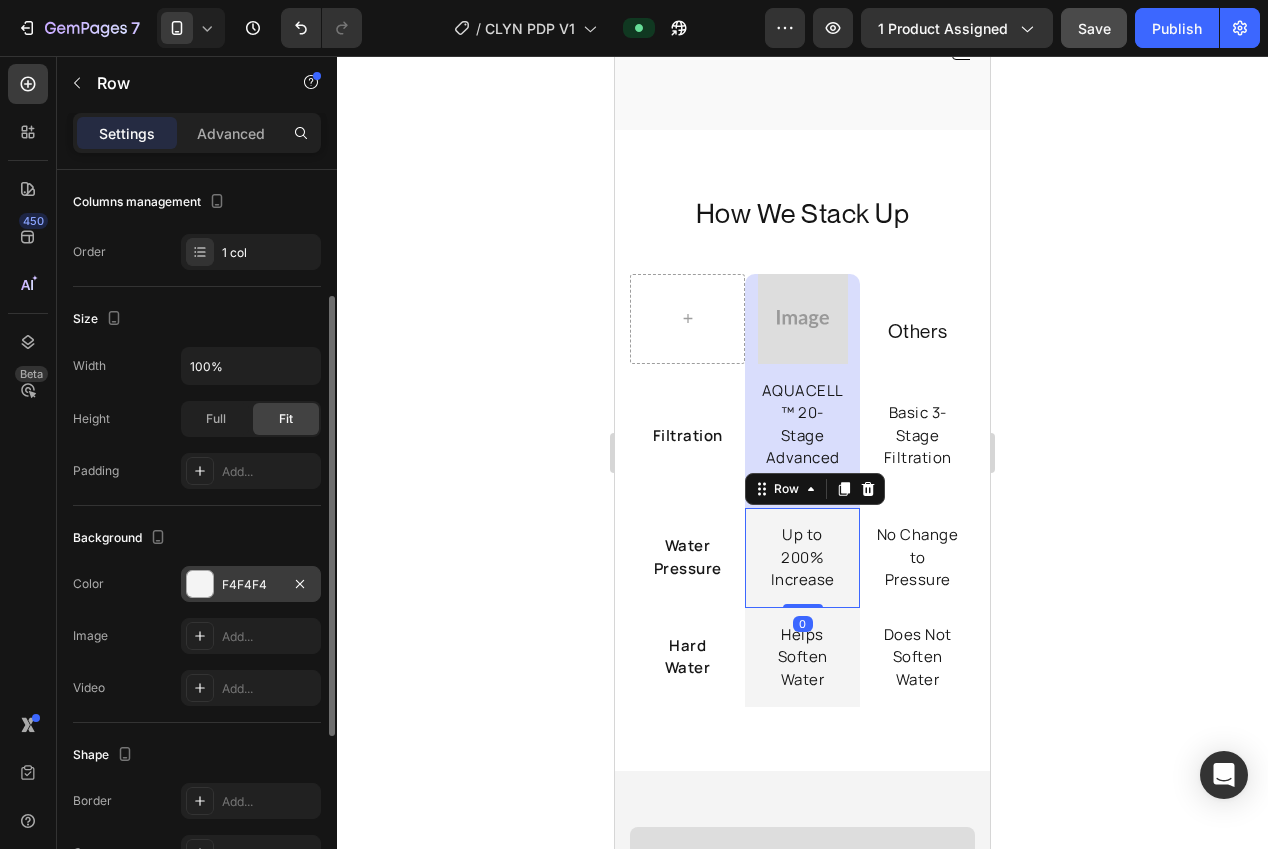 click on "F4F4F4" at bounding box center (251, 585) 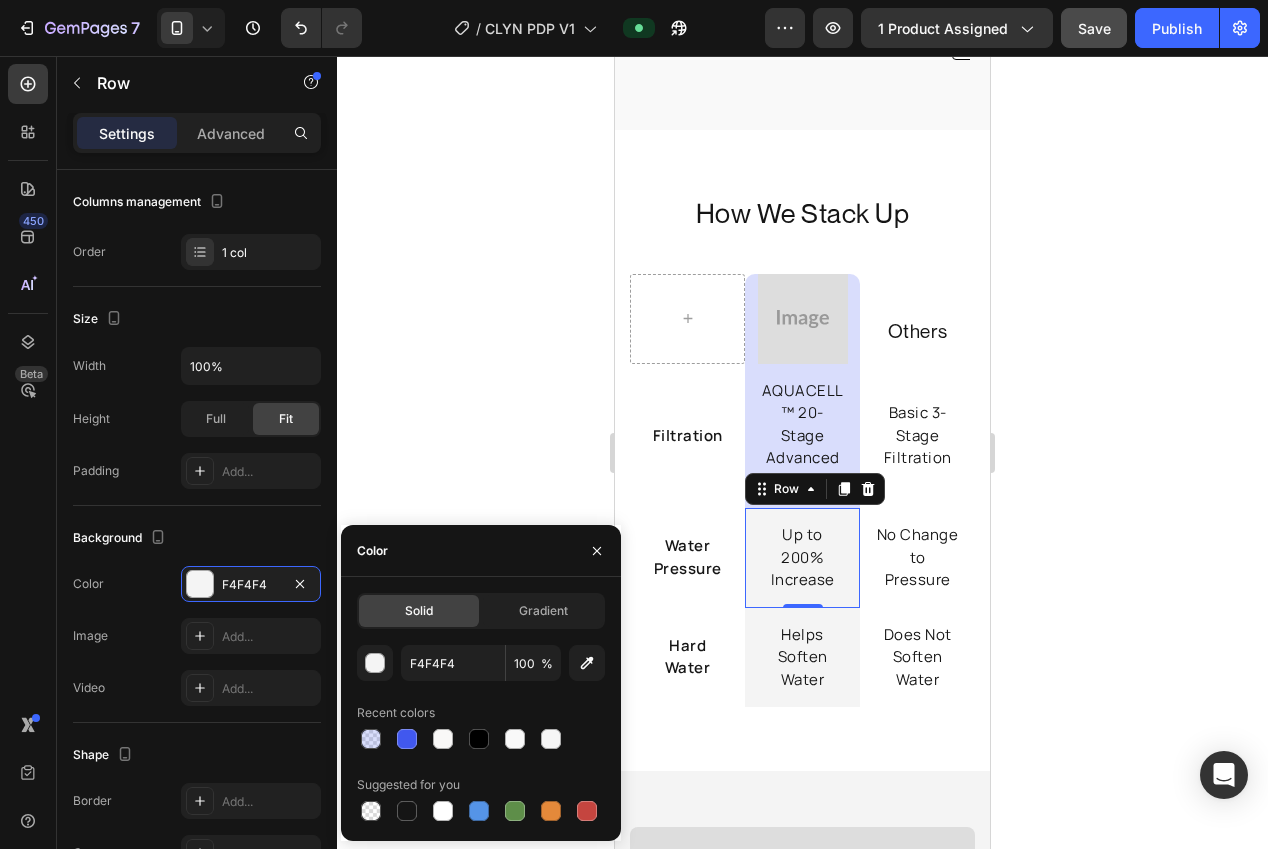 click at bounding box center (371, 739) 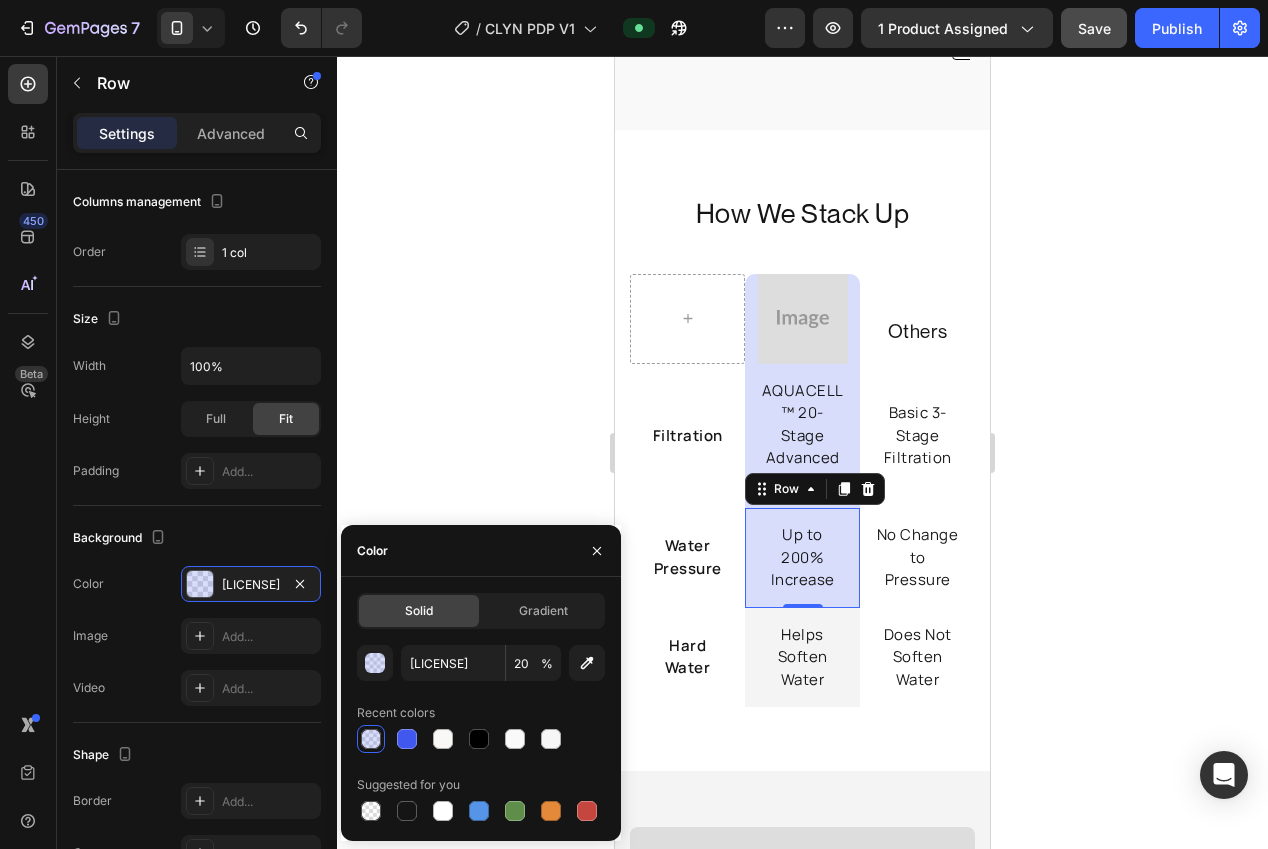 drag, startPoint x: 422, startPoint y: 461, endPoint x: 467, endPoint y: 495, distance: 56.400356 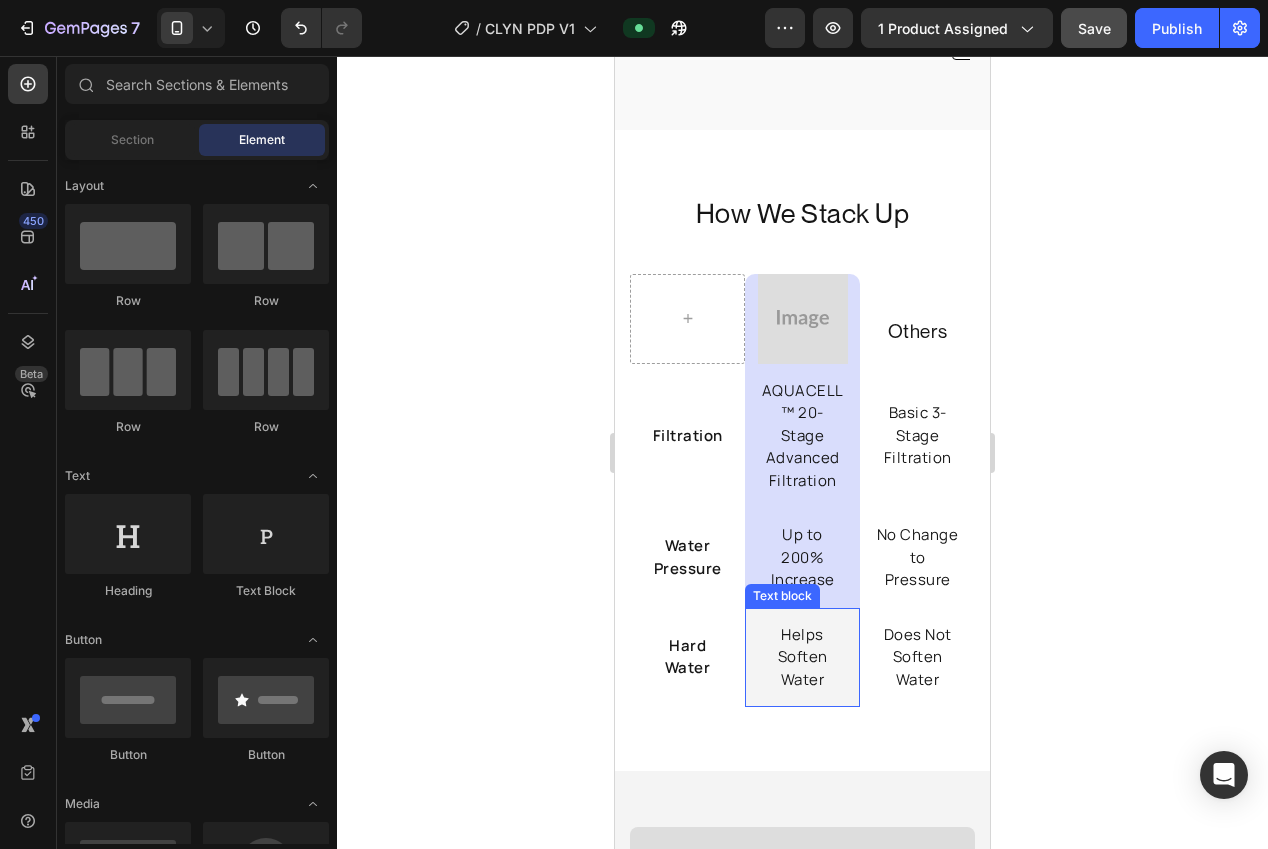 click on "Helps  Soften Water Text block" at bounding box center (802, 658) 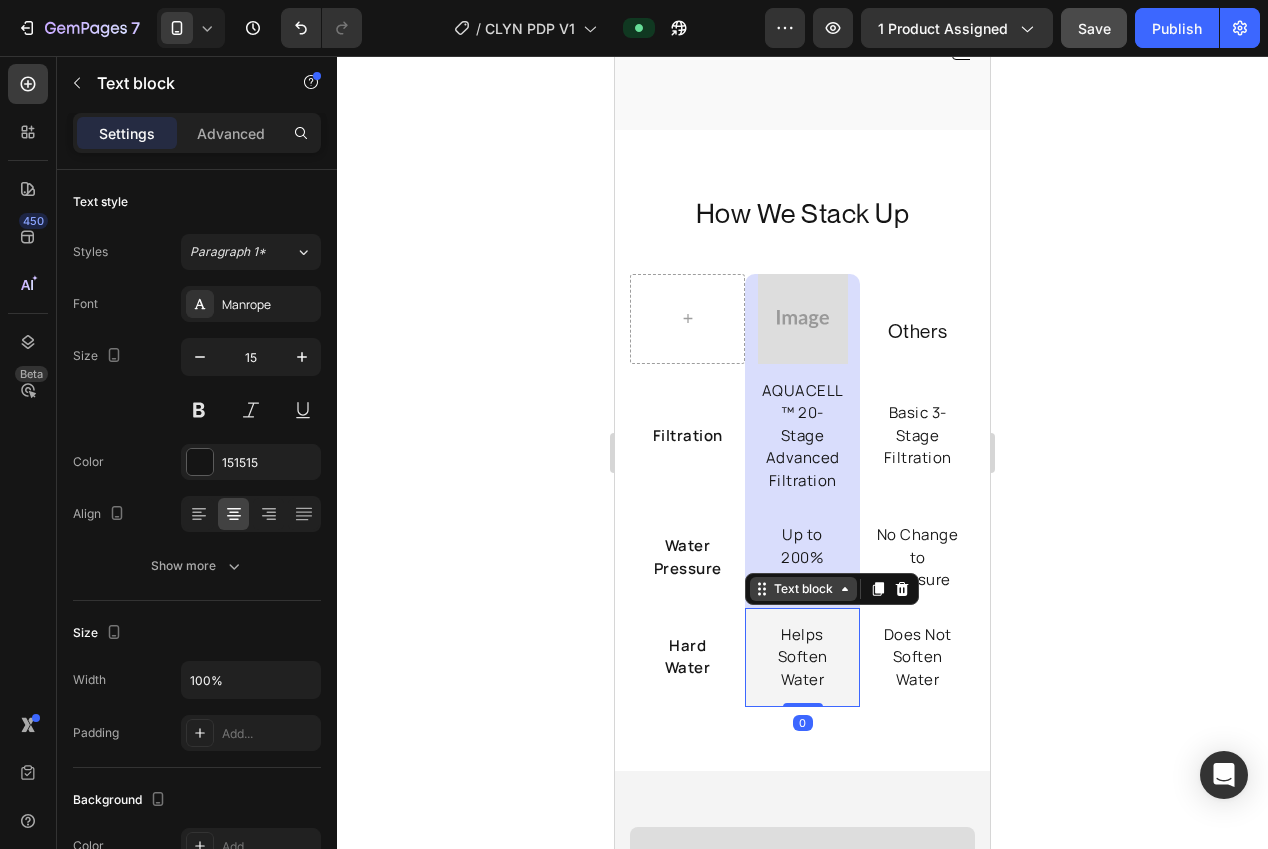 click on "Text block" at bounding box center [832, 589] 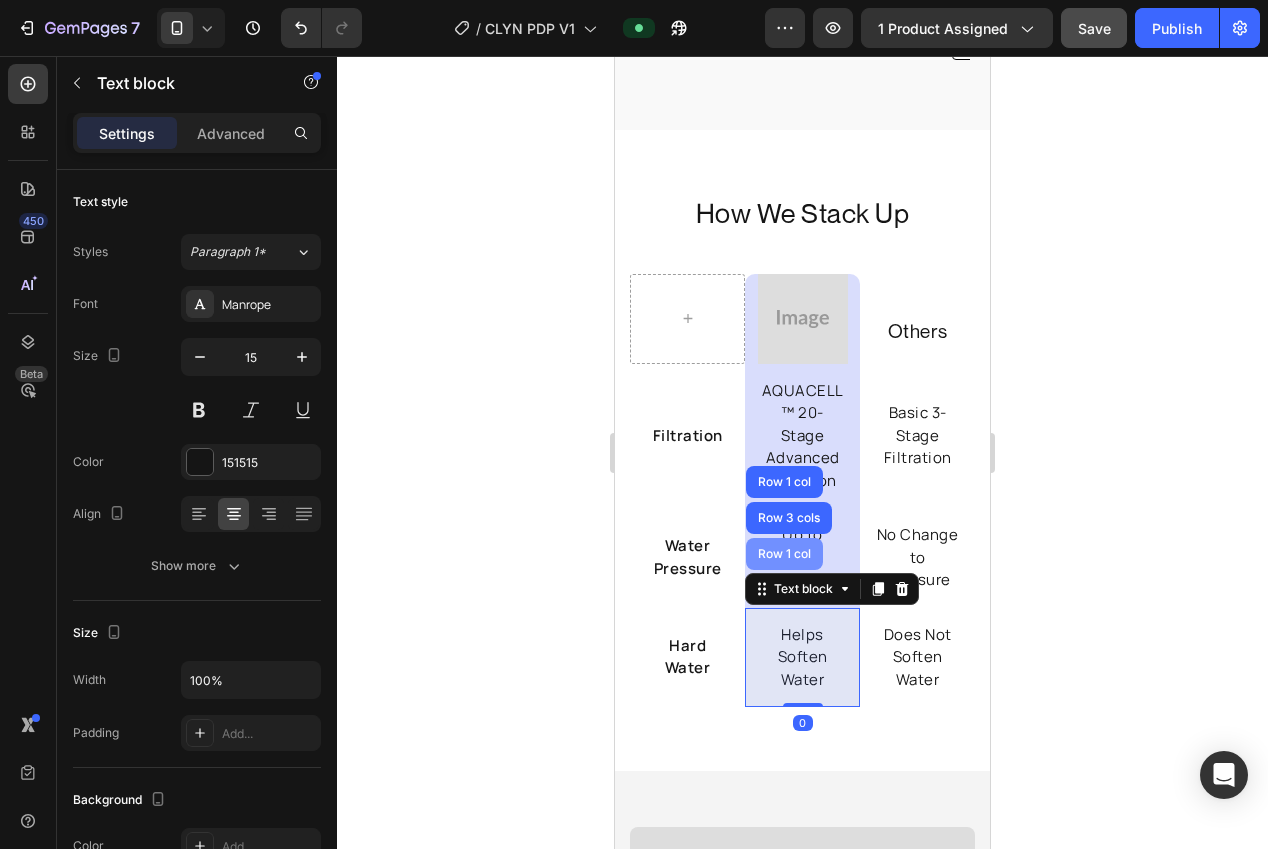 click on "Row 1 col" at bounding box center [784, 554] 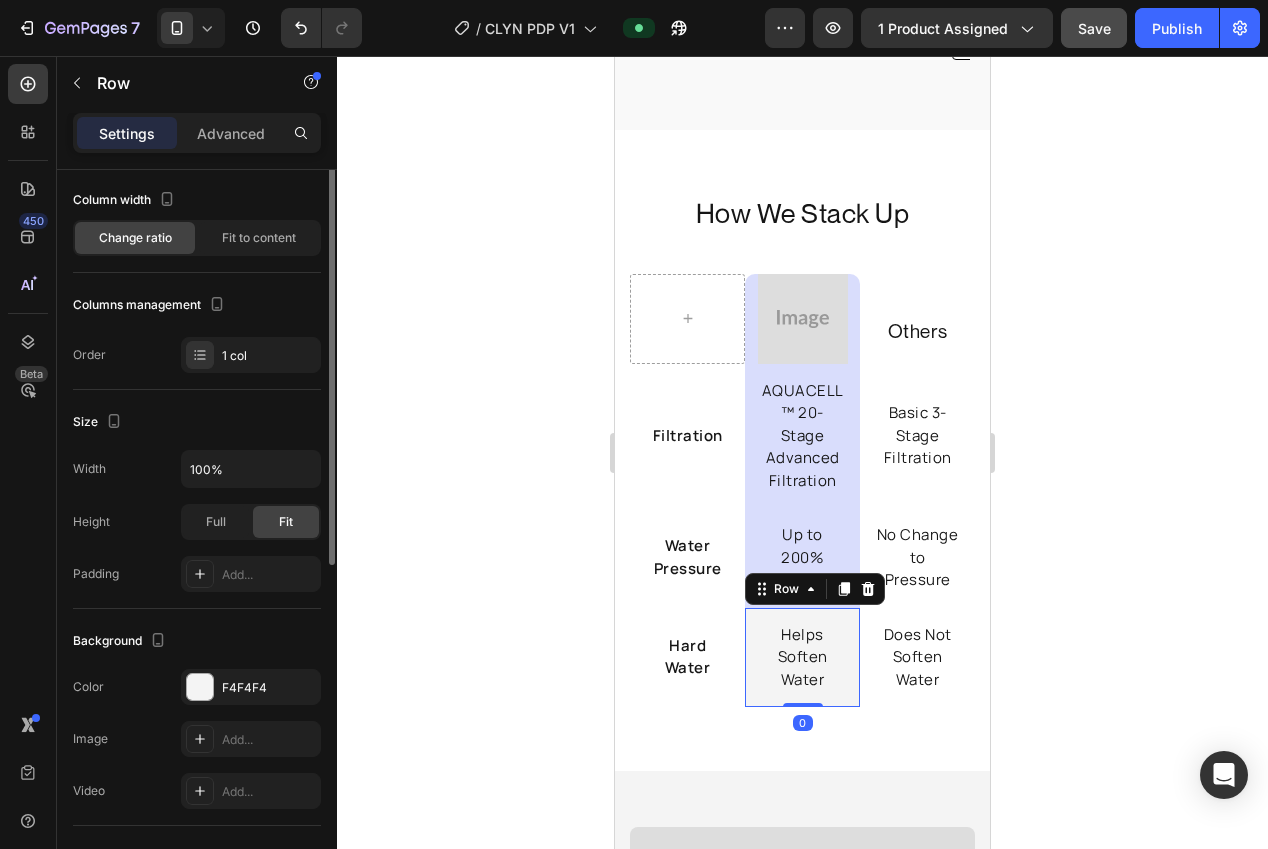 scroll, scrollTop: 178, scrollLeft: 0, axis: vertical 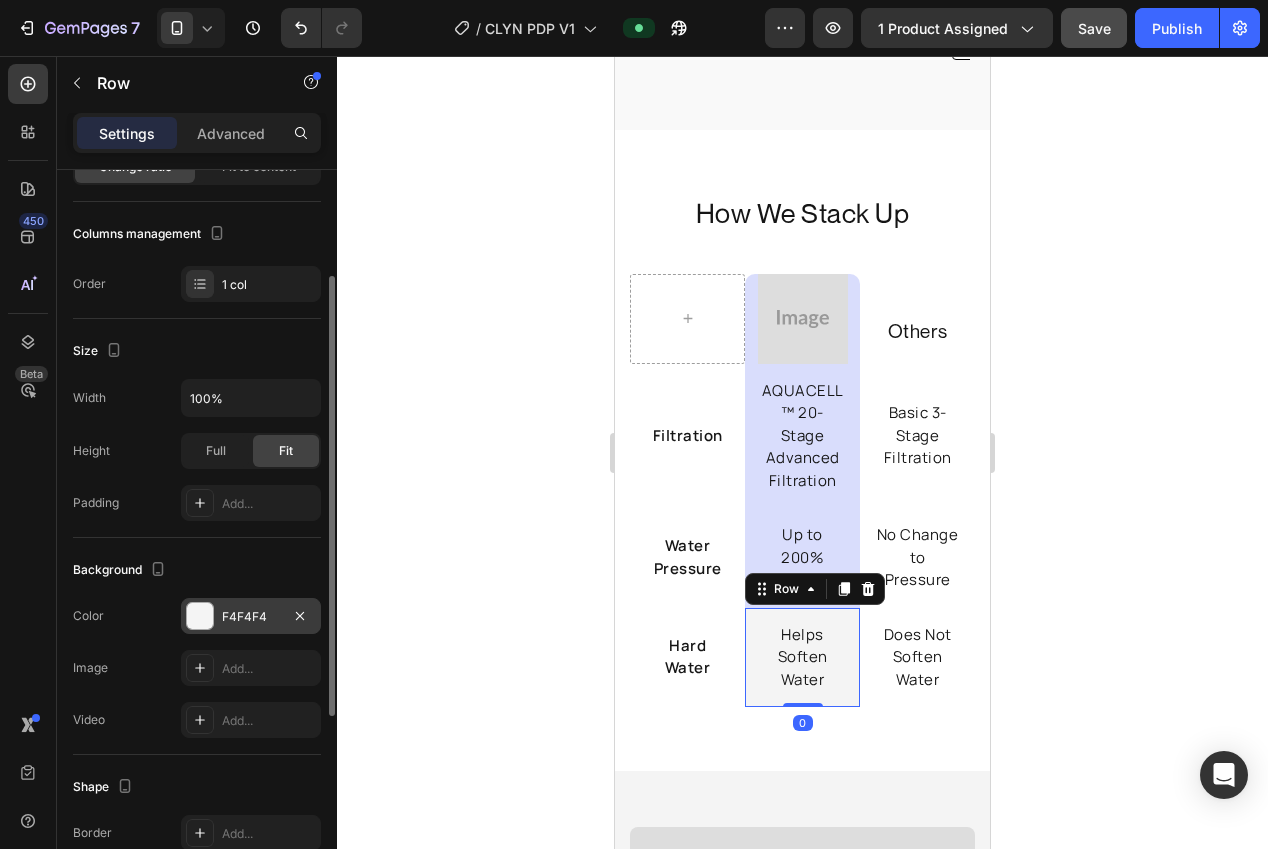 click on "F4F4F4" at bounding box center (251, 617) 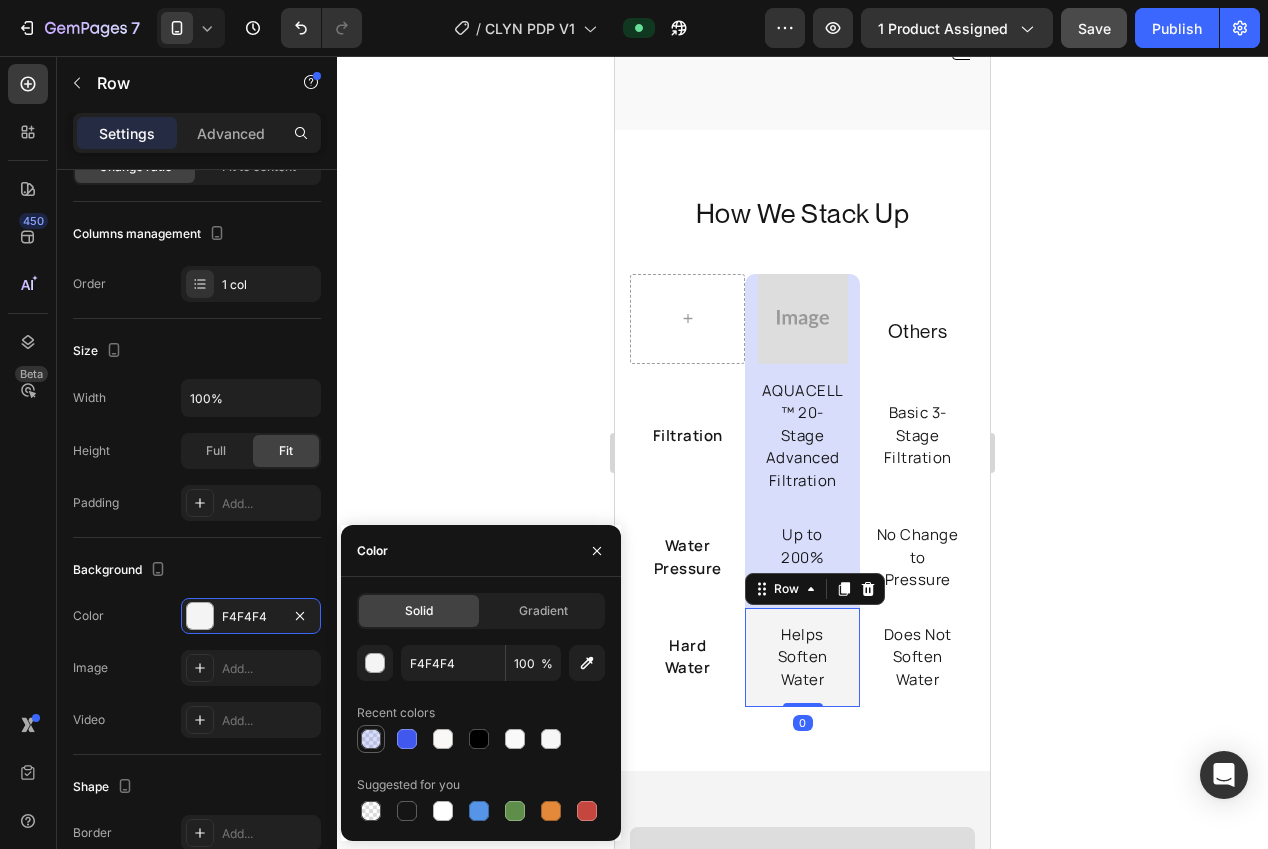 click at bounding box center (371, 739) 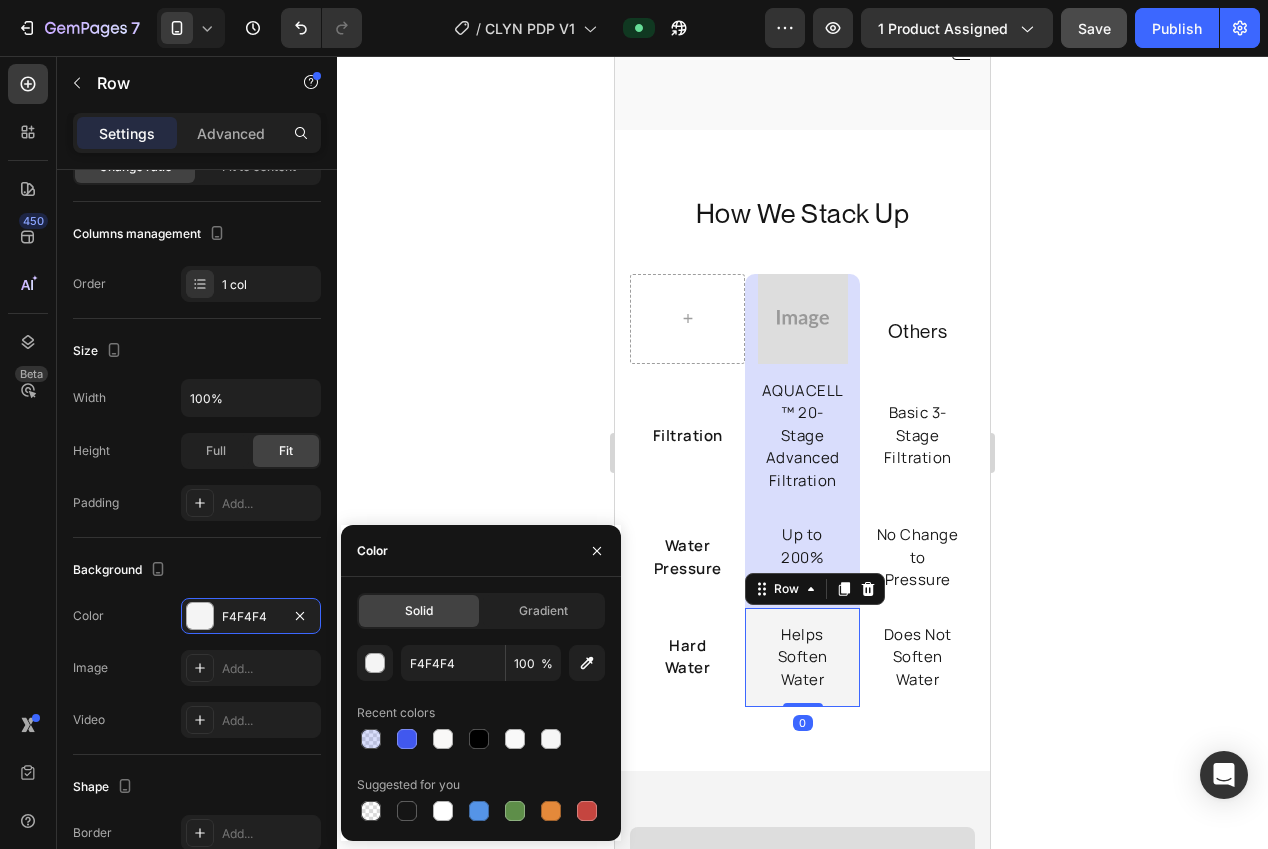 type on "4158EE" 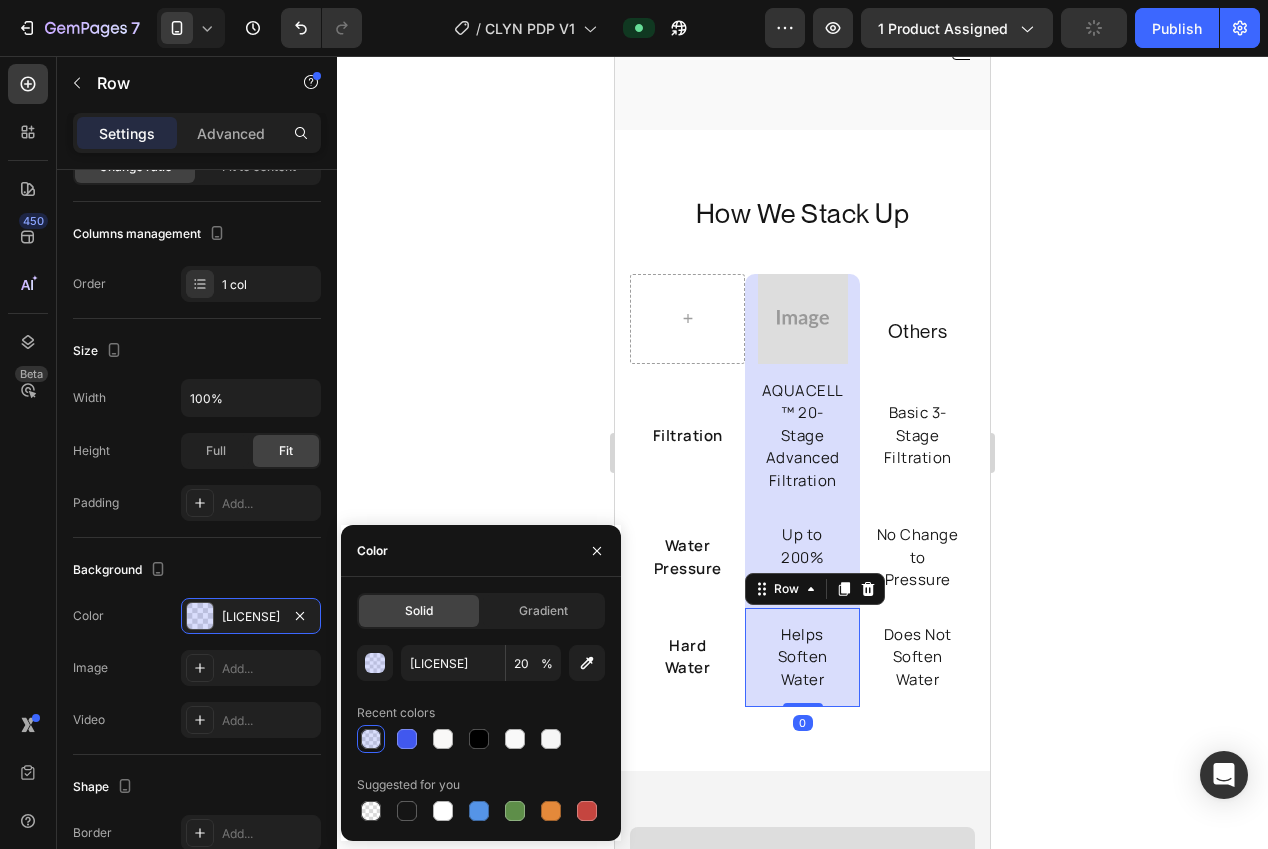 drag, startPoint x: 372, startPoint y: 474, endPoint x: 382, endPoint y: 473, distance: 10.049875 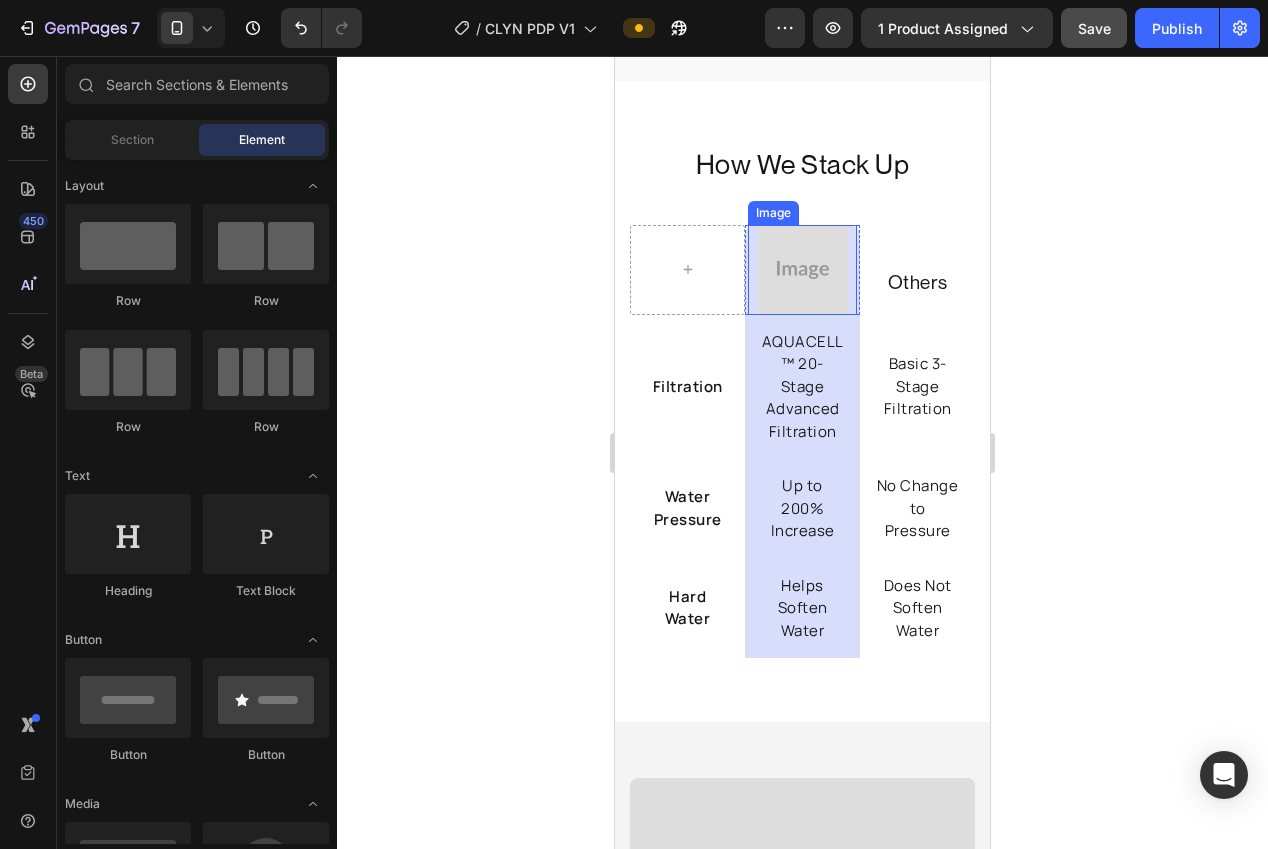 scroll, scrollTop: 4283, scrollLeft: 0, axis: vertical 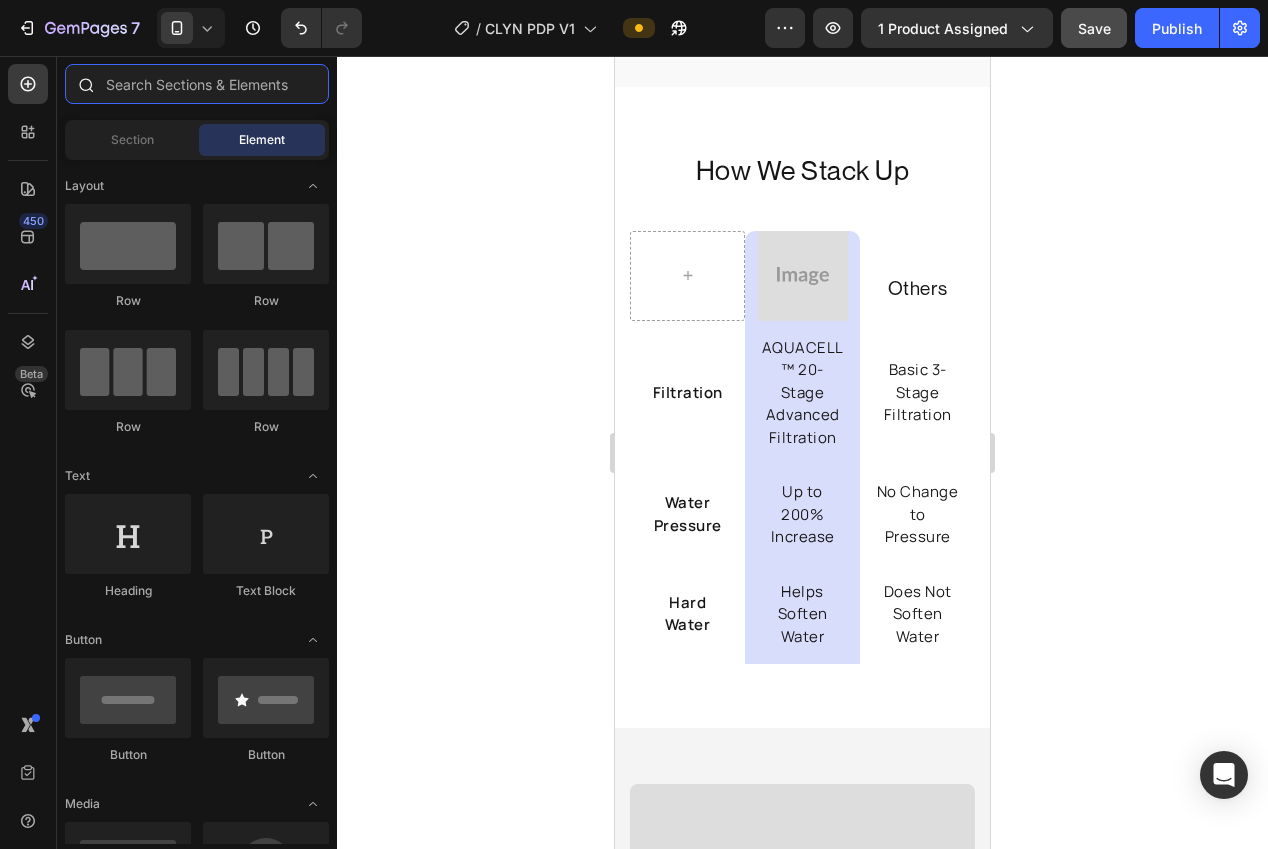 click at bounding box center [197, 84] 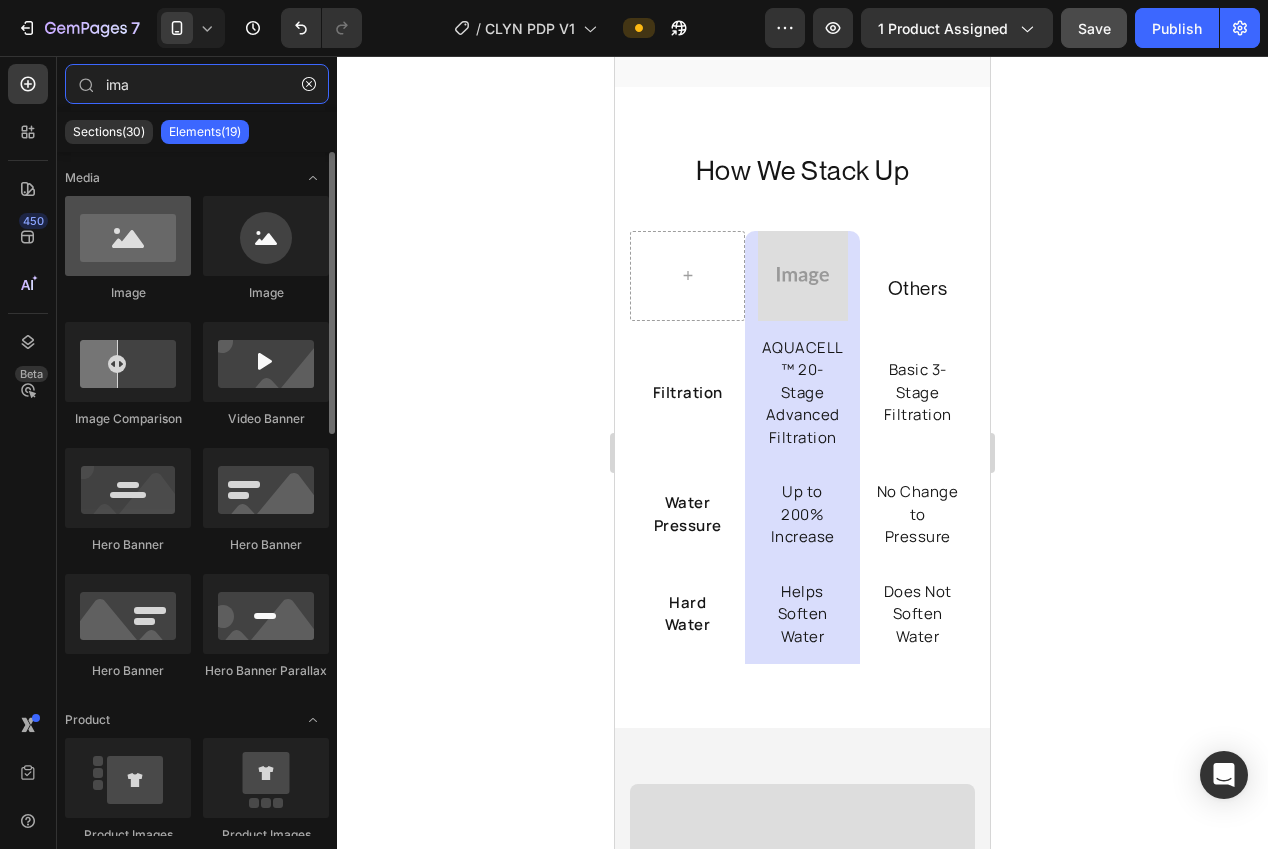 type on "ima" 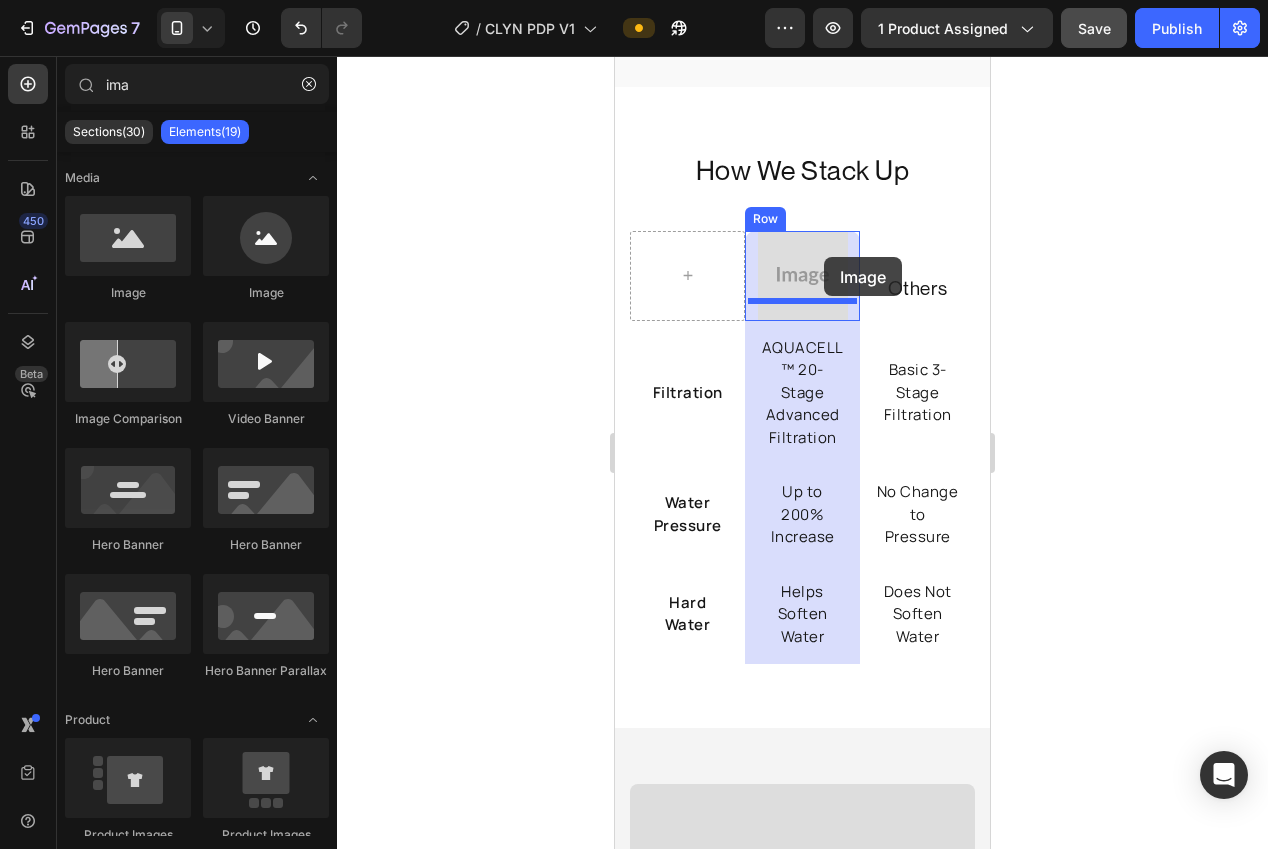 drag, startPoint x: 783, startPoint y: 294, endPoint x: 824, endPoint y: 257, distance: 55.226807 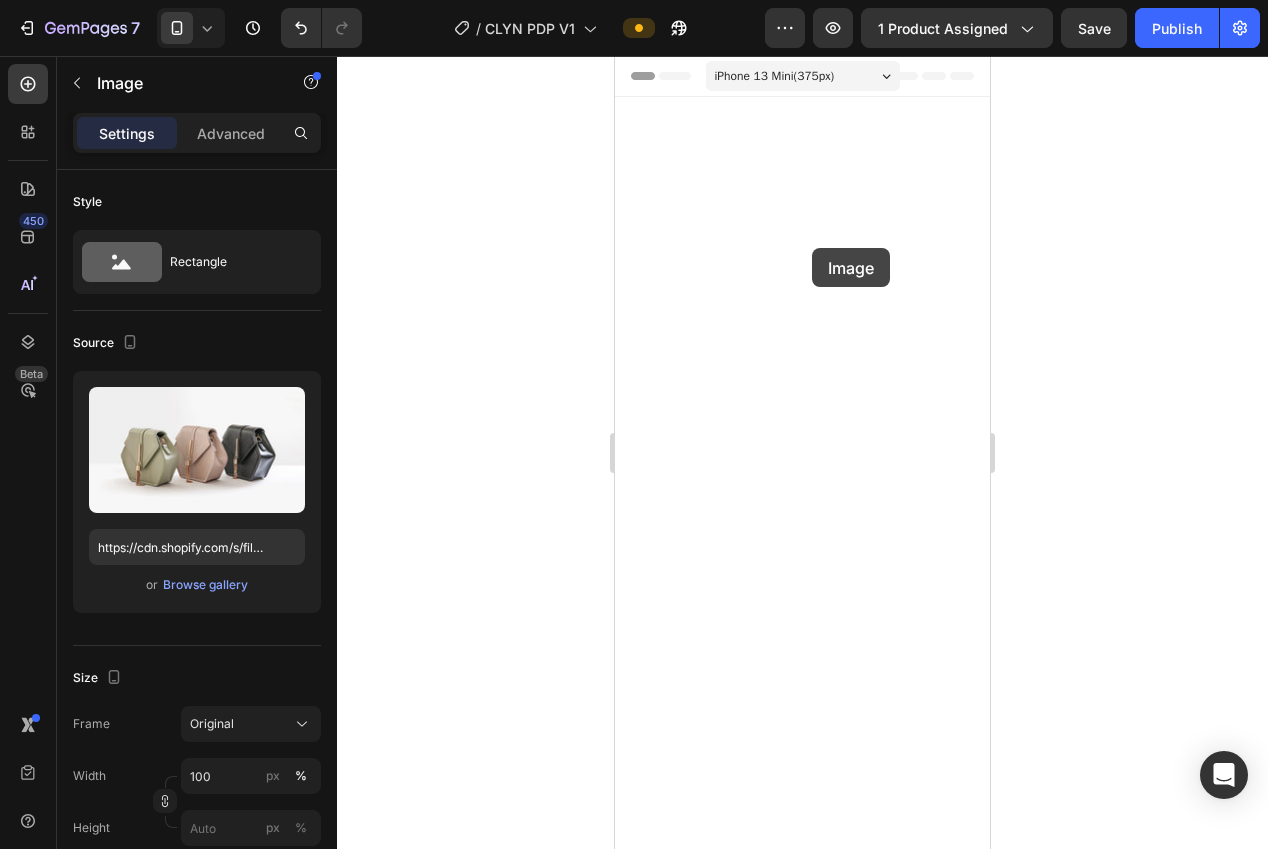 scroll, scrollTop: 4283, scrollLeft: 0, axis: vertical 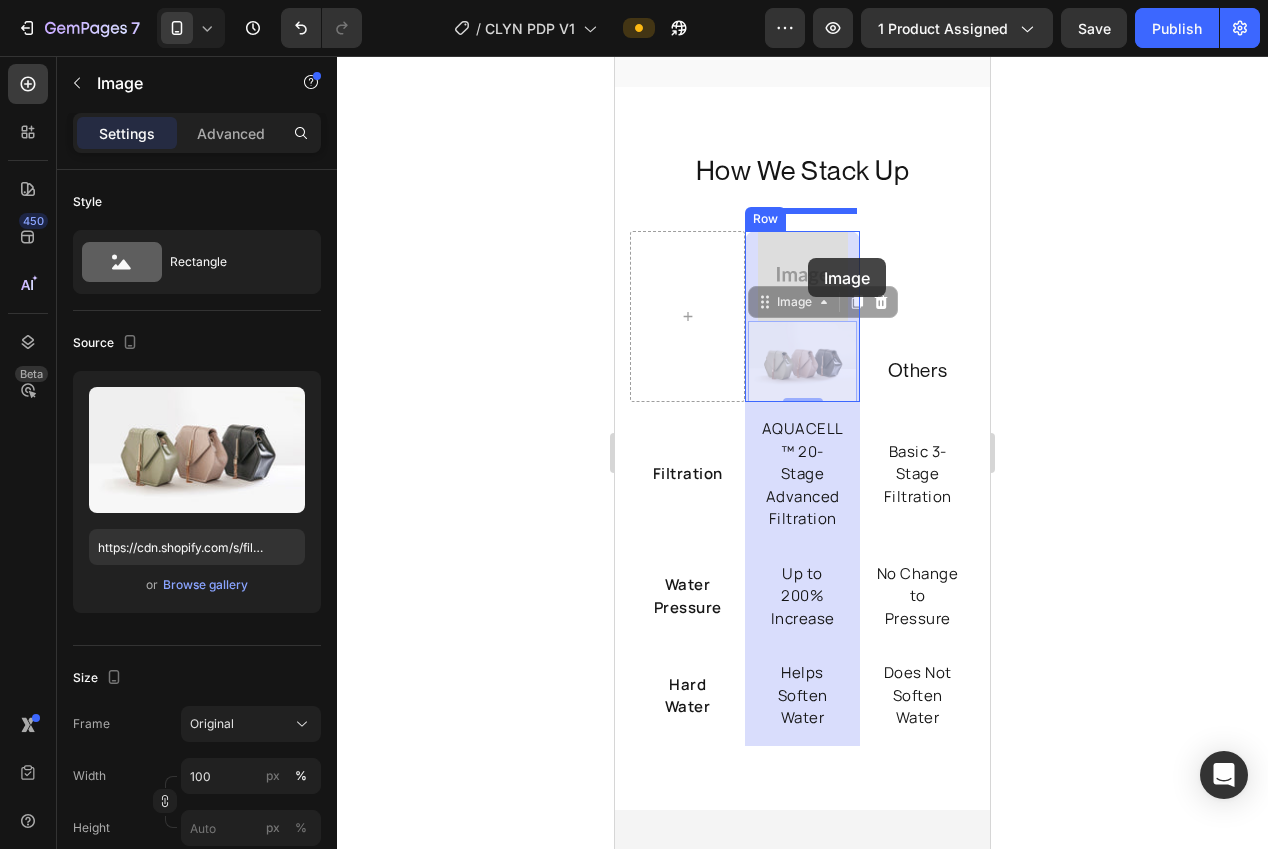 click on "iPhone 13 Mini  ( 375 px) iPhone 13 Mini iPhone 13 Pro iPhone 11 Pro Max iPhone 15 Pro Max Pixel 7 Galaxy S8+ Galaxy S20 Ultra iPad Mini iPad Air iPad Pro Header The 5-Minute Shower Upgrade That Stops Hair Shedding and Dry Skin Heading Image Effortlessly  Glowing Skin Text block Harsh chemicals like chlorine and heavy metals strip your skin barrier, causing dryness, redness, and that tight, itchy feeling after every shower. Nuvera gently filters them out, leaving your skin soft, calm, and hydrated. Text block Row Image Soft, Shiny &  Stronger Hair Text block Chlorine is your hair’s silent enemy. It causes brittleness, frizz, breakage, and dullness. Nuvera removes the chlorine at the source - so your hair stays silky, vibrant, and full of life. Text block Image Boosts Water  Pressure Text block Unlike bulky filters that kill water flow, Nuvera is engineered to increase your shower pressure by up to 200%. Enjoy a spa-like rinse that clears away products, soothes your scalp, and feels amazing. Text block" at bounding box center (802, -662) 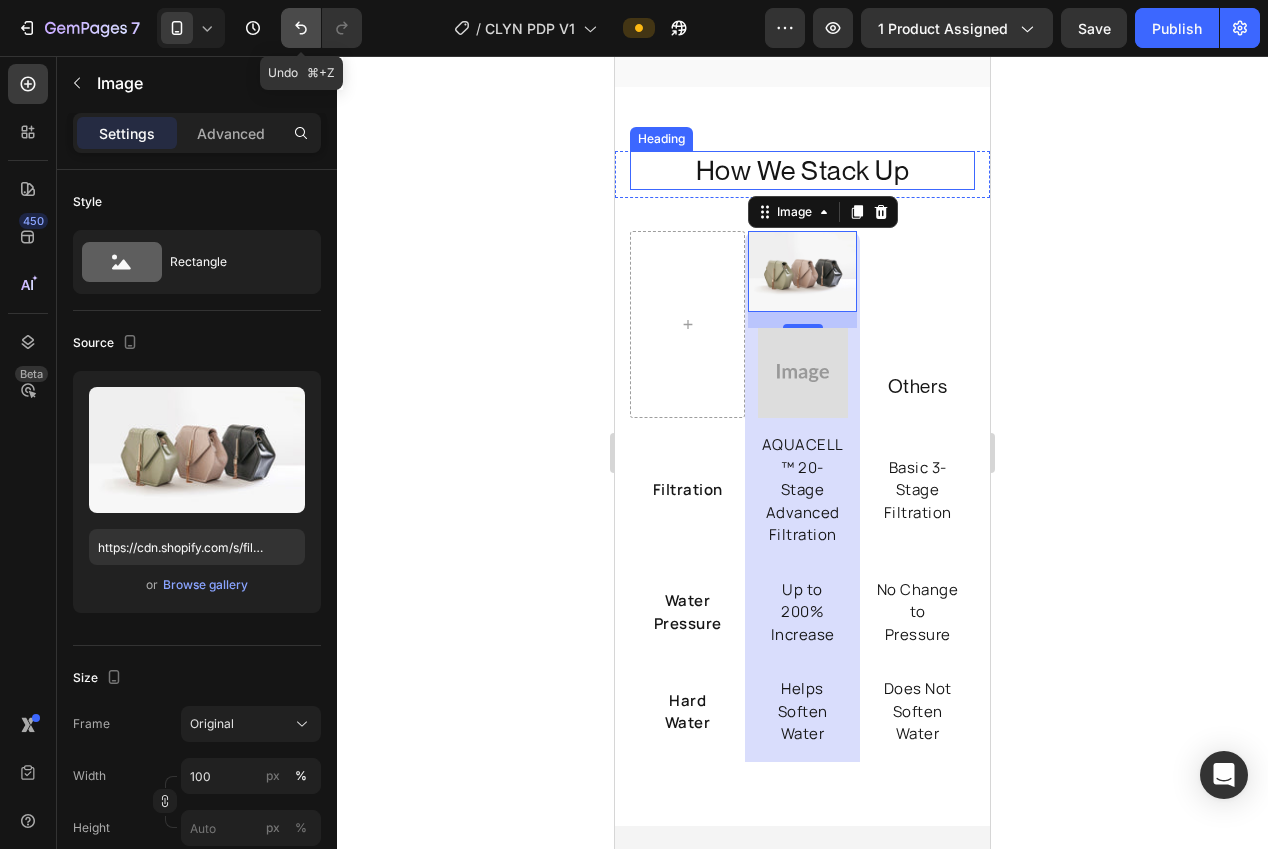 click 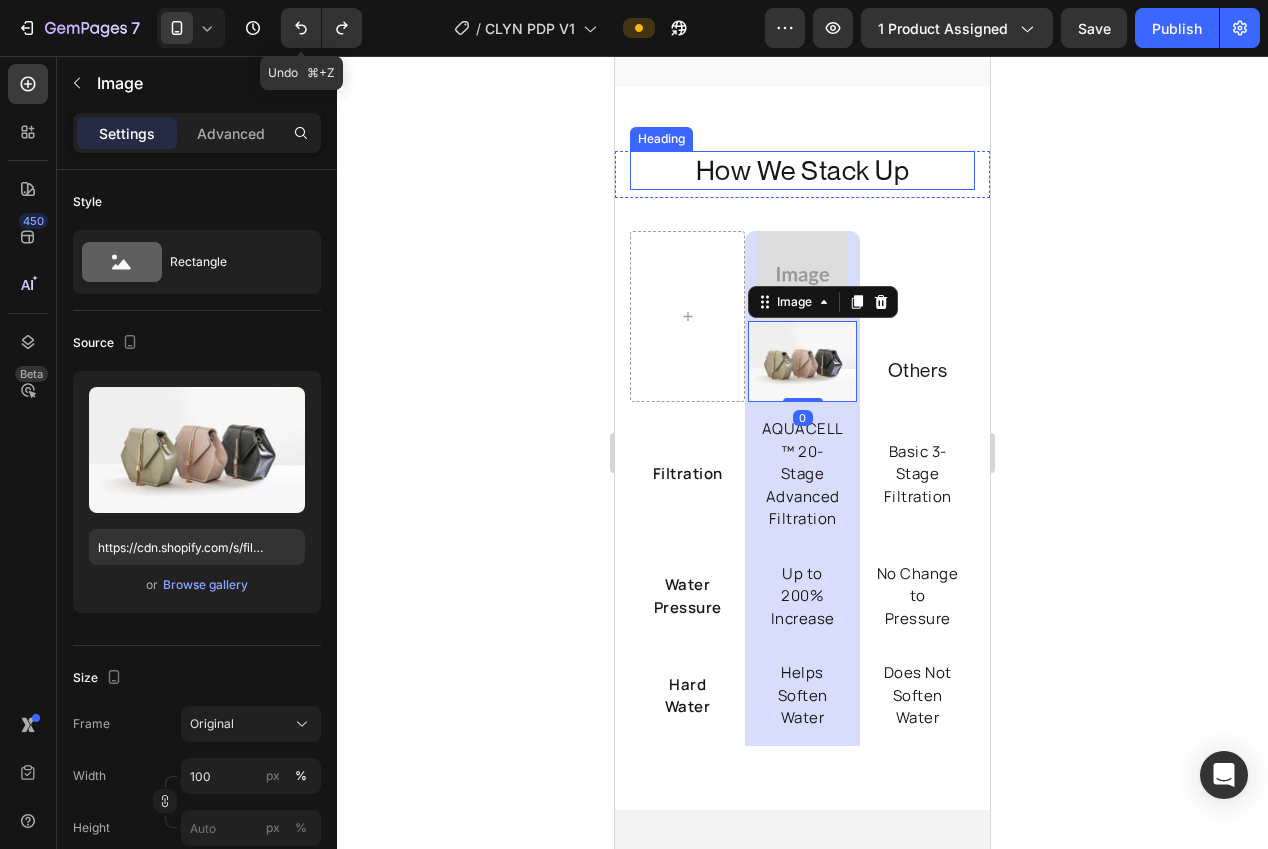 drag, startPoint x: 300, startPoint y: 34, endPoint x: 482, endPoint y: 114, distance: 198.80644 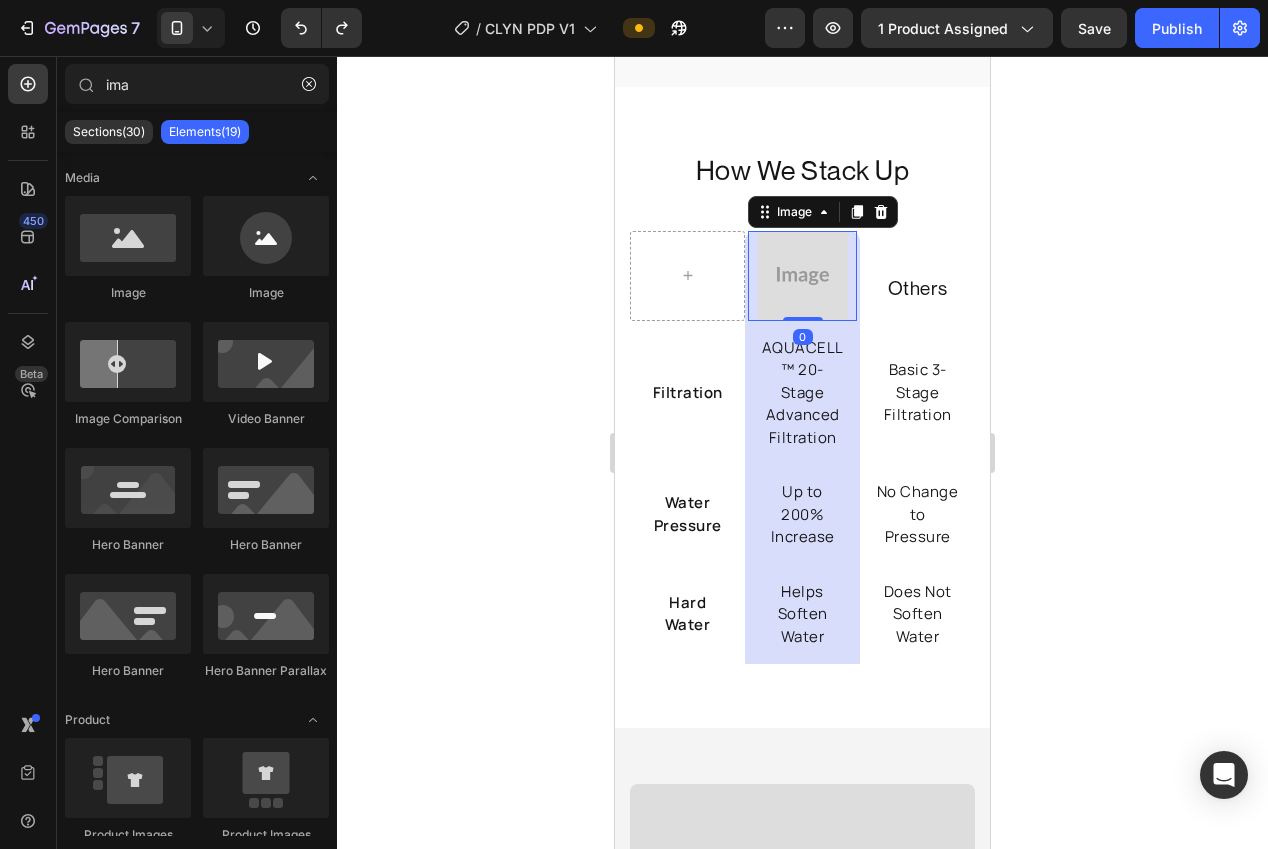 click at bounding box center (803, 276) 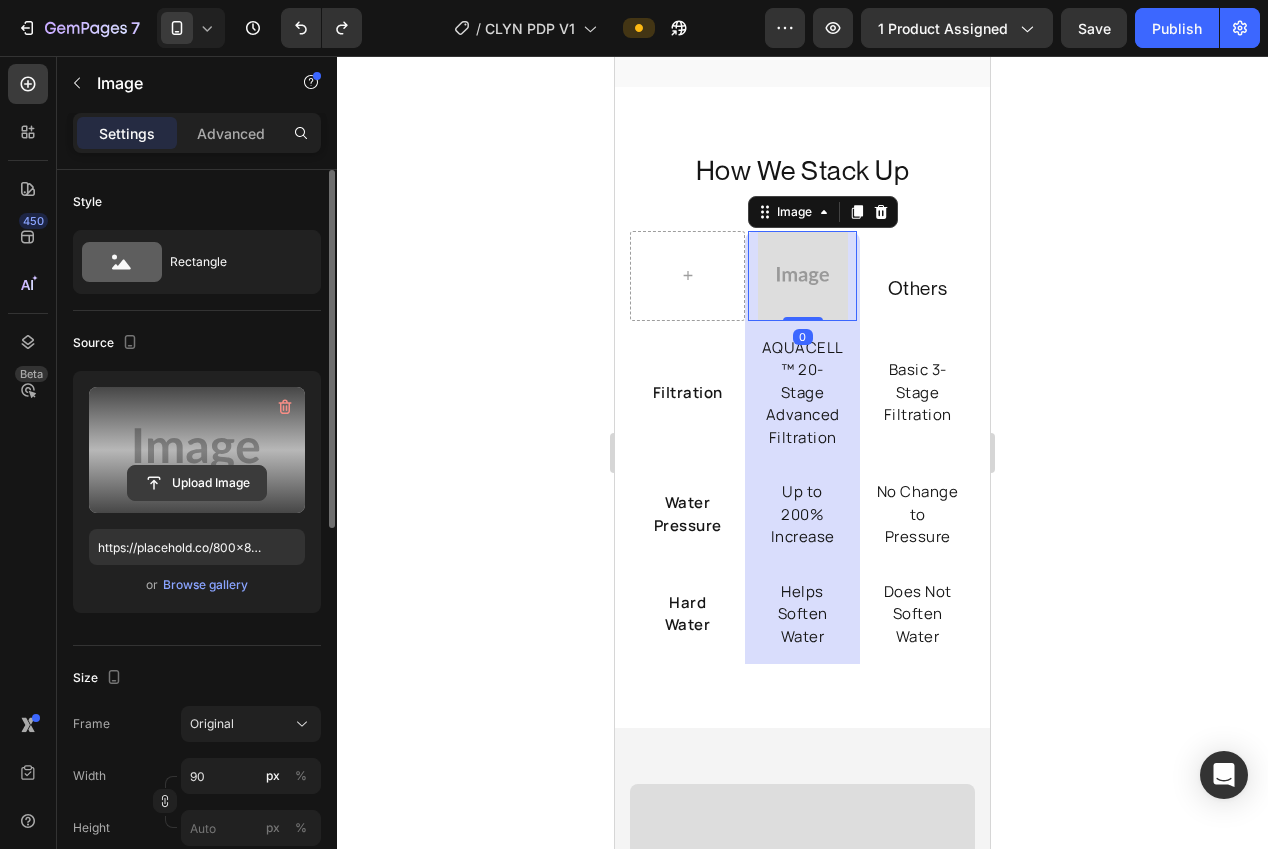 click 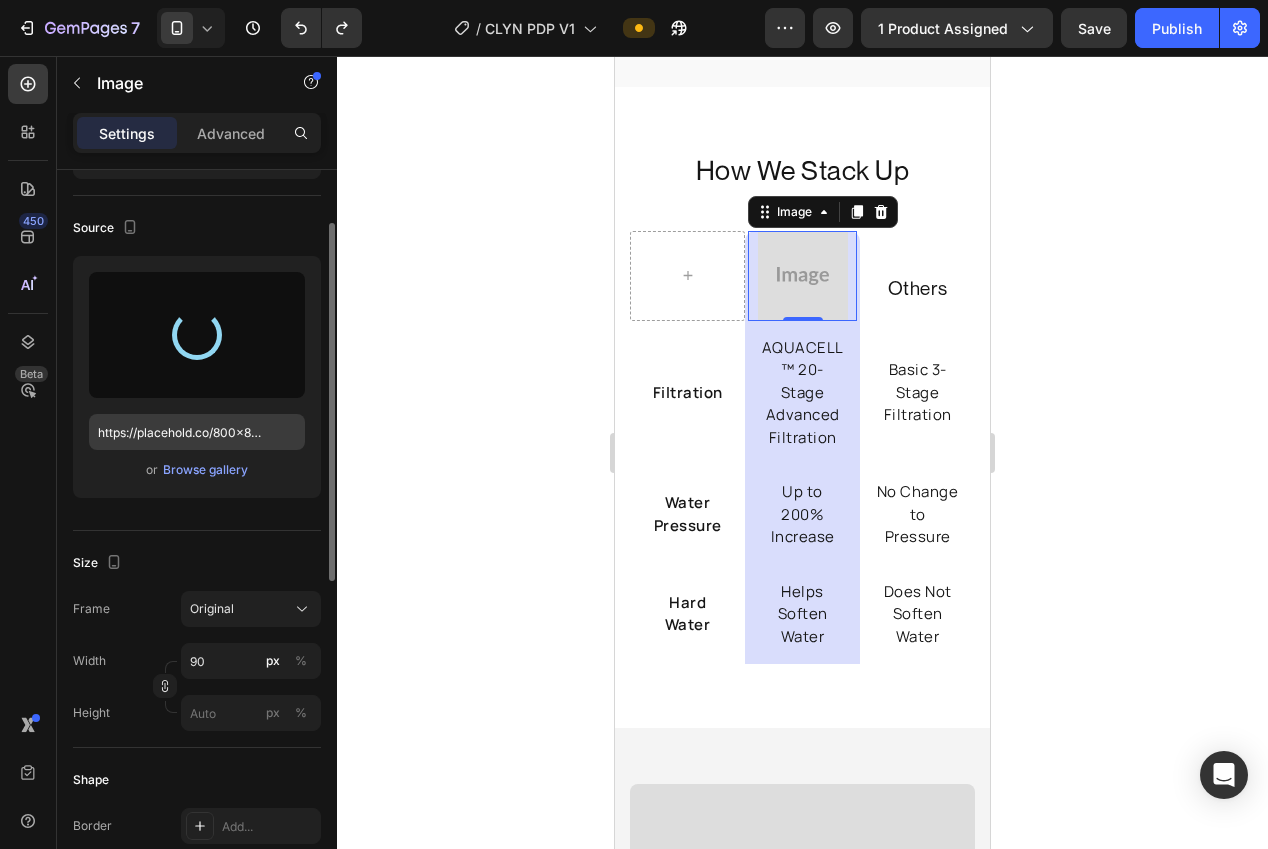 scroll, scrollTop: 113, scrollLeft: 0, axis: vertical 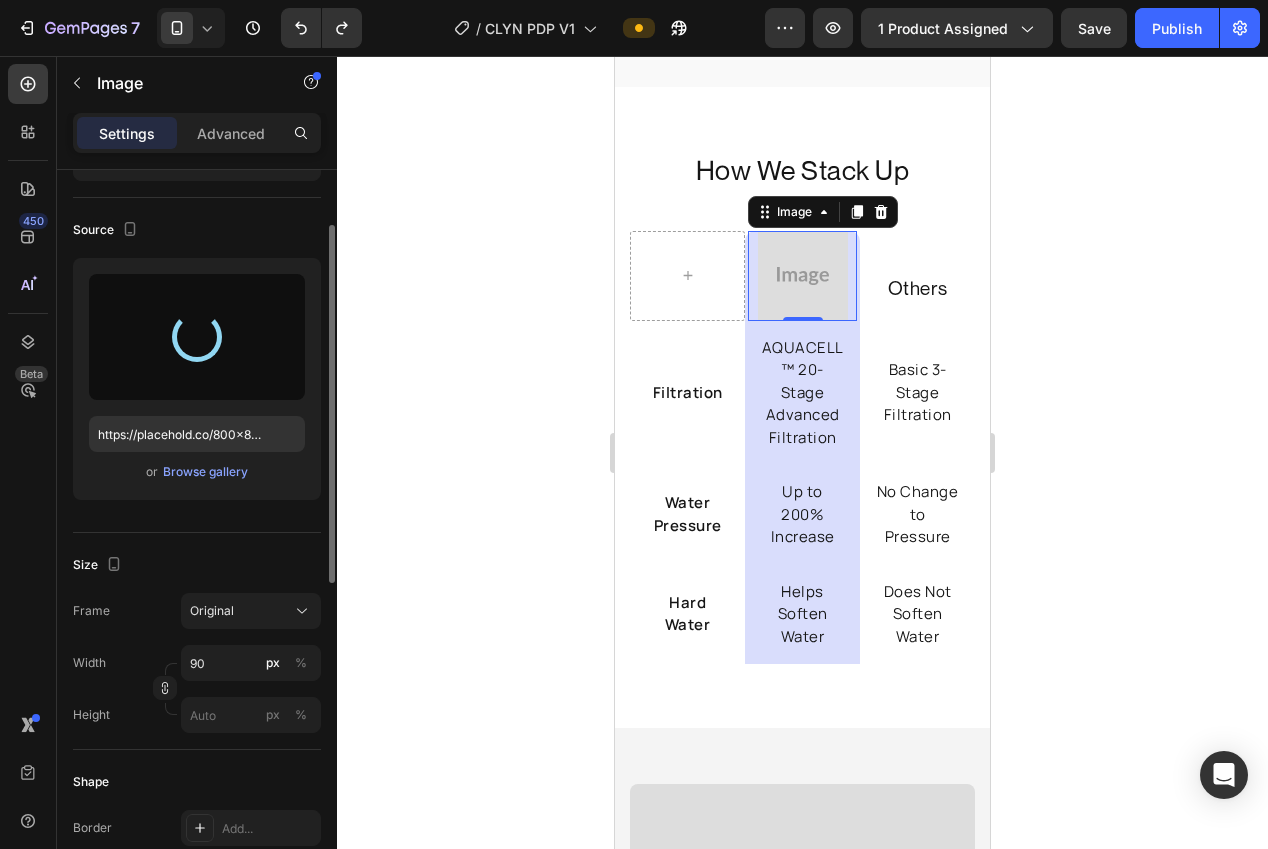 type on "https://cdn.shopify.com/s/files/1/0940/0539/5768/files/gempages_563747377920344850-9afa31b0-7959-4e6d-aacf-0caef8f5a858.png" 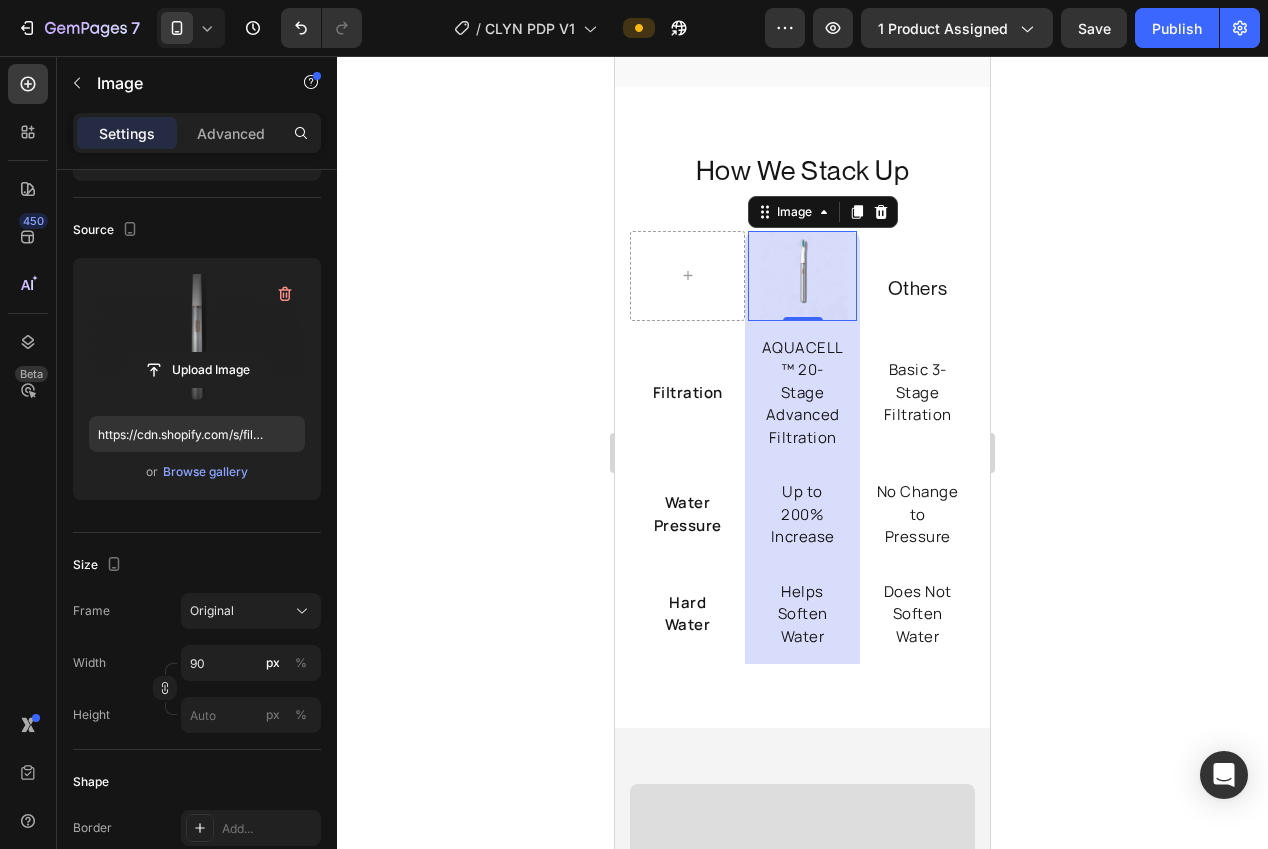 drag, startPoint x: 387, startPoint y: 531, endPoint x: 404, endPoint y: 533, distance: 17.117243 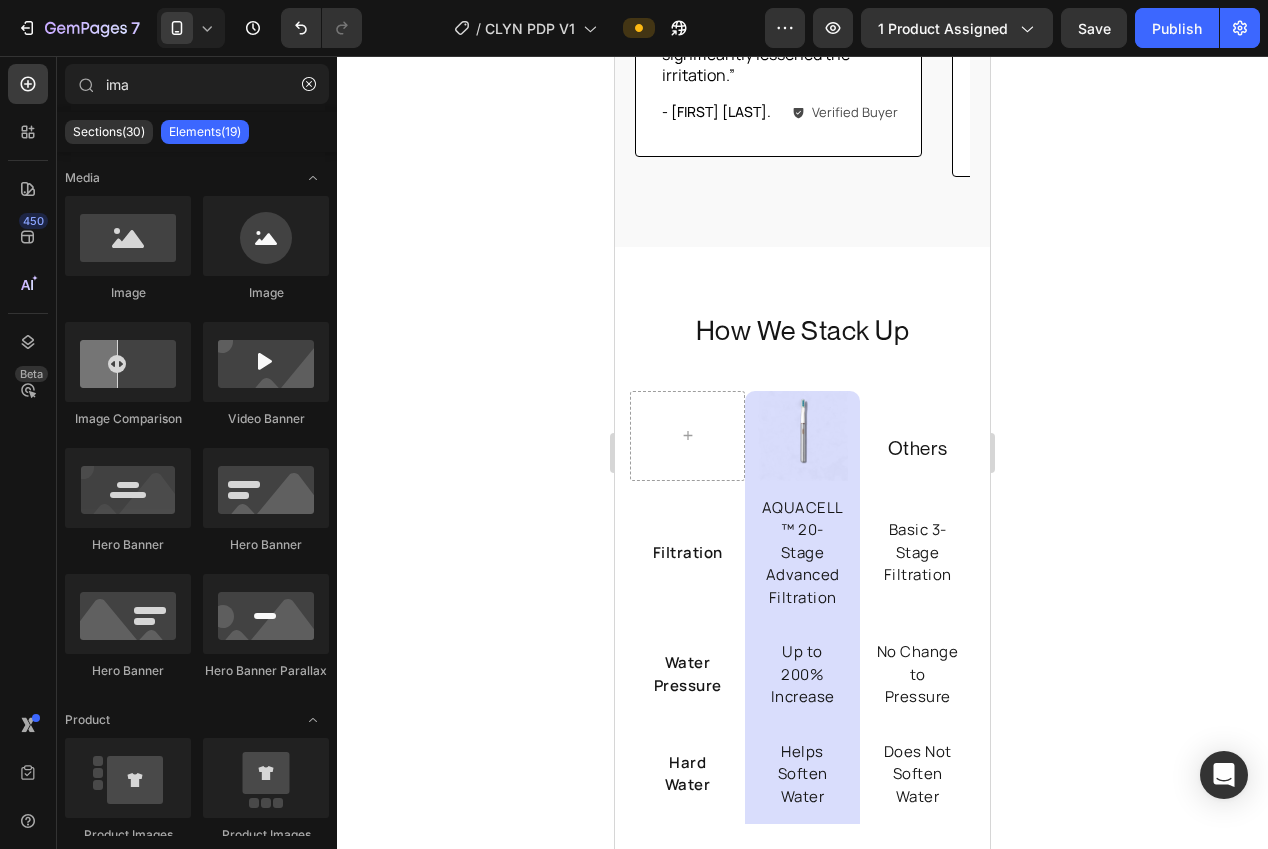 scroll, scrollTop: 4128, scrollLeft: 0, axis: vertical 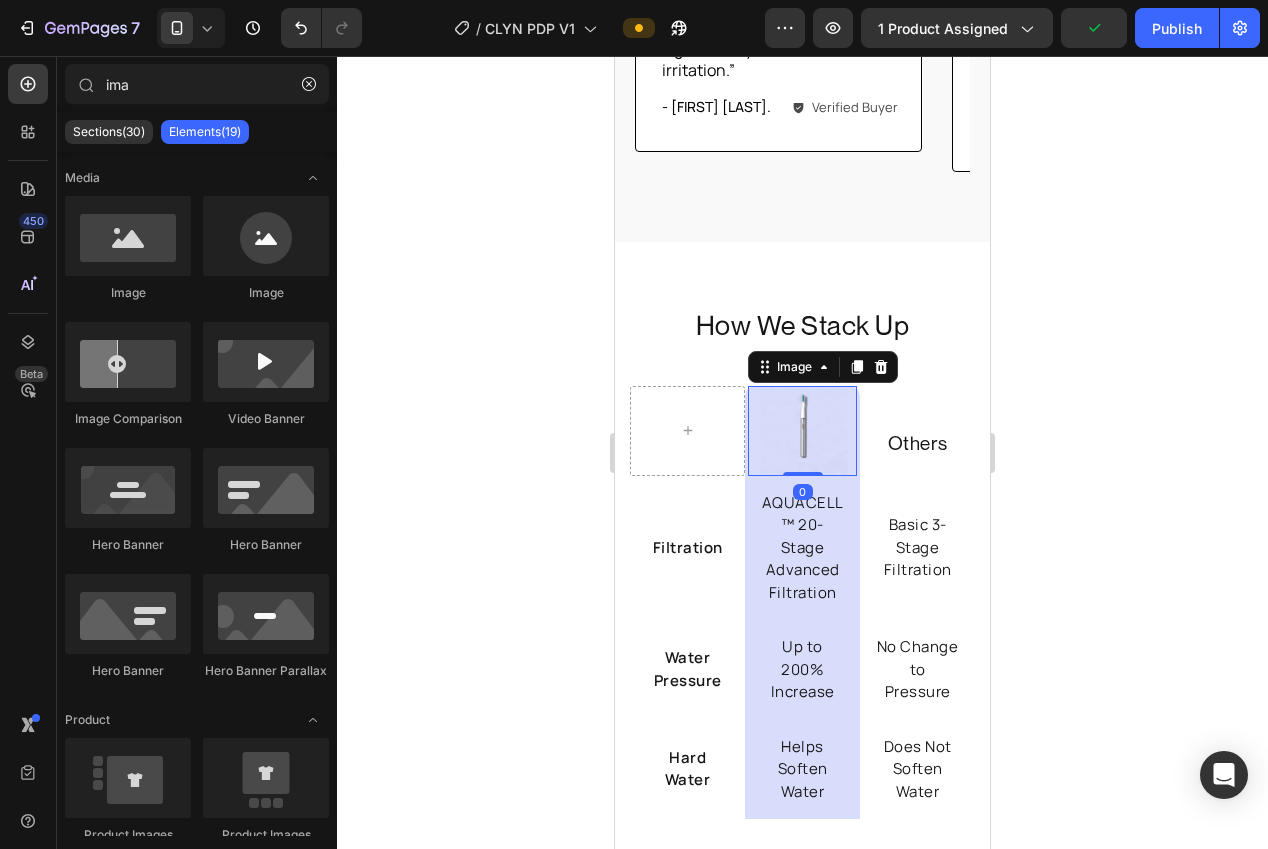 click at bounding box center [802, 431] 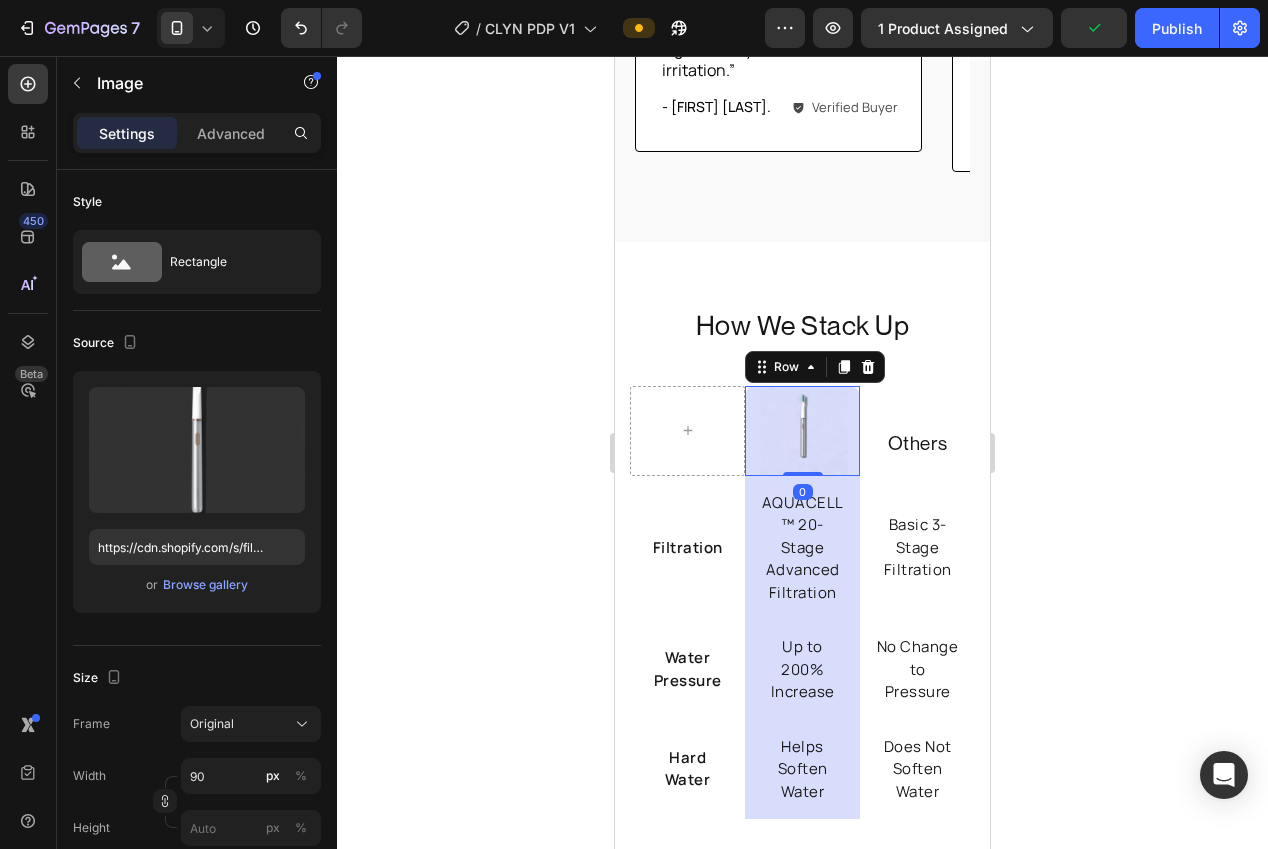 click on "Image Row   0" at bounding box center (802, 431) 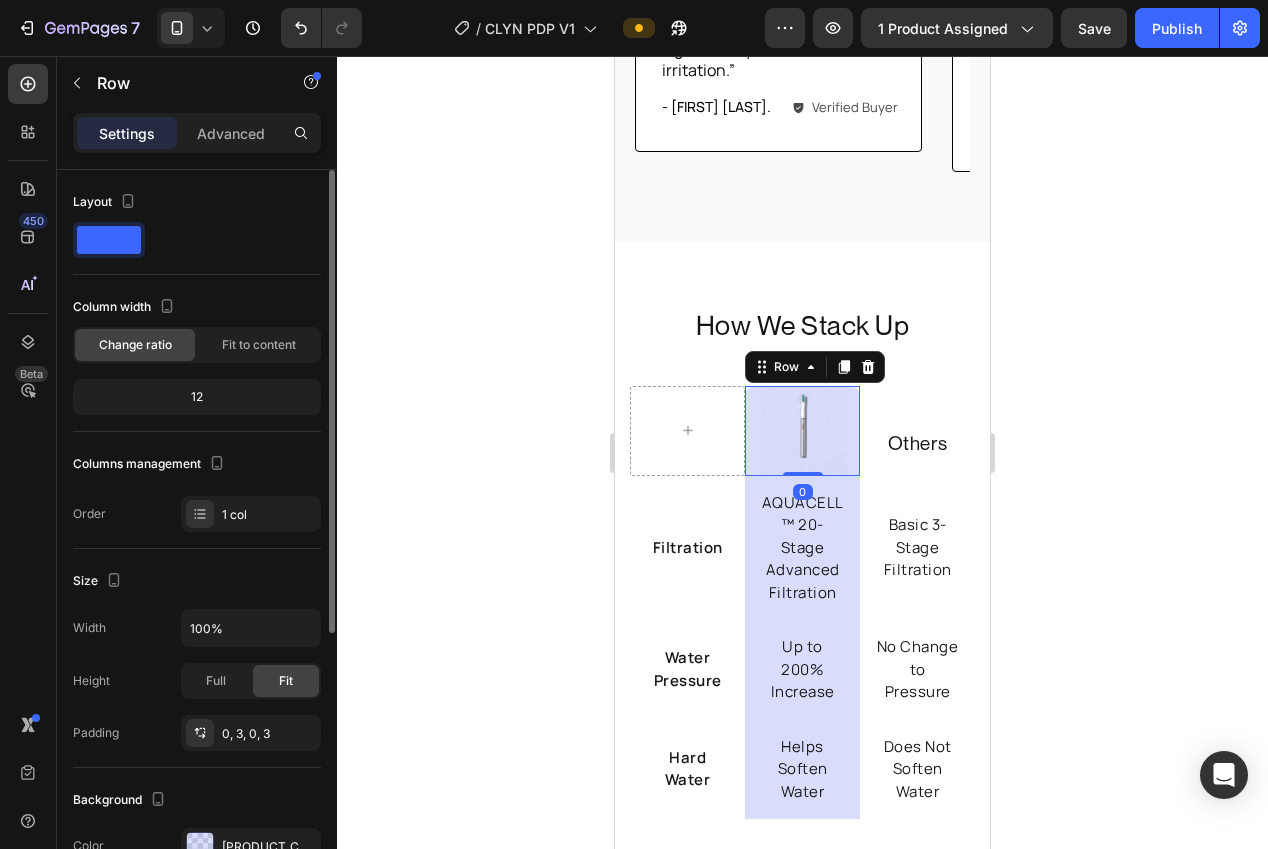 drag, startPoint x: 216, startPoint y: 838, endPoint x: 237, endPoint y: 819, distance: 28.319605 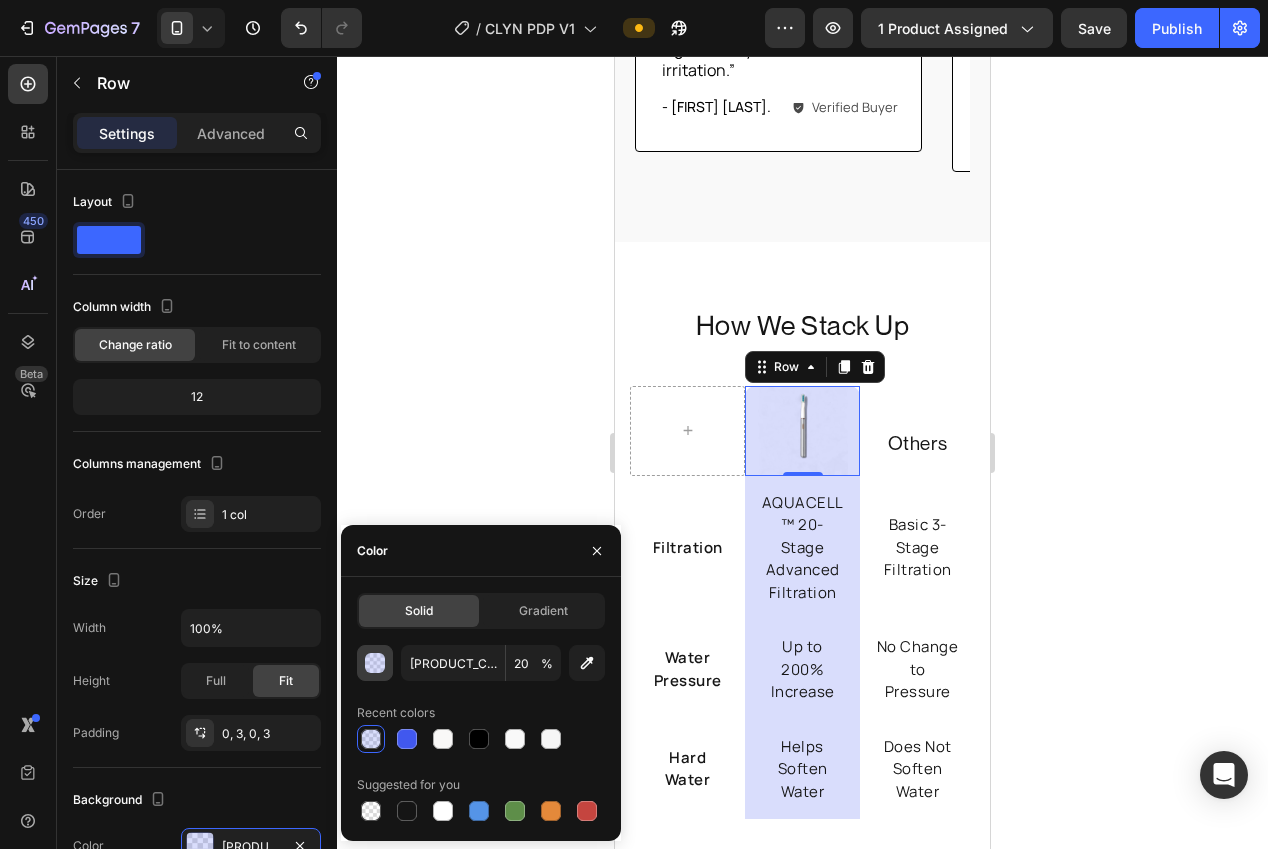 click at bounding box center [376, 664] 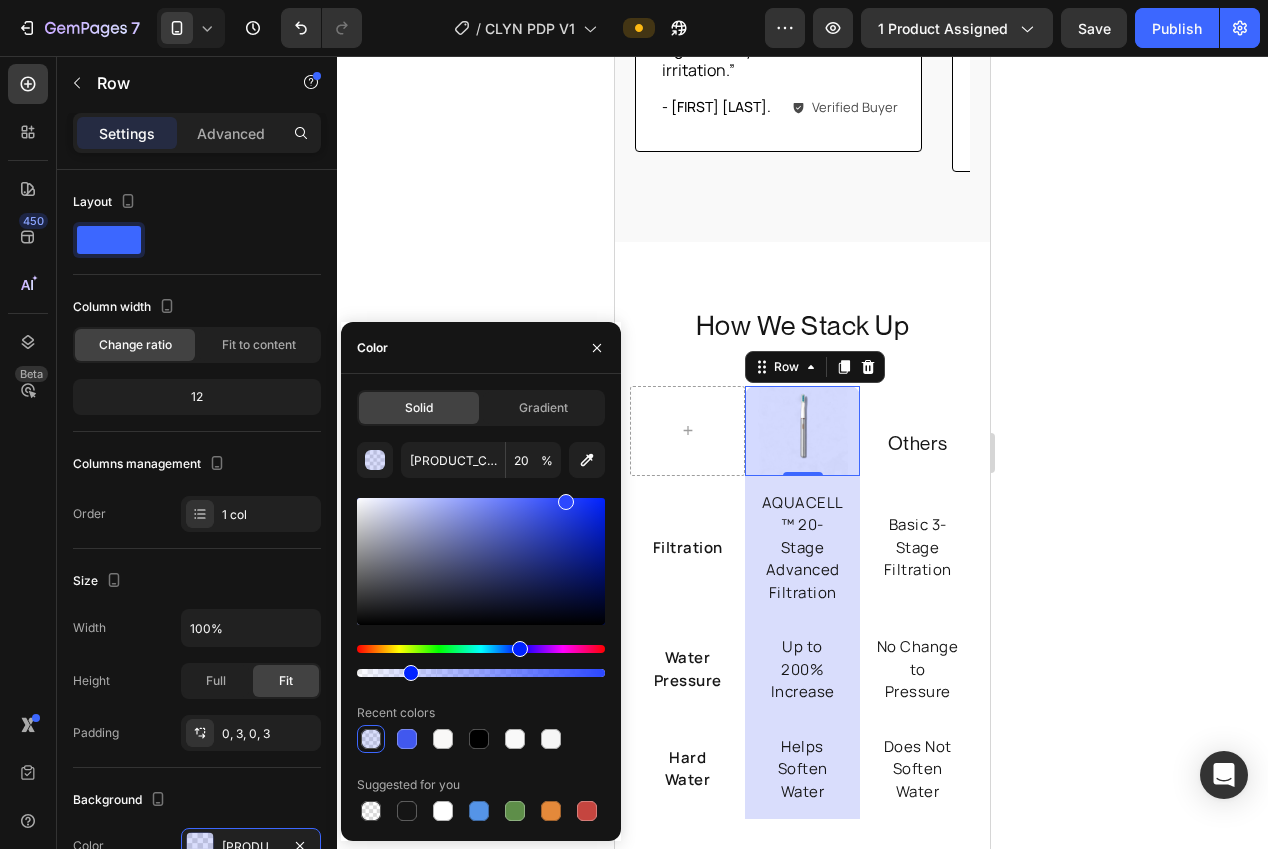 drag, startPoint x: 550, startPoint y: 510, endPoint x: 565, endPoint y: 496, distance: 20.518284 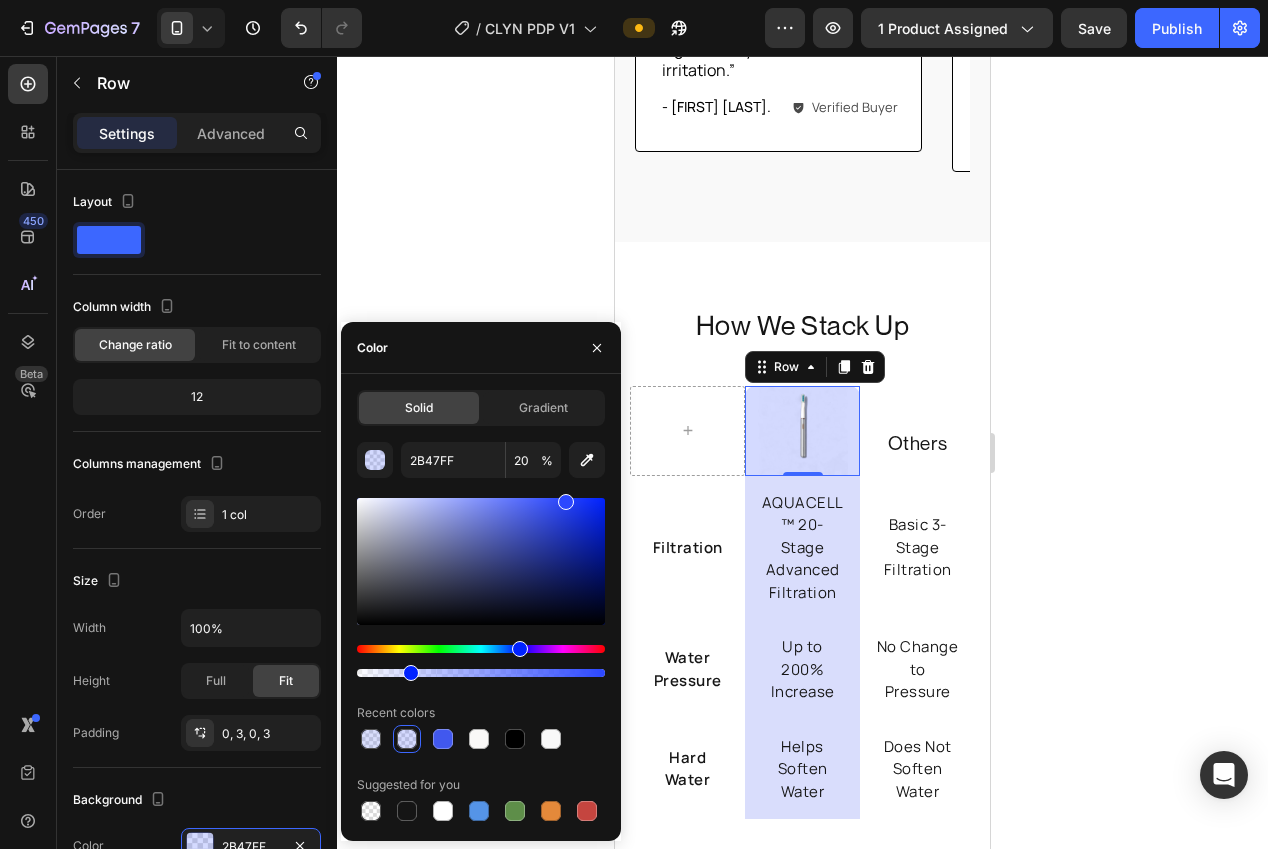 type 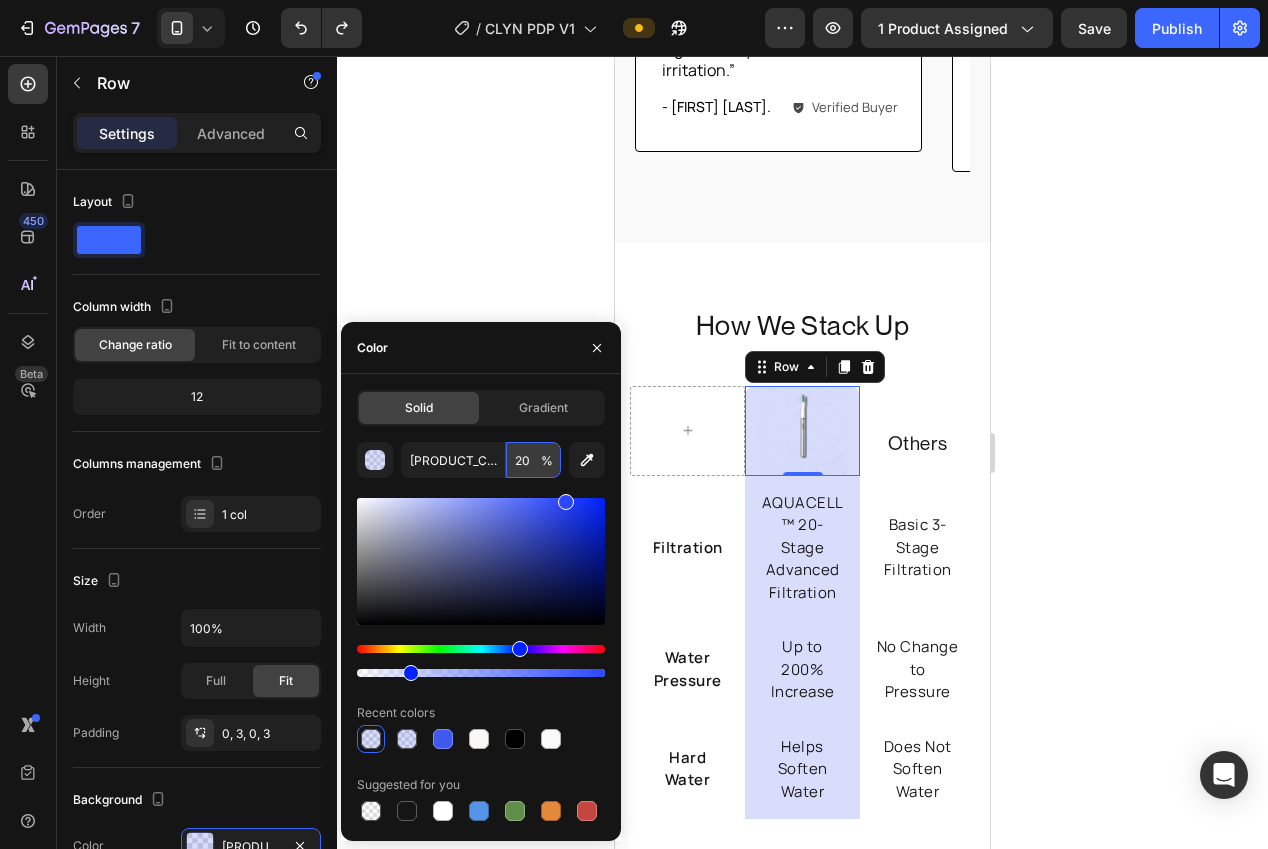 click on "20" at bounding box center (533, 460) 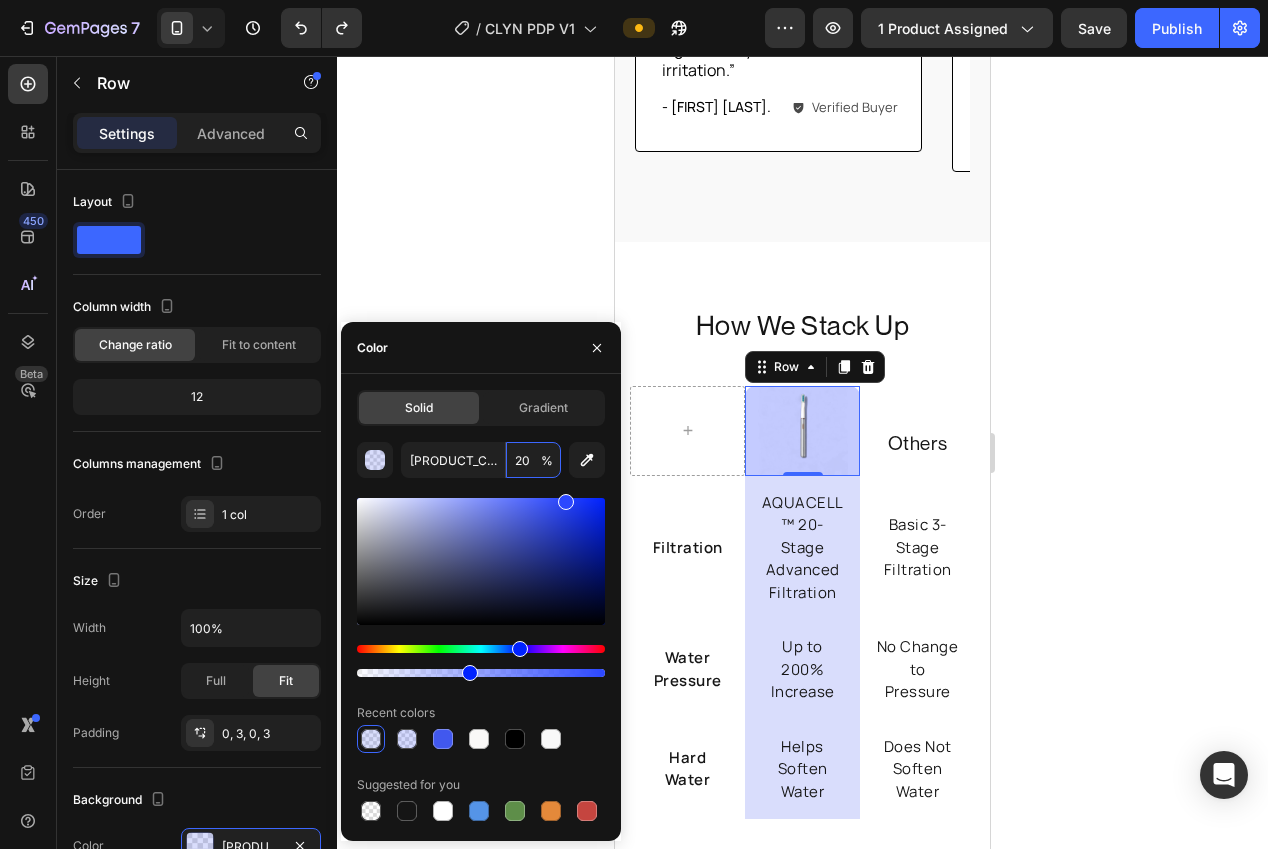 drag, startPoint x: 416, startPoint y: 674, endPoint x: 467, endPoint y: 672, distance: 51.0392 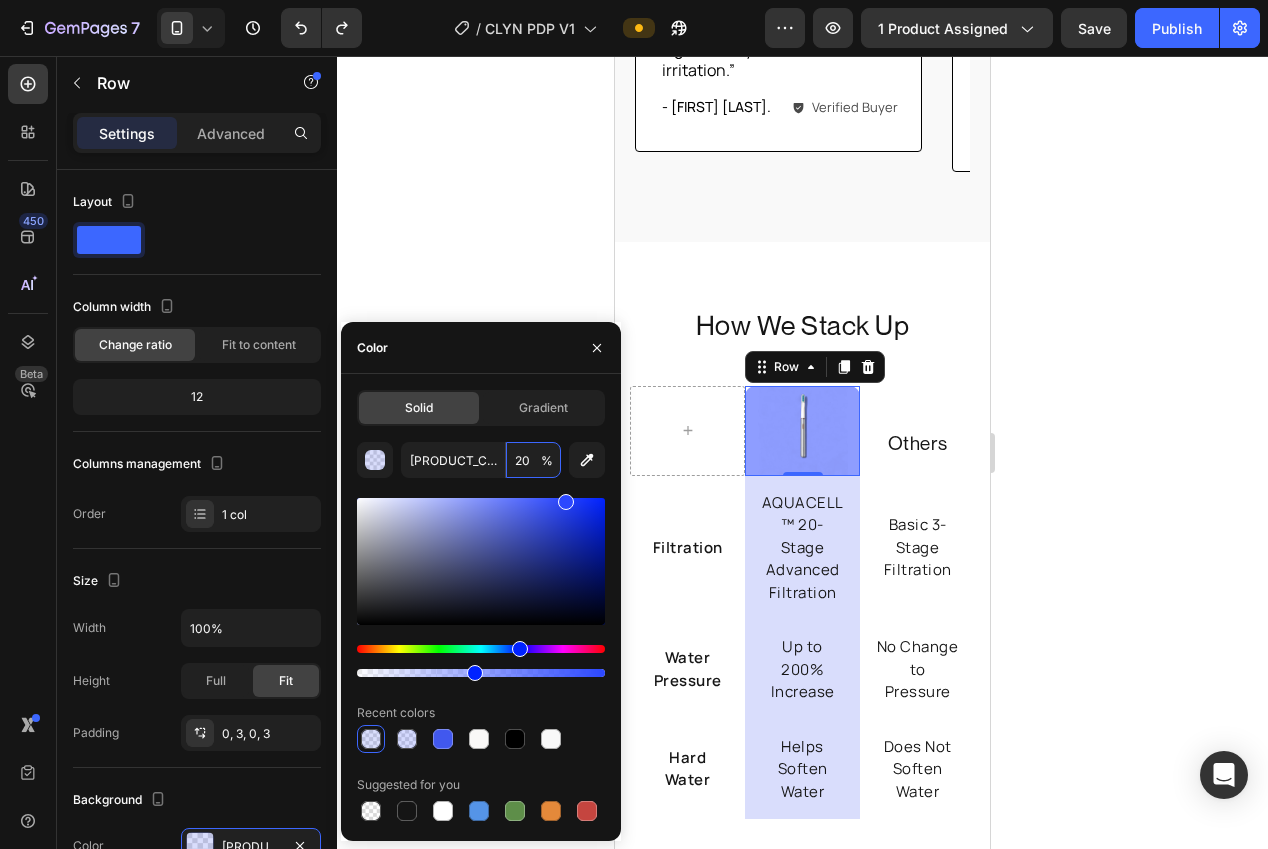 drag, startPoint x: 472, startPoint y: 671, endPoint x: 516, endPoint y: 669, distance: 44.04543 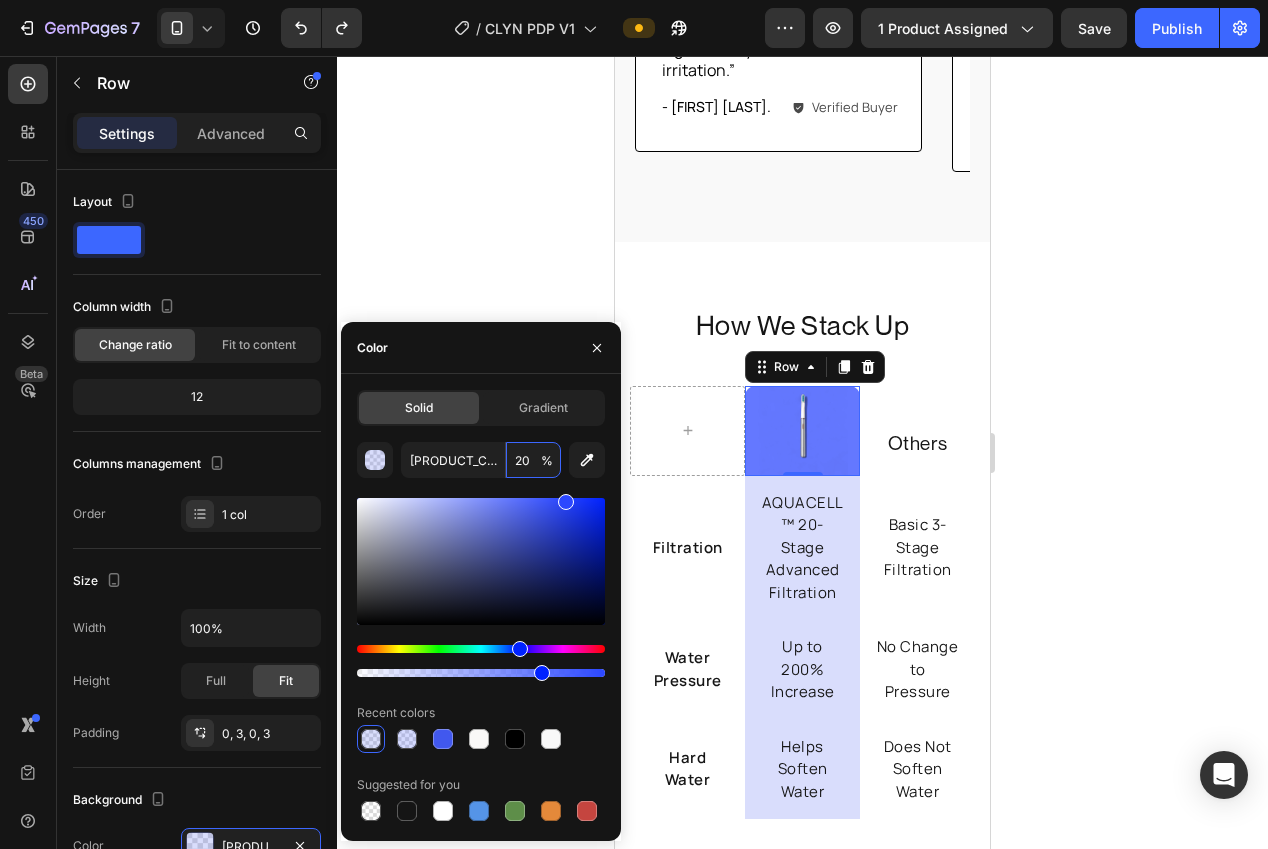 drag, startPoint x: 516, startPoint y: 669, endPoint x: 538, endPoint y: 668, distance: 22.022715 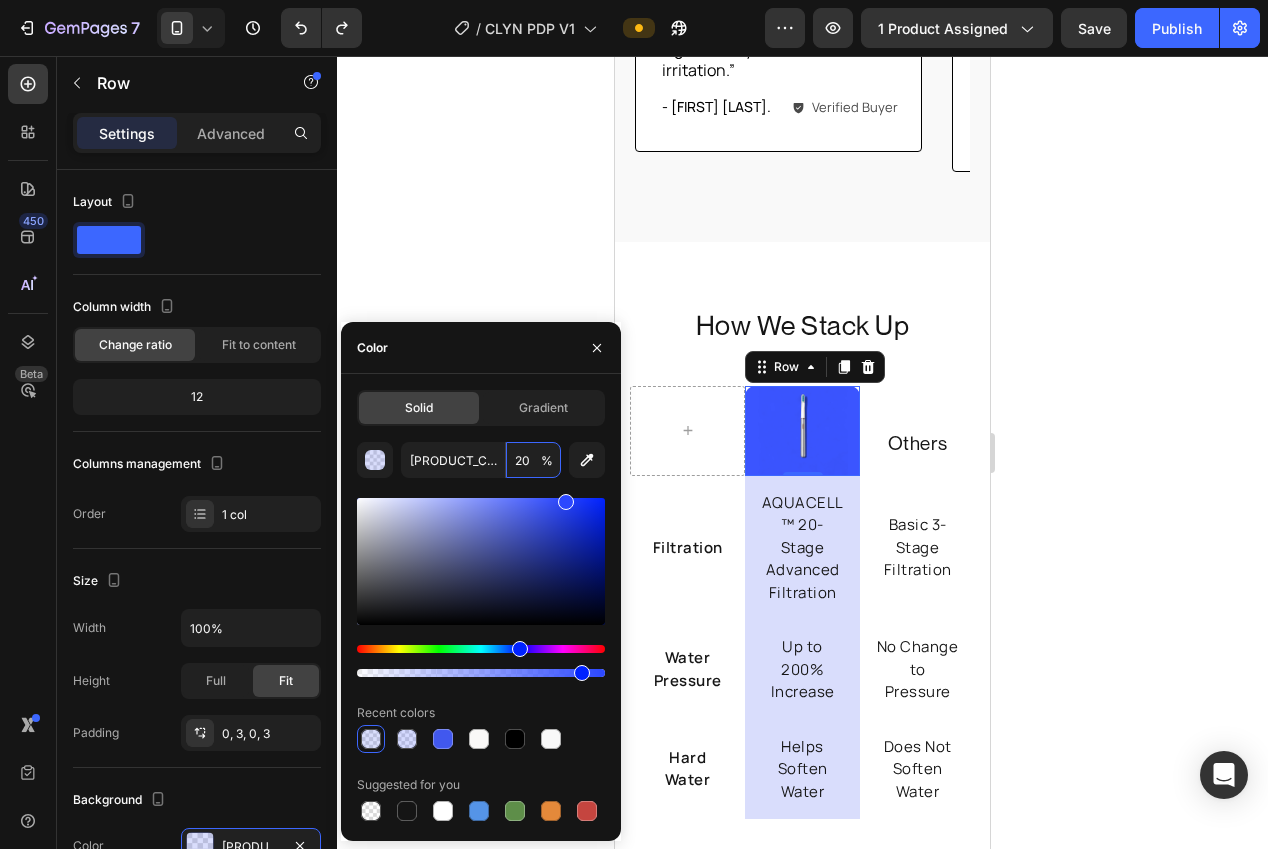 click at bounding box center [582, 673] 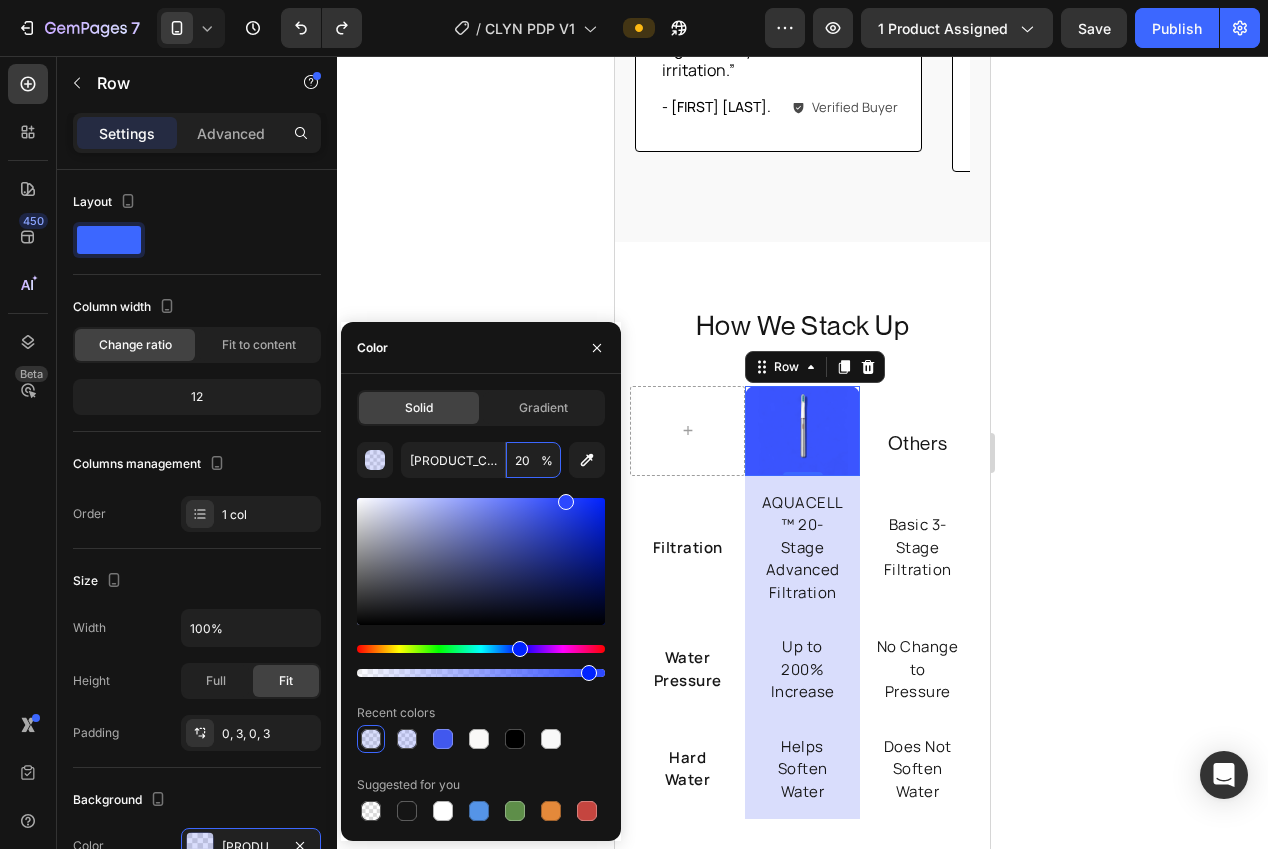 type on "2B47FF" 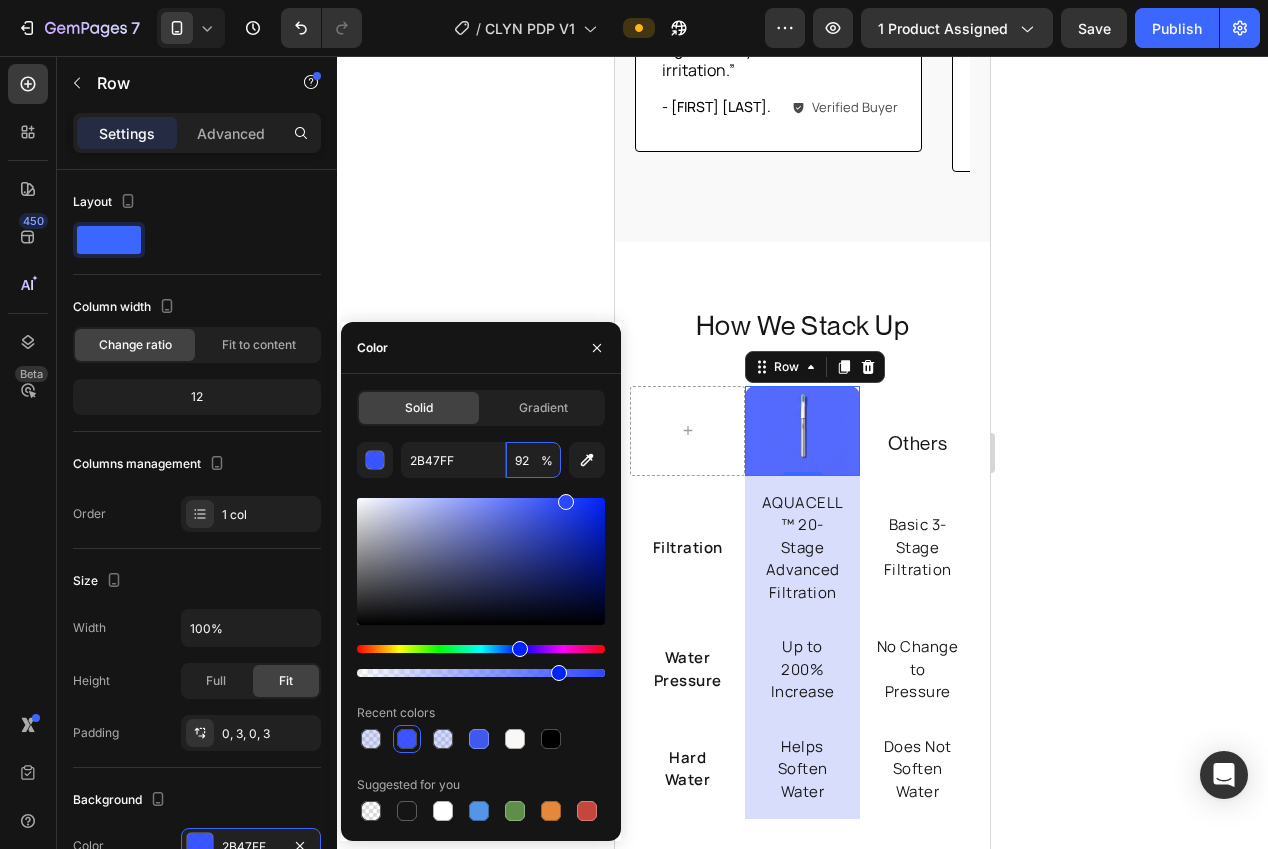 drag, startPoint x: 577, startPoint y: 672, endPoint x: 555, endPoint y: 672, distance: 22 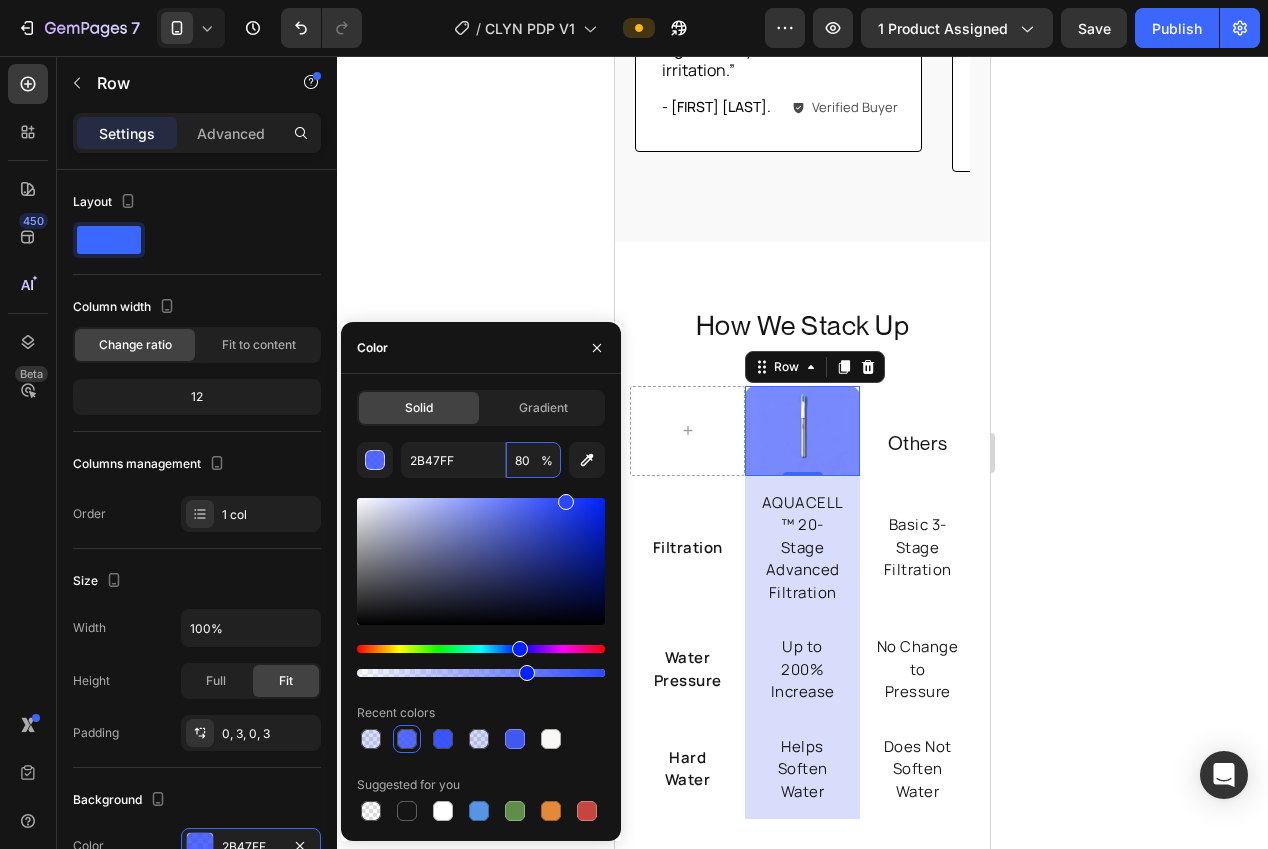 drag, startPoint x: 537, startPoint y: 672, endPoint x: 514, endPoint y: 670, distance: 23.086792 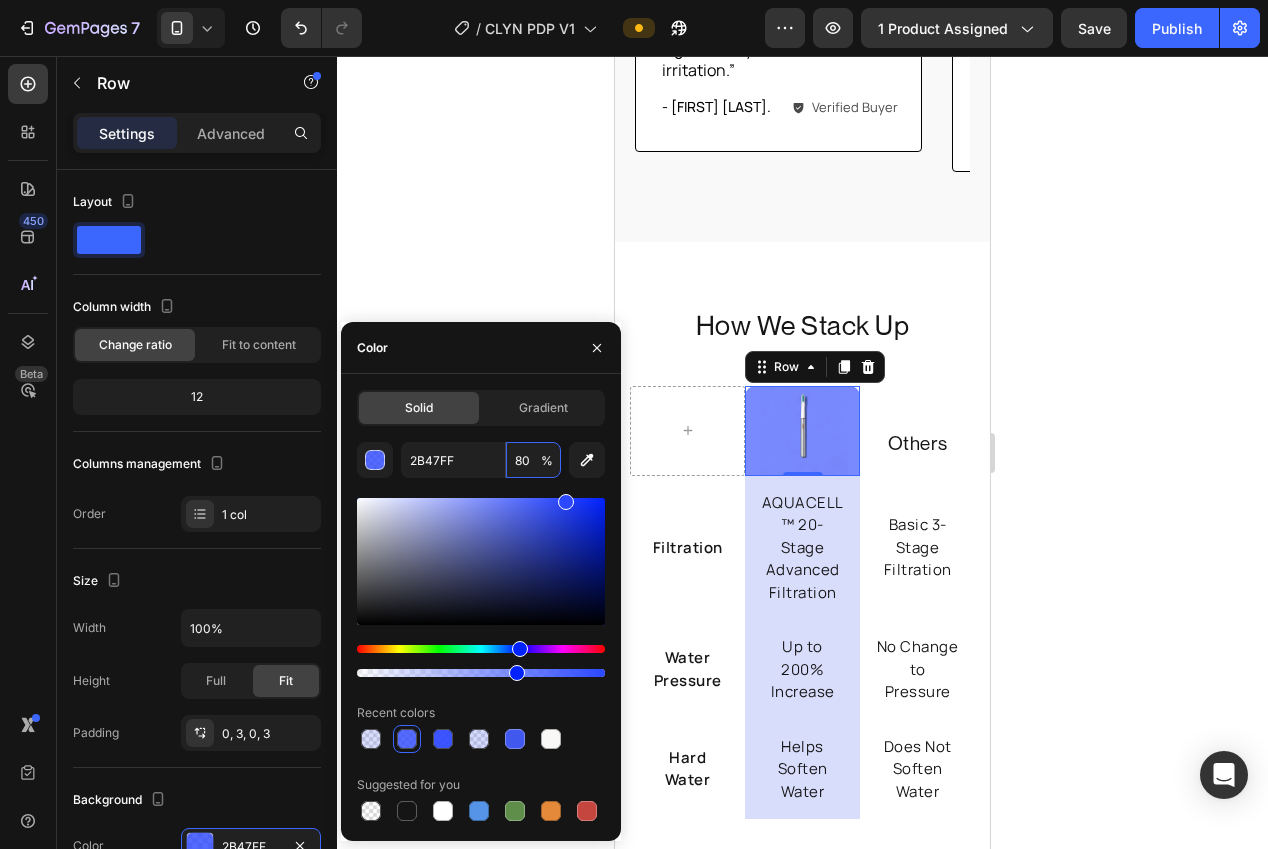 type on "63" 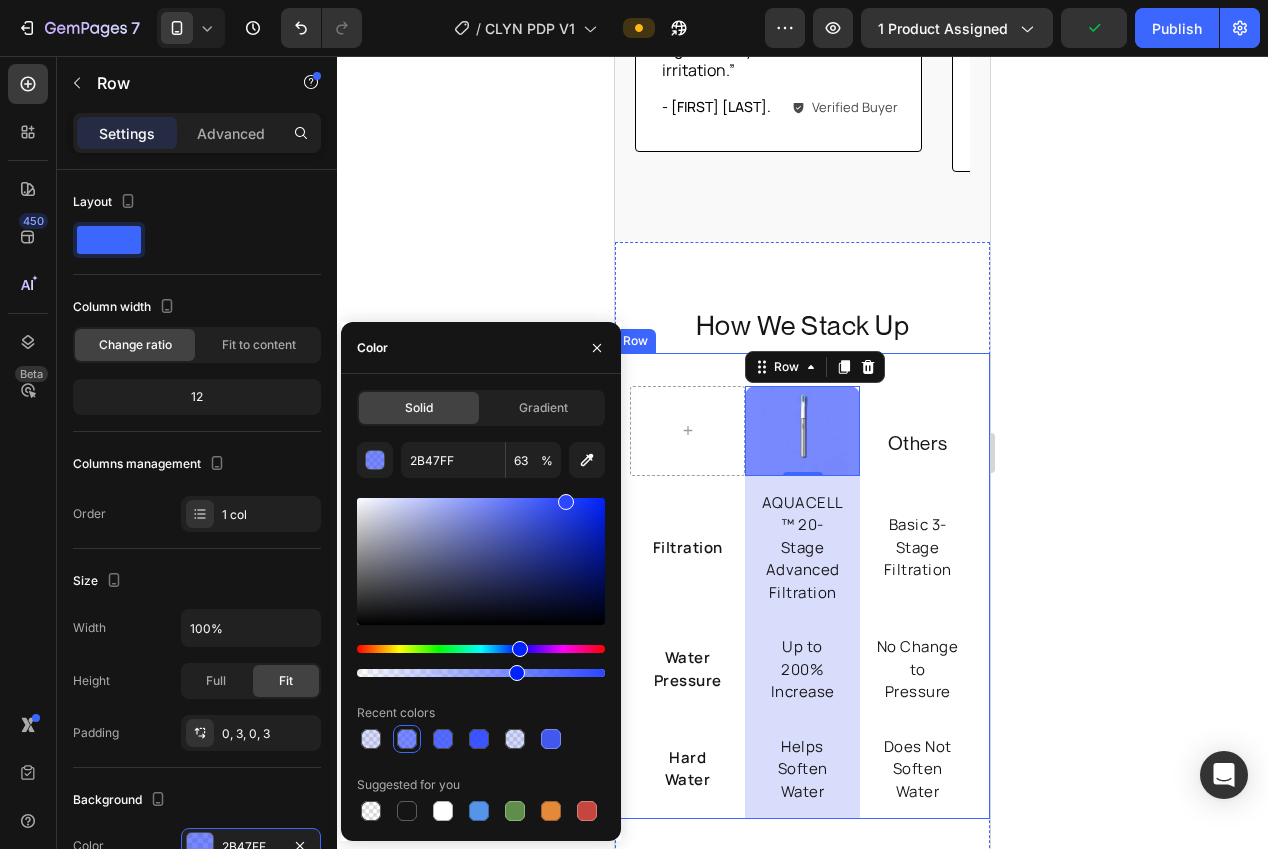 click 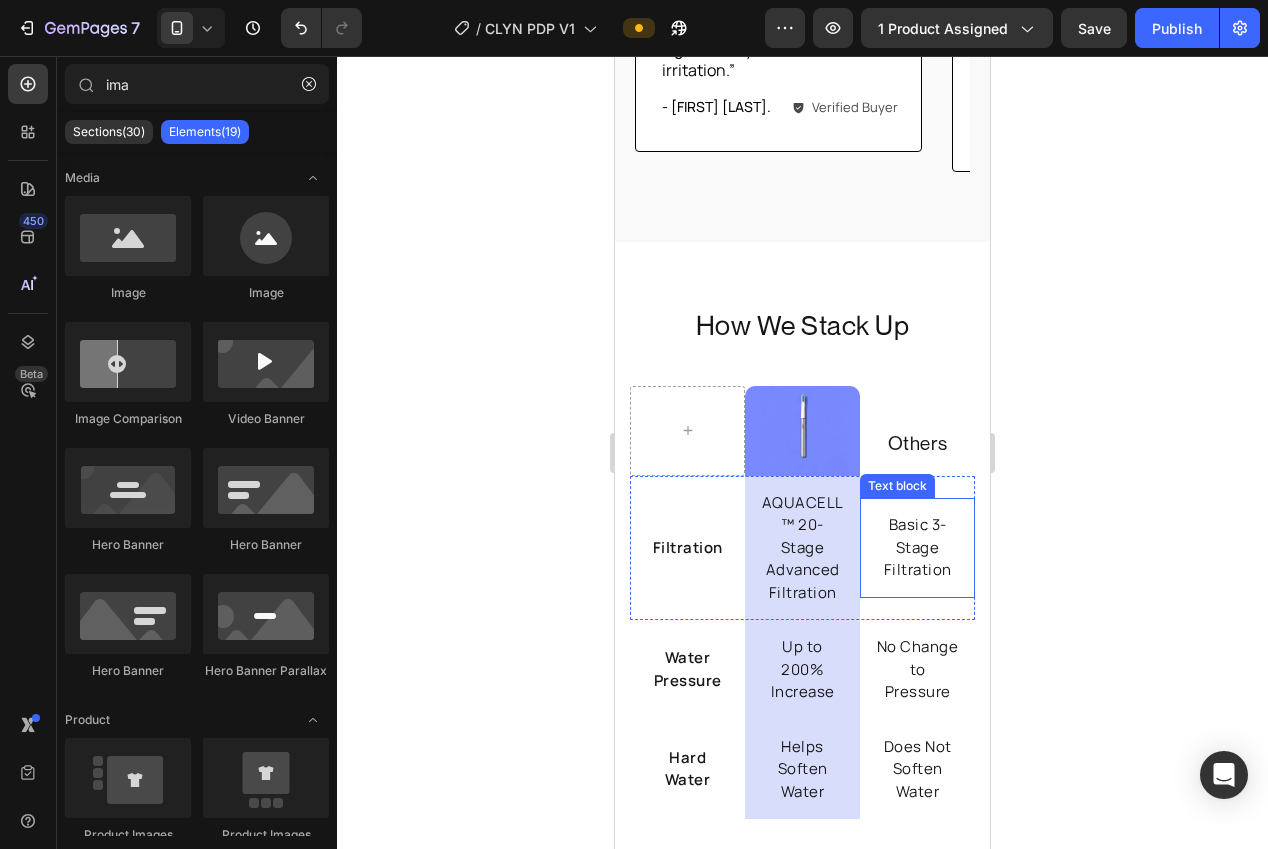 scroll, scrollTop: 4103, scrollLeft: 0, axis: vertical 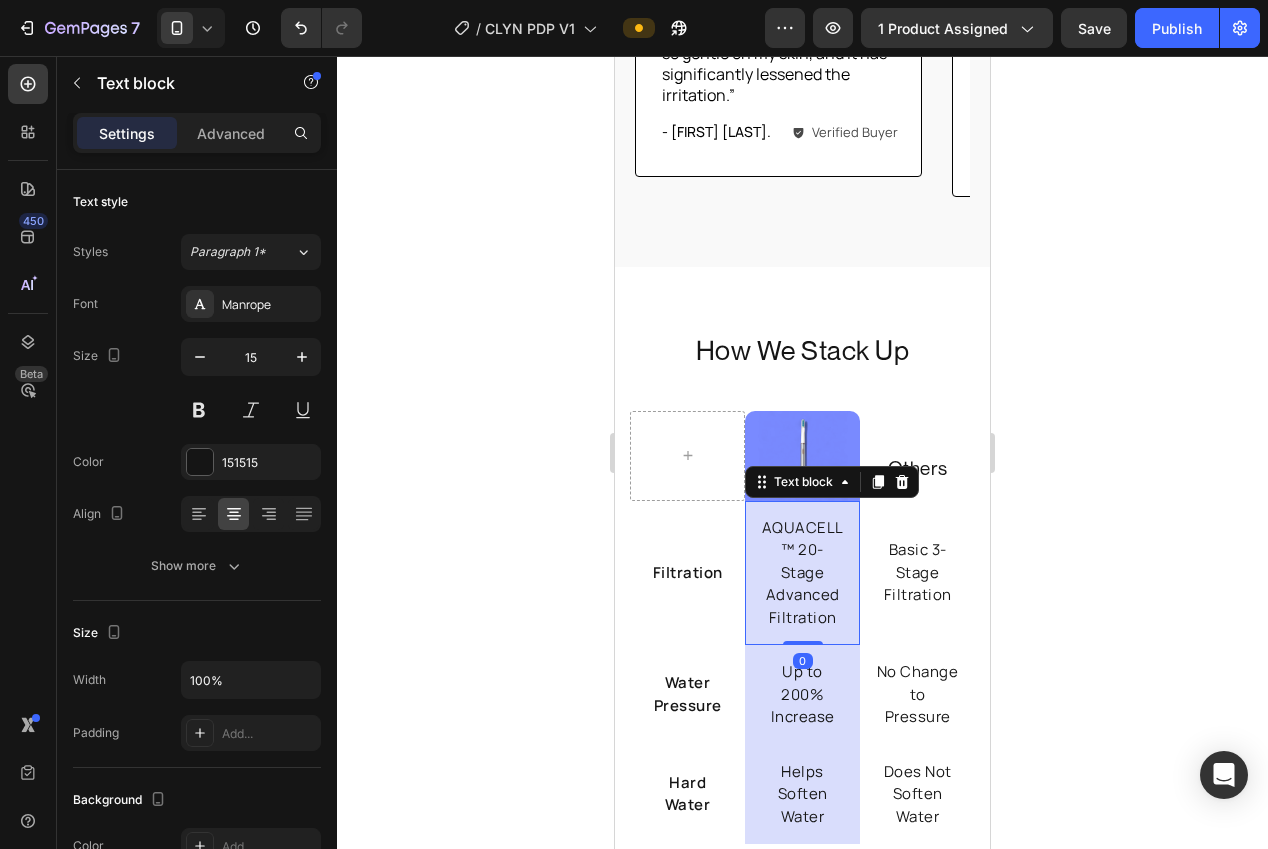 click on "AQUACELL™ 20-Stage Advanced Filtration Text block   0" at bounding box center (802, 573) 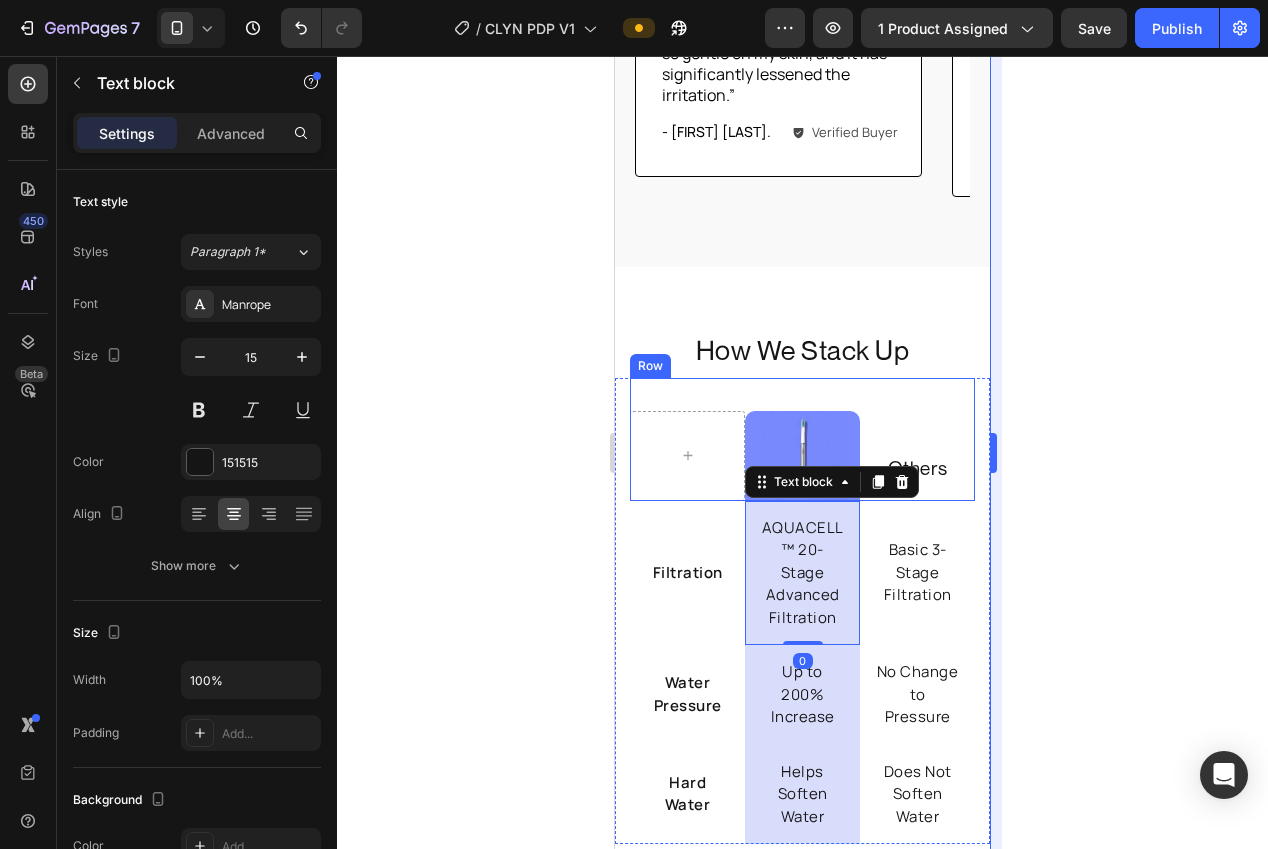 drag, startPoint x: 1115, startPoint y: 412, endPoint x: 998, endPoint y: 480, distance: 135.32553 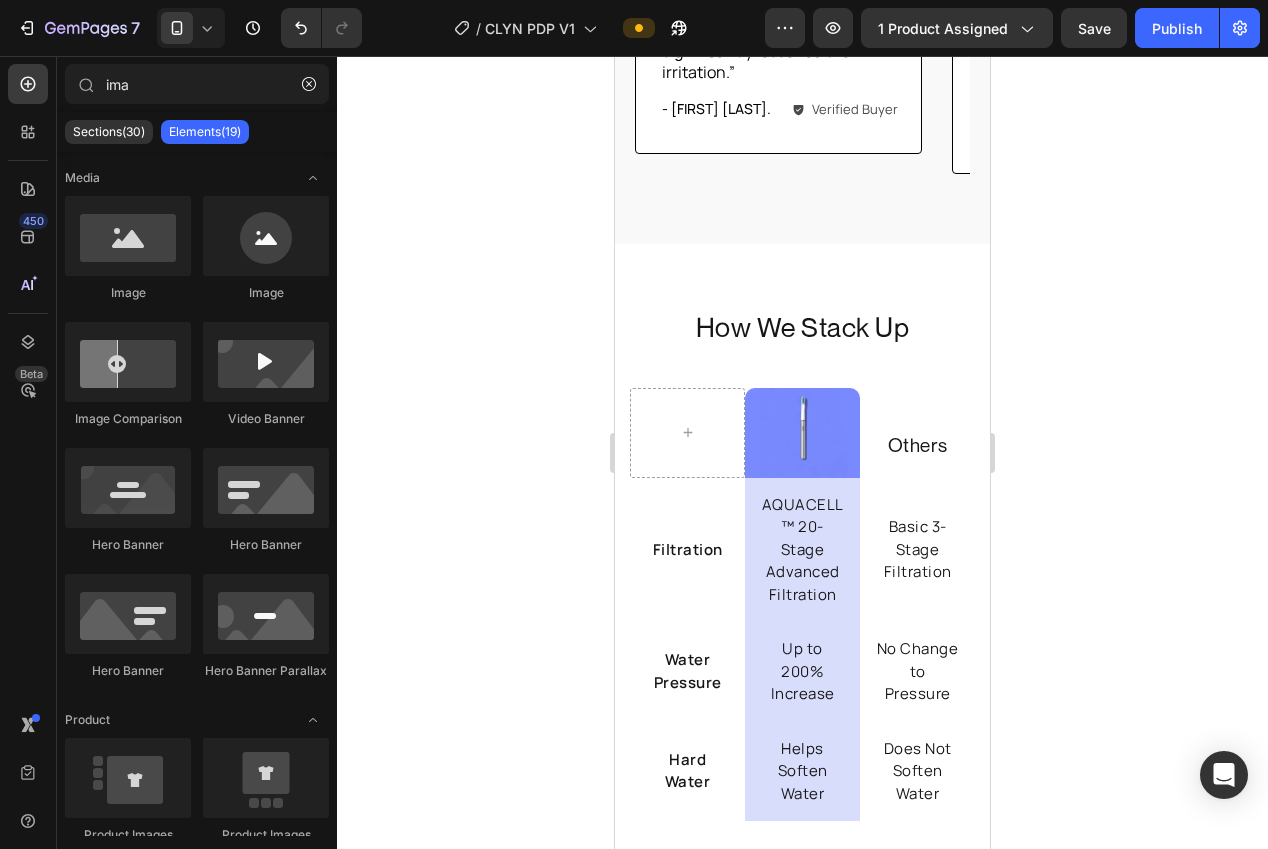 scroll, scrollTop: 4135, scrollLeft: 0, axis: vertical 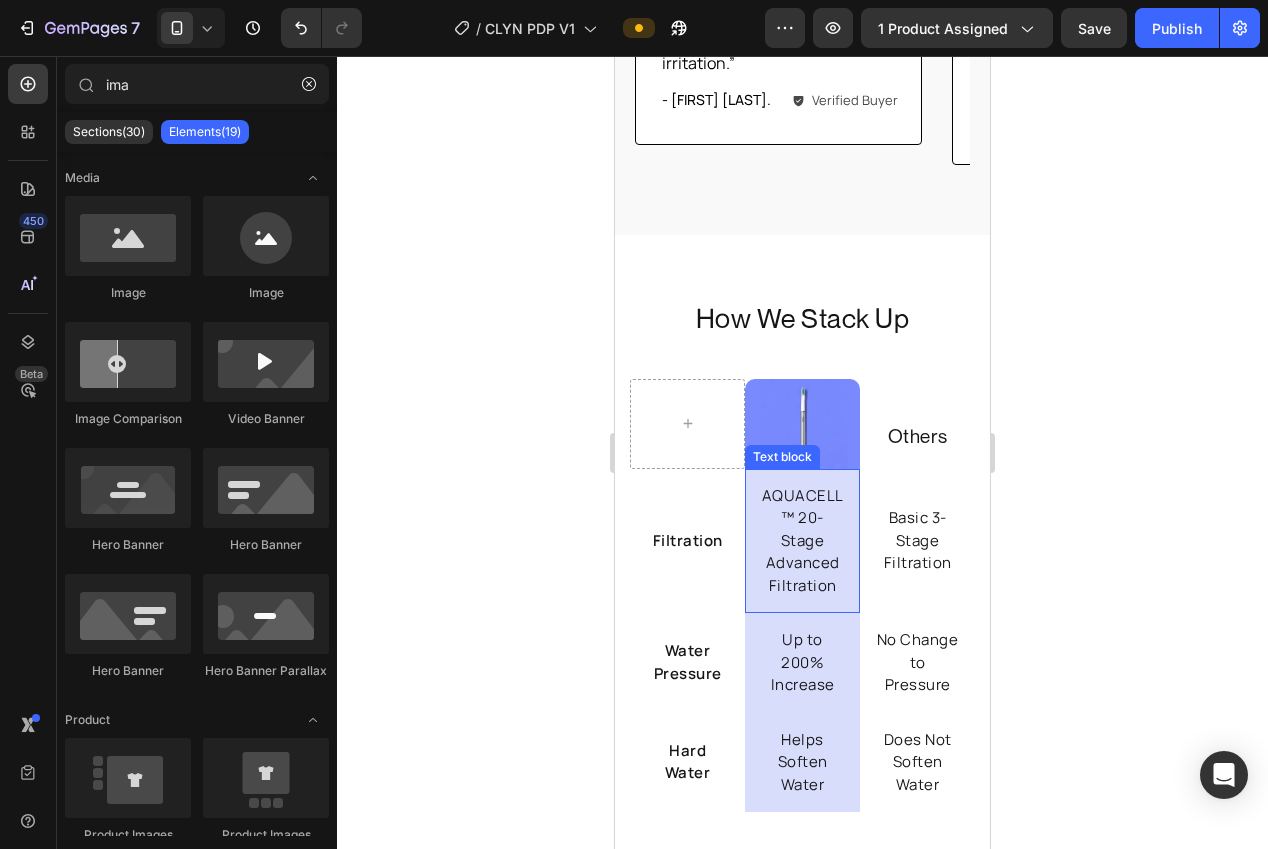 click on "AQUACELL™ 20-Stage Advanced Filtration" at bounding box center (802, 541) 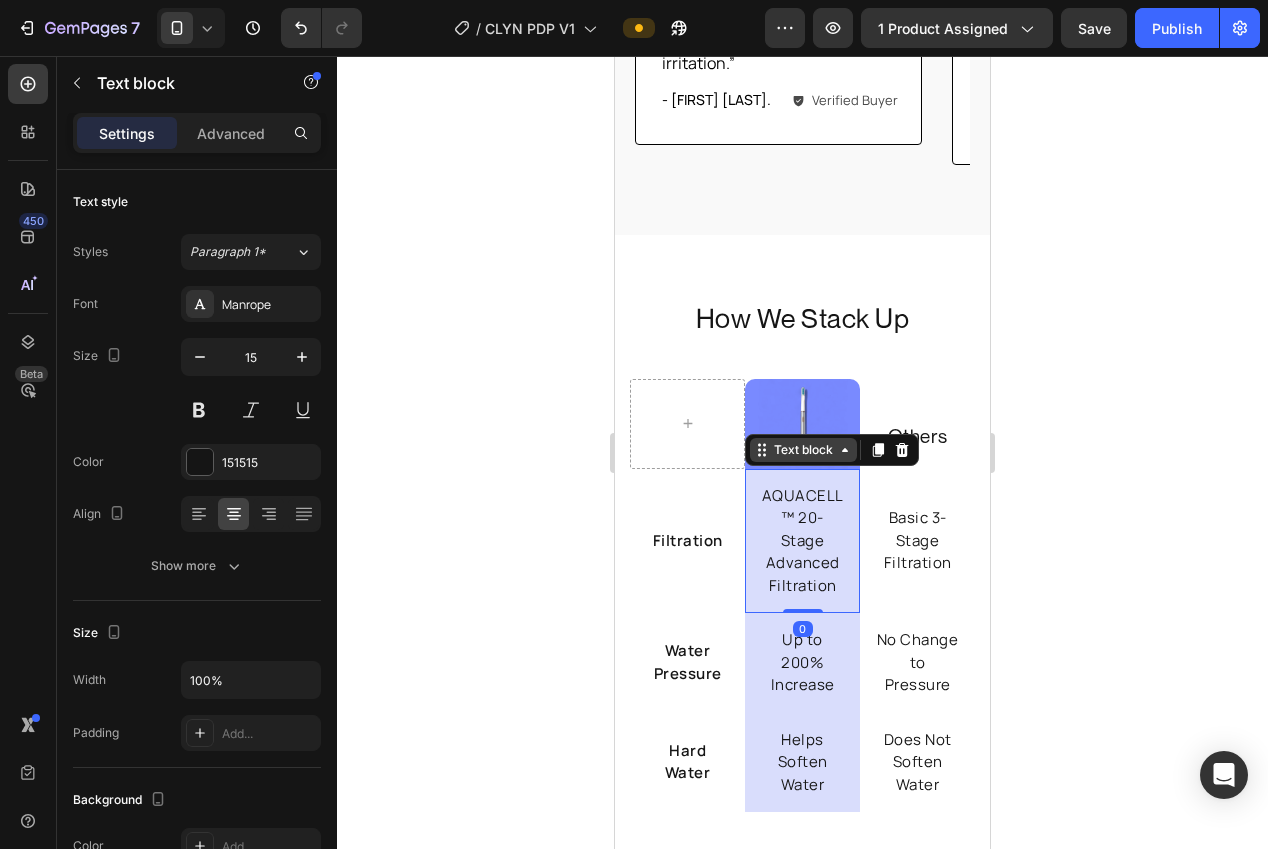 click on "Text block" at bounding box center (803, 450) 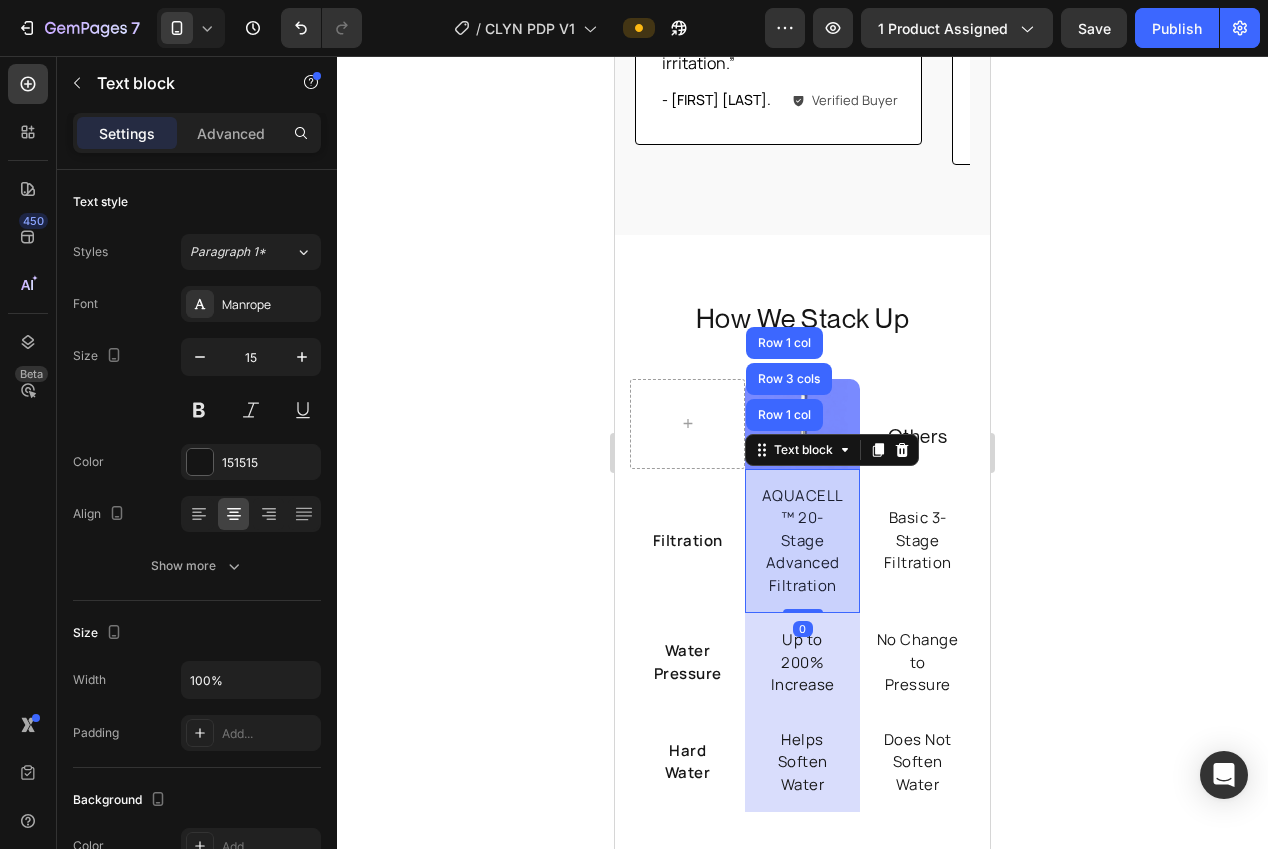 click on "Row 1 col" at bounding box center (784, 415) 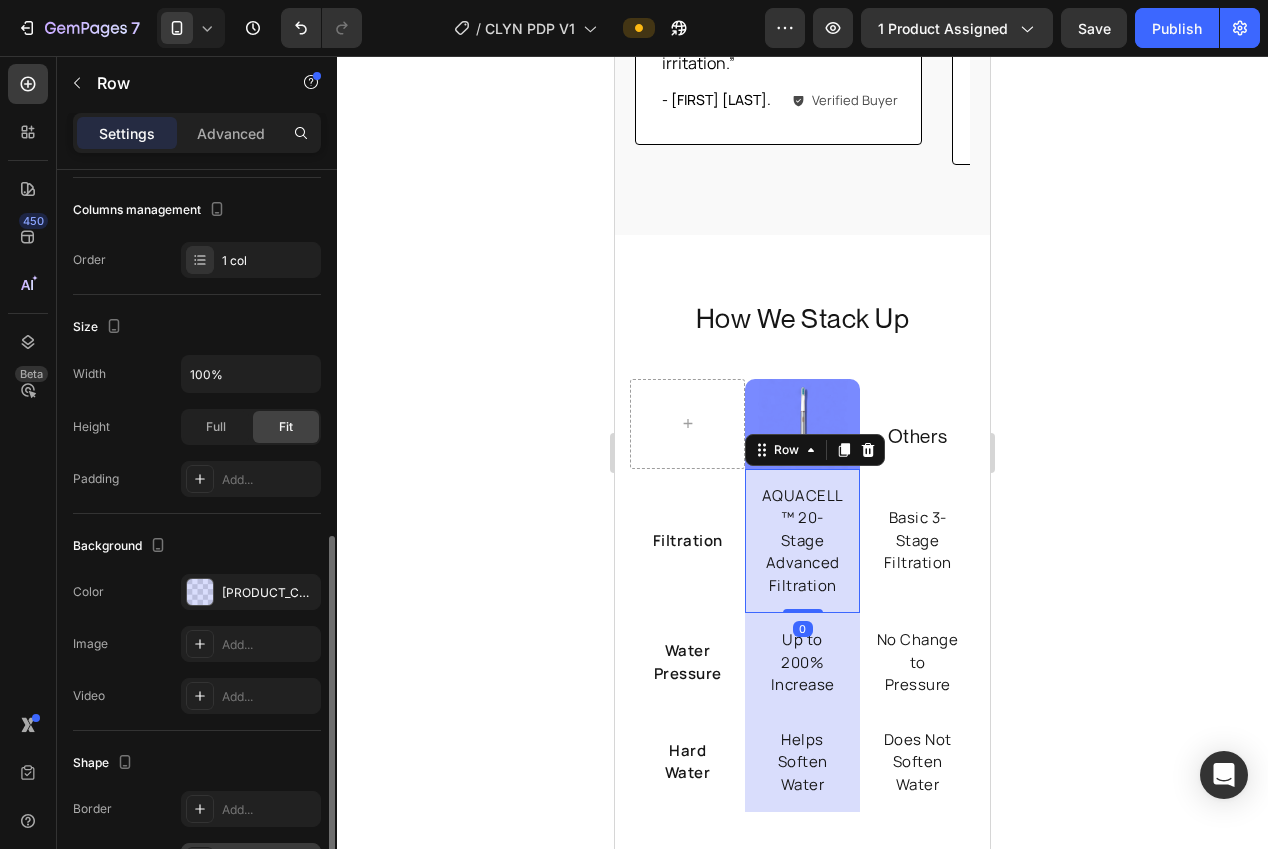 scroll, scrollTop: 430, scrollLeft: 0, axis: vertical 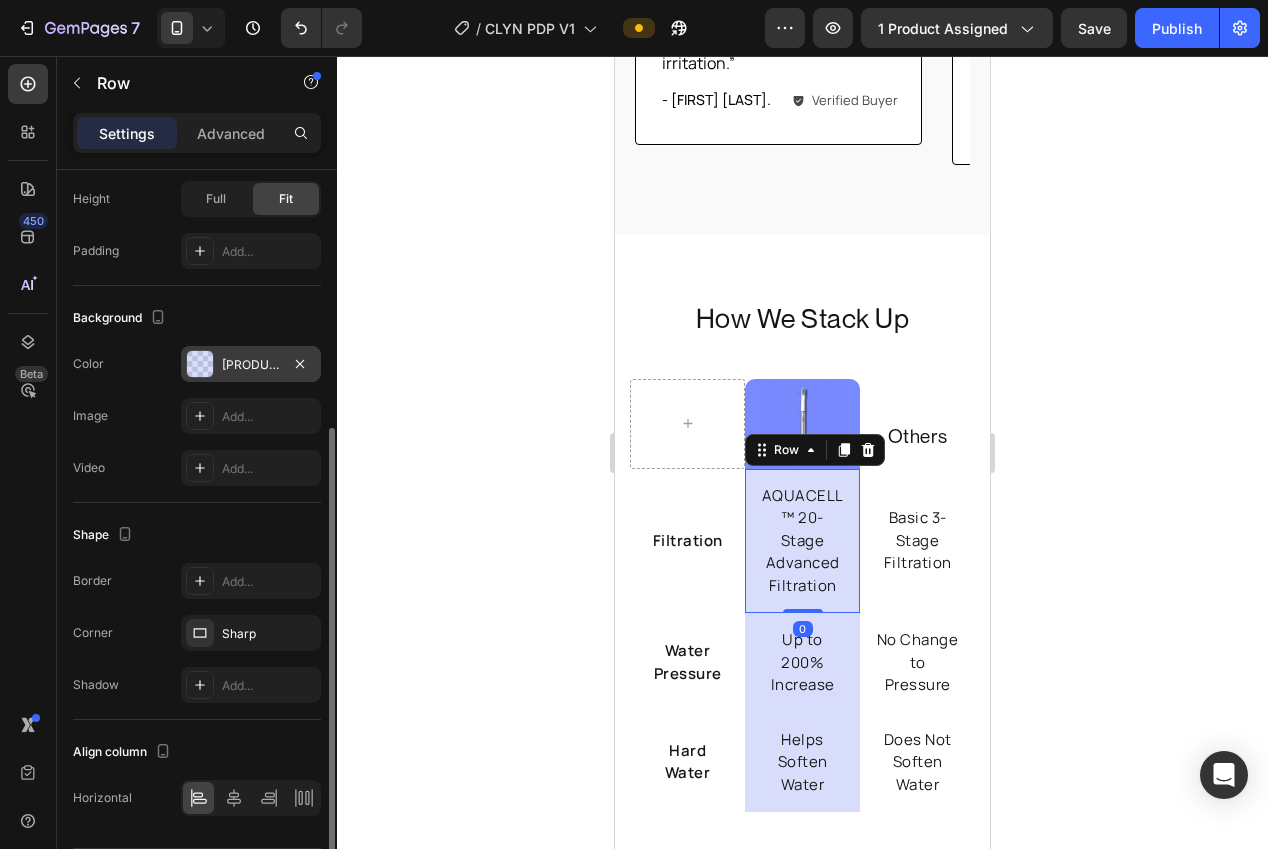 click on "4158EE" at bounding box center [251, 364] 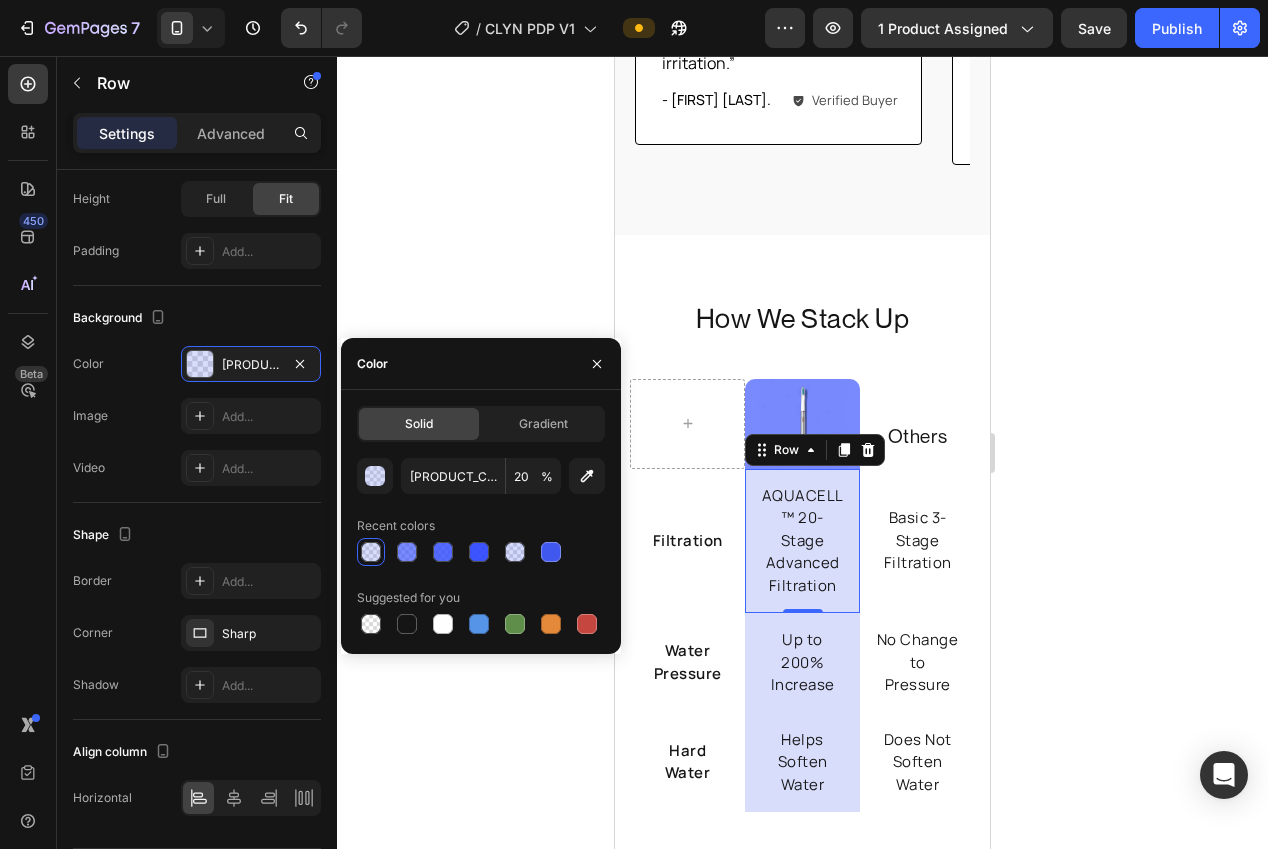 click at bounding box center (407, 552) 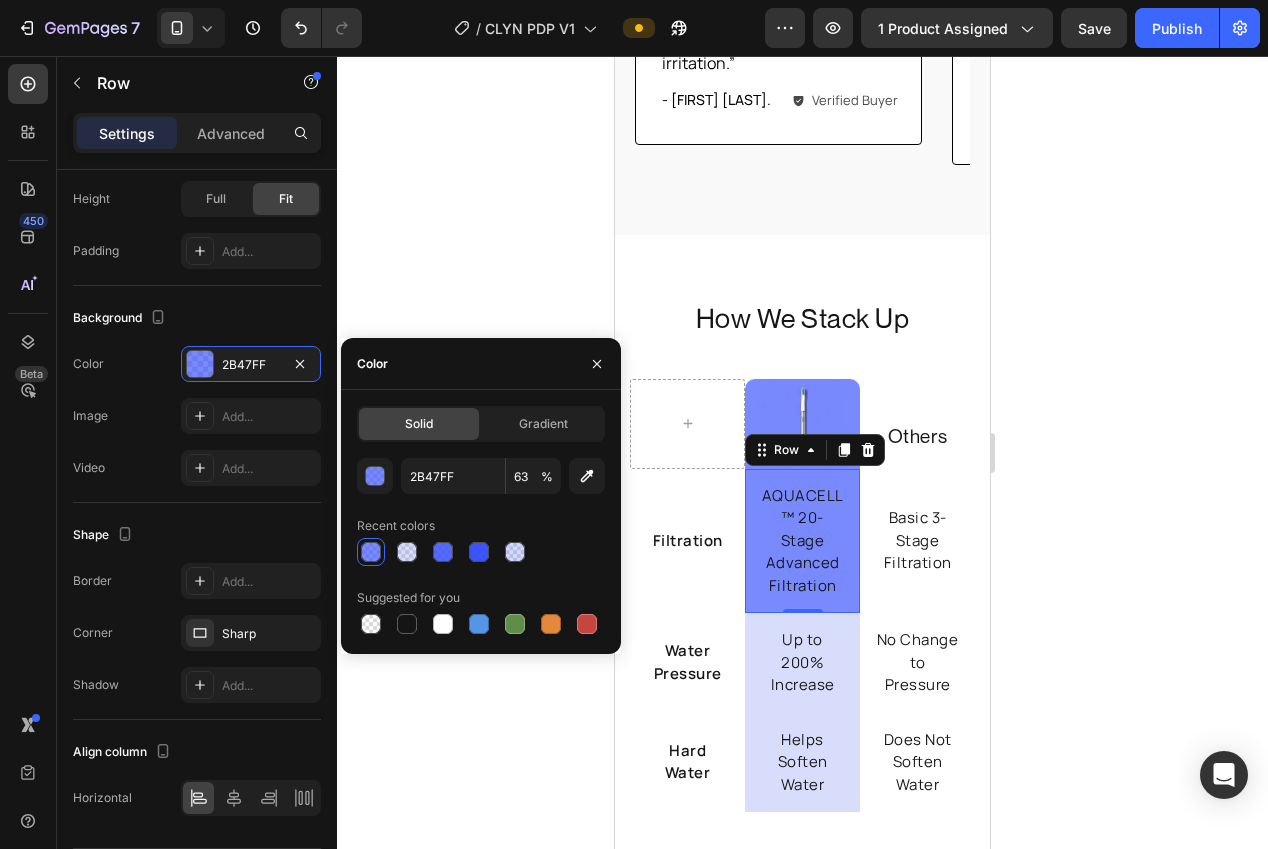 click 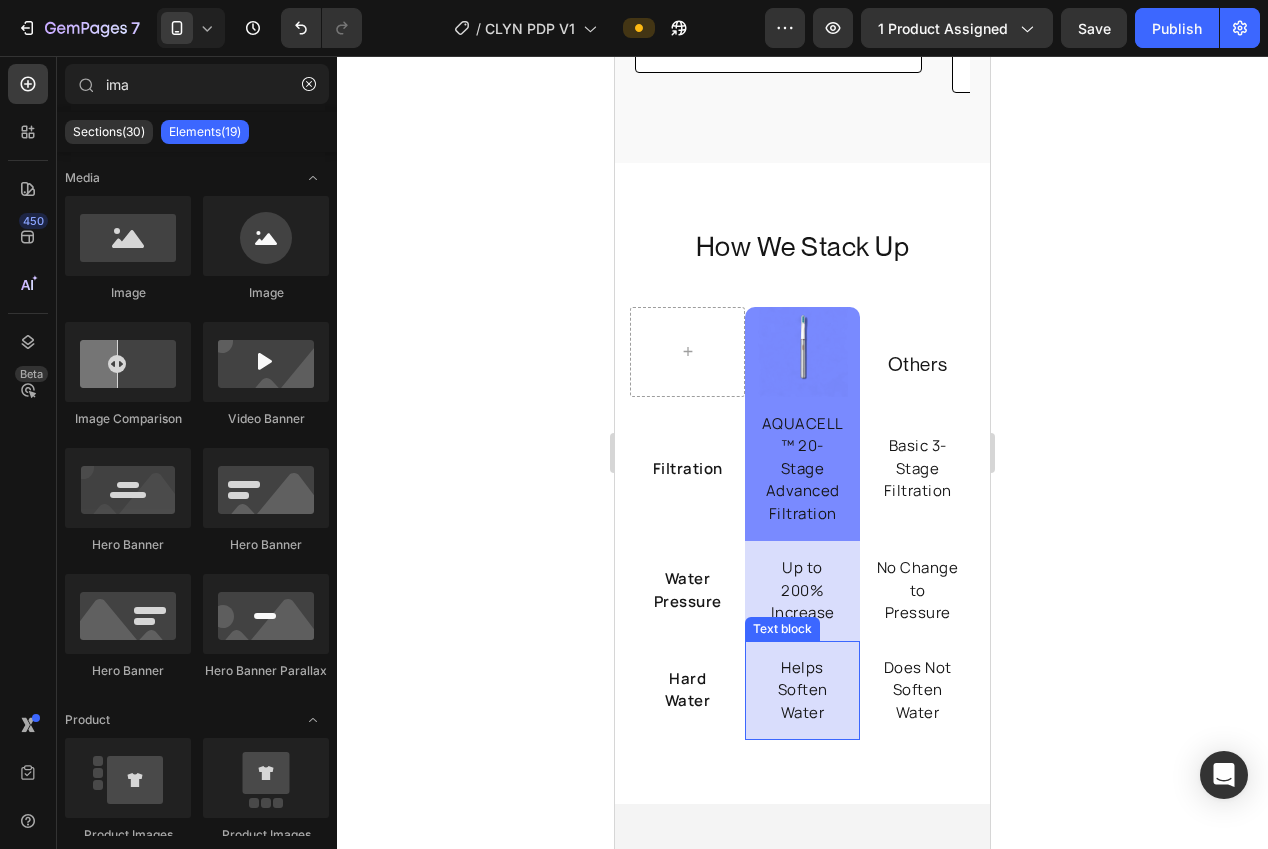 scroll, scrollTop: 4206, scrollLeft: 0, axis: vertical 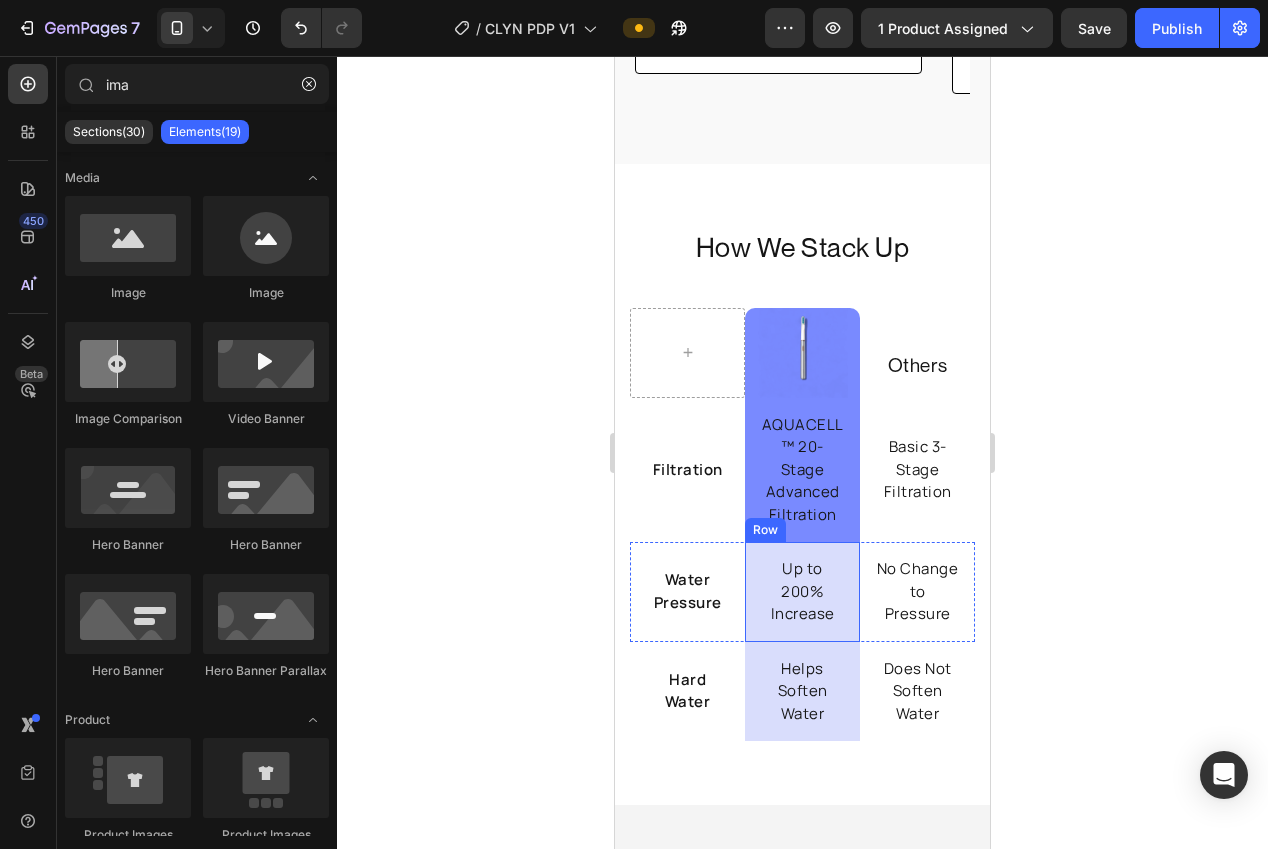 click on "Up to 200% Increase Text block Row" at bounding box center [802, 592] 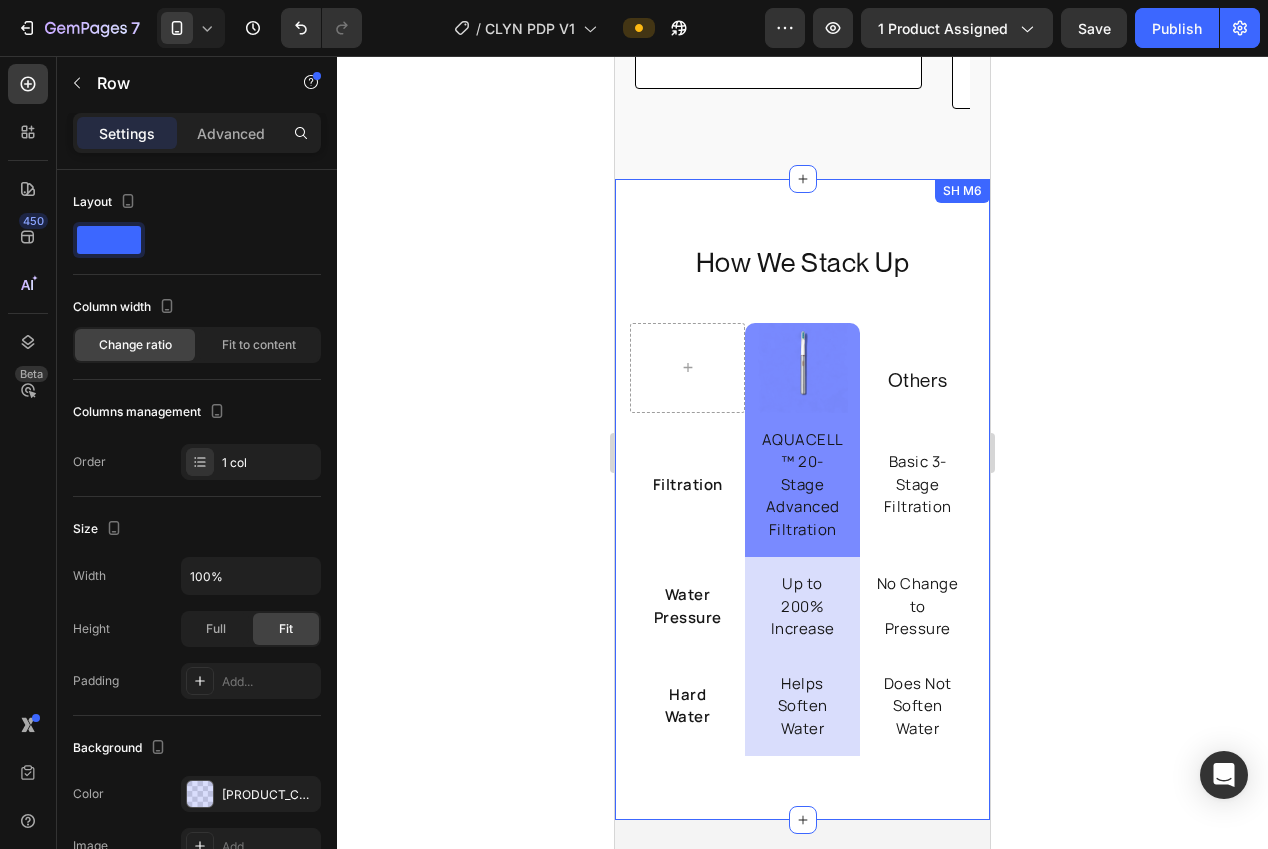 scroll, scrollTop: 4177, scrollLeft: 0, axis: vertical 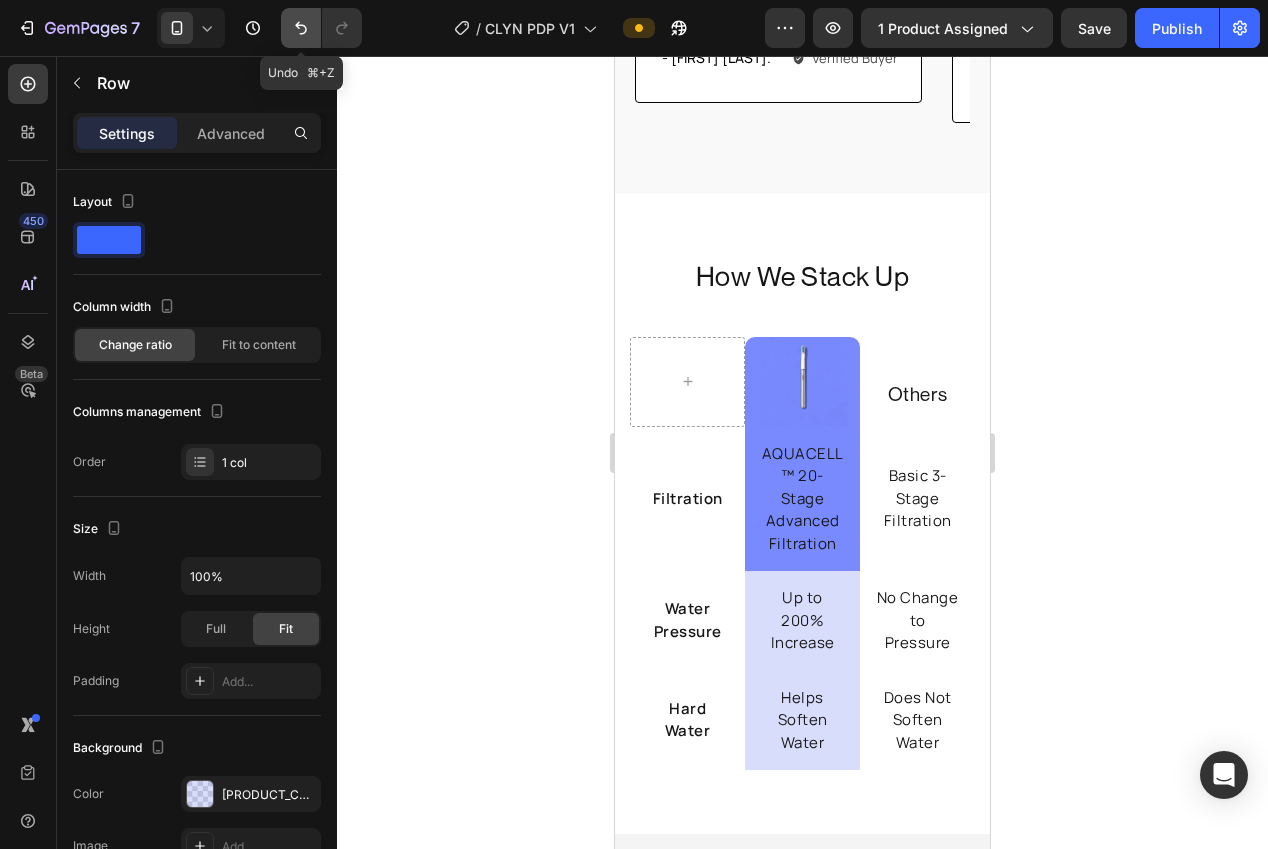 click 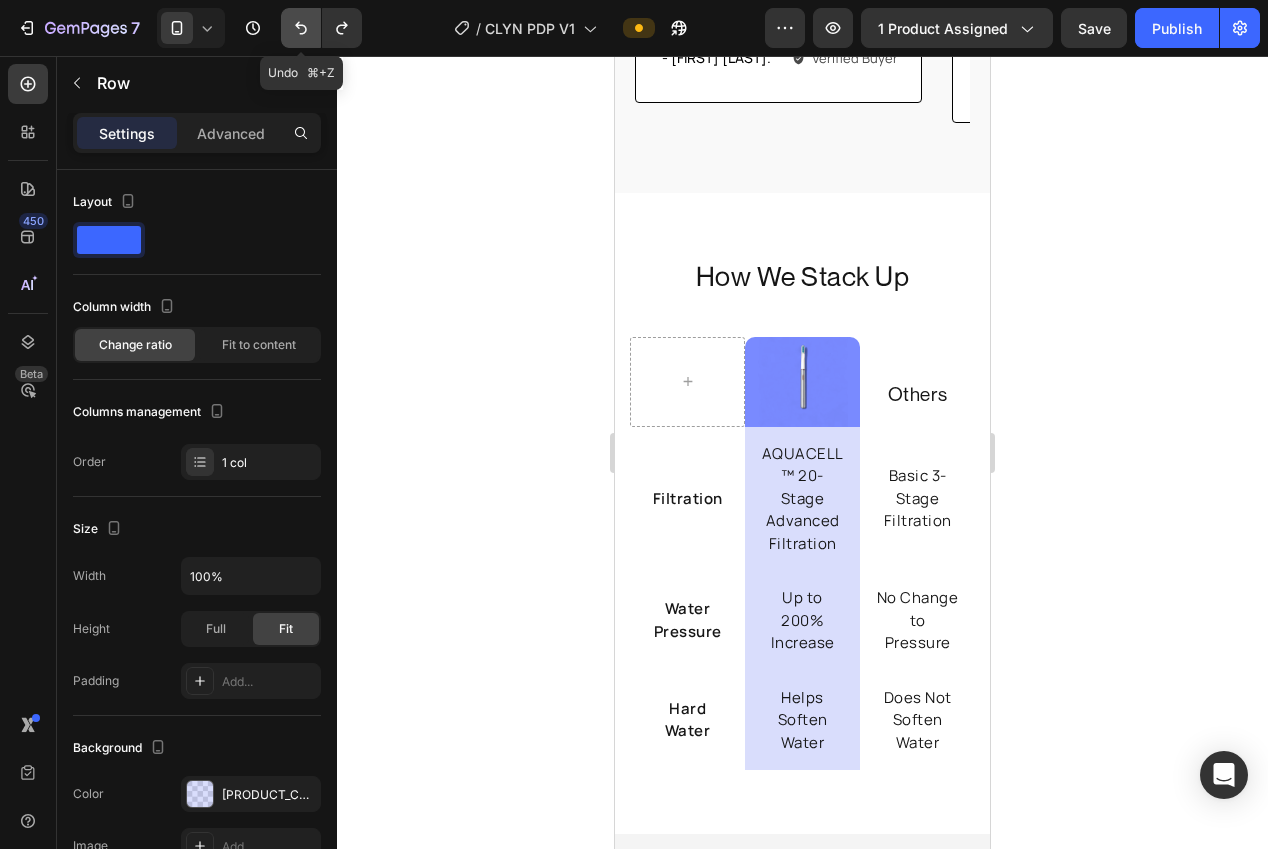 click 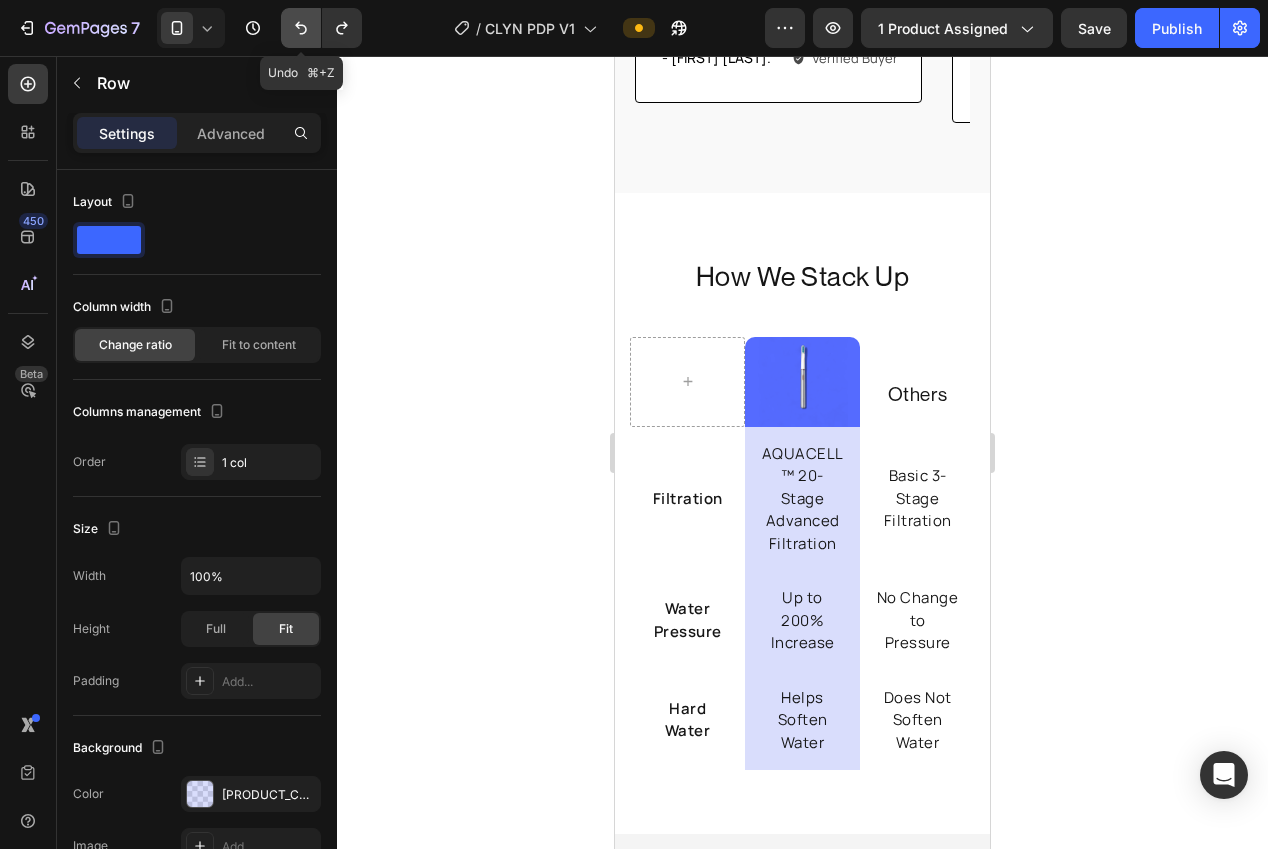 click 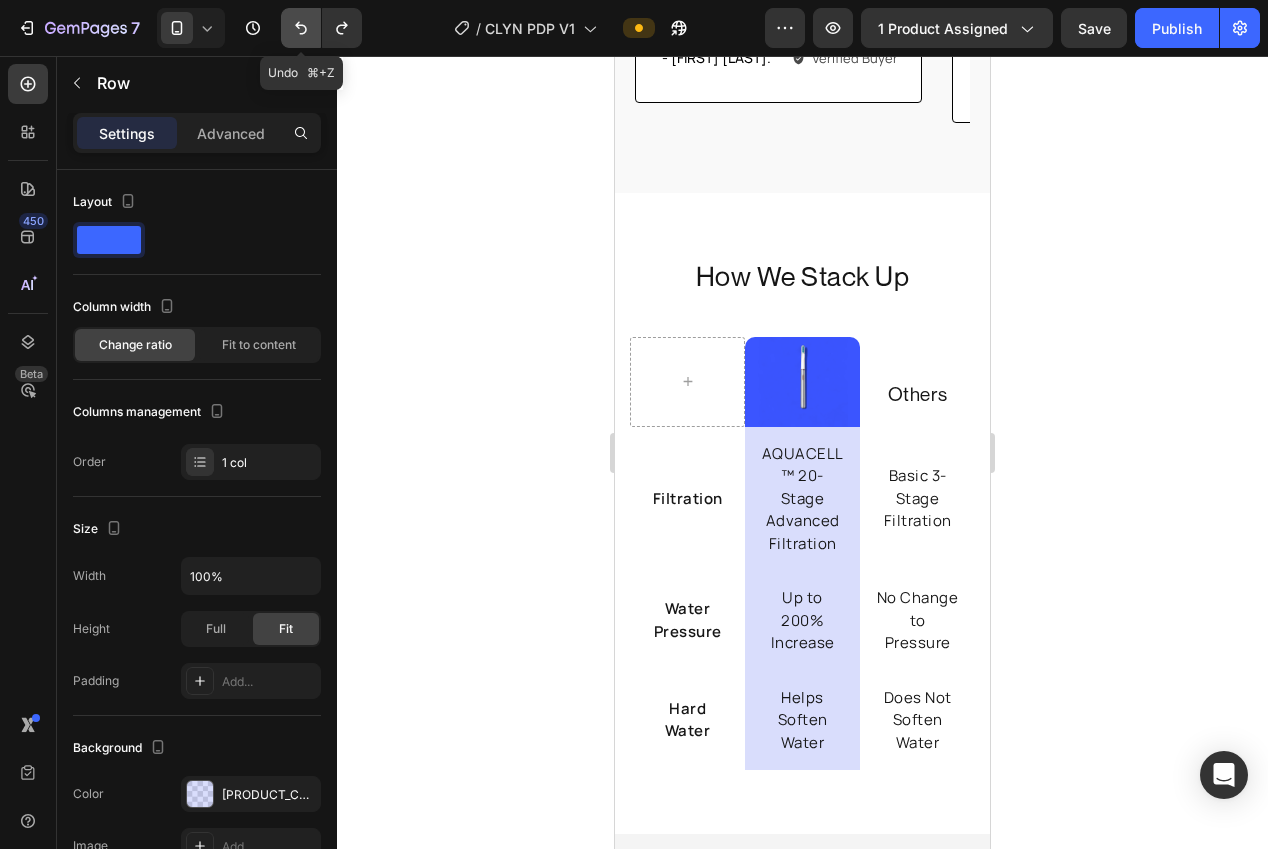 click 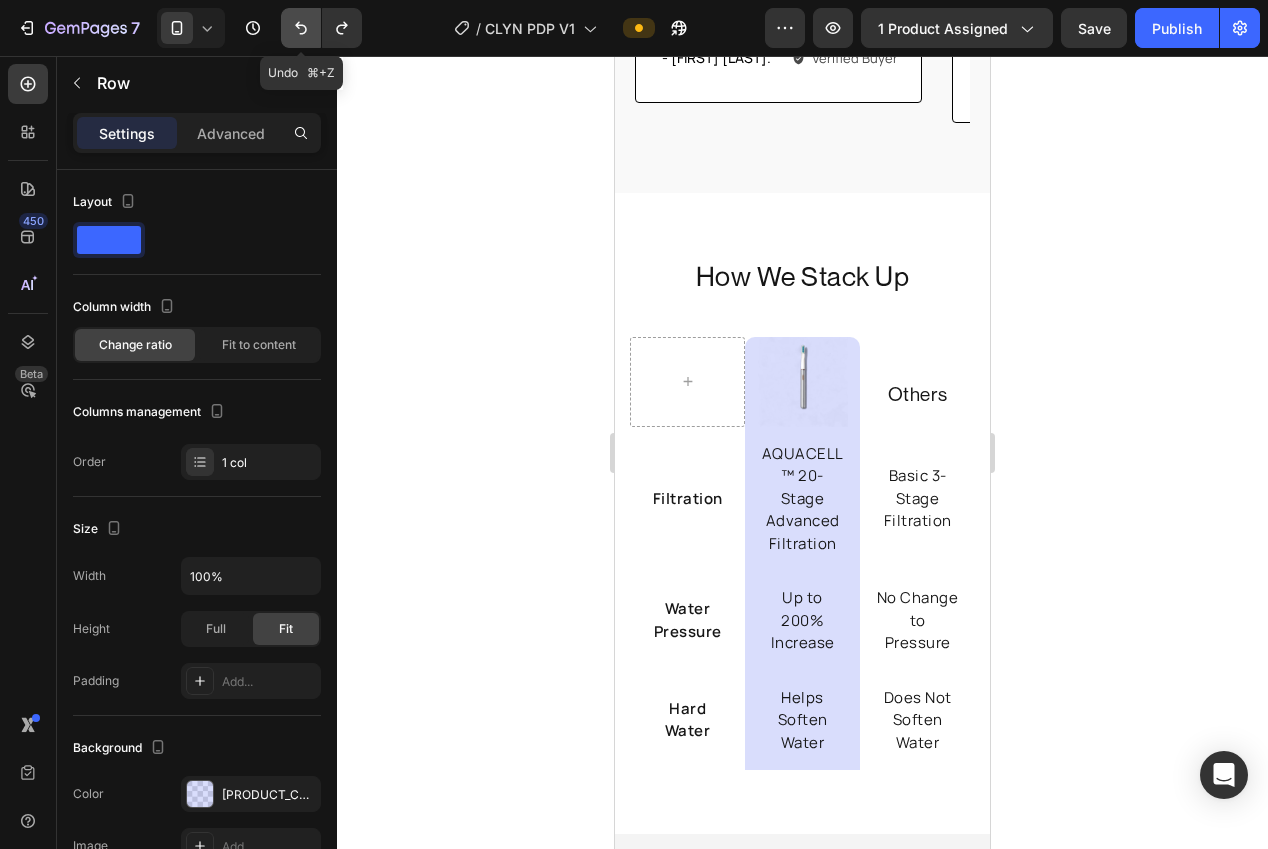 click 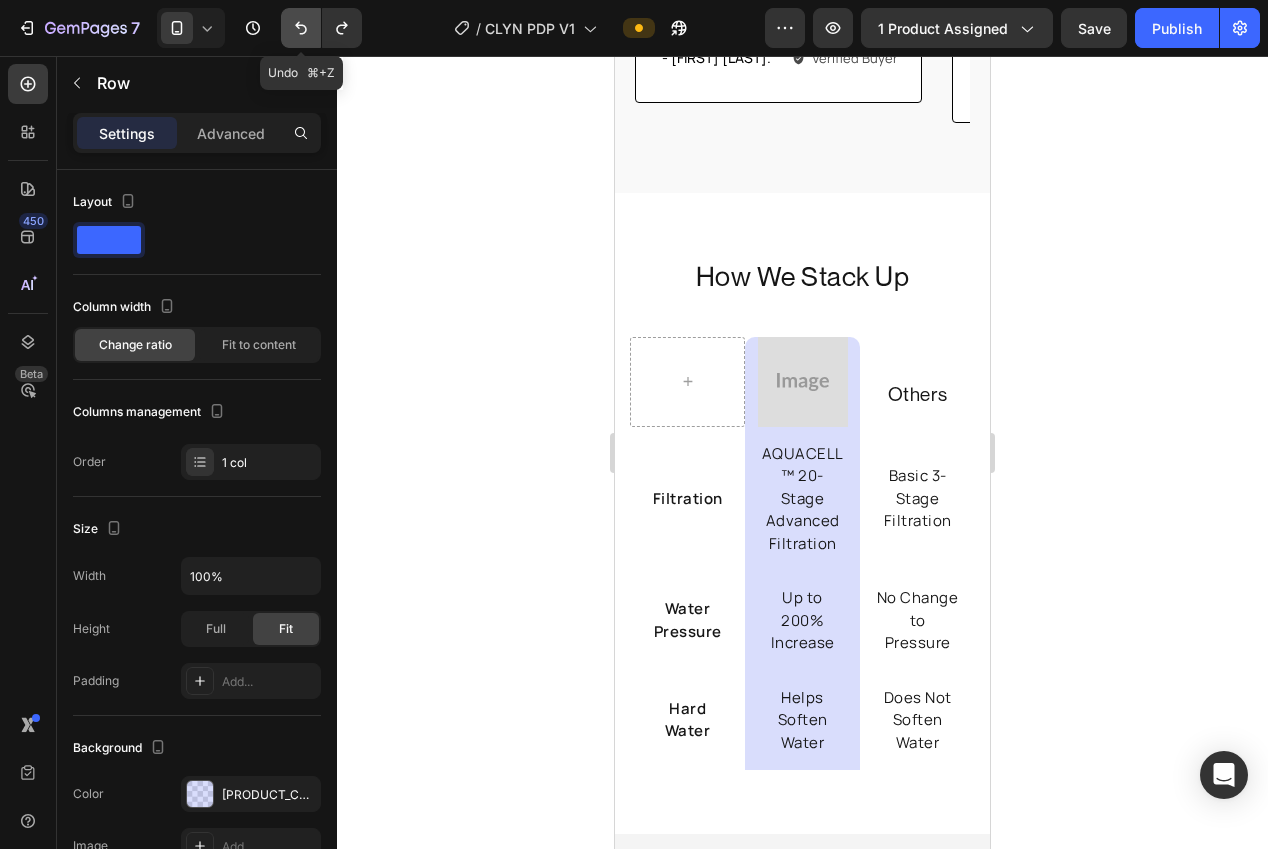 click 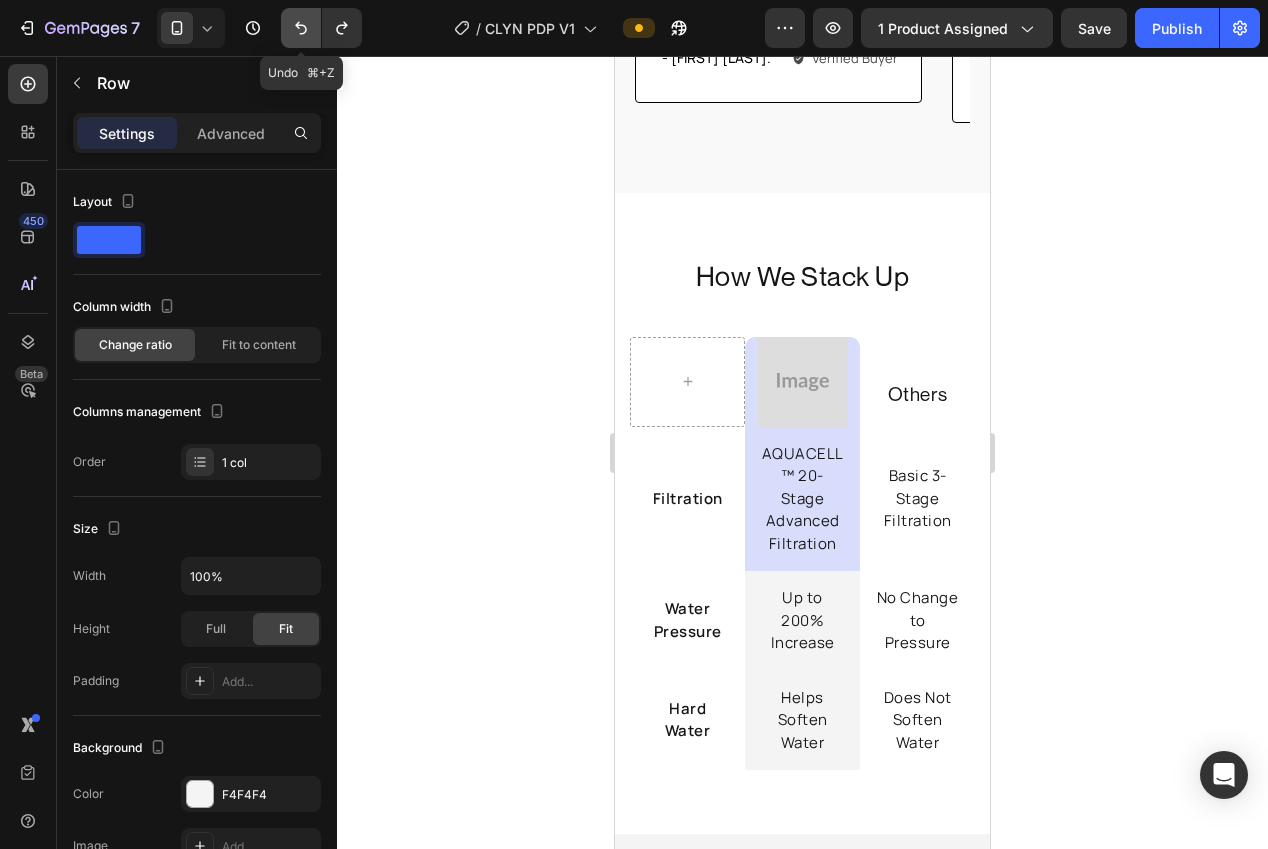 click 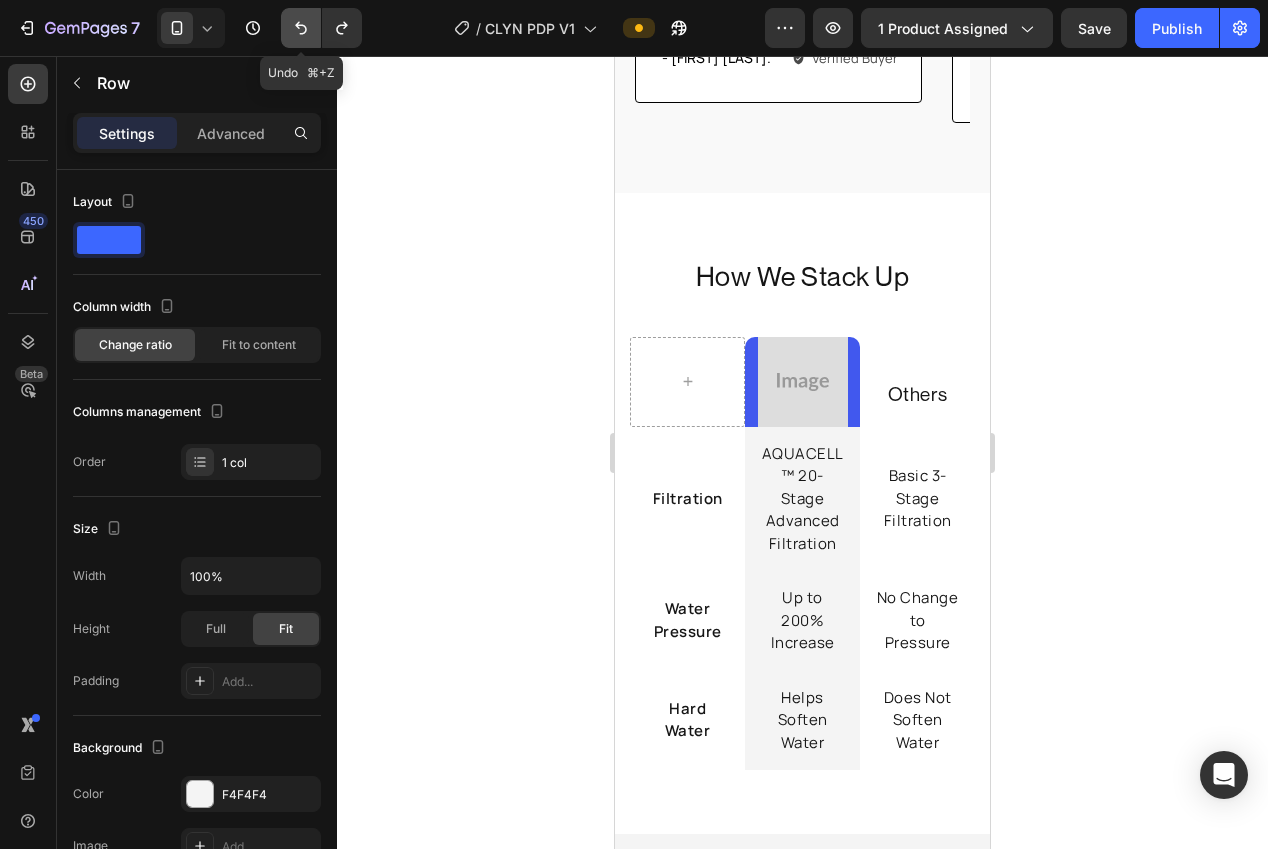 click 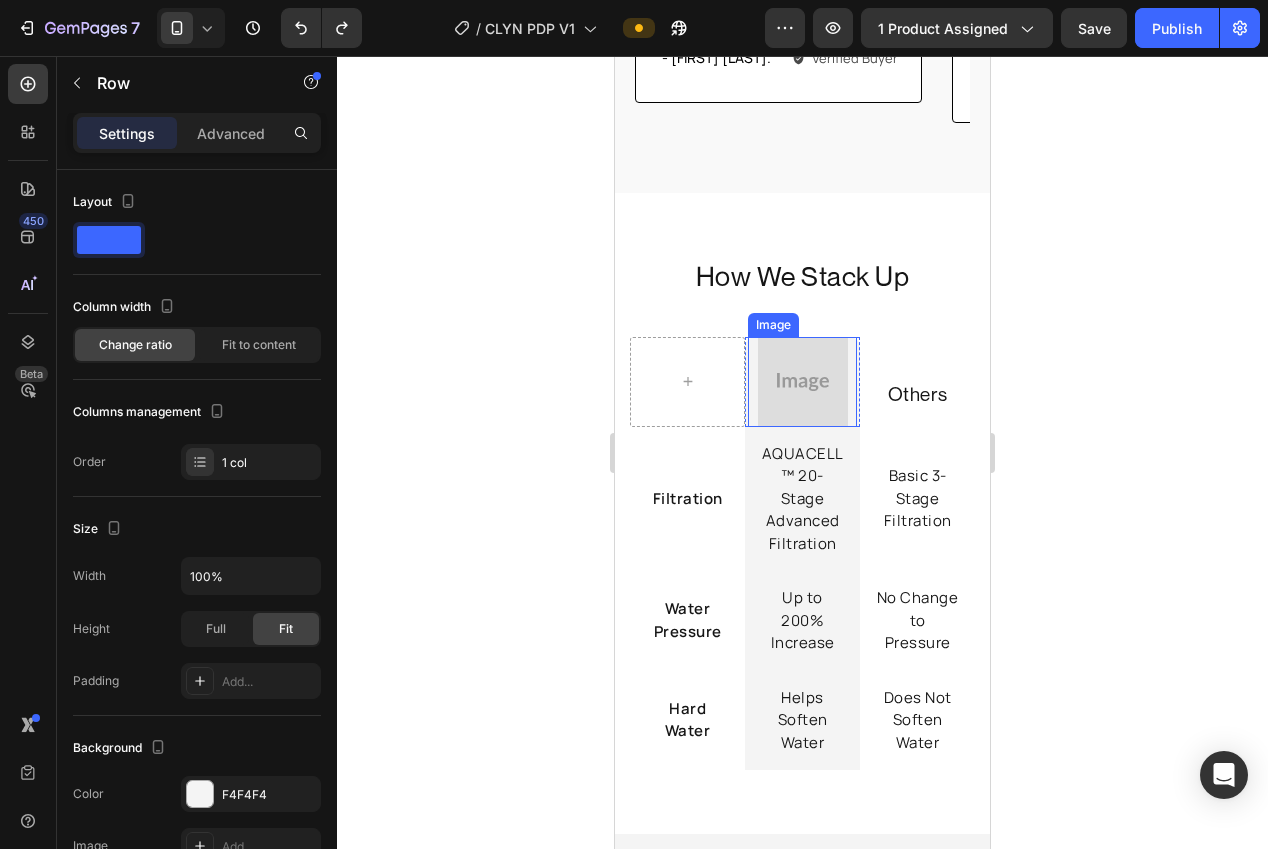 click at bounding box center [803, 382] 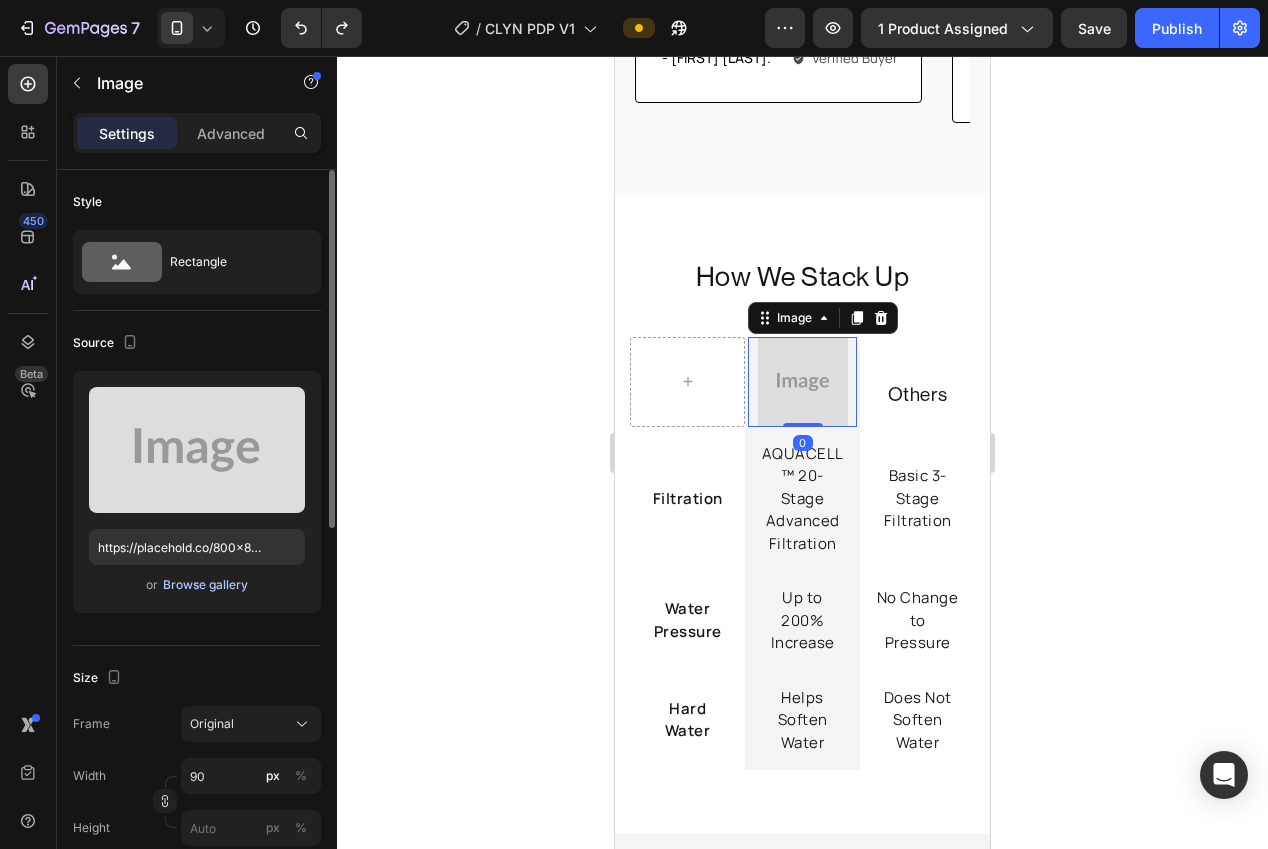 click on "Browse gallery" at bounding box center [205, 585] 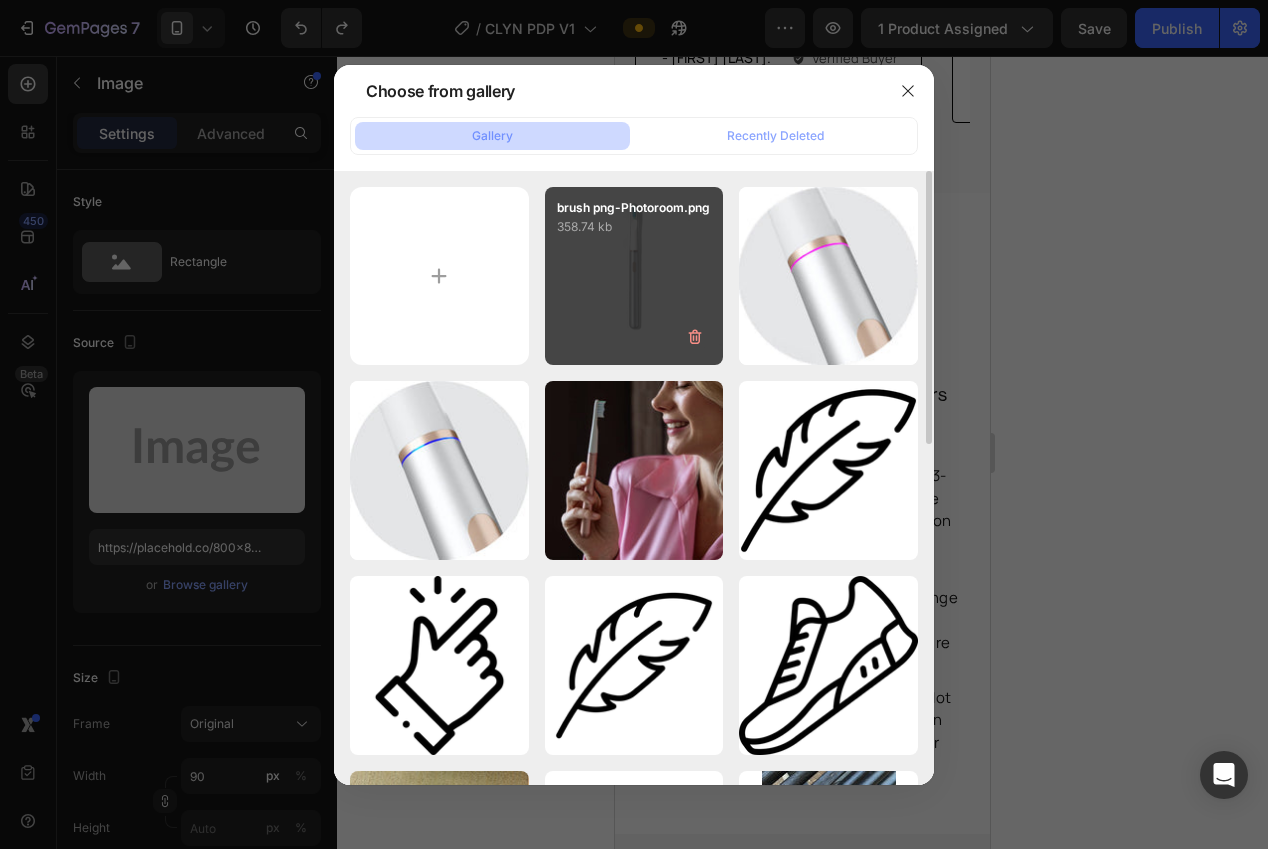 click on "brush png-Photoroom.png 358.74 kb" at bounding box center (634, 276) 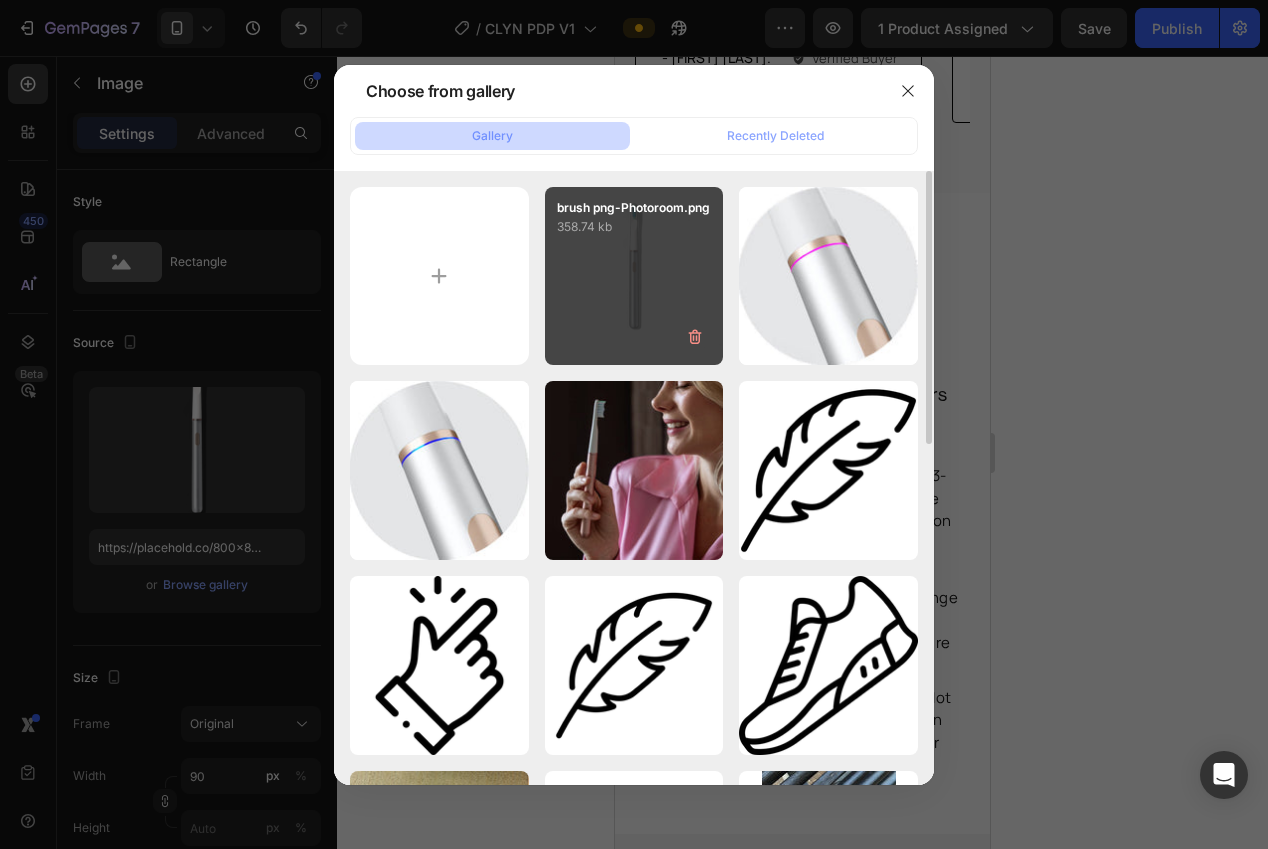 type on "https://cdn.shopify.com/s/files/1/0940/0539/5768/files/gempages_563747377920344850-9afa31b0-7959-4e6d-aacf-0caef8f5a858.png" 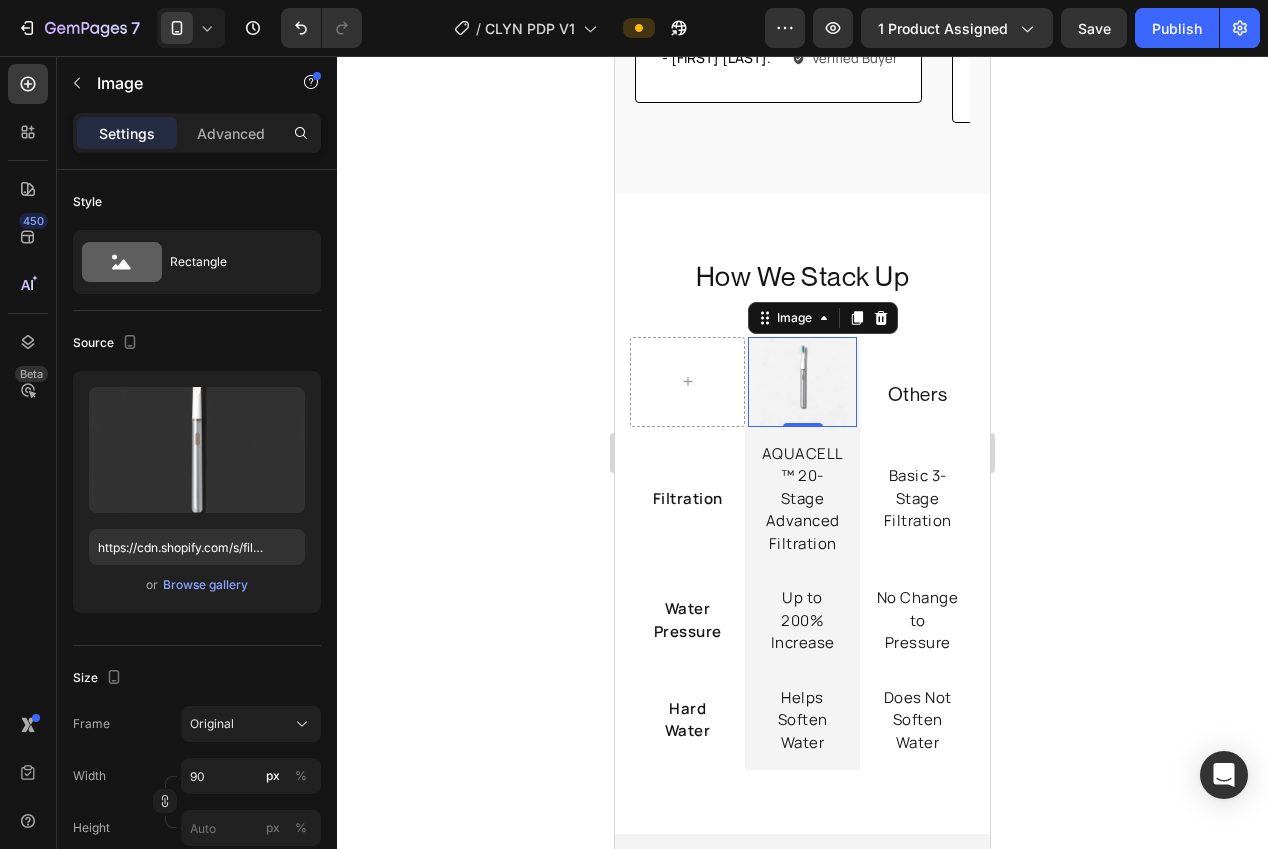 click 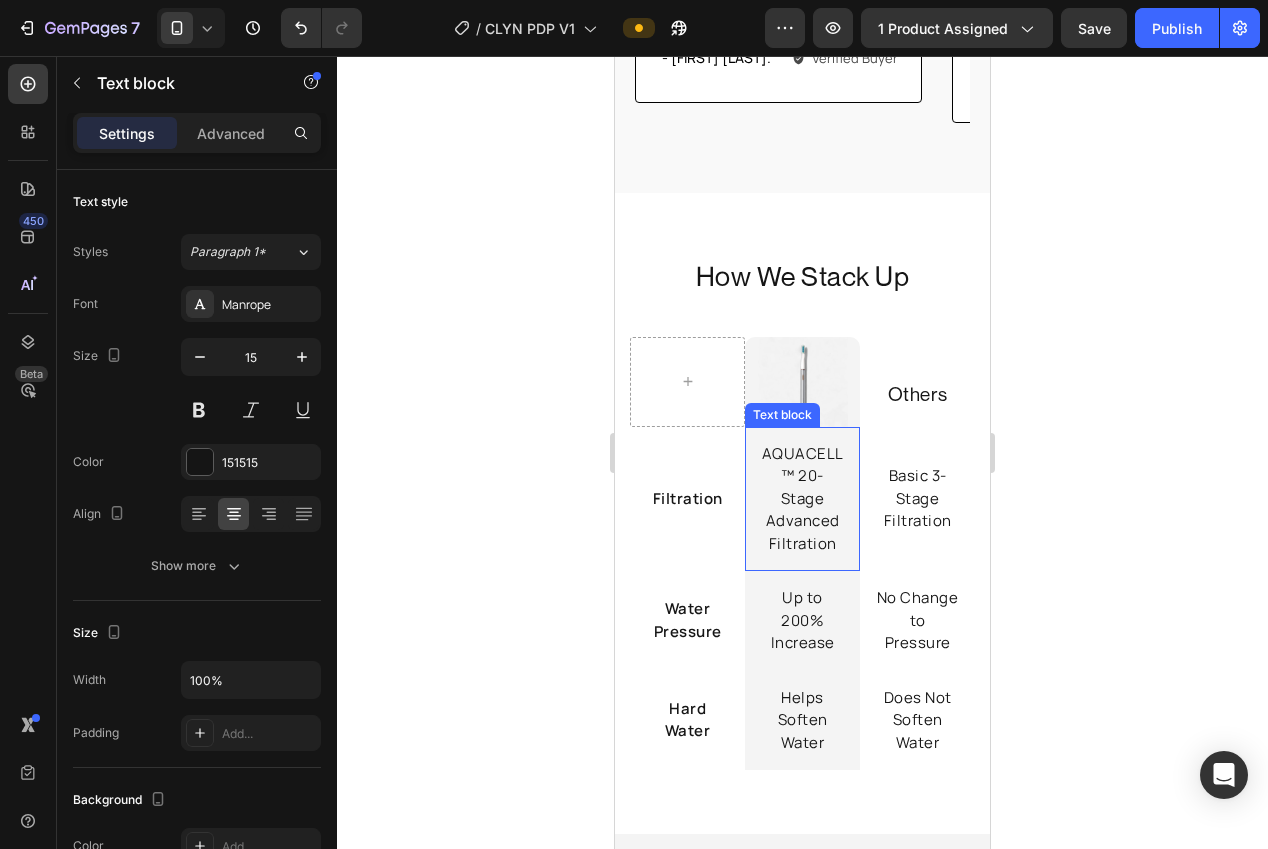 click on "AQUACELL™ 20-Stage Advanced Filtration" at bounding box center [802, 499] 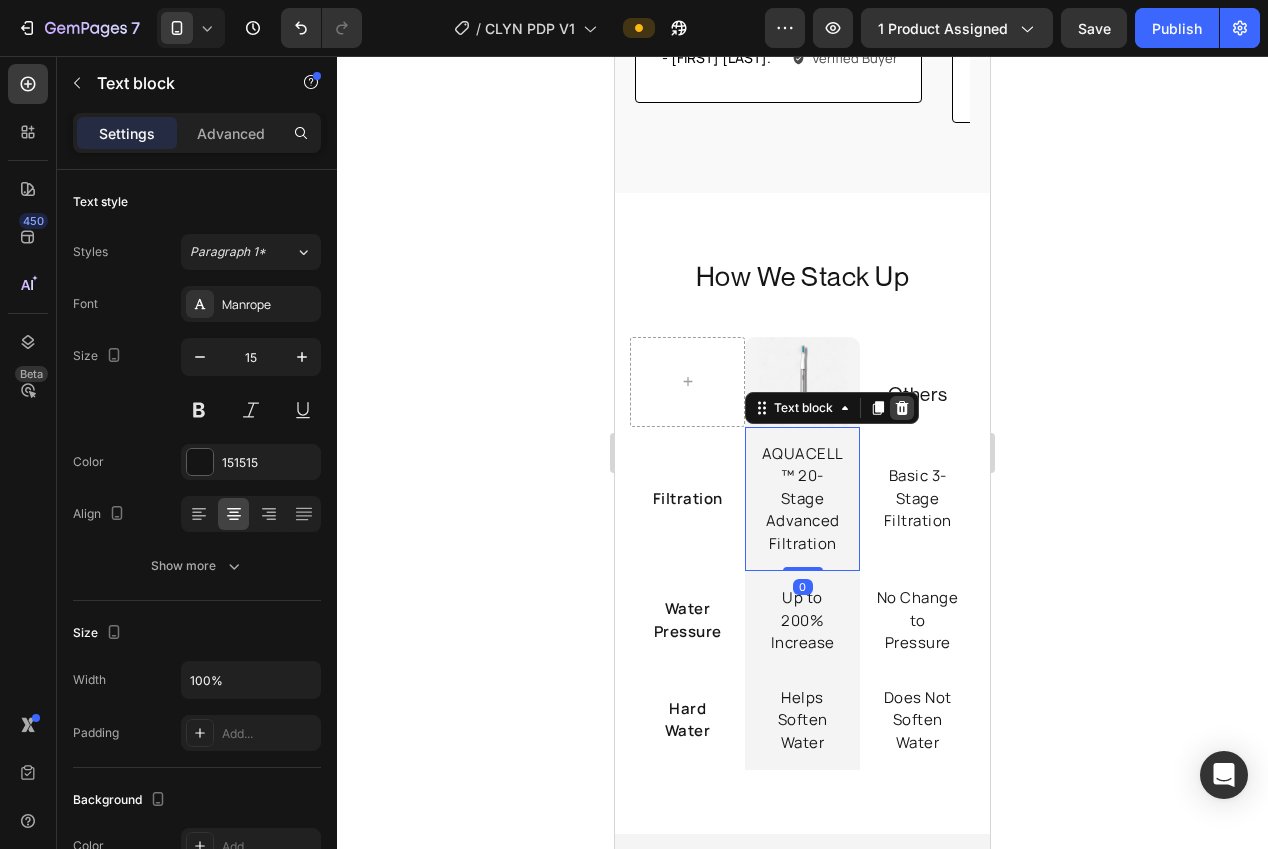 drag, startPoint x: 900, startPoint y: 388, endPoint x: 831, endPoint y: 482, distance: 116.60618 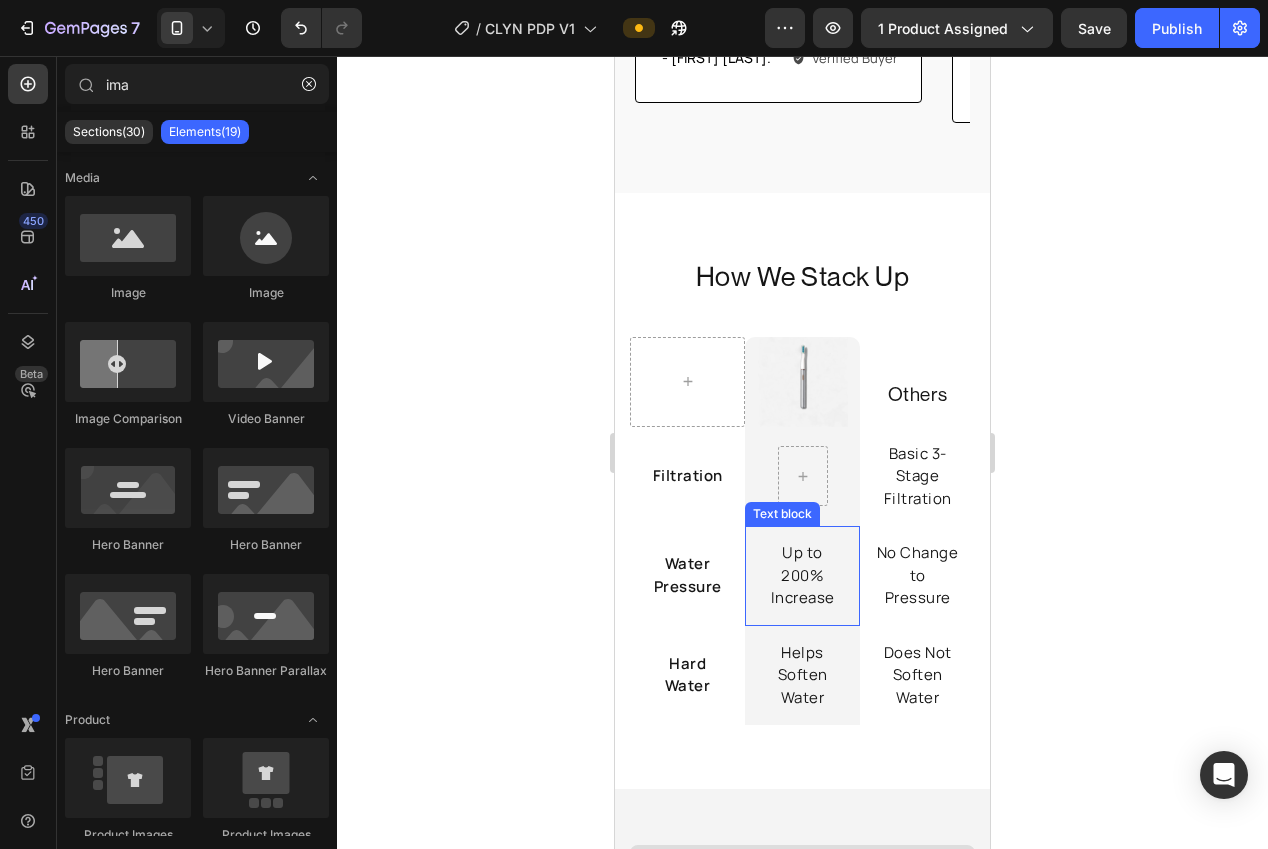 click on "Up to 200% Increase" at bounding box center (802, 576) 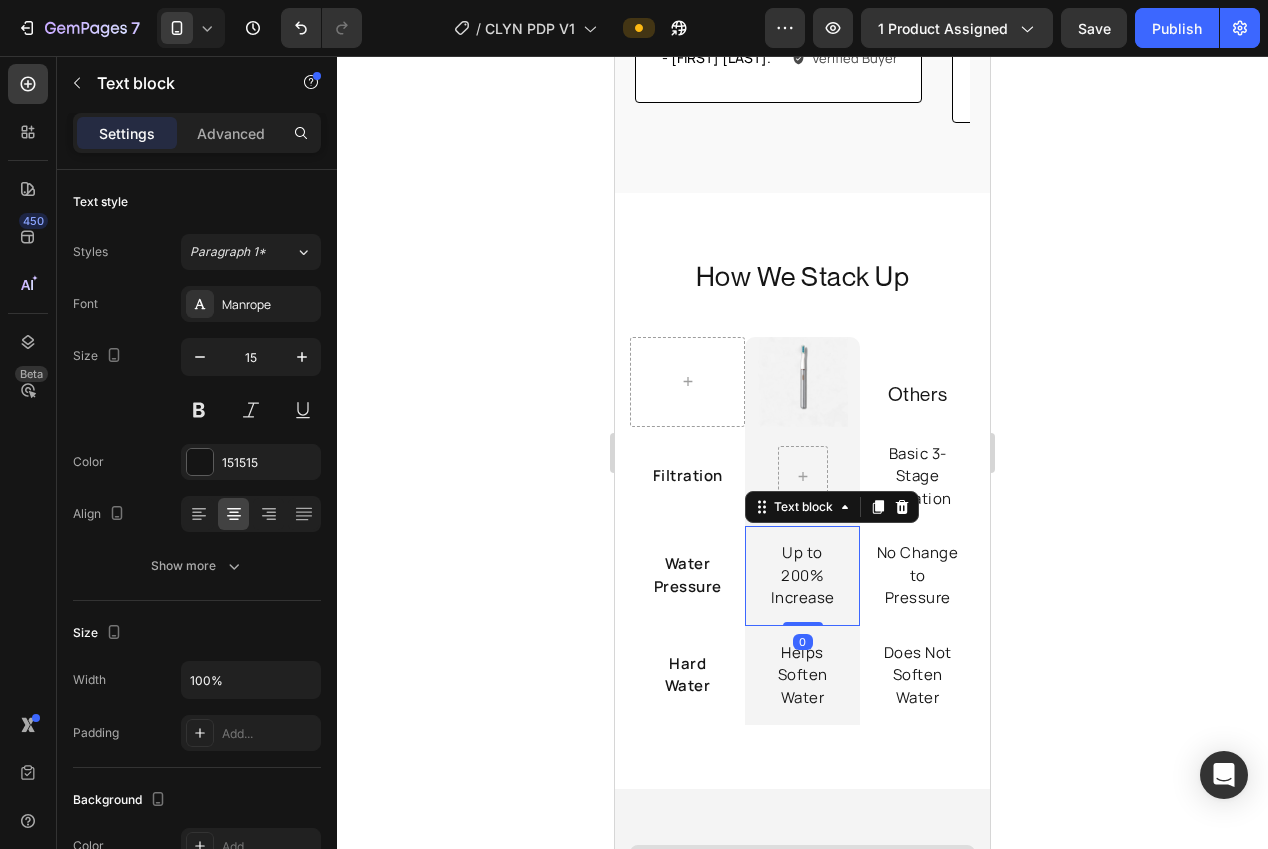 drag, startPoint x: 900, startPoint y: 505, endPoint x: 841, endPoint y: 569, distance: 87.04597 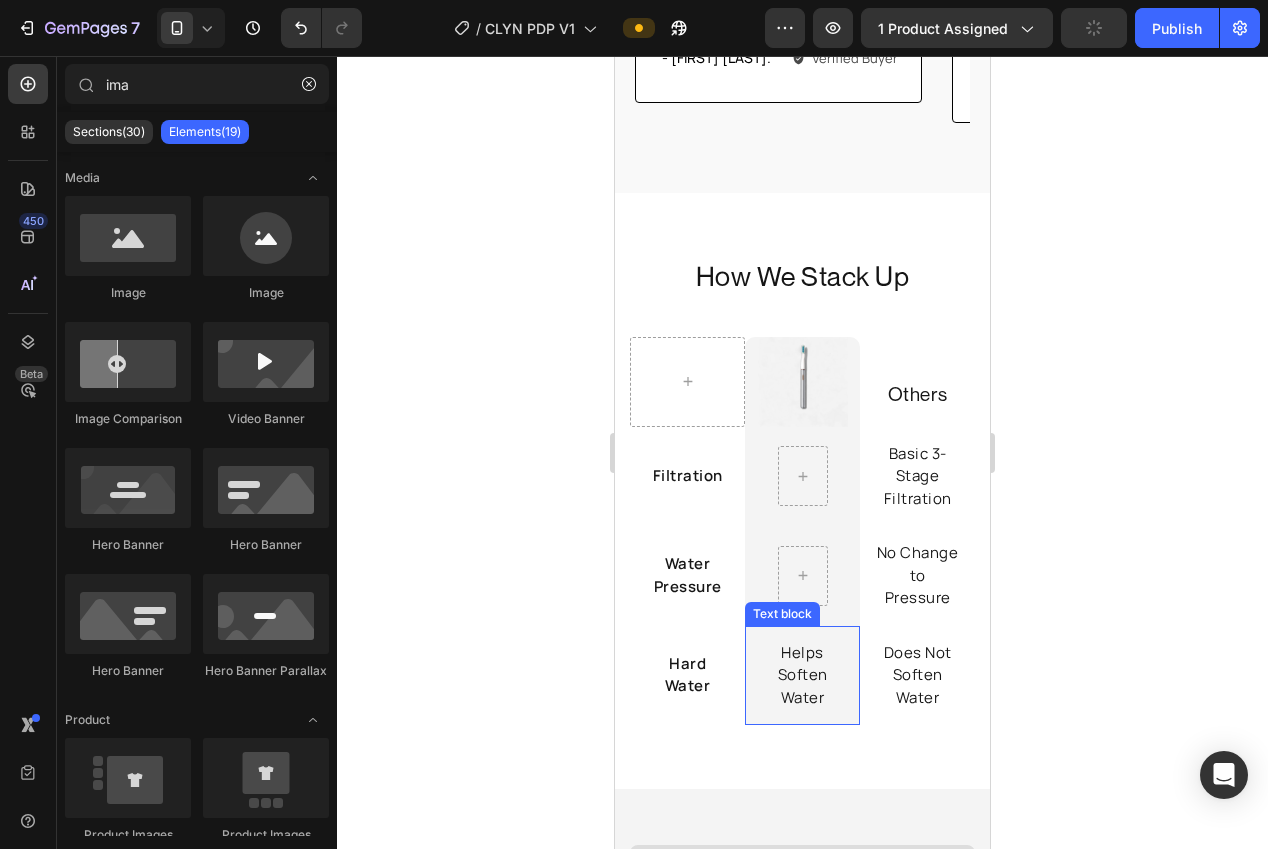 click on "Soften Water" at bounding box center [802, 686] 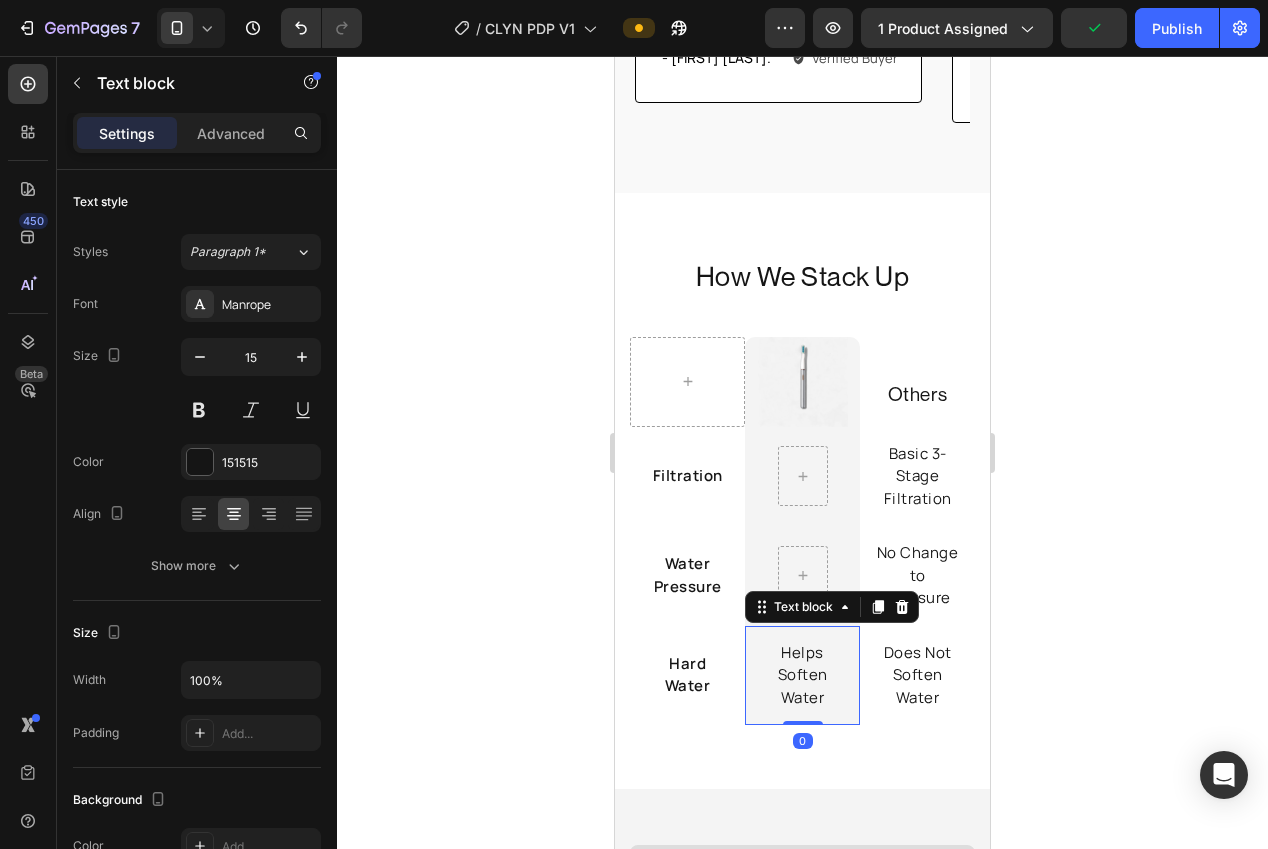drag, startPoint x: 901, startPoint y: 610, endPoint x: 733, endPoint y: 516, distance: 192.50974 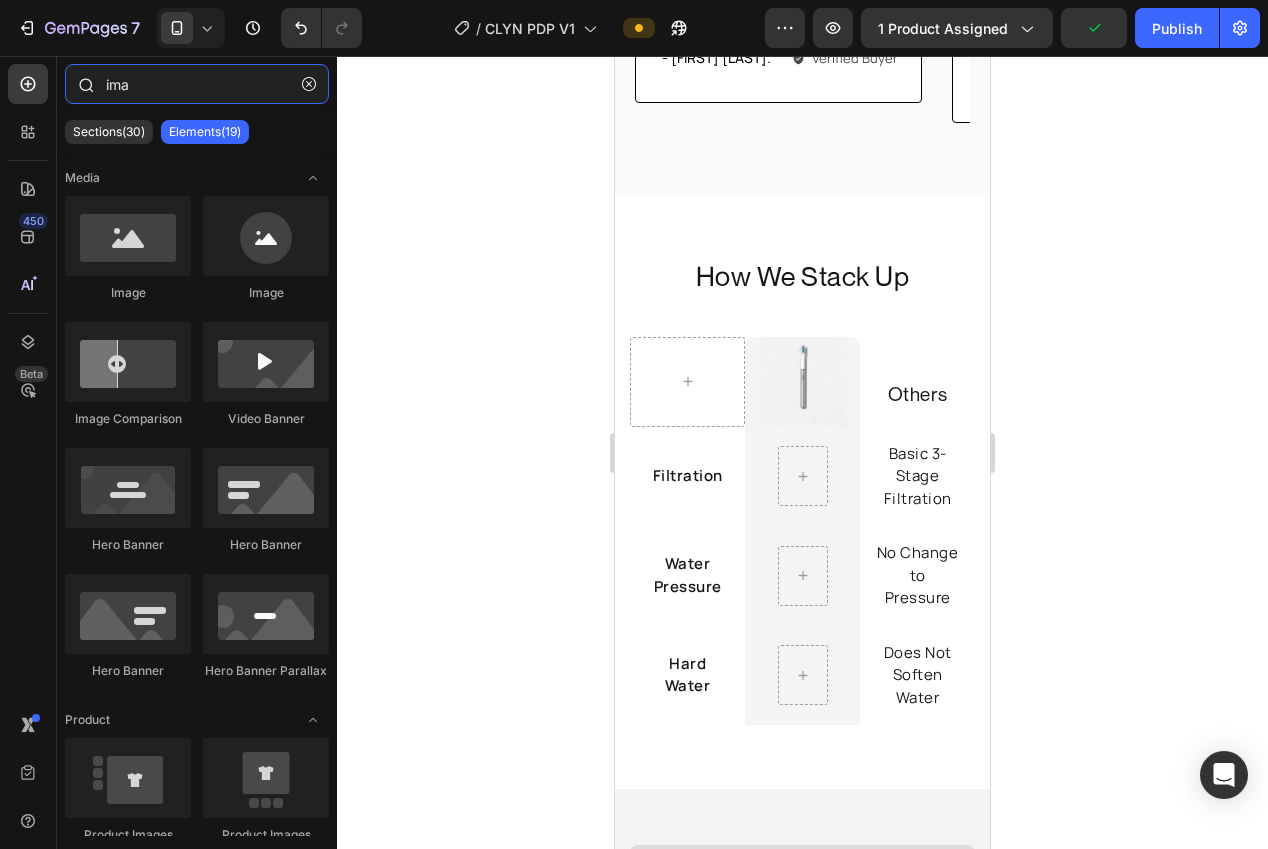 click on "ima" at bounding box center [197, 84] 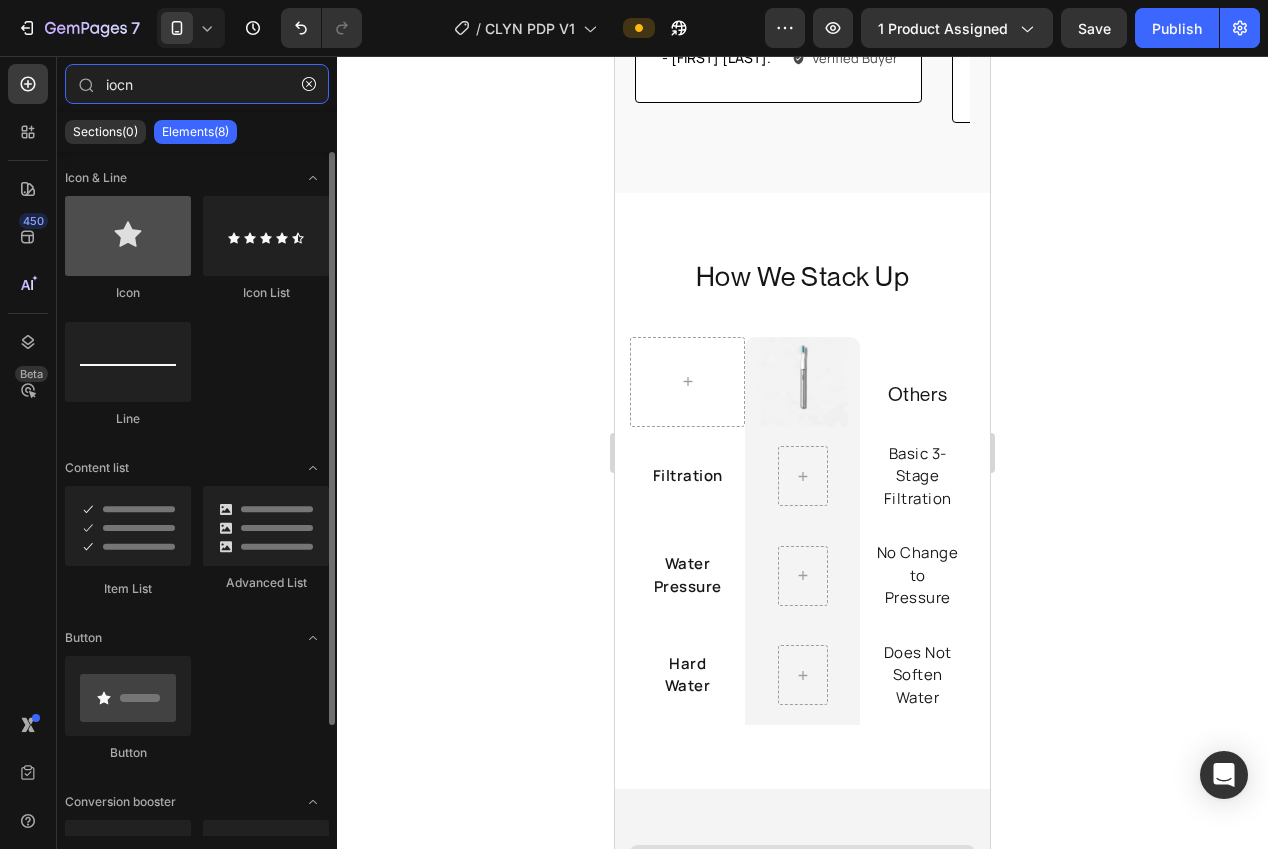 type on "iocn" 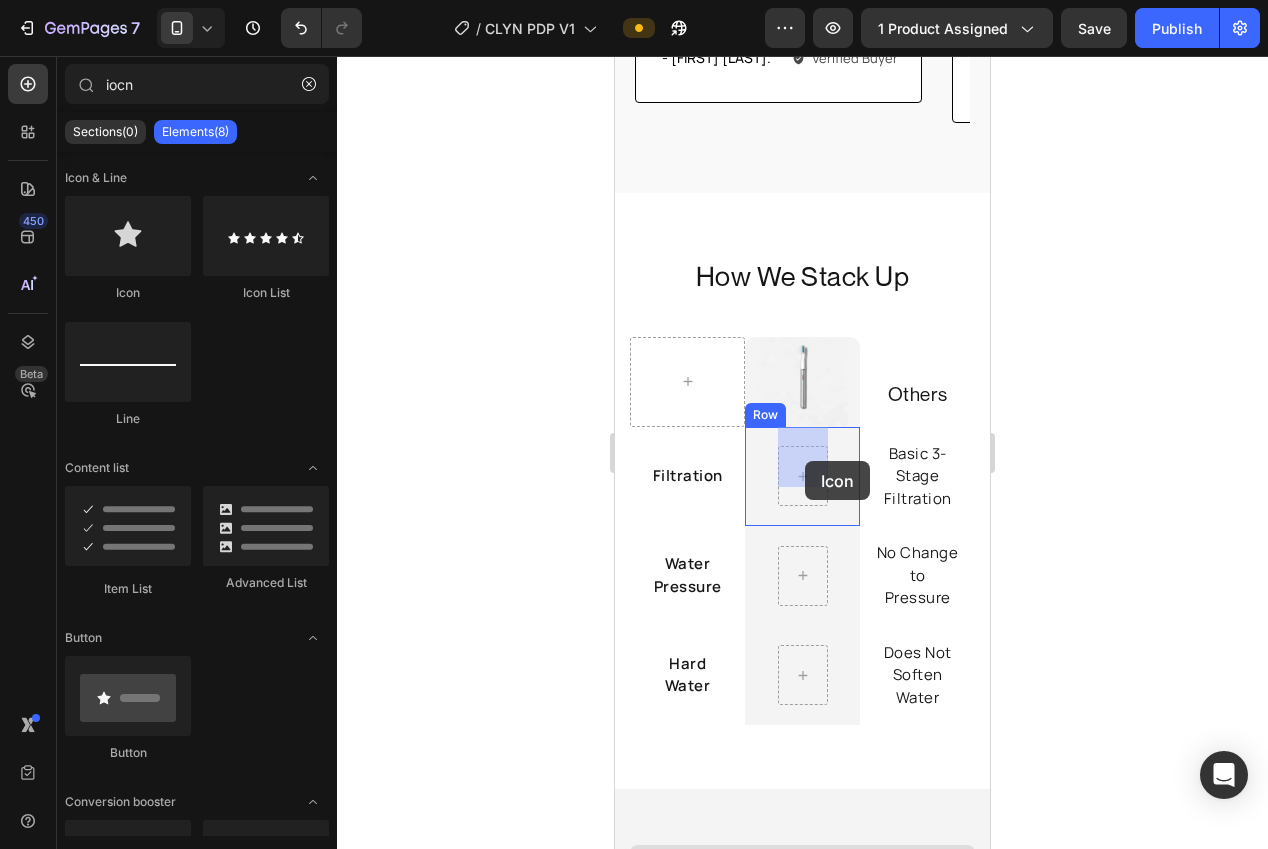 drag, startPoint x: 1078, startPoint y: 391, endPoint x: 805, endPoint y: 461, distance: 281.8315 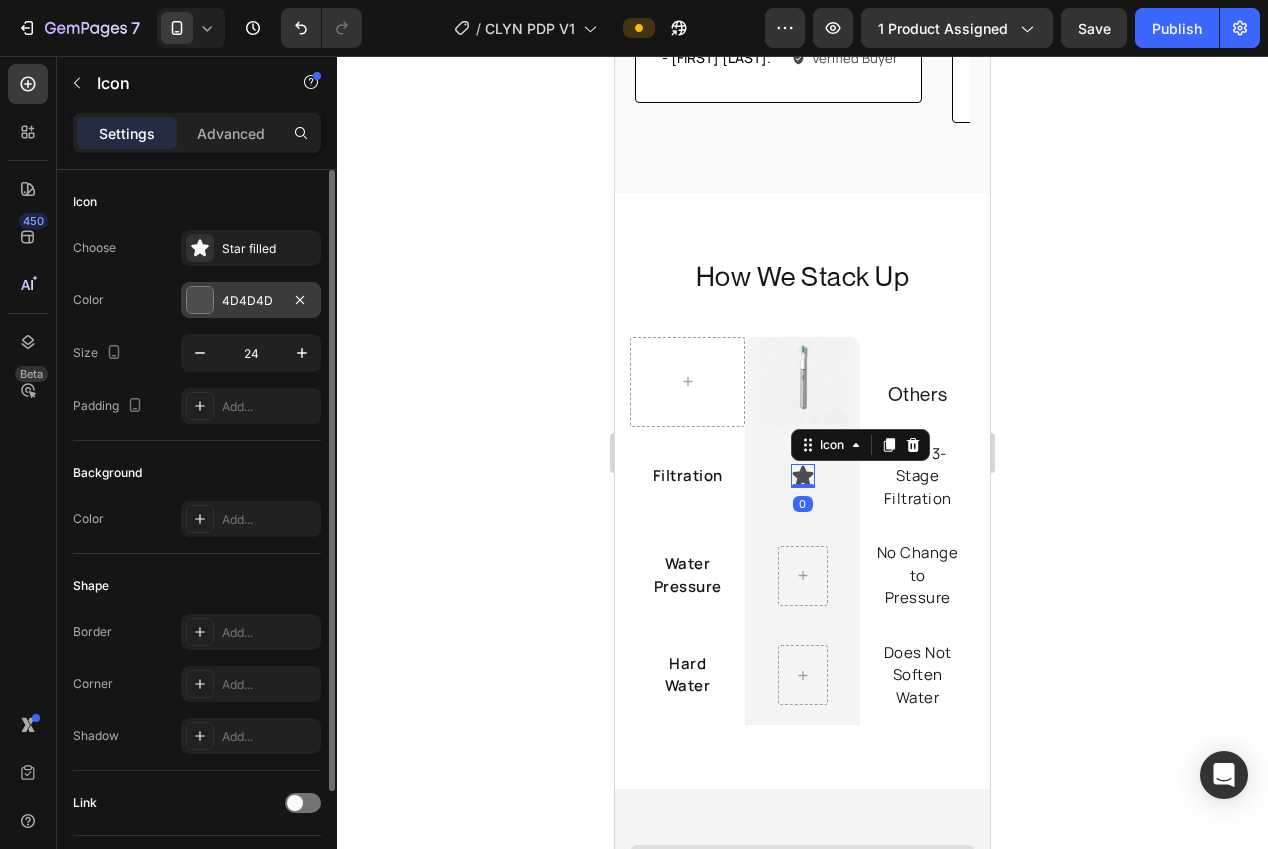 click on "4D4D4D" at bounding box center (251, 301) 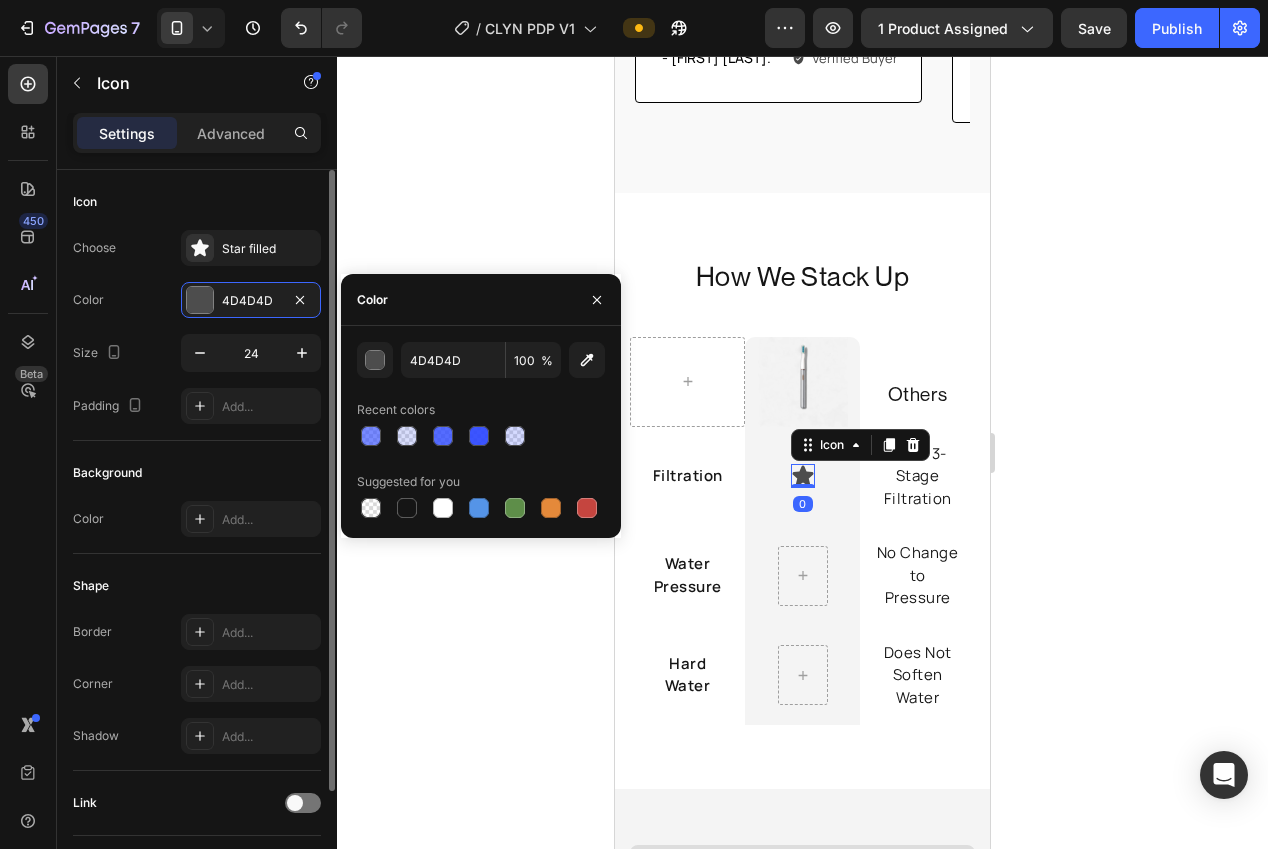 scroll, scrollTop: 1, scrollLeft: 0, axis: vertical 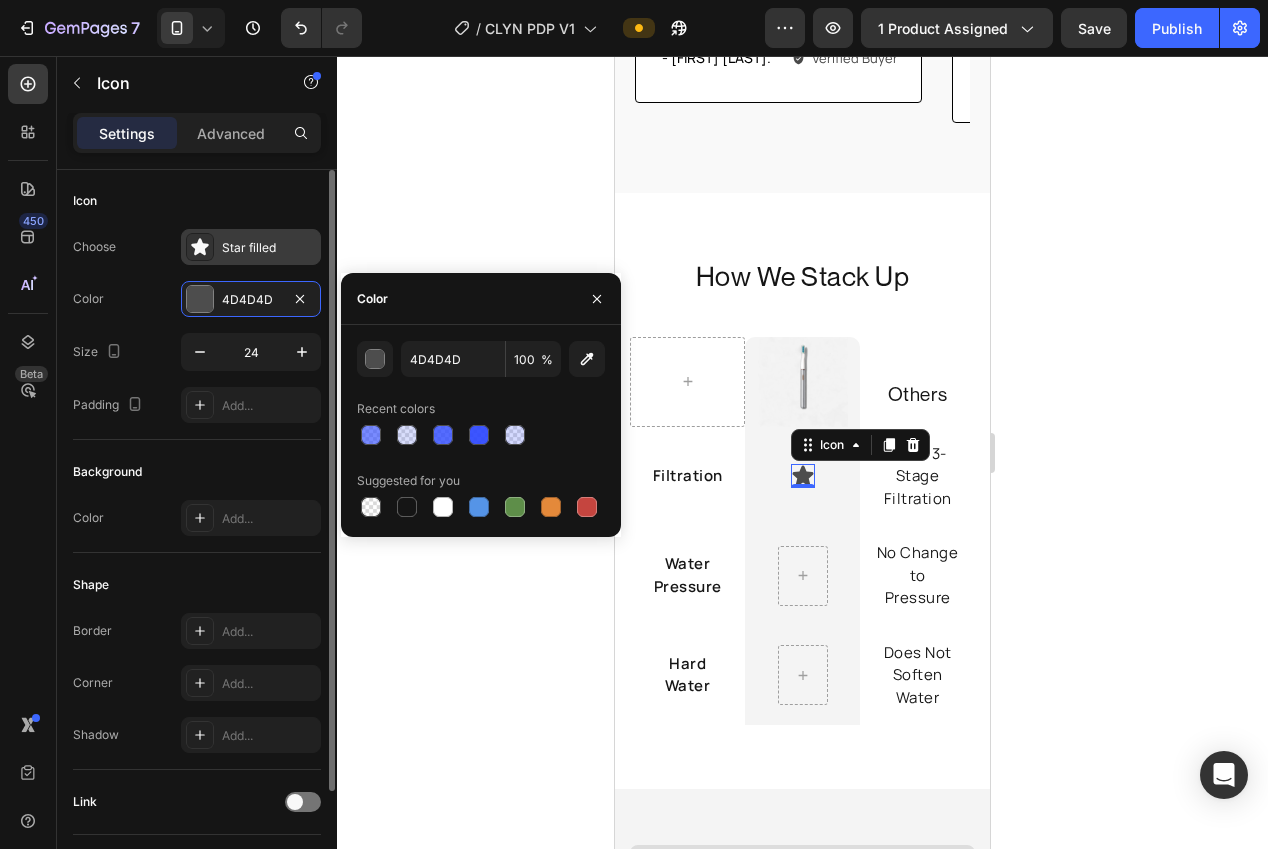 click on "Star filled" at bounding box center [269, 248] 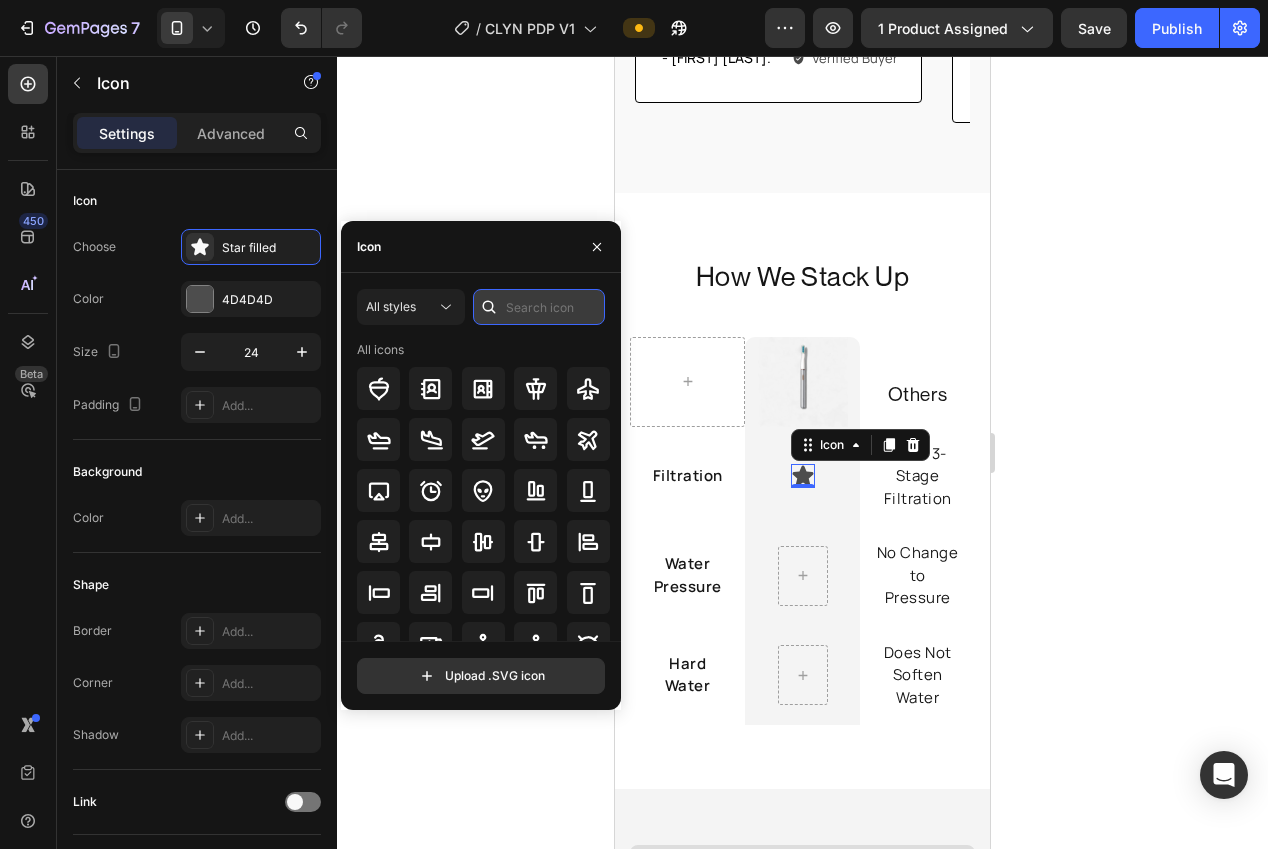click at bounding box center (539, 307) 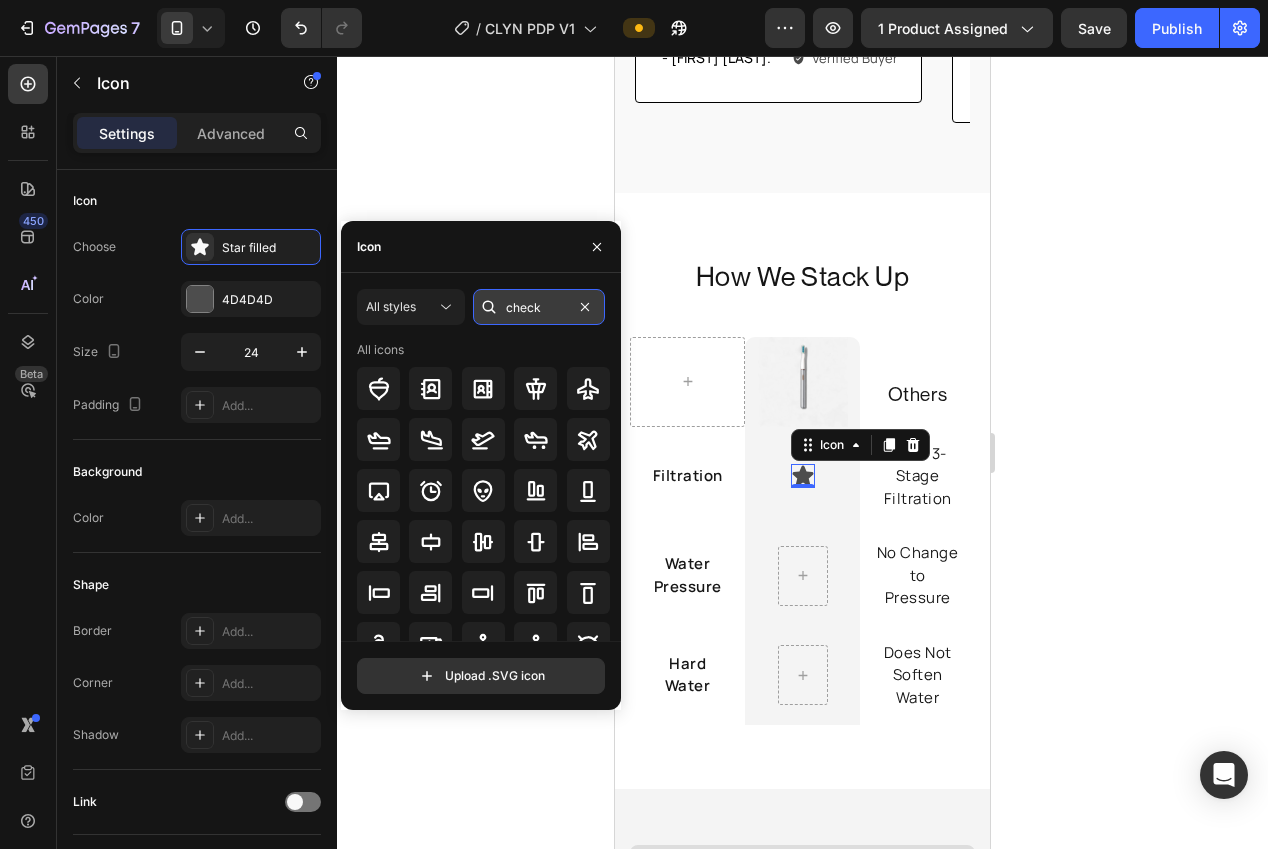 type on "check" 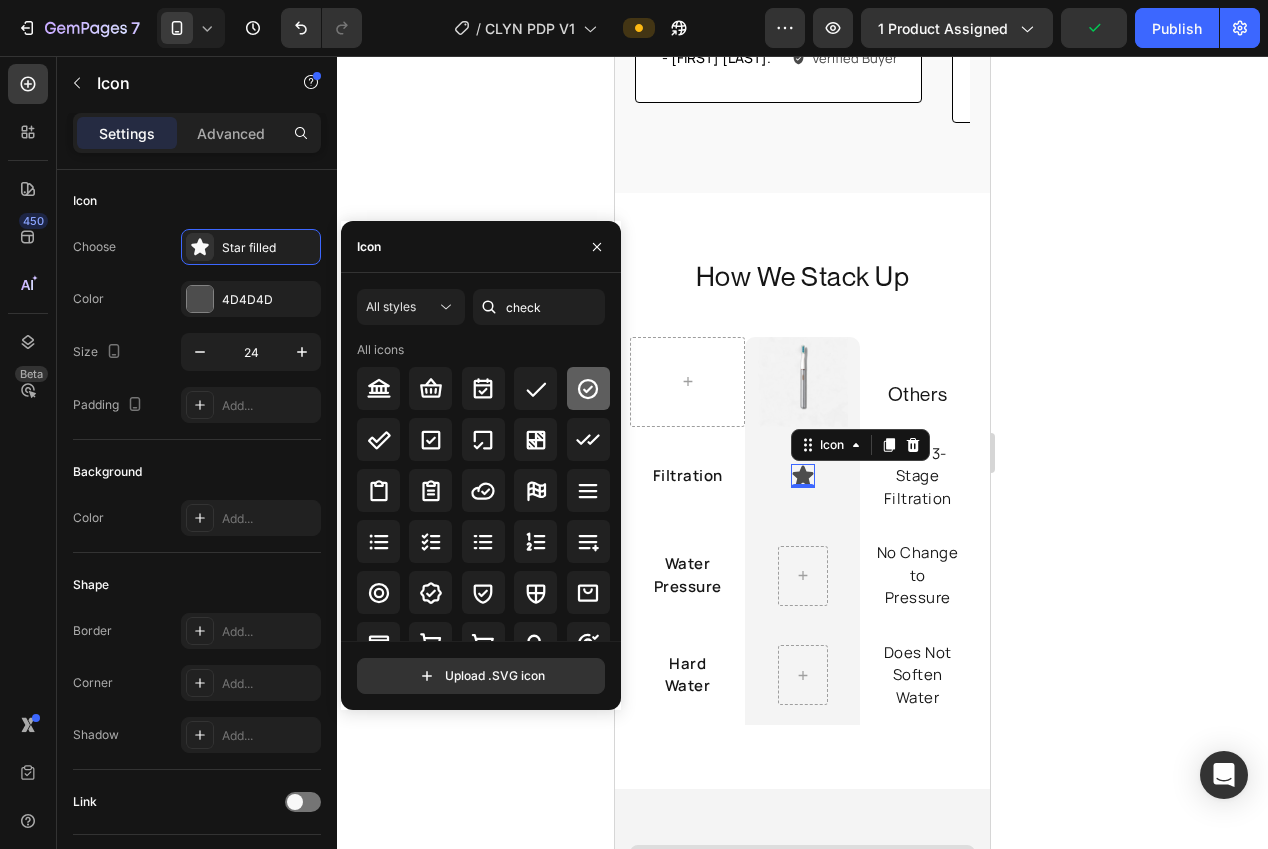 click 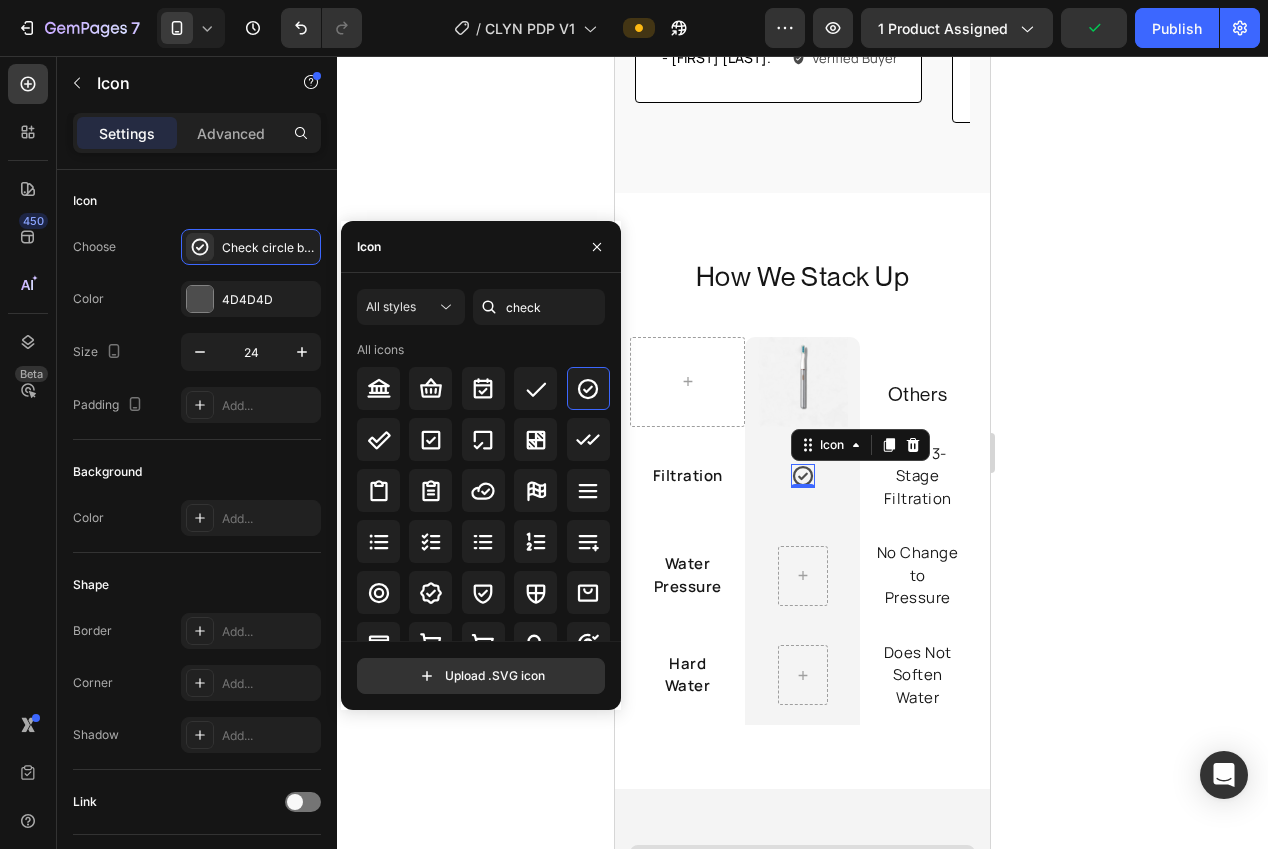 scroll, scrollTop: 5, scrollLeft: 0, axis: vertical 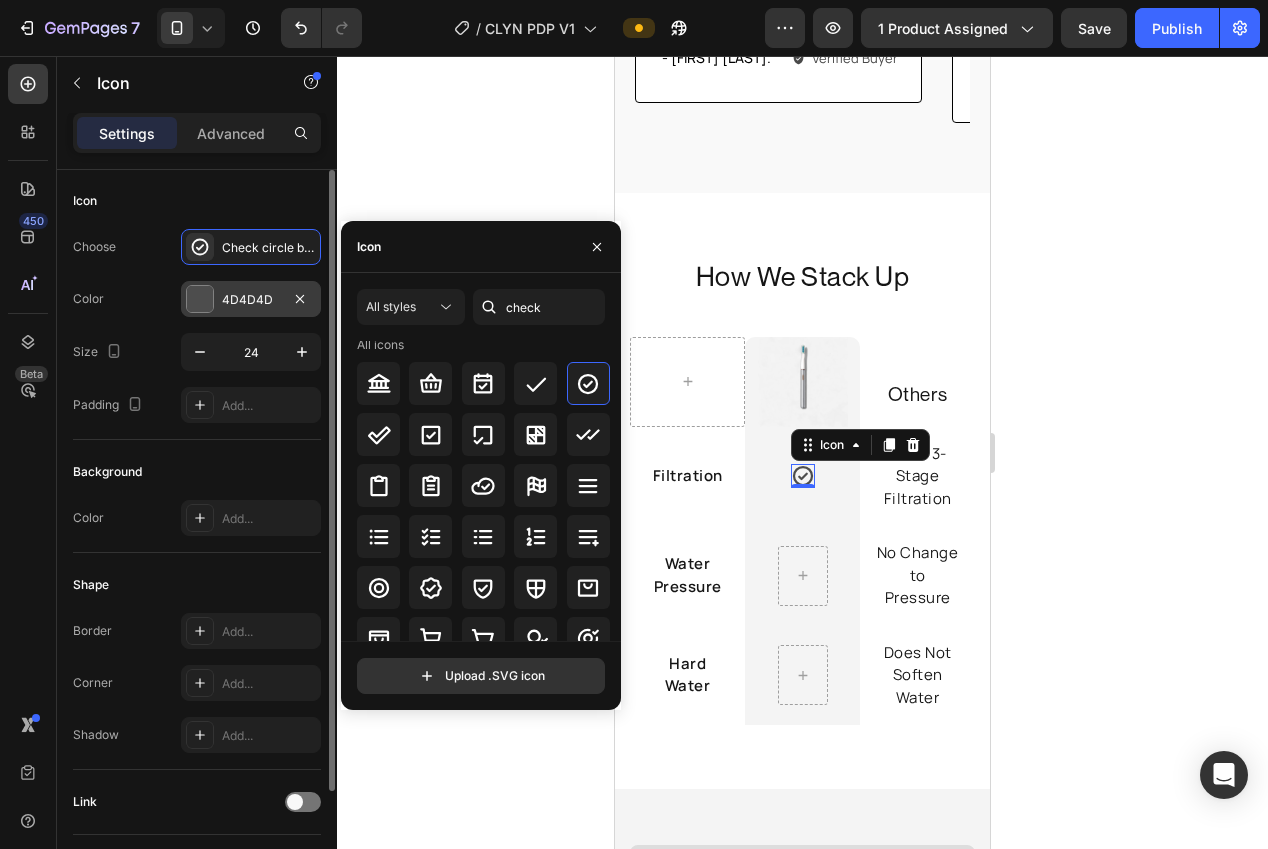 click at bounding box center [200, 299] 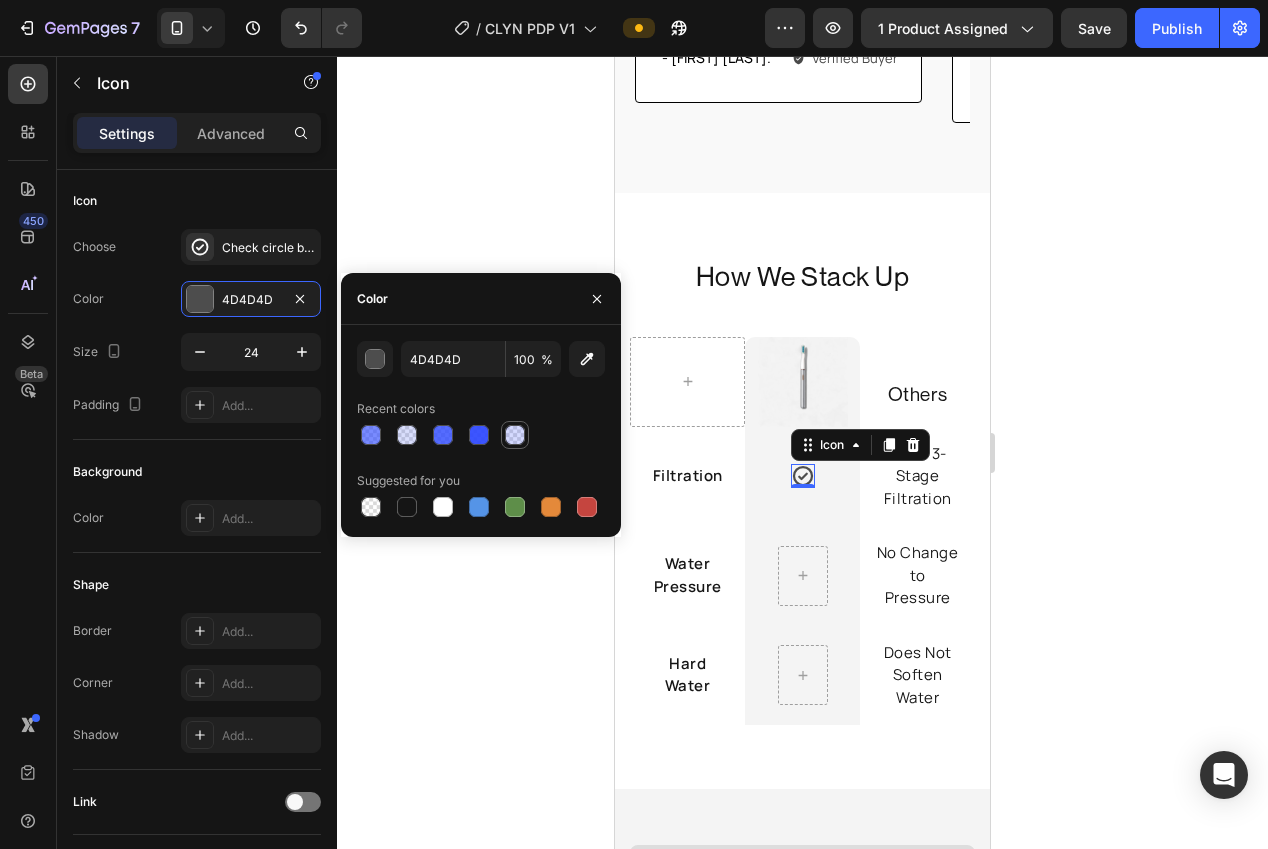 click at bounding box center [479, 435] 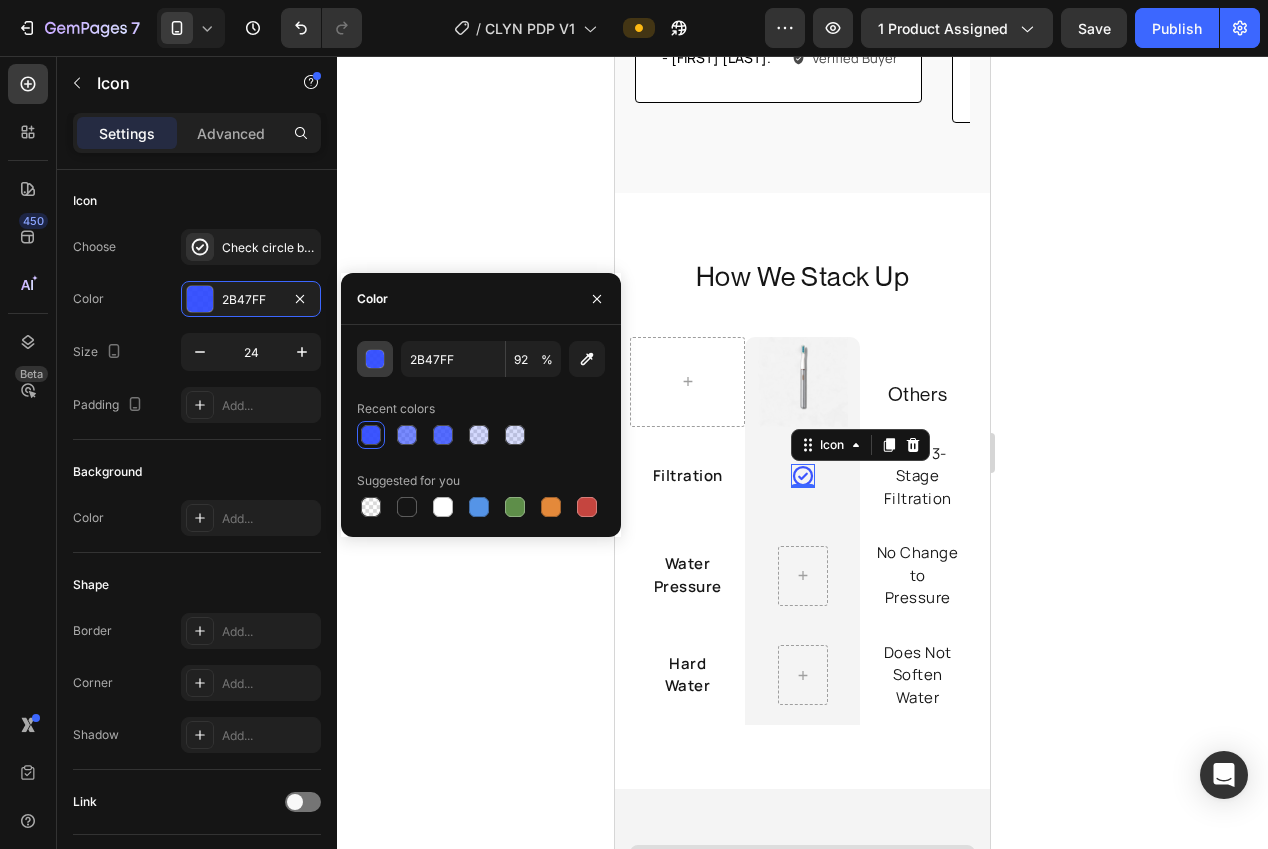 click at bounding box center (376, 360) 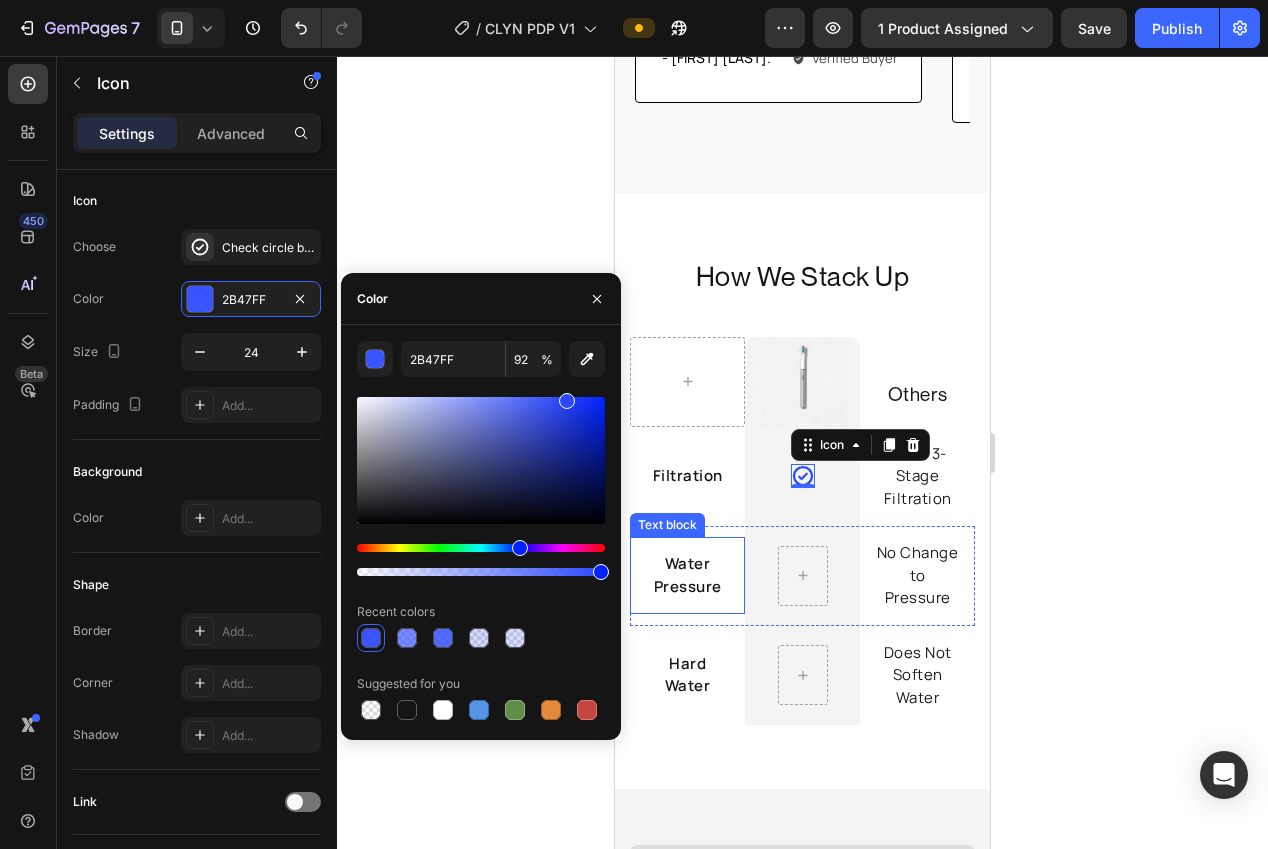drag, startPoint x: 1230, startPoint y: 624, endPoint x: 626, endPoint y: 508, distance: 615.0382 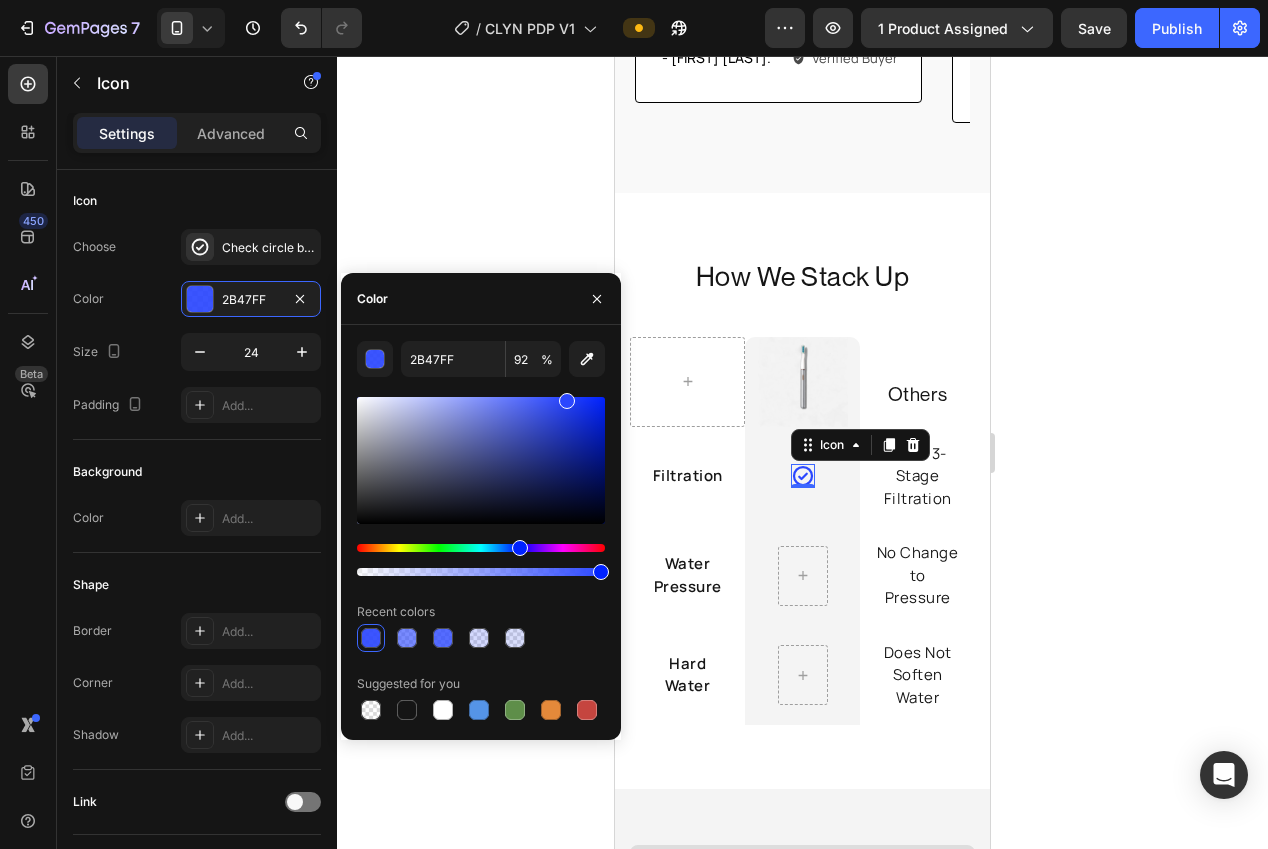 type on "100" 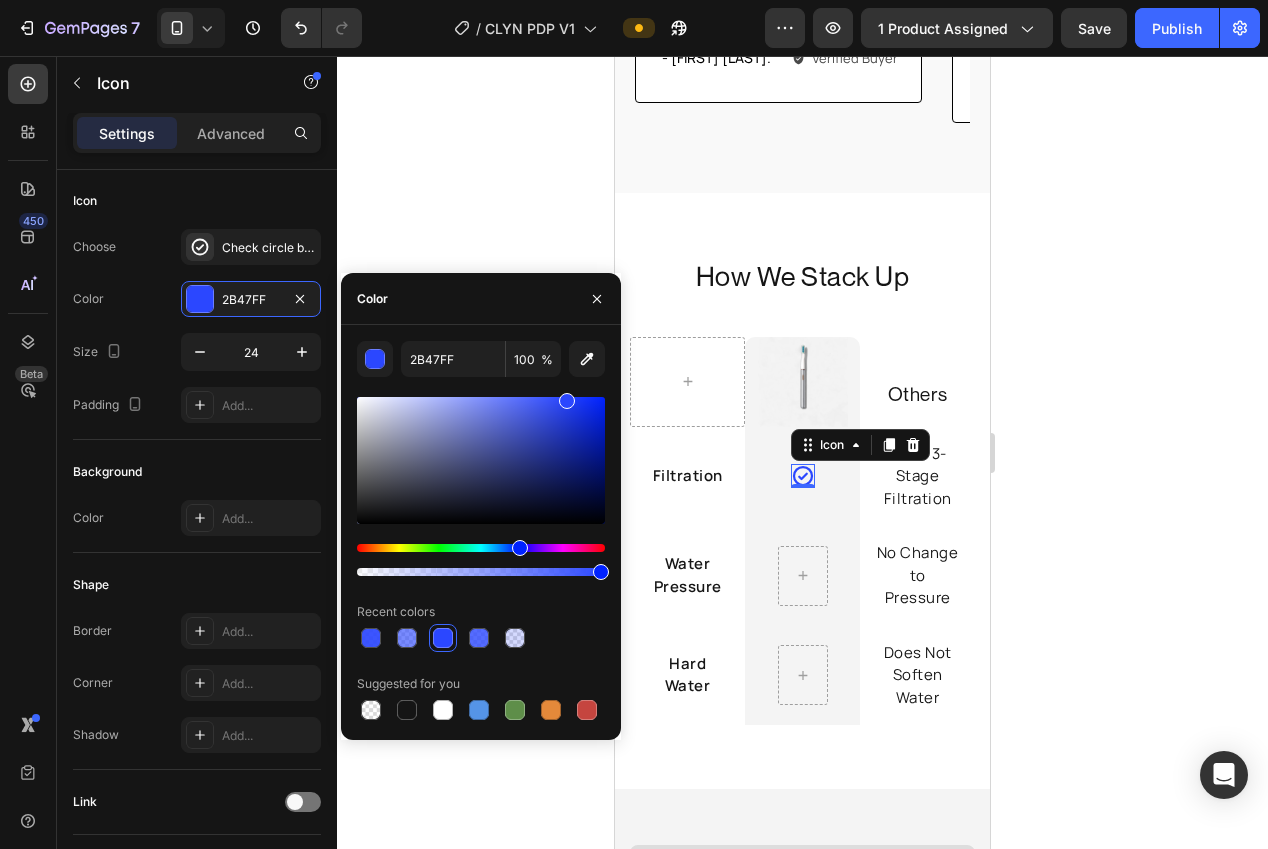 click 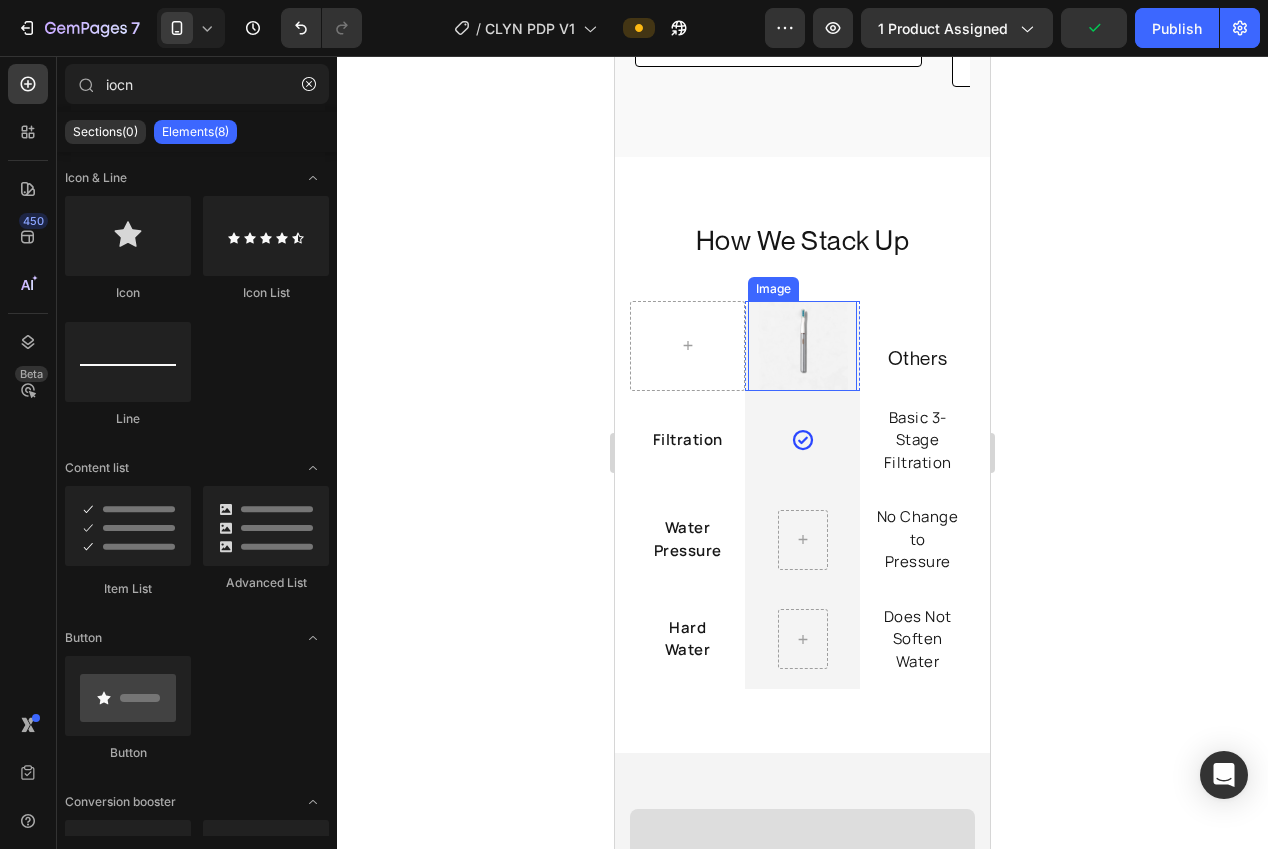 scroll, scrollTop: 4207, scrollLeft: 0, axis: vertical 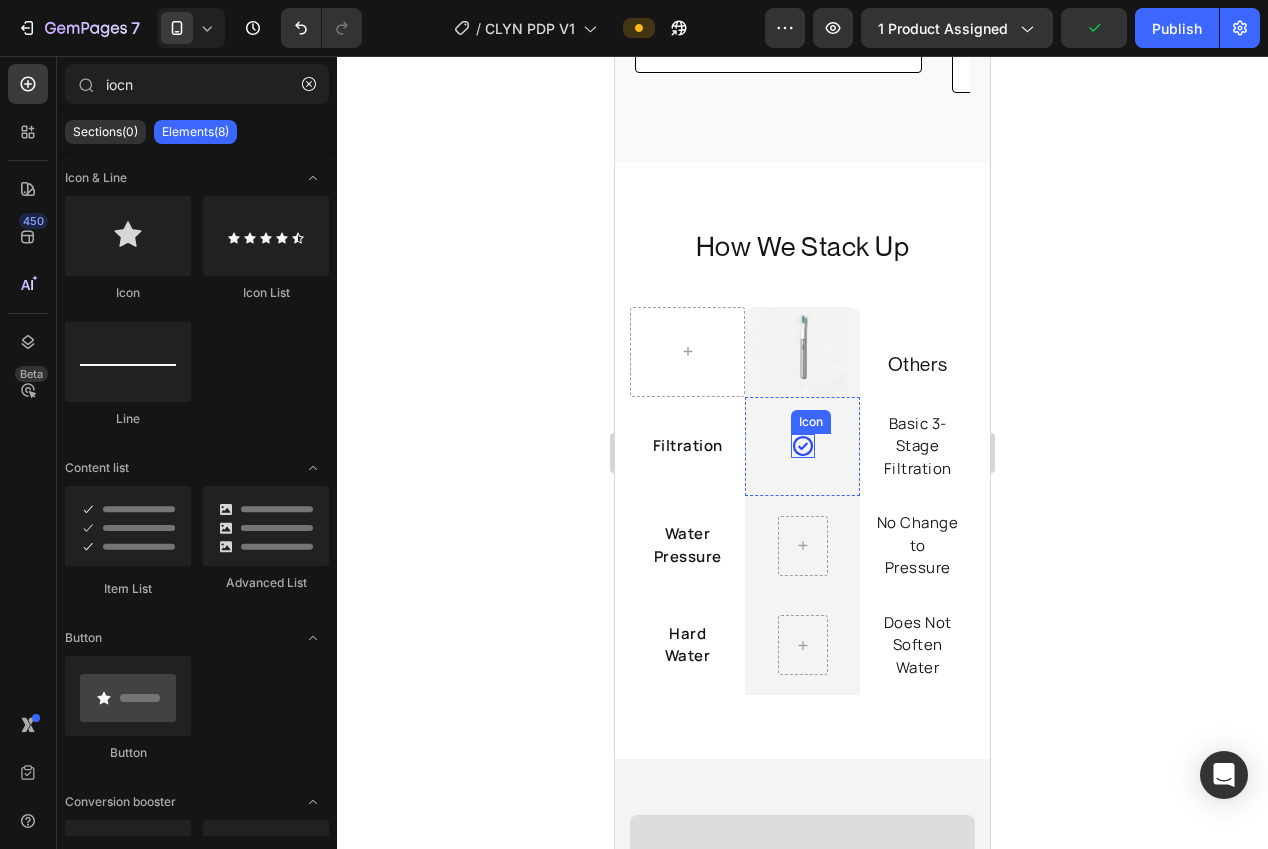 click 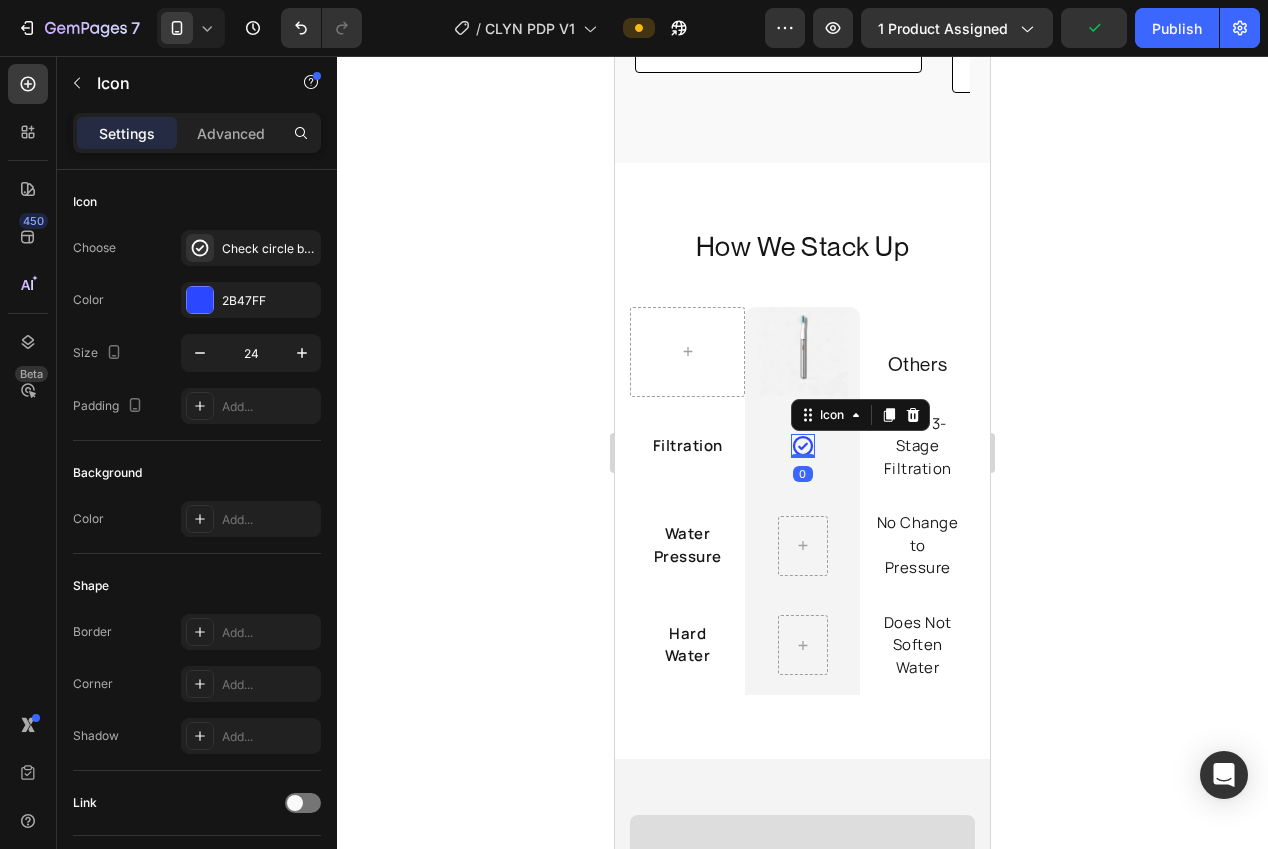drag, startPoint x: 888, startPoint y: 397, endPoint x: 855, endPoint y: 481, distance: 90.24966 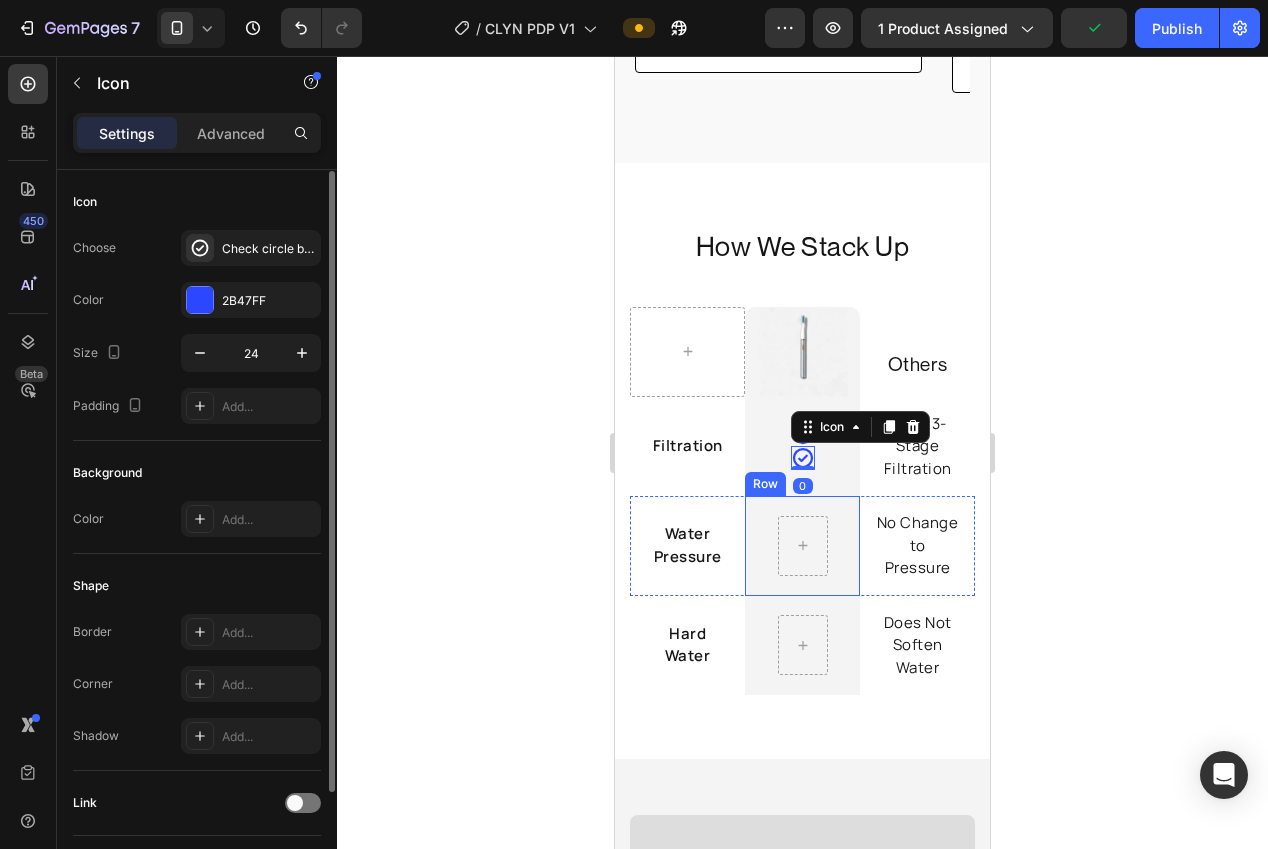 scroll, scrollTop: 1, scrollLeft: 0, axis: vertical 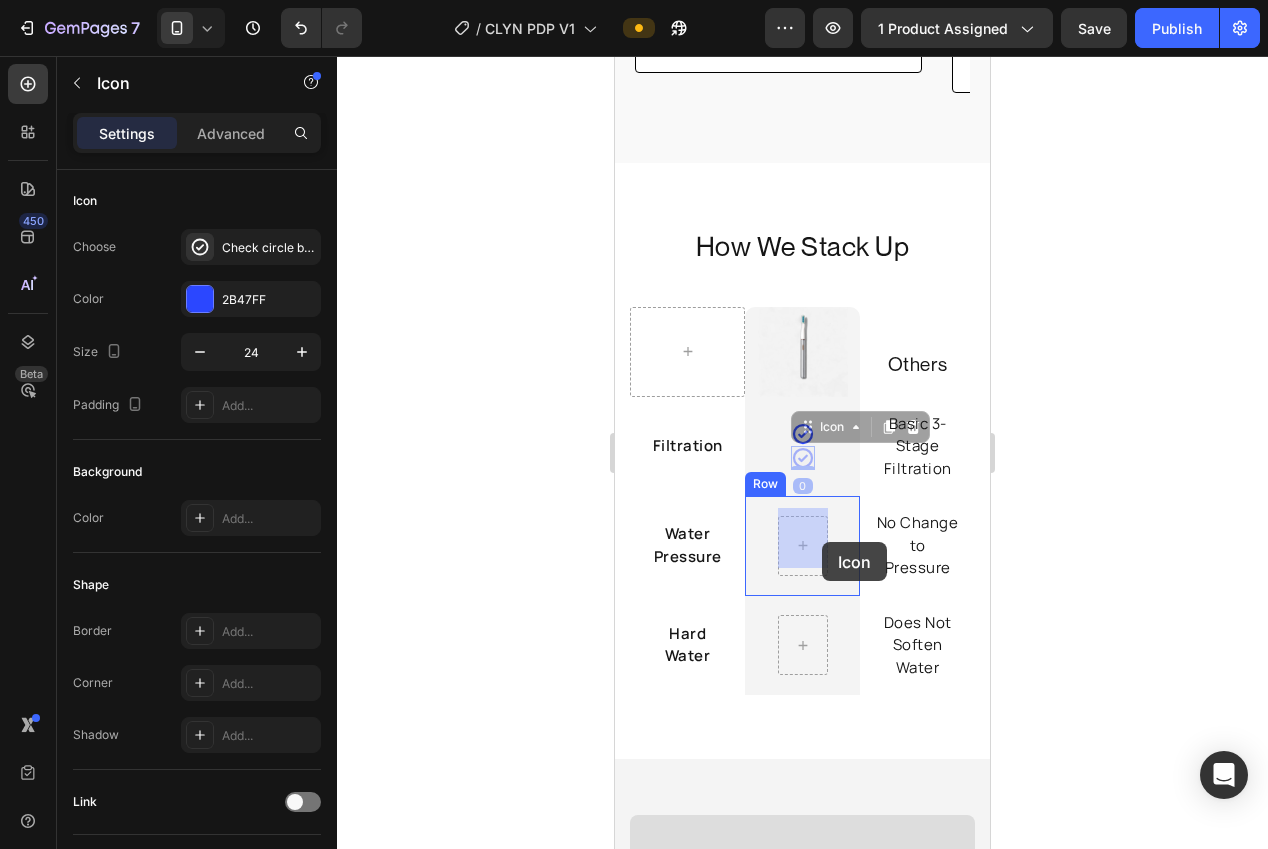 drag, startPoint x: 819, startPoint y: 500, endPoint x: 822, endPoint y: 542, distance: 42.107006 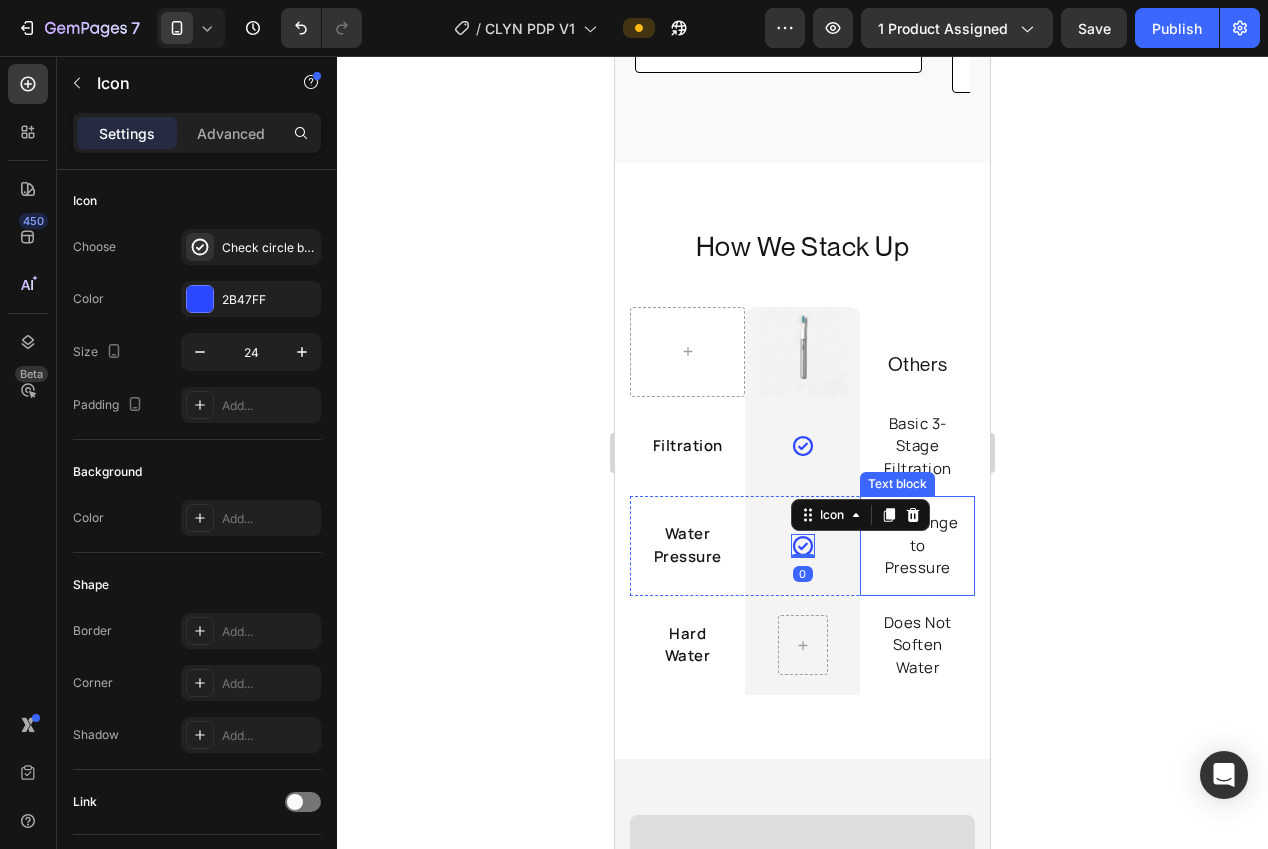 click 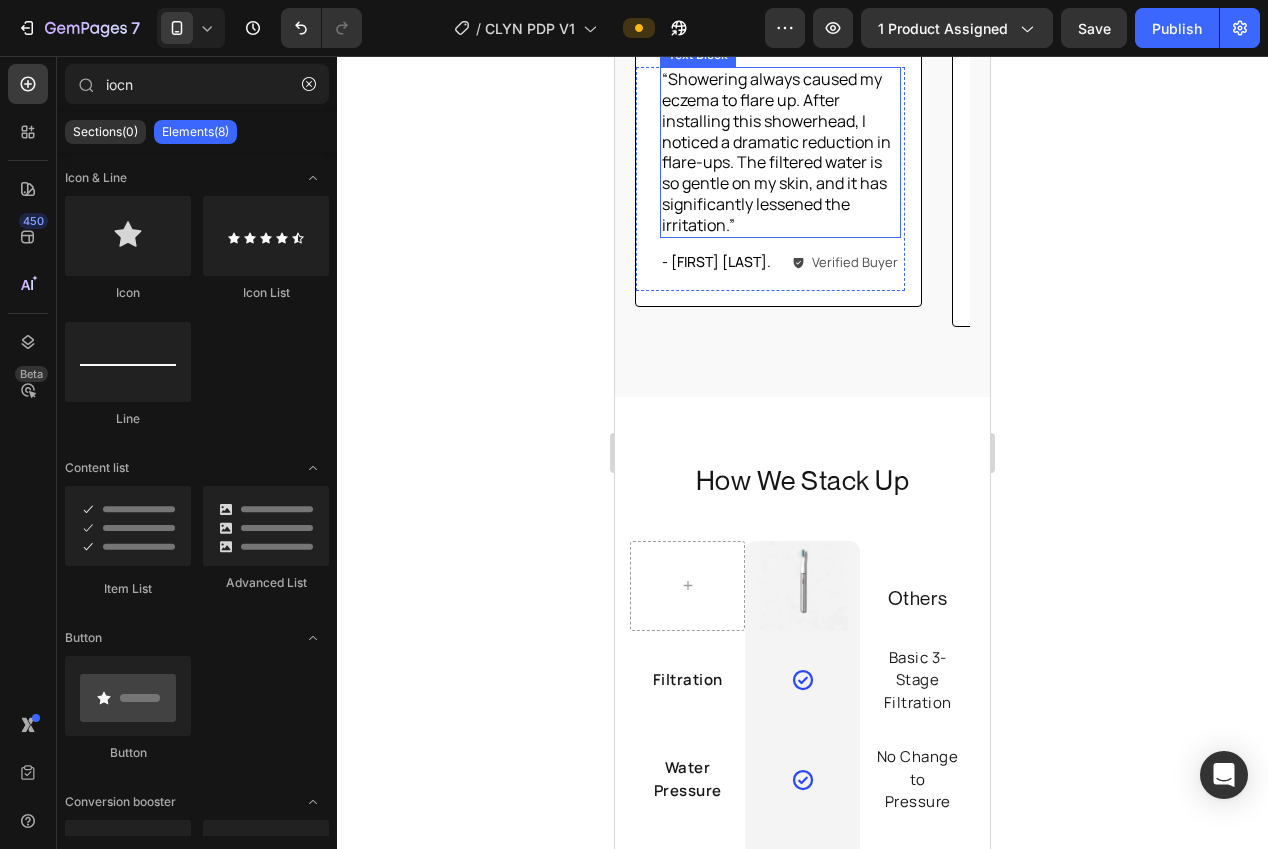scroll, scrollTop: 4157, scrollLeft: 0, axis: vertical 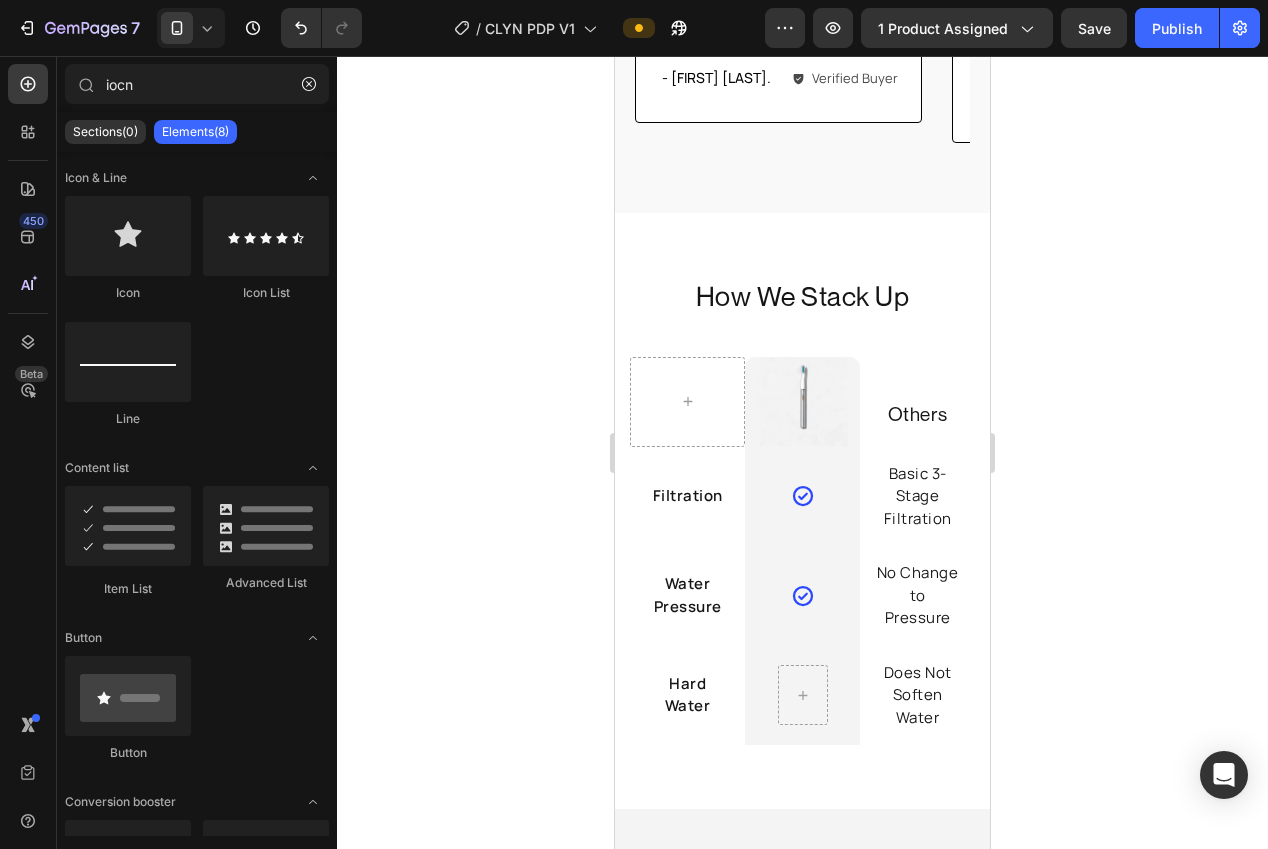 click 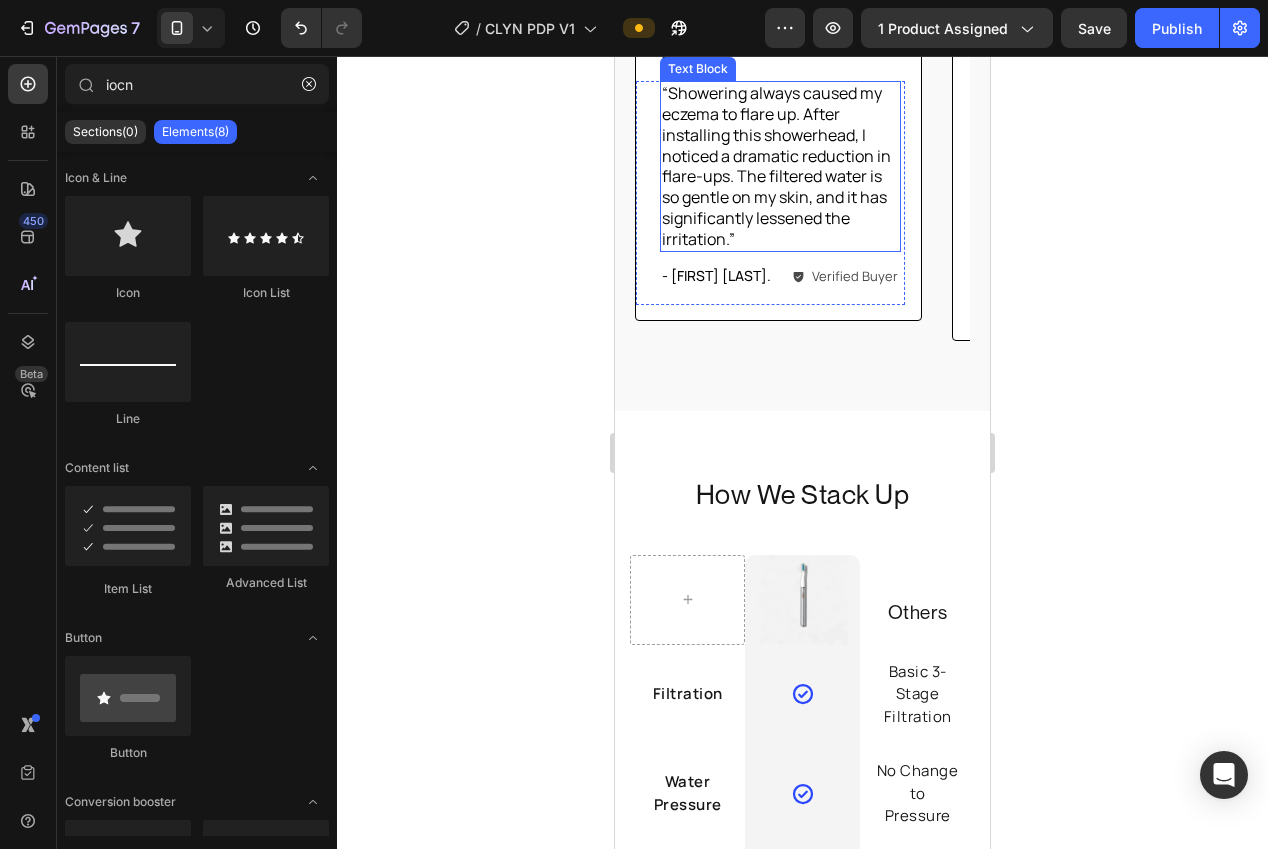 scroll, scrollTop: 4171, scrollLeft: 0, axis: vertical 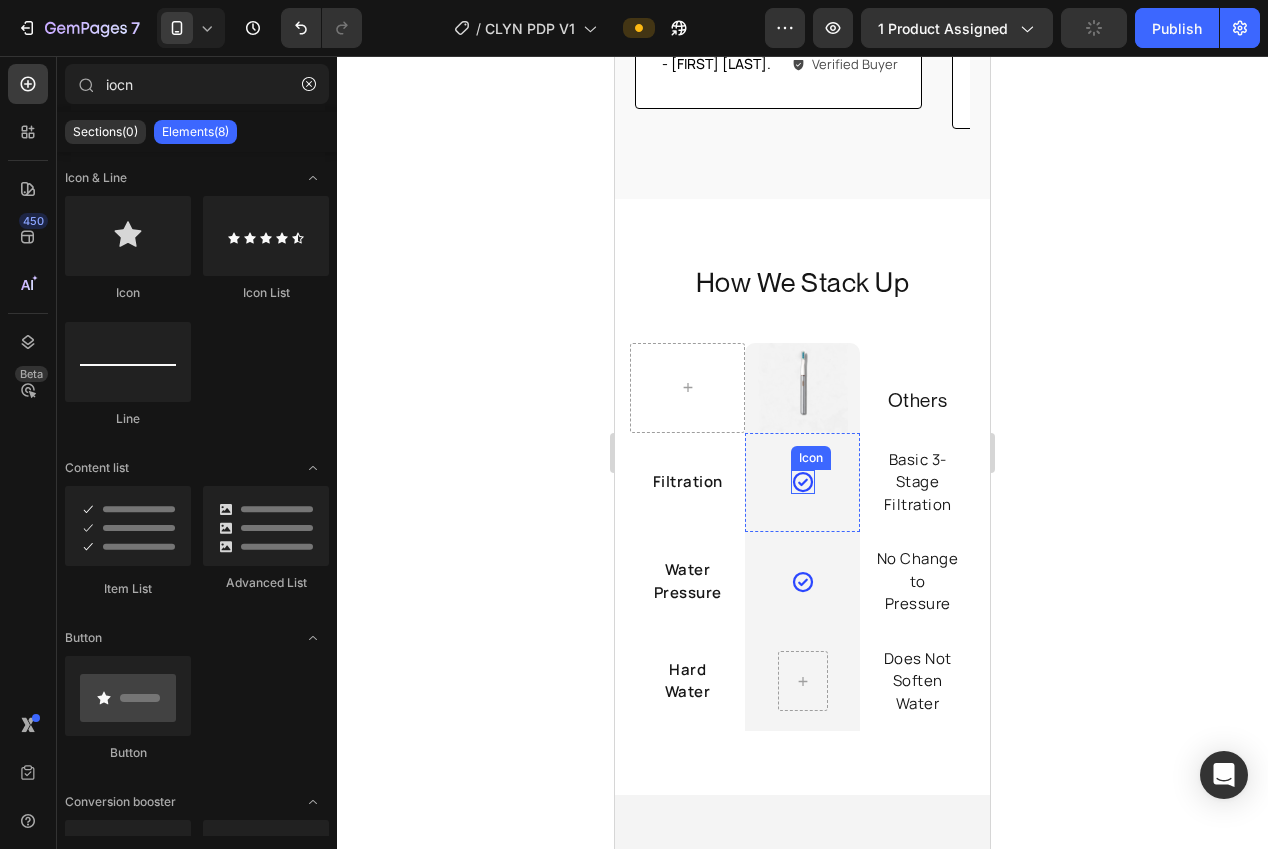 click 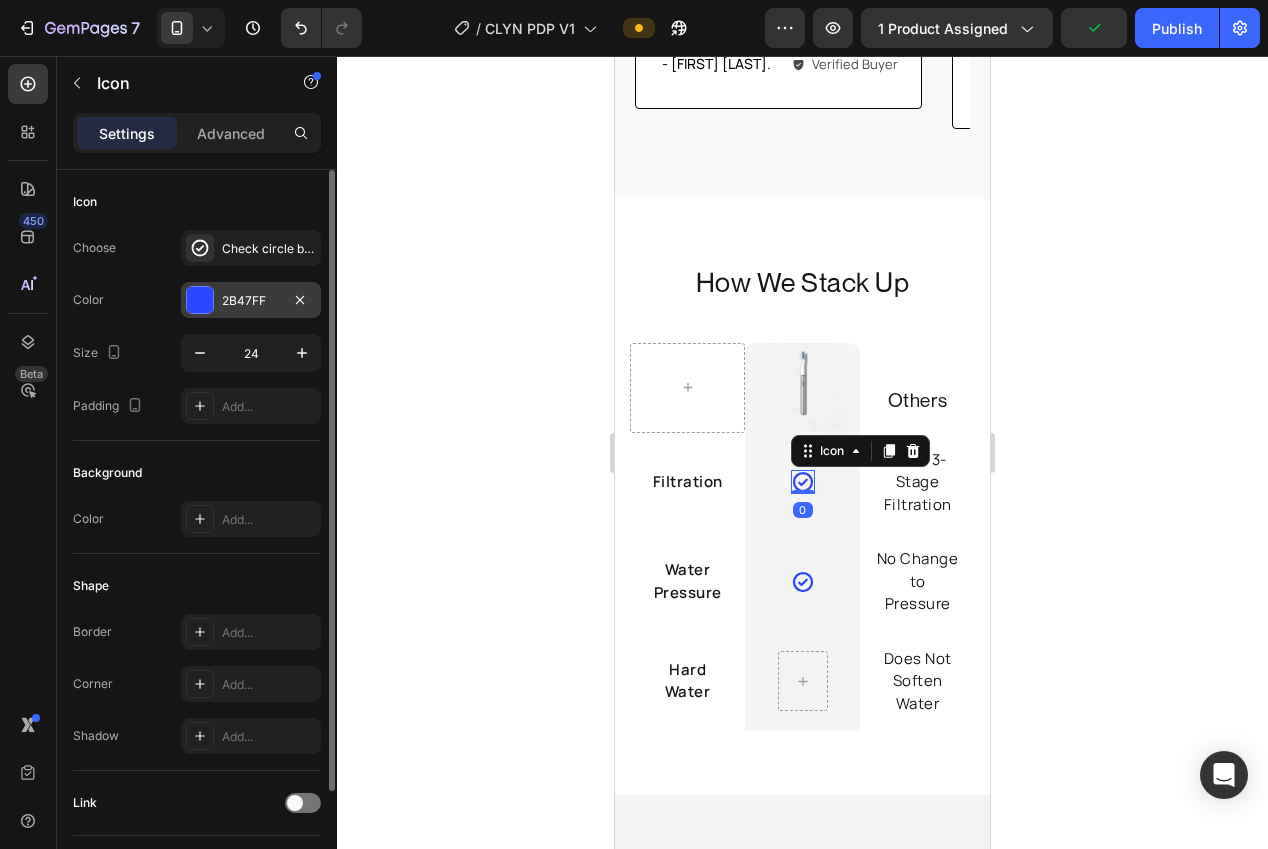 click on "2B47FF" at bounding box center (251, 301) 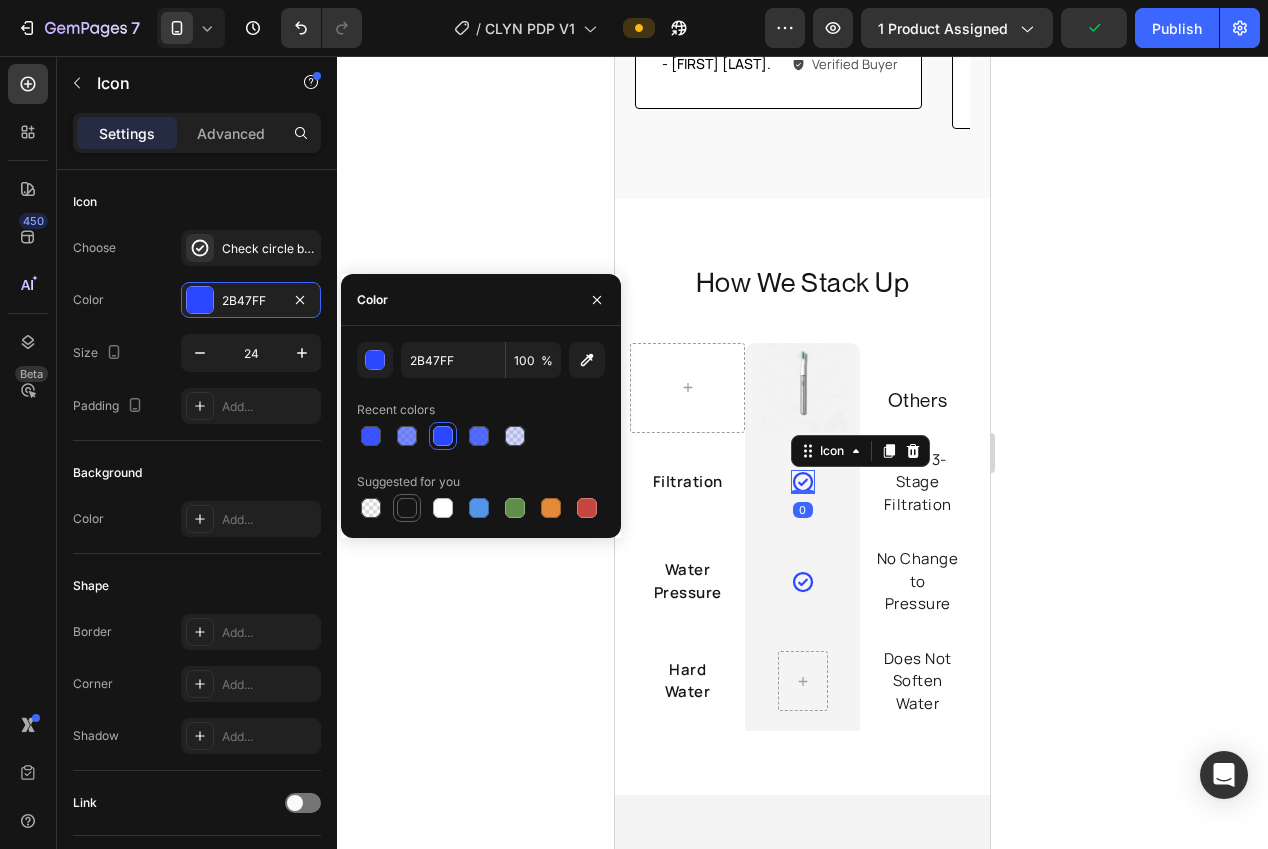 click on "Suggested for you" at bounding box center [481, 482] 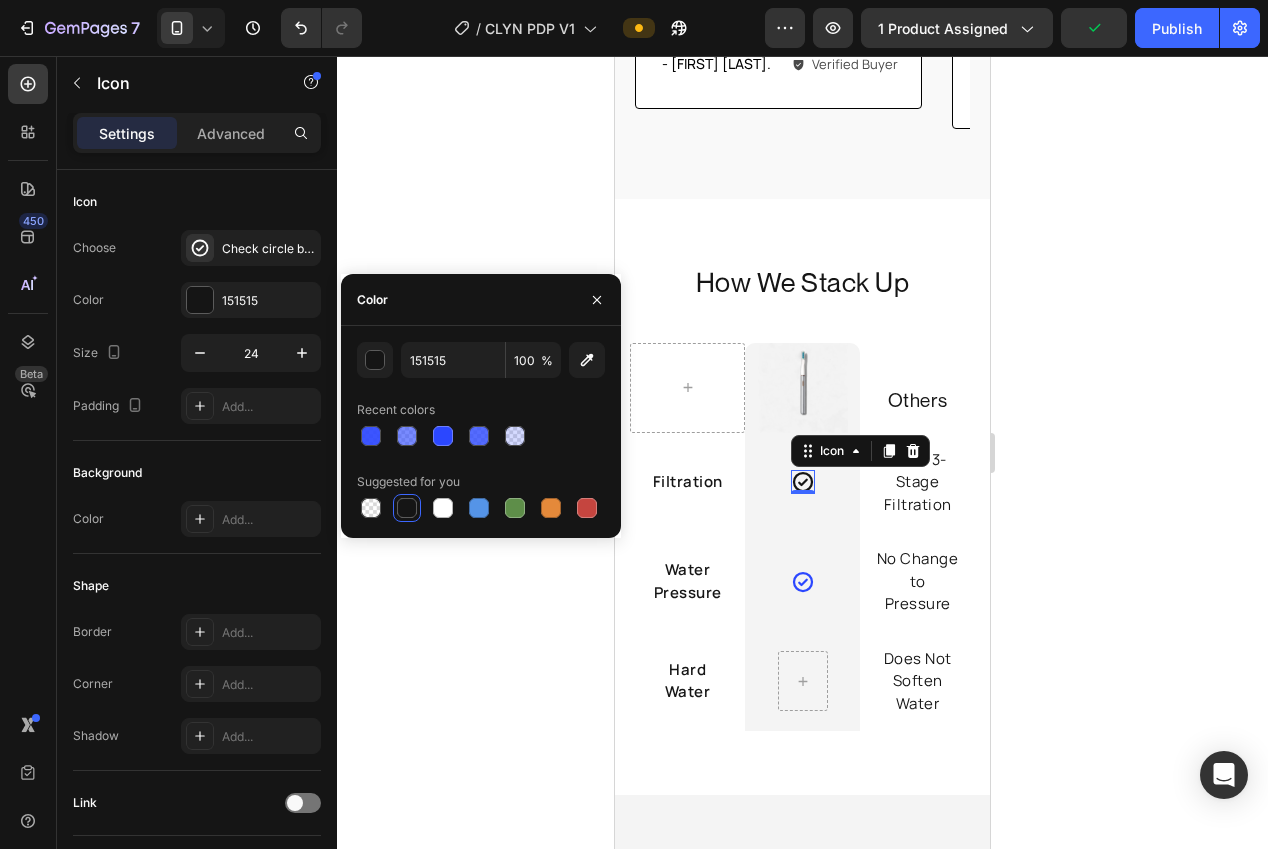 drag, startPoint x: 413, startPoint y: 649, endPoint x: 426, endPoint y: 681, distance: 34.539833 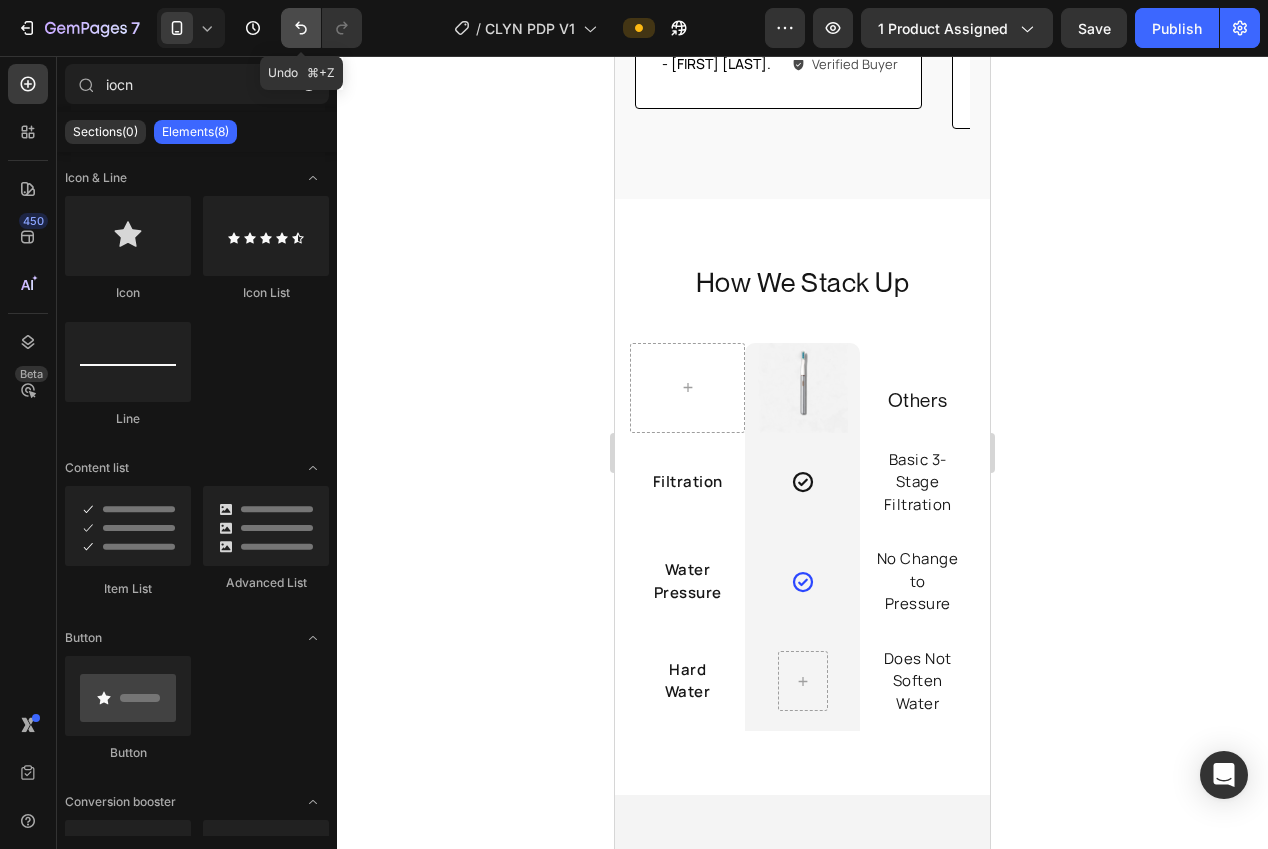 click 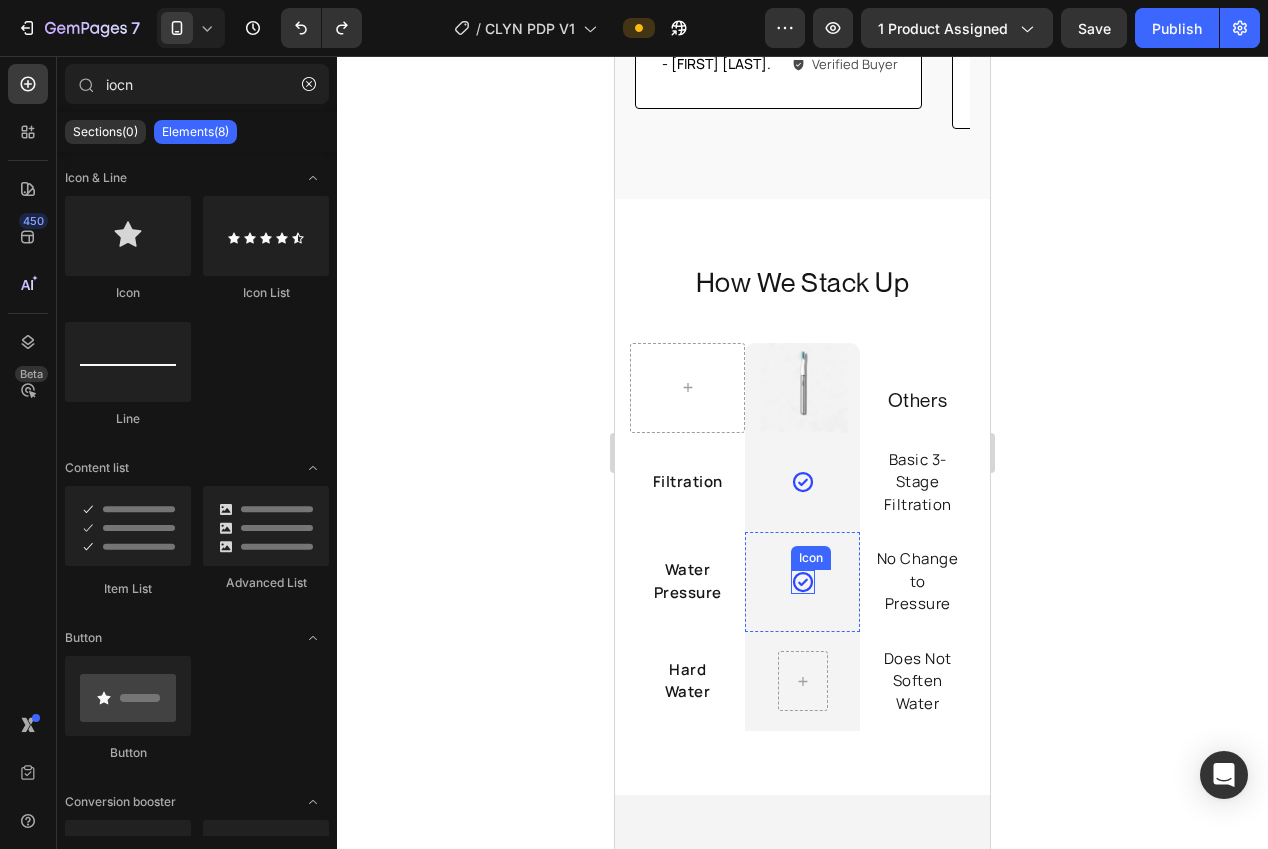 click 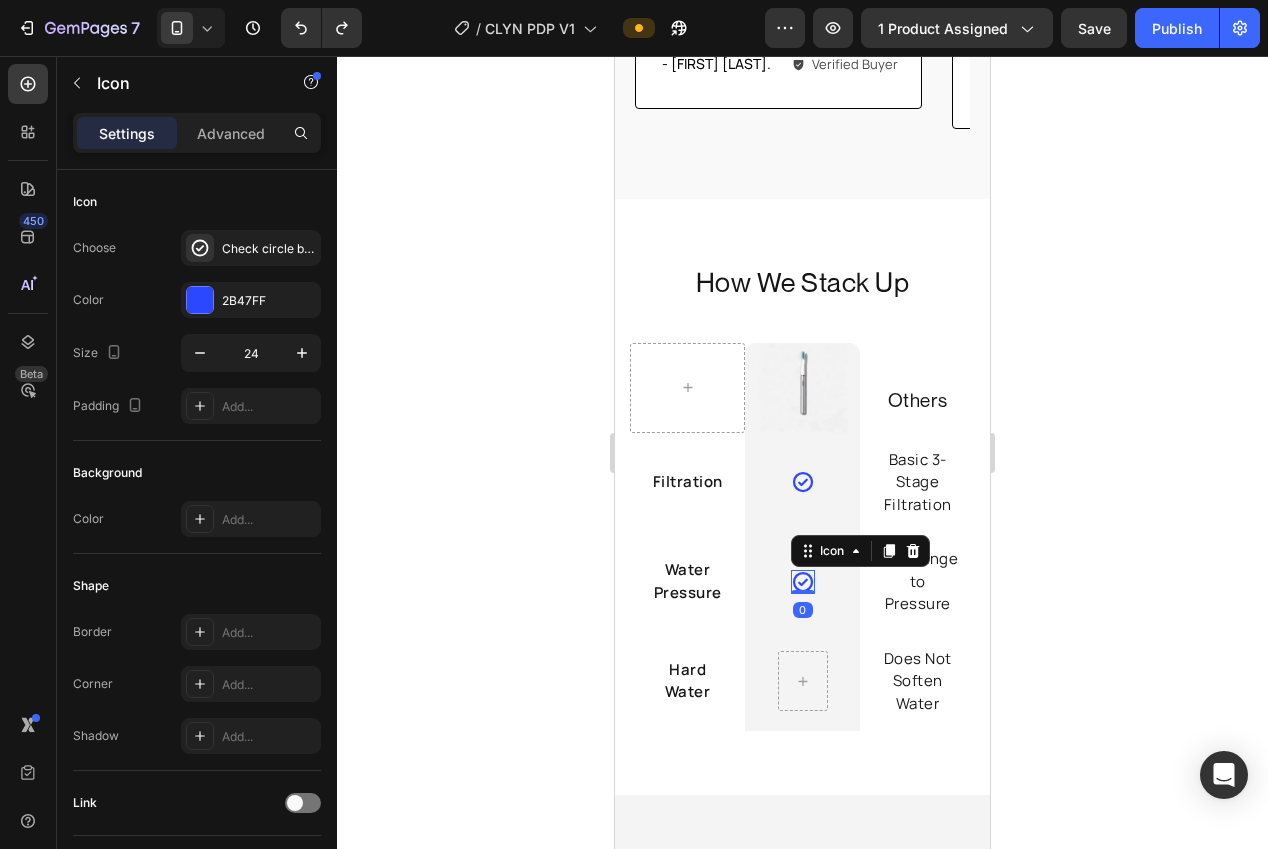 click on "Icon" at bounding box center [860, 551] 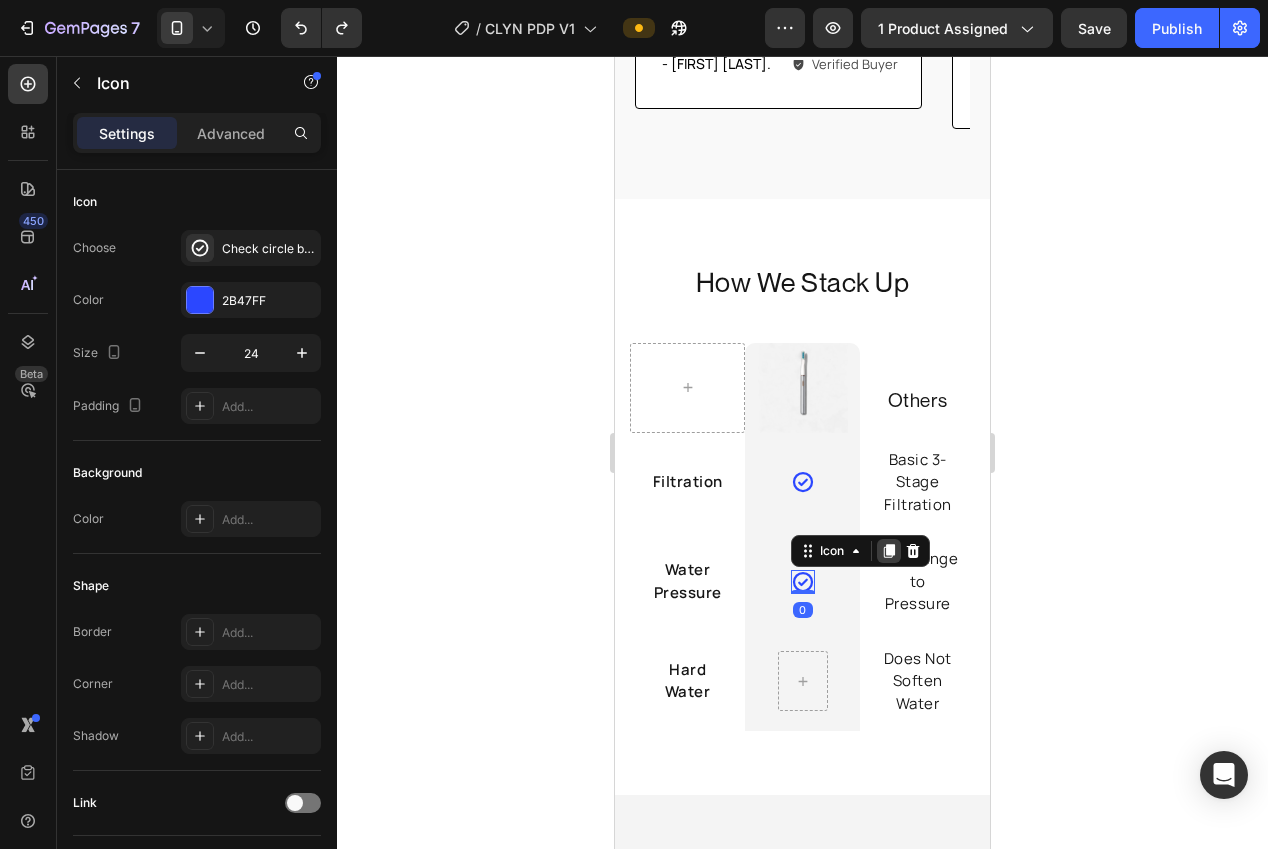 click 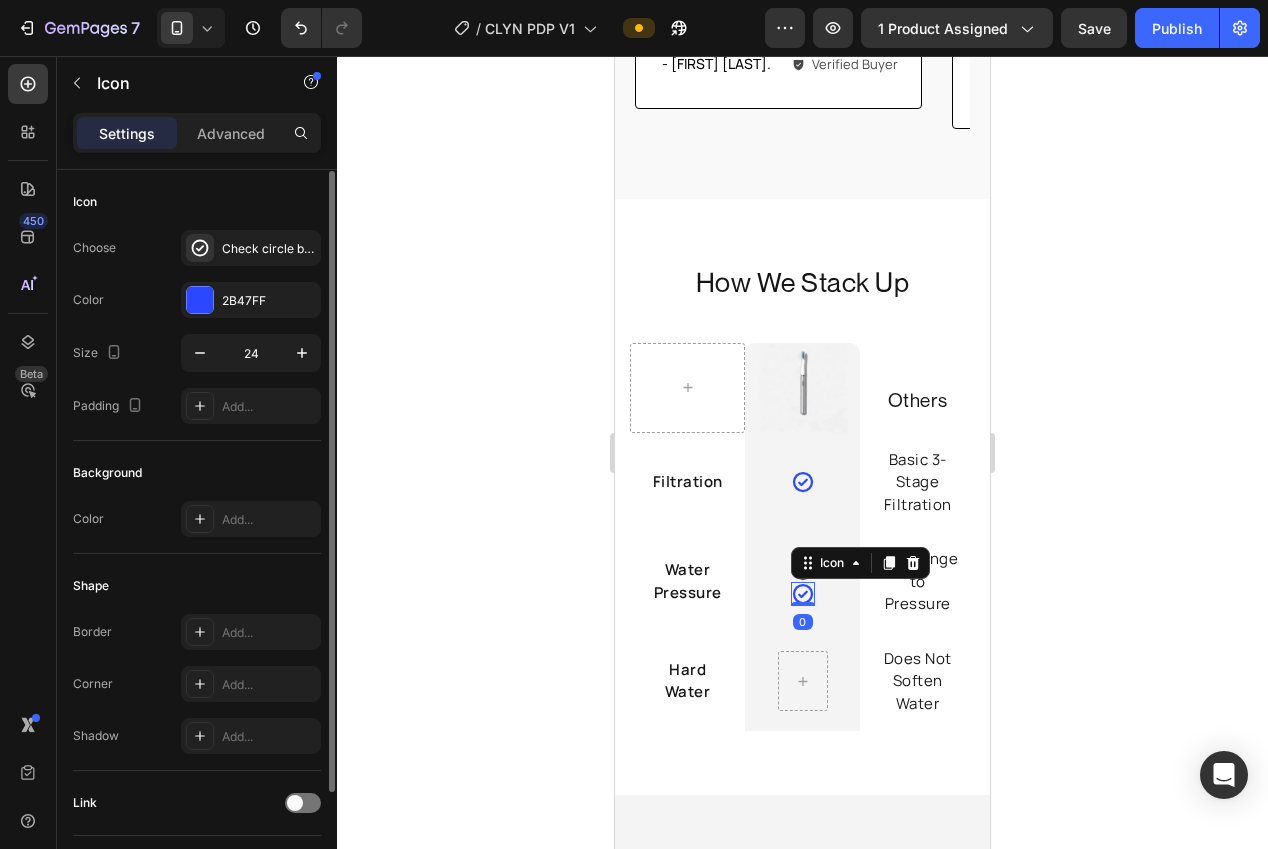 scroll, scrollTop: 1, scrollLeft: 0, axis: vertical 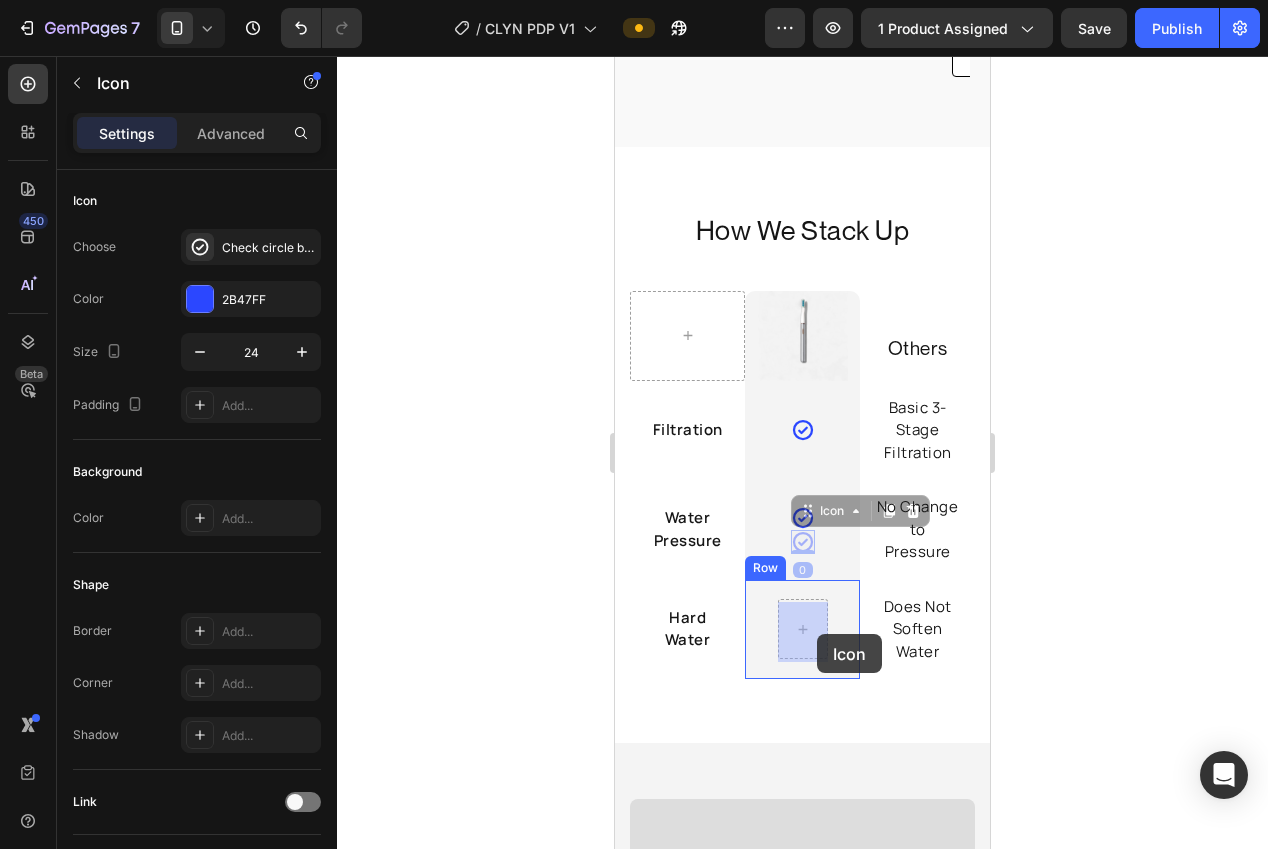 drag, startPoint x: 830, startPoint y: 622, endPoint x: 827, endPoint y: 633, distance: 11.401754 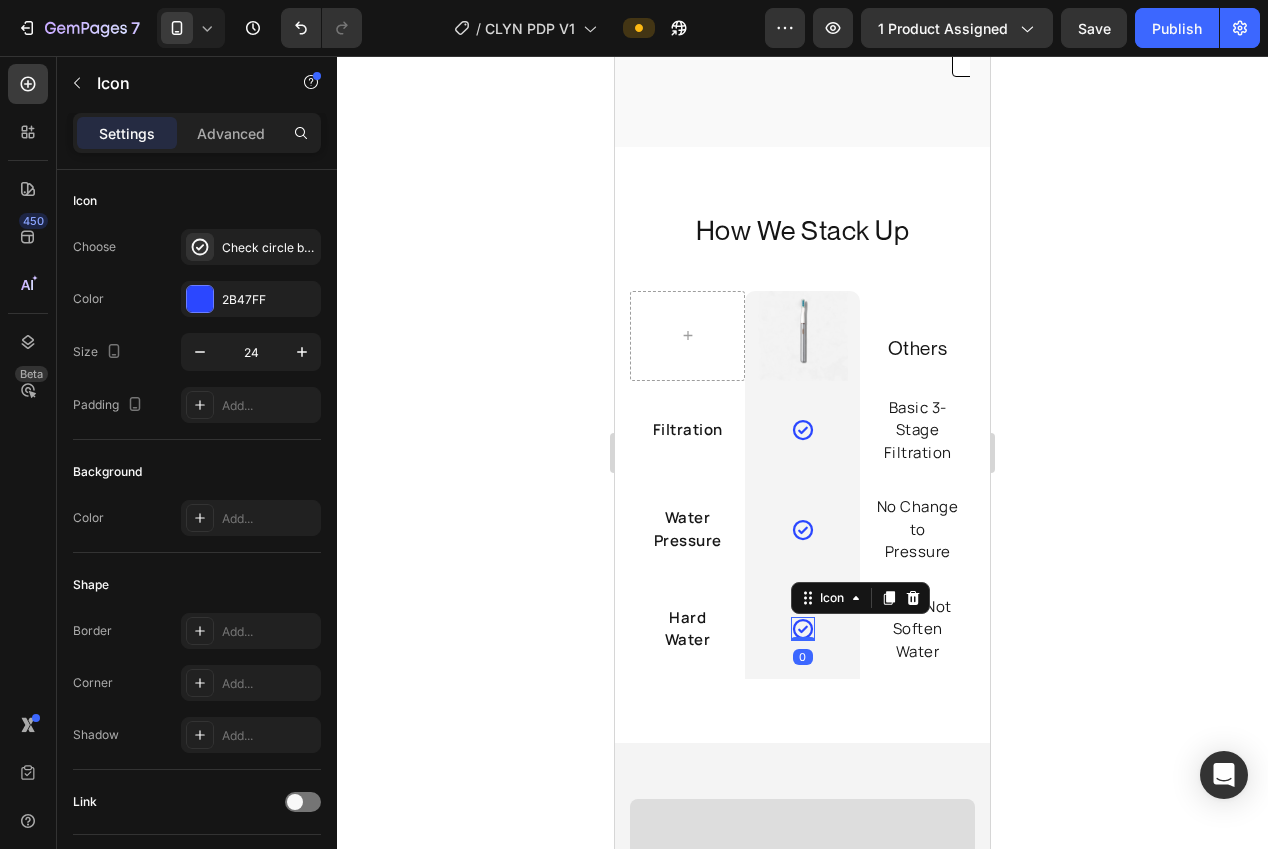 click 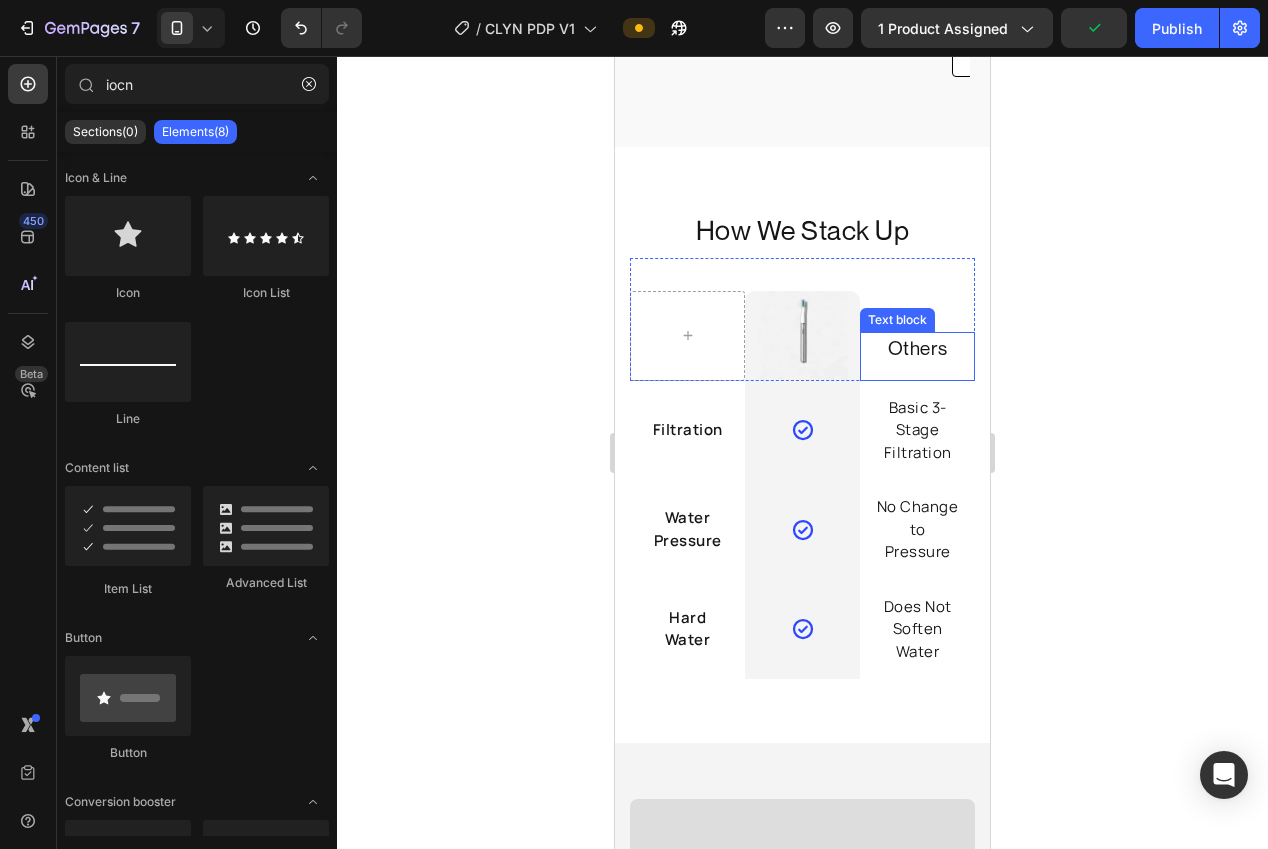 click on "Others" at bounding box center (917, 348) 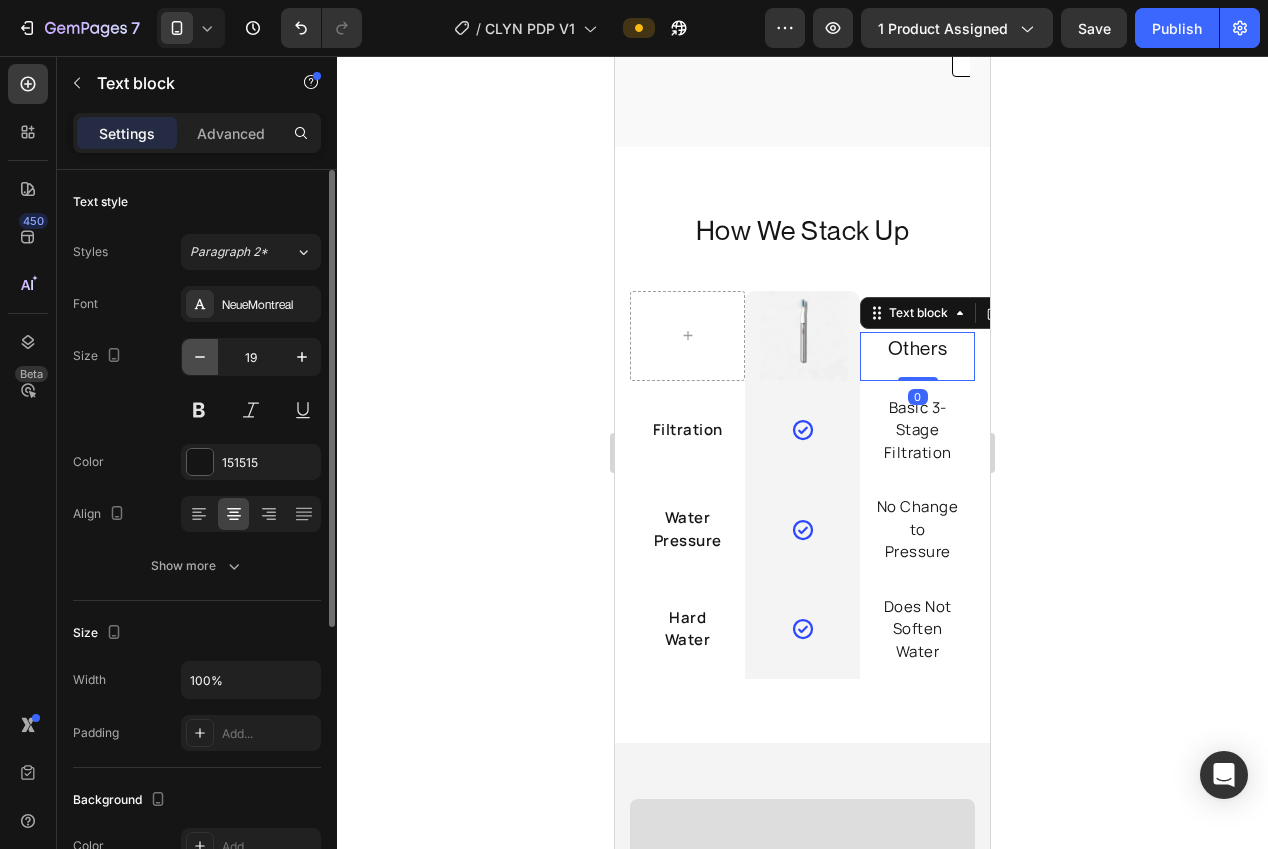 click at bounding box center (200, 357) 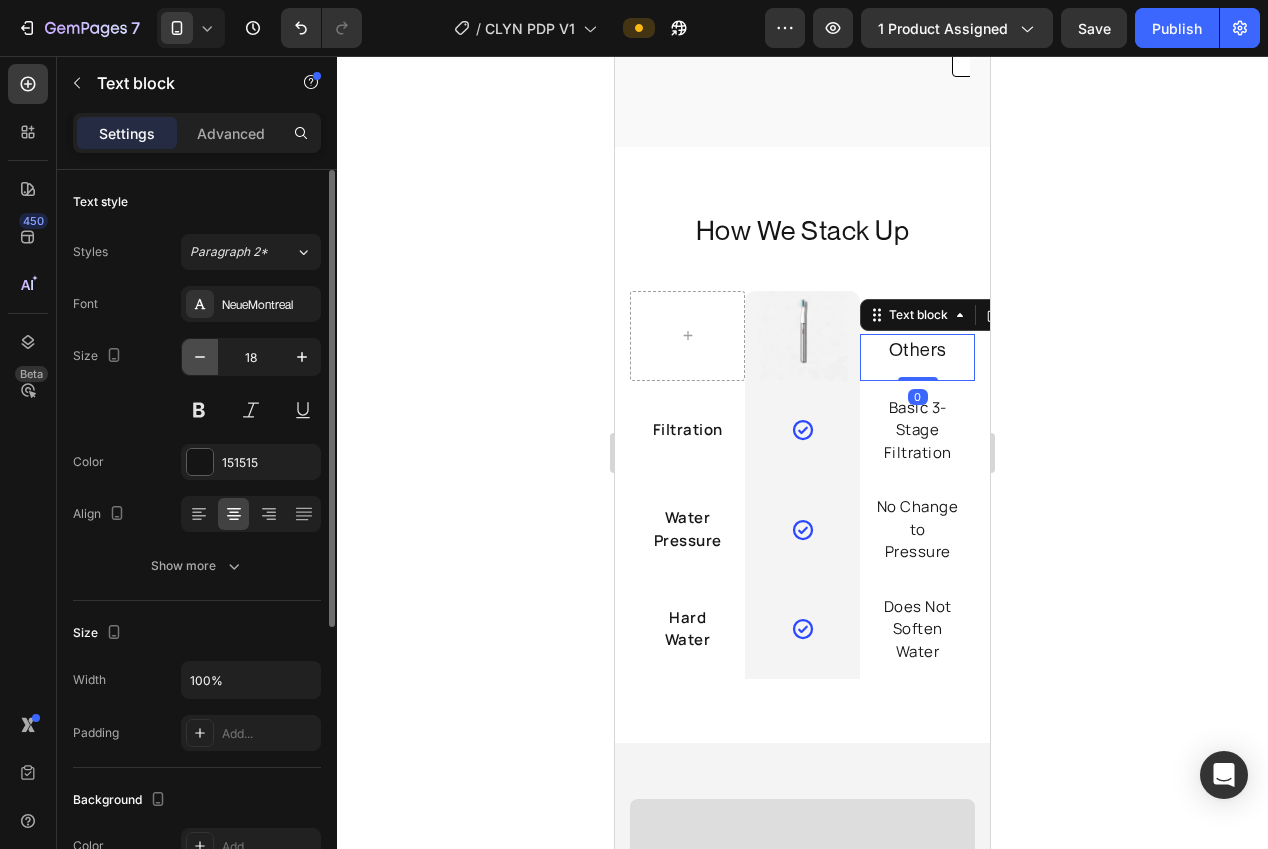click at bounding box center [200, 357] 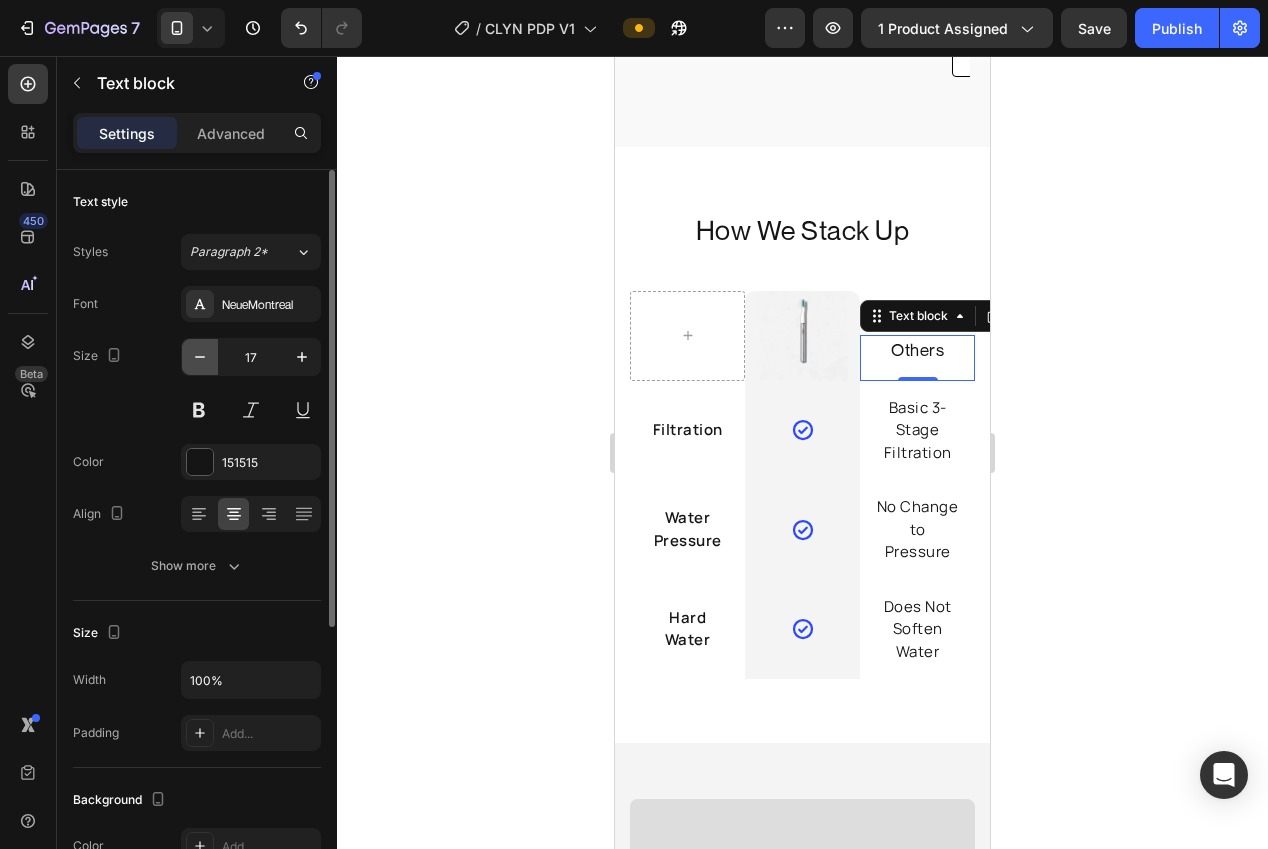 click at bounding box center [200, 357] 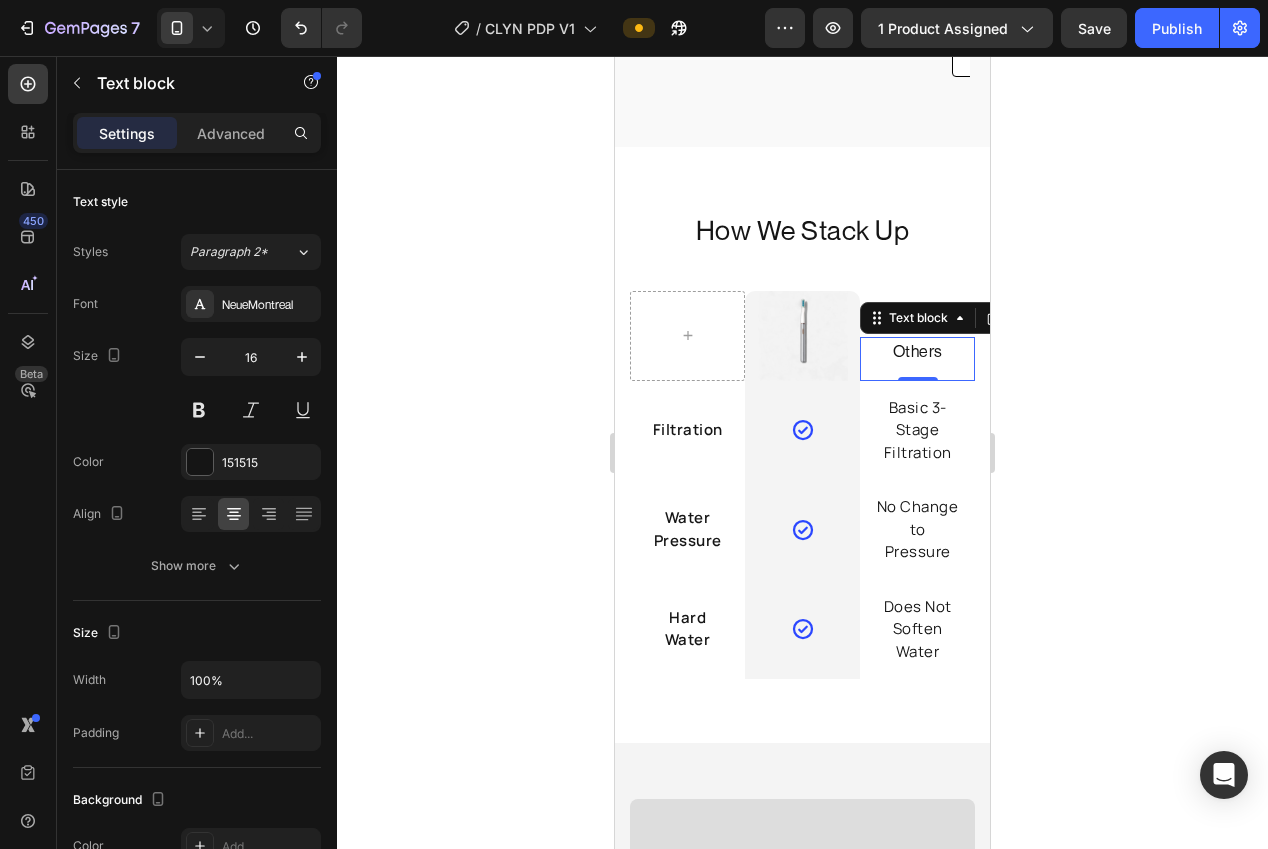 drag, startPoint x: 416, startPoint y: 458, endPoint x: 434, endPoint y: 461, distance: 18.248287 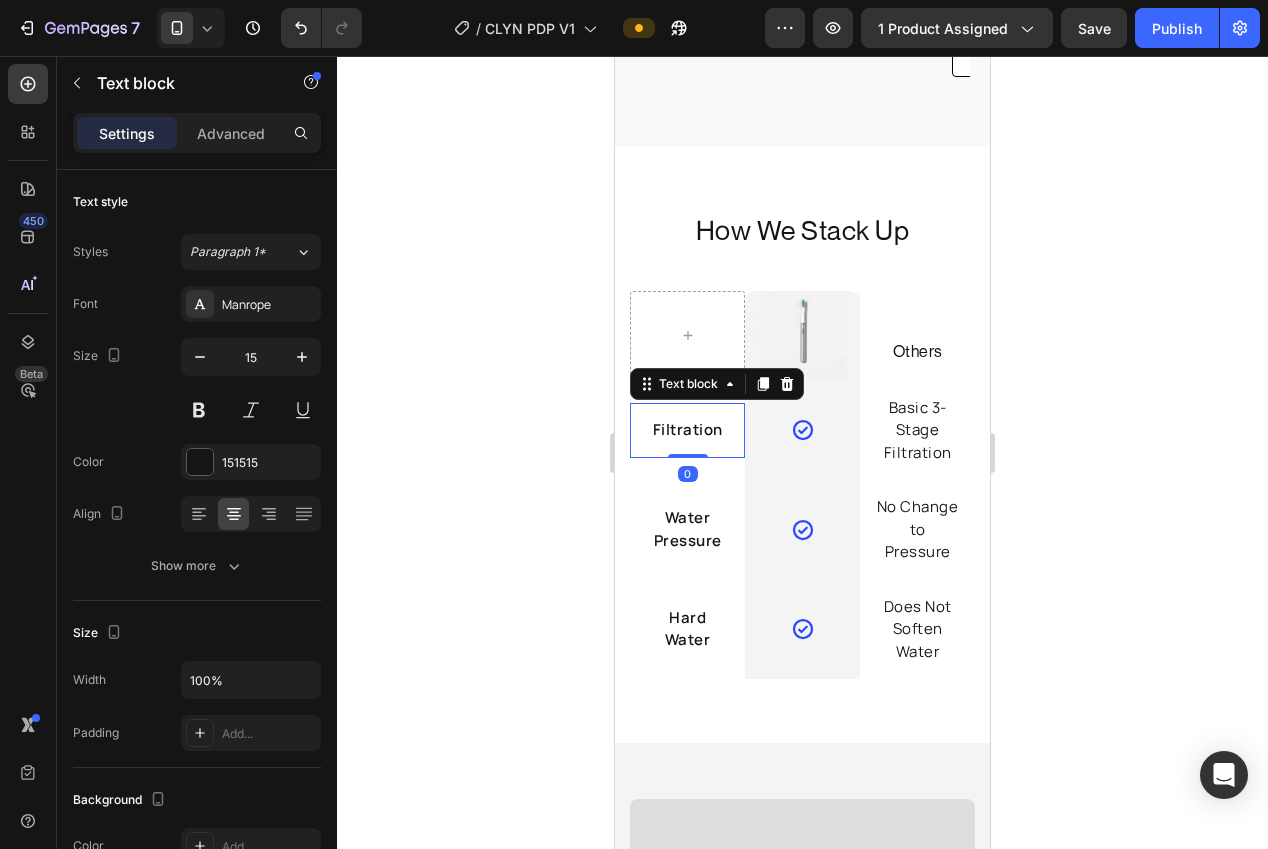 click on "Filtration" at bounding box center (687, 430) 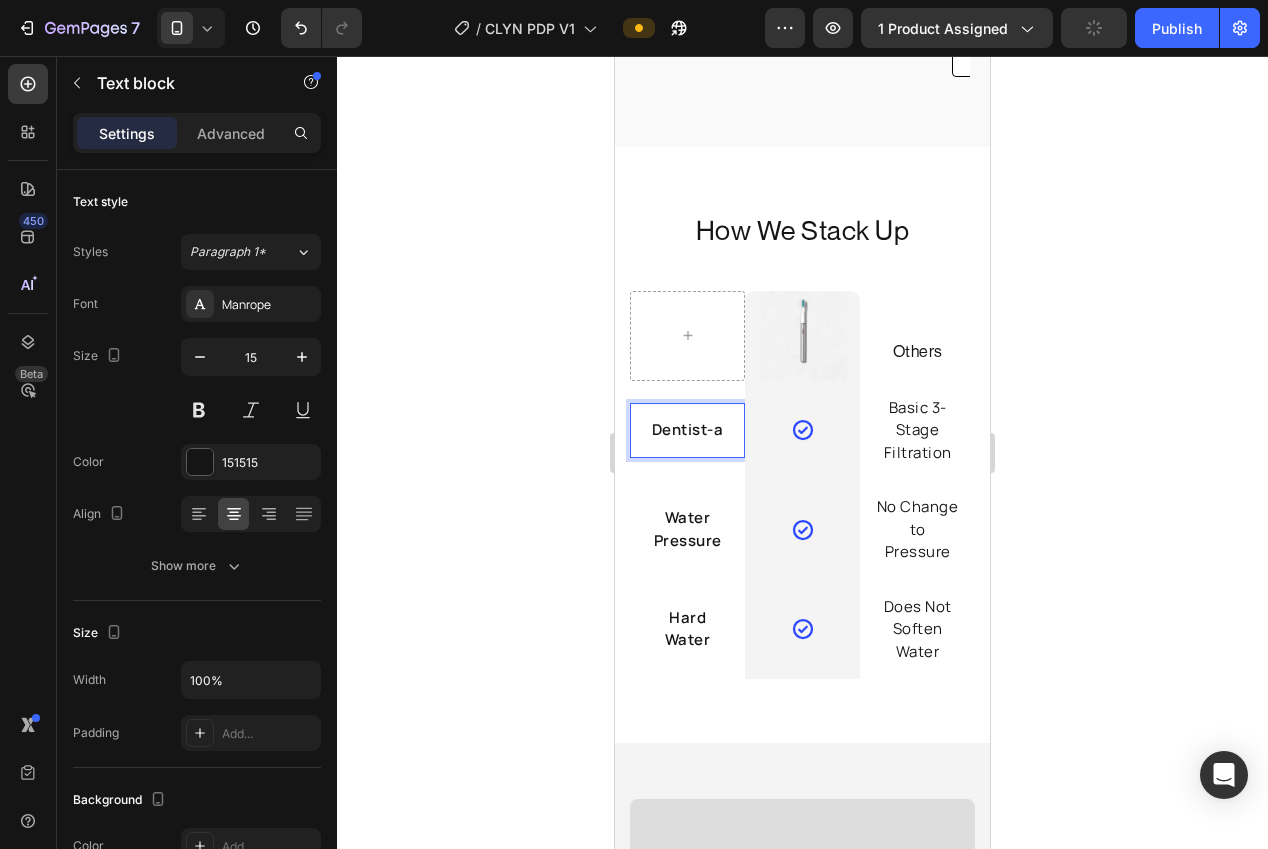 scroll, scrollTop: 4211, scrollLeft: 0, axis: vertical 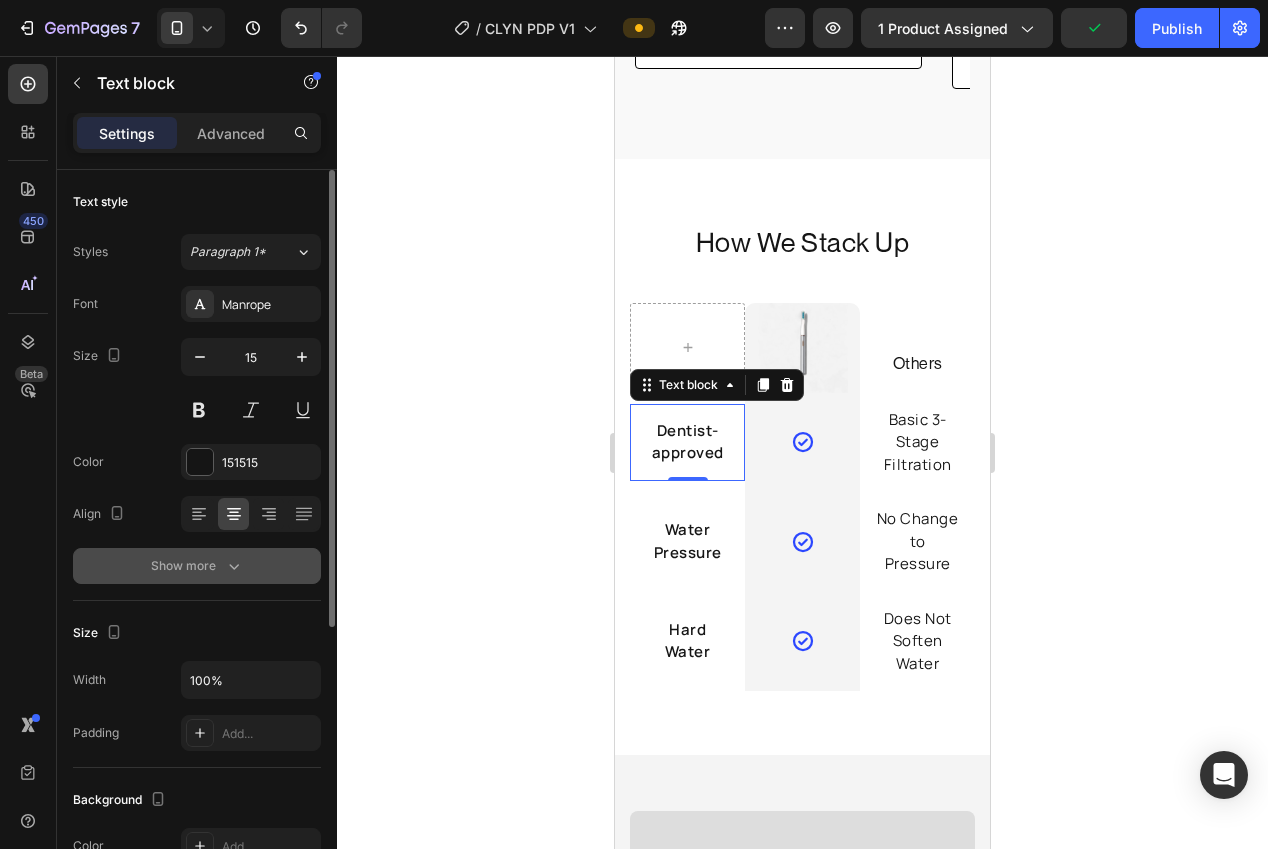 click 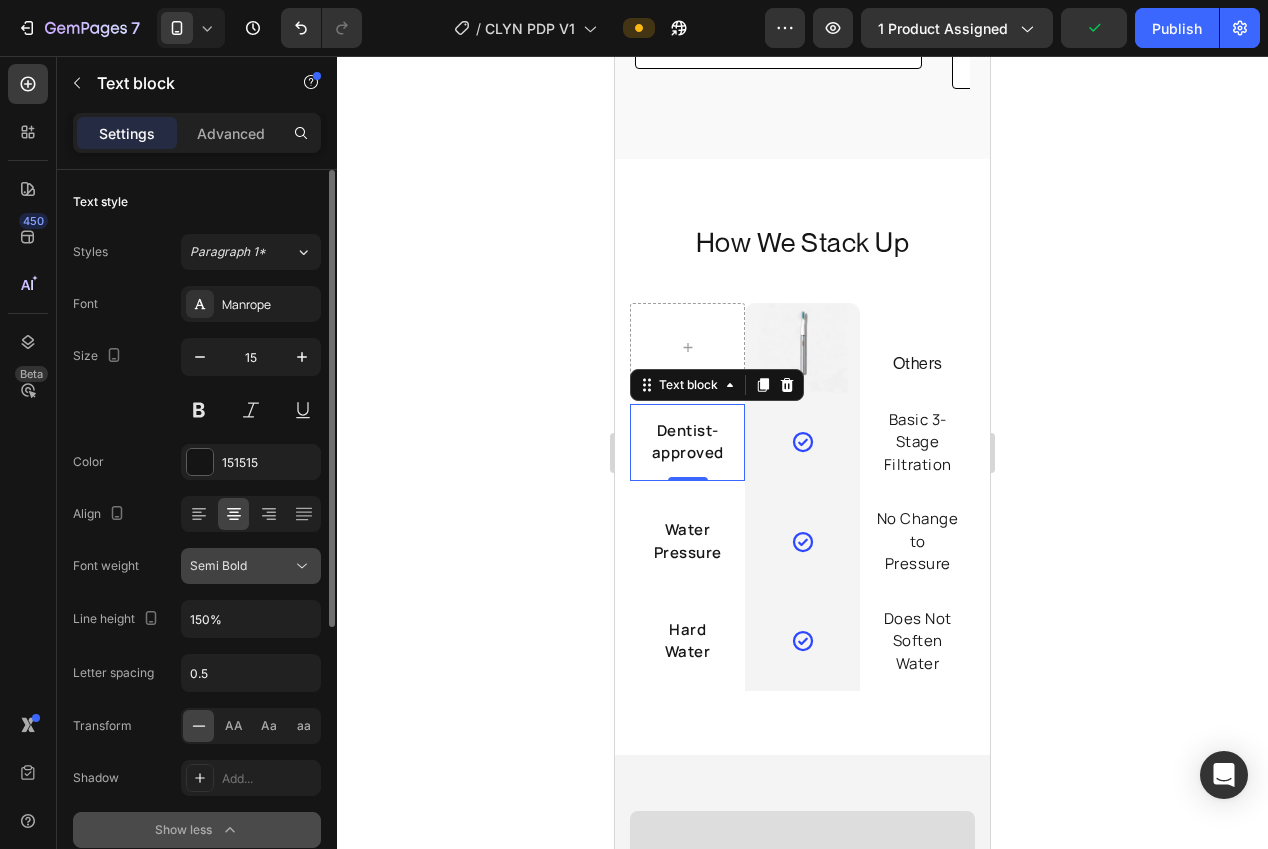 click on "Semi Bold" at bounding box center [218, 565] 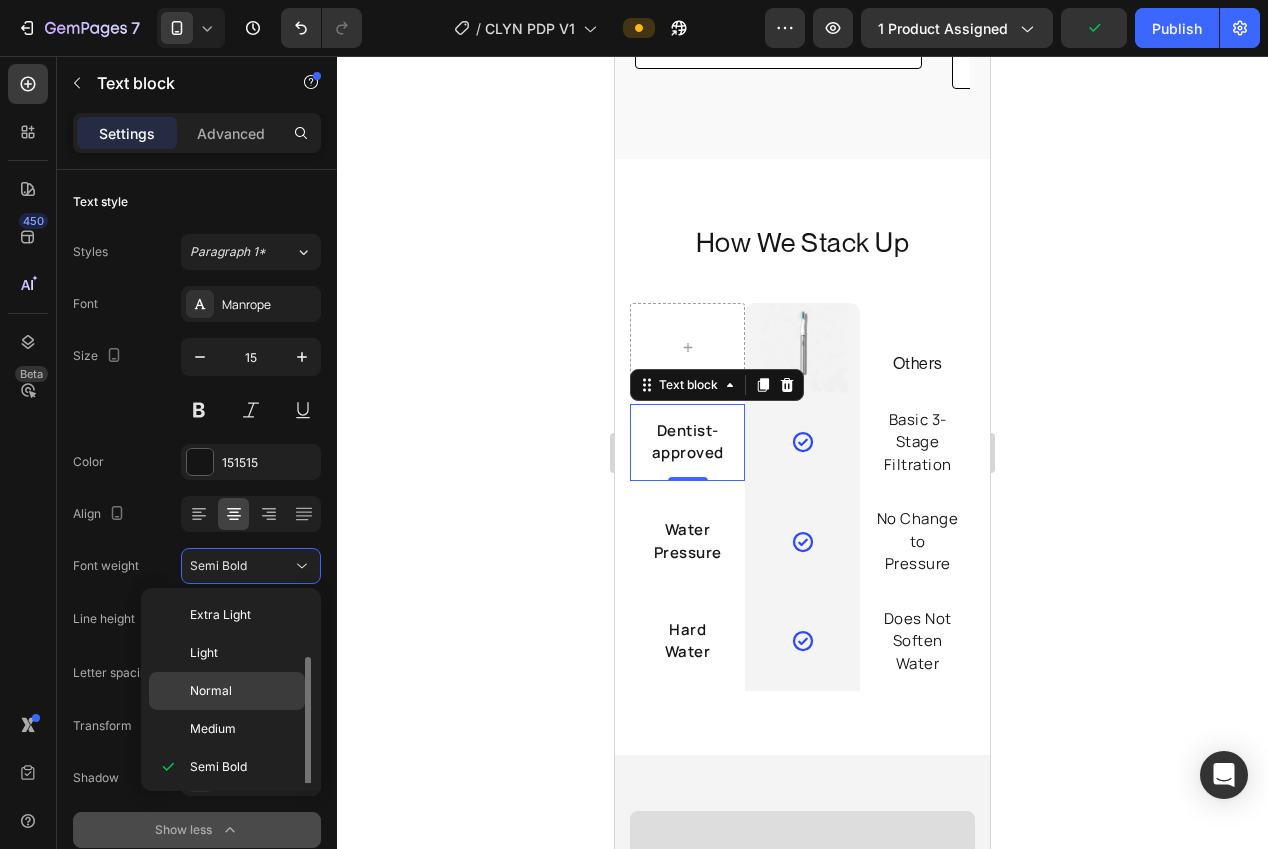scroll, scrollTop: 36, scrollLeft: 0, axis: vertical 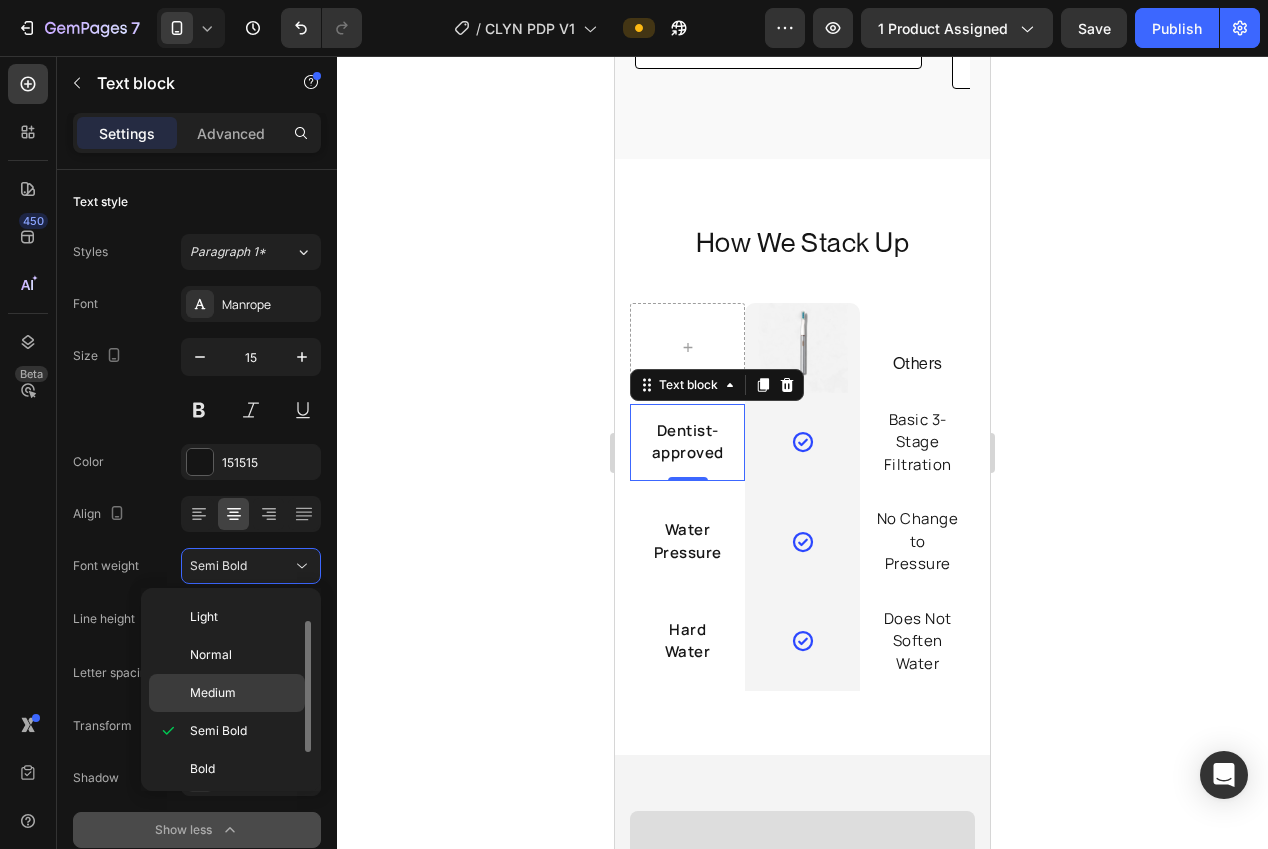 click on "Medium" at bounding box center [243, 693] 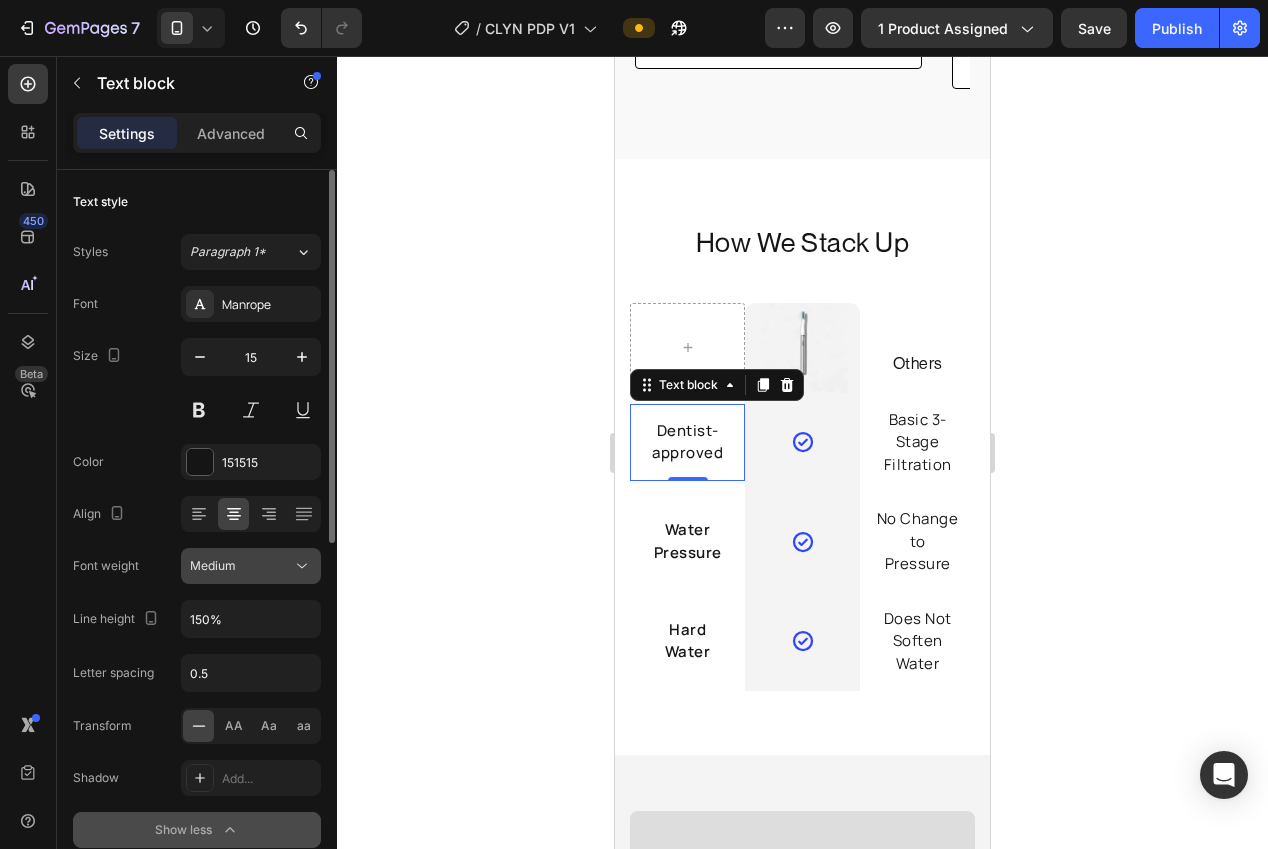 click on "Medium" at bounding box center [213, 565] 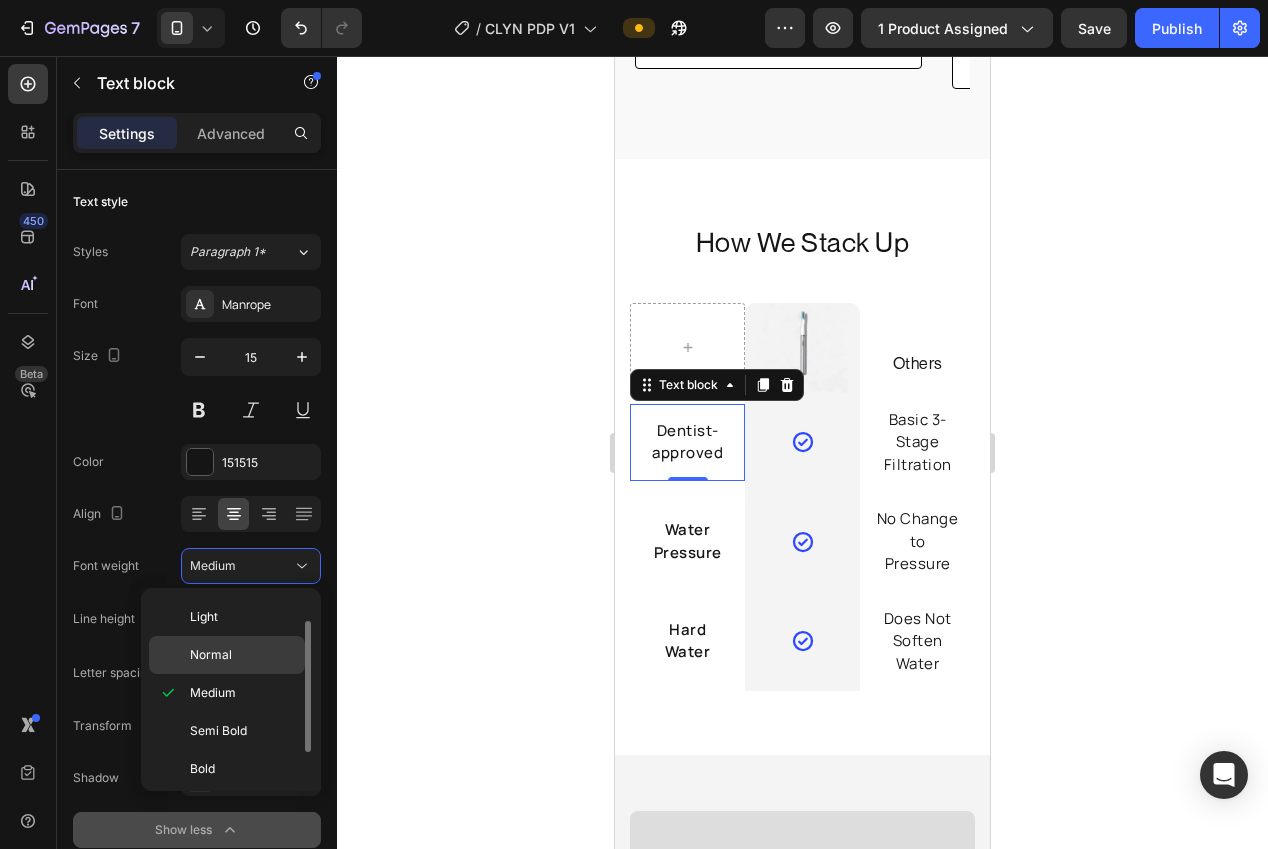 click on "Normal" at bounding box center [243, 655] 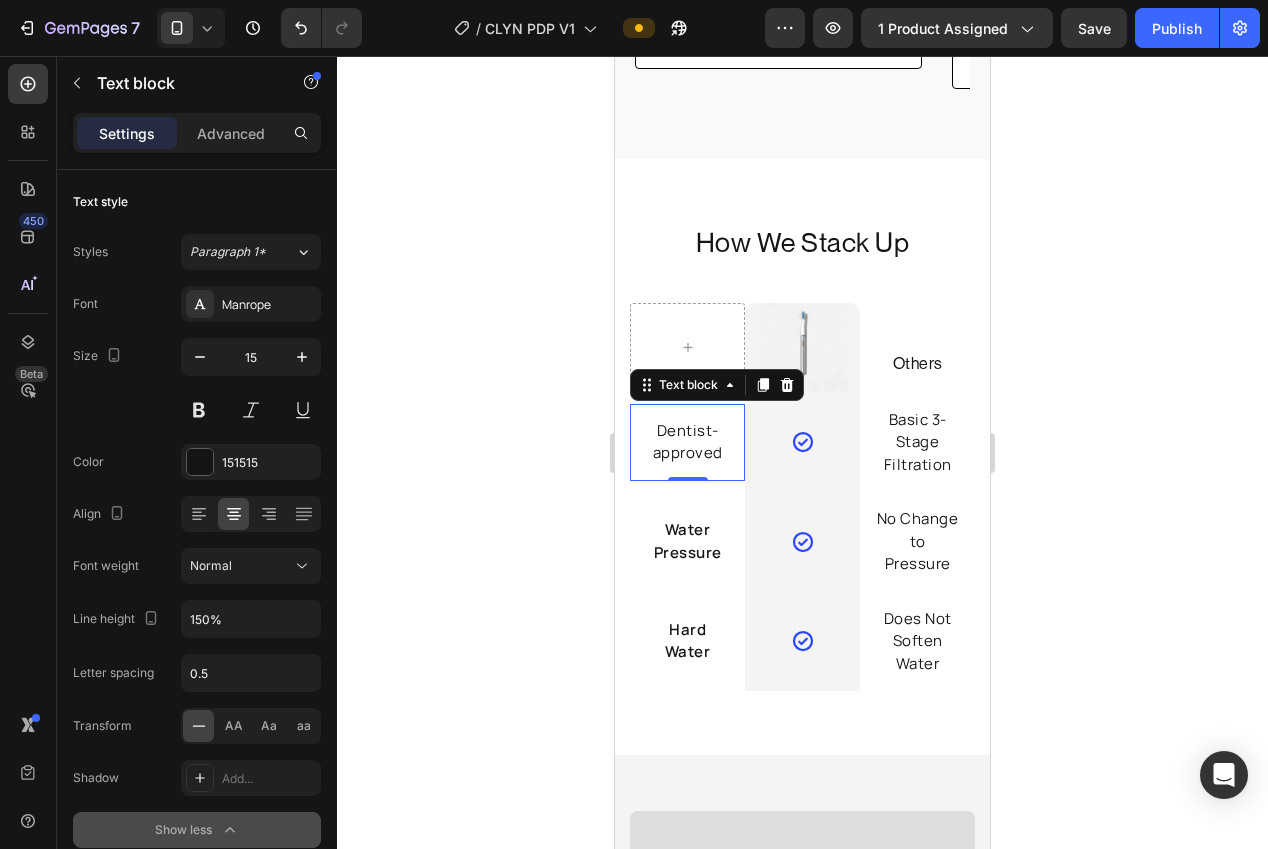 drag, startPoint x: 435, startPoint y: 565, endPoint x: 444, endPoint y: 558, distance: 11.401754 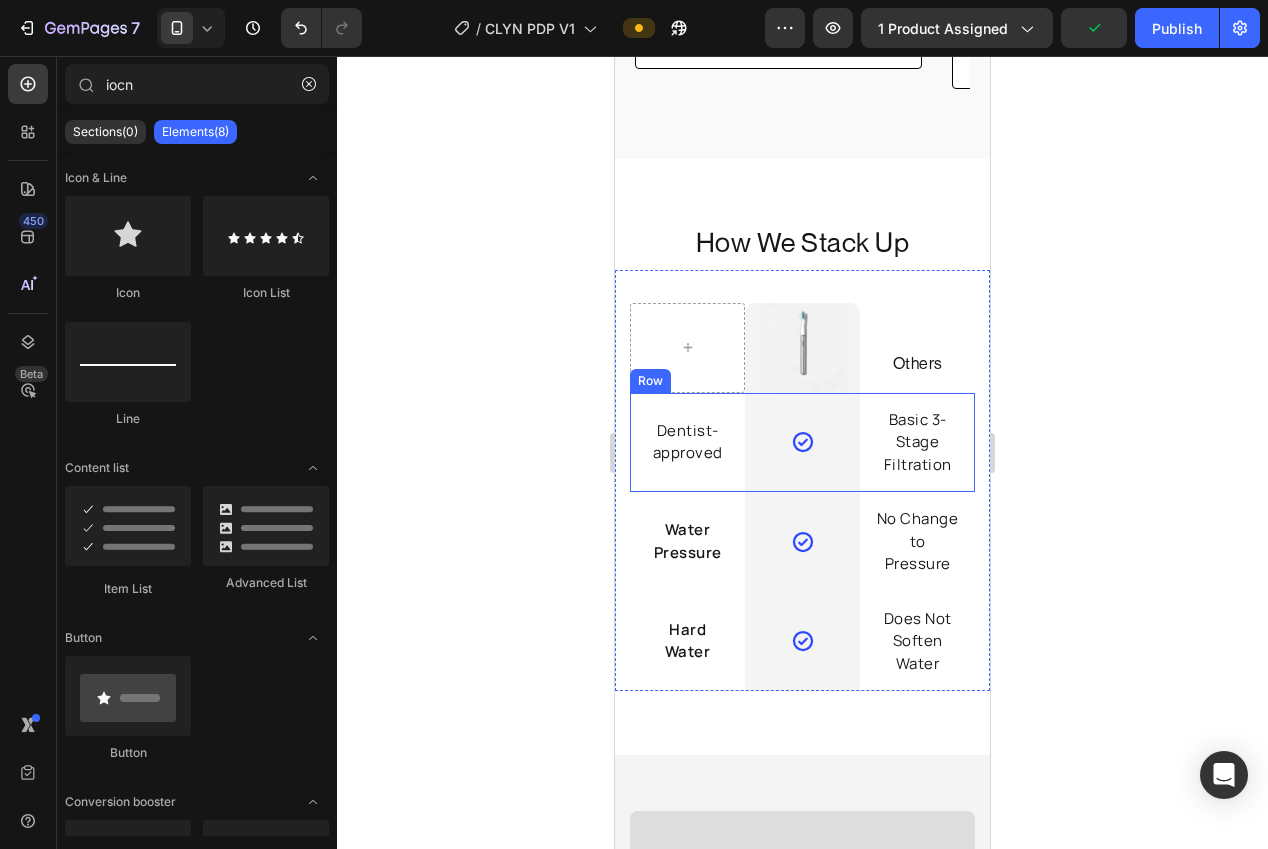 click on "Dentist-approved Text block" at bounding box center [687, 443] 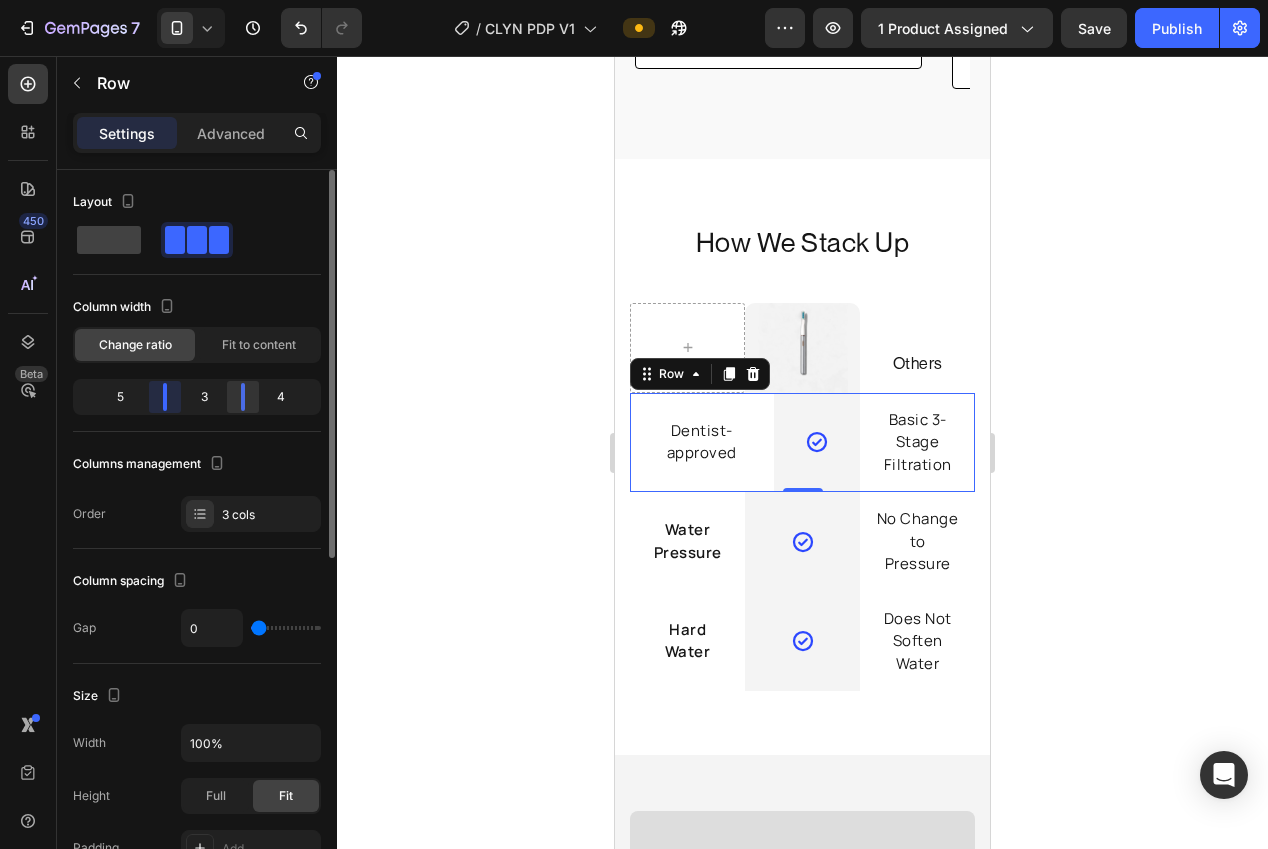 drag, startPoint x: 146, startPoint y: 397, endPoint x: 224, endPoint y: 397, distance: 78 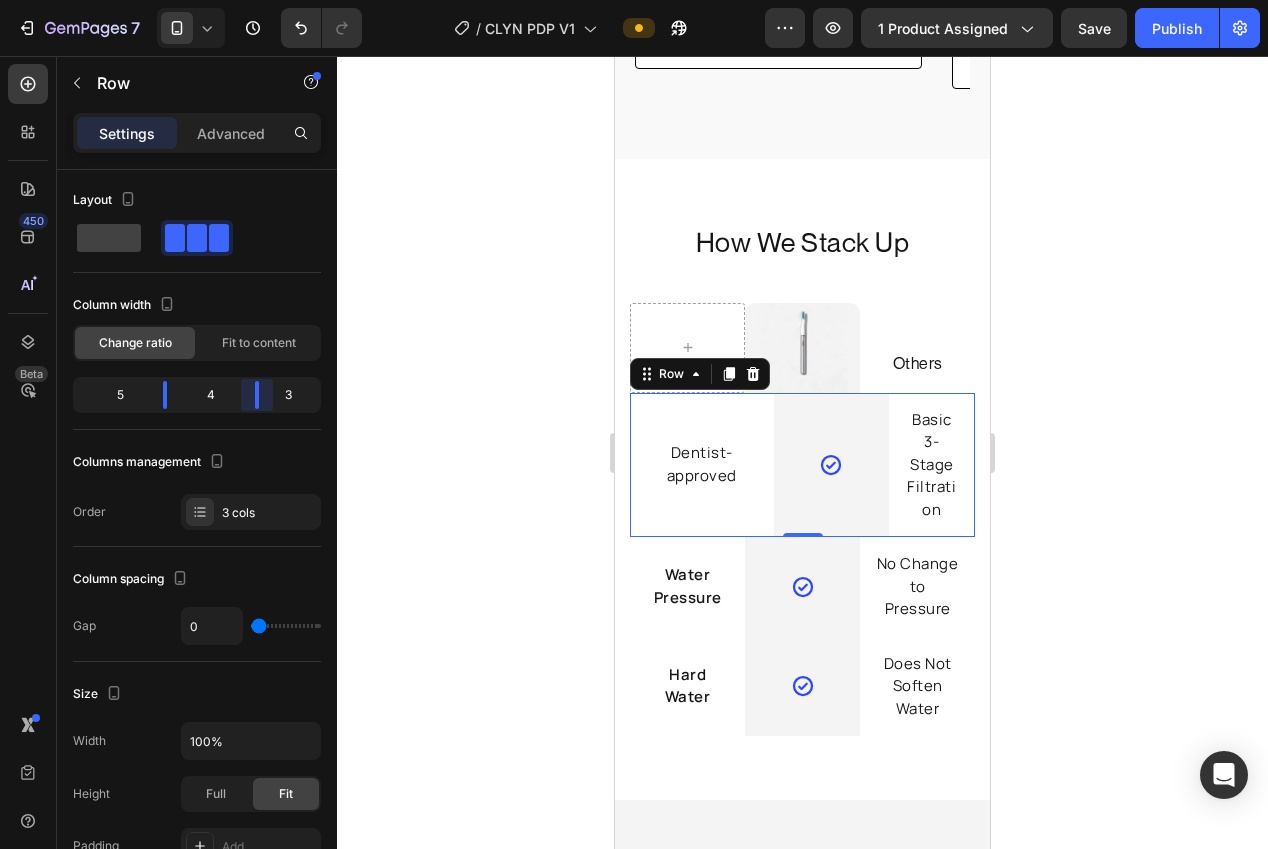drag, startPoint x: 245, startPoint y: 396, endPoint x: 258, endPoint y: 395, distance: 13.038404 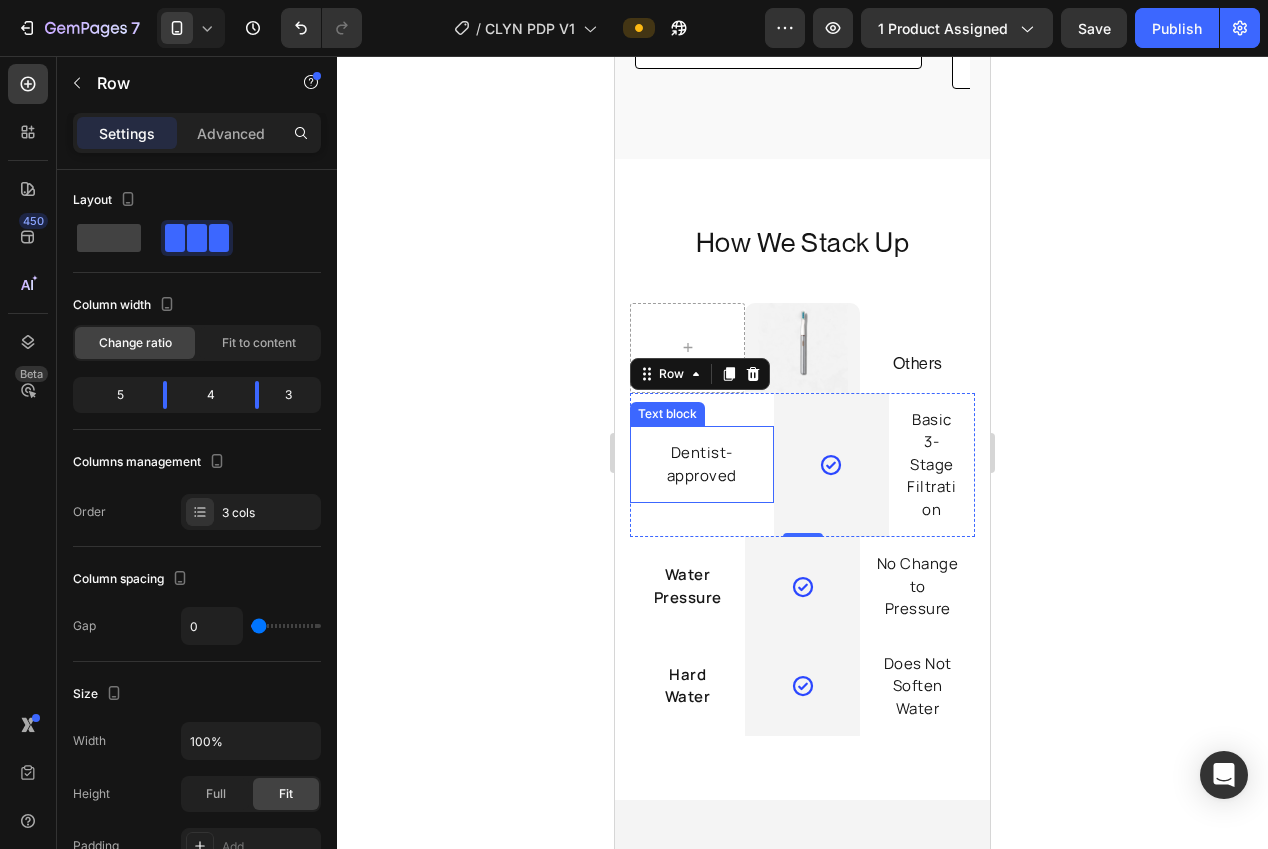 click on "Dentist-approved" at bounding box center [702, 464] 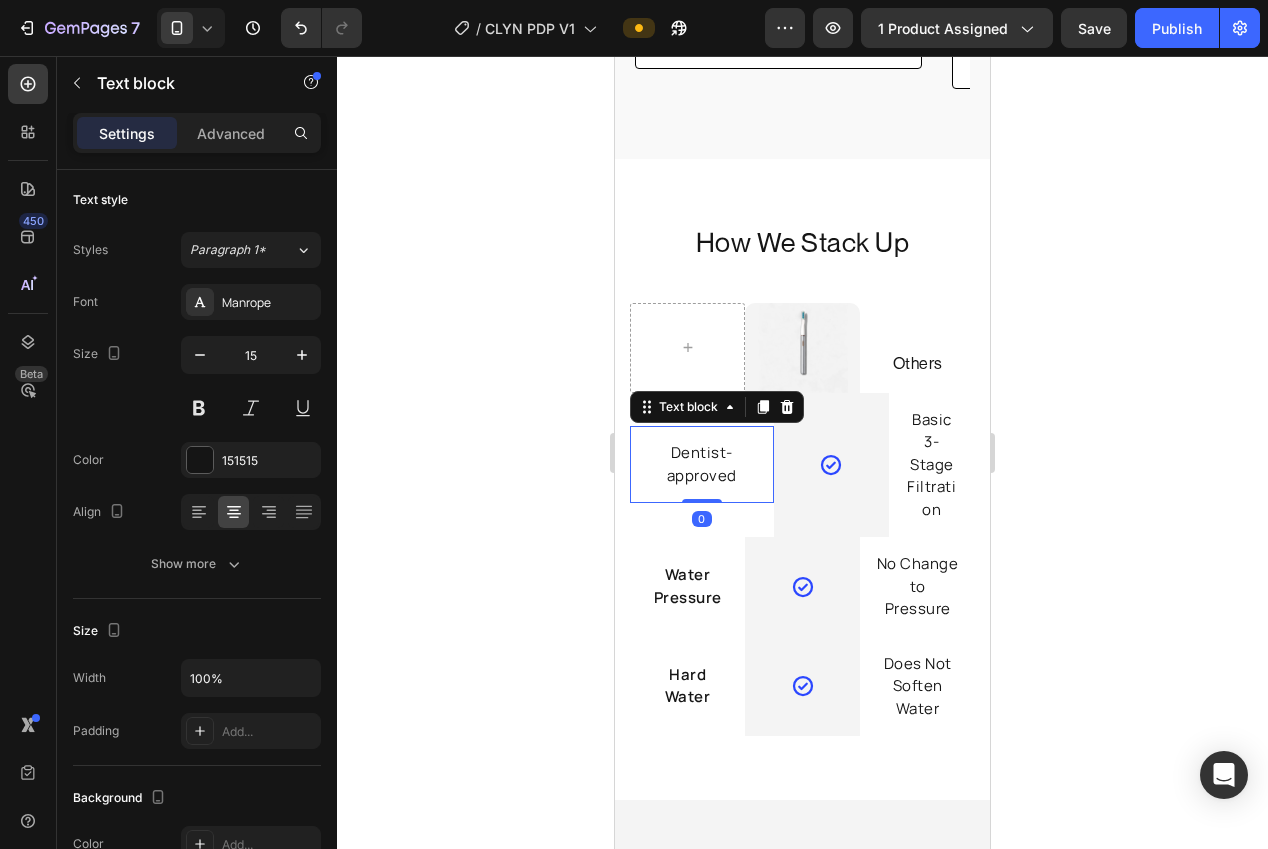scroll, scrollTop: 0, scrollLeft: 0, axis: both 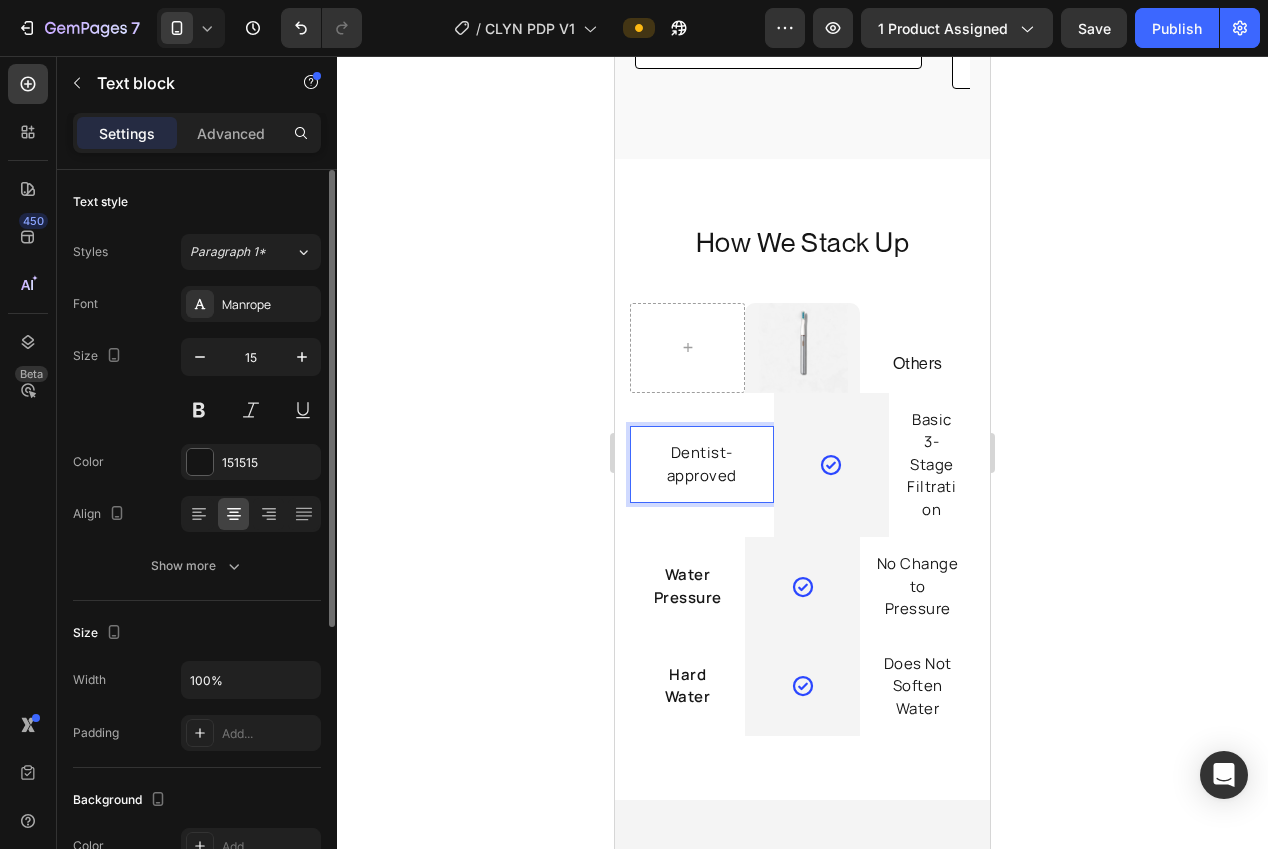 click on "Dentist-approved" at bounding box center [702, 464] 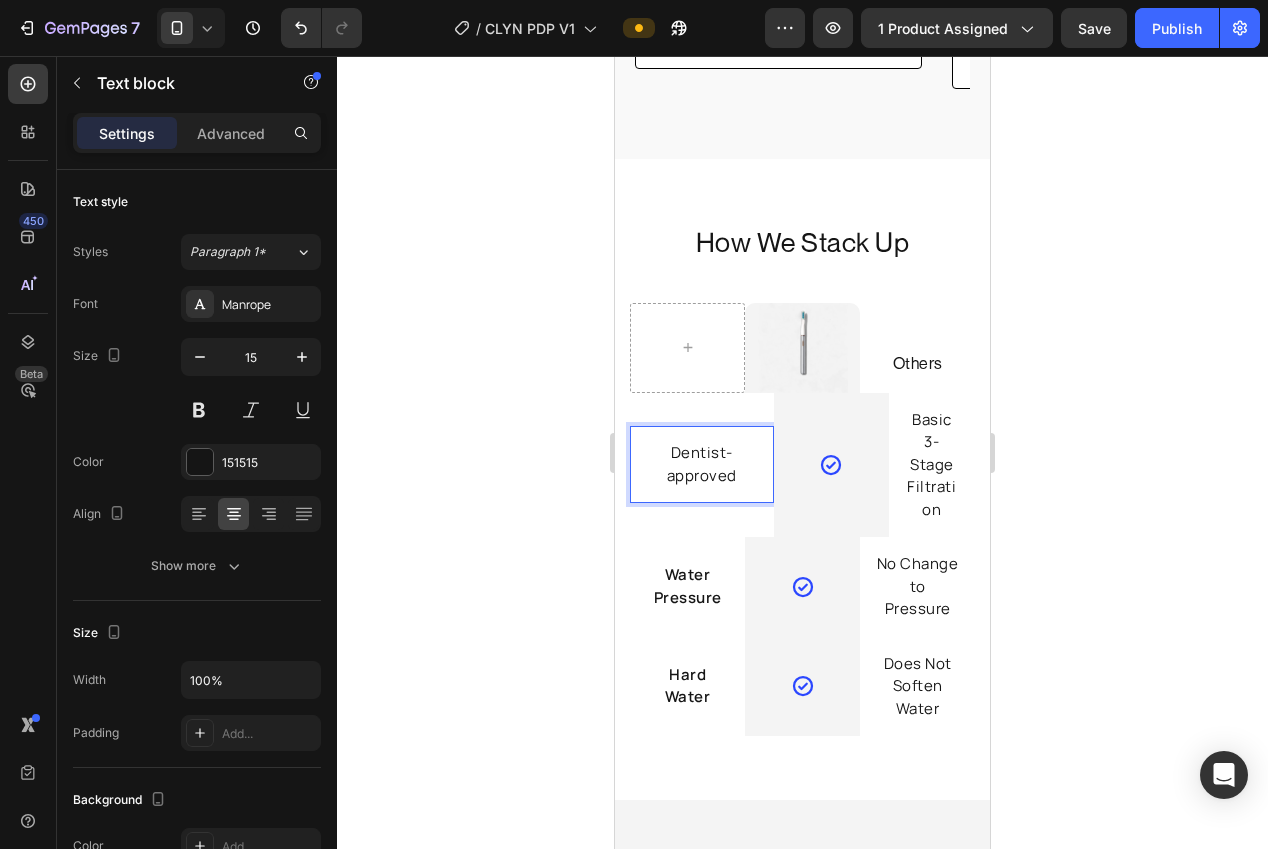 click 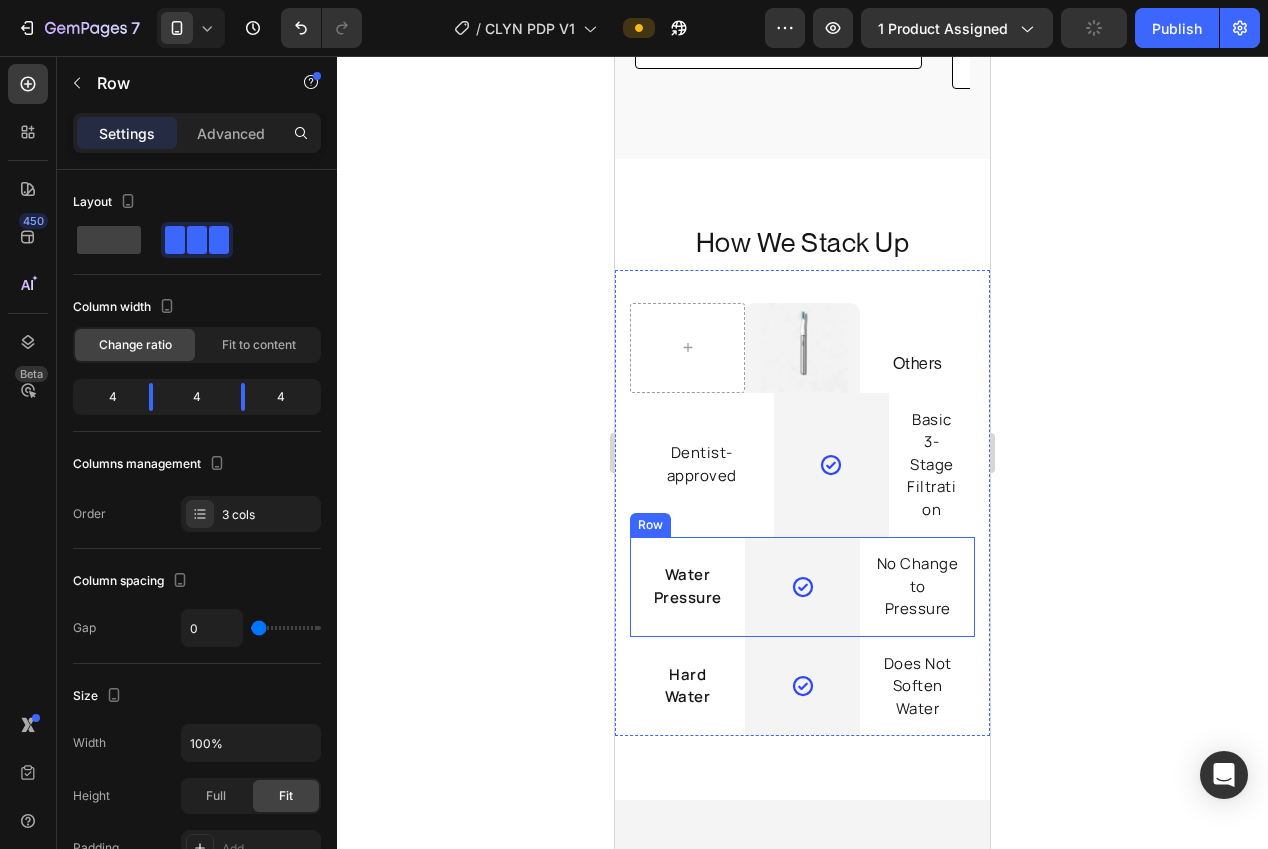 click on "Water Pressure Text block" at bounding box center [687, 587] 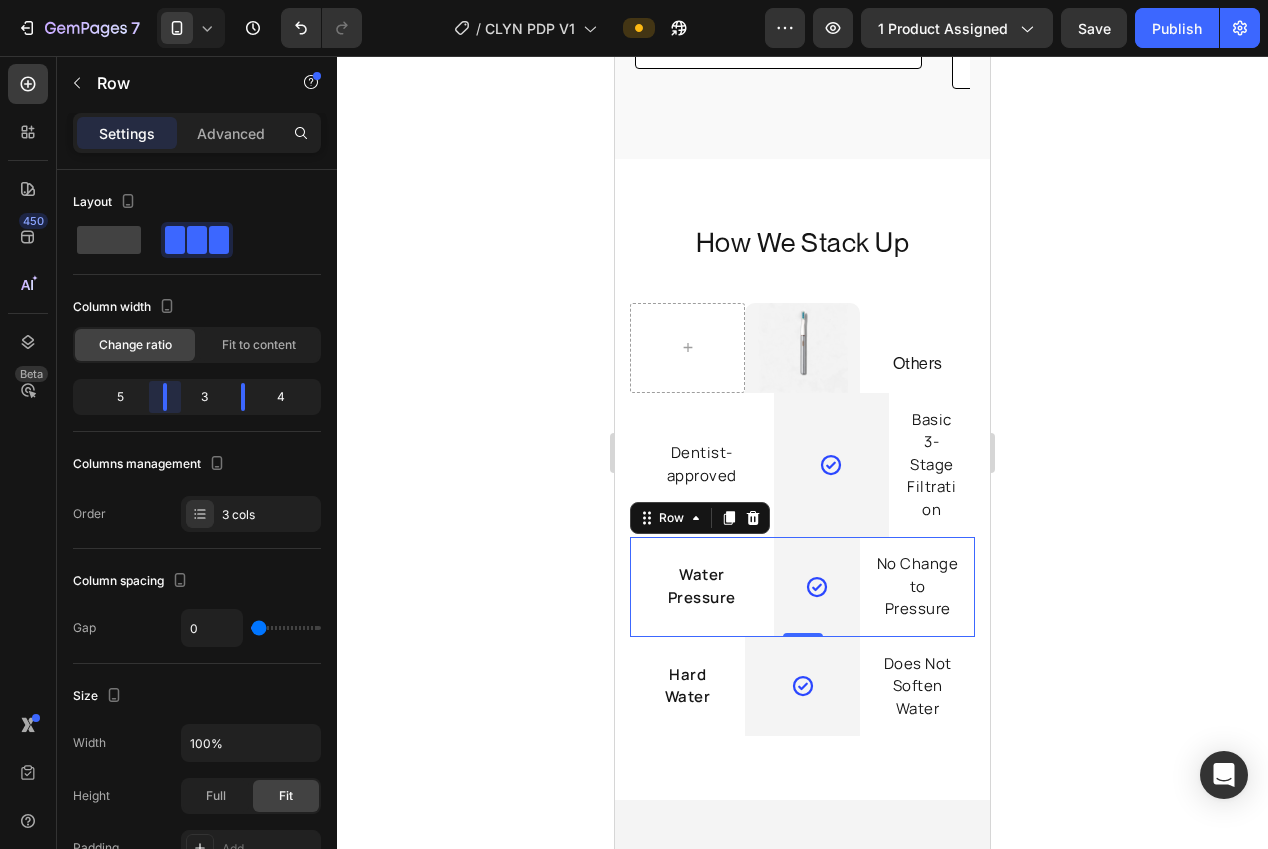 drag, startPoint x: 149, startPoint y: 396, endPoint x: 176, endPoint y: 396, distance: 27 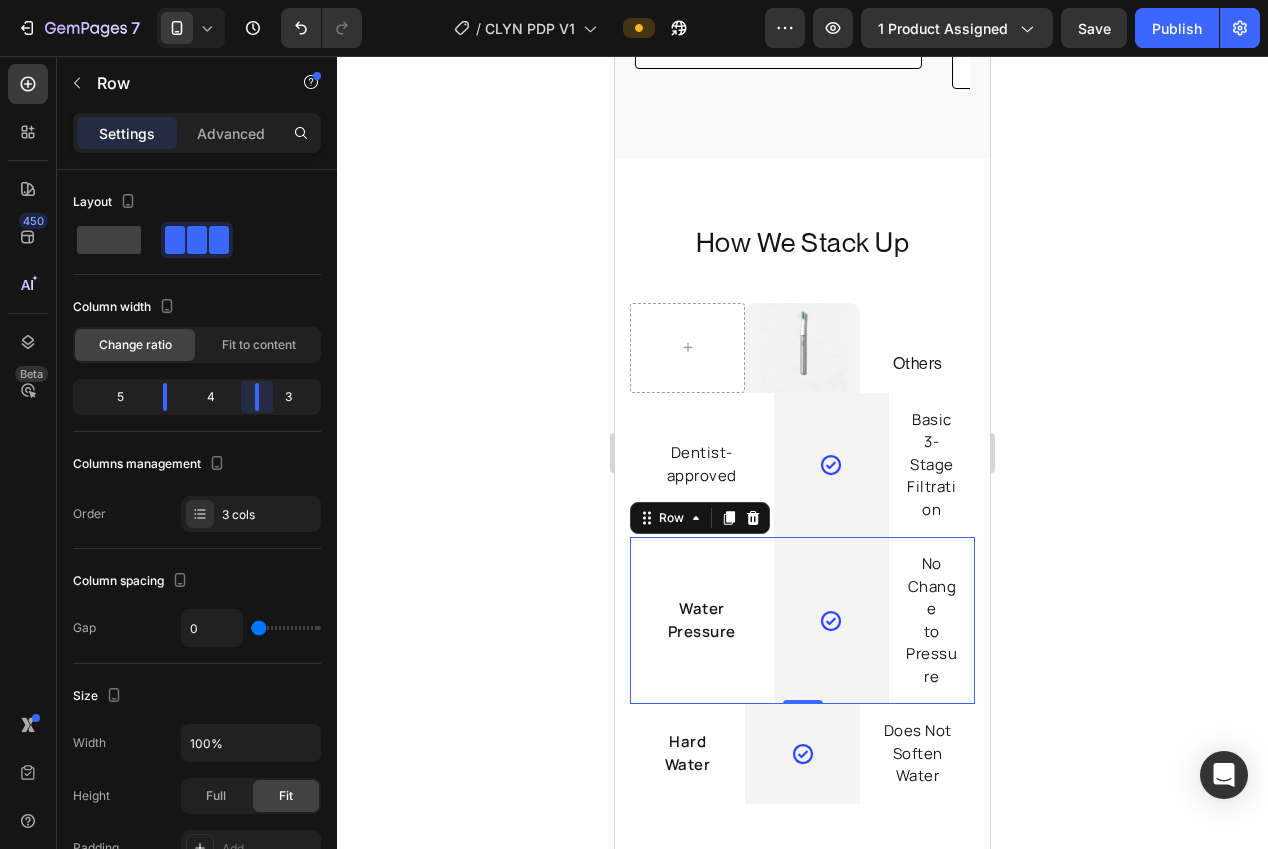 drag, startPoint x: 240, startPoint y: 396, endPoint x: 253, endPoint y: 396, distance: 13 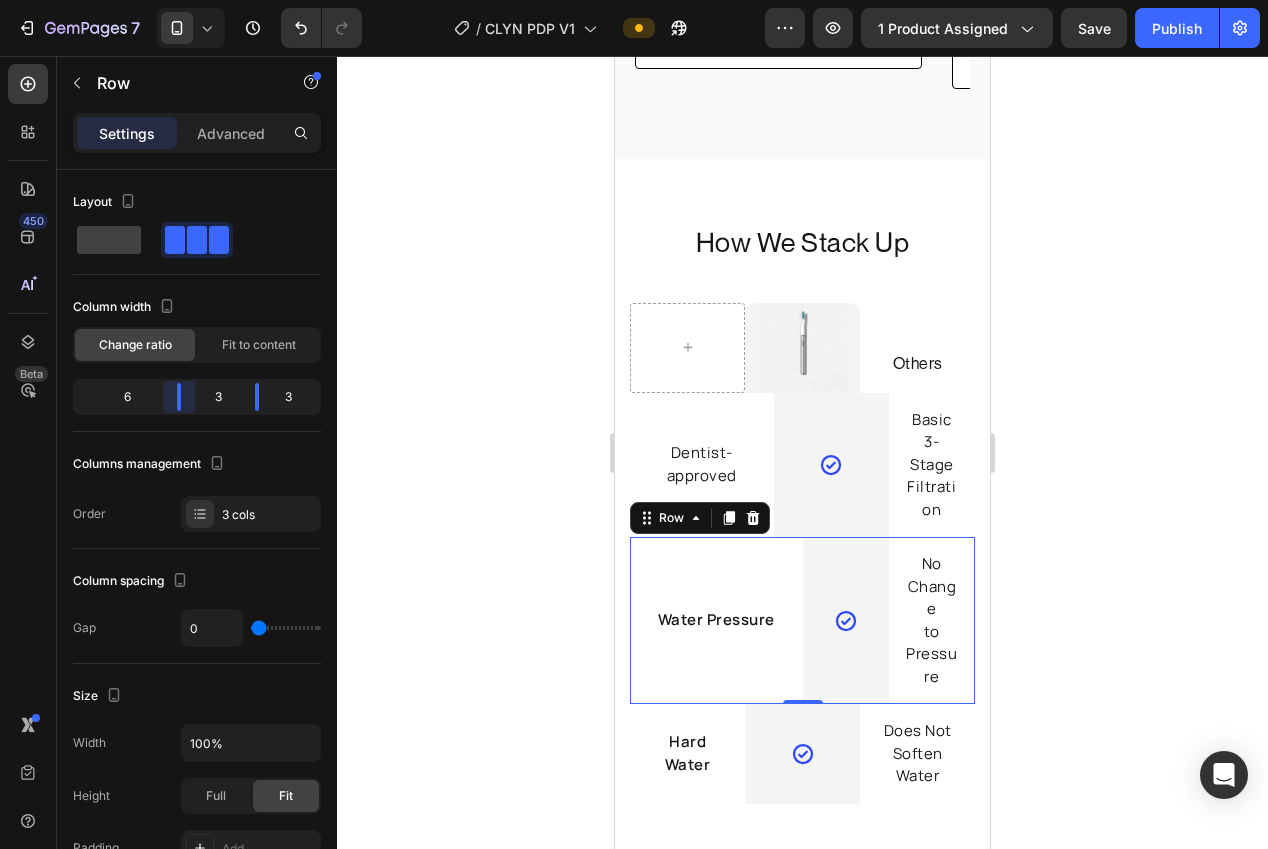 drag, startPoint x: 167, startPoint y: 398, endPoint x: 195, endPoint y: 398, distance: 28 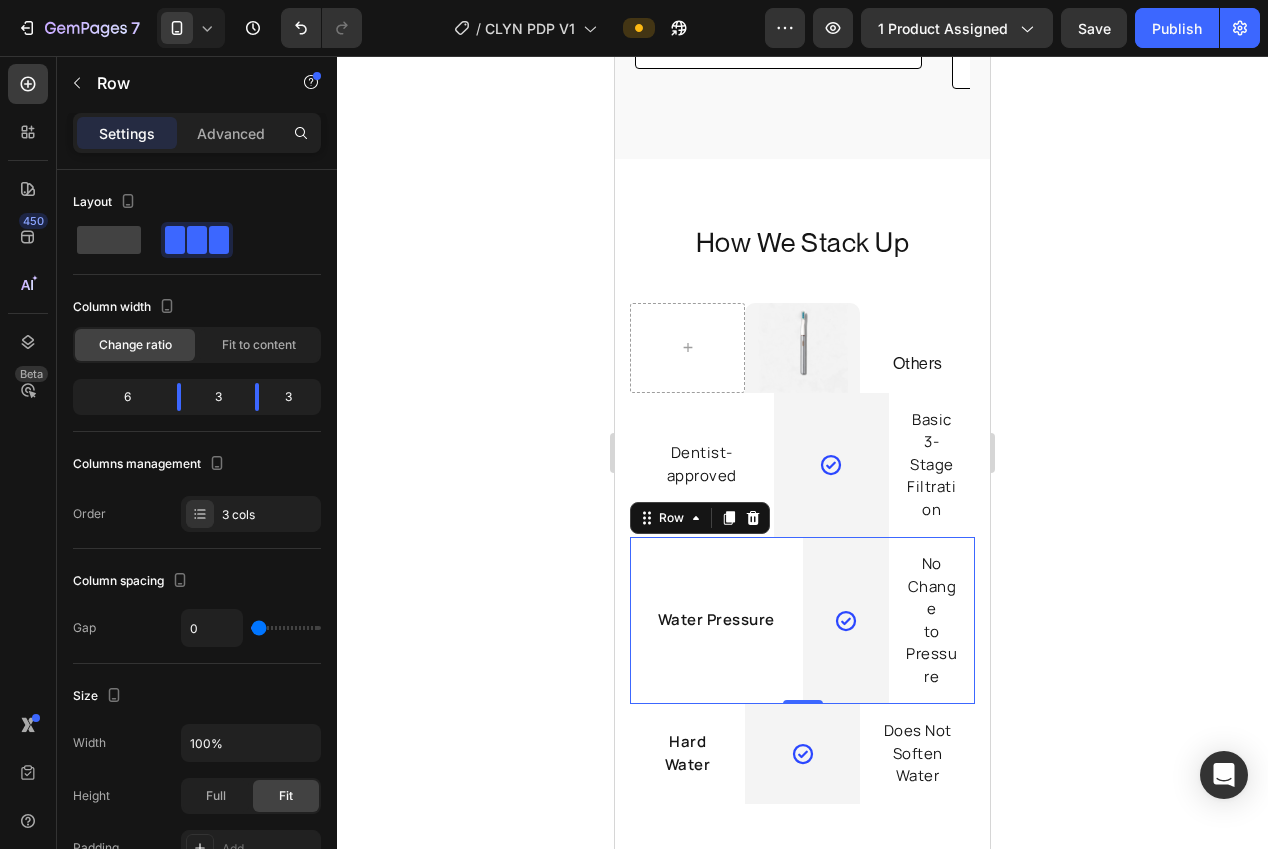 click 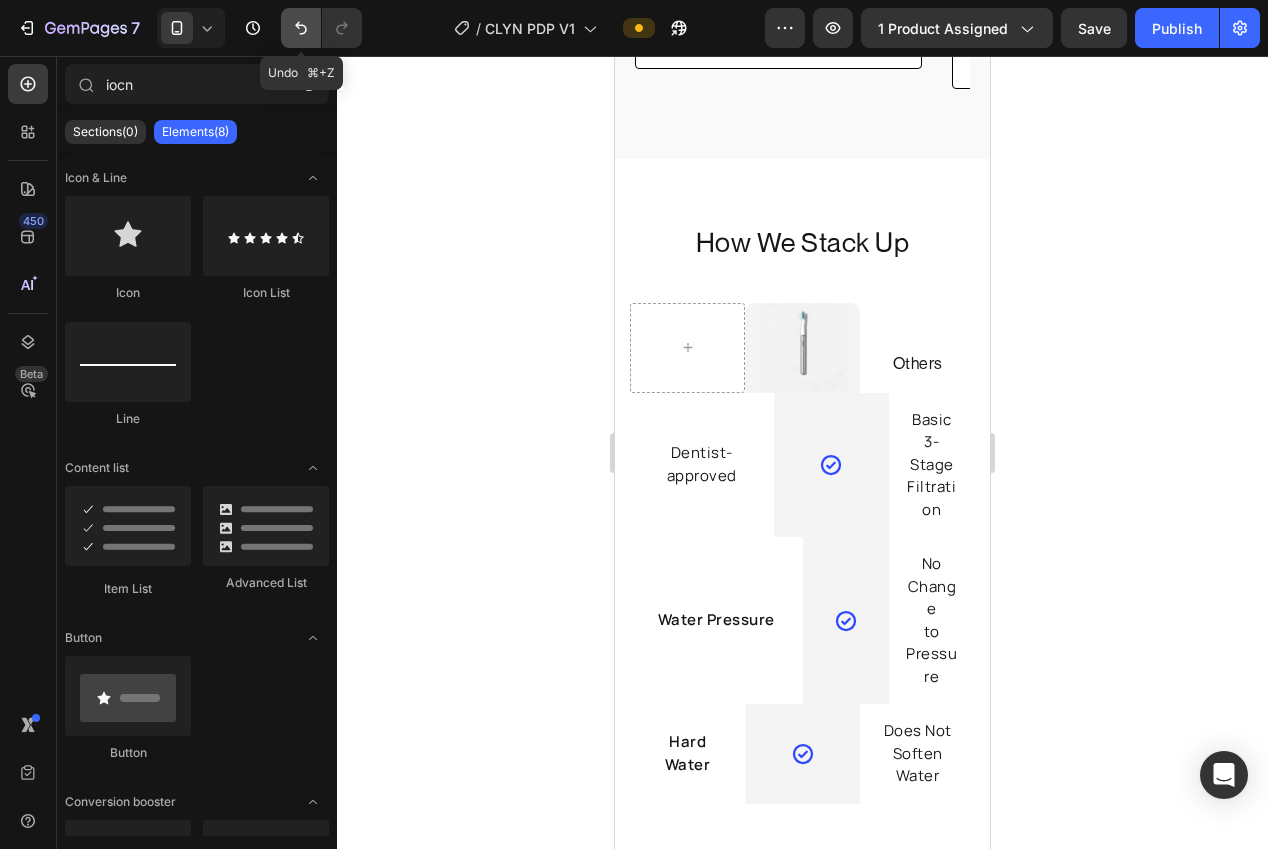 click 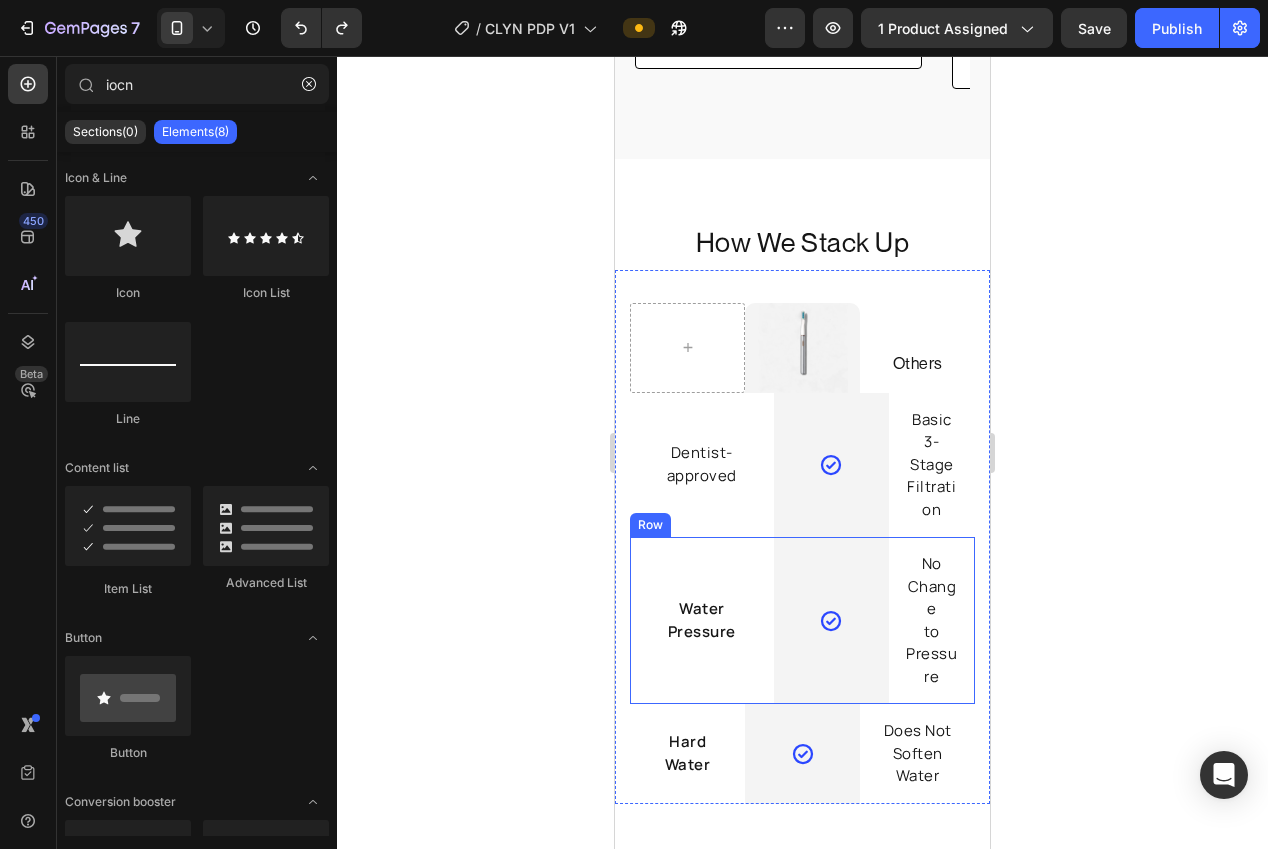 click on "Water Pressure Text block" at bounding box center (702, 620) 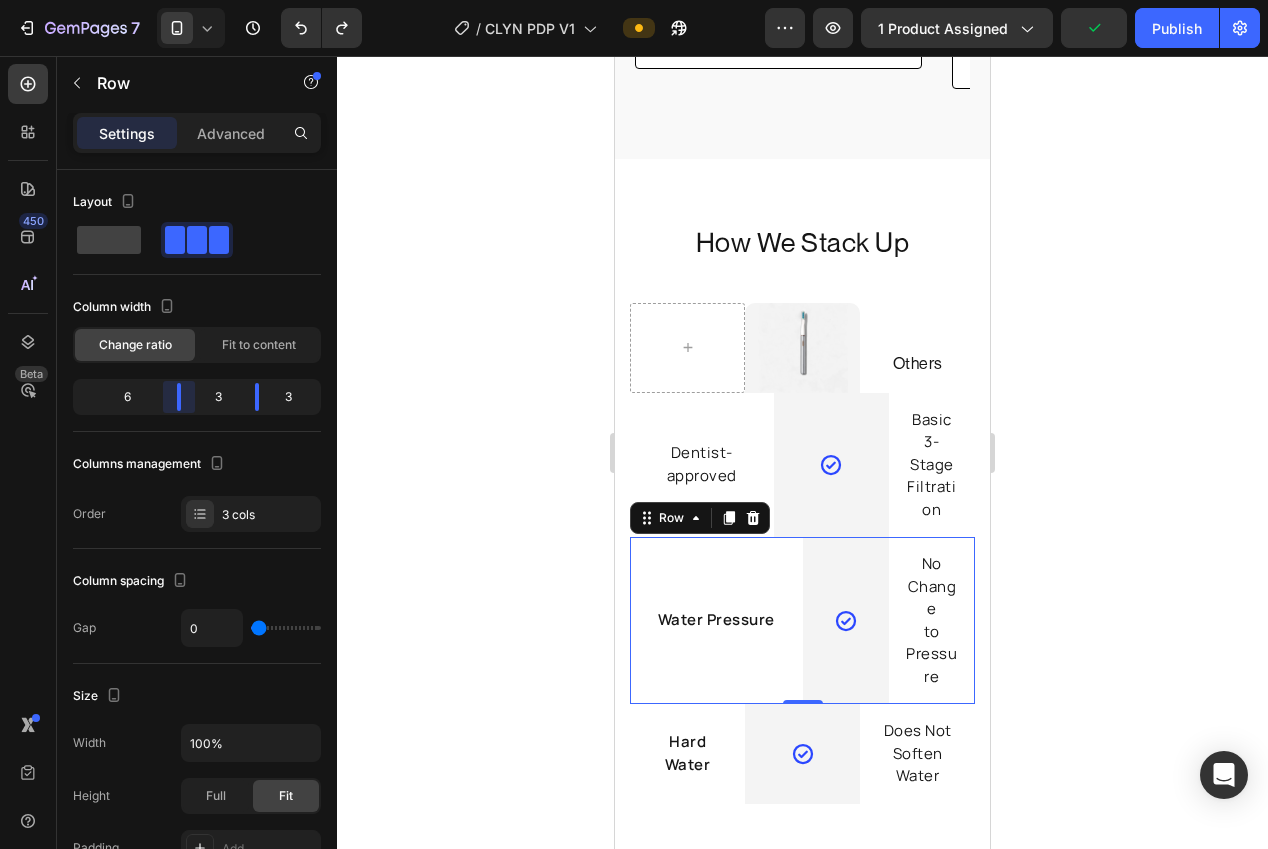 drag, startPoint x: 172, startPoint y: 392, endPoint x: 191, endPoint y: 390, distance: 19.104973 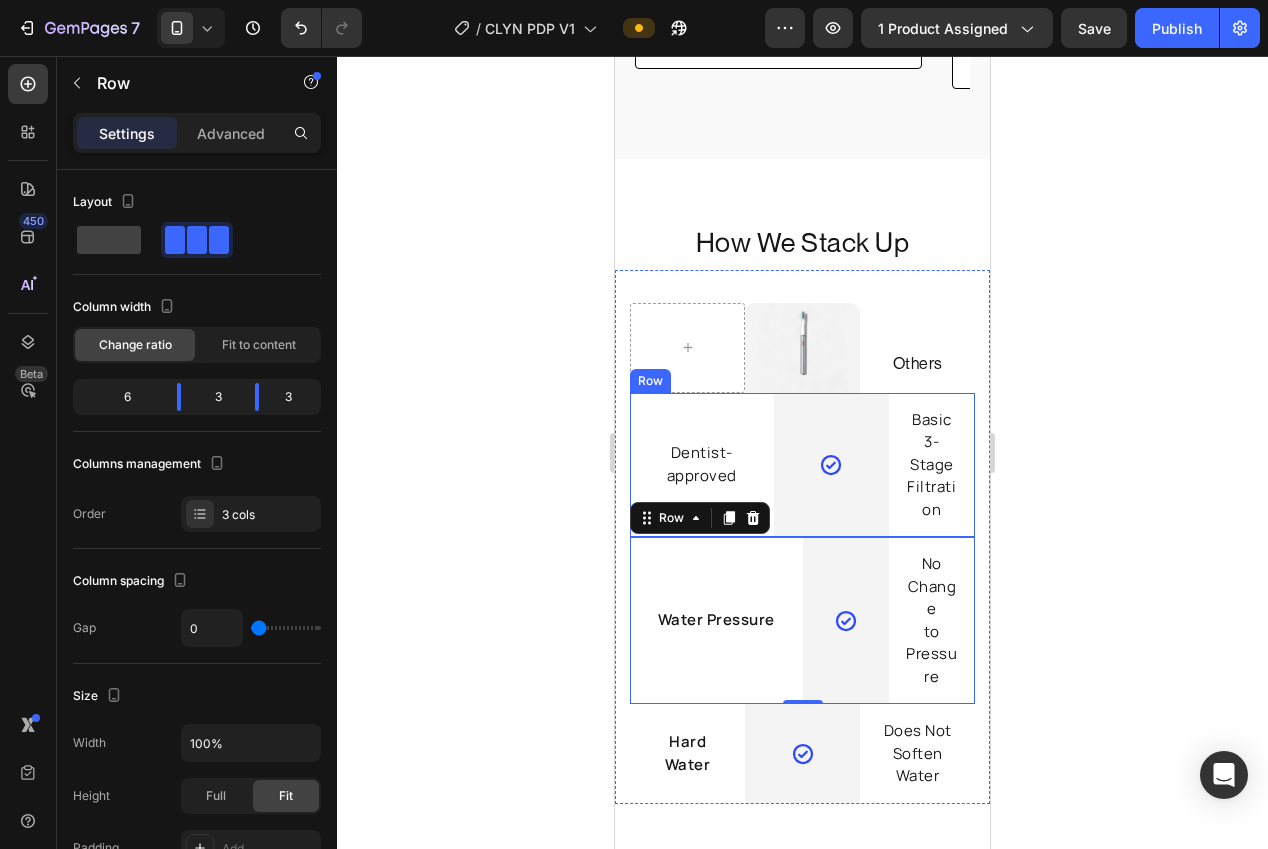 click on "Dentist-approved Text block" at bounding box center [702, 465] 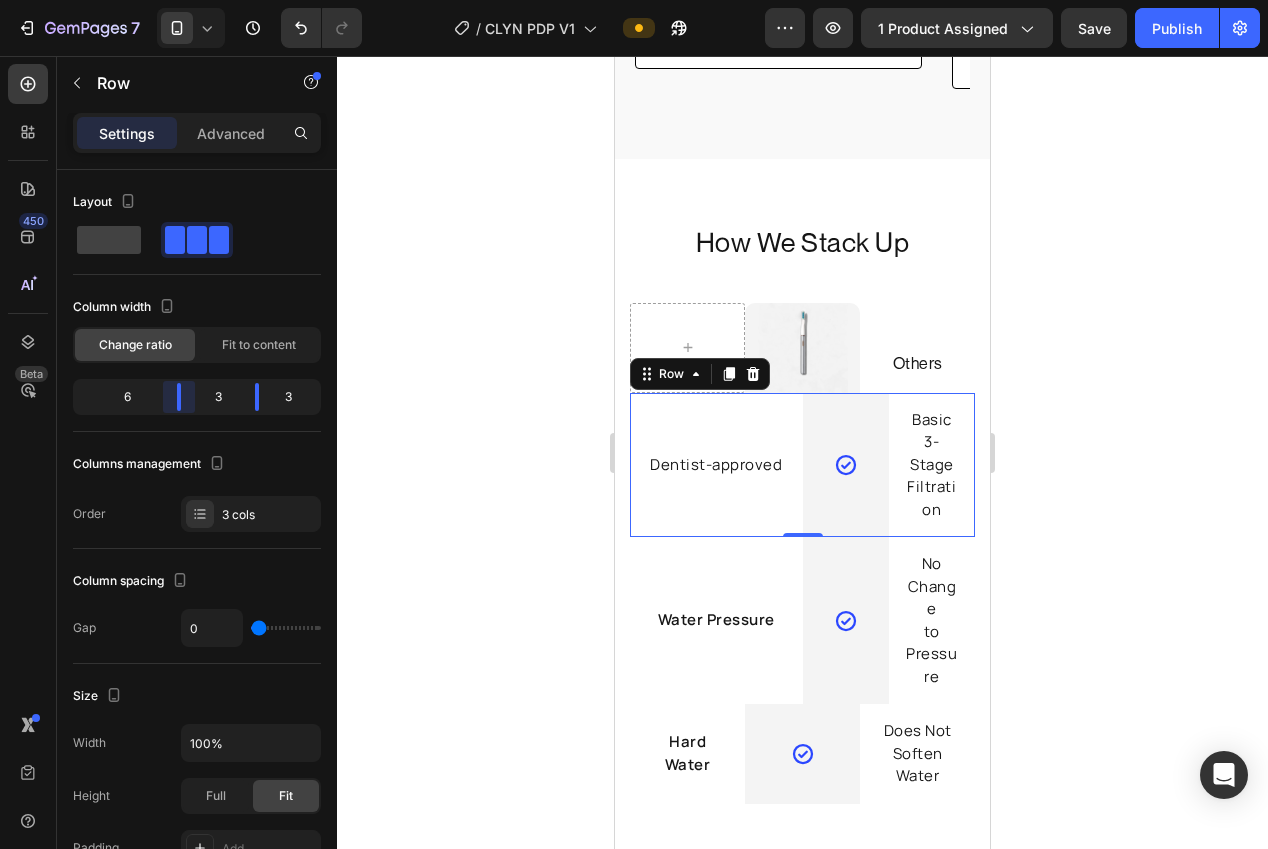 drag, startPoint x: 152, startPoint y: 396, endPoint x: 200, endPoint y: 396, distance: 48 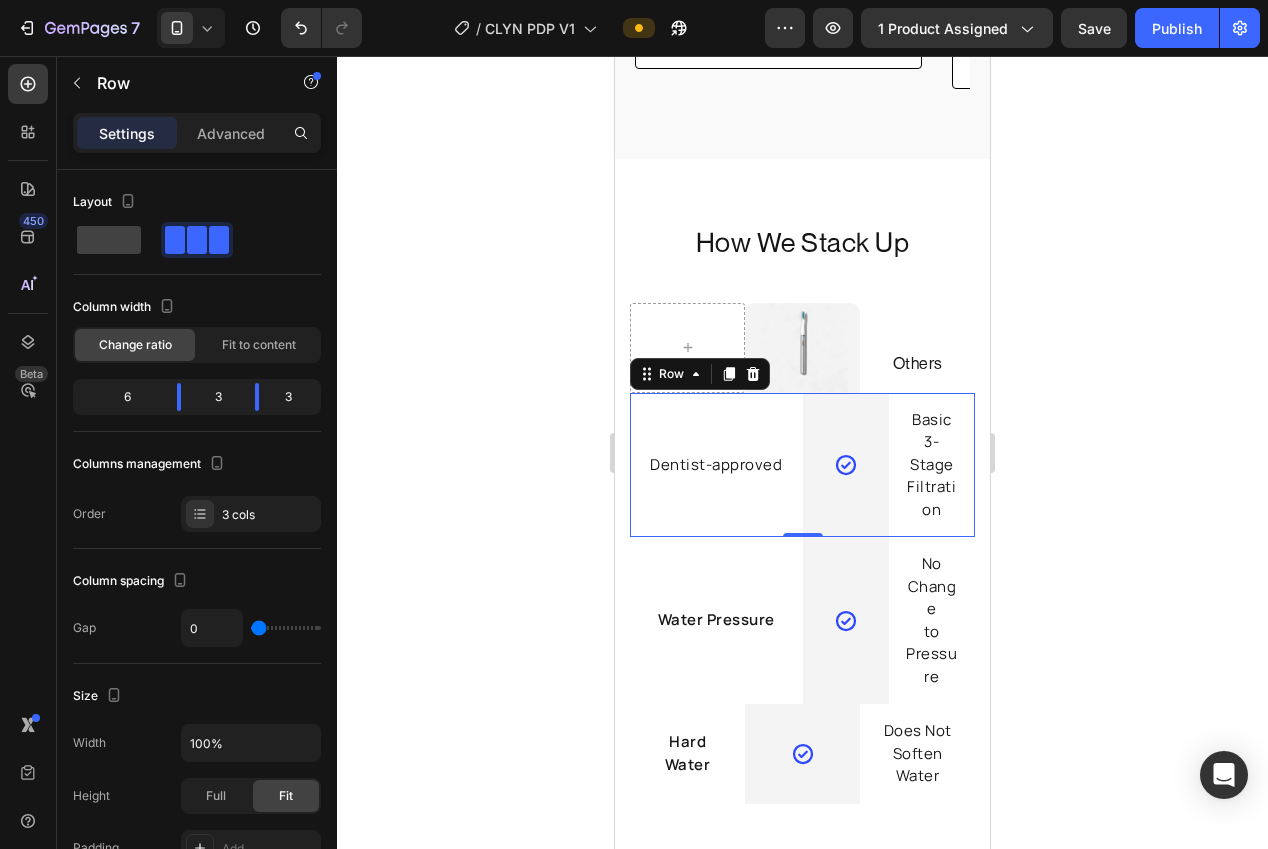 drag, startPoint x: 378, startPoint y: 553, endPoint x: 410, endPoint y: 551, distance: 32.06244 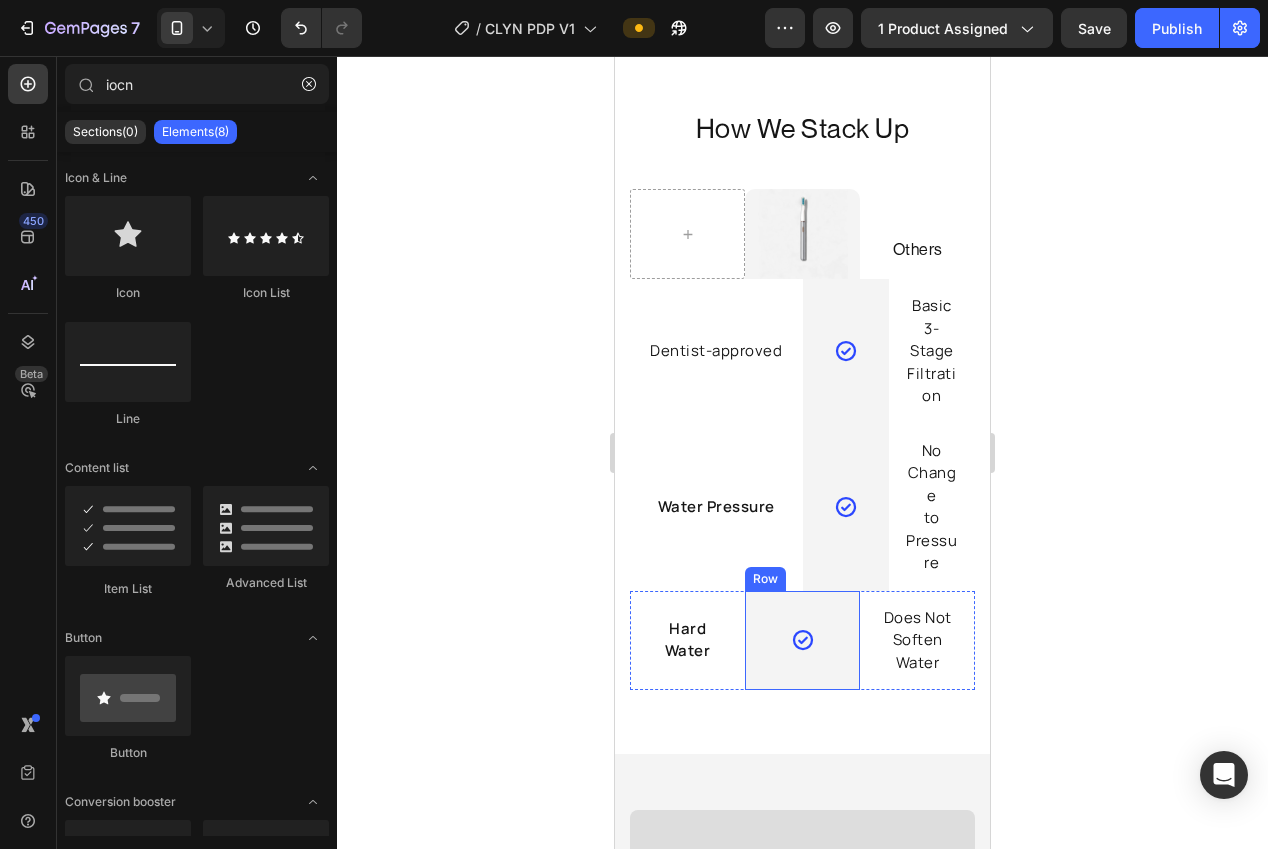scroll, scrollTop: 4205, scrollLeft: 0, axis: vertical 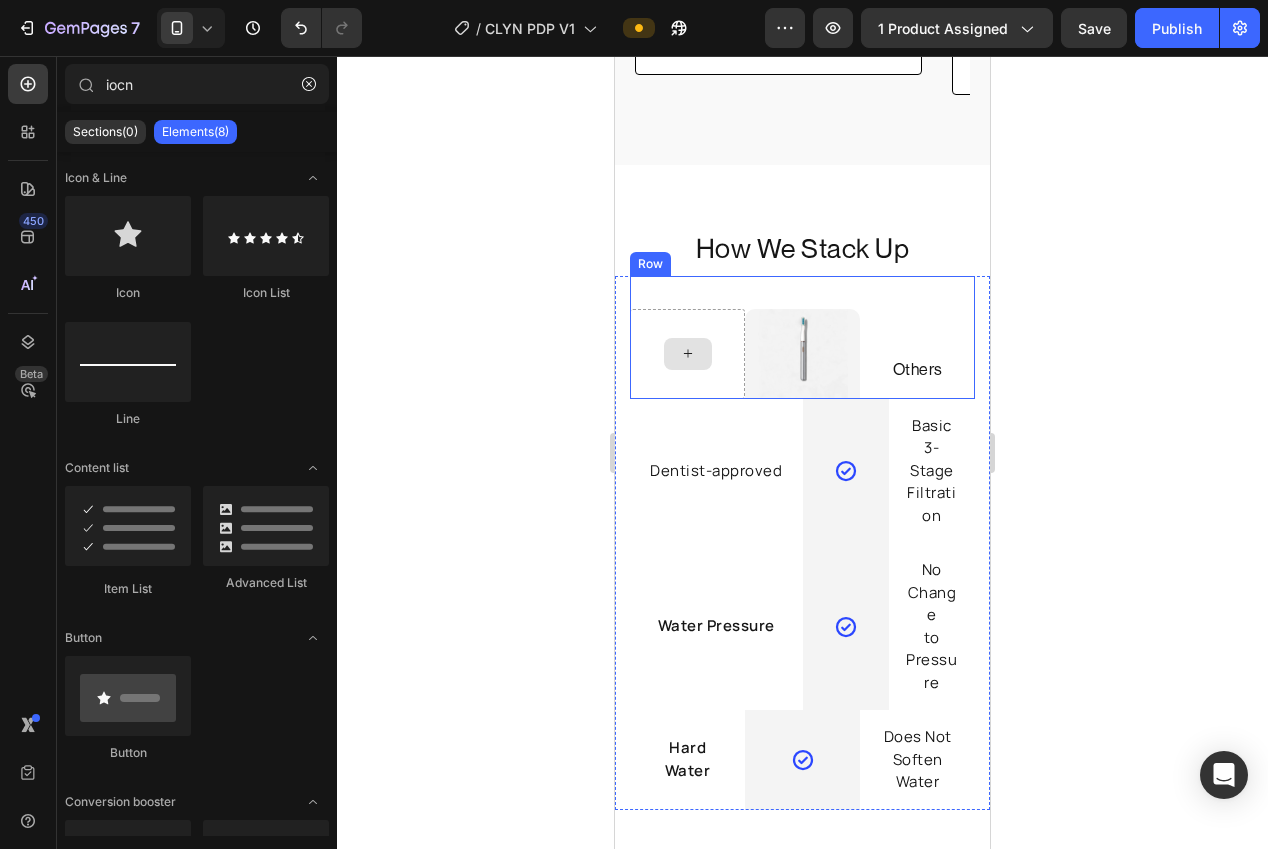 click at bounding box center (687, 354) 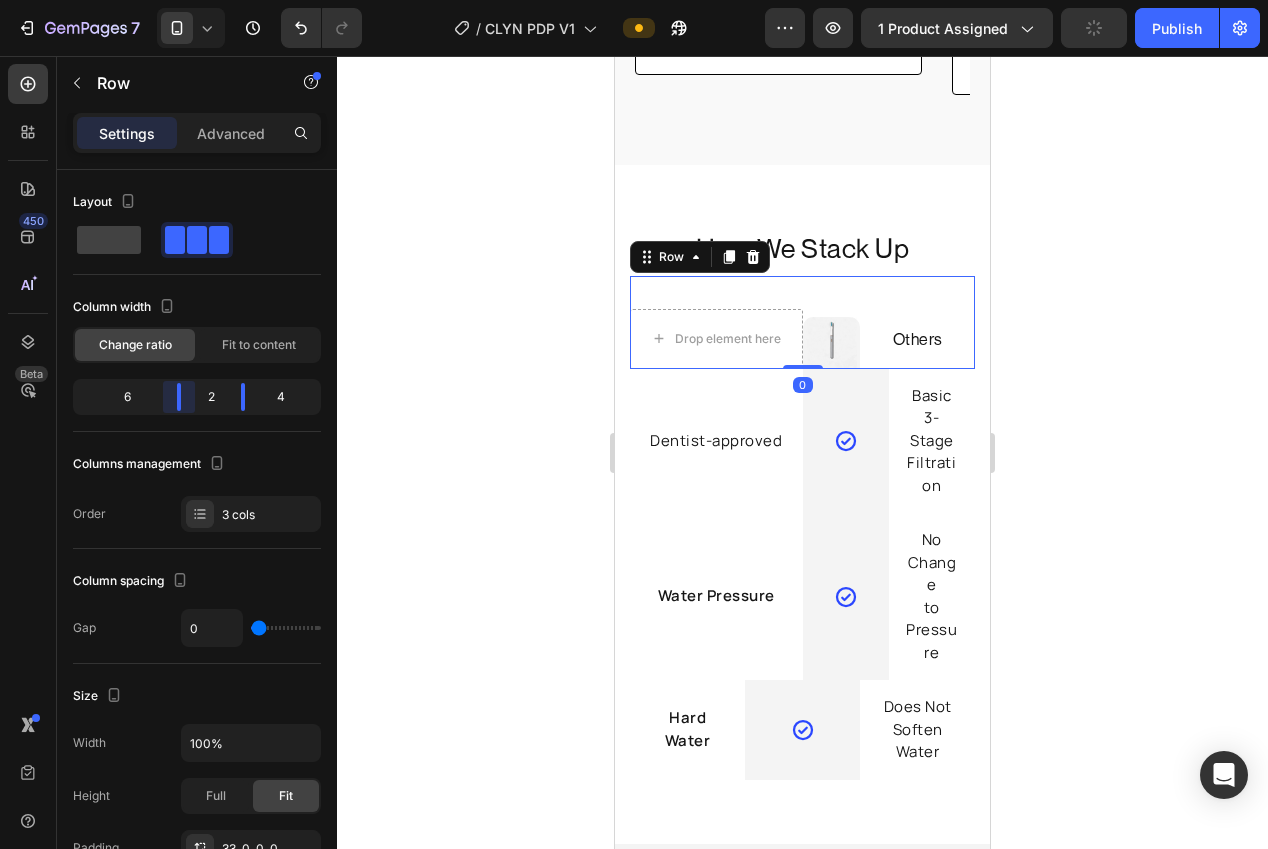 drag, startPoint x: 181, startPoint y: 397, endPoint x: 196, endPoint y: 397, distance: 15 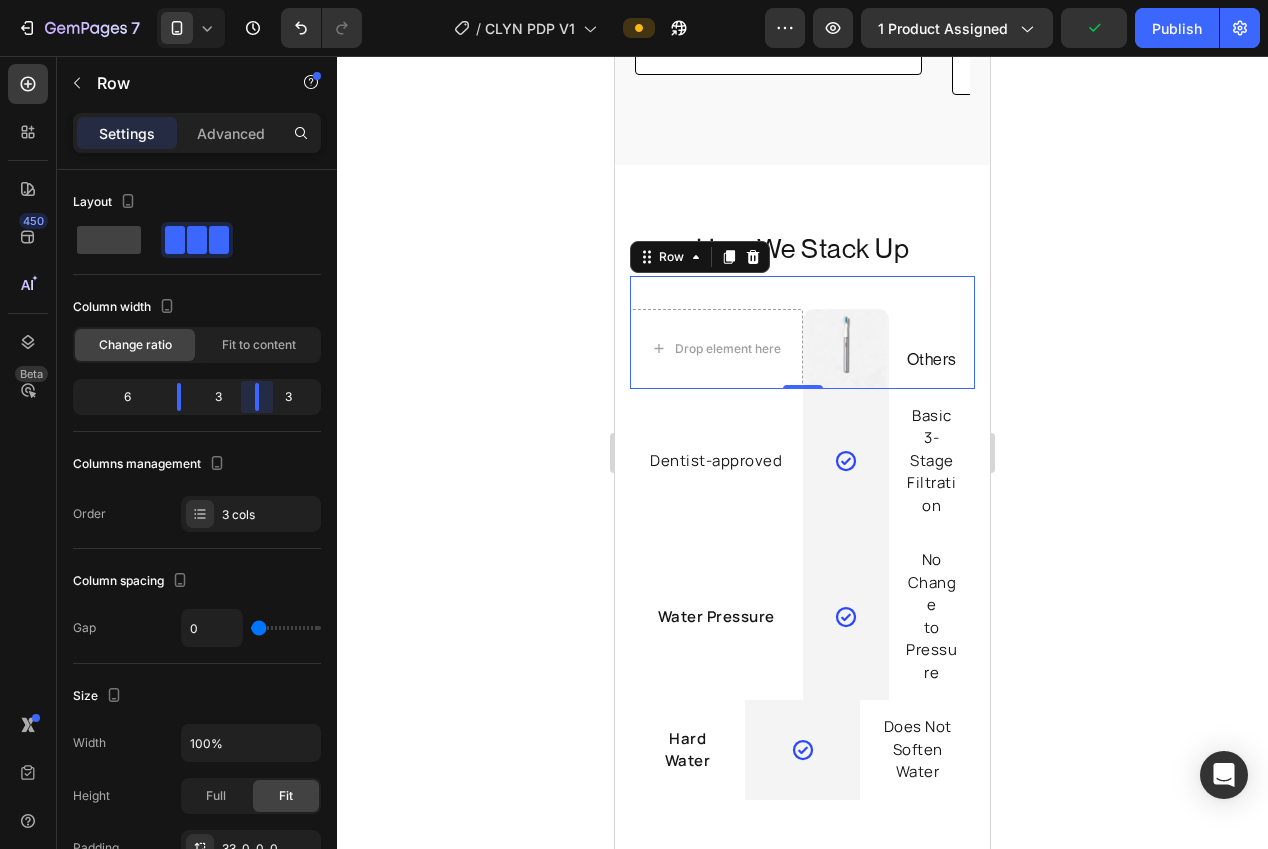 click on "7  Version history  /  CLYN PDP V1 Preview 1 product assigned  Publish  450 Beta iocn Sections(0) Elements(8)  We couldn’t find any matches for “iocn” Suggestions: Check your search for any typos Try different keywords  Looking for templates? Have a look in  our libraries Icon & Line
Icon
Icon List
Line Content list
Item List
Advanced List Button
Button Conversion booster
Stock Counter
Stock Counter Row Settings Advanced Layout Column width Change ratio Fit to content 6 3 3 Columns management Order 3 cols Column spacing" at bounding box center [634, 0] 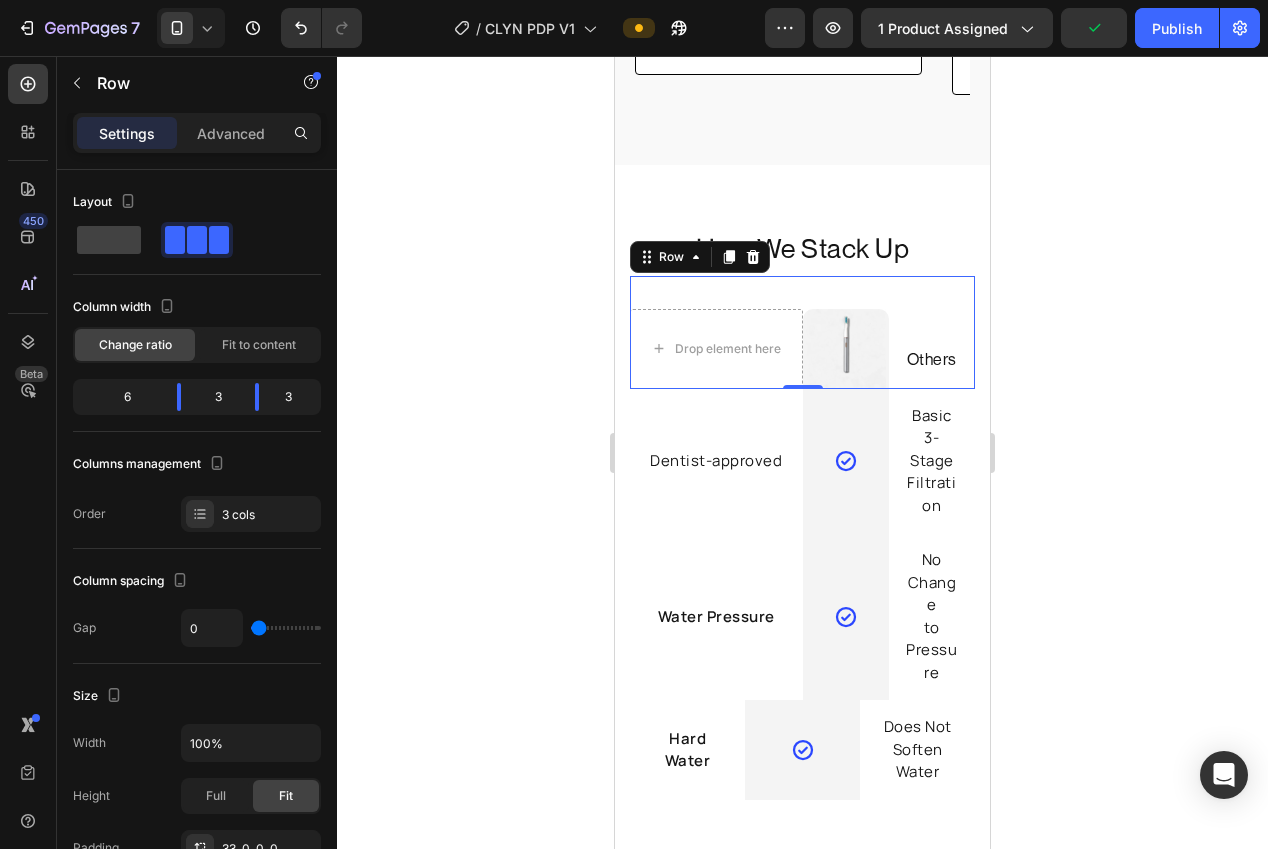 drag, startPoint x: 409, startPoint y: 475, endPoint x: 601, endPoint y: 534, distance: 200.86064 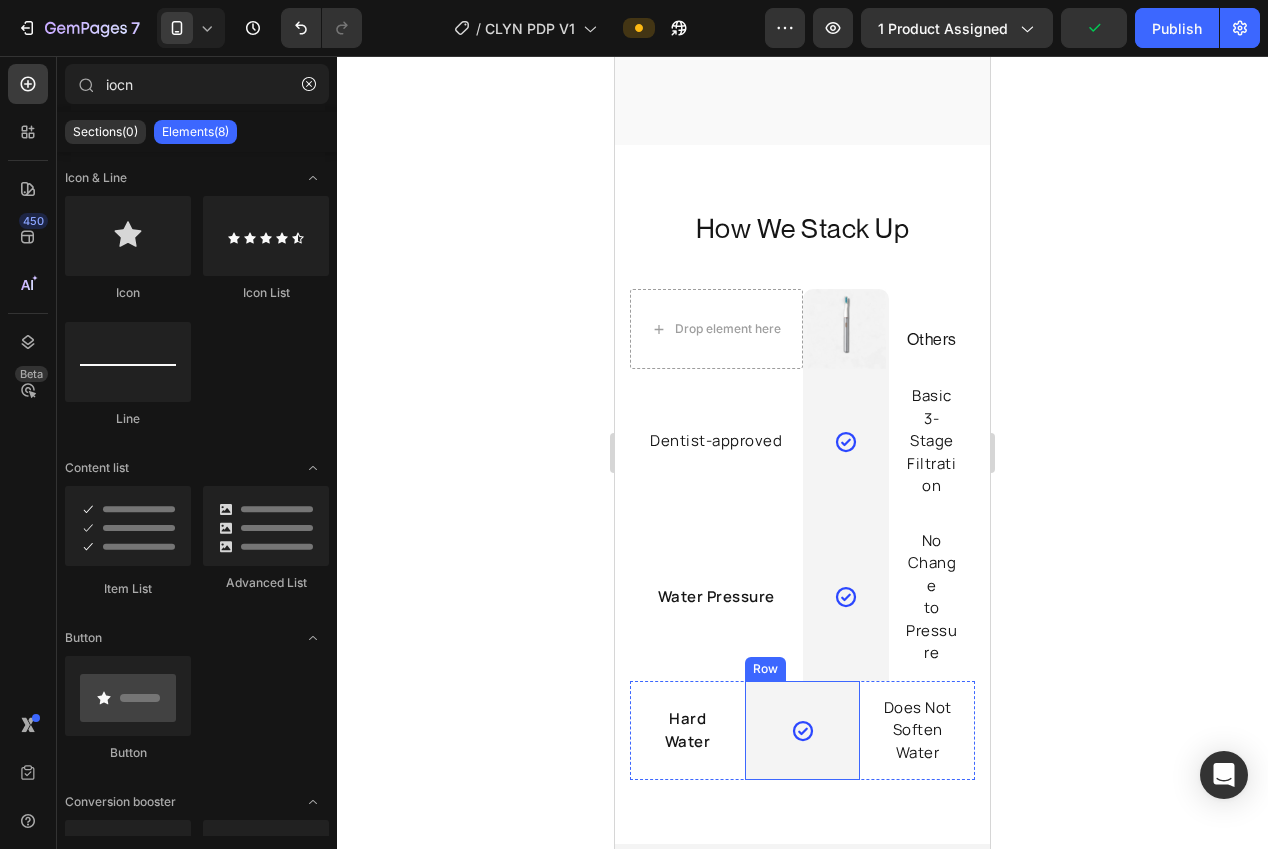 scroll, scrollTop: 4377, scrollLeft: 0, axis: vertical 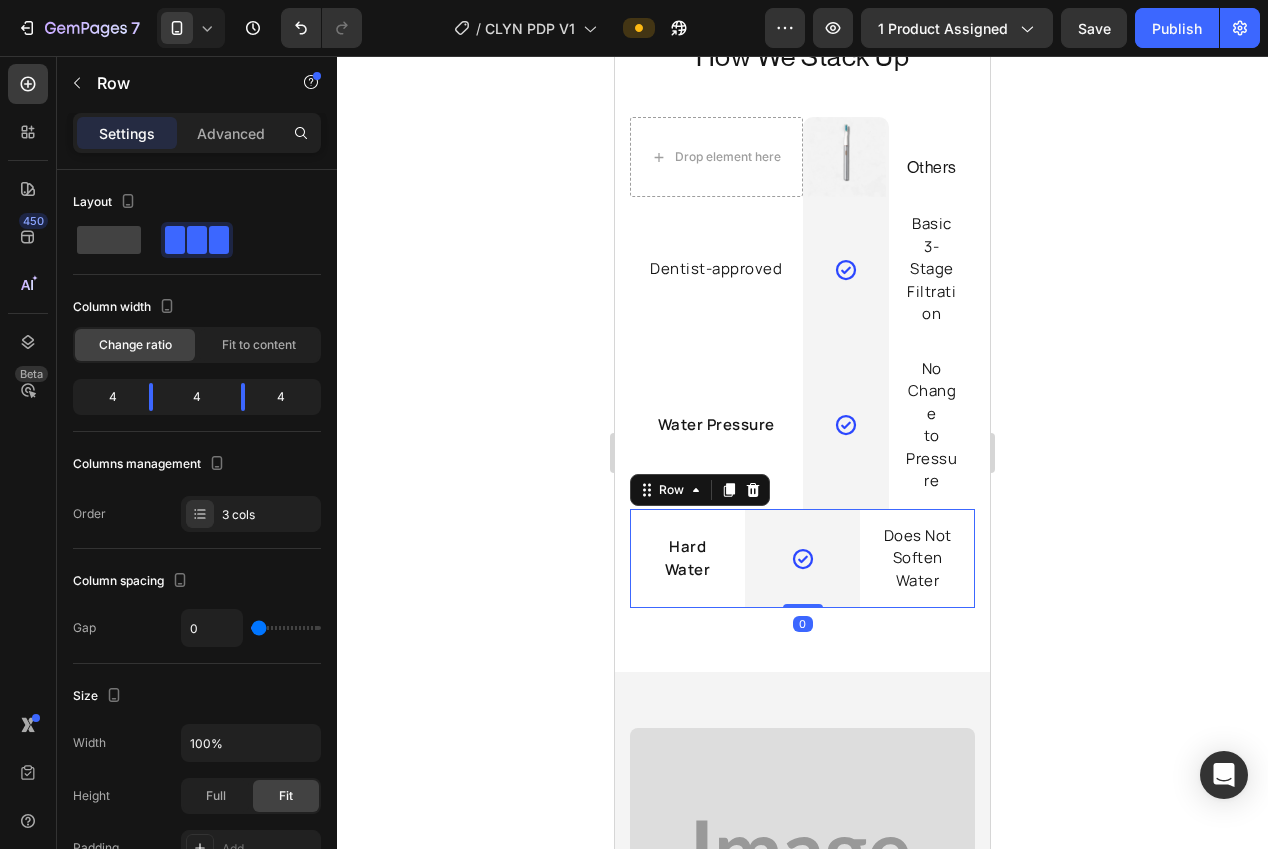 drag, startPoint x: 719, startPoint y: 600, endPoint x: 1014, endPoint y: 562, distance: 297.43738 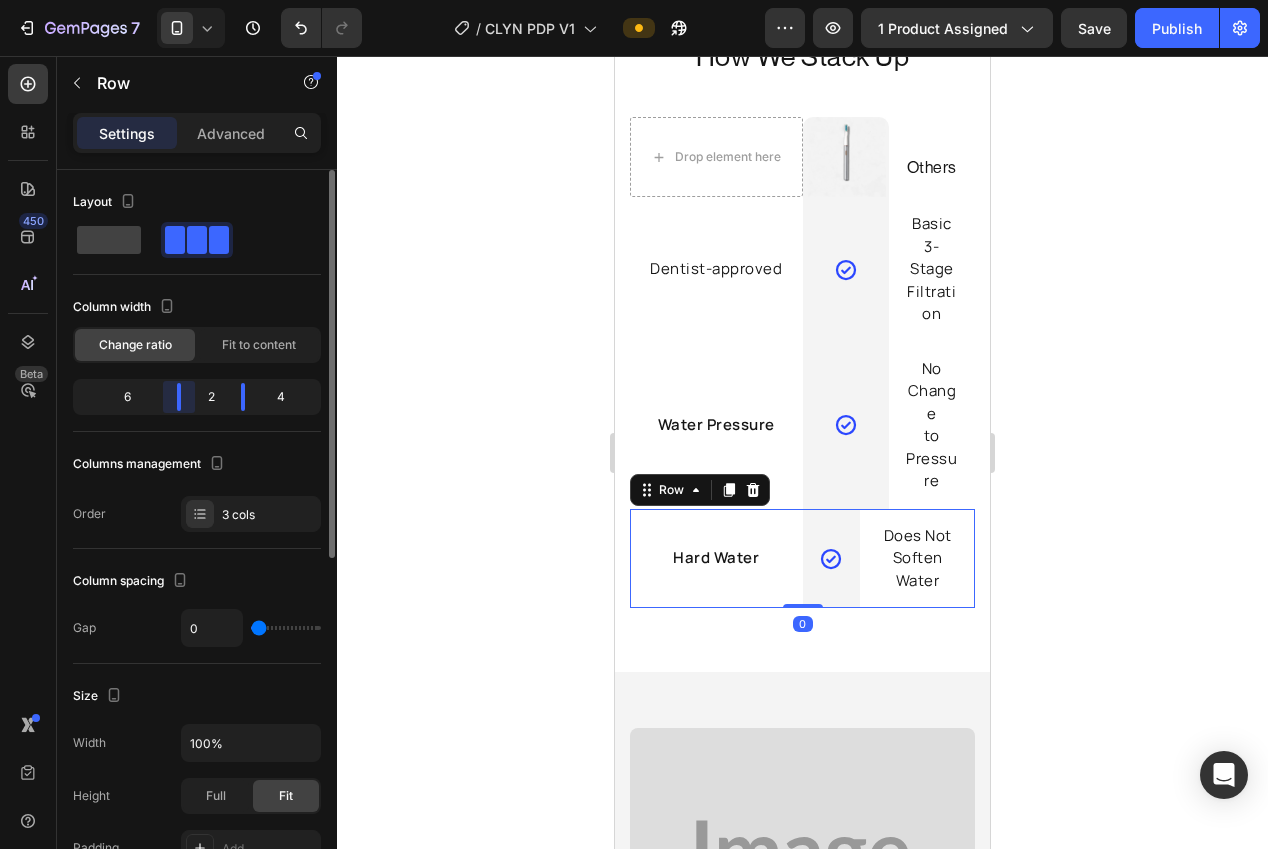 drag, startPoint x: 149, startPoint y: 394, endPoint x: 197, endPoint y: 392, distance: 48.04165 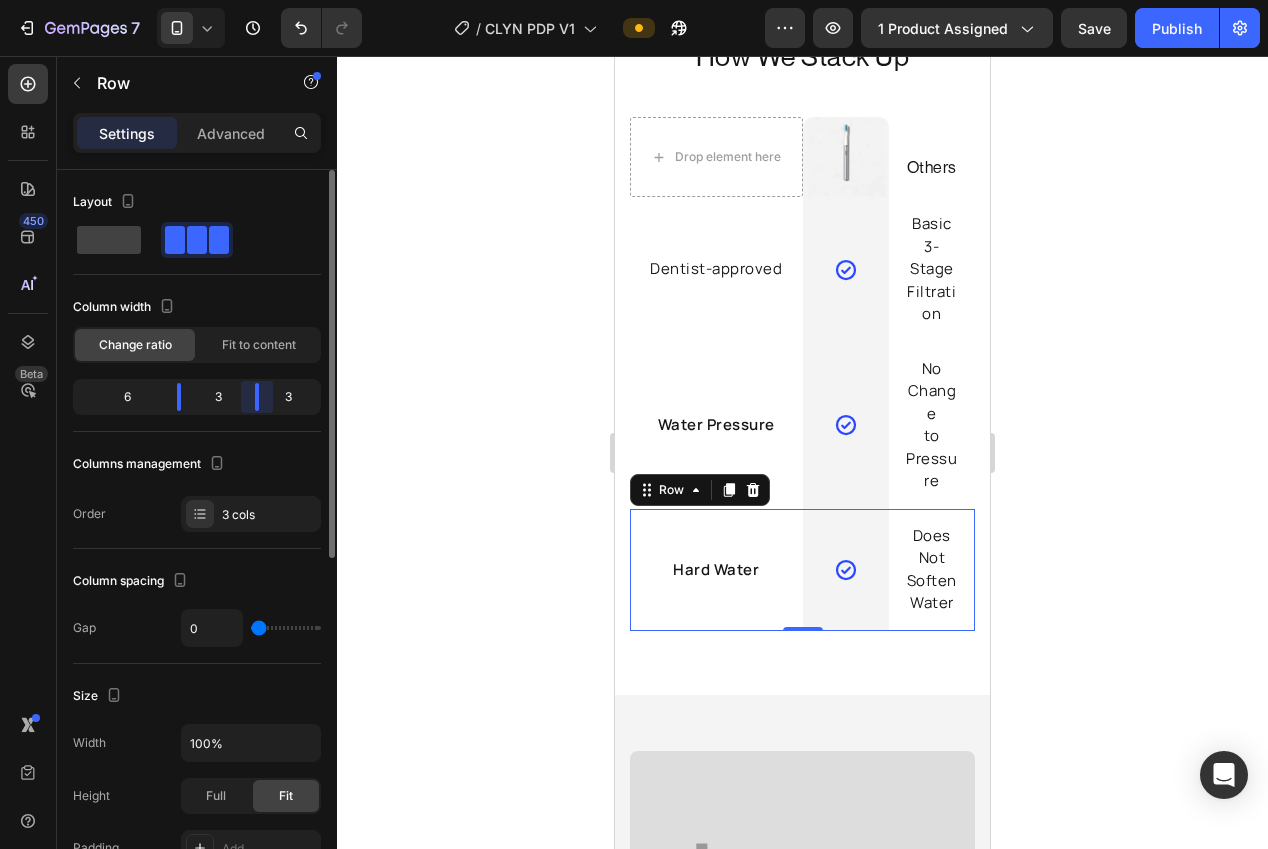 drag, startPoint x: 239, startPoint y: 392, endPoint x: 303, endPoint y: 403, distance: 64.93843 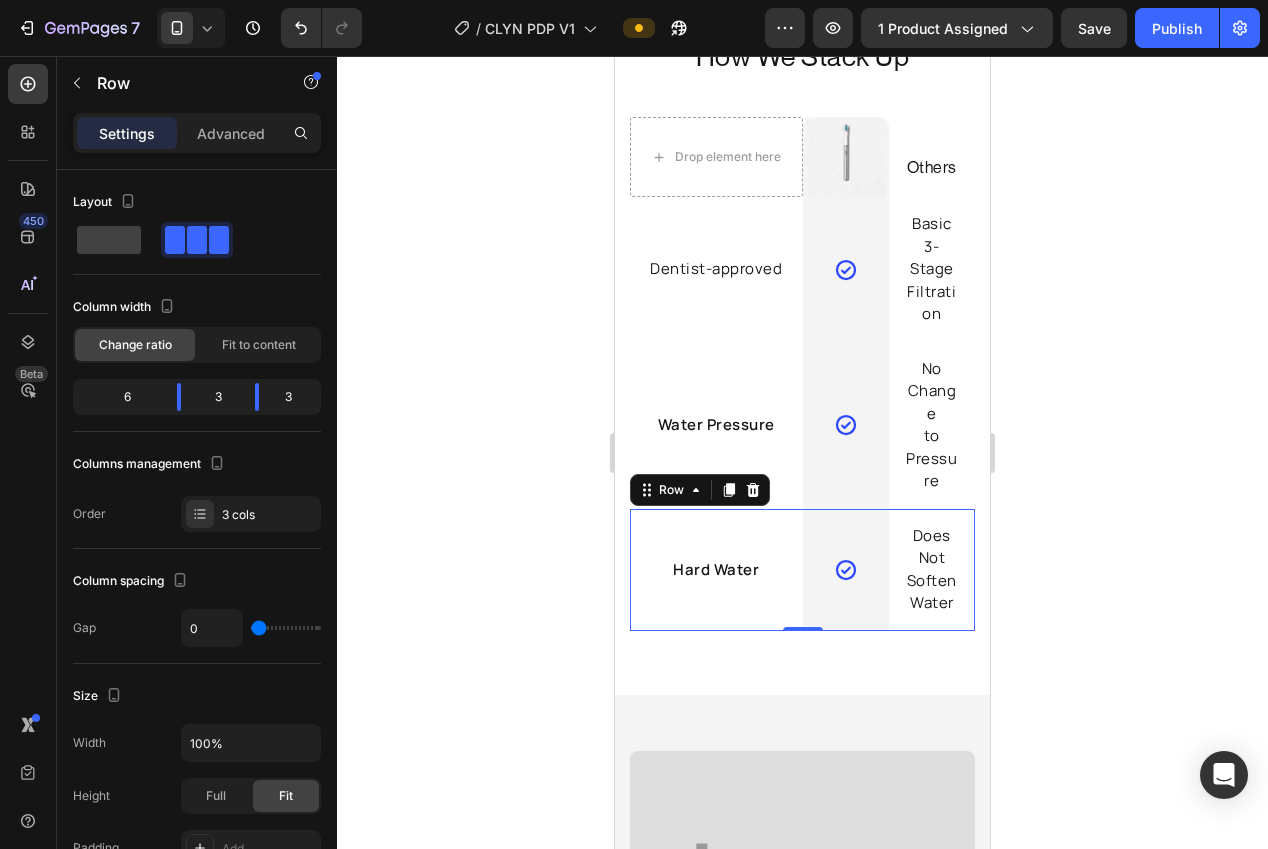 drag, startPoint x: 406, startPoint y: 432, endPoint x: 420, endPoint y: 431, distance: 14.035668 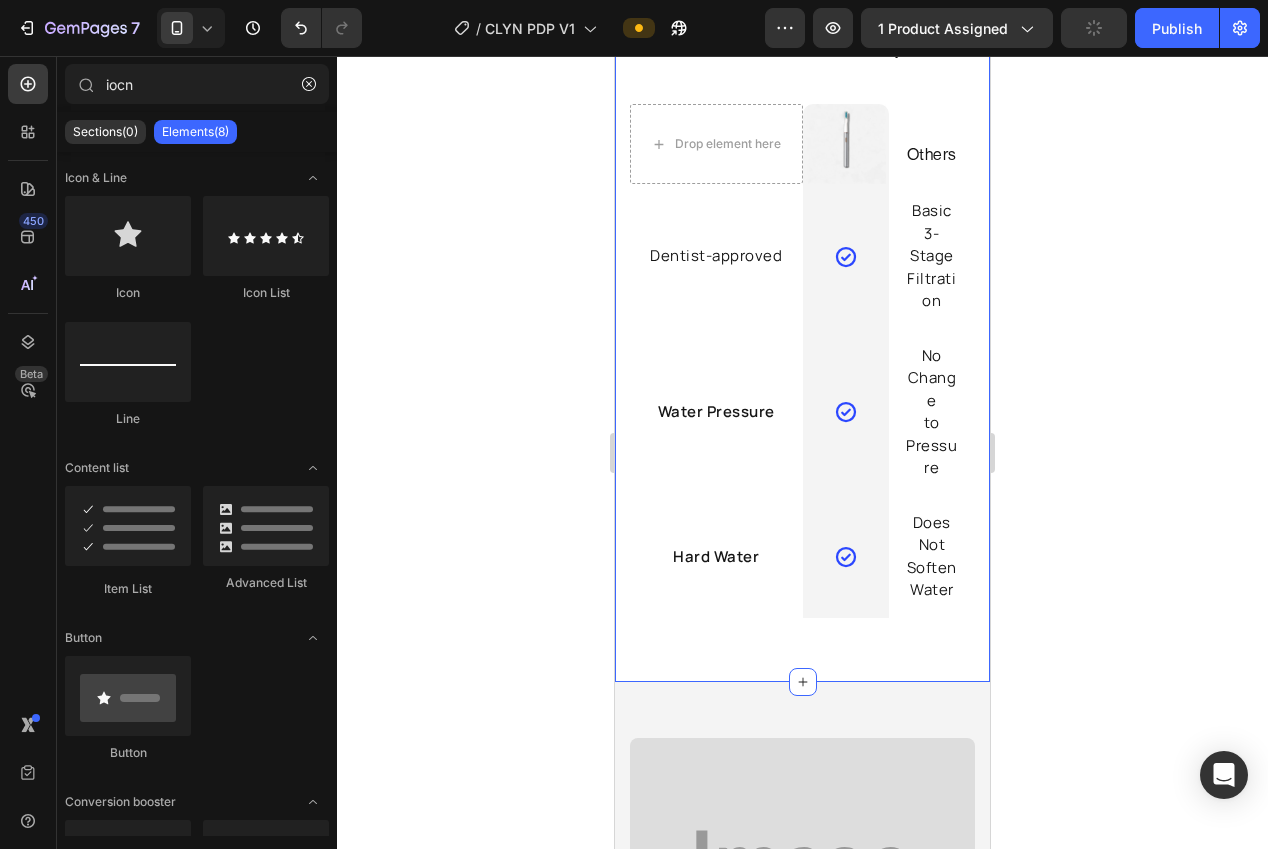 scroll, scrollTop: 4174, scrollLeft: 0, axis: vertical 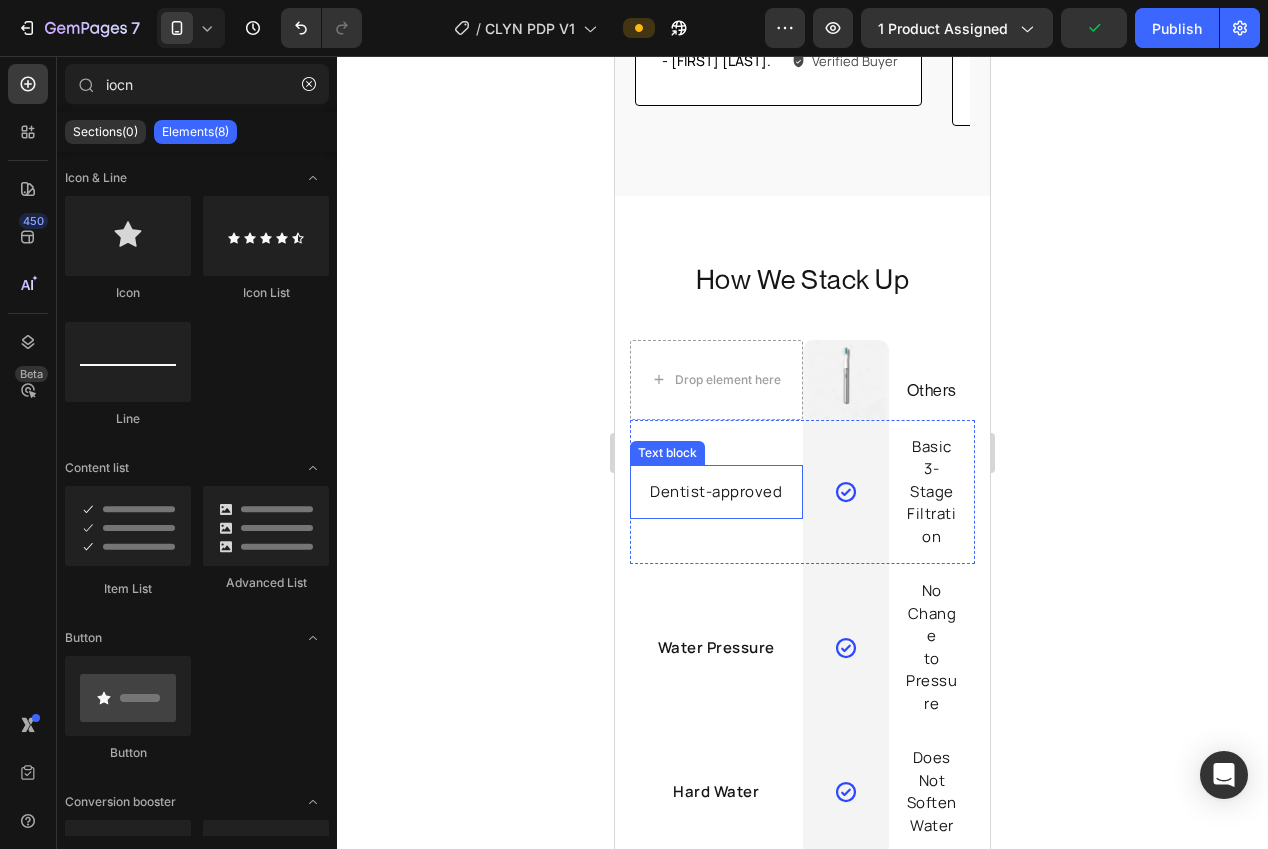click on "Dentist-approved" at bounding box center [716, 492] 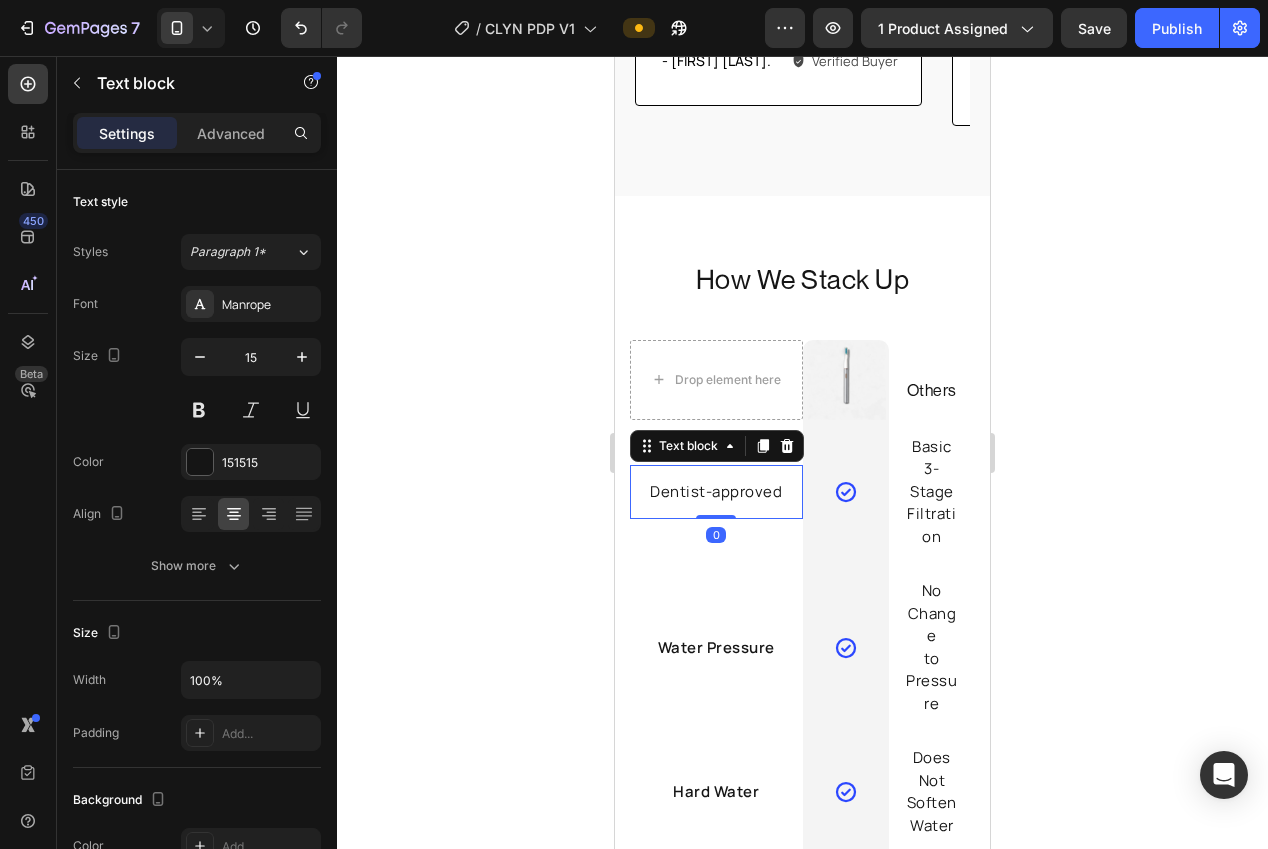 click 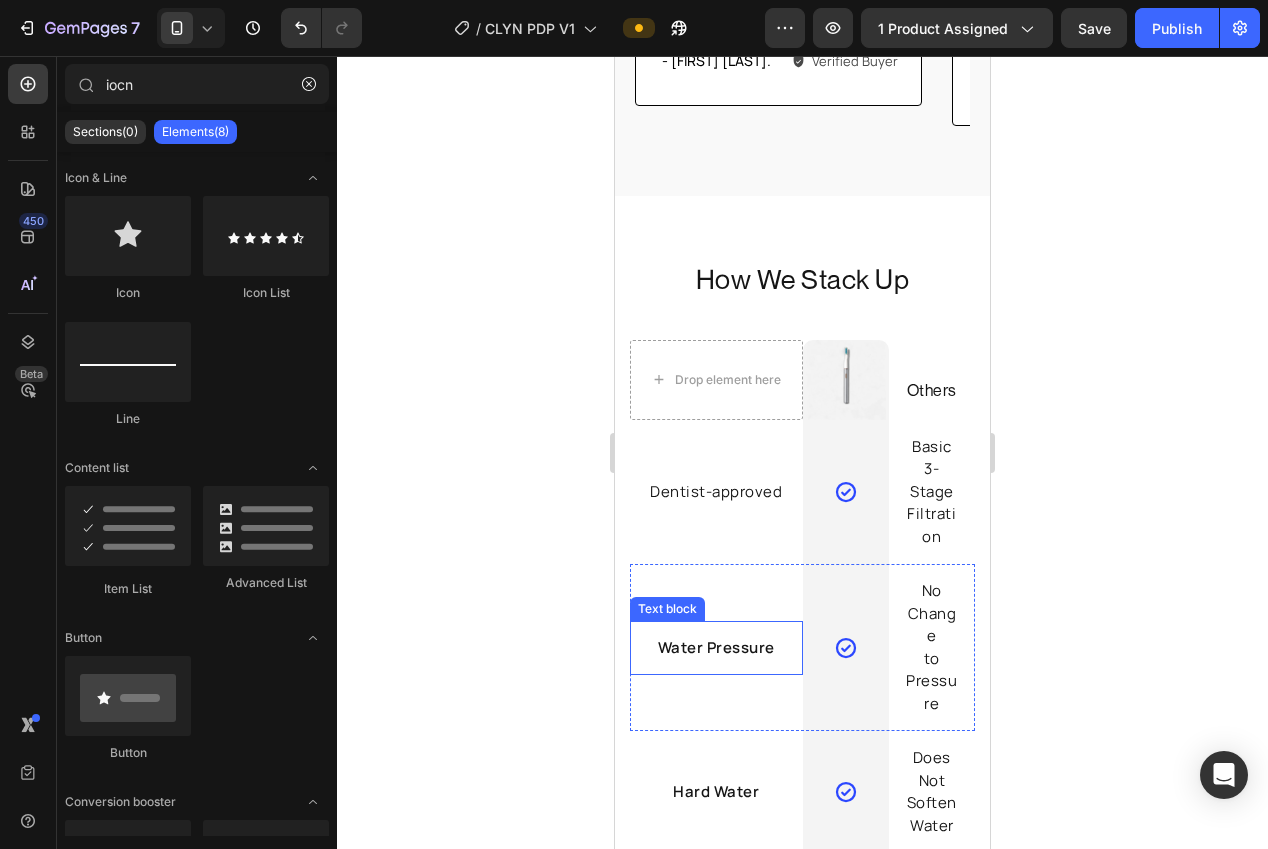 click on "Water Pressure" at bounding box center [716, 648] 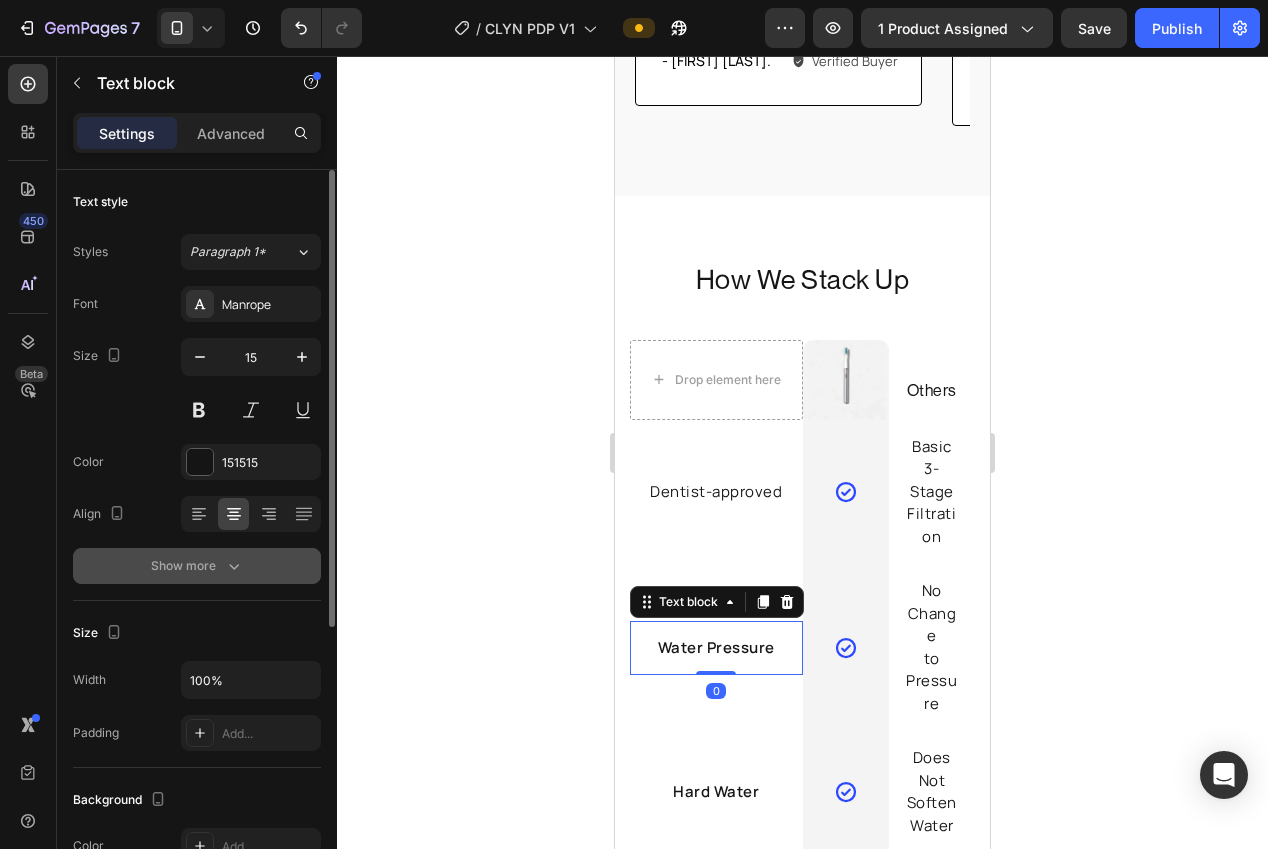 click 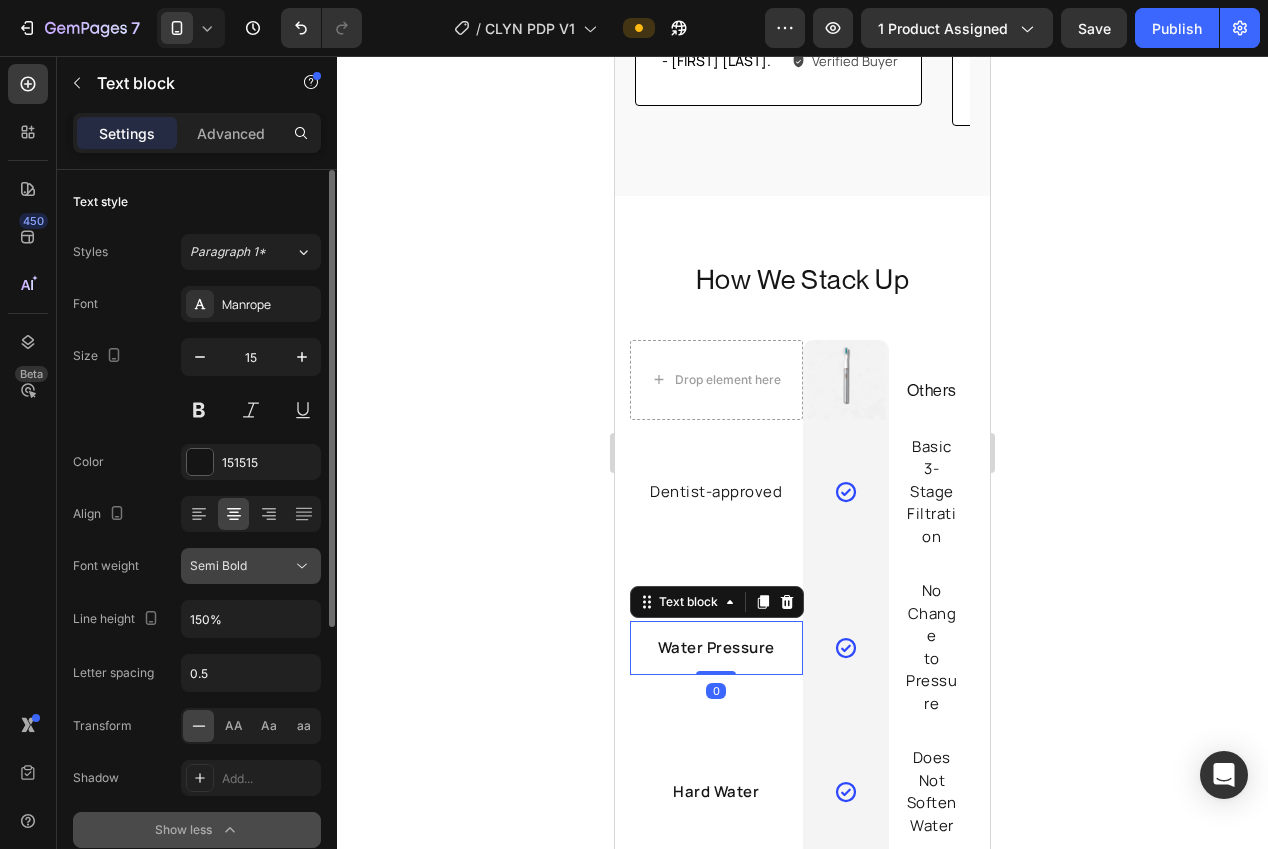 click on "Semi Bold" at bounding box center (218, 565) 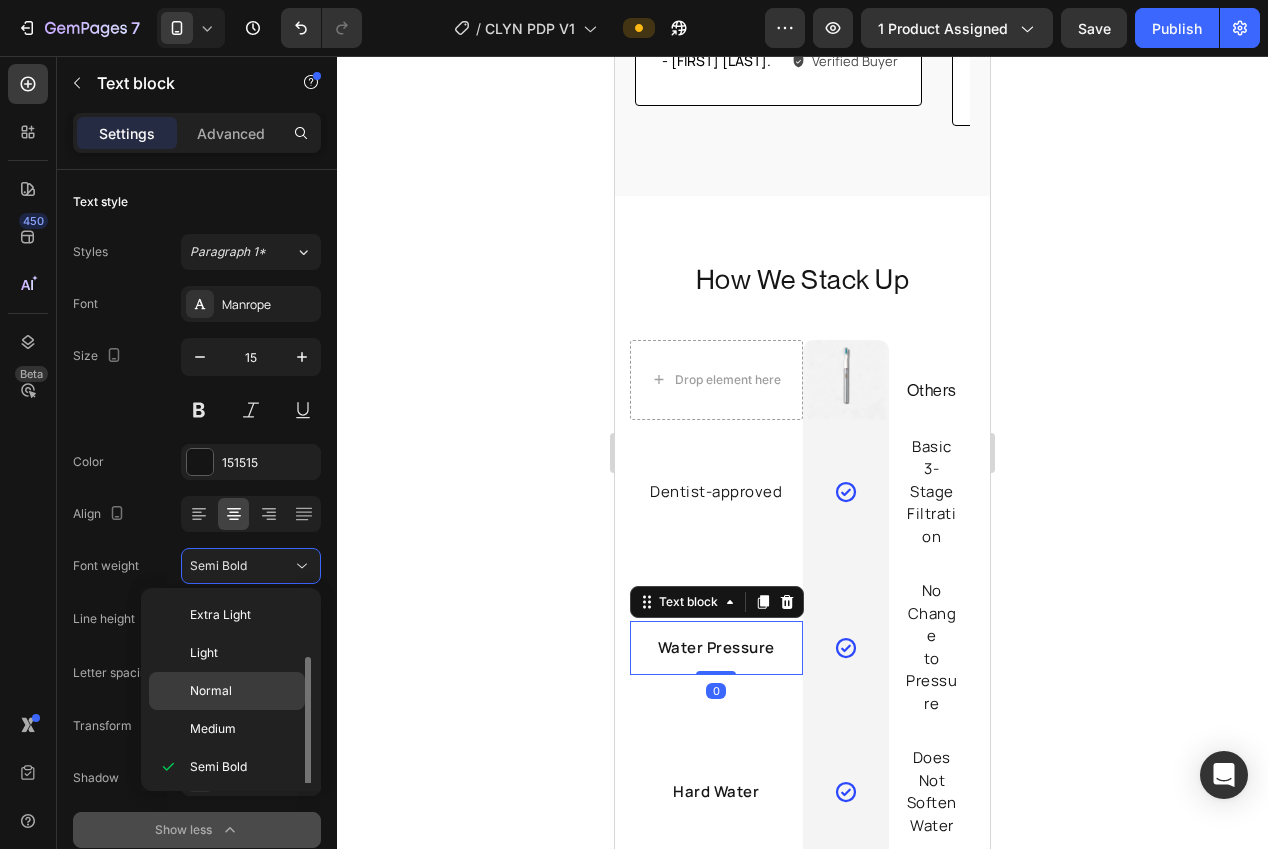 scroll, scrollTop: 36, scrollLeft: 0, axis: vertical 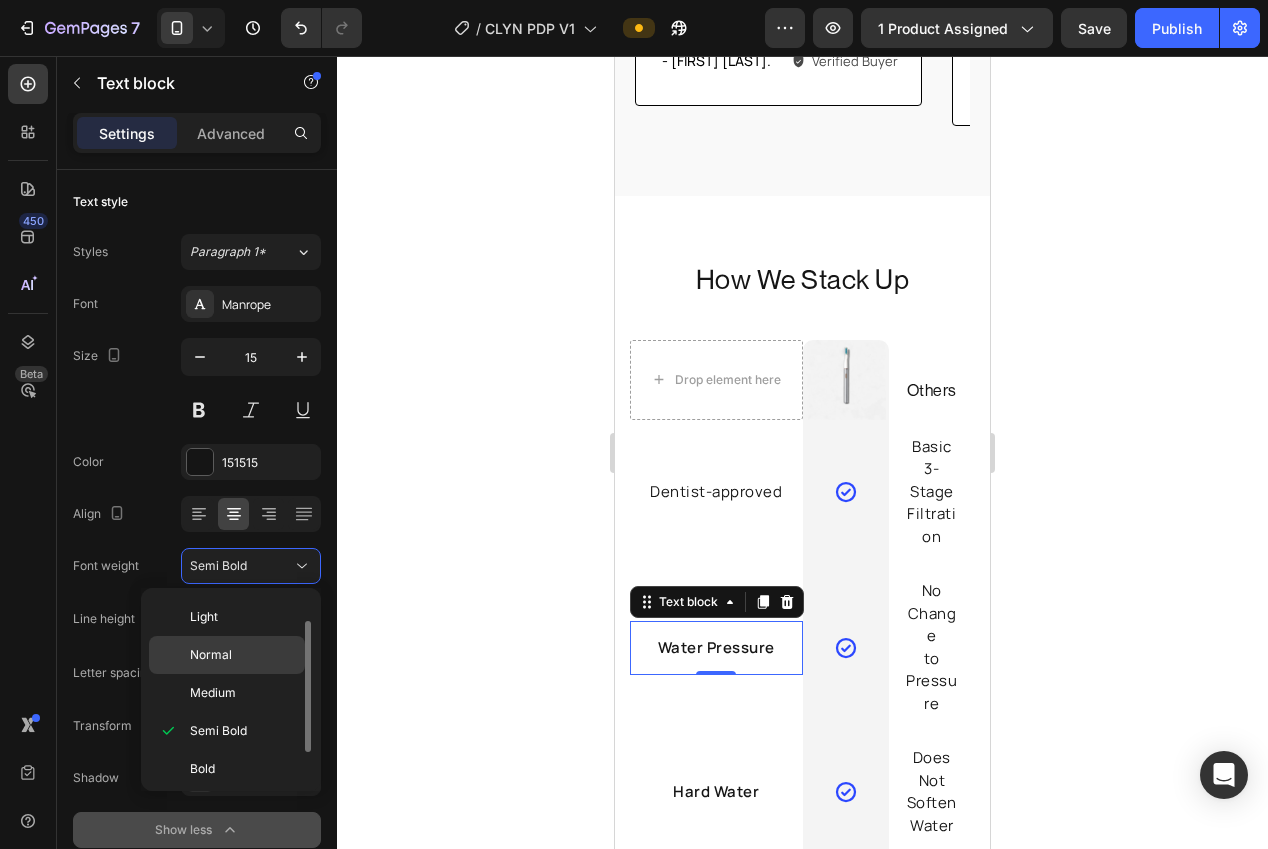 click on "Normal" at bounding box center (243, 655) 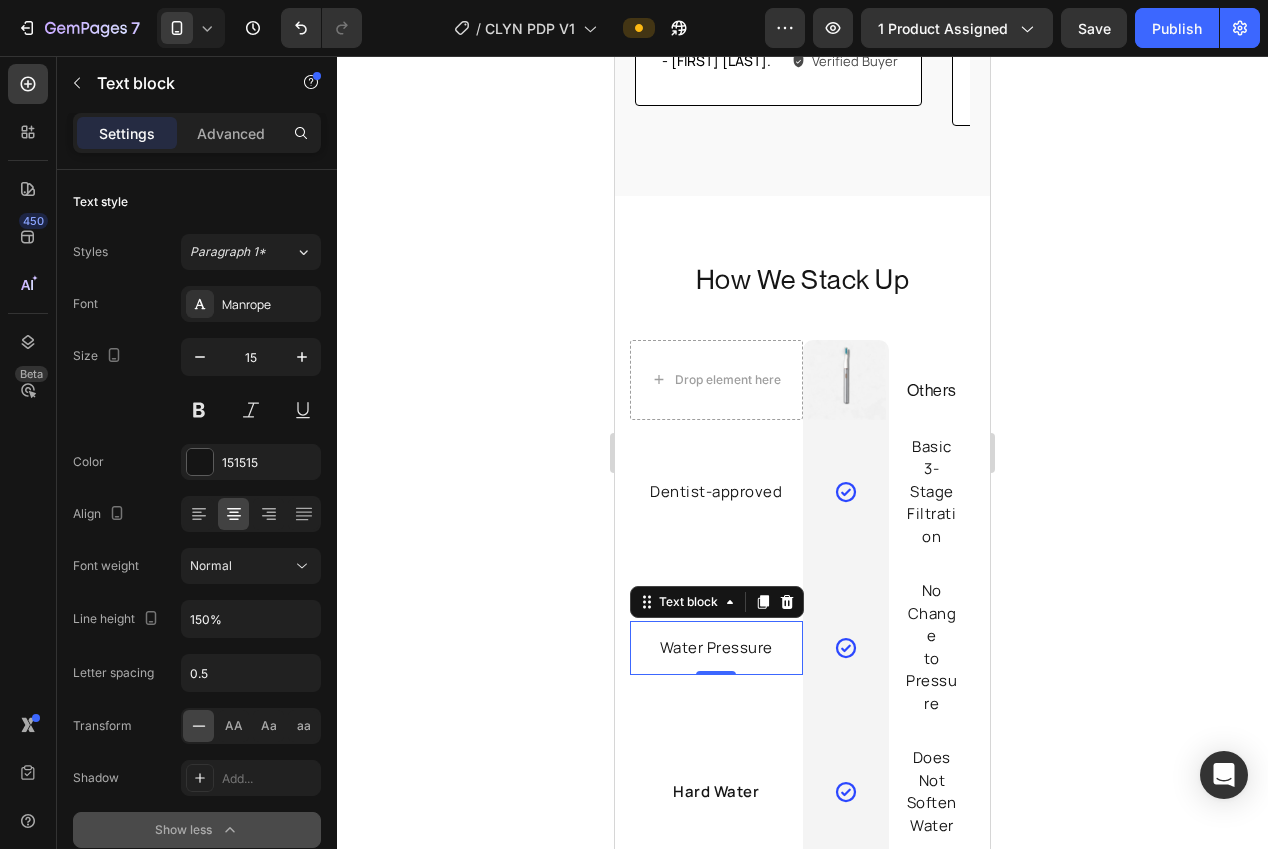 click 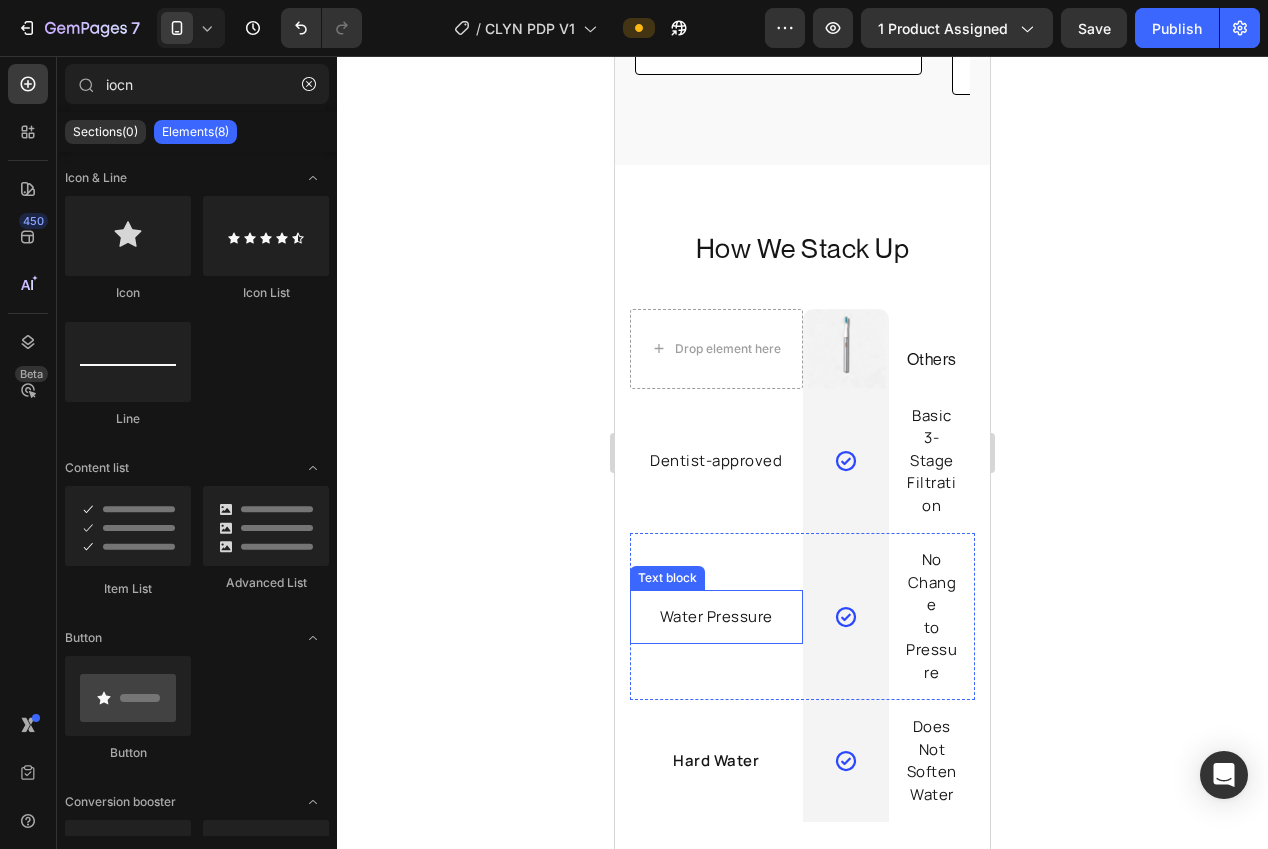 scroll, scrollTop: 4162, scrollLeft: 0, axis: vertical 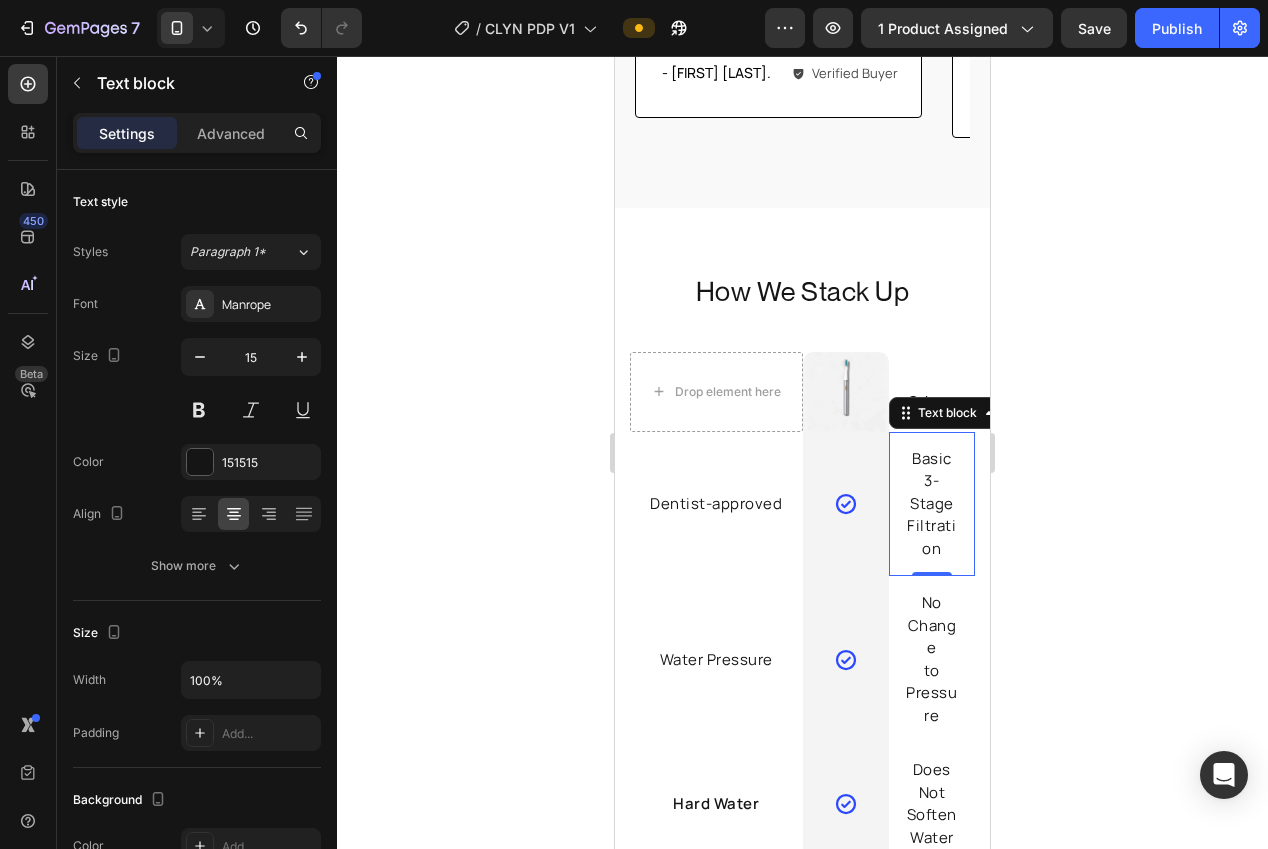 click on "Basic 3-Stage" at bounding box center [932, 482] 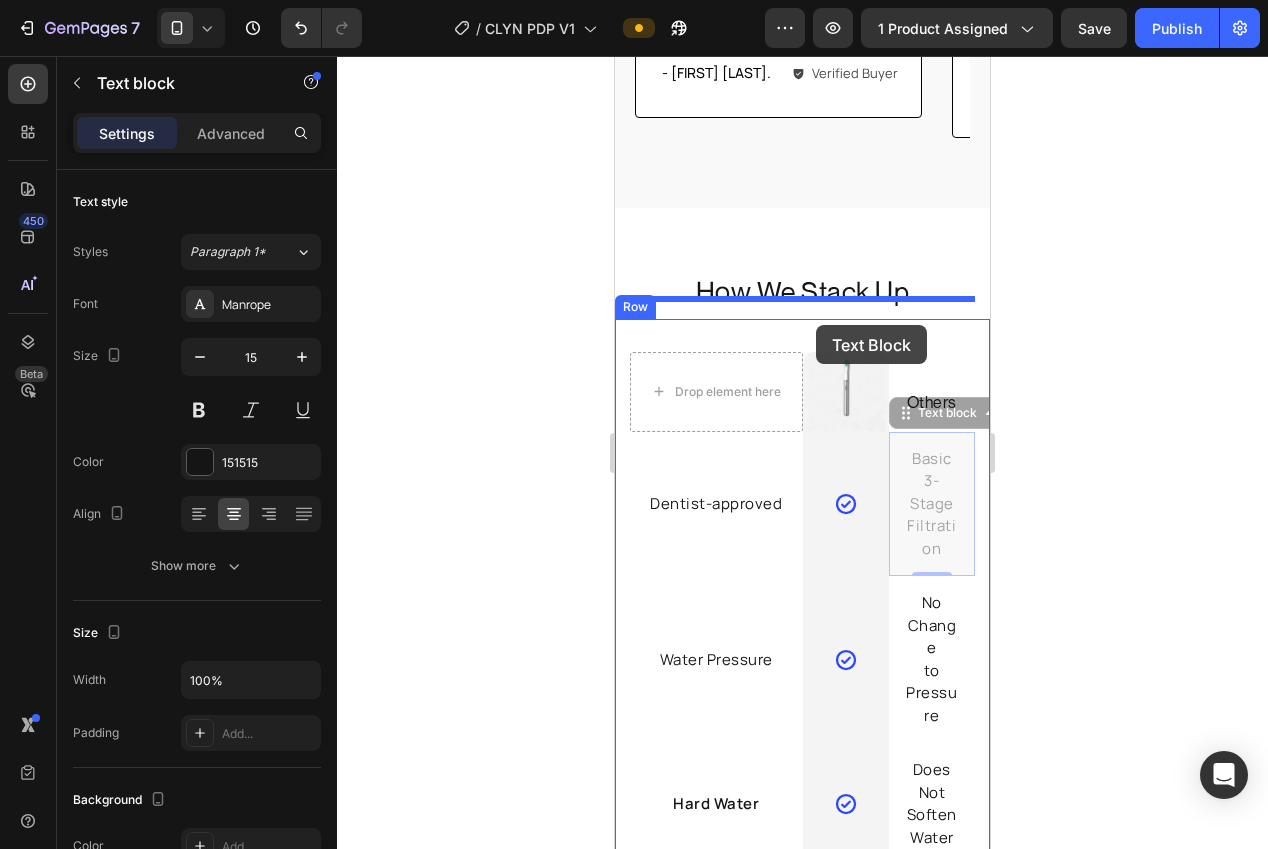 drag, startPoint x: 907, startPoint y: 391, endPoint x: 816, endPoint y: 325, distance: 112.41441 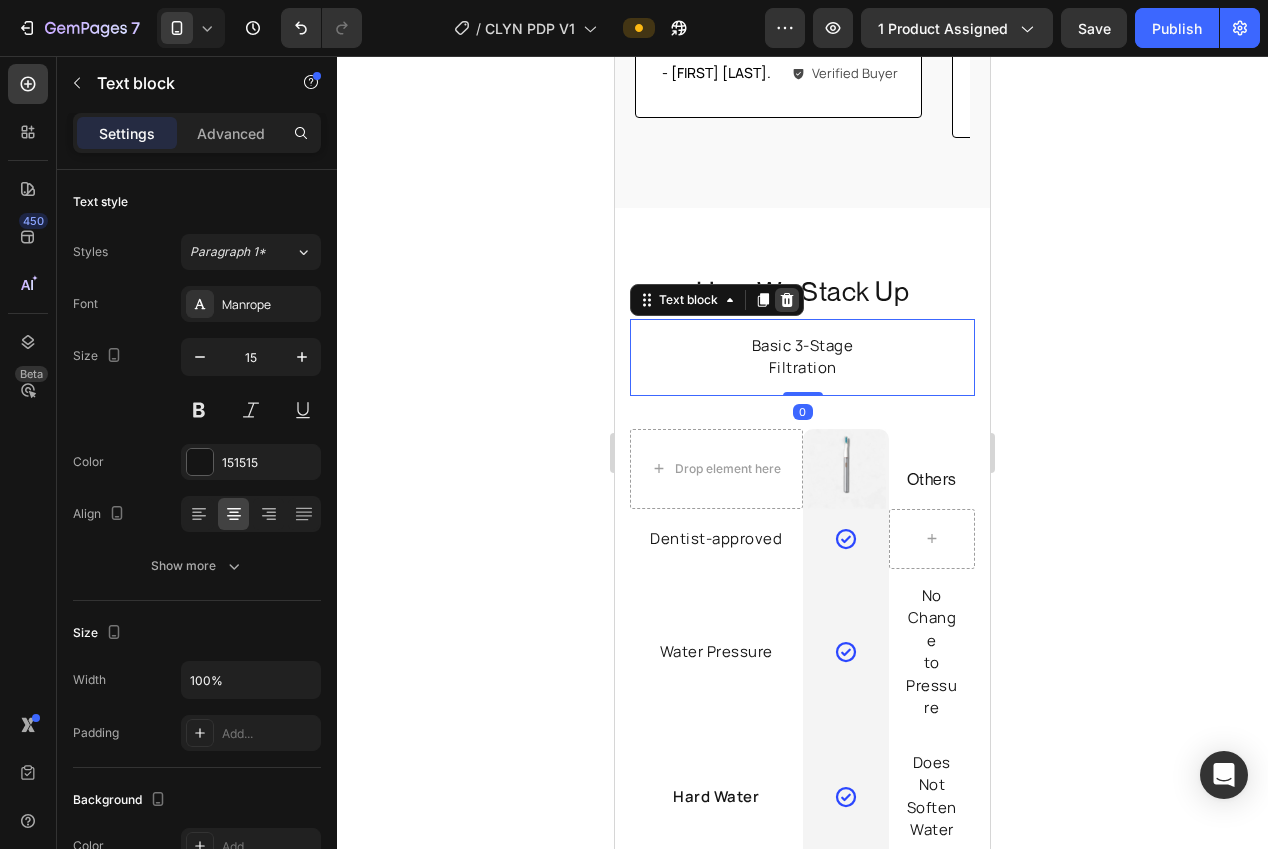 click 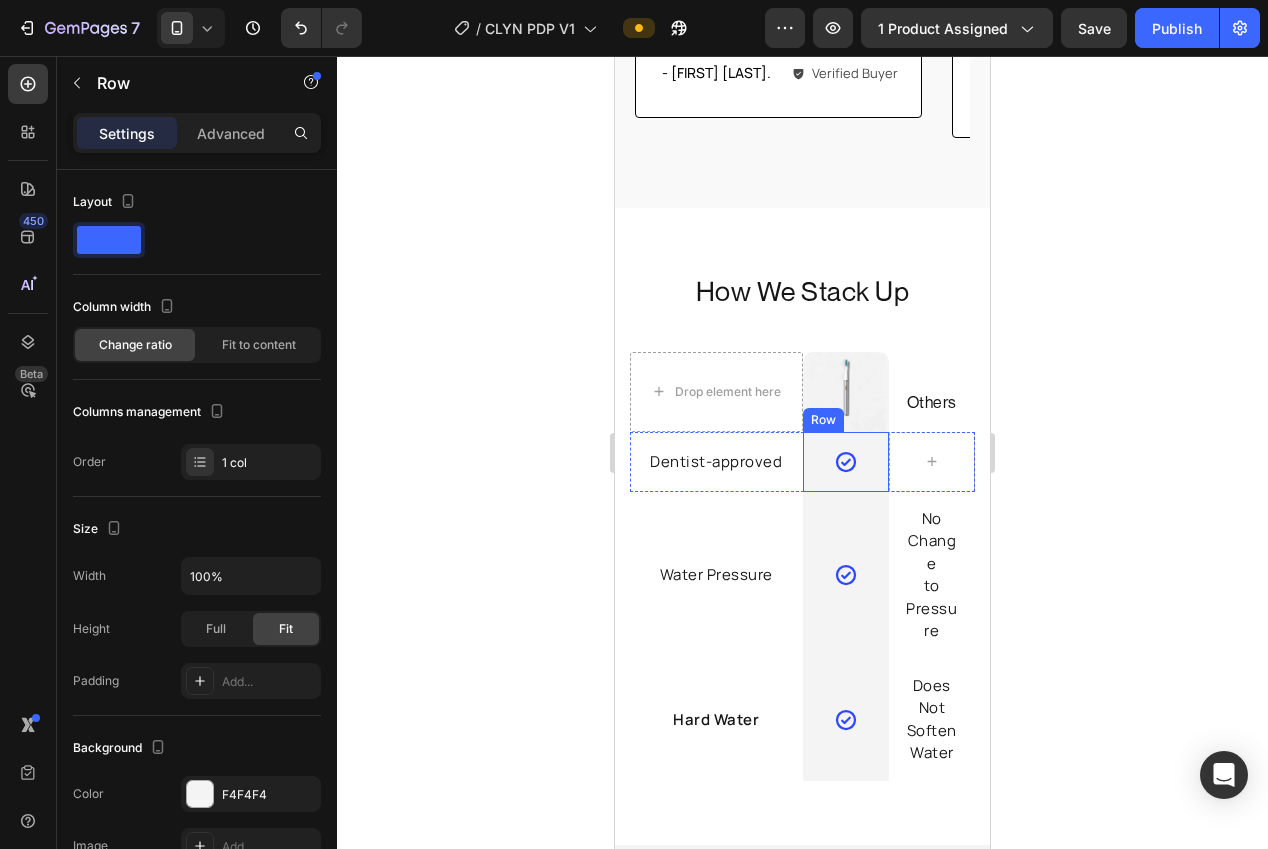 click on "Icon Row" at bounding box center (846, 462) 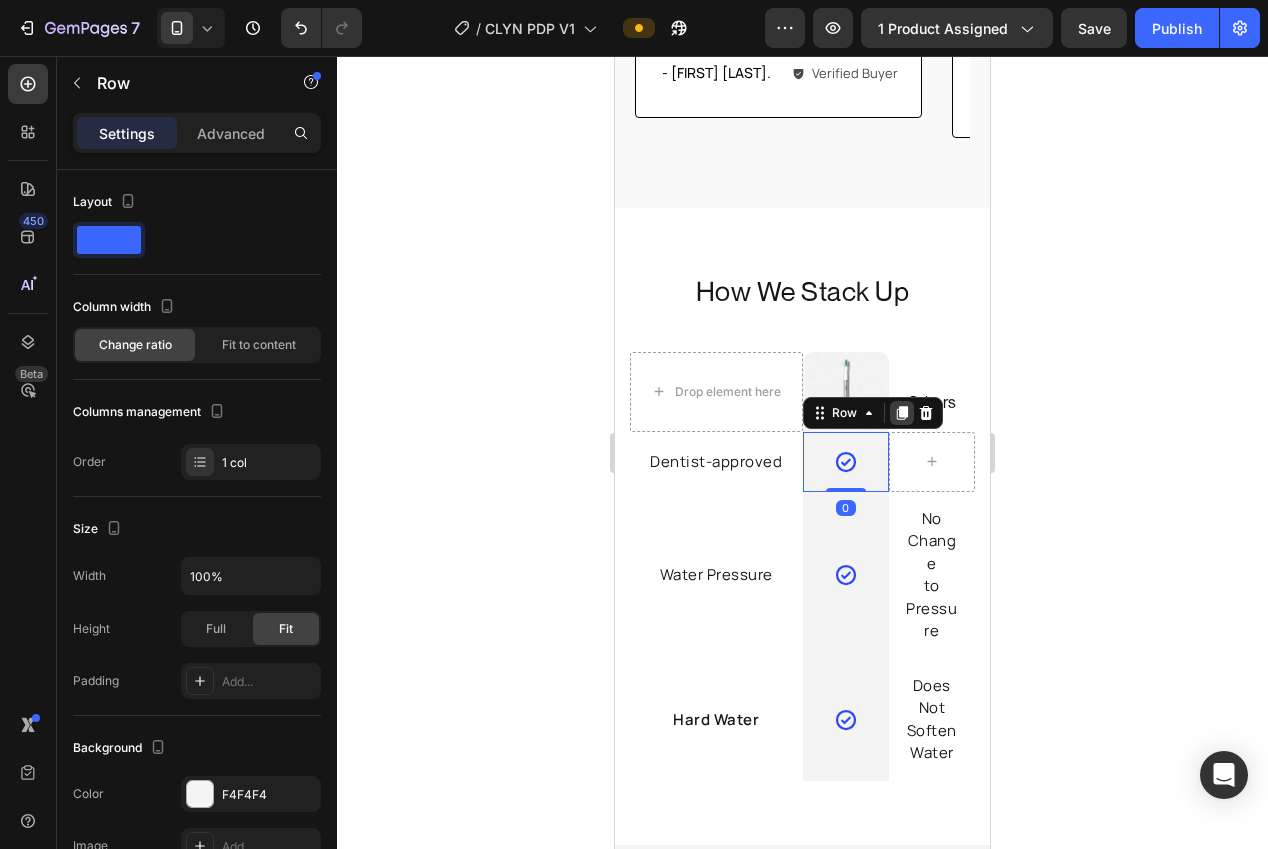 click 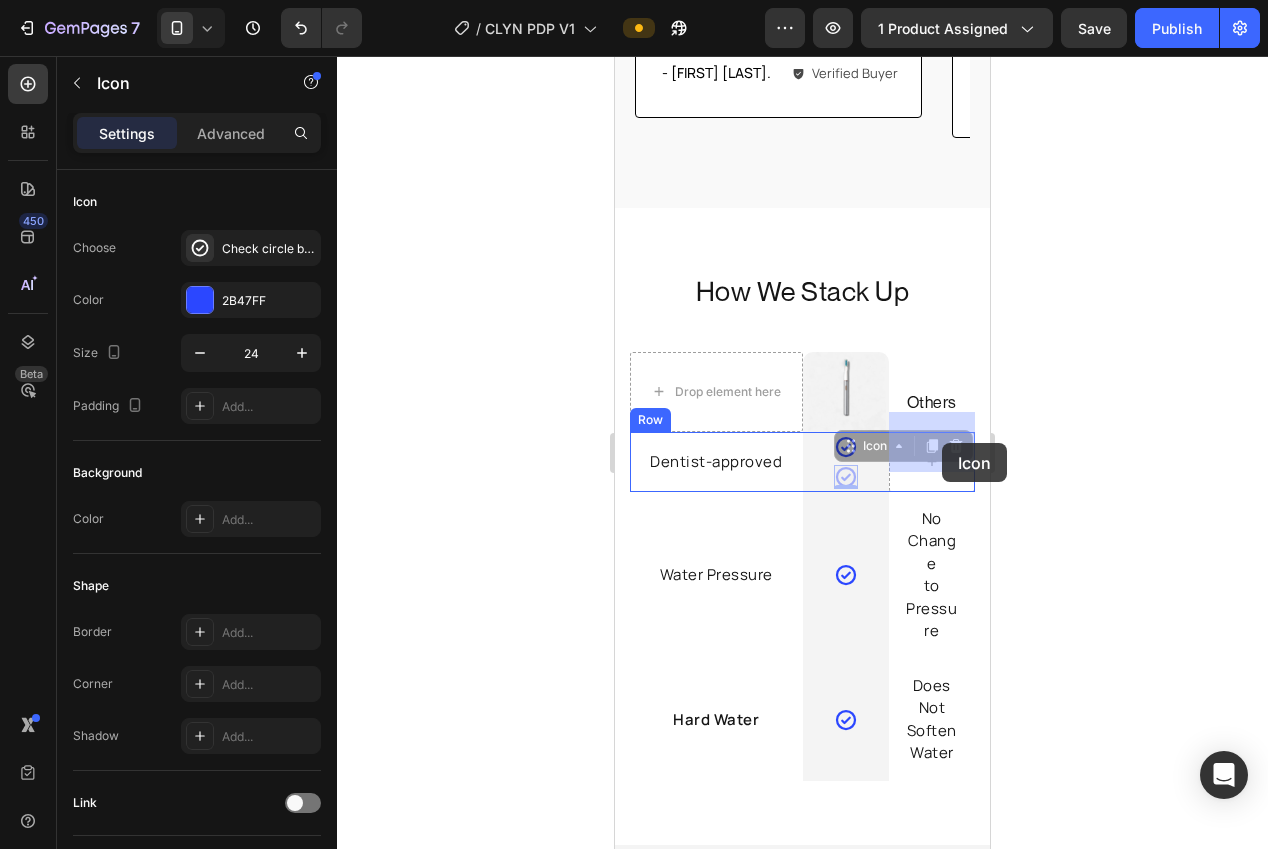 drag, startPoint x: 858, startPoint y: 451, endPoint x: 942, endPoint y: 443, distance: 84.38009 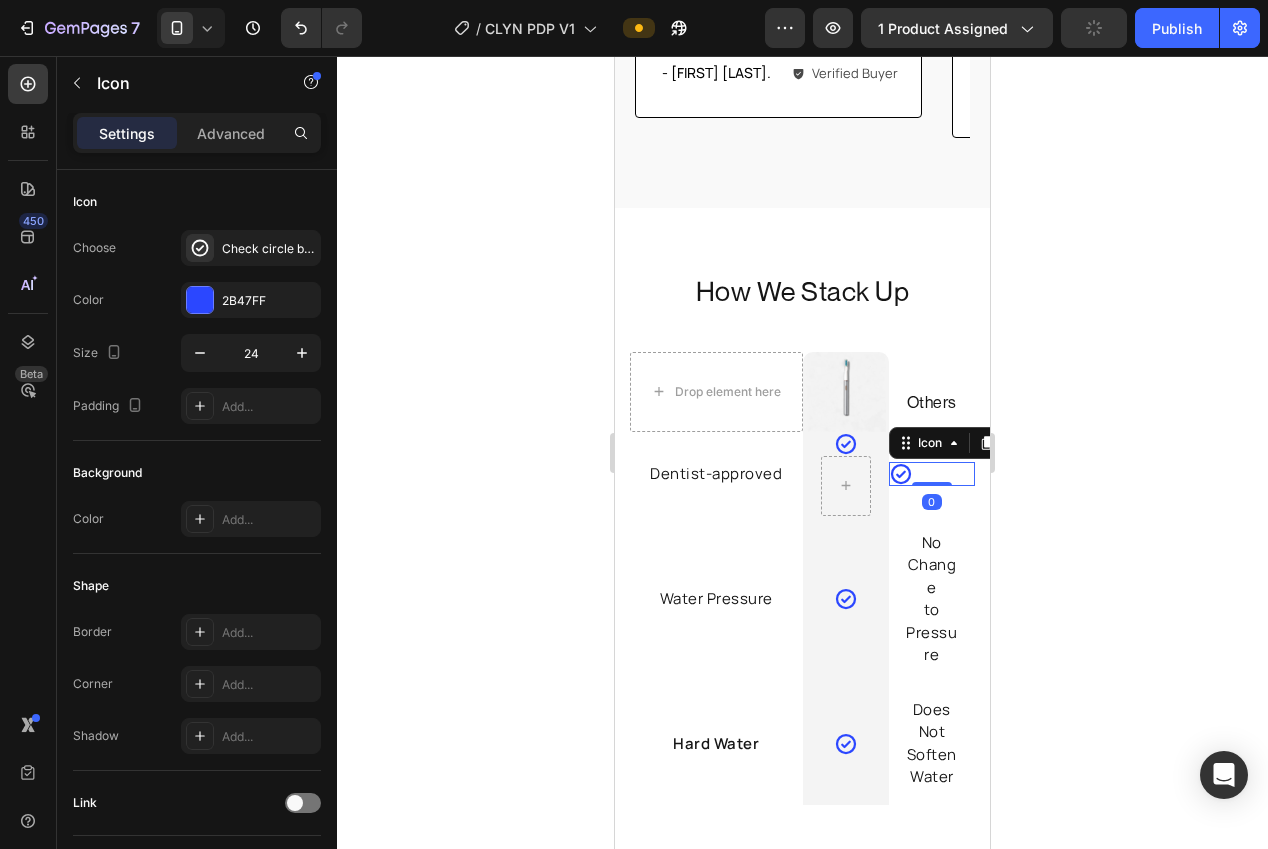 click 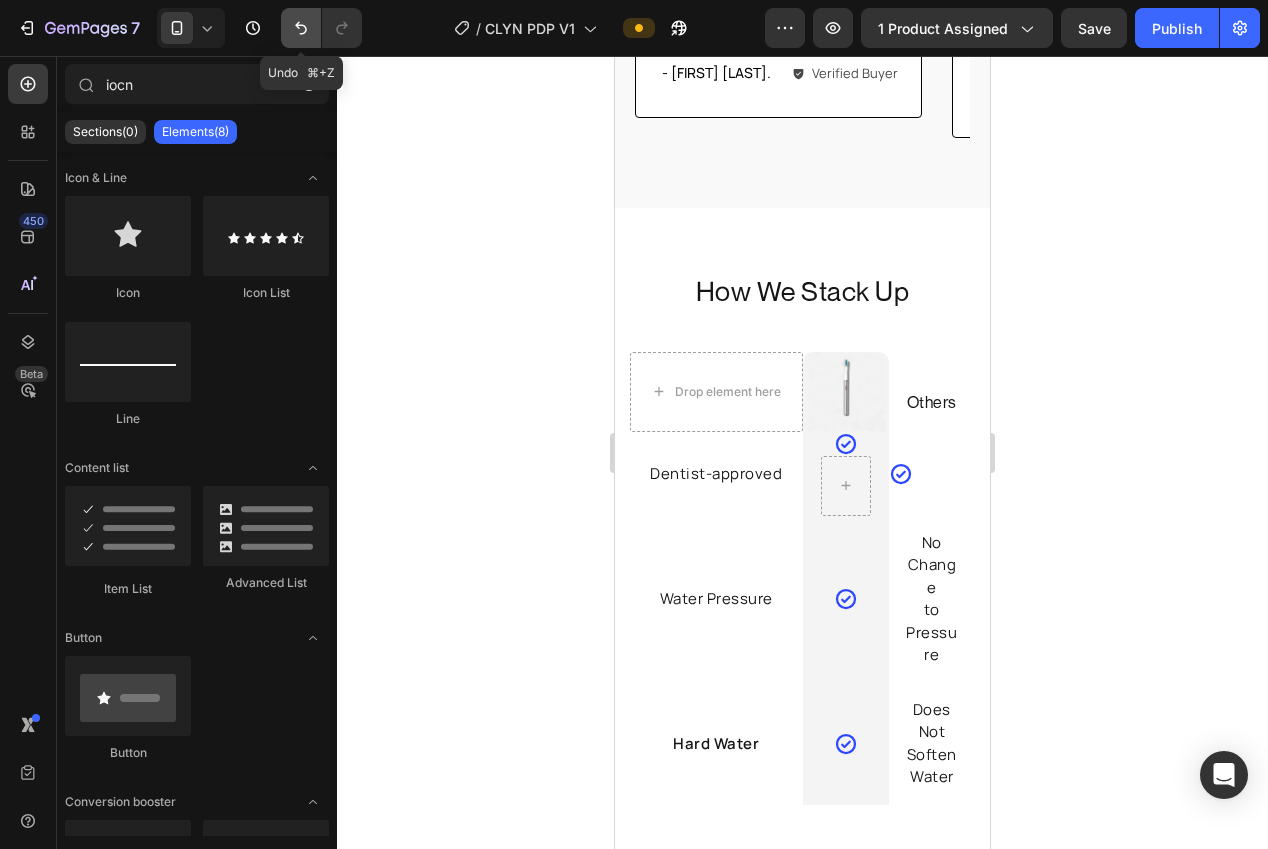 click 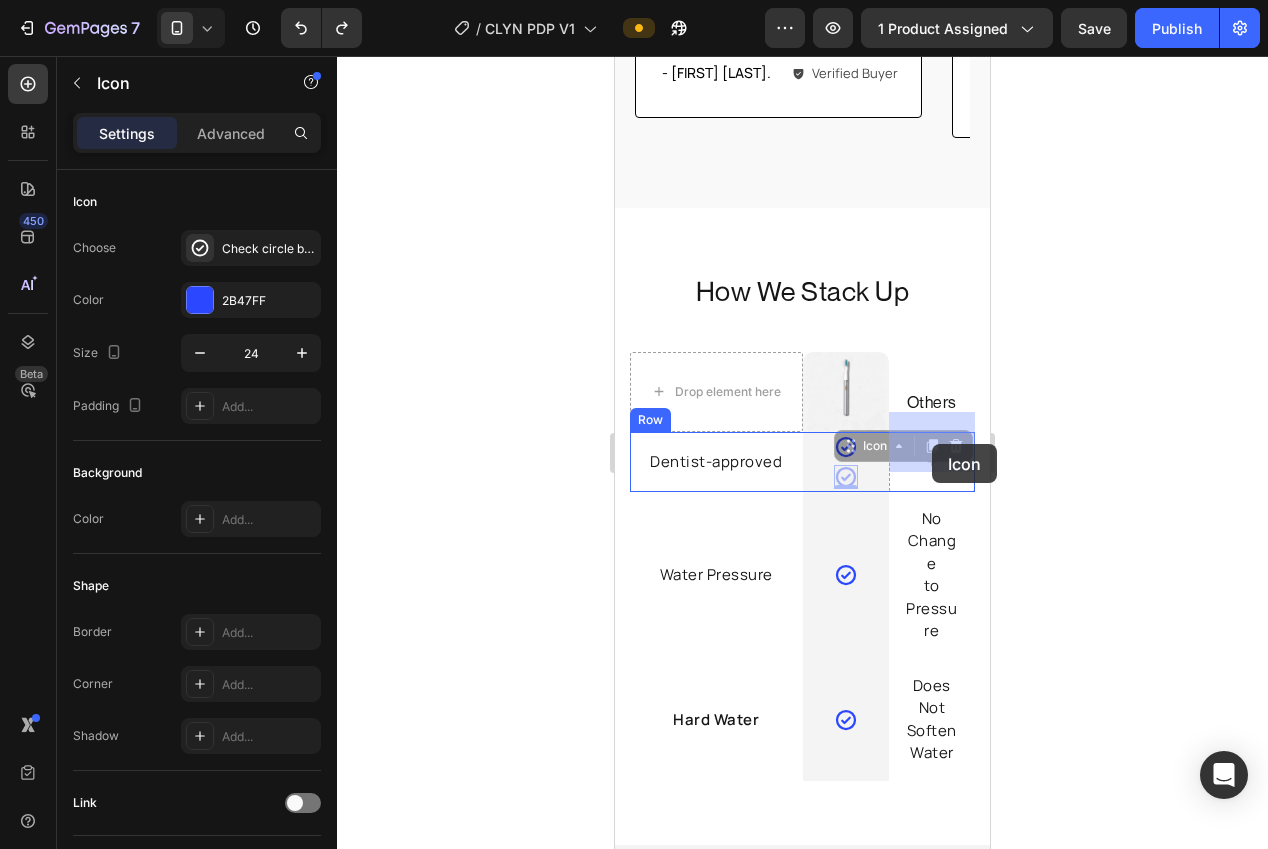 drag, startPoint x: 846, startPoint y: 459, endPoint x: 917, endPoint y: 444, distance: 72.56721 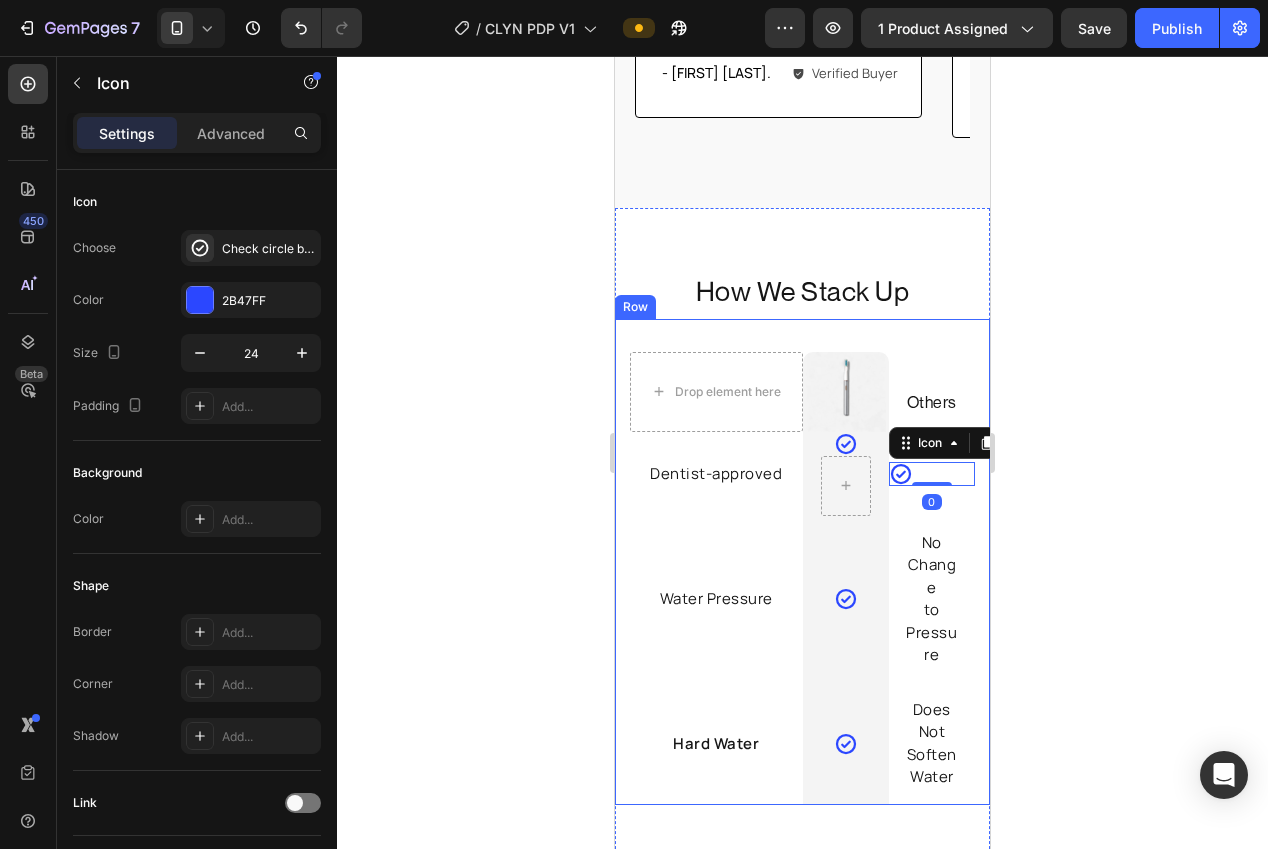 drag, startPoint x: 1101, startPoint y: 463, endPoint x: 1067, endPoint y: 454, distance: 35.17101 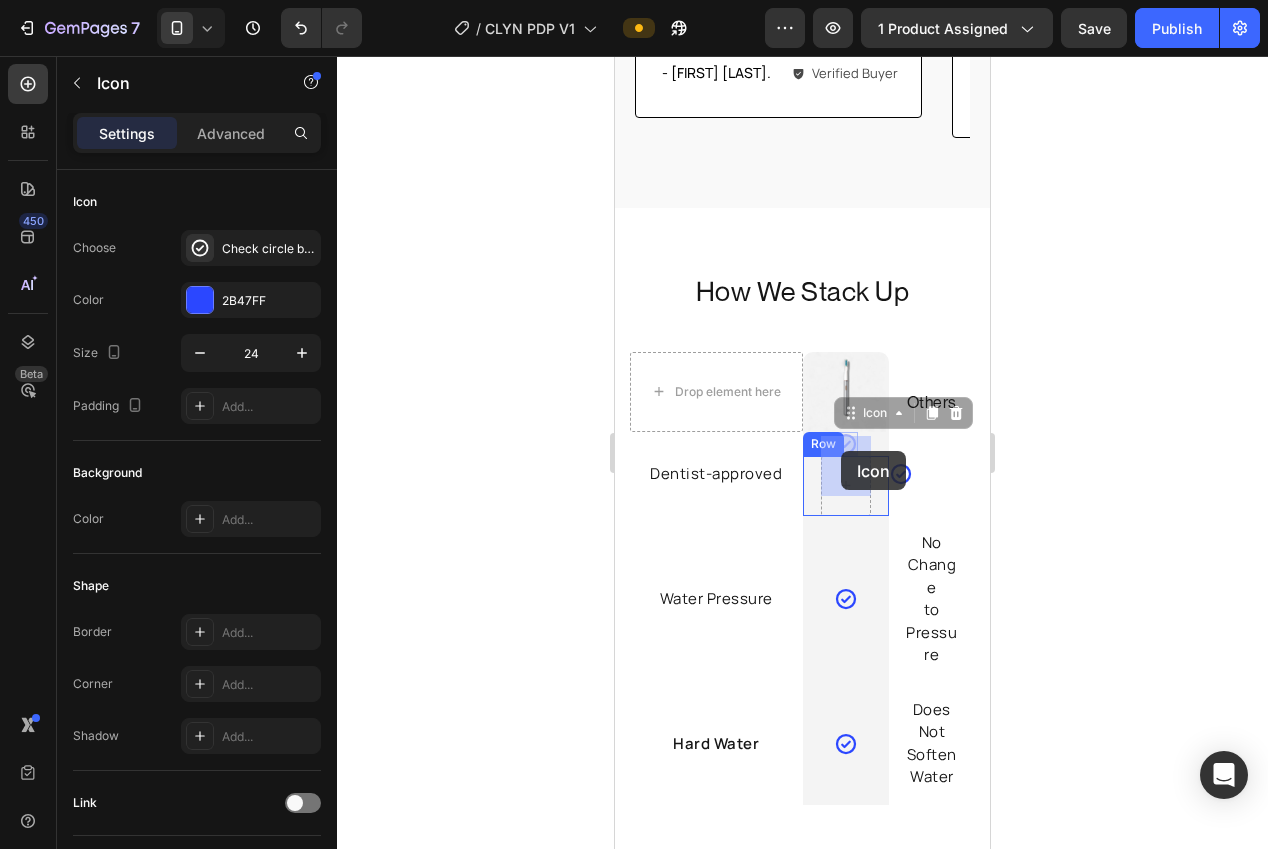 drag, startPoint x: 843, startPoint y: 423, endPoint x: 841, endPoint y: 451, distance: 28.071337 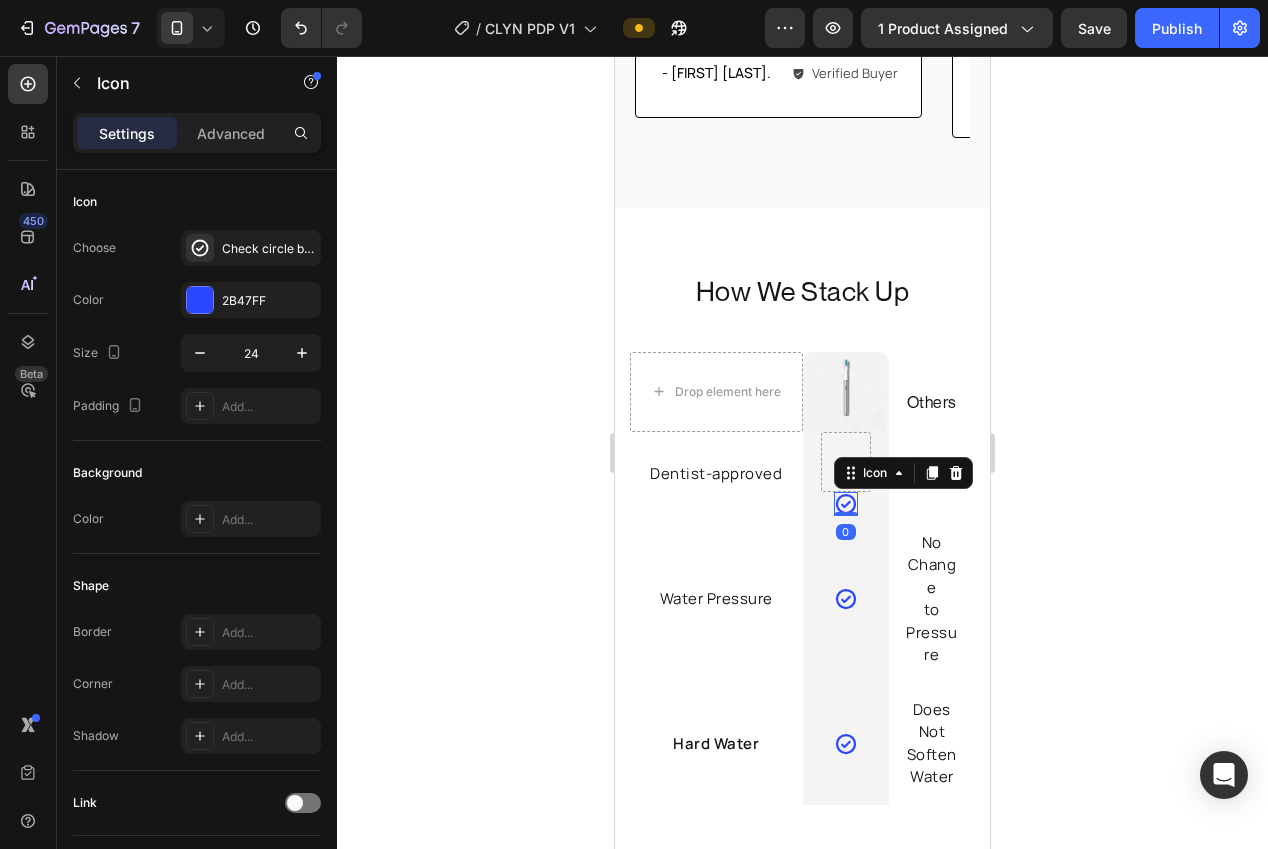 click 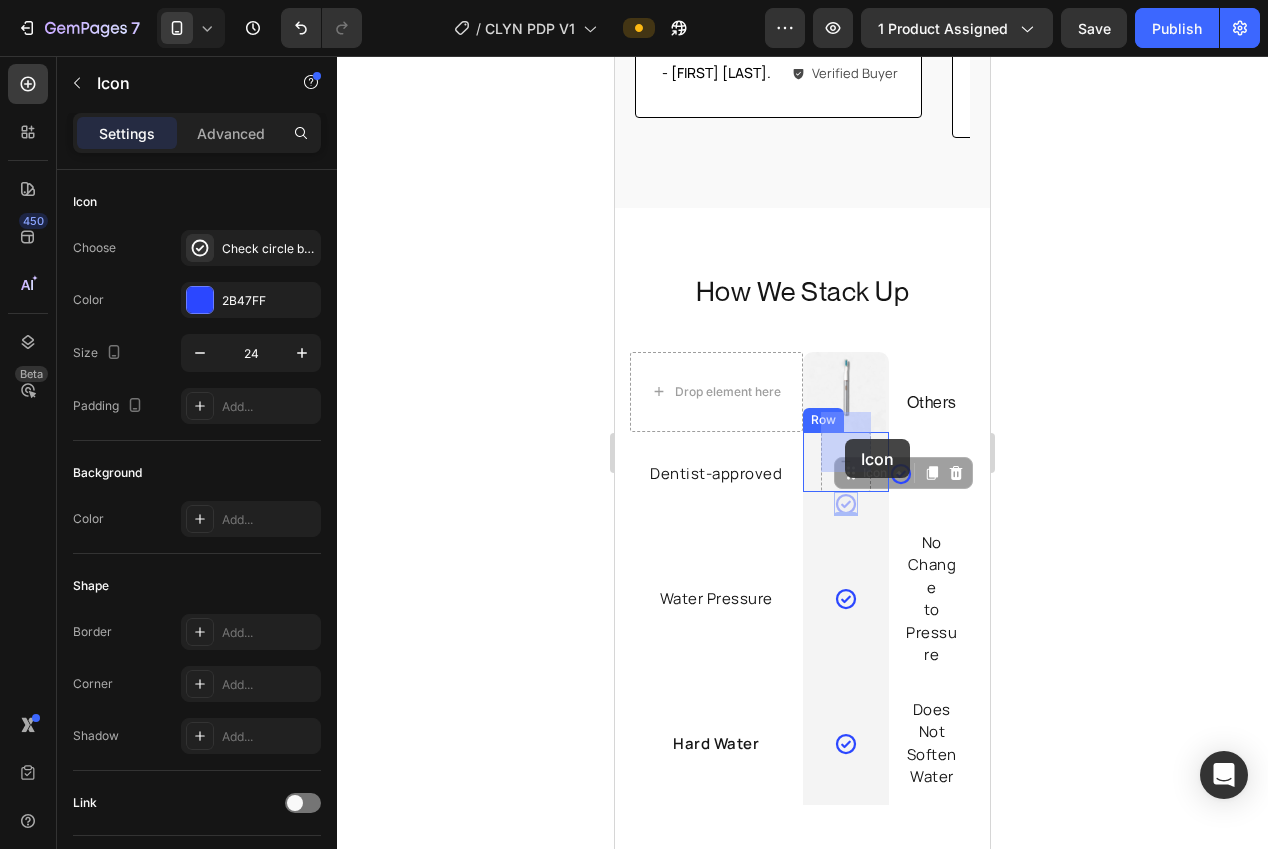 drag, startPoint x: 842, startPoint y: 478, endPoint x: 845, endPoint y: 439, distance: 39.115215 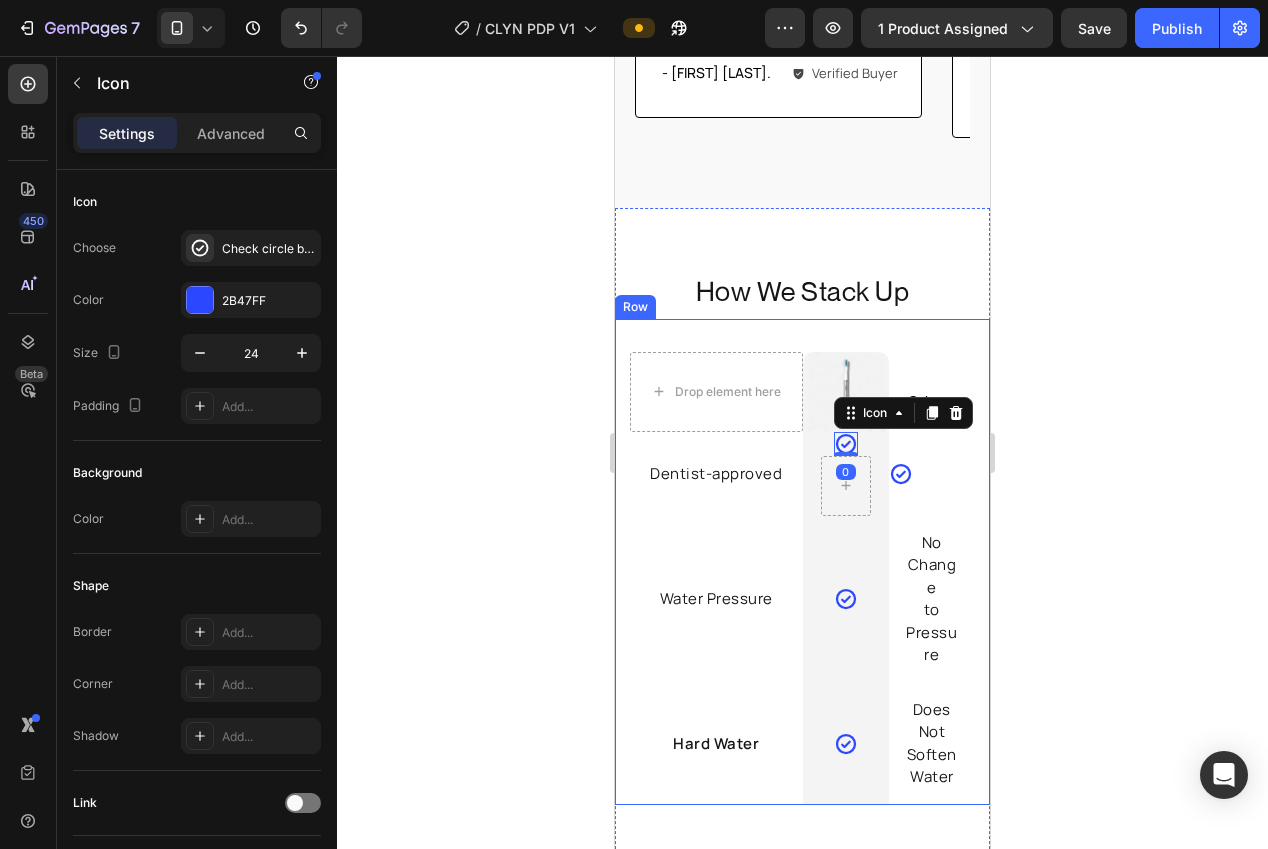click 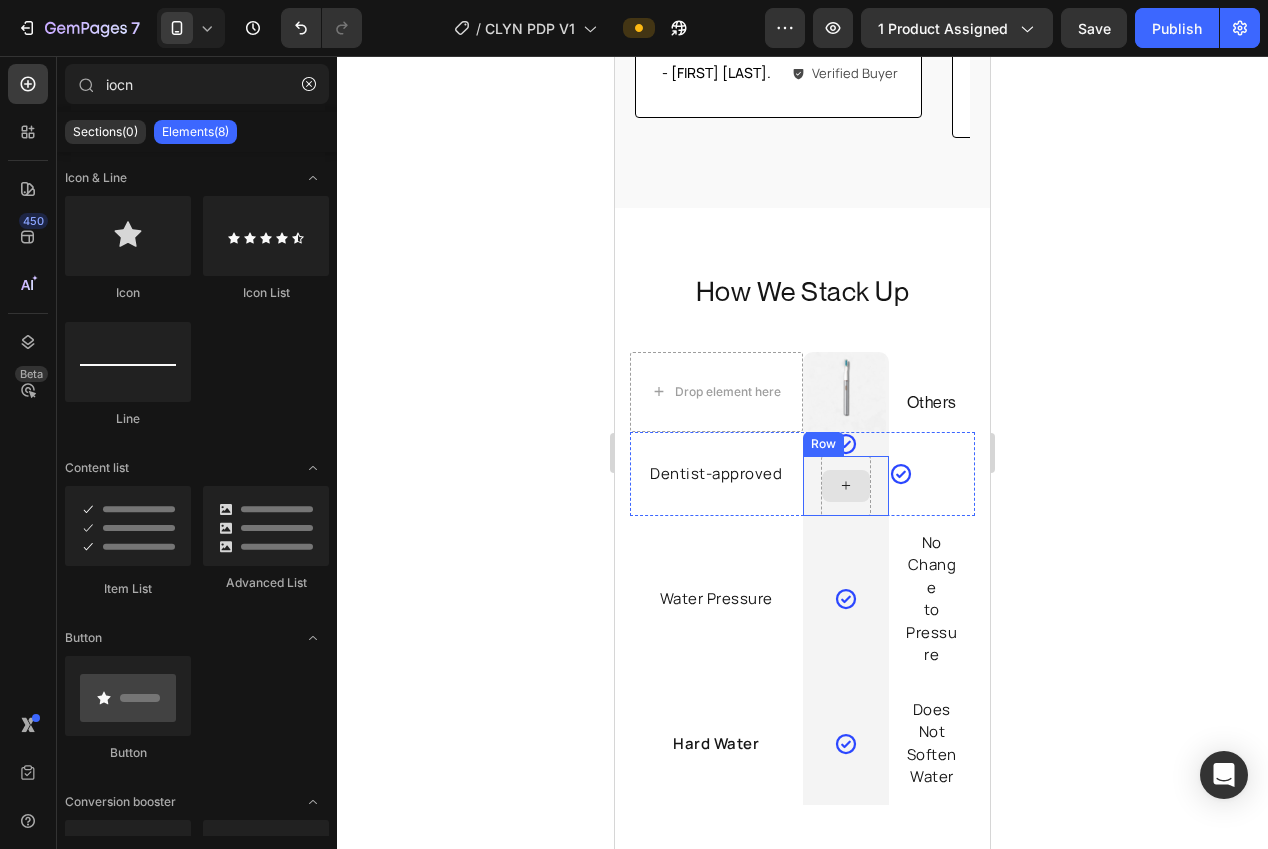click 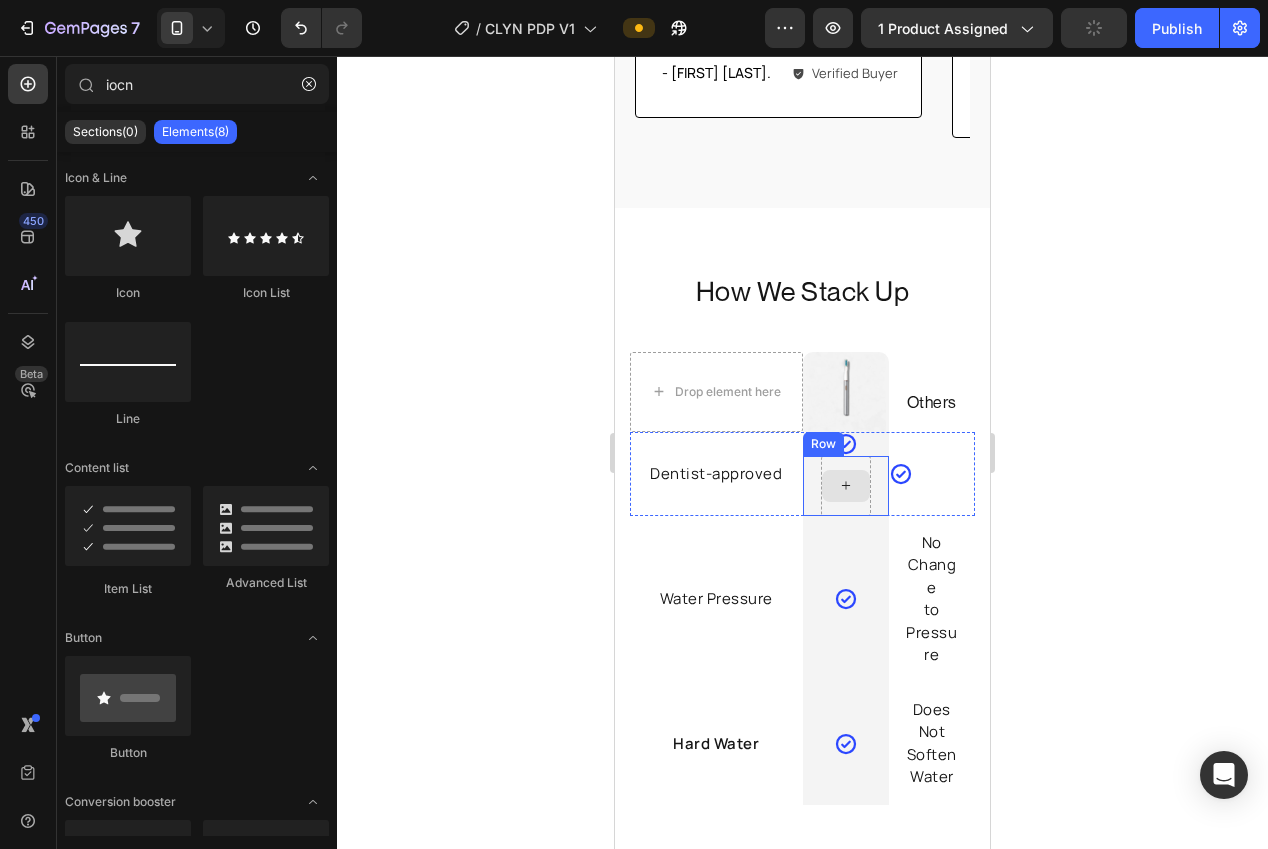 click 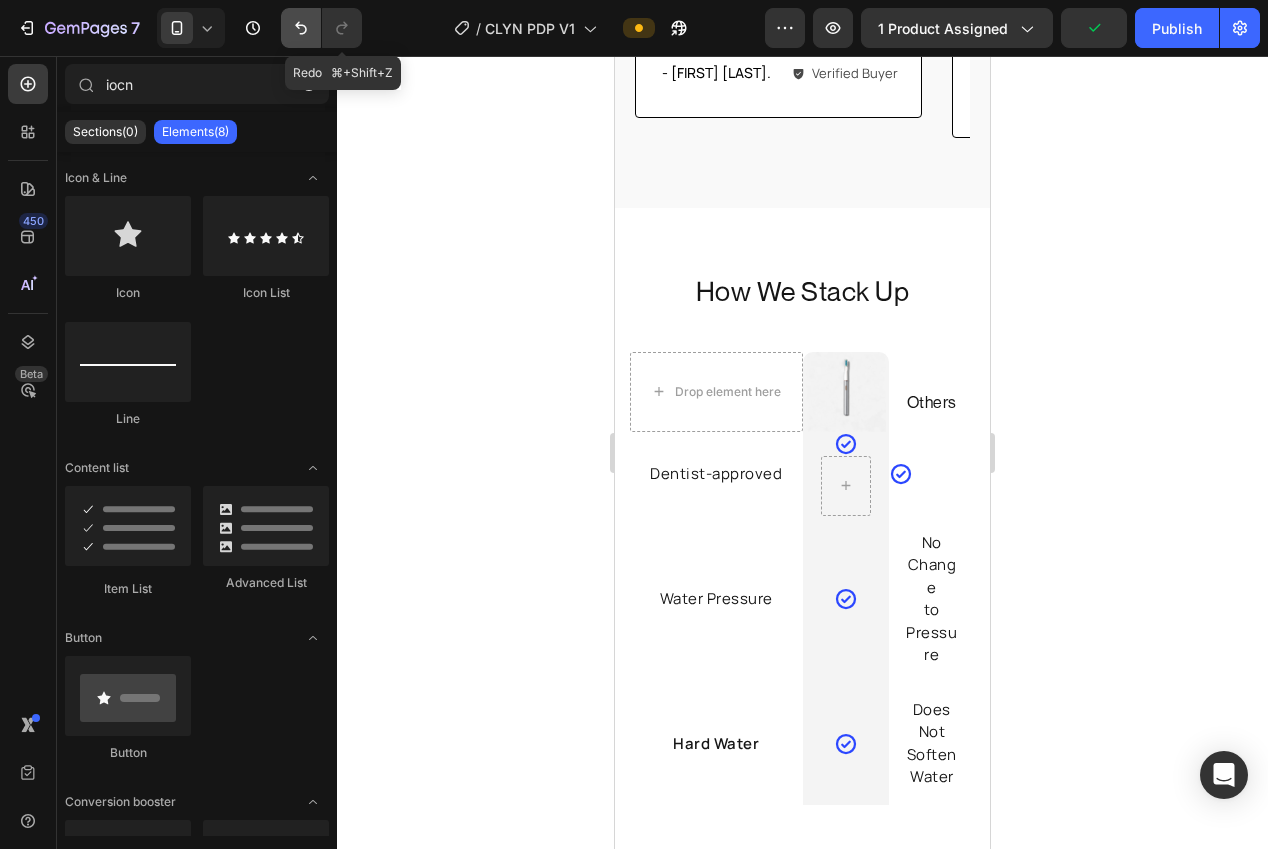 click 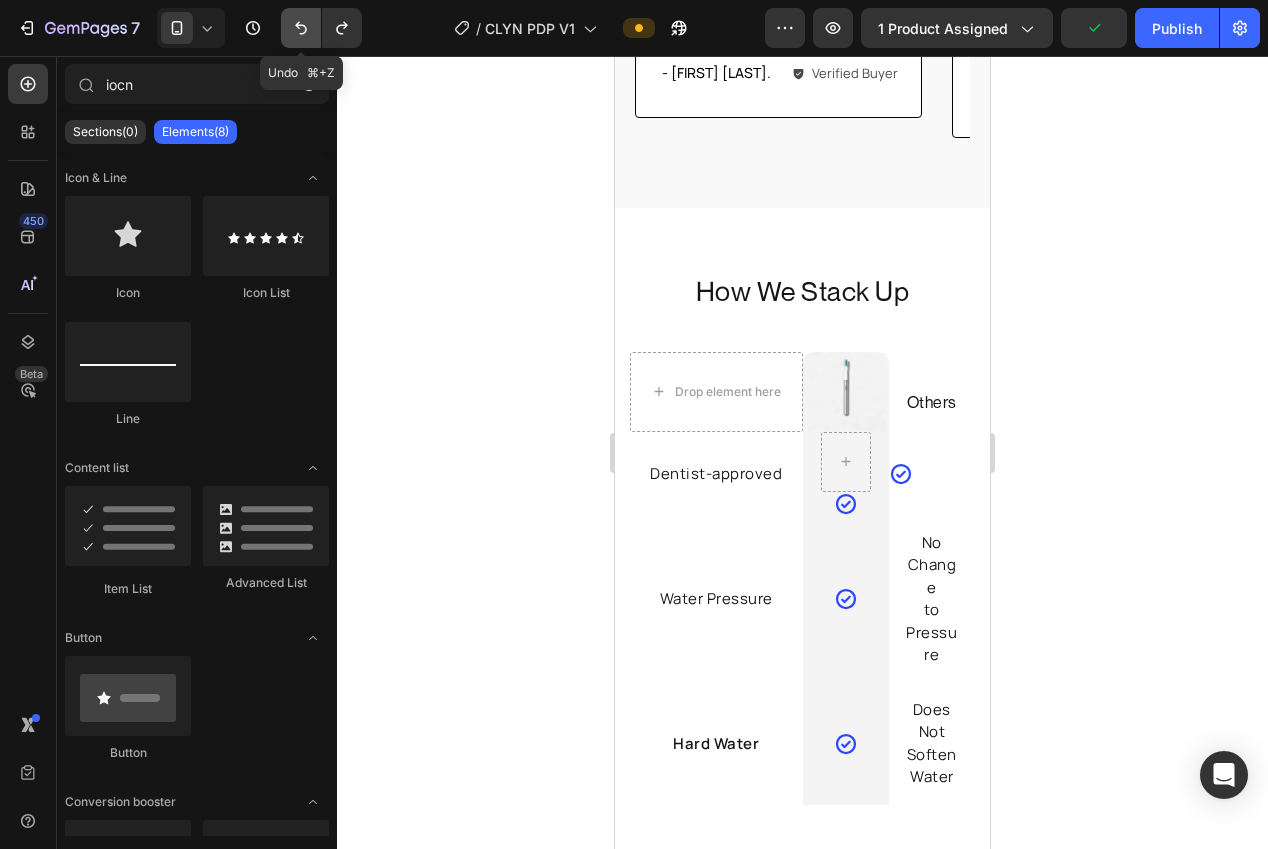click 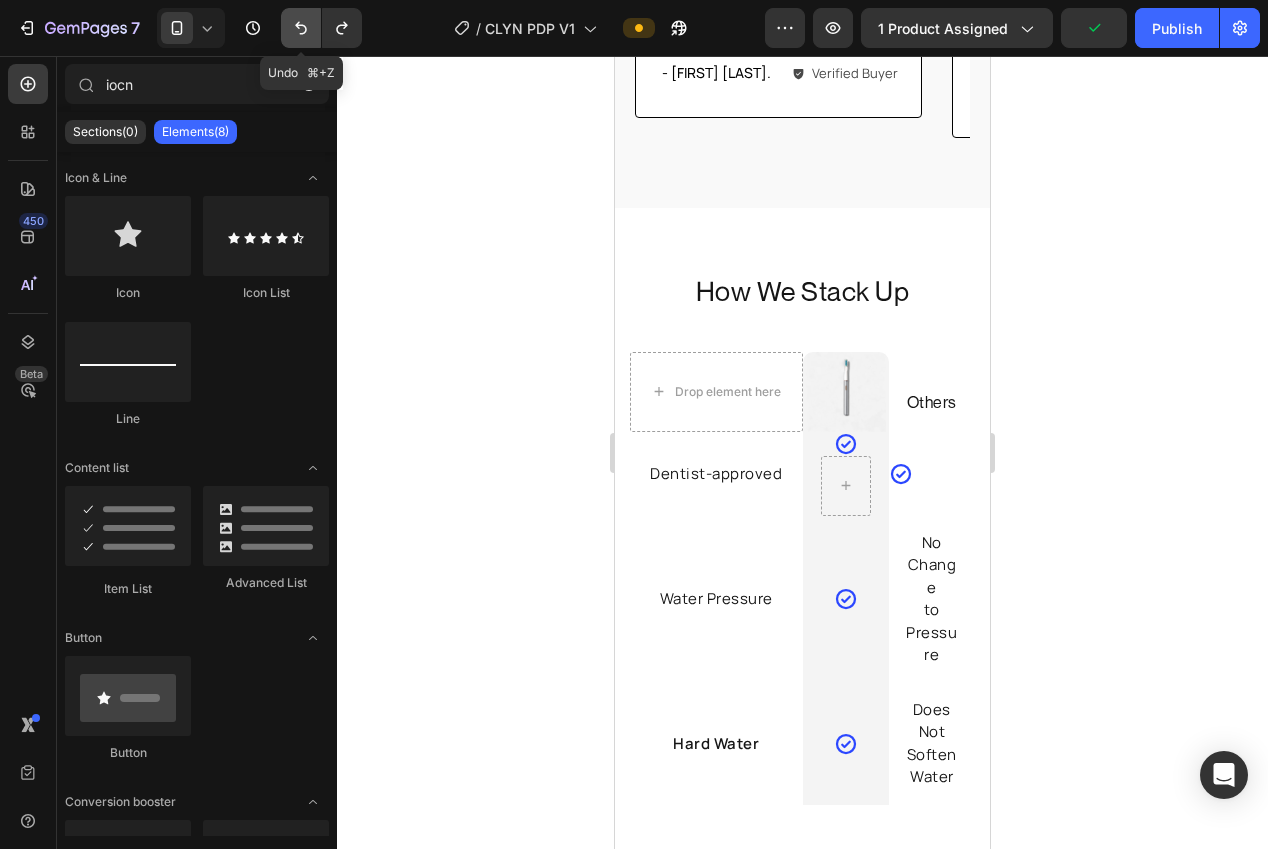 click 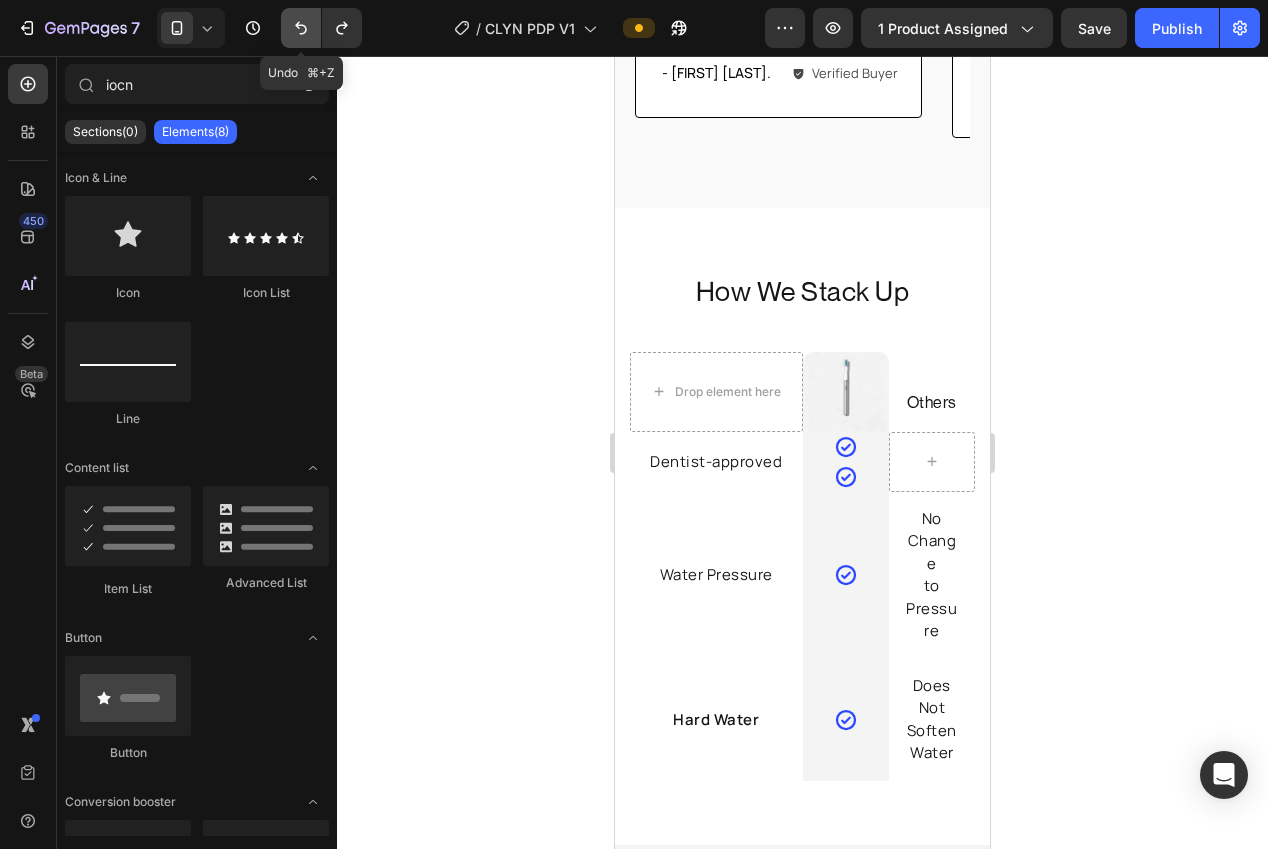 click 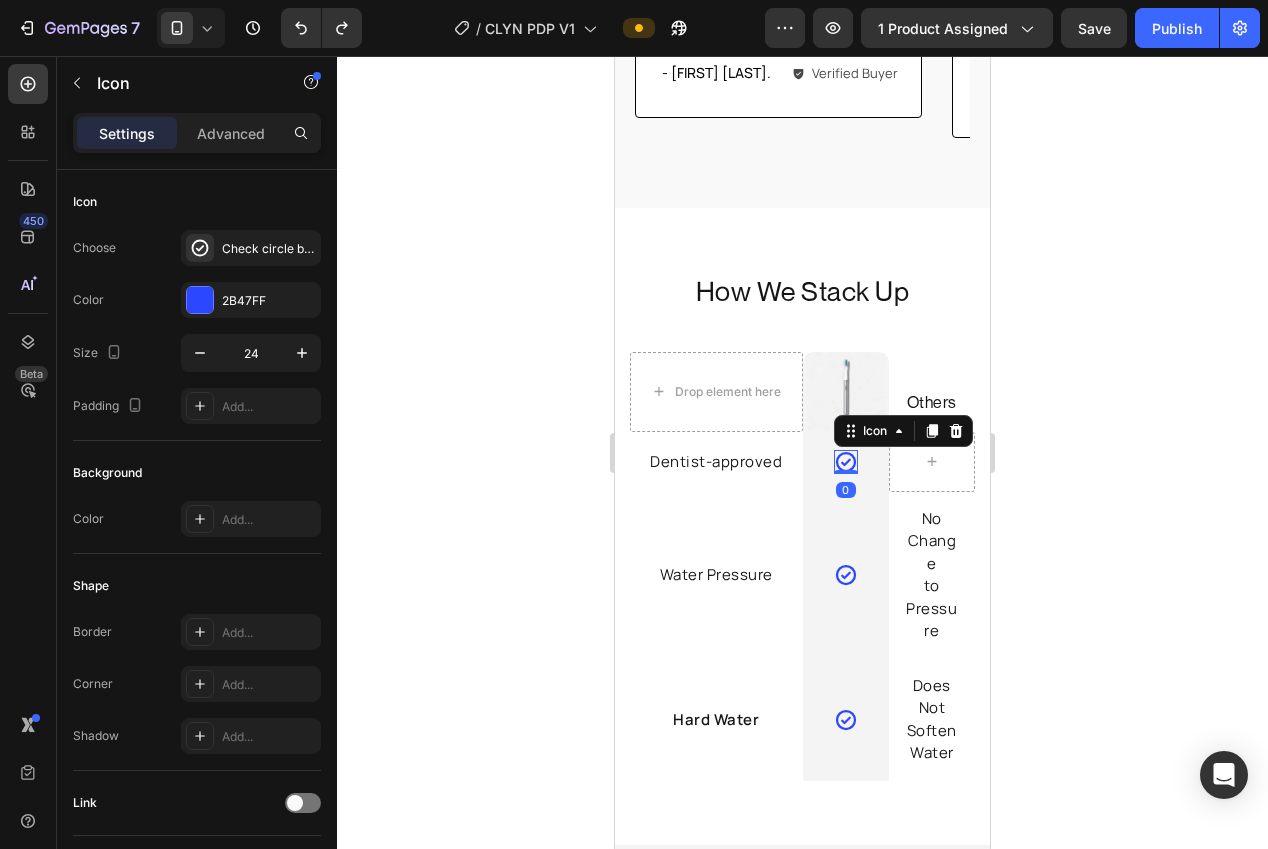 click 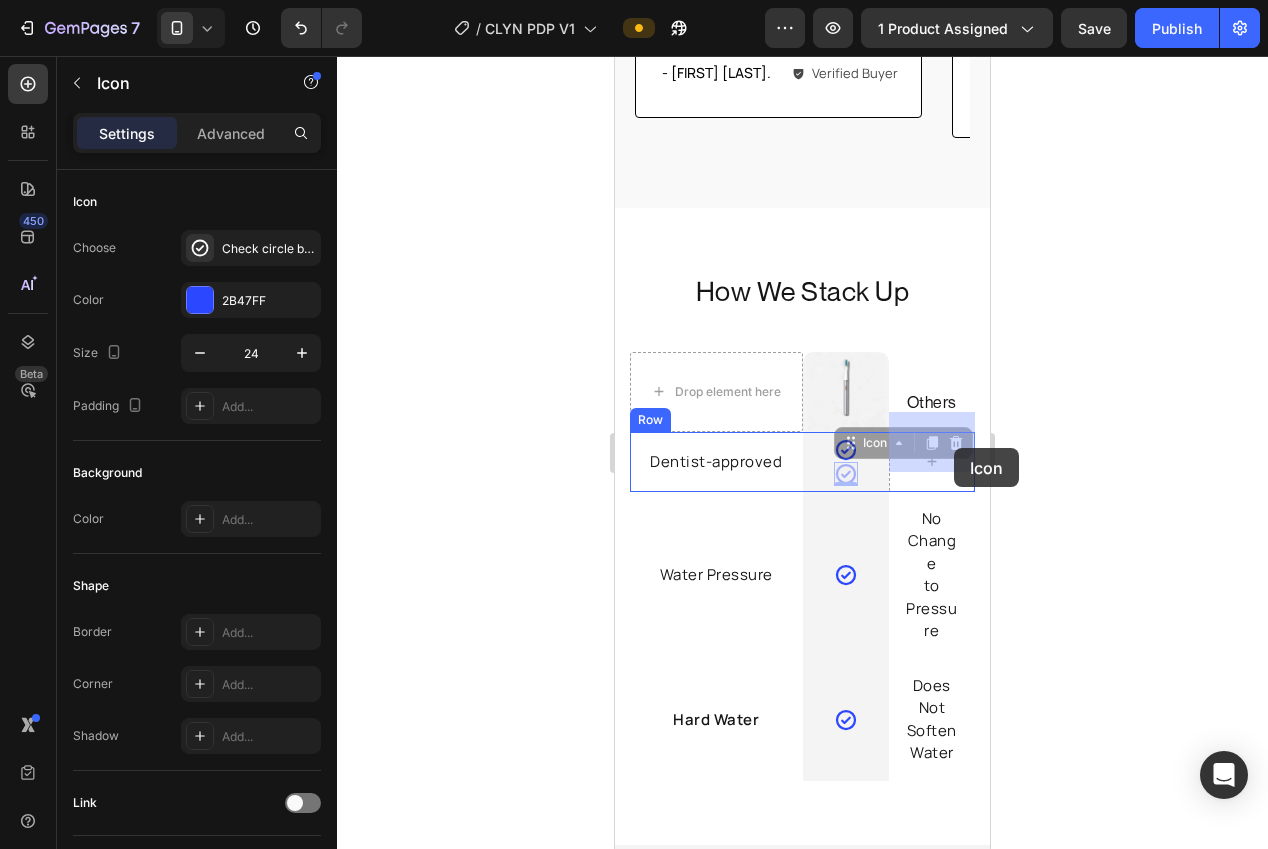 drag, startPoint x: 908, startPoint y: 436, endPoint x: 954, endPoint y: 448, distance: 47.539455 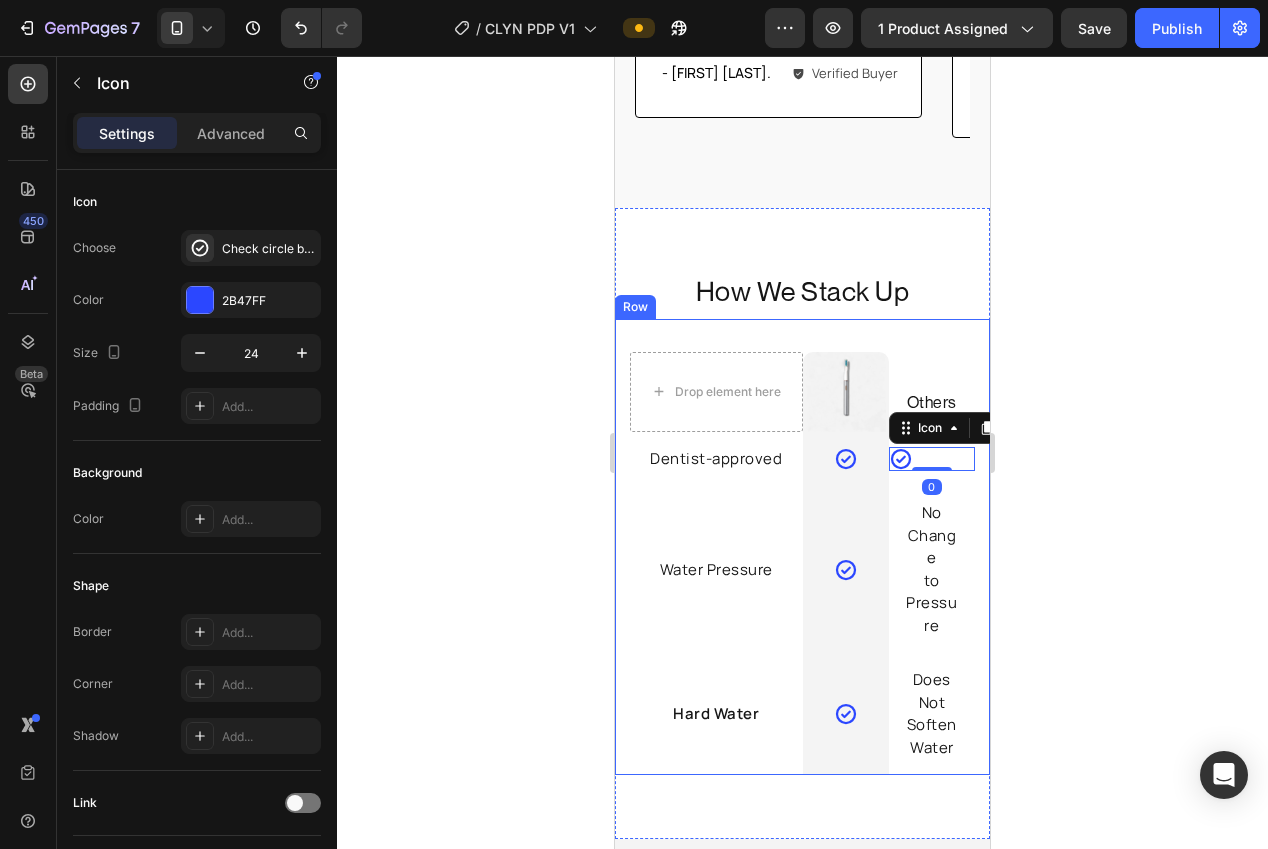 click 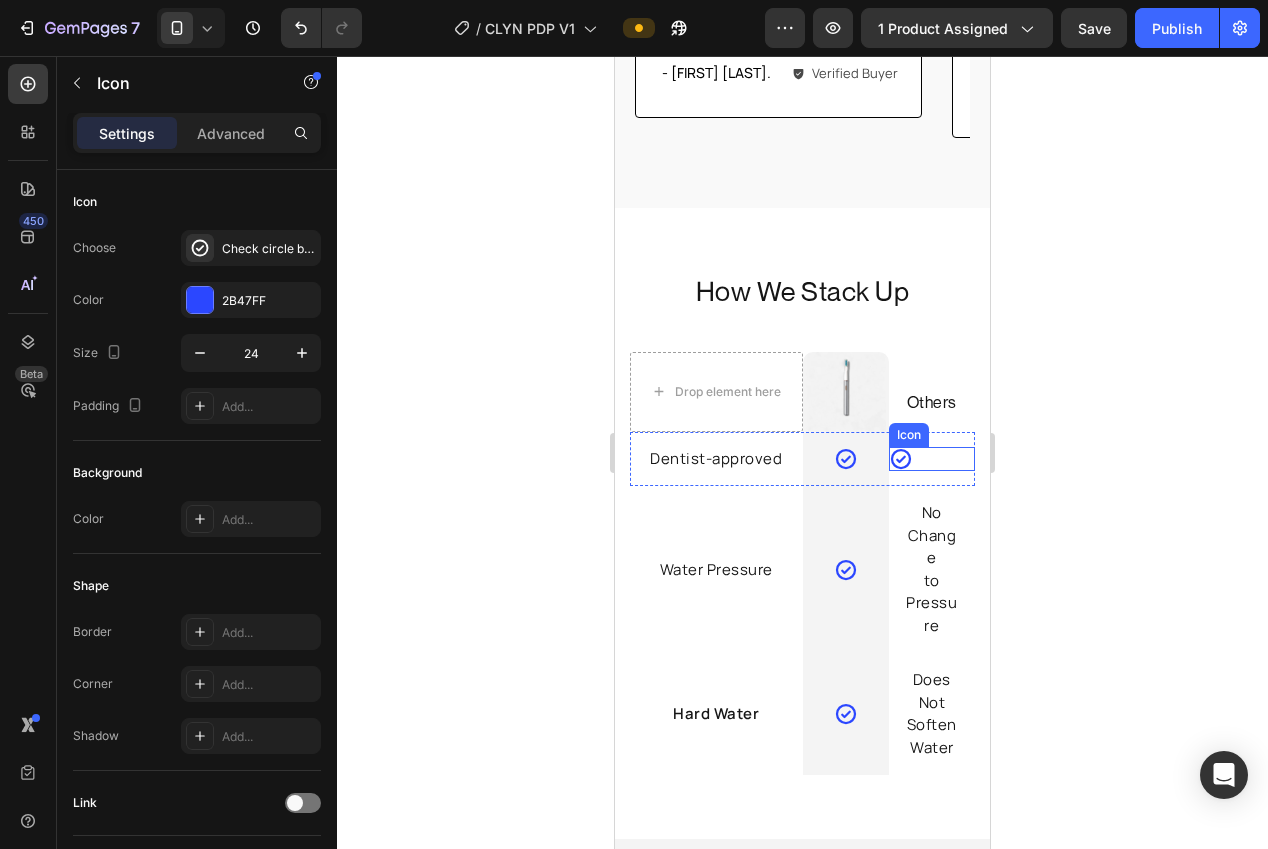 click 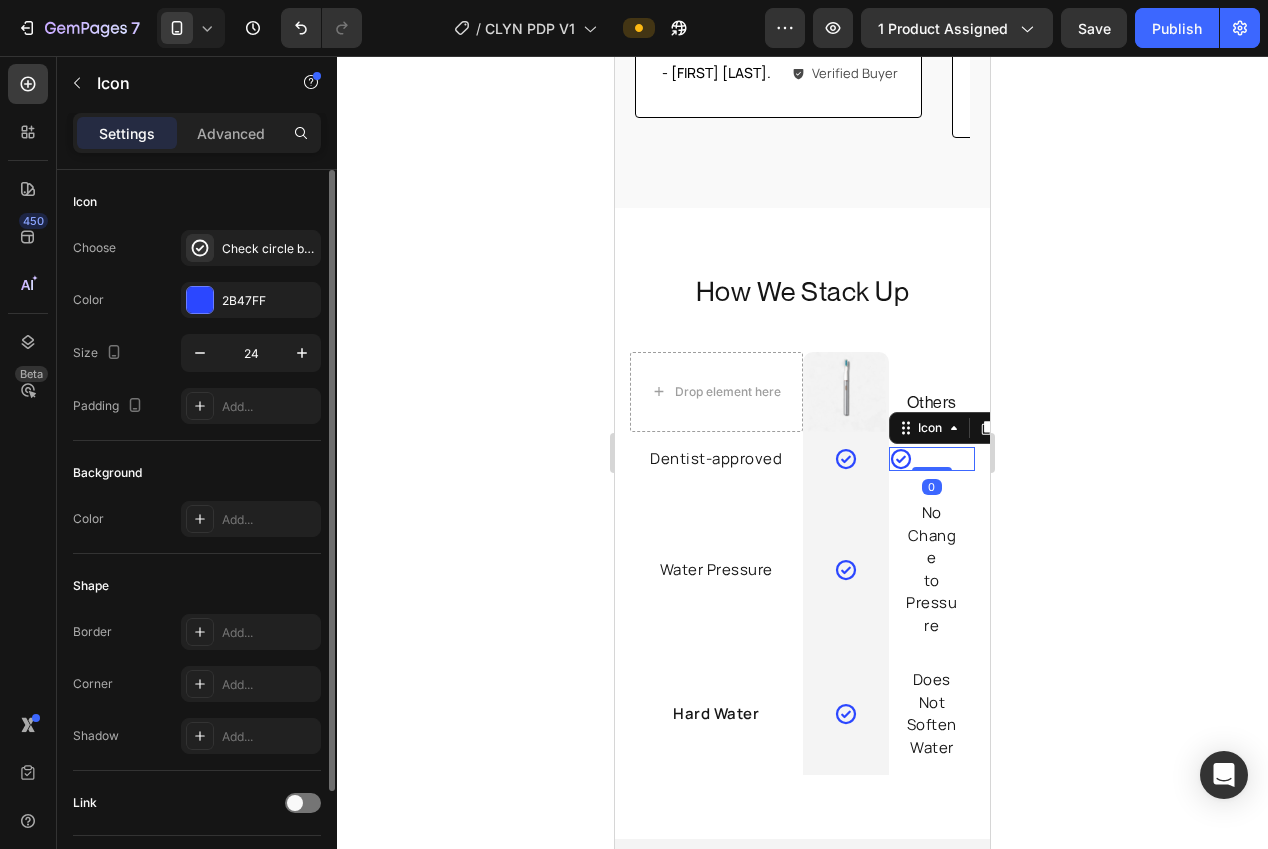 scroll, scrollTop: 135, scrollLeft: 0, axis: vertical 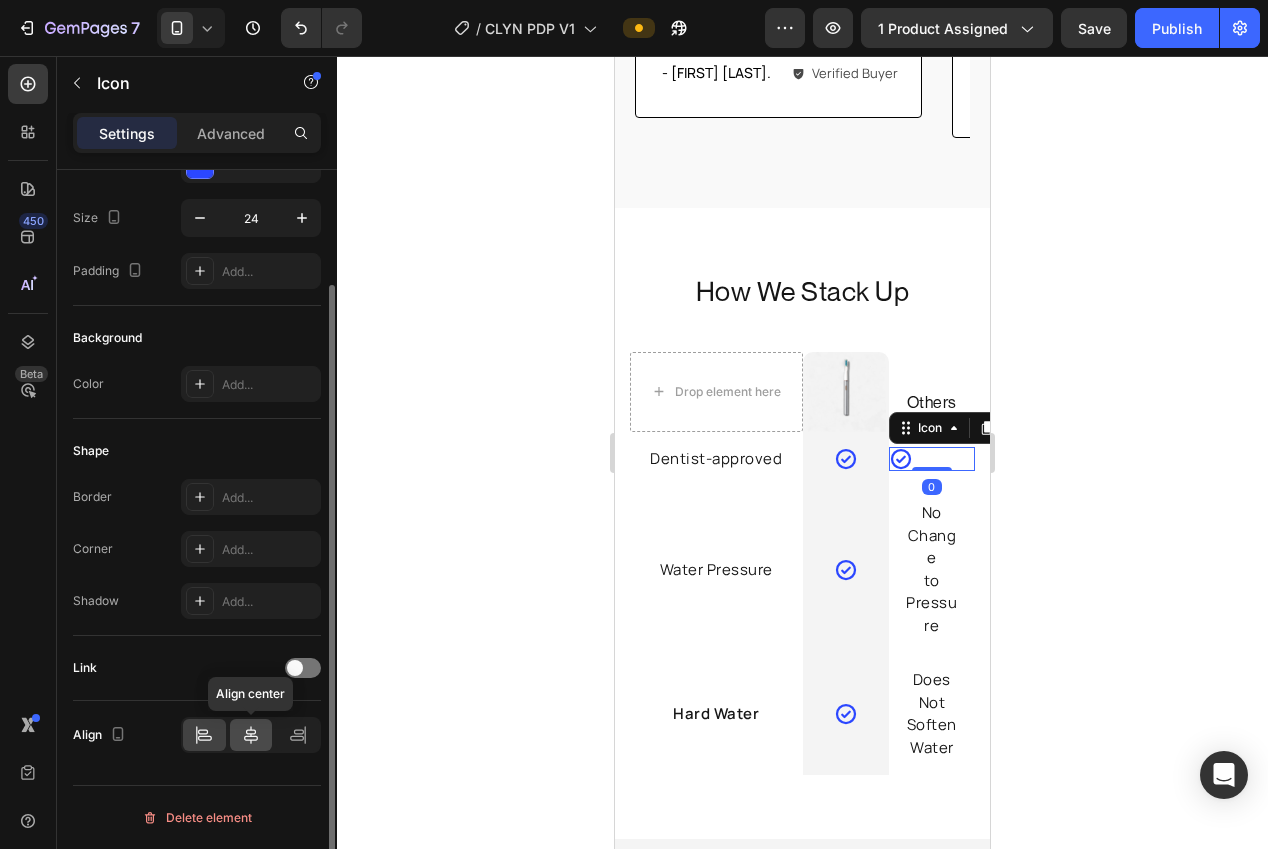 drag, startPoint x: 246, startPoint y: 737, endPoint x: 336, endPoint y: 683, distance: 104.95713 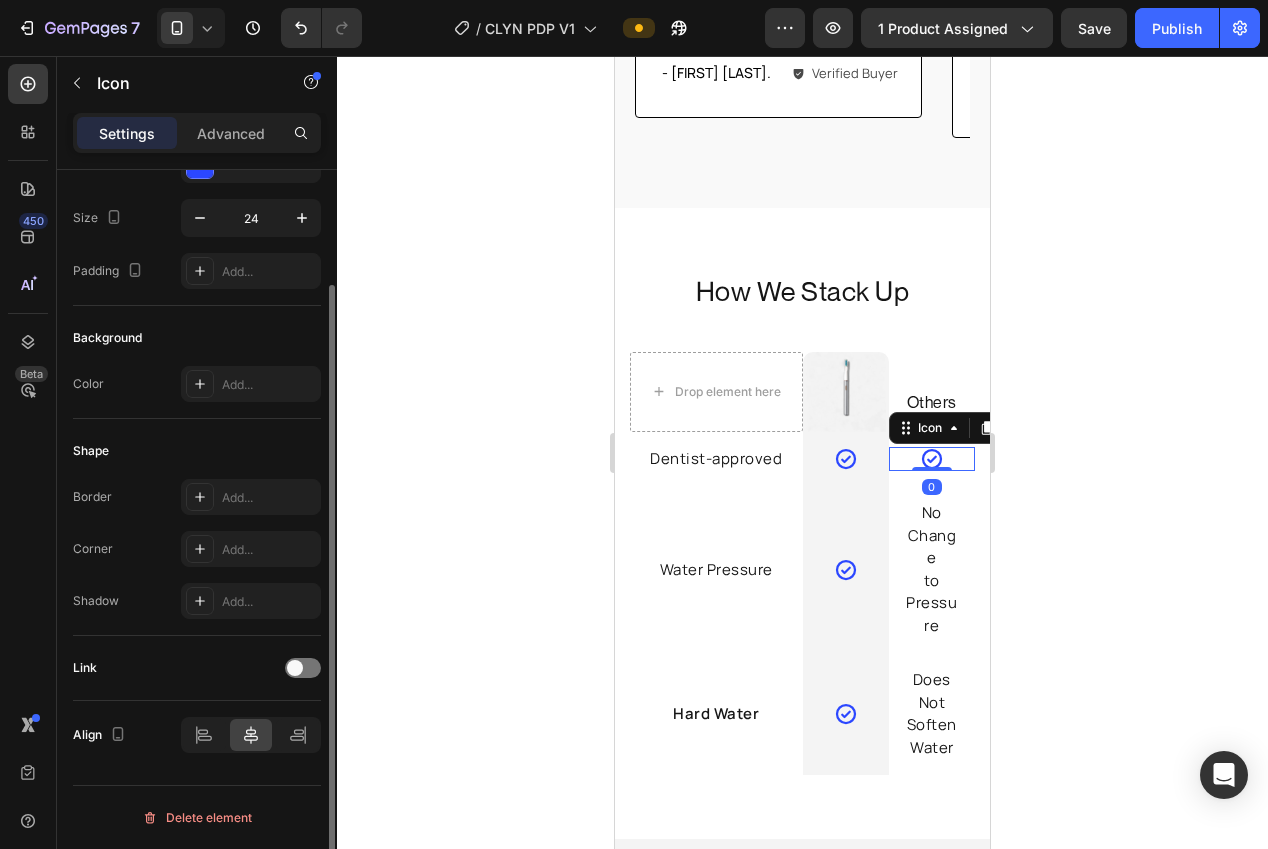 click 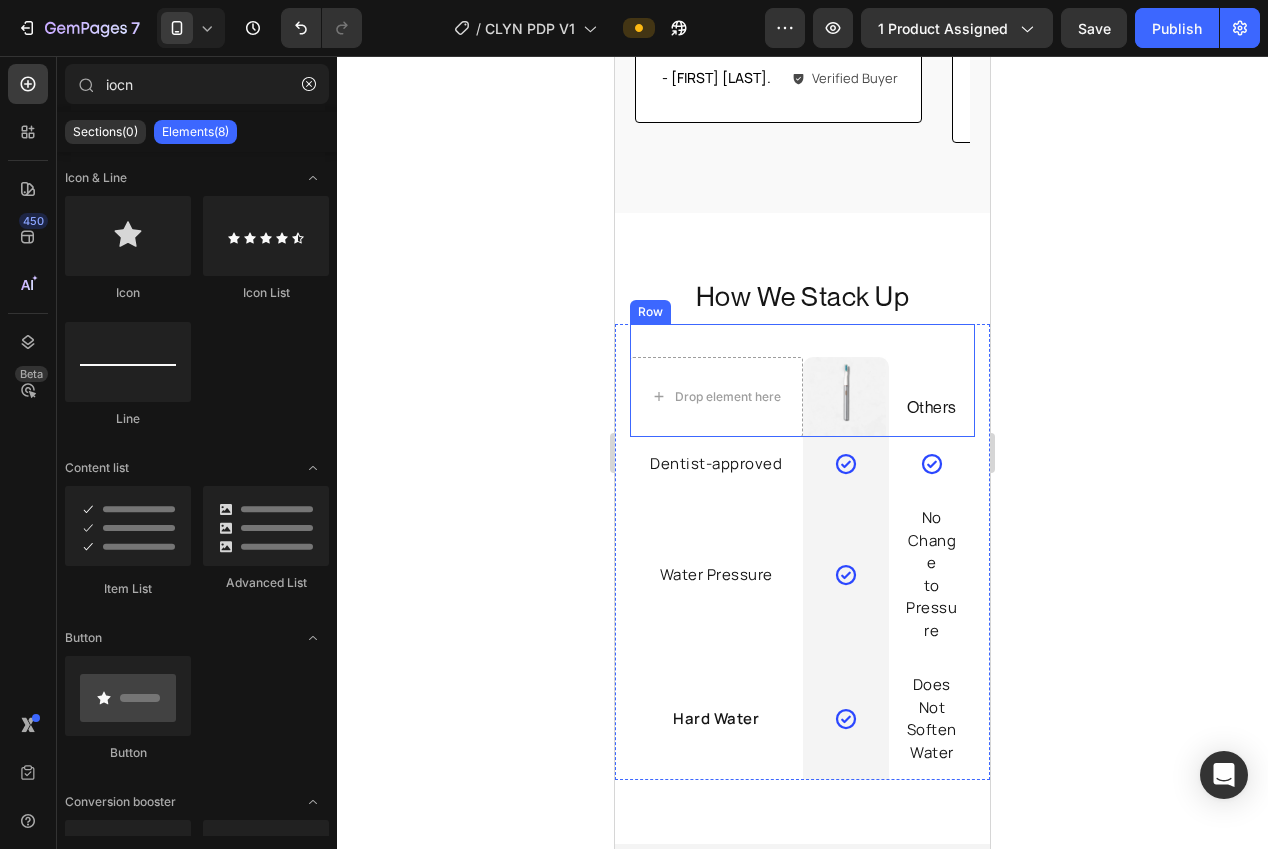 scroll, scrollTop: 4244, scrollLeft: 0, axis: vertical 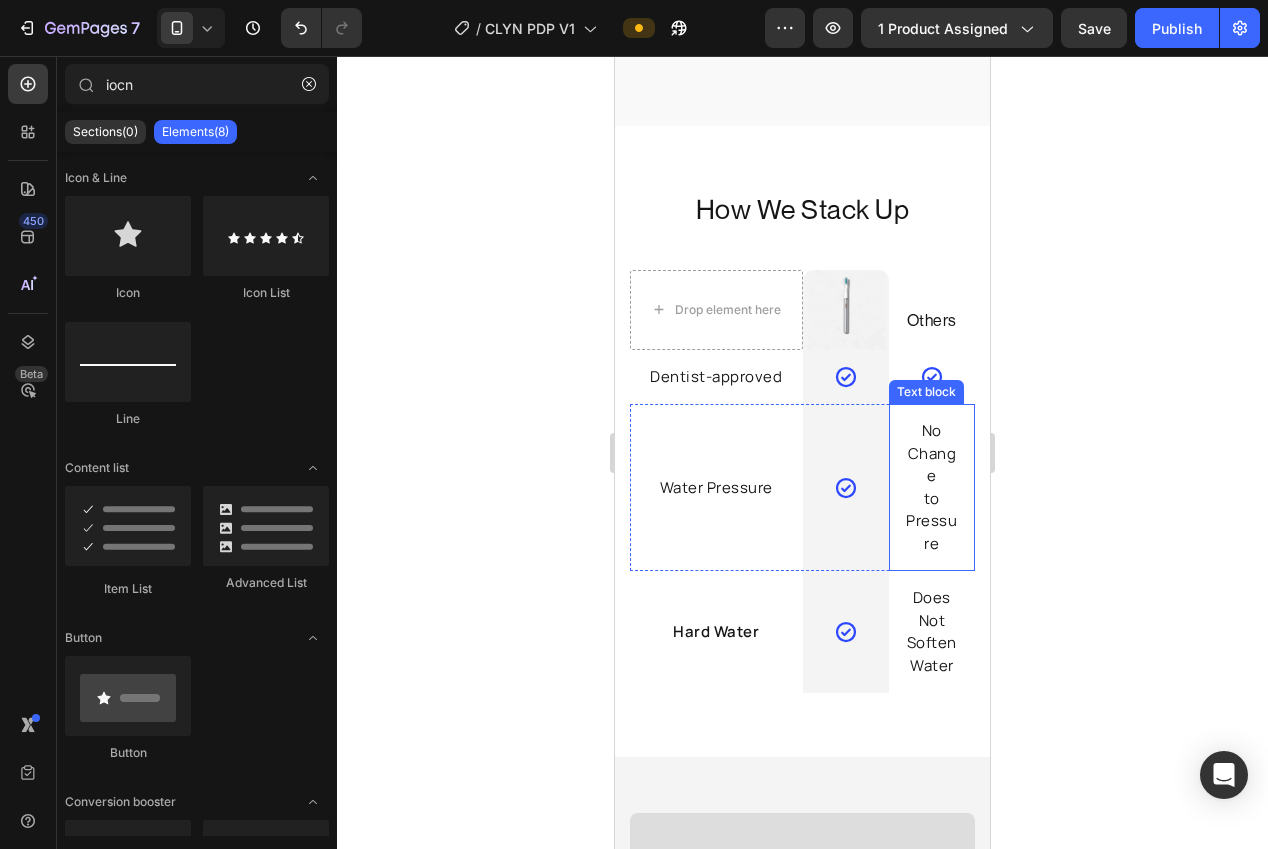 click on "to Pressure" at bounding box center [932, 522] 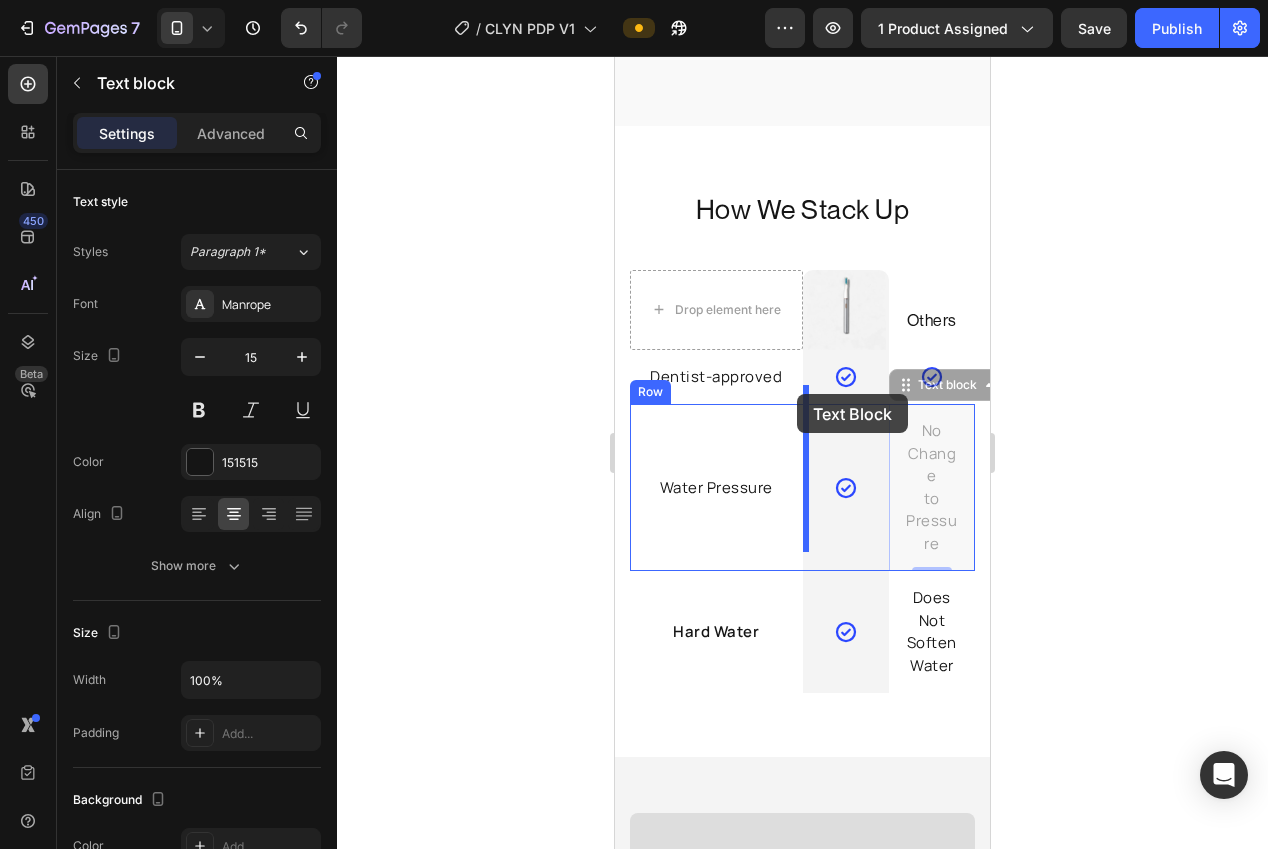 drag, startPoint x: 858, startPoint y: 369, endPoint x: 797, endPoint y: 394, distance: 65.9242 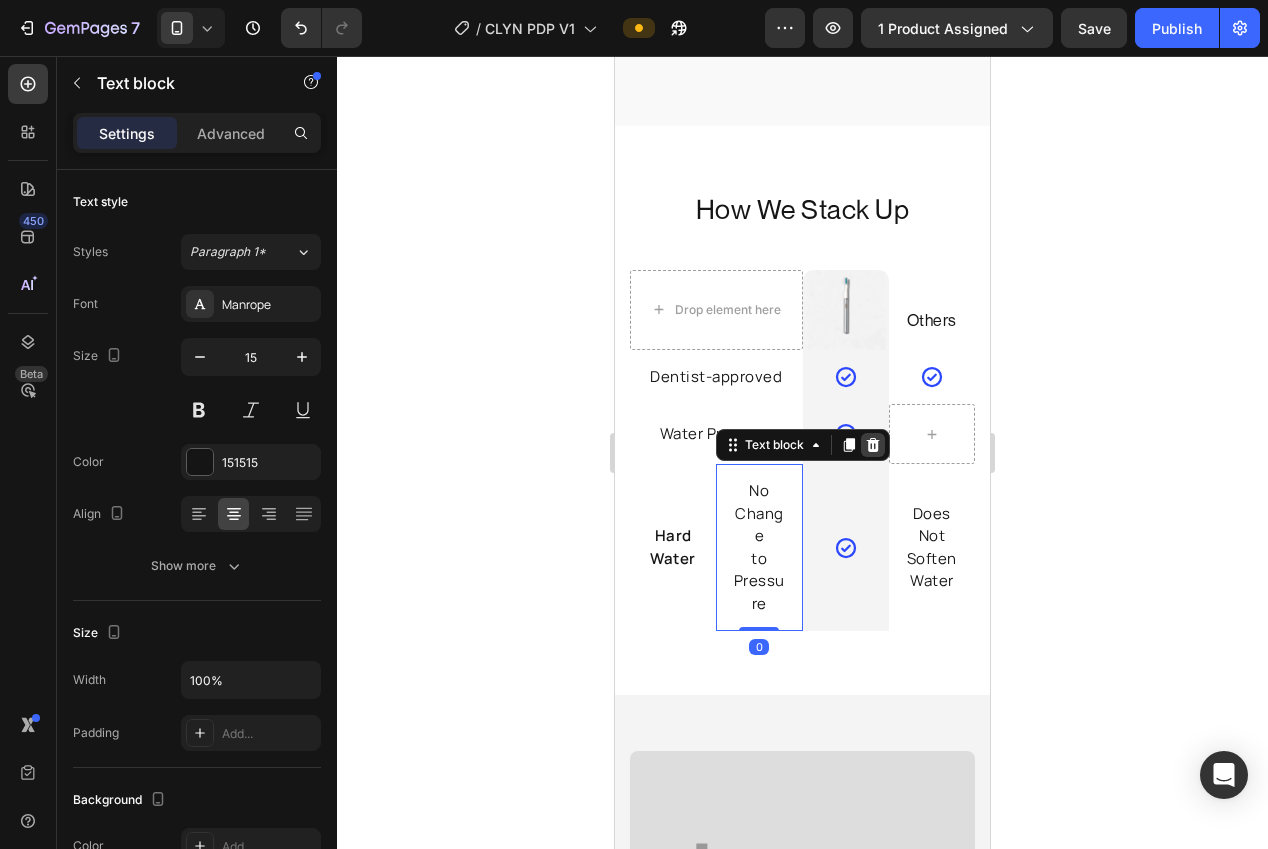 click 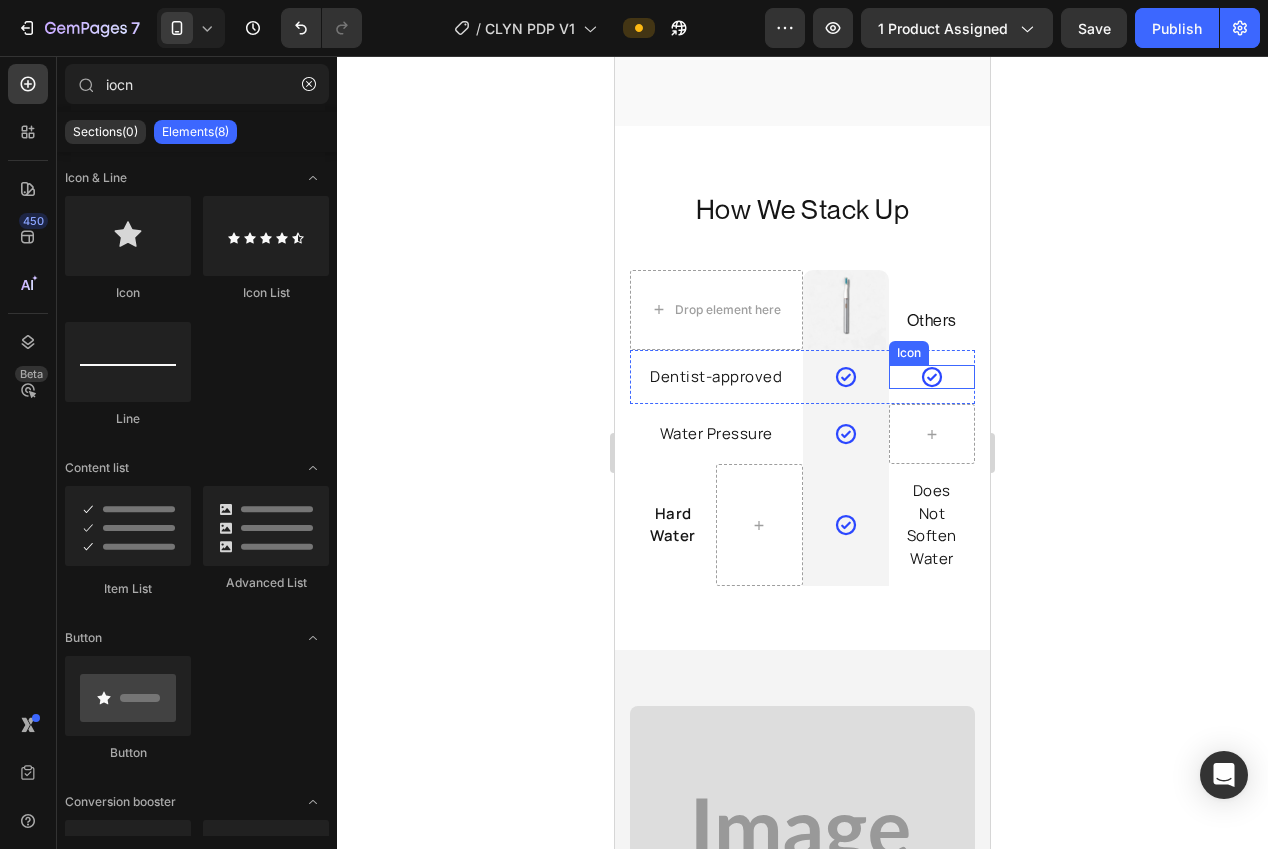 click 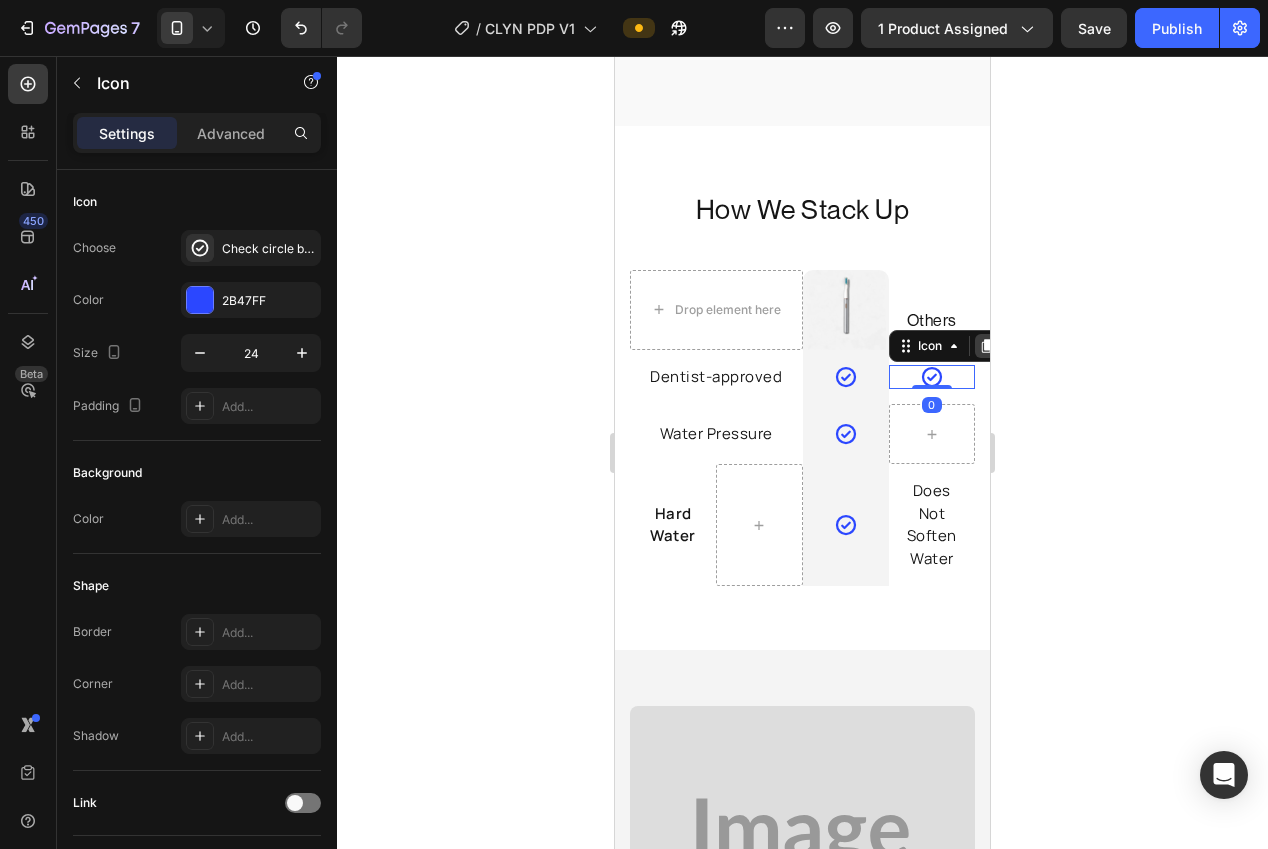 click 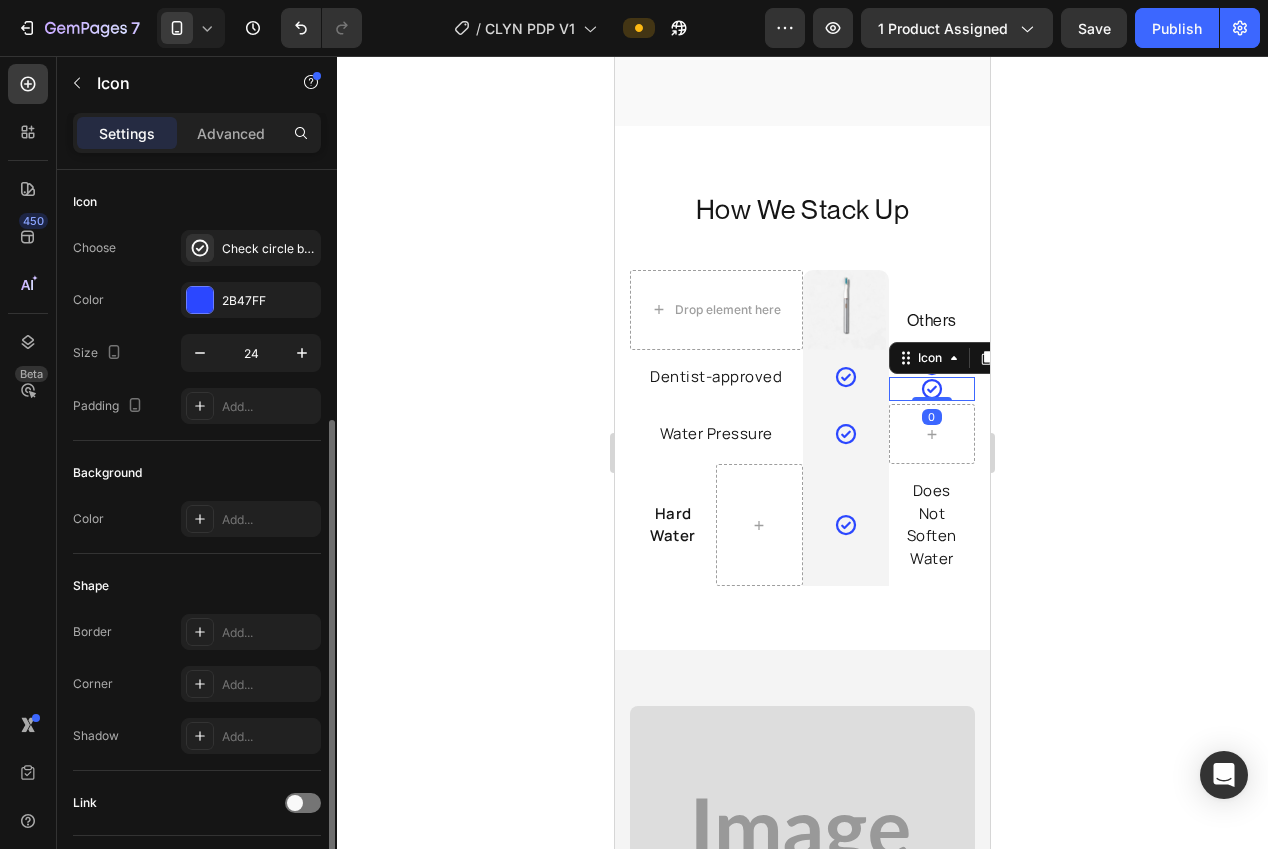 scroll, scrollTop: 135, scrollLeft: 0, axis: vertical 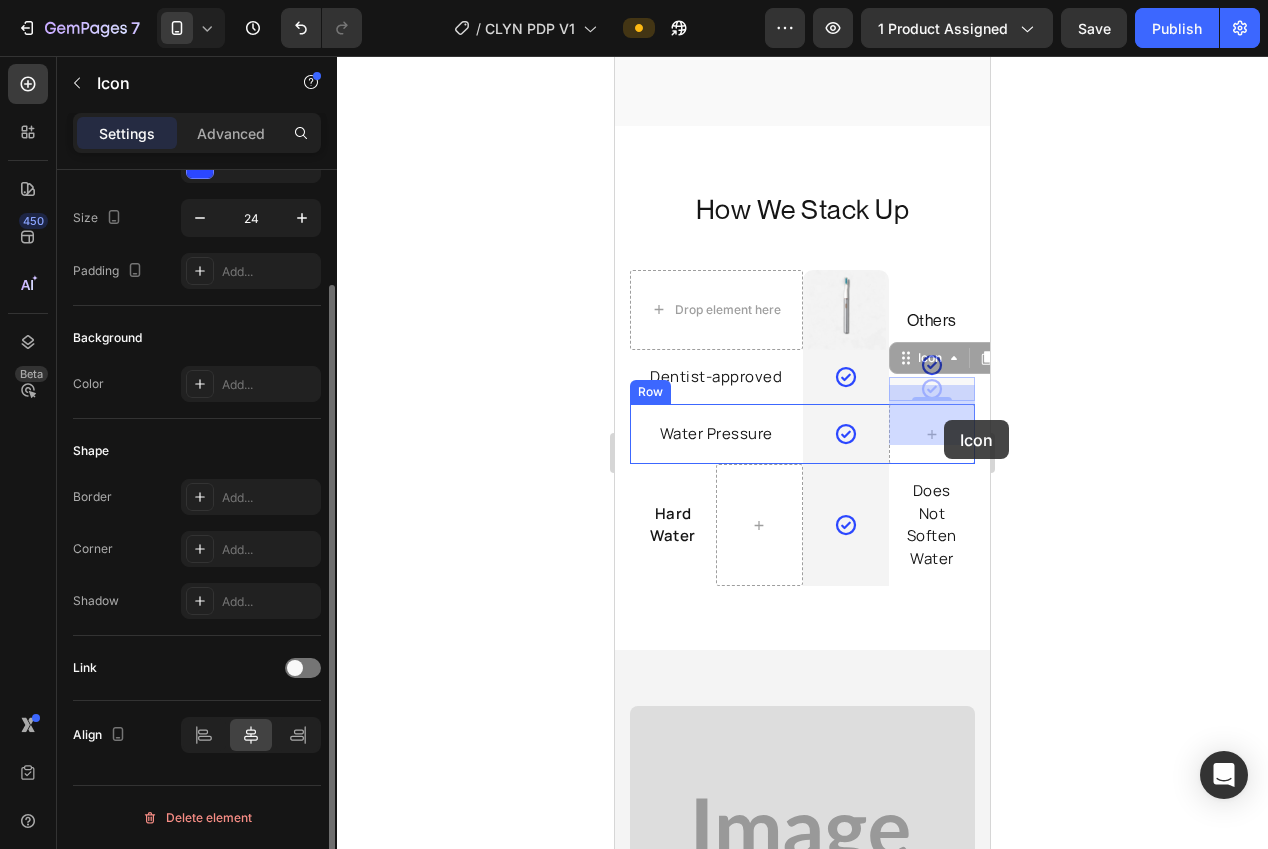 drag, startPoint x: 936, startPoint y: 372, endPoint x: 944, endPoint y: 420, distance: 48.6621 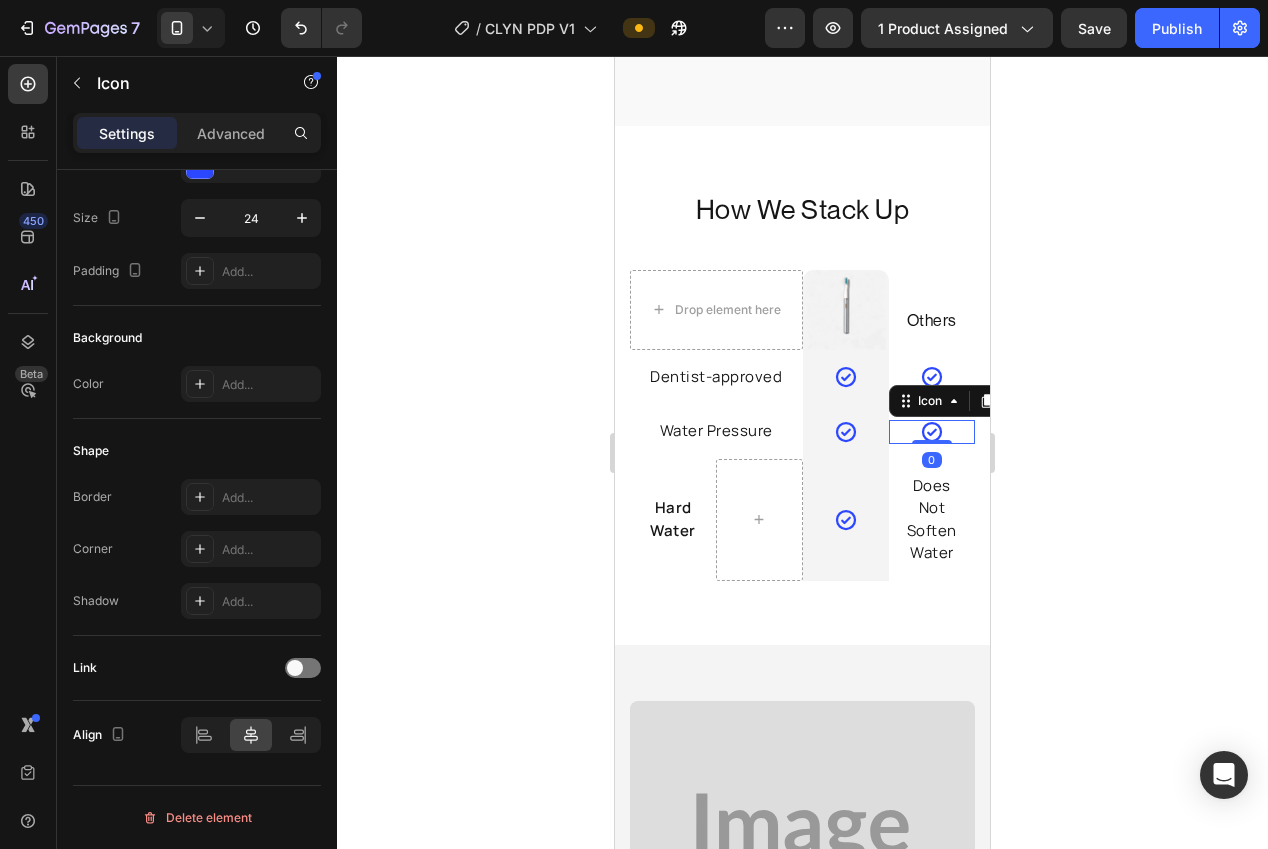 click 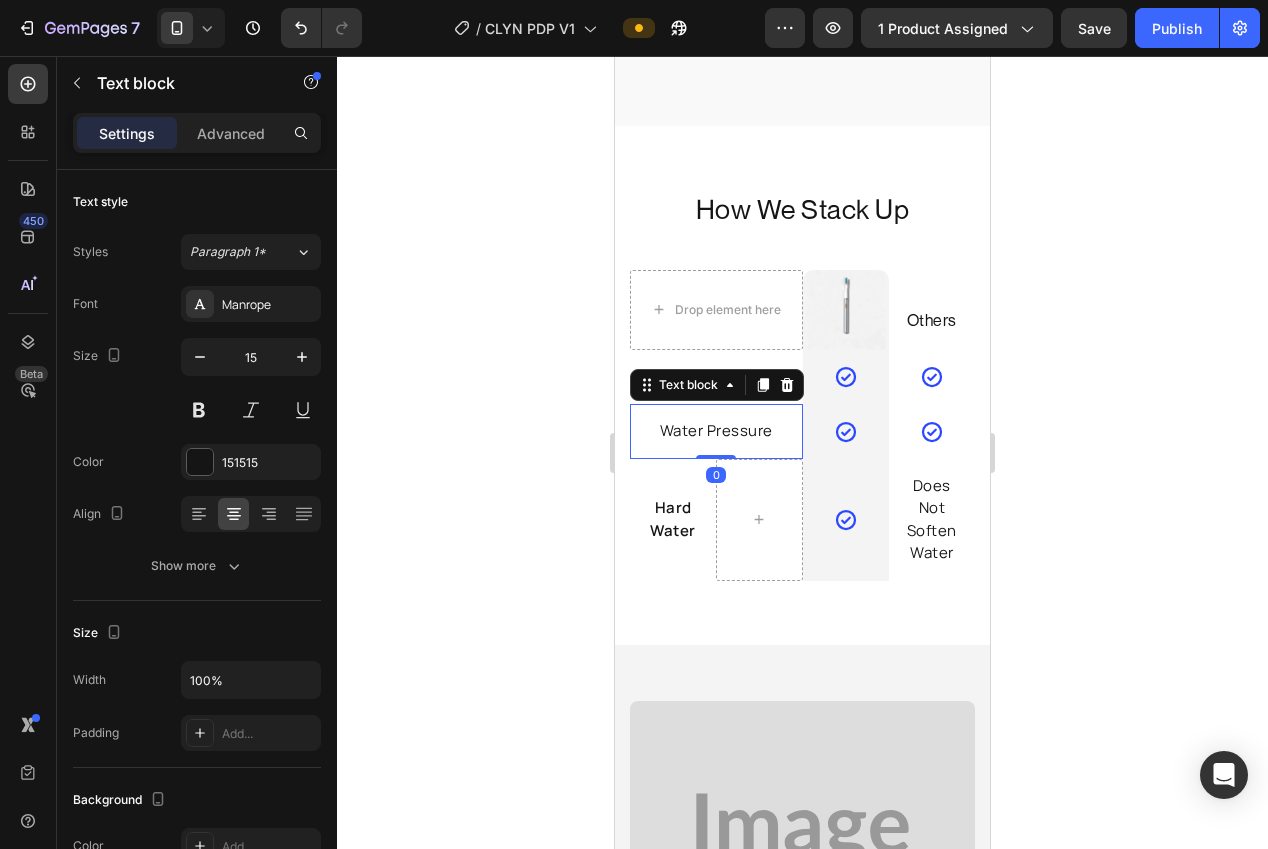 click on "Water Pressure" at bounding box center (716, 431) 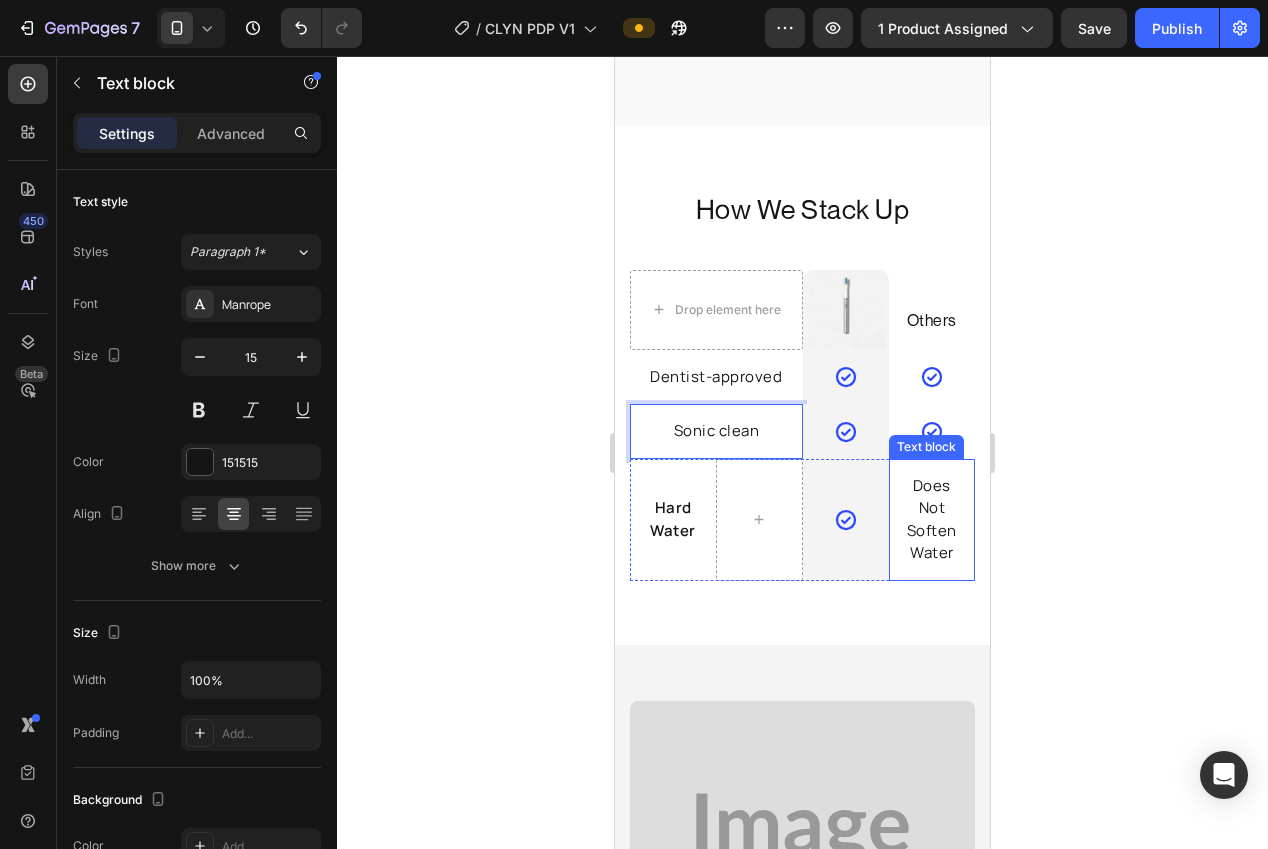 drag, startPoint x: 1115, startPoint y: 473, endPoint x: 1071, endPoint y: 623, distance: 156.32019 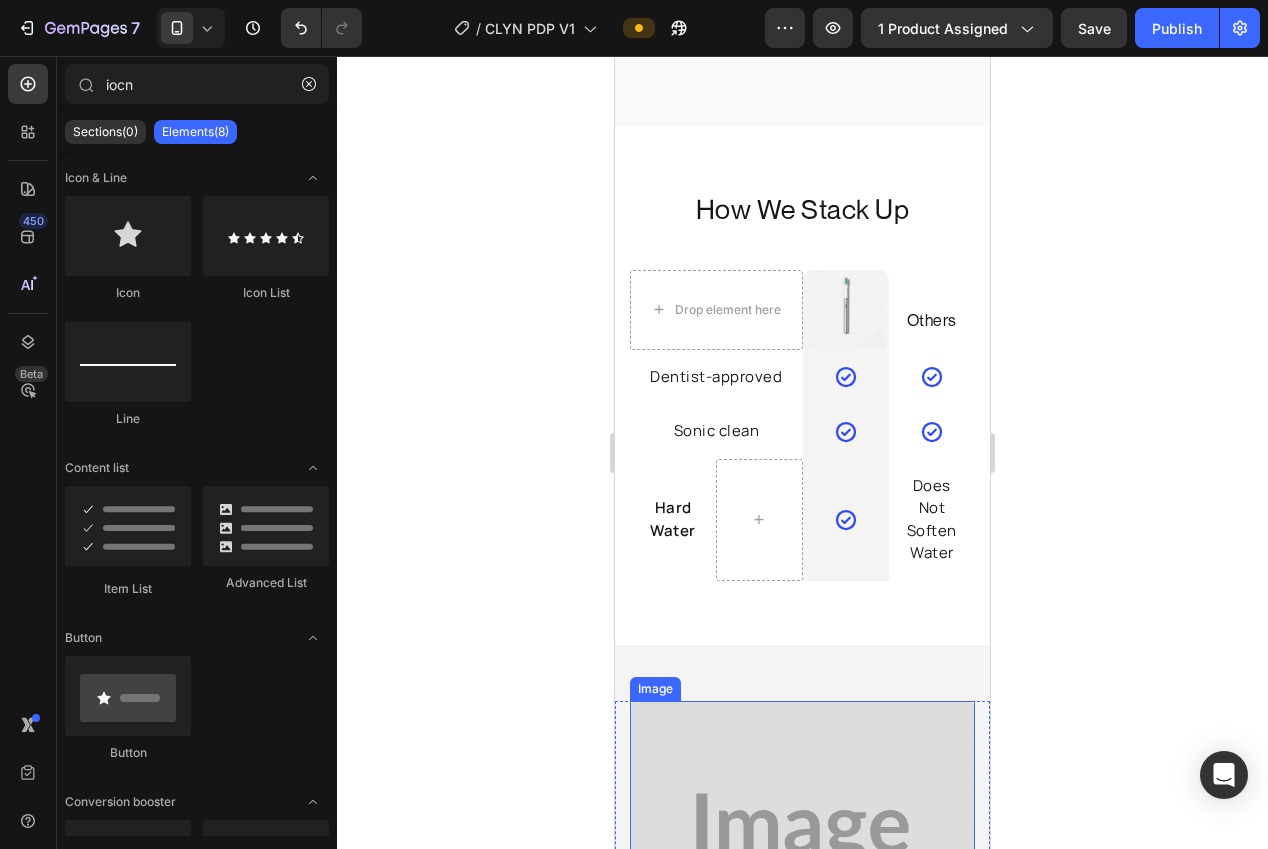 scroll, scrollTop: 4031, scrollLeft: 0, axis: vertical 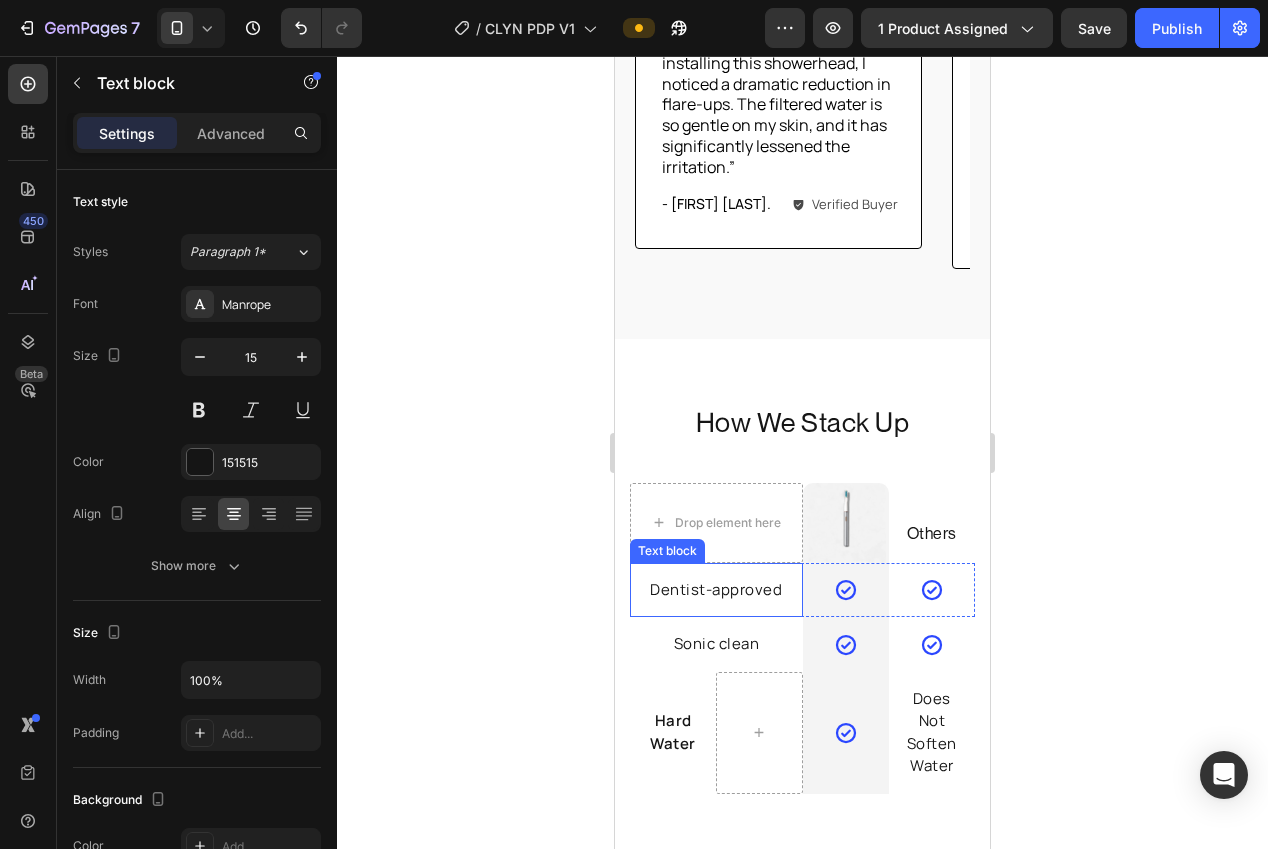 click on "Dentist-approved" at bounding box center [716, 590] 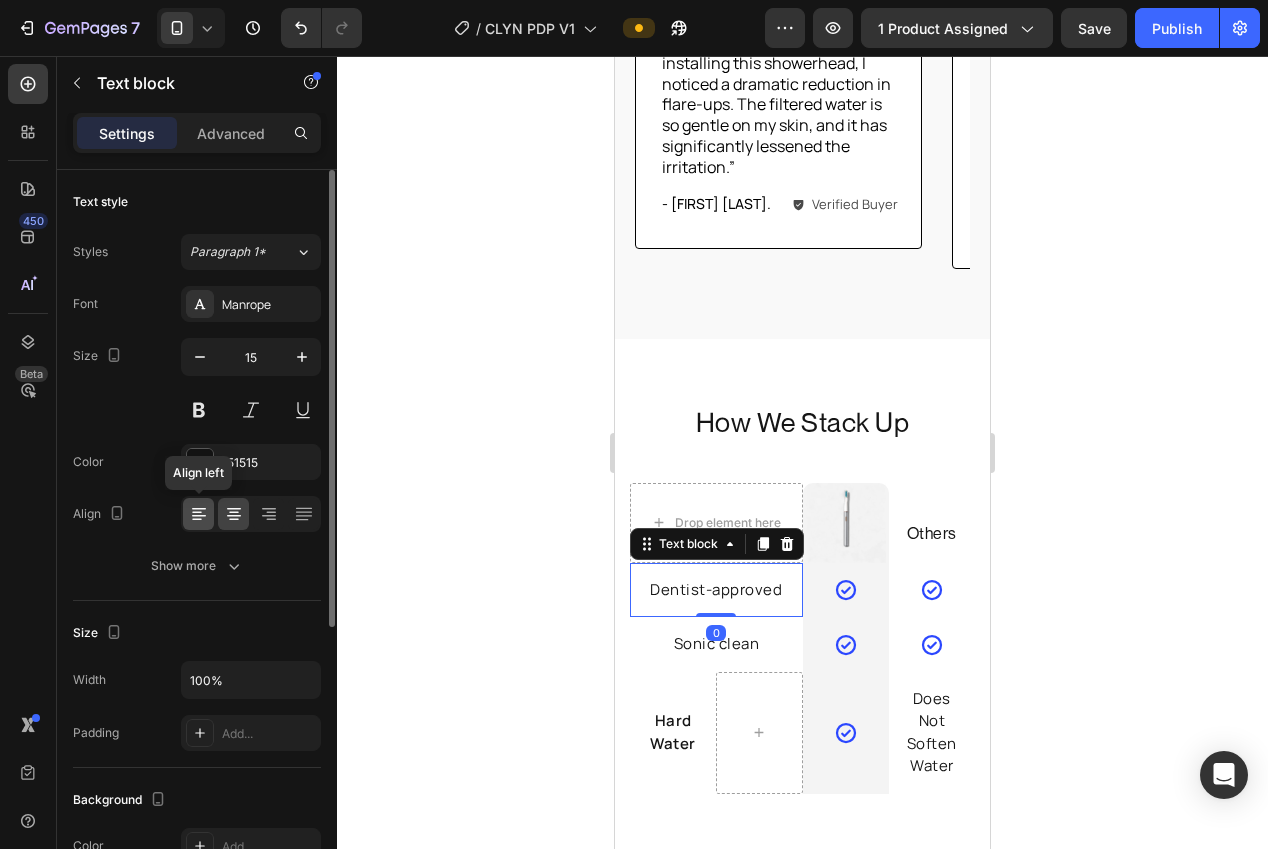 click 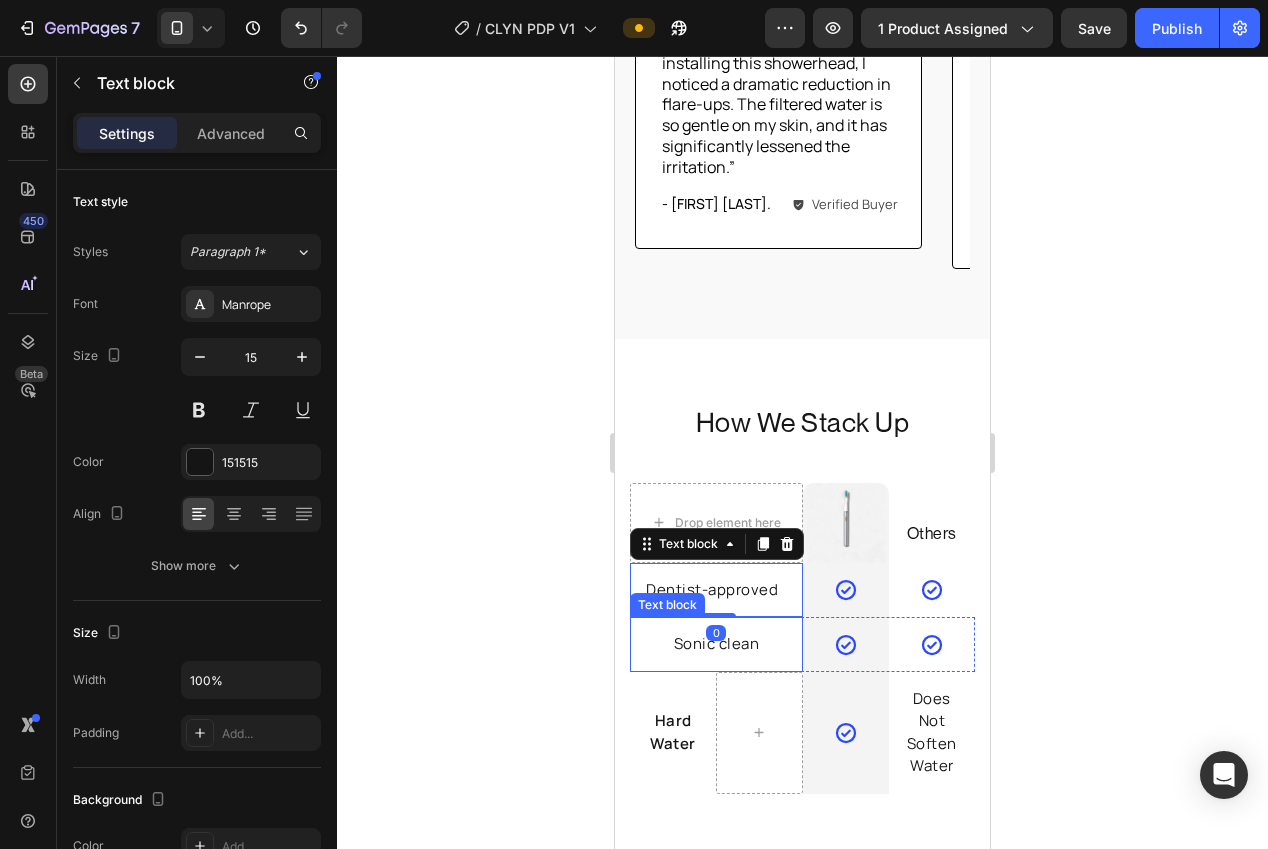scroll, scrollTop: 135, scrollLeft: 0, axis: vertical 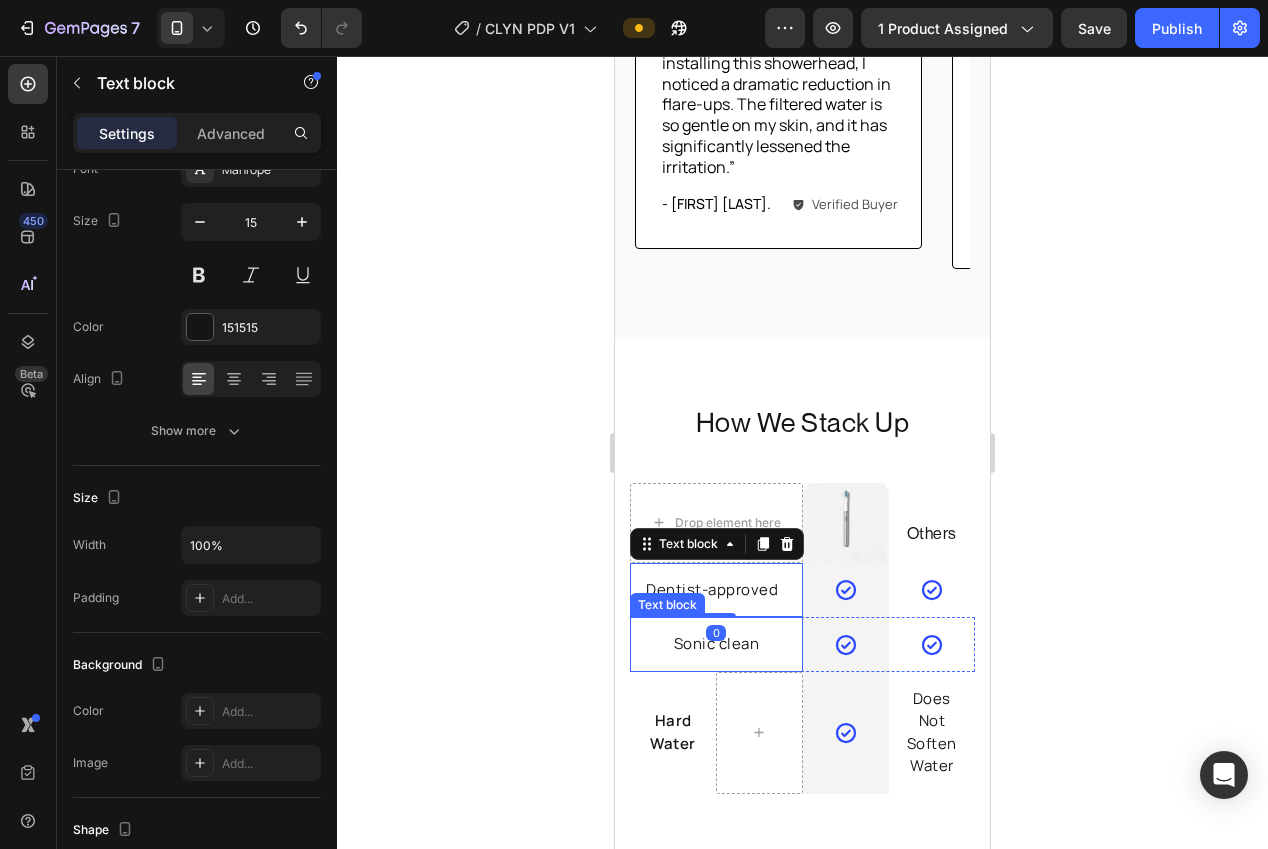 drag, startPoint x: 680, startPoint y: 610, endPoint x: 664, endPoint y: 608, distance: 16.124516 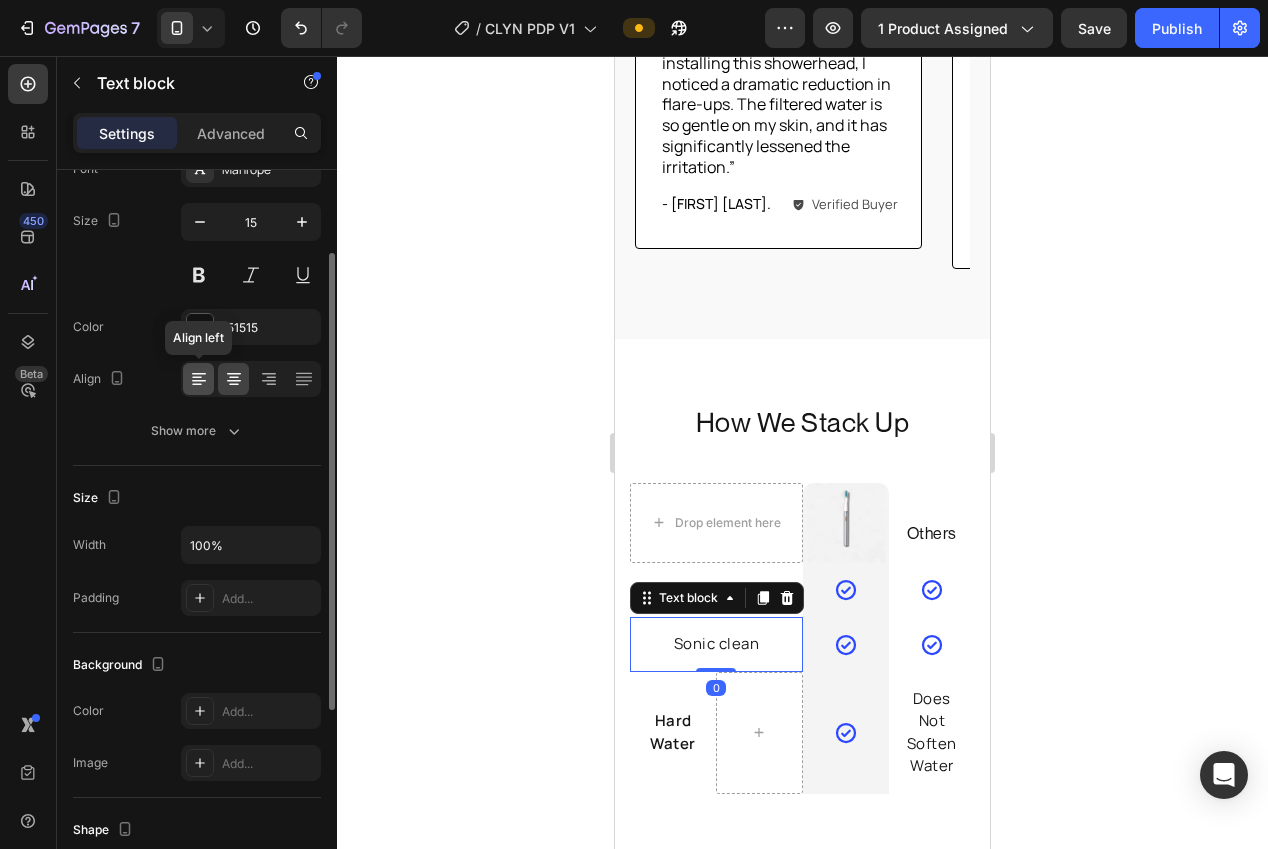click 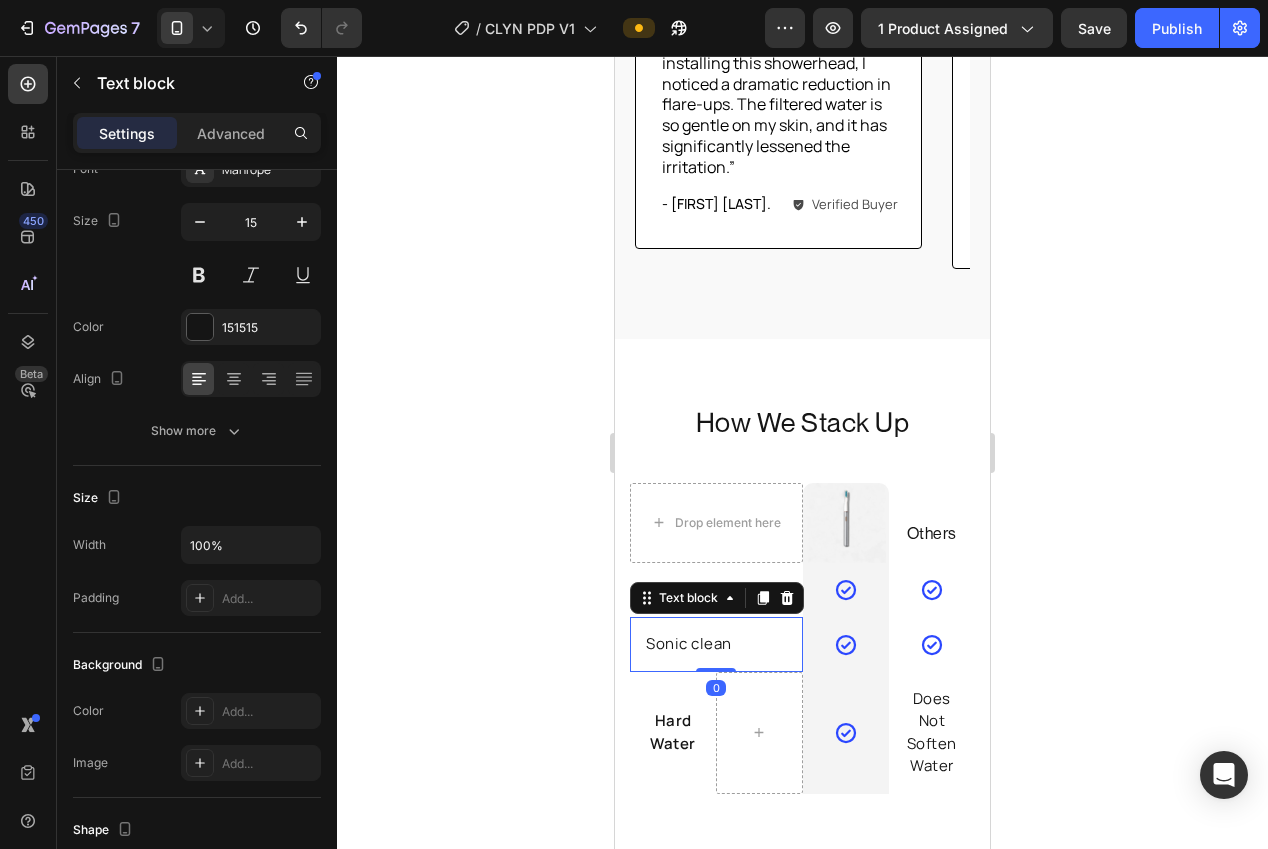drag, startPoint x: 388, startPoint y: 413, endPoint x: 407, endPoint y: 418, distance: 19.646883 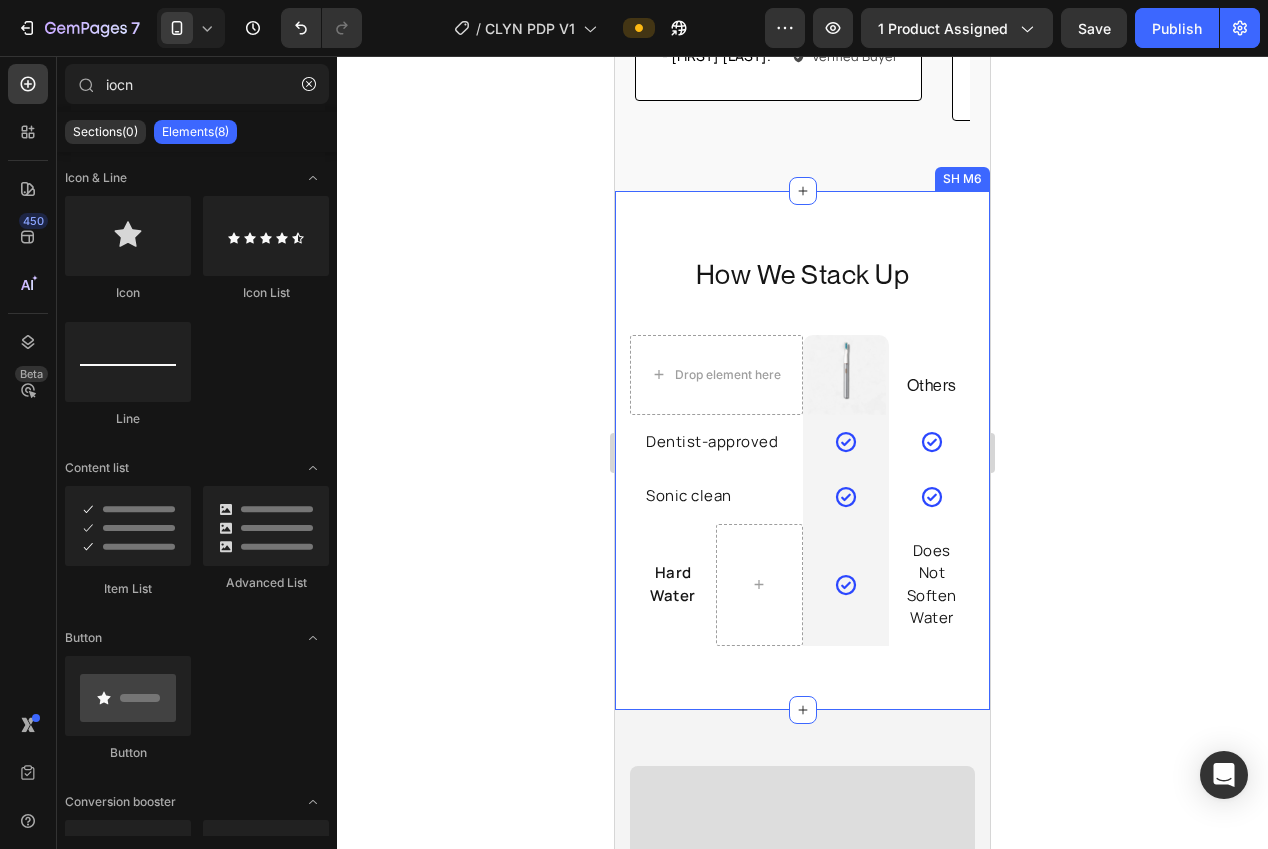 scroll, scrollTop: 4196, scrollLeft: 0, axis: vertical 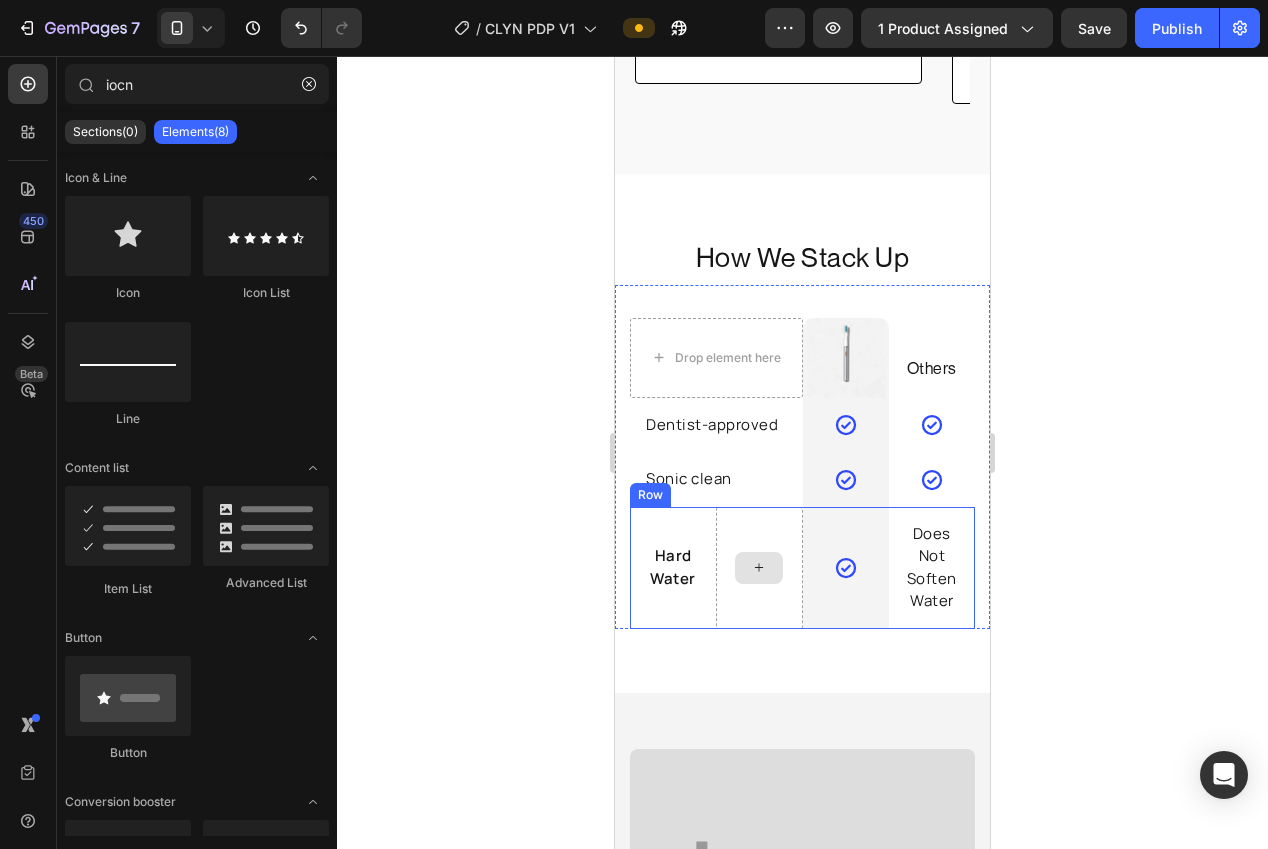 click at bounding box center [759, 568] 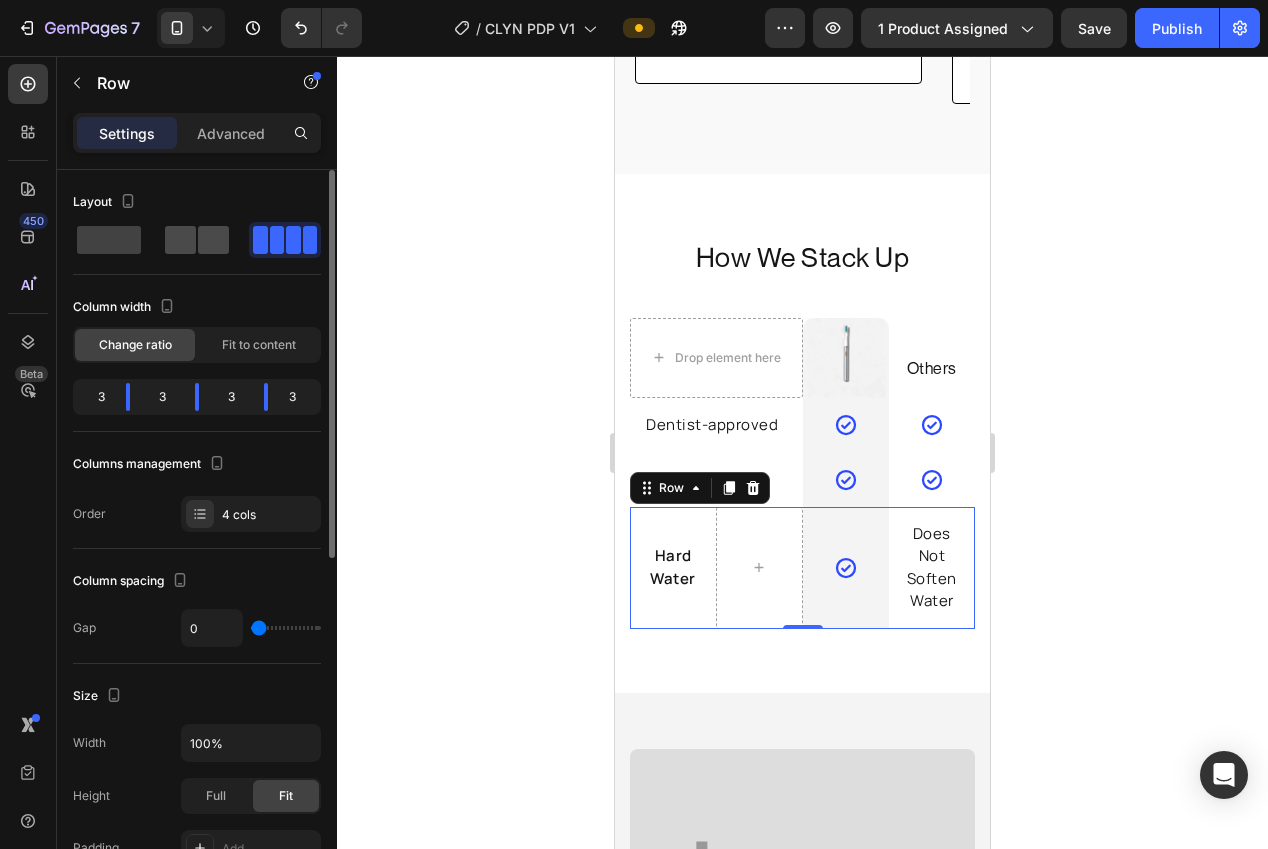 click at bounding box center [197, 240] 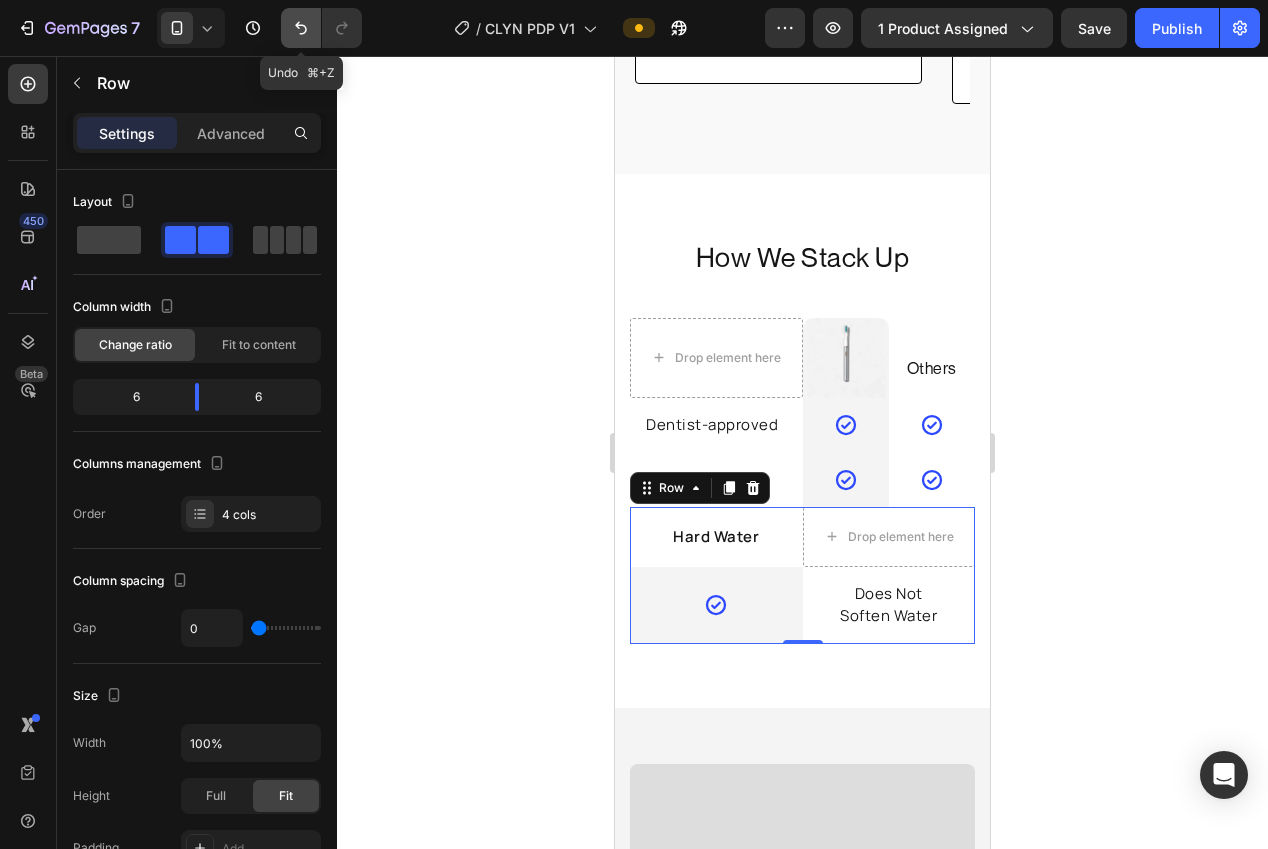 click 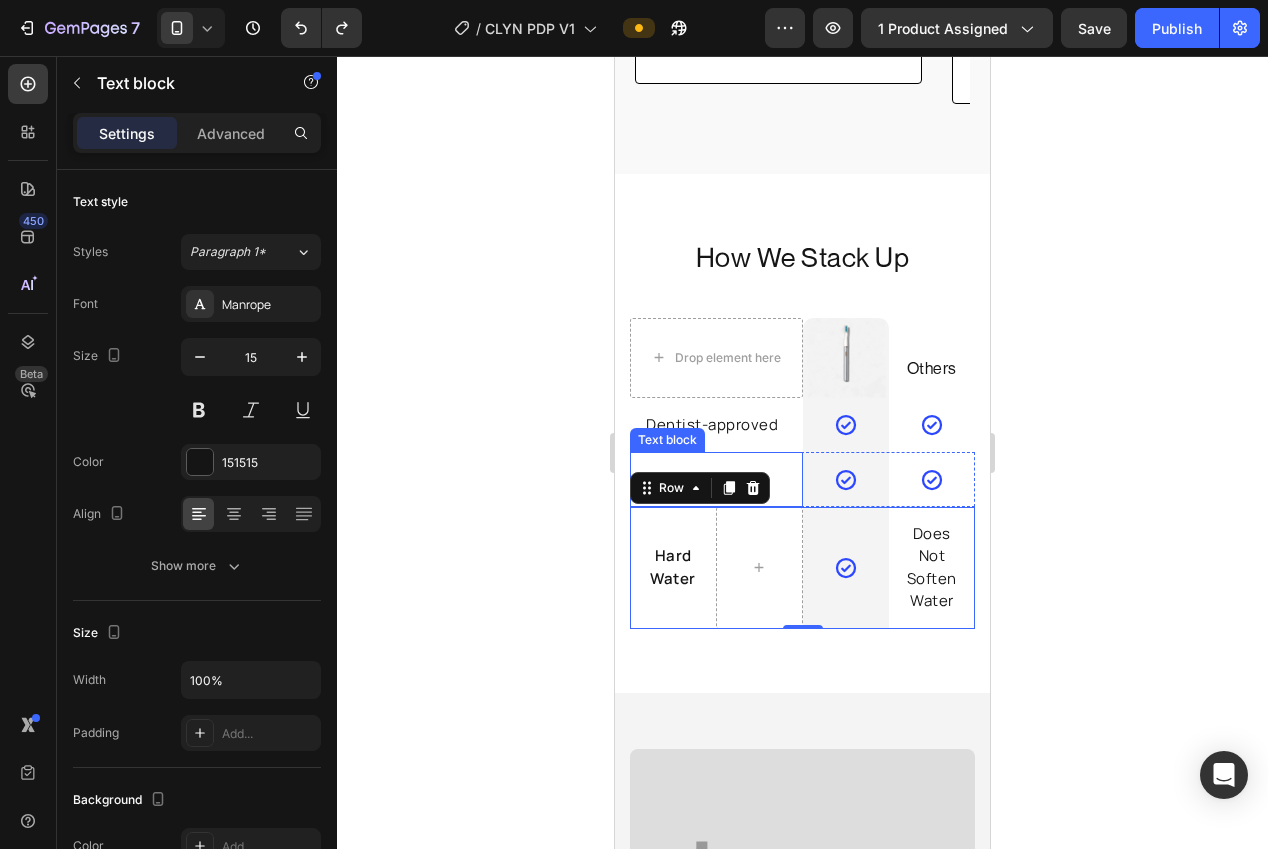 click on "Sonic clean Text block" at bounding box center [716, 479] 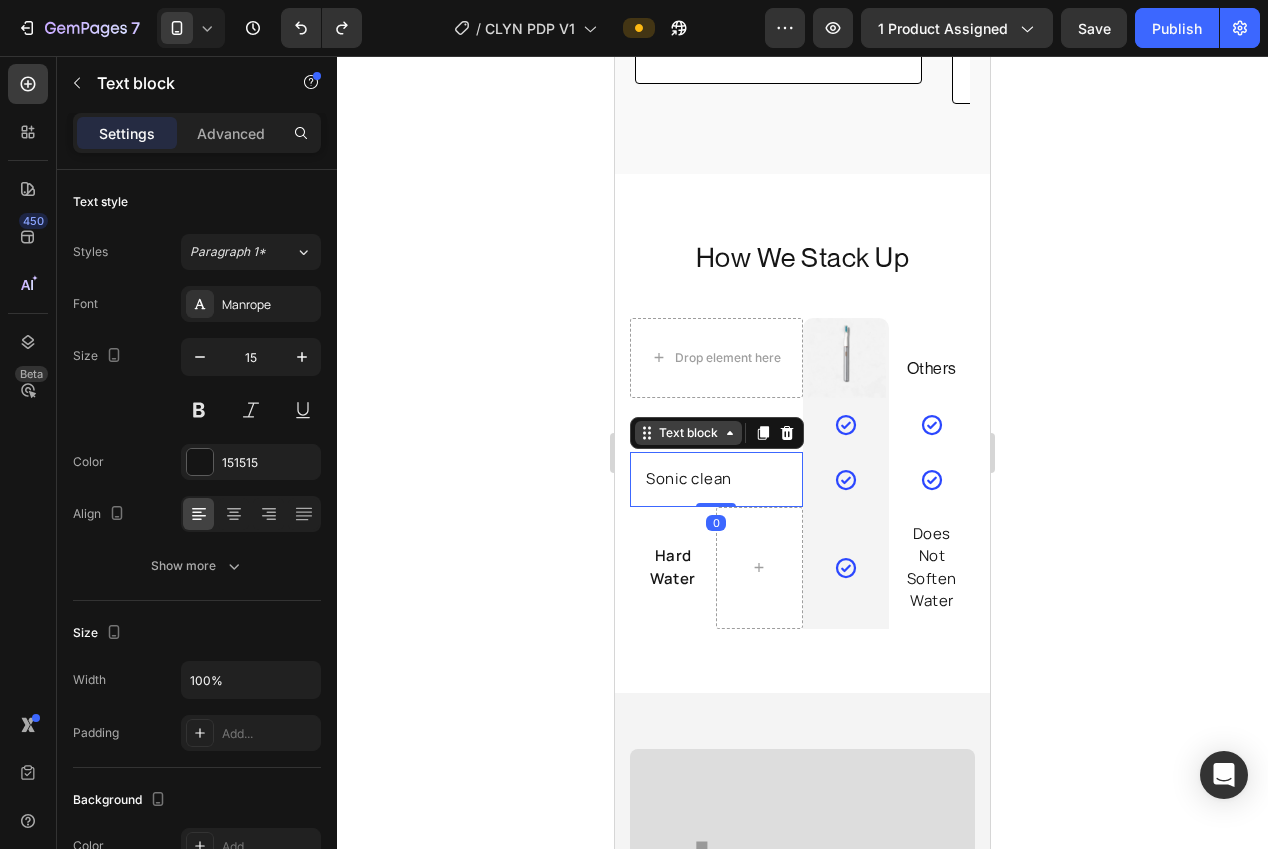 click on "Text block" at bounding box center [688, 433] 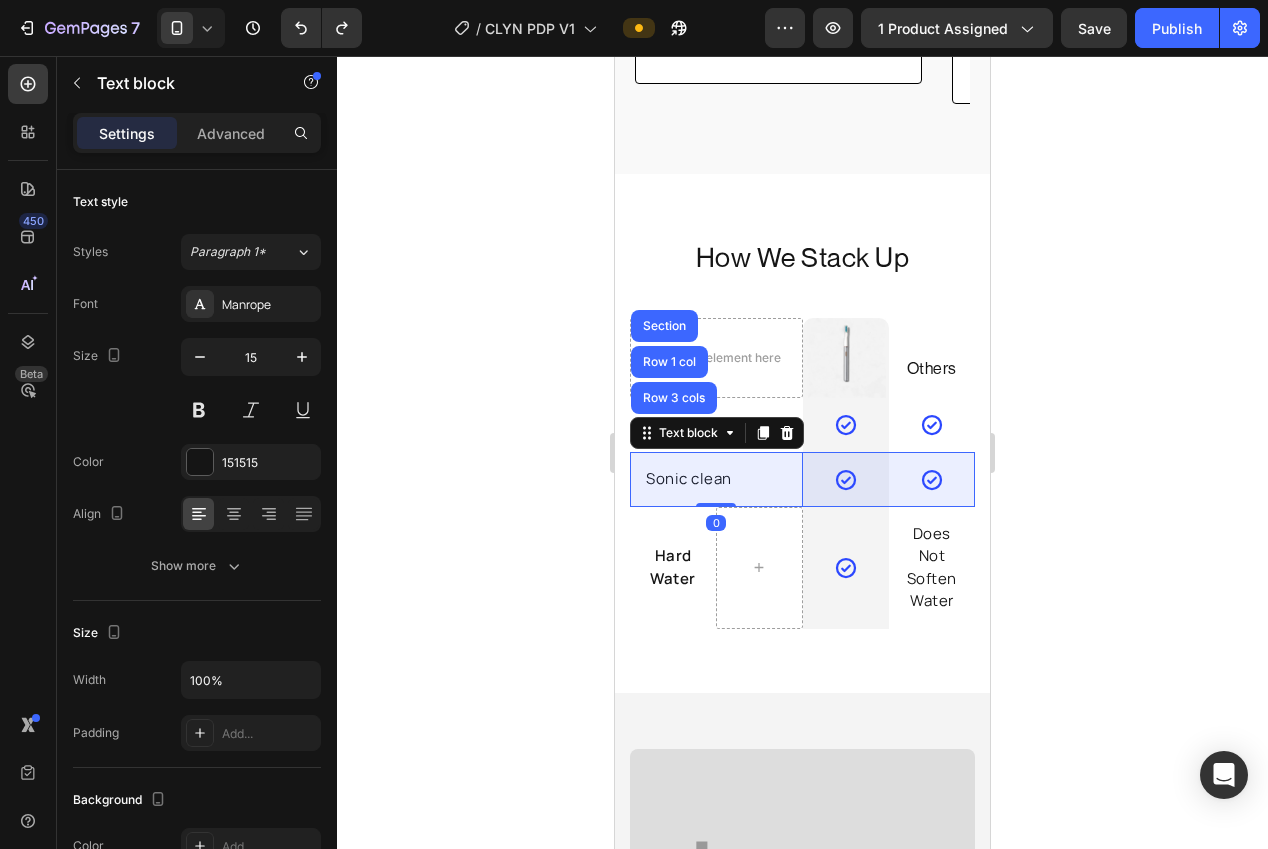 click on "Row 3 cols" at bounding box center (674, 398) 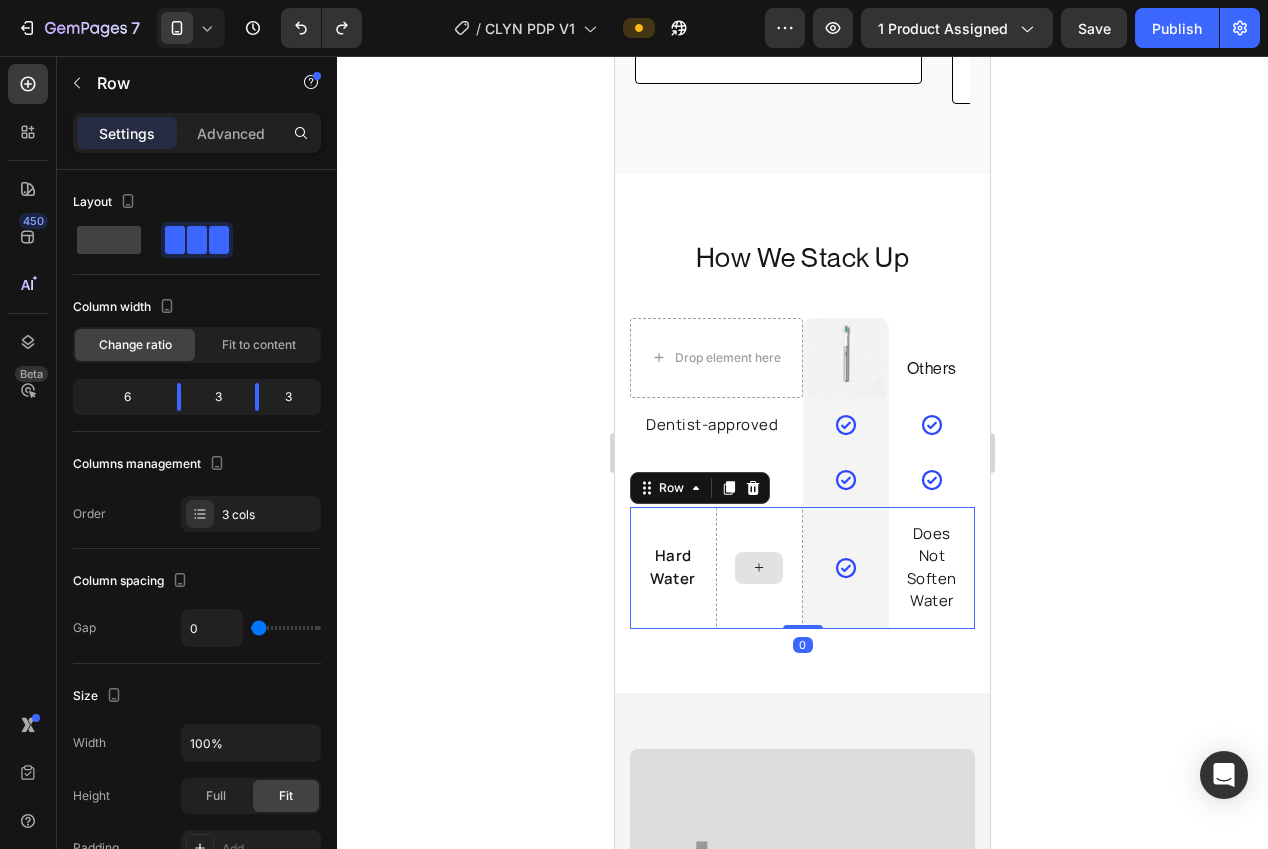 click at bounding box center (759, 568) 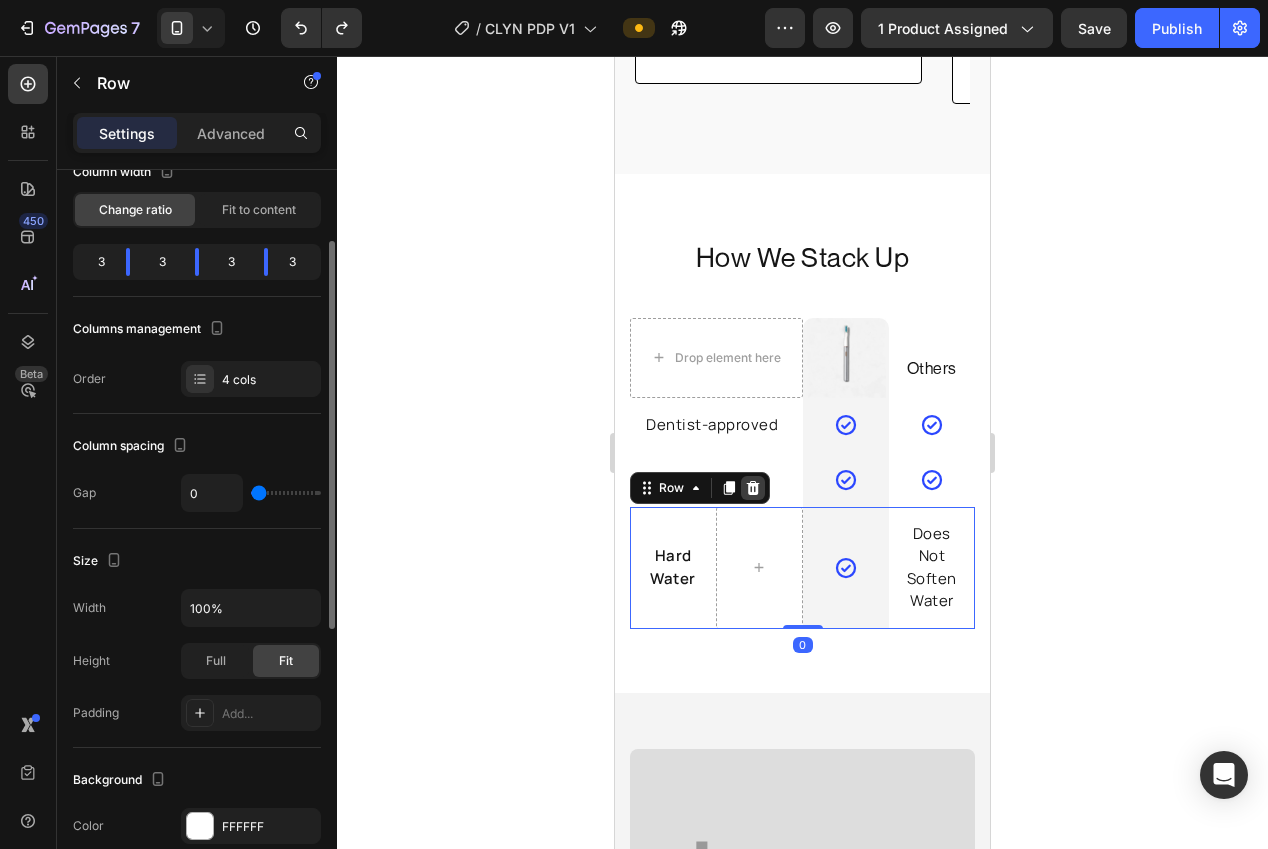 click 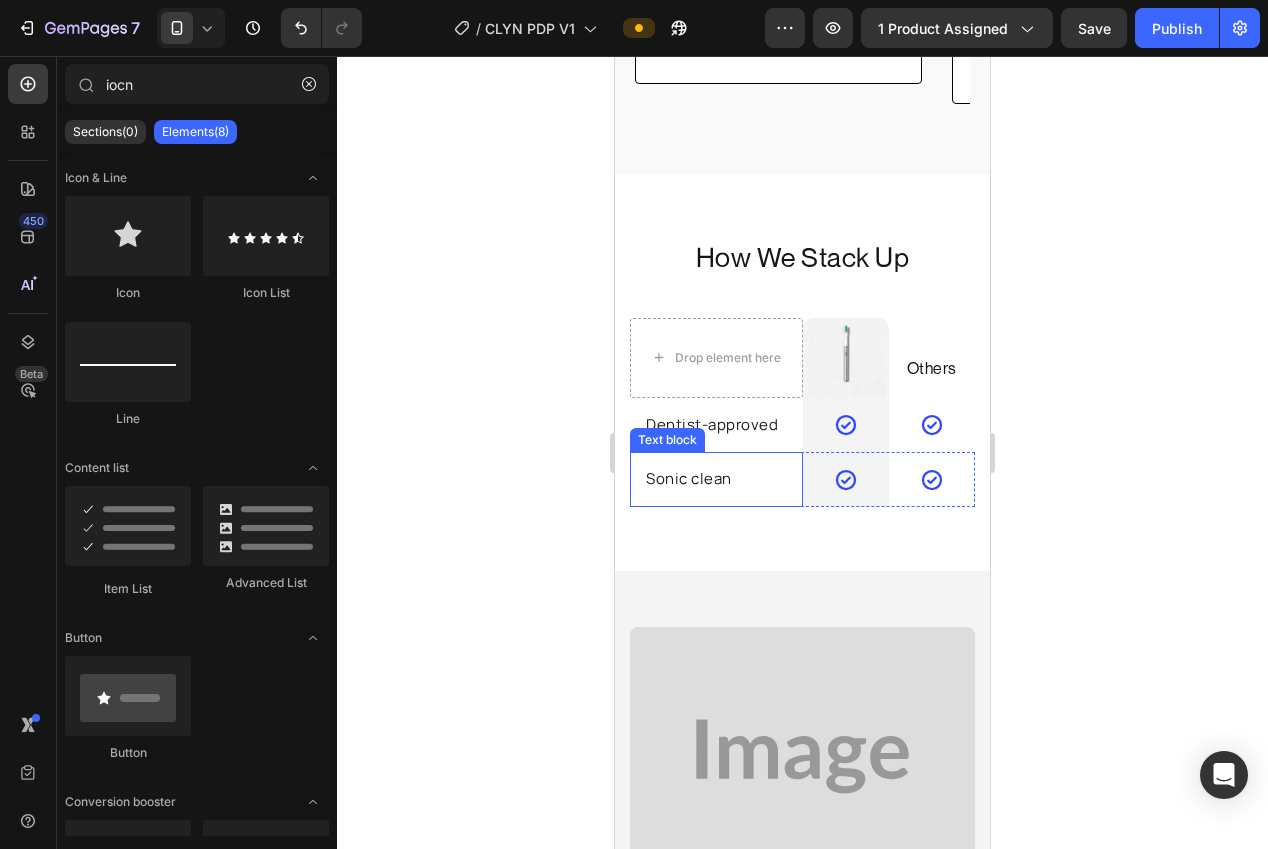 click on "Sonic clean Text block" at bounding box center [716, 479] 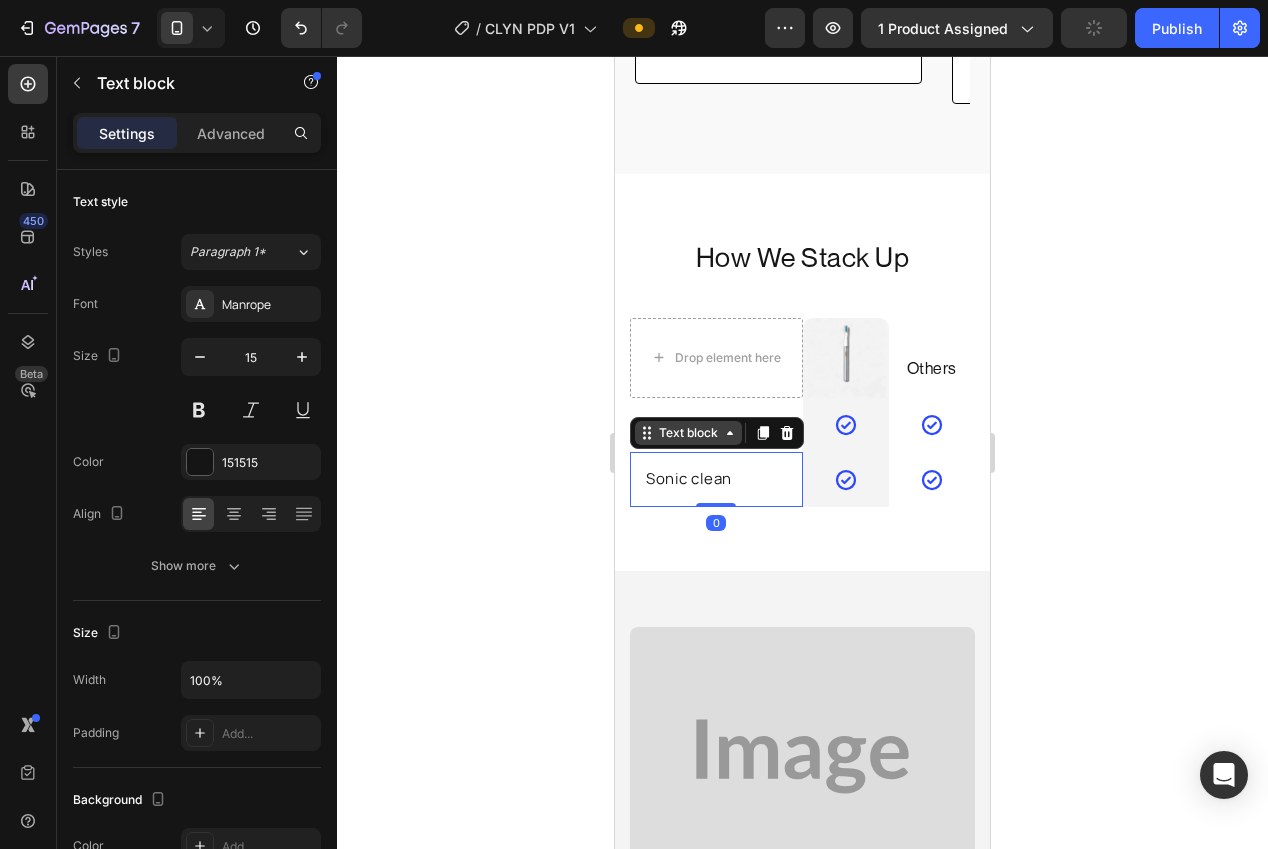click on "Text block" at bounding box center (688, 433) 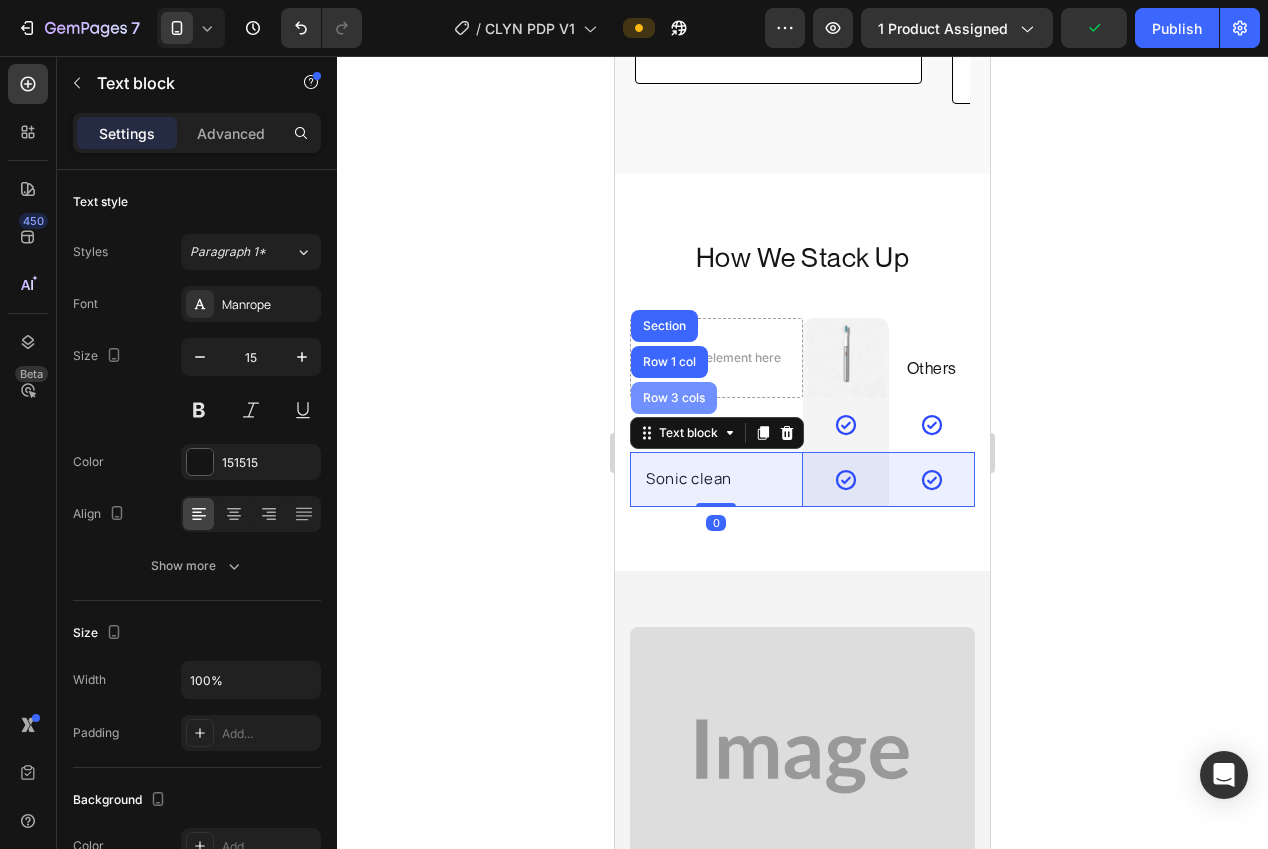 click on "Row 3 cols" at bounding box center (674, 398) 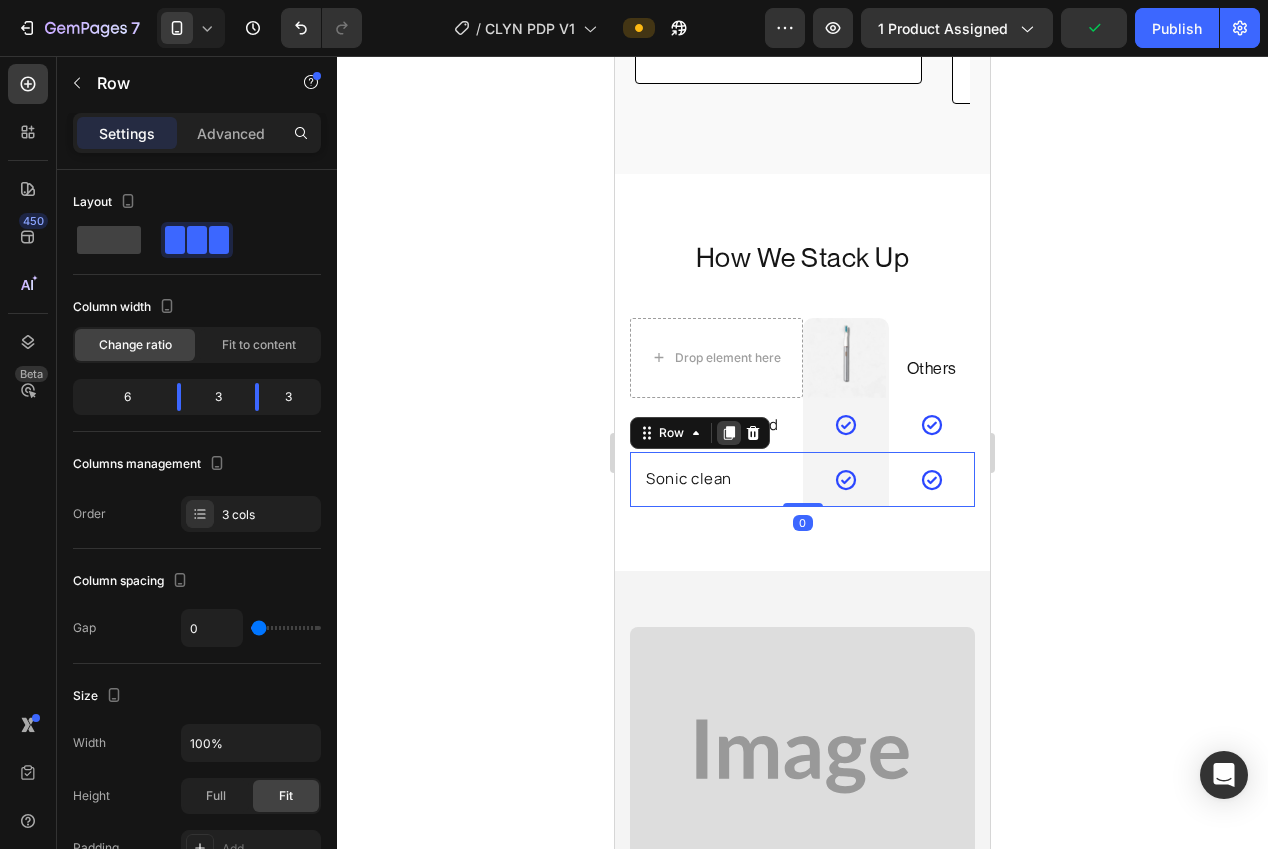 click 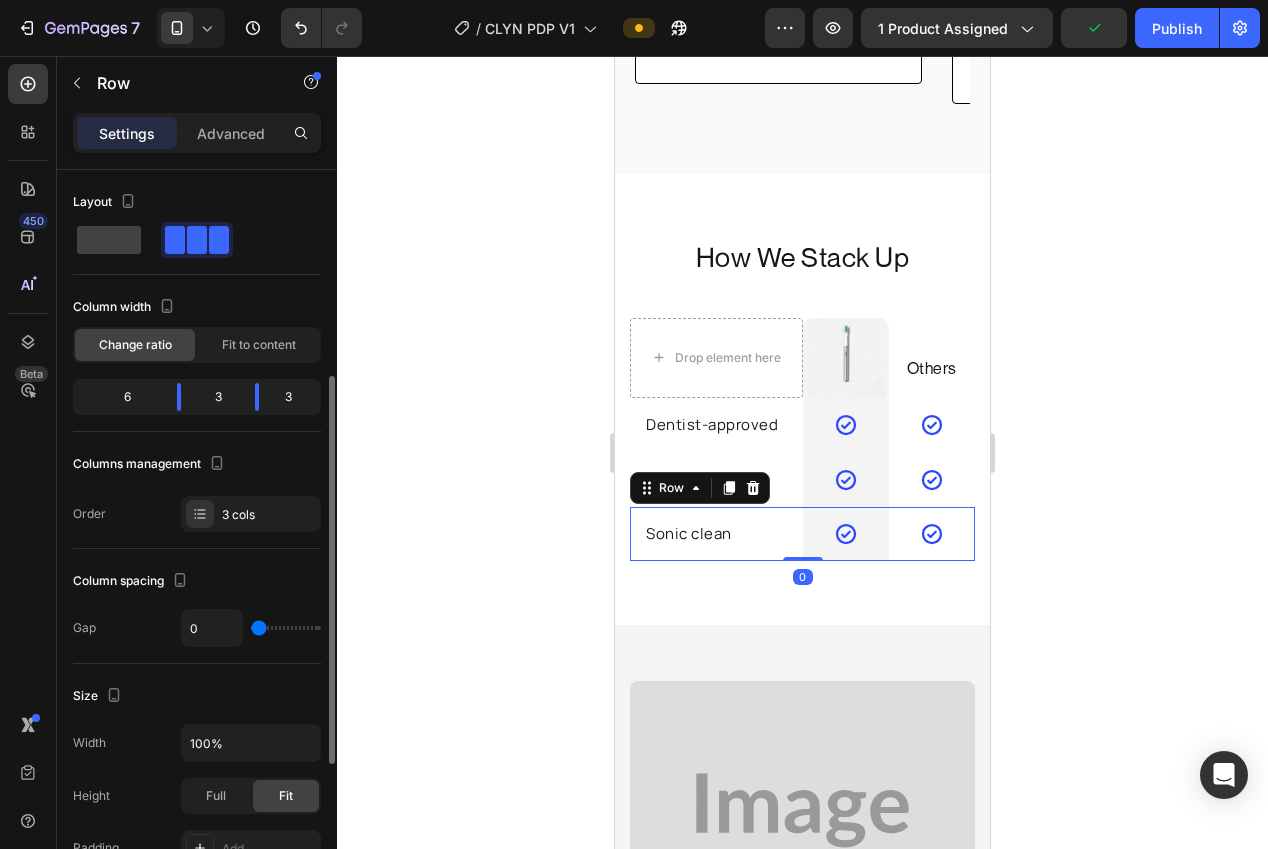 scroll, scrollTop: 135, scrollLeft: 0, axis: vertical 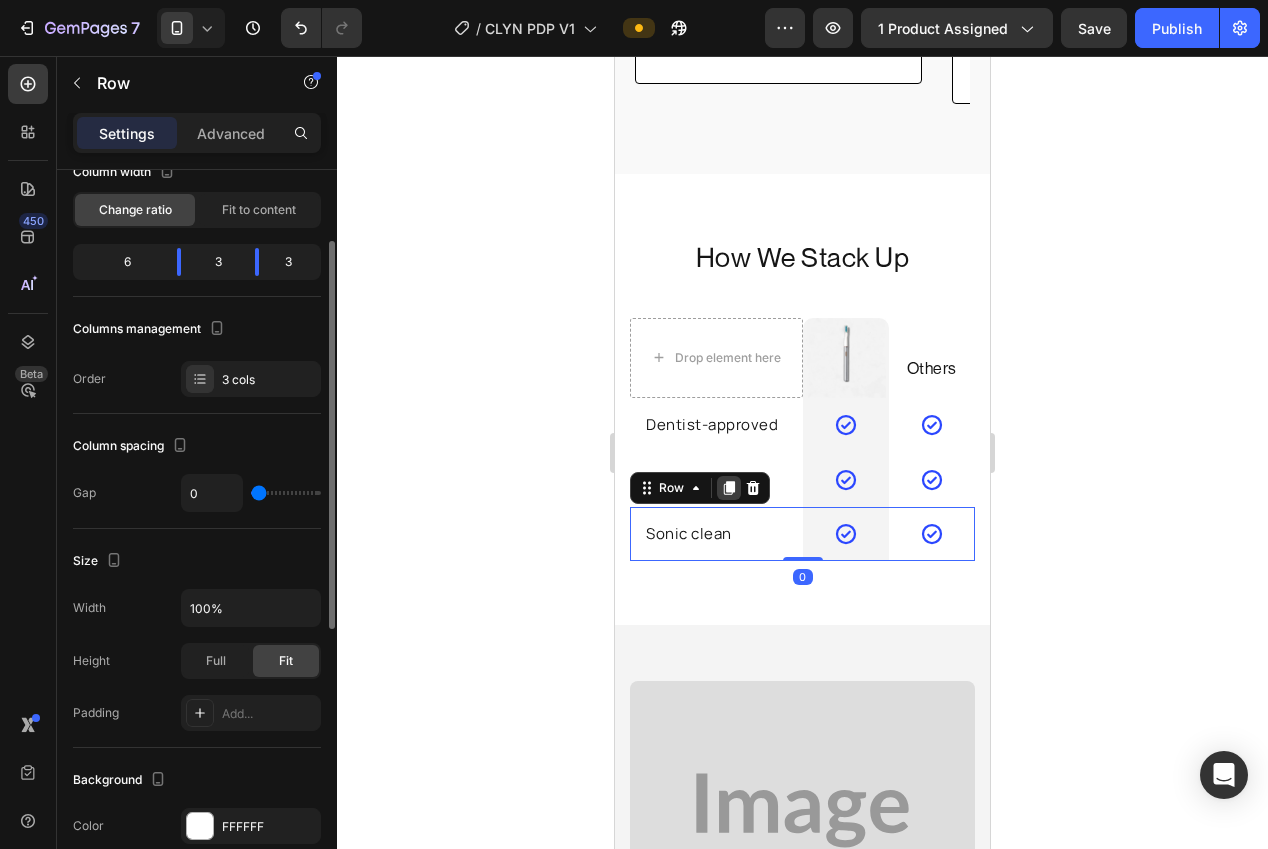 click 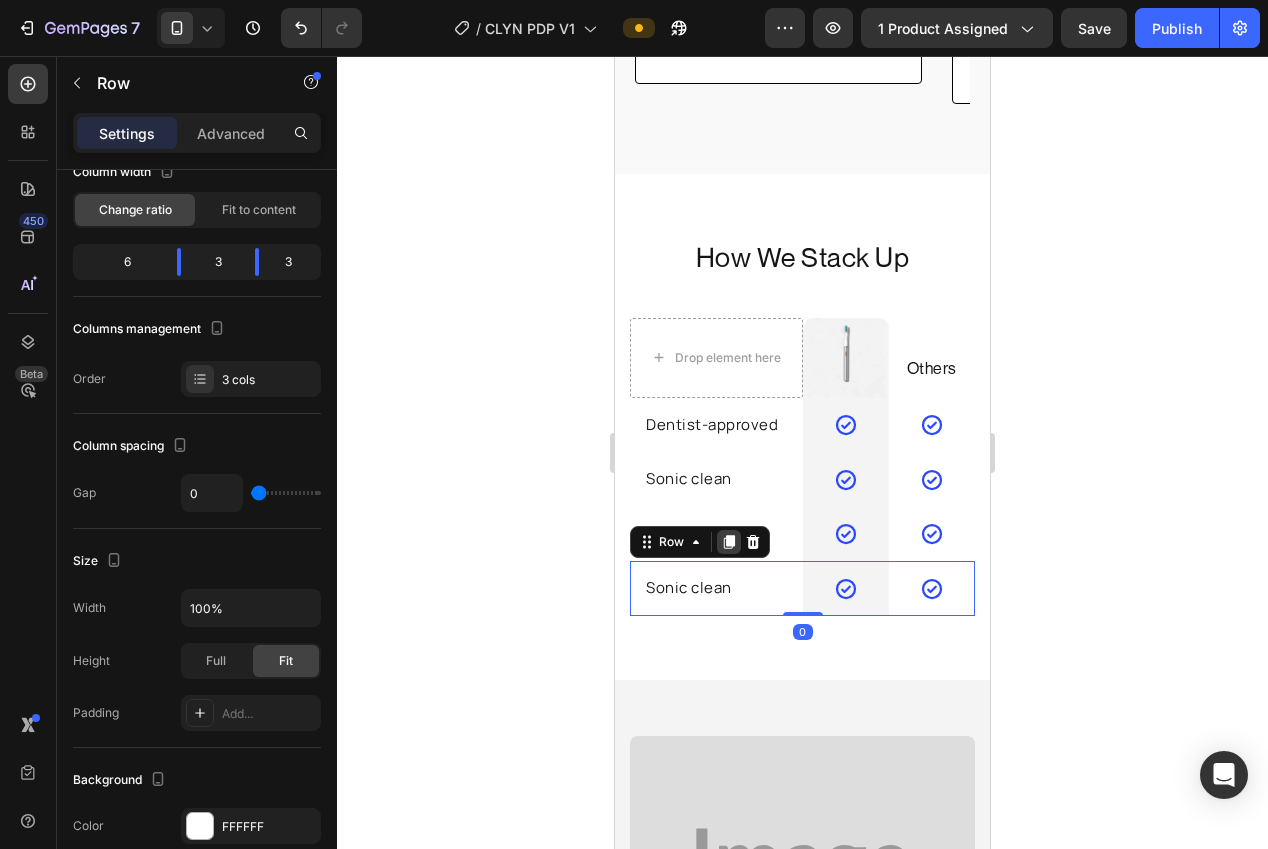 click 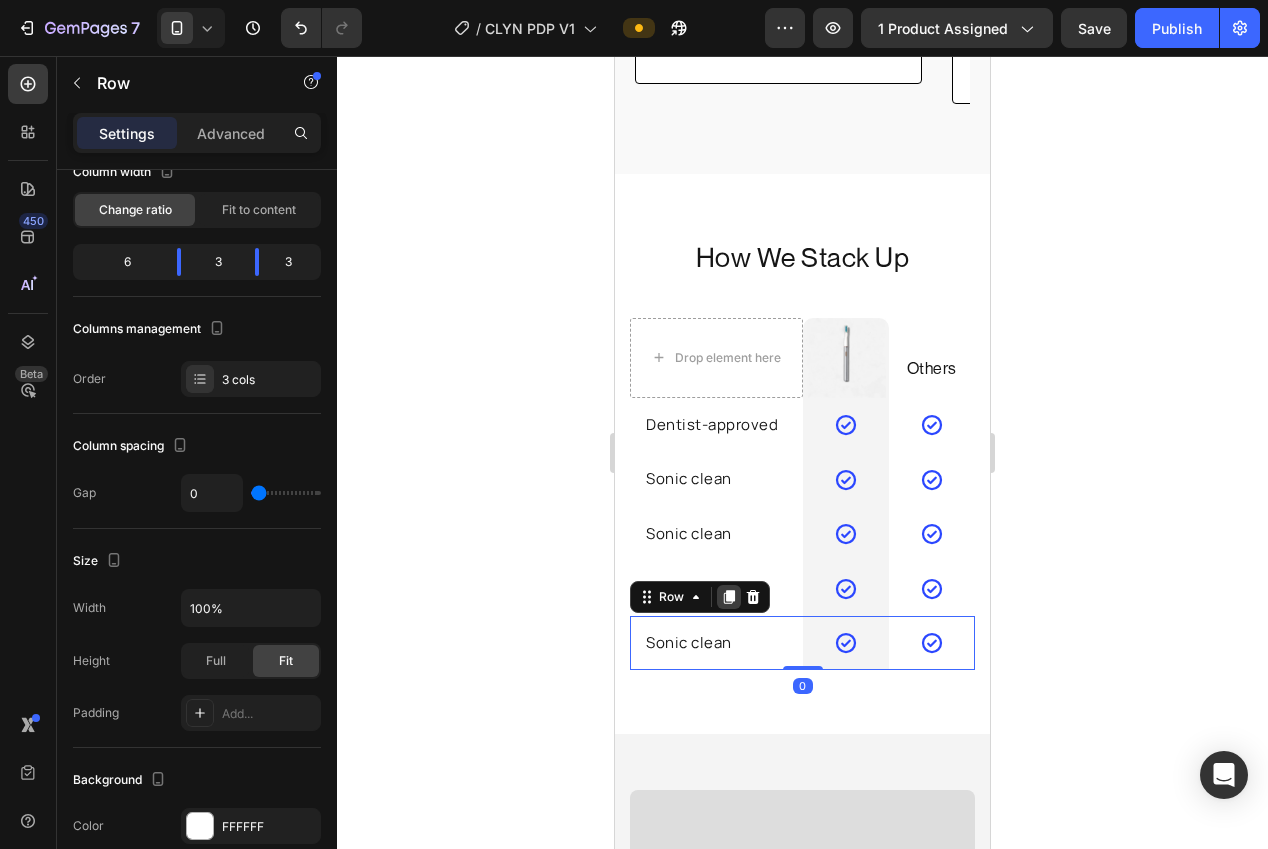 drag, startPoint x: 727, startPoint y: 579, endPoint x: 739, endPoint y: 575, distance: 12.649111 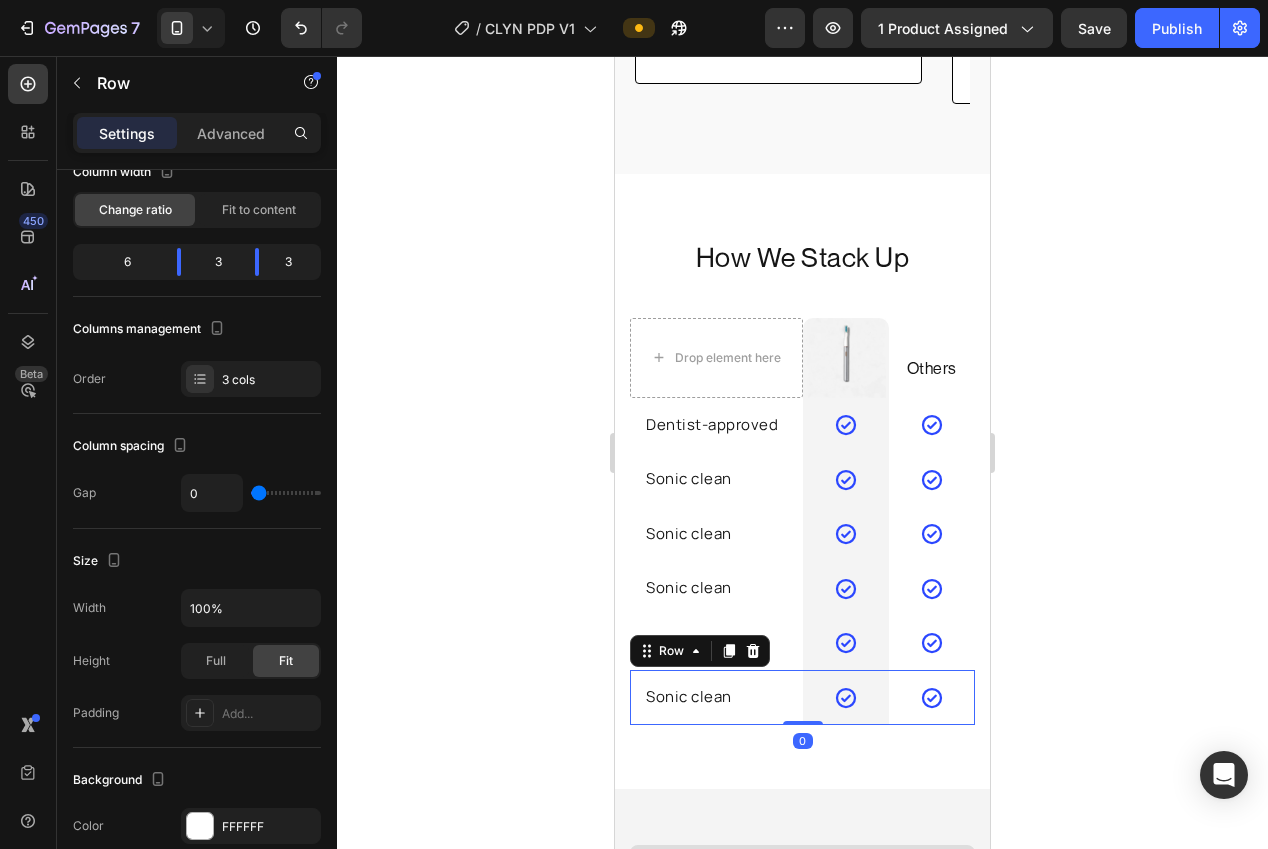 click 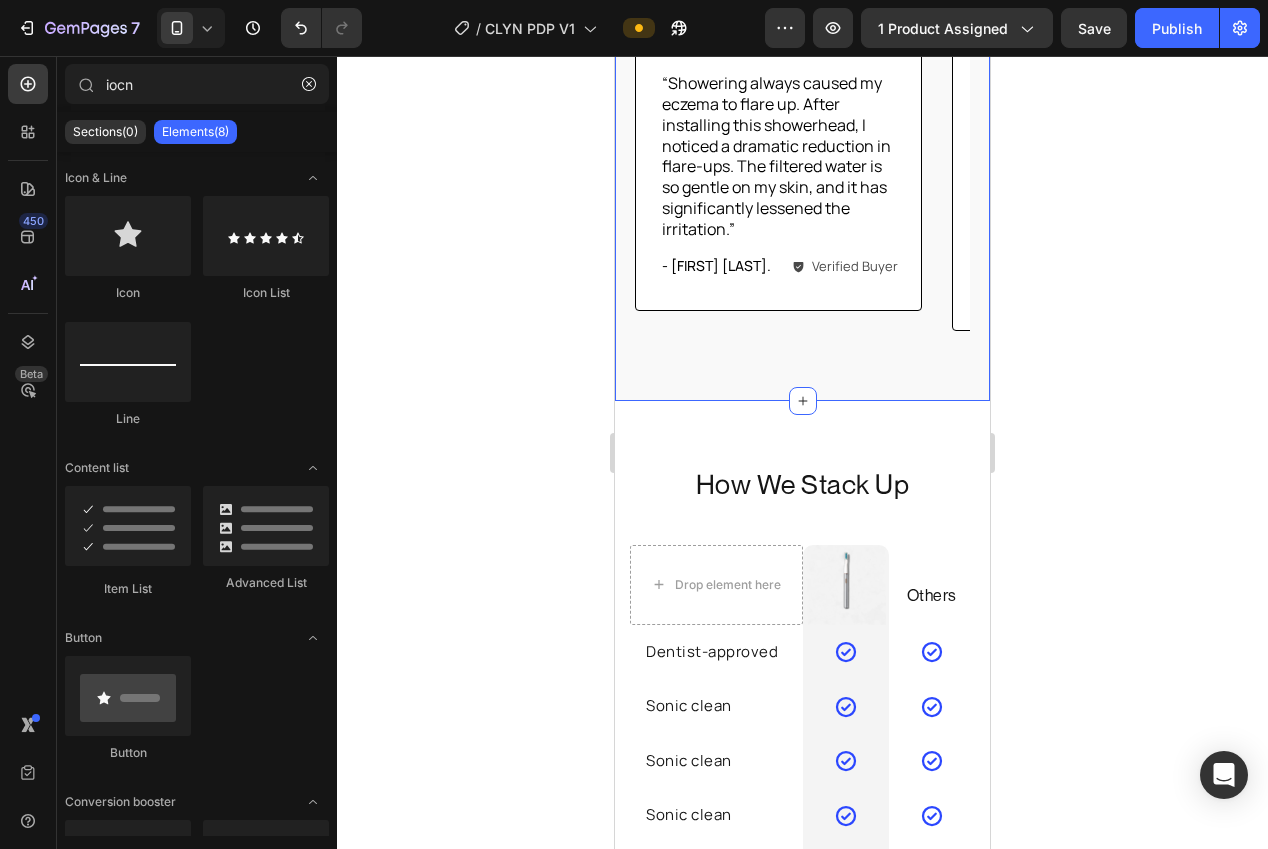scroll, scrollTop: 4203, scrollLeft: 0, axis: vertical 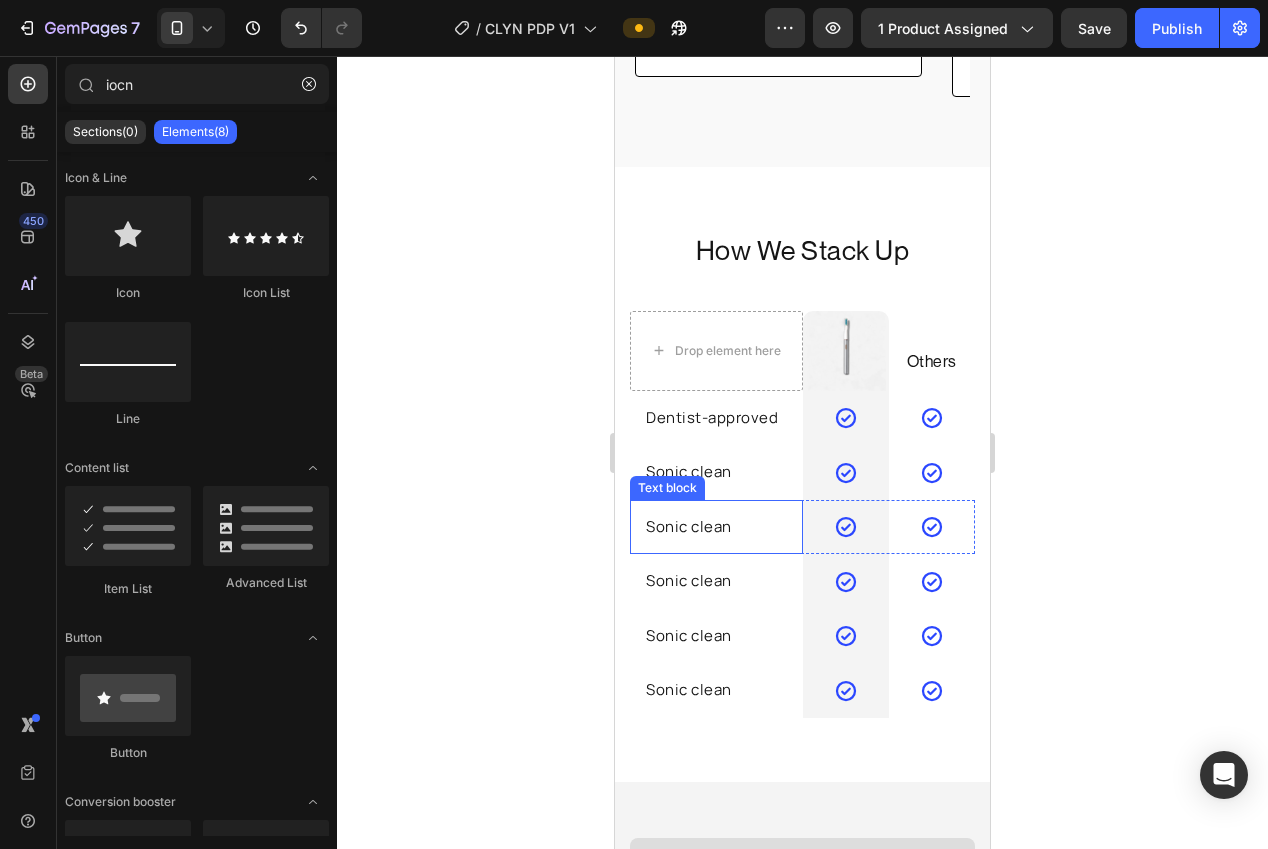 click on "Sonic clean" at bounding box center (716, 527) 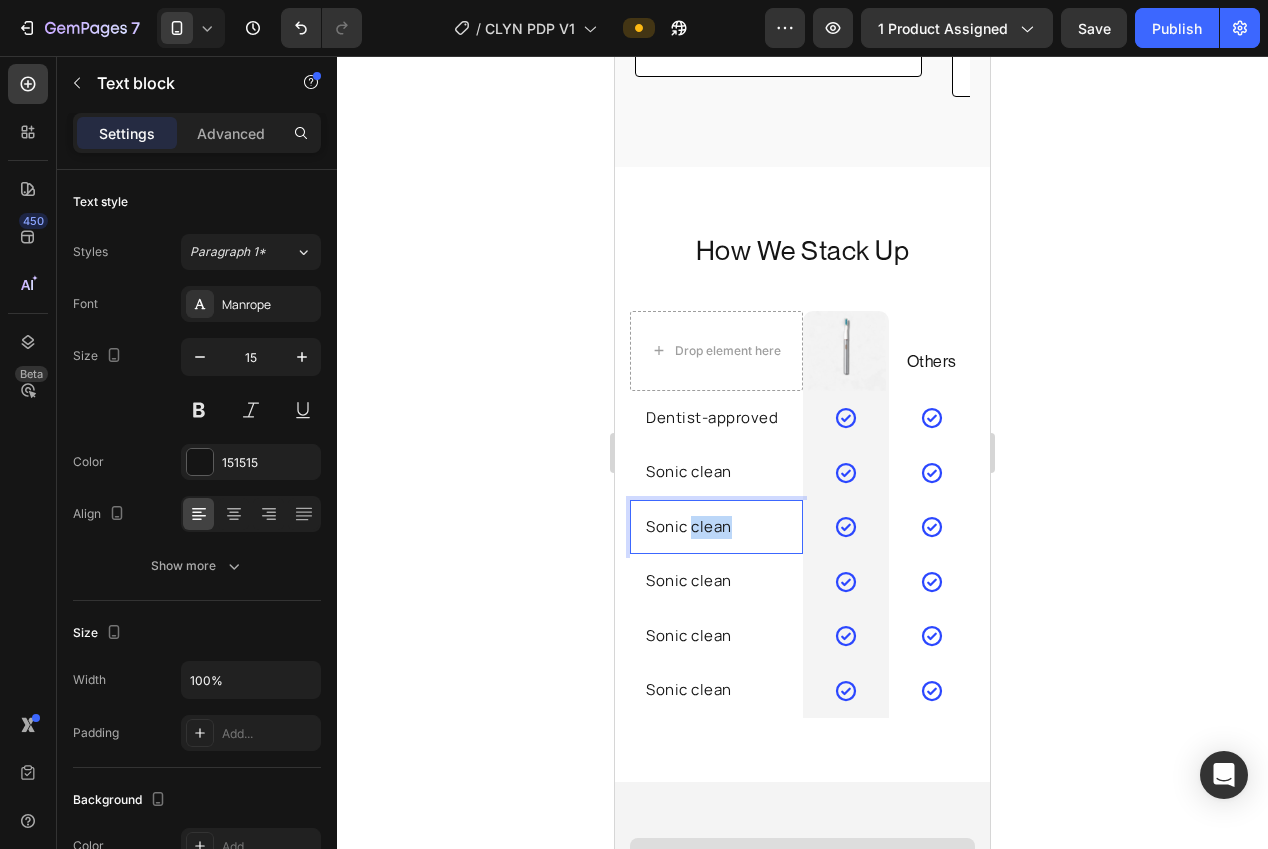 click on "Sonic clean" at bounding box center [716, 527] 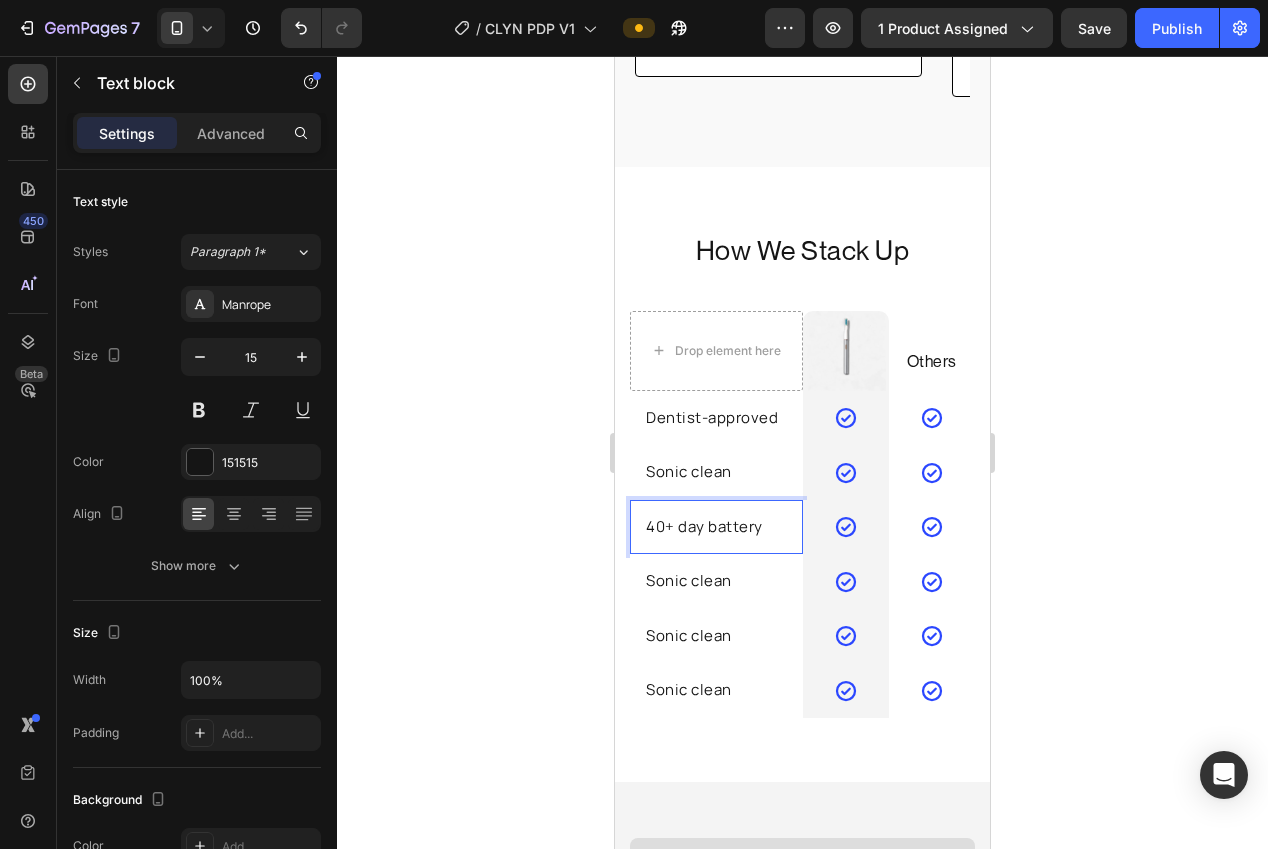scroll, scrollTop: 4204, scrollLeft: 0, axis: vertical 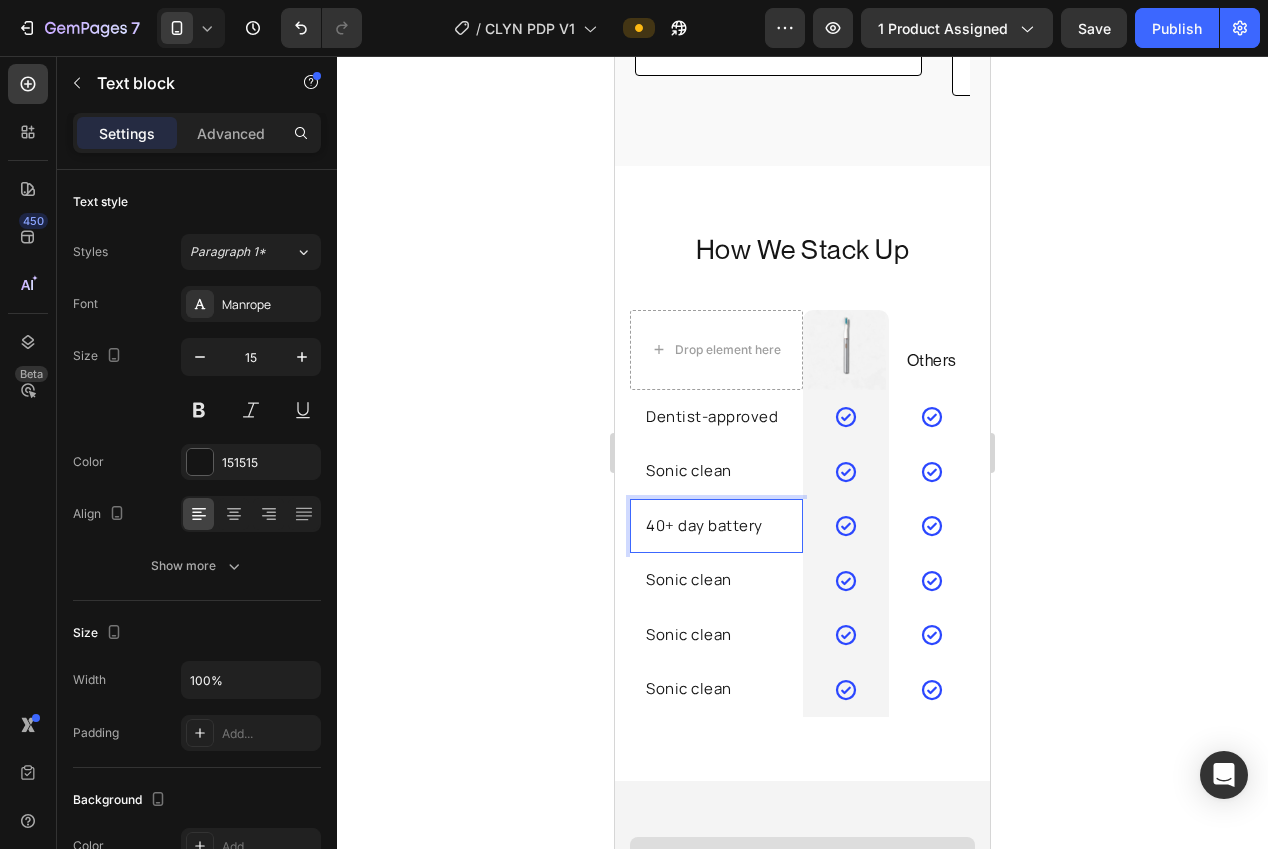 click 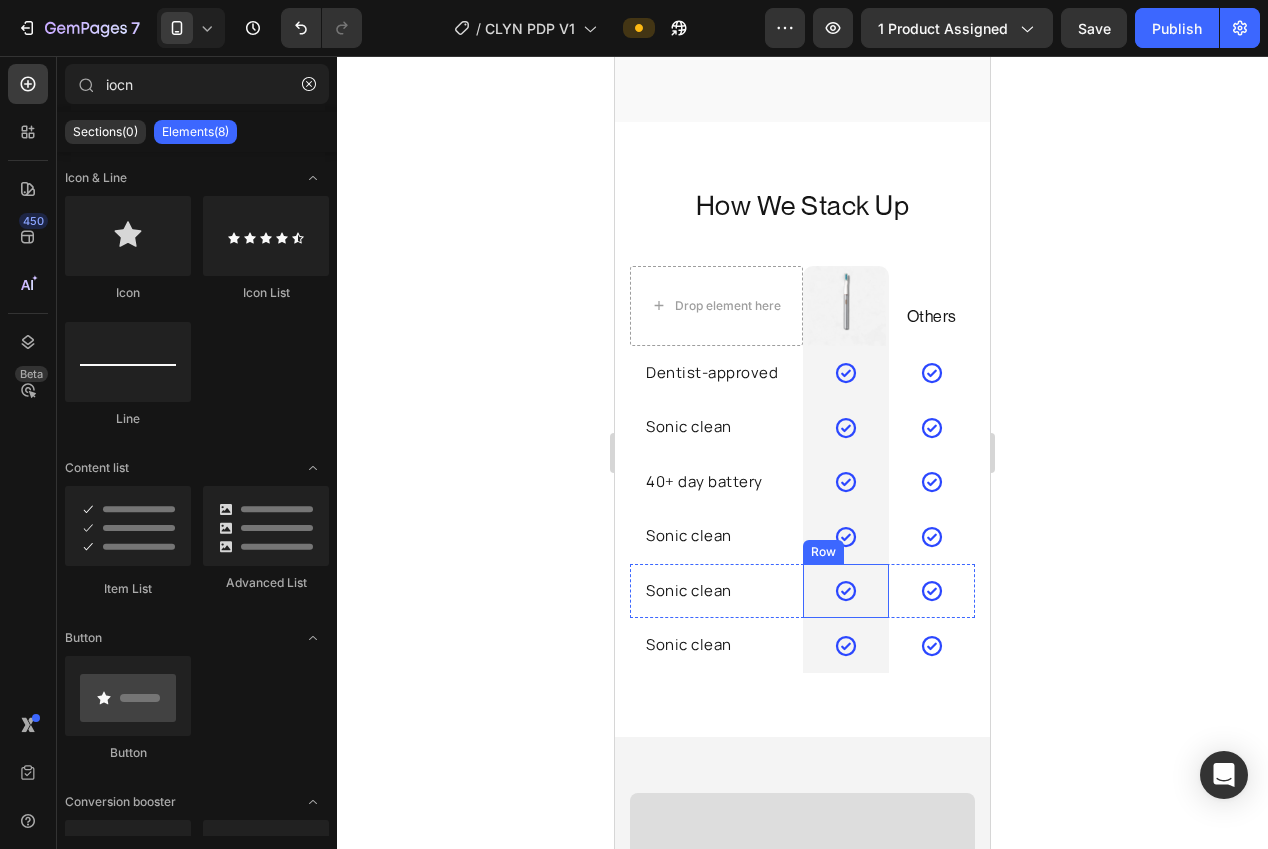 scroll, scrollTop: 4251, scrollLeft: 0, axis: vertical 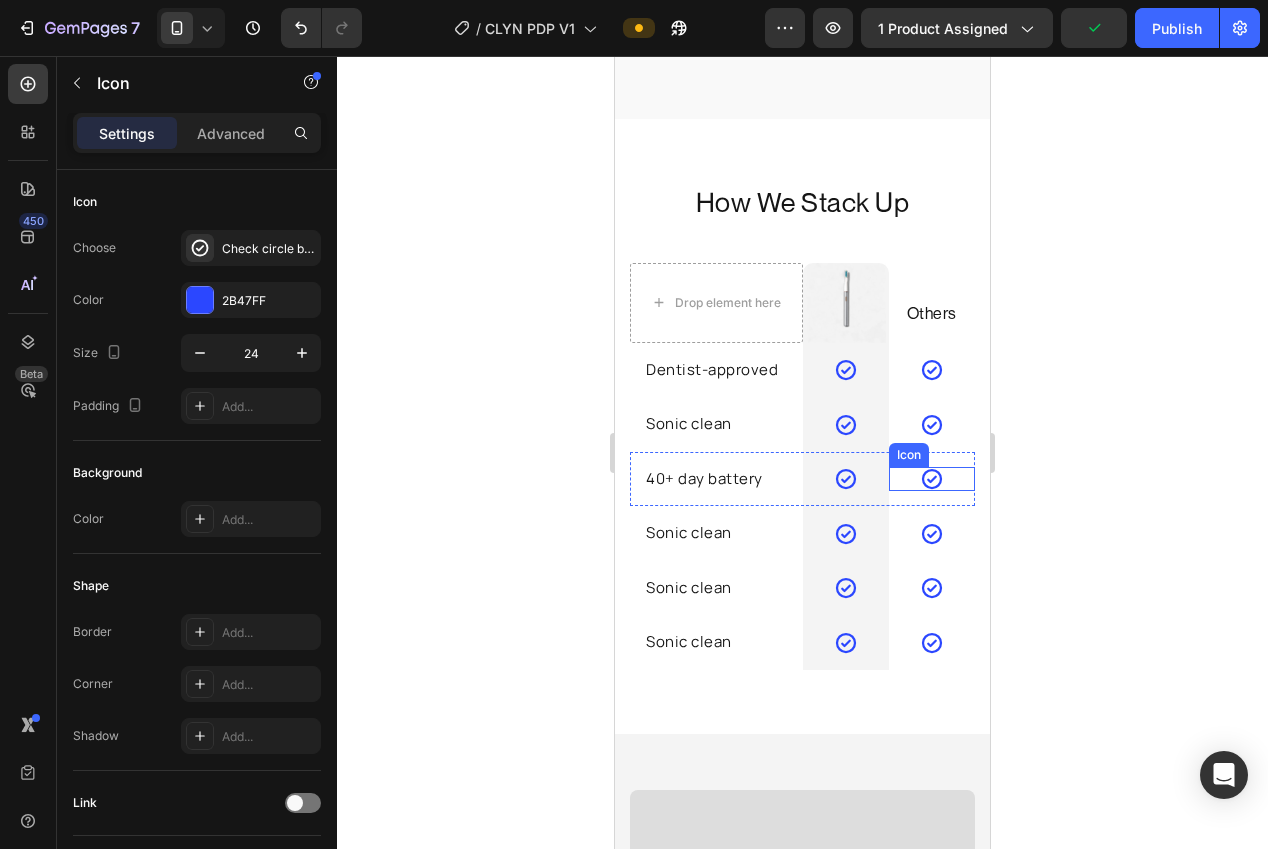 click 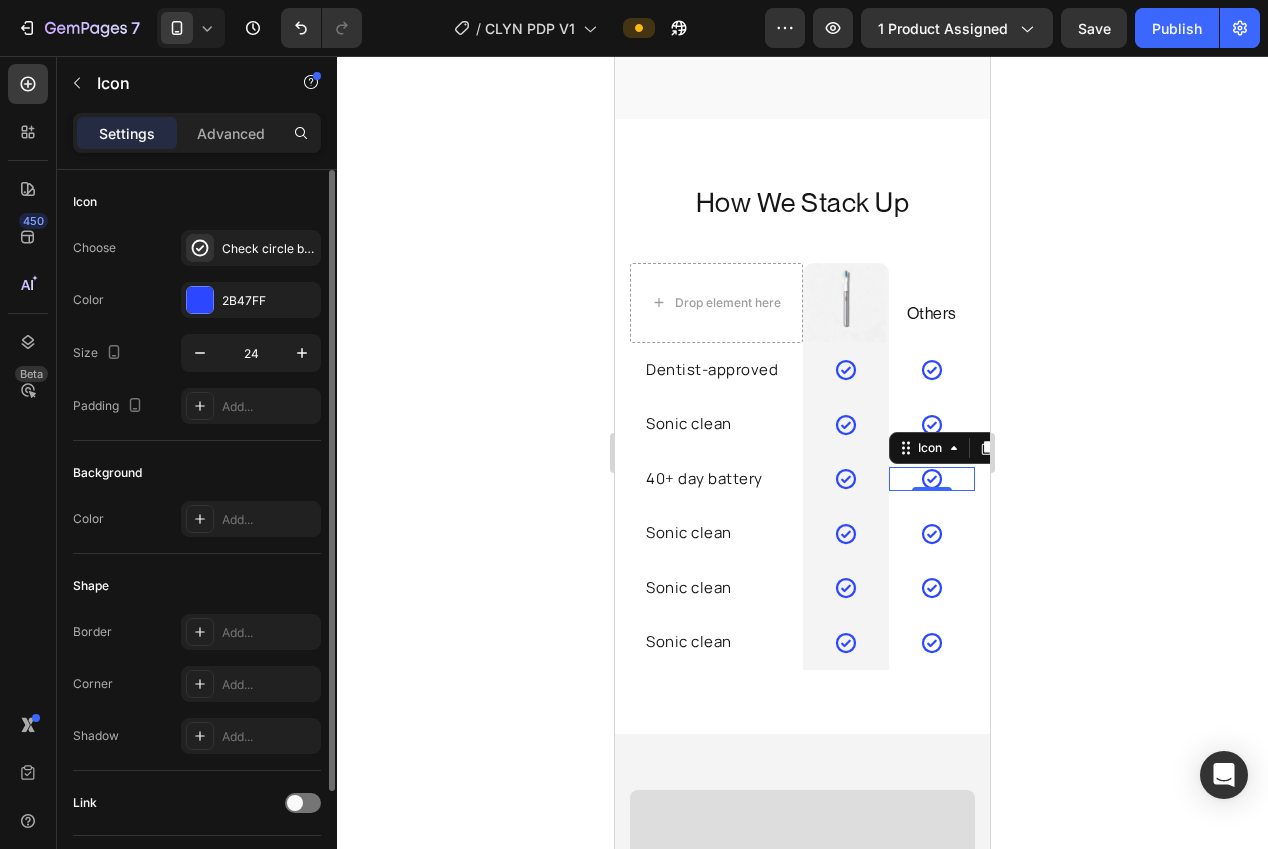 click on "Icon Choose
Check circle bold Color 2B47FF Size 24 Padding Add..." 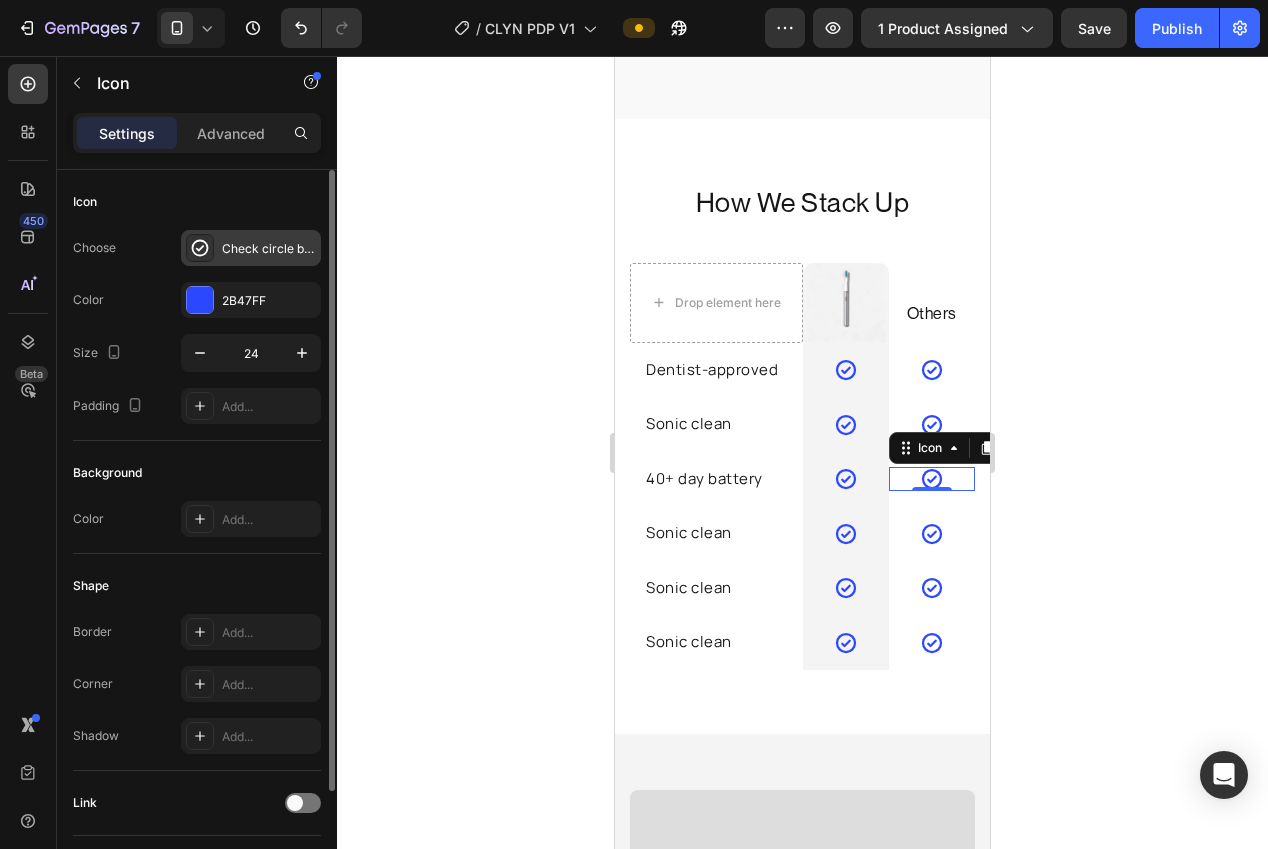 click on "Check circle bold" at bounding box center [269, 249] 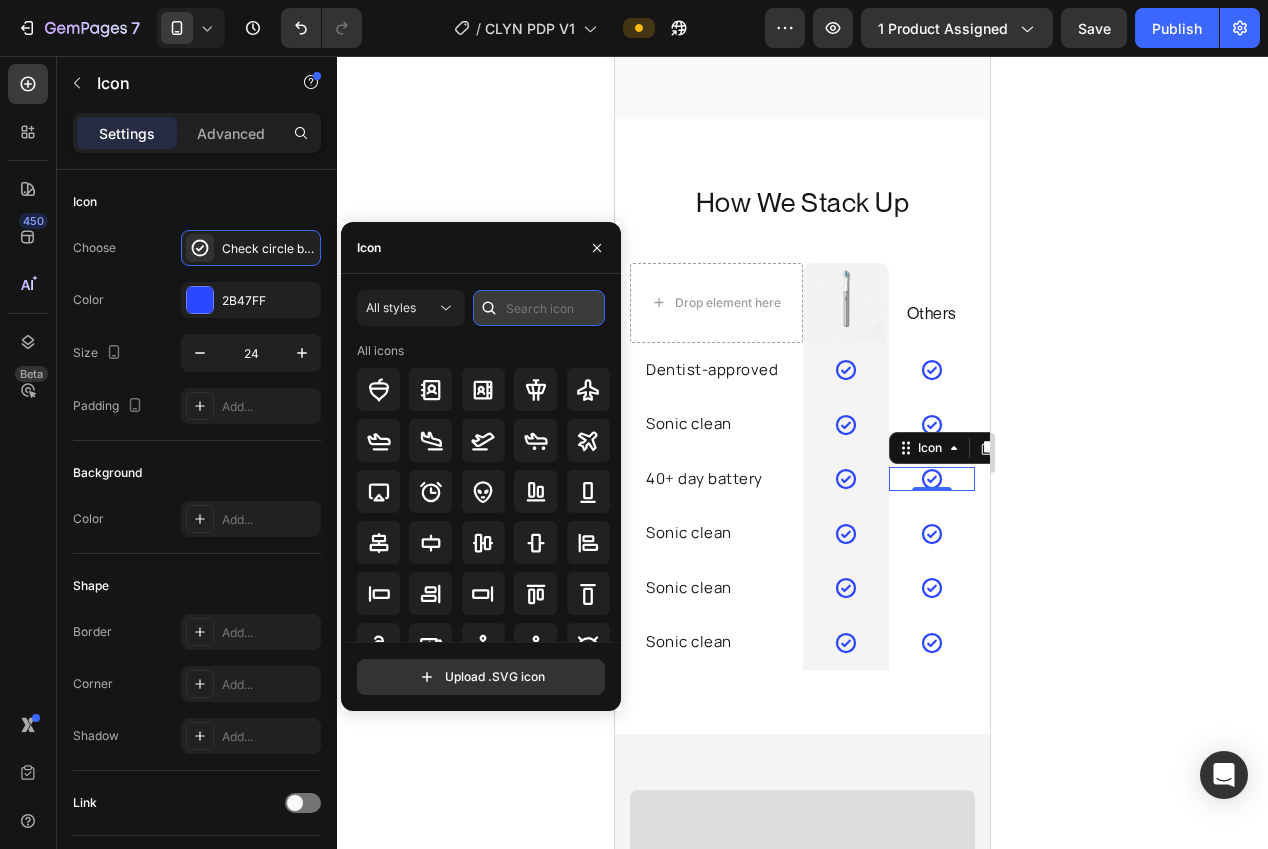 click at bounding box center [539, 308] 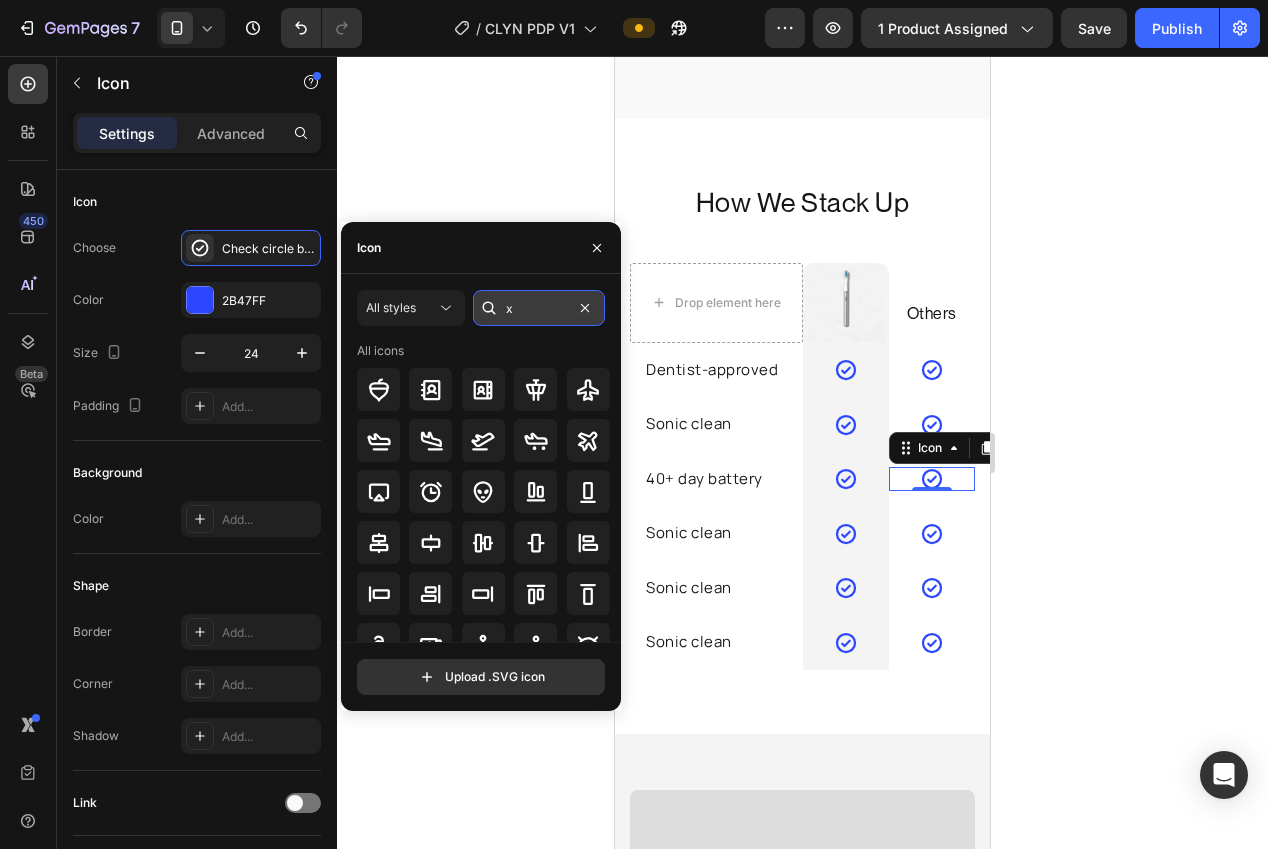 type on "x" 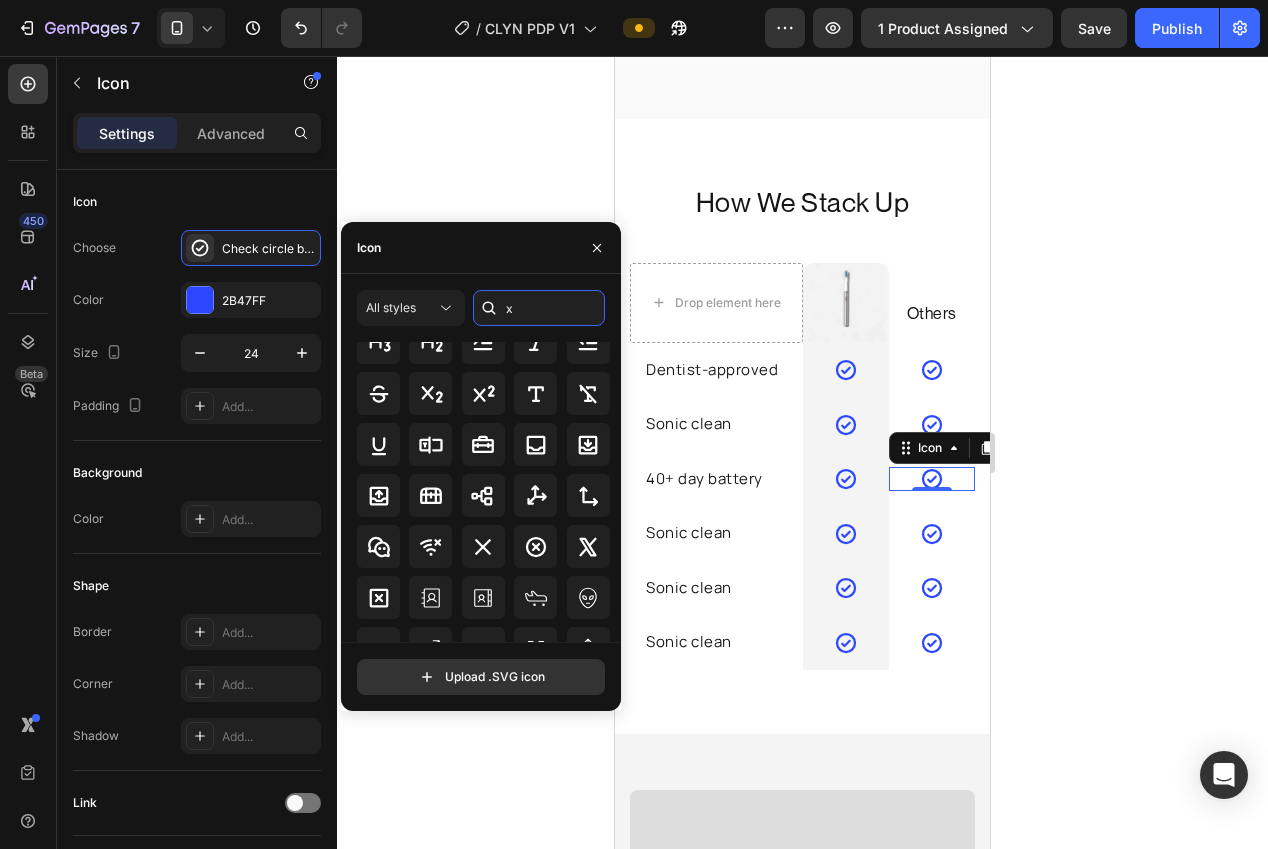 scroll, scrollTop: 1667, scrollLeft: 0, axis: vertical 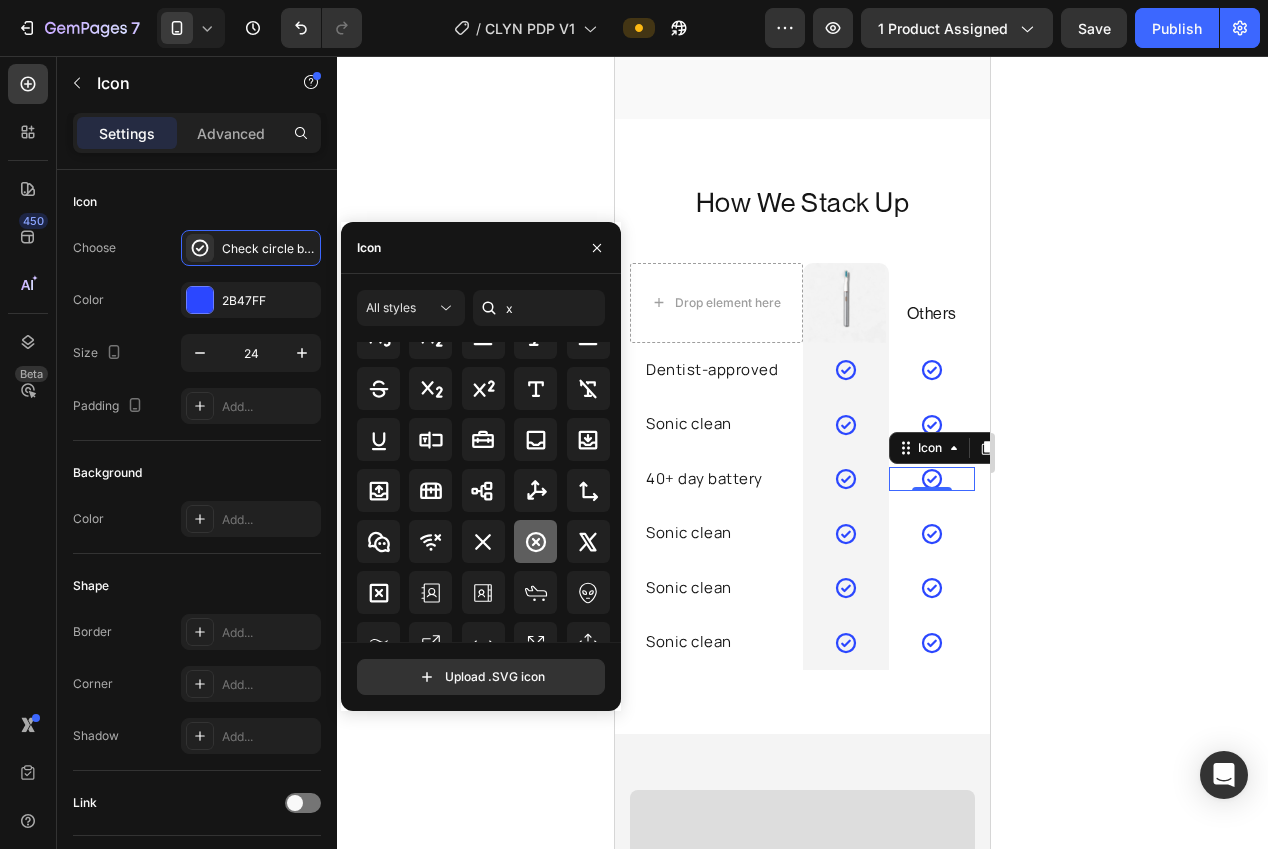 click 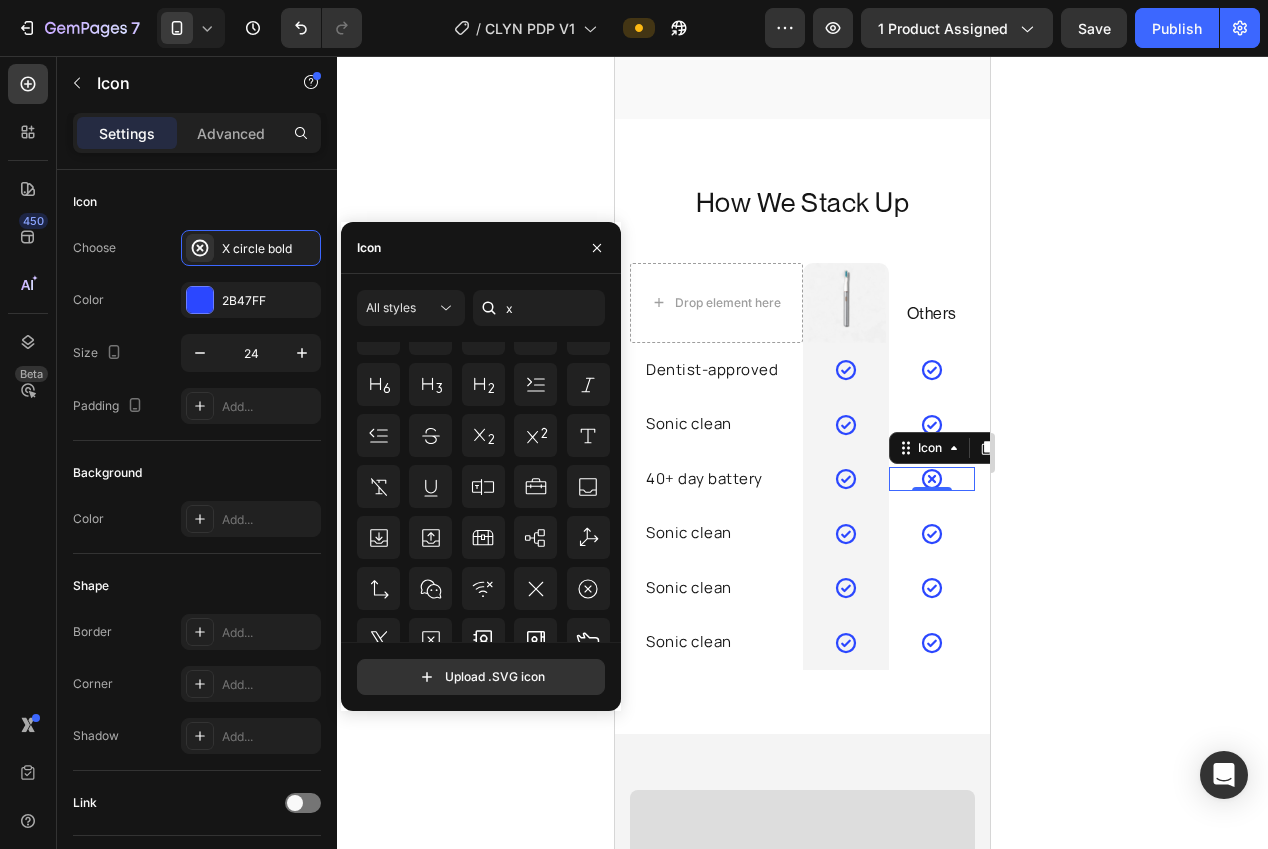 scroll, scrollTop: 3492, scrollLeft: 0, axis: vertical 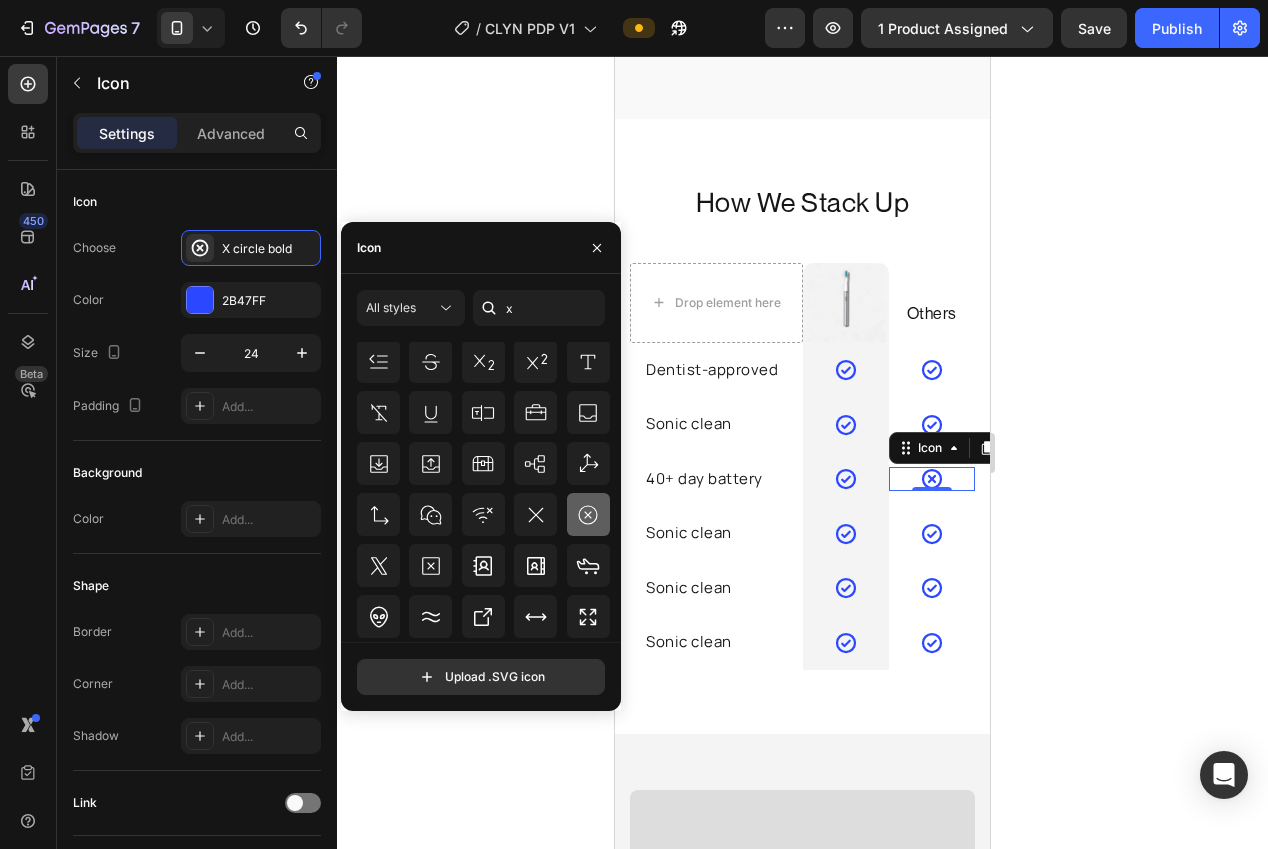 click 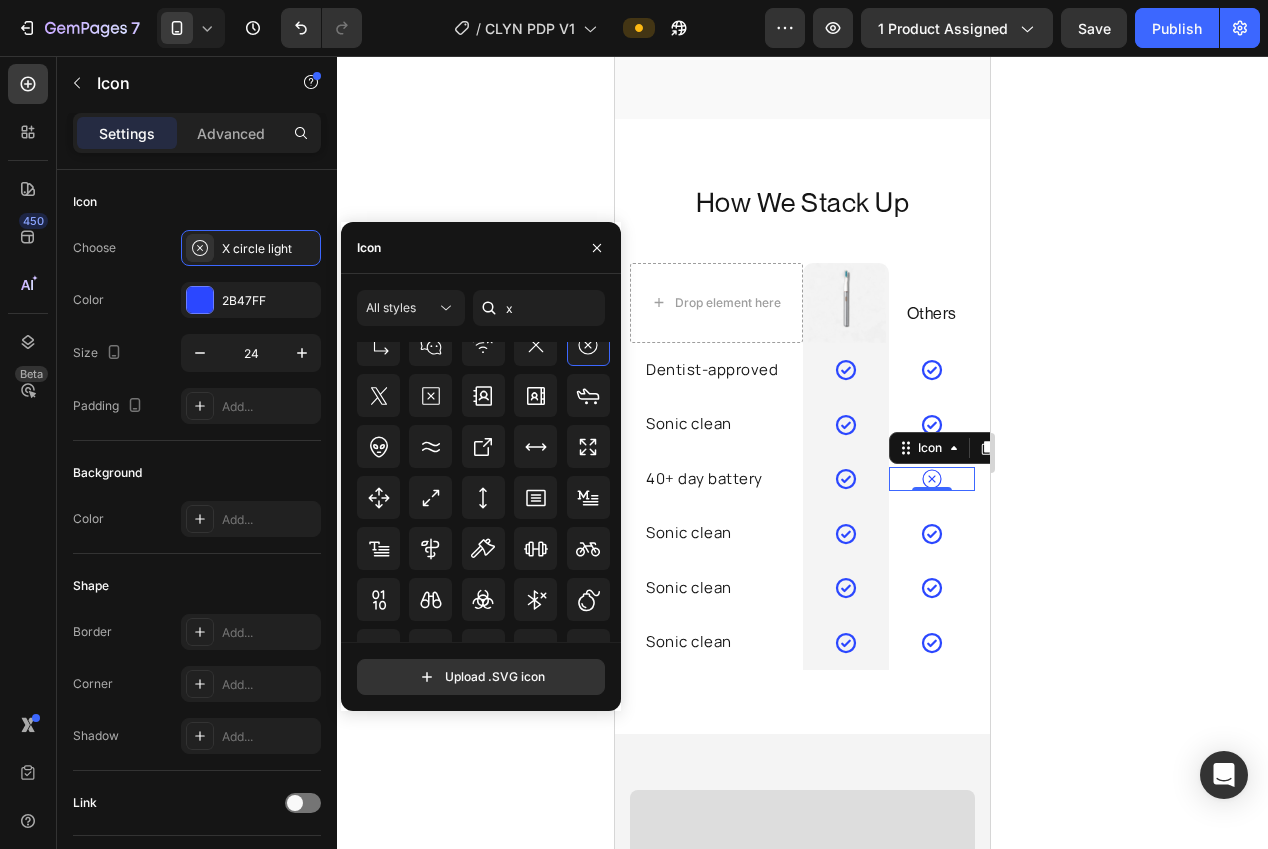 scroll, scrollTop: 3645, scrollLeft: 0, axis: vertical 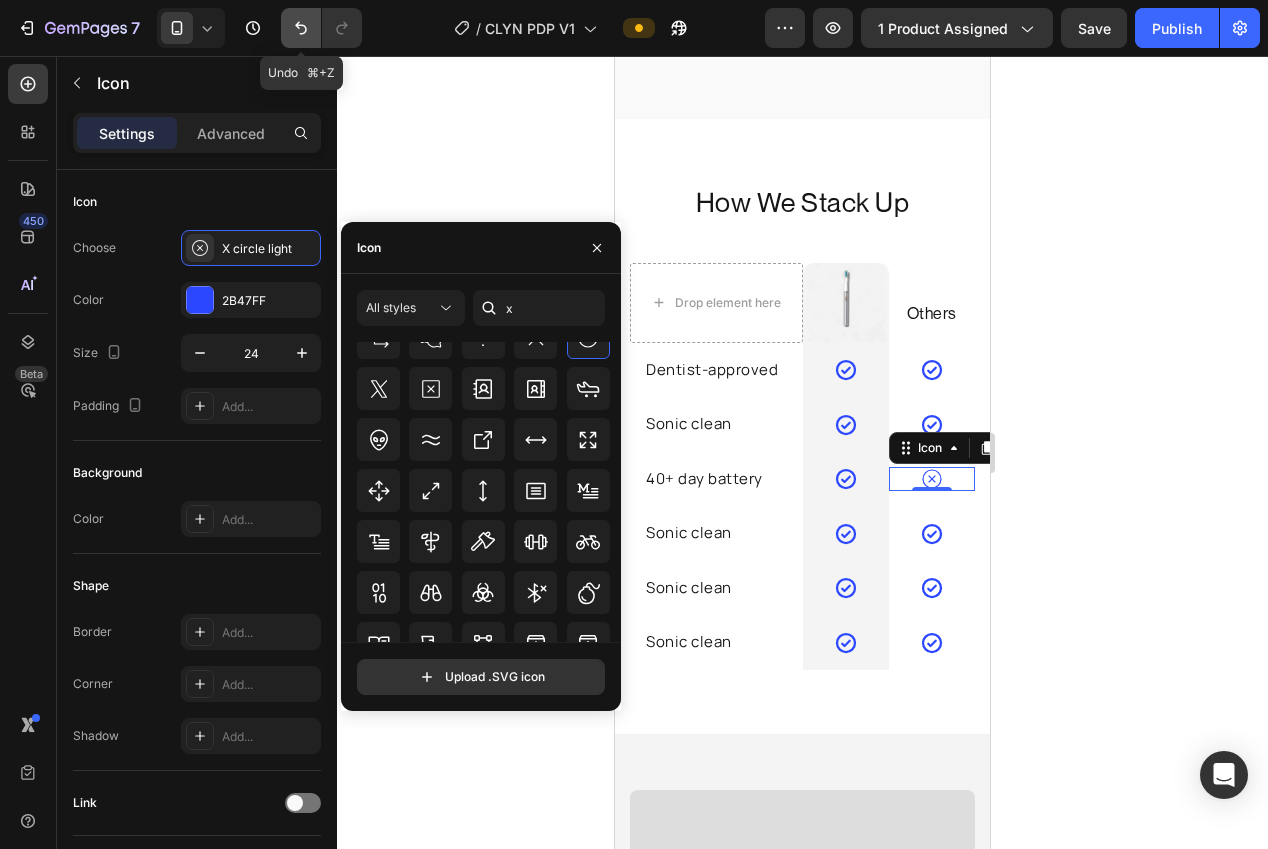 click 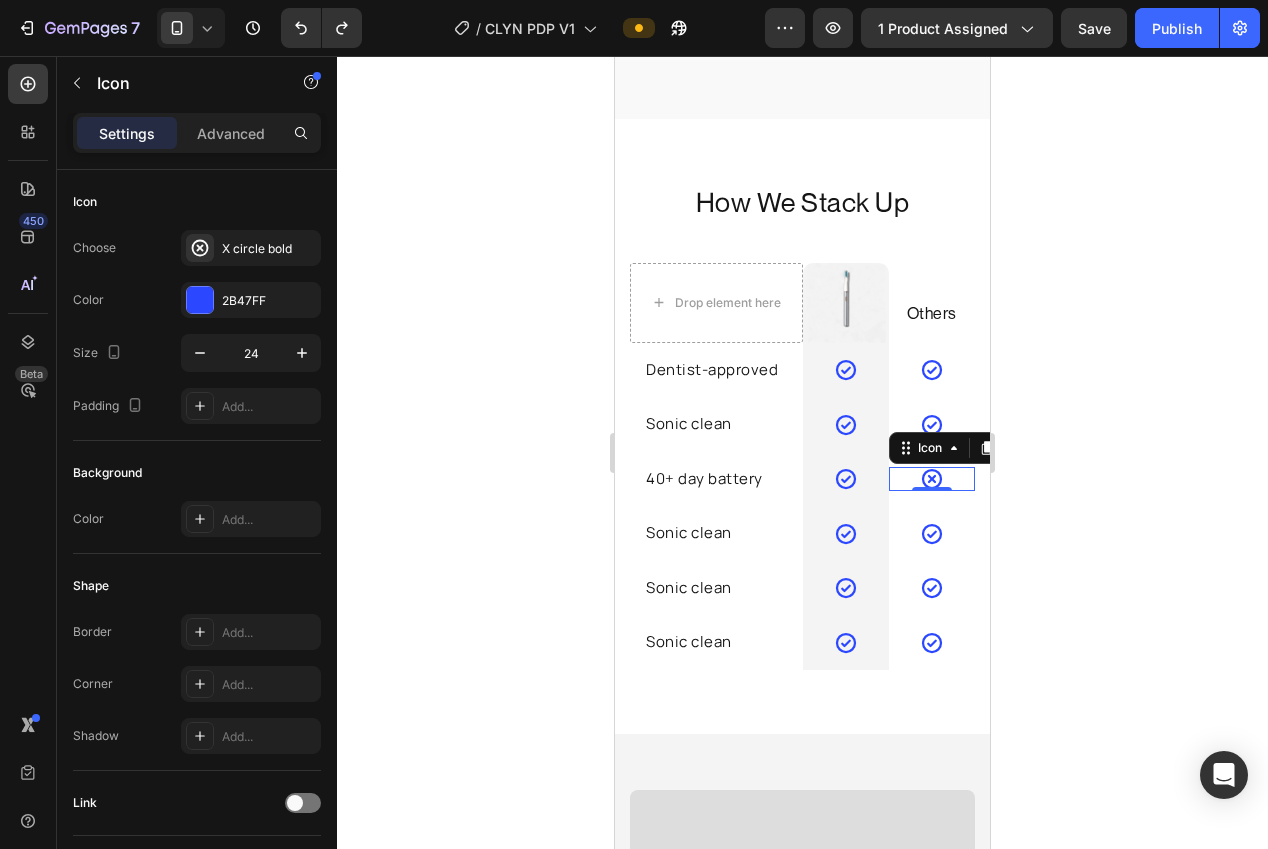 click 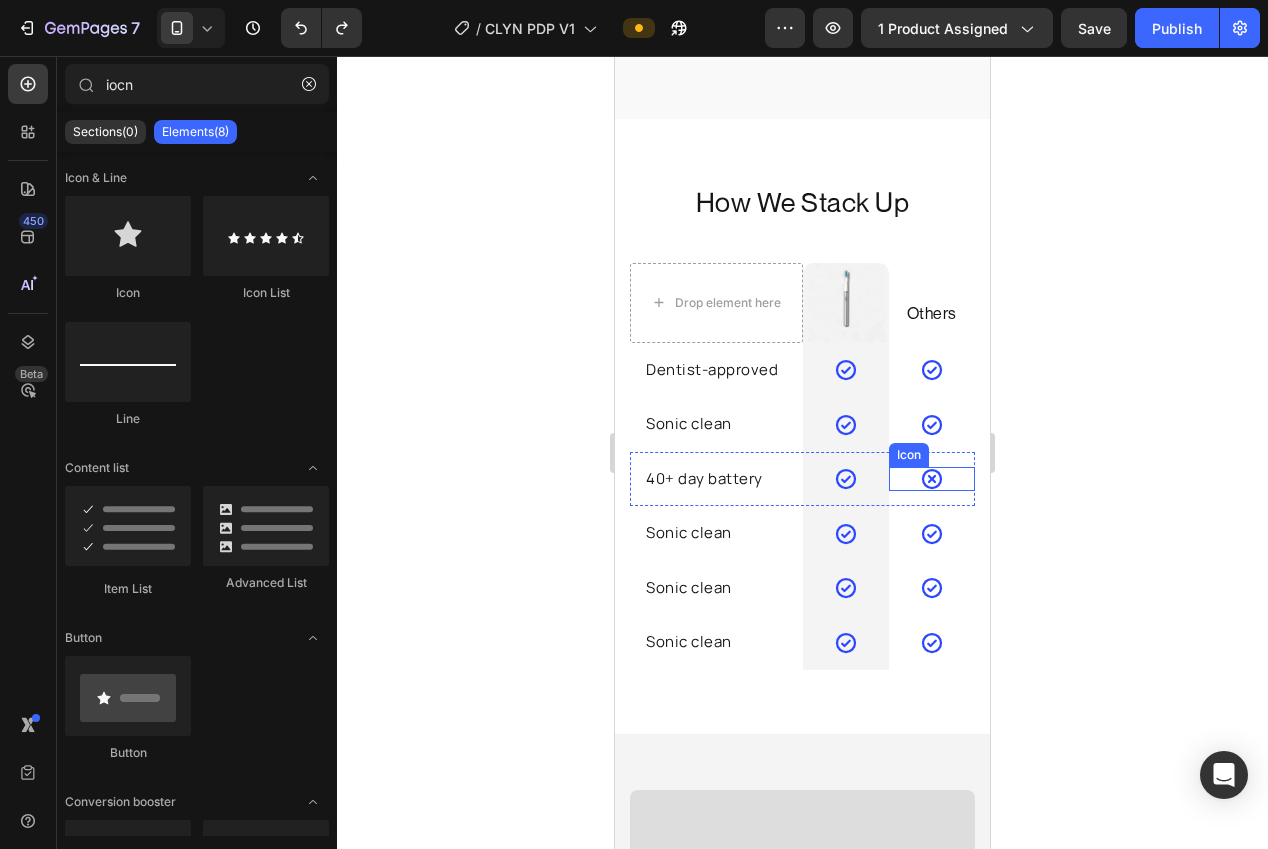 click 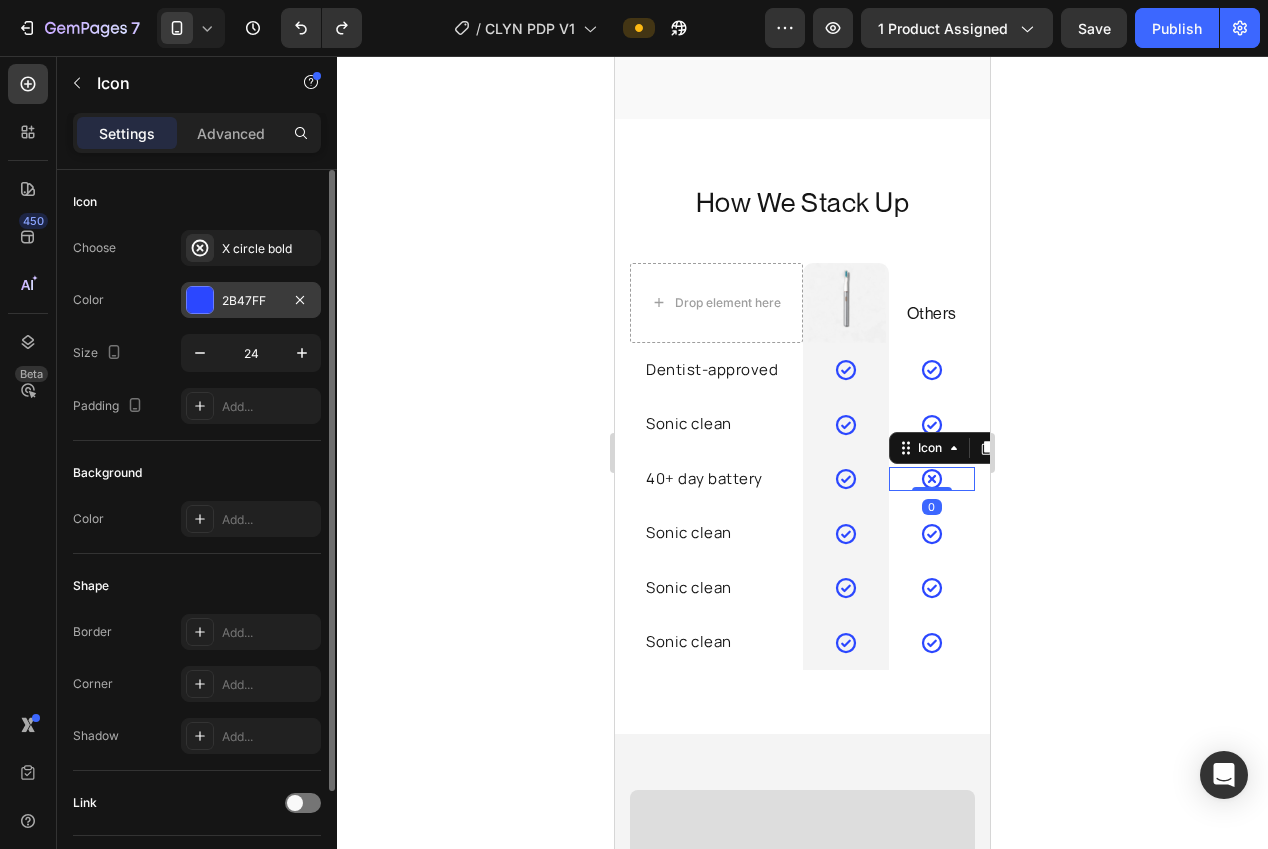 click on "2B47FF" at bounding box center [251, 301] 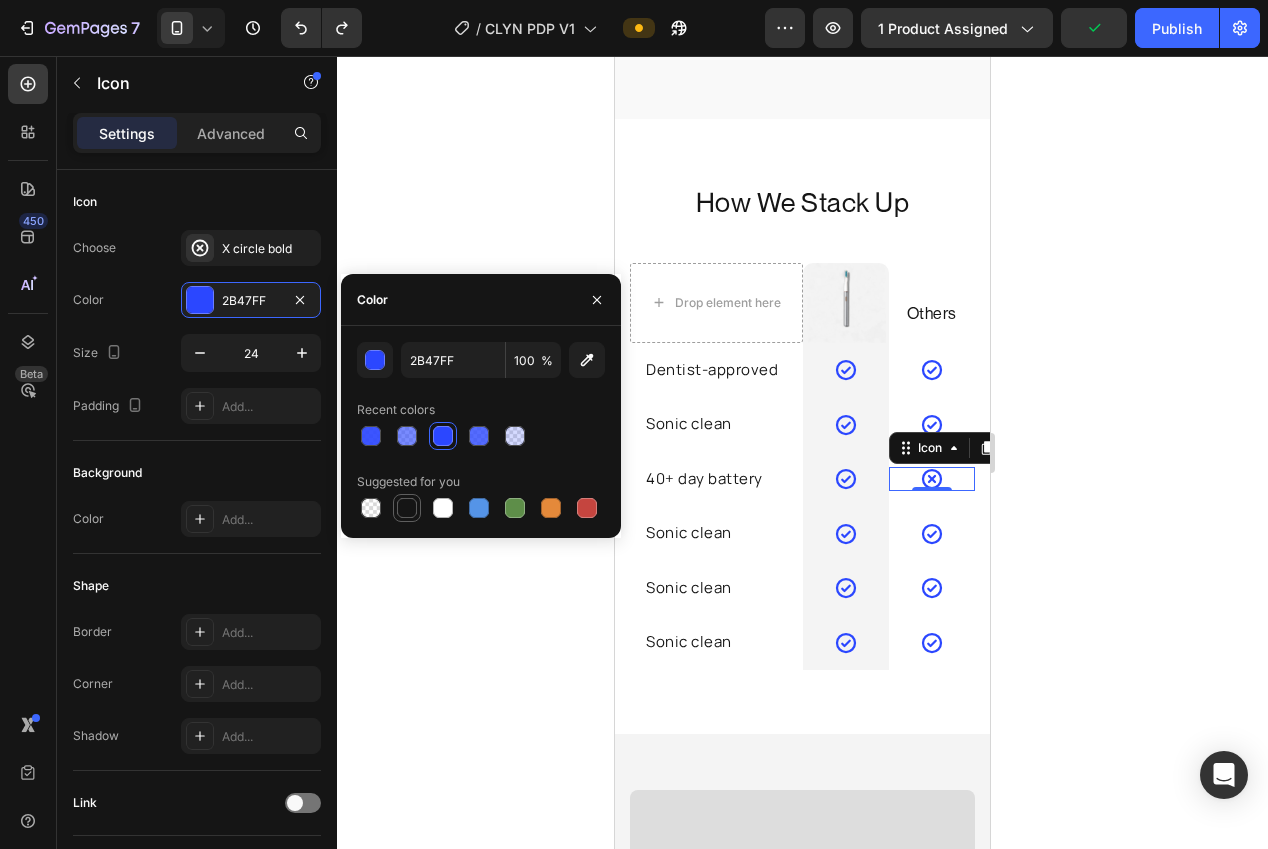 click at bounding box center [407, 508] 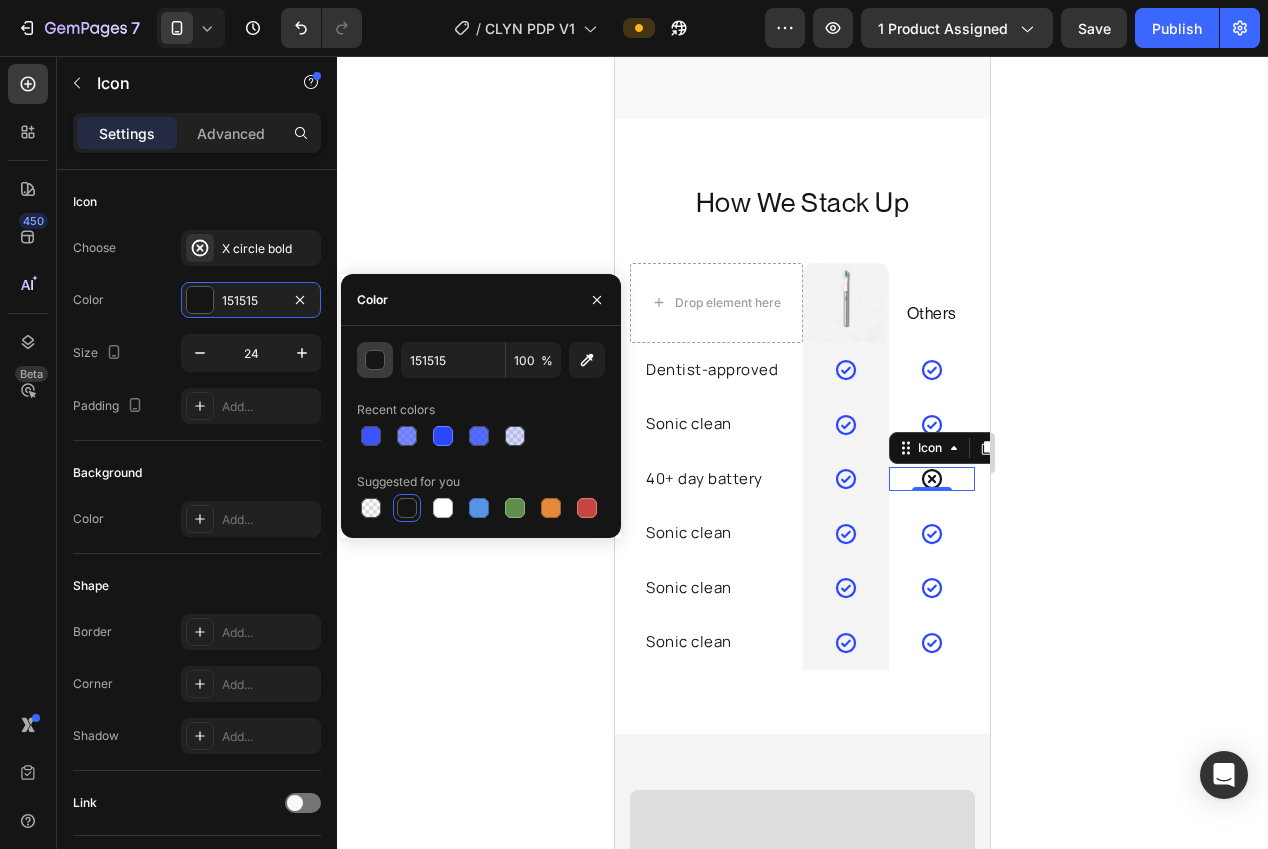 click at bounding box center (376, 361) 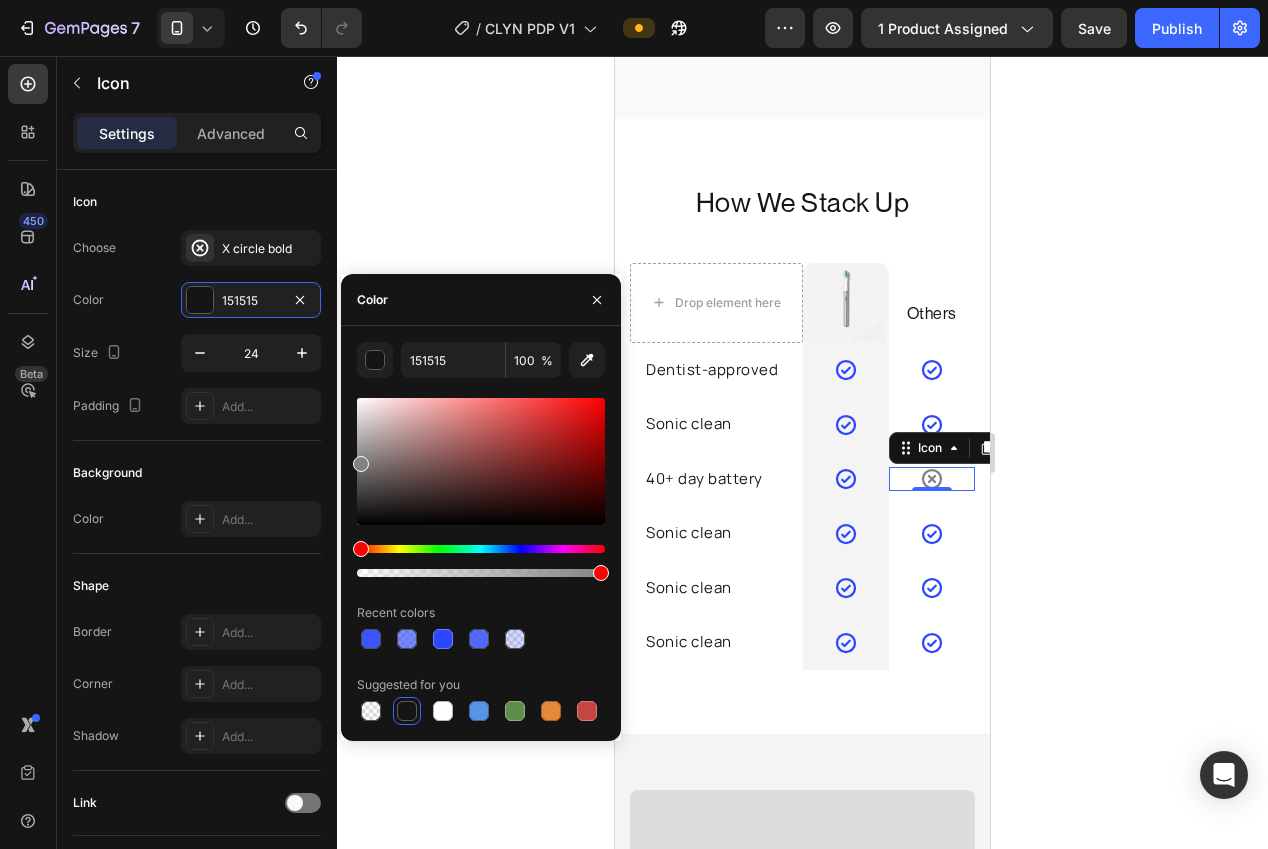 drag, startPoint x: 370, startPoint y: 475, endPoint x: 344, endPoint y: 460, distance: 30.016663 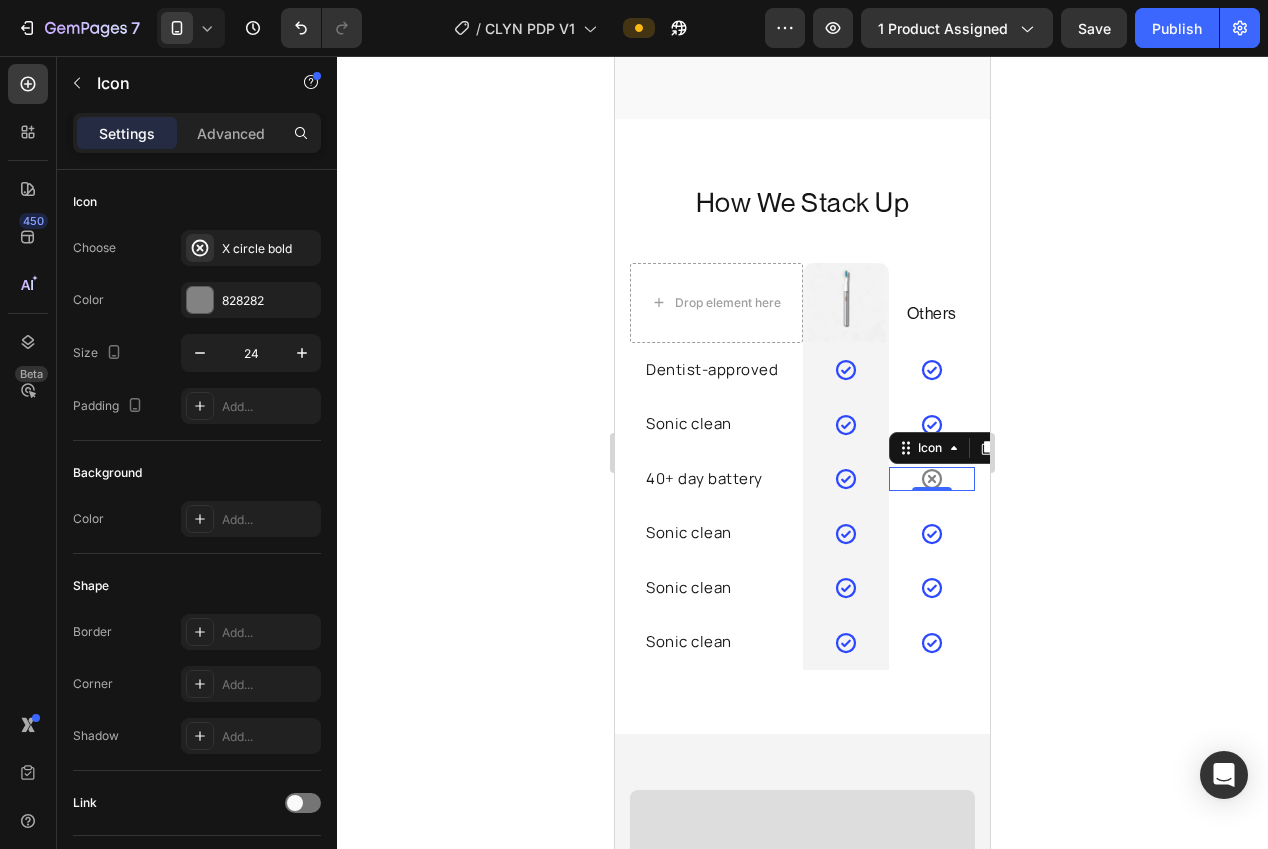 click 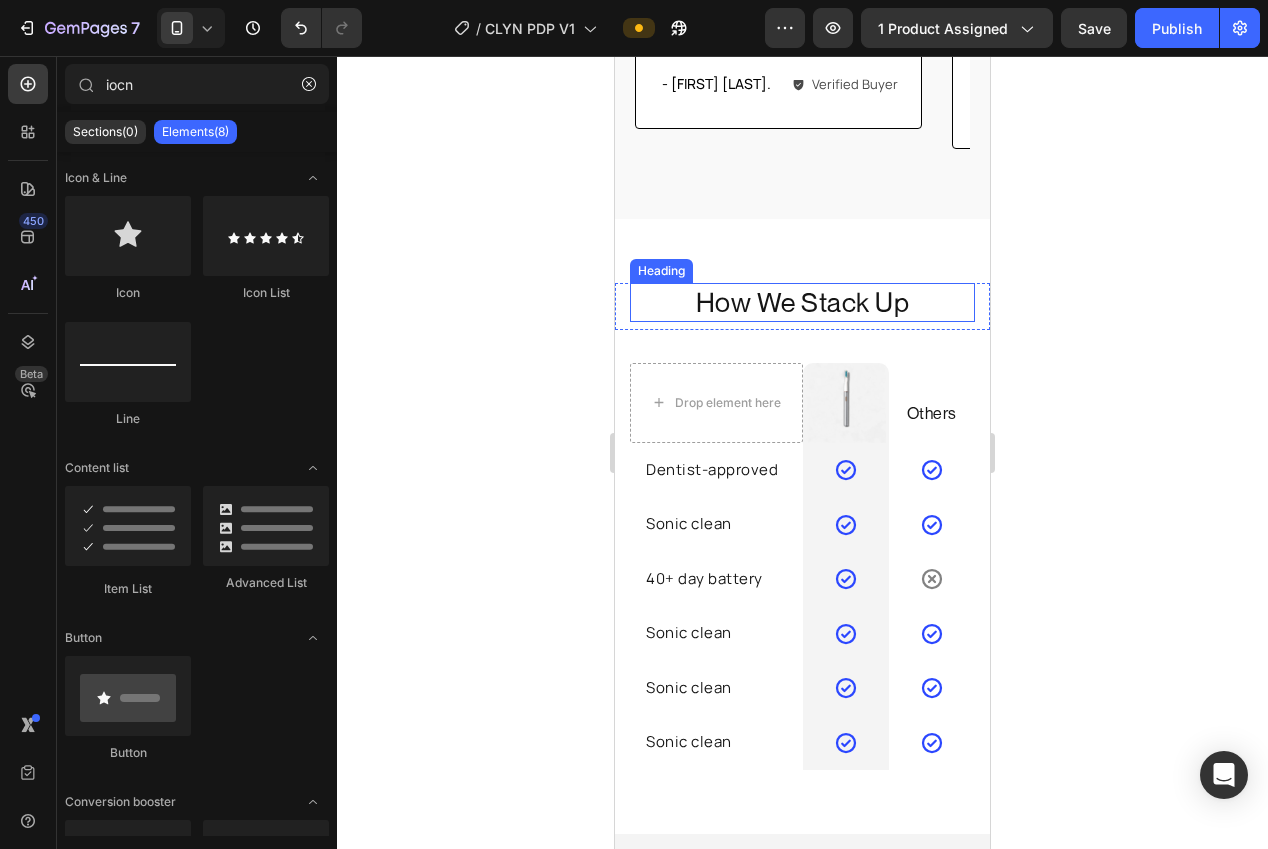 scroll, scrollTop: 4291, scrollLeft: 0, axis: vertical 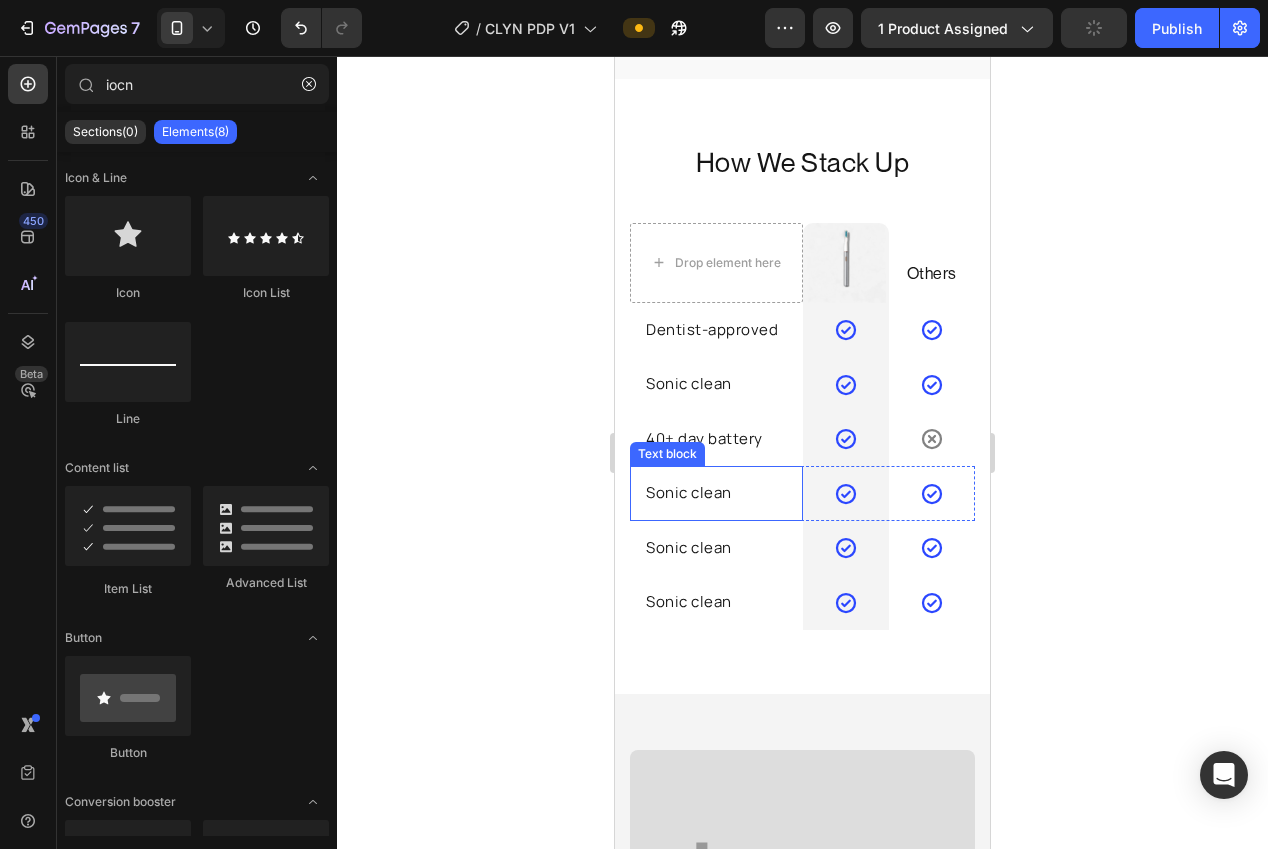 click on "Sonic clean" at bounding box center [716, 493] 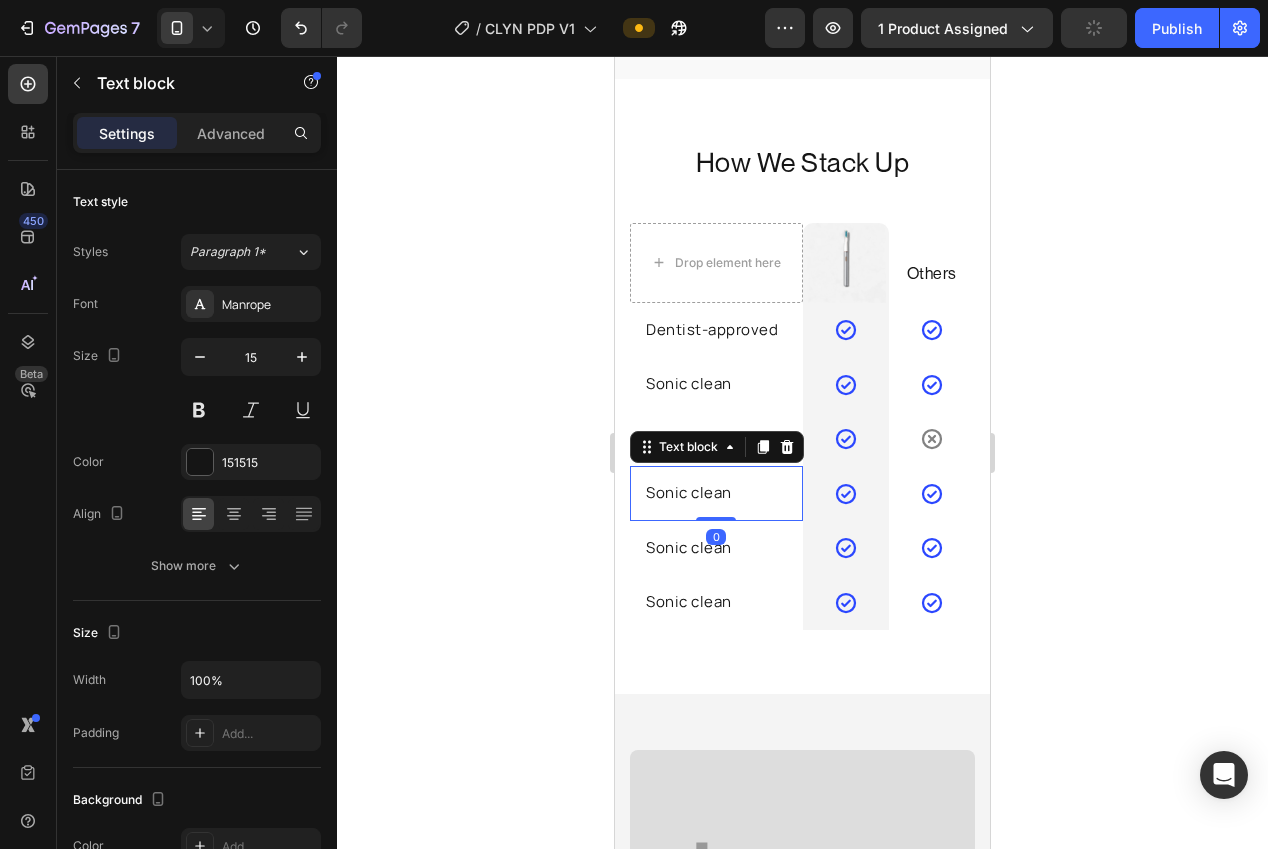 click on "Sonic clean" at bounding box center (716, 493) 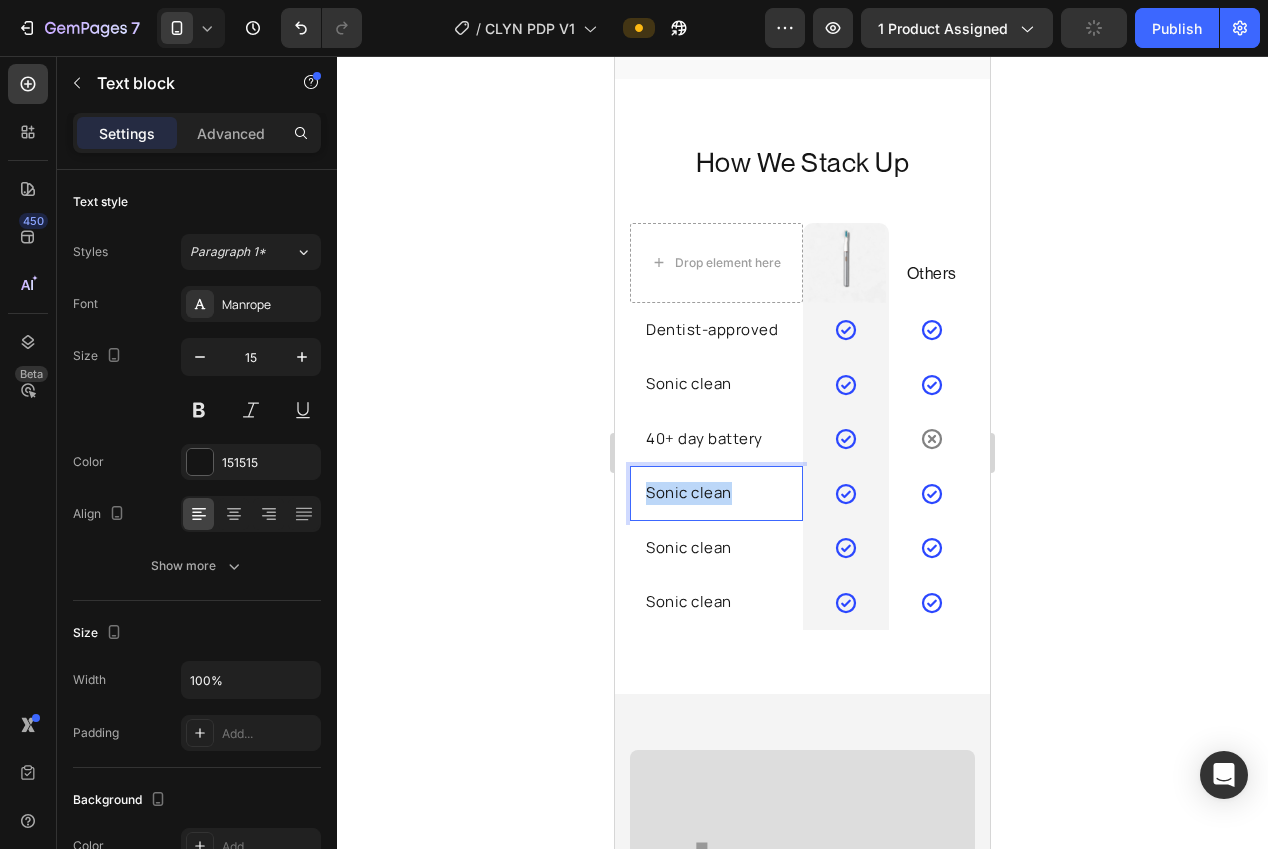 click on "Sonic clean" at bounding box center [716, 493] 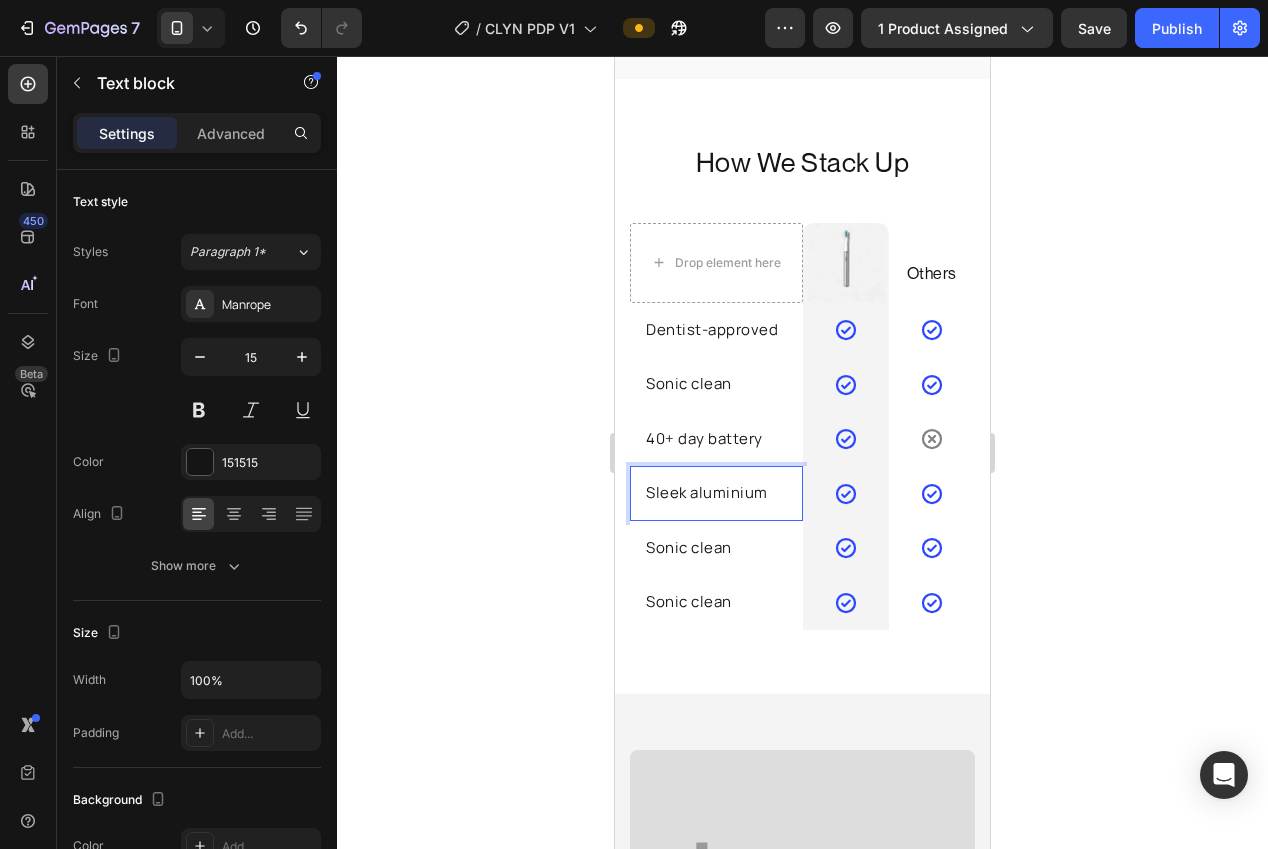 click on "Sleek aluminium" at bounding box center [716, 493] 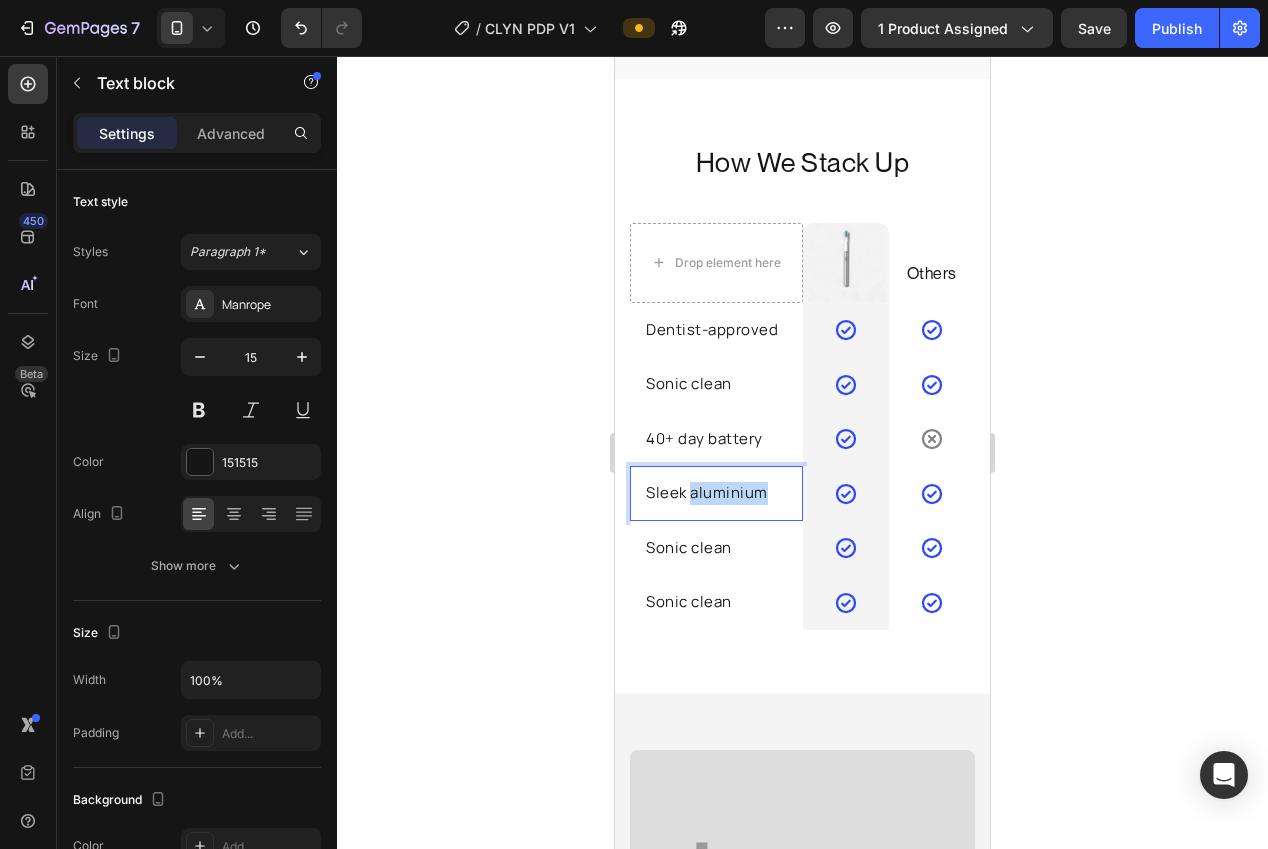 click on "Sleek aluminium" at bounding box center [716, 493] 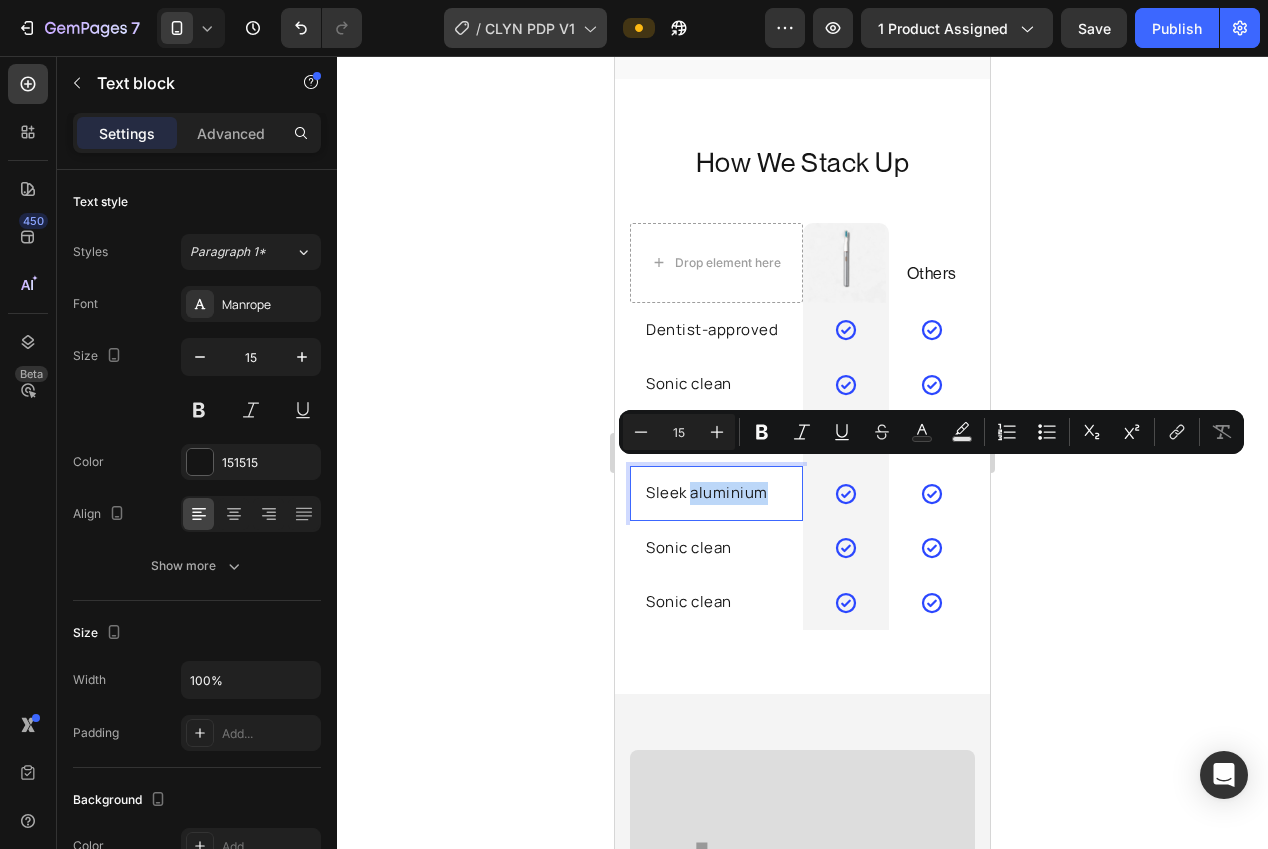 copy on "aluminium" 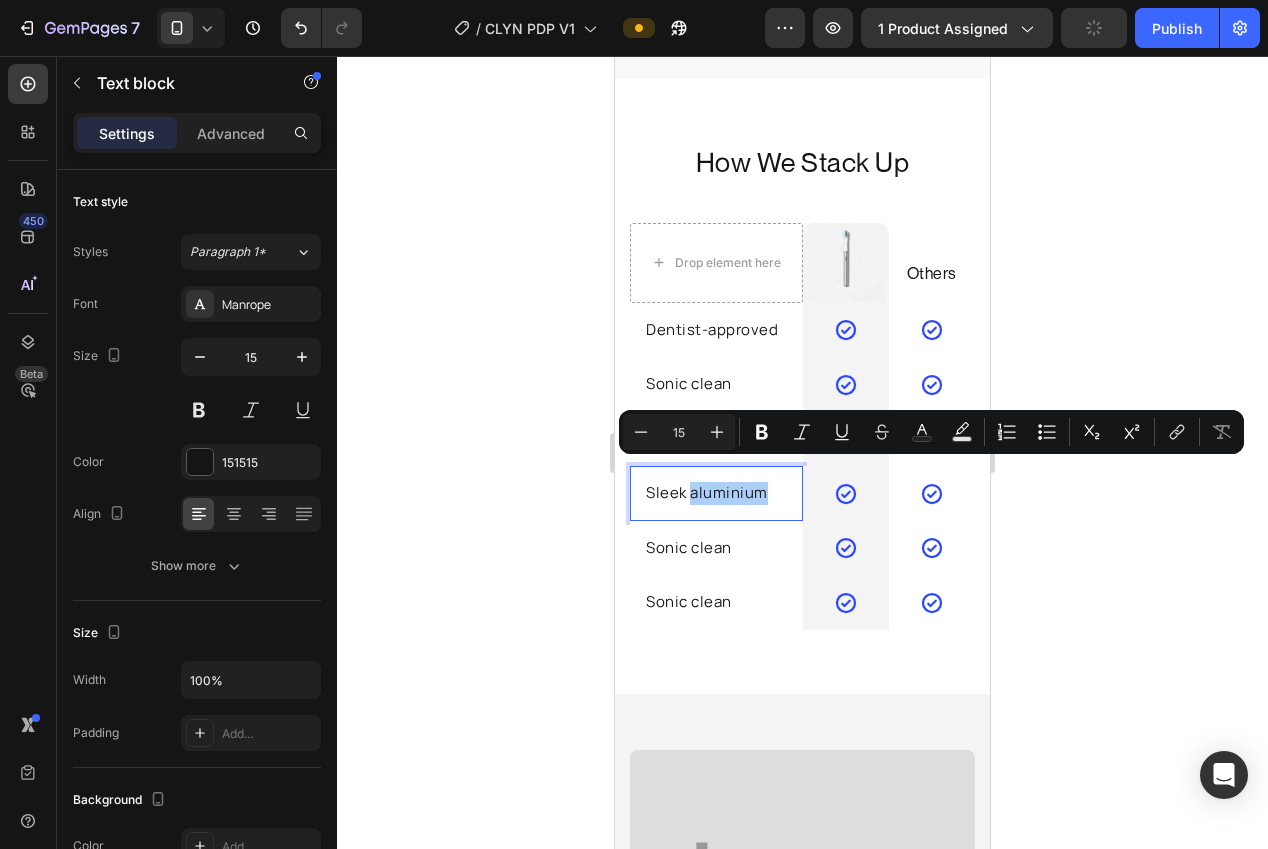 click 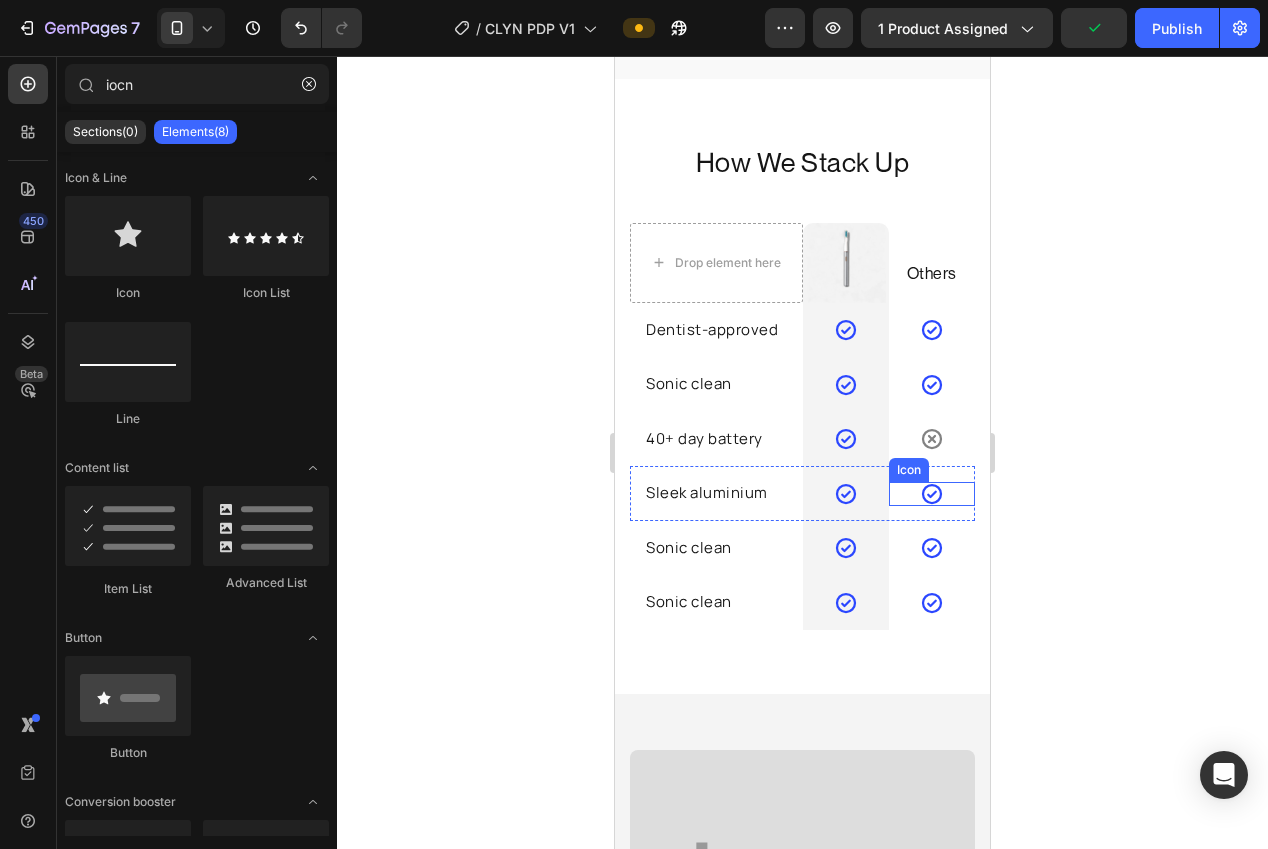 click 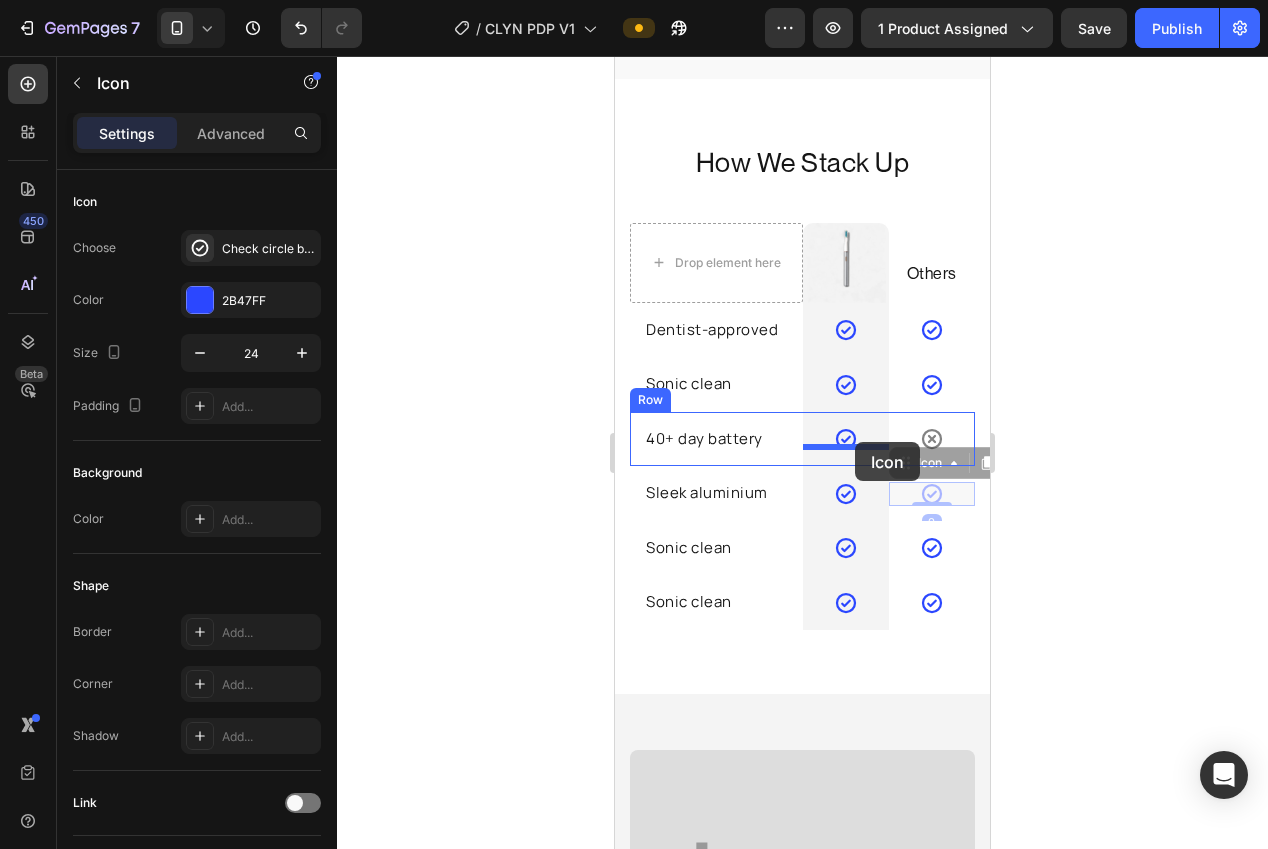 drag, startPoint x: 905, startPoint y: 445, endPoint x: 855, endPoint y: 442, distance: 50.08992 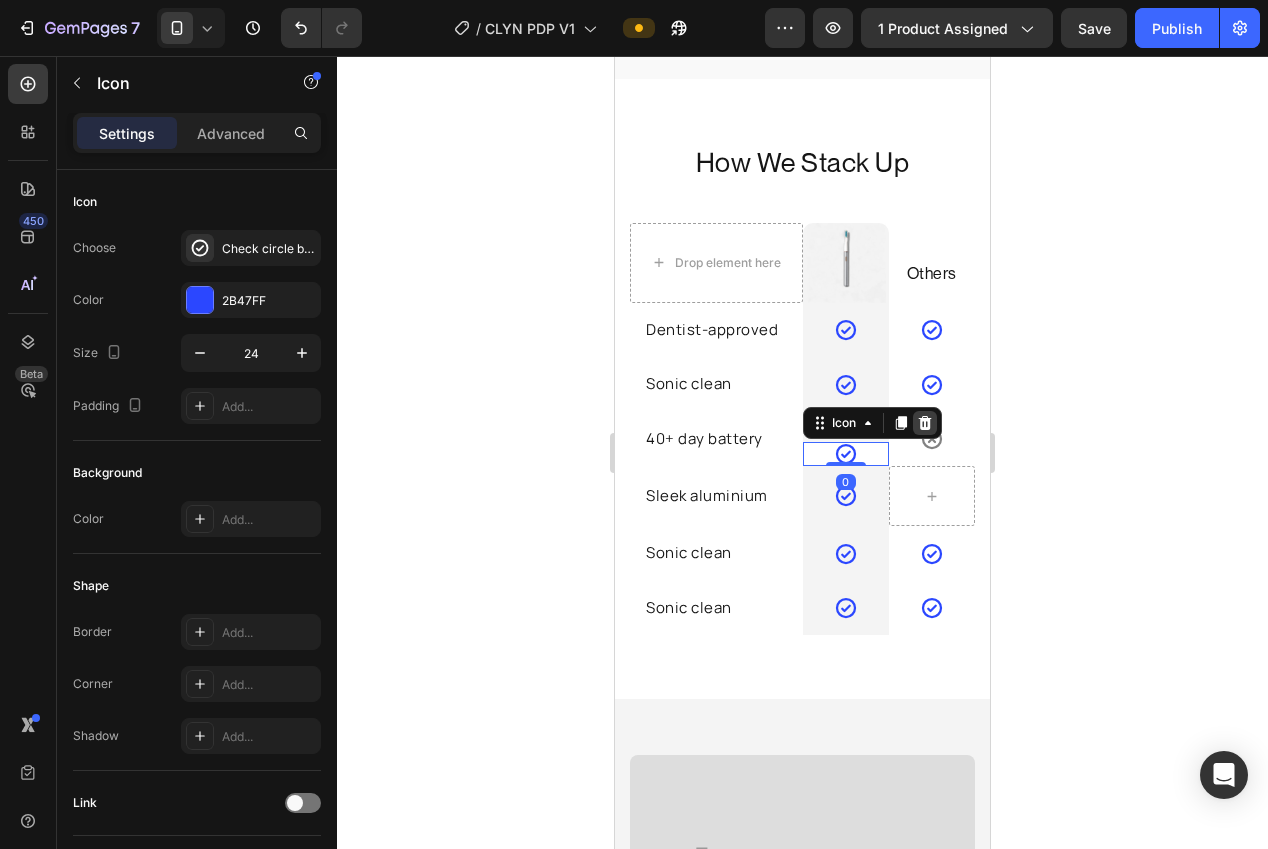 click 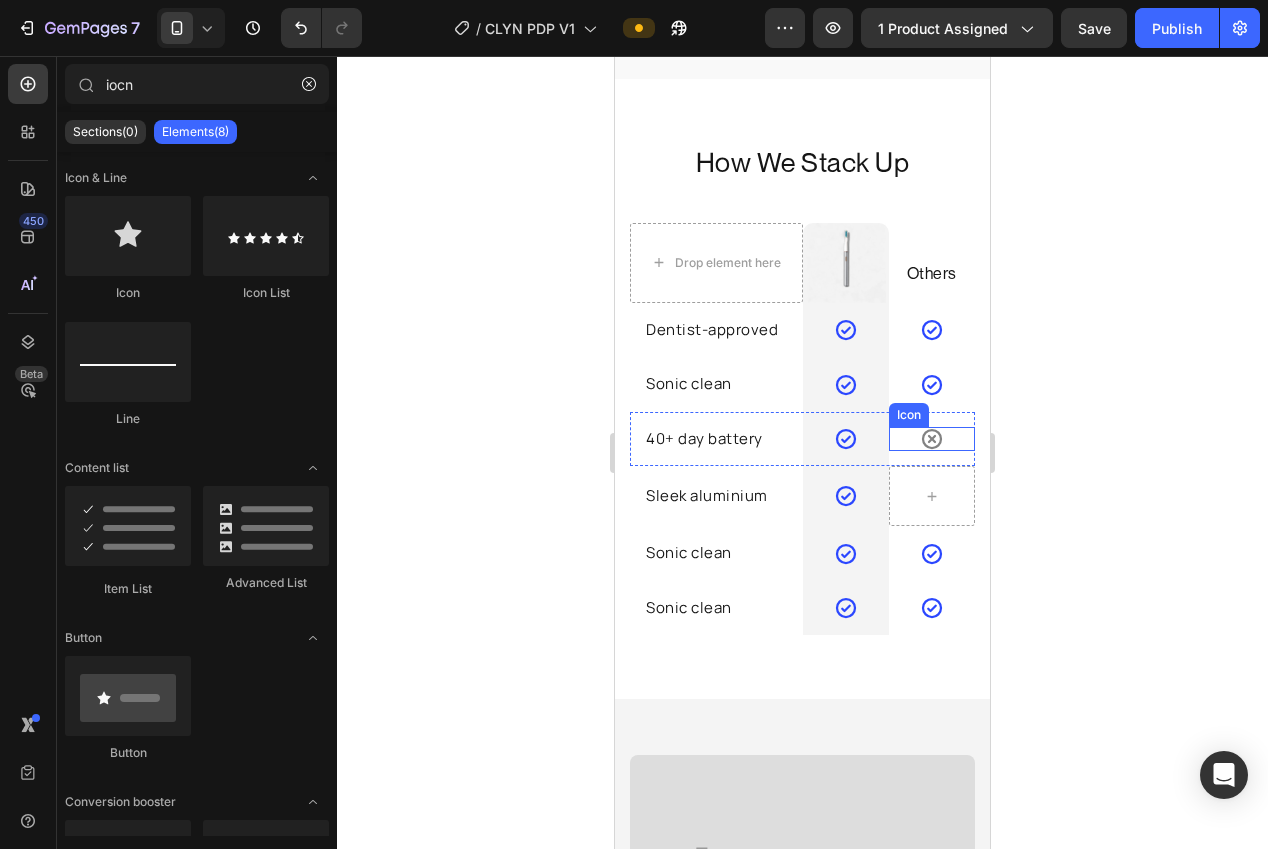 click 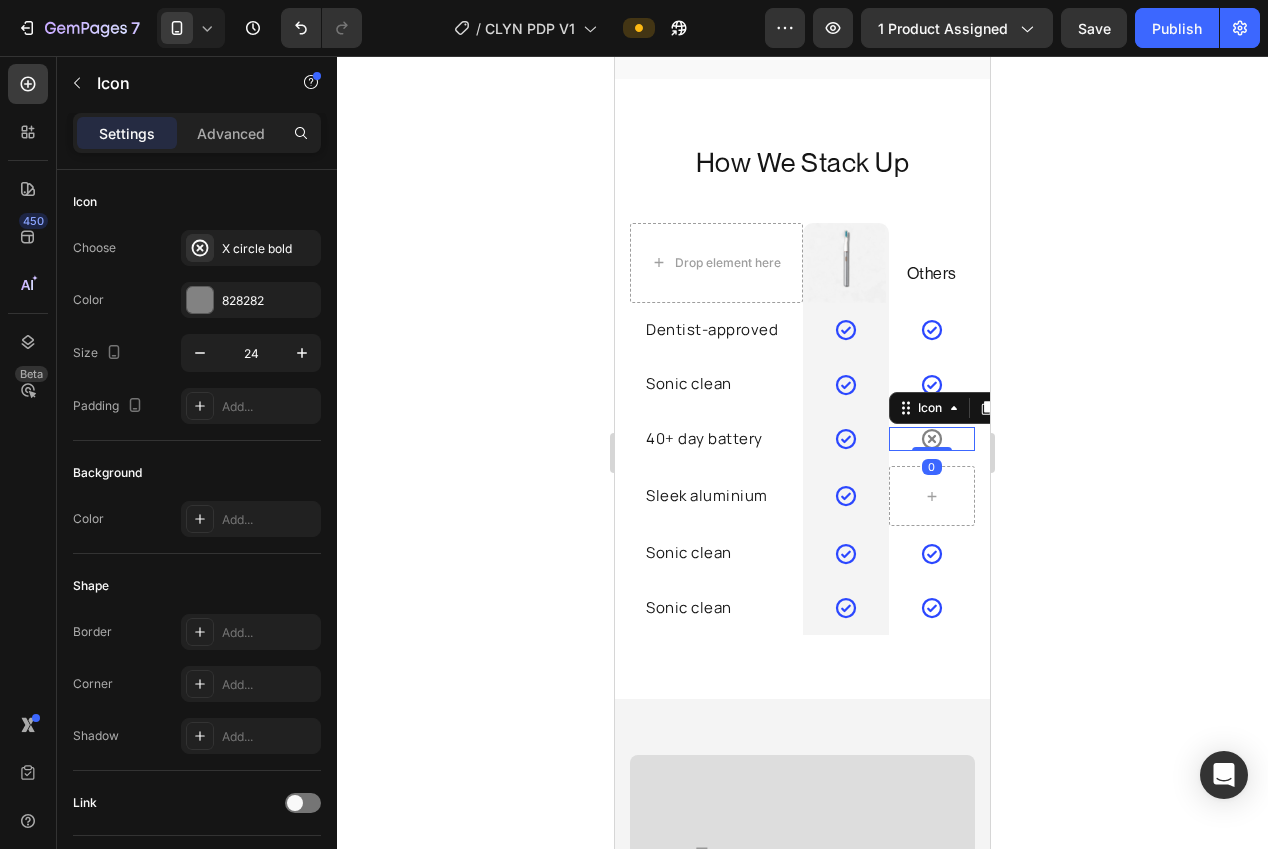click 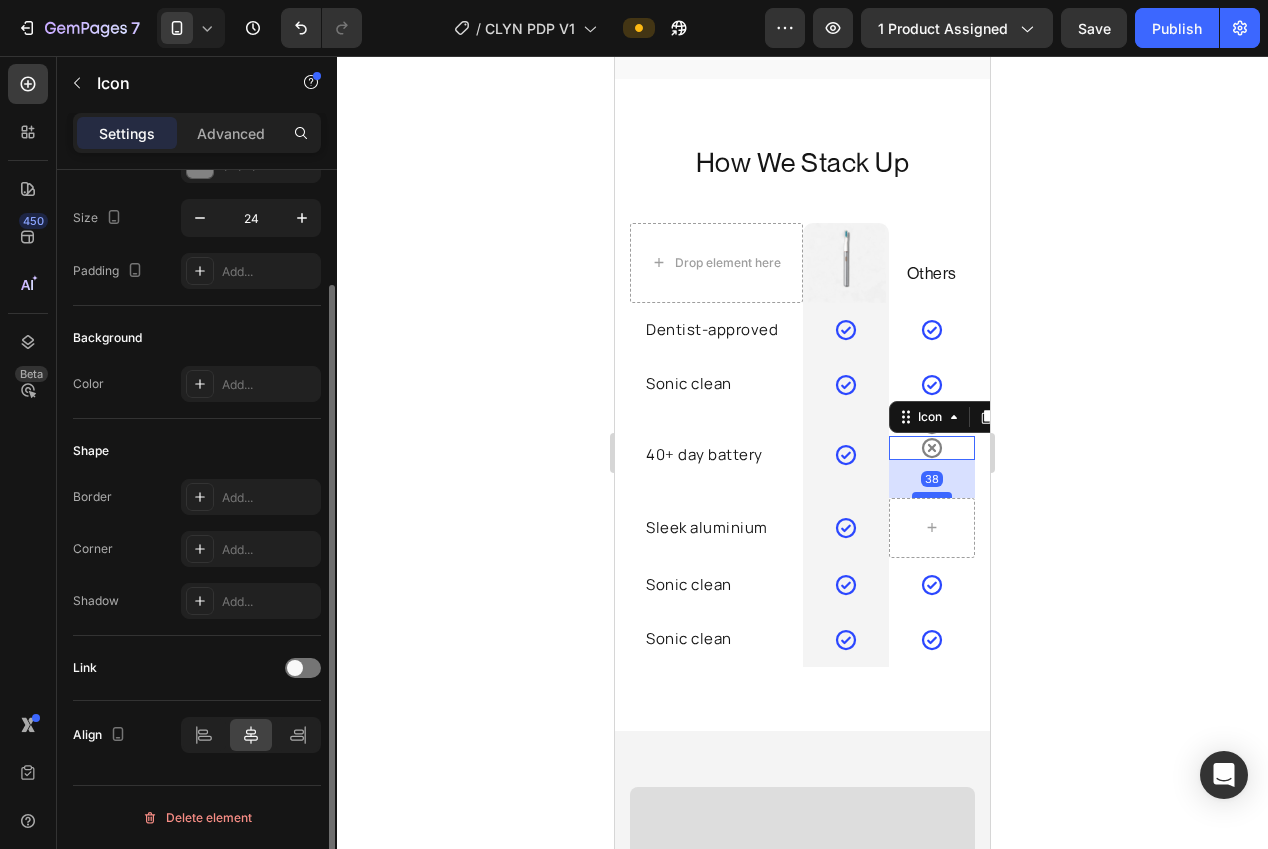 drag, startPoint x: 933, startPoint y: 440, endPoint x: 934, endPoint y: 474, distance: 34.0147 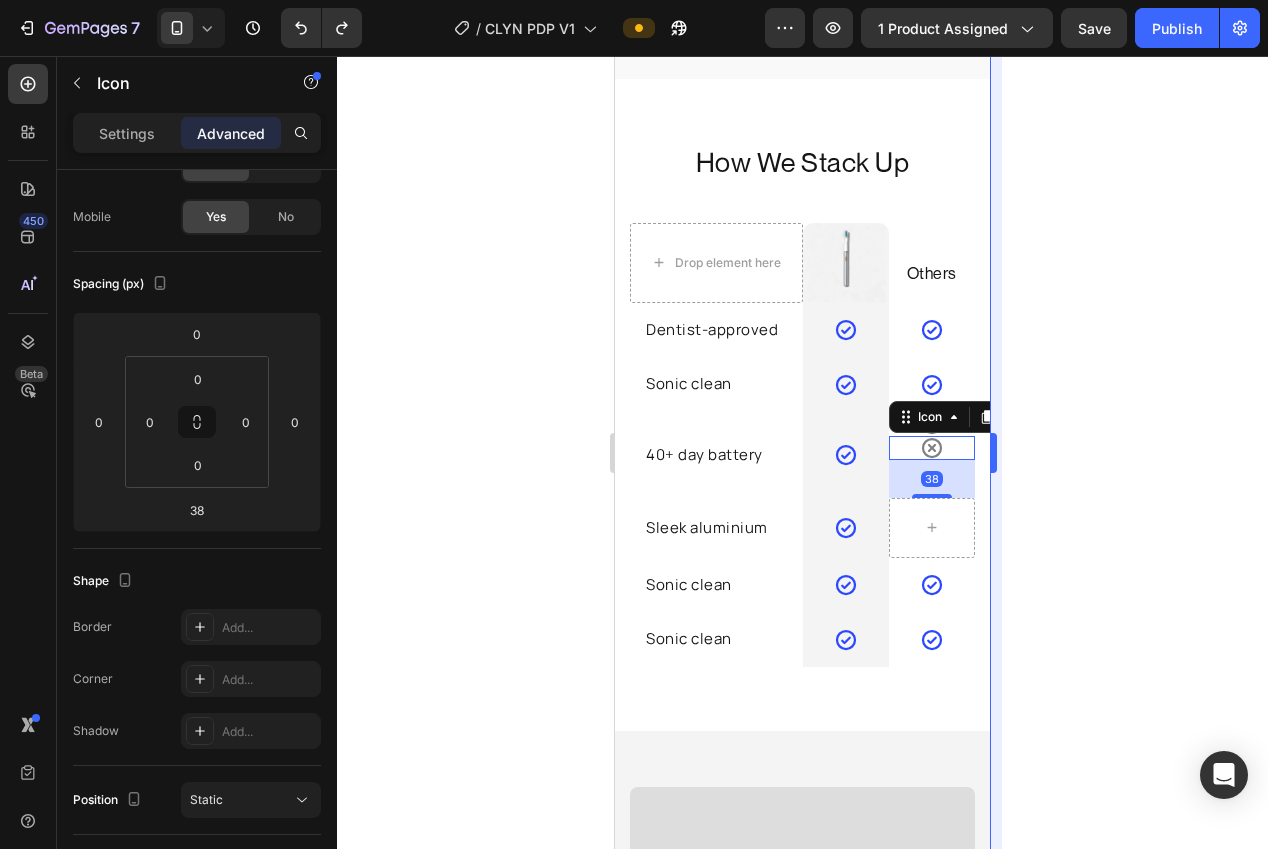 type on "0" 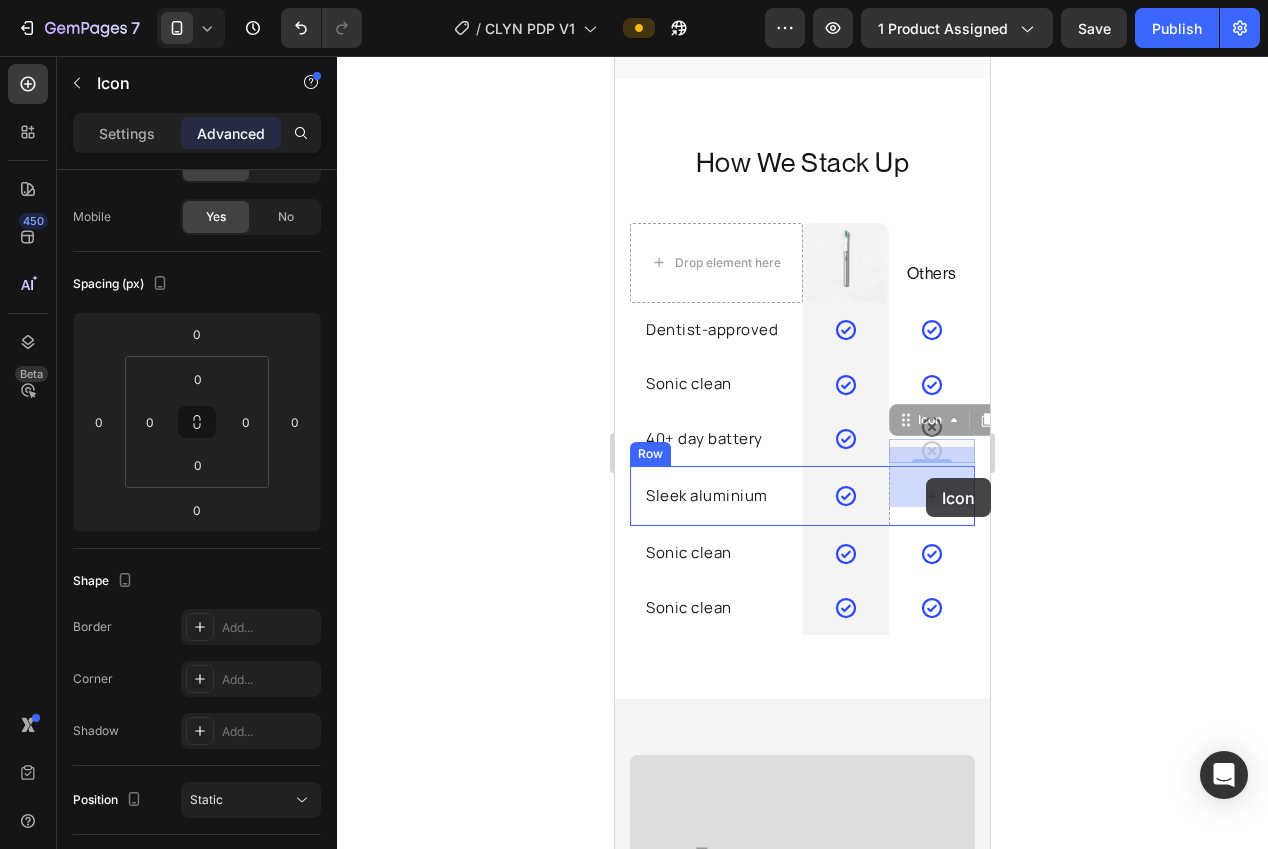 drag, startPoint x: 913, startPoint y: 425, endPoint x: 926, endPoint y: 477, distance: 53.600372 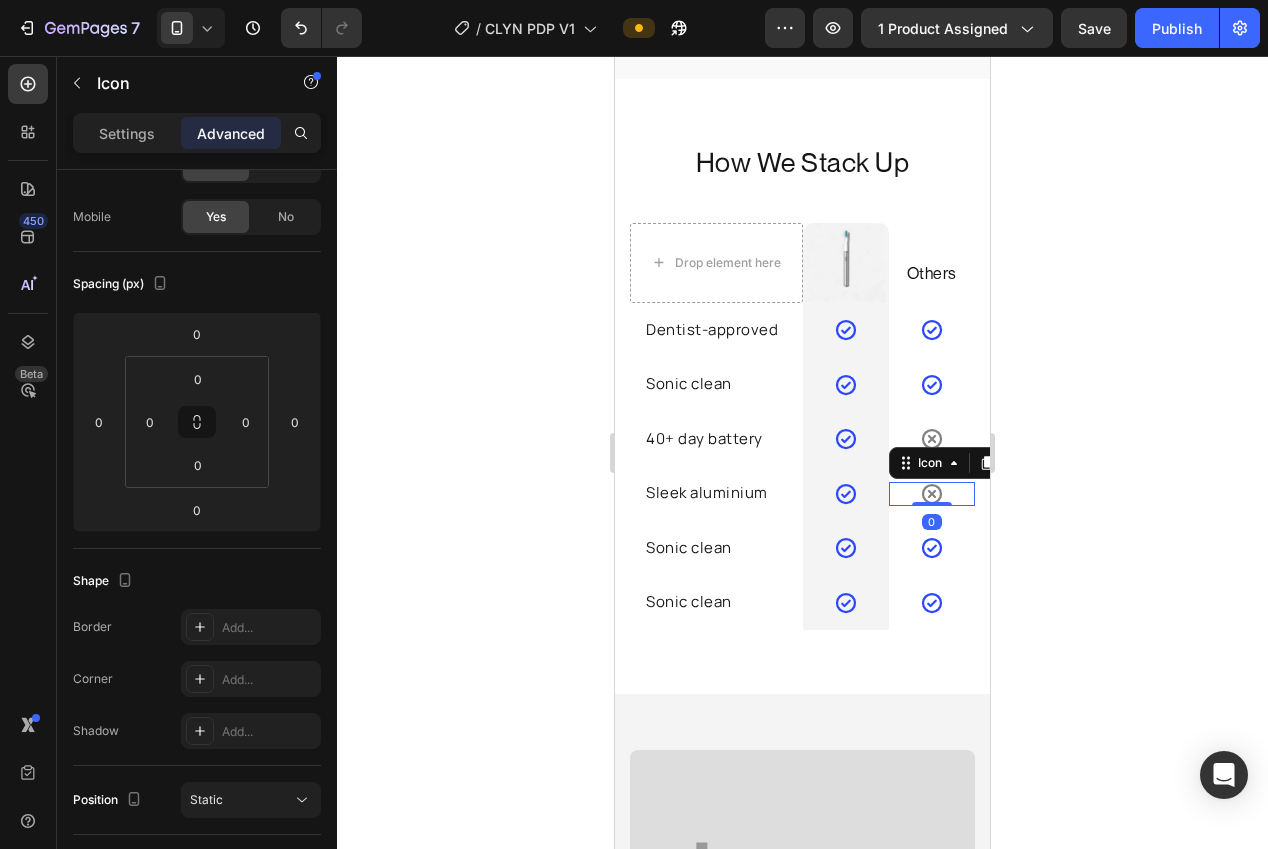 click 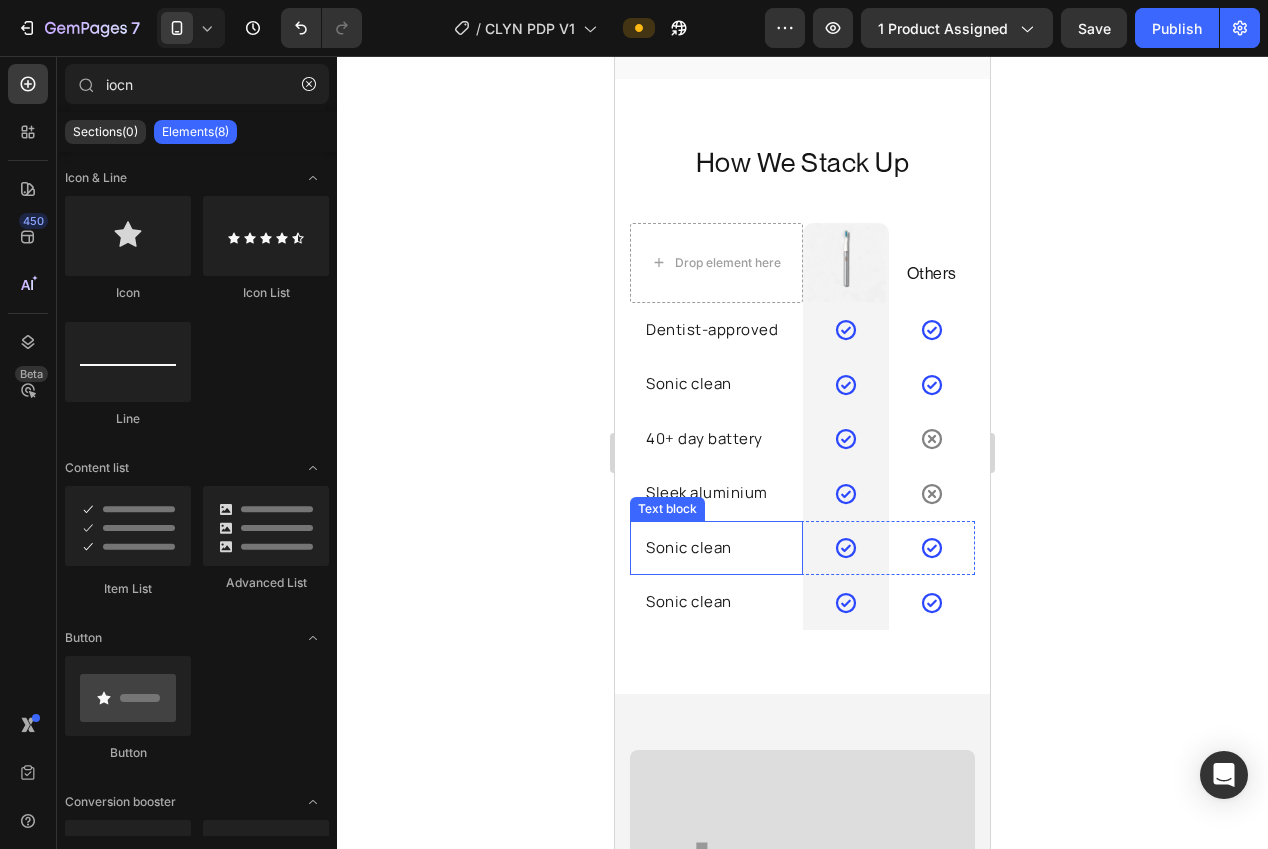 click on "Sonic clean" at bounding box center (716, 548) 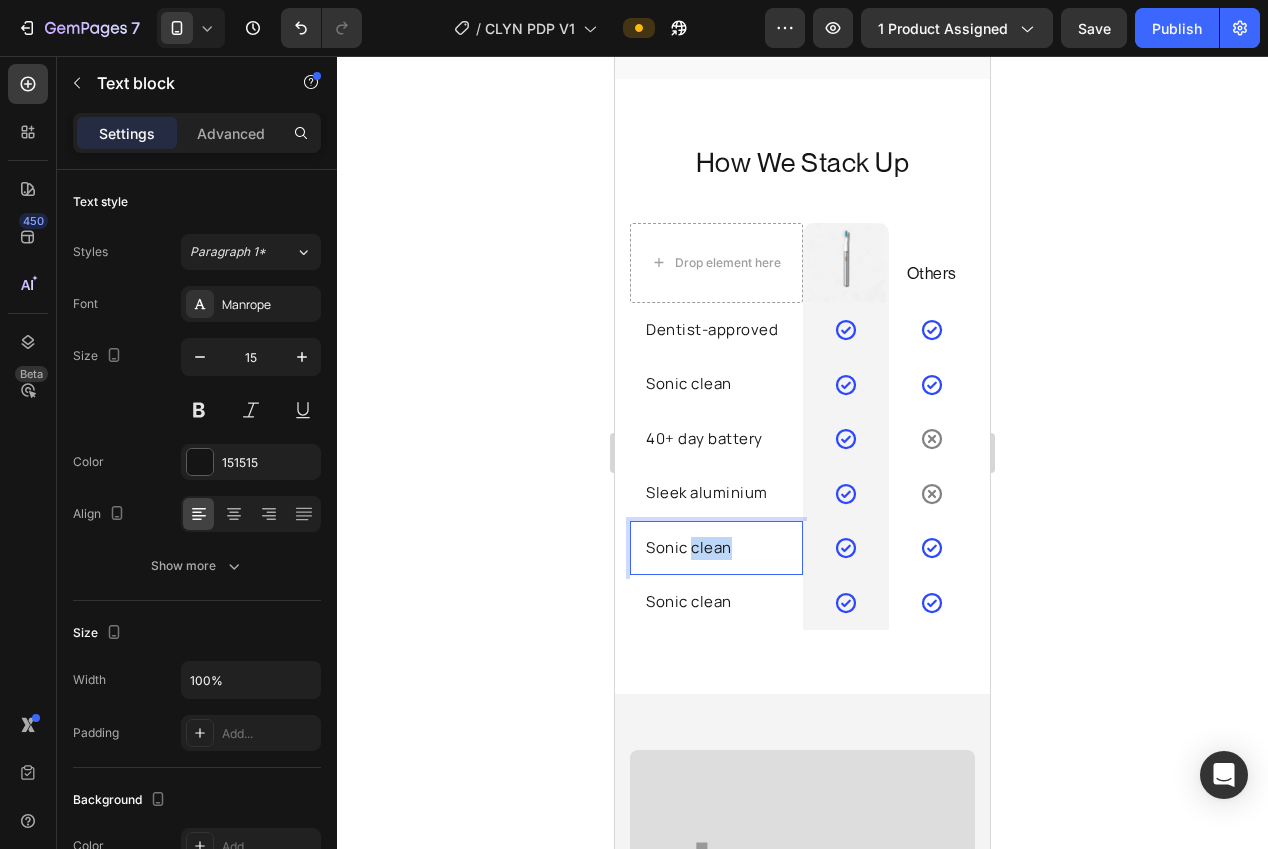 click on "Sonic clean" at bounding box center (716, 548) 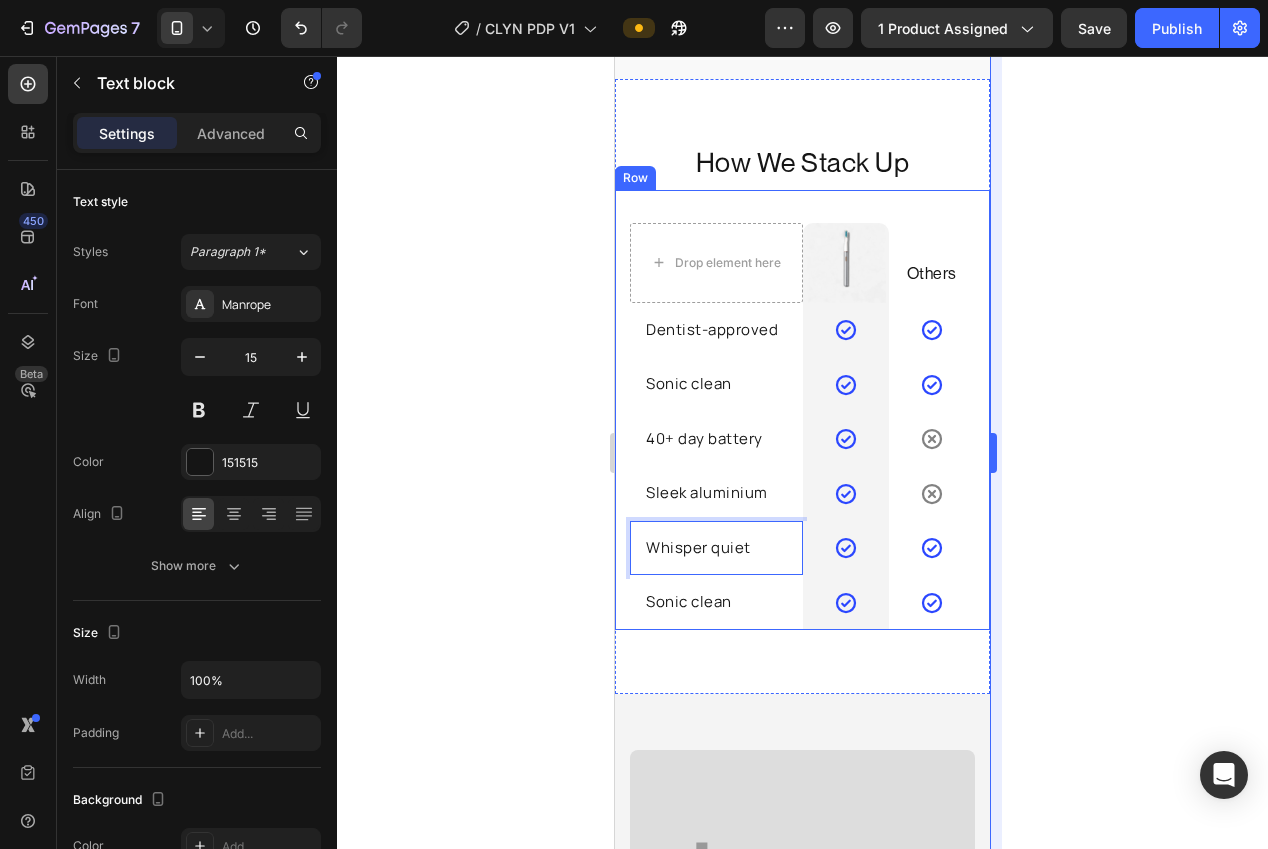drag, startPoint x: 1089, startPoint y: 527, endPoint x: 990, endPoint y: 529, distance: 99.0202 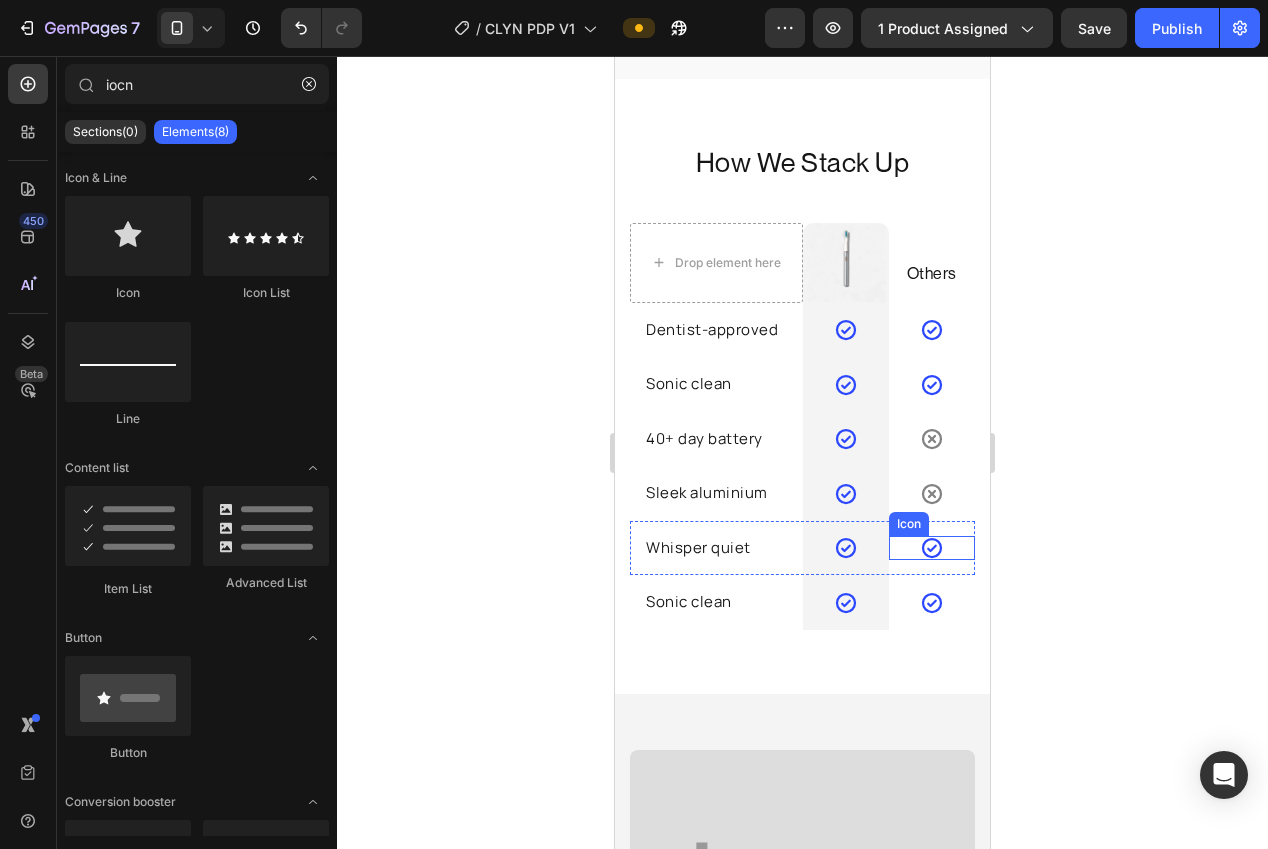 click 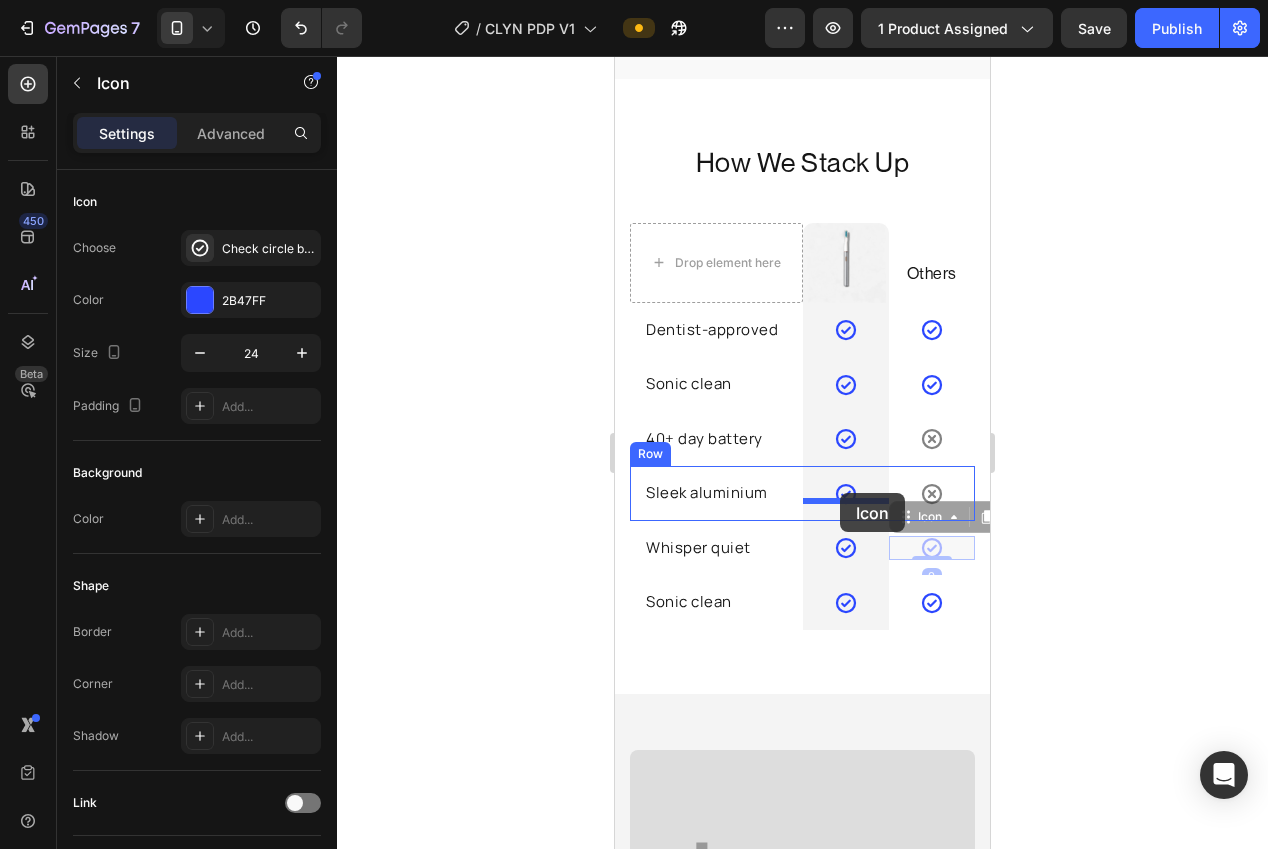 drag, startPoint x: 857, startPoint y: 495, endPoint x: 840, endPoint y: 493, distance: 17.117243 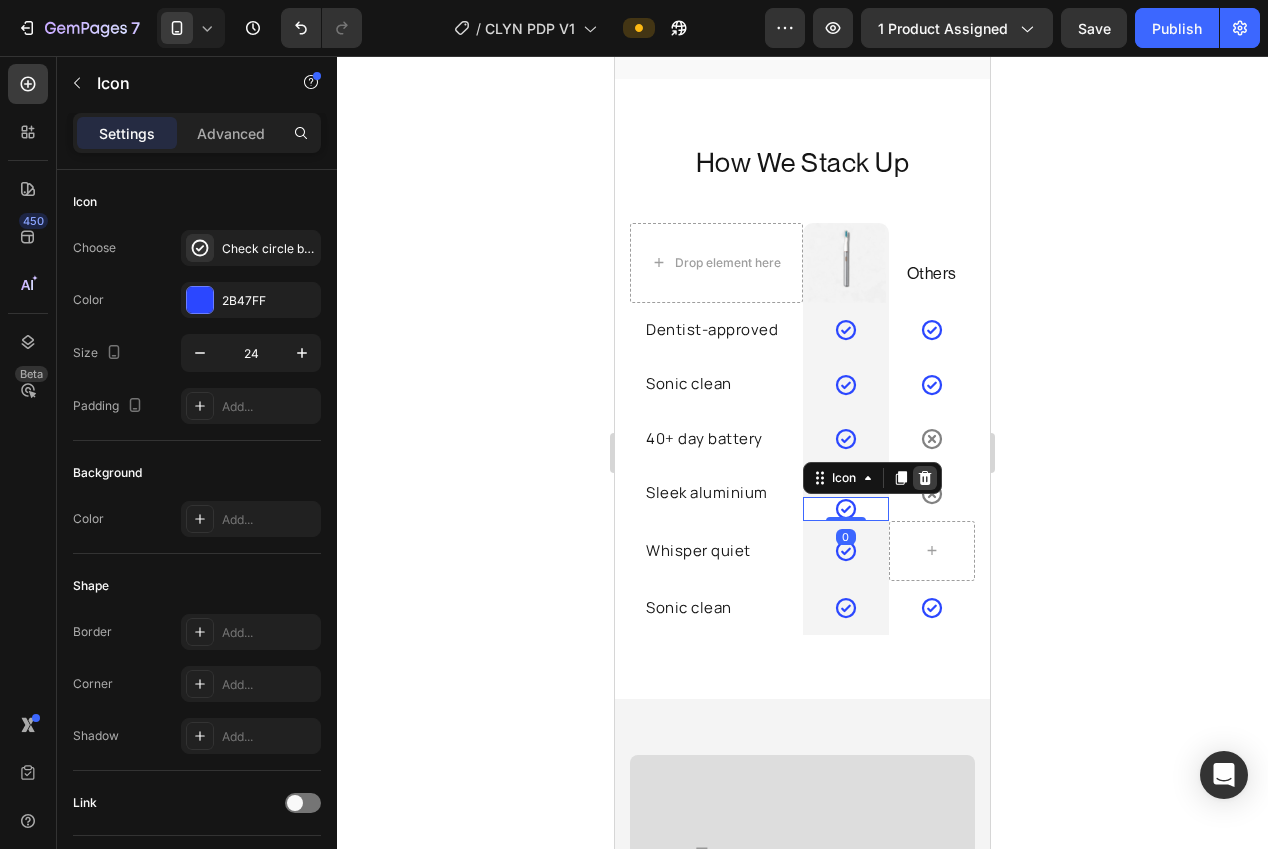 click 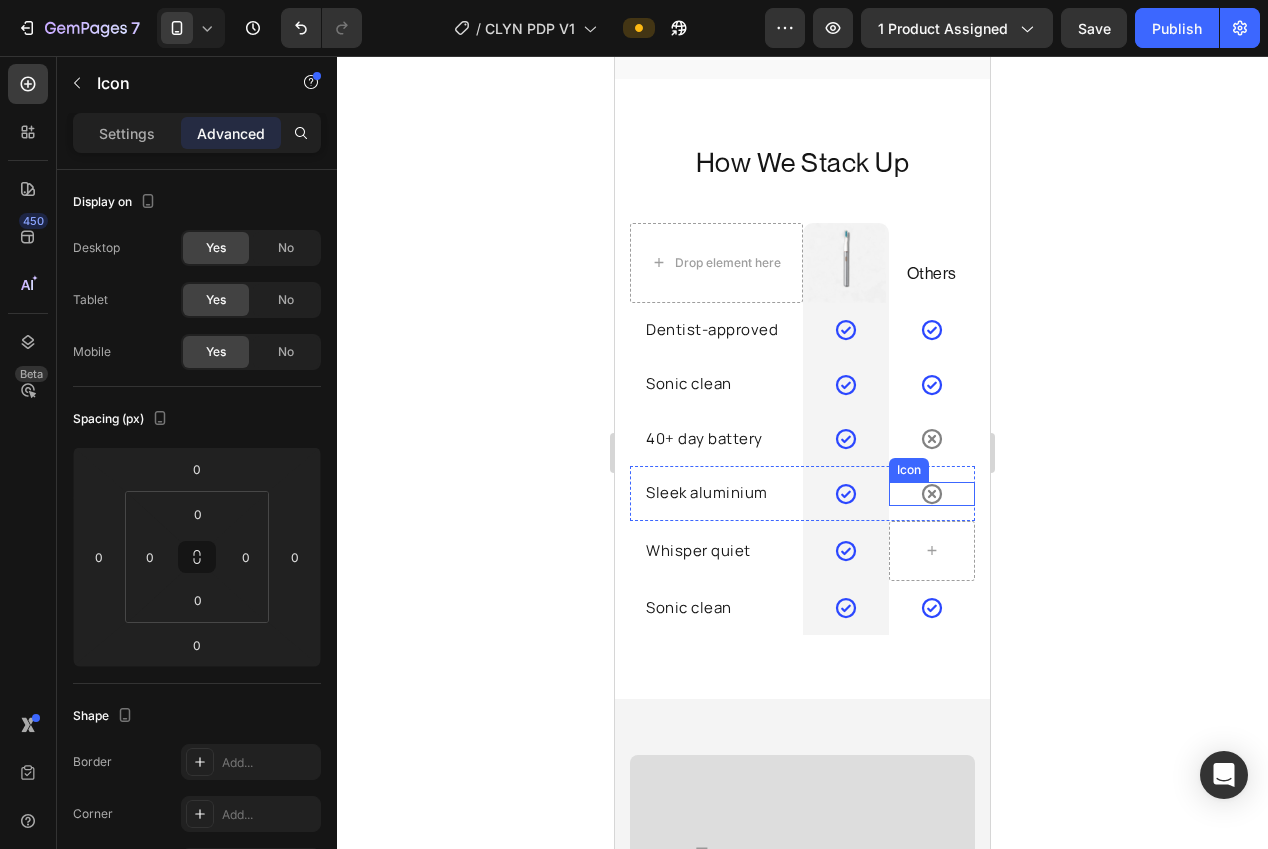 click 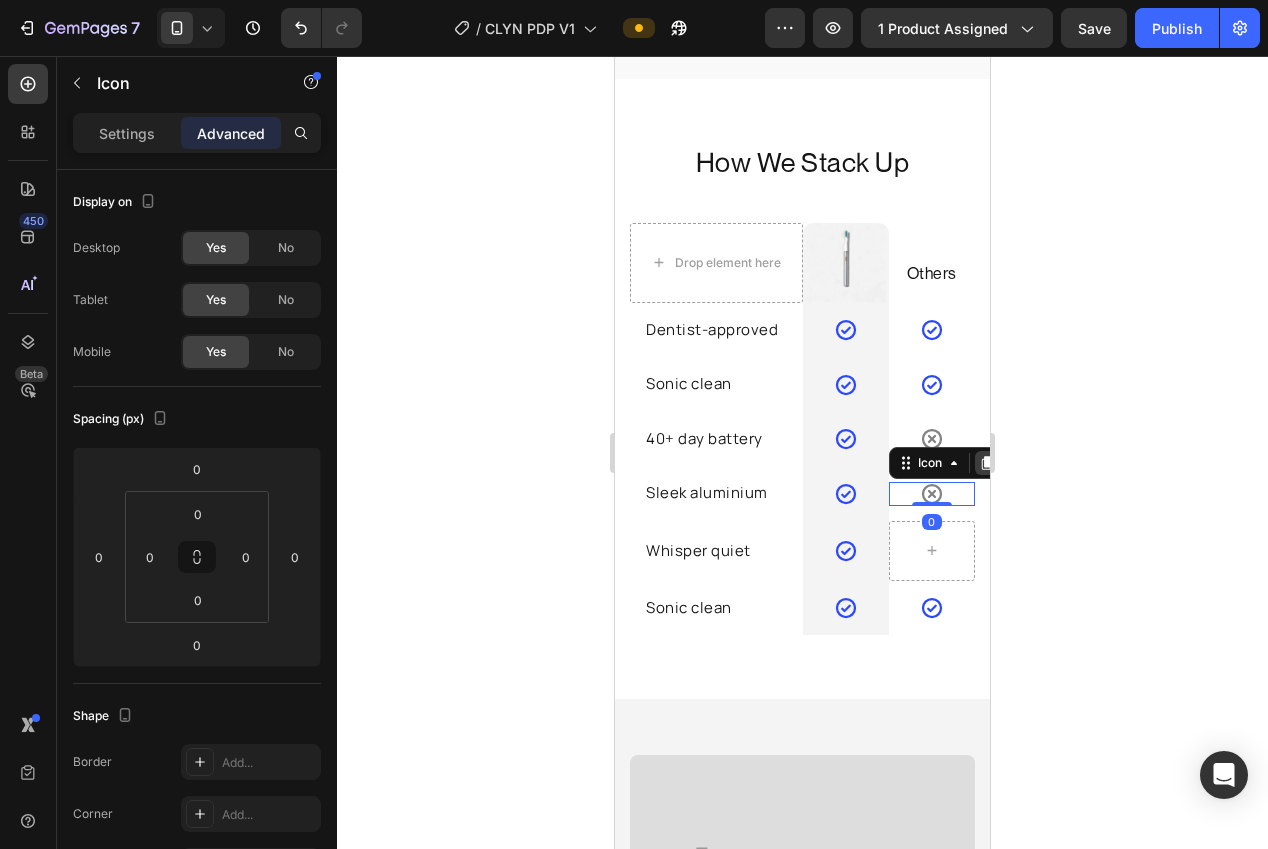 click 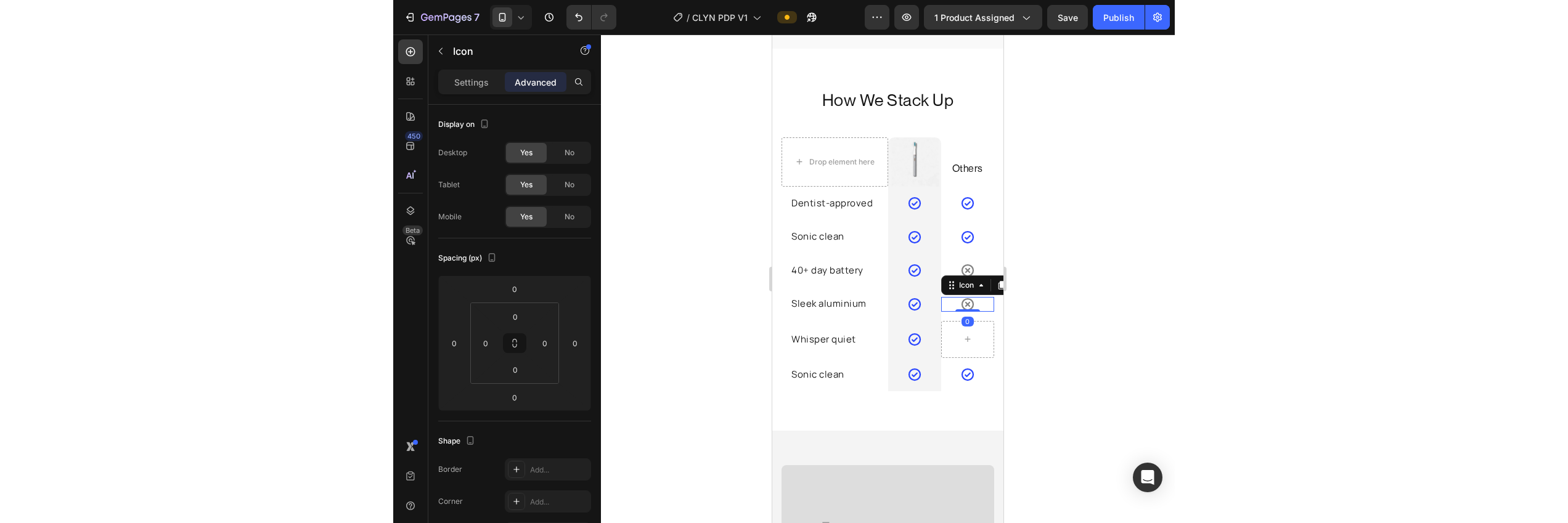 scroll, scrollTop: 83, scrollLeft: 0, axis: vertical 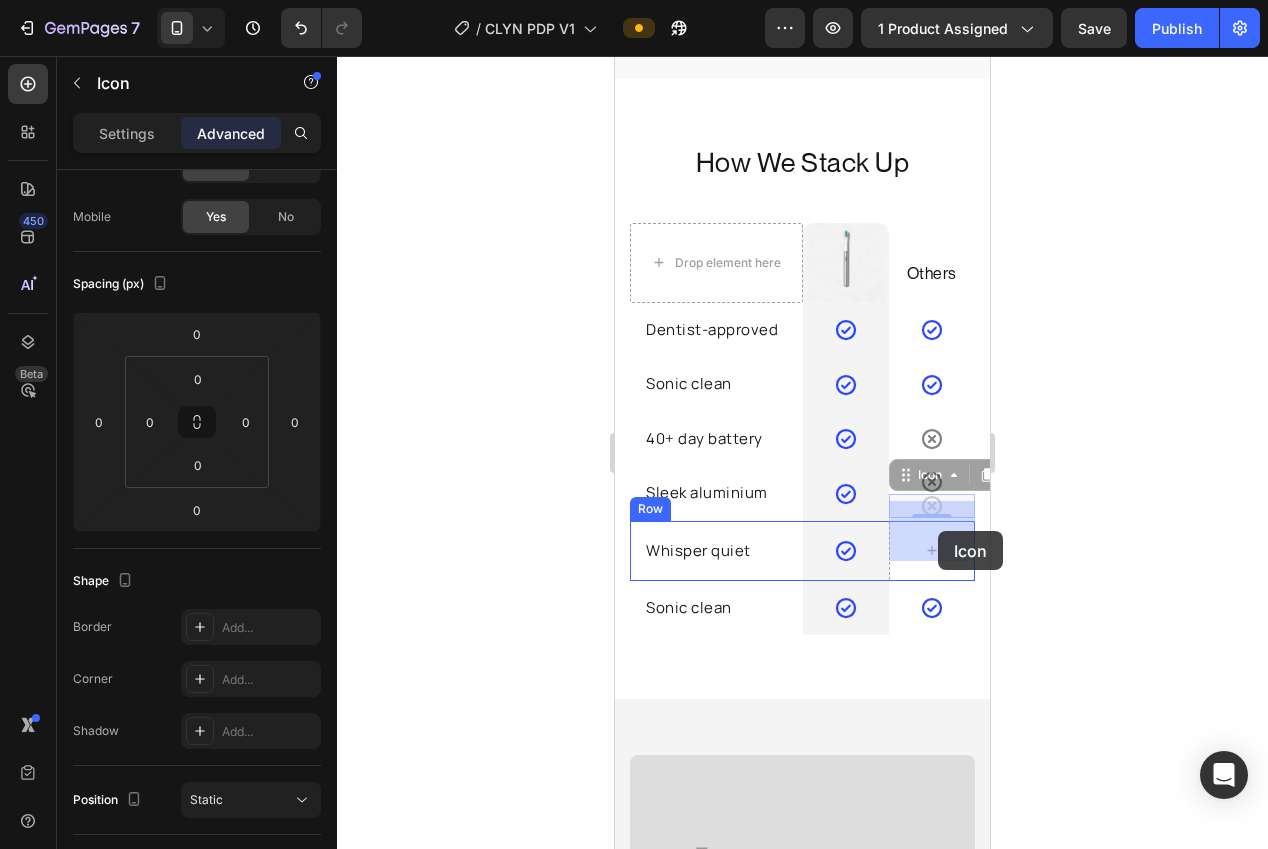 drag, startPoint x: 930, startPoint y: 483, endPoint x: 979, endPoint y: 537, distance: 72.91776 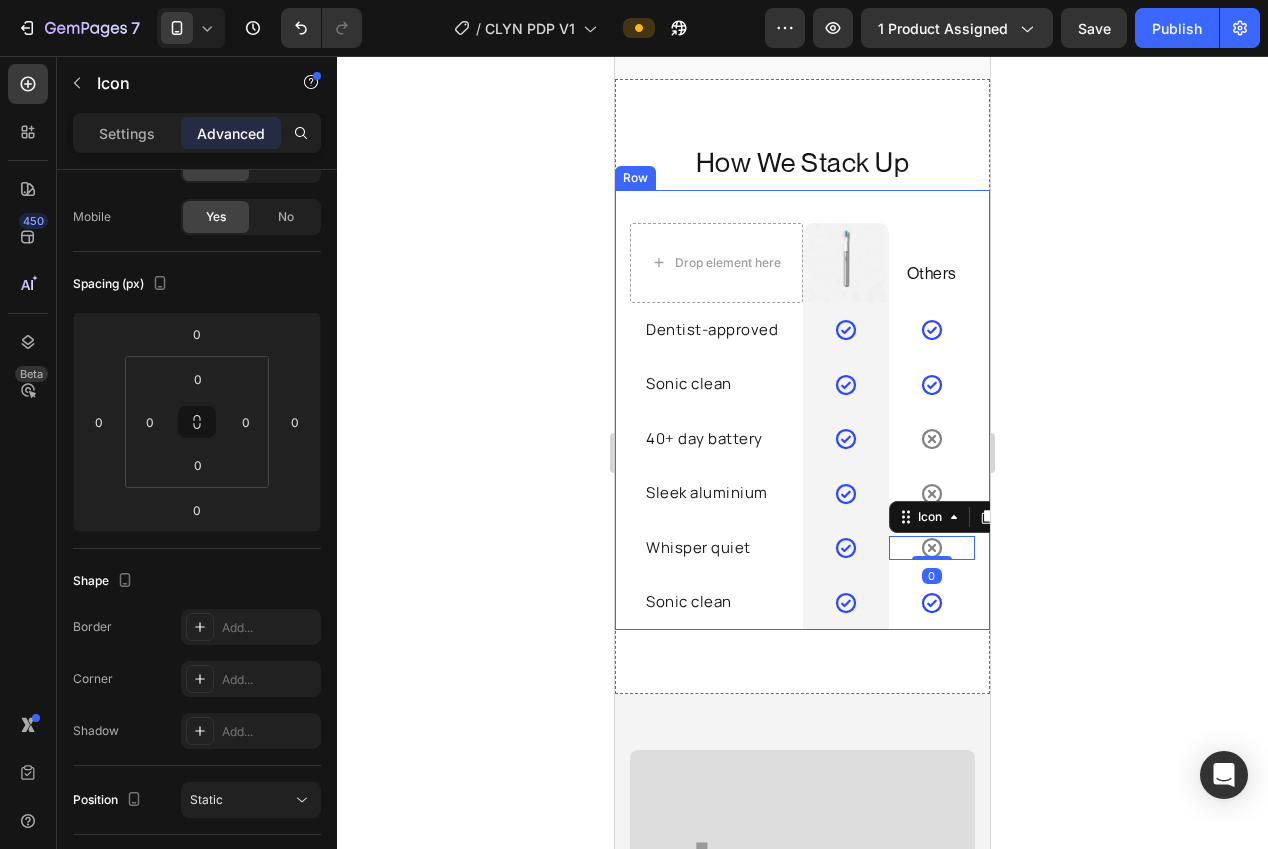 click 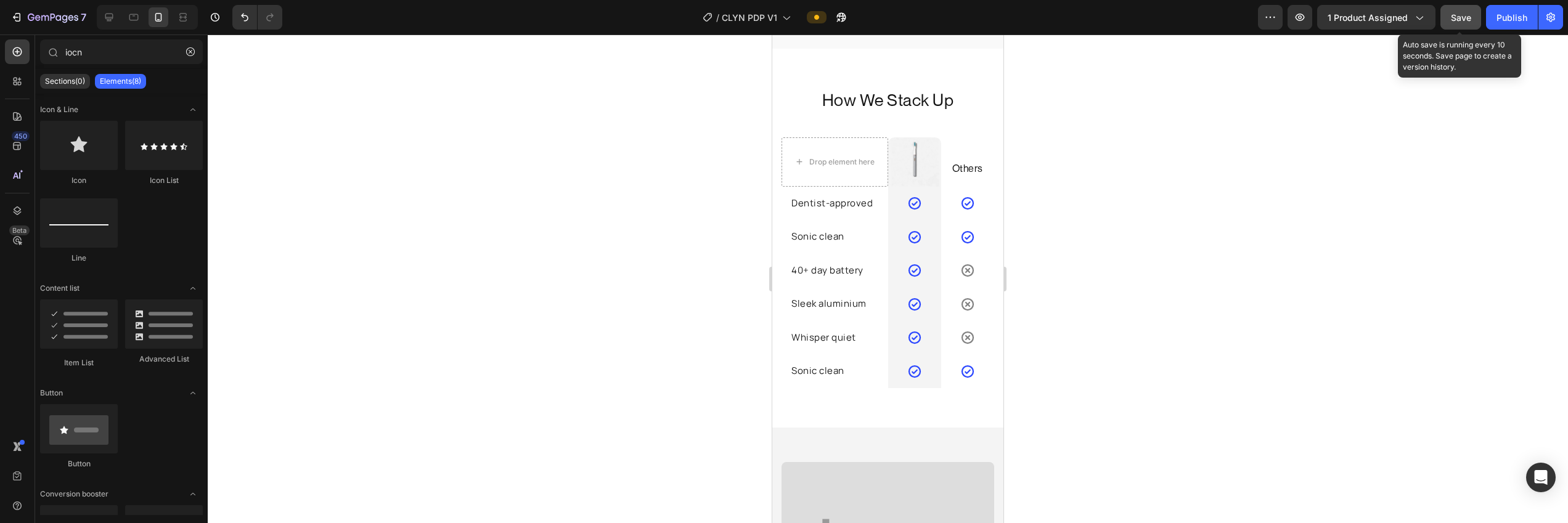 click on "Save" at bounding box center [1461, 17] 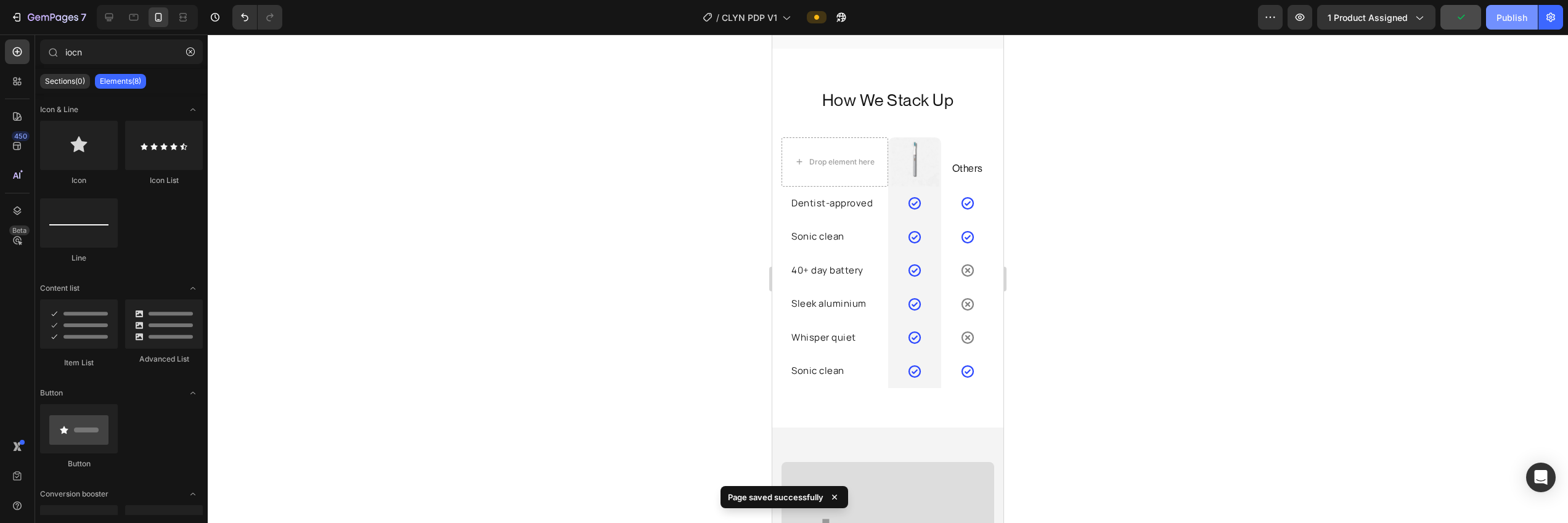 click on "Publish" at bounding box center (1512, 17) 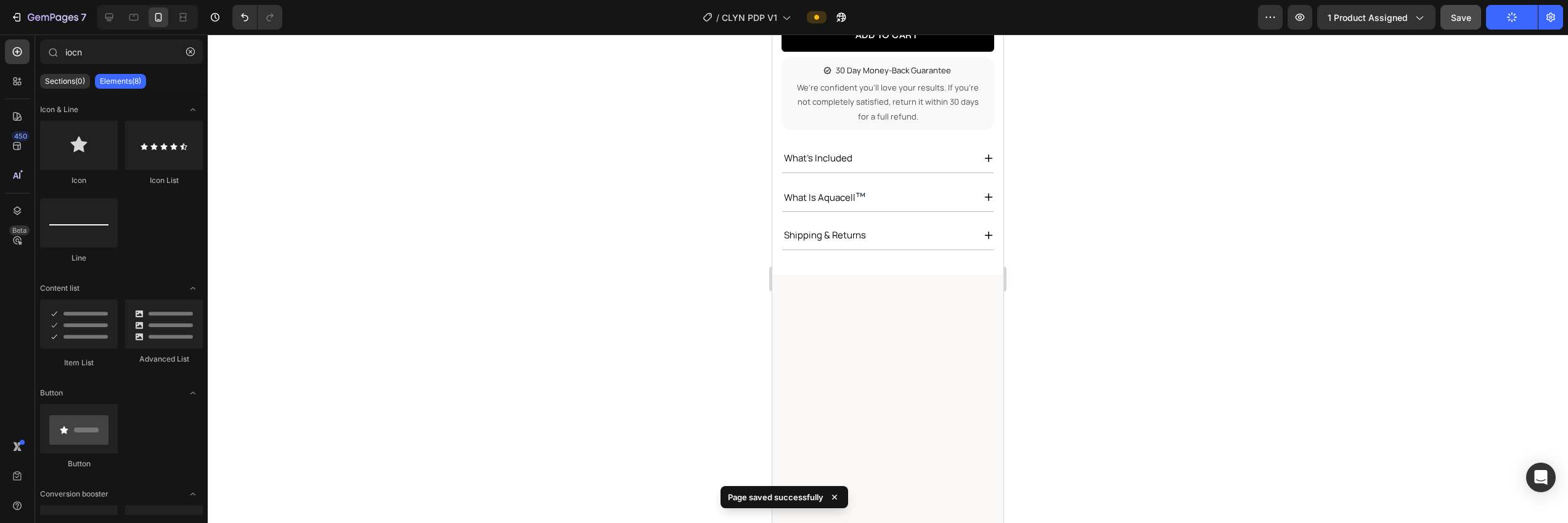 scroll, scrollTop: 0, scrollLeft: 0, axis: both 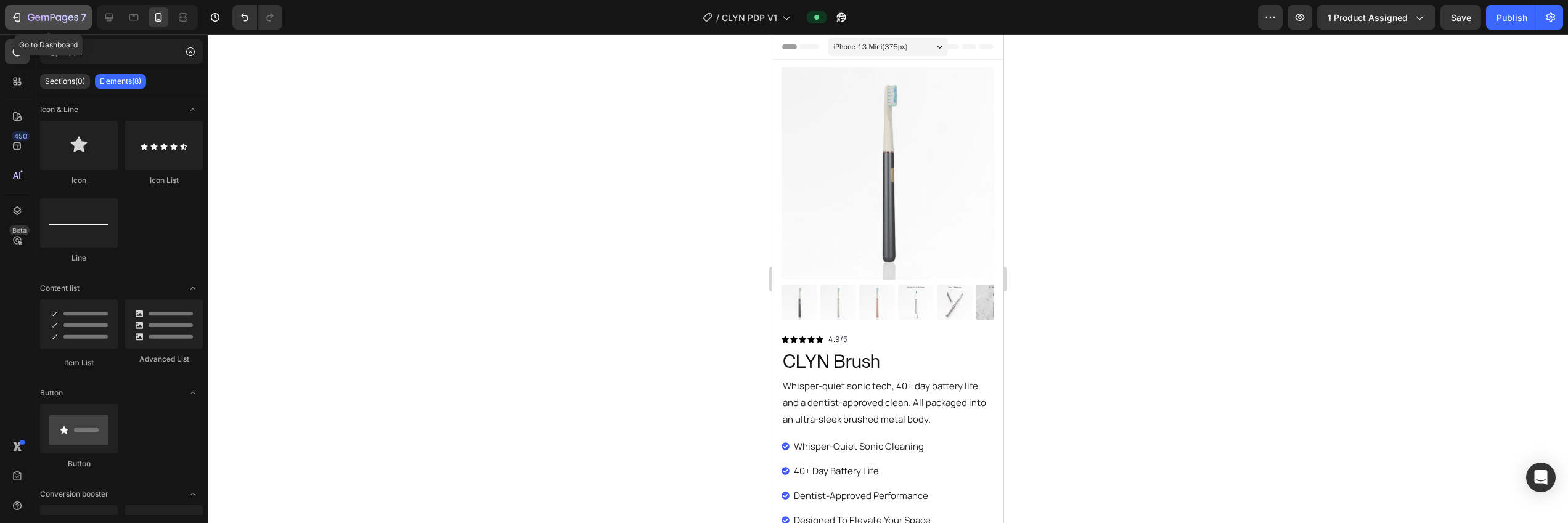 click on "7" at bounding box center (48, 17) 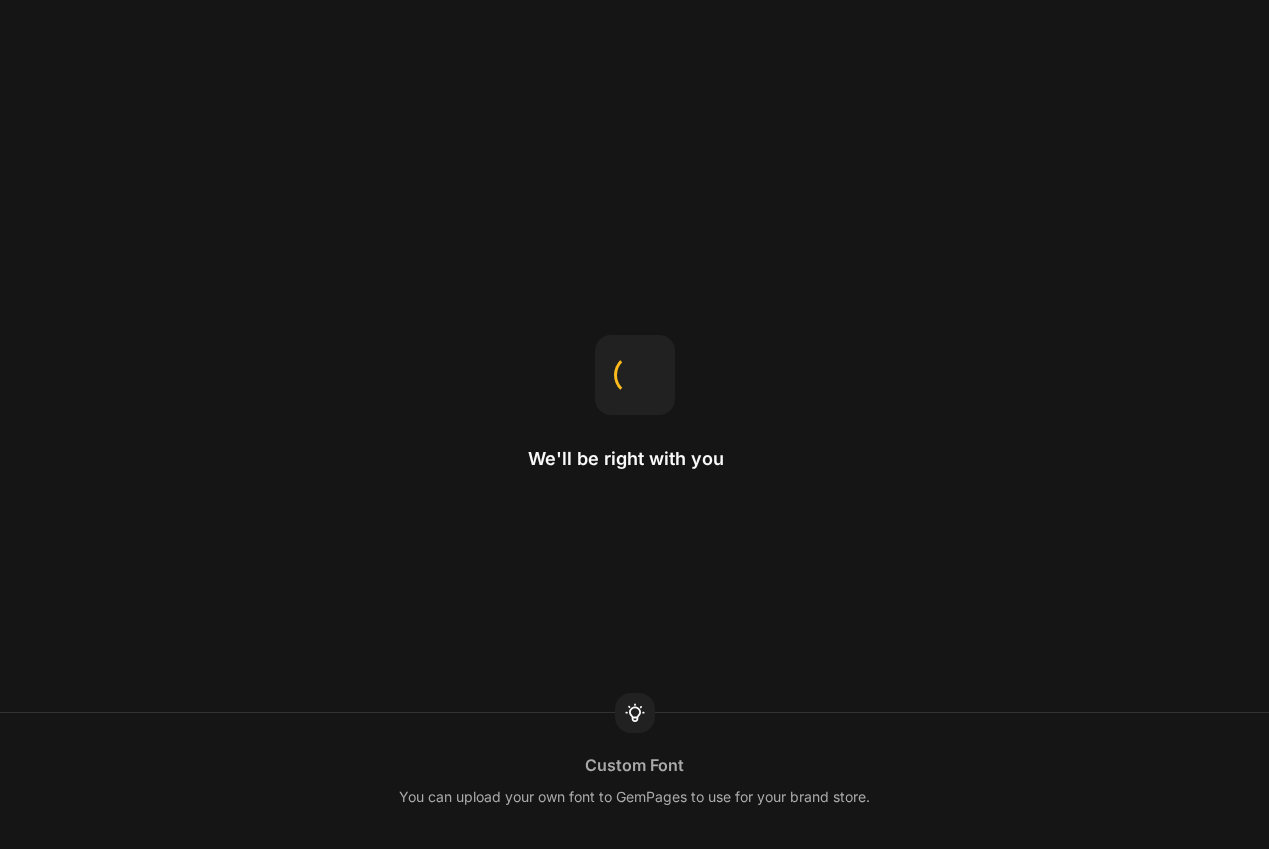 scroll, scrollTop: 0, scrollLeft: 0, axis: both 